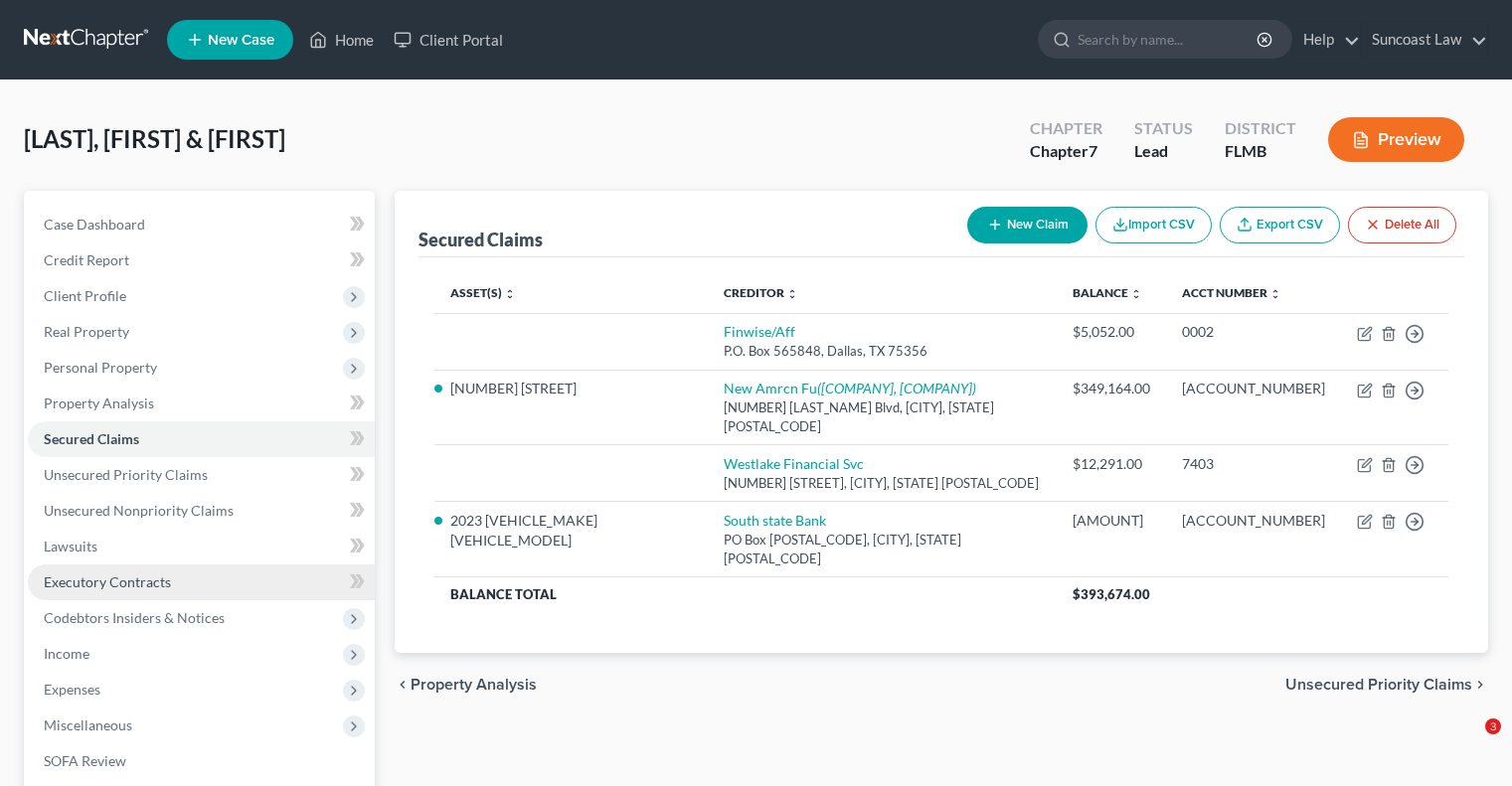 scroll, scrollTop: 0, scrollLeft: 0, axis: both 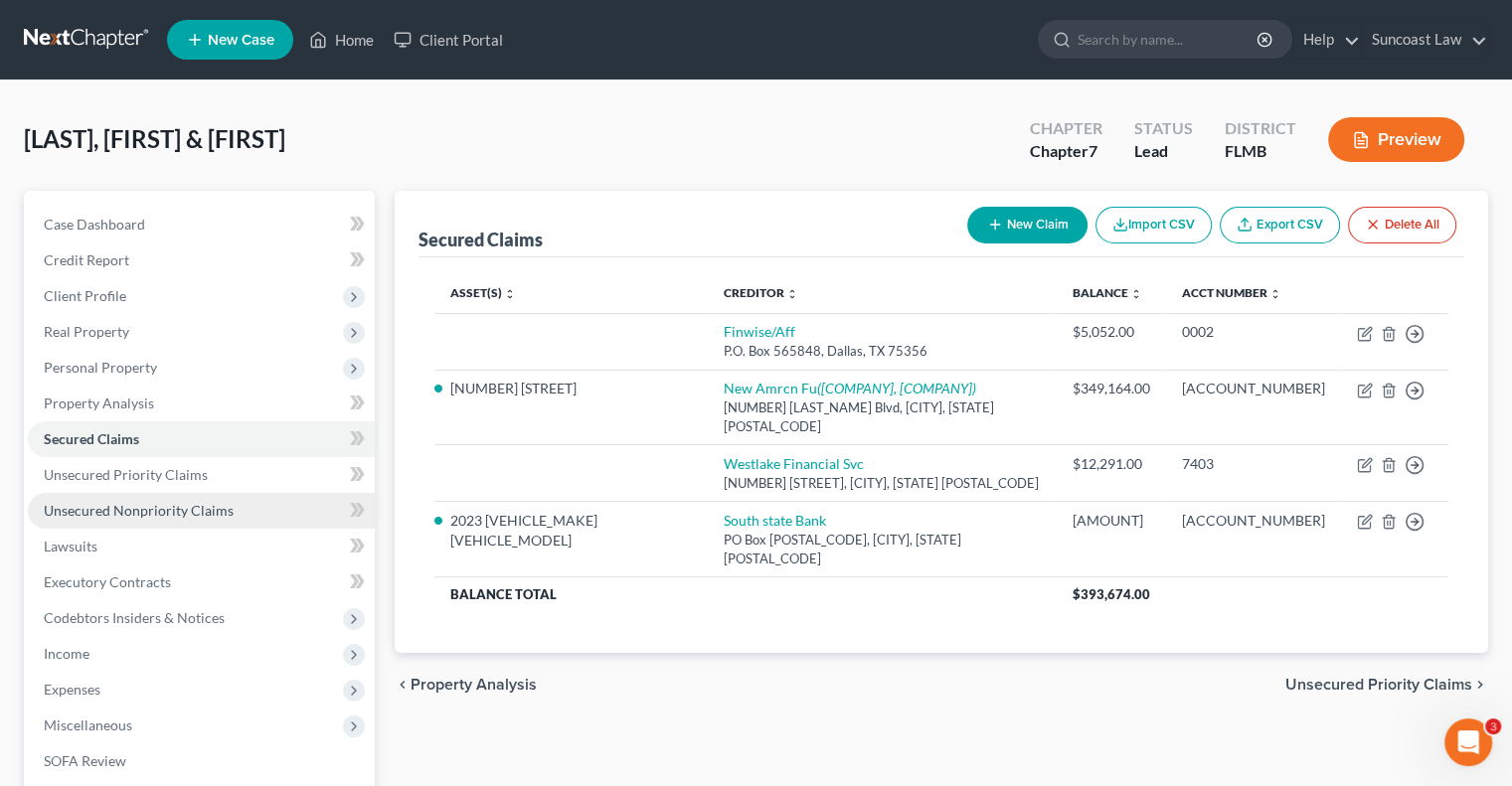 click on "Unsecured Nonpriority Claims" at bounding box center [138, 510] 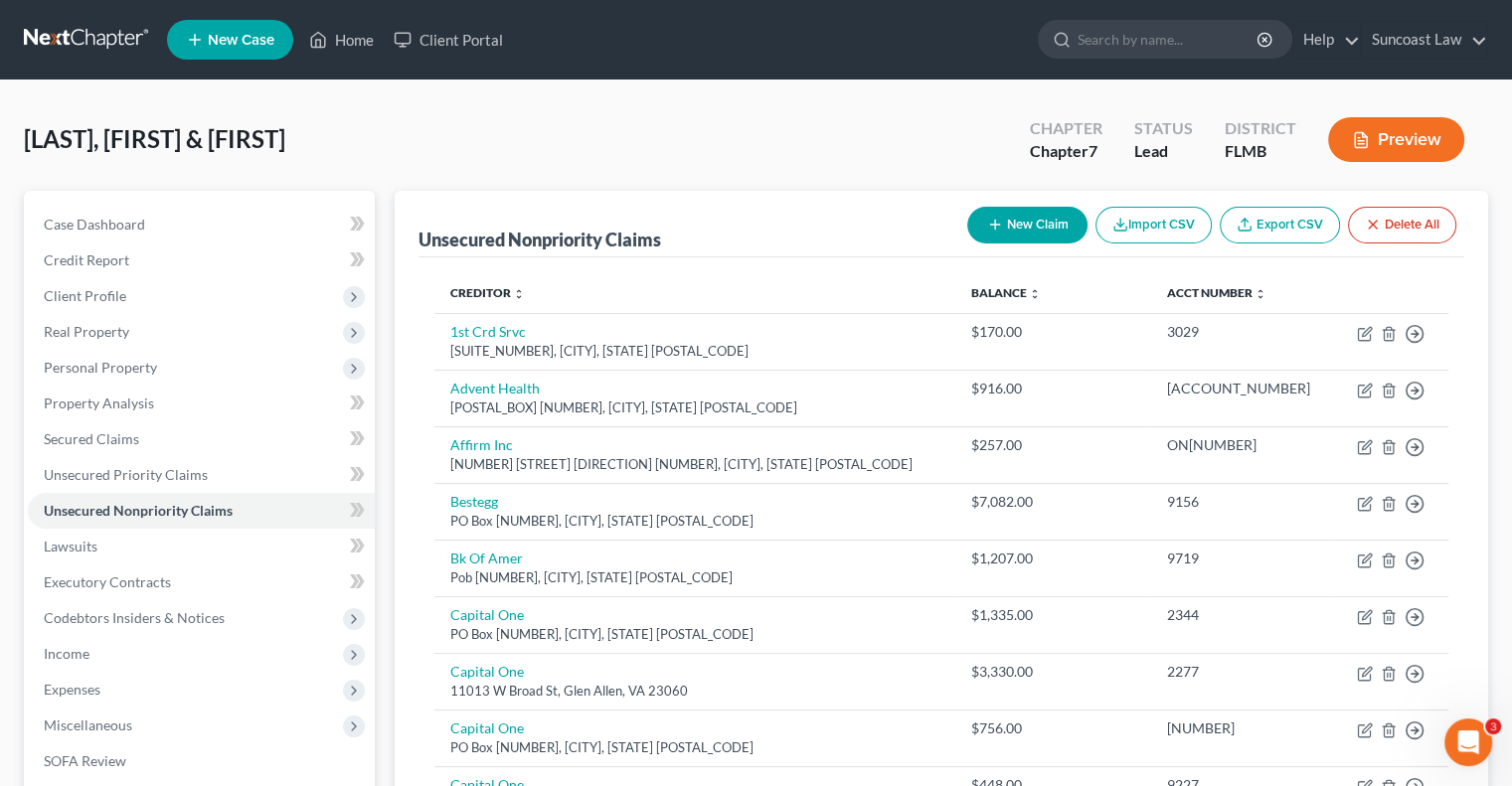 click on "Import CSV" at bounding box center [1153, 225] 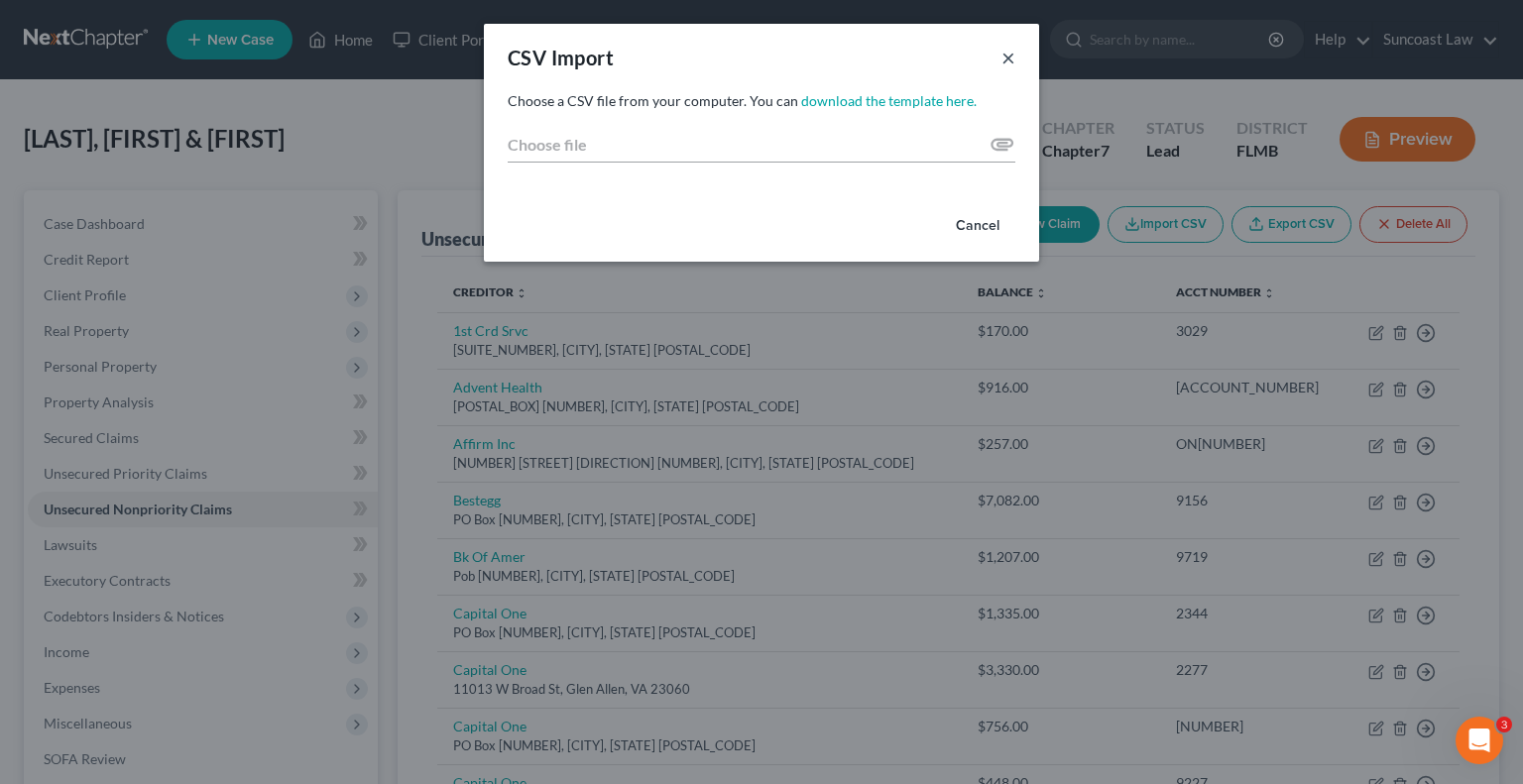 click on "×" at bounding box center [1008, 57] 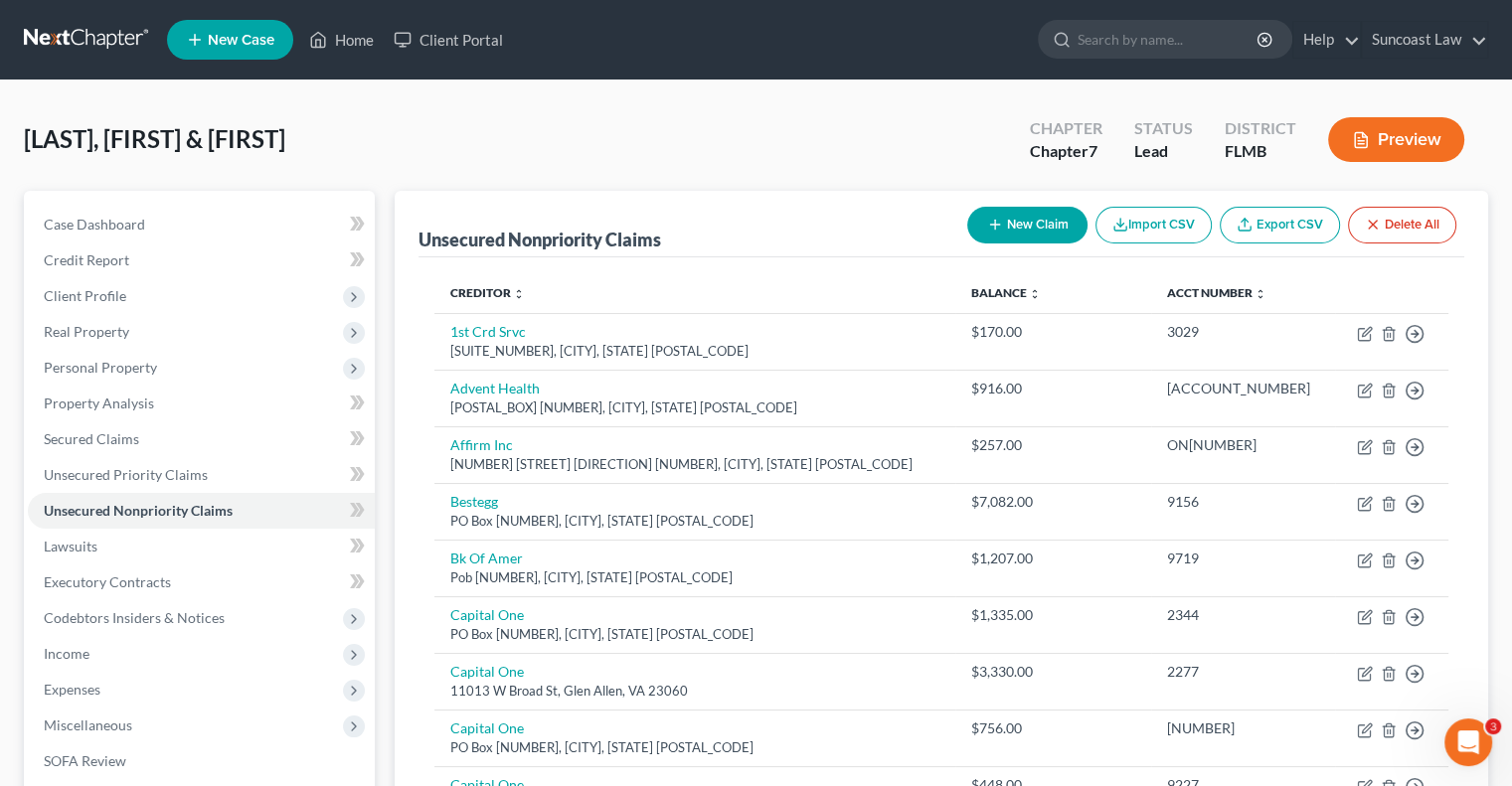 click on "New Claim" at bounding box center [1027, 225] 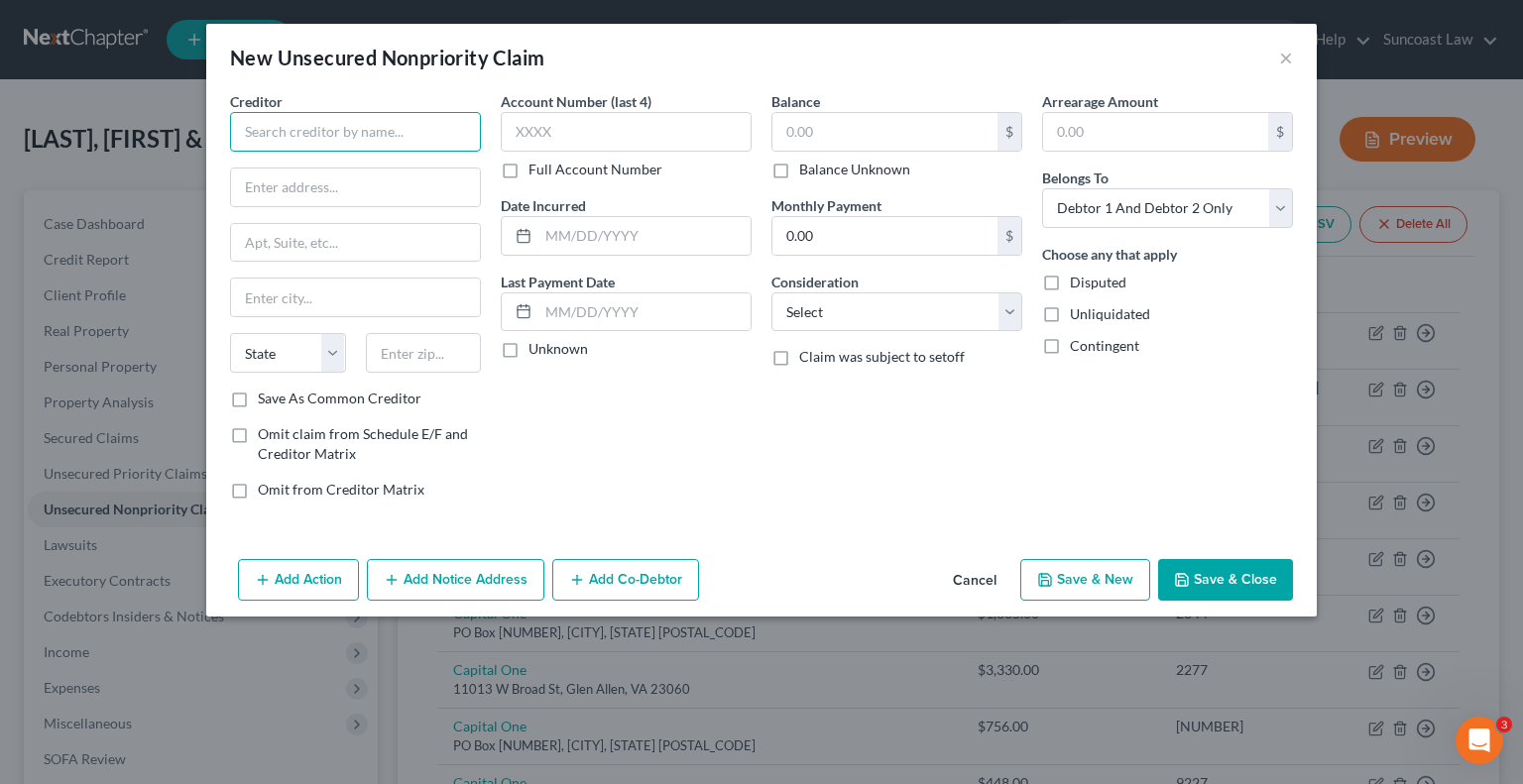 click at bounding box center (355, 132) 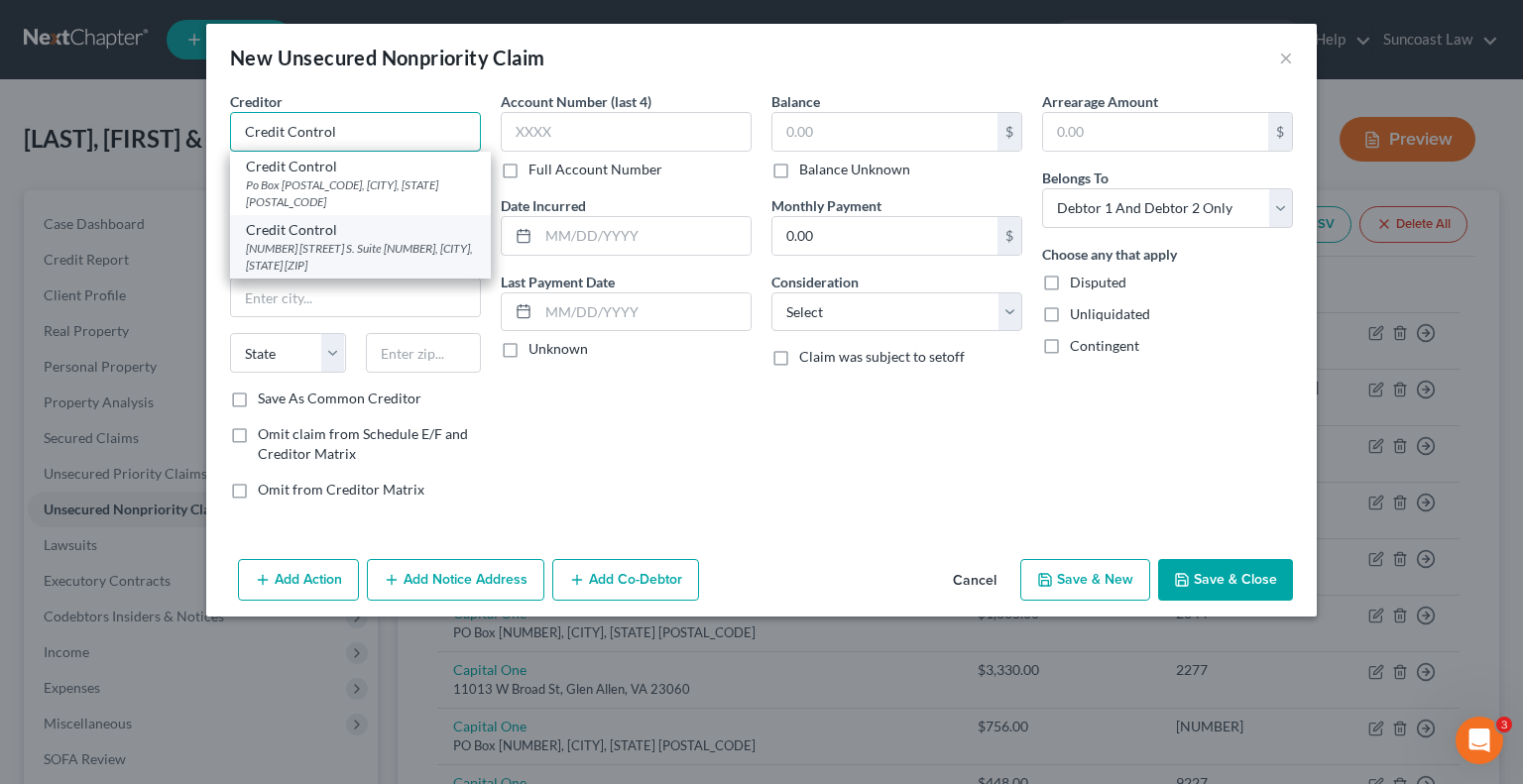 type on "Credit Control" 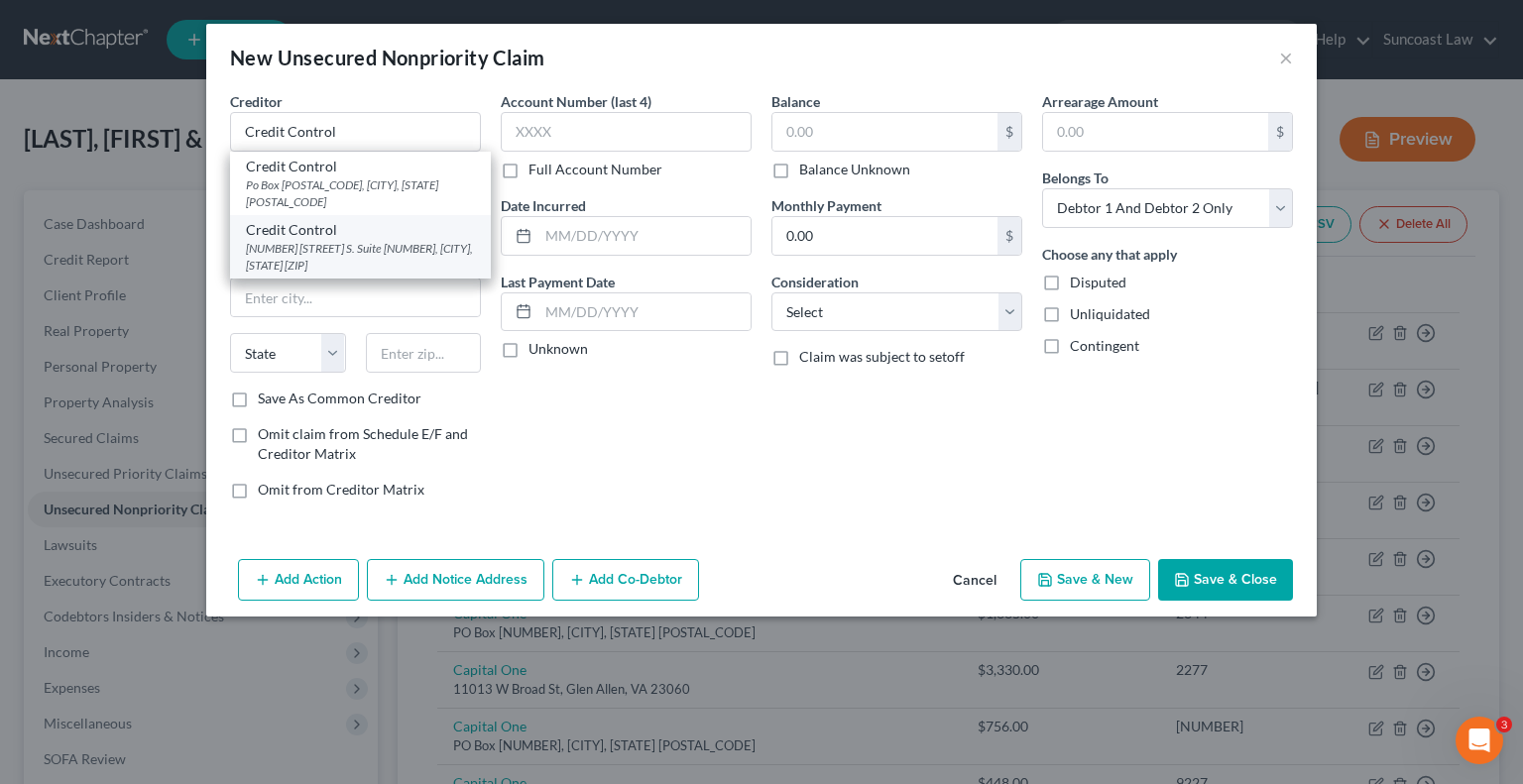 click on "[NUMBER] [STREET] S. Suite [NUMBER], [CITY], [STATE] [ZIP]" at bounding box center (360, 257) 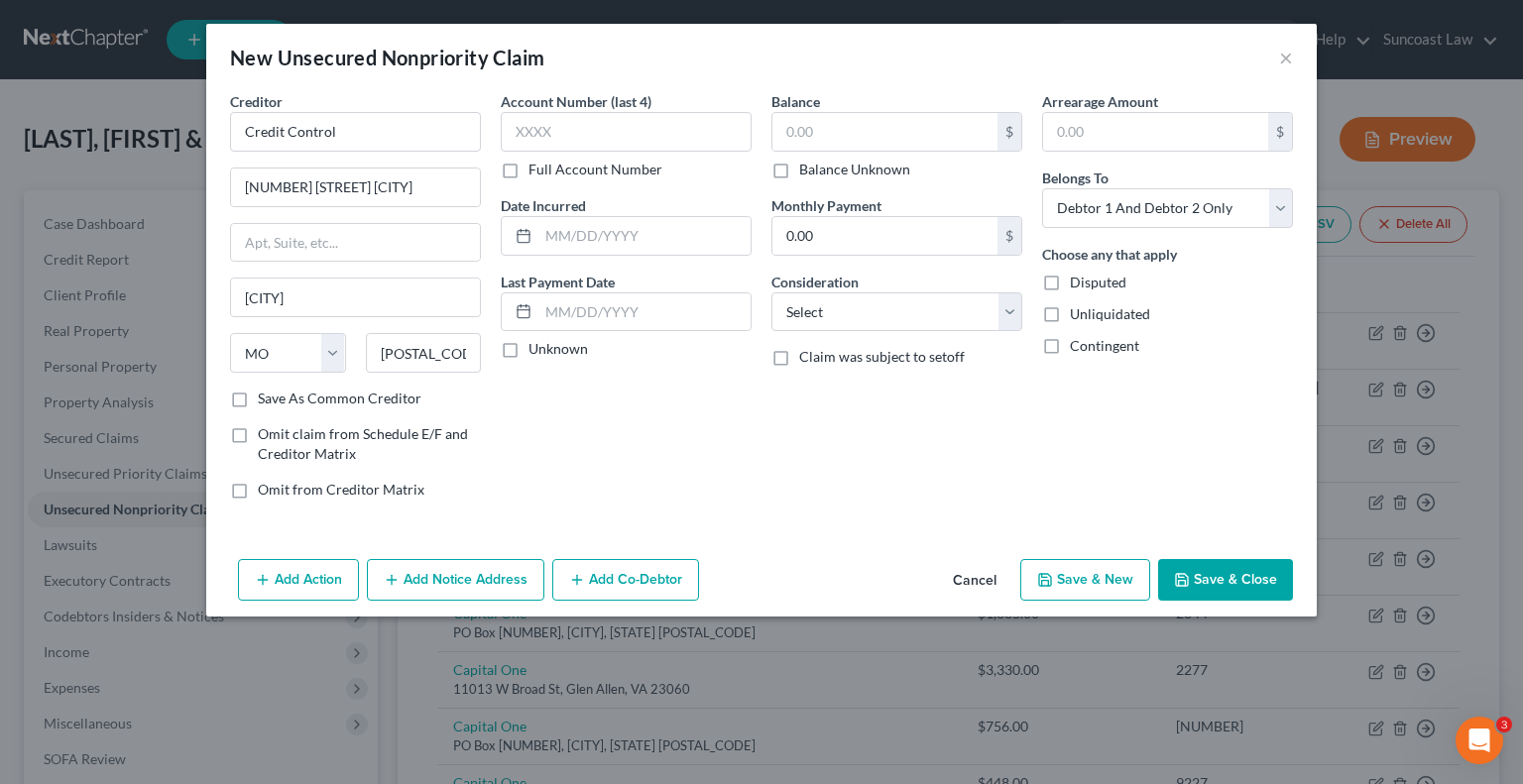 click on "Arrearage Amount $
Belongs To
*
Select Debtor 1 Only Debtor 2 Only Debtor 1 And Debtor 2 Only At Least One Of The Debtors And Another Community Property Choose any that apply Disputed Unliquidated Contingent" at bounding box center (1167, 303) 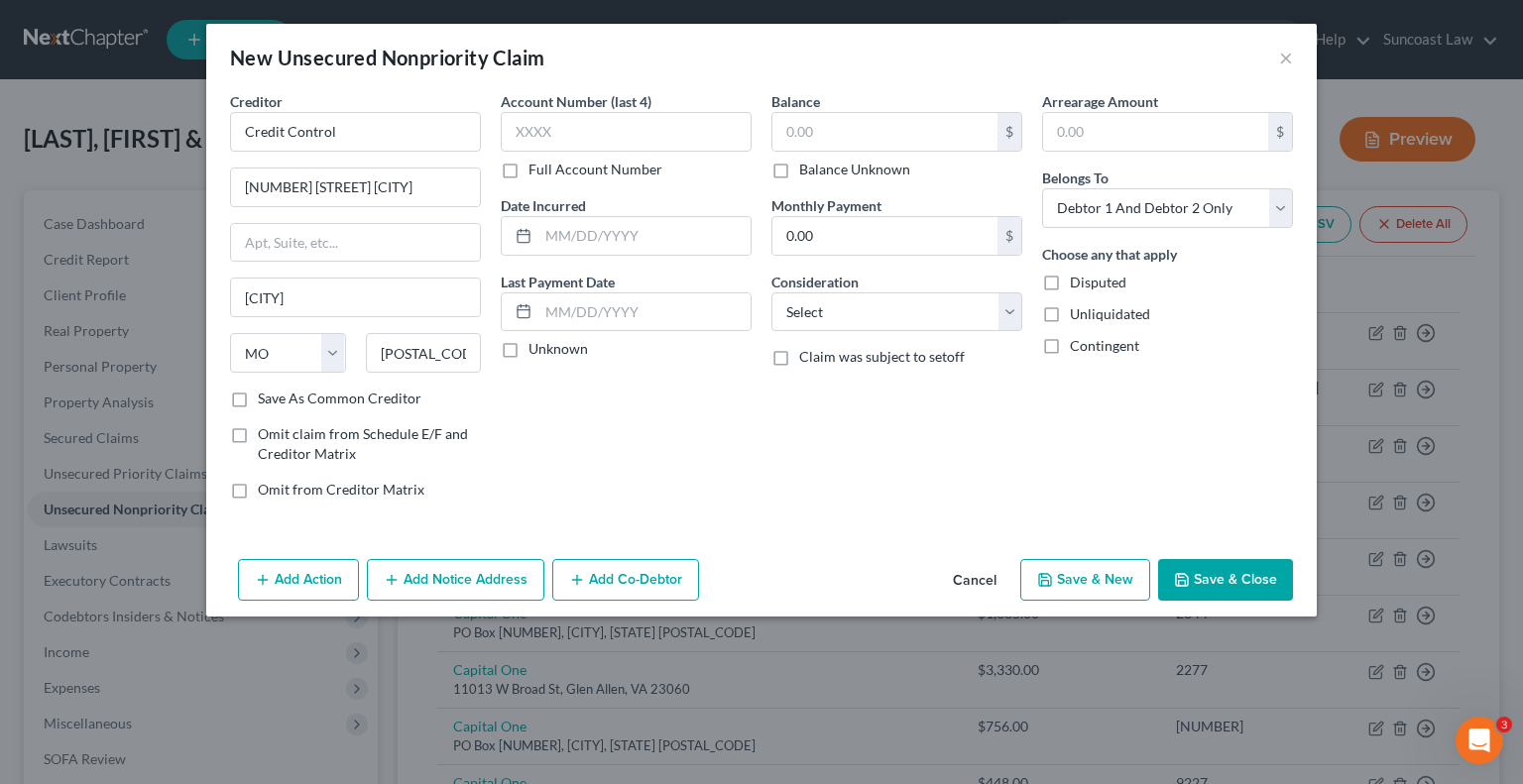 click on "Full Account Number" at bounding box center (595, 169) 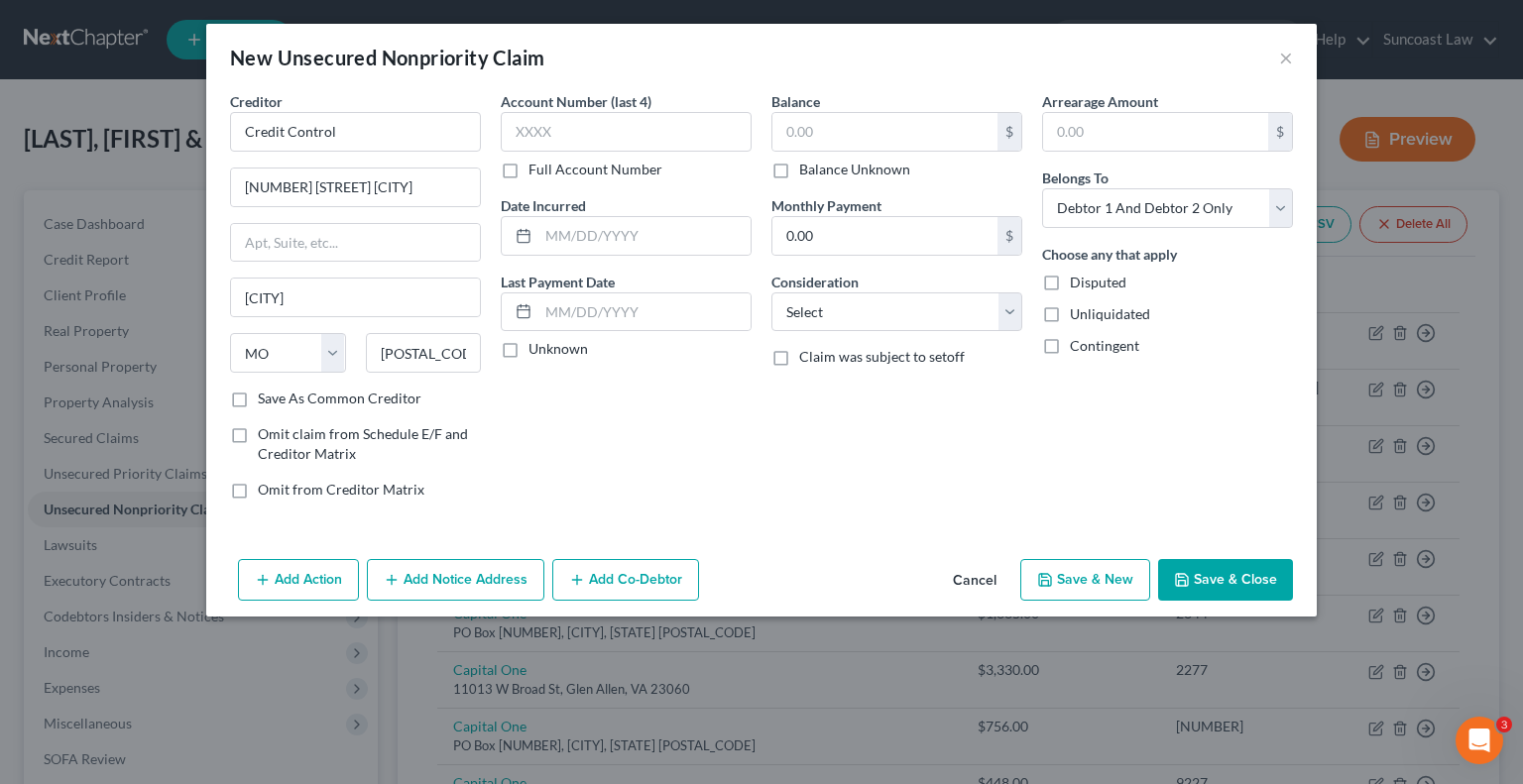click on "Full Account Number" at bounding box center (542, 166) 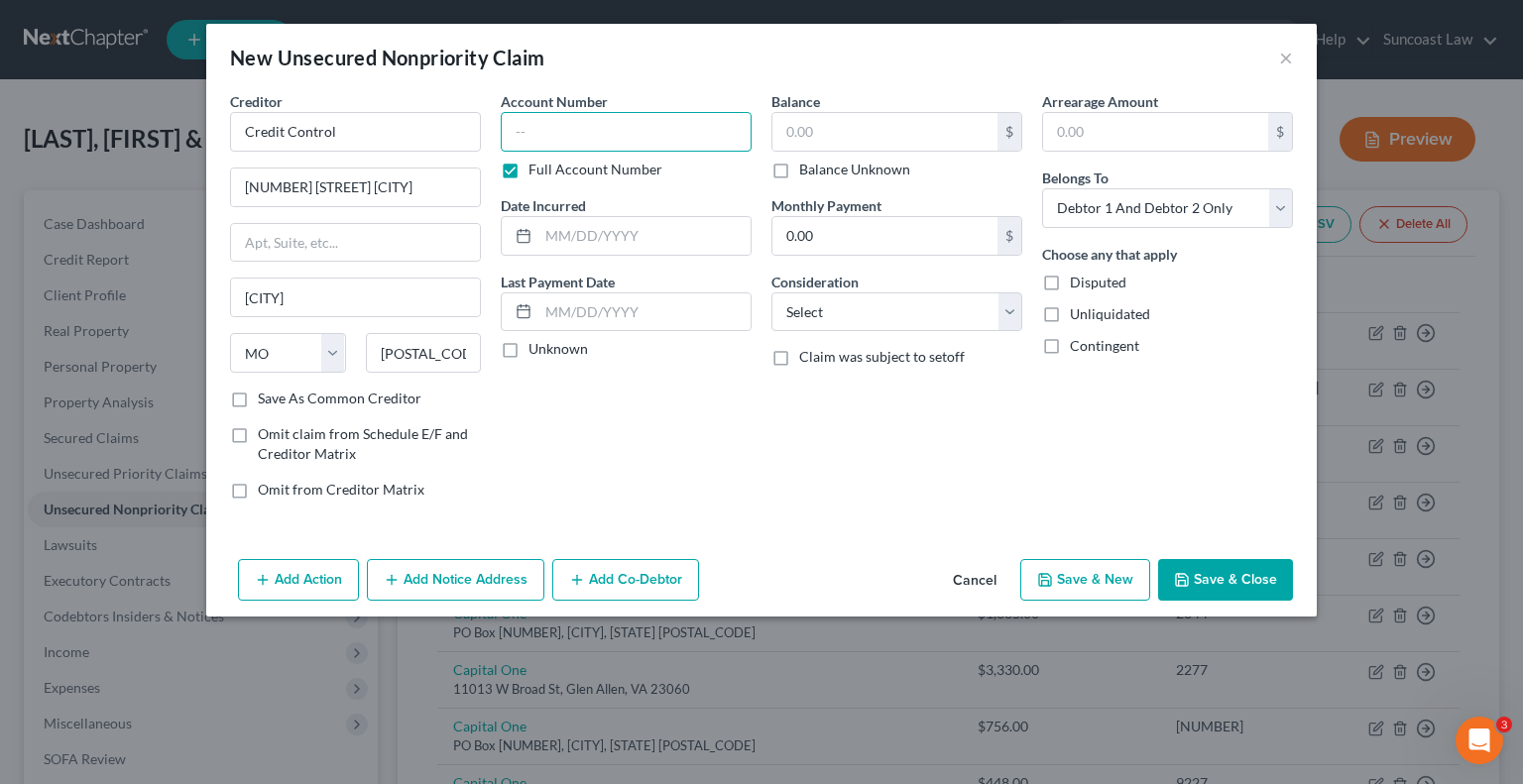 click at bounding box center (626, 132) 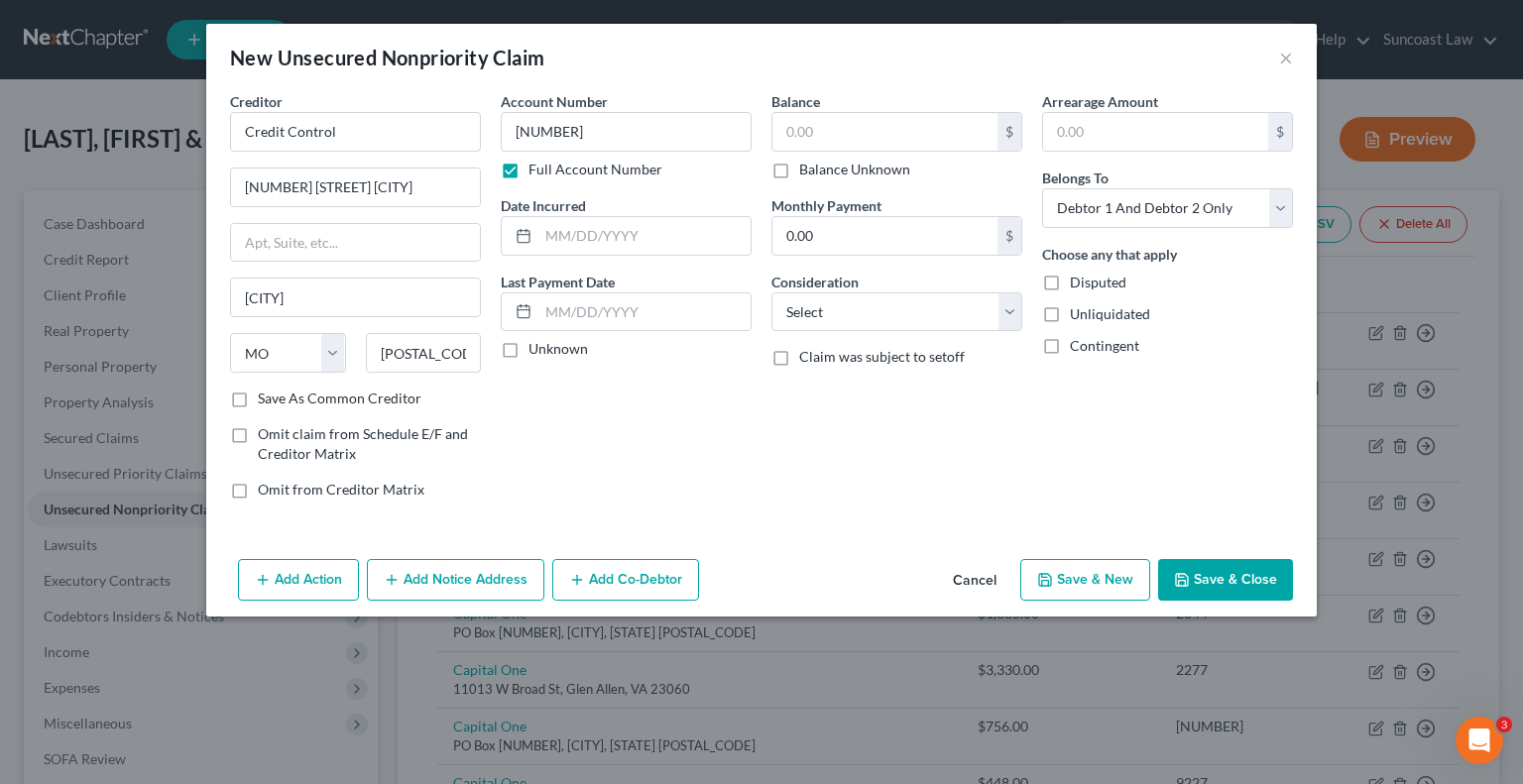 click on "Arrearage Amount $
Belongs To
*
Select Debtor 1 Only Debtor 2 Only Debtor 1 And Debtor 2 Only At Least One Of The Debtors And Another Community Property Choose any that apply Disputed Unliquidated Contingent" at bounding box center (1167, 303) 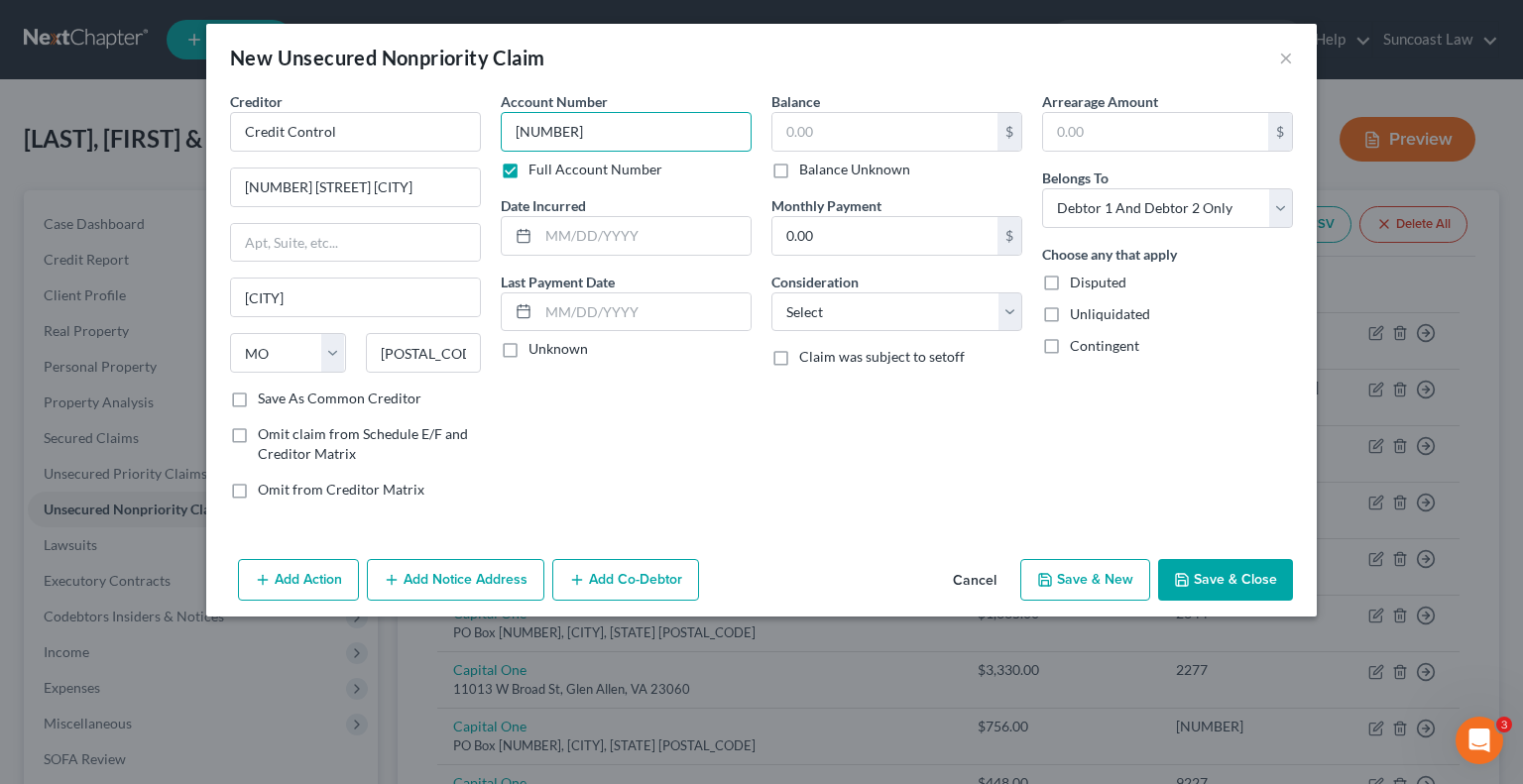 click on "[NUMBER]" at bounding box center [626, 132] 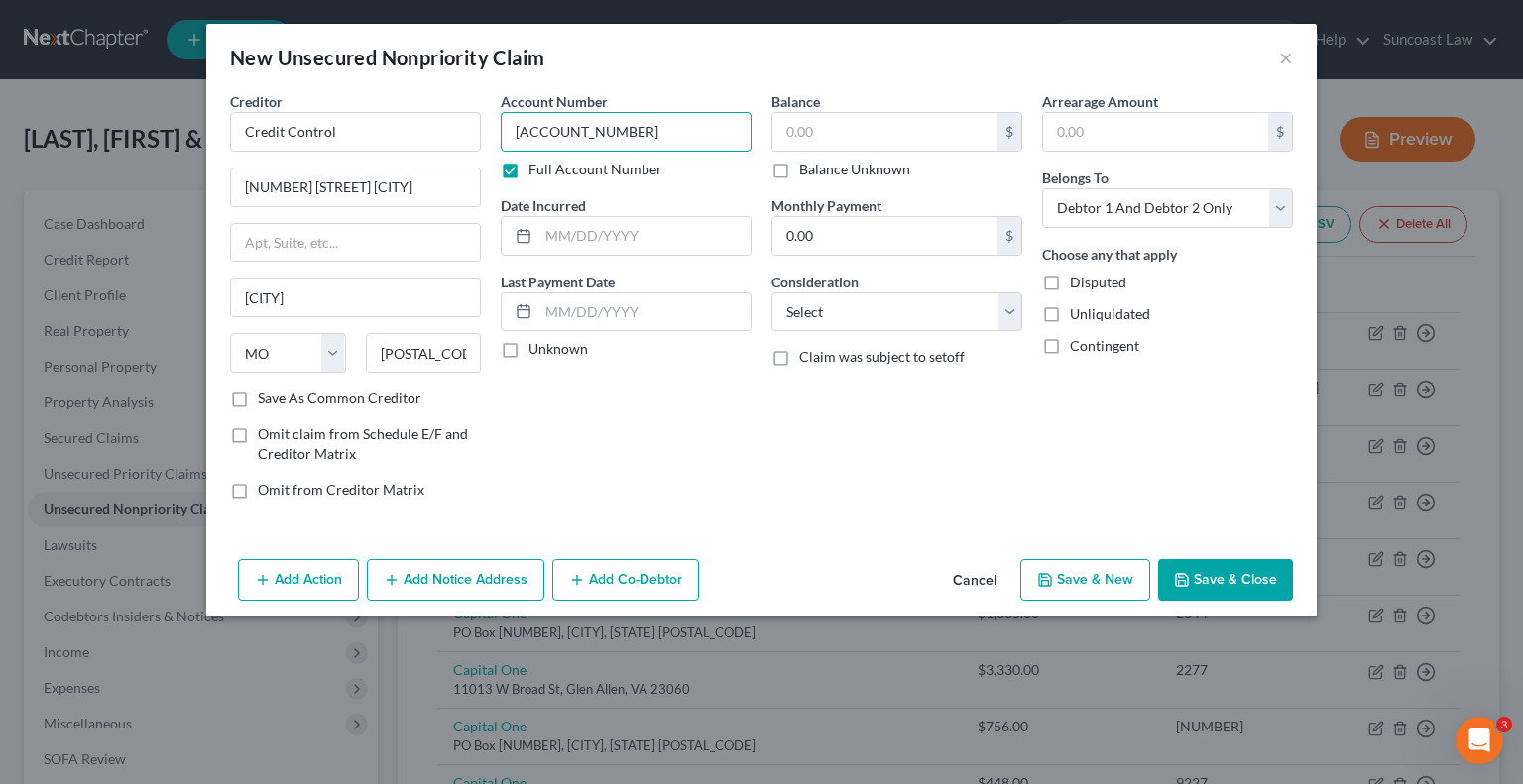 type on "[ACCOUNT_NUMBER]" 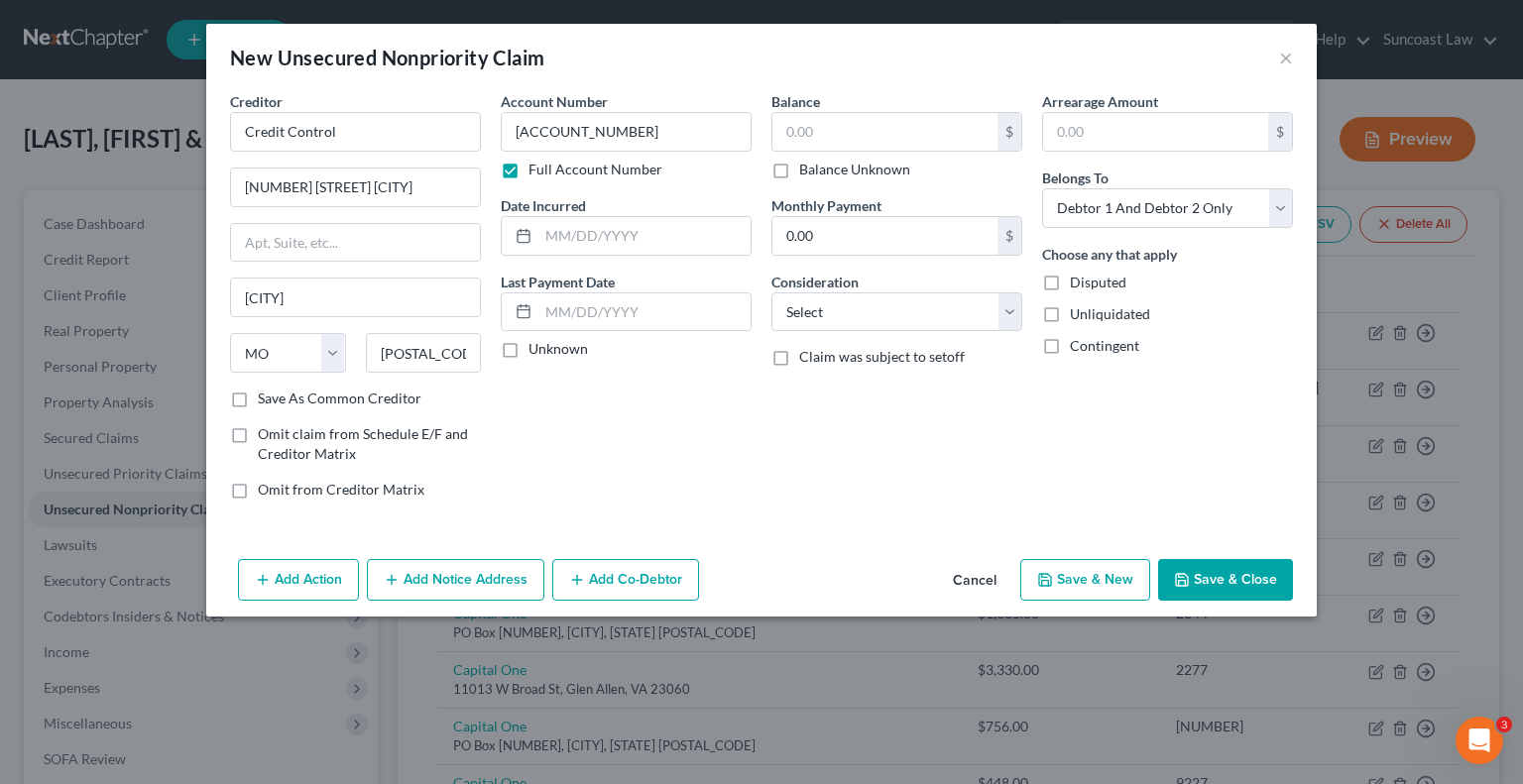 drag, startPoint x: 1224, startPoint y: 360, endPoint x: 1162, endPoint y: 333, distance: 67.62396 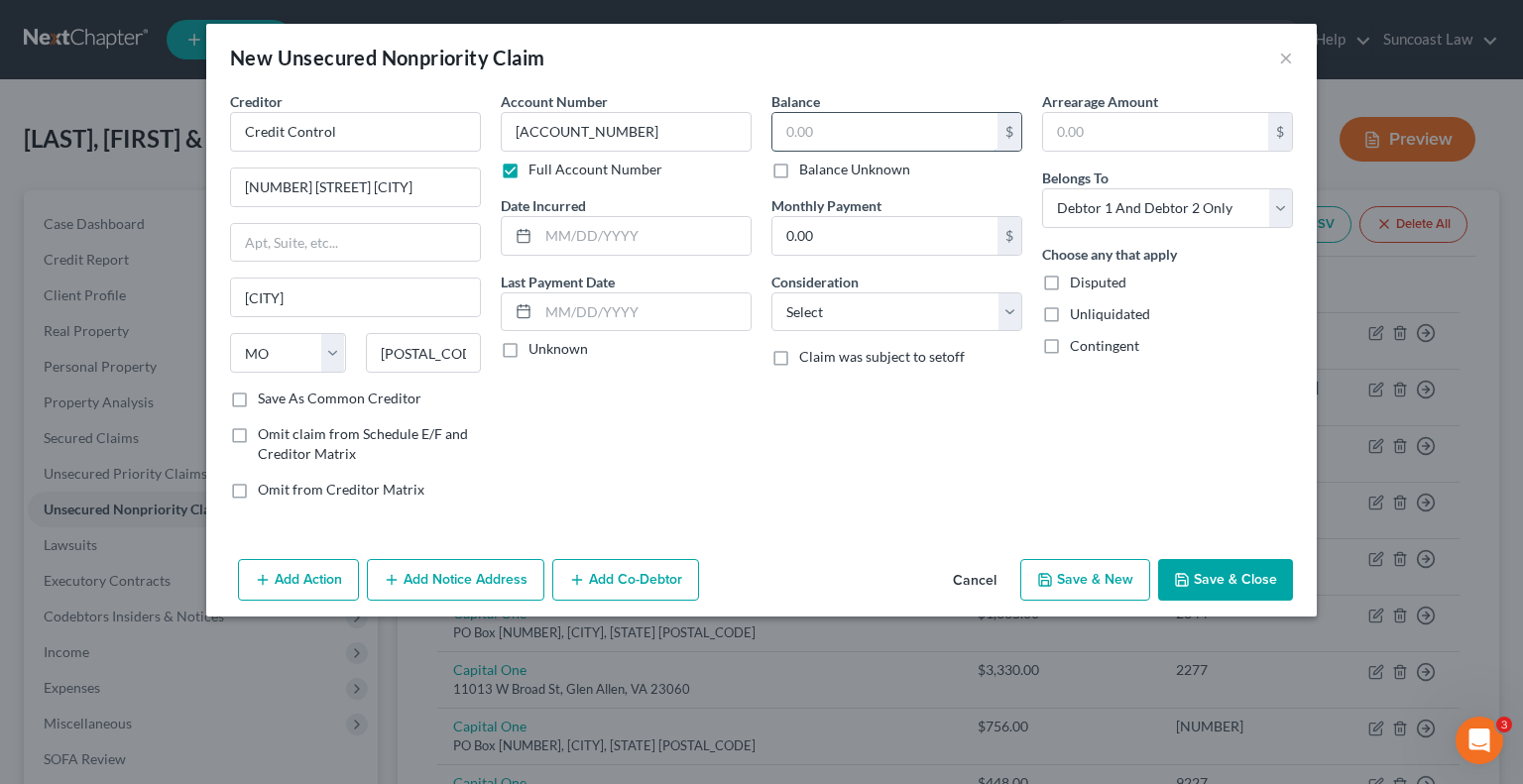 click at bounding box center (884, 132) 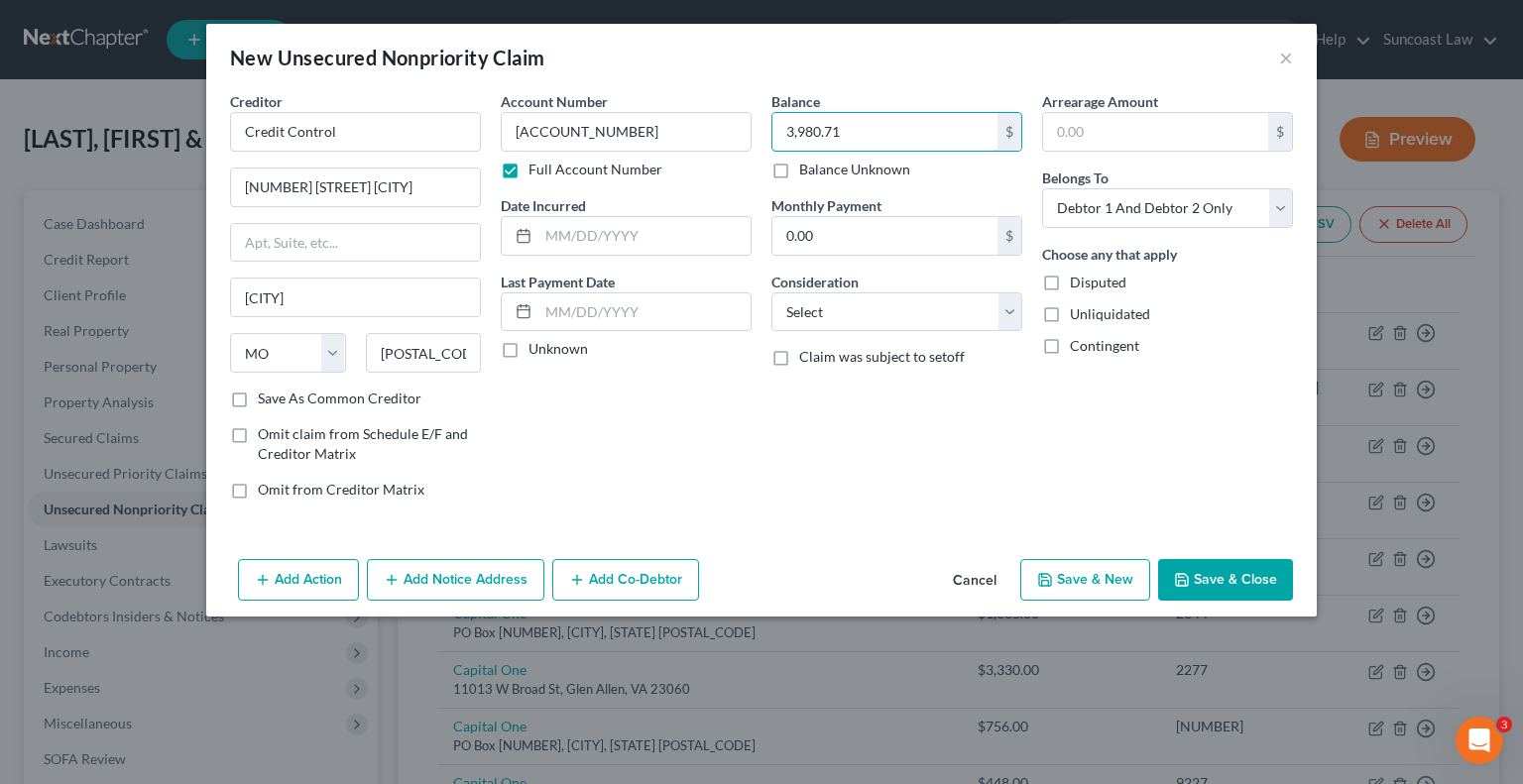 type on "3,980.71" 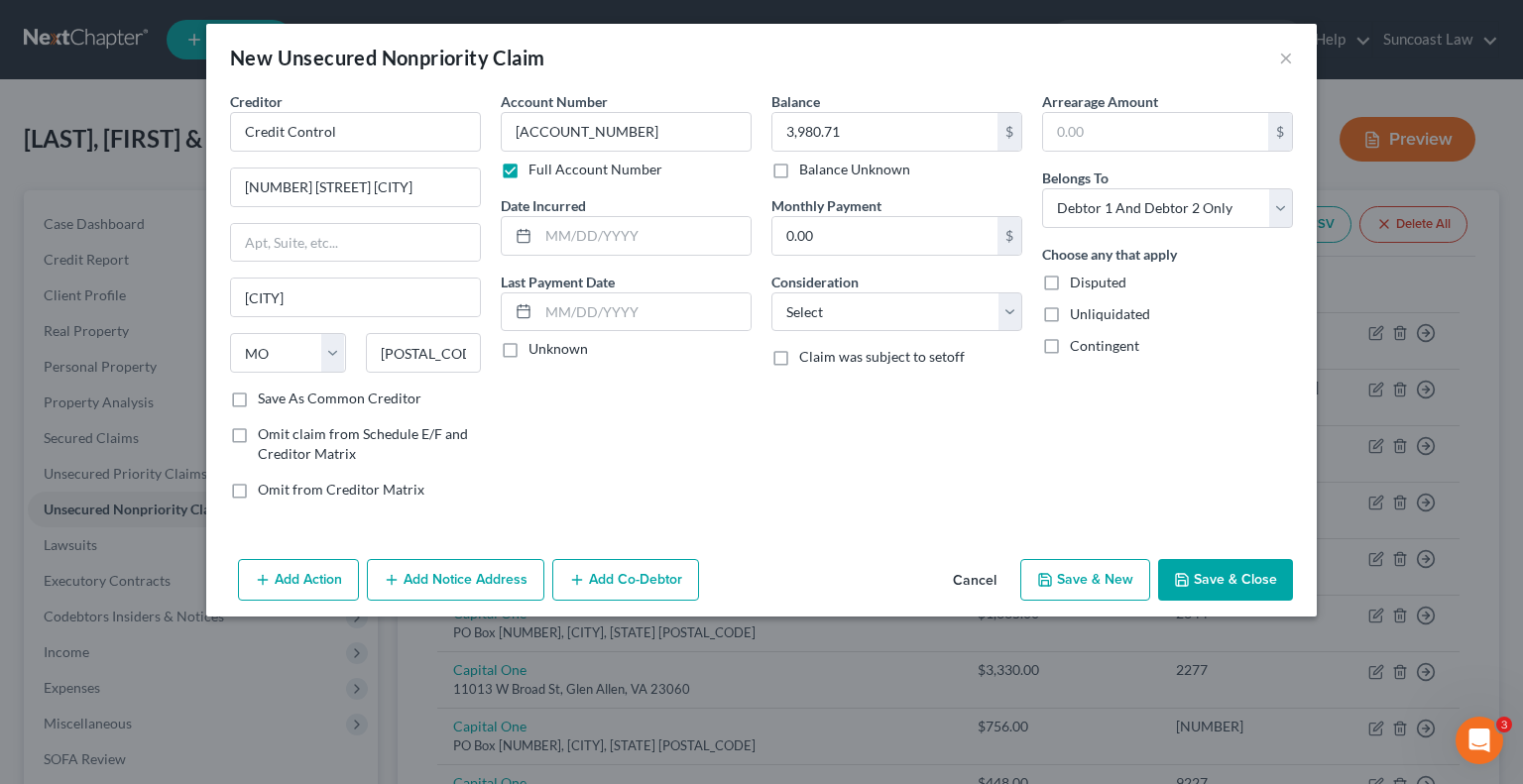 click on "Save & Close" at bounding box center [1226, 580] 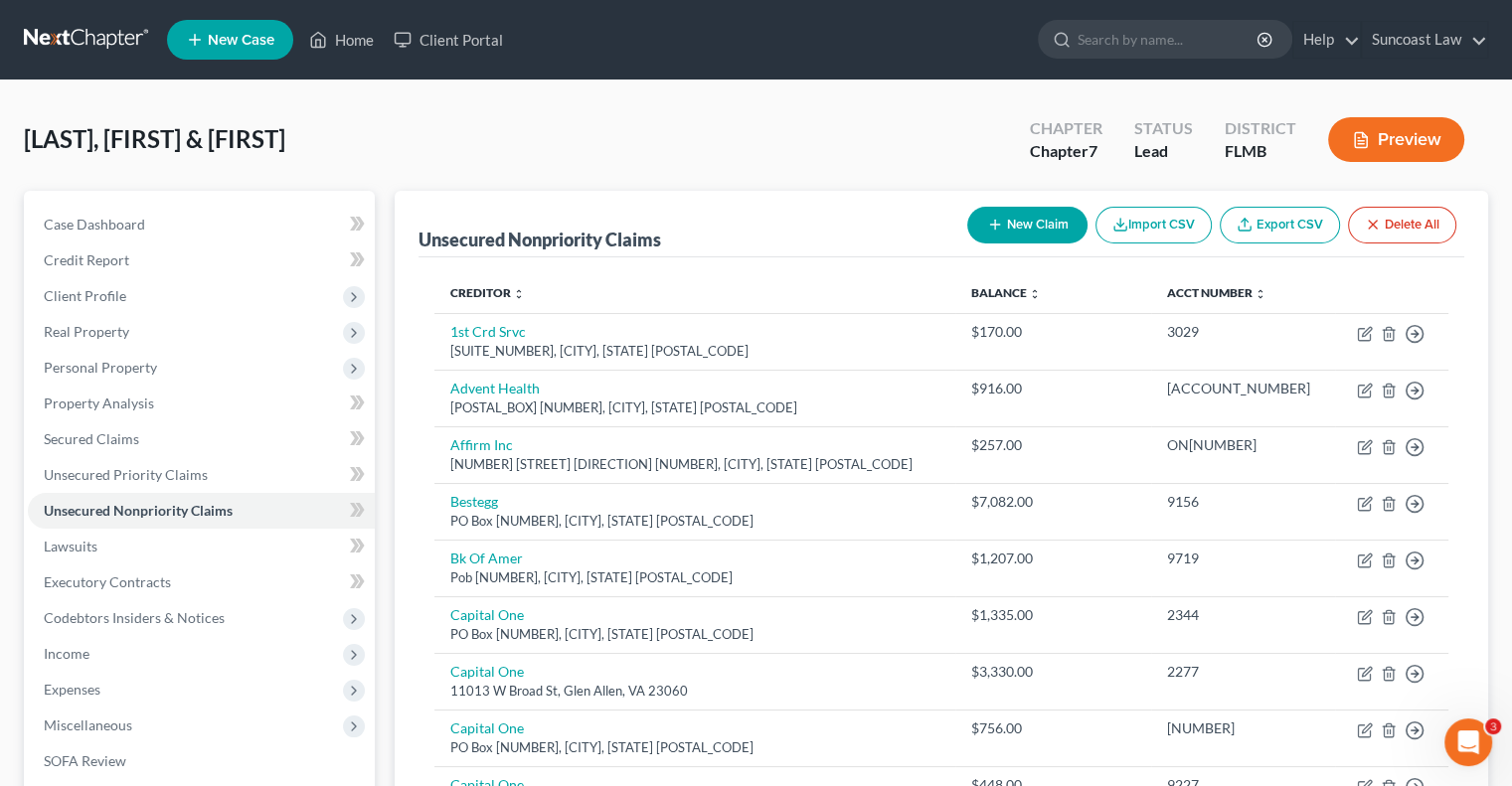 click on "New Claim" at bounding box center [1027, 225] 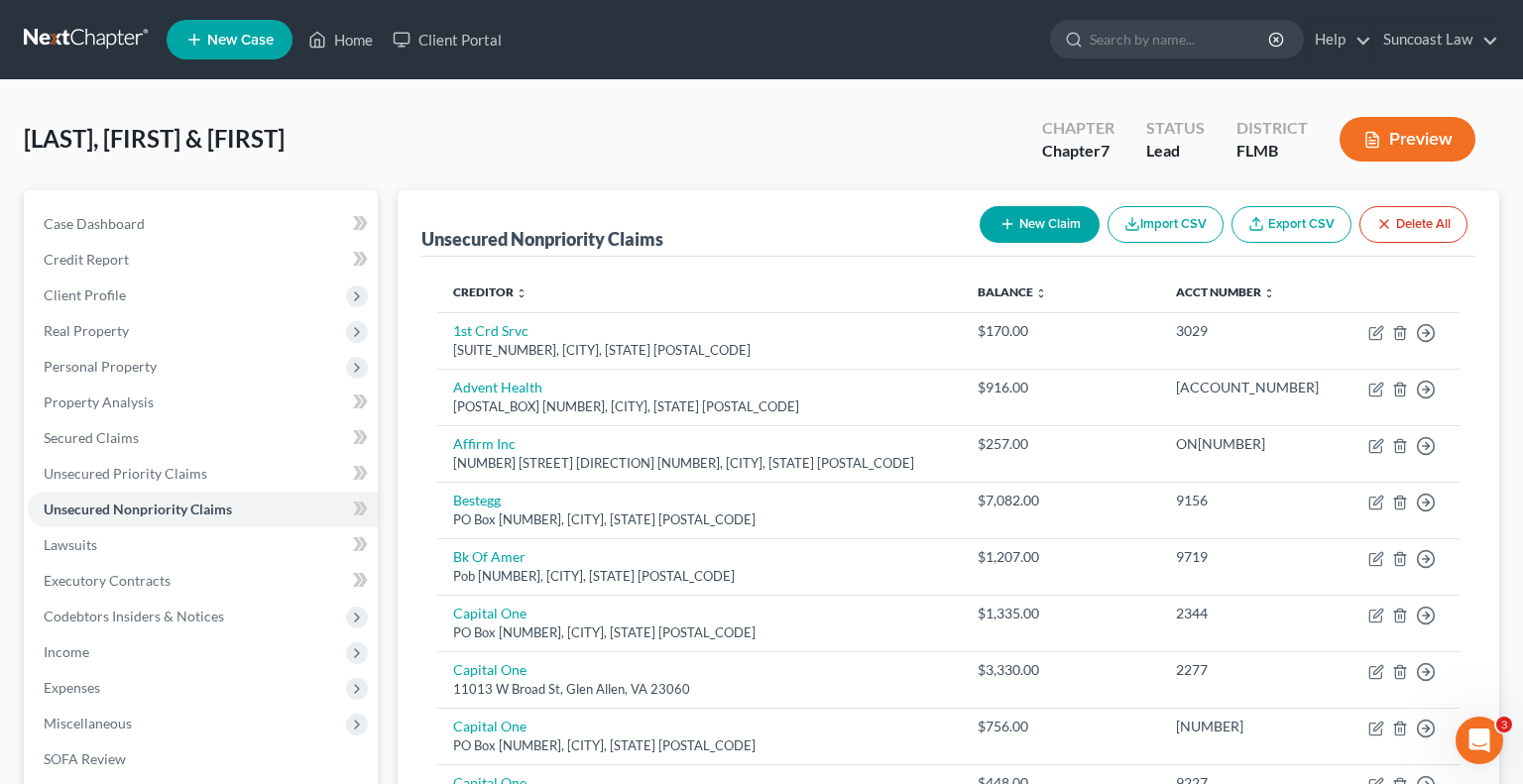 select on "2" 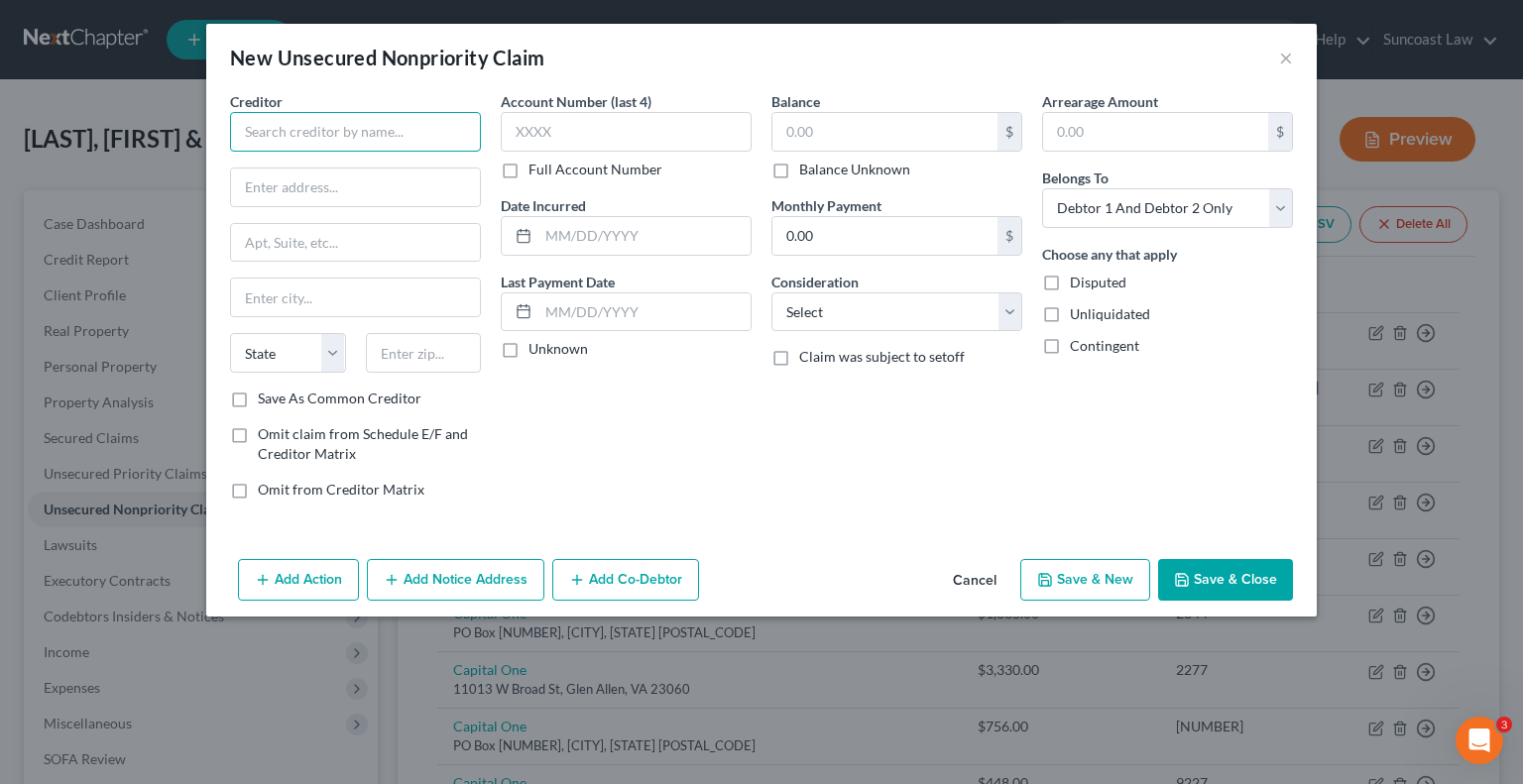 click at bounding box center [355, 132] 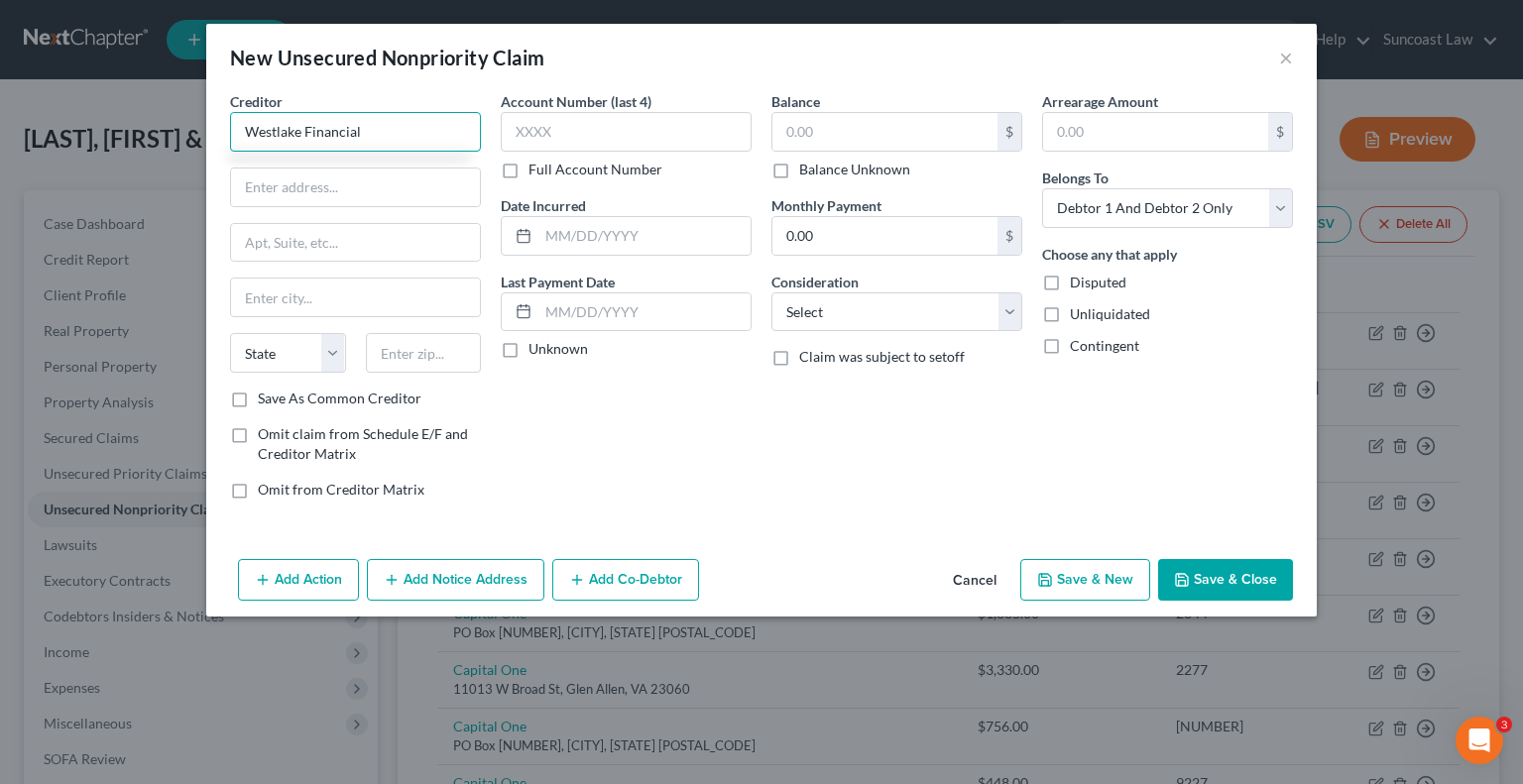 type on "Westlake Financial" 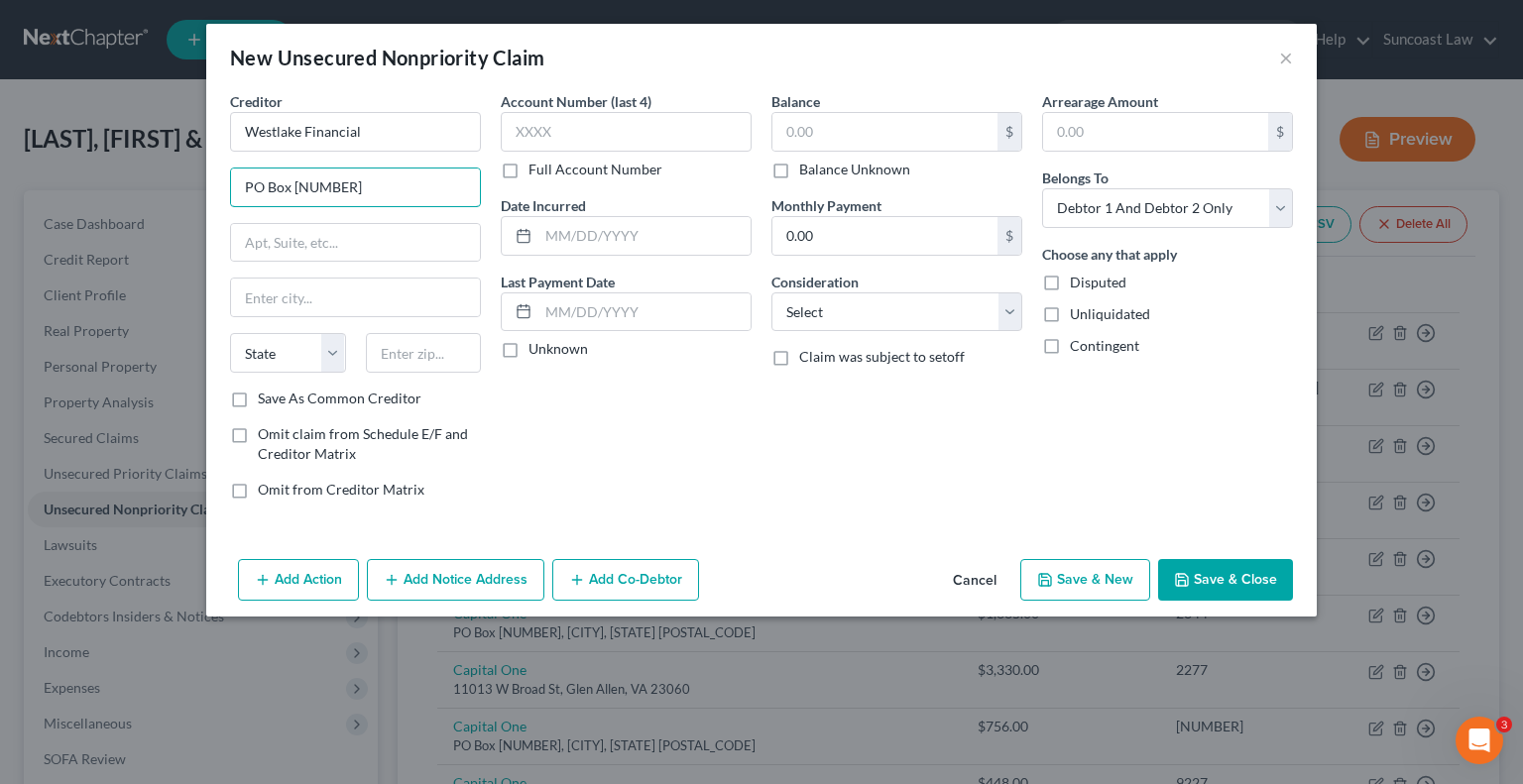 type on "PO Box [NUMBER]" 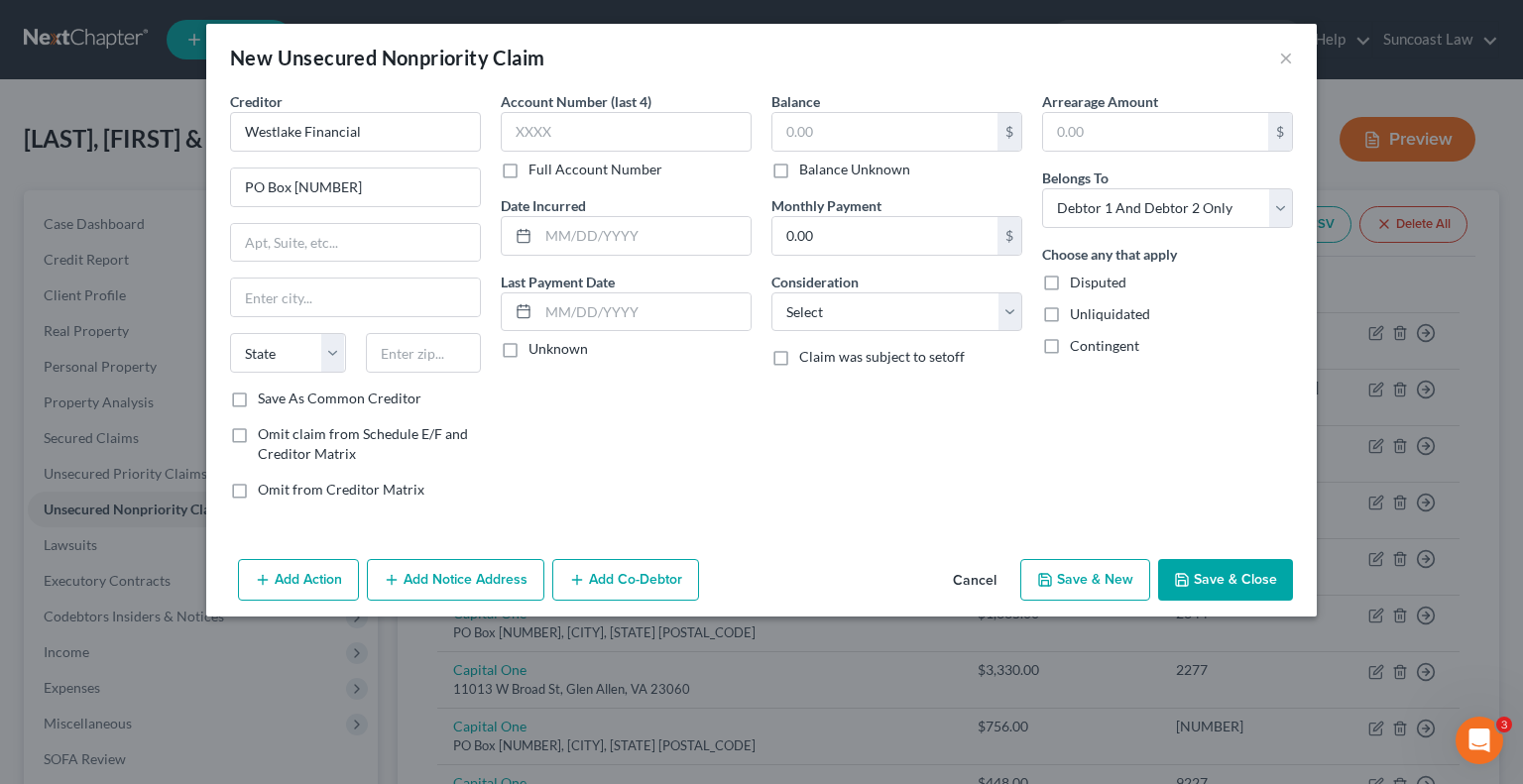 click on "Arrearage Amount $
Belongs To
*
Select Debtor 1 Only Debtor 2 Only Debtor 1 And Debtor 2 Only At Least One Of The Debtors And Another Community Property Choose any that apply Disputed Unliquidated Contingent" at bounding box center (1167, 303) 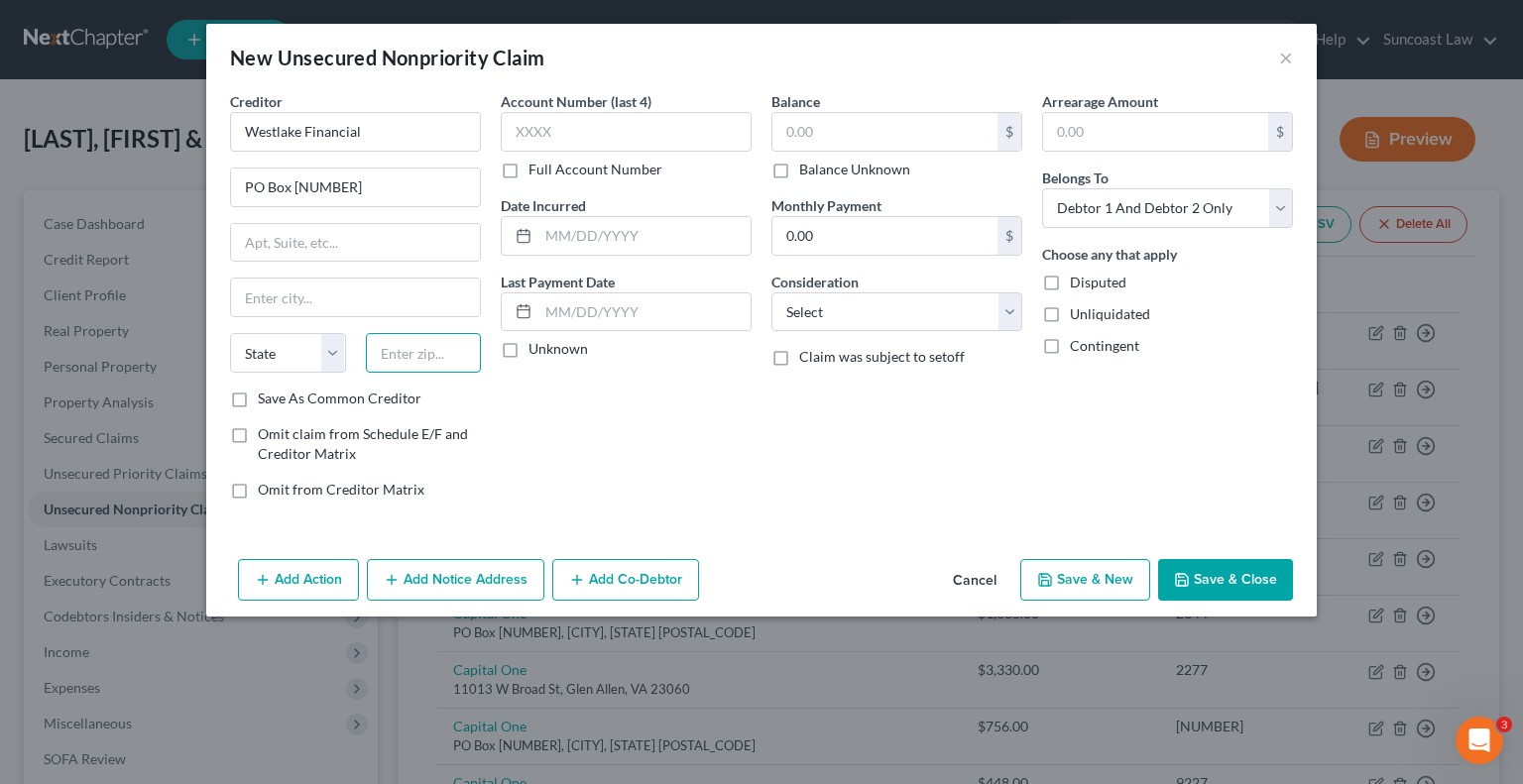 drag, startPoint x: 424, startPoint y: 348, endPoint x: 421, endPoint y: 338, distance: 10.440307 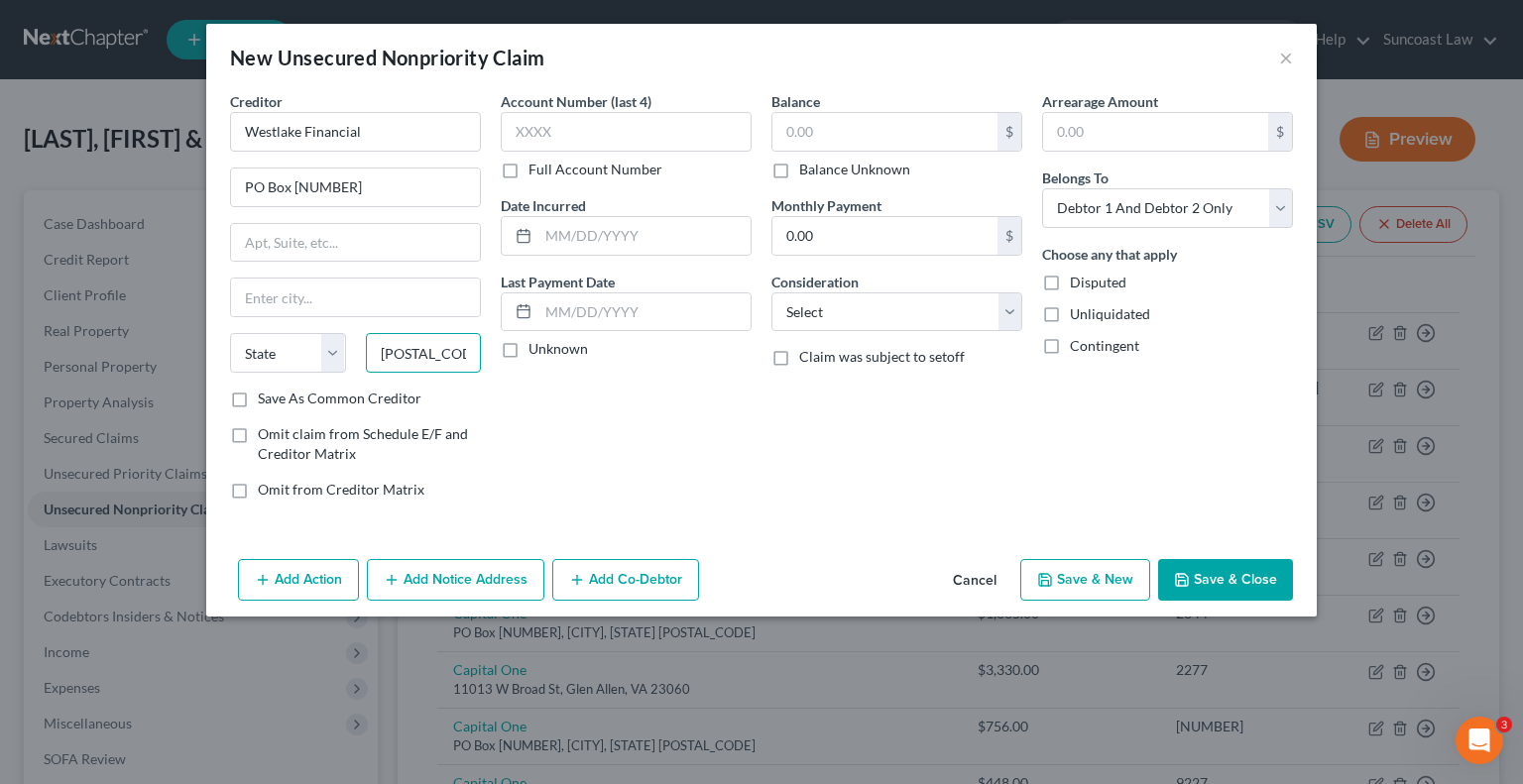 type on "[POSTAL_CODE]" 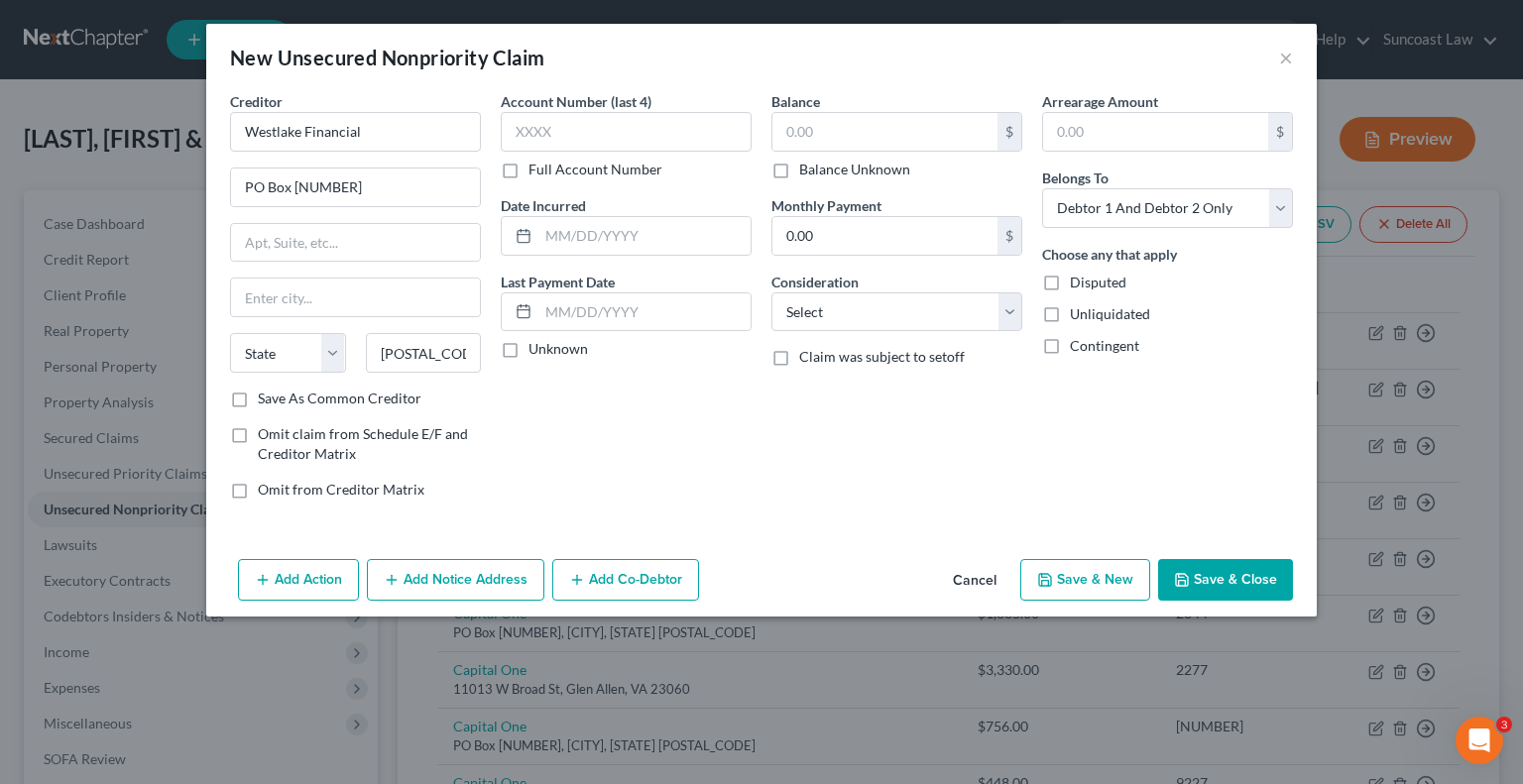 type on "Los Angeles" 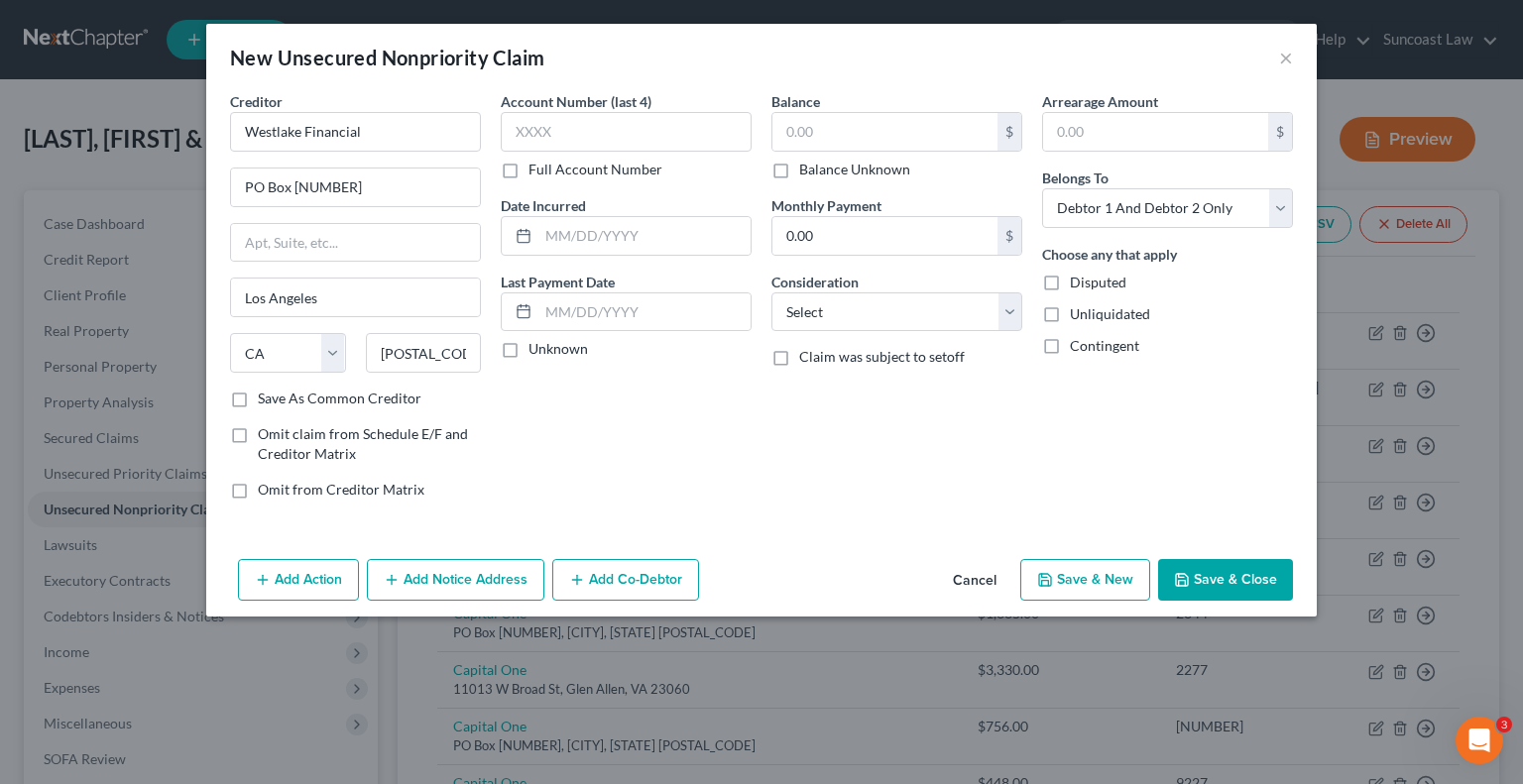 drag, startPoint x: 1241, startPoint y: 372, endPoint x: 1215, endPoint y: 370, distance: 26.07681 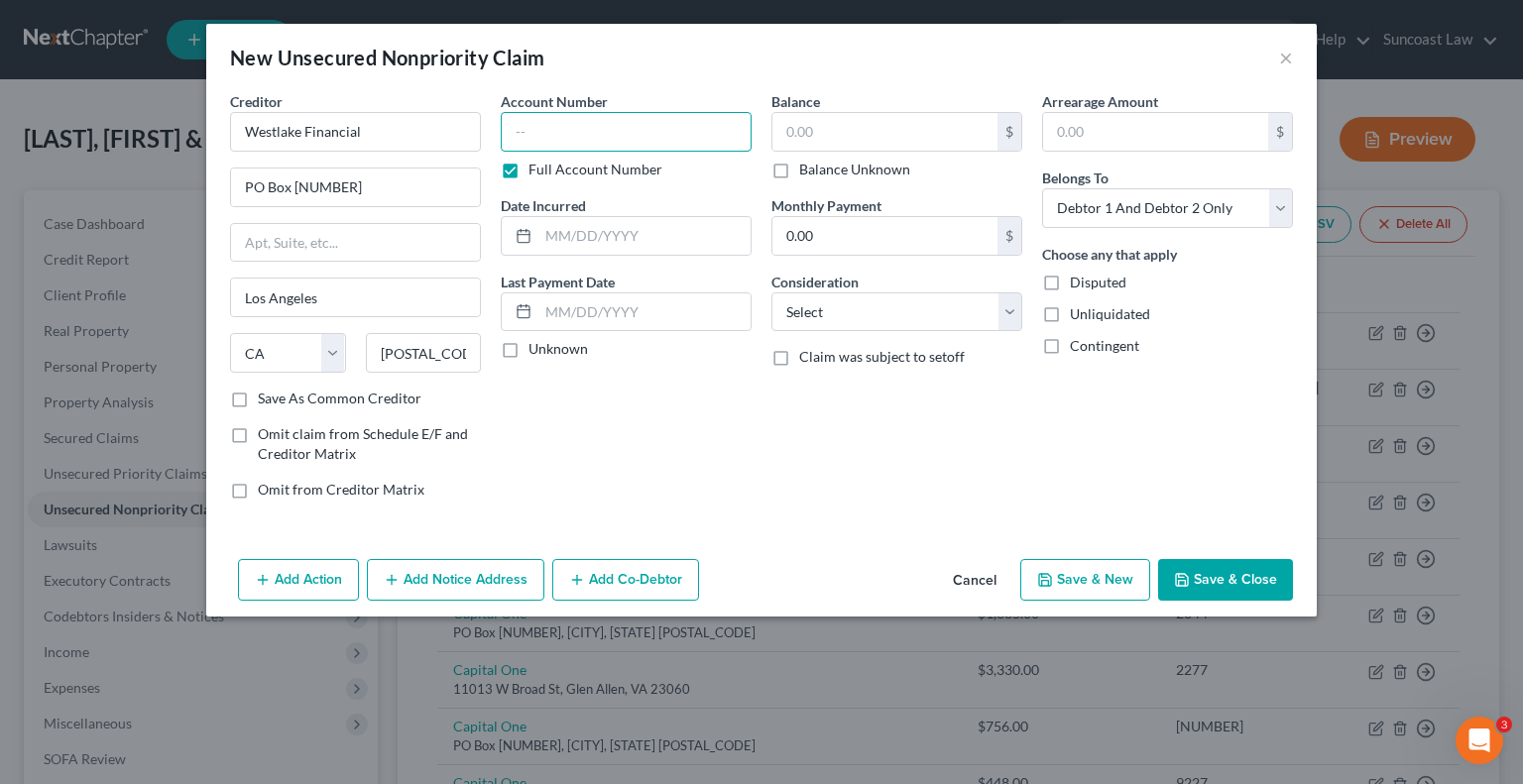 click at bounding box center (626, 132) 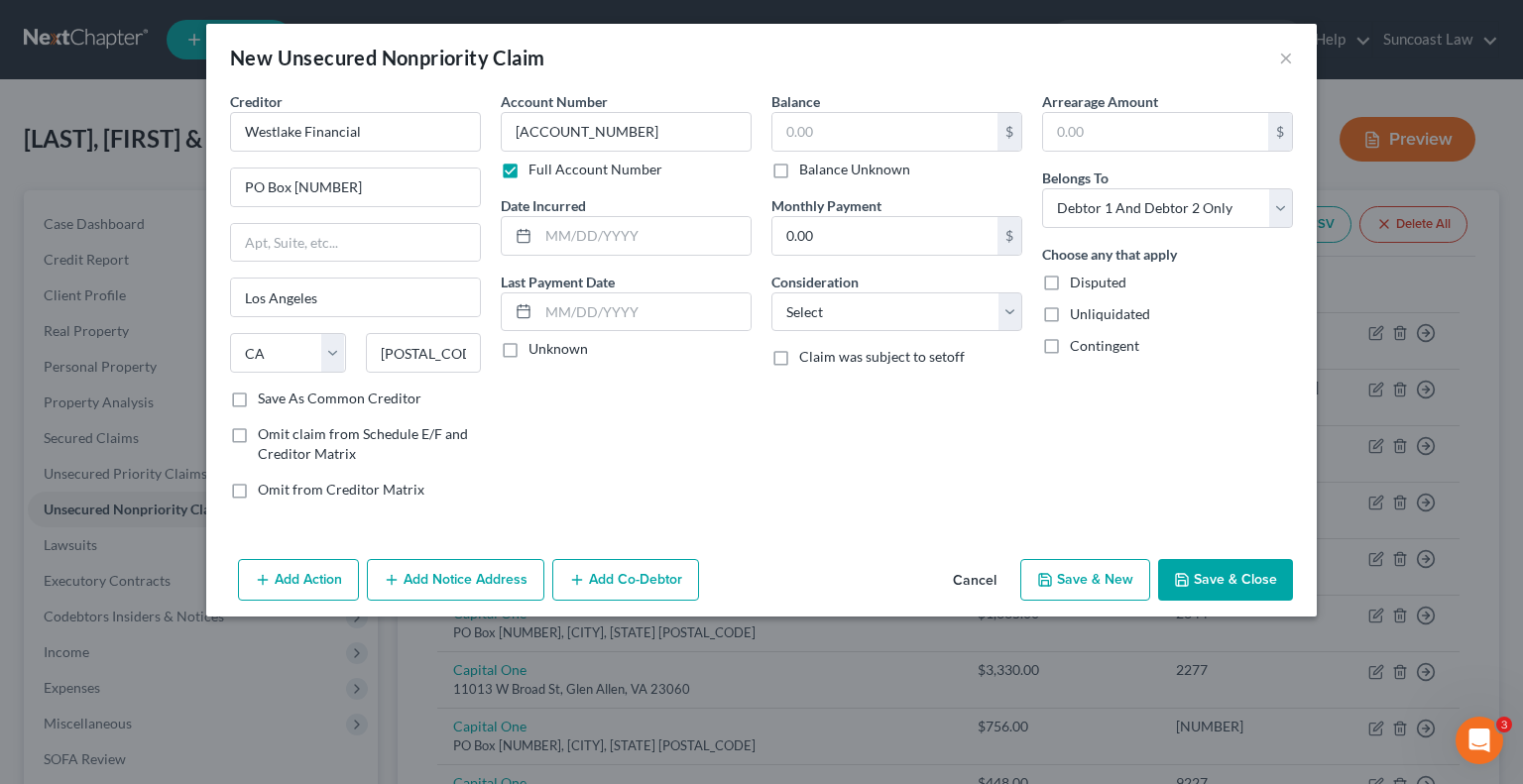 click on "Arrearage Amount $
Belongs To
*
Select Debtor 1 Only Debtor 2 Only Debtor 1 And Debtor 2 Only At Least One Of The Debtors And Another Community Property Choose any that apply Disputed Unliquidated Contingent" at bounding box center (1167, 303) 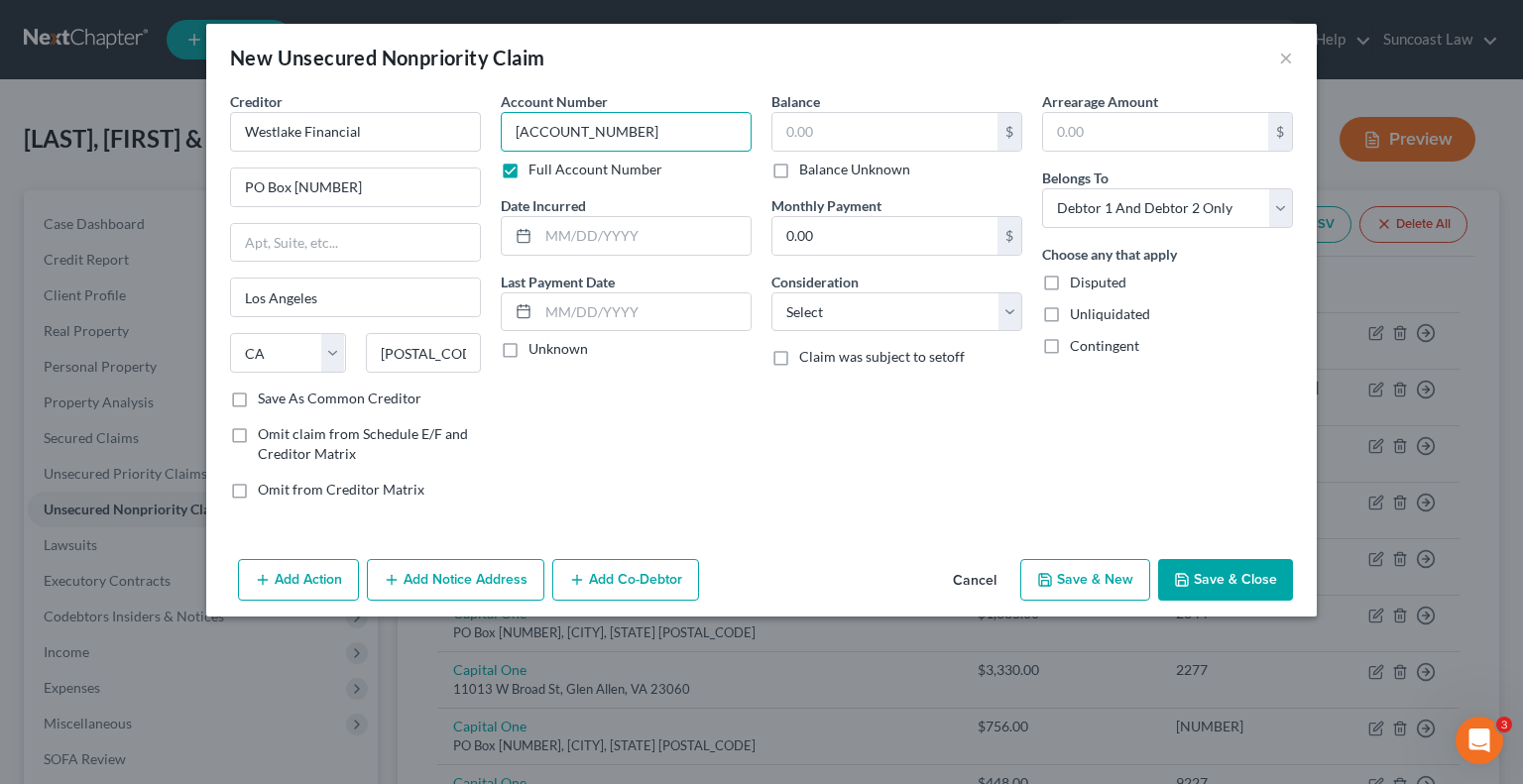 click on "[ACCOUNT_NUMBER]" at bounding box center (626, 132) 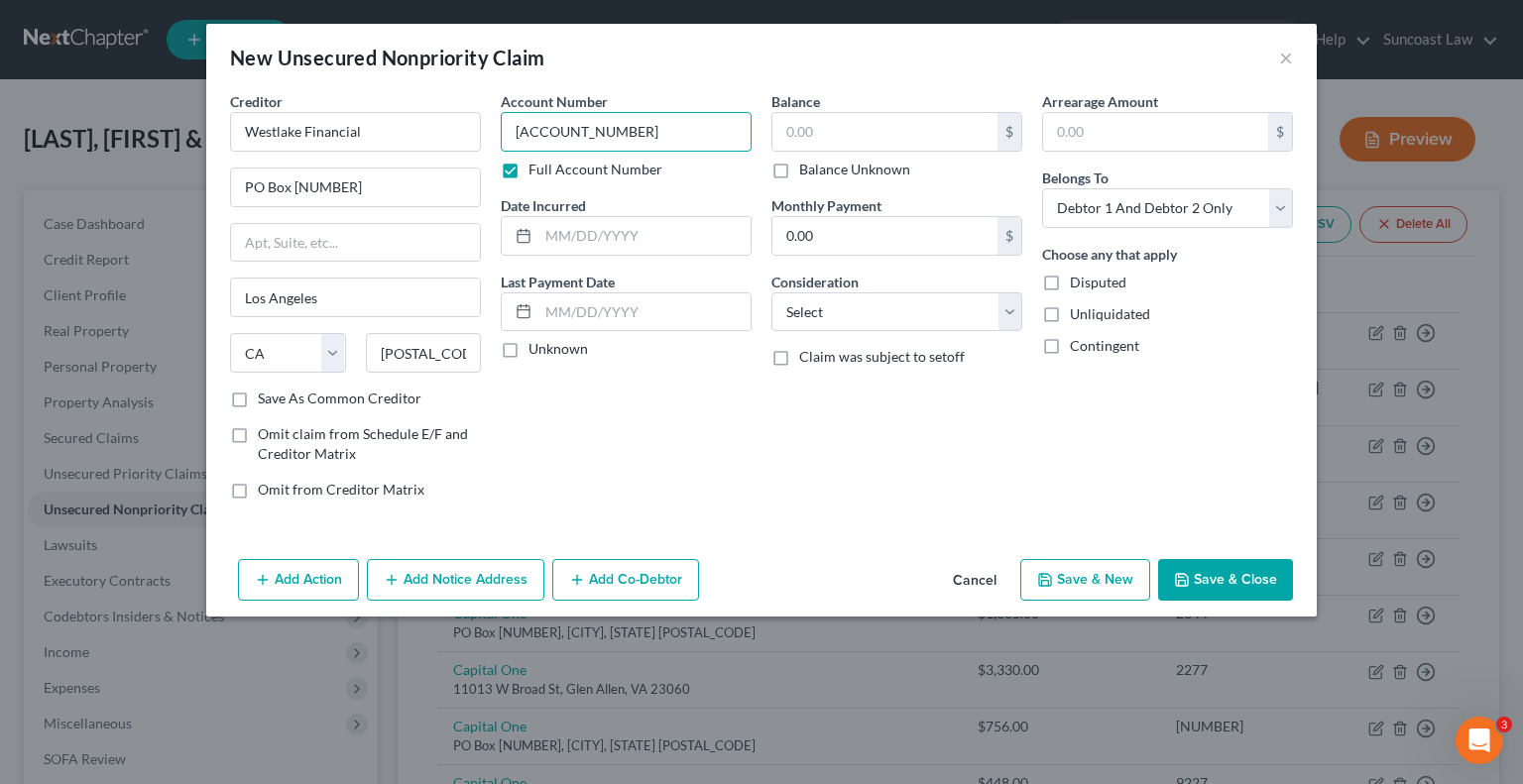 type on "[ACCOUNT_NUMBER]" 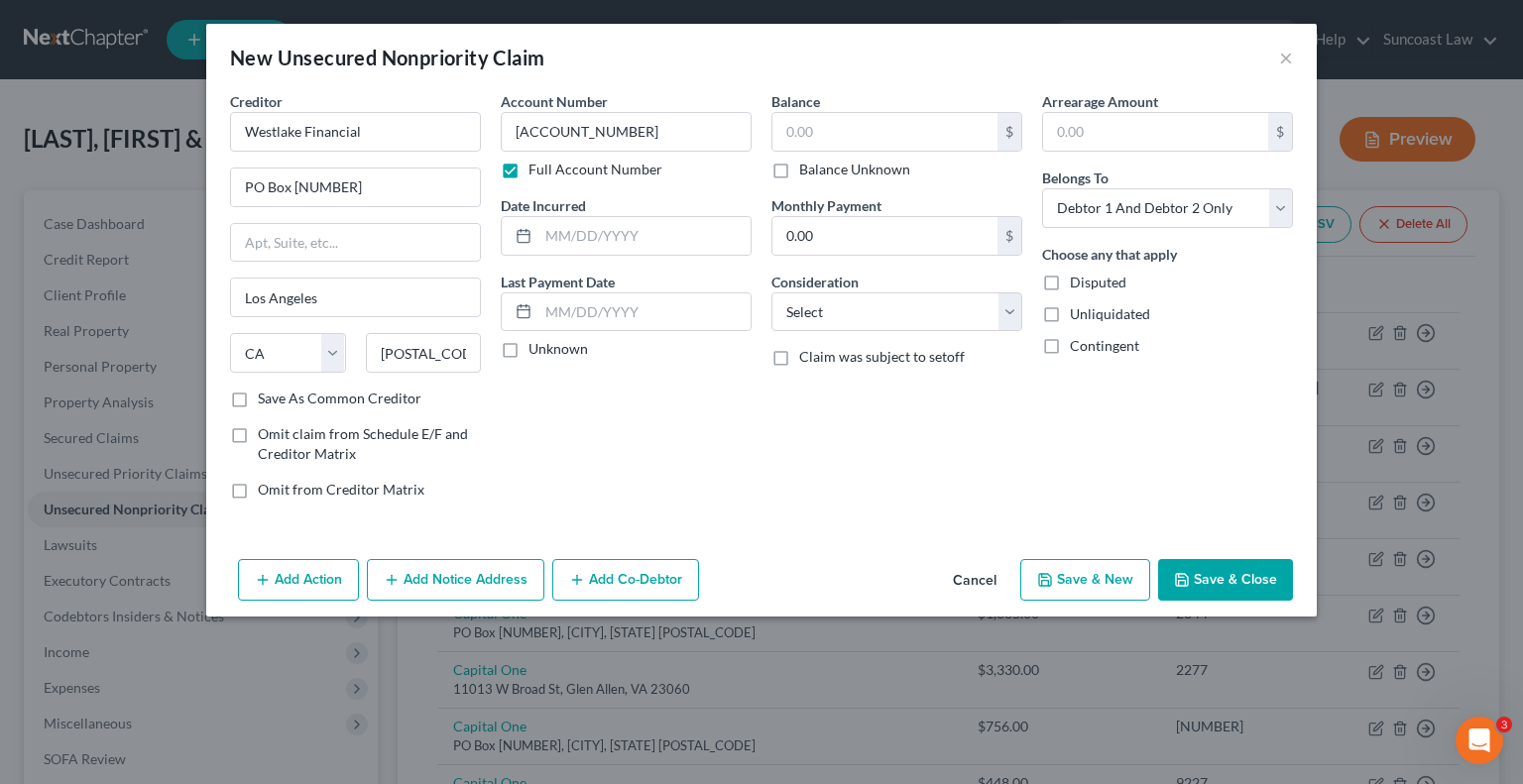 click on "Arrearage Amount $
Belongs To
*
Select Debtor 1 Only Debtor 2 Only Debtor 1 And Debtor 2 Only At Least One Of The Debtors And Another Community Property Choose any that apply Disputed Unliquidated Contingent" at bounding box center (1167, 303) 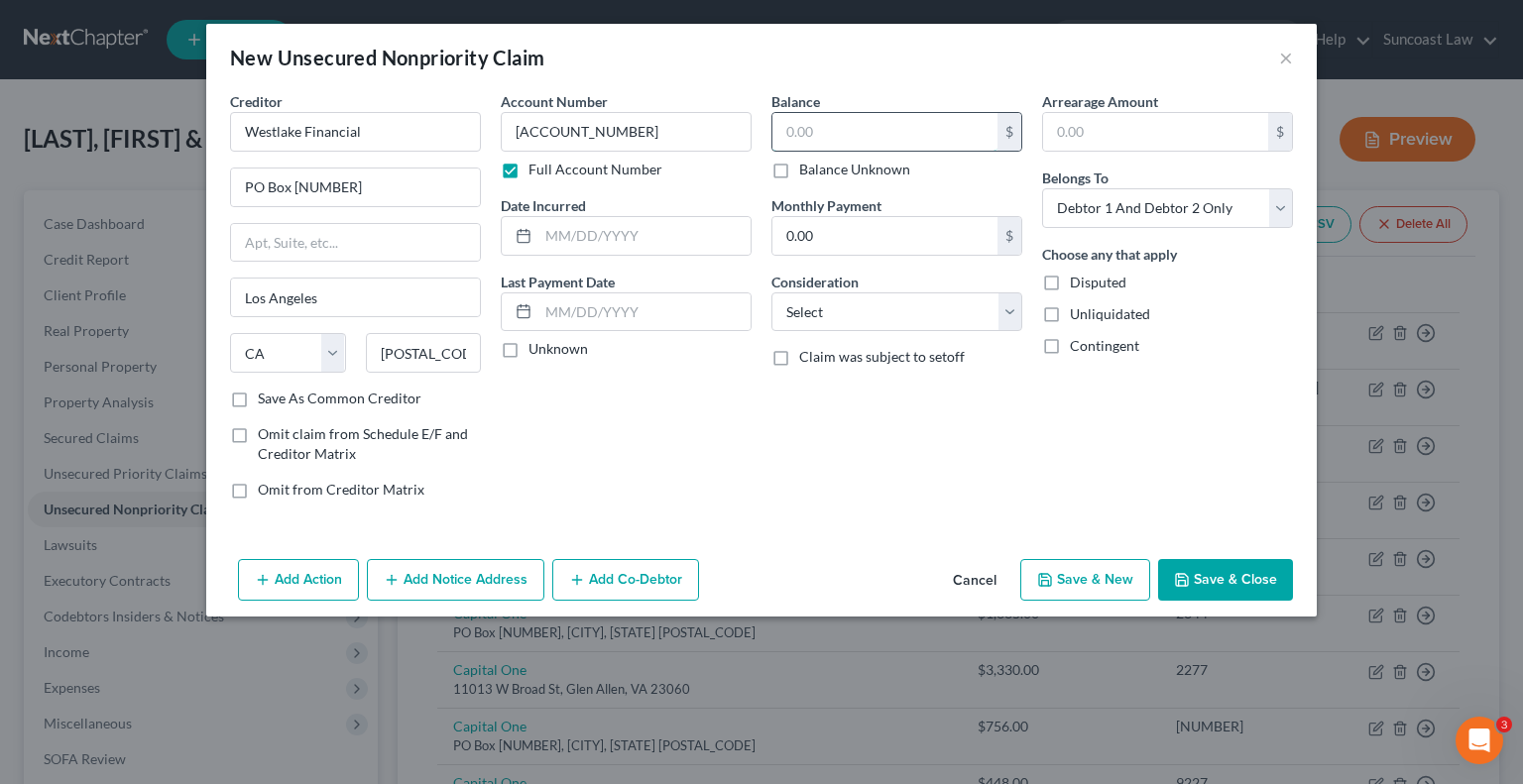 click at bounding box center [884, 132] 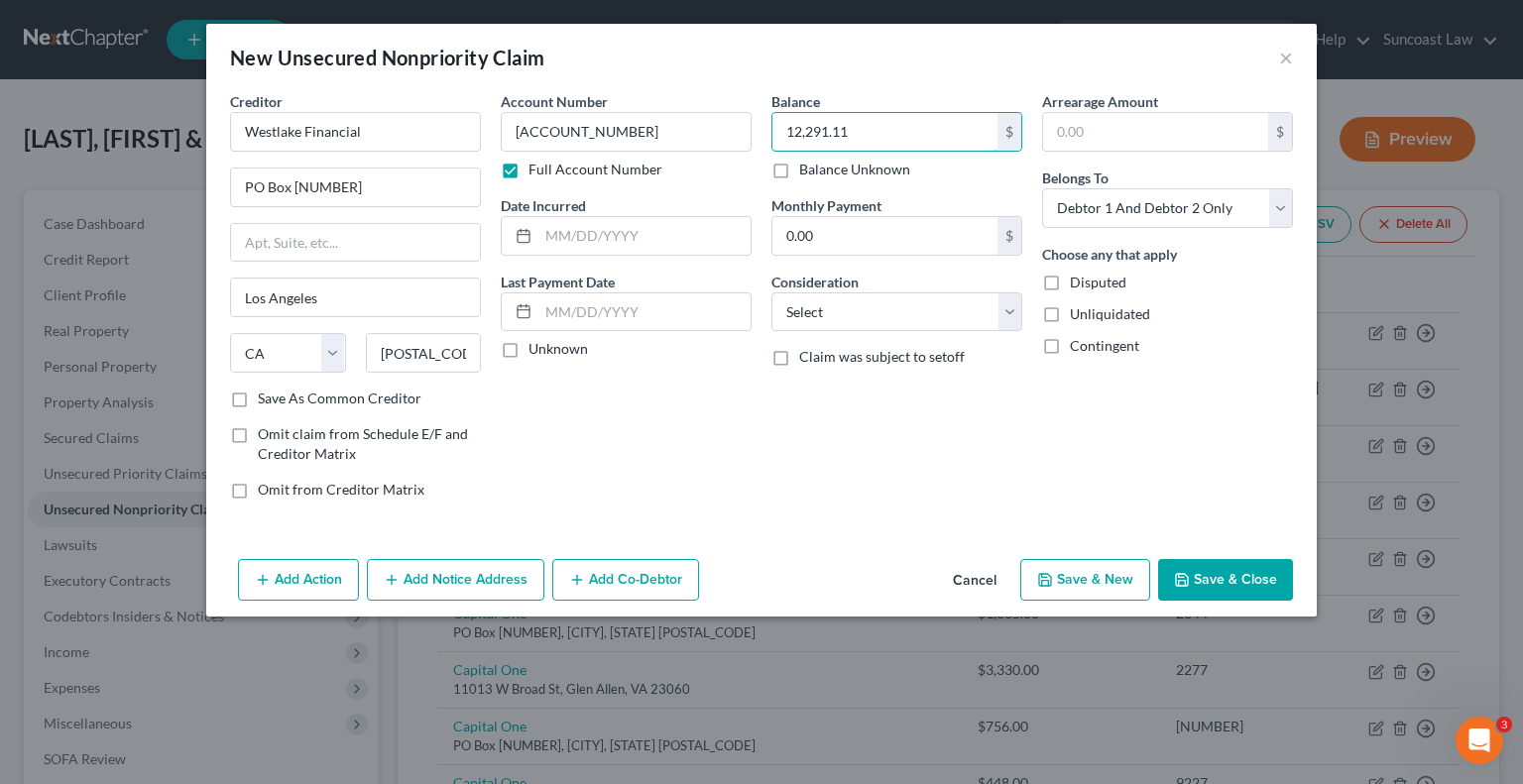 type on "12,291.11" 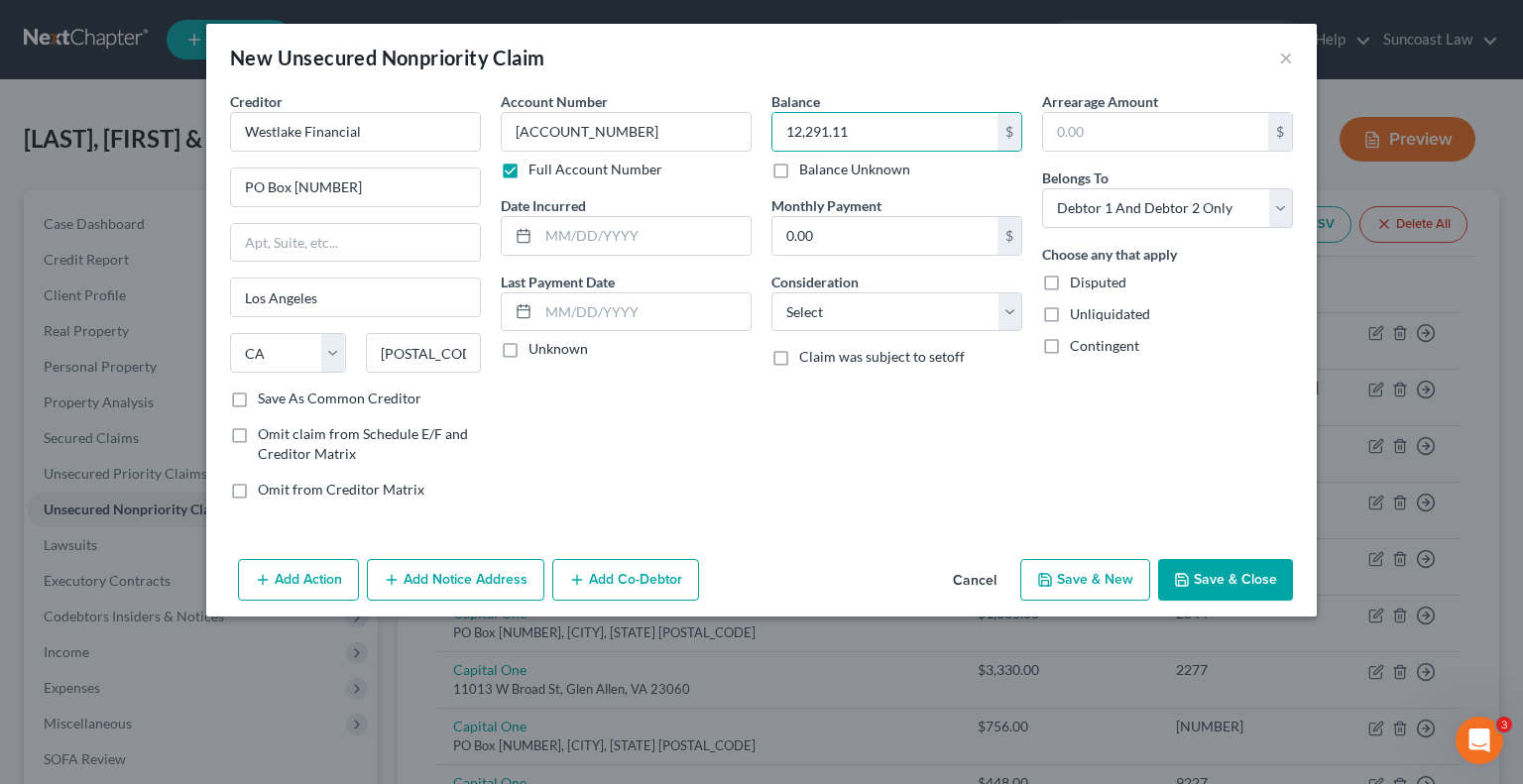 click on "Save & Close" at bounding box center [1226, 580] 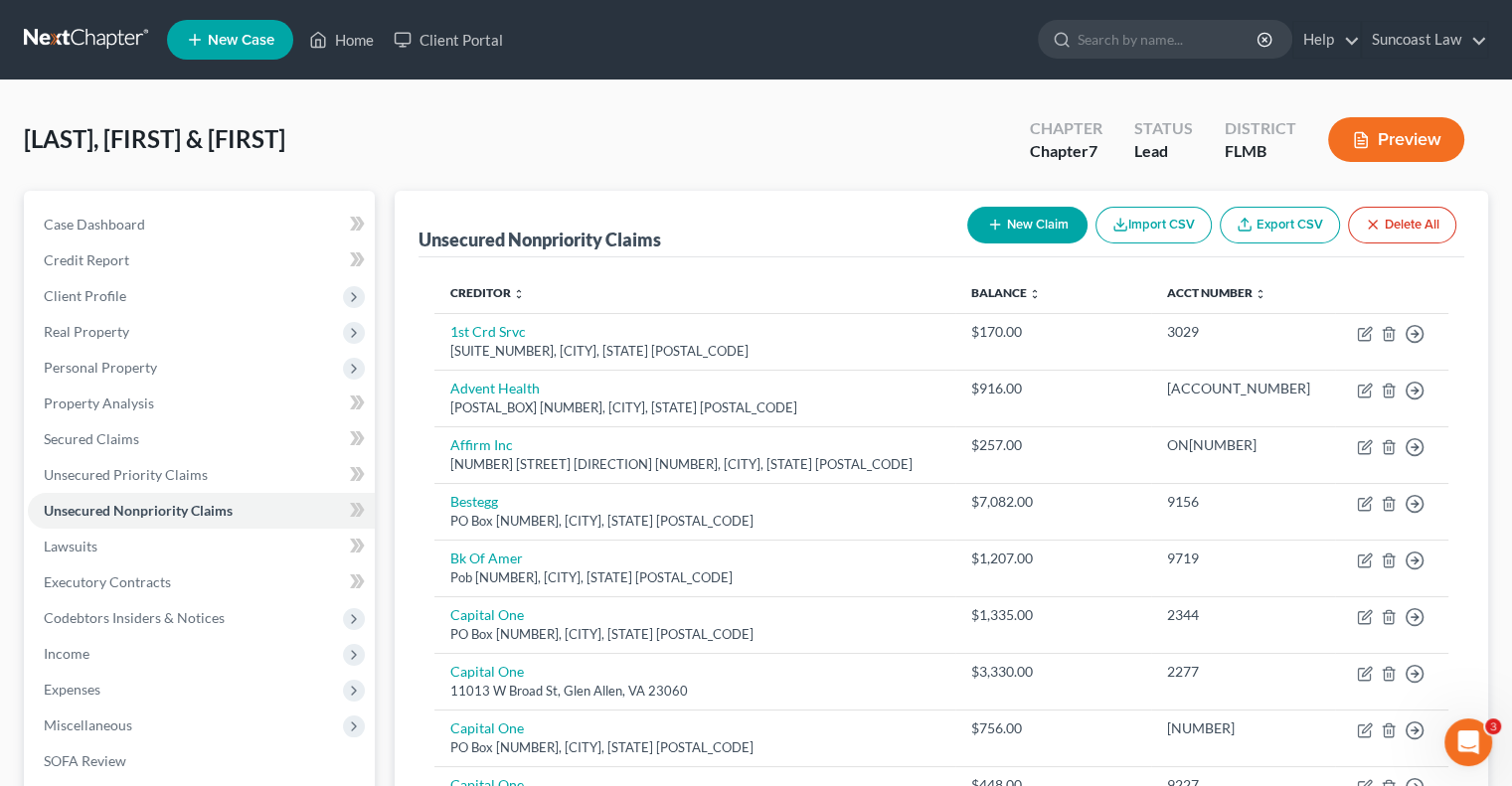 click on "New Claim" at bounding box center (1027, 225) 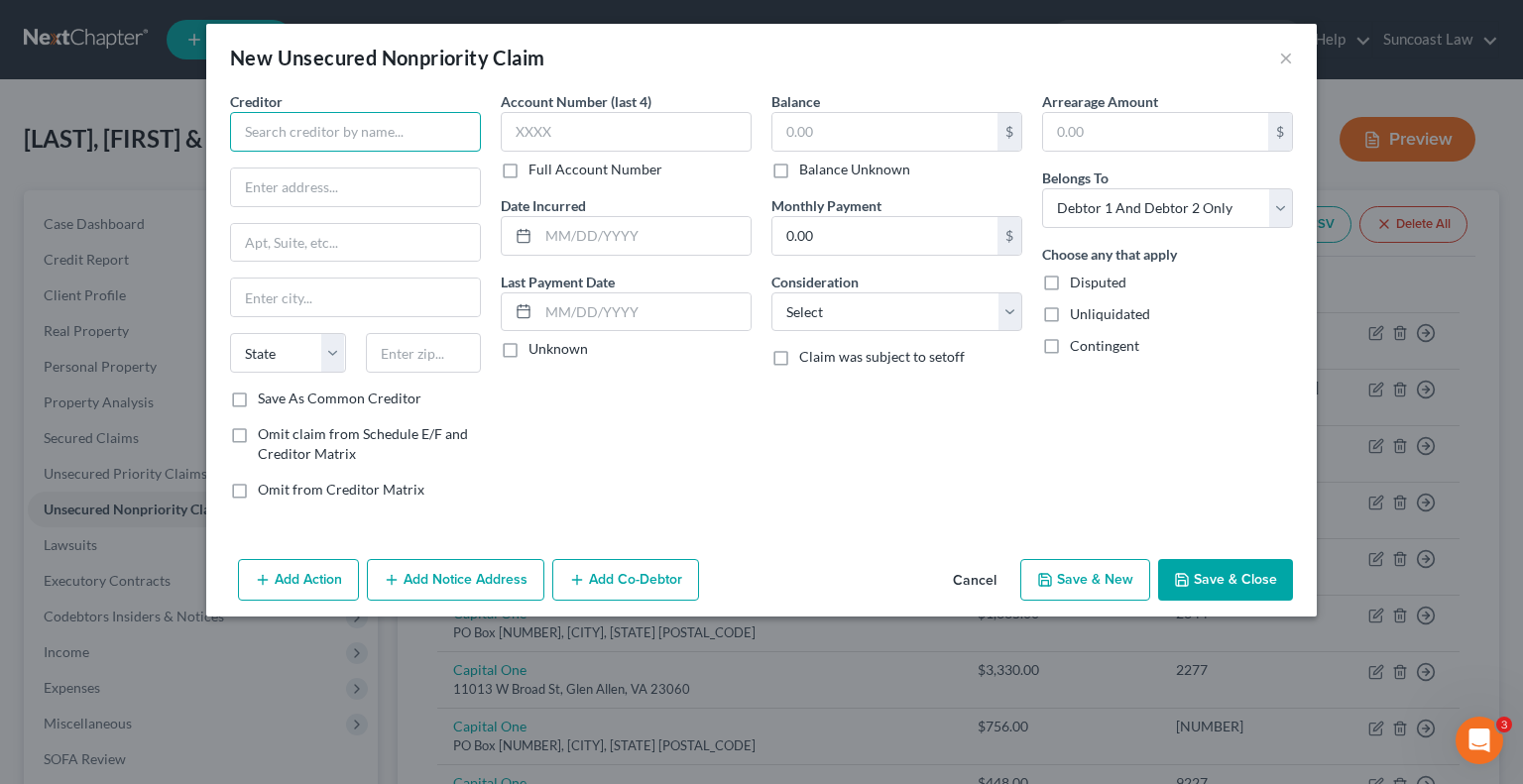 click at bounding box center [355, 132] 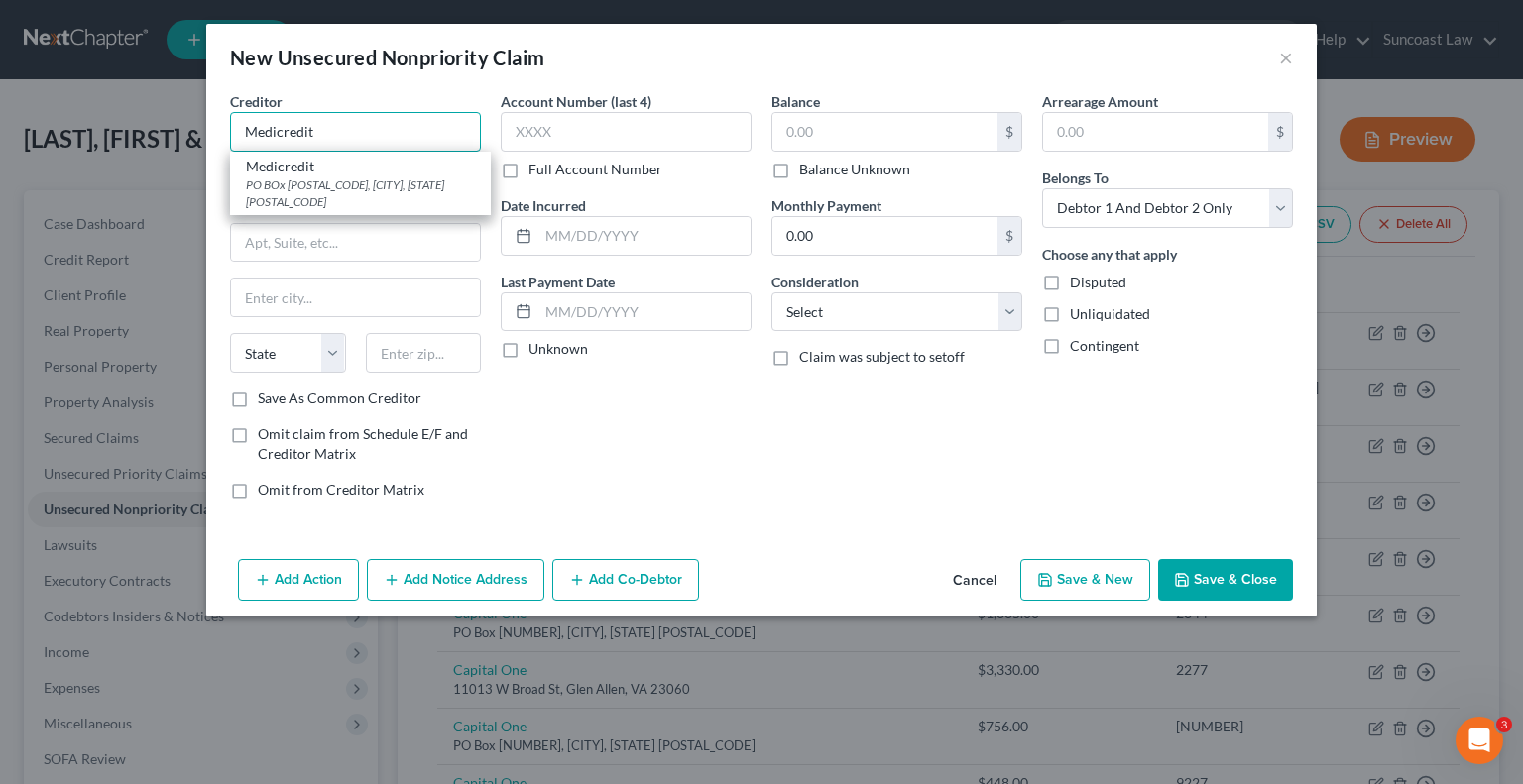 type on "Medicredit" 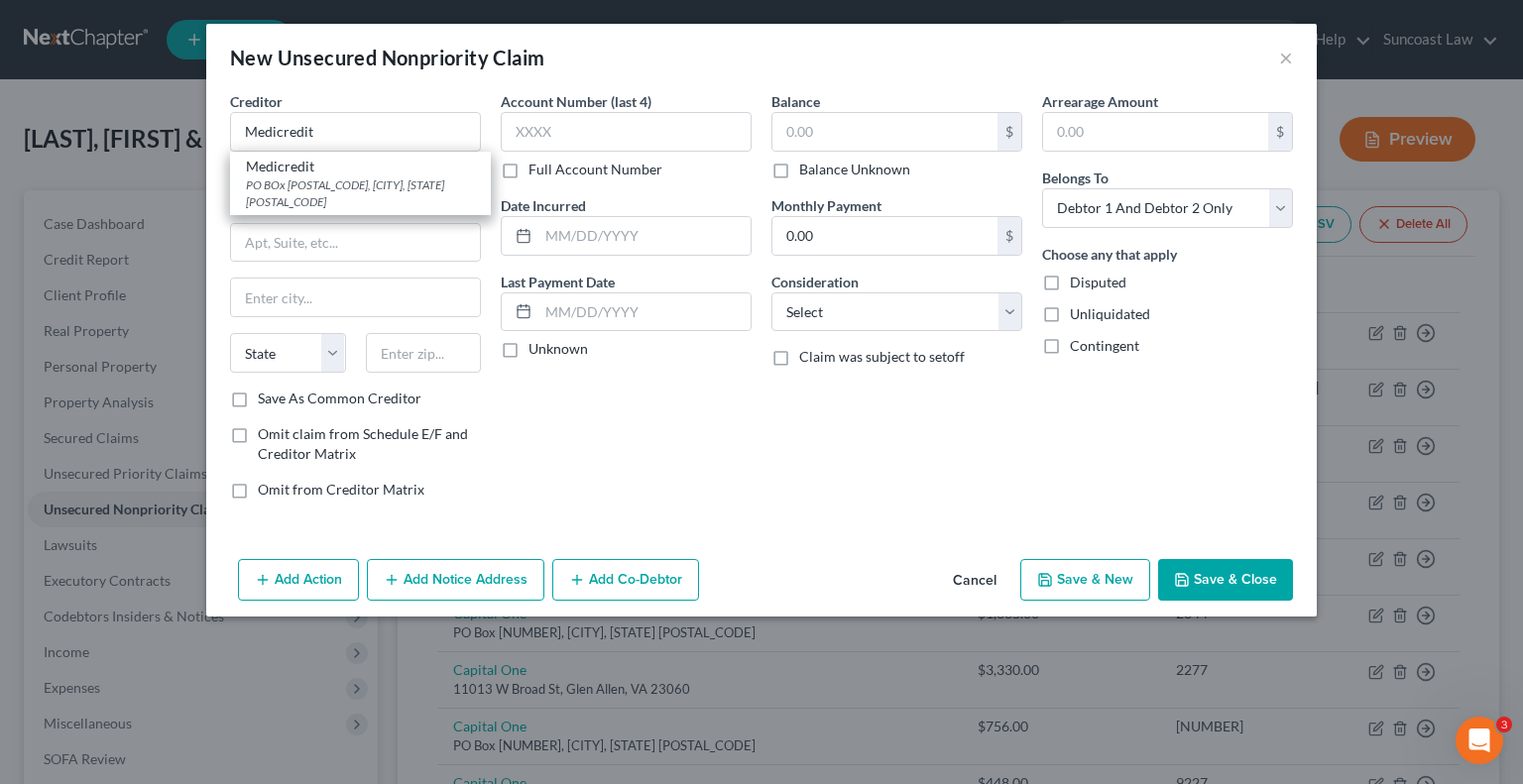 type on "[POSTAL_BOX] [NUMBER]" 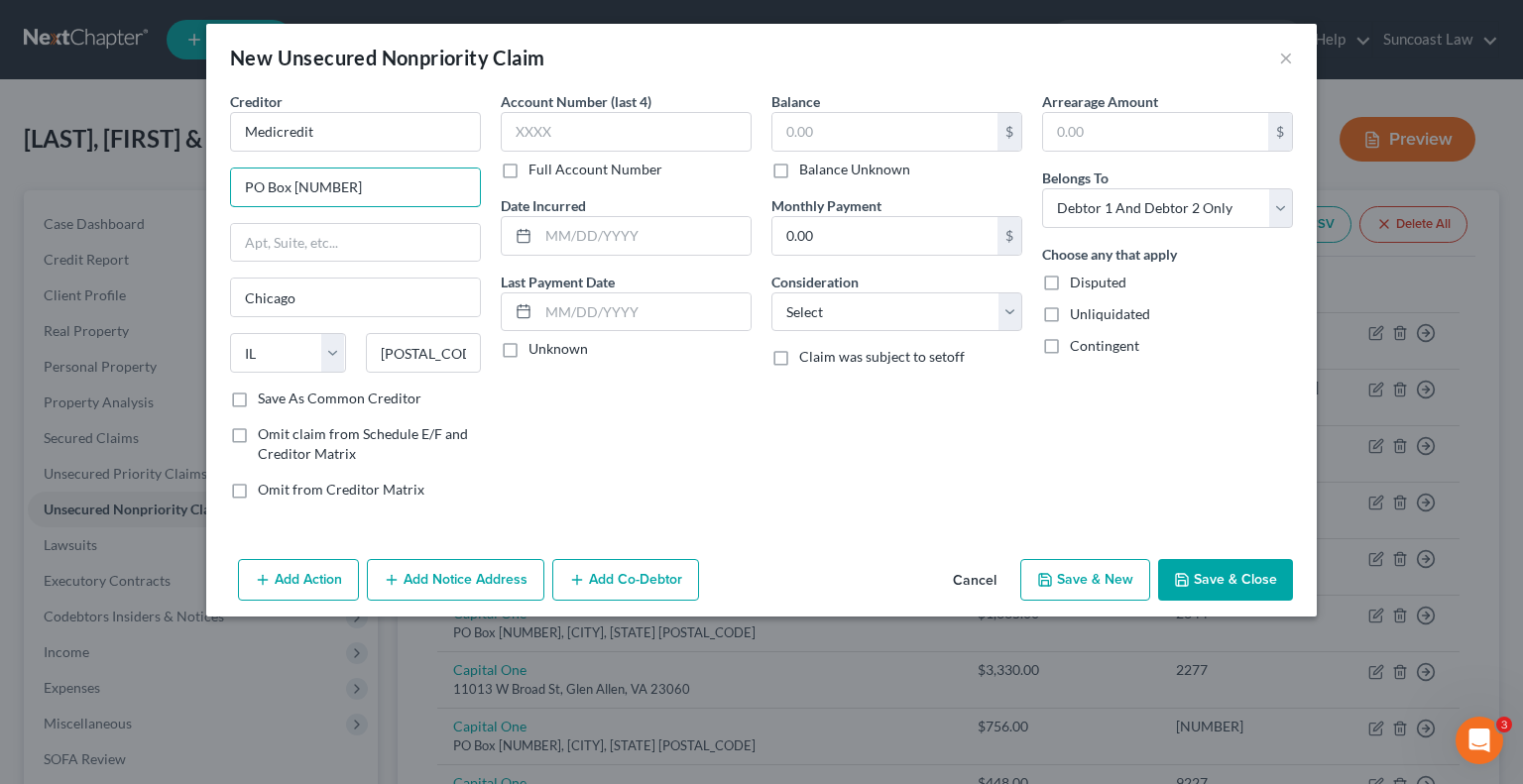 type on "PO Box [NUMBER]" 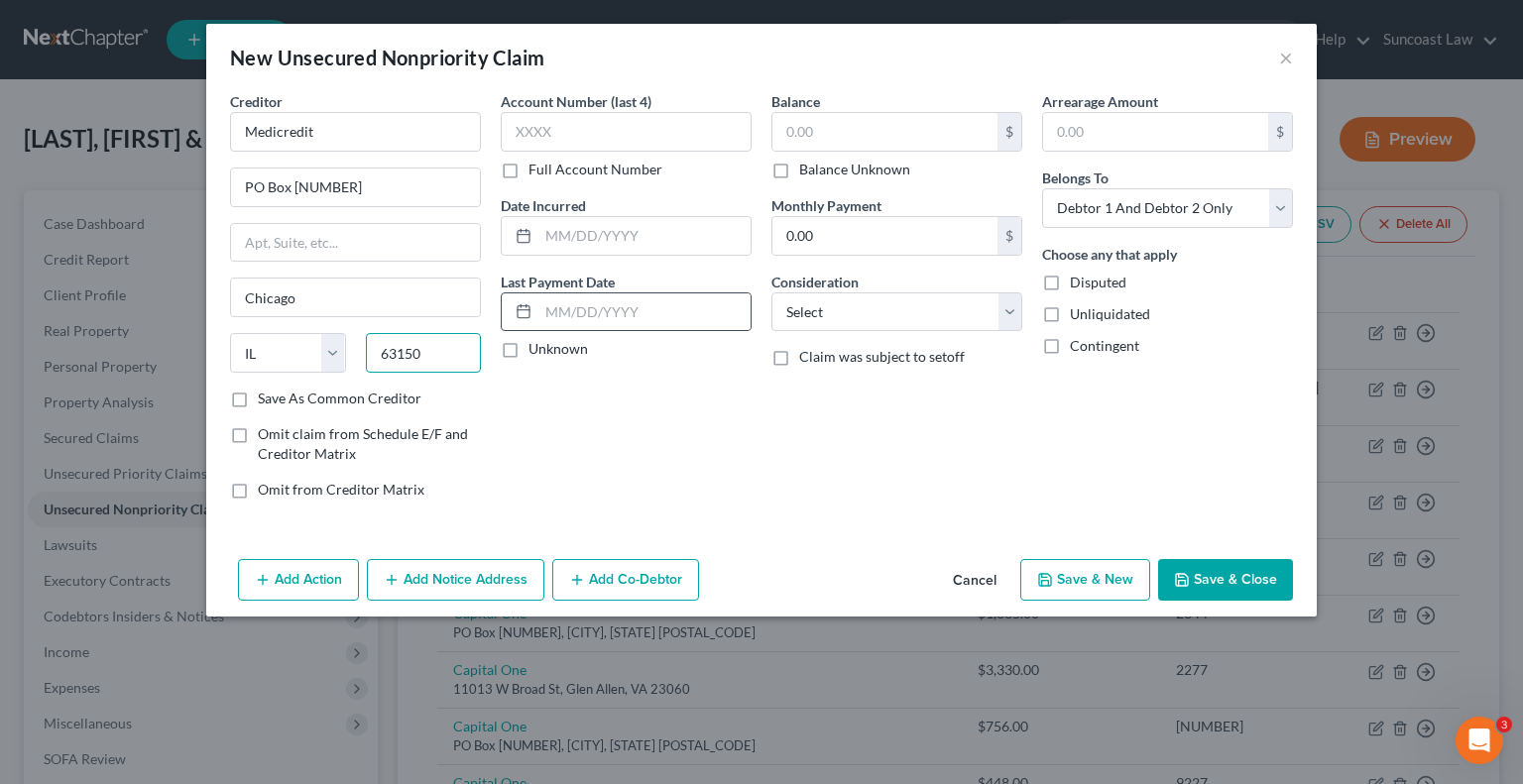 type on "63150" 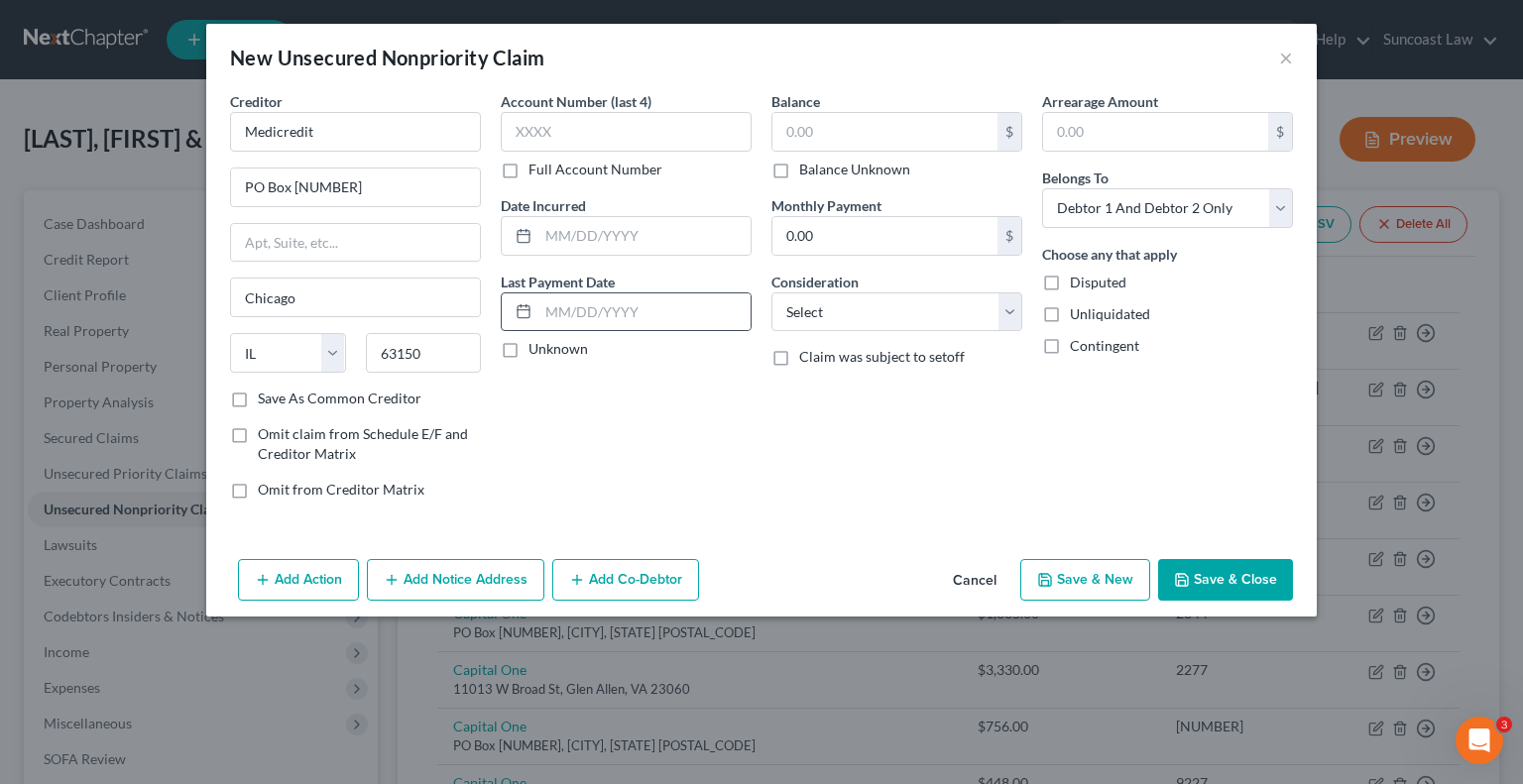 type on "Saint Louis" 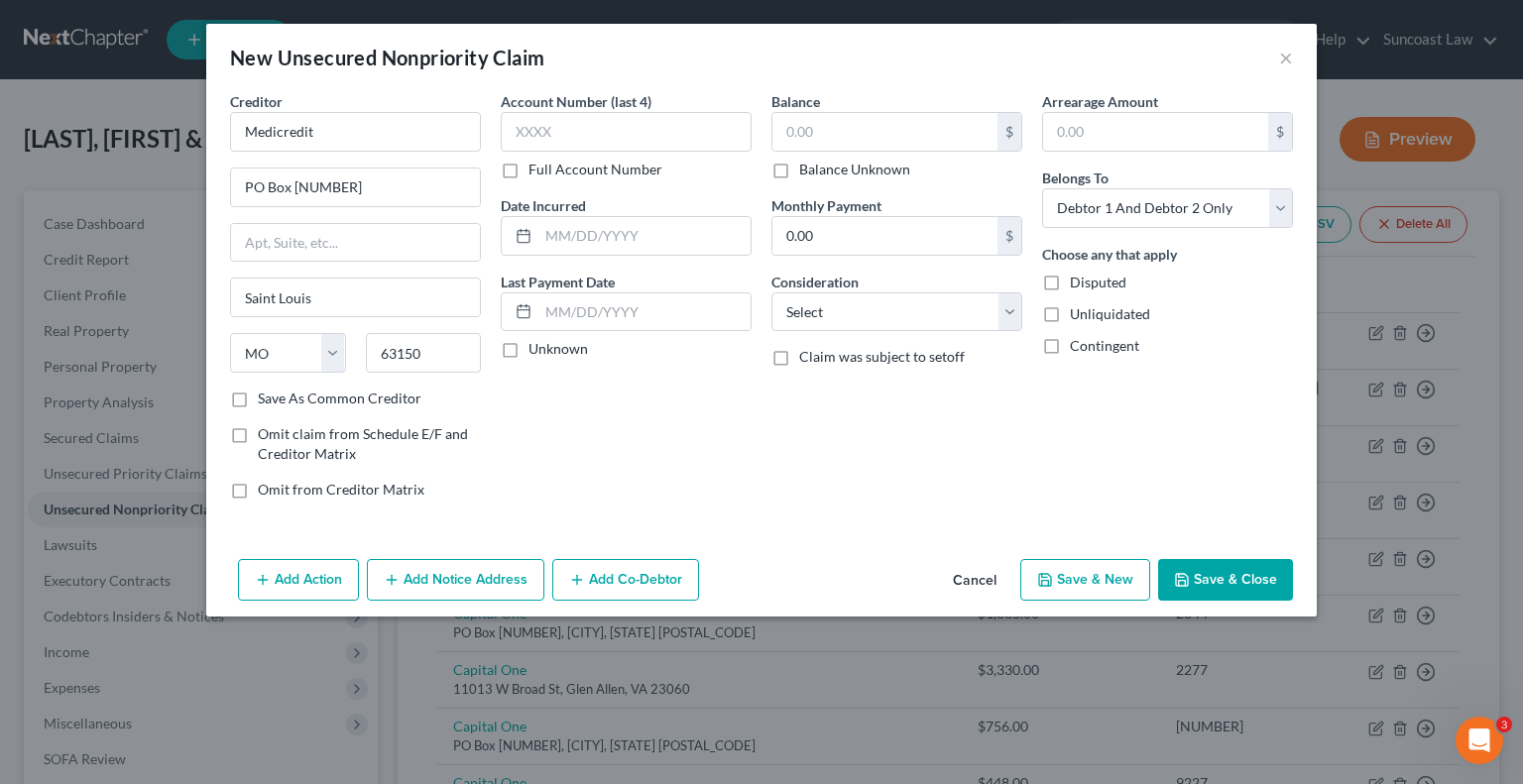 click on "Arrearage Amount $
Belongs To
*
Select Debtor 1 Only Debtor 2 Only Debtor 1 And Debtor 2 Only At Least One Of The Debtors And Another Community Property Choose any that apply Disputed Unliquidated Contingent" at bounding box center (1167, 303) 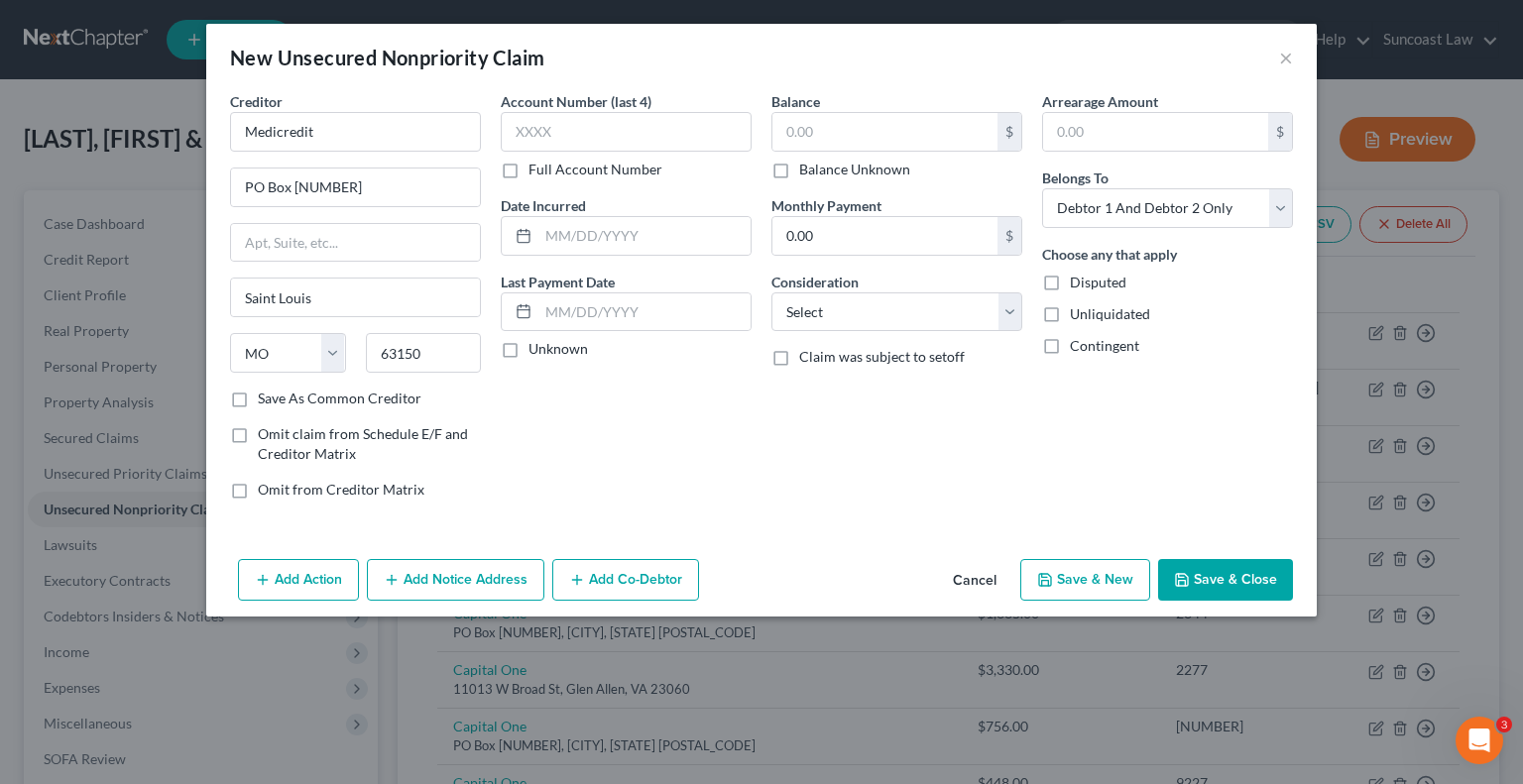 click on "Full Account Number" at bounding box center [542, 166] 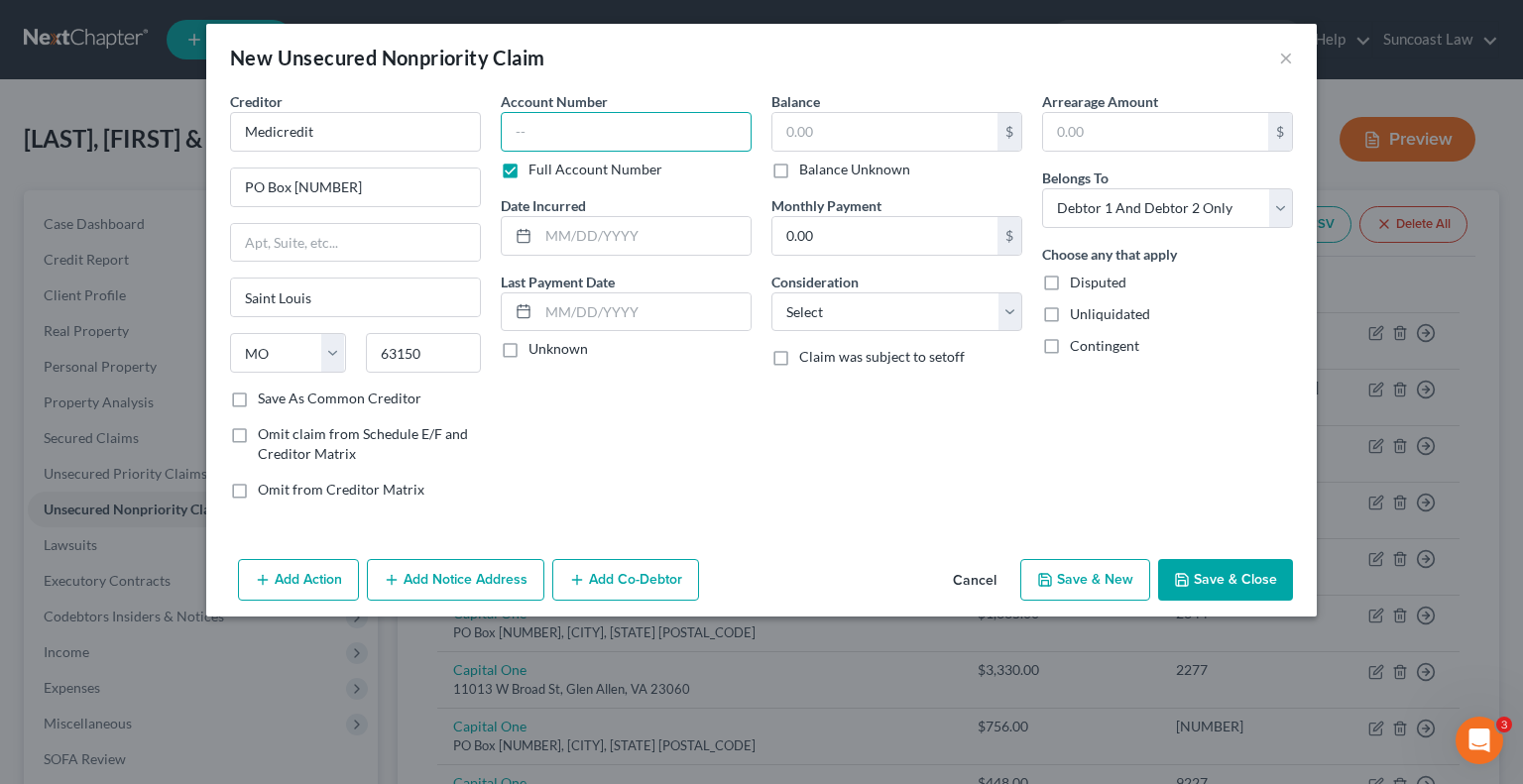 click at bounding box center [626, 132] 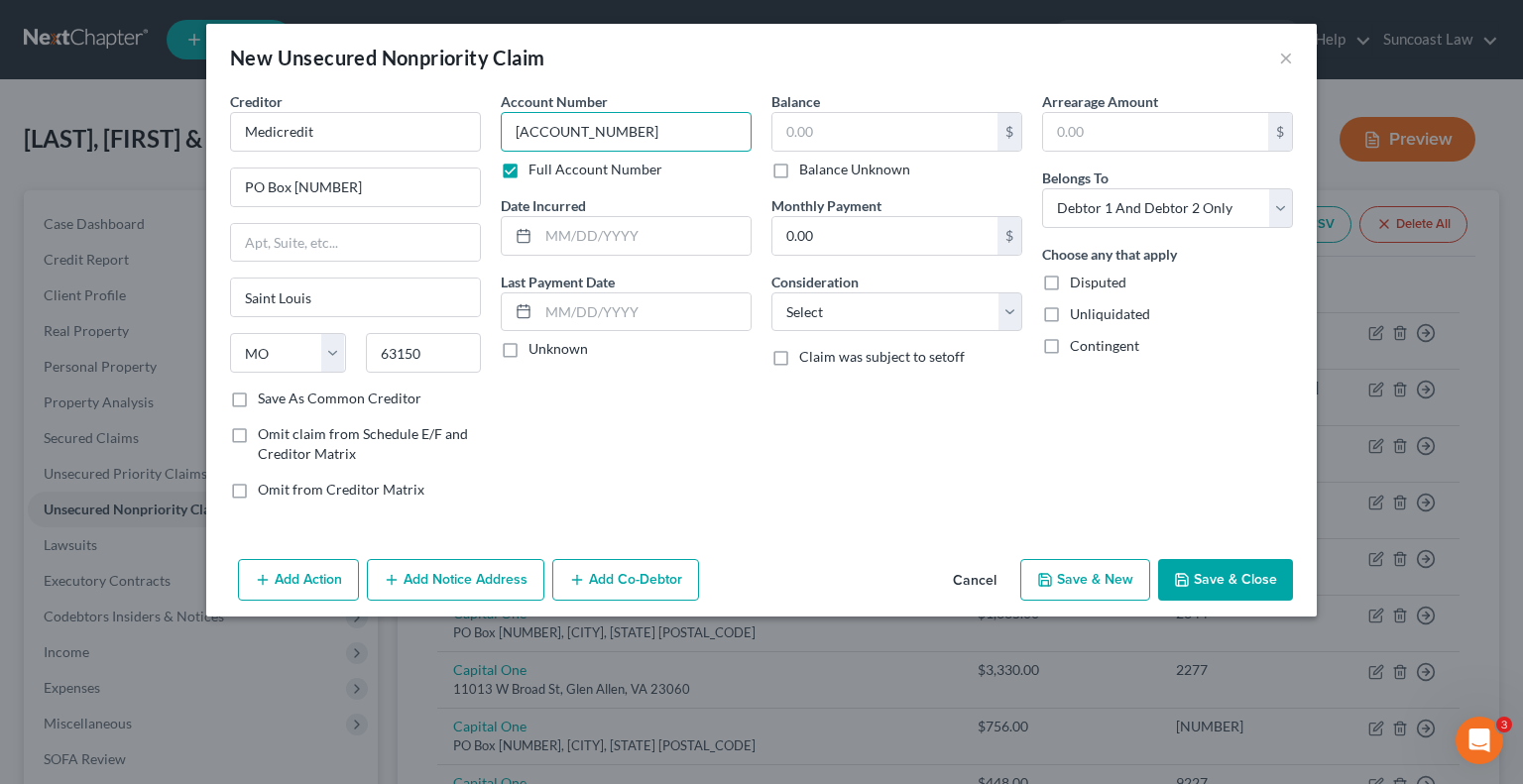type on "[ACCOUNT_NUMBER]" 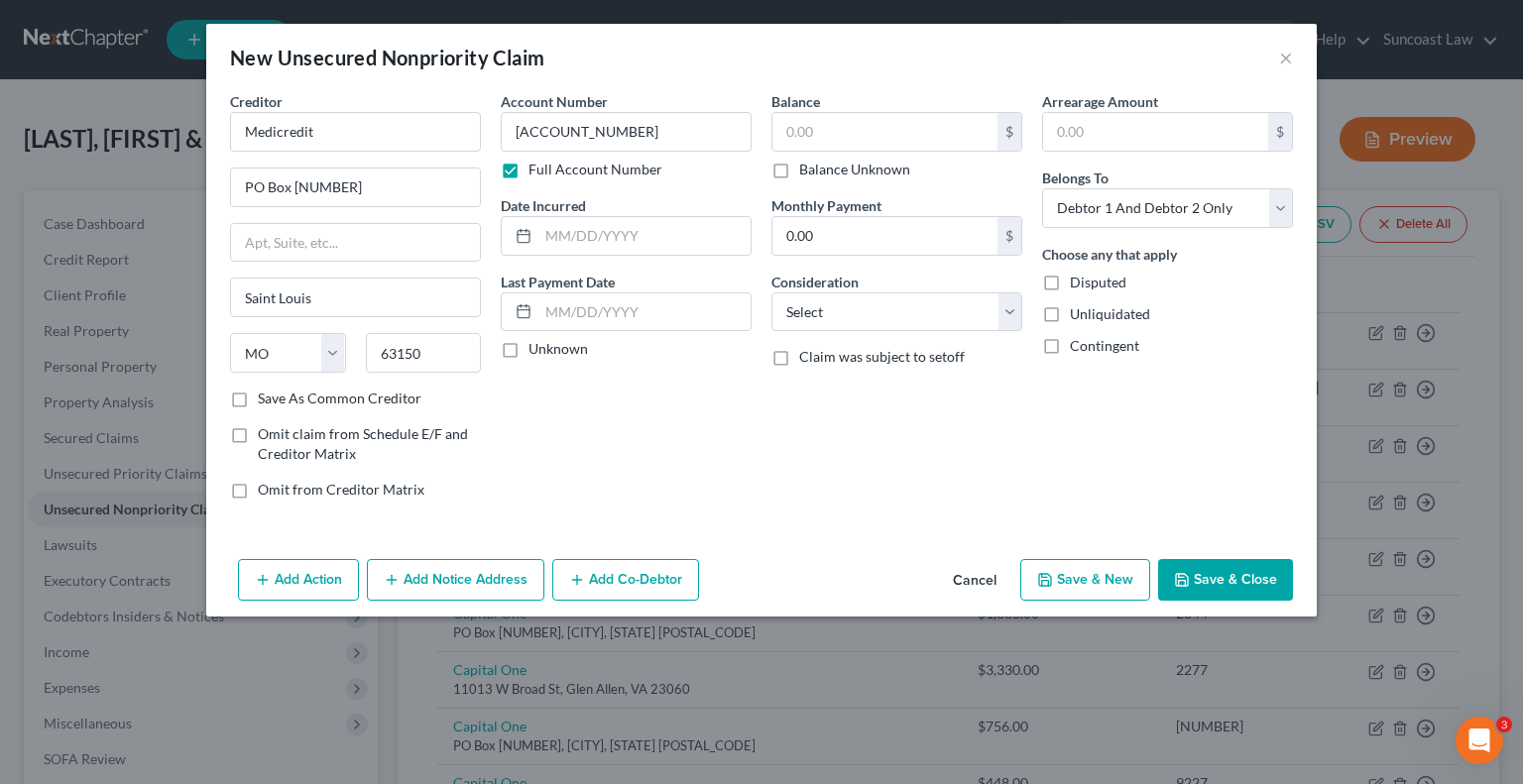 drag, startPoint x: 1277, startPoint y: 431, endPoint x: 1229, endPoint y: 403, distance: 55.569776 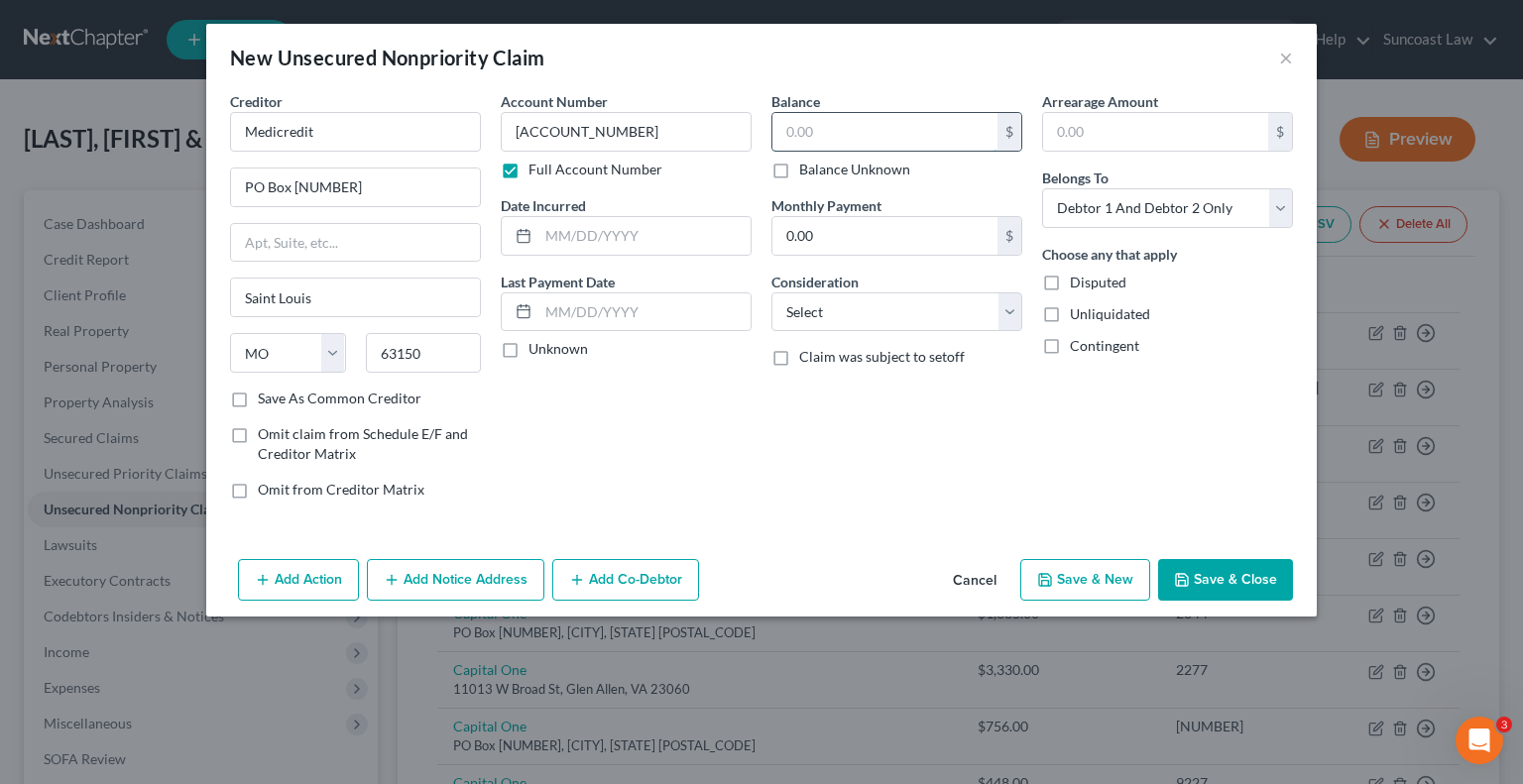click at bounding box center [884, 132] 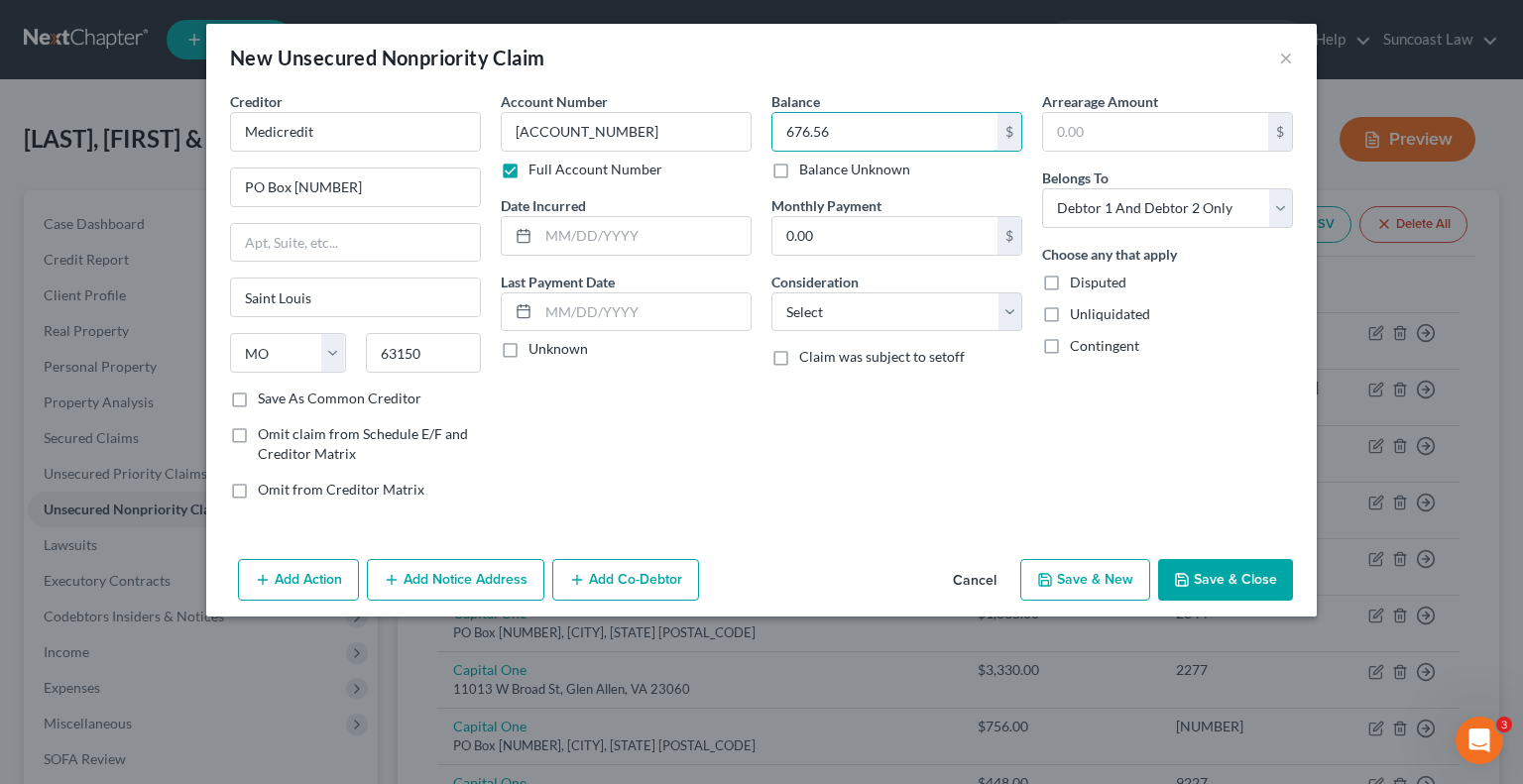 type on "676.56" 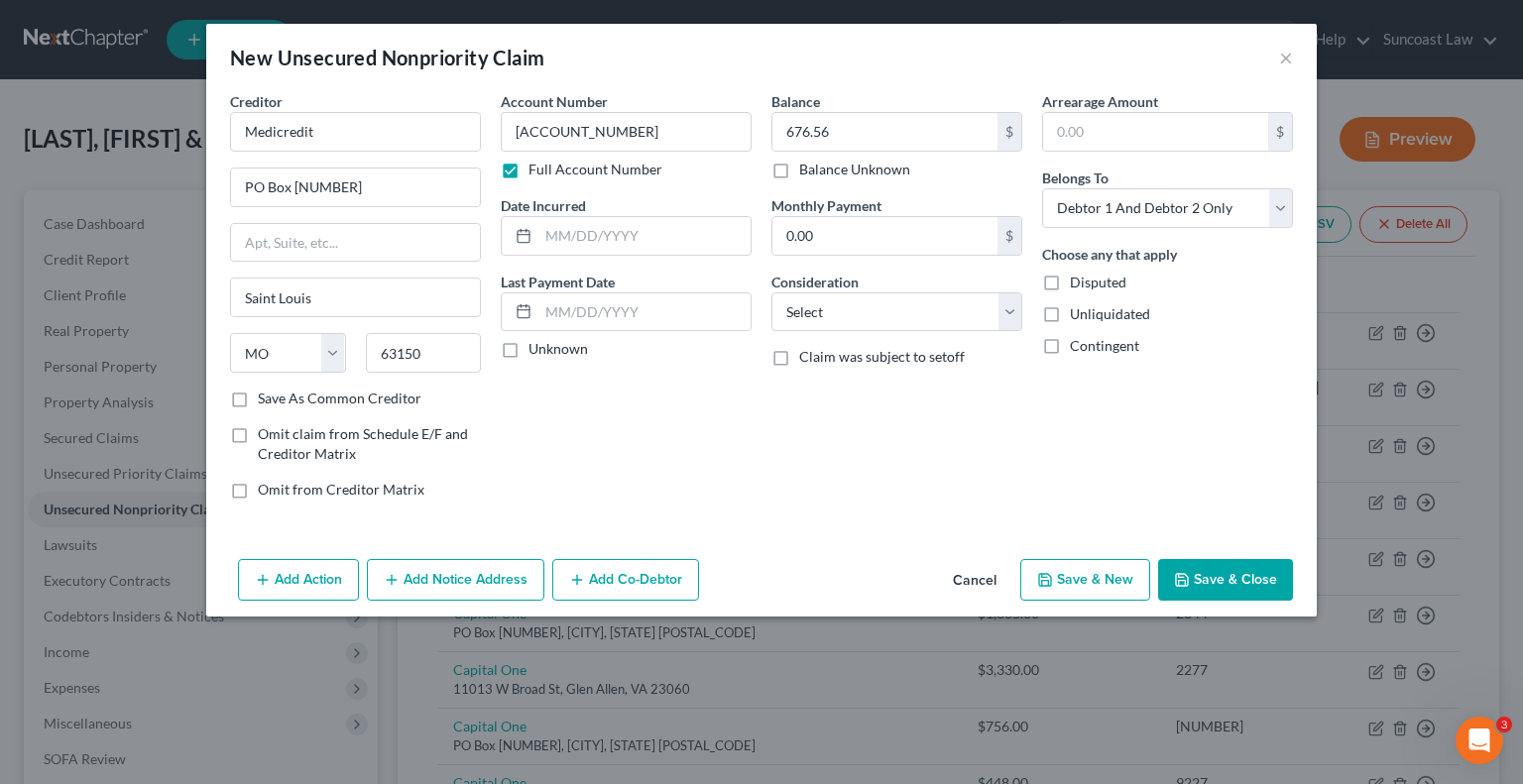 click on "Save & Close" at bounding box center [1226, 580] 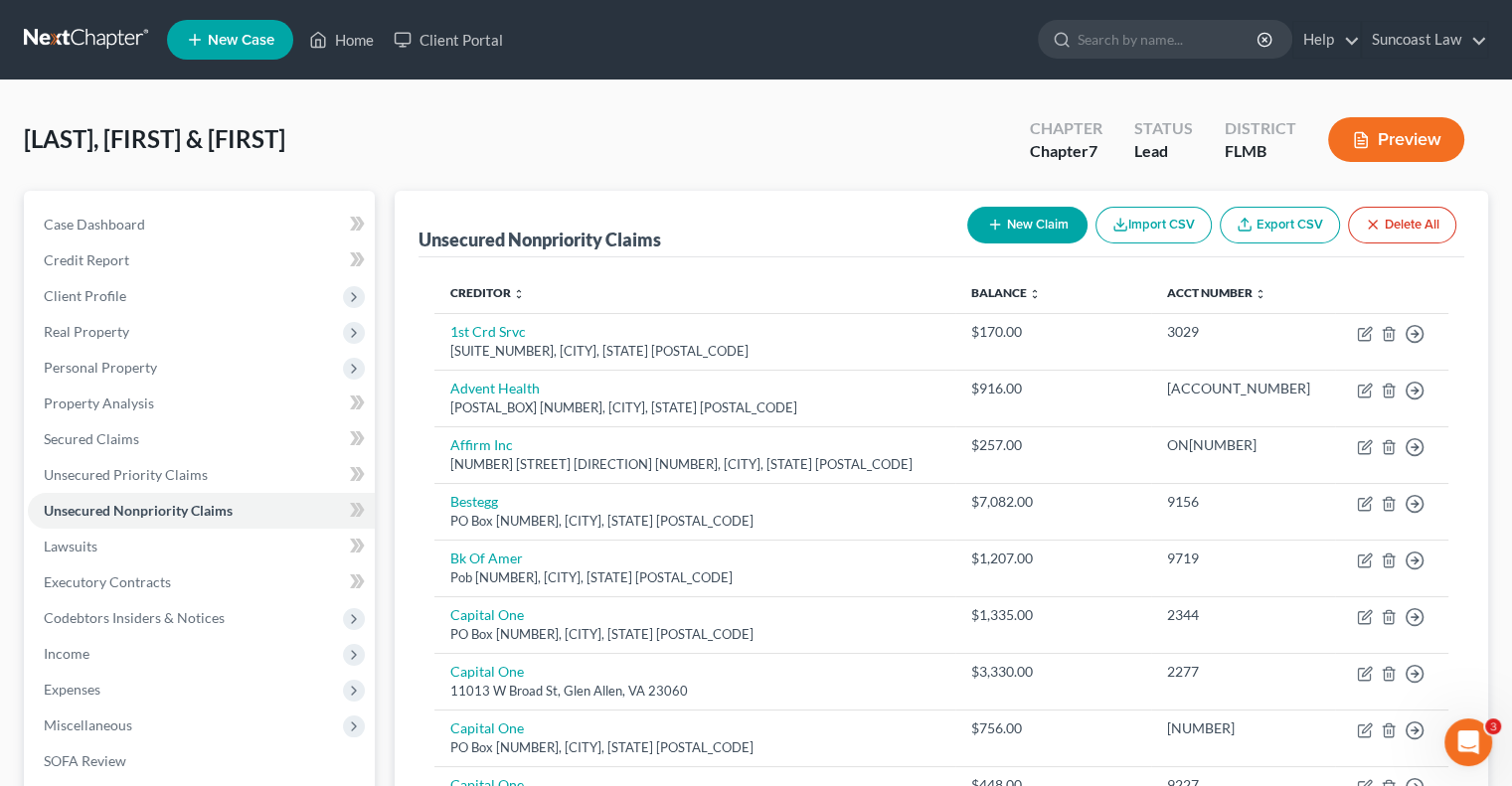 click on "New Claim" at bounding box center [1027, 225] 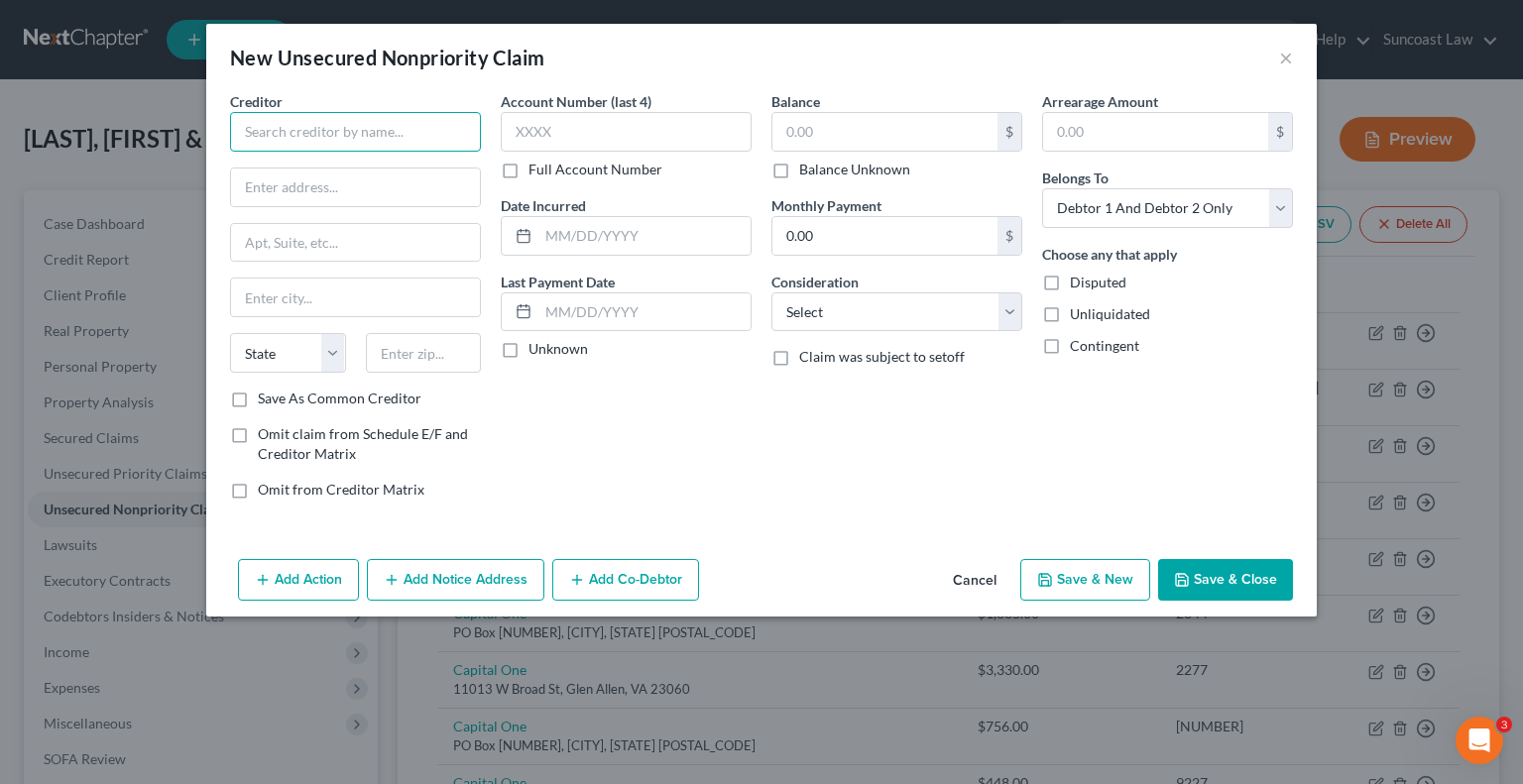click at bounding box center (355, 132) 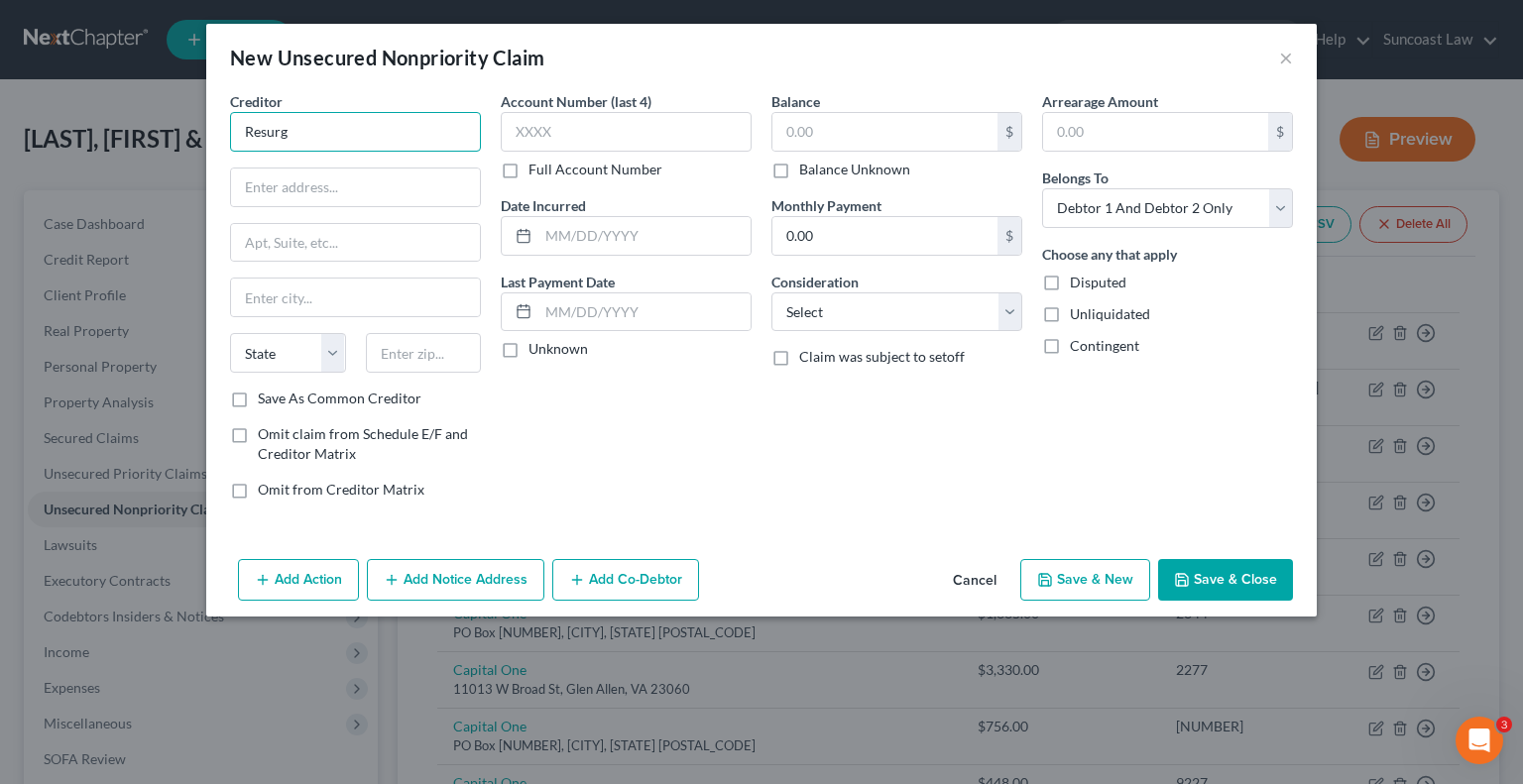 click on "Resurg" at bounding box center [355, 132] 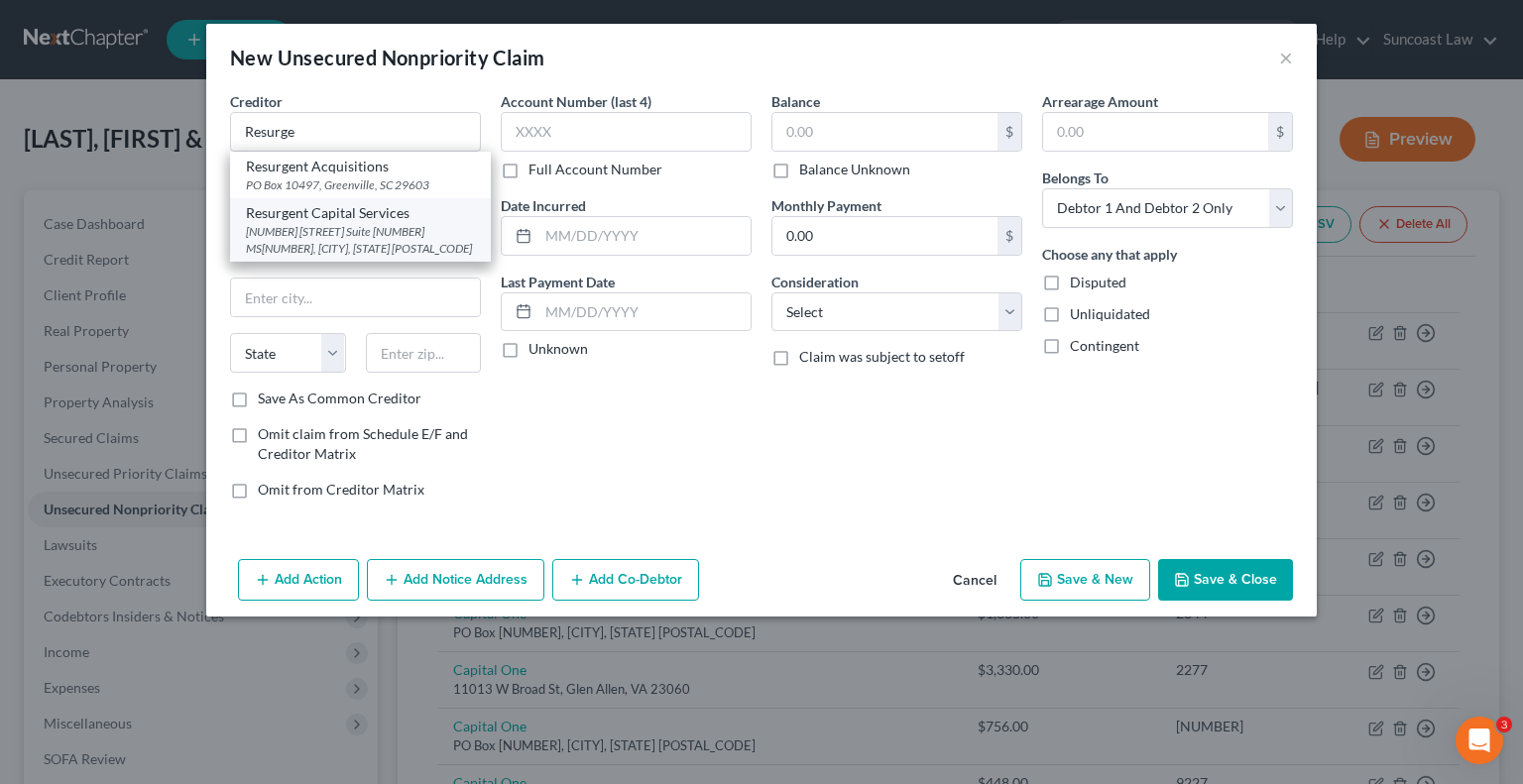 click on "[NUMBER] [STREET] Suite [NUMBER] MS[NUMBER], [CITY], [STATE] [POSTAL_CODE]" at bounding box center (360, 240) 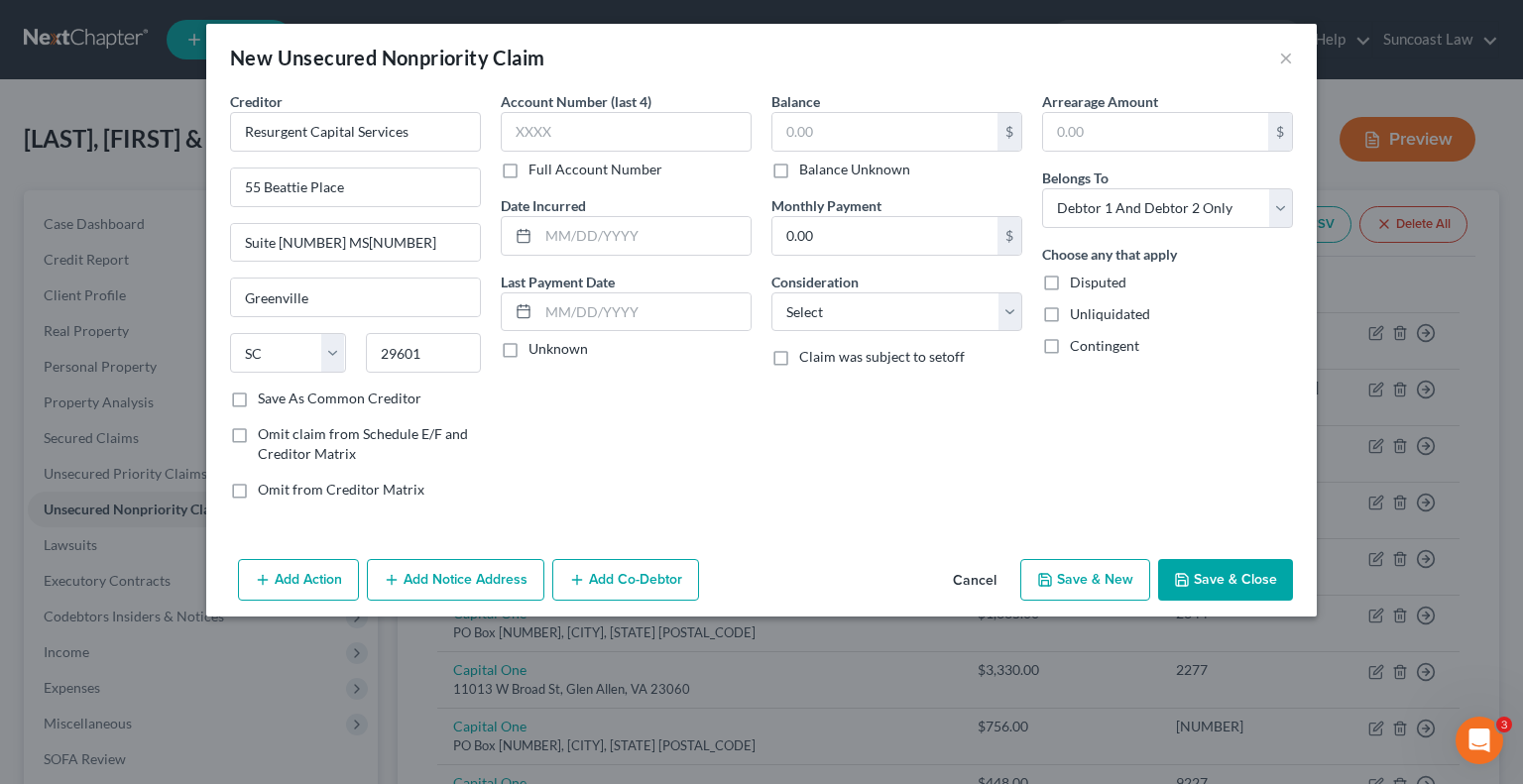 click on "Full Account Number" at bounding box center (595, 169) 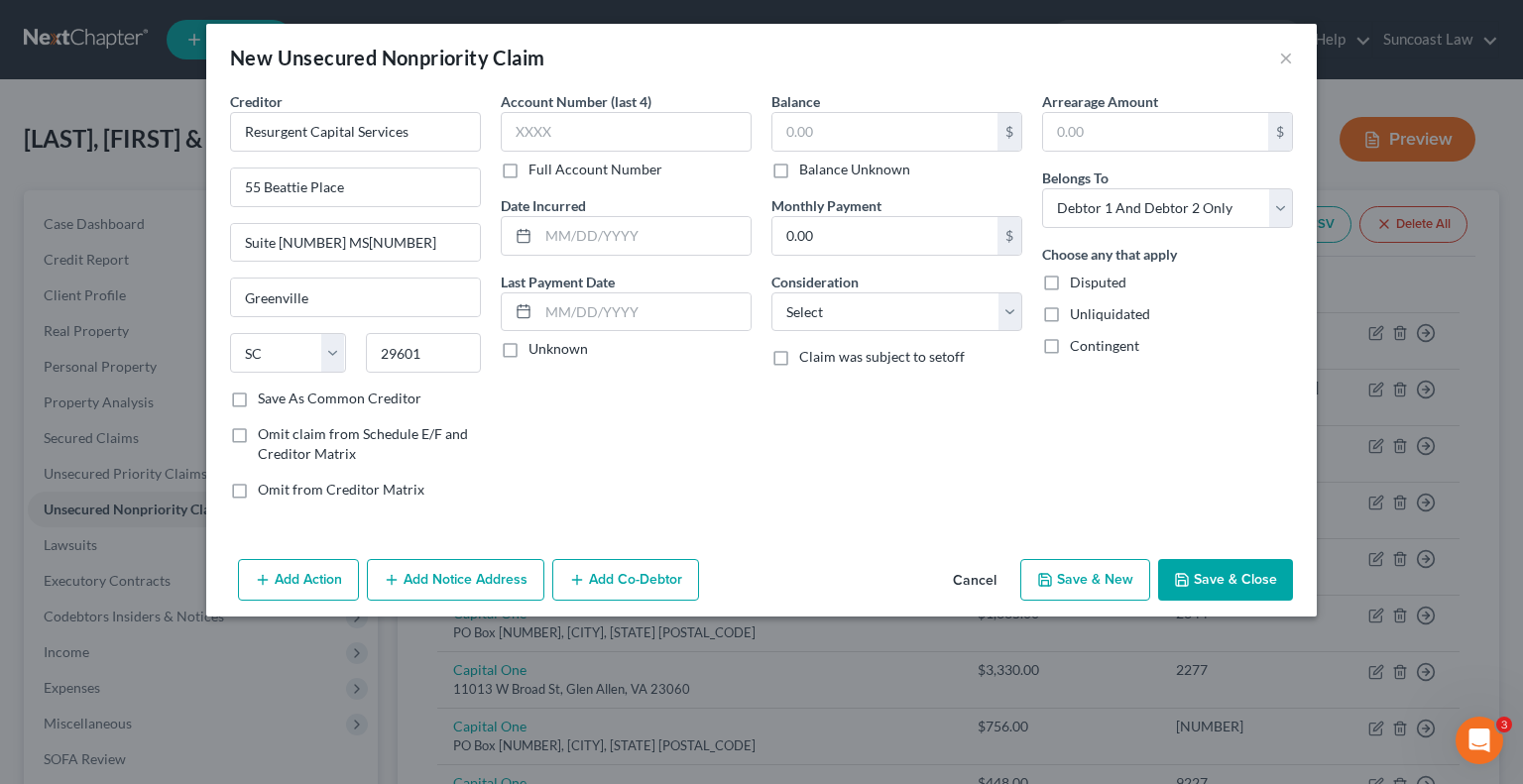 click on "Full Account Number" at bounding box center [542, 166] 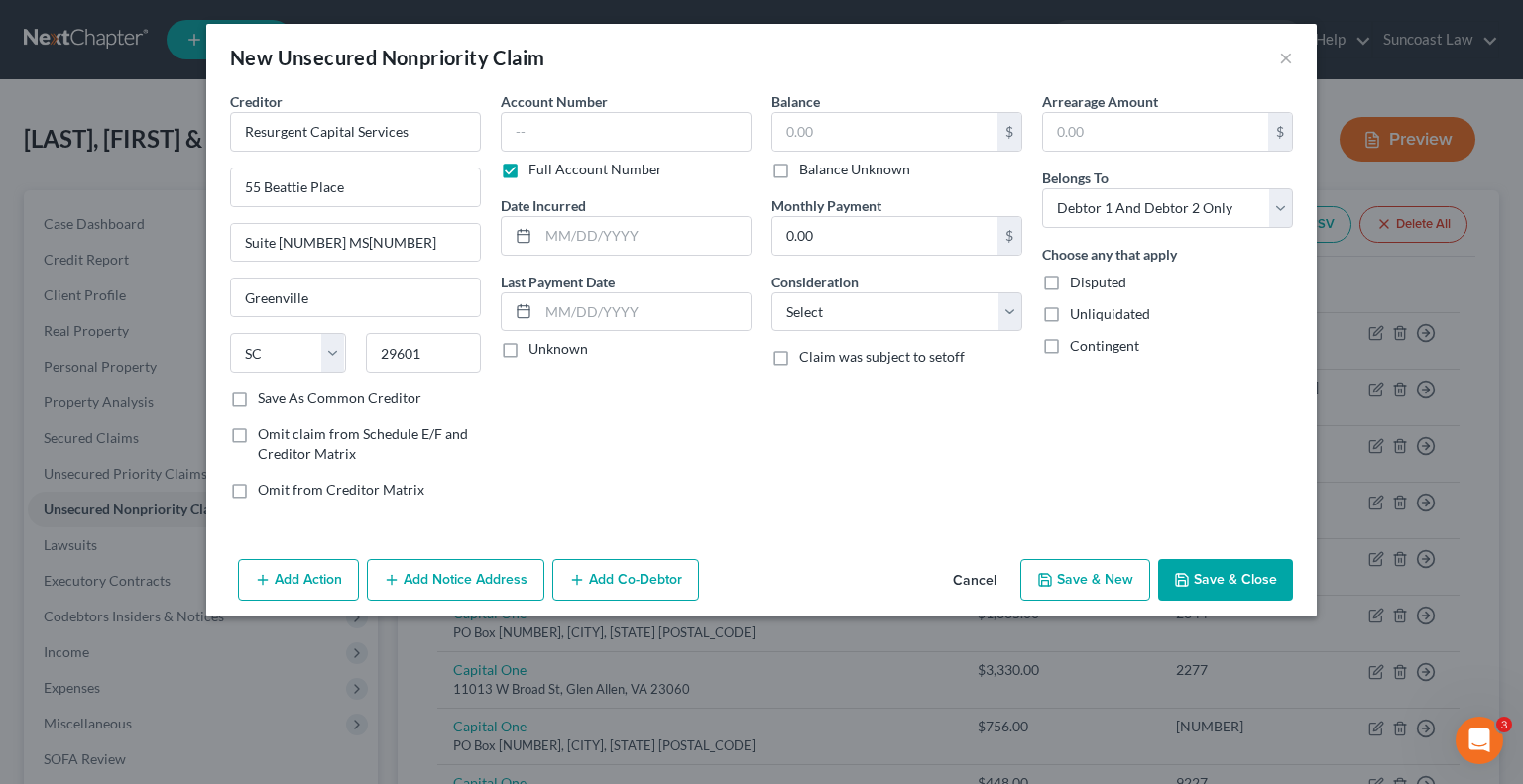 click on "Arrearage Amount $
Belongs To
*
Select Debtor 1 Only Debtor 2 Only Debtor 1 And Debtor 2 Only At Least One Of The Debtors And Another Community Property Choose any that apply Disputed Unliquidated Contingent" at bounding box center [1167, 303] 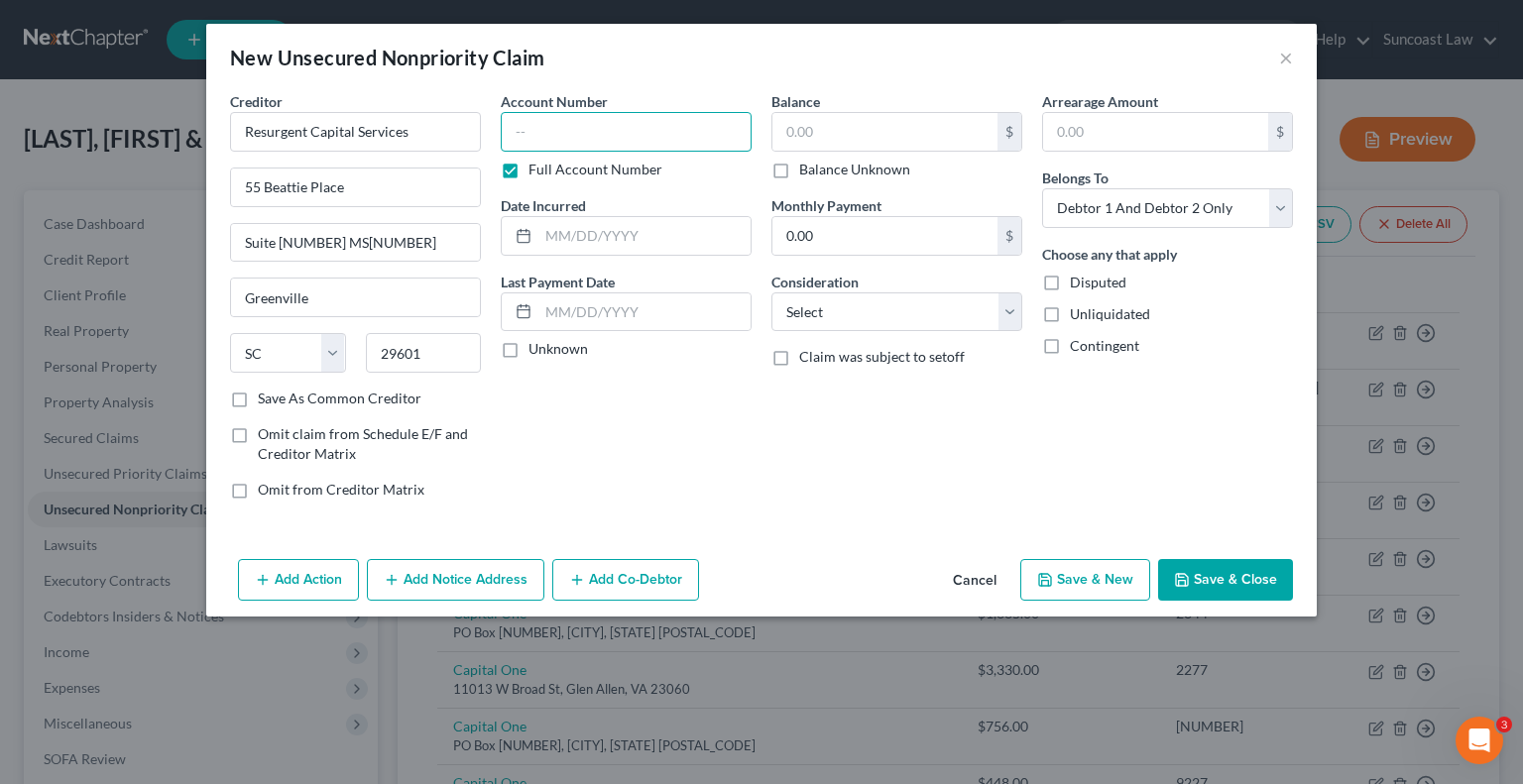 click at bounding box center (626, 132) 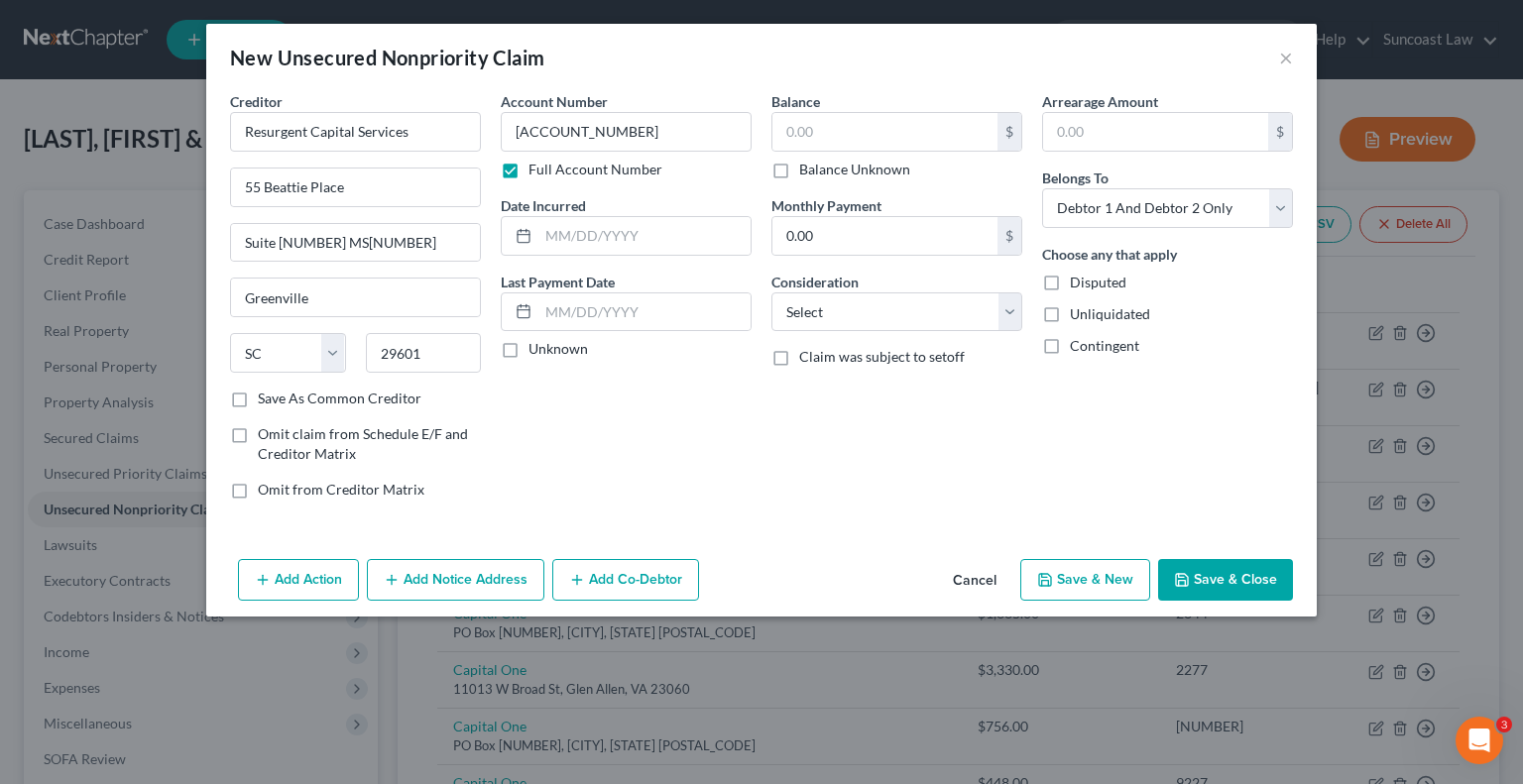 click on "Arrearage Amount $
Belongs To
*
Select Debtor 1 Only Debtor 2 Only Debtor 1 And Debtor 2 Only At Least One Of The Debtors And Another Community Property Choose any that apply Disputed Unliquidated Contingent" at bounding box center [1167, 303] 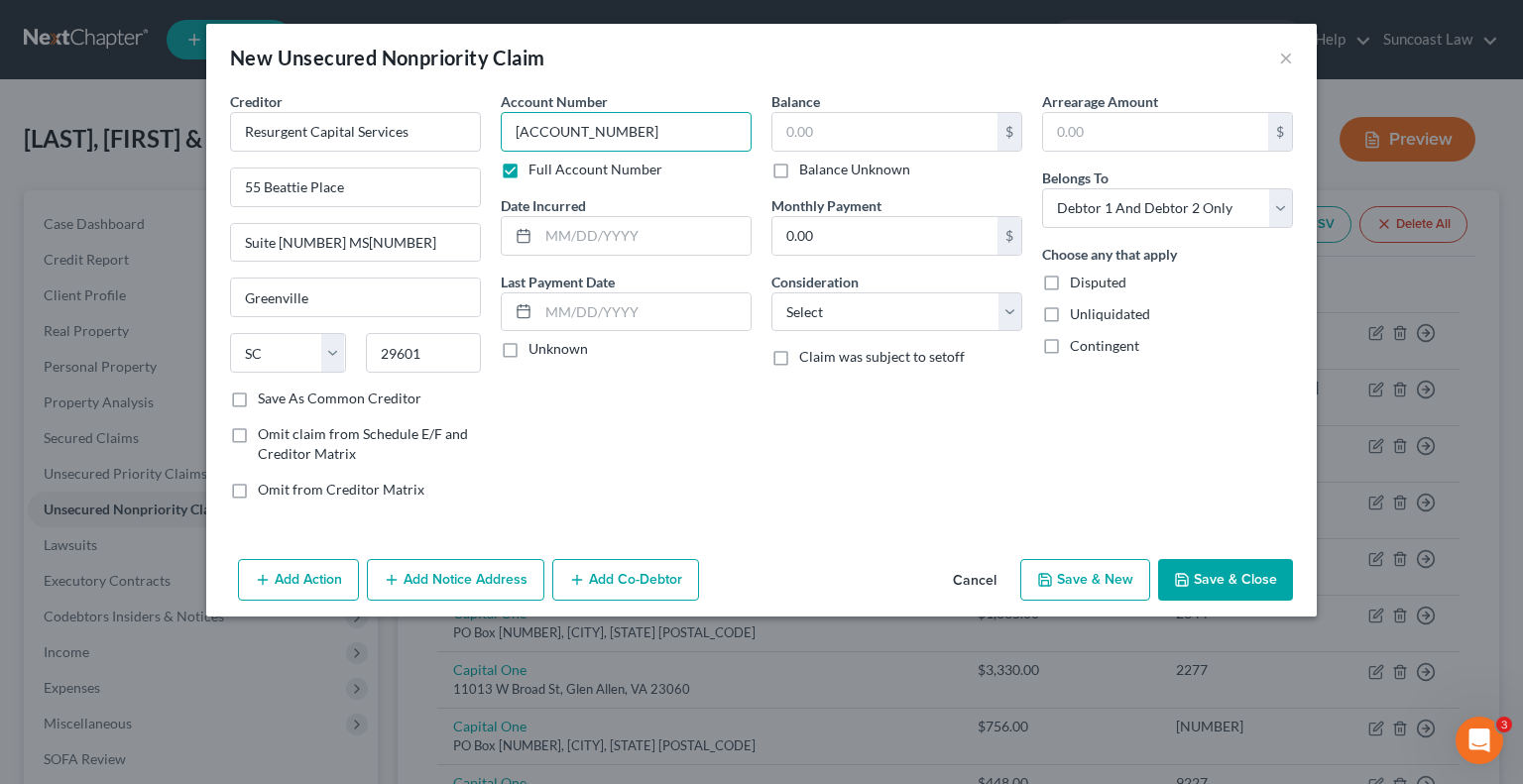 click on "[ACCOUNT_NUMBER]" at bounding box center (626, 132) 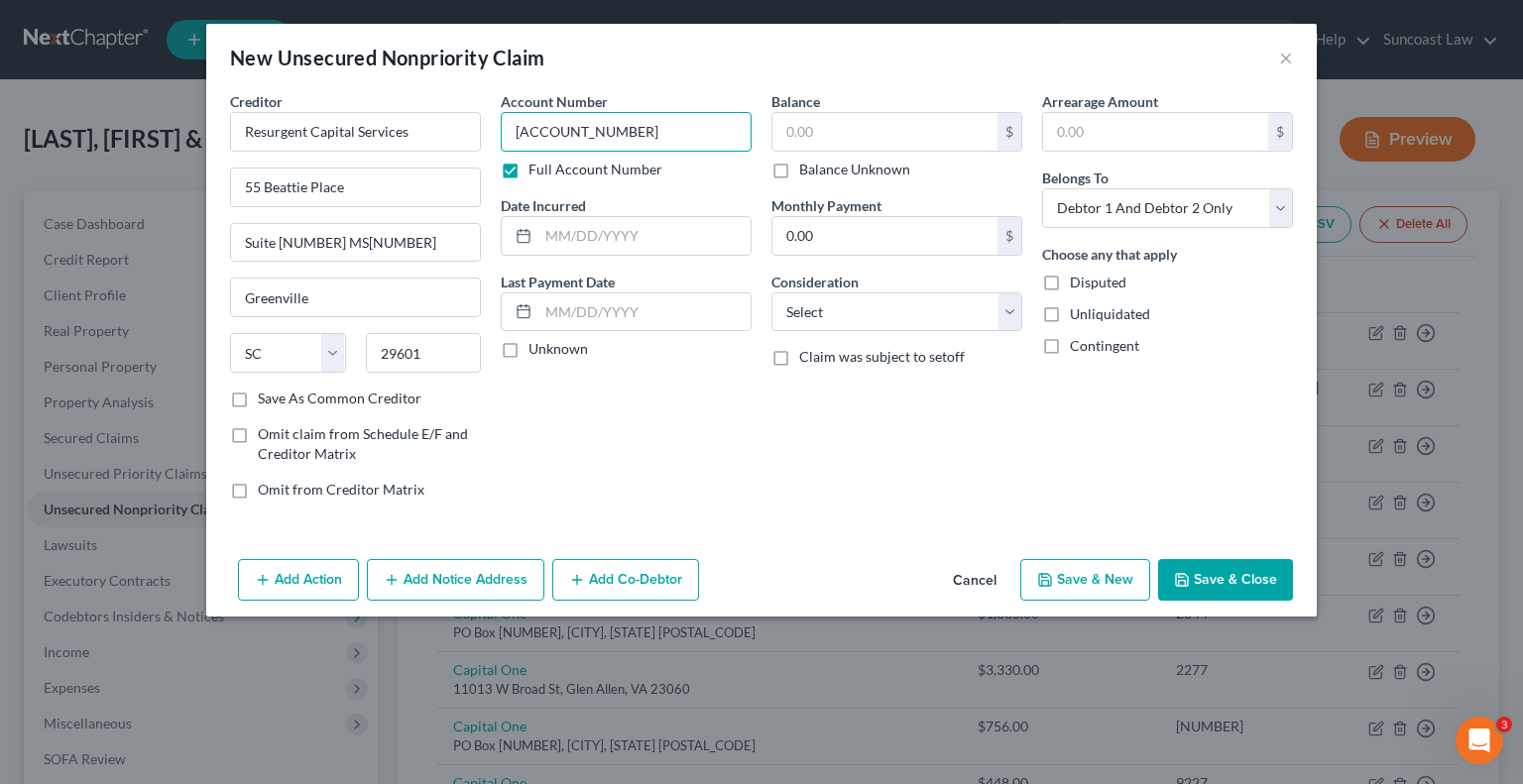 type on "[ACCOUNT_NUMBER]" 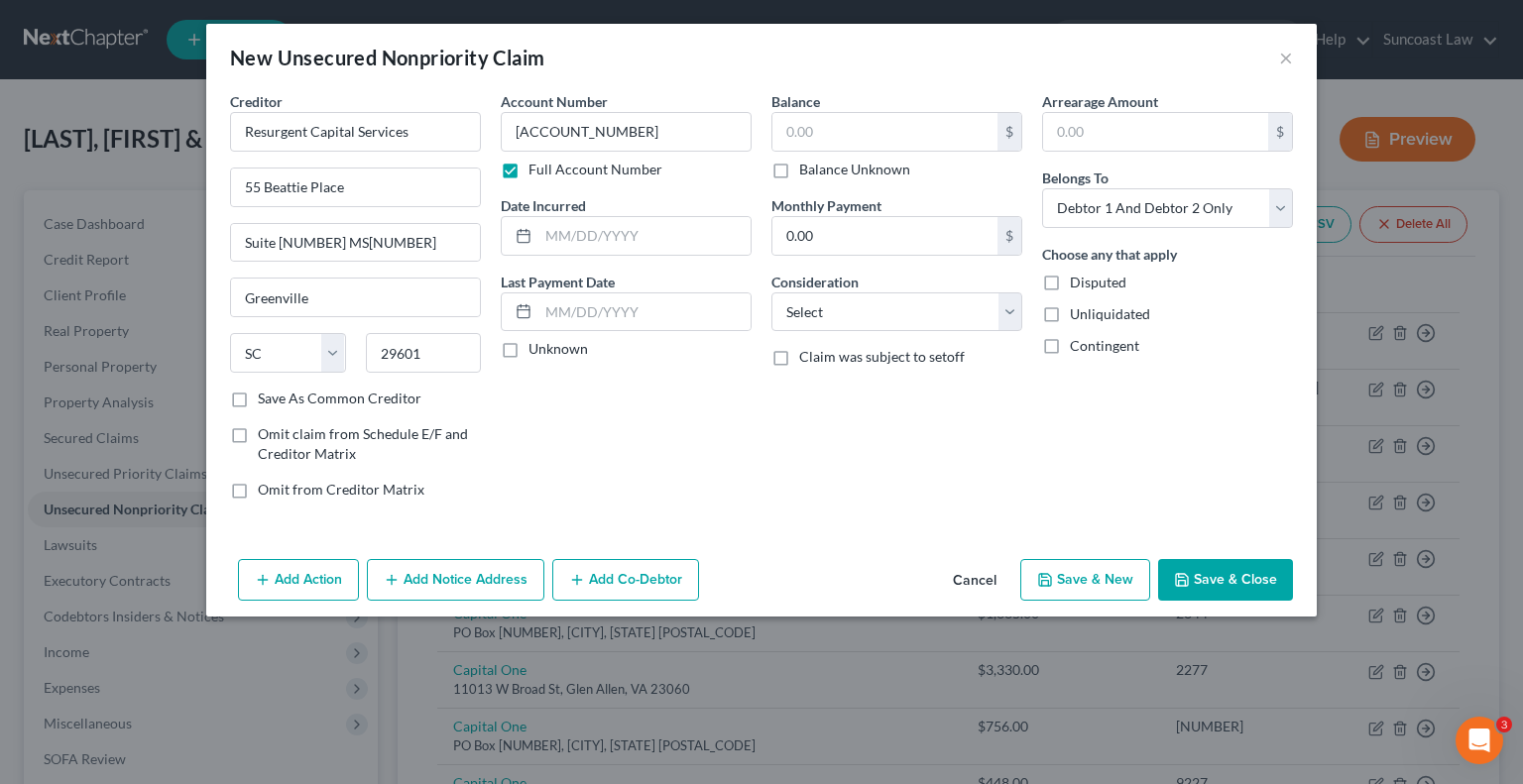 drag, startPoint x: 1244, startPoint y: 352, endPoint x: 1107, endPoint y: 299, distance: 146.89452 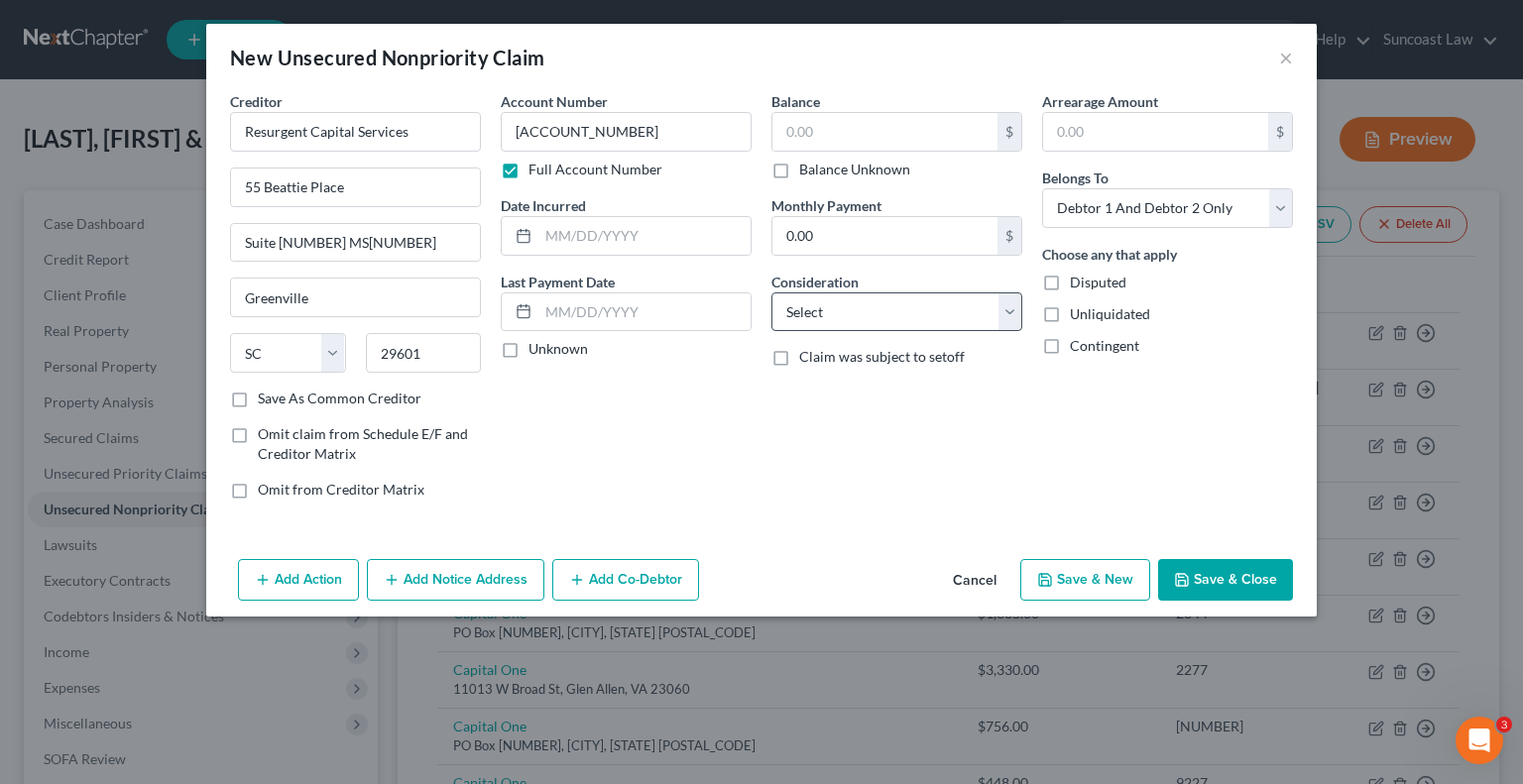 click on "Balance Unknown" at bounding box center (855, 169) 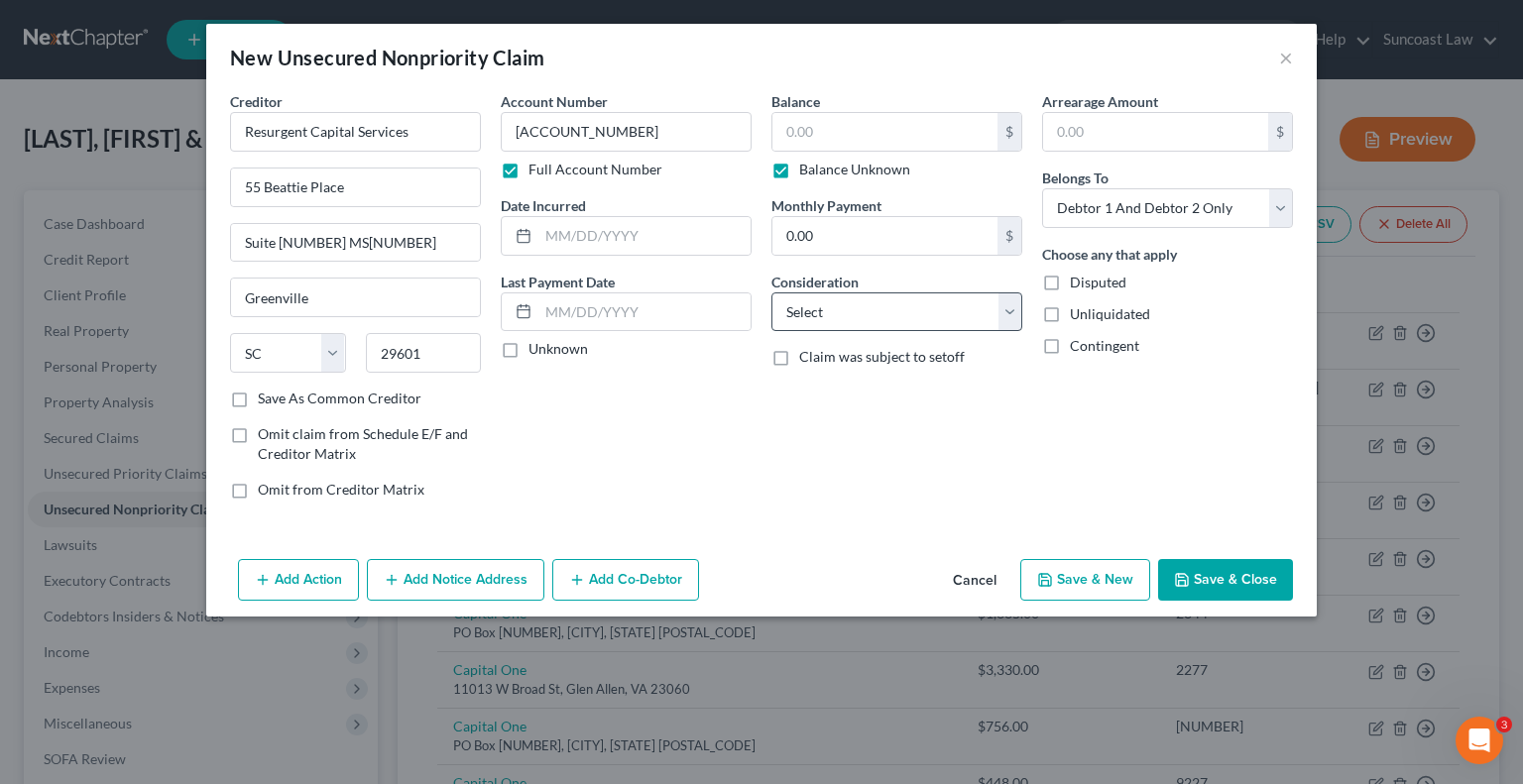 type on "0.00" 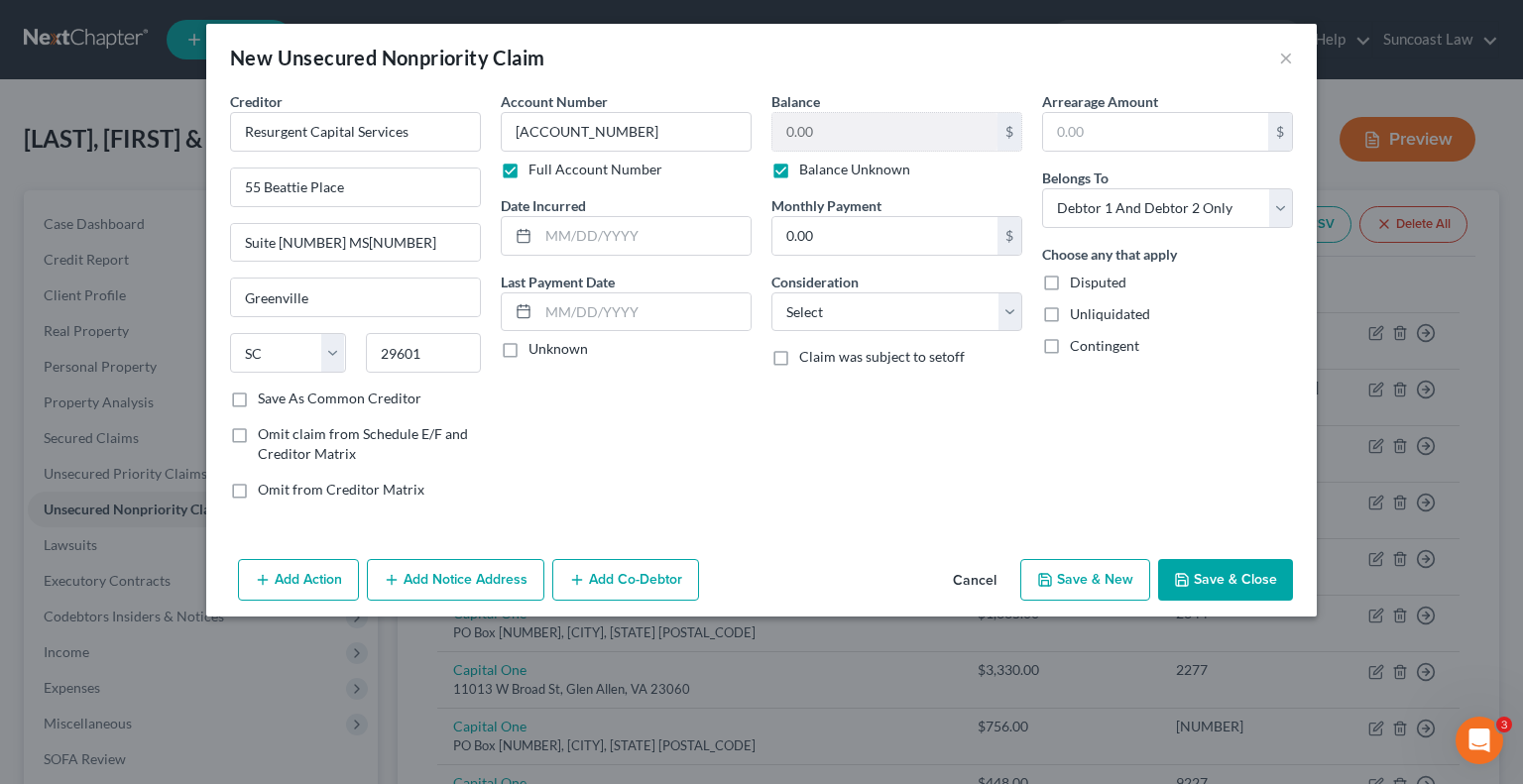 click on "Save & Close" at bounding box center [1226, 580] 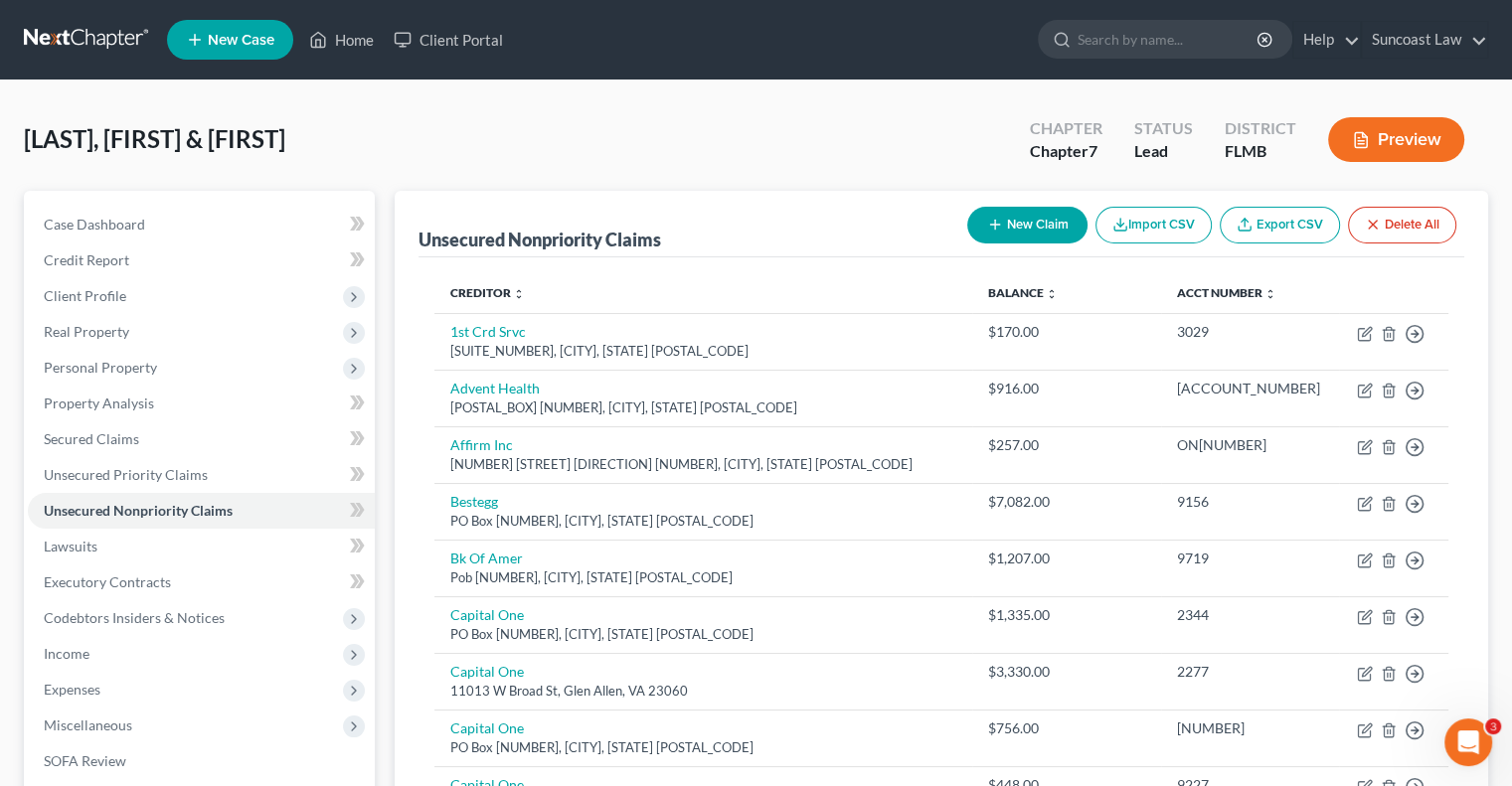 click on "New Claim" at bounding box center [1027, 225] 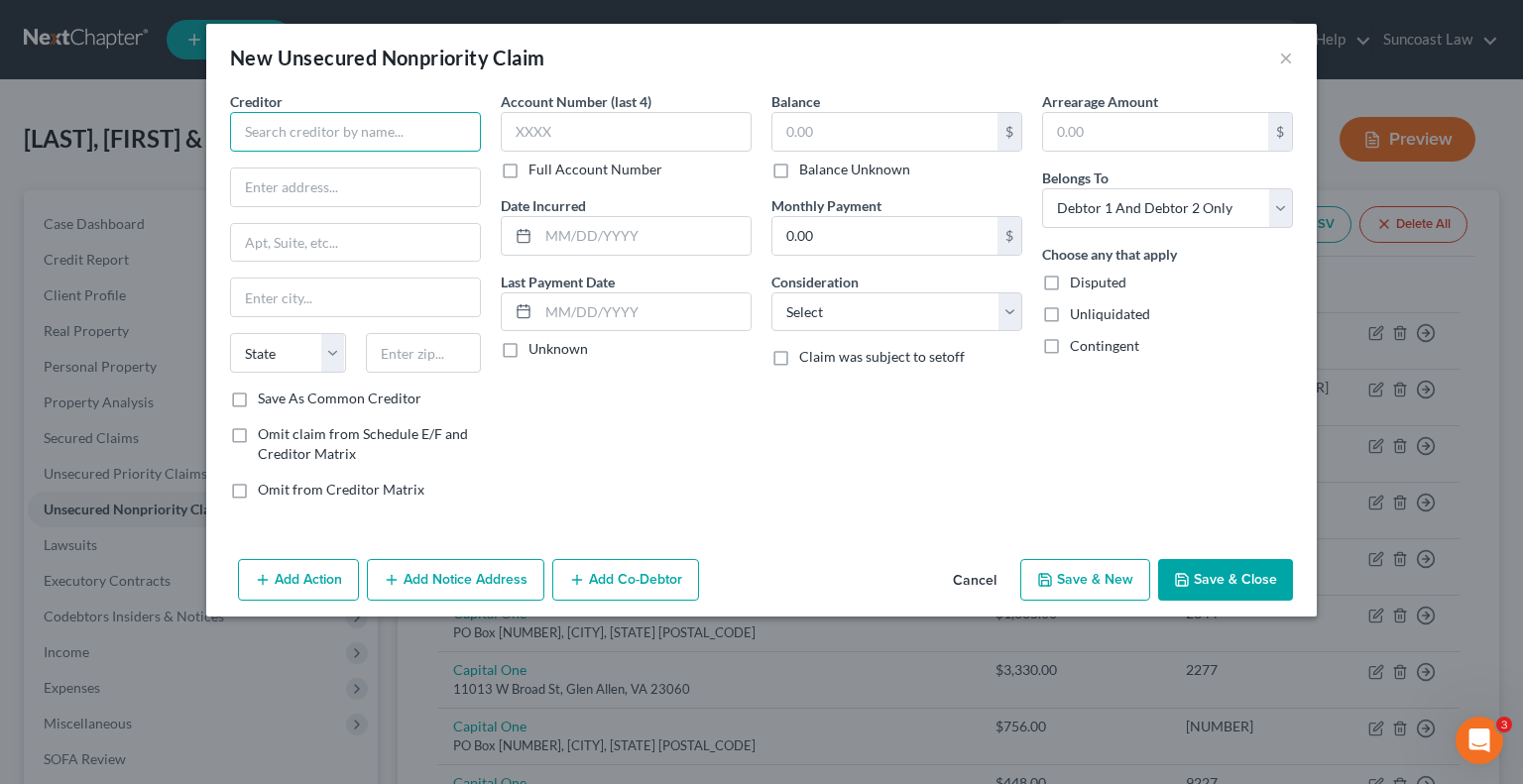 click at bounding box center (355, 132) 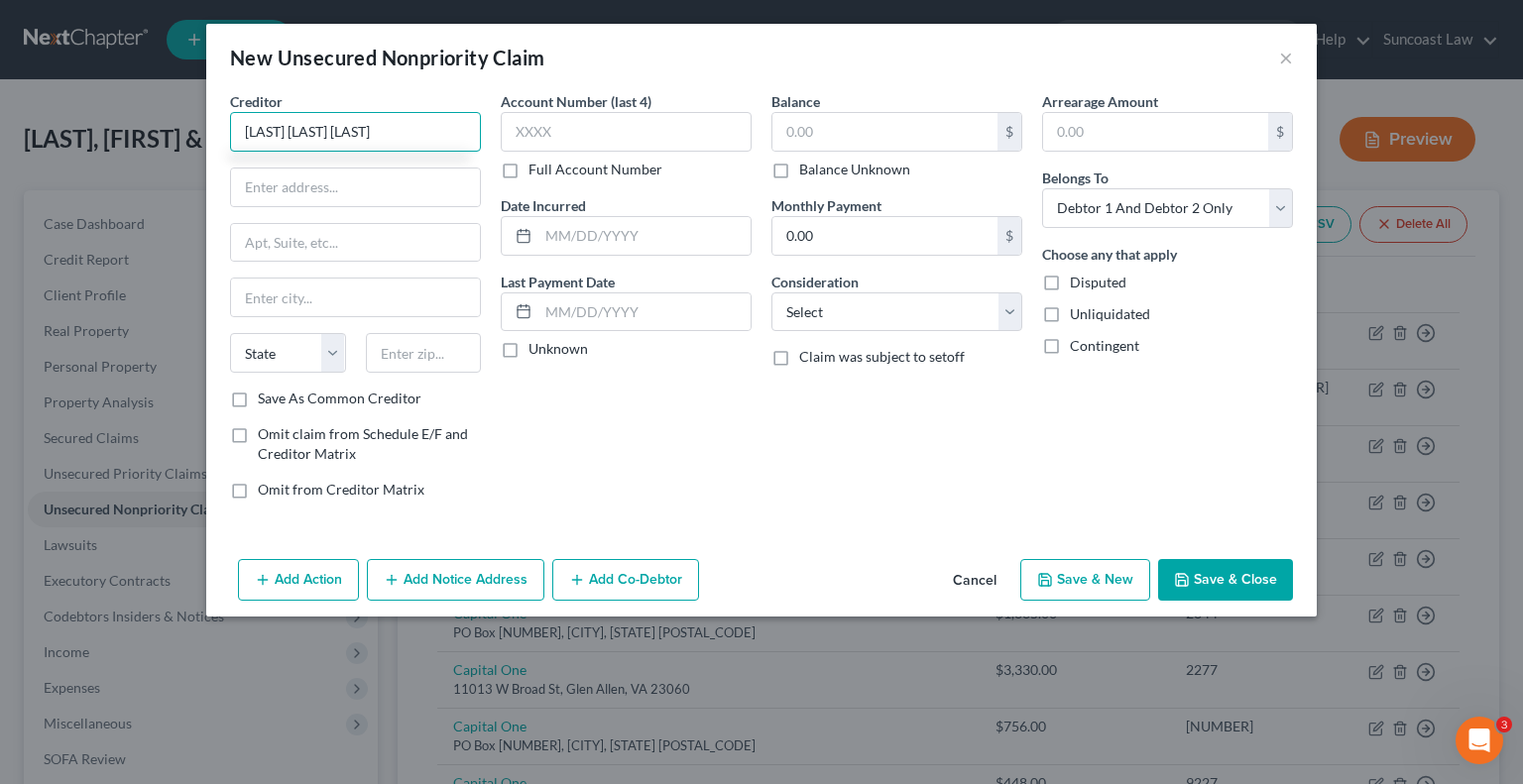 type on "[LAST] [LAST] [LAST]" 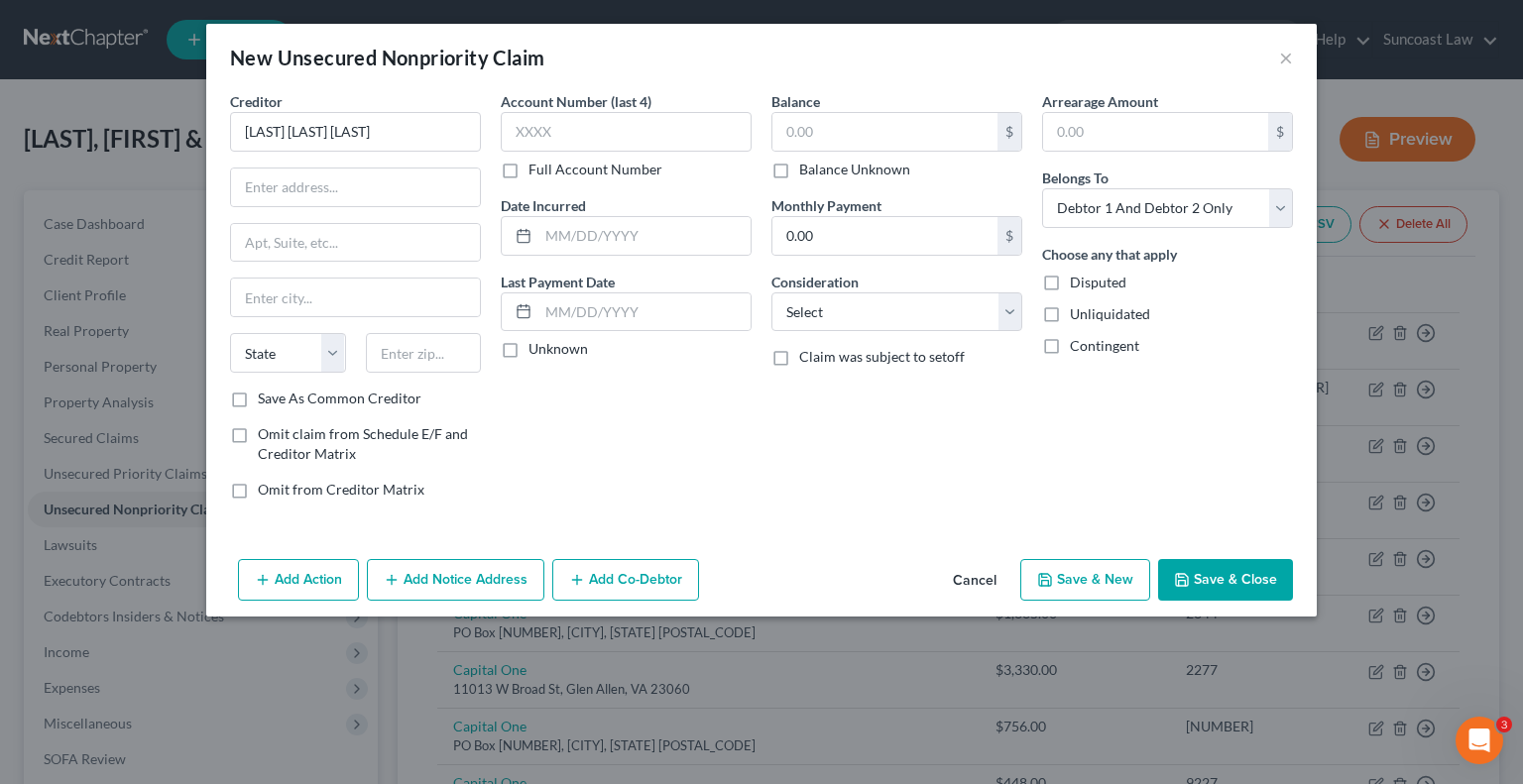 drag, startPoint x: 1224, startPoint y: 374, endPoint x: 1126, endPoint y: 378, distance: 98.0816 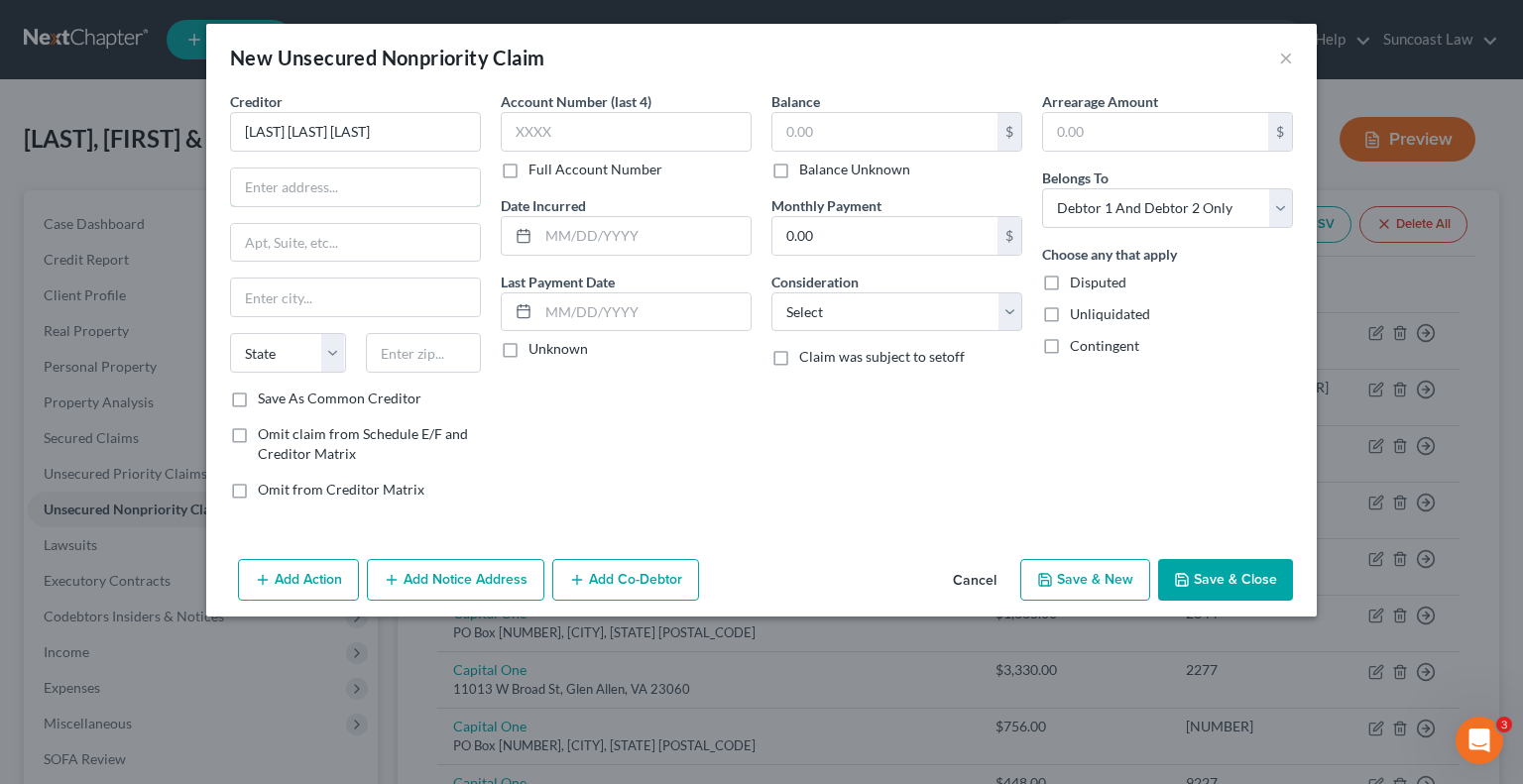 drag, startPoint x: 301, startPoint y: 195, endPoint x: 356, endPoint y: 73, distance: 133.82451 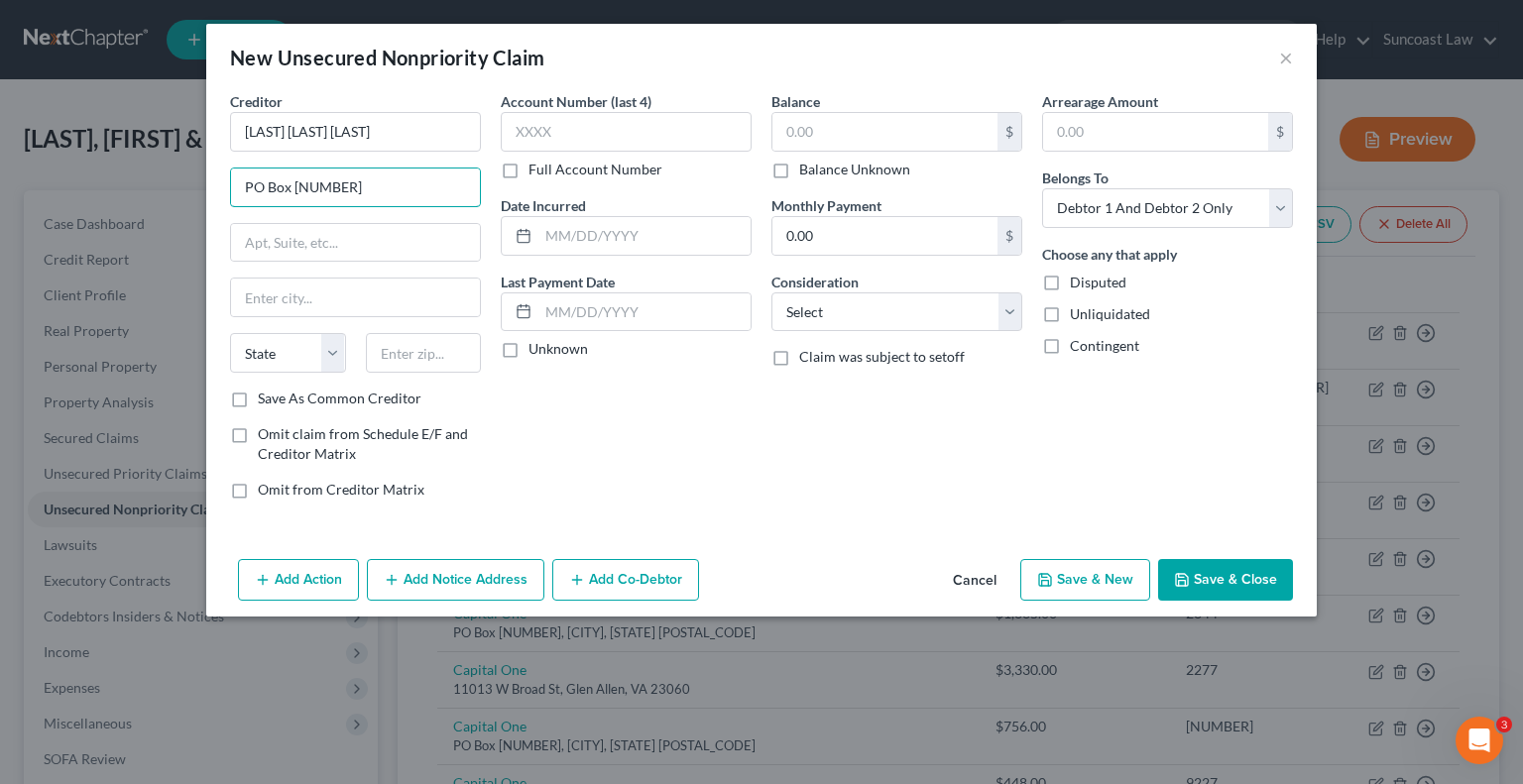 type on "PO Box [NUMBER]" 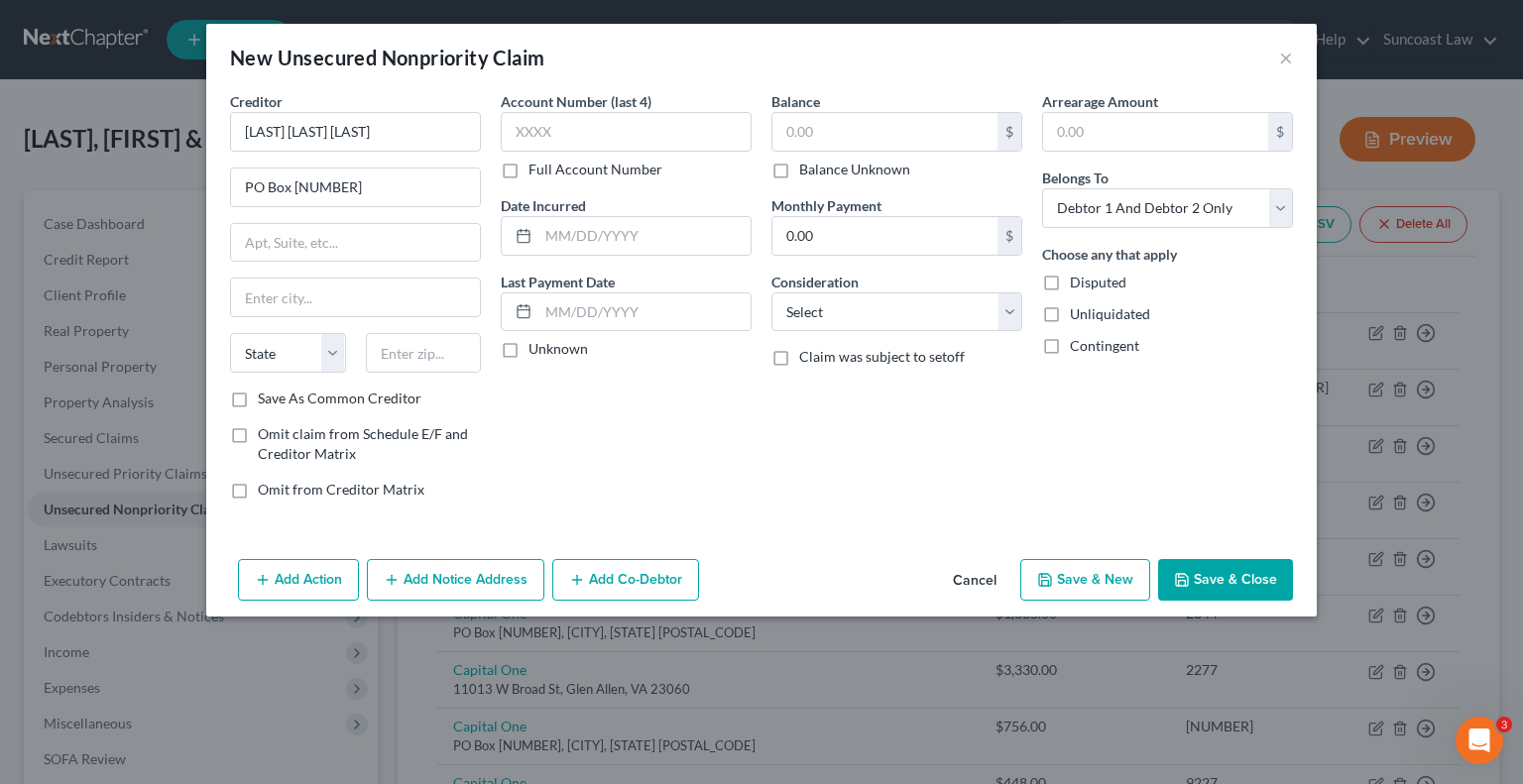 click on "Arrearage Amount $
Belongs To
*
Select Debtor 1 Only Debtor 2 Only Debtor 1 And Debtor 2 Only At Least One Of The Debtors And Another Community Property Choose any that apply Disputed Unliquidated Contingent" at bounding box center [1167, 303] 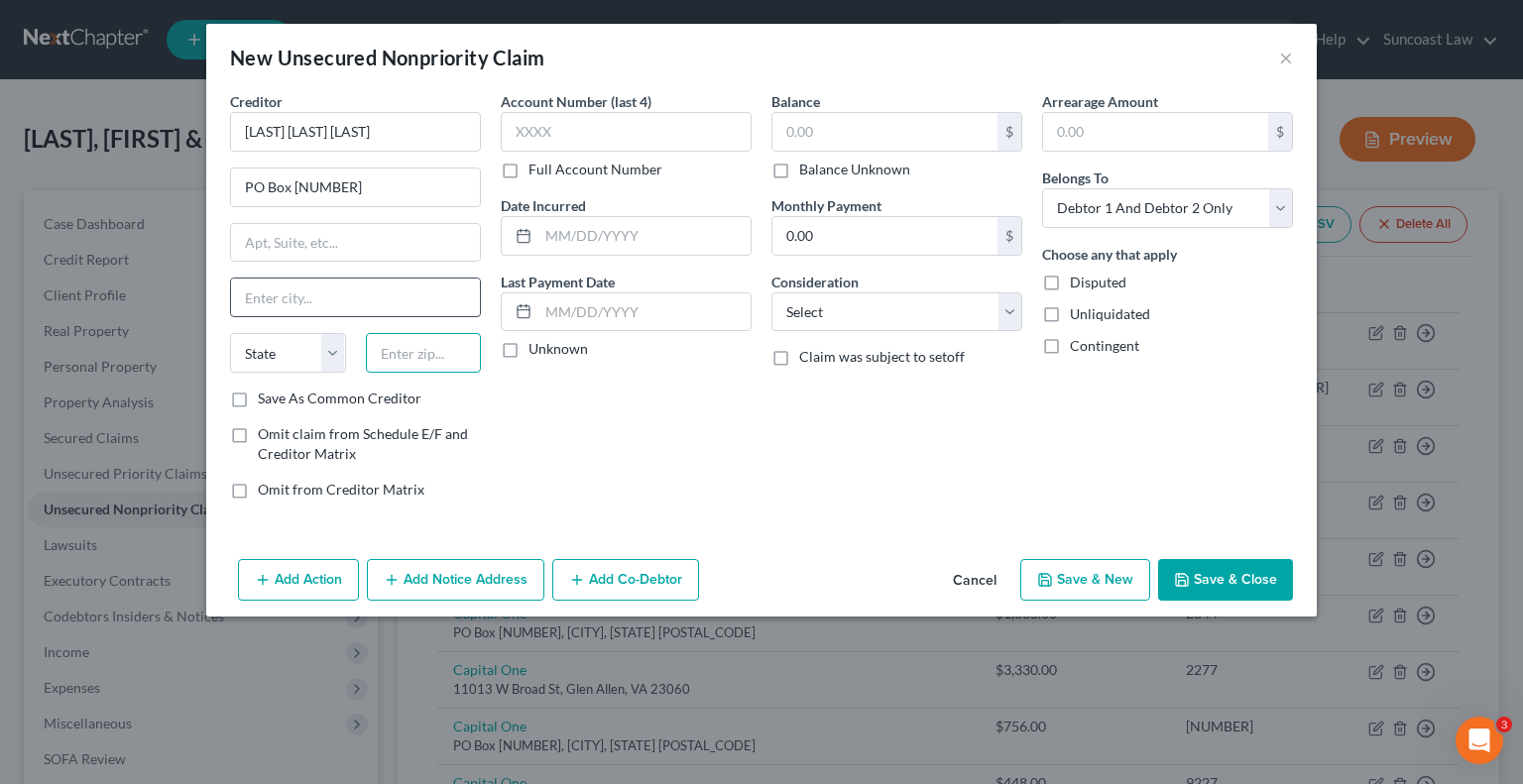drag, startPoint x: 430, startPoint y: 359, endPoint x: 441, endPoint y: 295, distance: 64.93843 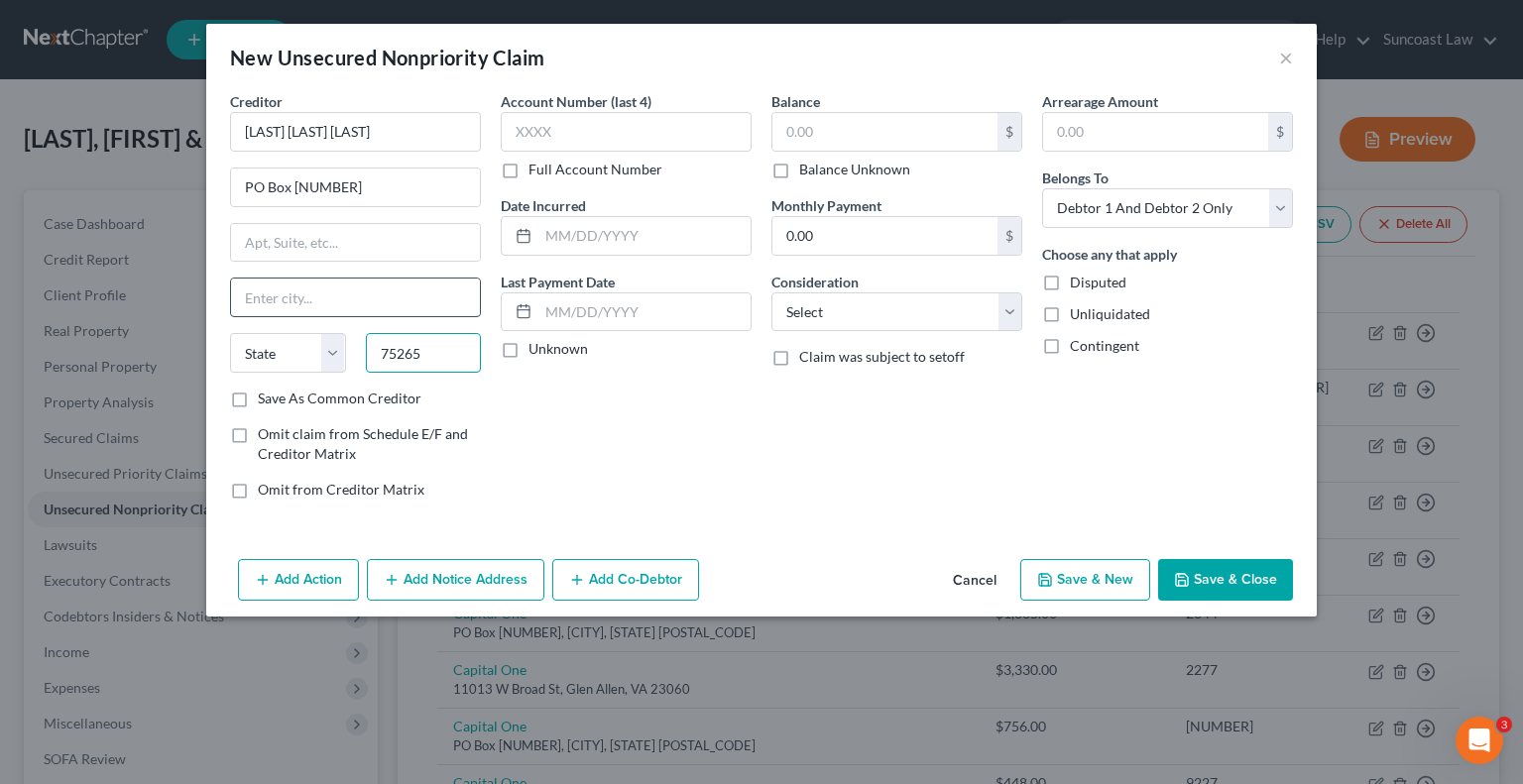 type on "75265" 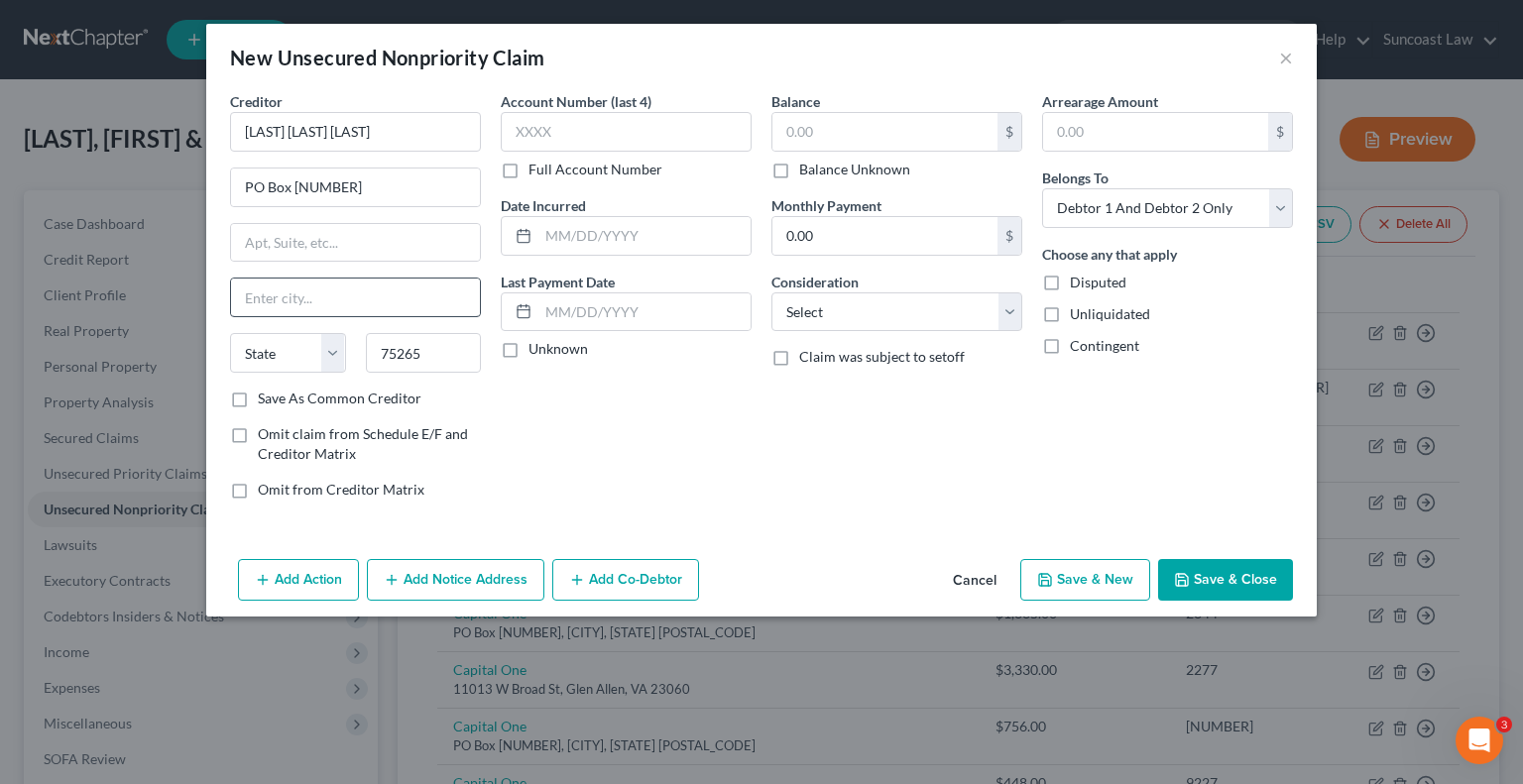 type on "Dallas" 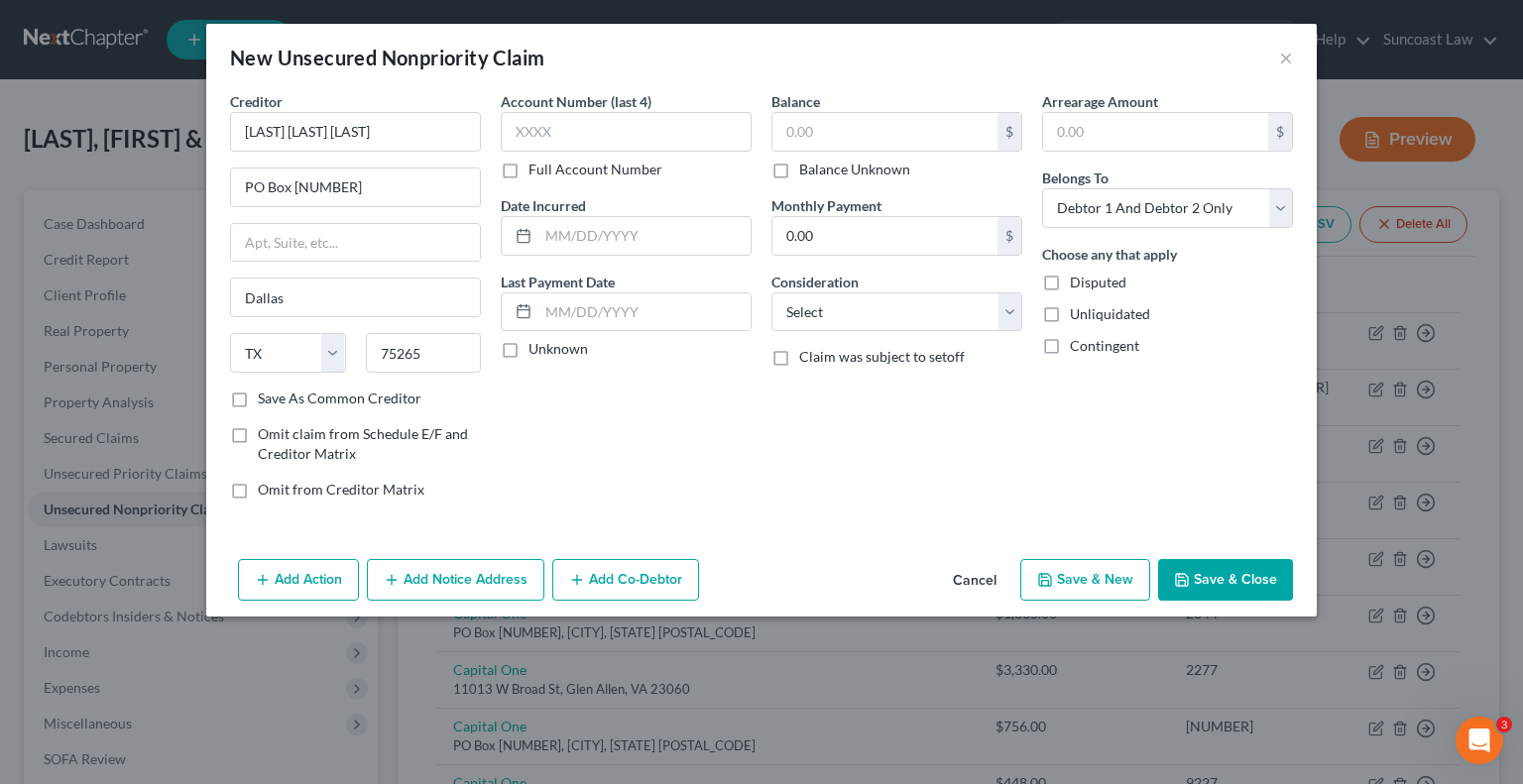click on "Arrearage Amount $
Belongs To
*
Select Debtor 1 Only Debtor 2 Only Debtor 1 And Debtor 2 Only At Least One Of The Debtors And Another Community Property Choose any that apply Disputed Unliquidated Contingent" at bounding box center [1167, 303] 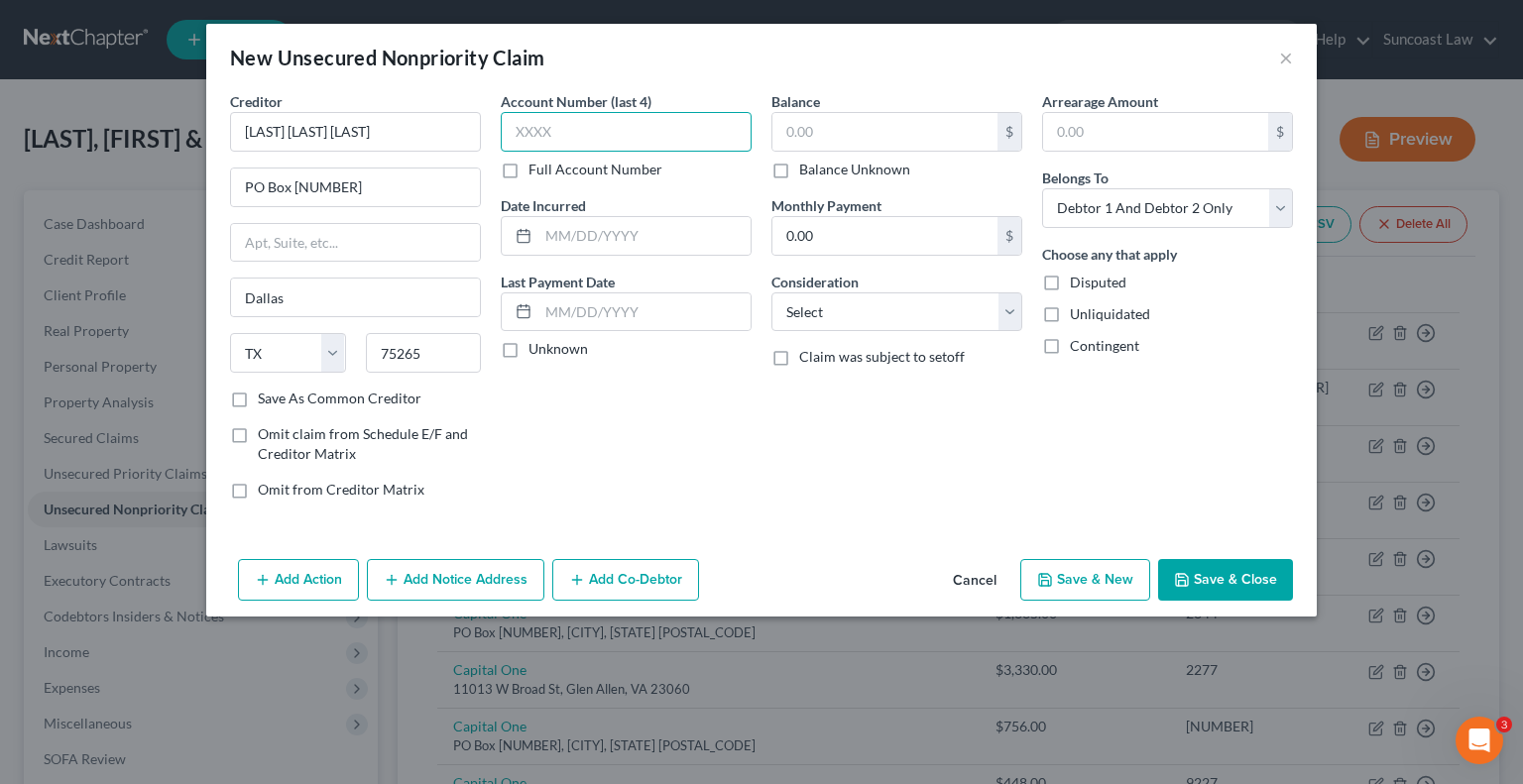 click at bounding box center (626, 132) 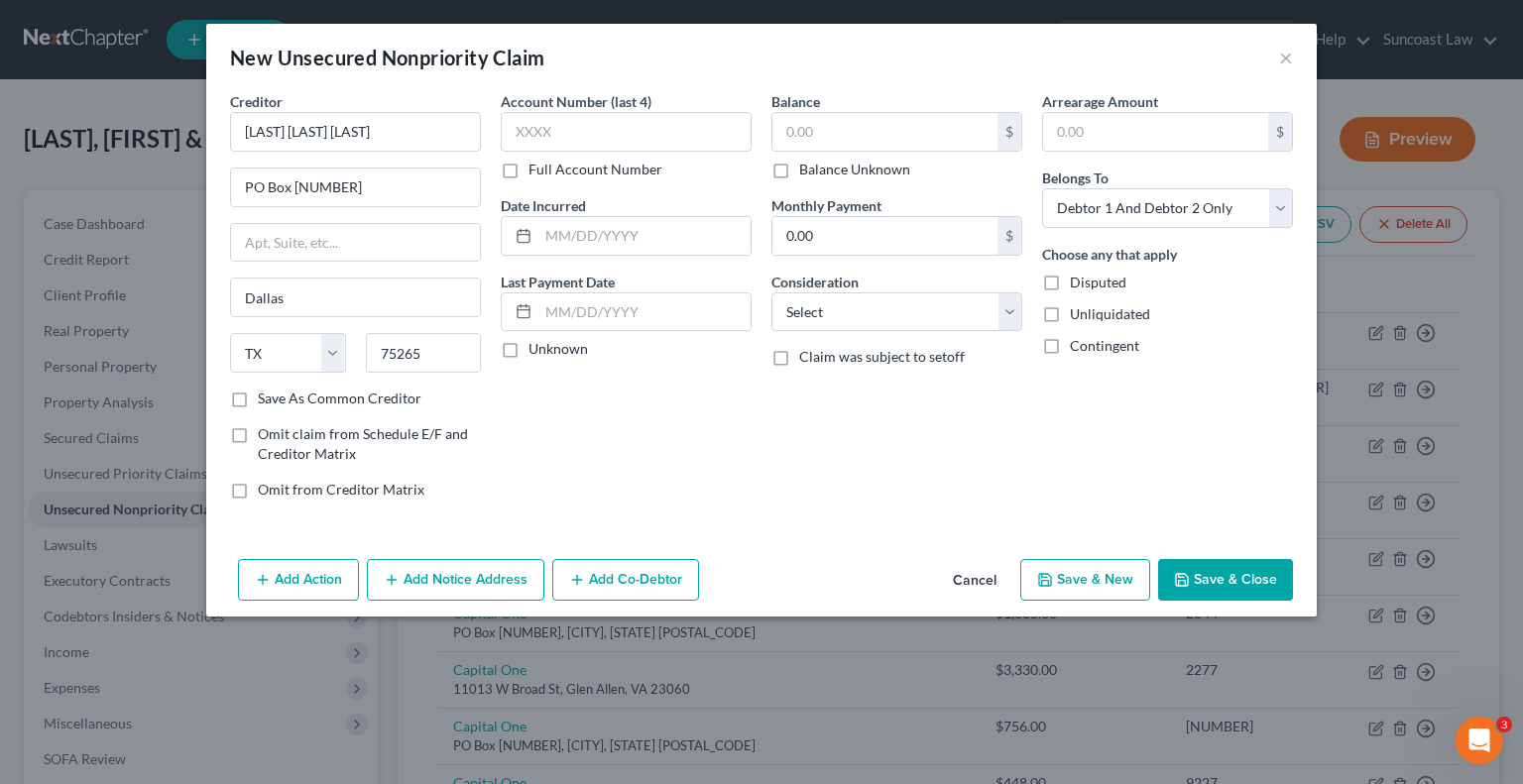 click on "Full Account Number" at bounding box center (595, 169) 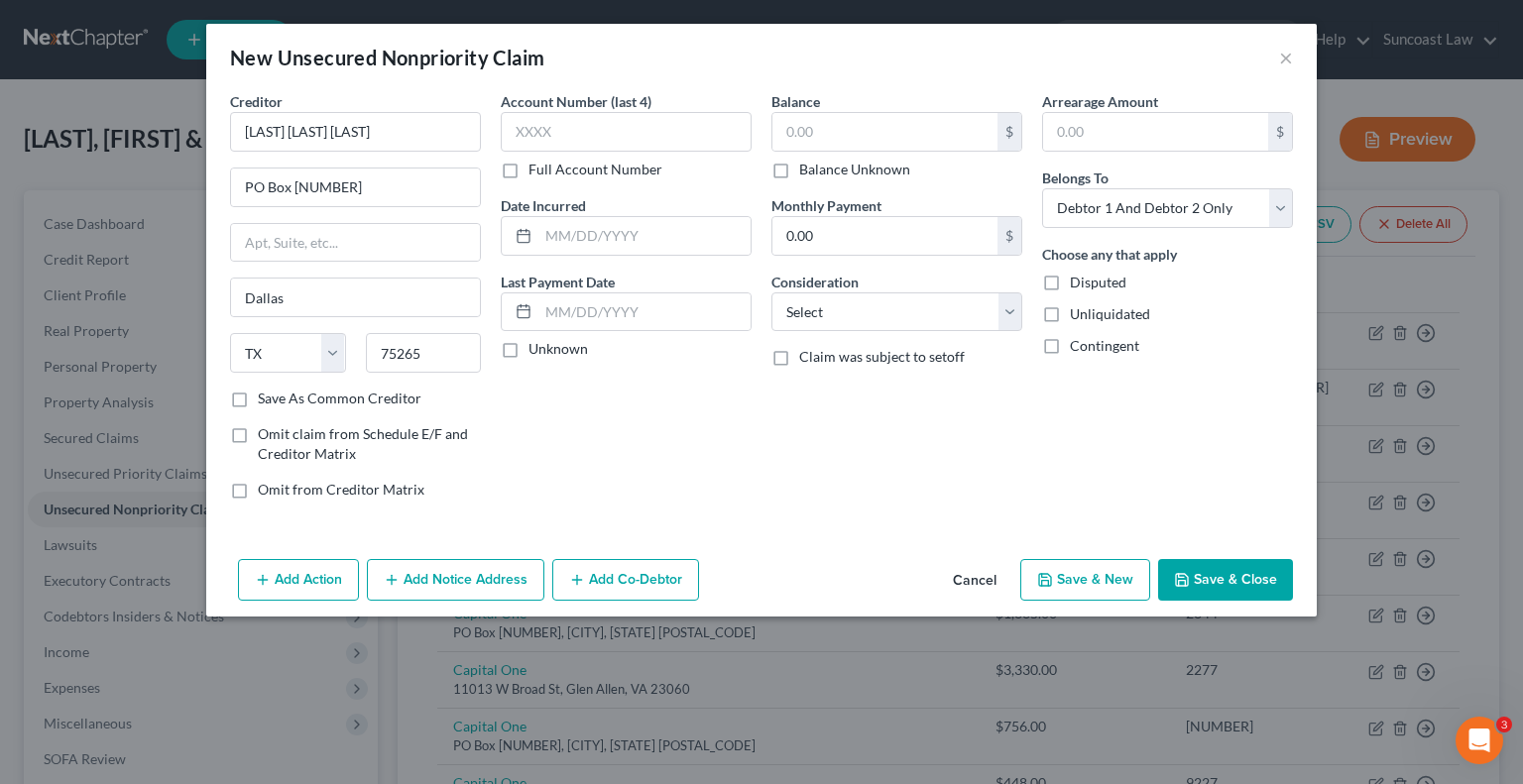 click on "Full Account Number" at bounding box center [542, 166] 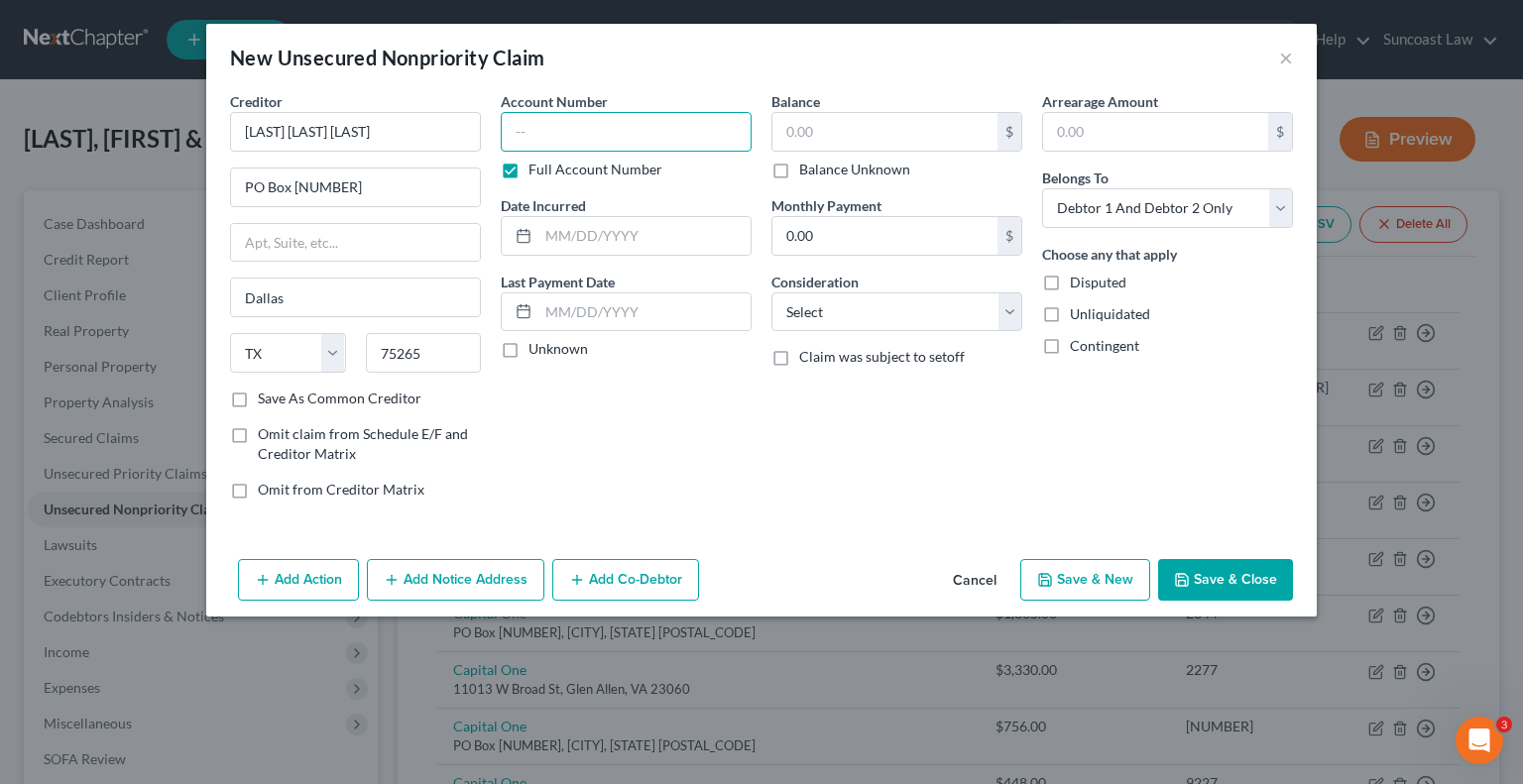 click at bounding box center (626, 132) 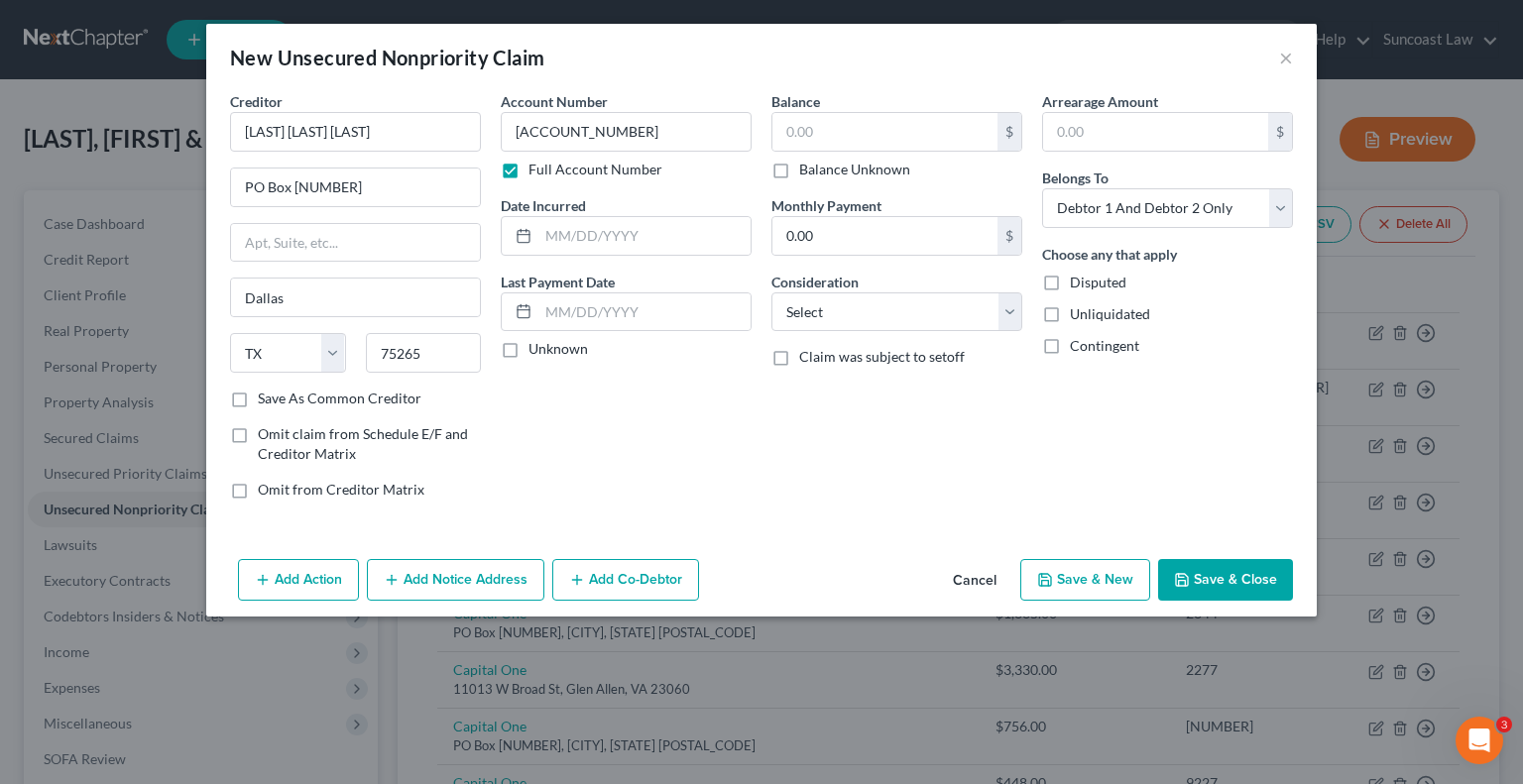 click on "Unliquidated" at bounding box center [1167, 314] 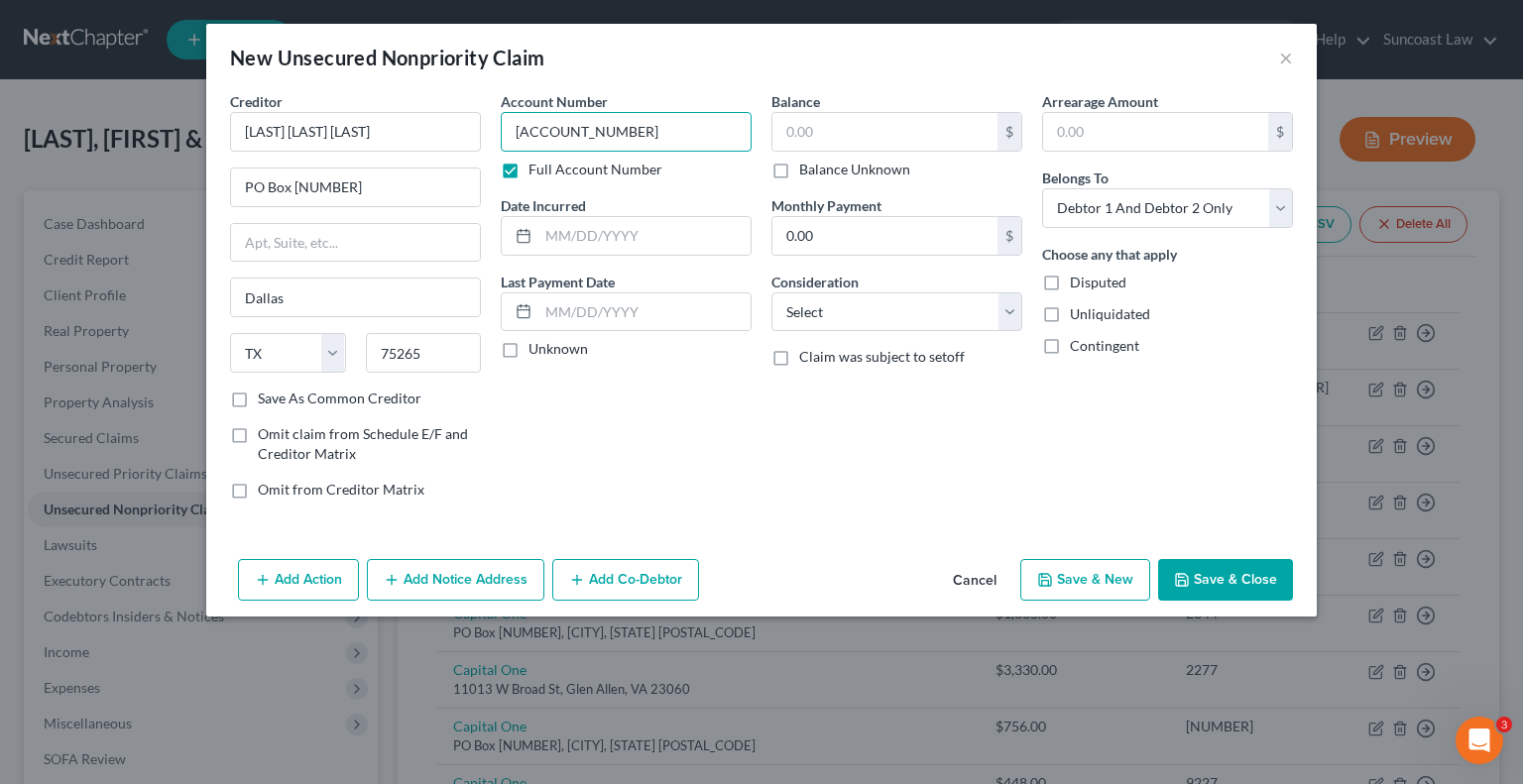 click on "[ACCOUNT_NUMBER]" at bounding box center [626, 132] 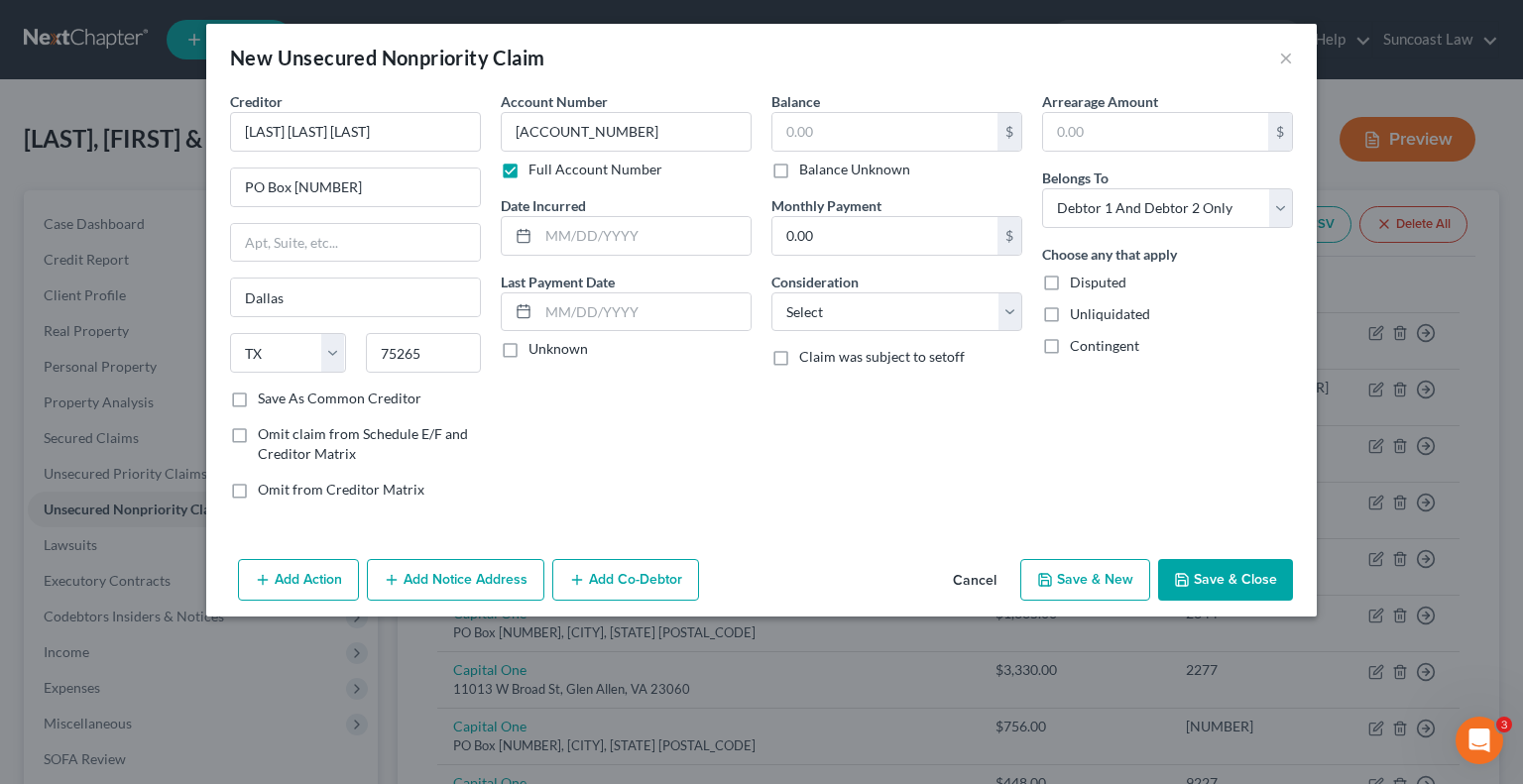 drag, startPoint x: 1263, startPoint y: 403, endPoint x: 1137, endPoint y: 317, distance: 152.55163 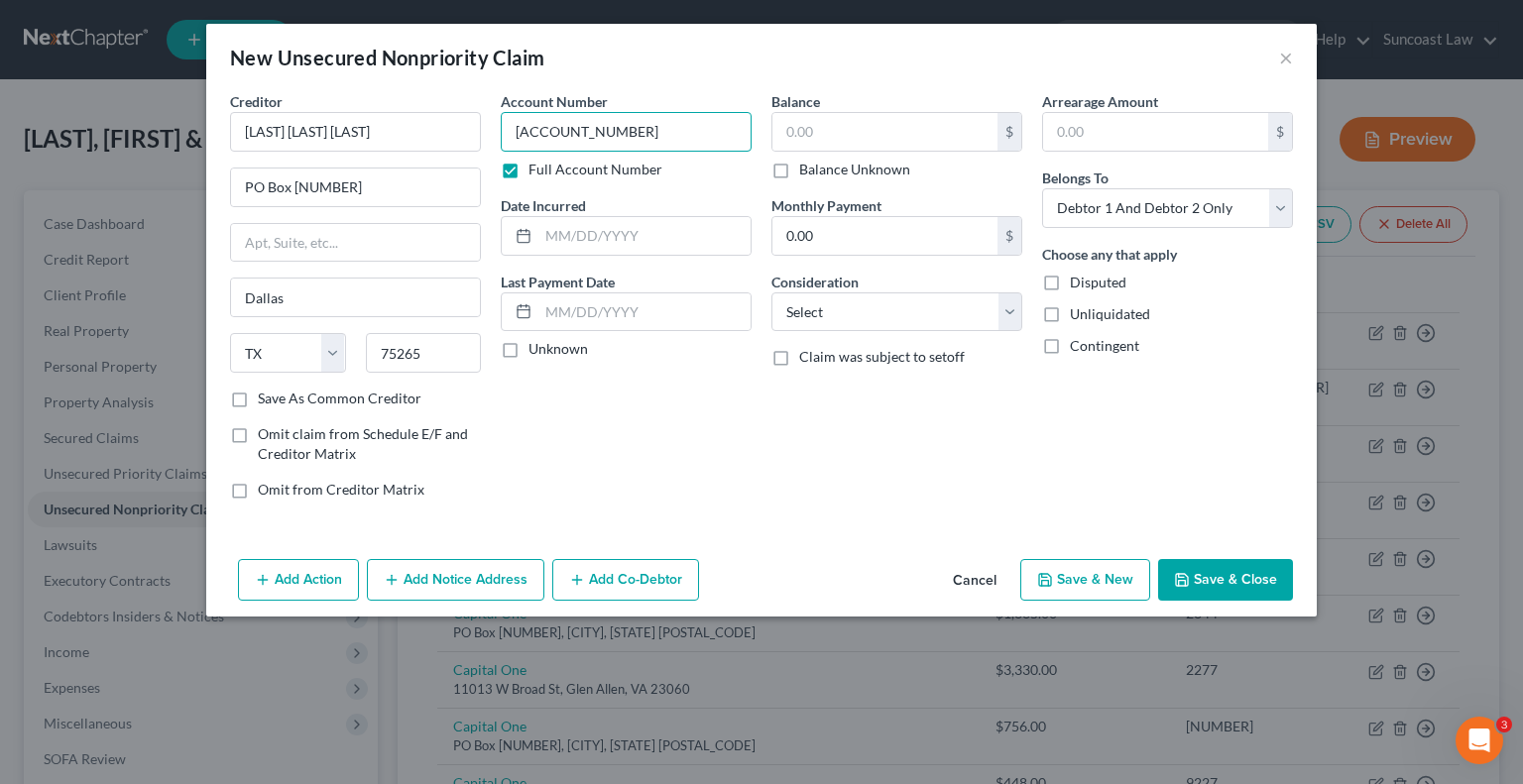 click on "[ACCOUNT_NUMBER]" at bounding box center (626, 132) 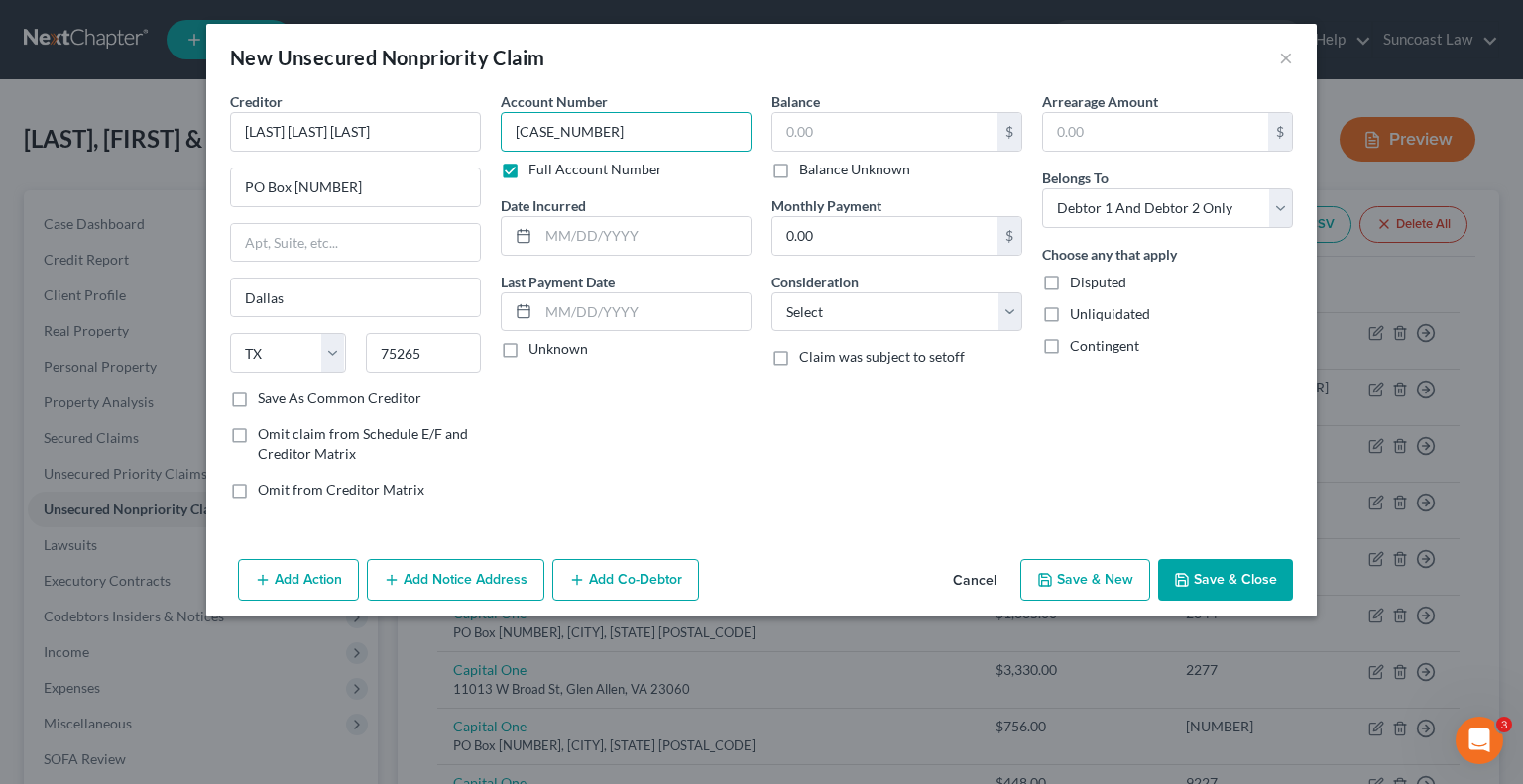 type on "[CASE_NUMBER]" 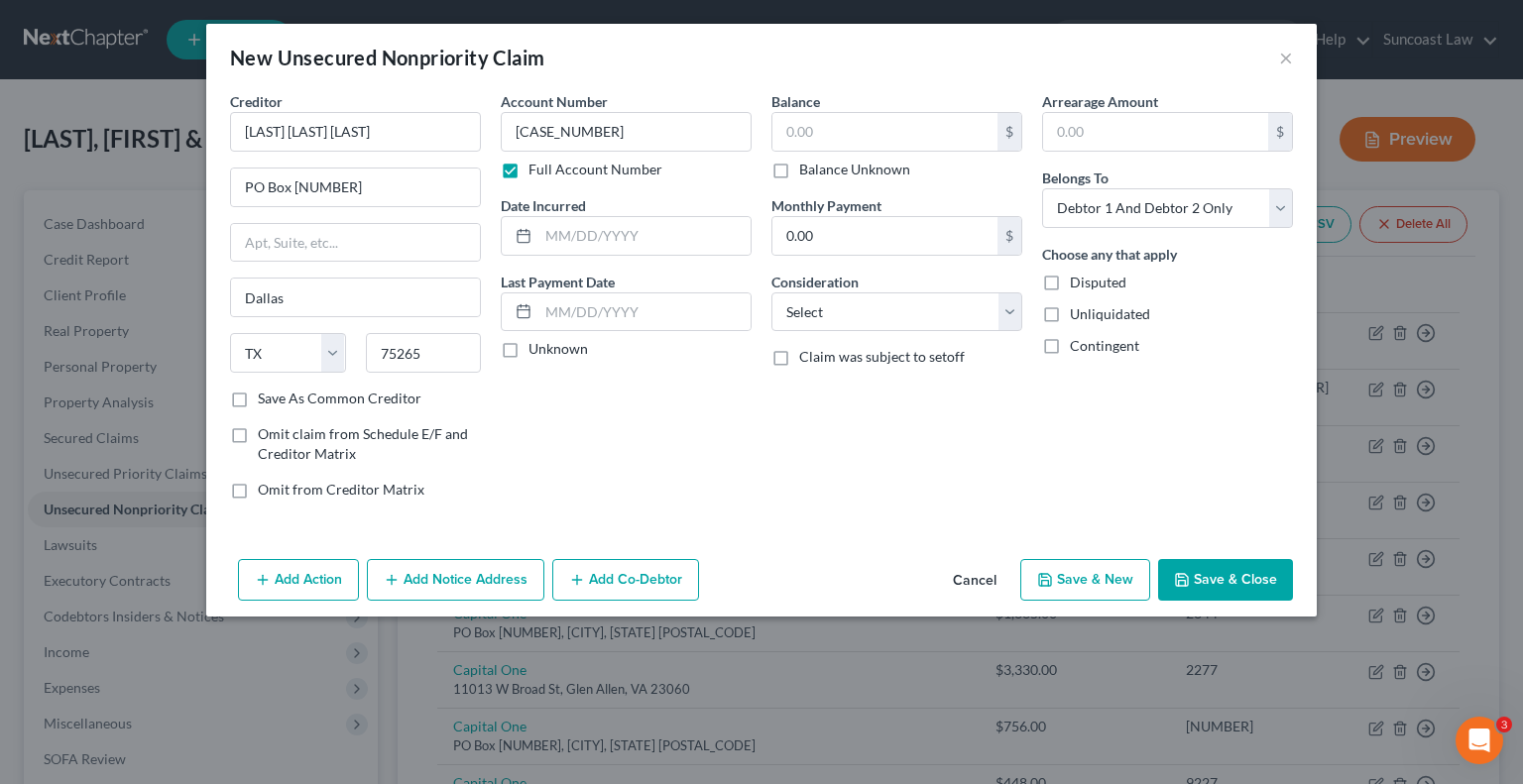 click on "Arrearage Amount $
Belongs To
*
Select Debtor 1 Only Debtor 2 Only Debtor 1 And Debtor 2 Only At Least One Of The Debtors And Another Community Property Choose any that apply Disputed Unliquidated Contingent" at bounding box center (1167, 303) 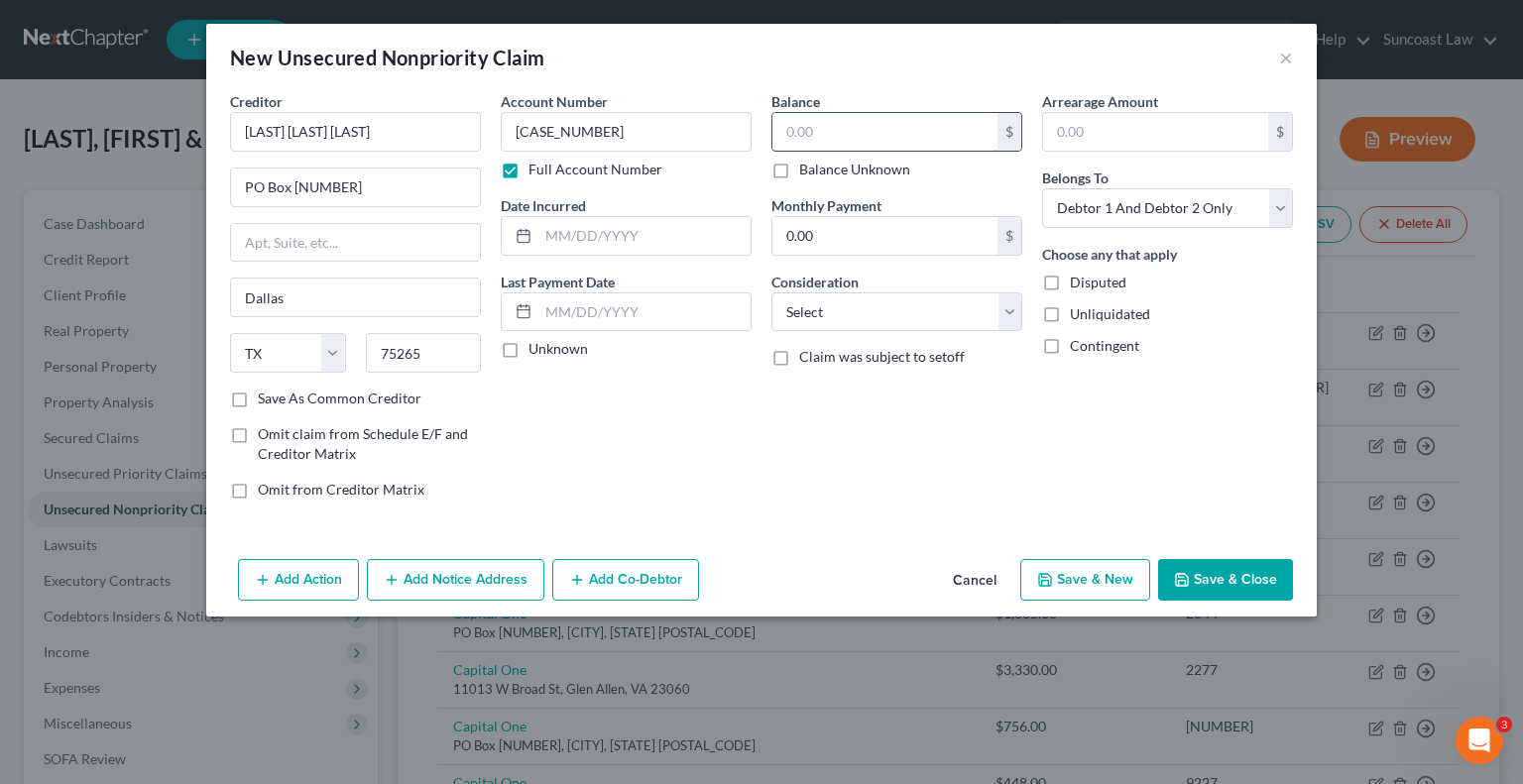 click at bounding box center (884, 132) 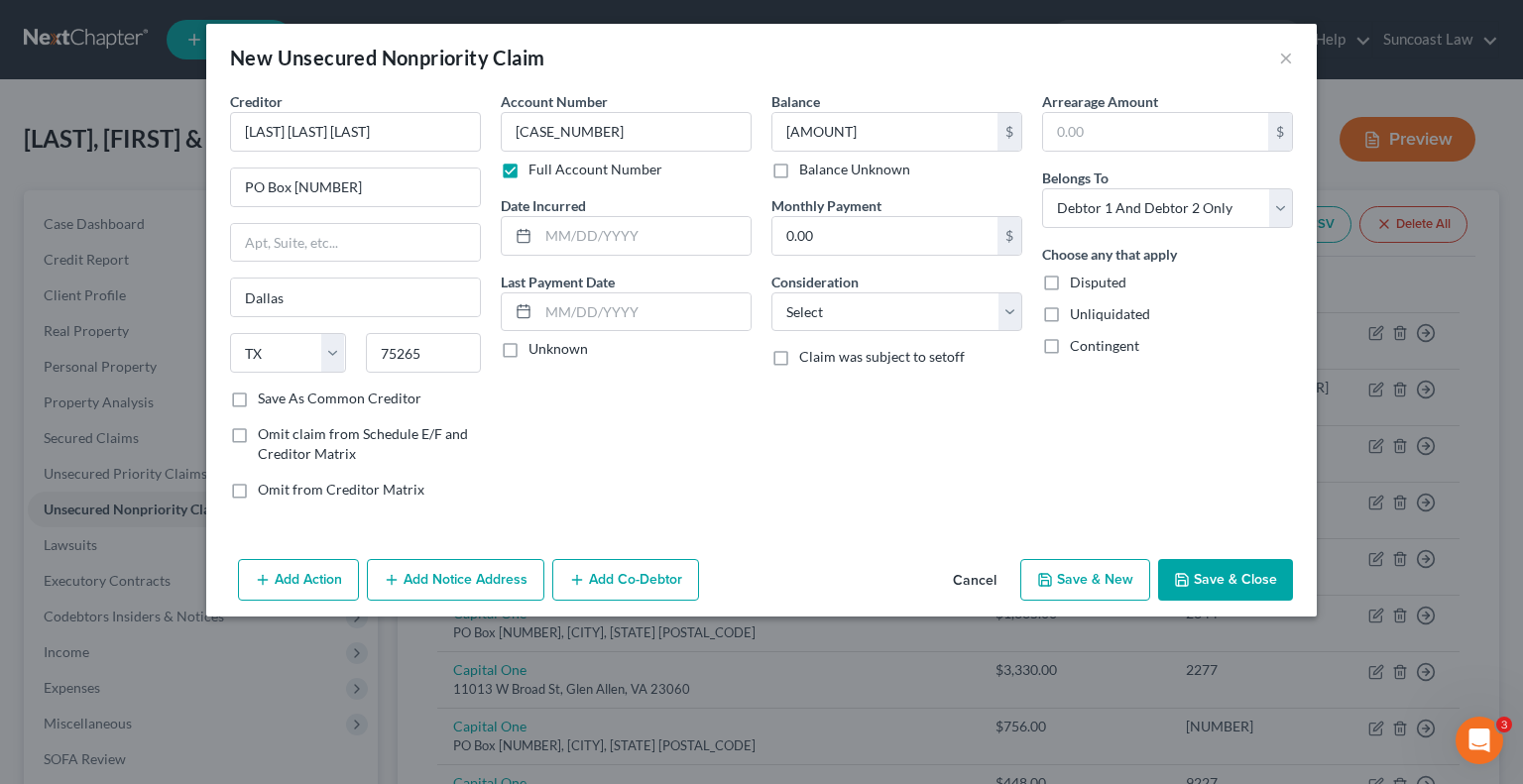 click on "Save & Close" at bounding box center [1226, 580] 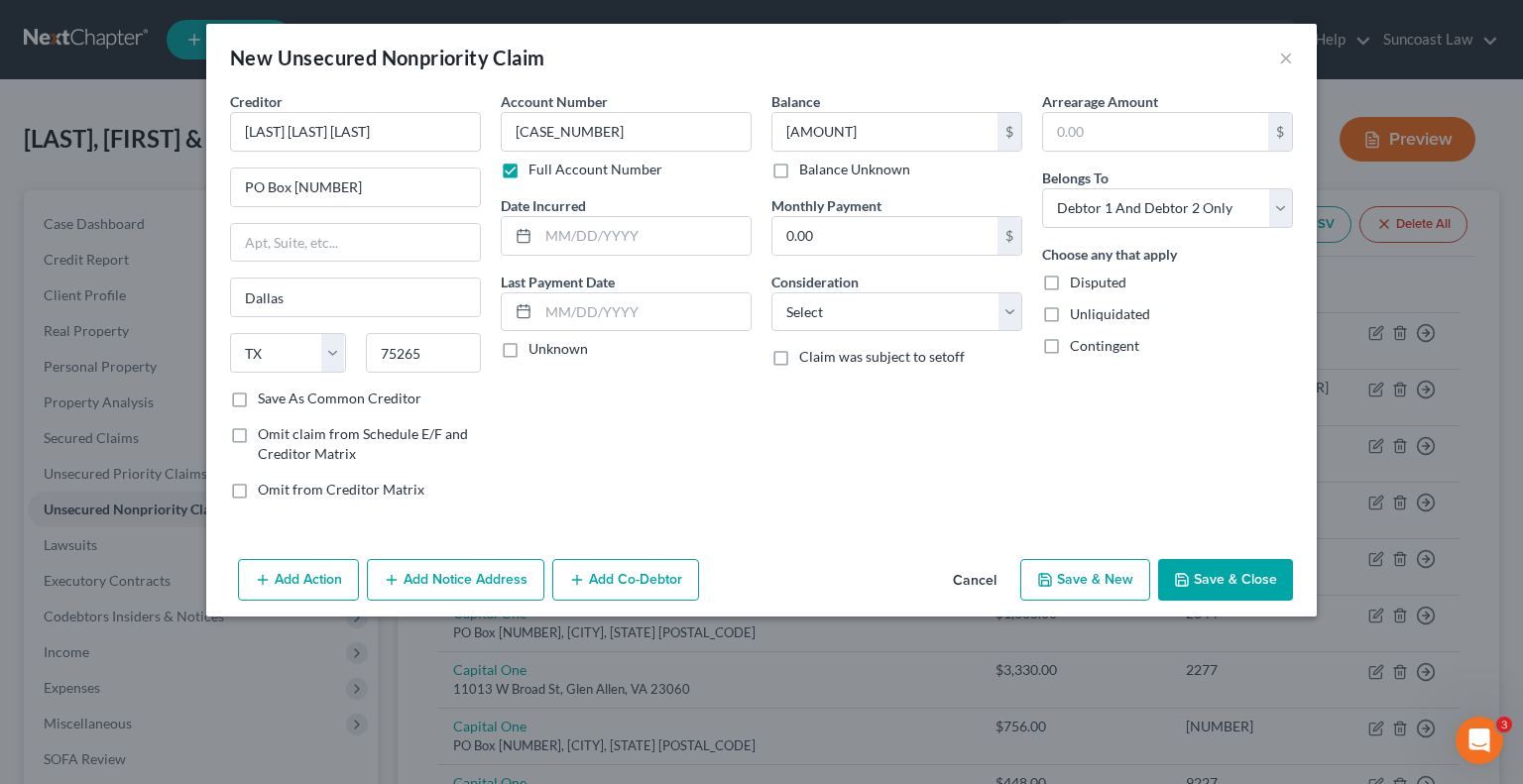 type on "2,645.00" 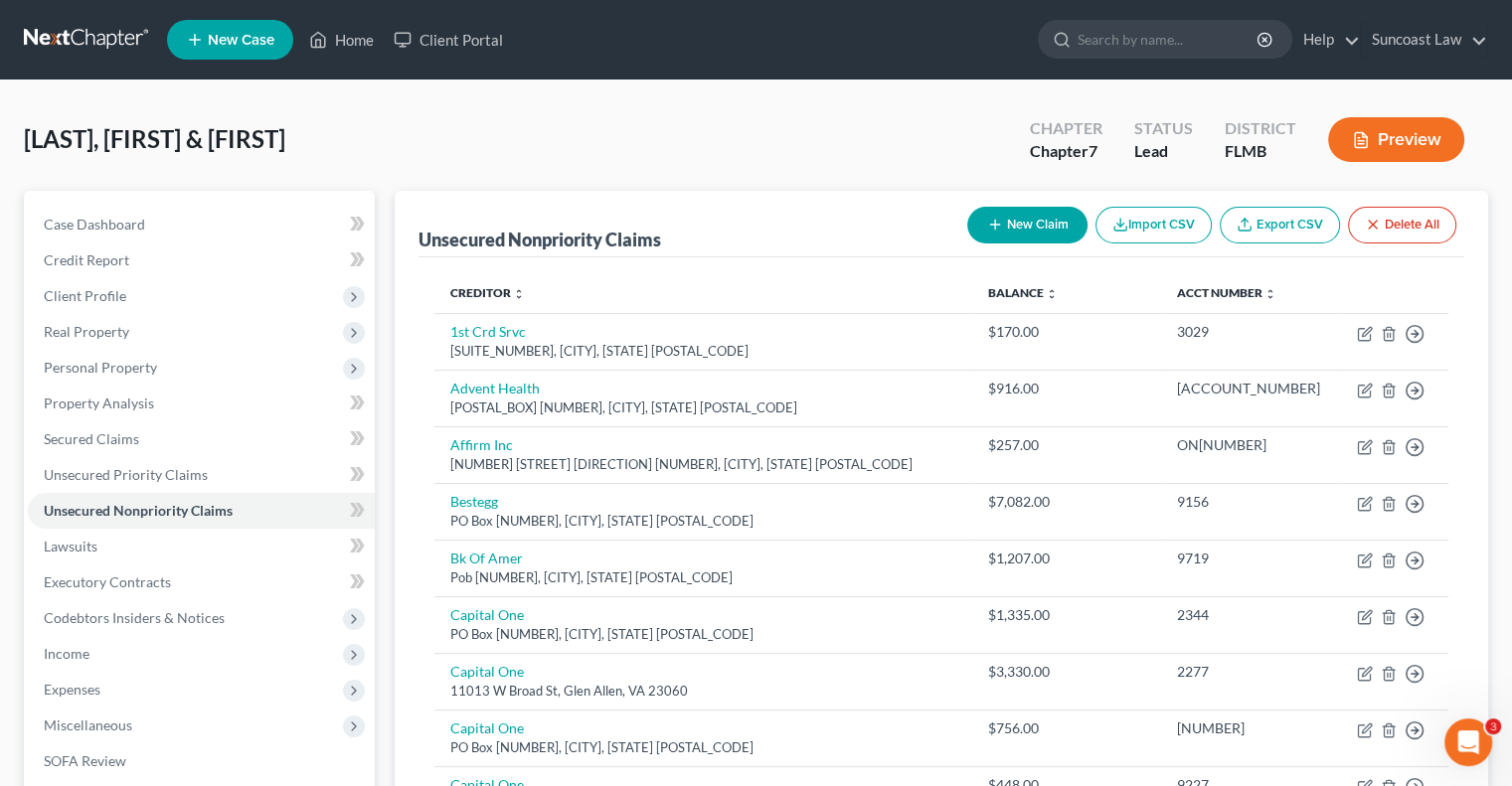 click on "New Claim" at bounding box center (1027, 225) 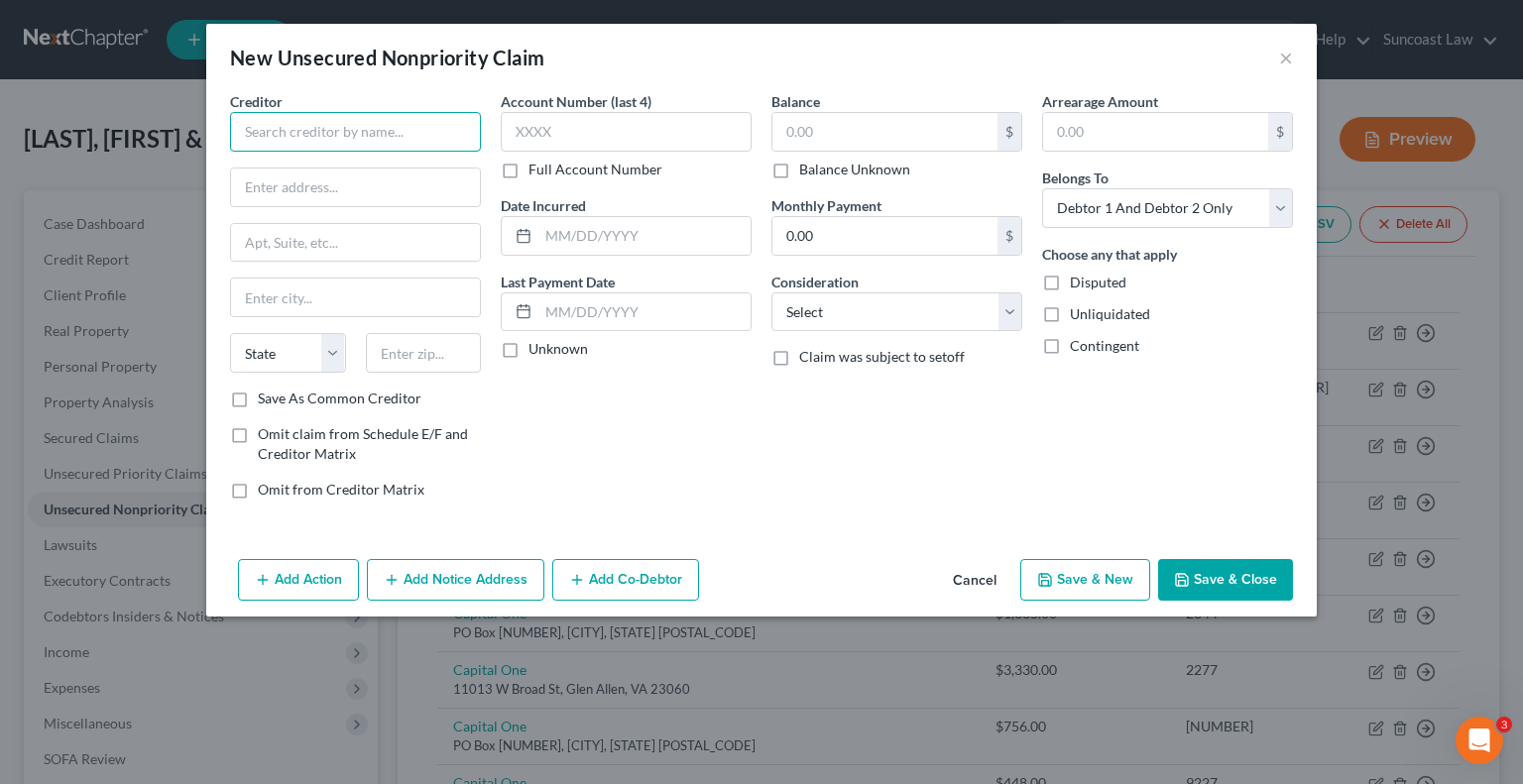 click at bounding box center (355, 132) 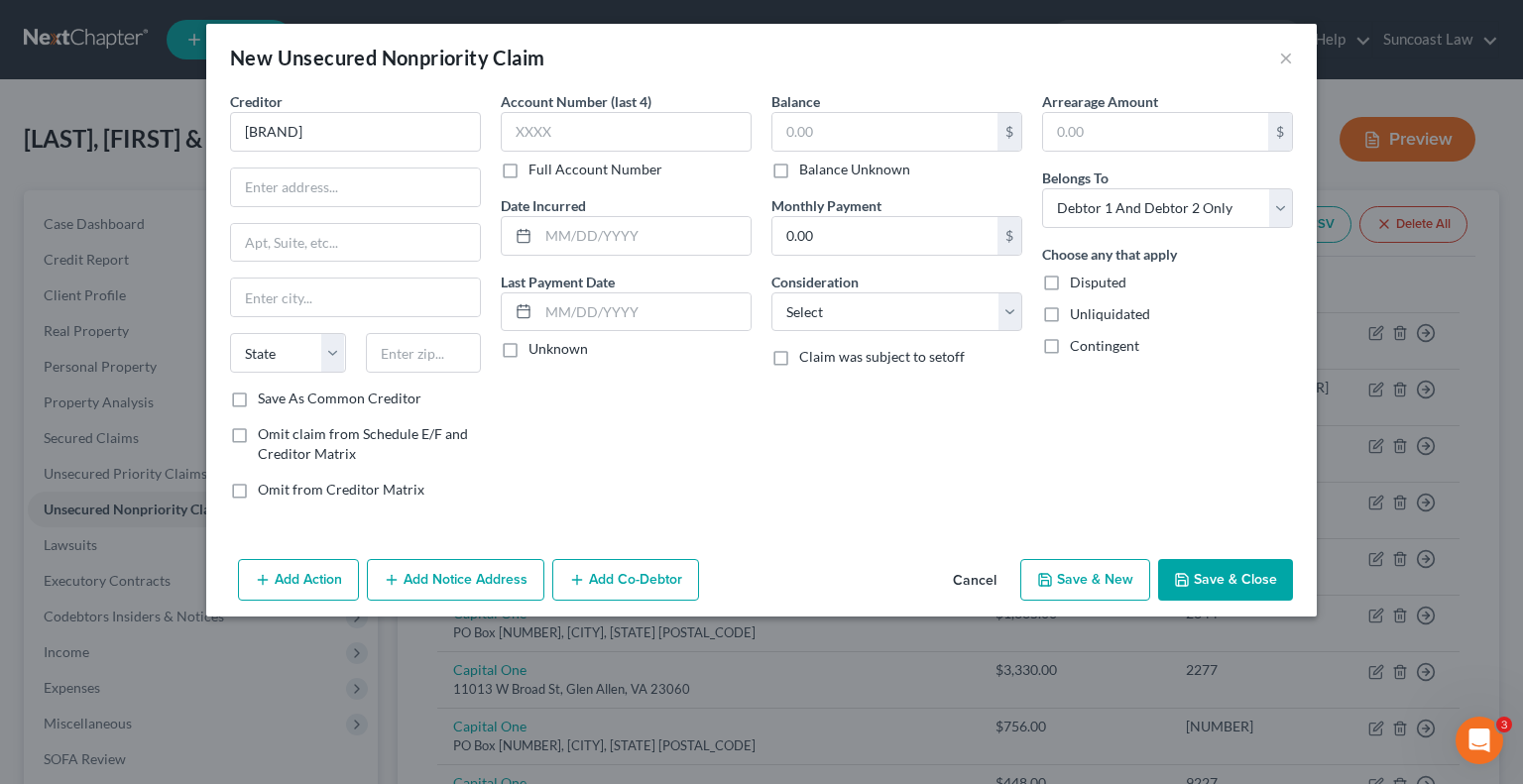 click on "Arrearage Amount $
Belongs To
*
Select Debtor 1 Only Debtor 2 Only Debtor 1 And Debtor 2 Only At Least One Of The Debtors And Another Community Property Choose any that apply Disputed Unliquidated Contingent" at bounding box center [1167, 303] 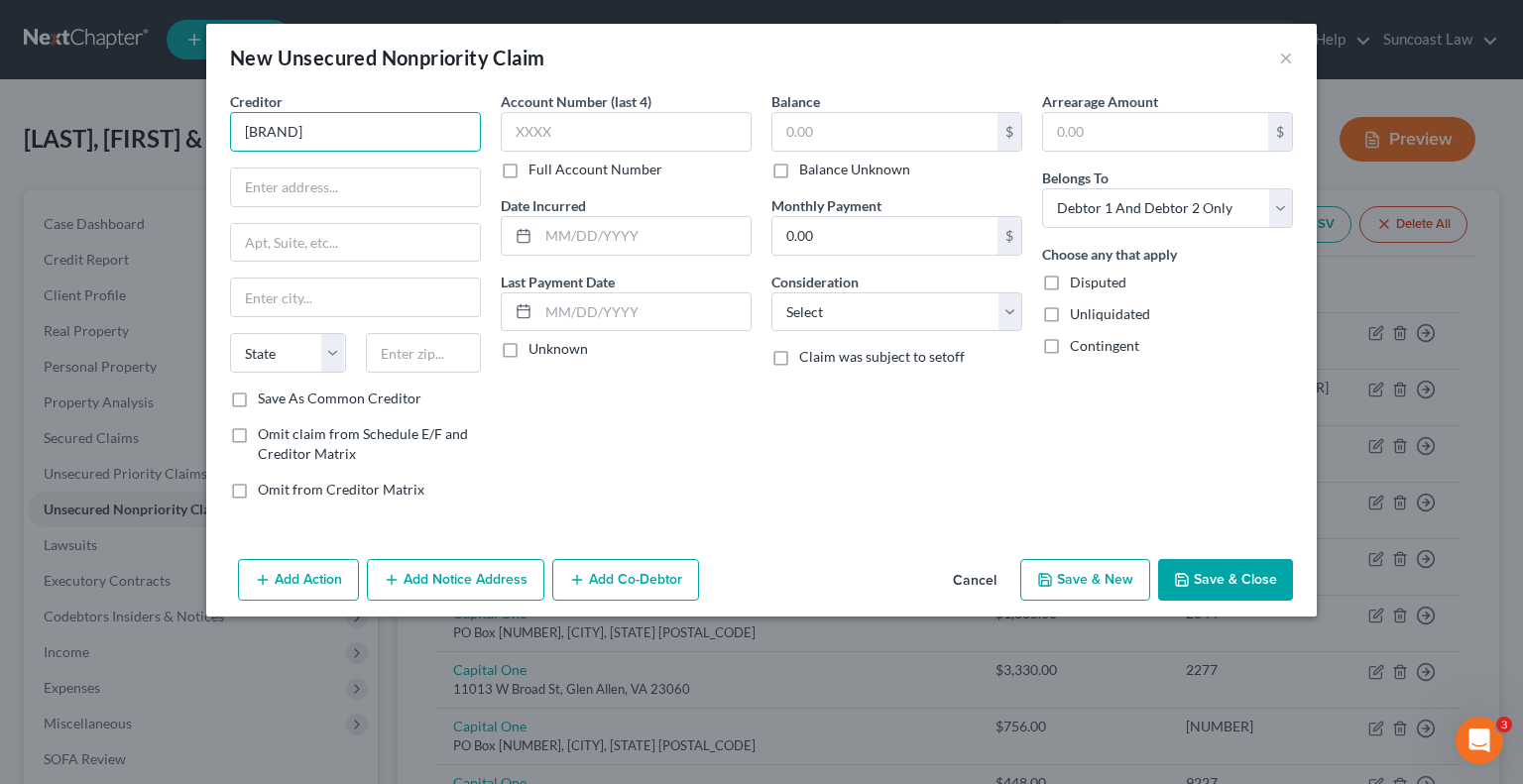 click on "[BRAND]" at bounding box center (355, 132) 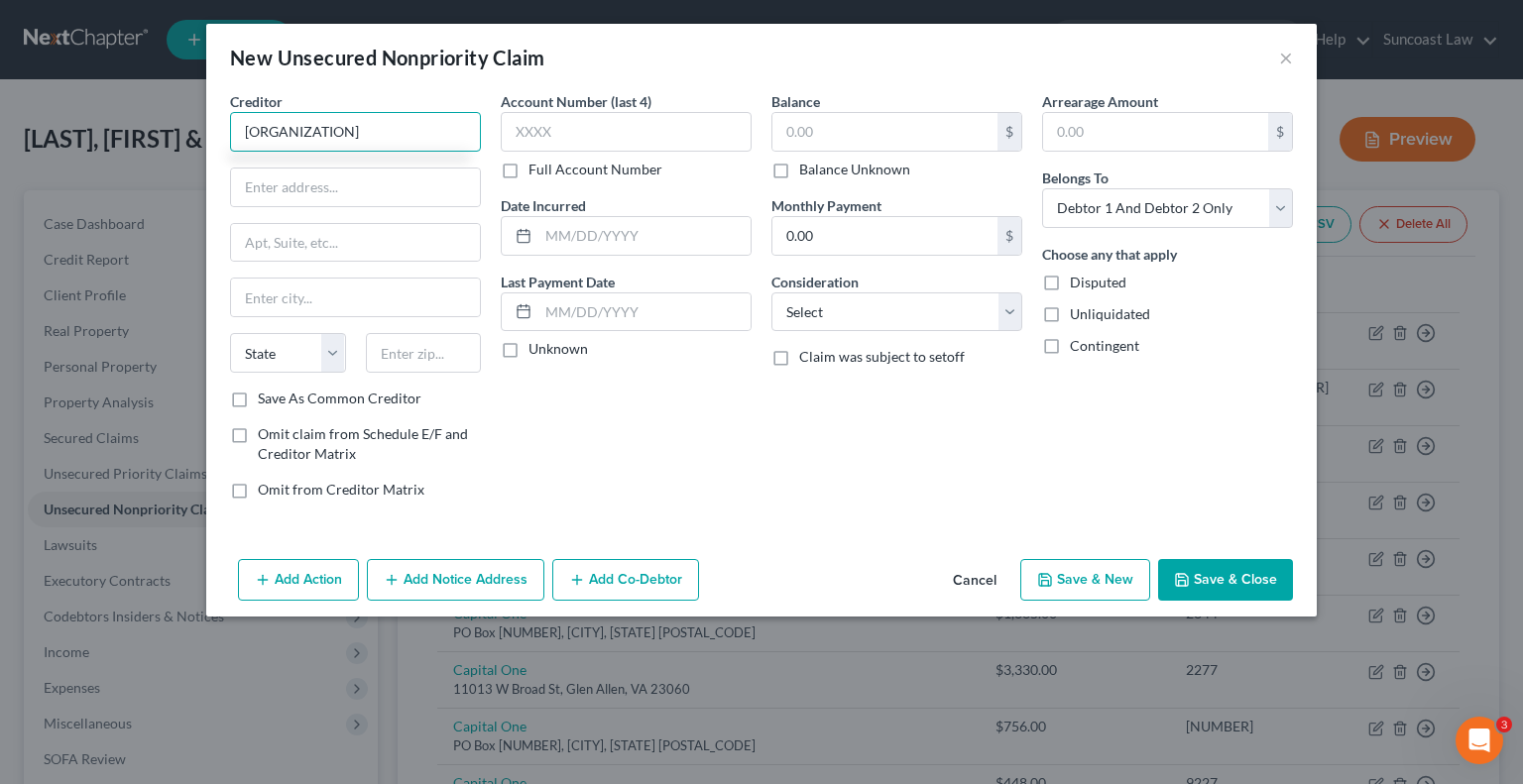 type on "[ORGANIZATION]" 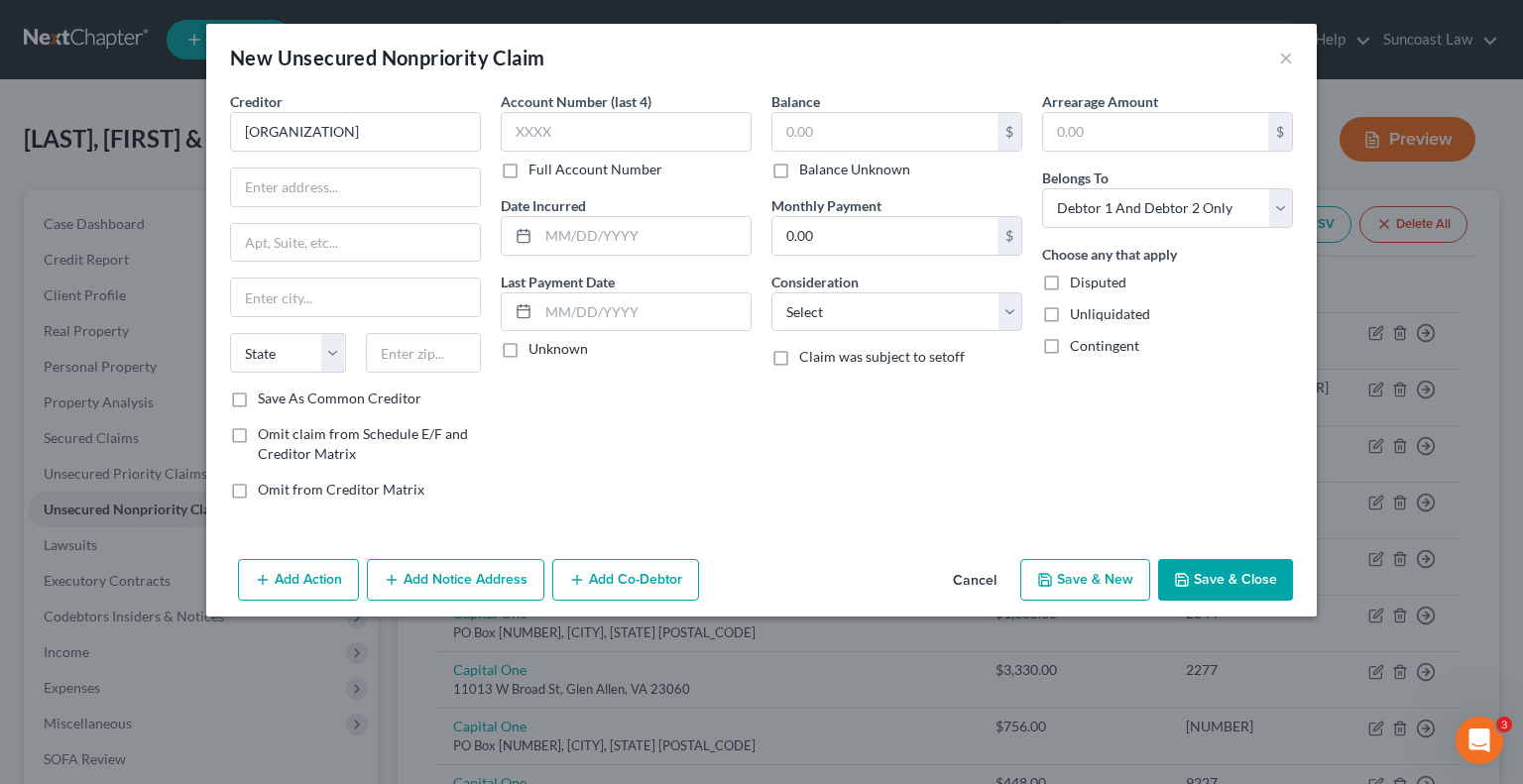 click on "Arrearage Amount $
Belongs To
*
Select Debtor 1 Only Debtor 2 Only Debtor 1 And Debtor 2 Only At Least One Of The Debtors And Another Community Property Choose any that apply Disputed Unliquidated Contingent" at bounding box center (1167, 303) 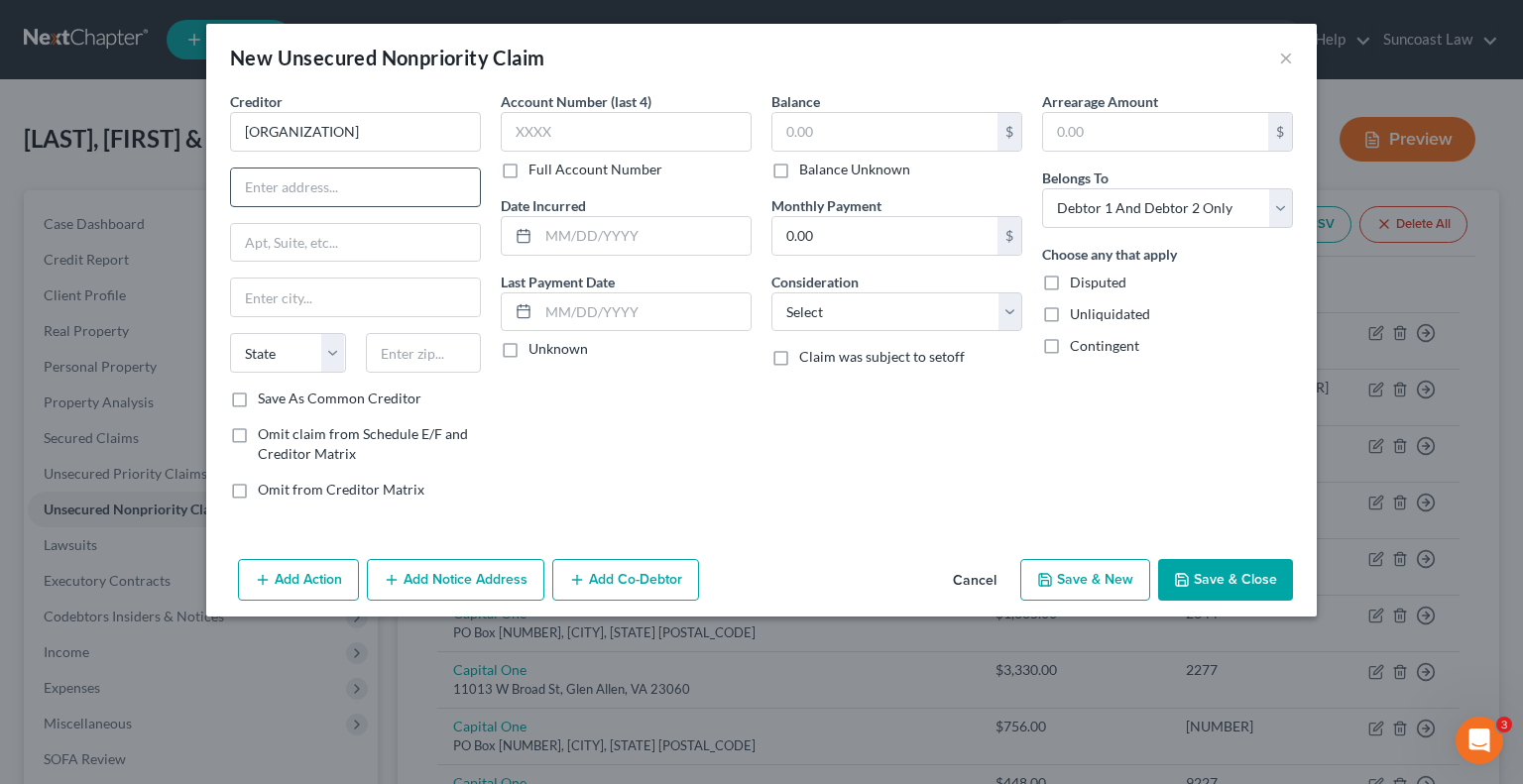 click at bounding box center [355, 187] 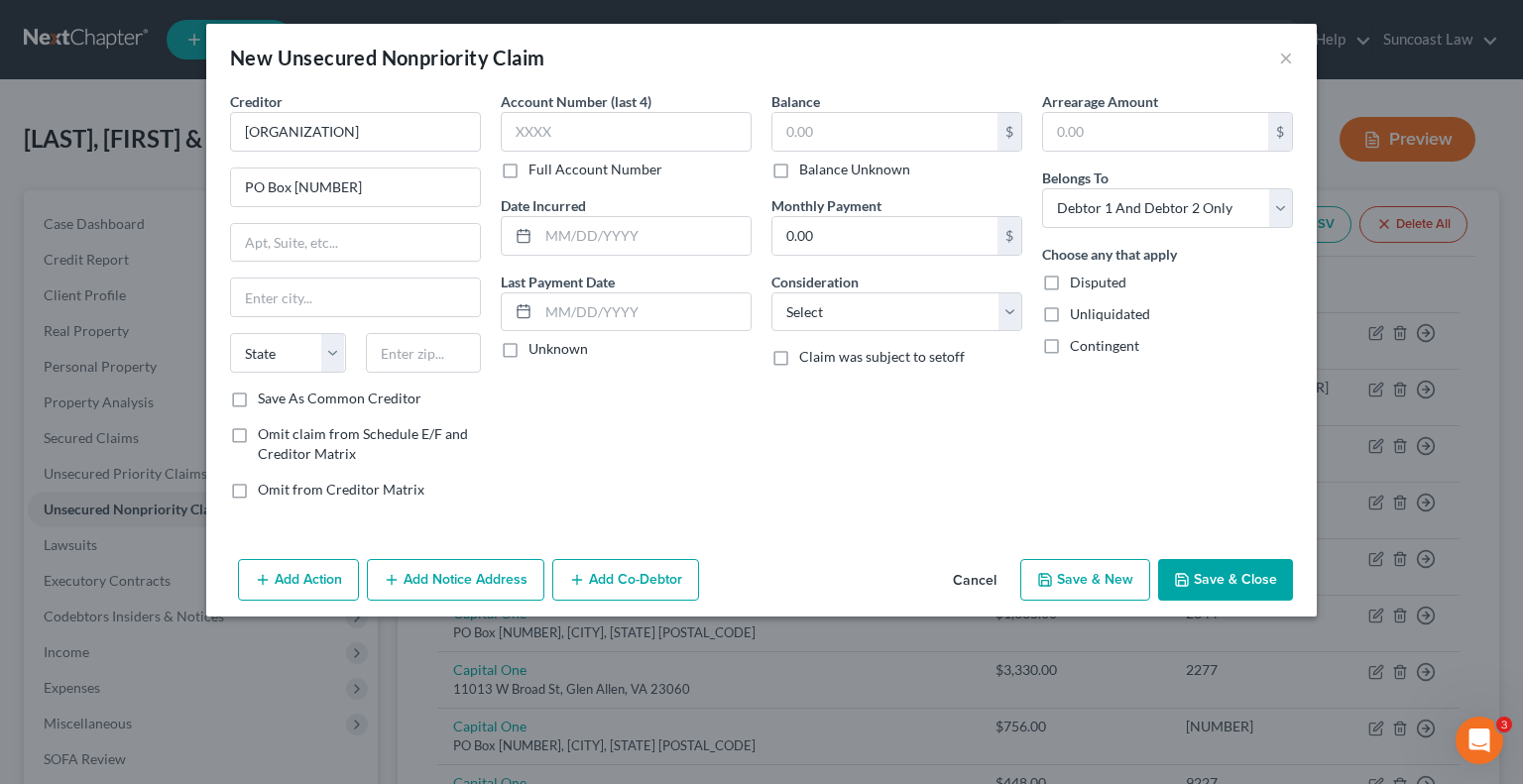 drag, startPoint x: 1247, startPoint y: 455, endPoint x: 1017, endPoint y: 392, distance: 238.47222 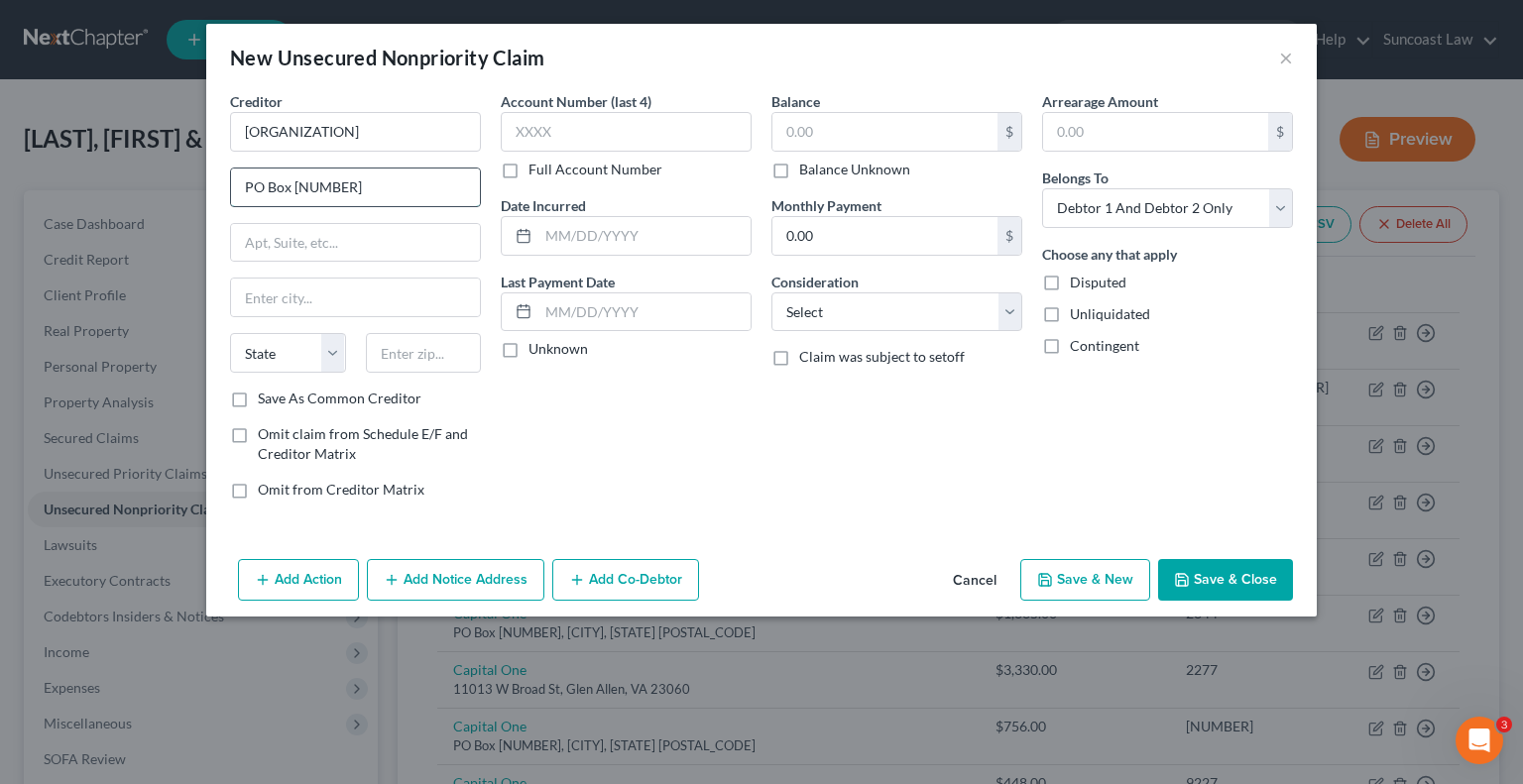 click on "PO Box [NUMBER]" at bounding box center [355, 187] 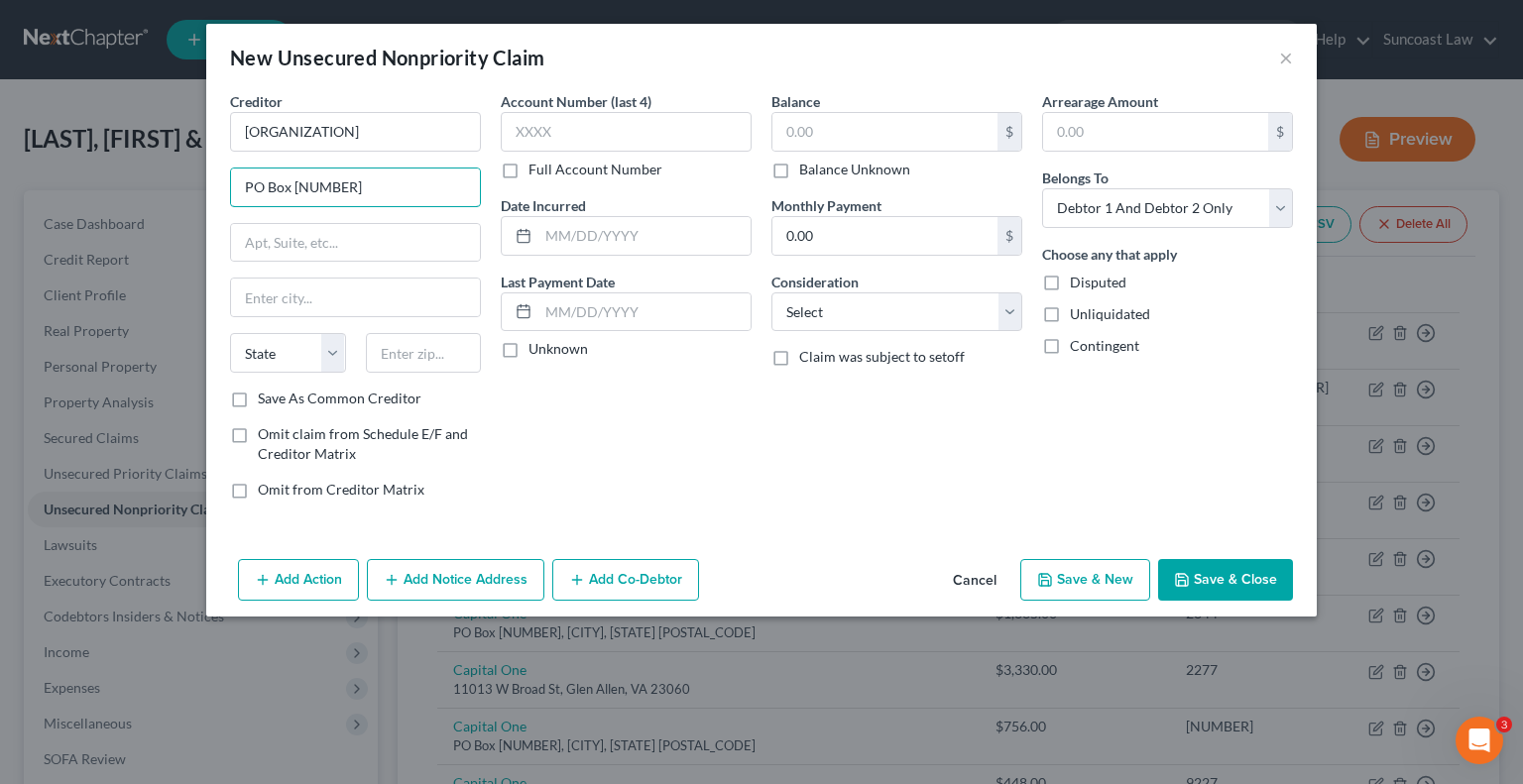 type on "PO Box [NUMBER]" 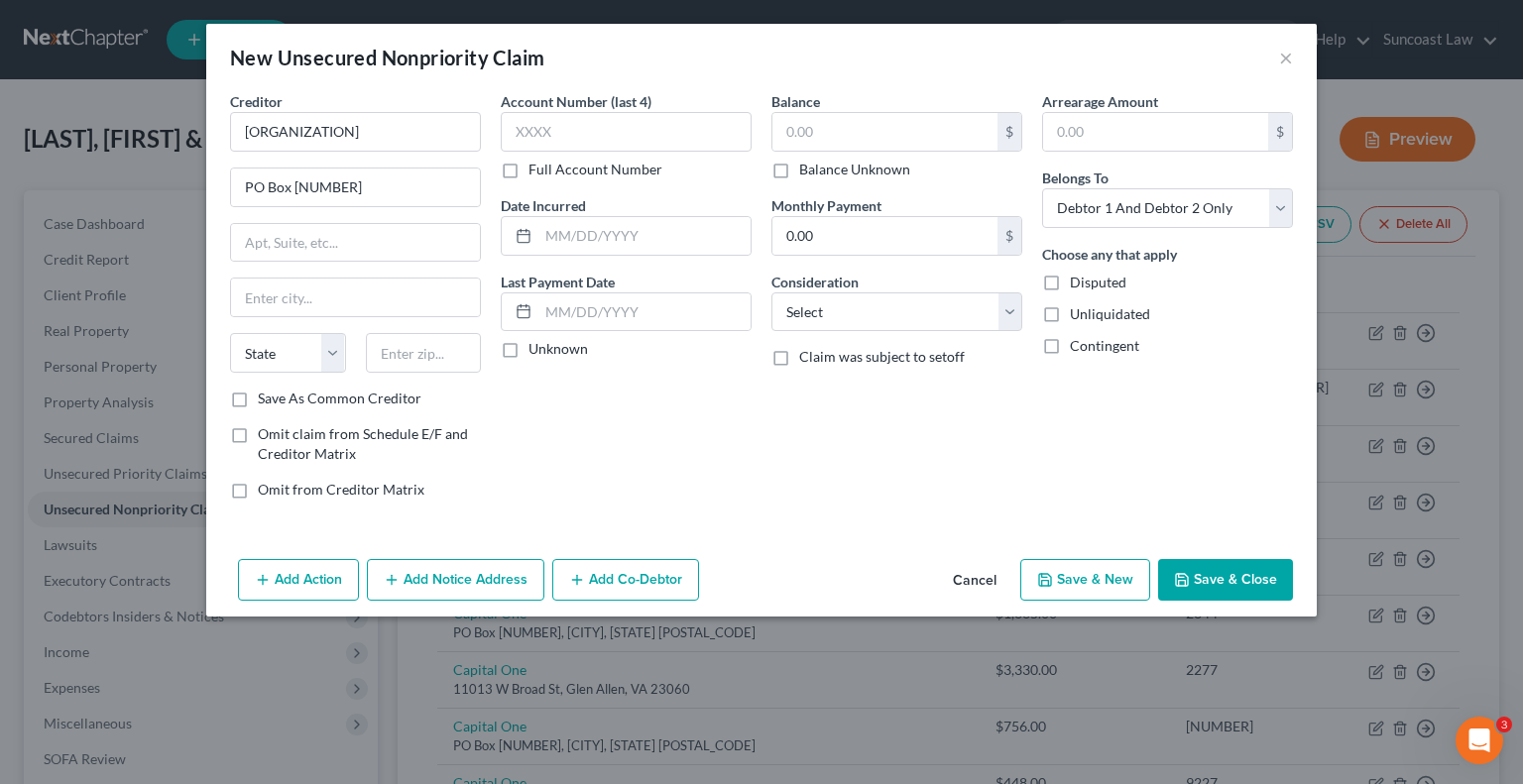 click on "Arrearage Amount $
Belongs To
*
Select Debtor 1 Only Debtor 2 Only Debtor 1 And Debtor 2 Only At Least One Of The Debtors And Another Community Property Choose any that apply Disputed Unliquidated Contingent" at bounding box center (1167, 303) 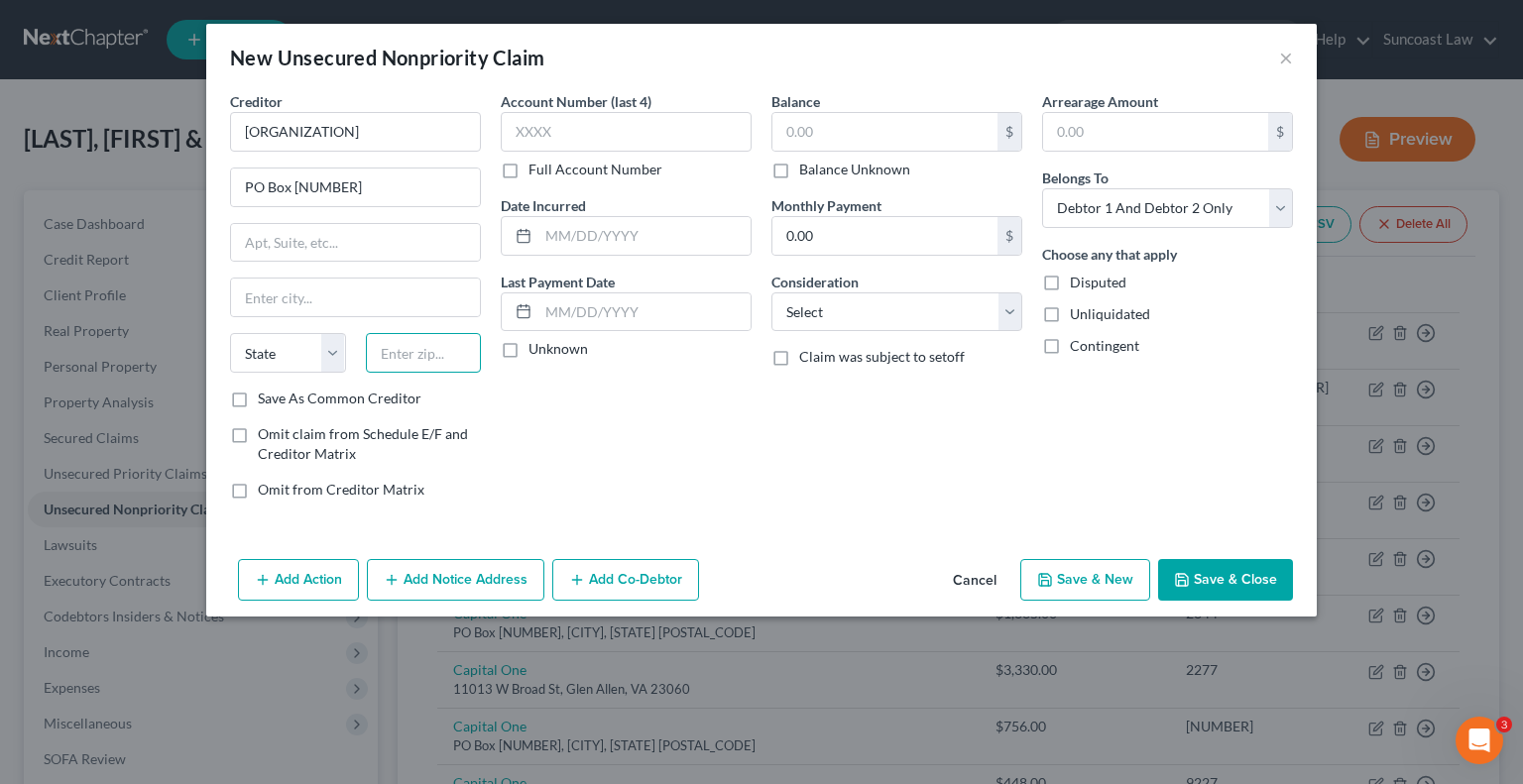 click at bounding box center [423, 353] 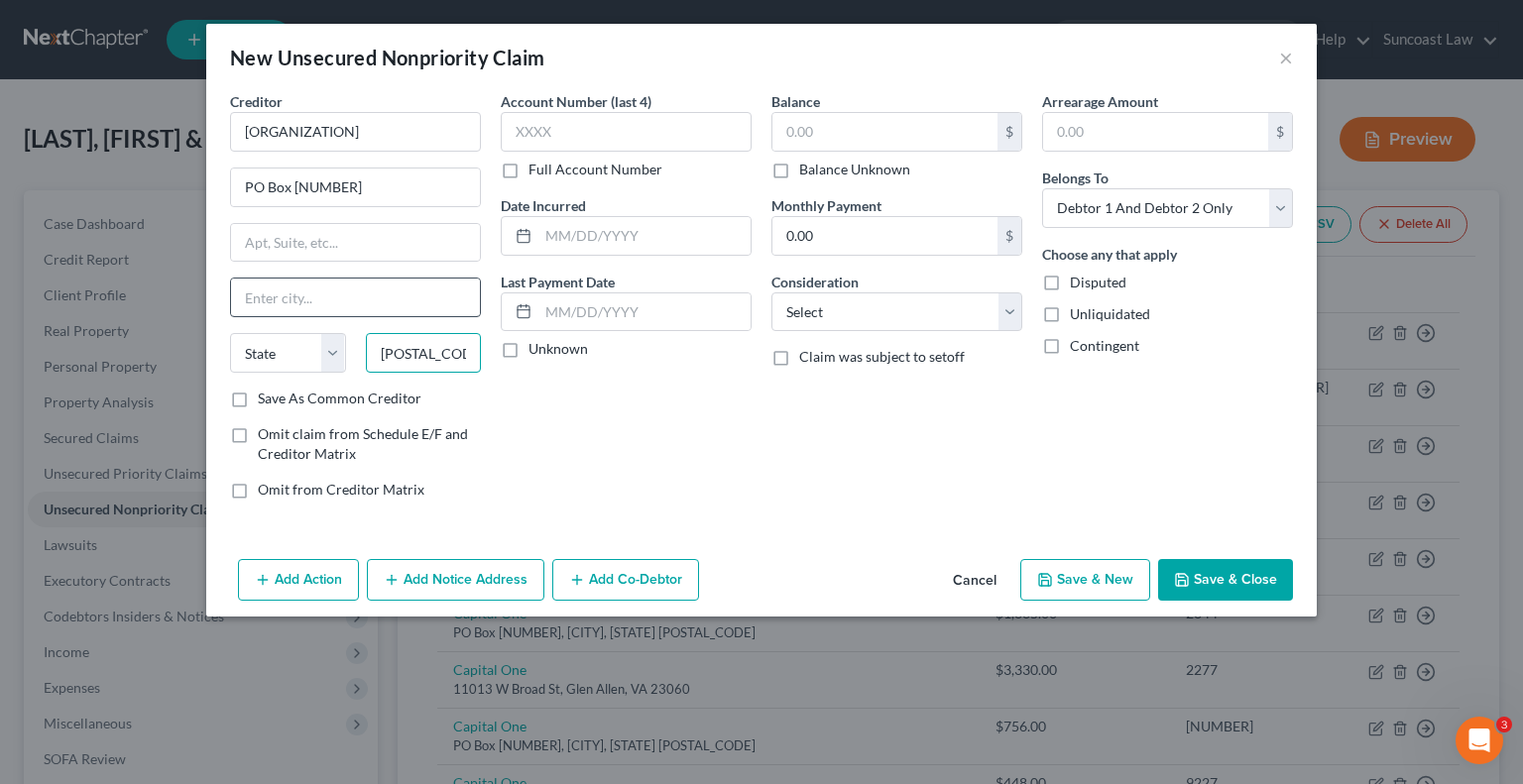 type on "[POSTAL_CODE]" 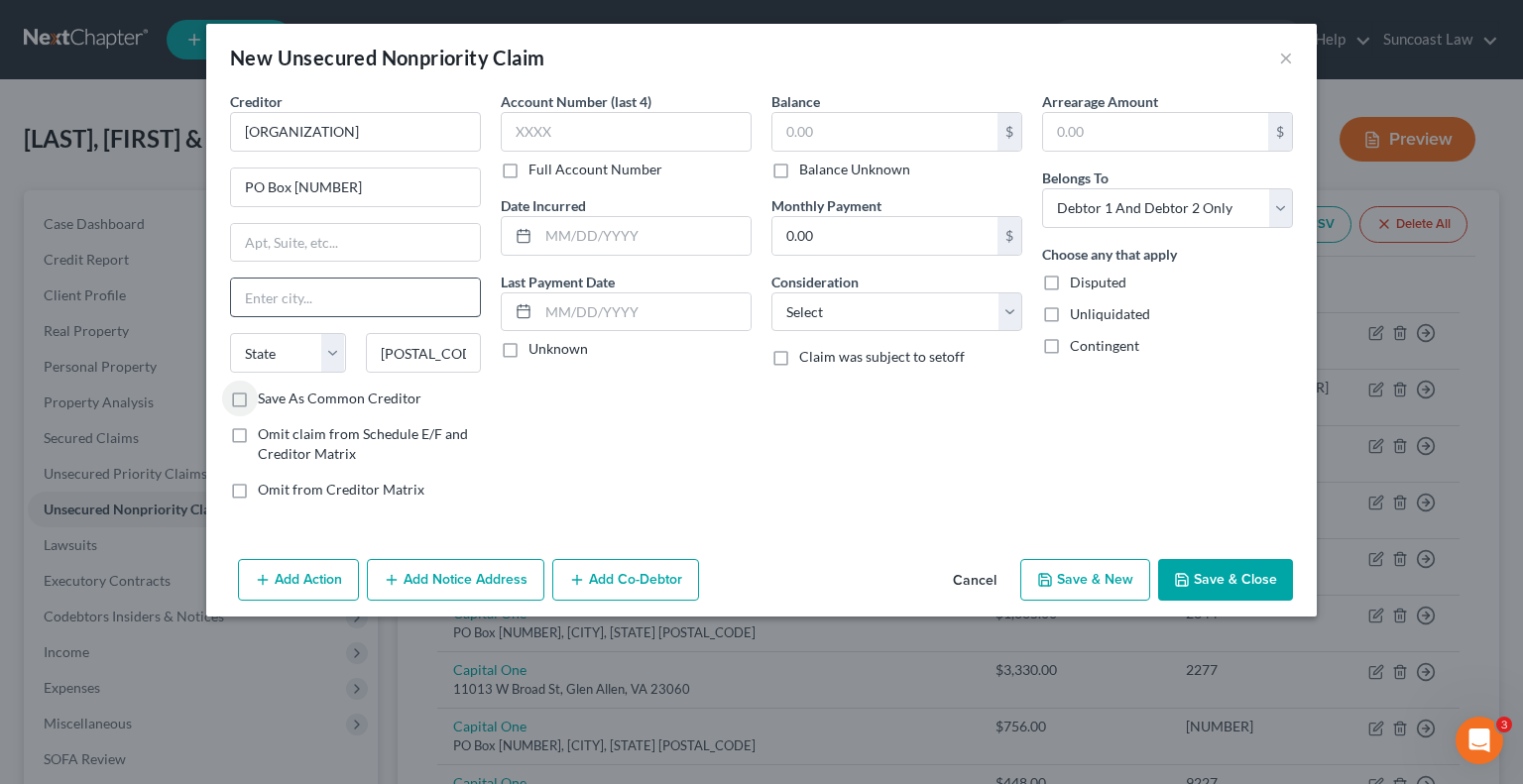type on "Atlanta" 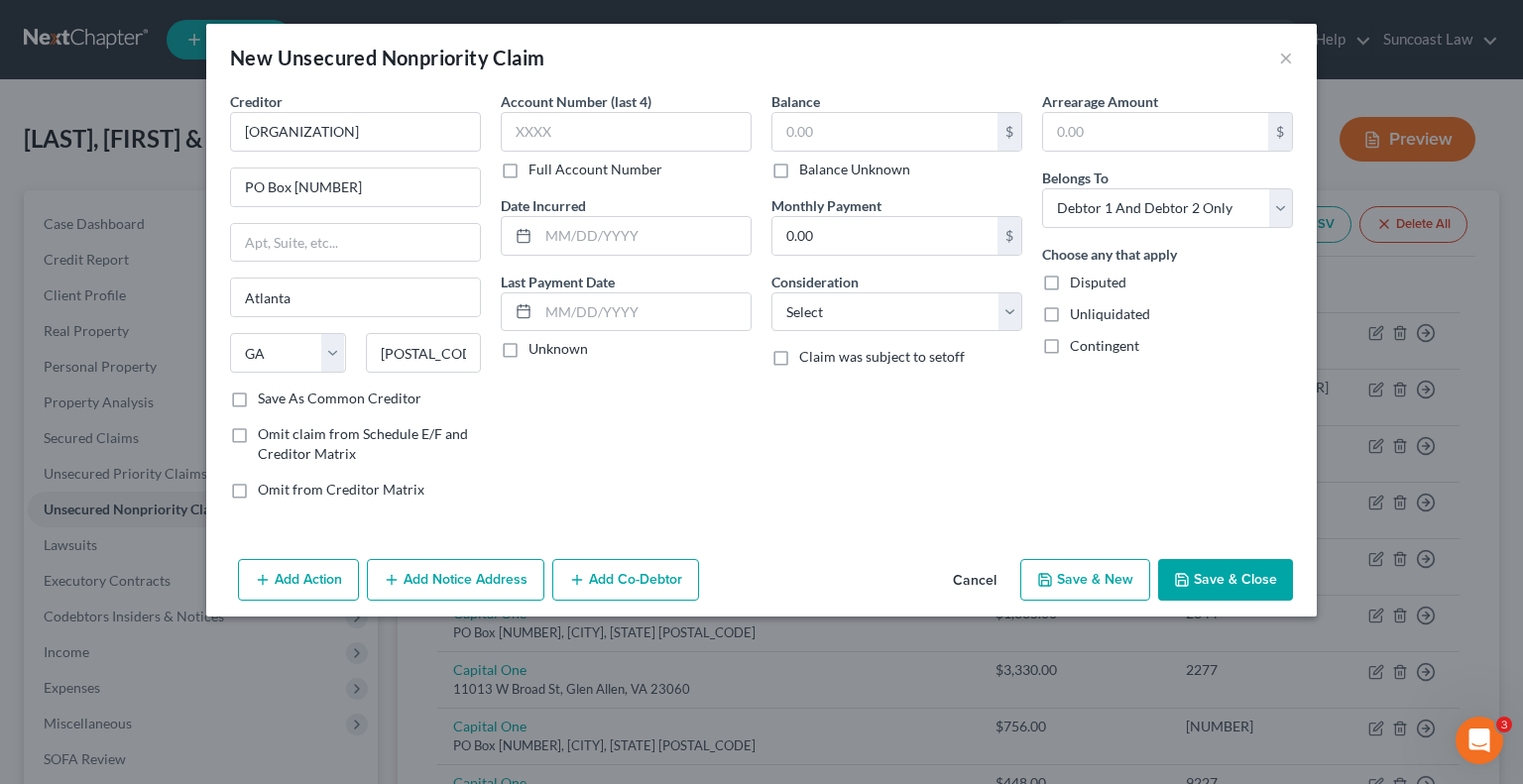 click on "Arrearage Amount $
Belongs To
*
Select Debtor 1 Only Debtor 2 Only Debtor 1 And Debtor 2 Only At Least One Of The Debtors And Another Community Property Choose any that apply Disputed Unliquidated Contingent" at bounding box center [1167, 303] 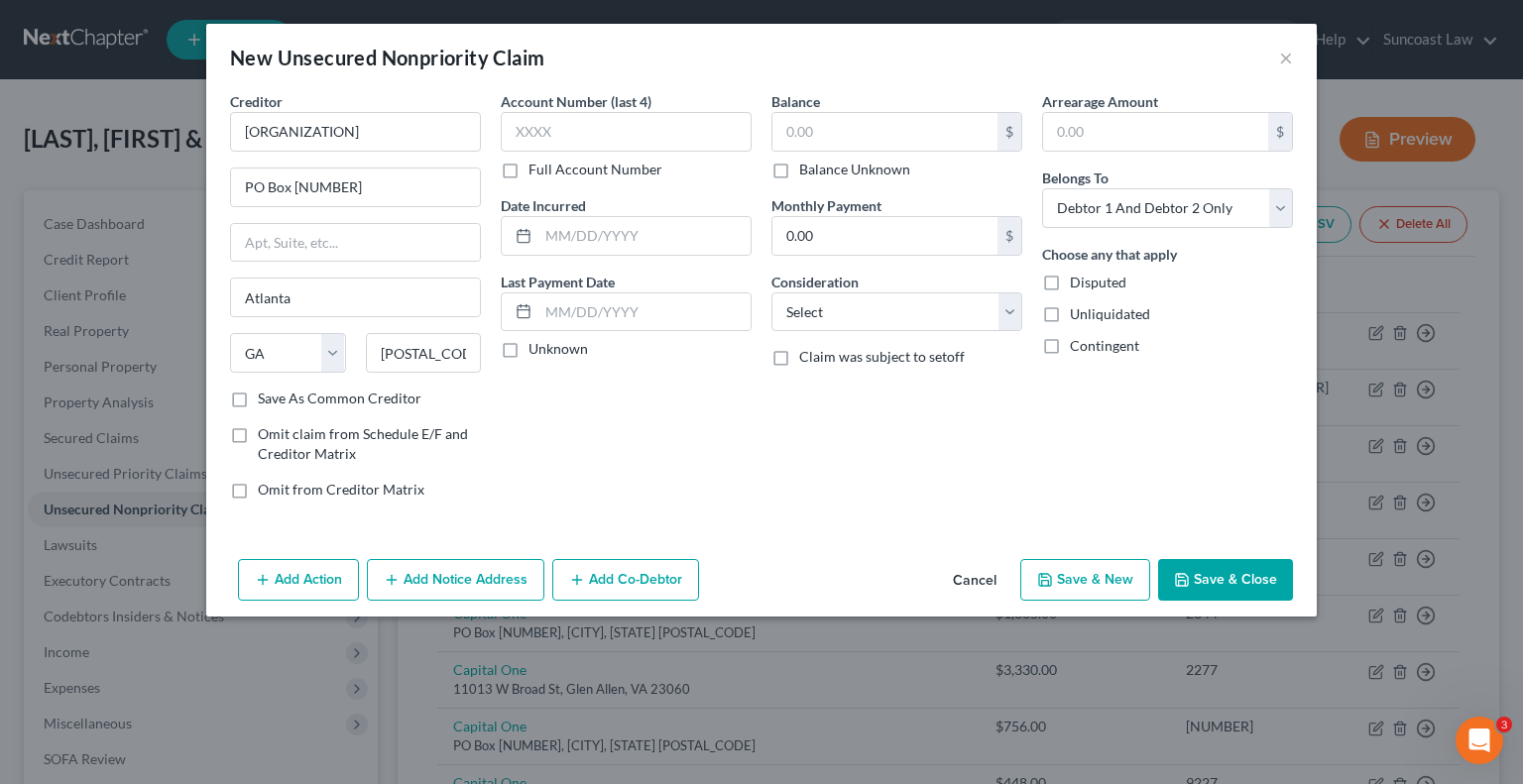 click on "Full Account Number" at bounding box center [595, 169] 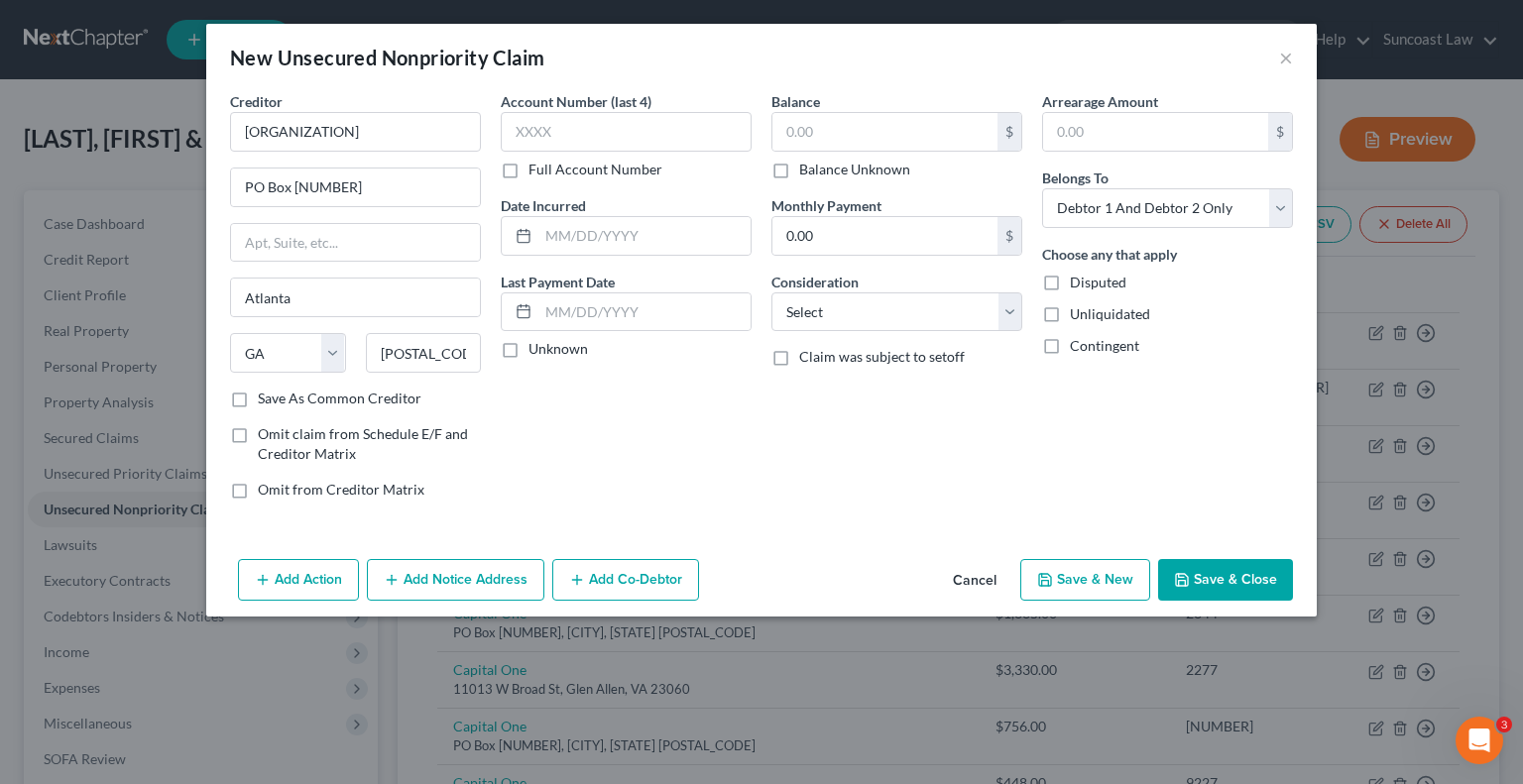 click on "Full Account Number" at bounding box center [542, 166] 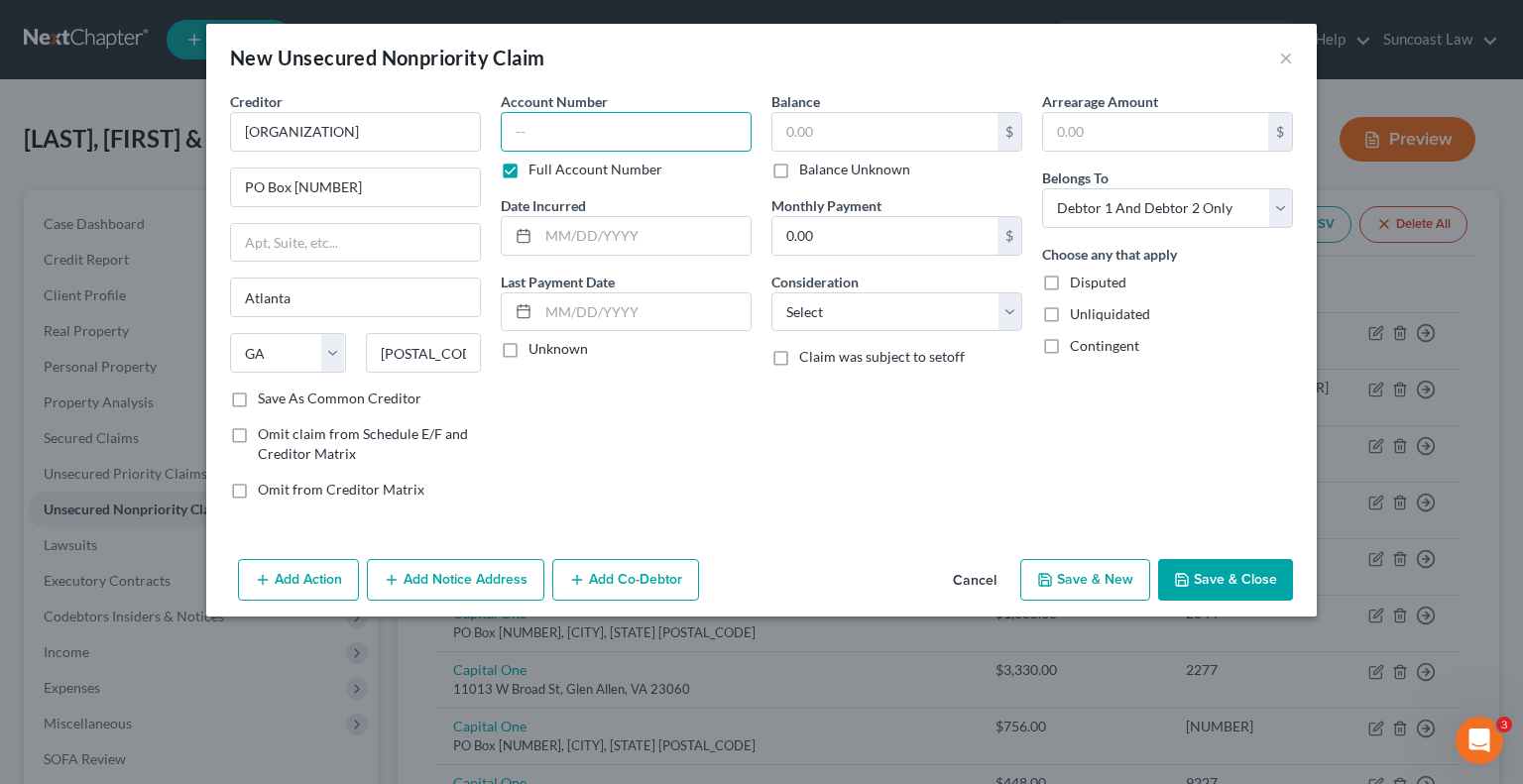 click at bounding box center [626, 132] 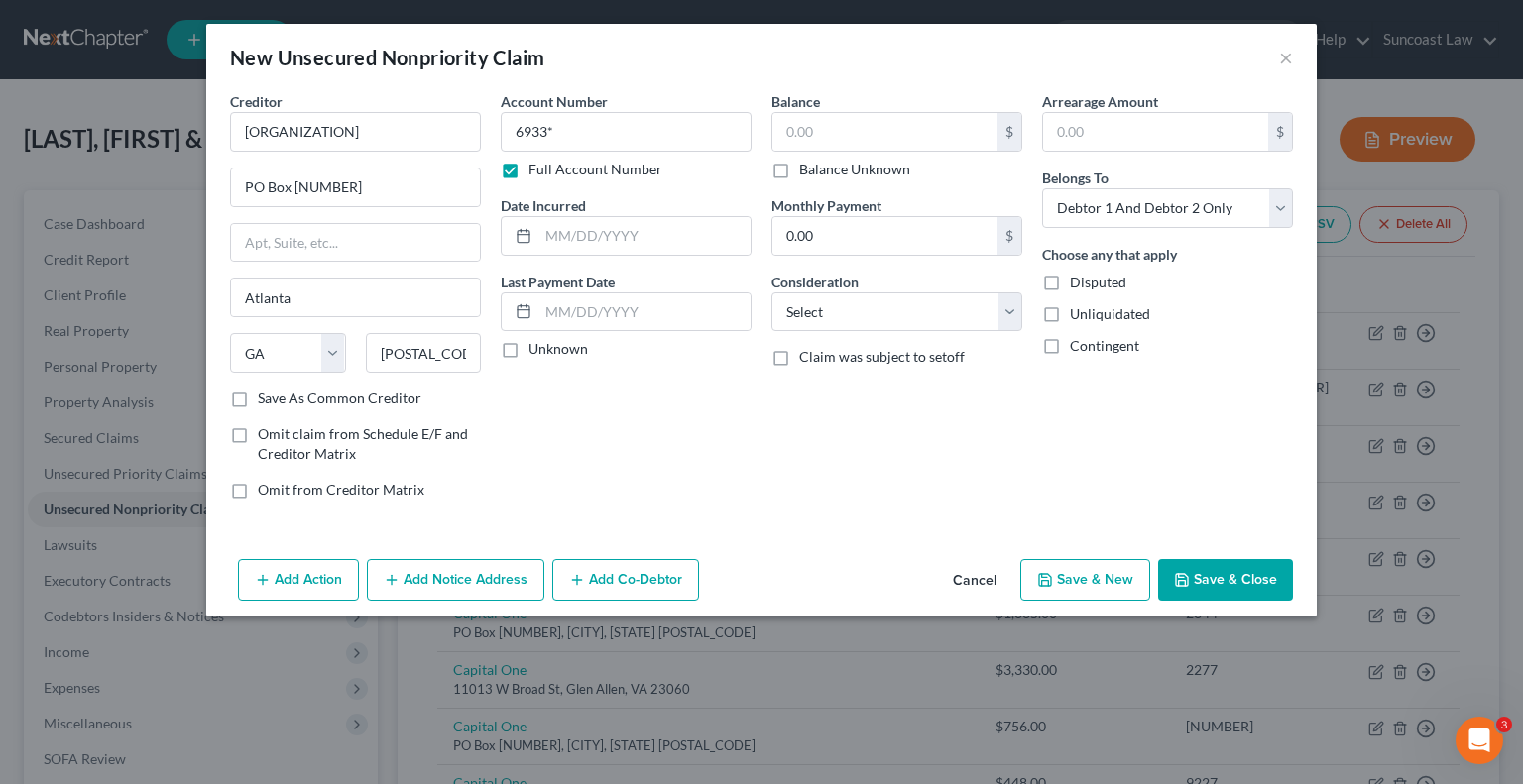 drag, startPoint x: 1234, startPoint y: 364, endPoint x: 1186, endPoint y: 348, distance: 50.596443 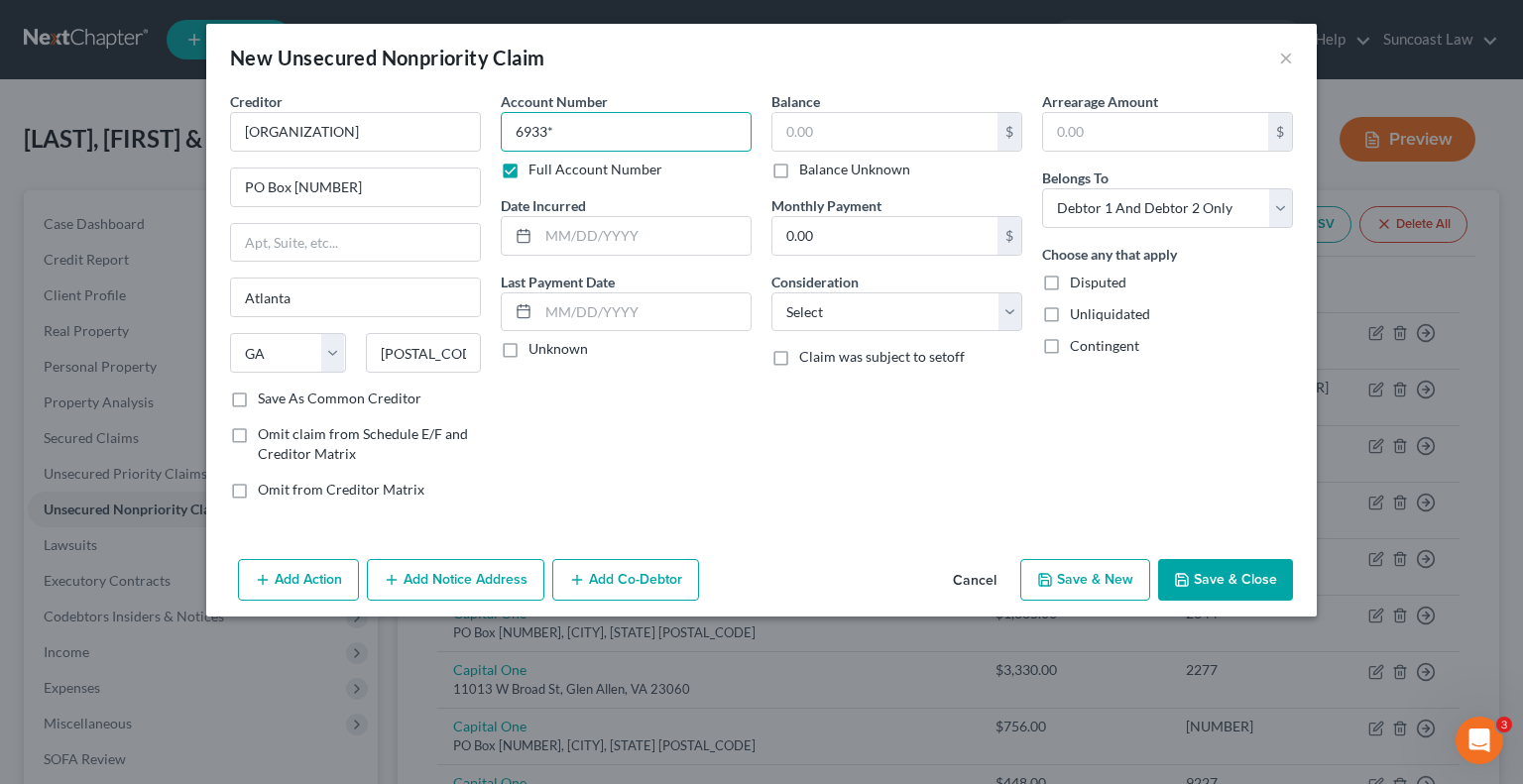 click on "6933*" at bounding box center [626, 132] 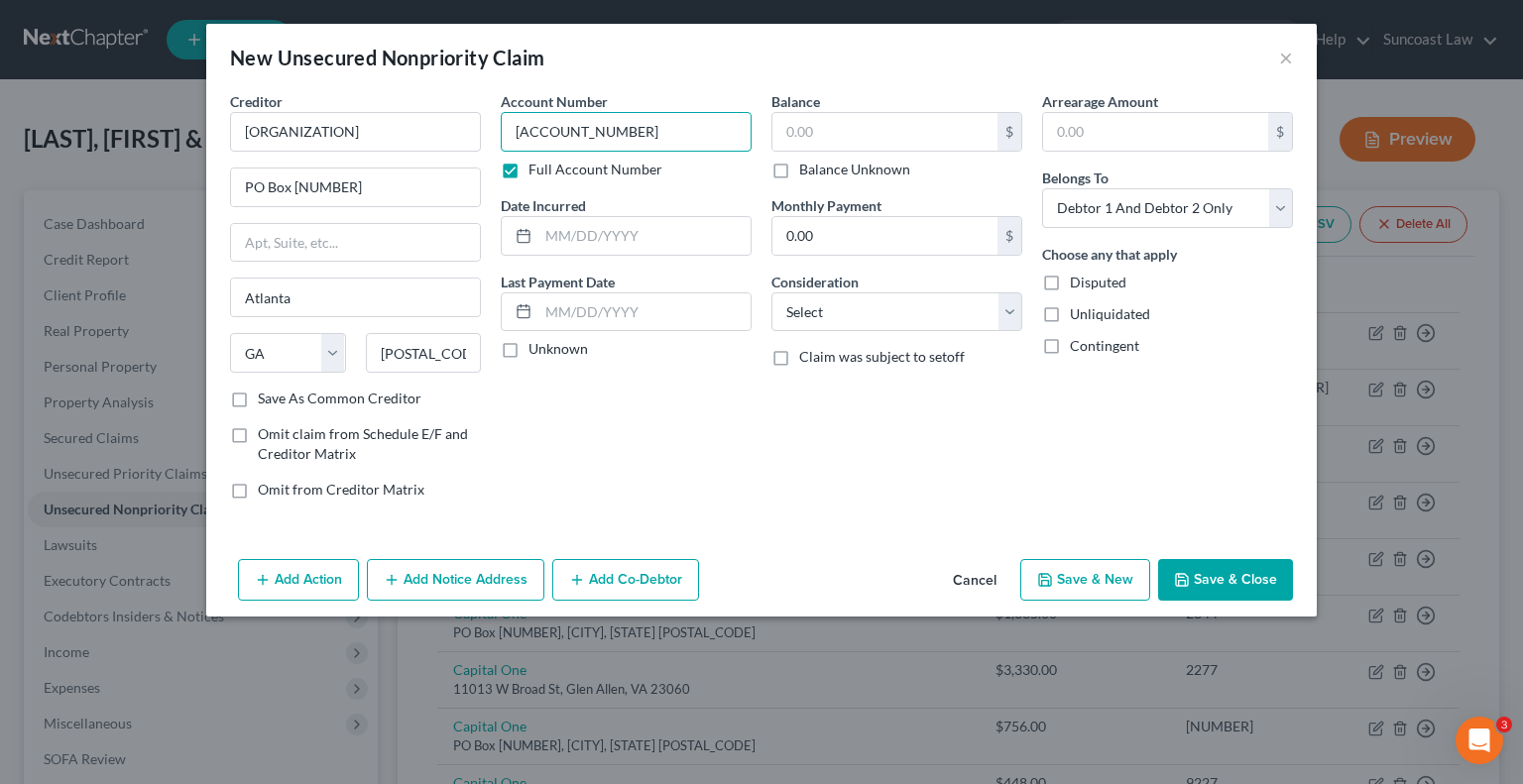 type on "[ACCOUNT_NUMBER]" 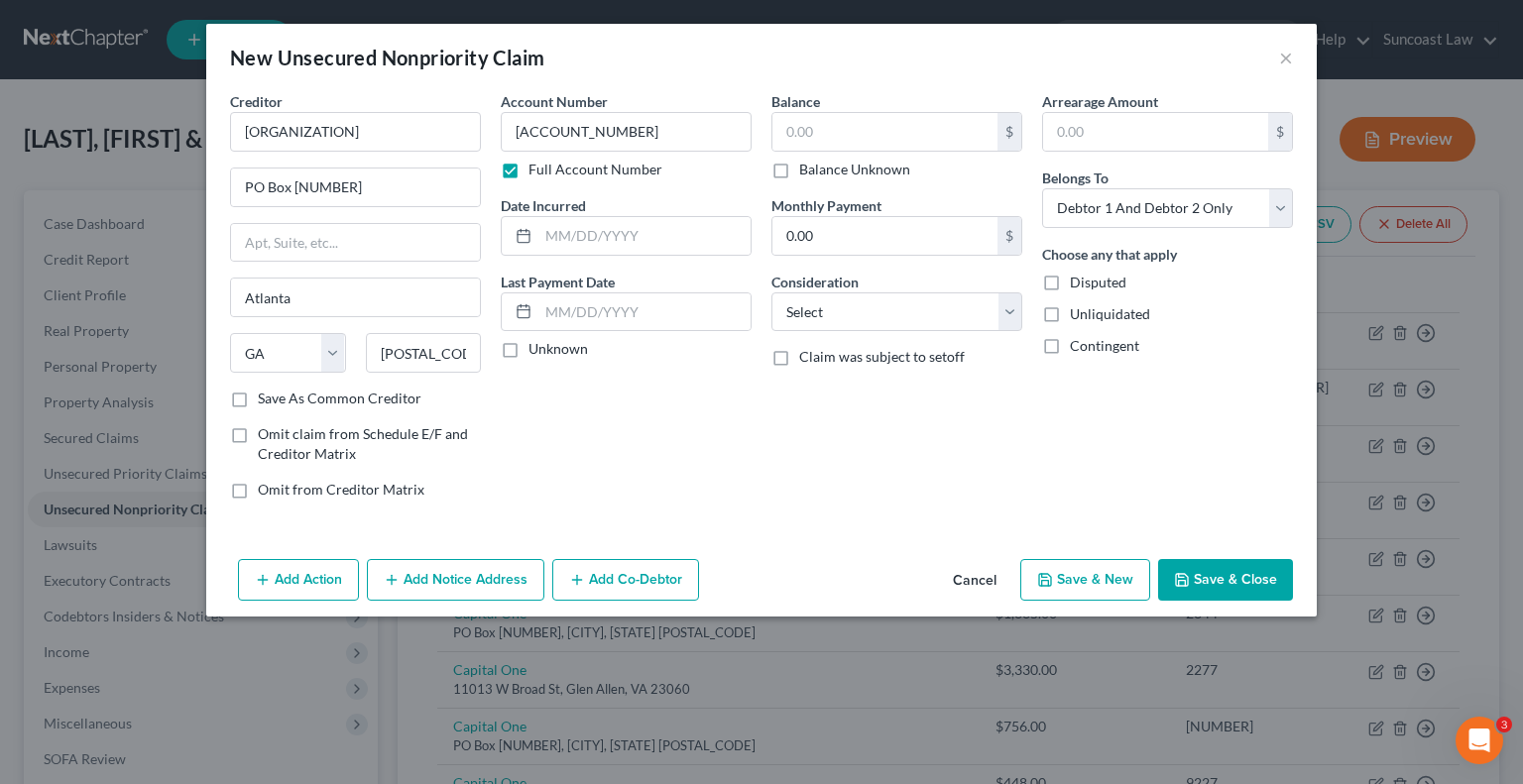 drag, startPoint x: 1241, startPoint y: 365, endPoint x: 1194, endPoint y: 293, distance: 85.98256 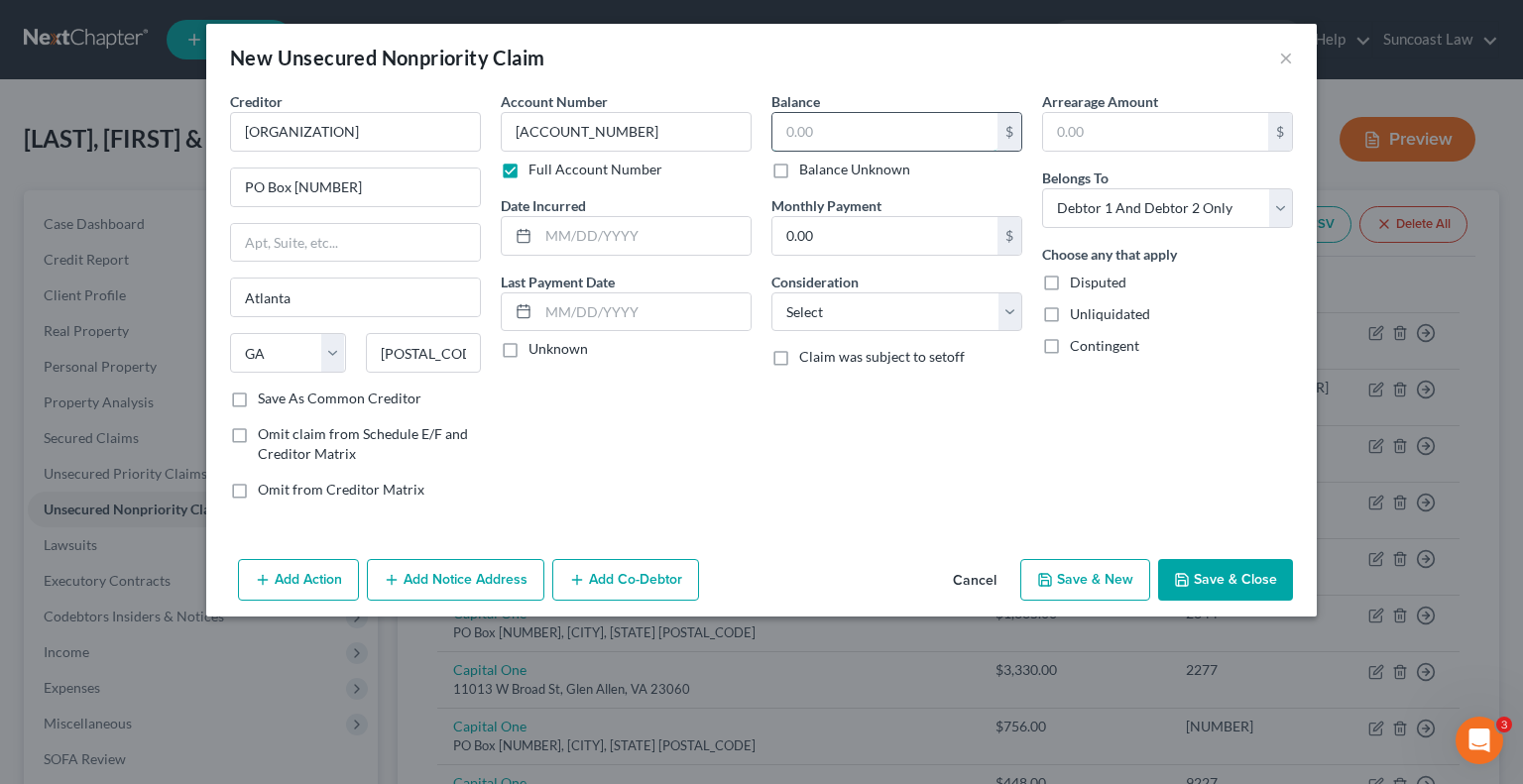 click at bounding box center (884, 132) 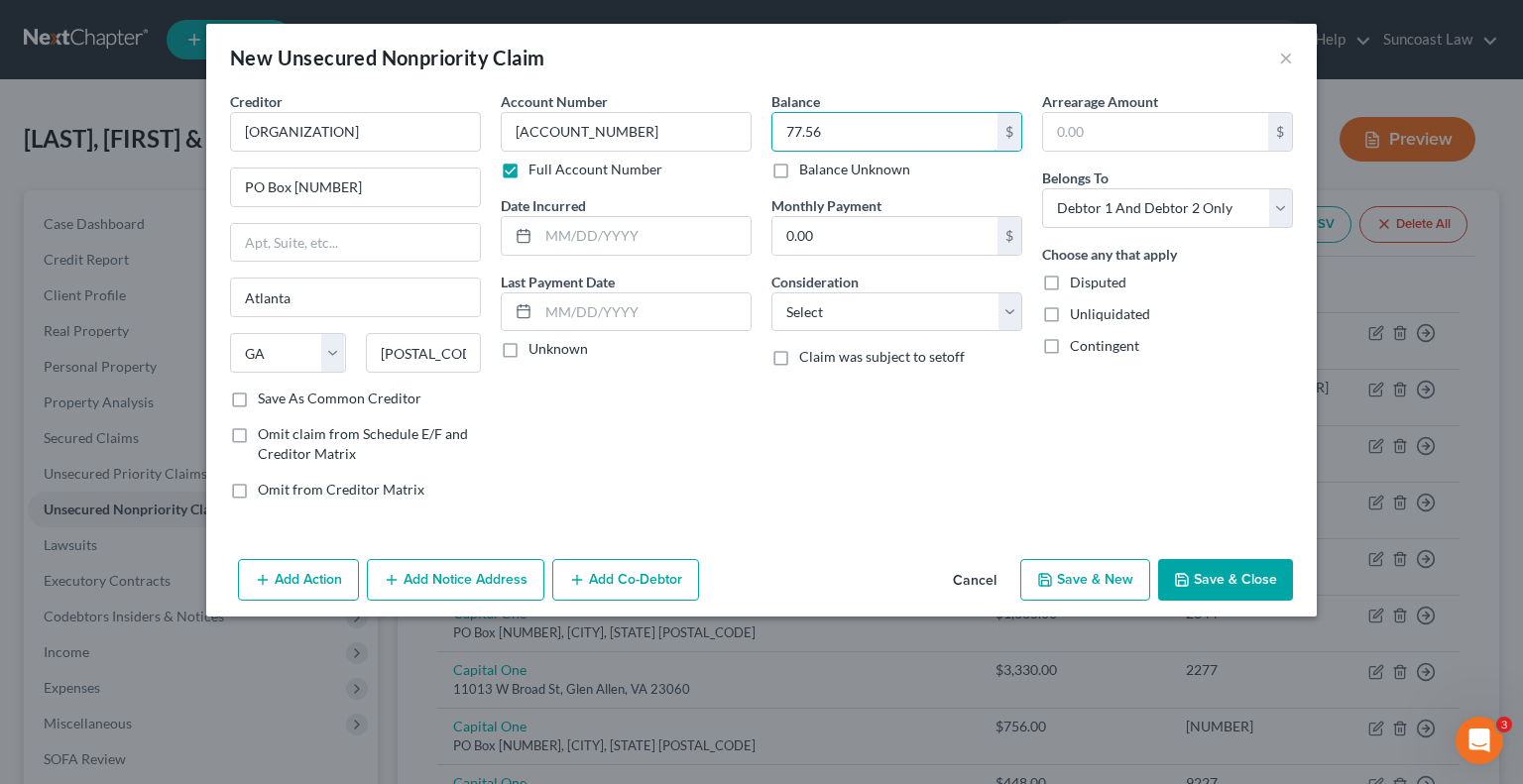 type on "77.56" 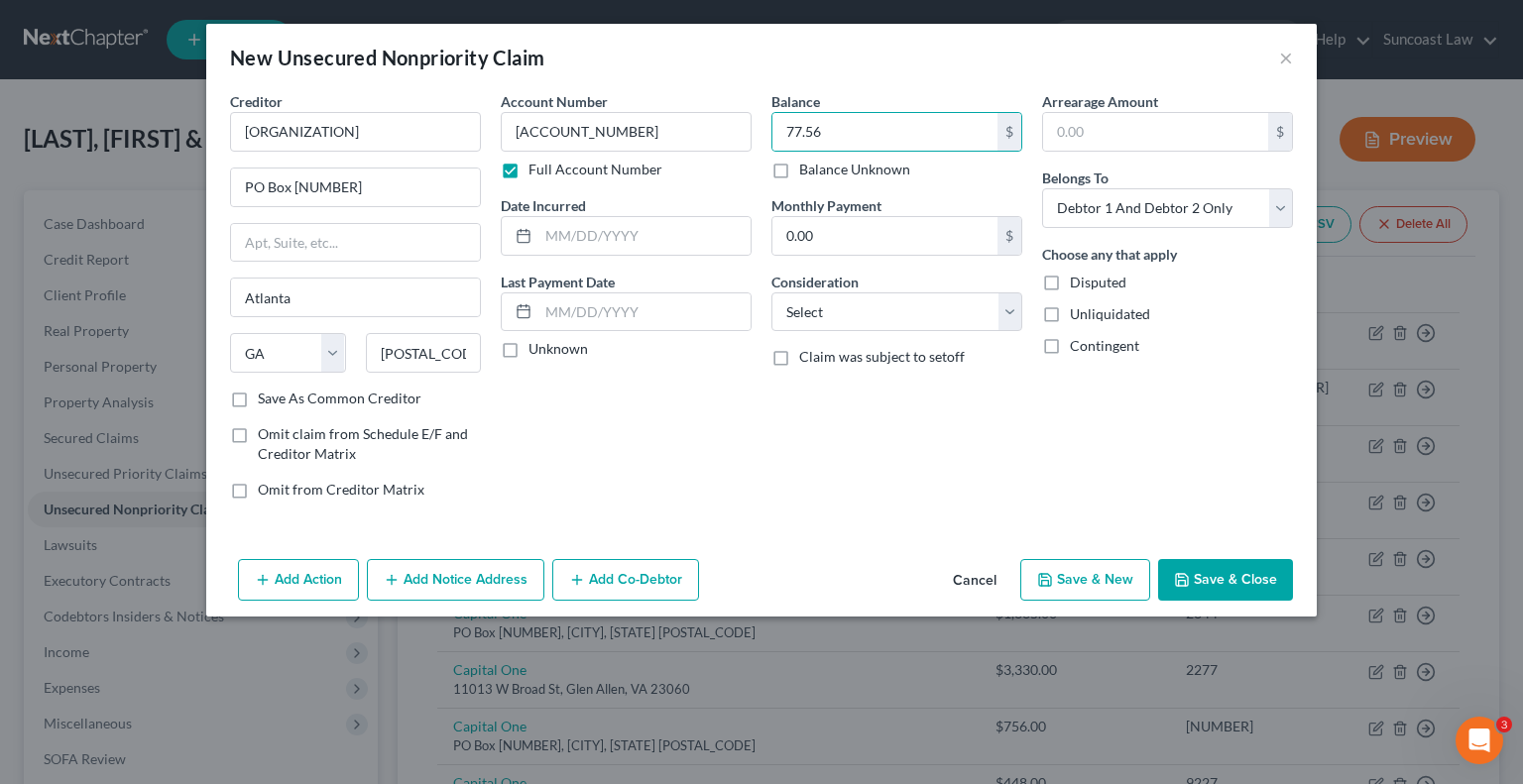 click on "Save & Close" at bounding box center [1226, 580] 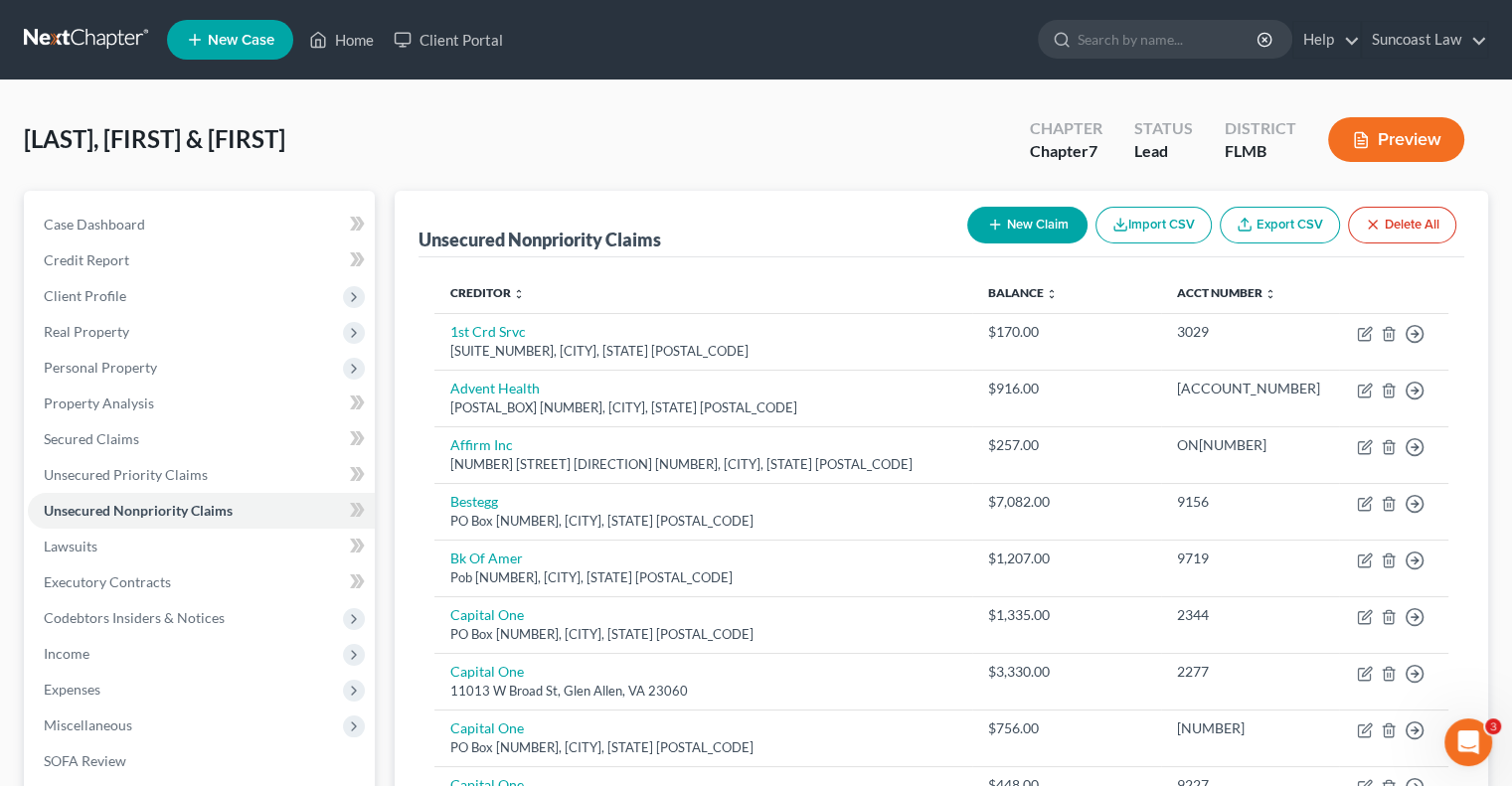 click on "New Claim" at bounding box center [1027, 225] 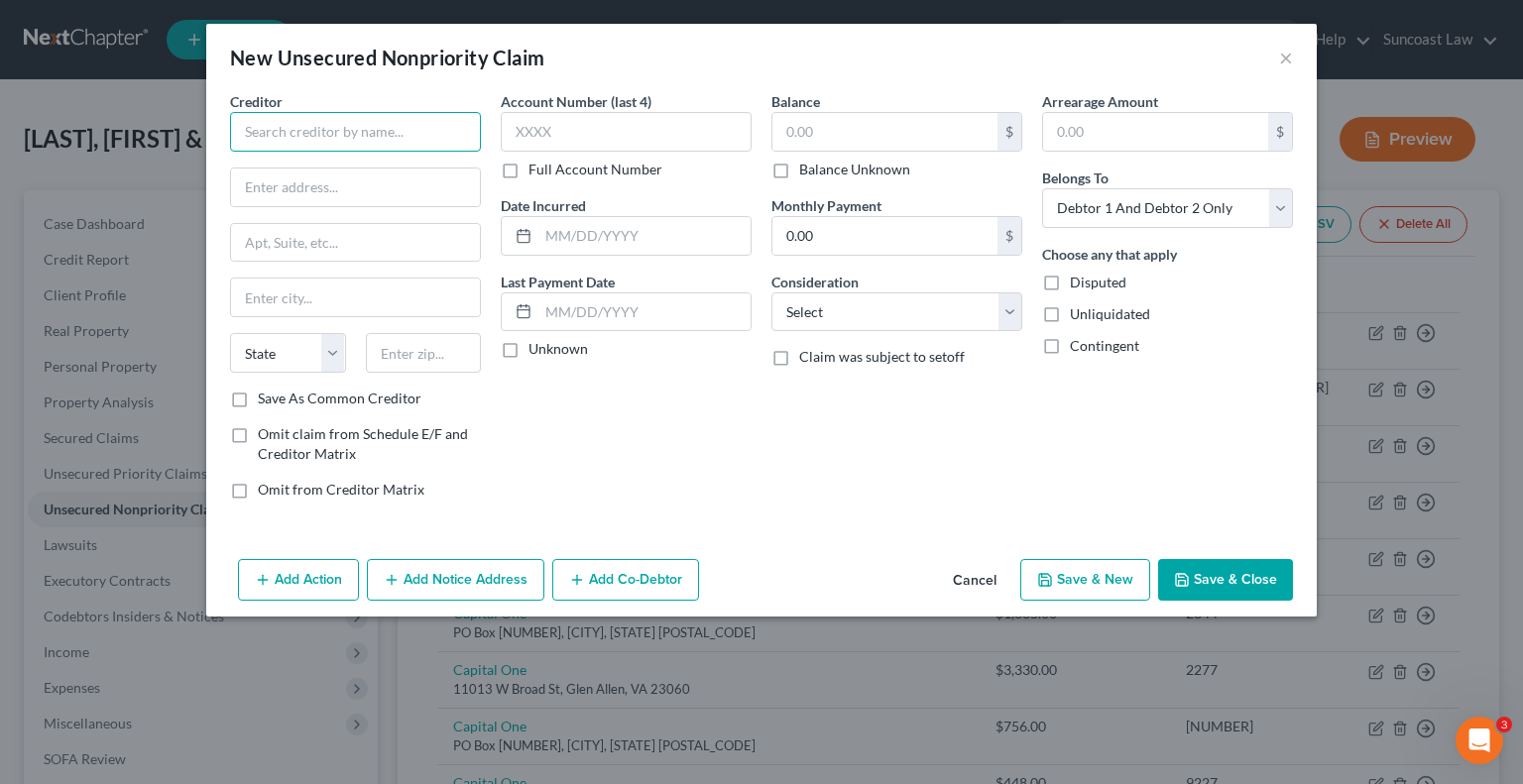 click at bounding box center (355, 132) 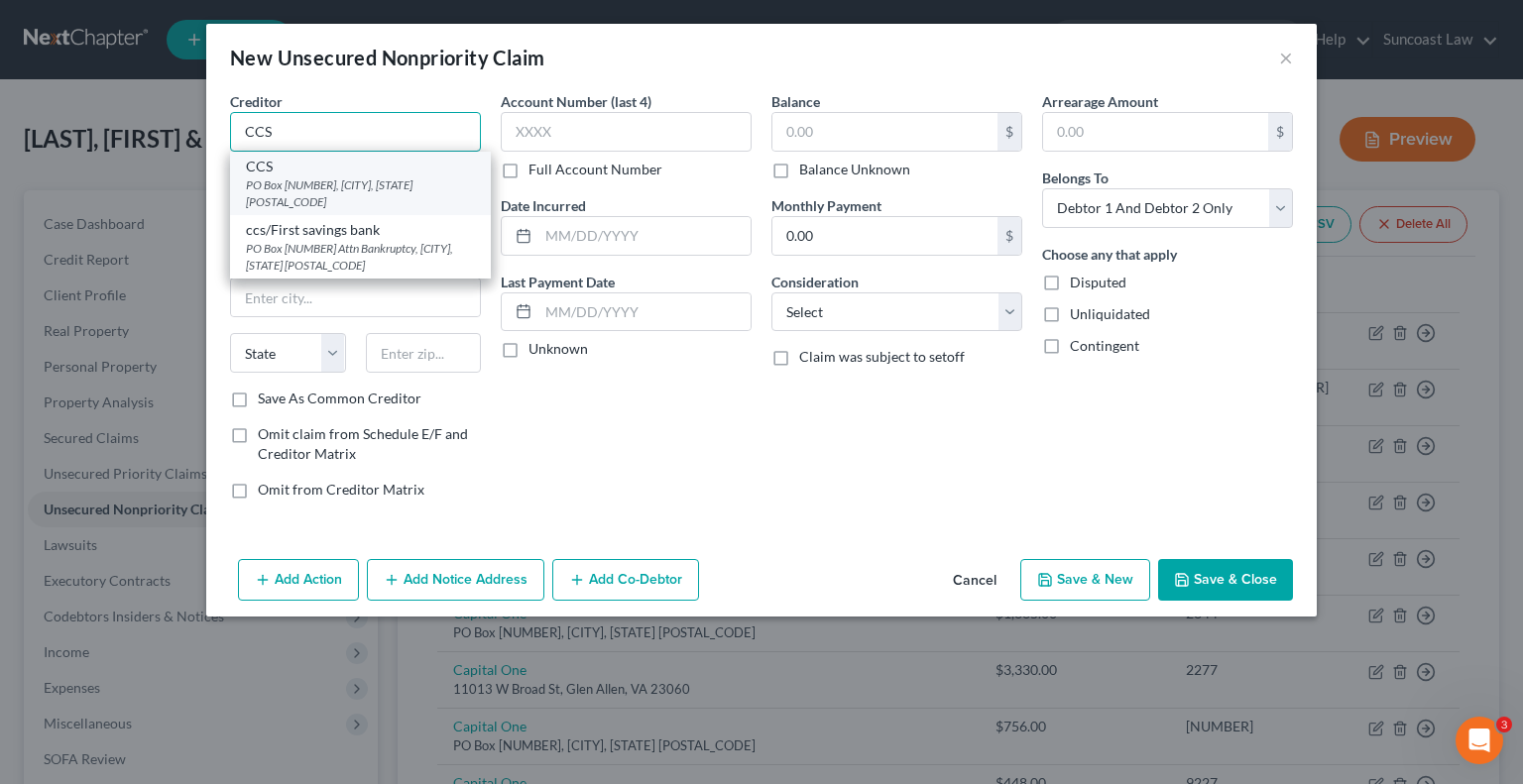 type on "CCS" 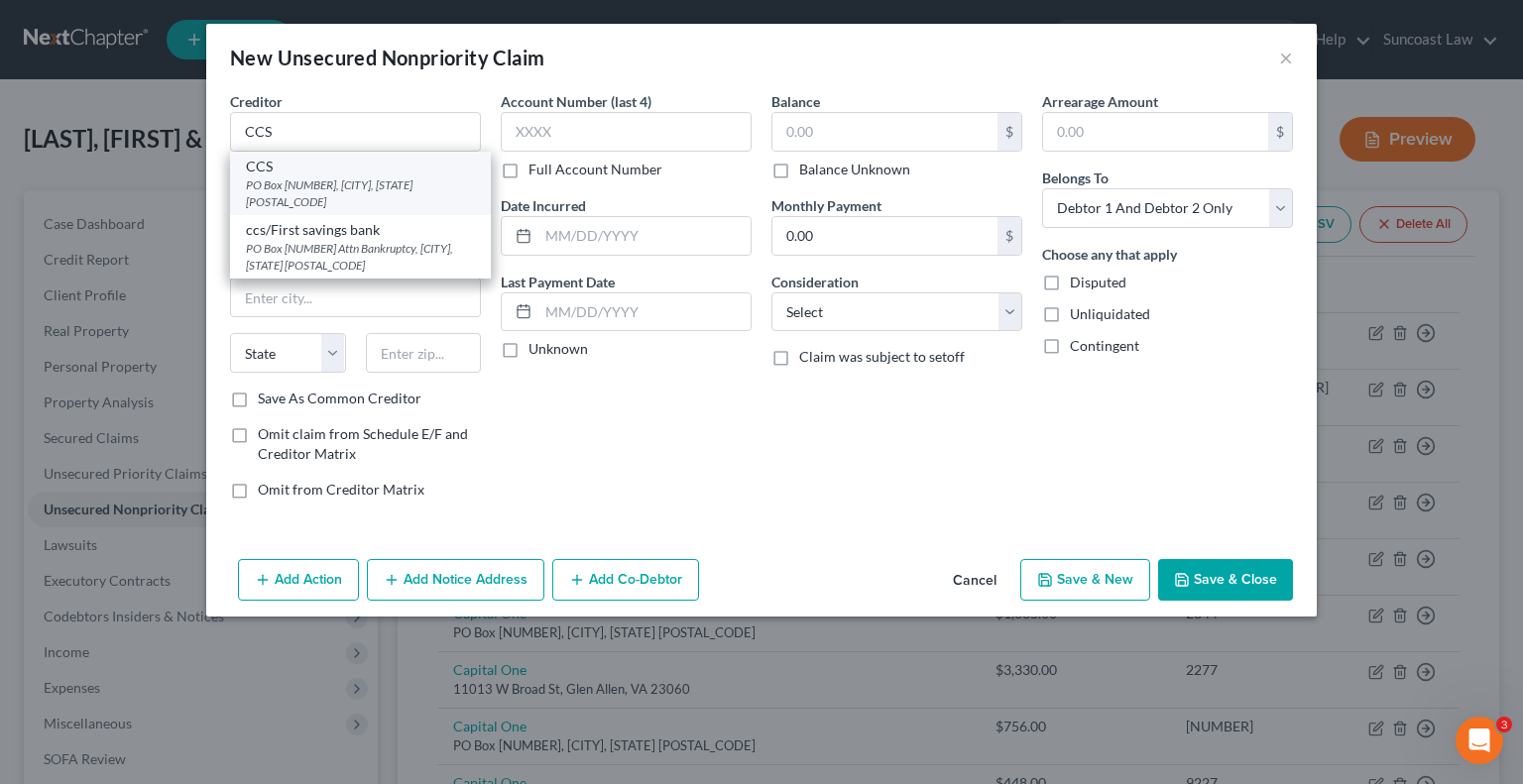 click on "PO Box [NUMBER], [CITY], [STATE] [POSTAL_CODE]" at bounding box center [360, 193] 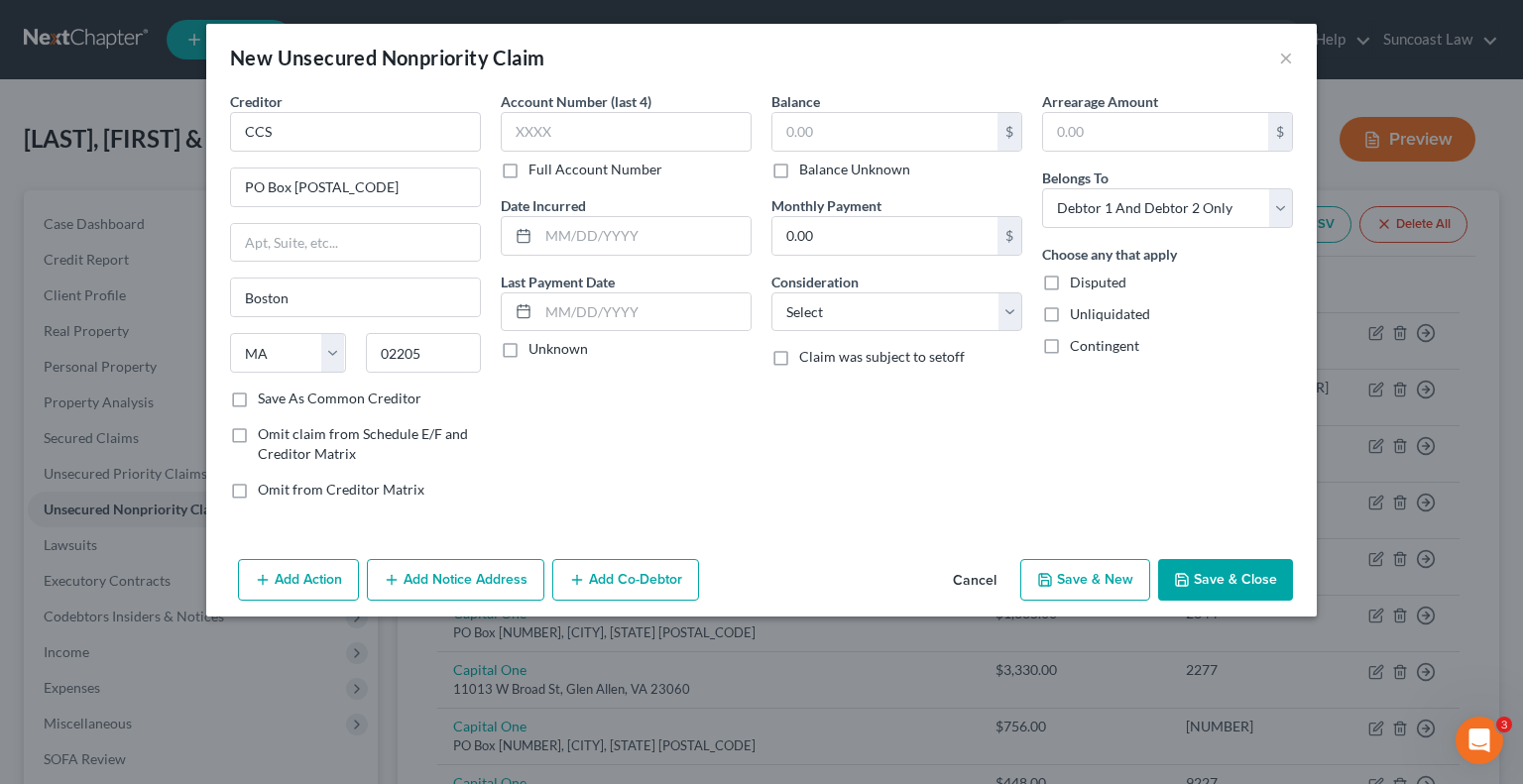 drag, startPoint x: 1232, startPoint y: 415, endPoint x: 1130, endPoint y: 366, distance: 113.15918 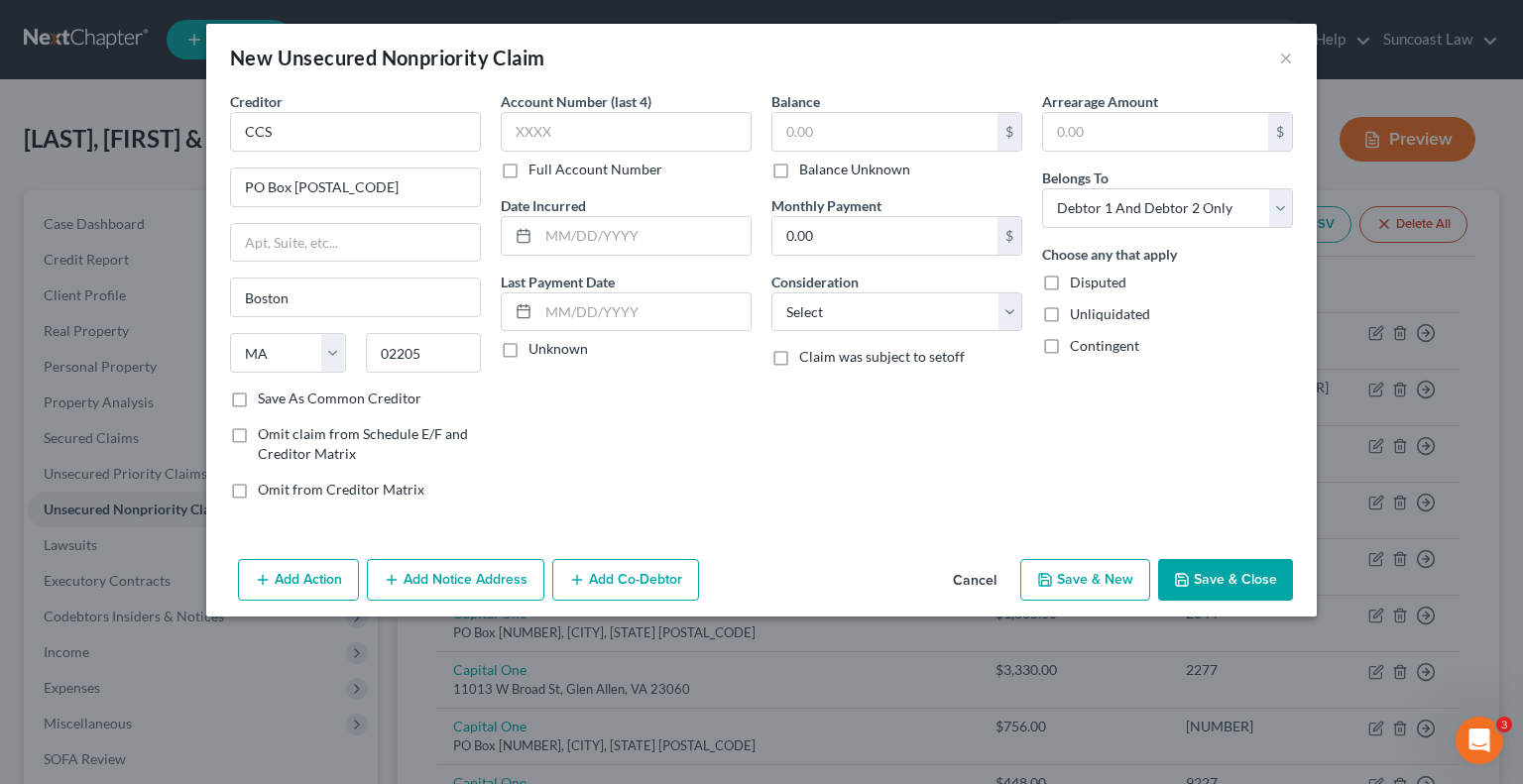 click on "Full Account Number" at bounding box center [595, 169] 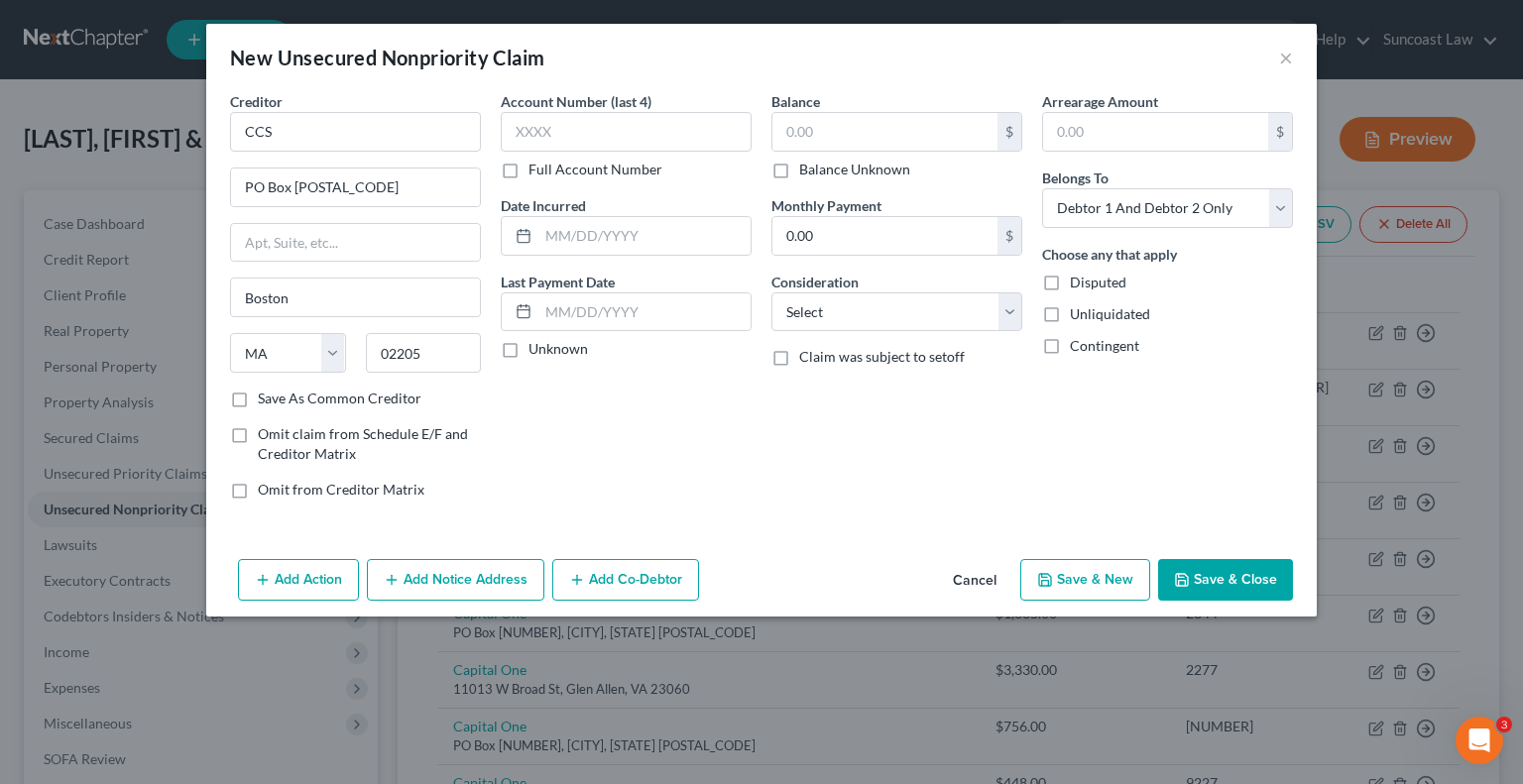 click on "Full Account Number" at bounding box center (542, 166) 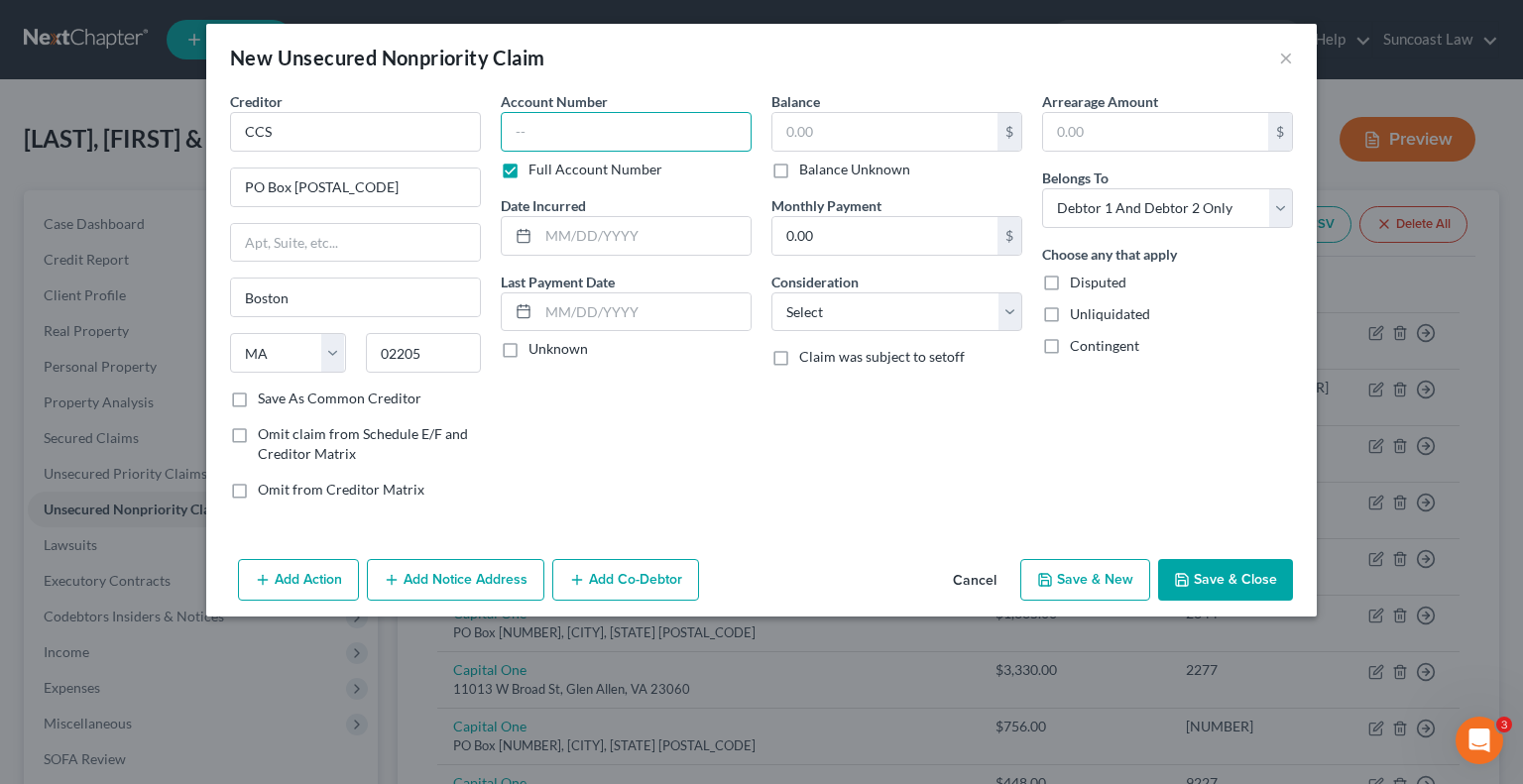 click at bounding box center (626, 132) 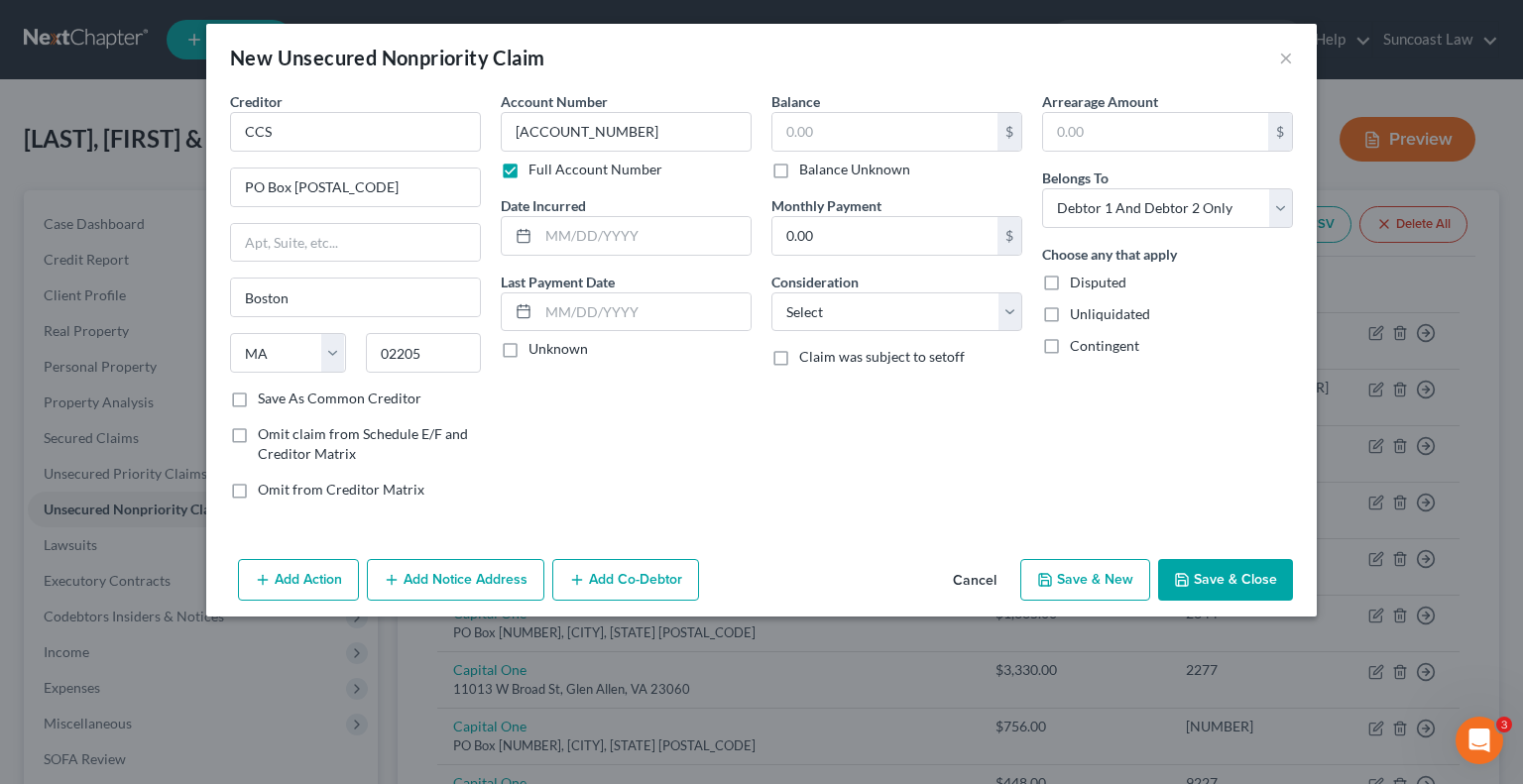 click on "Arrearage Amount $
Belongs To
*
Select Debtor 1 Only Debtor 2 Only Debtor 1 And Debtor 2 Only At Least One Of The Debtors And Another Community Property Choose any that apply Disputed Unliquidated Contingent" at bounding box center (1167, 303) 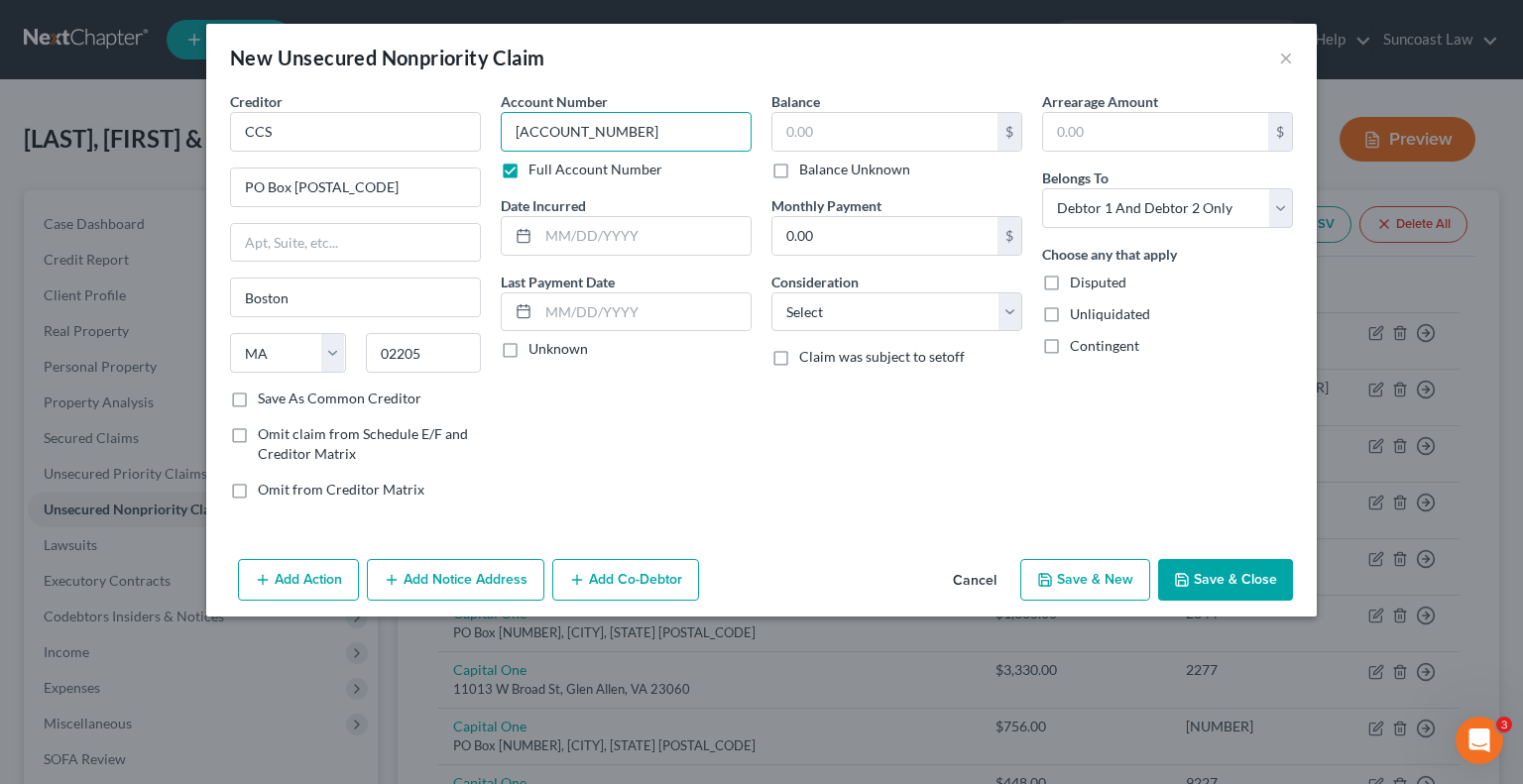 click on "[ACCOUNT_NUMBER]" at bounding box center (626, 132) 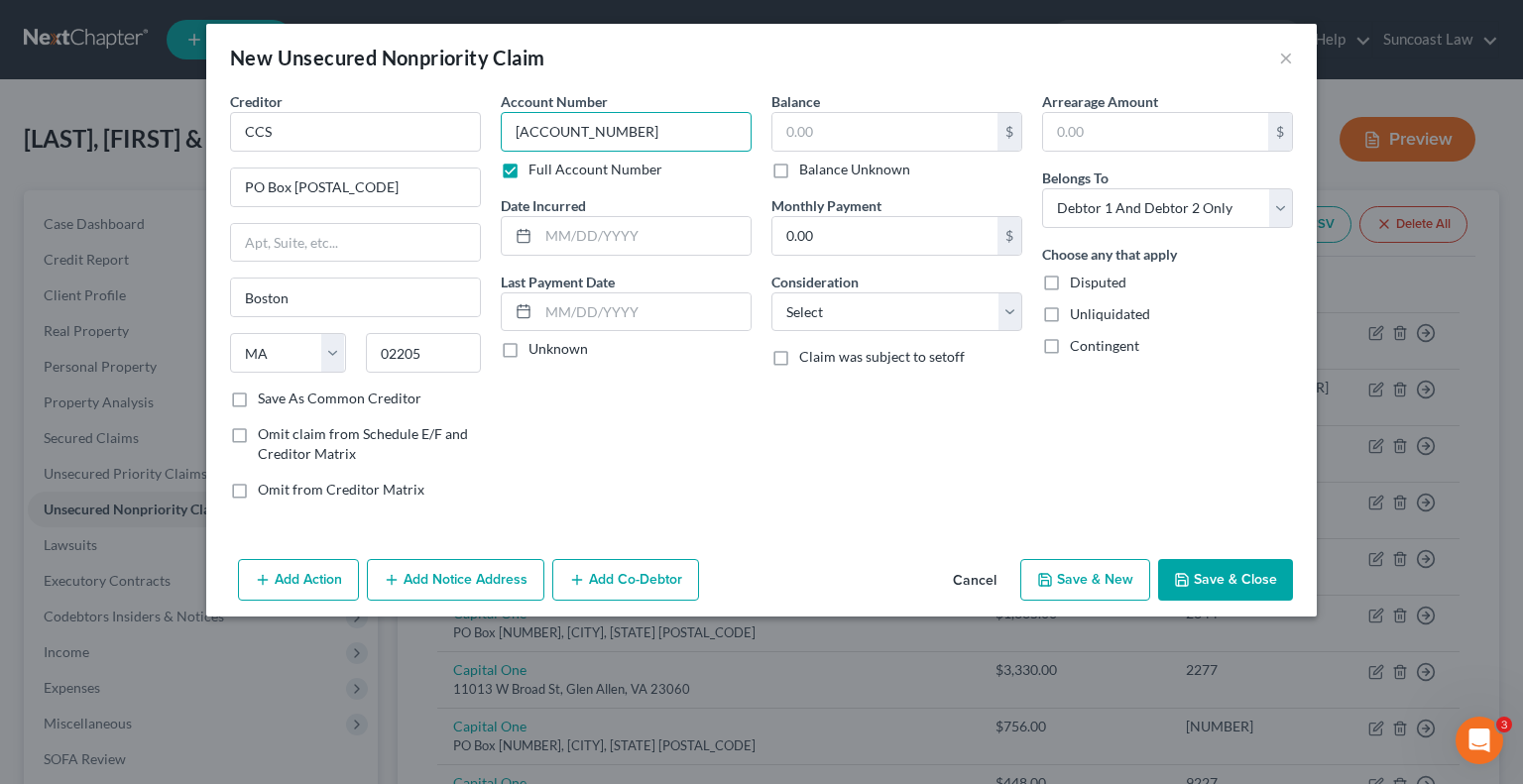 type on "[ACCOUNT_NUMBER]" 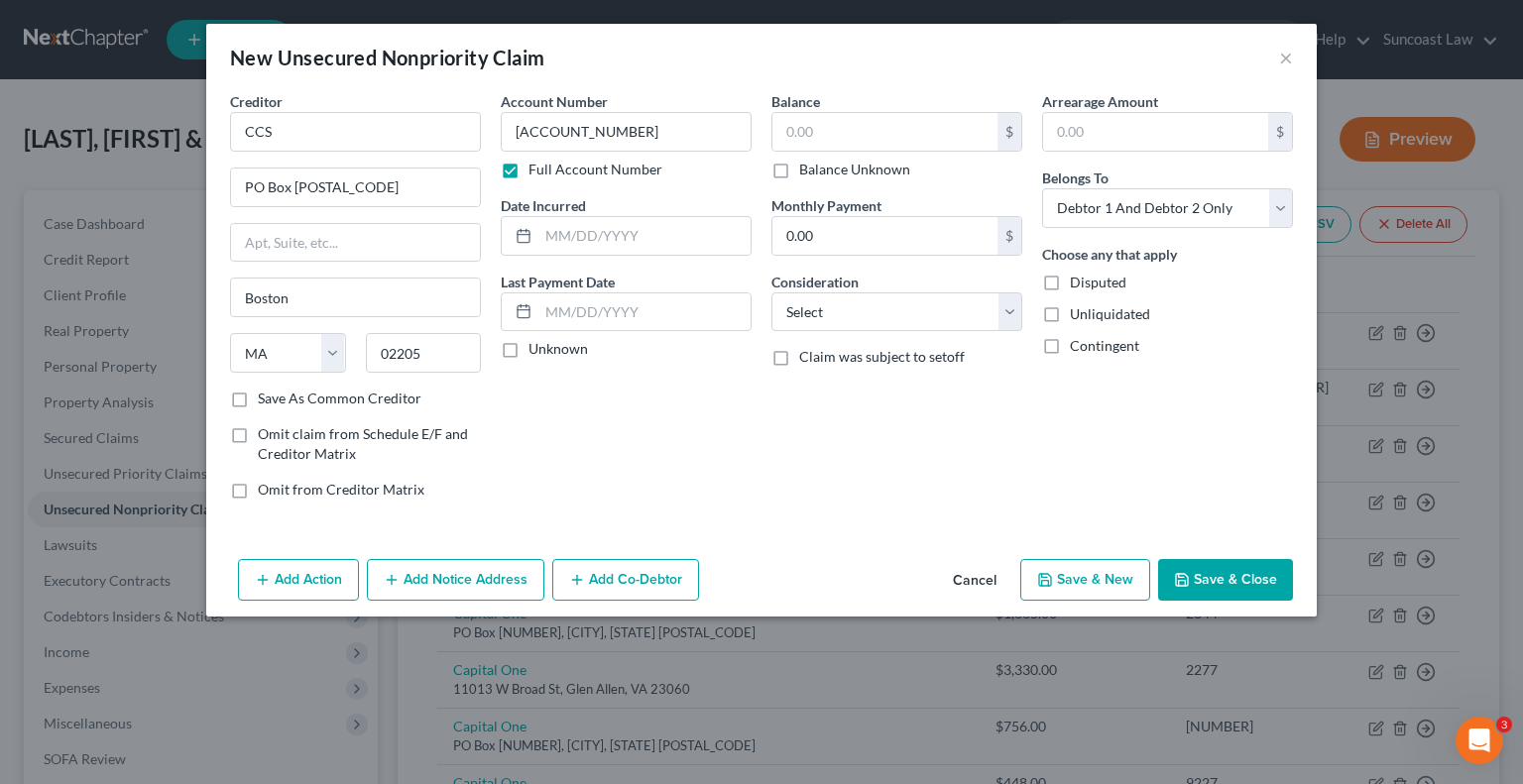click on "Arrearage Amount $
Belongs To
*
Select Debtor 1 Only Debtor 2 Only Debtor 1 And Debtor 2 Only At Least One Of The Debtors And Another Community Property Choose any that apply Disputed Unliquidated Contingent" at bounding box center [1167, 303] 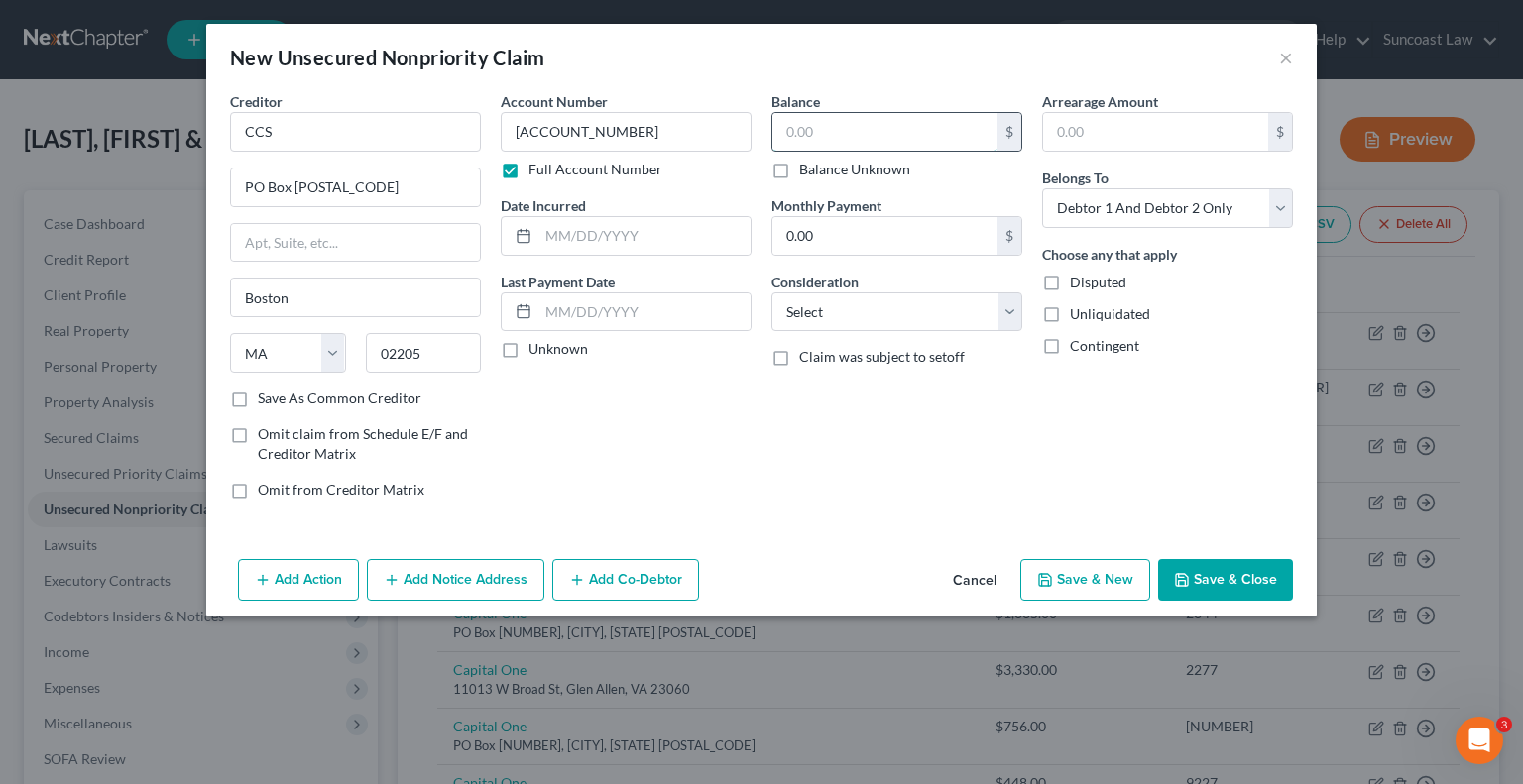 click at bounding box center (884, 132) 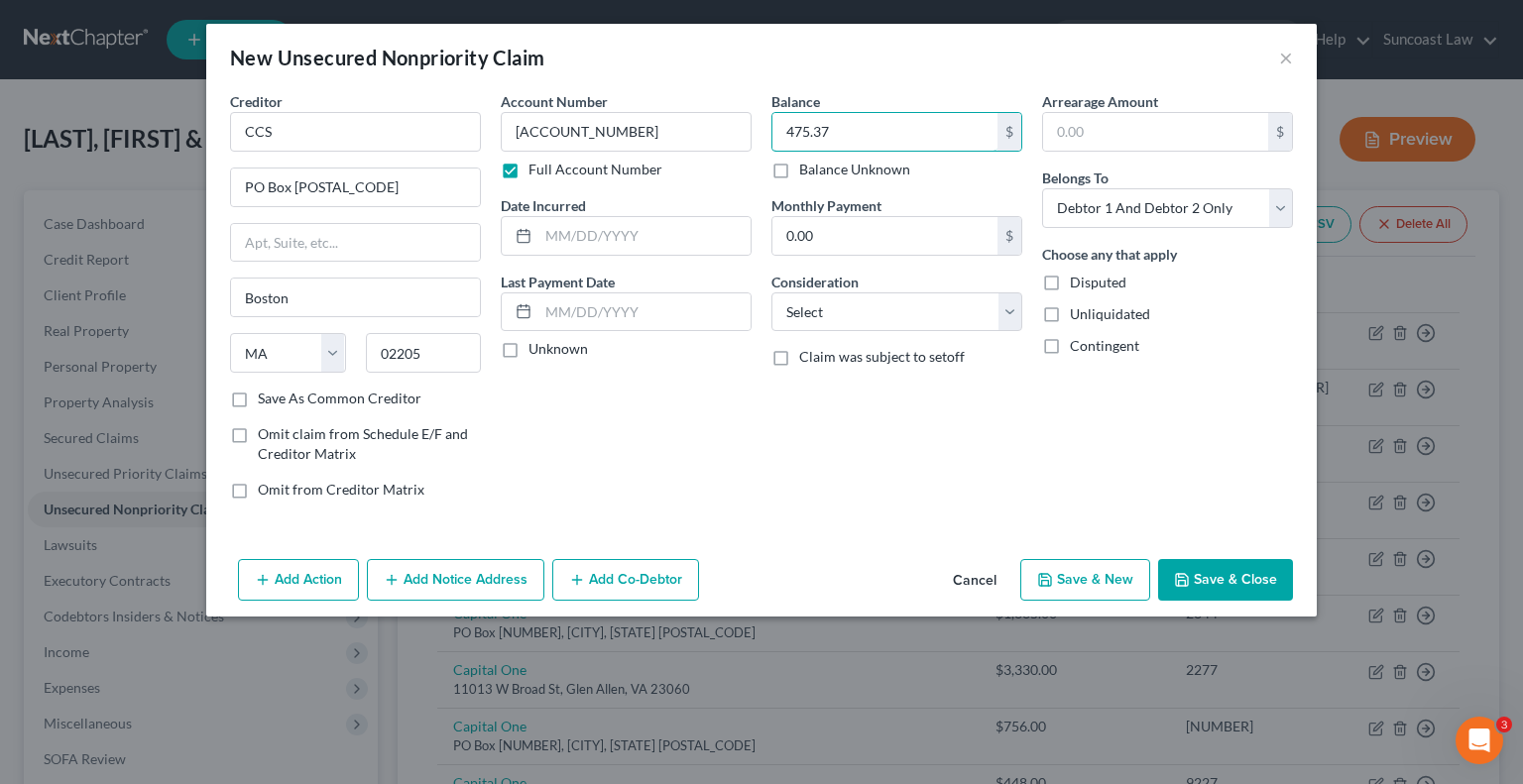 type on "475.37" 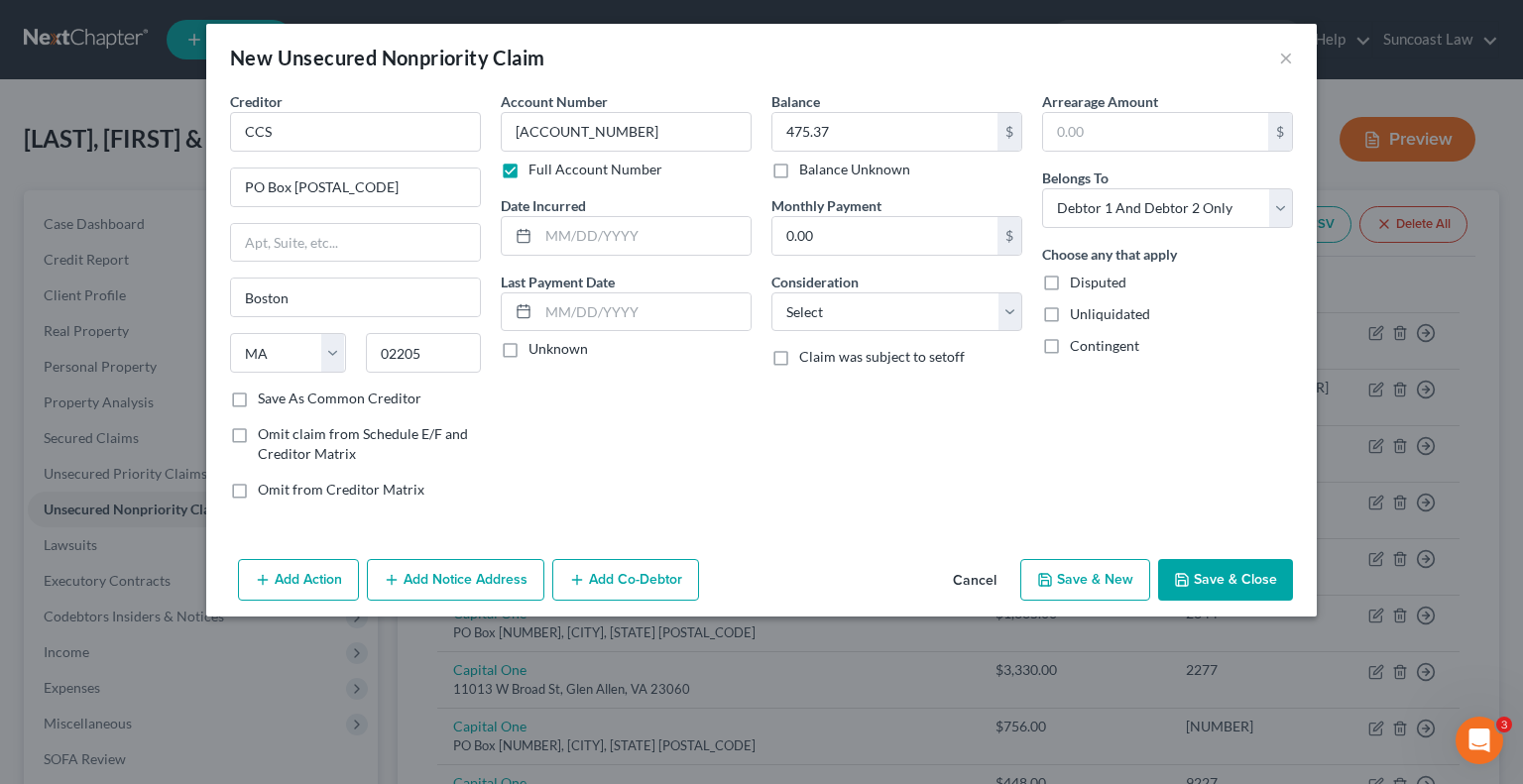 drag, startPoint x: 1202, startPoint y: 558, endPoint x: 1203, endPoint y: 574, distance: 16.03122 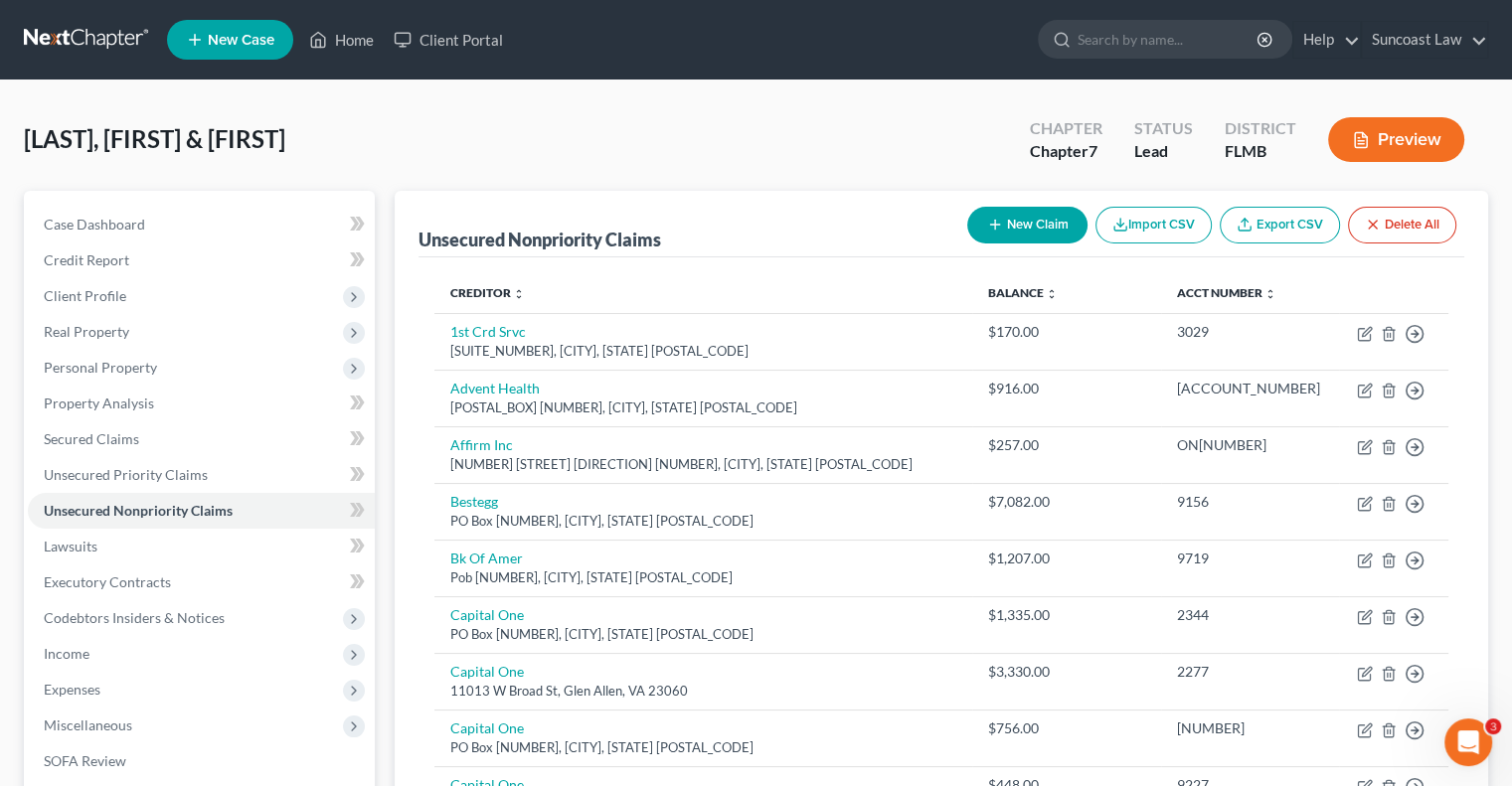 click on "New Claim" at bounding box center [1027, 225] 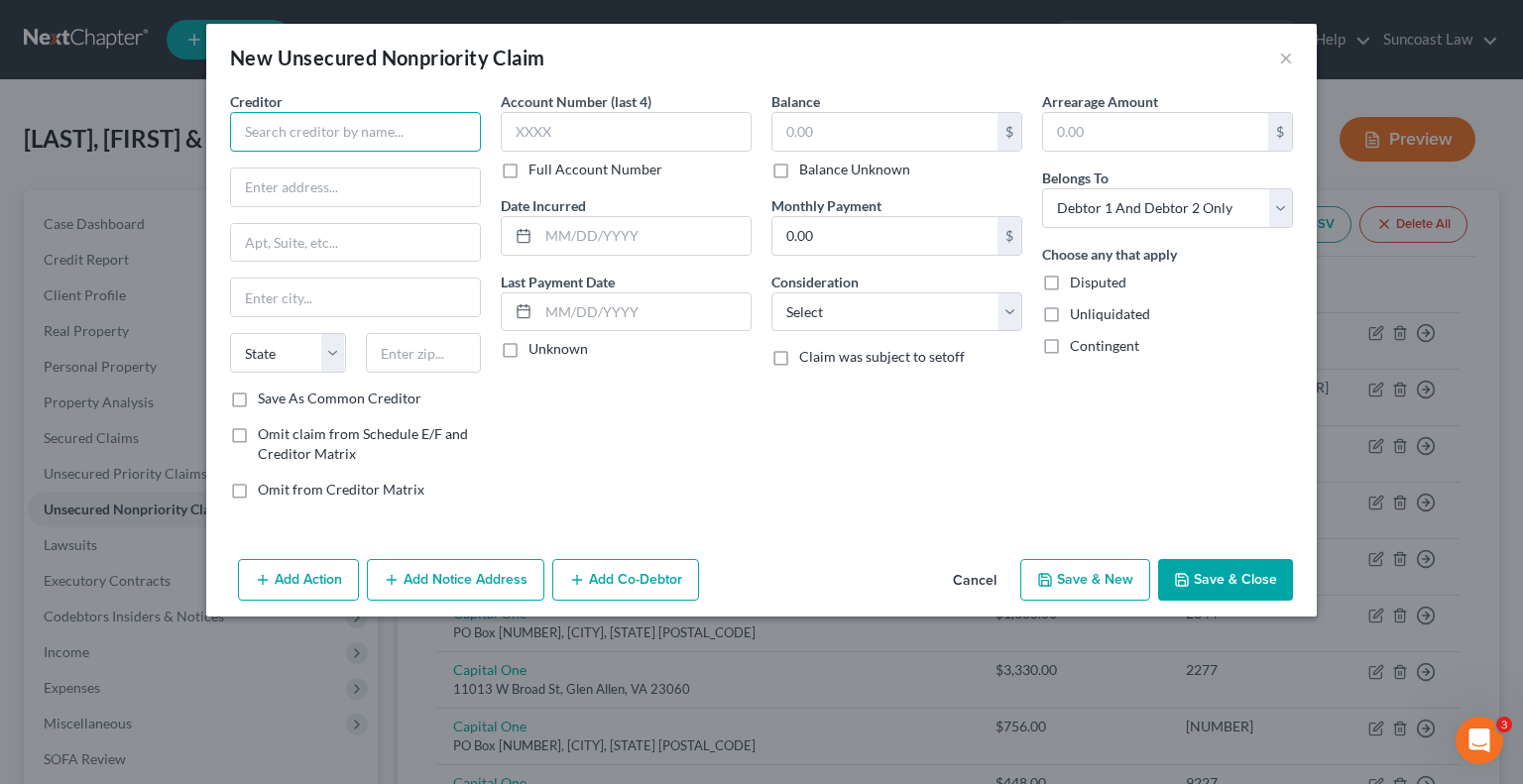 click at bounding box center [355, 132] 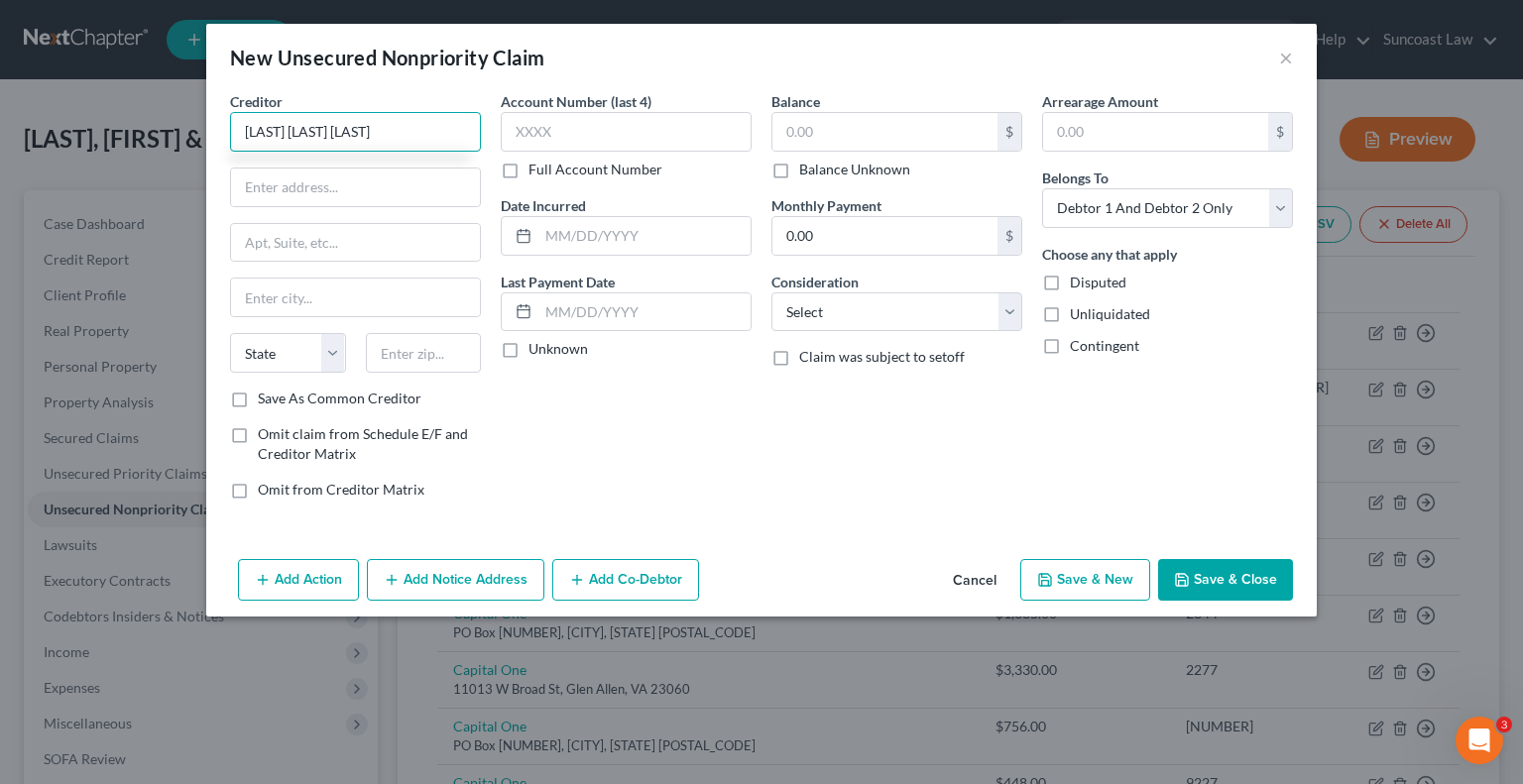 type on "[LAST] [LAST] [LAST]" 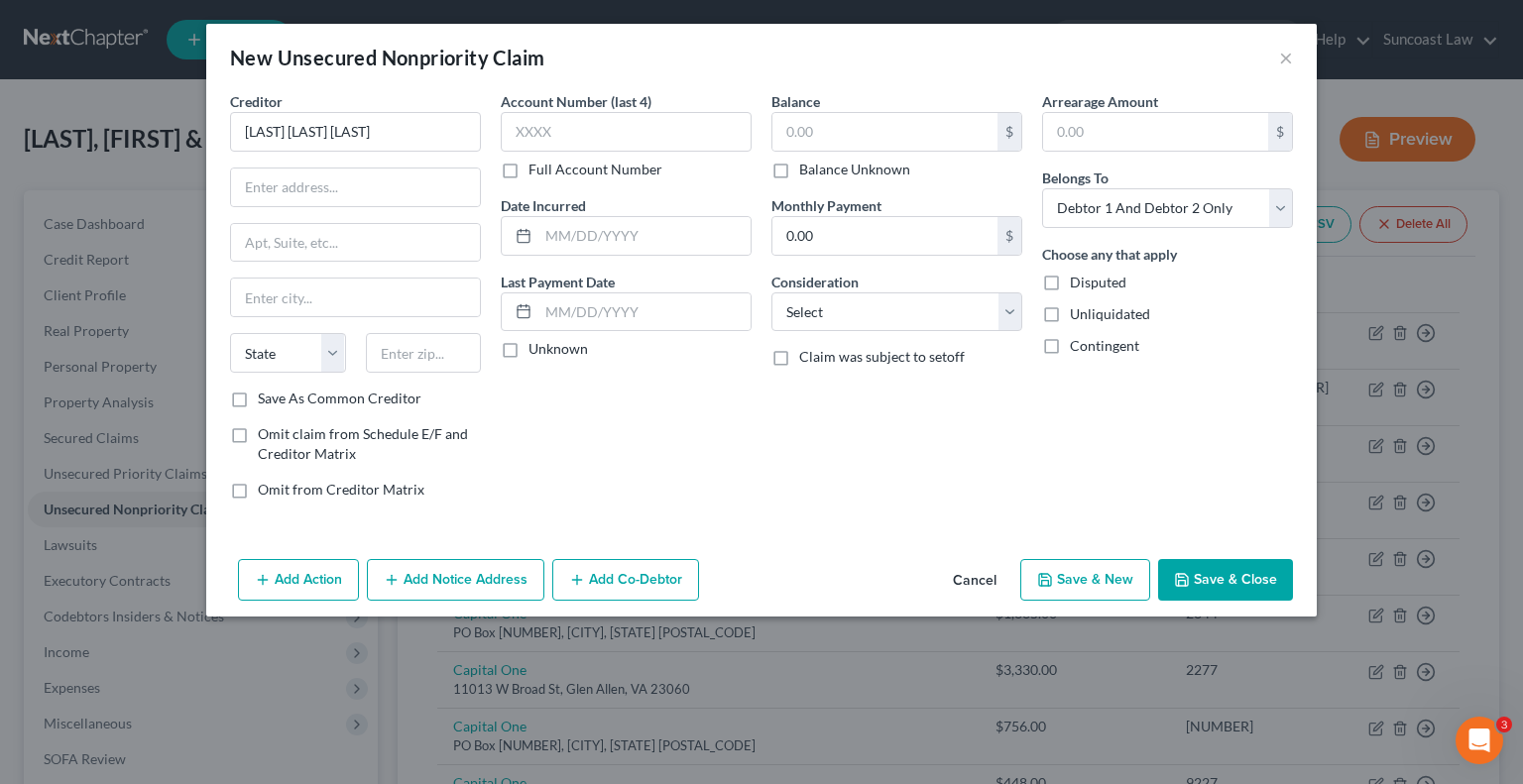 click on "Arrearage Amount $
Belongs To
*
Select Debtor 1 Only Debtor 2 Only Debtor 1 And Debtor 2 Only At Least One Of The Debtors And Another Community Property Choose any that apply Disputed Unliquidated Contingent" at bounding box center [1167, 303] 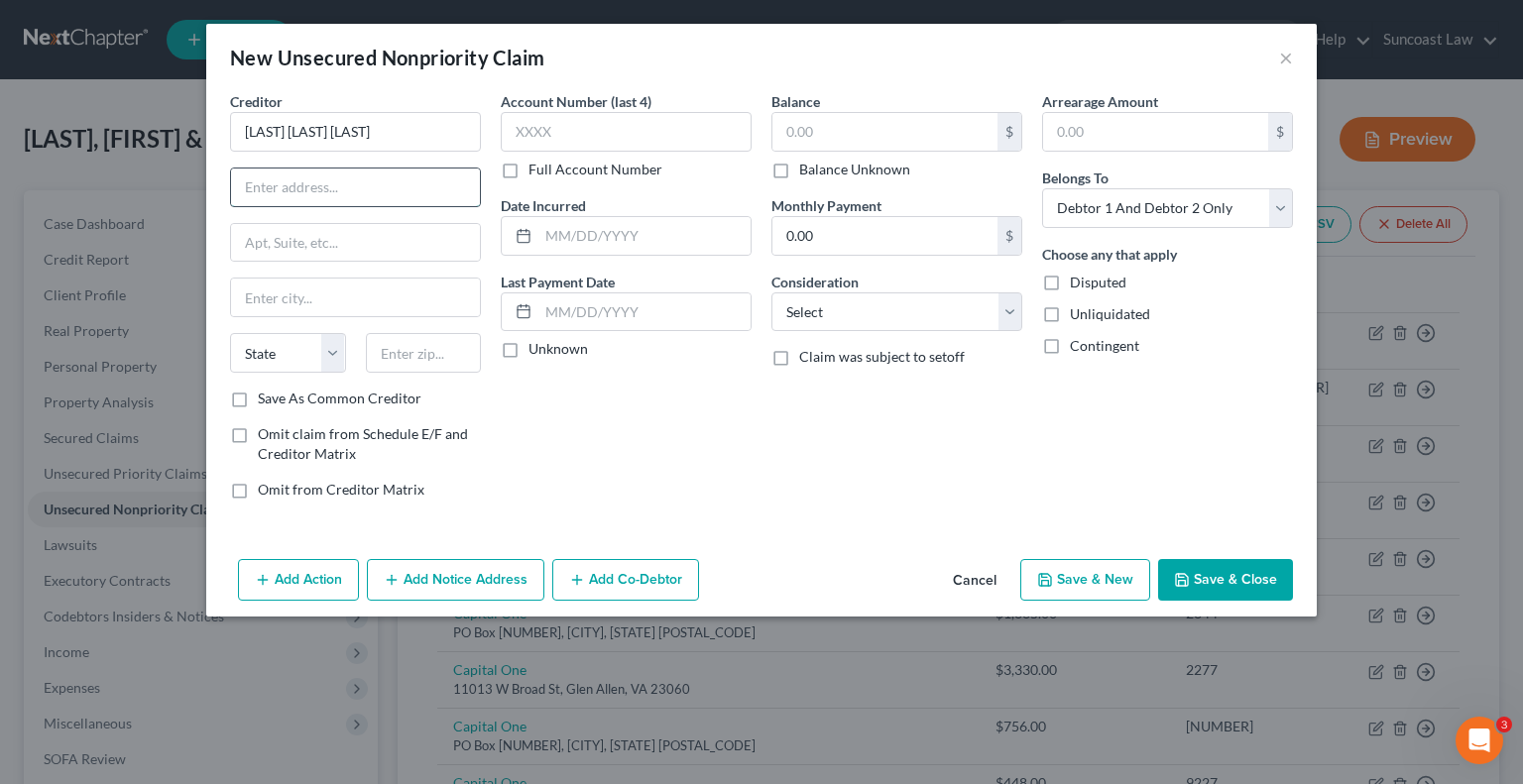 click at bounding box center (355, 187) 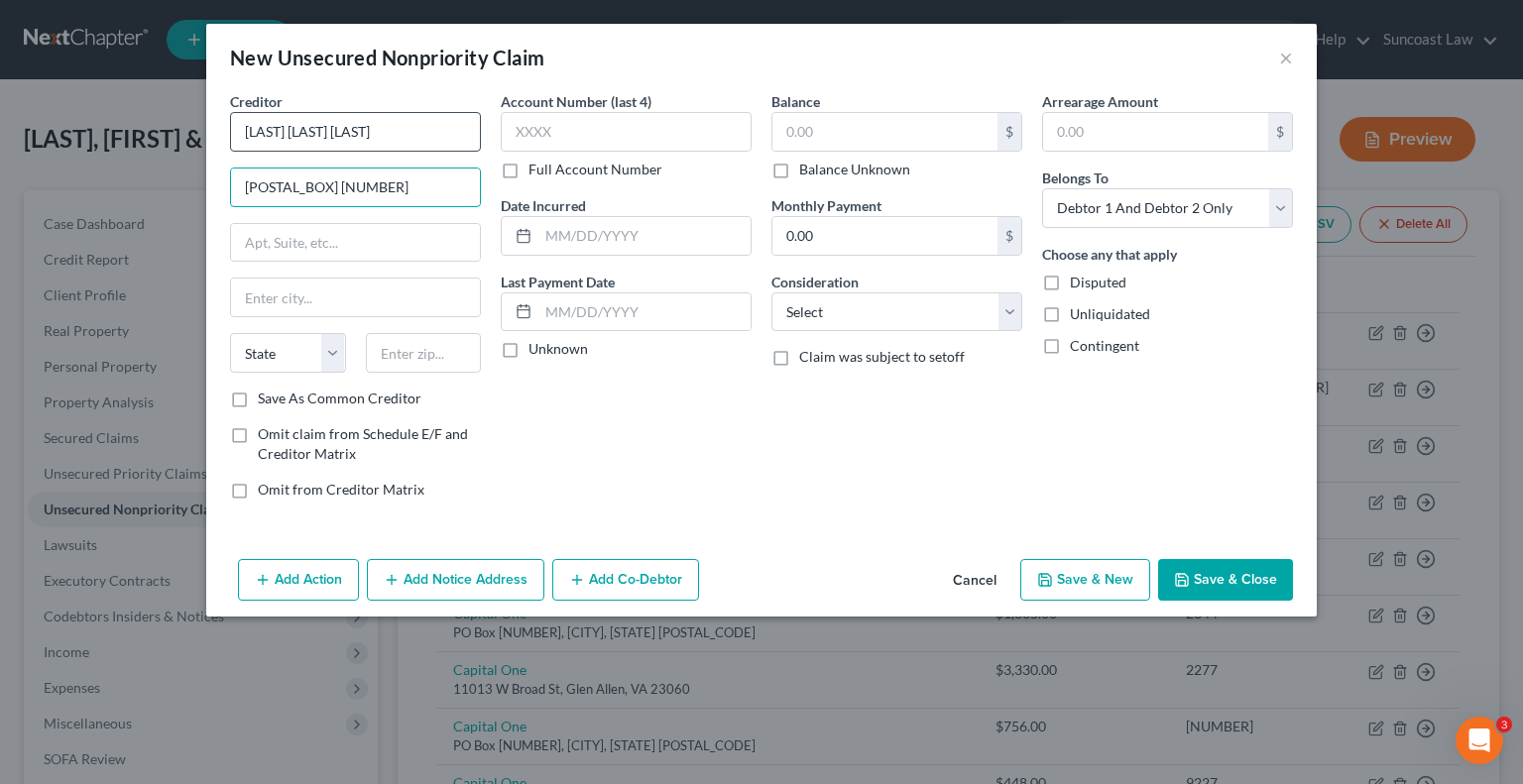 type on "[POSTAL_BOX] [NUMBER]" 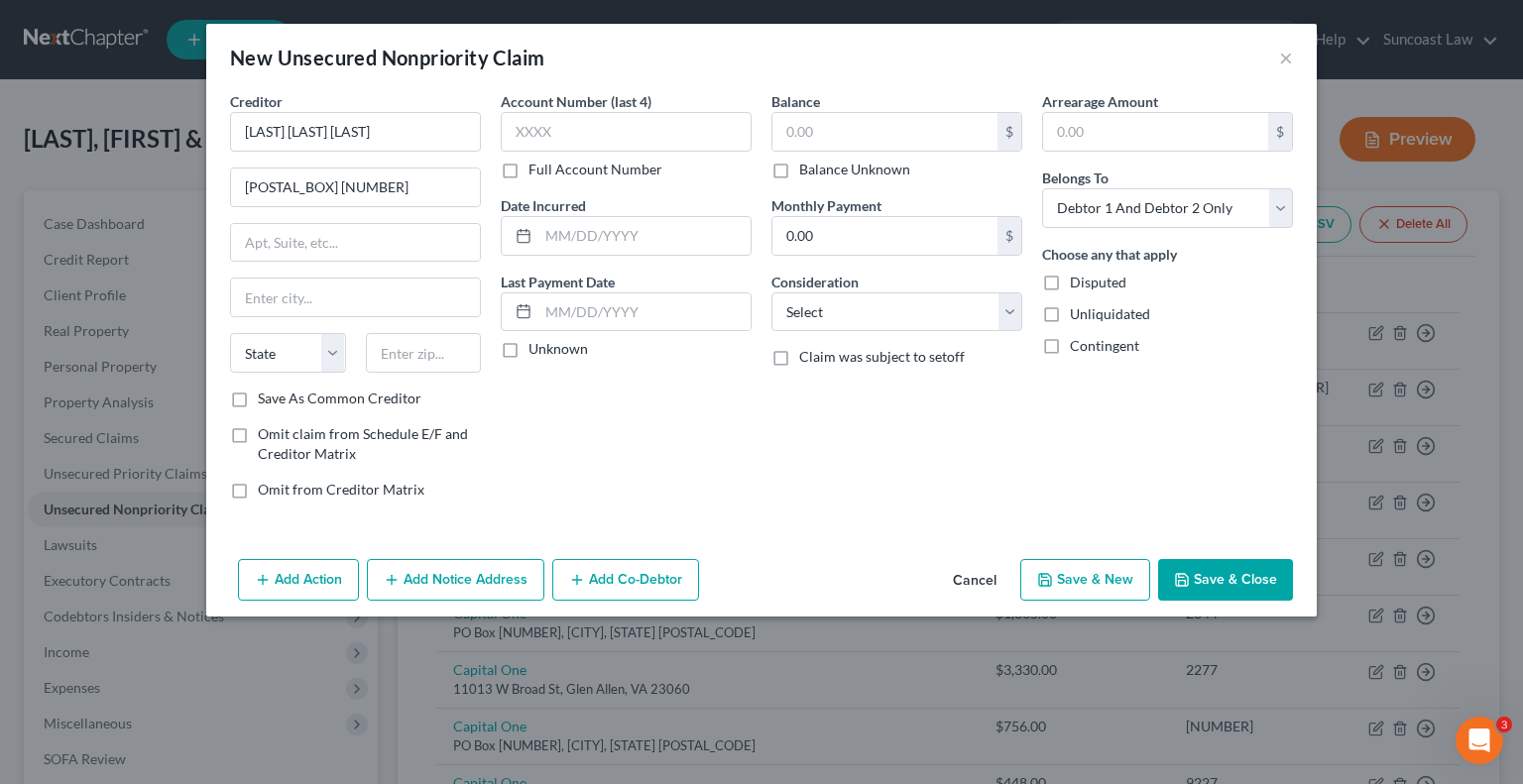 click on "Arrearage Amount $
Belongs To
*
Select Debtor 1 Only Debtor 2 Only Debtor 1 And Debtor 2 Only At Least One Of The Debtors And Another Community Property Choose any that apply Disputed Unliquidated Contingent" at bounding box center (1167, 303) 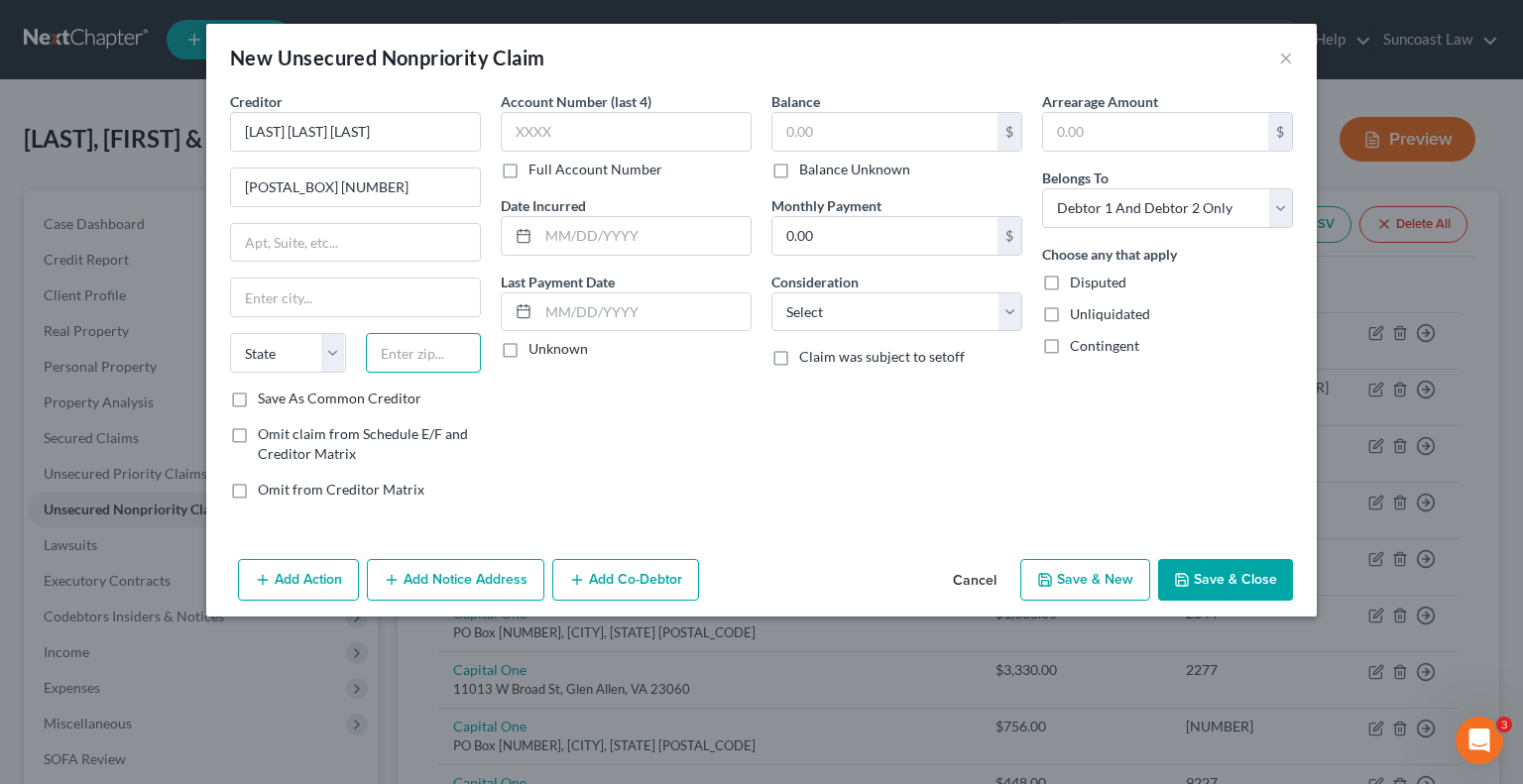 click at bounding box center (423, 353) 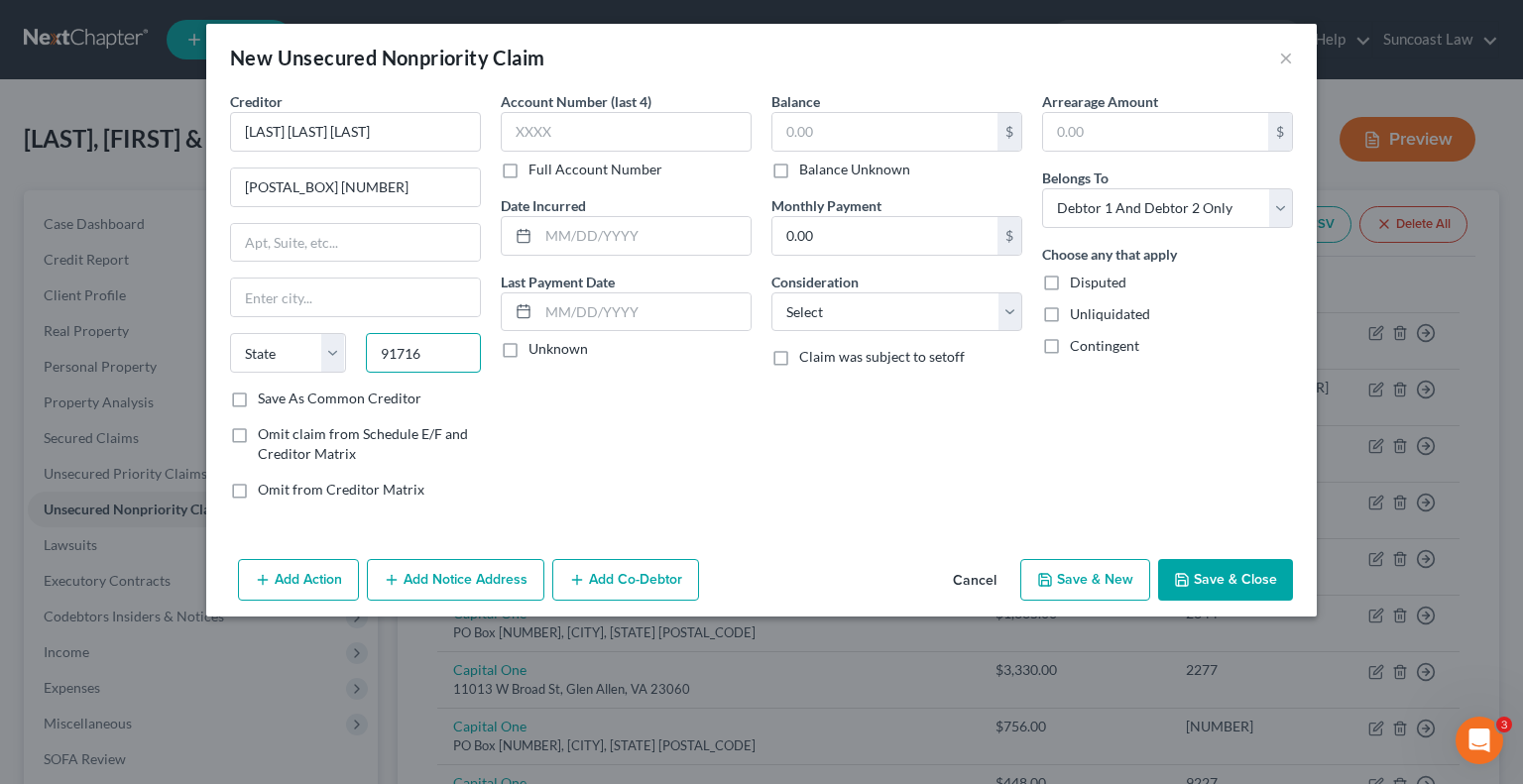 type on "91716" 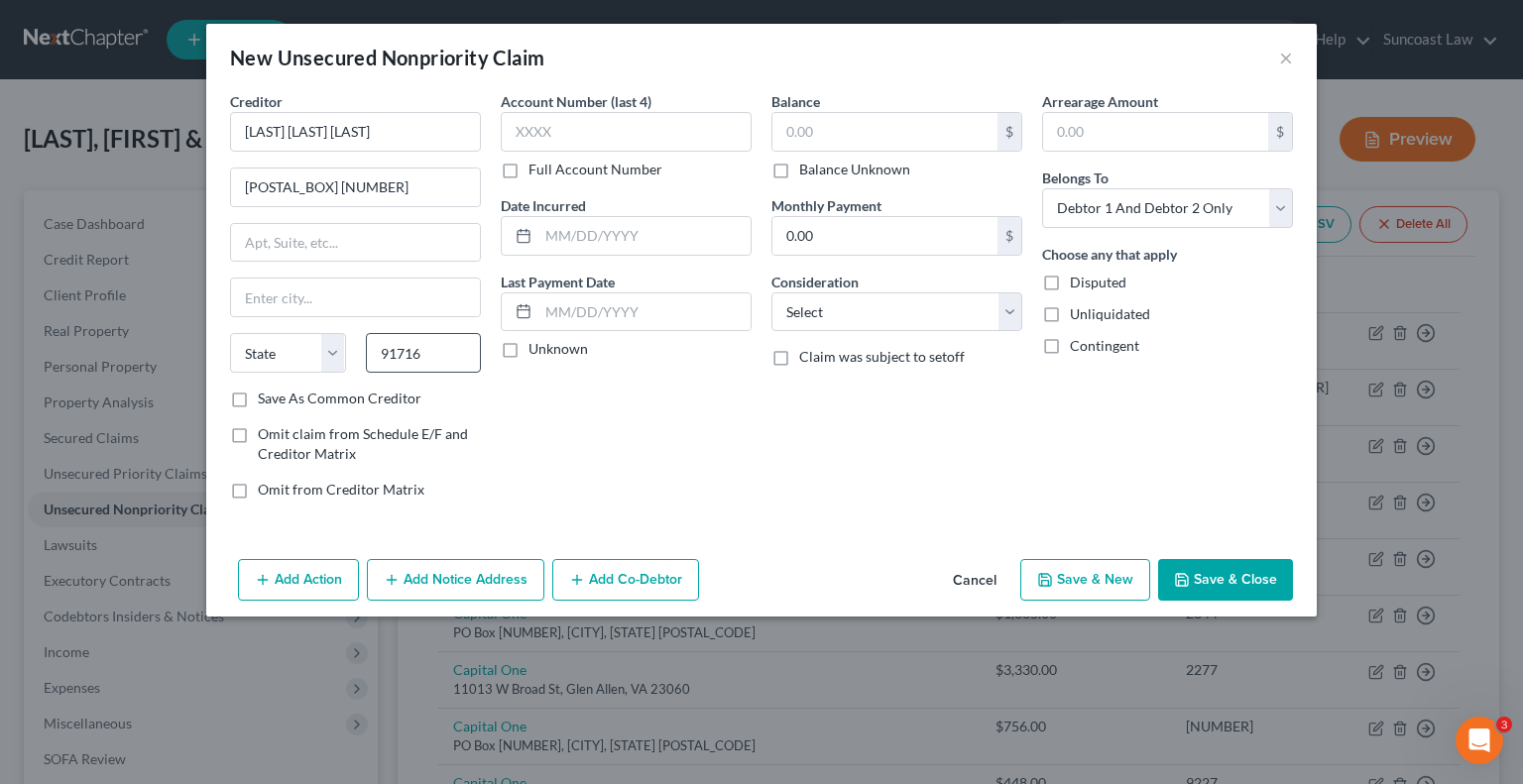 type on "City Of Industry" 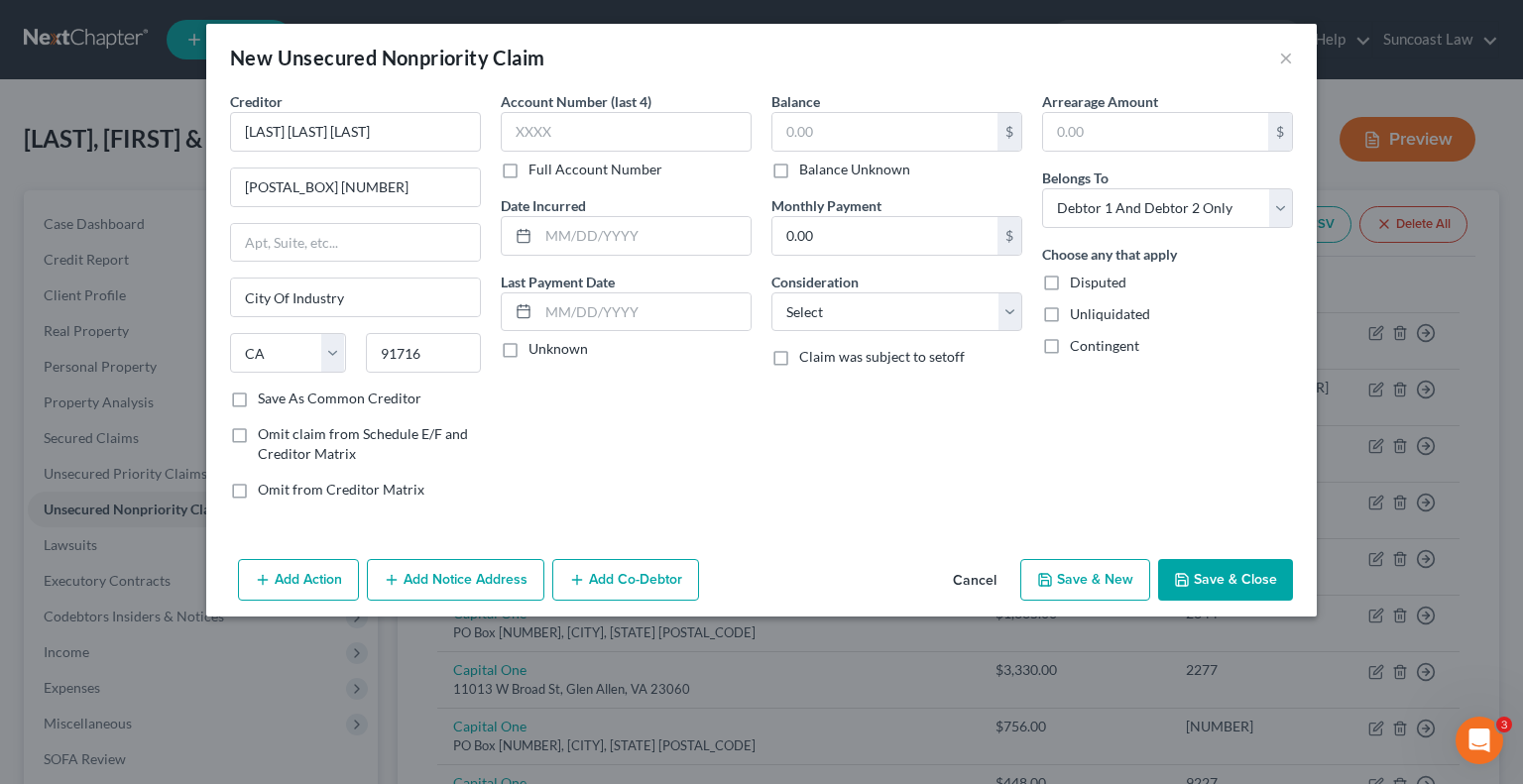 drag, startPoint x: 1265, startPoint y: 378, endPoint x: 1209, endPoint y: 362, distance: 58.24088 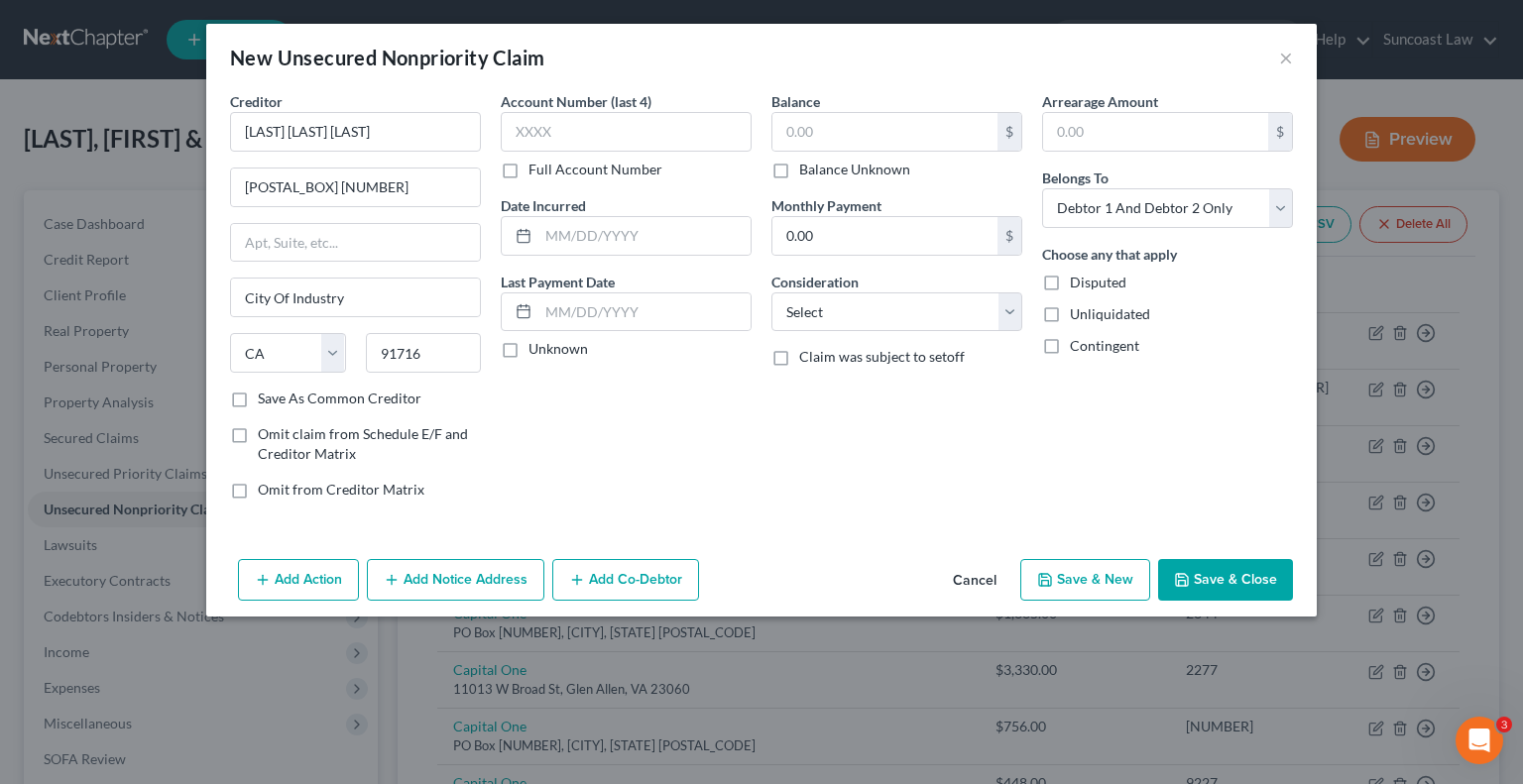 click on "Full Account Number" at bounding box center (595, 169) 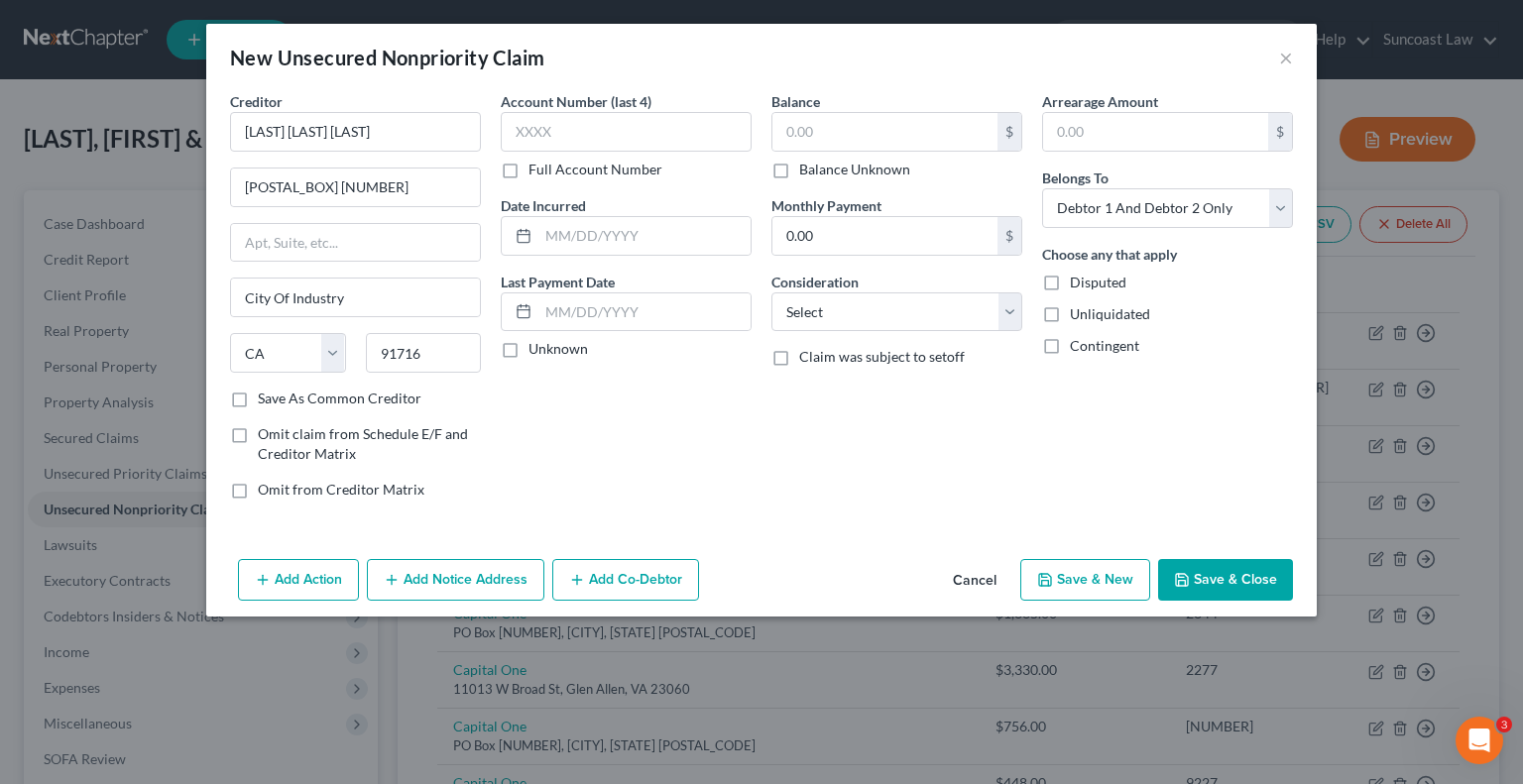 click on "Full Account Number" at bounding box center [542, 166] 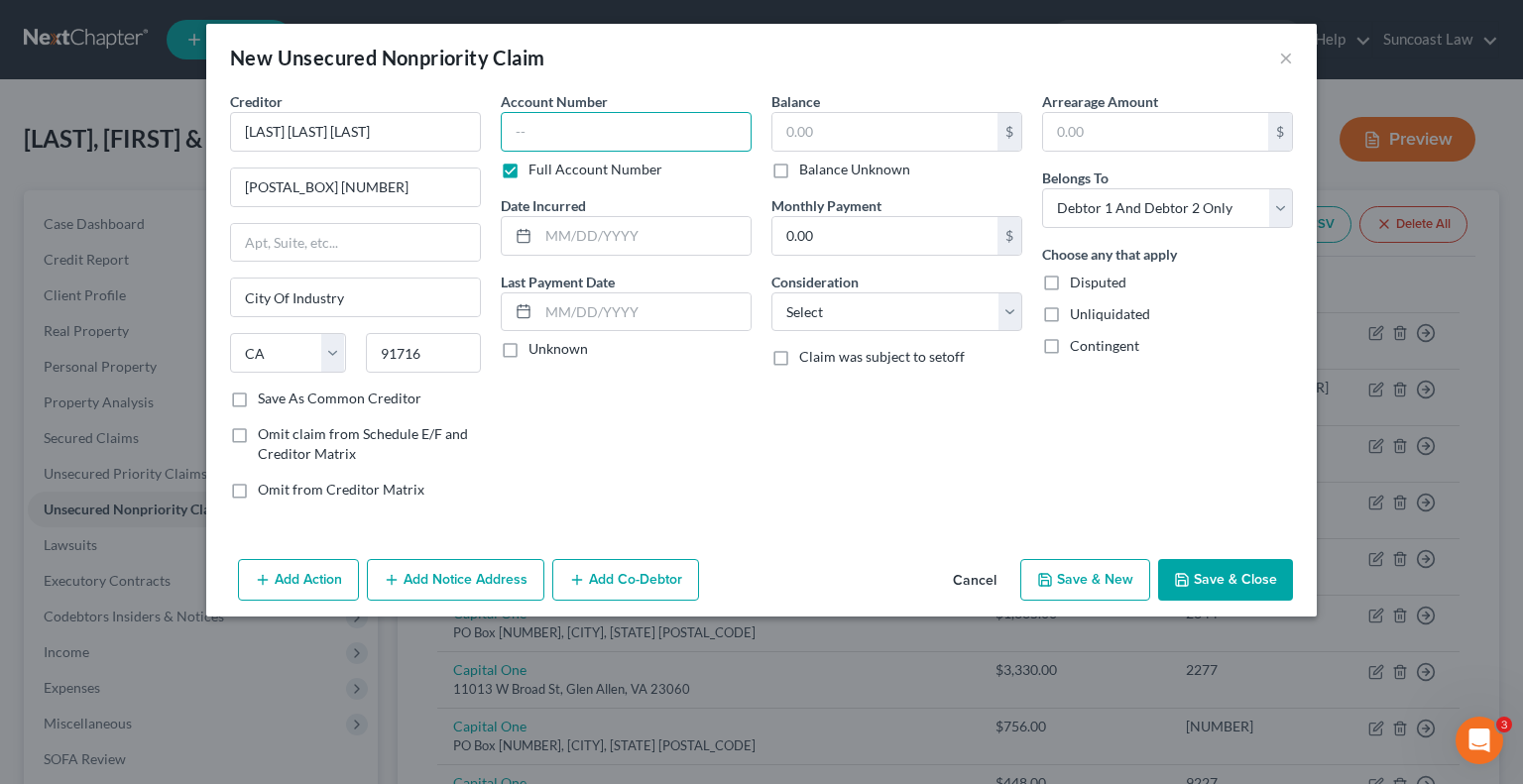 click at bounding box center (626, 132) 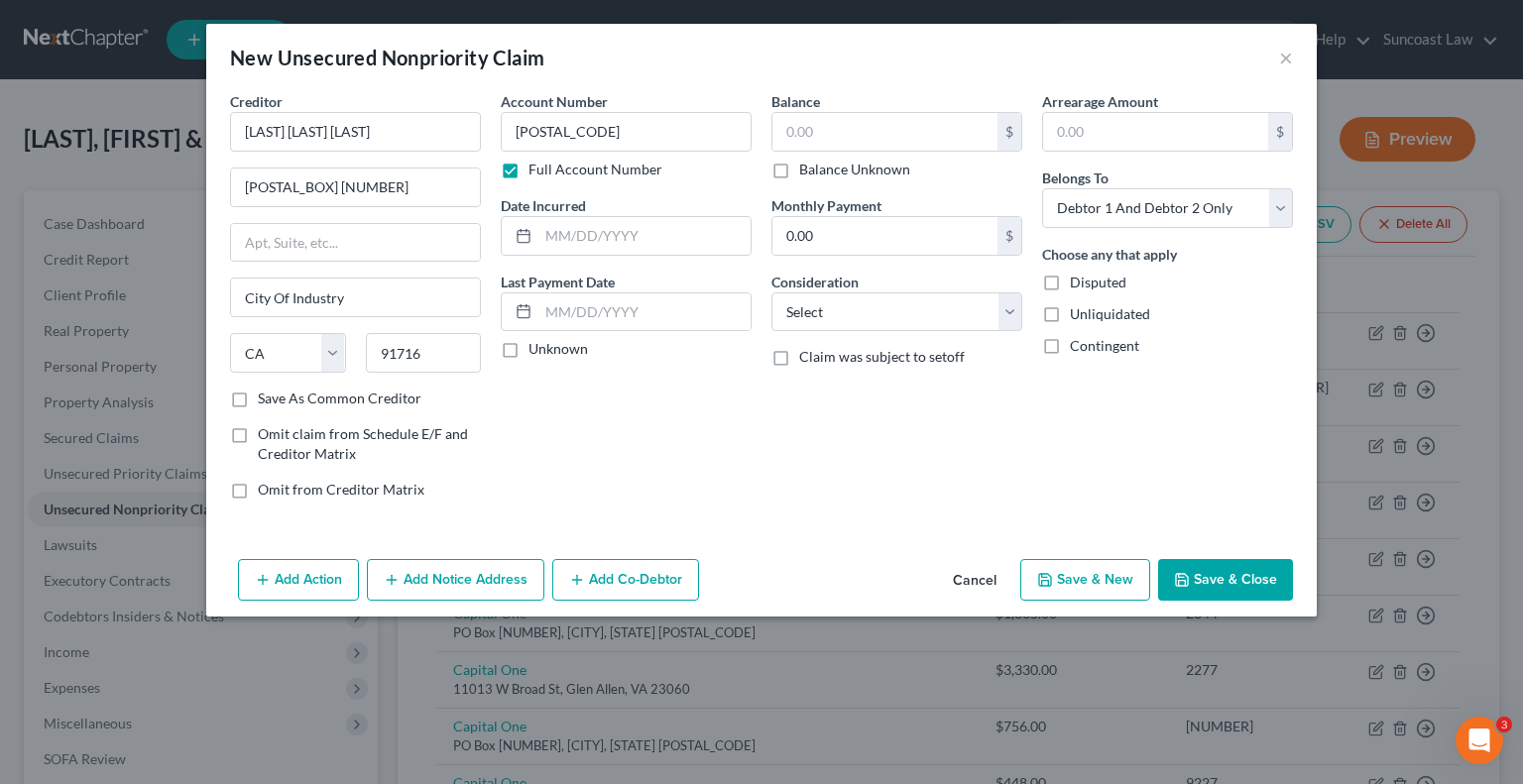 click on "Arrearage Amount $
Belongs To
*
Select Debtor 1 Only Debtor 2 Only Debtor 1 And Debtor 2 Only At Least One Of The Debtors And Another Community Property Choose any that apply Disputed Unliquidated Contingent" at bounding box center (1167, 303) 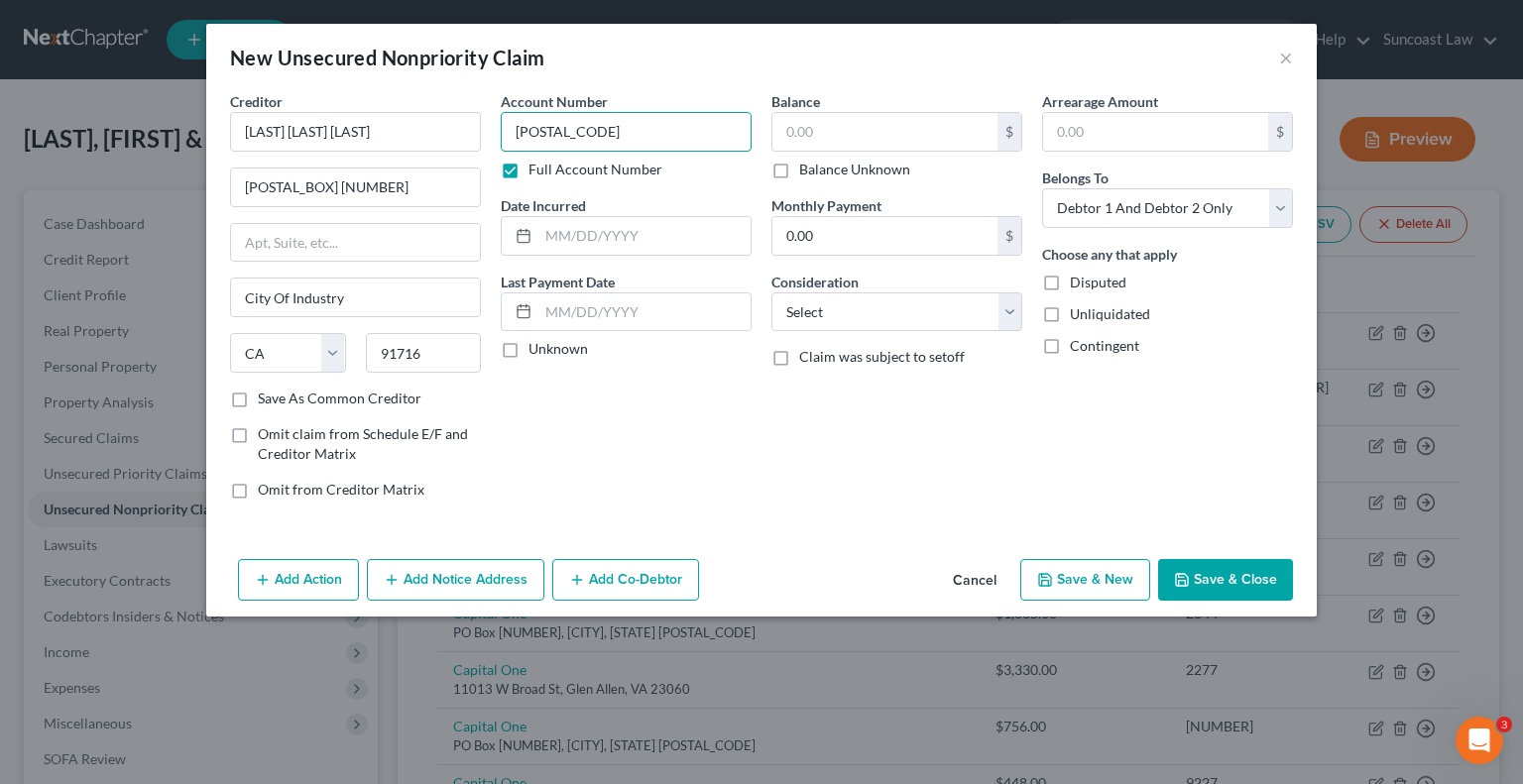 click on "[POSTAL_CODE]" at bounding box center (626, 132) 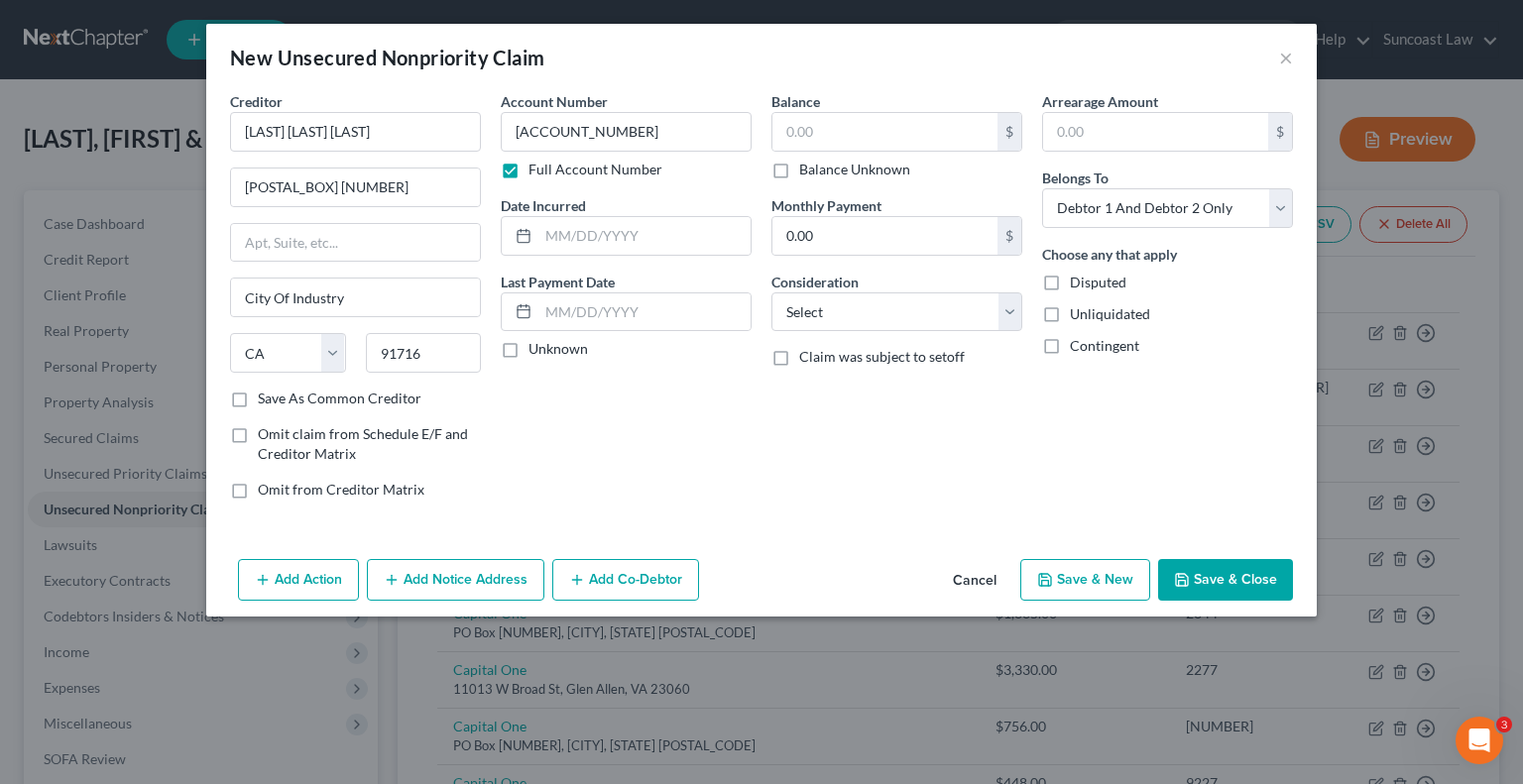 drag, startPoint x: 1266, startPoint y: 411, endPoint x: 1138, endPoint y: 357, distance: 138.92444 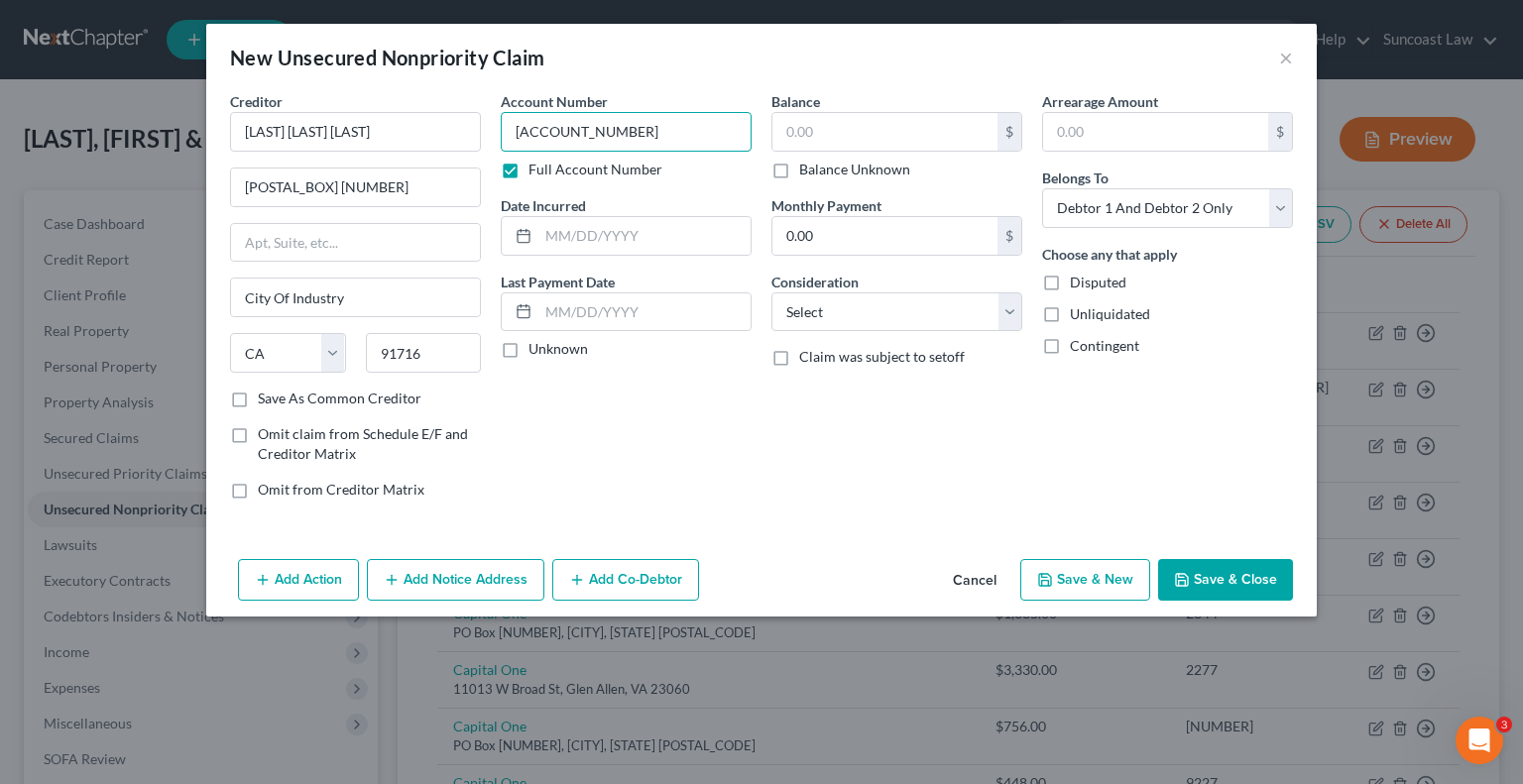 click on "[ACCOUNT_NUMBER]" at bounding box center (626, 132) 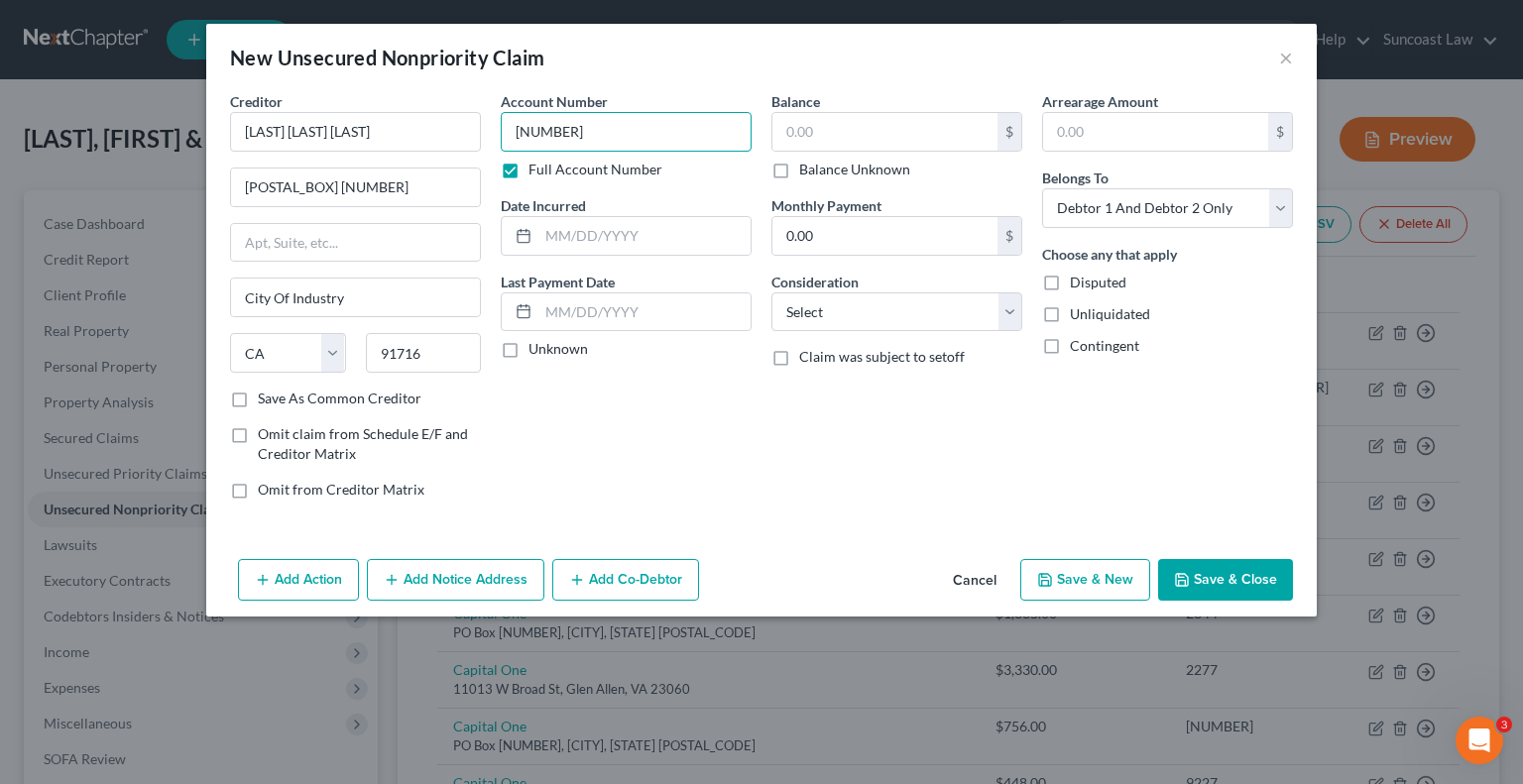 type on "[NUMBER]" 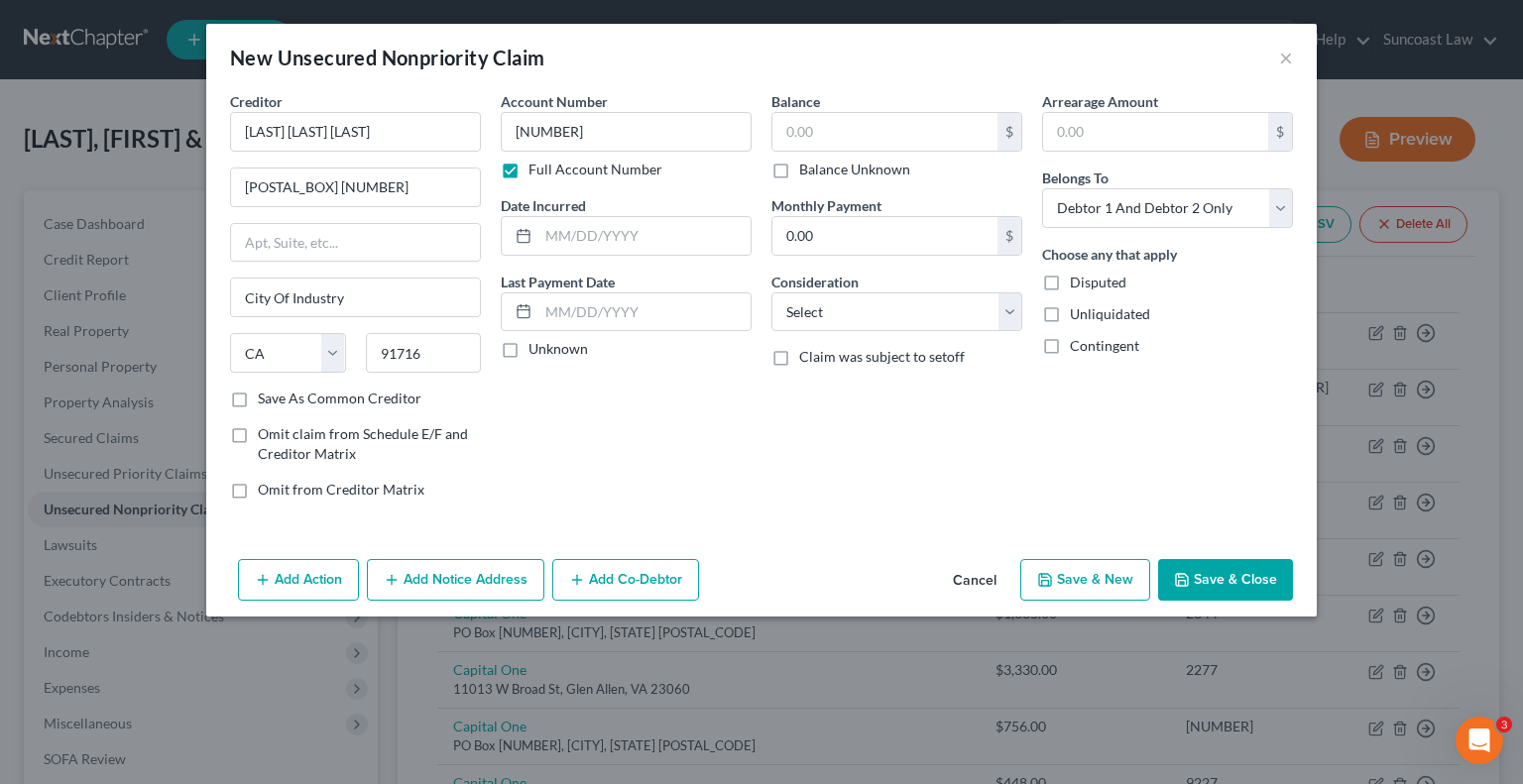 drag, startPoint x: 1273, startPoint y: 357, endPoint x: 1248, endPoint y: 329, distance: 37.536649 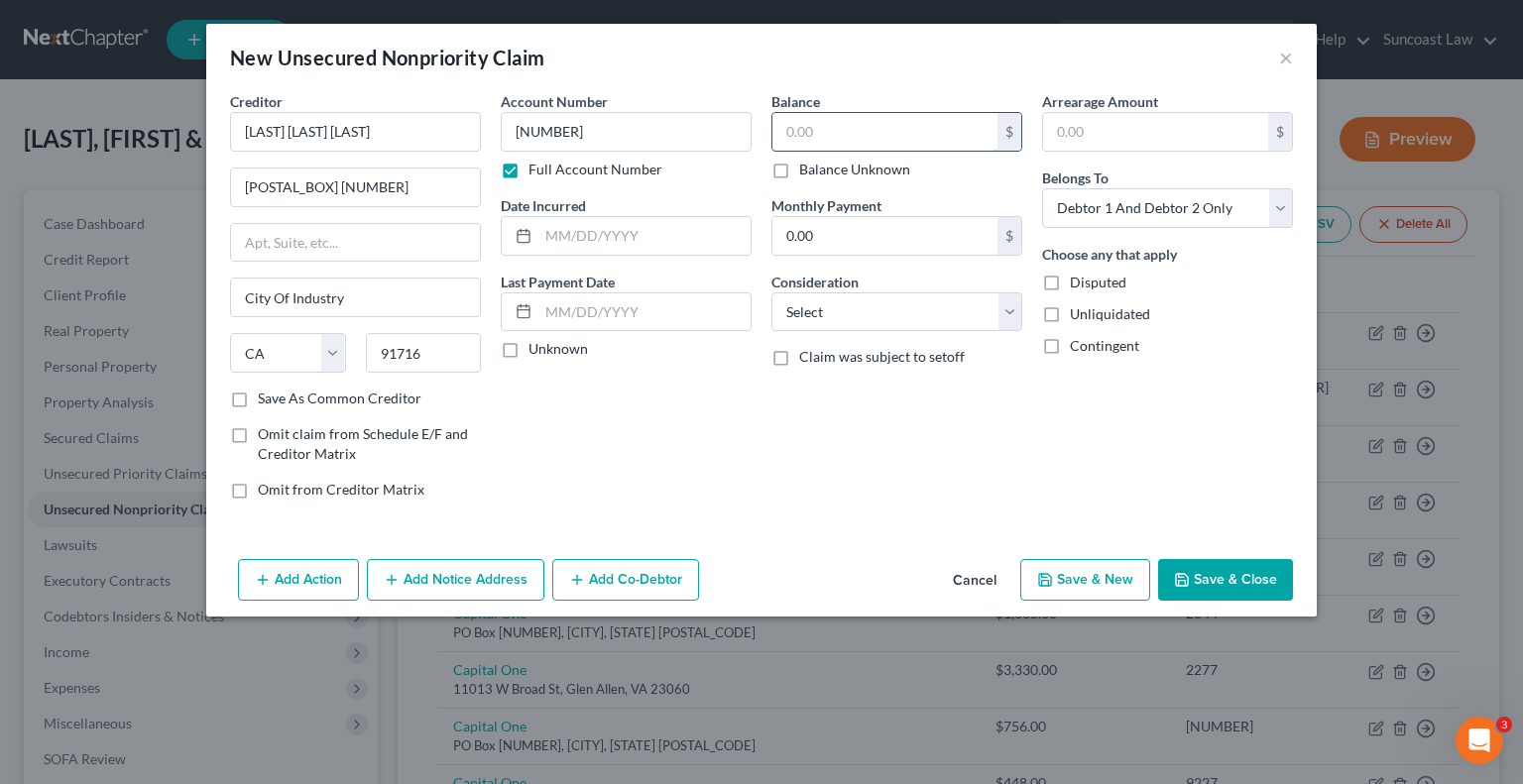click at bounding box center [884, 132] 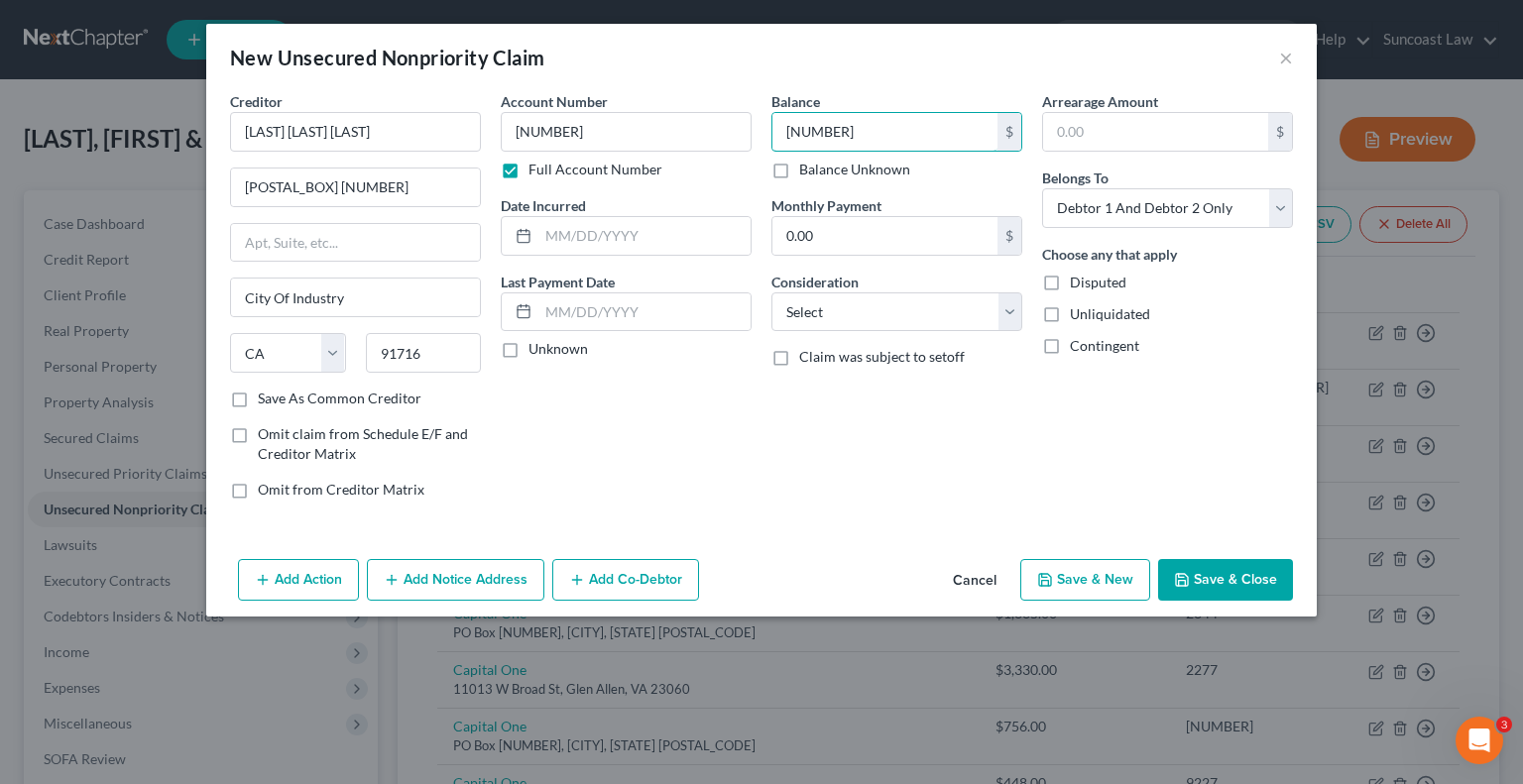 type on "[NUMBER]" 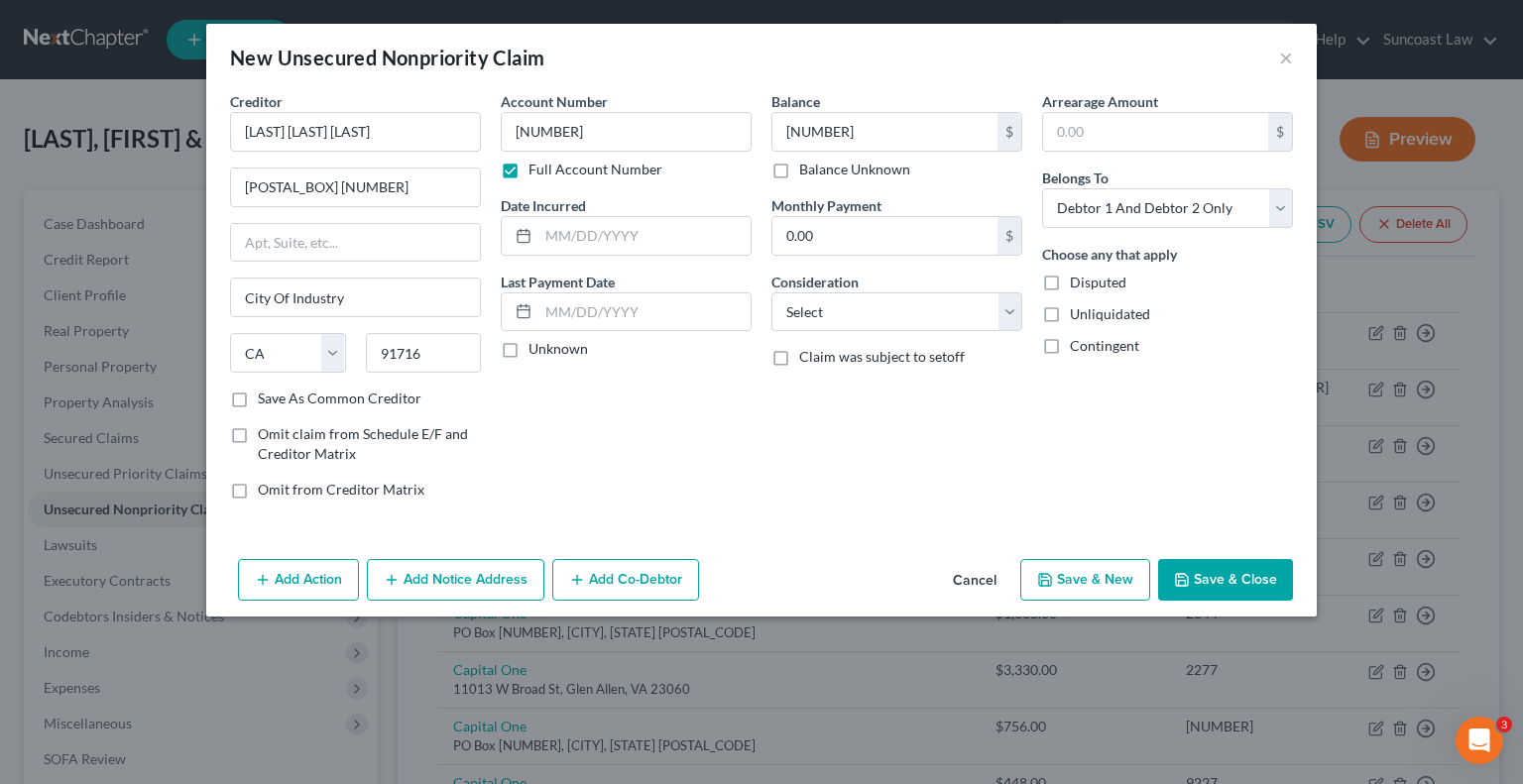 click on "Save & Close" at bounding box center [1226, 580] 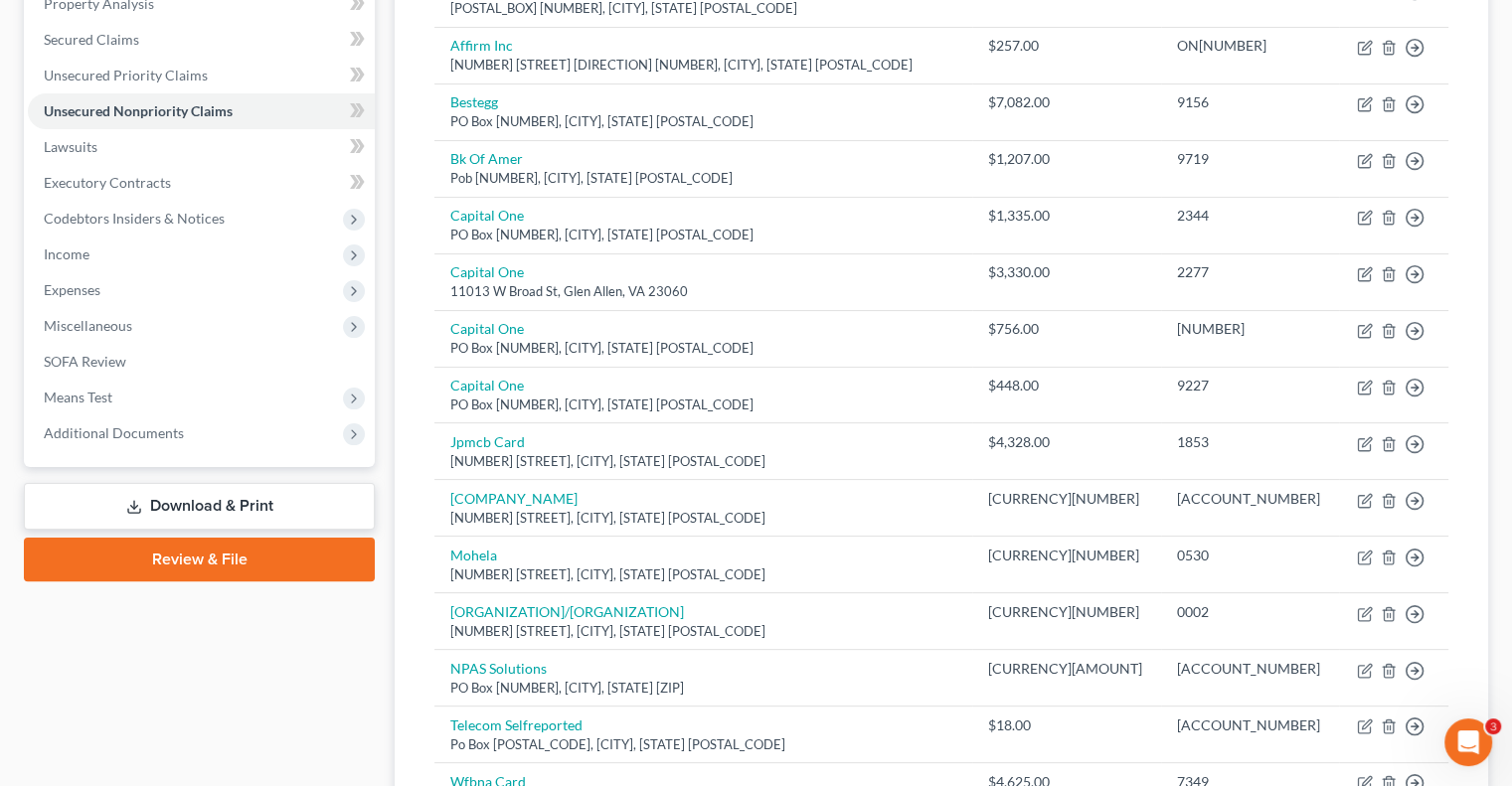 scroll, scrollTop: 0, scrollLeft: 0, axis: both 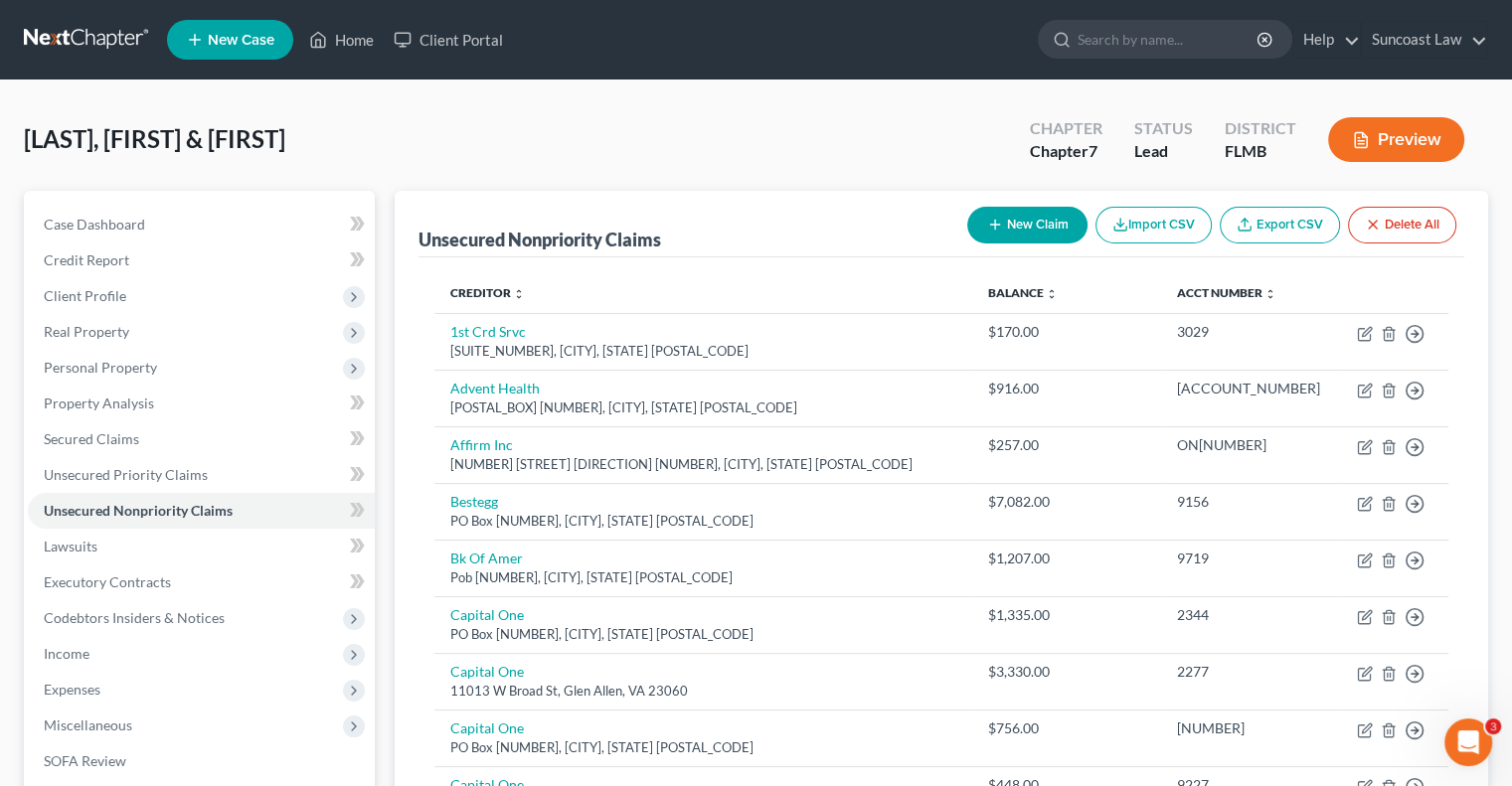 click on "New Claim" at bounding box center (1027, 225) 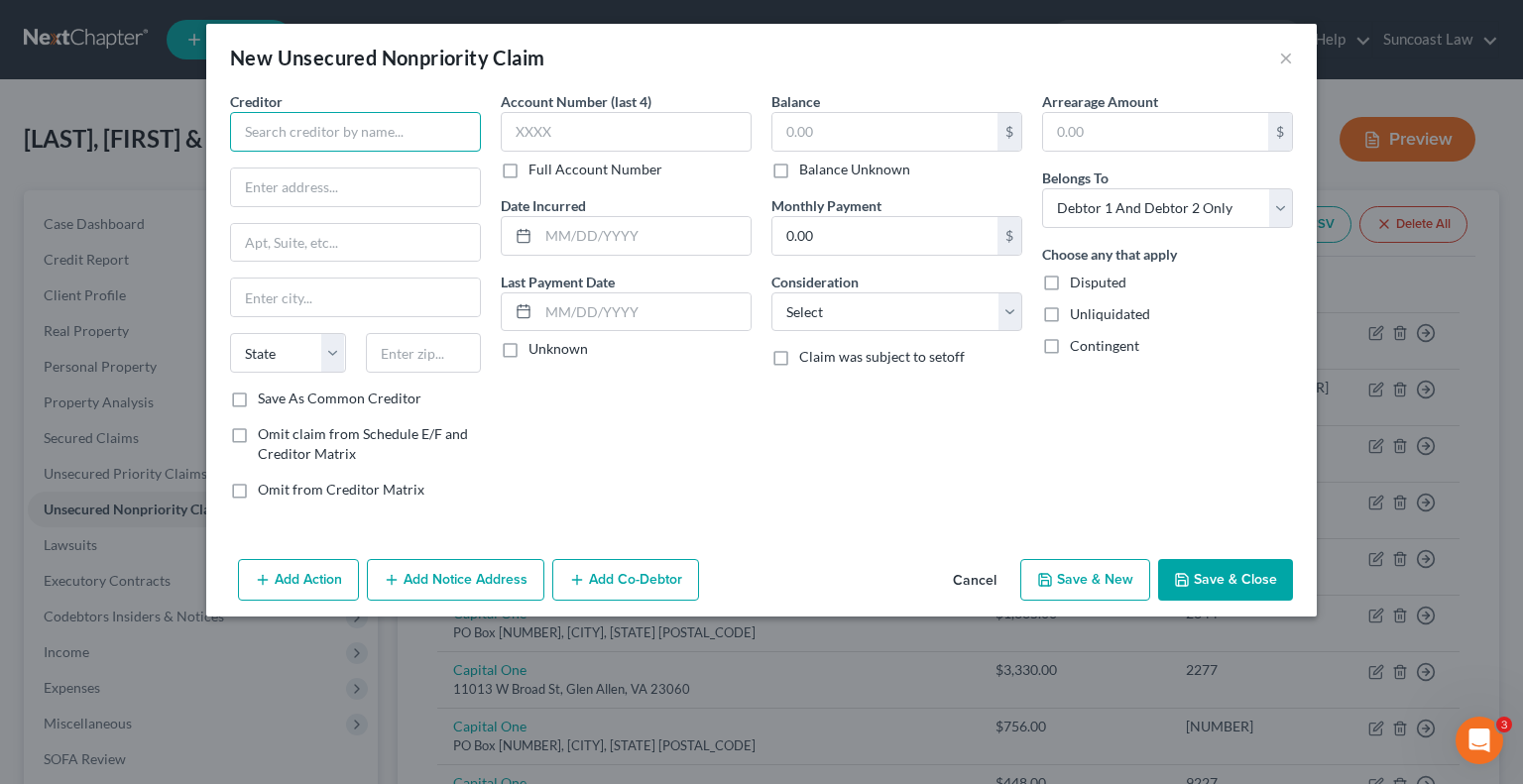 click at bounding box center (355, 132) 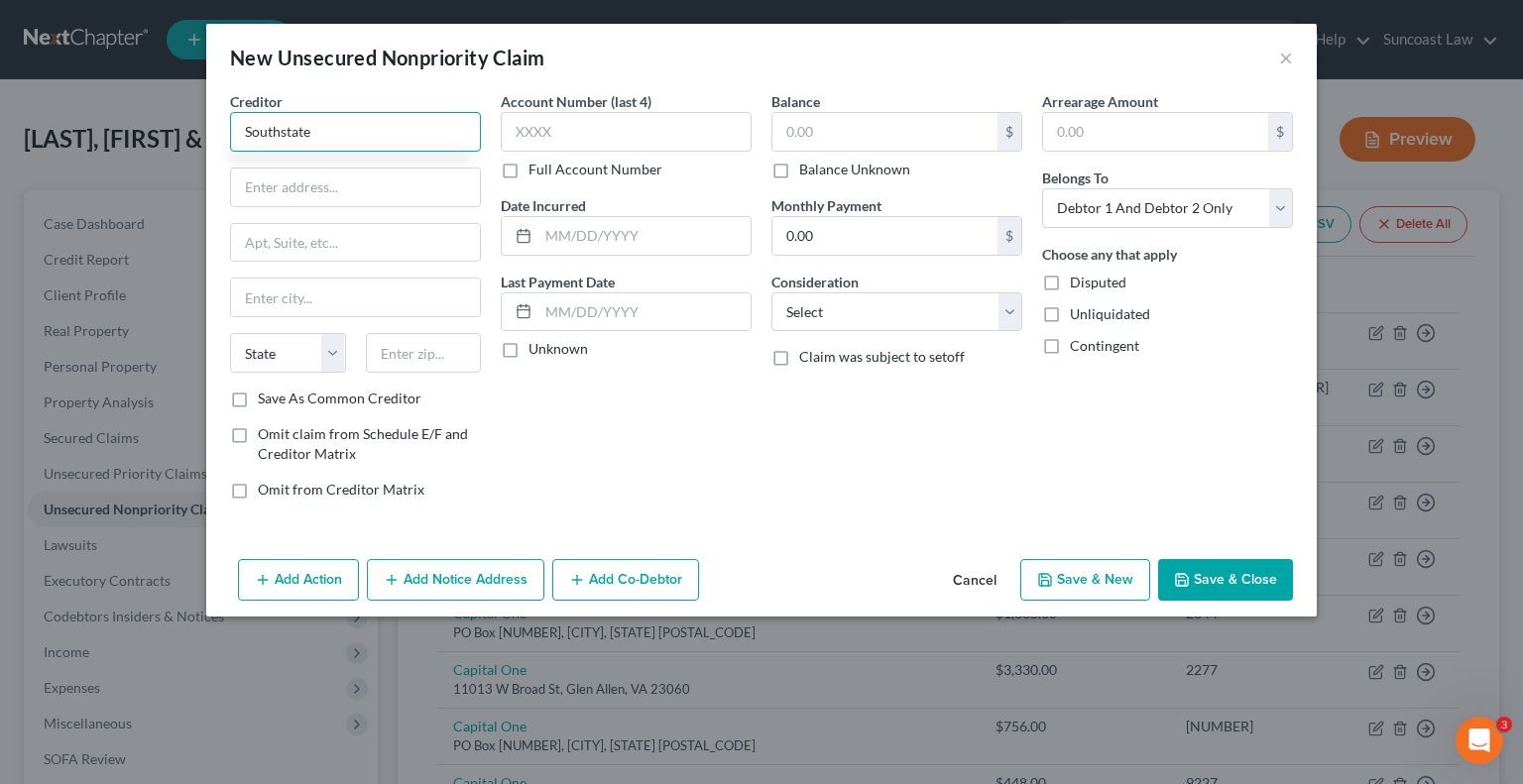 type on "Southstate" 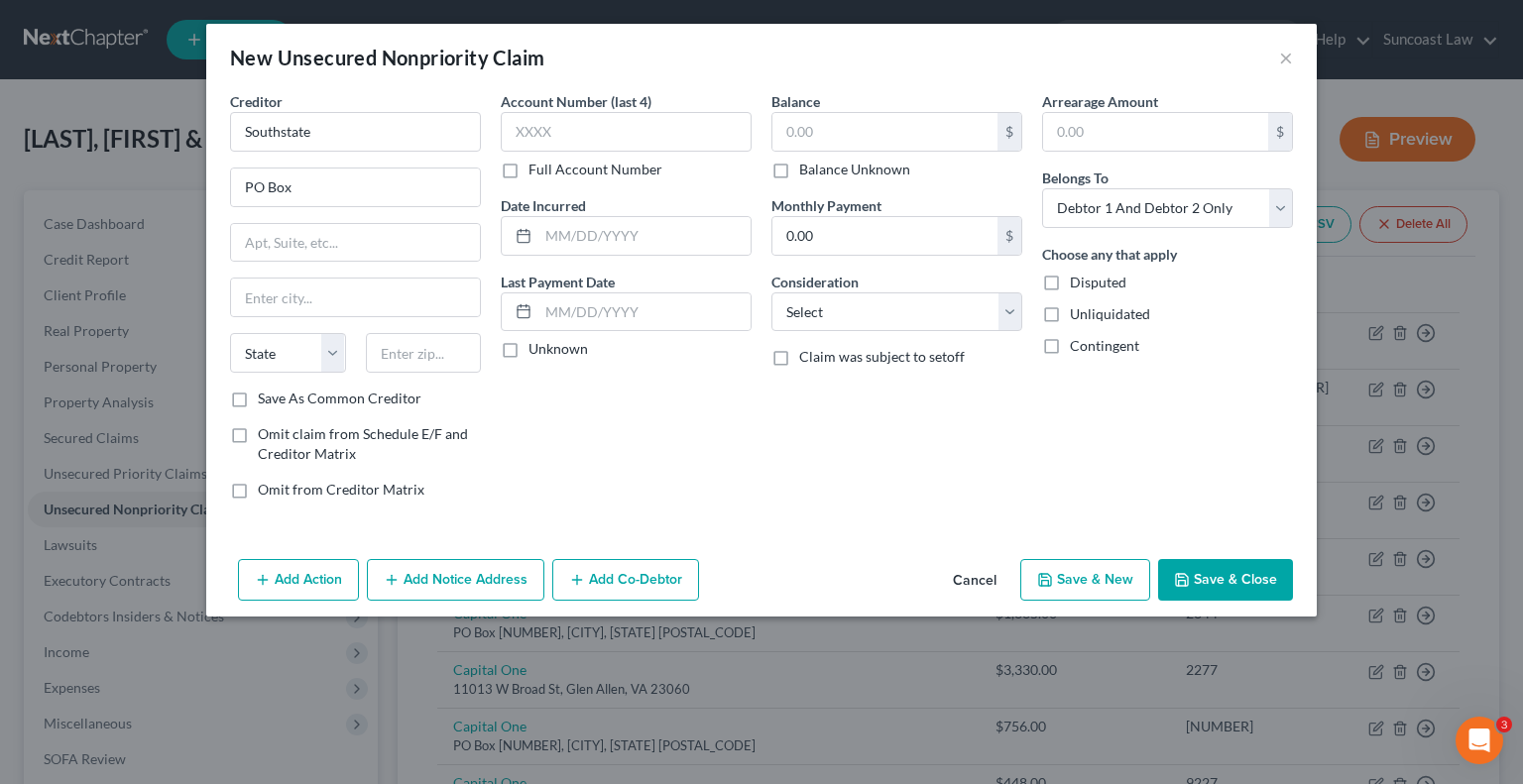 click on "Choose any that apply Disputed Unliquidated Contingent" at bounding box center (1167, 299) 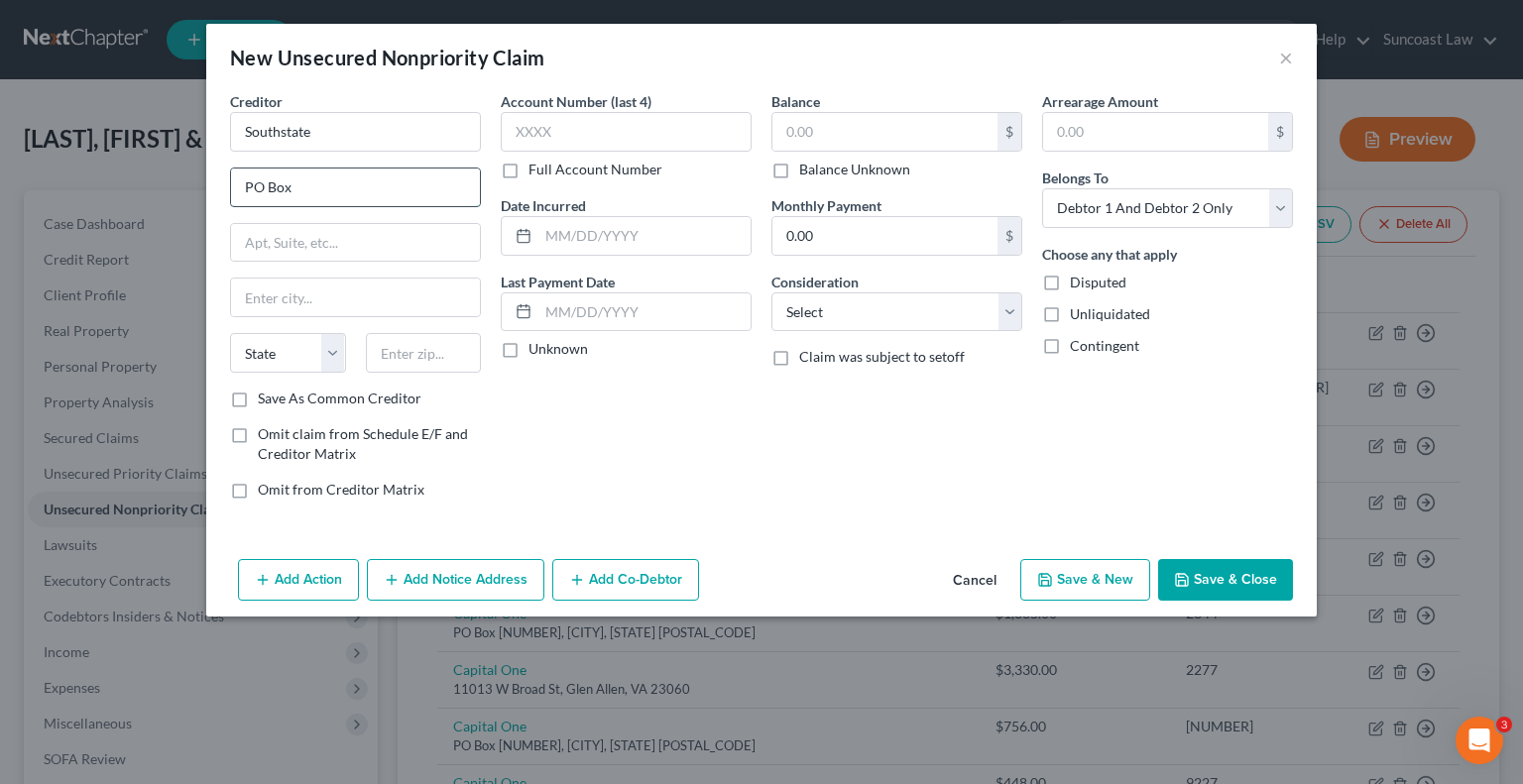 click on "PO Box" at bounding box center (355, 187) 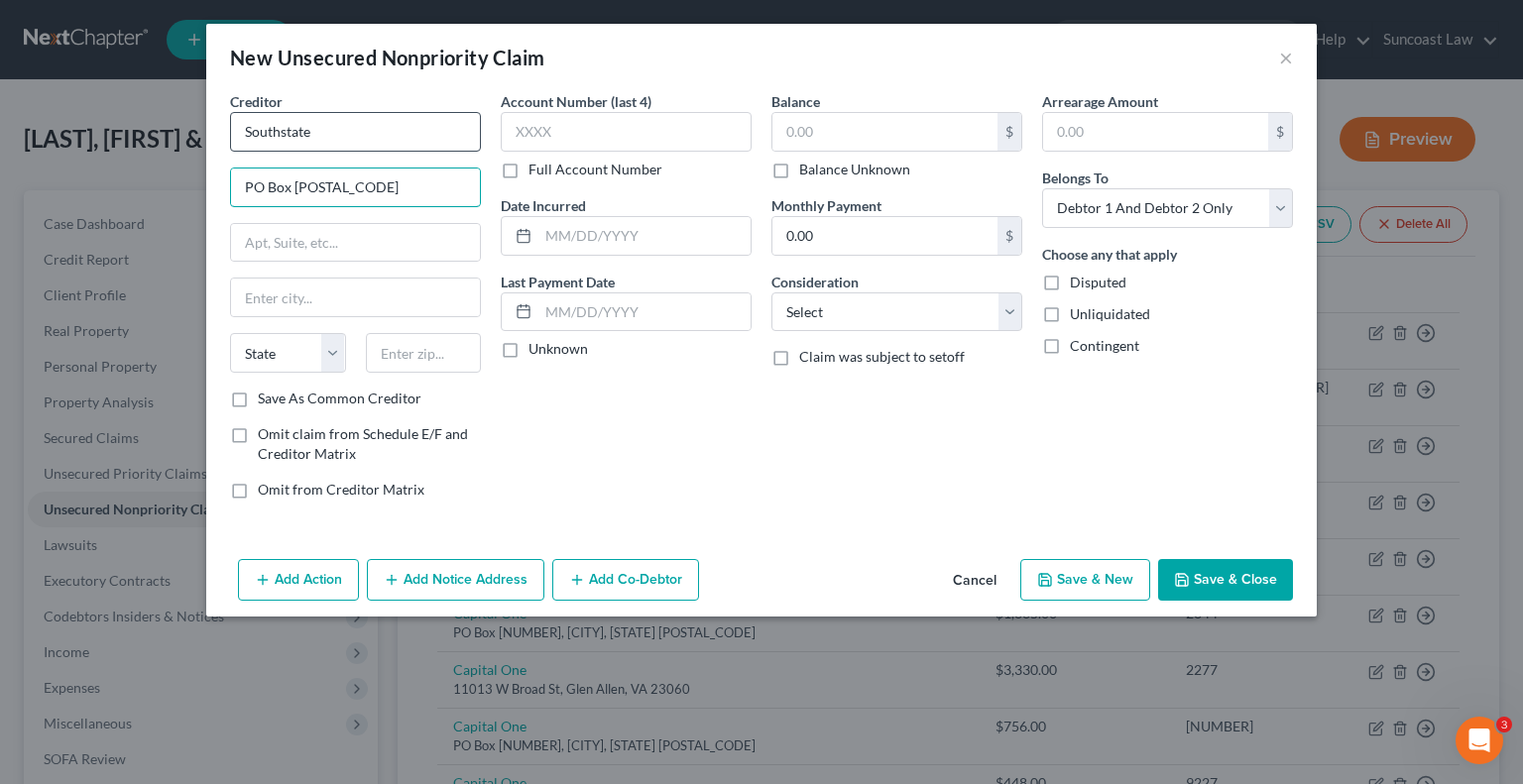 type on "PO Box [POSTAL_CODE]" 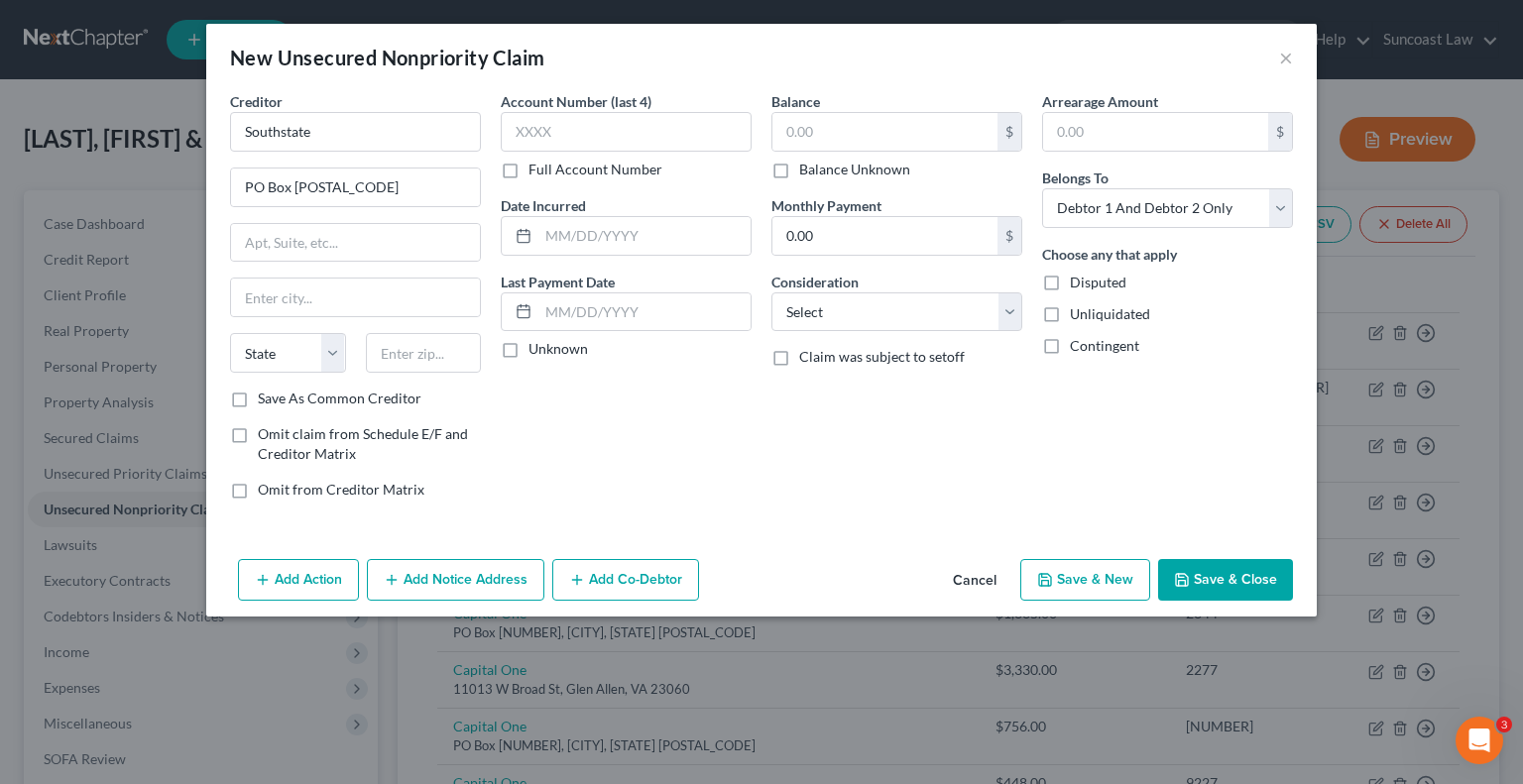 click on "Arrearage Amount $
Belongs To
*
Select Debtor 1 Only Debtor 2 Only Debtor 1 And Debtor 2 Only At Least One Of The Debtors And Another Community Property Choose any that apply Disputed Unliquidated Contingent" at bounding box center [1167, 303] 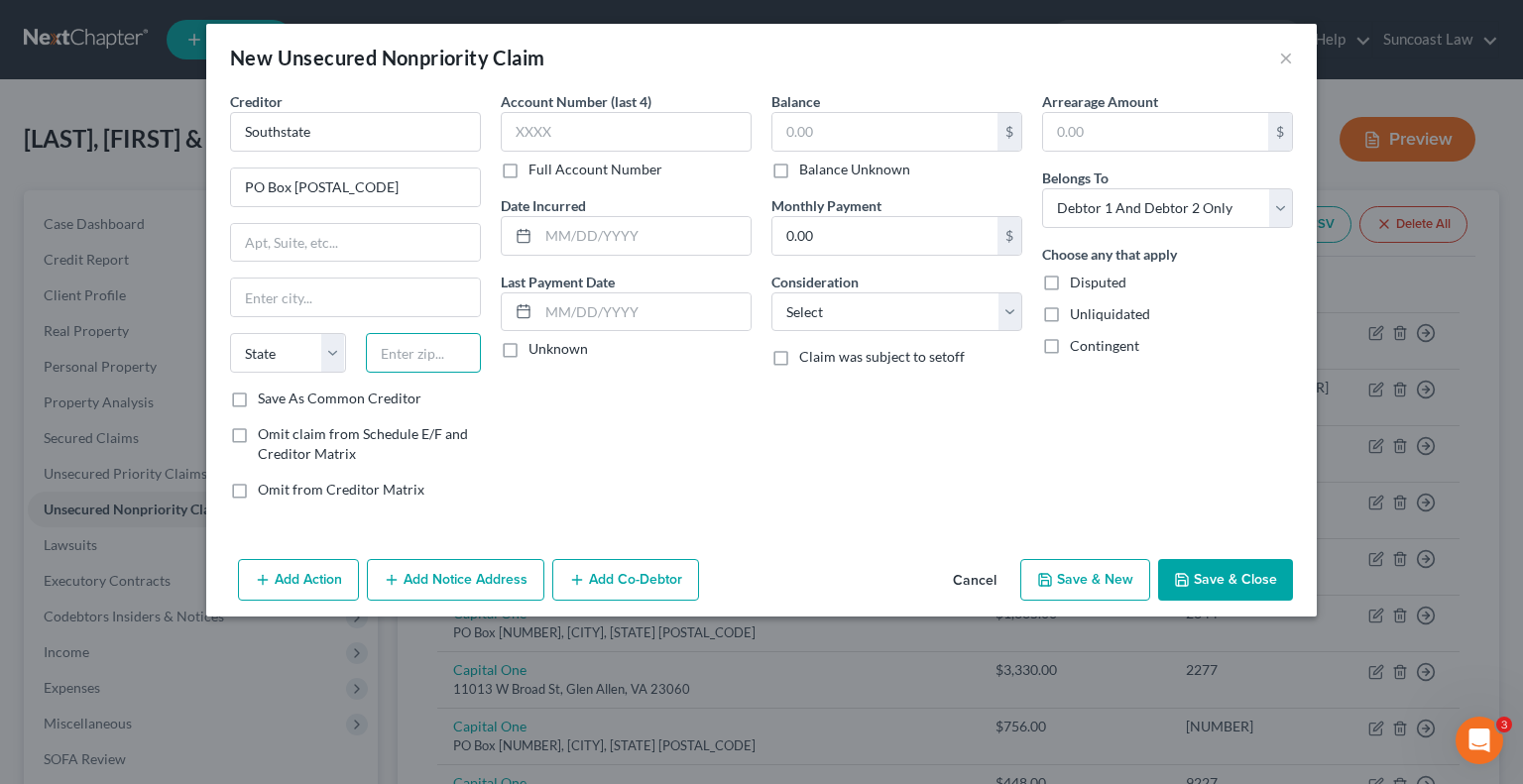 click at bounding box center [423, 353] 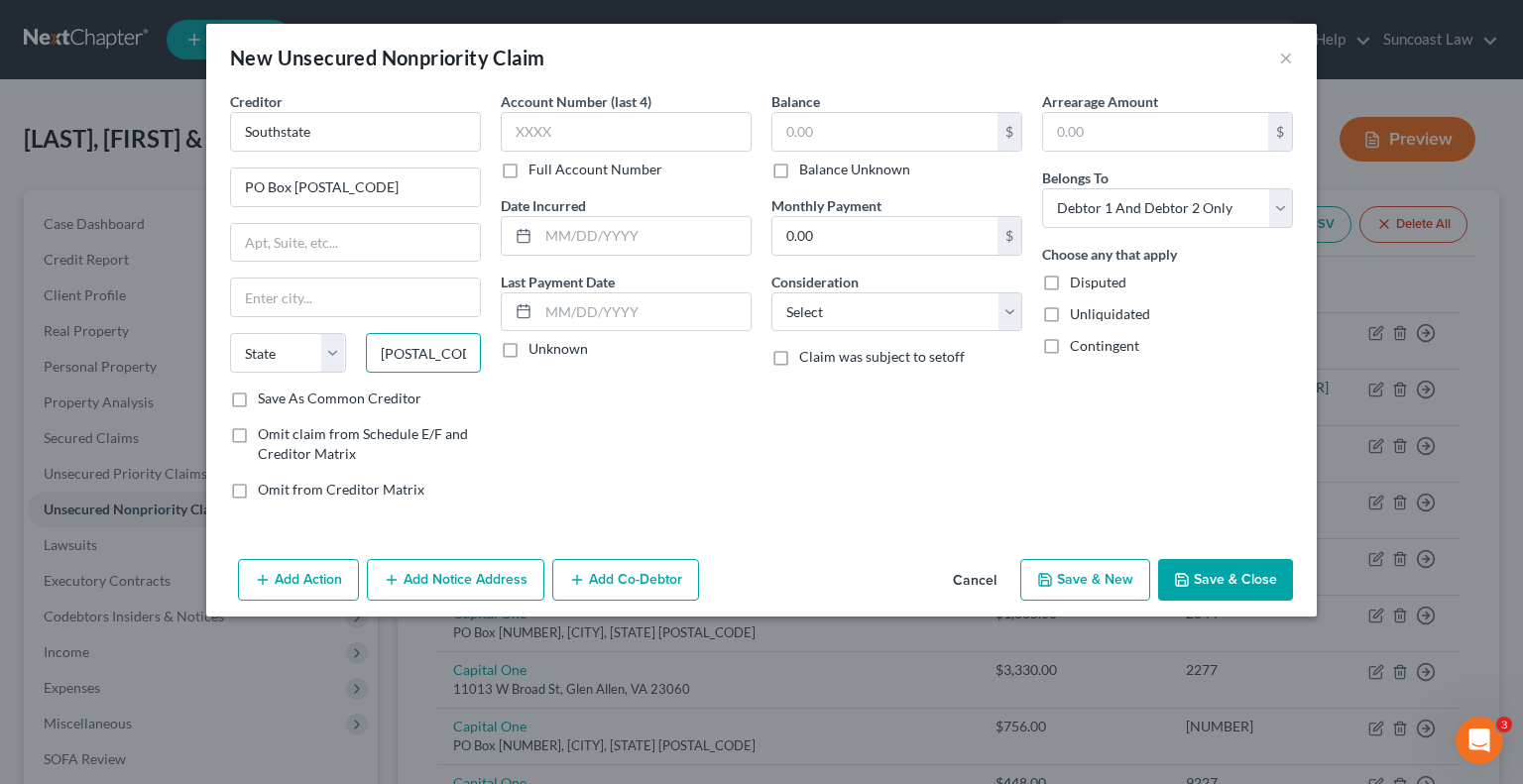 type on "[POSTAL_CODE]" 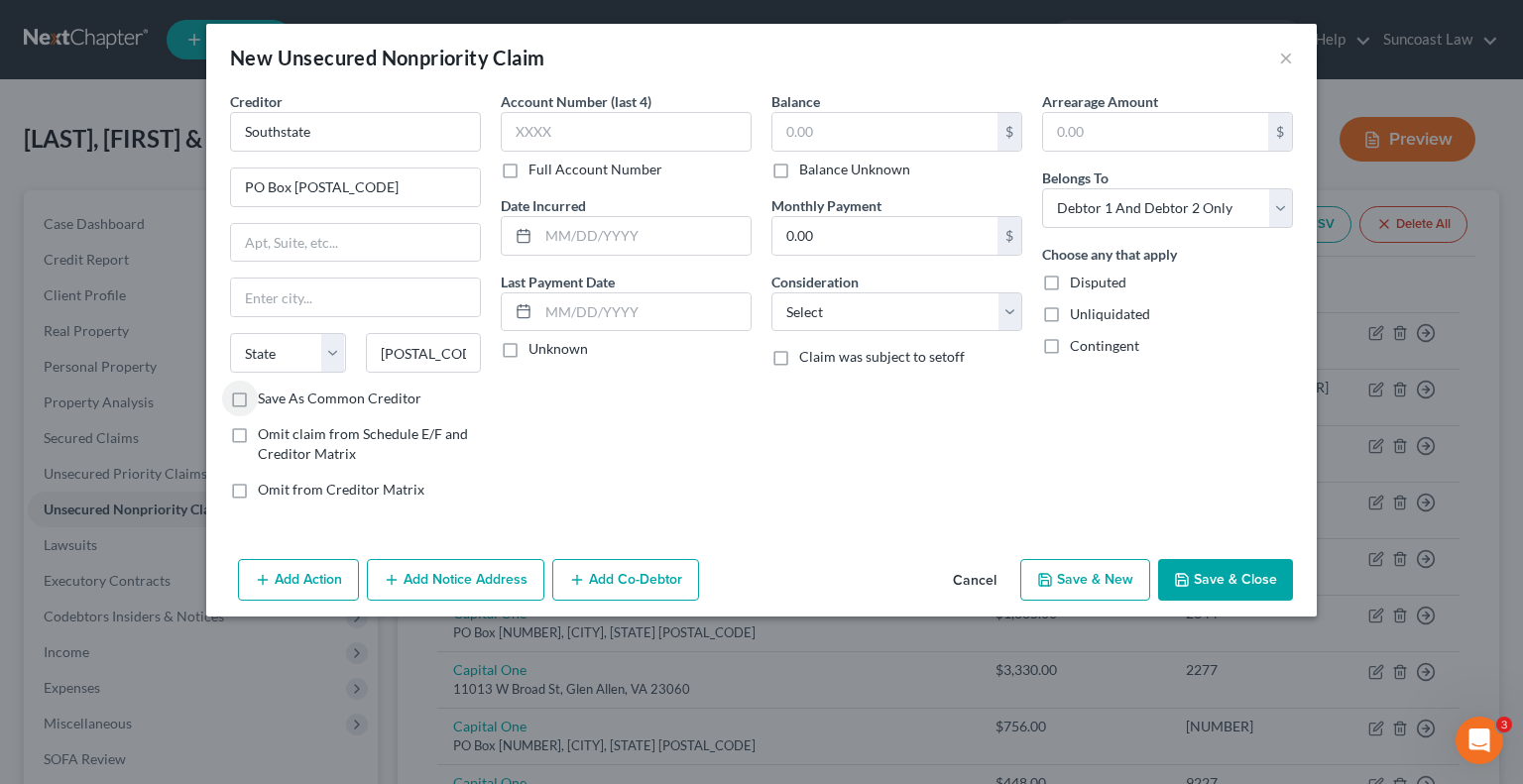 type on "Charleston" 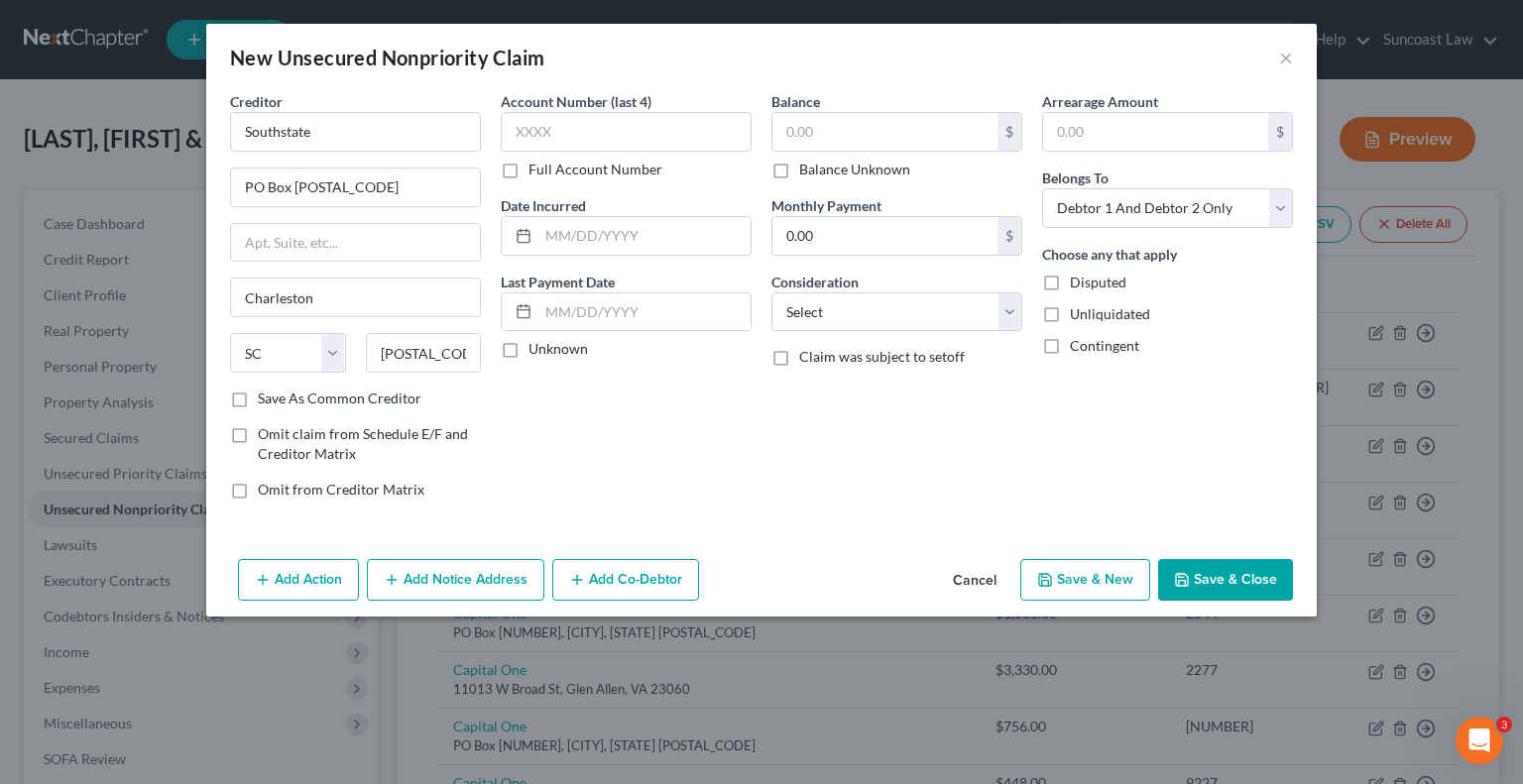 drag, startPoint x: 1230, startPoint y: 402, endPoint x: 760, endPoint y: 211, distance: 507.3273 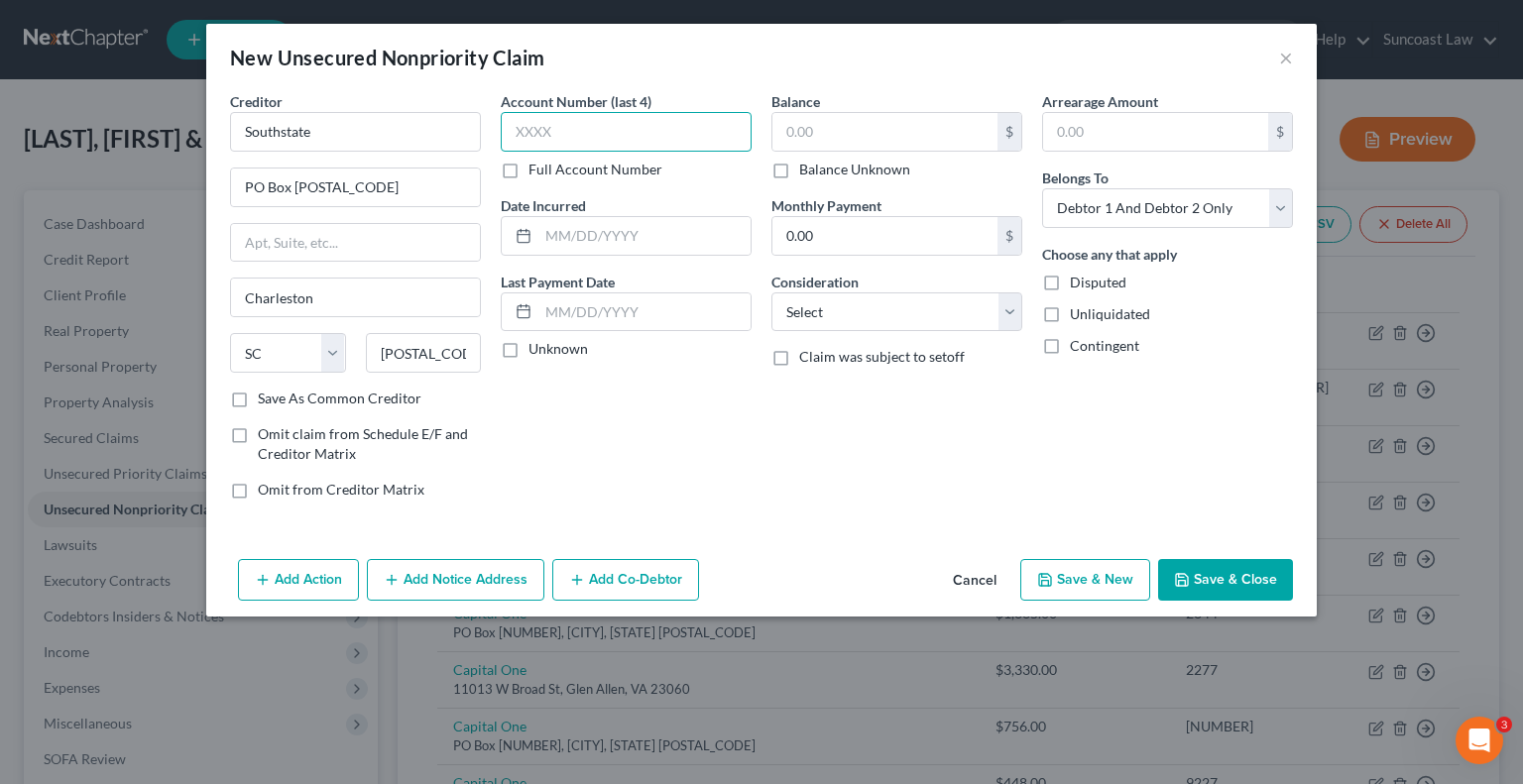click at bounding box center (626, 132) 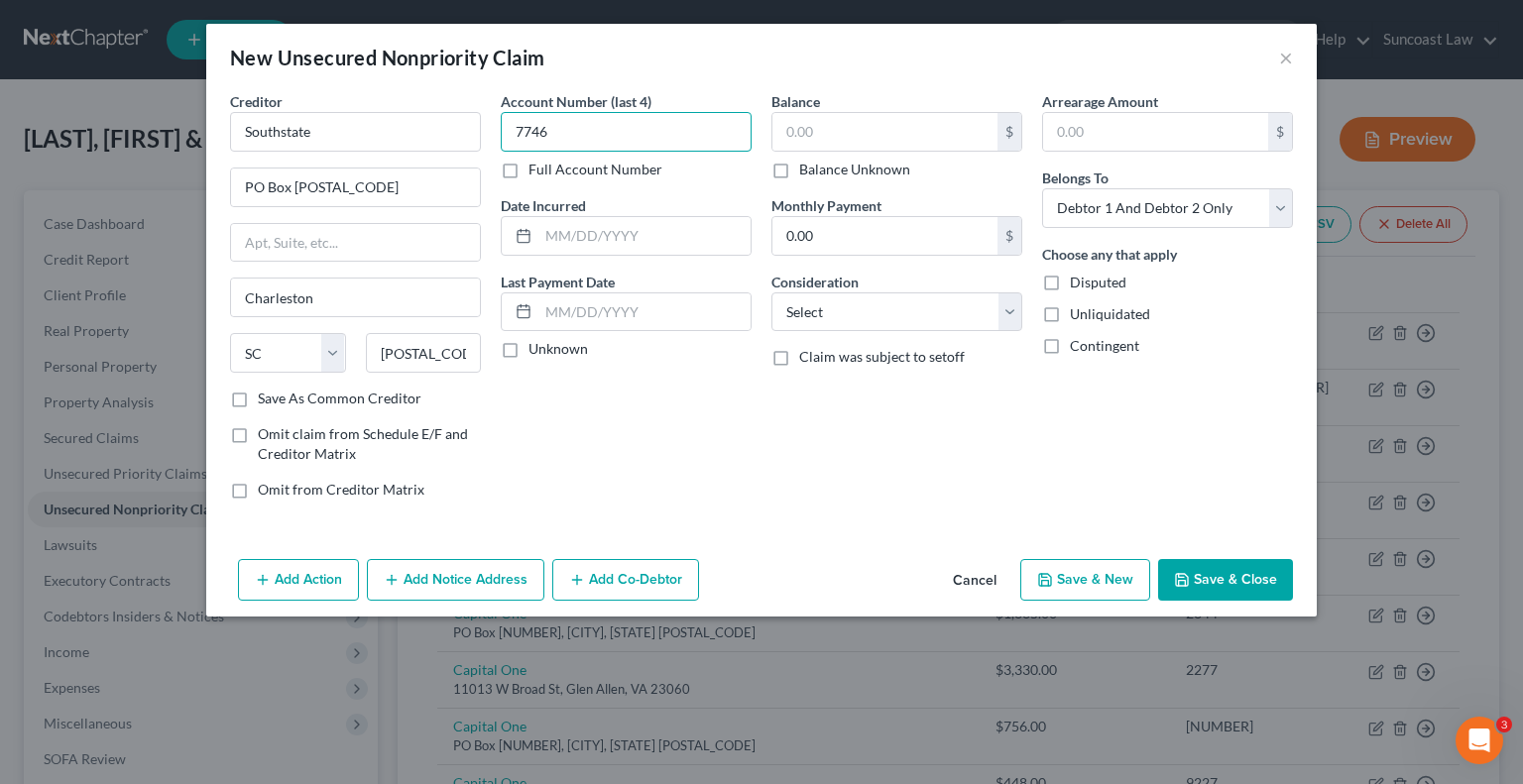 type on "7746" 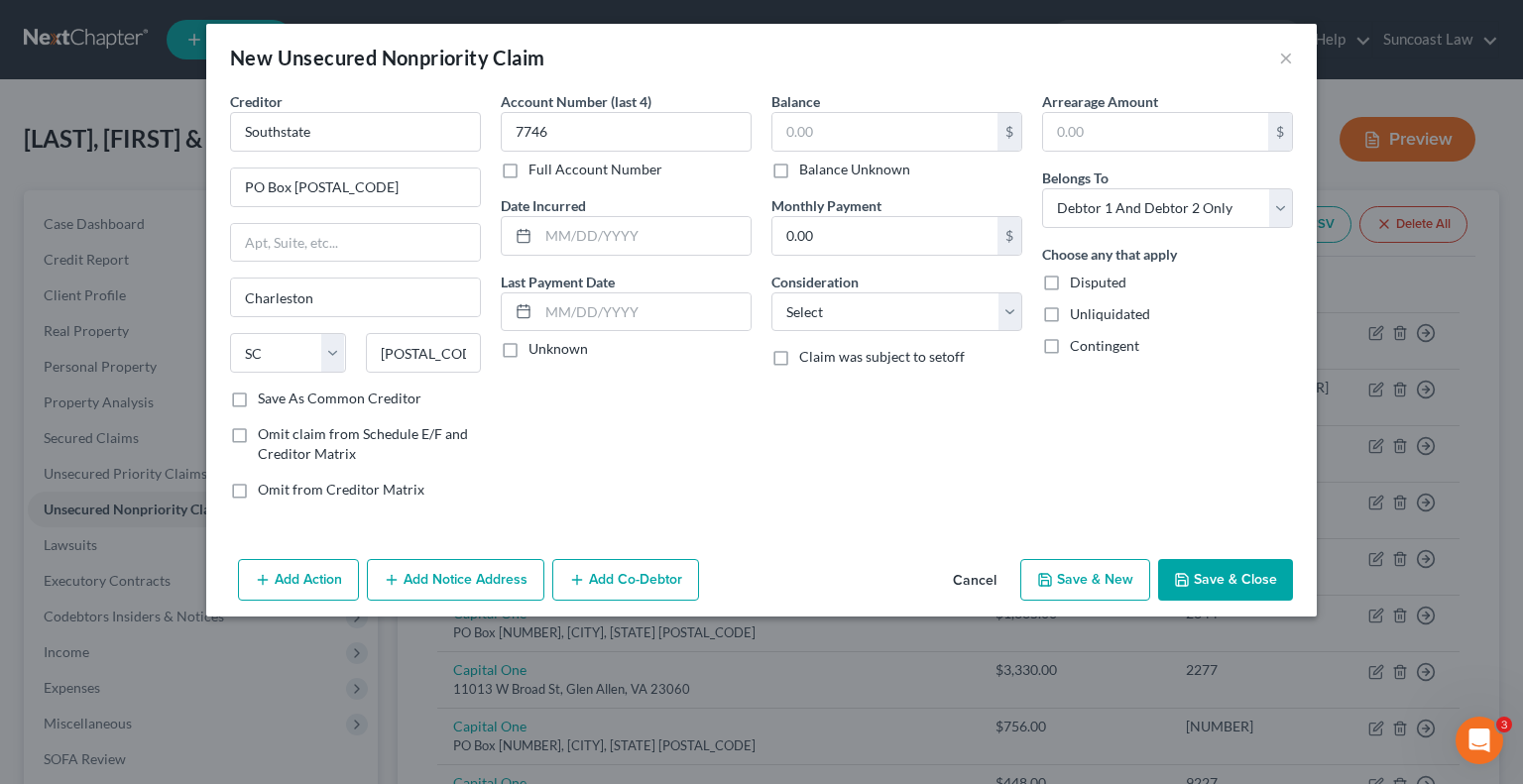 drag, startPoint x: 1268, startPoint y: 339, endPoint x: 1182, endPoint y: 340, distance: 86.005814 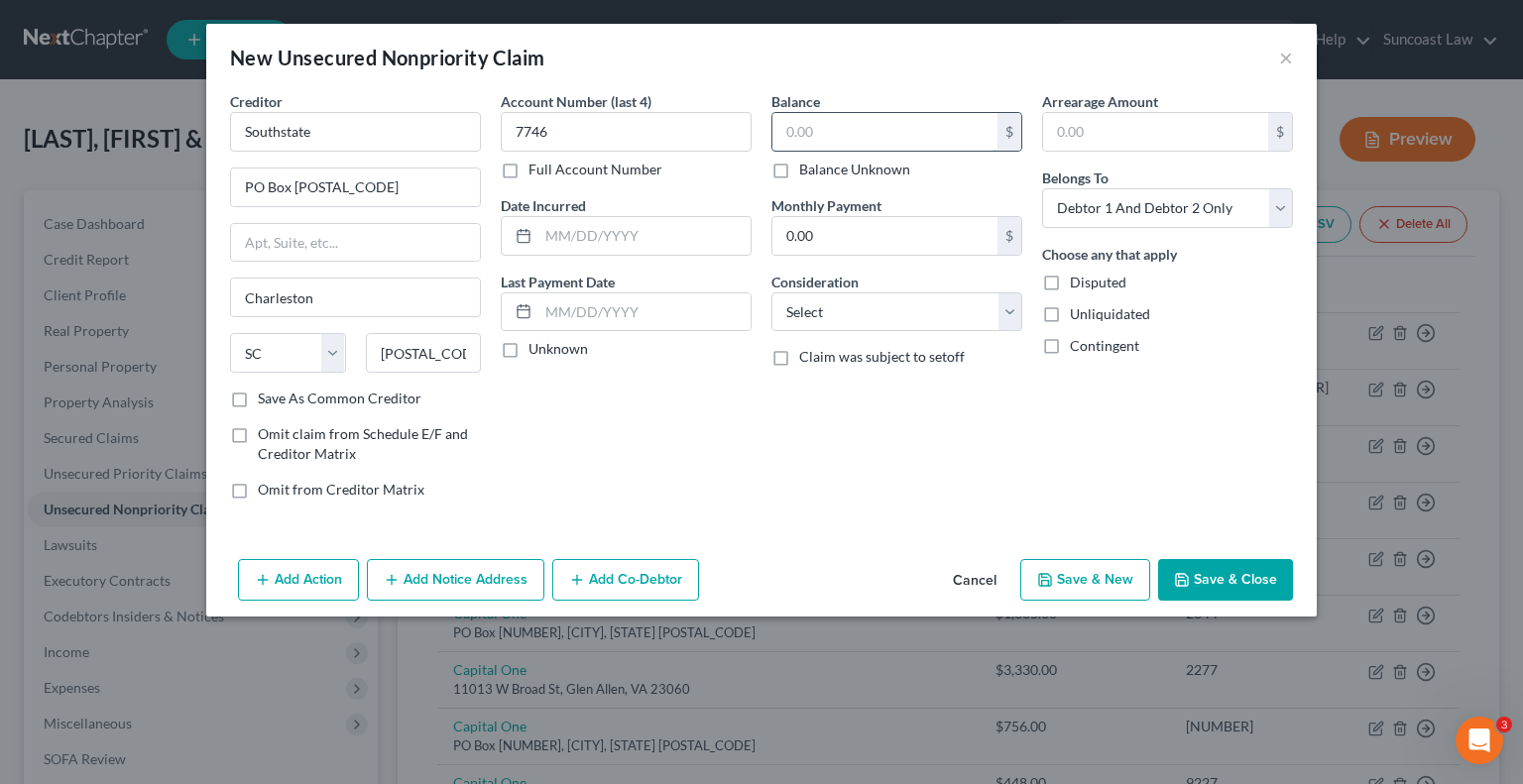 click at bounding box center [884, 132] 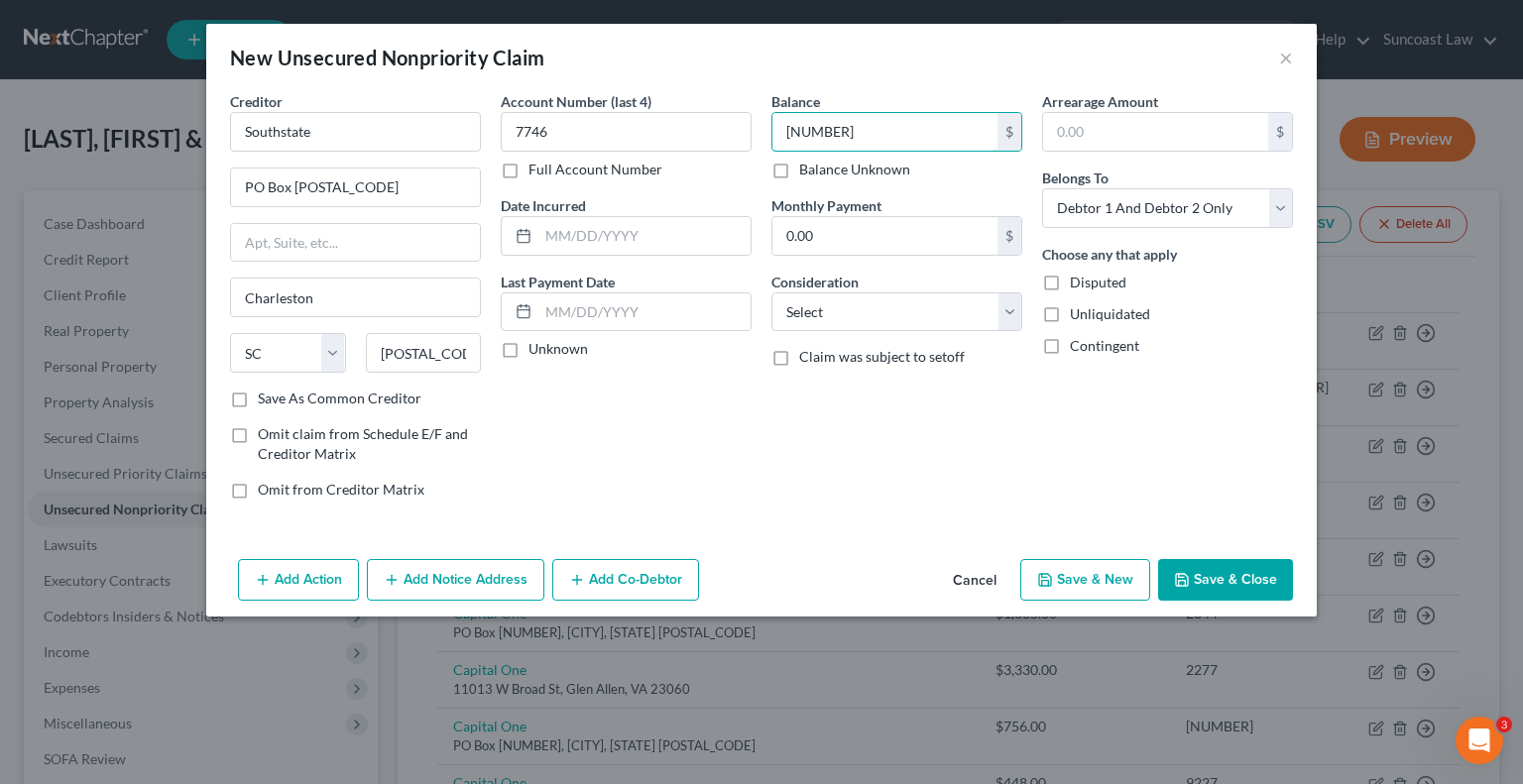 type on "[NUMBER]" 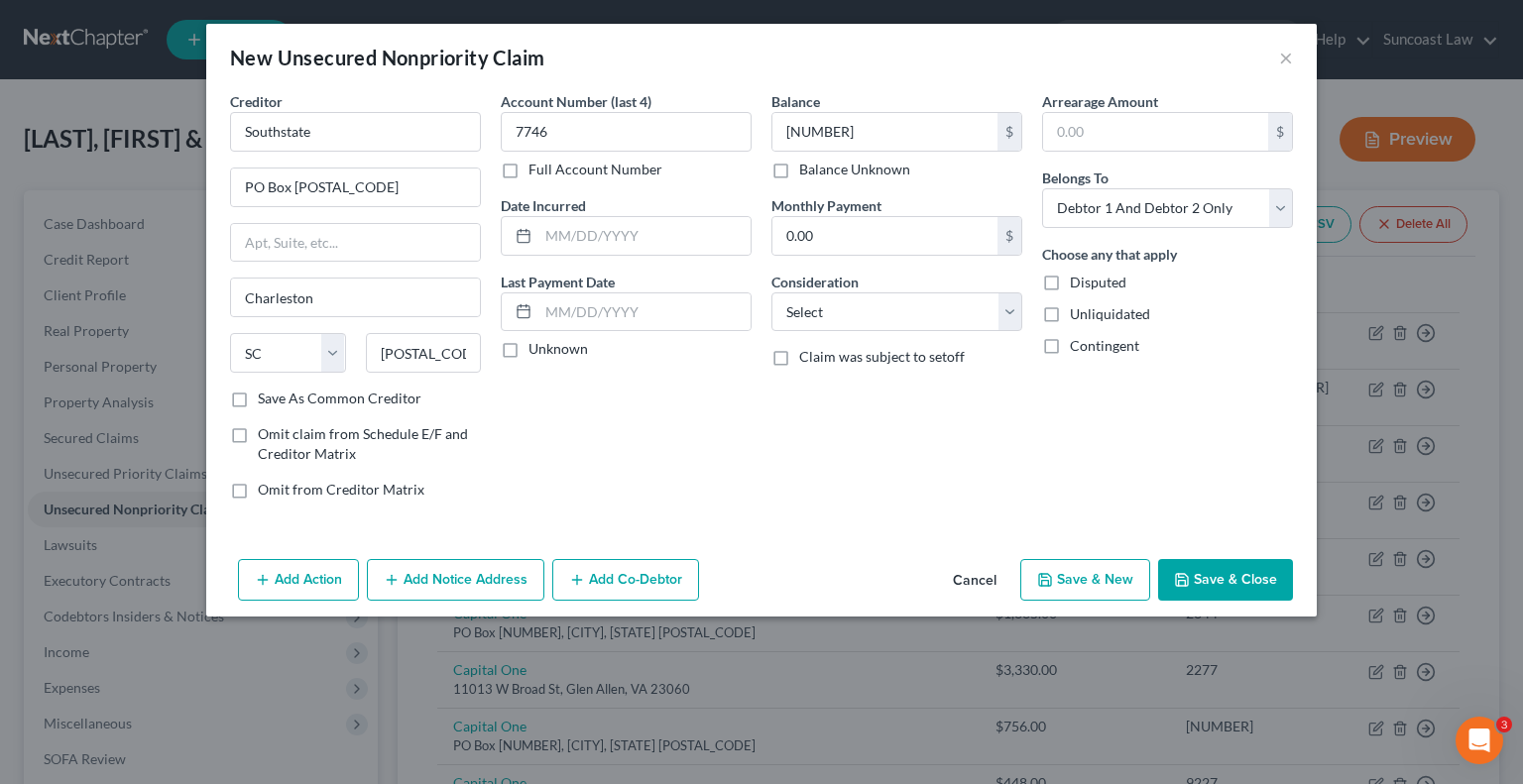 drag, startPoint x: 1264, startPoint y: 570, endPoint x: 1253, endPoint y: 578, distance: 13.601471 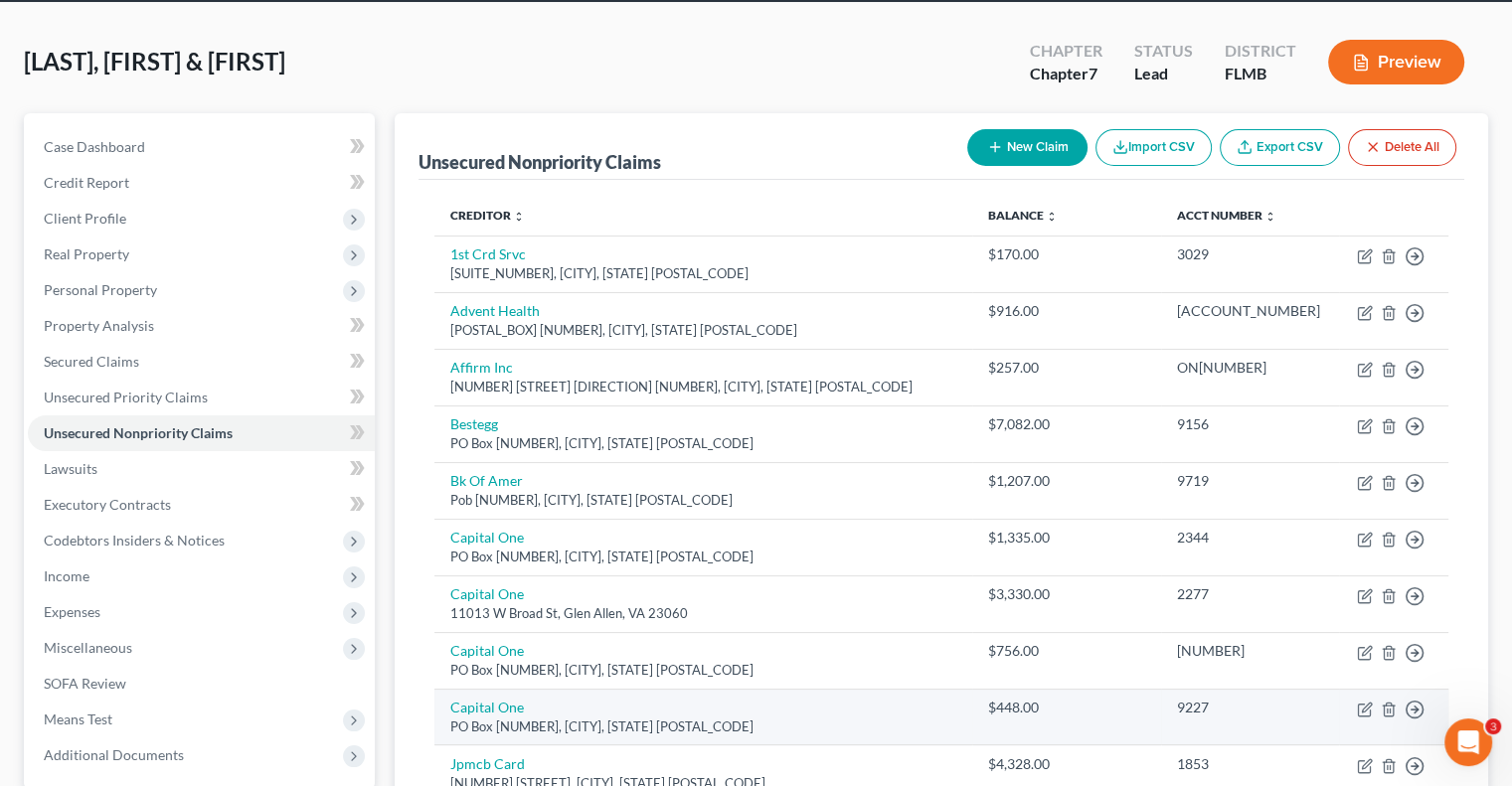 scroll, scrollTop: 0, scrollLeft: 0, axis: both 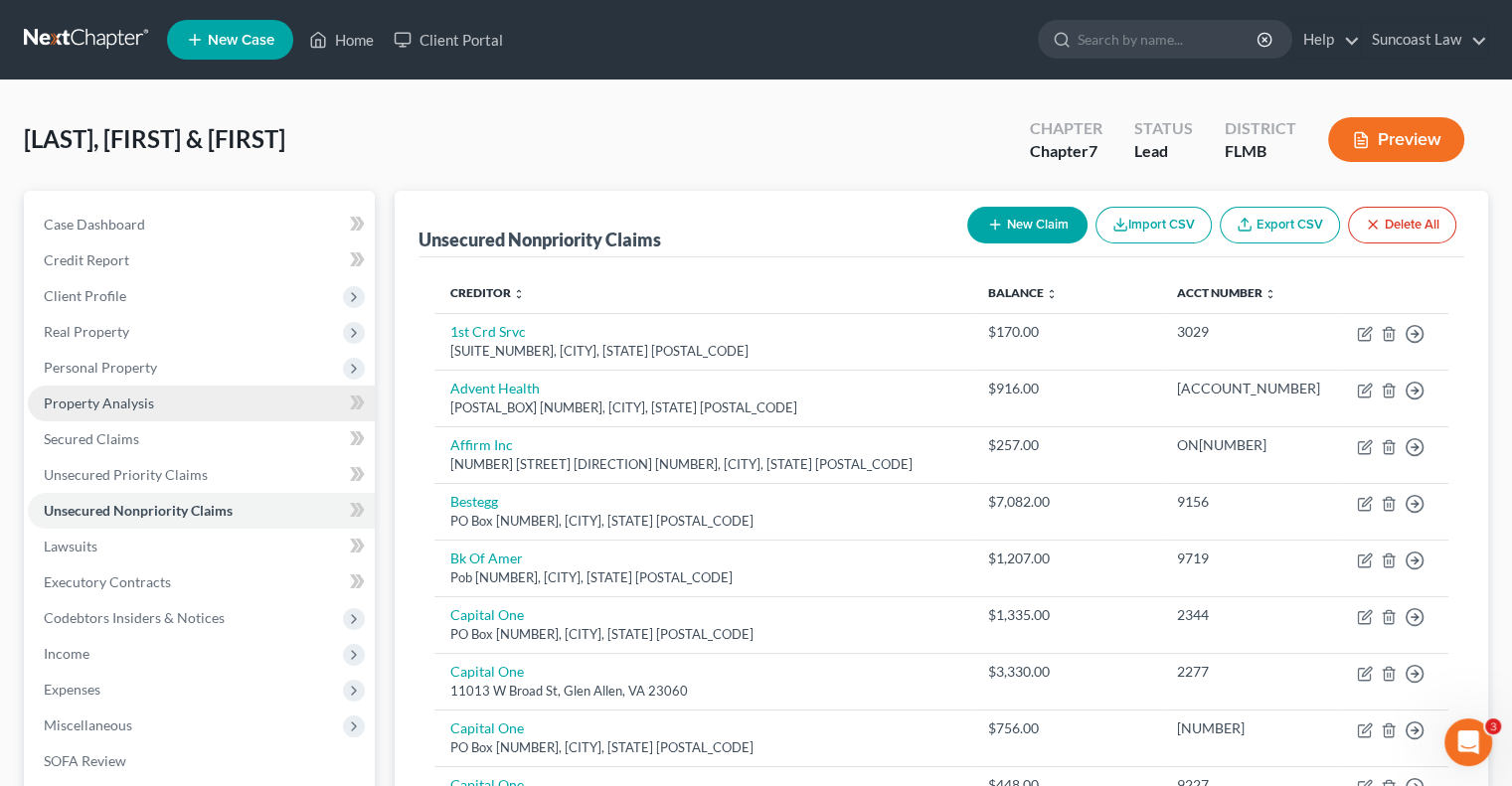 click on "Property Analysis" at bounding box center [98, 402] 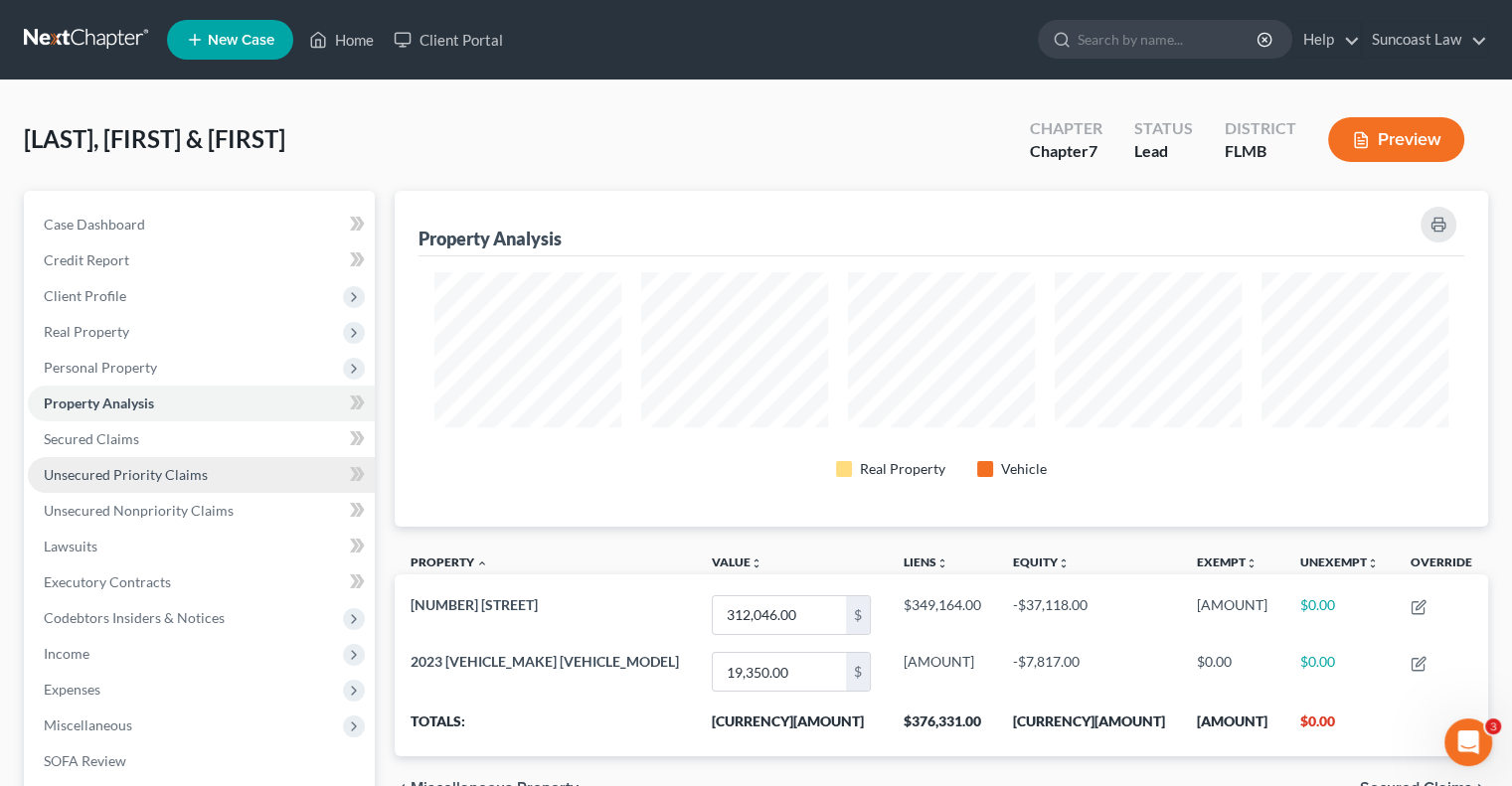 scroll, scrollTop: 993343, scrollLeft: 992989, axis: both 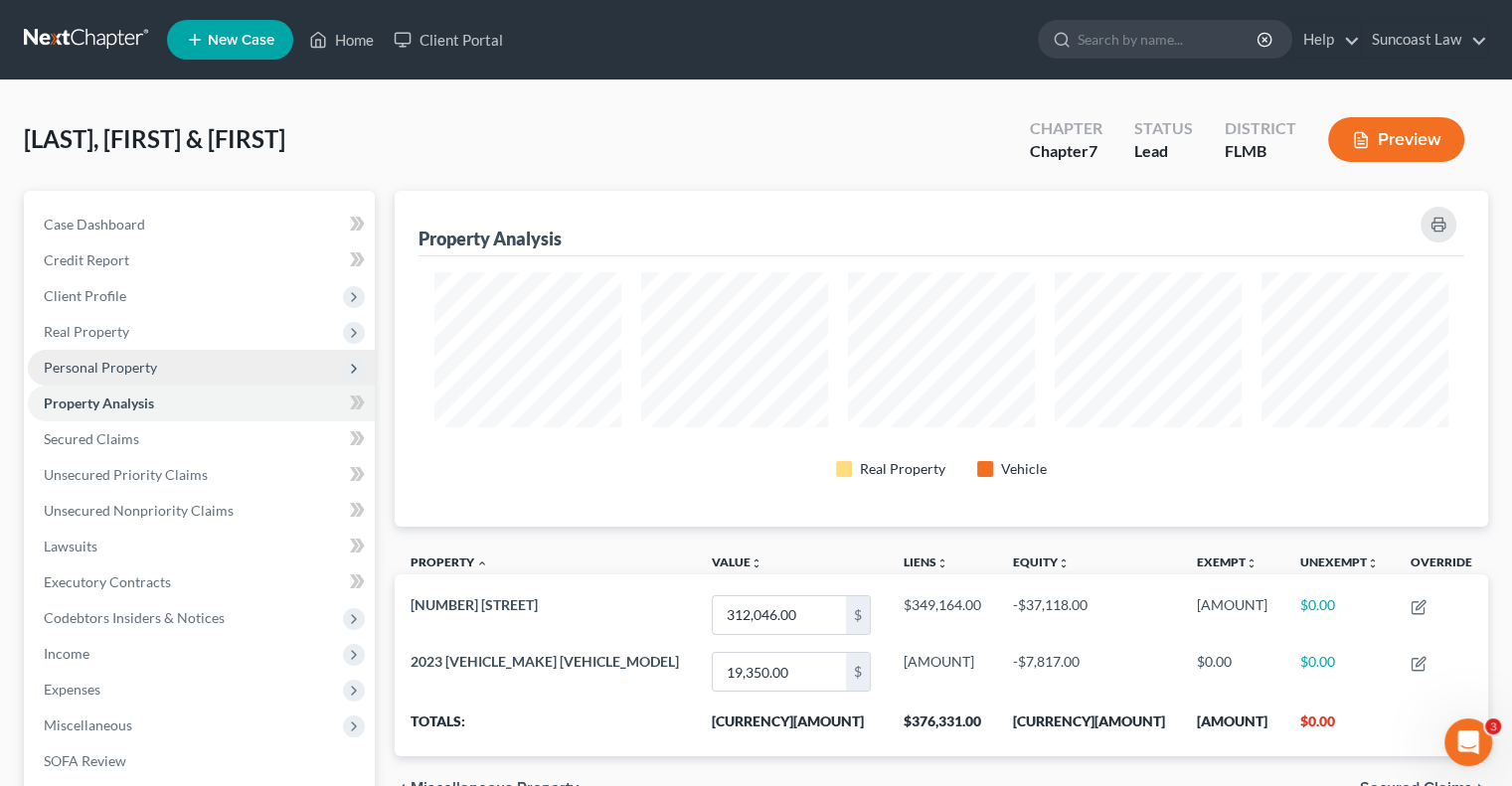 click on "Personal Property" at bounding box center (100, 367) 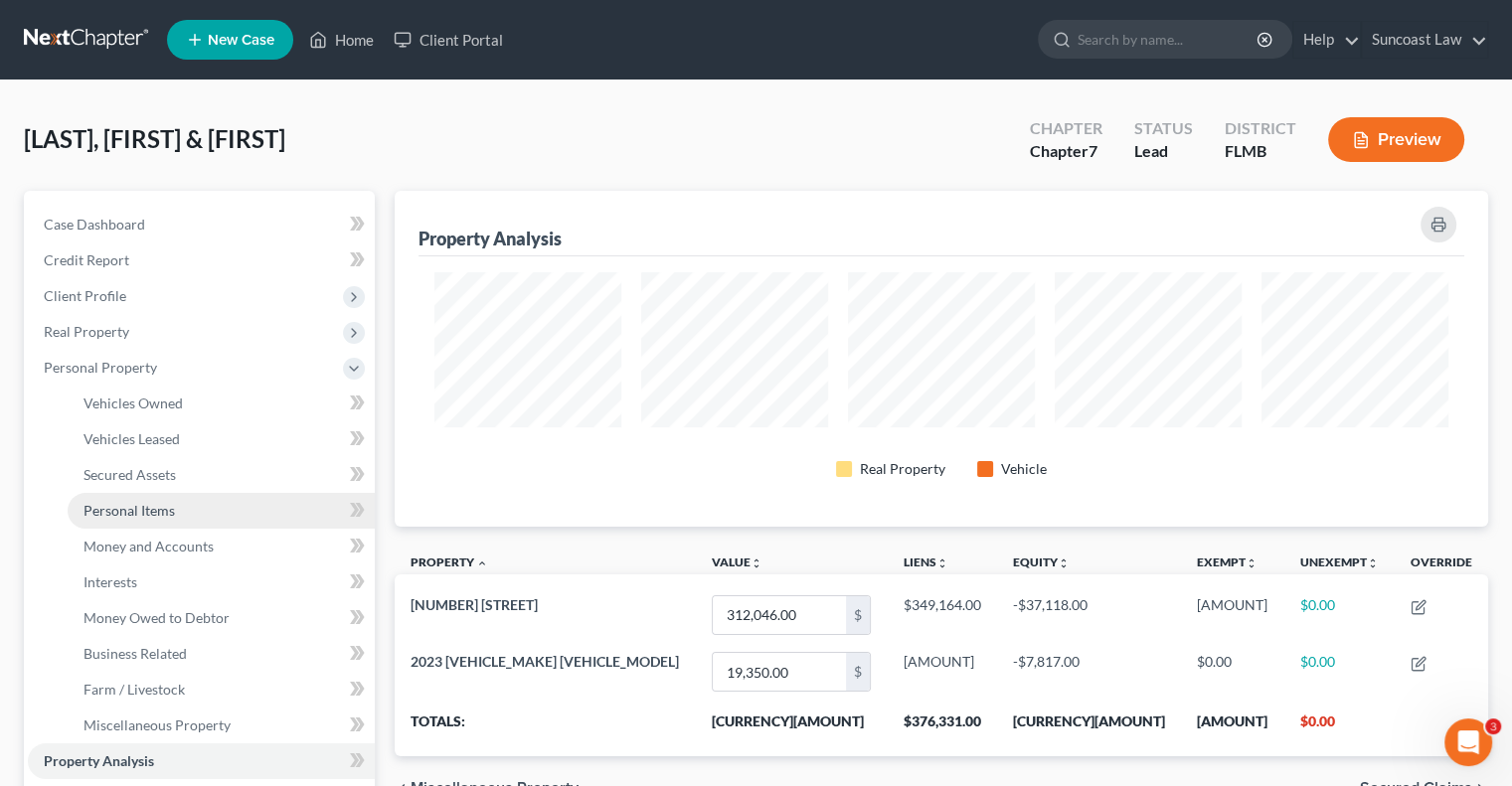 click on "Personal Items" at bounding box center [129, 510] 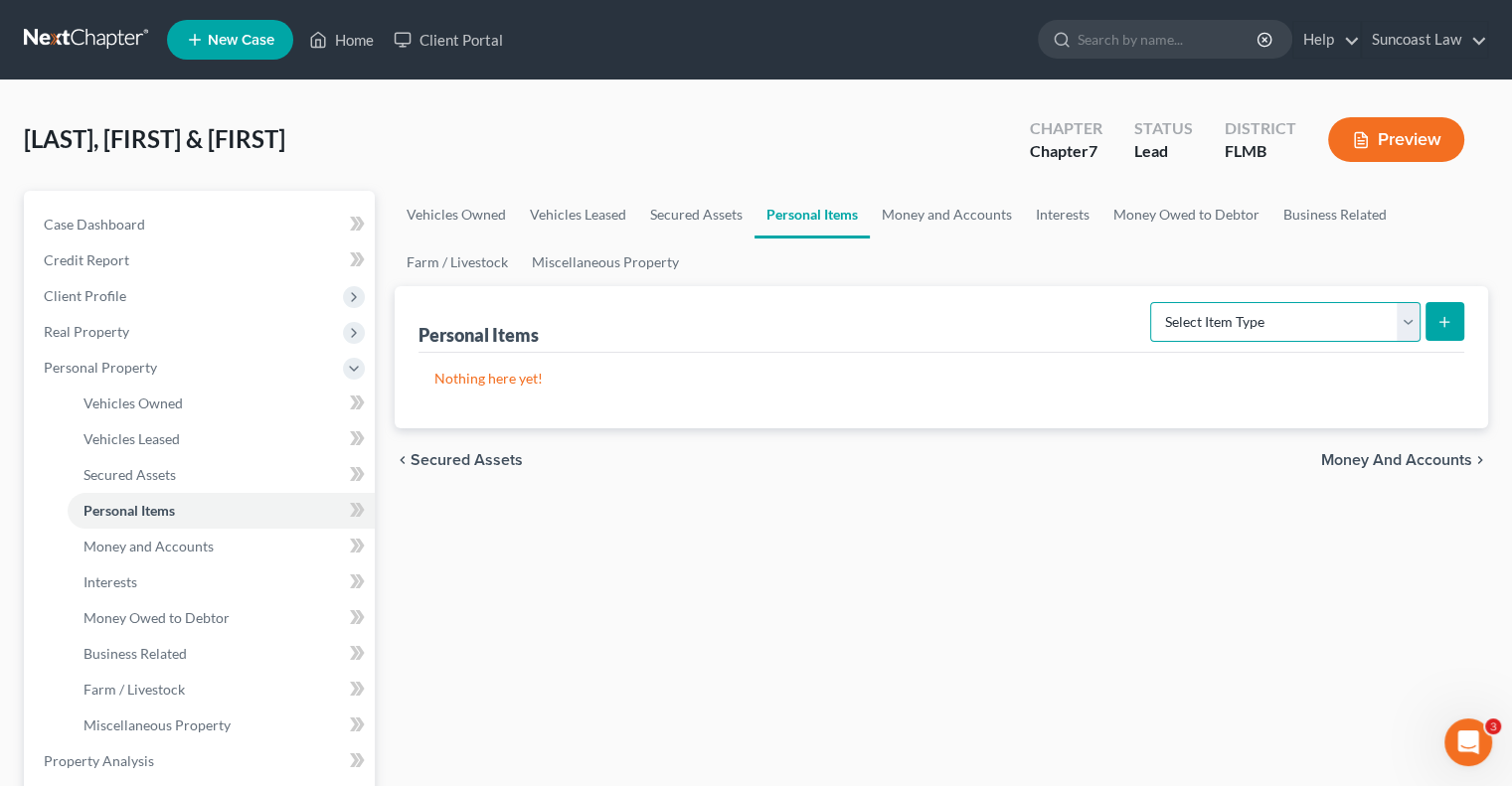 drag, startPoint x: 1319, startPoint y: 317, endPoint x: 1313, endPoint y: 337, distance: 20.880613 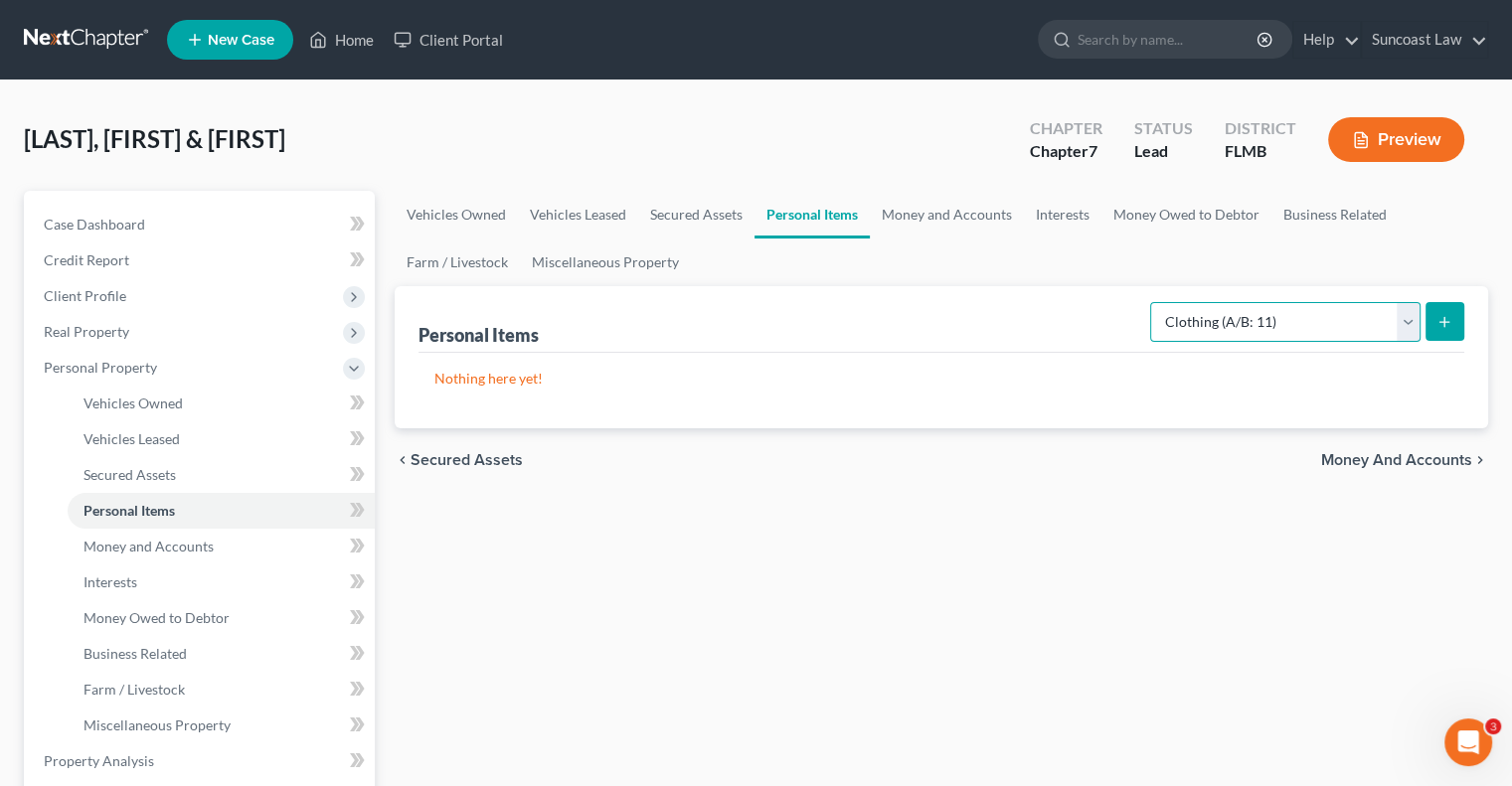 click on "Select Item Type Clothing (A/B: 11) Collectibles Of Value (A/B: 8) Electronics (A/B: 7) Firearms (A/B: 10) Household Goods (A/B: 6) Jewelry (A/B: 12) Other (A/B: 14) Pet(s) (A/B: 13) Sports & Hobby Equipment (A/B: 9)" at bounding box center (1285, 322) 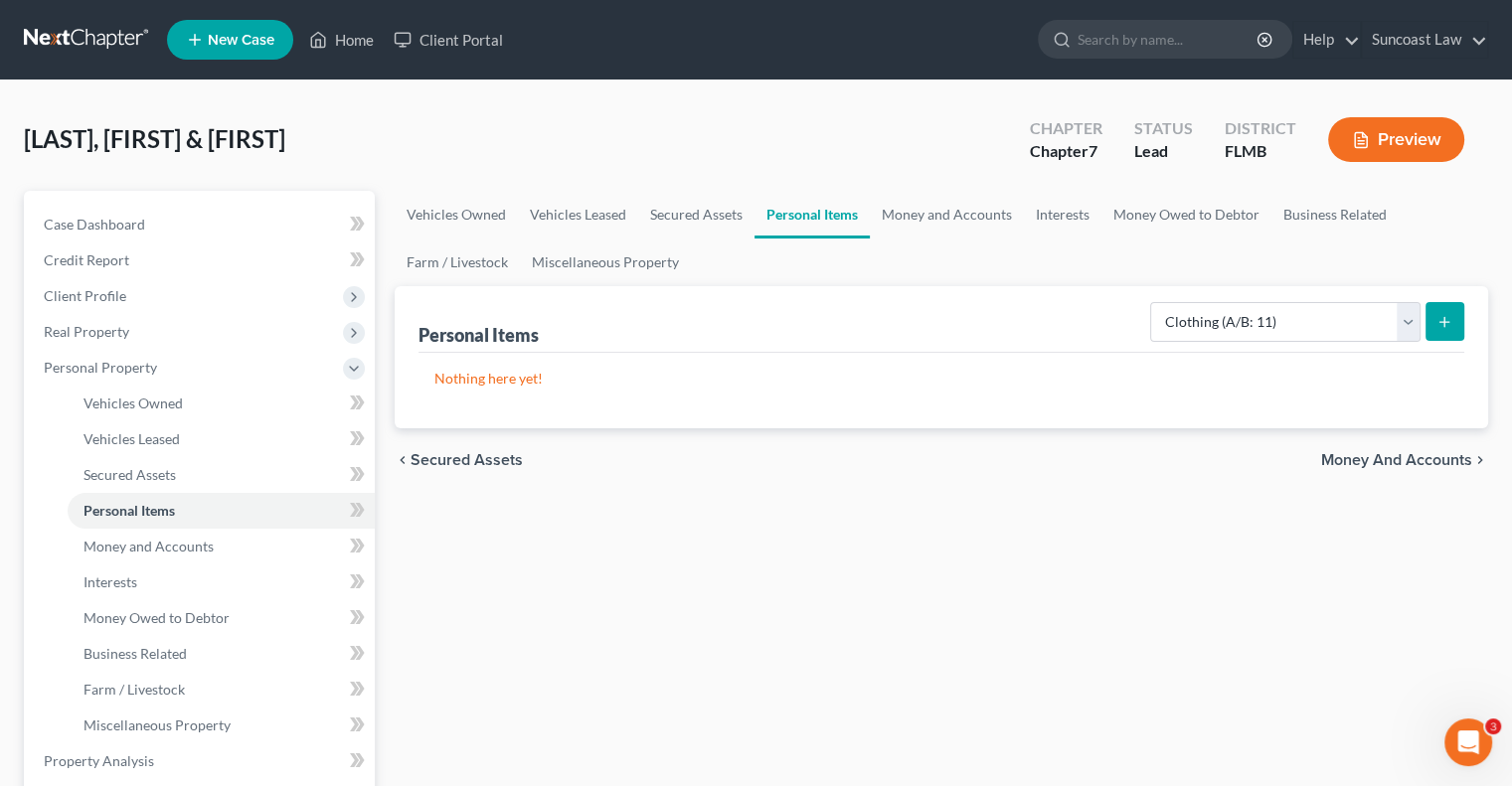 click 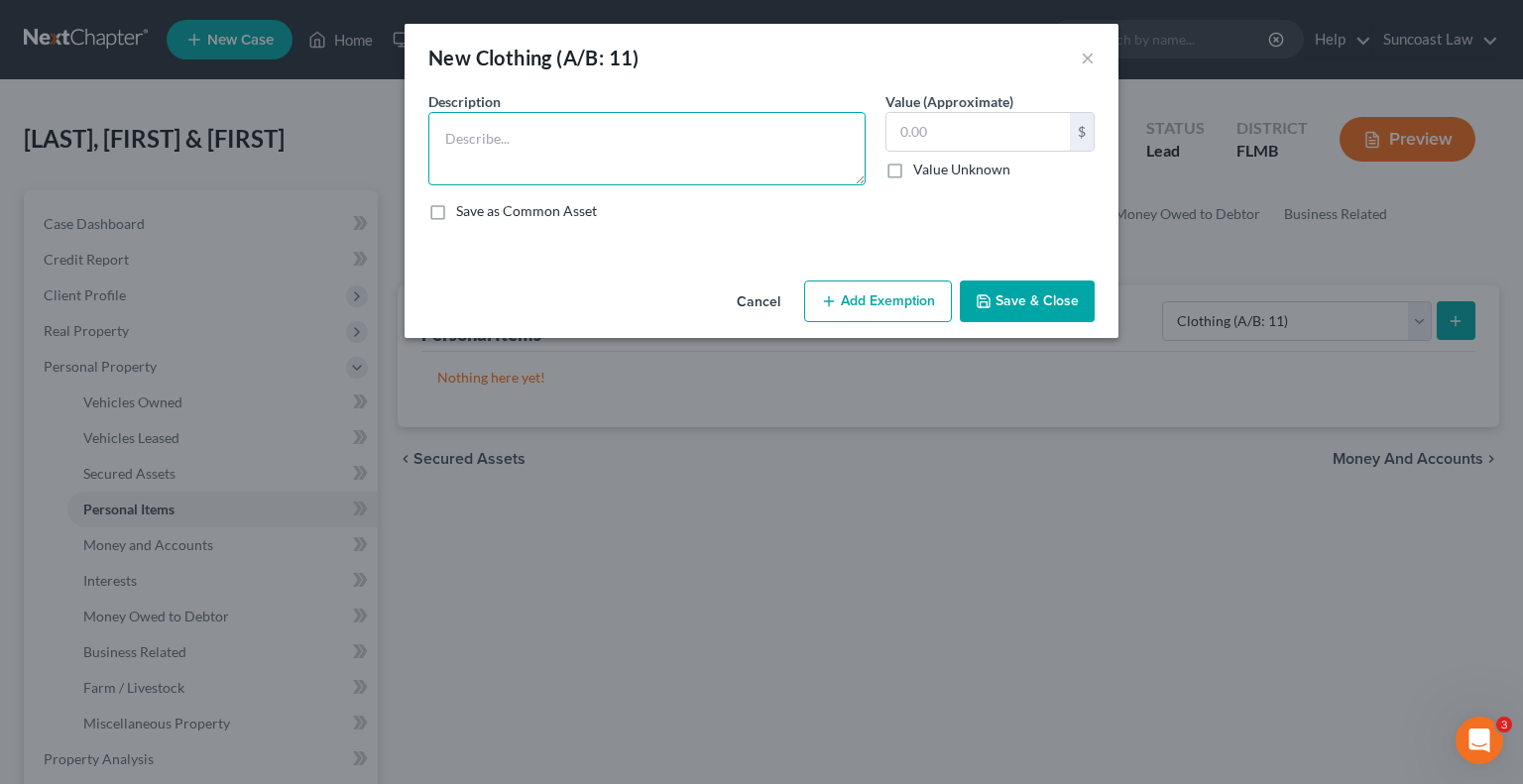 click at bounding box center (646, 149) 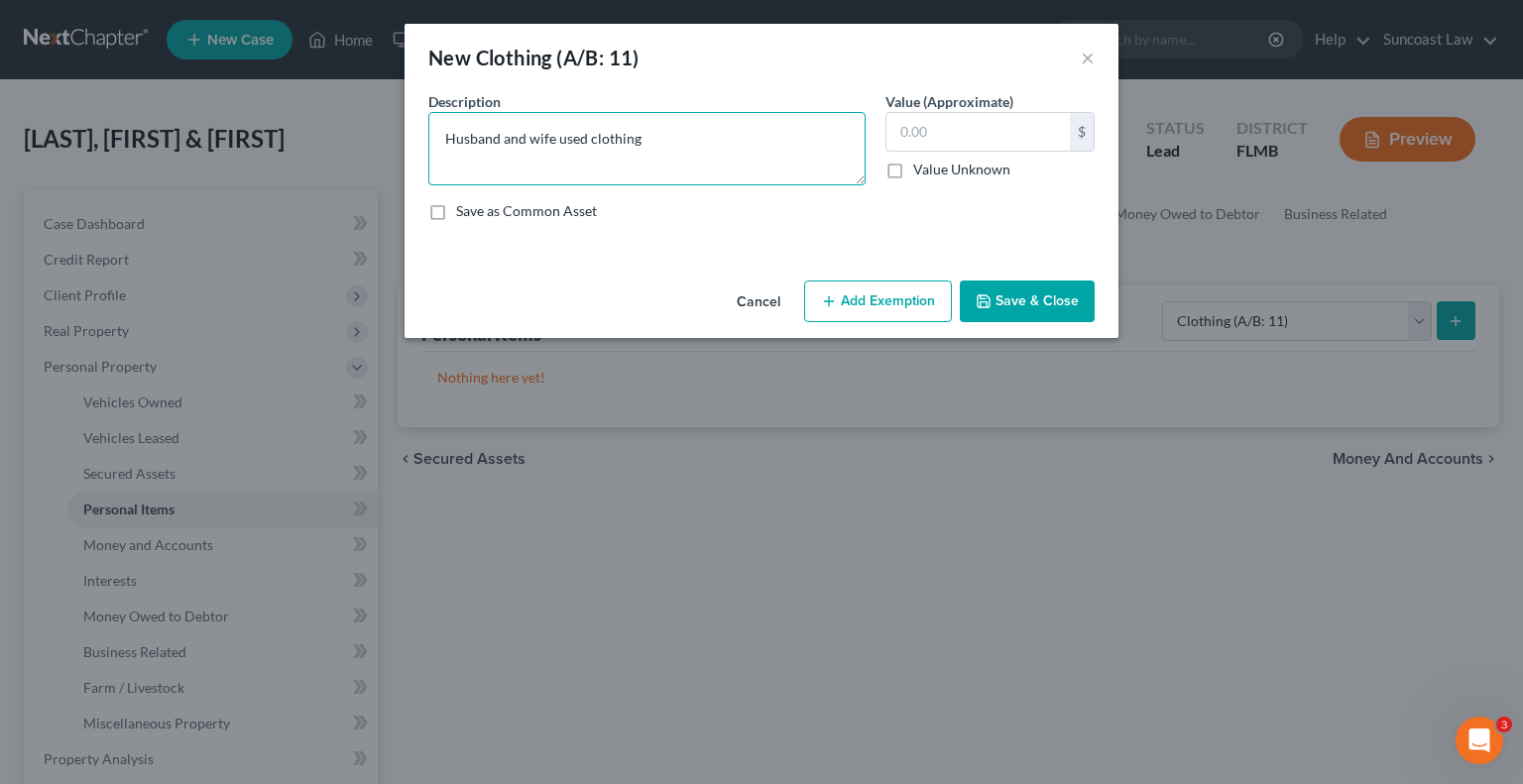 type on "Husband and wife used clothing" 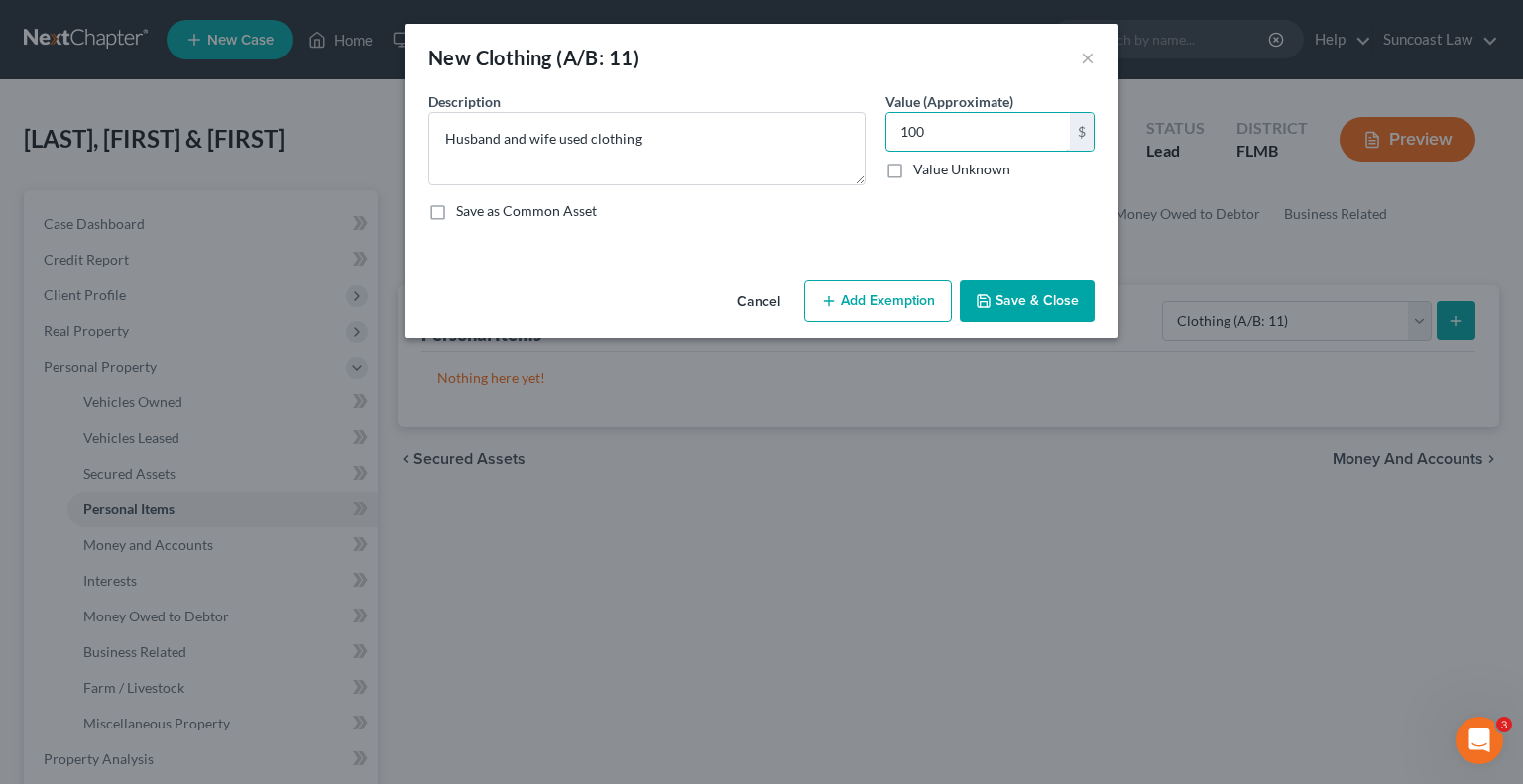 type on "100" 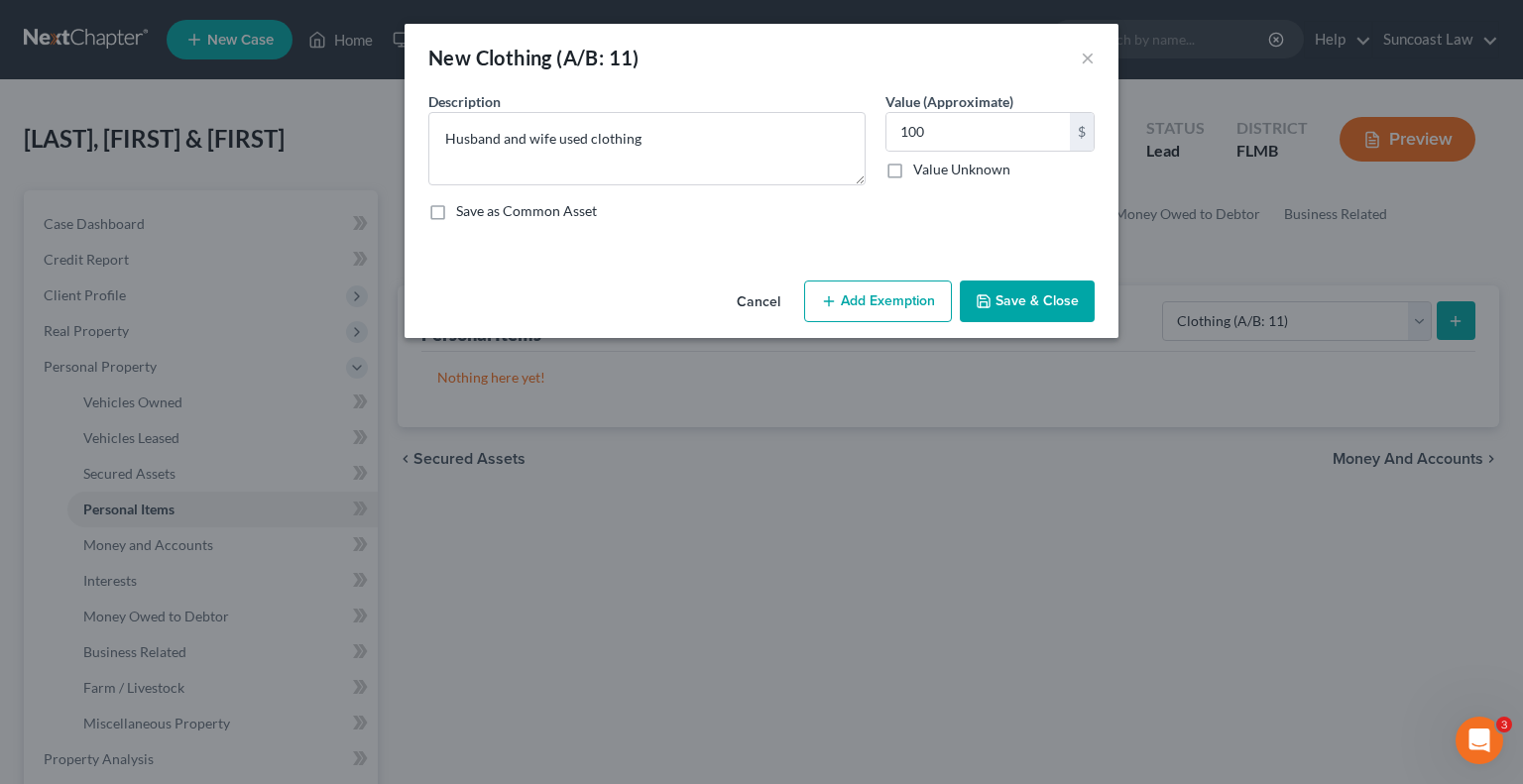 click on "Add Exemption" at bounding box center [878, 301] 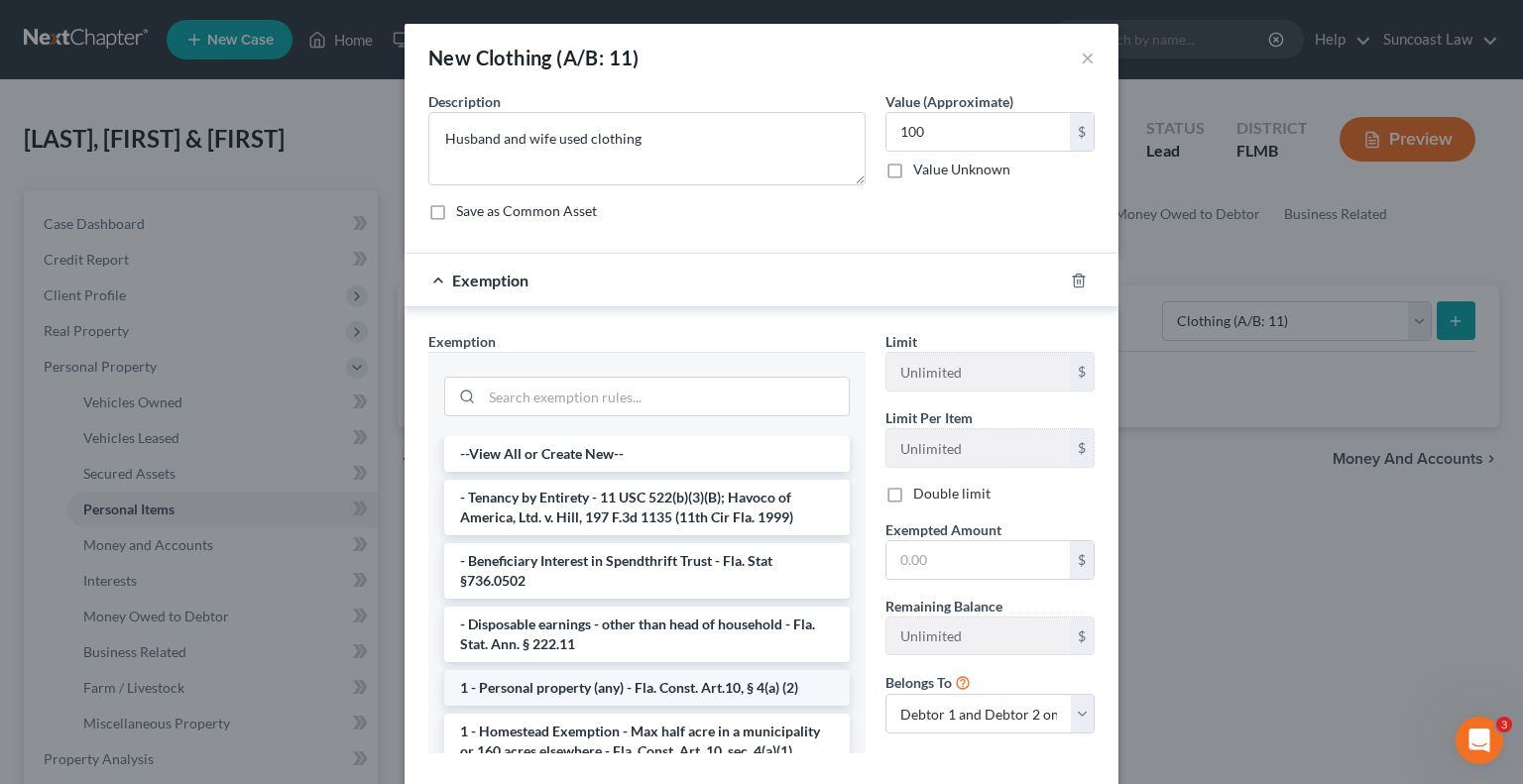 click on "1 - Personal property (any) - Fla. Const. Art.10, § 4(a) (2)" at bounding box center [646, 688] 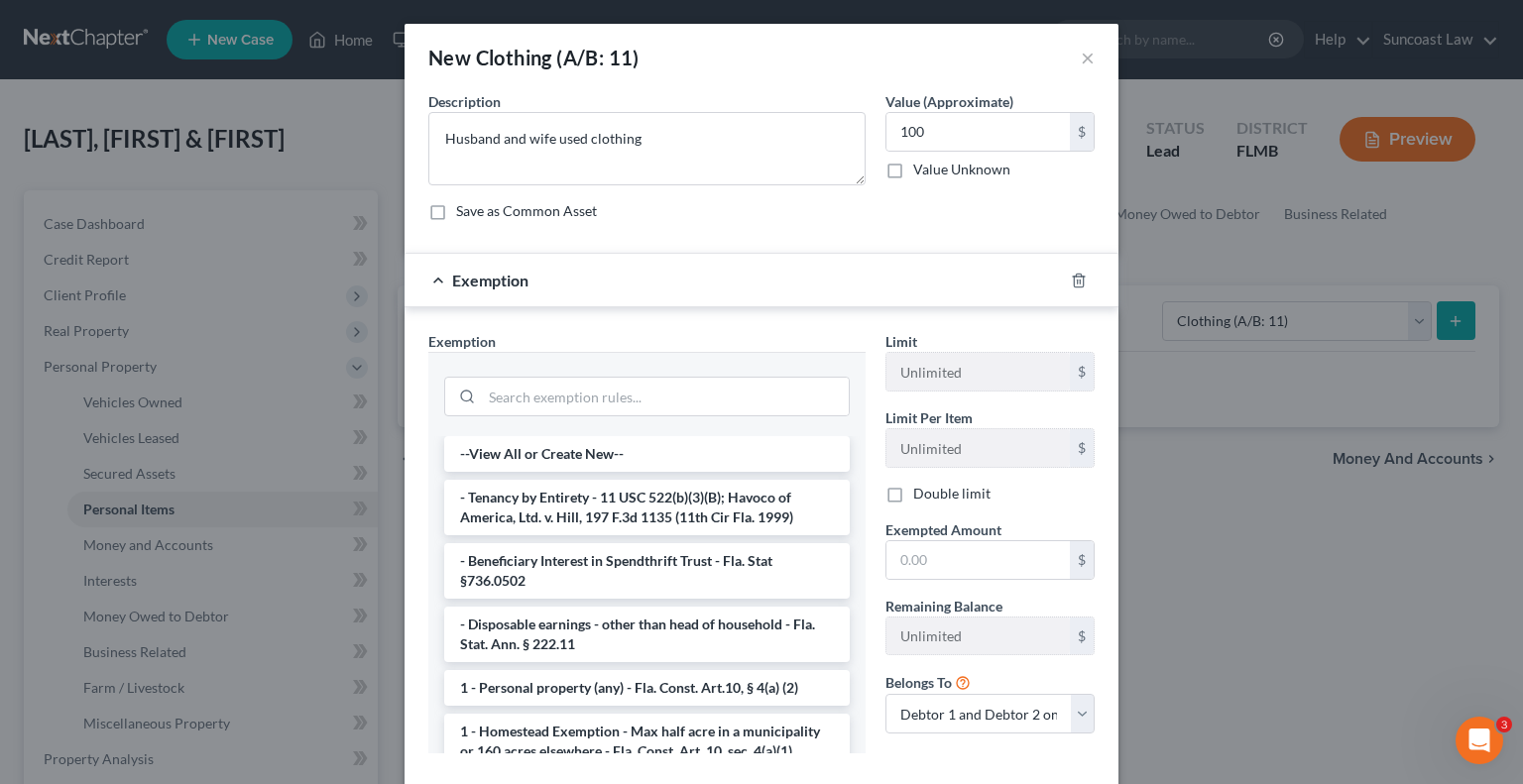 click on "Exemption Set must be selected for CA.
Exemption
*
--View All or Create New--  - Tenancy by Entirety - 11 USC 522(b)(3)(B); Havoco of America, Ltd. v. Hill, 197 F.3d 1135 (11th Cir [STATE] 1999)  - Beneficiary Interest in Spendthrift Trust - Fla. Stat §736.0502  - Disposable earnings - other than head of household - Fla. Stat. Ann. § 222.11 1 - Personal property (any) - Fla. Const. Art.10, § 4(a) (2) 1 - Homestead Exemption - Max half acre in a municipality or 160 acres elsewhere - Fla. Const. Art. 10, sec. 4(a)(1) 1 - Homestead Exemption - 222.05 - Fla. Statute 14 - Health aids - Fla. Stat. Ann. § 222.25 (2) 14 - Wildcard Exemption - any personal property in lieu of homestead exemption - Fla. Stat. Ann. § 222.25(4) 17 - Hurricane savings account - Fla. Stat. Ann. § 222.22 (4) 21 - County employees - Fla. Stat. Ann. § 122.15 21 - ERISA (employee retirement account) and all tax exempt retirement funds - Fla. Stat. Ann. § 222.21 (2) 21 - IRA & Roth IRA - Fla. Stat. Ann. § 222.21 (2)" at bounding box center [646, 550] 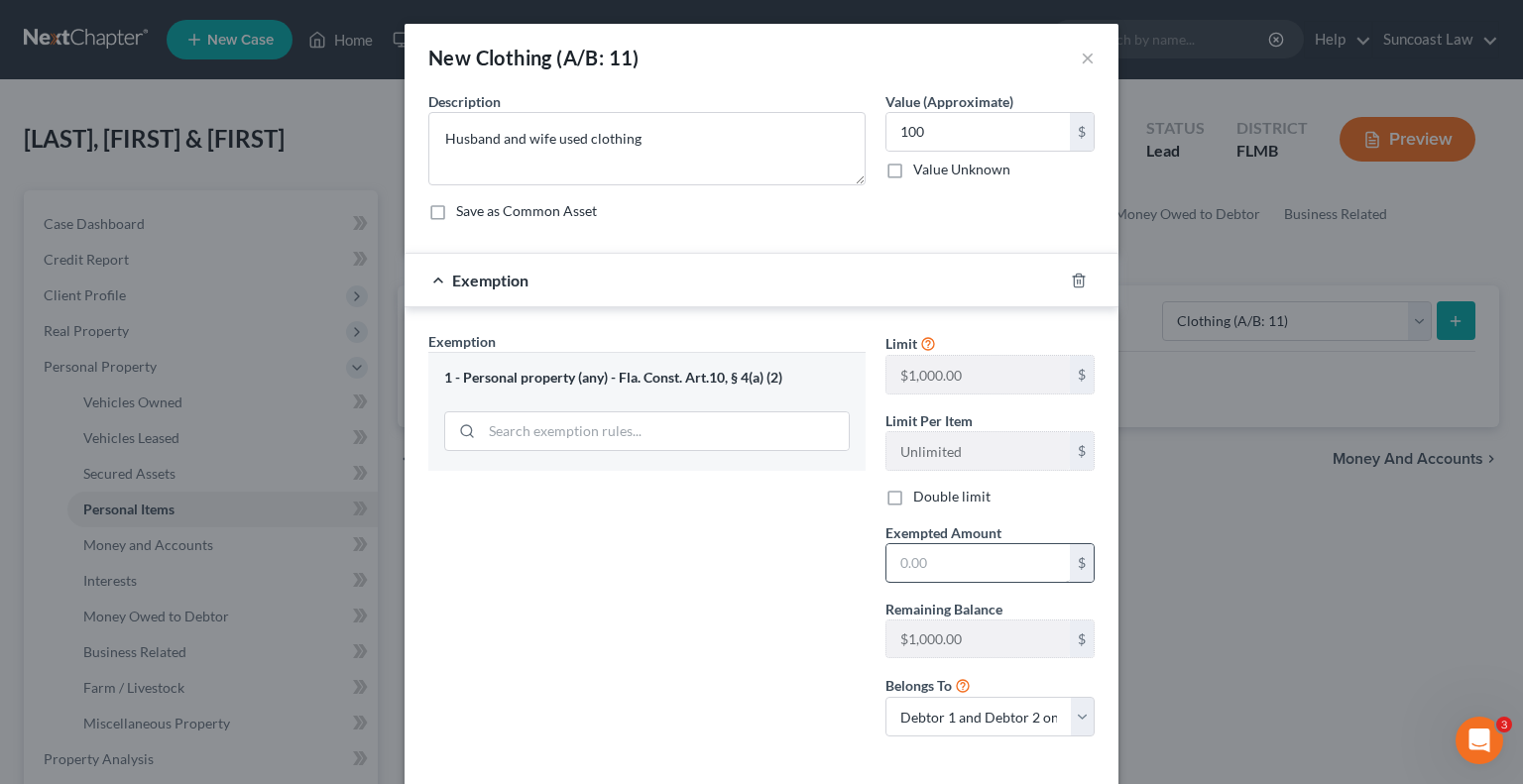 drag, startPoint x: 887, startPoint y: 494, endPoint x: 897, endPoint y: 542, distance: 49.03 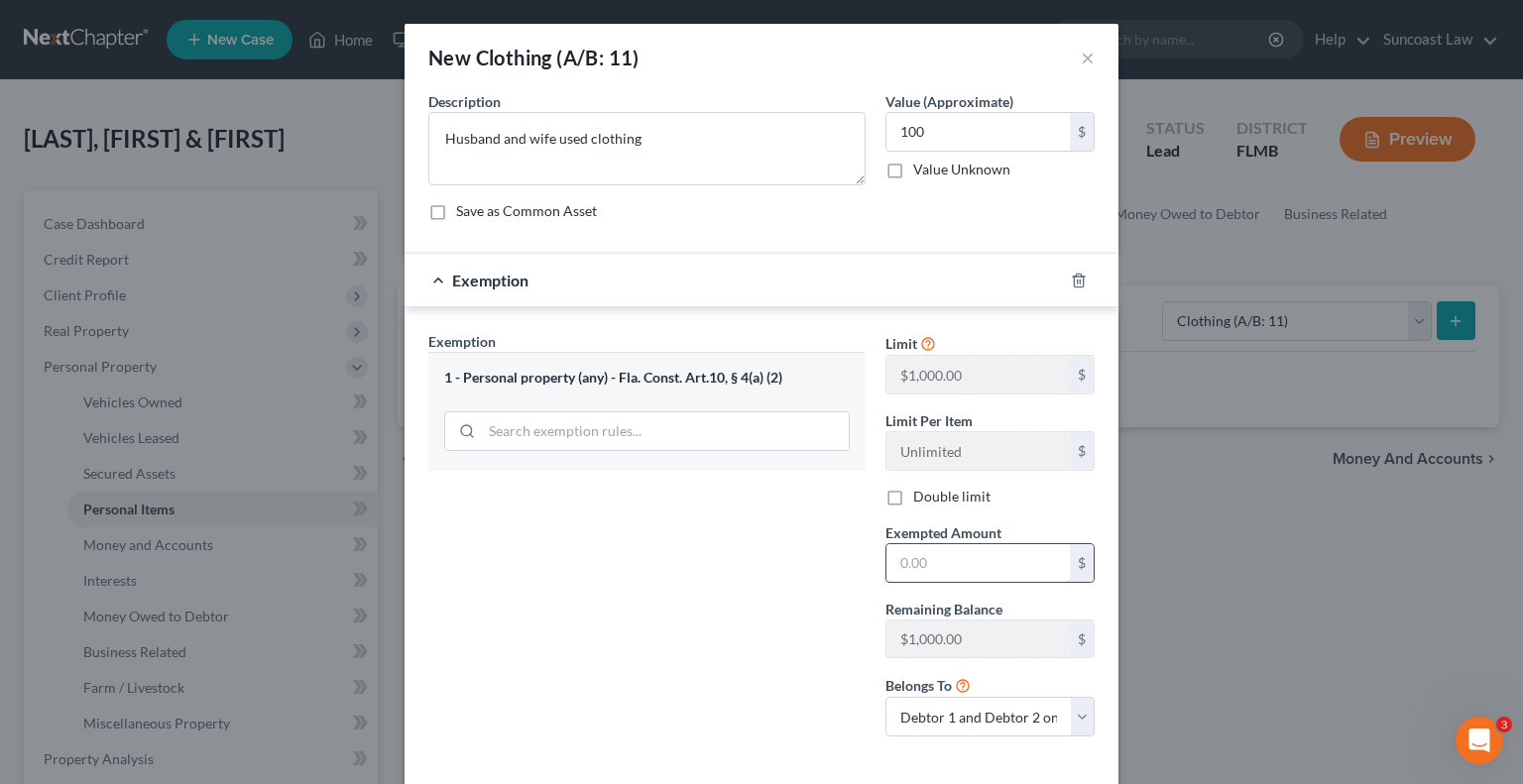 click on "Double limit" at bounding box center (927, 493) 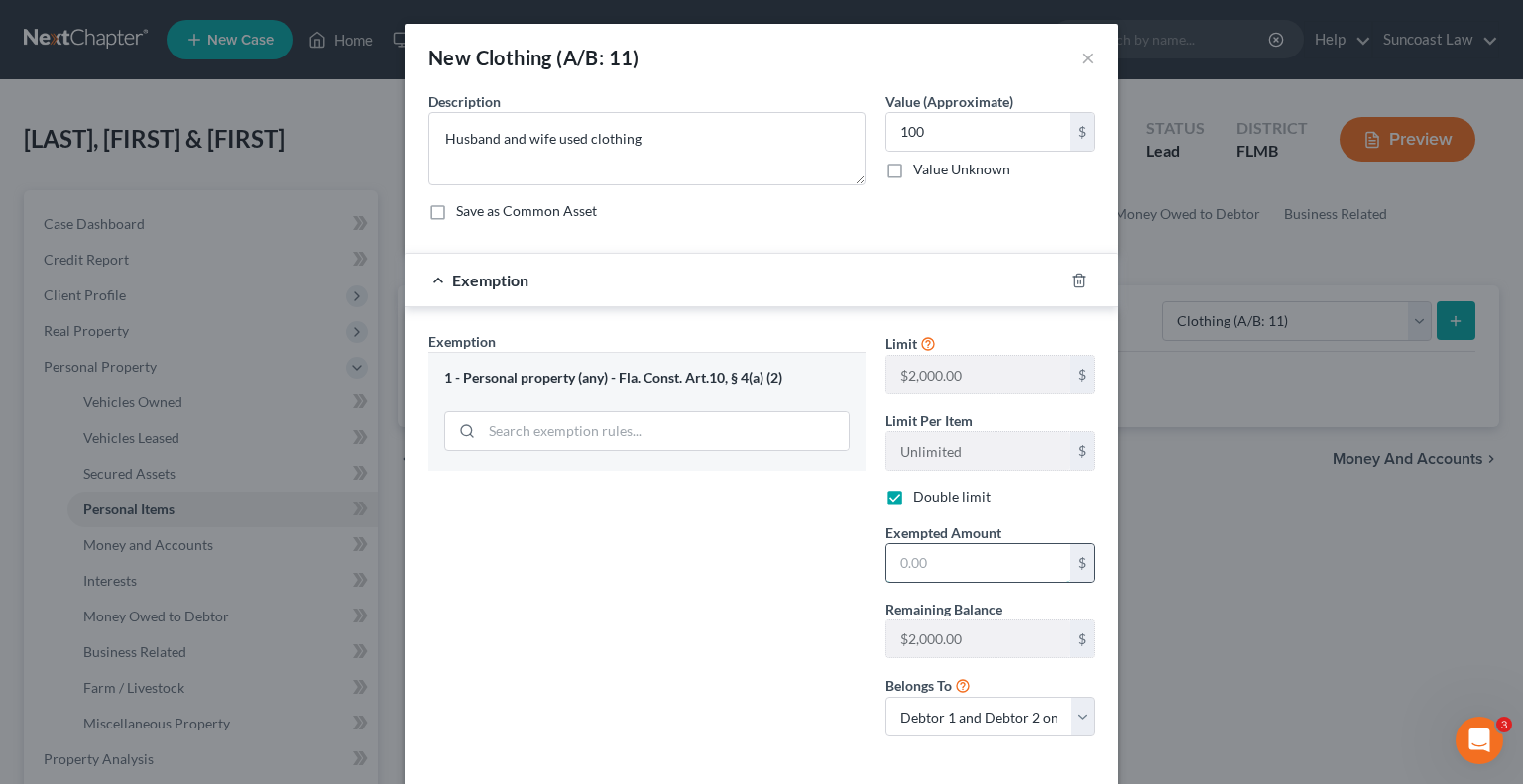 click at bounding box center (978, 563) 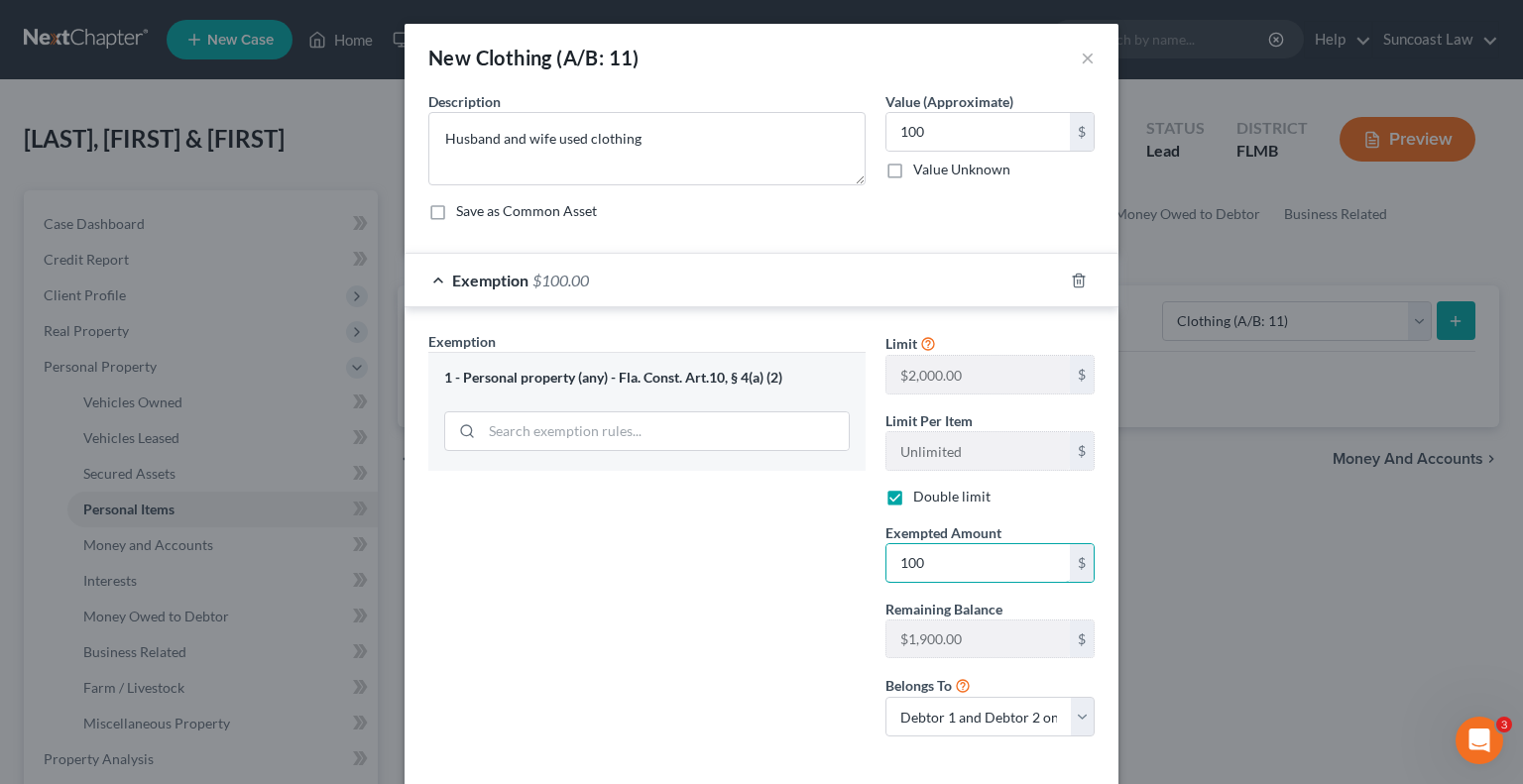 type on "100" 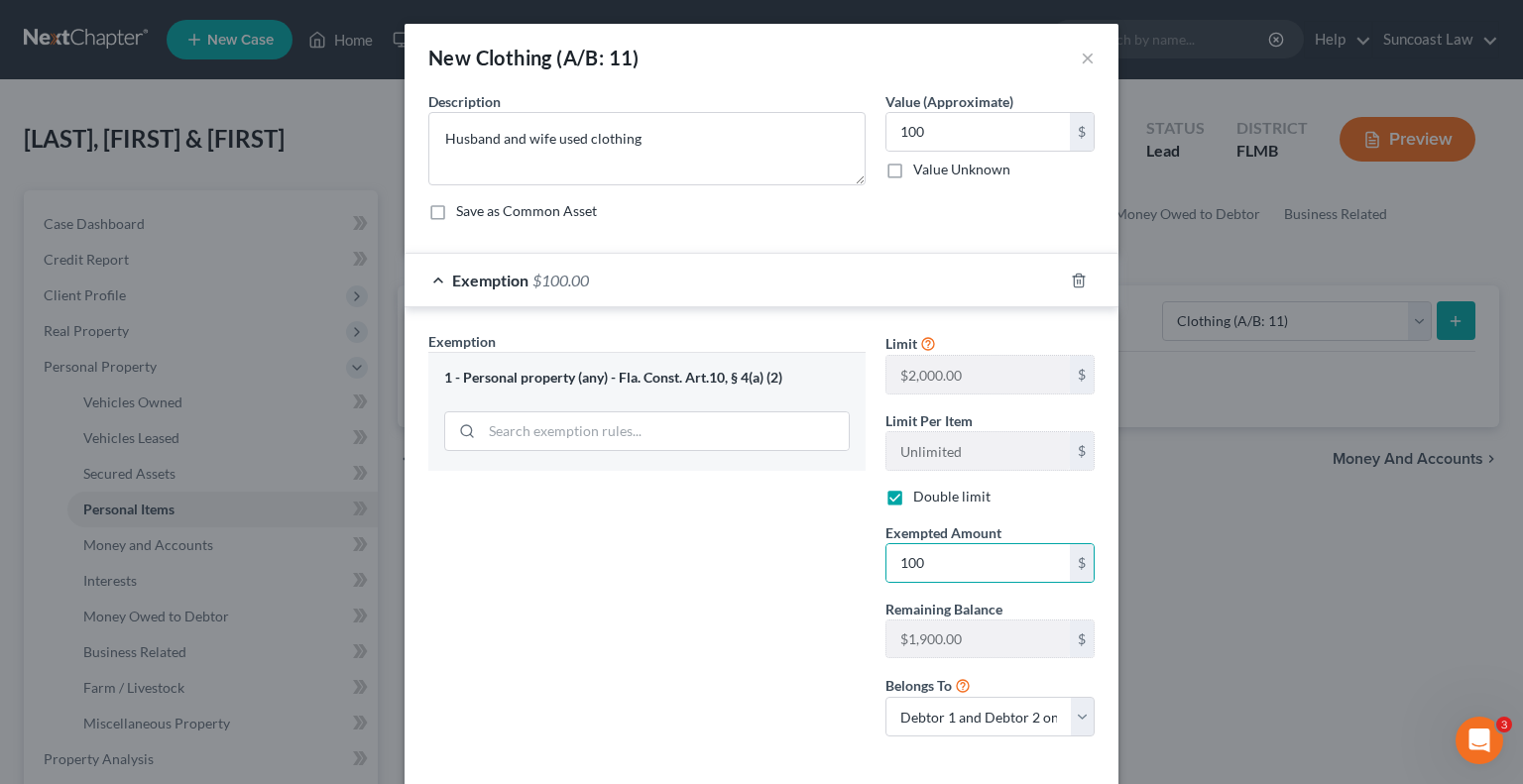 click on "Exemption Set must be selected for CA.
Exemption
*
1 - Personal property (any) - Fla. Const. Art.10, § 4(a) (2)" at bounding box center [646, 541] 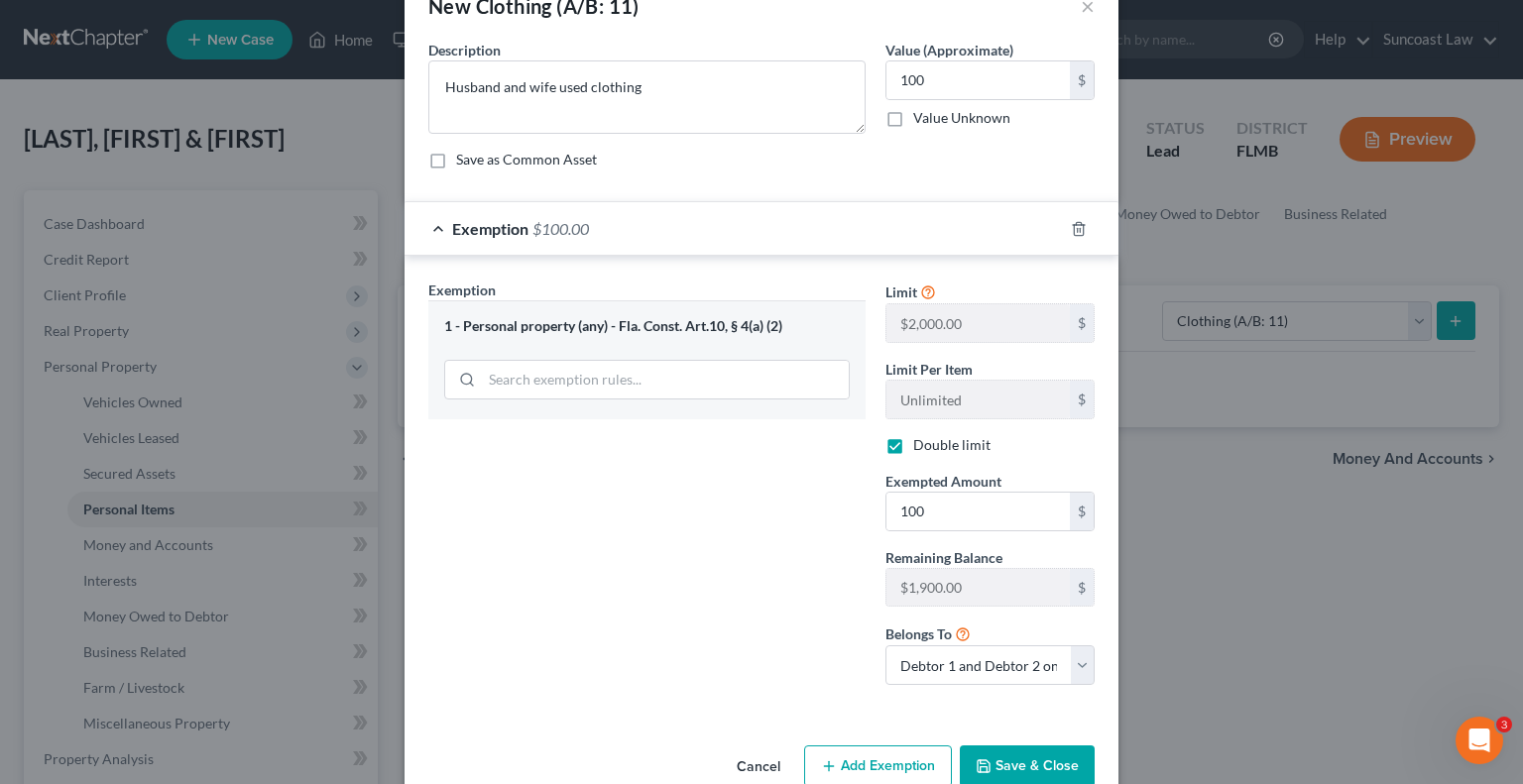 scroll, scrollTop: 91, scrollLeft: 0, axis: vertical 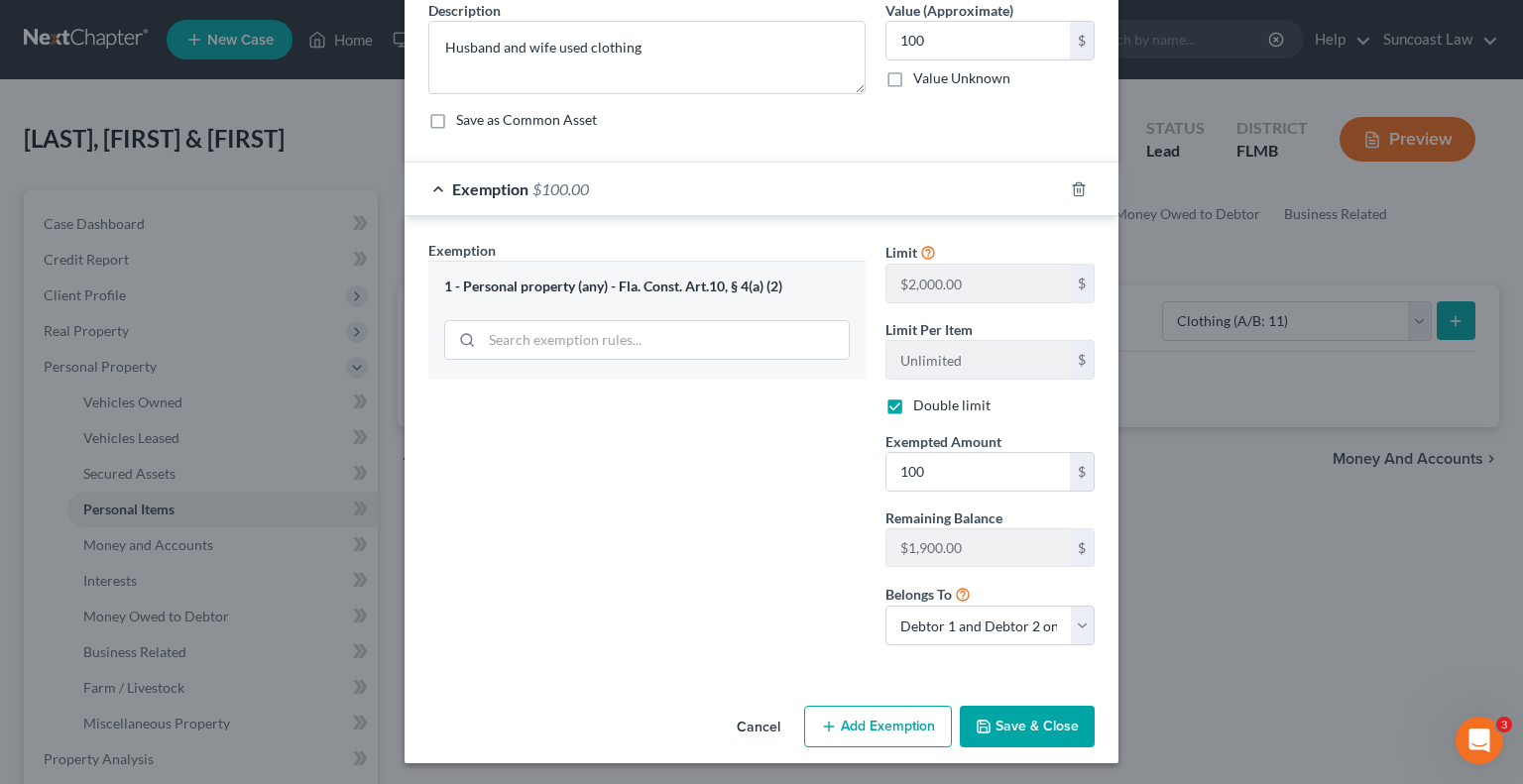 click on "Save & Close" at bounding box center [1027, 727] 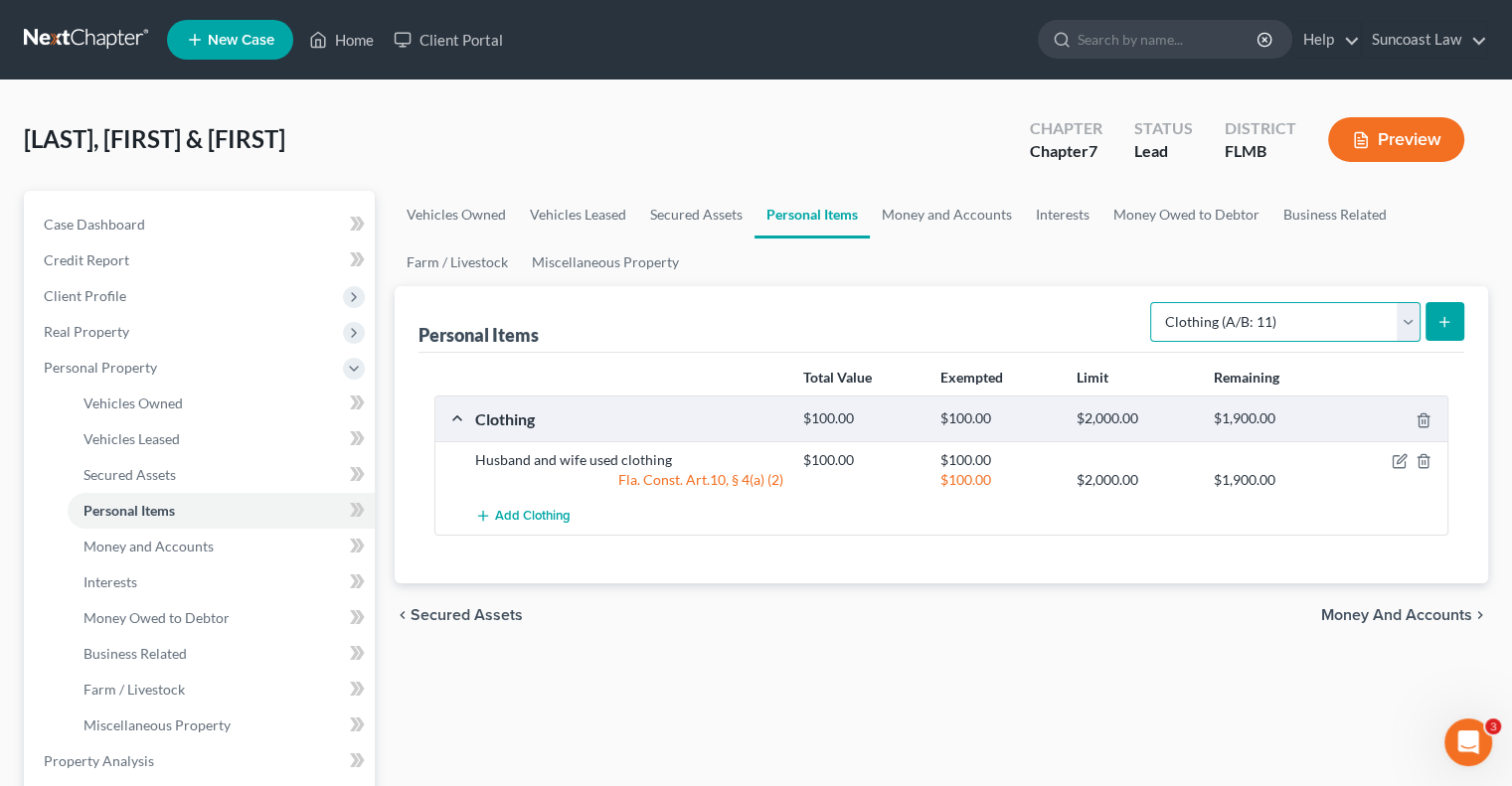 click on "Select Item Type Clothing (A/B: 11) Collectibles Of Value (A/B: 8) Electronics (A/B: 7) Firearms (A/B: 10) Household Goods (A/B: 6) Jewelry (A/B: 12) Other (A/B: 14) Pet(s) (A/B: 13) Sports & Hobby Equipment (A/B: 9)" at bounding box center (1285, 322) 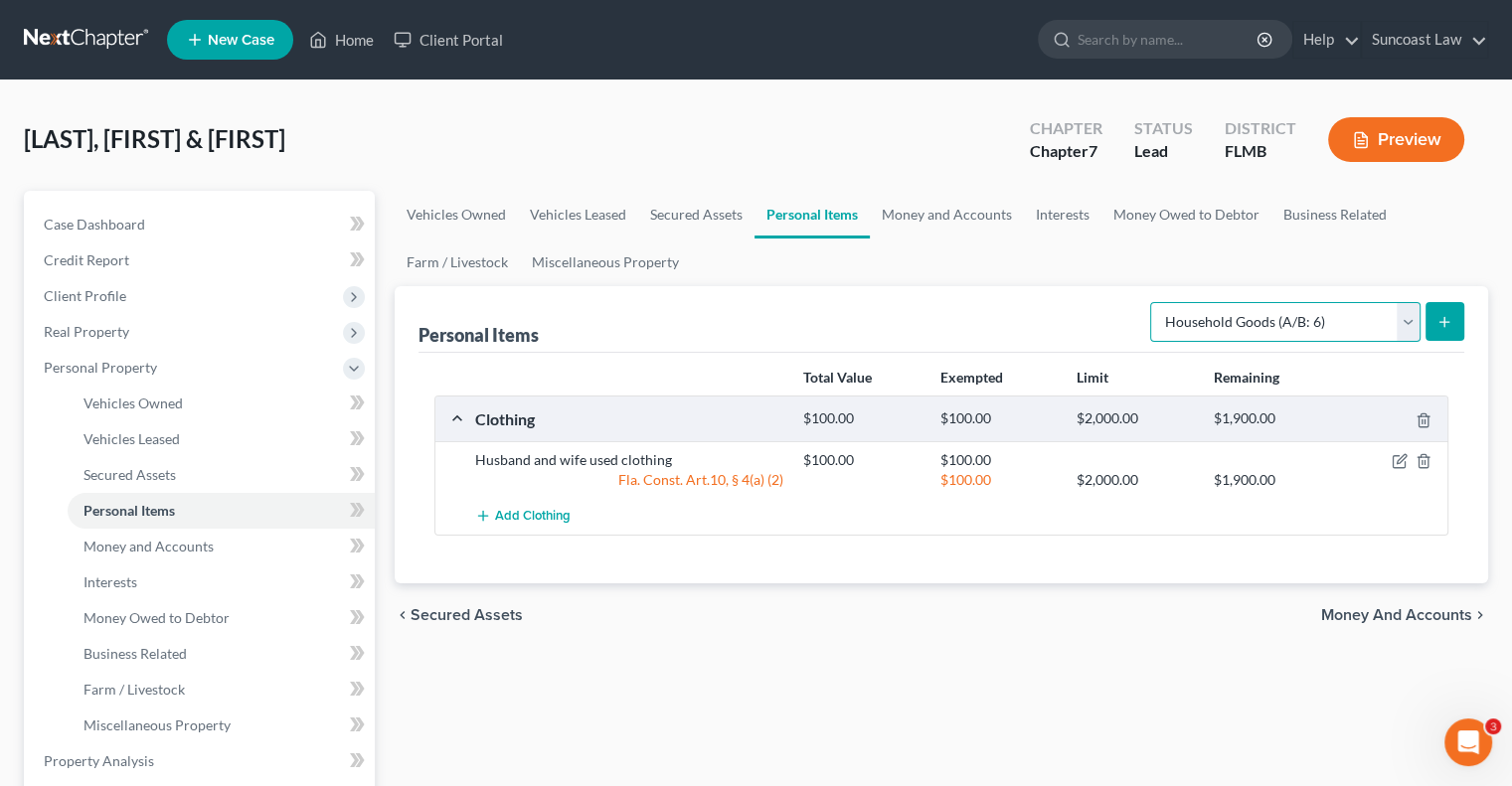 click on "Select Item Type Clothing (A/B: 11) Collectibles Of Value (A/B: 8) Electronics (A/B: 7) Firearms (A/B: 10) Household Goods (A/B: 6) Jewelry (A/B: 12) Other (A/B: 14) Pet(s) (A/B: 13) Sports & Hobby Equipment (A/B: 9)" at bounding box center [1285, 322] 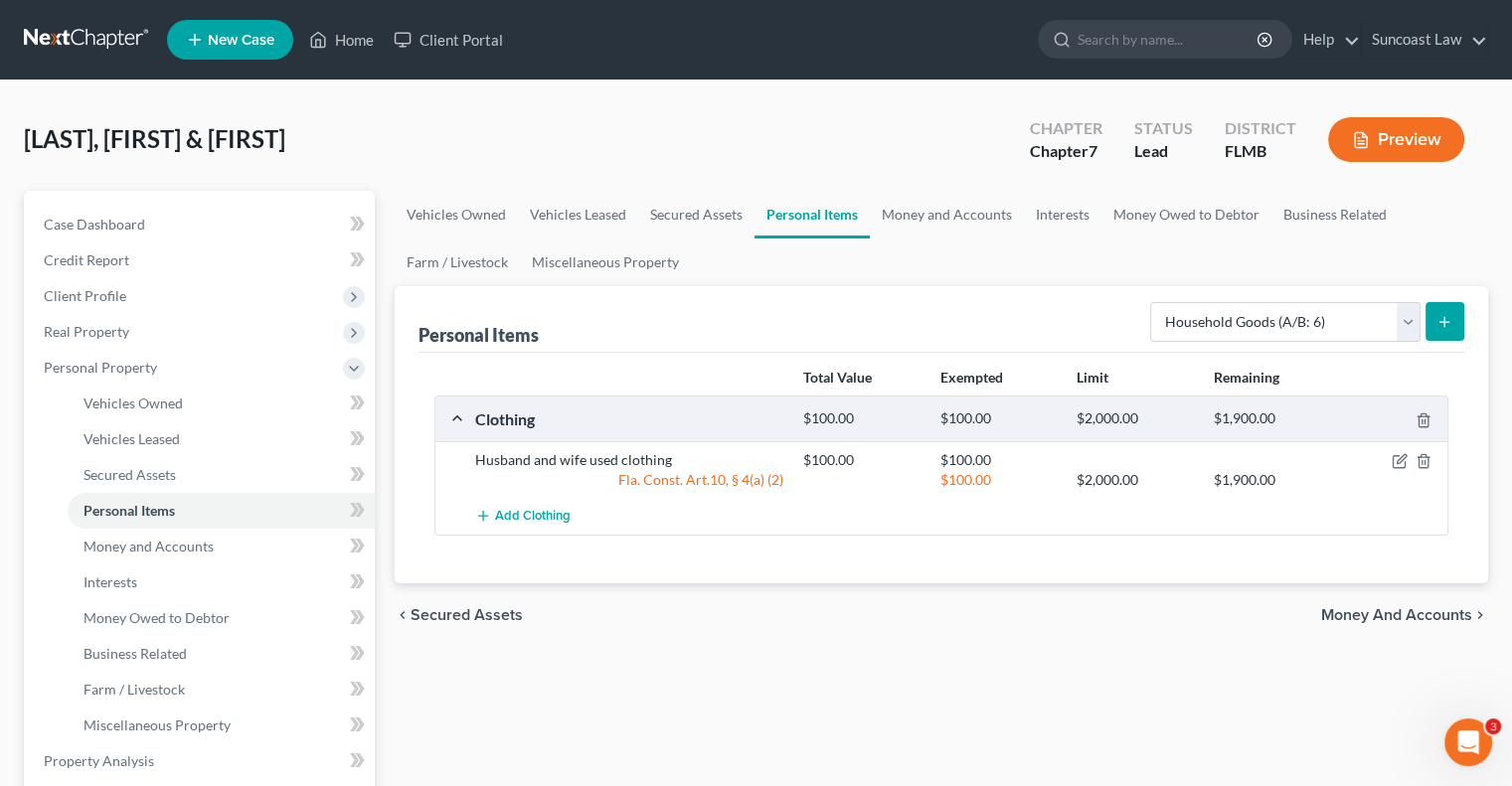 click 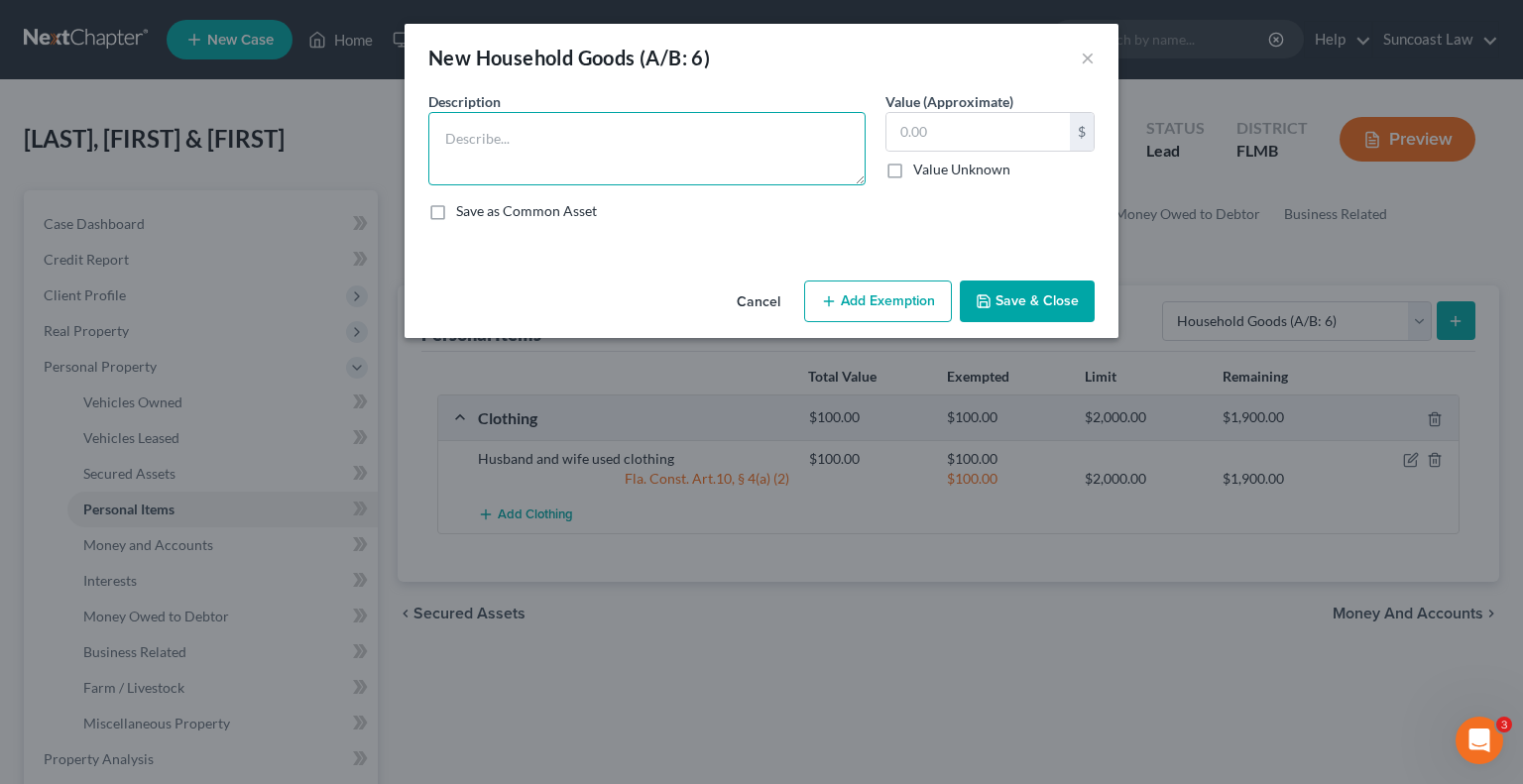 click at bounding box center [646, 149] 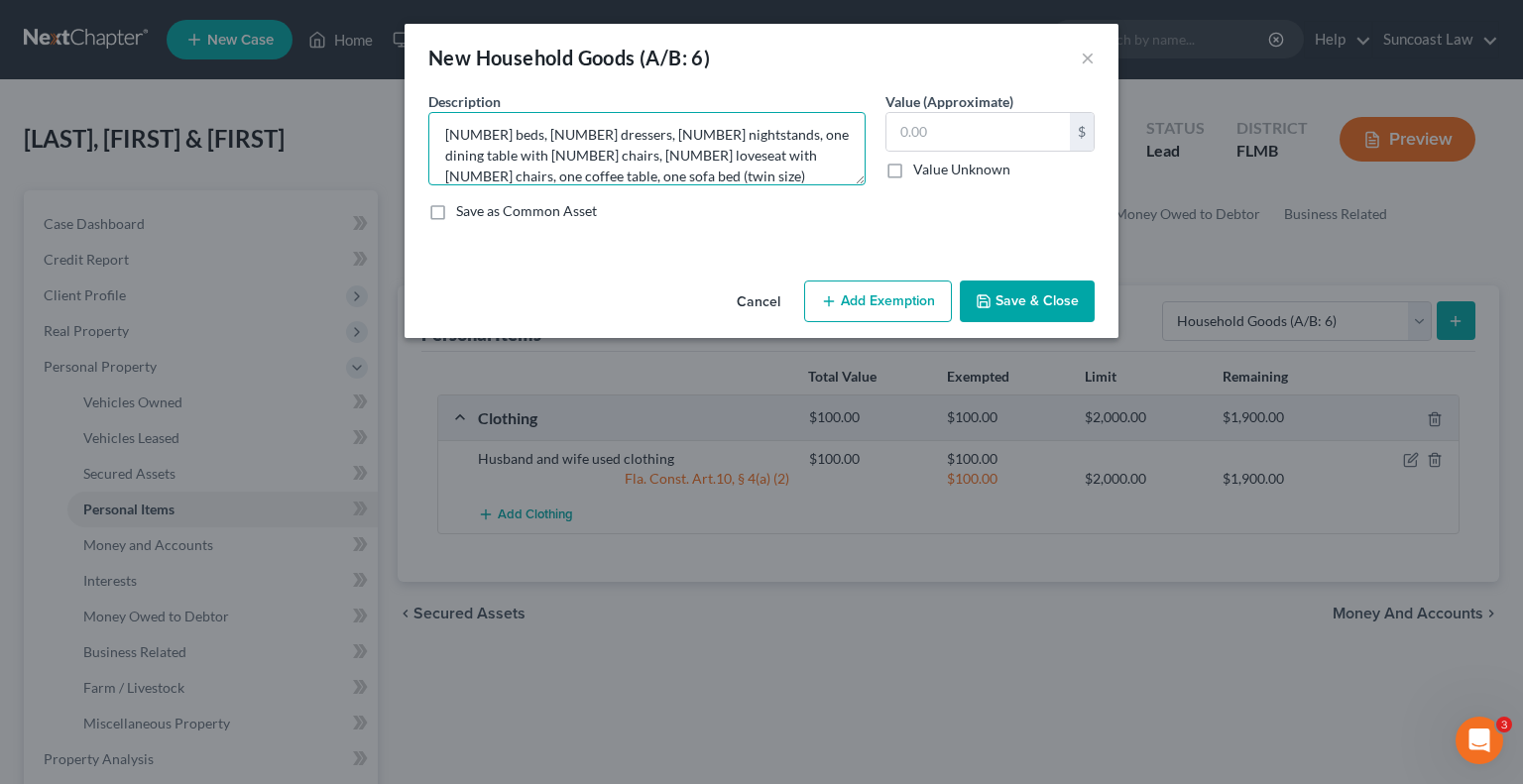 scroll, scrollTop: 20, scrollLeft: 0, axis: vertical 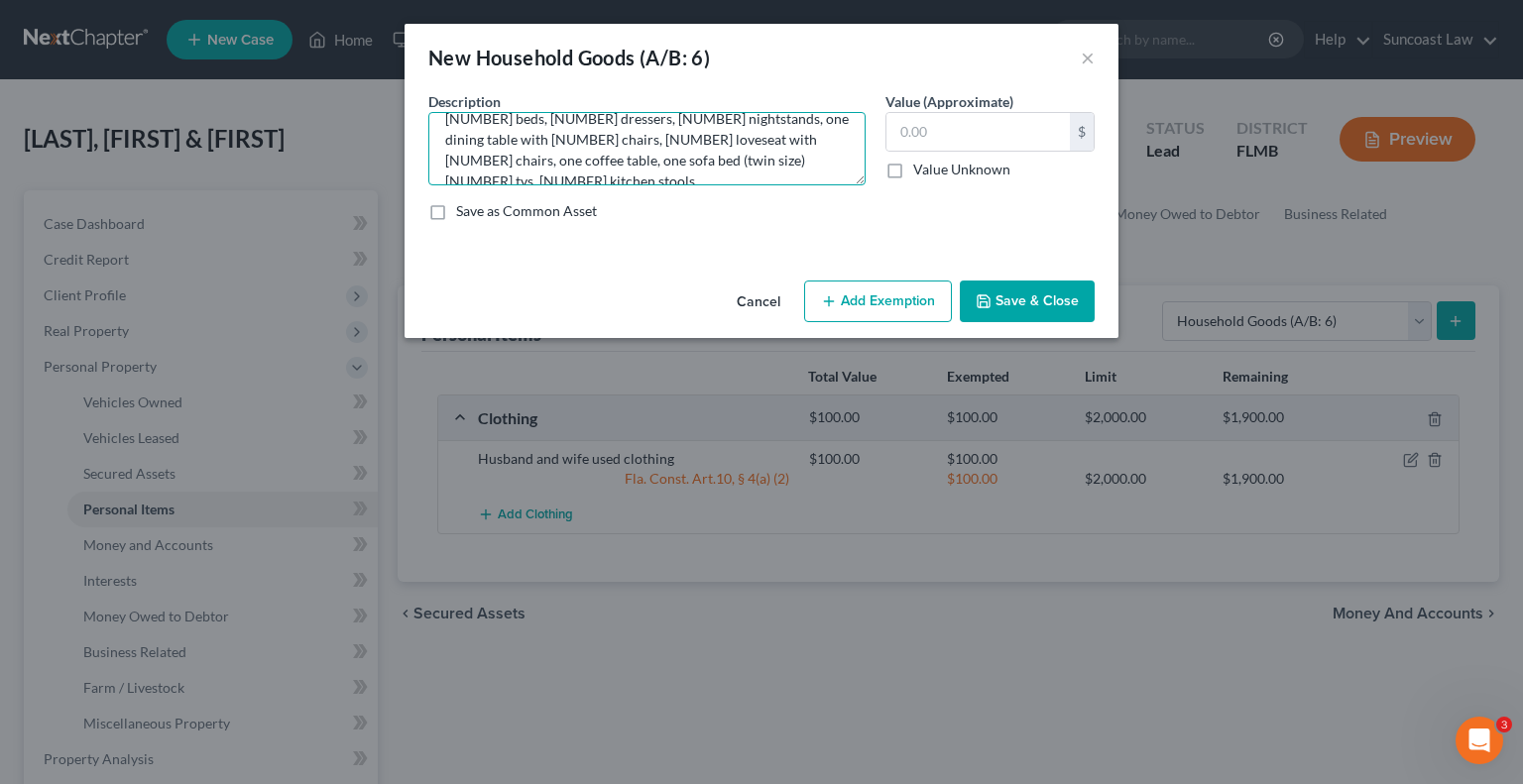 drag, startPoint x: 505, startPoint y: 175, endPoint x: 473, endPoint y: 171, distance: 32.24903 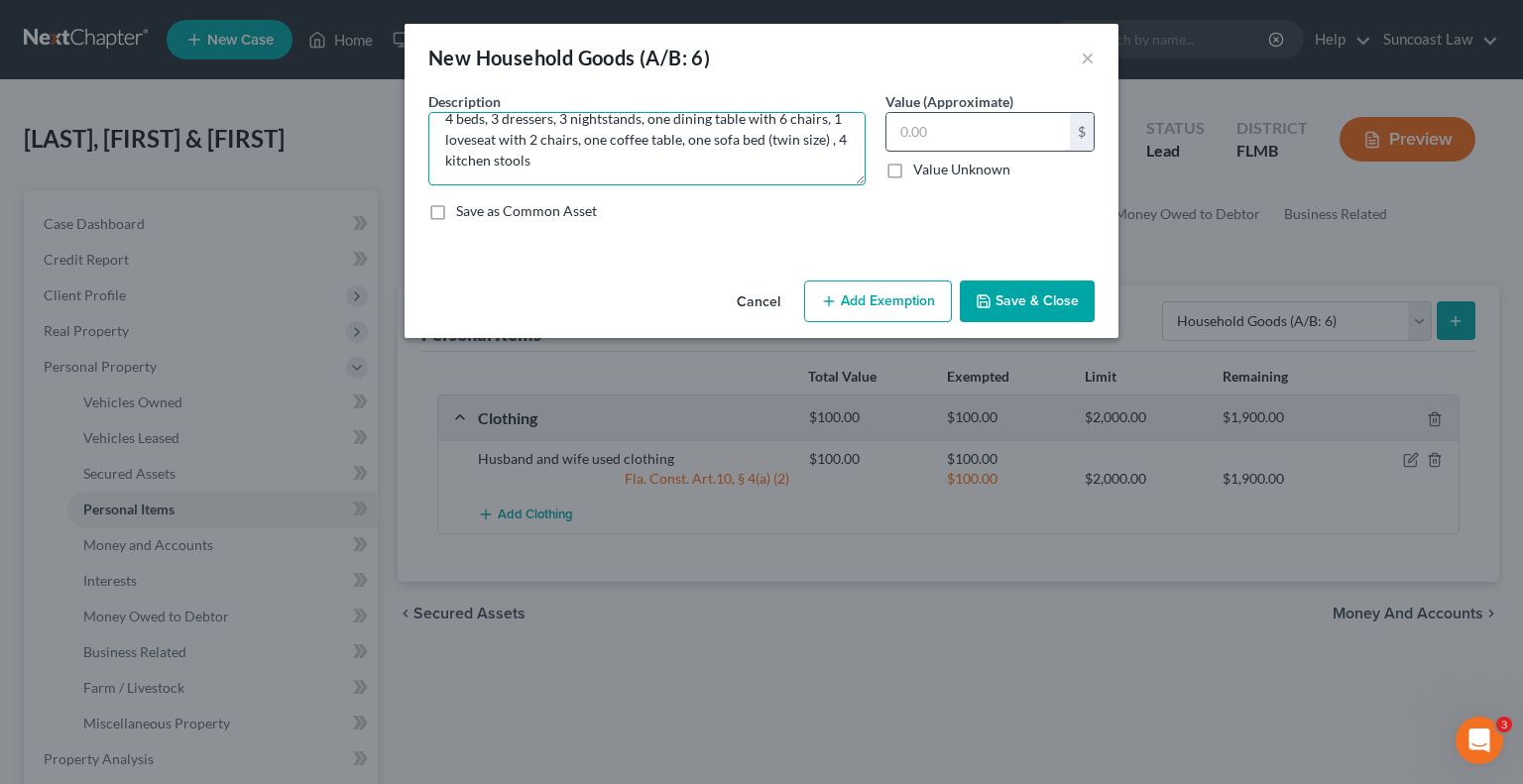 type on "4 beds, 3 dressers, 3 nightstands, one dining table with 6 chairs, 1 loveseat with 2 chairs, one coffee table, one sofa bed (twin size) , 4 kitchen stools" 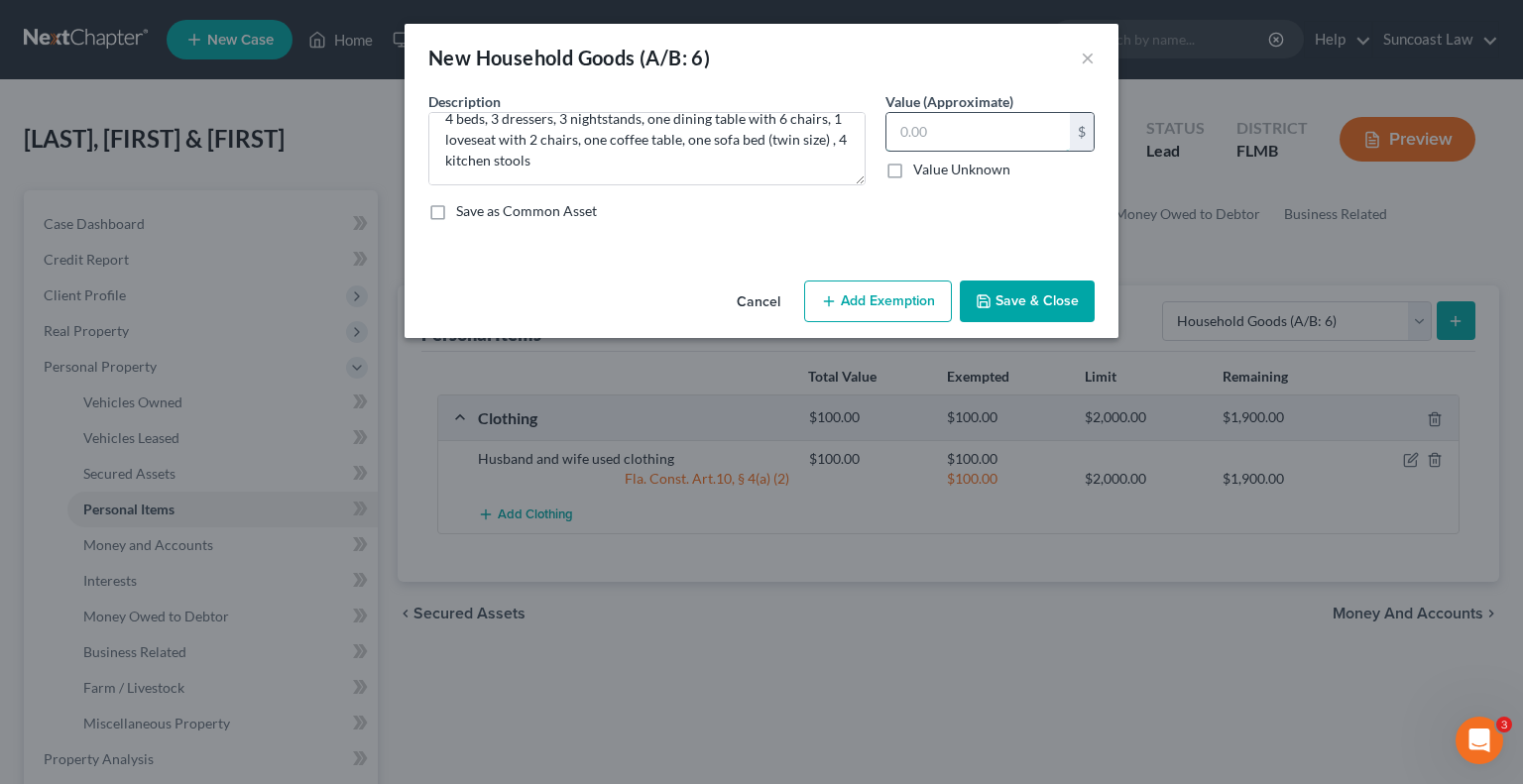 click at bounding box center (978, 132) 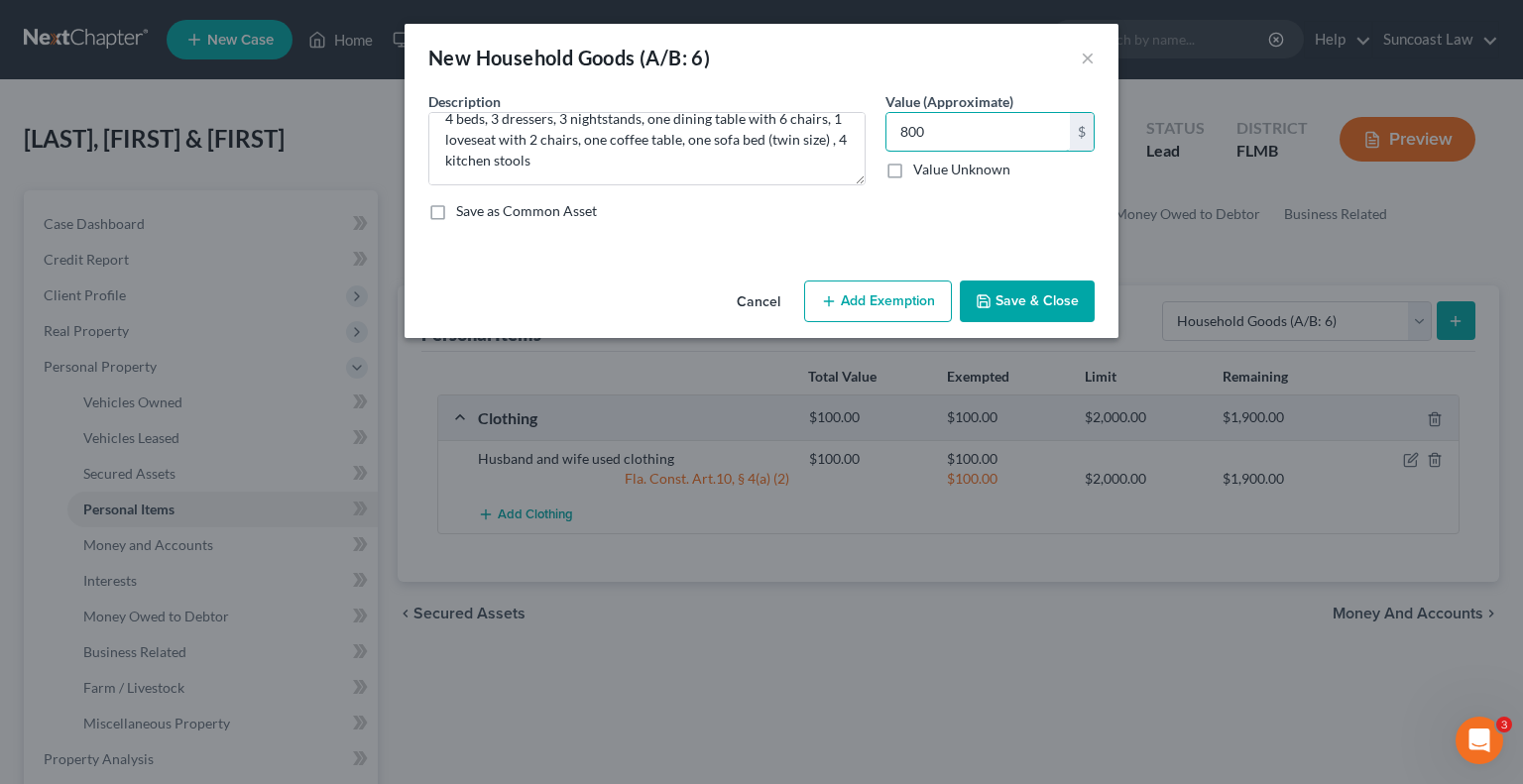 type on "800" 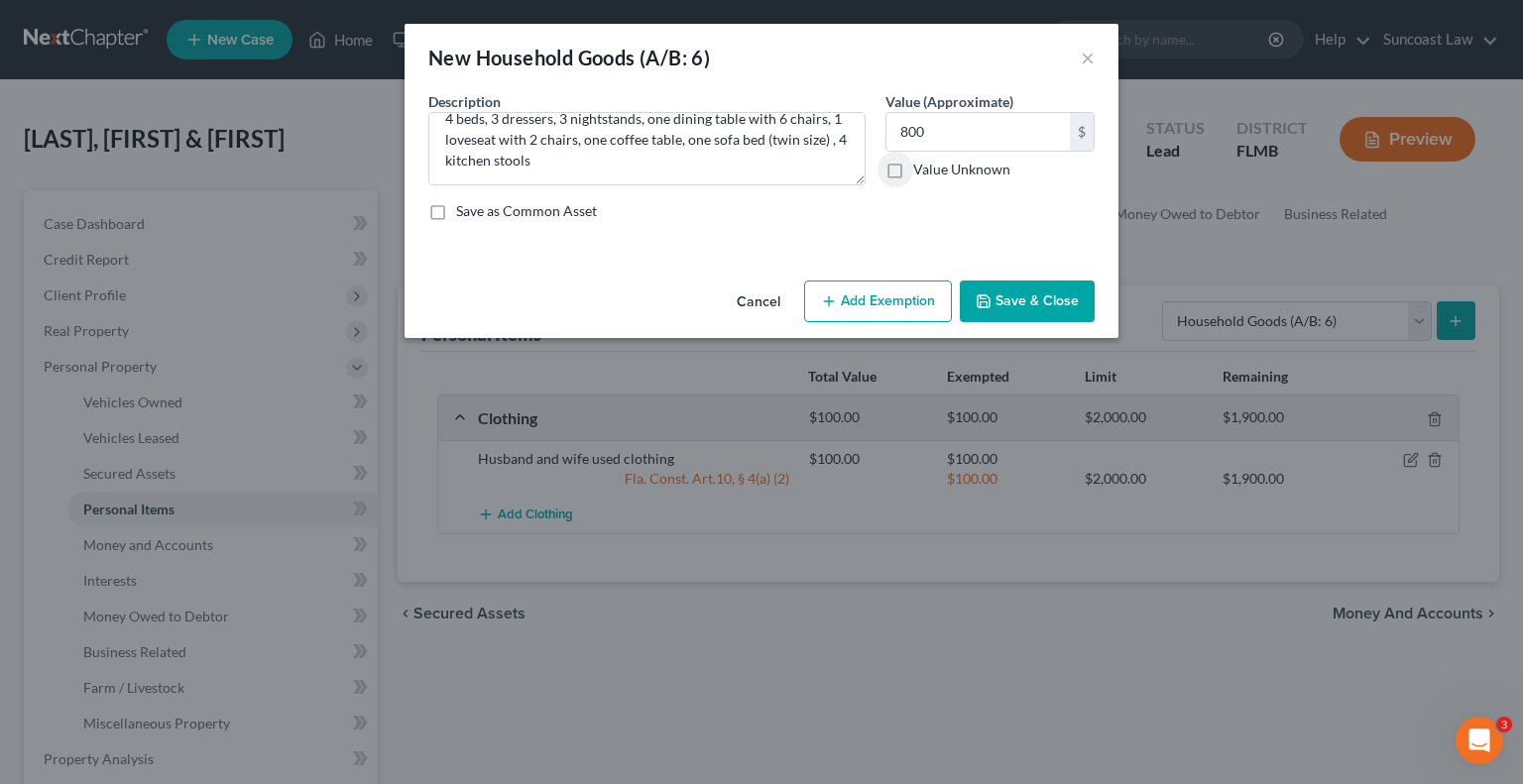 click on "Add Exemption" at bounding box center [878, 301] 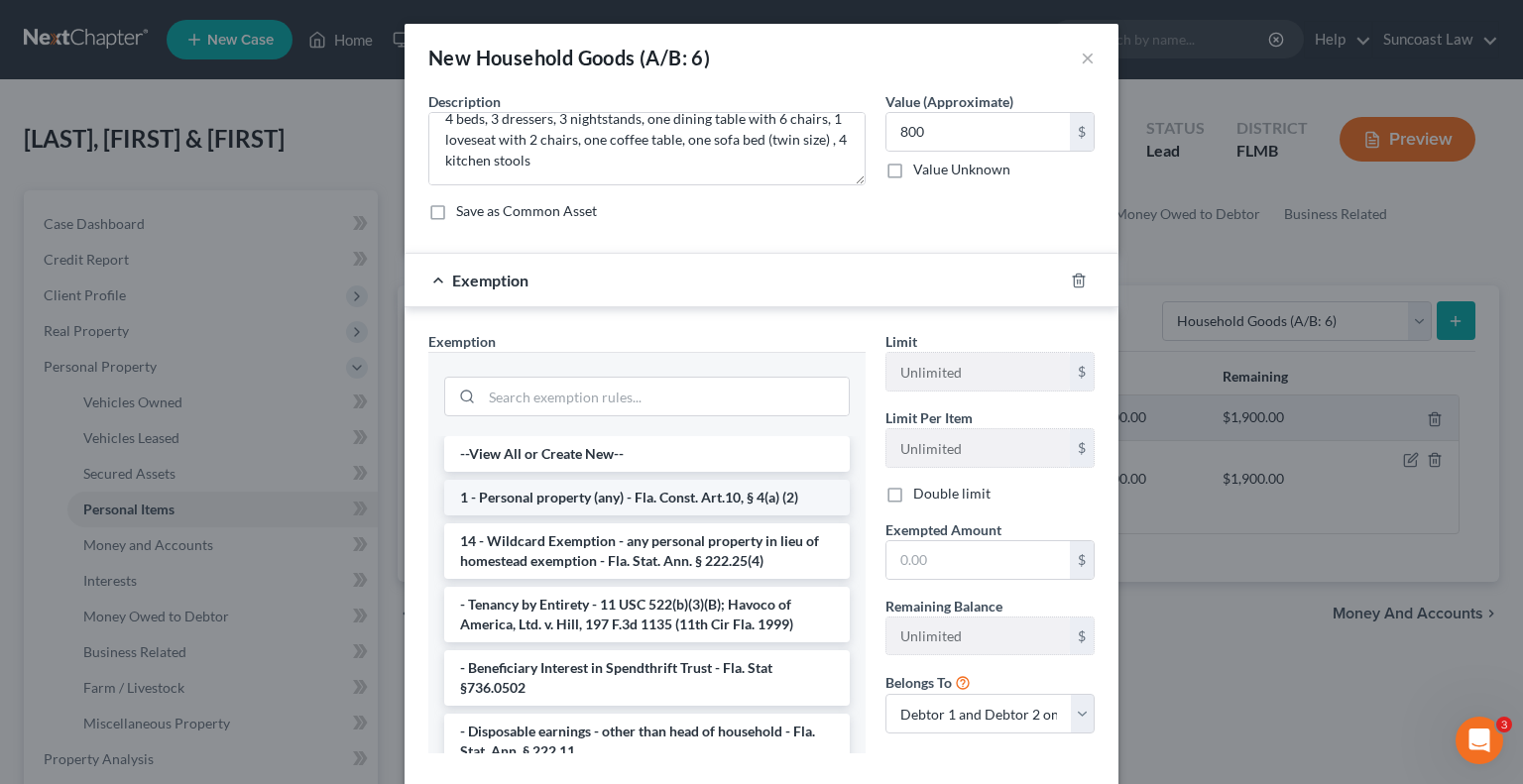 click on "1 - Personal property (any) - Fla. Const. Art.10, § 4(a) (2)" at bounding box center [646, 498] 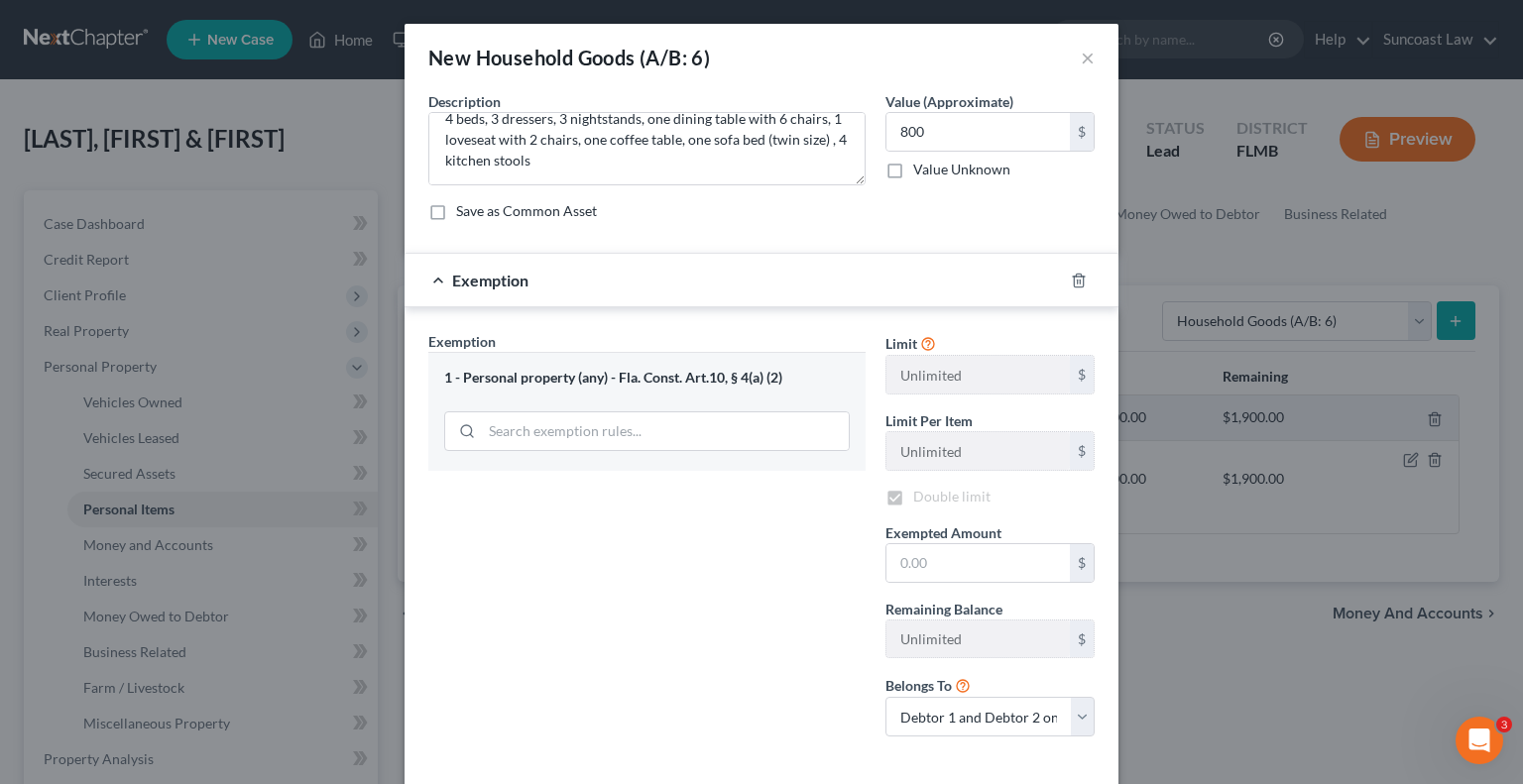 checkbox on "true" 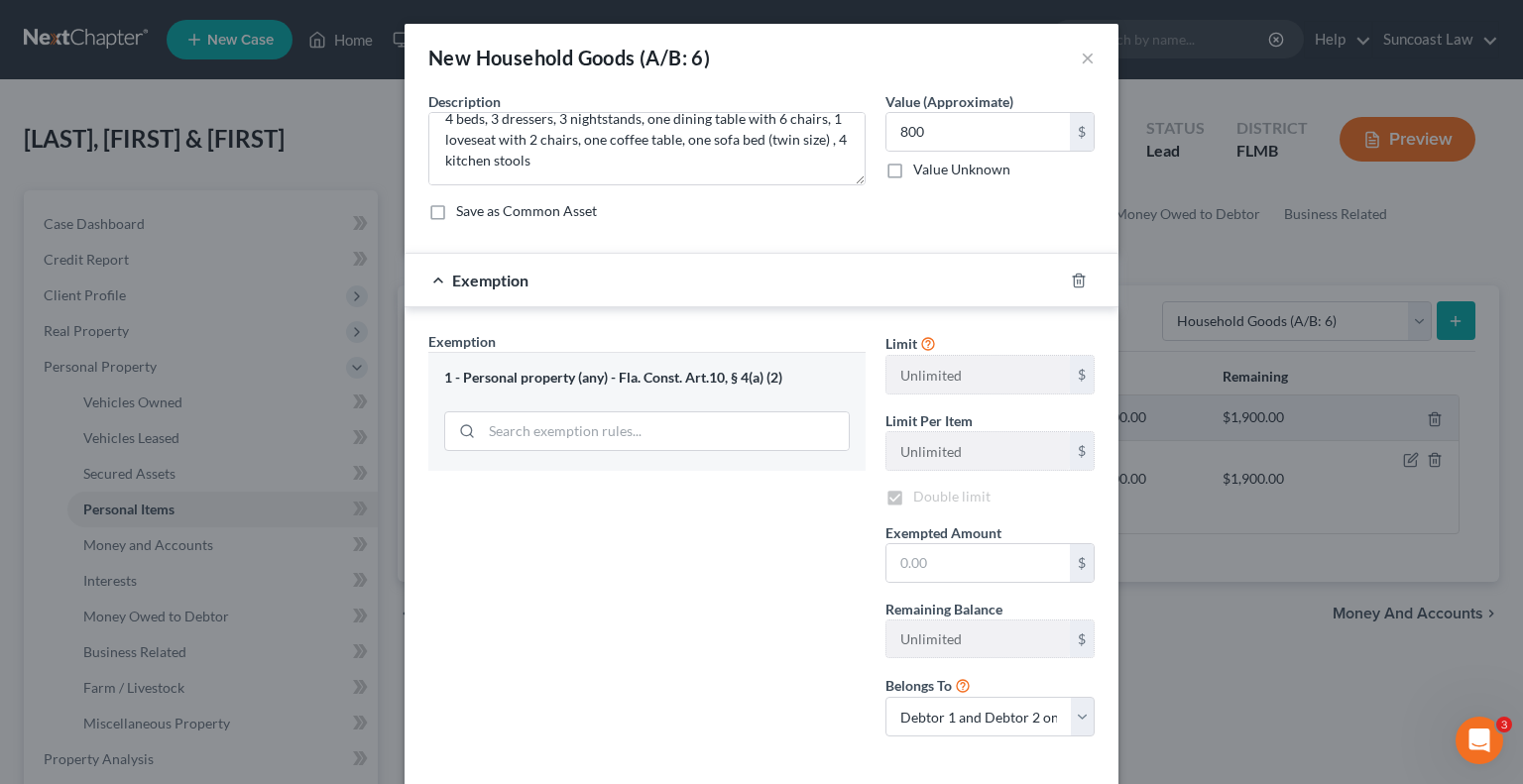 click on "Exemption Set must be selected for CA.
Exemption
*
1 - Personal property (any) - Fla. Const. Art.10, § 4(a) (2)" at bounding box center (646, 541) 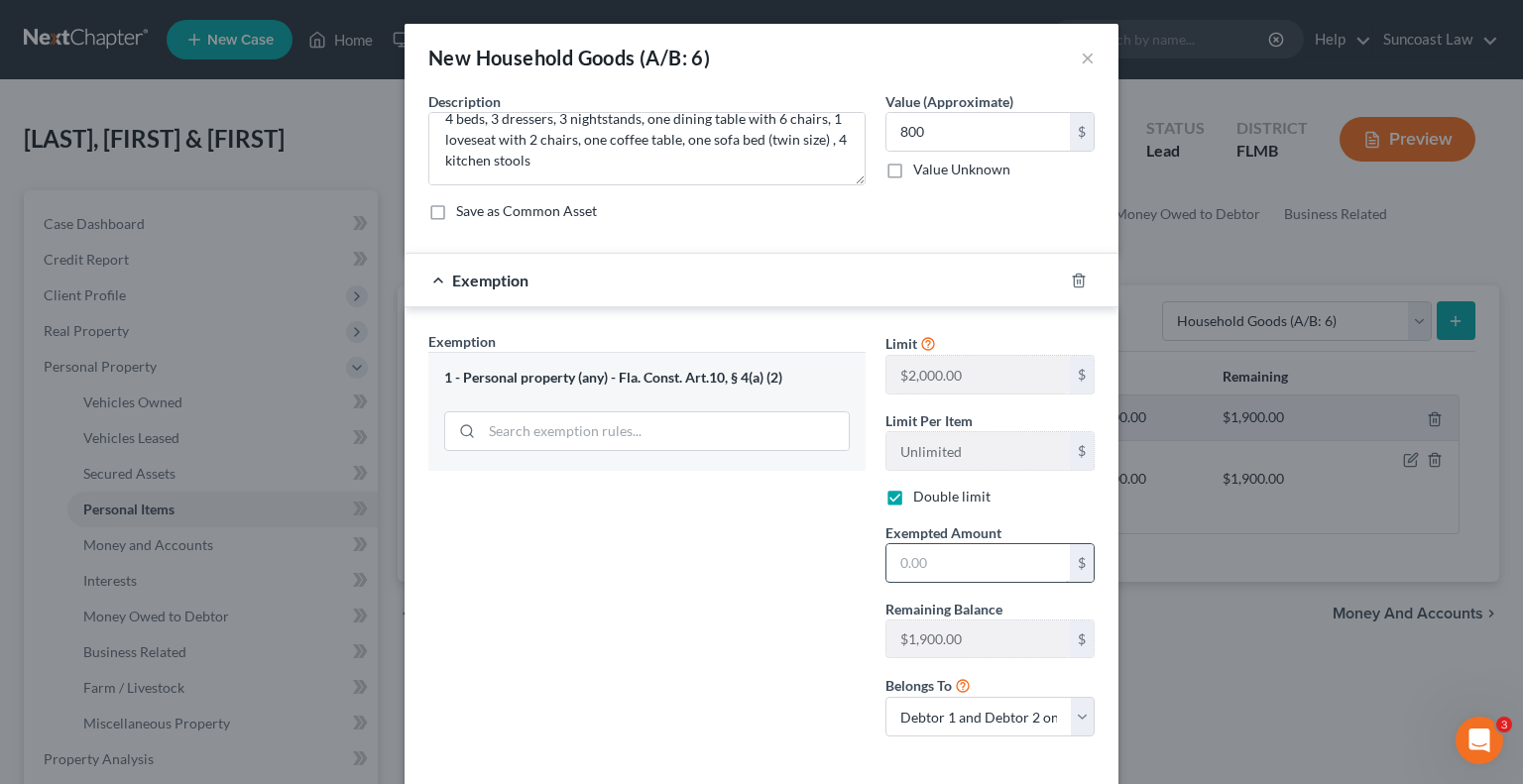 click at bounding box center [978, 563] 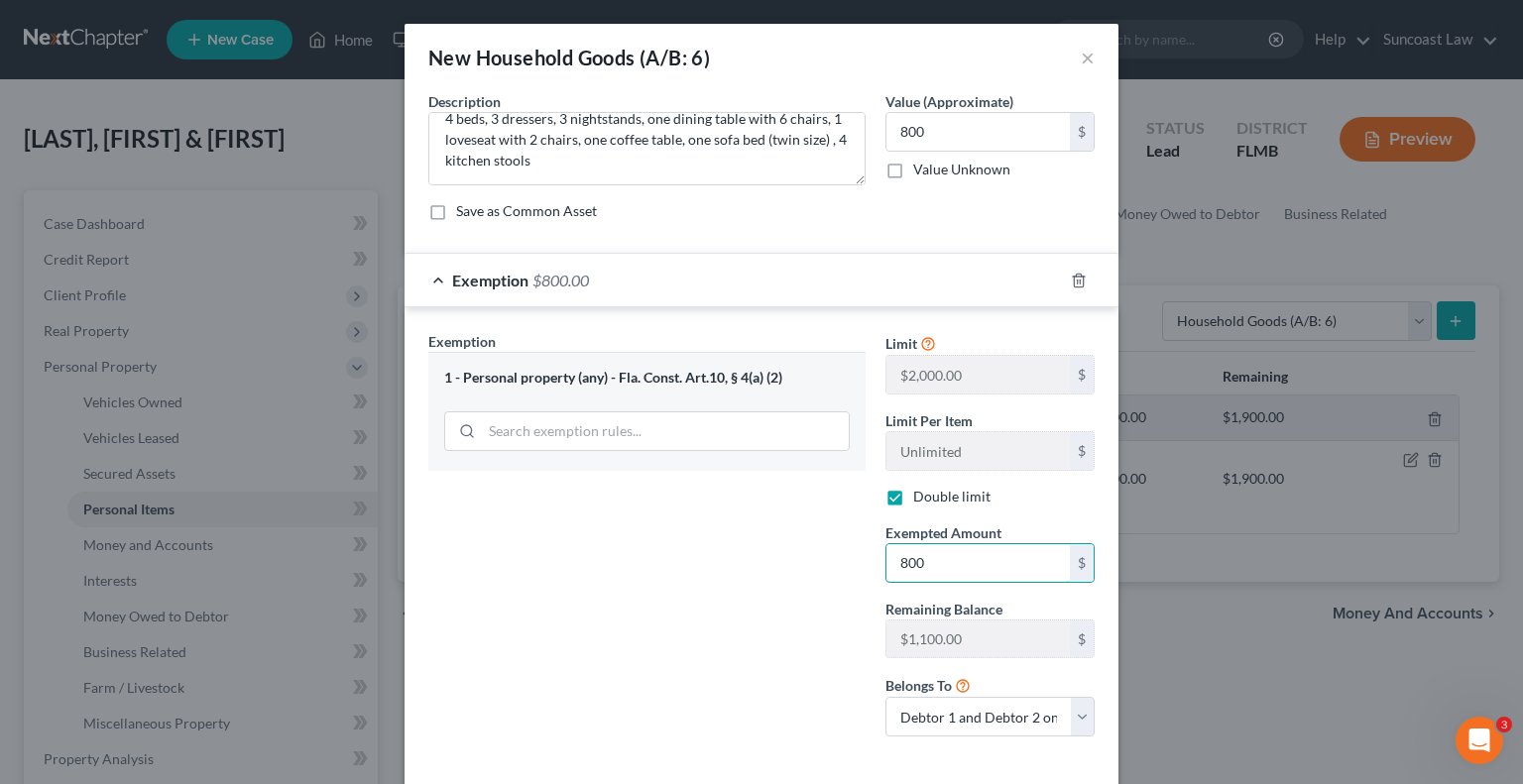 type on "800" 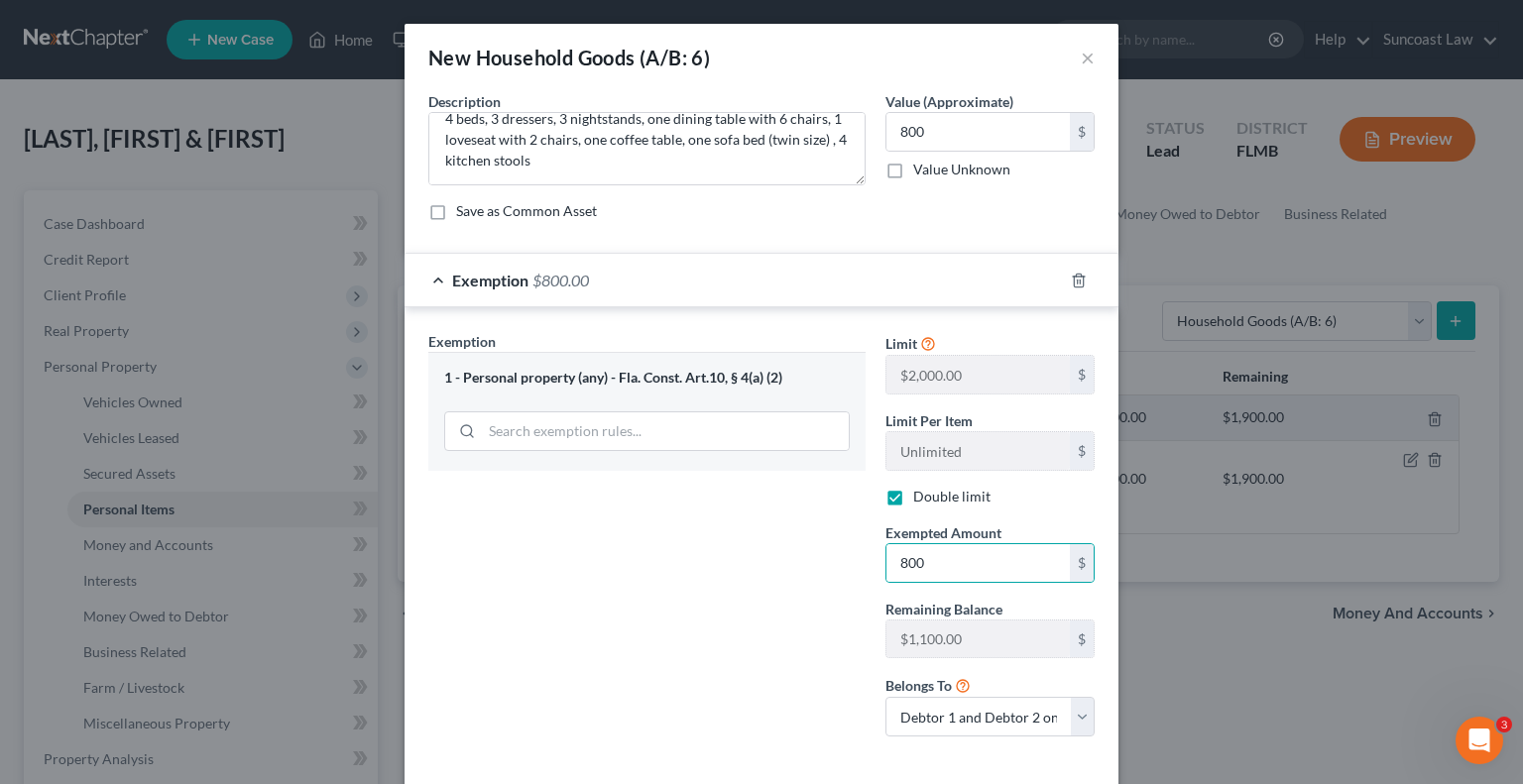 click on "Exemption Set must be selected for CA.
Exemption
*
1 - Personal property (any) - Fla. Const. Art.10, § 4(a) (2)" at bounding box center [646, 541] 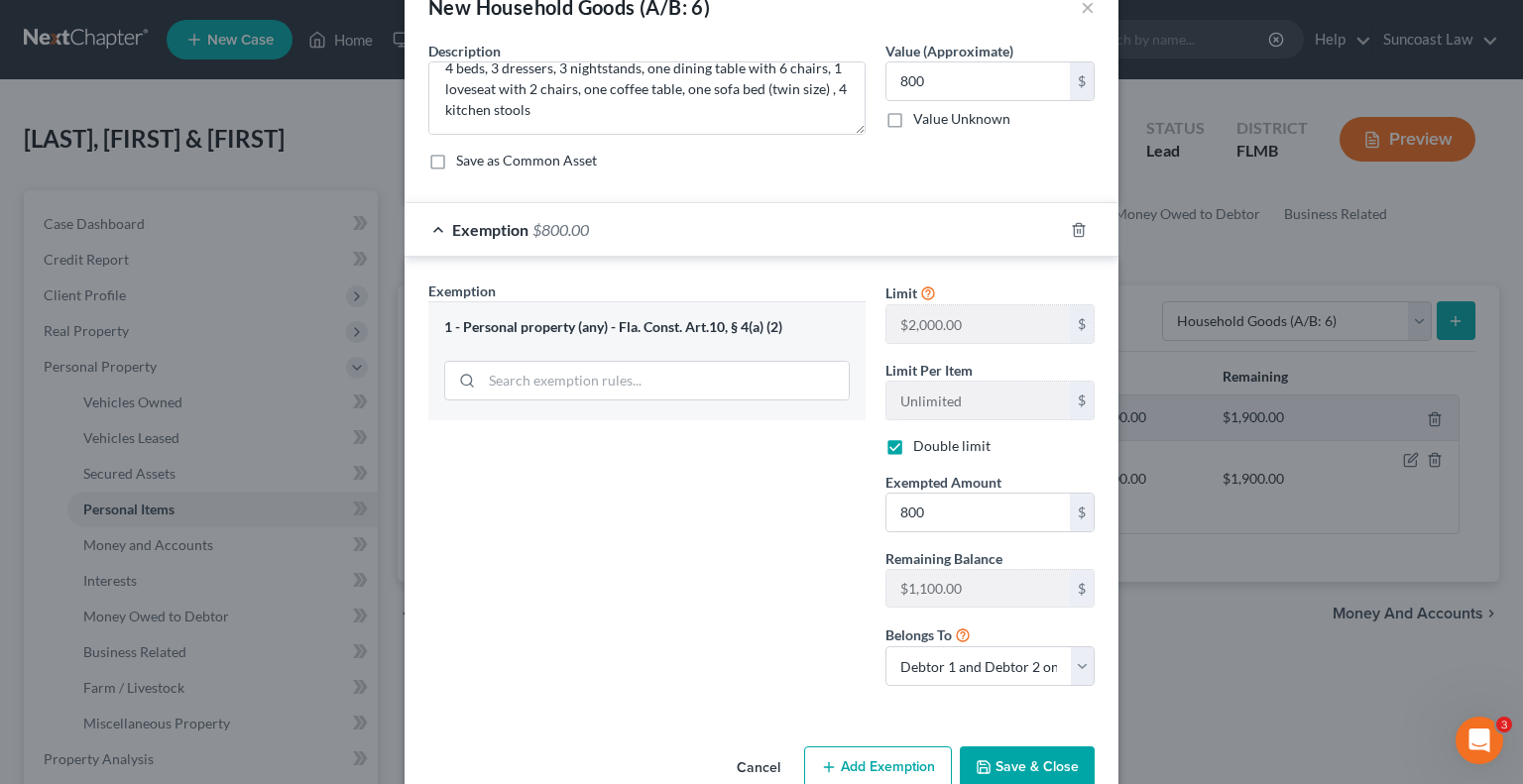 scroll, scrollTop: 91, scrollLeft: 0, axis: vertical 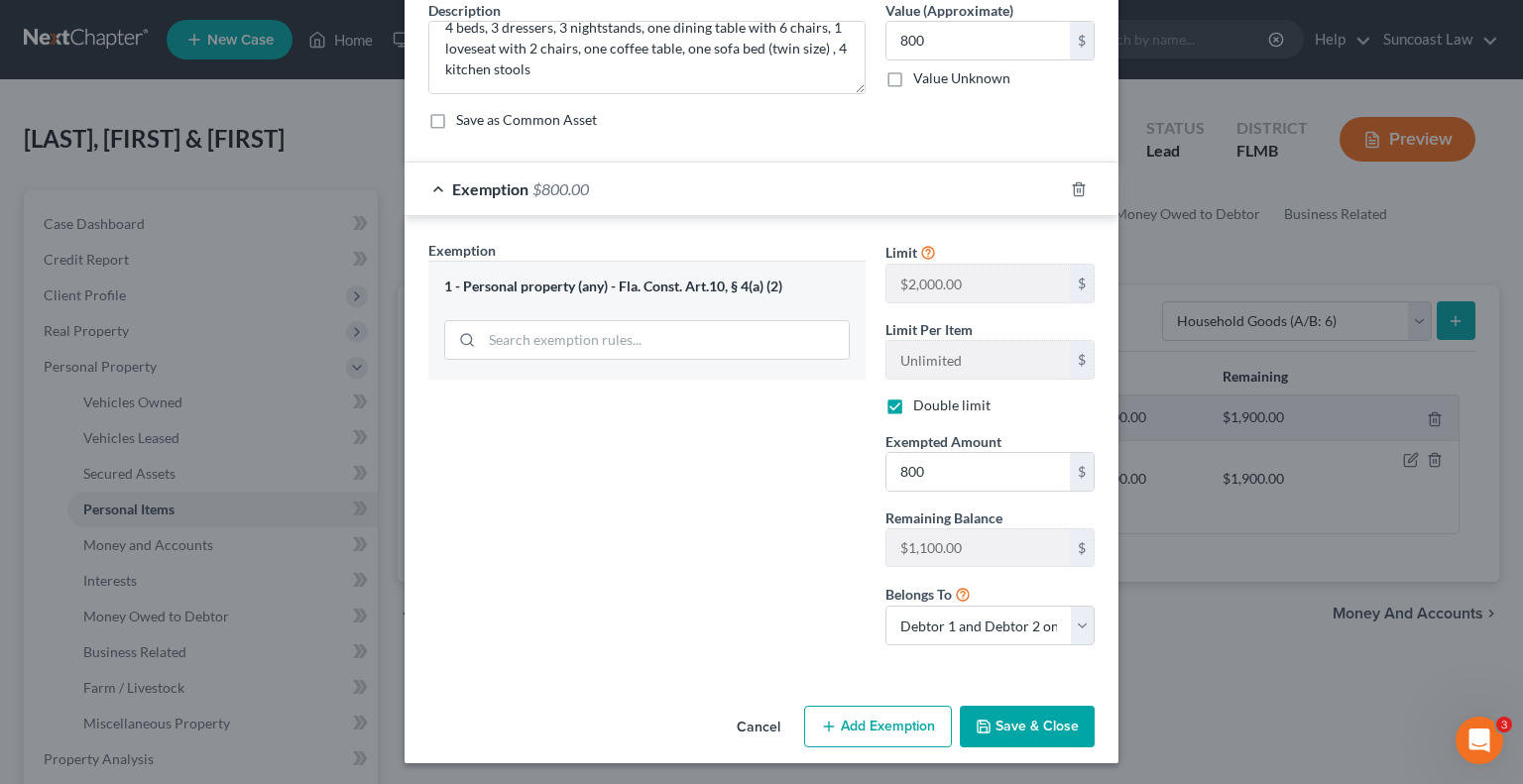 click on "Save & Close" at bounding box center [1027, 727] 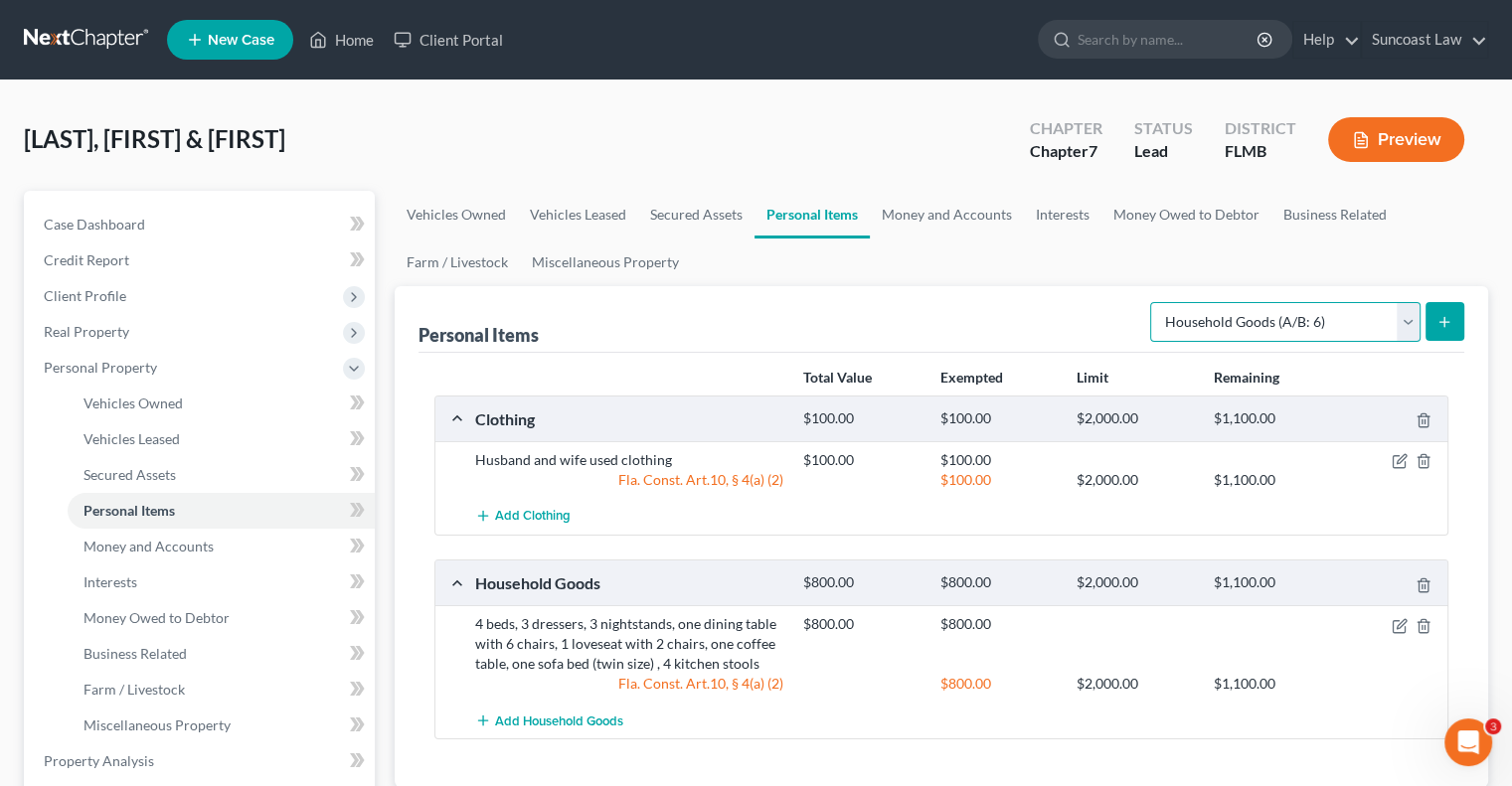 click on "Select Item Type Clothing (A/B: 11) Collectibles Of Value (A/B: 8) Electronics (A/B: 7) Firearms (A/B: 10) Household Goods (A/B: 6) Jewelry (A/B: 12) Other (A/B: 14) Pet(s) (A/B: 13) Sports & Hobby Equipment (A/B: 9)" at bounding box center (1285, 322) 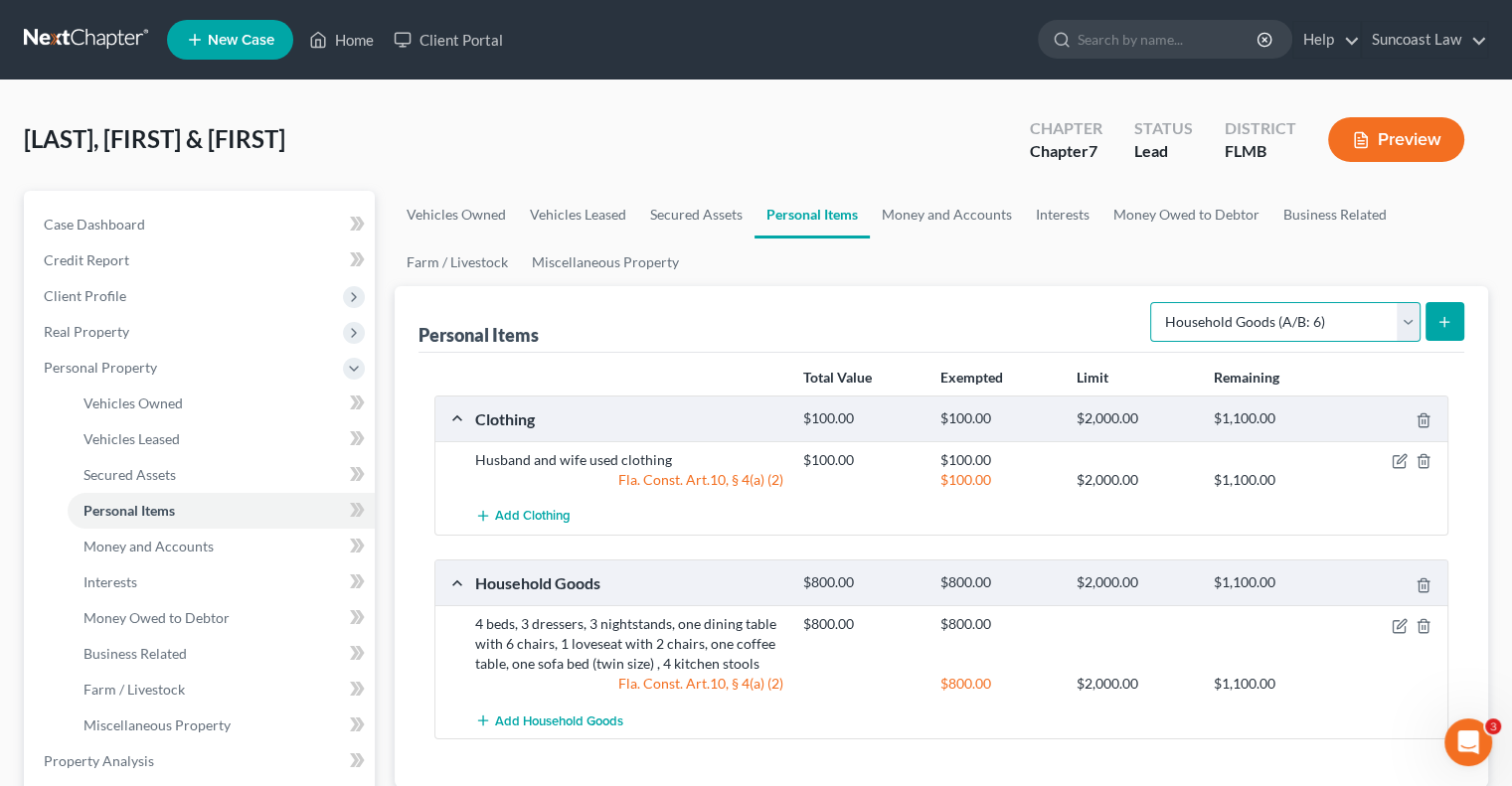 select on "electronics" 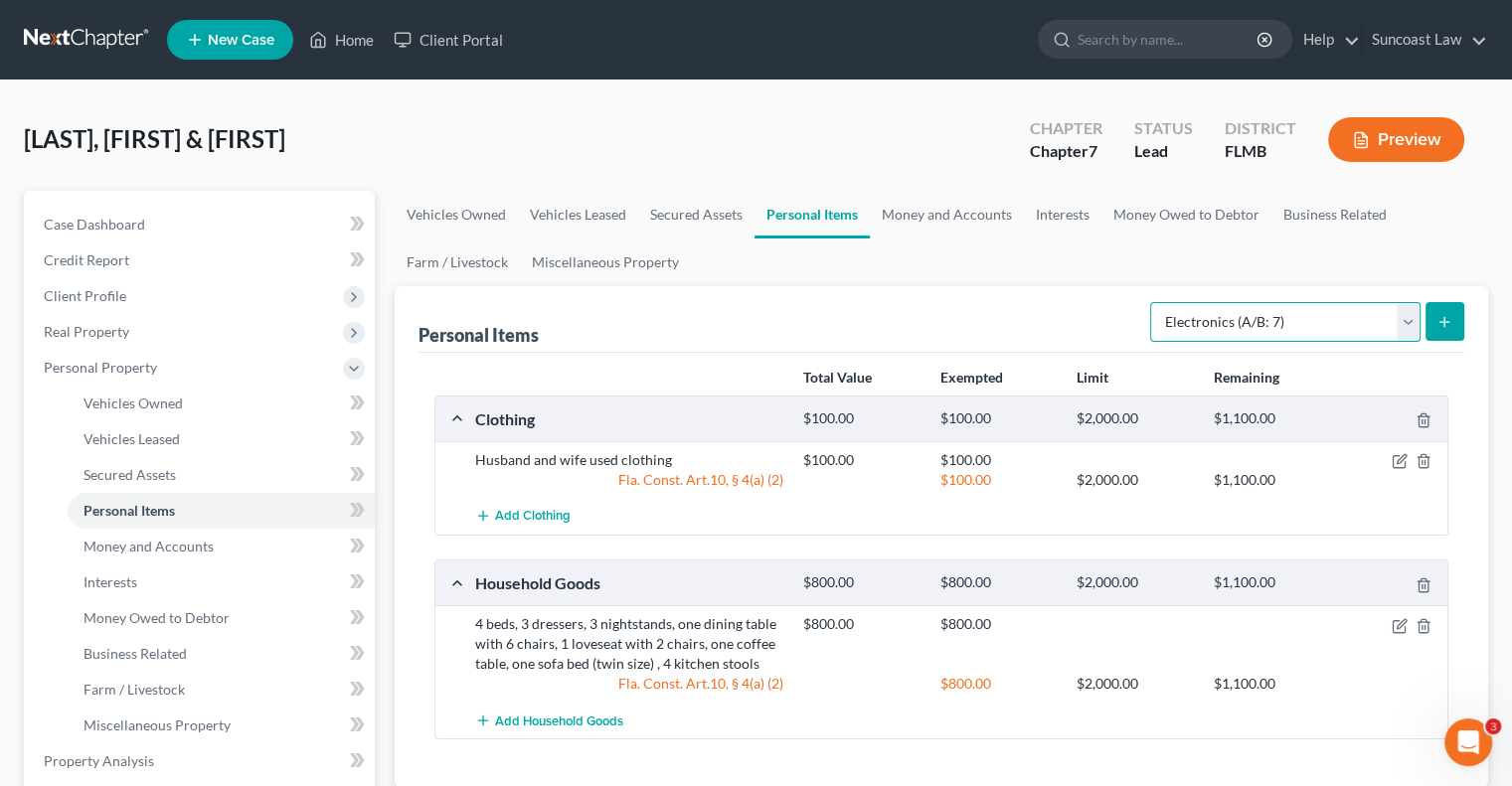 click on "Select Item Type Clothing (A/B: 11) Collectibles Of Value (A/B: 8) Electronics (A/B: 7) Firearms (A/B: 10) Household Goods (A/B: 6) Jewelry (A/B: 12) Other (A/B: 14) Pet(s) (A/B: 13) Sports & Hobby Equipment (A/B: 9)" at bounding box center (1285, 322) 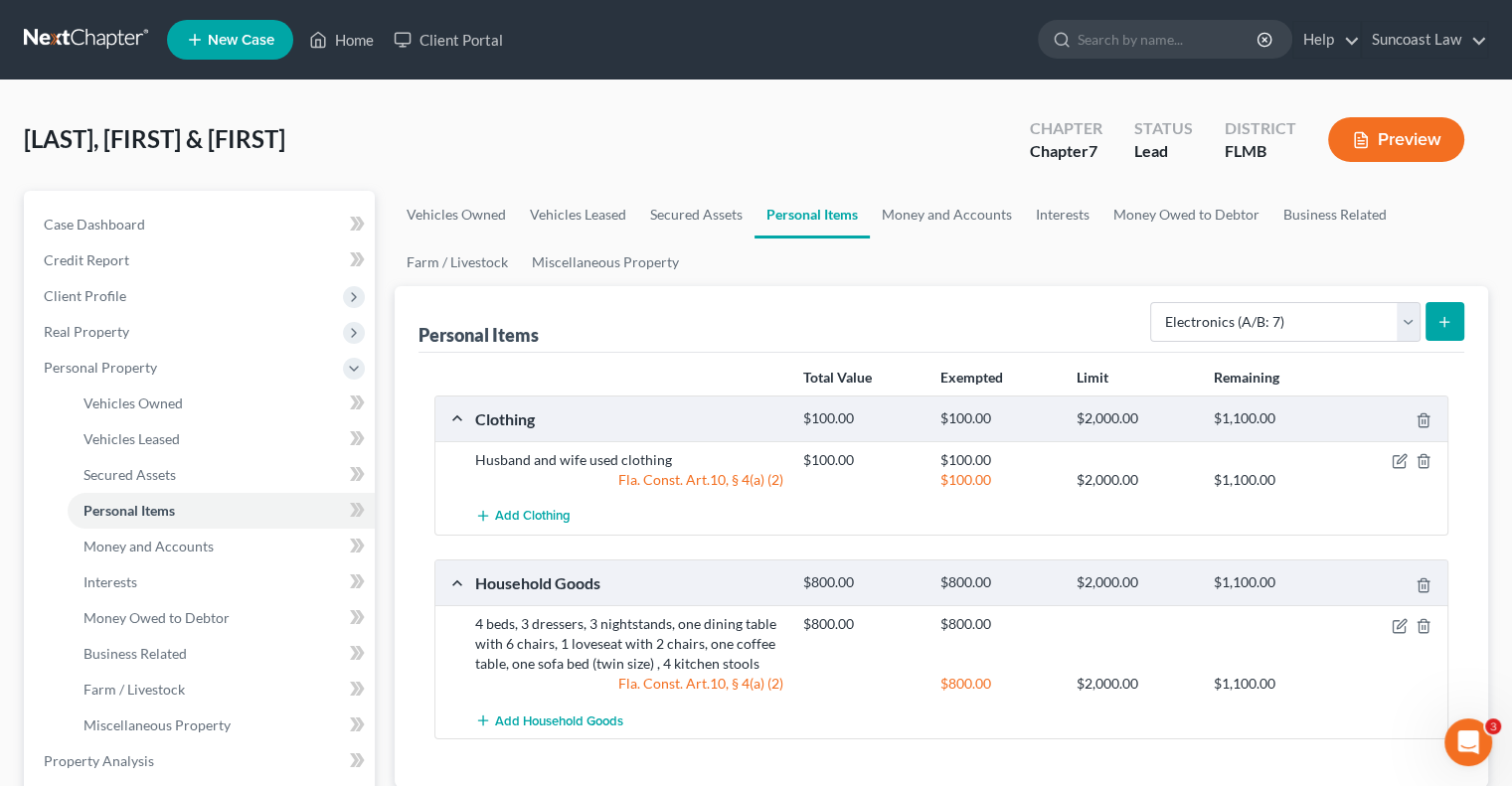 click at bounding box center (1444, 321) 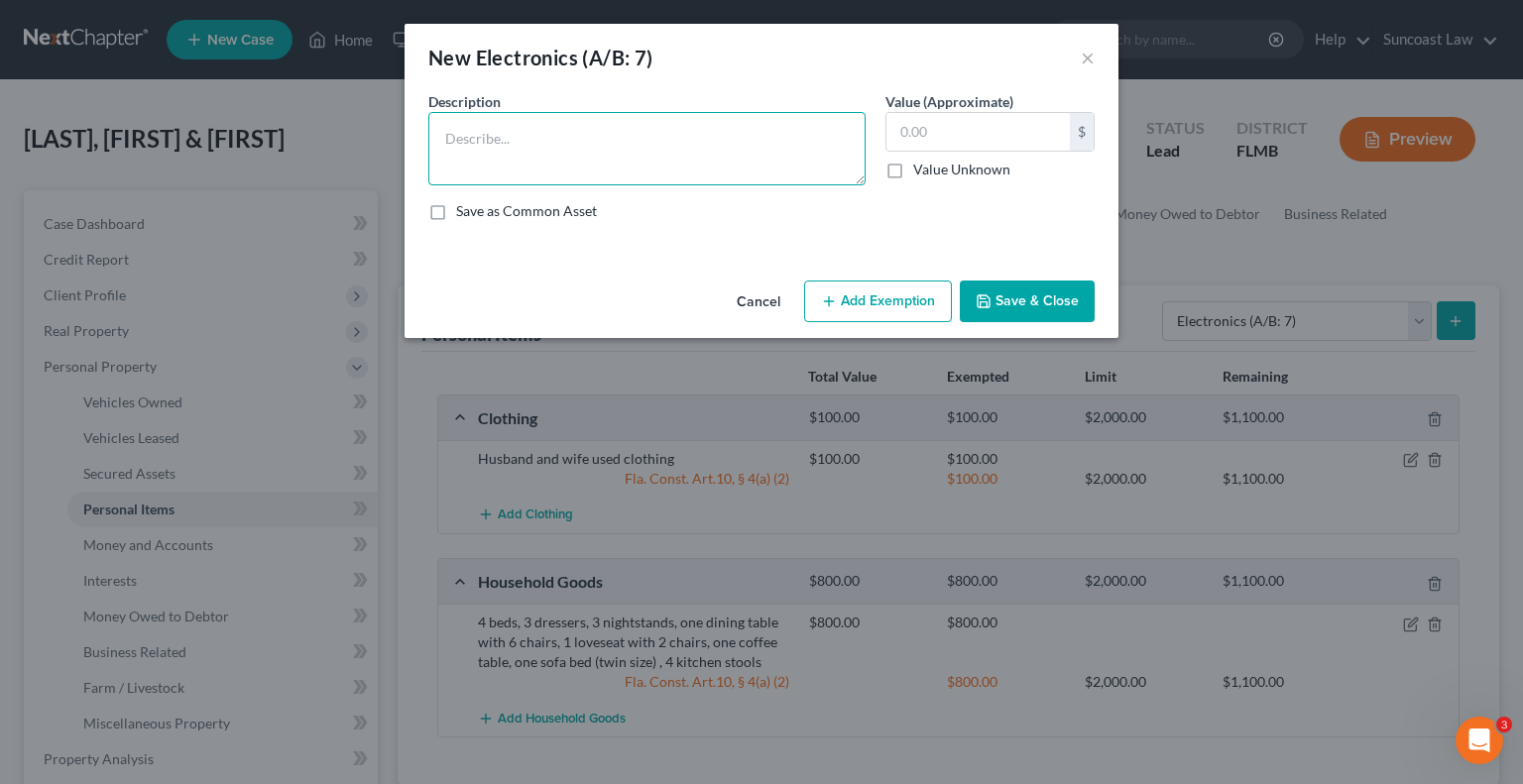 click at bounding box center (646, 149) 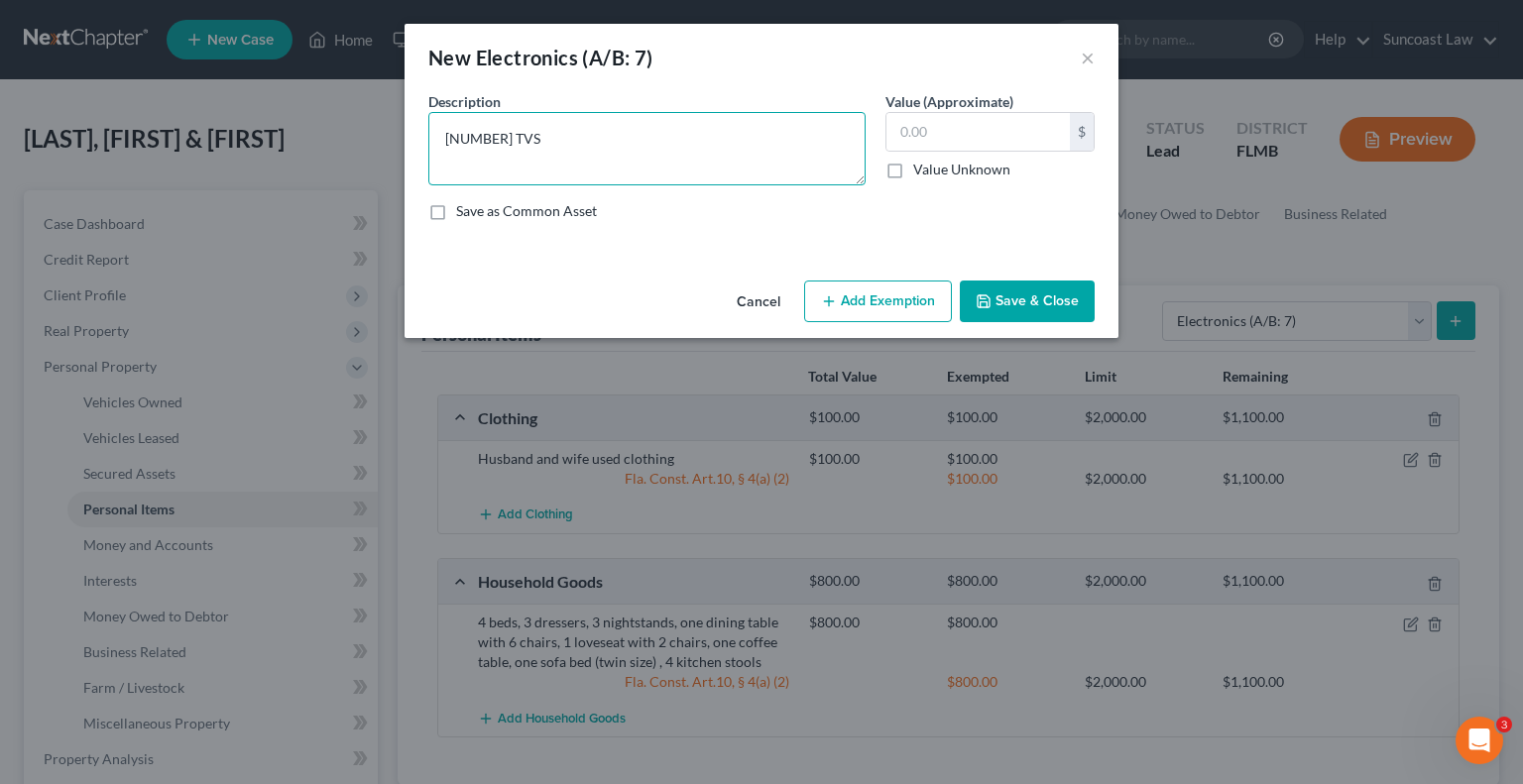 type on "[NUMBER] TVS" 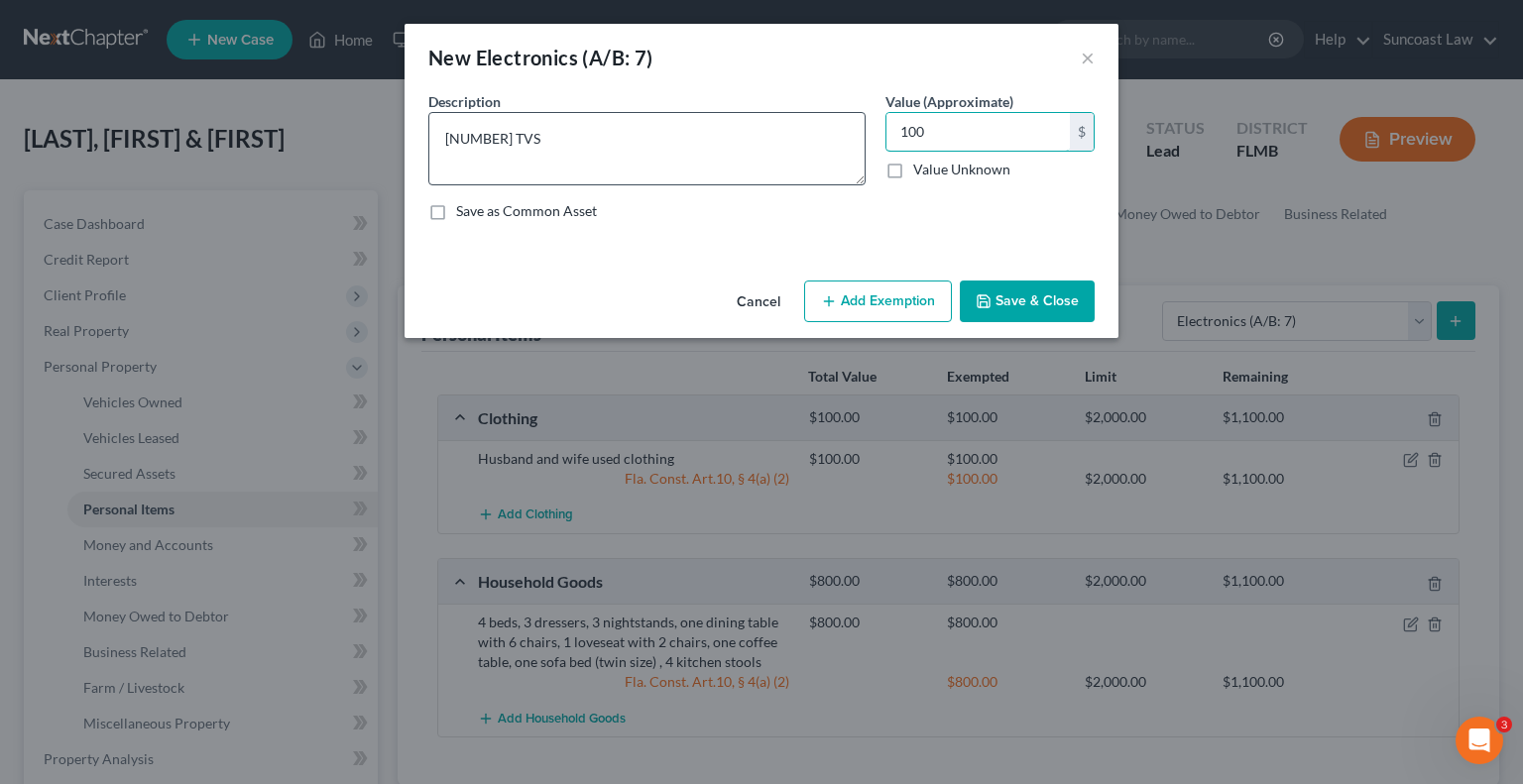 type on "100" 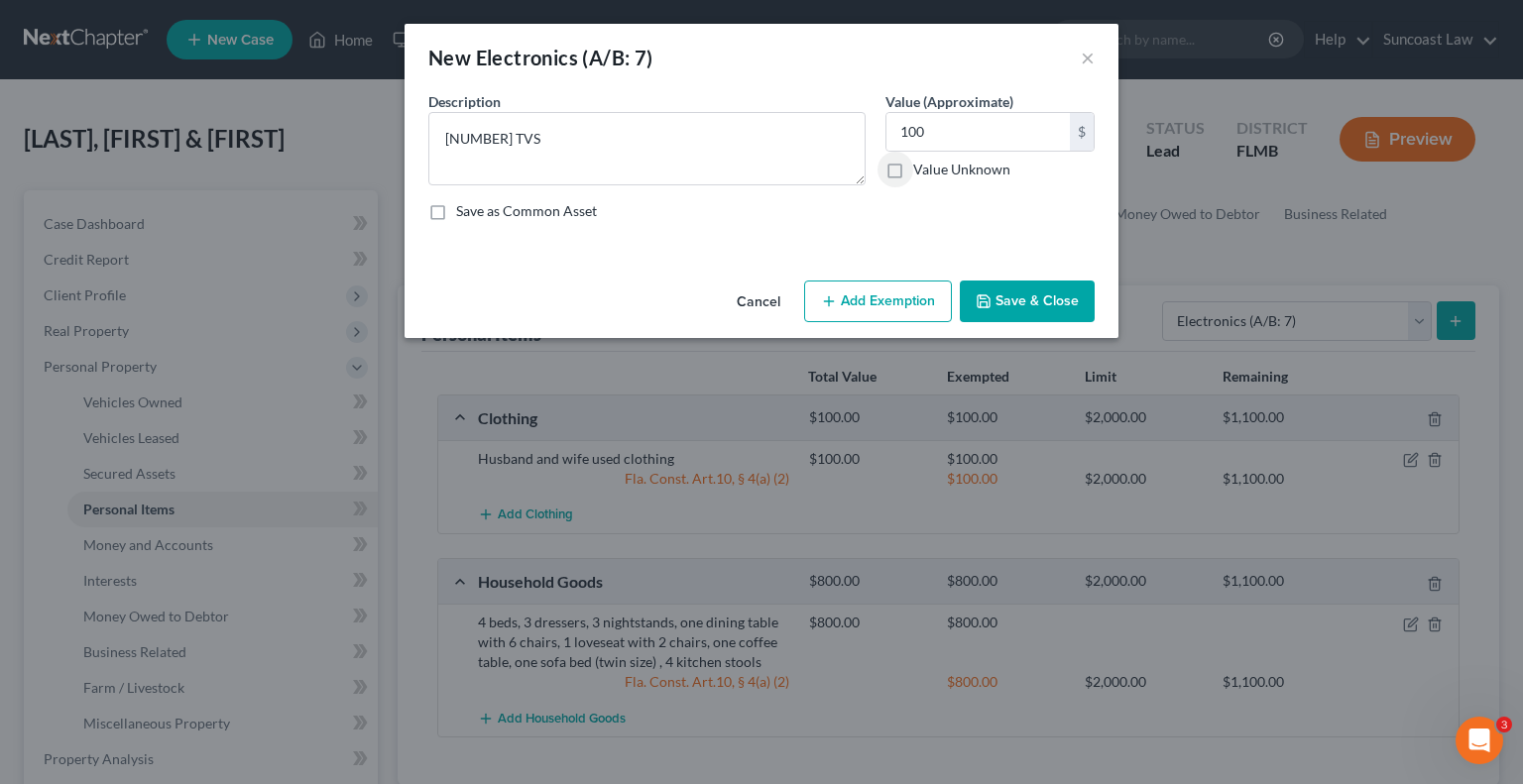 click on "Add Exemption" at bounding box center (878, 301) 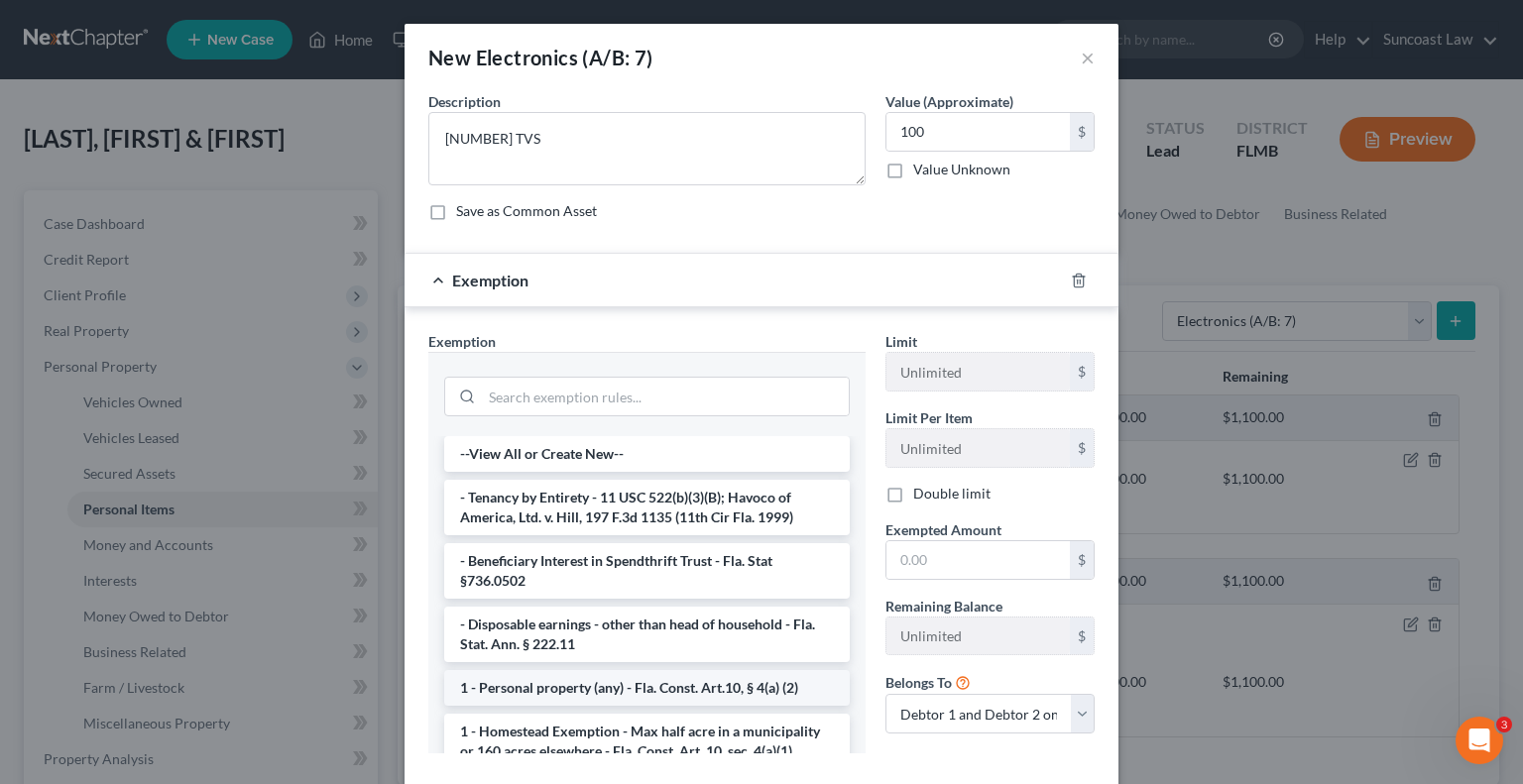 click on "1 - Personal property (any) - Fla. Const. Art.10, § 4(a) (2)" at bounding box center [646, 688] 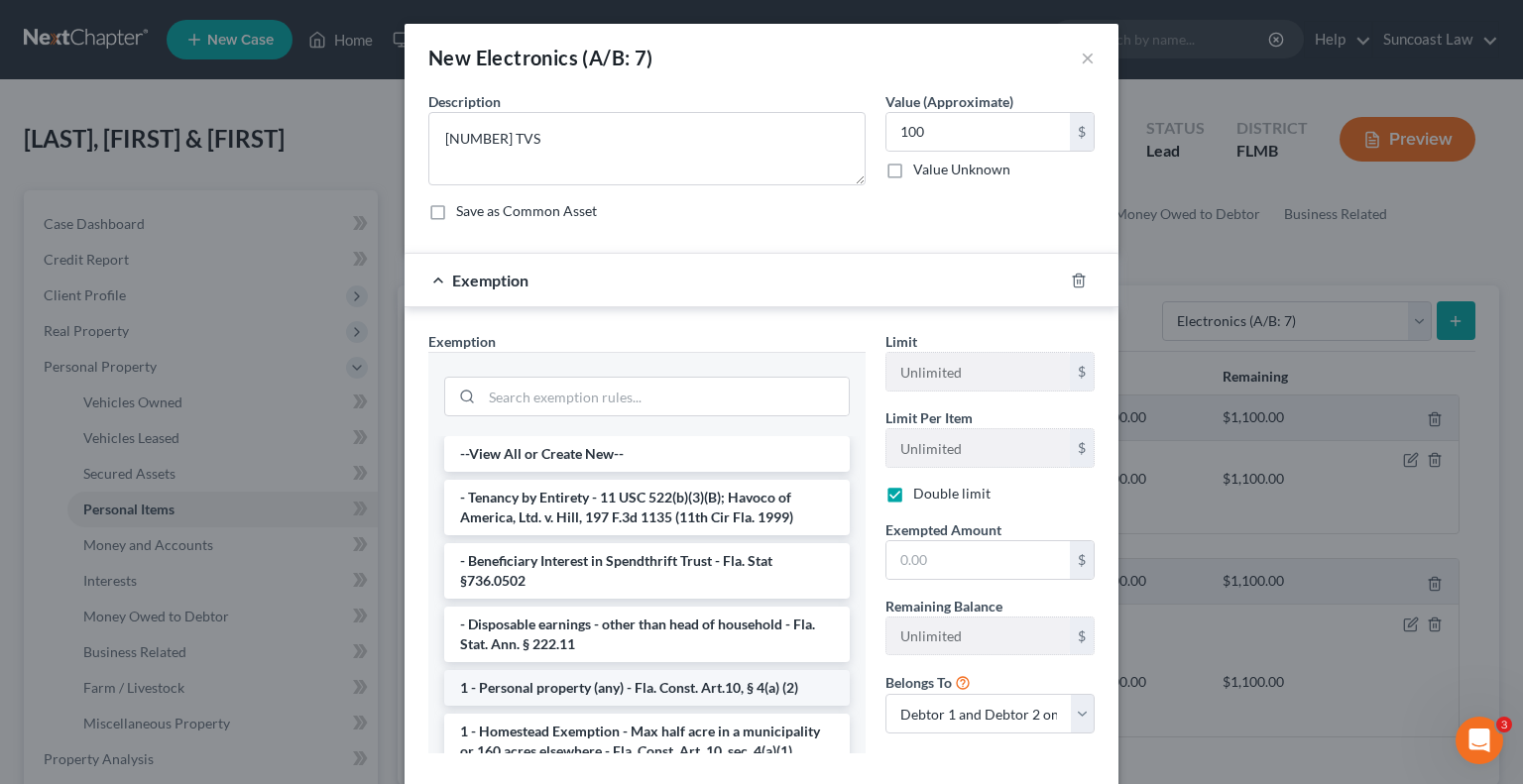 checkbox on "true" 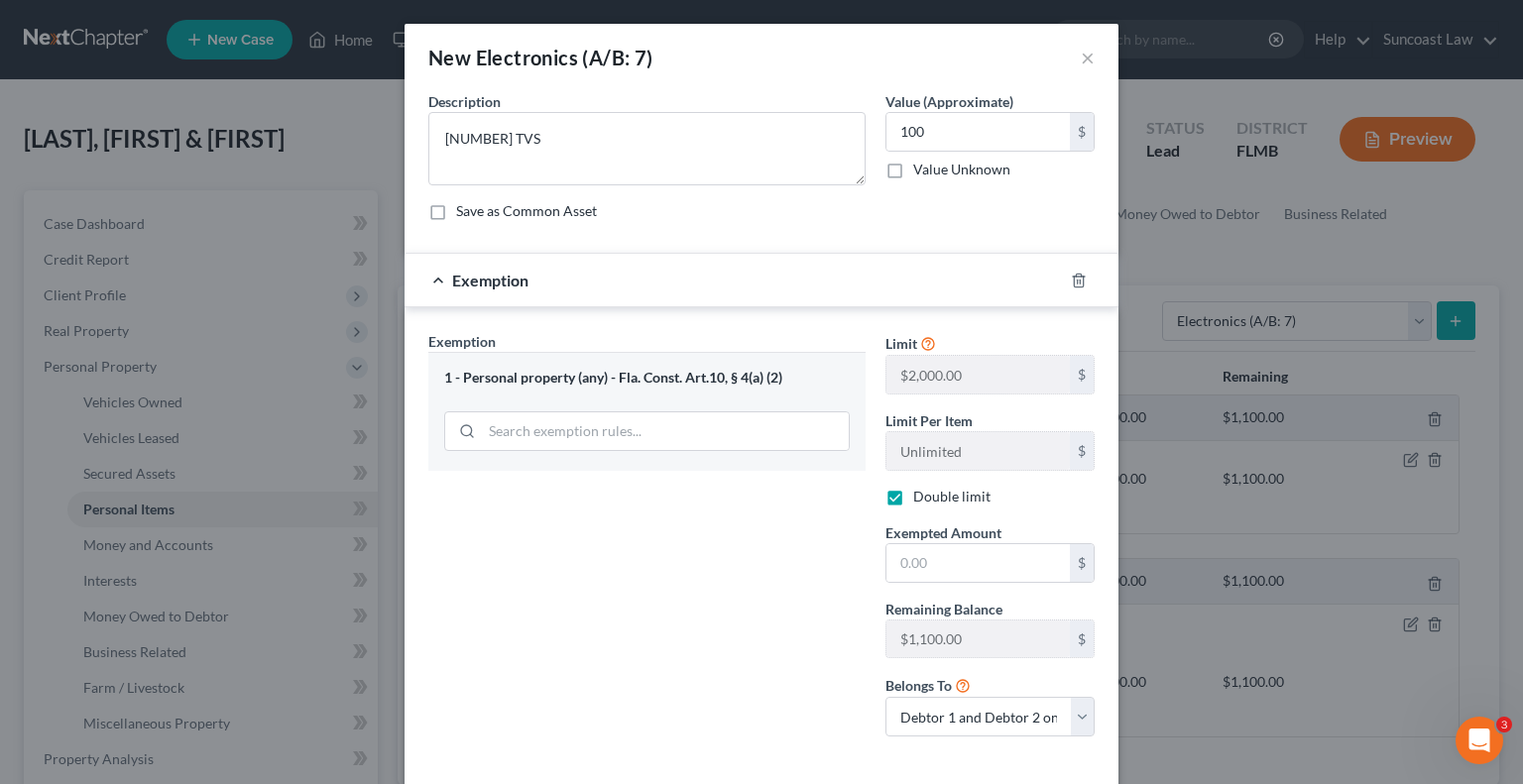 click on "Exemption Set must be selected for CA.
Exemption
*
1 - Personal property (any) - Fla. Const. Art.10, § 4(a) (2)" at bounding box center [646, 541] 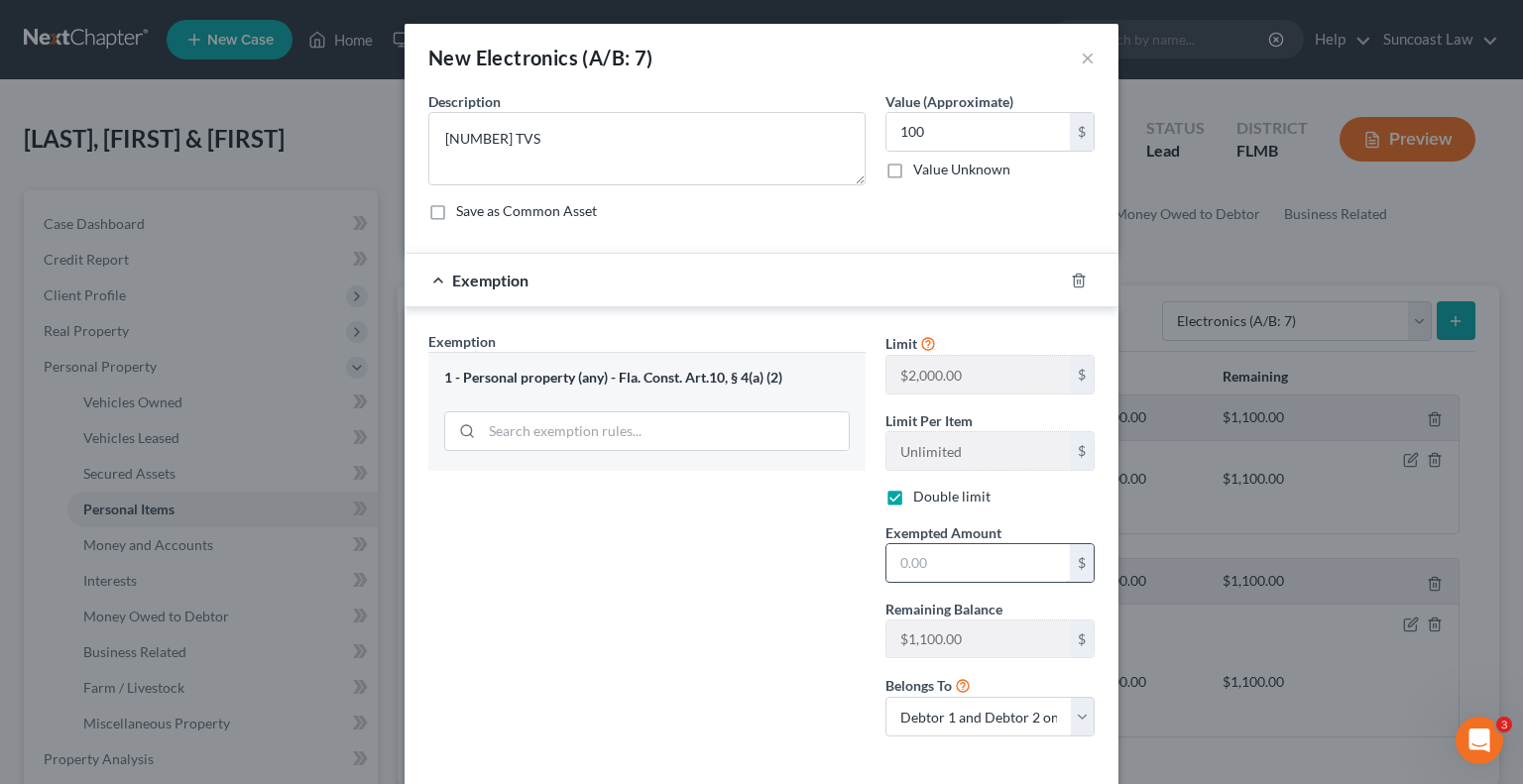 click at bounding box center [978, 563] 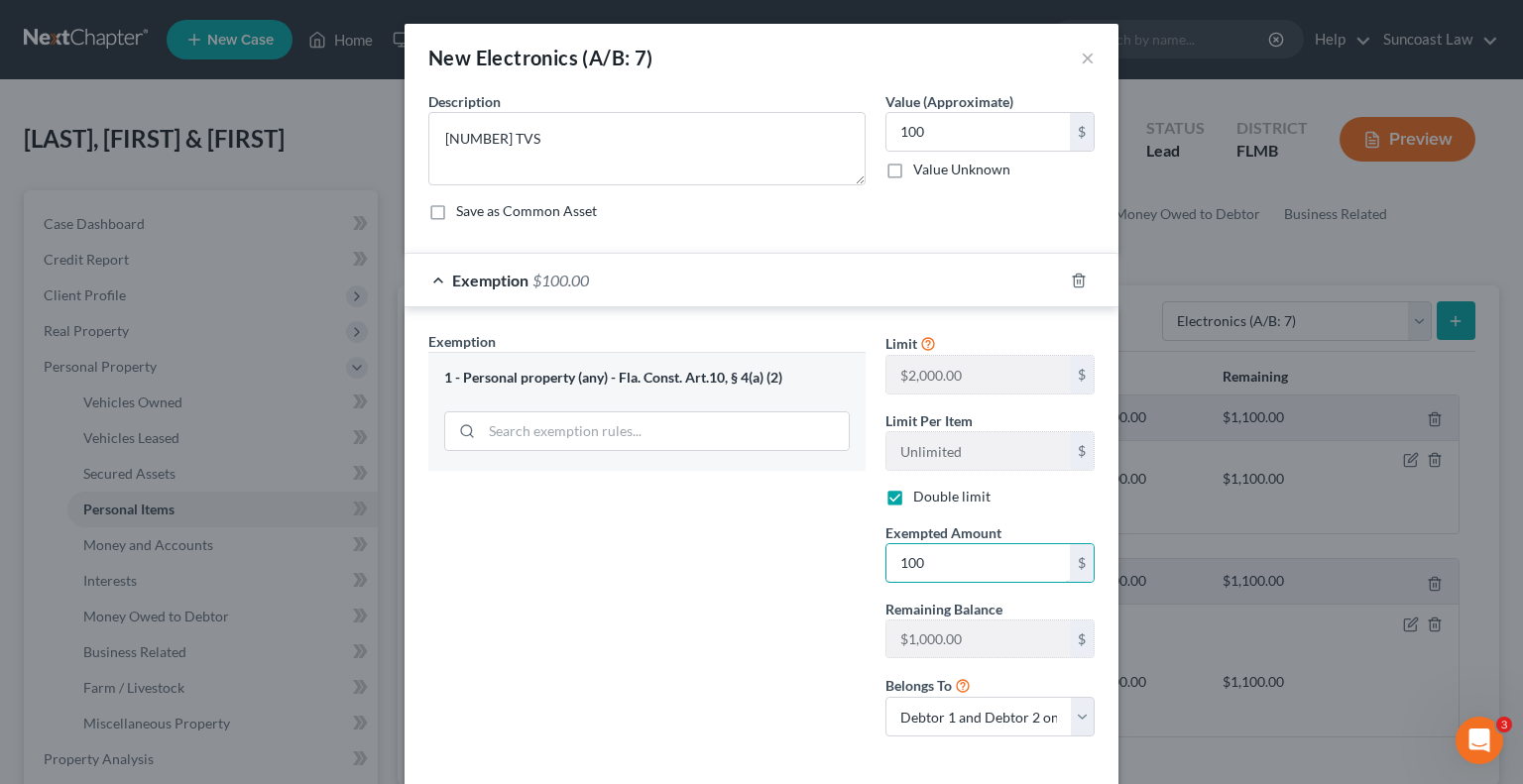 type on "100" 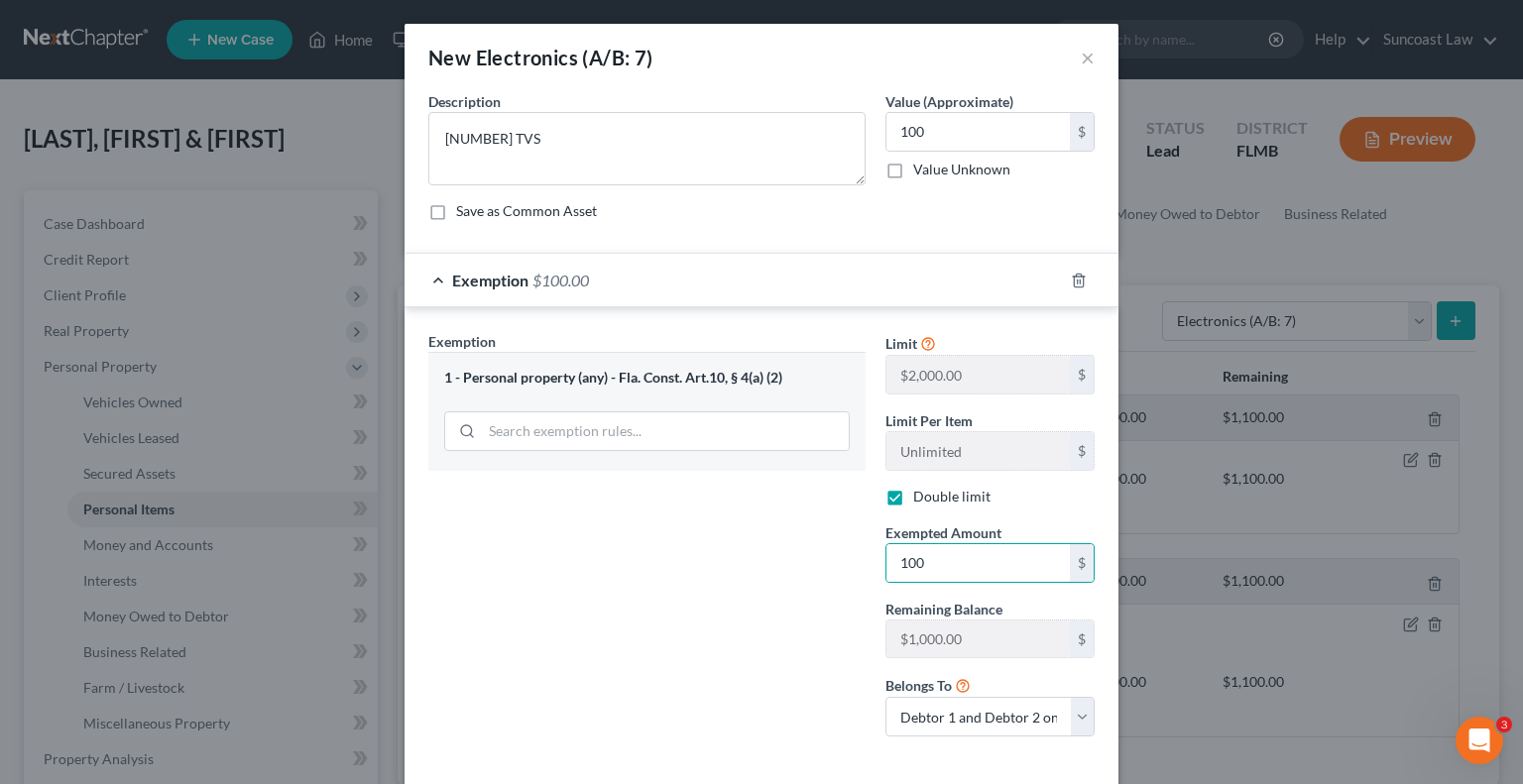 click on "Exemption Set must be selected for CA.
Exemption
*
1 - Personal property (any) - Fla. Const. Art.10, § 4(a) (2)" at bounding box center [646, 541] 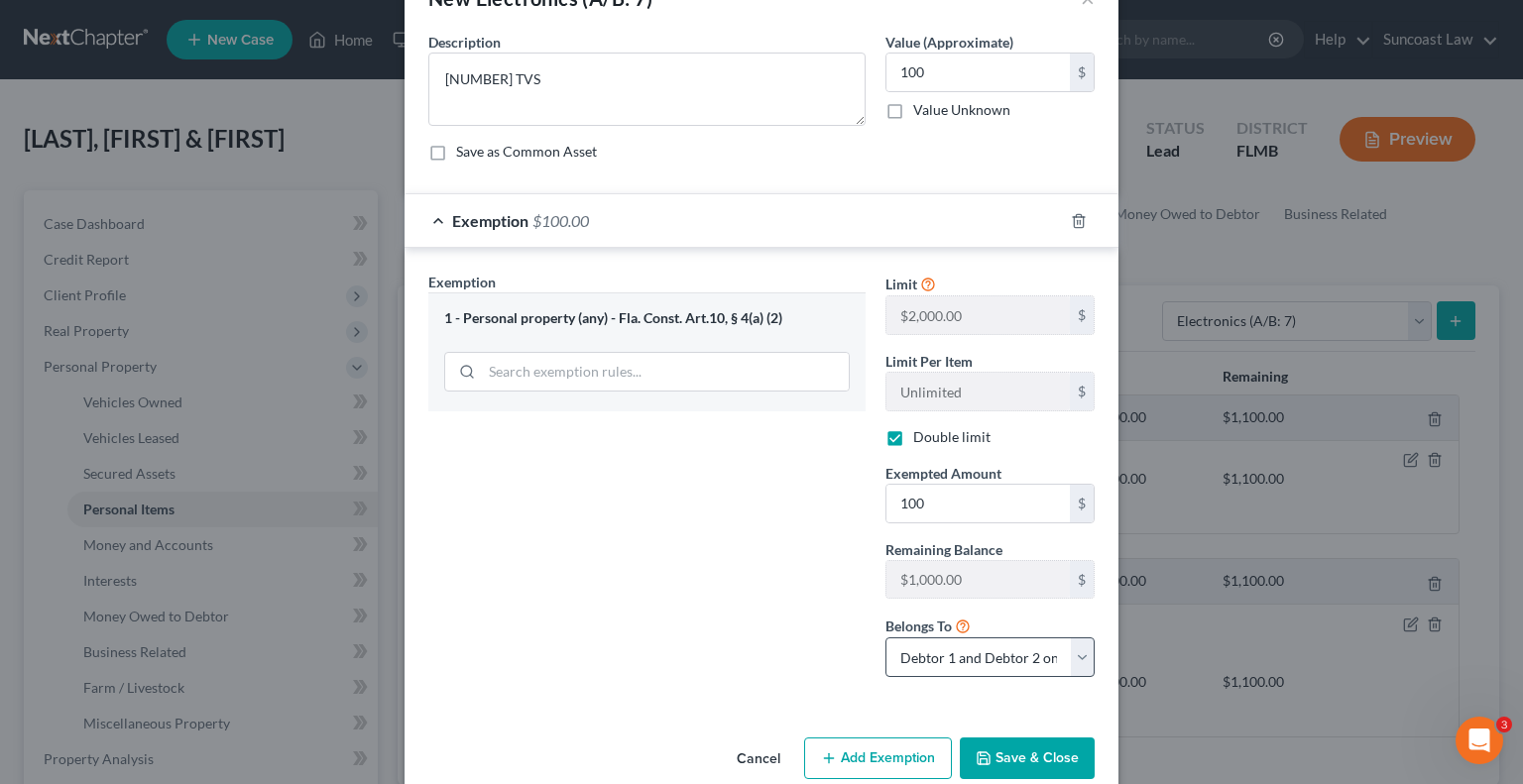scroll, scrollTop: 91, scrollLeft: 0, axis: vertical 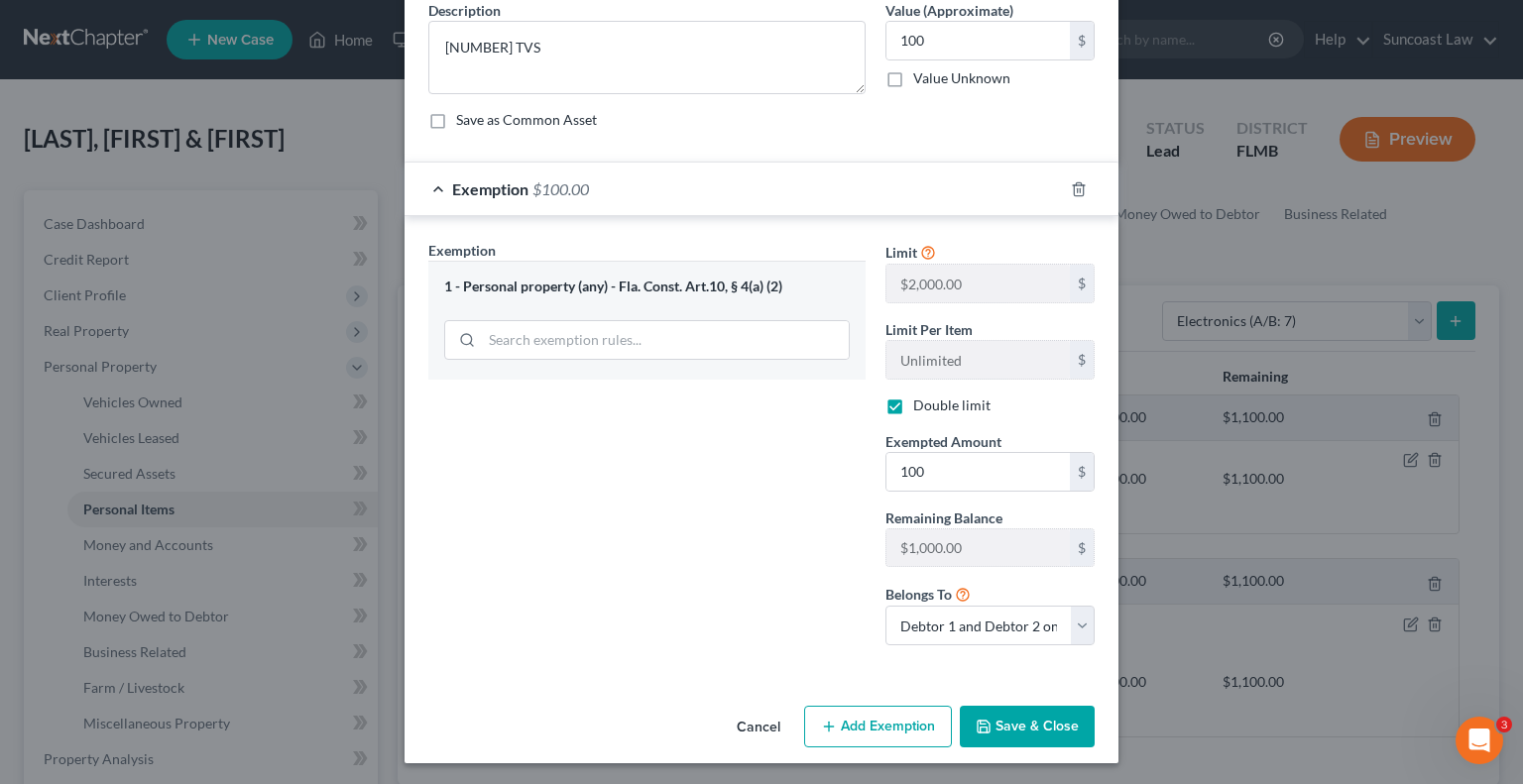 click on "Save & Close" at bounding box center (1027, 727) 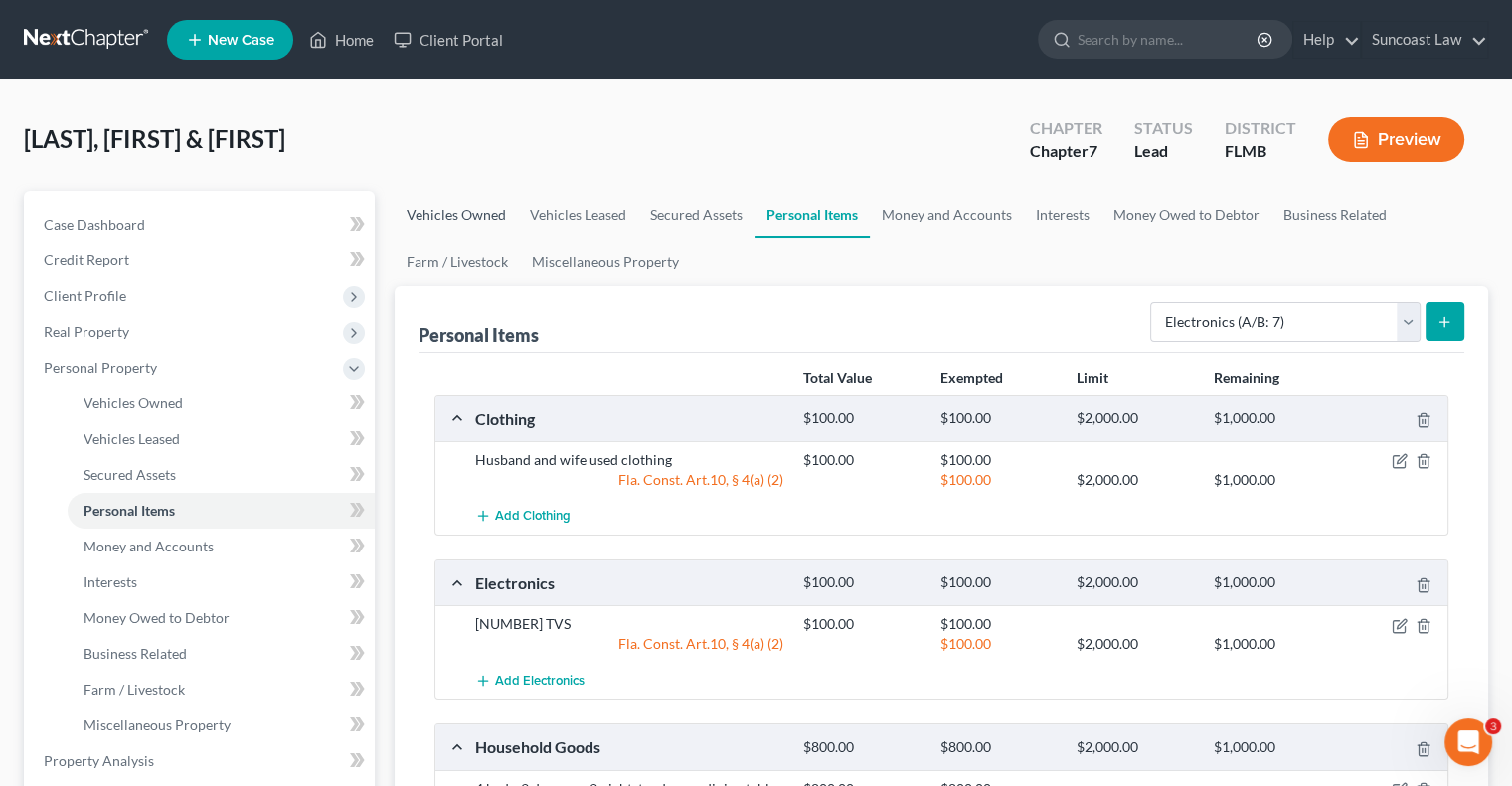 click on "Vehicles Owned" at bounding box center [456, 215] 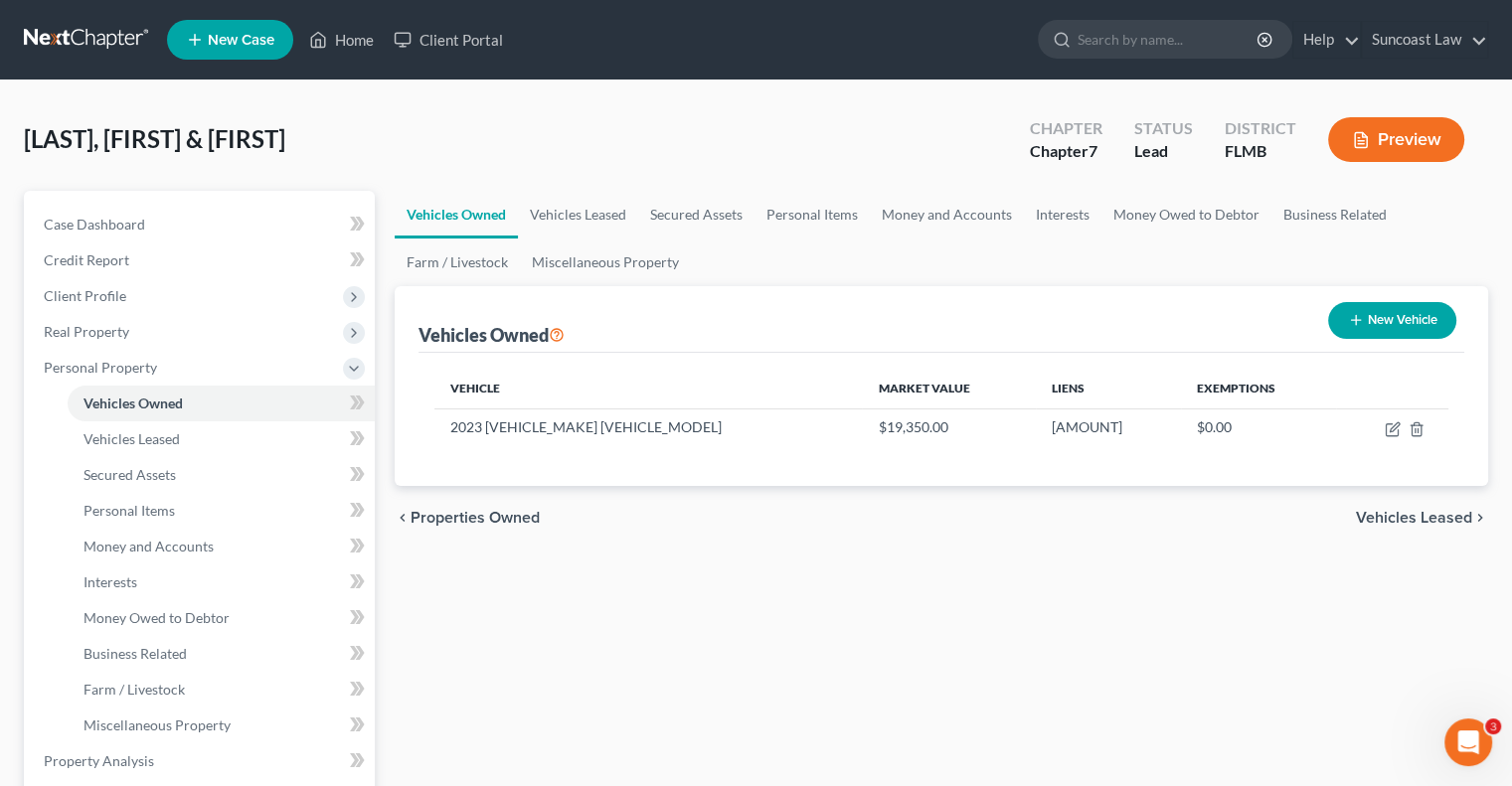 click on "New Vehicle" at bounding box center (1392, 320) 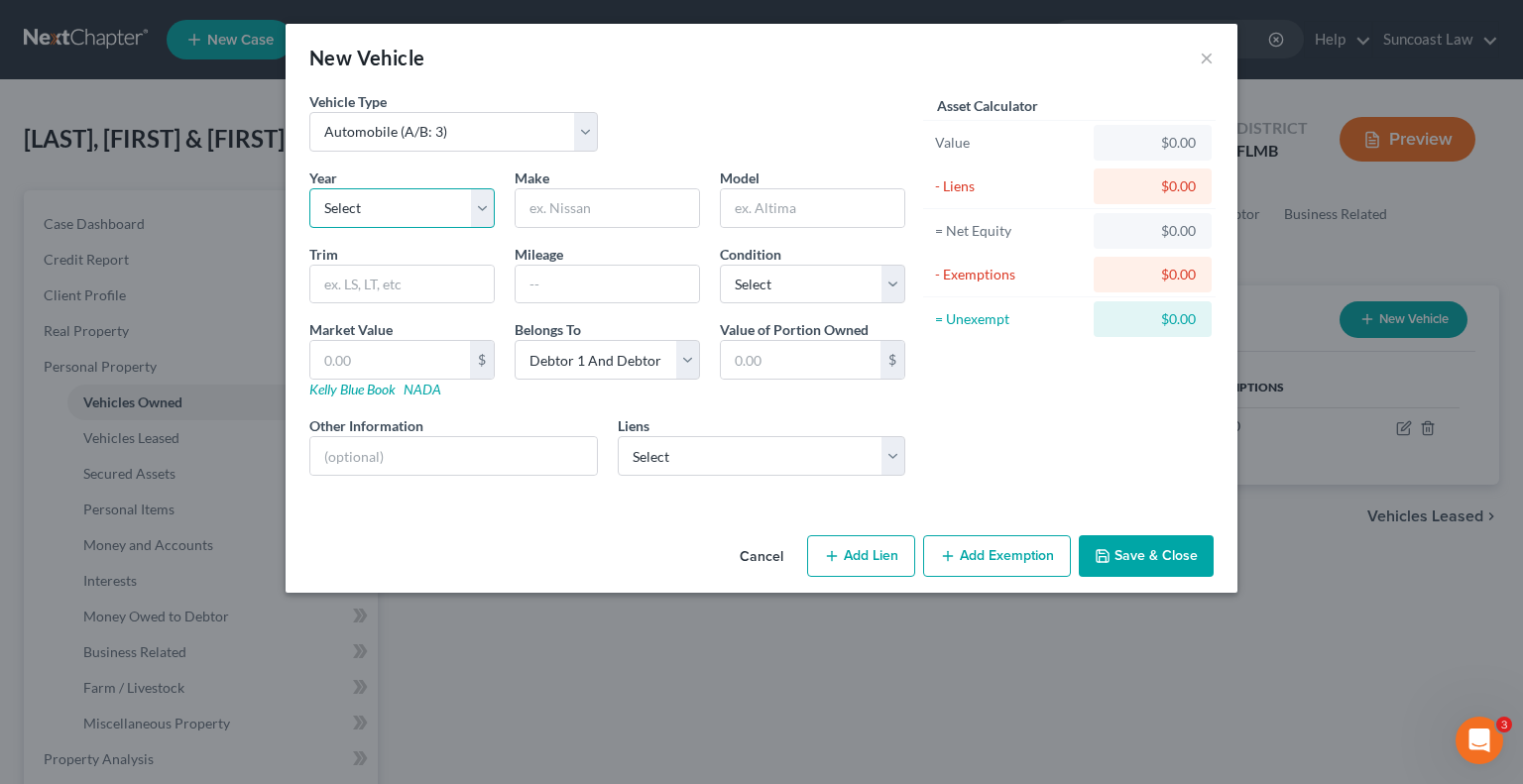 click on "Select 2026 2025 2024 2023 2022 2021 2020 2019 2018 2017 2016 2015 2014 2013 2012 2011 2010 2009 2008 2007 2006 2005 2004 2003 2002 2001 2000 1999 1998 1997 1996 1995 1994 1993 1992 1991 1990 1989 1988 1987 1986 1985 1984 1983 1982 1981 1980 1979 1978 1977 1976 1975 1974 1973 1972 1971 1970 1969 1968 1967 1966 1965 1964 1963 1962 1961 1960 1959 1958 1957 1956 1955 1954 1953 1952 1951 1950 1949 1948 1947 1946 1945 1944 1943 1942 1941 1940 1939 1938 1937 1936 1935 1934 1933 1932 1931 1930 1929 1928 1927 1926 1925 1924 1923 1922 1921 1920 1919 1918 1917 1916 1915 1914 1913 1912 1911 1910 1909 1908 1907 1906 1905 1904 1903 1902 1901" at bounding box center [402, 208] 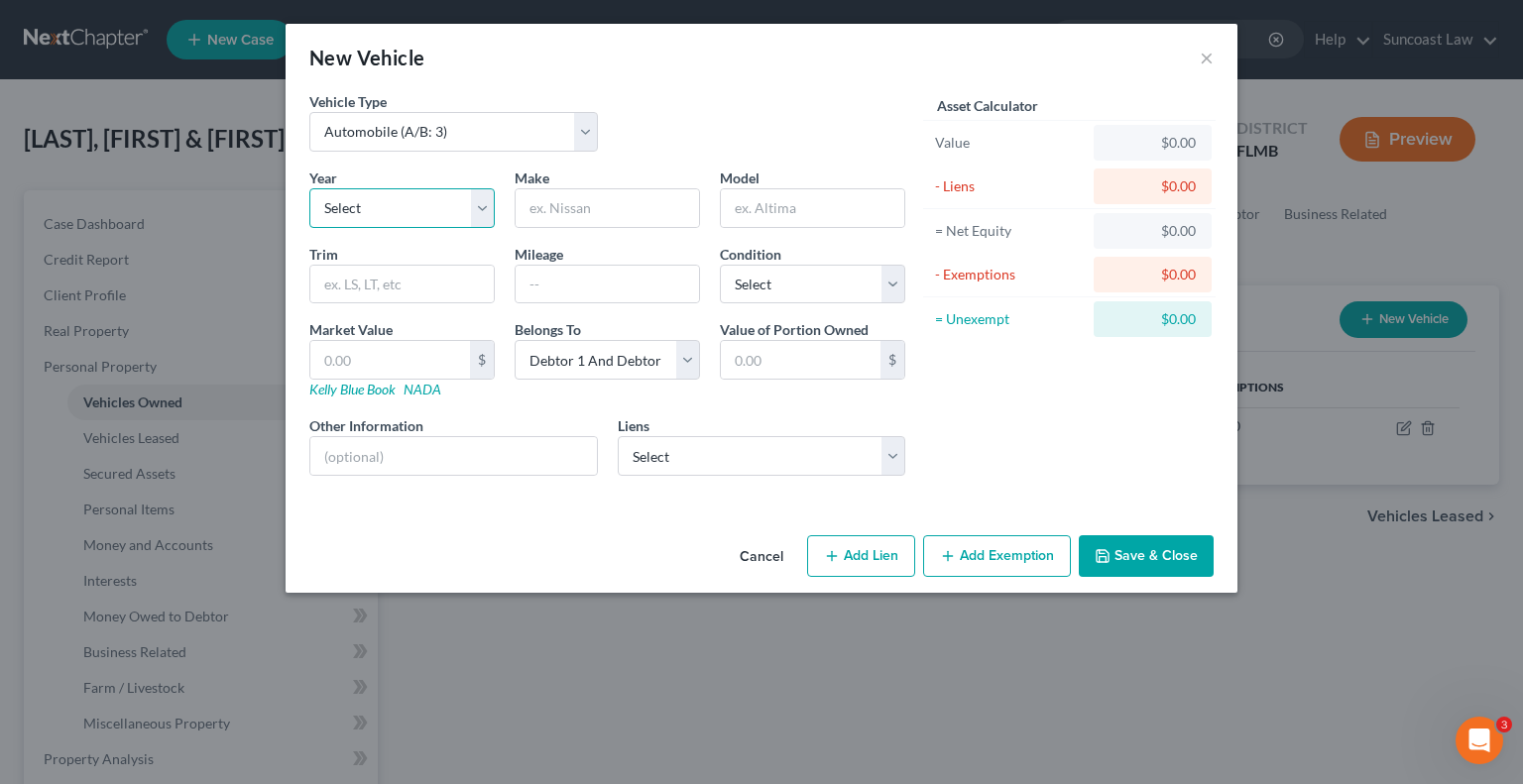 select on "16" 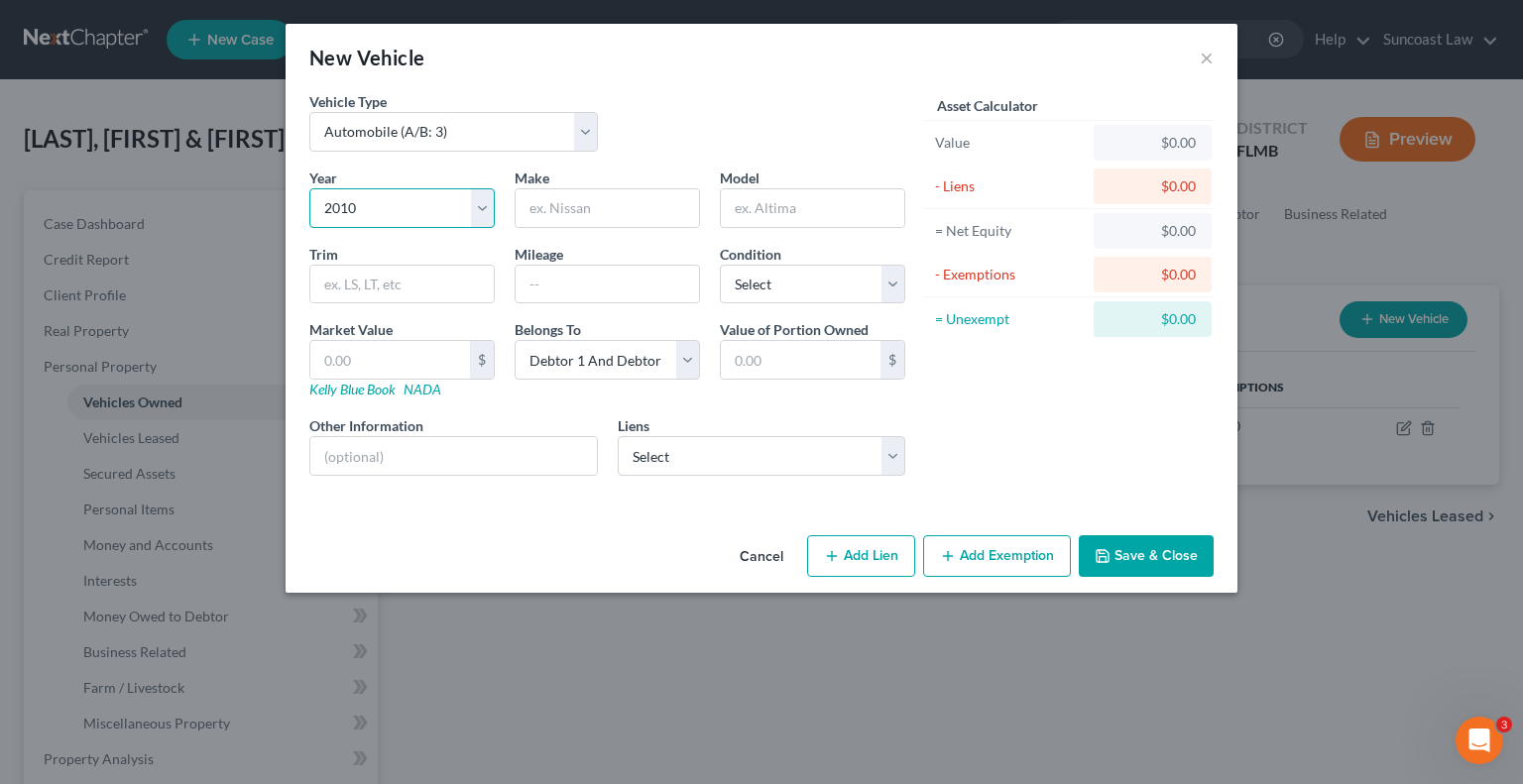 click on "Select 2026 2025 2024 2023 2022 2021 2020 2019 2018 2017 2016 2015 2014 2013 2012 2011 2010 2009 2008 2007 2006 2005 2004 2003 2002 2001 2000 1999 1998 1997 1996 1995 1994 1993 1992 1991 1990 1989 1988 1987 1986 1985 1984 1983 1982 1981 1980 1979 1978 1977 1976 1975 1974 1973 1972 1971 1970 1969 1968 1967 1966 1965 1964 1963 1962 1961 1960 1959 1958 1957 1956 1955 1954 1953 1952 1951 1950 1949 1948 1947 1946 1945 1944 1943 1942 1941 1940 1939 1938 1937 1936 1935 1934 1933 1932 1931 1930 1929 1928 1927 1926 1925 1924 1923 1922 1921 1920 1919 1918 1917 1916 1915 1914 1913 1912 1911 1910 1909 1908 1907 1906 1905 1904 1903 1902 1901" at bounding box center [402, 208] 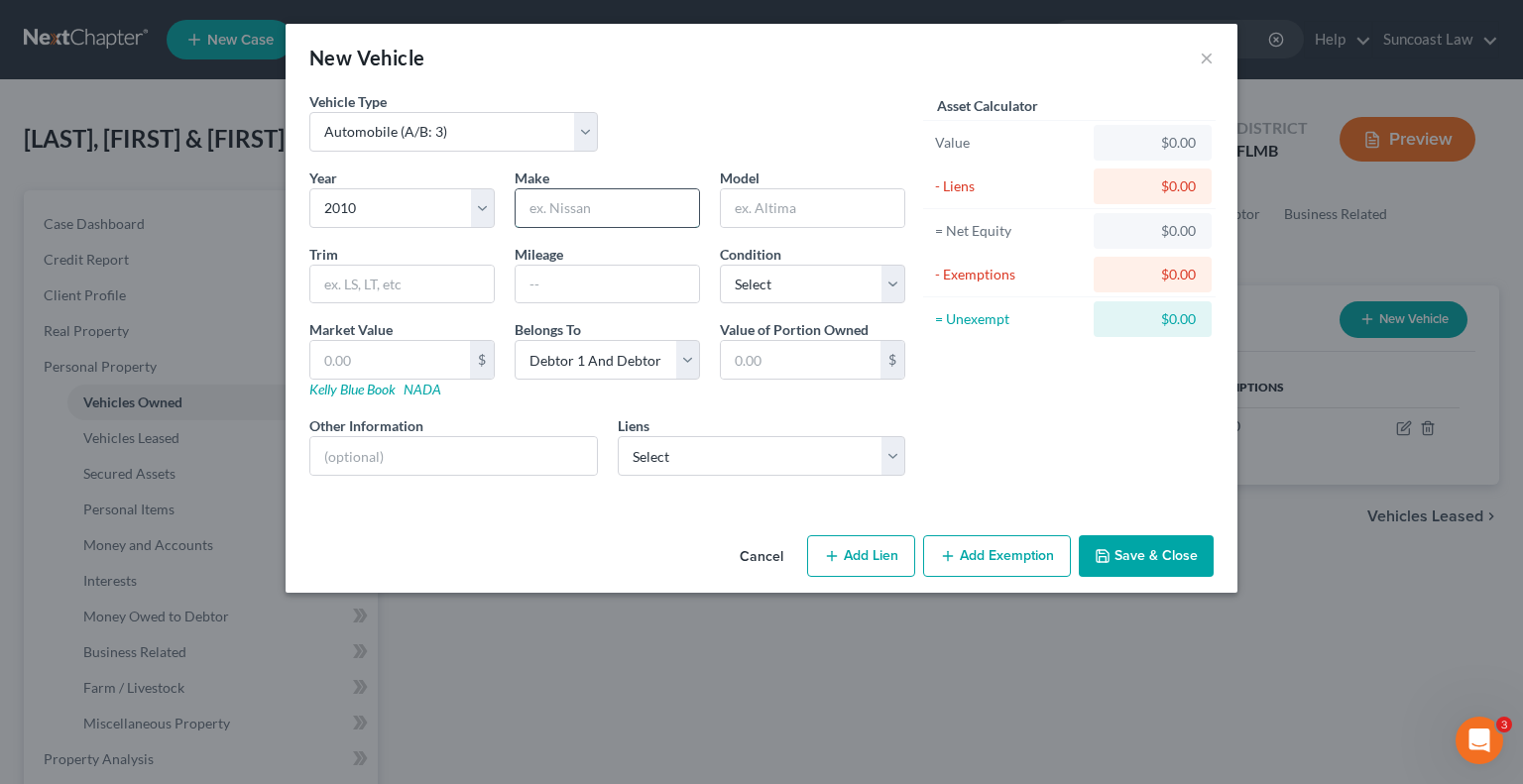 click at bounding box center [607, 208] 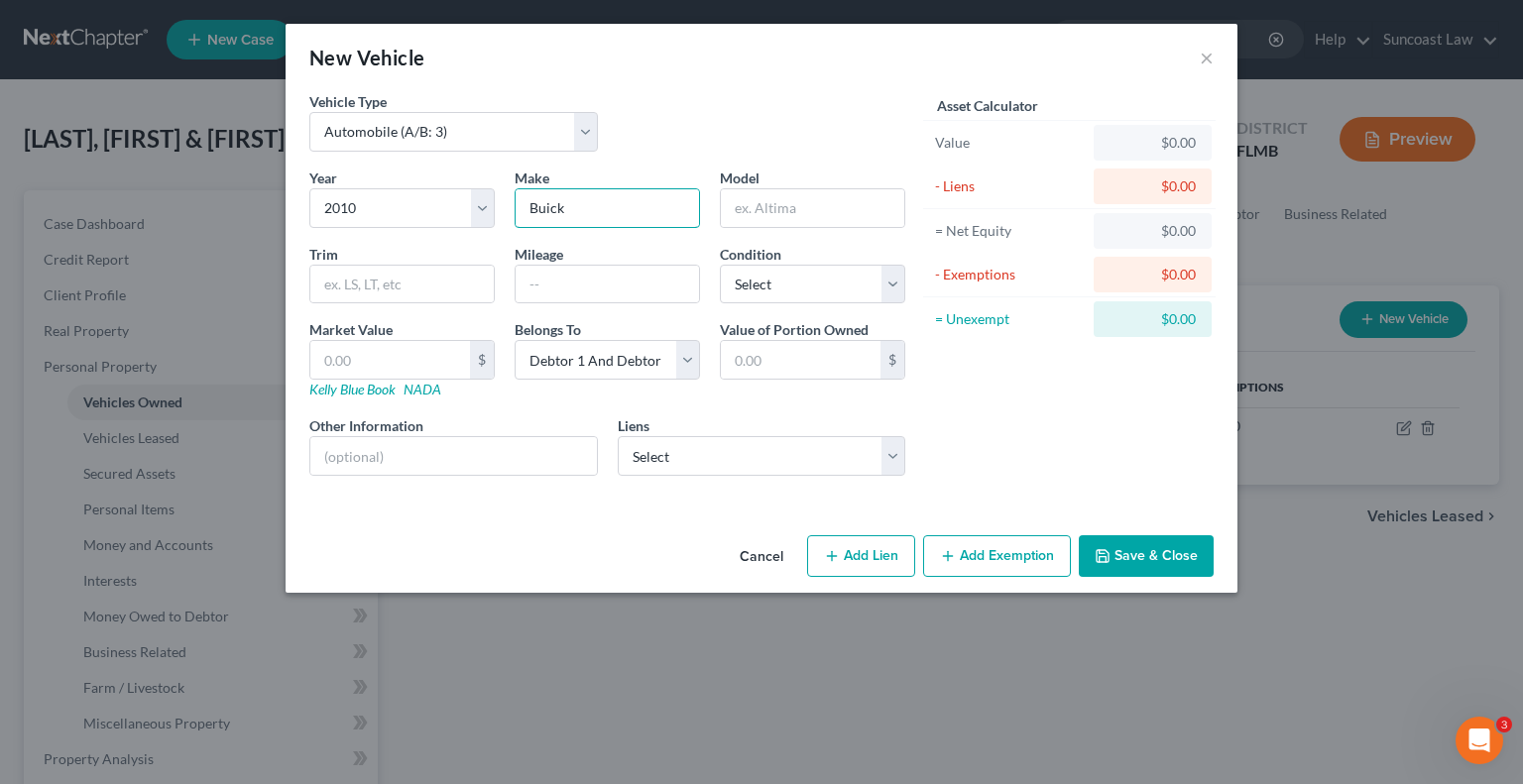 type on "Buick" 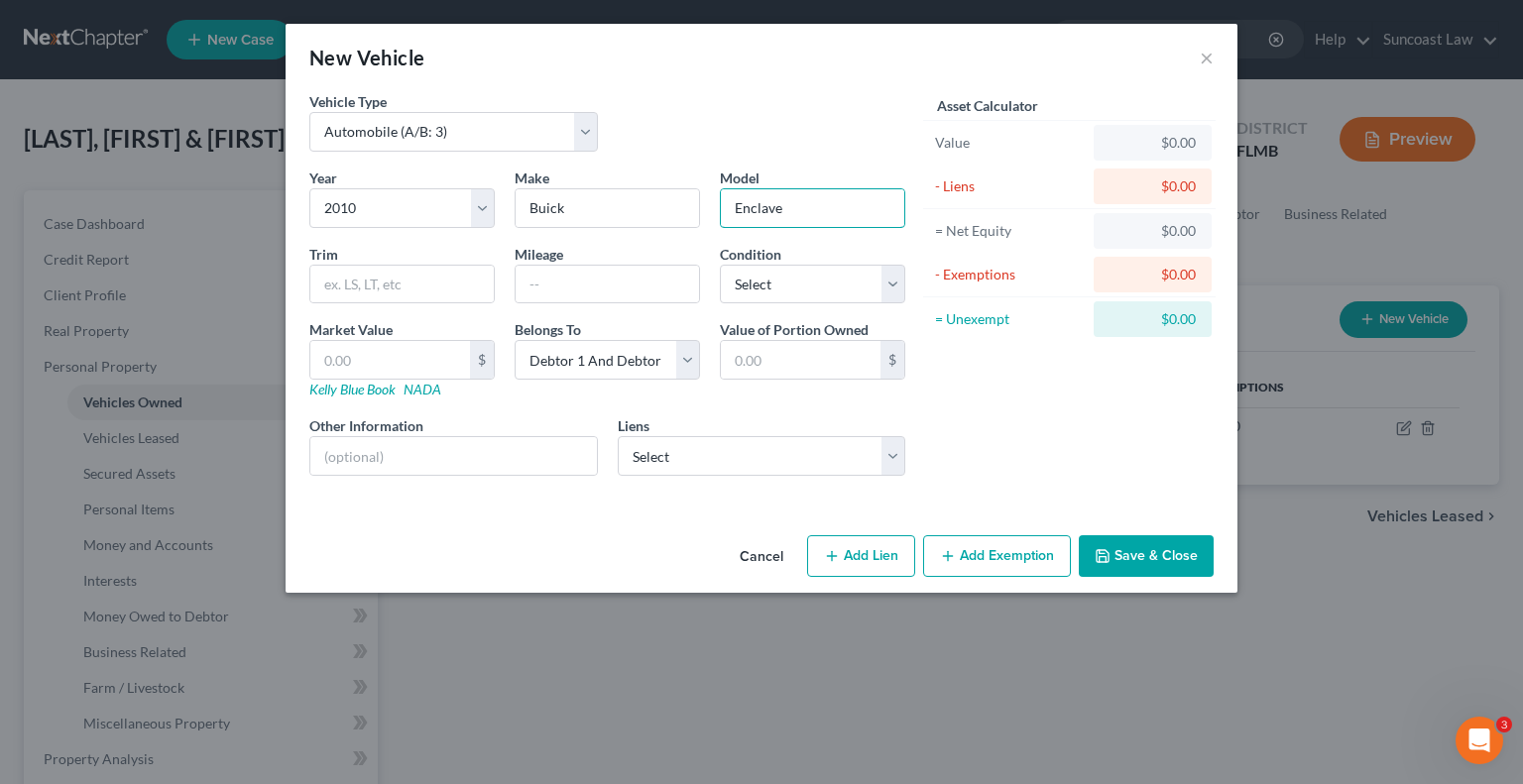 type on "Enclave" 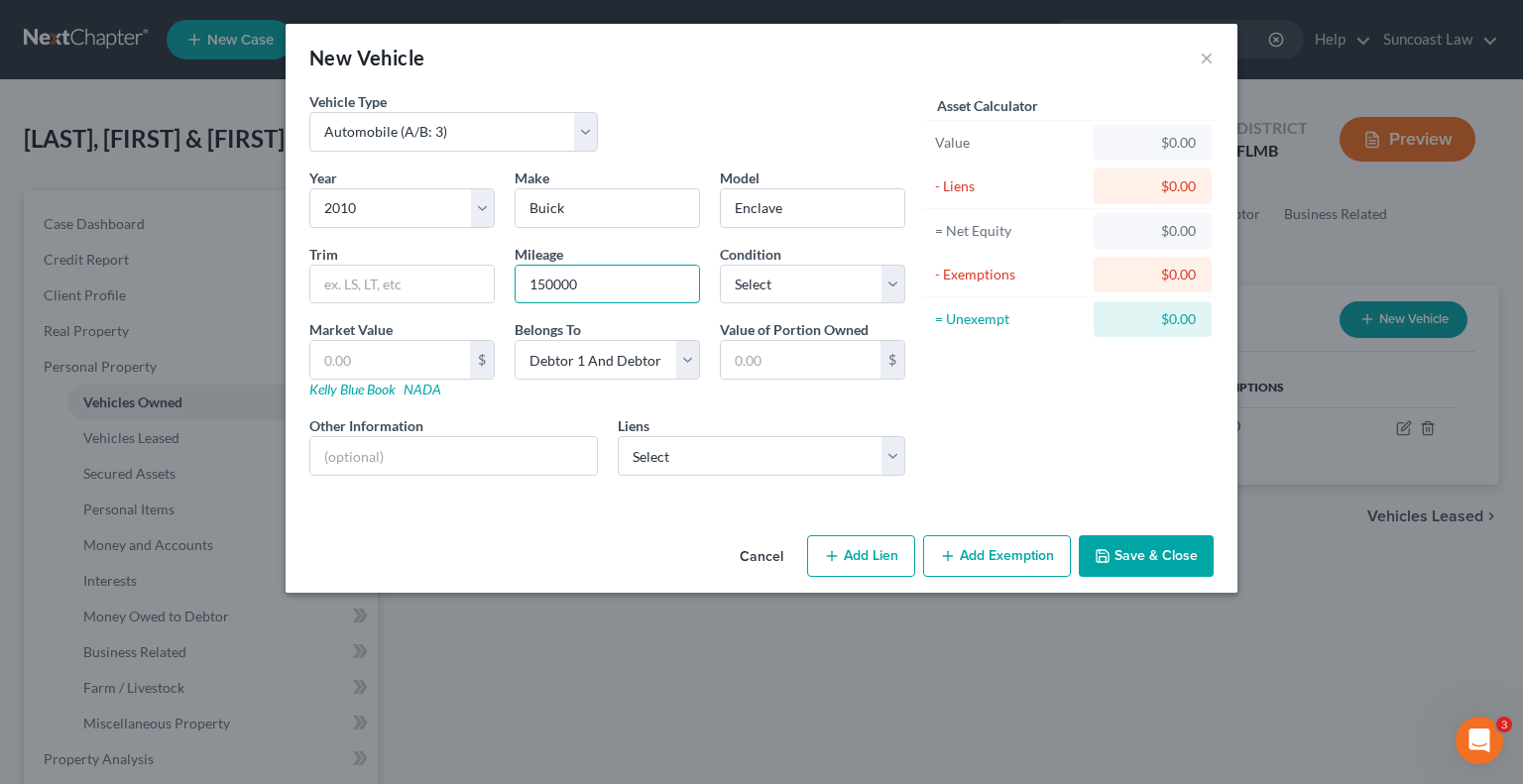 type on "150000" 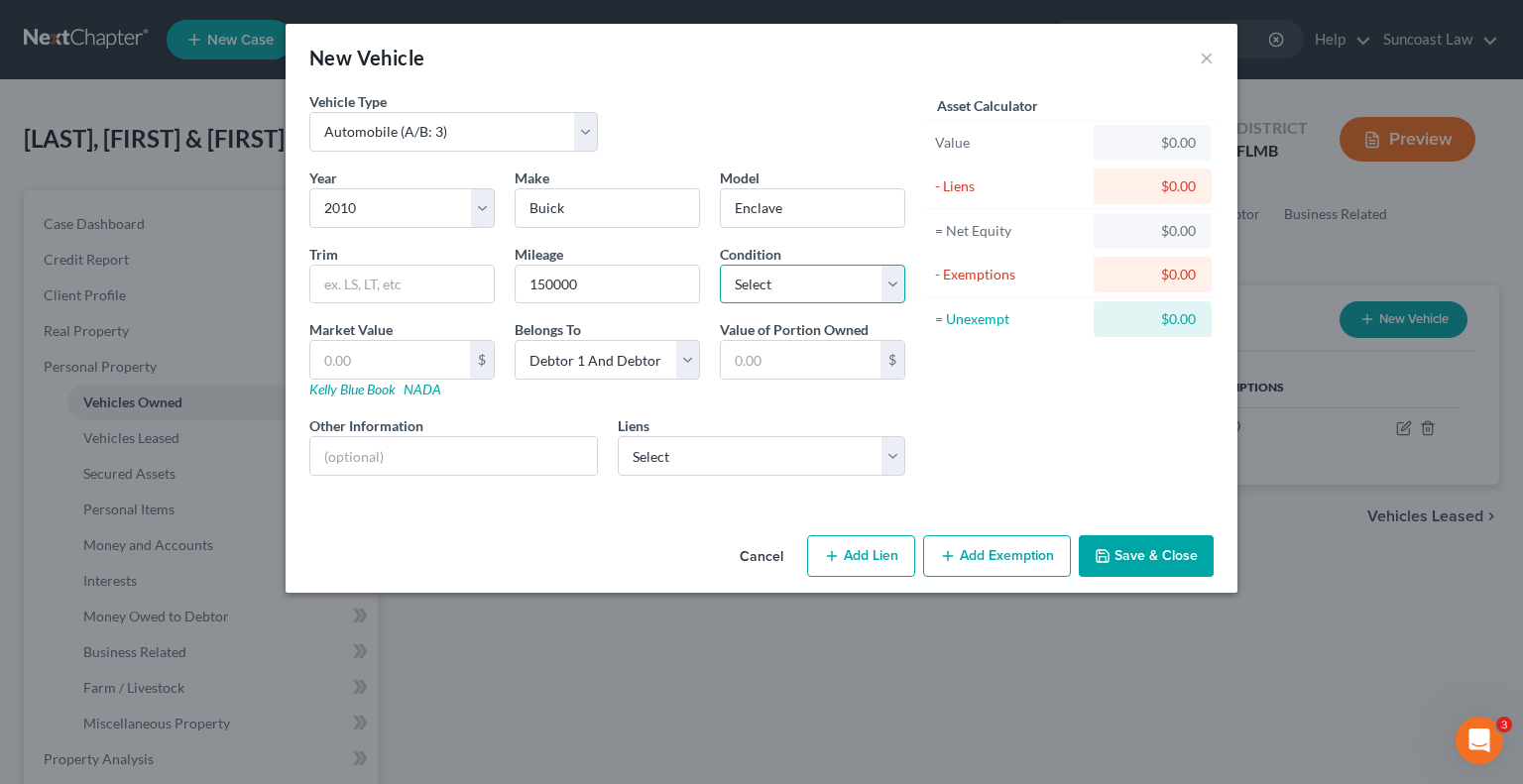 select on "3" 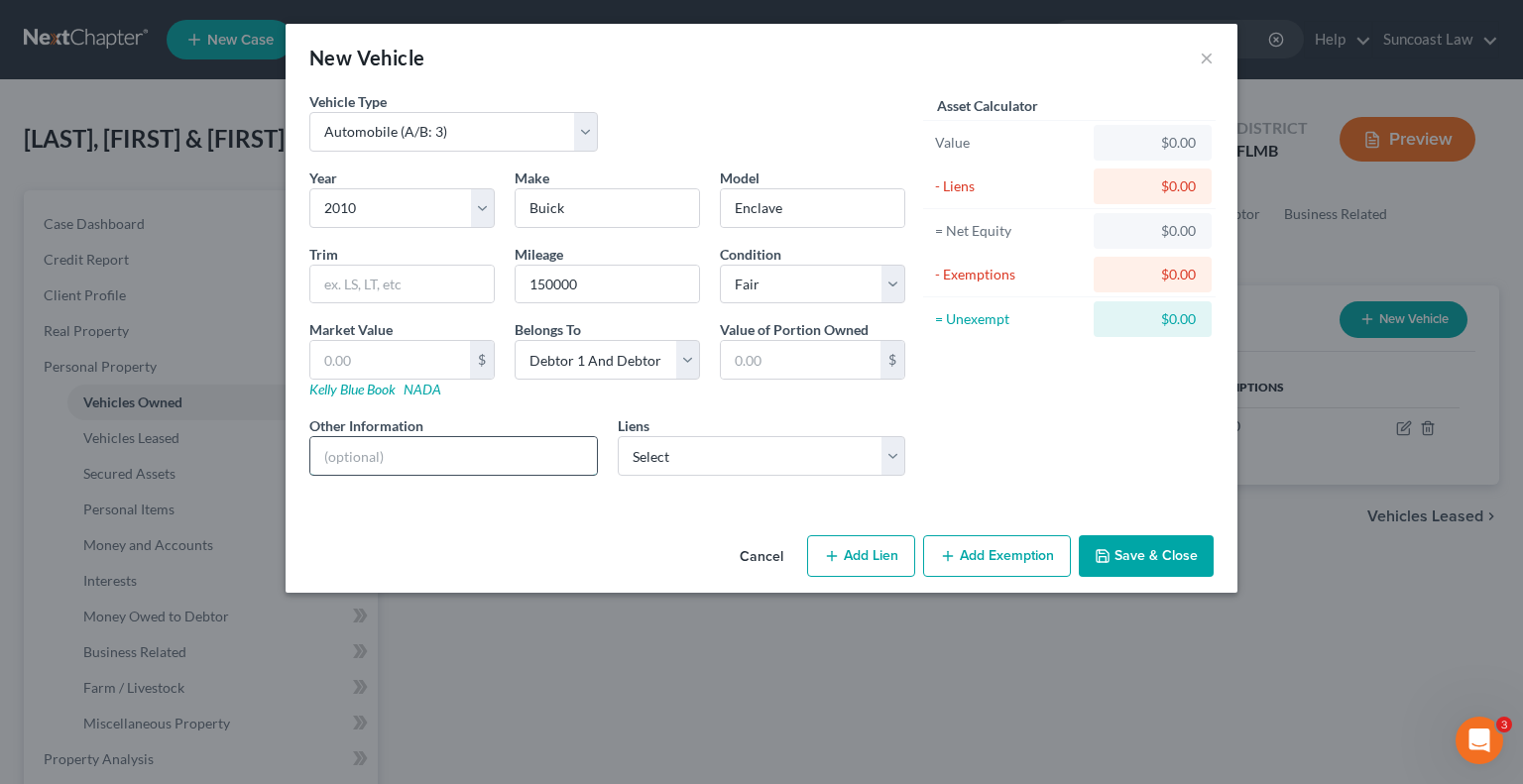 click at bounding box center [453, 456] 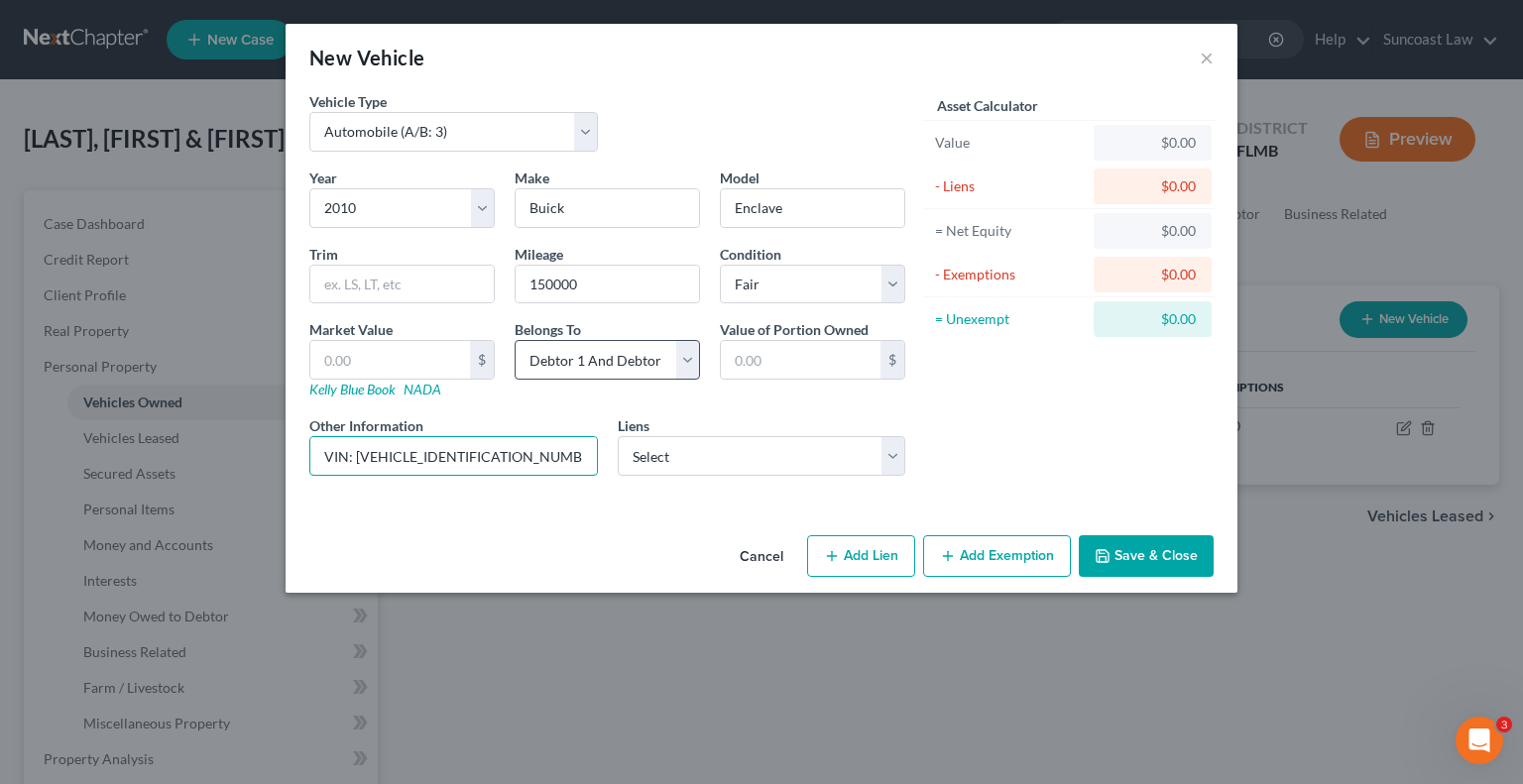 type on "VIN: [VEHICLE_IDENTIFICATION_NUMBER]" 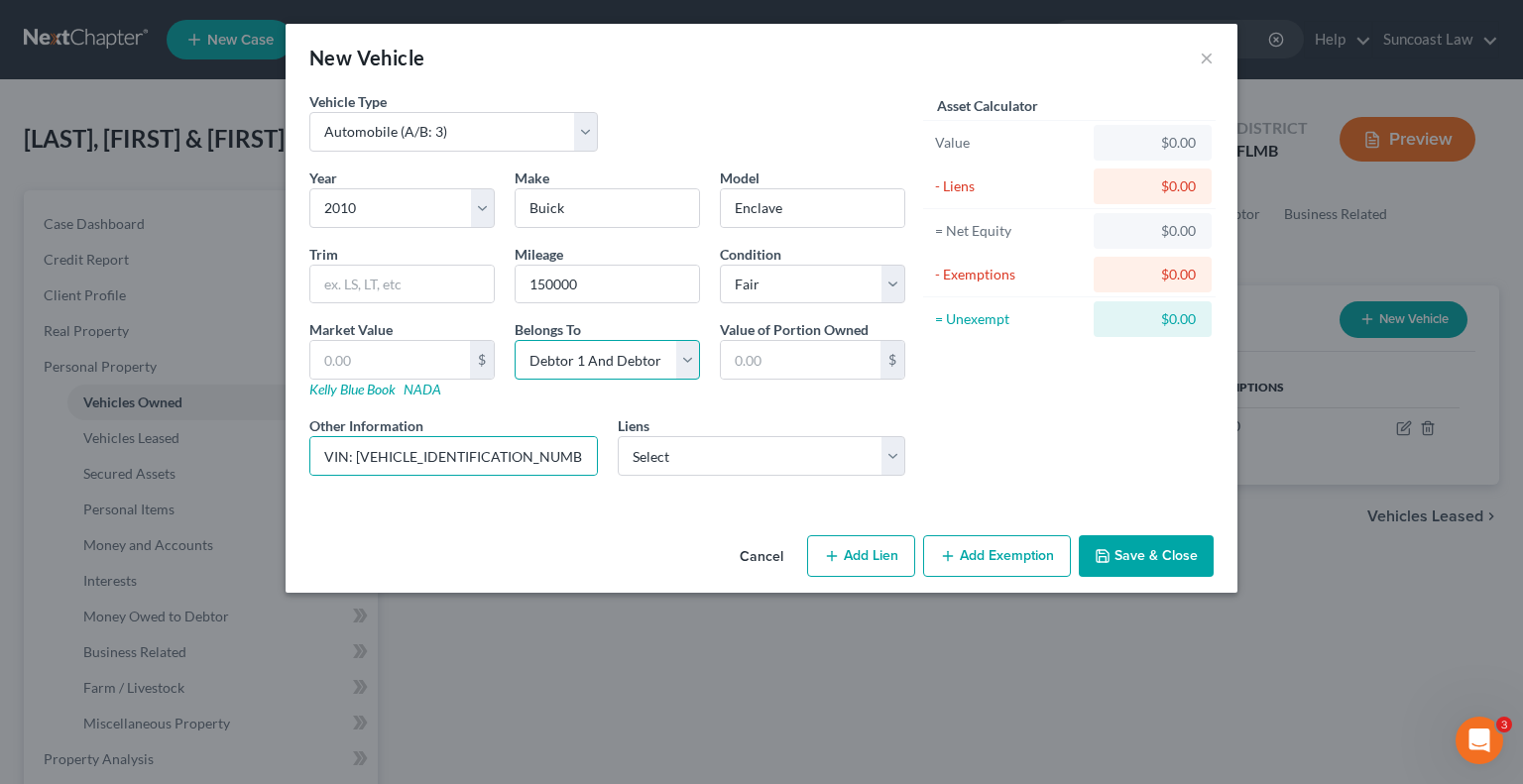 drag, startPoint x: 658, startPoint y: 352, endPoint x: 645, endPoint y: 363, distance: 17.029386 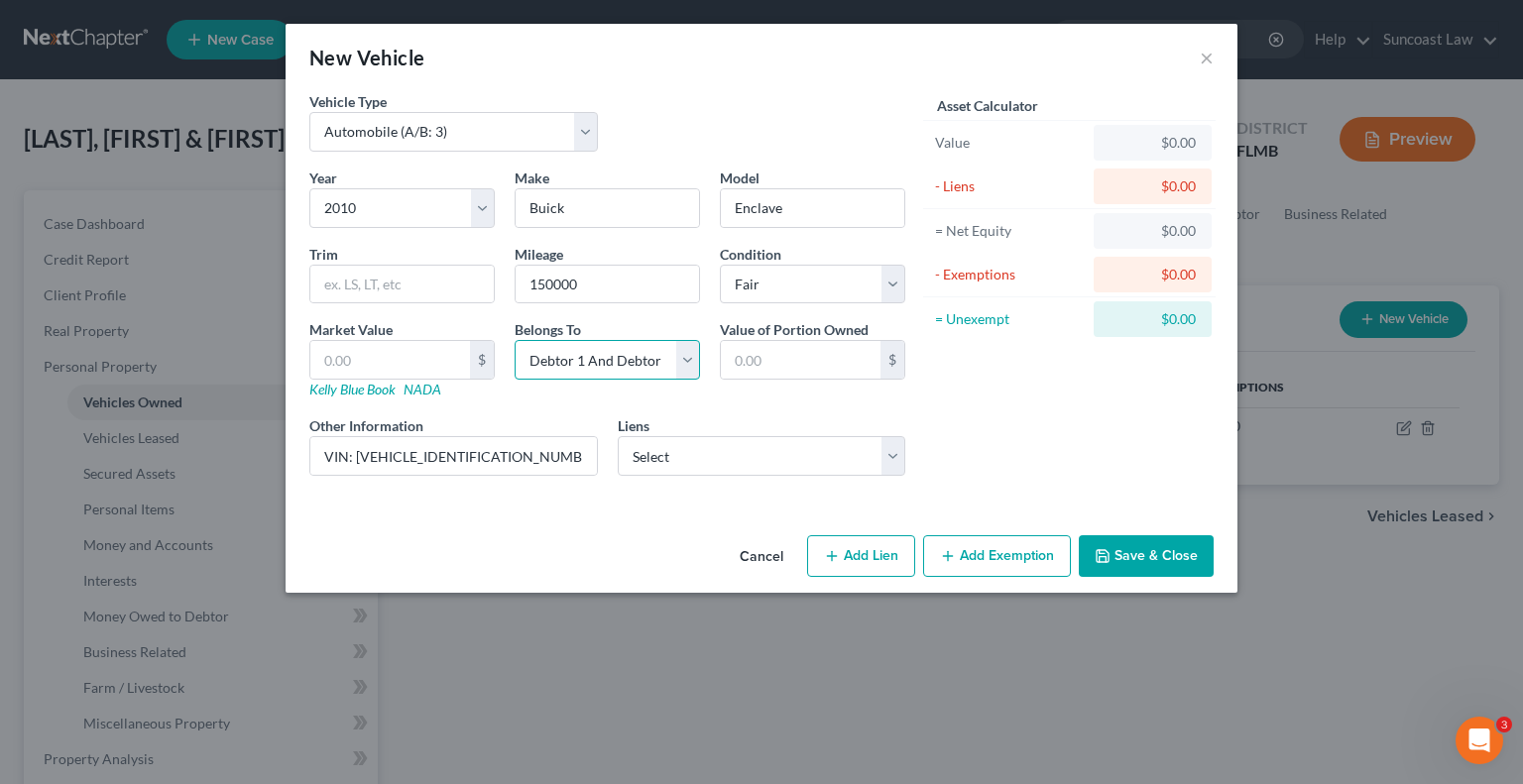 select on "0" 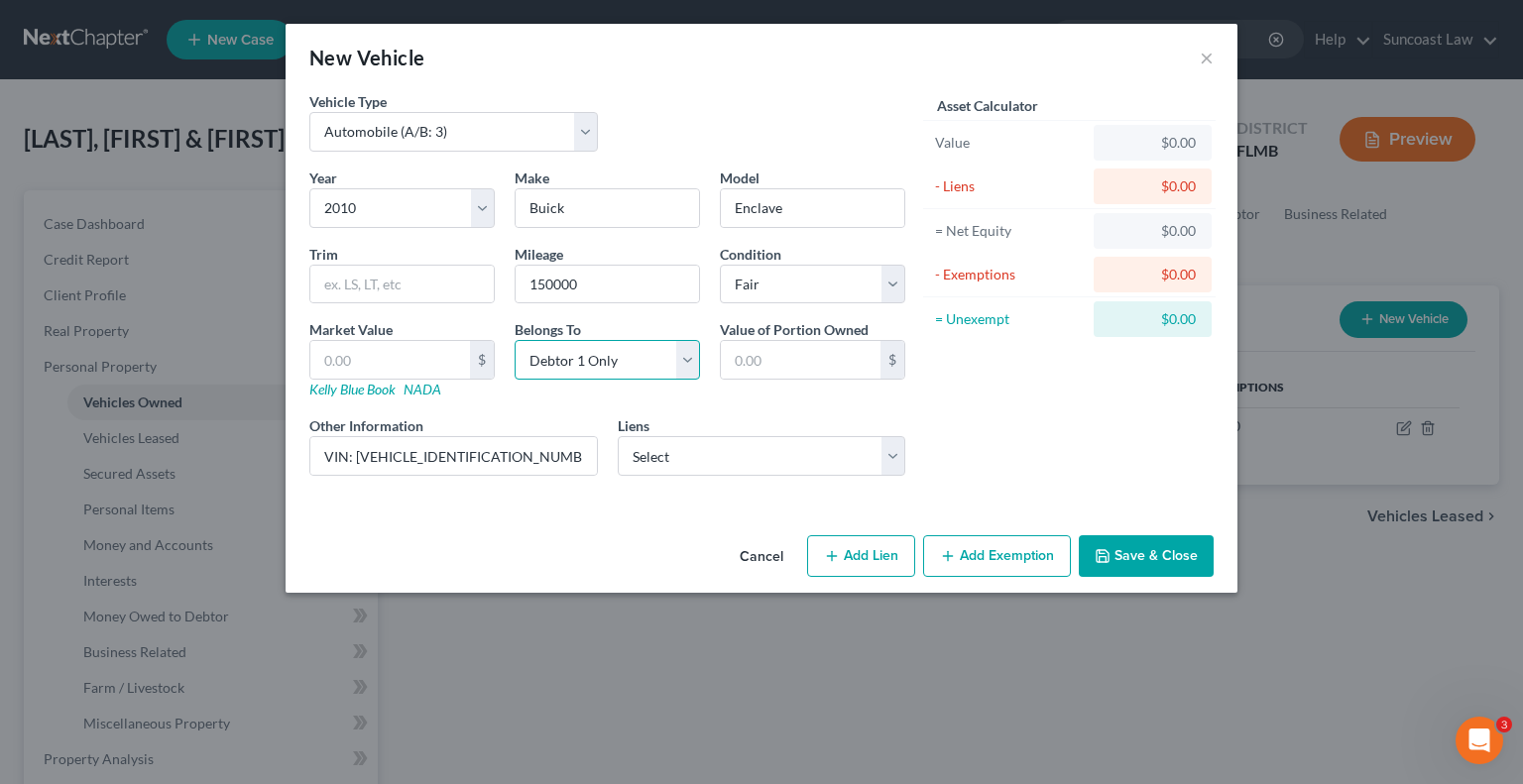 click on "Select Debtor 1 Only Debtor 2 Only Debtor 1 And Debtor 2 Only At Least One Of The Debtors And Another Community Property" at bounding box center (607, 360) 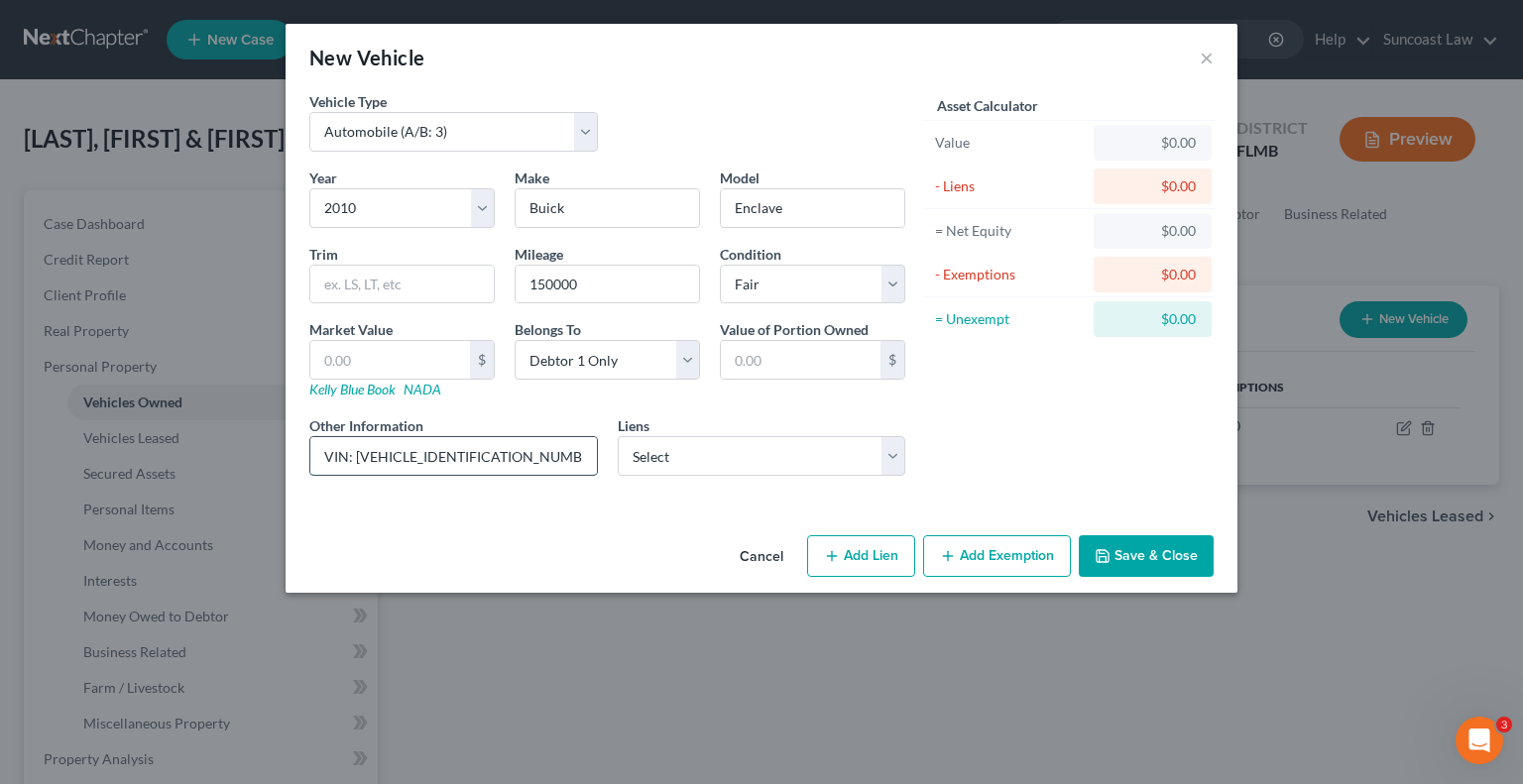 drag, startPoint x: 508, startPoint y: 451, endPoint x: 357, endPoint y: 462, distance: 151.4001 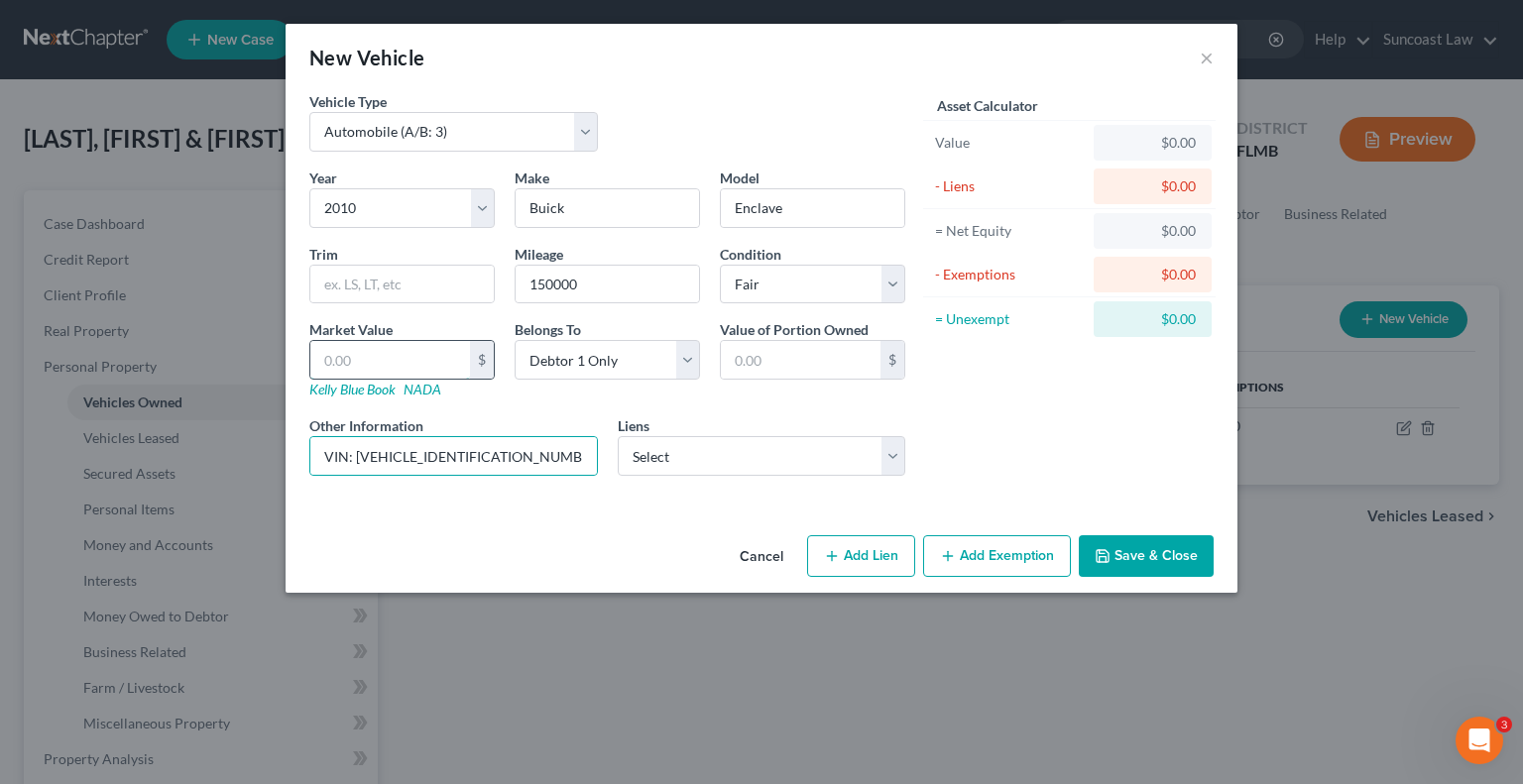 click at bounding box center [390, 360] 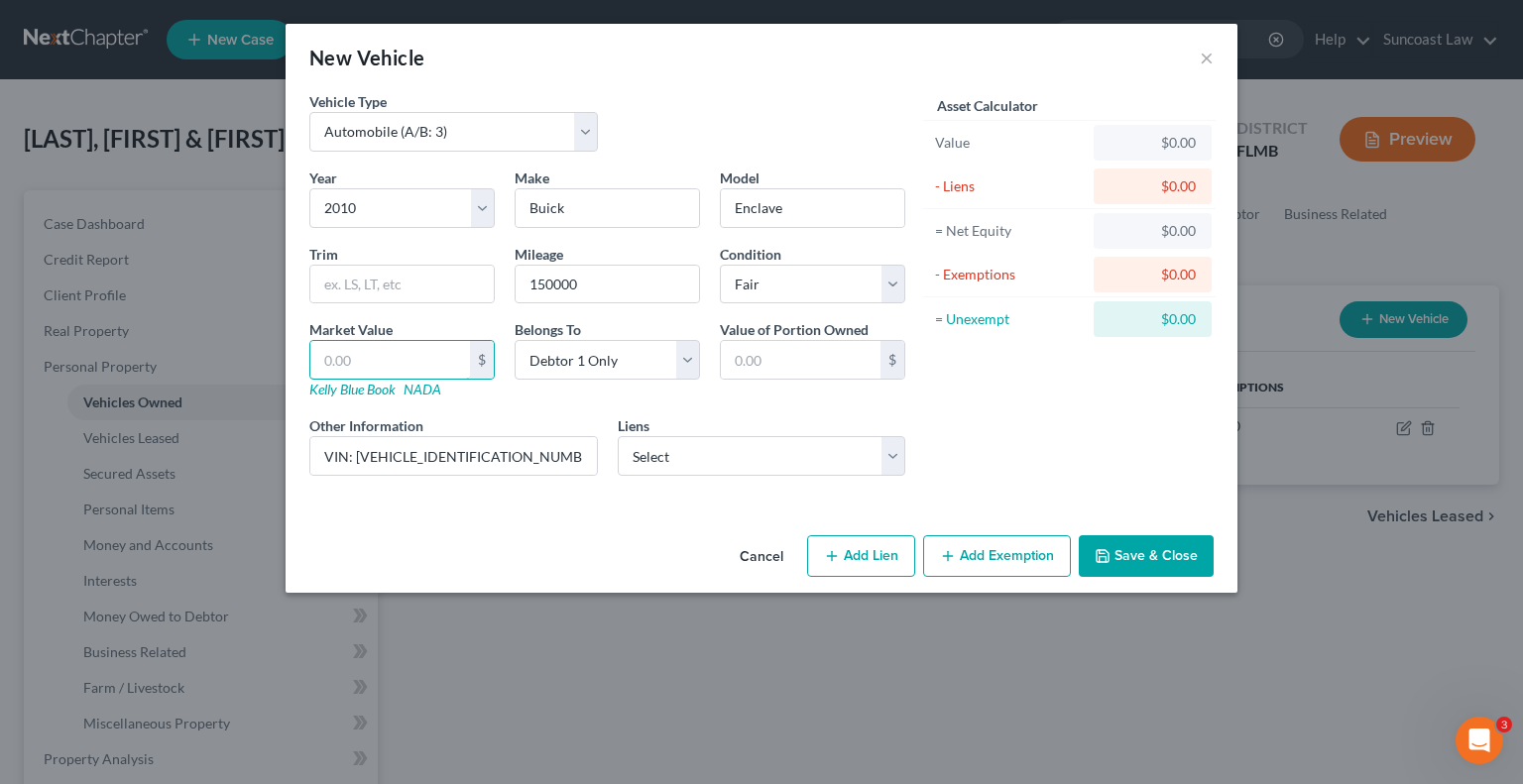 type on "2" 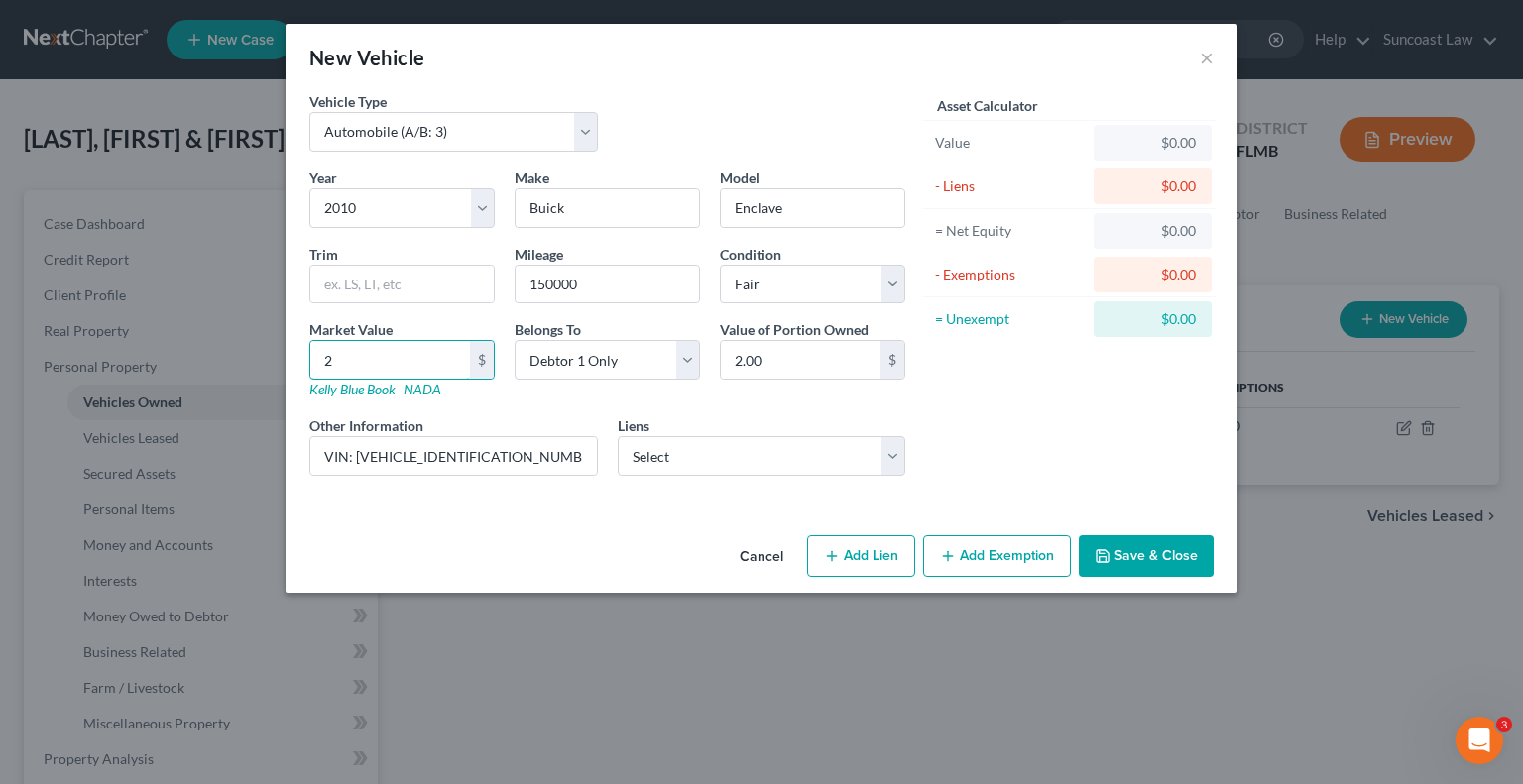 type on "20" 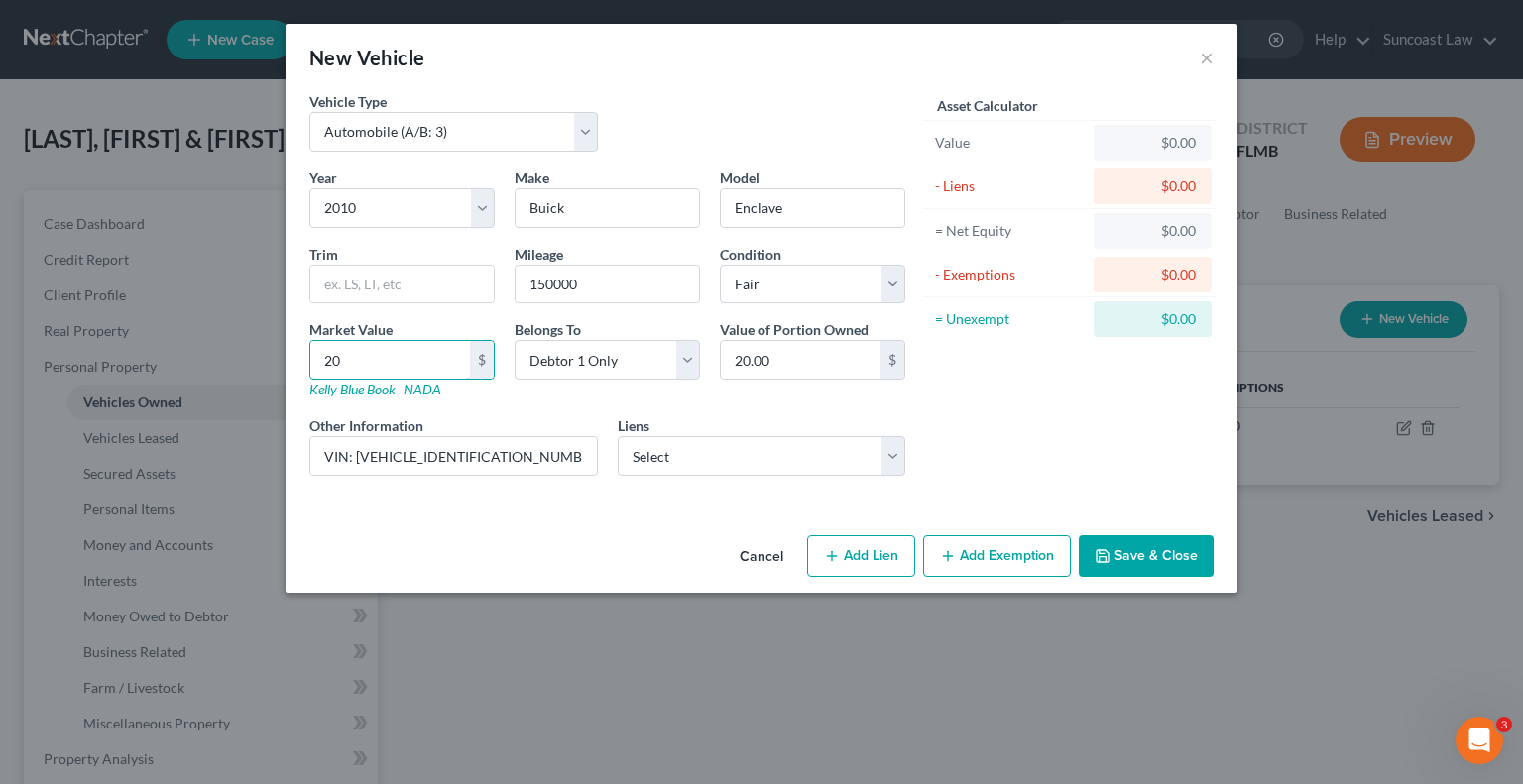 type on "200" 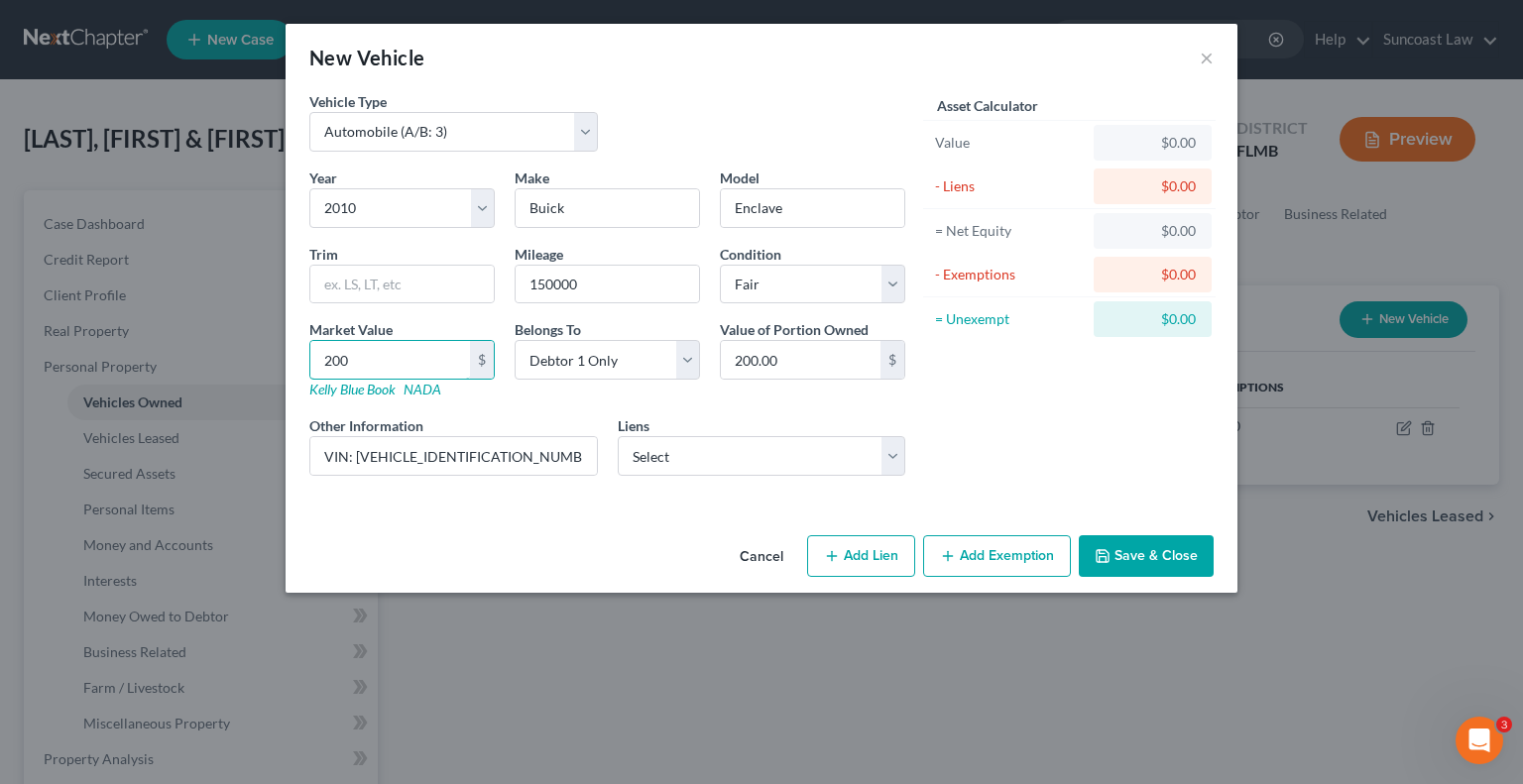 type on "2000" 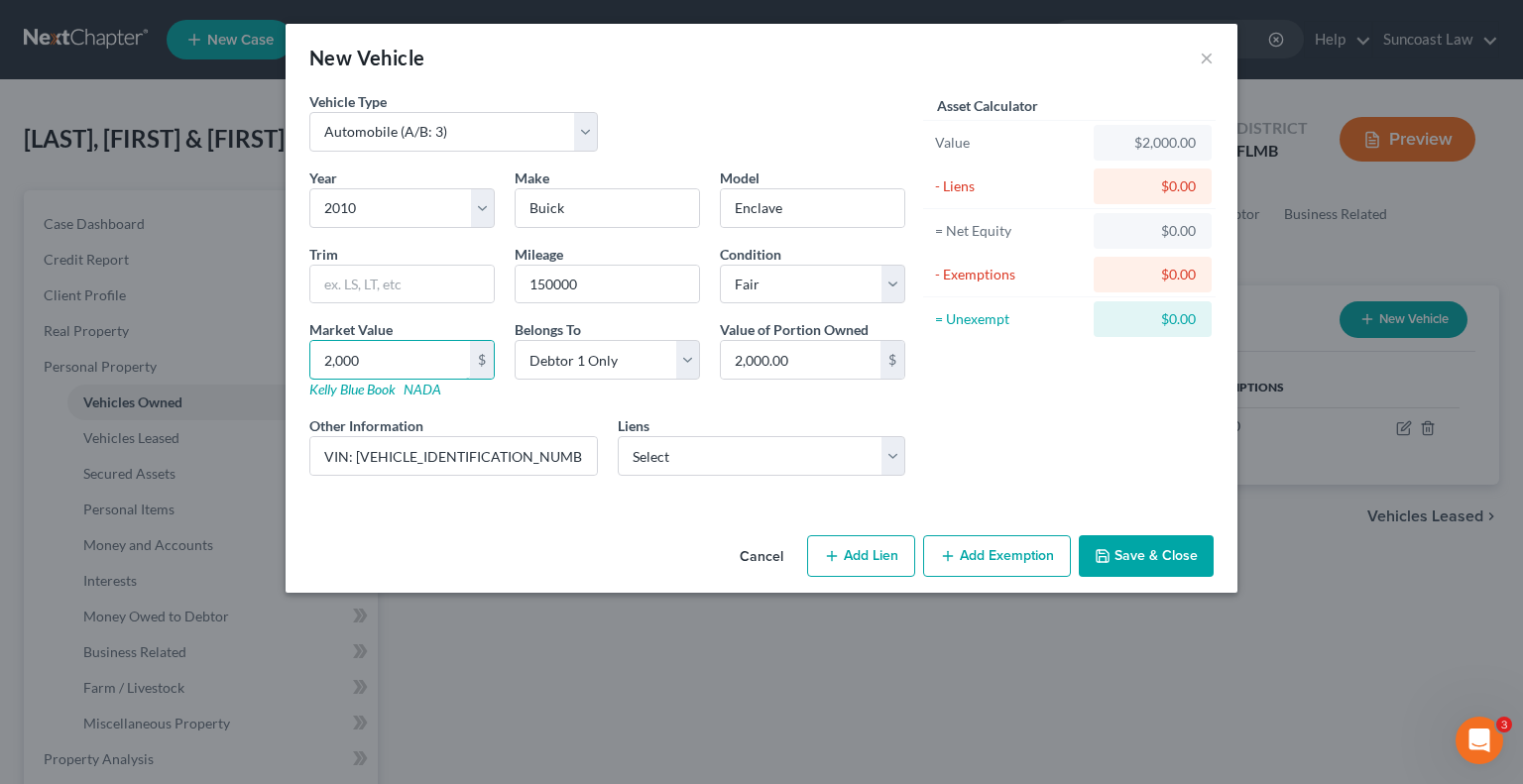 type on "2,000" 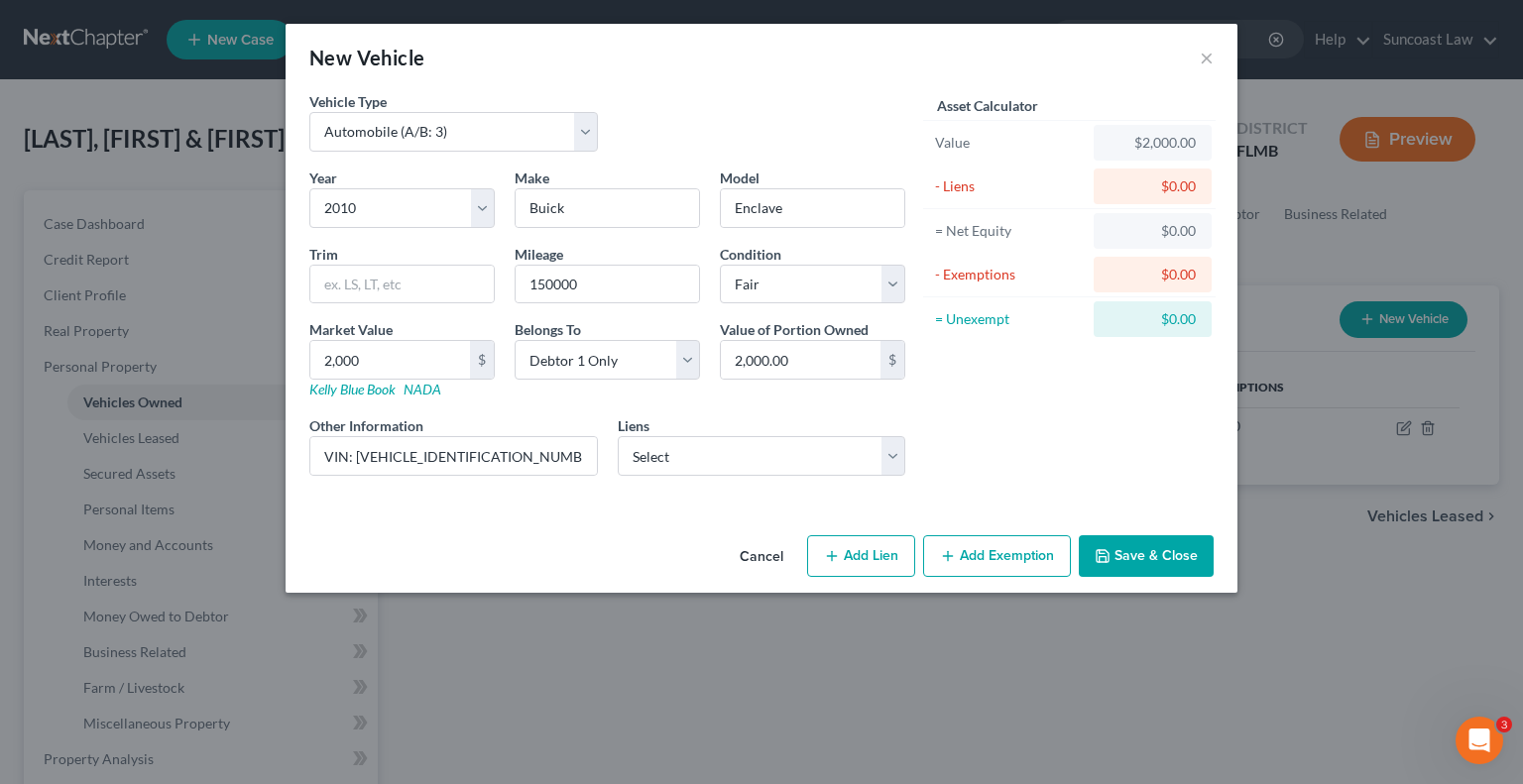 drag, startPoint x: 1138, startPoint y: 555, endPoint x: 1142, endPoint y: 461, distance: 94.085068 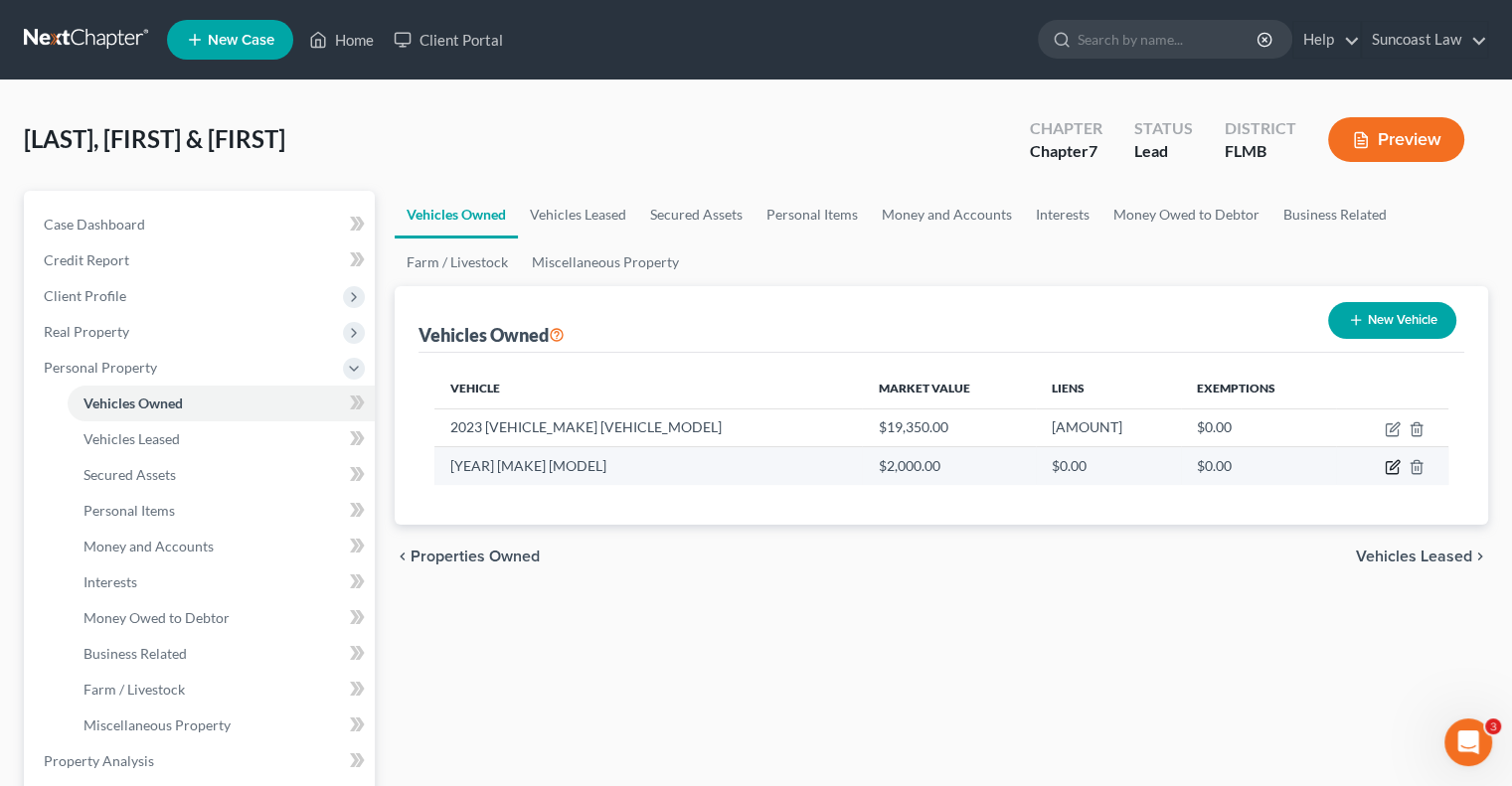 click 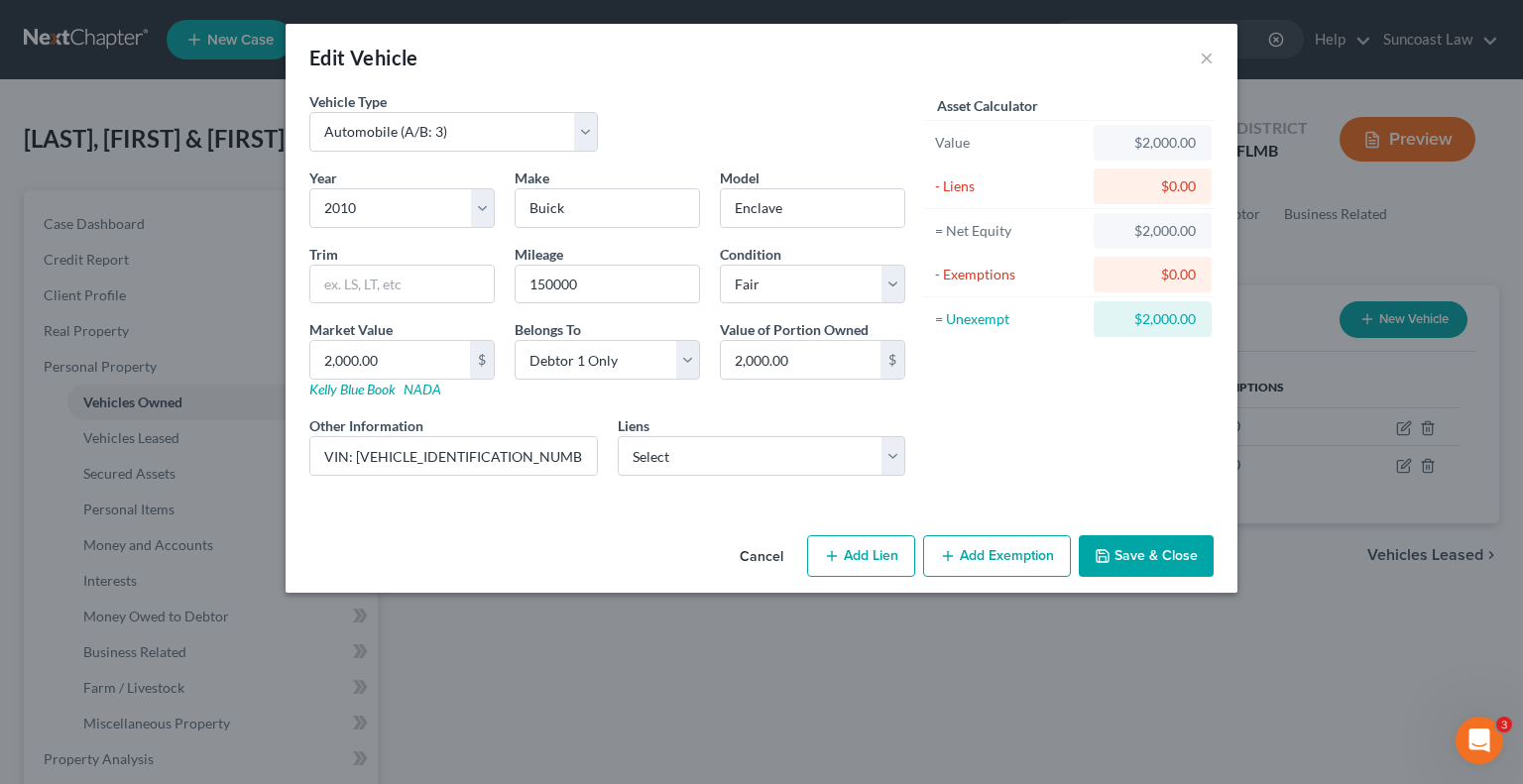 click on "Add Exemption" at bounding box center (996, 556) 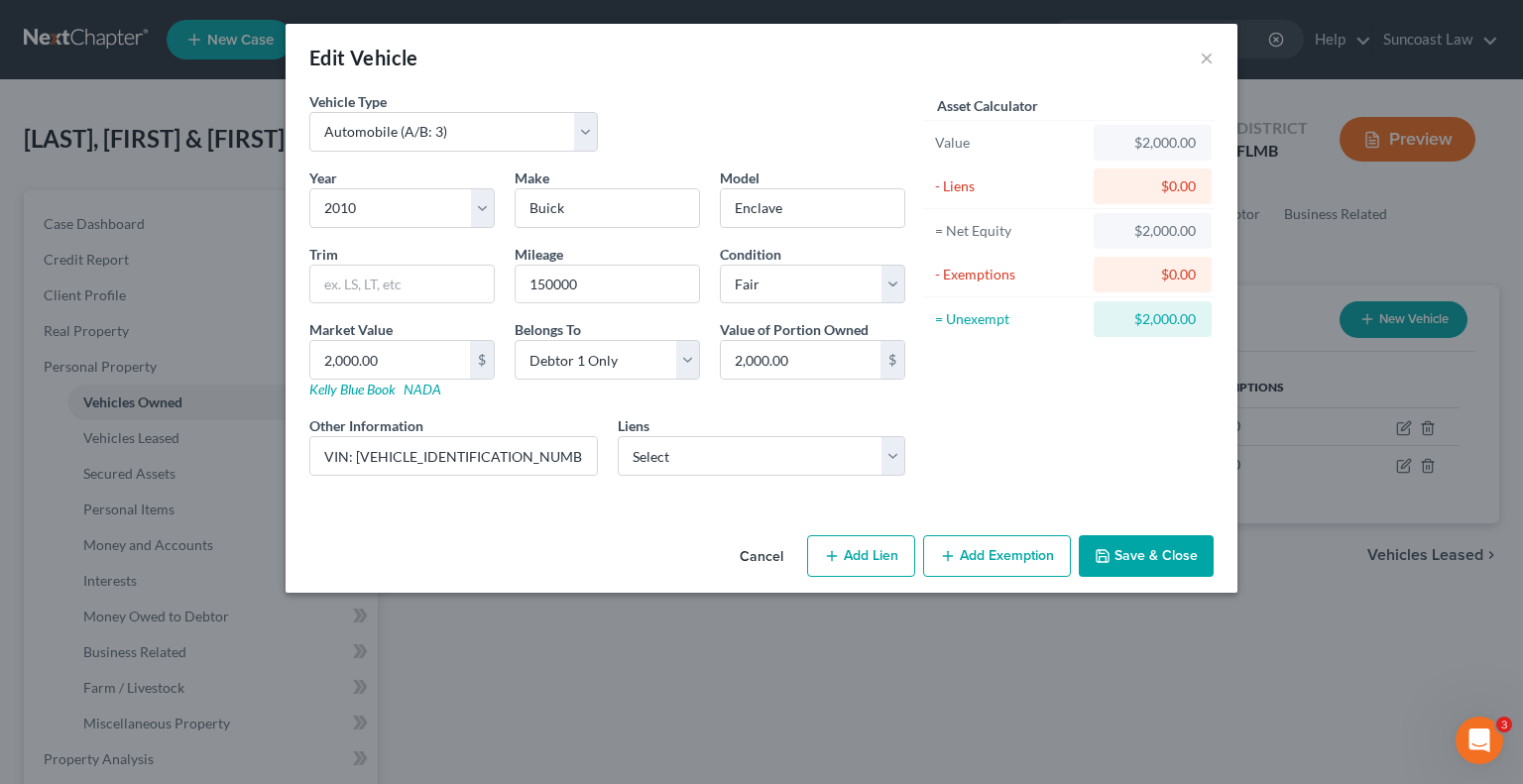 select on "2" 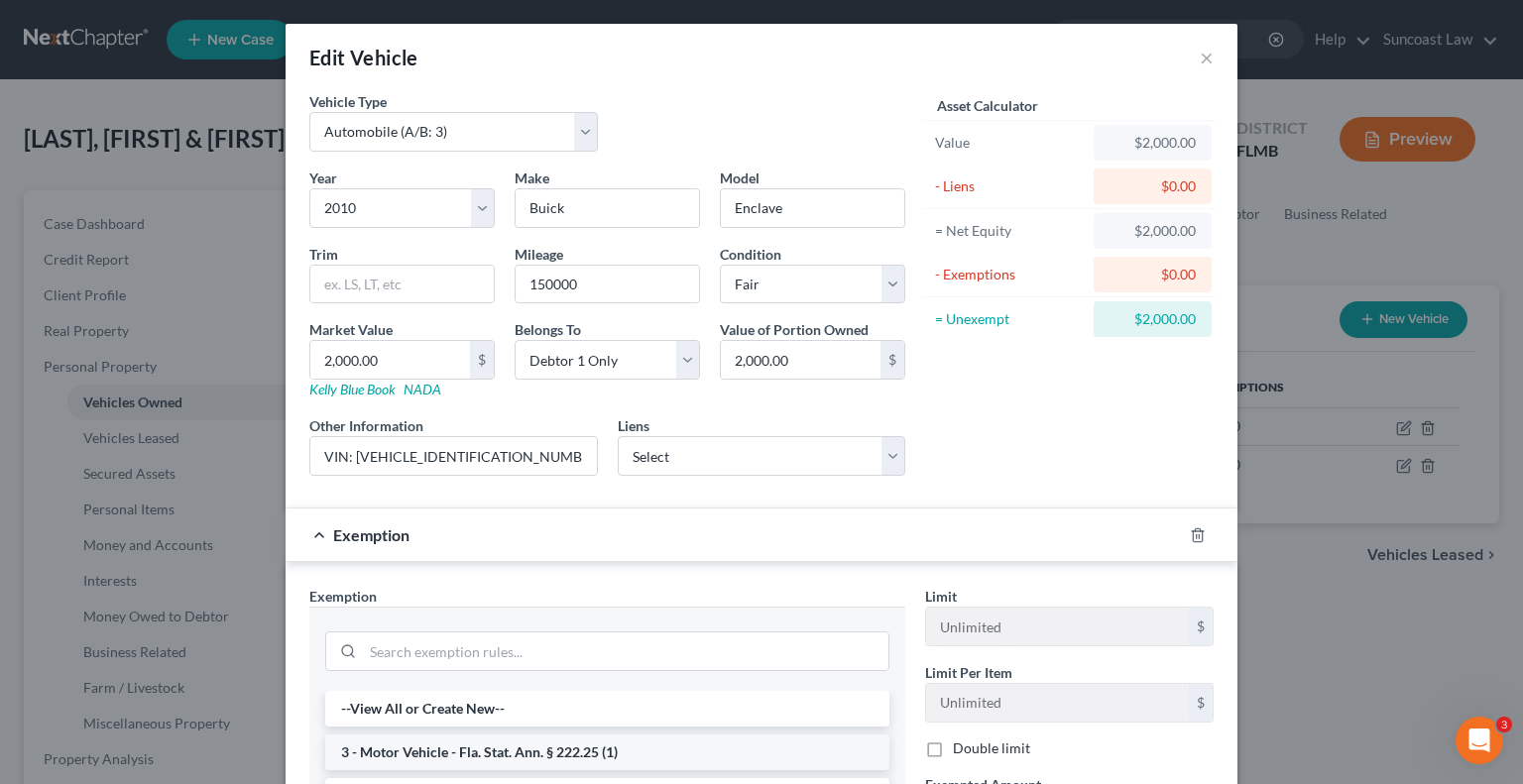 click on "3 - Motor Vehicle - Fla. Stat. Ann. § 222.25 (1)" at bounding box center [607, 752] 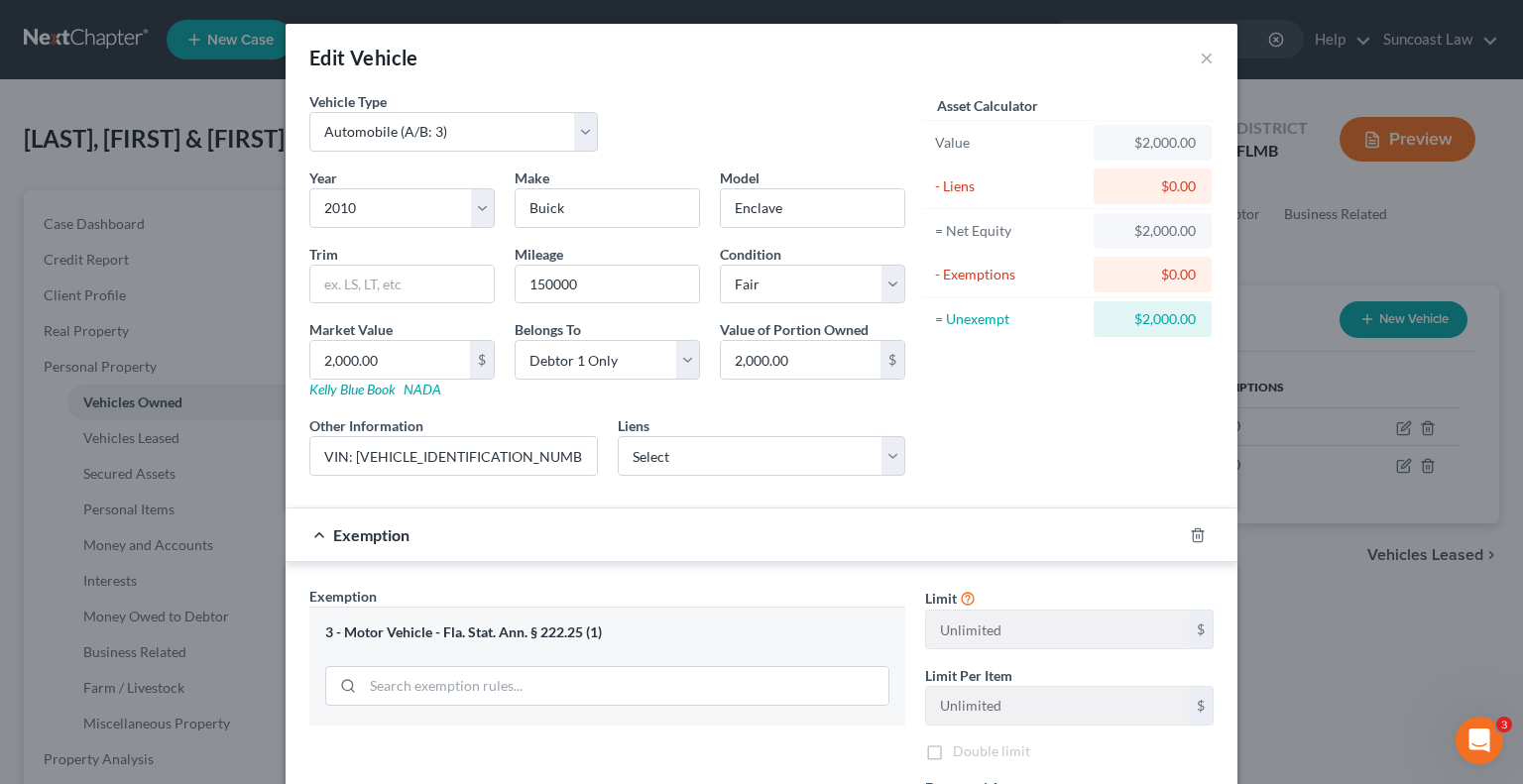 click on "Exemption Set must be selected for CA.
Exemption
*
[NUMBER] - Motor Vehicle - Fla. Stat. Ann. § [NUMBER].[NUMBER] ([NUMBER])" at bounding box center [607, 796] 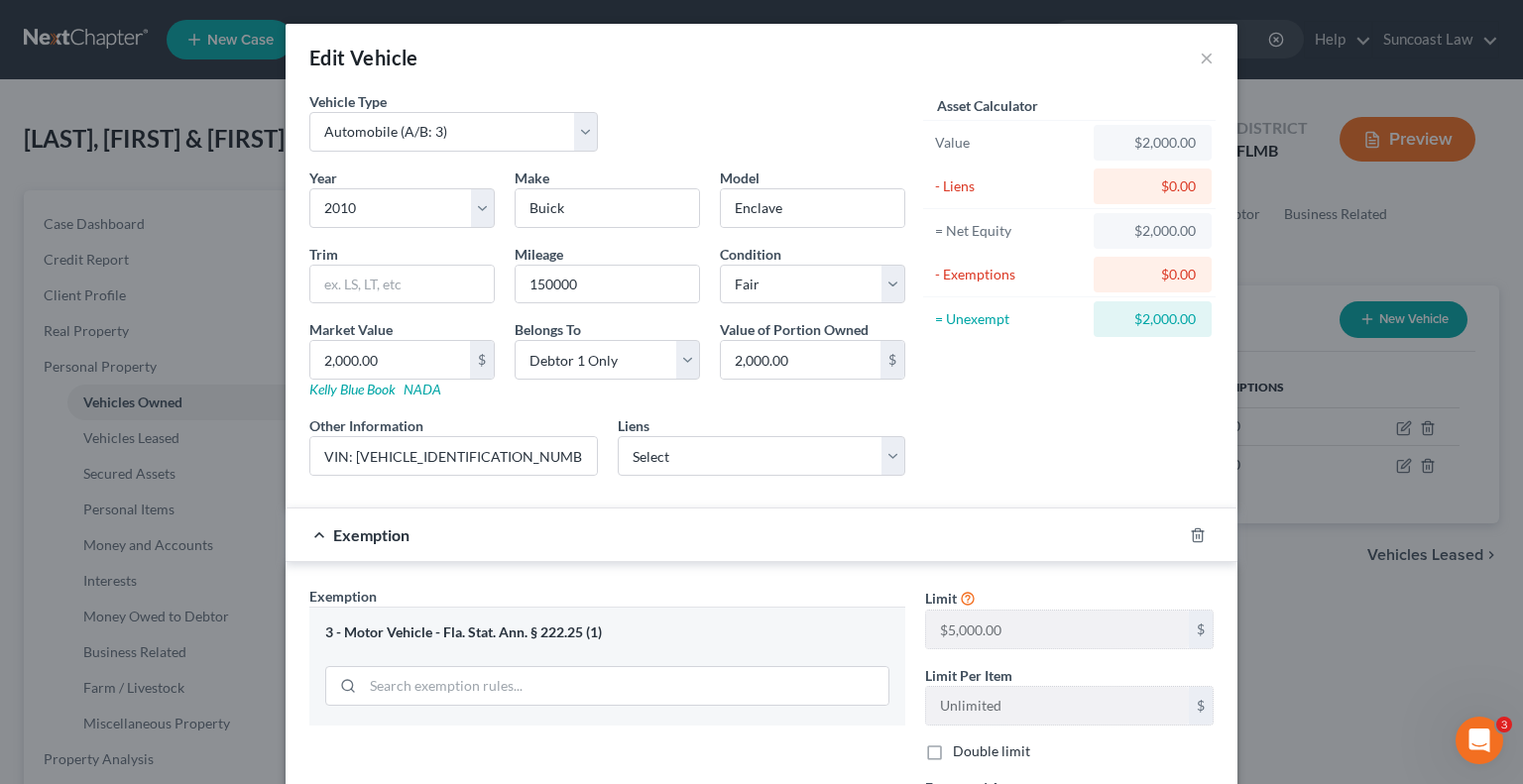 click on "Double limit" at bounding box center [992, 751] 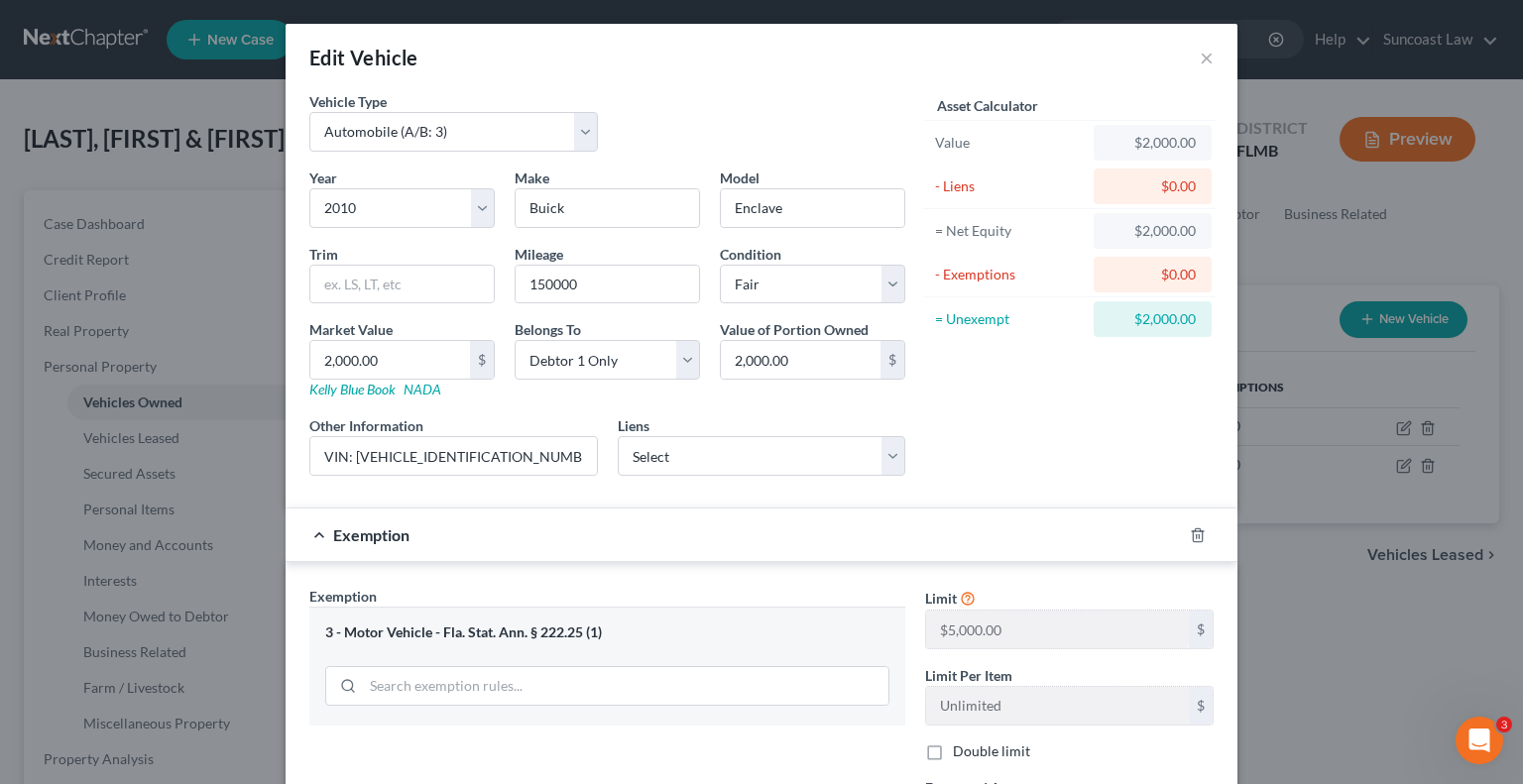click on "Double limit" at bounding box center (967, 747) 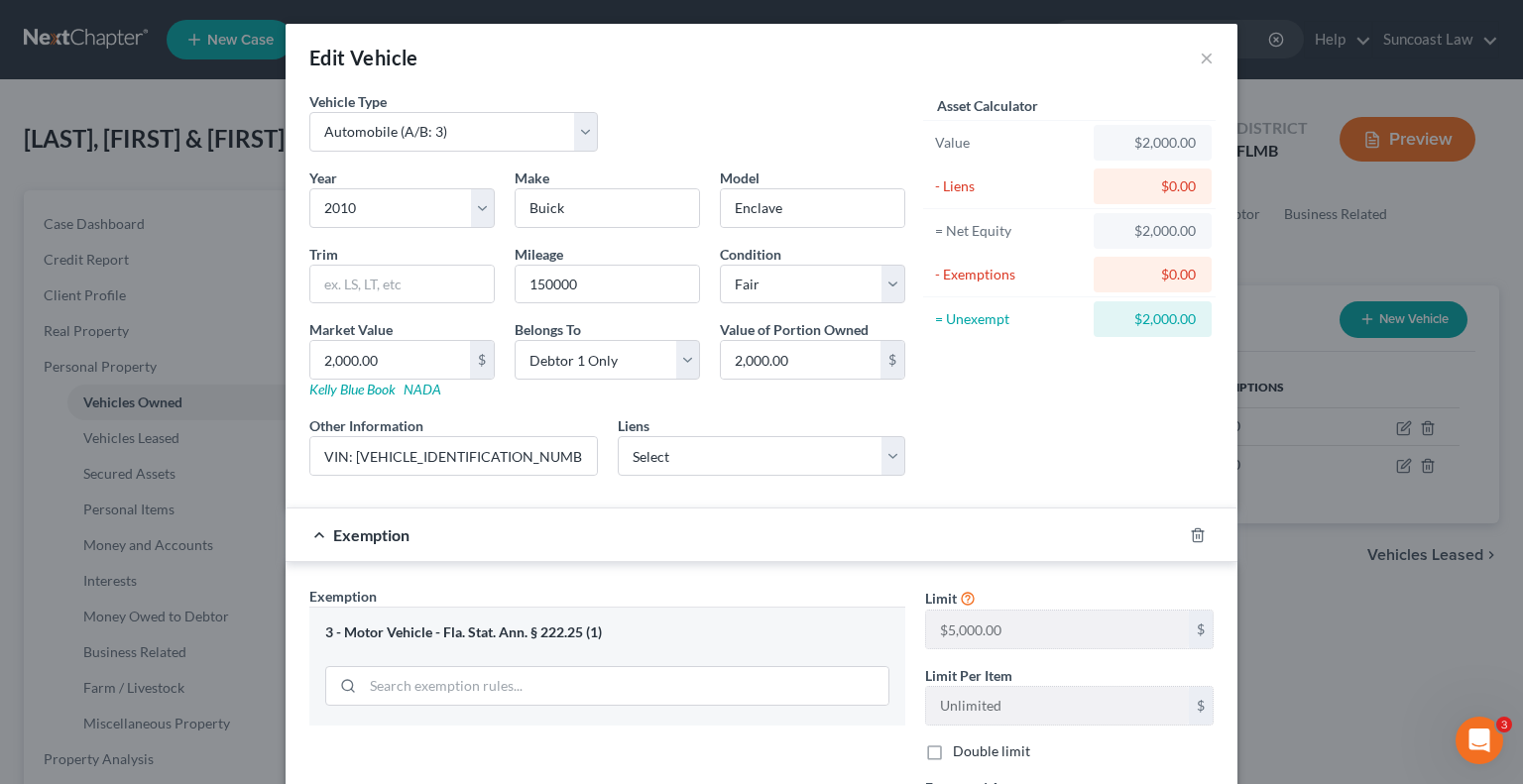 checkbox on "true" 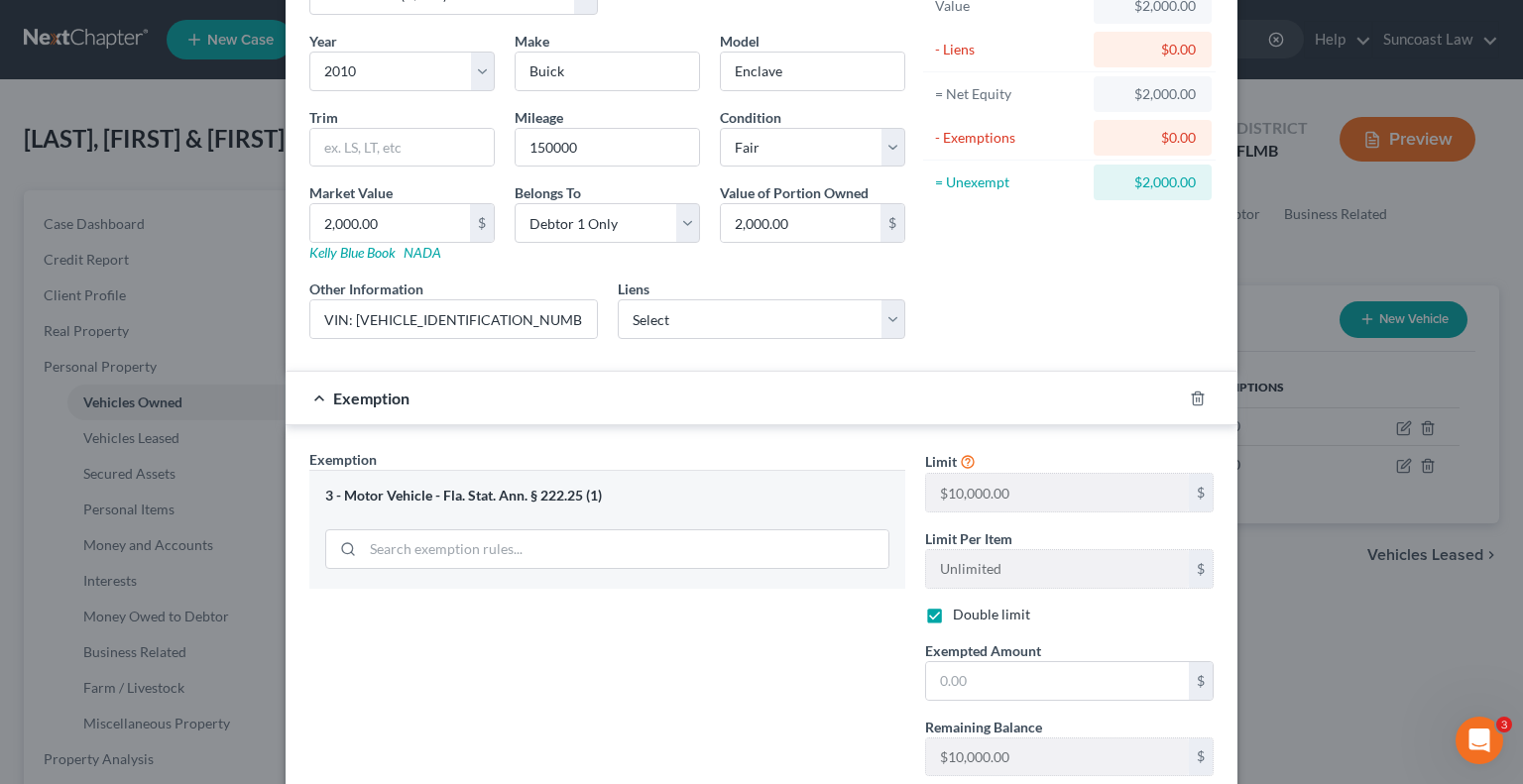 scroll, scrollTop: 297, scrollLeft: 0, axis: vertical 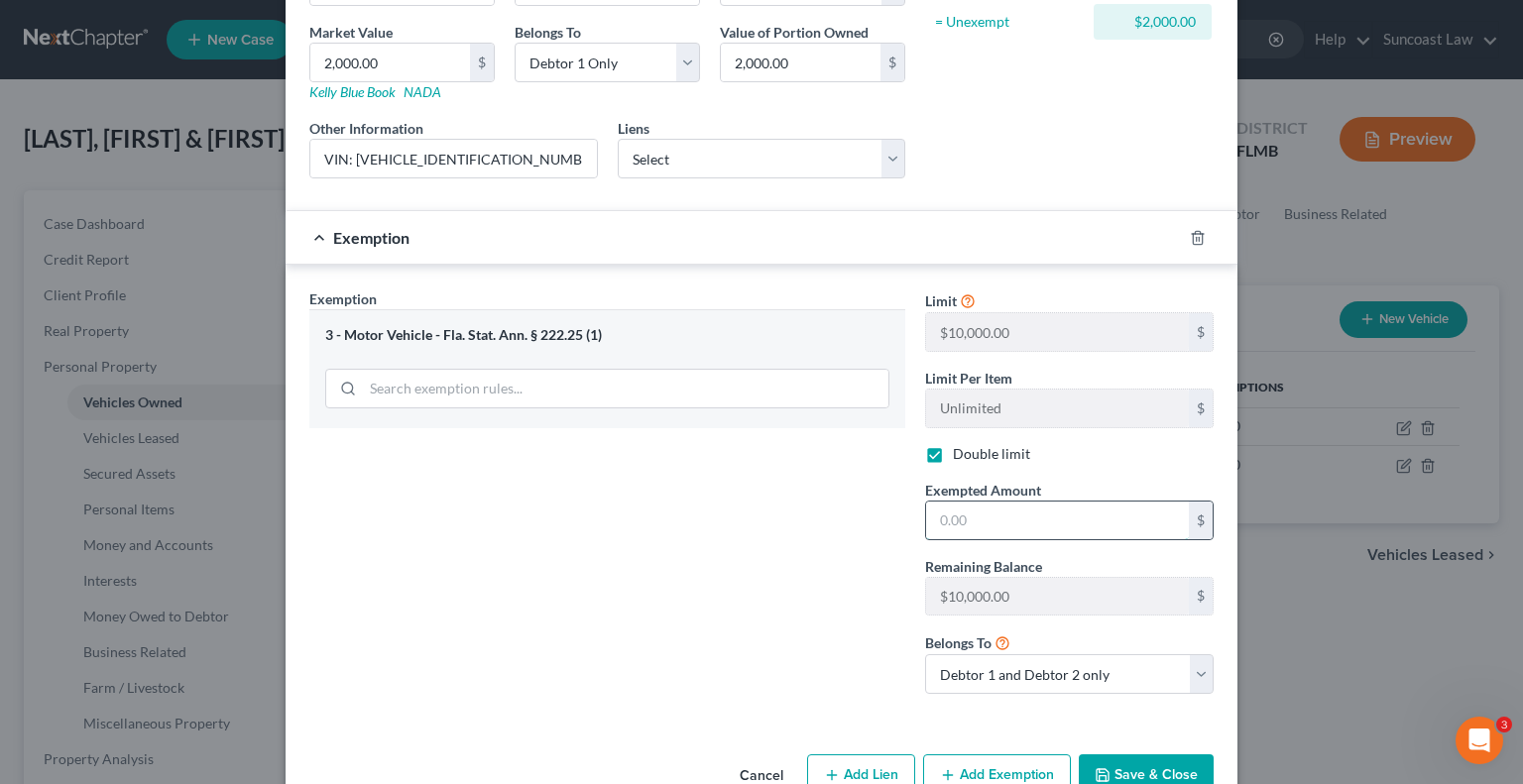 click at bounding box center [1057, 520] 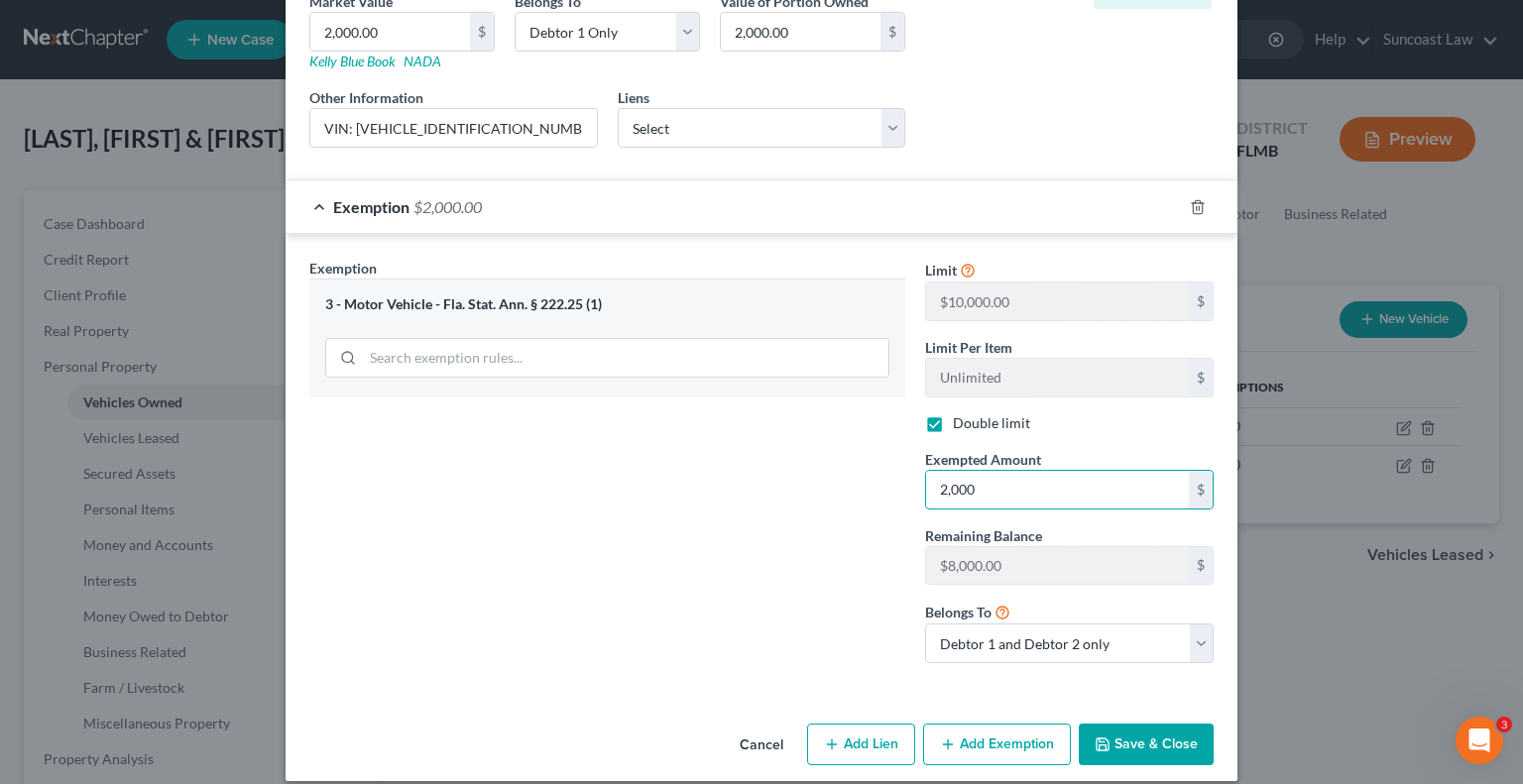 scroll, scrollTop: 345, scrollLeft: 0, axis: vertical 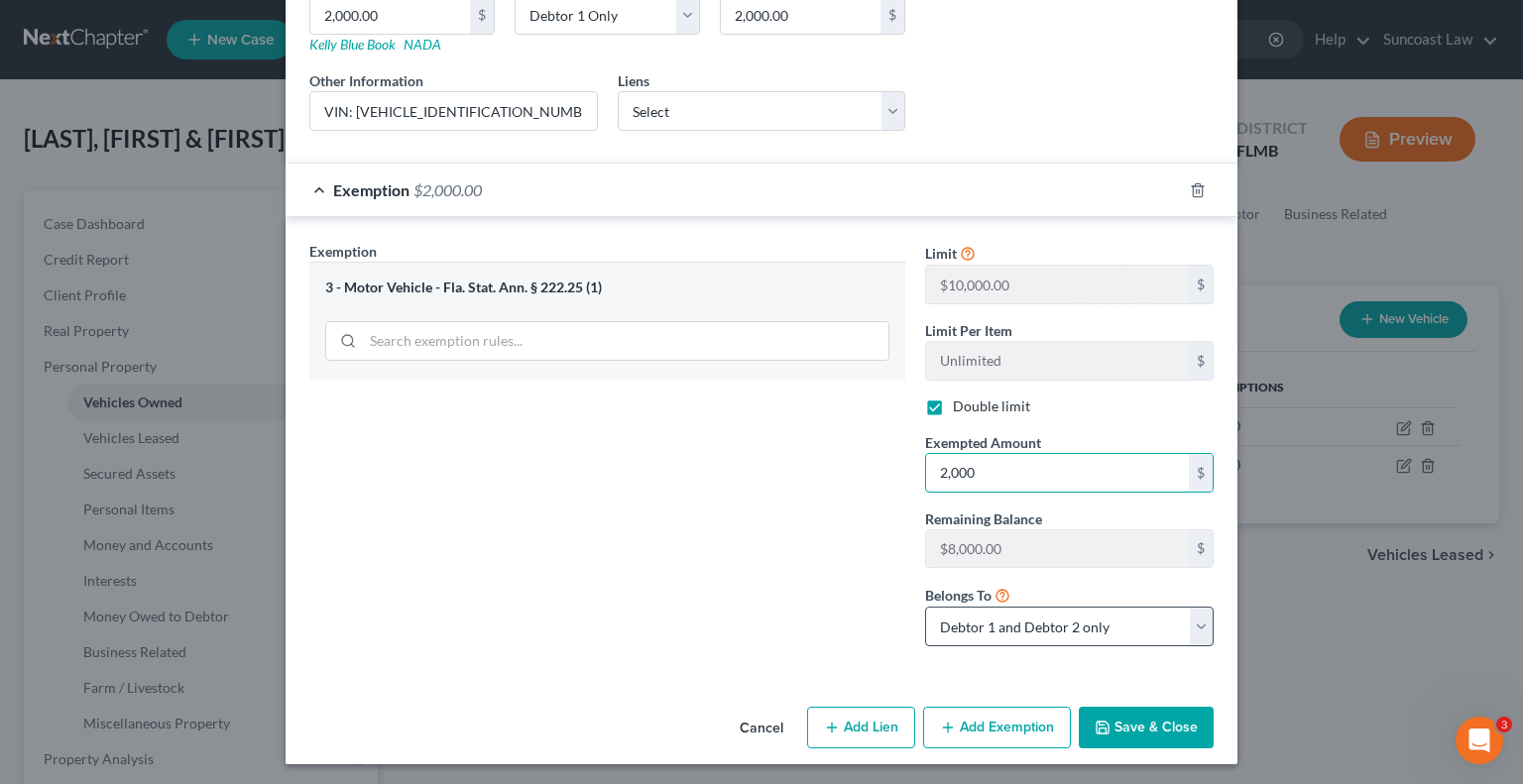 type on "2,000" 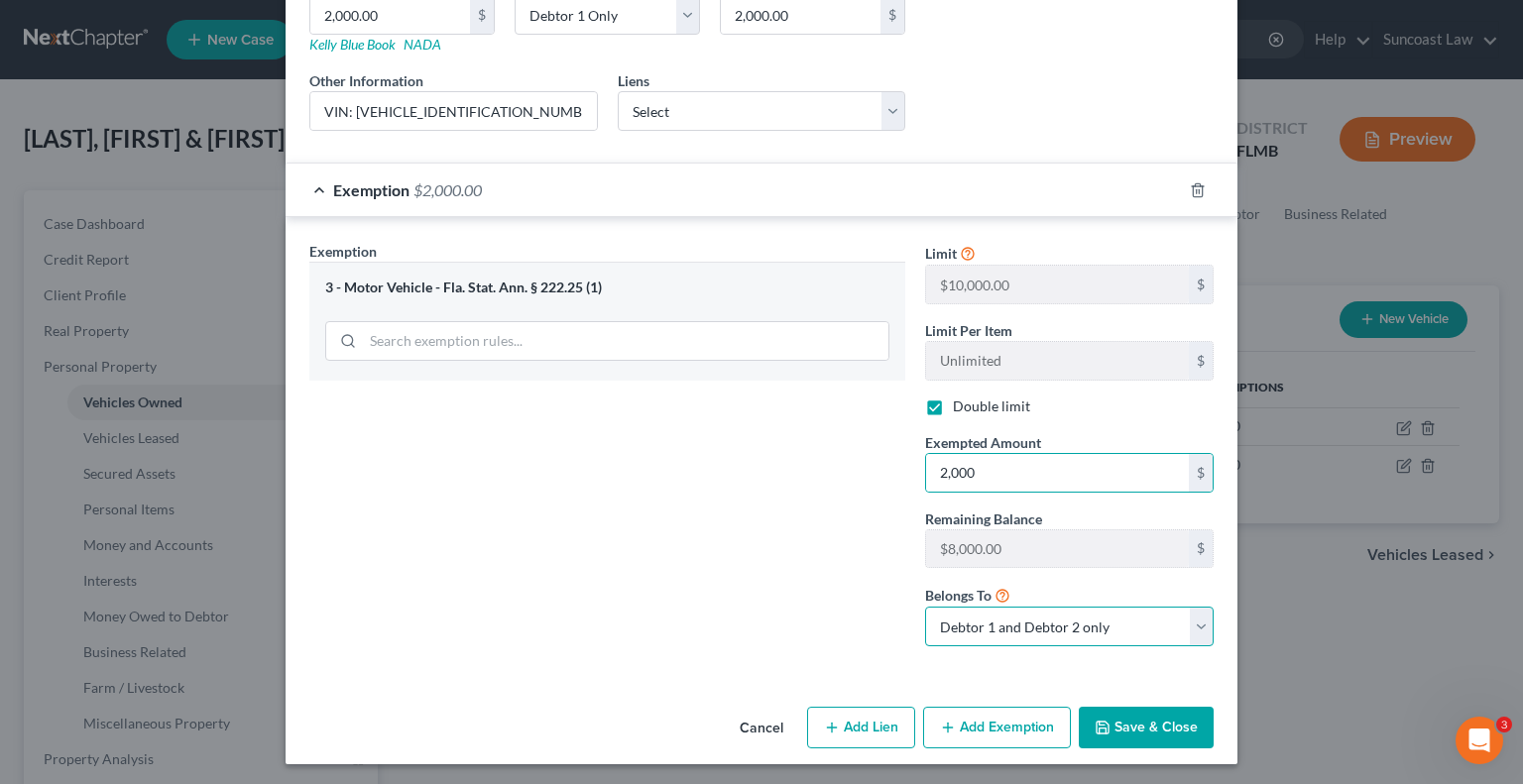 click on "Debtor 1 only Debtor 2 only Debtor 1 and Debtor 2 only" at bounding box center [1069, 626] 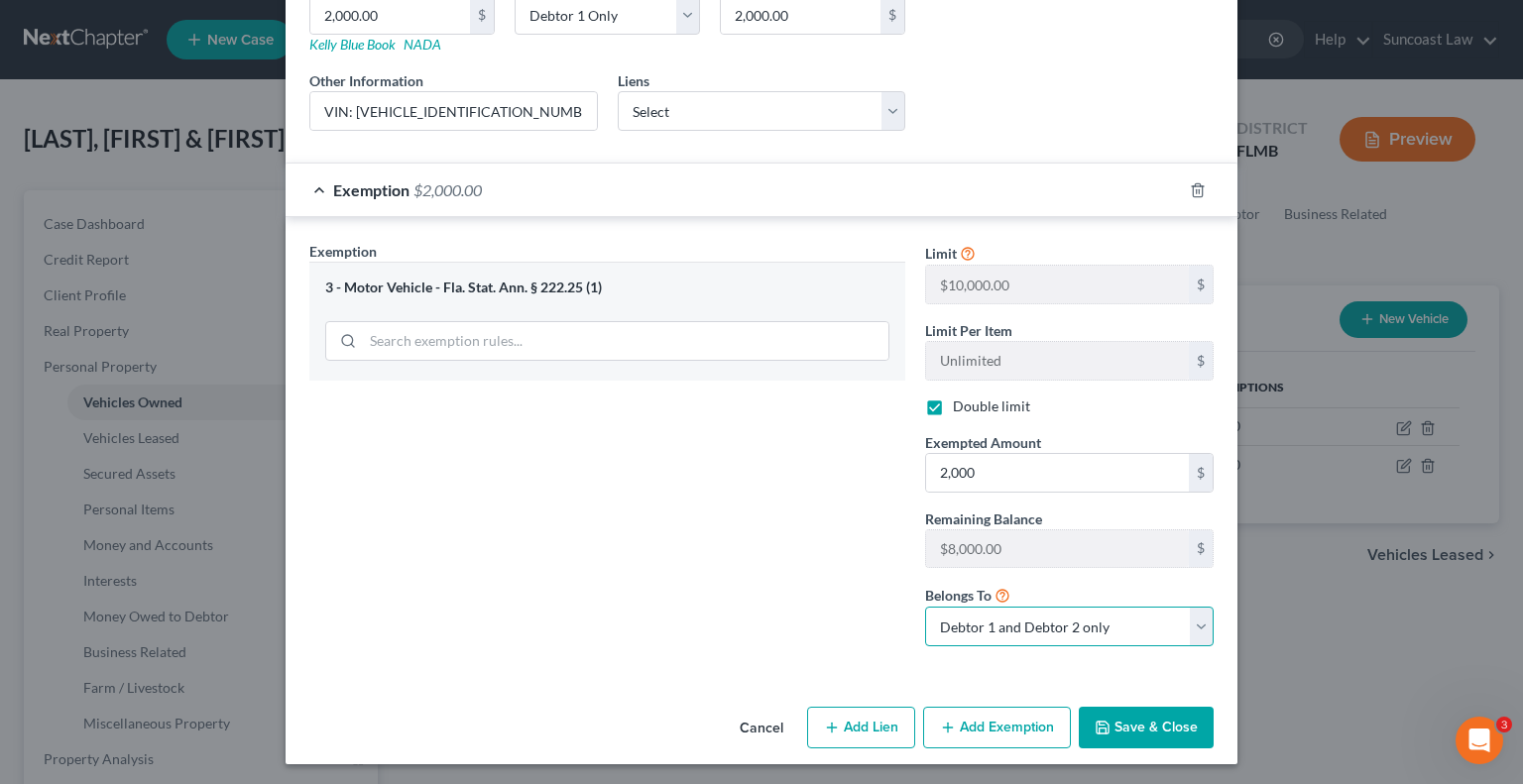 select on "0" 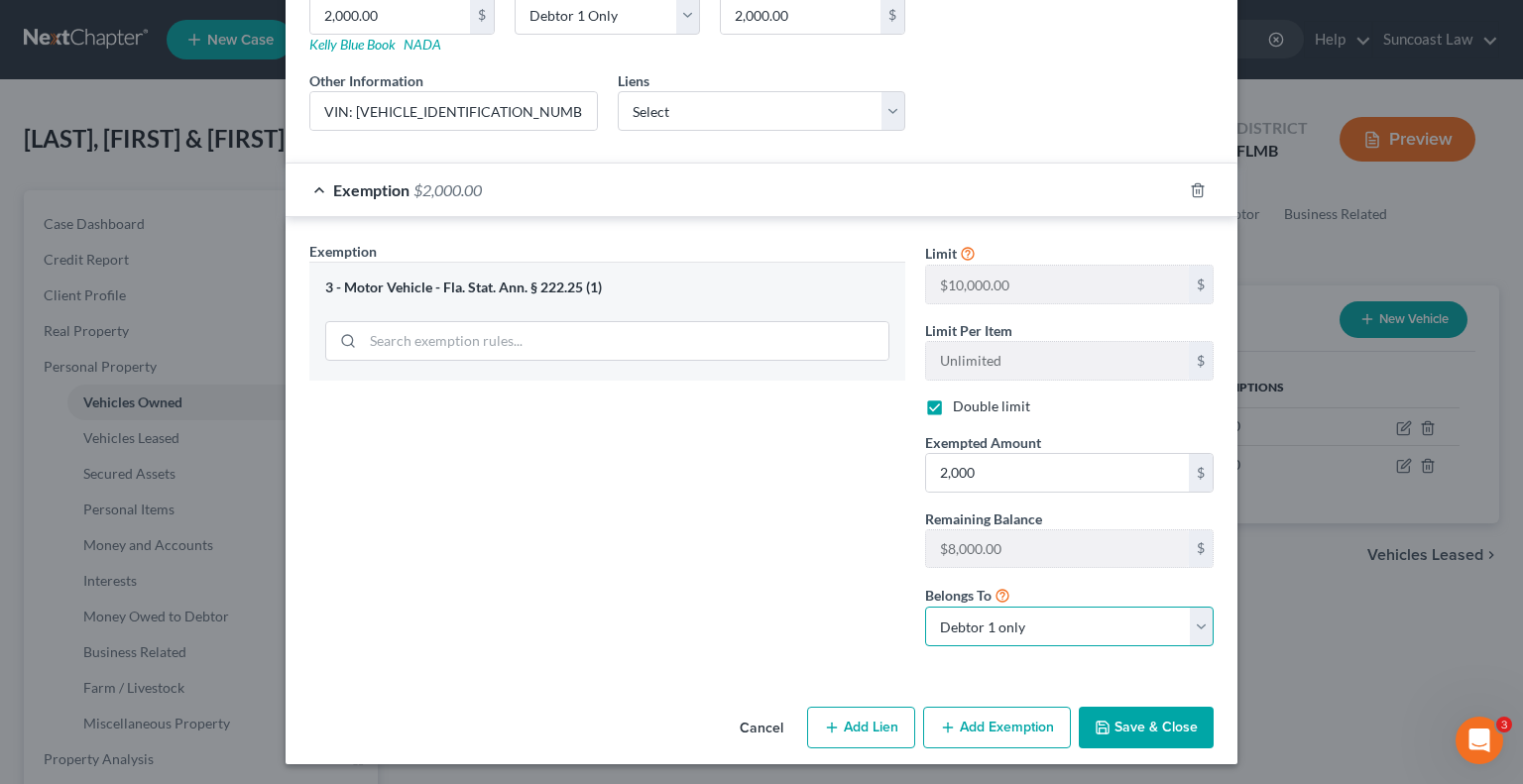 click on "Debtor 1 only Debtor 2 only Debtor 1 and Debtor 2 only" at bounding box center (1069, 626) 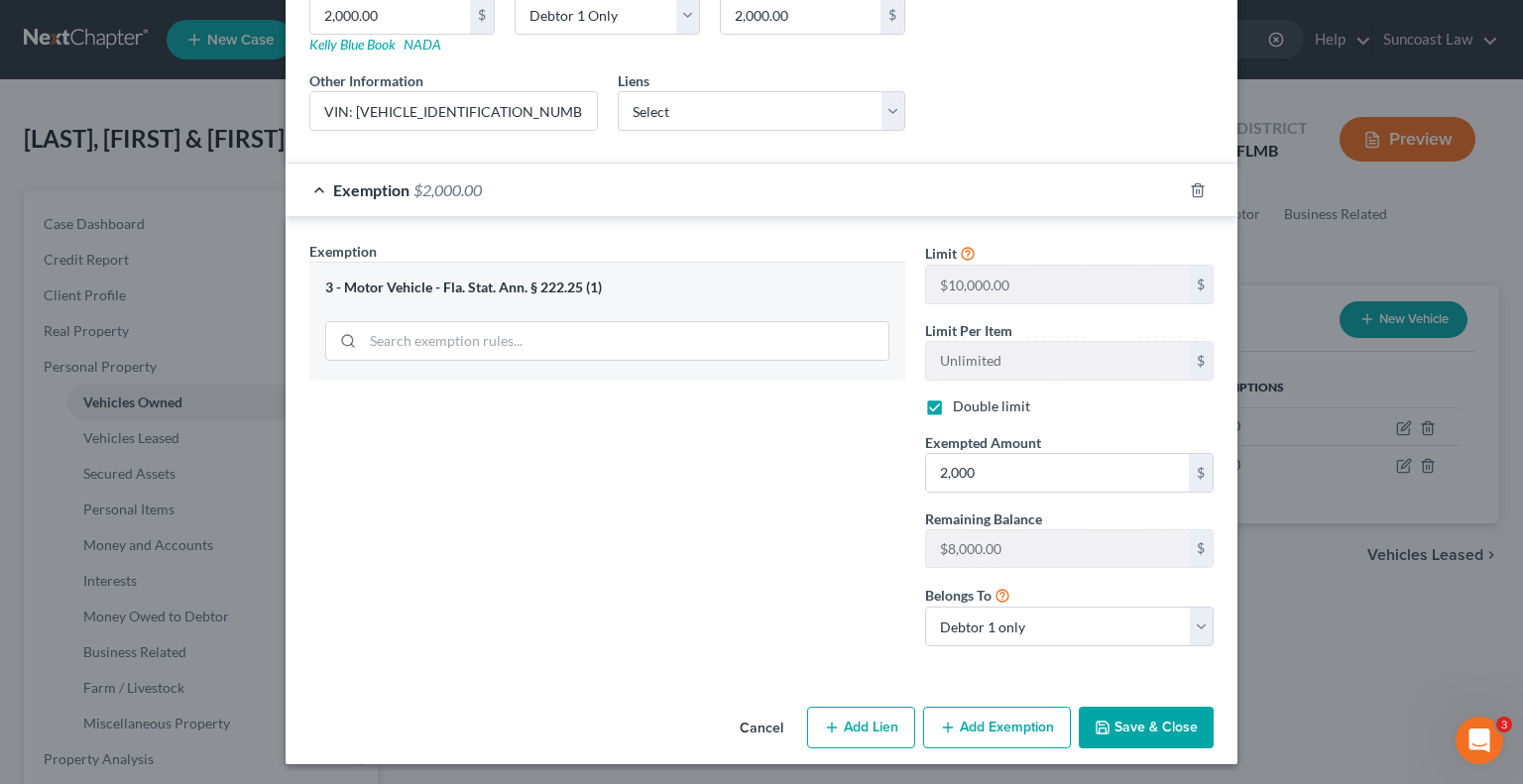 click on "Save & Close" at bounding box center (1146, 728) 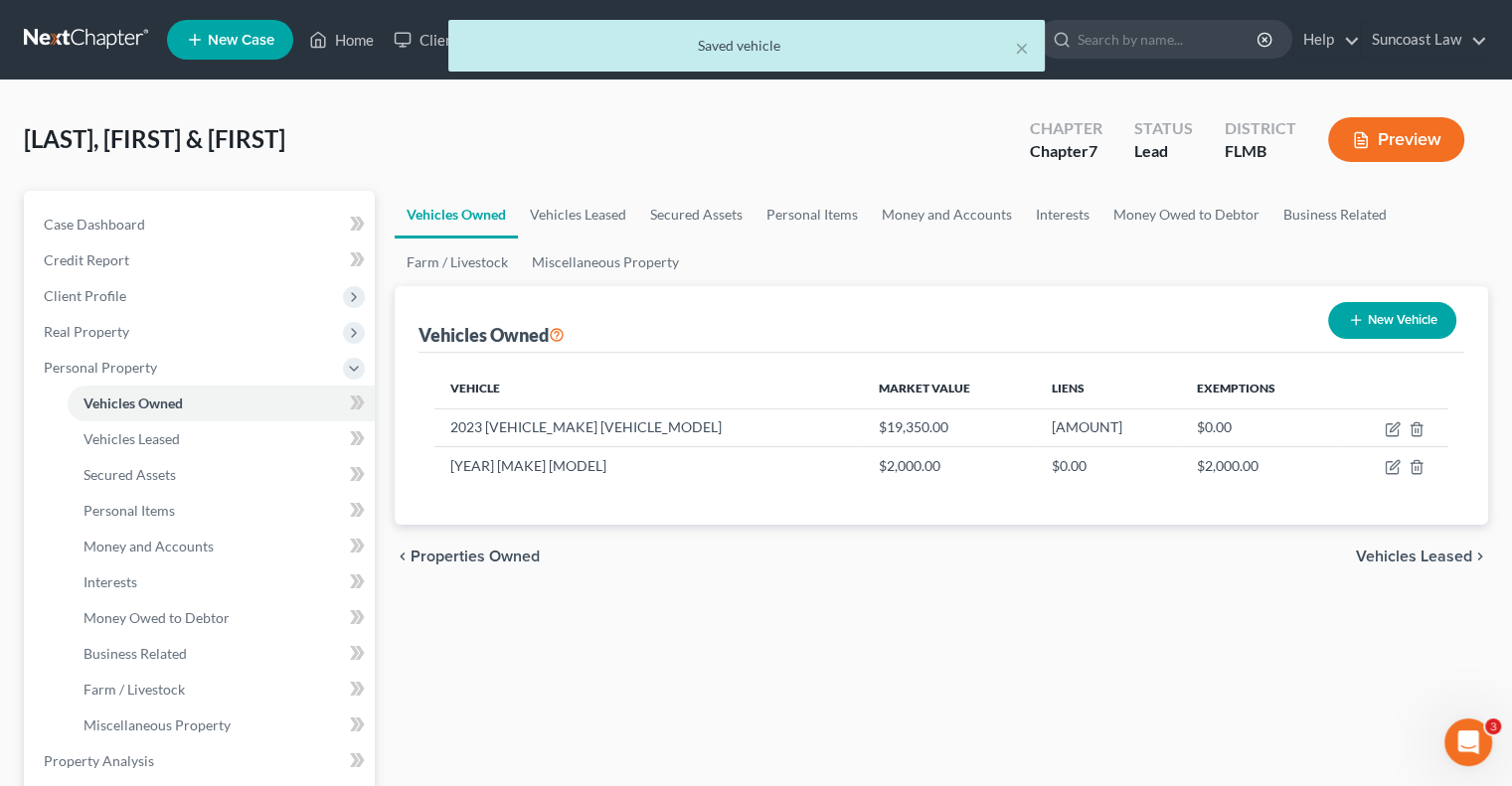 click on "New Vehicle" at bounding box center [1392, 320] 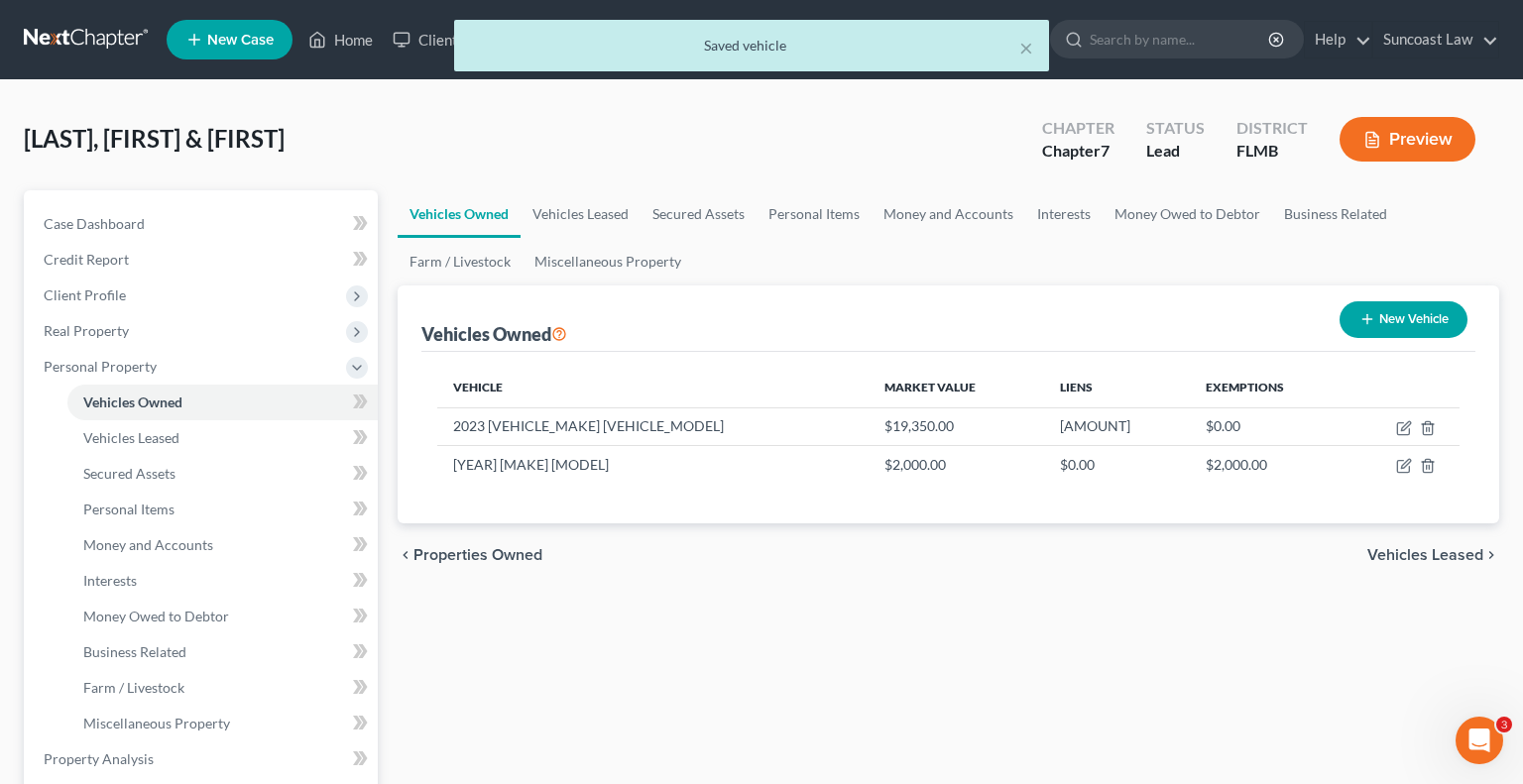 select on "0" 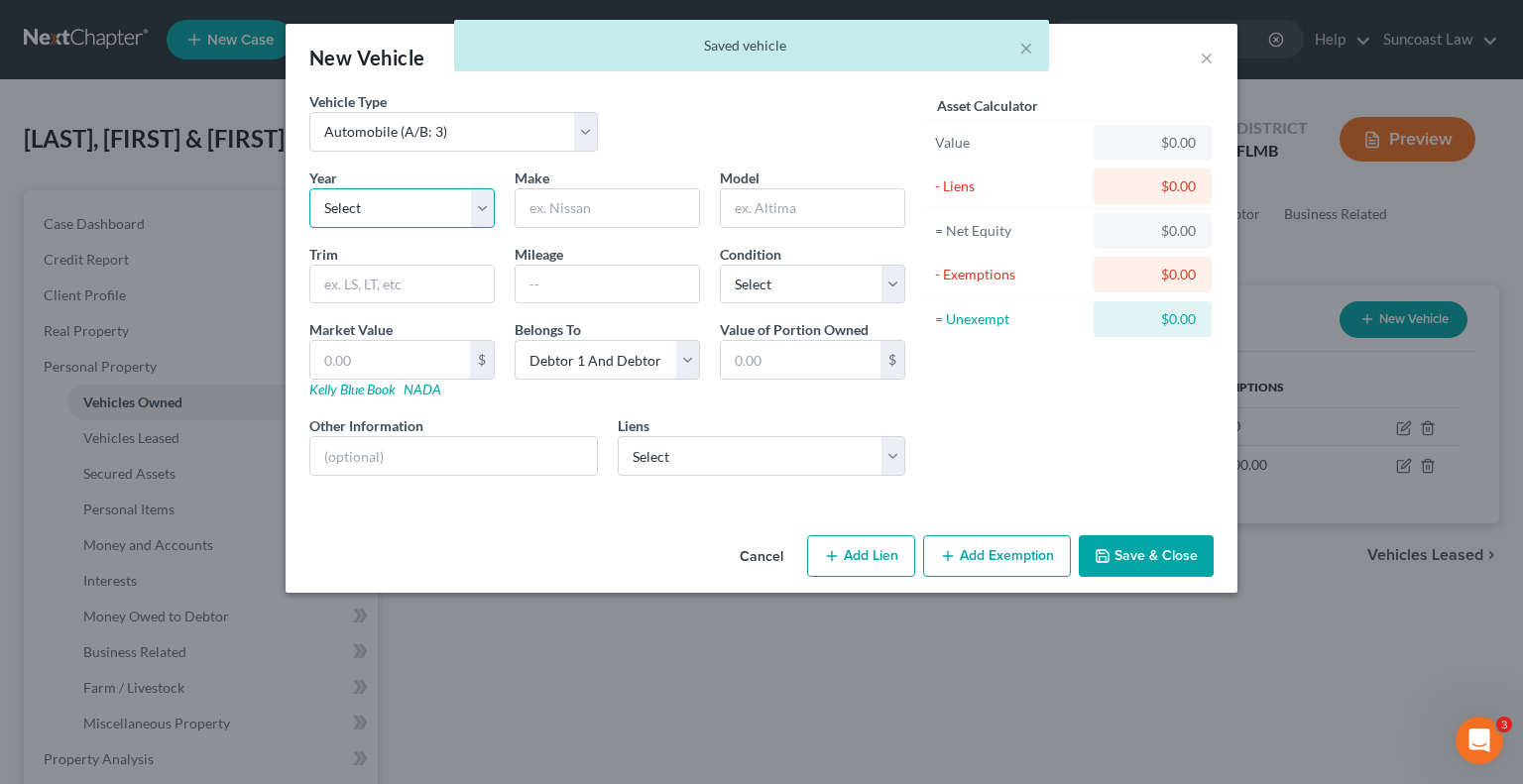 click on "Select 2026 2025 2024 2023 2022 2021 2020 2019 2018 2017 2016 2015 2014 2013 2012 2011 2010 2009 2008 2007 2006 2005 2004 2003 2002 2001 2000 1999 1998 1997 1996 1995 1994 1993 1992 1991 1990 1989 1988 1987 1986 1985 1984 1983 1982 1981 1980 1979 1978 1977 1976 1975 1974 1973 1972 1971 1970 1969 1968 1967 1966 1965 1964 1963 1962 1961 1960 1959 1958 1957 1956 1955 1954 1953 1952 1951 1950 1949 1948 1947 1946 1945 1944 1943 1942 1941 1940 1939 1938 1937 1936 1935 1934 1933 1932 1931 1930 1929 1928 1927 1926 1925 1924 1923 1922 1921 1920 1919 1918 1917 1916 1915 1914 1913 1912 1911 1910 1909 1908 1907 1906 1905 1904 1903 1902 1901" at bounding box center (402, 208) 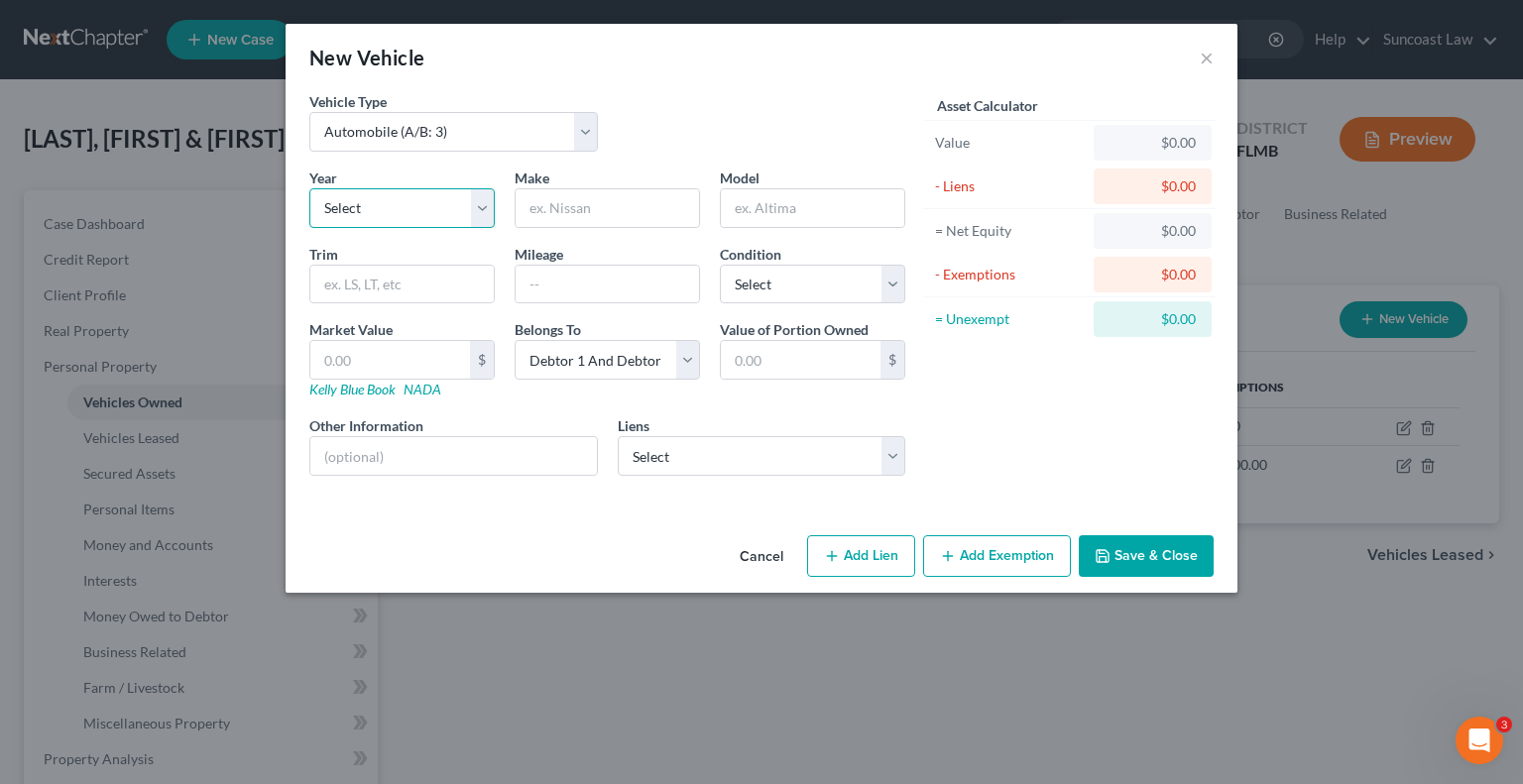 select on "56" 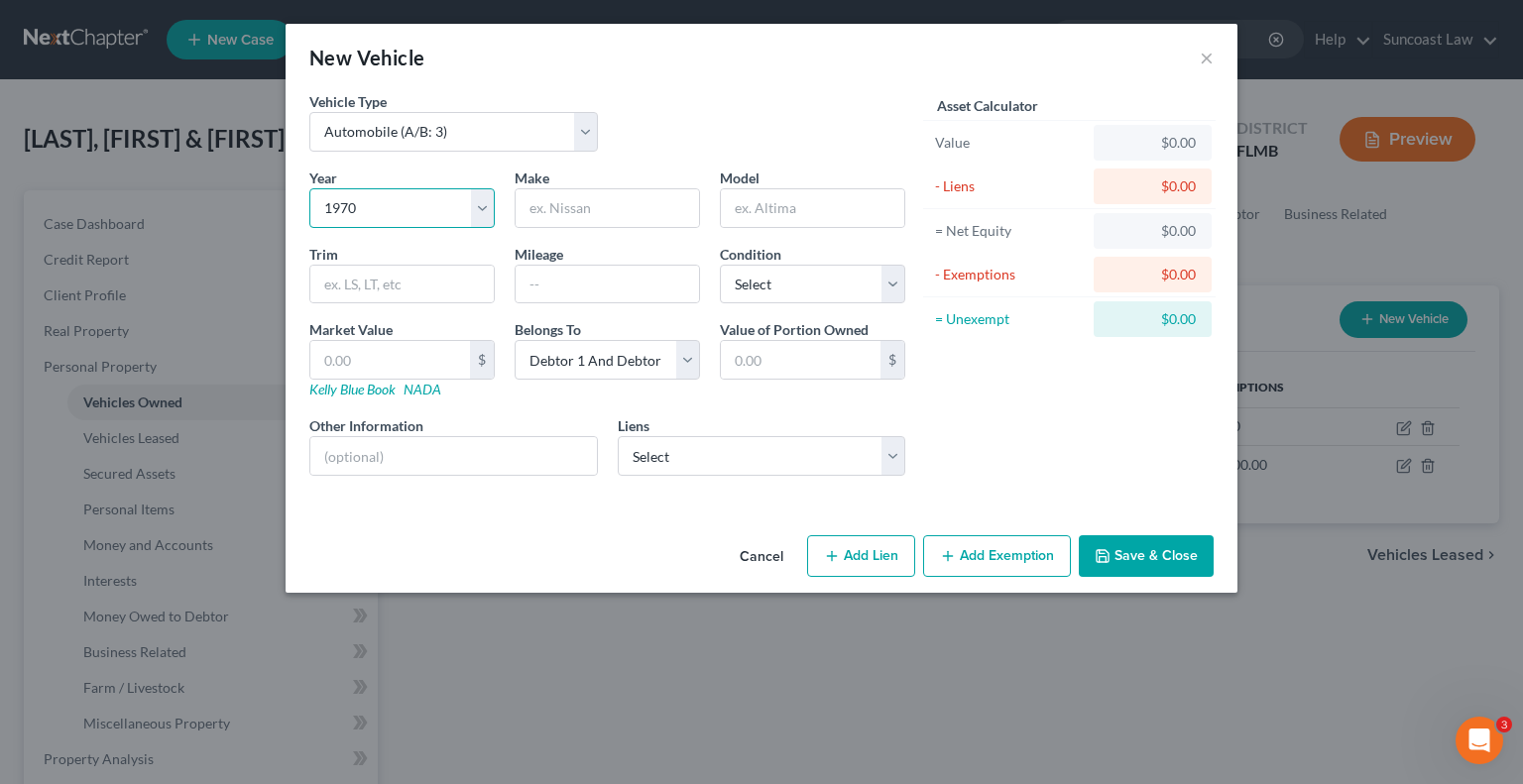 click on "Select 2026 2025 2024 2023 2022 2021 2020 2019 2018 2017 2016 2015 2014 2013 2012 2011 2010 2009 2008 2007 2006 2005 2004 2003 2002 2001 2000 1999 1998 1997 1996 1995 1994 1993 1992 1991 1990 1989 1988 1987 1986 1985 1984 1983 1982 1981 1980 1979 1978 1977 1976 1975 1974 1973 1972 1971 1970 1969 1968 1967 1966 1965 1964 1963 1962 1961 1960 1959 1958 1957 1956 1955 1954 1953 1952 1951 1950 1949 1948 1947 1946 1945 1944 1943 1942 1941 1940 1939 1938 1937 1936 1935 1934 1933 1932 1931 1930 1929 1928 1927 1926 1925 1924 1923 1922 1921 1920 1919 1918 1917 1916 1915 1914 1913 1912 1911 1910 1909 1908 1907 1906 1905 1904 1903 1902 1901" at bounding box center (402, 208) 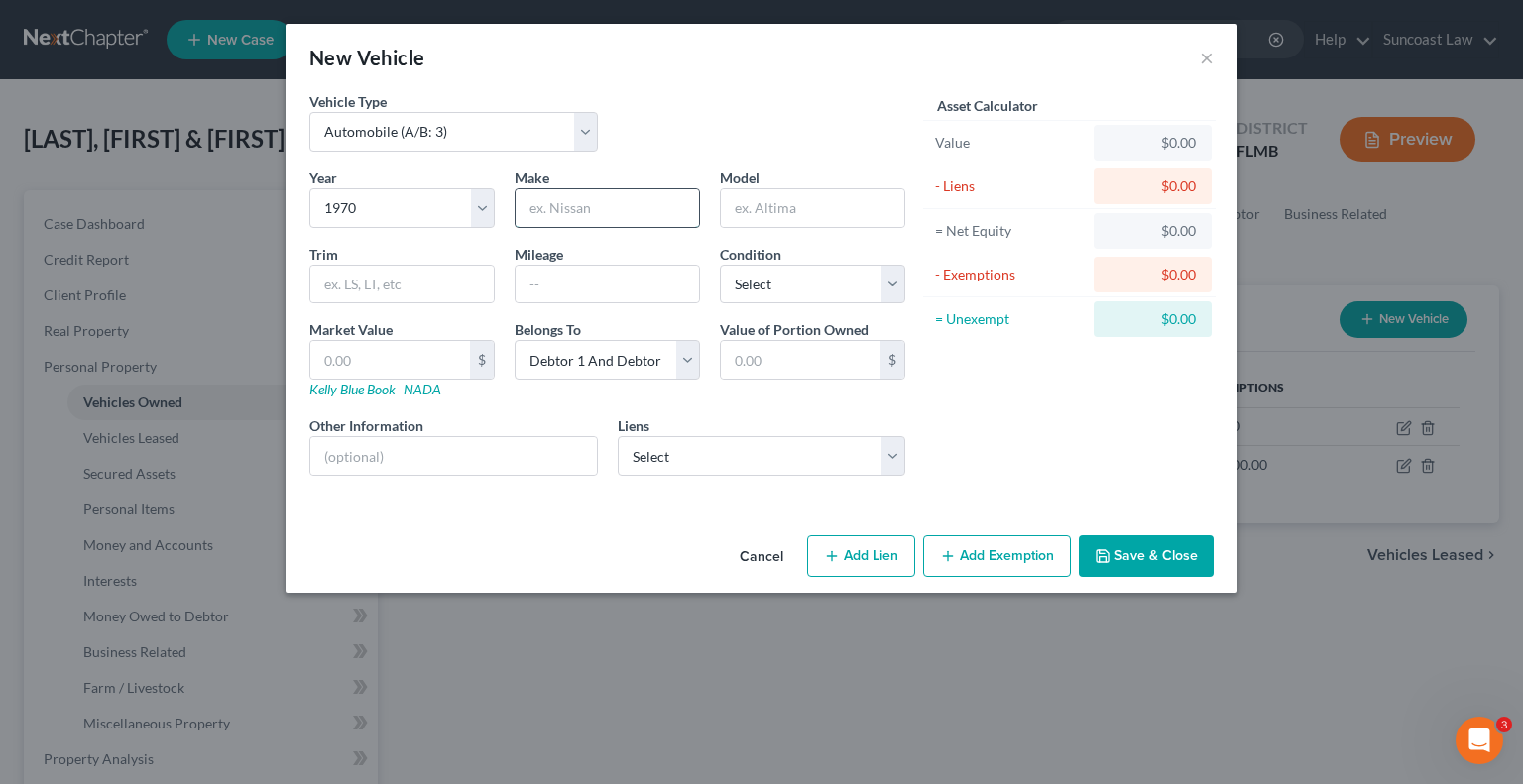 drag, startPoint x: 631, startPoint y: 217, endPoint x: 642, endPoint y: 197, distance: 22.825424 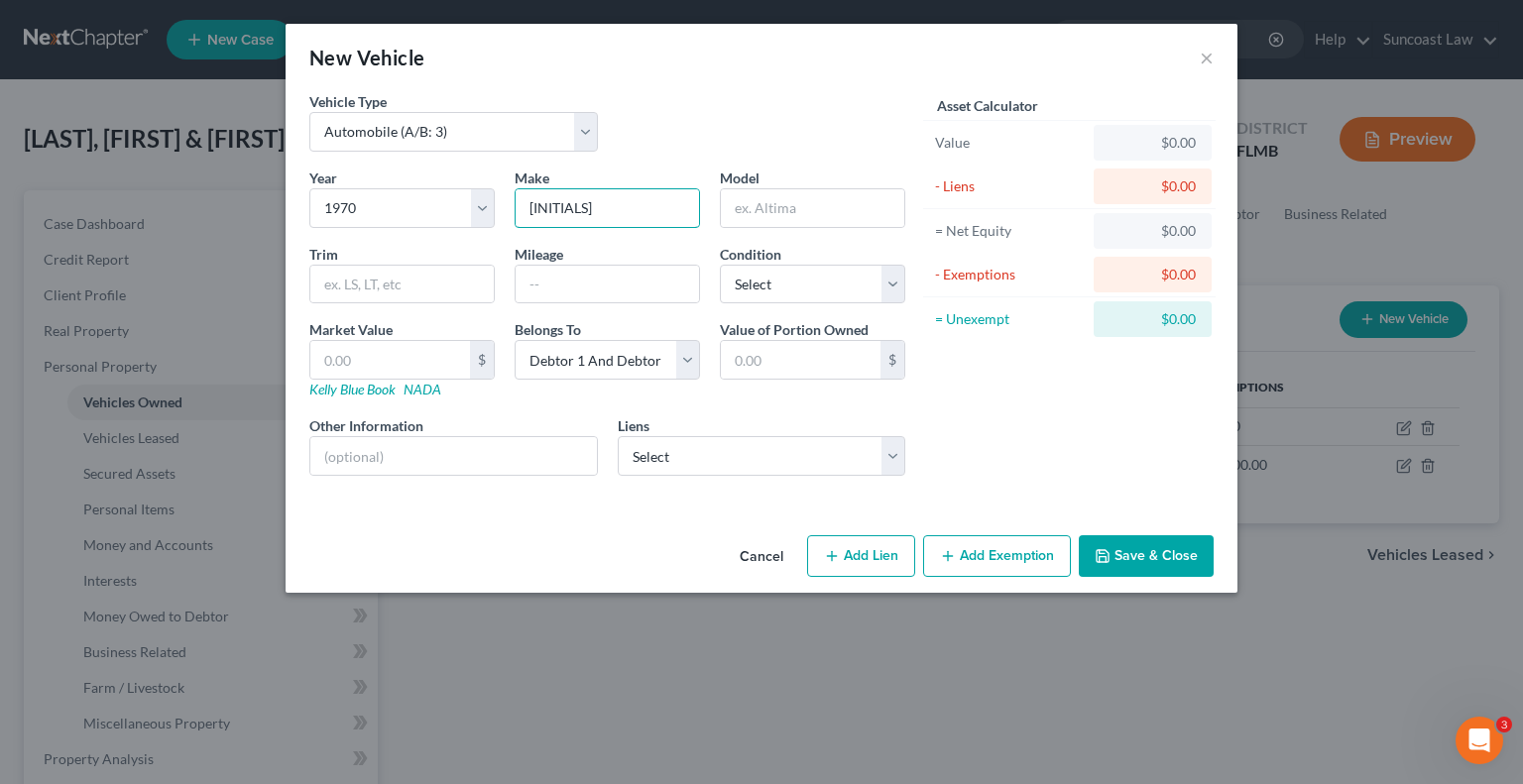 type on "j" 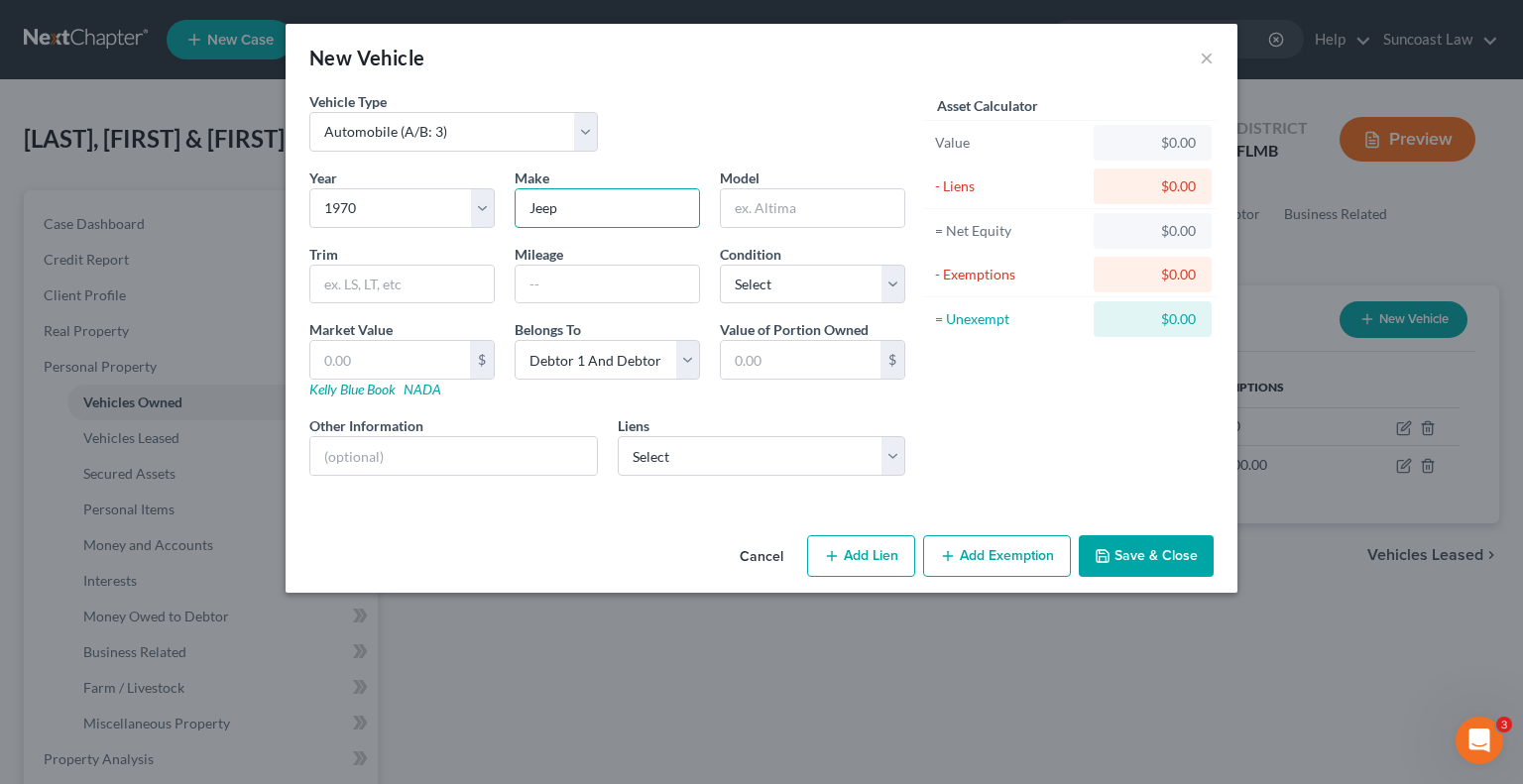type on "Jeep" 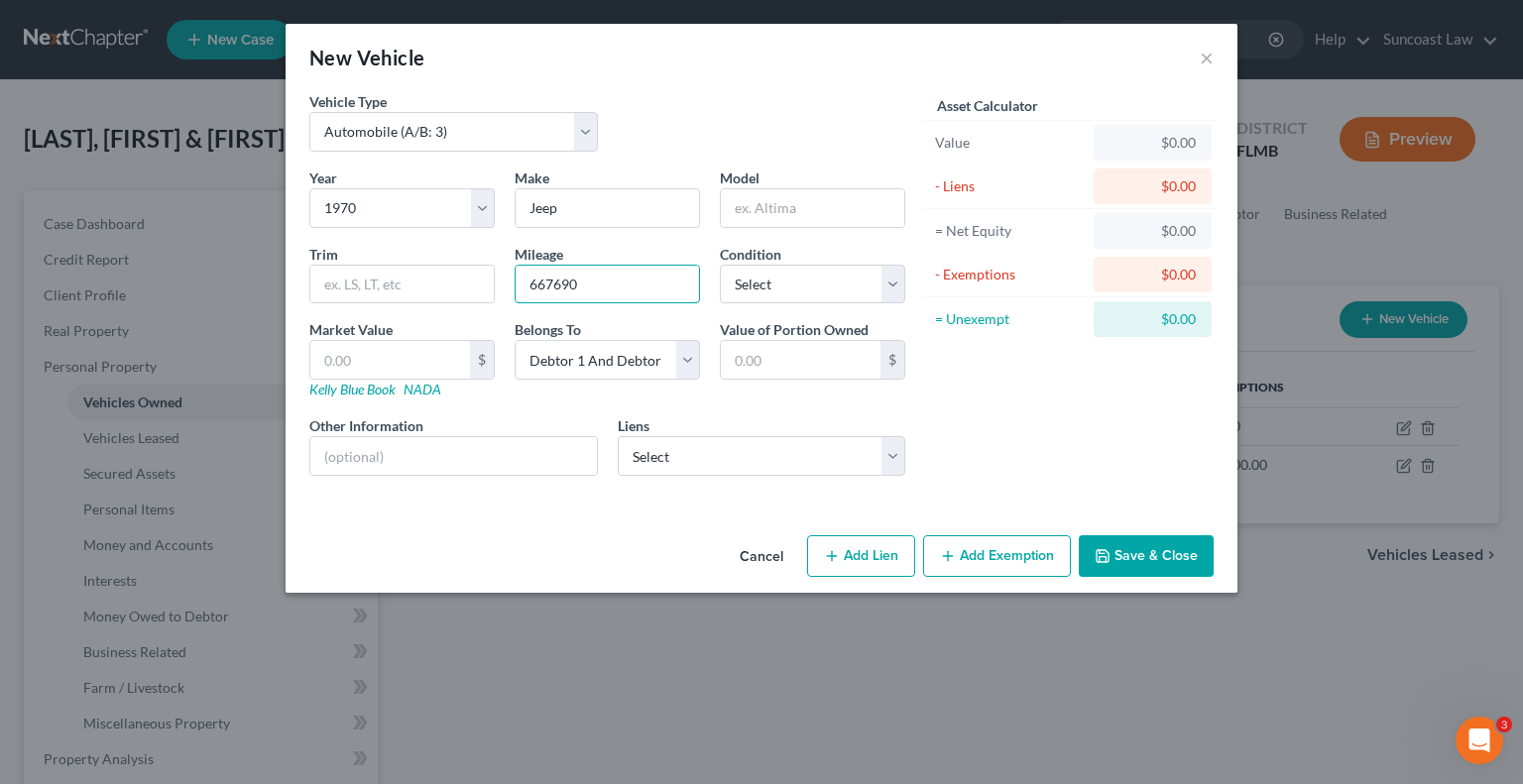 type on "667690" 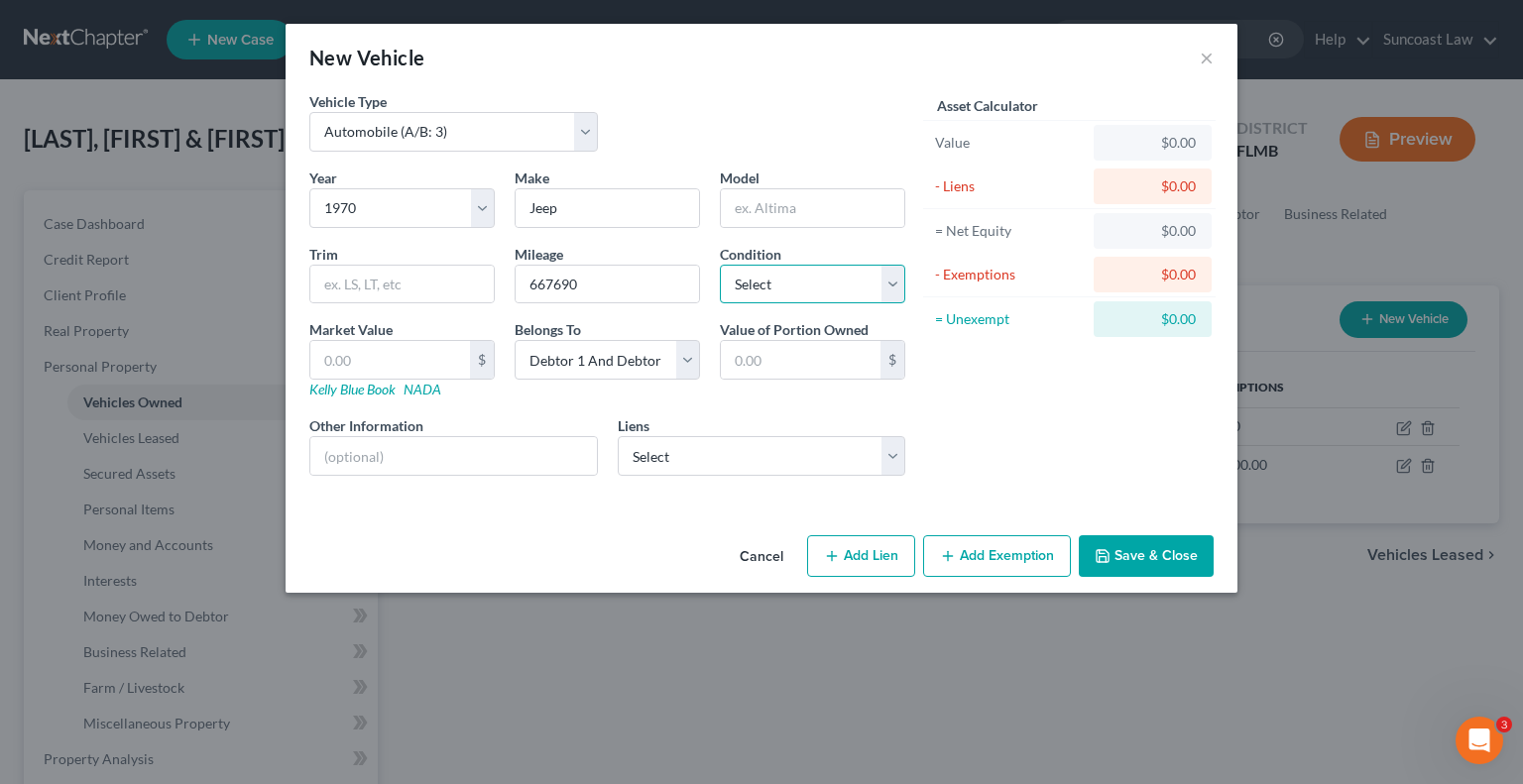 select on "4" 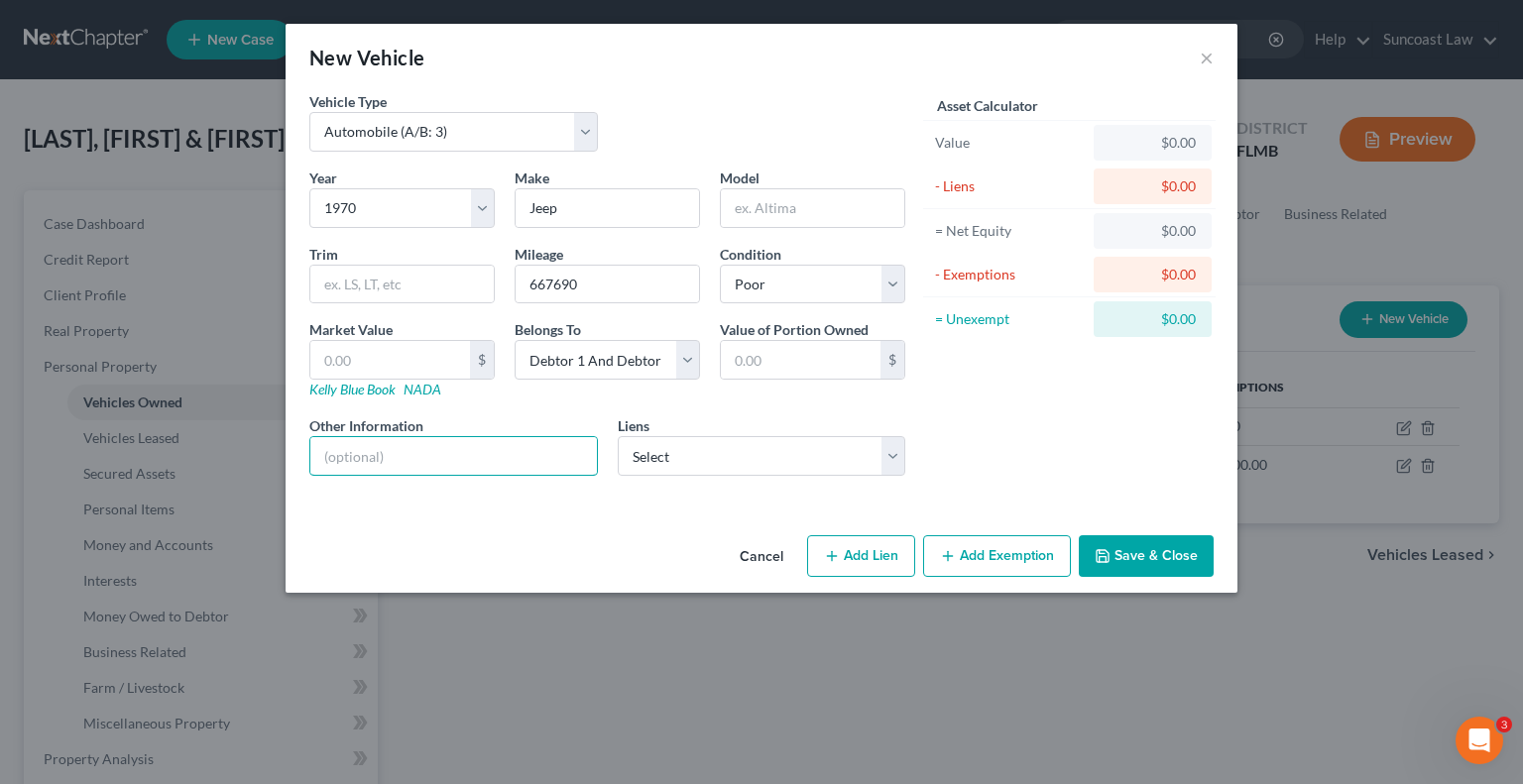 drag, startPoint x: 493, startPoint y: 458, endPoint x: 539, endPoint y: 324, distance: 141.67569 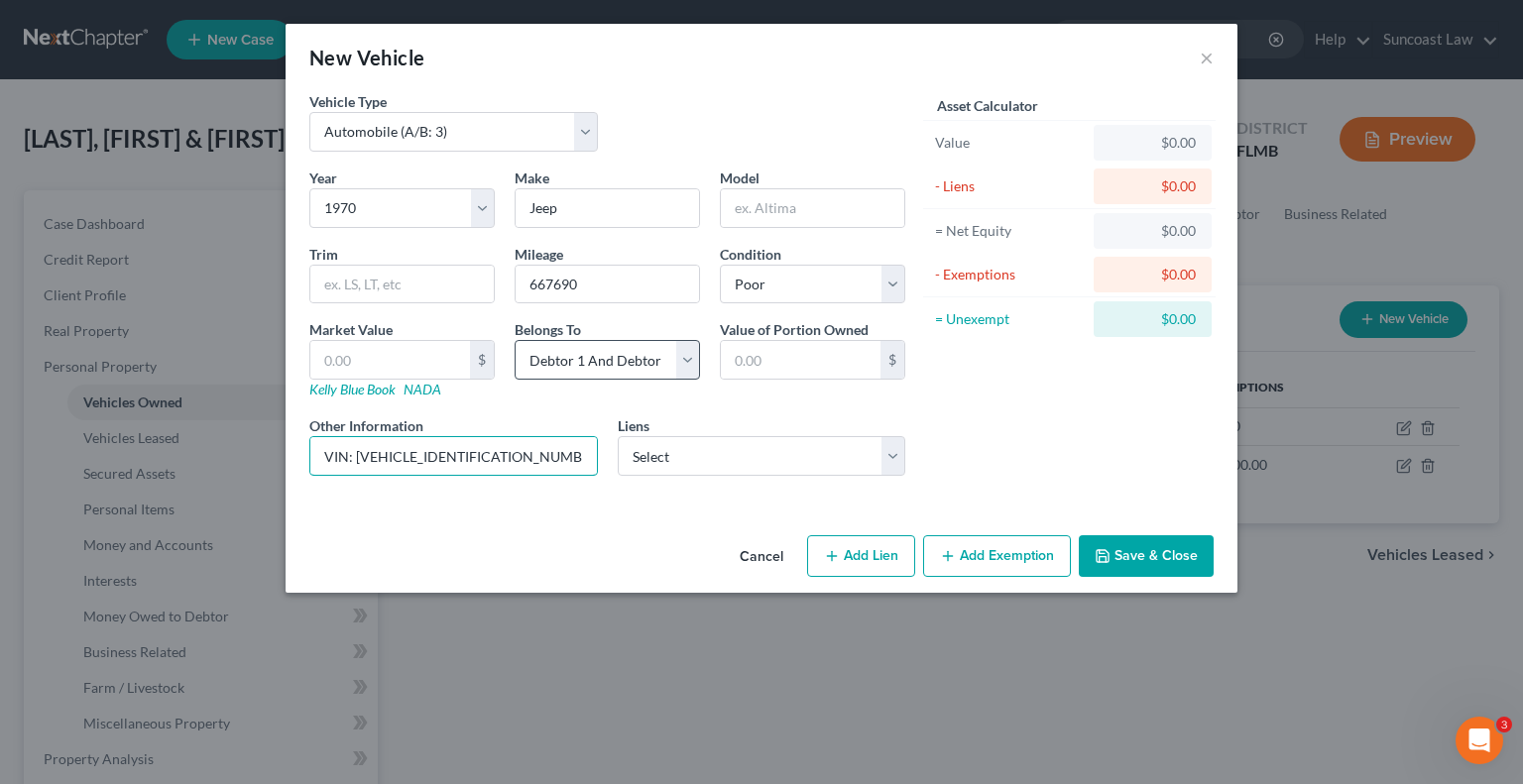 type on "VIN: [VEHICLE_IDENTIFICATION_NUMBER]" 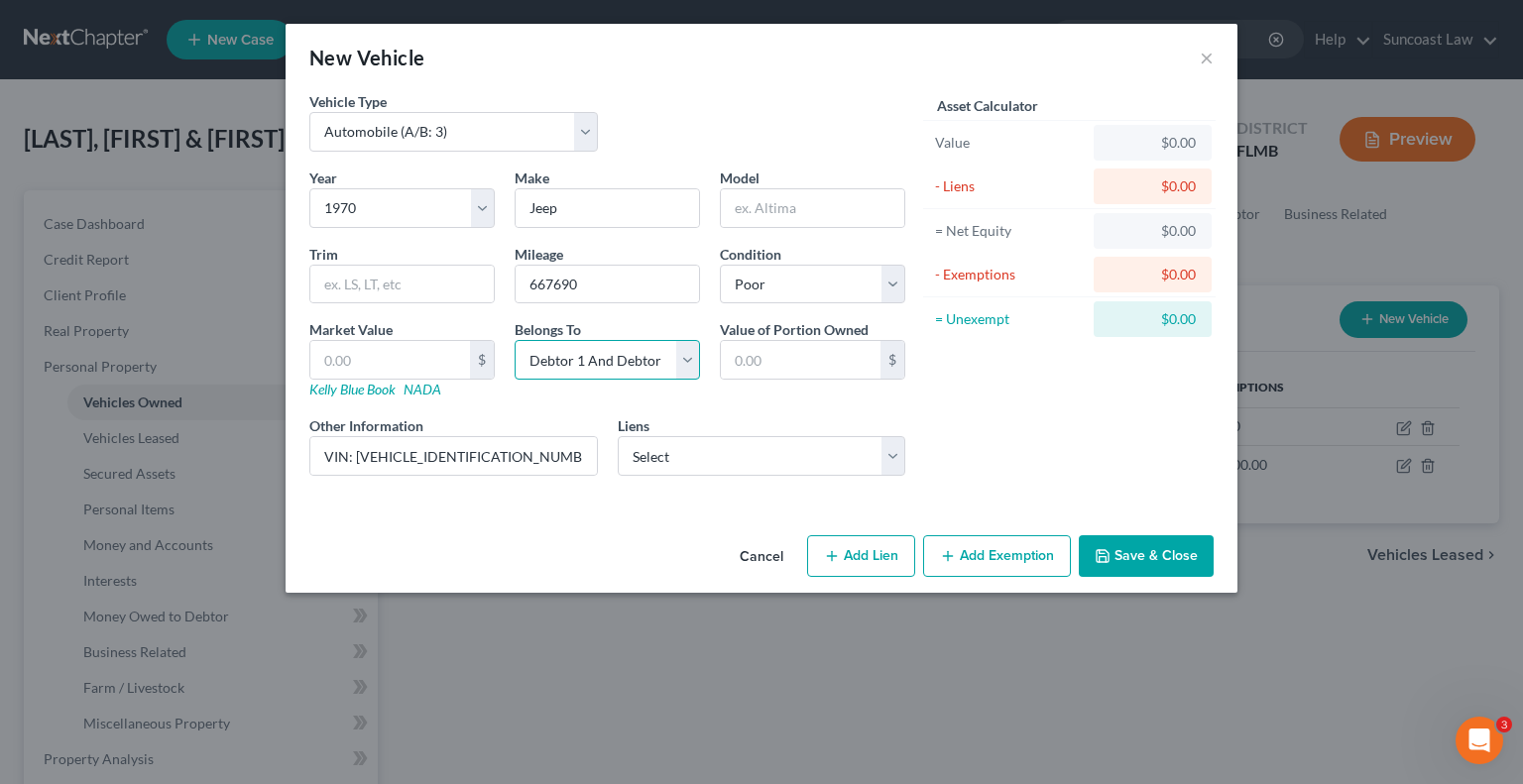 click on "Select Debtor 1 Only Debtor 2 Only Debtor 1 And Debtor 2 Only At Least One Of The Debtors And Another Community Property" at bounding box center [607, 360] 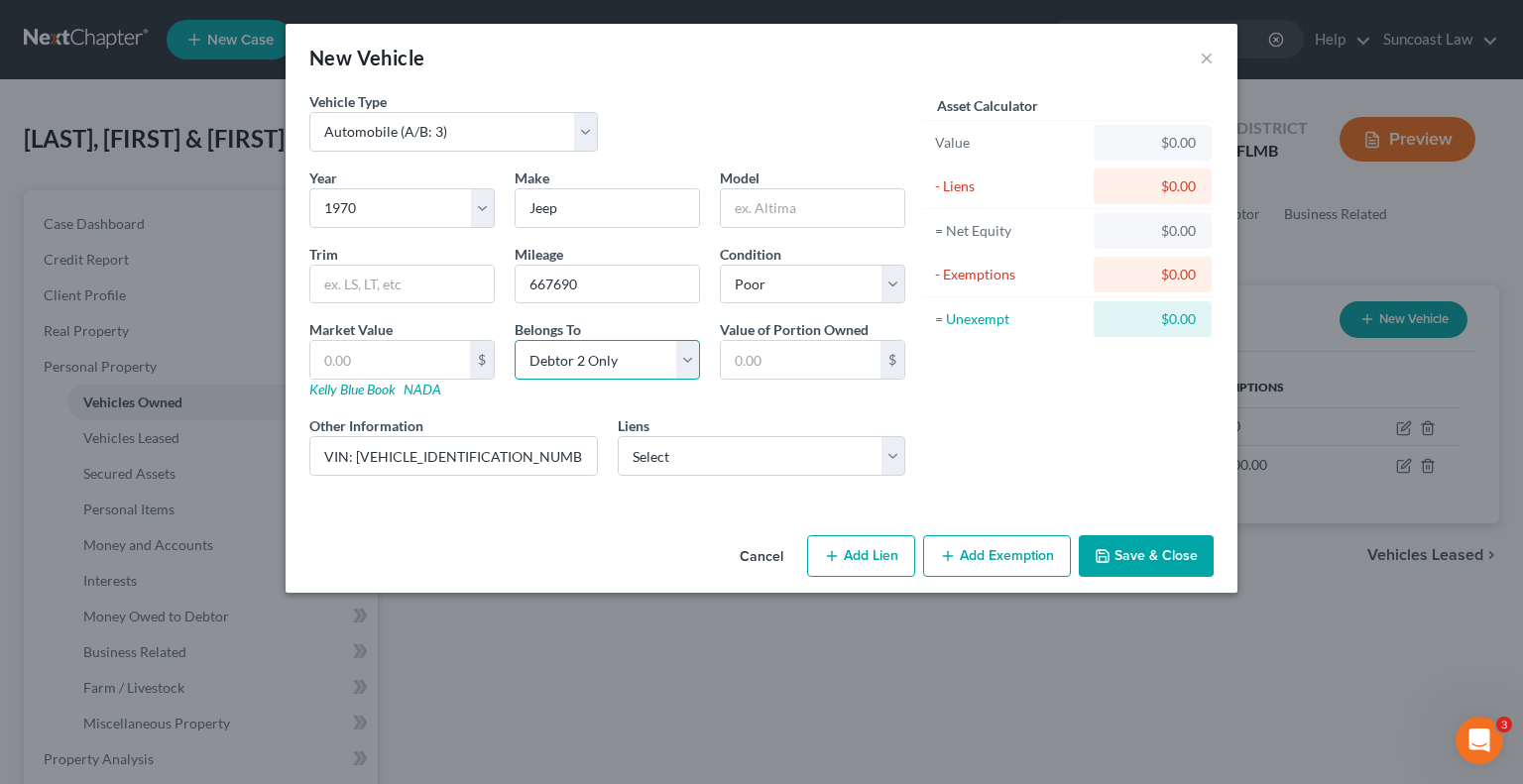 click on "Select Debtor 1 Only Debtor 2 Only Debtor 1 And Debtor 2 Only At Least One Of The Debtors And Another Community Property" at bounding box center (607, 360) 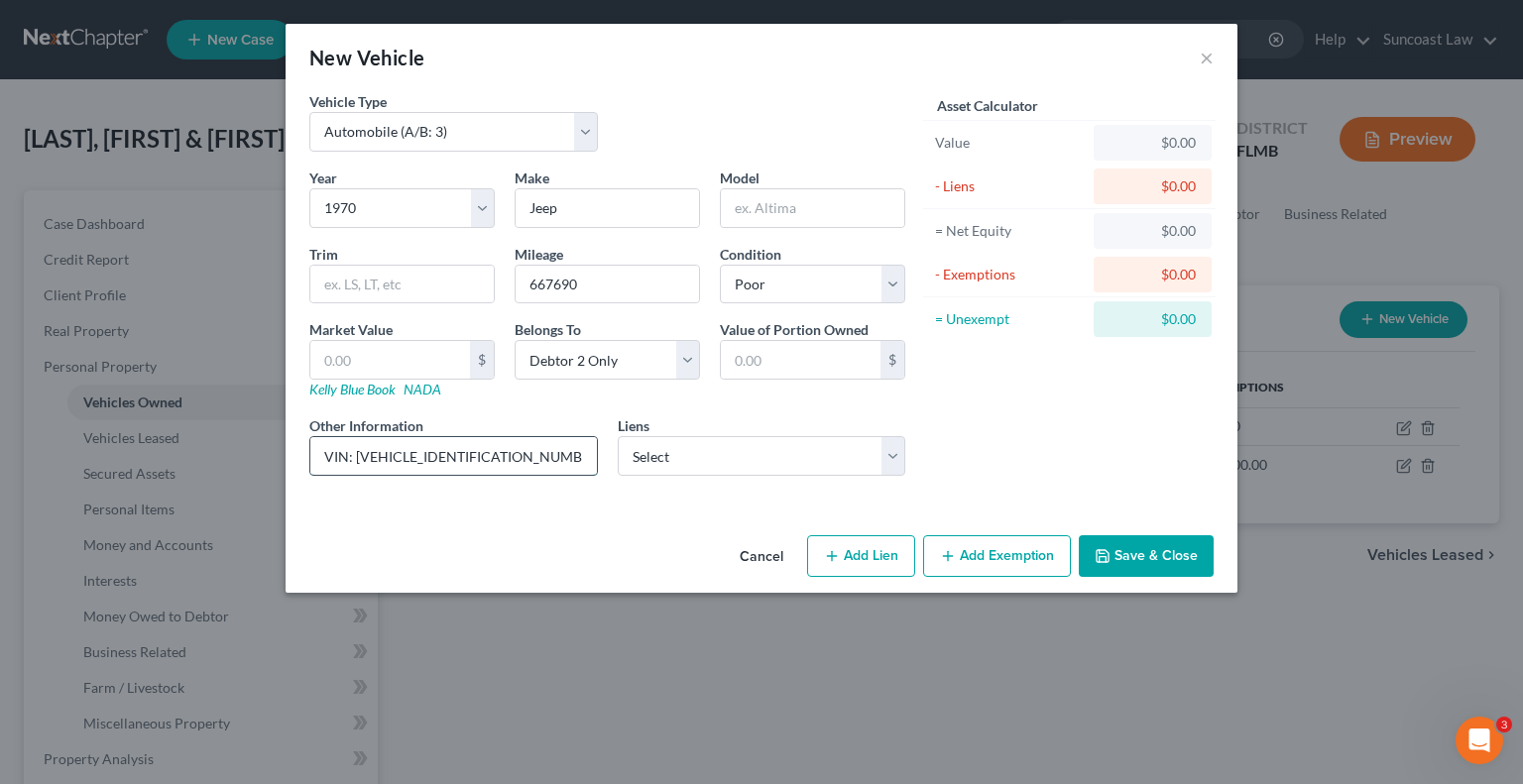 drag, startPoint x: 508, startPoint y: 462, endPoint x: 356, endPoint y: 450, distance: 152.47295 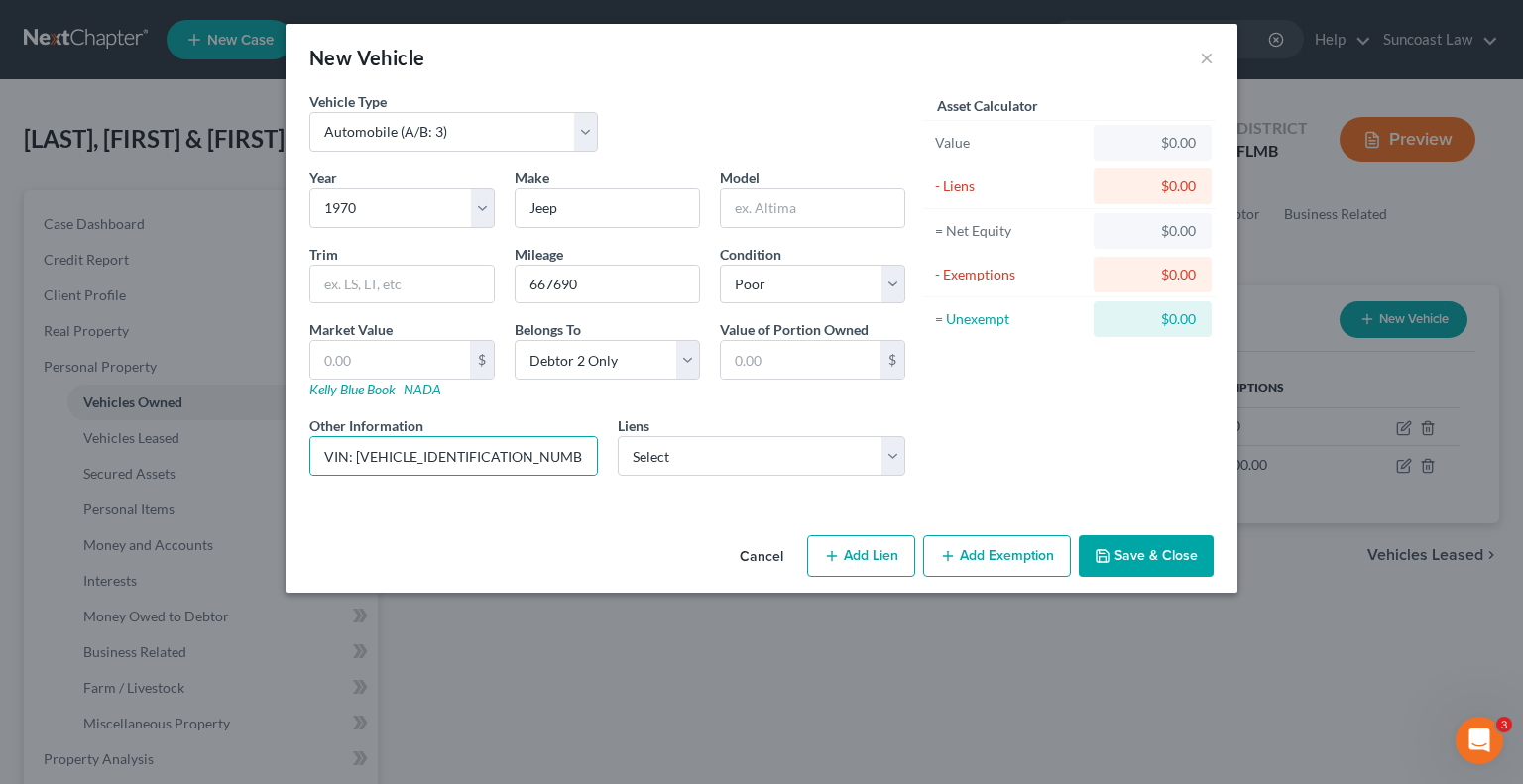 click on "Save & Close" at bounding box center [1146, 556] 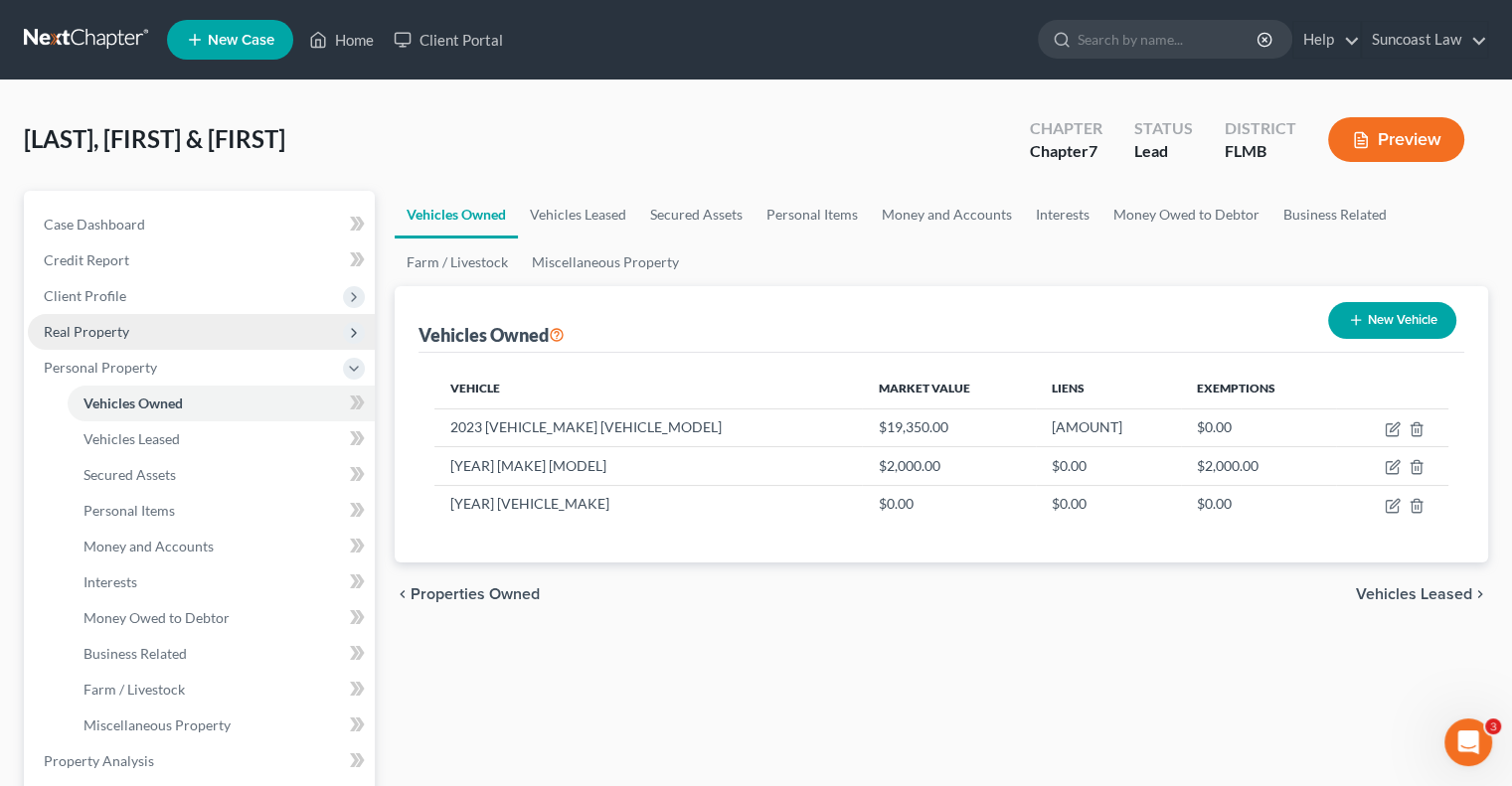 click on "Real Property" at bounding box center [201, 332] 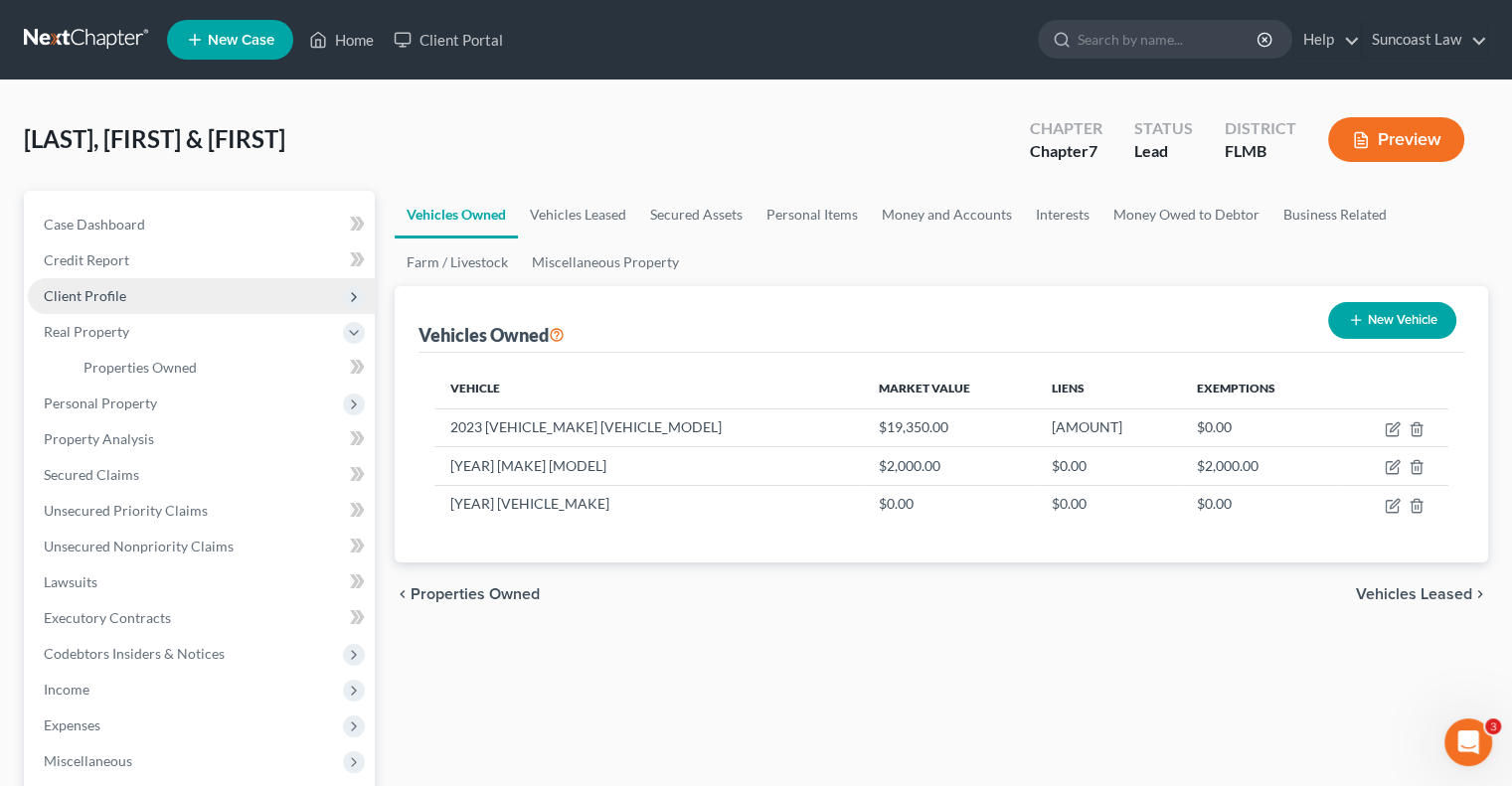 click on "Client Profile" at bounding box center [84, 295] 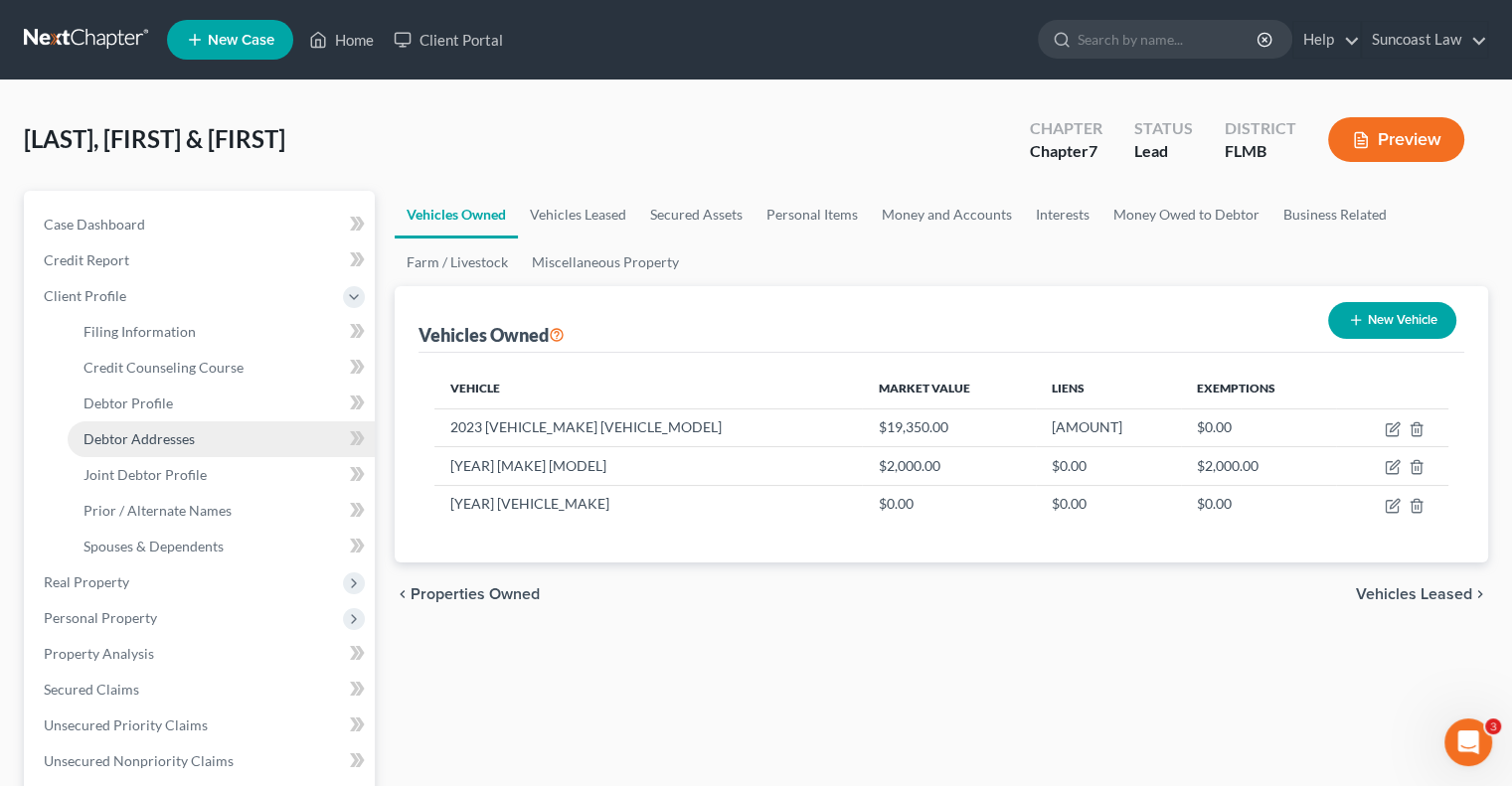 click on "Debtor Addresses" at bounding box center (139, 438) 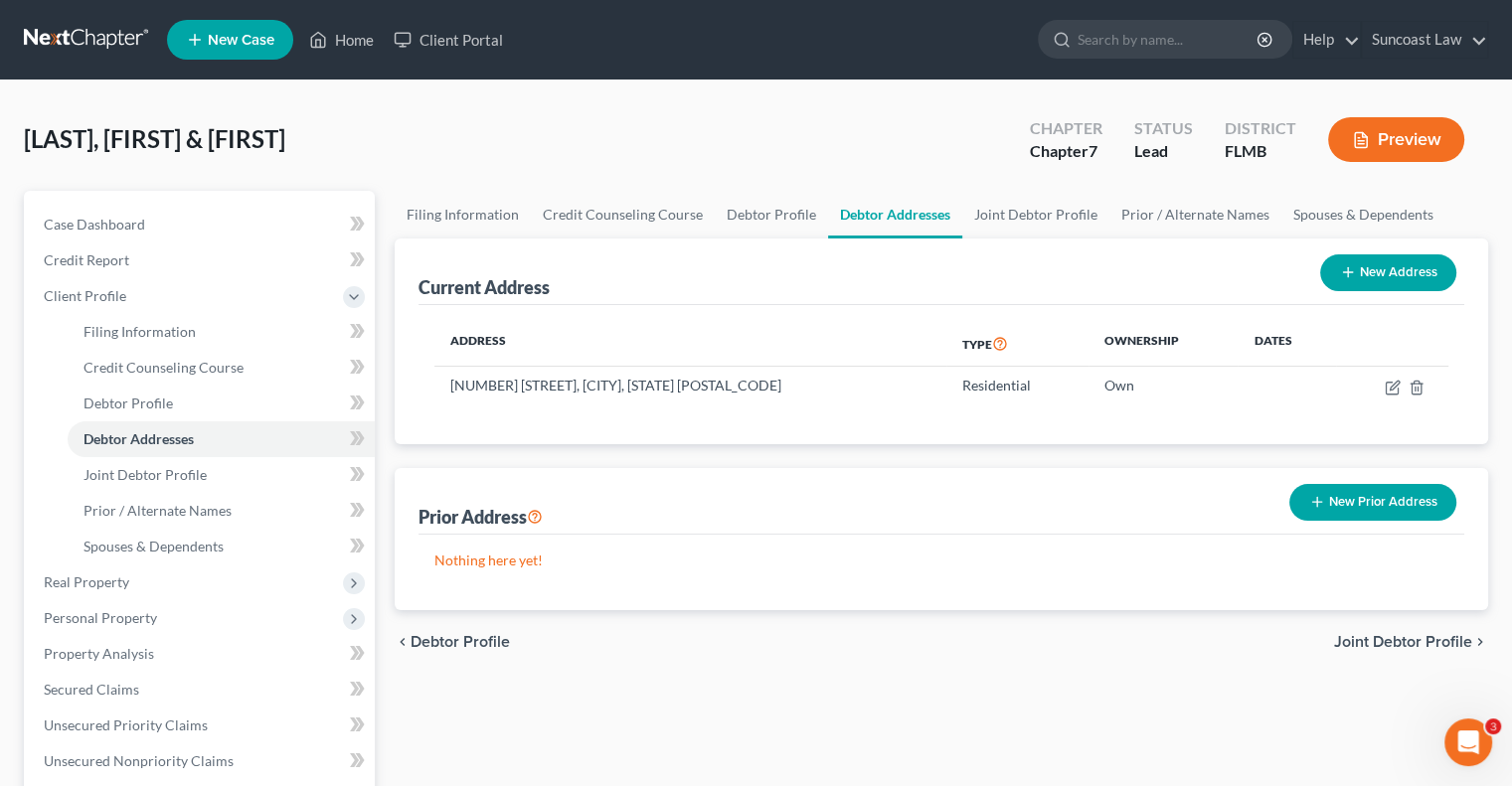 click on "New Prior Address" at bounding box center [1373, 502] 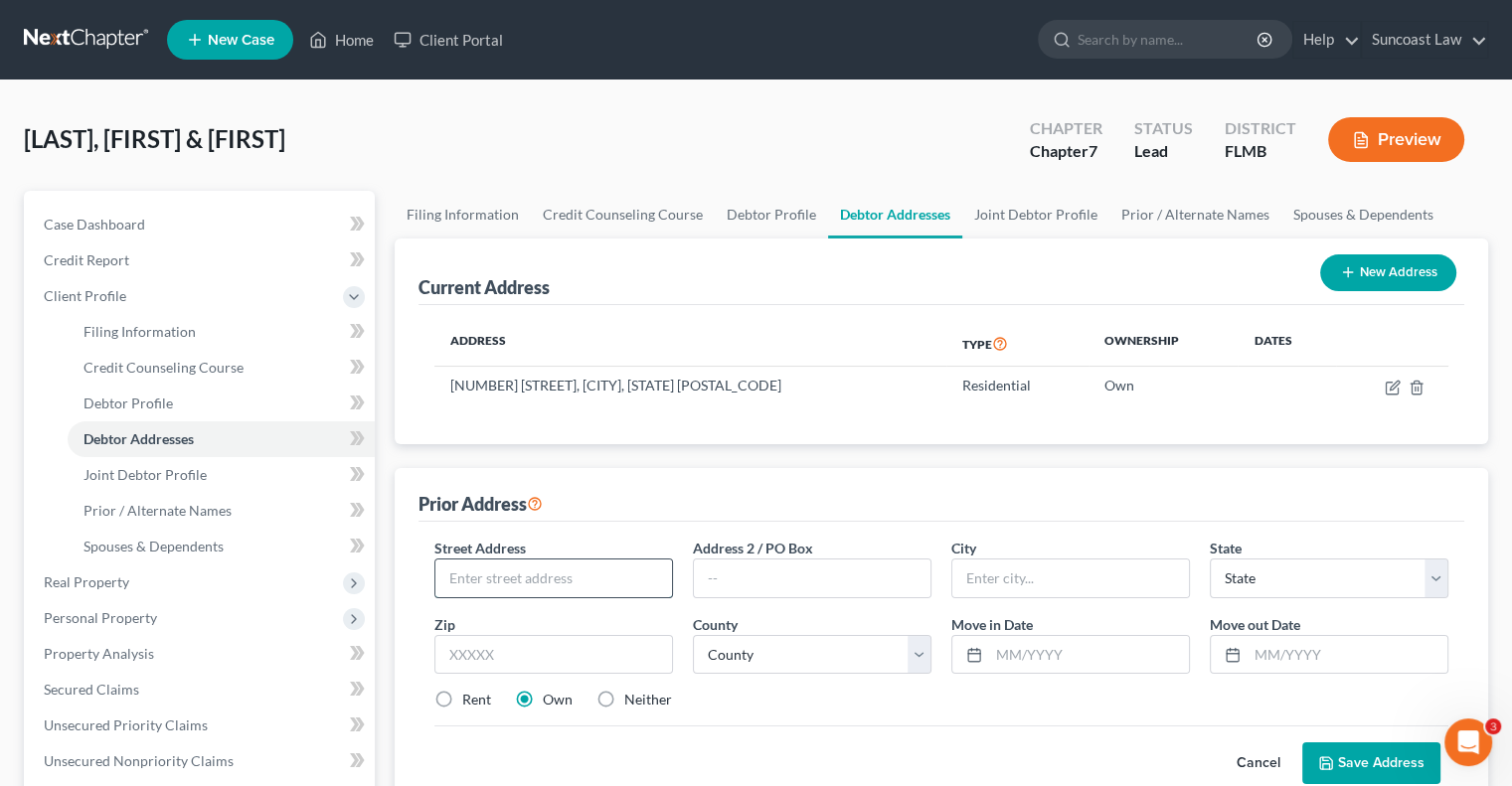 click at bounding box center [554, 578] 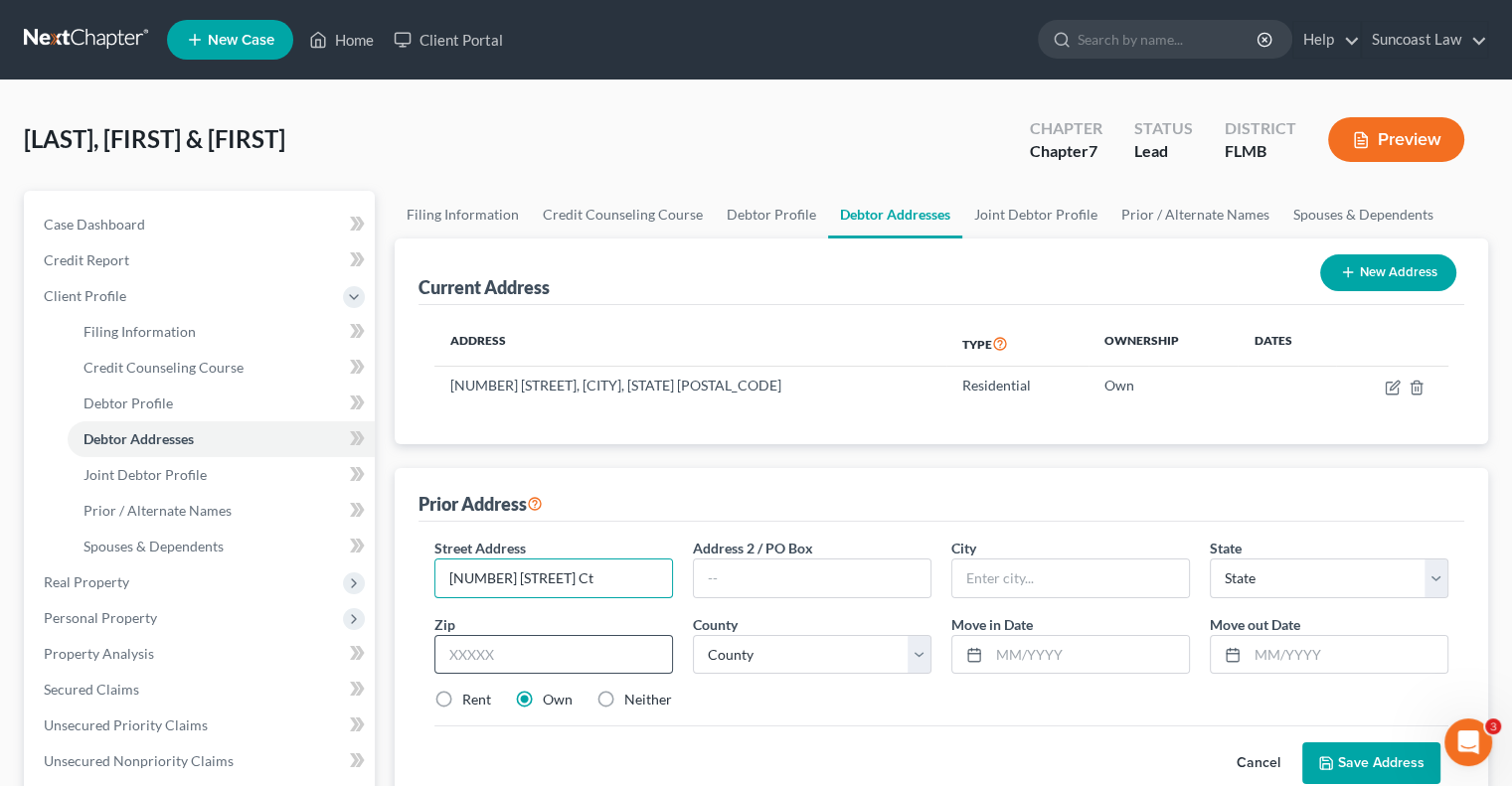 type on "[NUMBER] [STREET] Ct" 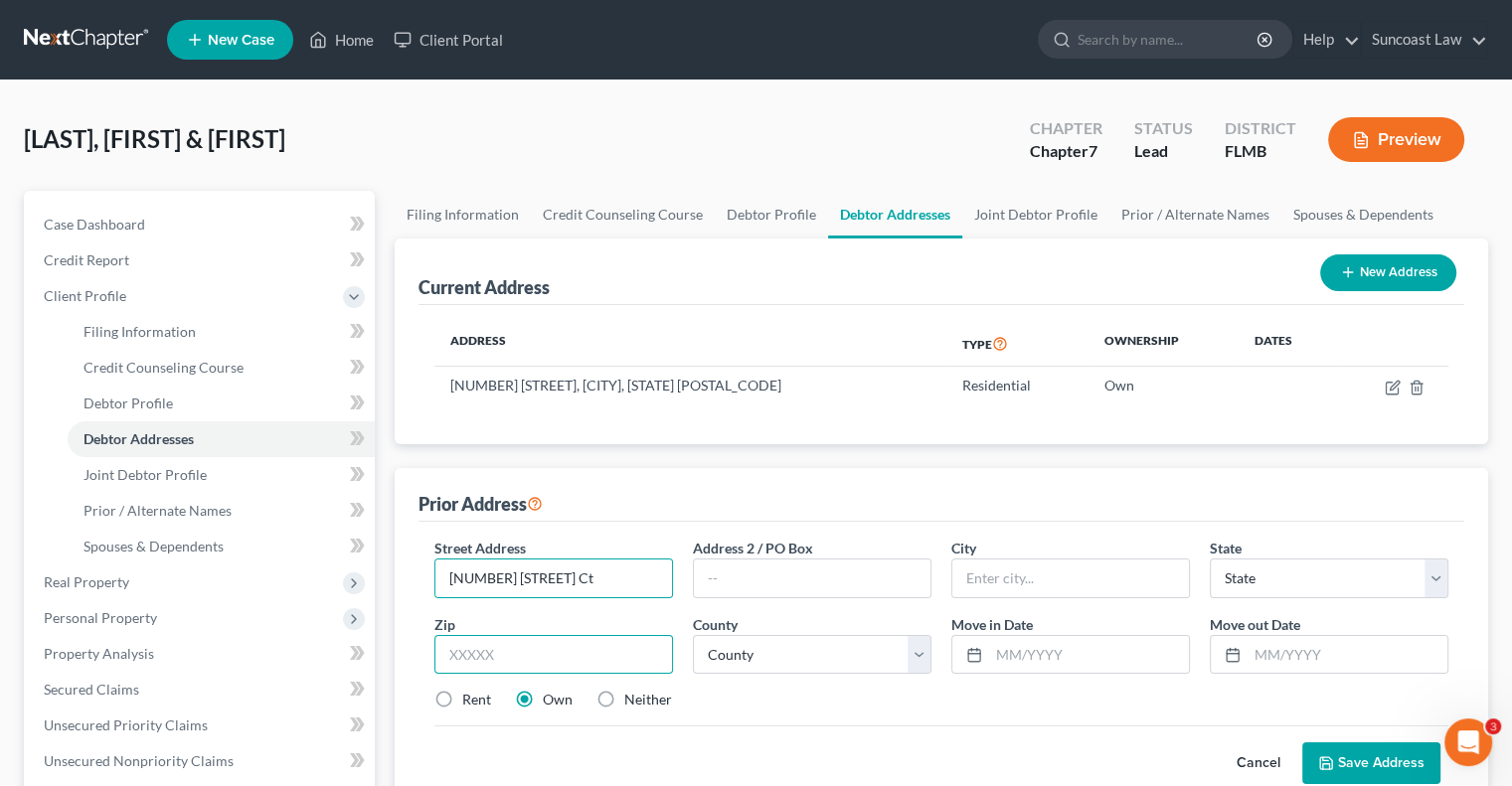 click at bounding box center [554, 655] 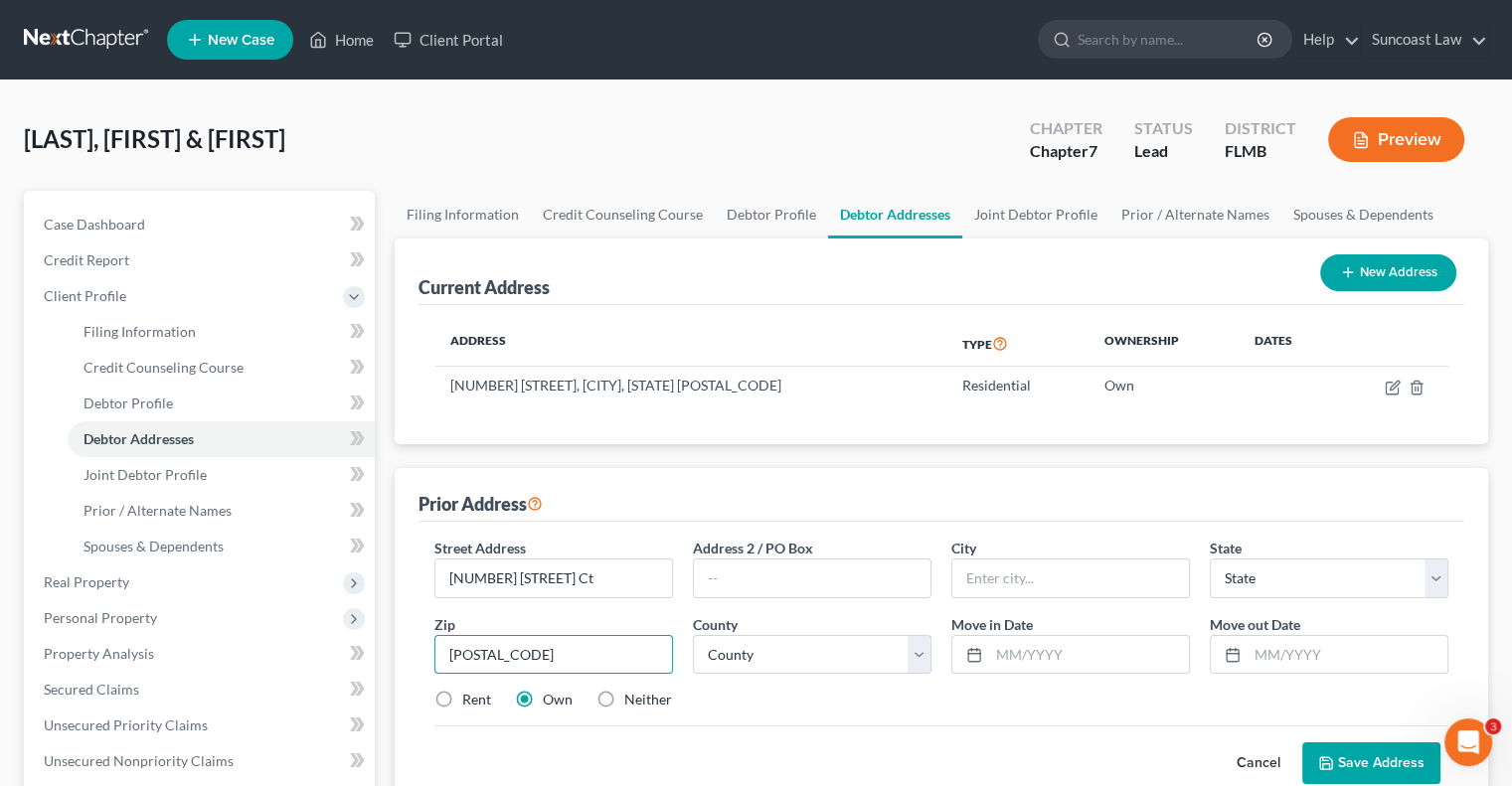 type on "[POSTAL_CODE]" 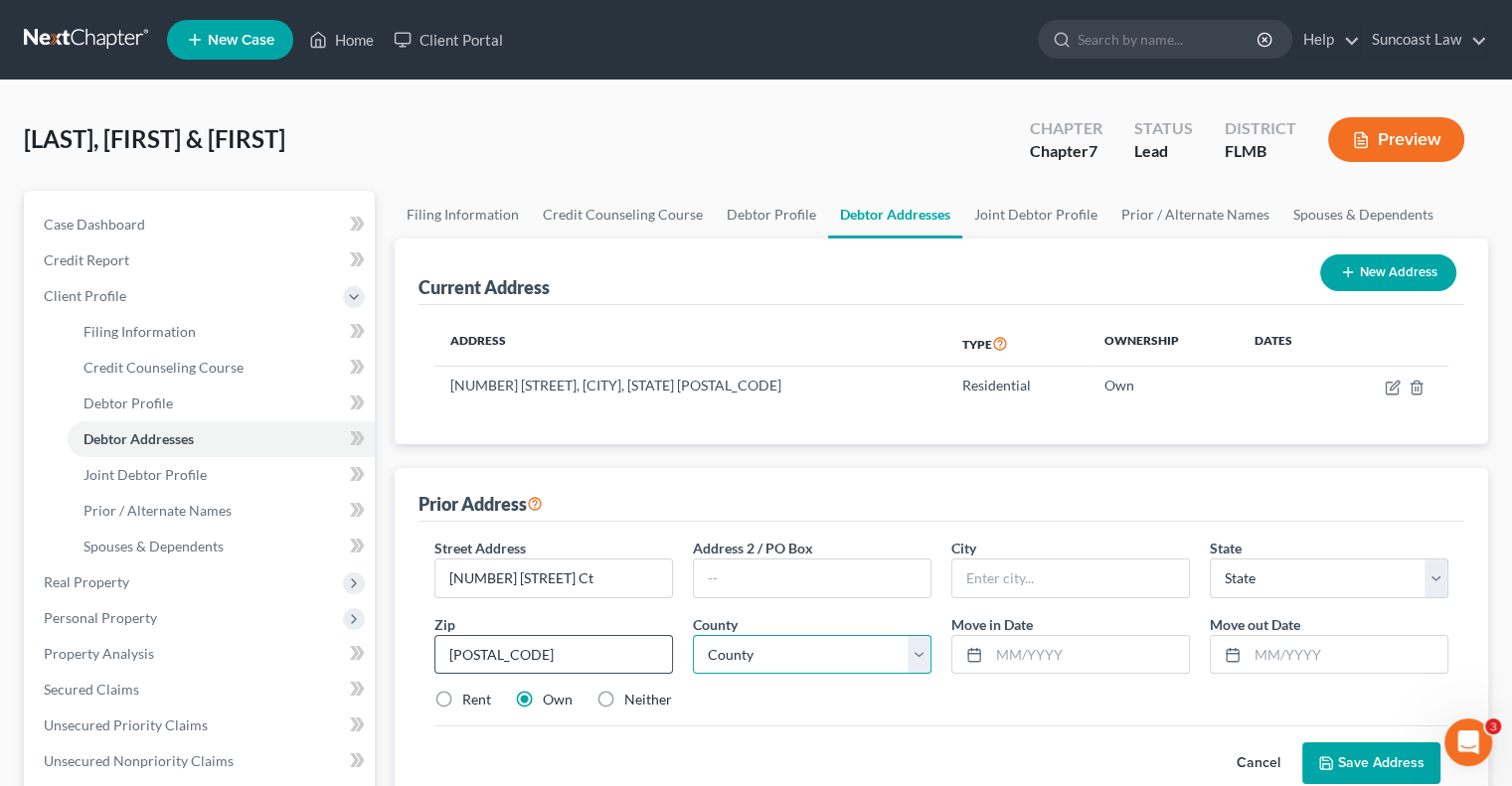 type on "Kissimmee" 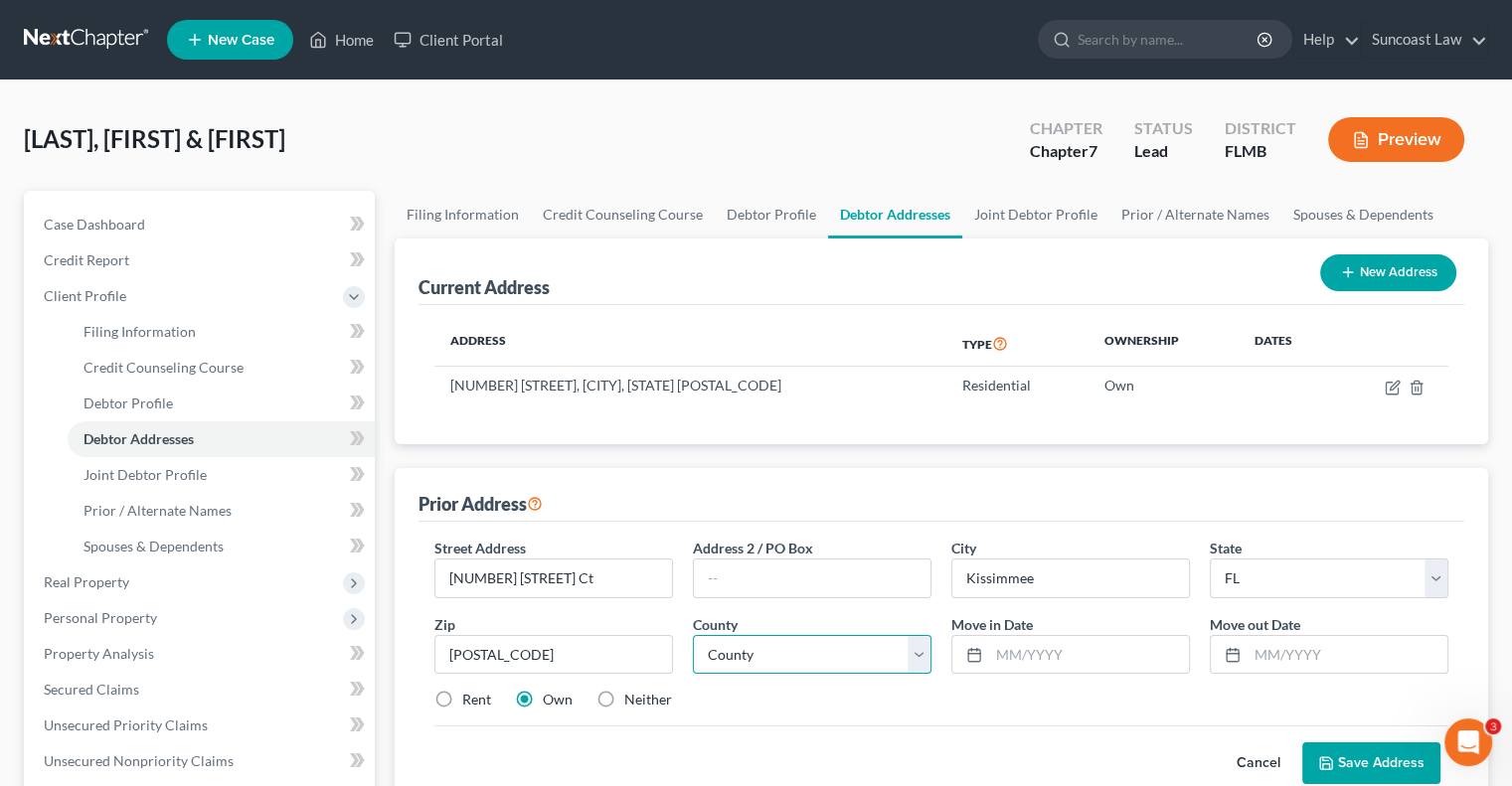 click on "County Alachua County Baker County Bay County Bradford County Brevard County Broward County Calhoun County Charlotte County Citrus County Clay County Collier County Columbia County DeSoto County Dixie County Duval County Escambia County Flagler County Franklin County Gadsden County Gilchrist County Glades County Gulf County Hamilton County Hardee County Hendry County Hernando County Highlands County Hillsborough County Holmes County Indian River County Jackson County Jefferson County Lafayette County Lake County Lee County Leon County Levy County Liberty County Madison County Manatee County Marion County Martin County Miami-Dade County Monroe County Nassau County Okaloosa County Okeechobee County Orange County Osceola County Palm Beach County Pasco County Pinellas County Polk County Putnam County Santa Rosa County Sarasota County Seminole County St. Johns County St. Lucie County Sumter County Suwannee County Taylor County Union County Volusia County Wakulla County Walton County Washington County" at bounding box center (812, 655) 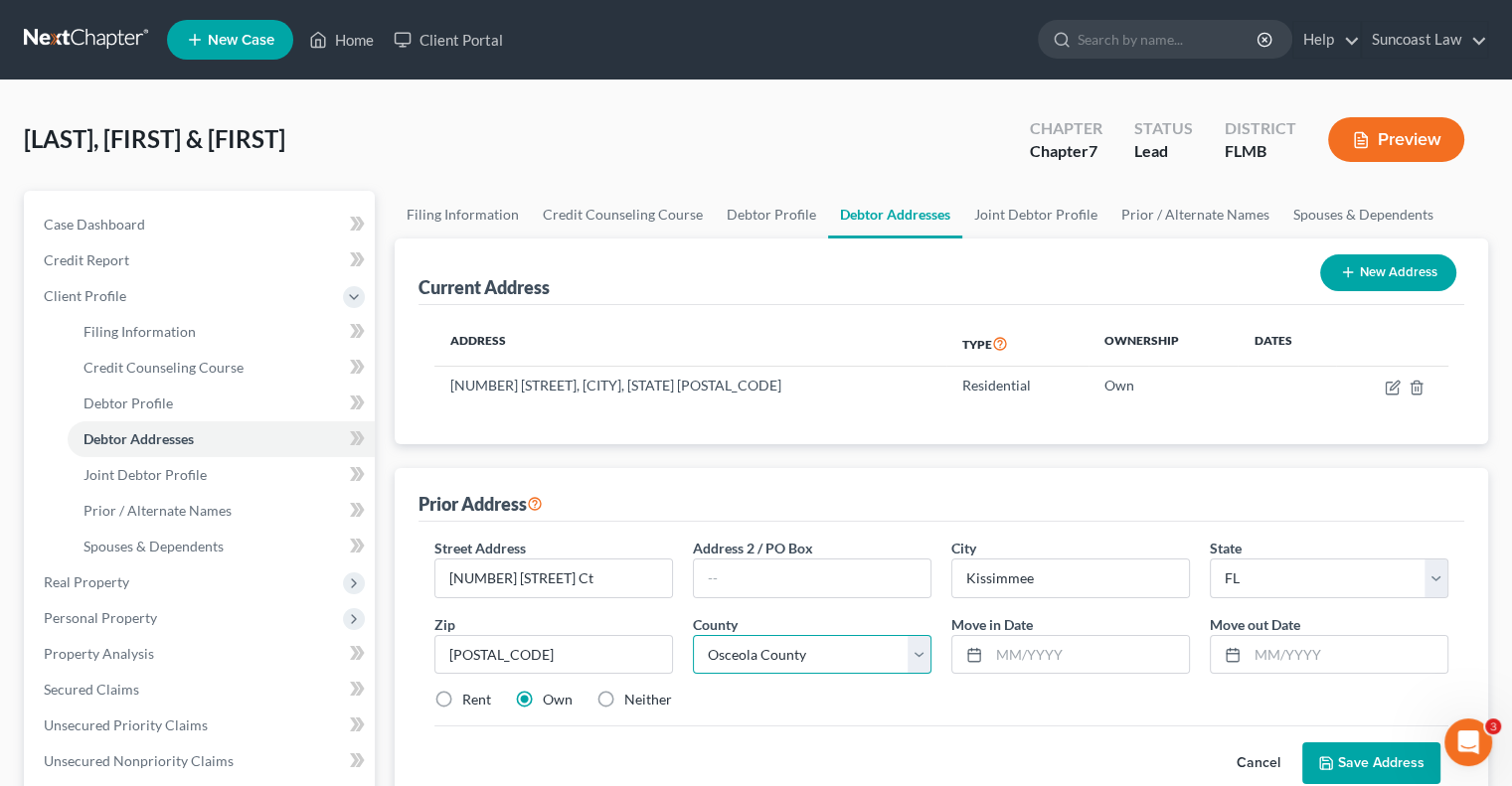 click on "County Alachua County Baker County Bay County Bradford County Brevard County Broward County Calhoun County Charlotte County Citrus County Clay County Collier County Columbia County DeSoto County Dixie County Duval County Escambia County Flagler County Franklin County Gadsden County Gilchrist County Glades County Gulf County Hamilton County Hardee County Hendry County Hernando County Highlands County Hillsborough County Holmes County Indian River County Jackson County Jefferson County Lafayette County Lake County Lee County Leon County Levy County Liberty County Madison County Manatee County Marion County Martin County Miami-Dade County Monroe County Nassau County Okaloosa County Okeechobee County Orange County Osceola County Palm Beach County Pasco County Pinellas County Polk County Putnam County Santa Rosa County Sarasota County Seminole County St. Johns County St. Lucie County Sumter County Suwannee County Taylor County Union County Volusia County Wakulla County Walton County Washington County" at bounding box center [812, 655] 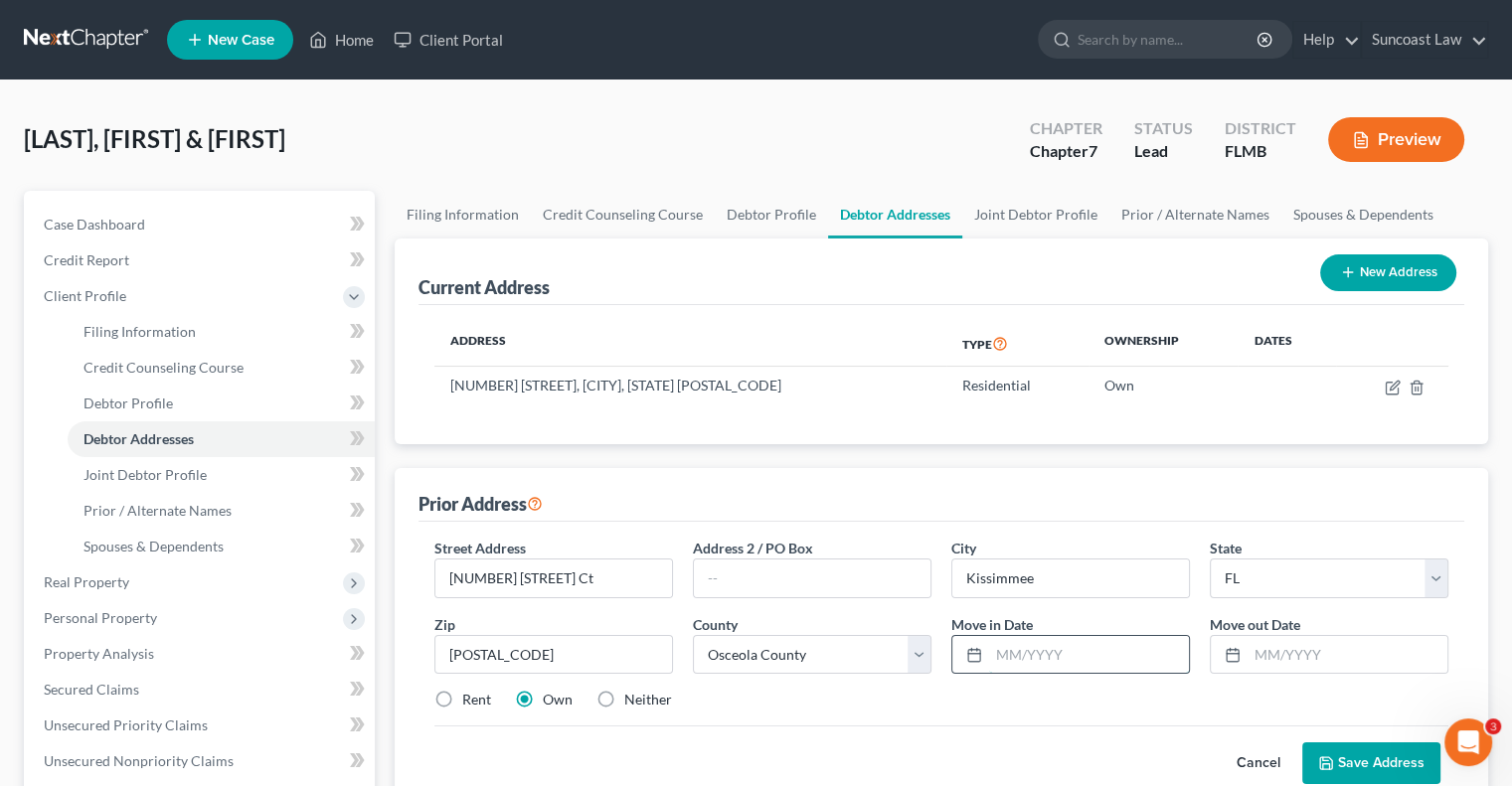 click at bounding box center [1089, 655] 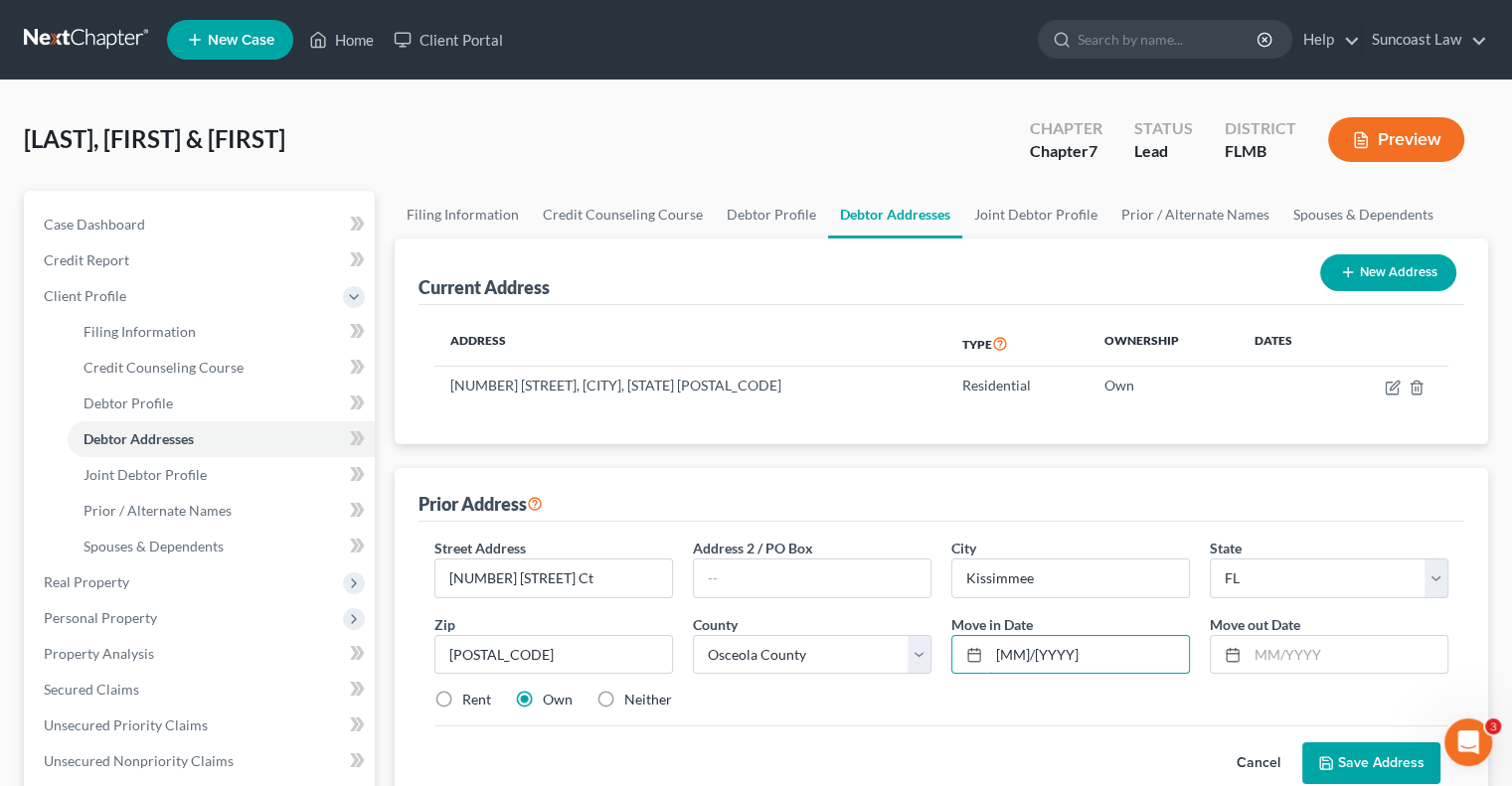 type on "[MM]/[YYYY]" 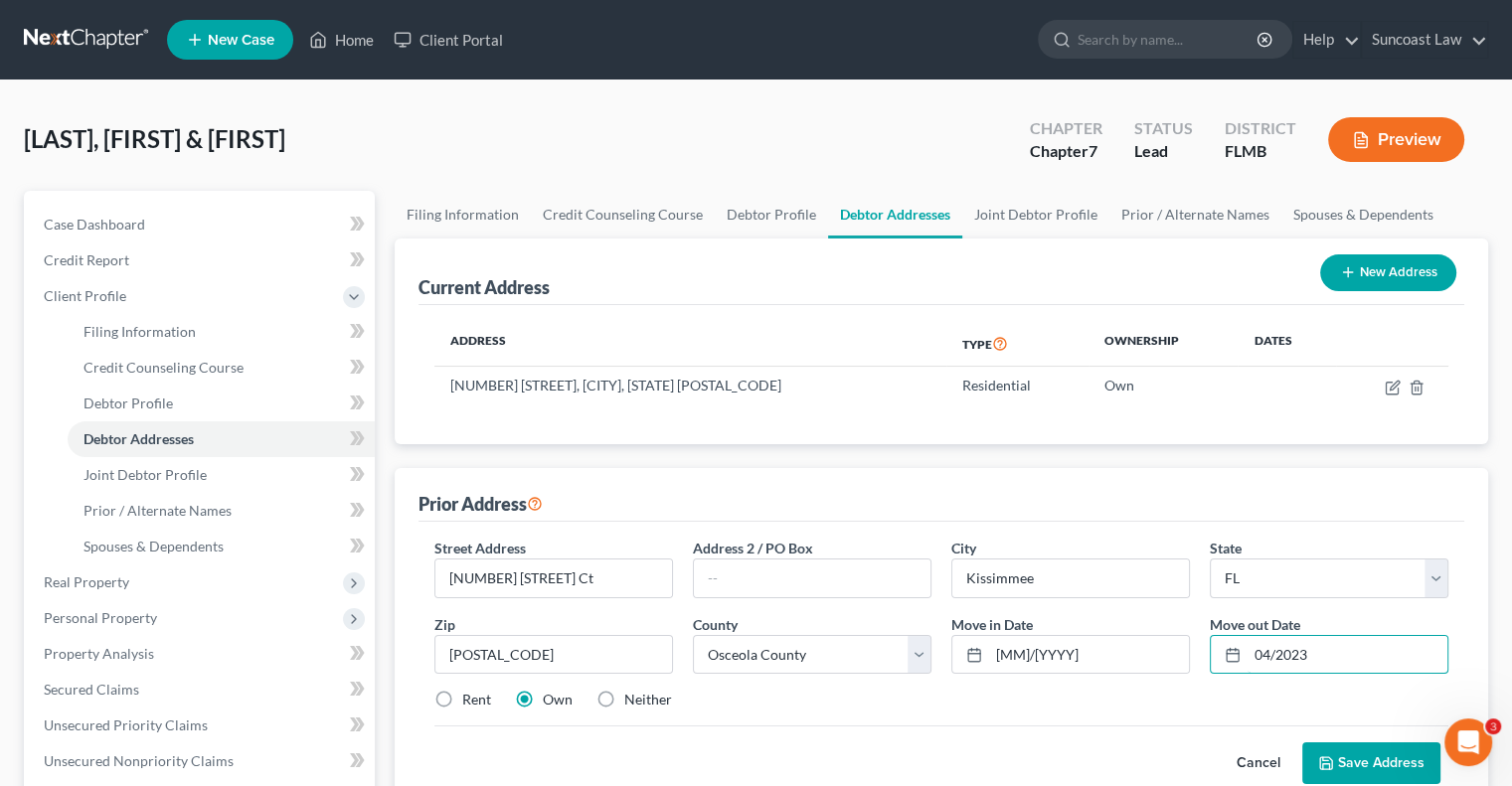 type on "04/2023" 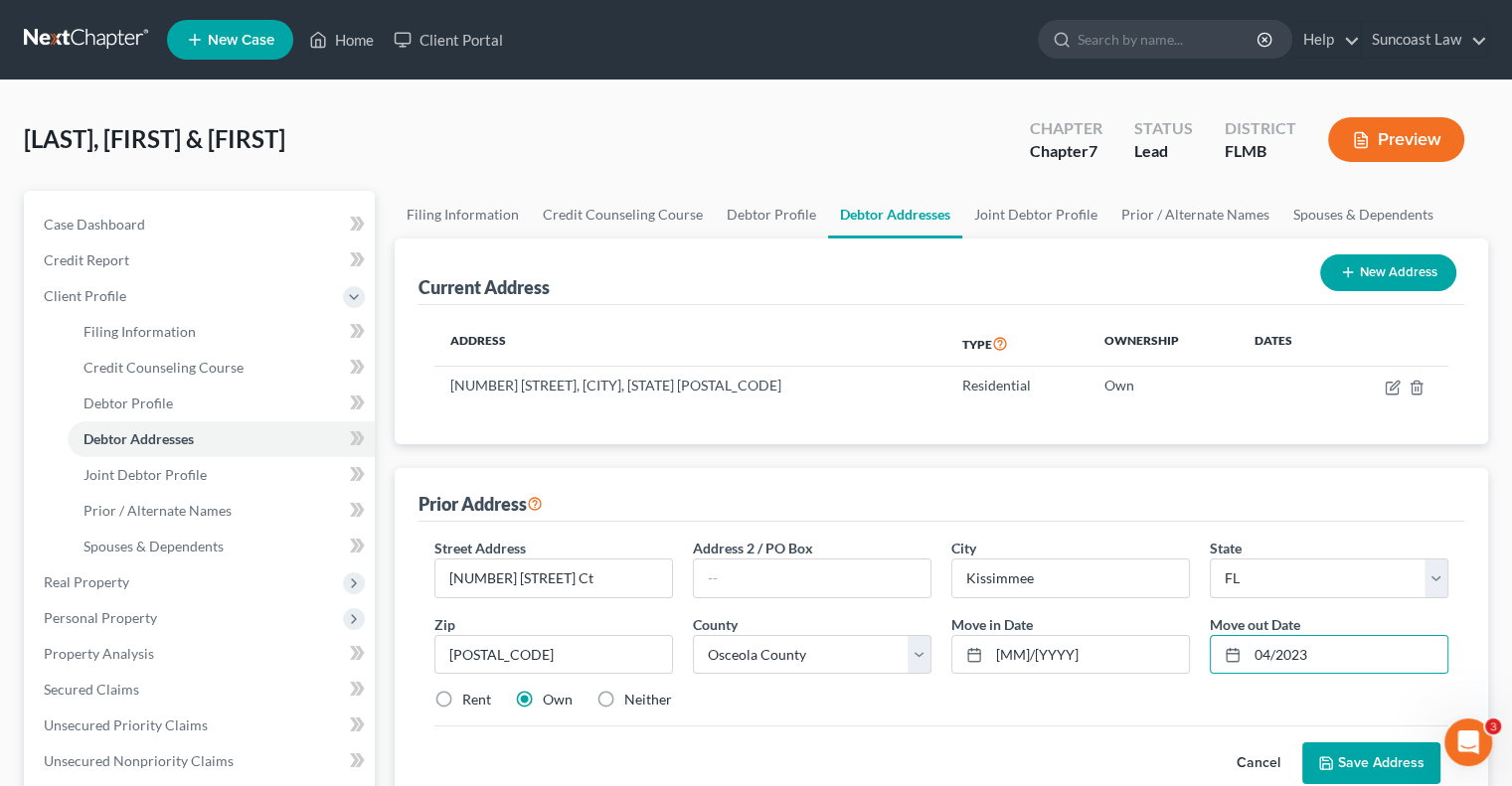 click on "Save Address" at bounding box center [1371, 763] 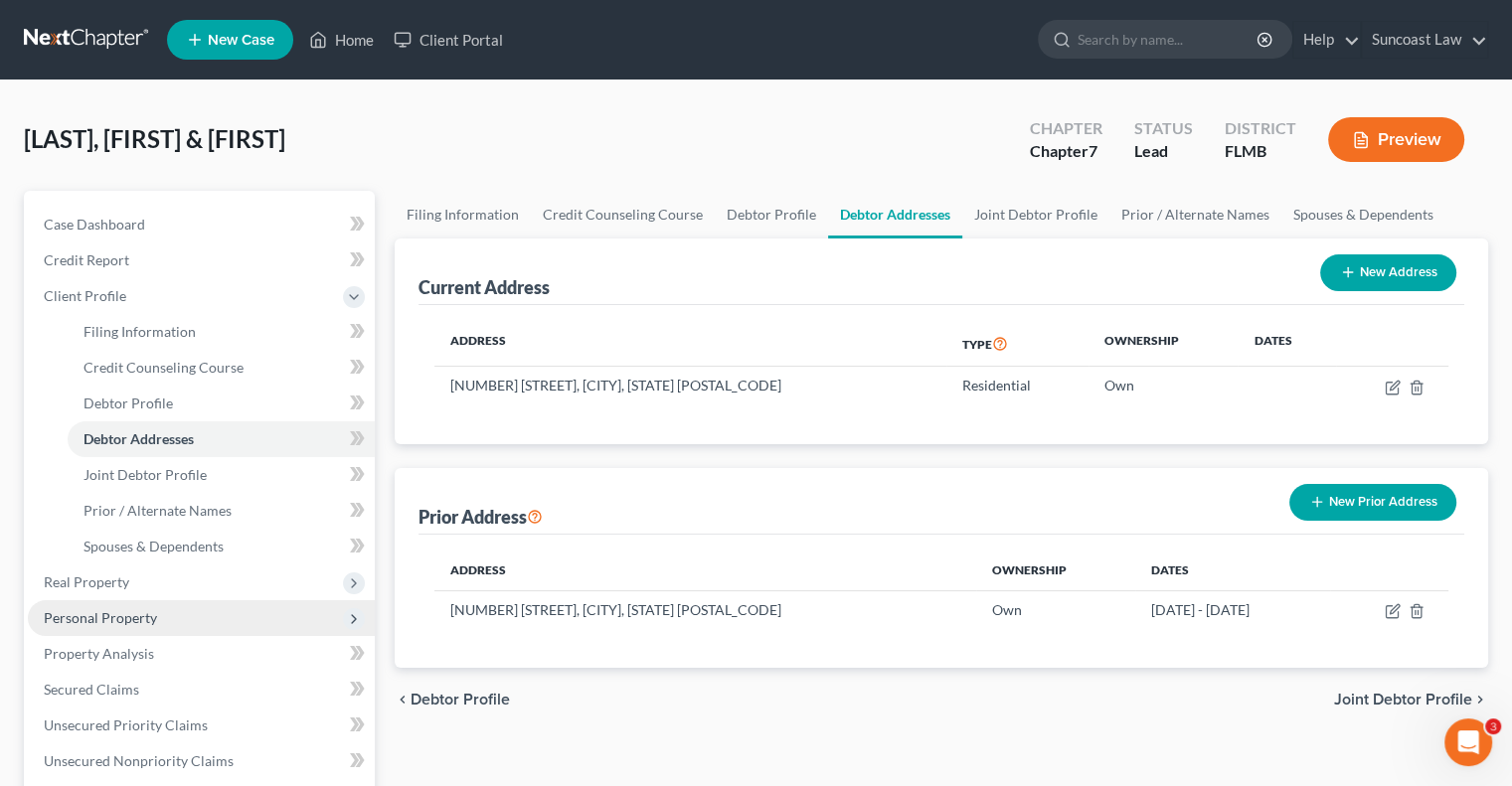 click on "Personal Property" at bounding box center [100, 617] 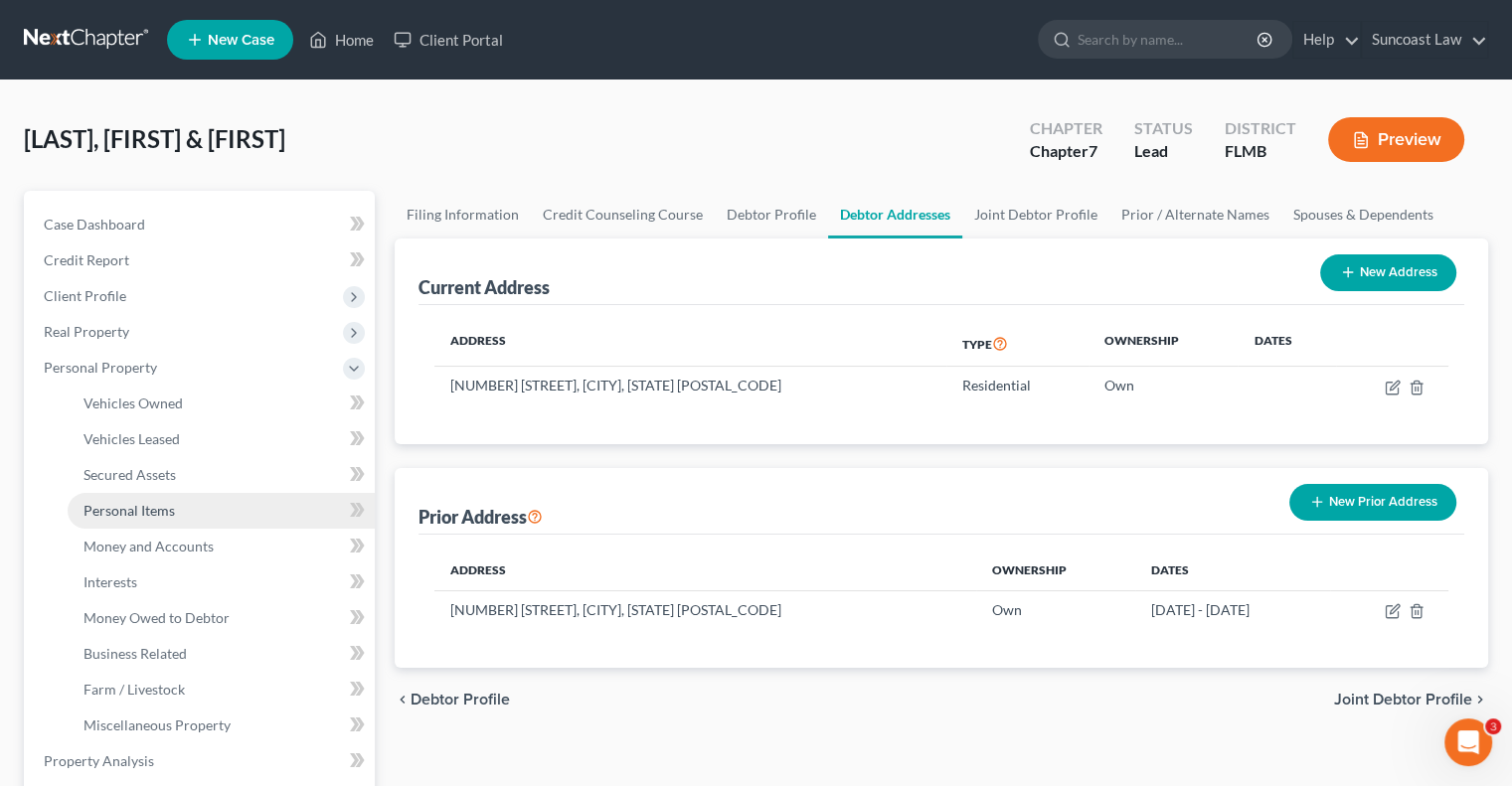 click on "Personal Items" at bounding box center [129, 510] 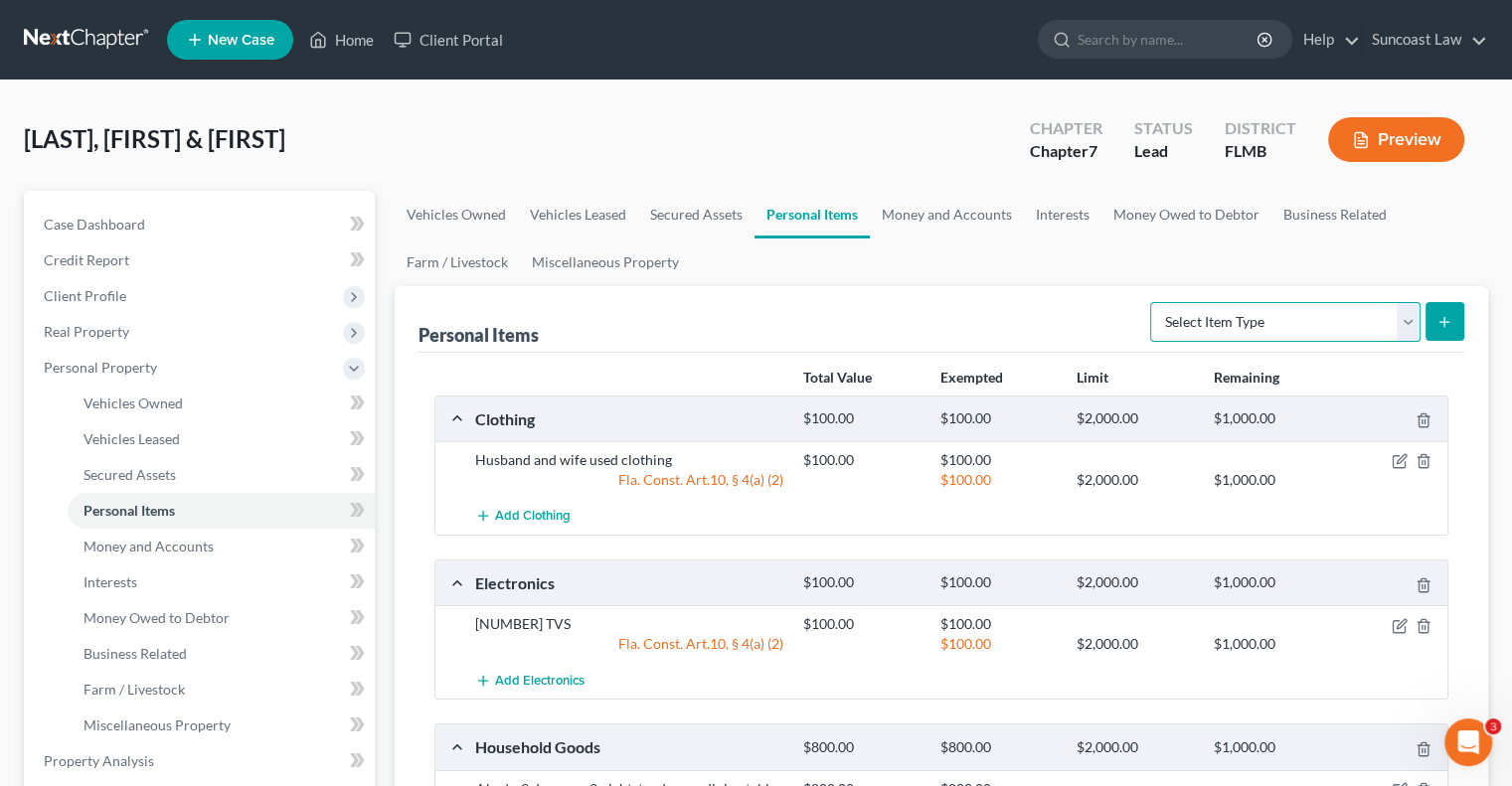 click on "Select Item Type Clothing (A/B: 11) Collectibles Of Value (A/B: 8) Electronics (A/B: 7) Firearms (A/B: 10) Household Goods (A/B: 6) Jewelry (A/B: 12) Other (A/B: 14) Pet(s) (A/B: 13) Sports & Hobby Equipment (A/B: 9)" at bounding box center [1285, 322] 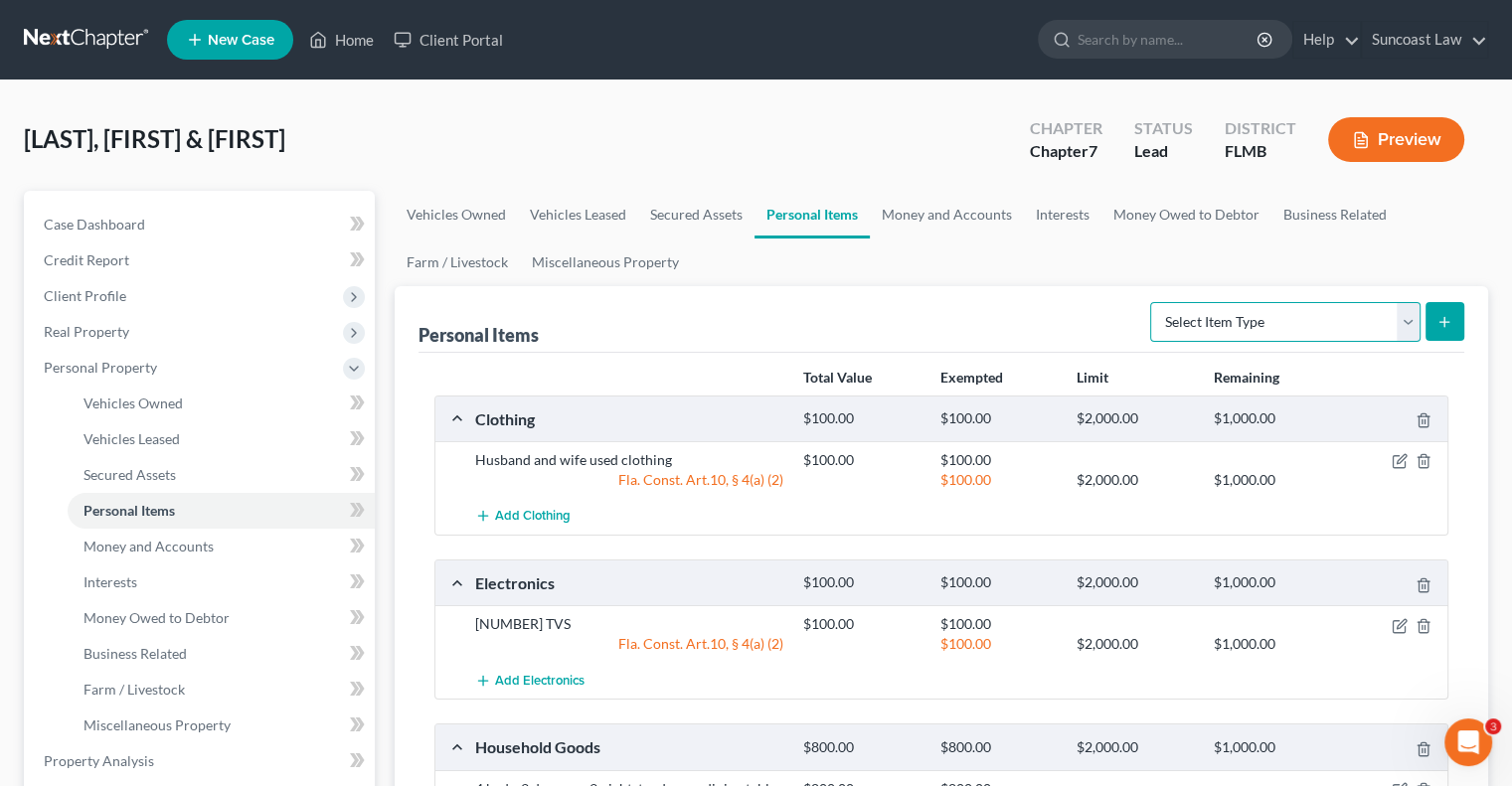select on "pets" 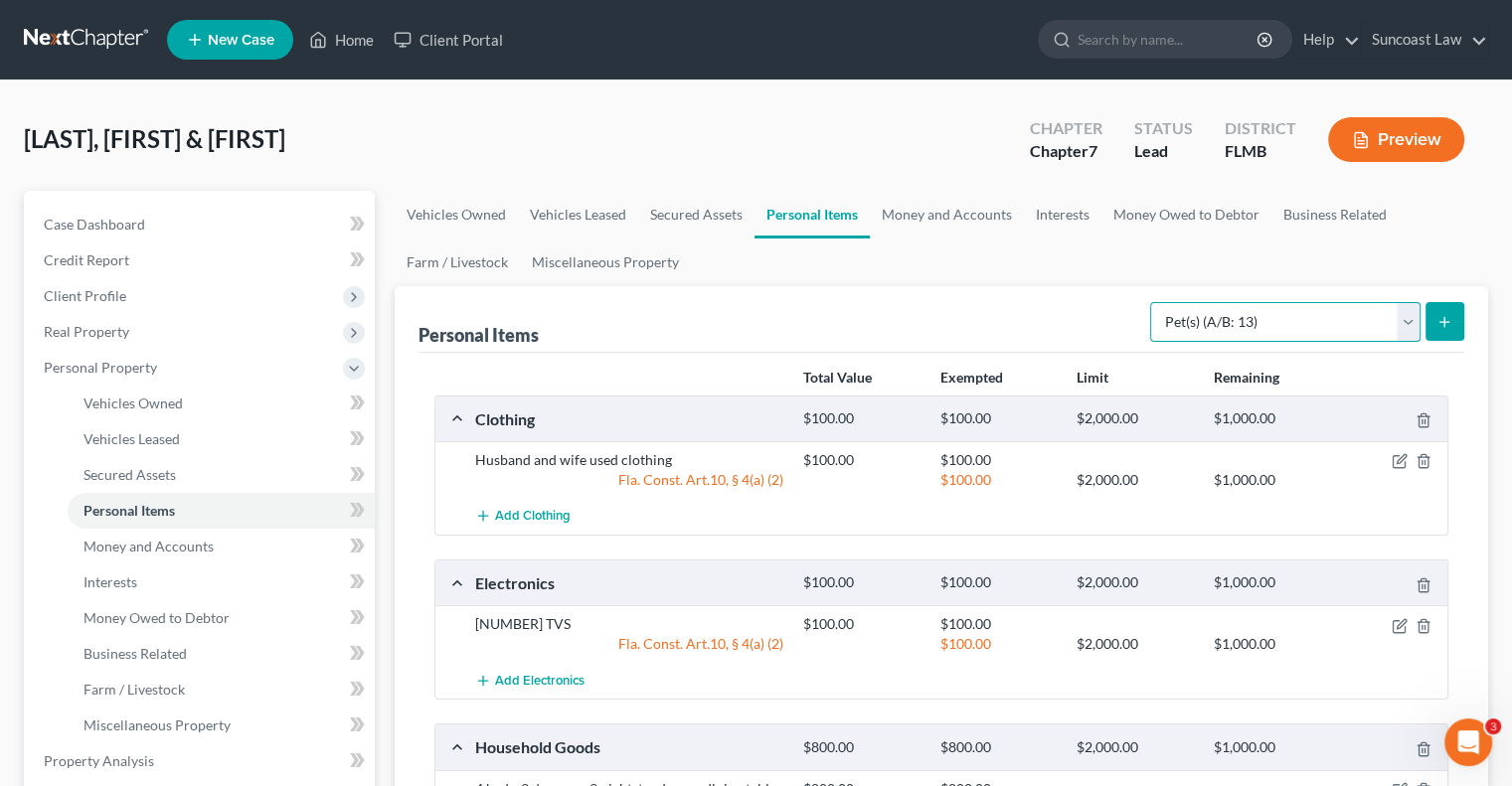 click on "Select Item Type Clothing (A/B: 11) Collectibles Of Value (A/B: 8) Electronics (A/B: 7) Firearms (A/B: 10) Household Goods (A/B: 6) Jewelry (A/B: 12) Other (A/B: 14) Pet(s) (A/B: 13) Sports & Hobby Equipment (A/B: 9)" at bounding box center [1285, 322] 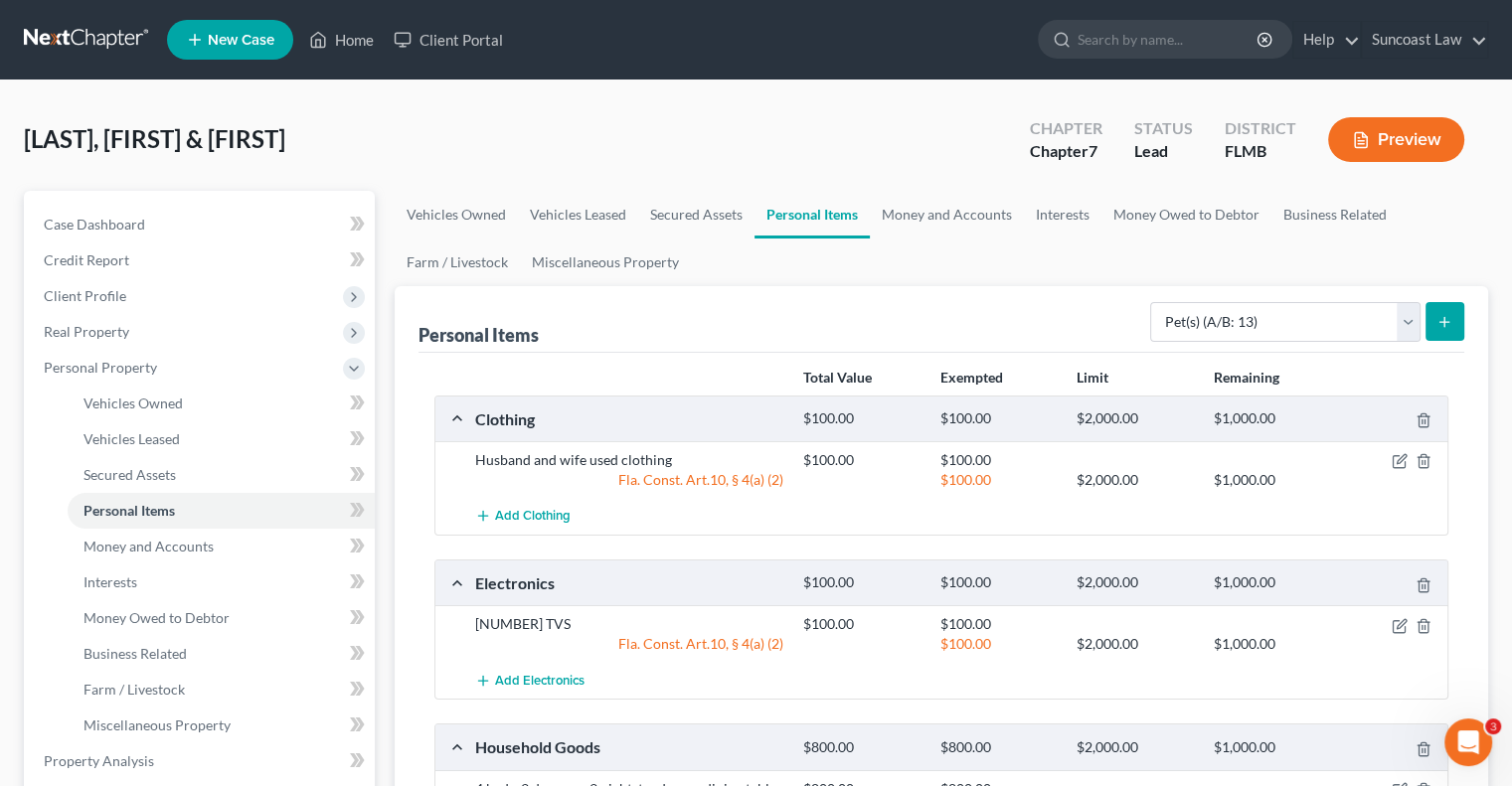 click 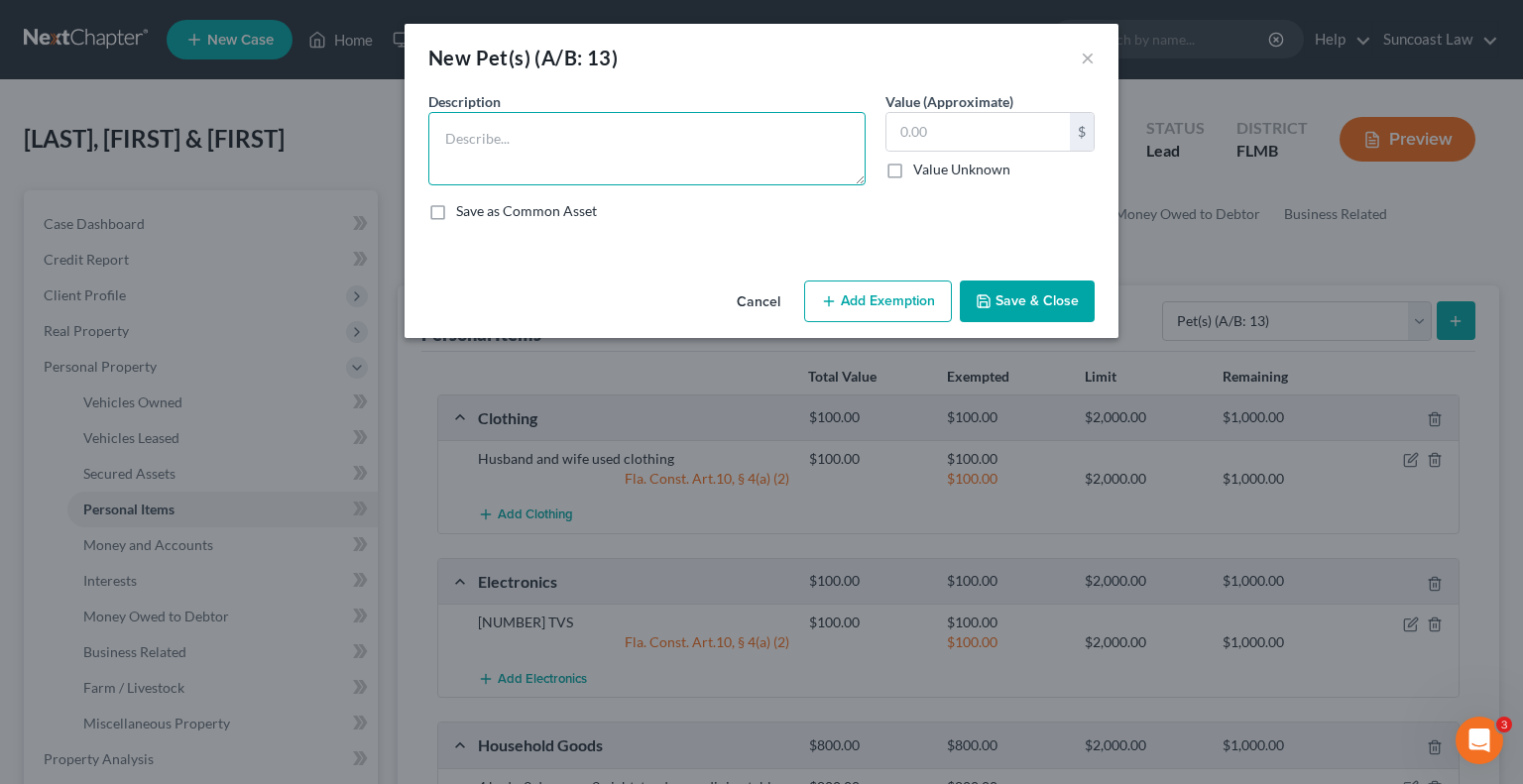 click at bounding box center (646, 149) 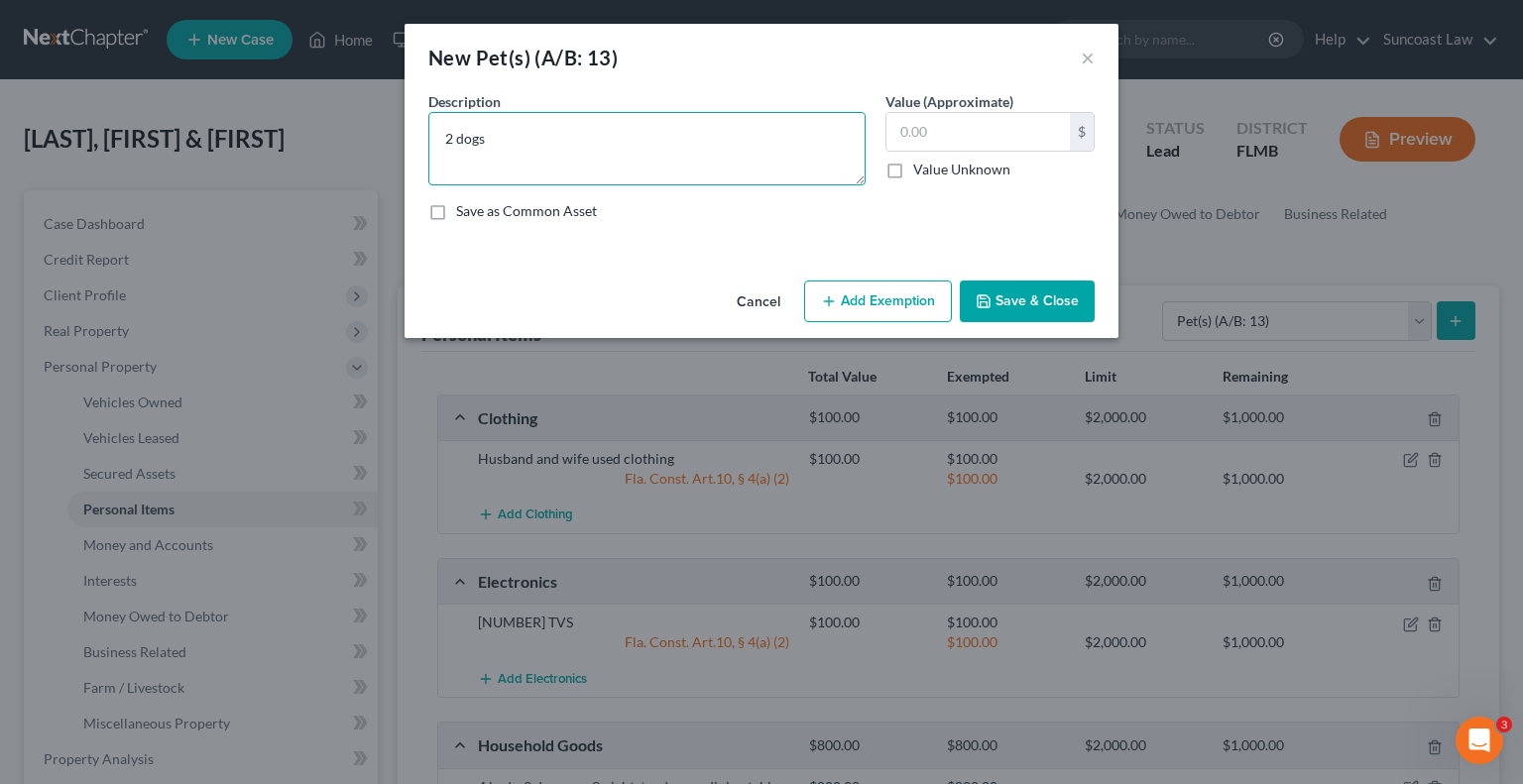 type on "2 dogs" 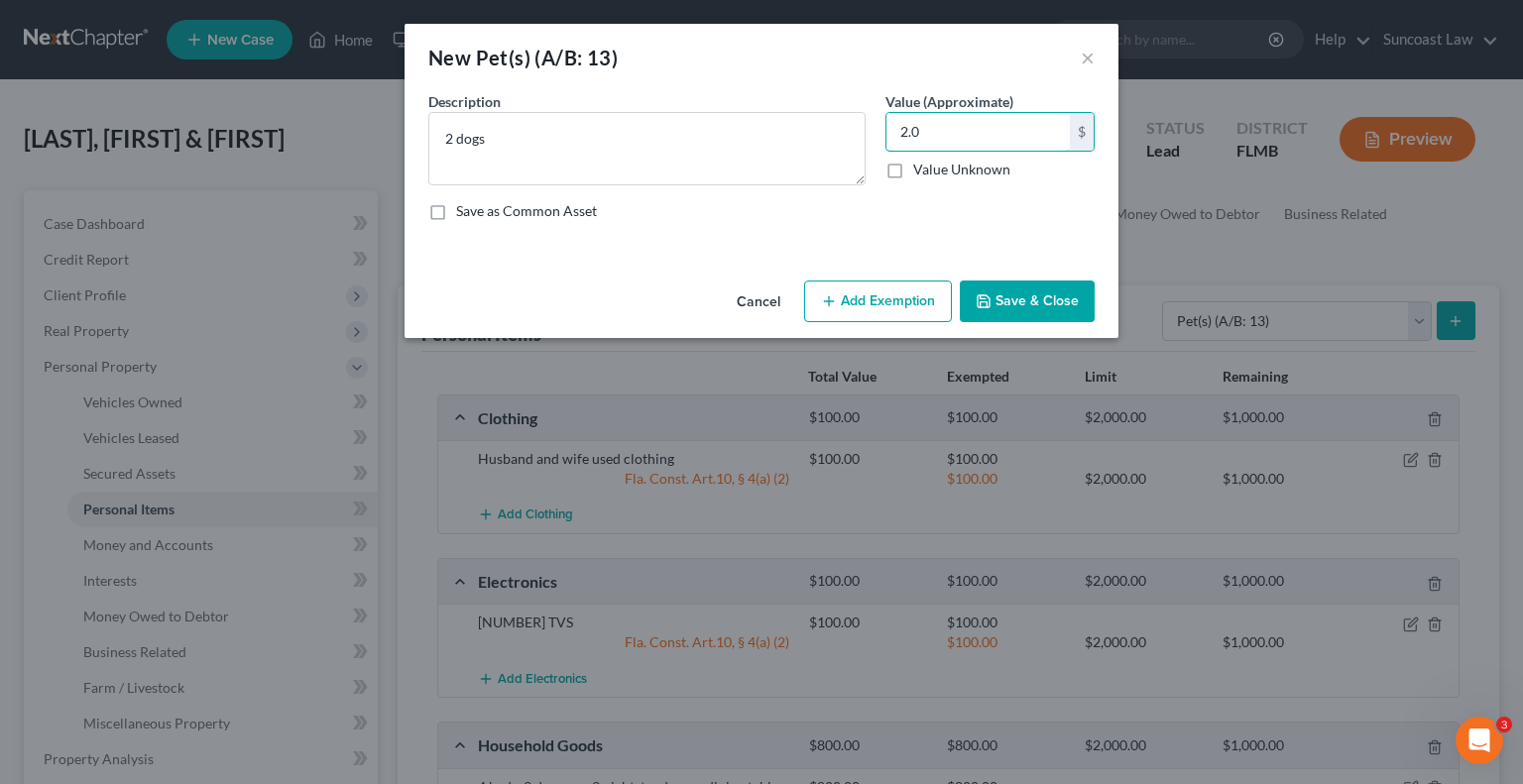 type on "2.0" 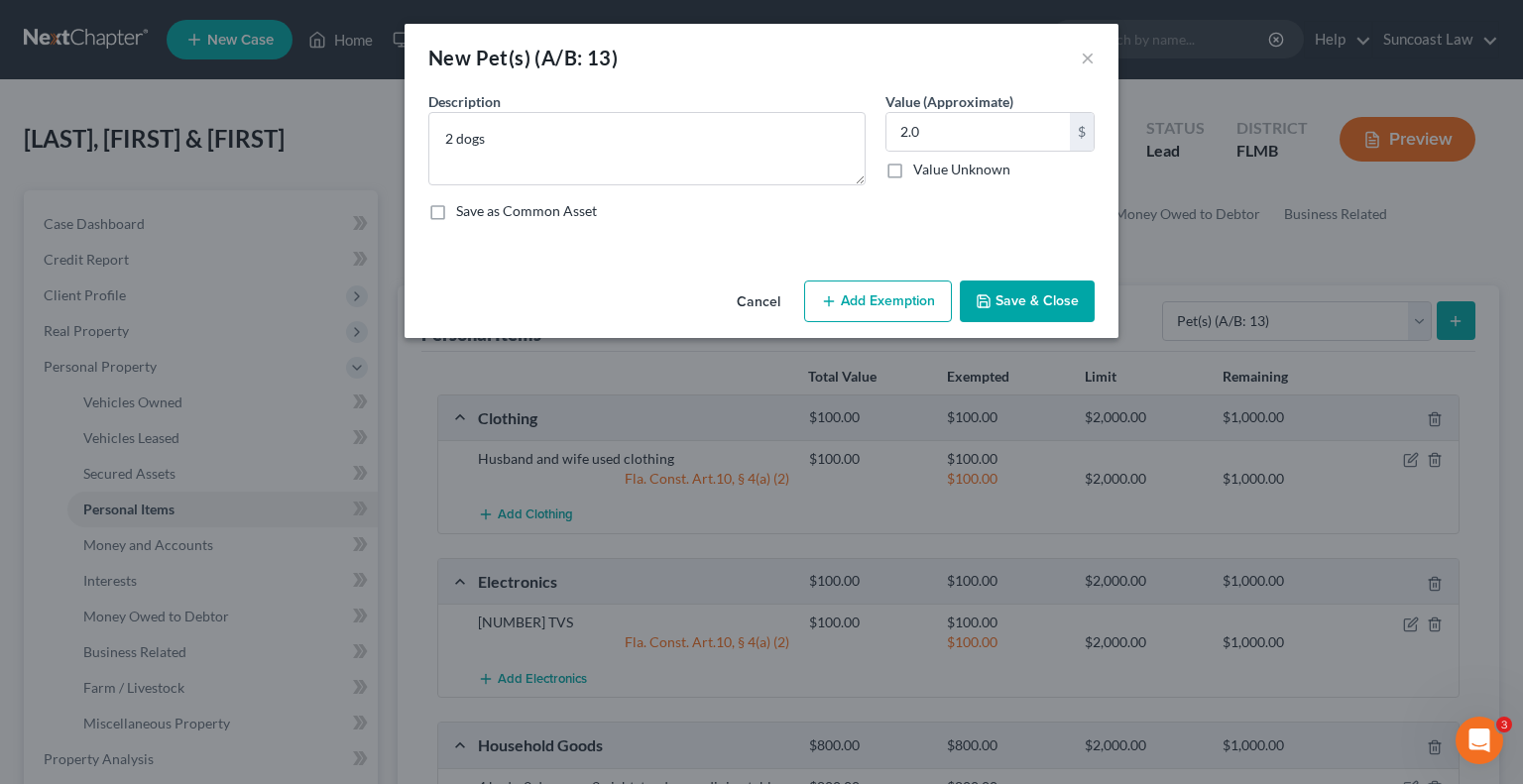 click on "Add Exemption" at bounding box center (878, 301) 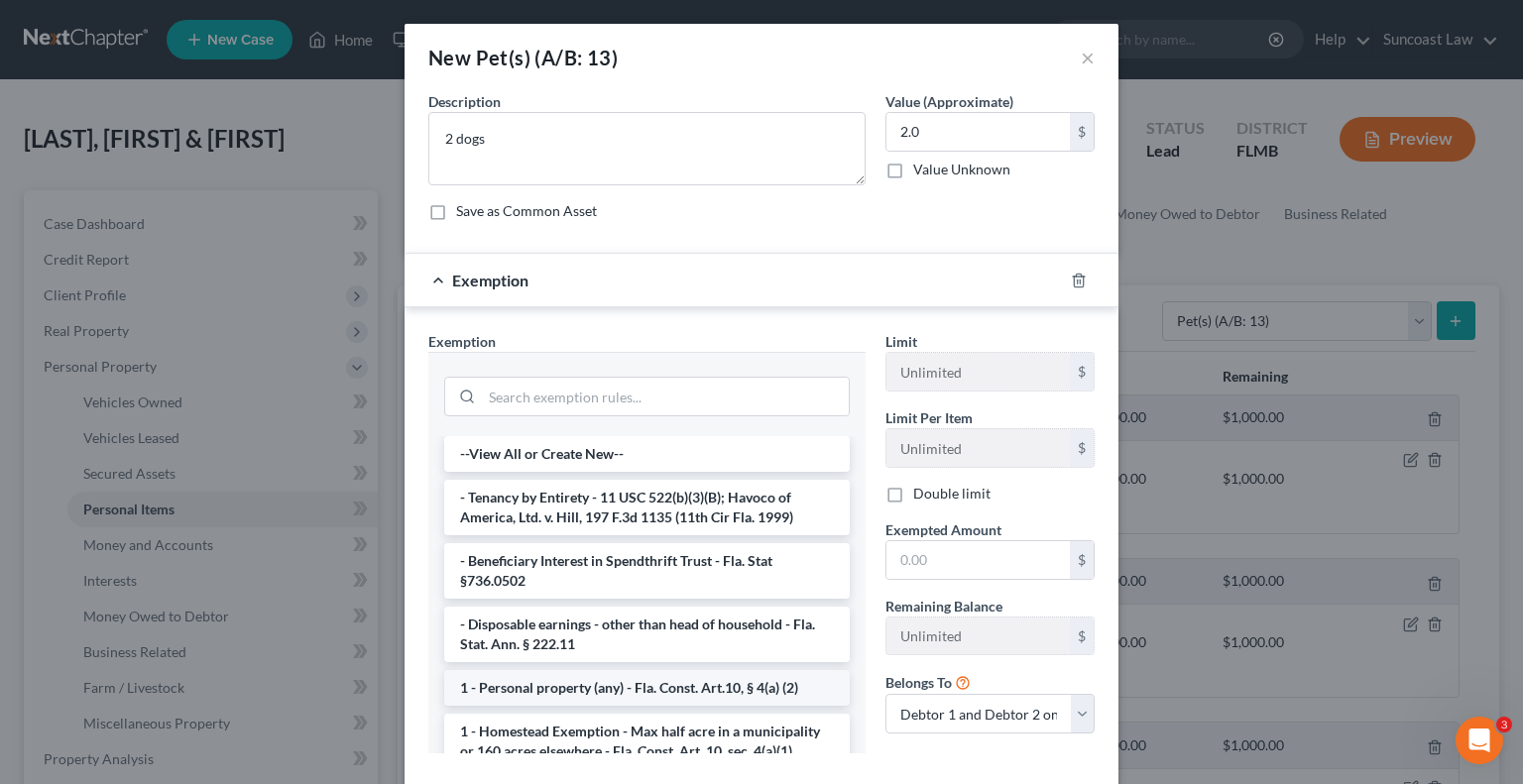 click on "1 - Personal property (any) - Fla. Const. Art.10, § 4(a) (2)" at bounding box center (646, 688) 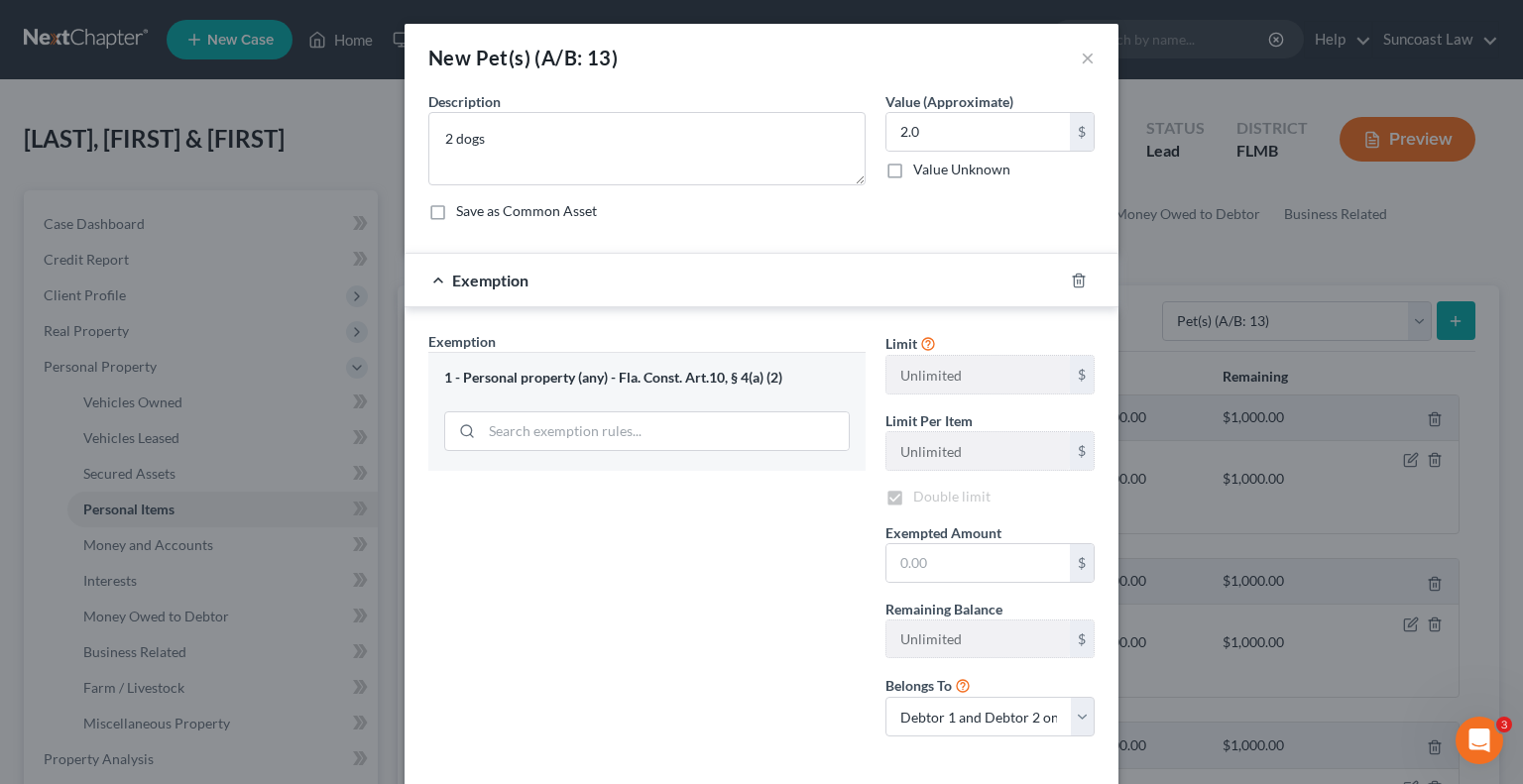 checkbox on "true" 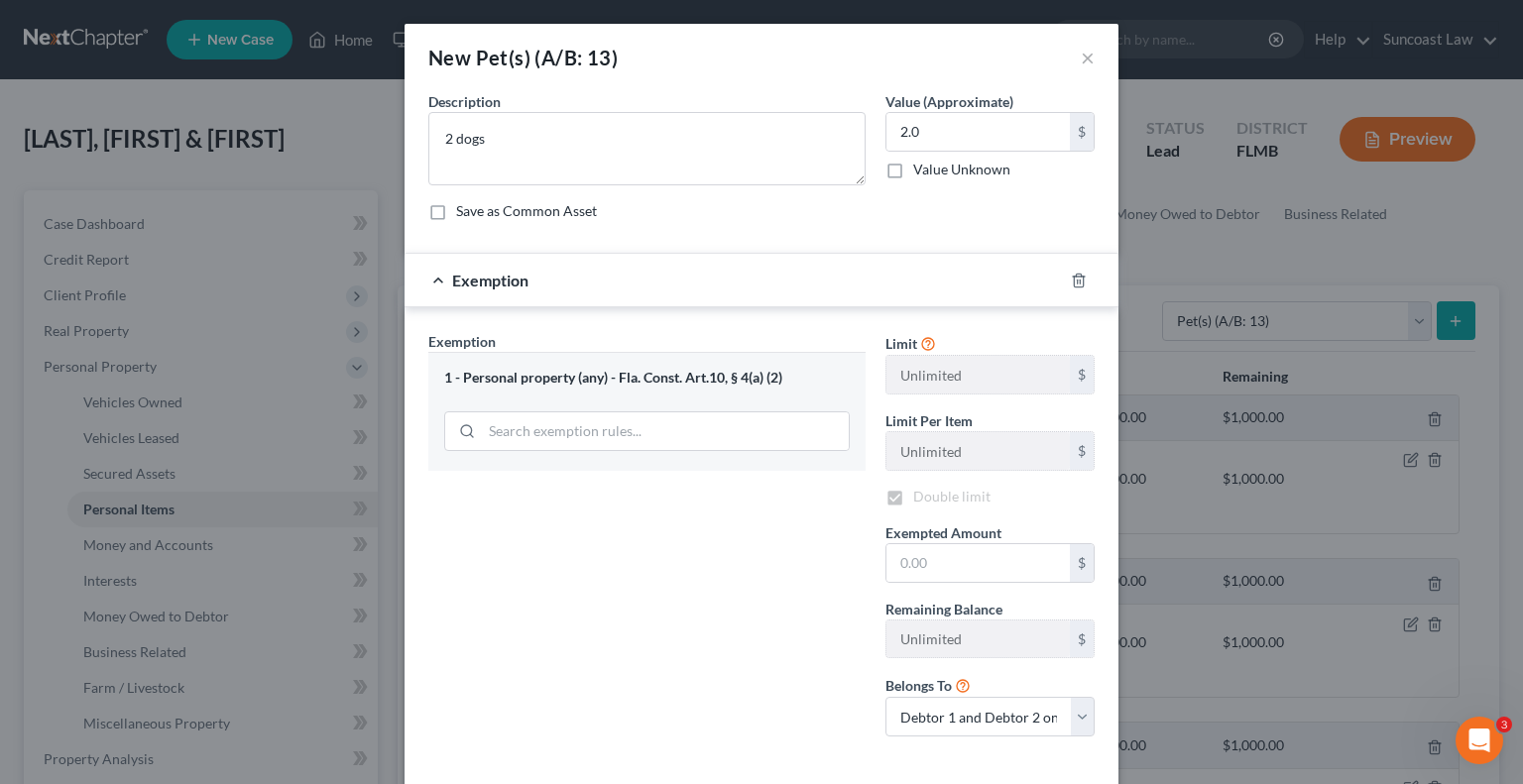 click on "Exemption Set must be selected for CA.
Exemption
*
1 - Personal property (any) - Fla. Const. Art.10, § 4(a) (2)" at bounding box center (646, 541) 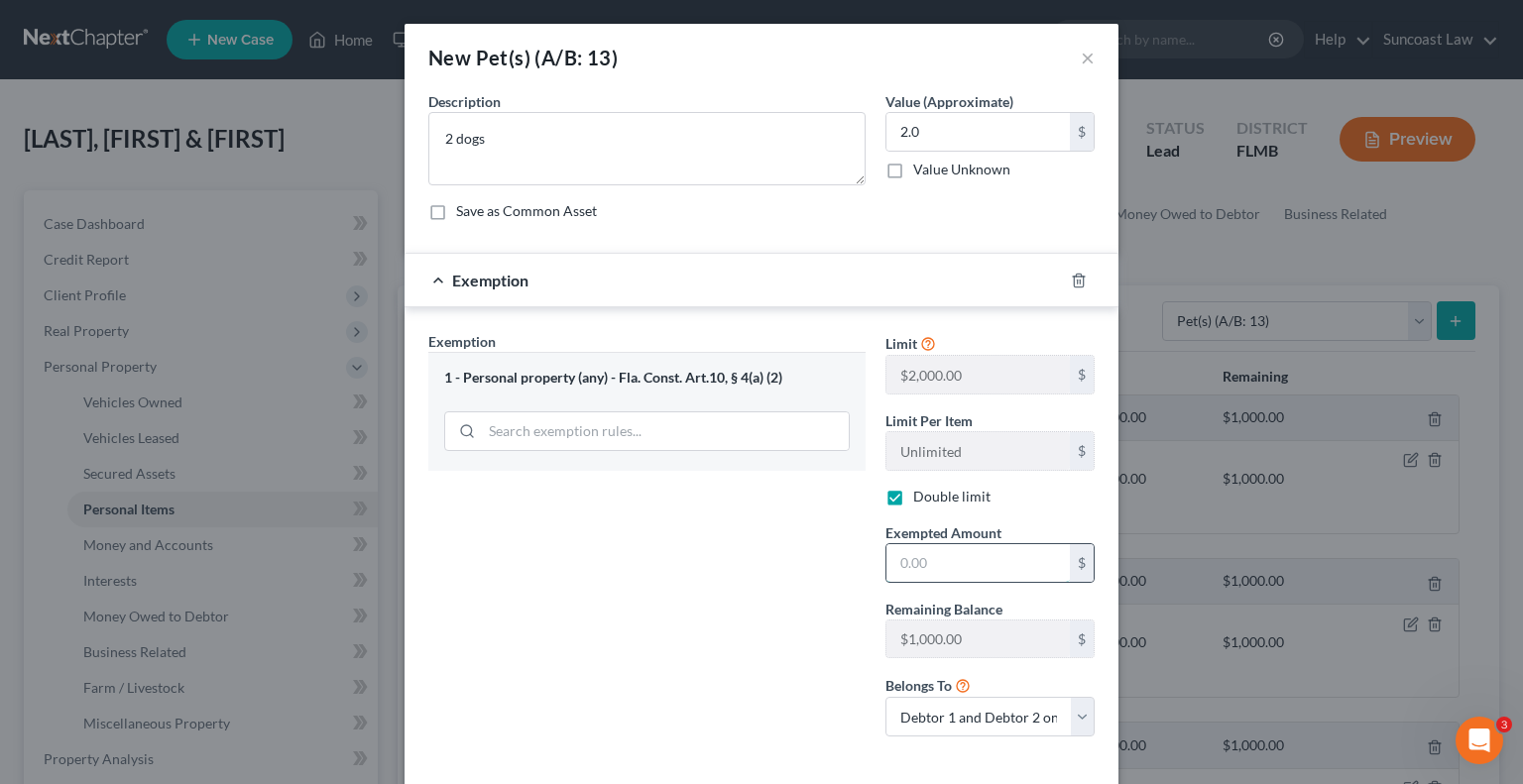 click at bounding box center [978, 563] 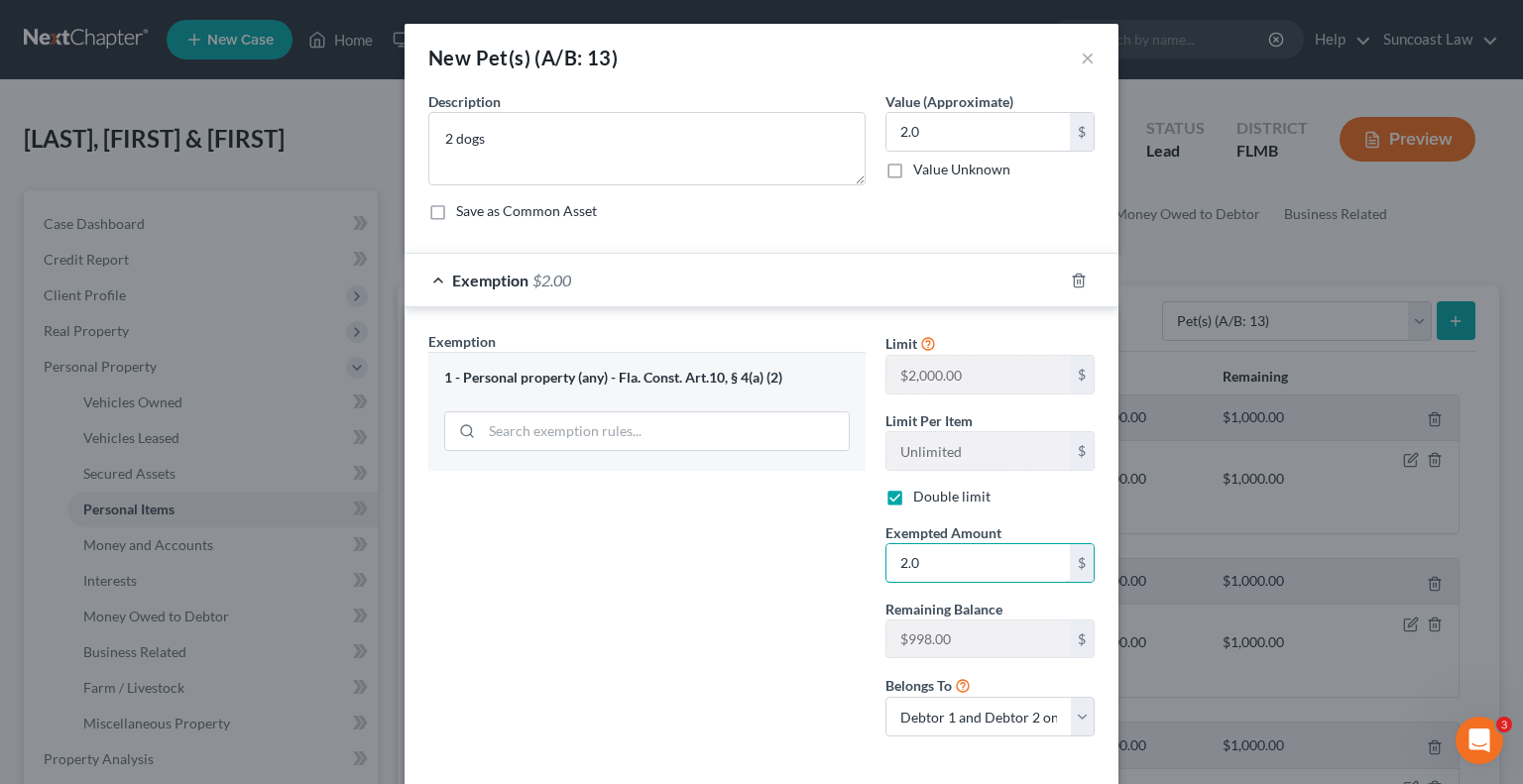 type on "2.0" 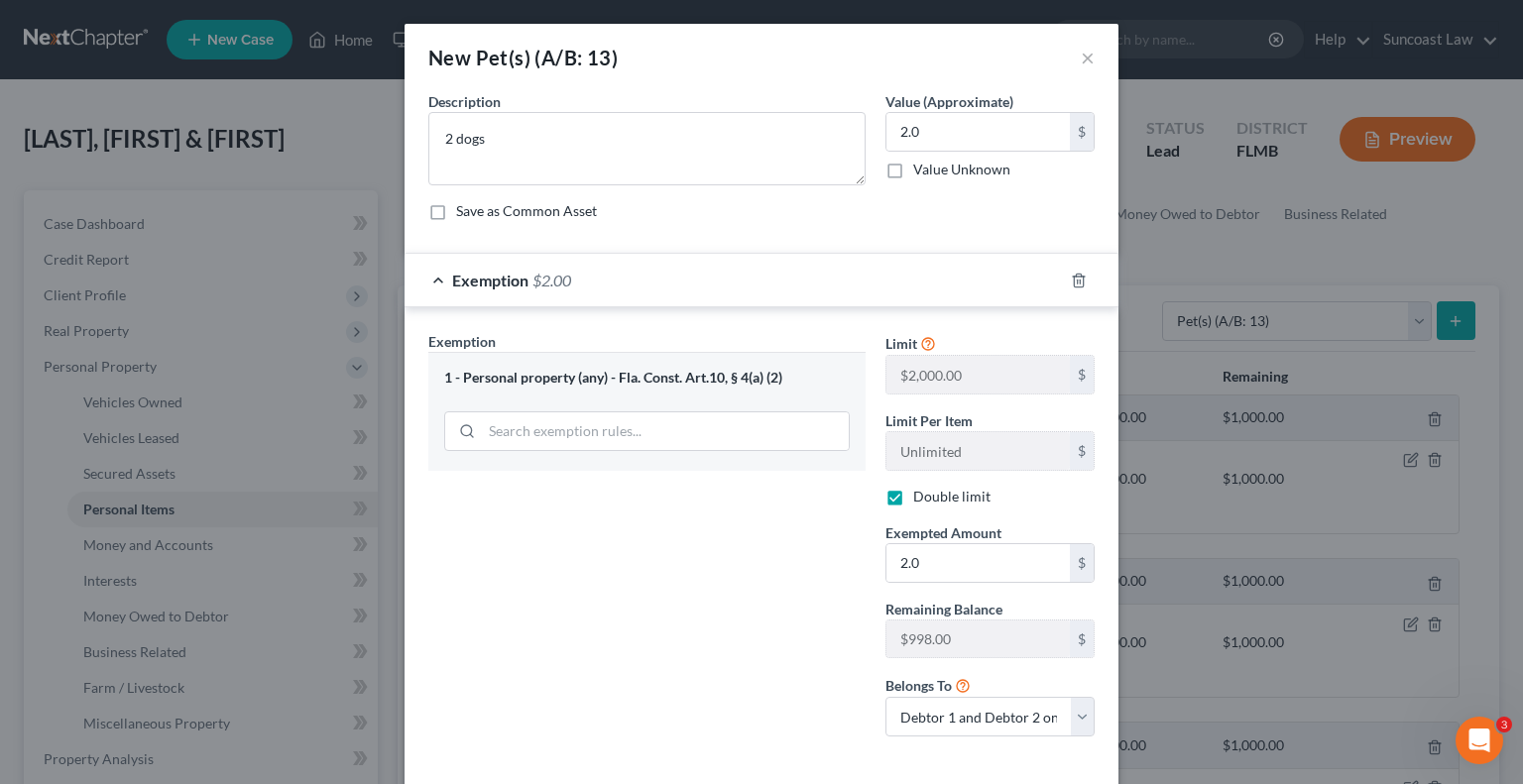 click on "Exemption Set must be selected for CA.
Exemption
*
1 - Personal property (any) - Fla. Const. Art.10, § 4(a) (2)" at bounding box center [646, 541] 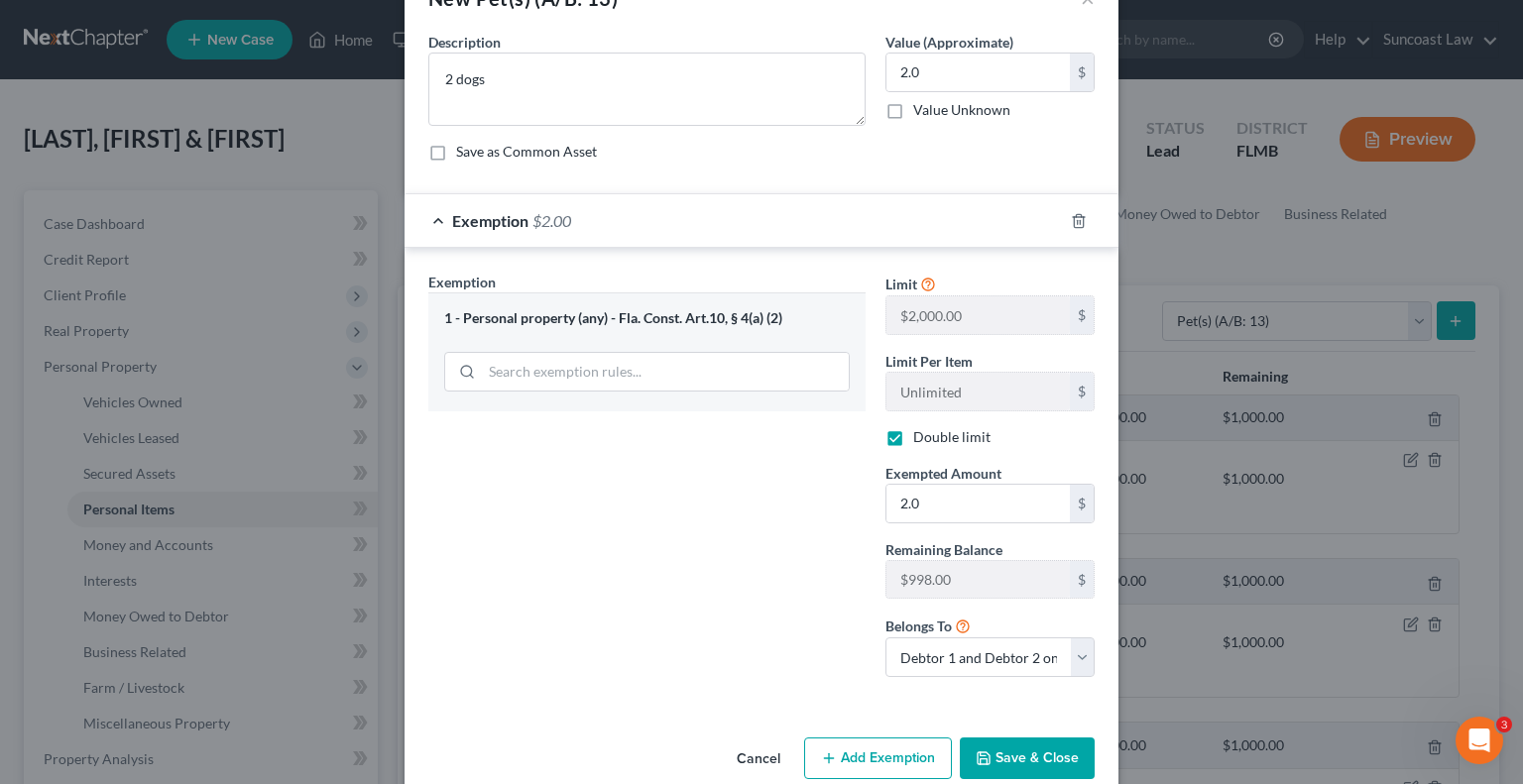 scroll, scrollTop: 91, scrollLeft: 0, axis: vertical 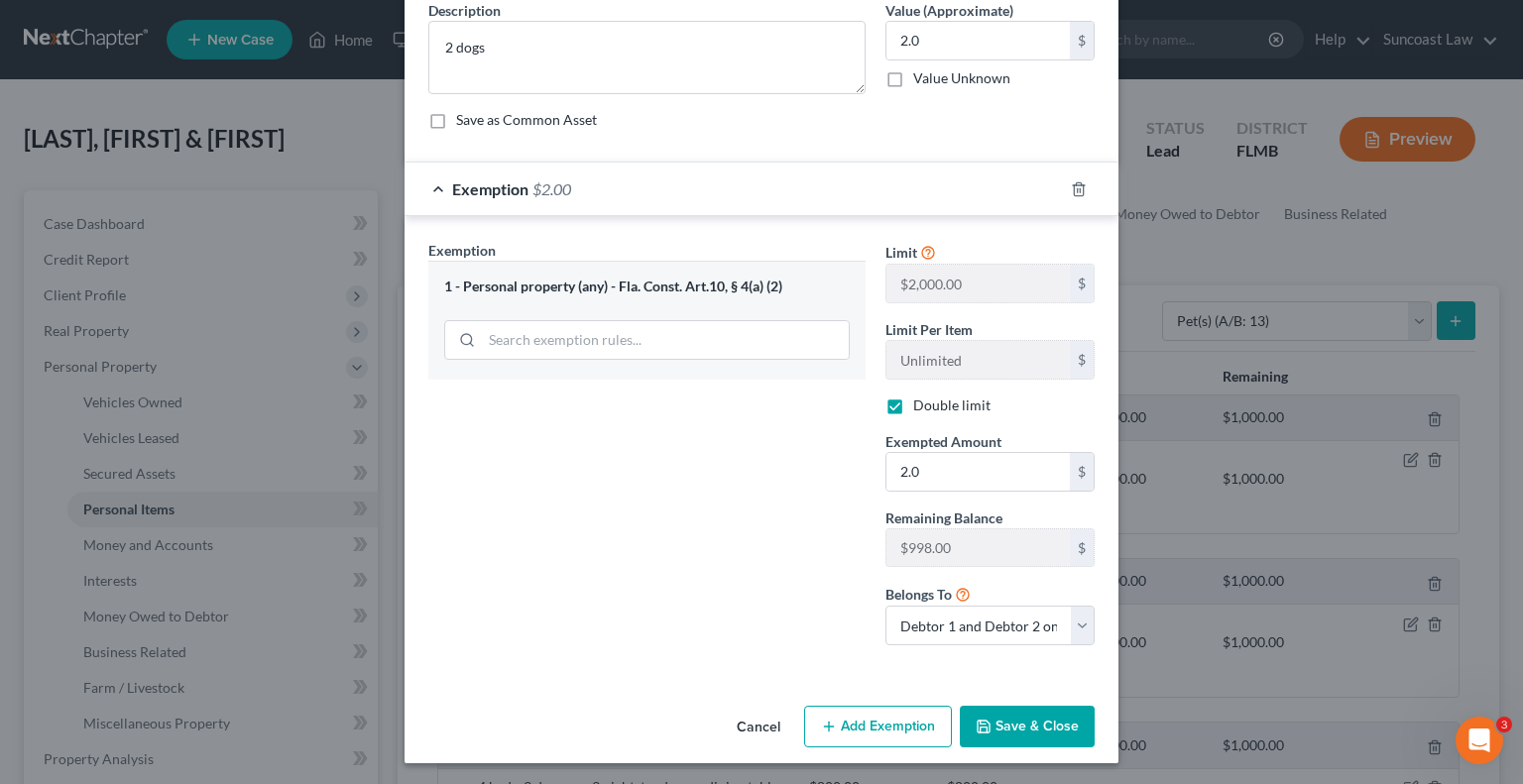 click on "Save & Close" at bounding box center (1027, 727) 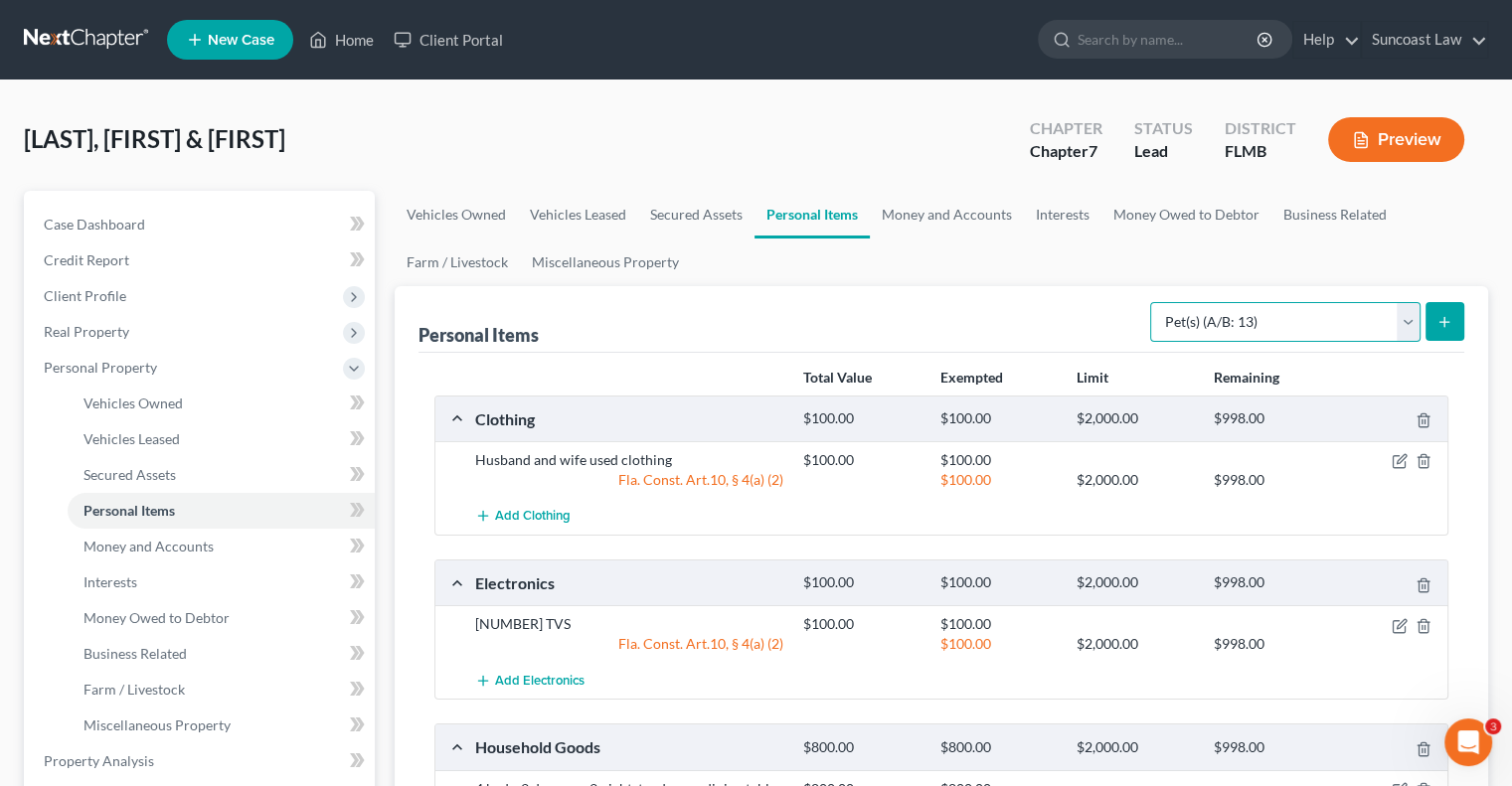 click on "Select Item Type Clothing (A/B: 11) Collectibles Of Value (A/B: 8) Electronics (A/B: 7) Firearms (A/B: 10) Household Goods (A/B: 6) Jewelry (A/B: 12) Other (A/B: 14) Pet(s) (A/B: 13) Sports & Hobby Equipment (A/B: 9)" at bounding box center (1285, 322) 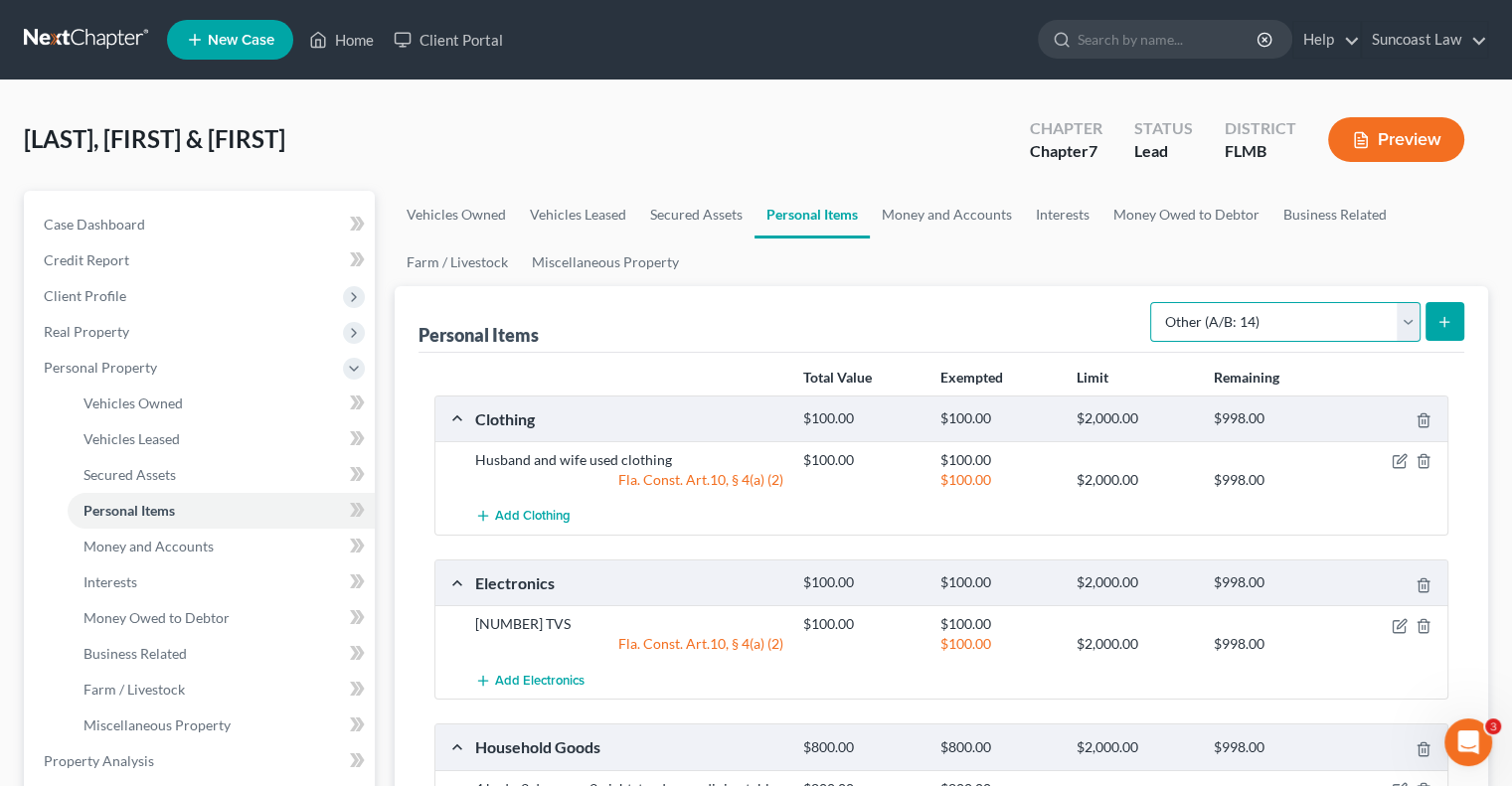 click on "Select Item Type Clothing (A/B: 11) Collectibles Of Value (A/B: 8) Electronics (A/B: 7) Firearms (A/B: 10) Household Goods (A/B: 6) Jewelry (A/B: 12) Other (A/B: 14) Pet(s) (A/B: 13) Sports & Hobby Equipment (A/B: 9)" at bounding box center [1285, 322] 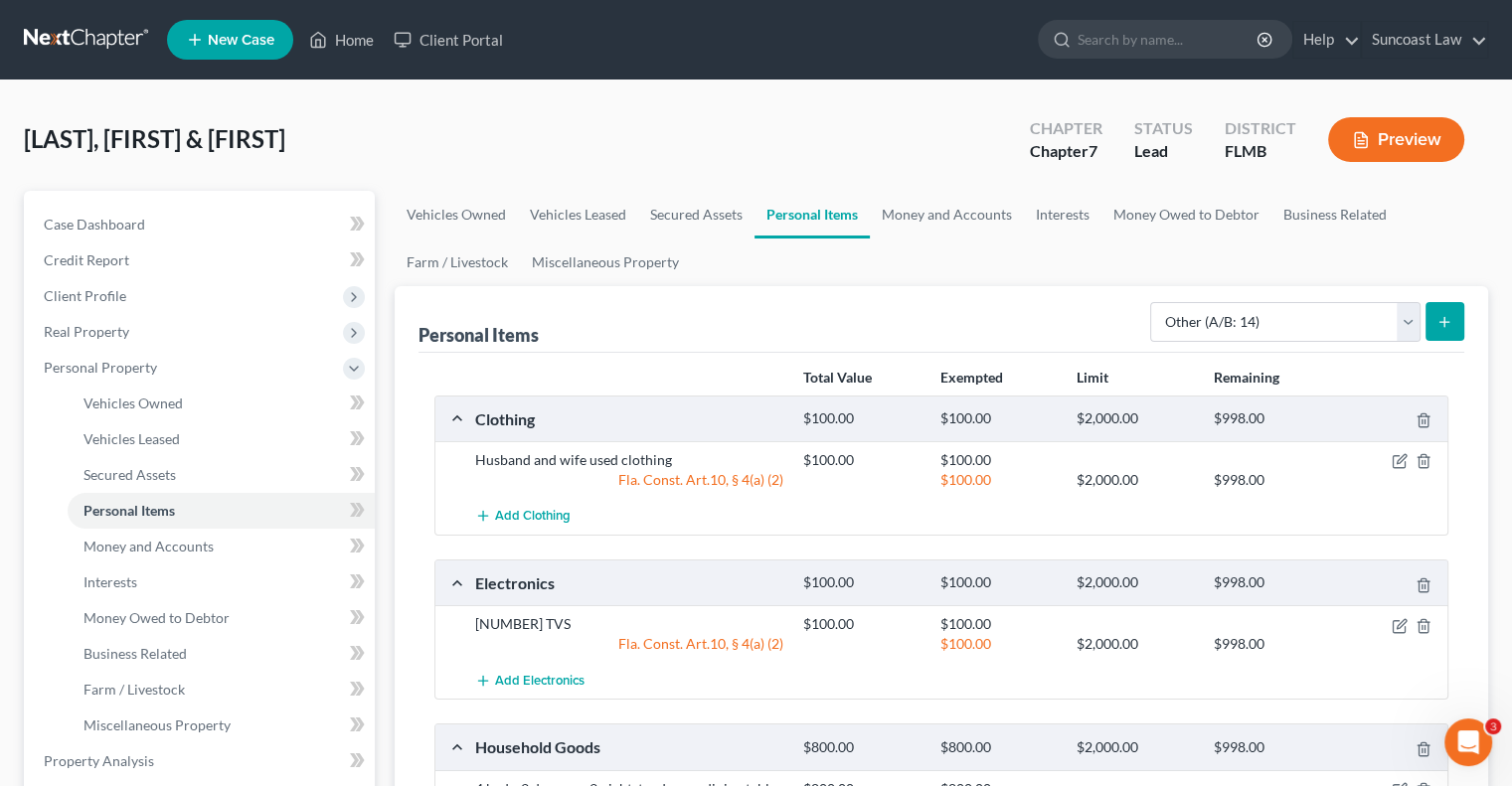 click at bounding box center [1444, 321] 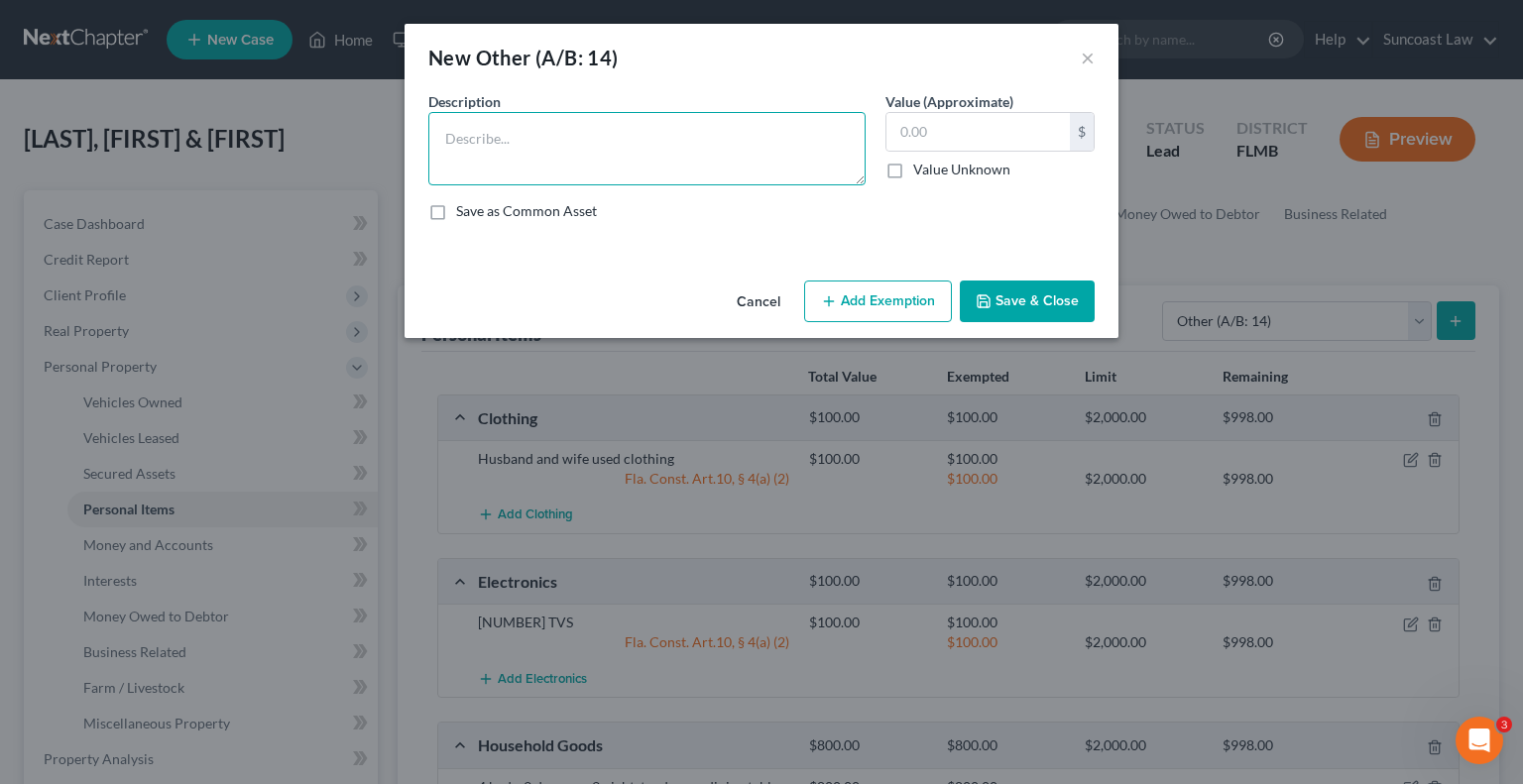 click at bounding box center (646, 149) 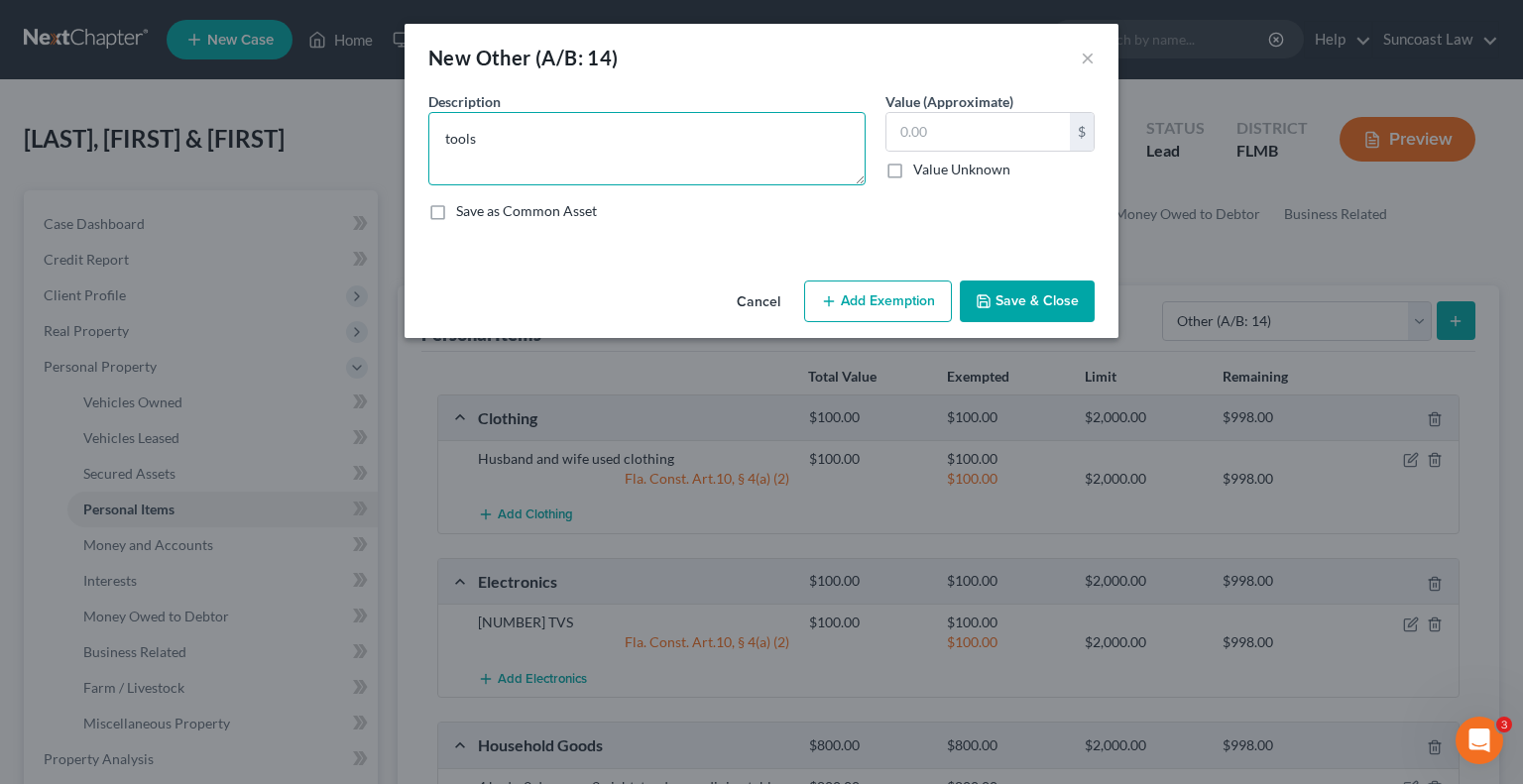 type on "tools" 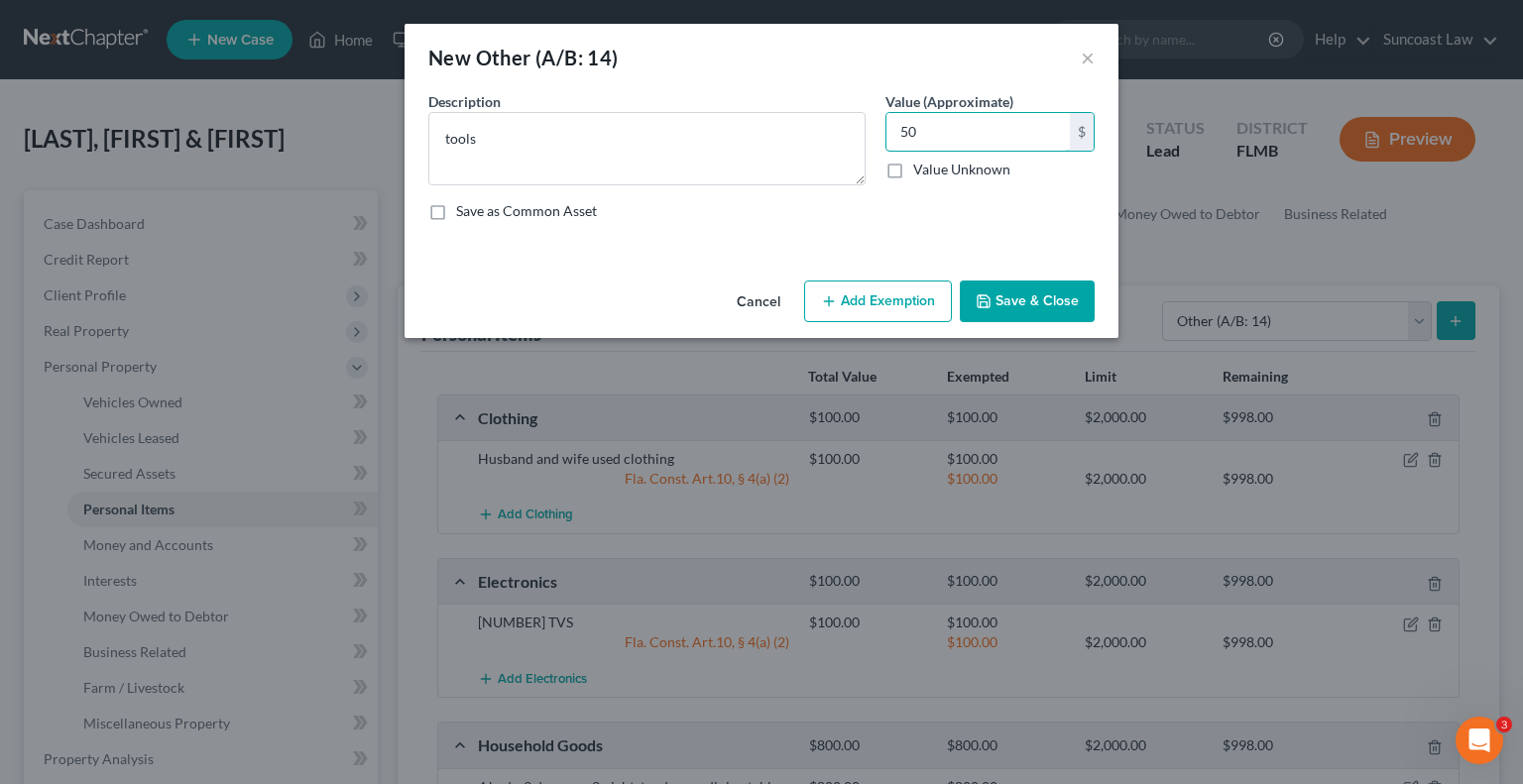 type on "50" 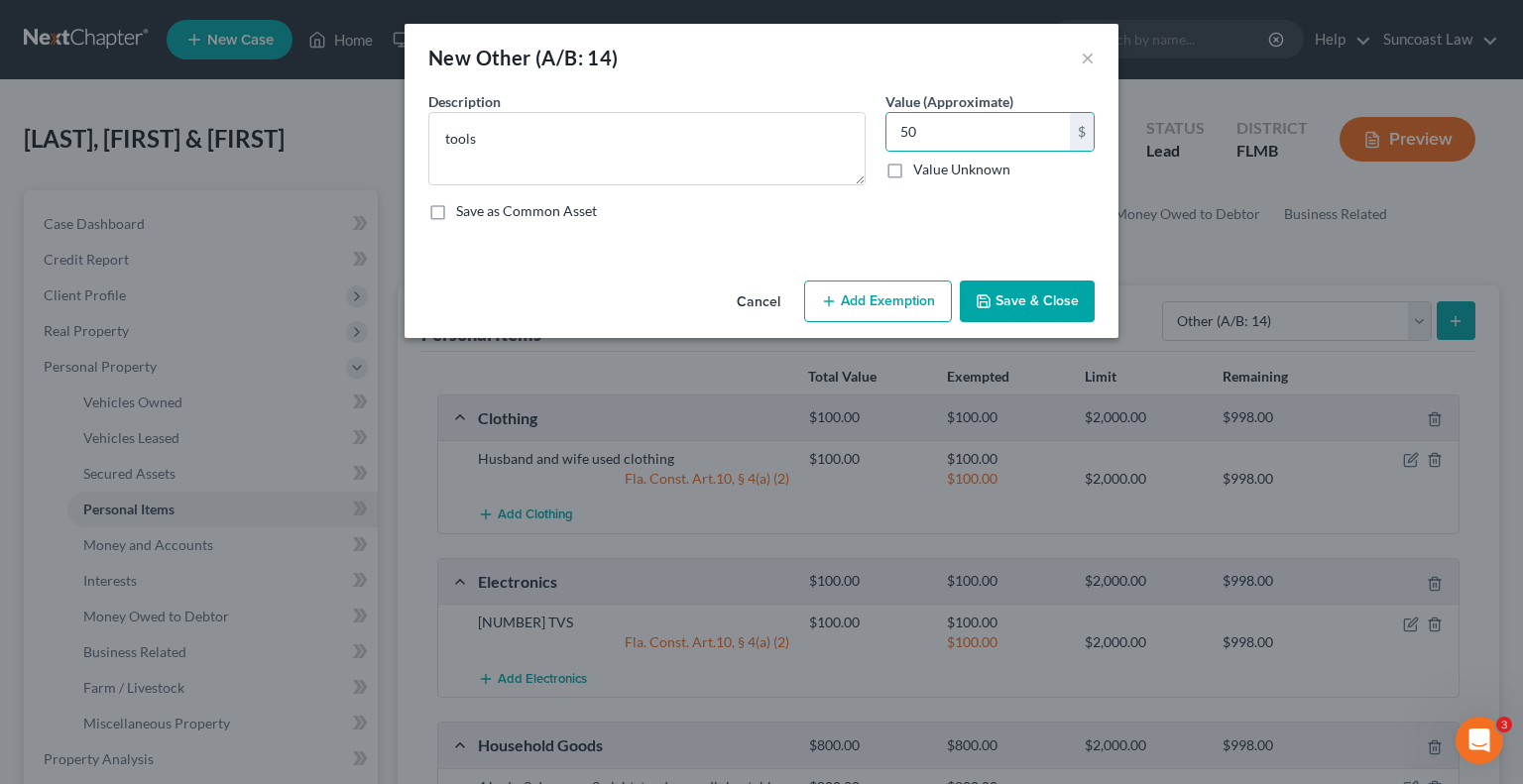 click on "Add Exemption" at bounding box center [878, 301] 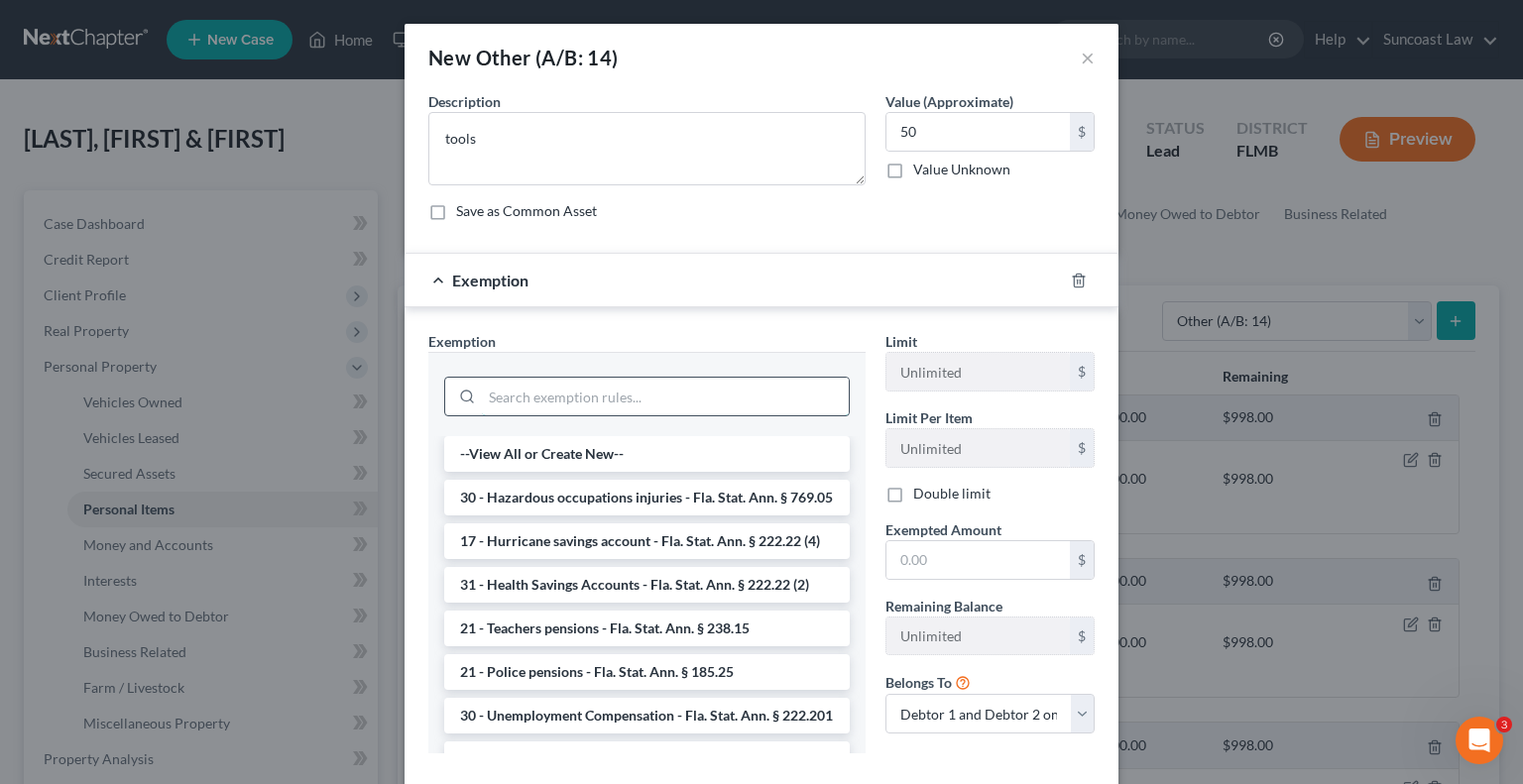 click at bounding box center [665, 396] 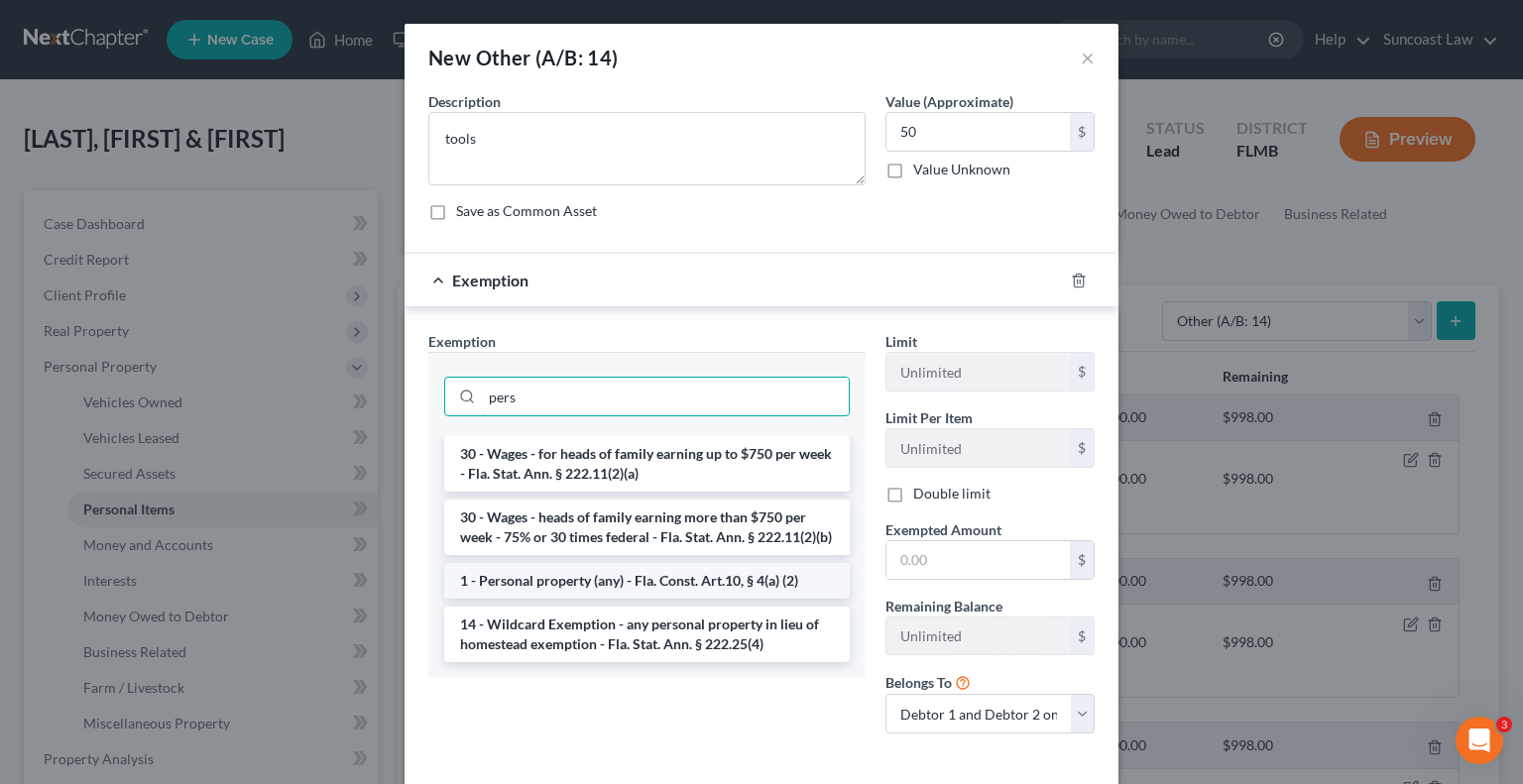 type on "pers" 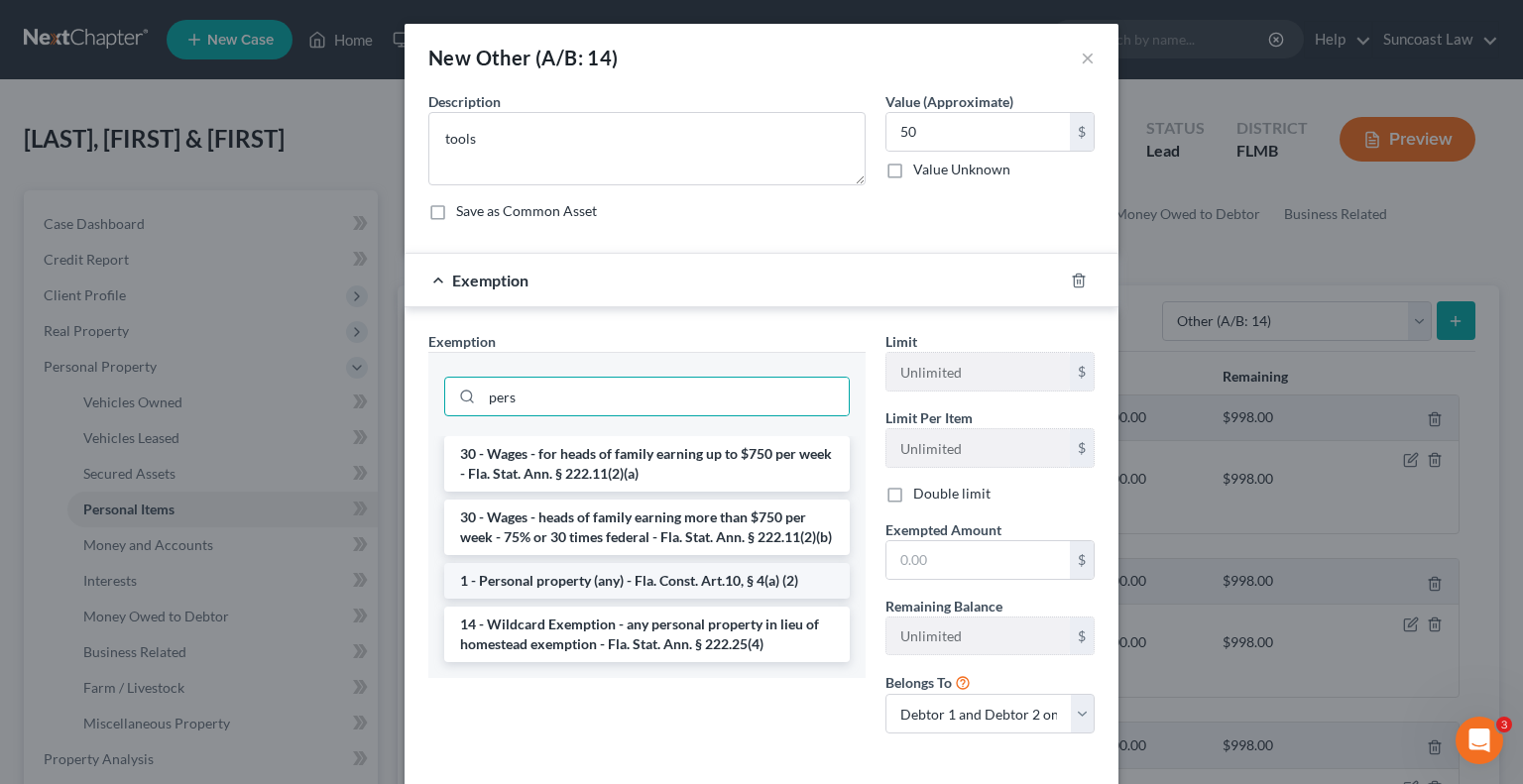 click on "1 - Personal property (any) - Fla. Const. Art.10, § 4(a) (2)" at bounding box center (646, 581) 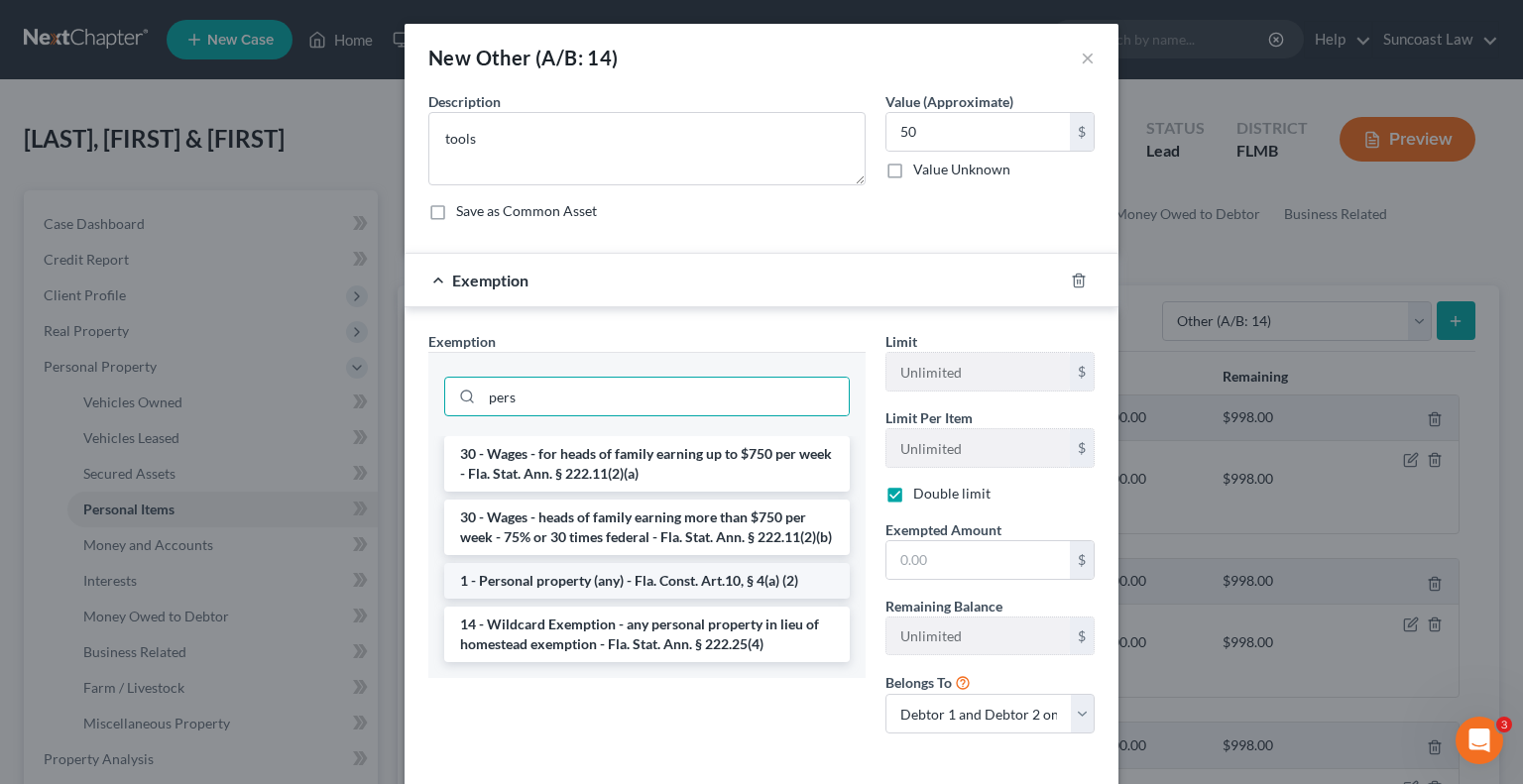 checkbox on "true" 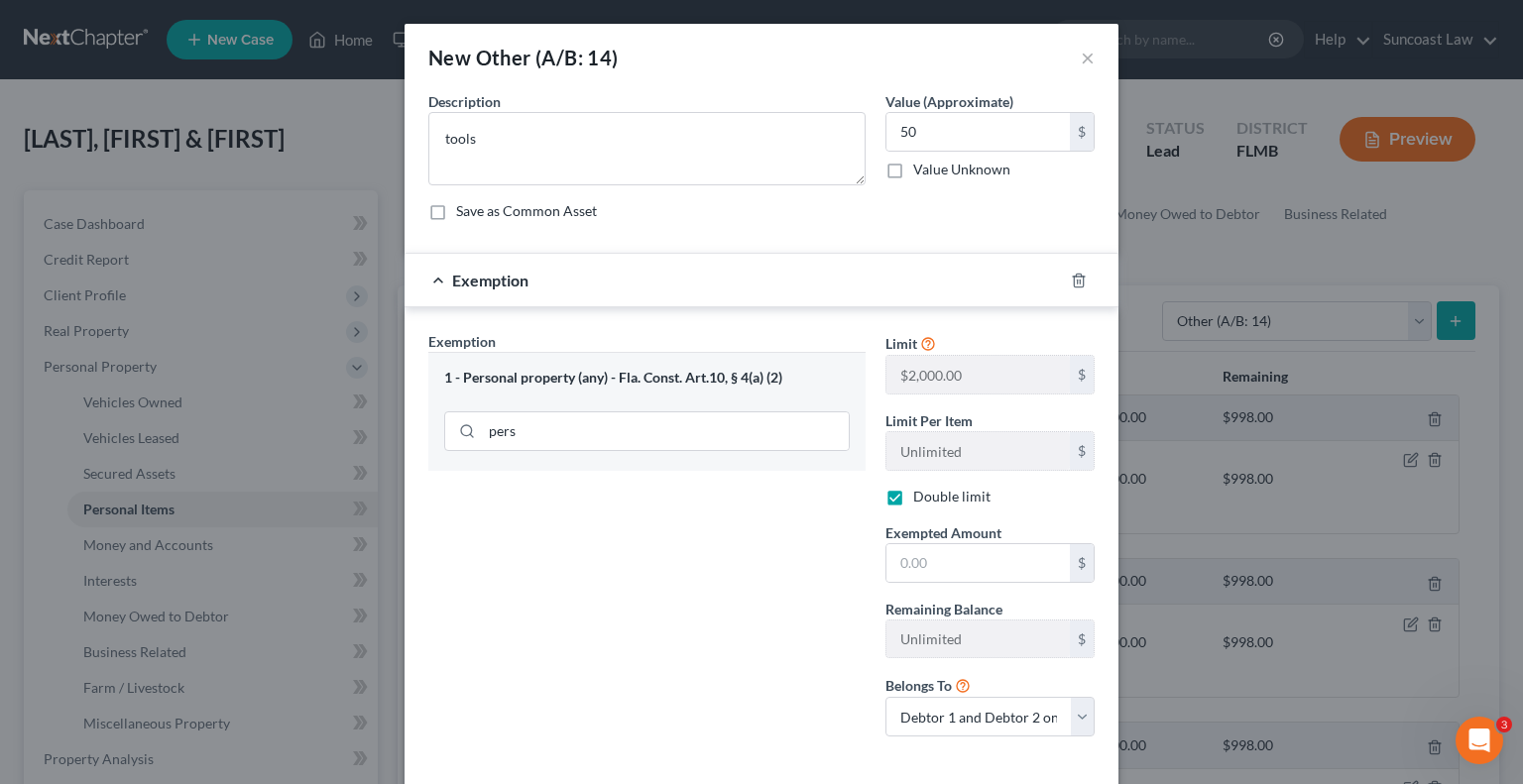 click on "Exemption Set must be selected for CA.
Exemption
*
1 - Personal property (any) - Fla. Const. Art.10, § 4(a) (2)         pers" at bounding box center (646, 541) 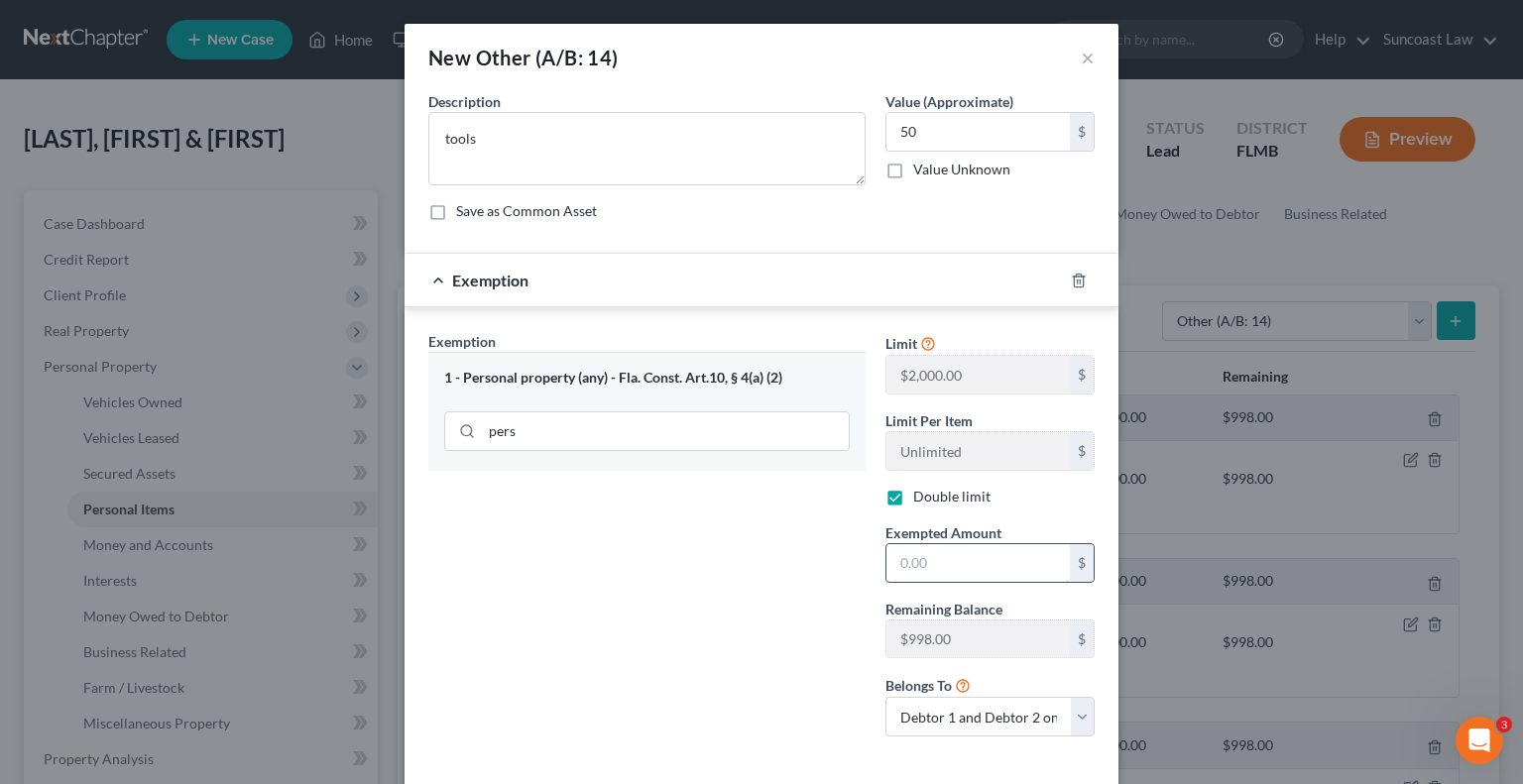 drag, startPoint x: 906, startPoint y: 574, endPoint x: 954, endPoint y: 547, distance: 55.072679 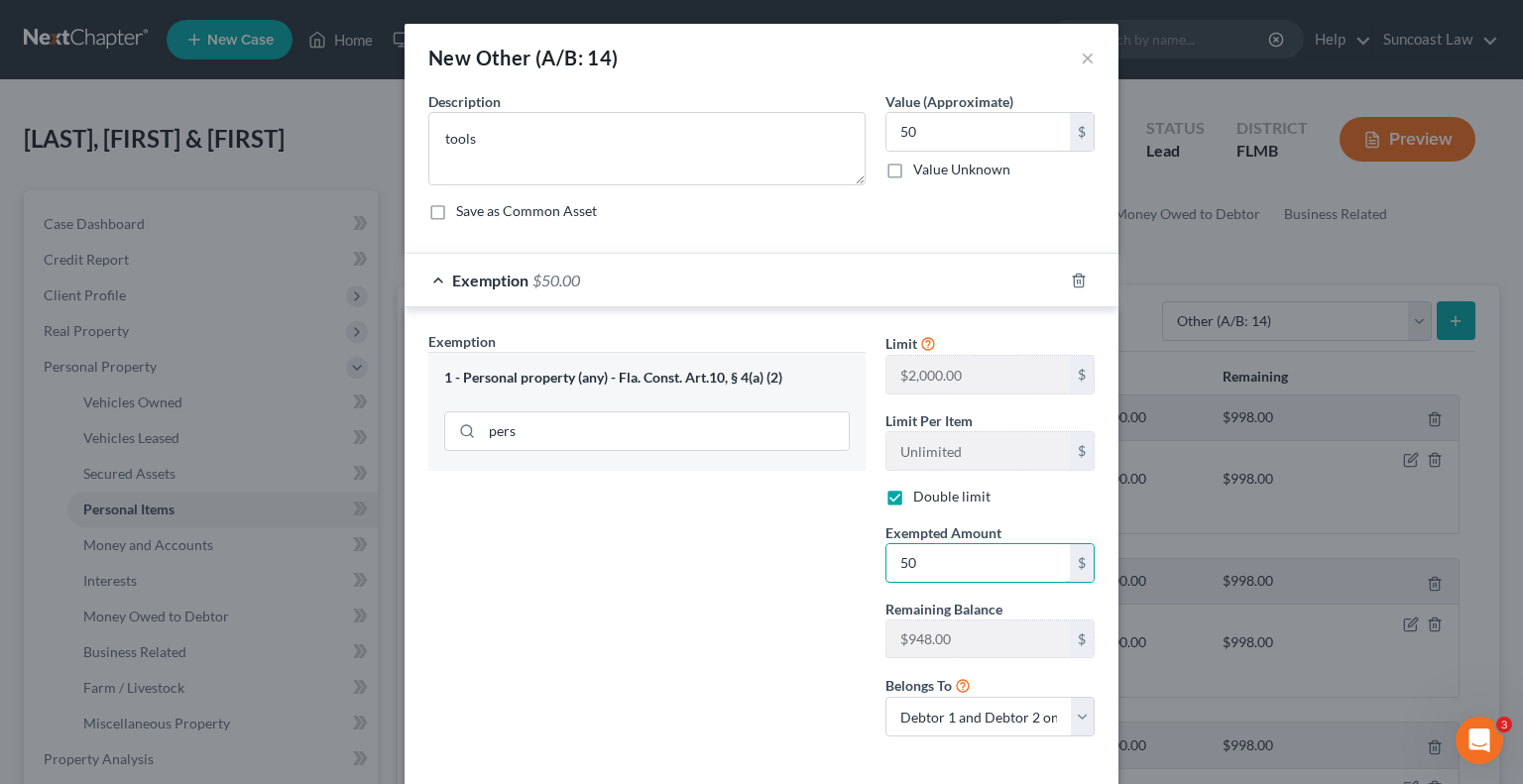 type on "50" 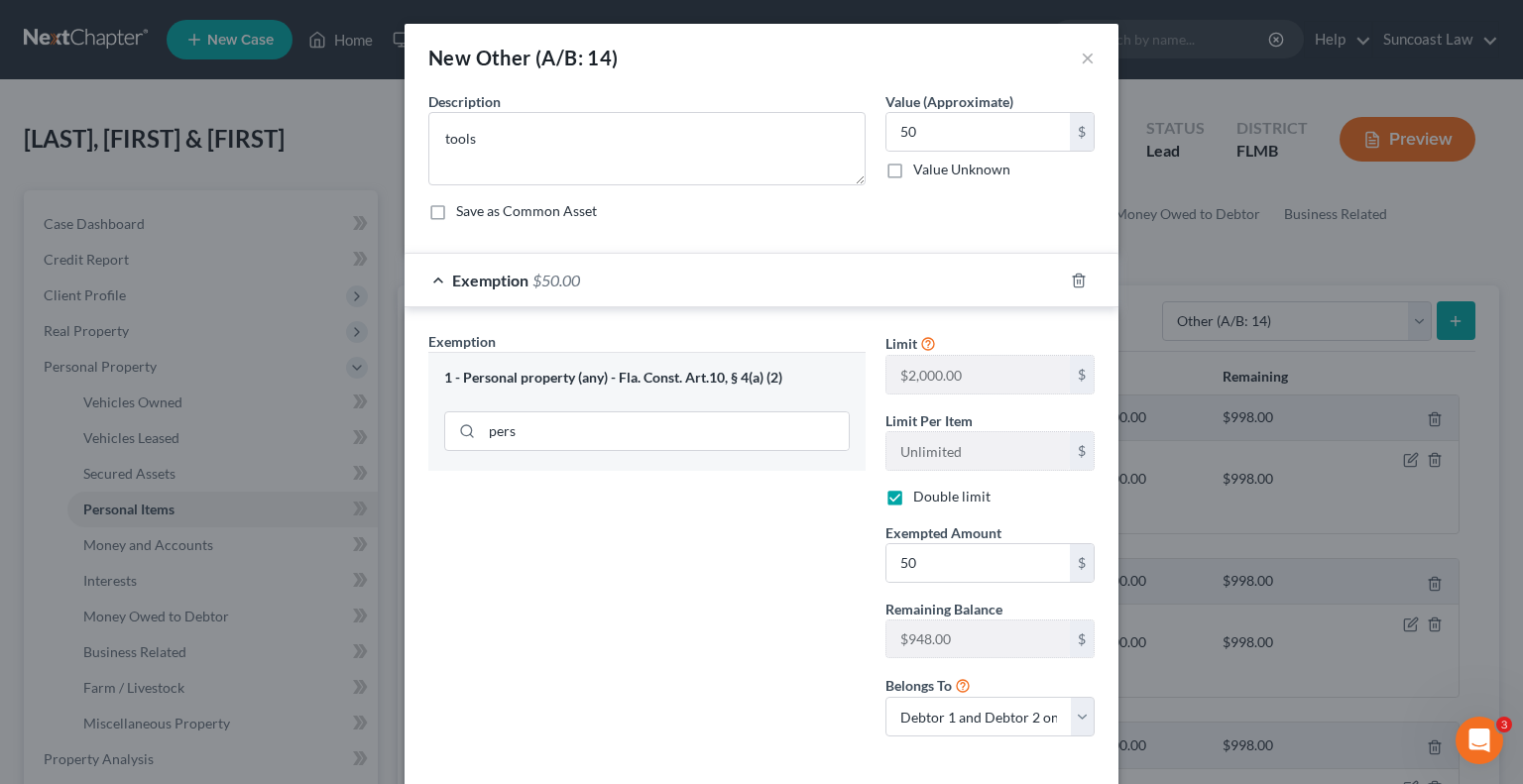 click on "Exemption Set must be selected for CA.
Exemption
*
1 - Personal property (any) - Fla. Const. Art.10, § 4(a) (2)         pers" at bounding box center (646, 541) 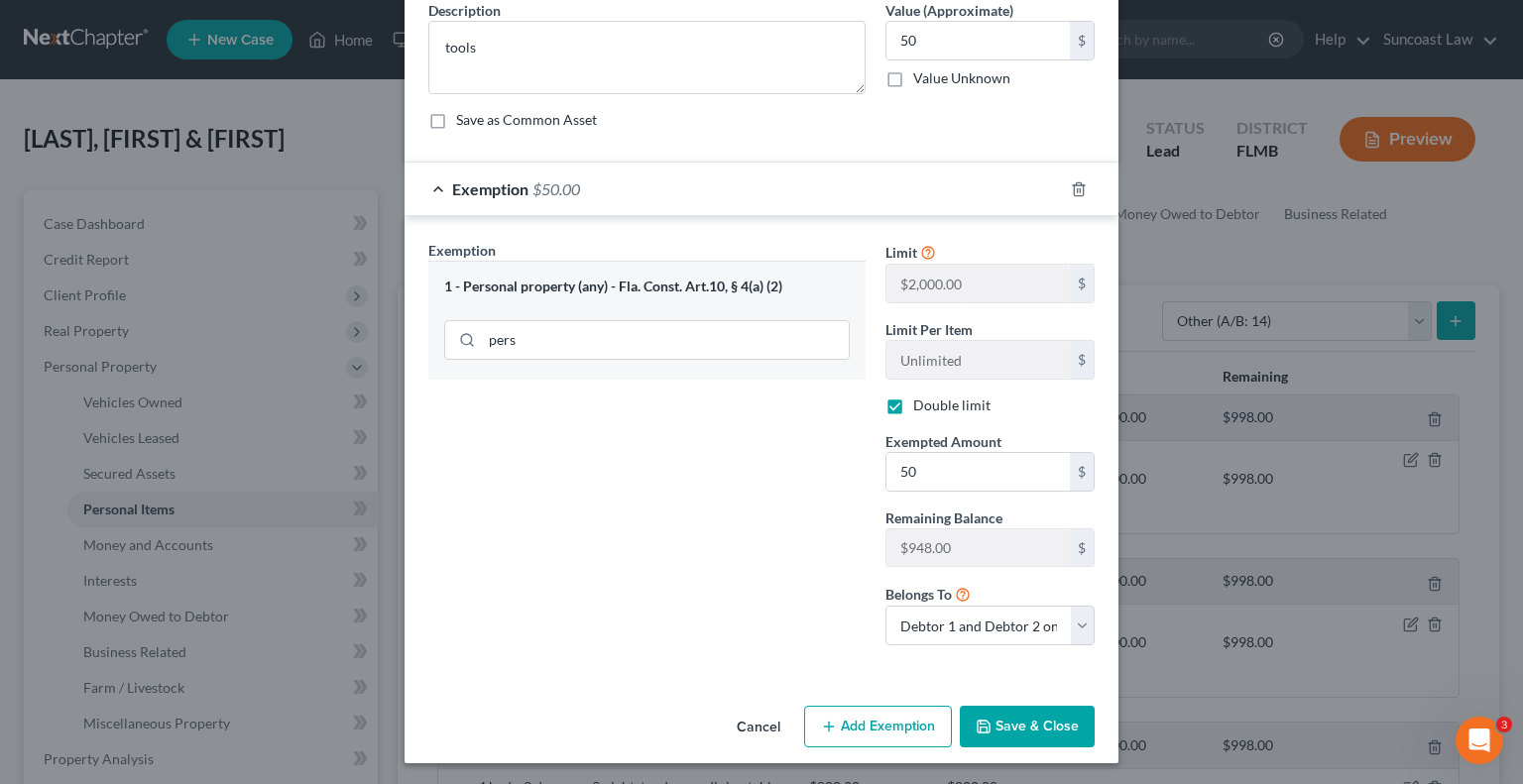 scroll, scrollTop: 91, scrollLeft: 0, axis: vertical 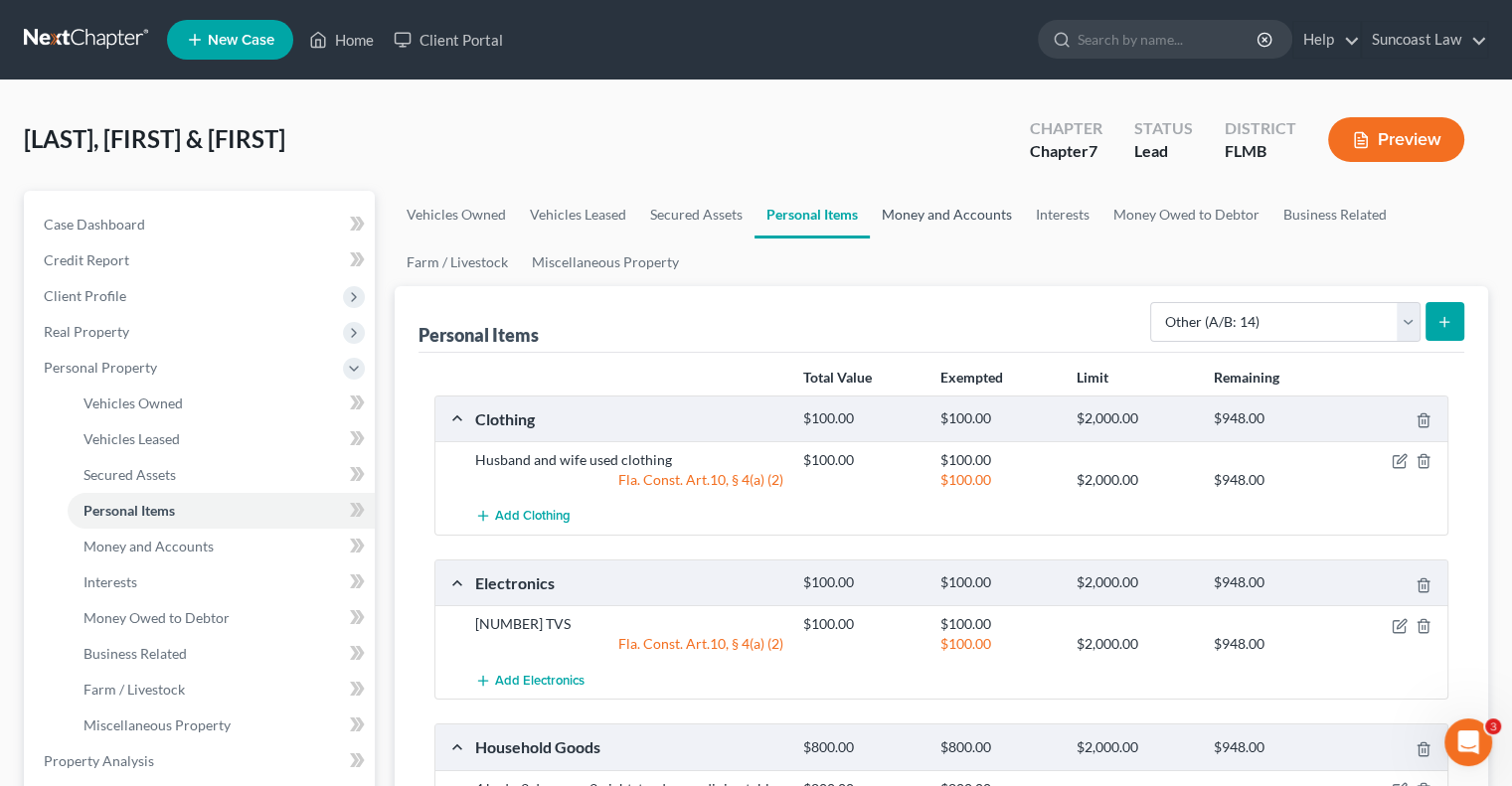click on "Money and Accounts" at bounding box center (946, 215) 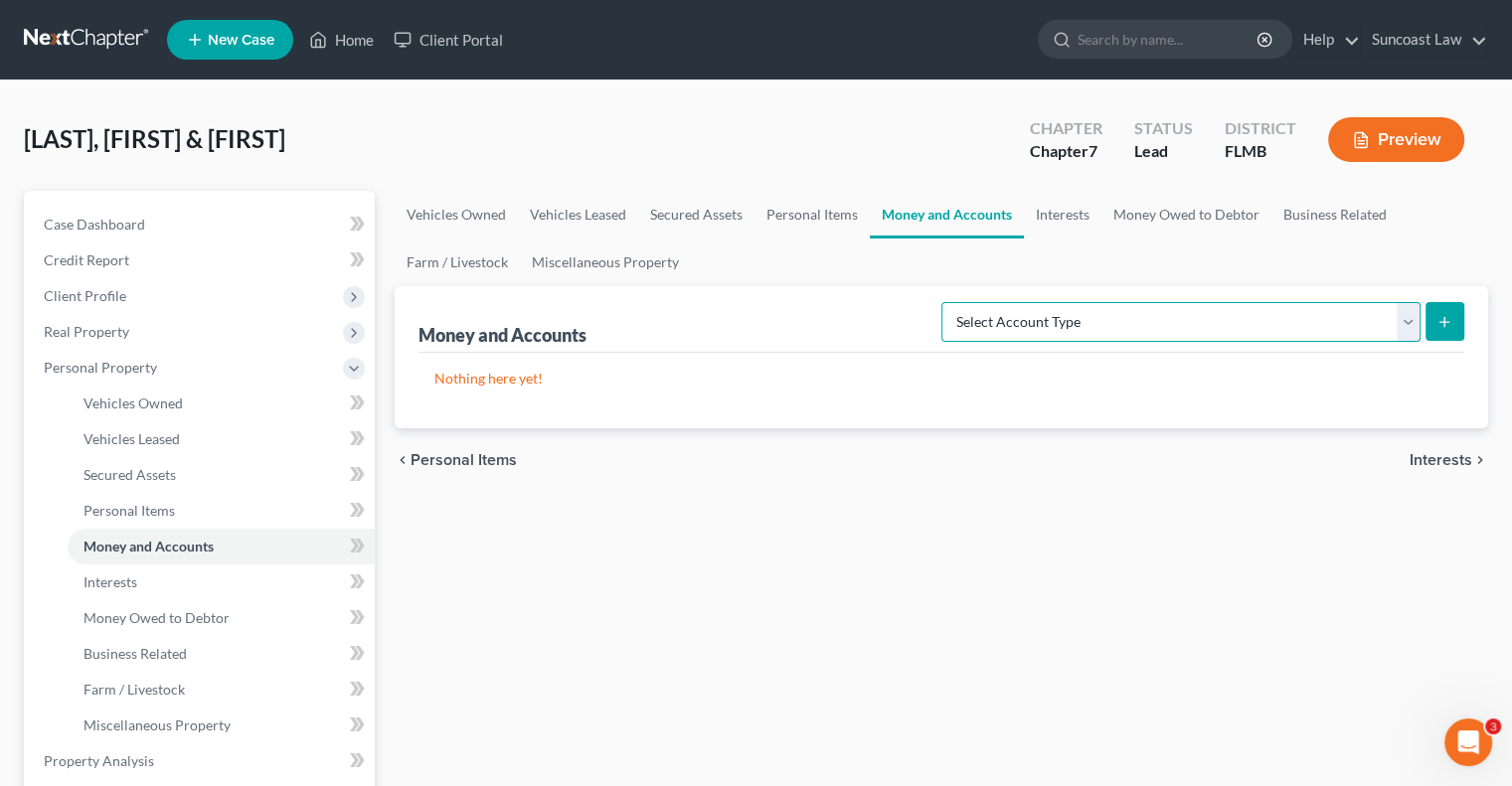 click on "Select Account Type Brokerage (A/B: 18, SOFA: 20) Cash on Hand (A/B: 16) Certificates of Deposit (A/B: 17, SOFA: 20) Checking Account (A/B: 17, SOFA: 20) Money Market (A/B: 18, SOFA: 20) Other (Credit Union, Health Savings Account, etc) (A/B: 17, SOFA: 20) Safe Deposit Box (A/B: 16) Savings Account (A/B: 17, SOFA: 20) Security Deposits or Prepayments (A/B: 22)" at bounding box center [1181, 322] 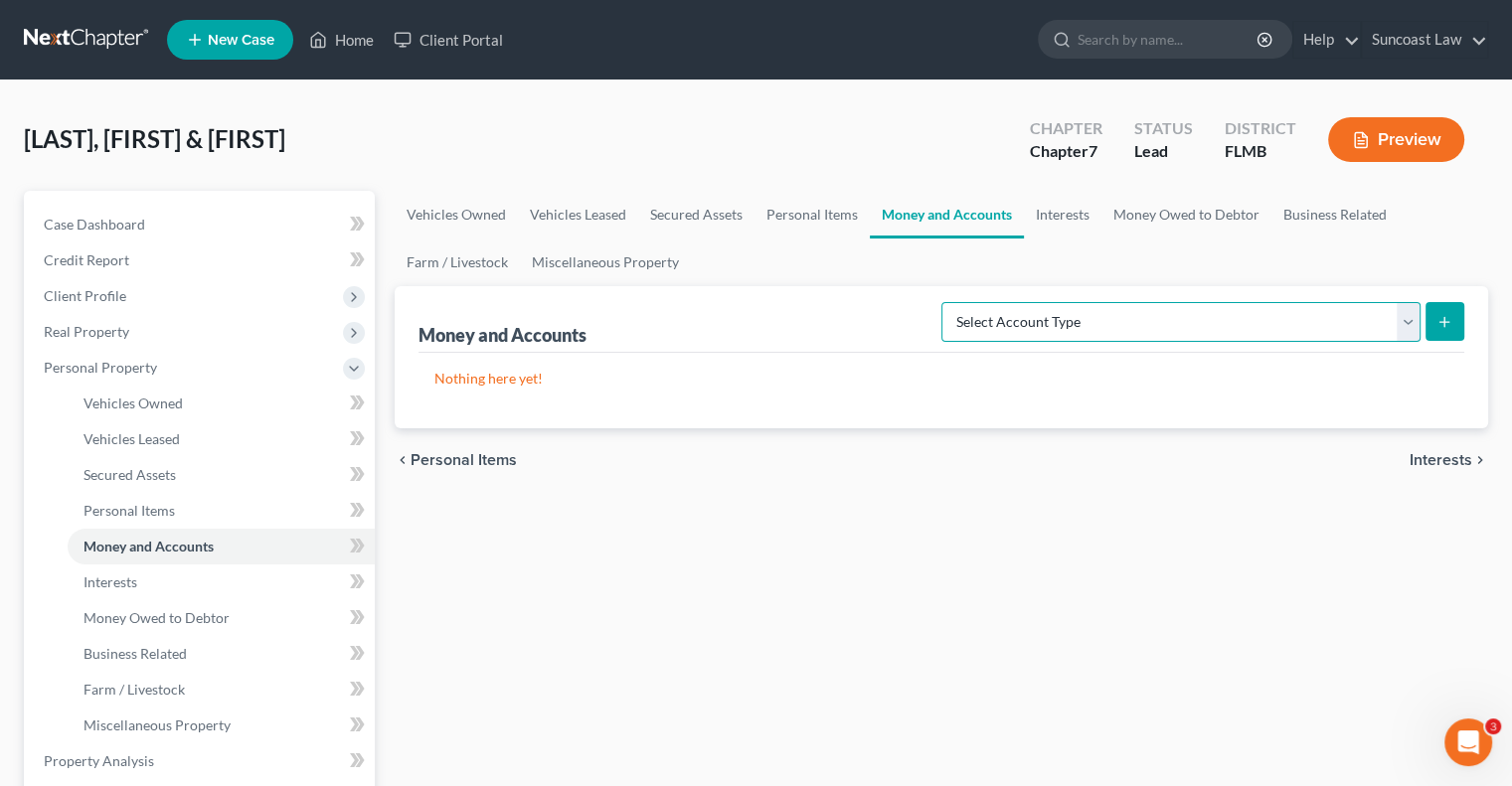 select on "checking" 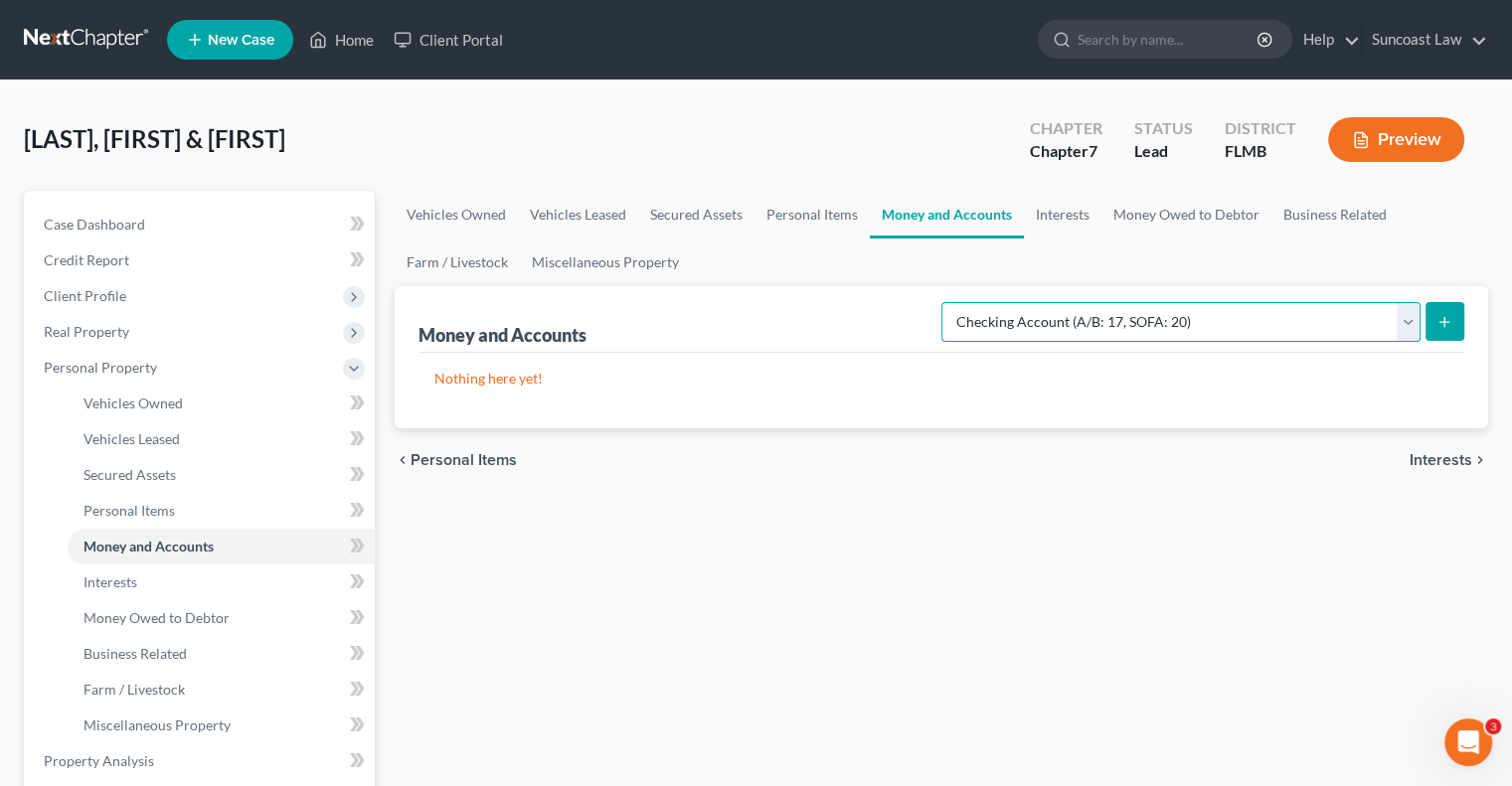 click on "Select Account Type Brokerage (A/B: 18, SOFA: 20) Cash on Hand (A/B: 16) Certificates of Deposit (A/B: 17, SOFA: 20) Checking Account (A/B: 17, SOFA: 20) Money Market (A/B: 18, SOFA: 20) Other (Credit Union, Health Savings Account, etc) (A/B: 17, SOFA: 20) Safe Deposit Box (A/B: 16) Savings Account (A/B: 17, SOFA: 20) Security Deposits or Prepayments (A/B: 22)" at bounding box center (1181, 322) 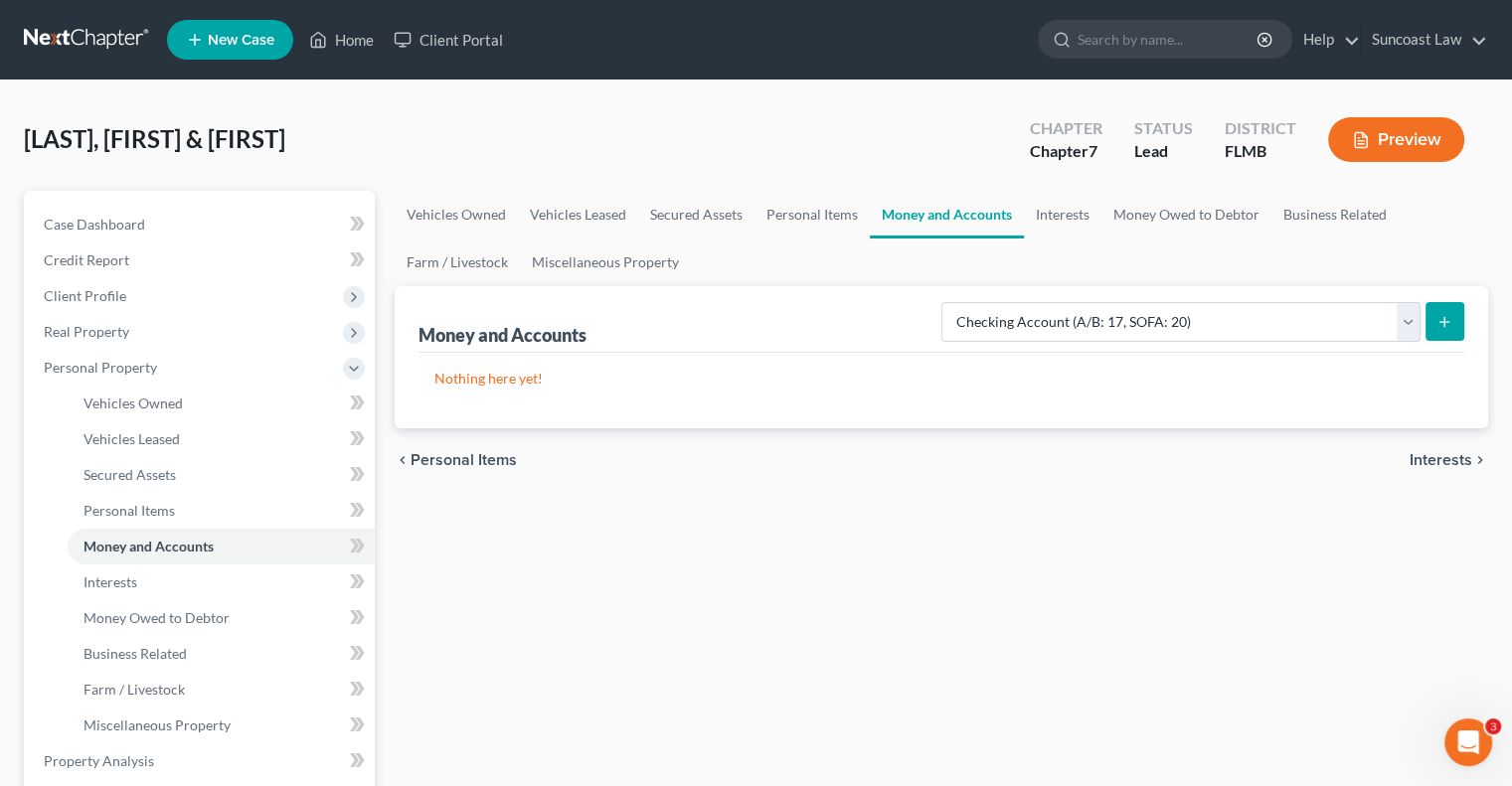 click 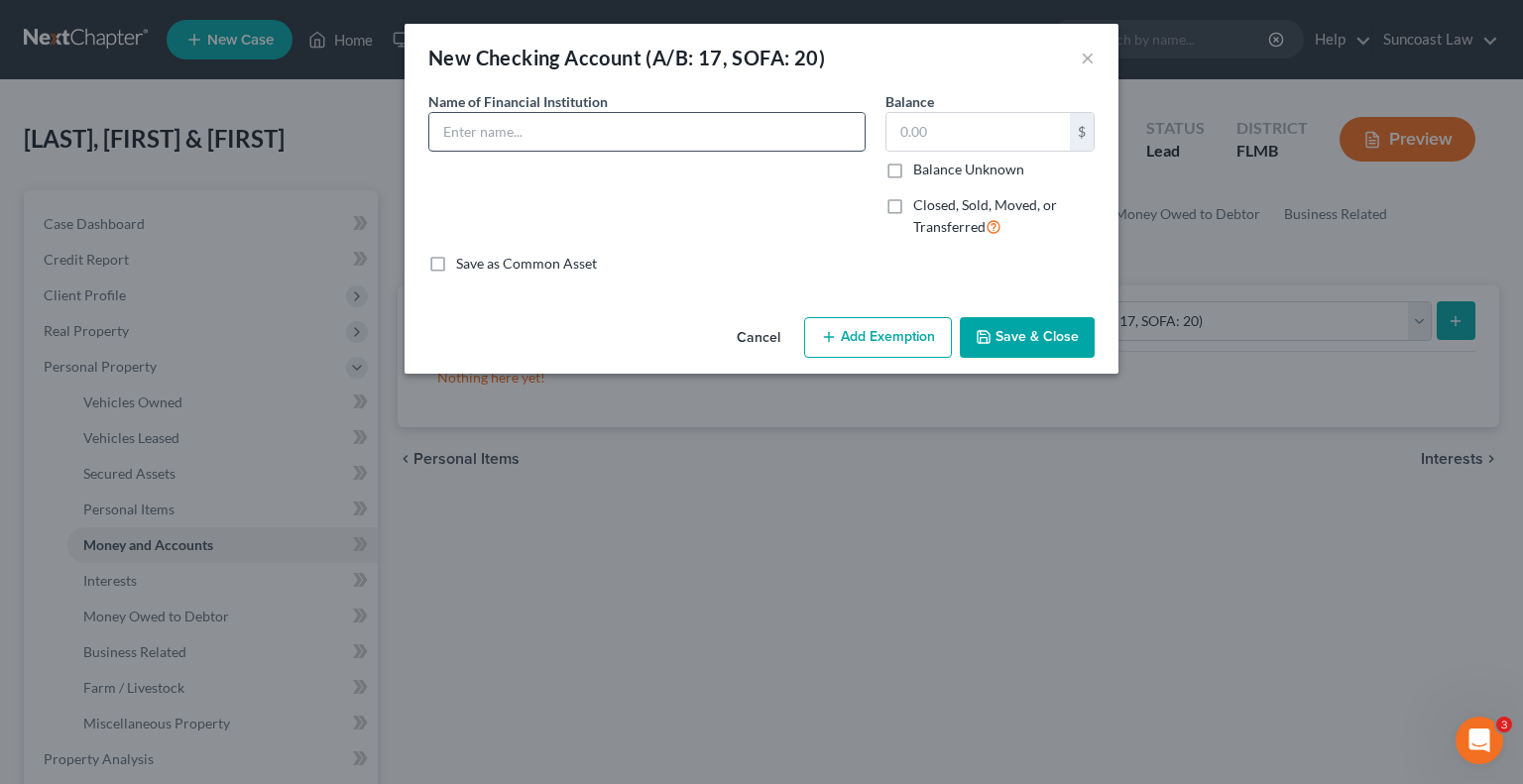 click at bounding box center [646, 132] 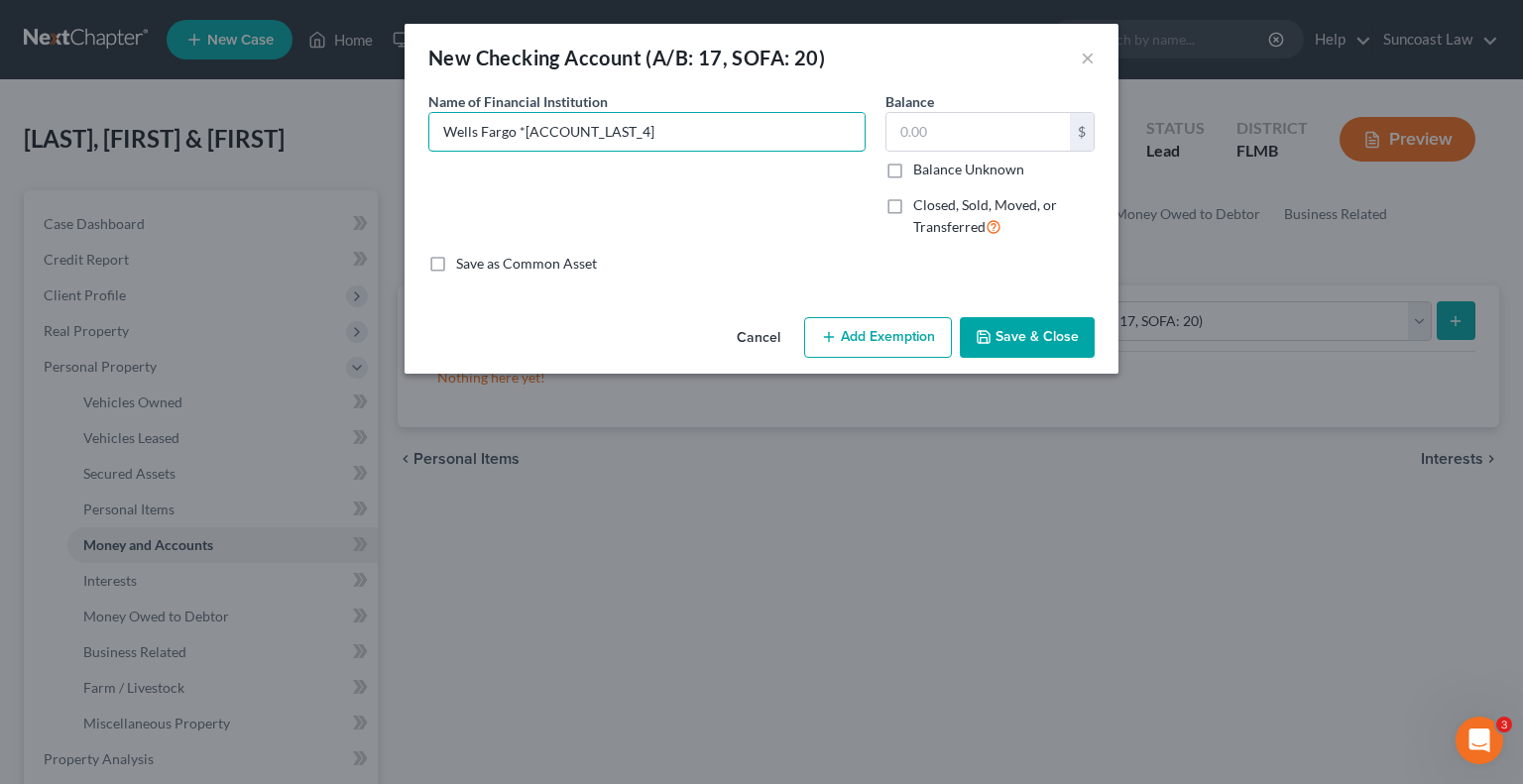 type on "Wells Fargo *[ACCOUNT_LAST_4]" 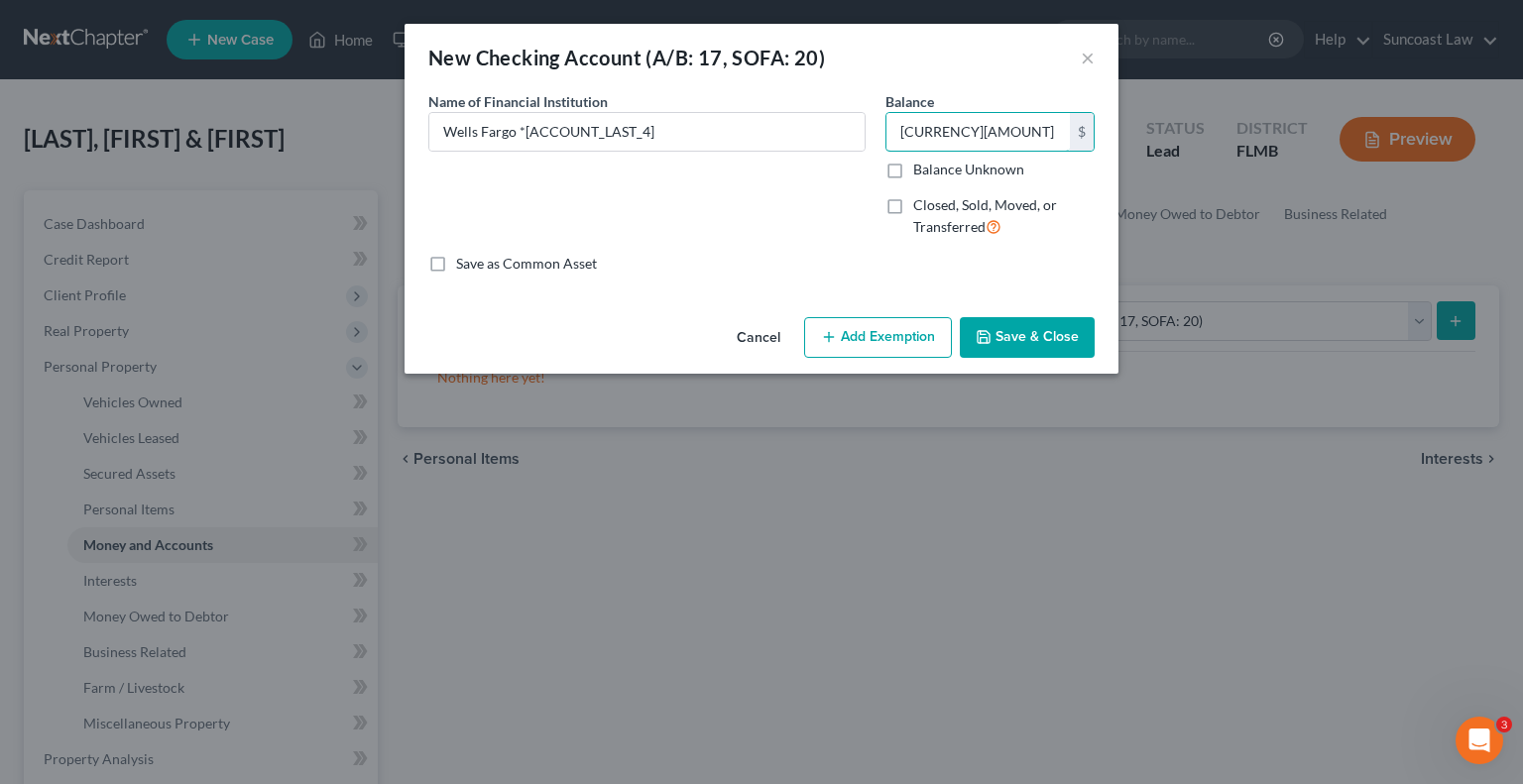 type on "[CURRENCY][AMOUNT]" 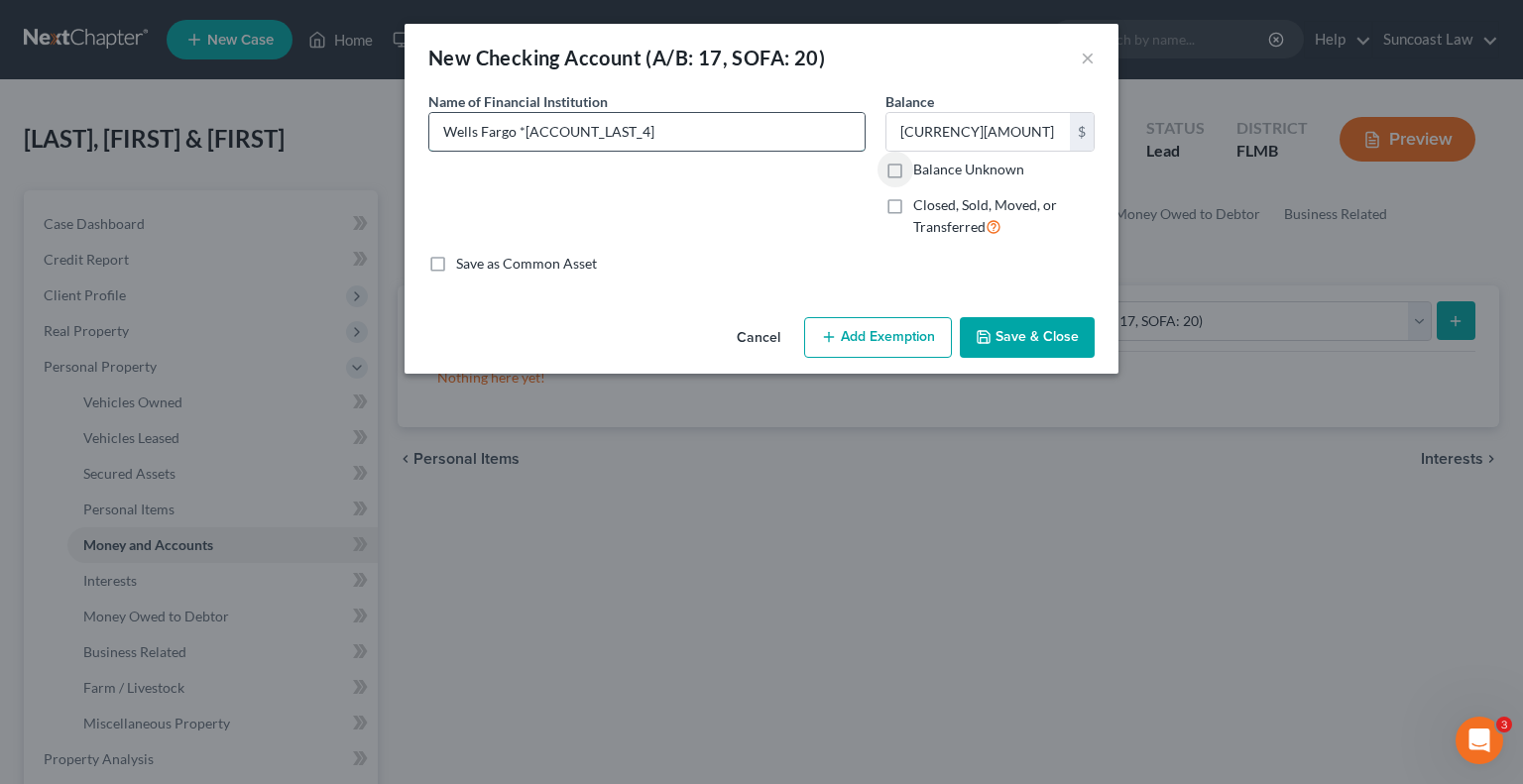 click on "Wells Fargo *[ACCOUNT_LAST_4]" at bounding box center (646, 132) 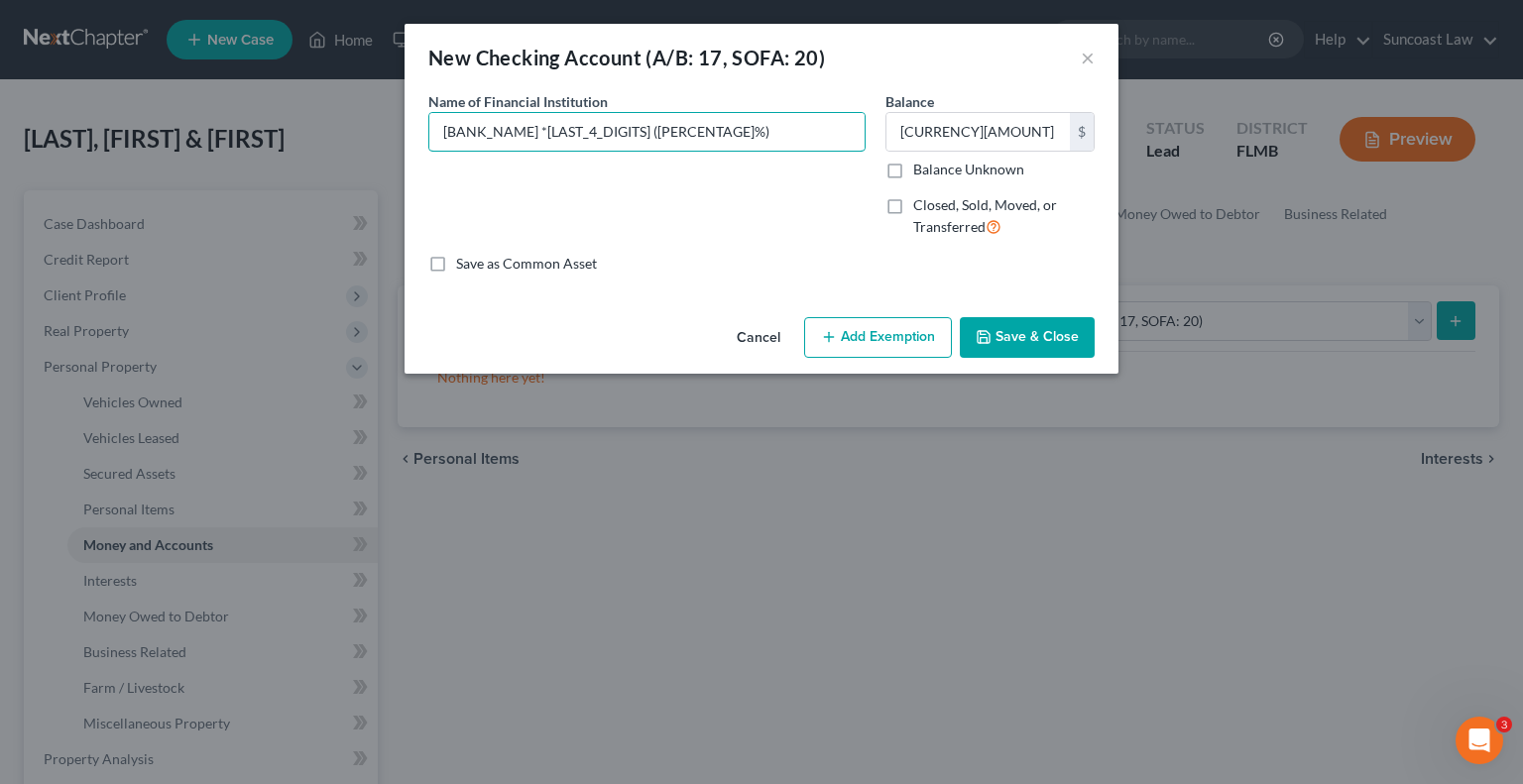 type on "[BANK_NAME] *[LAST_4_DIGITS] ([PERCENTAGE]%)" 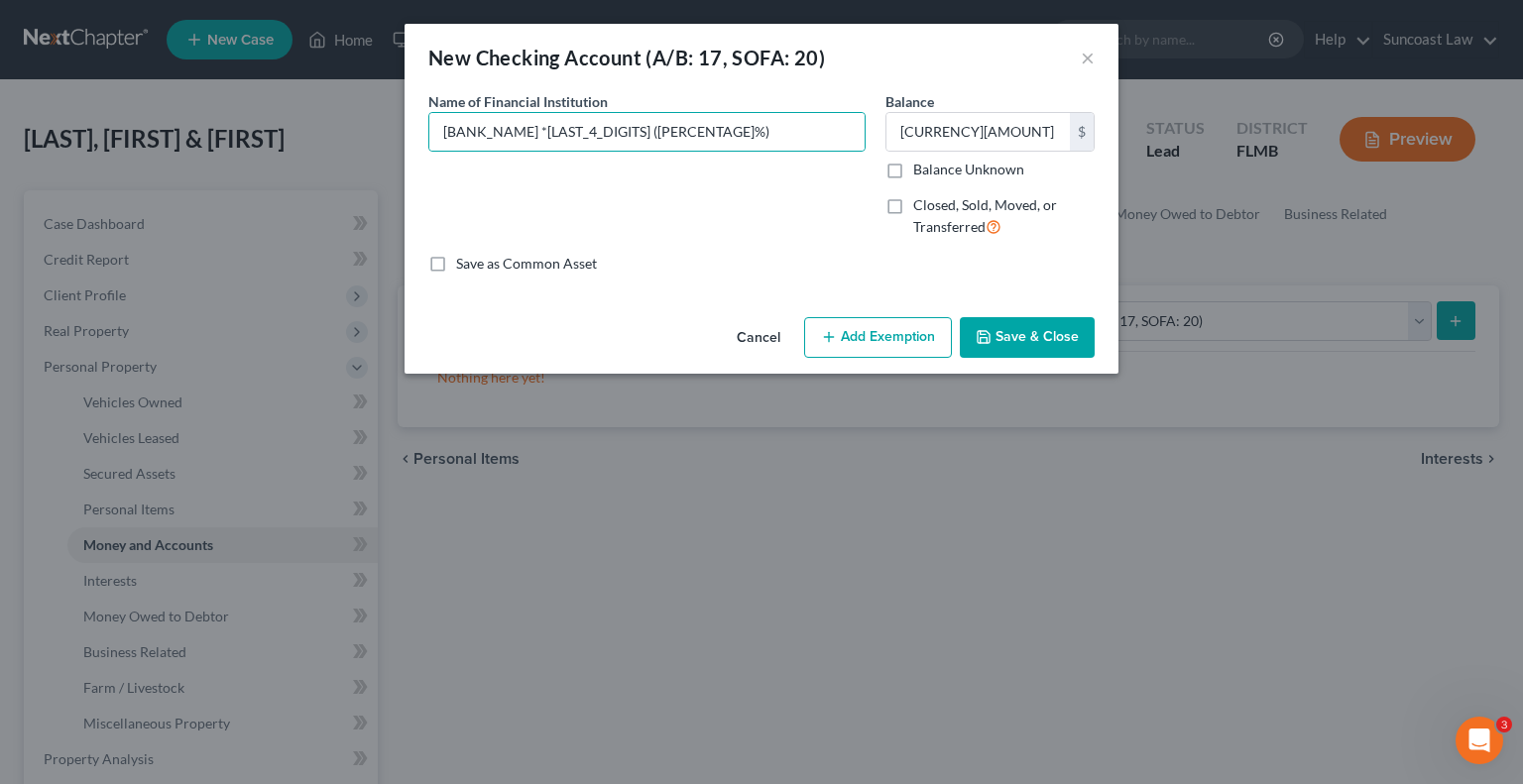 click on "Add Exemption" at bounding box center [878, 338] 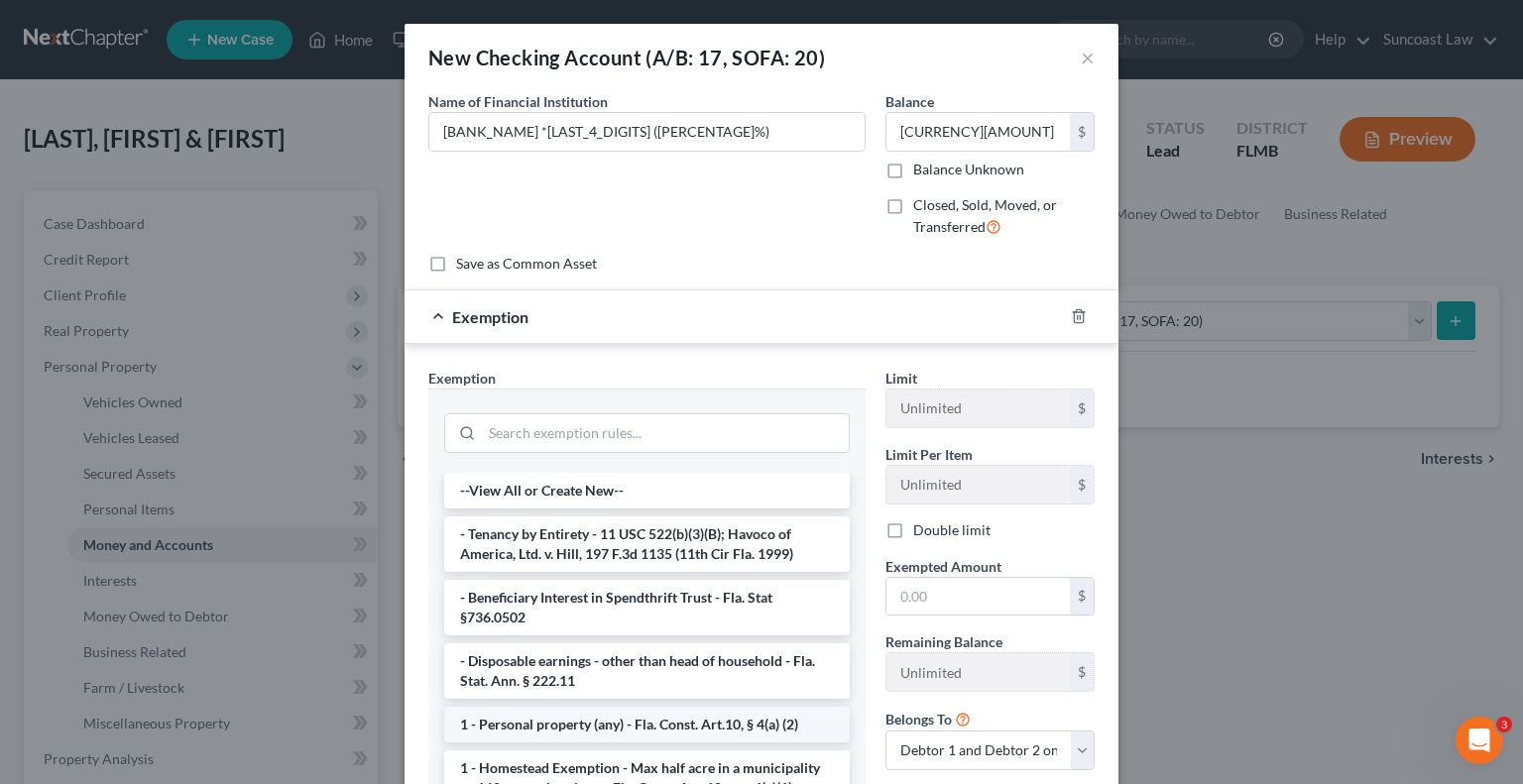 click on "1 - Personal property (any) - Fla. Const. Art.10, § 4(a) (2)" at bounding box center (646, 725) 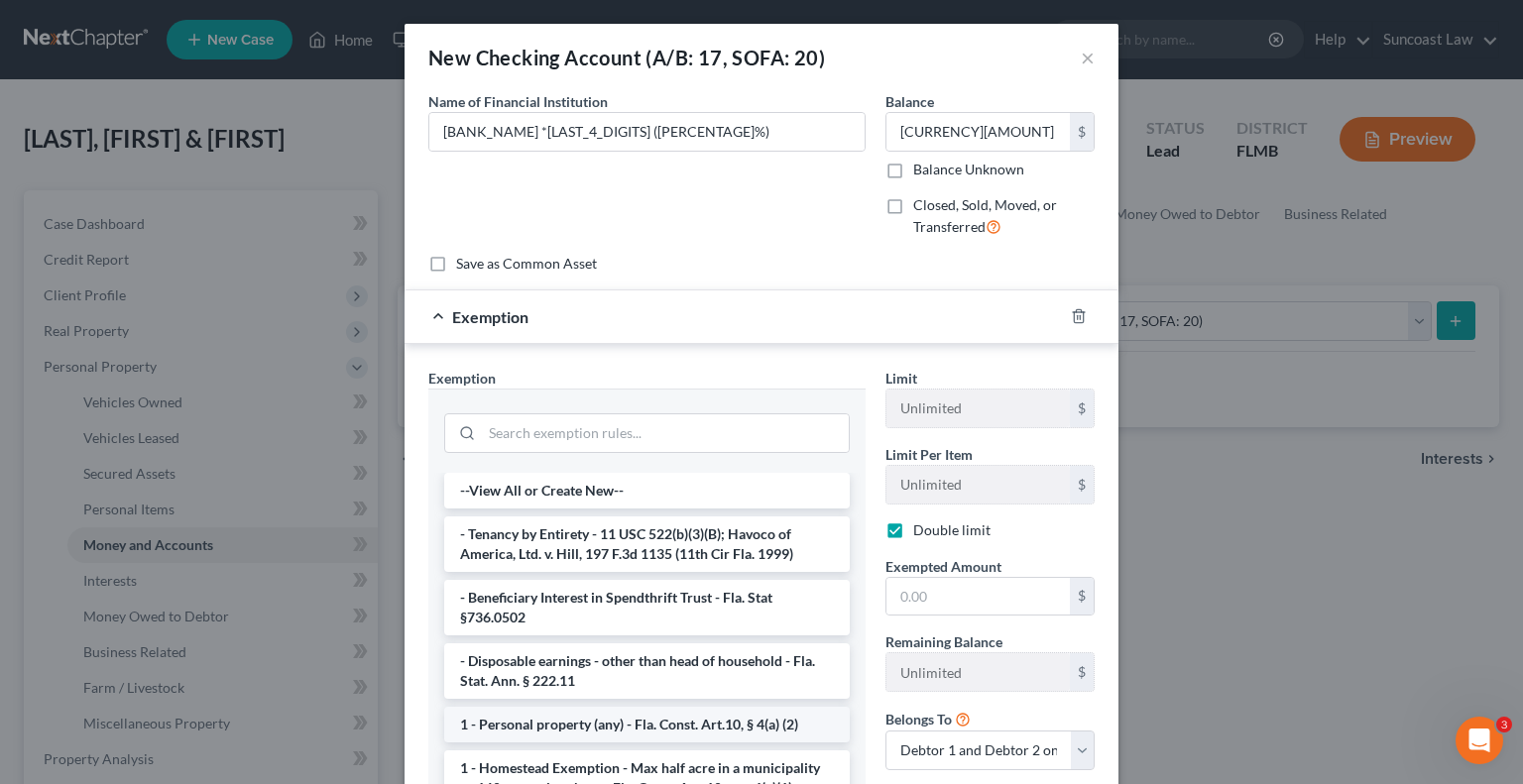 checkbox on "true" 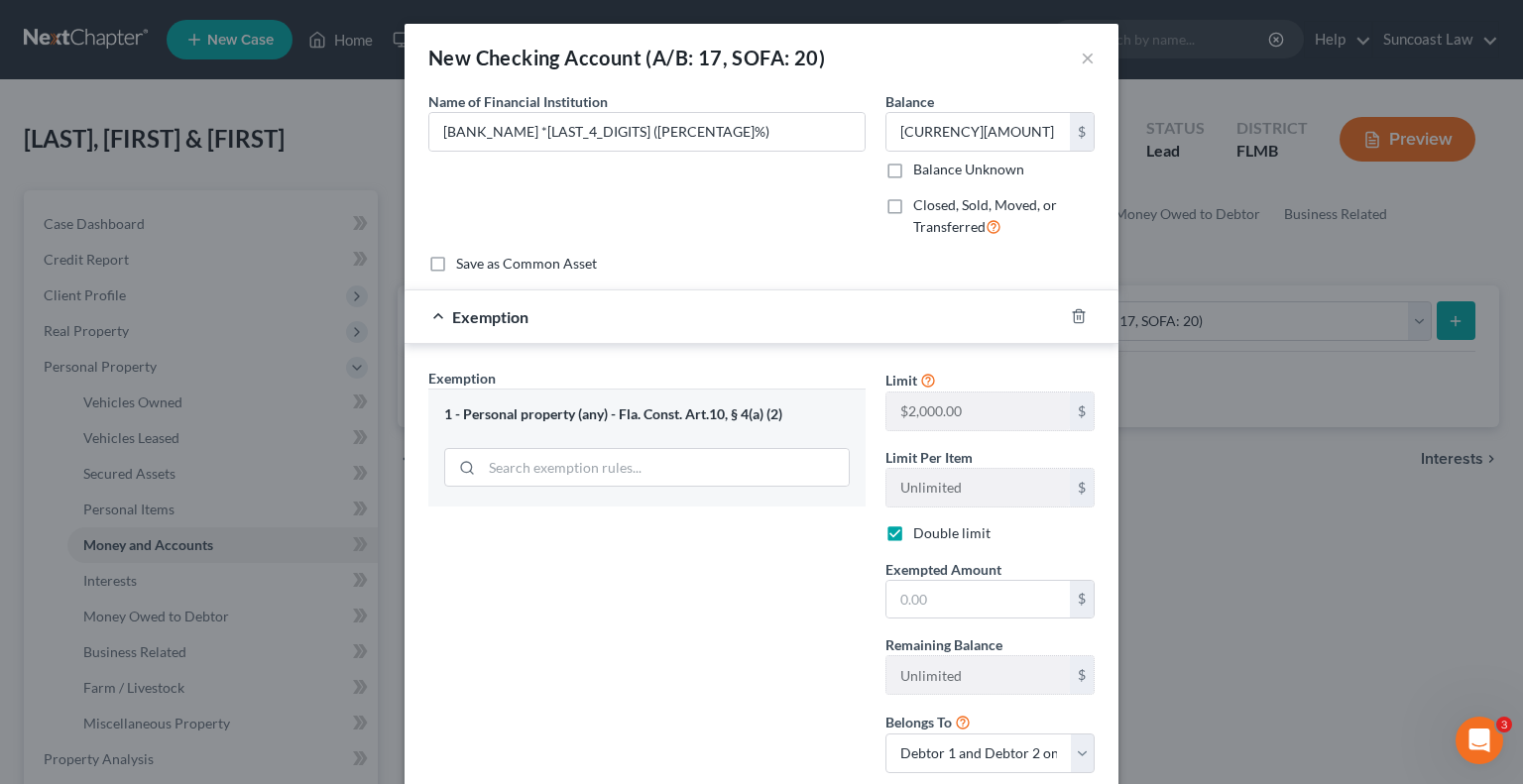 click on "Exemption Set must be selected for CA.
Exemption
*
1 - Personal property (any) - Fla. Const. Art.10, § 4(a) (2)" at bounding box center [646, 578] 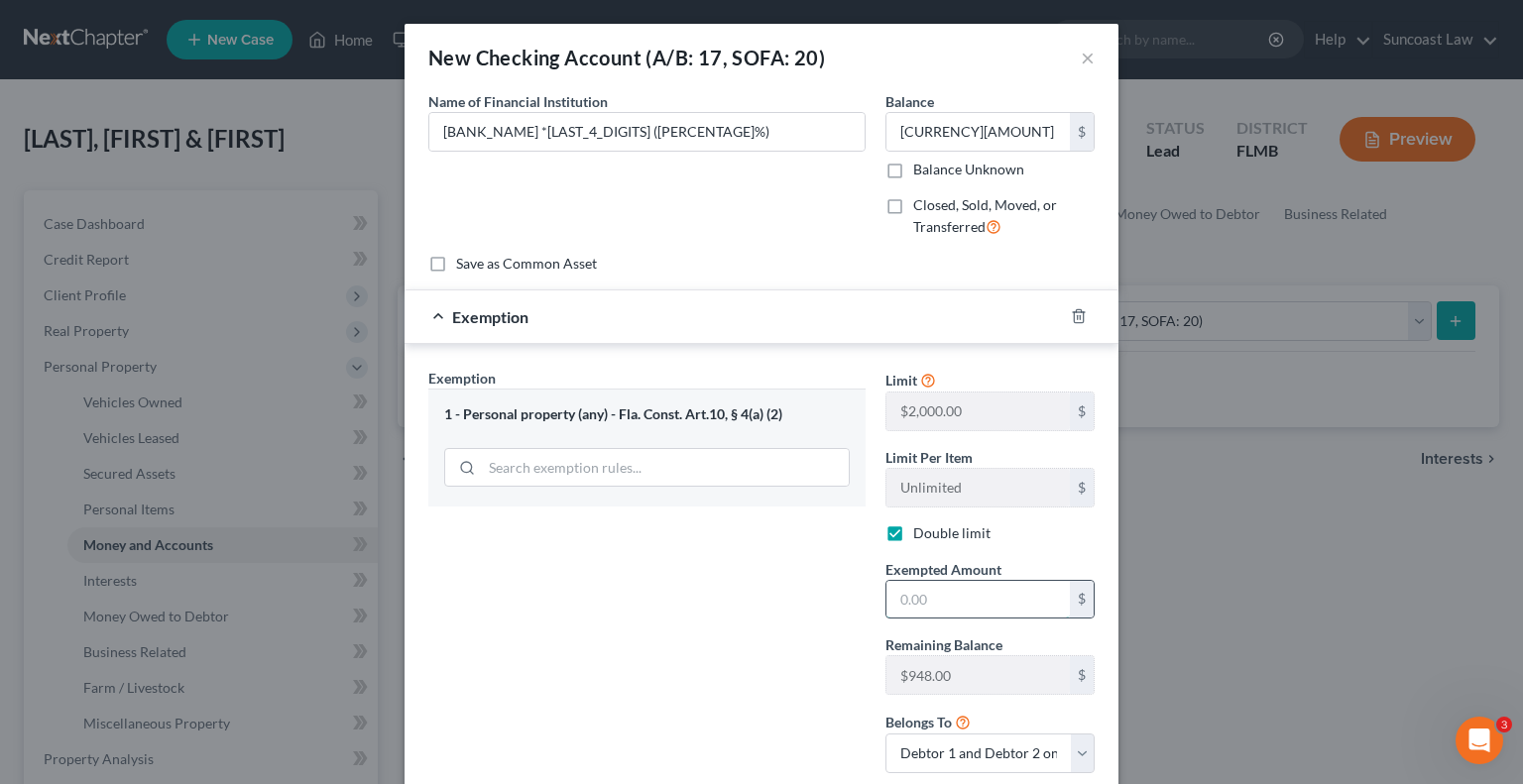 drag, startPoint x: 983, startPoint y: 602, endPoint x: 996, endPoint y: 585, distance: 21.400935 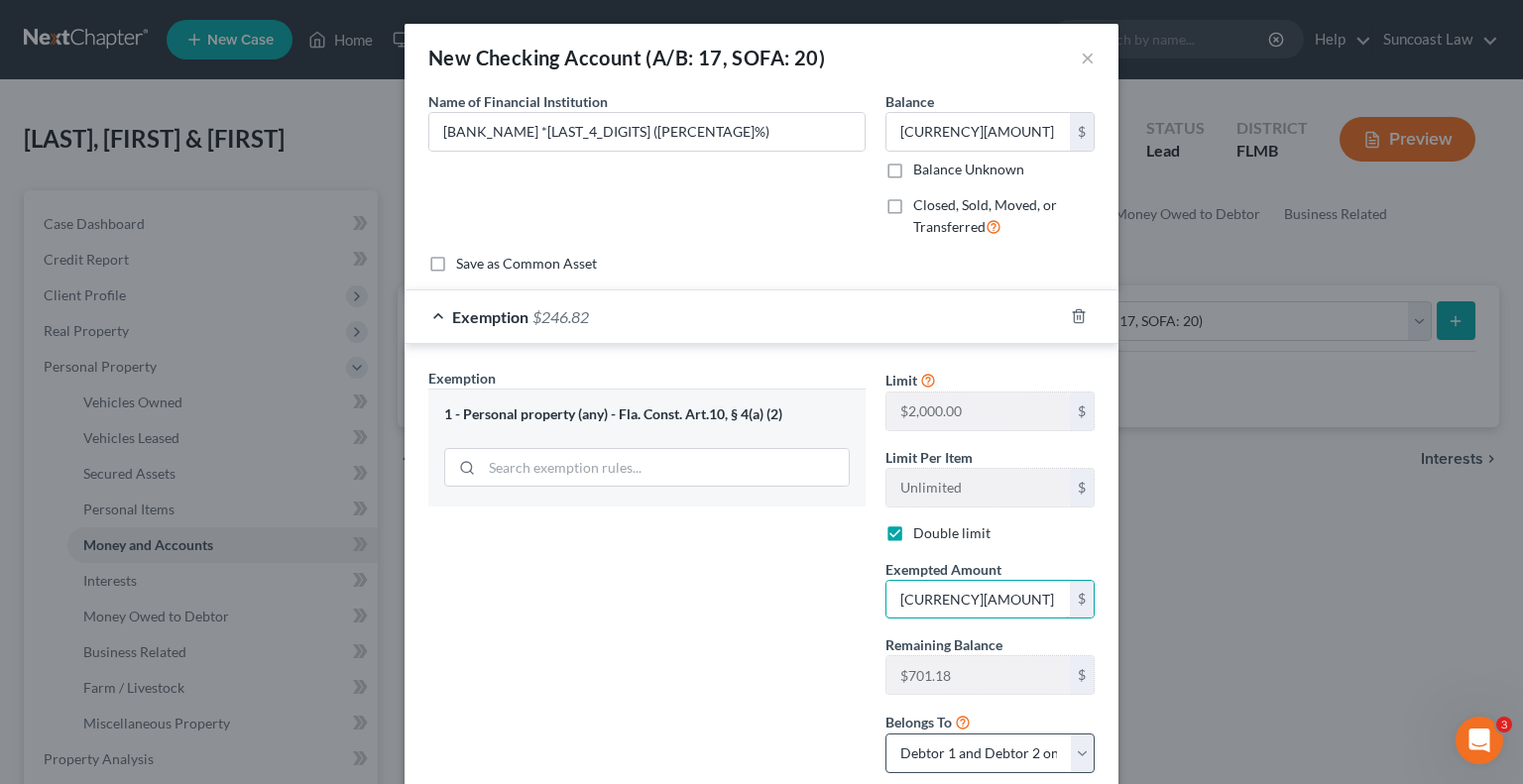 type on "[CURRENCY][AMOUNT]" 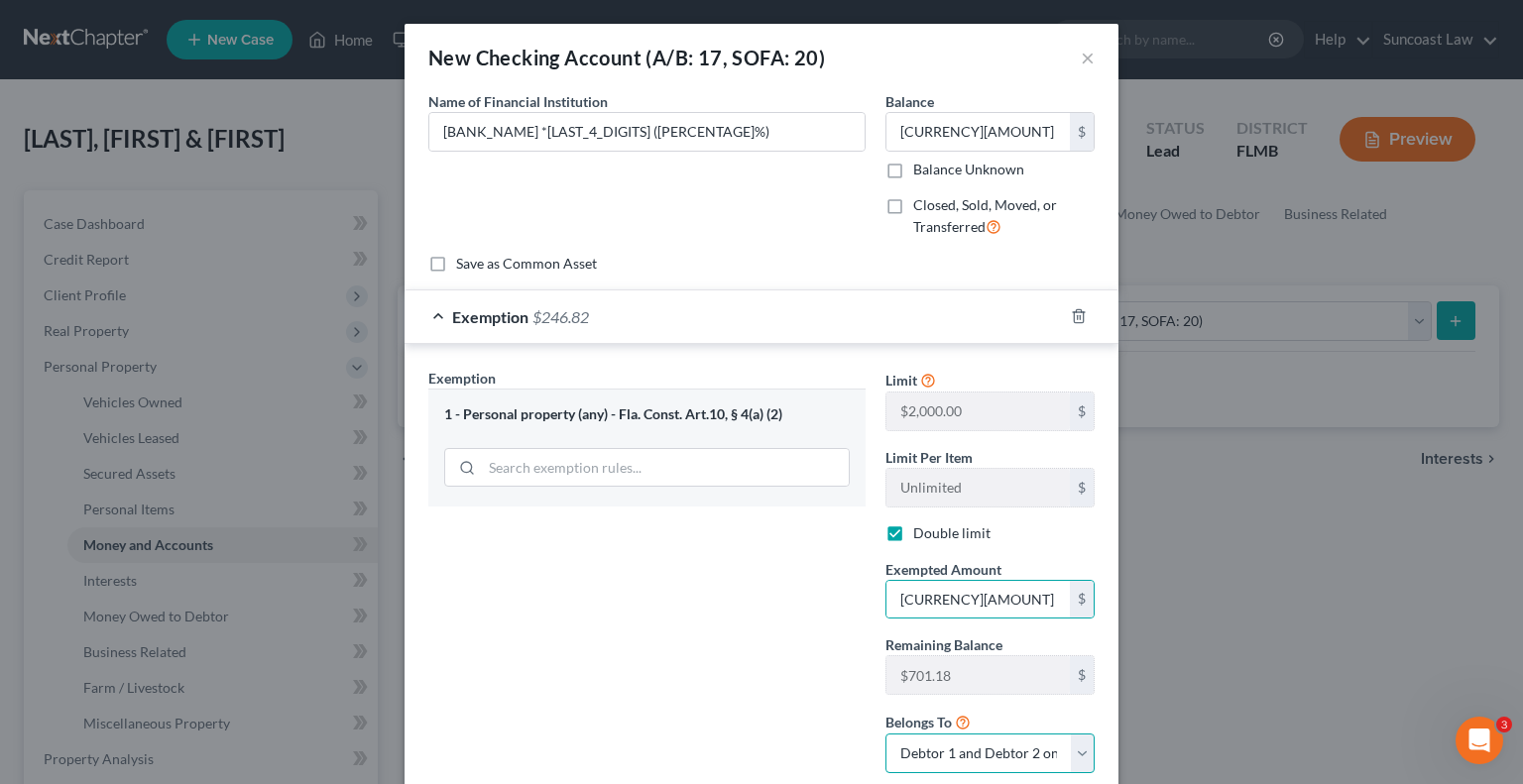 click on "Debtor 1 only Debtor 2 only Debtor 1 and Debtor 2 only" at bounding box center (990, 753) 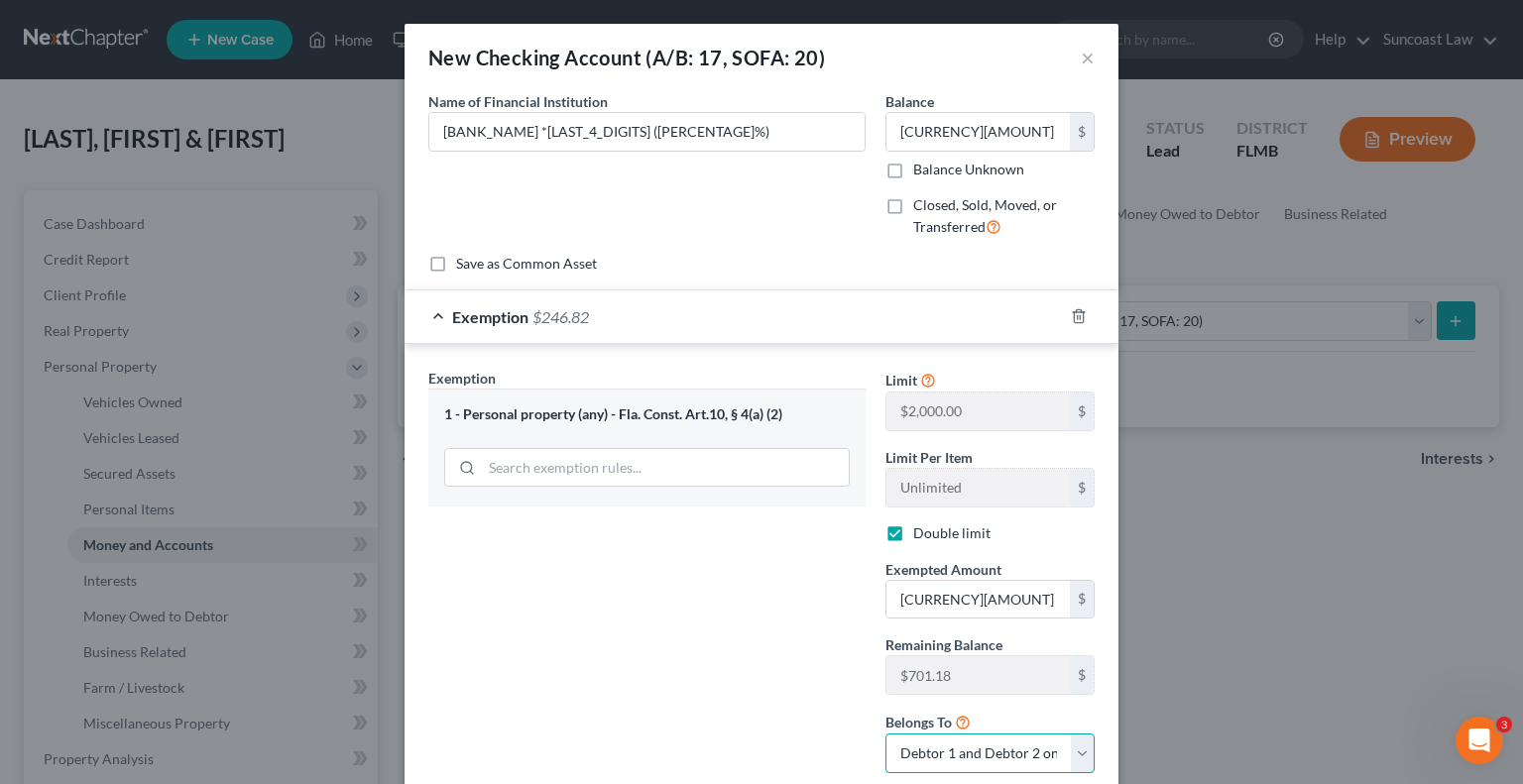 select on "0" 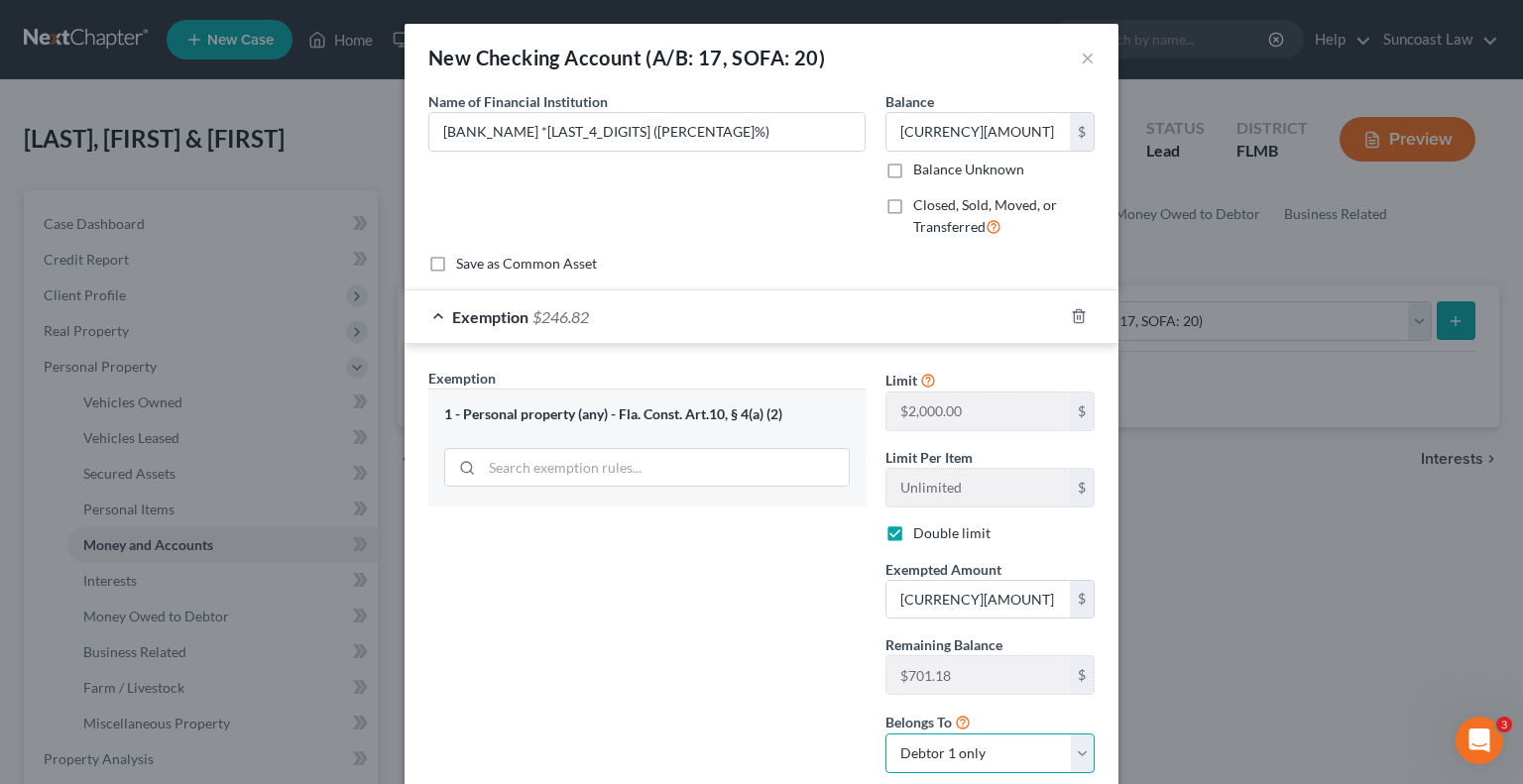 click on "Debtor 1 only Debtor 2 only Debtor 1 and Debtor 2 only" at bounding box center (990, 753) 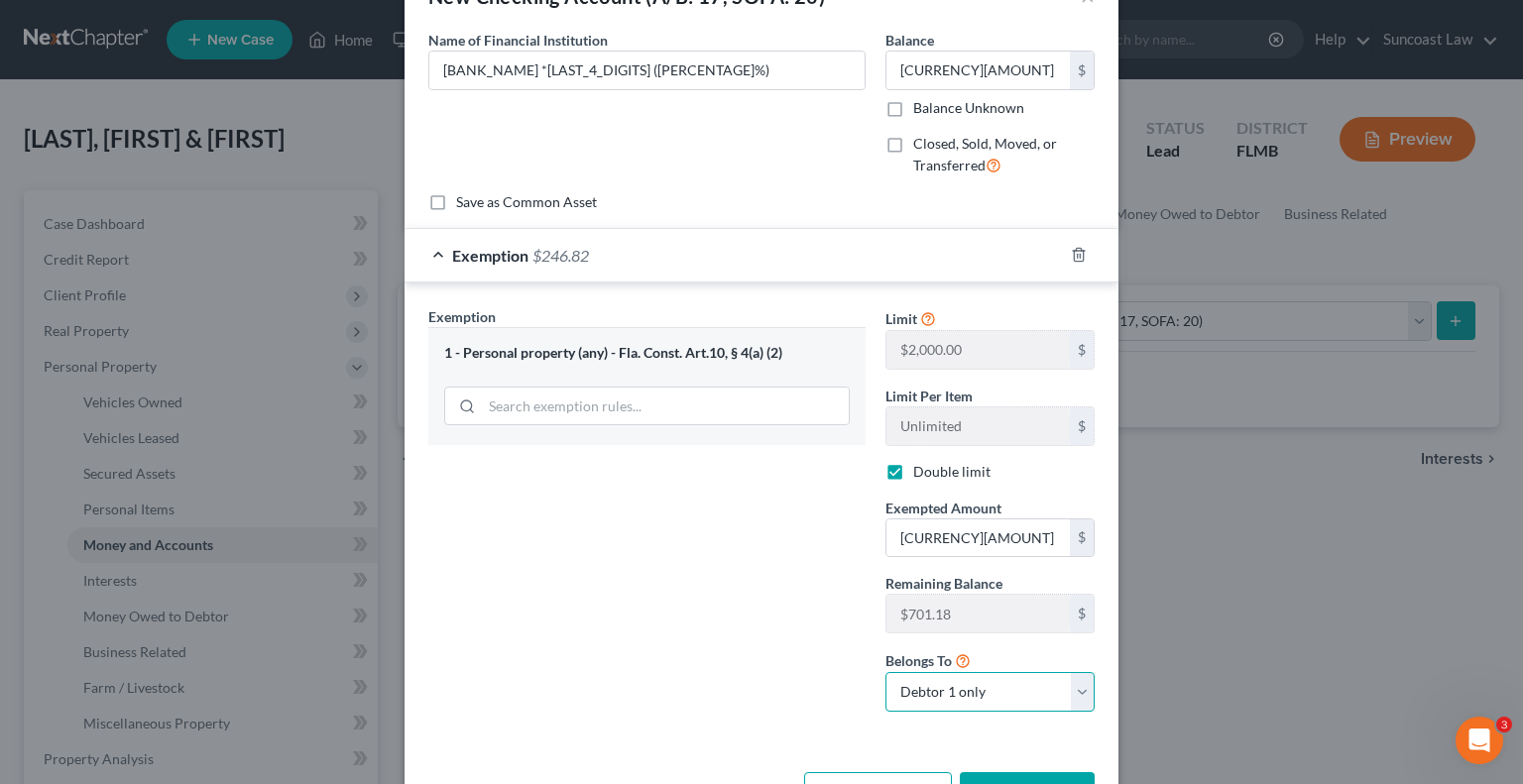 scroll, scrollTop: 127, scrollLeft: 0, axis: vertical 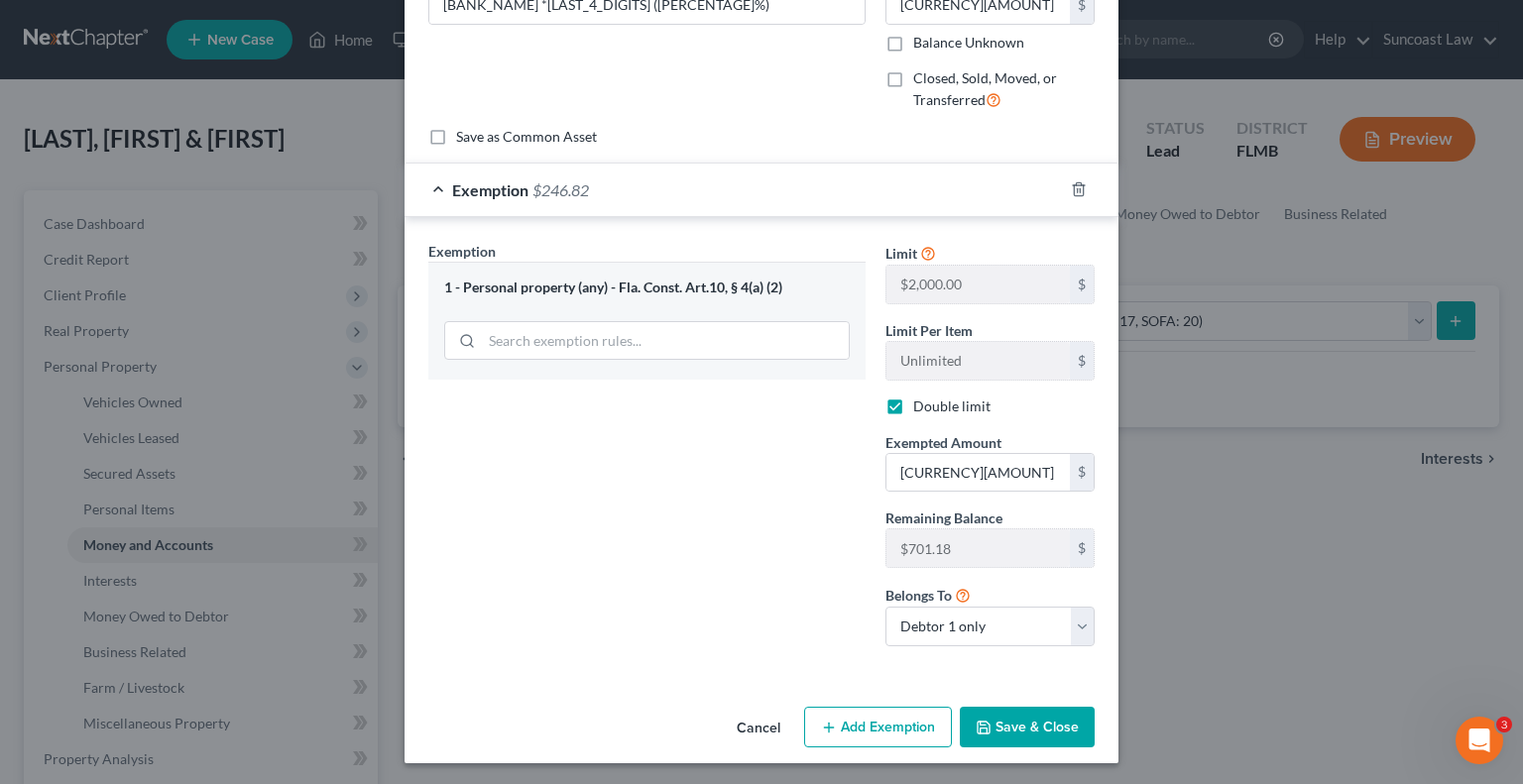 click on "Save & Close" at bounding box center (1027, 728) 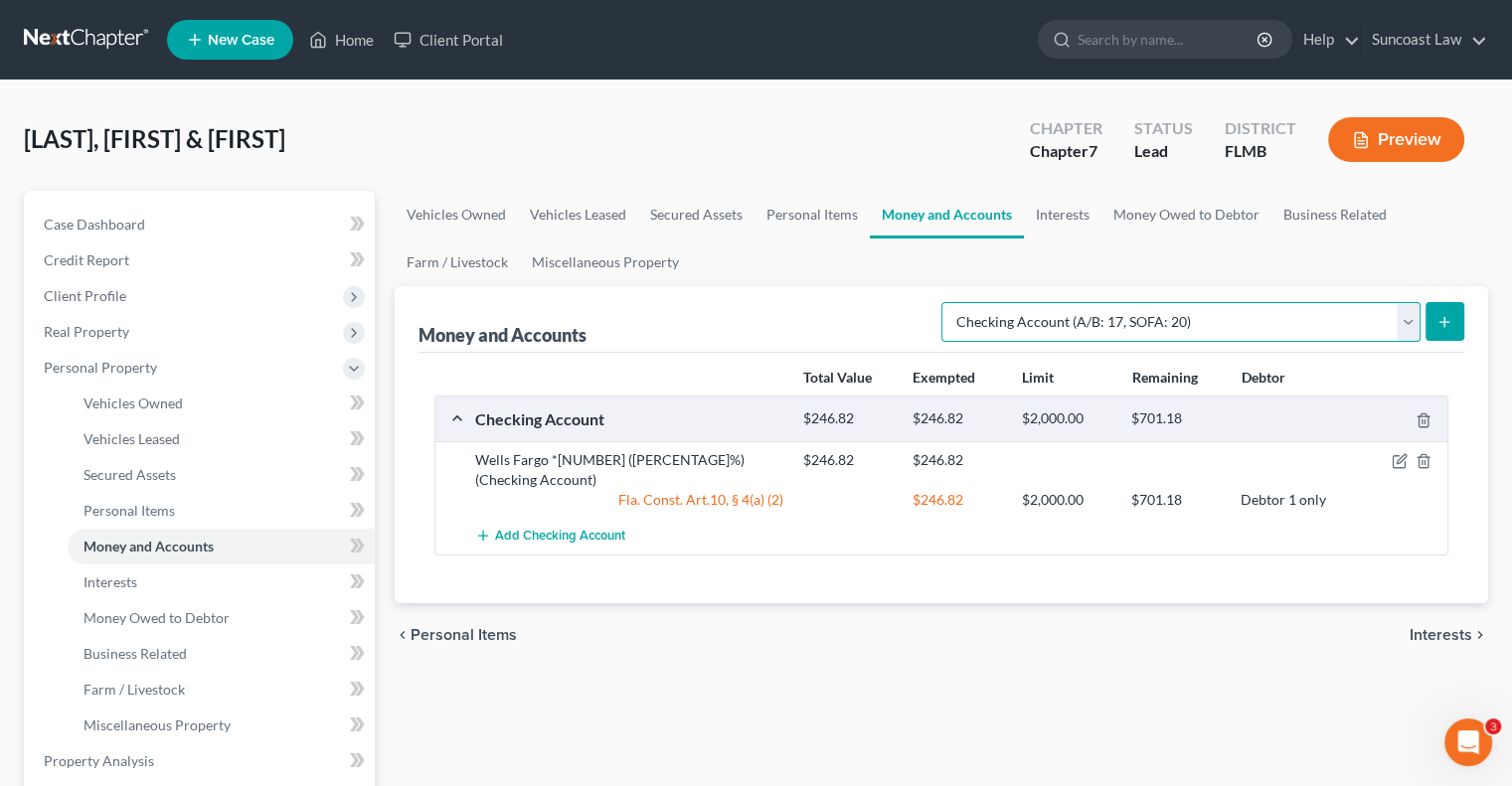 click on "Select Account Type Brokerage (A/B: 18, SOFA: 20) Cash on Hand (A/B: 16) Certificates of Deposit (A/B: 17, SOFA: 20) Checking Account (A/B: 17, SOFA: 20) Money Market (A/B: 18, SOFA: 20) Other (Credit Union, Health Savings Account, etc) (A/B: 17, SOFA: 20) Safe Deposit Box (A/B: 16) Savings Account (A/B: 17, SOFA: 20) Security Deposits or Prepayments (A/B: 22)" at bounding box center (1181, 322) 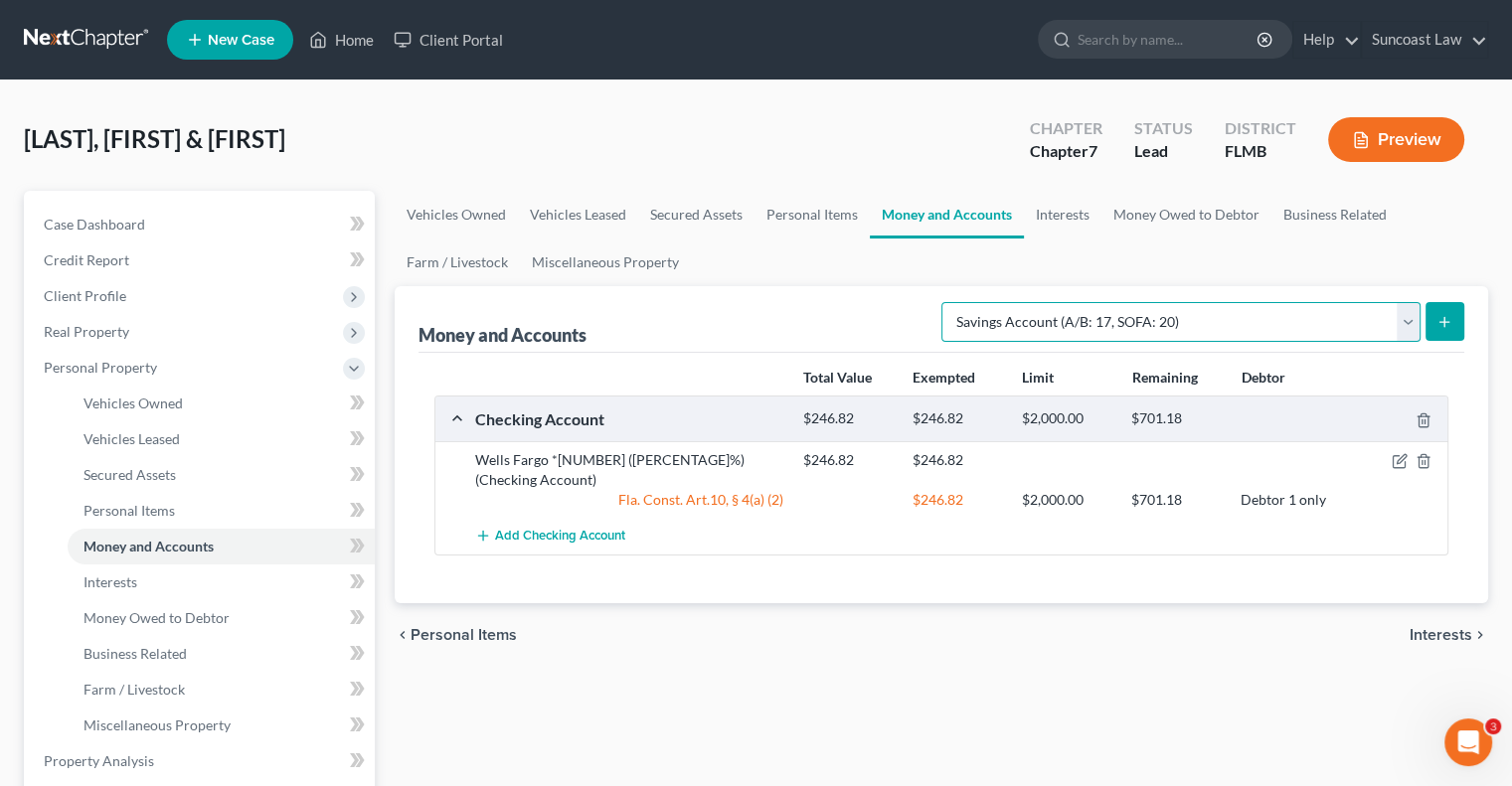 click on "Select Account Type Brokerage (A/B: 18, SOFA: 20) Cash on Hand (A/B: 16) Certificates of Deposit (A/B: 17, SOFA: 20) Checking Account (A/B: 17, SOFA: 20) Money Market (A/B: 18, SOFA: 20) Other (Credit Union, Health Savings Account, etc) (A/B: 17, SOFA: 20) Safe Deposit Box (A/B: 16) Savings Account (A/B: 17, SOFA: 20) Security Deposits or Prepayments (A/B: 22)" at bounding box center [1181, 322] 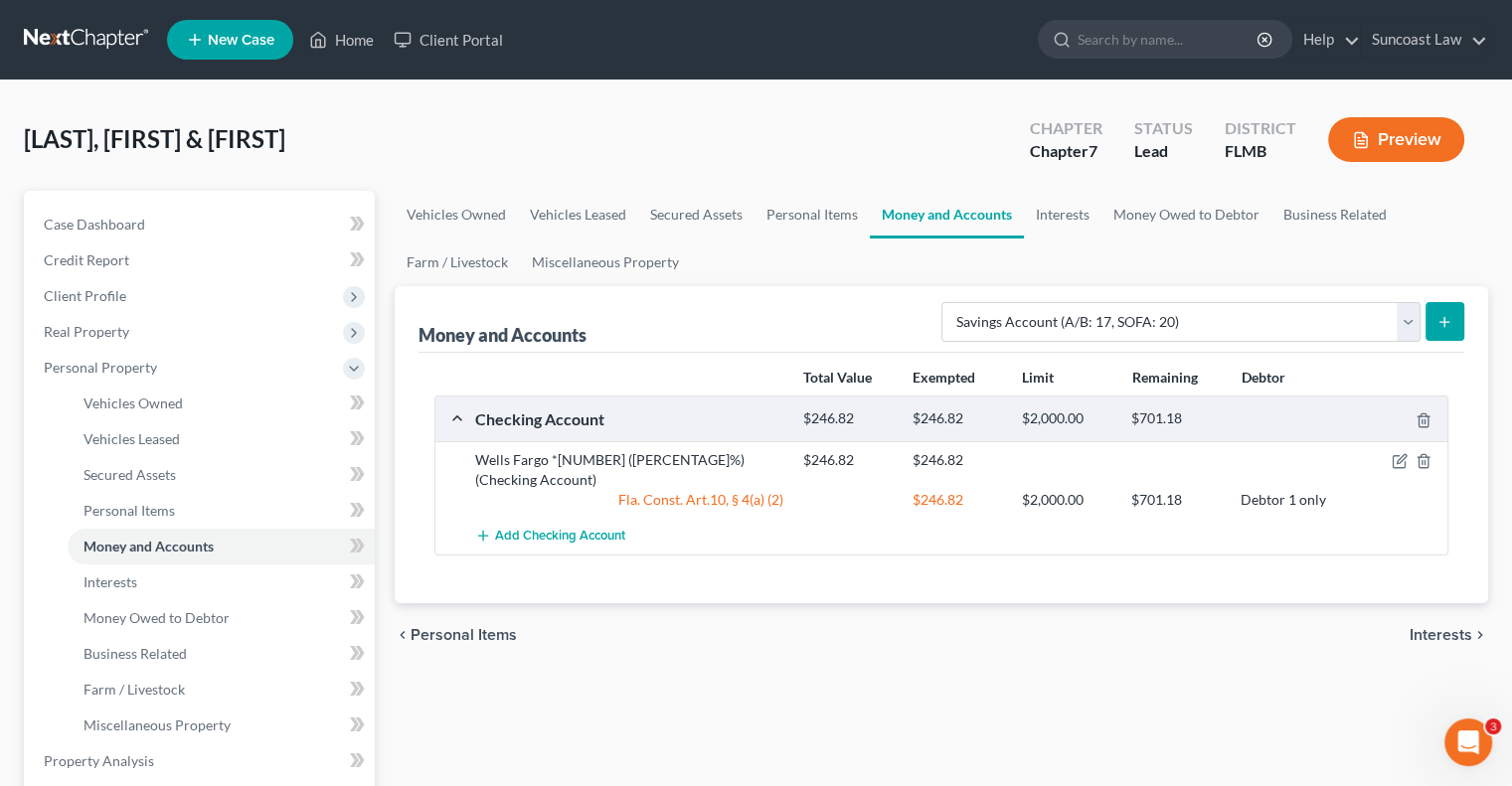 click 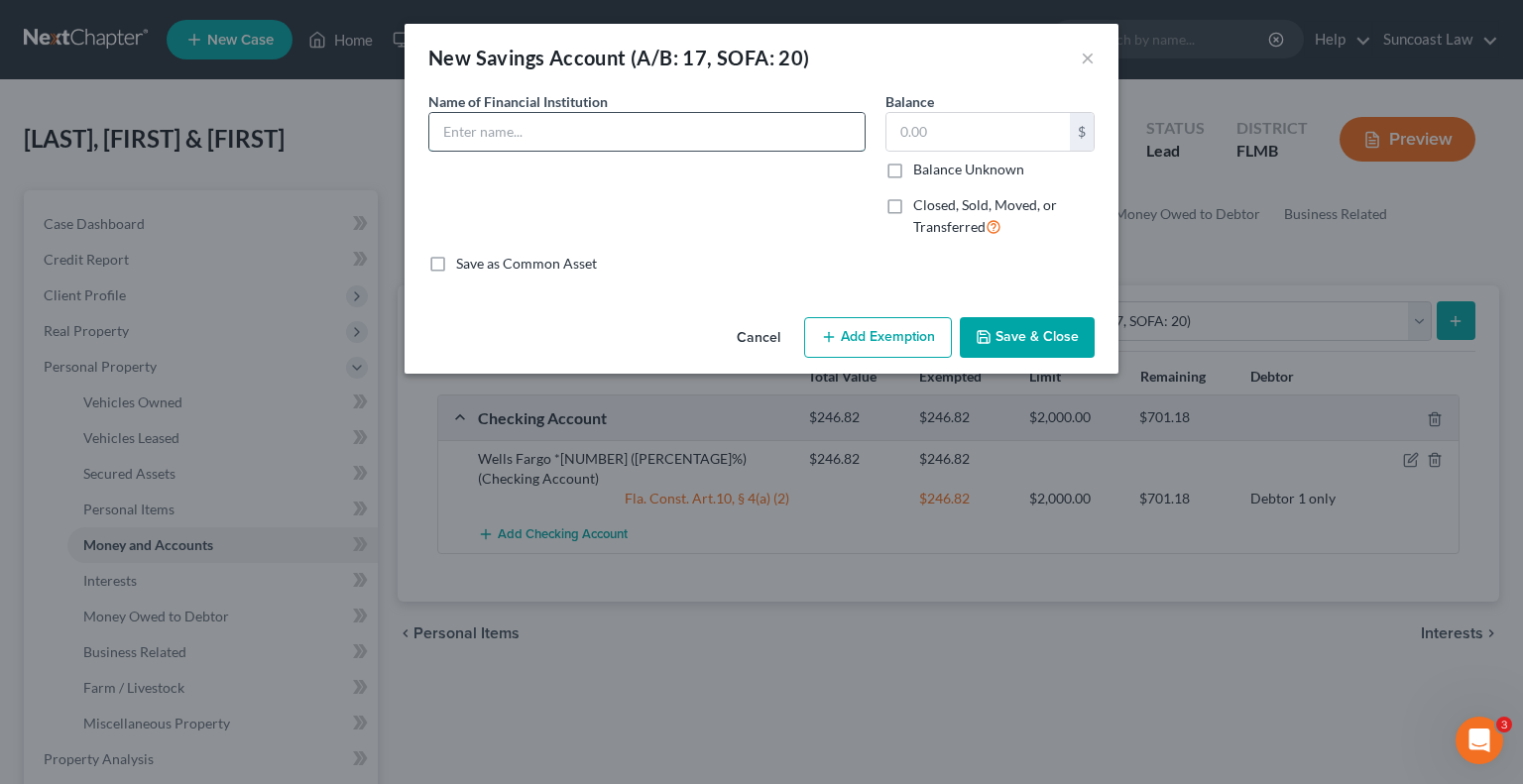 click at bounding box center (646, 132) 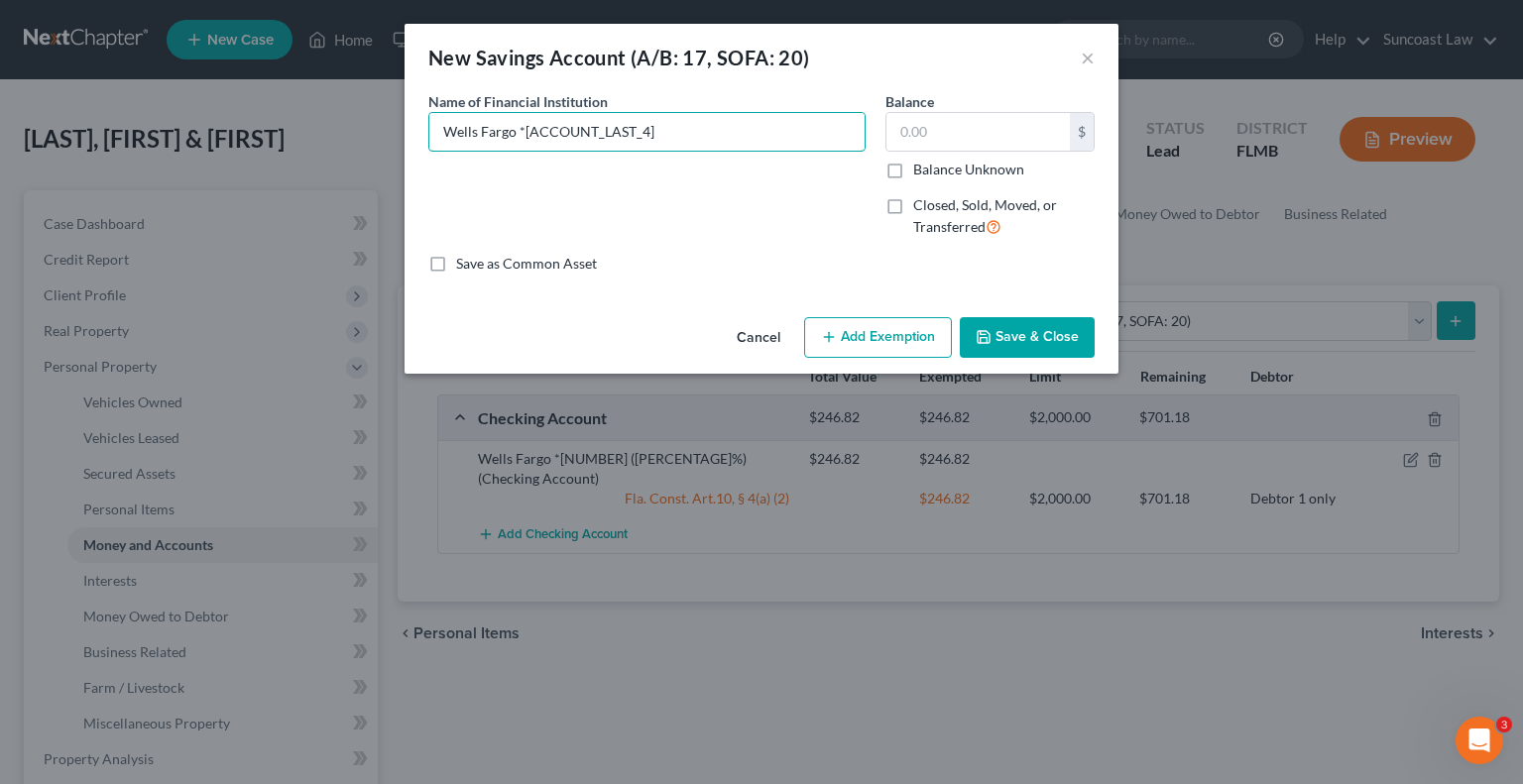 type on "Wells Fargo *[ACCOUNT_LAST_4]" 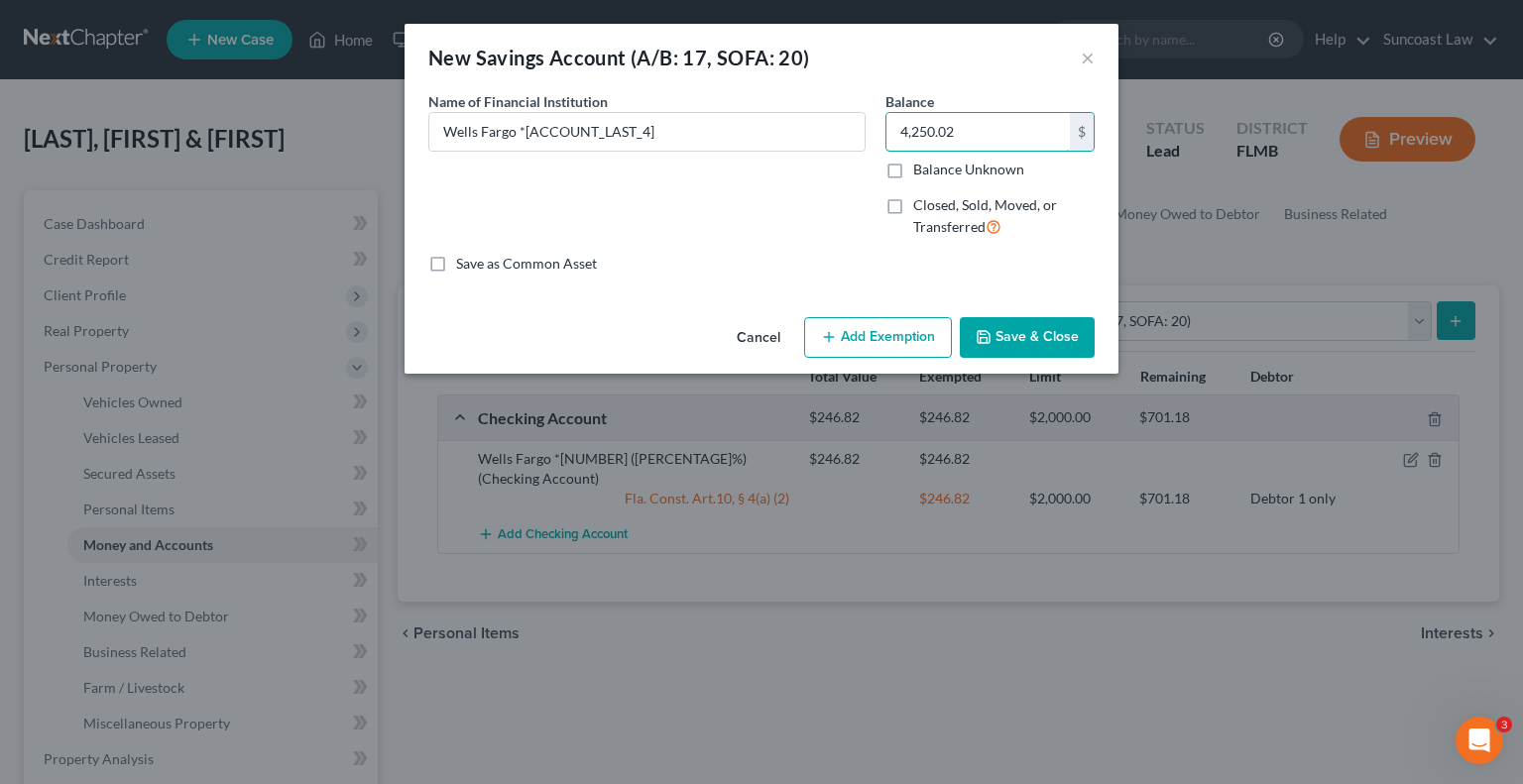 type on "4,250.02" 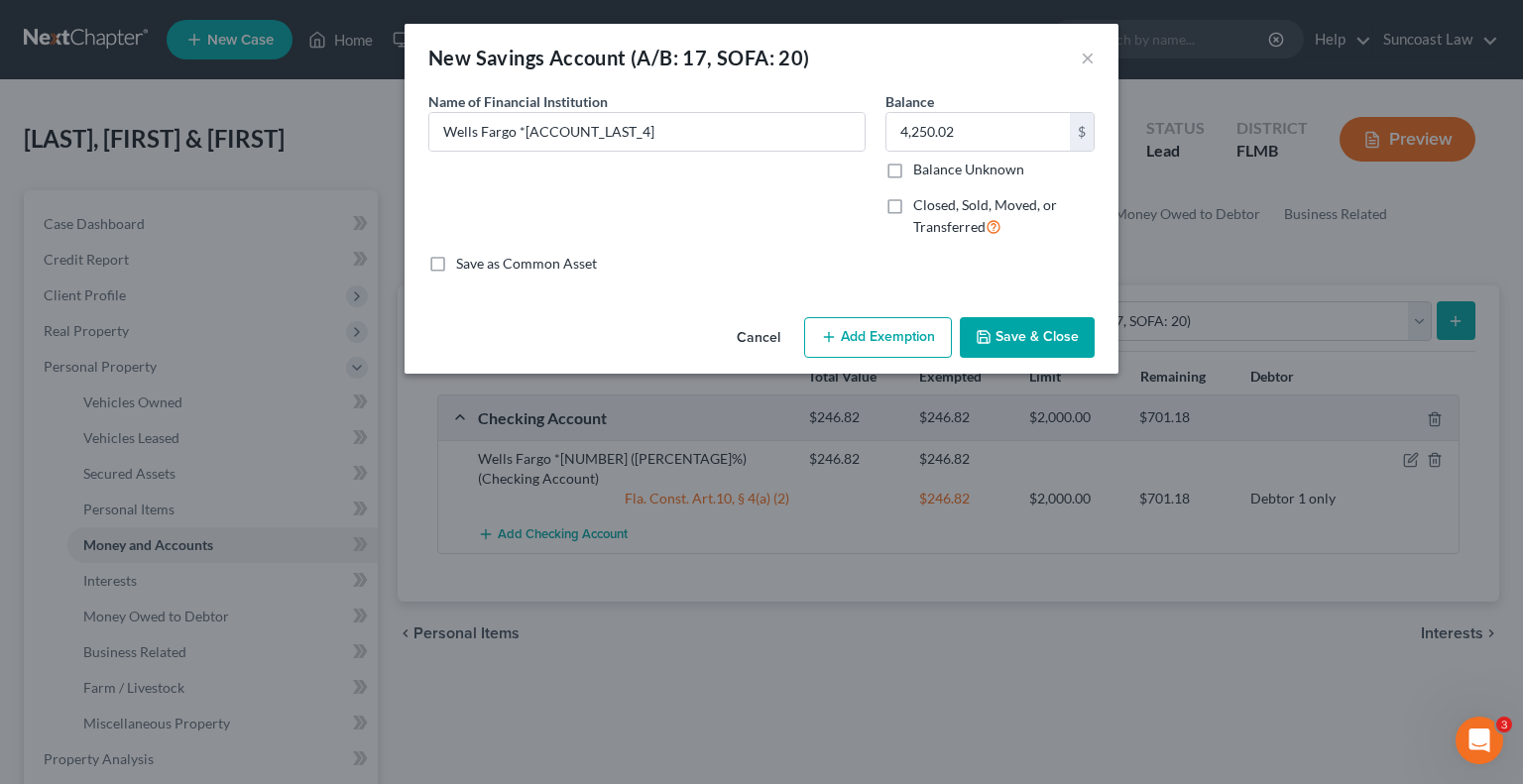 click on "Save & Close" at bounding box center [1027, 338] 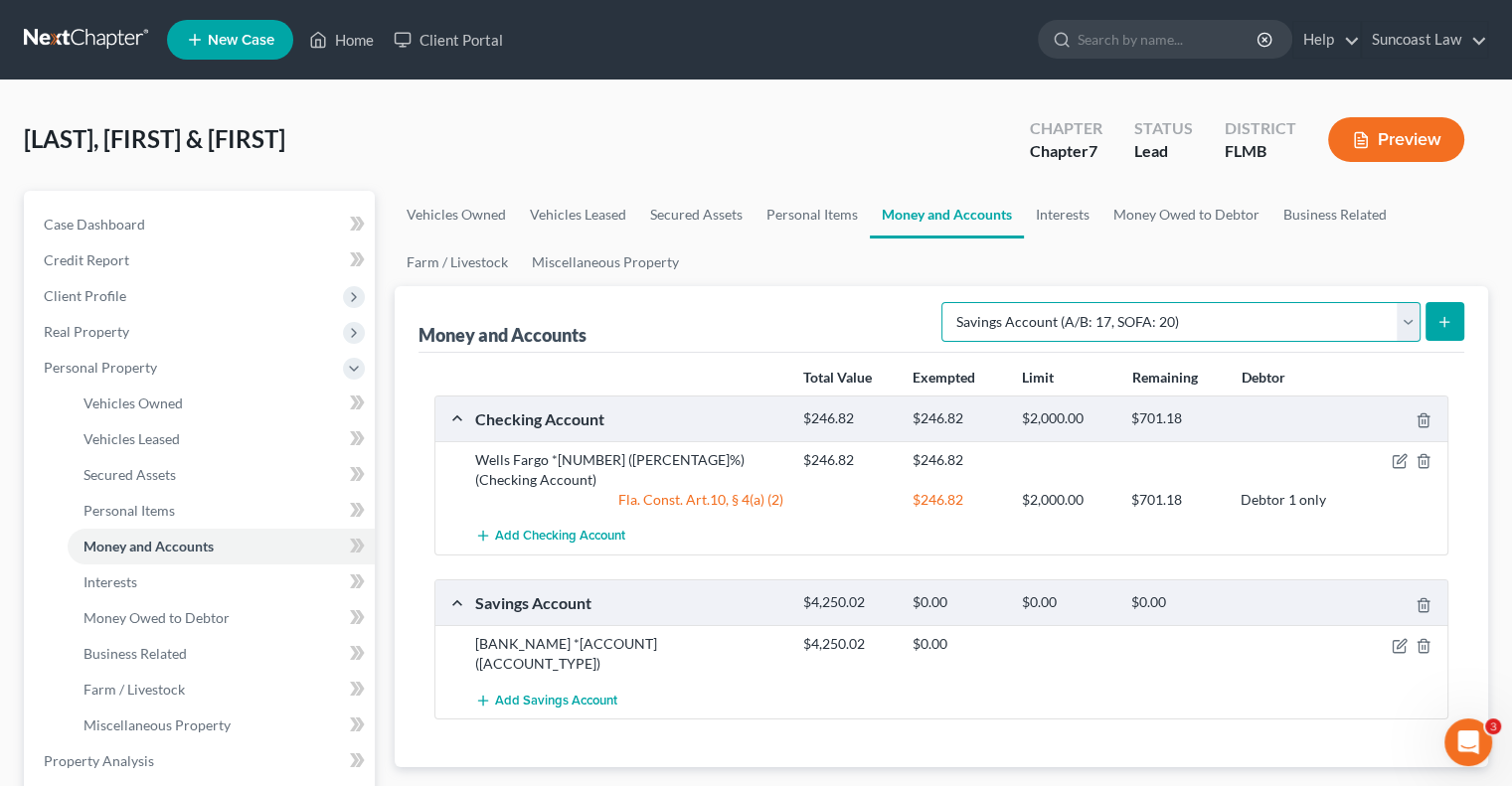 click on "Select Account Type Brokerage (A/B: 18, SOFA: 20) Cash on Hand (A/B: 16) Certificates of Deposit (A/B: 17, SOFA: 20) Checking Account (A/B: 17, SOFA: 20) Money Market (A/B: 18, SOFA: 20) Other (Credit Union, Health Savings Account, etc) (A/B: 17, SOFA: 20) Safe Deposit Box (A/B: 16) Savings Account (A/B: 17, SOFA: 20) Security Deposits or Prepayments (A/B: 22)" at bounding box center (1181, 322) 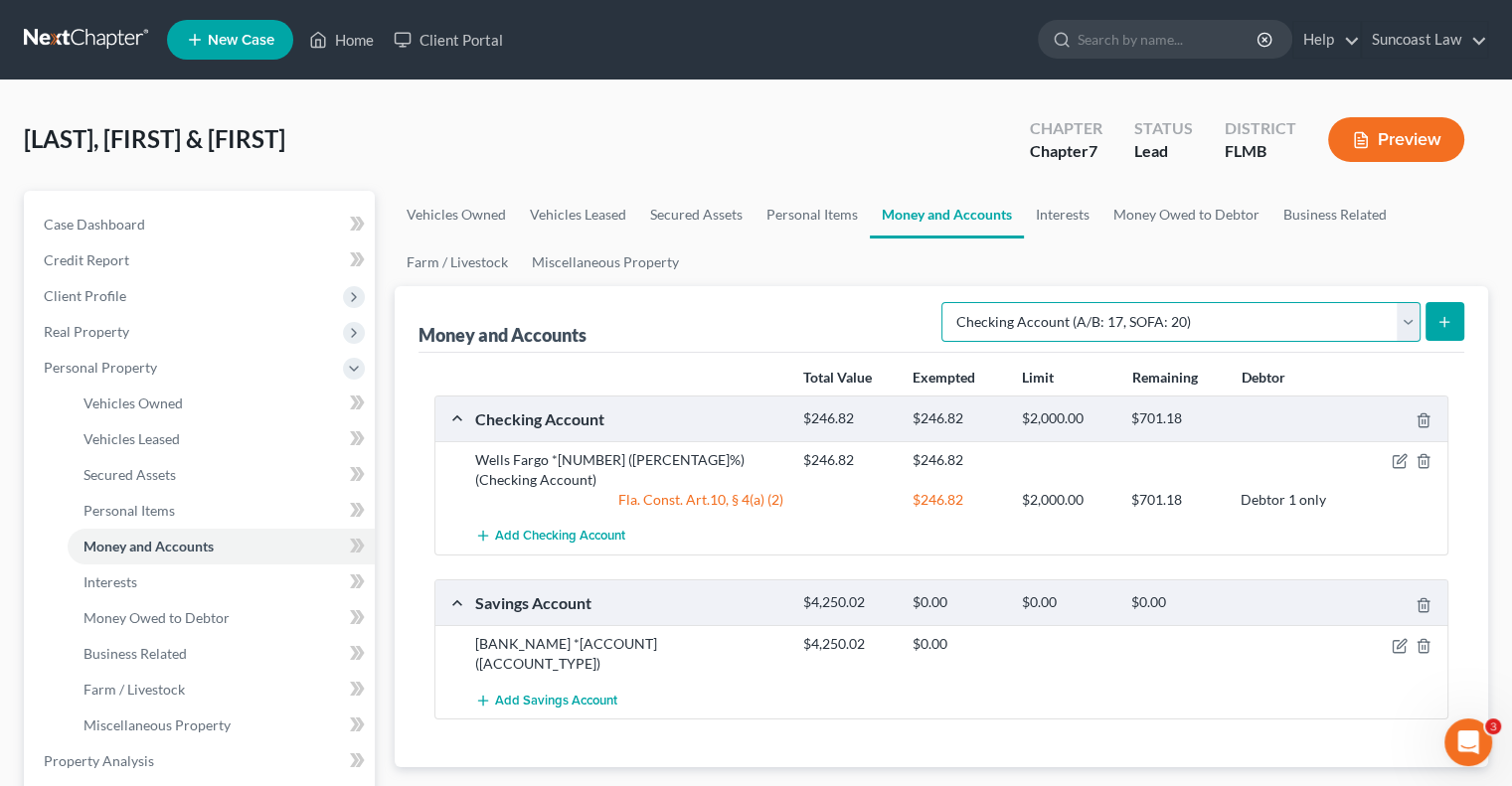 click on "Select Account Type Brokerage (A/B: 18, SOFA: 20) Cash on Hand (A/B: 16) Certificates of Deposit (A/B: 17, SOFA: 20) Checking Account (A/B: 17, SOFA: 20) Money Market (A/B: 18, SOFA: 20) Other (Credit Union, Health Savings Account, etc) (A/B: 17, SOFA: 20) Safe Deposit Box (A/B: 16) Savings Account (A/B: 17, SOFA: 20) Security Deposits or Prepayments (A/B: 22)" at bounding box center [1181, 322] 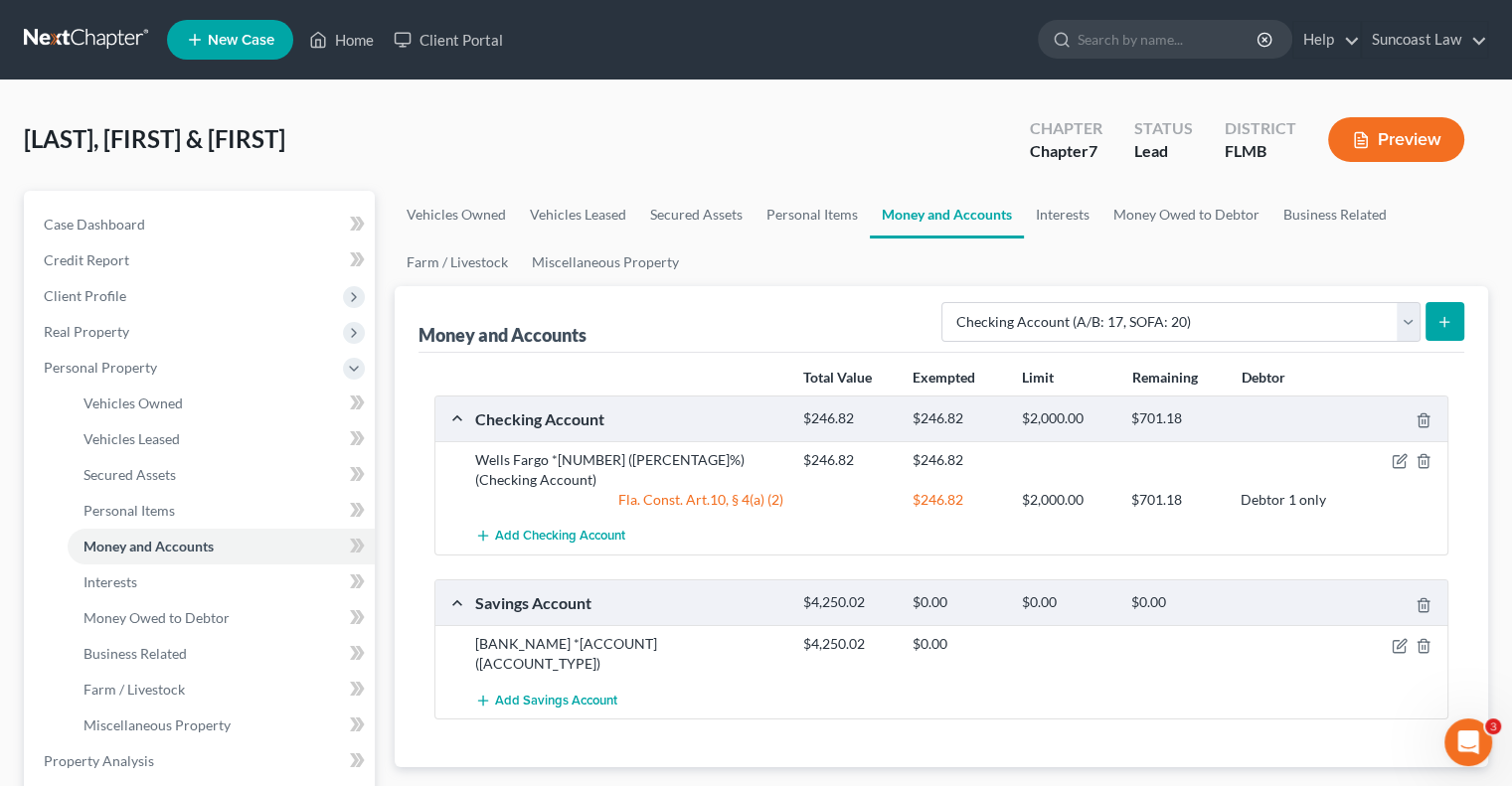 click at bounding box center (1444, 321) 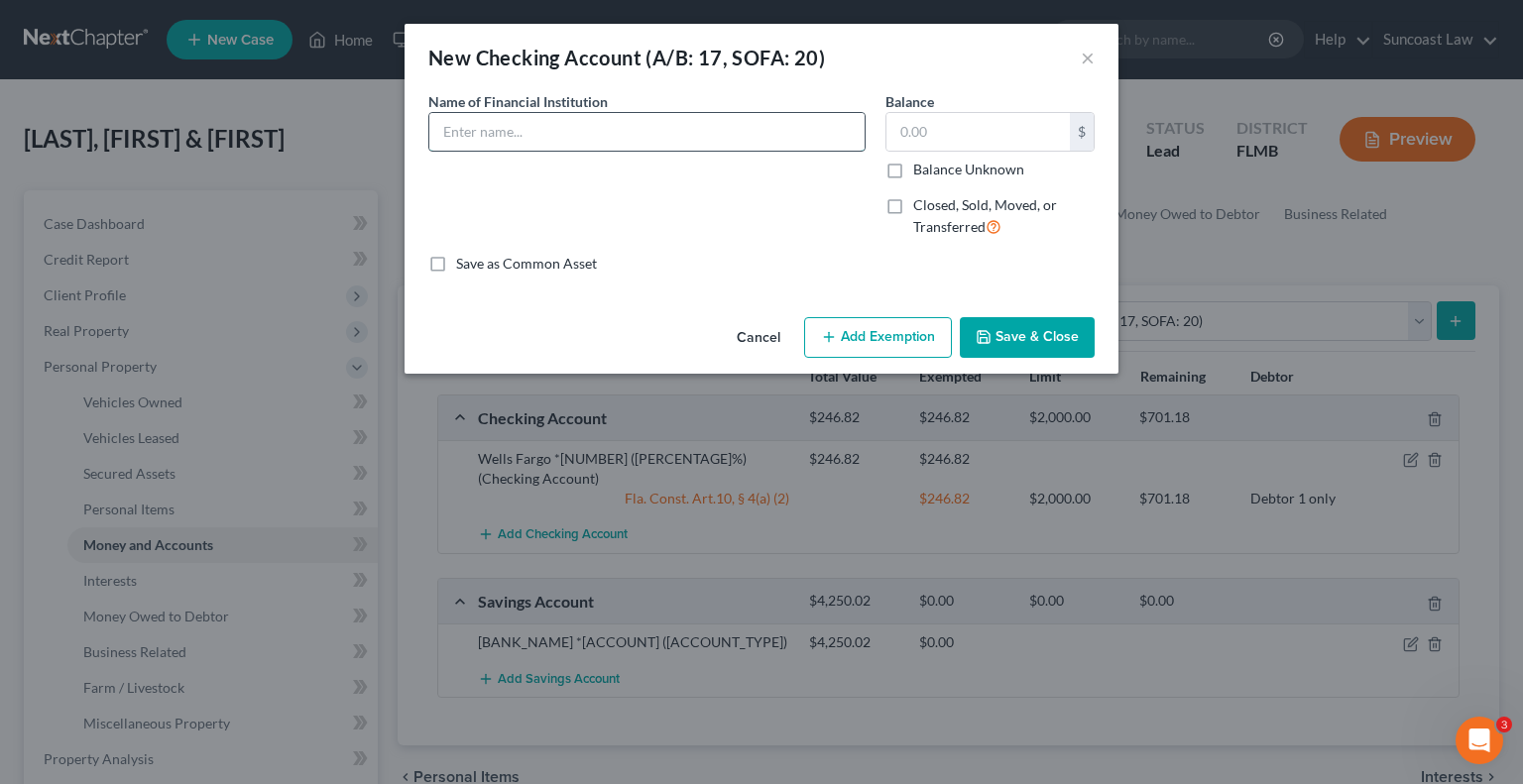 click at bounding box center (646, 132) 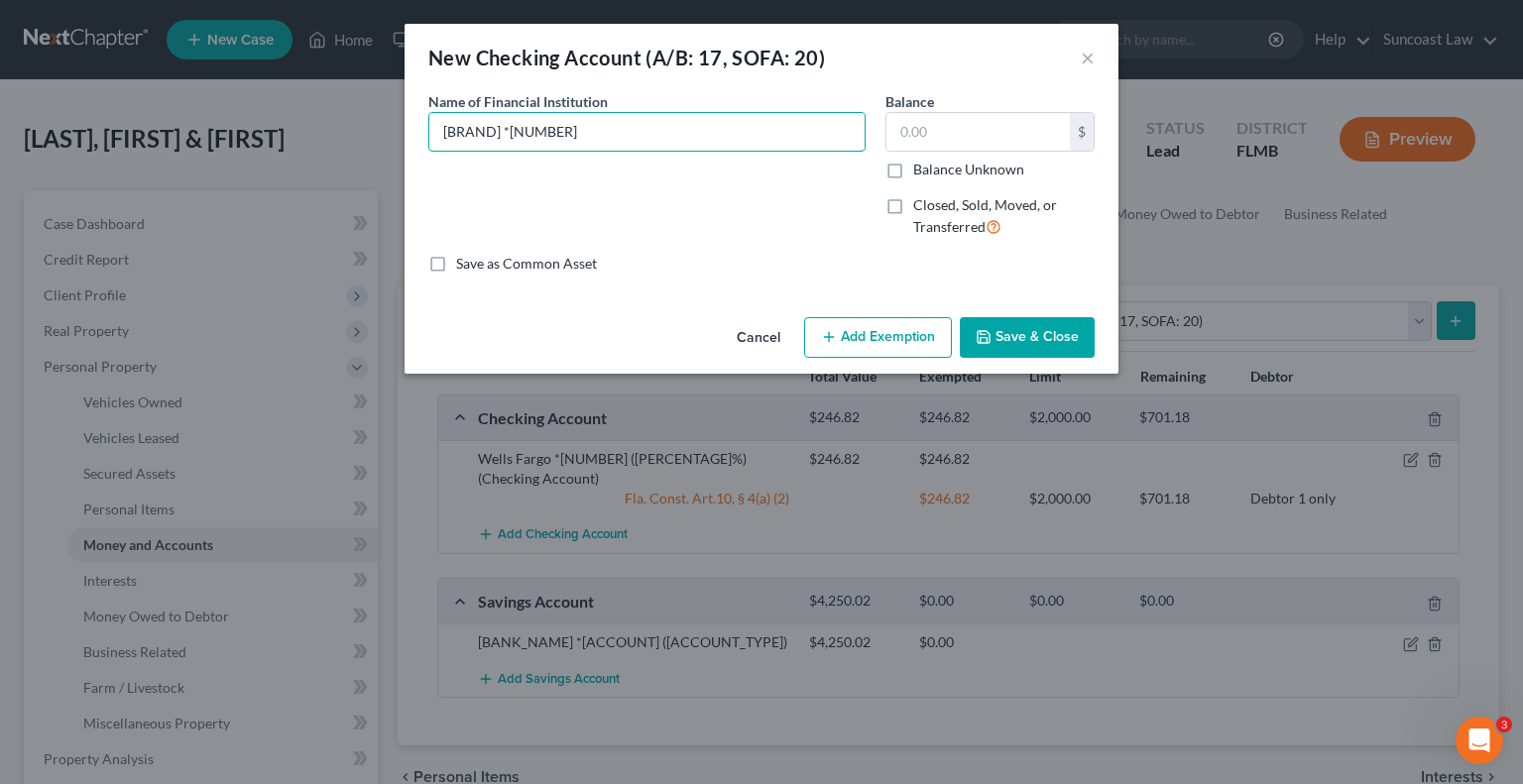 type on "[BRAND] *[NUMBER]" 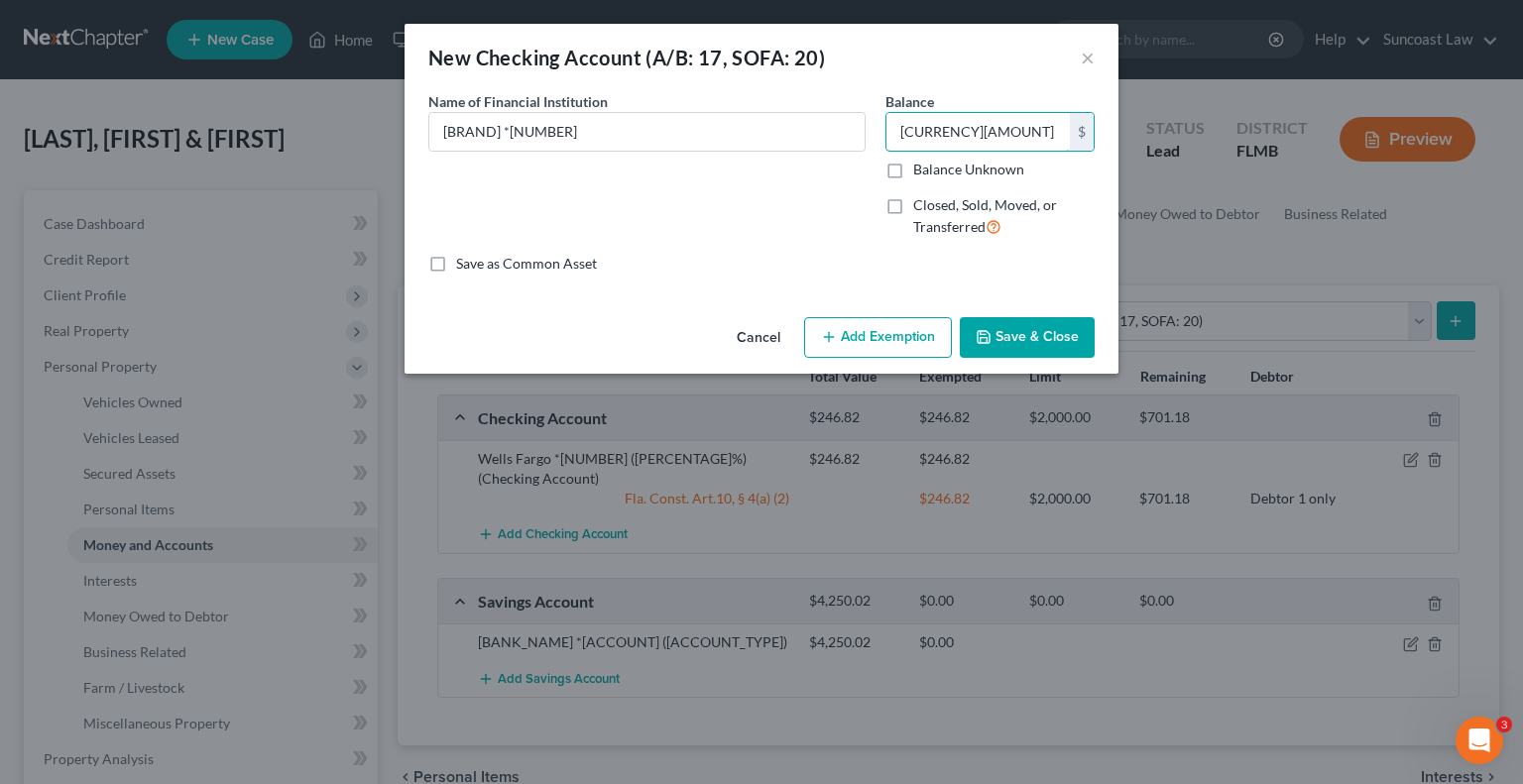 type on "[CURRENCY][AMOUNT]" 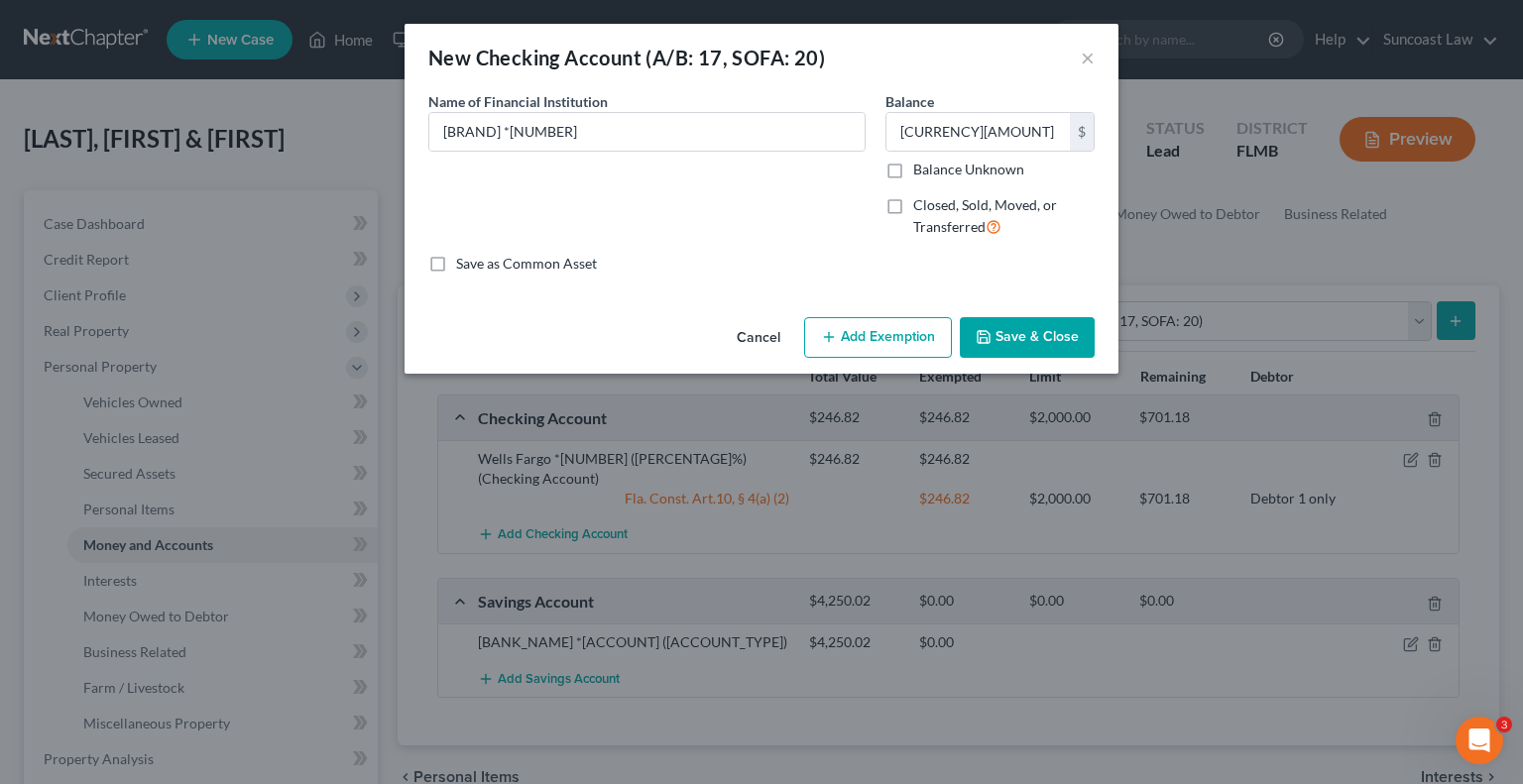 click on "Add Exemption" at bounding box center (878, 338) 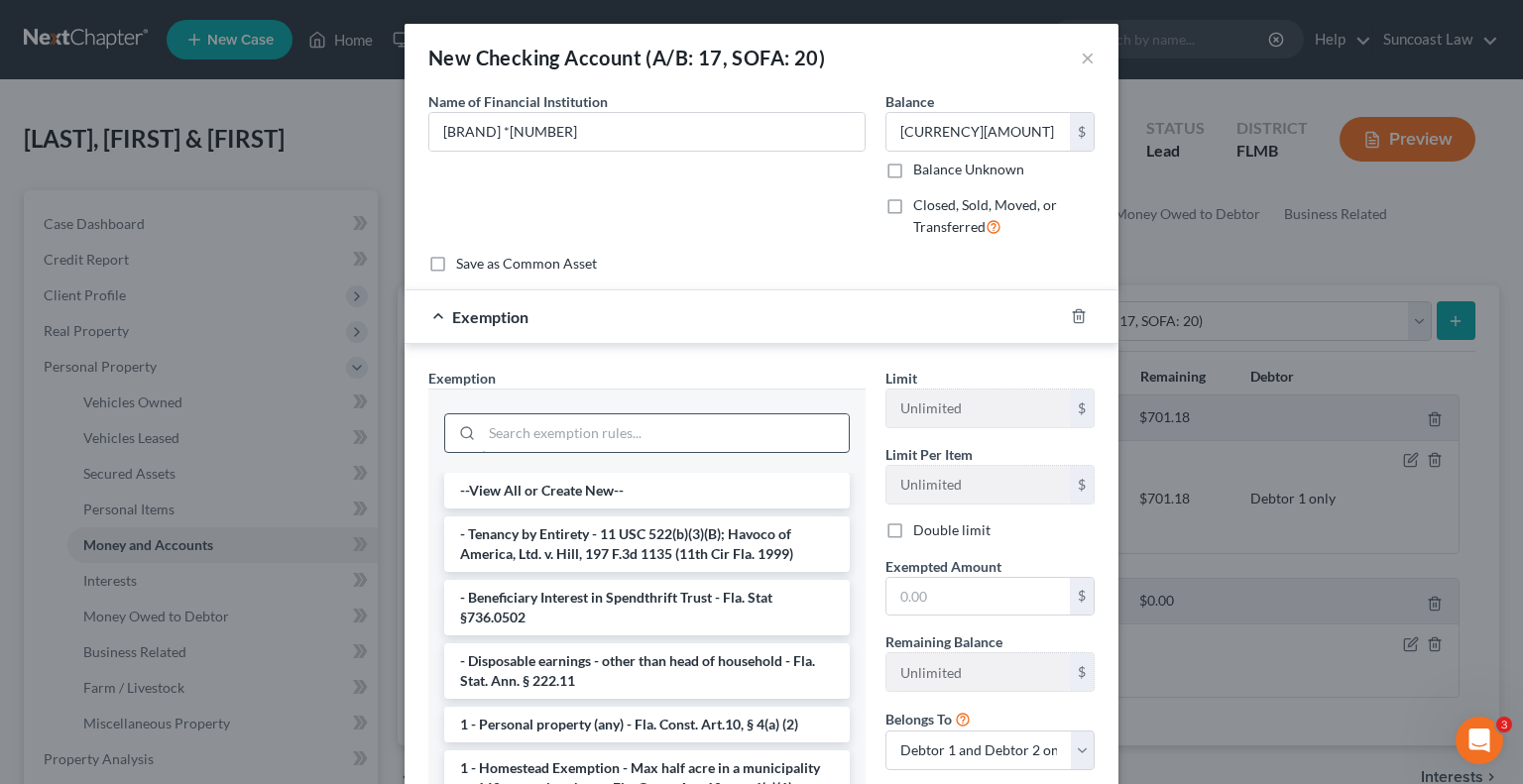 click at bounding box center (665, 433) 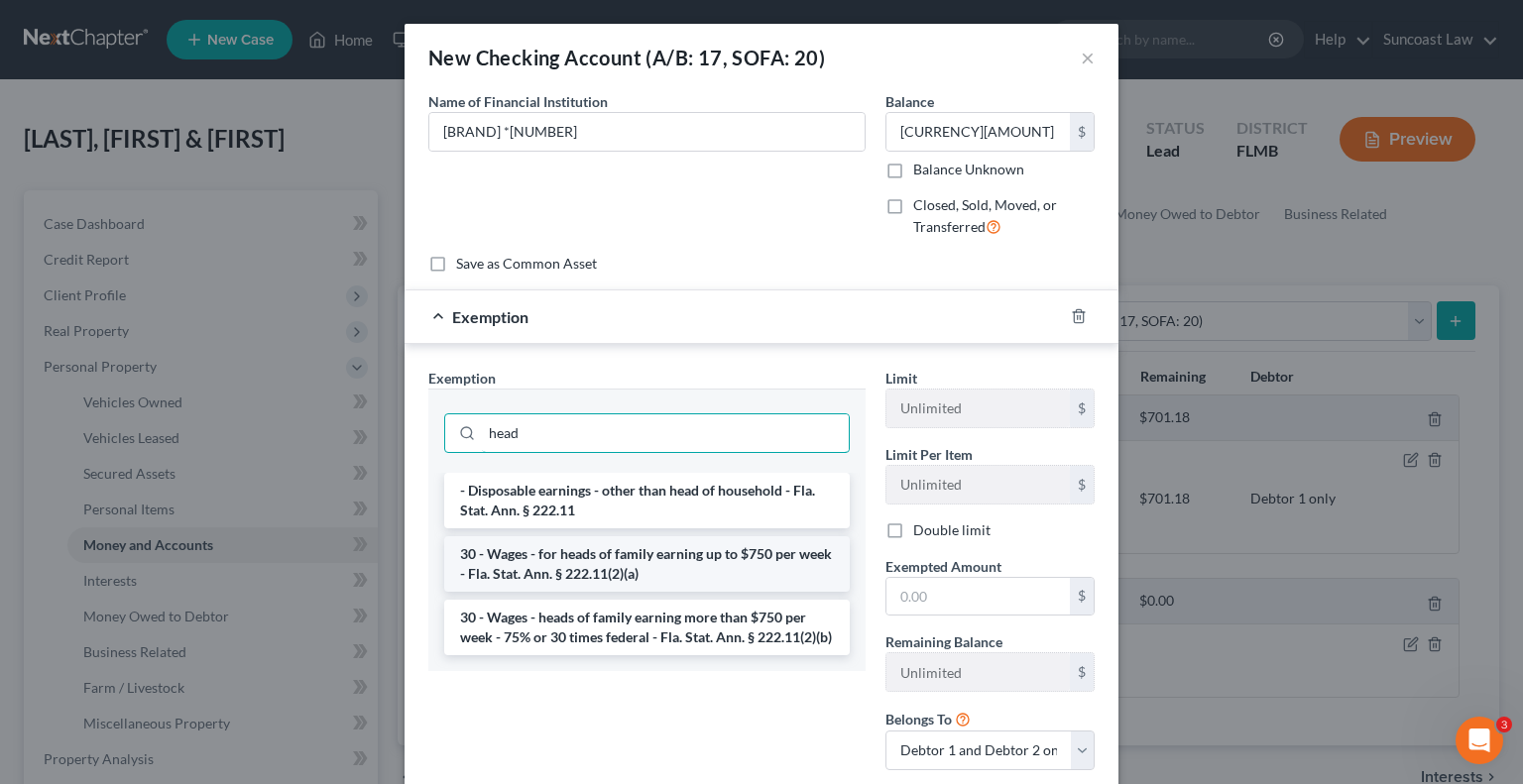 type on "head" 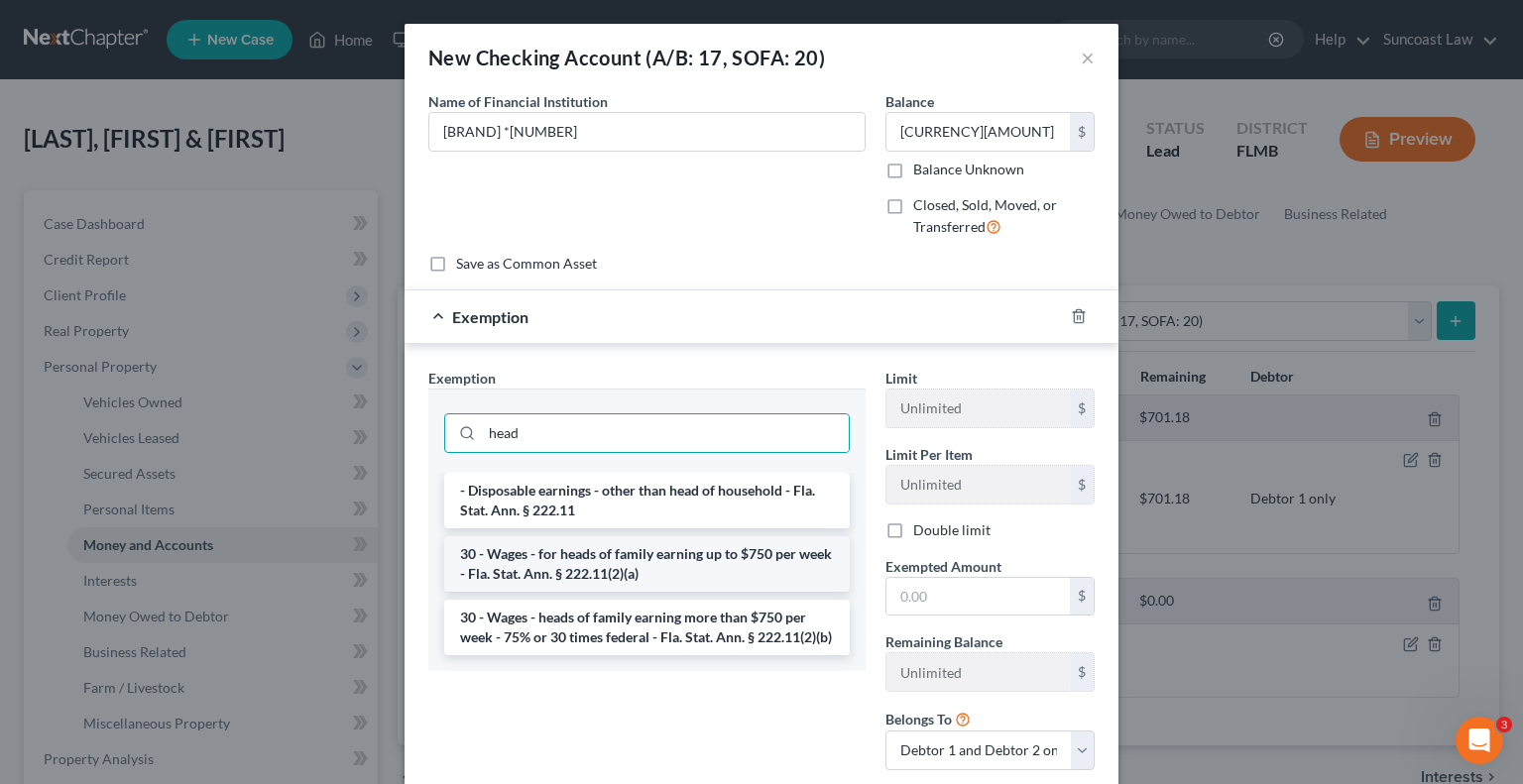 click on "30 - Wages - for heads of family earning up to $750 per week - Fla. Stat. Ann. § 222.11(2)(a)" at bounding box center (646, 564) 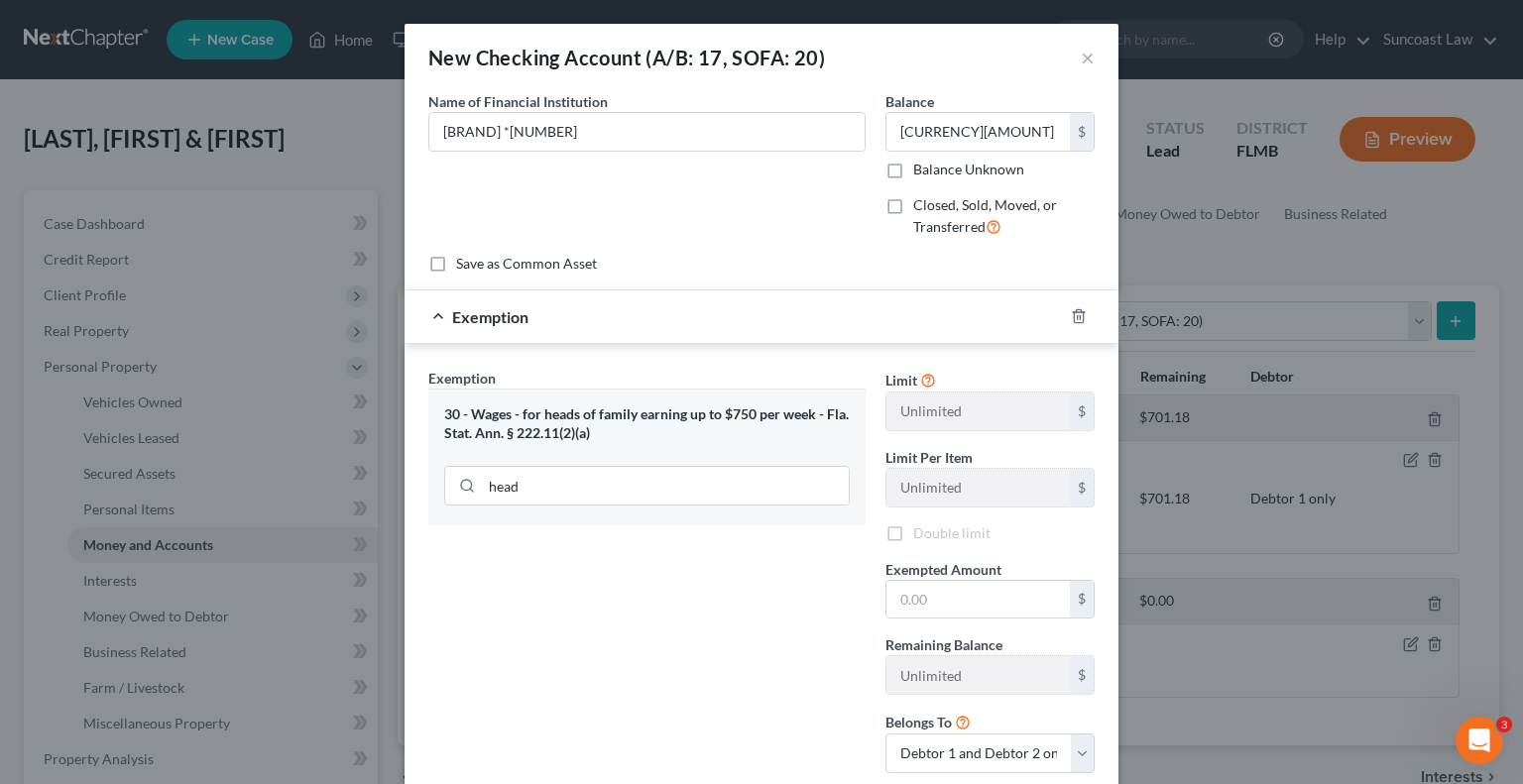 click on "Exemption Set must be selected for CA.
Exemption
*
30 - Wages - for heads of family earning up to $750 per week - Fla. Stat. Ann. § 222.11(2)(a)         head" at bounding box center [646, 578] 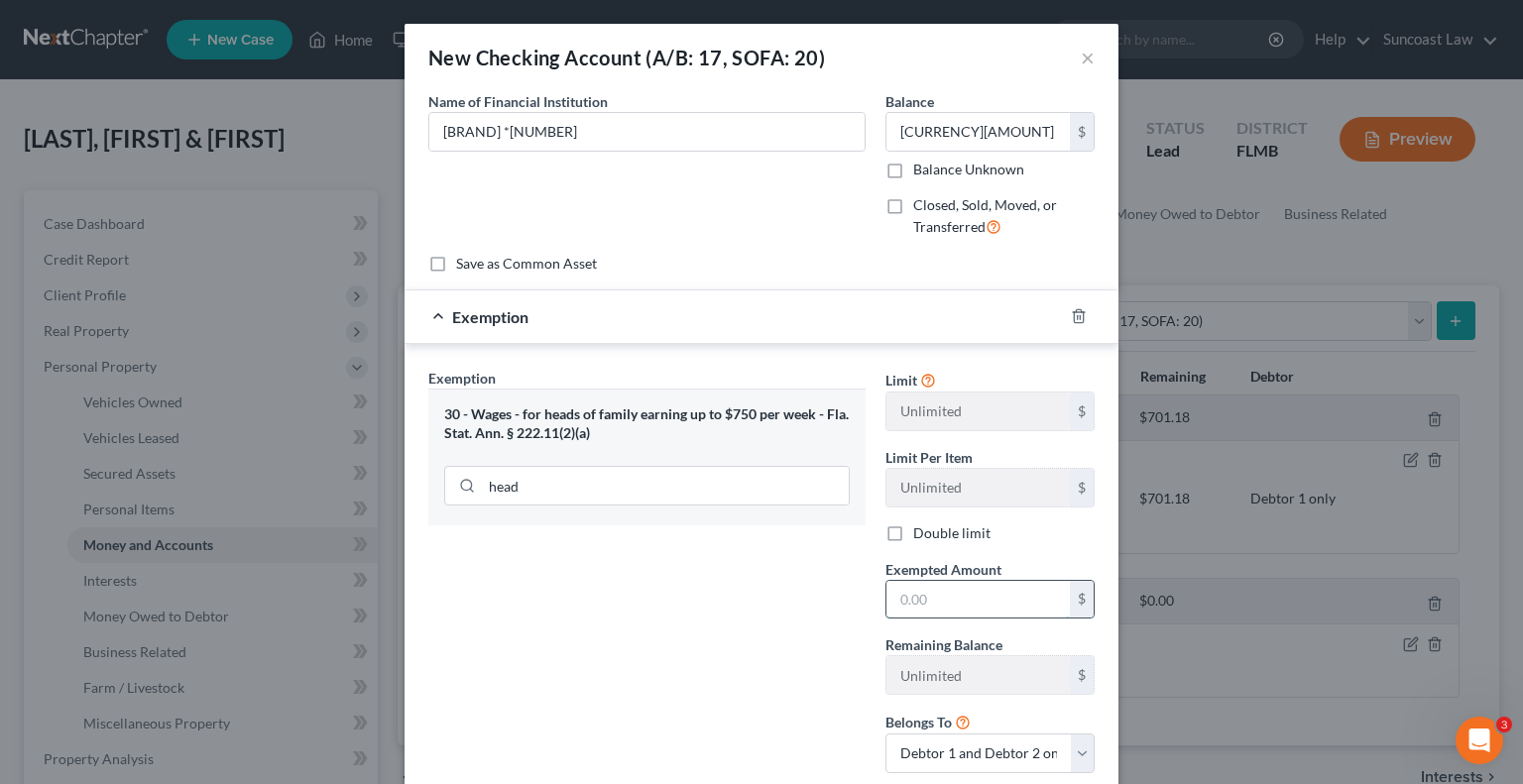 click at bounding box center (978, 600) 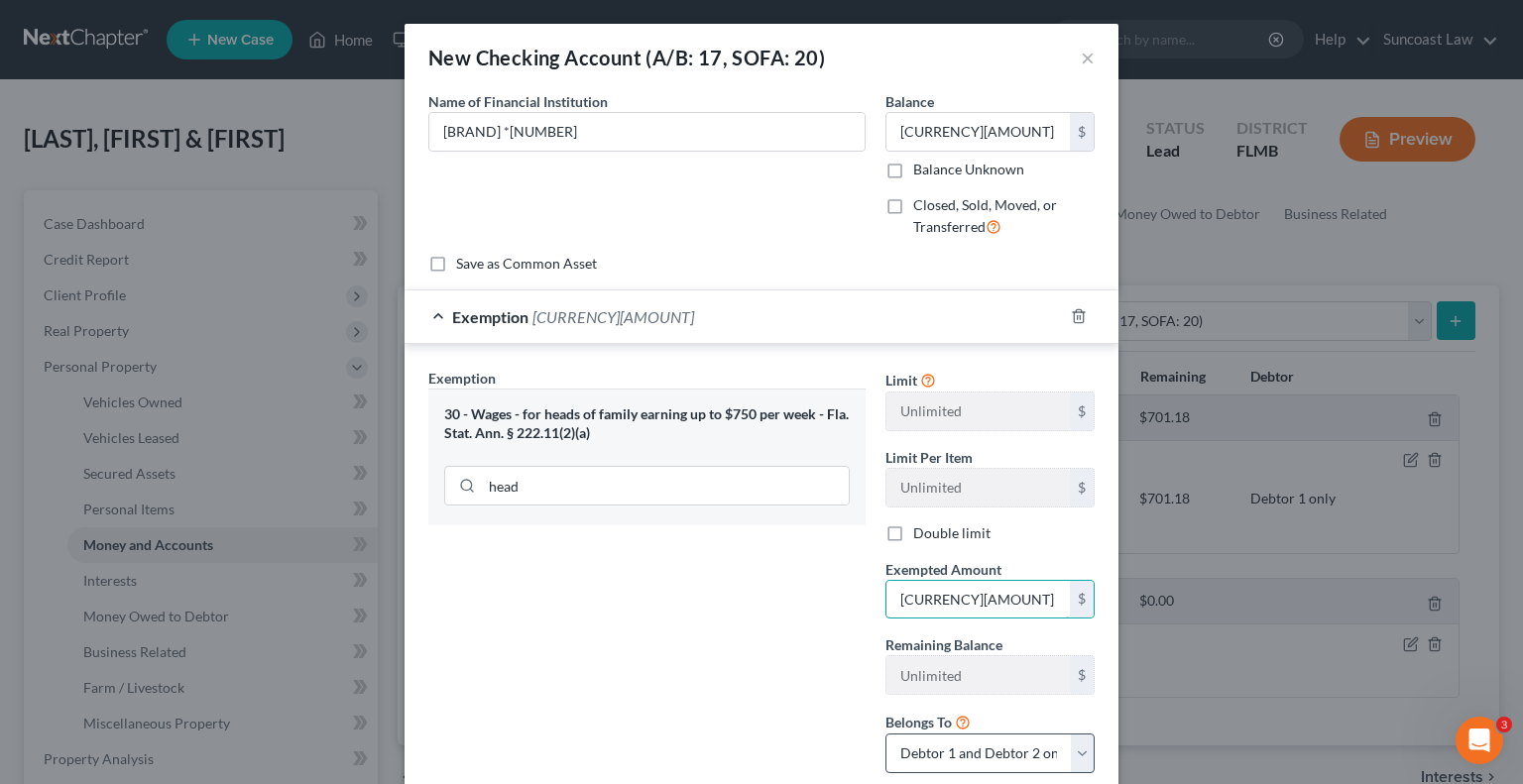 type on "[CURRENCY][AMOUNT]" 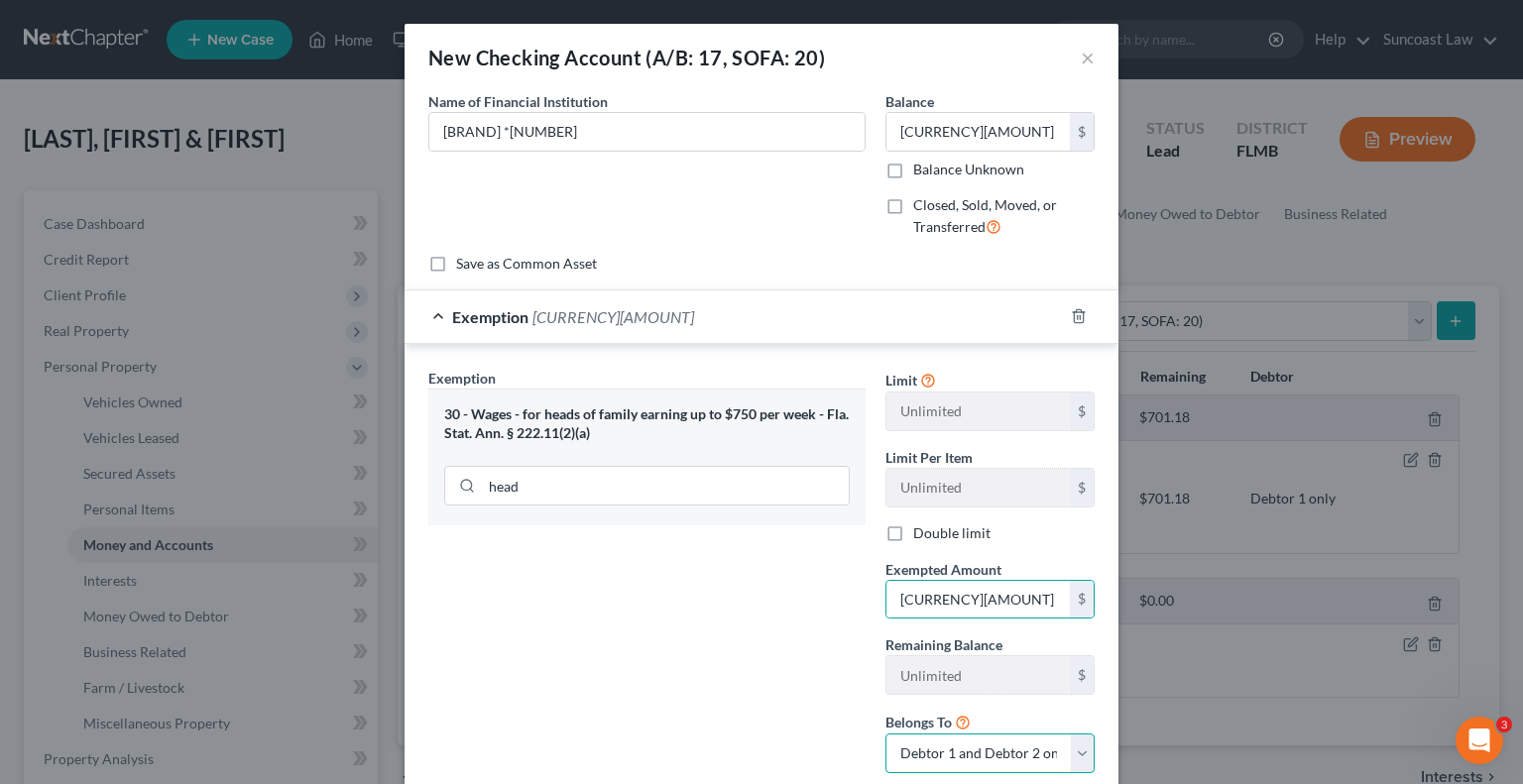 click on "Debtor 1 only Debtor 2 only Debtor 1 and Debtor 2 only" at bounding box center (990, 753) 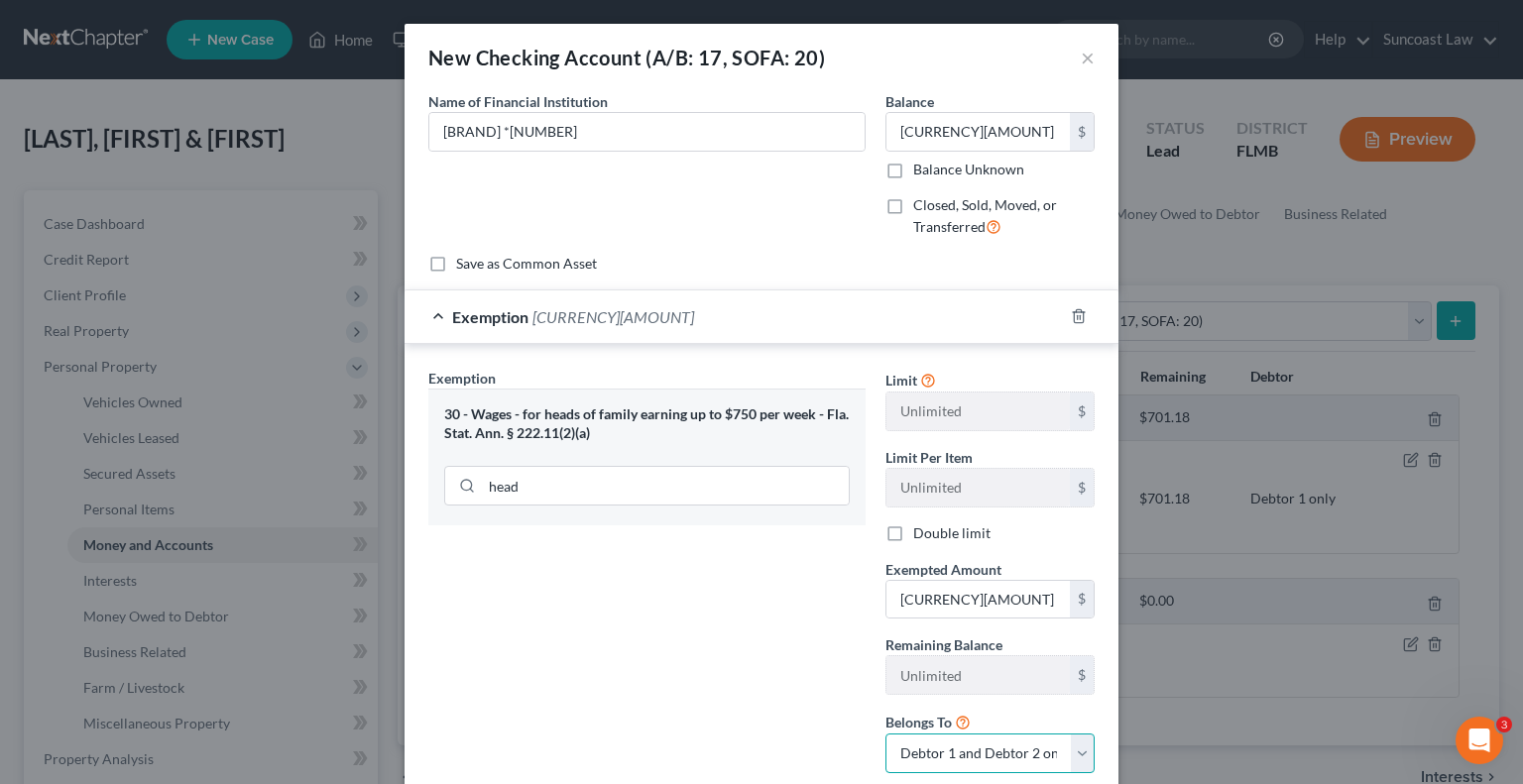 select on "1" 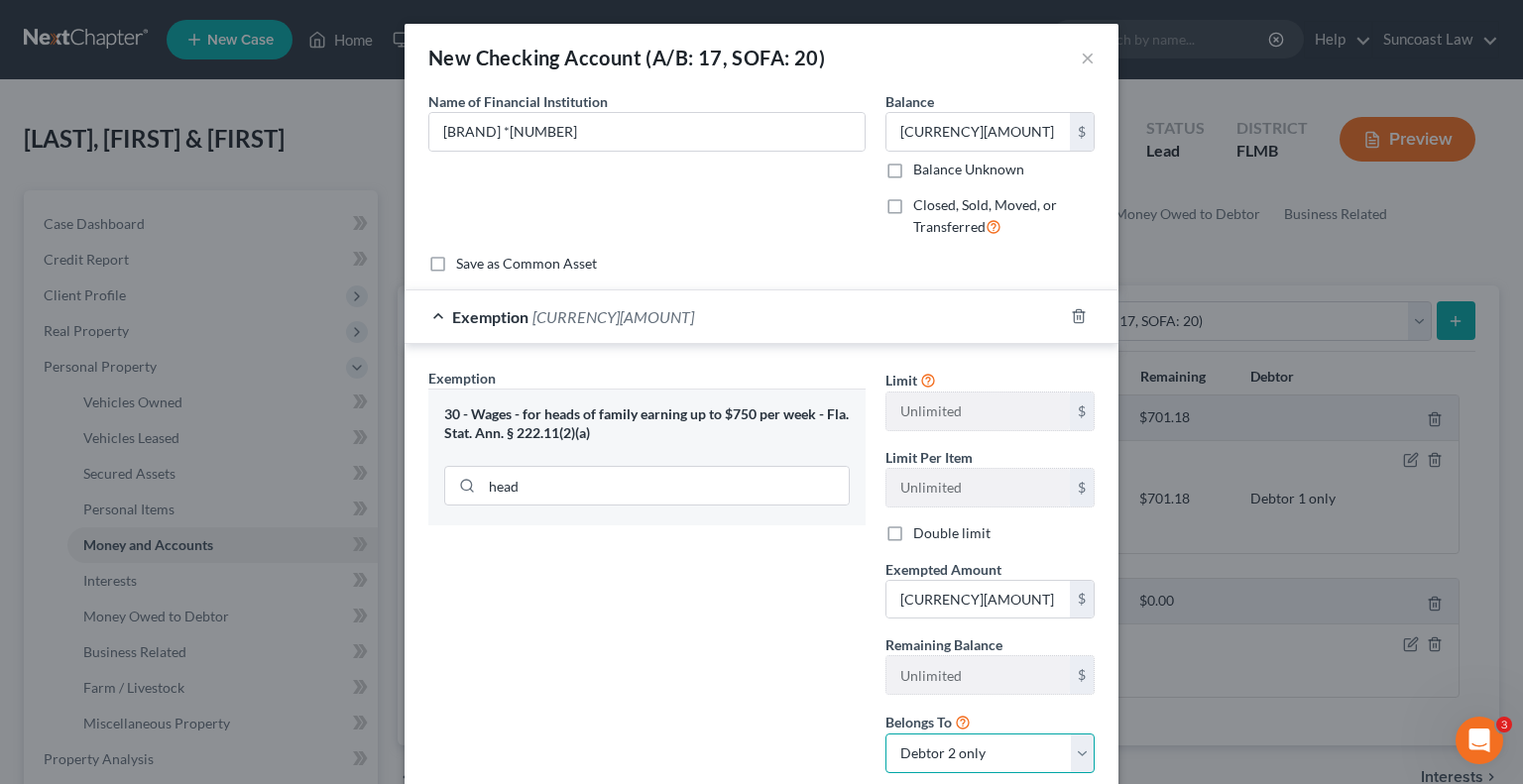 click on "Debtor 1 only Debtor 2 only Debtor 1 and Debtor 2 only" at bounding box center [990, 753] 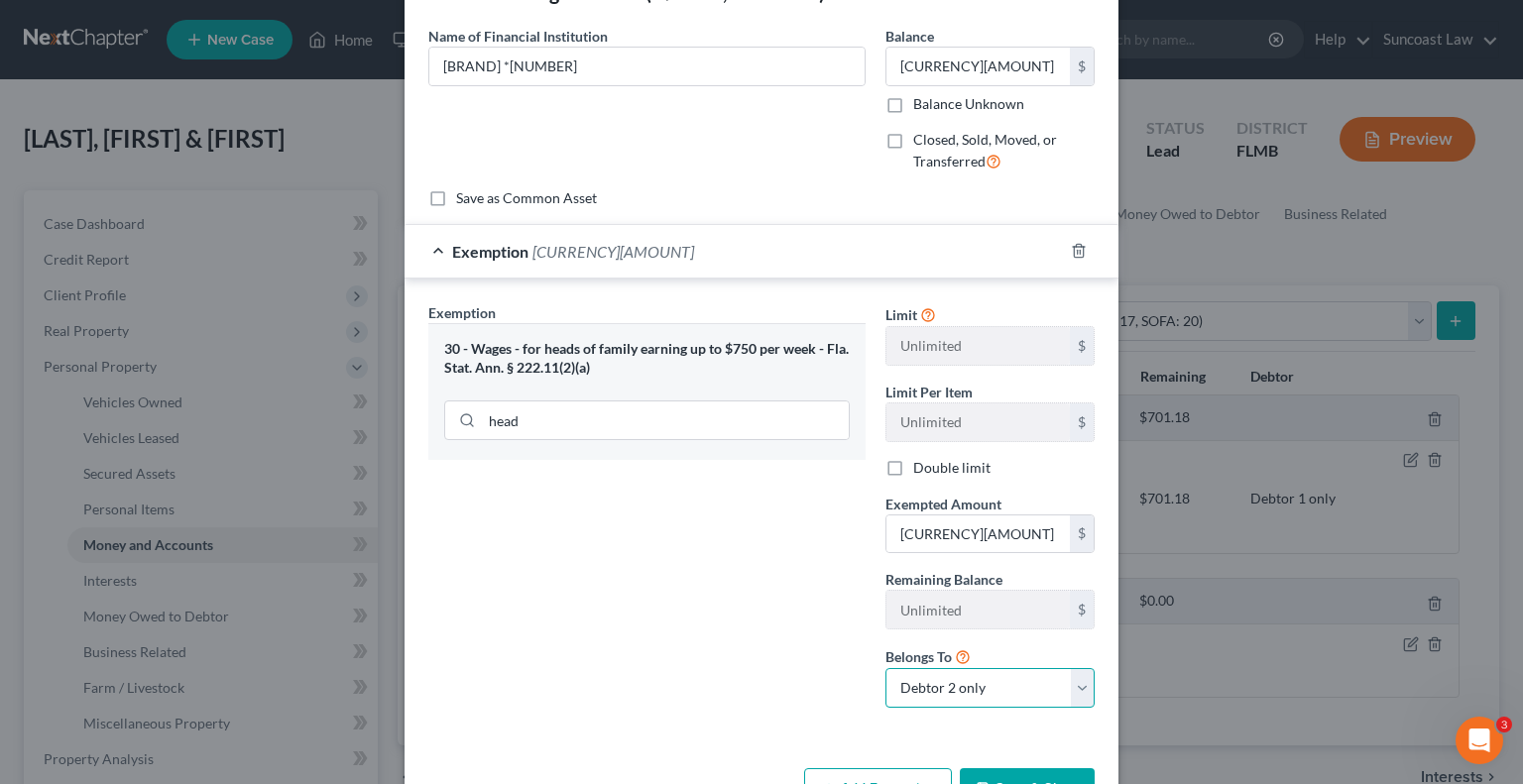 scroll, scrollTop: 127, scrollLeft: 0, axis: vertical 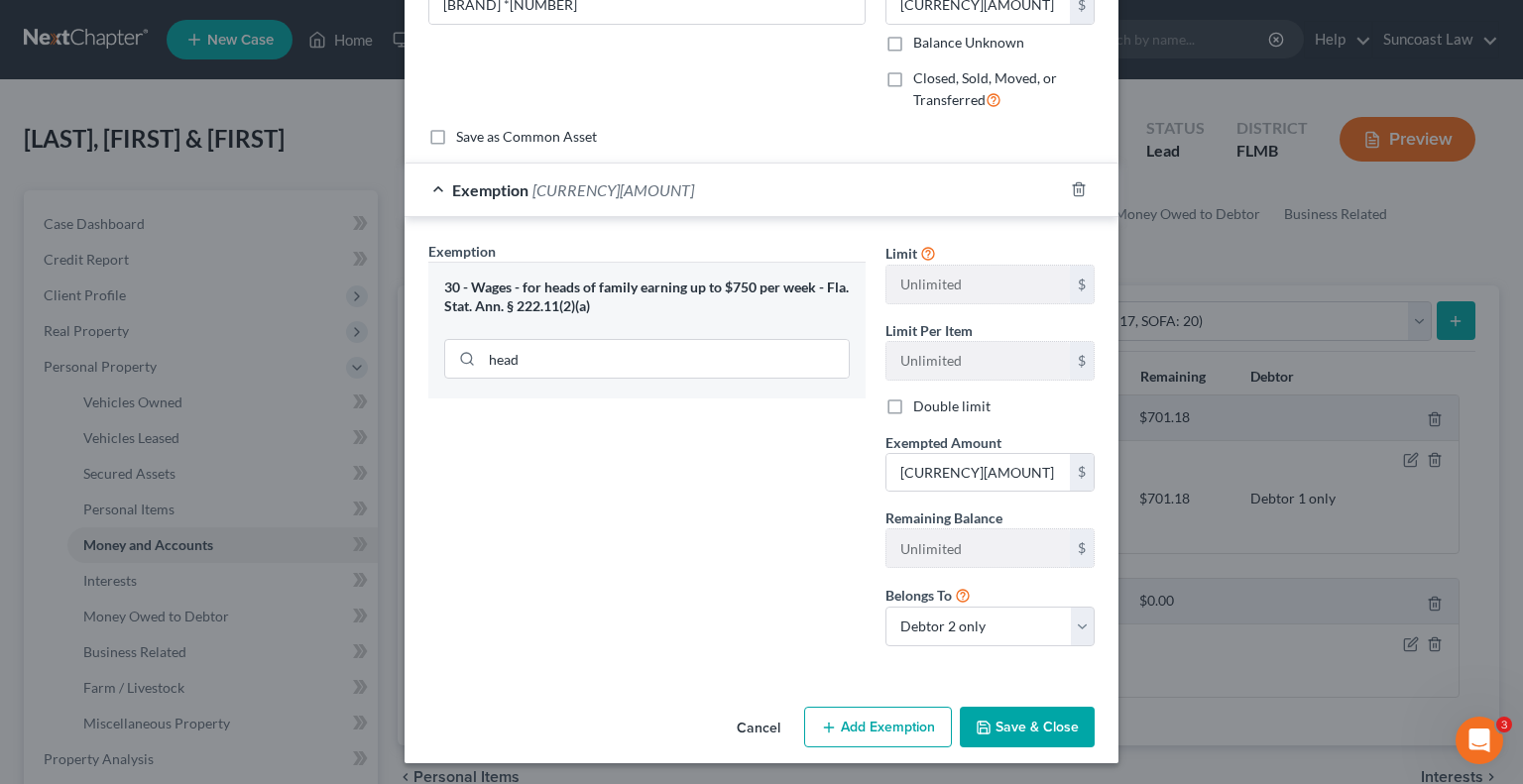 click on "Save & Close" at bounding box center (1027, 728) 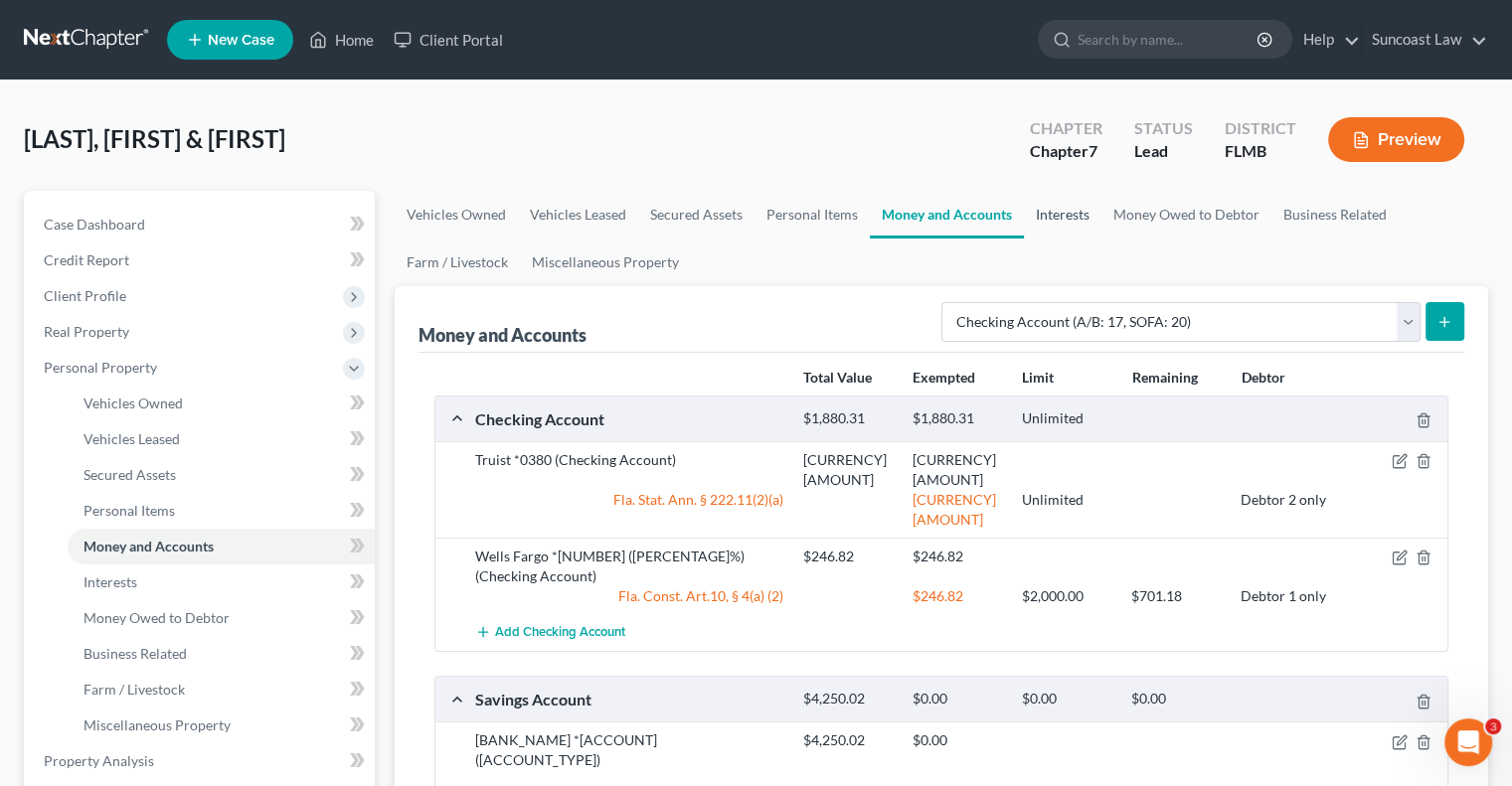 click on "Interests" at bounding box center (1063, 215) 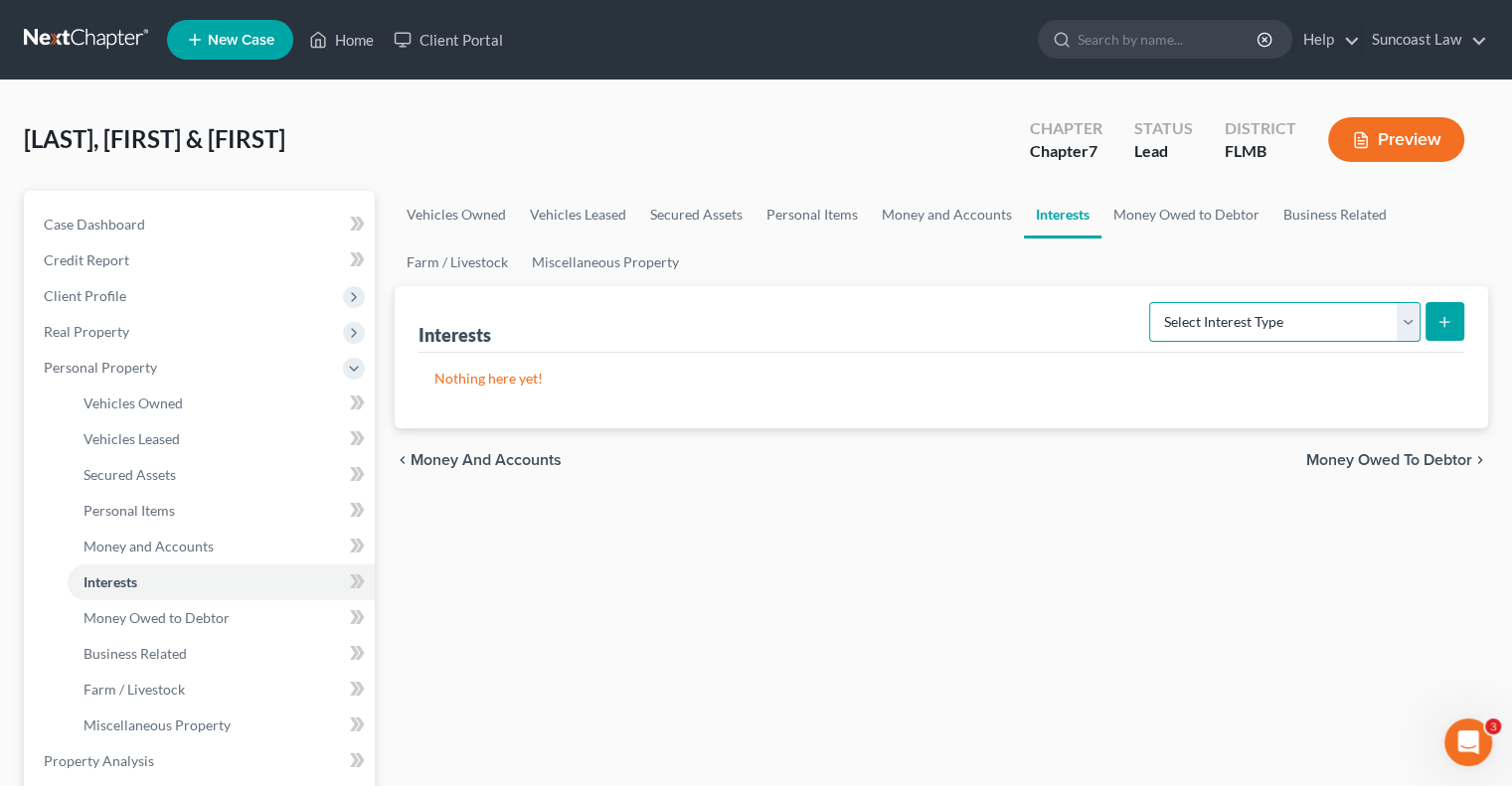click on "Select Interest Type 401K (A/B: 21) Annuity (A/B: 23) Bond (A/B: 18) Education IRA (A/B: 24) Government Bond (A/B: 20) Government Pension Plan (A/B: 21) Incorporated Business (A/B: 19) IRA (A/B: 21) Joint Venture (Active) (A/B: 42) Joint Venture (Inactive) (A/B: 19) Keogh (A/B: 21) Mutual Fund (A/B: 18) Other Retirement Plan (A/B: 21) Partnership (Active) (A/B: 42) Partnership (Inactive) (A/B: 19) Pension Plan (A/B: 21) Stock (A/B: 18) Term Life Insurance (A/B: 31) Unincorporated Business (A/B: 19) Whole Life Insurance (A/B: 31)" at bounding box center [1284, 322] 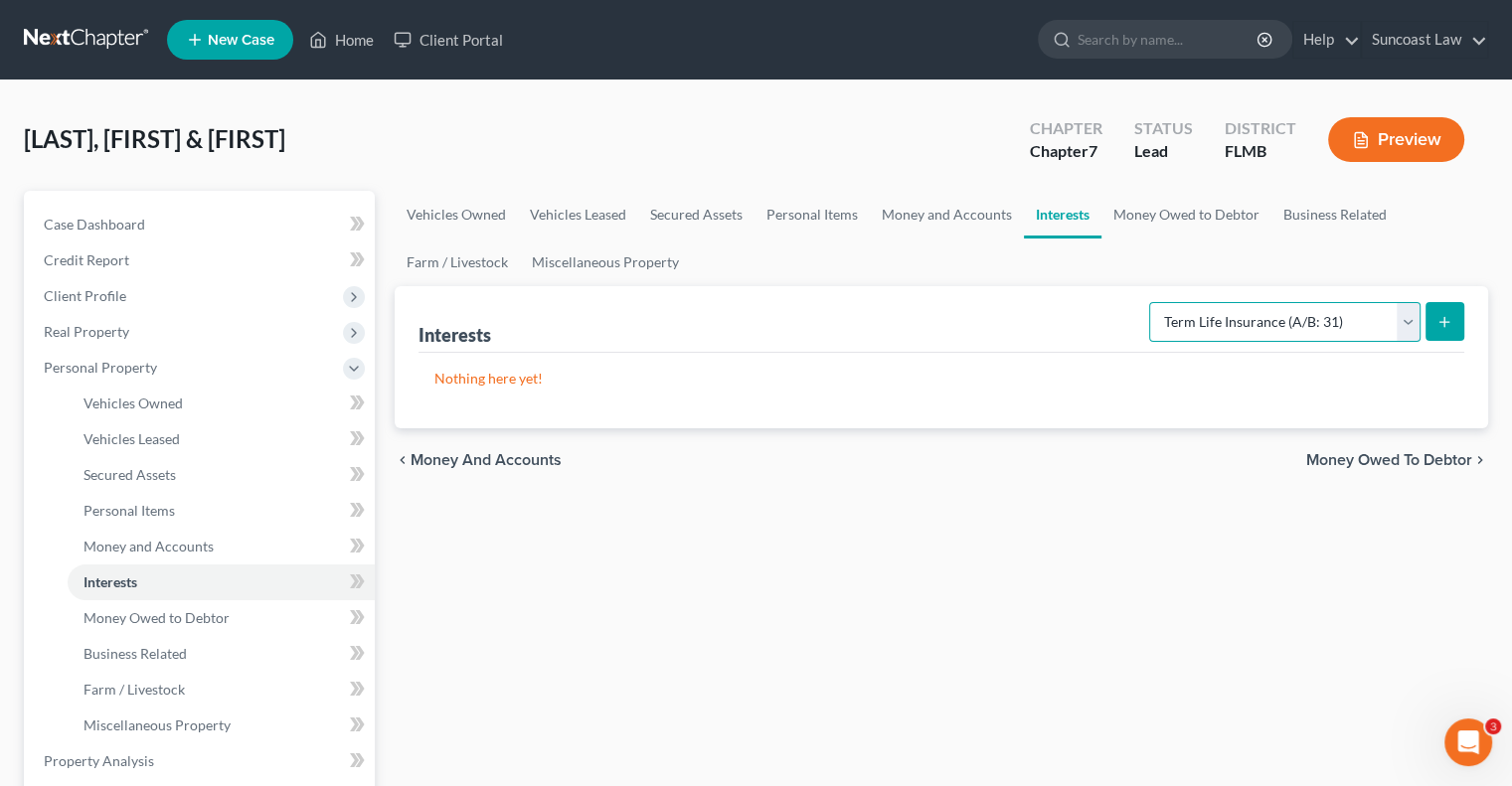click on "Select Interest Type 401K (A/B: 21) Annuity (A/B: 23) Bond (A/B: 18) Education IRA (A/B: 24) Government Bond (A/B: 20) Government Pension Plan (A/B: 21) Incorporated Business (A/B: 19) IRA (A/B: 21) Joint Venture (Active) (A/B: 42) Joint Venture (Inactive) (A/B: 19) Keogh (A/B: 21) Mutual Fund (A/B: 18) Other Retirement Plan (A/B: 21) Partnership (Active) (A/B: 42) Partnership (Inactive) (A/B: 19) Pension Plan (A/B: 21) Stock (A/B: 18) Term Life Insurance (A/B: 31) Unincorporated Business (A/B: 19) Whole Life Insurance (A/B: 31)" at bounding box center (1284, 322) 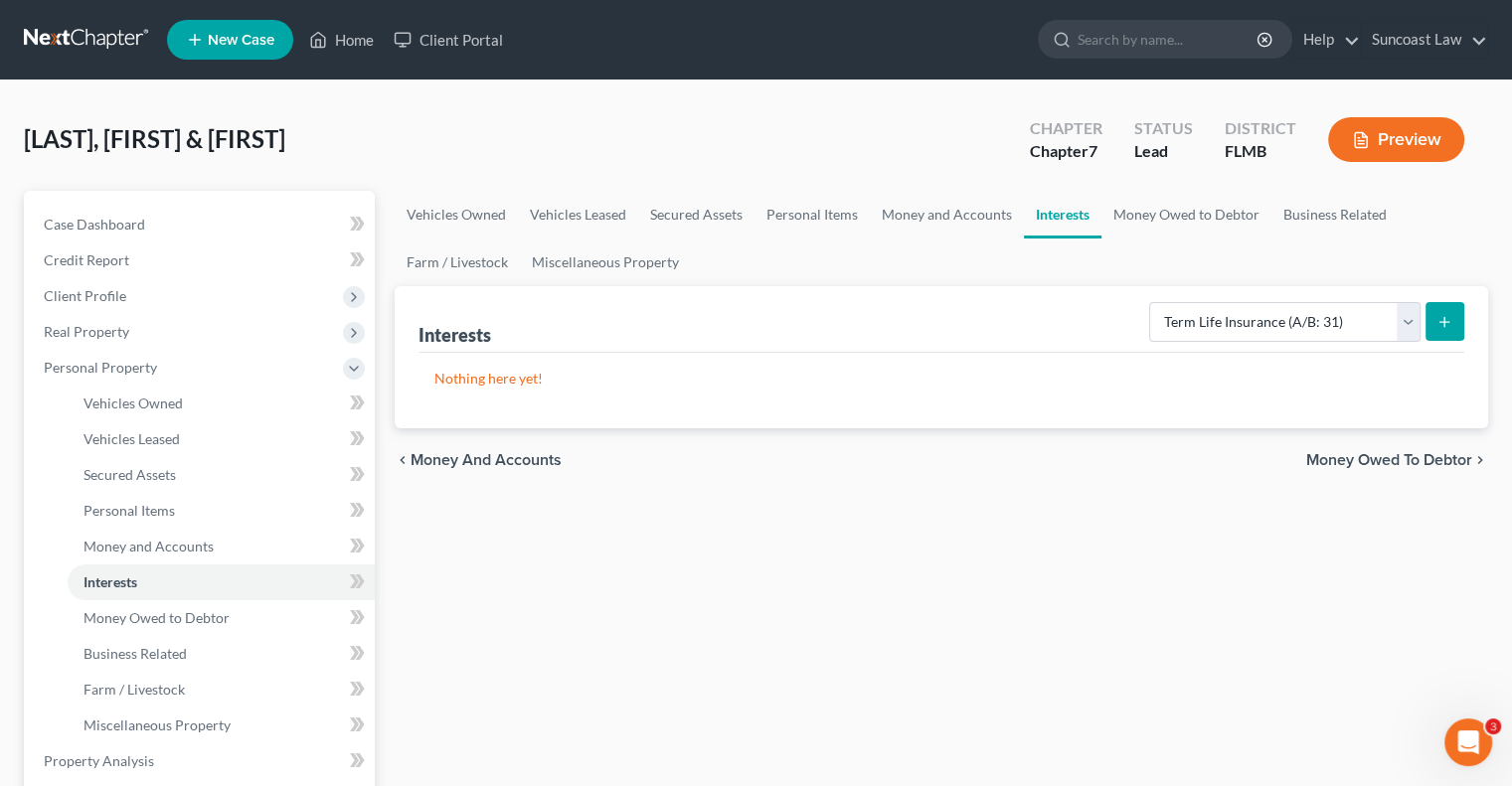 click 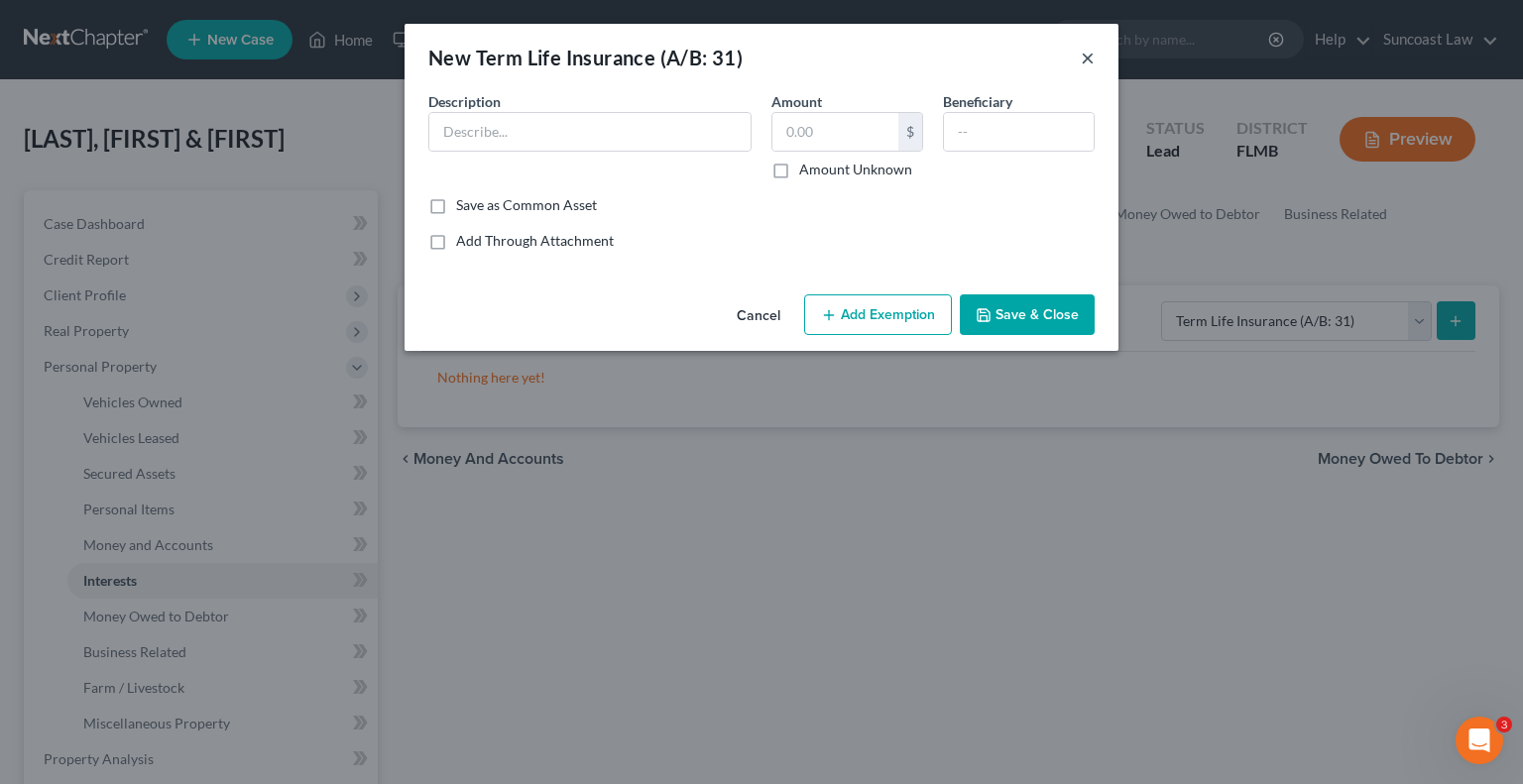 click on "×" at bounding box center (1088, 57) 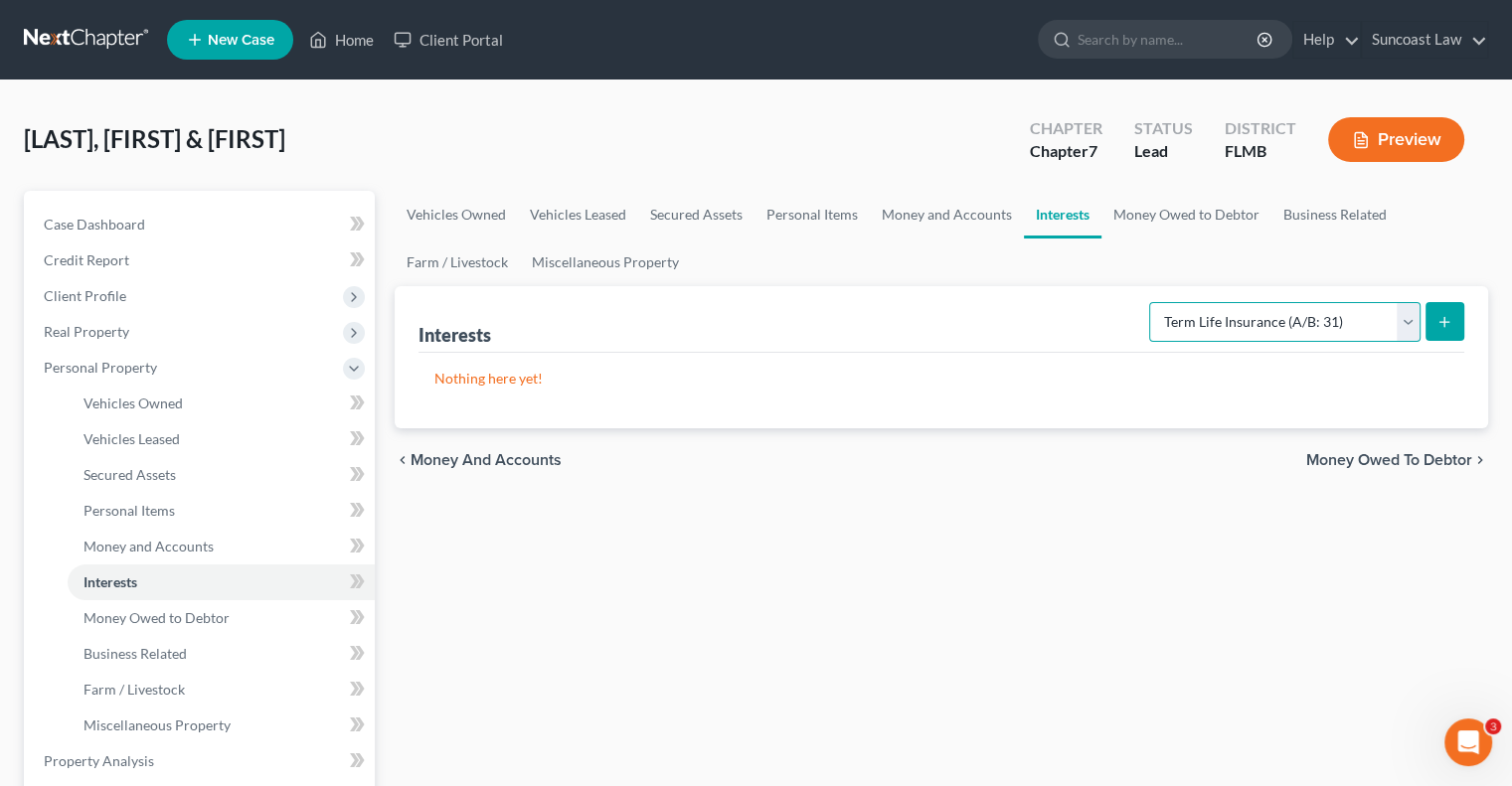 click on "Select Interest Type 401K (A/B: 21) Annuity (A/B: 23) Bond (A/B: 18) Education IRA (A/B: 24) Government Bond (A/B: 20) Government Pension Plan (A/B: 21) Incorporated Business (A/B: 19) IRA (A/B: 21) Joint Venture (Active) (A/B: 42) Joint Venture (Inactive) (A/B: 19) Keogh (A/B: 21) Mutual Fund (A/B: 18) Other Retirement Plan (A/B: 21) Partnership (Active) (A/B: 42) Partnership (Inactive) (A/B: 19) Pension Plan (A/B: 21) Stock (A/B: 18) Term Life Insurance (A/B: 31) Unincorporated Business (A/B: 19) Whole Life Insurance (A/B: 31)" at bounding box center [1284, 322] 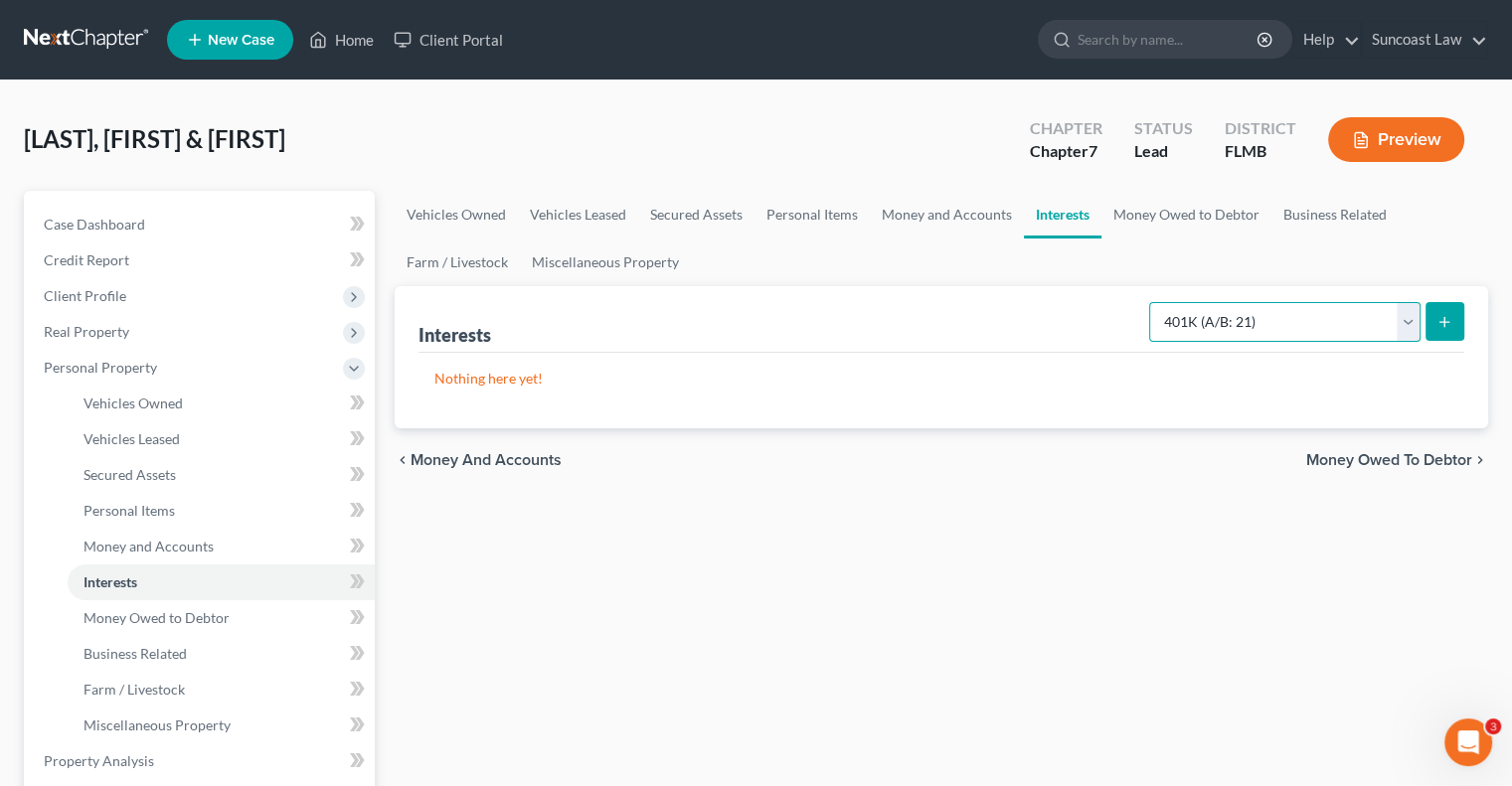 click on "Select Interest Type 401K (A/B: 21) Annuity (A/B: 23) Bond (A/B: 18) Education IRA (A/B: 24) Government Bond (A/B: 20) Government Pension Plan (A/B: 21) Incorporated Business (A/B: 19) IRA (A/B: 21) Joint Venture (Active) (A/B: 42) Joint Venture (Inactive) (A/B: 19) Keogh (A/B: 21) Mutual Fund (A/B: 18) Other Retirement Plan (A/B: 21) Partnership (Active) (A/B: 42) Partnership (Inactive) (A/B: 19) Pension Plan (A/B: 21) Stock (A/B: 18) Term Life Insurance (A/B: 31) Unincorporated Business (A/B: 19) Whole Life Insurance (A/B: 31)" at bounding box center [1284, 322] 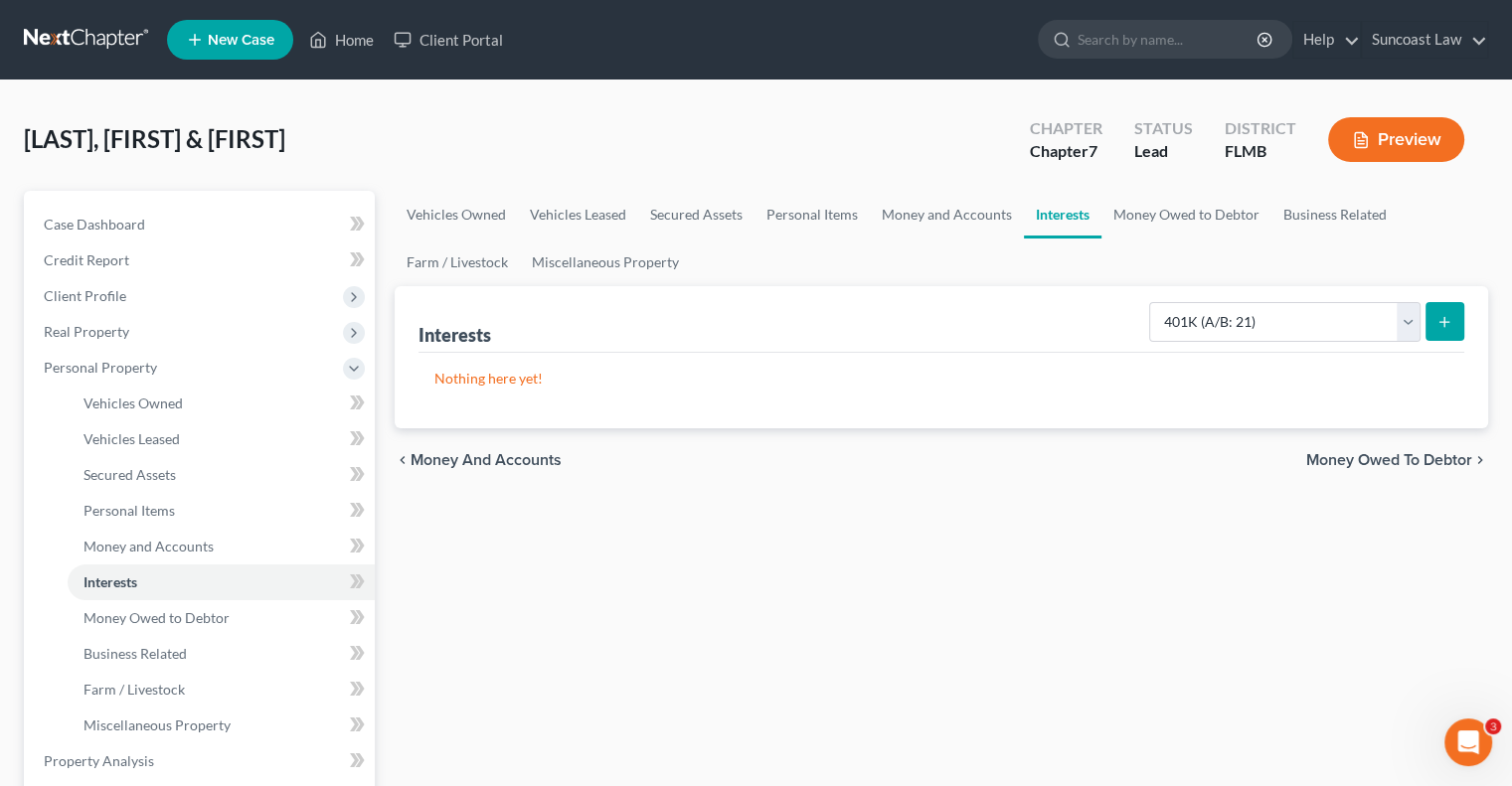 click at bounding box center [1444, 321] 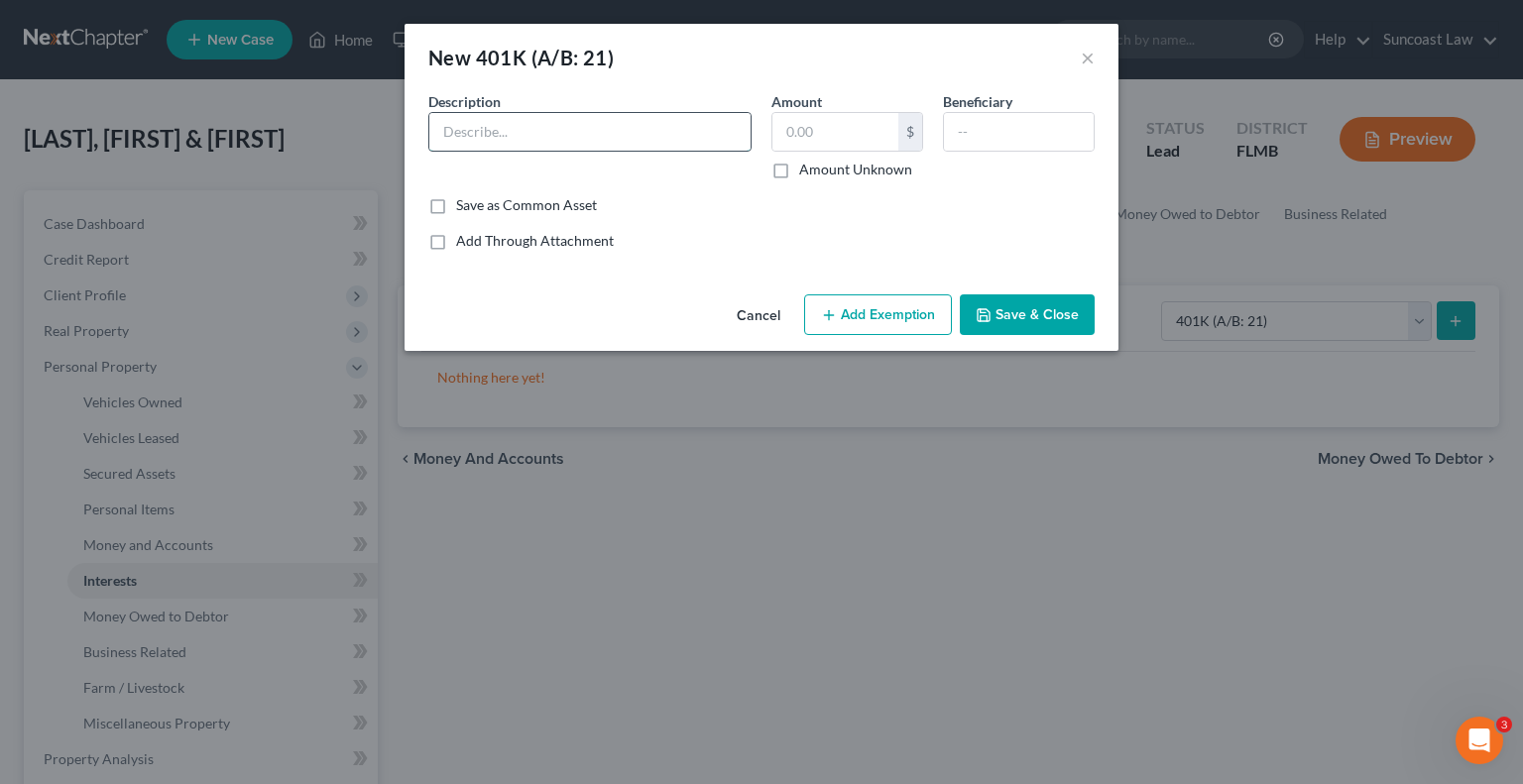 click at bounding box center (590, 132) 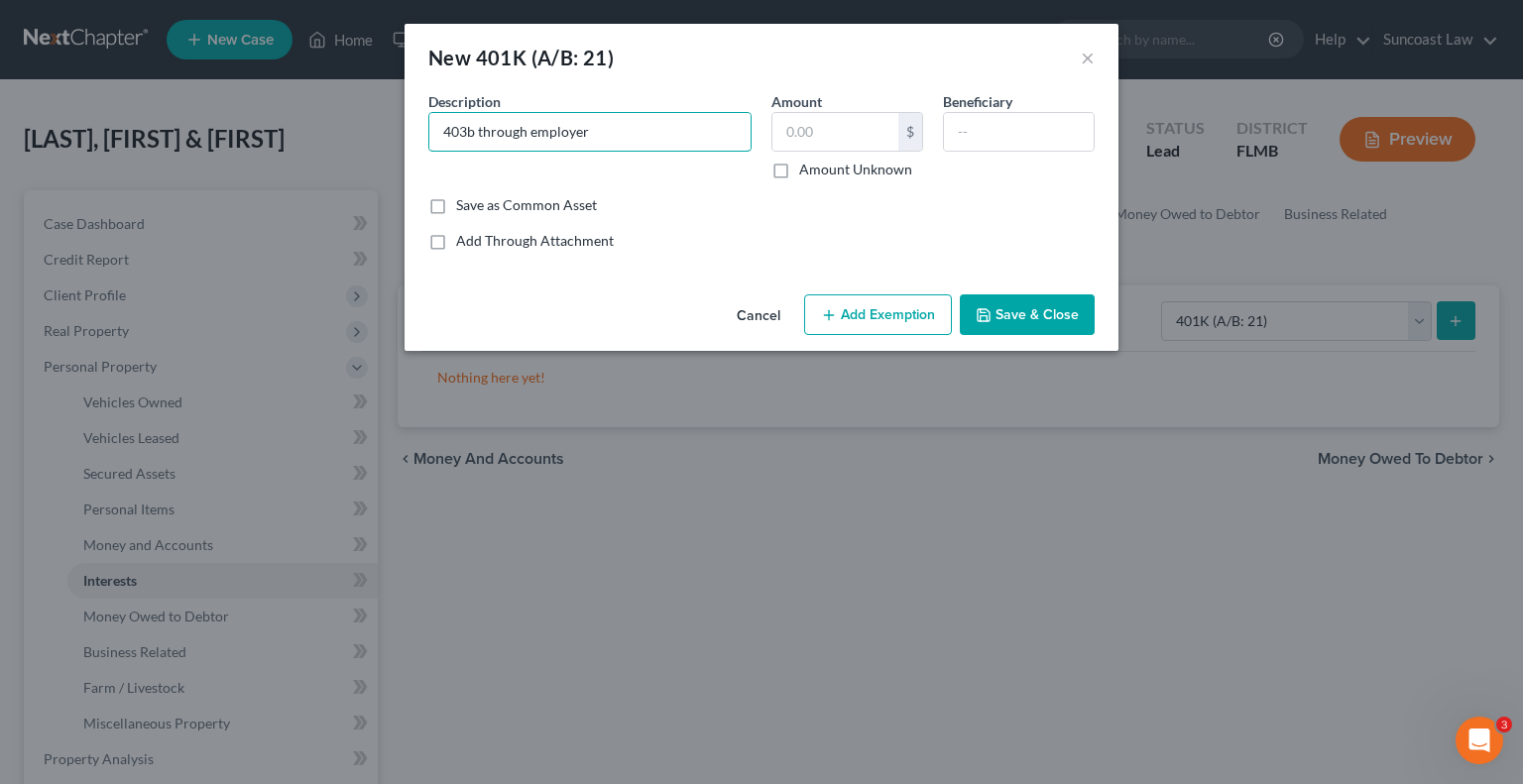 type on "403b through employer" 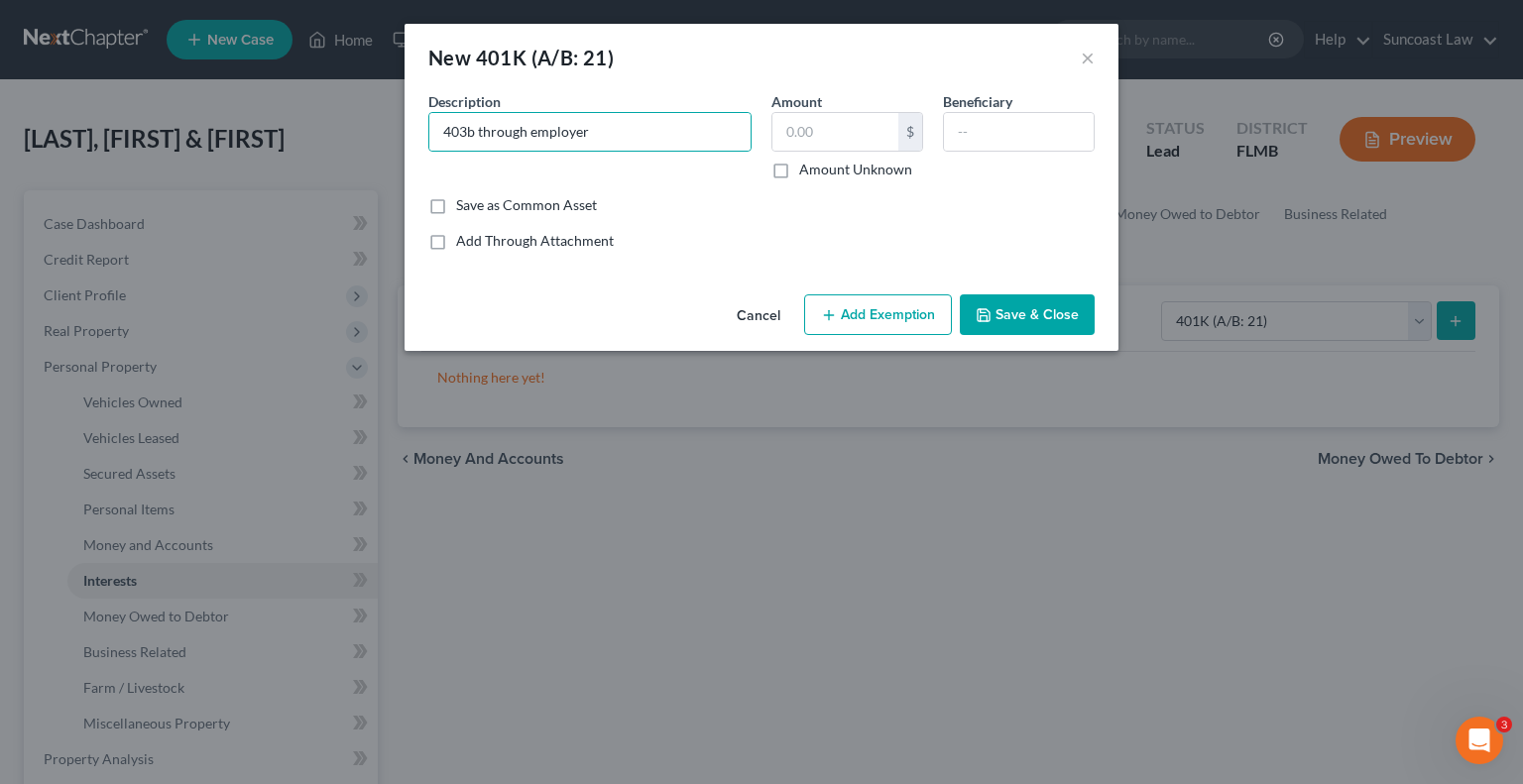 click on "Amount Unknown" at bounding box center [856, 169] 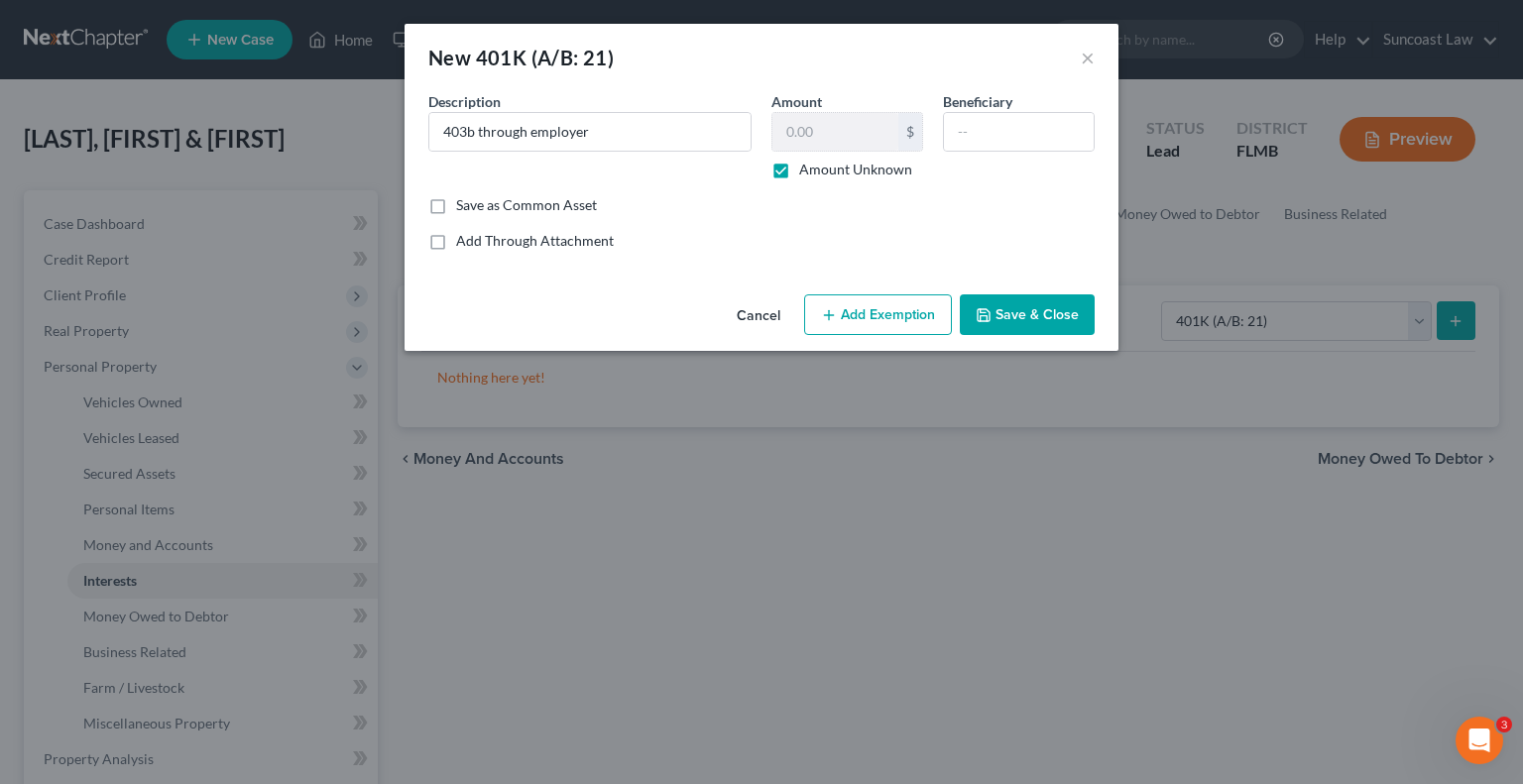 click on "Add Exemption" at bounding box center [878, 315] 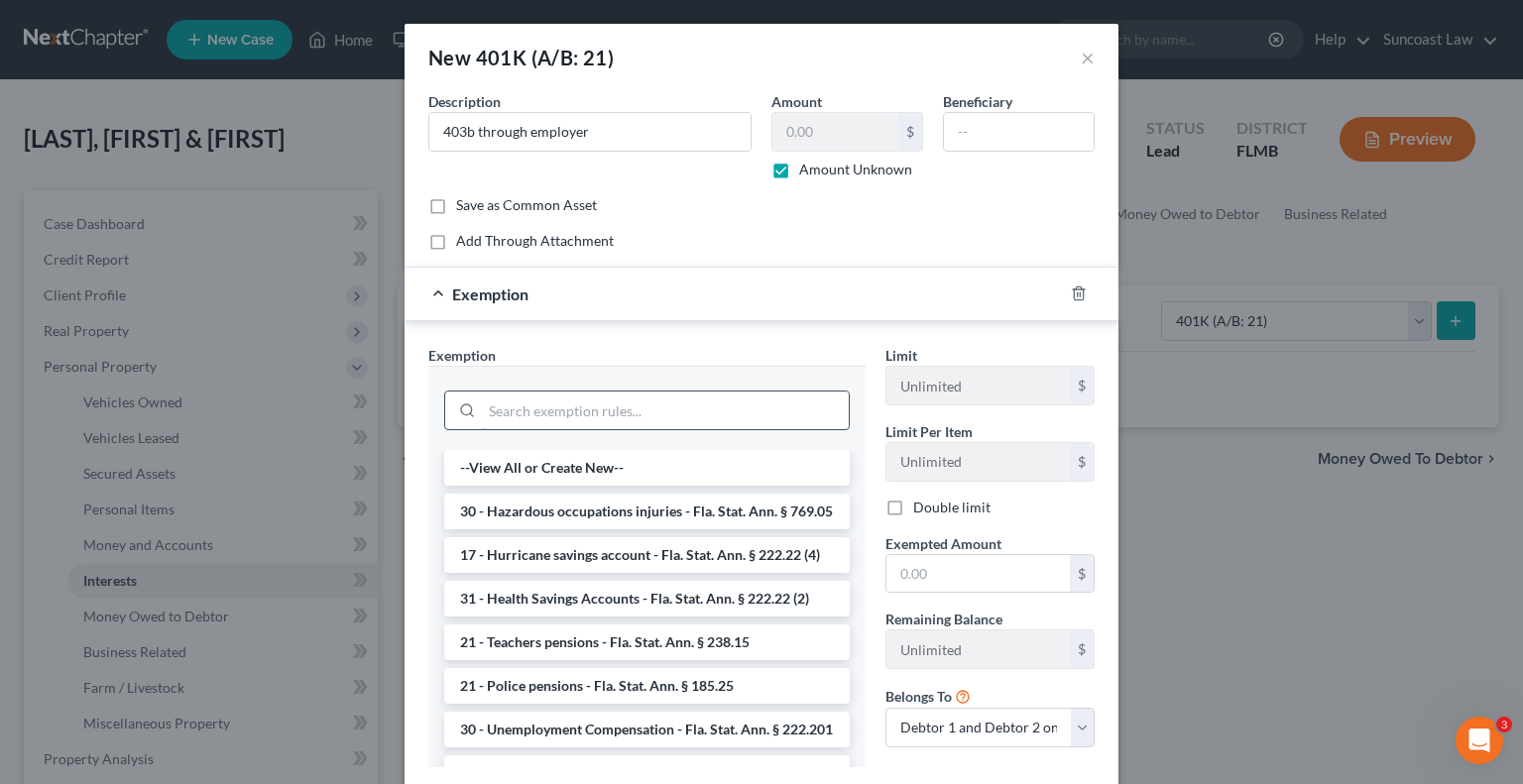 click at bounding box center (665, 410) 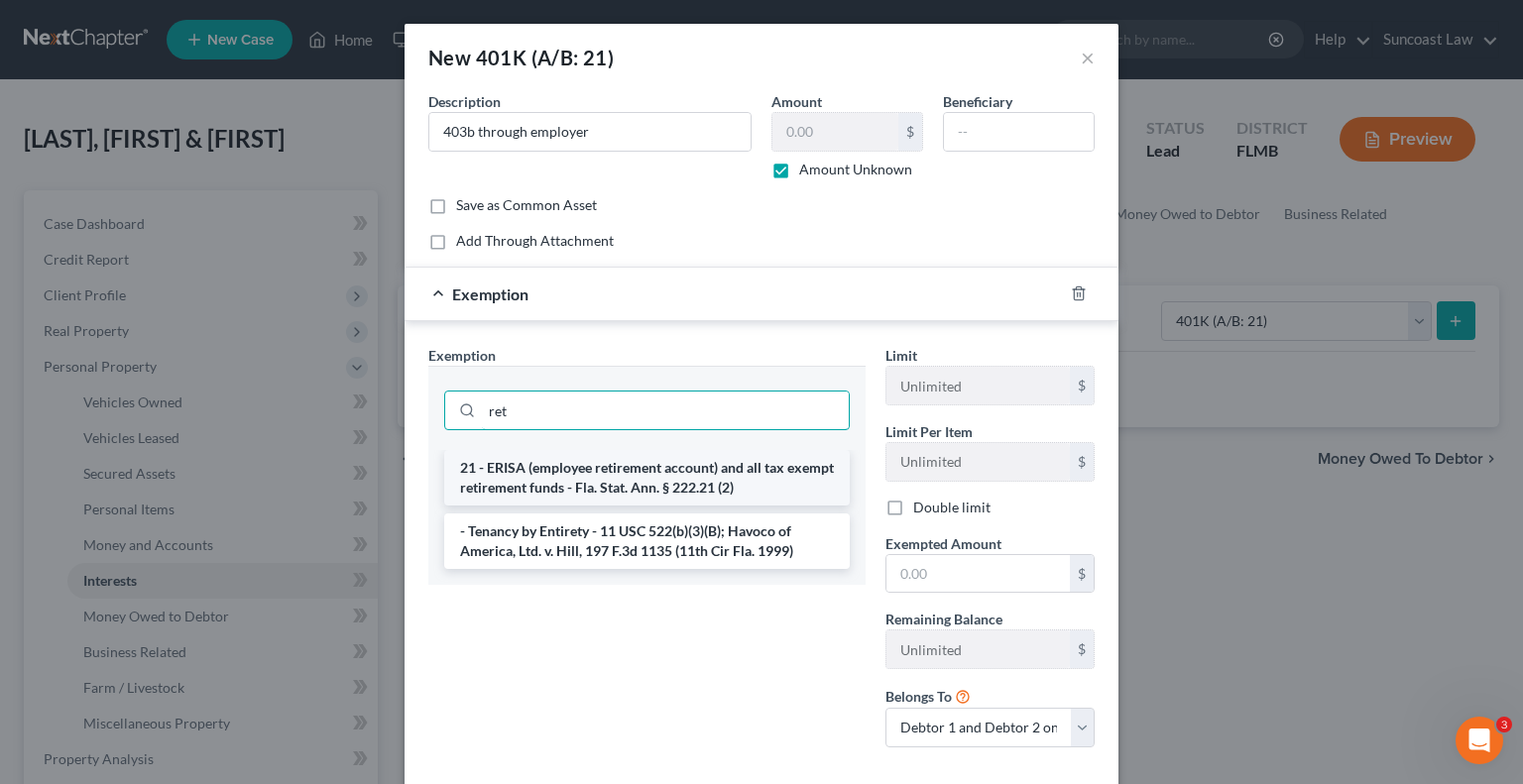 type on "ret" 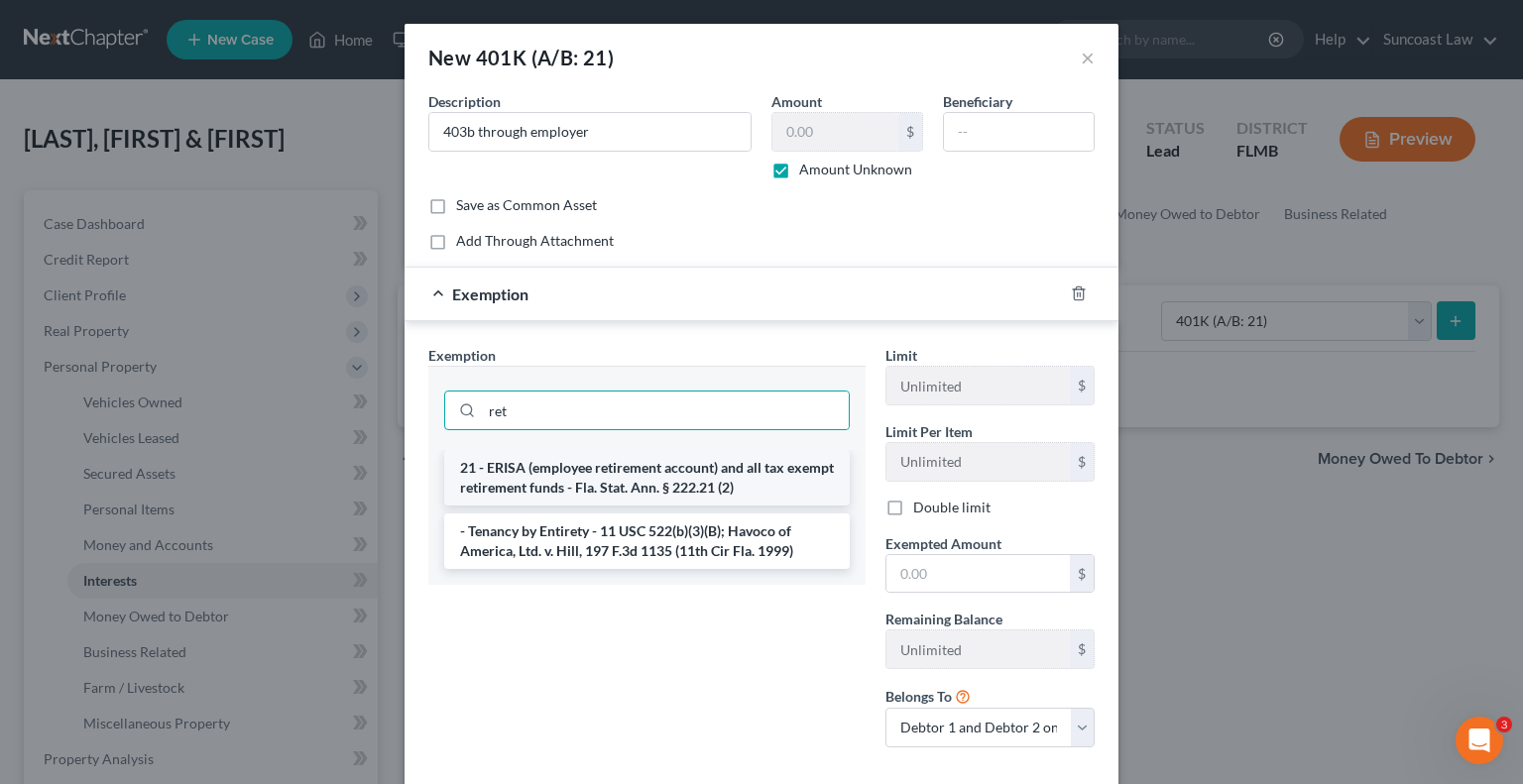 click on "21 - ERISA (employee retirement account) and all tax exempt retirement funds - Fla. Stat. Ann. § 222.21 (2)" at bounding box center (646, 478) 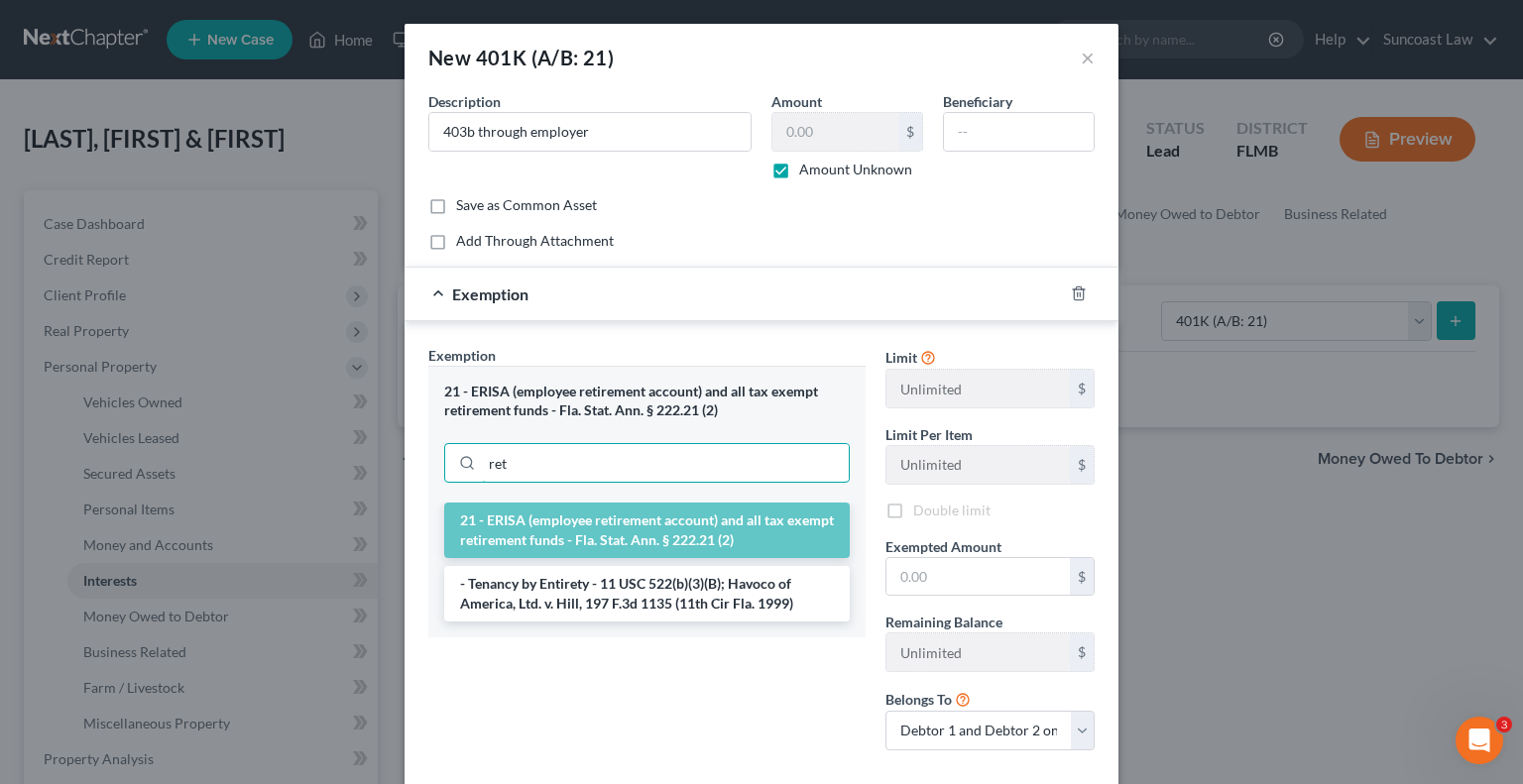 click on "ret" at bounding box center (665, 463) 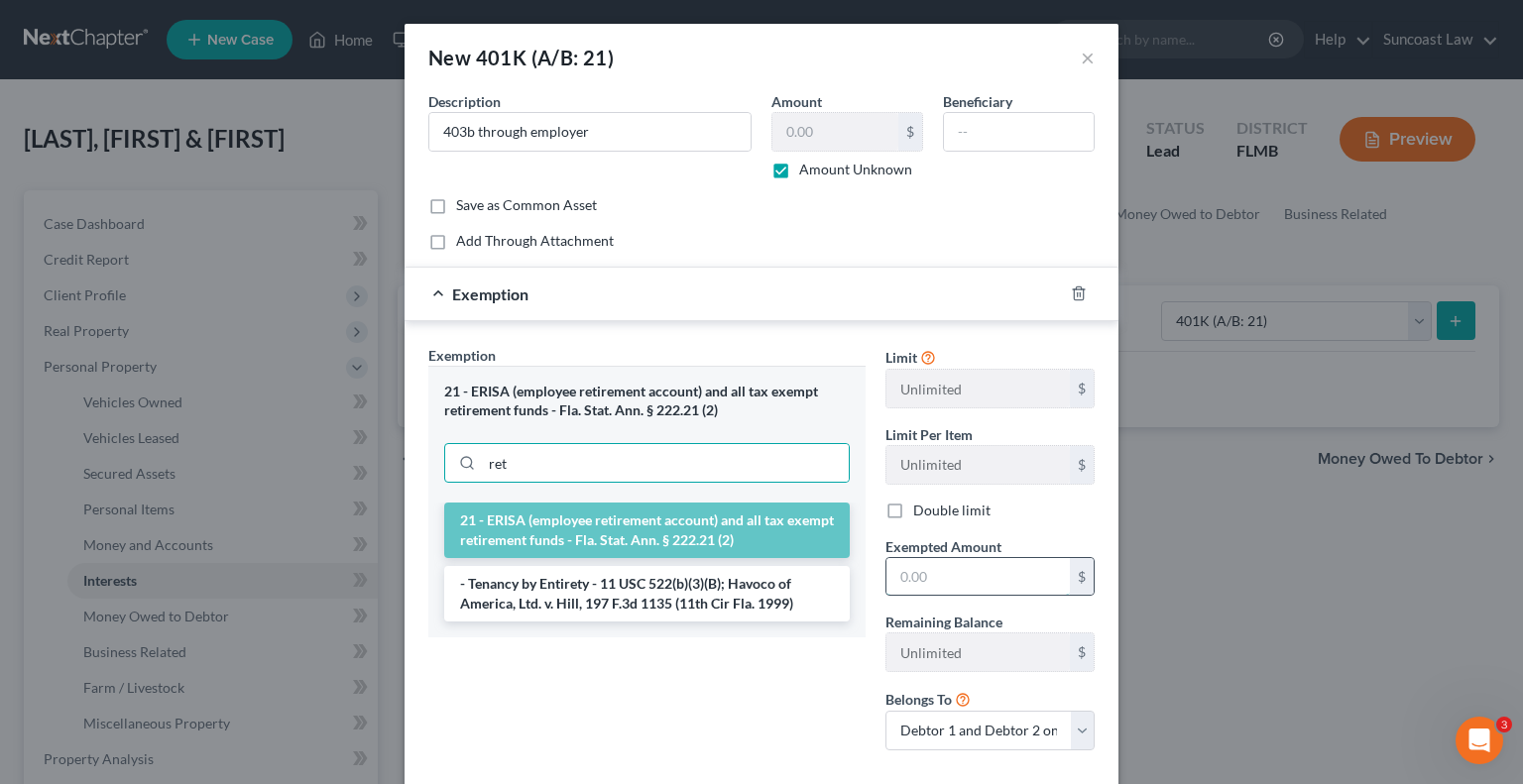 click at bounding box center (978, 577) 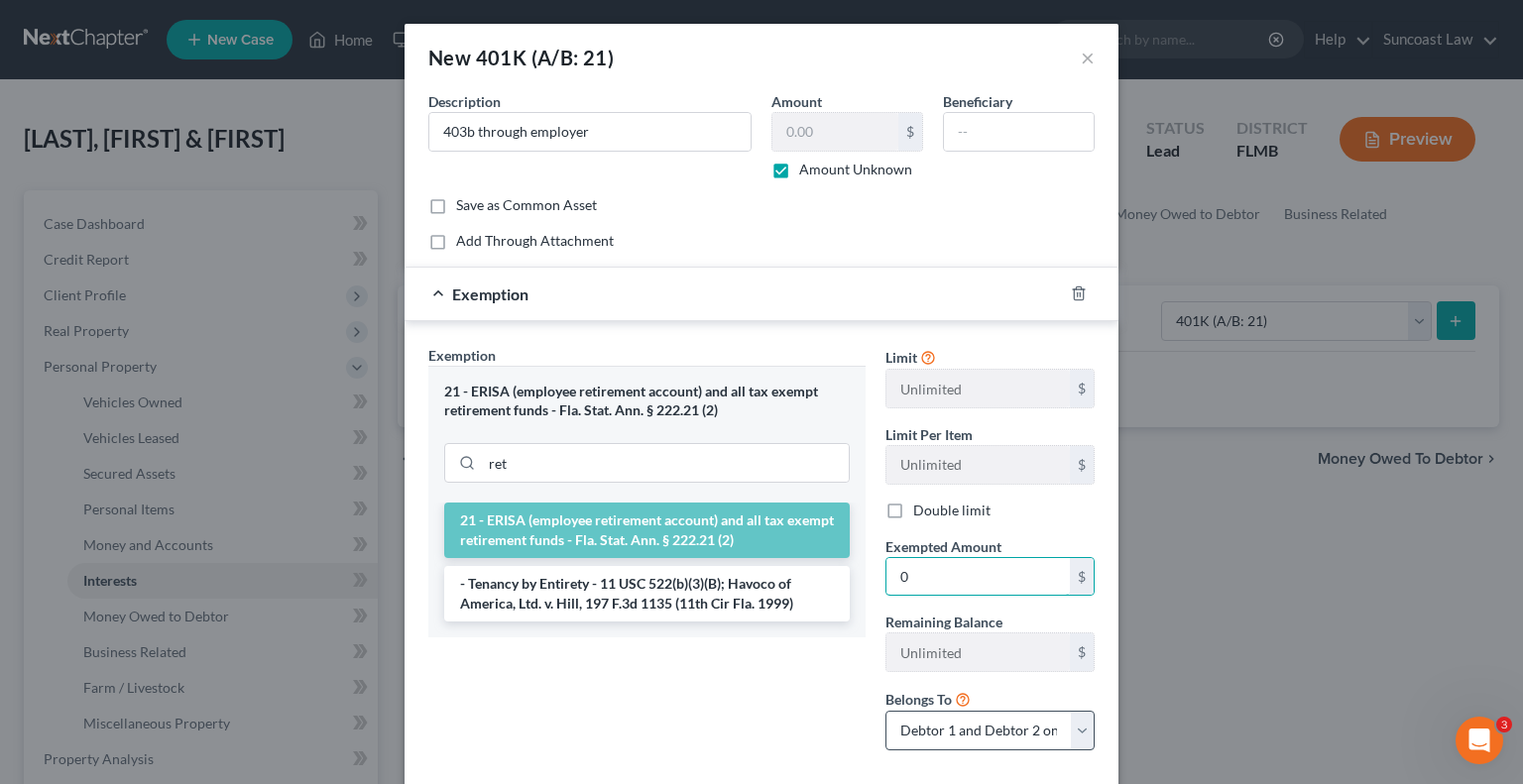 type on "0" 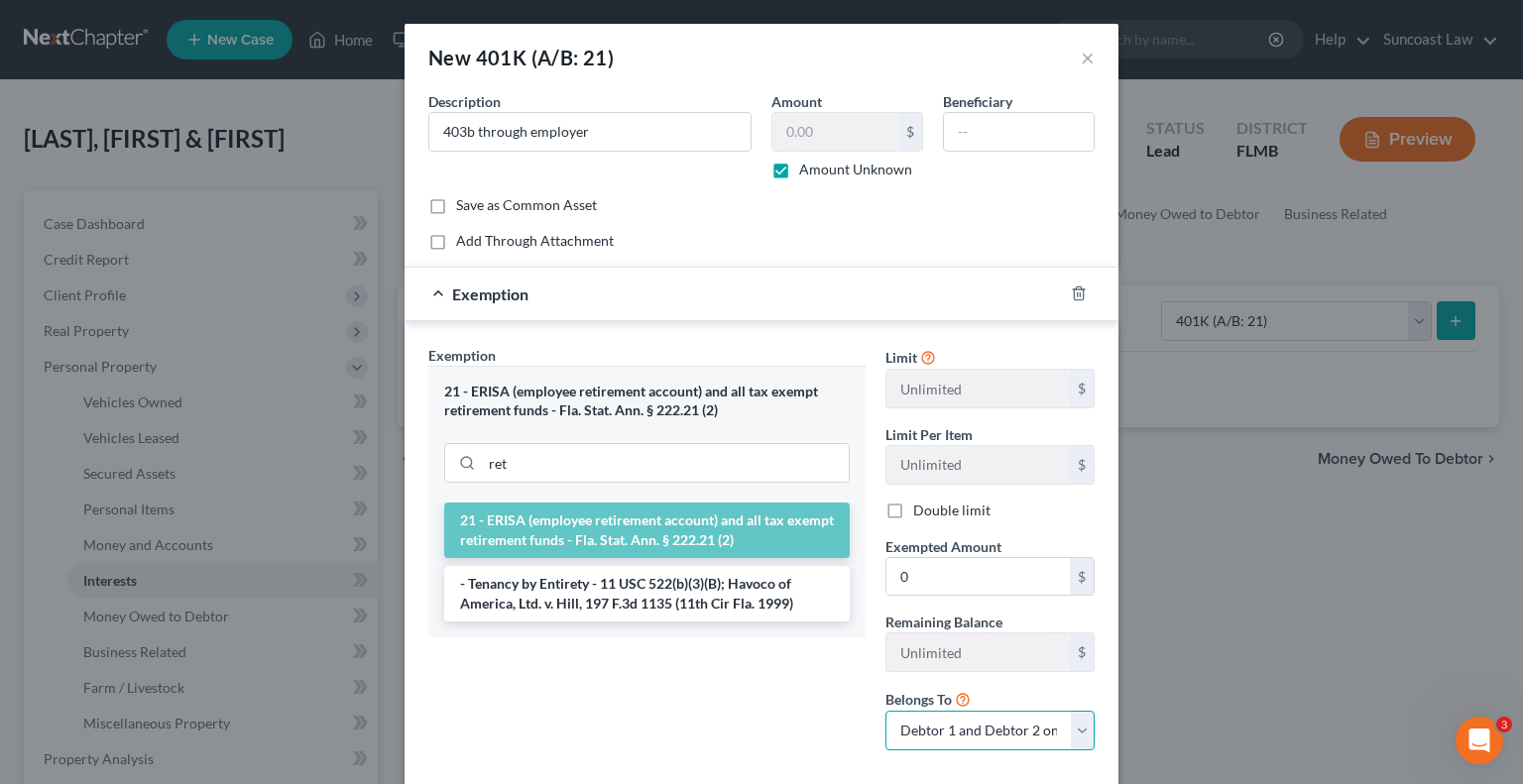 click on "Debtor 1 only Debtor 2 only Debtor 1 and Debtor 2 only" at bounding box center [990, 730] 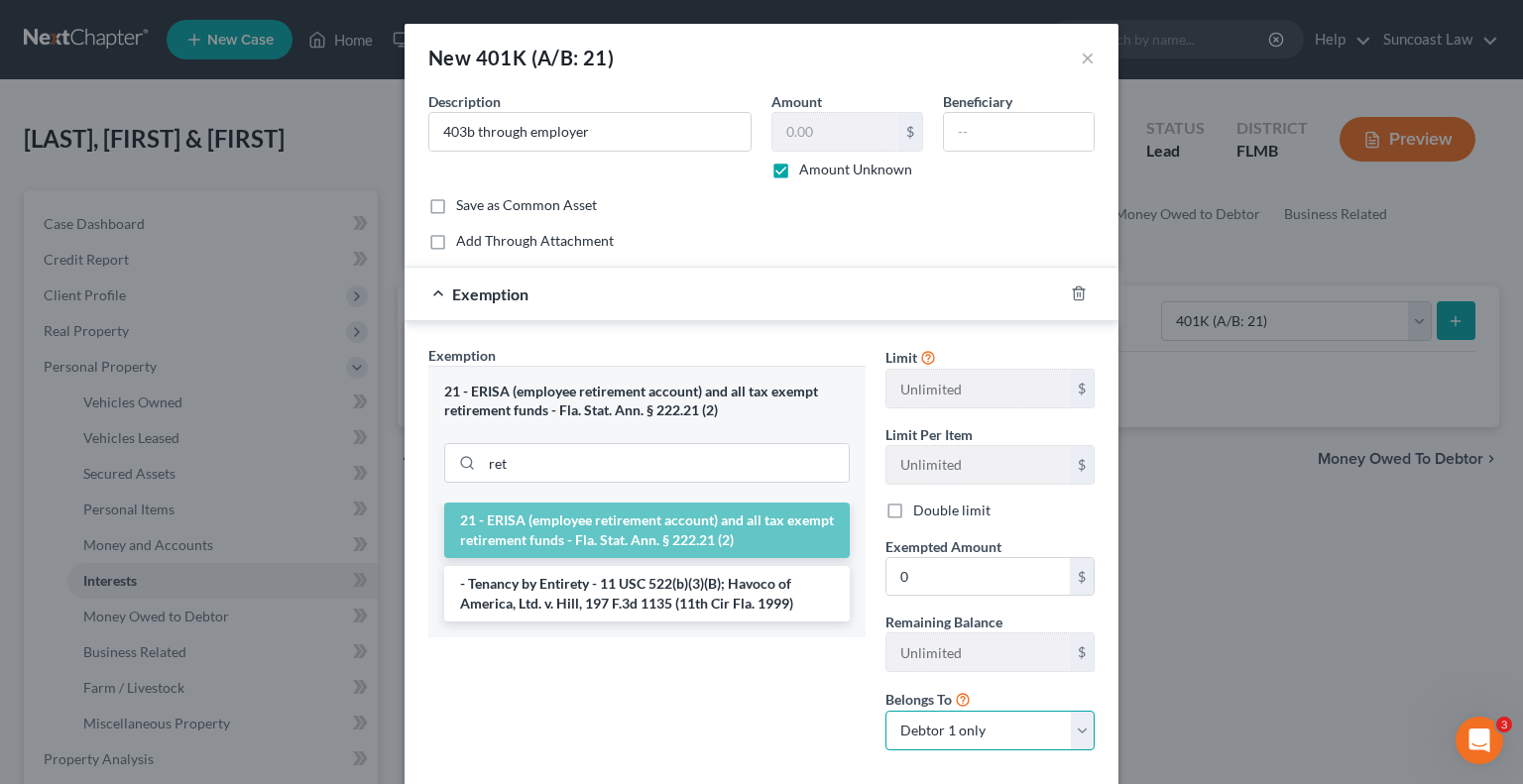 click on "Debtor 1 only Debtor 2 only Debtor 1 and Debtor 2 only" at bounding box center [990, 730] 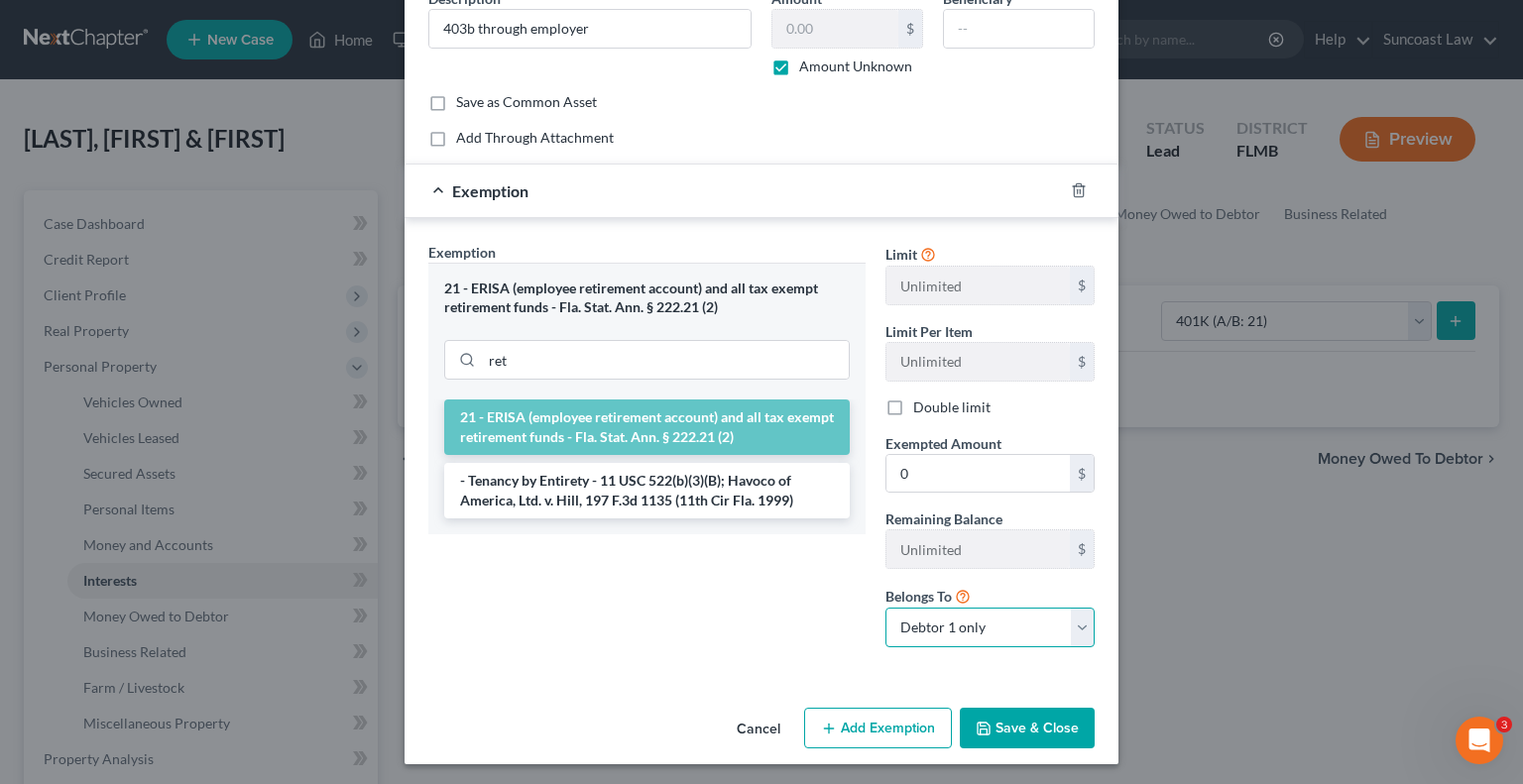 scroll, scrollTop: 105, scrollLeft: 0, axis: vertical 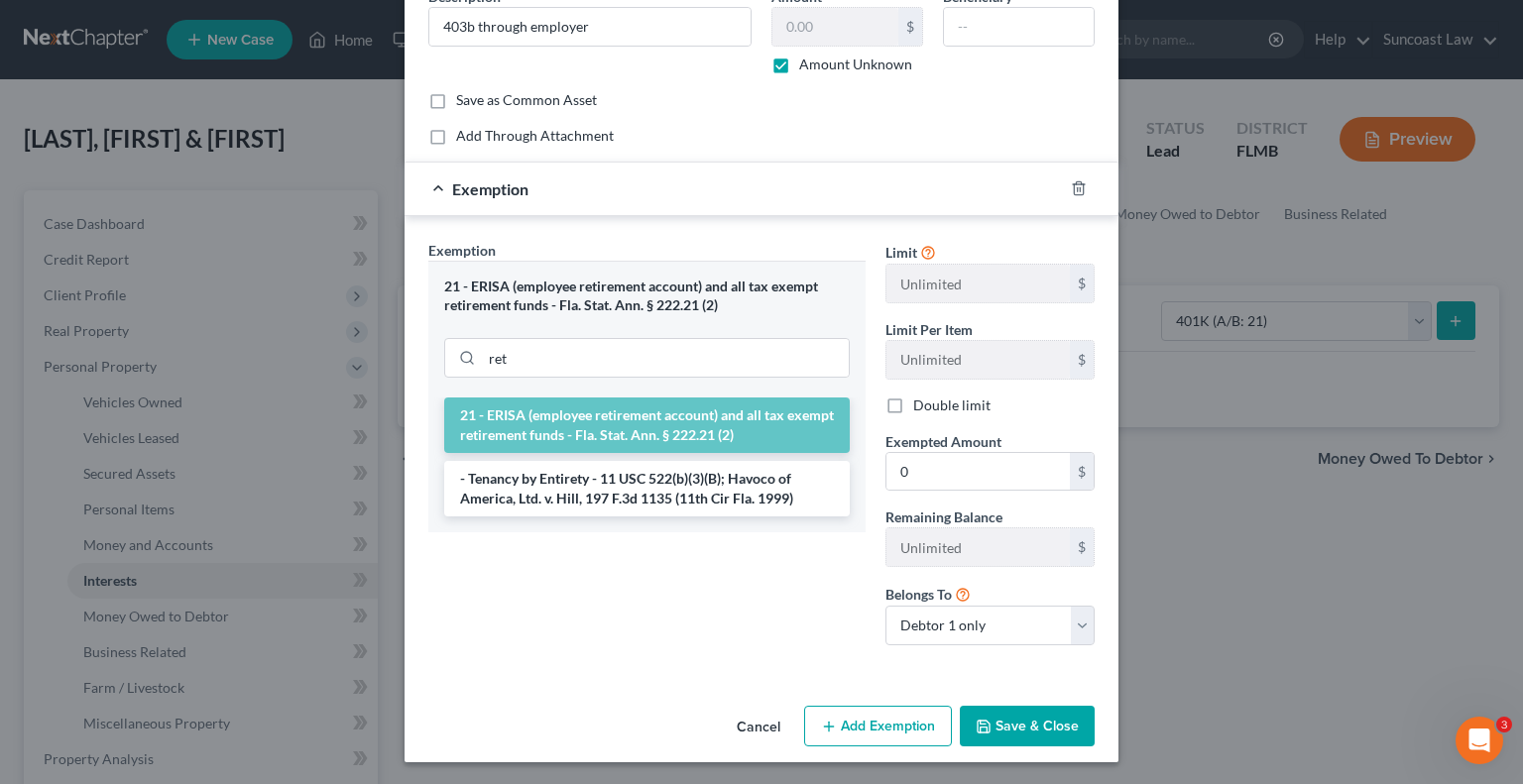 click on "Save & Close" at bounding box center [1027, 727] 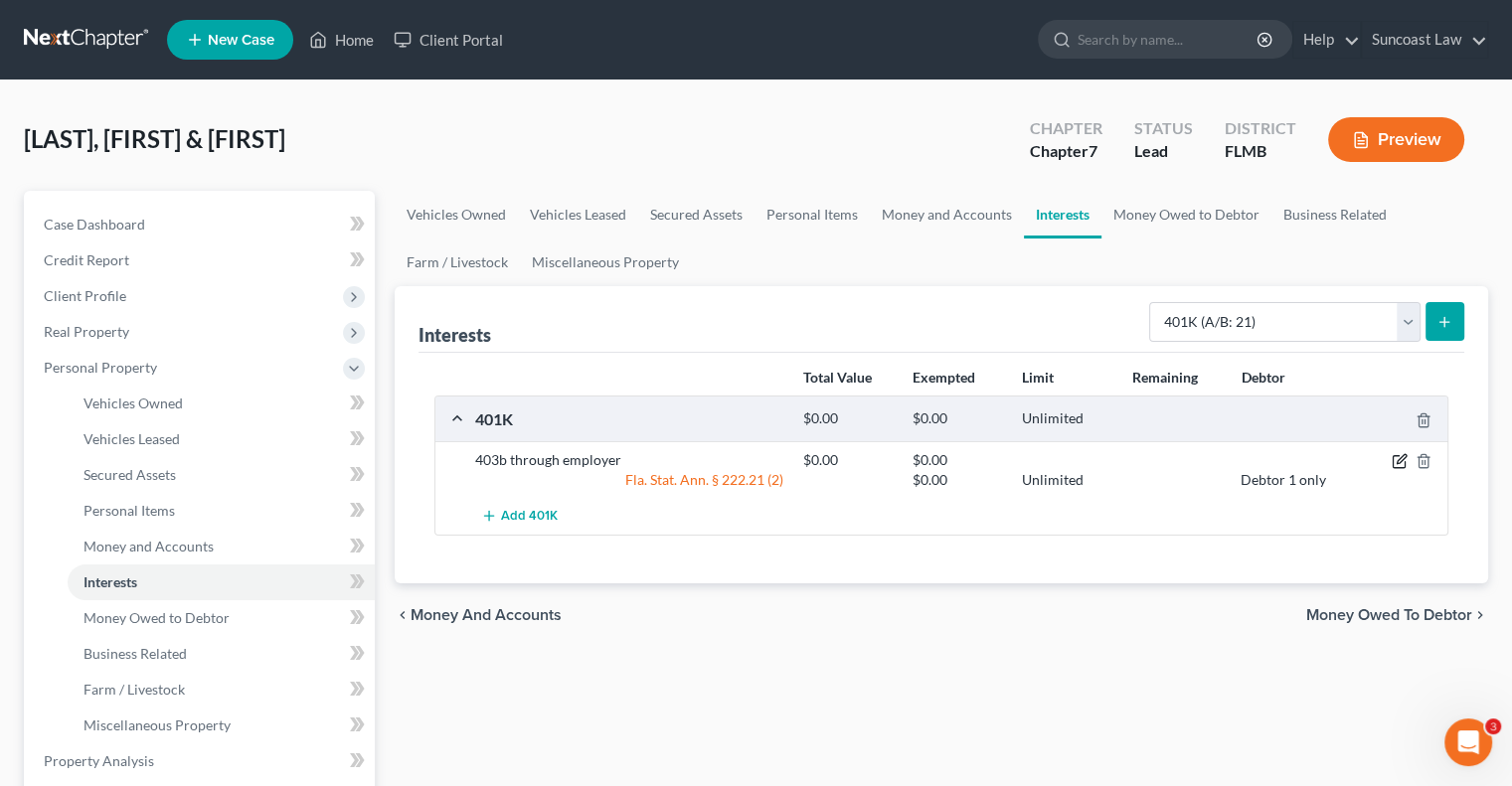 click 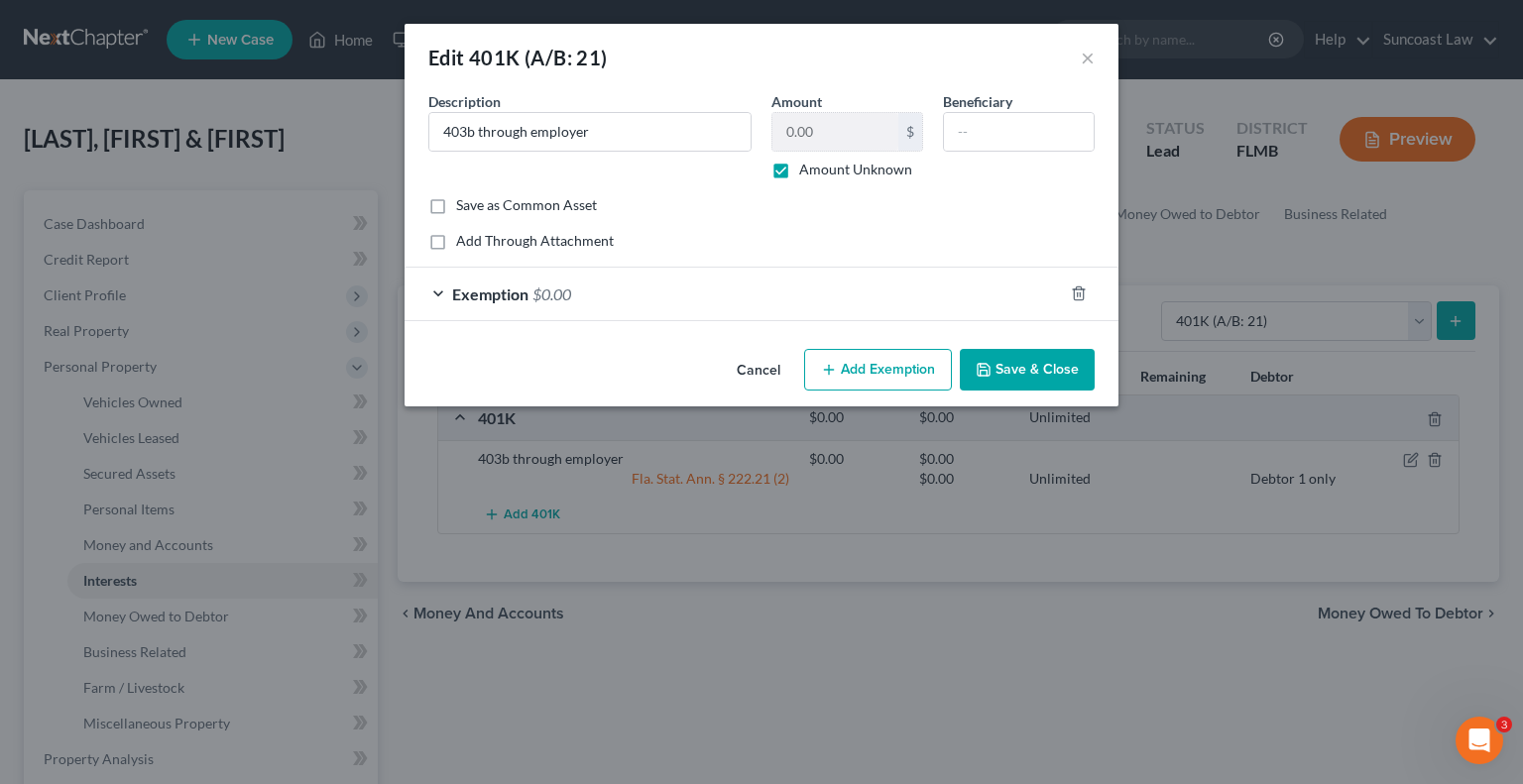 click on "Amount Unknown" at bounding box center [856, 169] 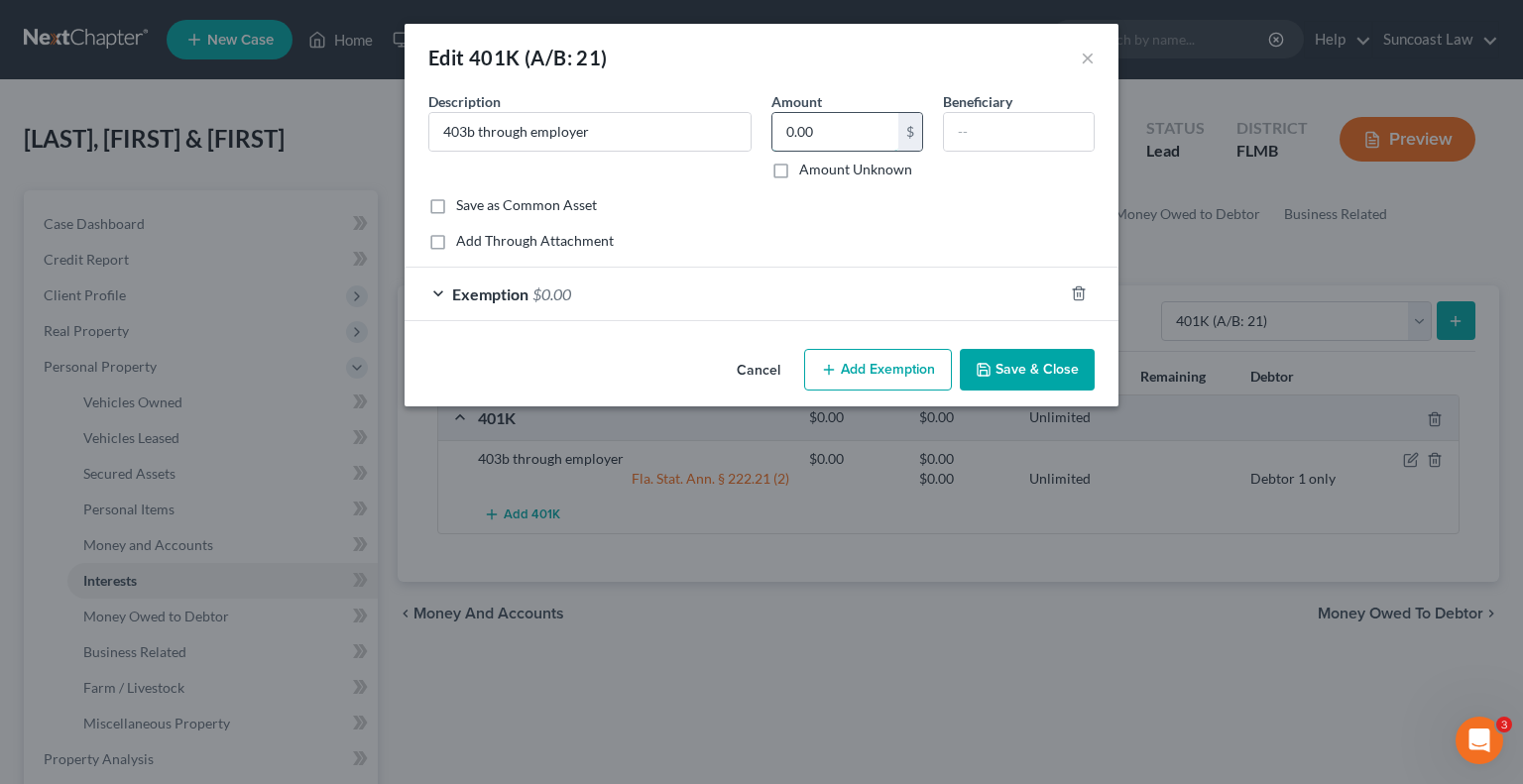 click on "0.00" at bounding box center [835, 132] 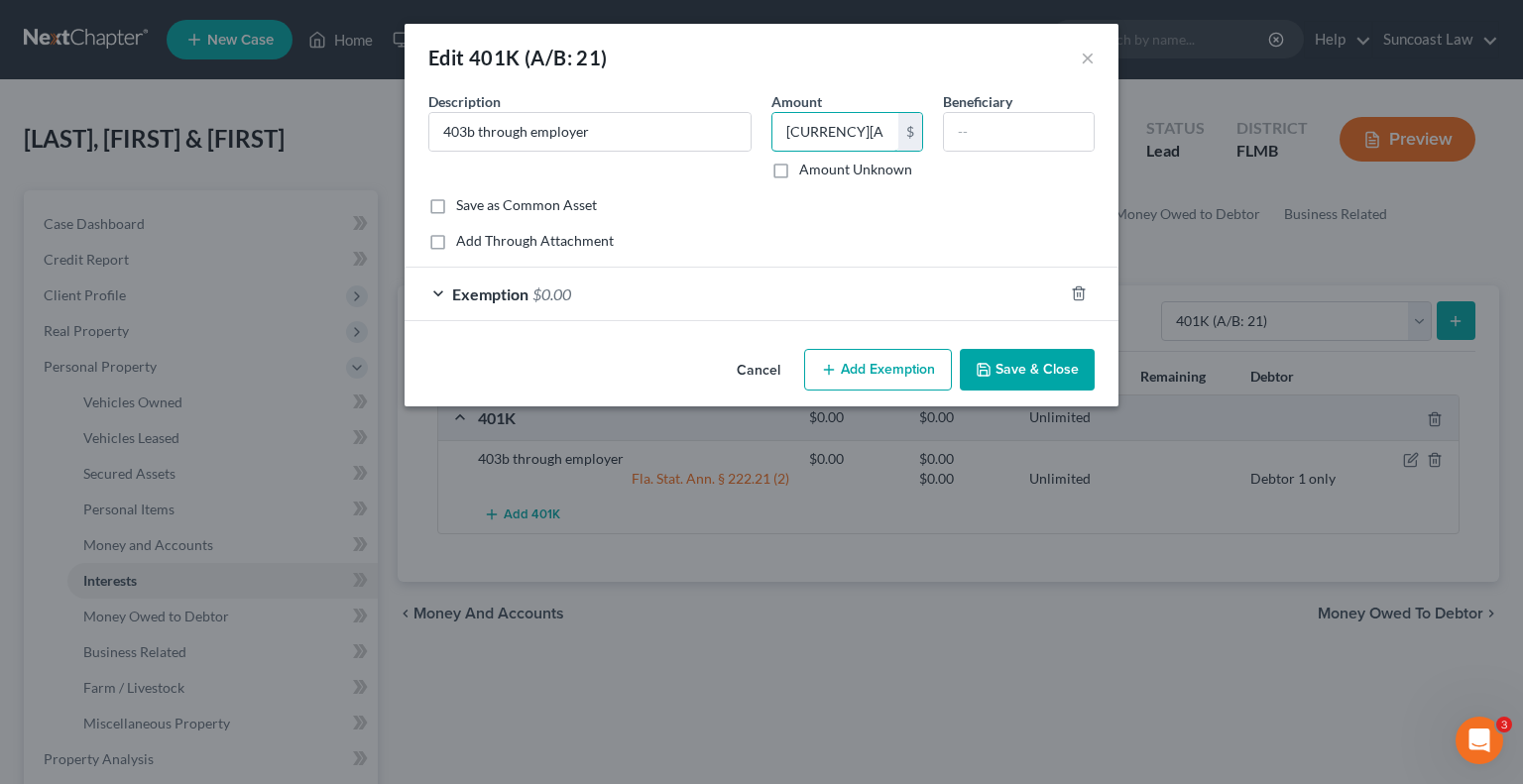 type on "[CURRENCY][AMOUNT]" 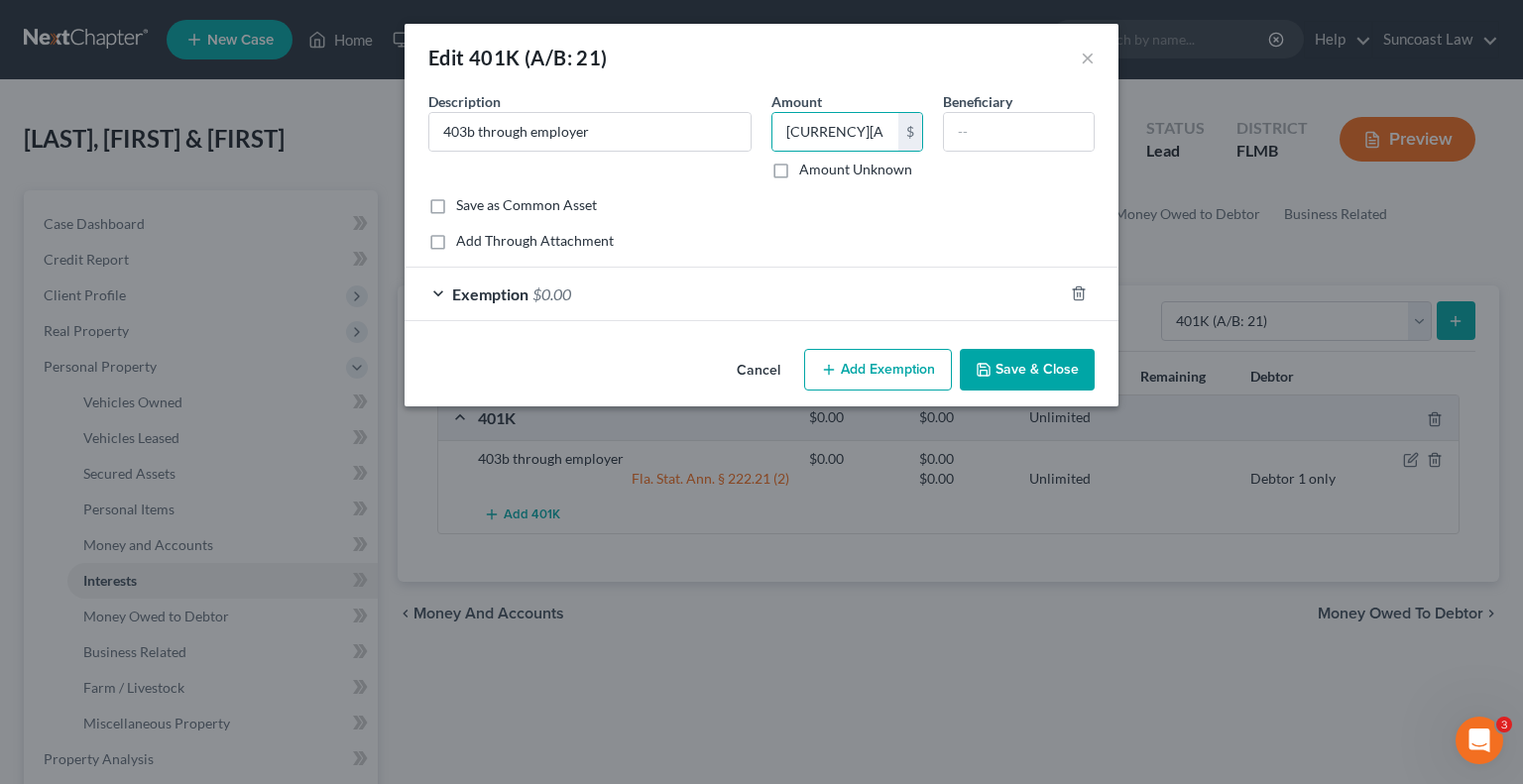 click on "Exemption $0.00" at bounding box center [734, 293] 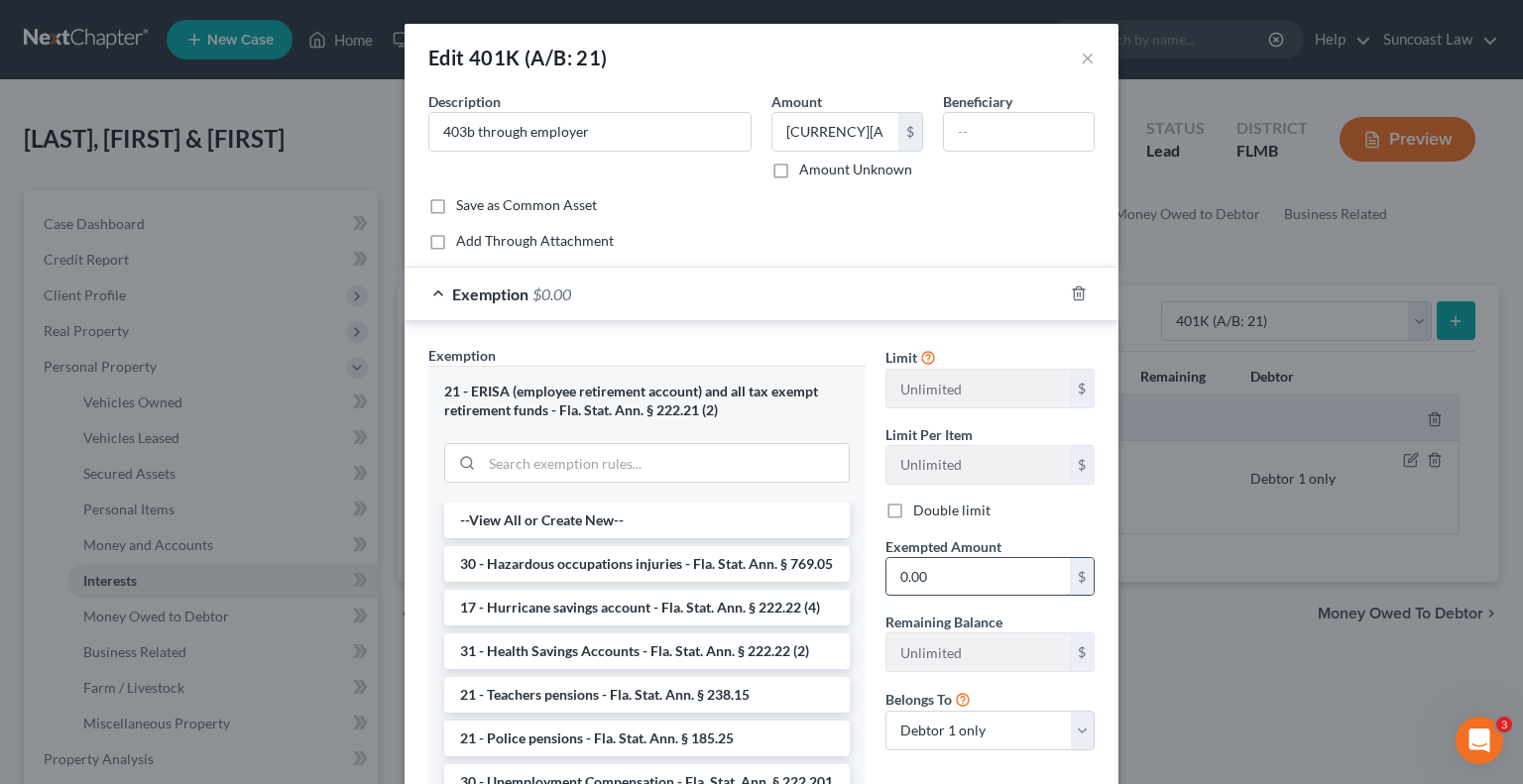 click on "0.00" at bounding box center [978, 577] 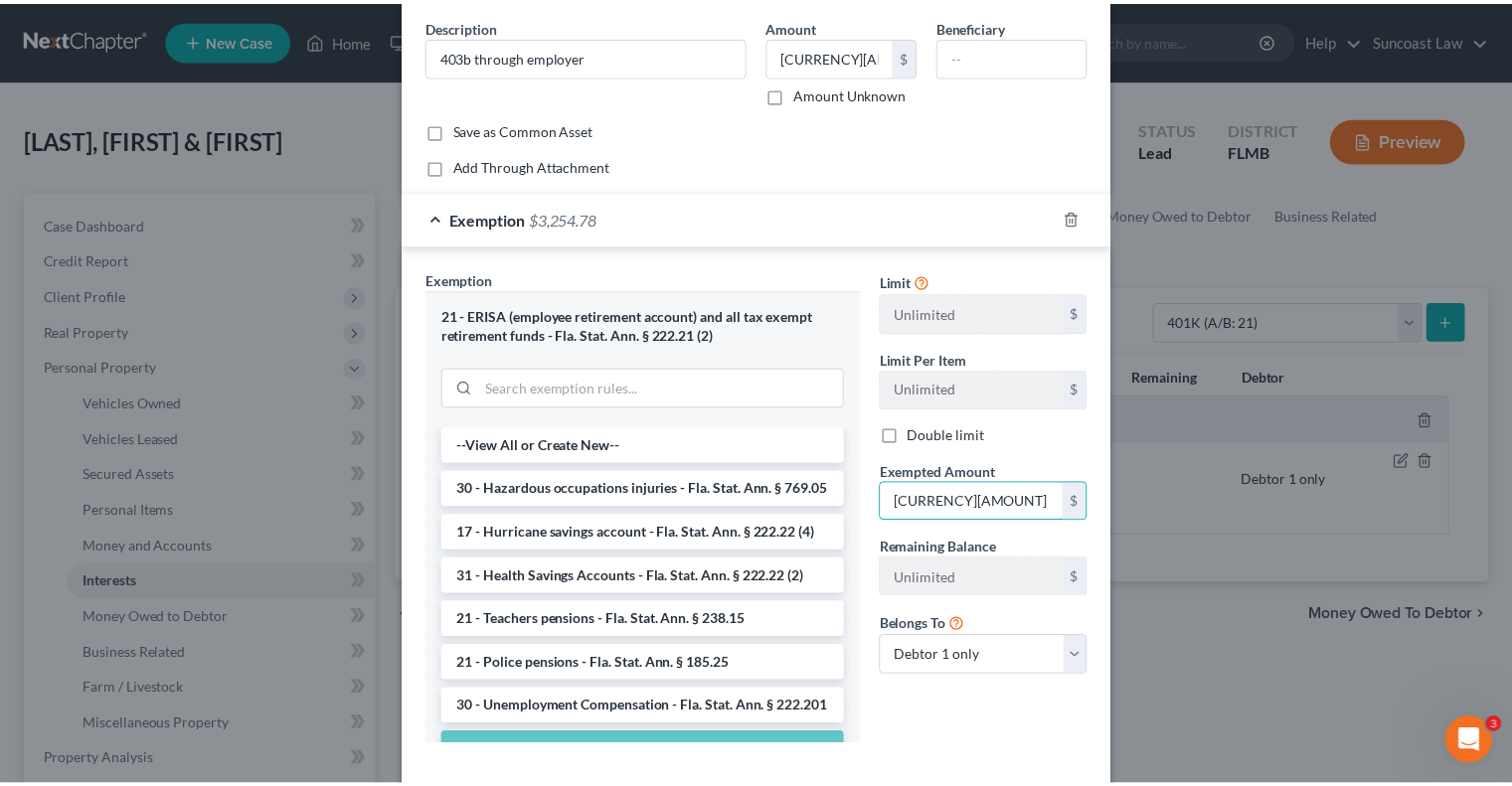 scroll, scrollTop: 176, scrollLeft: 0, axis: vertical 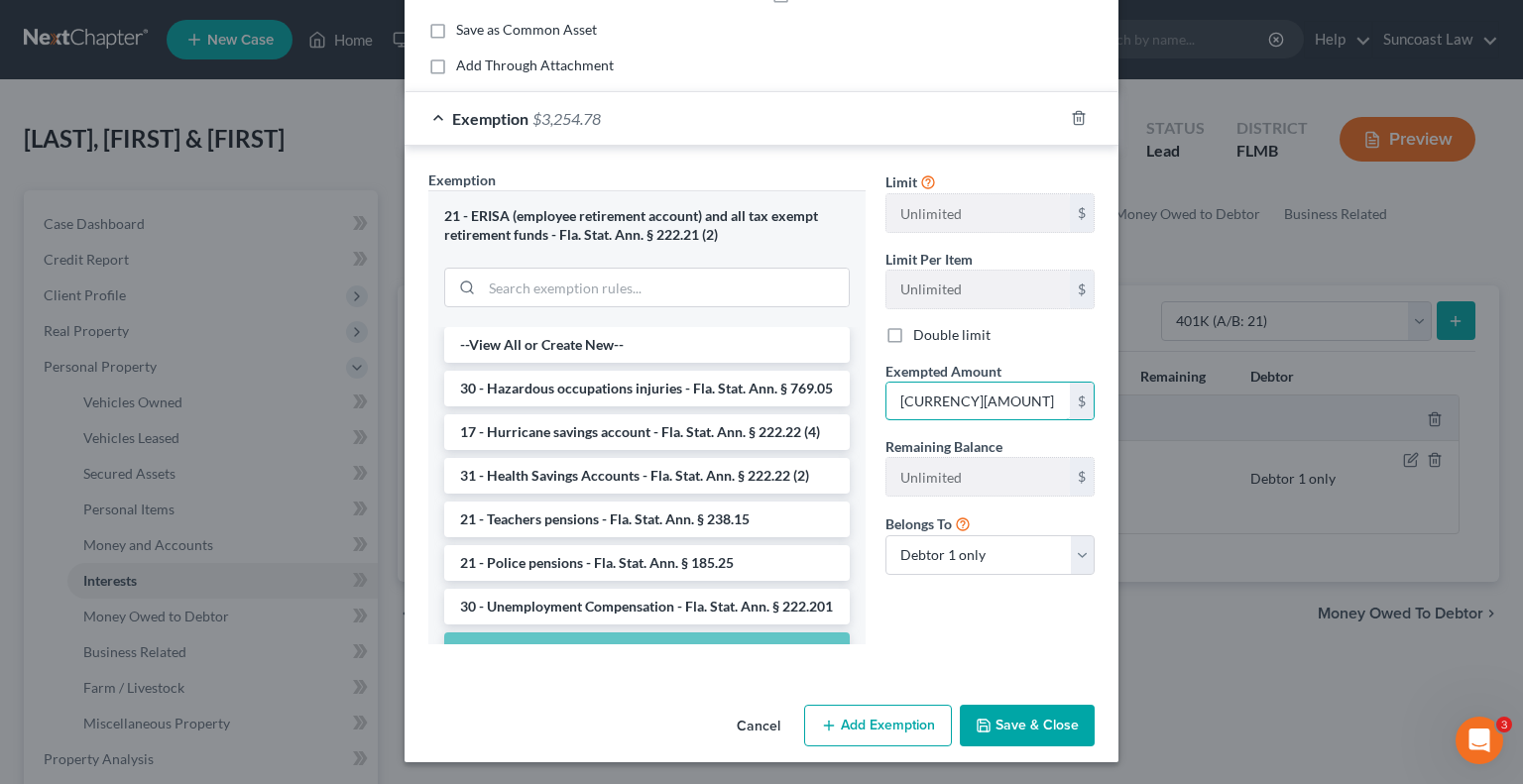 type on "[CURRENCY][AMOUNT]" 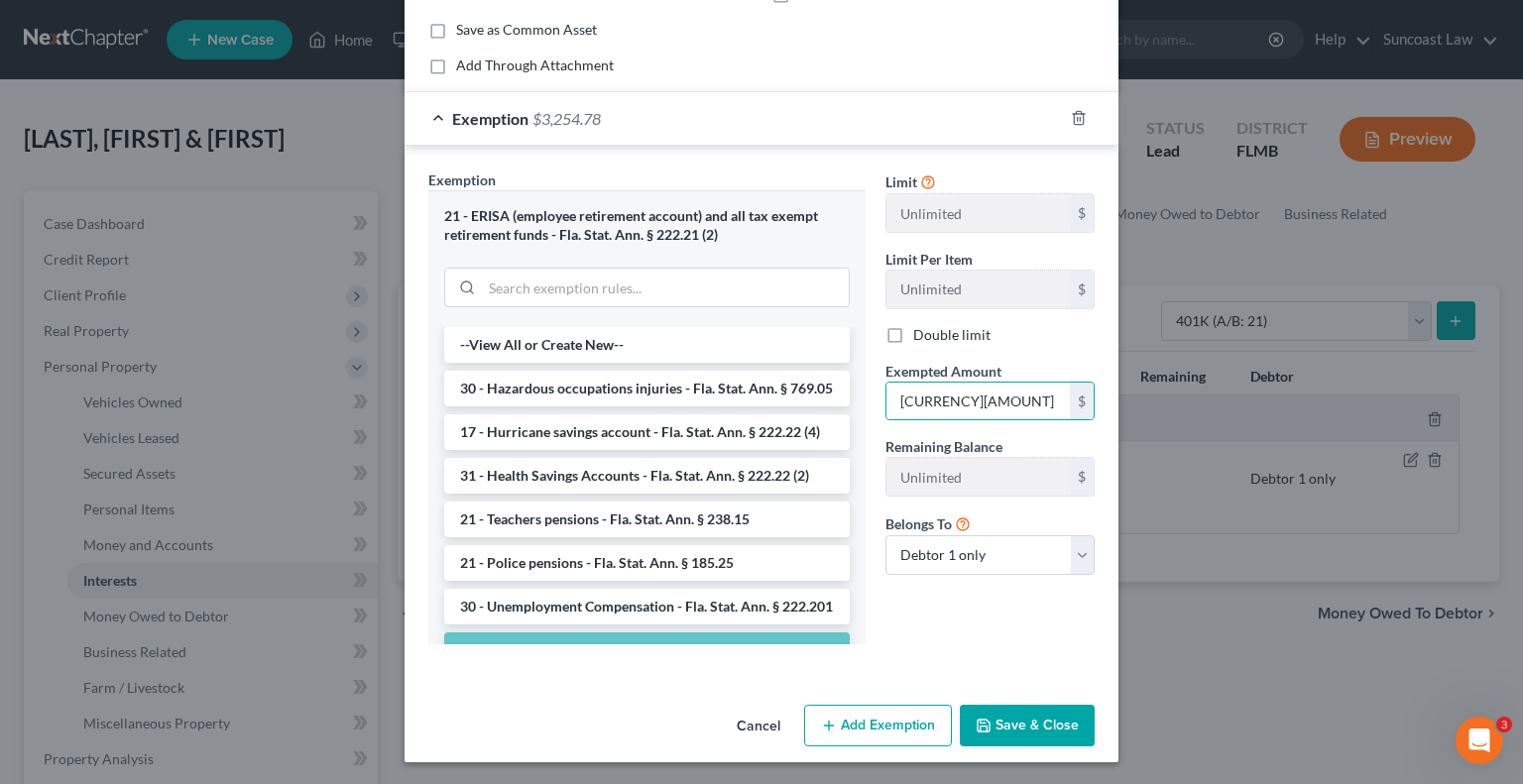 click on "Save & Close" at bounding box center [1027, 726] 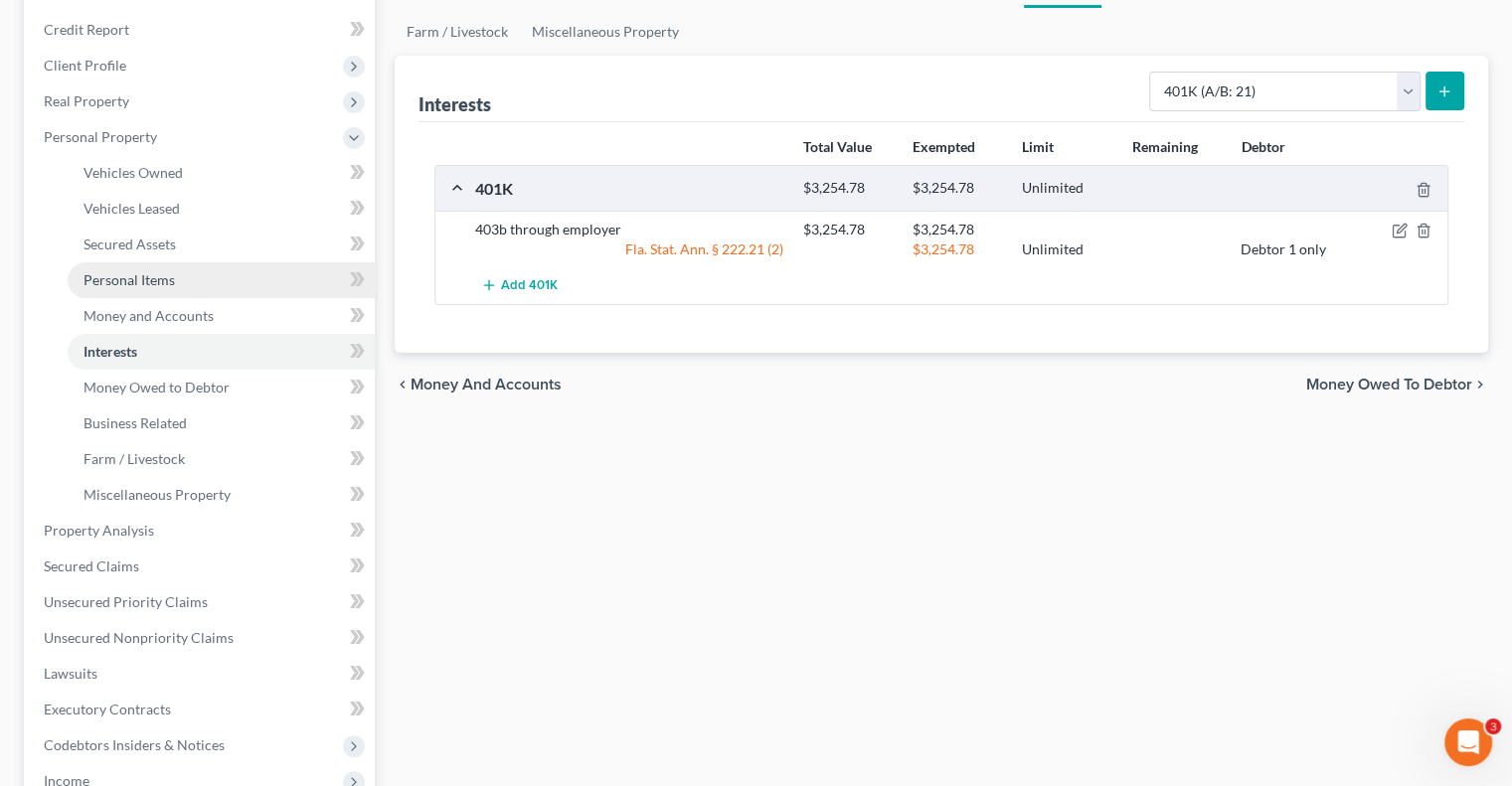 scroll, scrollTop: 397, scrollLeft: 0, axis: vertical 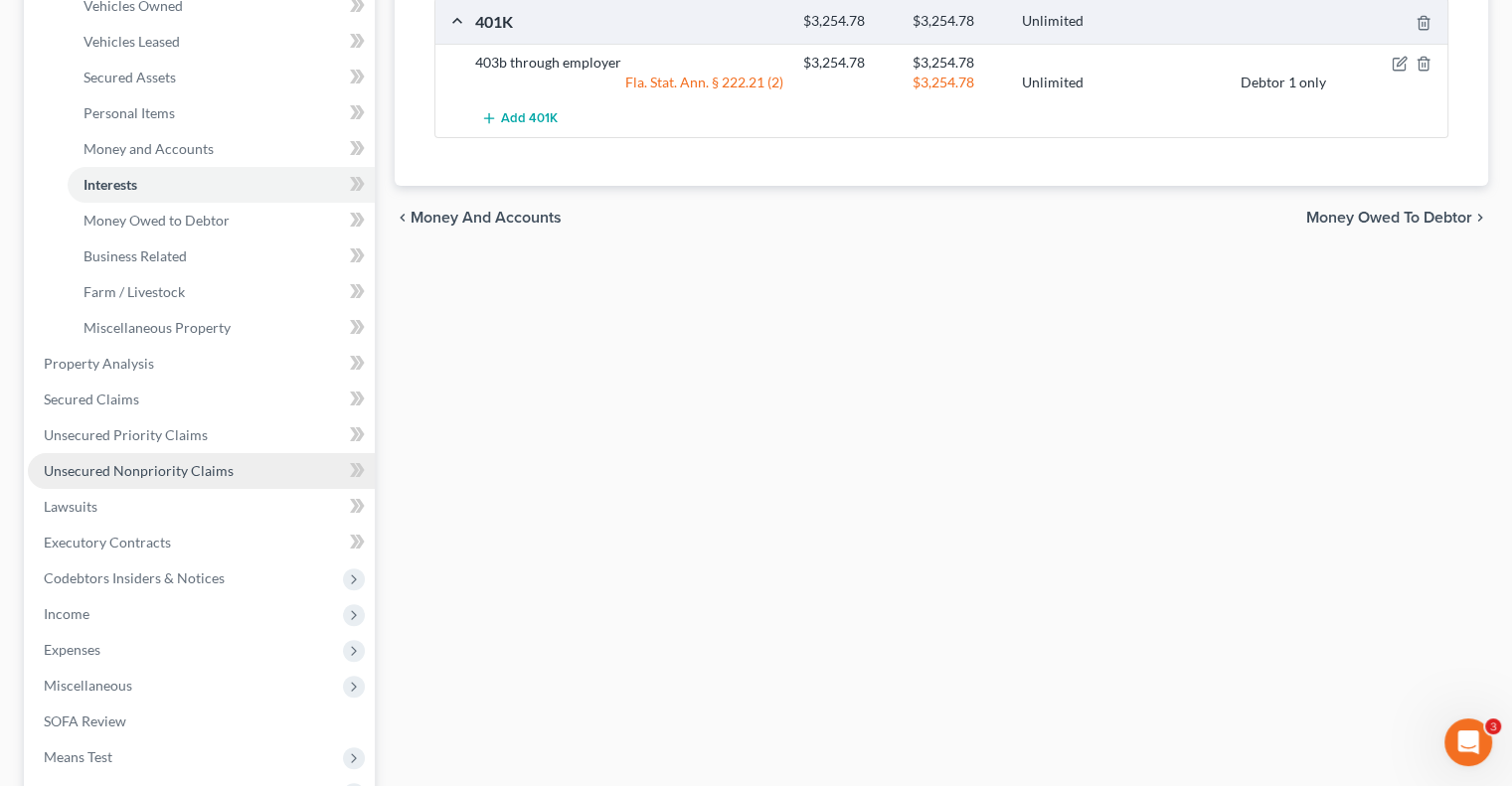 click on "Unsecured Nonpriority Claims" at bounding box center (138, 470) 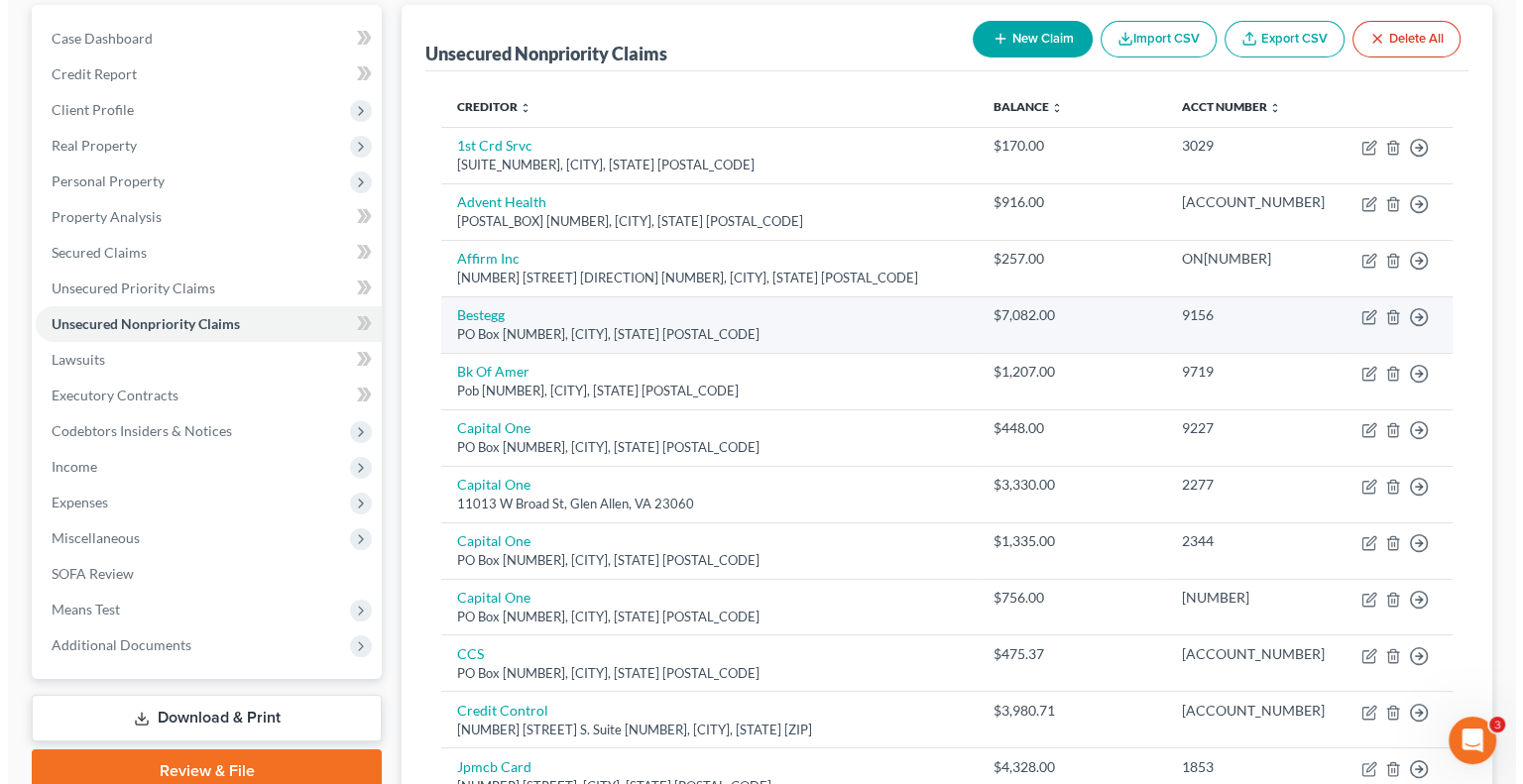 scroll, scrollTop: 198, scrollLeft: 0, axis: vertical 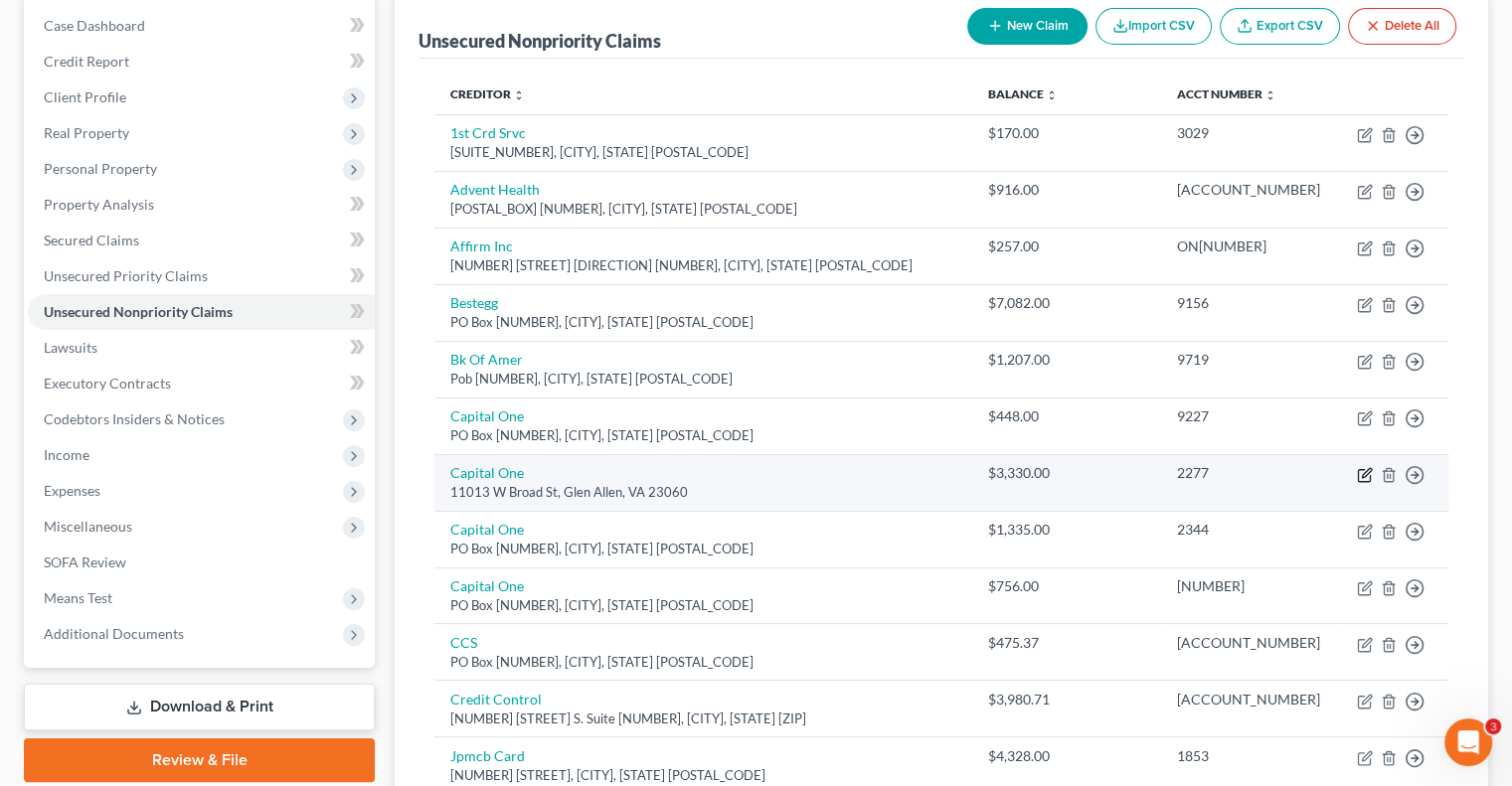 click 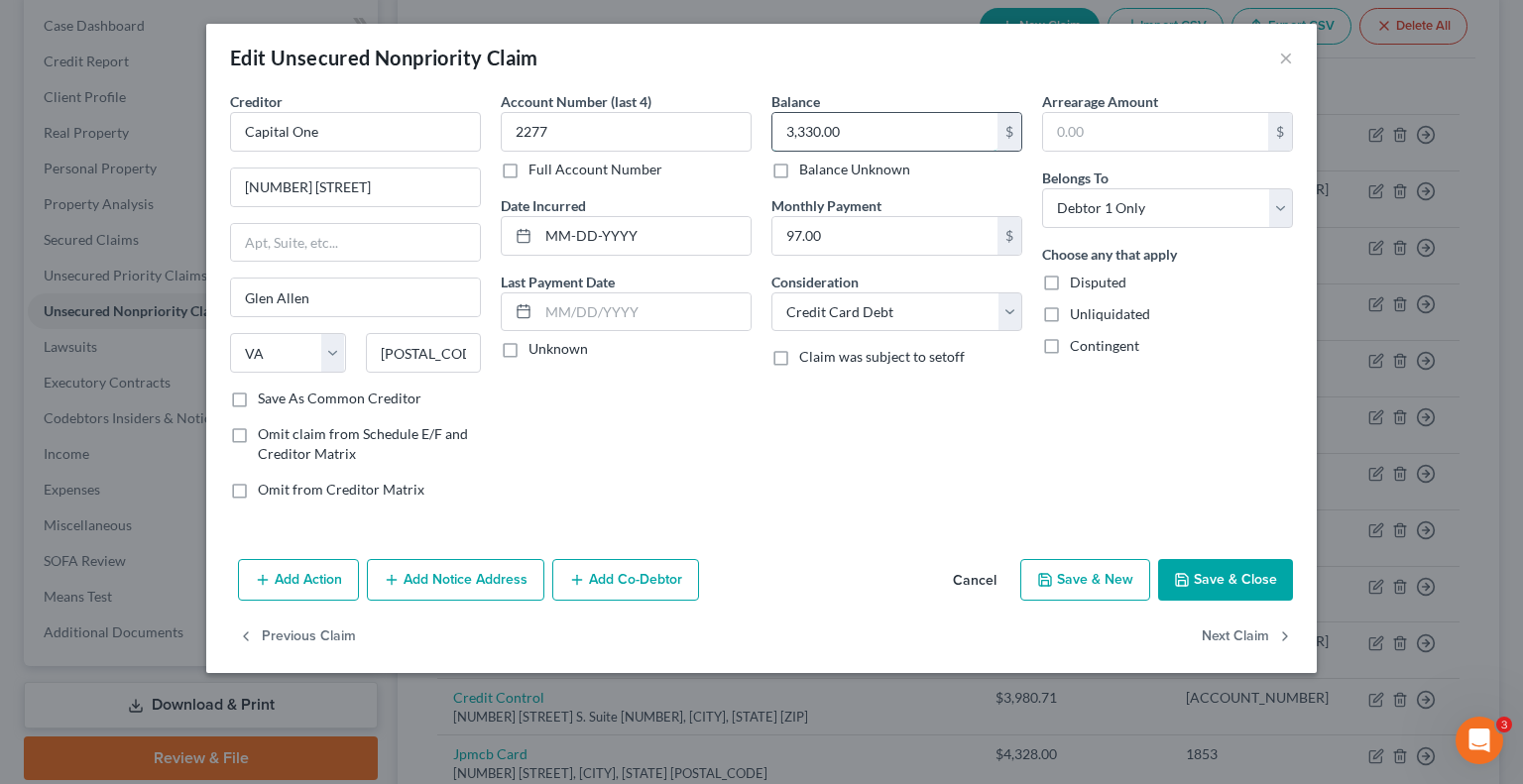 click on "3,330.00" at bounding box center (884, 132) 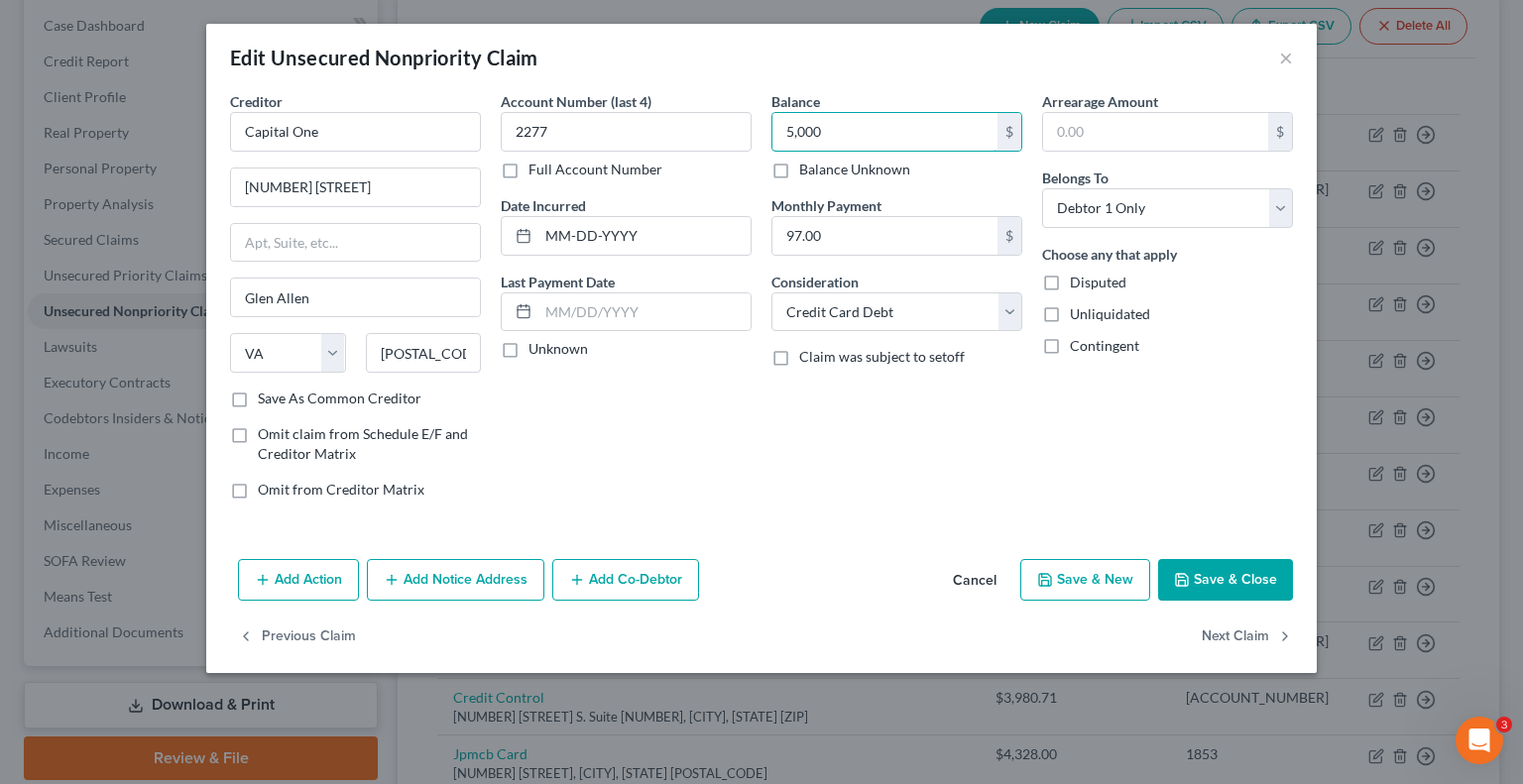 type on "5,000" 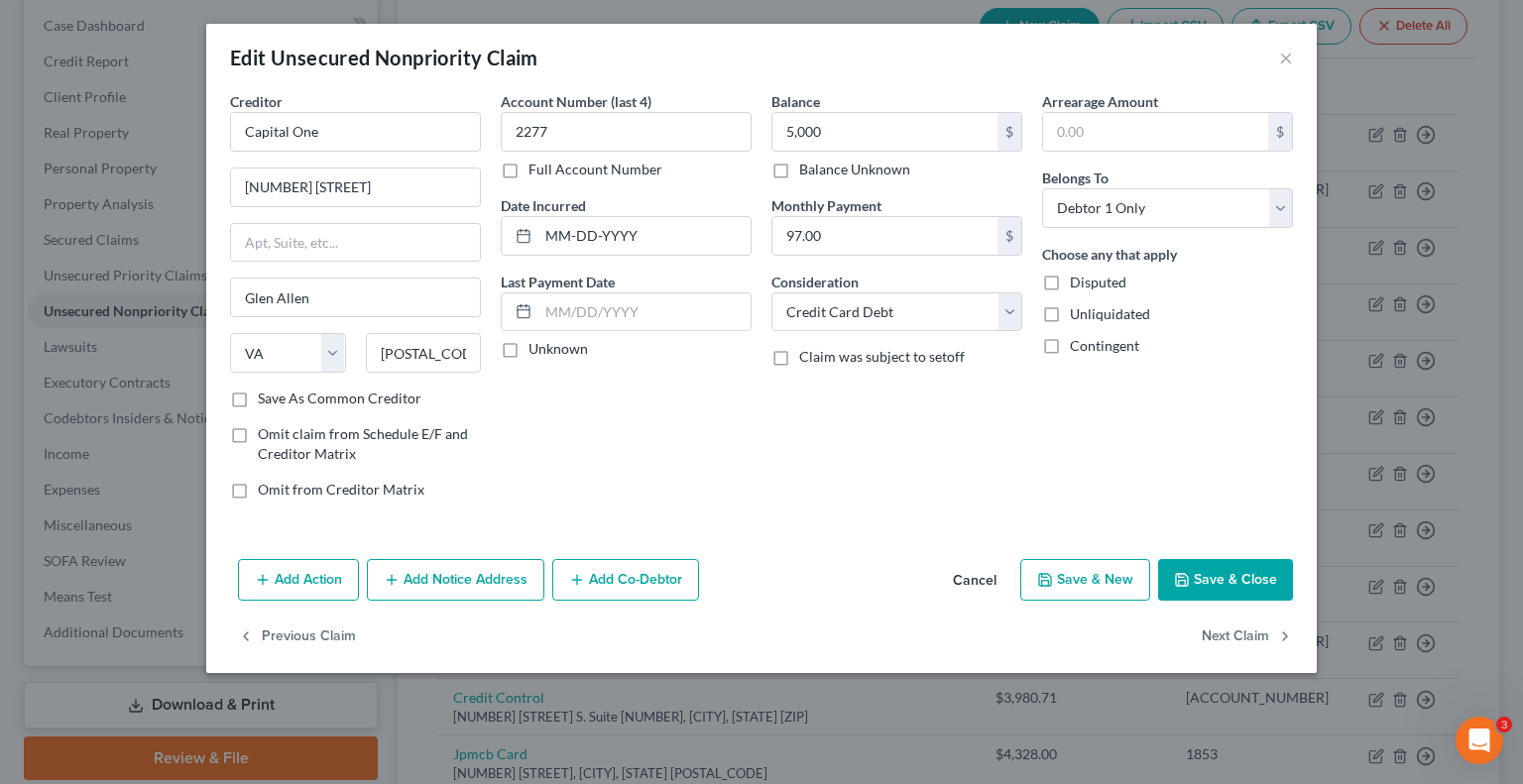 click on "Add Notice Address" at bounding box center (455, 580) 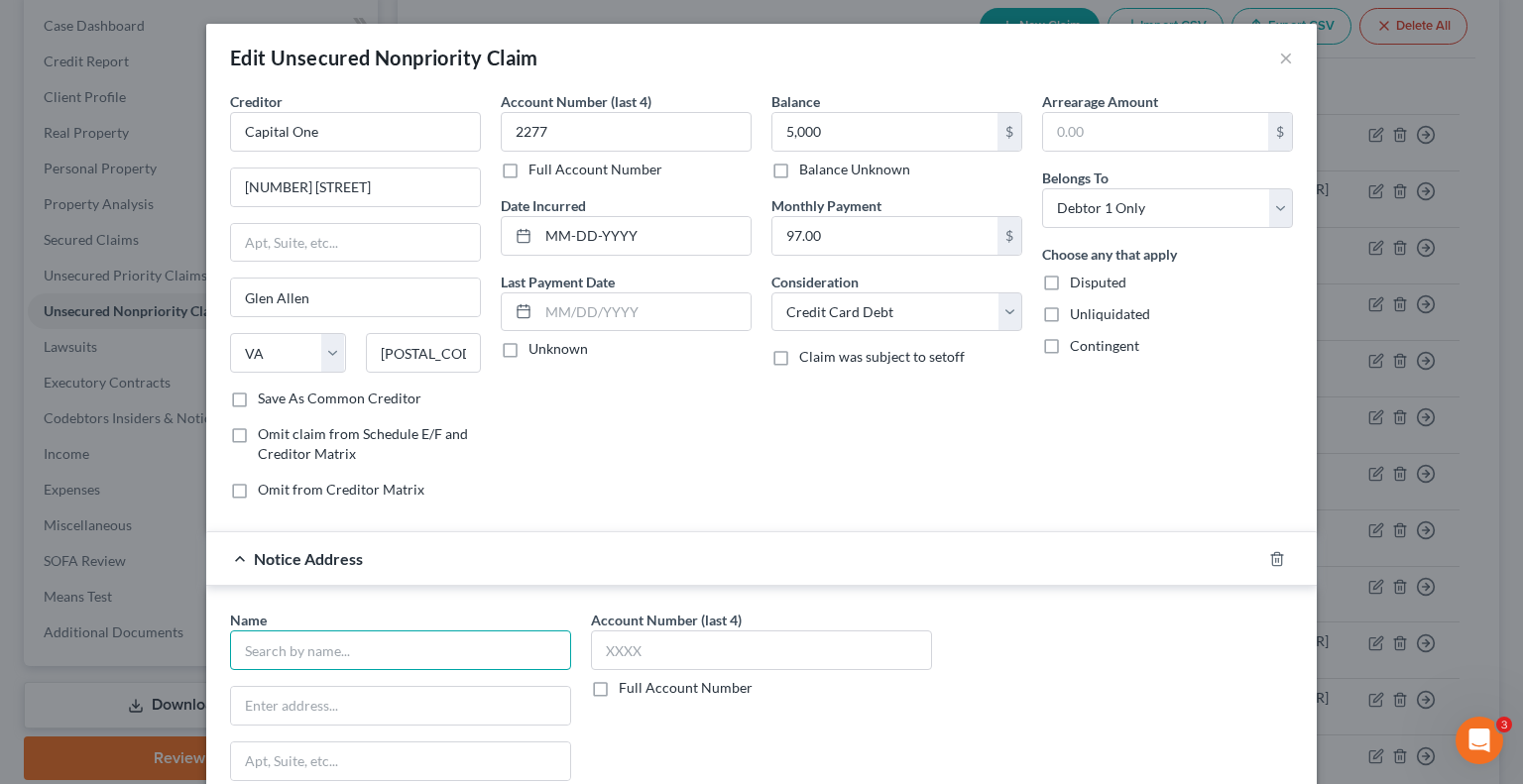 drag, startPoint x: 359, startPoint y: 653, endPoint x: 374, endPoint y: 648, distance: 15.811388 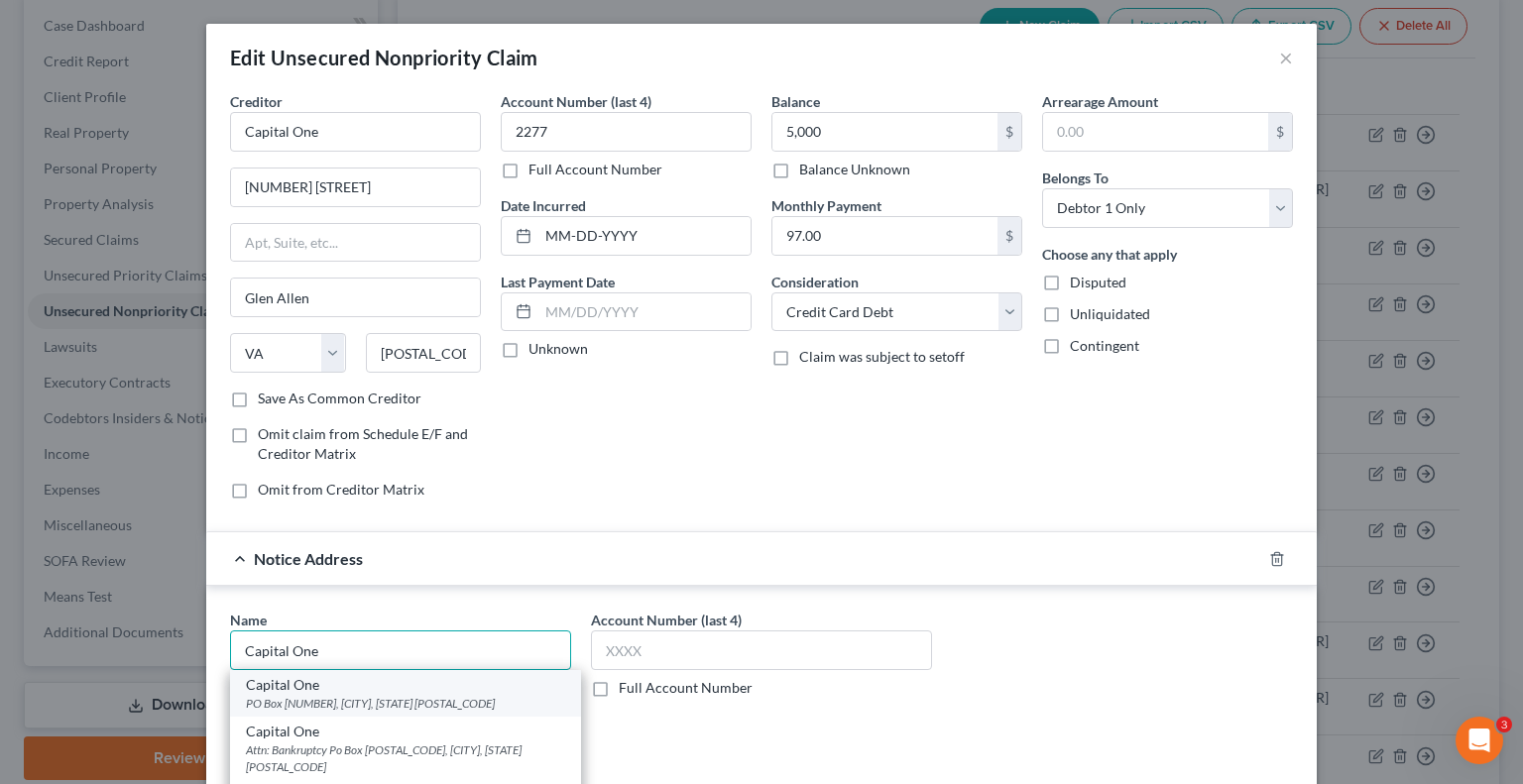 type on "Capital One" 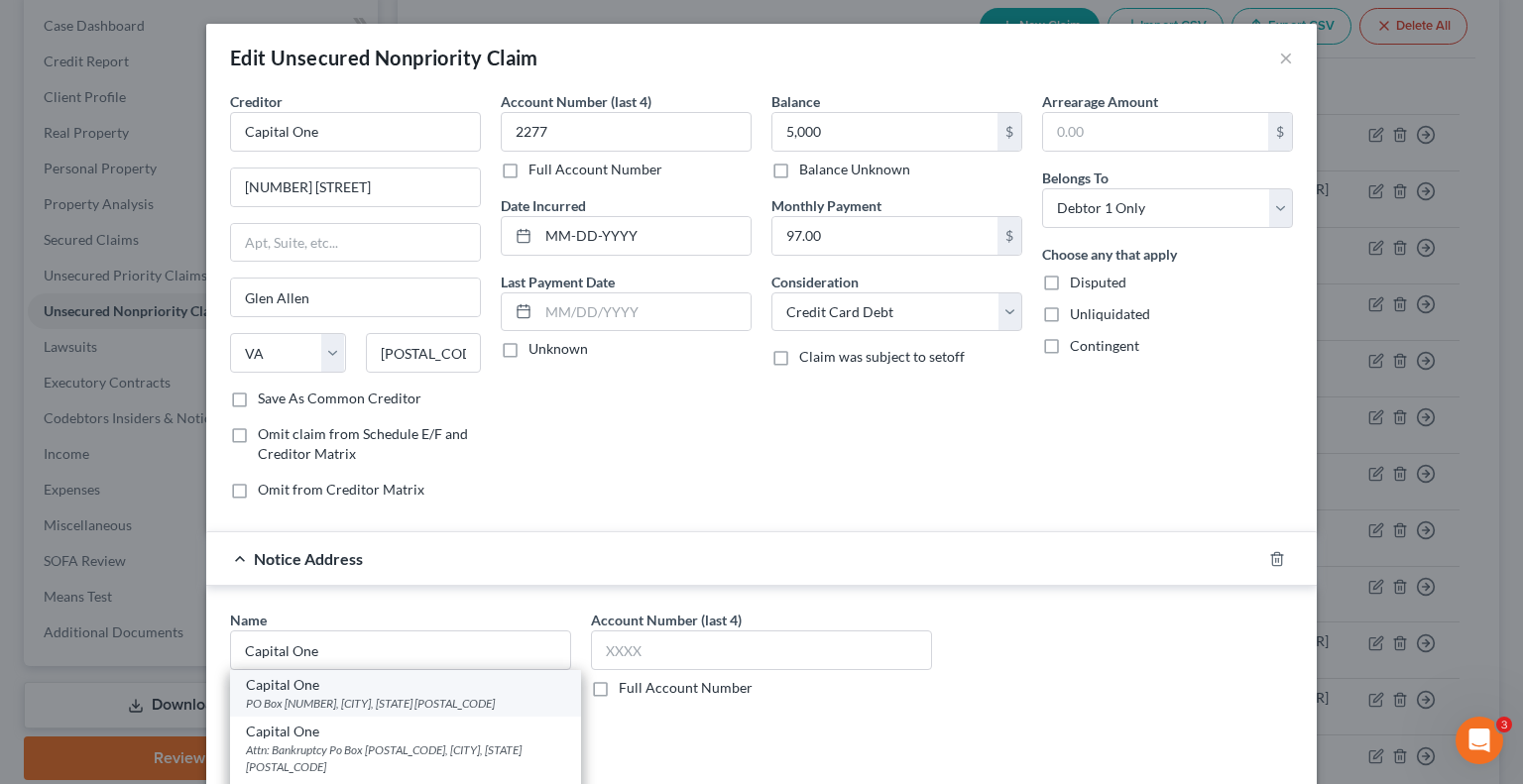 click on "Capital One" at bounding box center (406, 685) 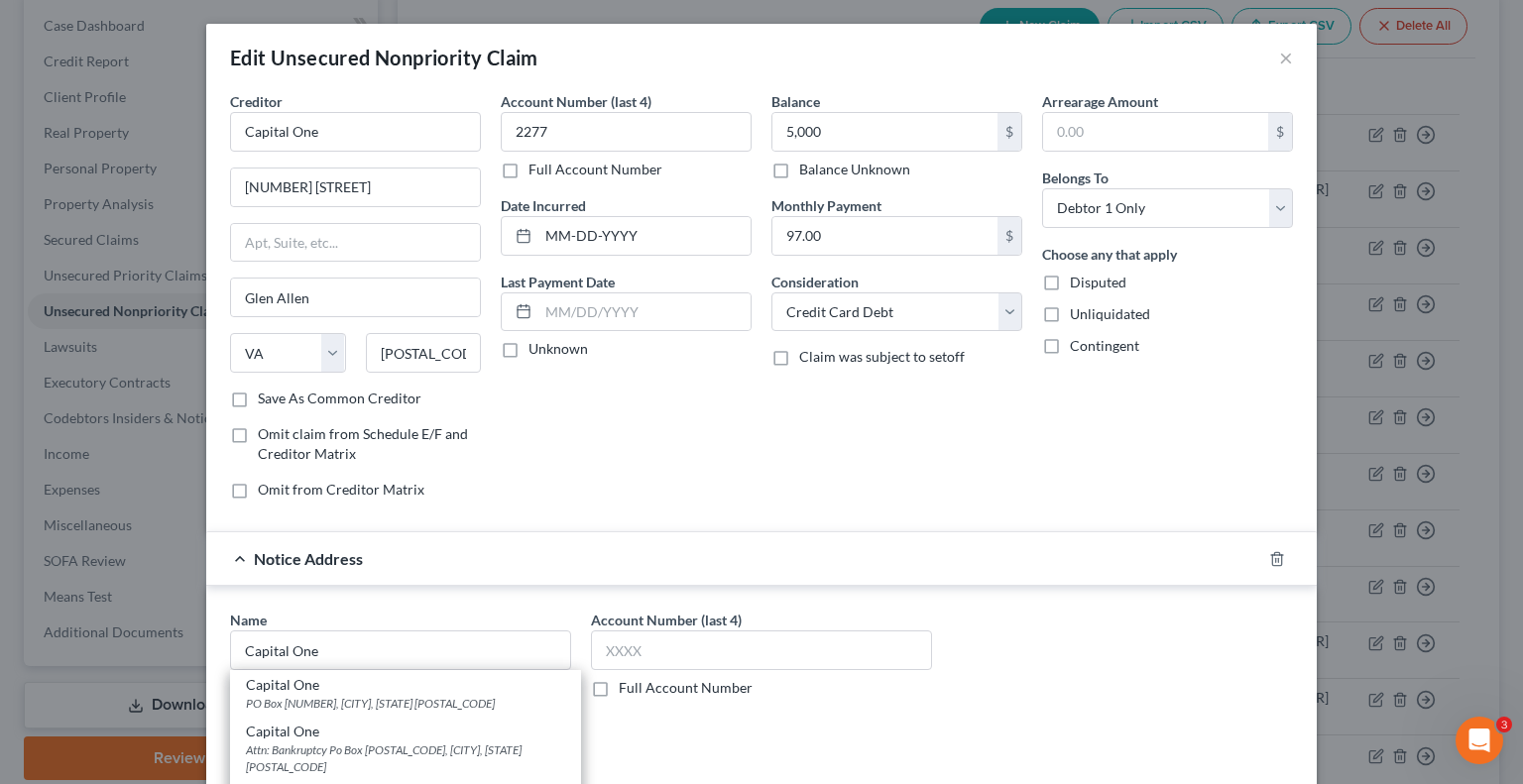 type on "[PO_BOX] [NUMBER]" 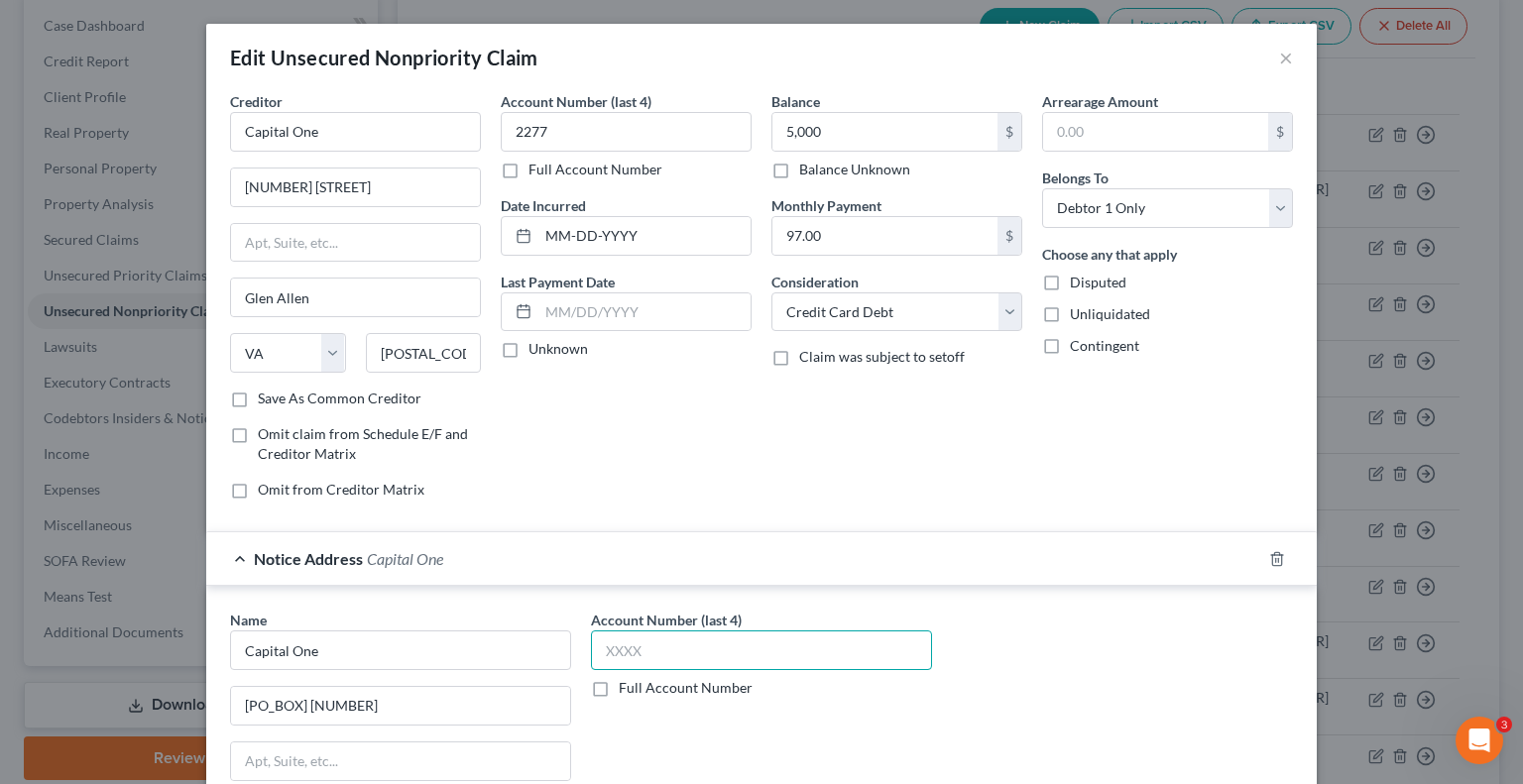 click at bounding box center [762, 650] 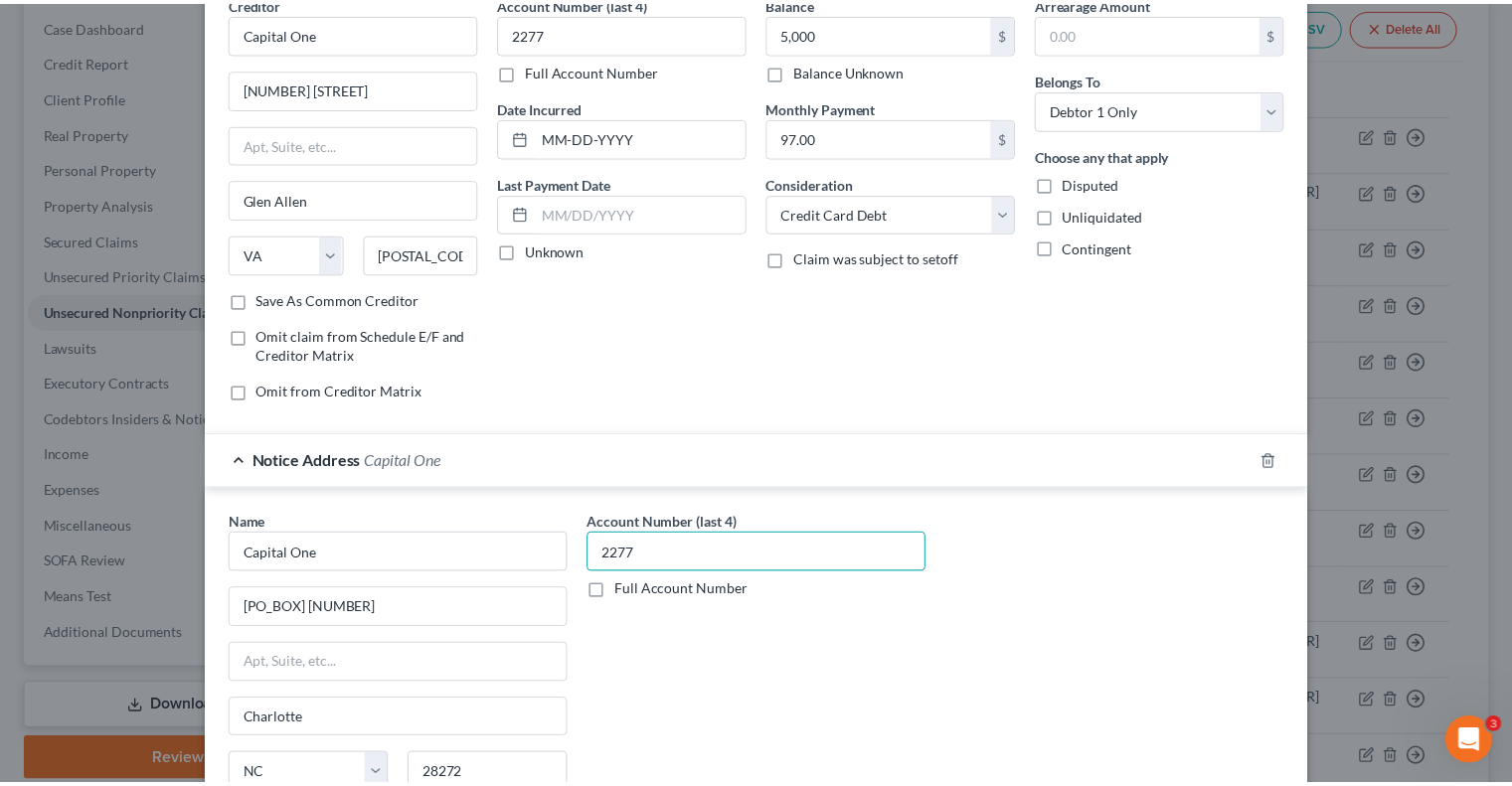 scroll, scrollTop: 298, scrollLeft: 0, axis: vertical 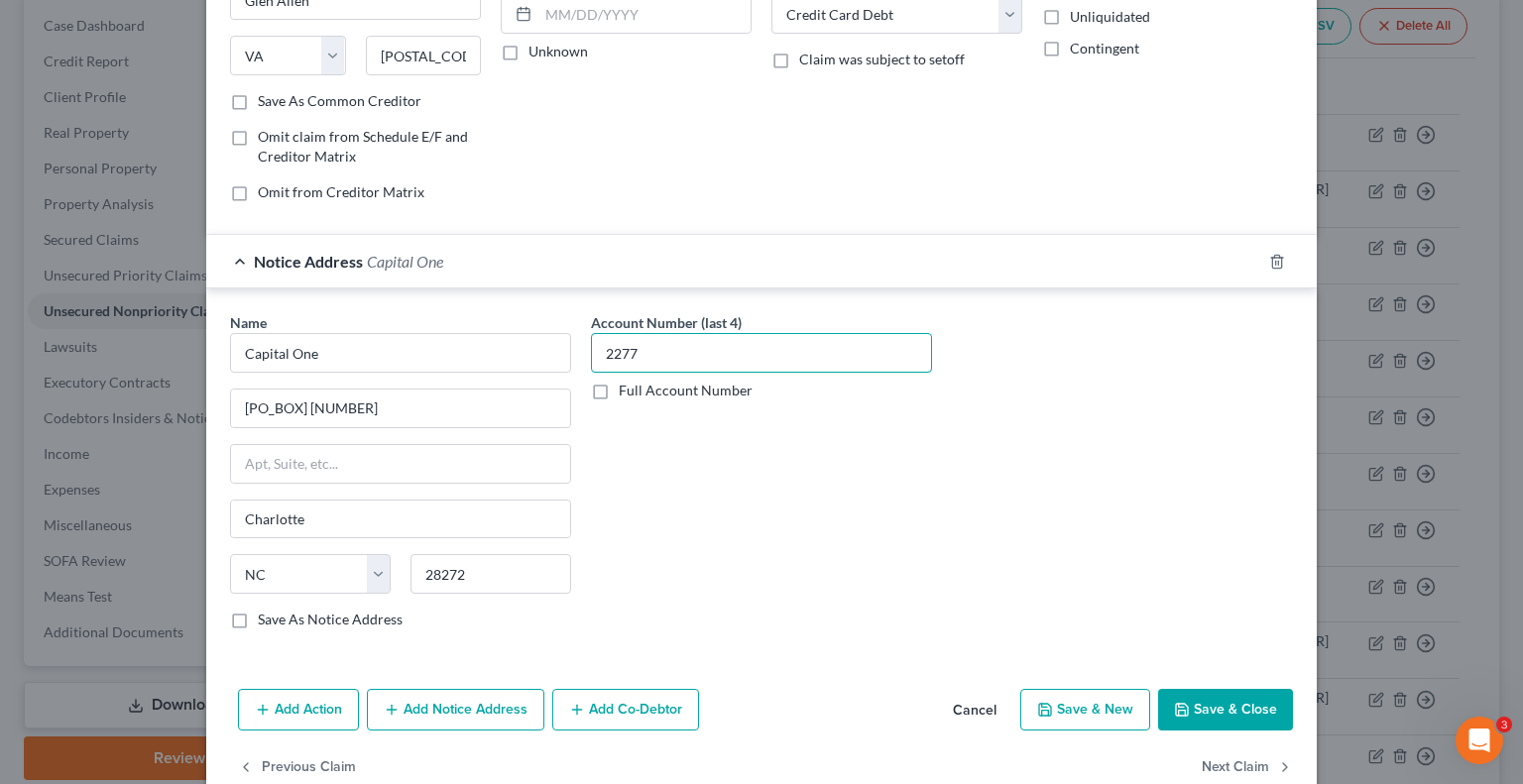 type on "2277" 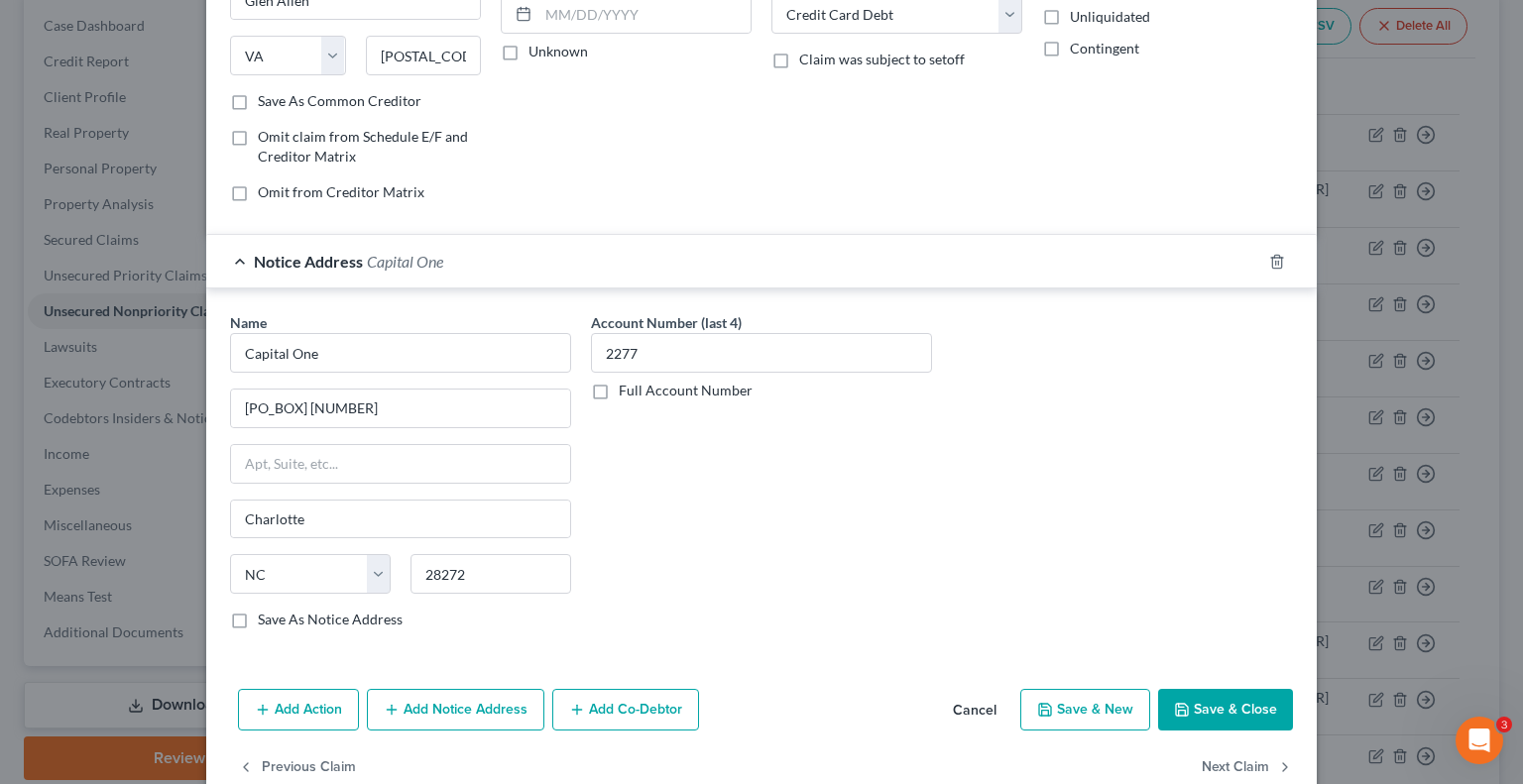 click on "Save & Close" at bounding box center (1226, 710) 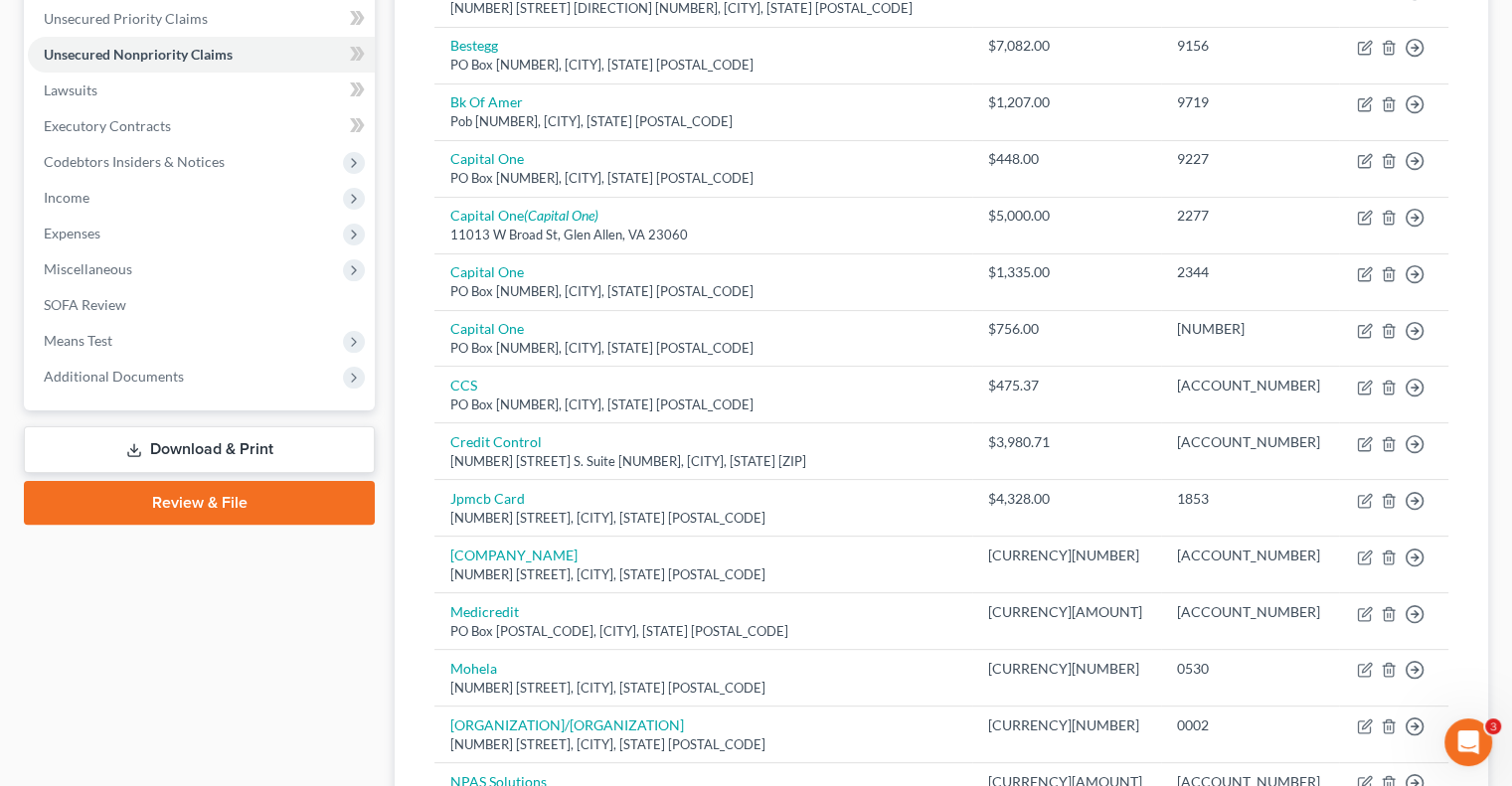 scroll, scrollTop: 0, scrollLeft: 0, axis: both 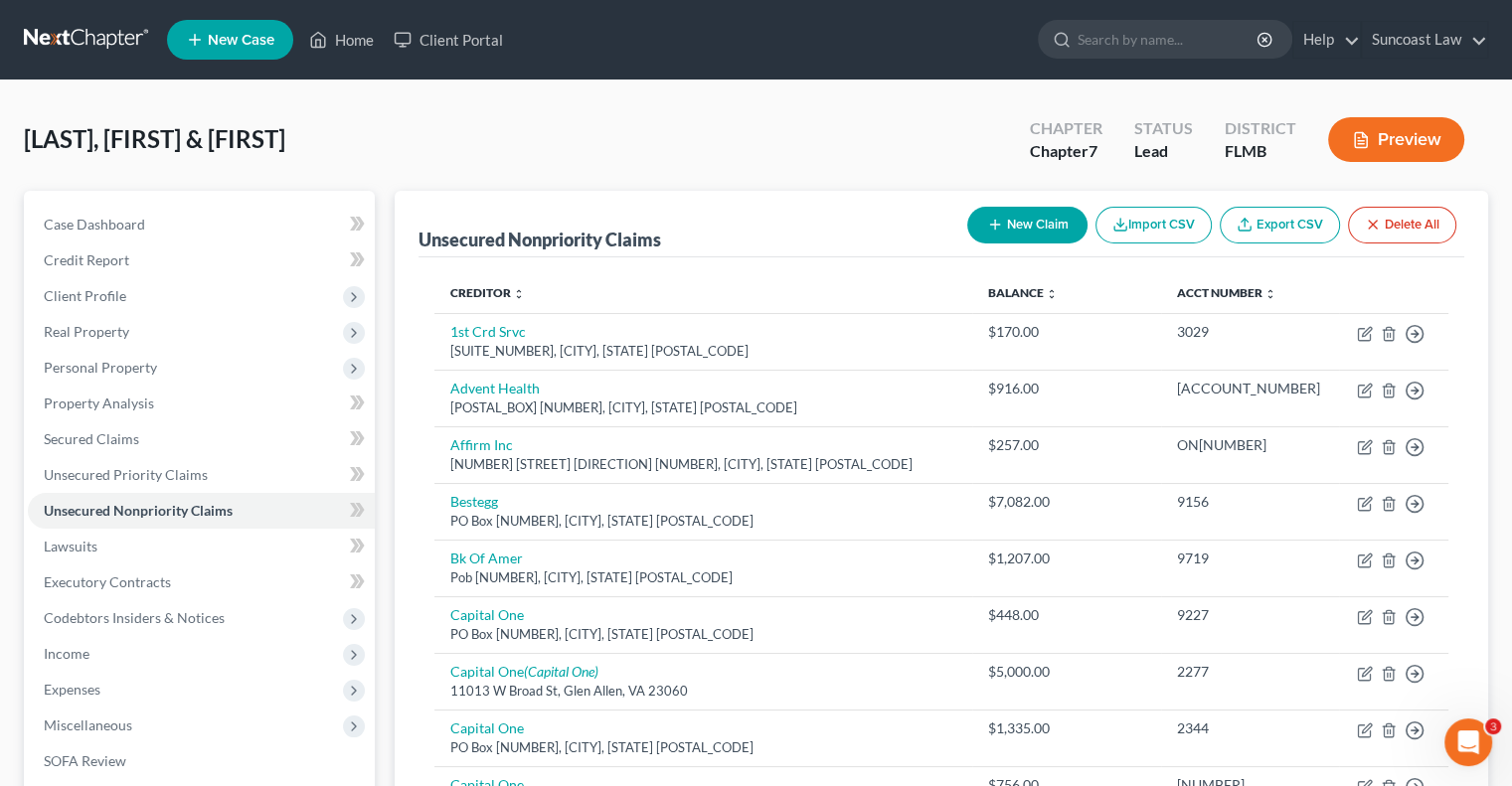 click on "New Claim" at bounding box center (1027, 225) 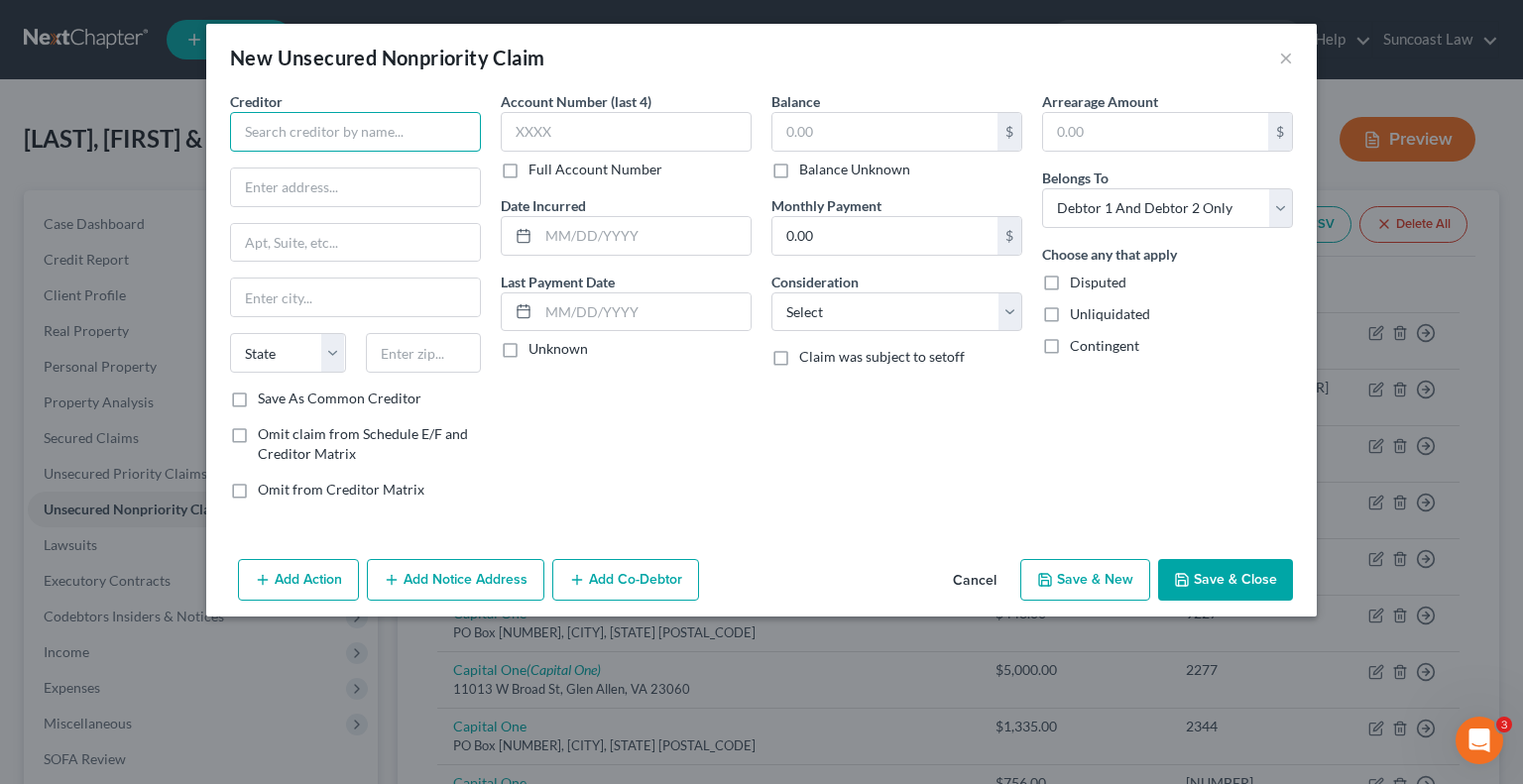 click at bounding box center (355, 132) 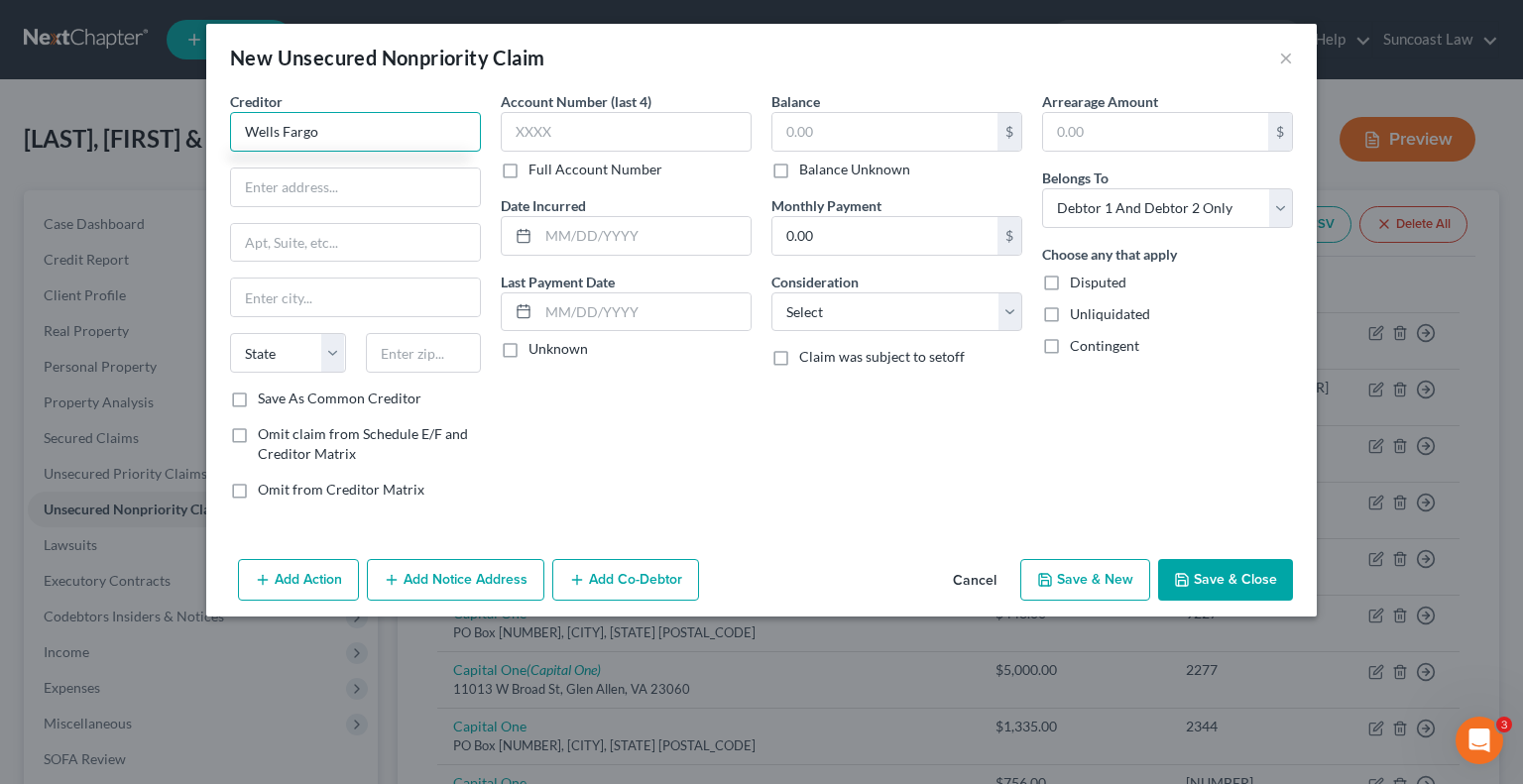 type on "Wells Fargo" 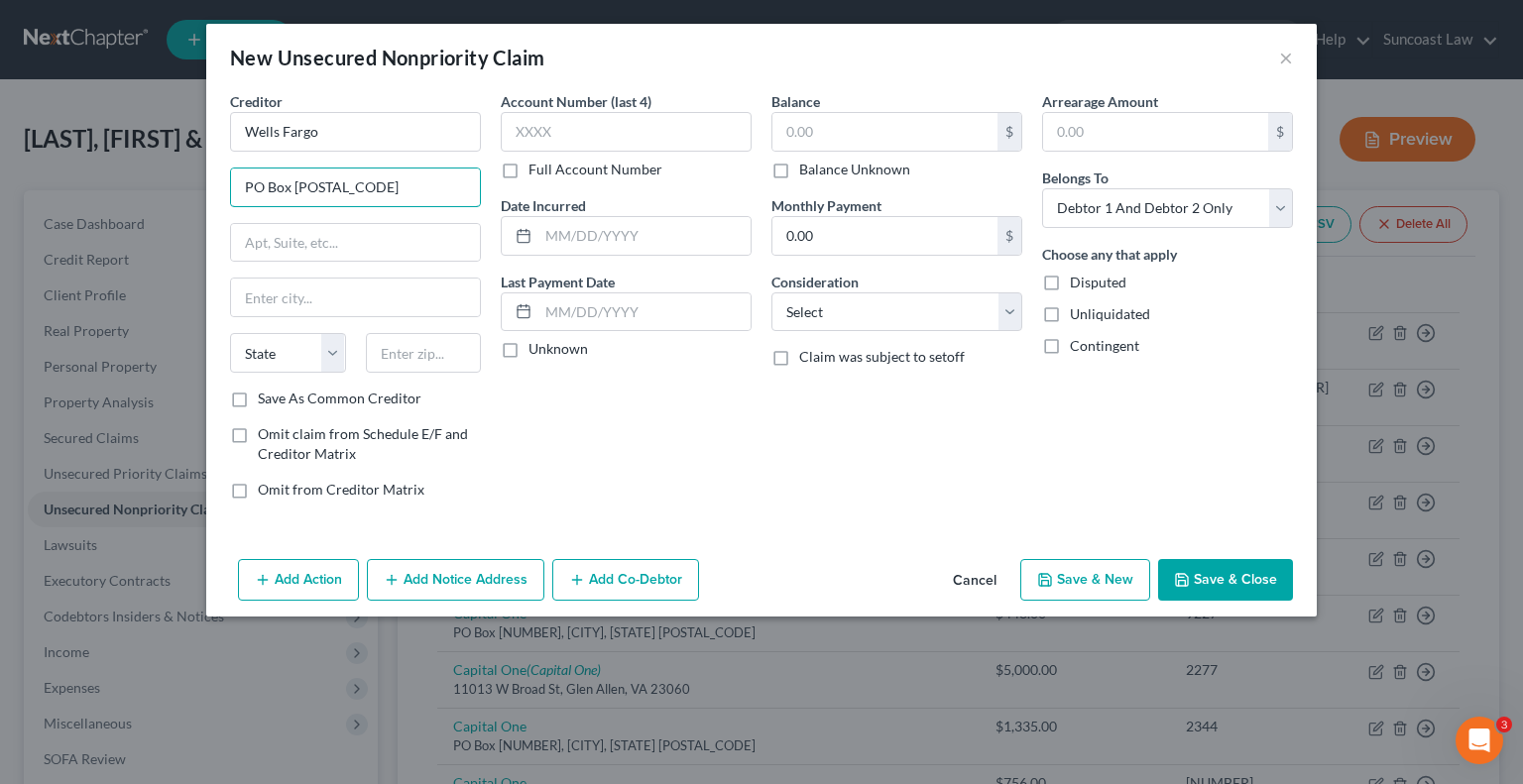 type on "PO Box [POSTAL_CODE]" 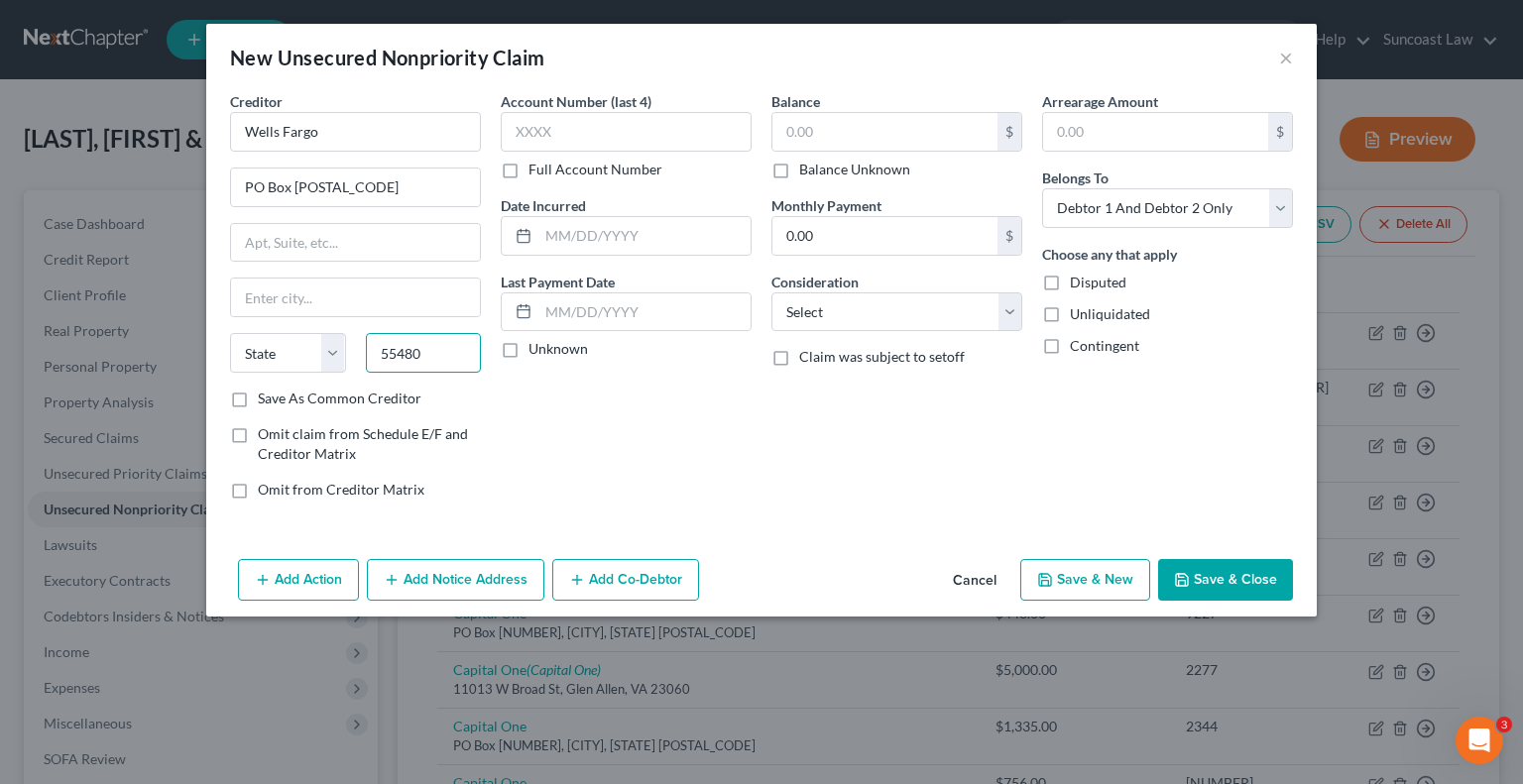 type on "55480" 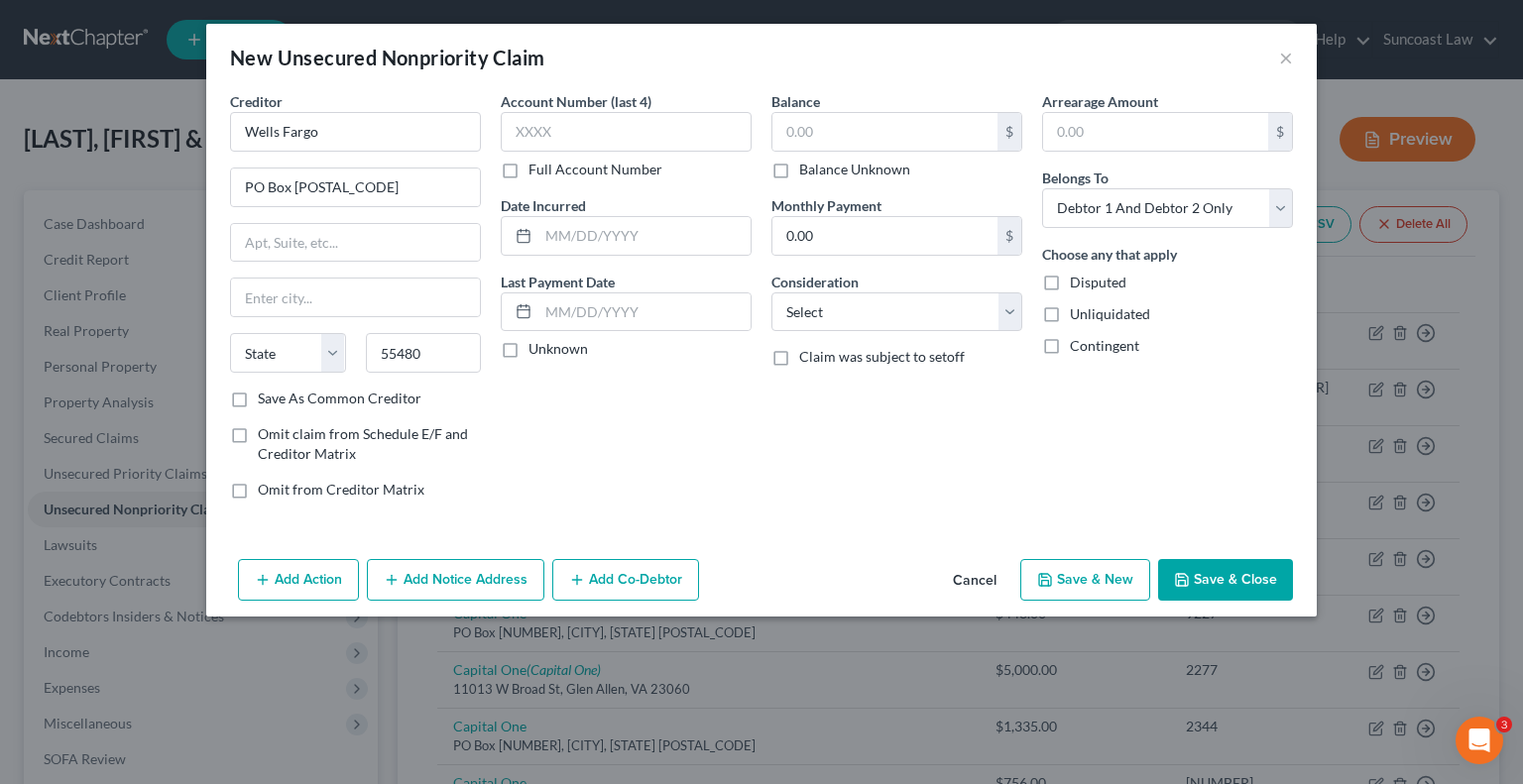type on "Minneapolis" 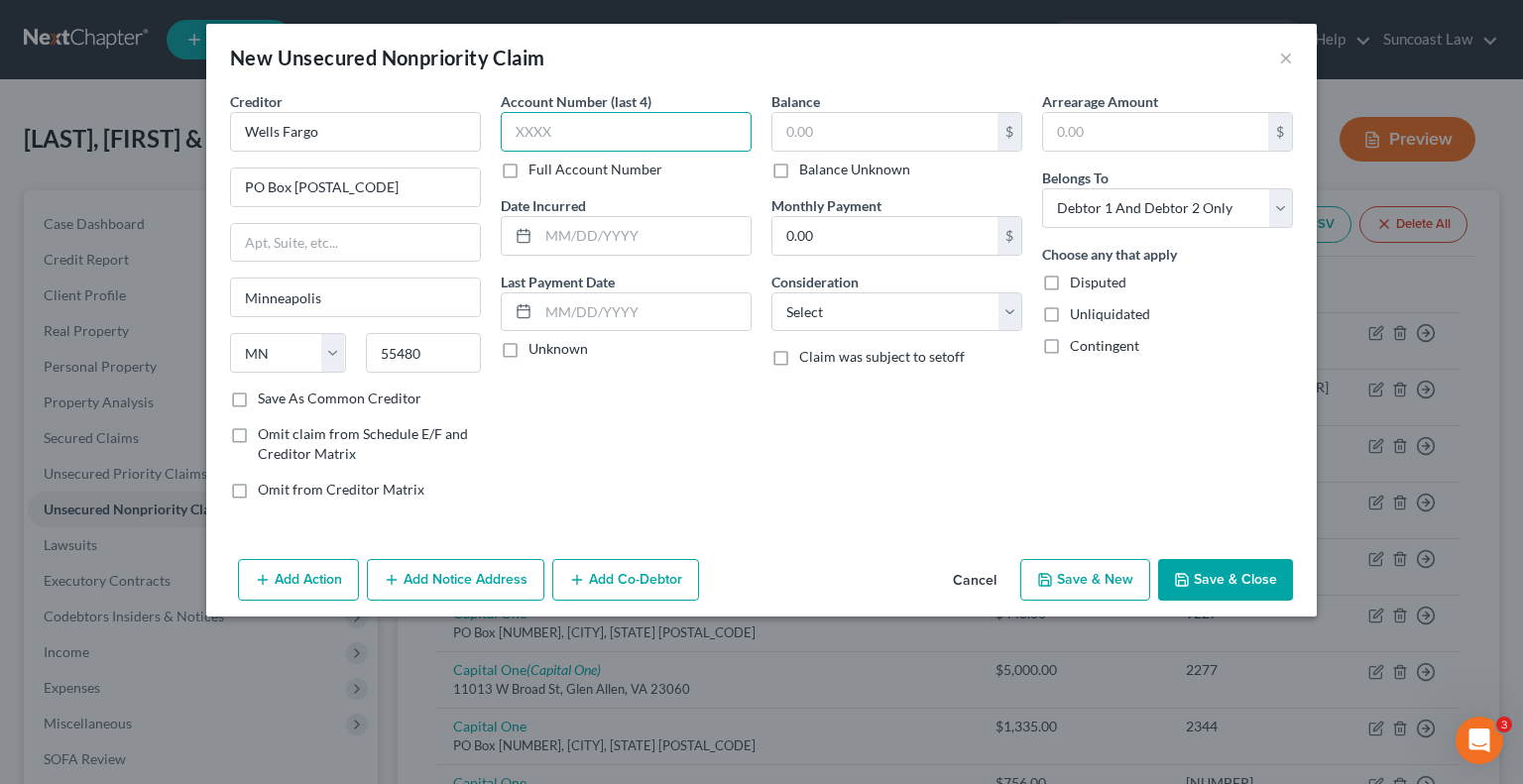 click at bounding box center [626, 132] 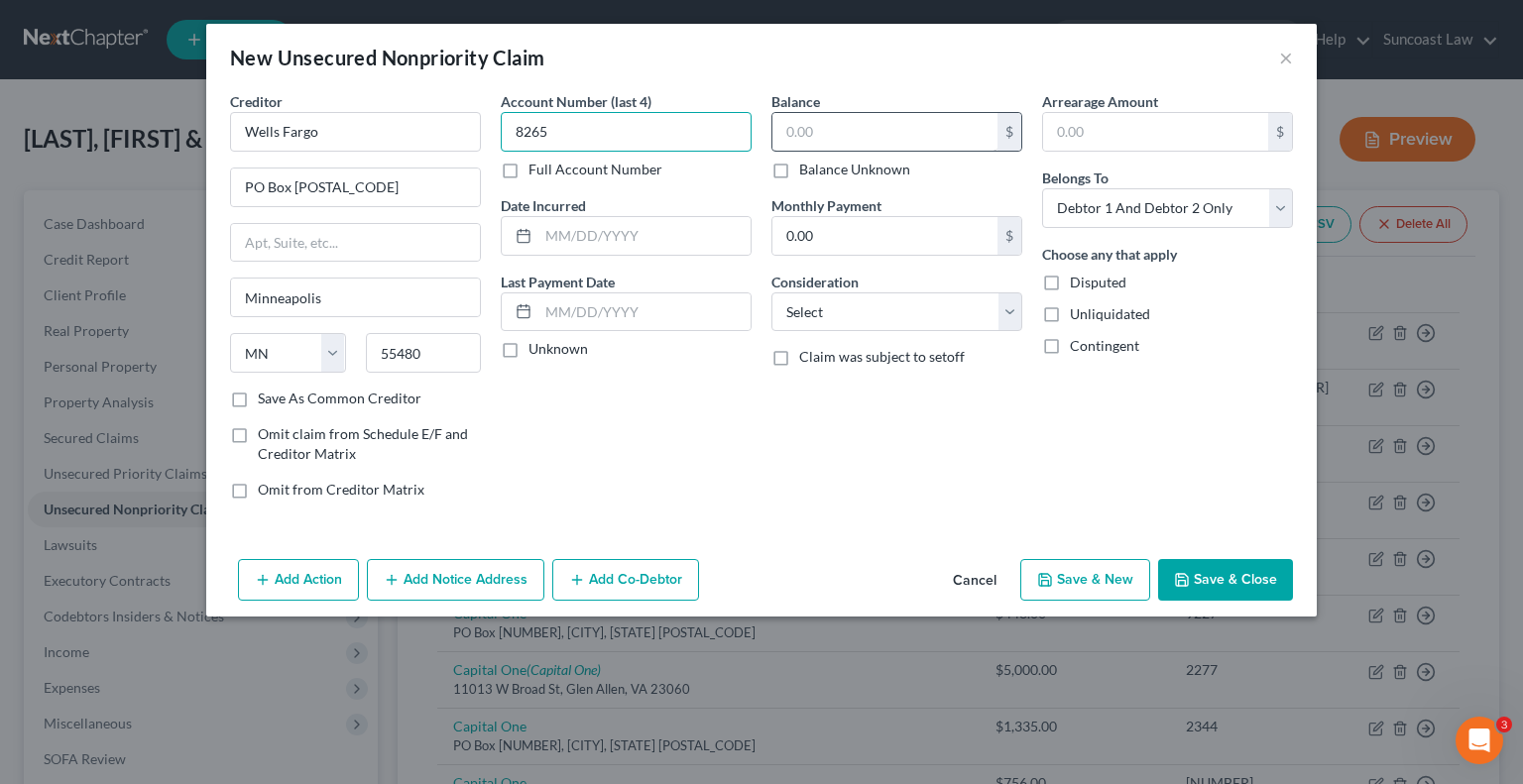 type on "8265" 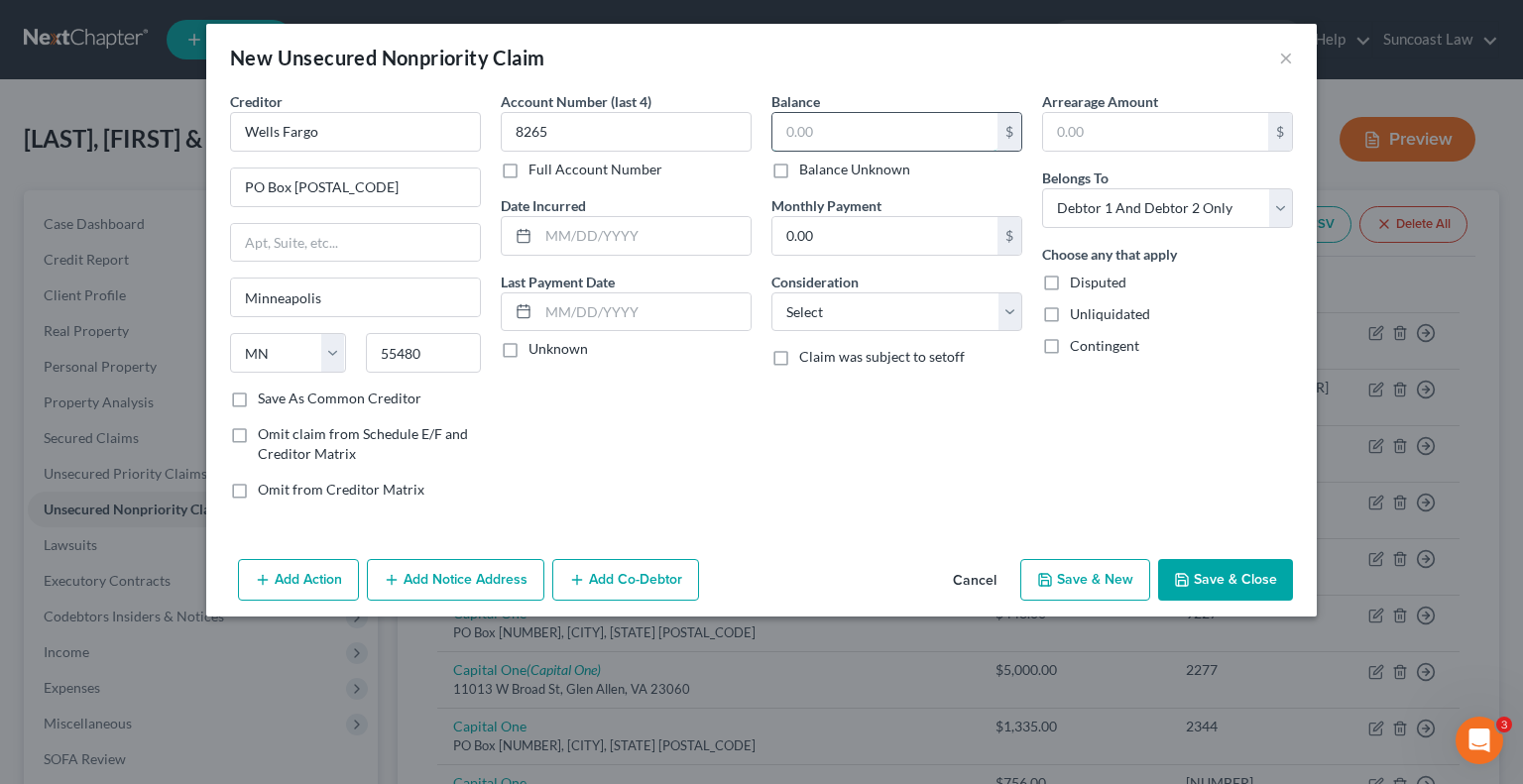 click at bounding box center [884, 132] 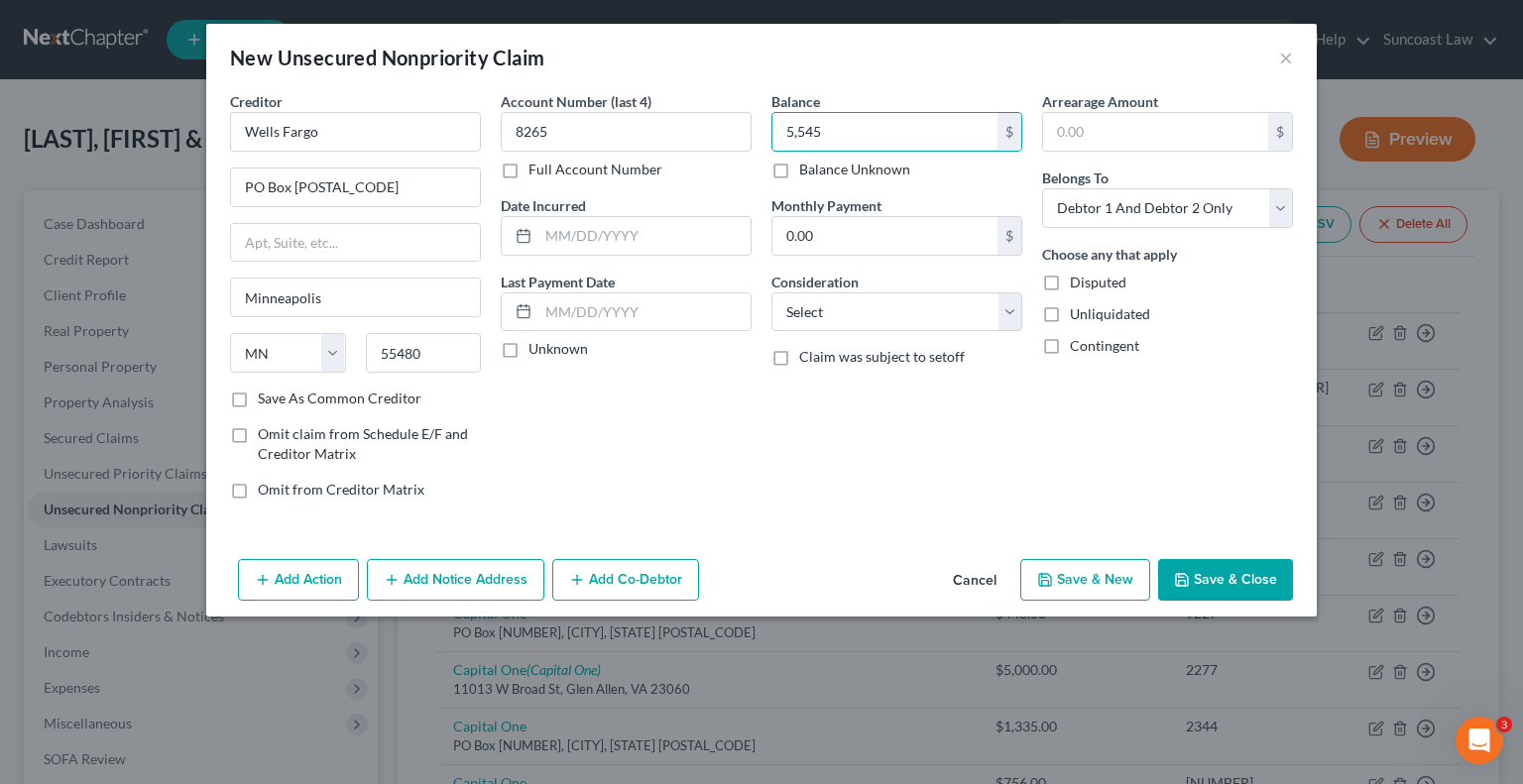 type on "5,545" 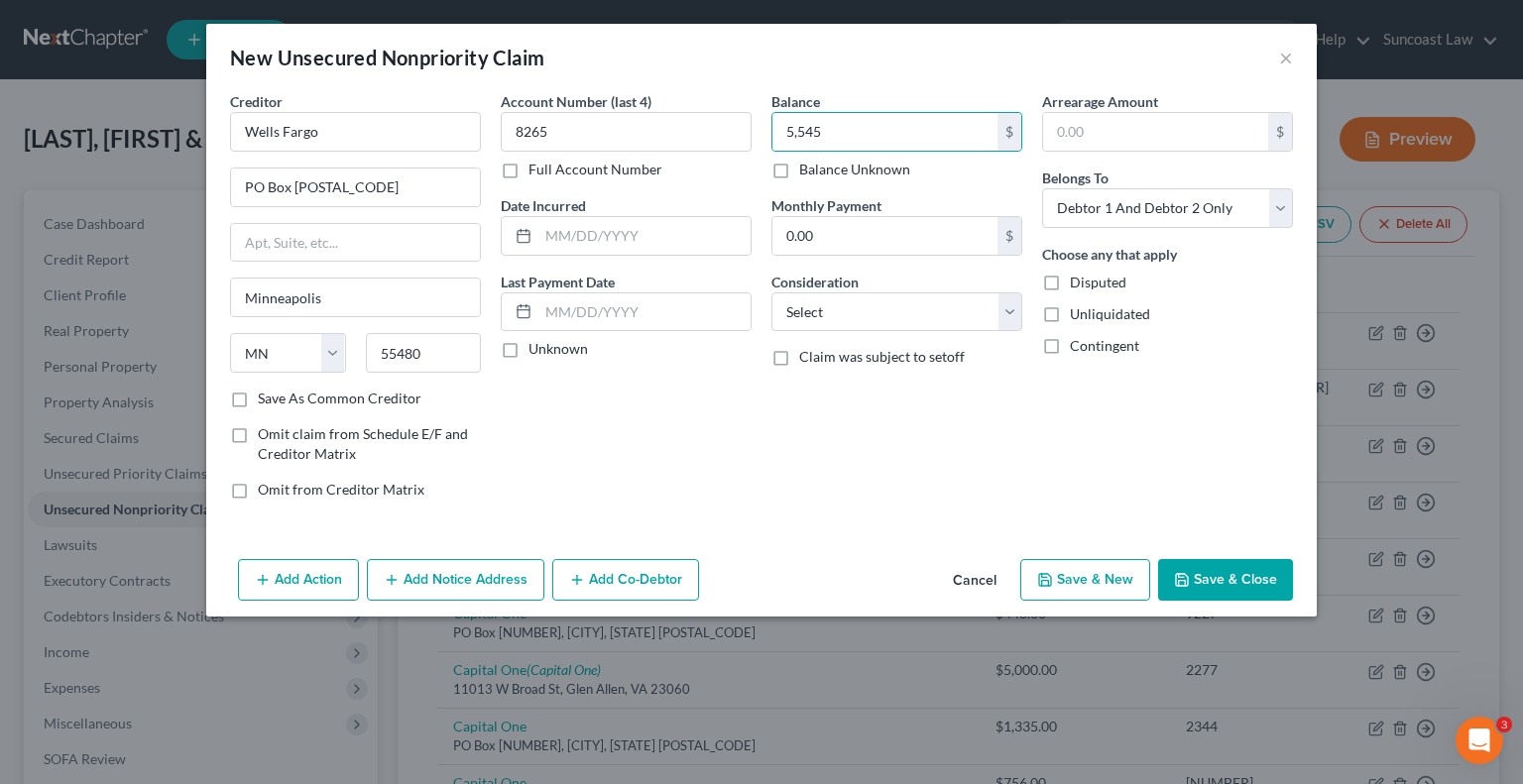 click on "Save & Close" at bounding box center [1226, 580] 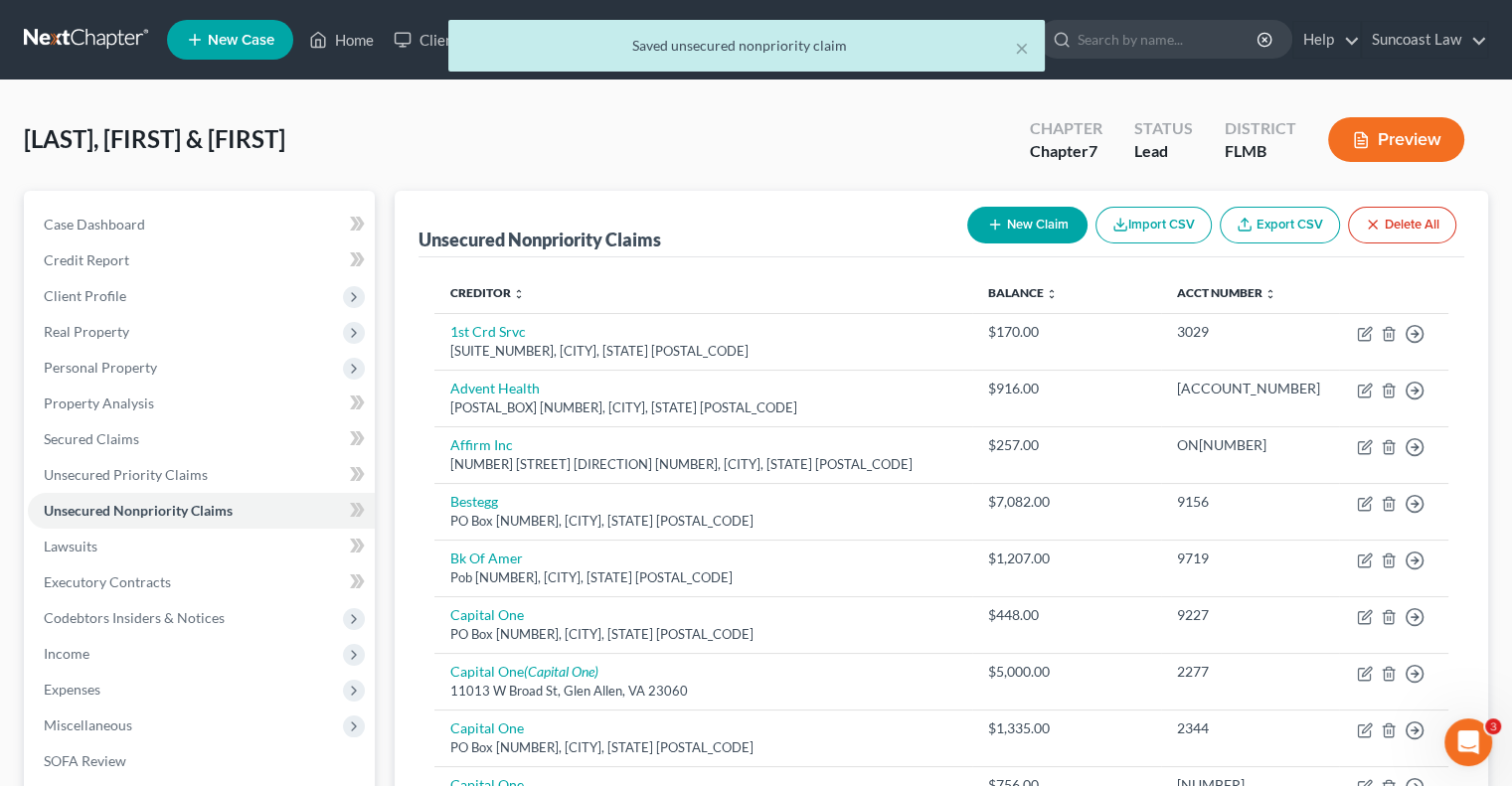 click on "New Claim" at bounding box center (1027, 225) 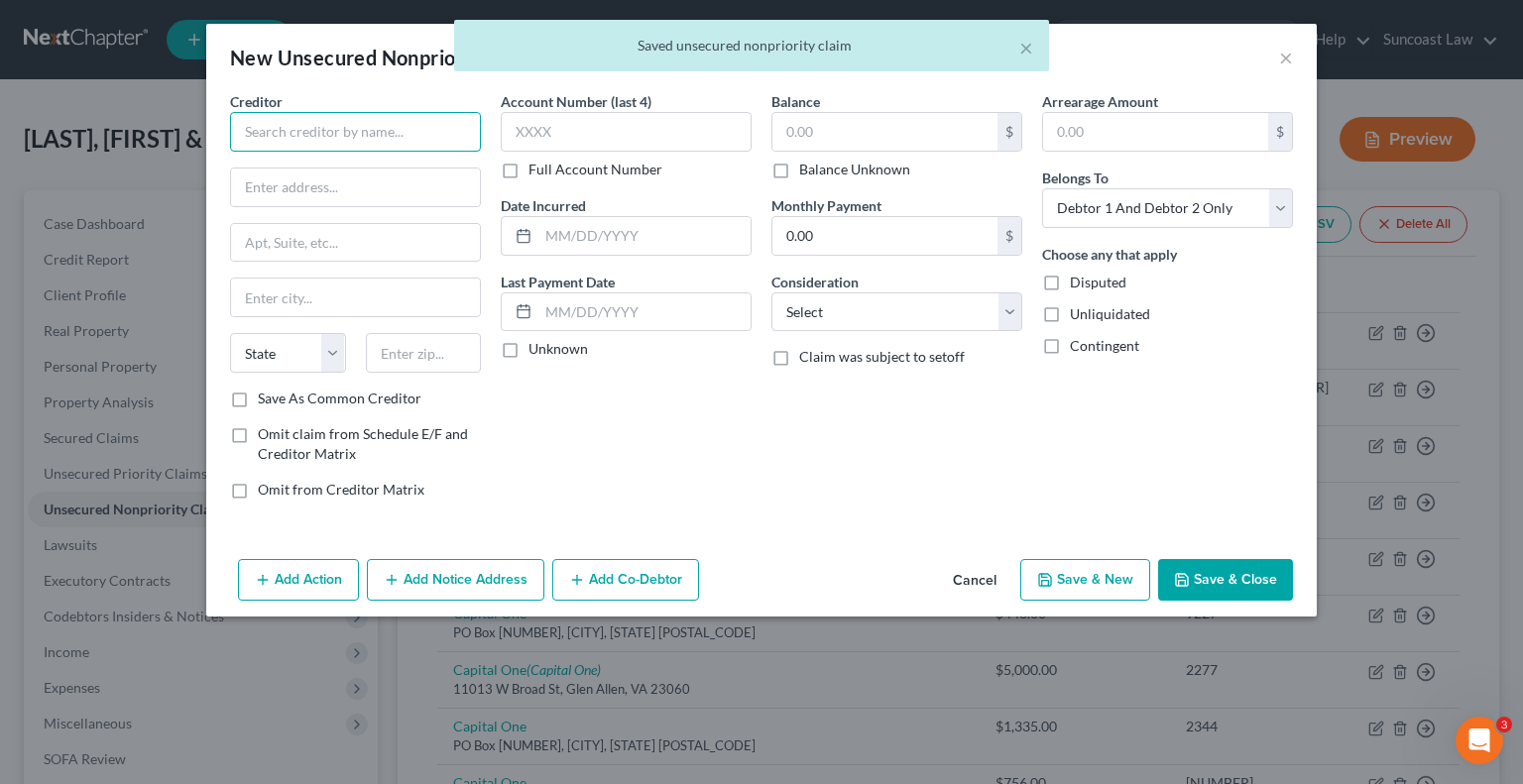 click at bounding box center (355, 132) 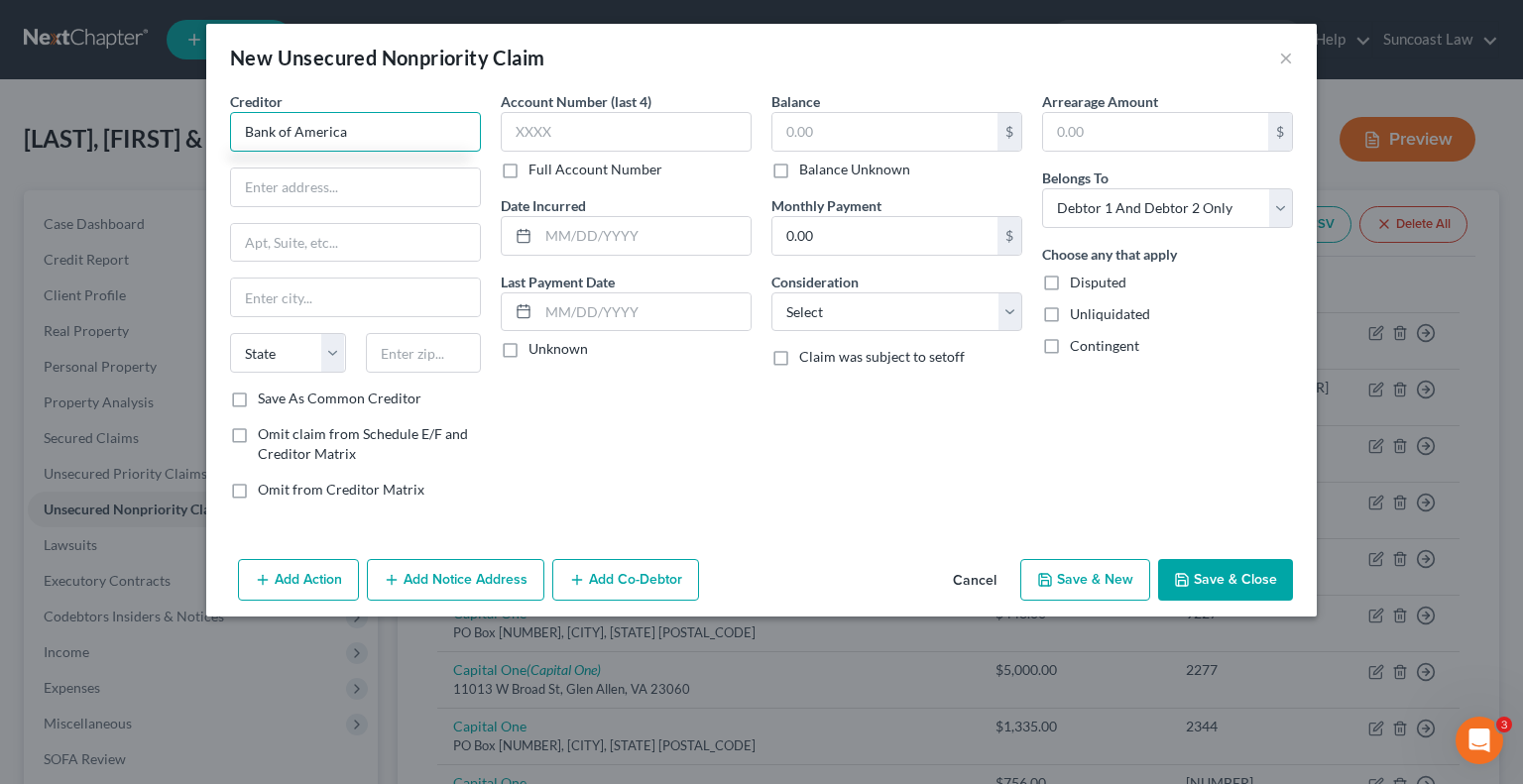 type on "Bank of America" 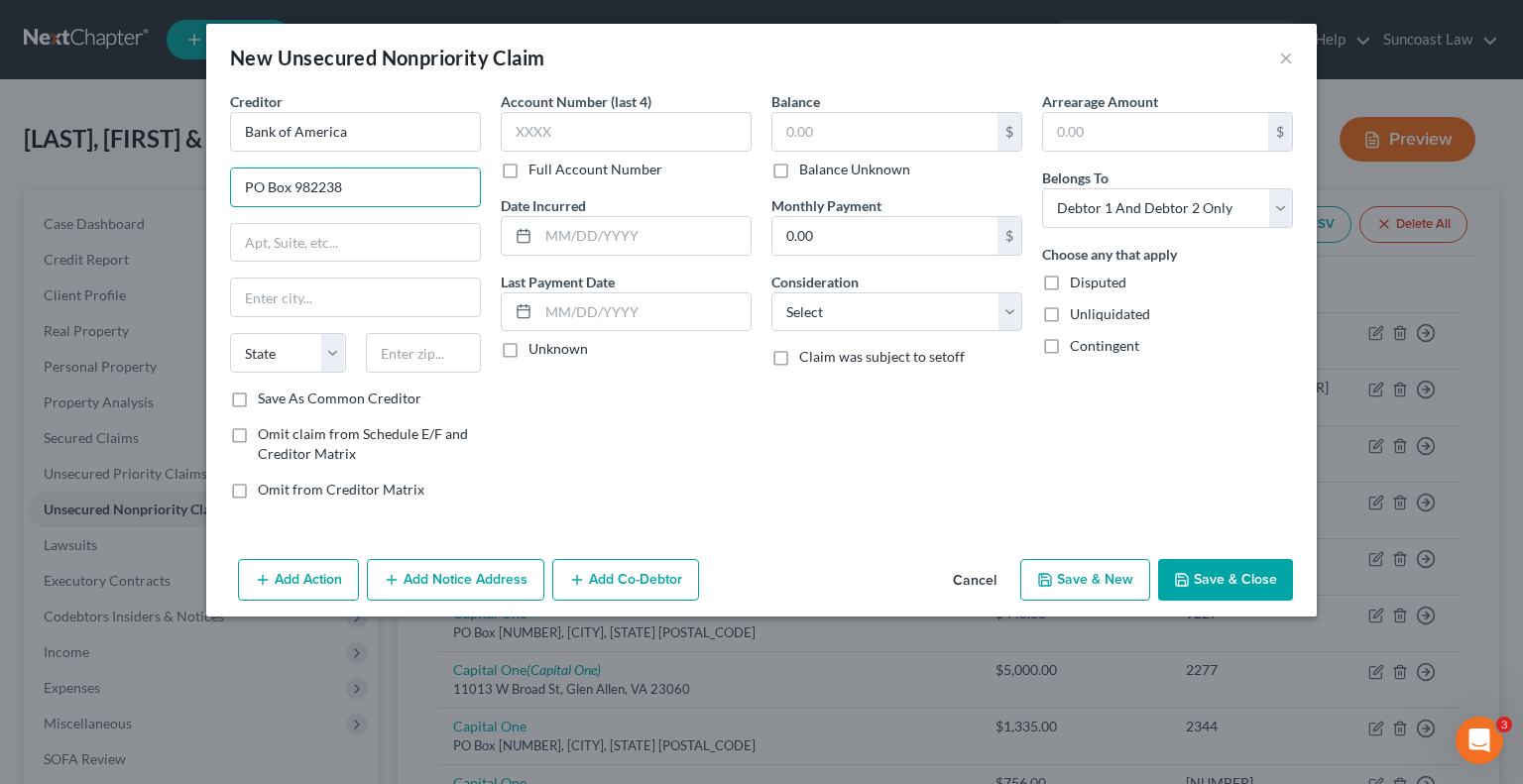 type on "PO Box 982238" 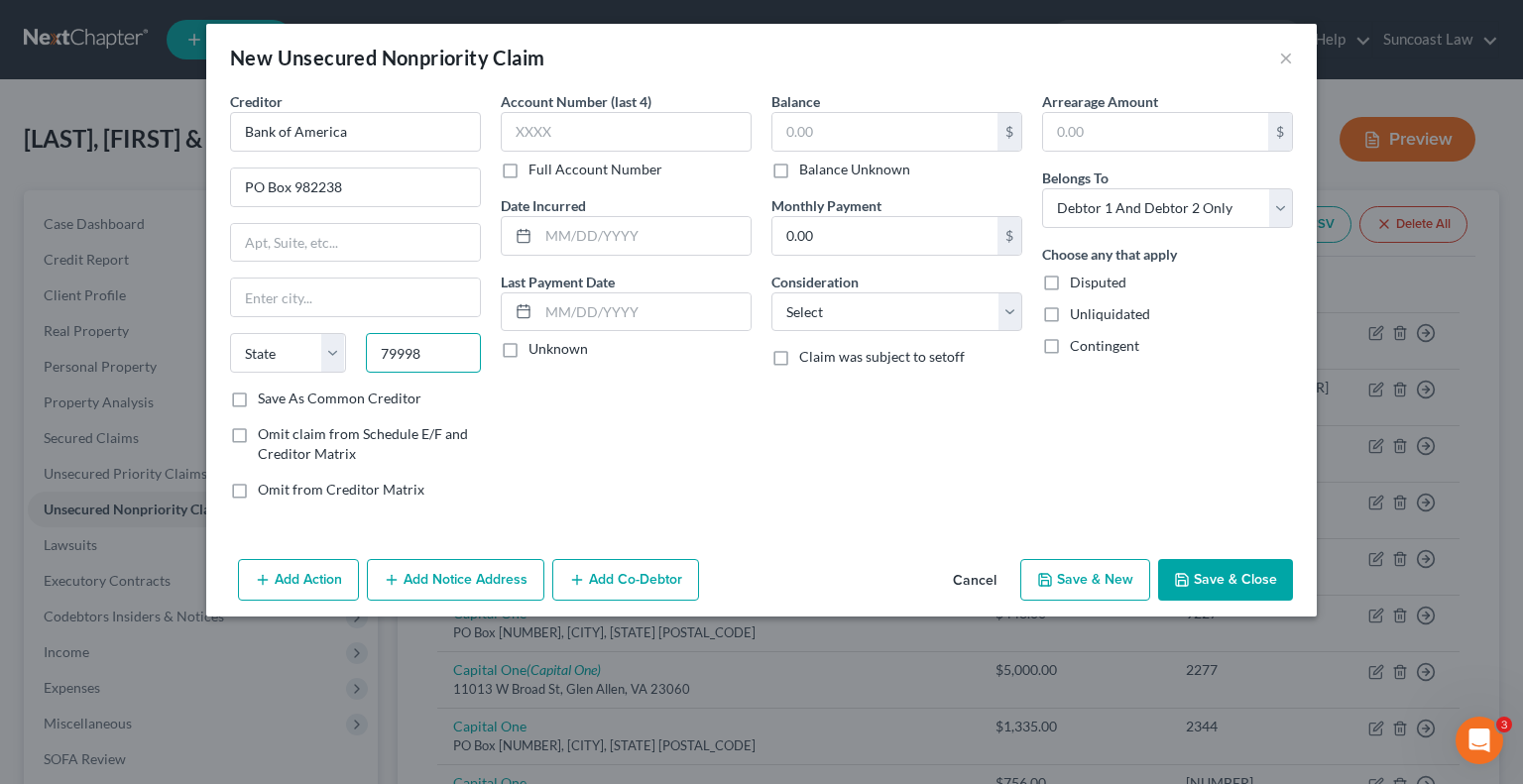 type 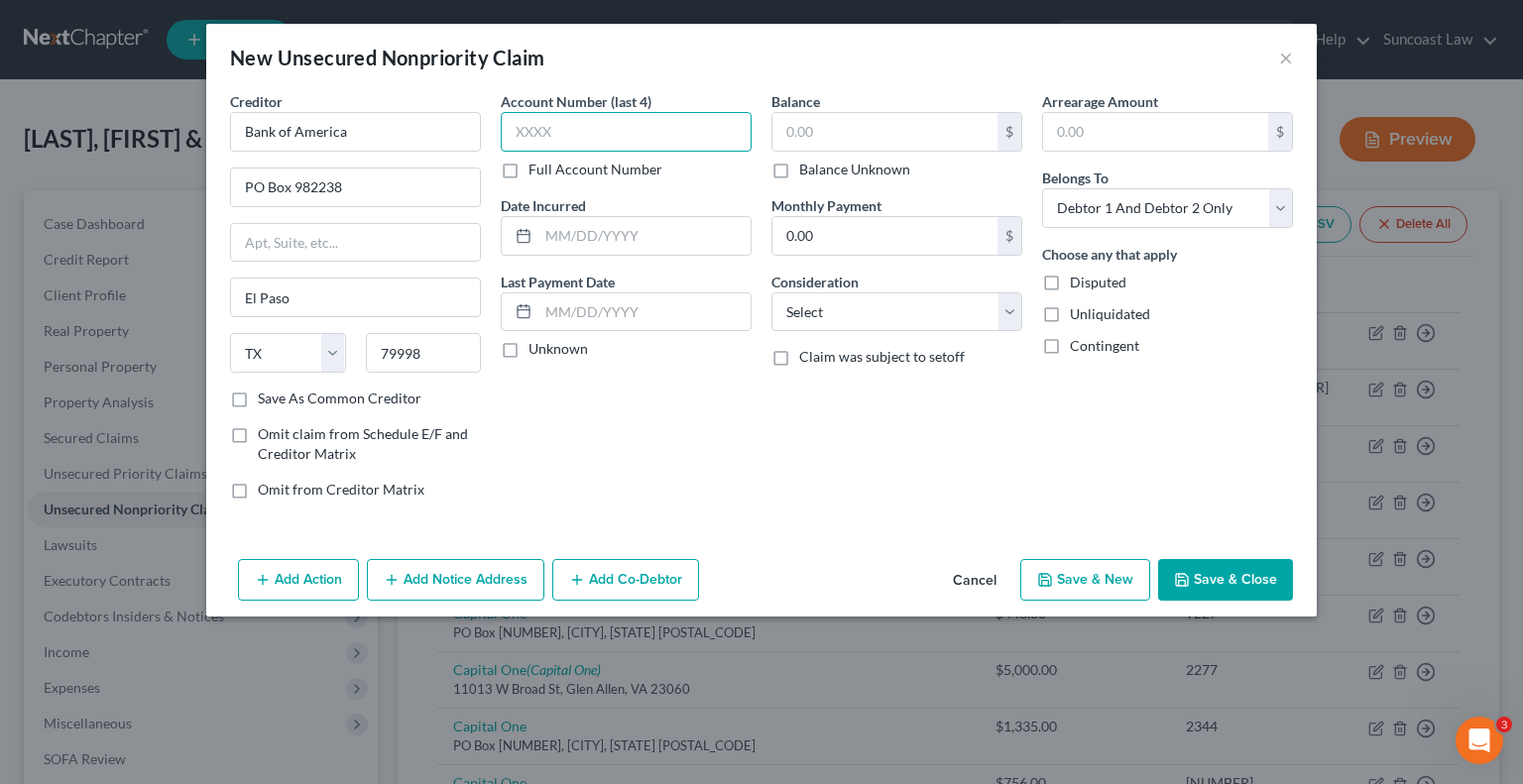 click at bounding box center (626, 132) 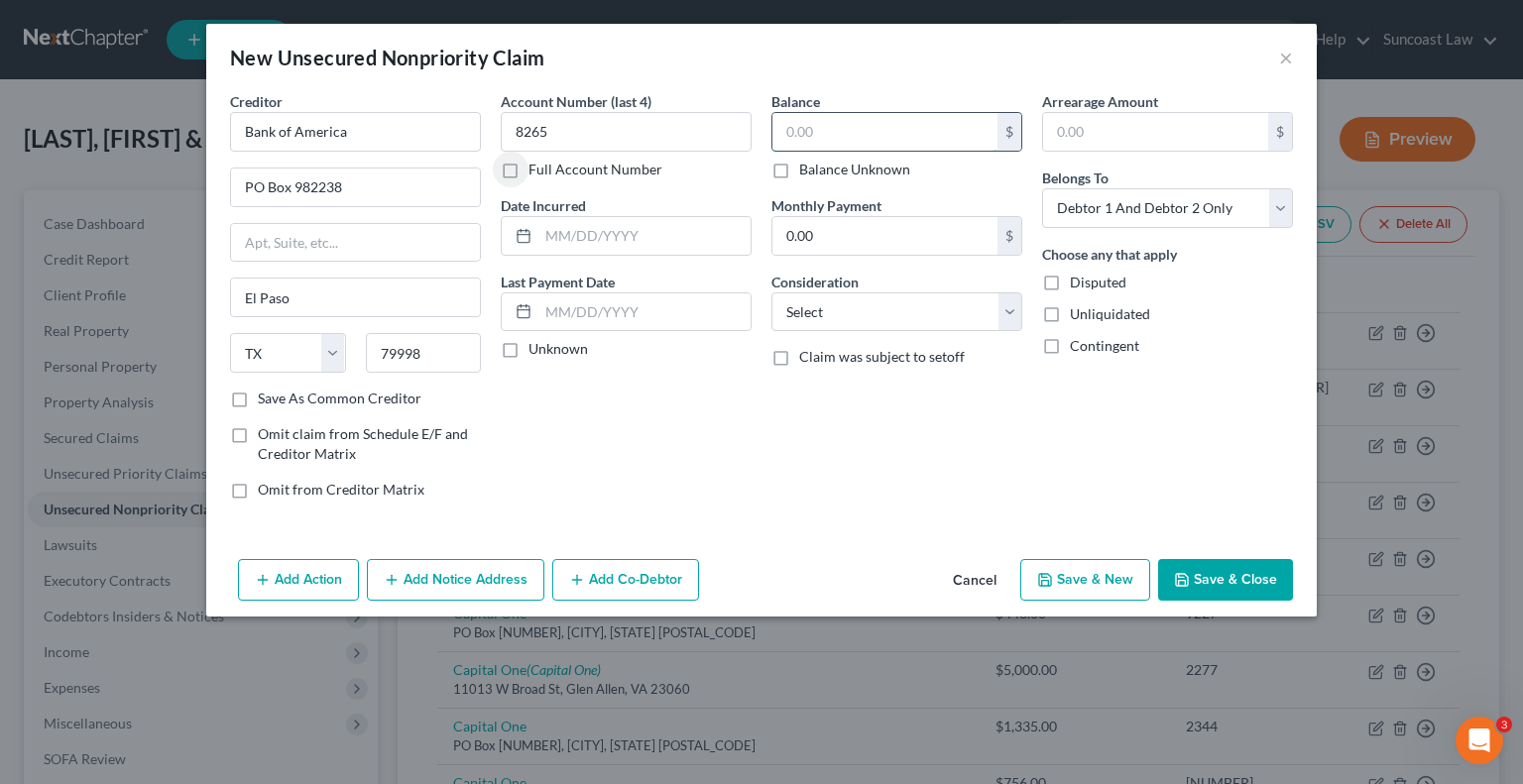 click at bounding box center [884, 132] 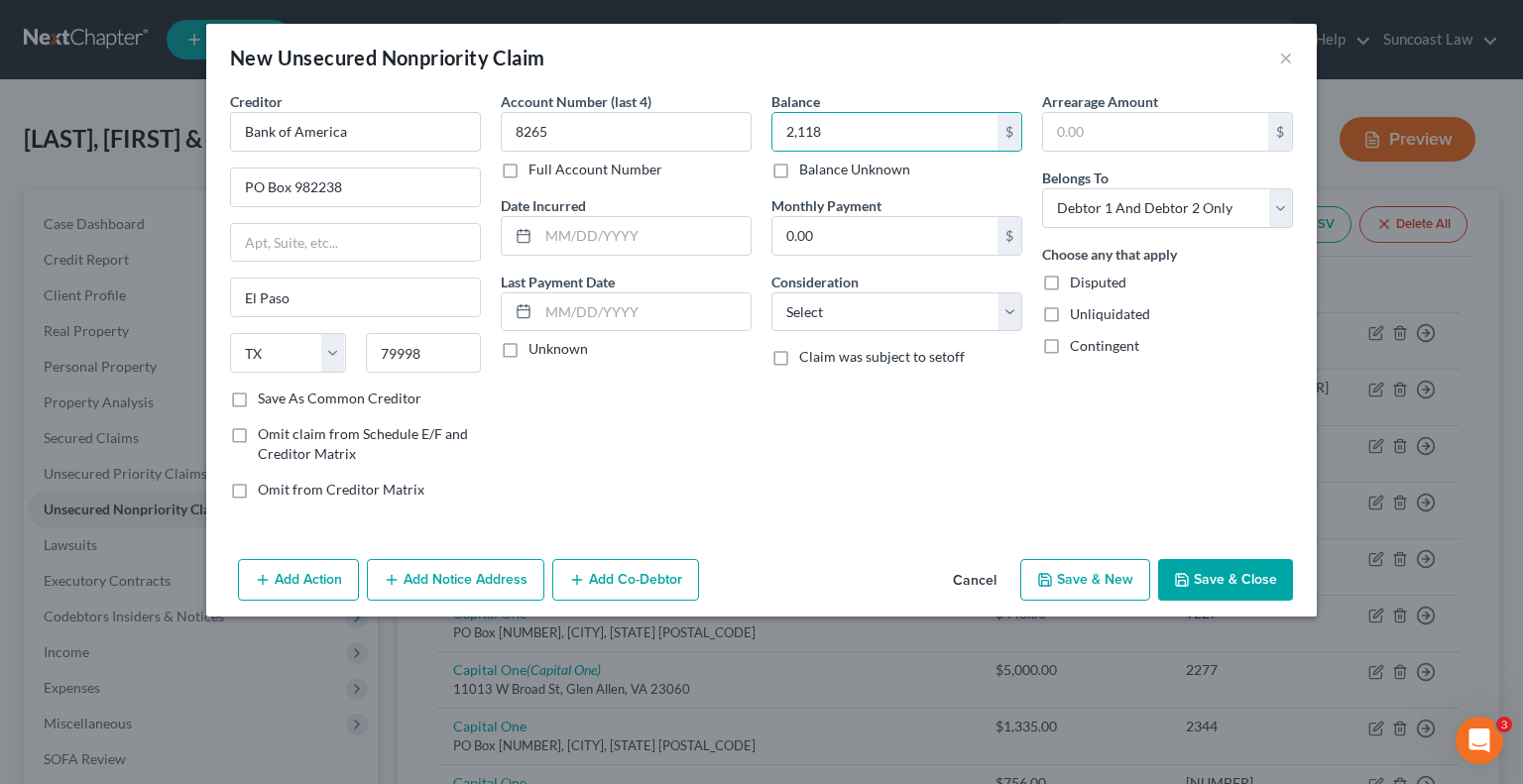 click on "Save & Close" at bounding box center [1226, 580] 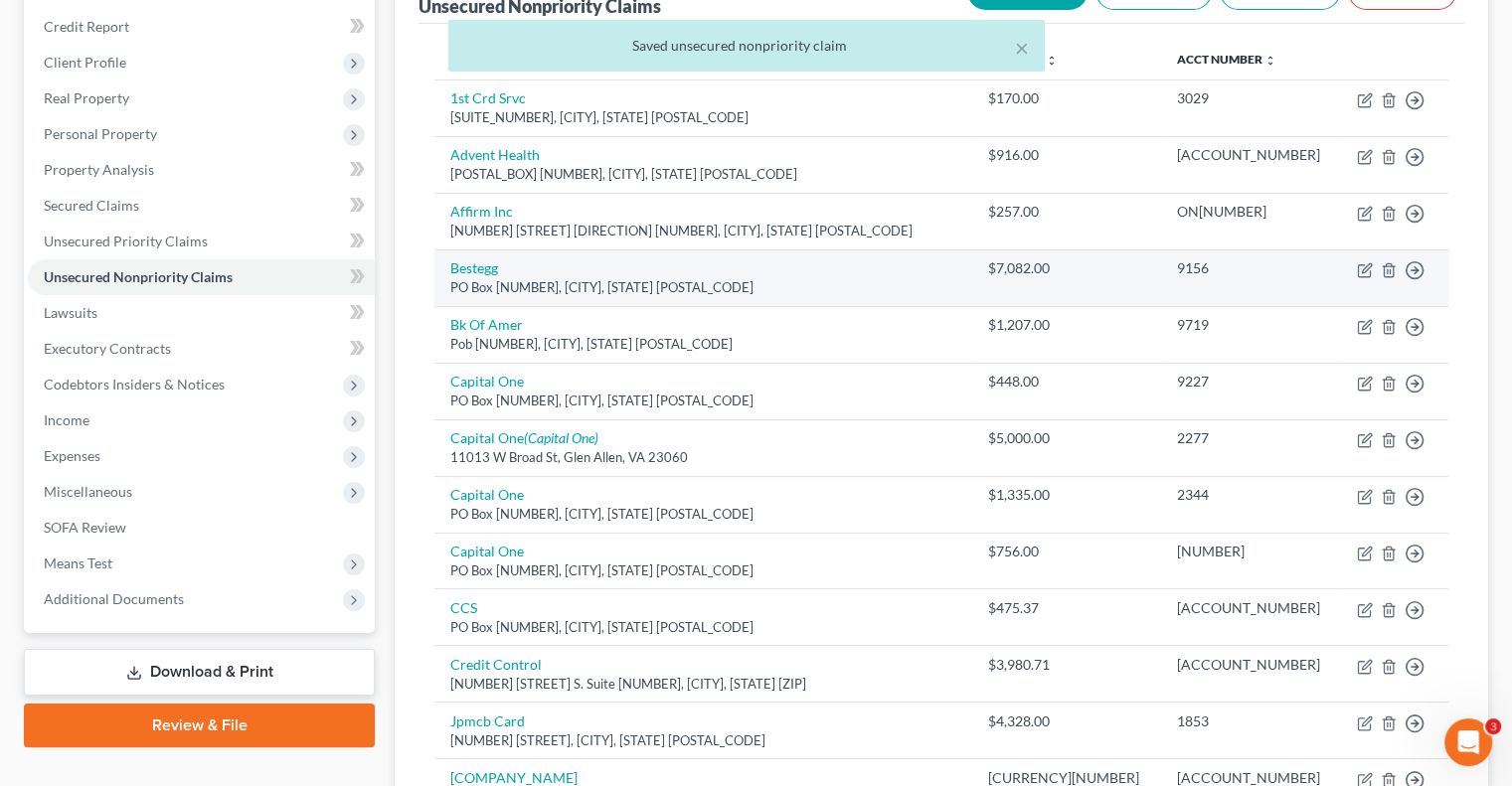 scroll, scrollTop: 0, scrollLeft: 0, axis: both 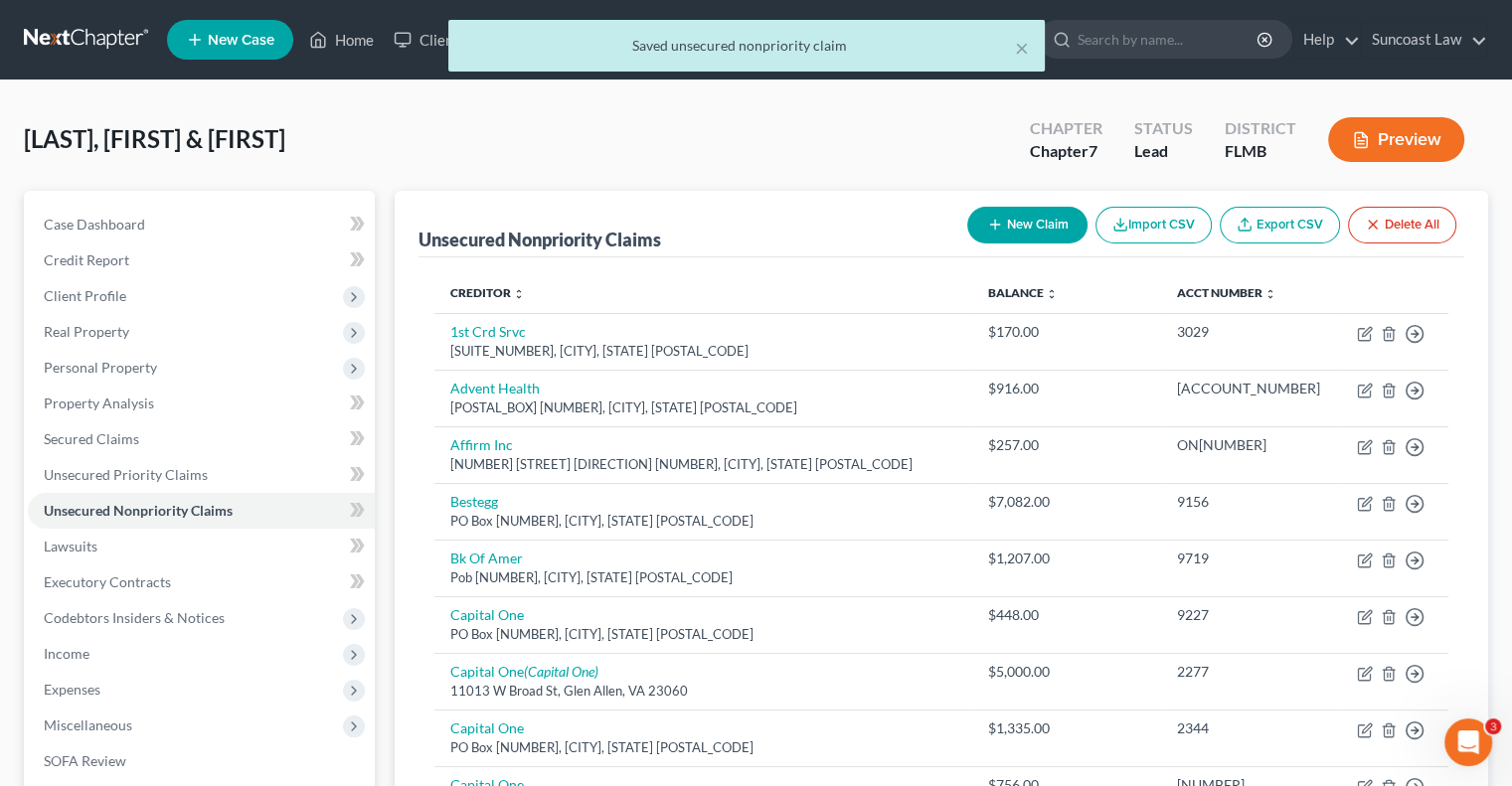click on "New Claim" at bounding box center [1027, 225] 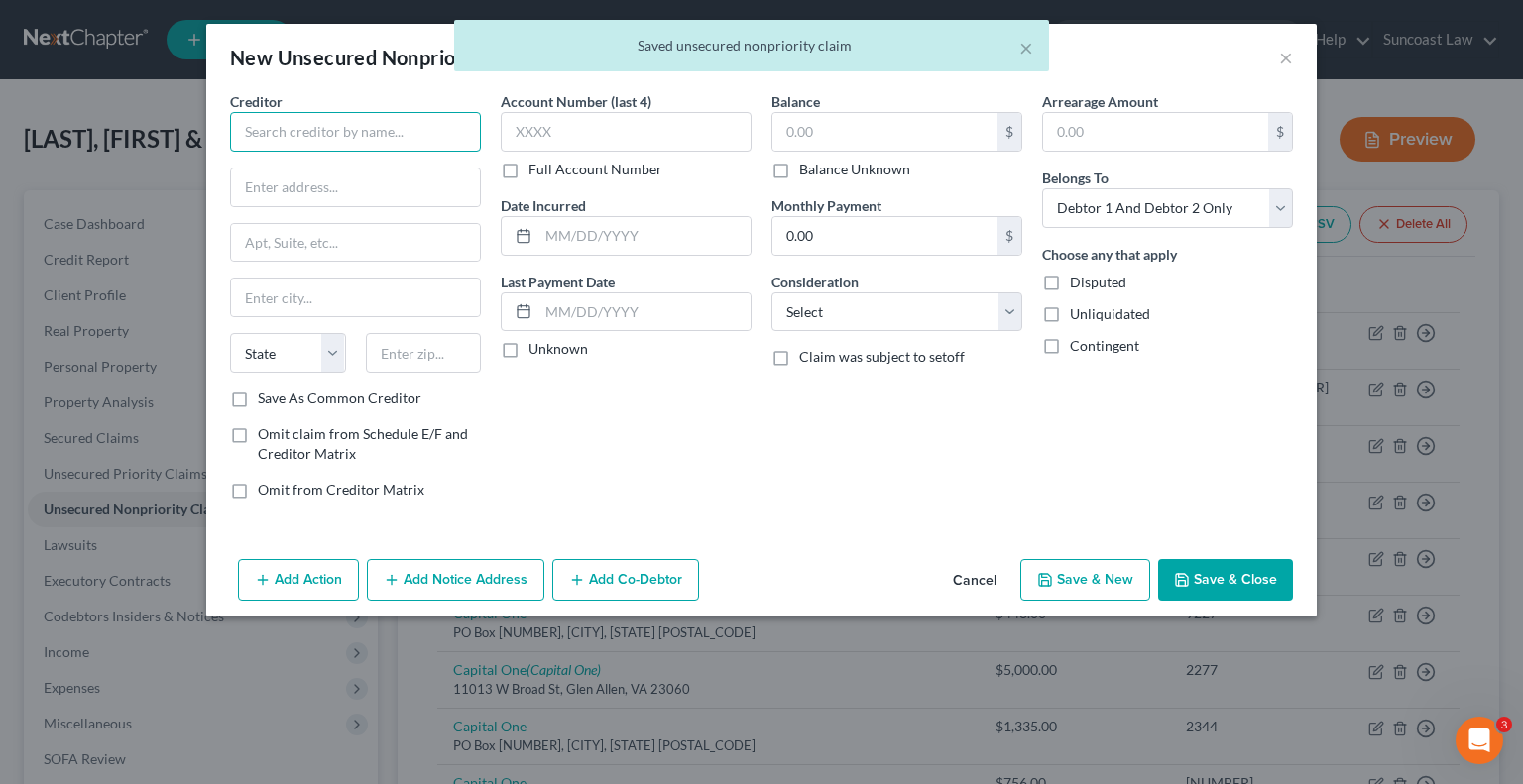 click at bounding box center (355, 132) 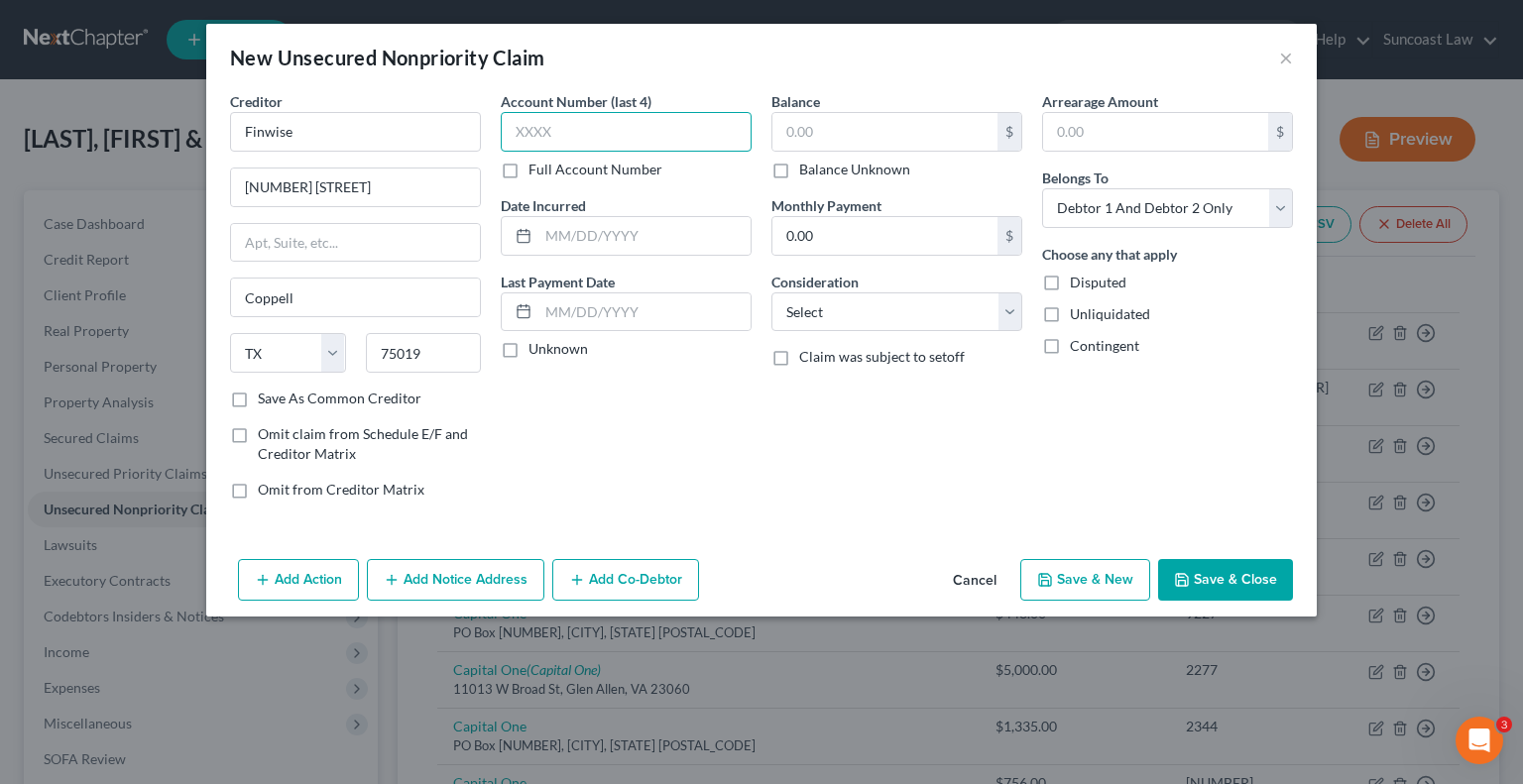 drag, startPoint x: 600, startPoint y: 136, endPoint x: 718, endPoint y: 81, distance: 130.18833 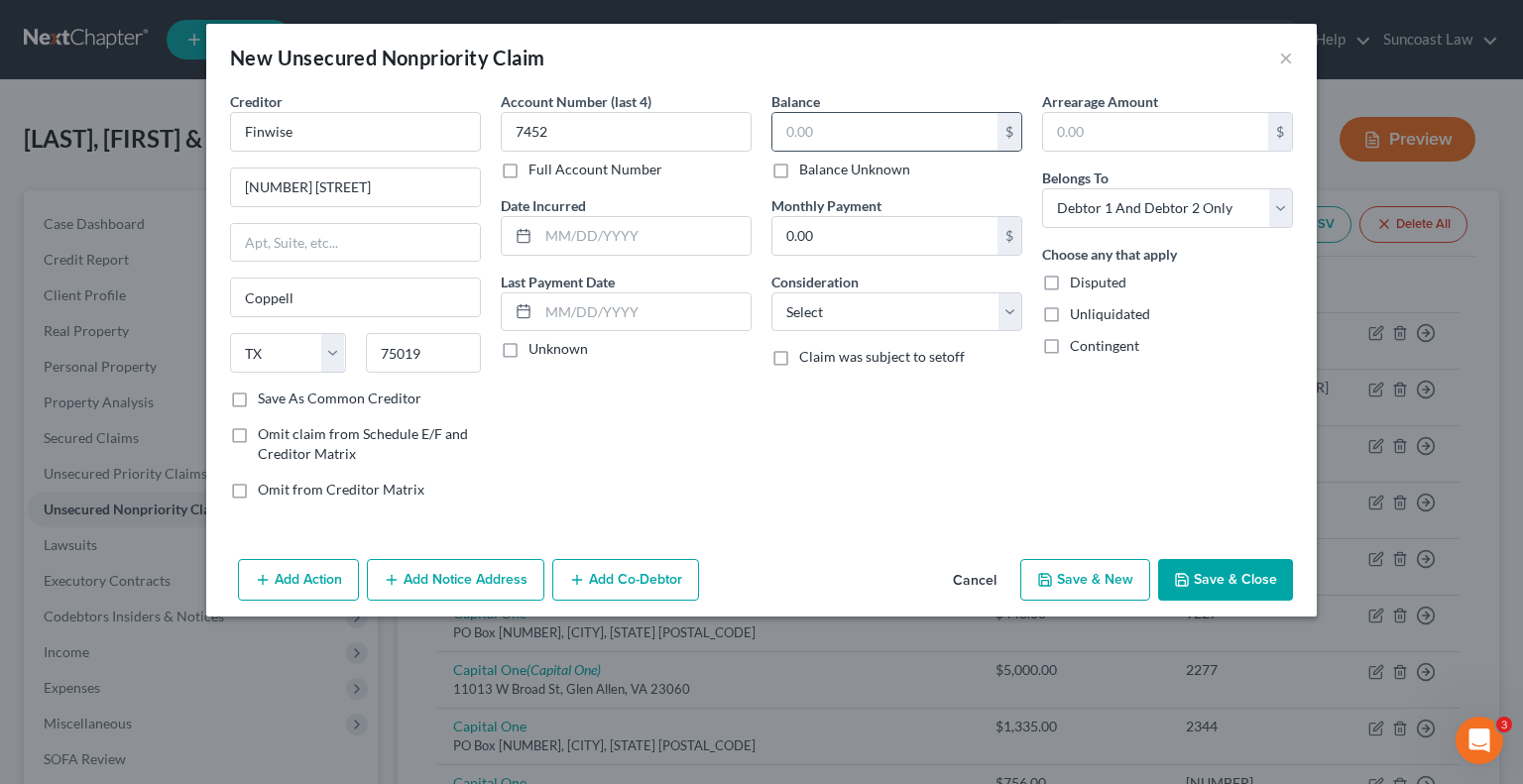 click on "$" at bounding box center [896, 132] 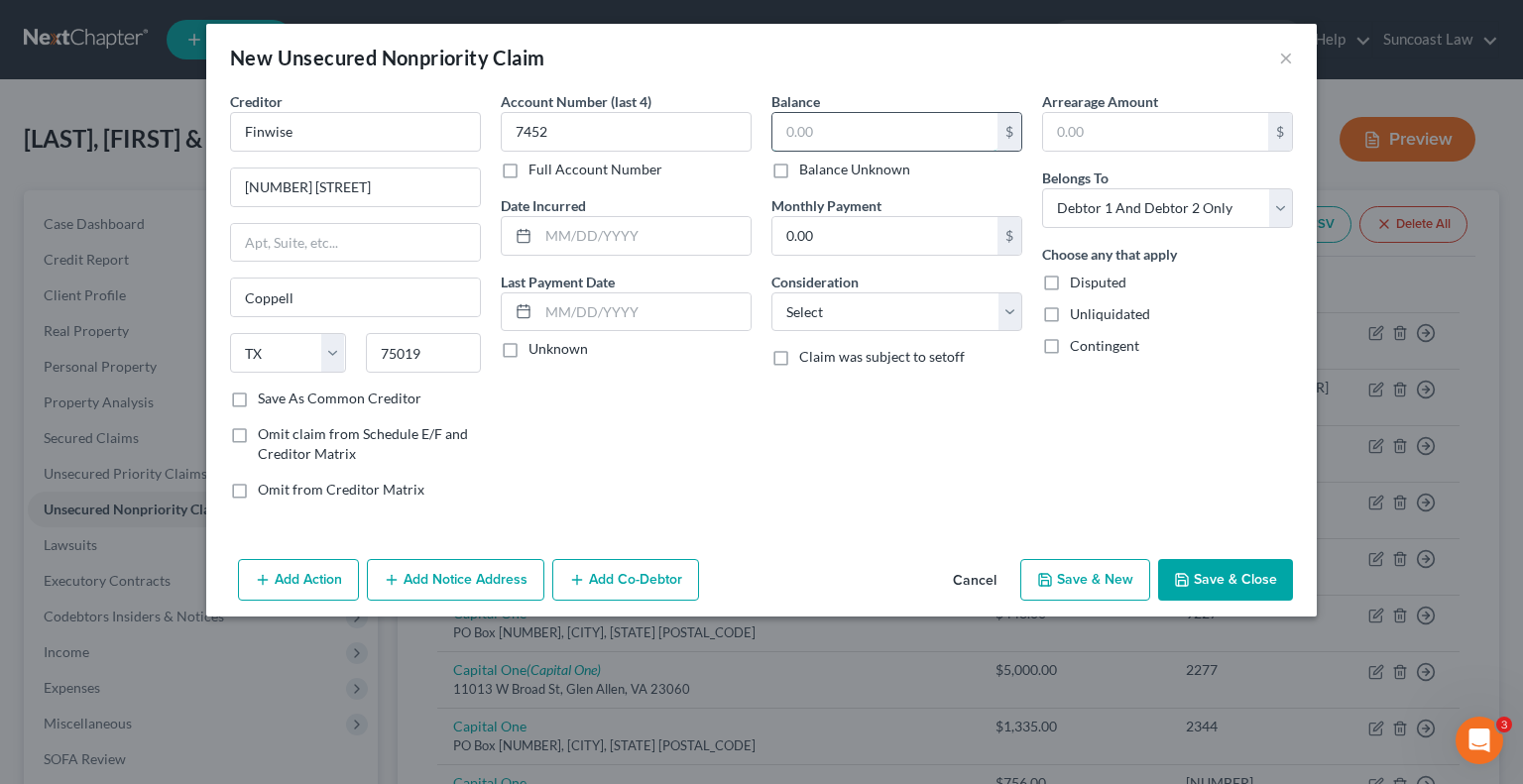 click at bounding box center (884, 132) 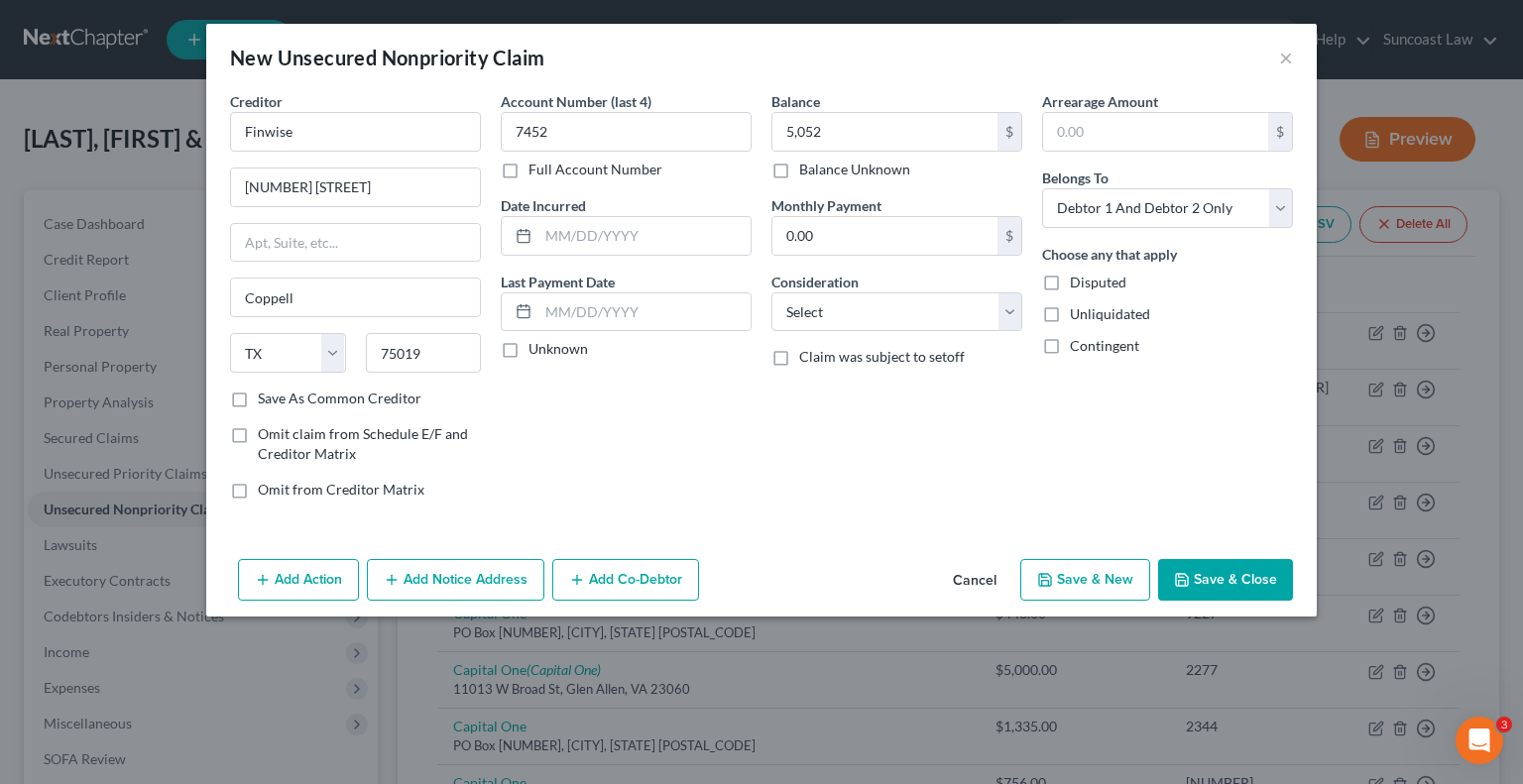 click on "Save & Close" at bounding box center [1226, 580] 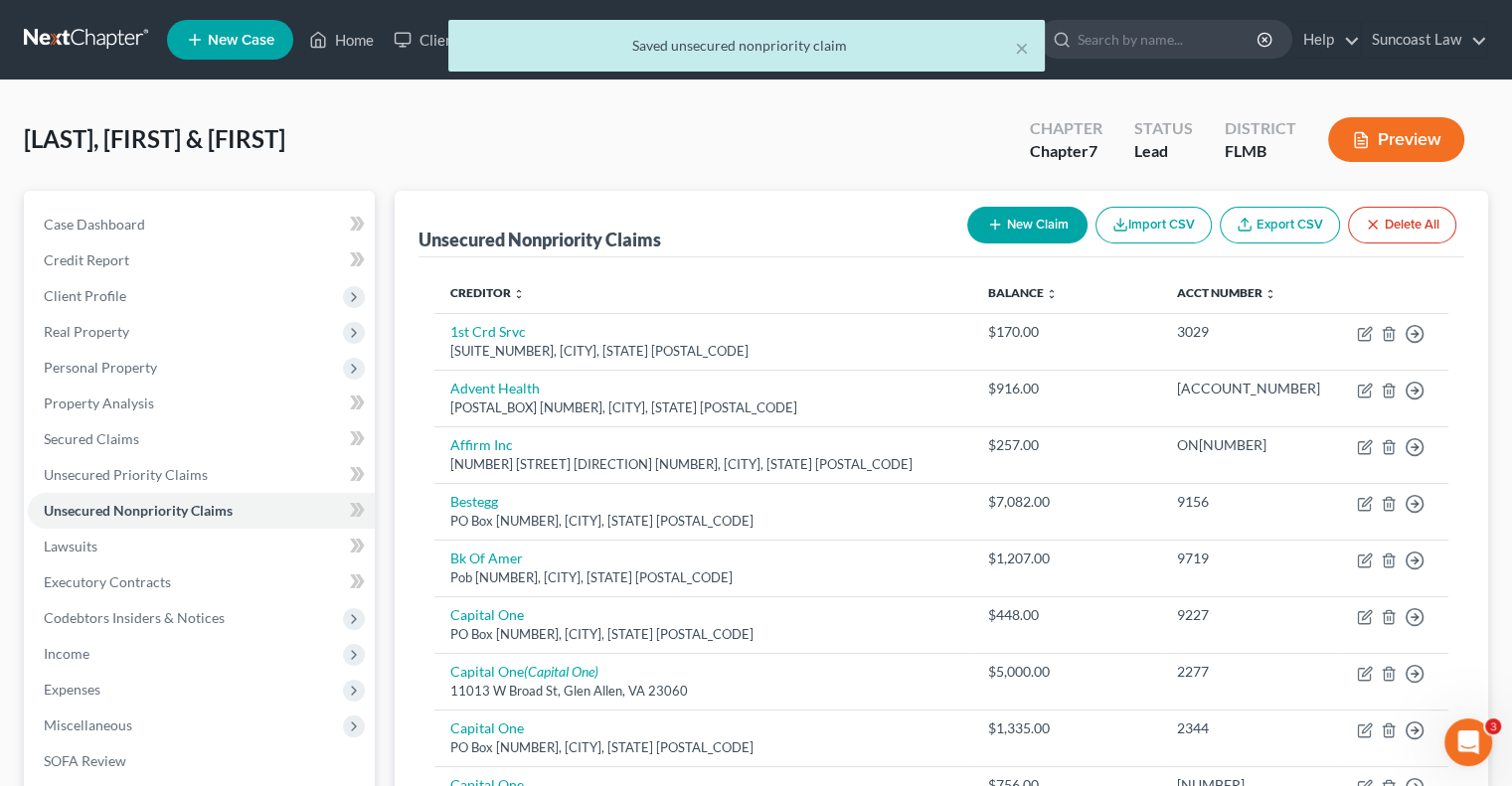 click on "New Claim" at bounding box center [1027, 225] 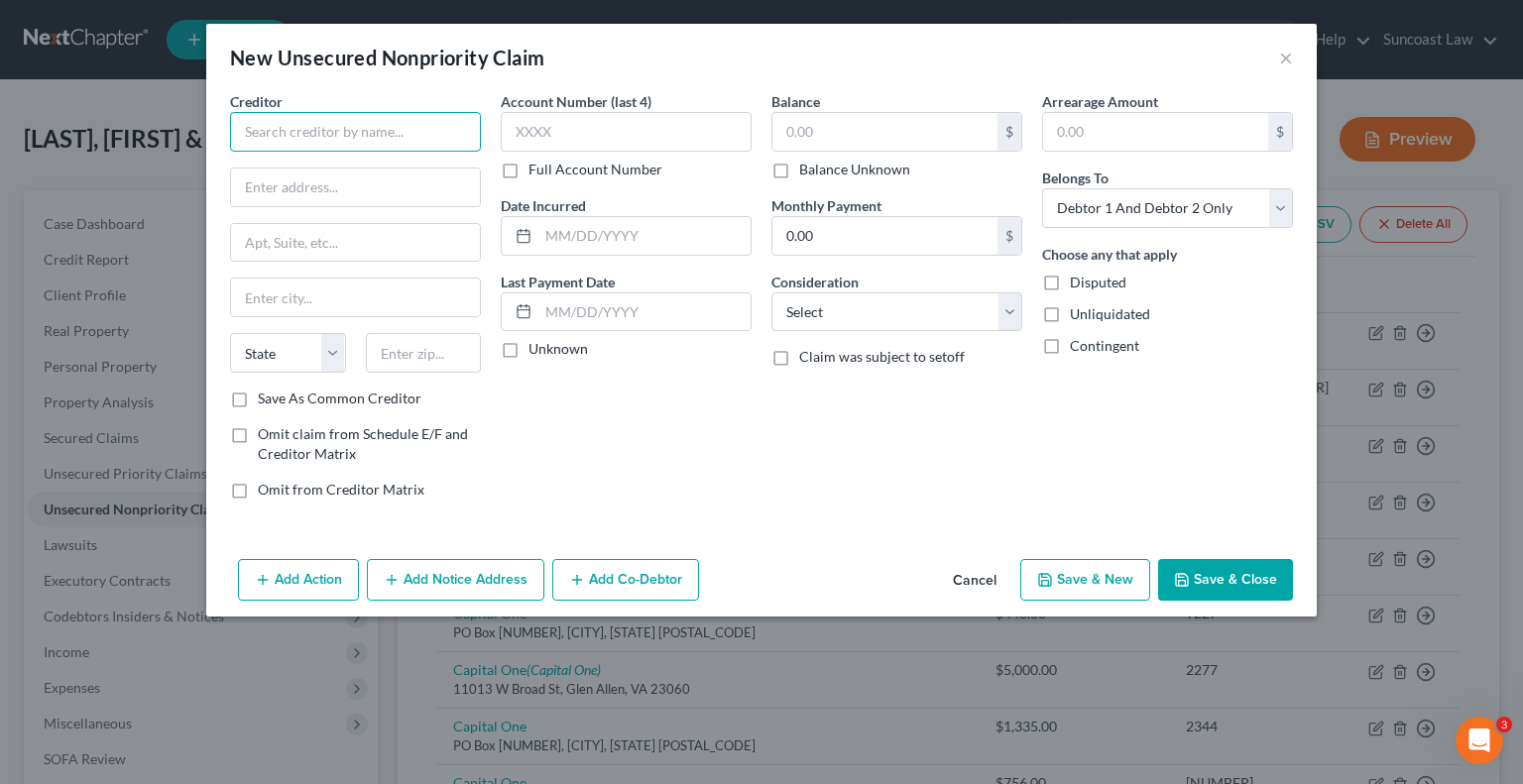 click at bounding box center [355, 132] 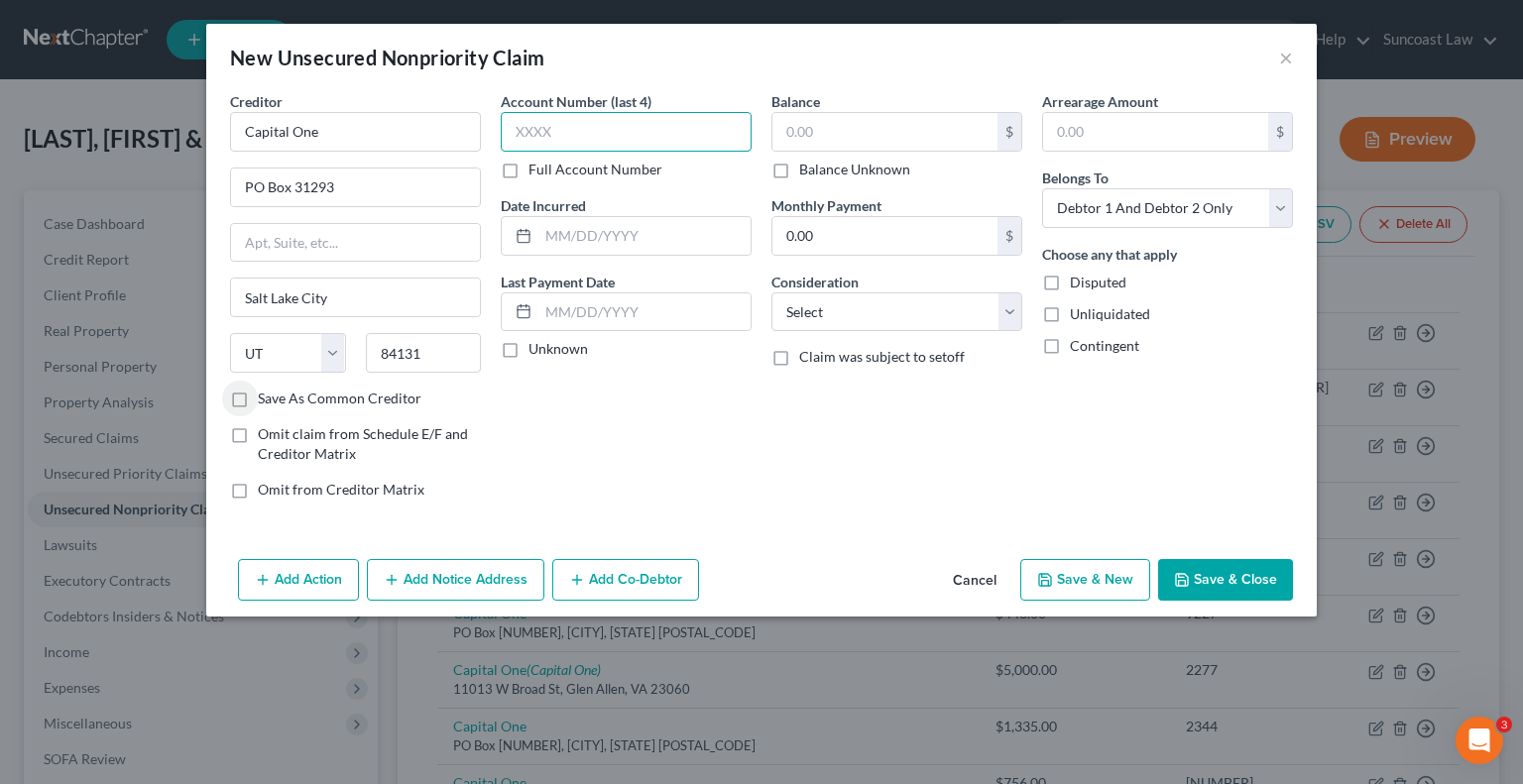click at bounding box center [626, 132] 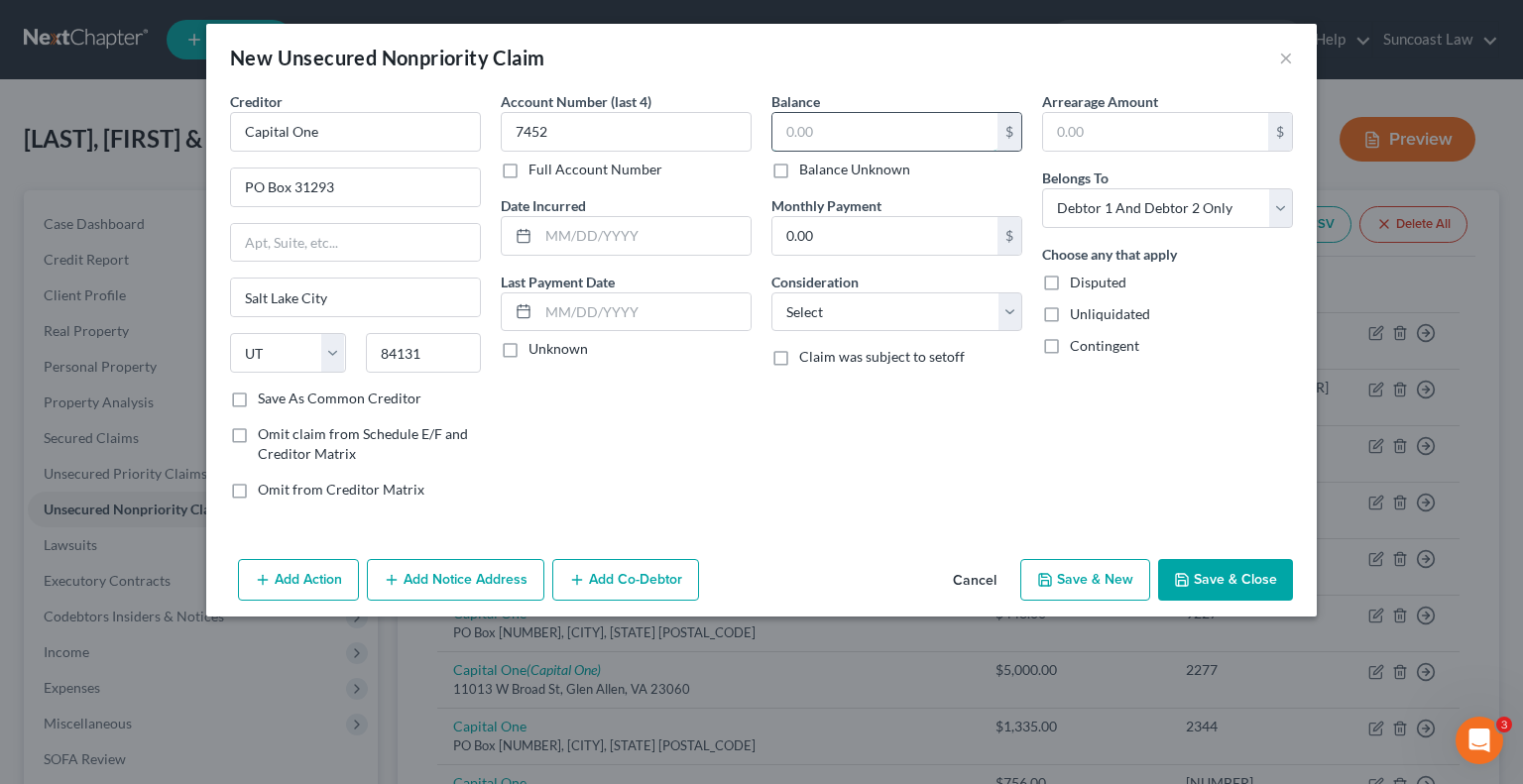 drag, startPoint x: 916, startPoint y: 138, endPoint x: 888, endPoint y: 145, distance: 28.86174 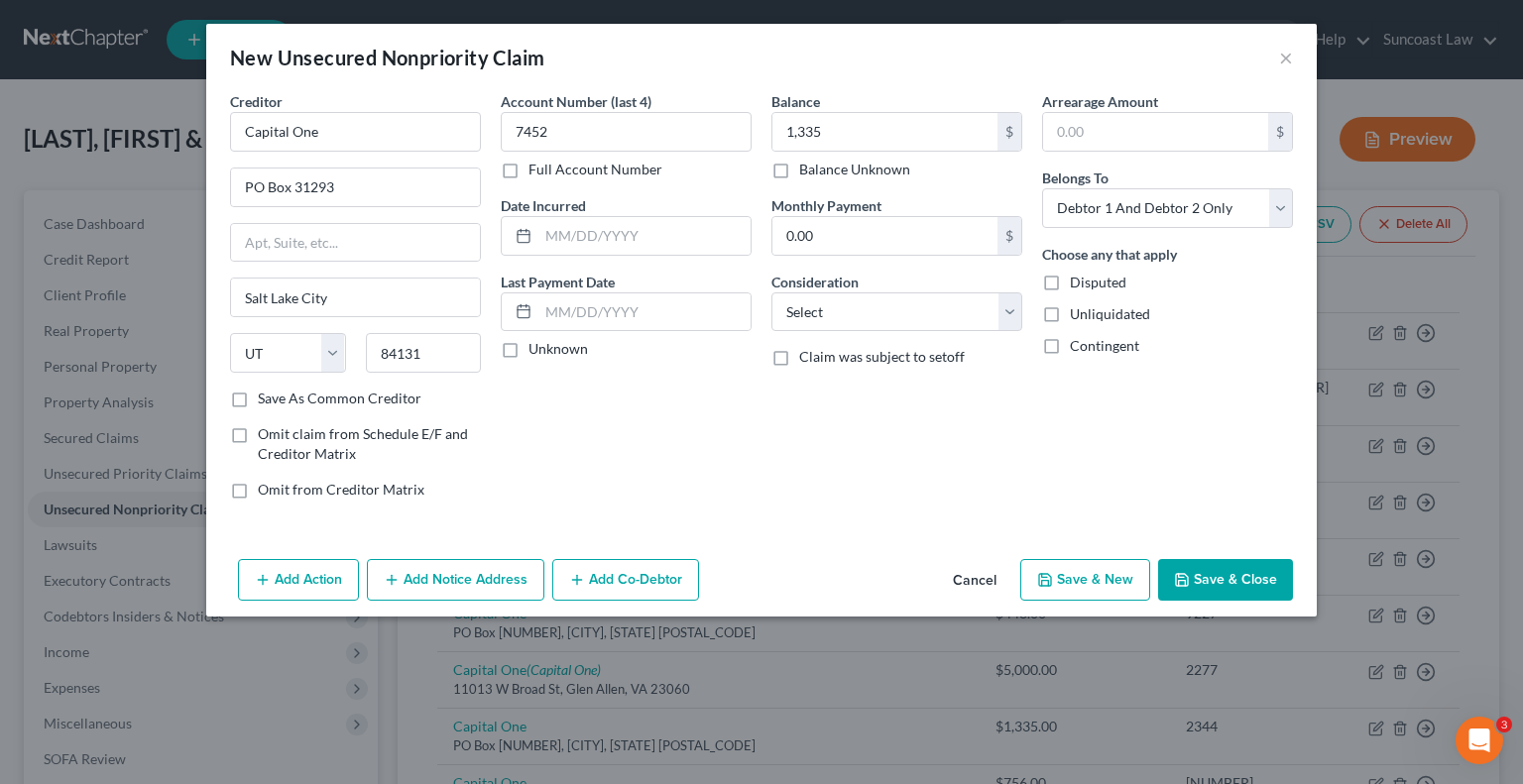 click on "Save & Close" at bounding box center [1226, 580] 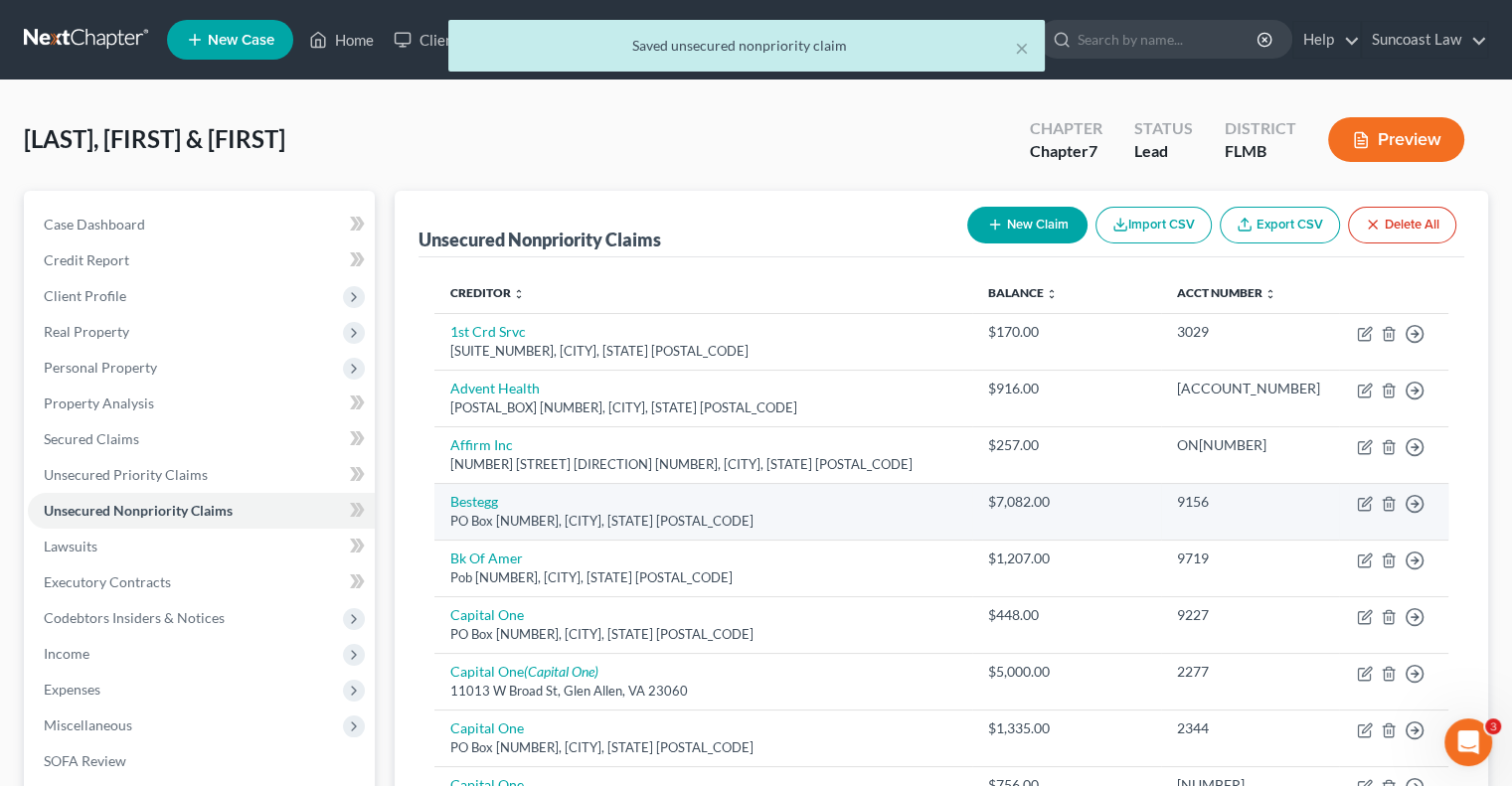 scroll, scrollTop: 99, scrollLeft: 0, axis: vertical 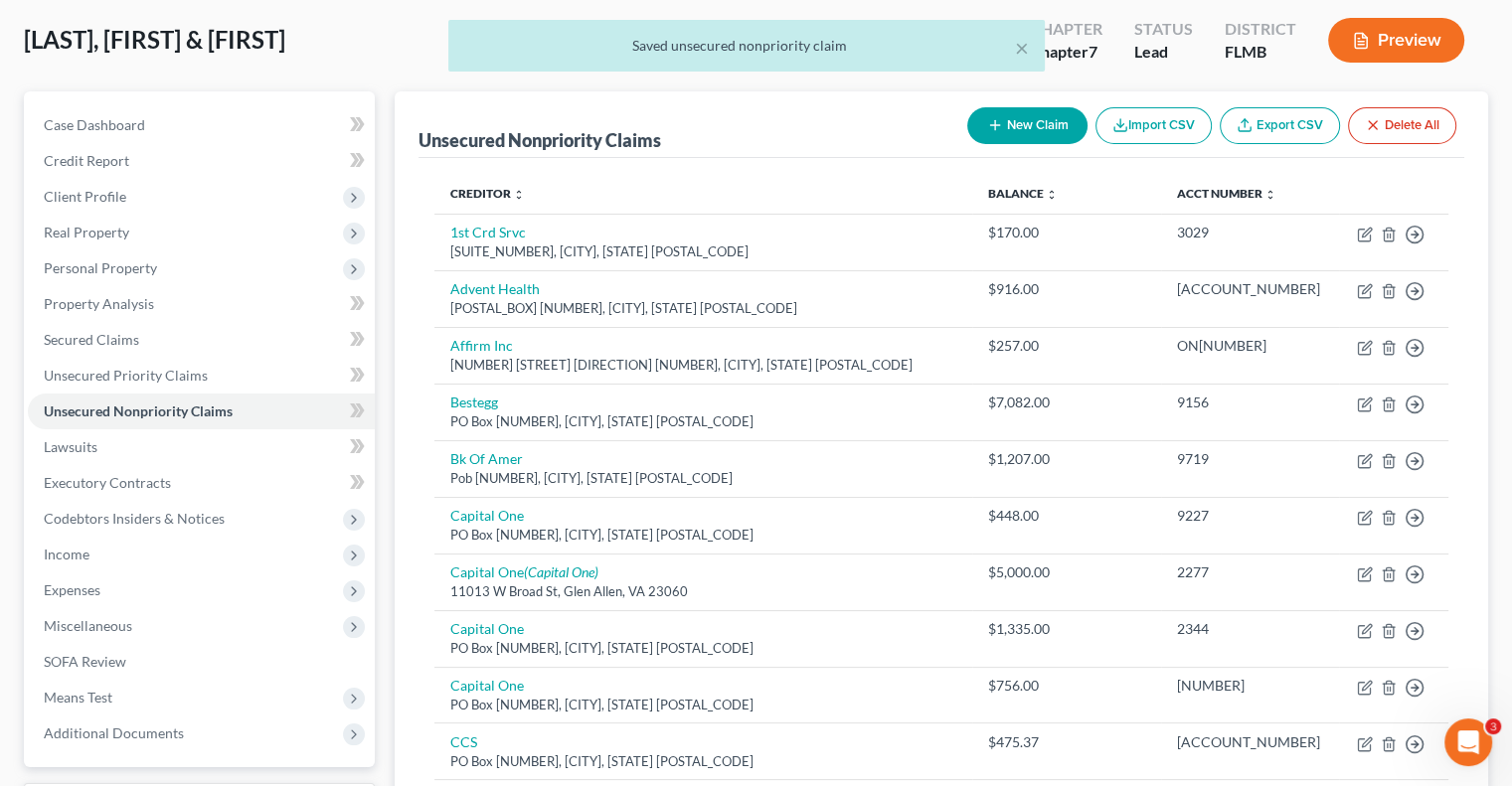 click on "New Claim" at bounding box center [1027, 125] 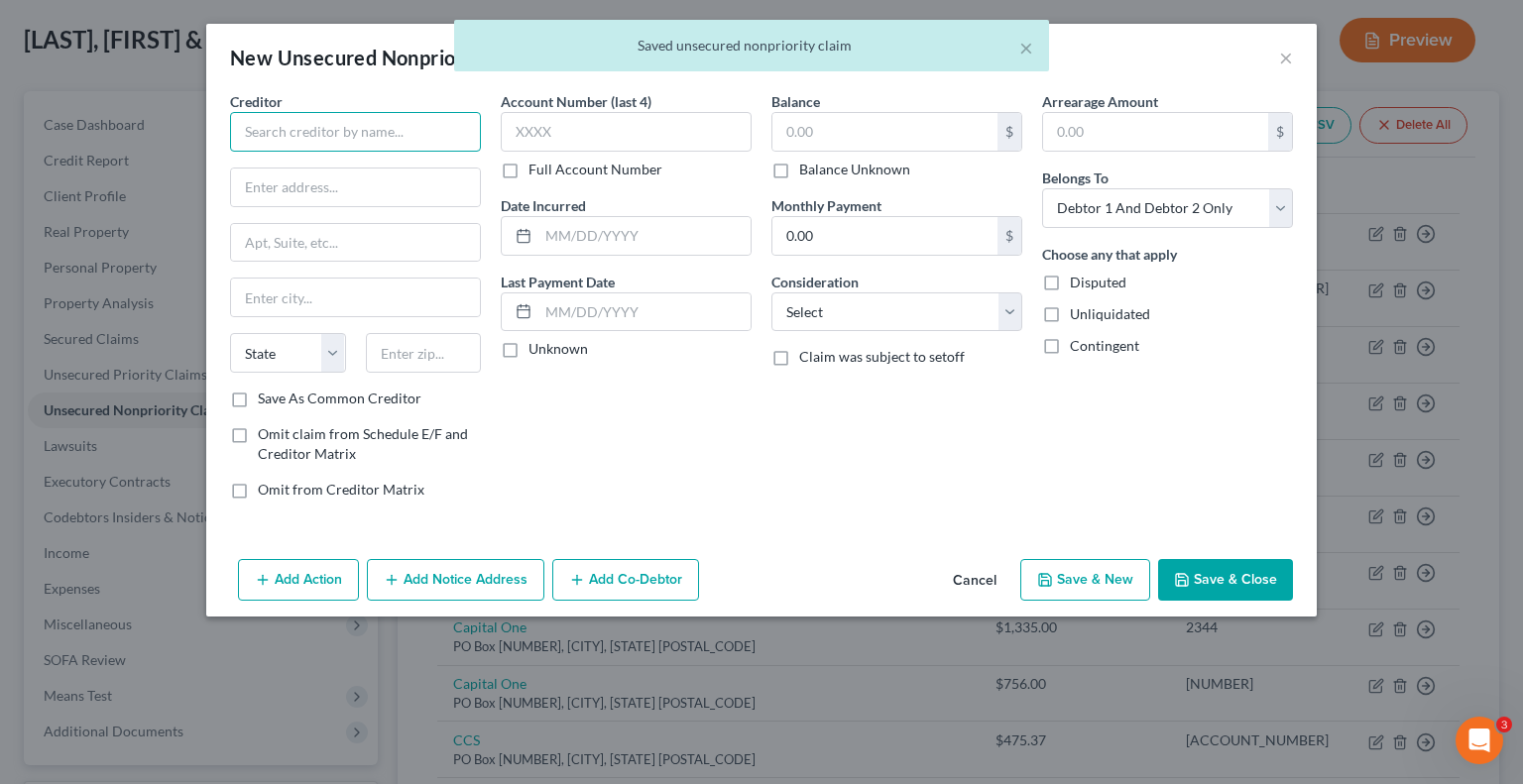 click at bounding box center [355, 132] 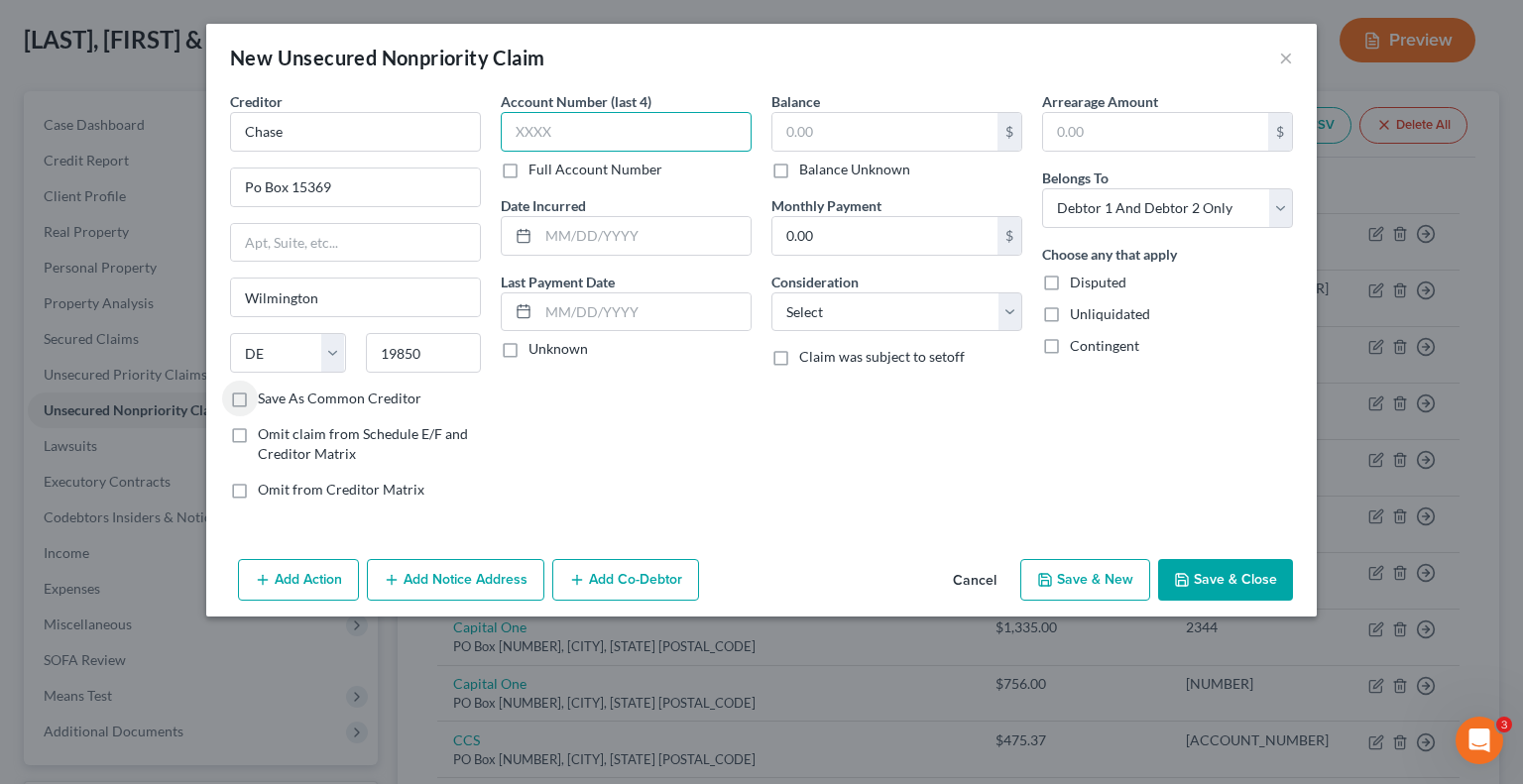 click at bounding box center [626, 132] 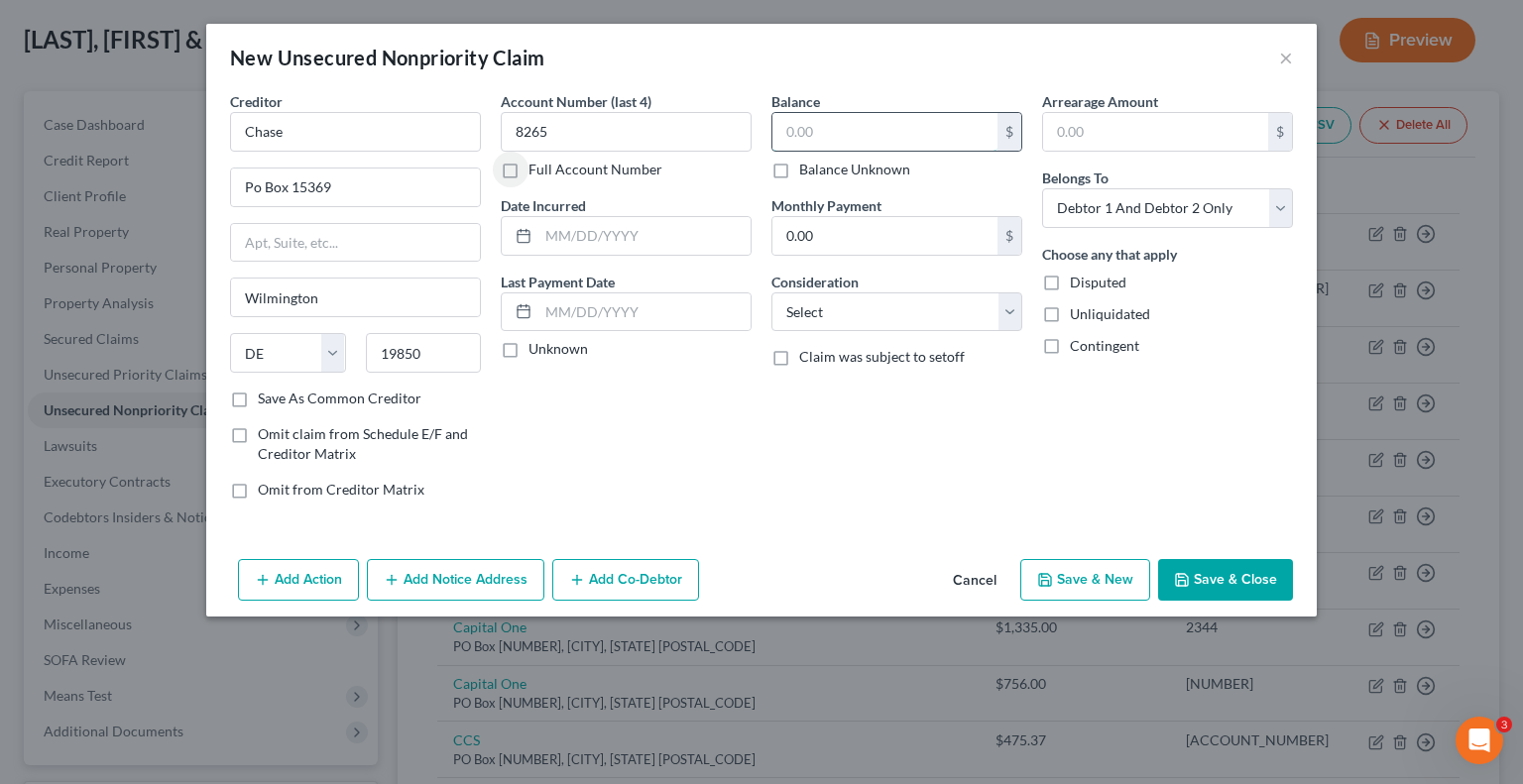 click at bounding box center (884, 132) 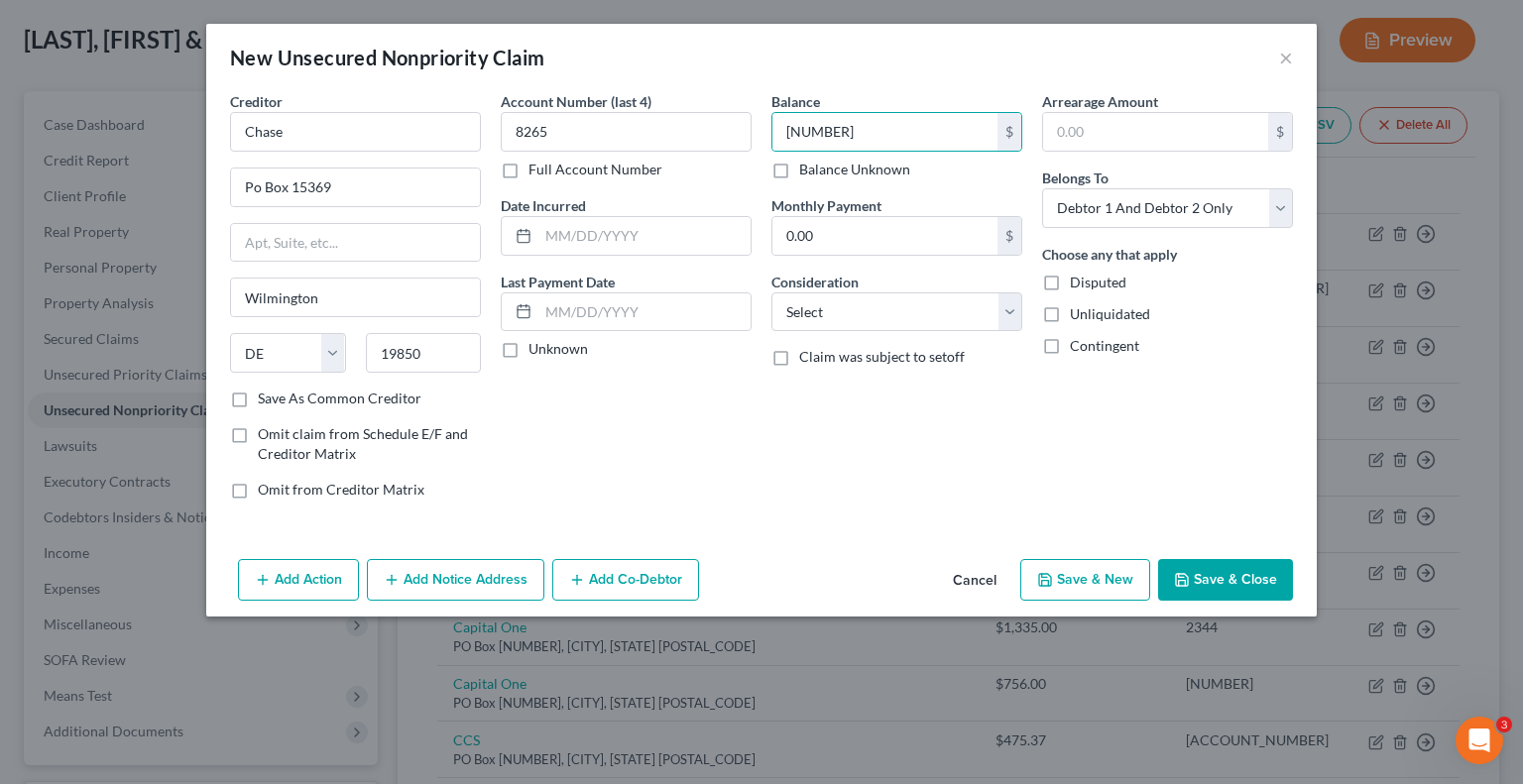 click on "Save & Close" at bounding box center [1226, 580] 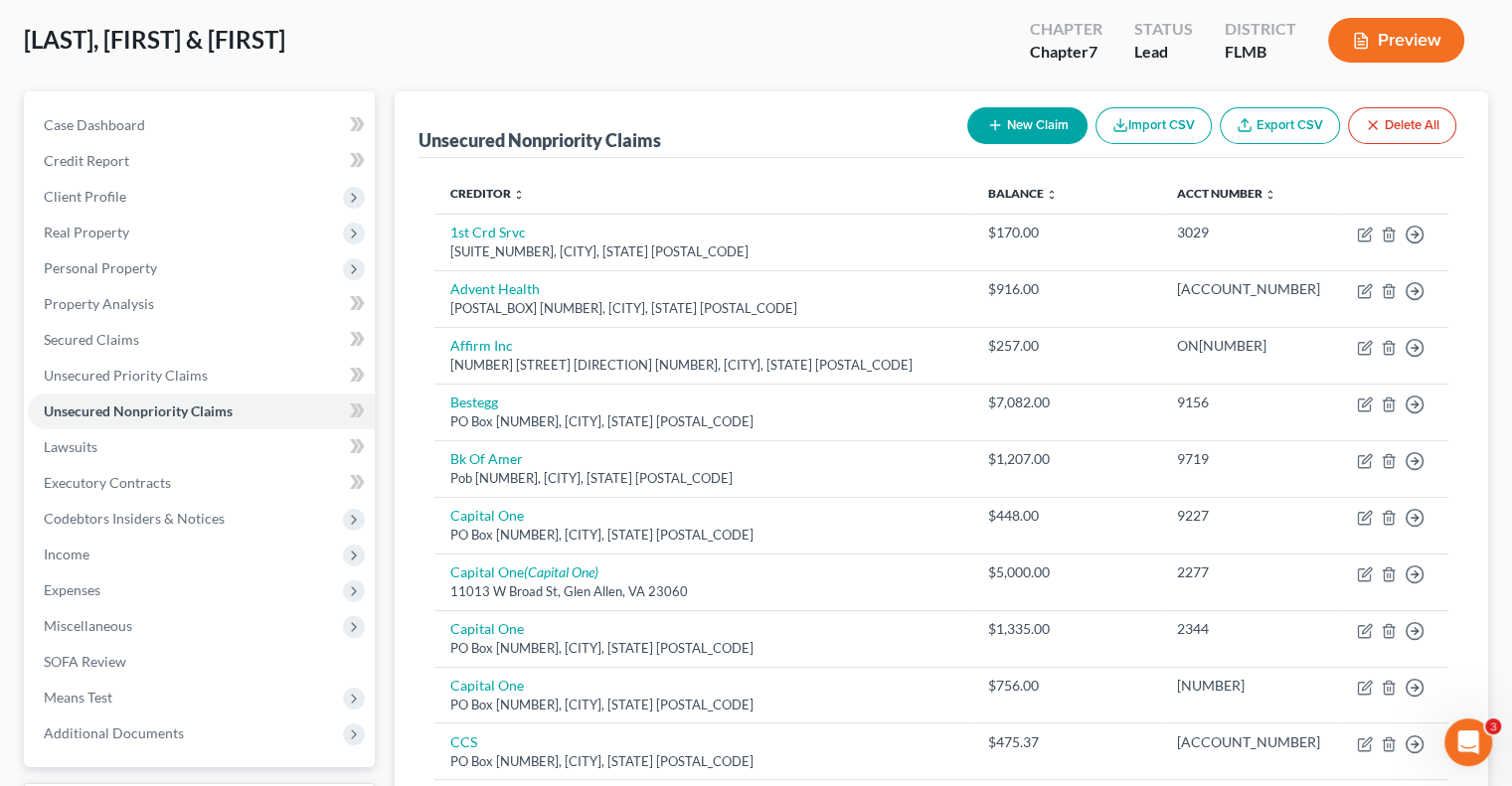 click on "New Claim" at bounding box center (1027, 125) 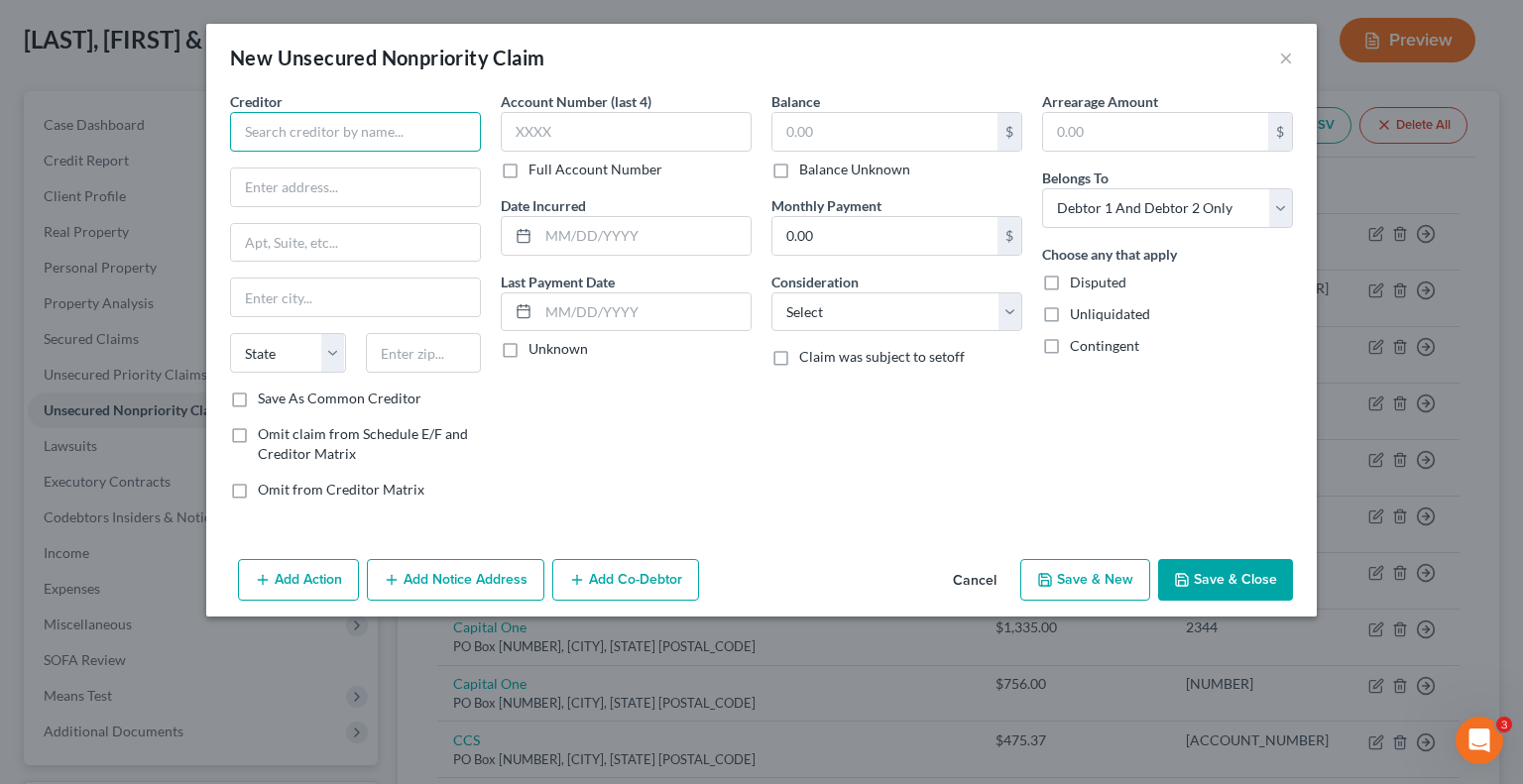 click at bounding box center [355, 132] 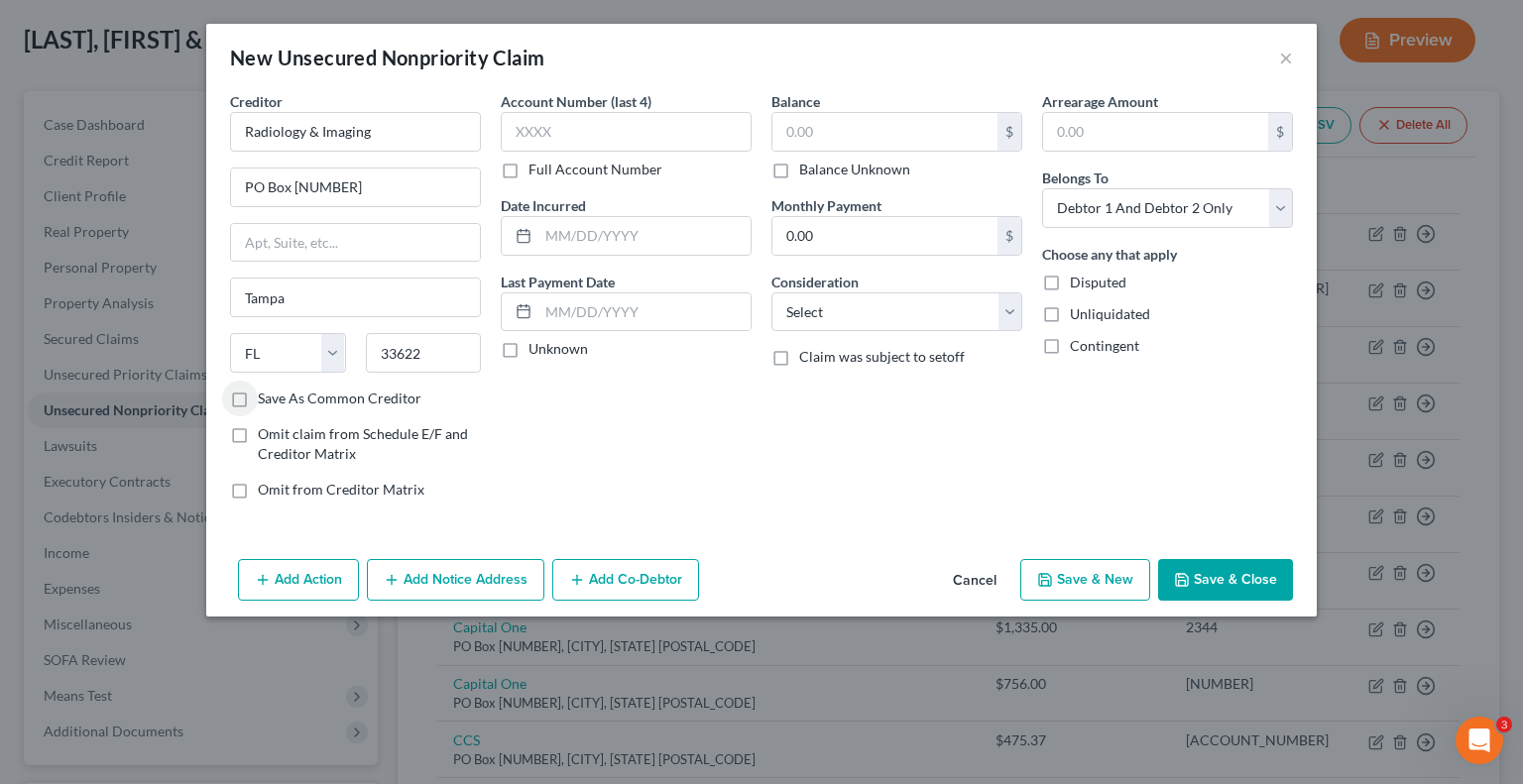 click on "Full Account Number" at bounding box center (595, 169) 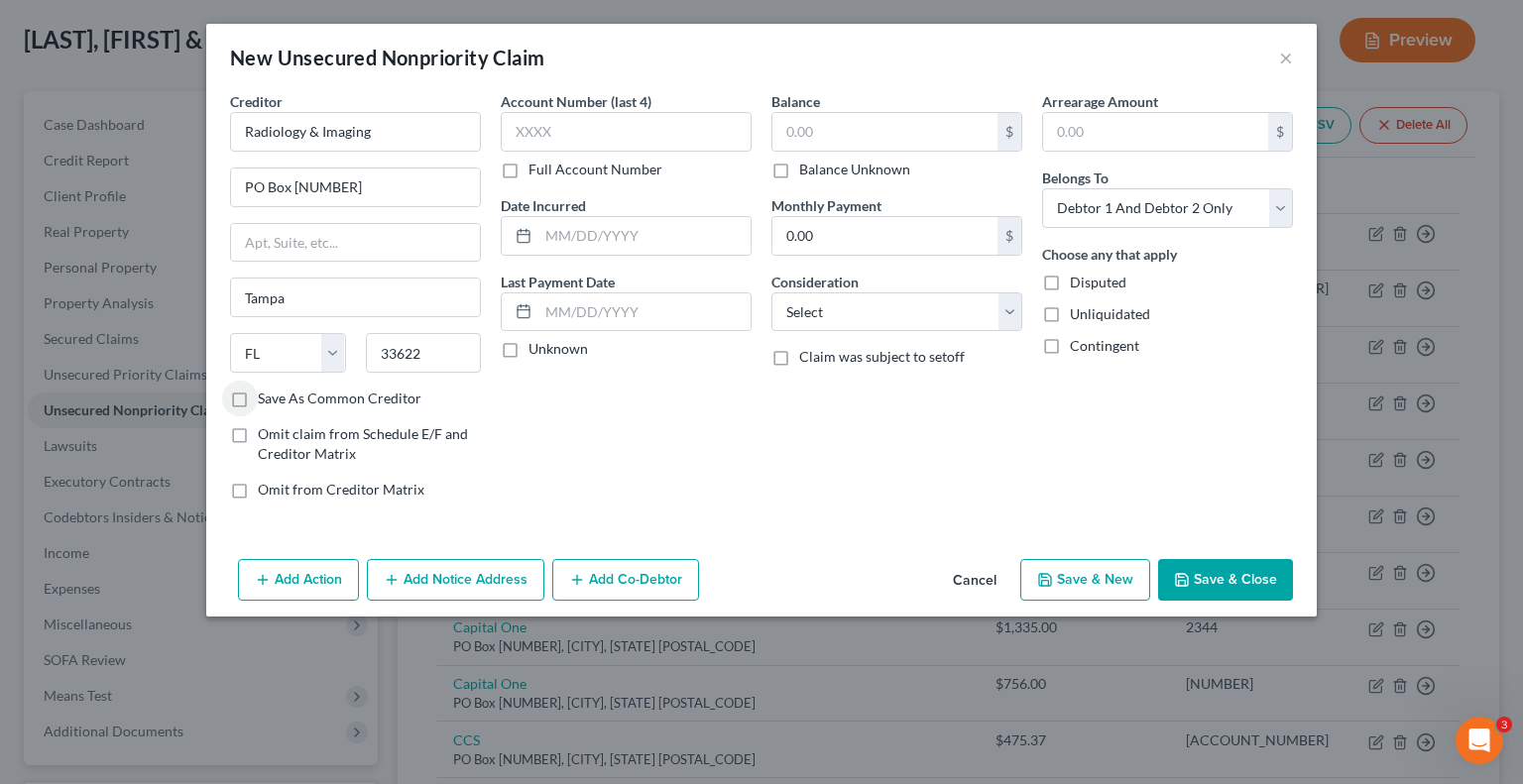 click on "Full Account Number" at bounding box center (542, 166) 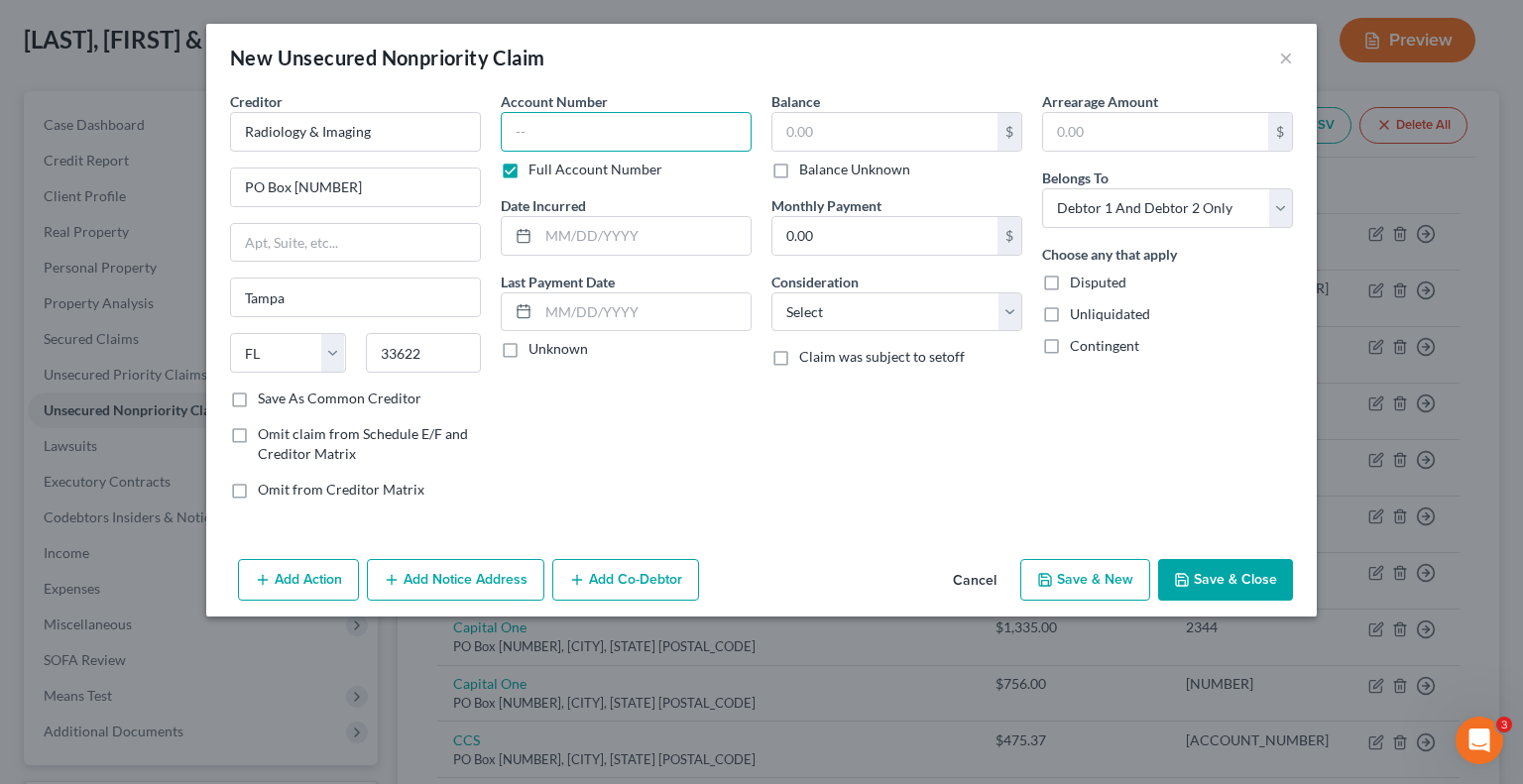 click at bounding box center (626, 132) 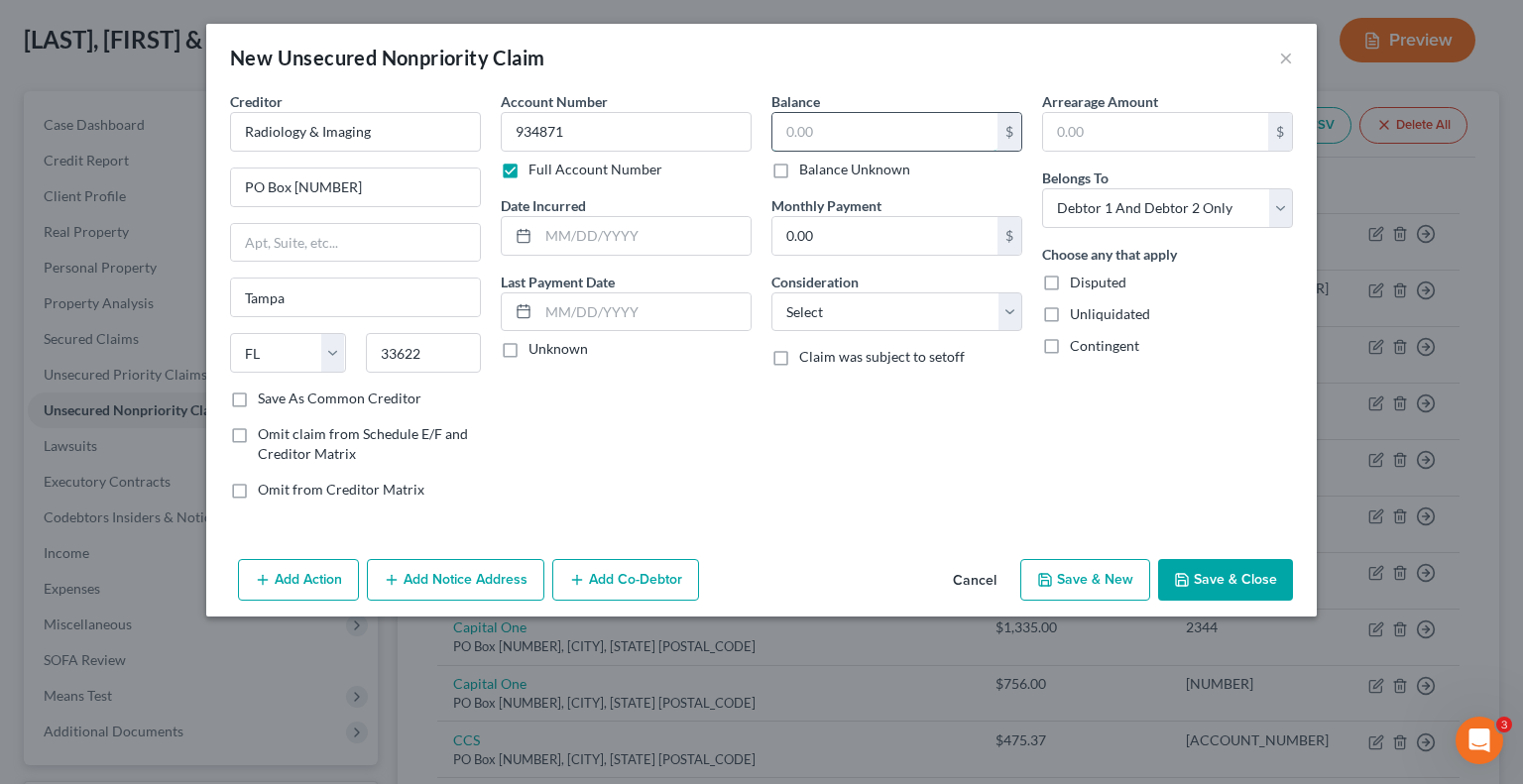 click at bounding box center [884, 132] 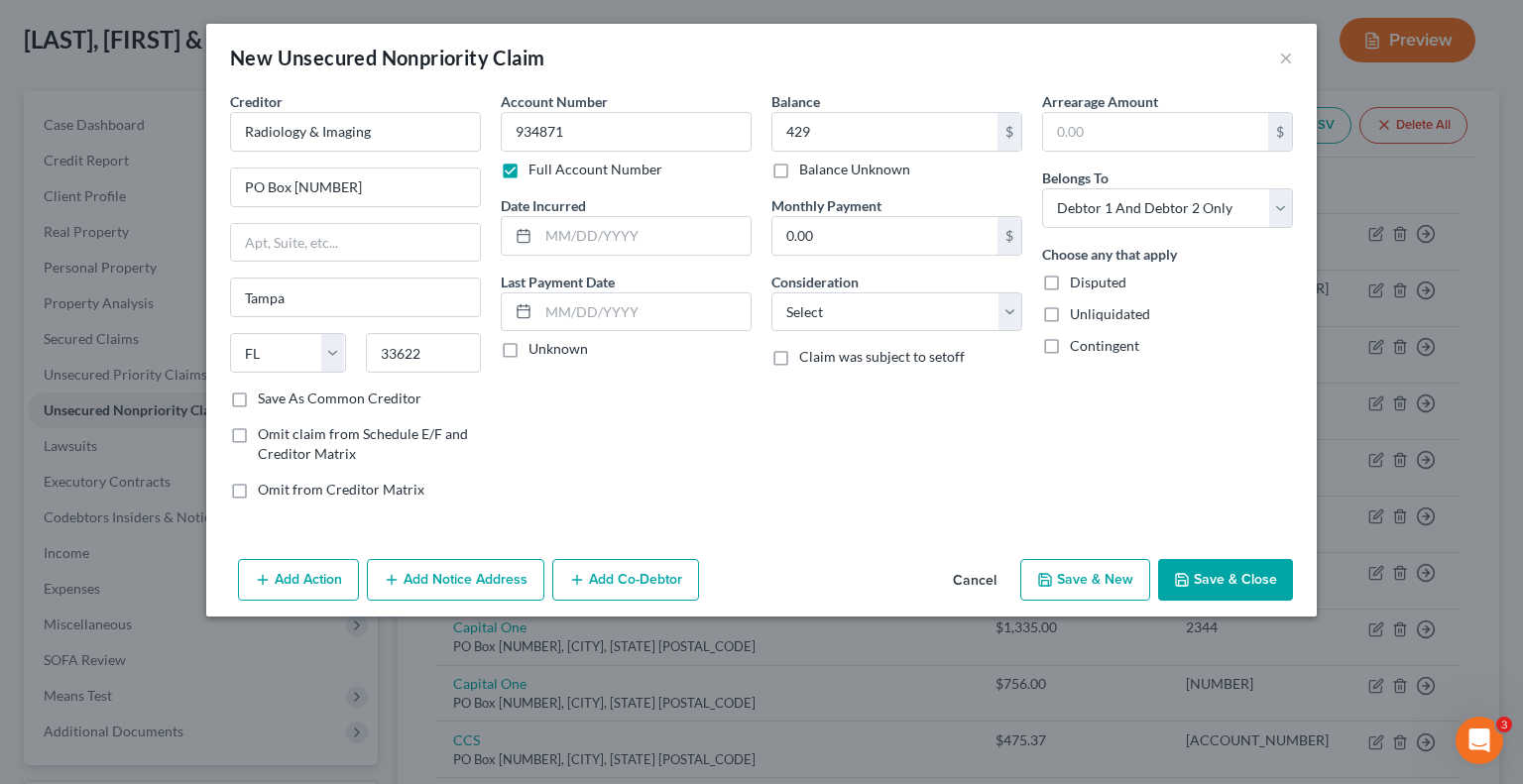 click on "Save & Close" at bounding box center (1226, 580) 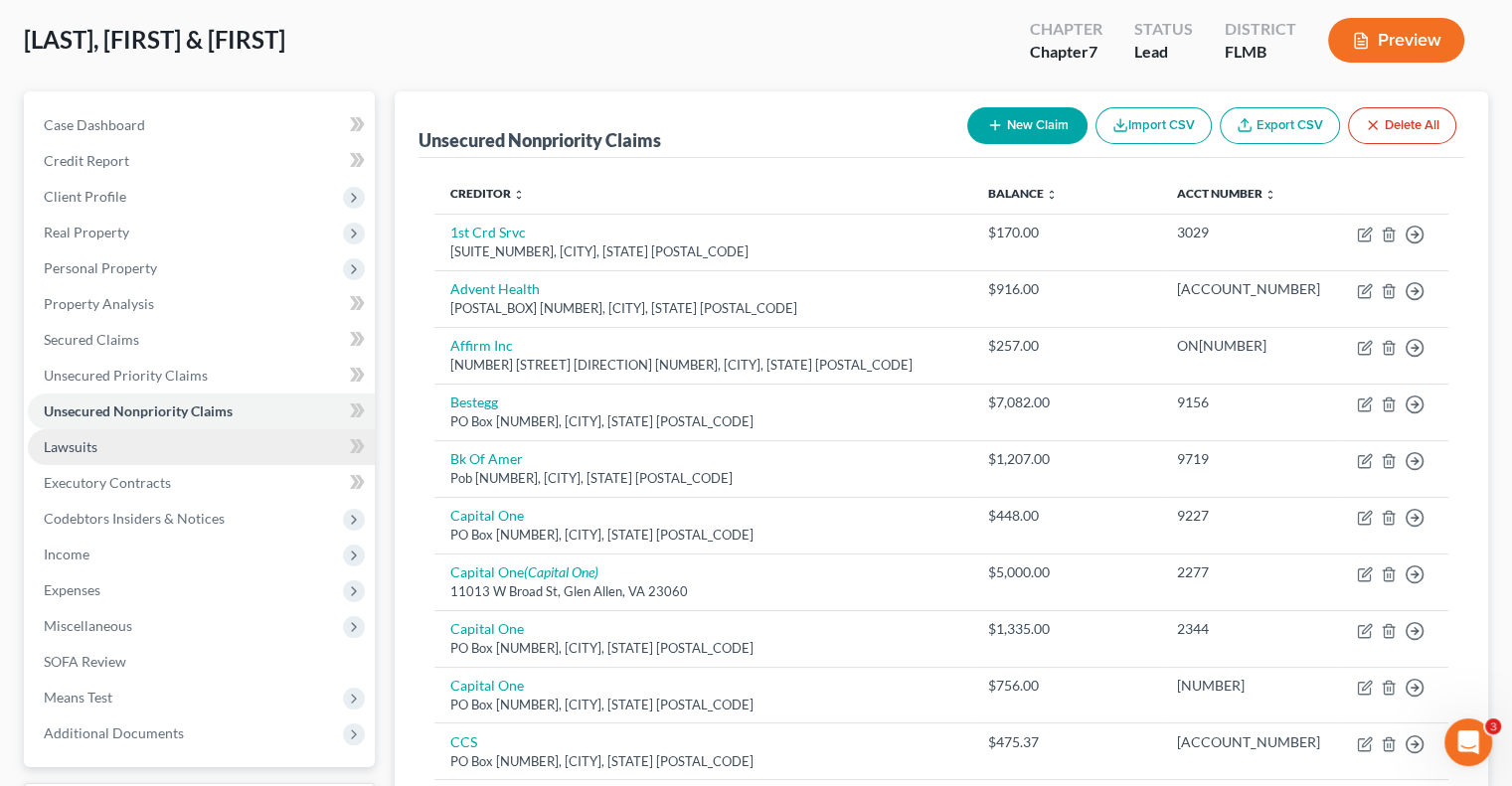click on "Lawsuits" at bounding box center [201, 447] 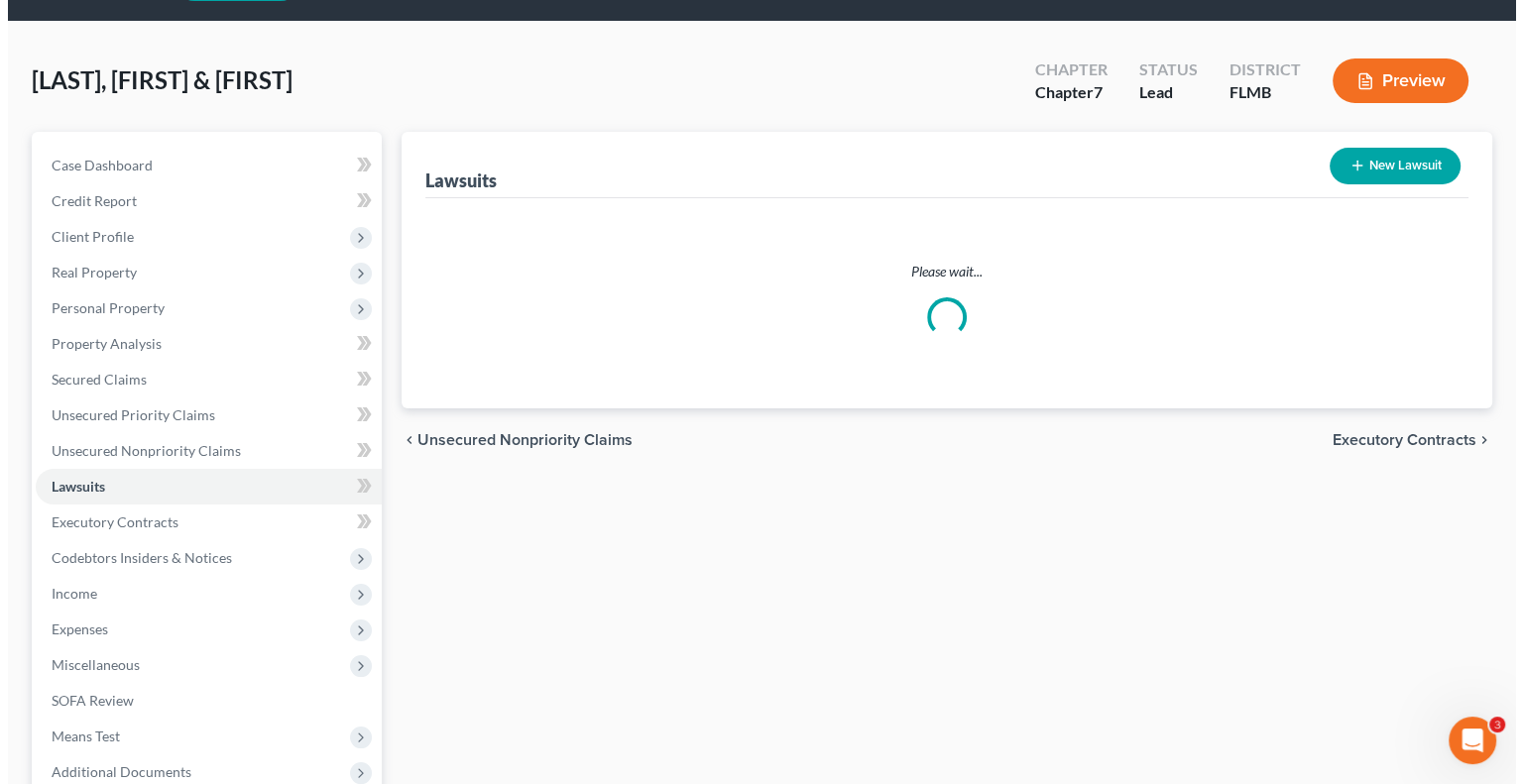 scroll, scrollTop: 0, scrollLeft: 0, axis: both 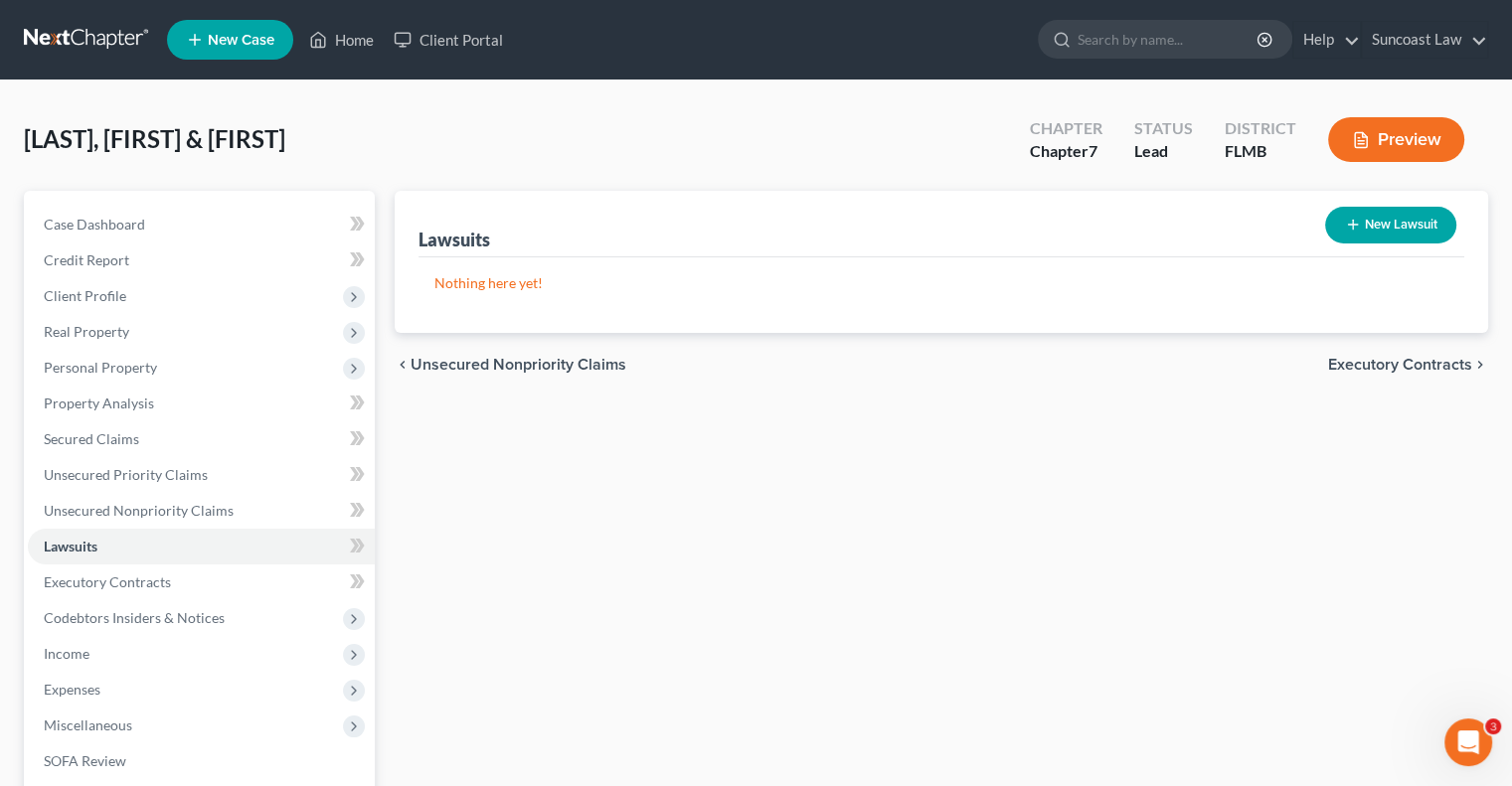 click on "New Lawsuit" at bounding box center [1391, 225] 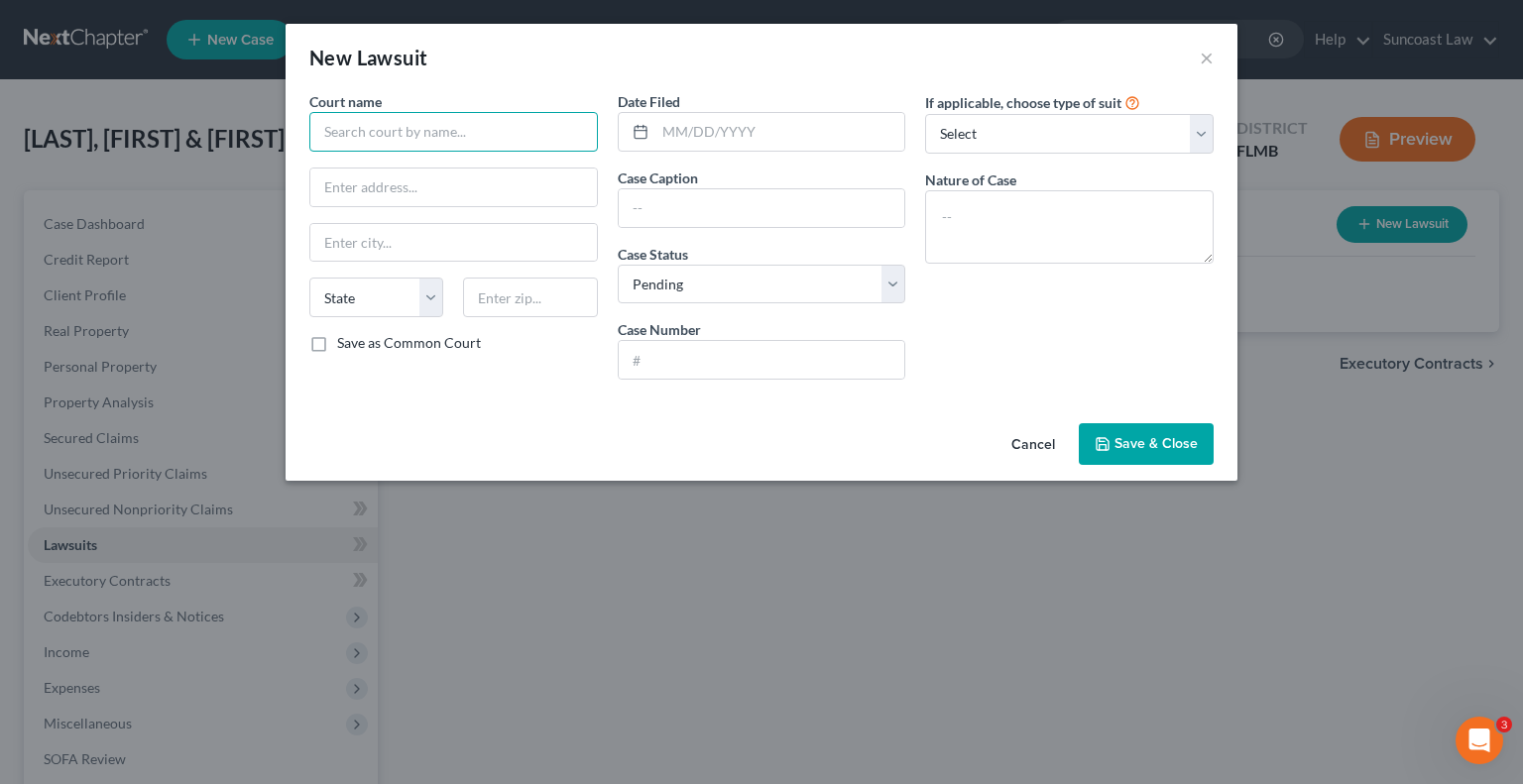 click at bounding box center [453, 132] 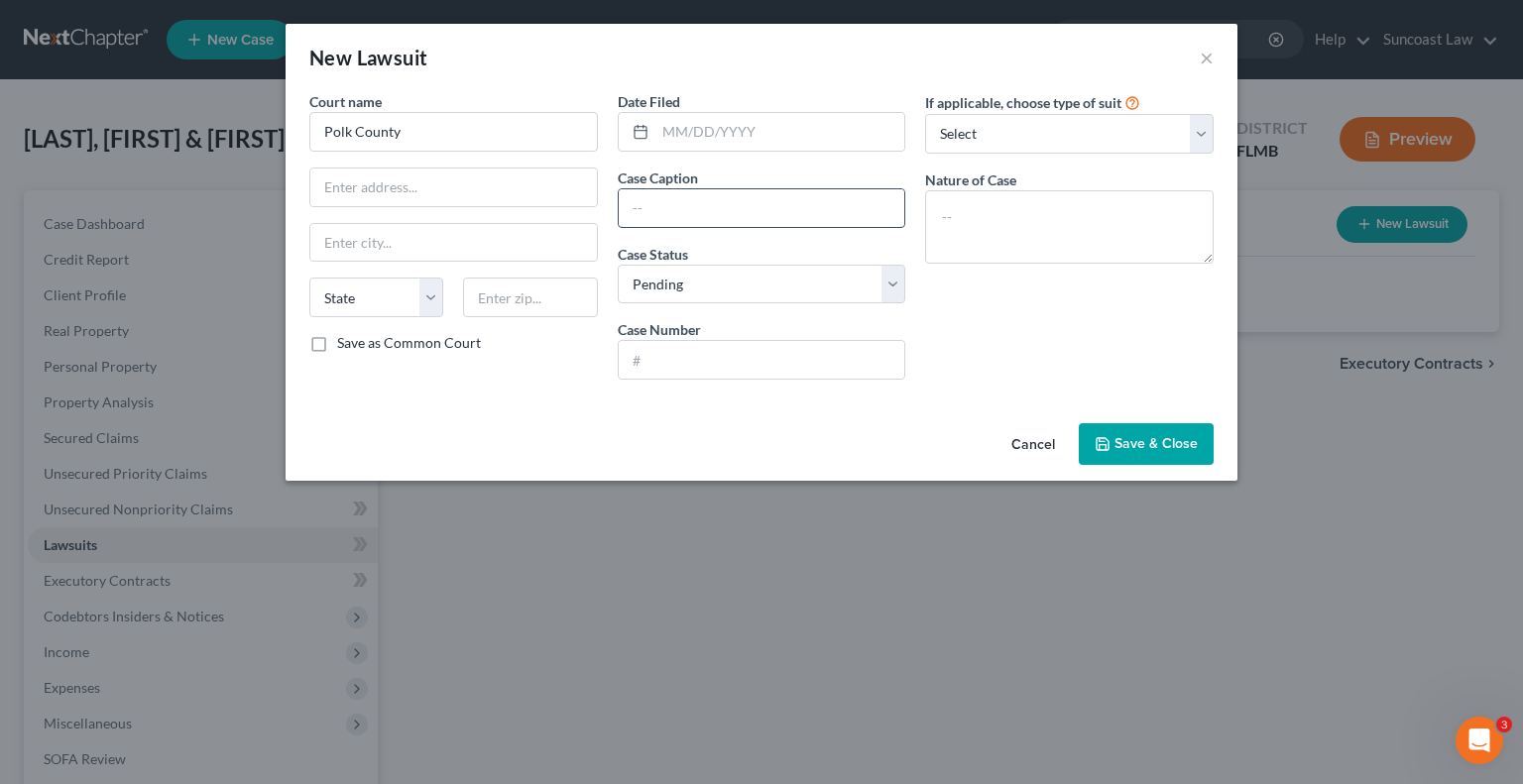 click at bounding box center [762, 208] 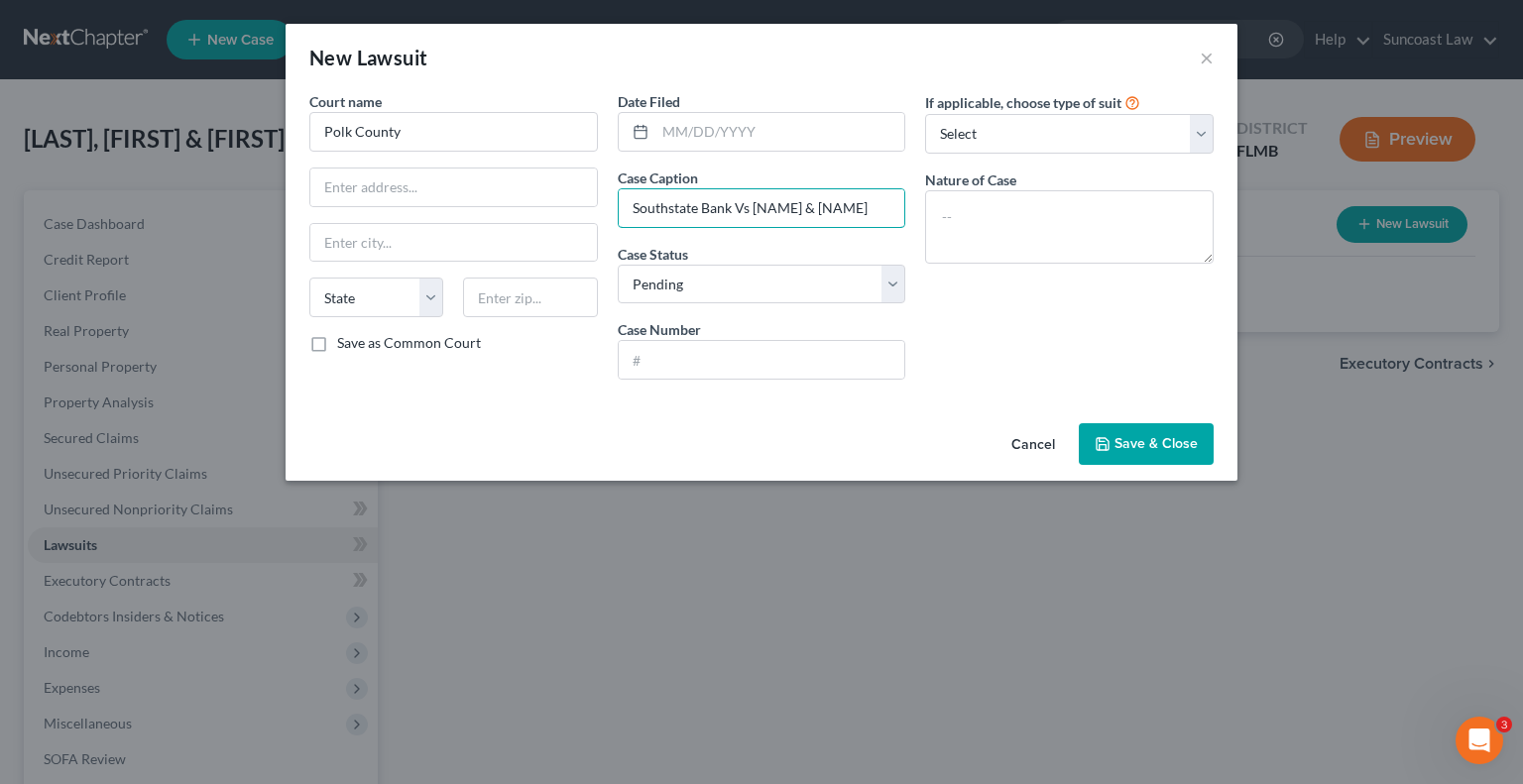 scroll, scrollTop: 0, scrollLeft: 71, axis: horizontal 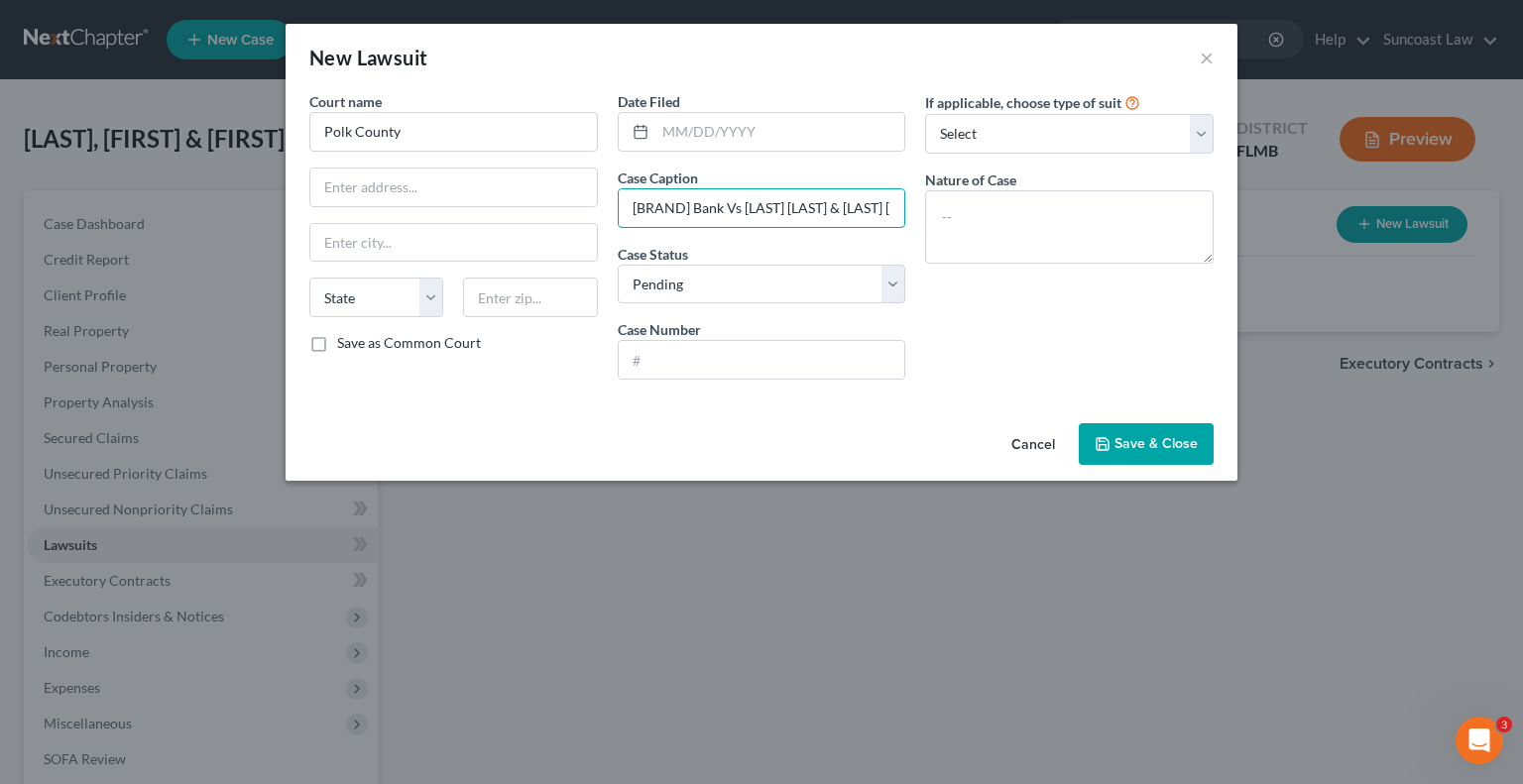 drag, startPoint x: 895, startPoint y: 202, endPoint x: 520, endPoint y: 214, distance: 375.192 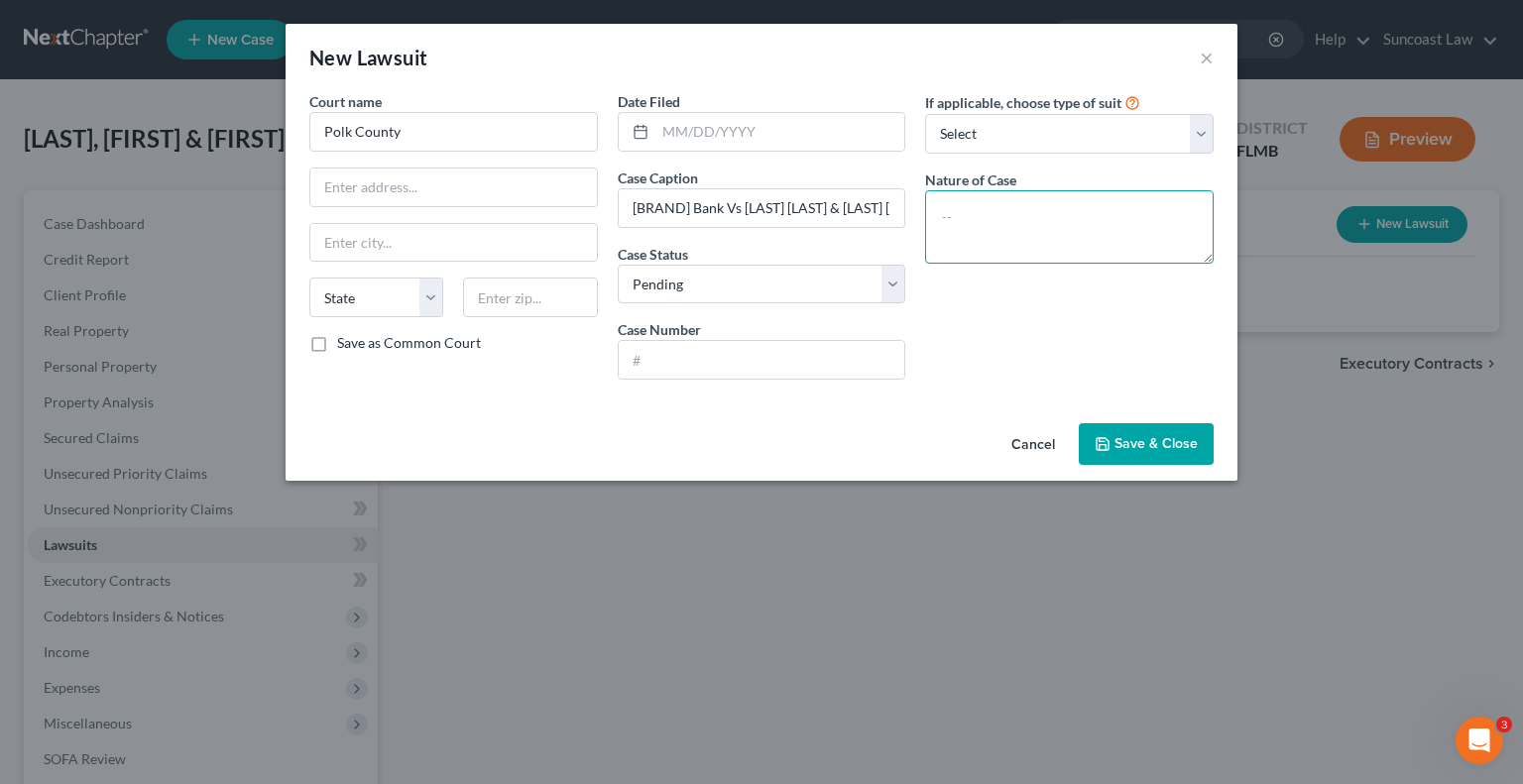 click at bounding box center (1069, 227) 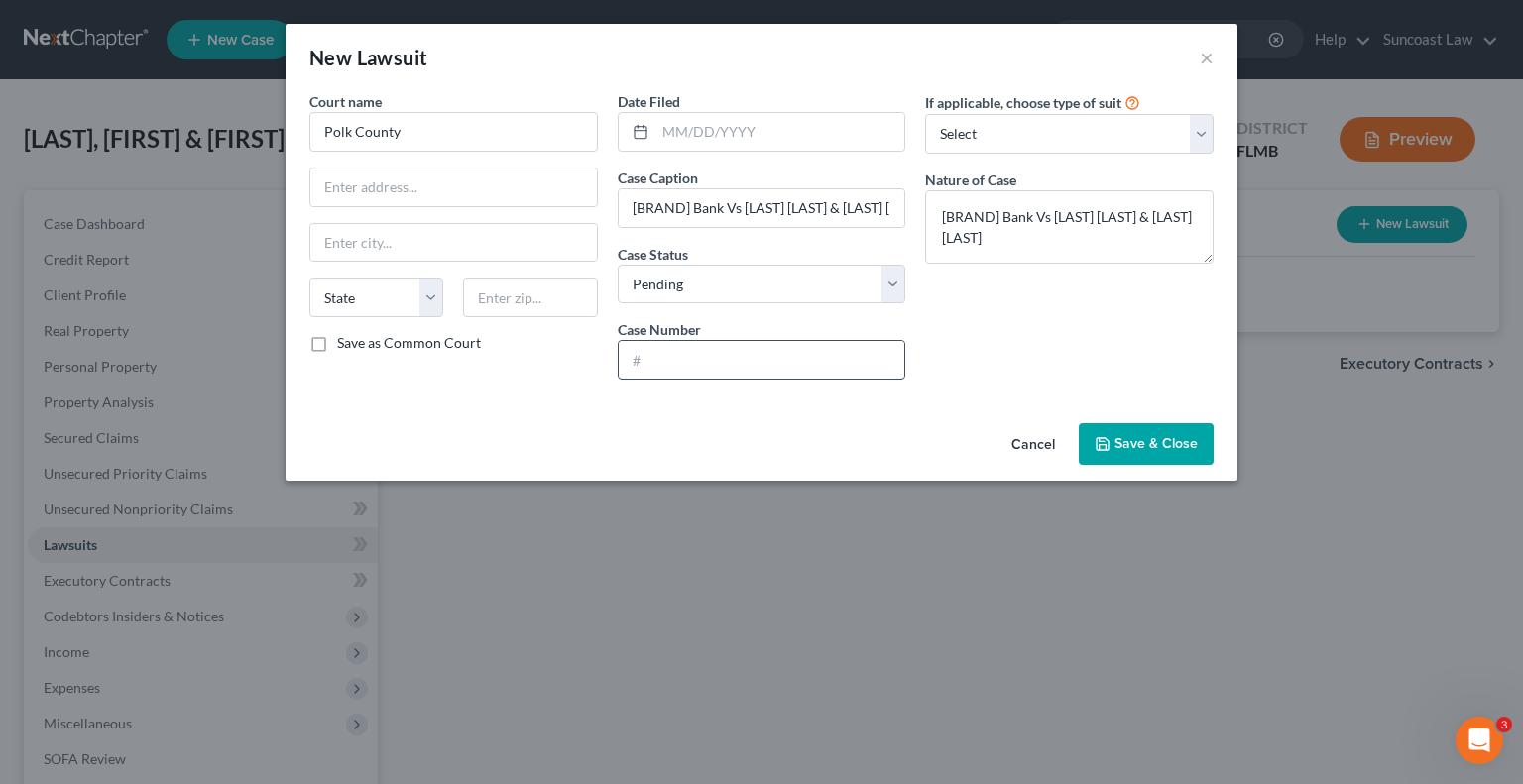 click at bounding box center (762, 360) 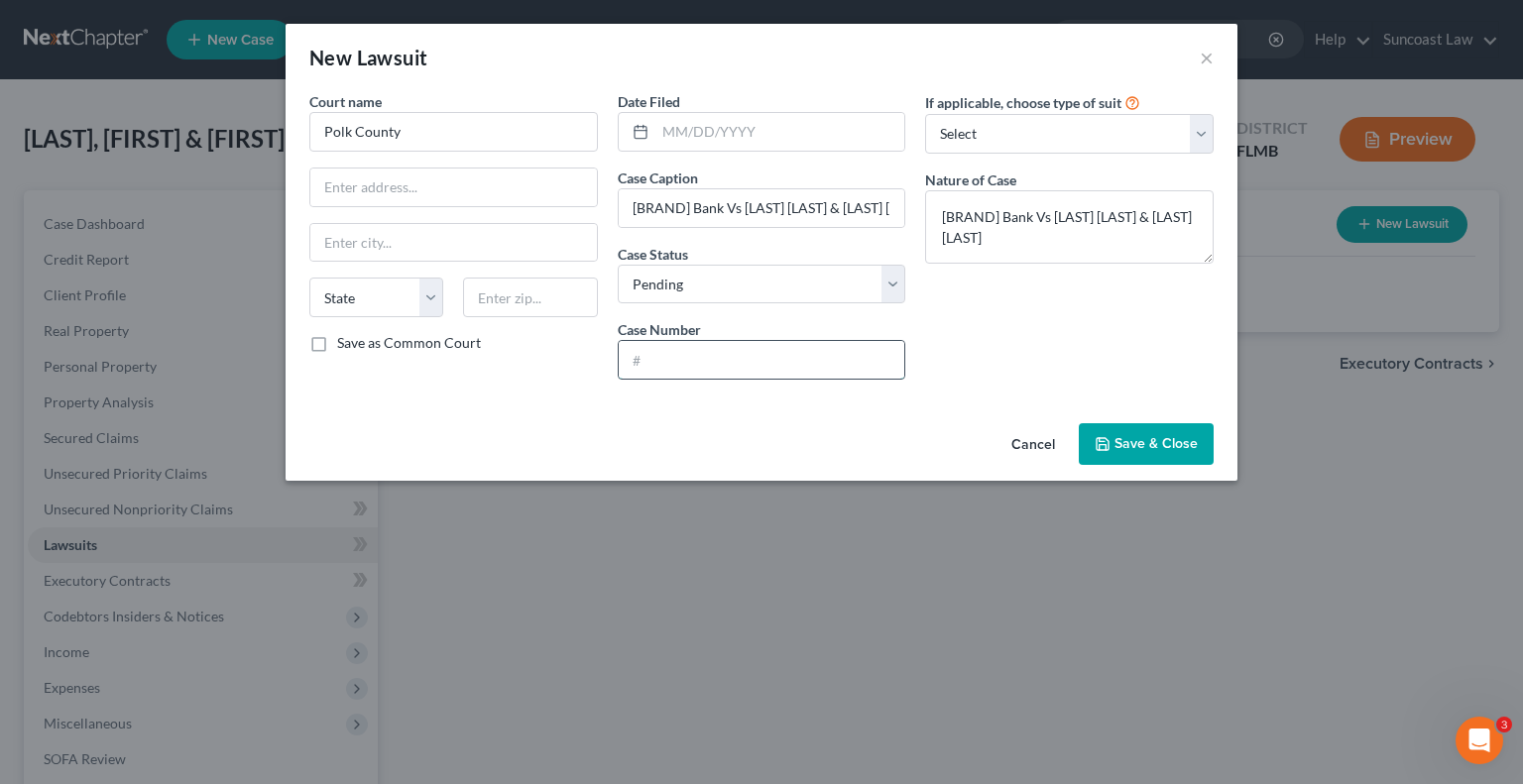 paste on "[CASE_NUMBER]" 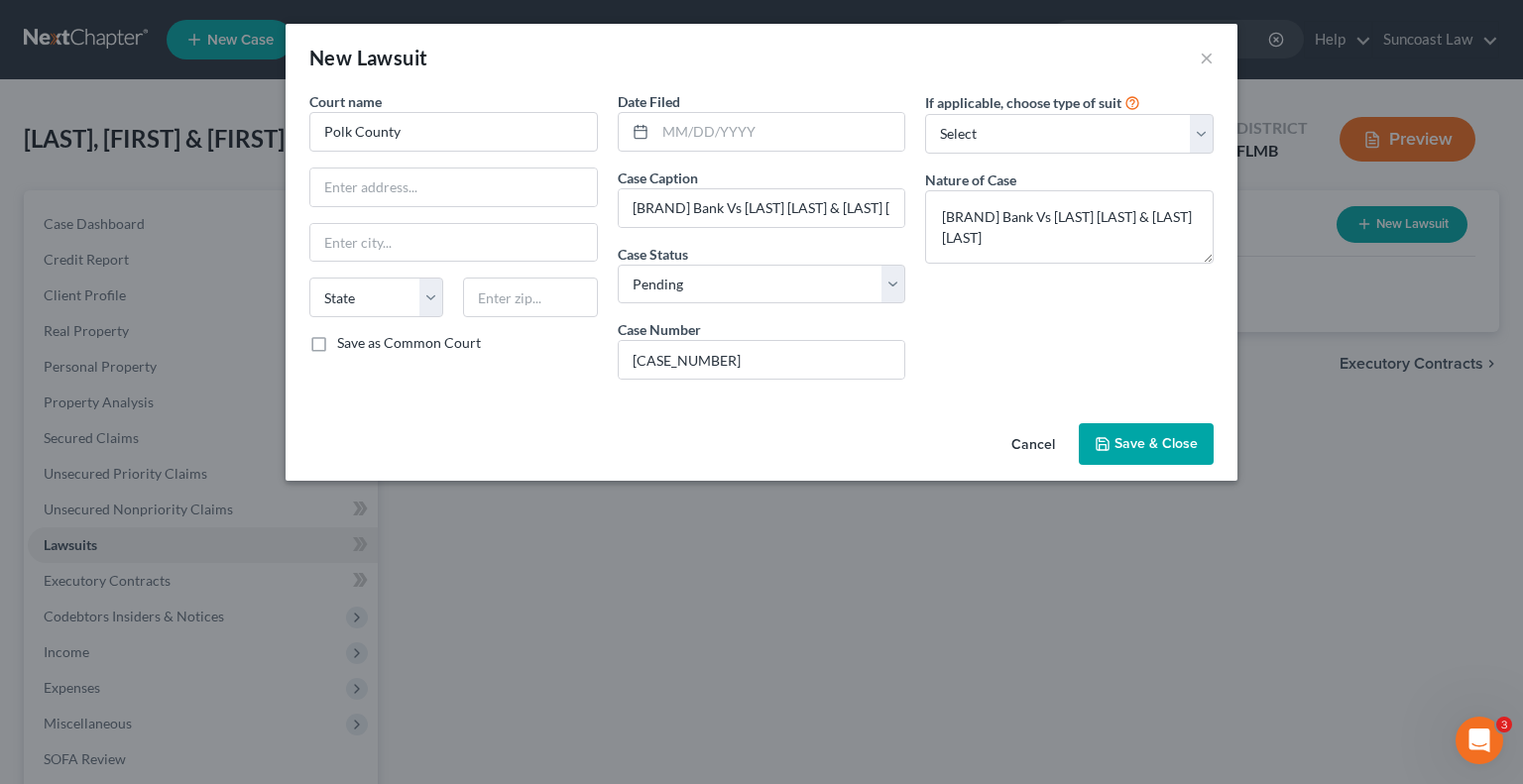click on "Save & Close" at bounding box center [1156, 443] 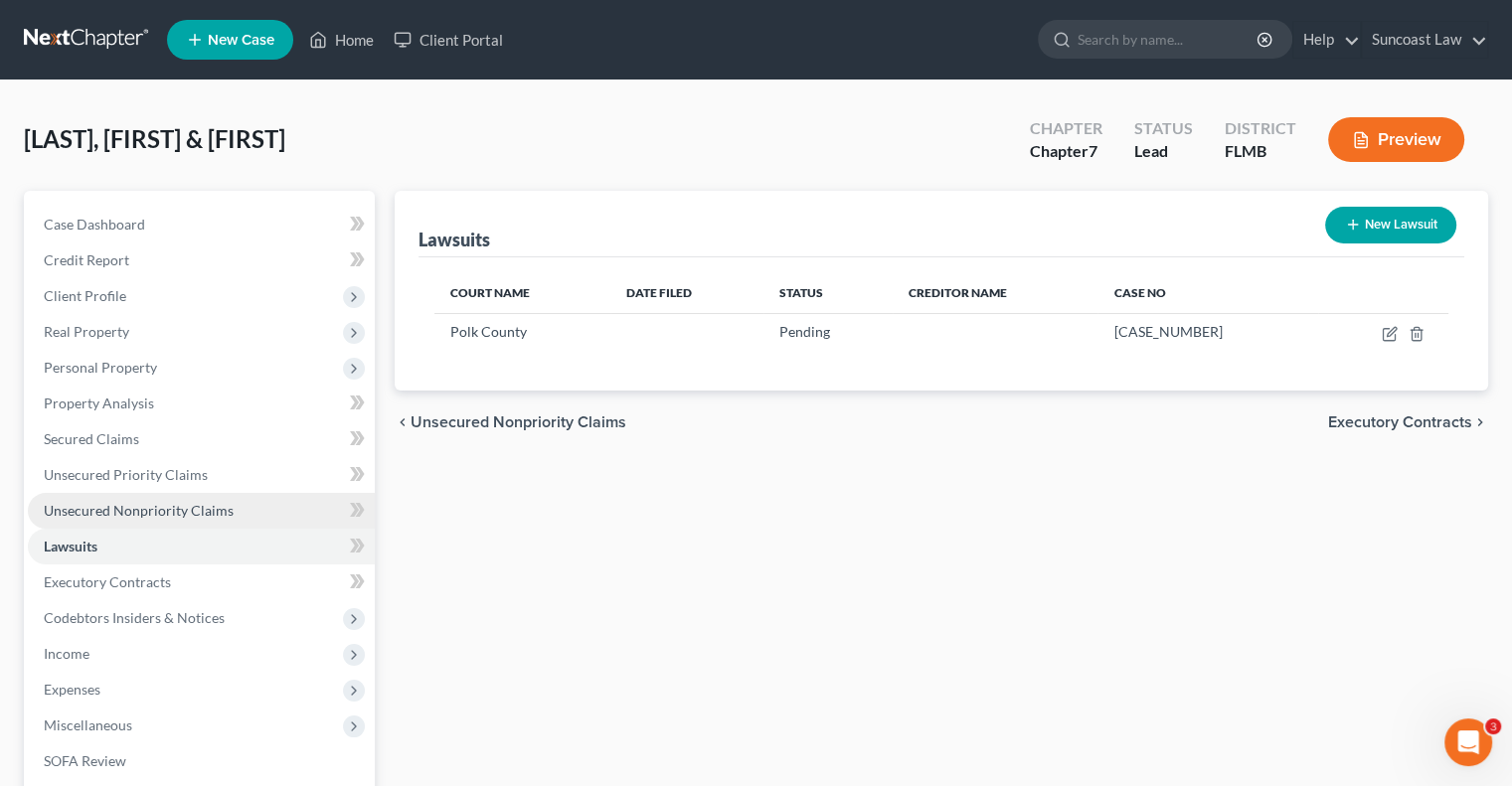 click on "Unsecured Nonpriority Claims" at bounding box center (138, 510) 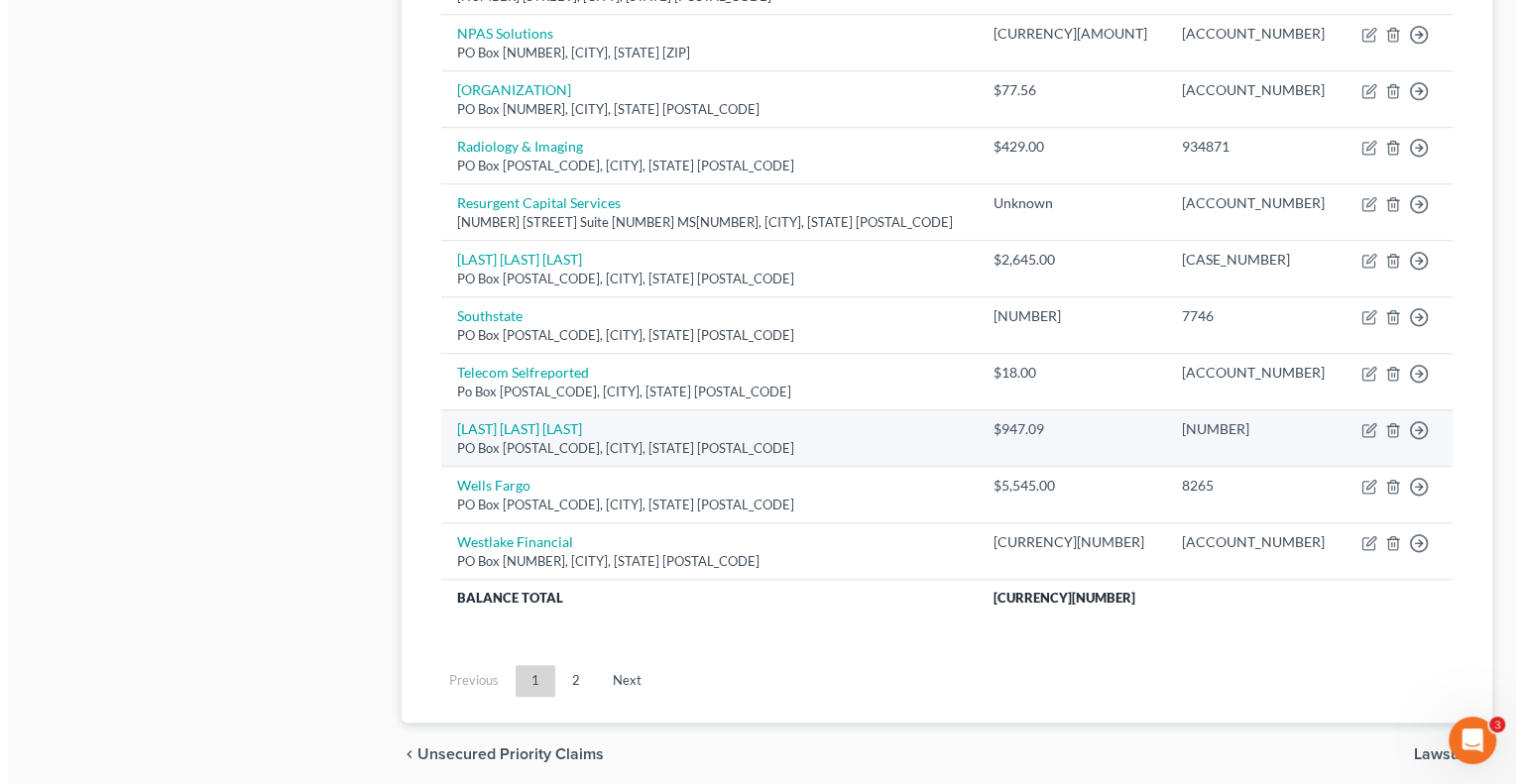 scroll, scrollTop: 1399, scrollLeft: 0, axis: vertical 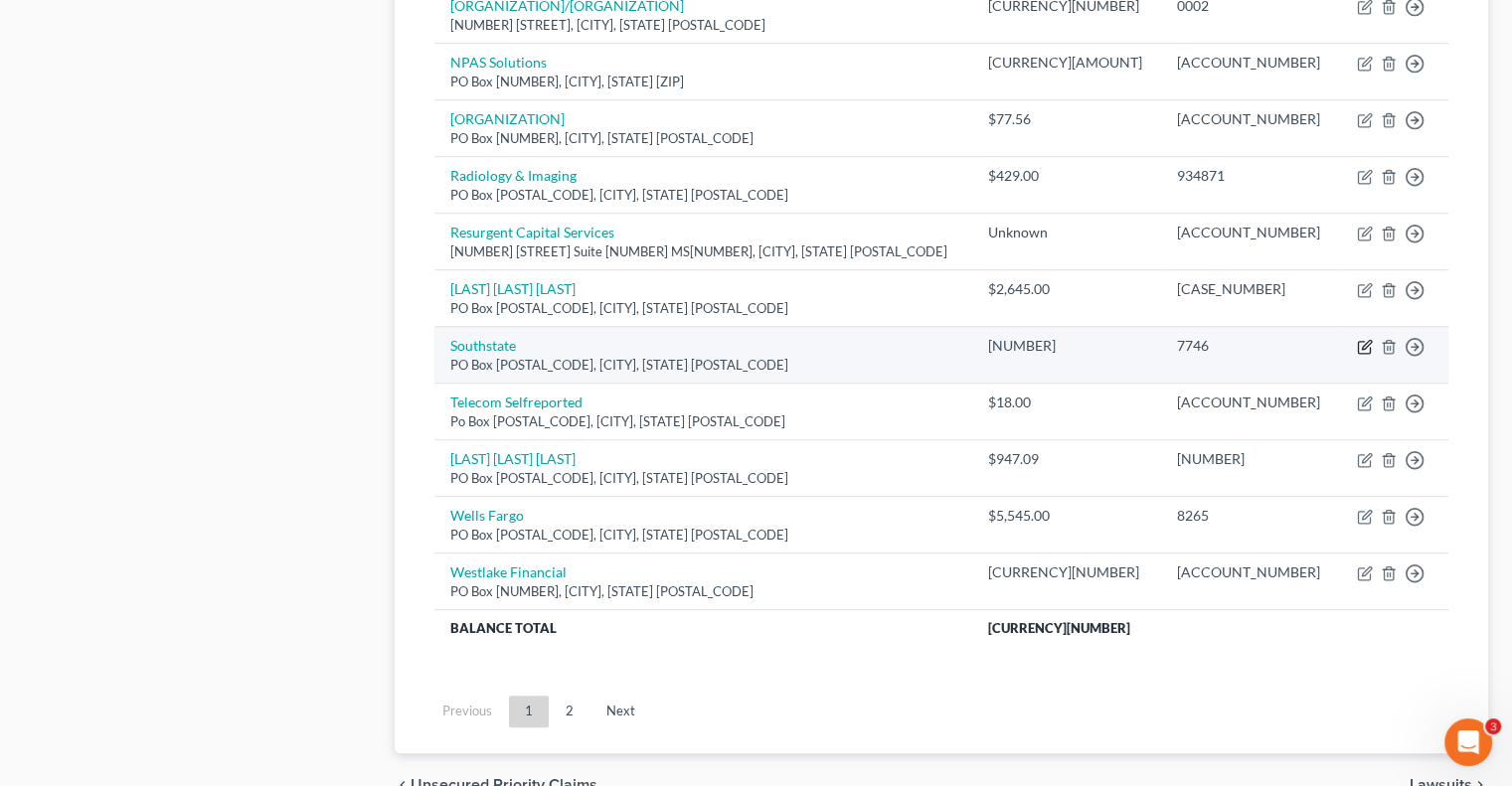 click 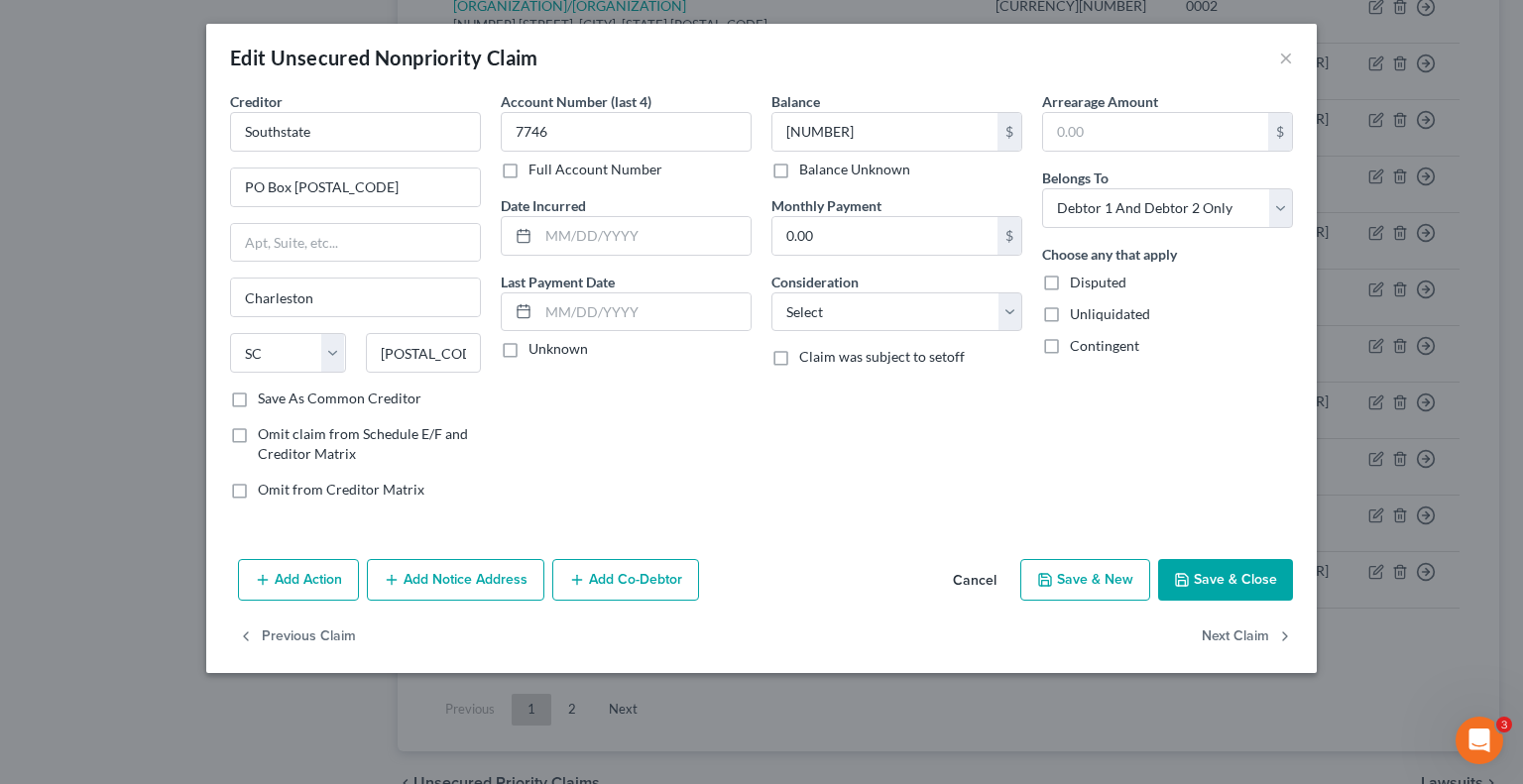click on "Add Notice Address" at bounding box center (455, 580) 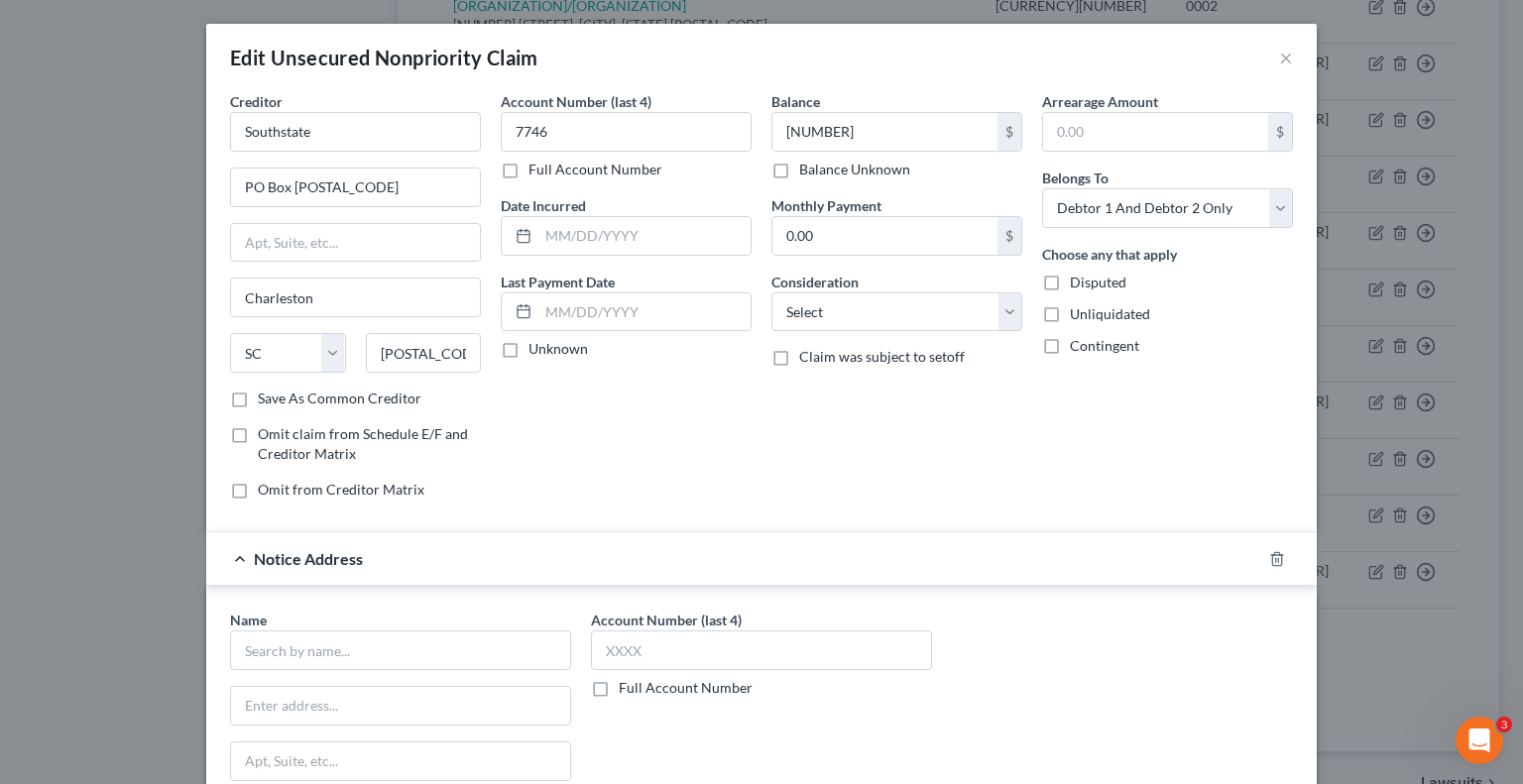 click on "Full Account Number" at bounding box center [685, 688] 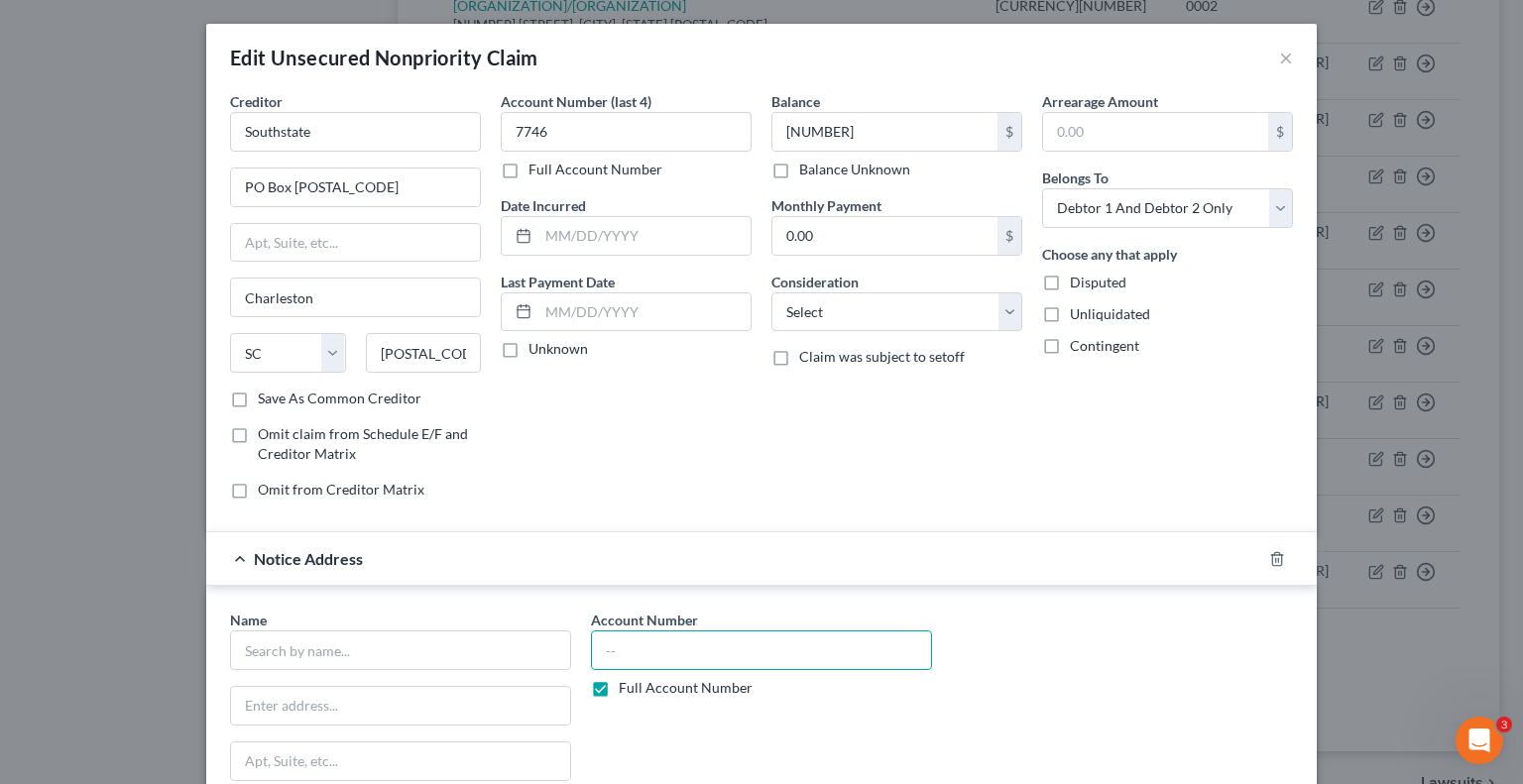 click at bounding box center (762, 650) 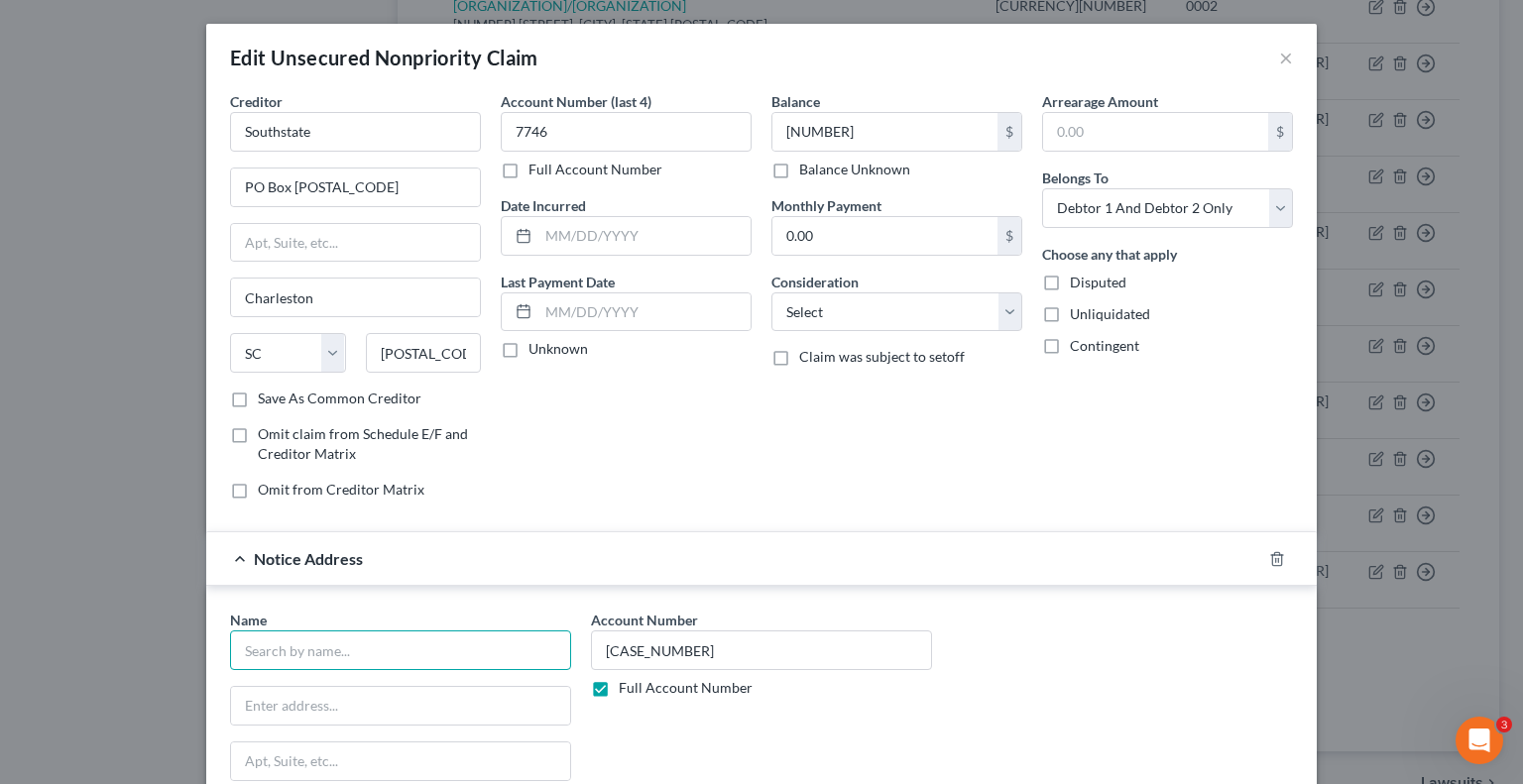click at bounding box center [401, 650] 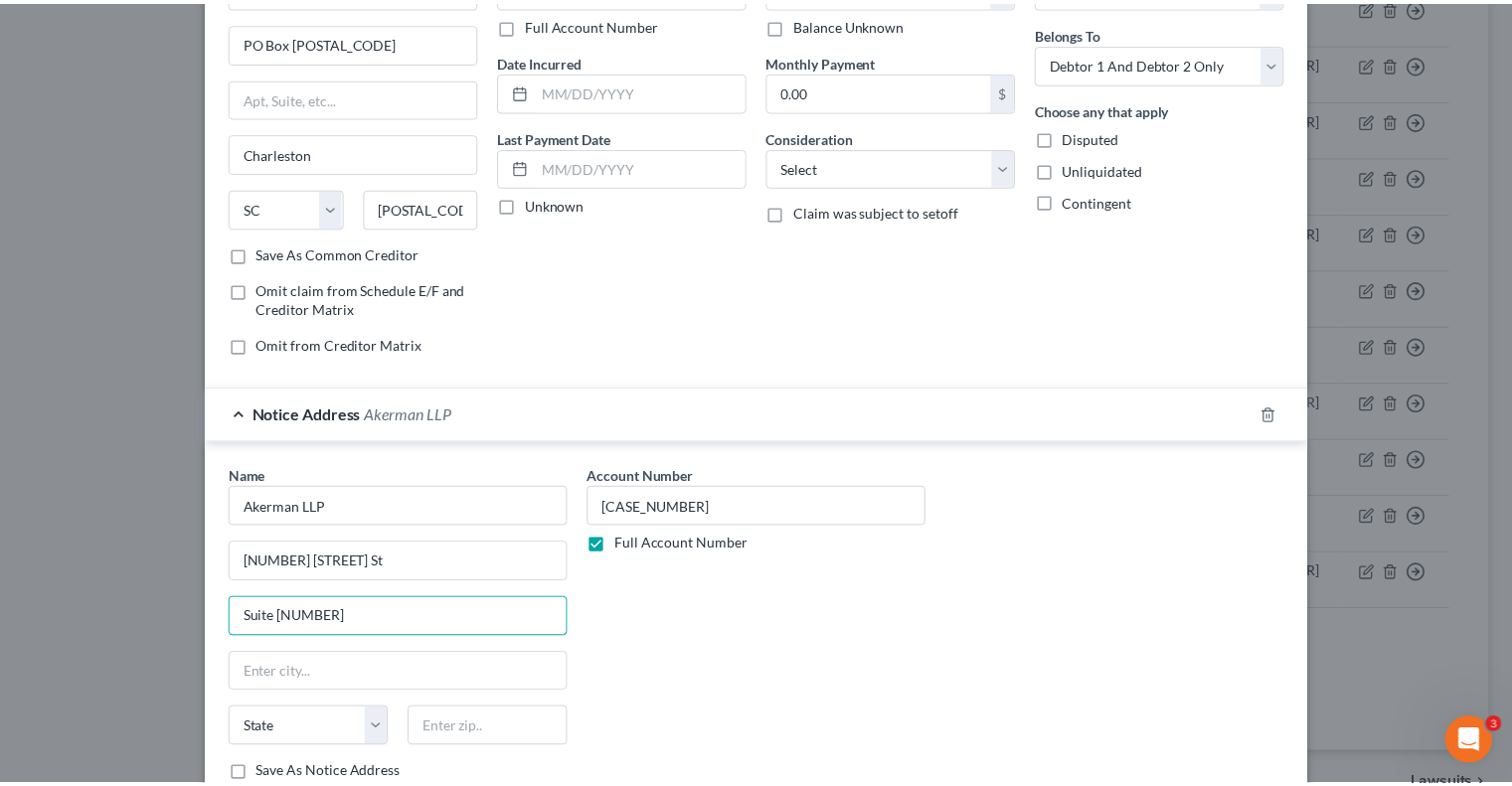 scroll, scrollTop: 298, scrollLeft: 0, axis: vertical 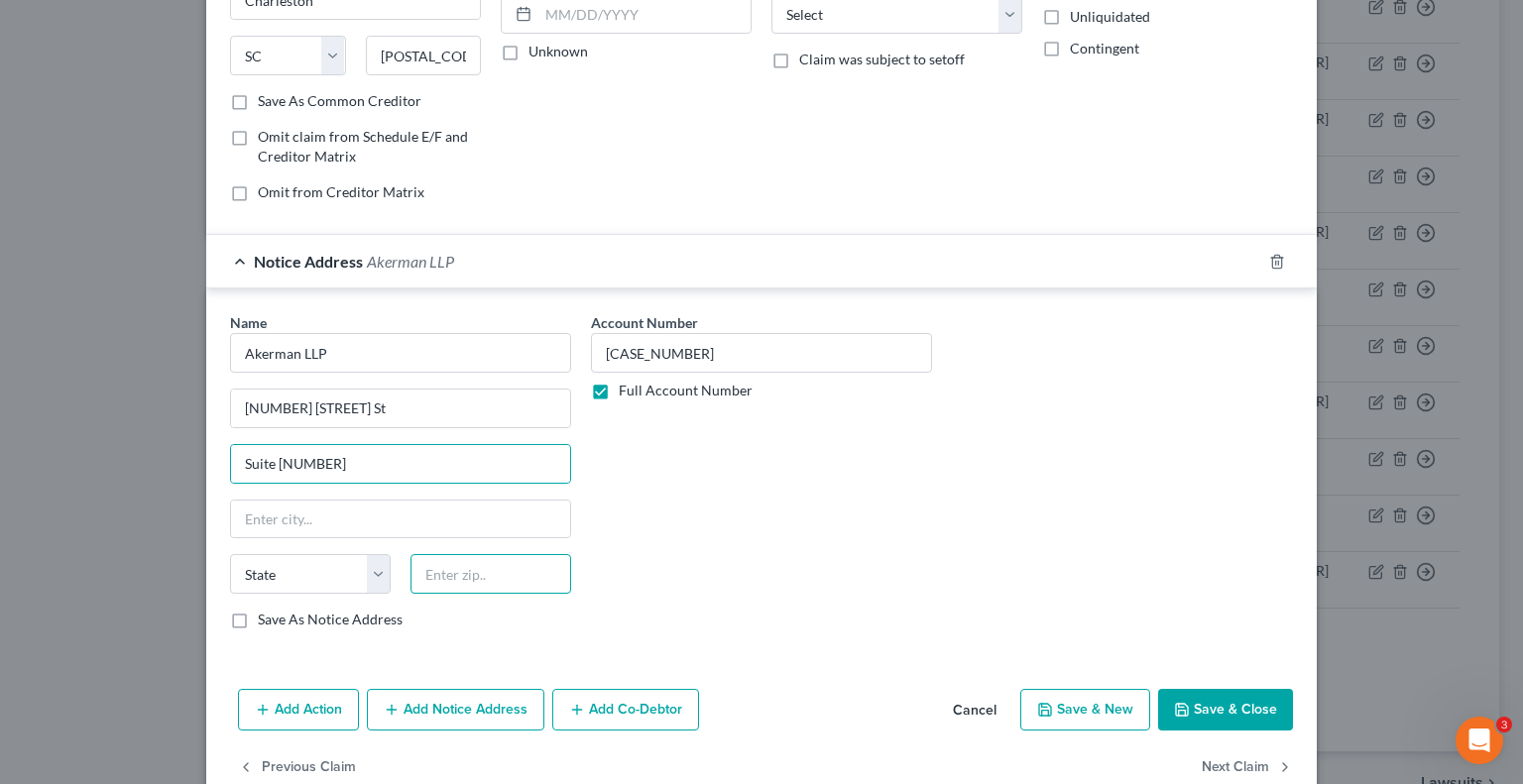 click at bounding box center (491, 574) 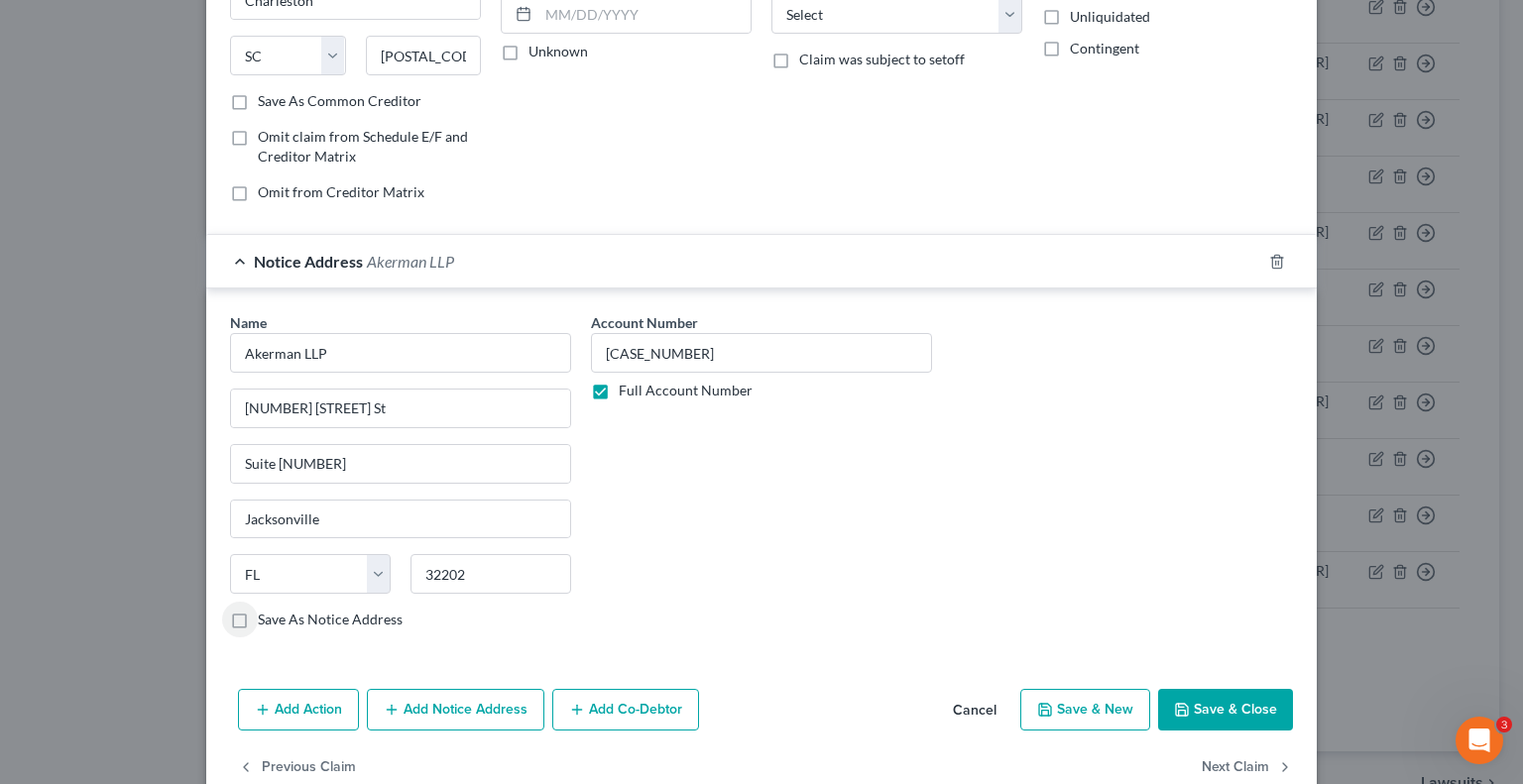 click on "Save & Close" at bounding box center [1226, 710] 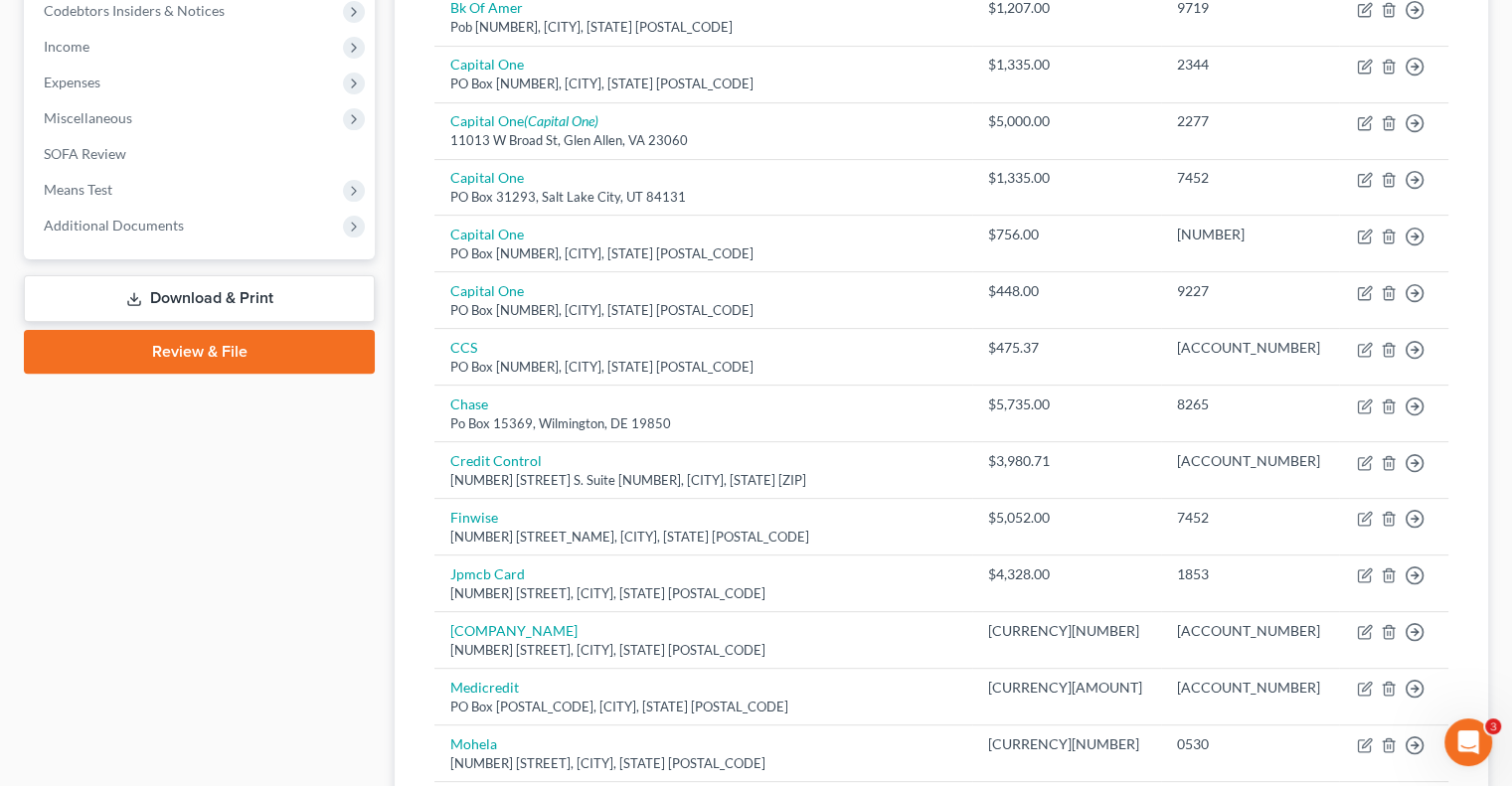 scroll, scrollTop: 110, scrollLeft: 0, axis: vertical 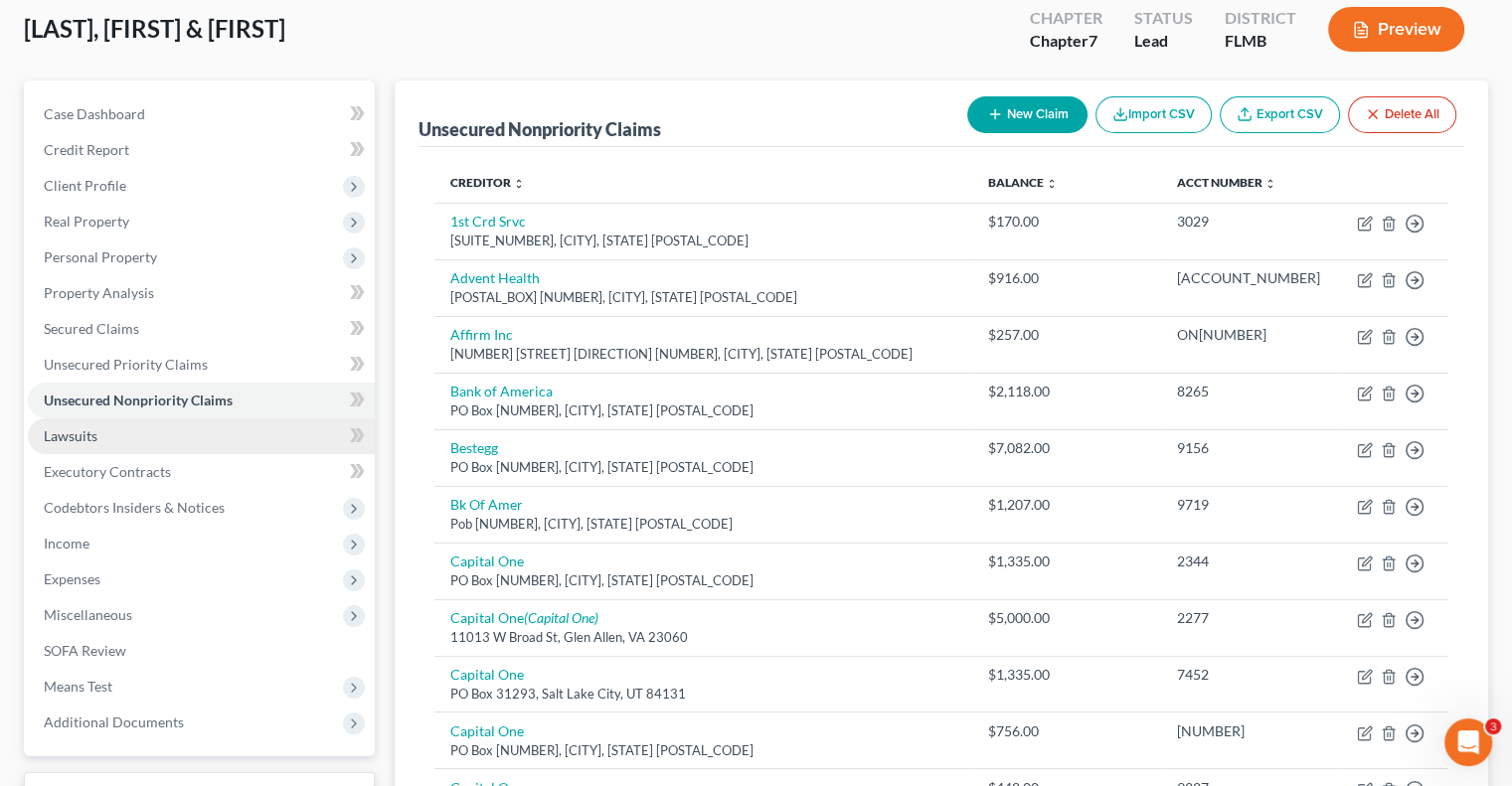 click on "Lawsuits" at bounding box center [71, 435] 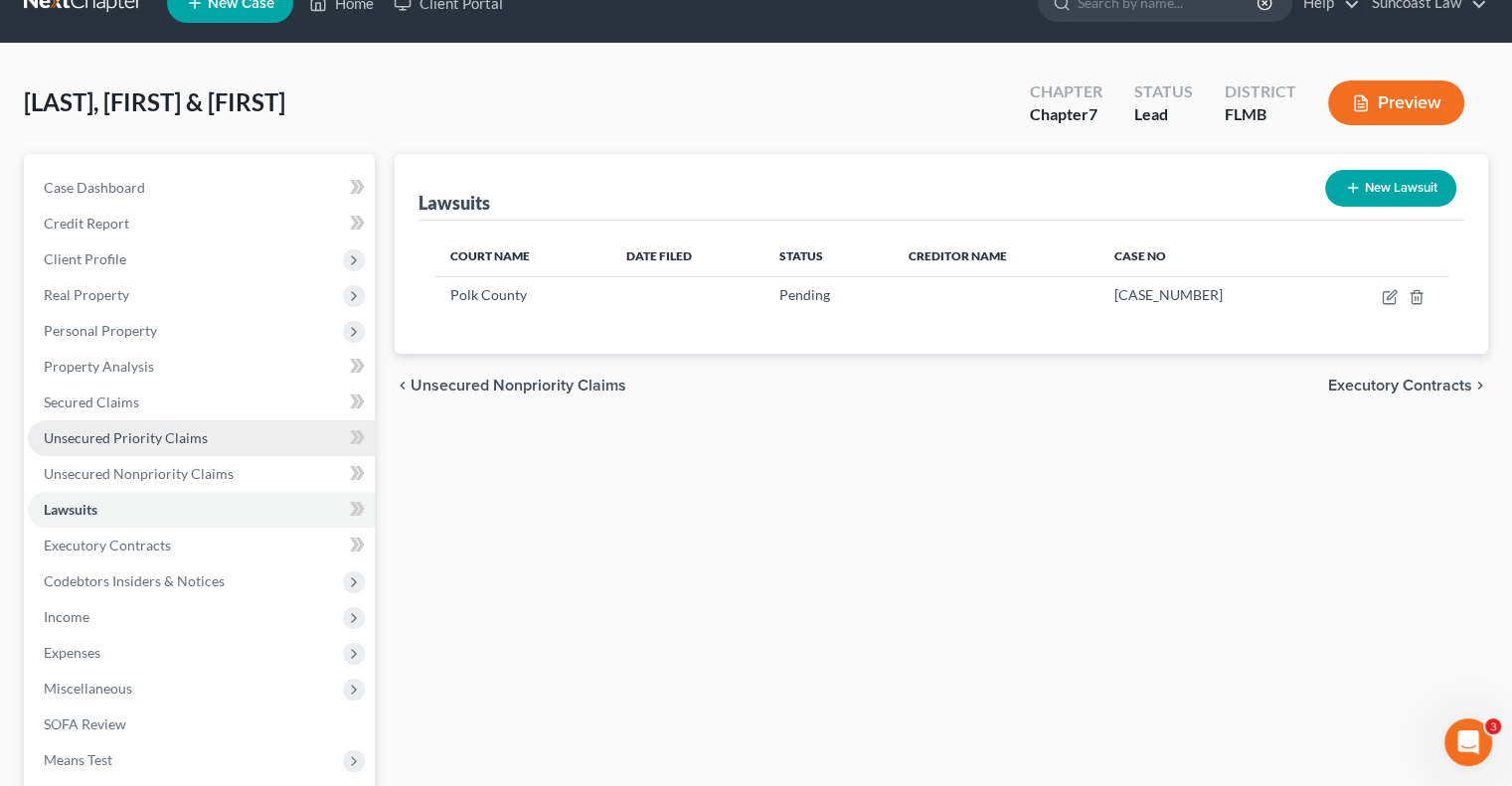 scroll, scrollTop: 0, scrollLeft: 0, axis: both 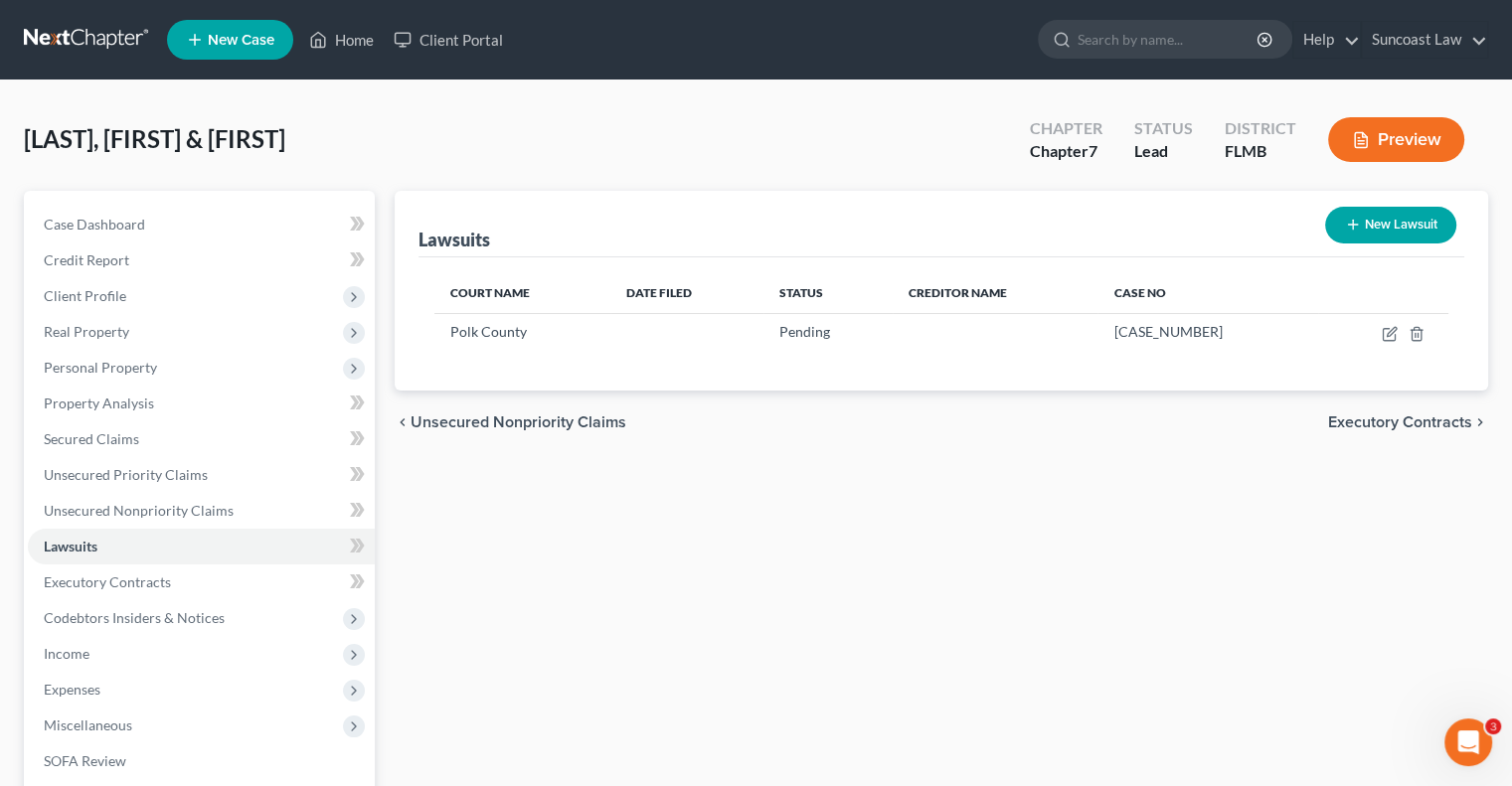 click on "New Lawsuit" at bounding box center [1391, 225] 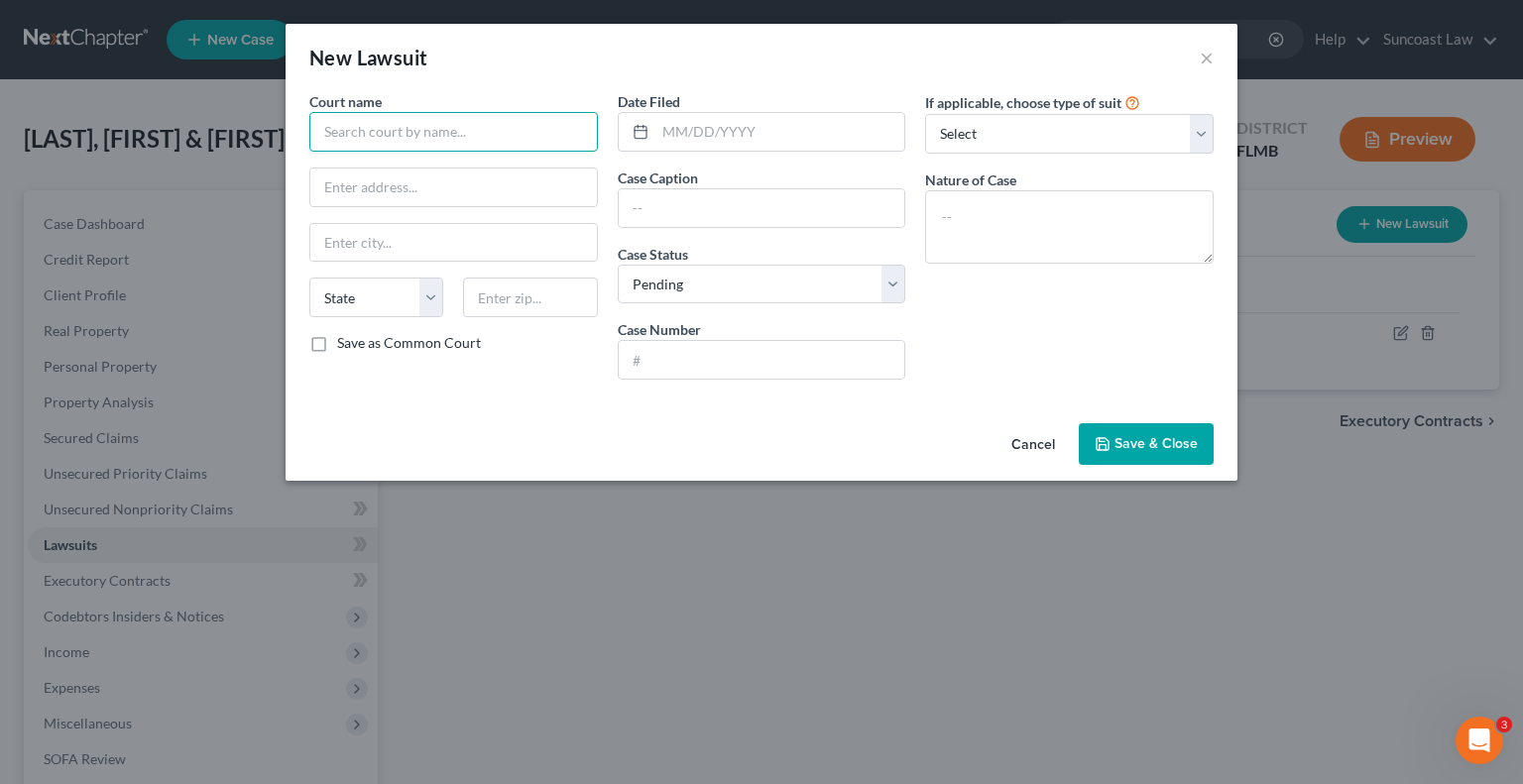 click at bounding box center (453, 132) 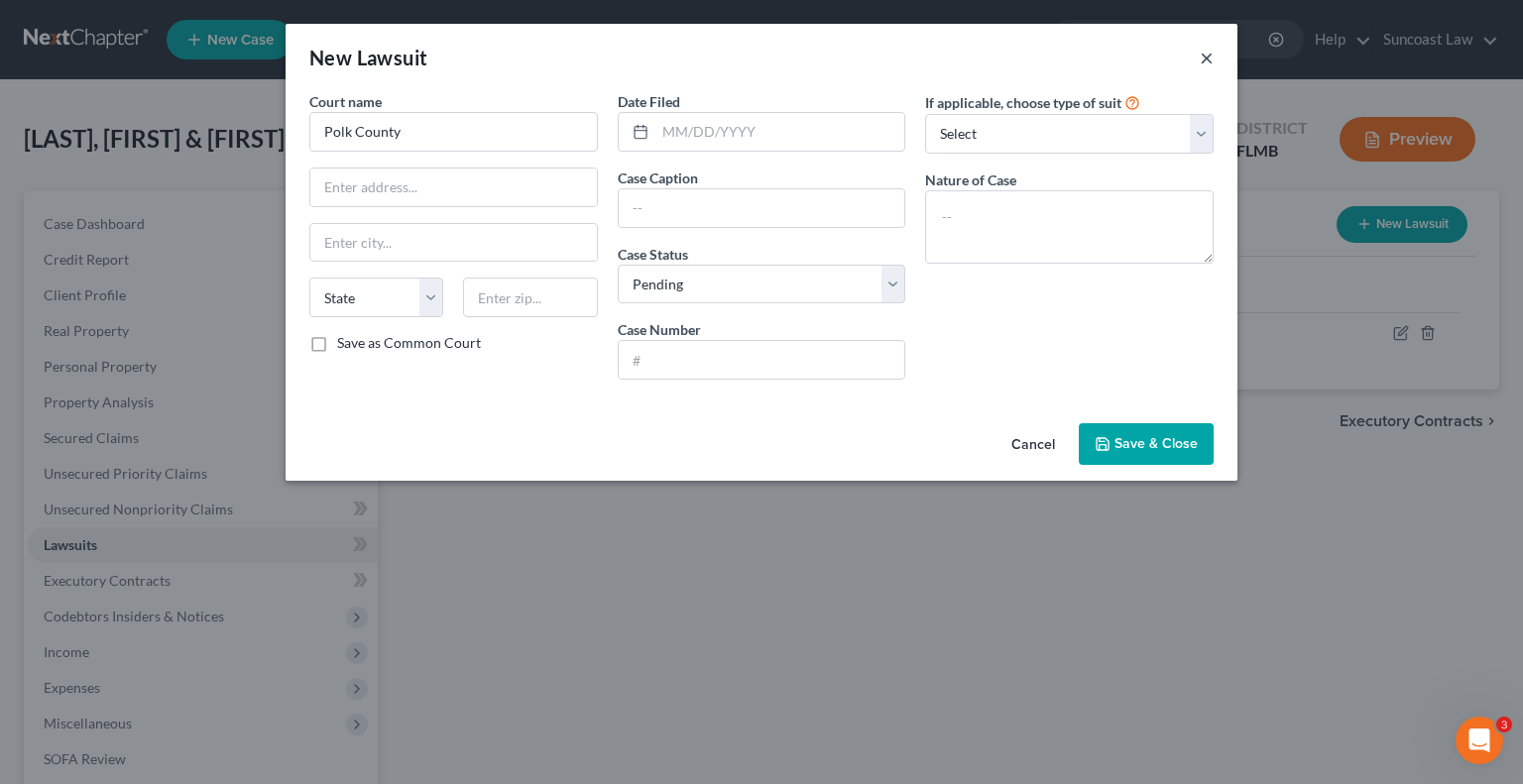 click on "×" at bounding box center [1207, 57] 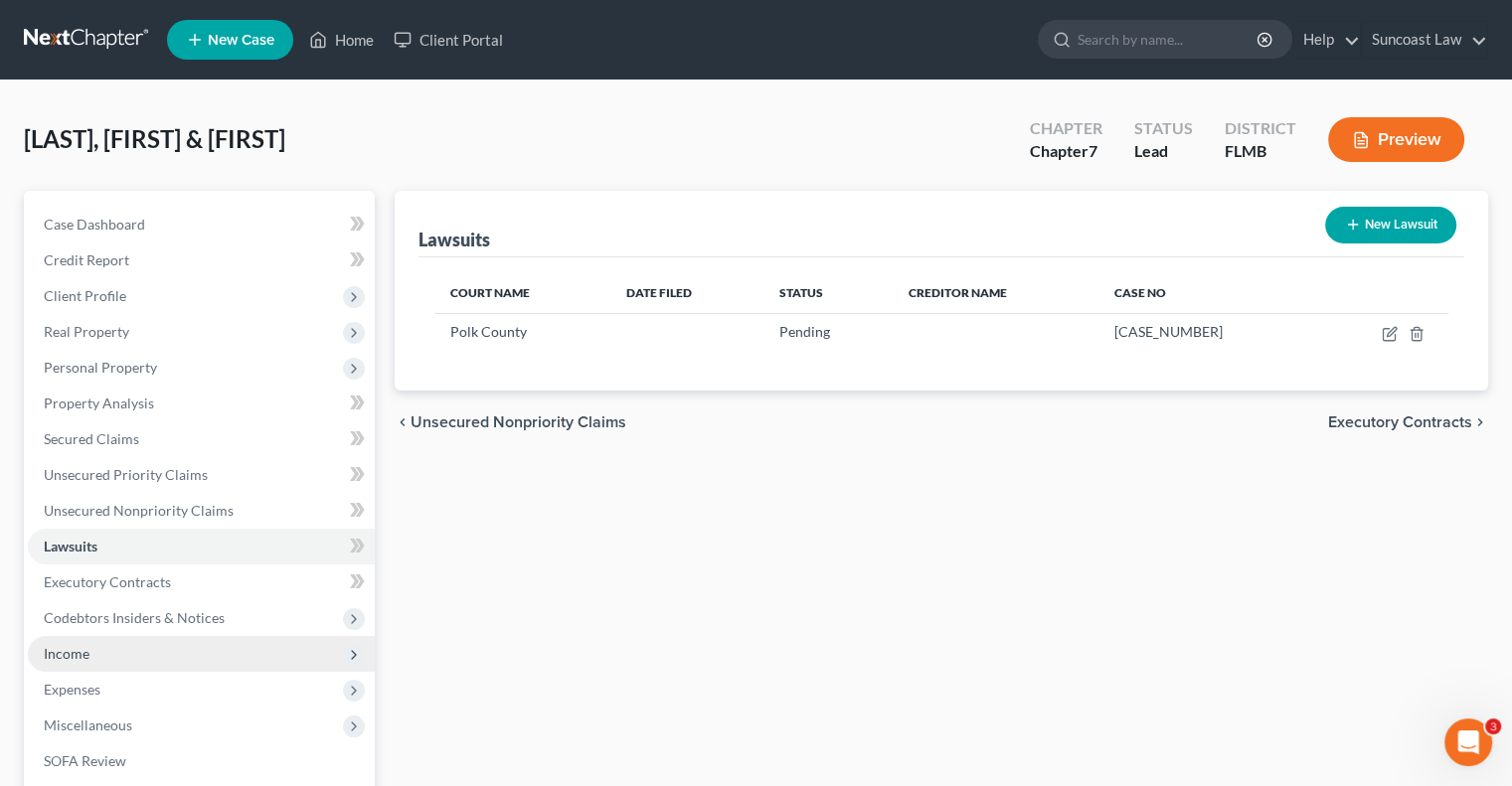 click on "Income" at bounding box center (201, 654) 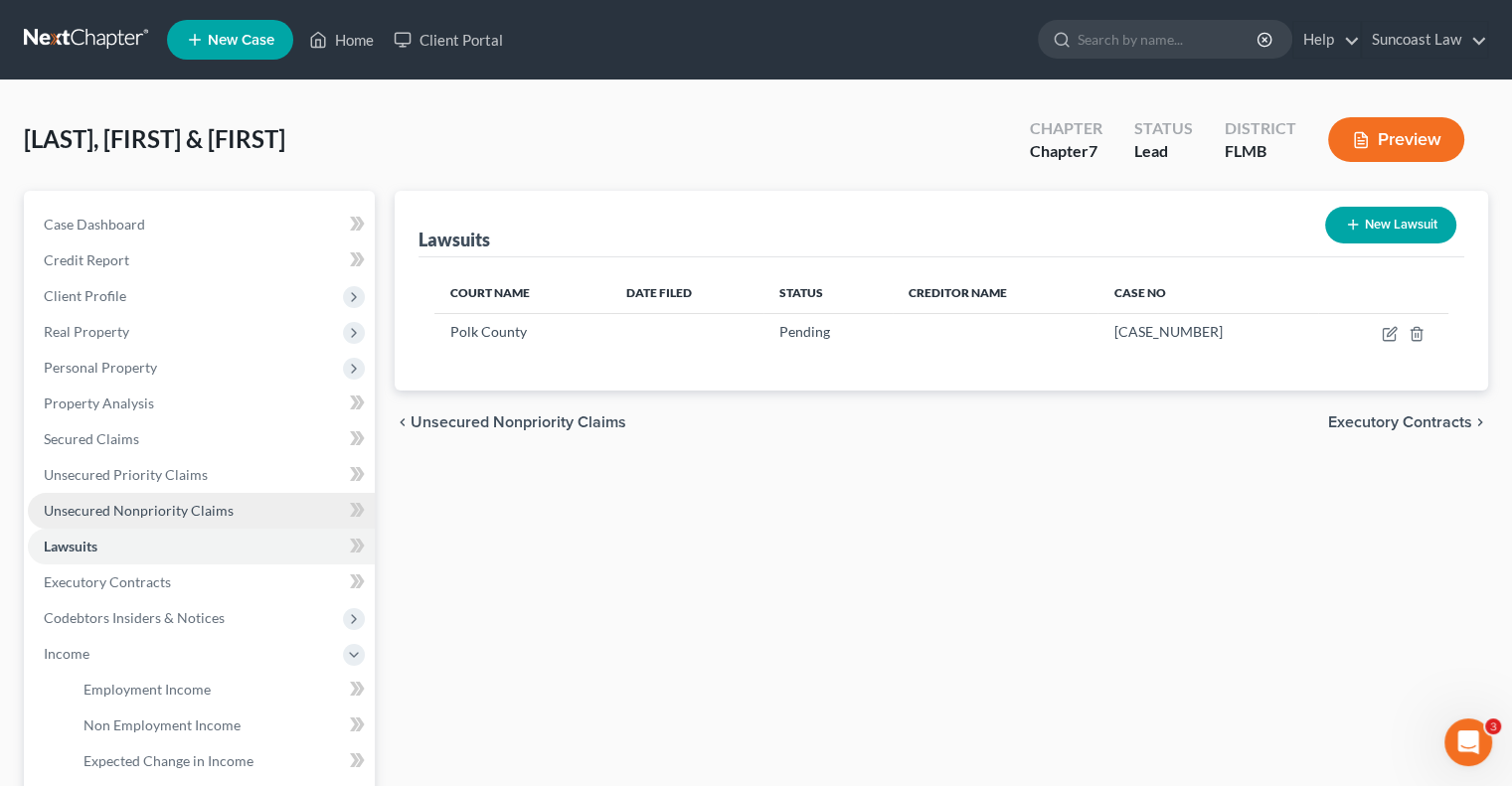 click on "Unsecured Nonpriority Claims" at bounding box center (201, 511) 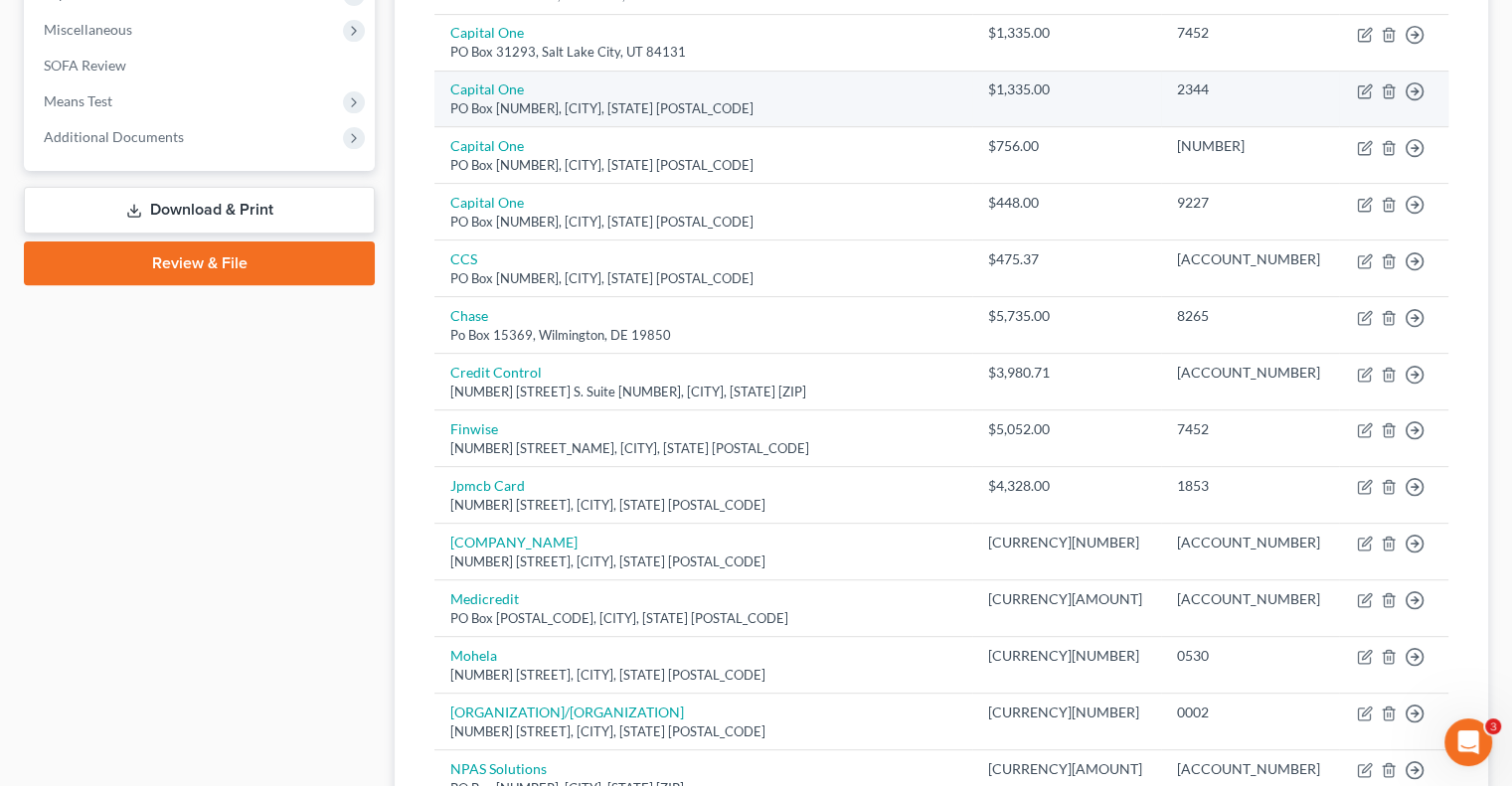scroll, scrollTop: 0, scrollLeft: 0, axis: both 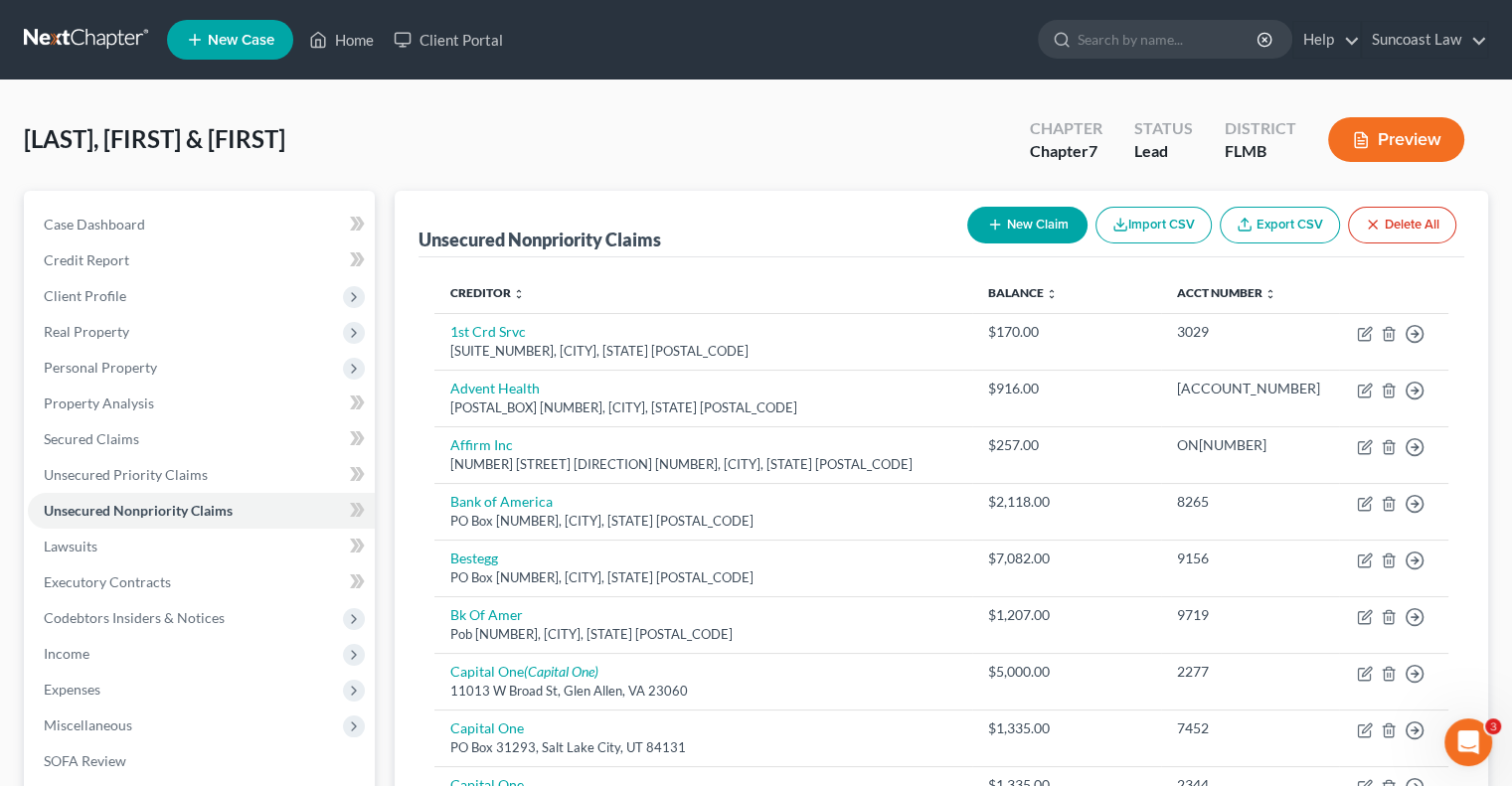 click on "New Claim" at bounding box center (1027, 225) 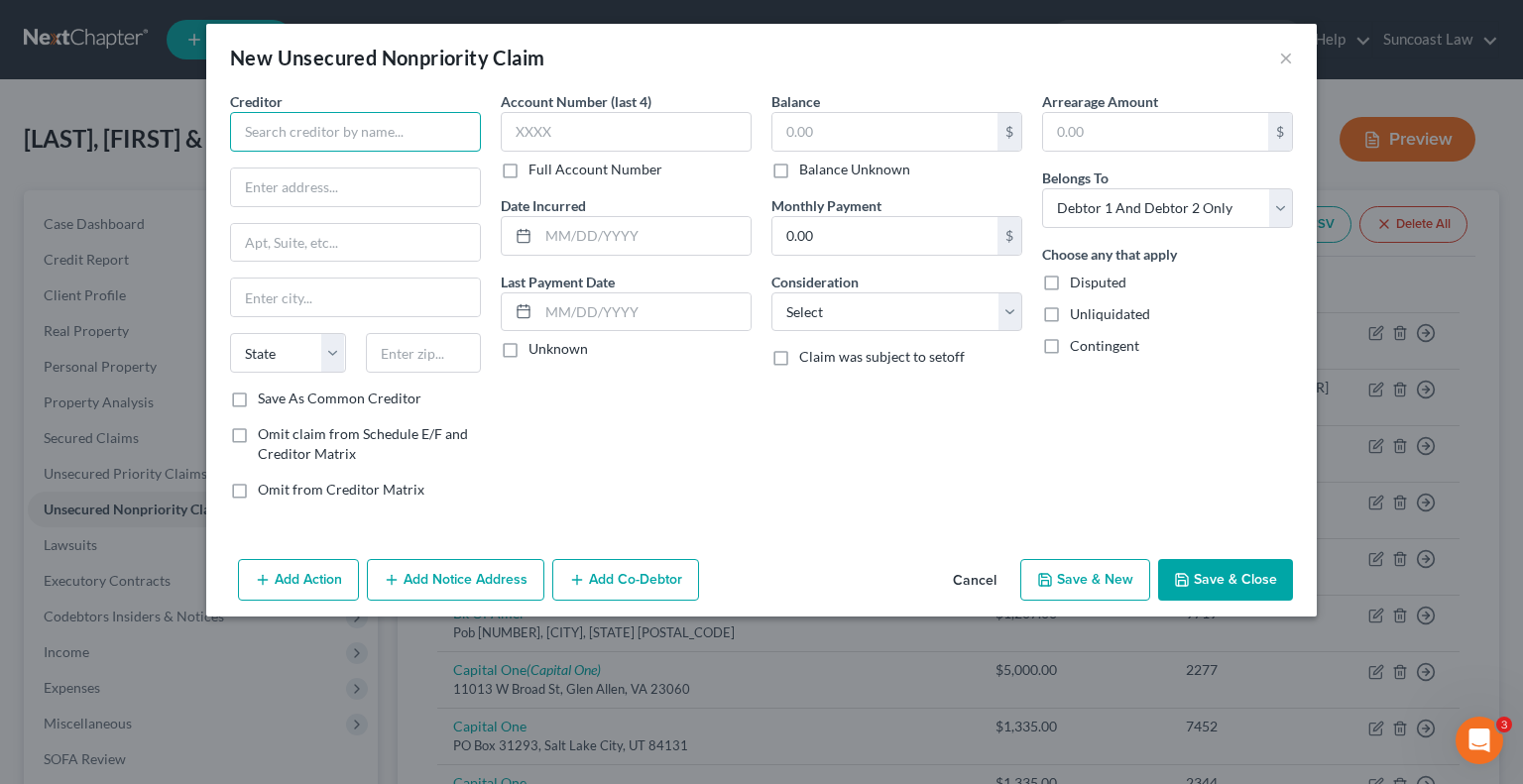 click at bounding box center (355, 132) 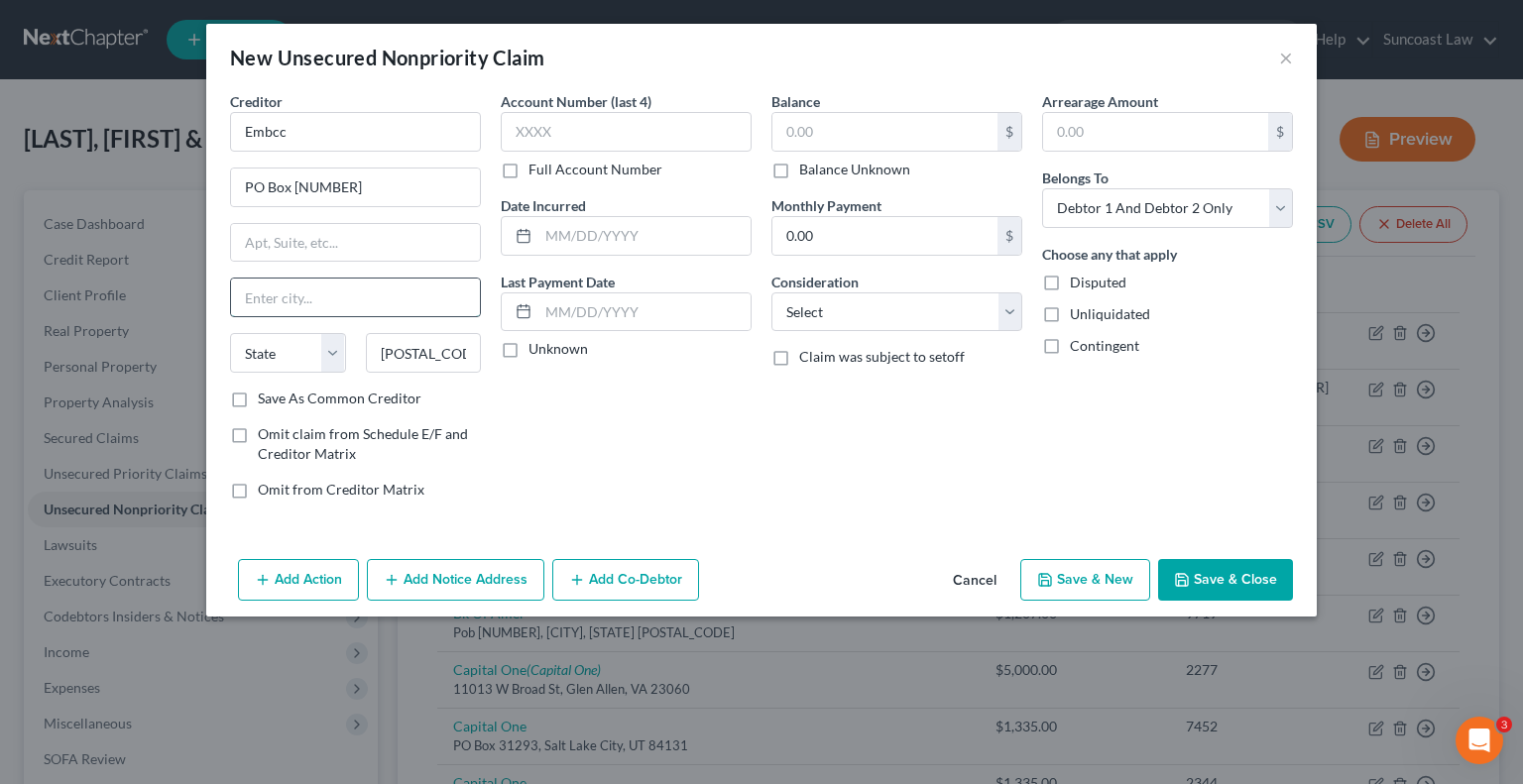 click at bounding box center (355, 297) 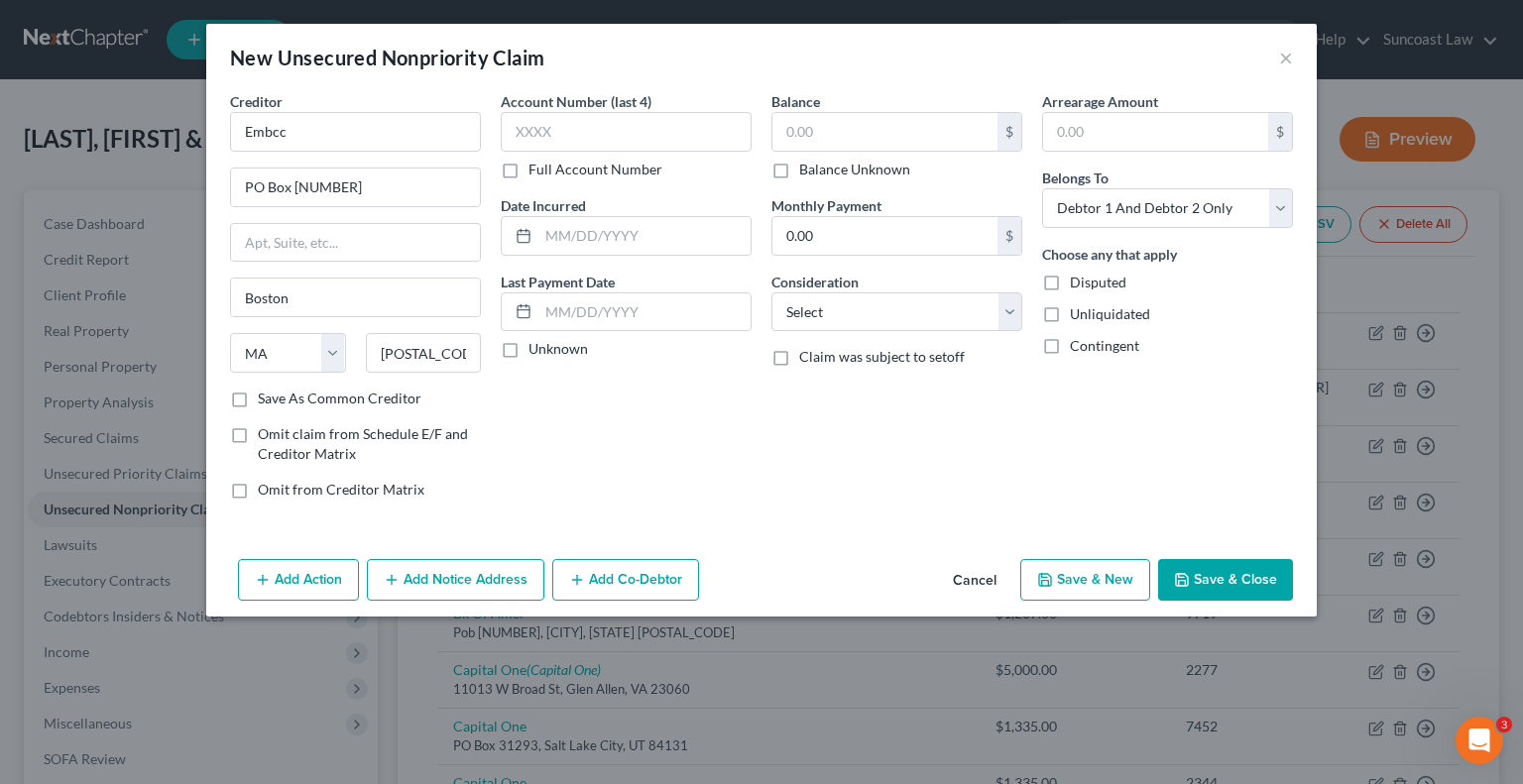 click on "Full Account Number" at bounding box center [595, 169] 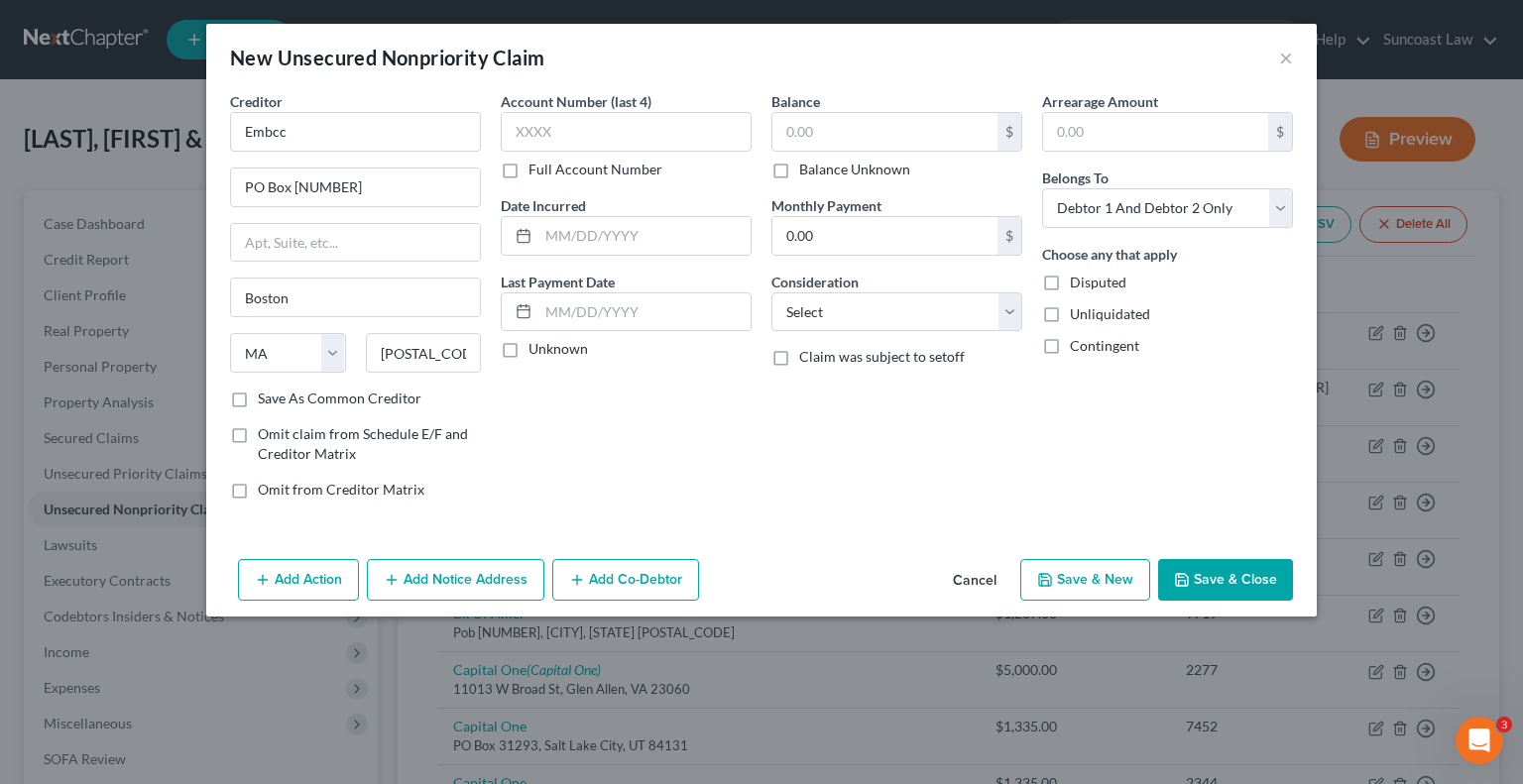 click on "Full Account Number" at bounding box center (542, 166) 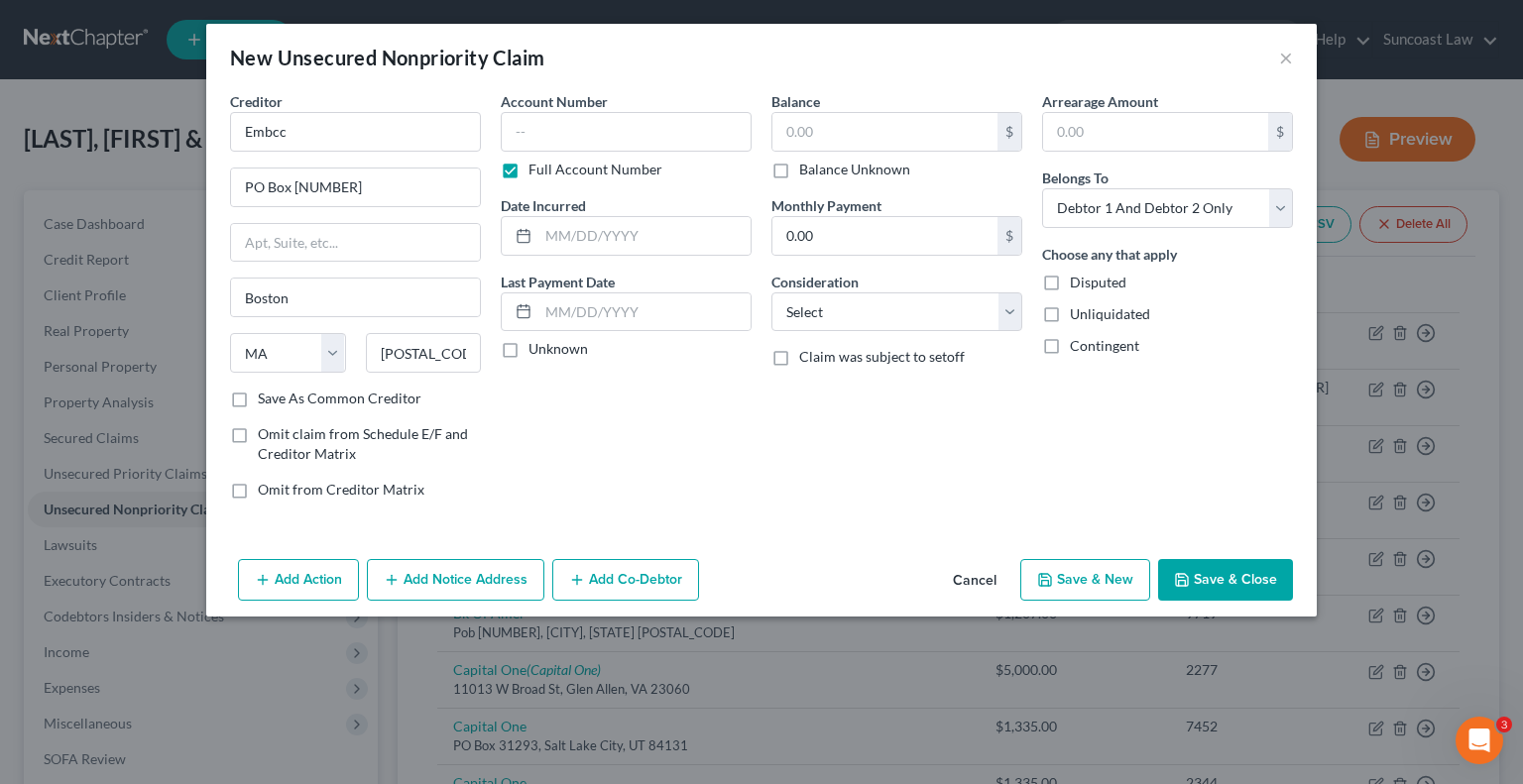 click on "Full Account Number" at bounding box center [595, 169] 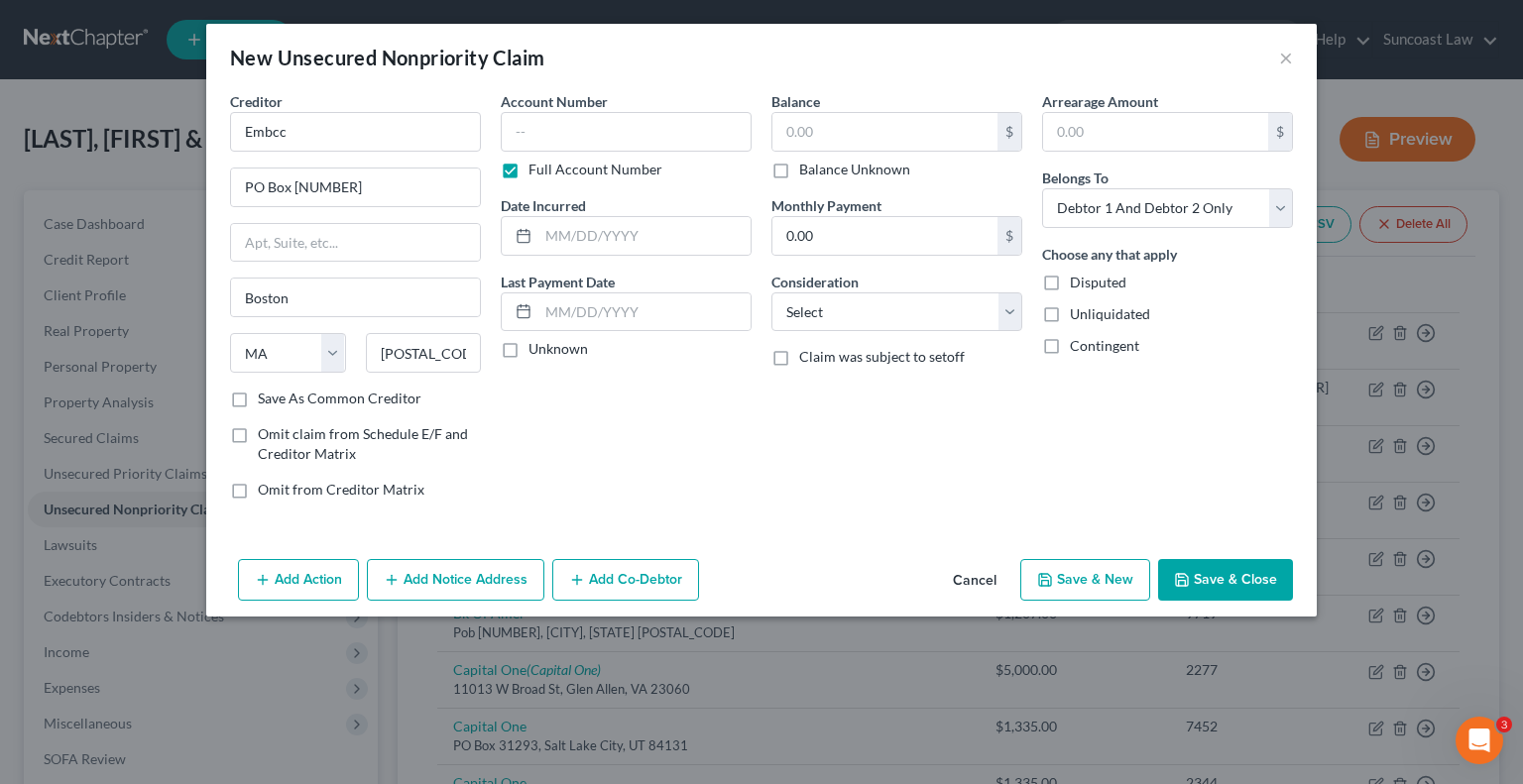 click on "Full Account Number" at bounding box center [542, 166] 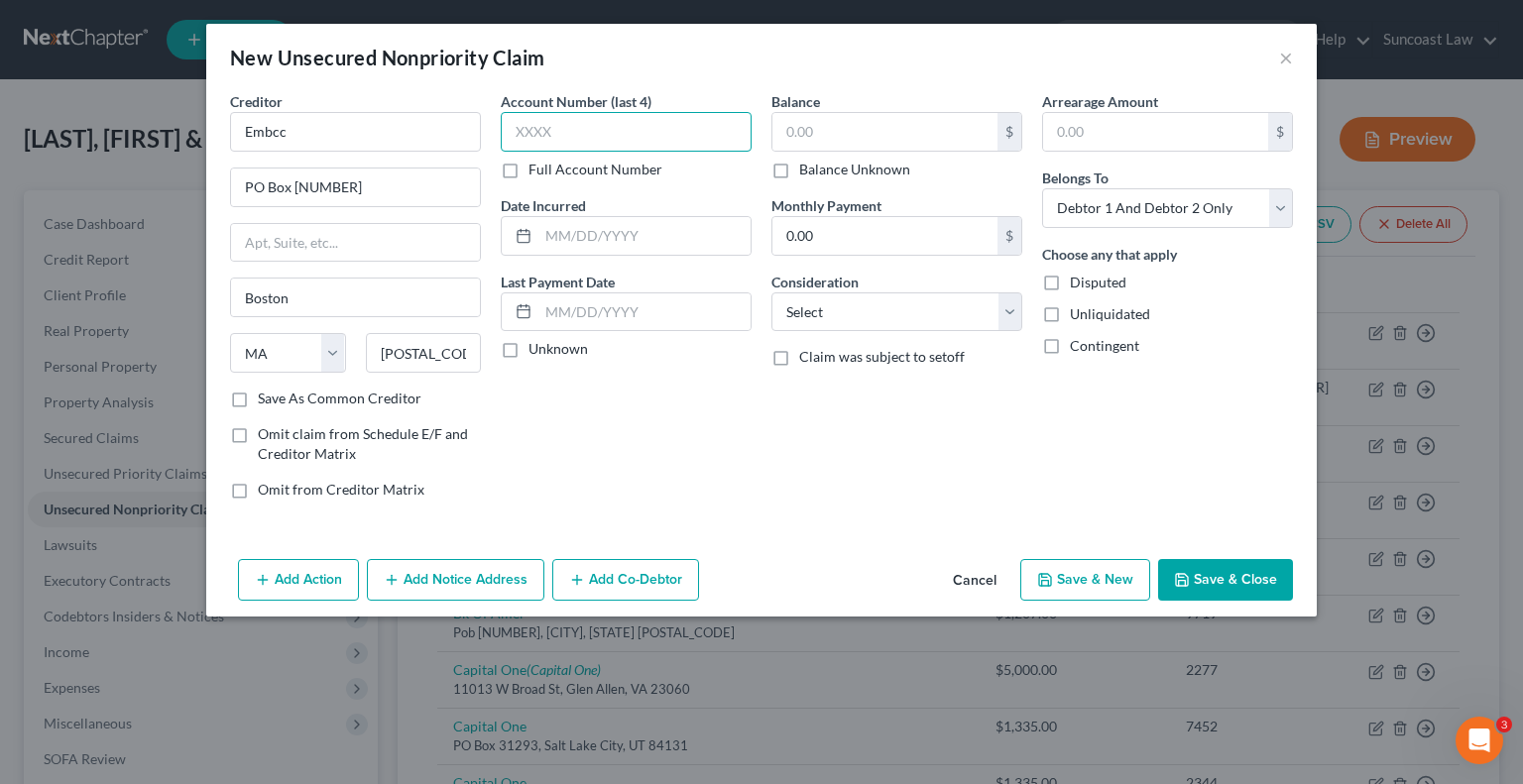 click at bounding box center [626, 132] 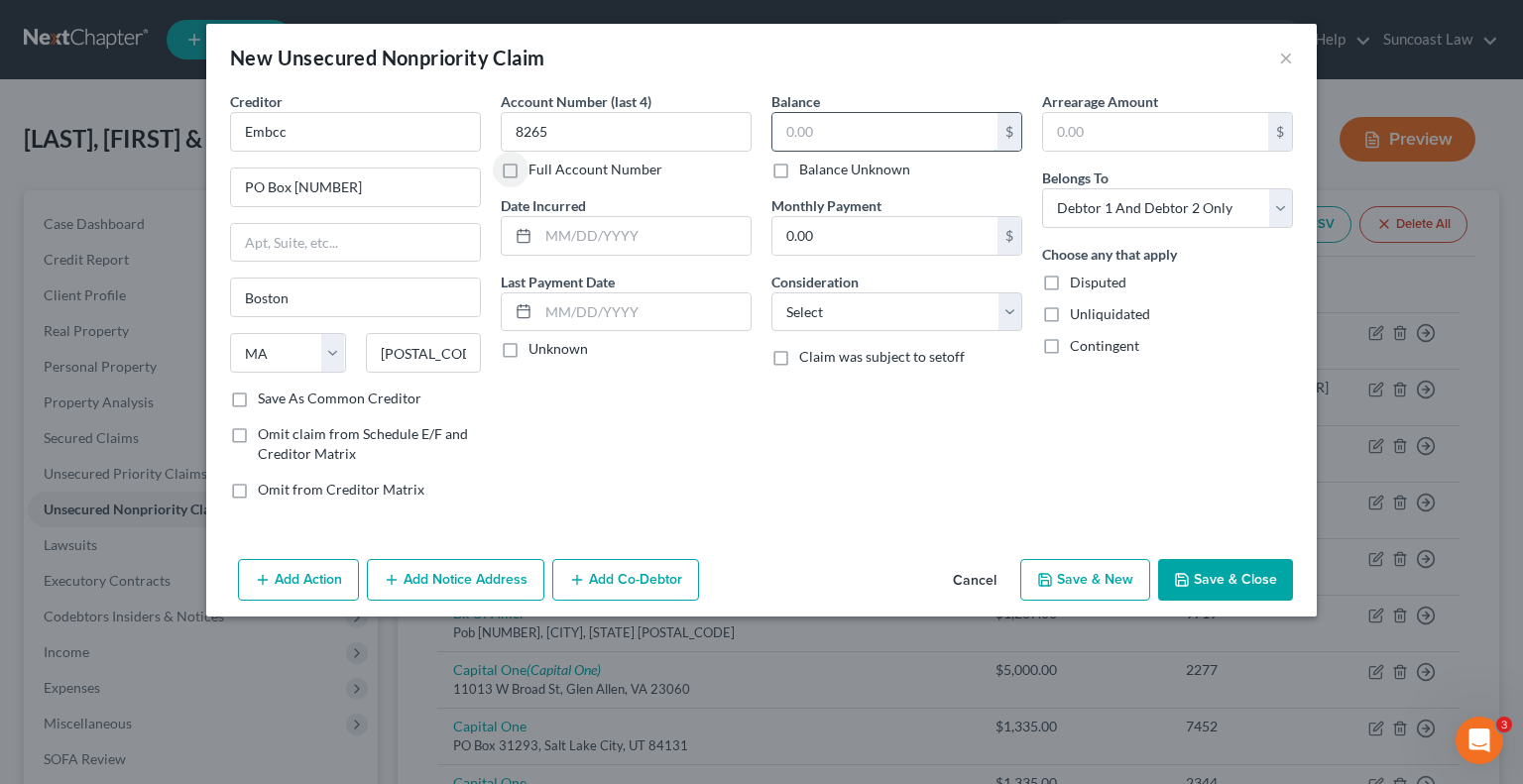 click at bounding box center [884, 132] 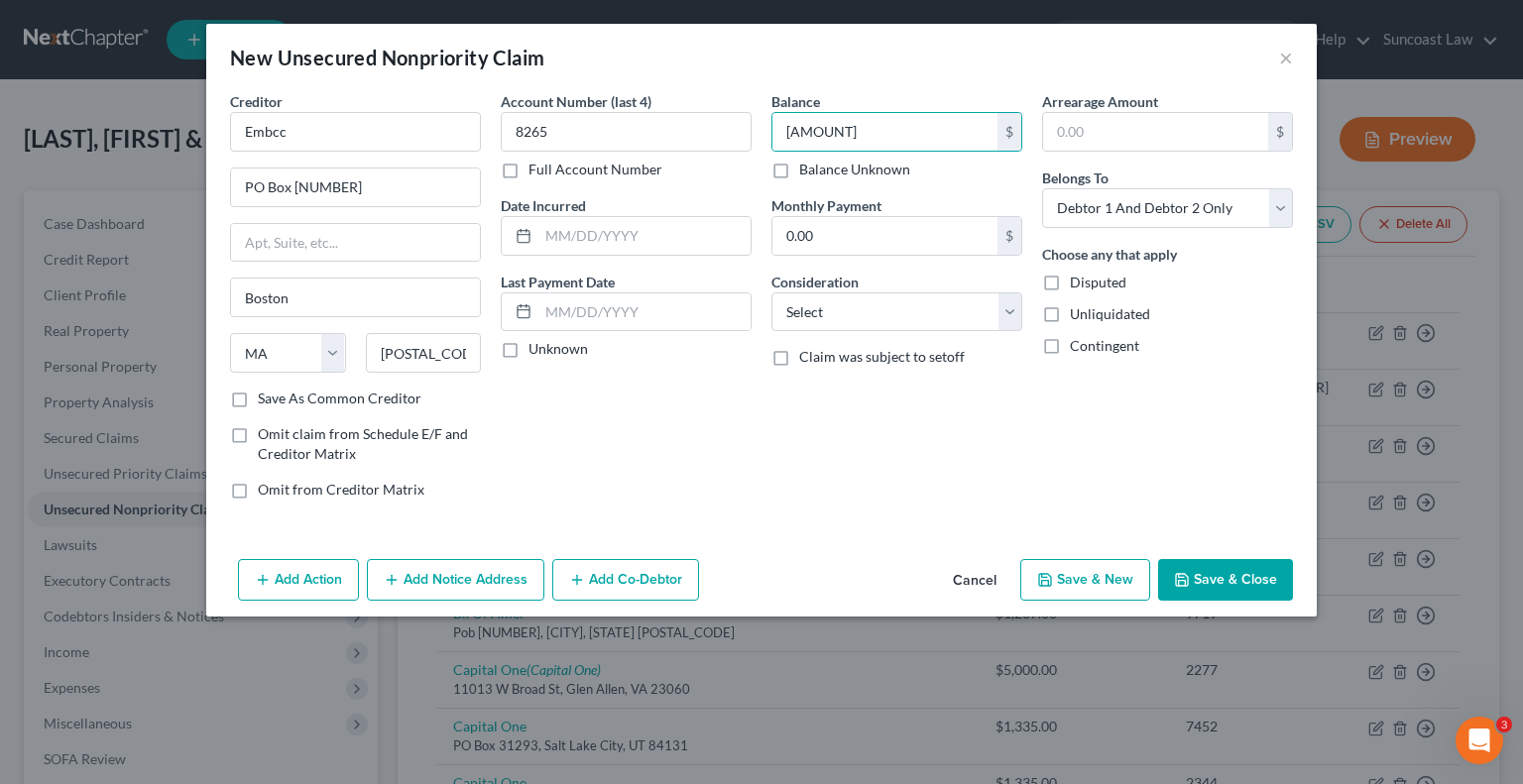 click on "Save & Close" at bounding box center (1226, 580) 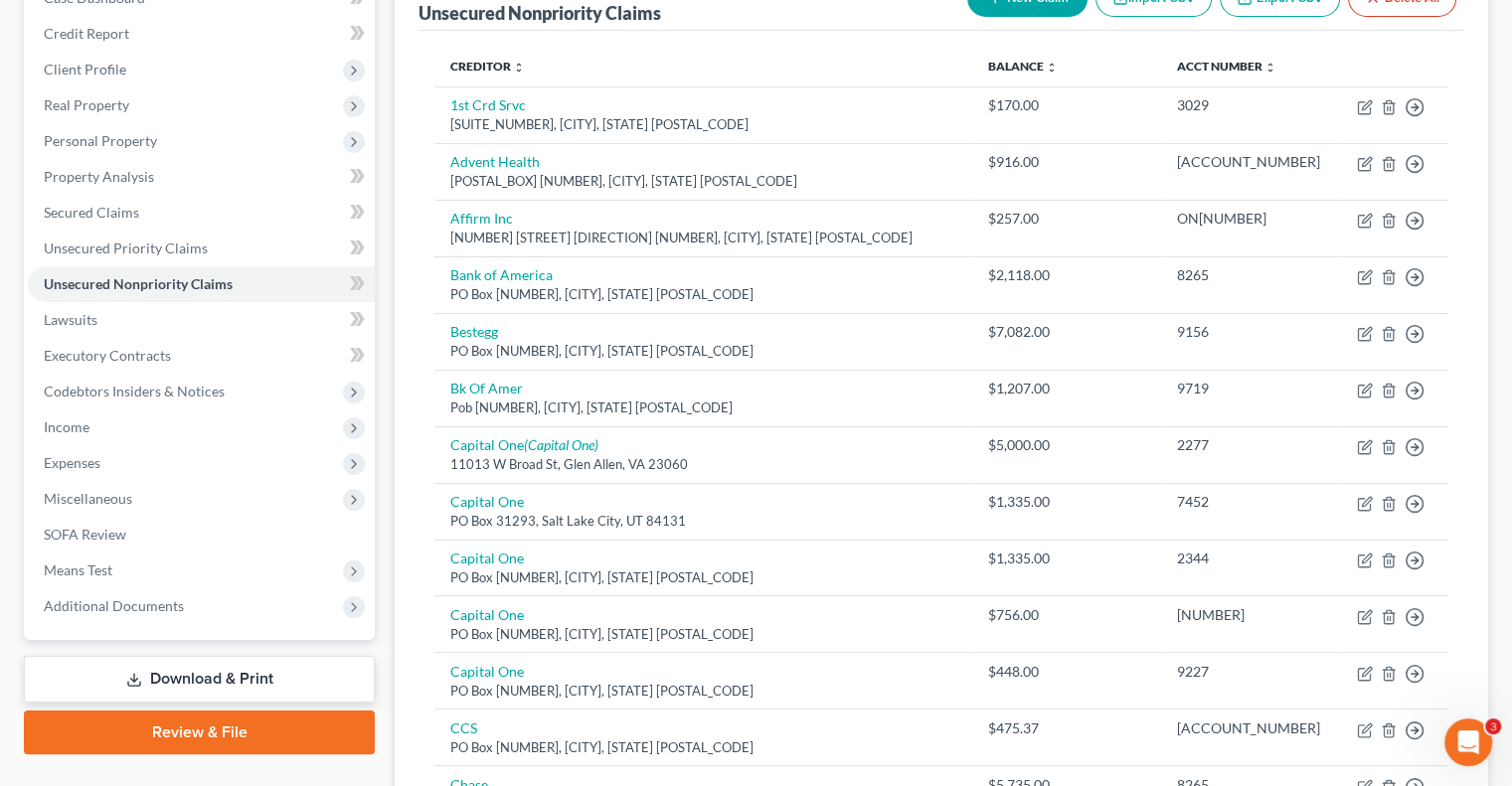 scroll, scrollTop: 0, scrollLeft: 0, axis: both 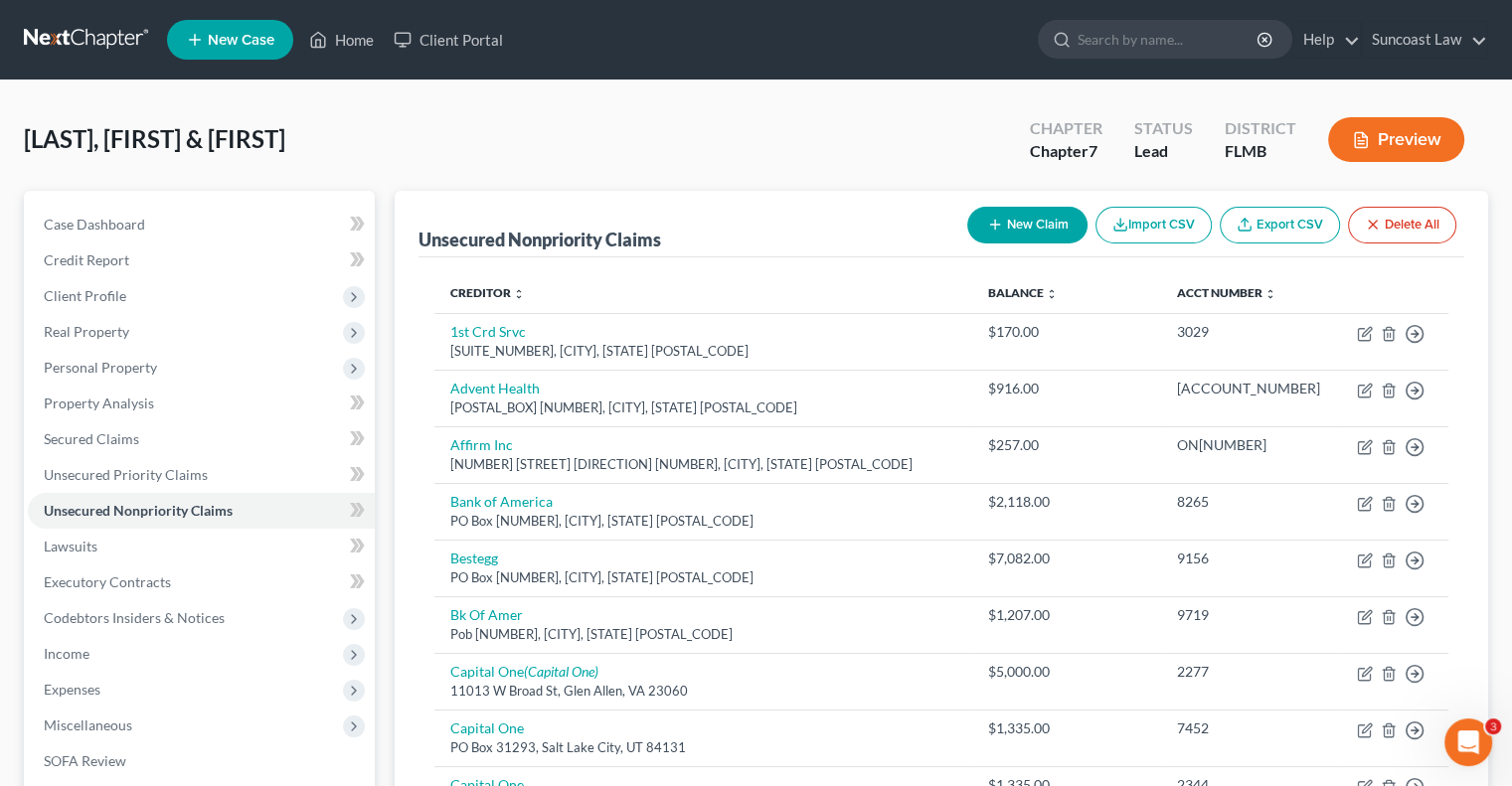 click on "New Claim" at bounding box center [1027, 225] 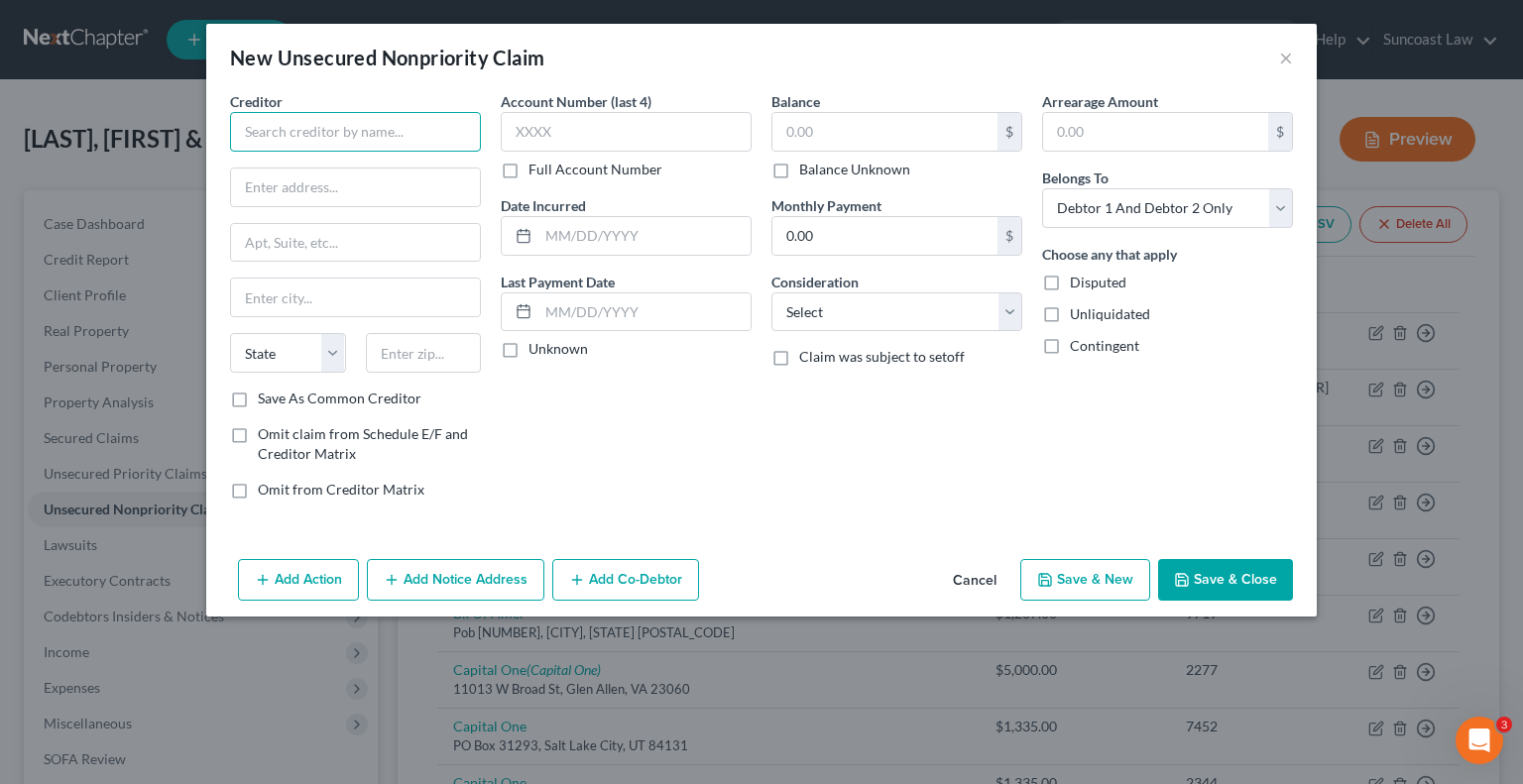 click at bounding box center [355, 132] 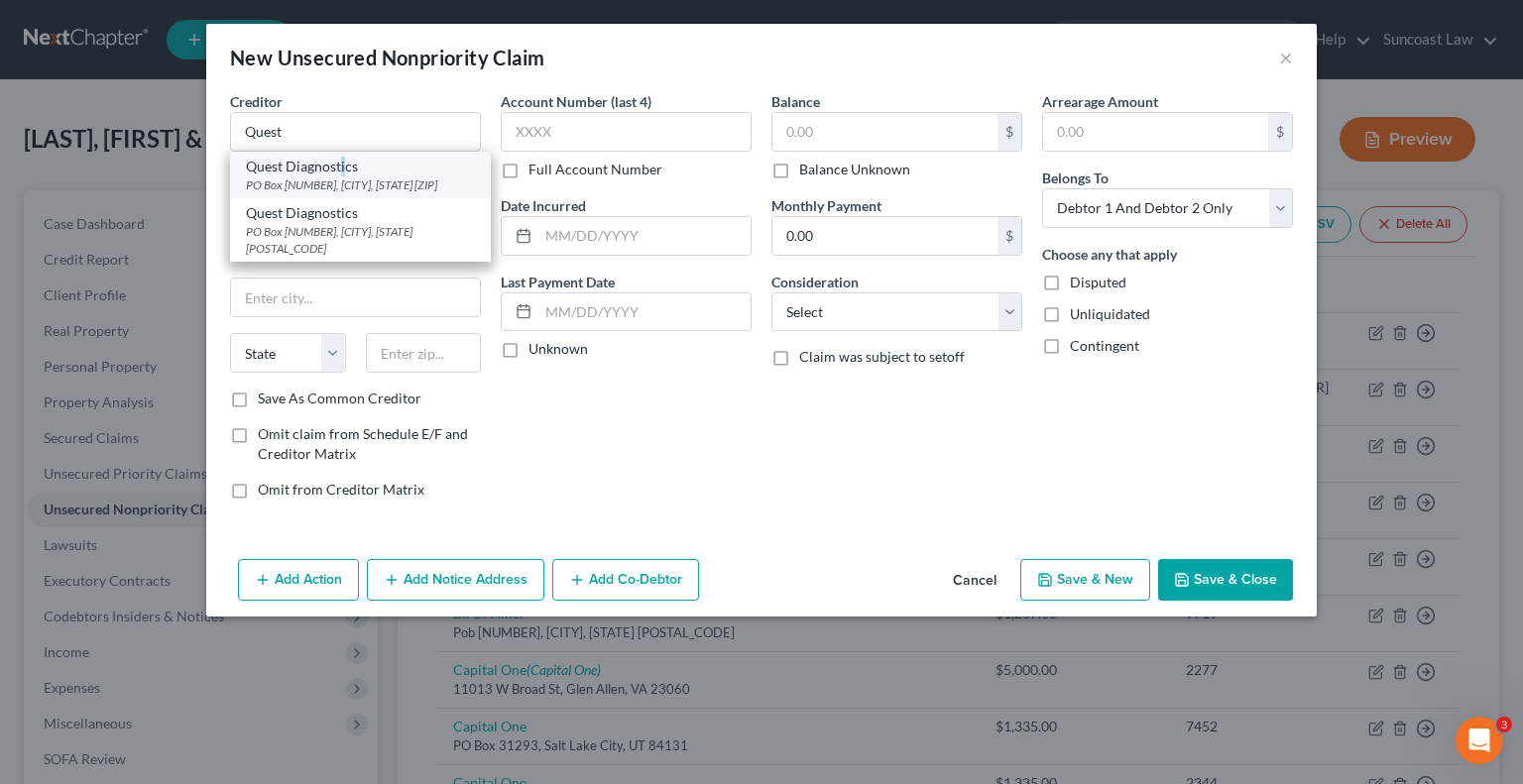 click on "Quest Diagnostics" at bounding box center (360, 167) 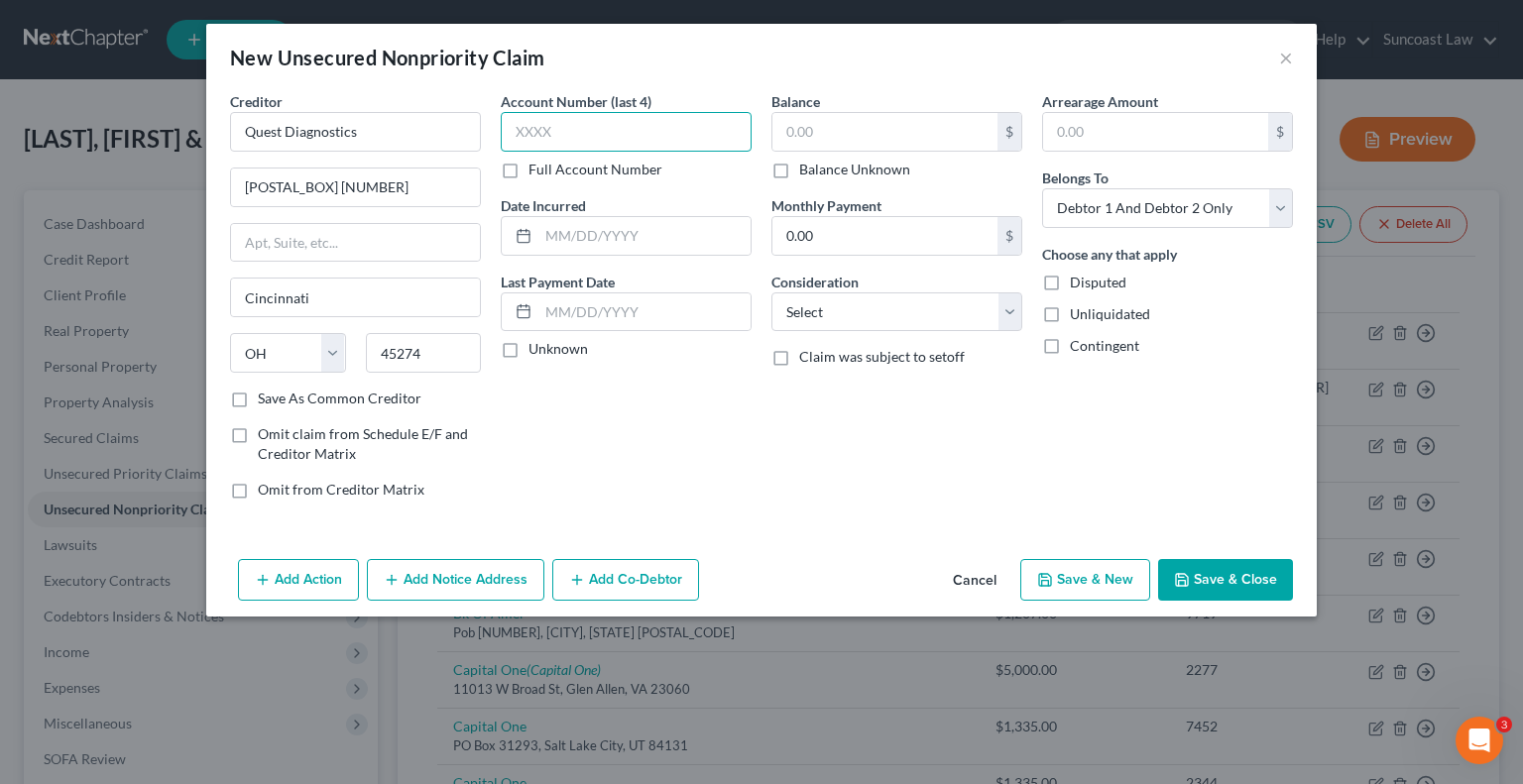 click at bounding box center [626, 132] 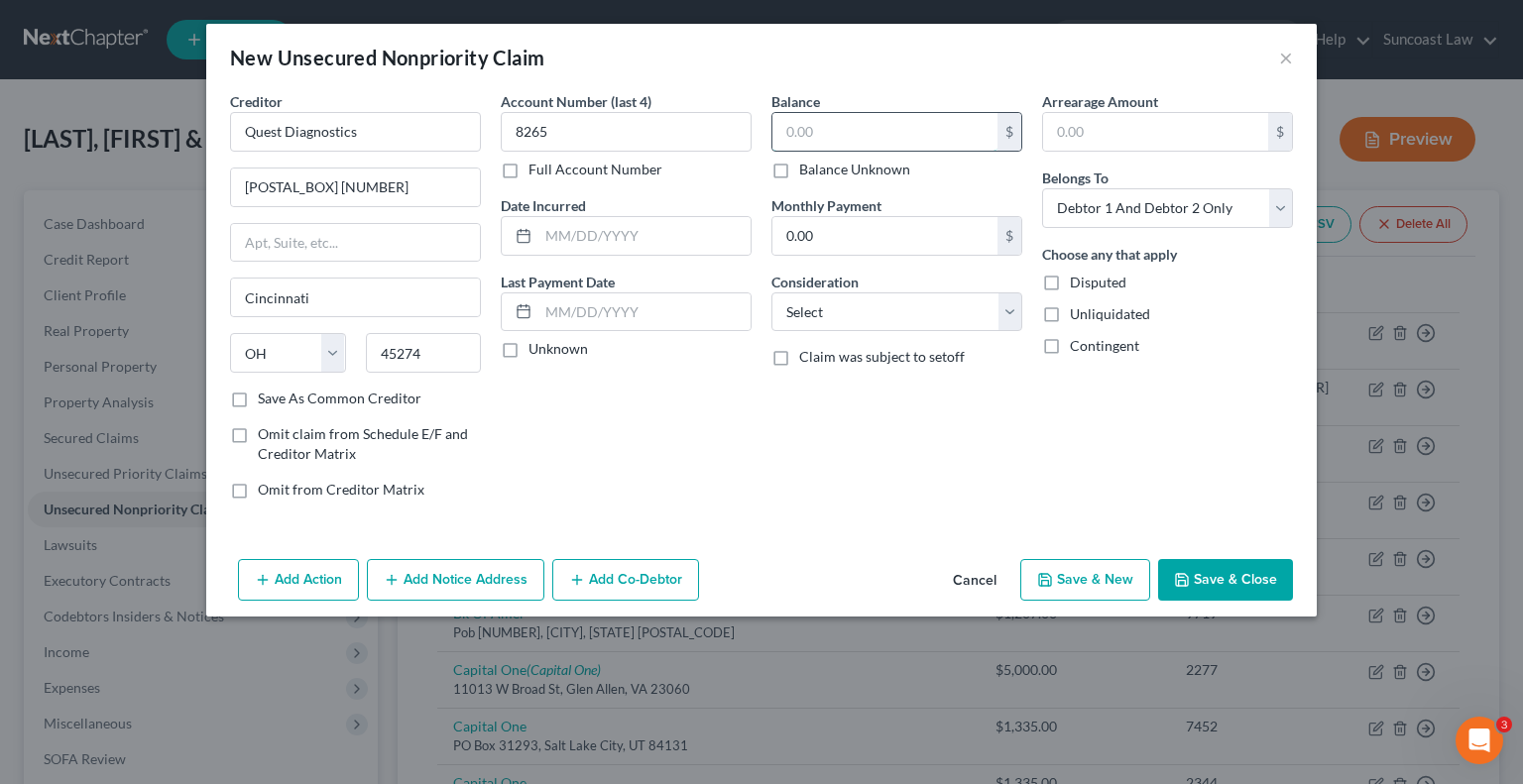 click at bounding box center (884, 132) 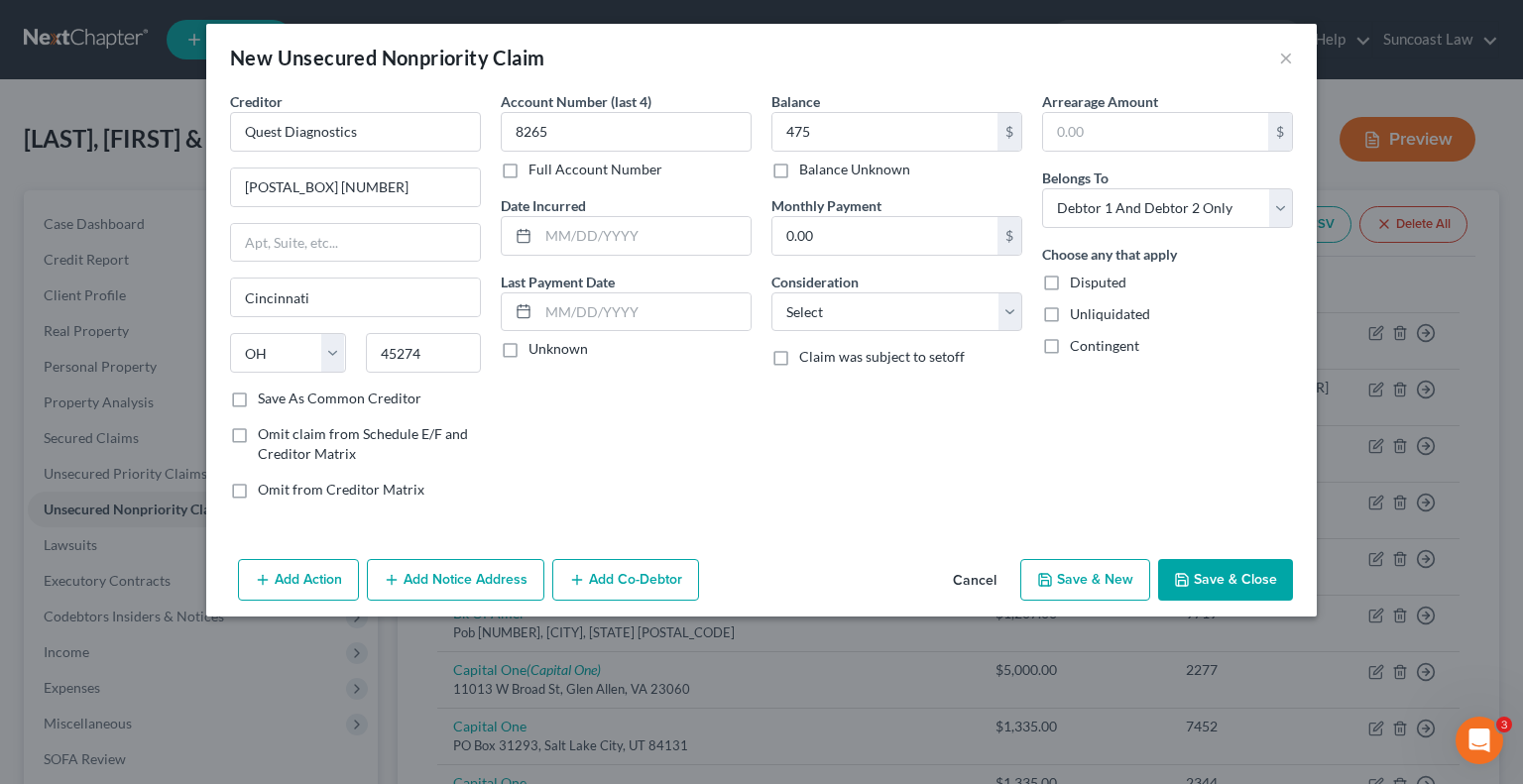 click on "Save & Close" at bounding box center (1226, 580) 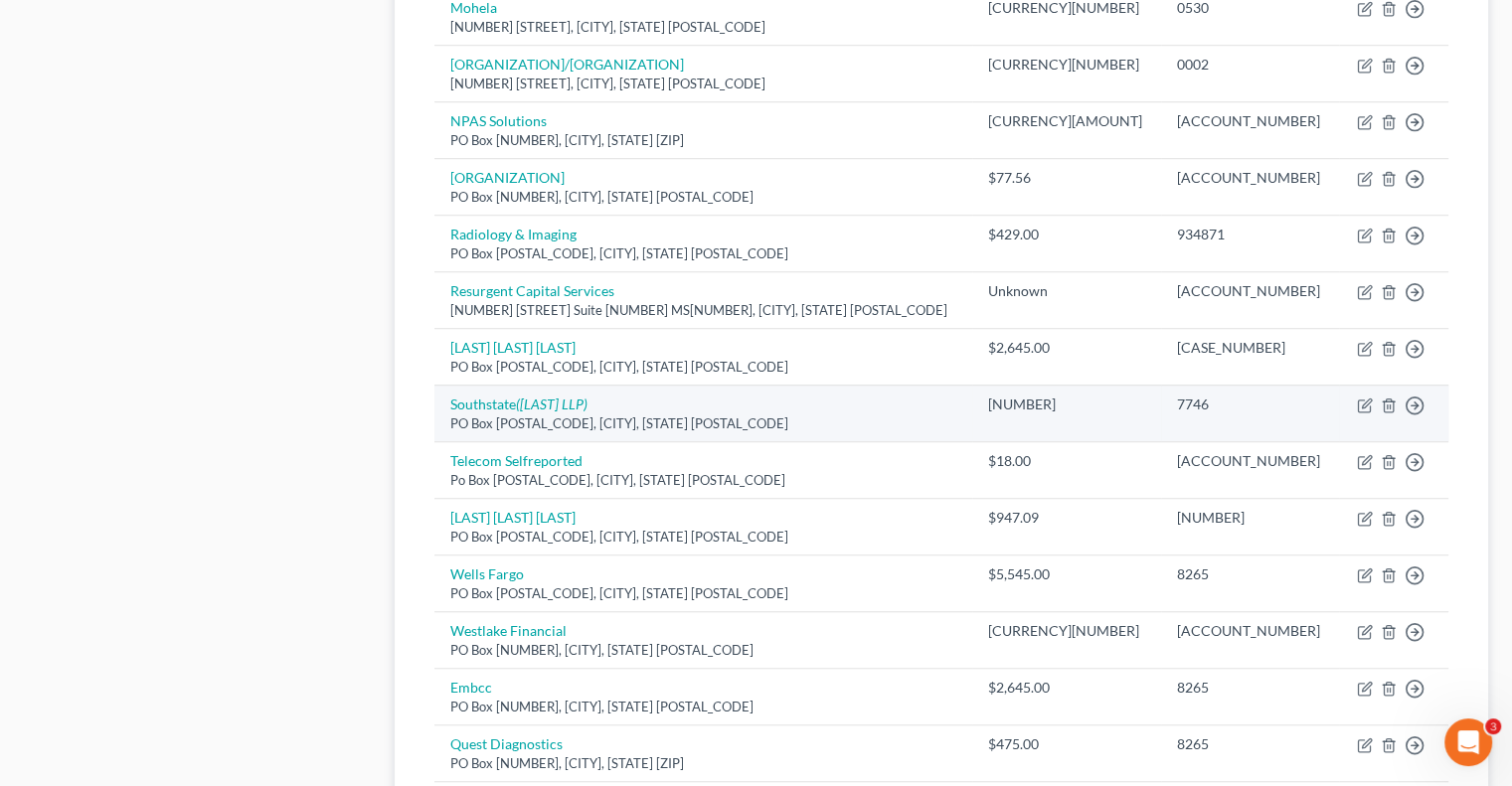 scroll, scrollTop: 1491, scrollLeft: 0, axis: vertical 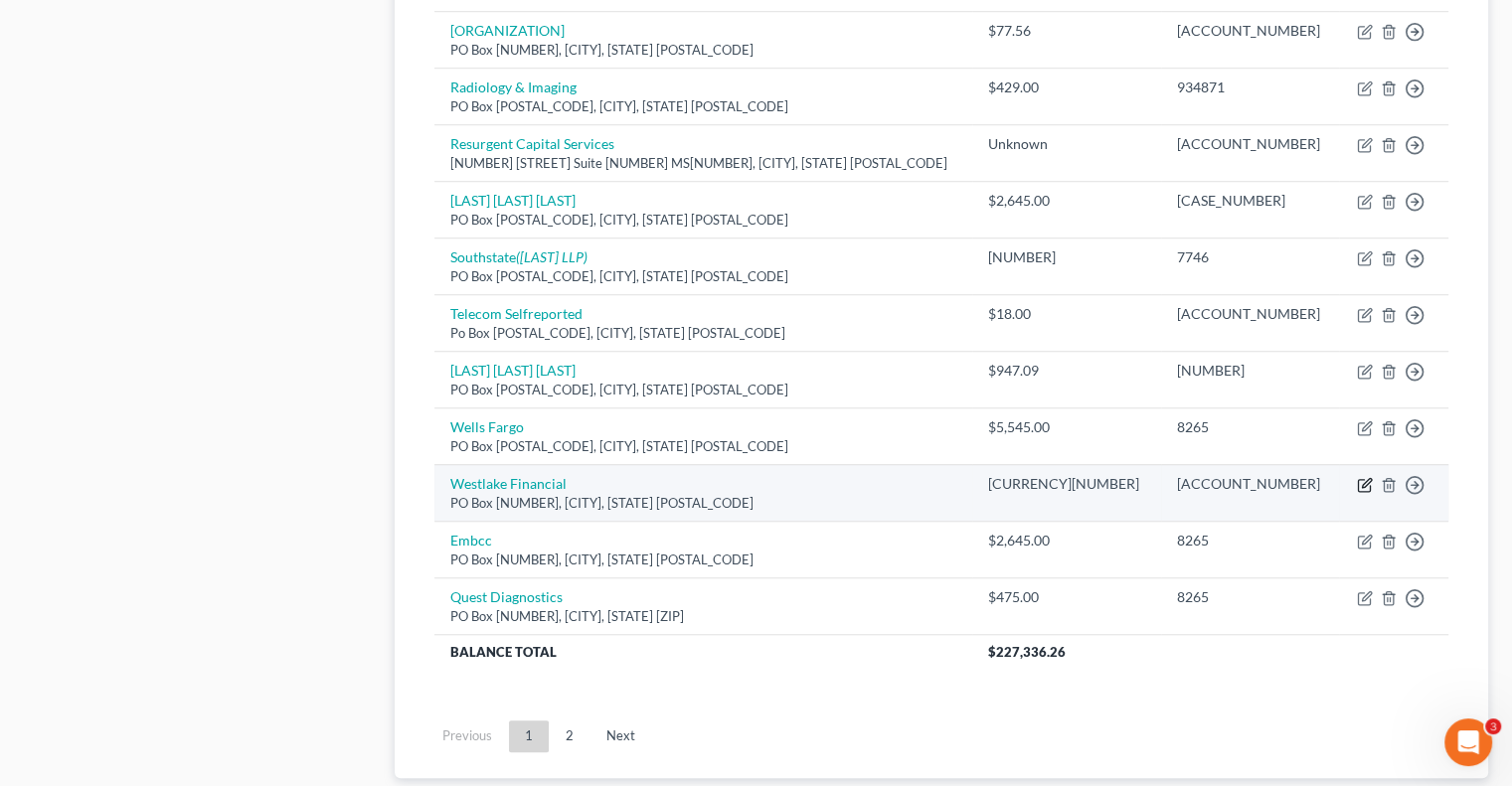 click 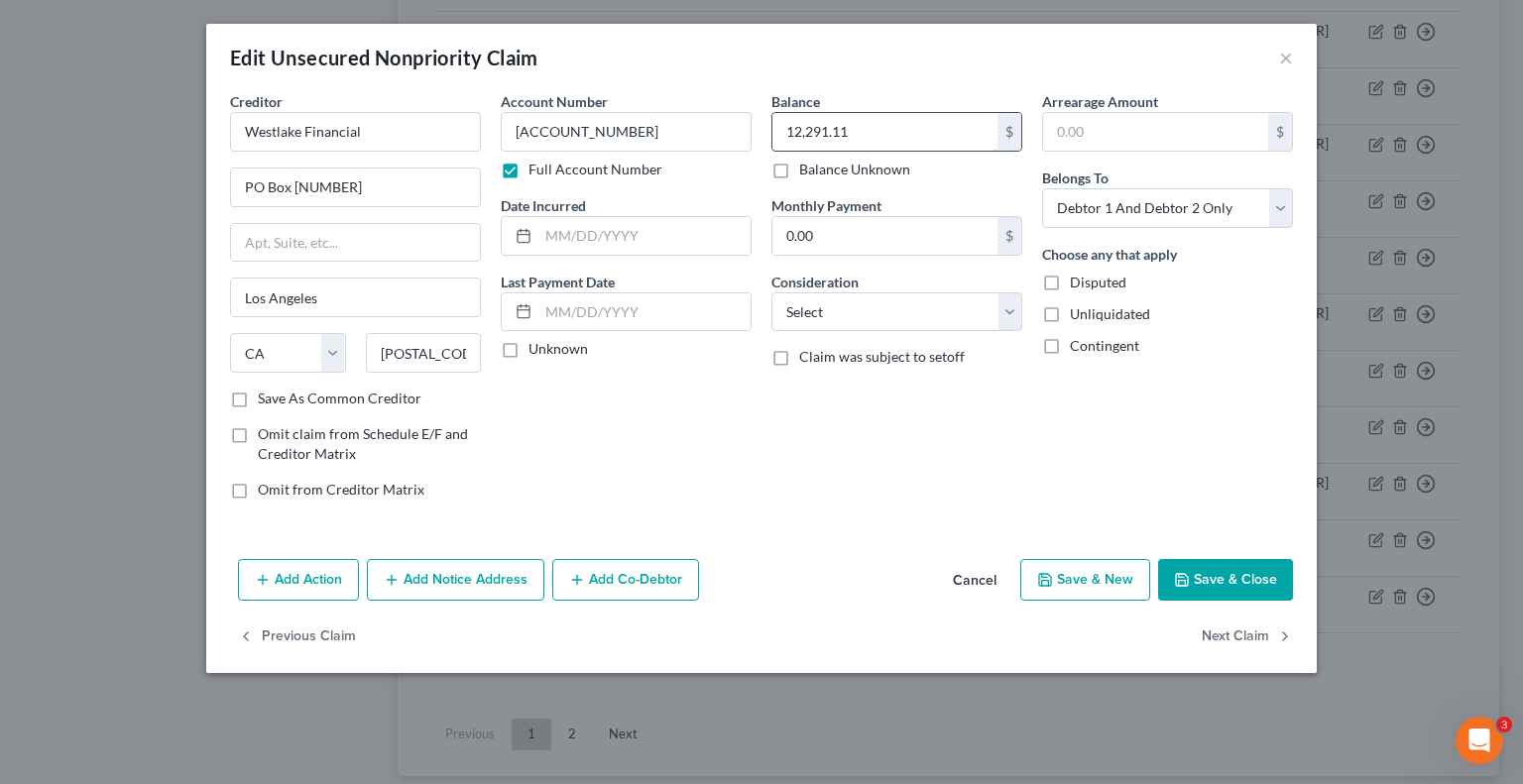click on "12,291.11" at bounding box center [884, 132] 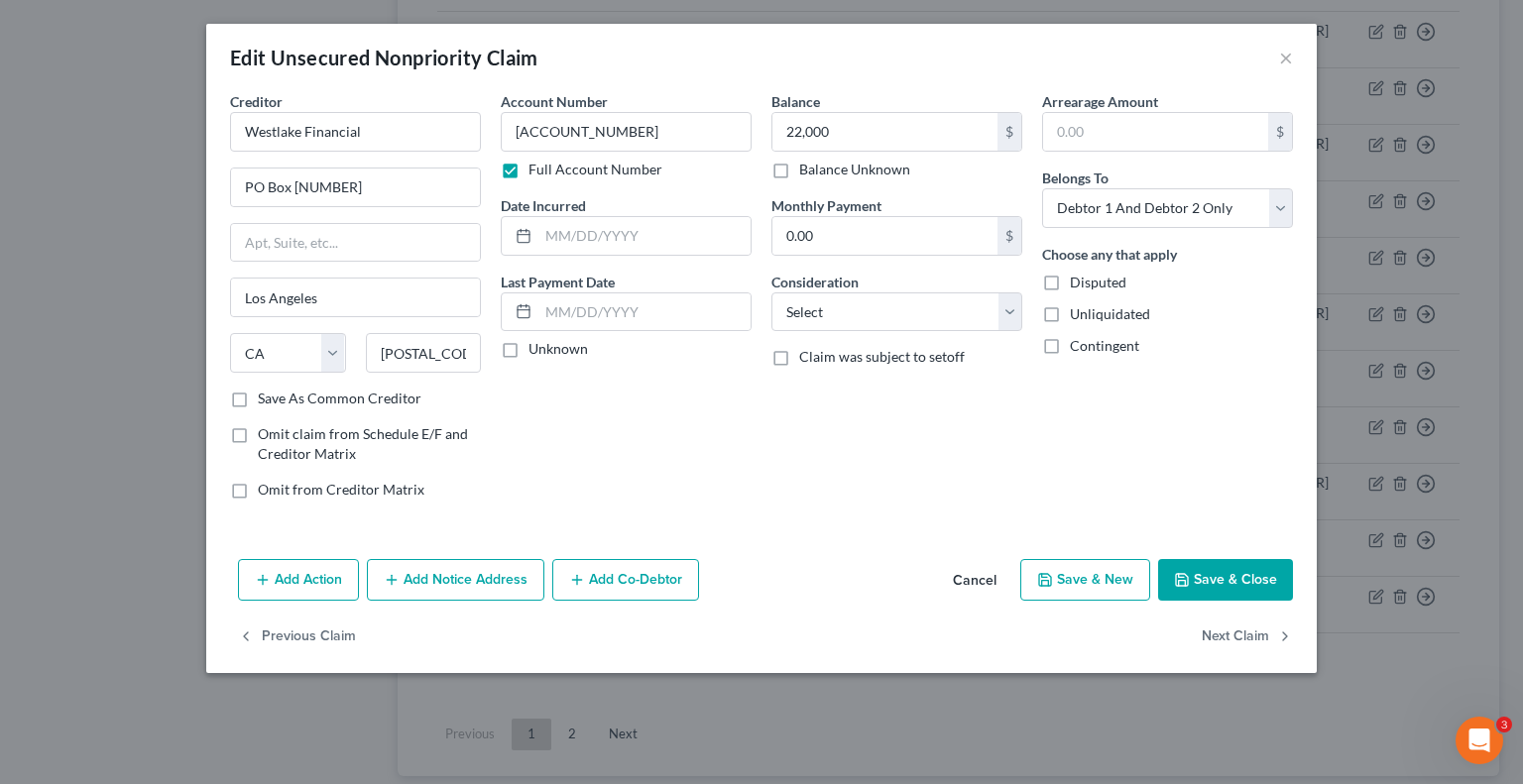 click on "Save & Close" at bounding box center (1226, 580) 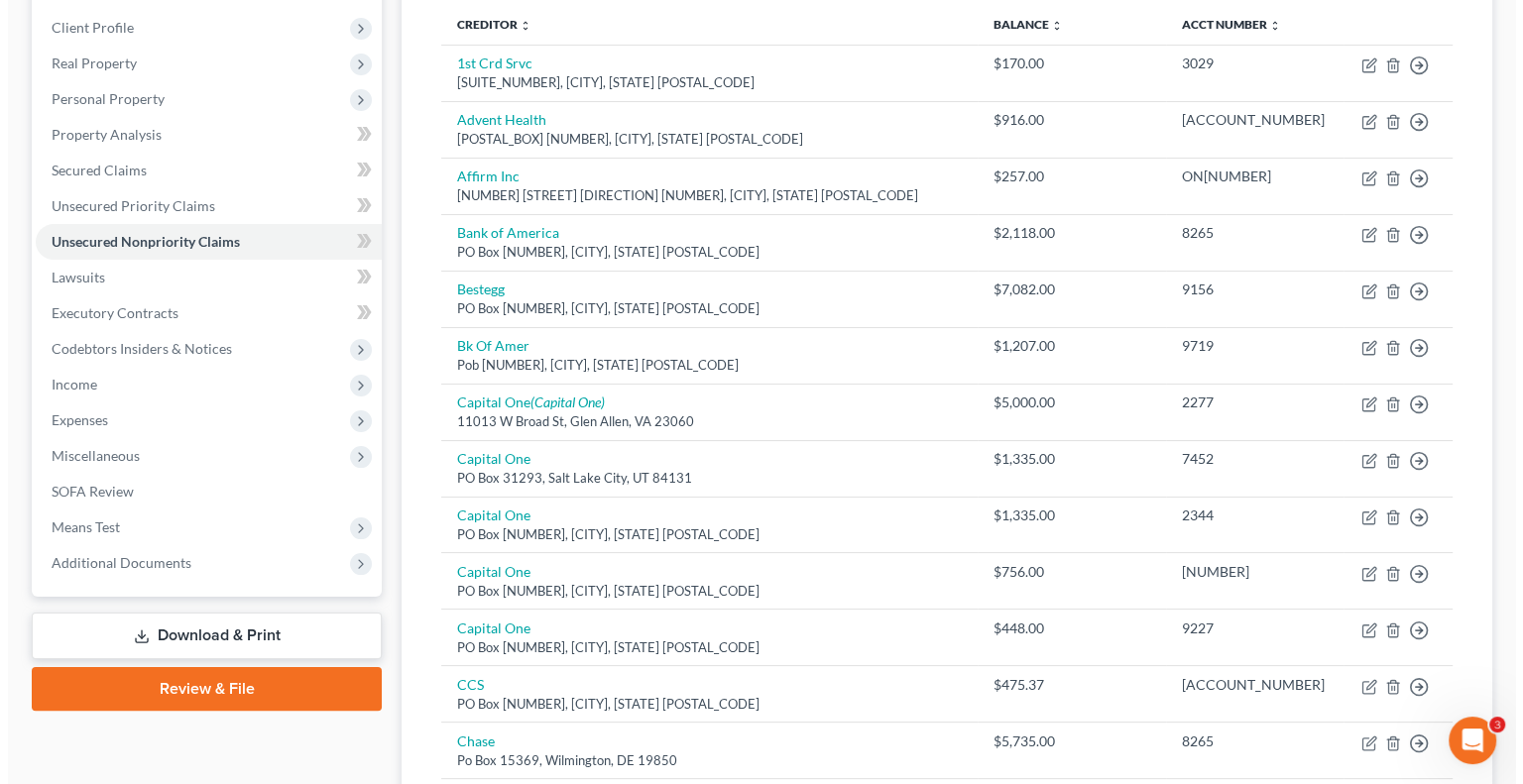 scroll, scrollTop: 0, scrollLeft: 0, axis: both 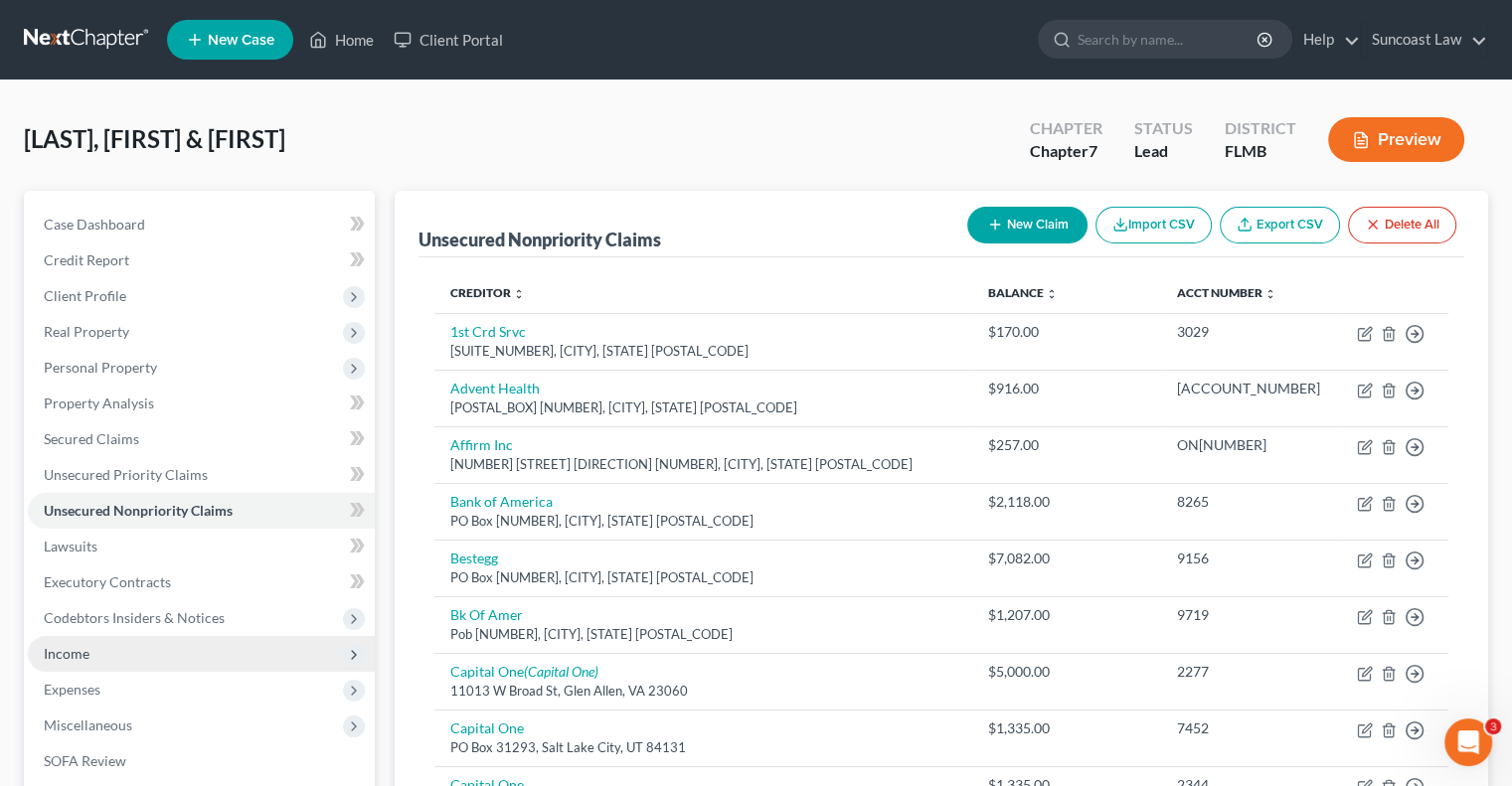 click on "Income" at bounding box center (201, 654) 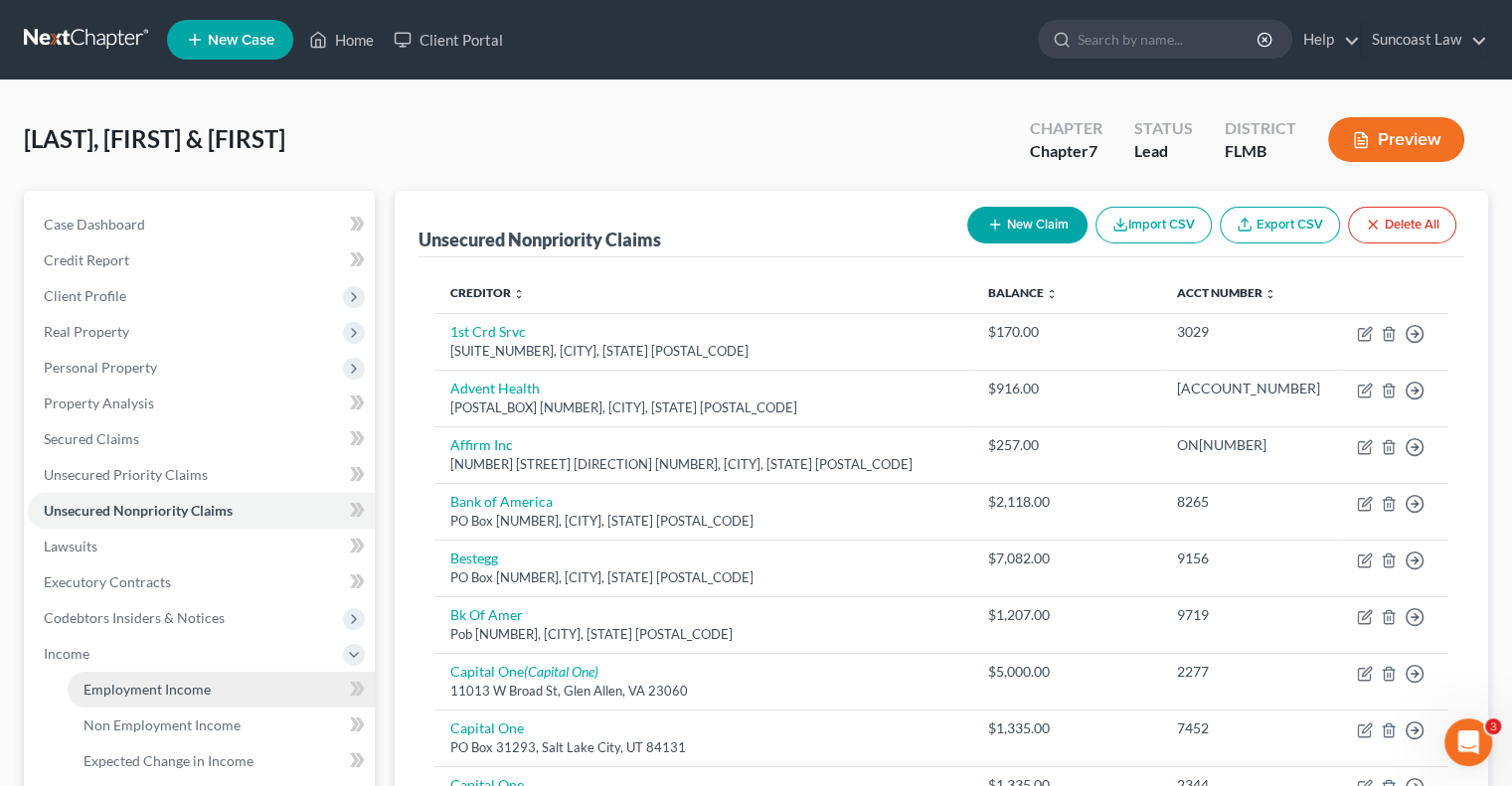click on "Employment Income" at bounding box center (221, 690) 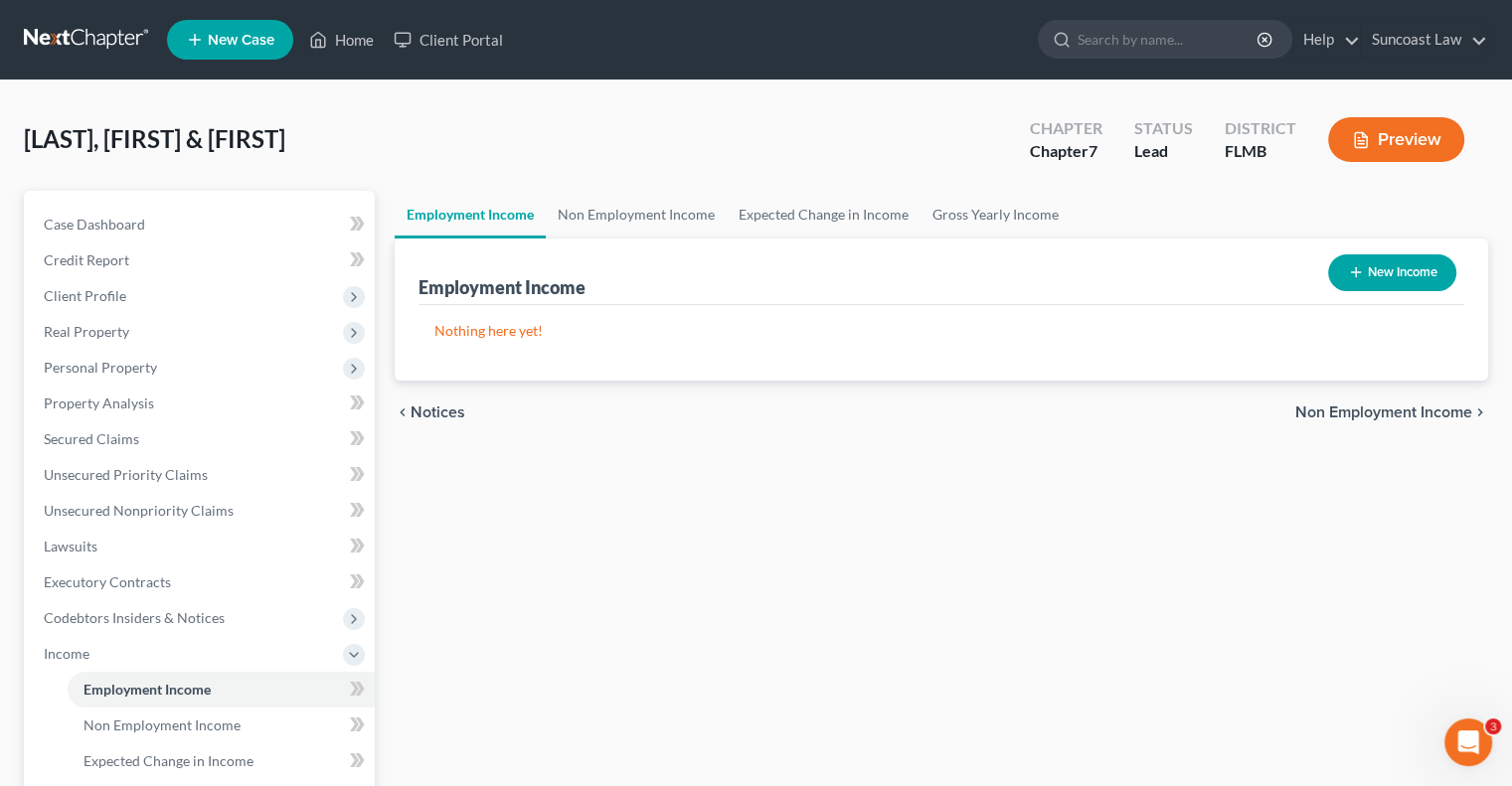 click on "New Income" at bounding box center (1392, 272) 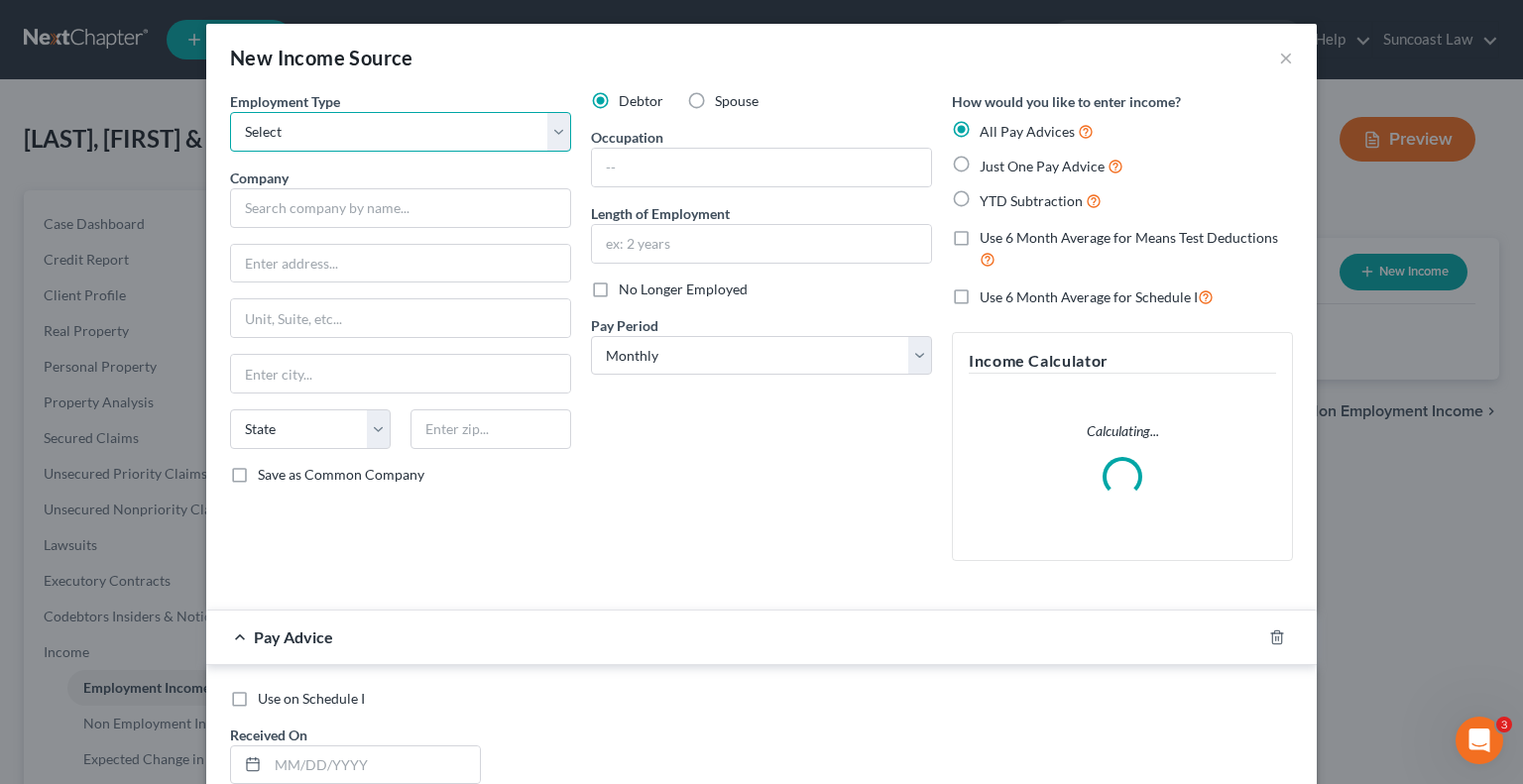 click on "Select Full or Part Time Employment Self Employment" at bounding box center [401, 132] 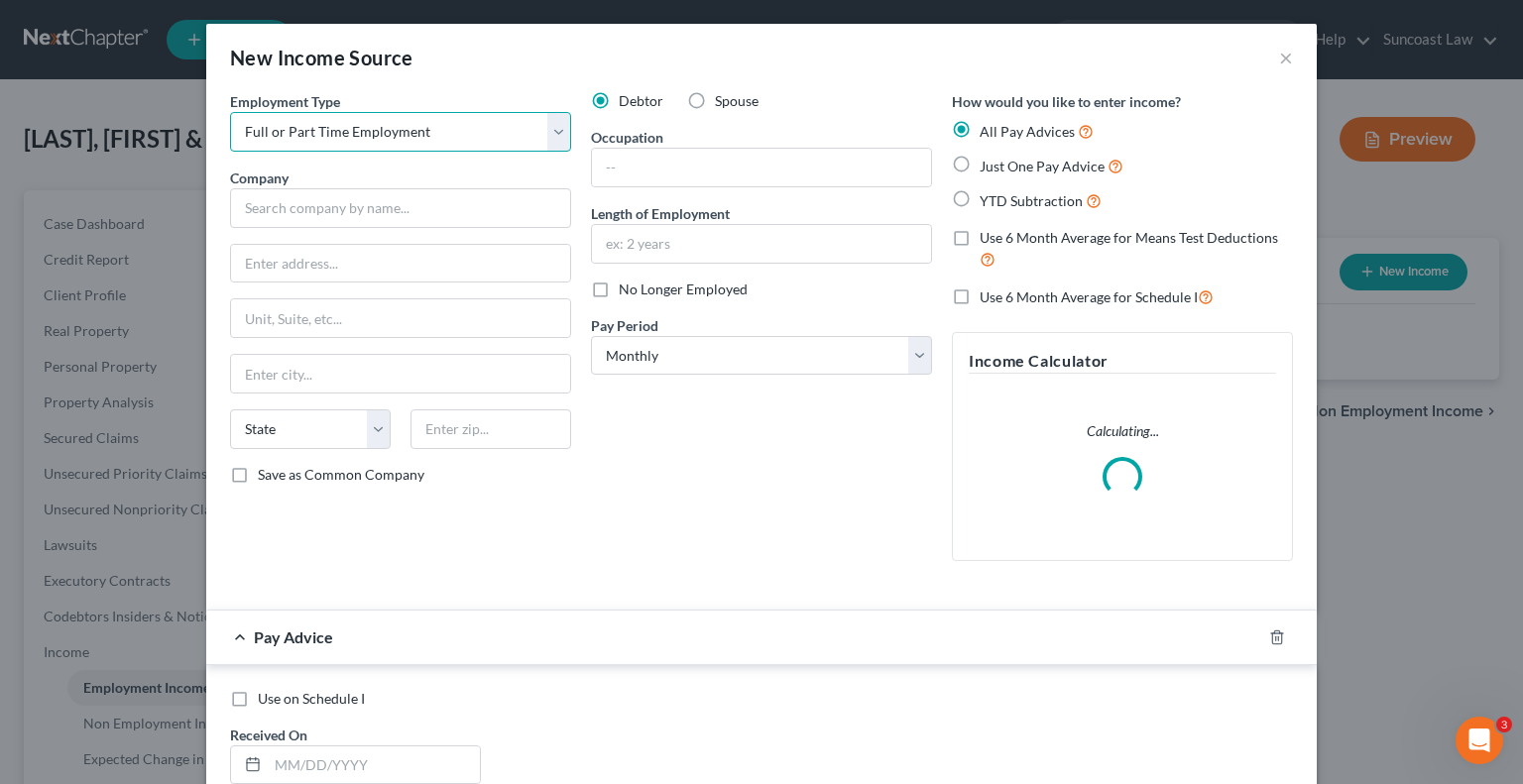 click on "Select Full or Part Time Employment Self Employment" at bounding box center [401, 132] 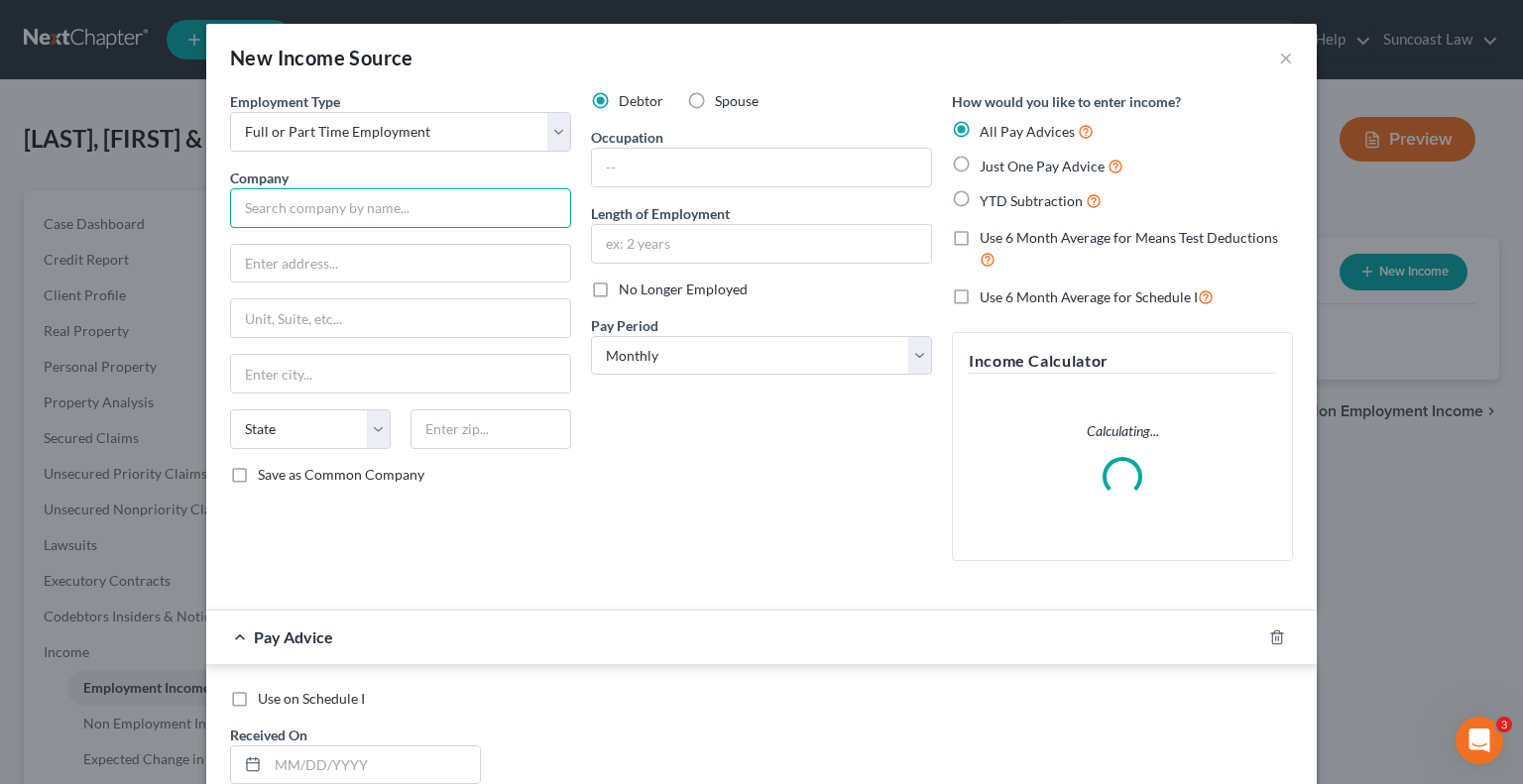 click at bounding box center (401, 208) 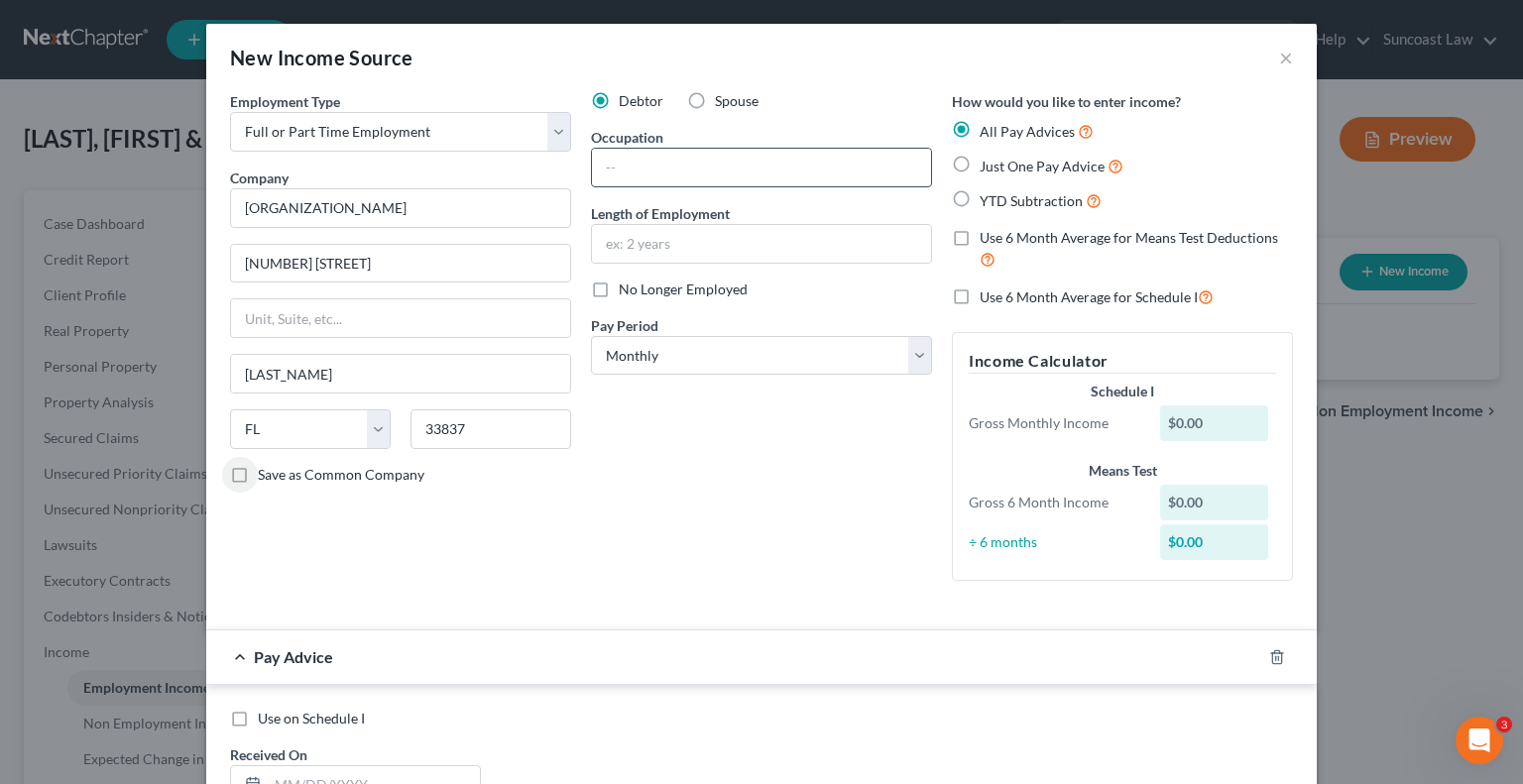 click at bounding box center (762, 168) 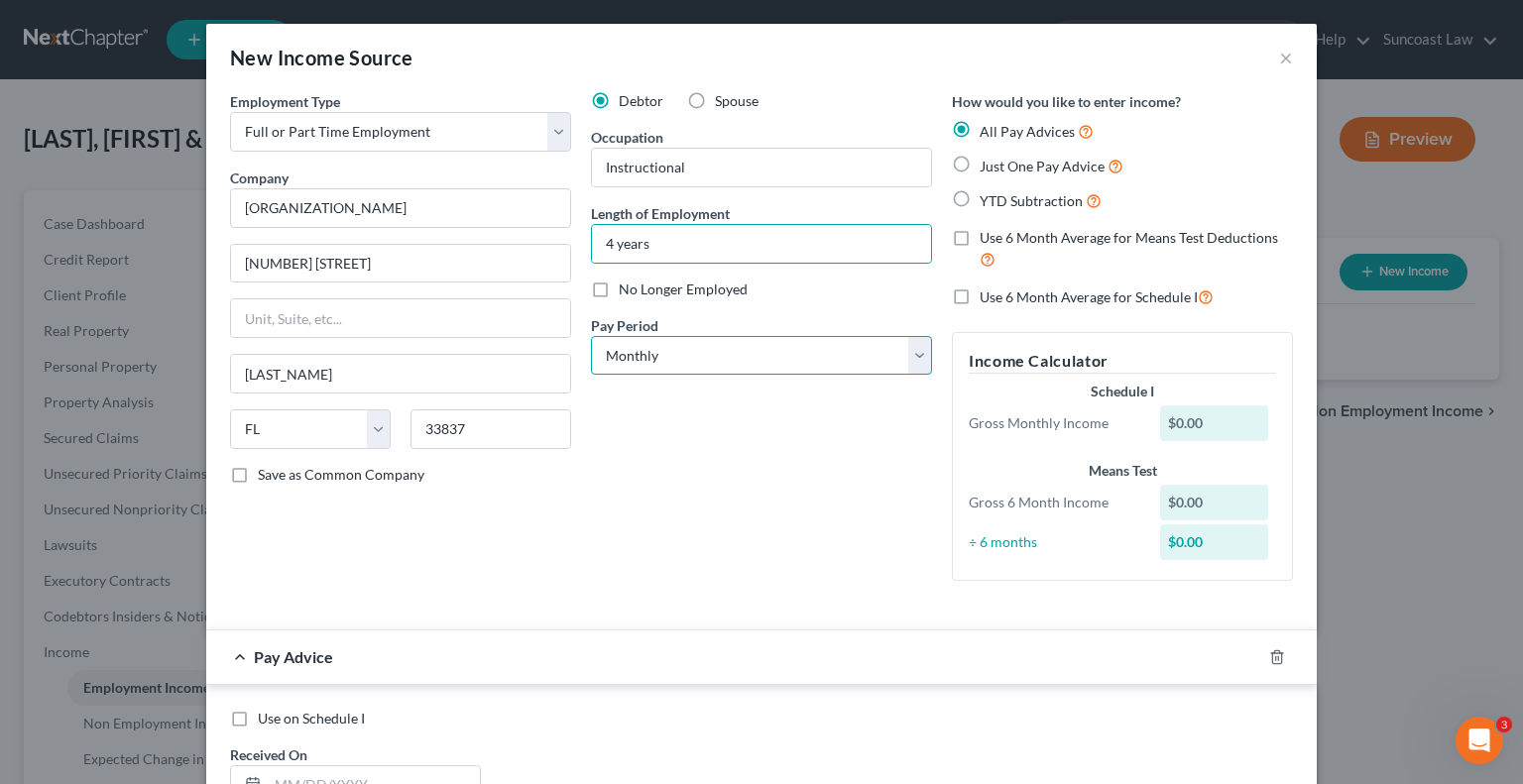 click on "Select Monthly Twice Monthly Every Other Week Weekly" at bounding box center (762, 356) 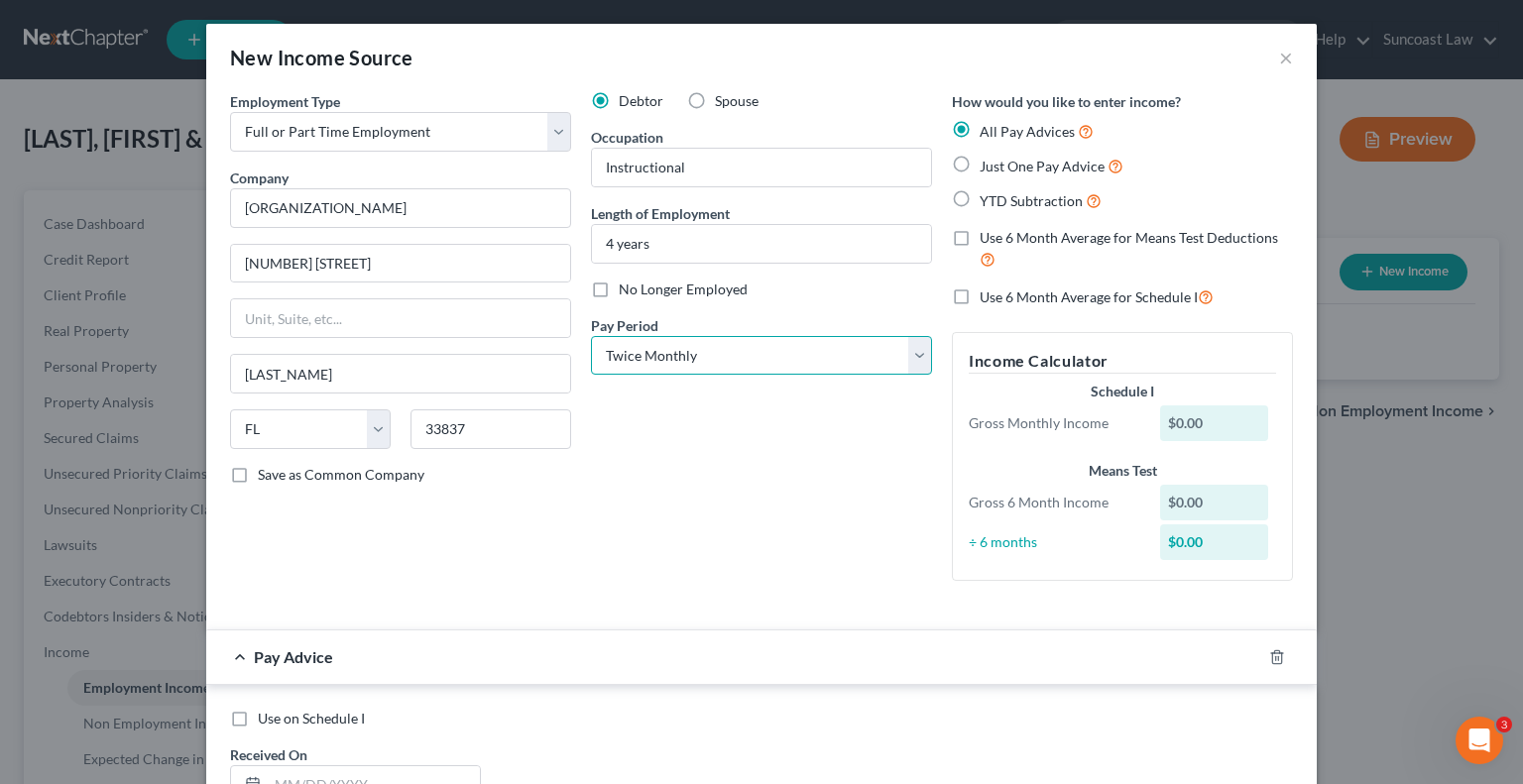 click on "Select Monthly Twice Monthly Every Other Week Weekly" at bounding box center [762, 356] 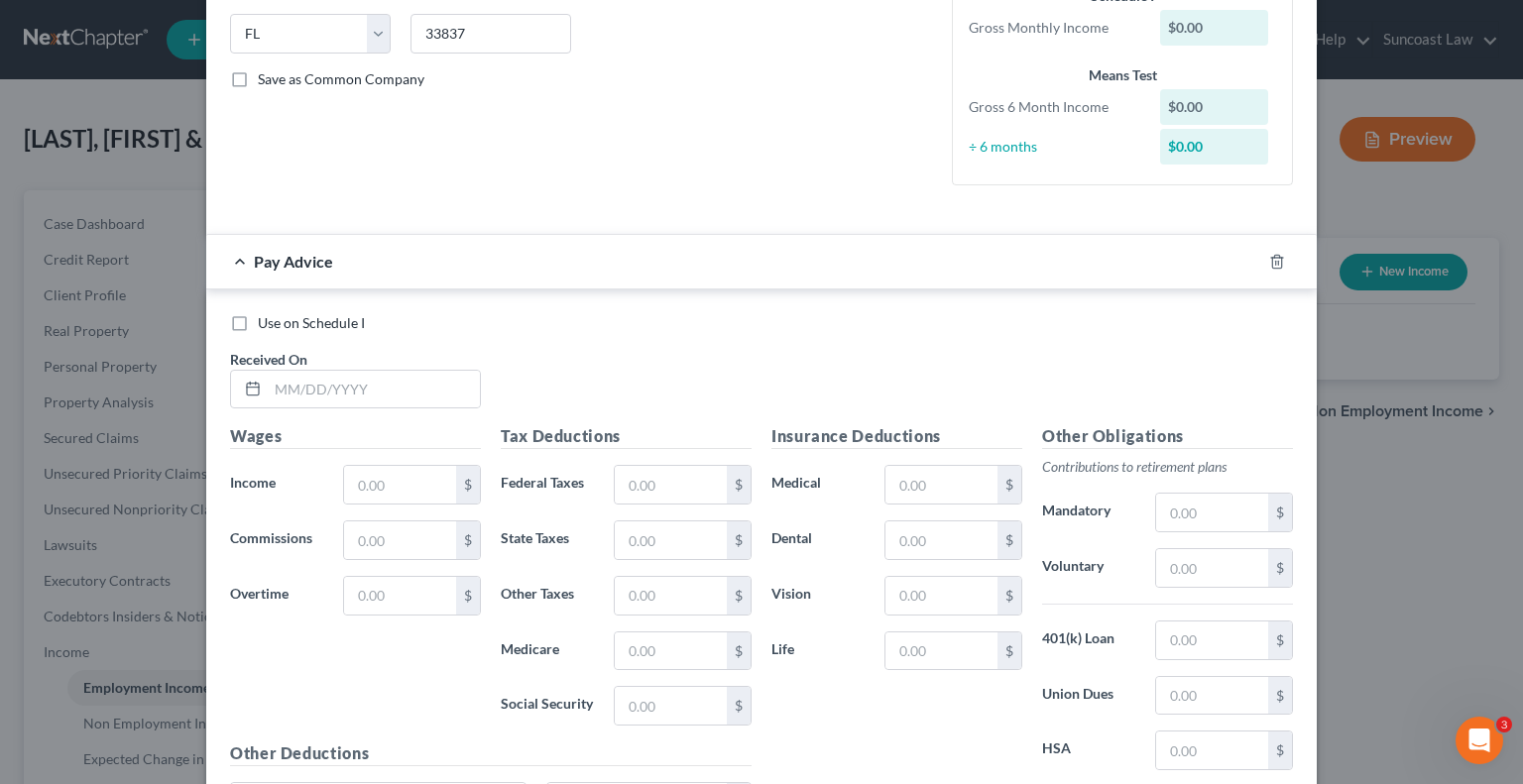 scroll, scrollTop: 396, scrollLeft: 0, axis: vertical 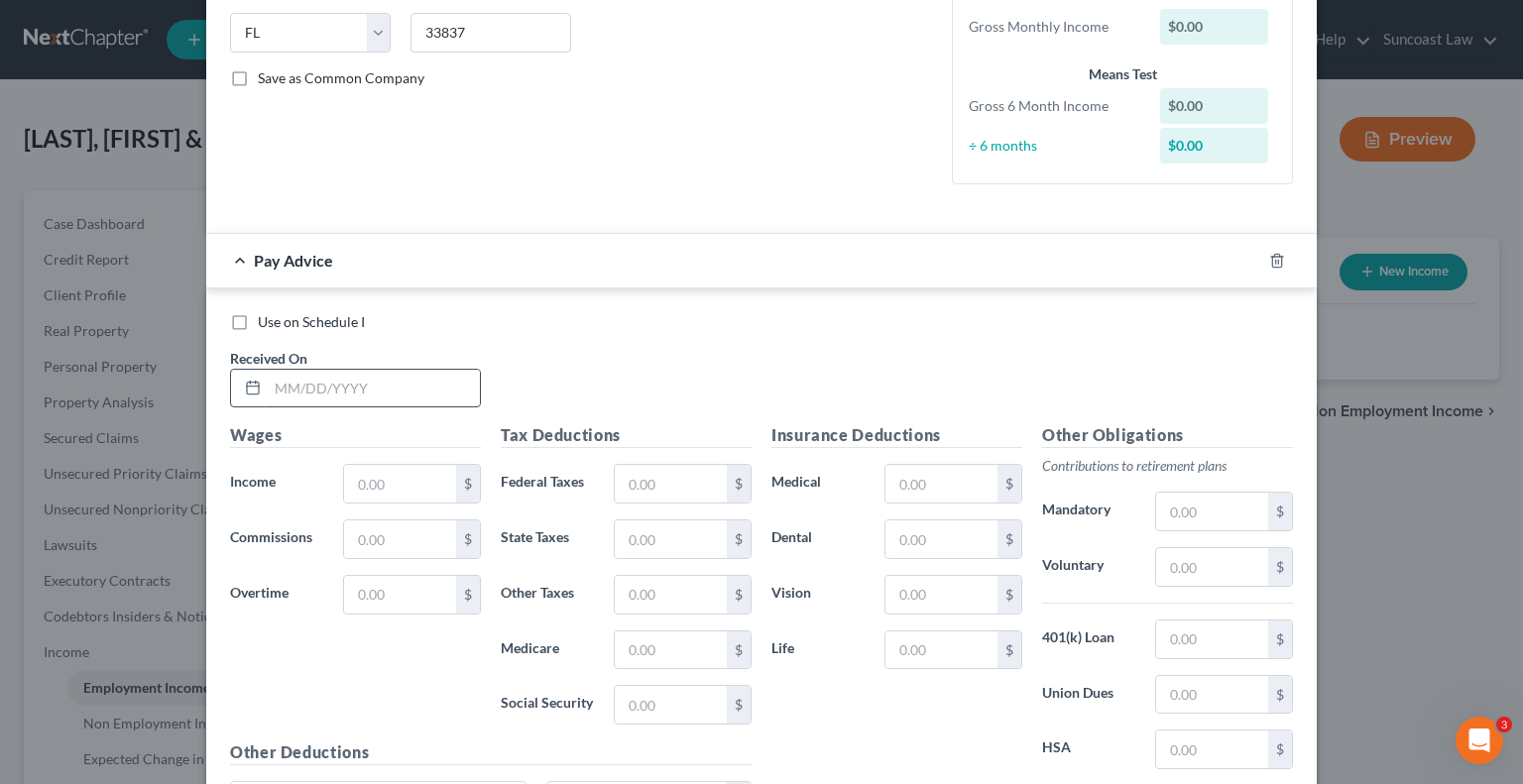 click at bounding box center (374, 389) 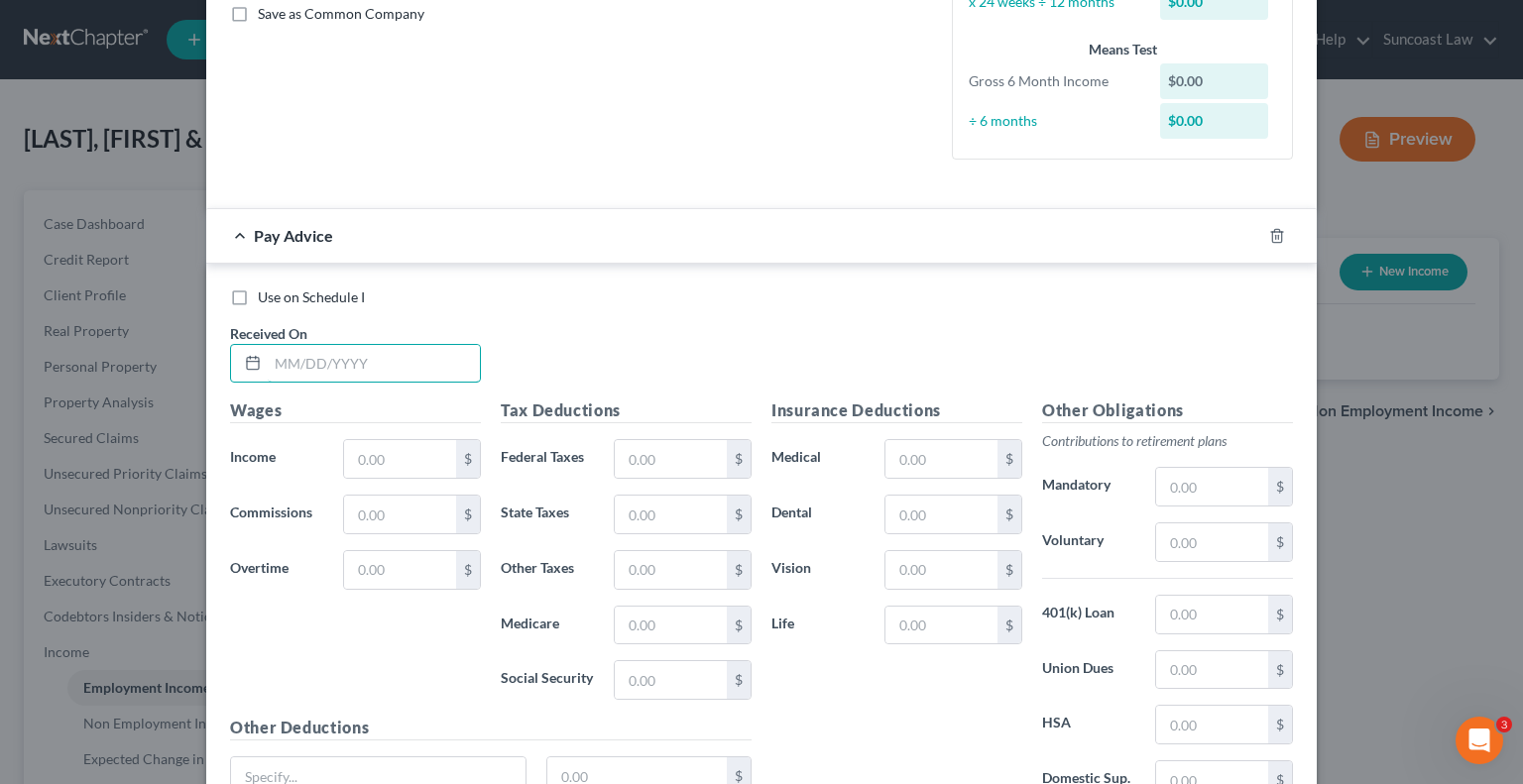 scroll, scrollTop: 496, scrollLeft: 0, axis: vertical 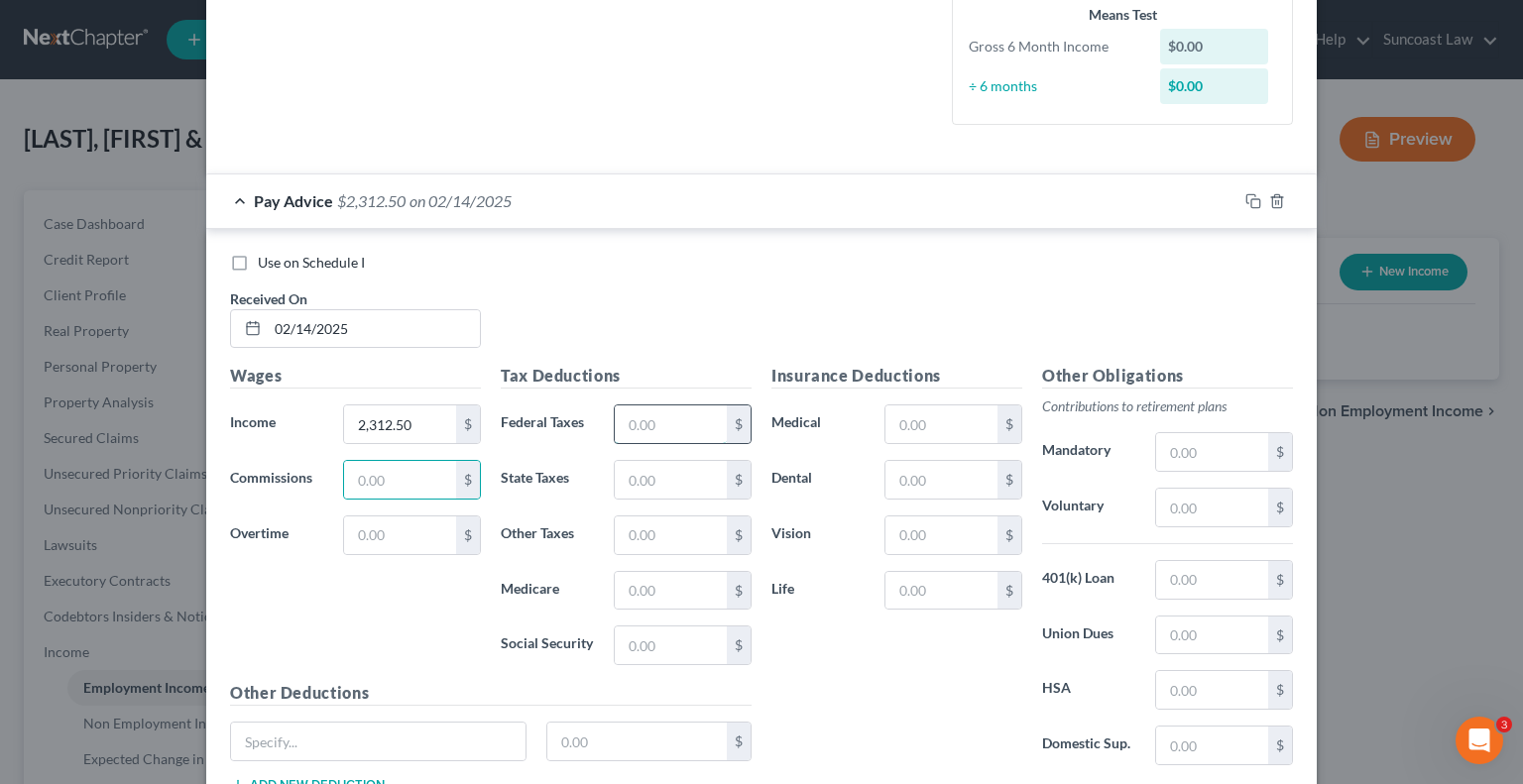 click at bounding box center (670, 424) 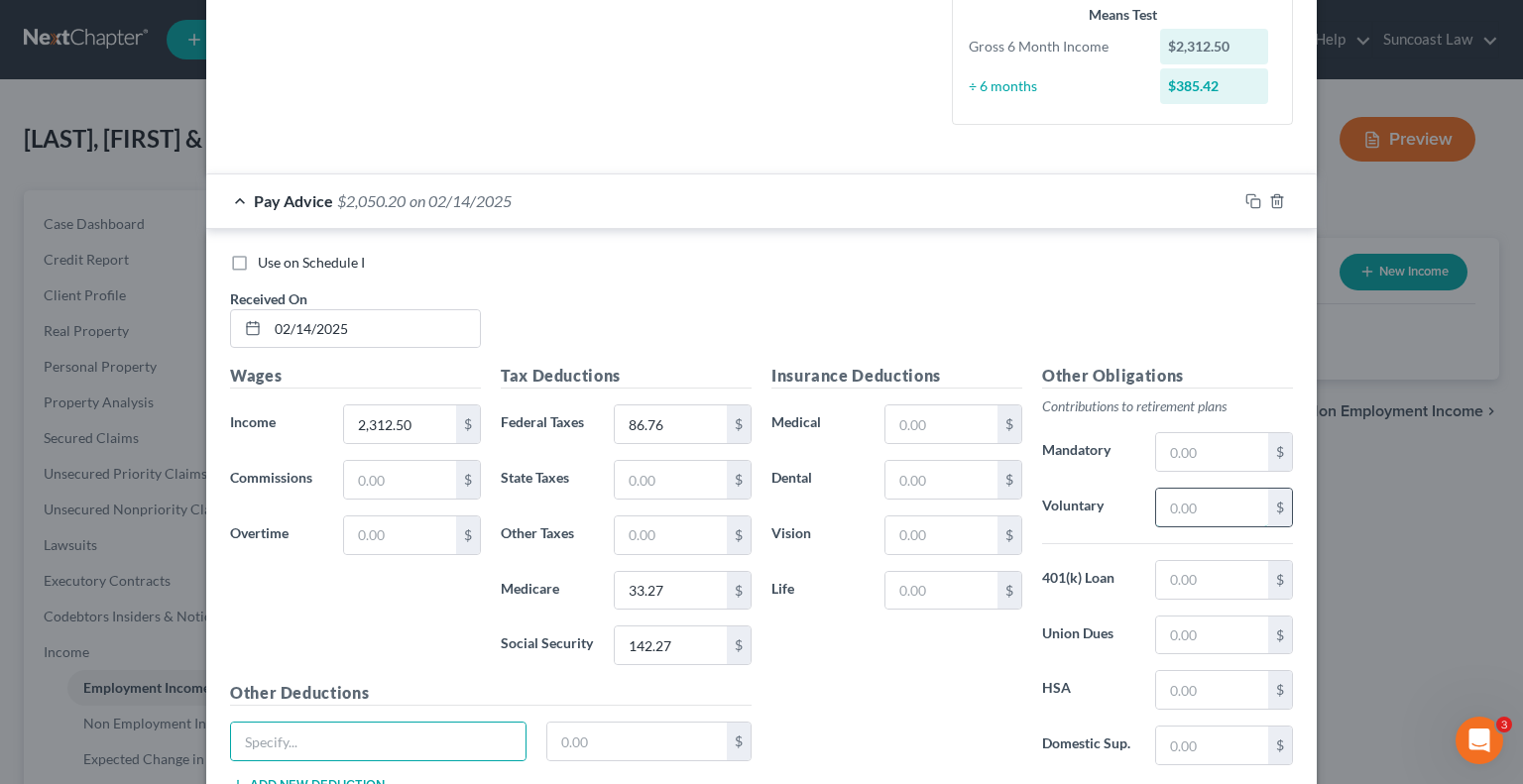 click at bounding box center [1212, 507] 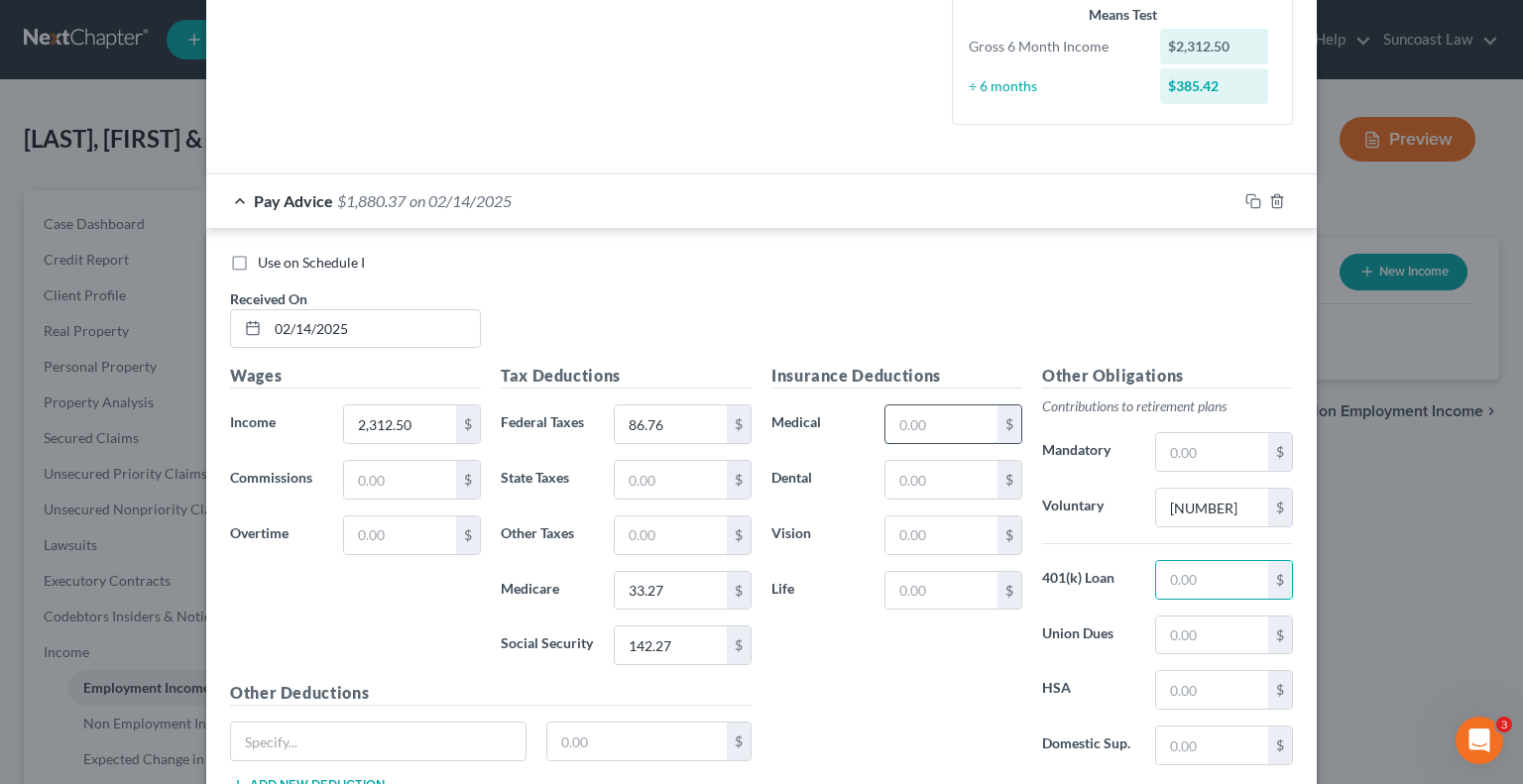 click at bounding box center (941, 424) 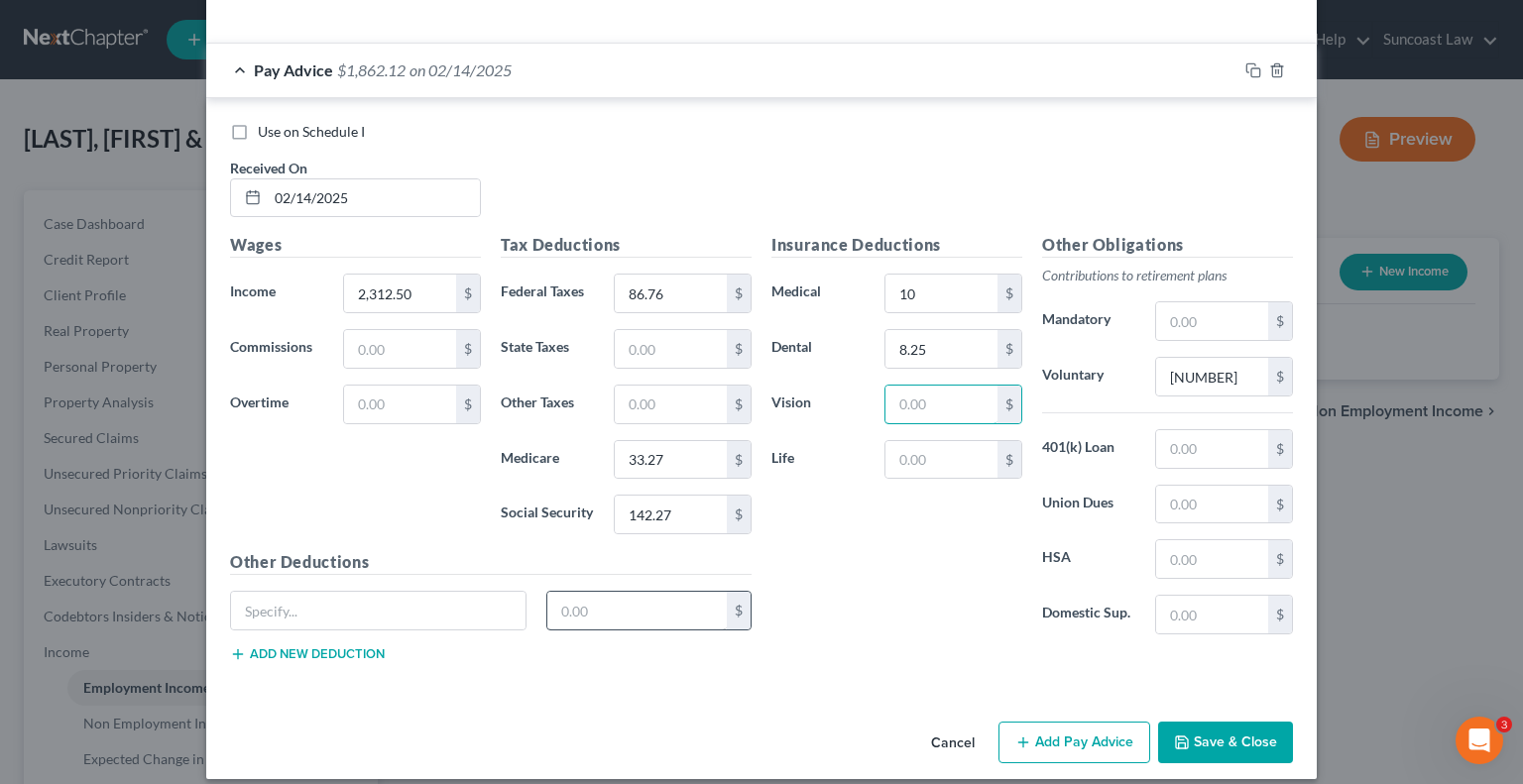 scroll, scrollTop: 640, scrollLeft: 0, axis: vertical 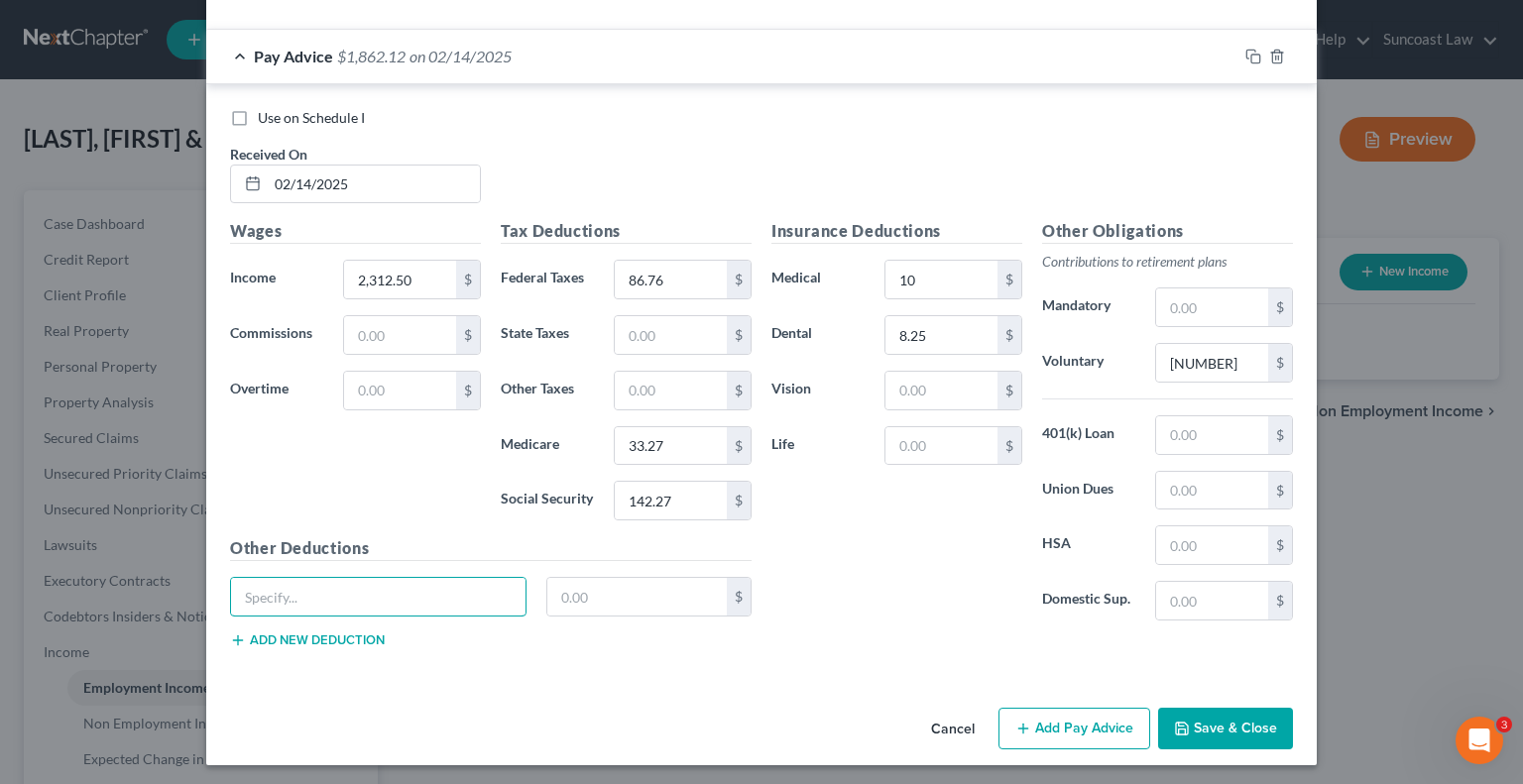 drag, startPoint x: 350, startPoint y: 582, endPoint x: 383, endPoint y: 558, distance: 40.804412 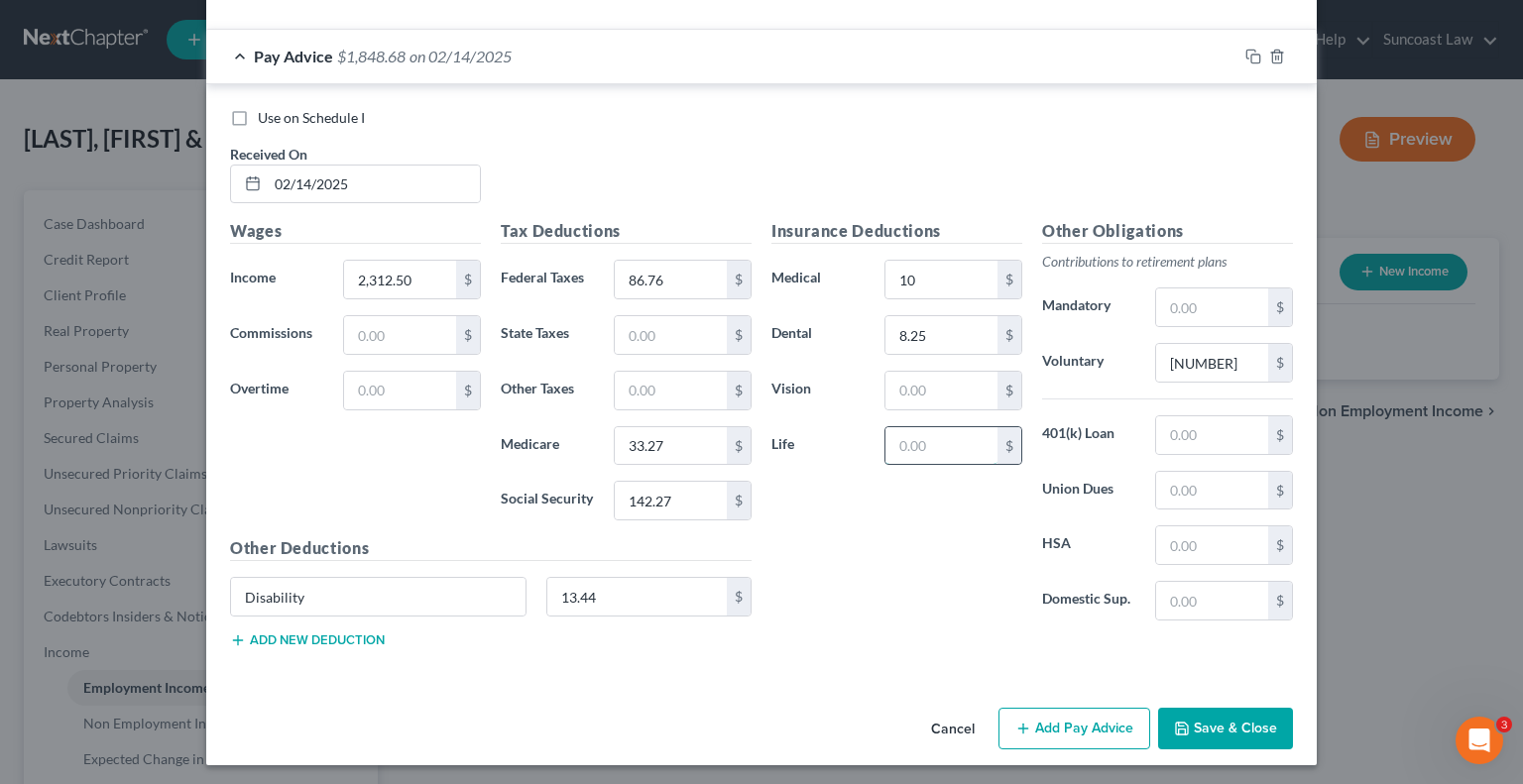 click at bounding box center (941, 446) 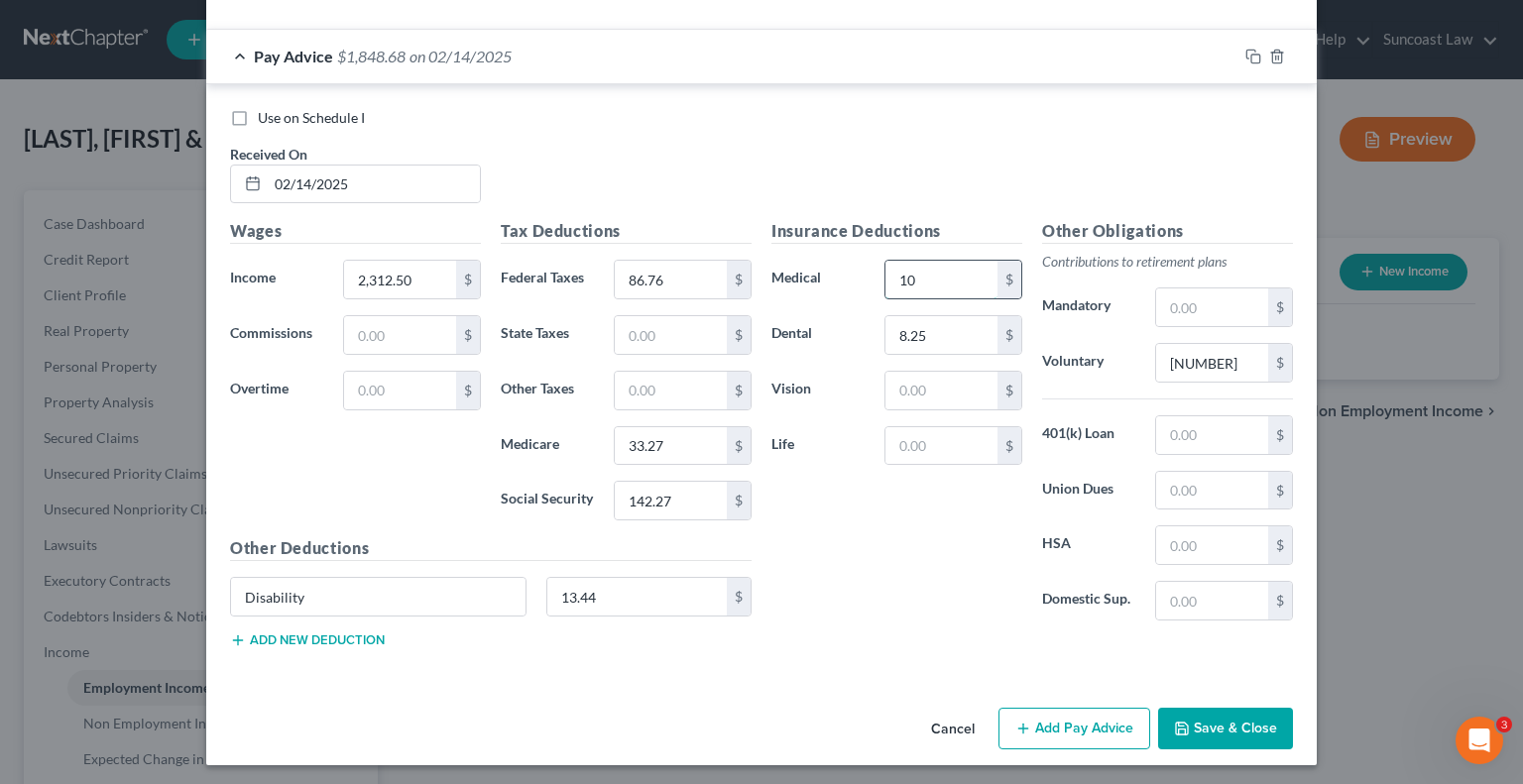 click on "10" at bounding box center (941, 280) 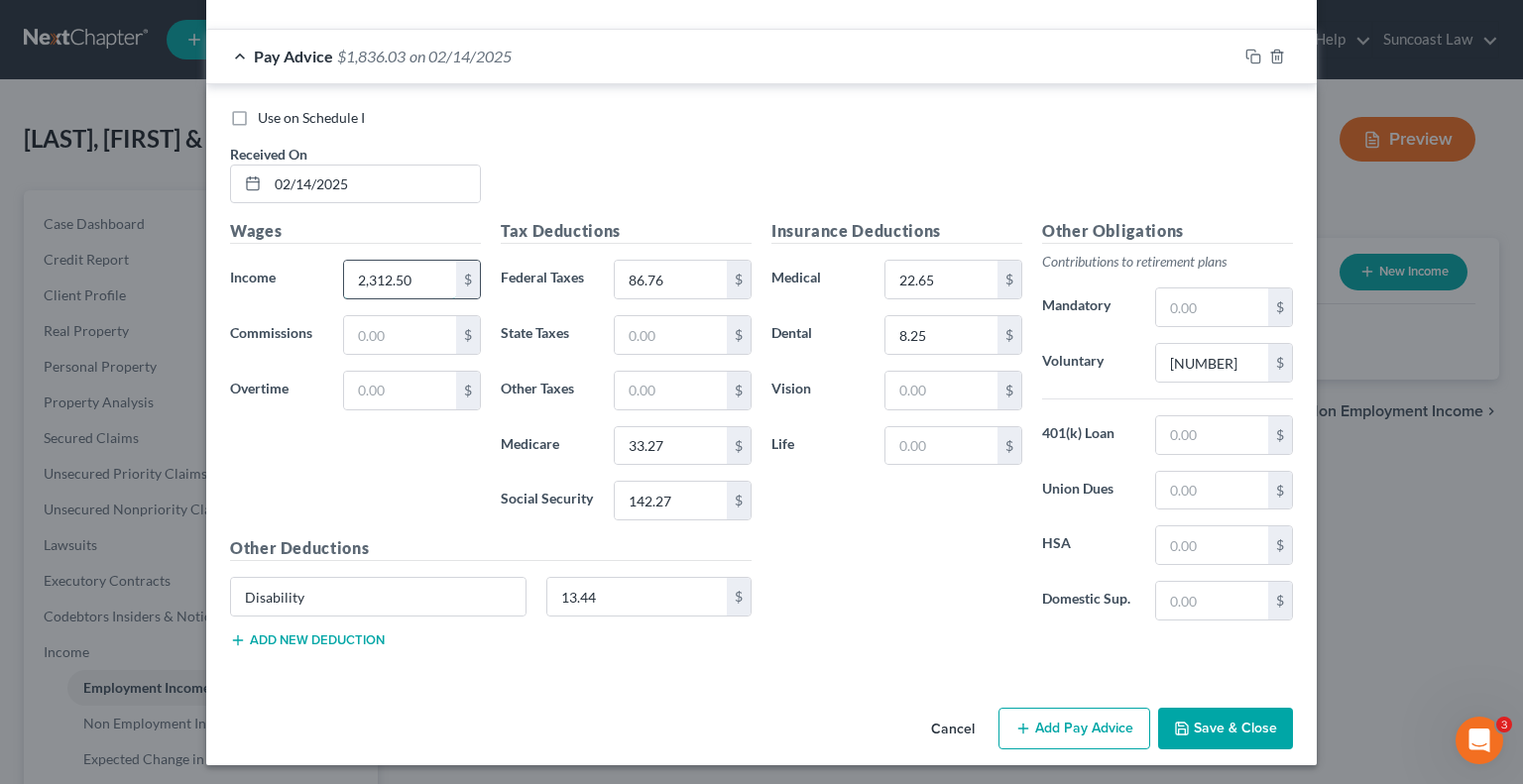 click on "2,312.50" at bounding box center [400, 280] 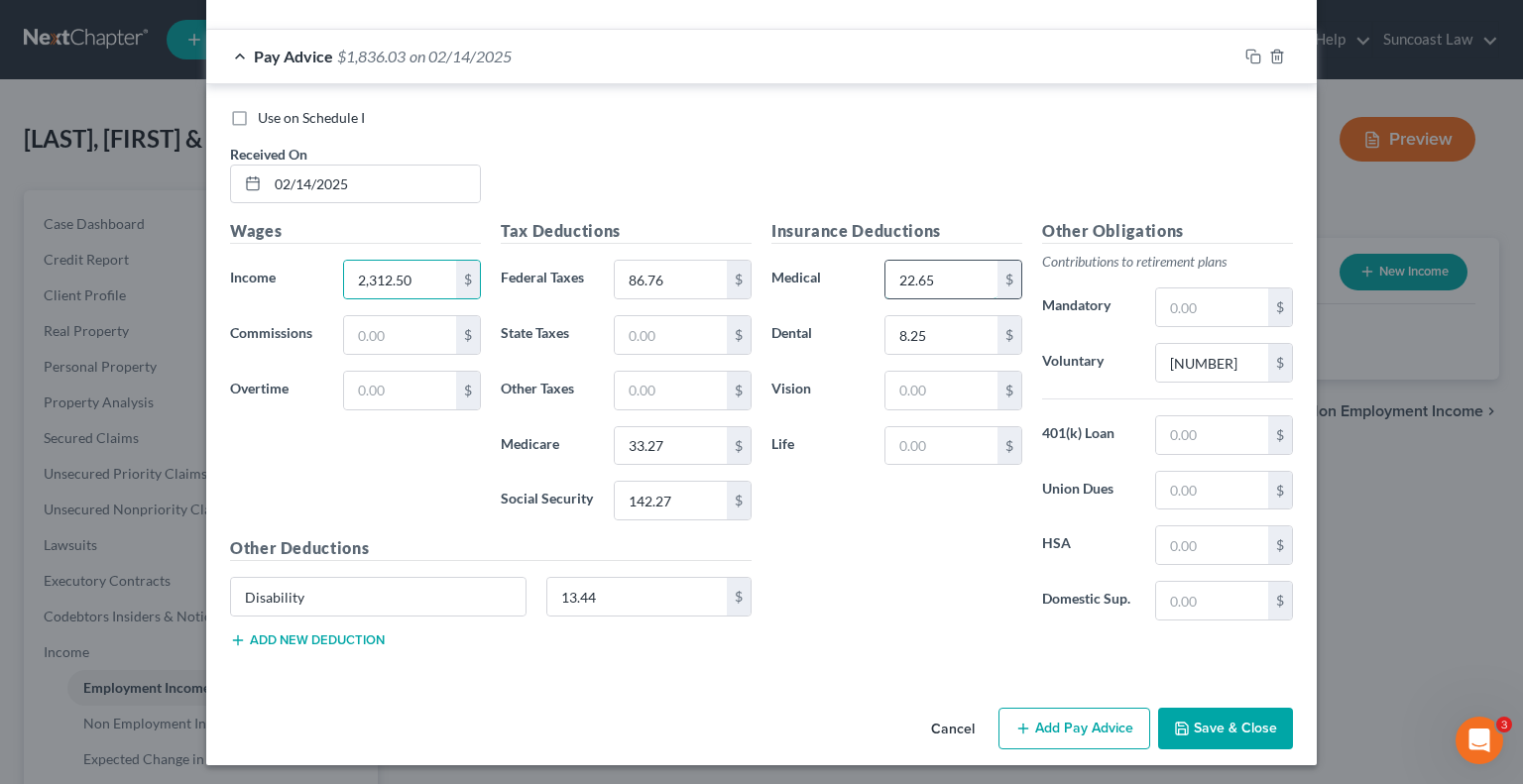 click on "22.65" at bounding box center (941, 280) 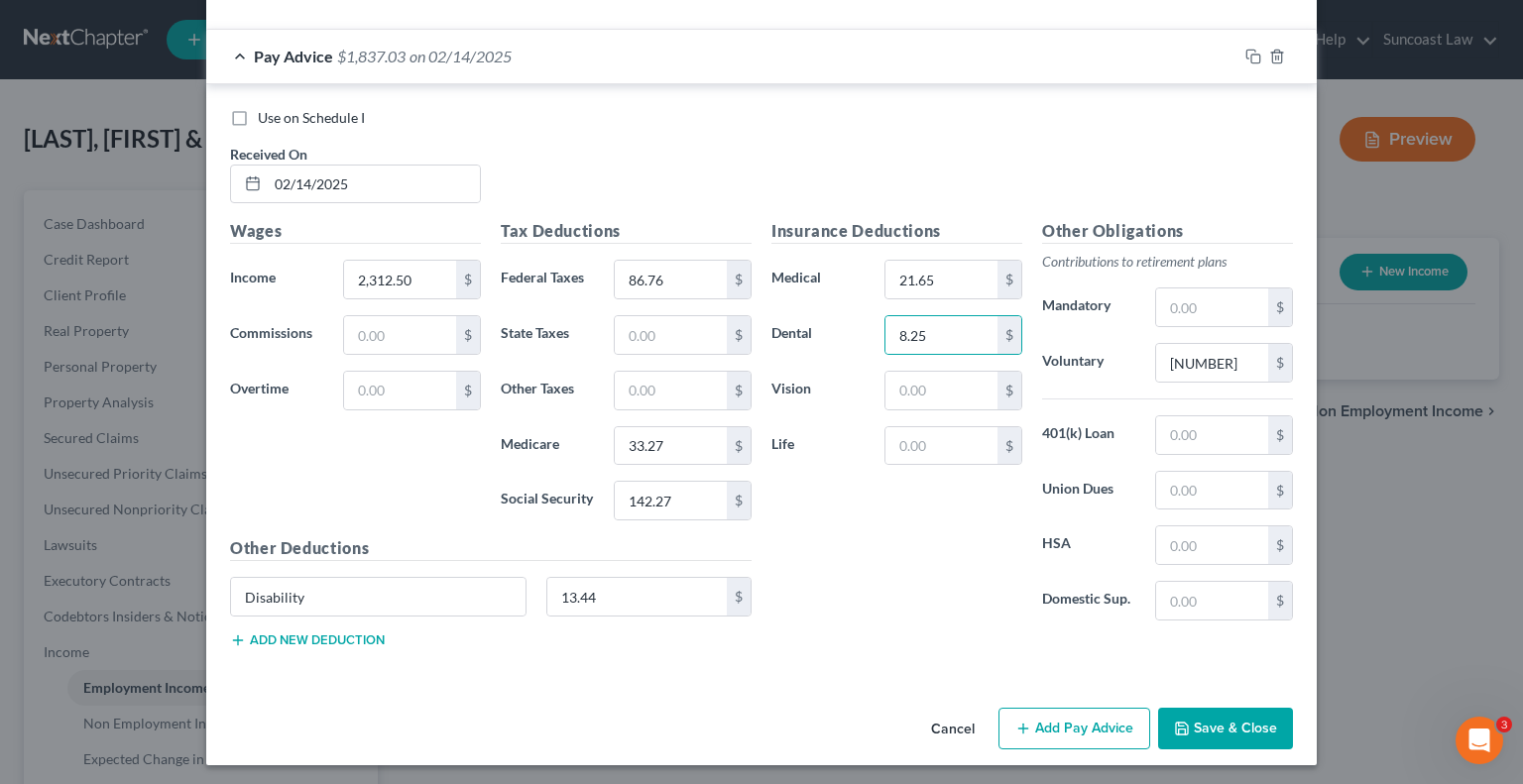 click on "Add Pay Advice" at bounding box center (1074, 728) 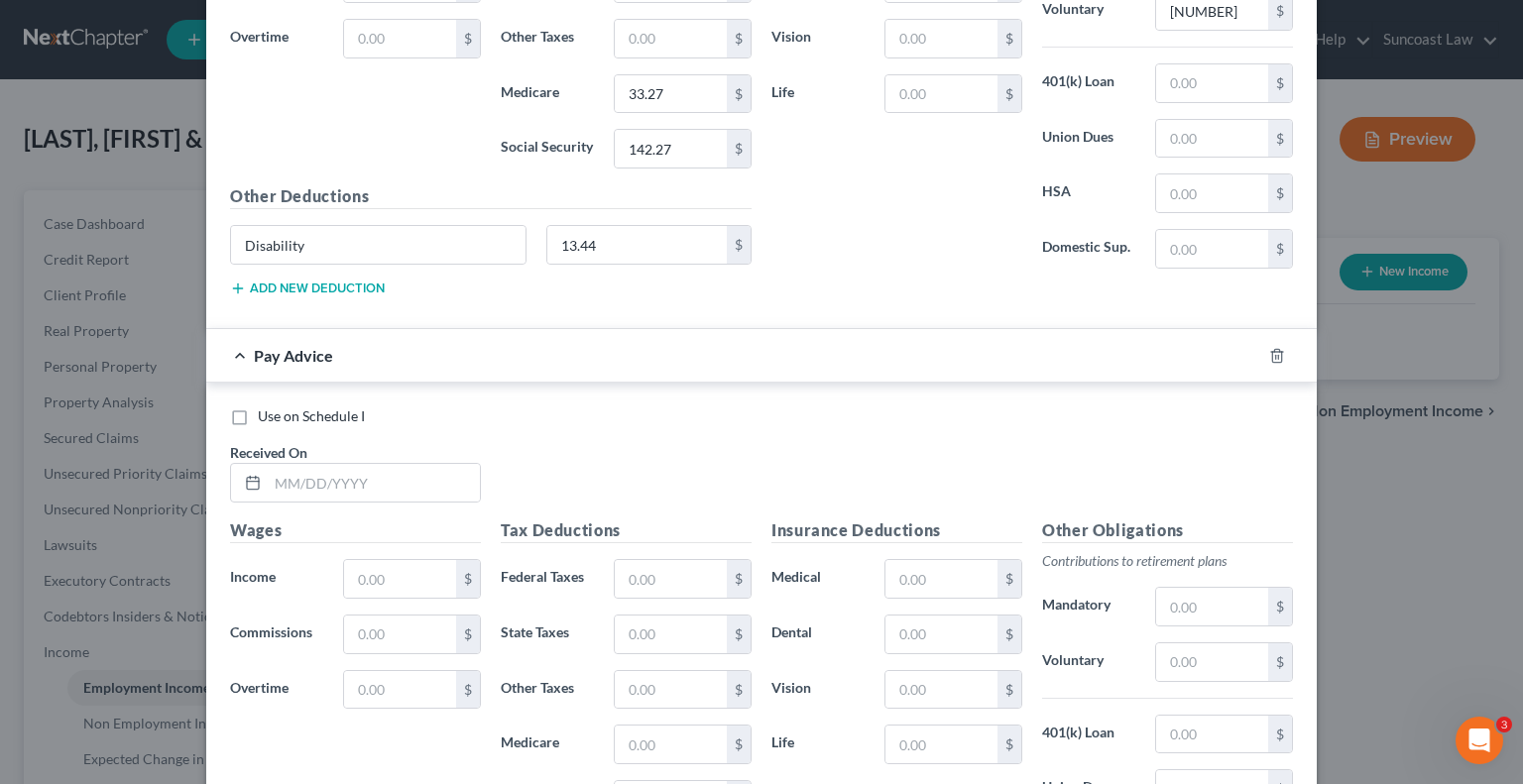 scroll, scrollTop: 1037, scrollLeft: 0, axis: vertical 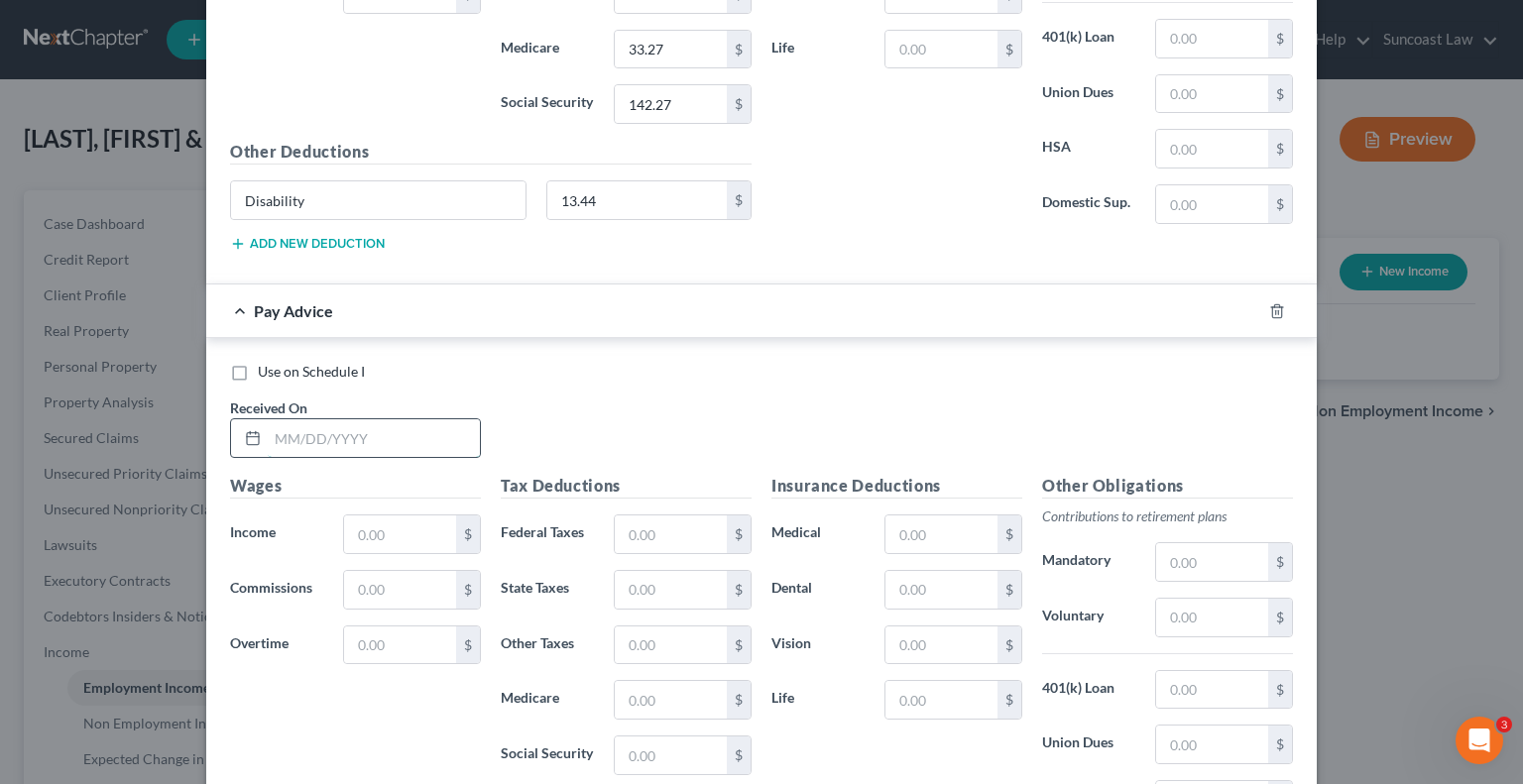 click at bounding box center [374, 438] 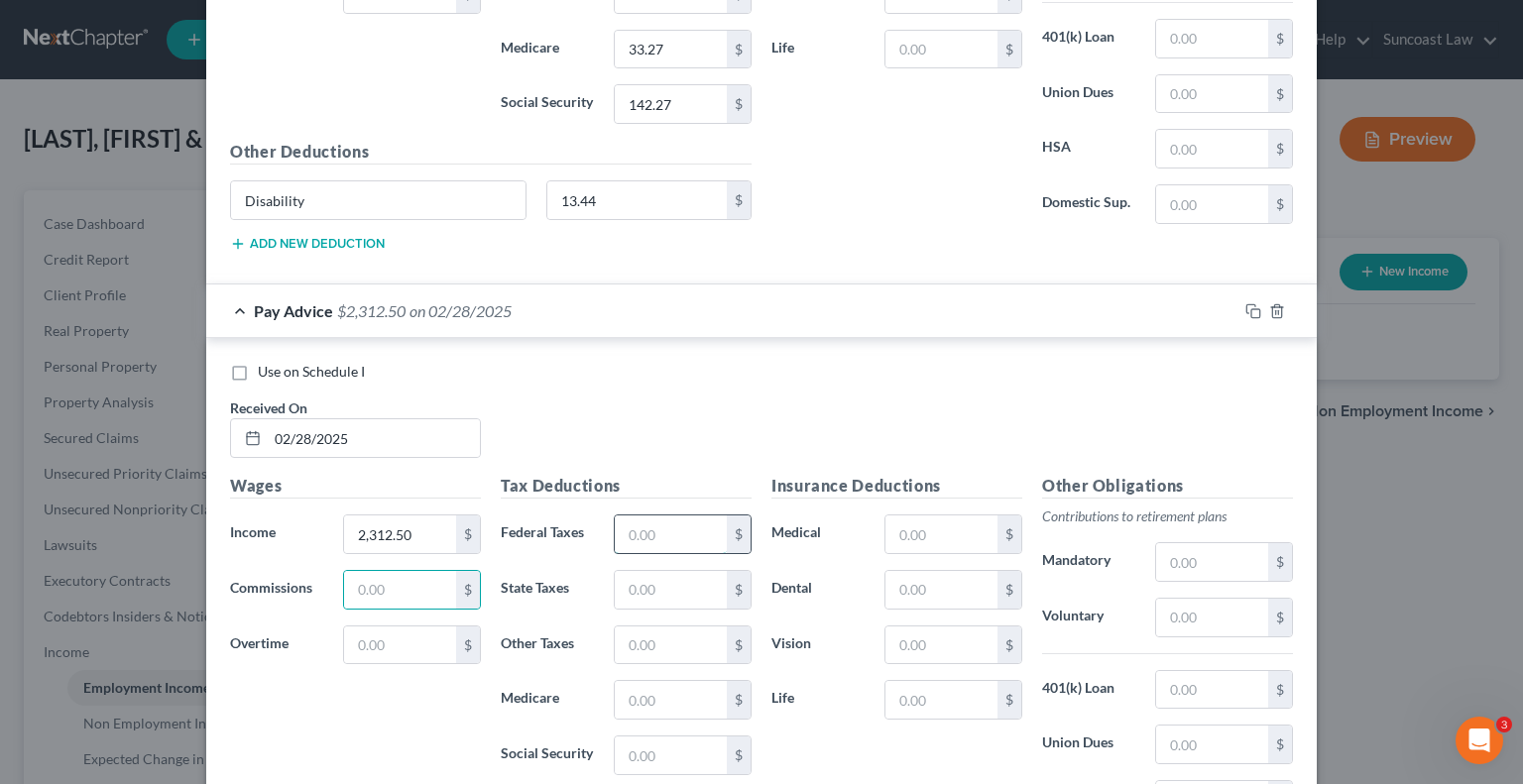 click at bounding box center (670, 534) 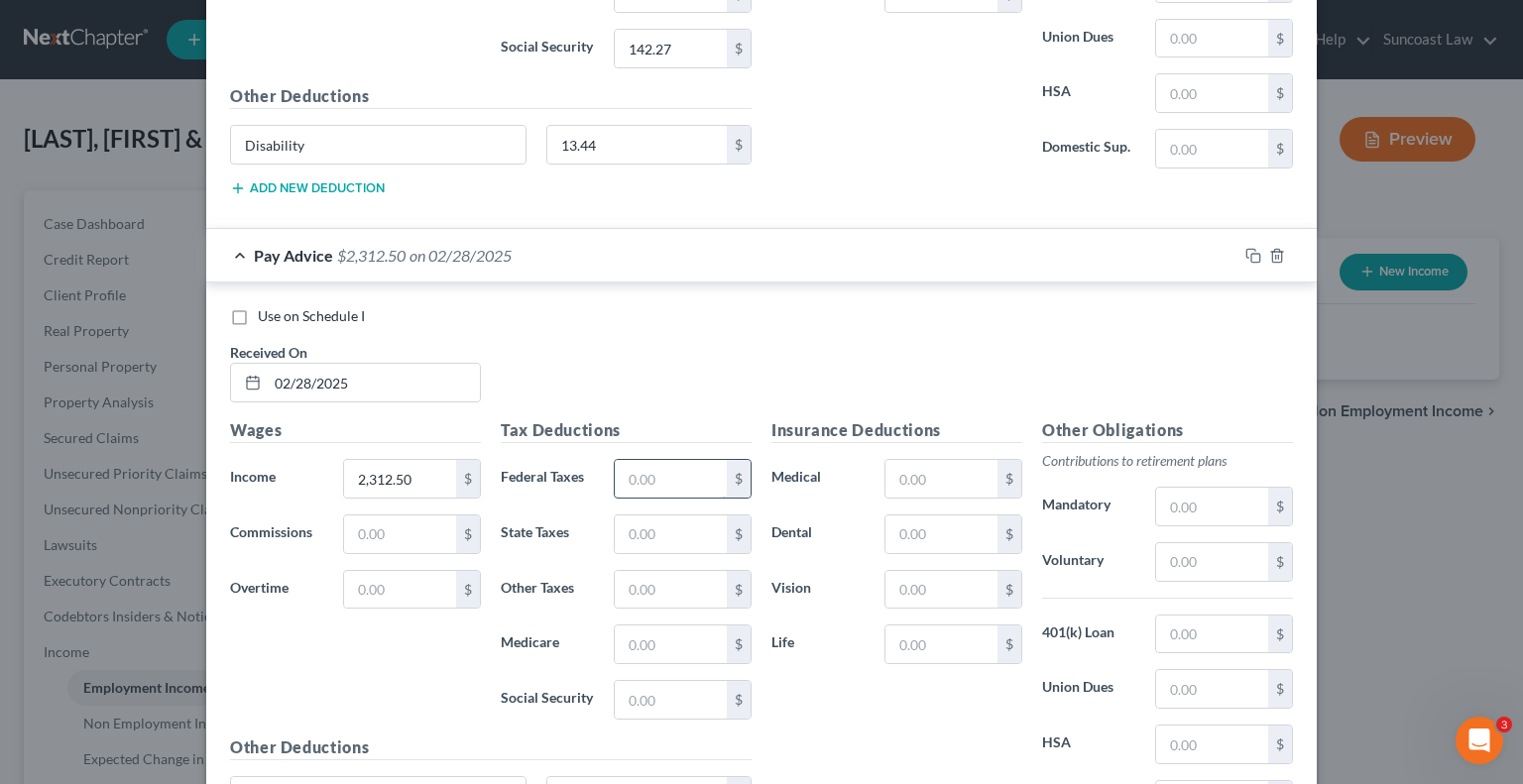 scroll, scrollTop: 1136, scrollLeft: 0, axis: vertical 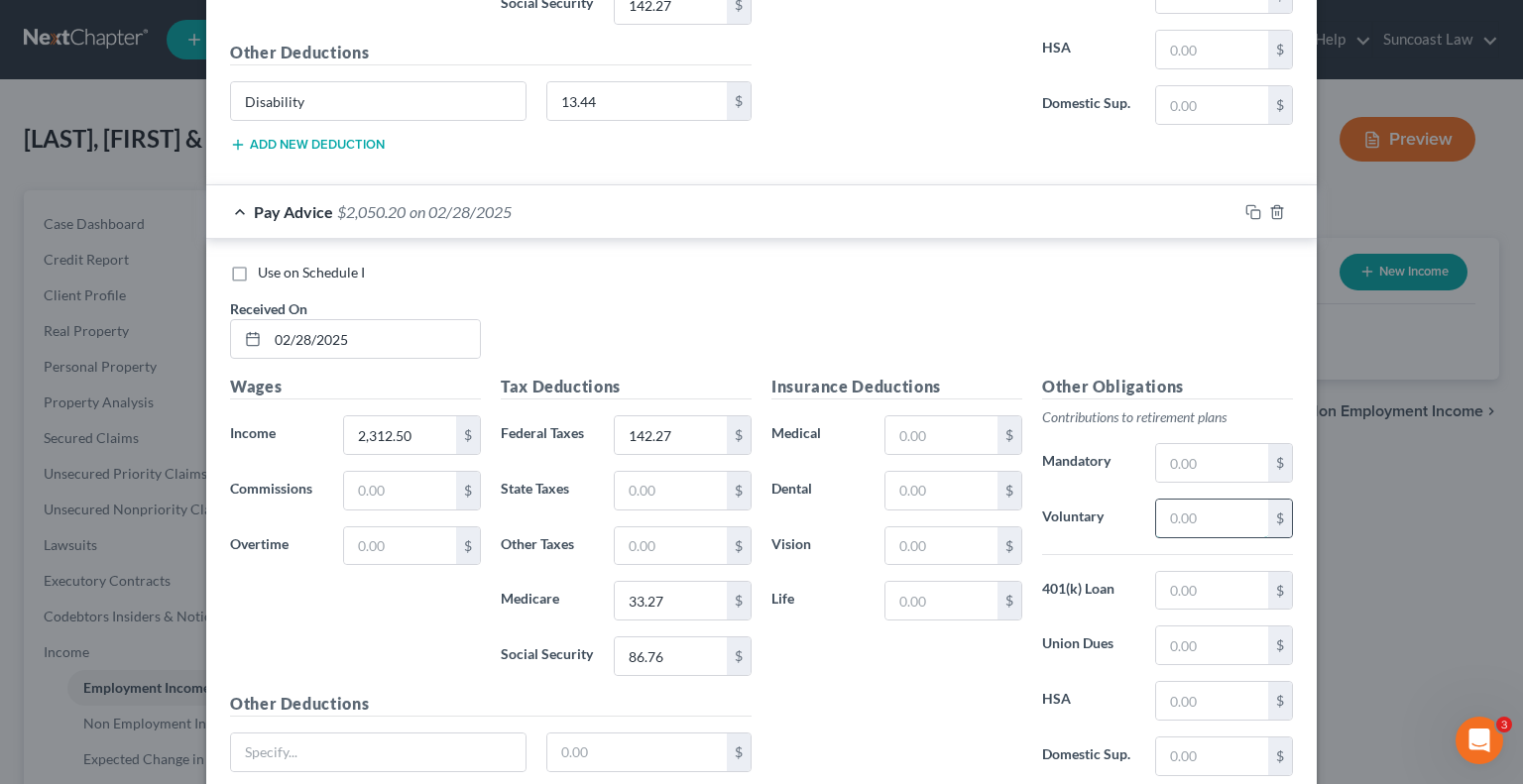 drag, startPoint x: 1199, startPoint y: 516, endPoint x: 1211, endPoint y: 504, distance: 16.970563 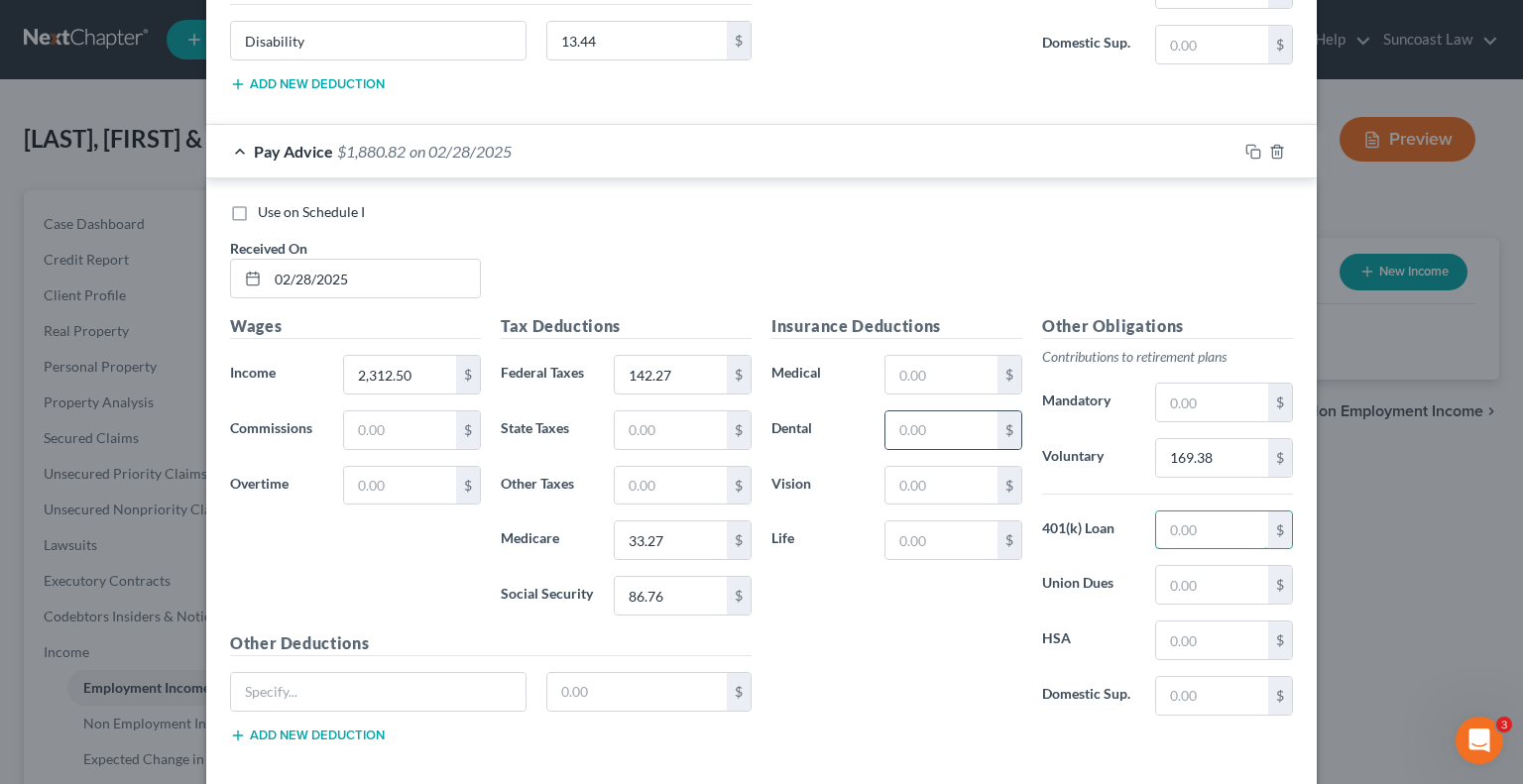 scroll, scrollTop: 1235, scrollLeft: 0, axis: vertical 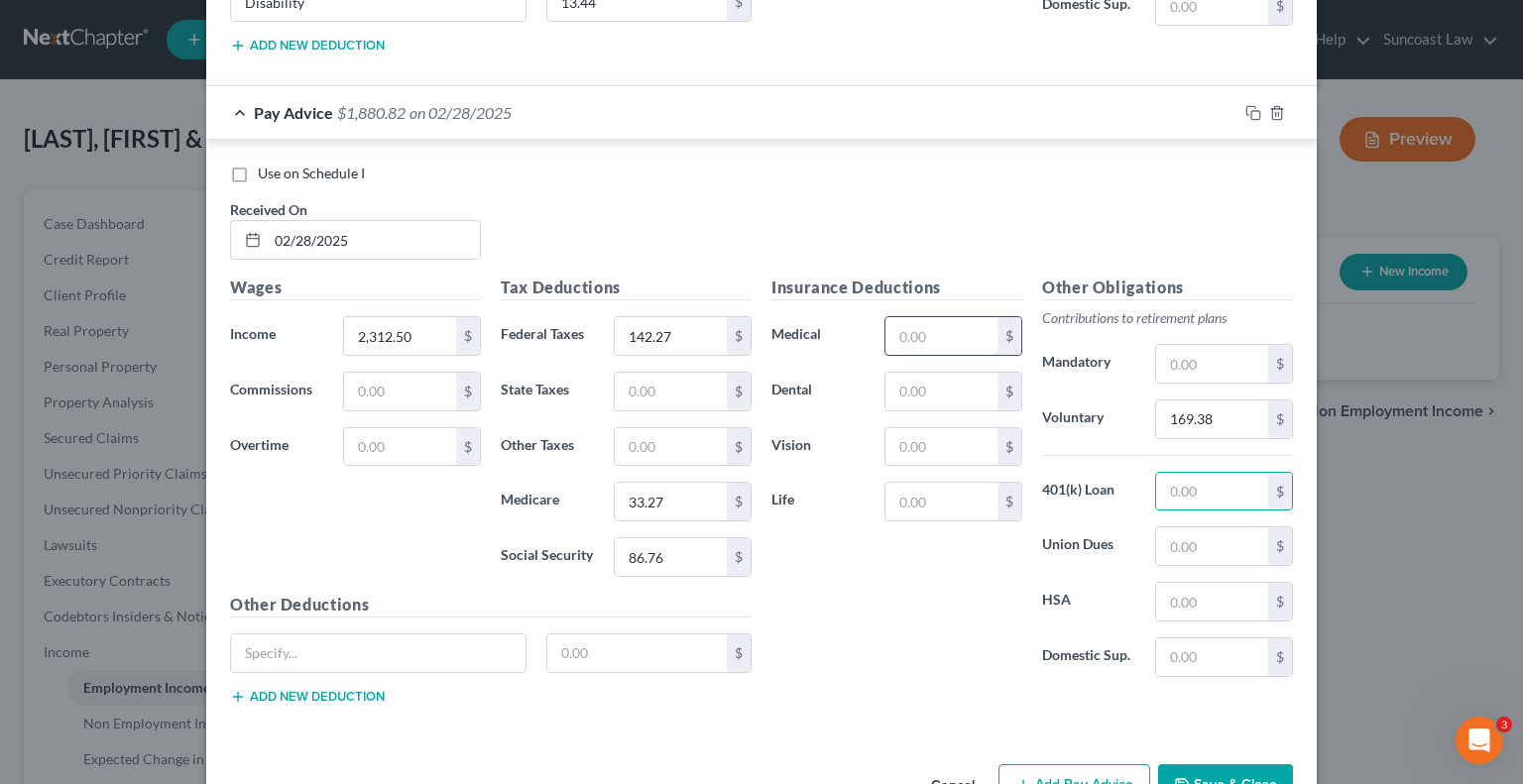 click at bounding box center (941, 336) 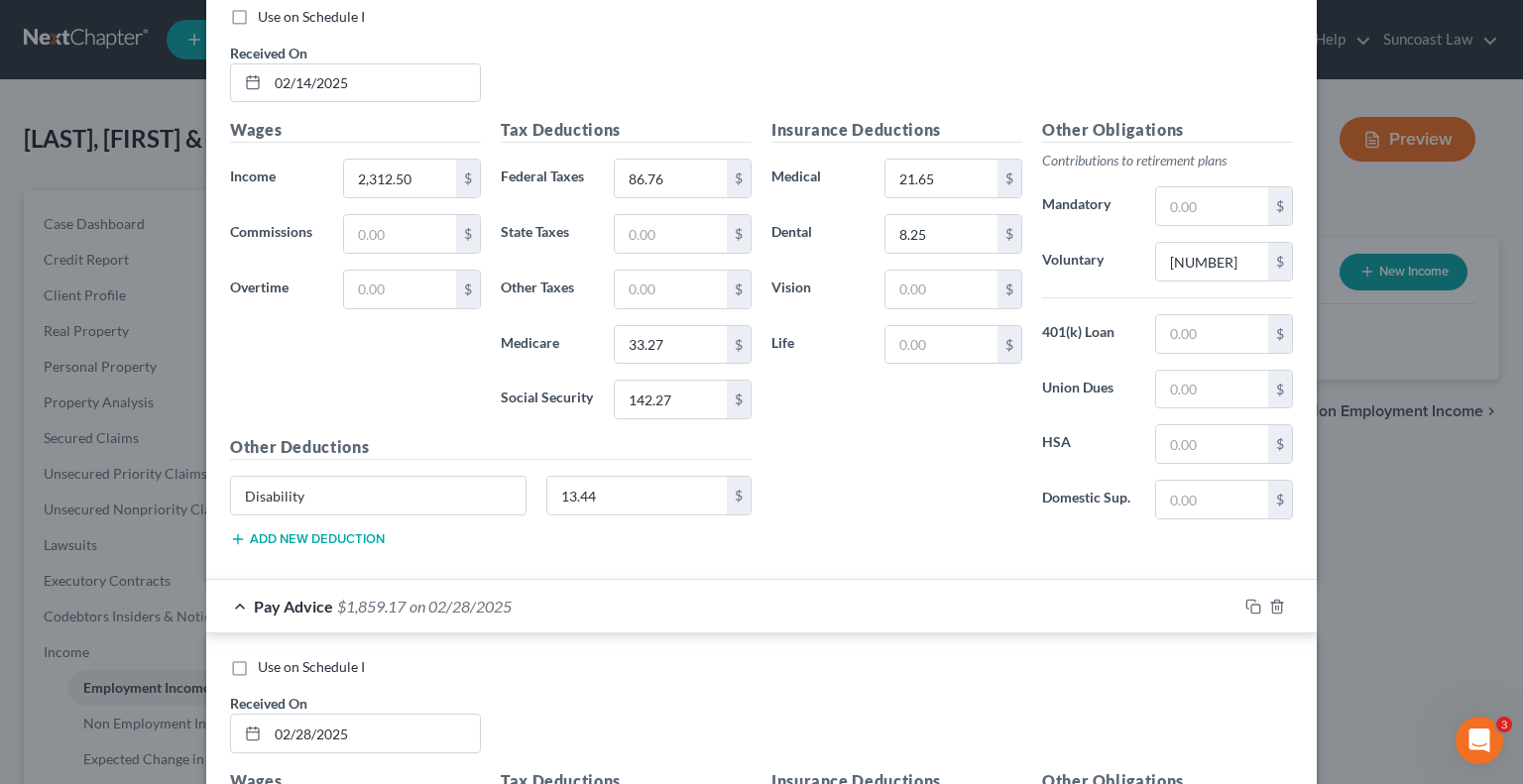 scroll, scrollTop: 739, scrollLeft: 0, axis: vertical 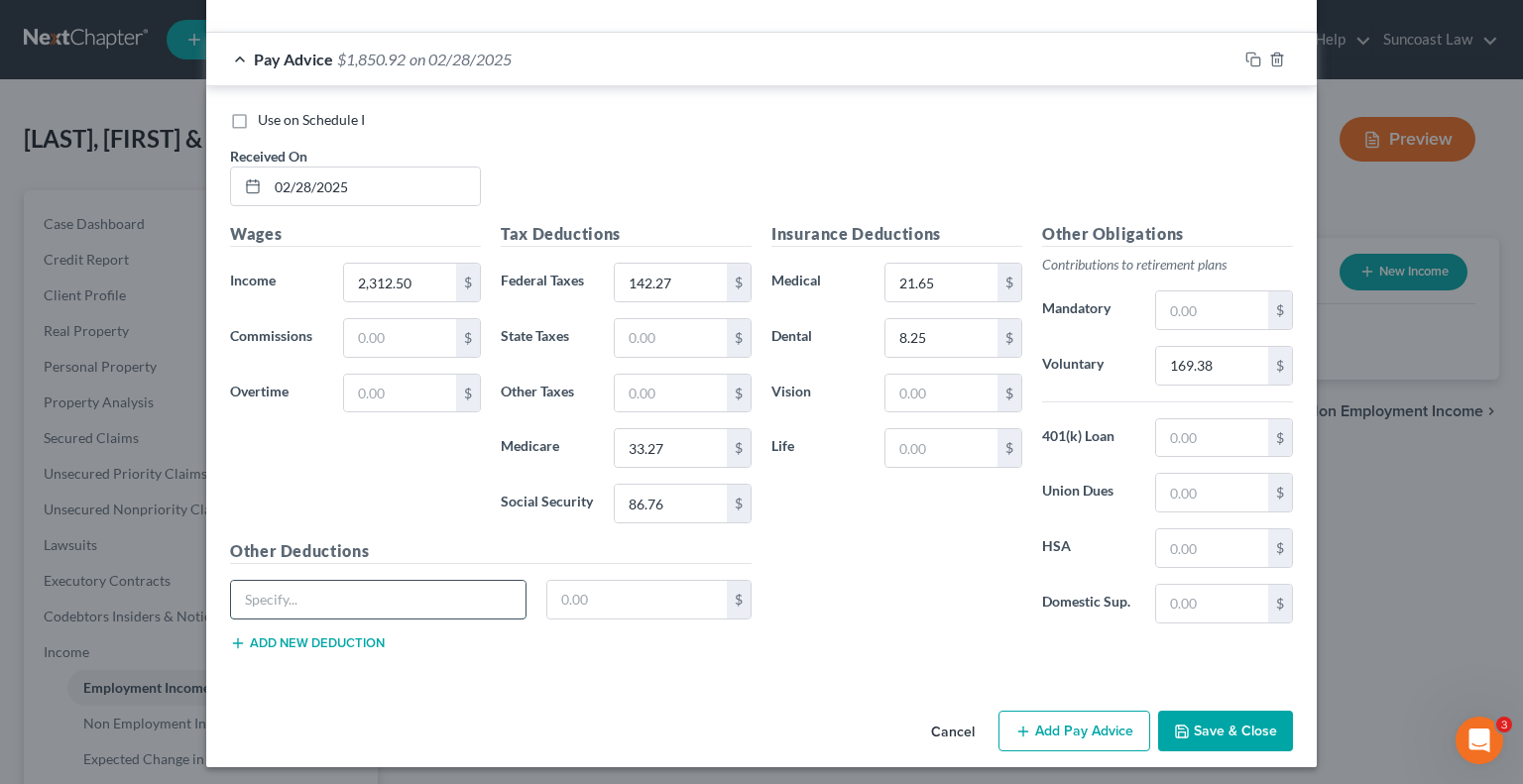 click at bounding box center [378, 600] 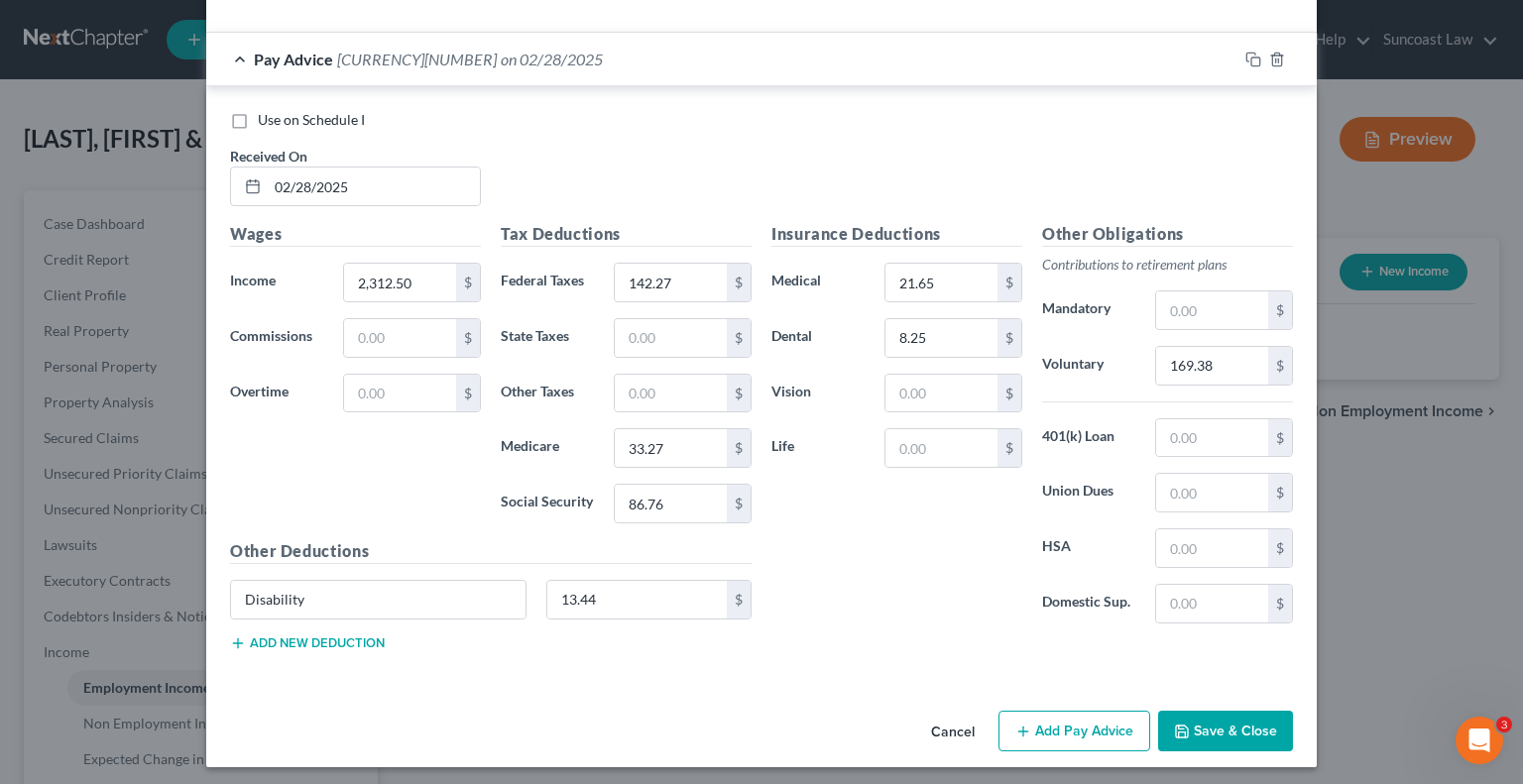 click on "Add Pay Advice" at bounding box center (1074, 731) 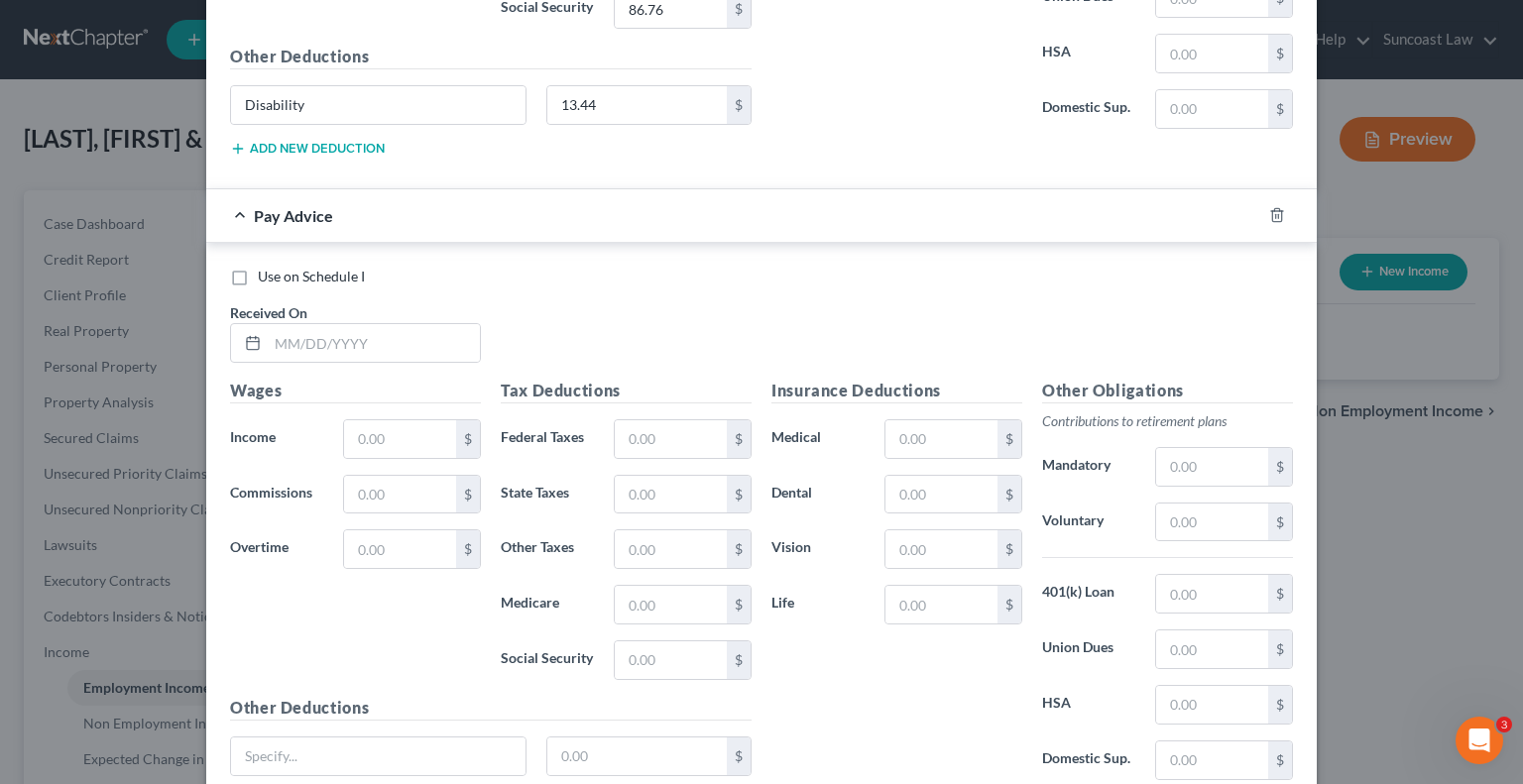 scroll, scrollTop: 1784, scrollLeft: 0, axis: vertical 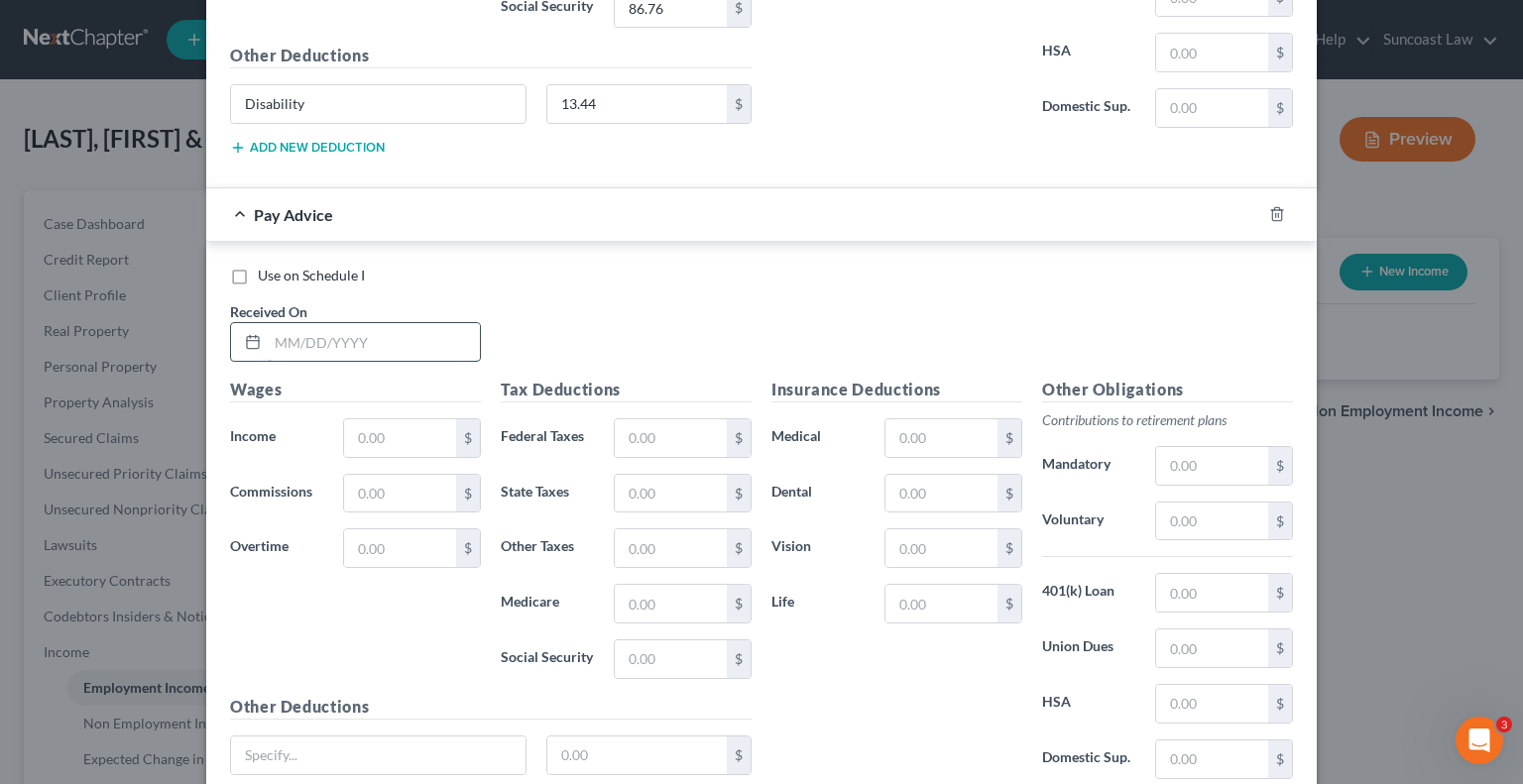 click at bounding box center (374, 342) 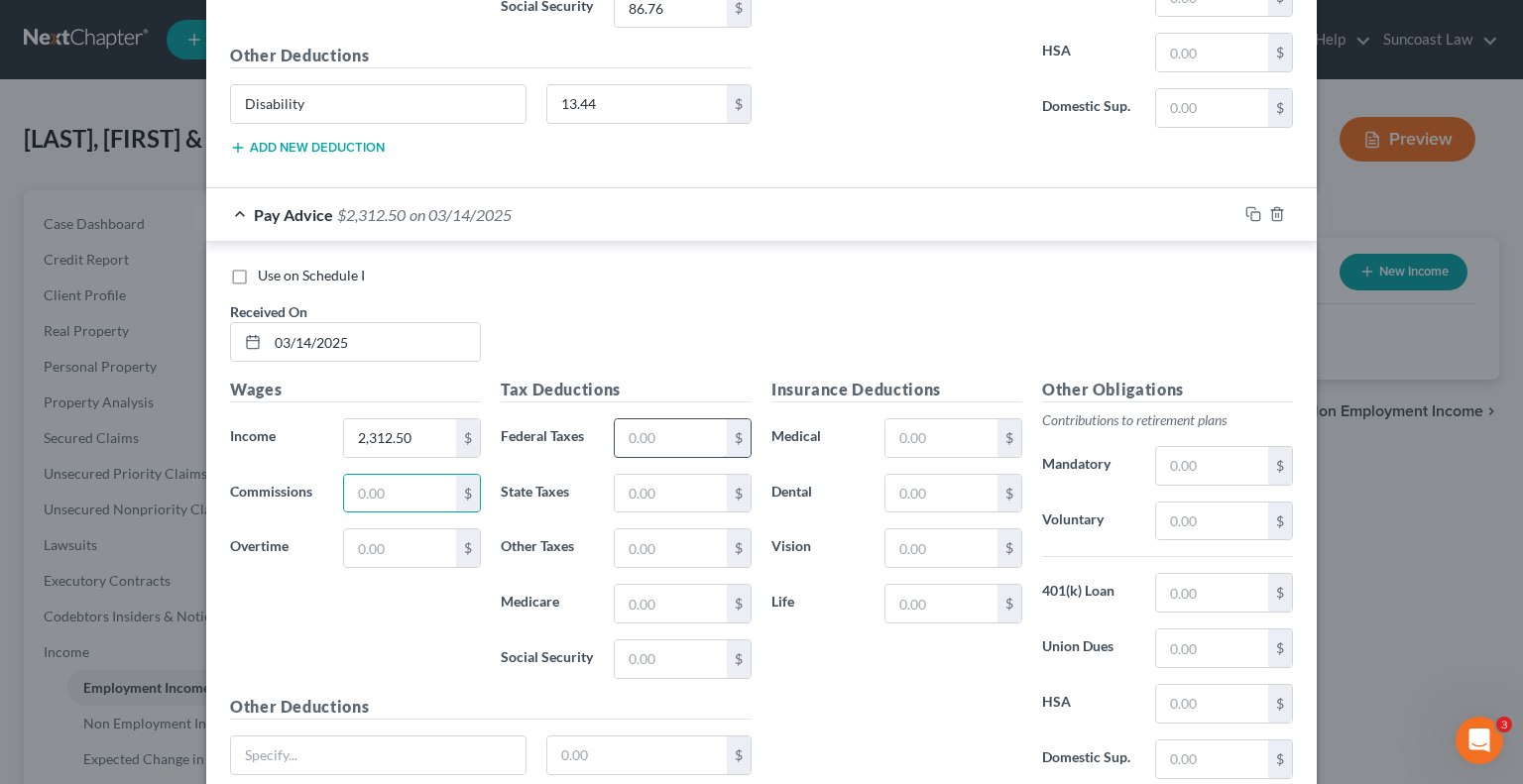 click at bounding box center [670, 438] 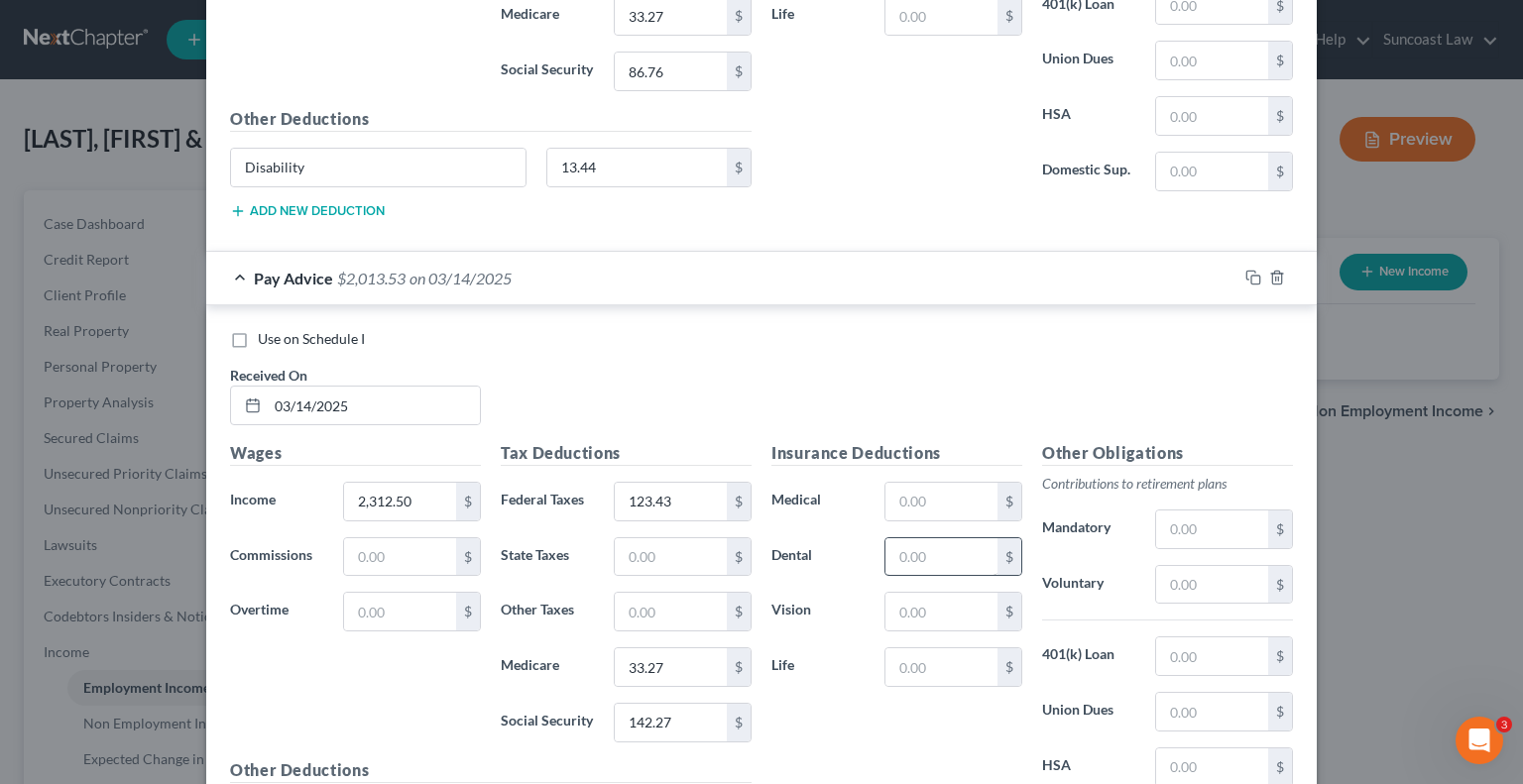 scroll, scrollTop: 1784, scrollLeft: 0, axis: vertical 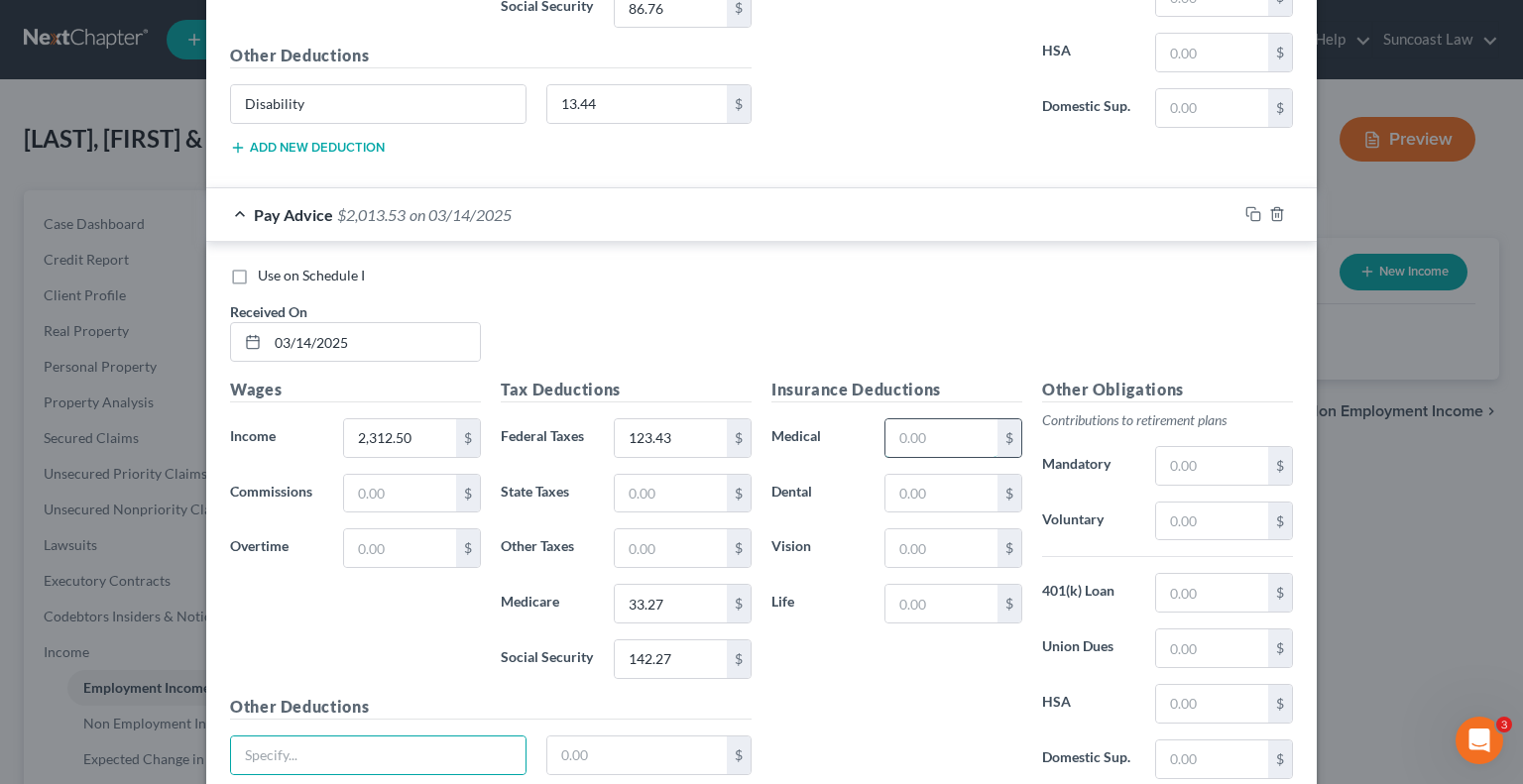 click at bounding box center [941, 438] 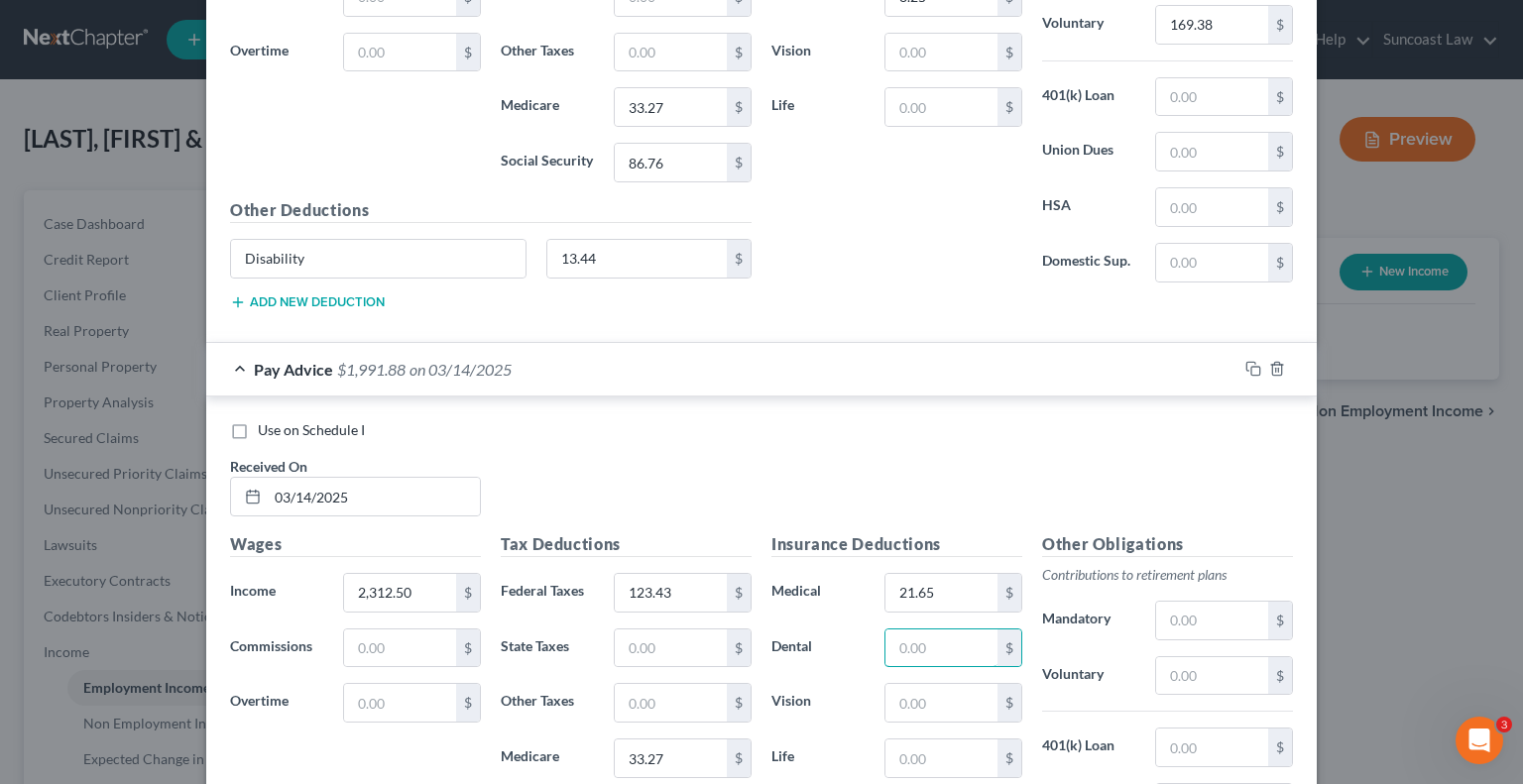 scroll, scrollTop: 1883, scrollLeft: 0, axis: vertical 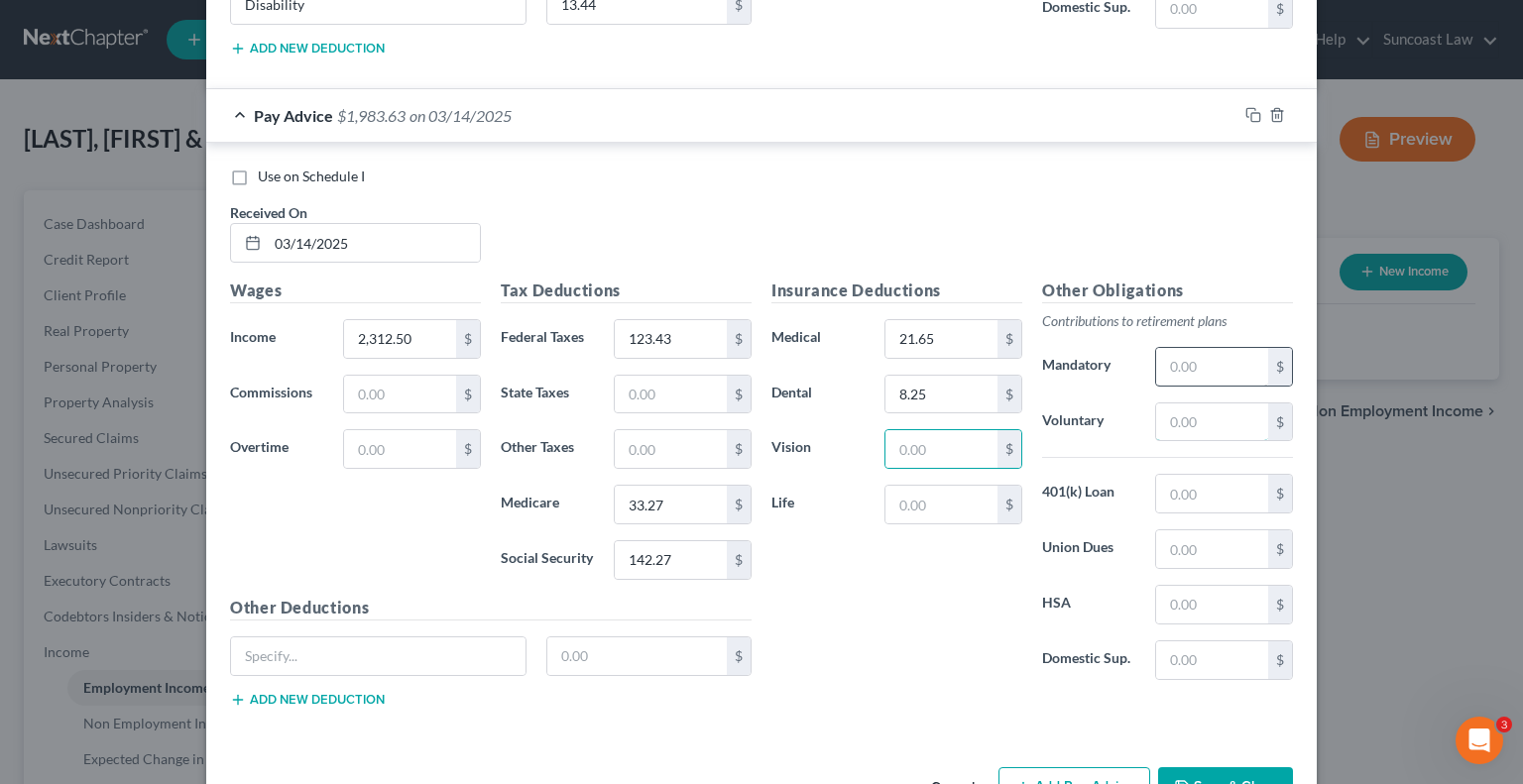 drag, startPoint x: 1188, startPoint y: 407, endPoint x: 1209, endPoint y: 343, distance: 67.35726 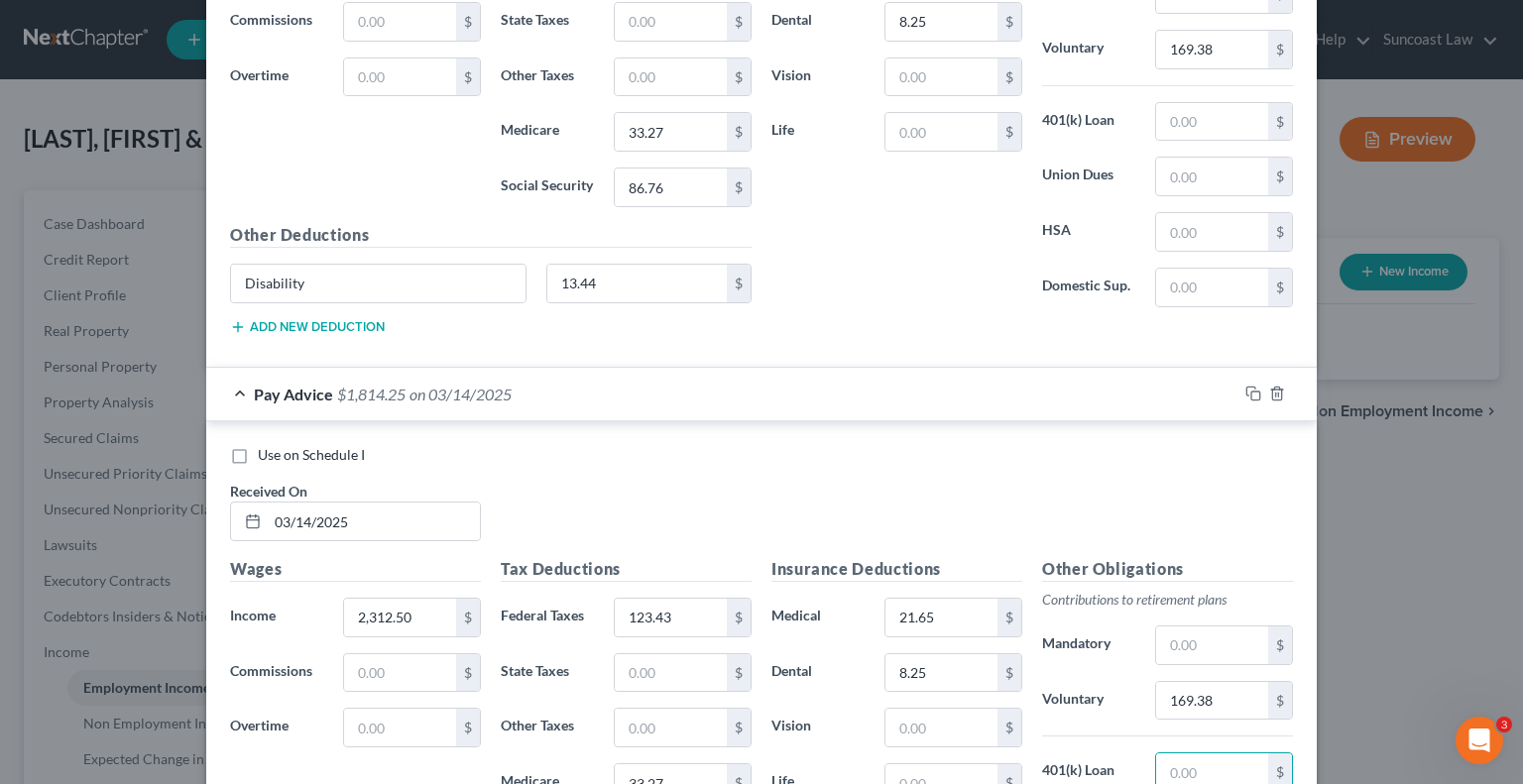 scroll, scrollTop: 1586, scrollLeft: 0, axis: vertical 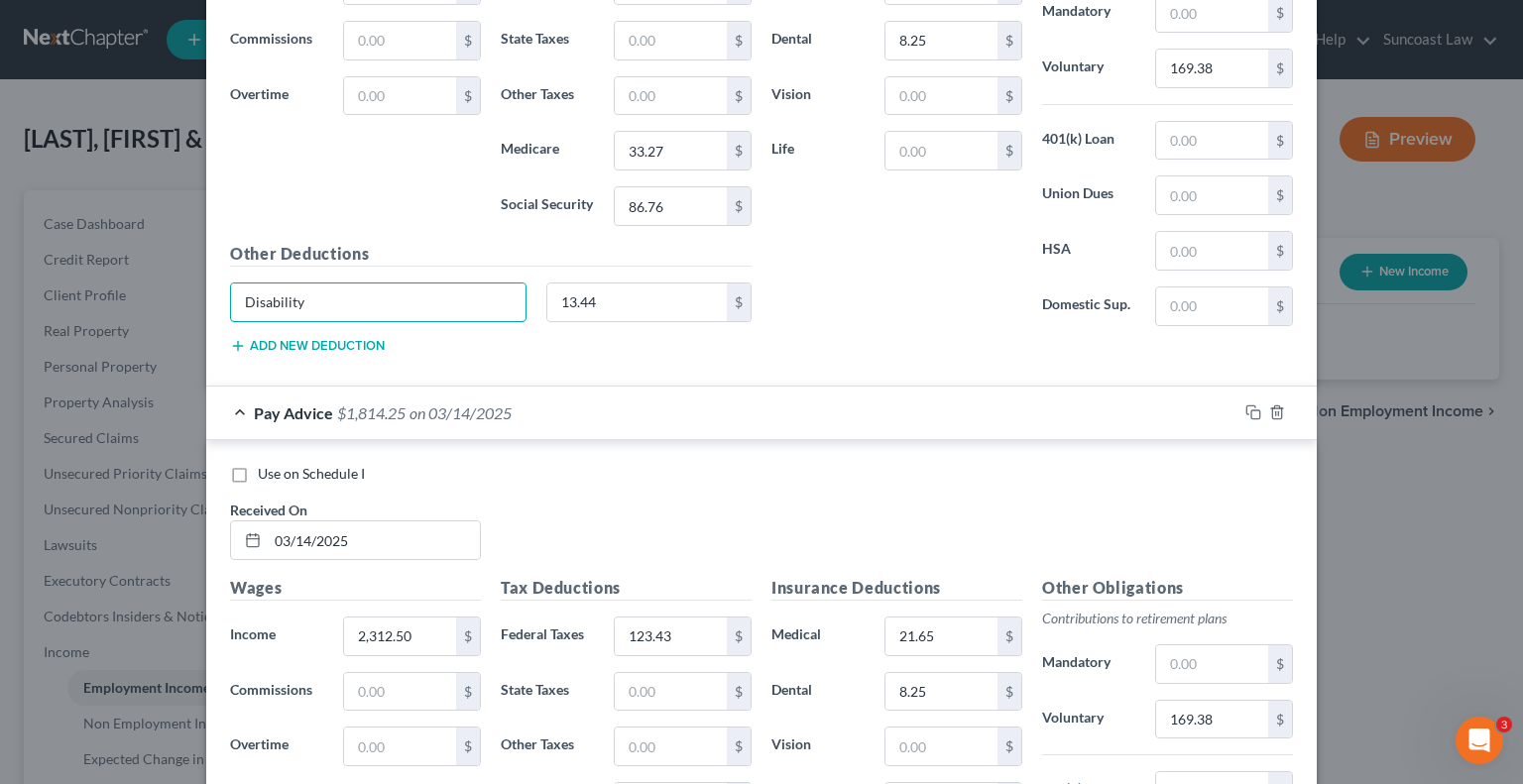 drag, startPoint x: 348, startPoint y: 295, endPoint x: 205, endPoint y: 281, distance: 143.68368 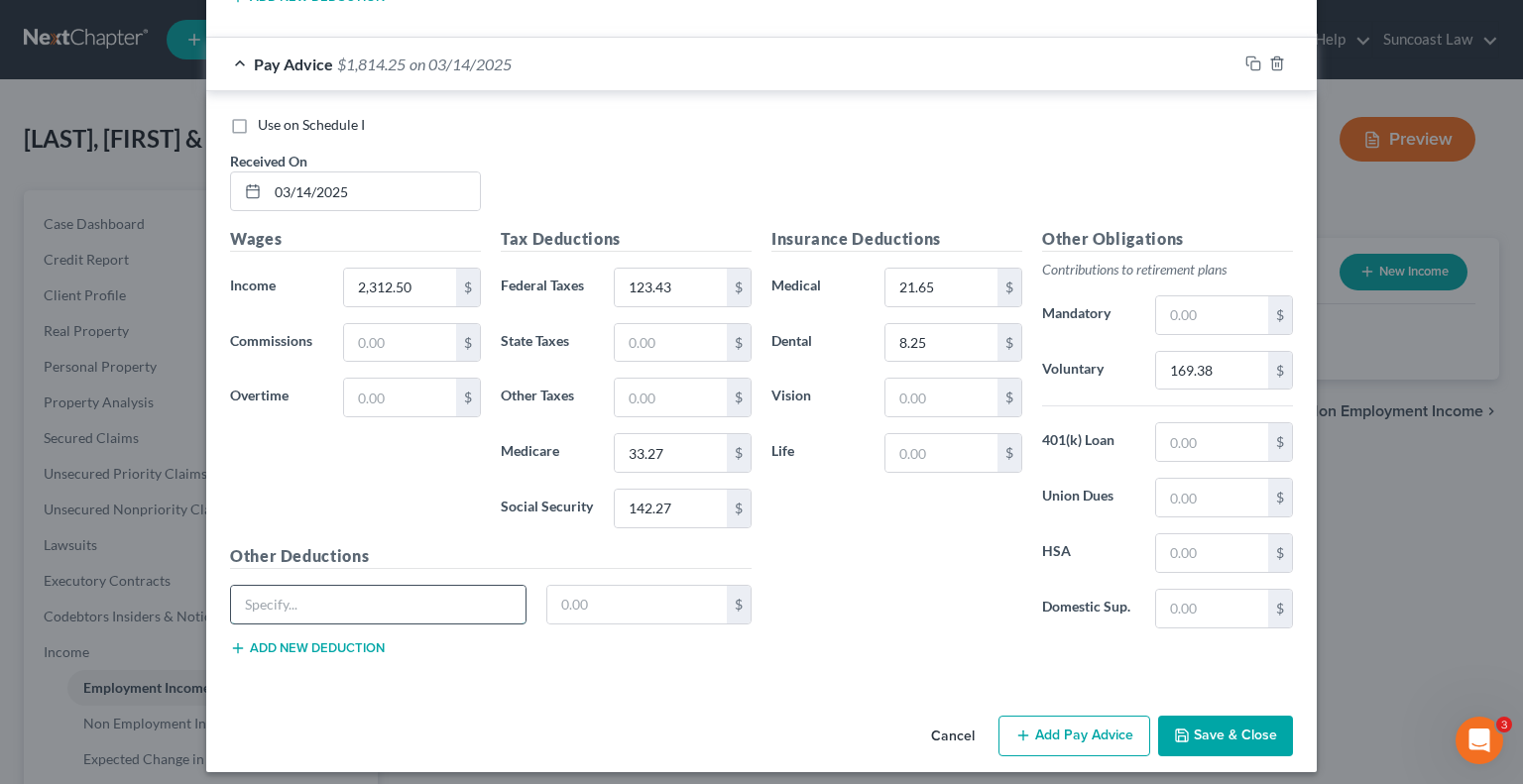 click at bounding box center (378, 605) 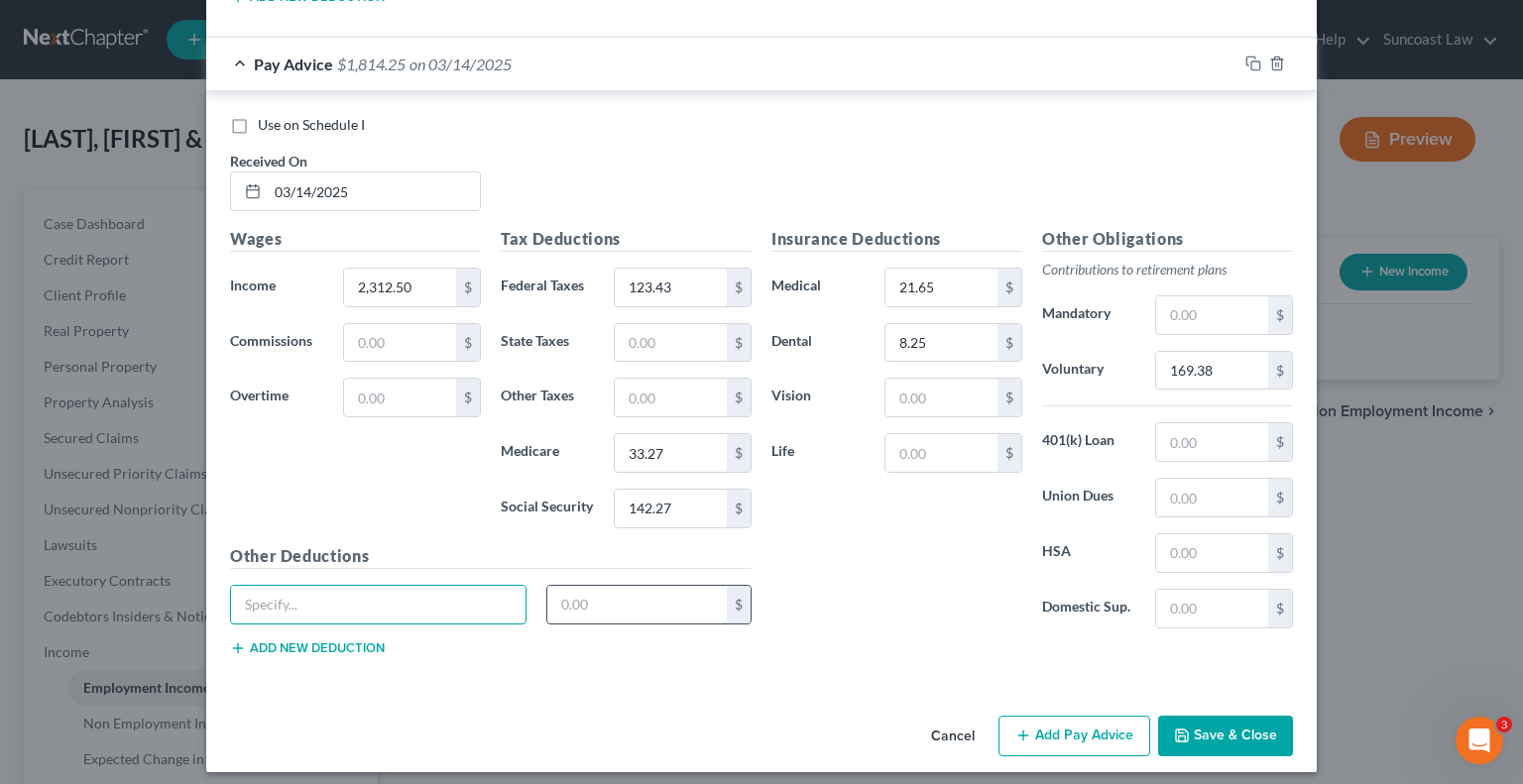 paste on "Disability" 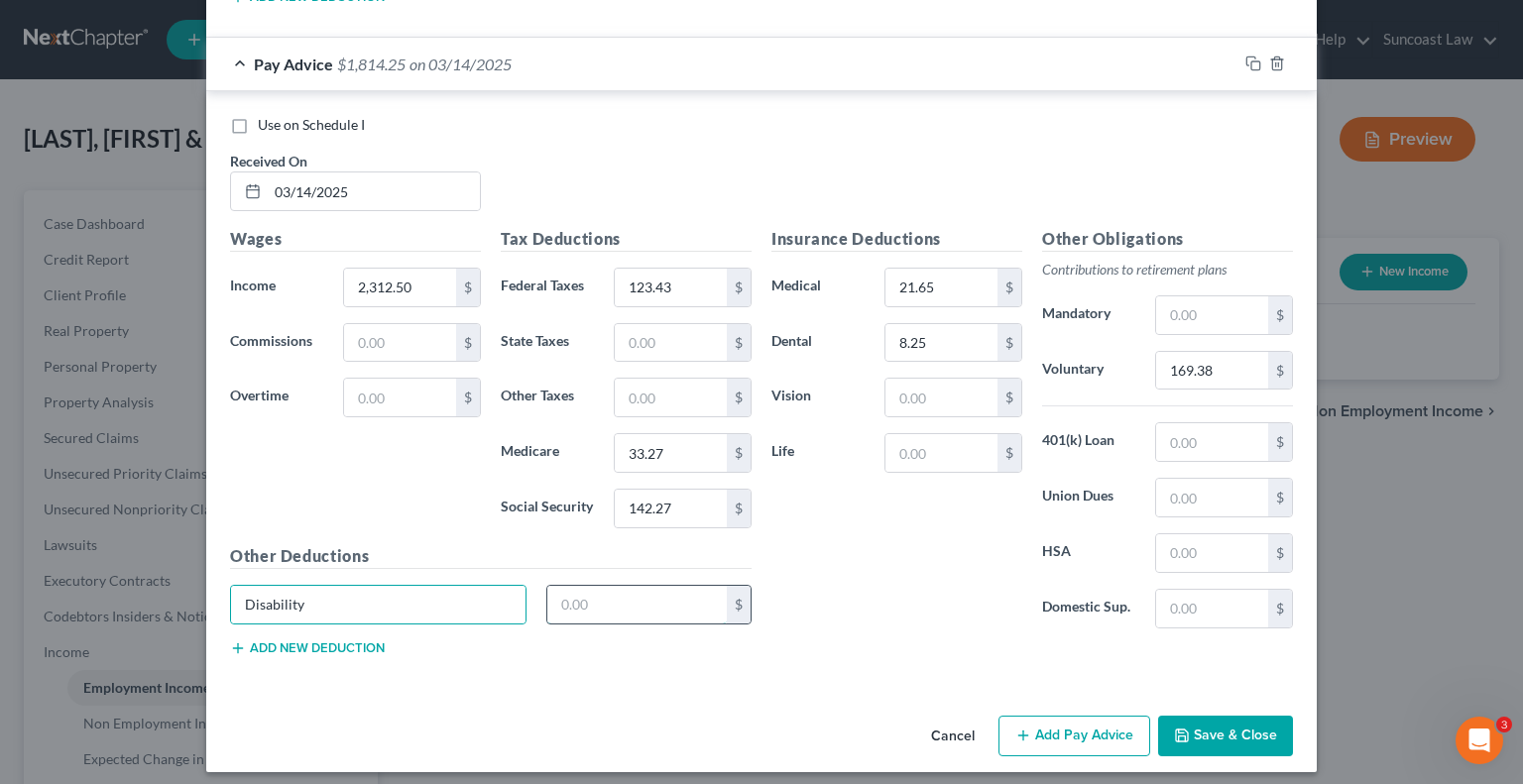 drag, startPoint x: 601, startPoint y: 591, endPoint x: 627, endPoint y: 574, distance: 31.06445 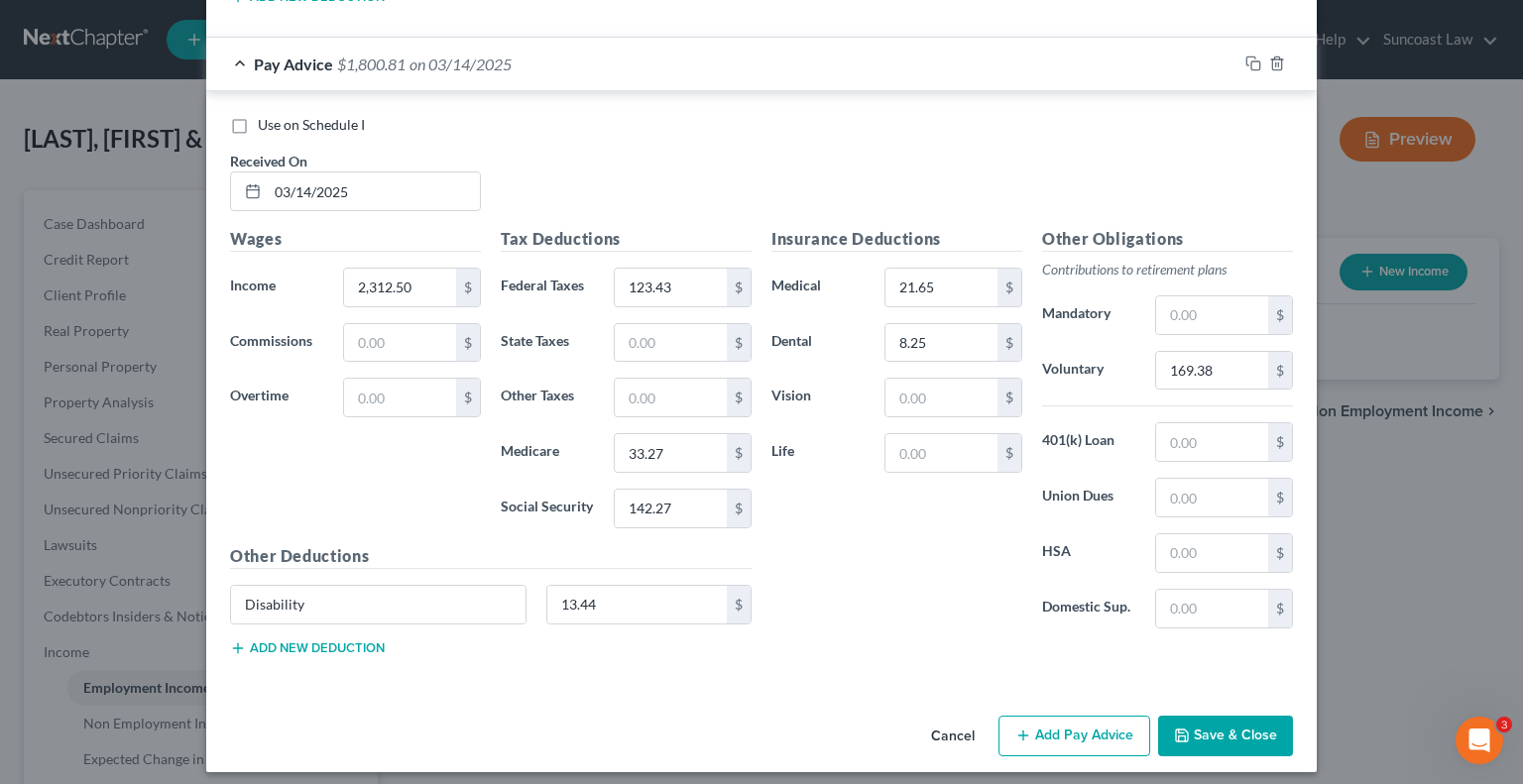 click on "Add Pay Advice" at bounding box center [1074, 736] 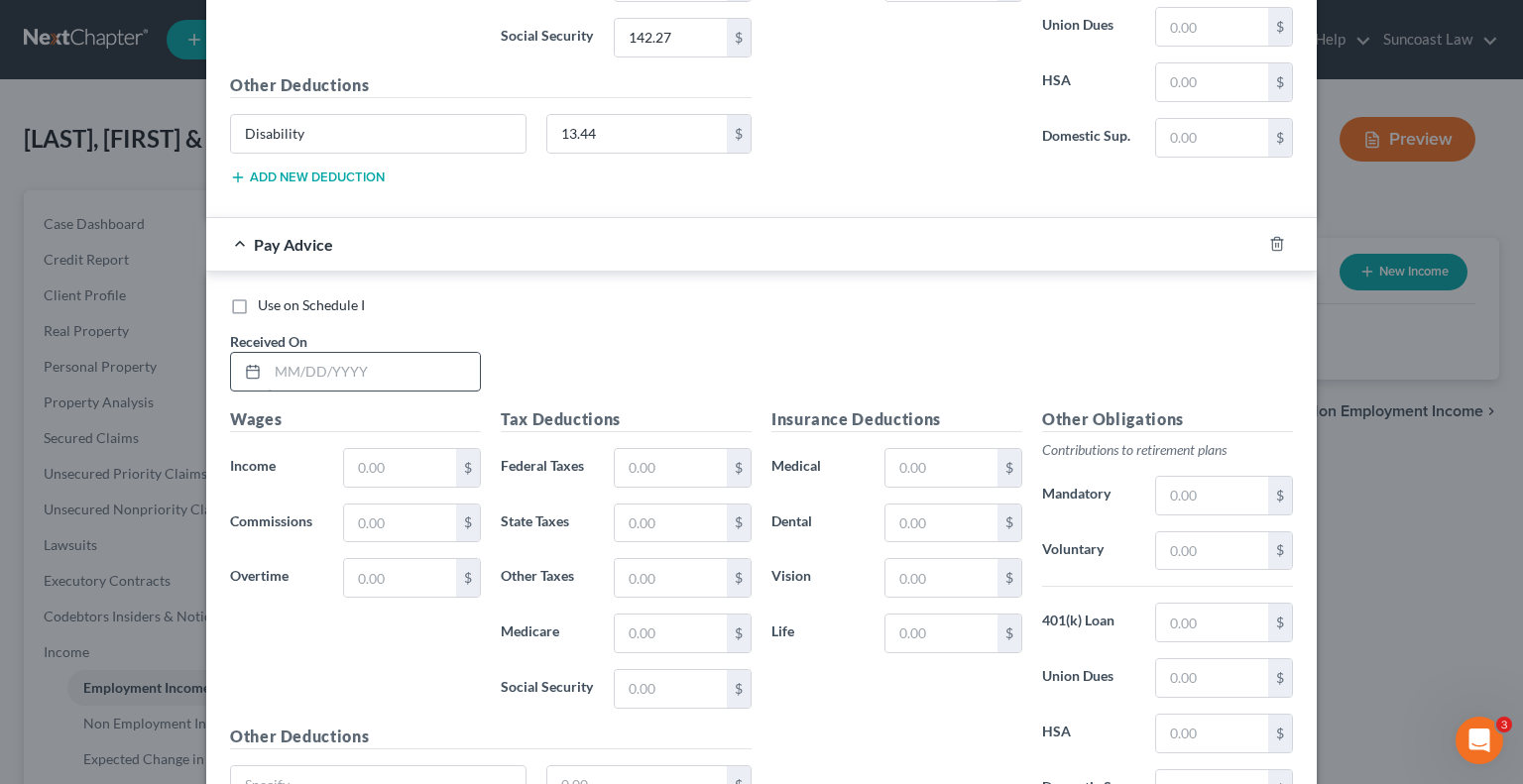 scroll, scrollTop: 2430, scrollLeft: 0, axis: vertical 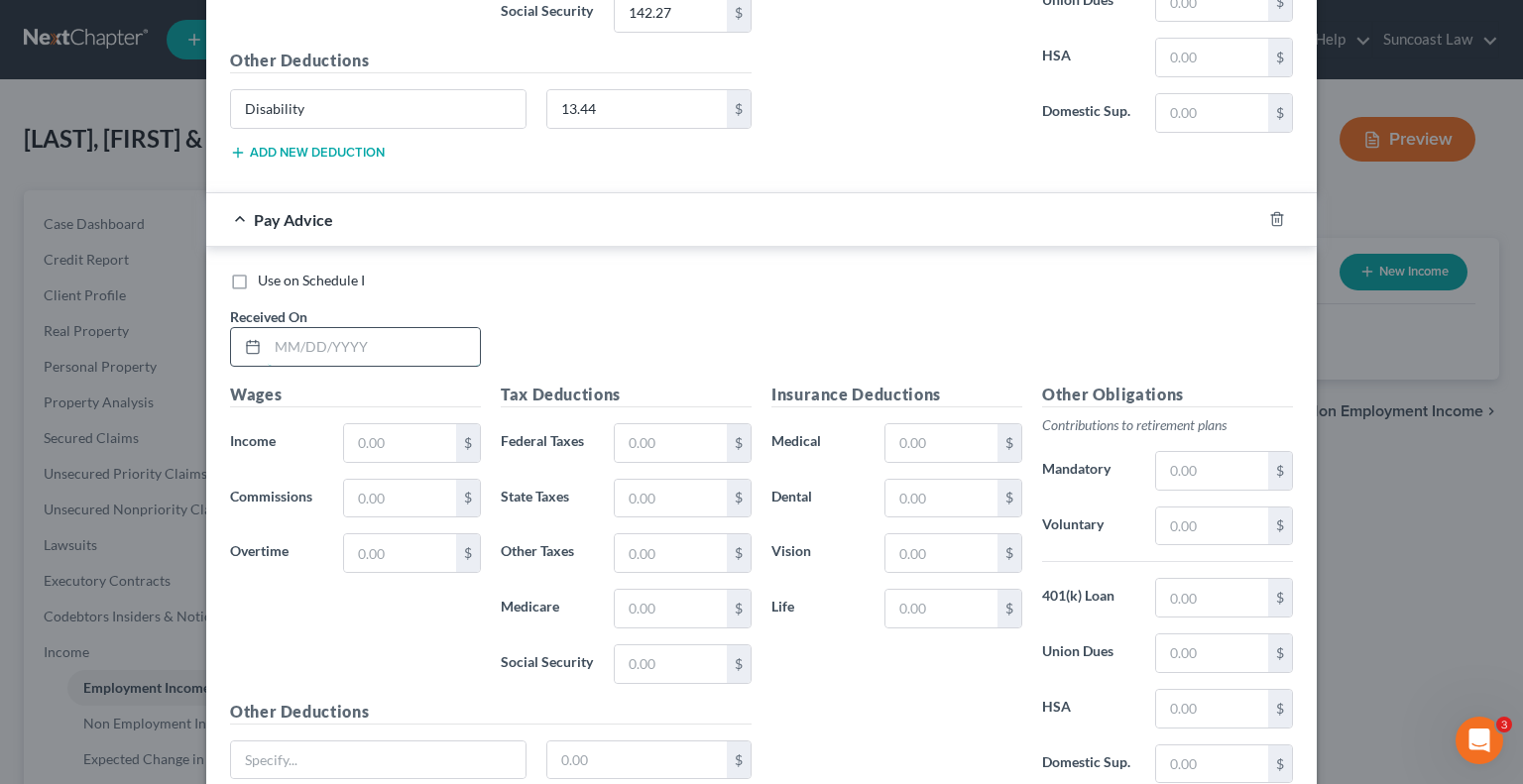 click at bounding box center [374, 347] 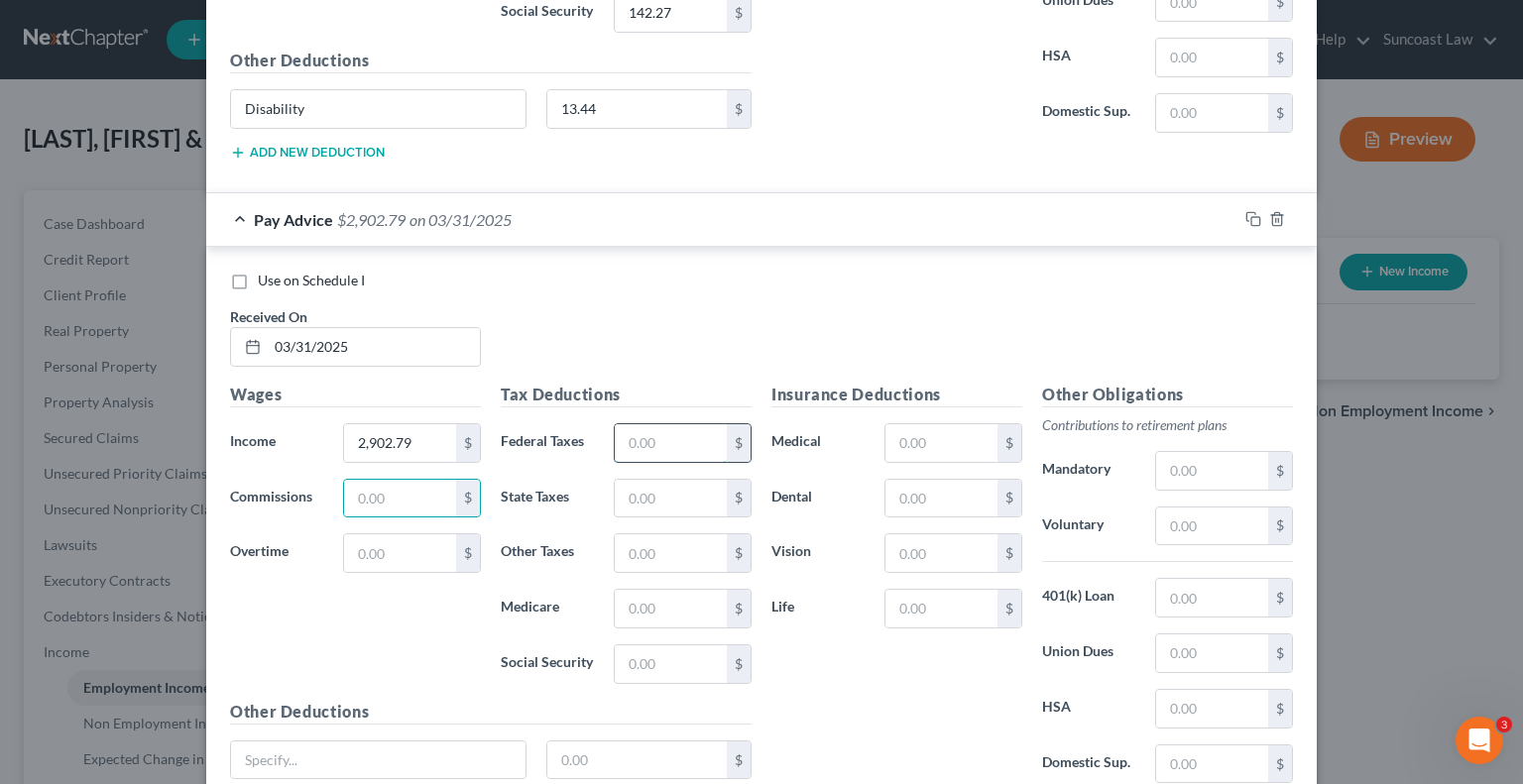 click at bounding box center [670, 443] 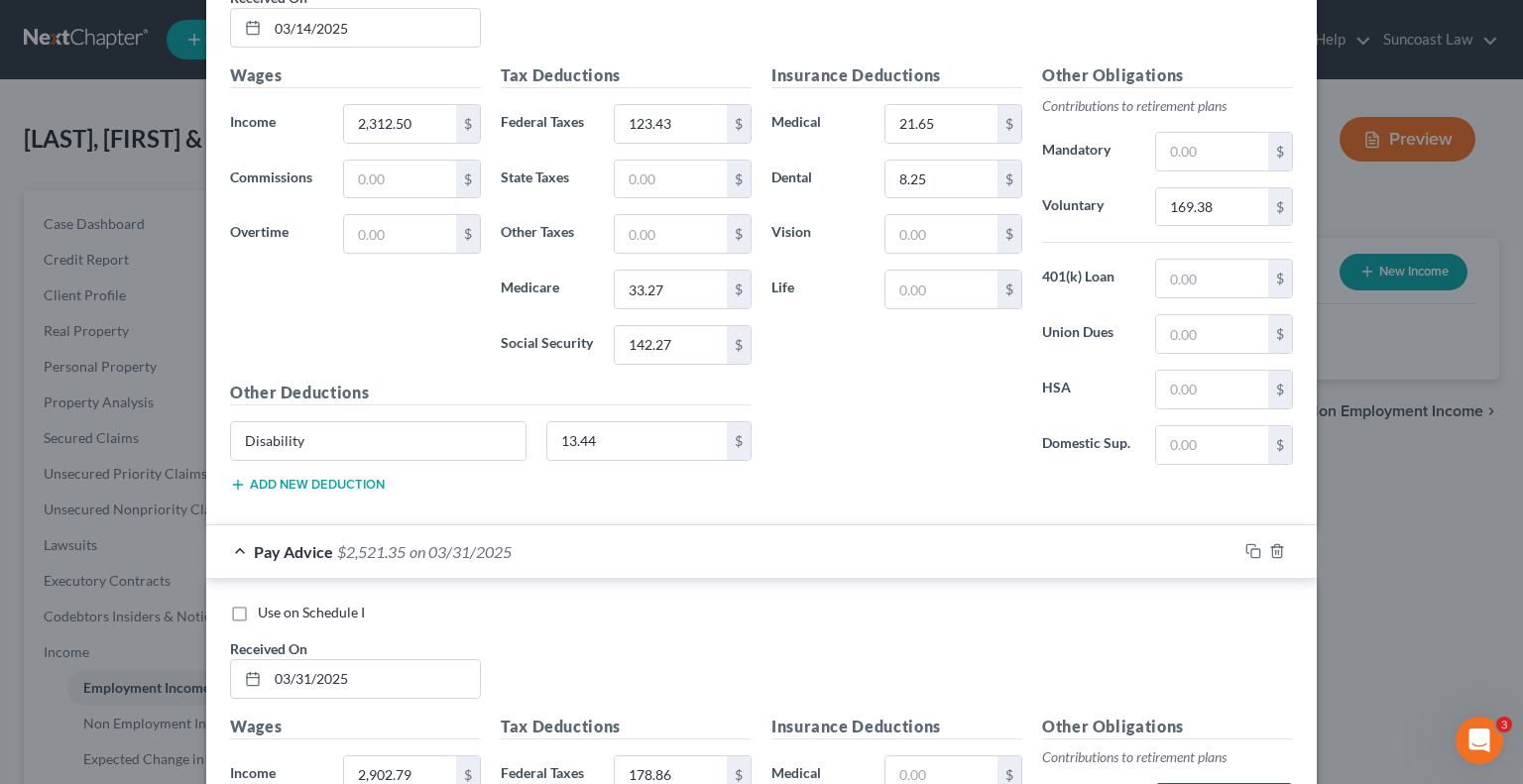 scroll, scrollTop: 2430, scrollLeft: 0, axis: vertical 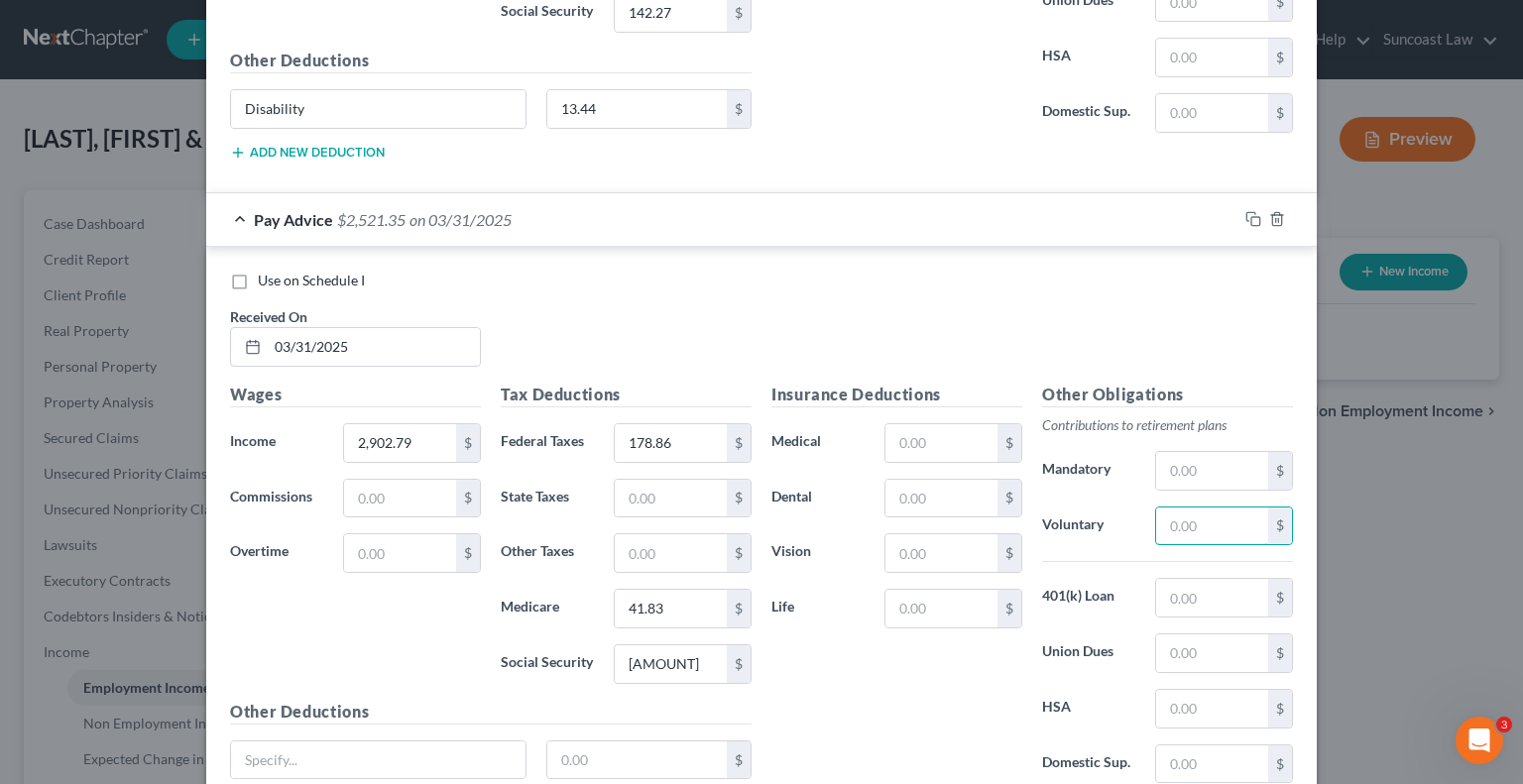 drag, startPoint x: 1197, startPoint y: 522, endPoint x: 1309, endPoint y: 282, distance: 264.8471 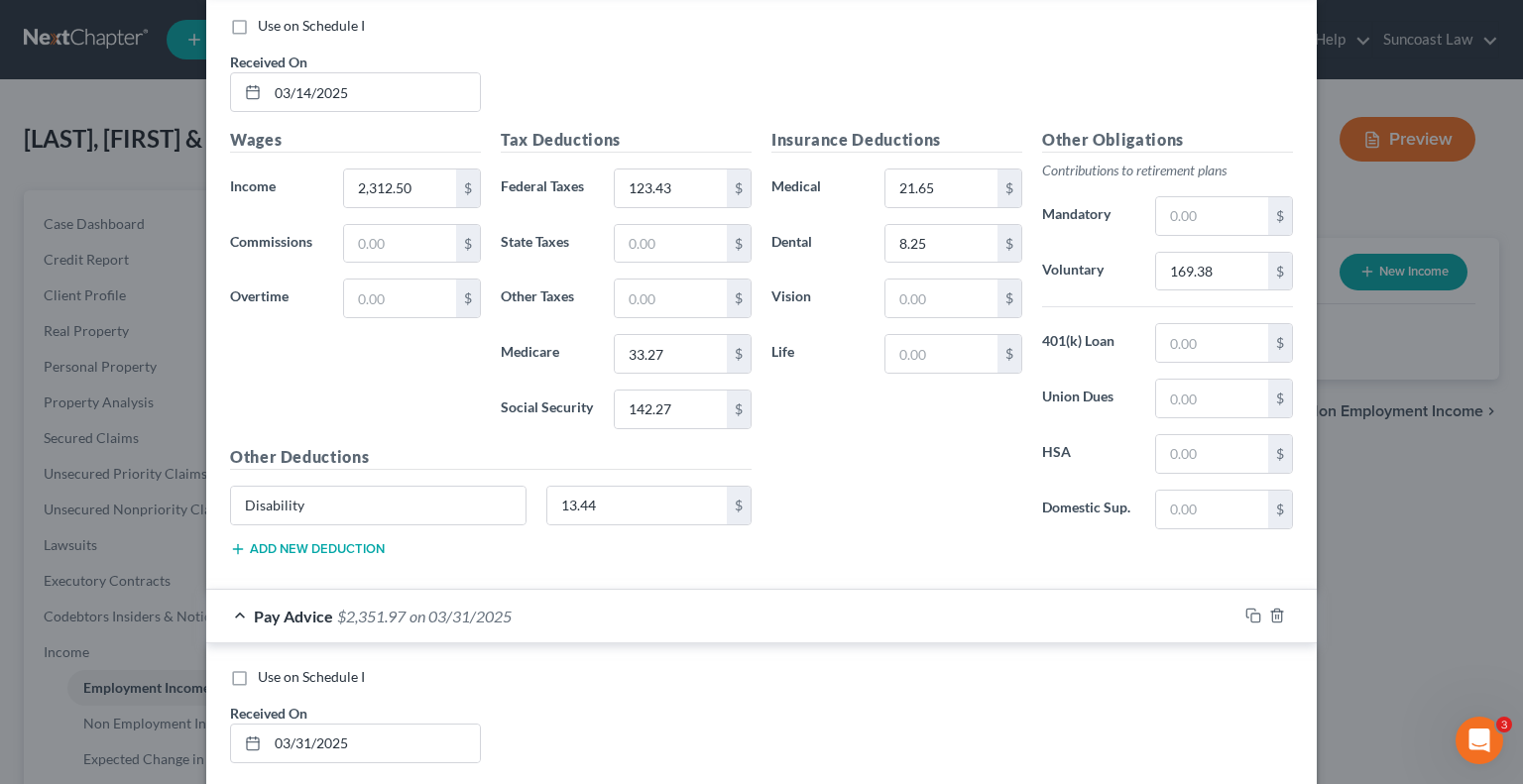 scroll, scrollTop: 2529, scrollLeft: 0, axis: vertical 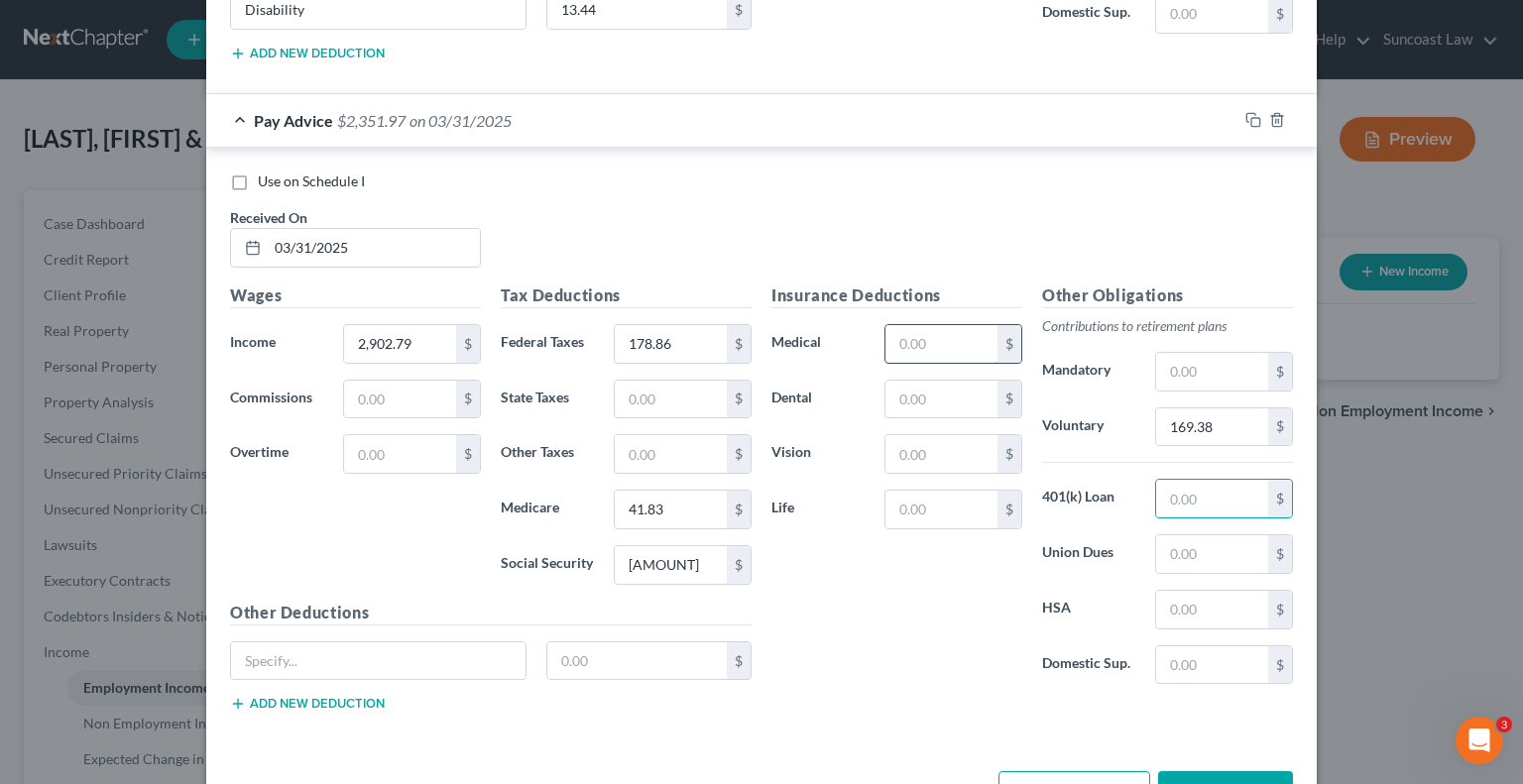 drag, startPoint x: 923, startPoint y: 344, endPoint x: 922, endPoint y: 328, distance: 16.03122 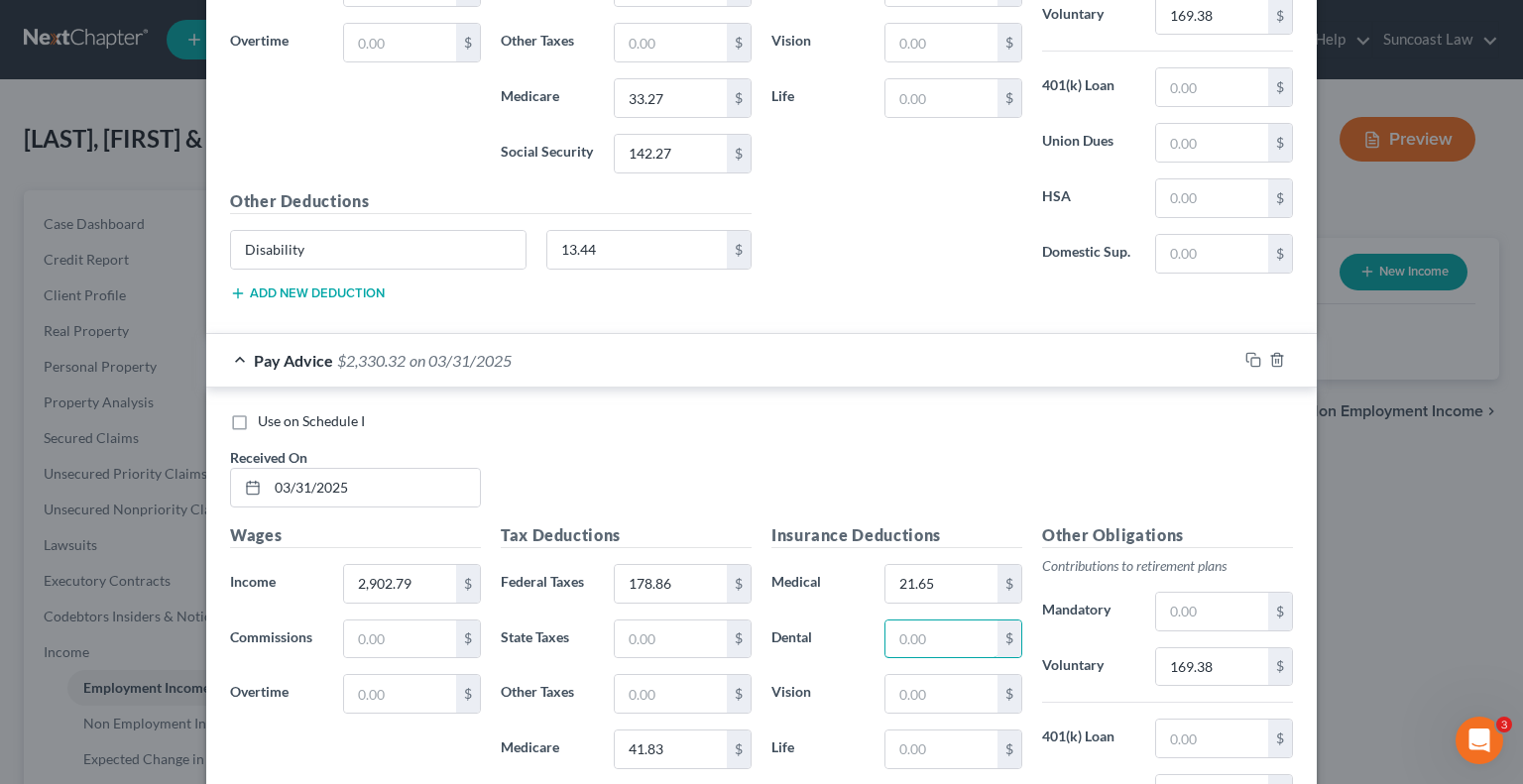 scroll, scrollTop: 2430, scrollLeft: 0, axis: vertical 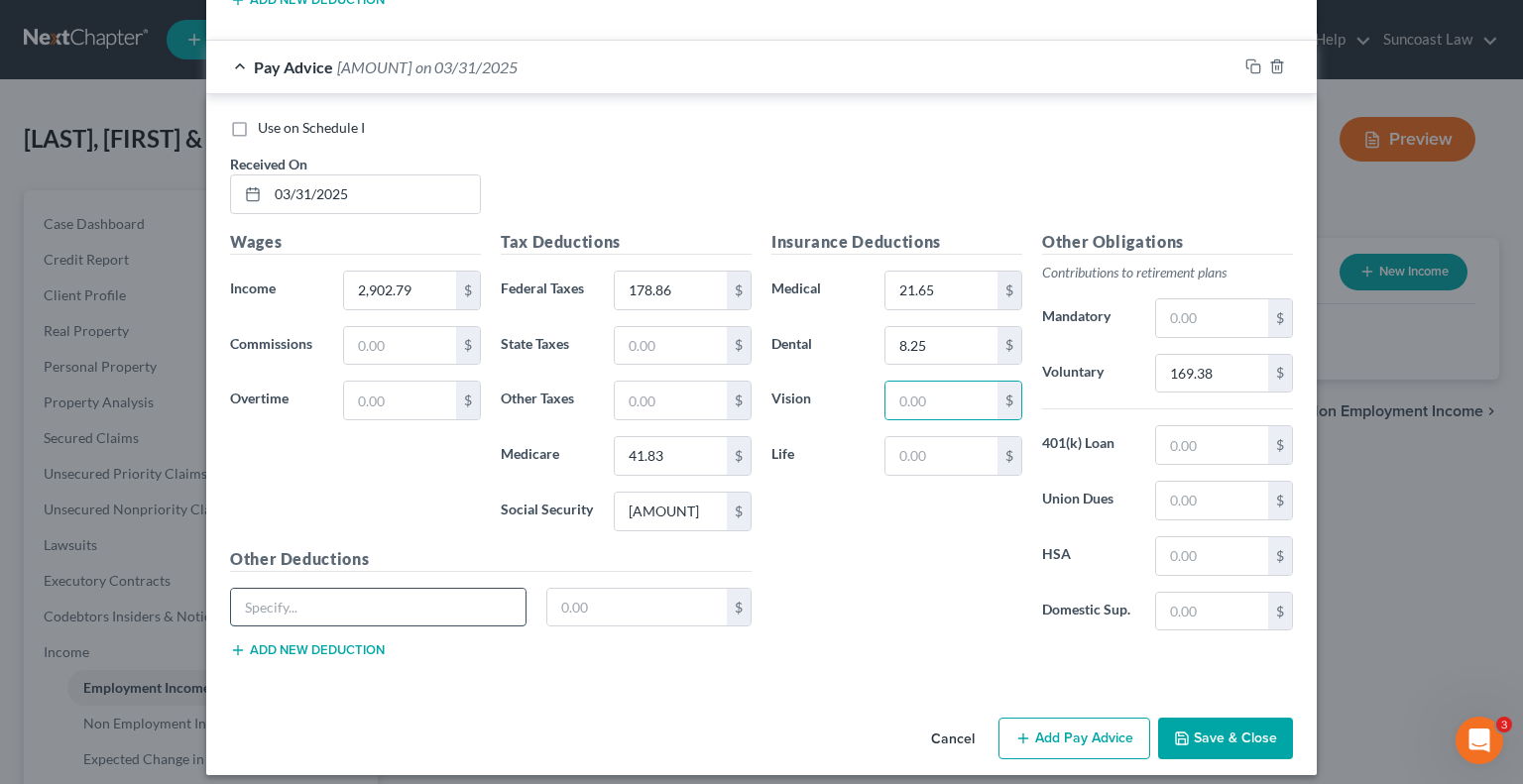 click at bounding box center [378, 608] 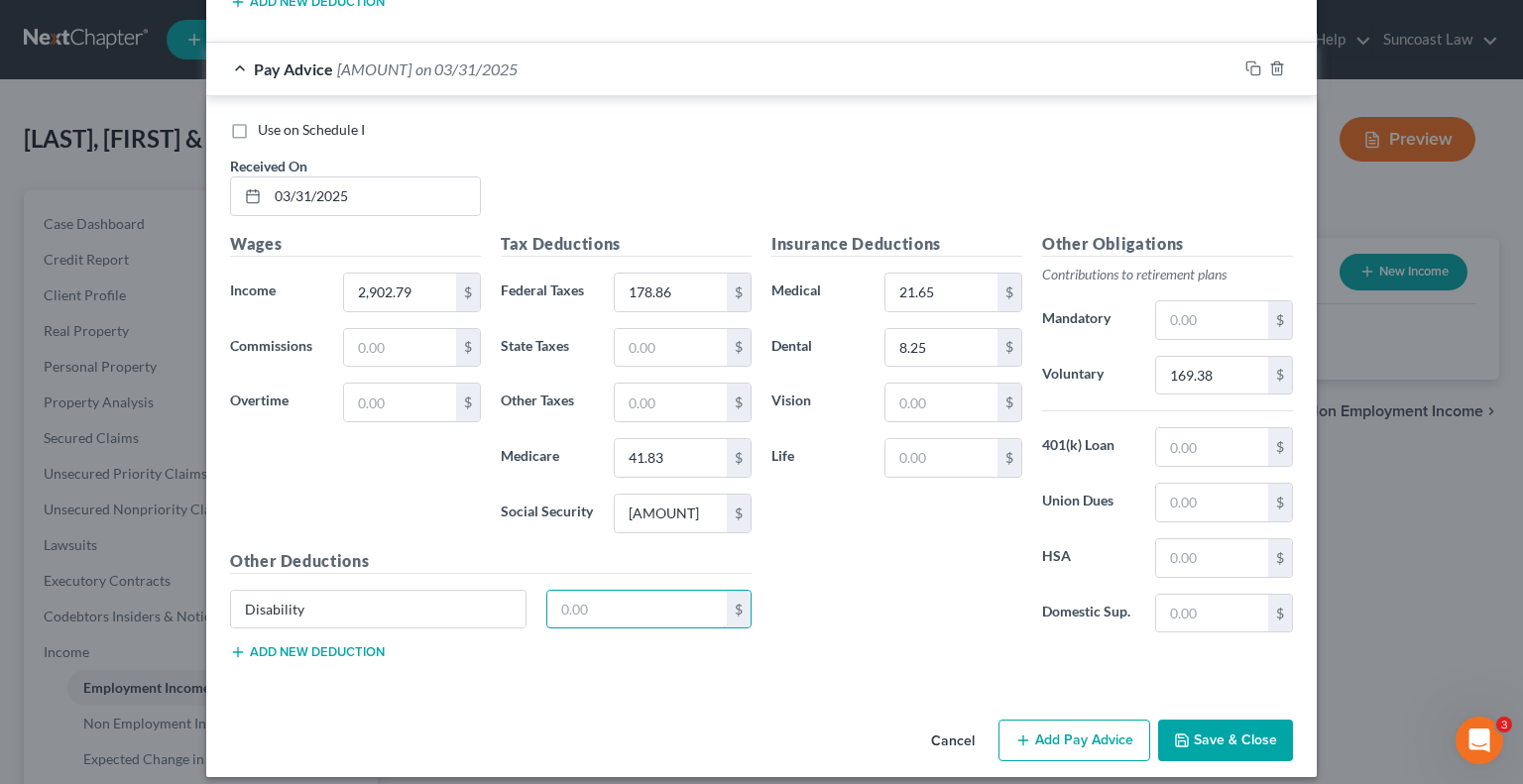 scroll, scrollTop: 2583, scrollLeft: 0, axis: vertical 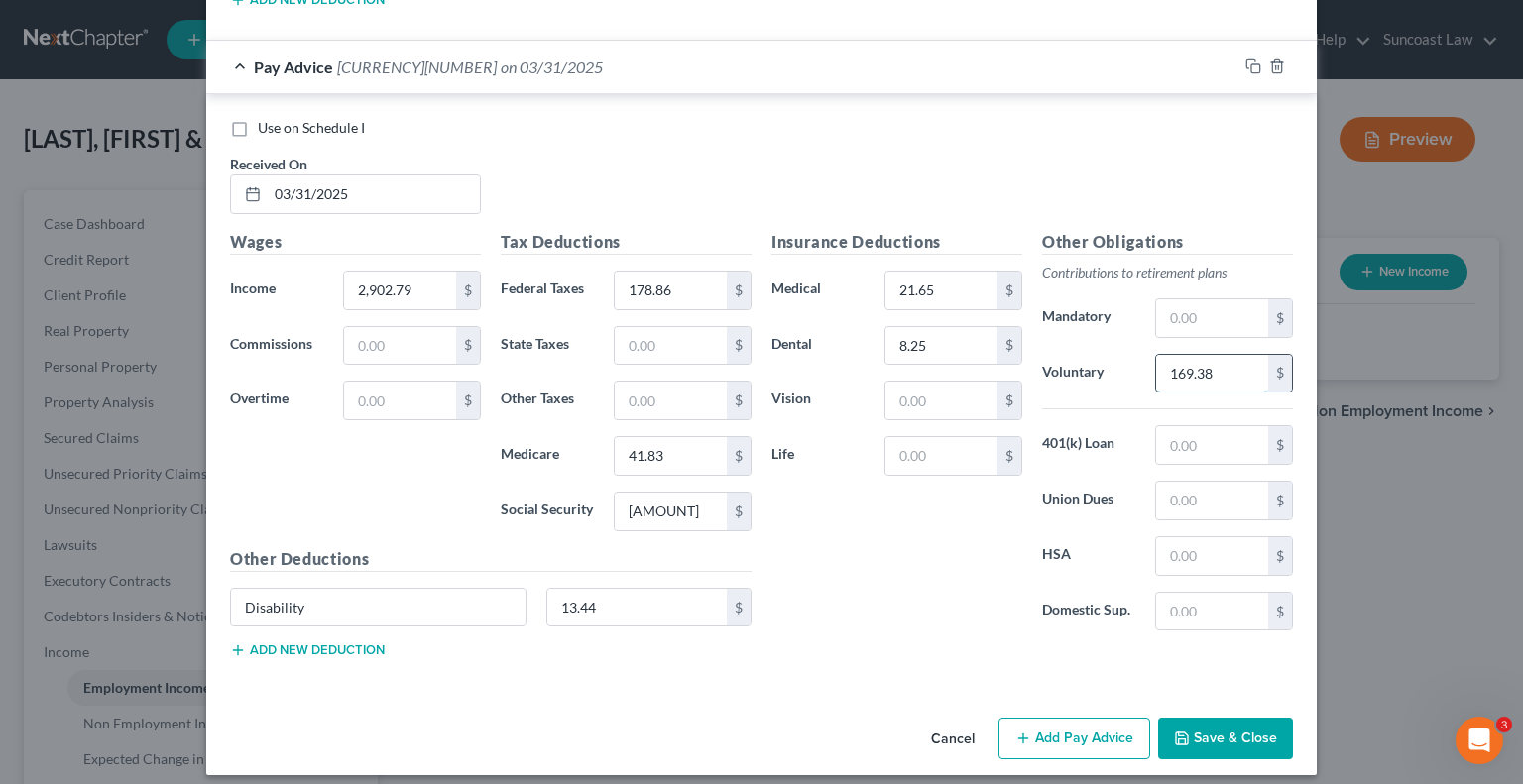click on "169.38" at bounding box center (1212, 374) 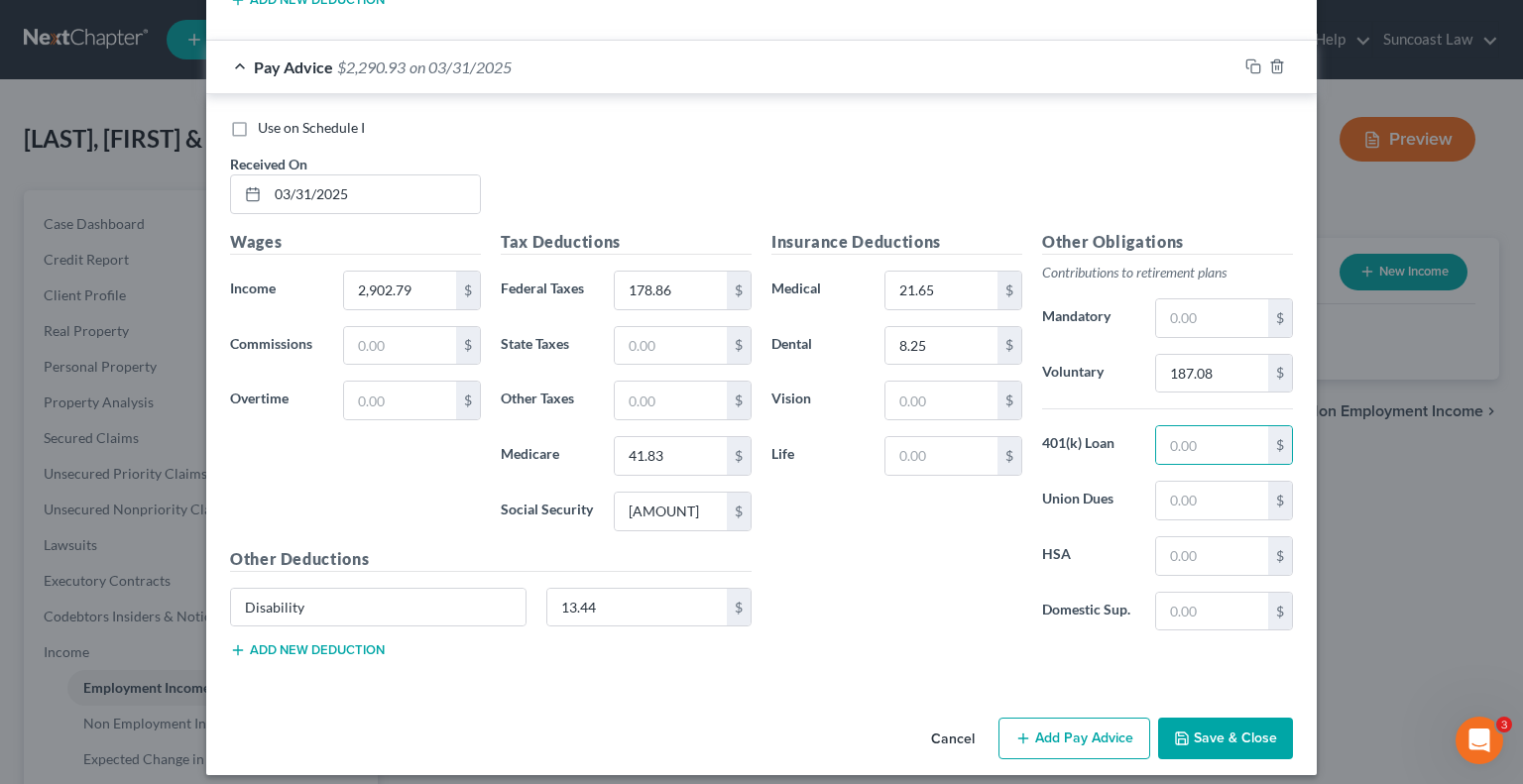 click on "Add Pay Advice" at bounding box center (1074, 738) 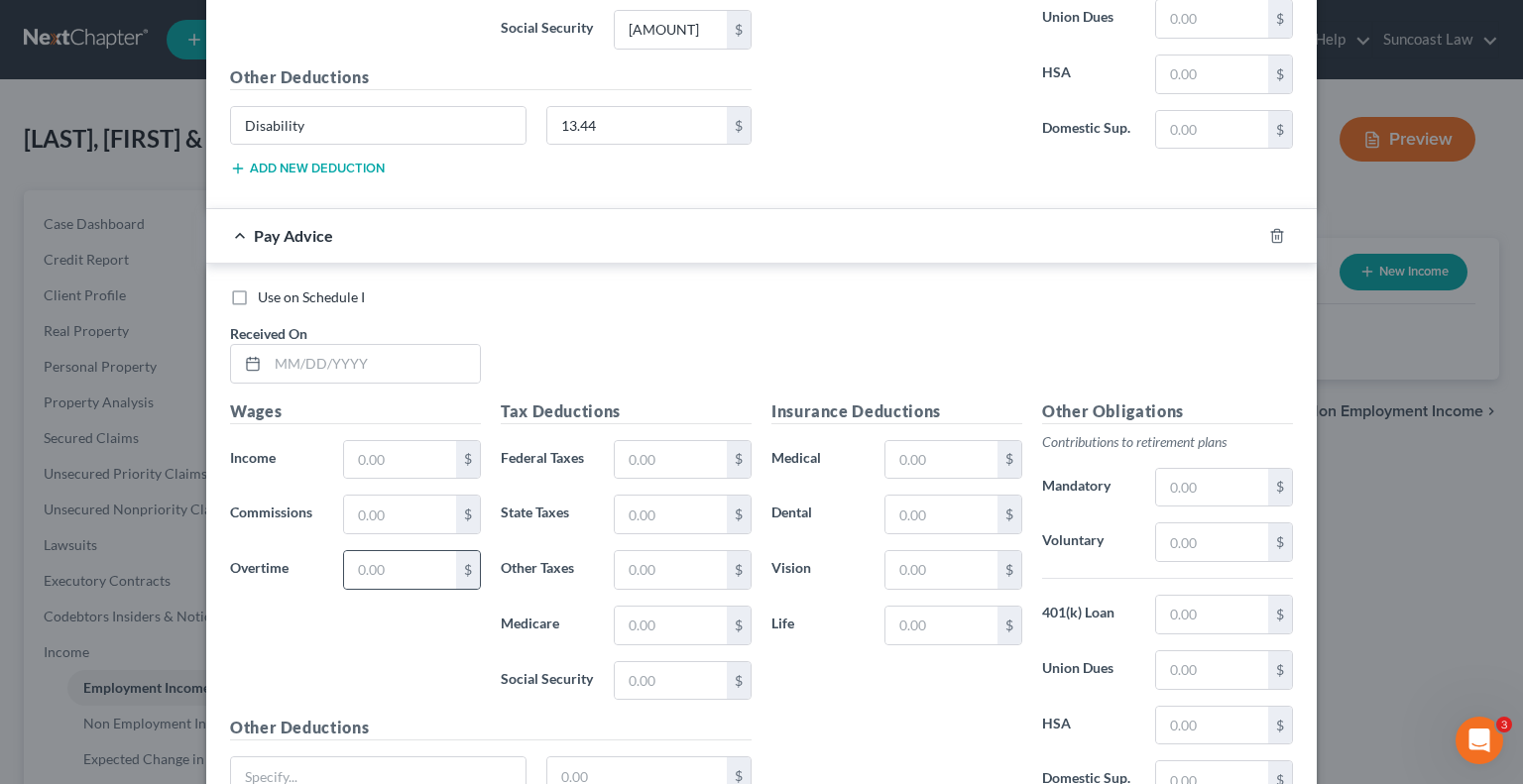 scroll, scrollTop: 3079, scrollLeft: 0, axis: vertical 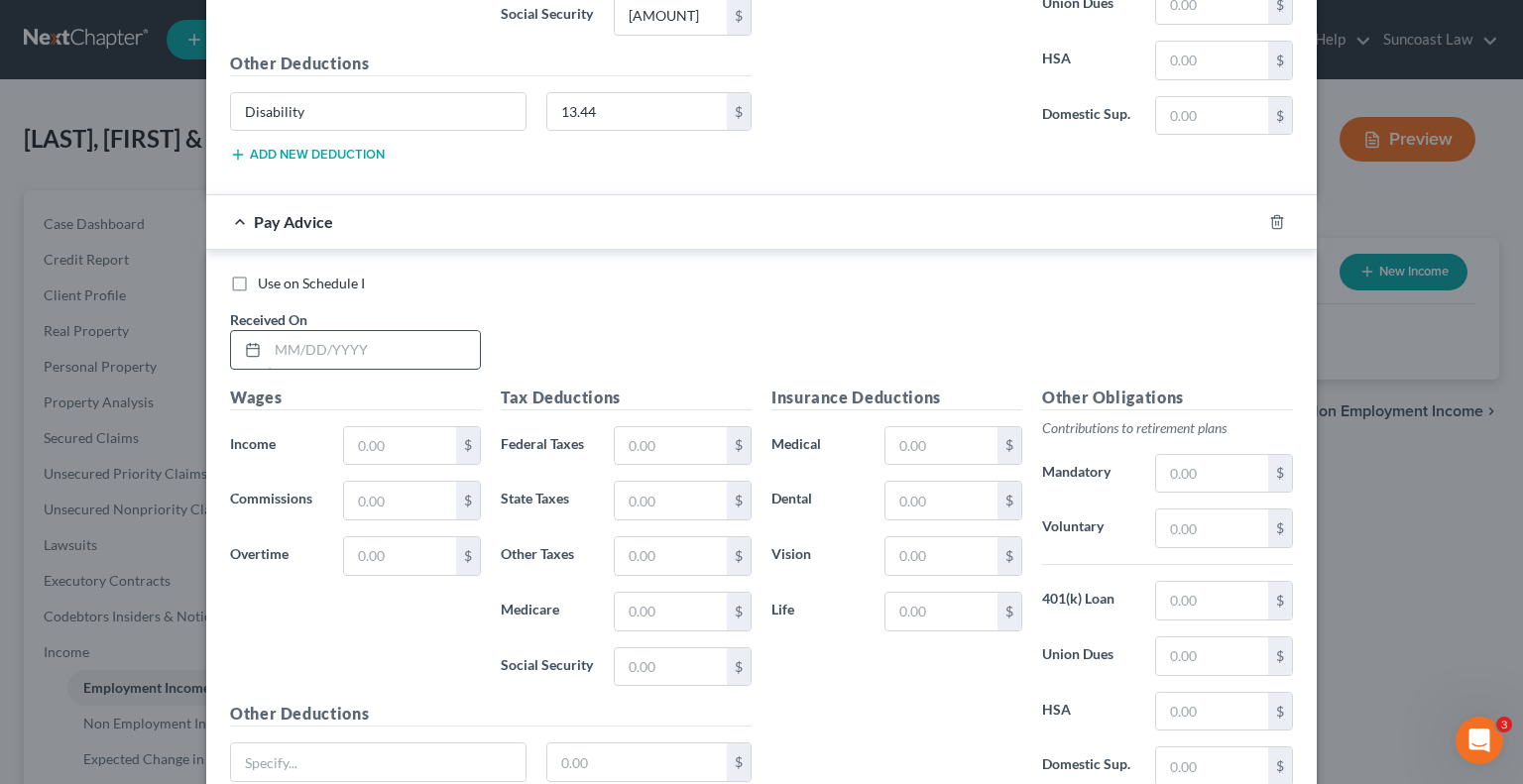 click at bounding box center (374, 350) 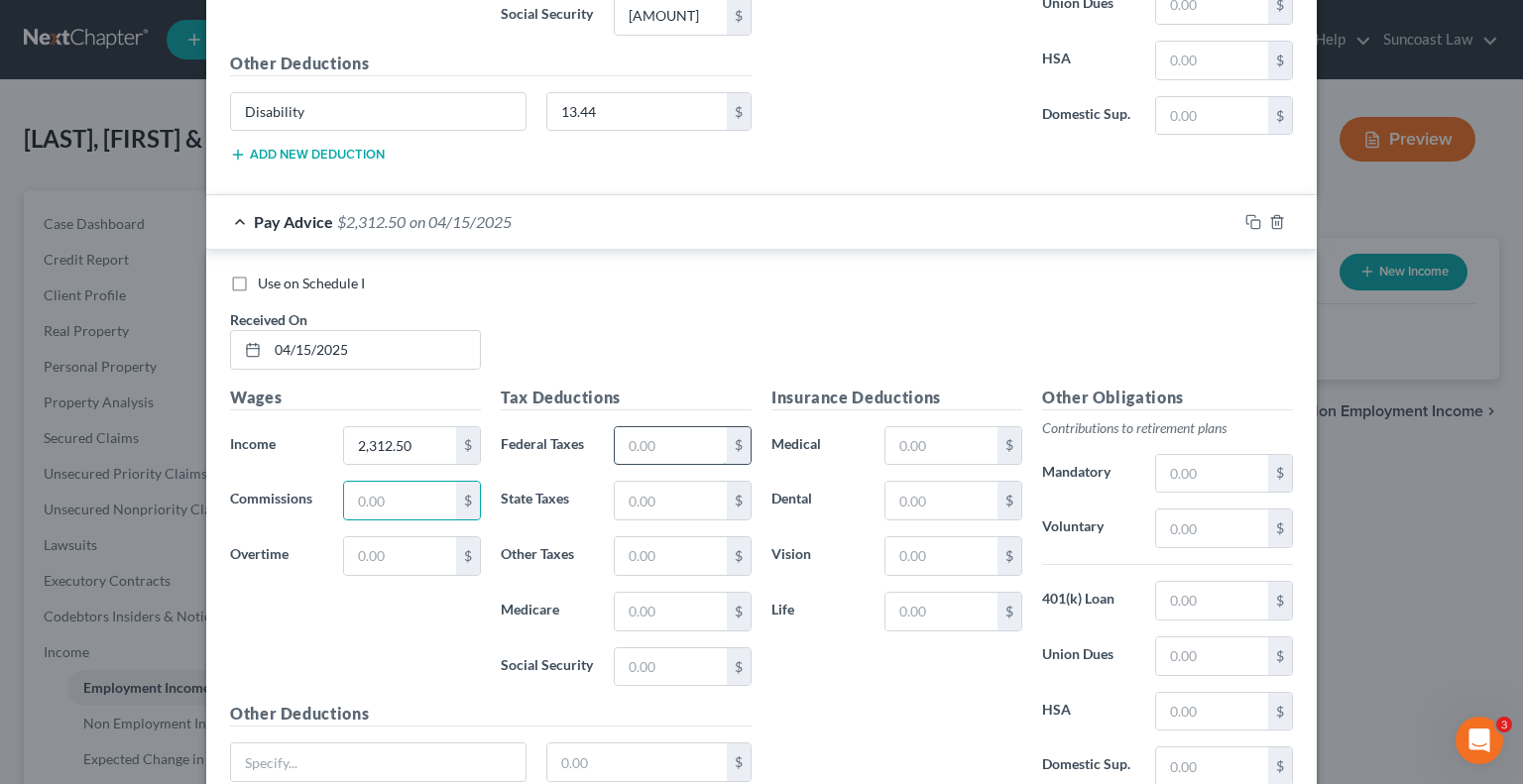 click at bounding box center (670, 446) 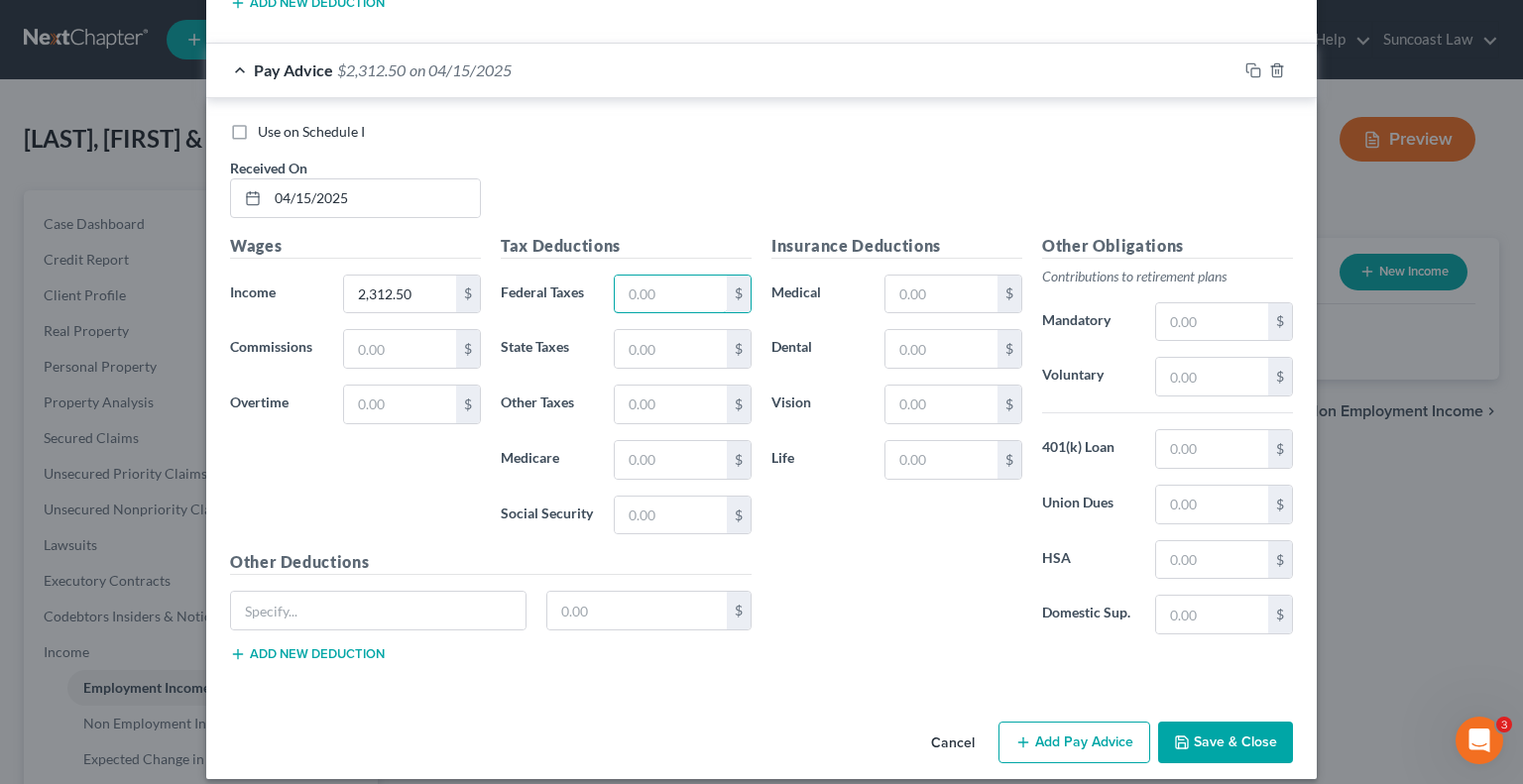 scroll, scrollTop: 3231, scrollLeft: 0, axis: vertical 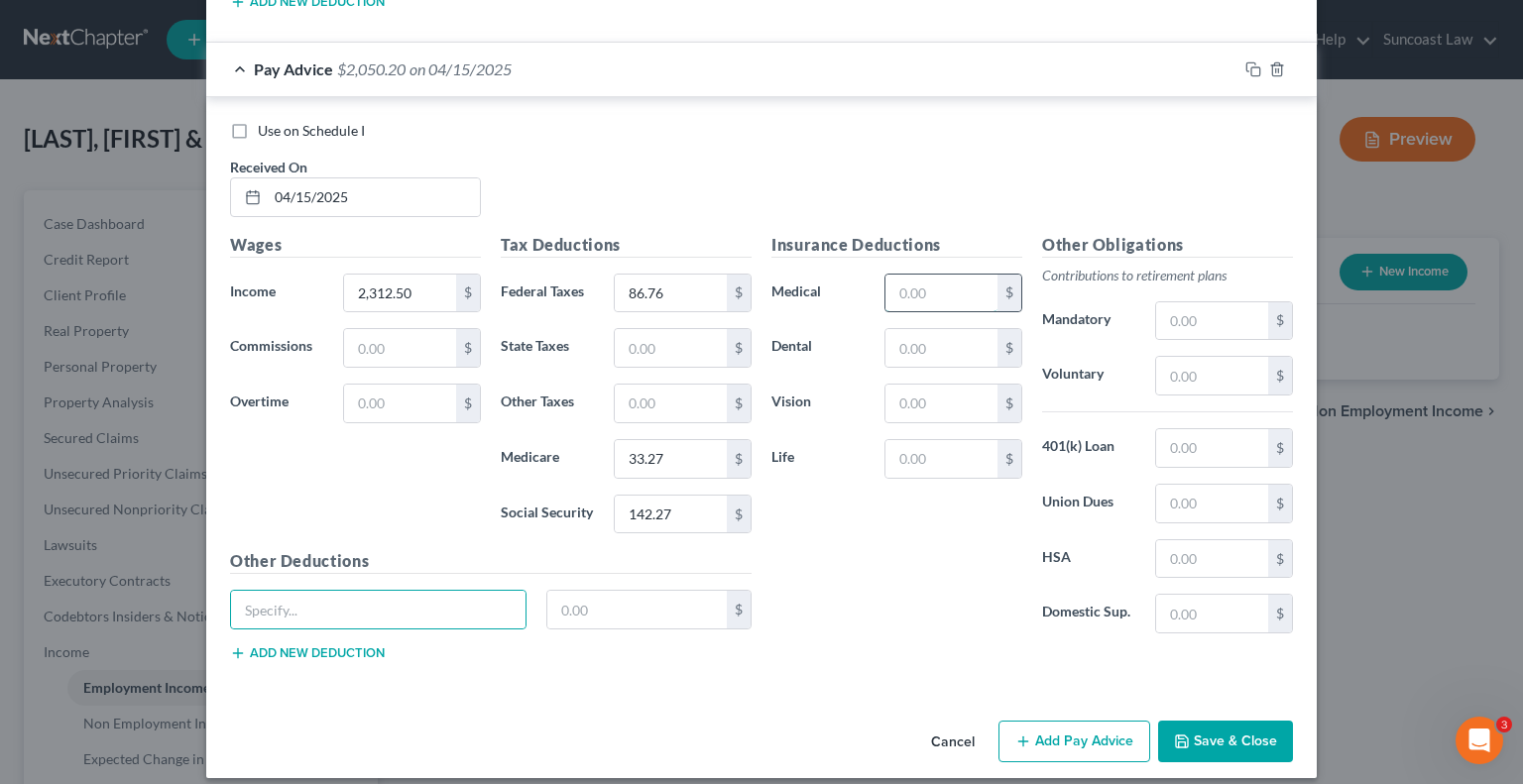 click at bounding box center (941, 293) 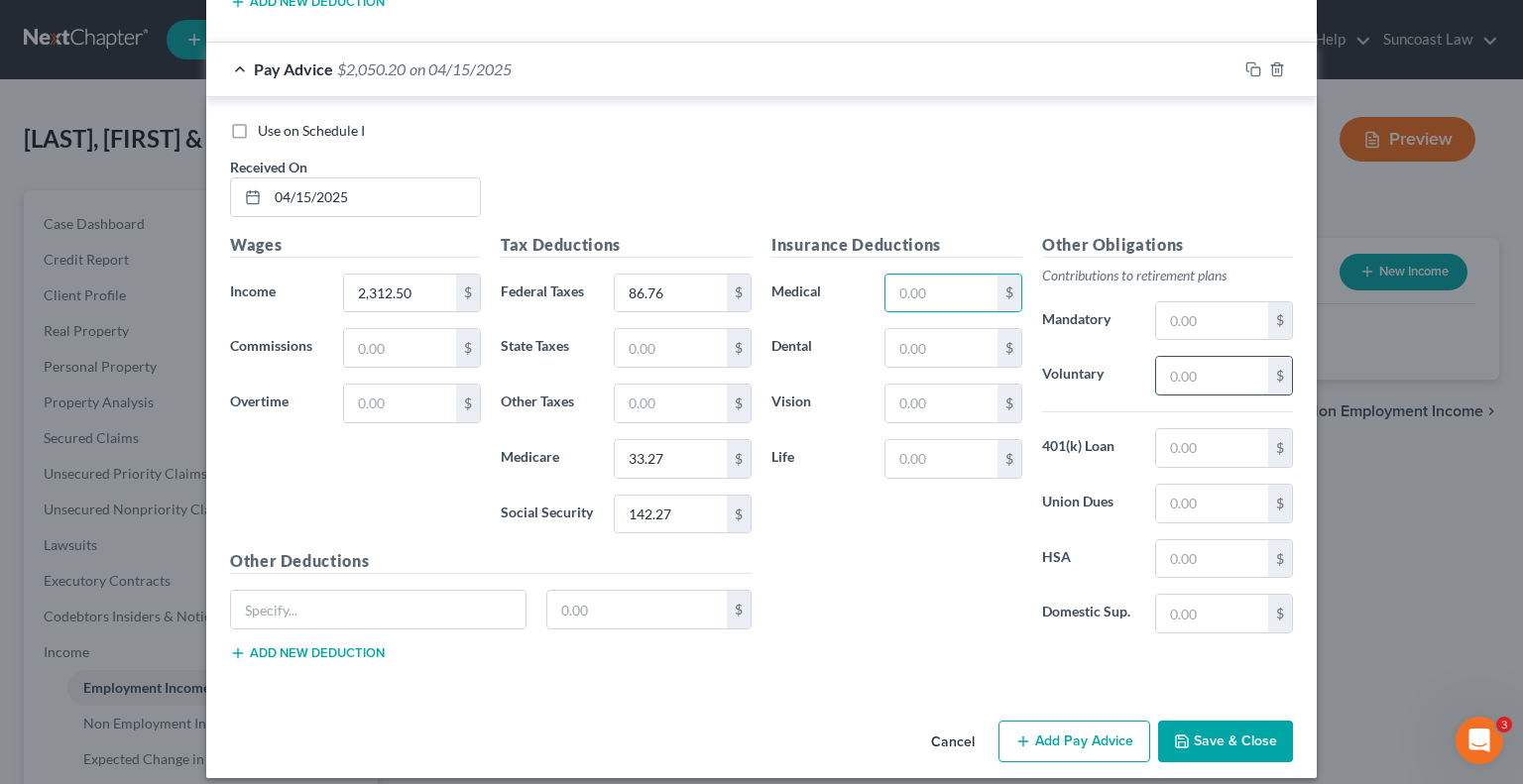 click at bounding box center (1212, 376) 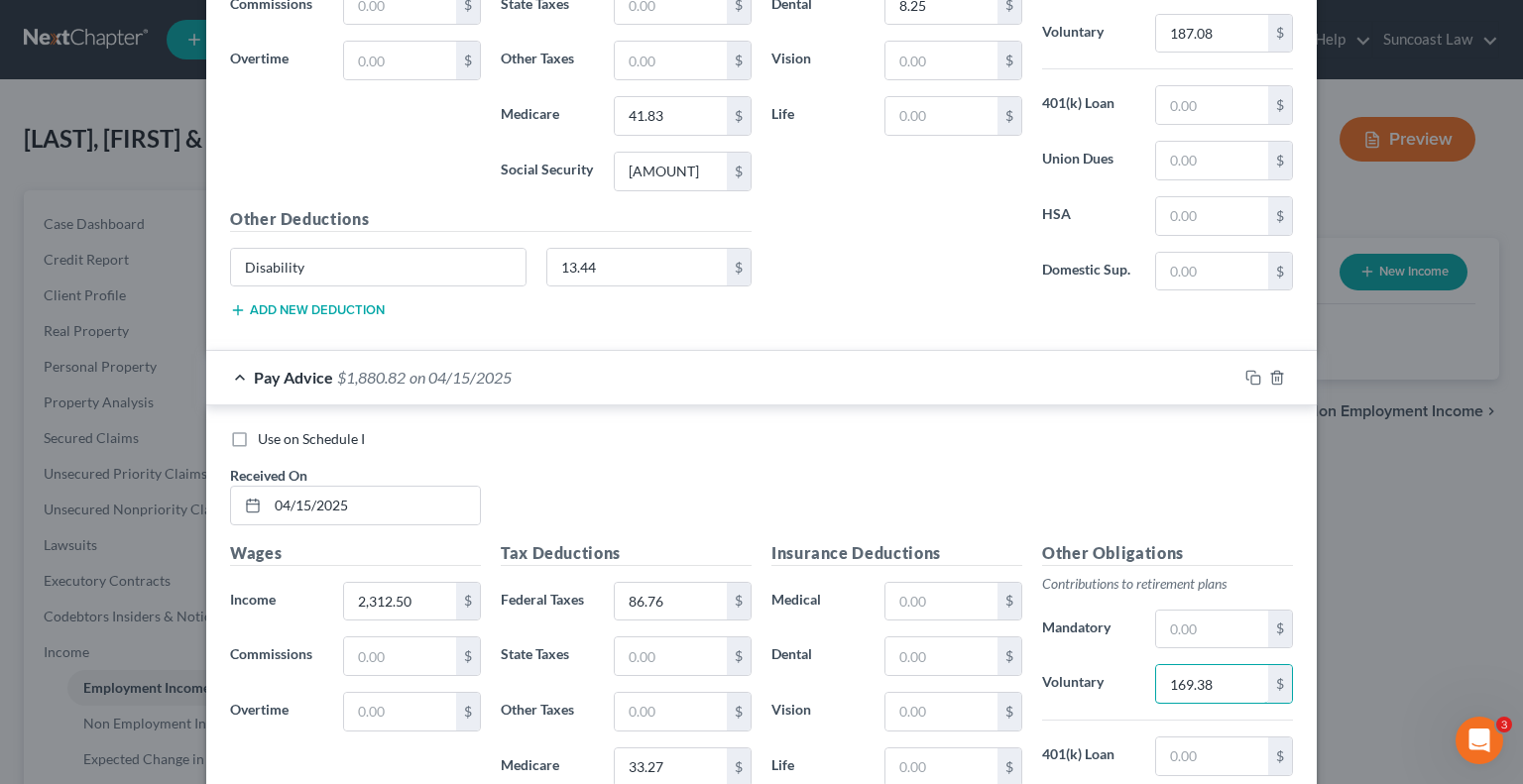scroll, scrollTop: 2934, scrollLeft: 0, axis: vertical 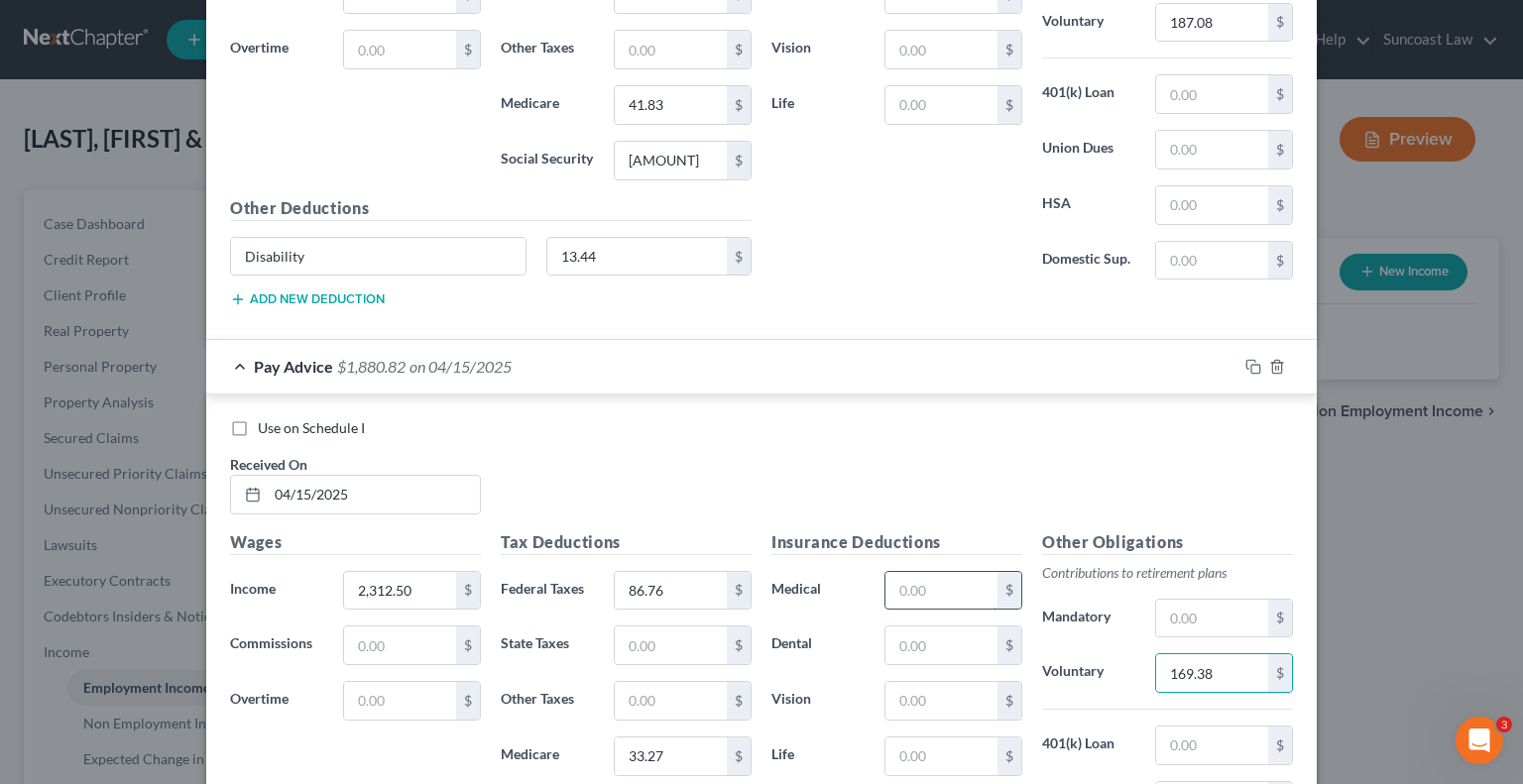drag, startPoint x: 968, startPoint y: 557, endPoint x: 992, endPoint y: 576, distance: 30.610456 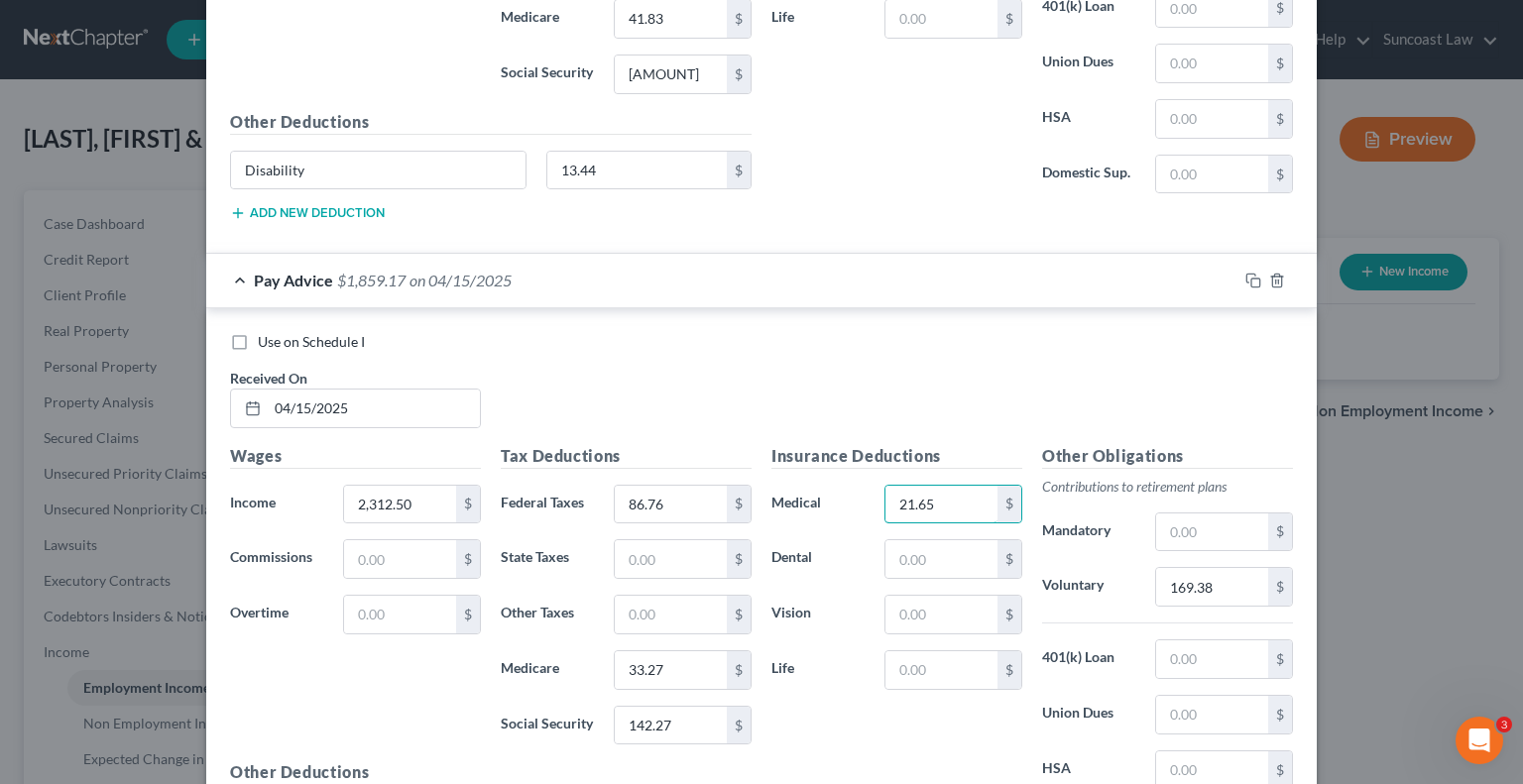 scroll, scrollTop: 3033, scrollLeft: 0, axis: vertical 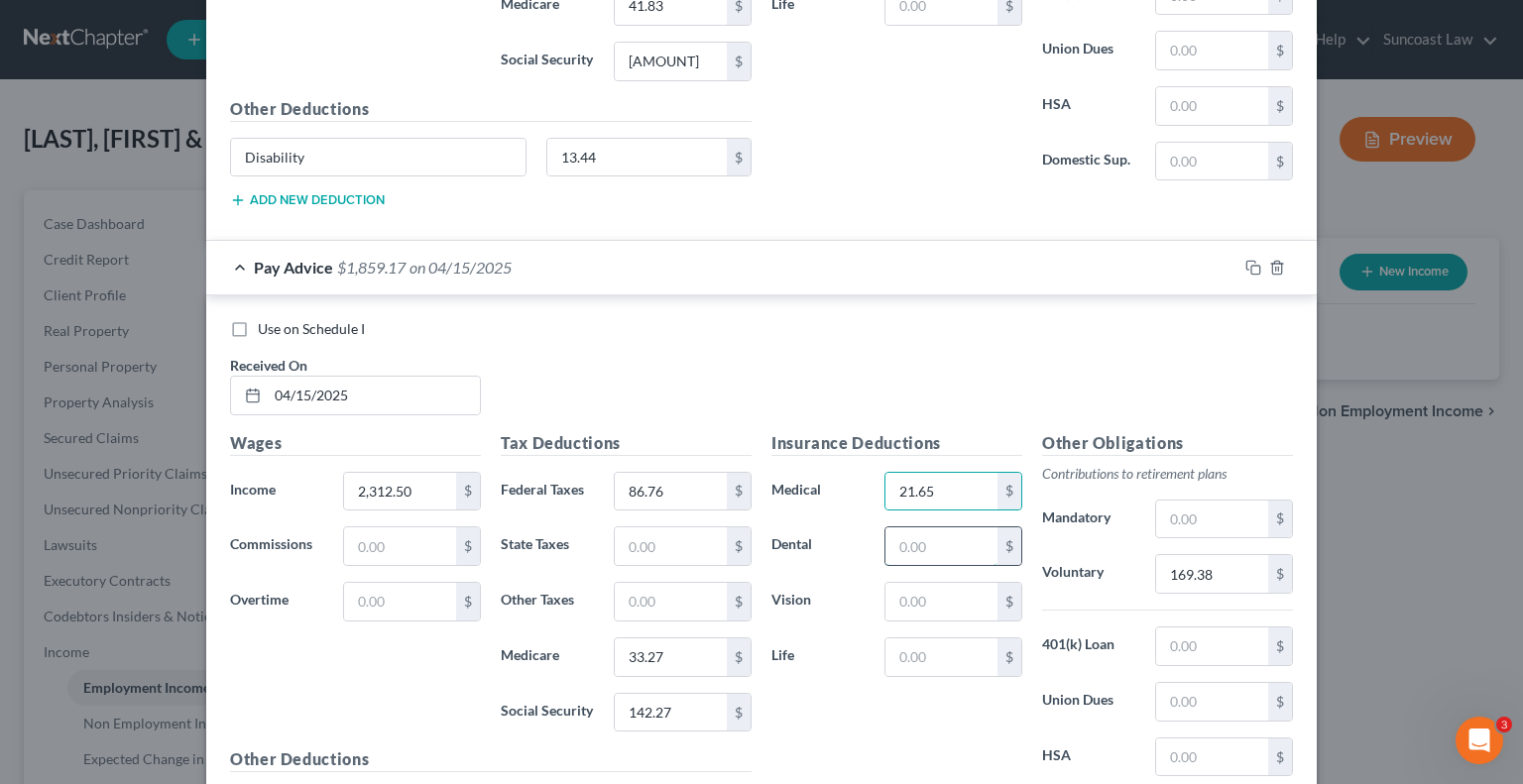 click at bounding box center [941, 546] 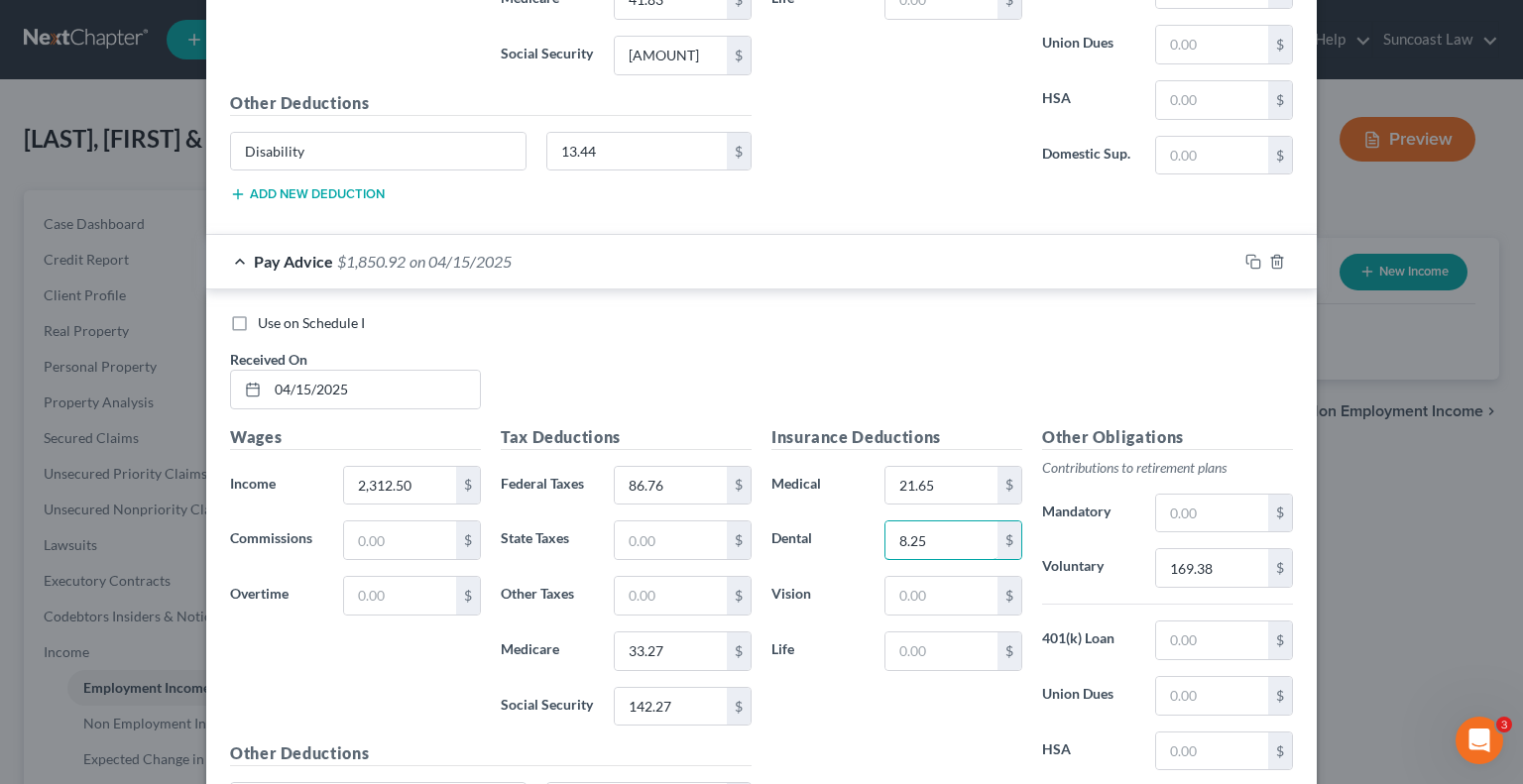 scroll, scrollTop: 3231, scrollLeft: 0, axis: vertical 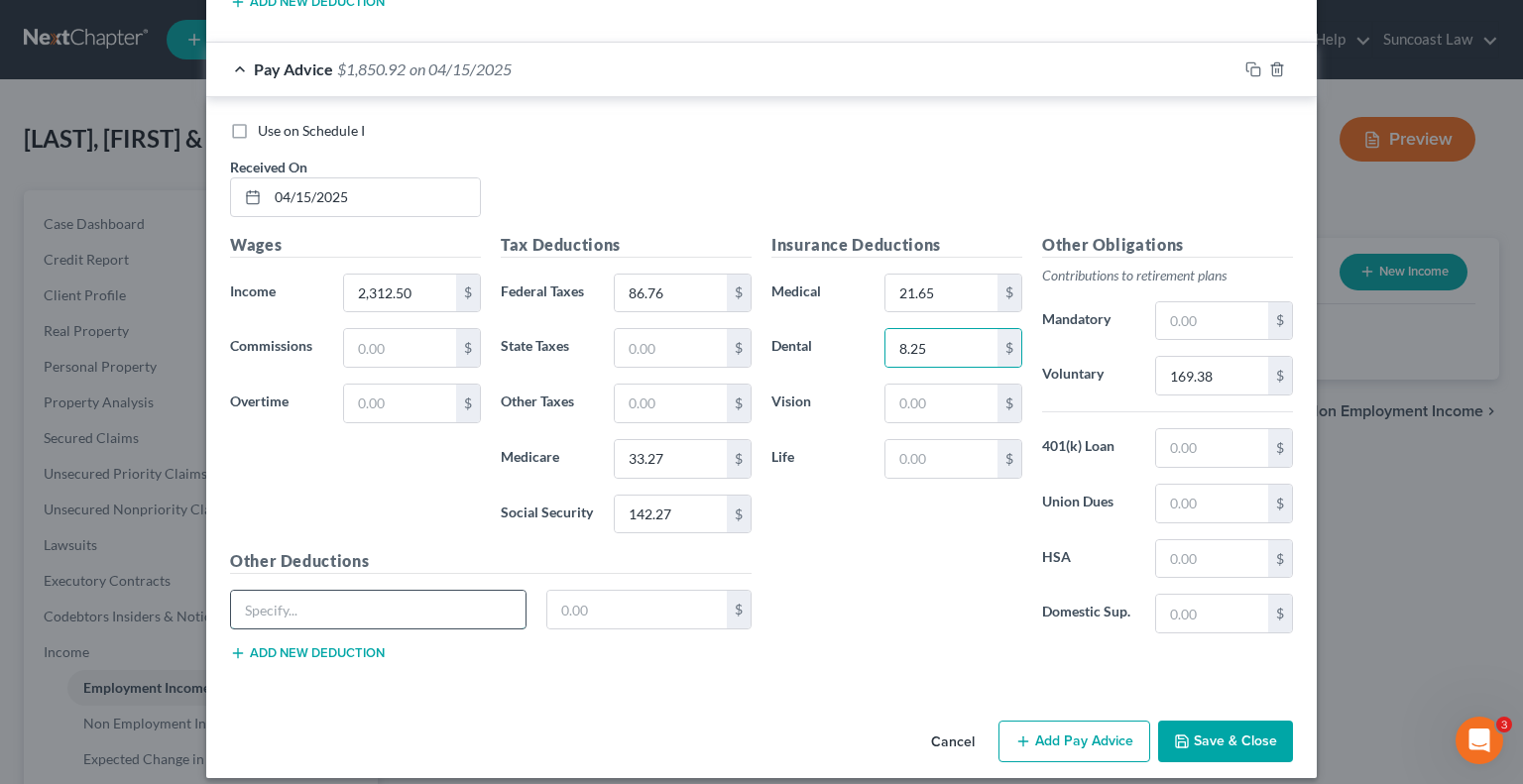 click at bounding box center (378, 610) 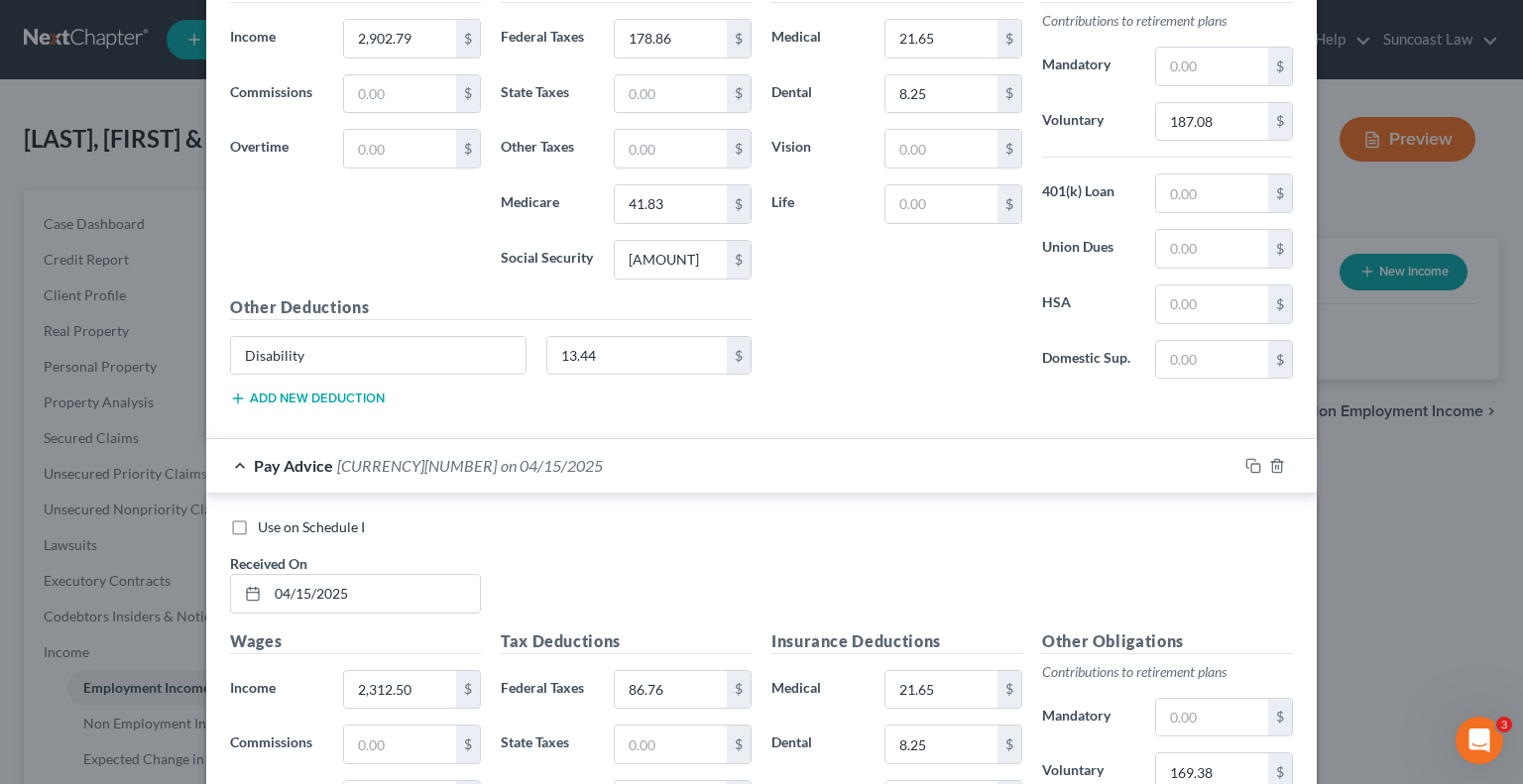 scroll, scrollTop: 3231, scrollLeft: 0, axis: vertical 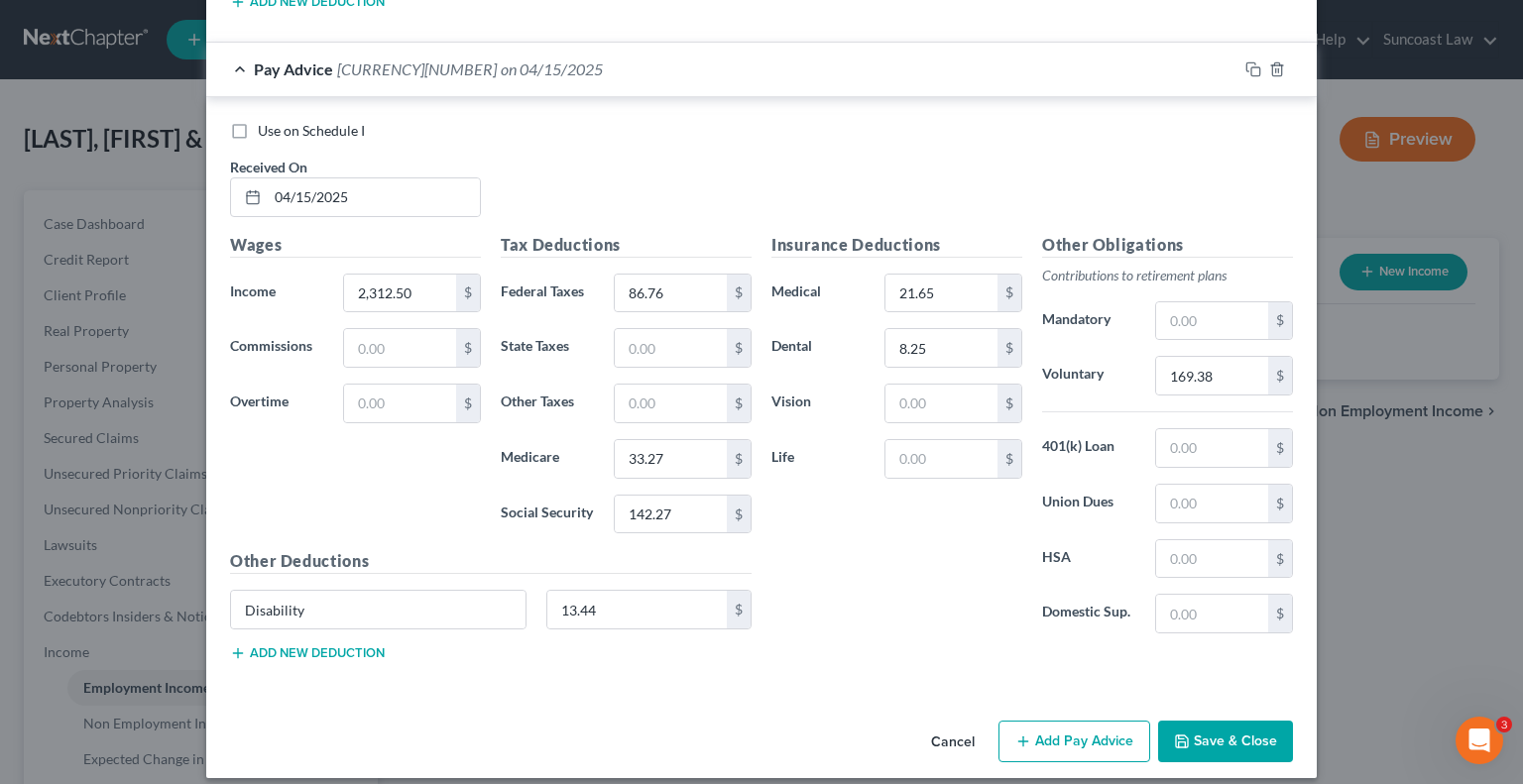 click on "Add Pay Advice" at bounding box center [1074, 741] 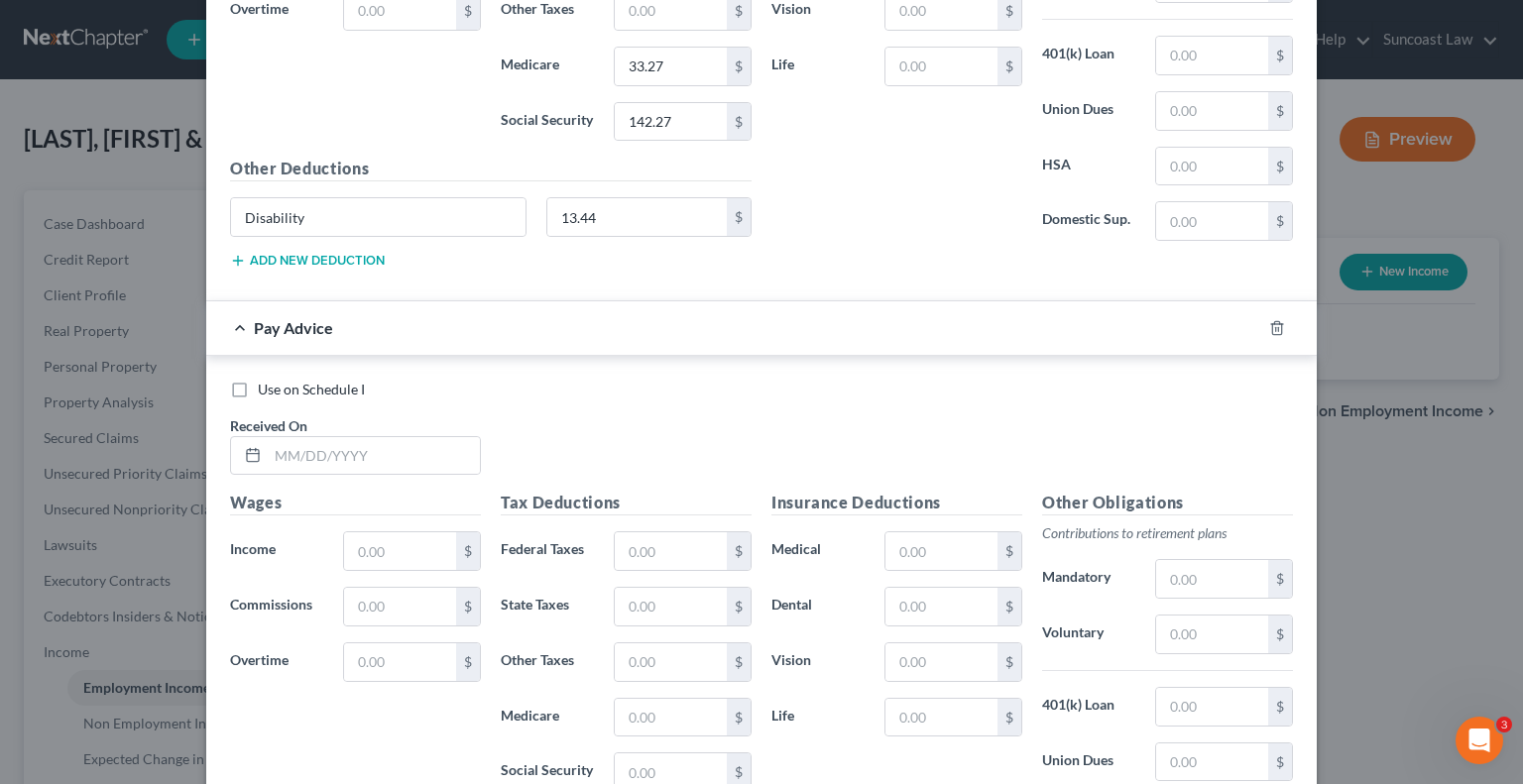 scroll, scrollTop: 3628, scrollLeft: 0, axis: vertical 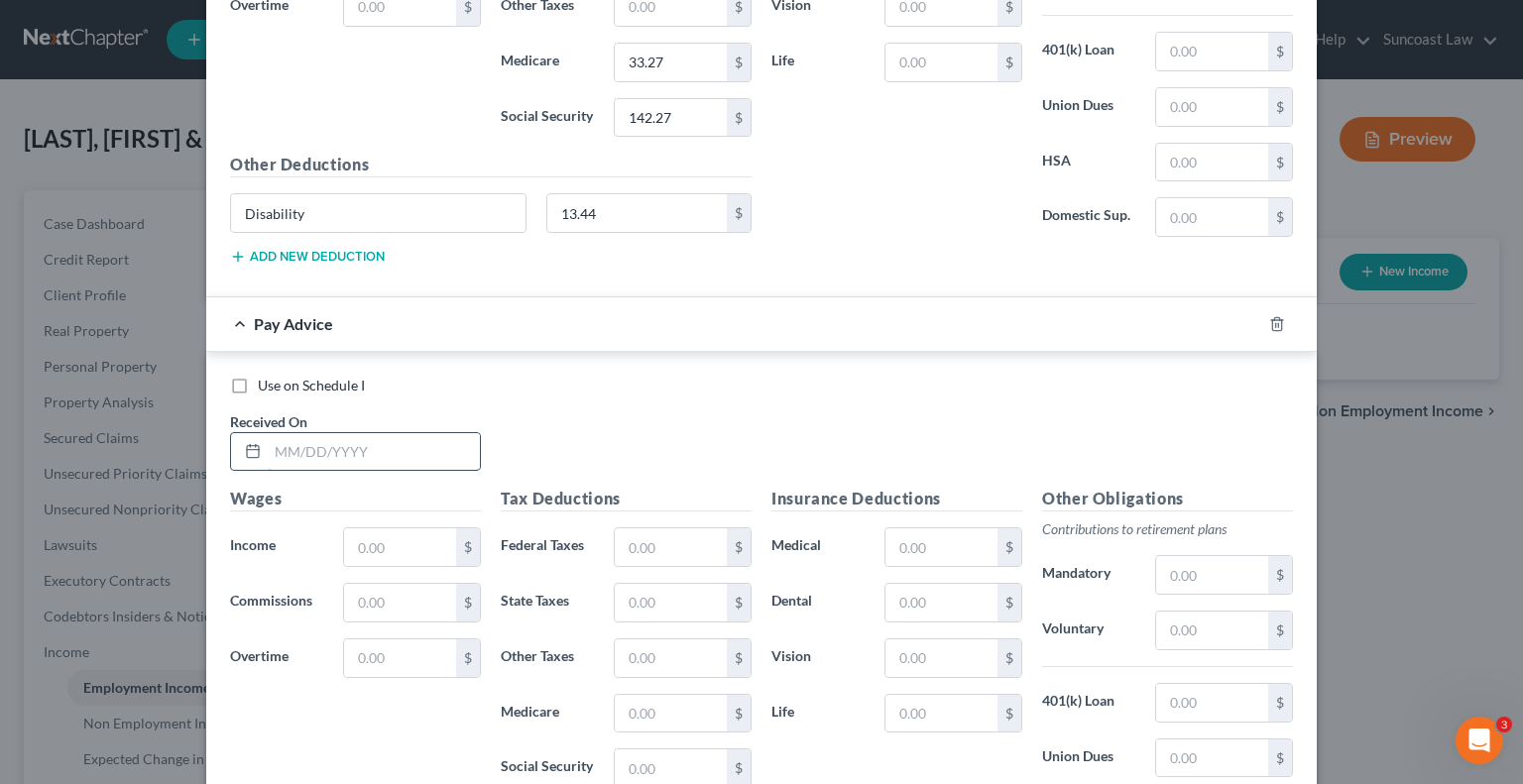 click at bounding box center (374, 452) 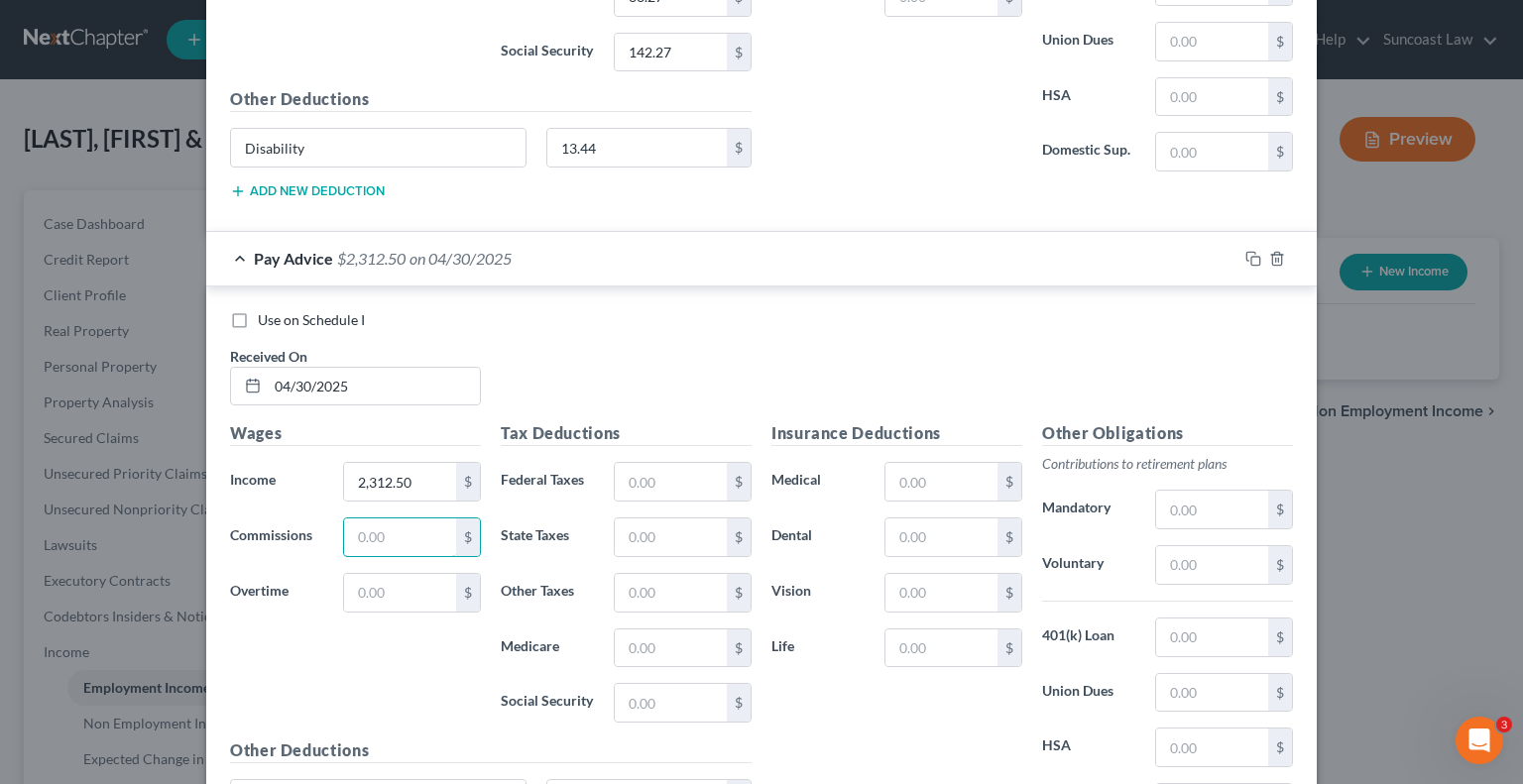 scroll, scrollTop: 3826, scrollLeft: 0, axis: vertical 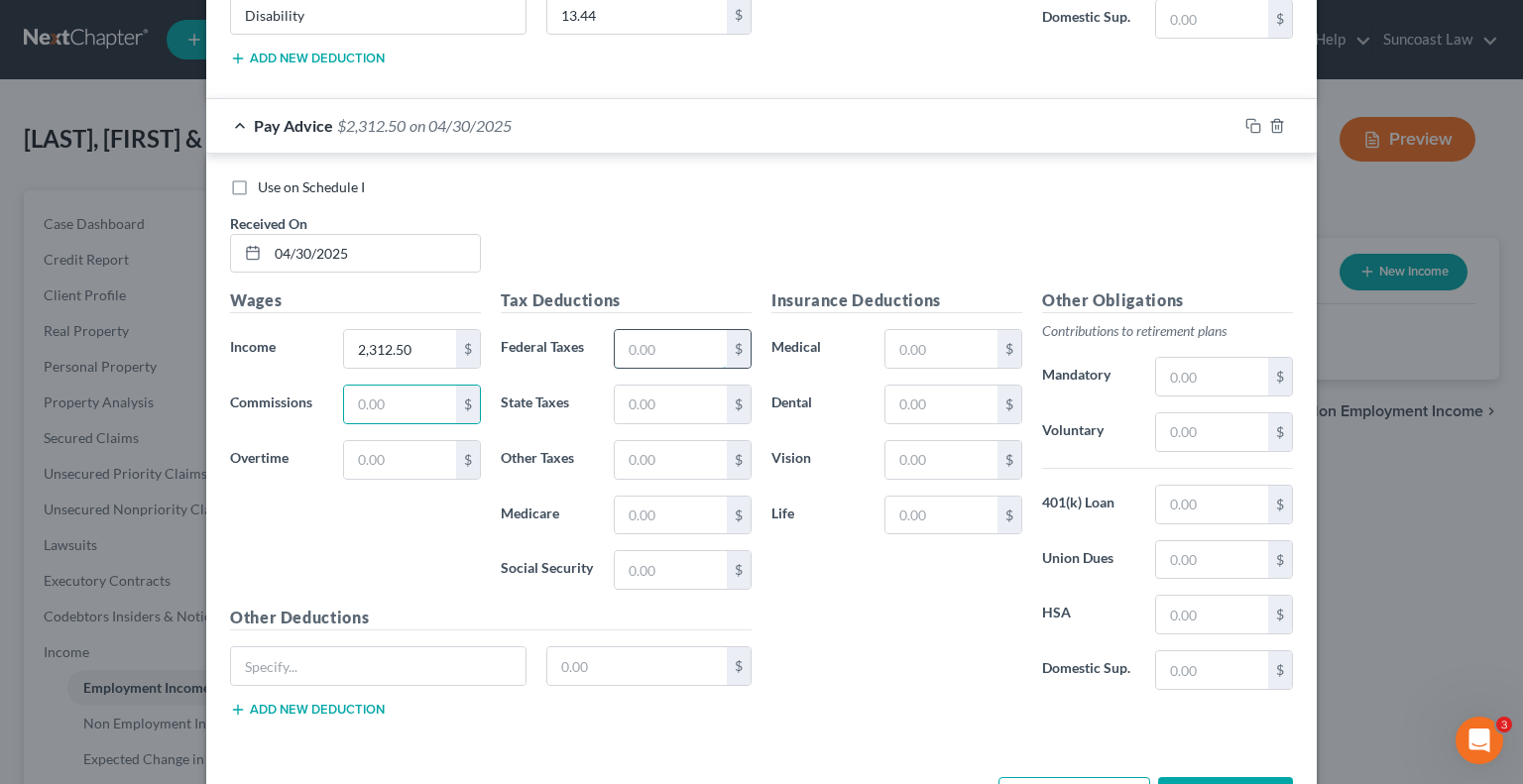 click at bounding box center [670, 349] 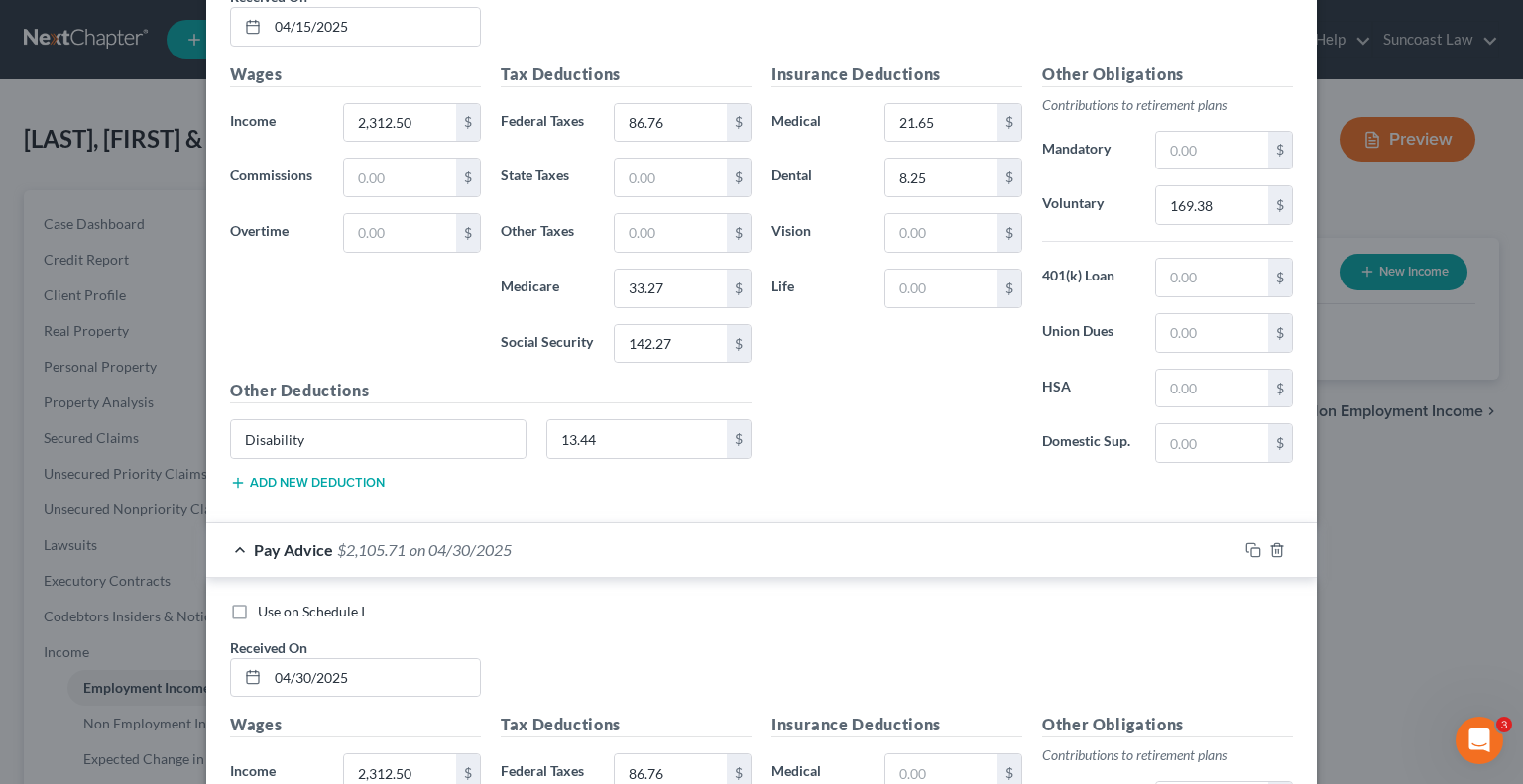 scroll, scrollTop: 3727, scrollLeft: 0, axis: vertical 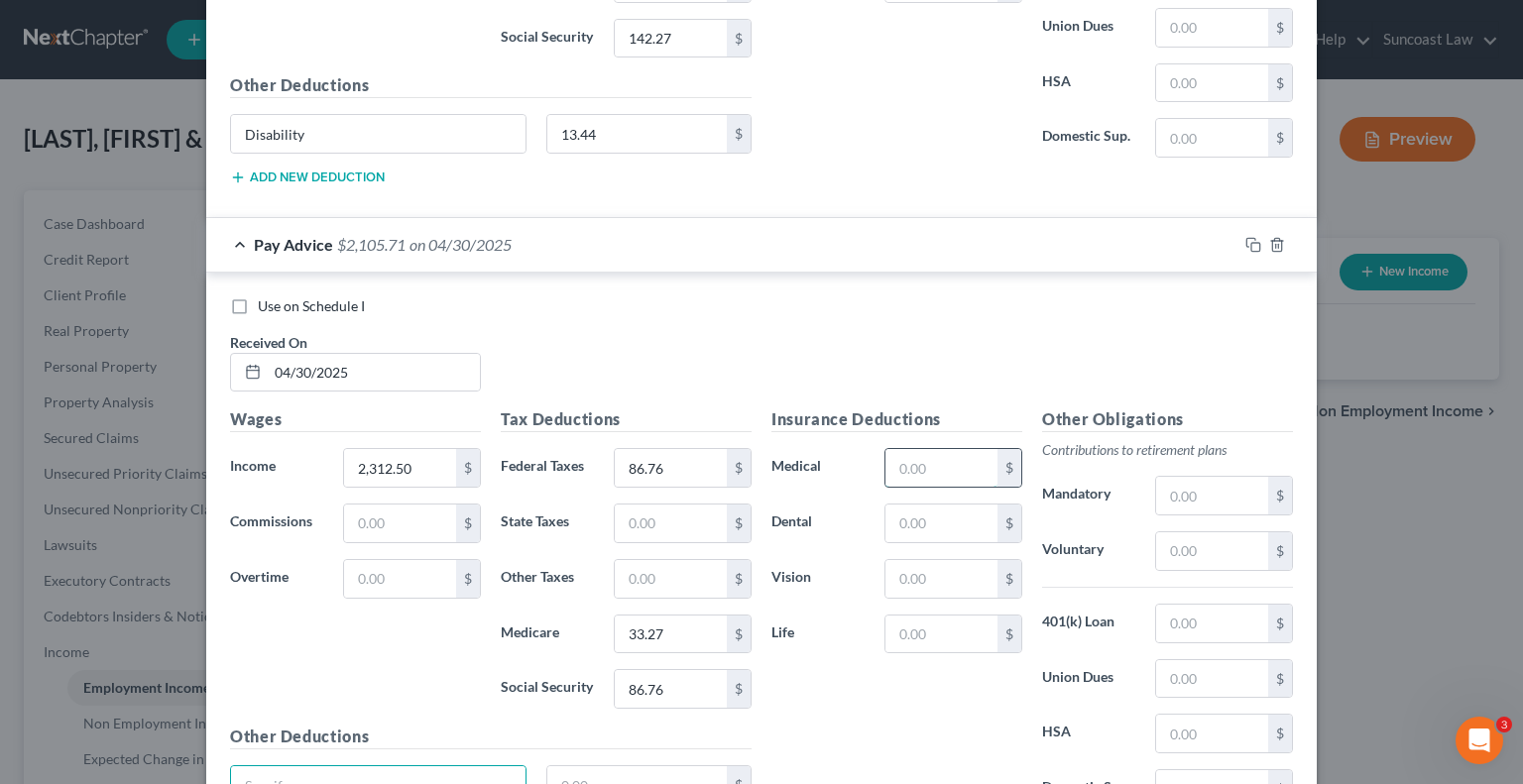 click at bounding box center (941, 468) 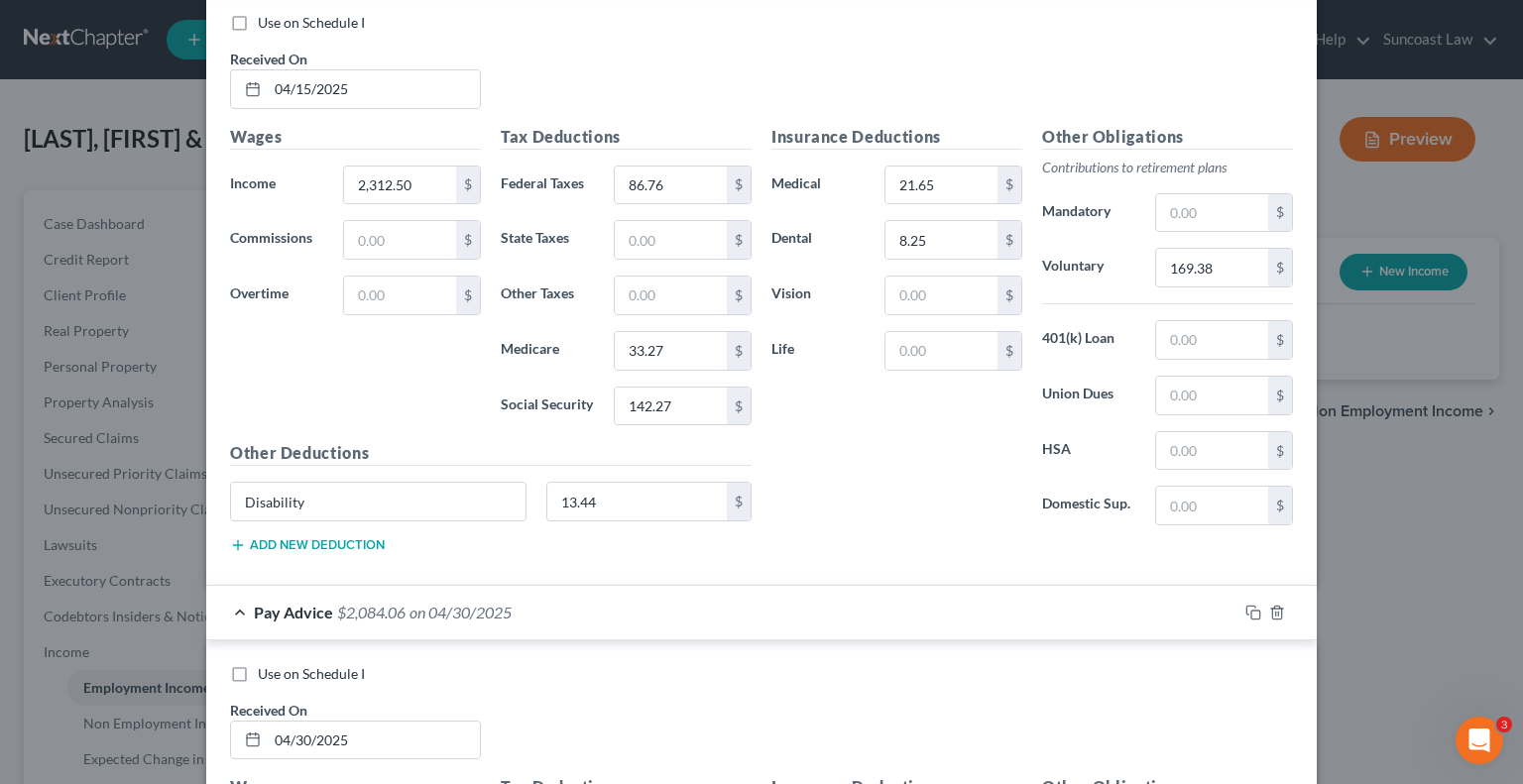 scroll, scrollTop: 3727, scrollLeft: 0, axis: vertical 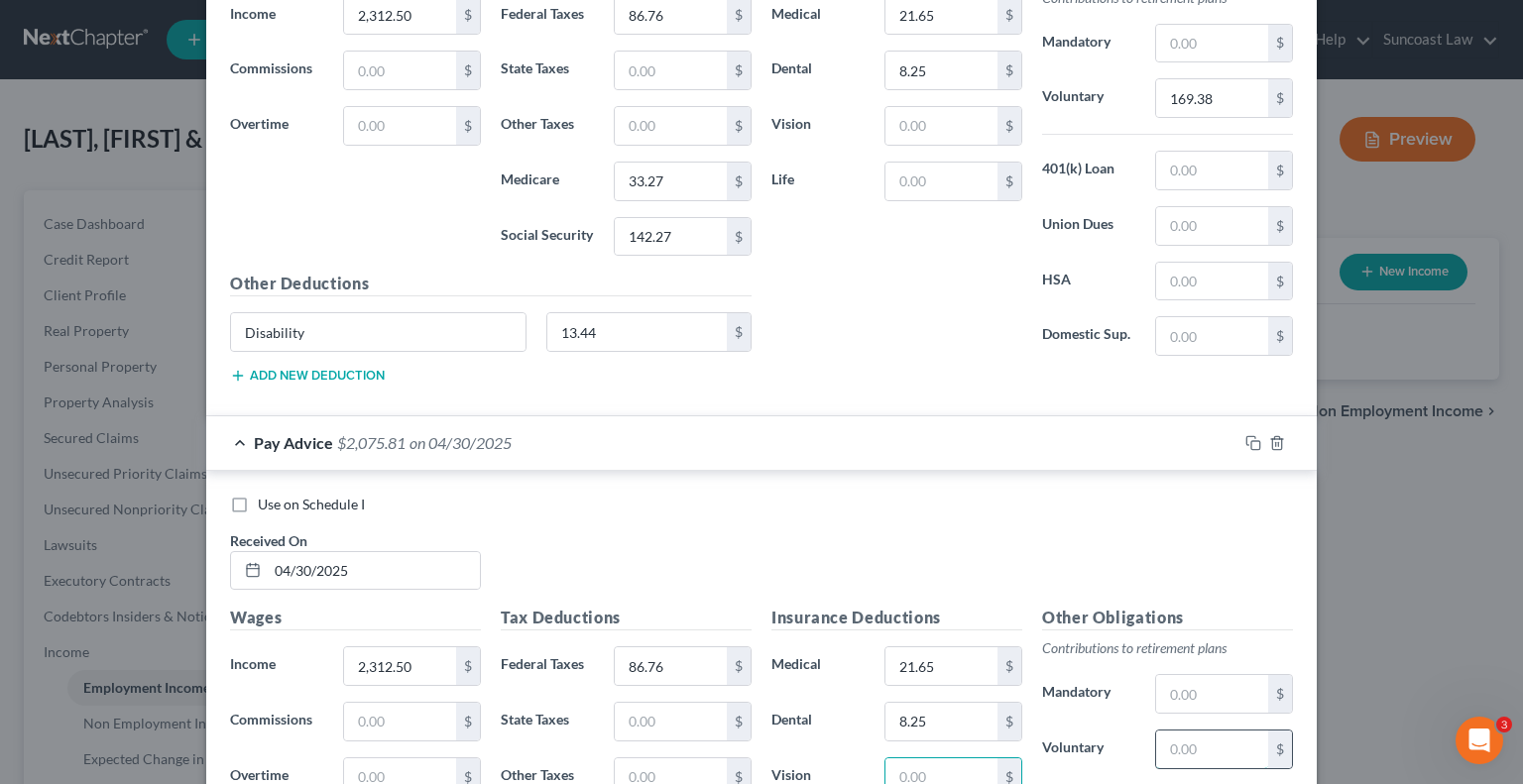 click at bounding box center (1212, 749) 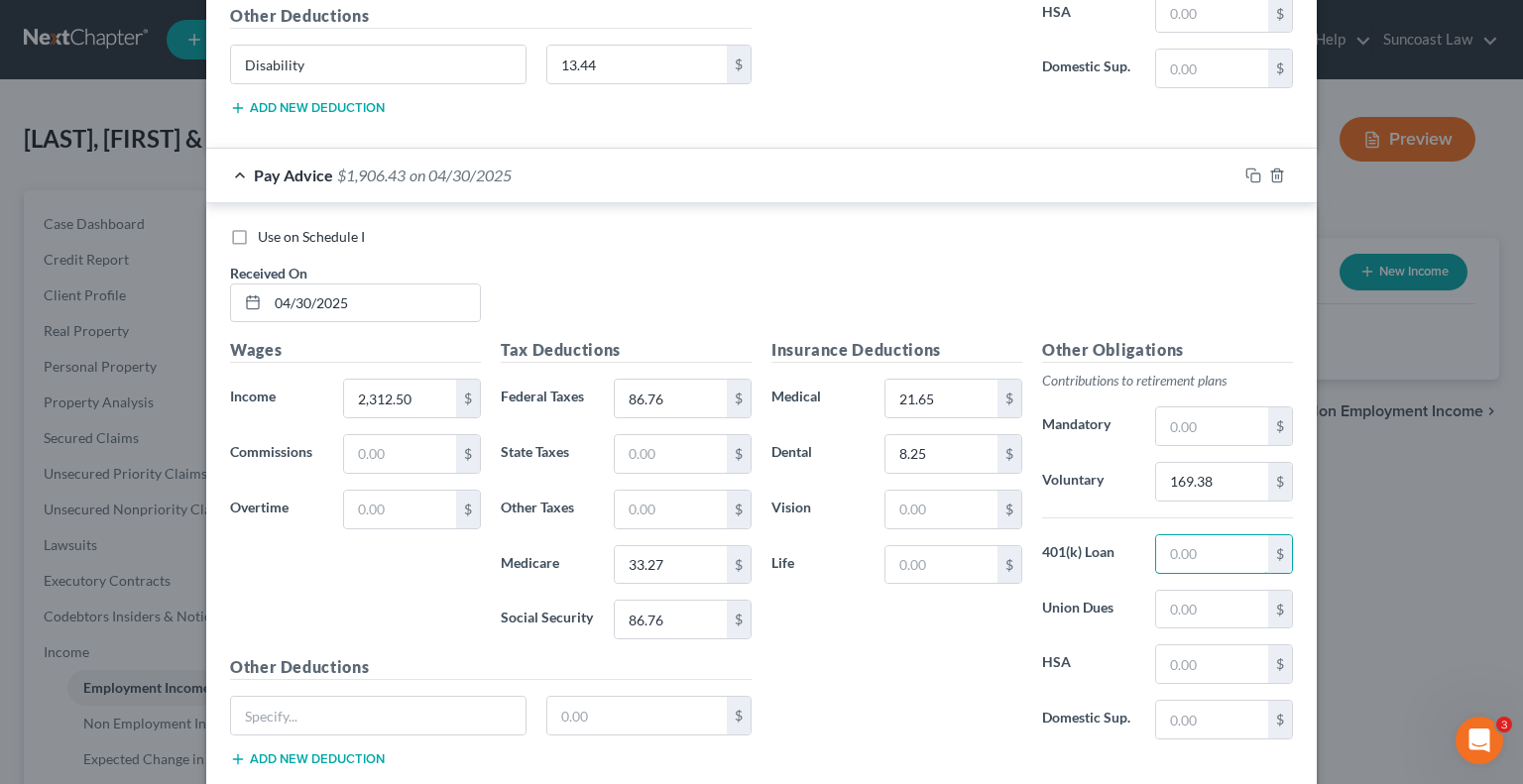 scroll, scrollTop: 3877, scrollLeft: 0, axis: vertical 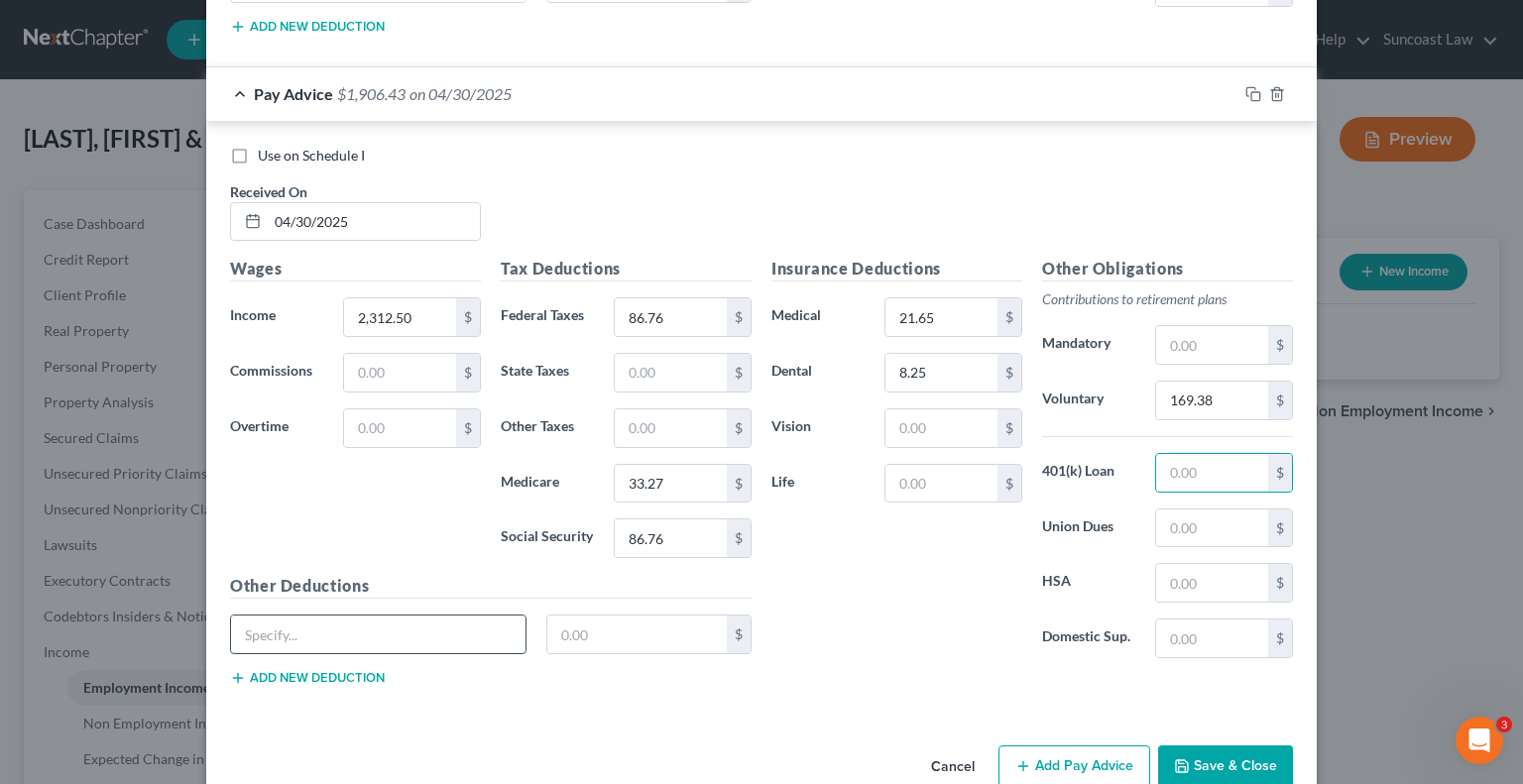 drag, startPoint x: 353, startPoint y: 580, endPoint x: 364, endPoint y: 580, distance: 11 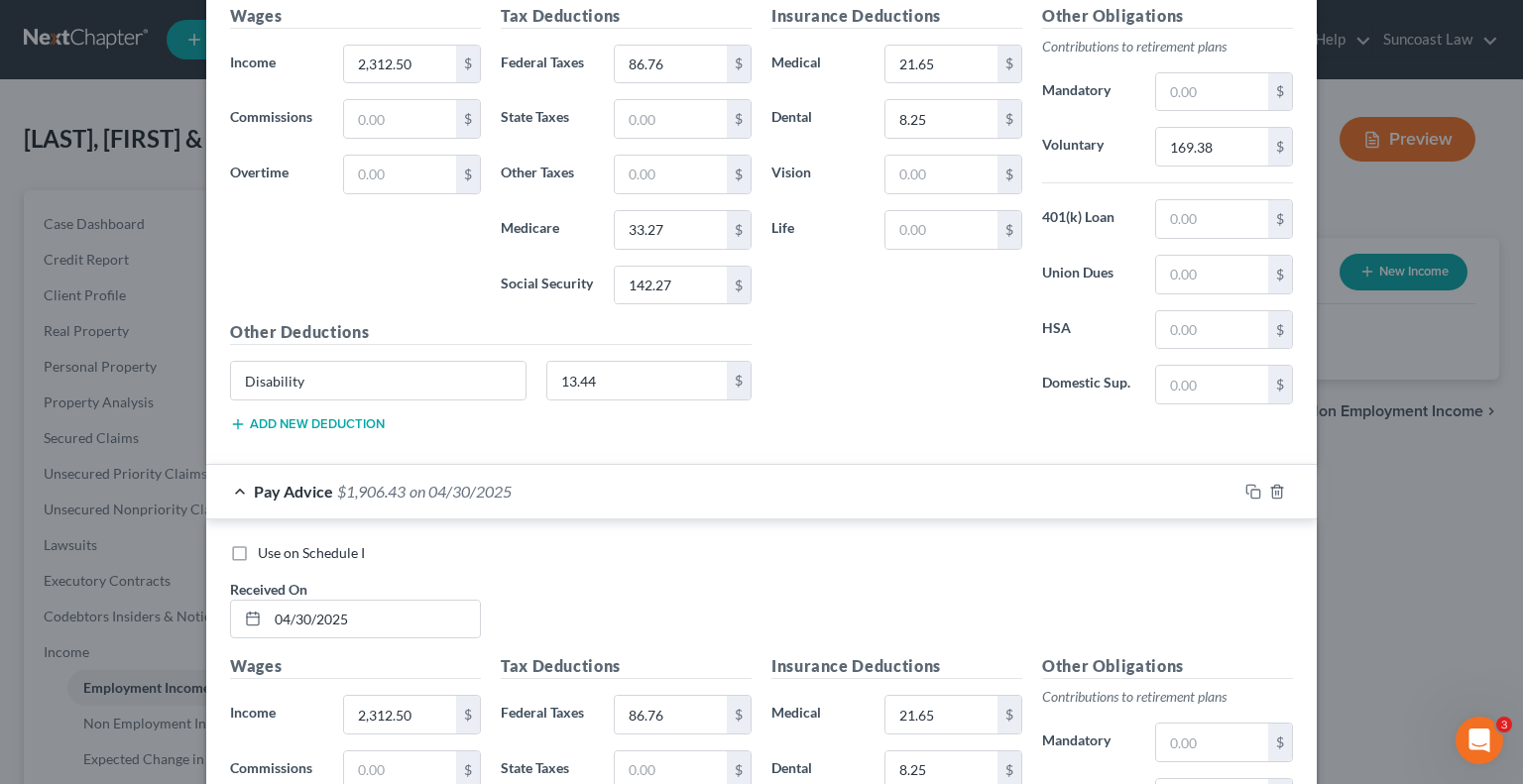 scroll, scrollTop: 3877, scrollLeft: 0, axis: vertical 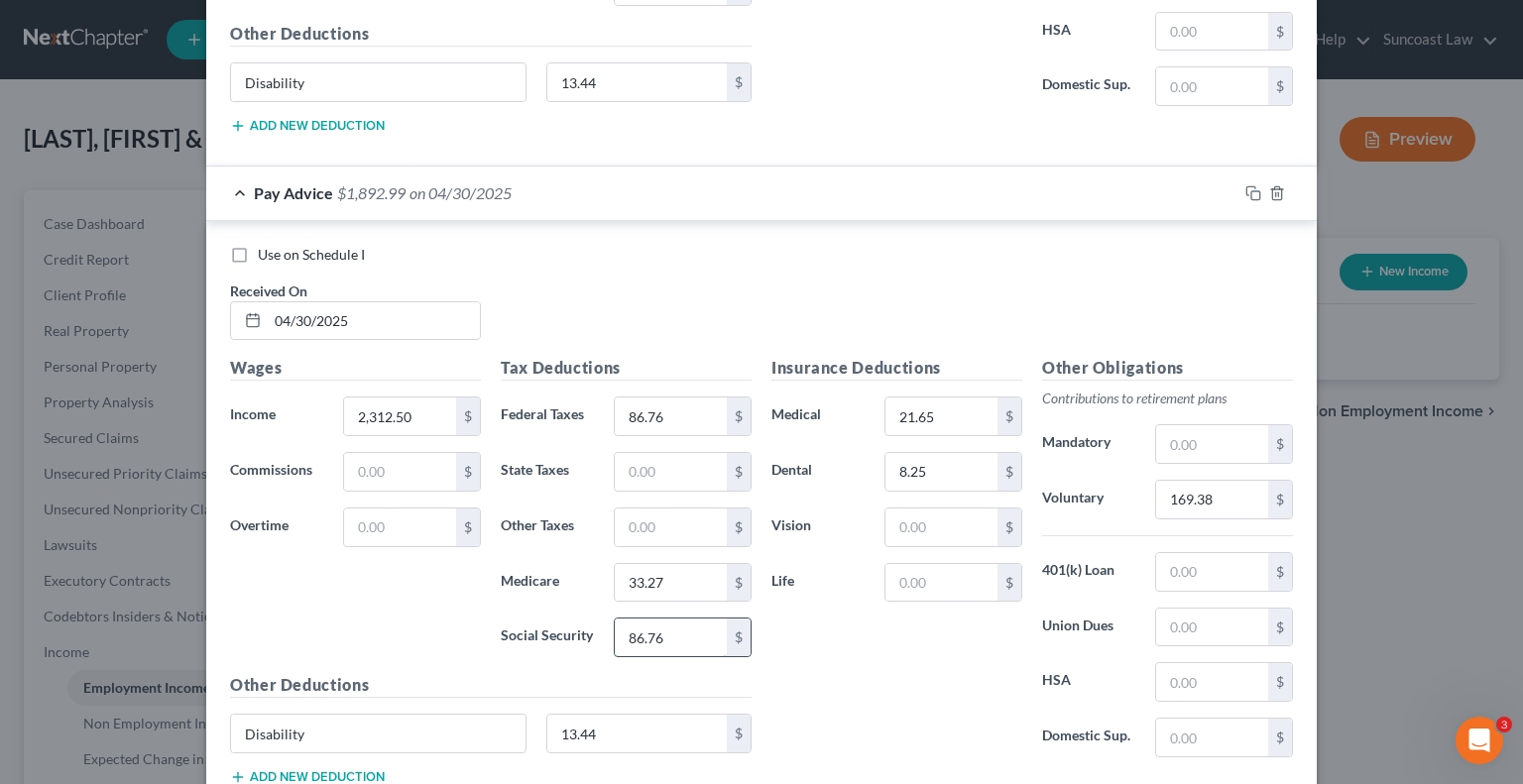 click on "86.76" at bounding box center (670, 637) 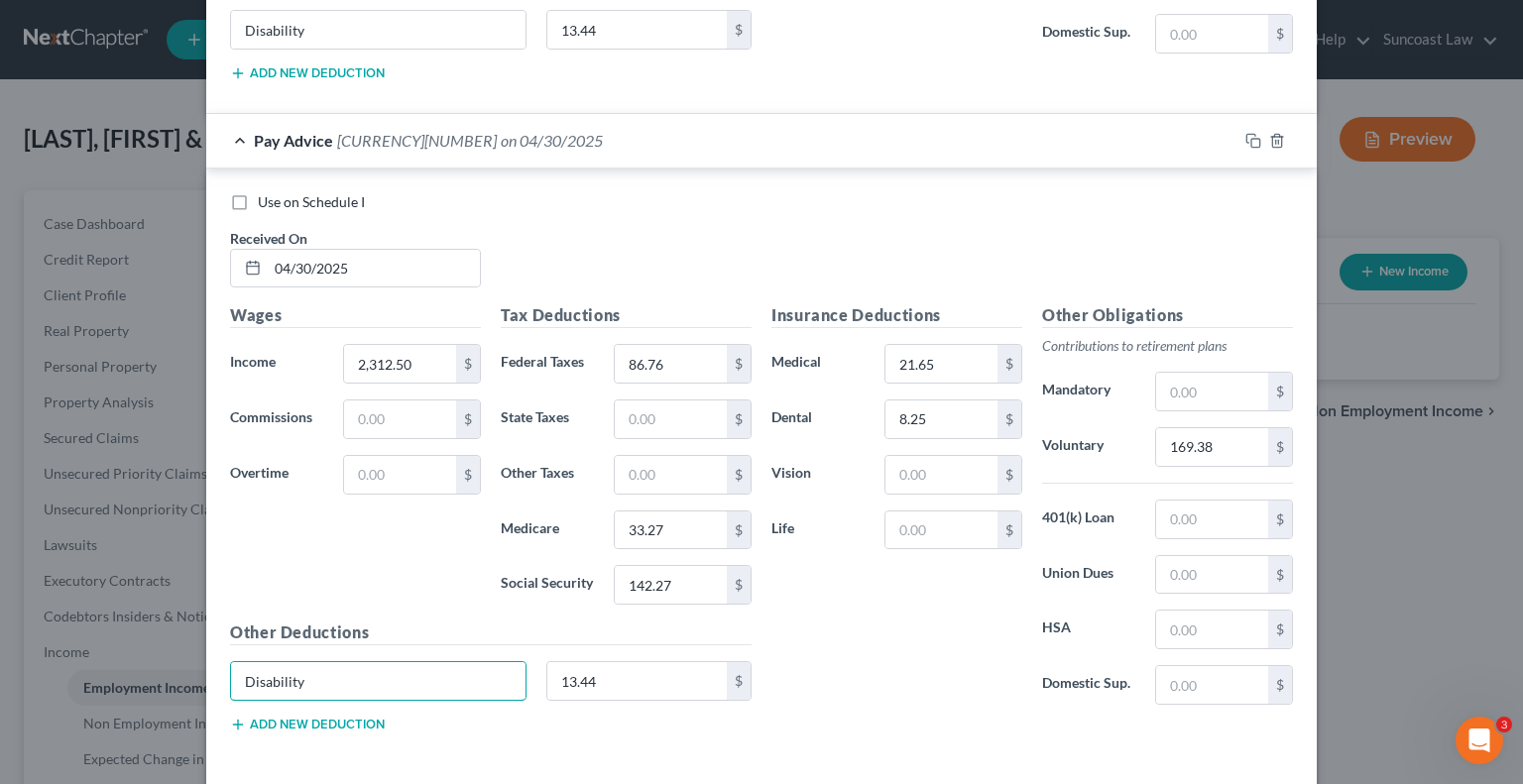 scroll, scrollTop: 3877, scrollLeft: 0, axis: vertical 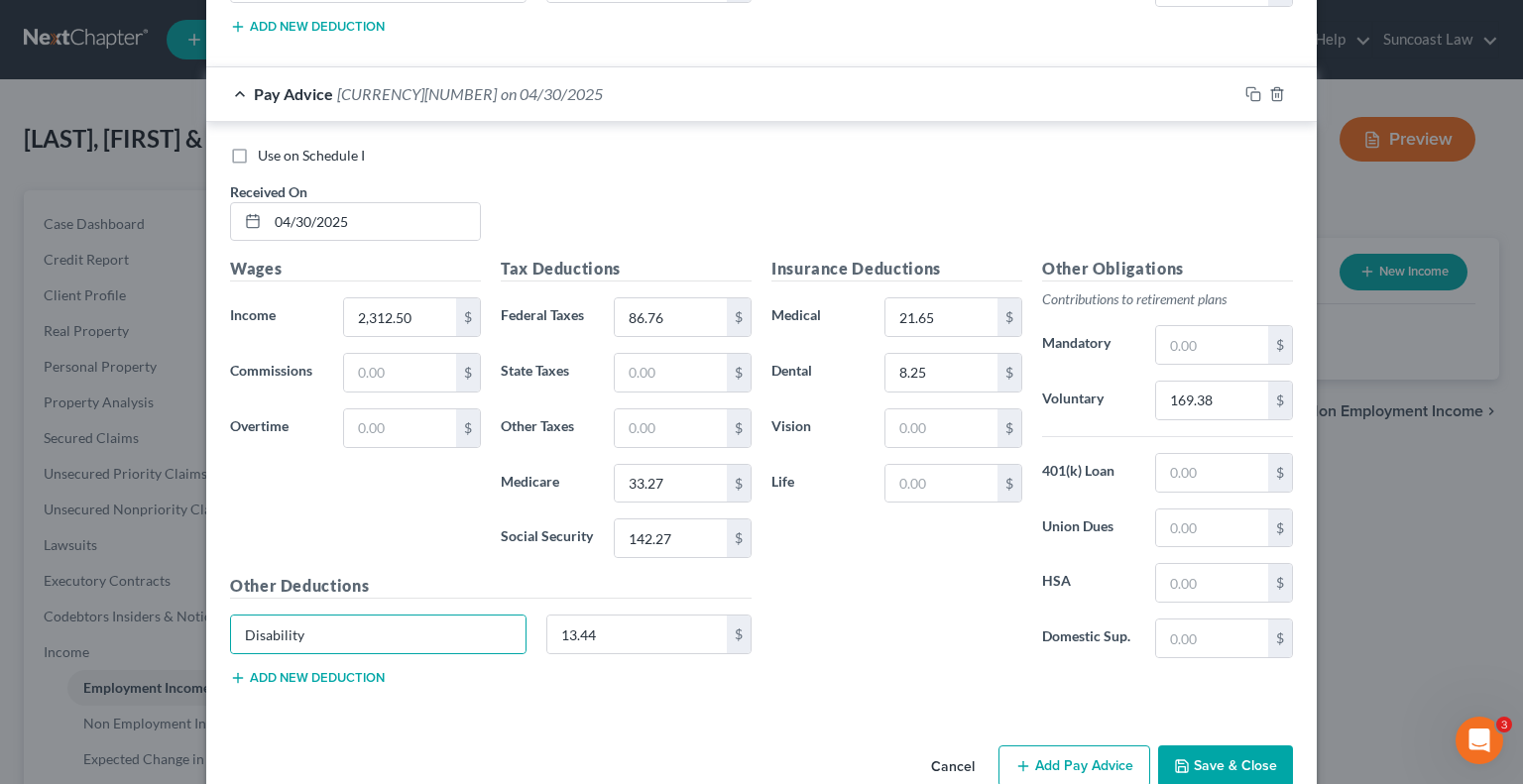 click on "Add Pay Advice" at bounding box center [1074, 766] 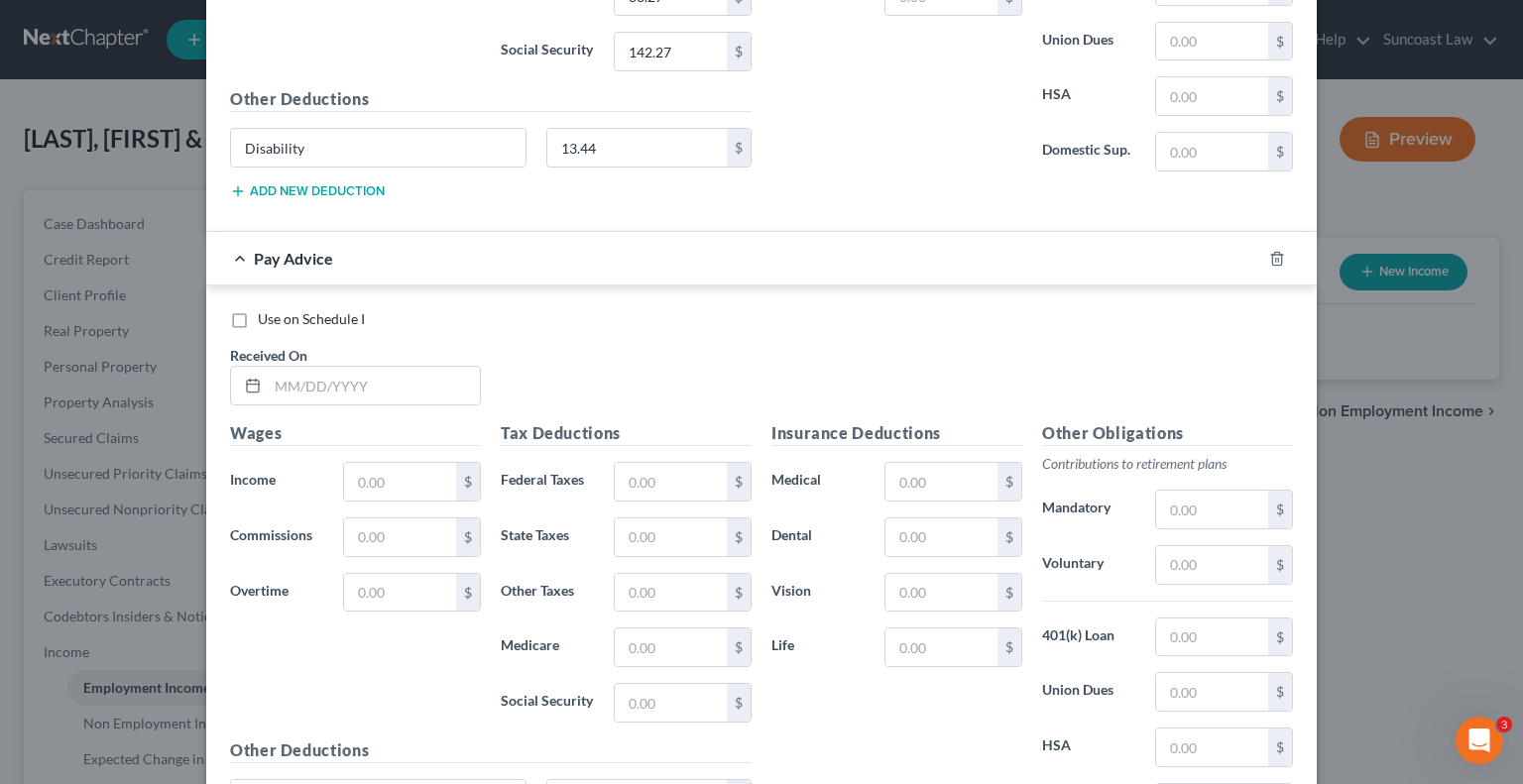 scroll, scrollTop: 4373, scrollLeft: 0, axis: vertical 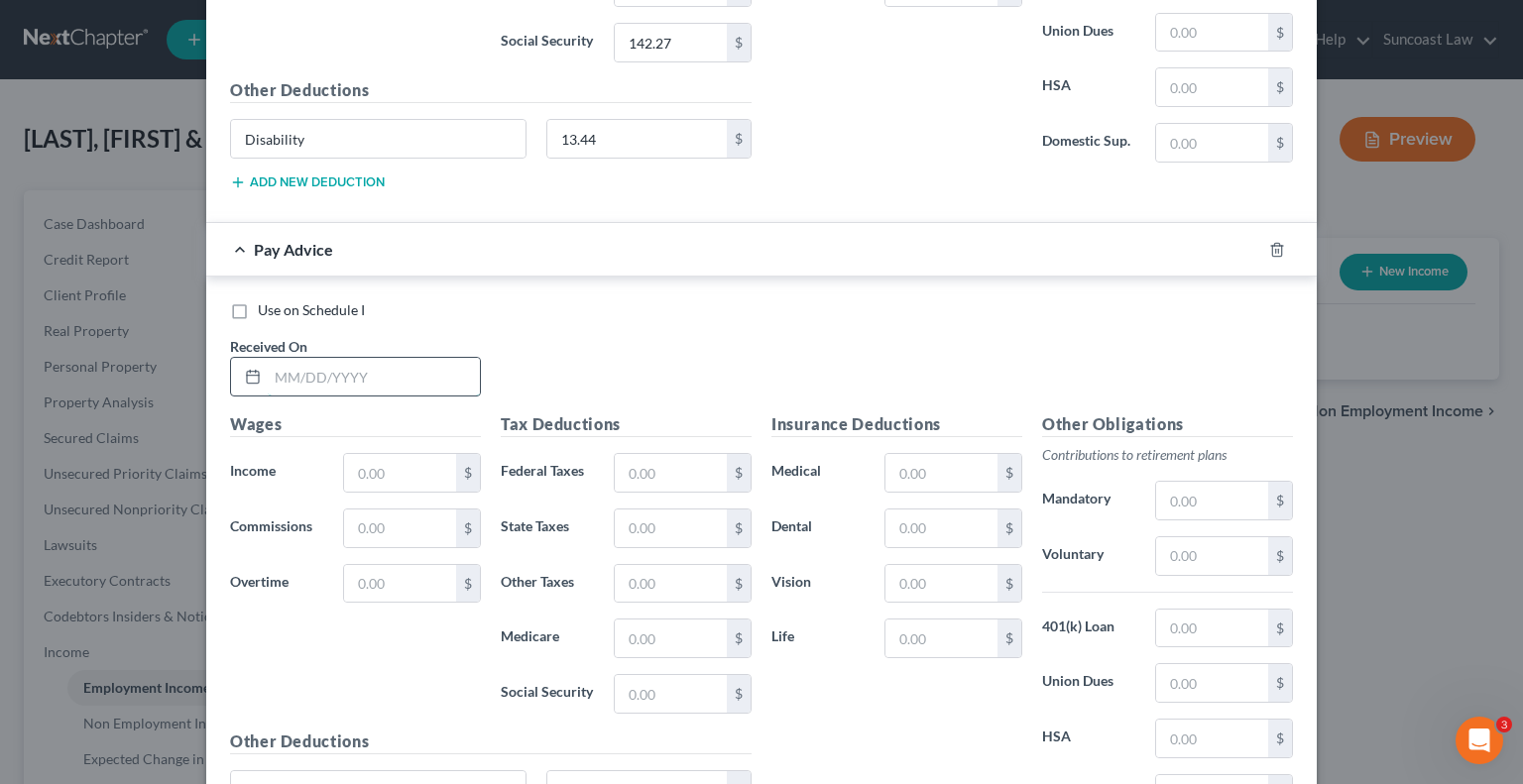 click at bounding box center (374, 377) 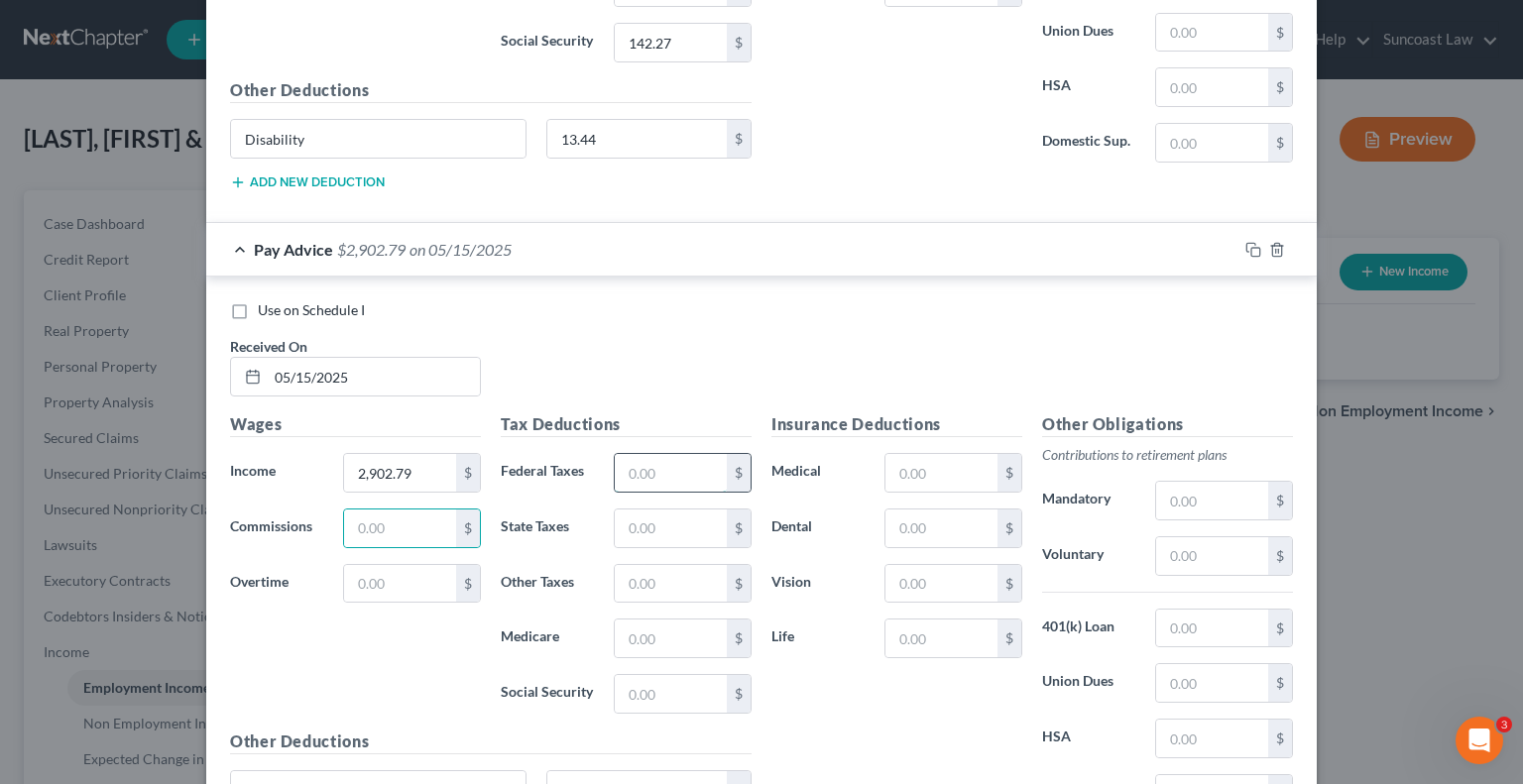 click at bounding box center (670, 473) 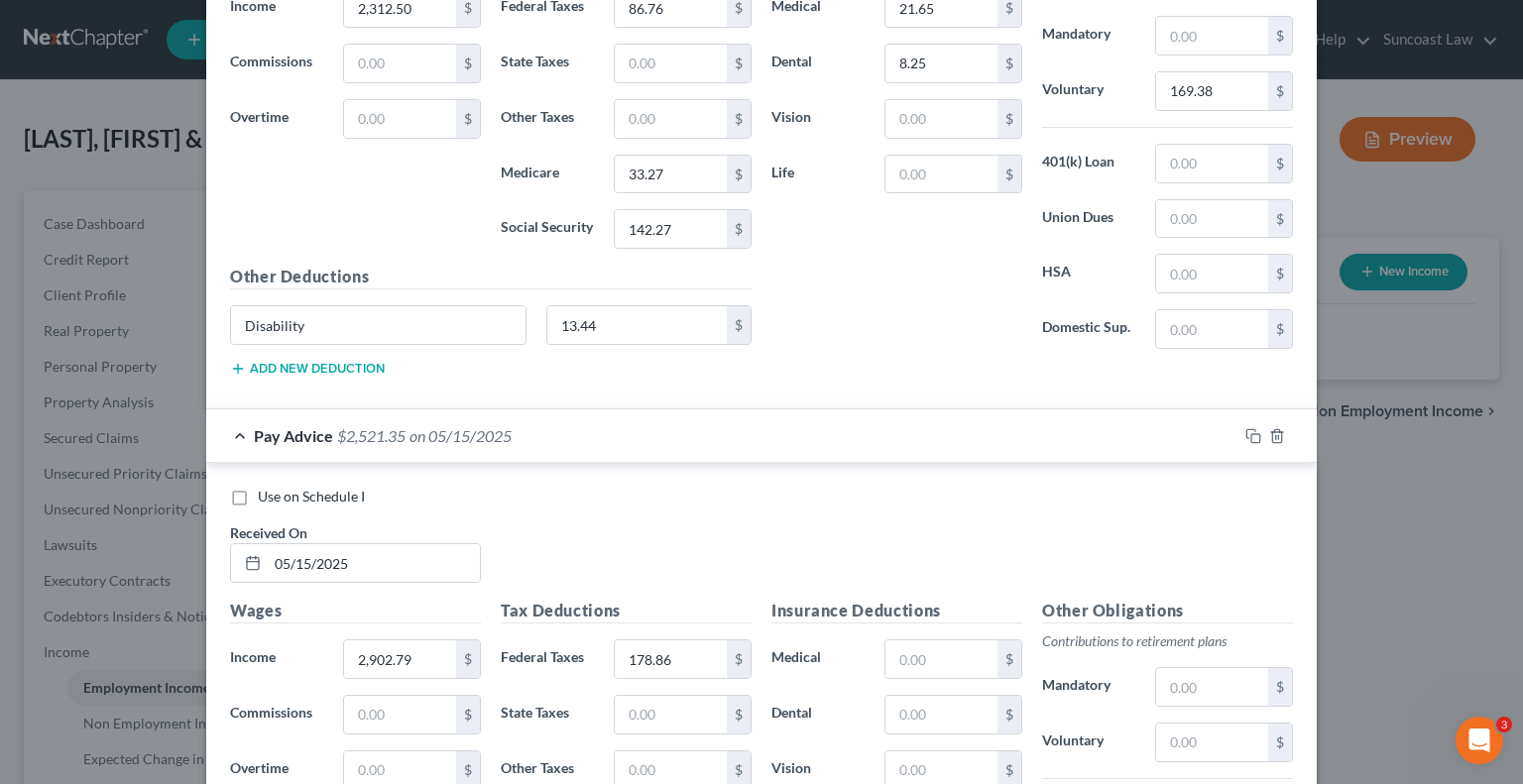 scroll, scrollTop: 4274, scrollLeft: 0, axis: vertical 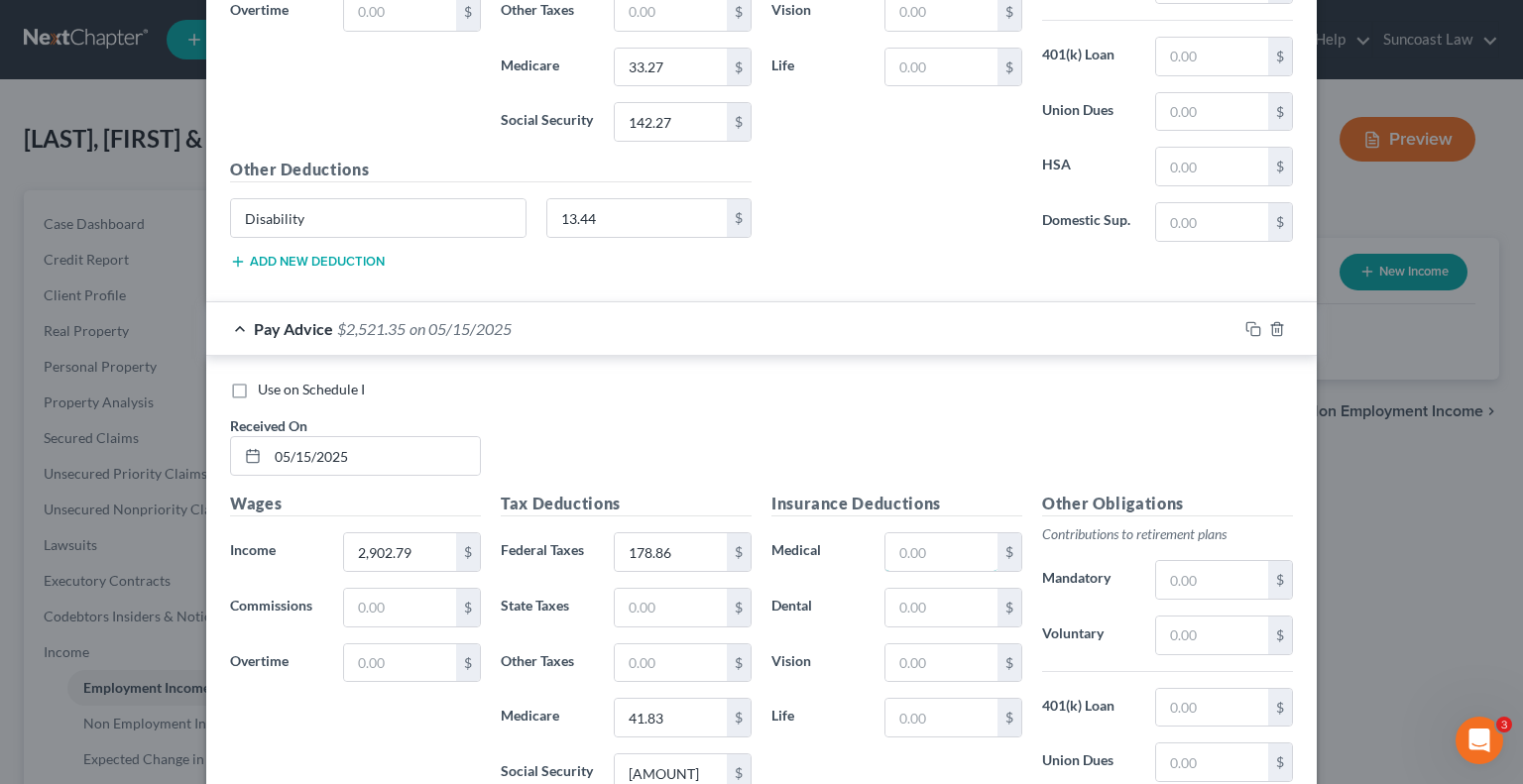 drag, startPoint x: 941, startPoint y: 527, endPoint x: 970, endPoint y: 497, distance: 41.72529 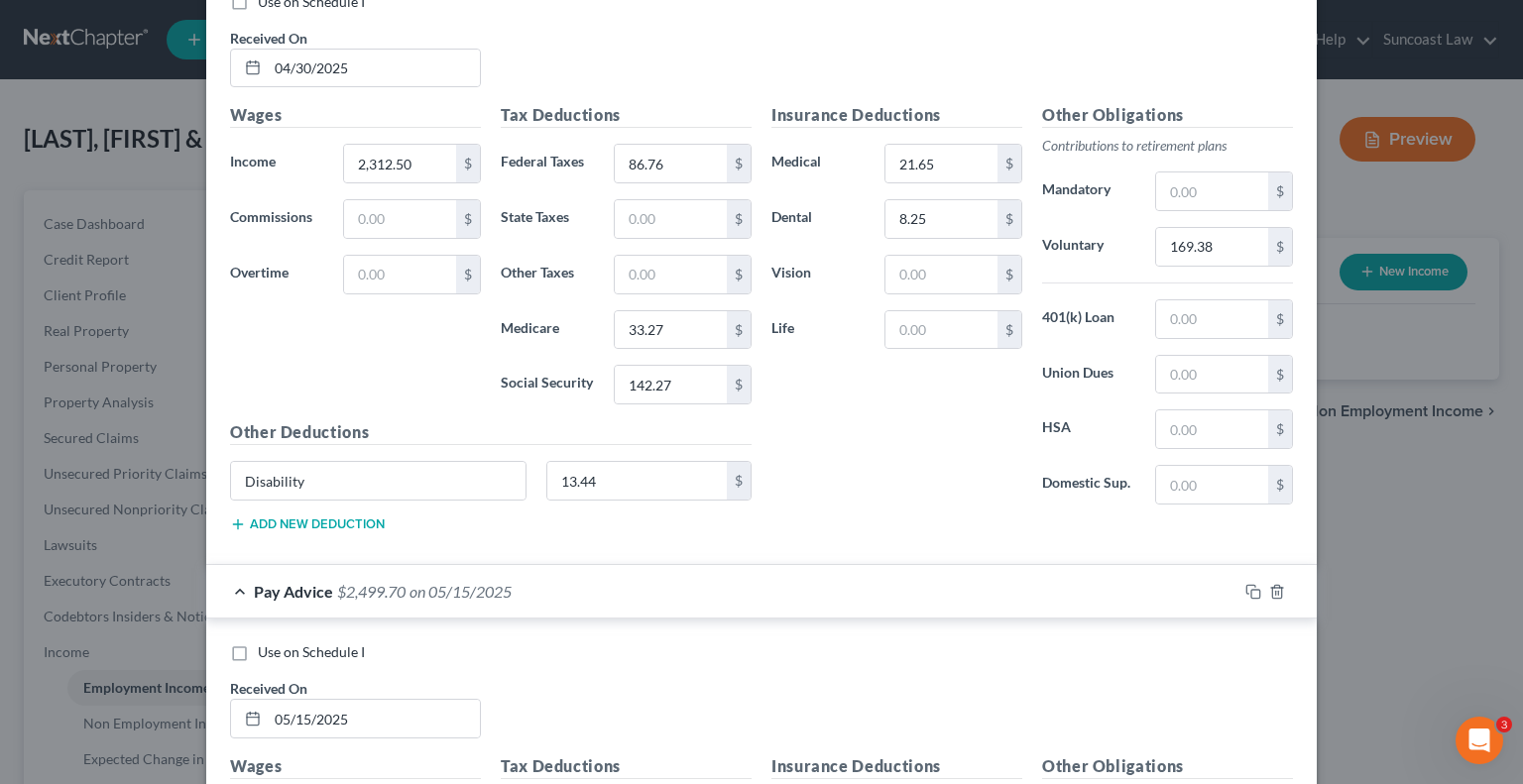 scroll, scrollTop: 4373, scrollLeft: 0, axis: vertical 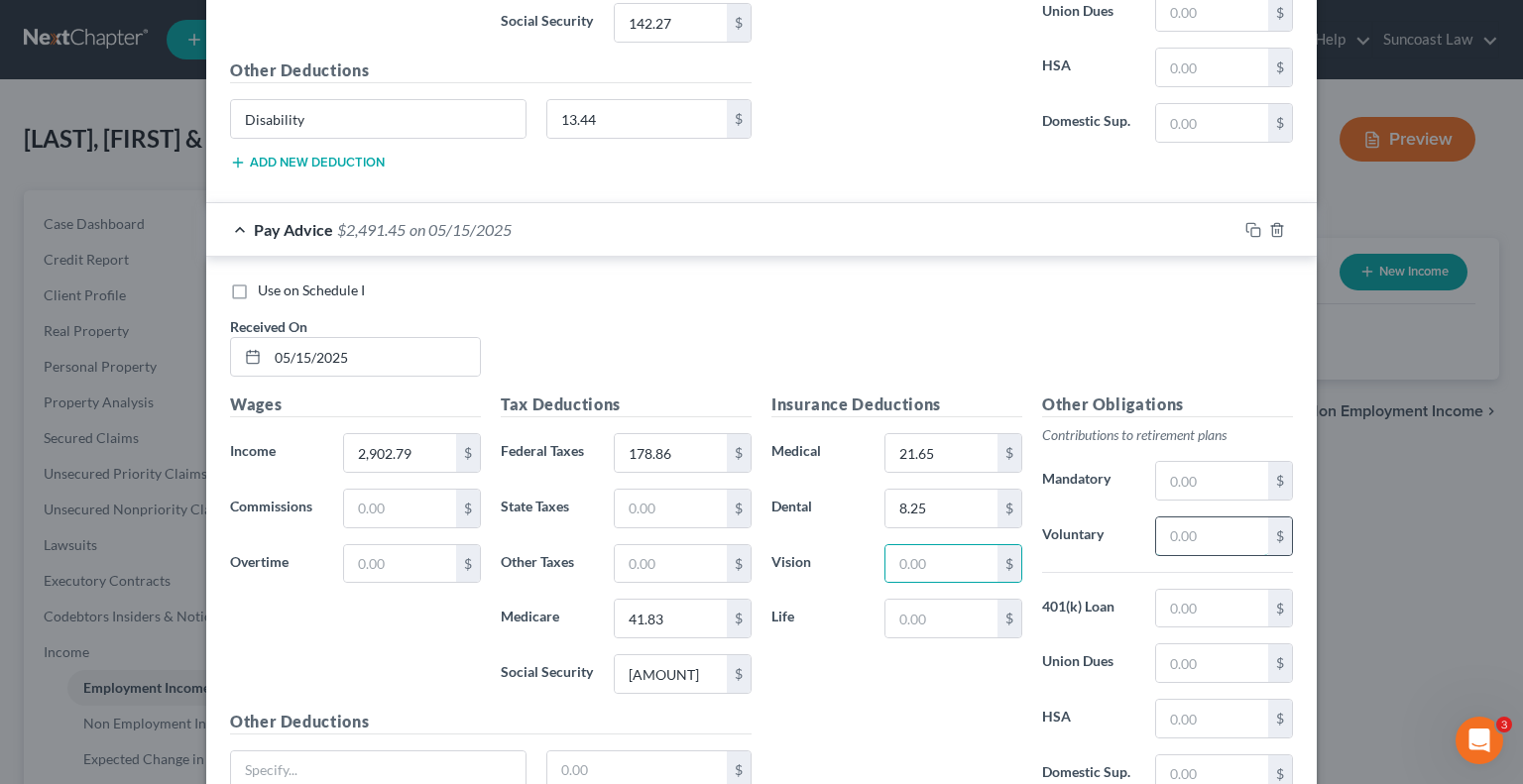 click at bounding box center [1212, 536] 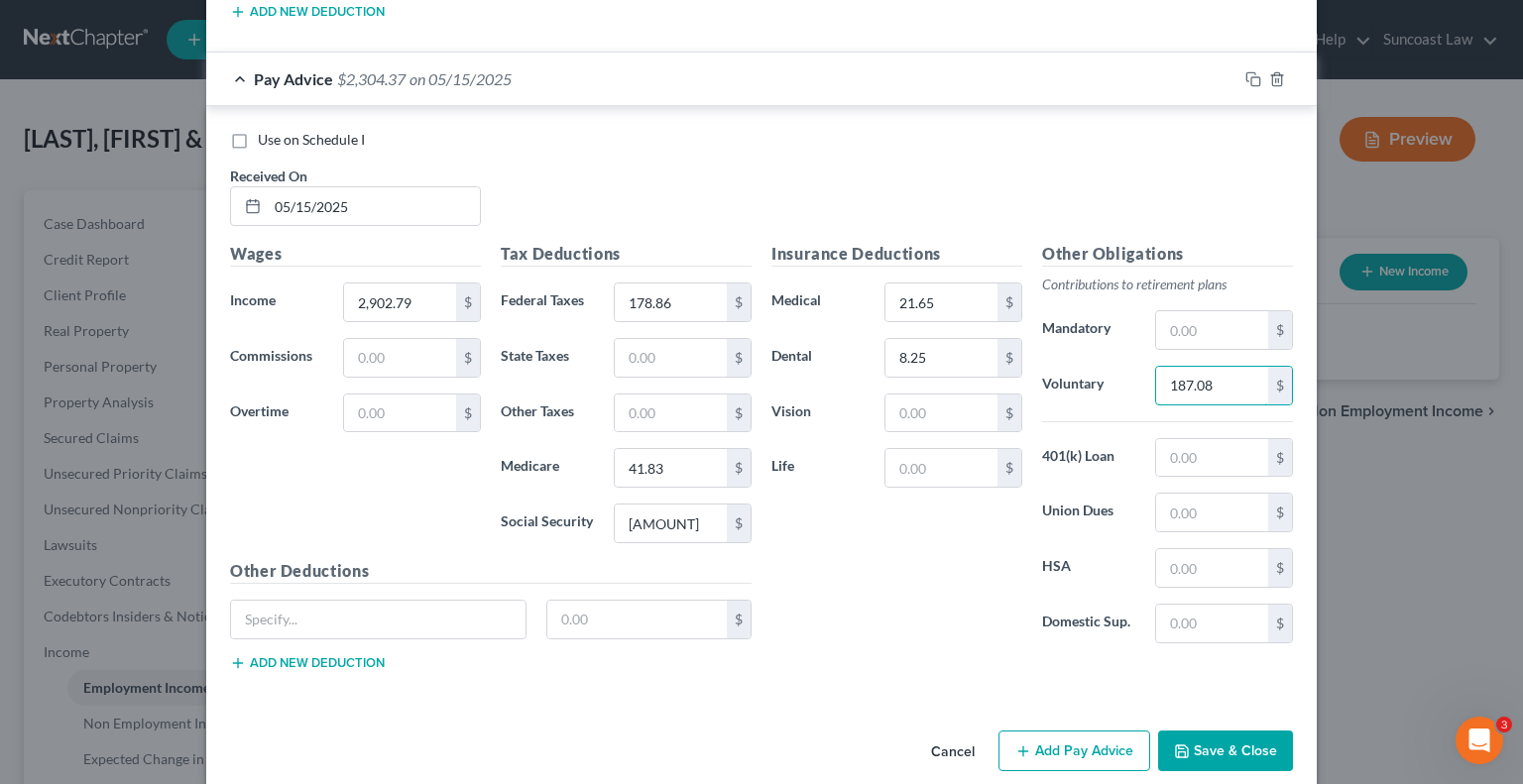 scroll, scrollTop: 4526, scrollLeft: 0, axis: vertical 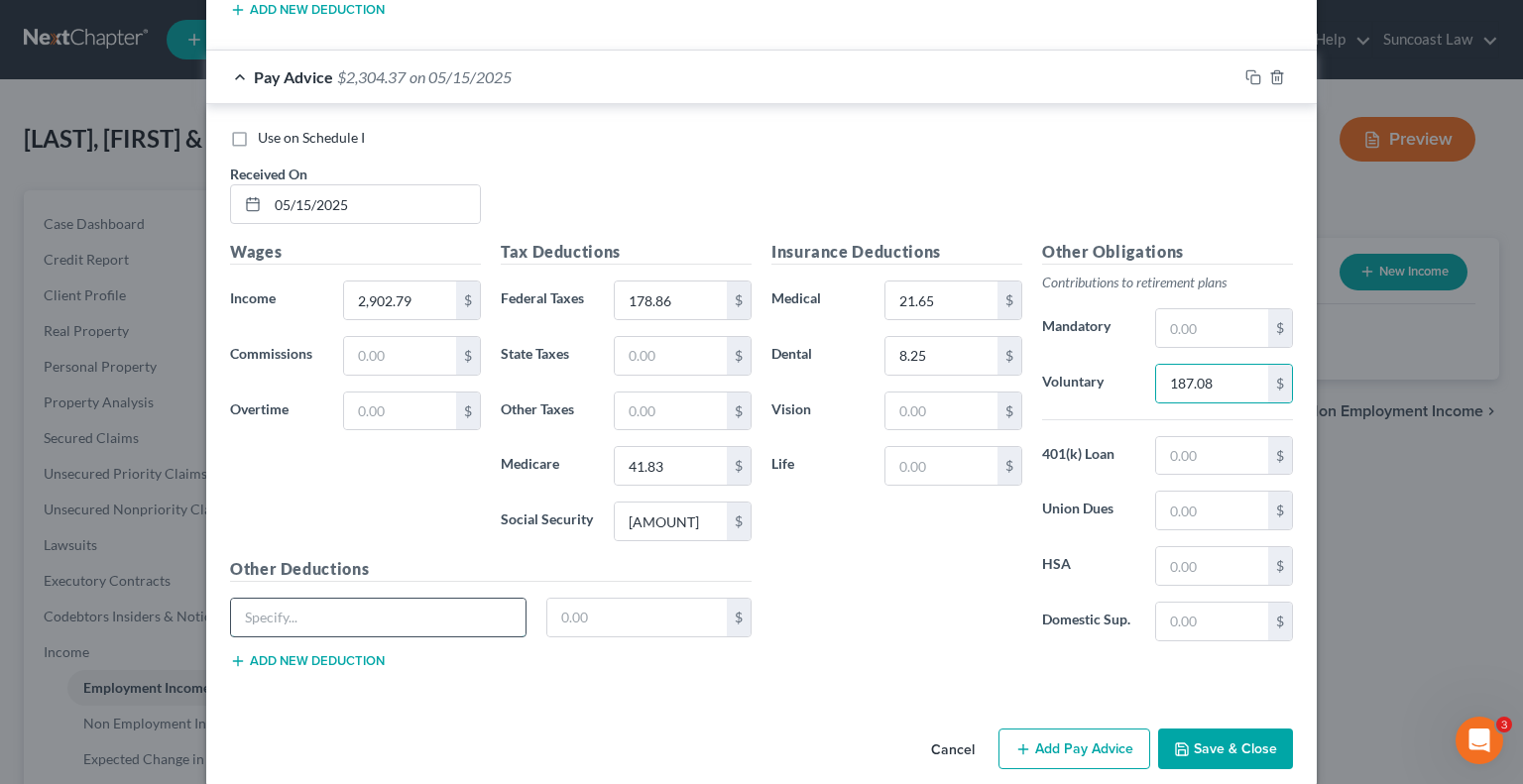 click at bounding box center [378, 617] 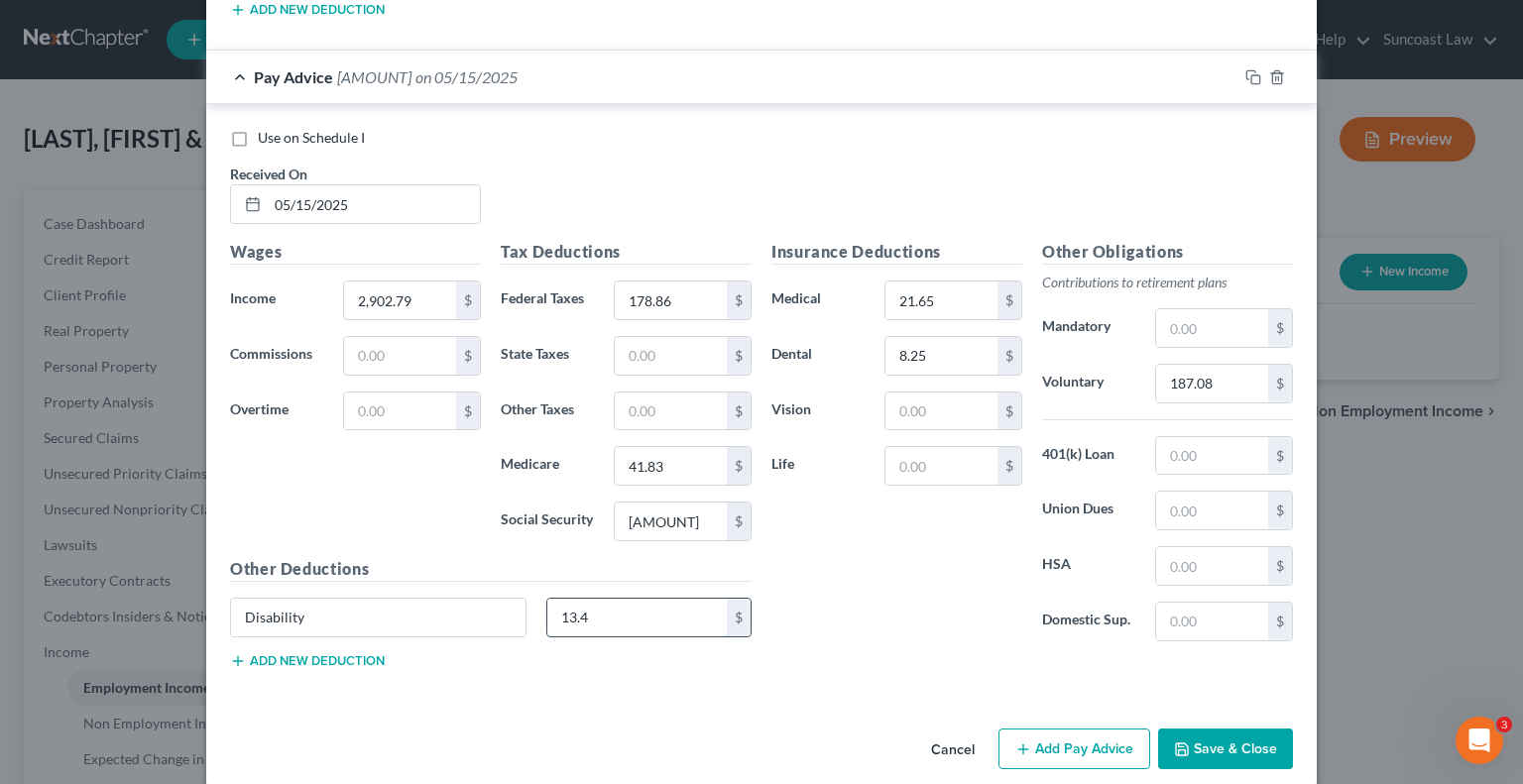click on "13.4" at bounding box center [638, 617] 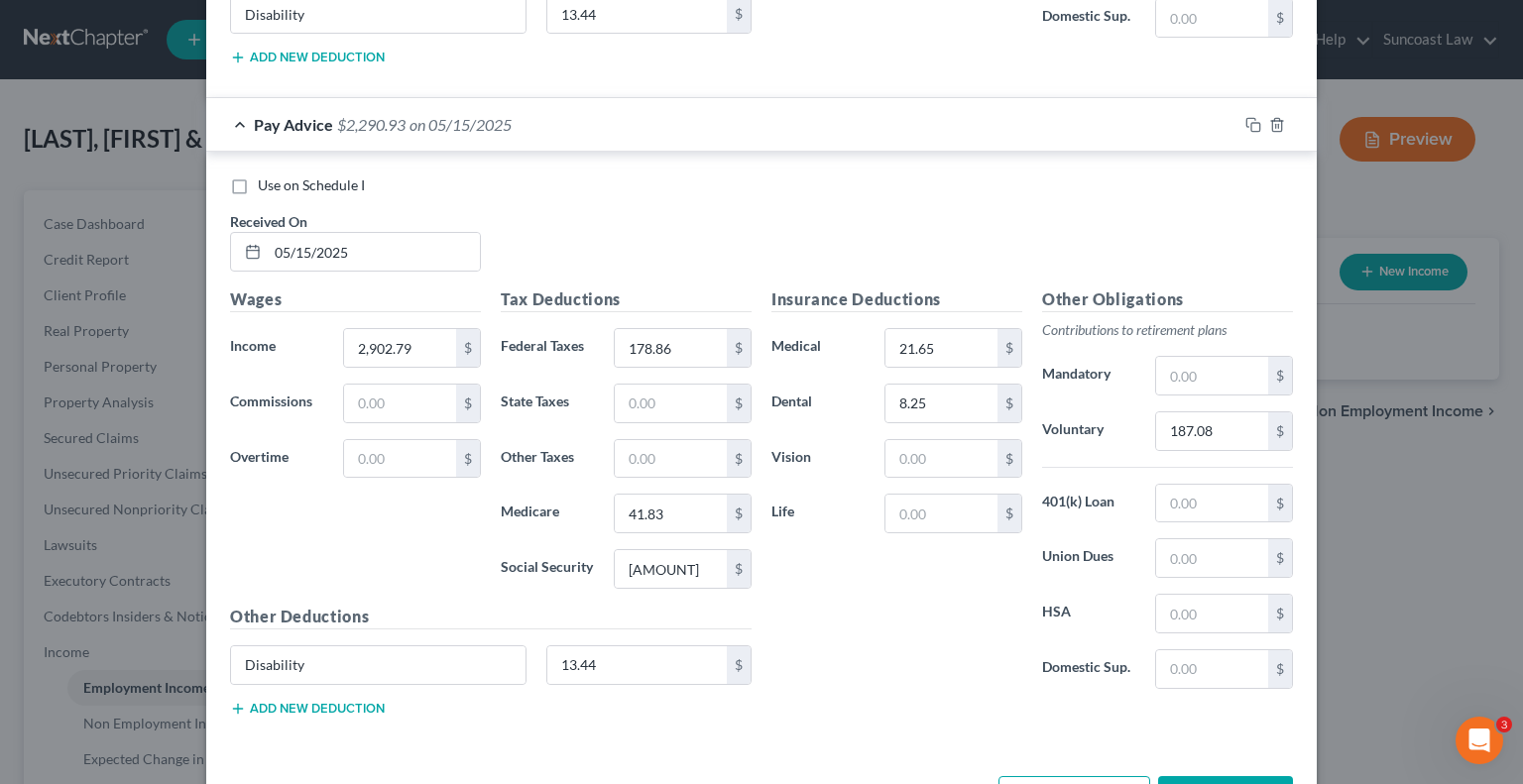 scroll, scrollTop: 4526, scrollLeft: 0, axis: vertical 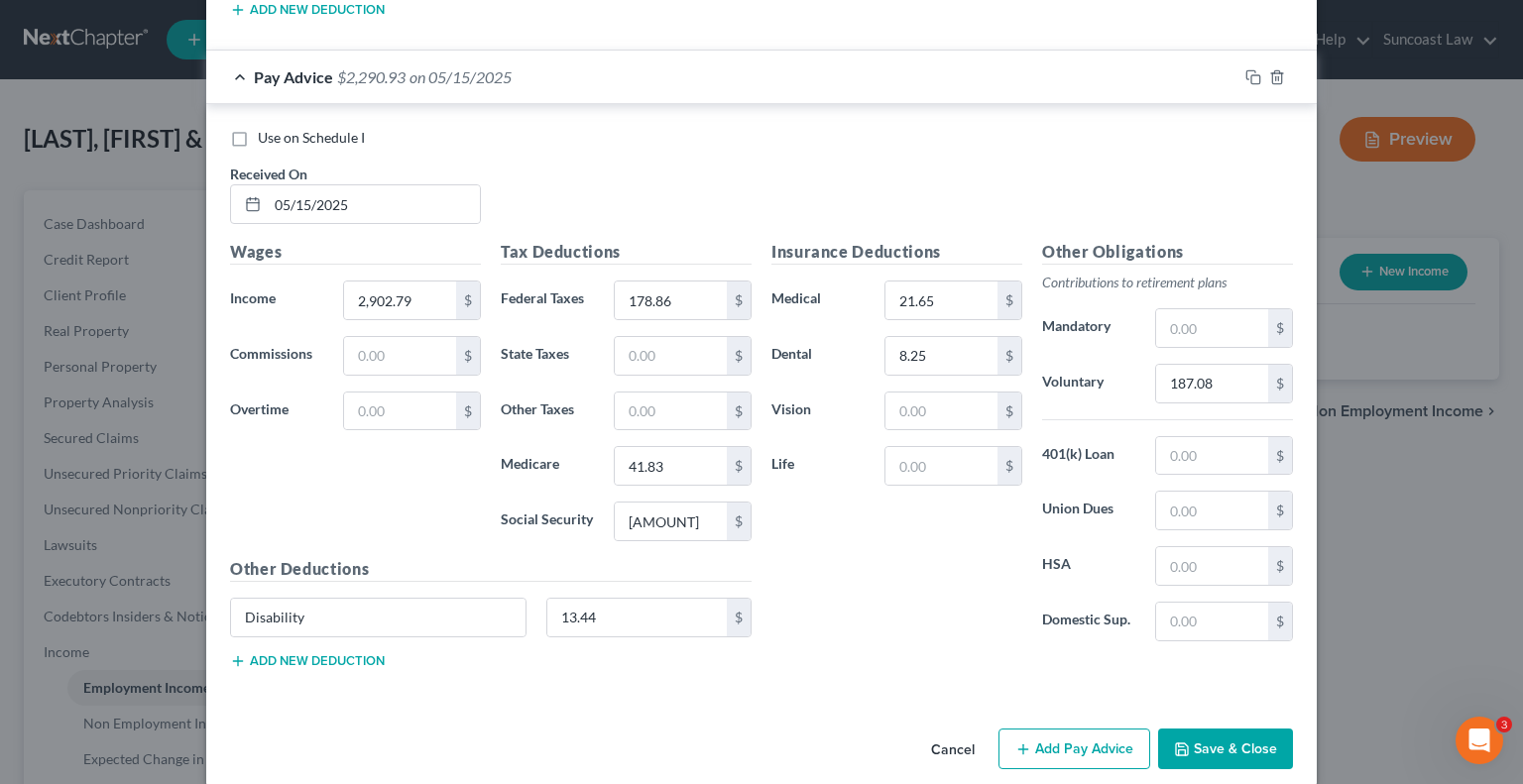 click on "Add Pay Advice" at bounding box center (1074, 749) 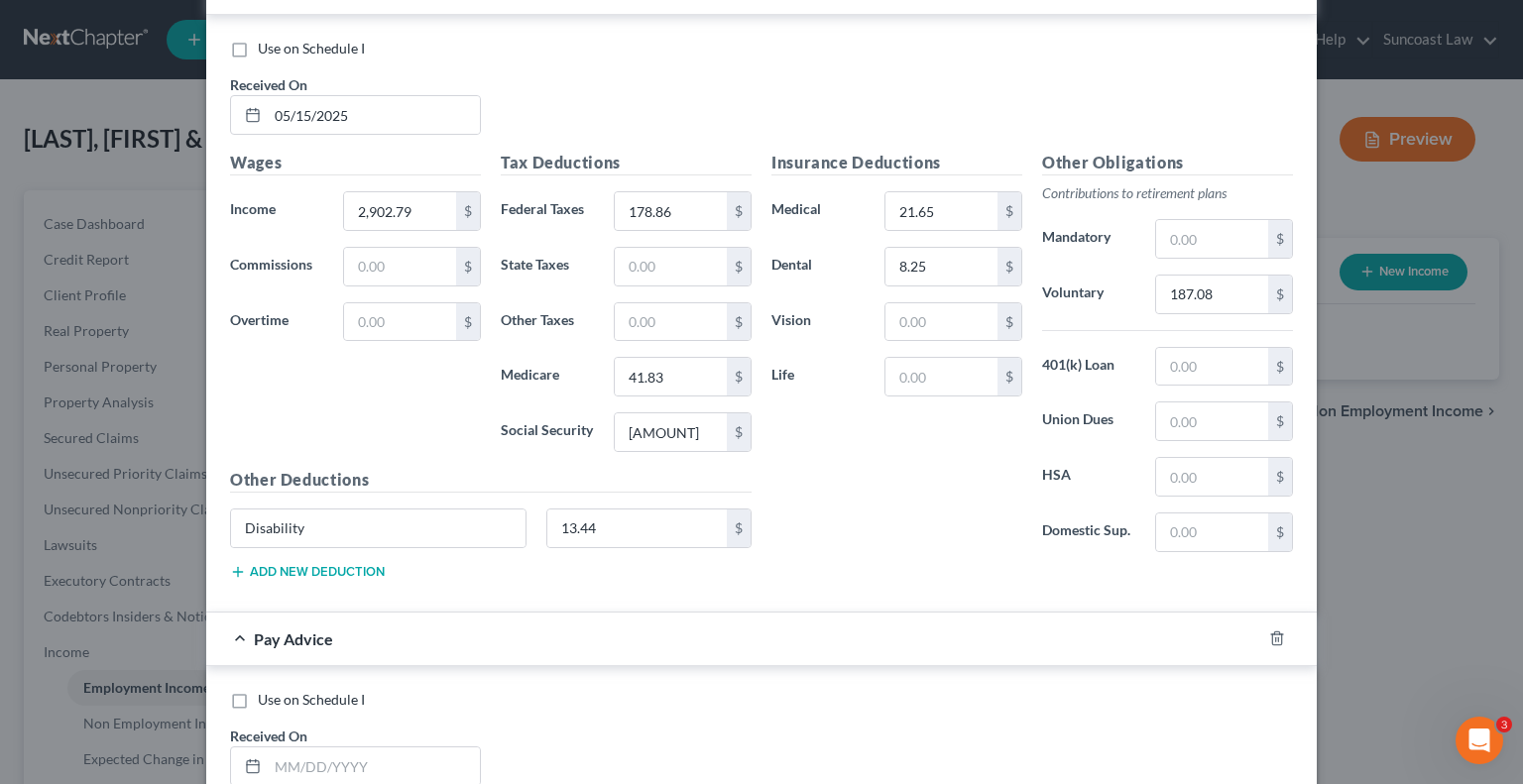 scroll, scrollTop: 4823, scrollLeft: 0, axis: vertical 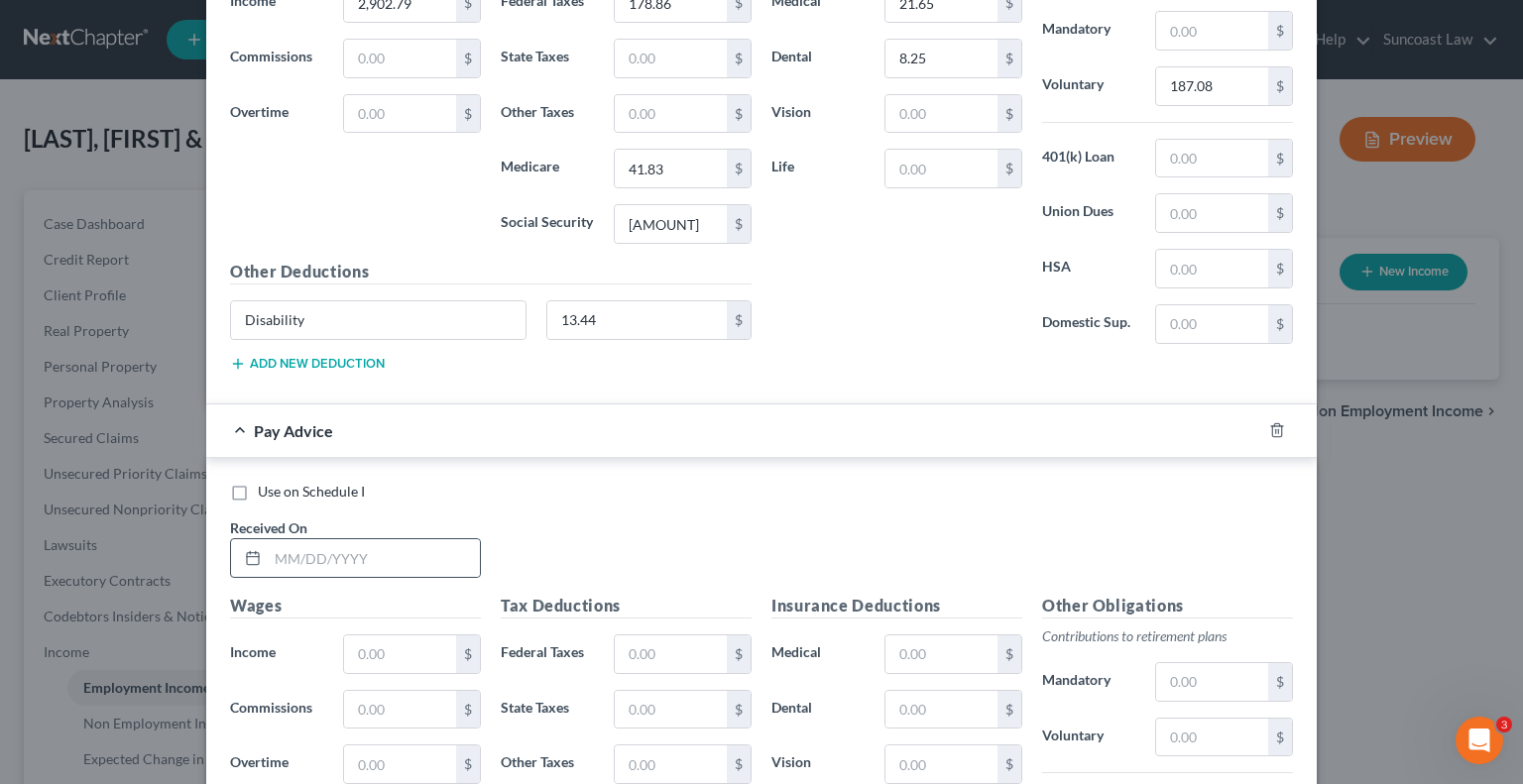 click at bounding box center [355, 558] 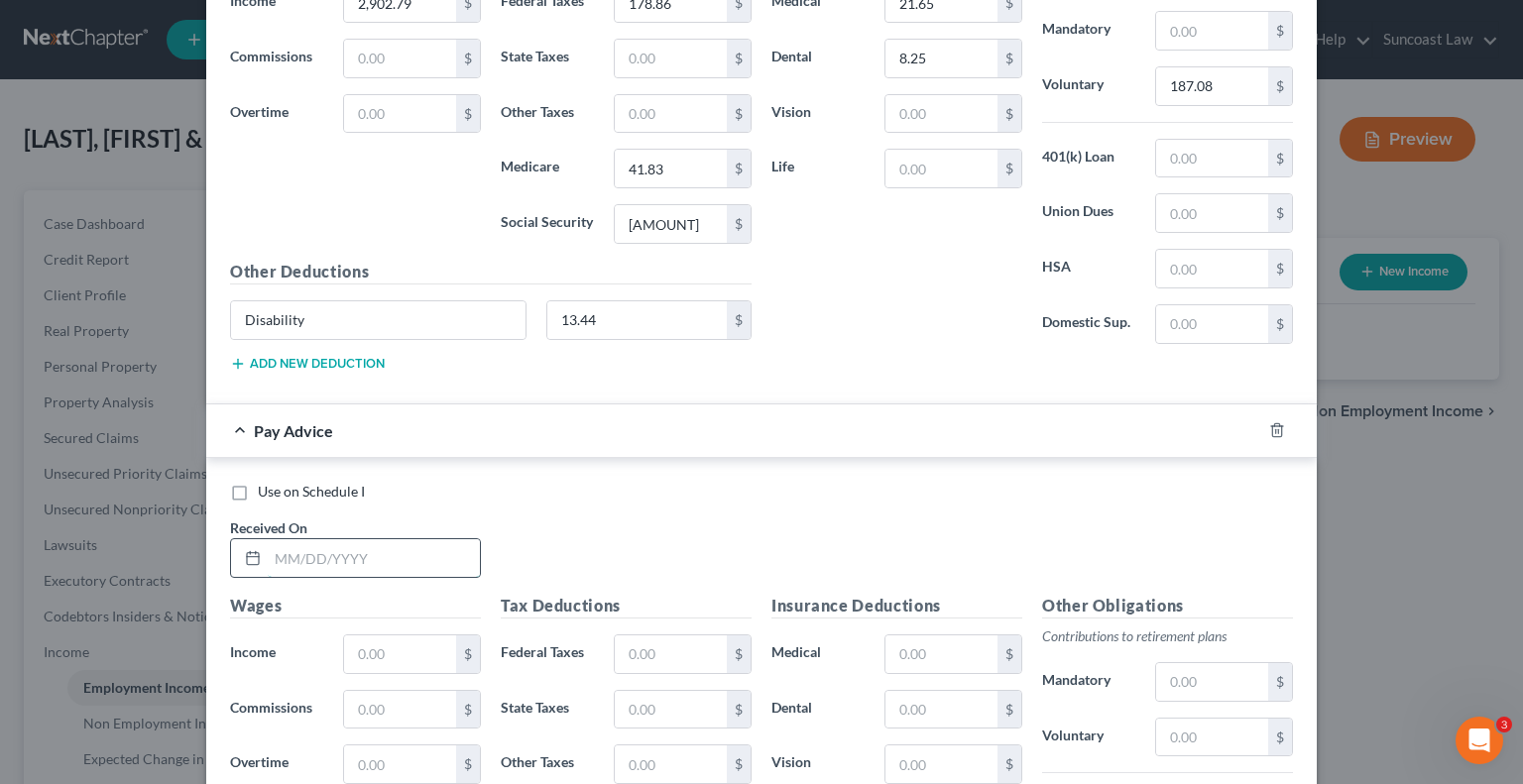 click at bounding box center [374, 558] 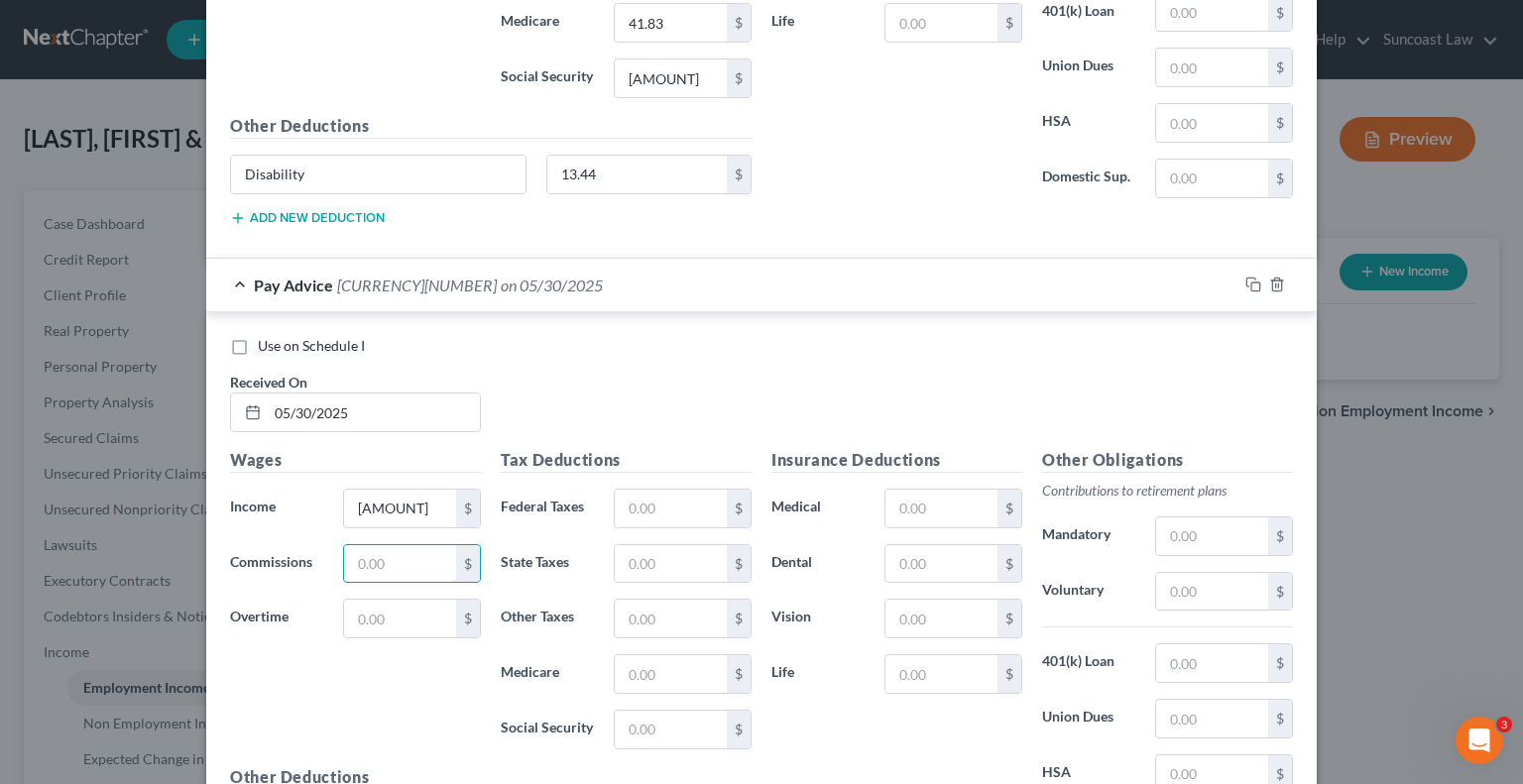 scroll, scrollTop: 5120, scrollLeft: 0, axis: vertical 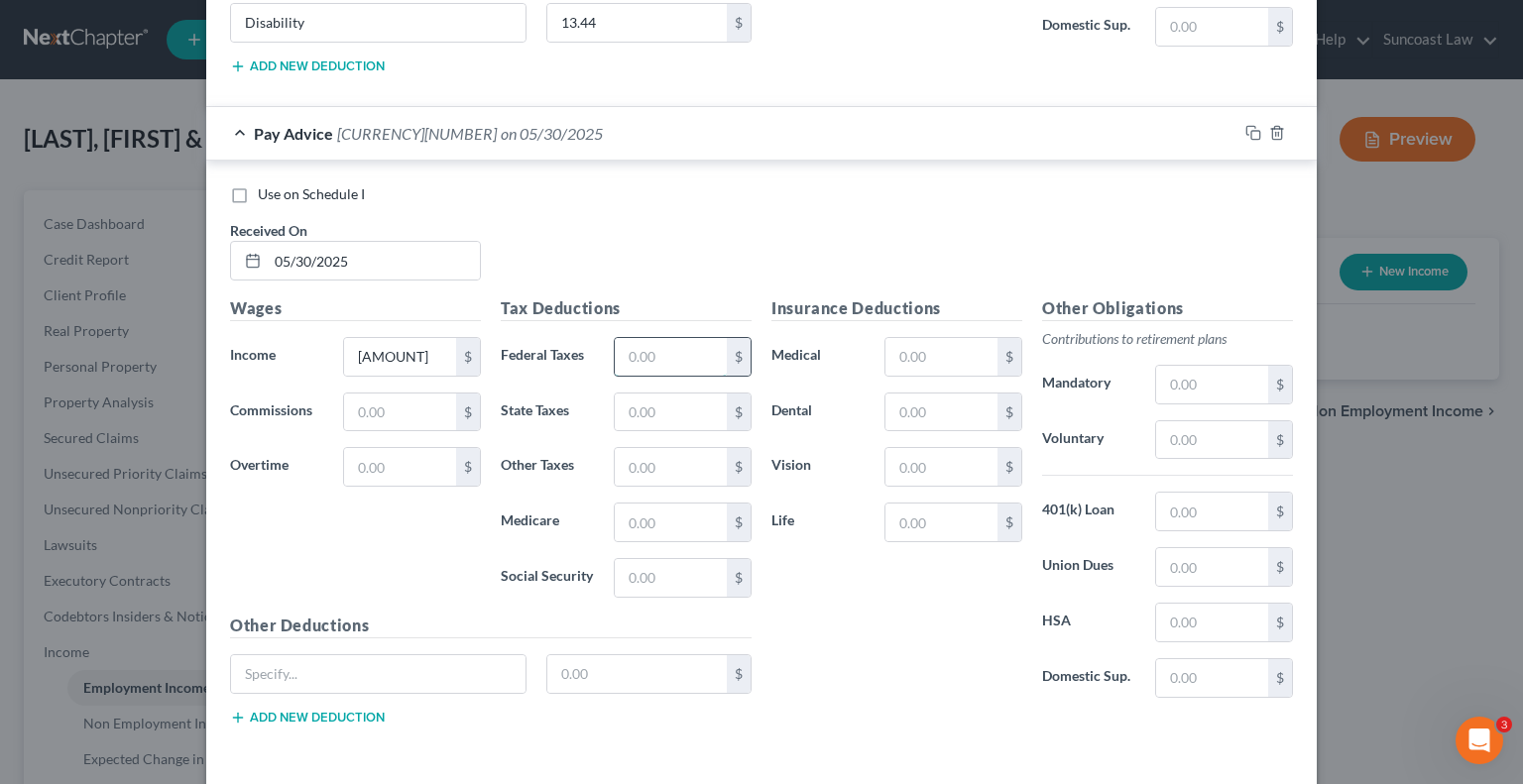 click at bounding box center (670, 357) 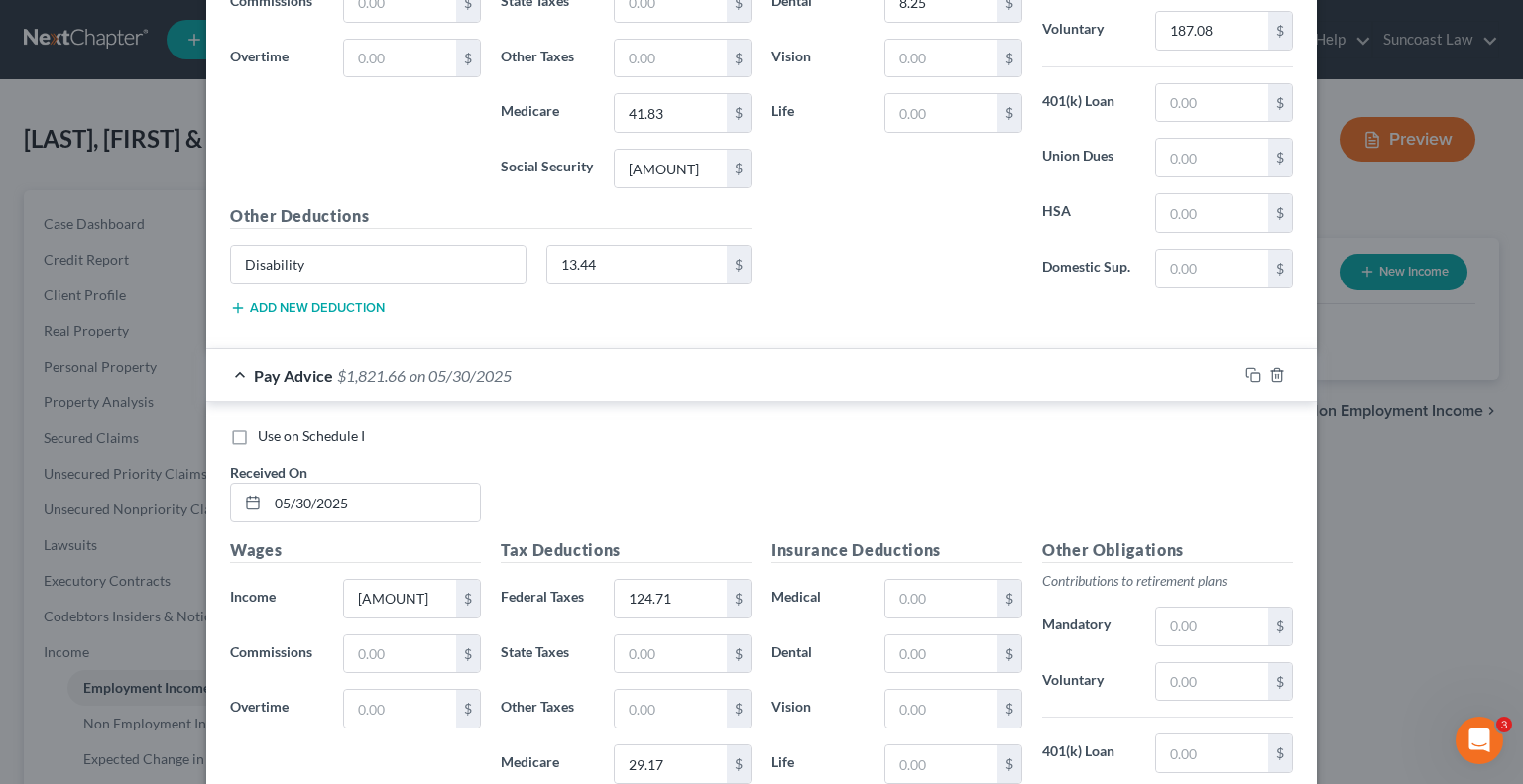 scroll, scrollTop: 4922, scrollLeft: 0, axis: vertical 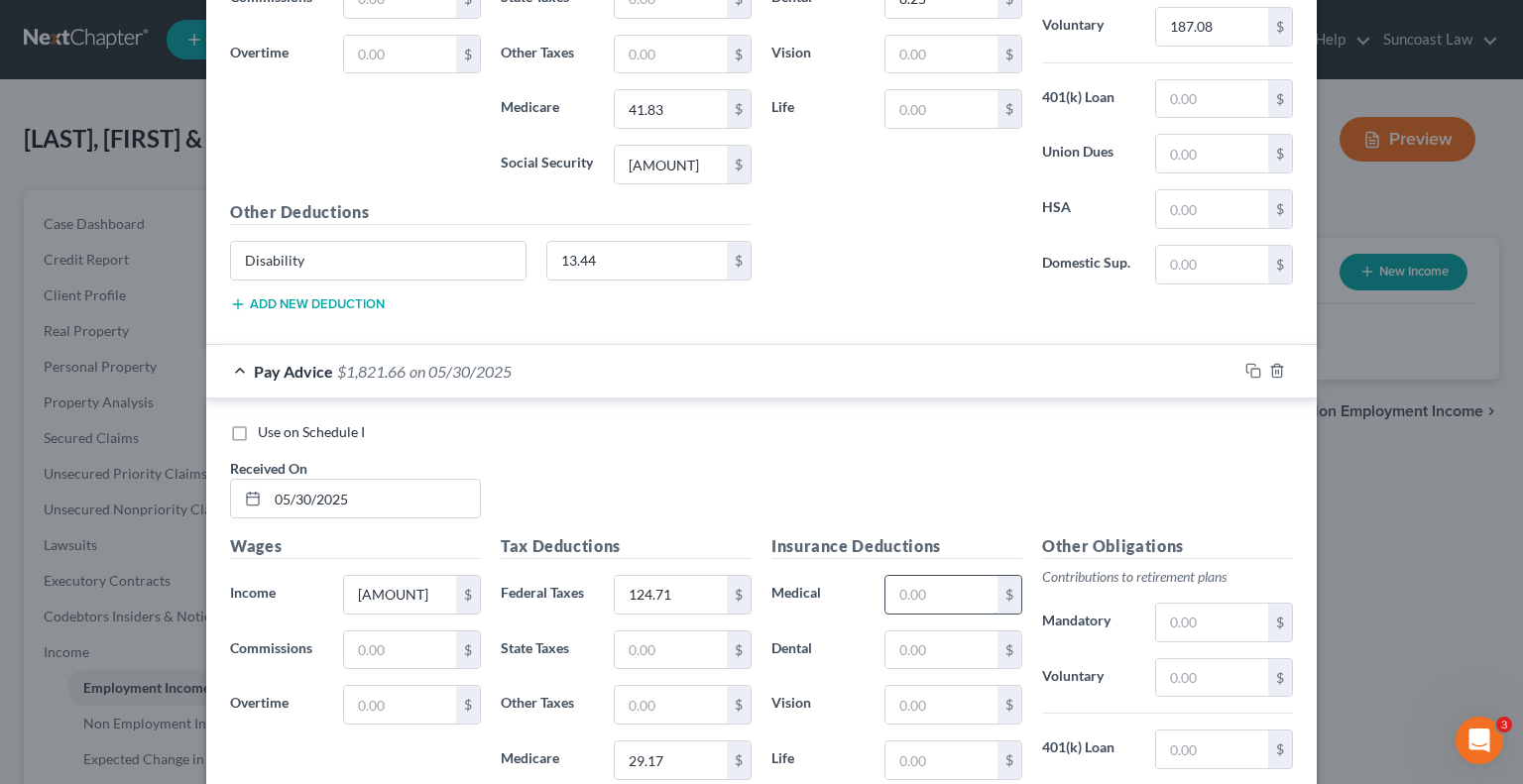 click at bounding box center [941, 595] 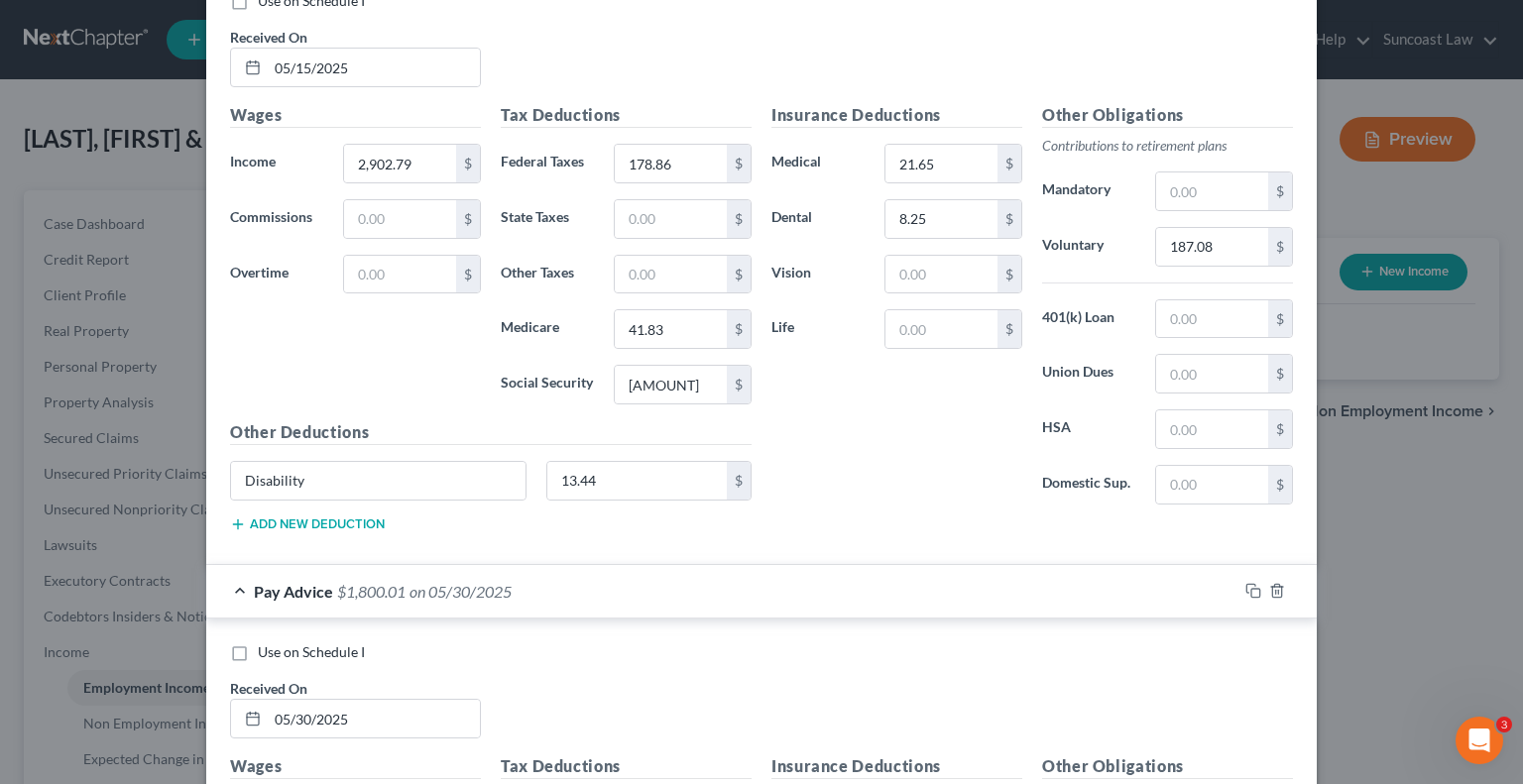 scroll, scrollTop: 4823, scrollLeft: 0, axis: vertical 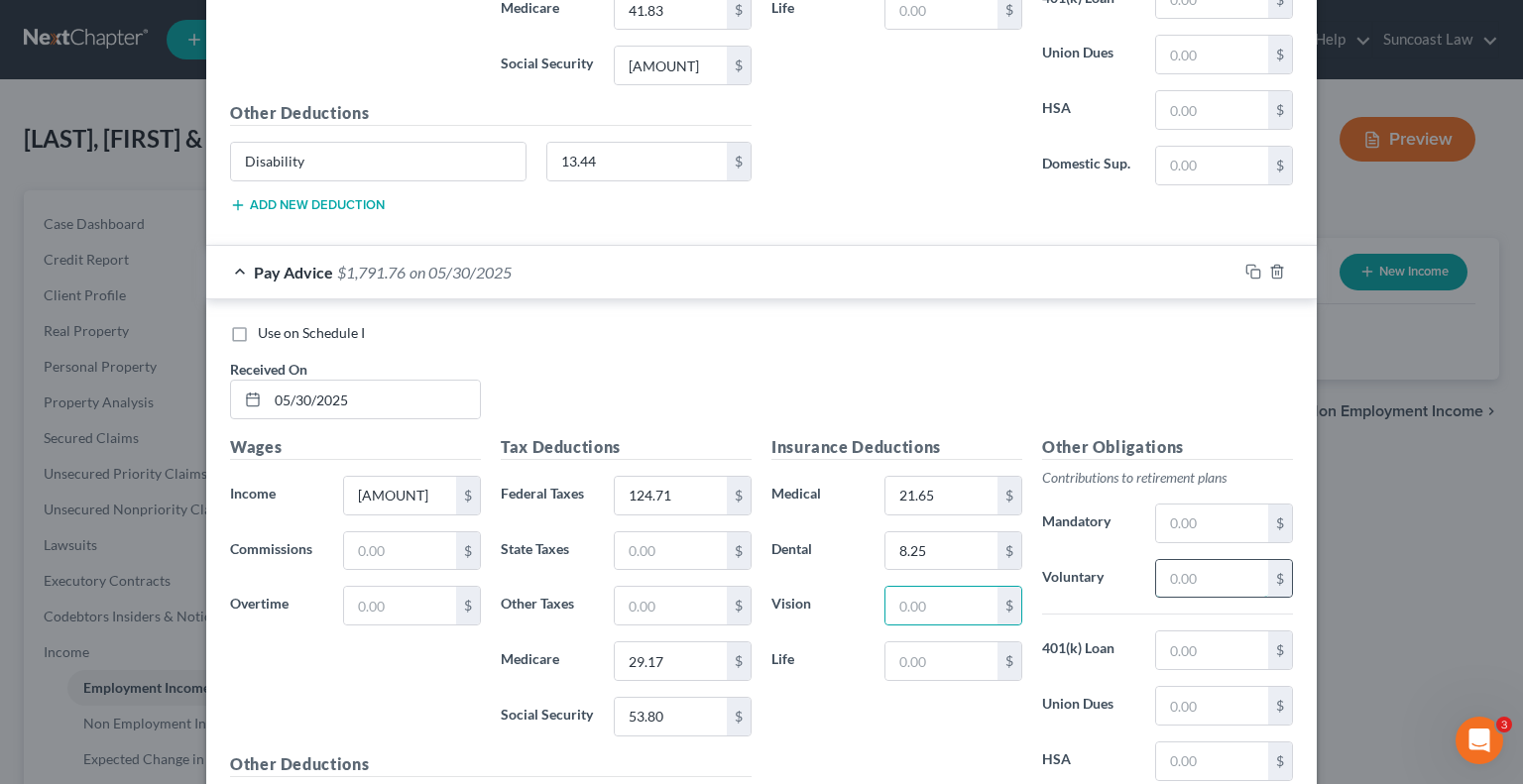 click at bounding box center (1212, 579) 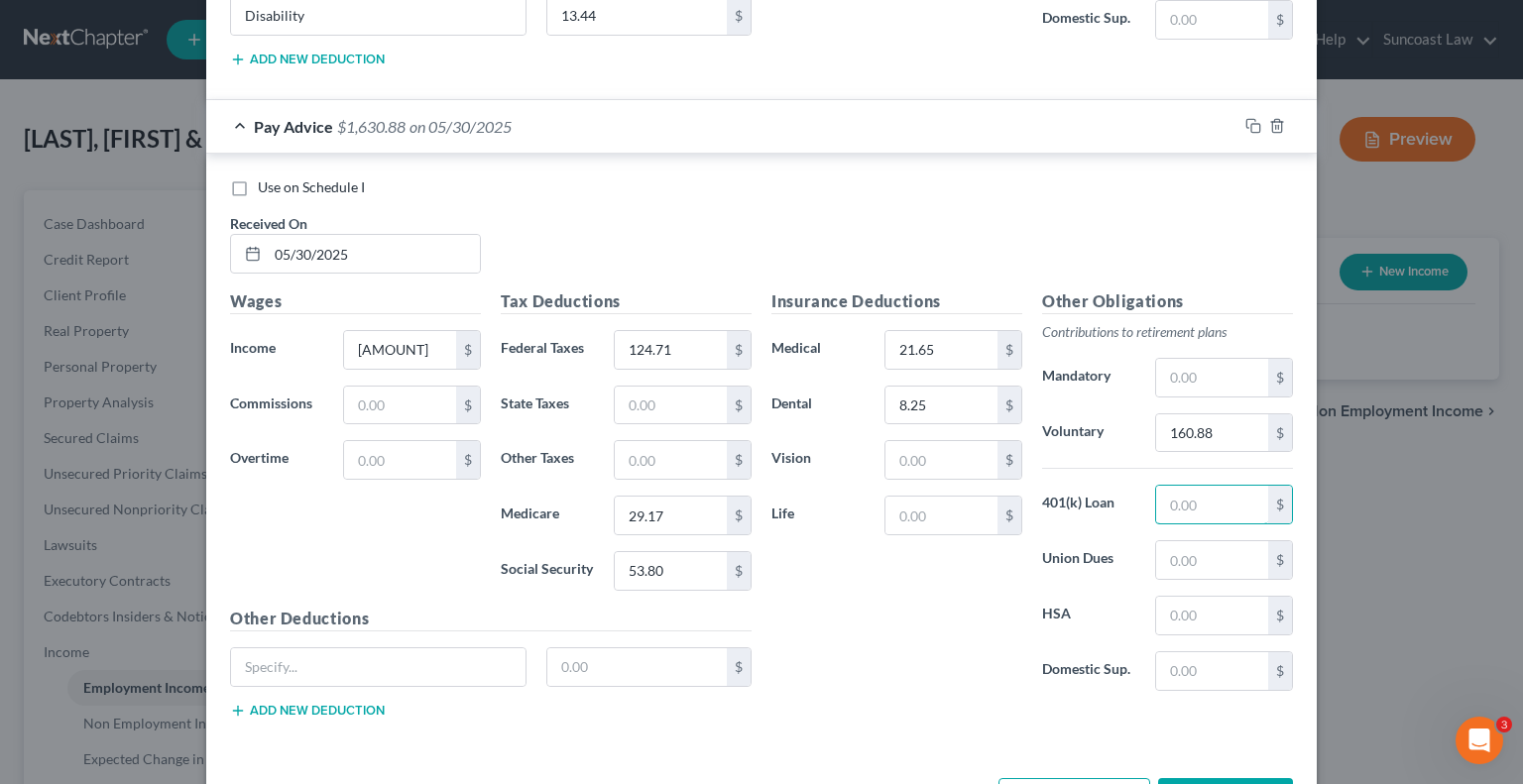scroll, scrollTop: 5174, scrollLeft: 0, axis: vertical 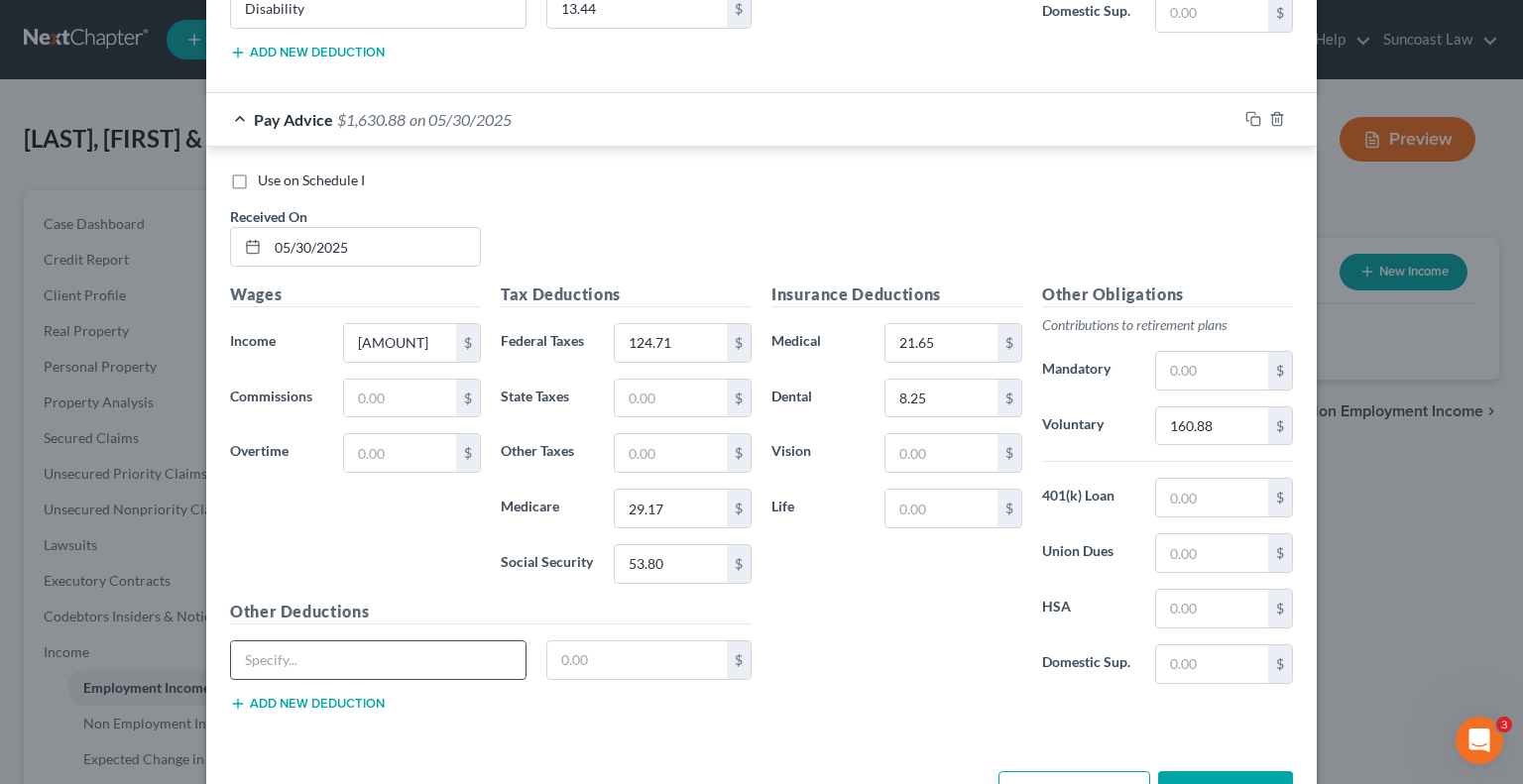 click at bounding box center (378, 660) 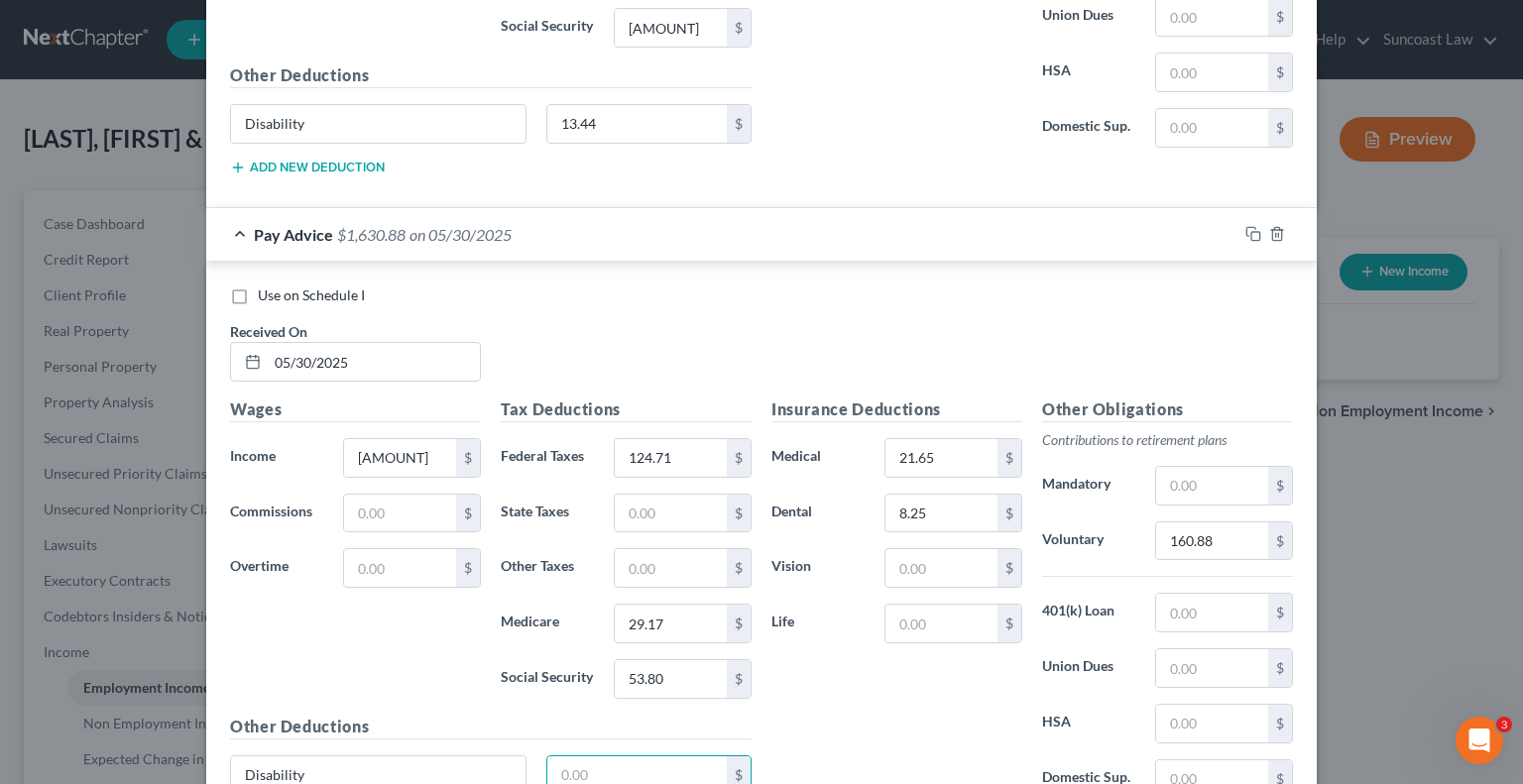scroll, scrollTop: 5174, scrollLeft: 0, axis: vertical 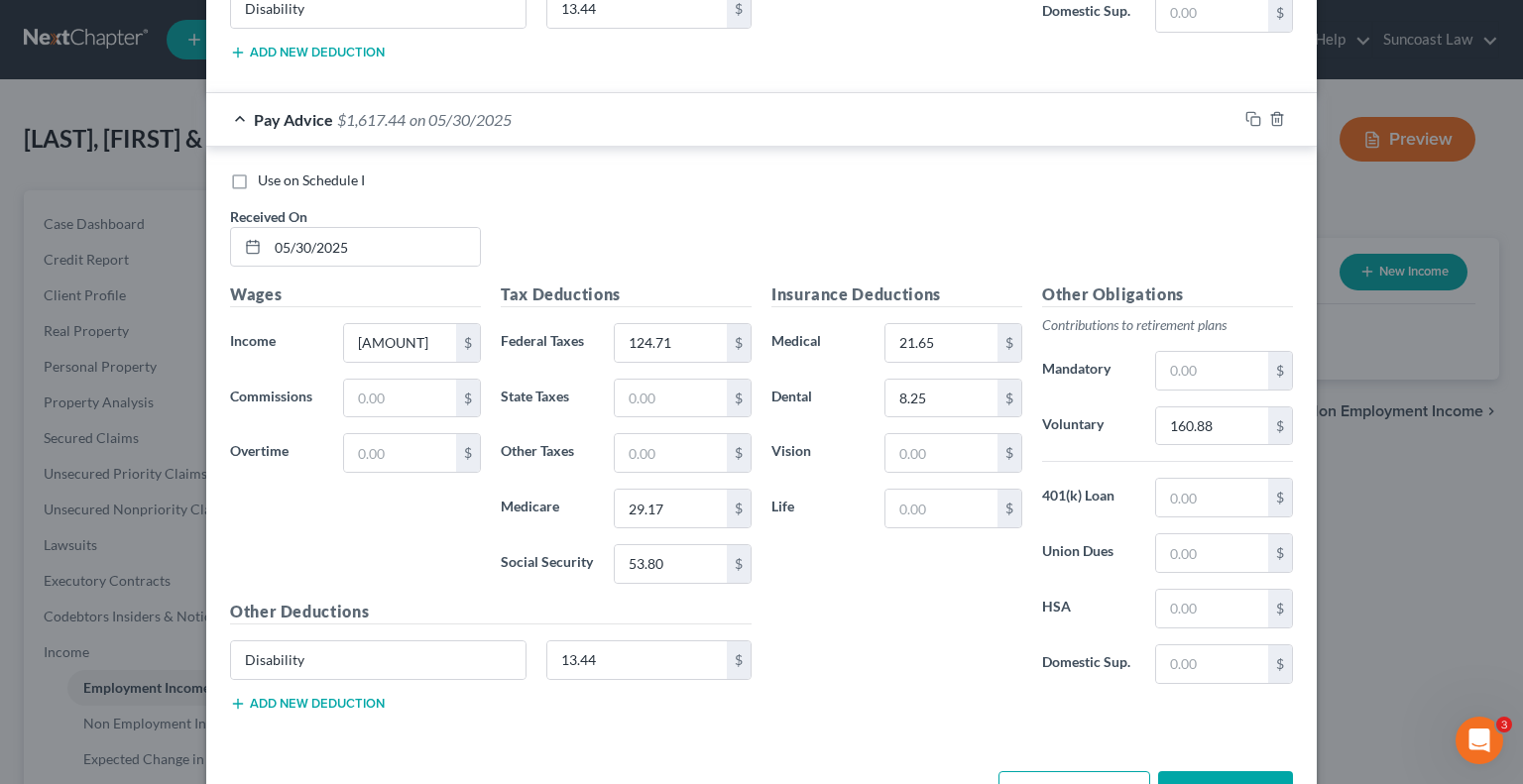 click on "Save & Close" at bounding box center [1226, 792] 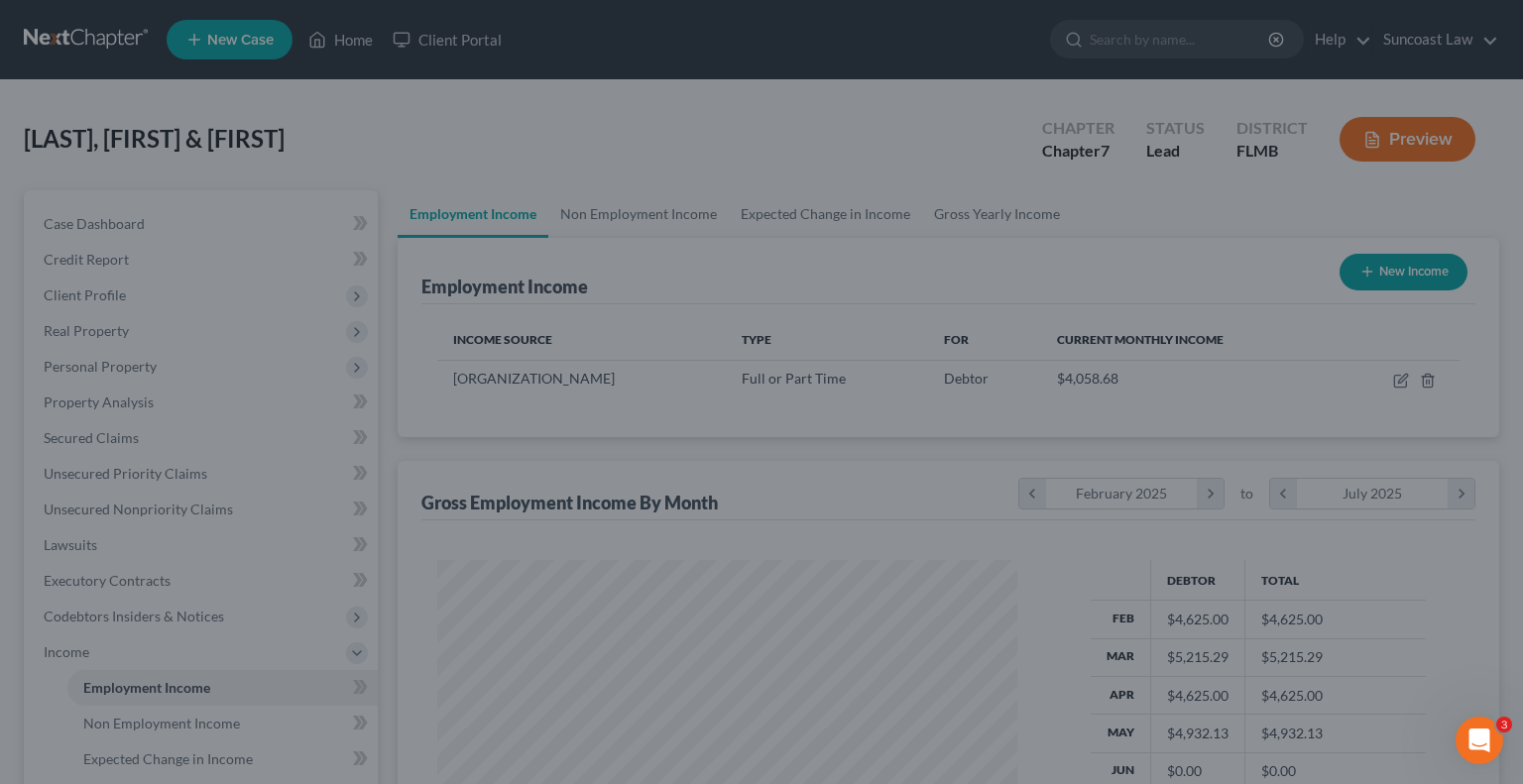 scroll, scrollTop: 990797, scrollLeft: 990917, axis: both 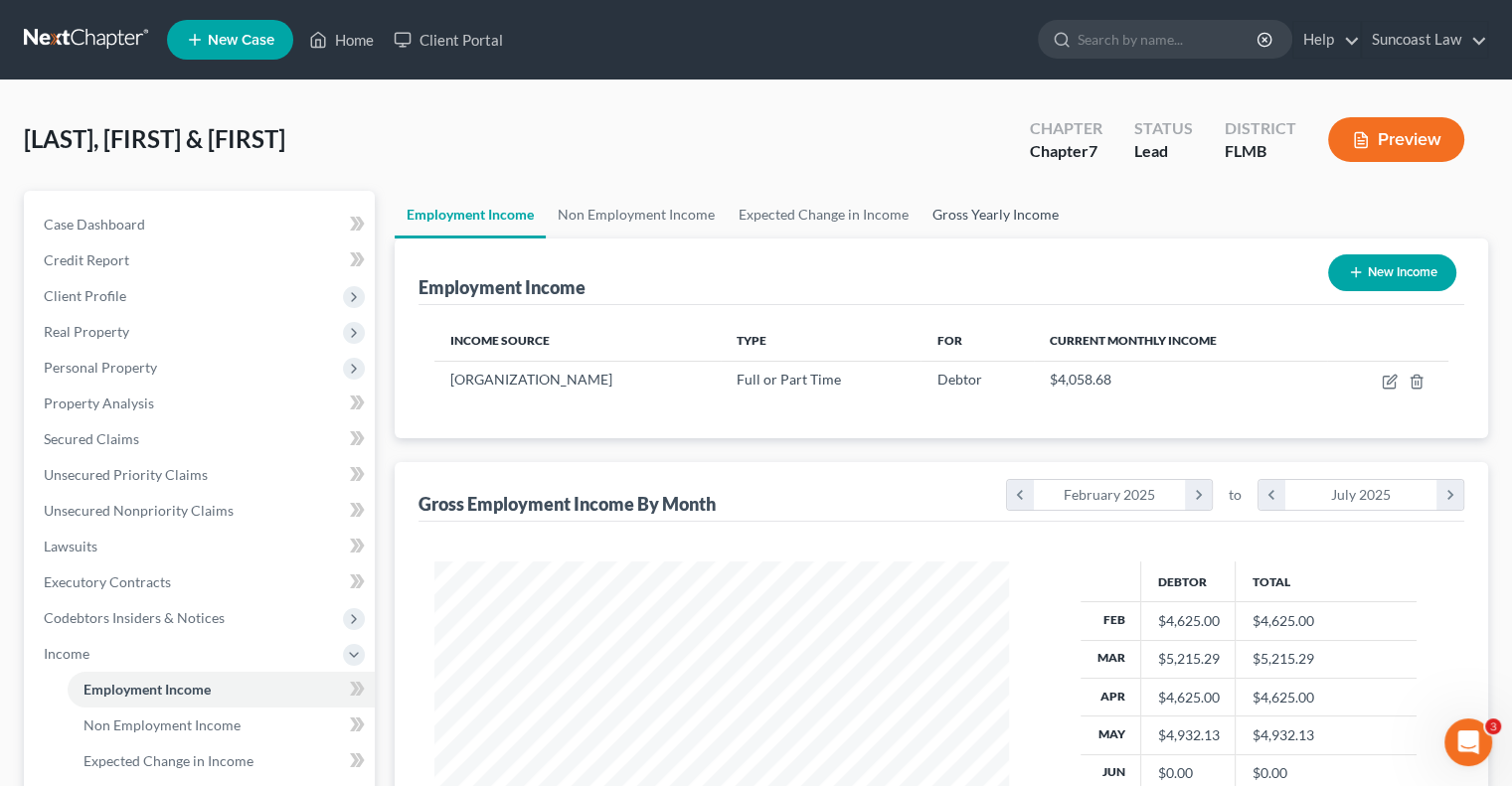 click on "Gross Yearly Income" at bounding box center [995, 215] 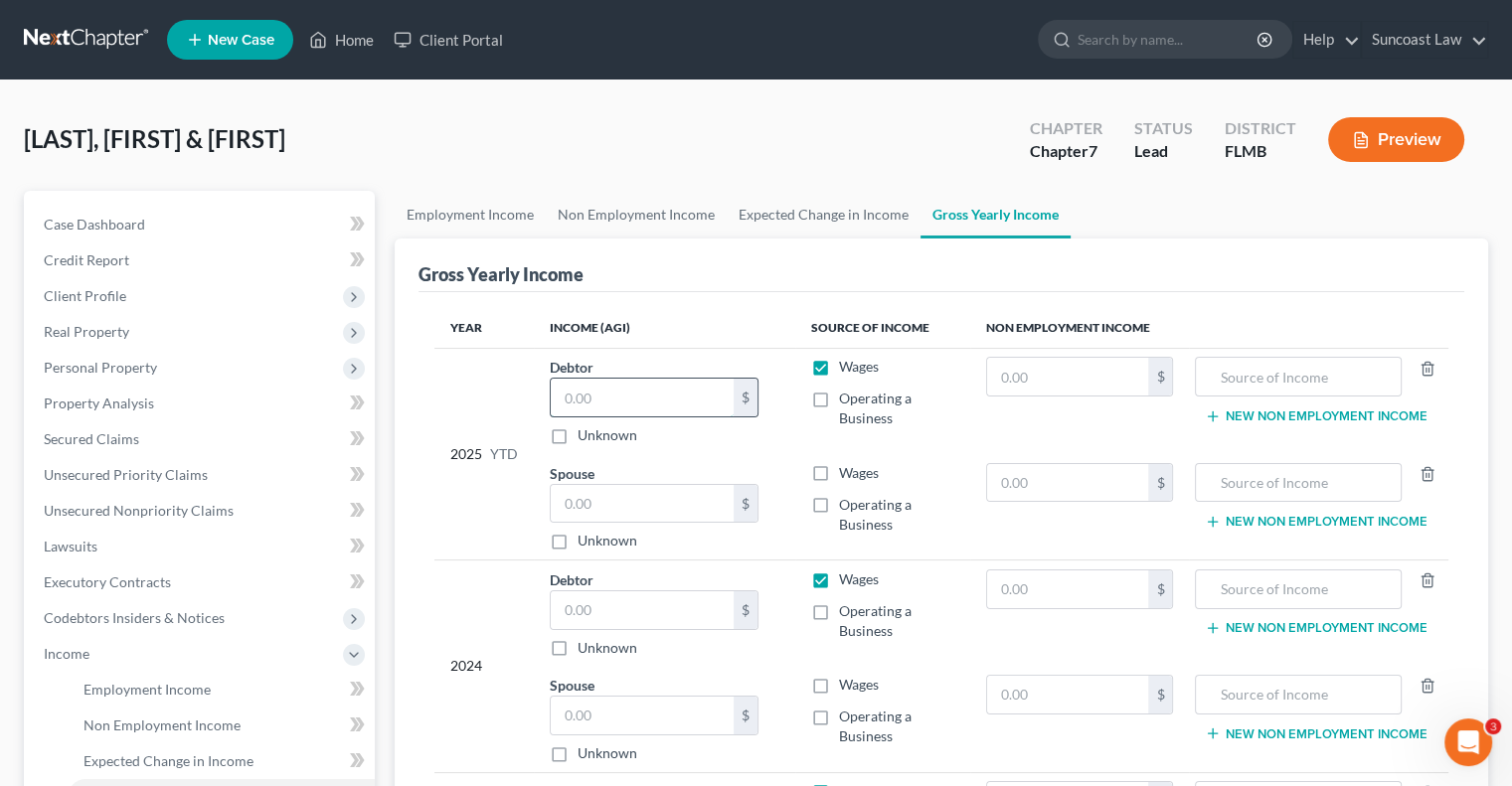 click at bounding box center (642, 397) 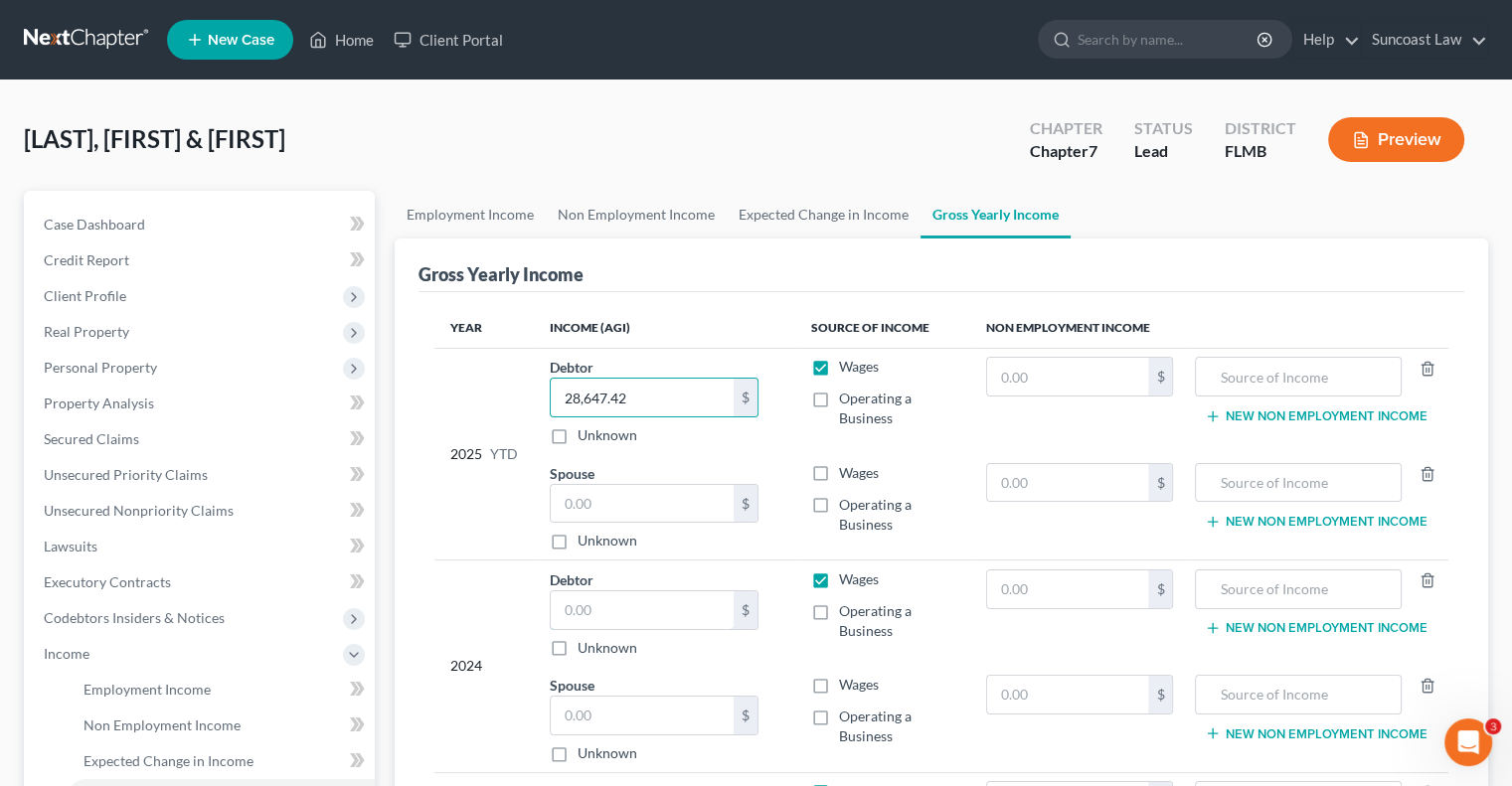 drag, startPoint x: 636, startPoint y: 602, endPoint x: 671, endPoint y: 573, distance: 45.453273 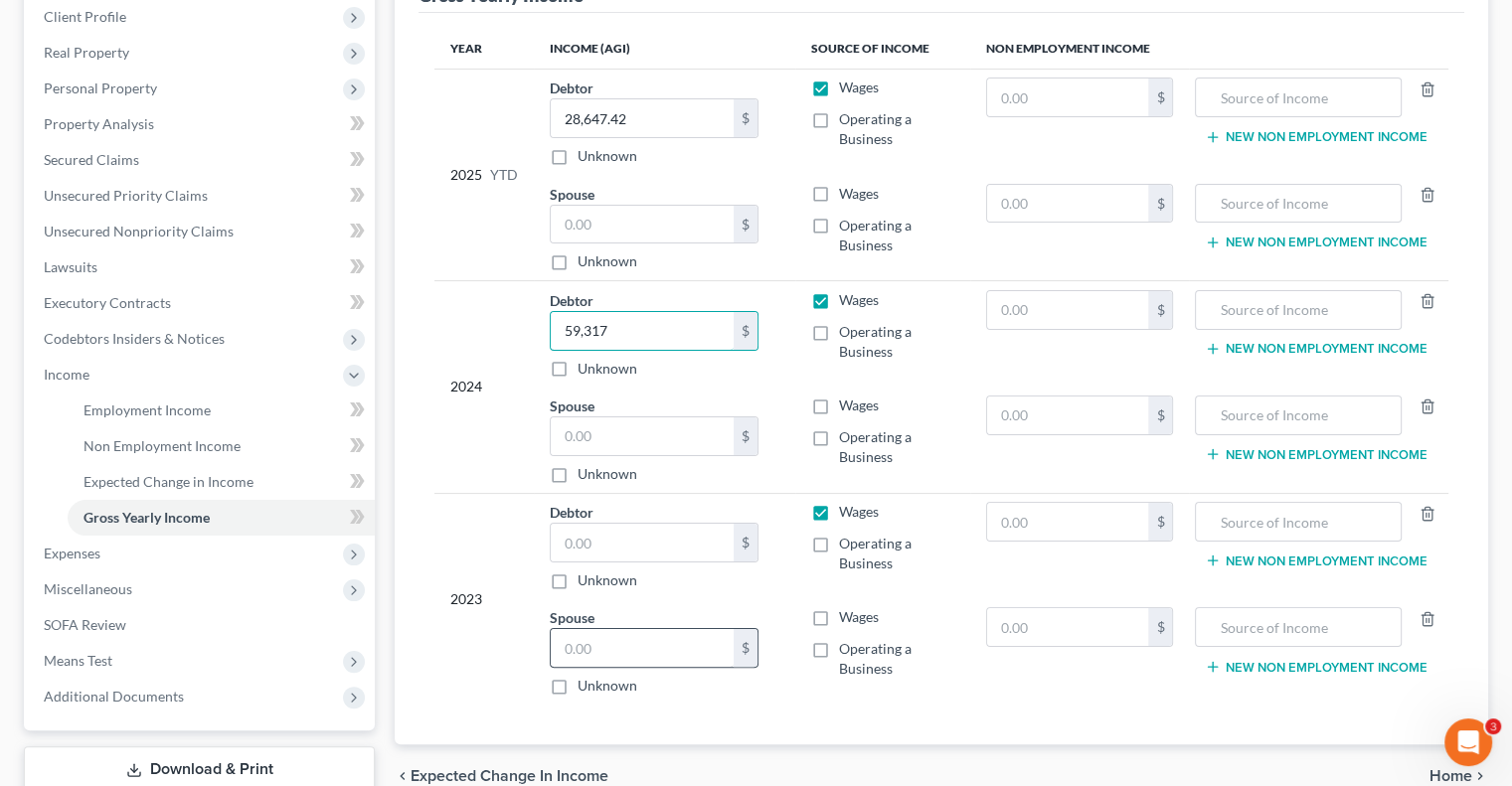 scroll, scrollTop: 298, scrollLeft: 0, axis: vertical 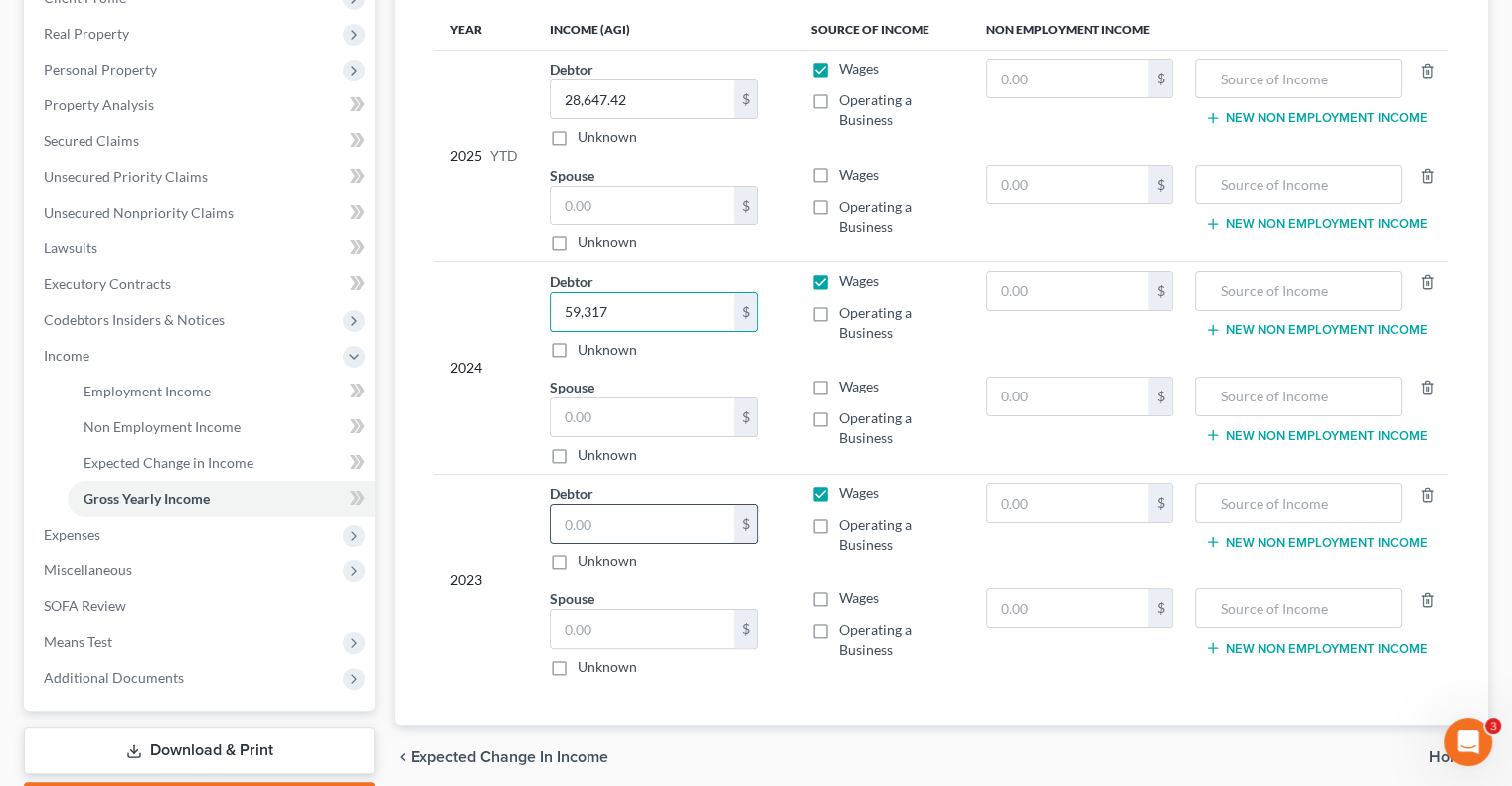click at bounding box center [642, 524] 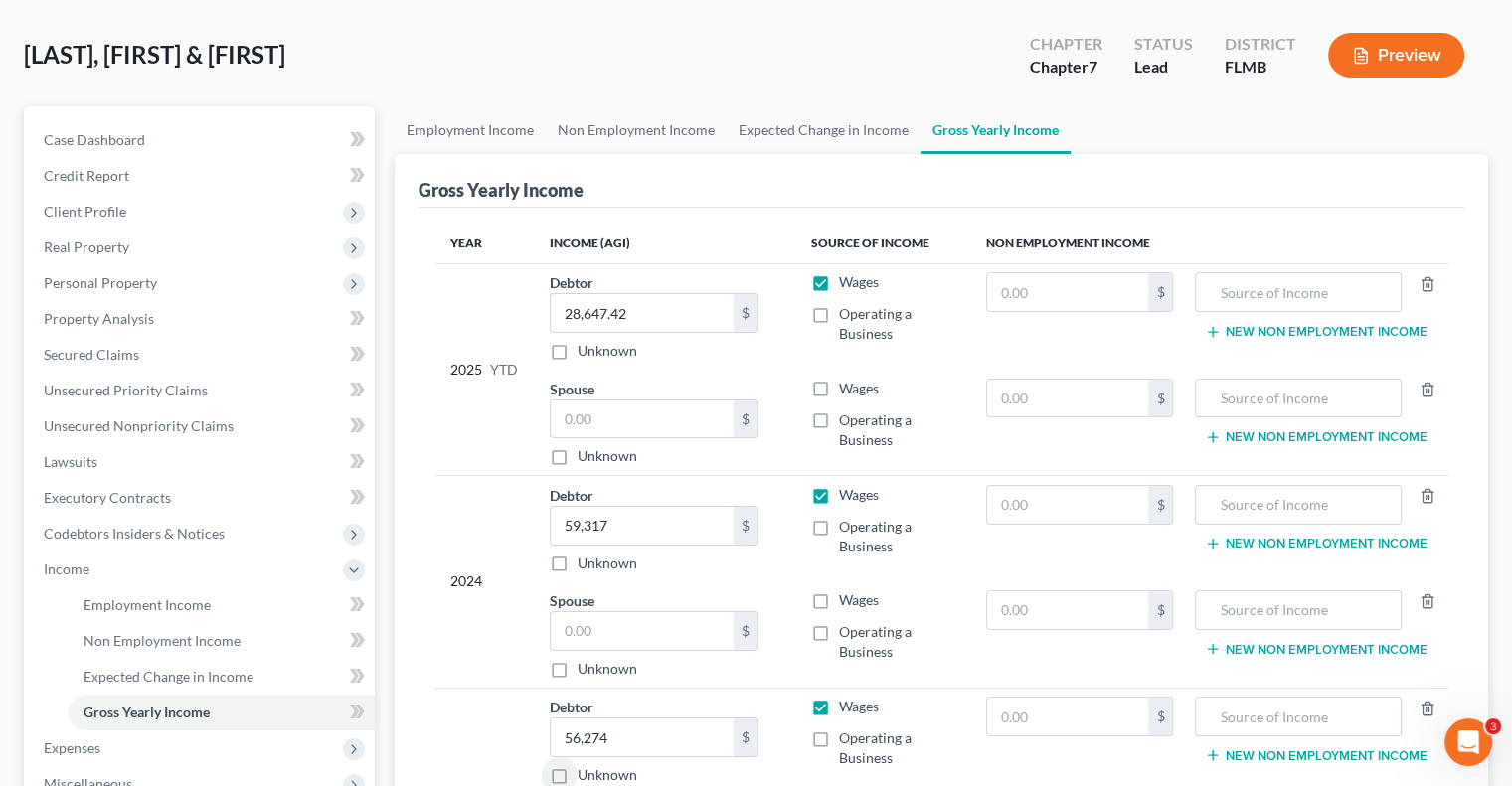 scroll, scrollTop: 0, scrollLeft: 0, axis: both 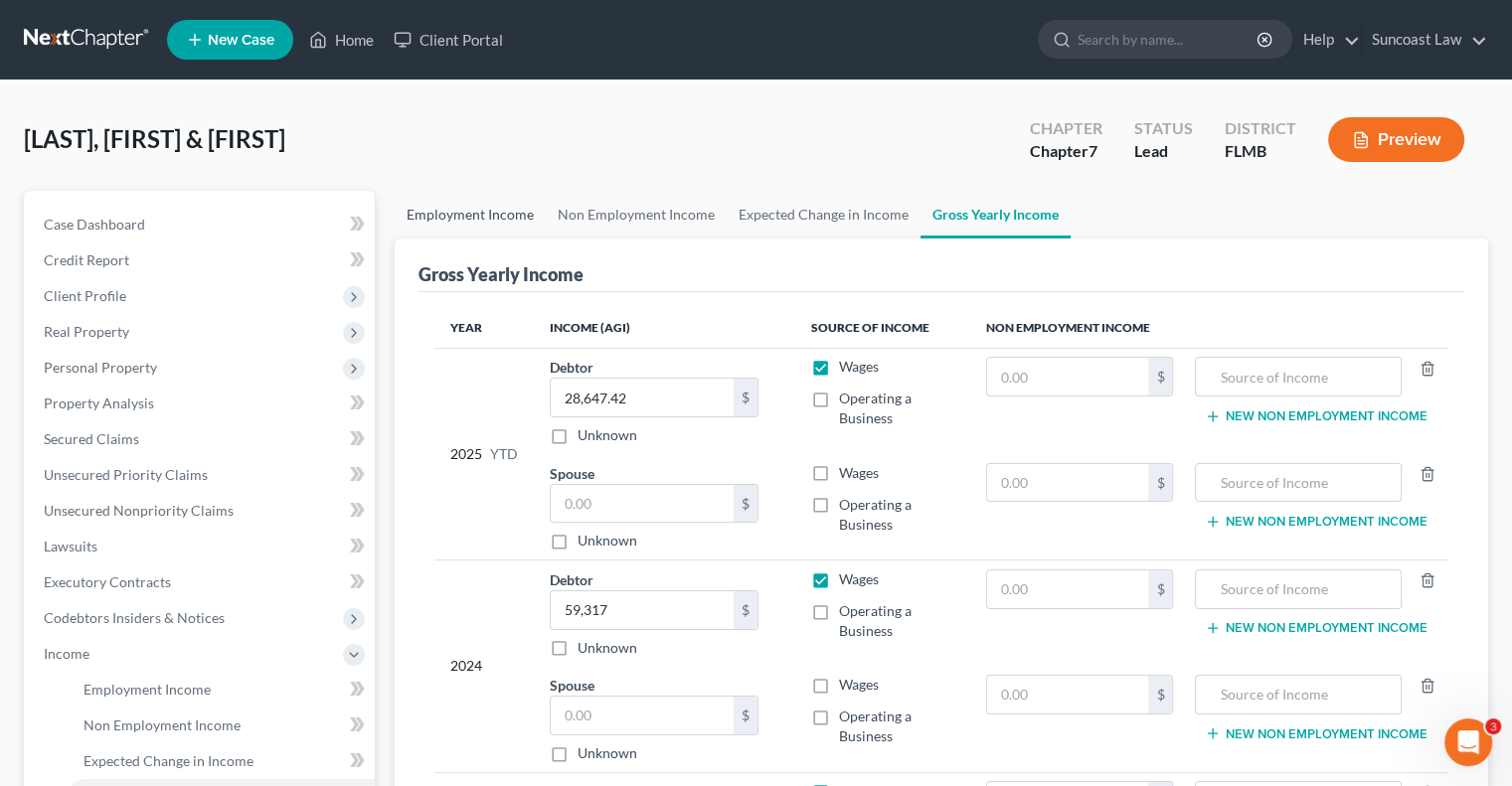 click on "Employment Income" at bounding box center (470, 215) 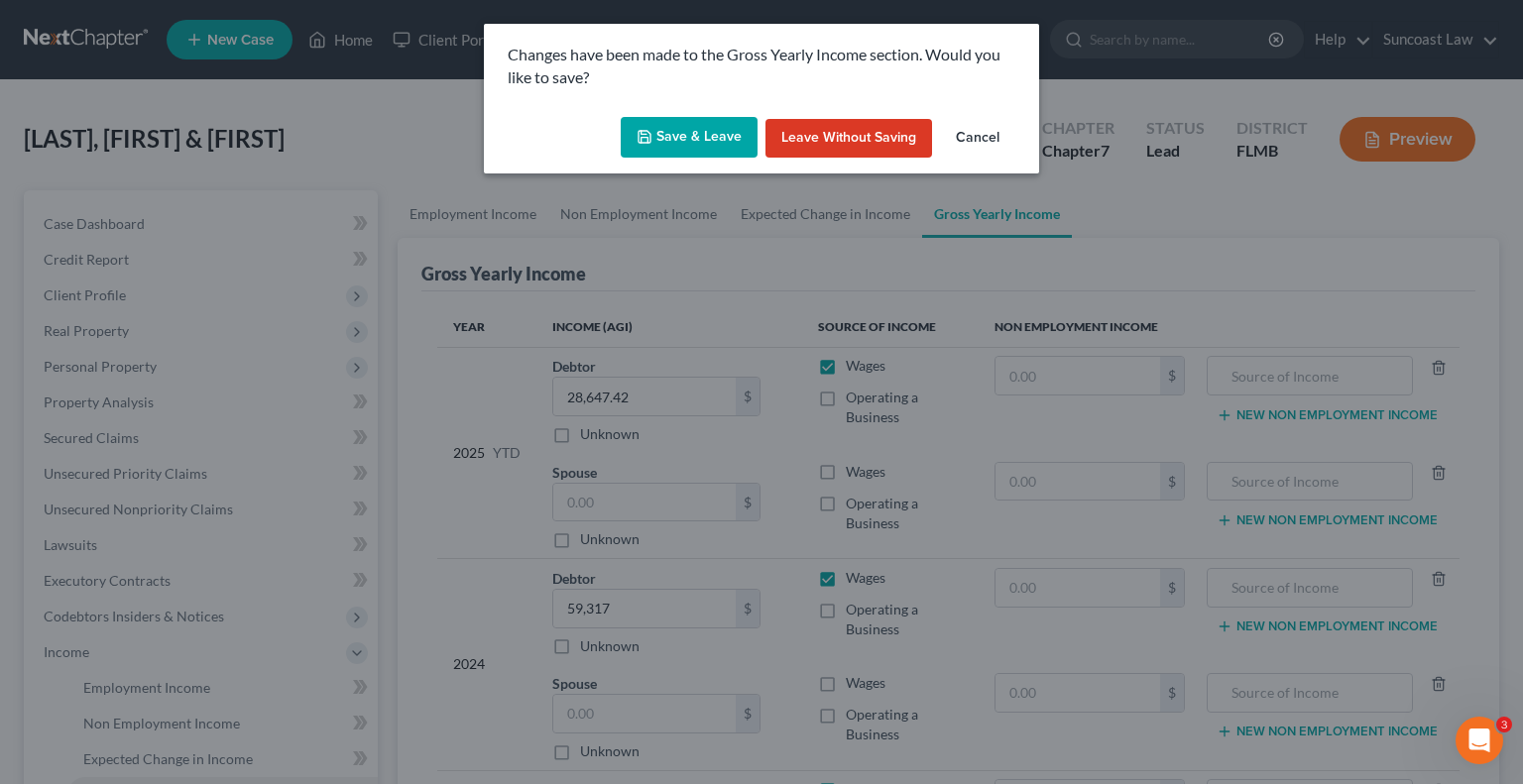 click on "Save & Leave" at bounding box center (689, 138) 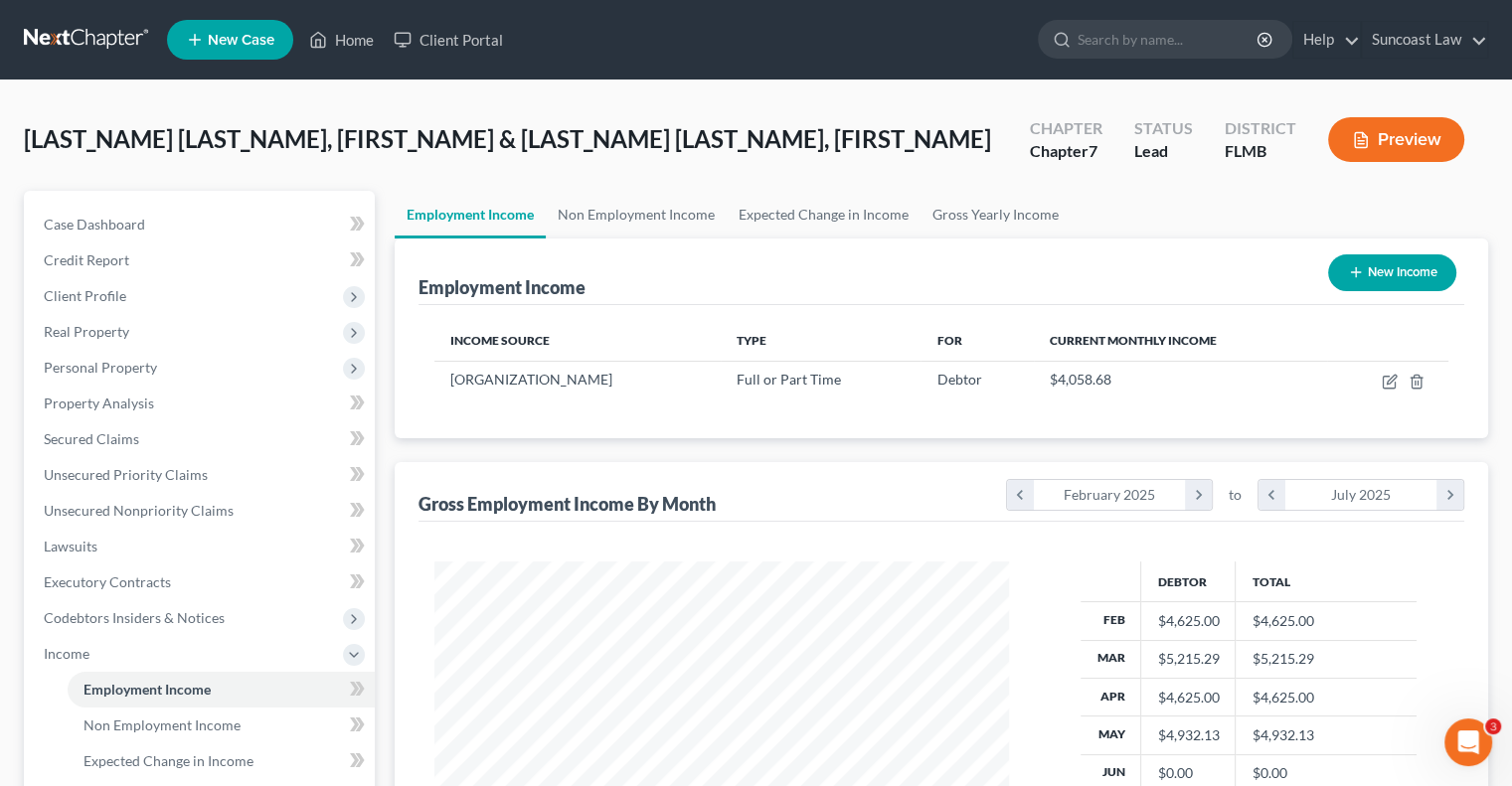 scroll, scrollTop: 993324, scrollLeft: 993468, axis: both 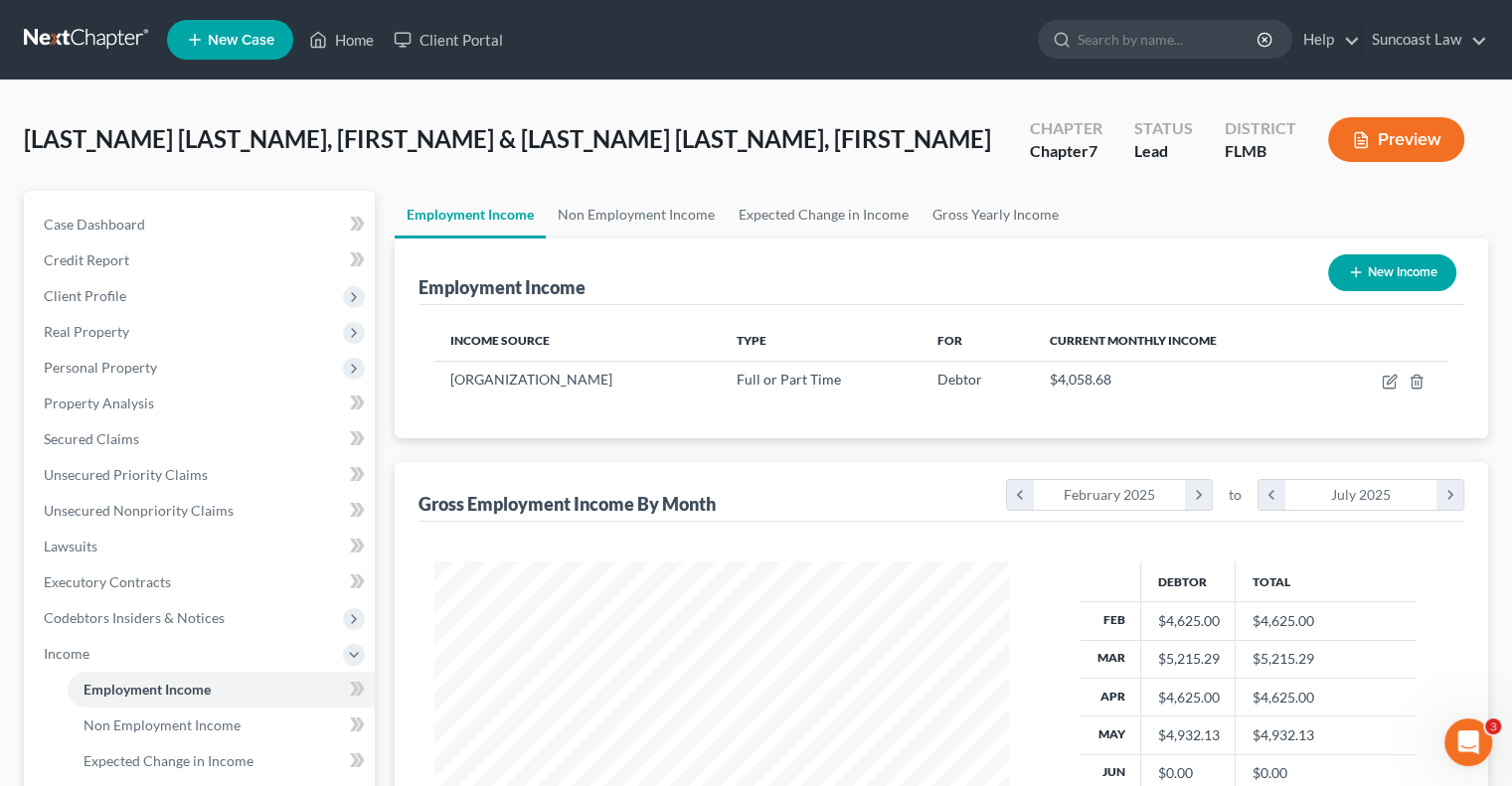 click on "New Income" at bounding box center [1392, 272] 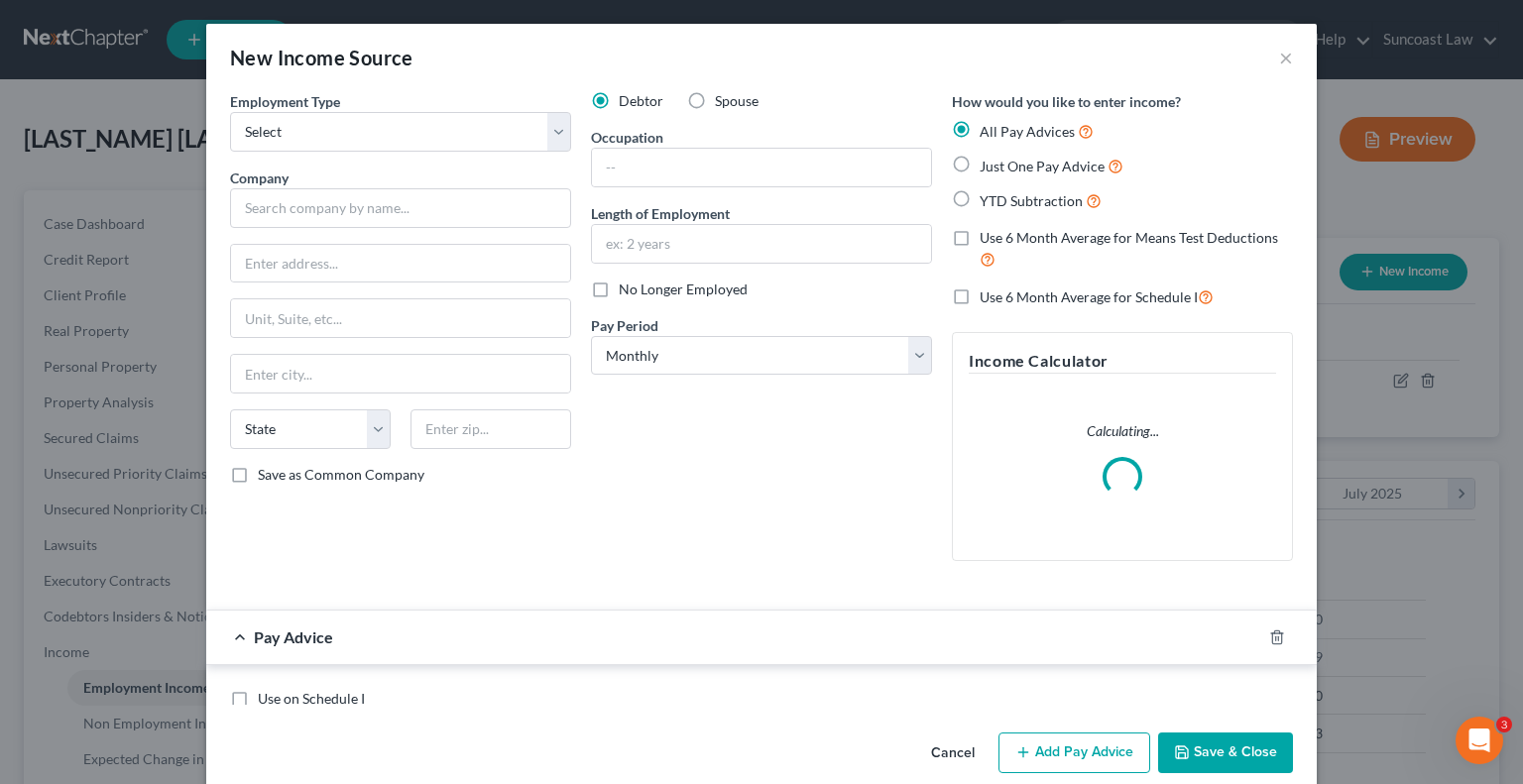 scroll, scrollTop: 990797, scrollLeft: 990917, axis: both 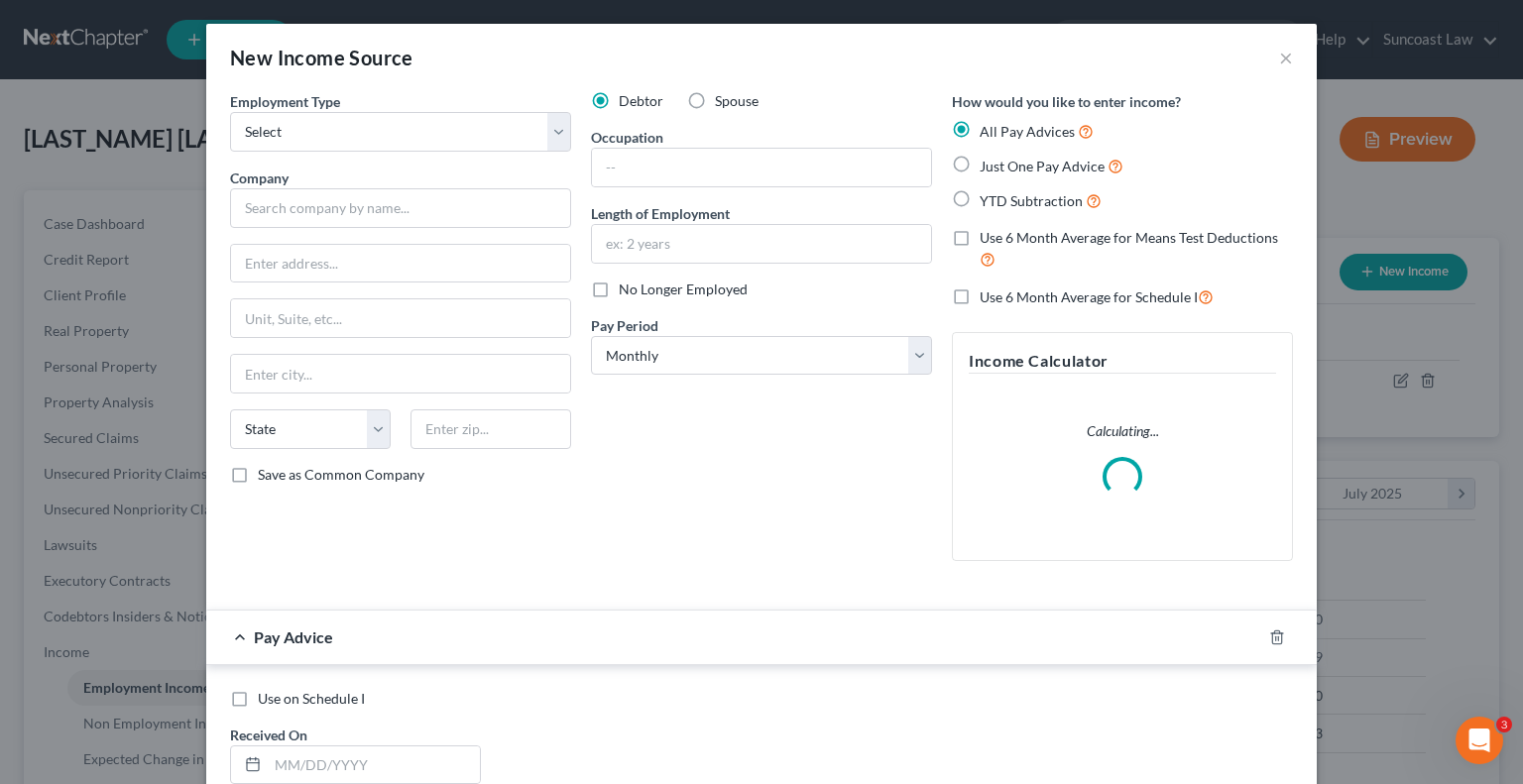 click on "Spouse" at bounding box center [737, 101] 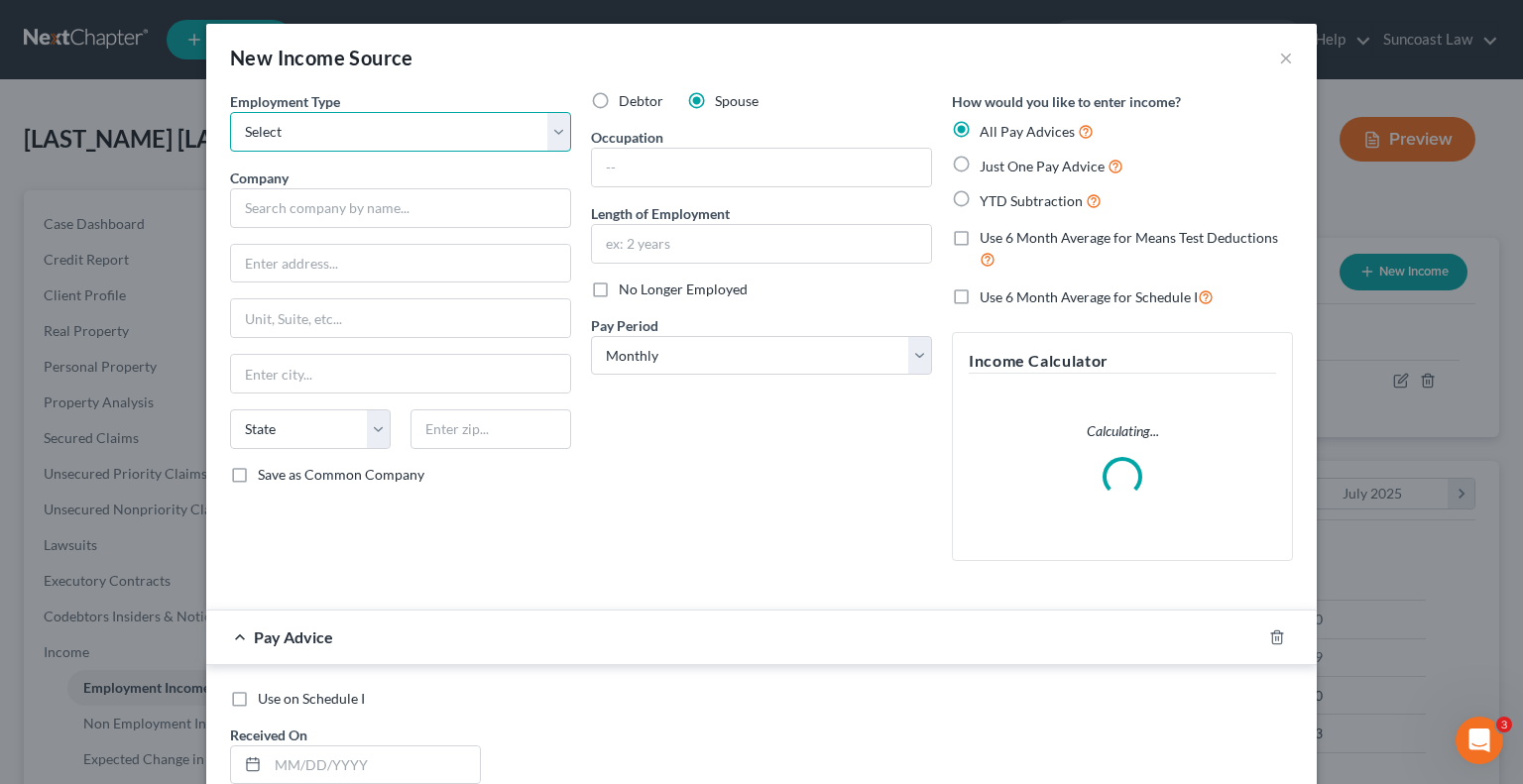 click on "Select Full or Part Time Employment Self Employment" at bounding box center (401, 132) 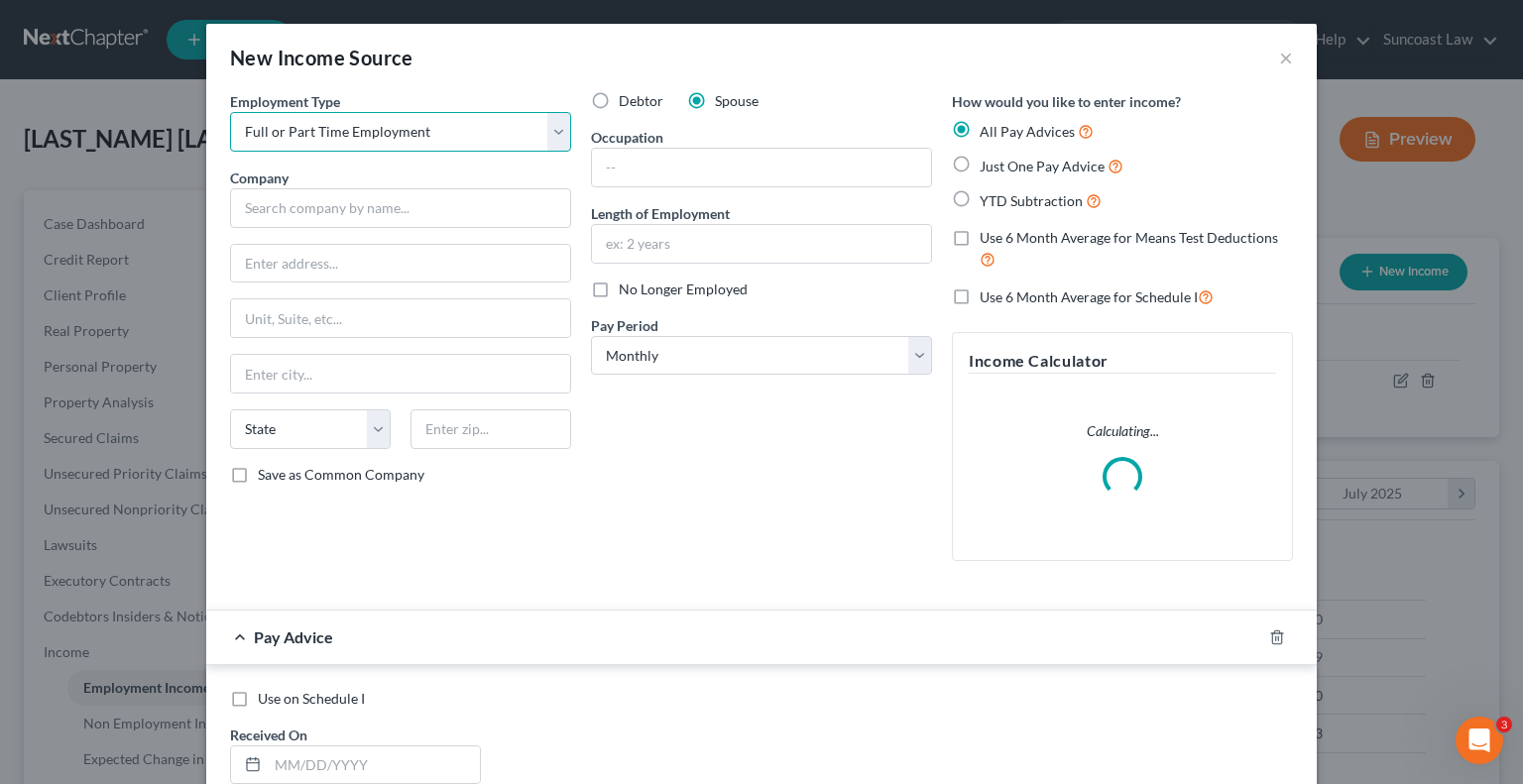 click on "Select Full or Part Time Employment Self Employment" at bounding box center [401, 132] 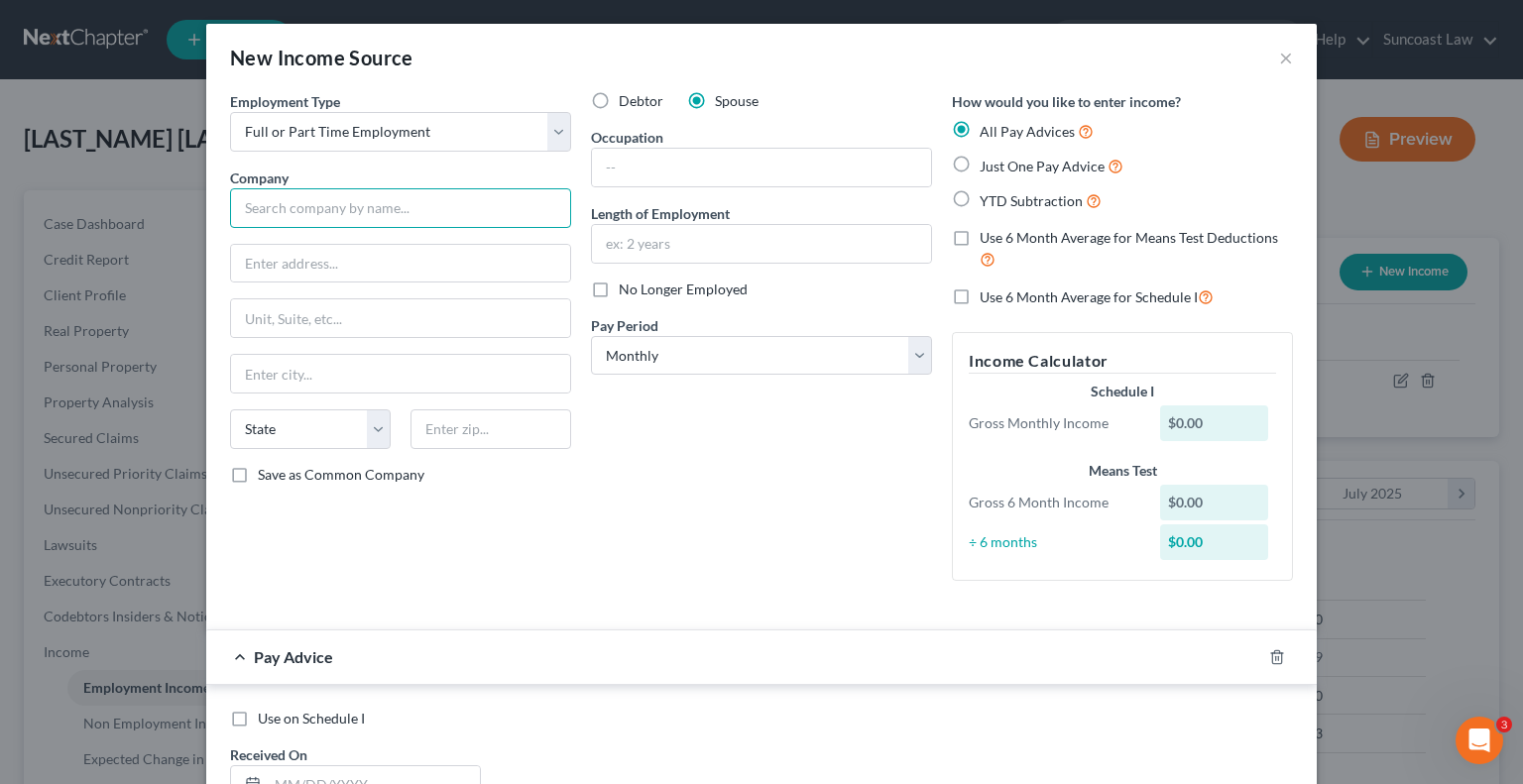 click at bounding box center [401, 208] 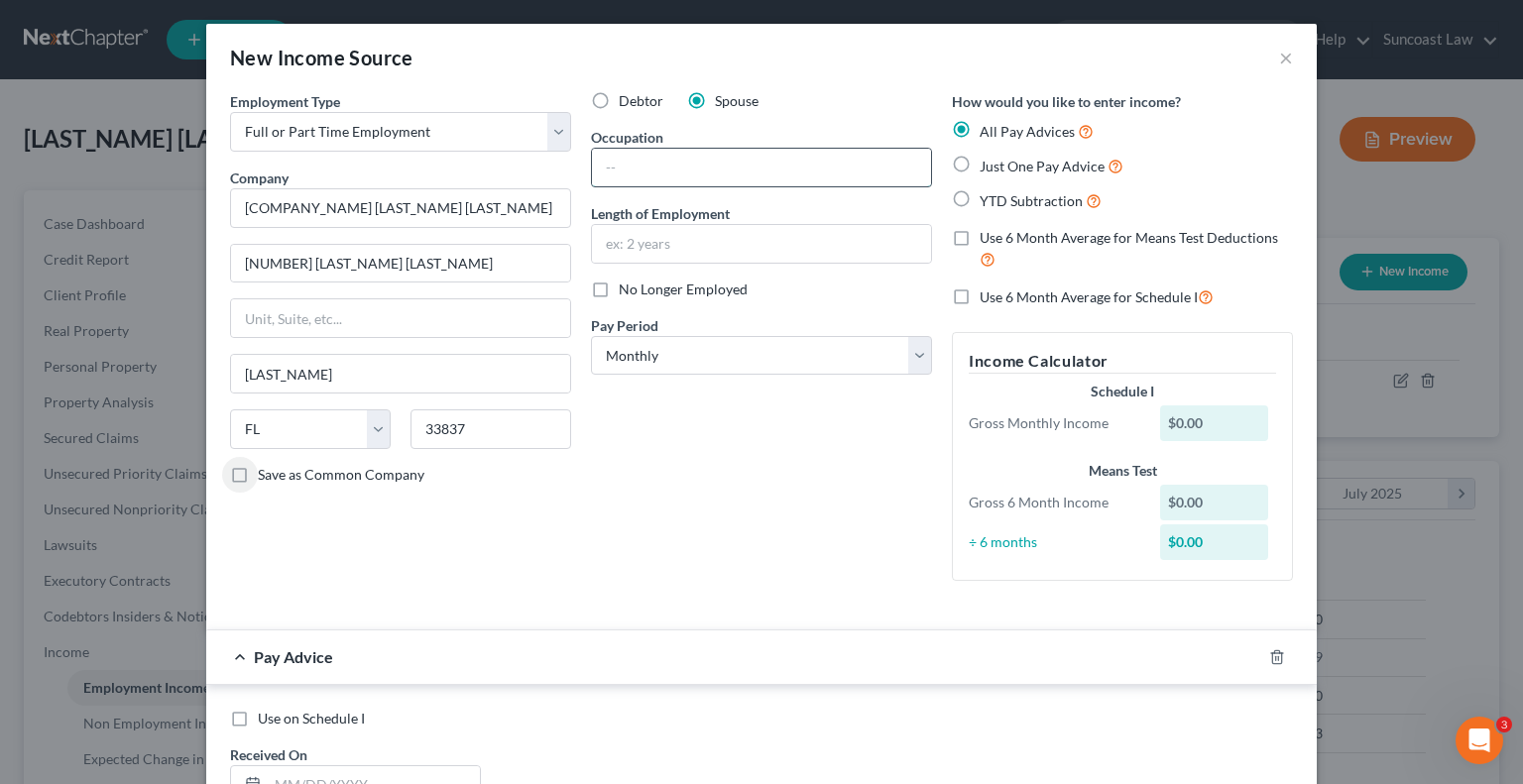 click at bounding box center [762, 168] 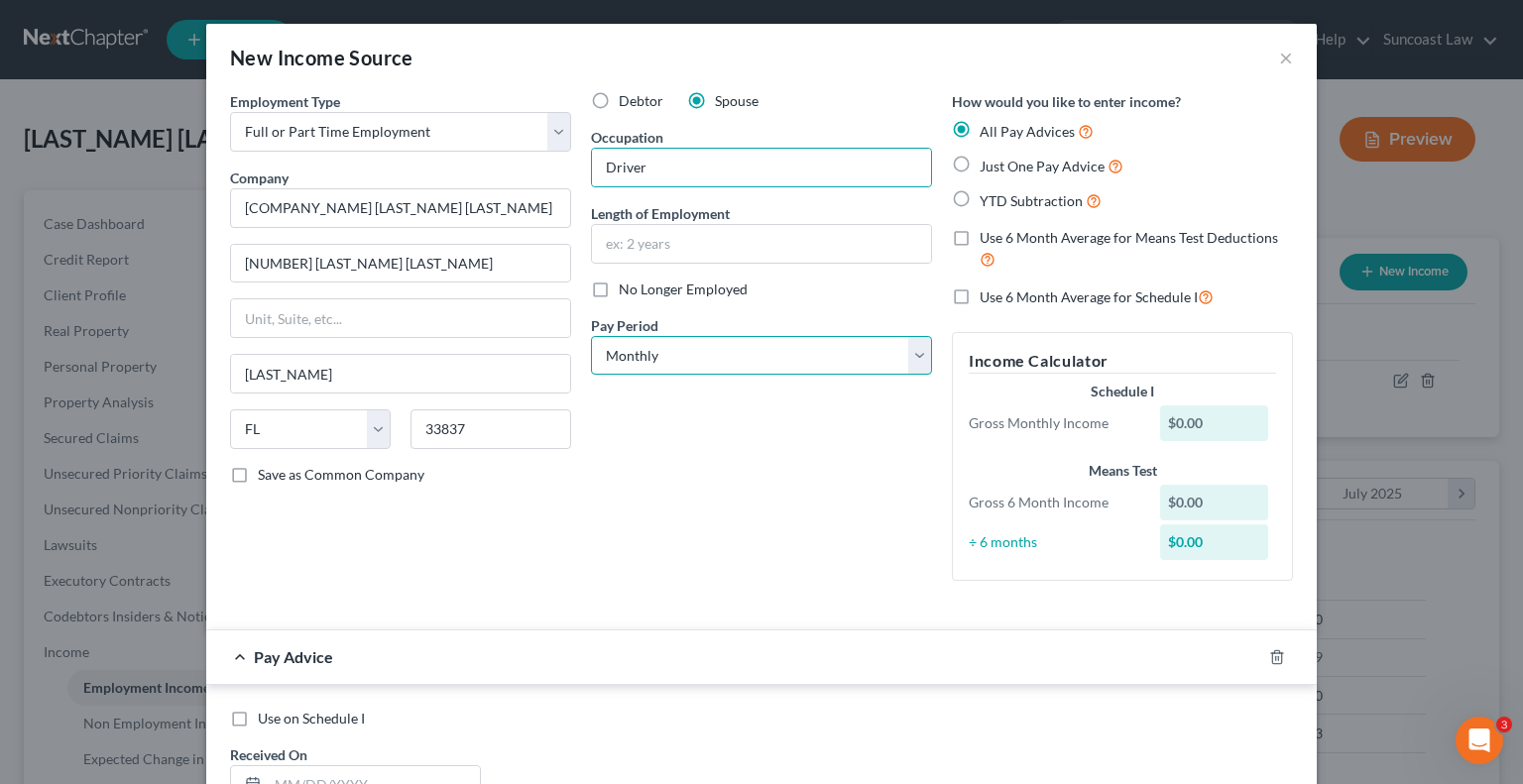 click on "Select Monthly Twice Monthly Every Other Week Weekly" at bounding box center (762, 356) 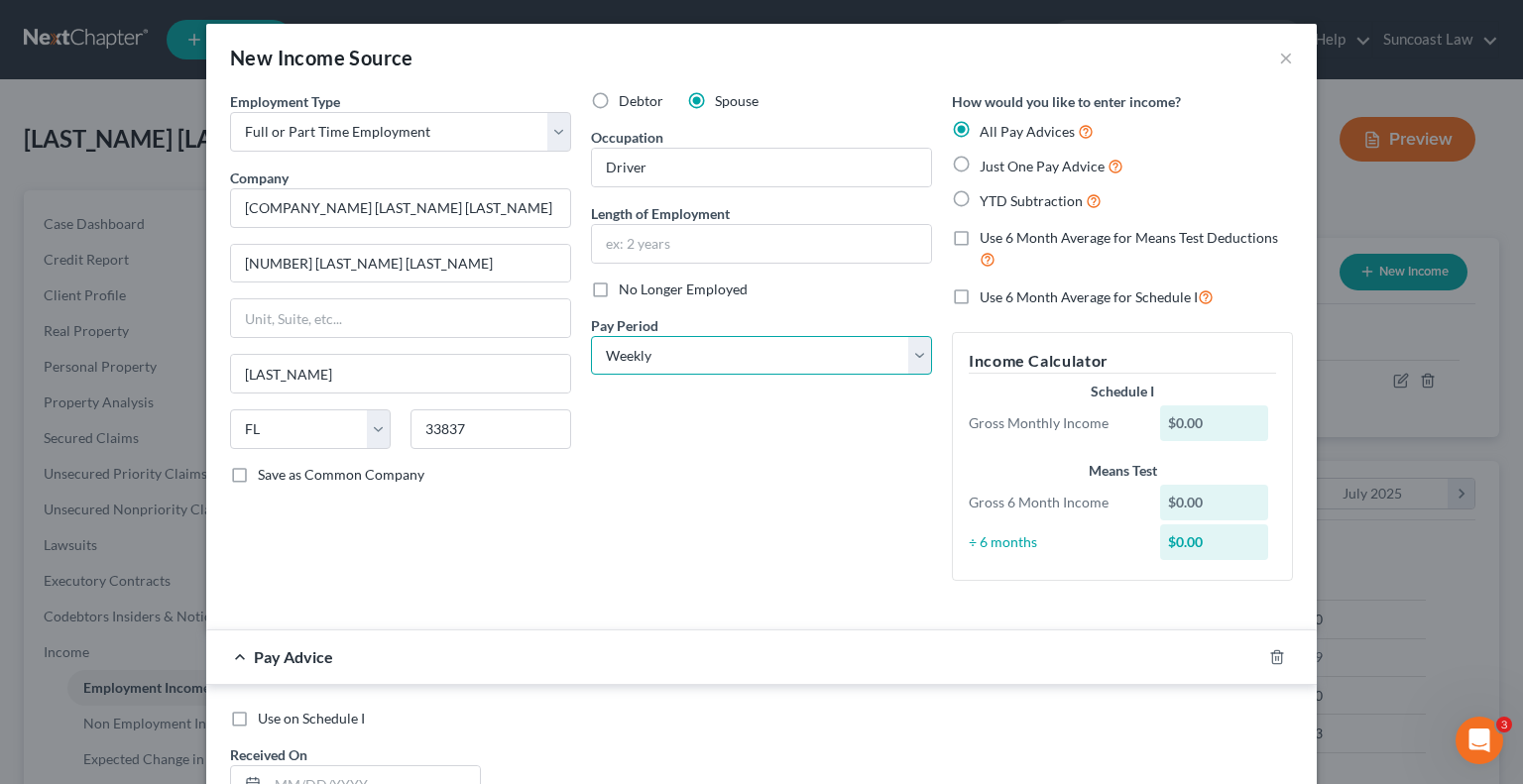 click on "Select Monthly Twice Monthly Every Other Week Weekly" at bounding box center [762, 356] 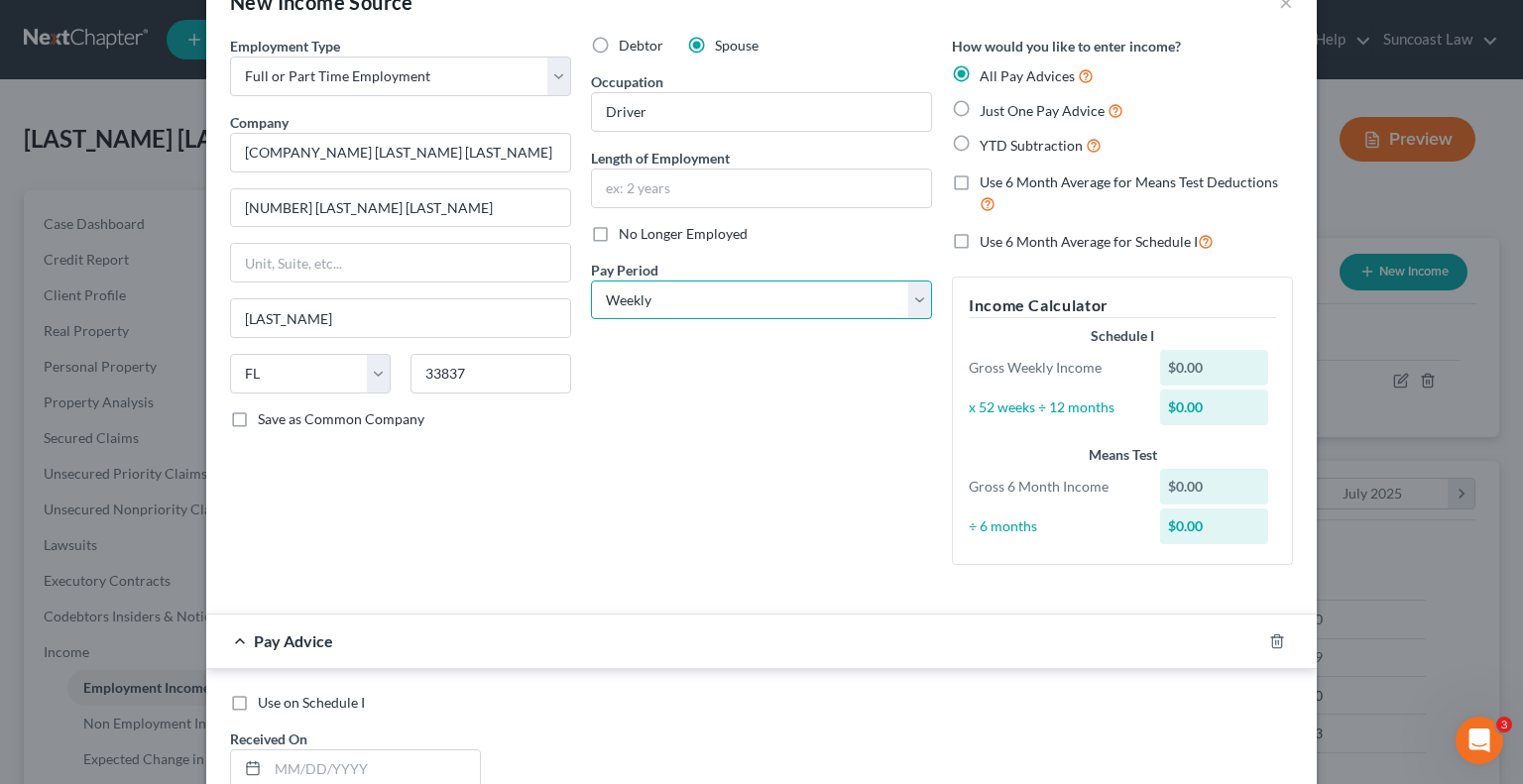 scroll, scrollTop: 198, scrollLeft: 0, axis: vertical 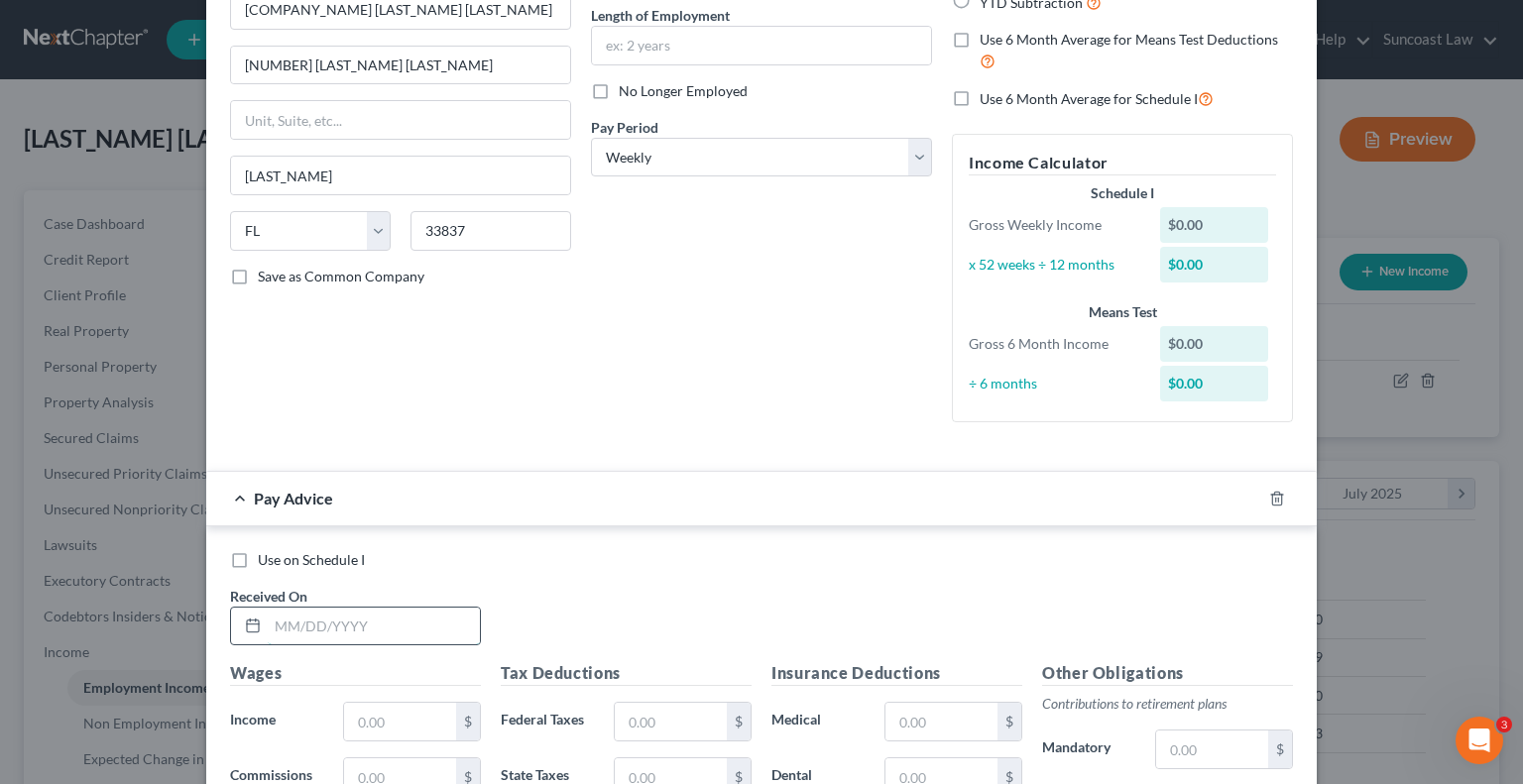 drag, startPoint x: 362, startPoint y: 625, endPoint x: 380, endPoint y: 606, distance: 26.172505 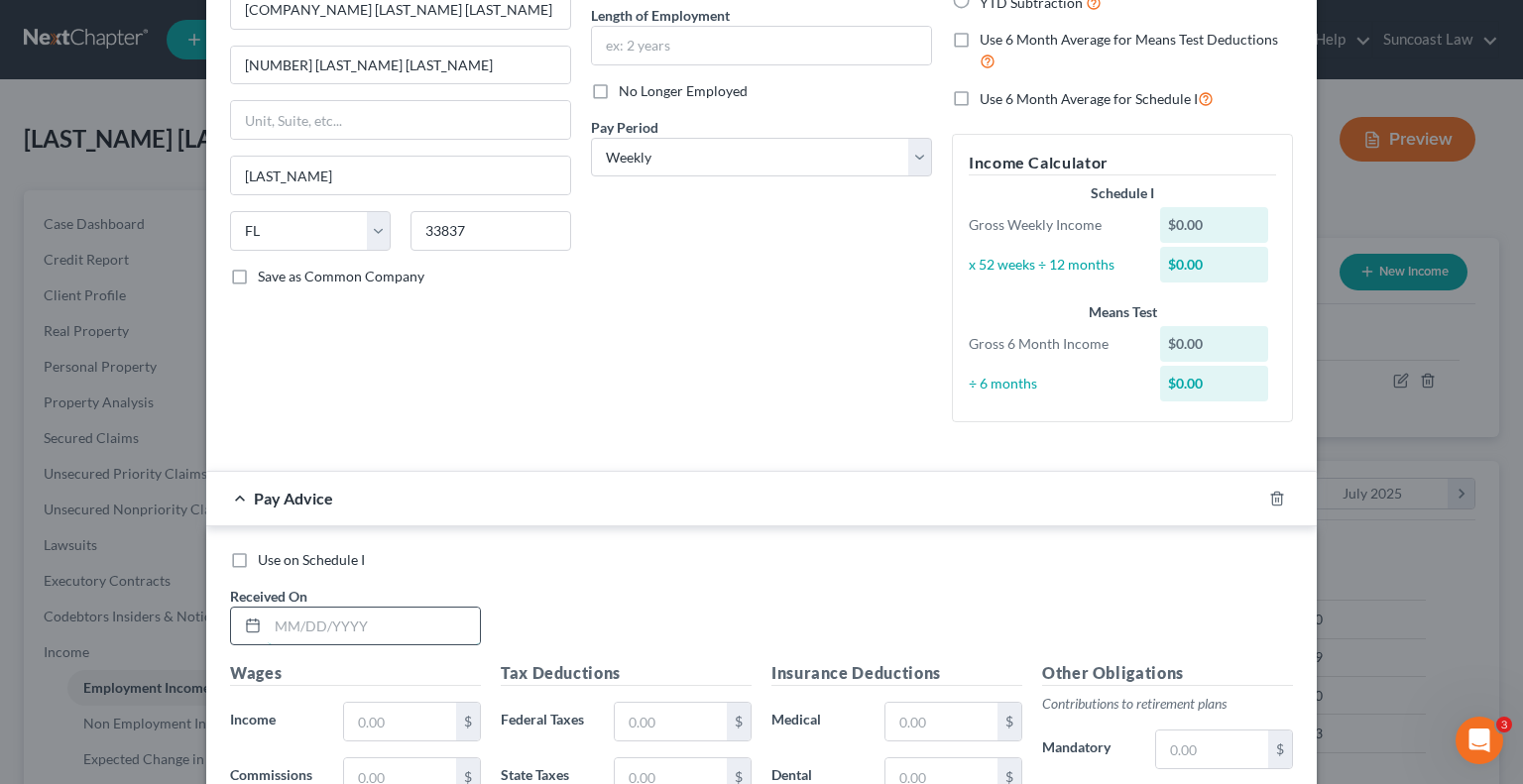 click at bounding box center (374, 626) 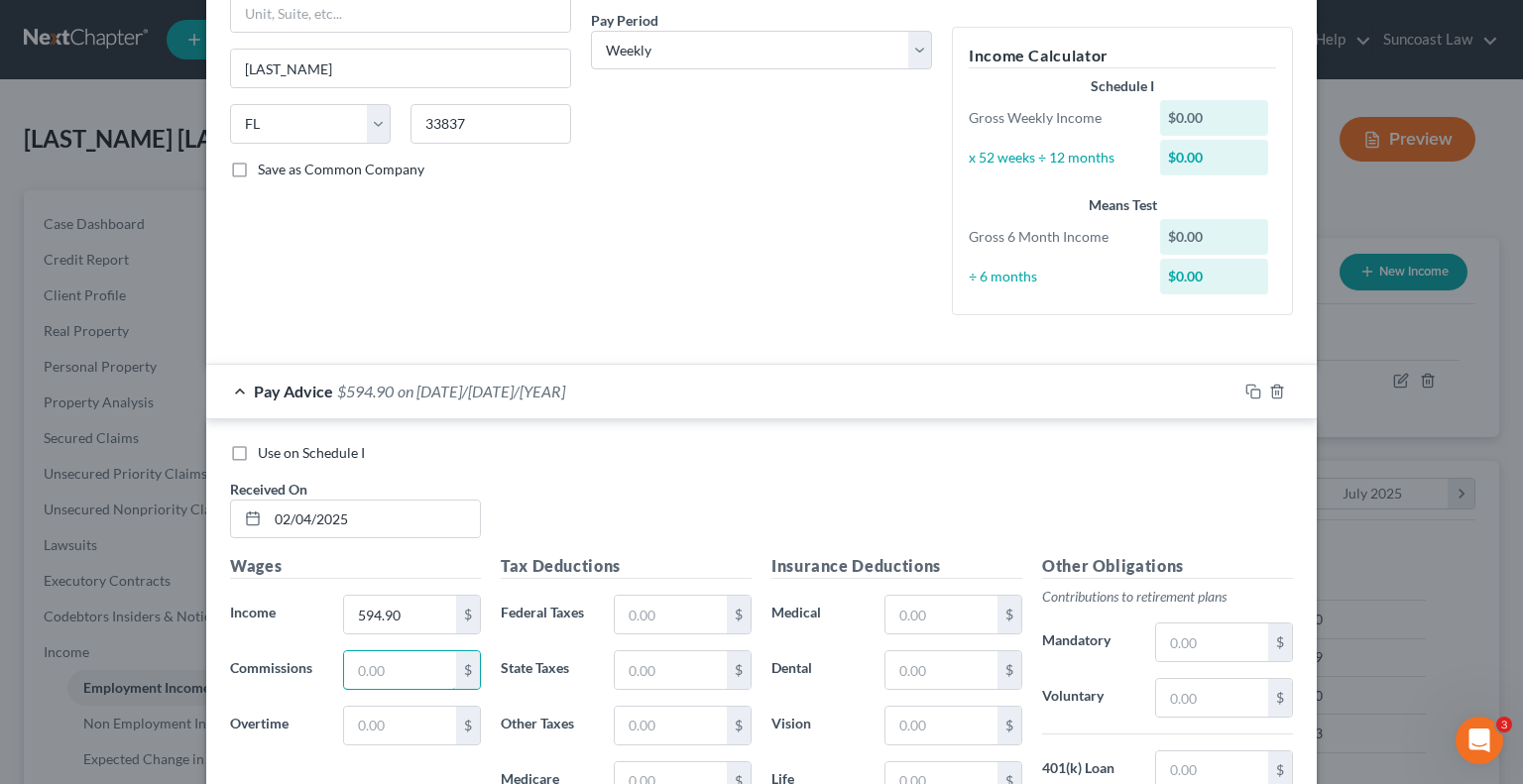 scroll, scrollTop: 306, scrollLeft: 0, axis: vertical 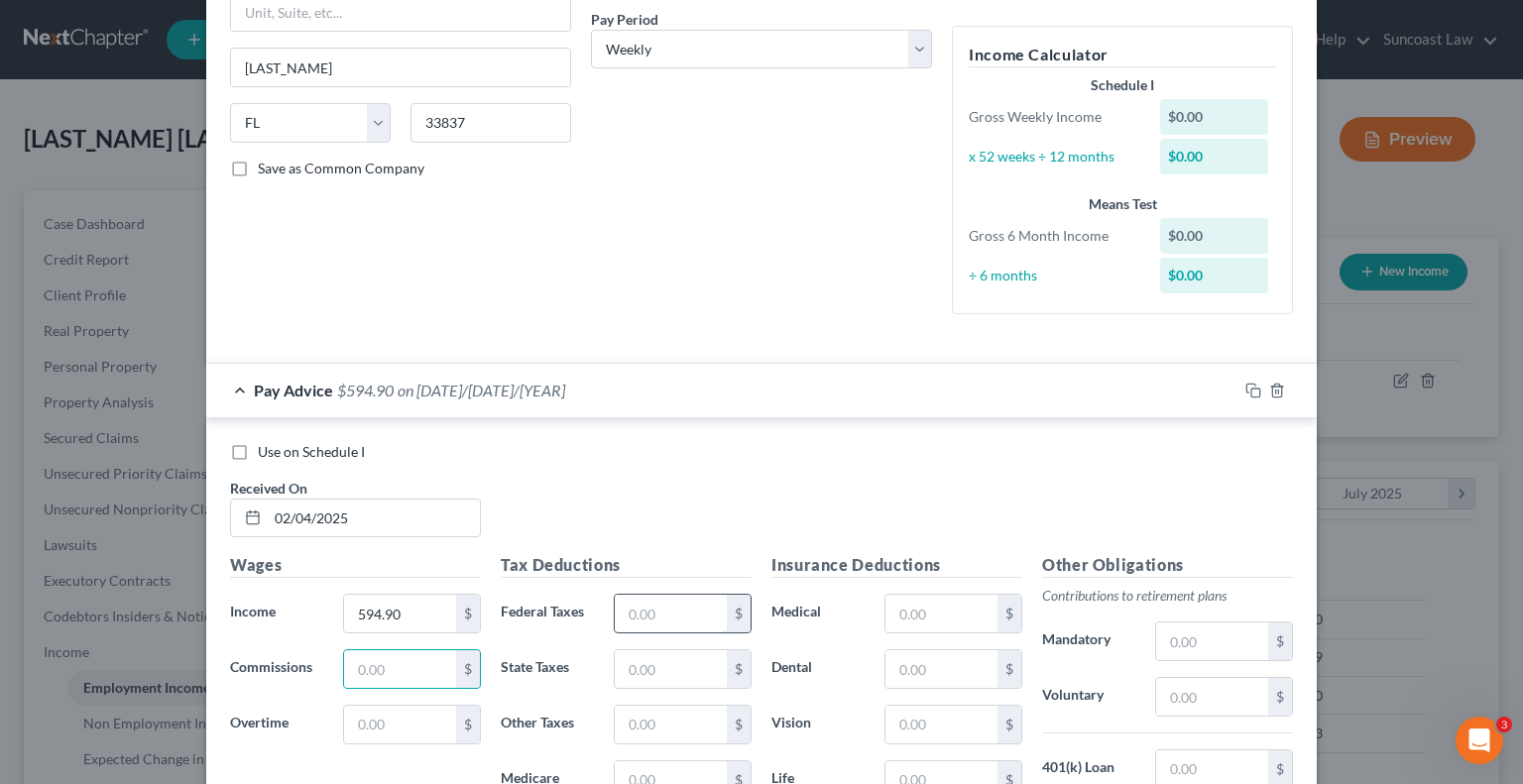 click at bounding box center [670, 614] 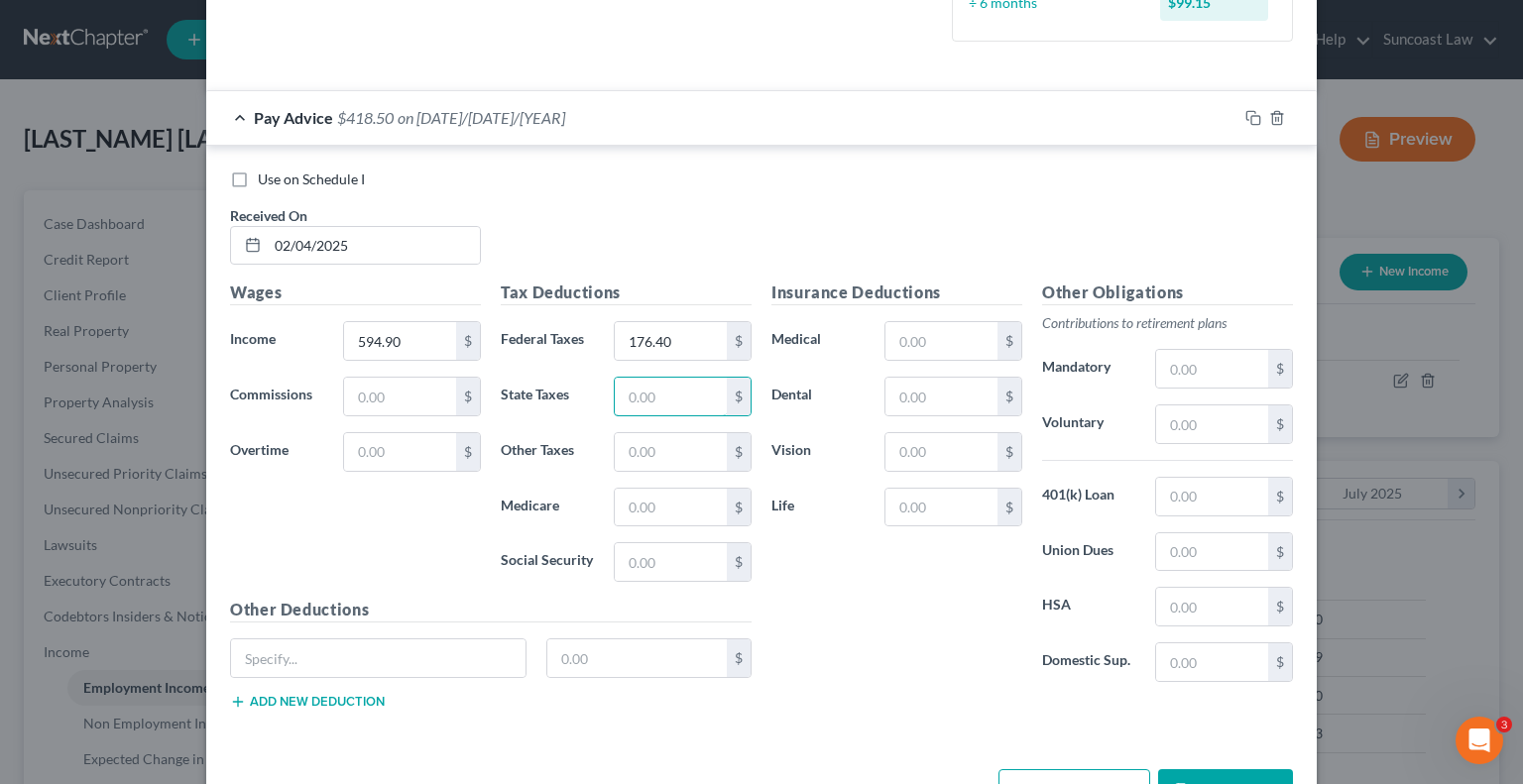 scroll, scrollTop: 640, scrollLeft: 0, axis: vertical 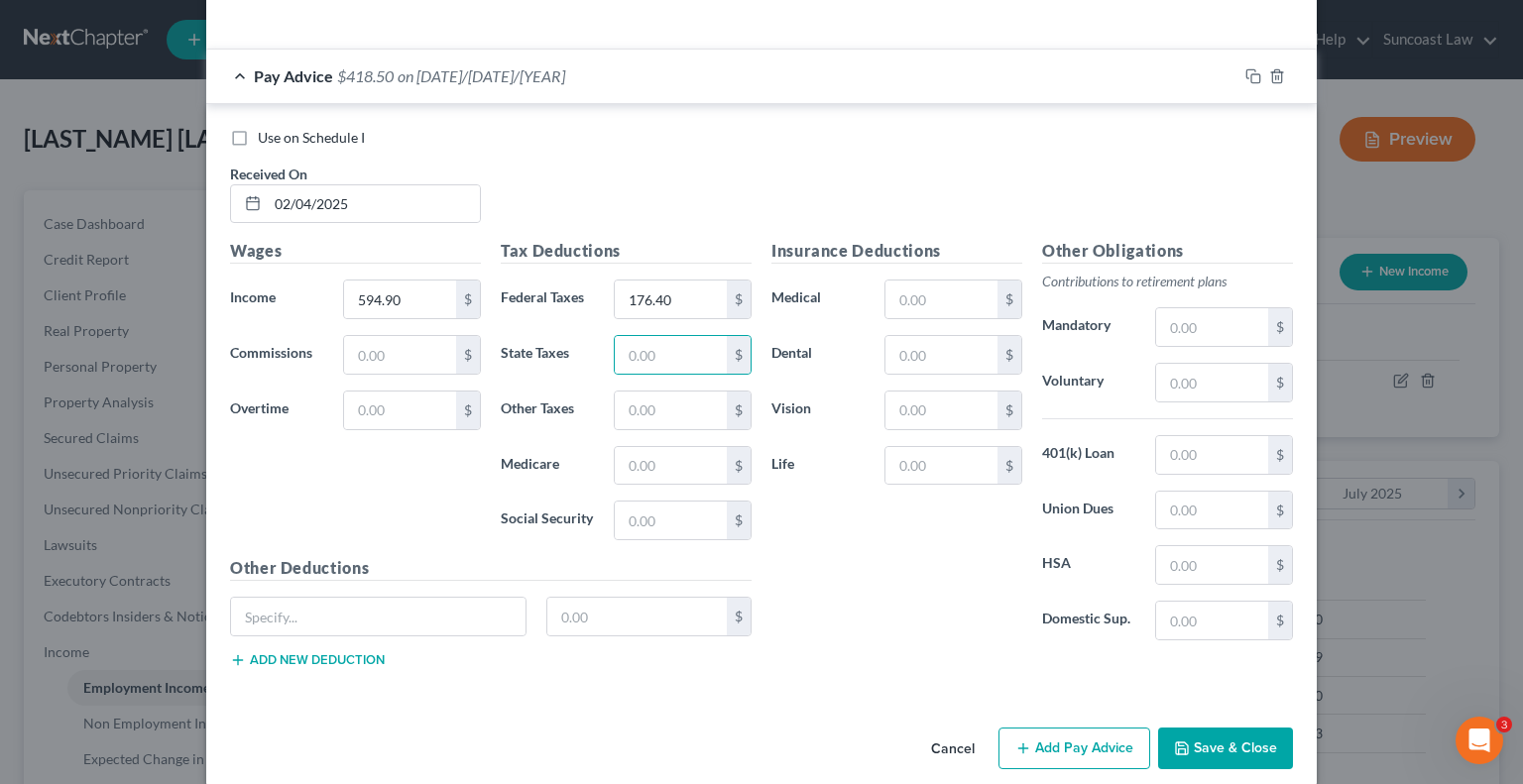 click on "Add Pay Advice" at bounding box center (1074, 748) 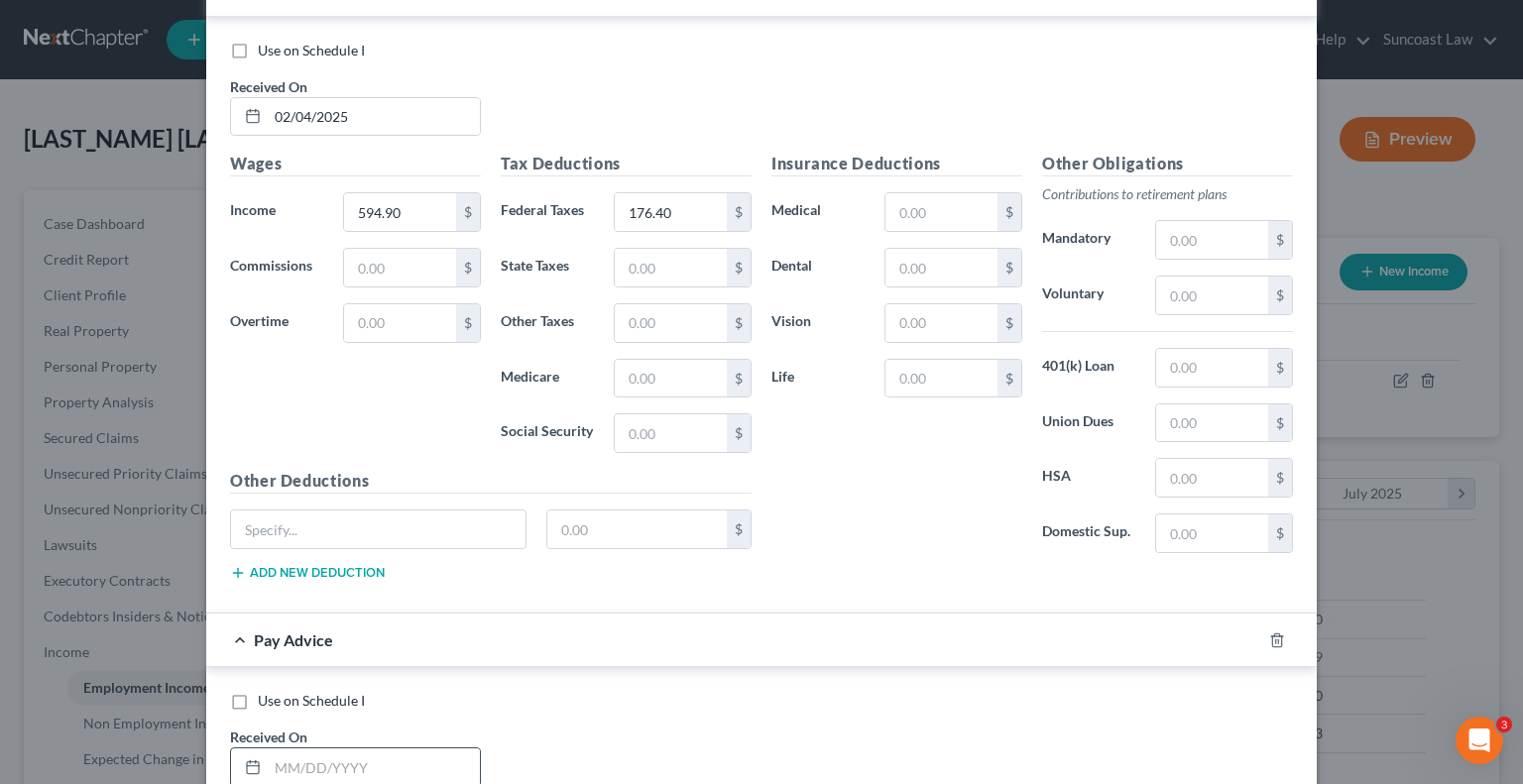 scroll, scrollTop: 938, scrollLeft: 0, axis: vertical 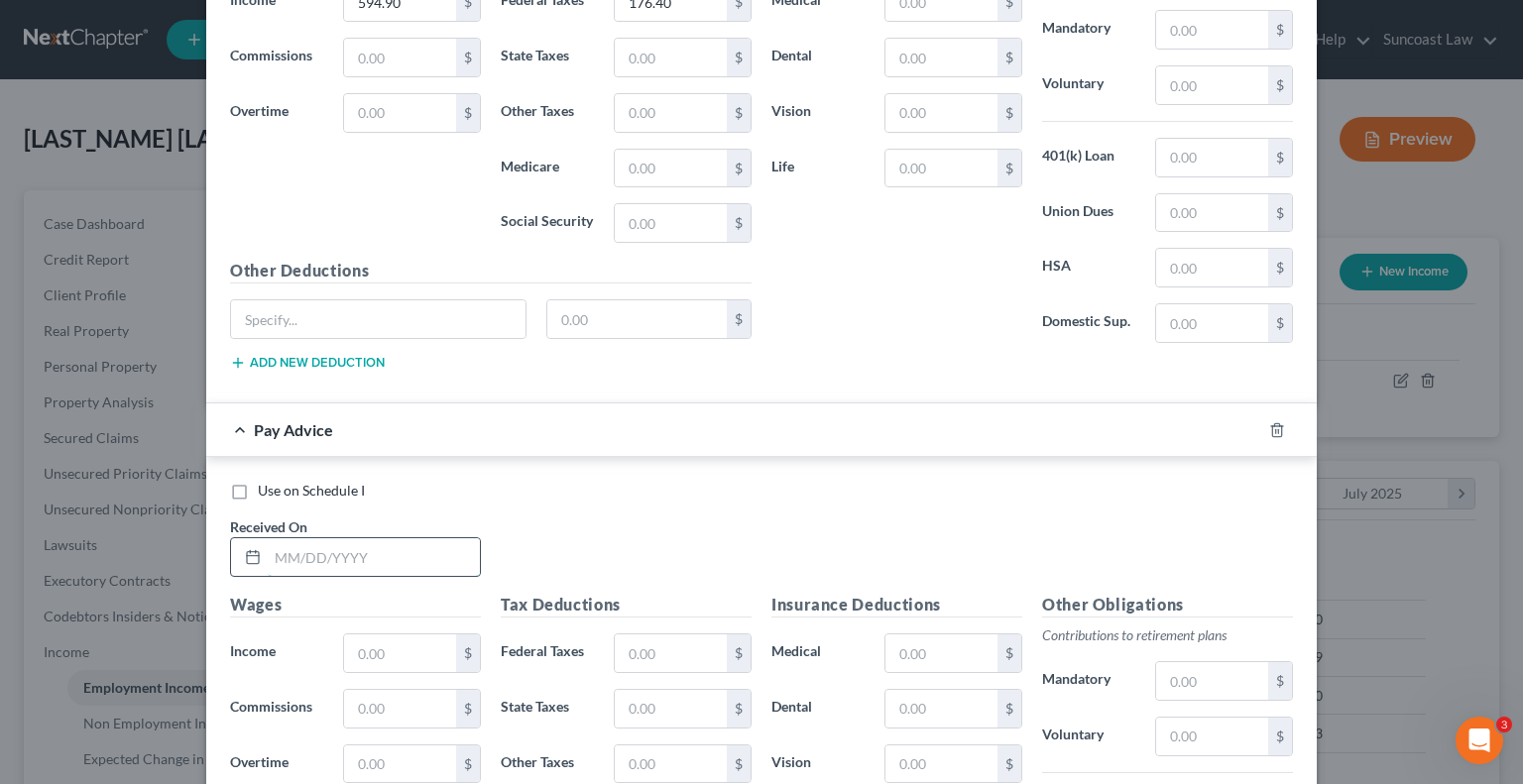 click at bounding box center [374, 557] 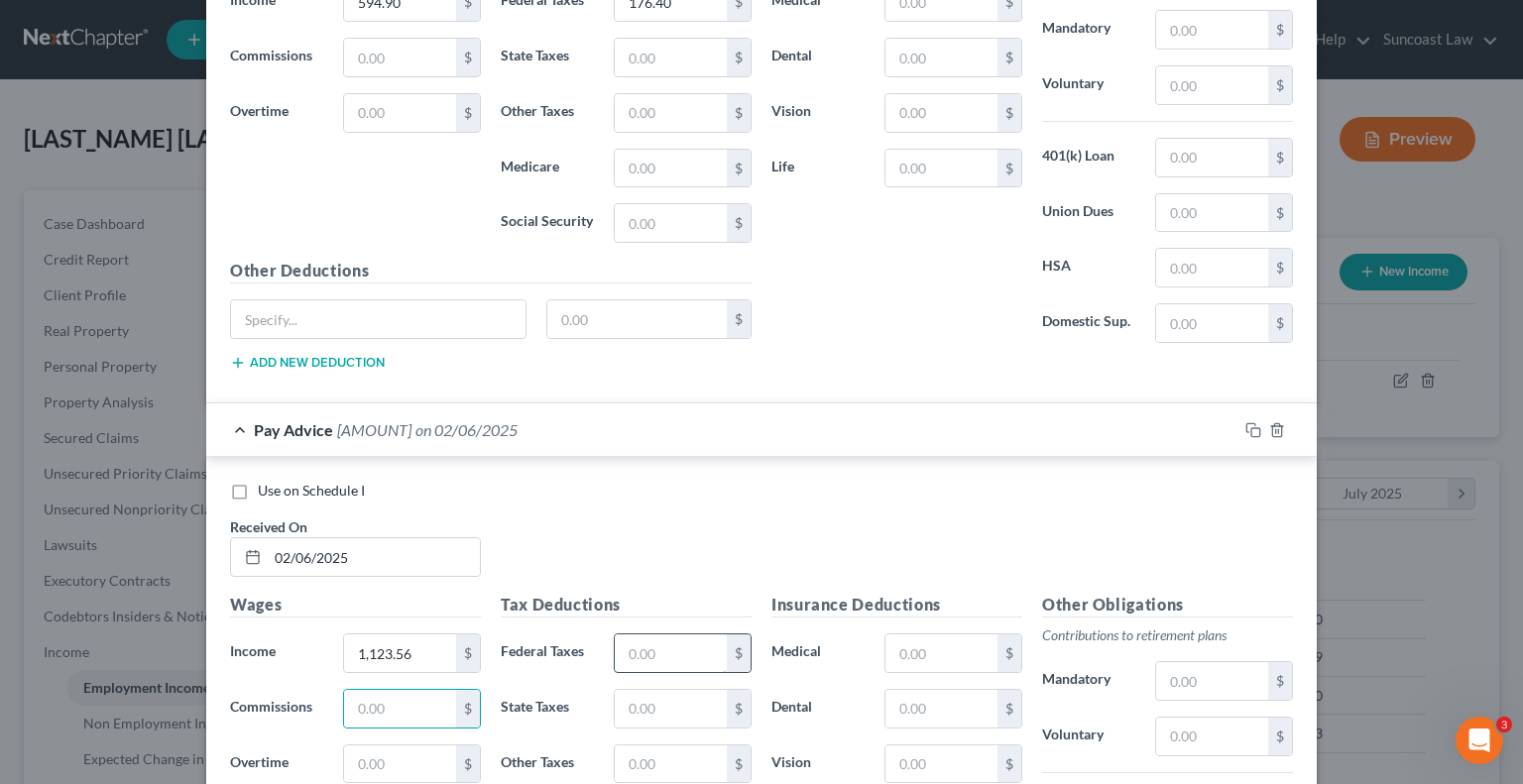 click at bounding box center [670, 653] 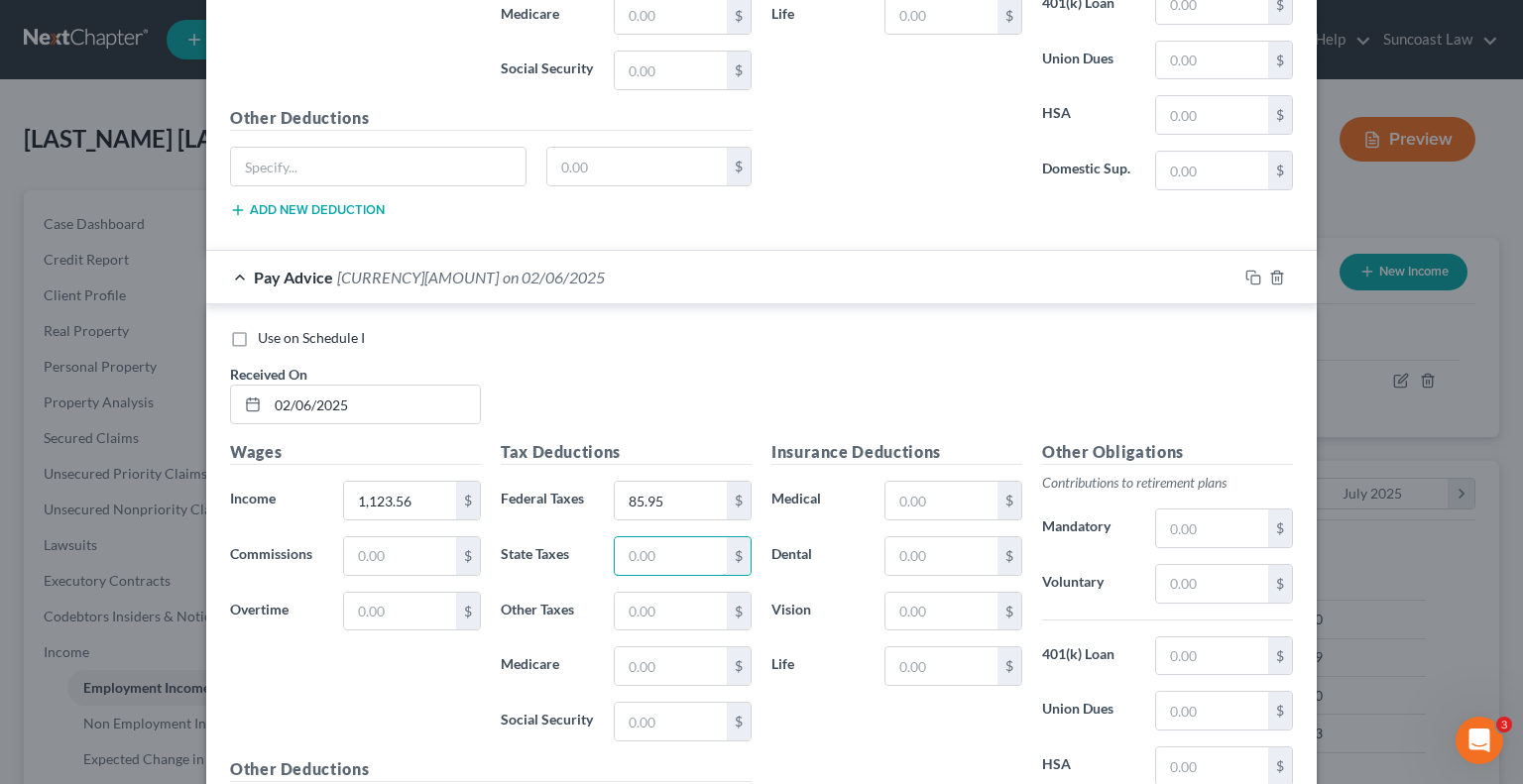 scroll, scrollTop: 1136, scrollLeft: 0, axis: vertical 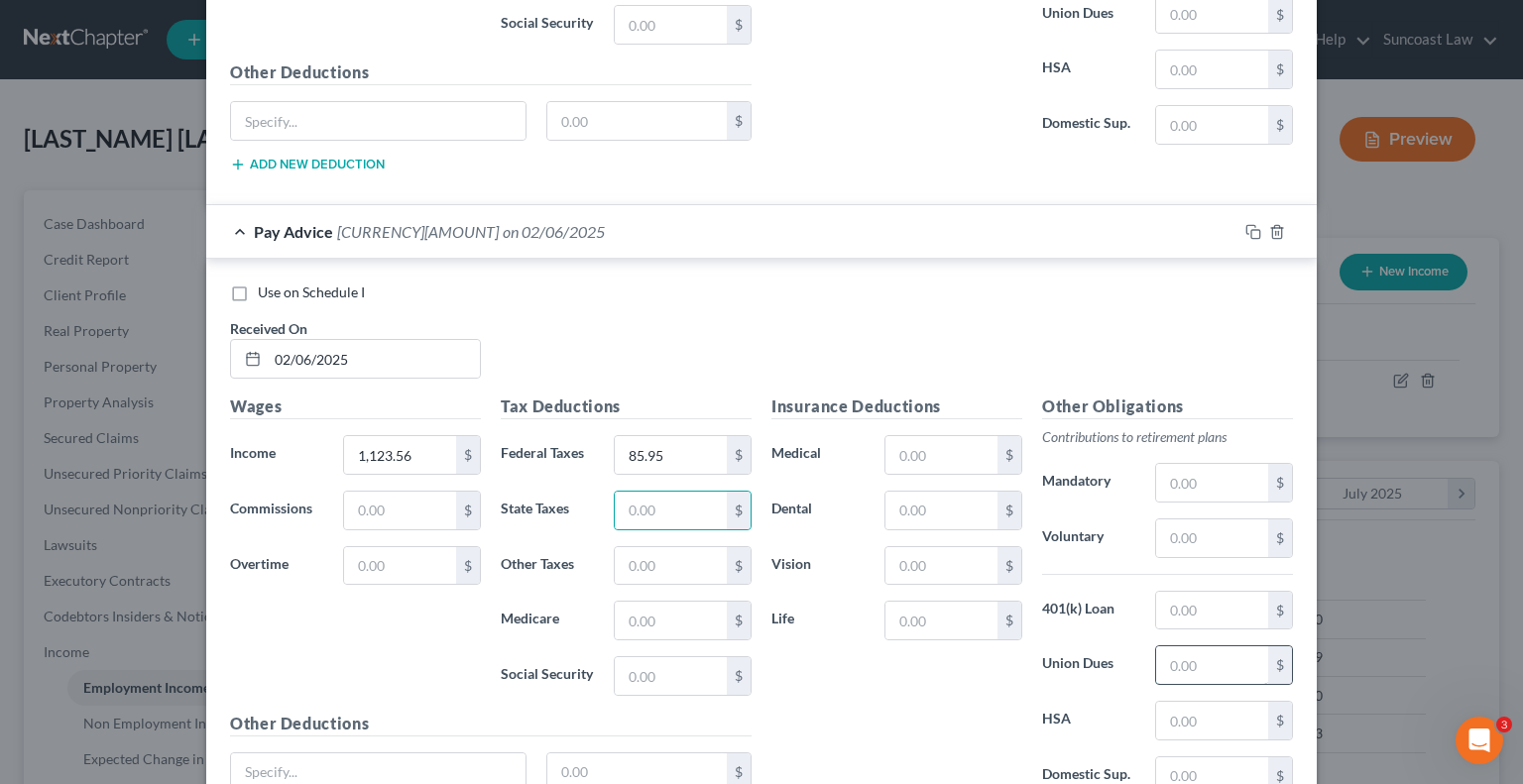 drag, startPoint x: 1193, startPoint y: 646, endPoint x: 1198, endPoint y: 637, distance: 10.29563 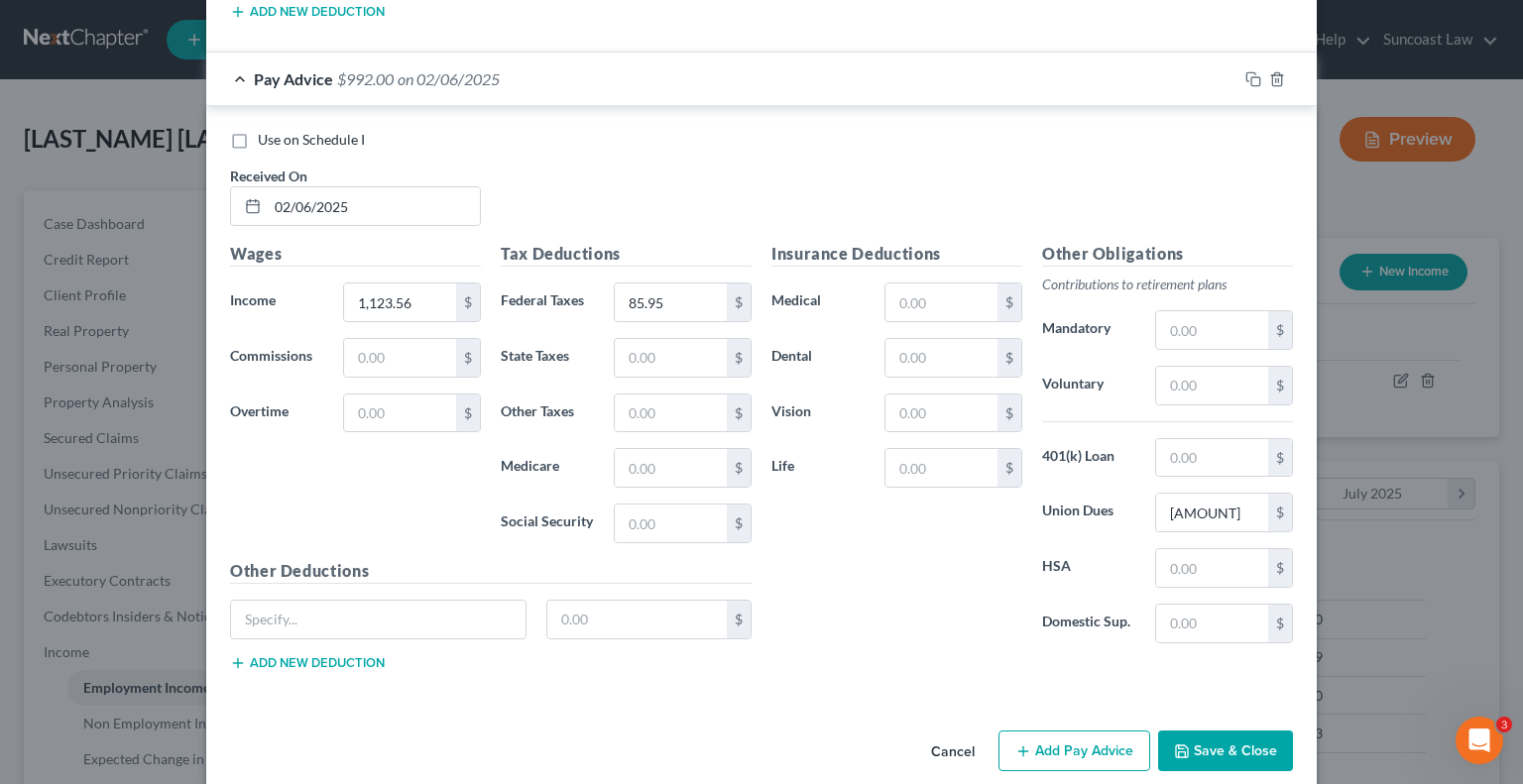 click on "Add Pay Advice" at bounding box center (1074, 751) 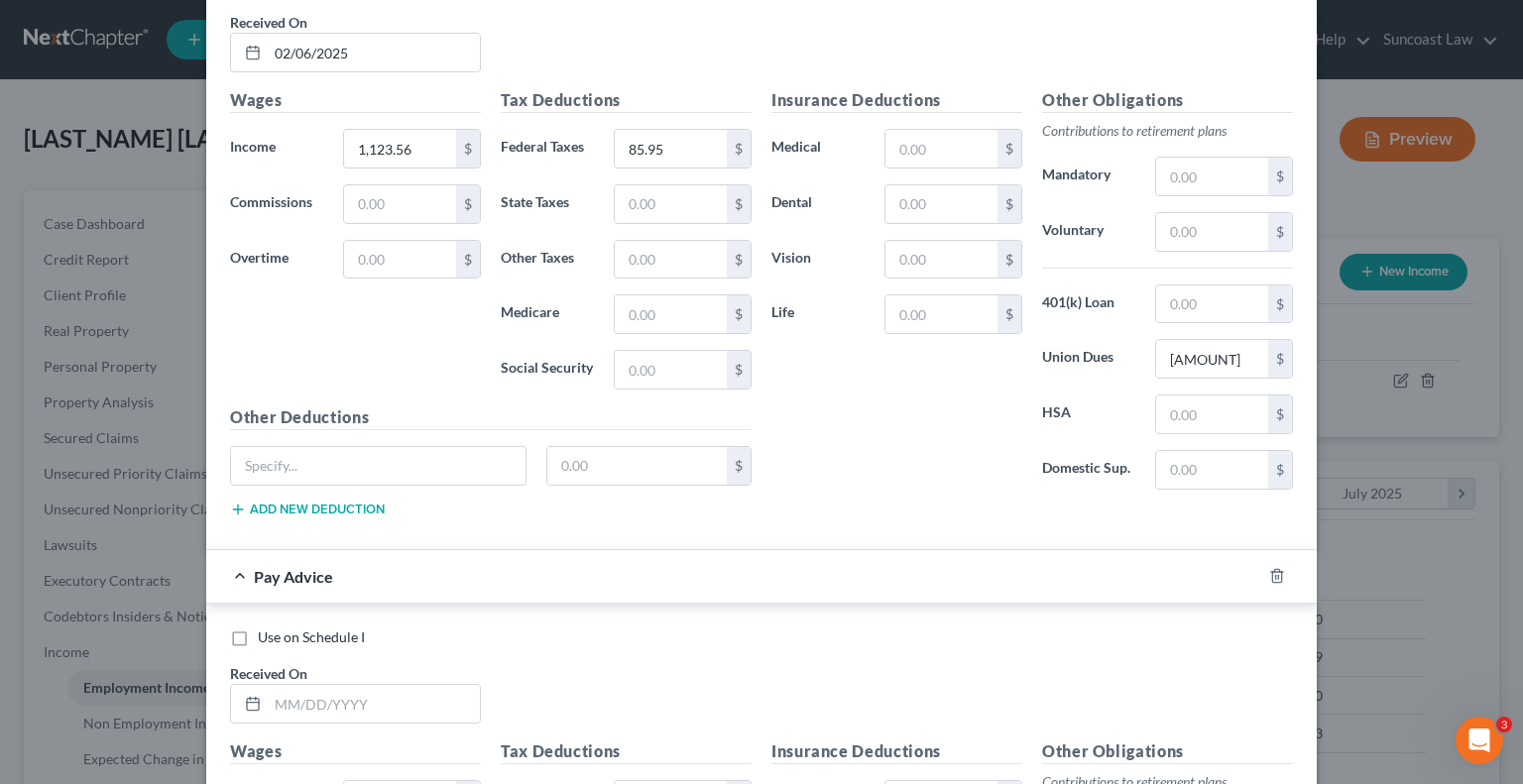 scroll, scrollTop: 1586, scrollLeft: 0, axis: vertical 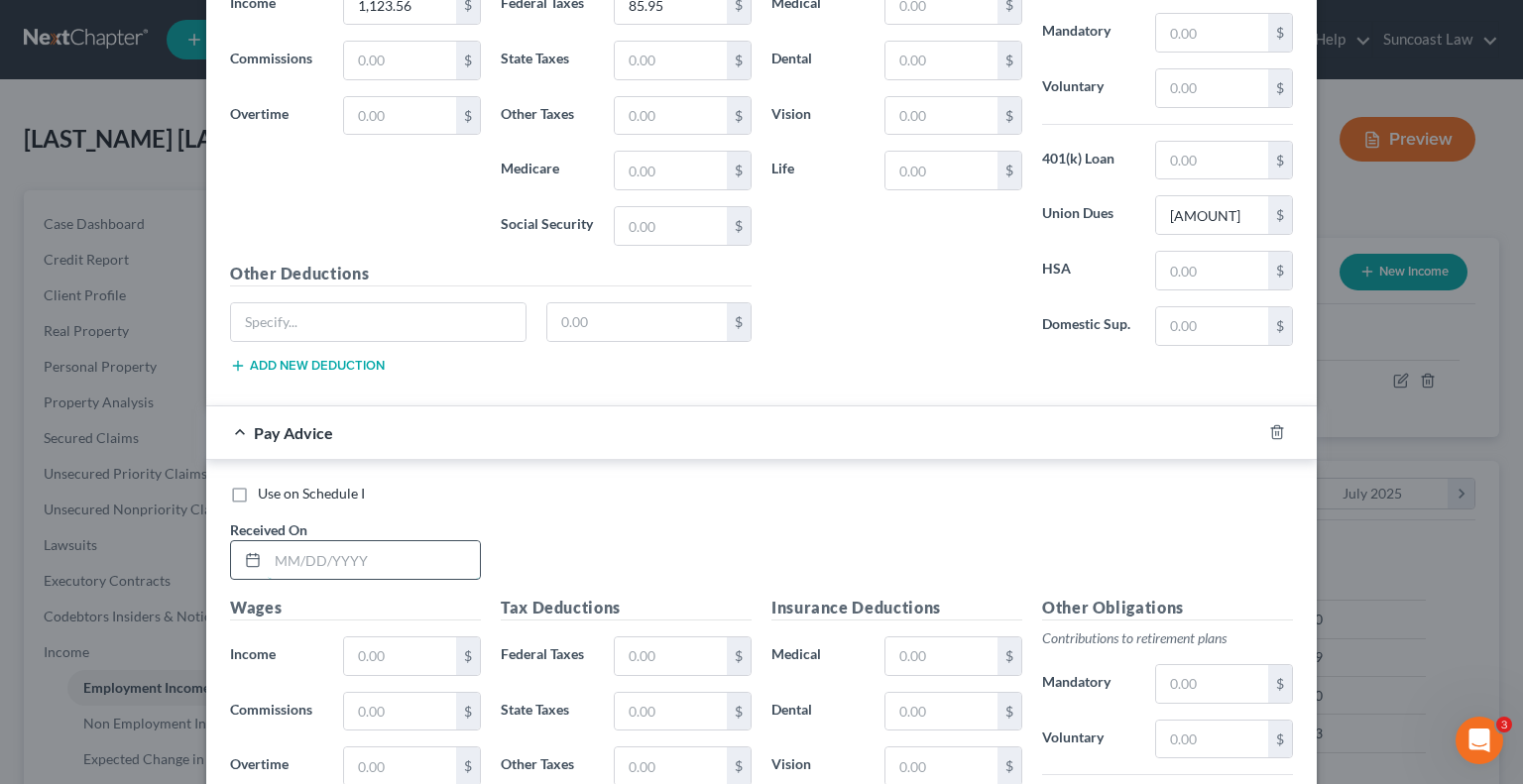 click at bounding box center [374, 560] 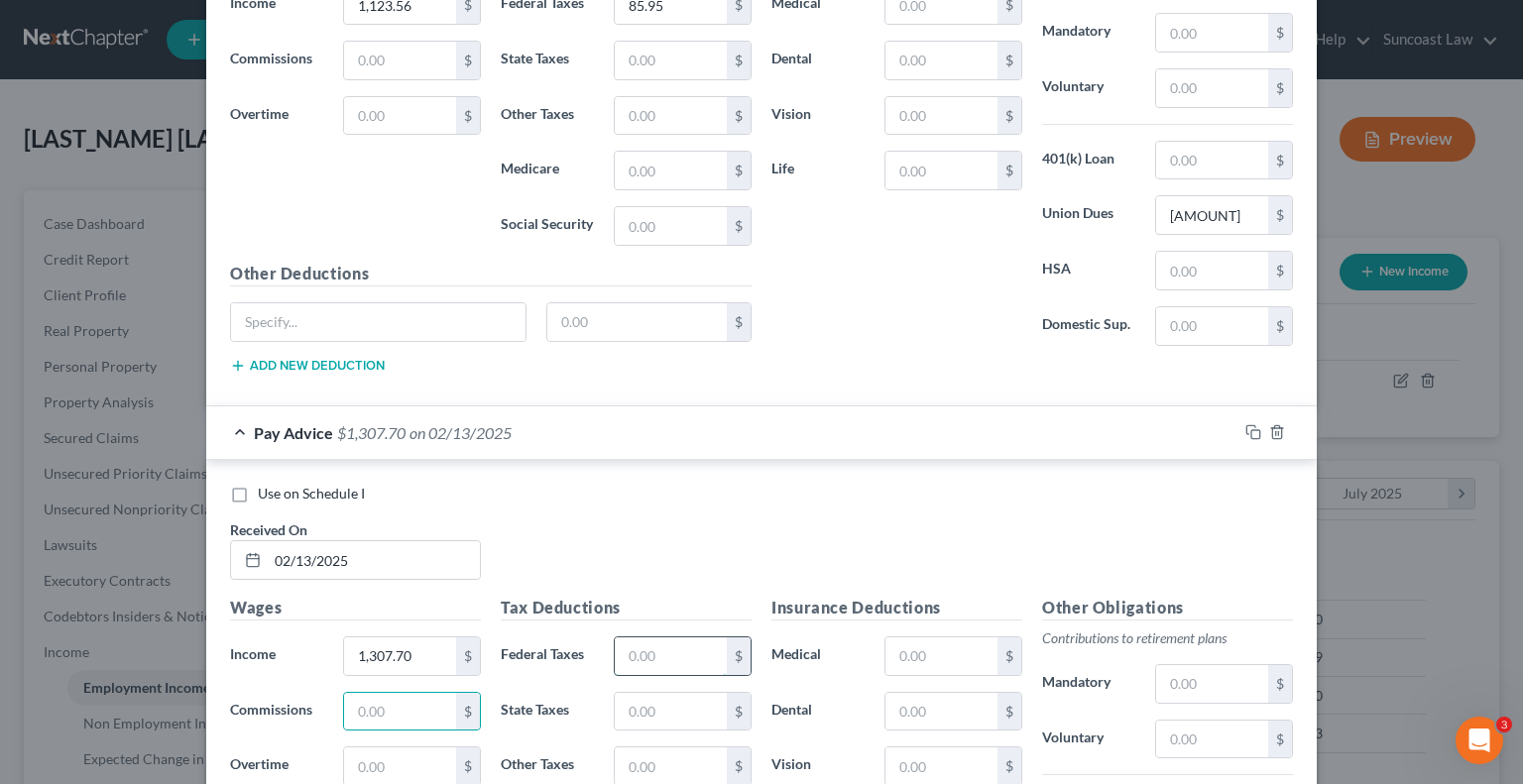 click at bounding box center (670, 656) 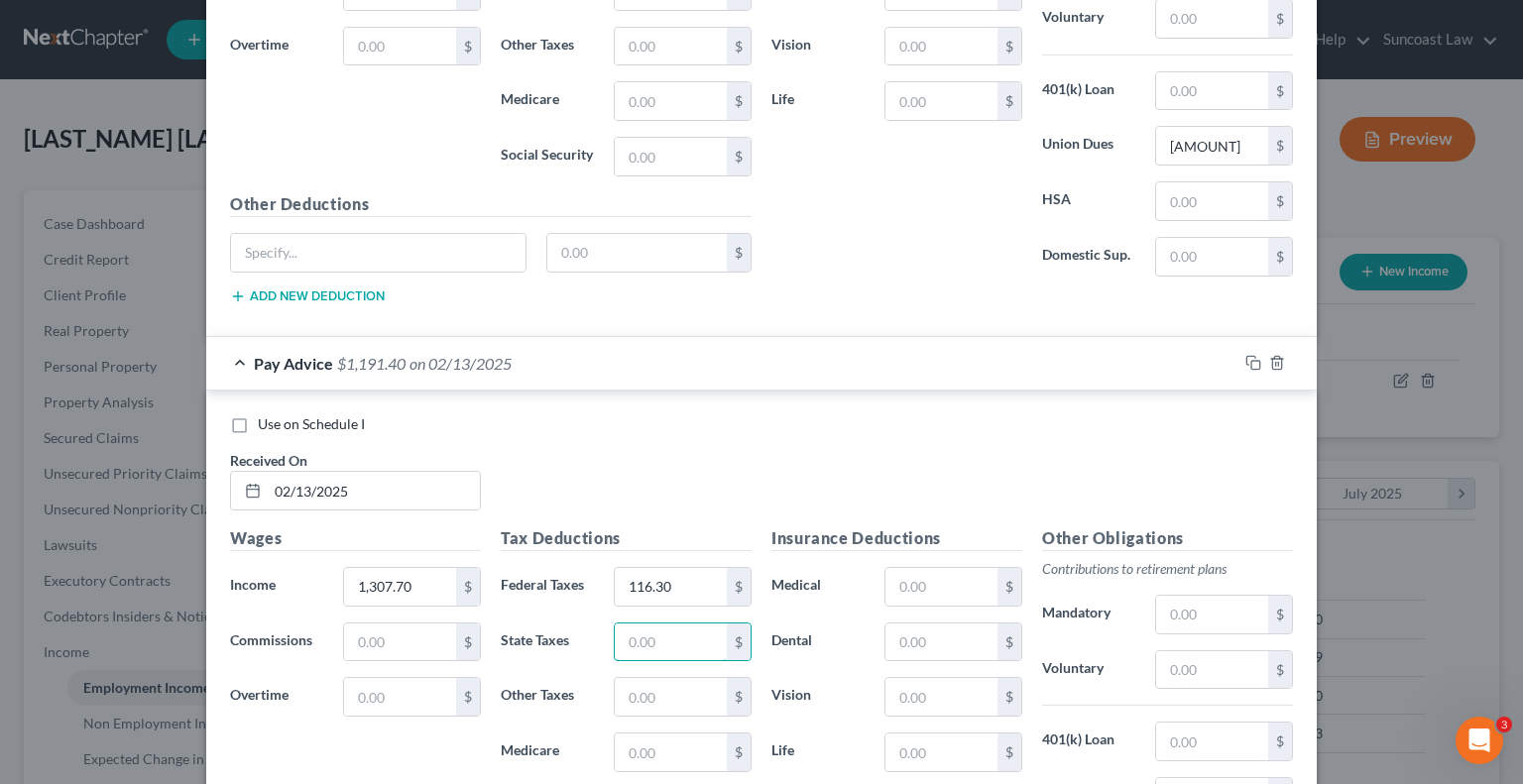 scroll, scrollTop: 1784, scrollLeft: 0, axis: vertical 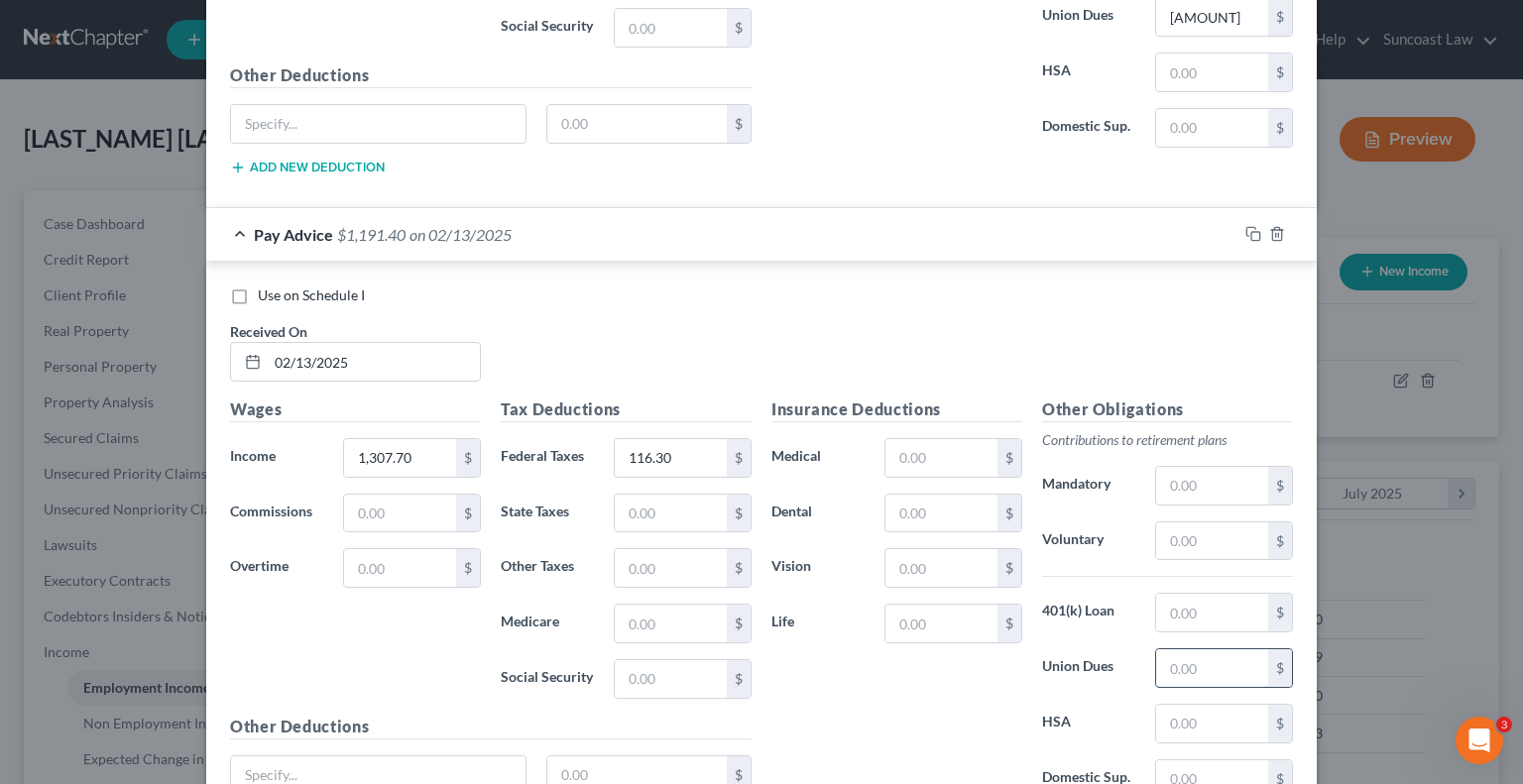 click at bounding box center (1212, 668) 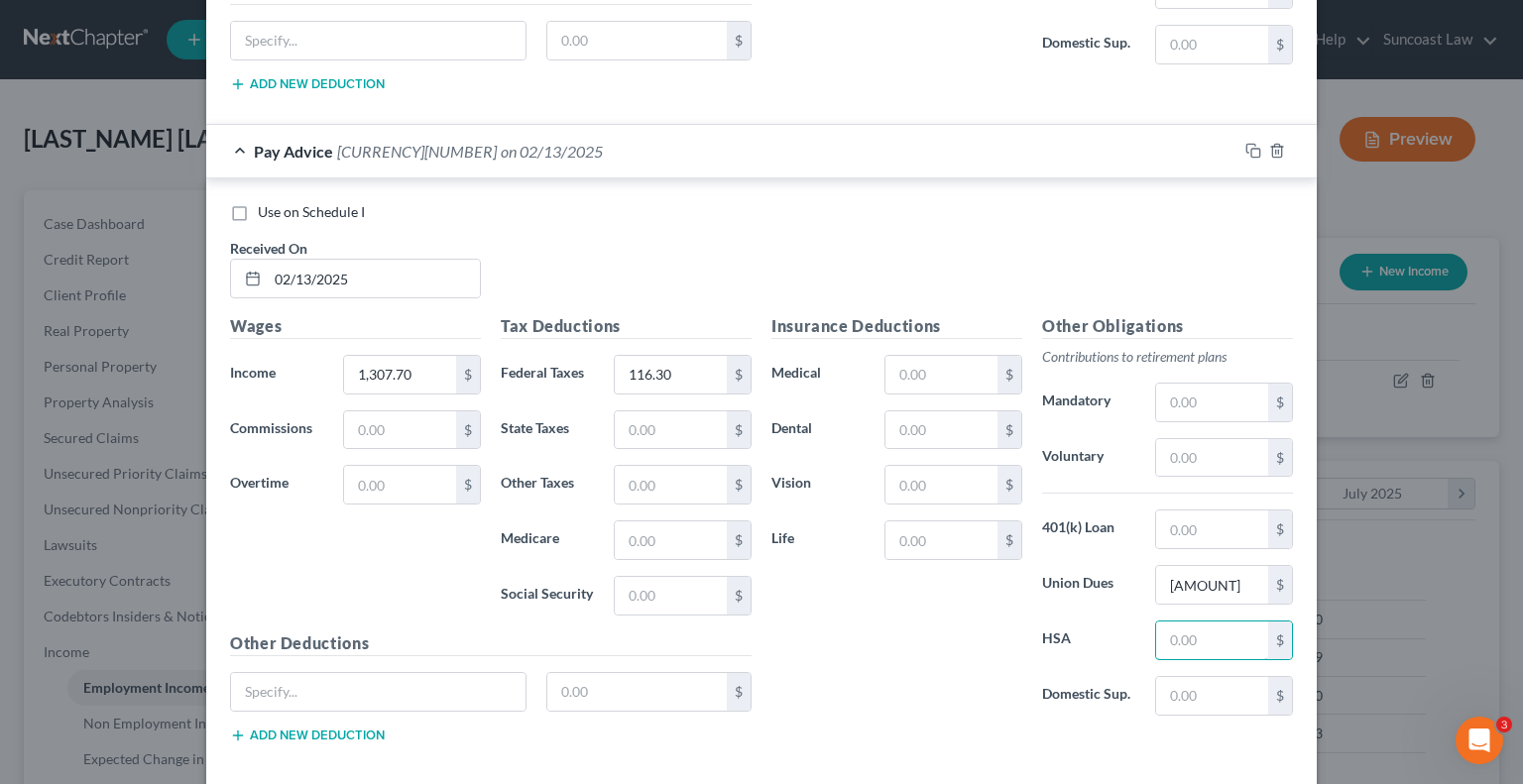 scroll, scrollTop: 1935, scrollLeft: 0, axis: vertical 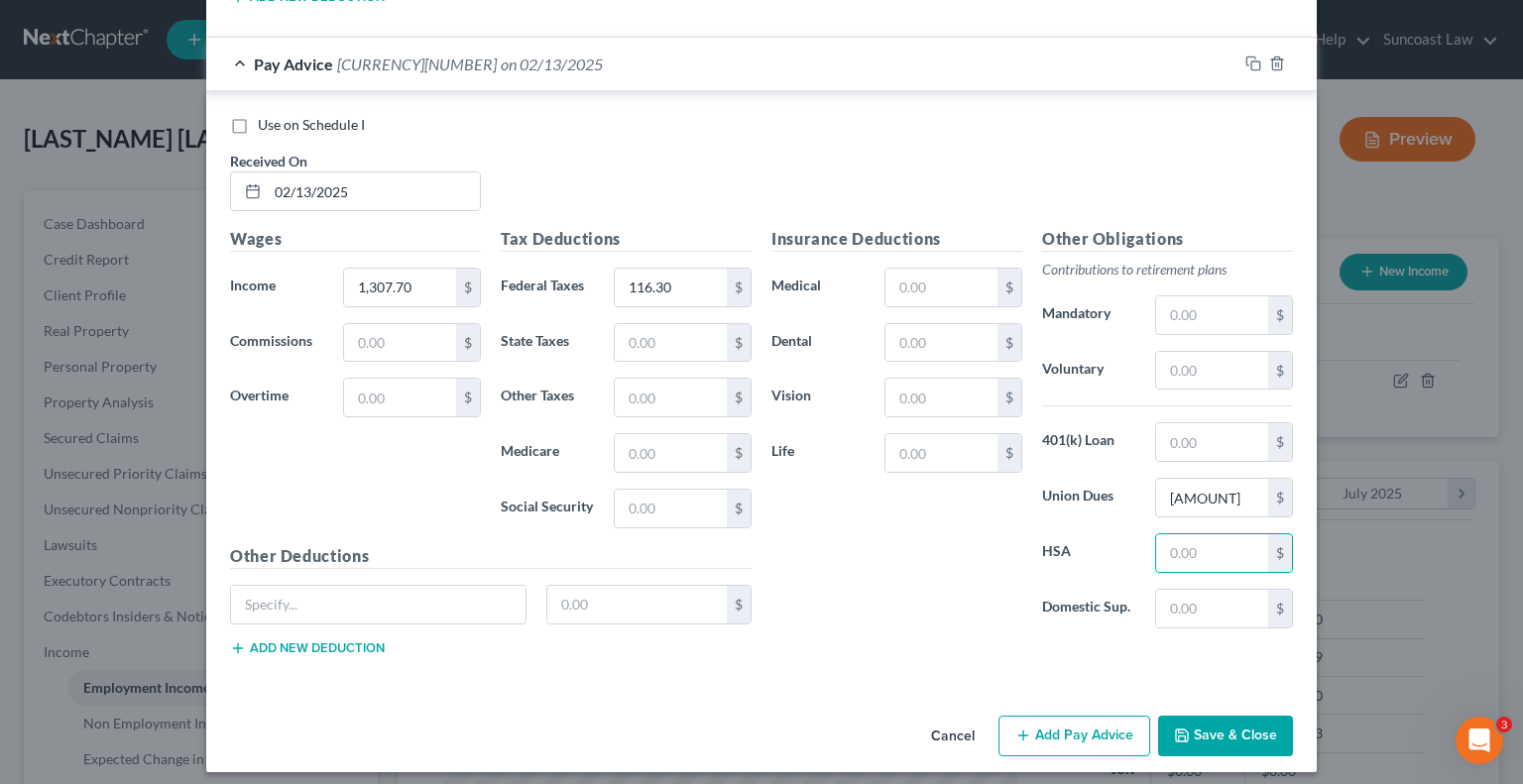 click on "Add Pay Advice" at bounding box center (1074, 736) 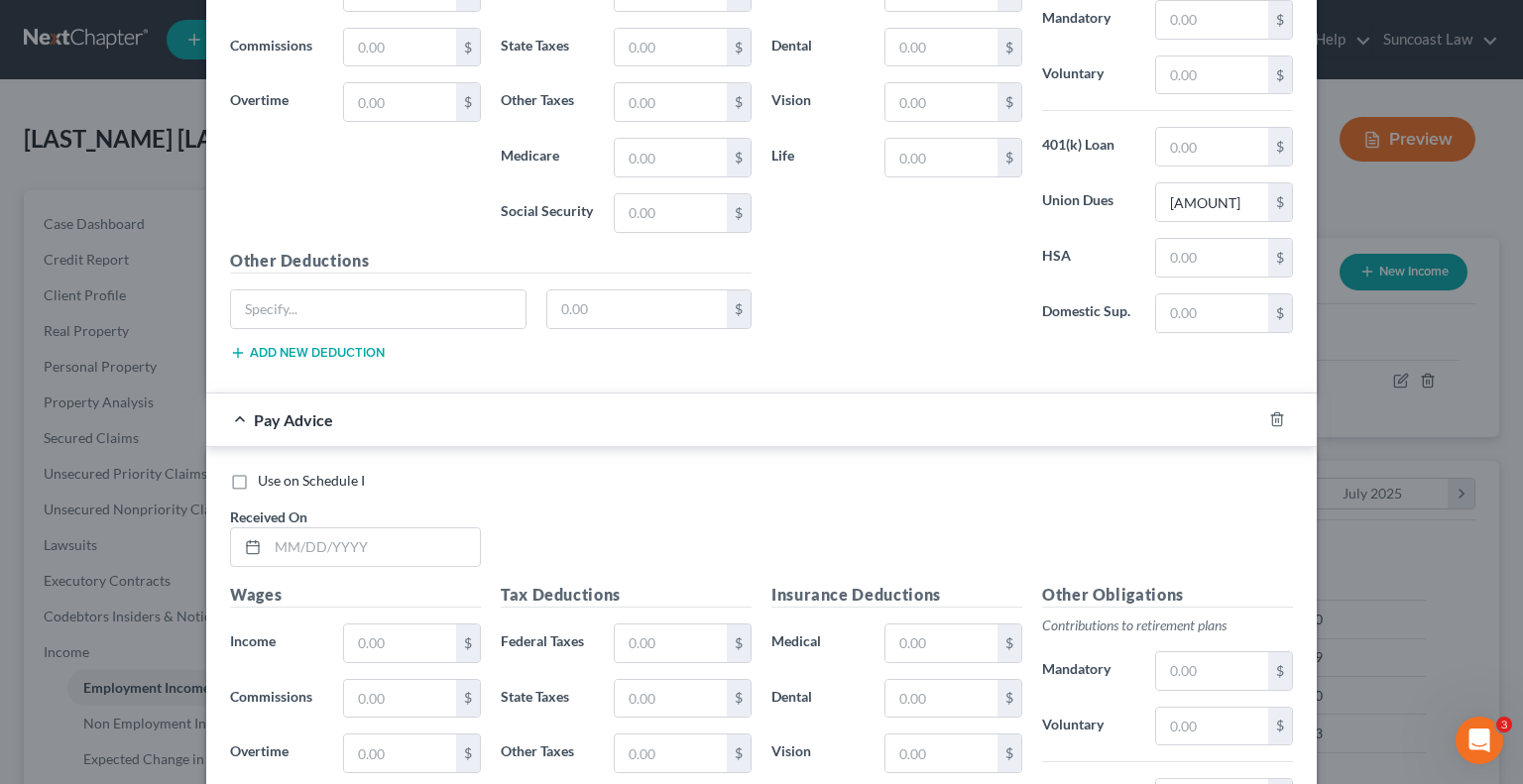 scroll, scrollTop: 2232, scrollLeft: 0, axis: vertical 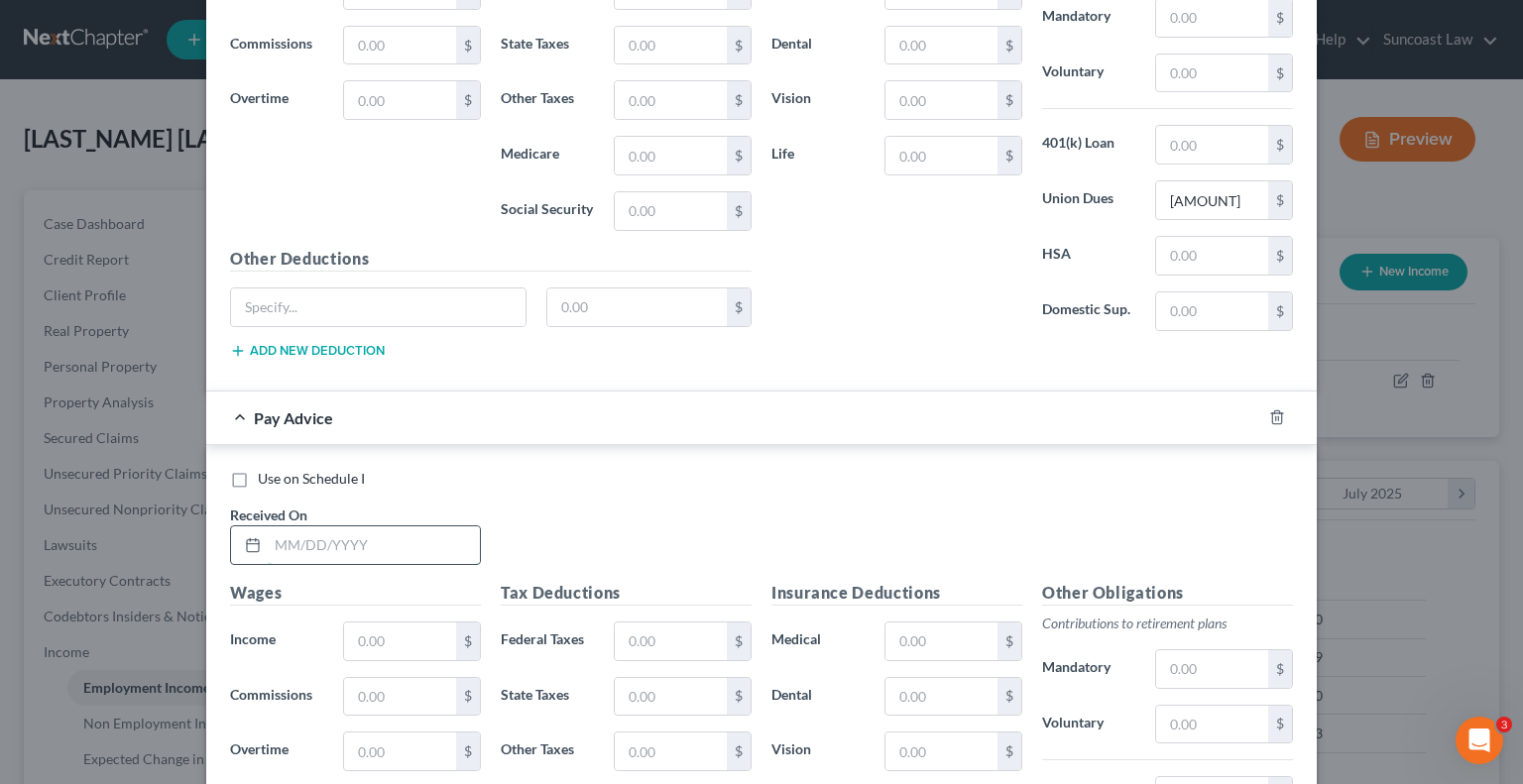 click at bounding box center (374, 545) 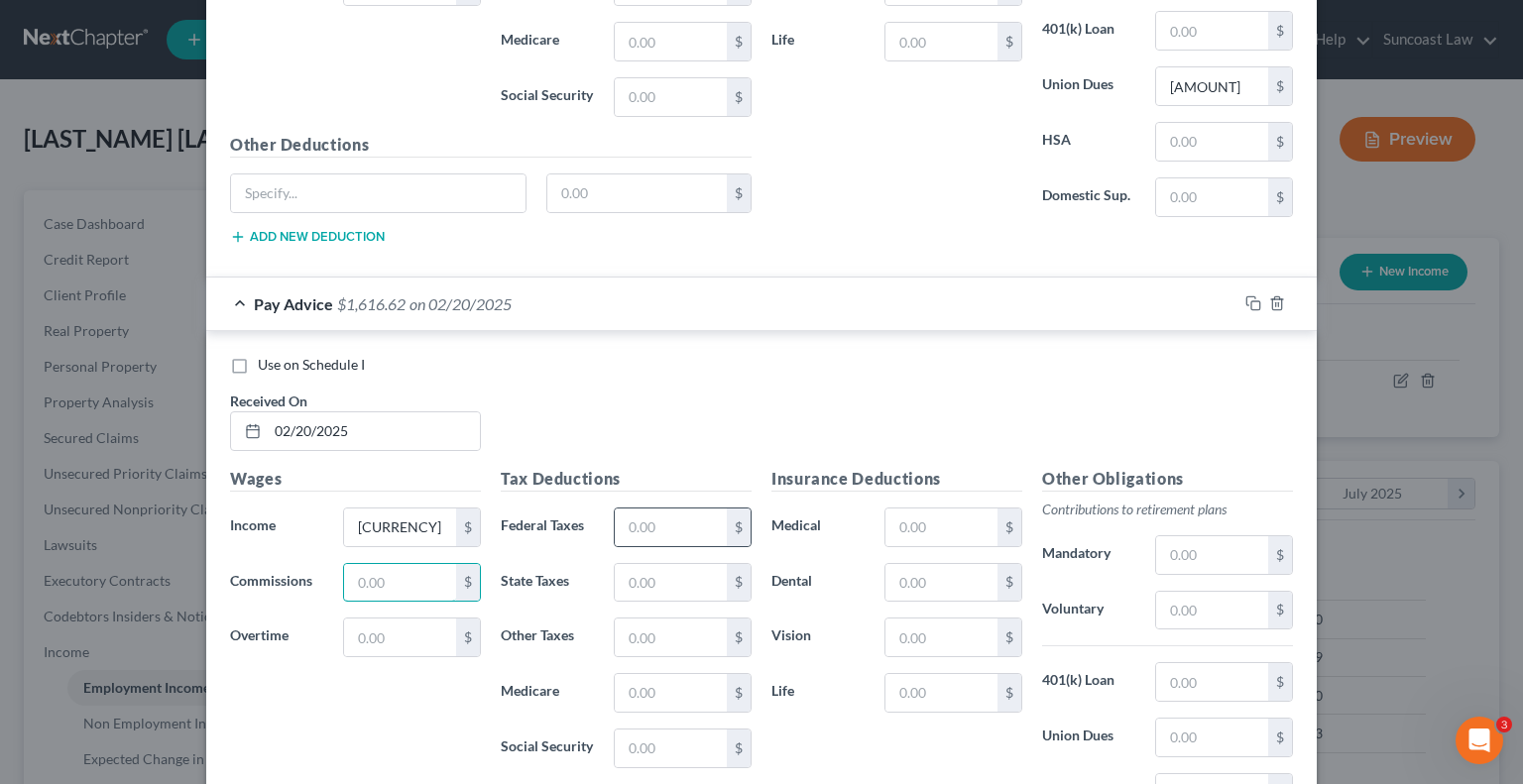 scroll, scrollTop: 2430, scrollLeft: 0, axis: vertical 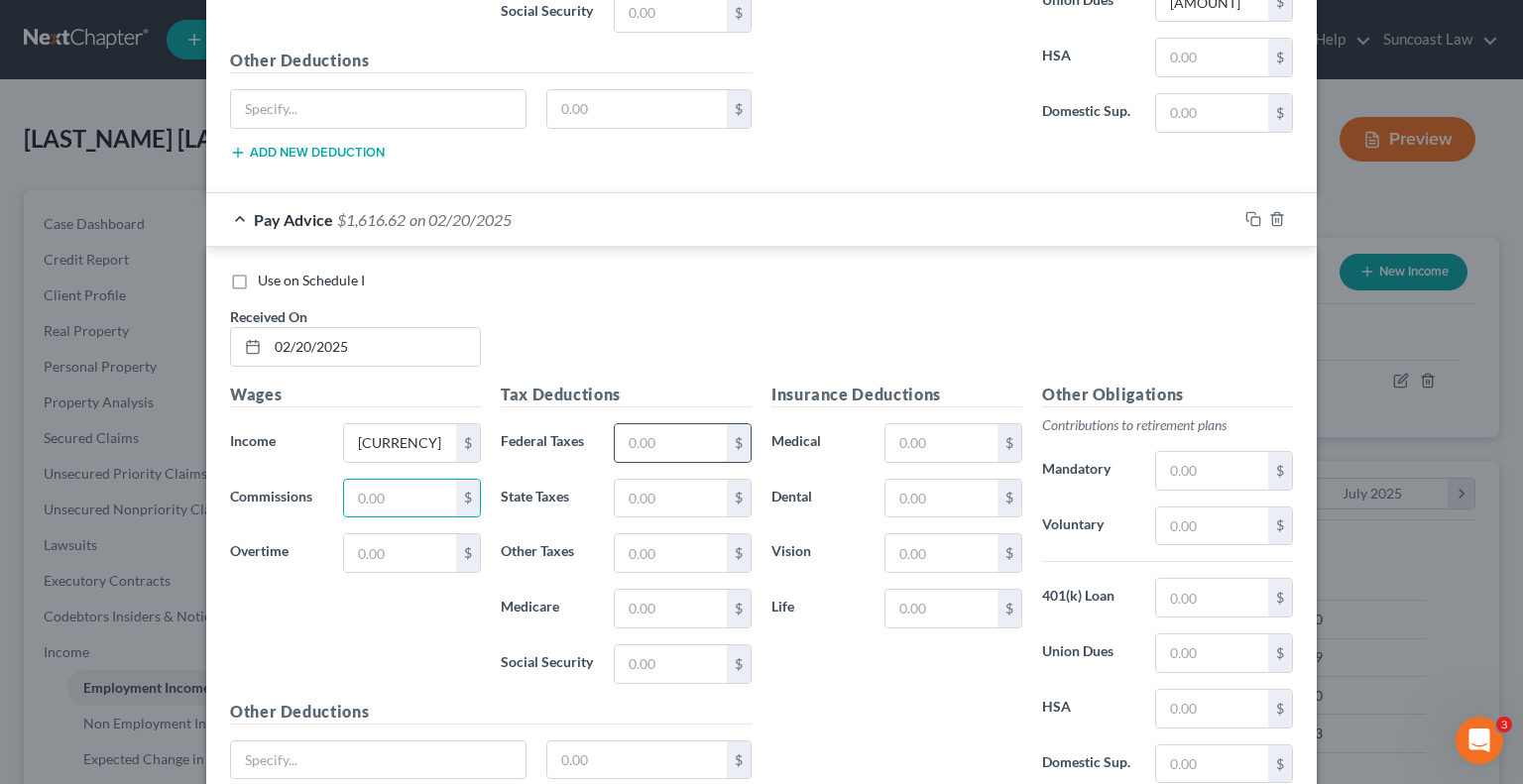 click at bounding box center (670, 443) 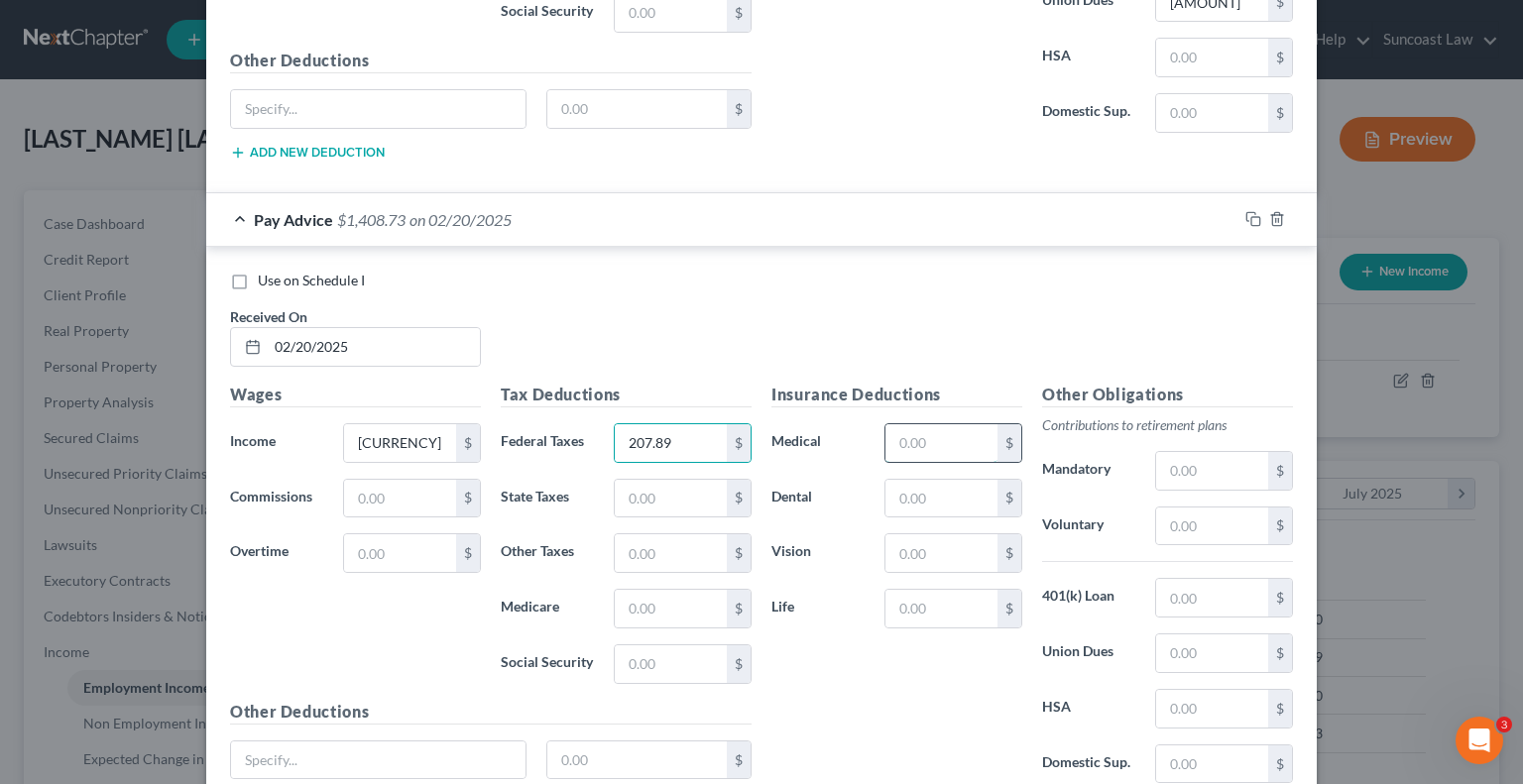 click at bounding box center (941, 443) 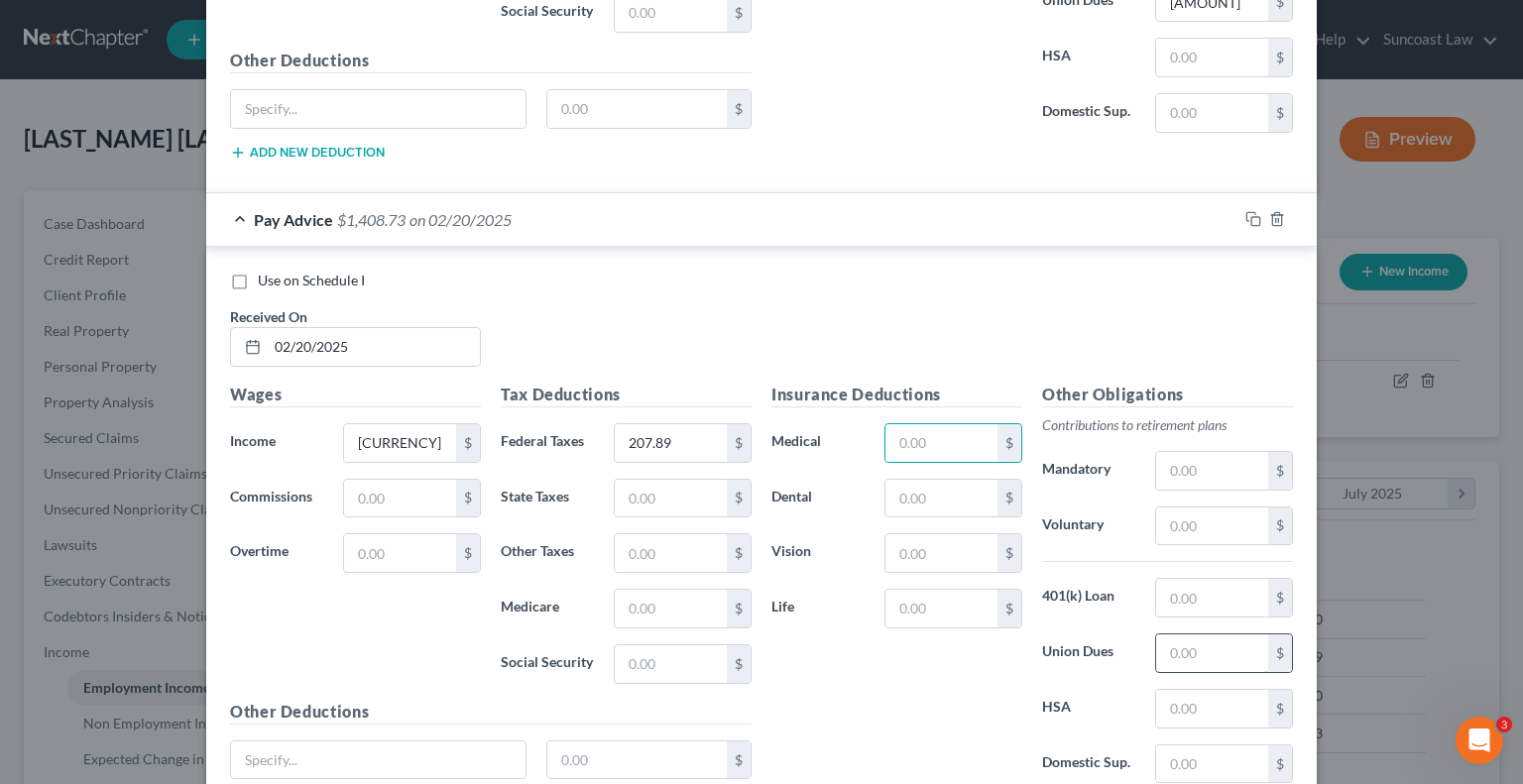 click at bounding box center [1212, 653] 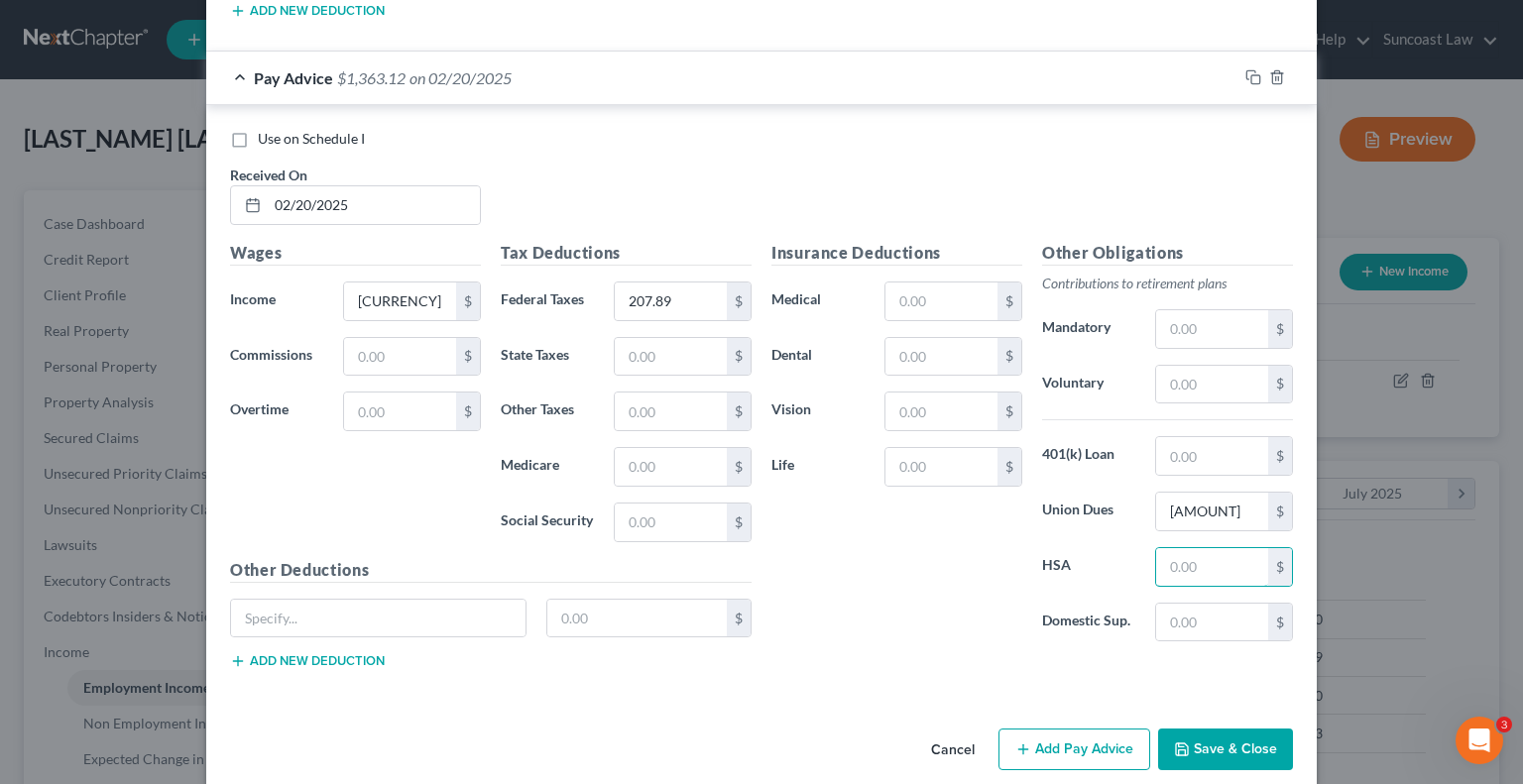 scroll, scrollTop: 2583, scrollLeft: 0, axis: vertical 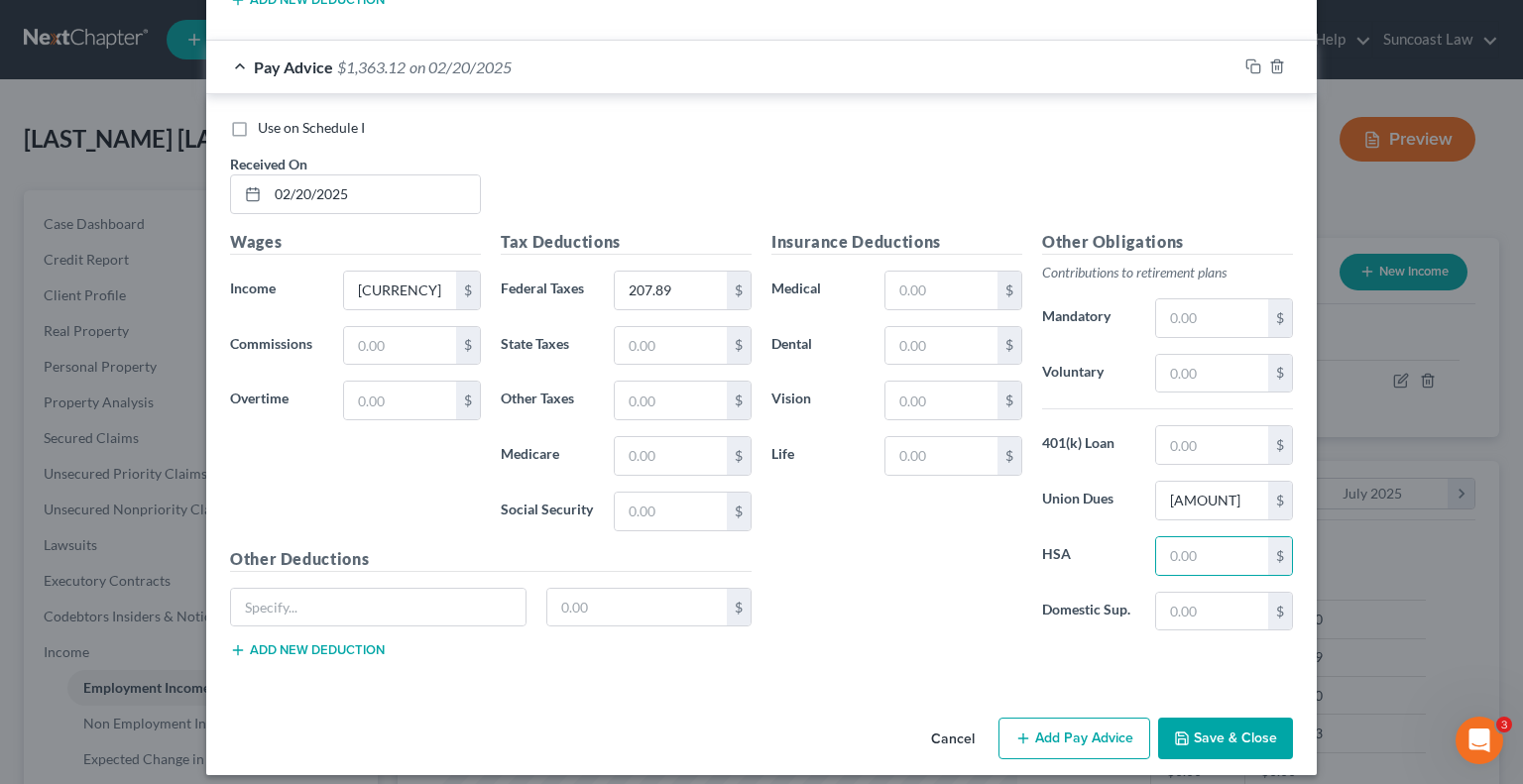 click on "Add Pay Advice" at bounding box center (1074, 738) 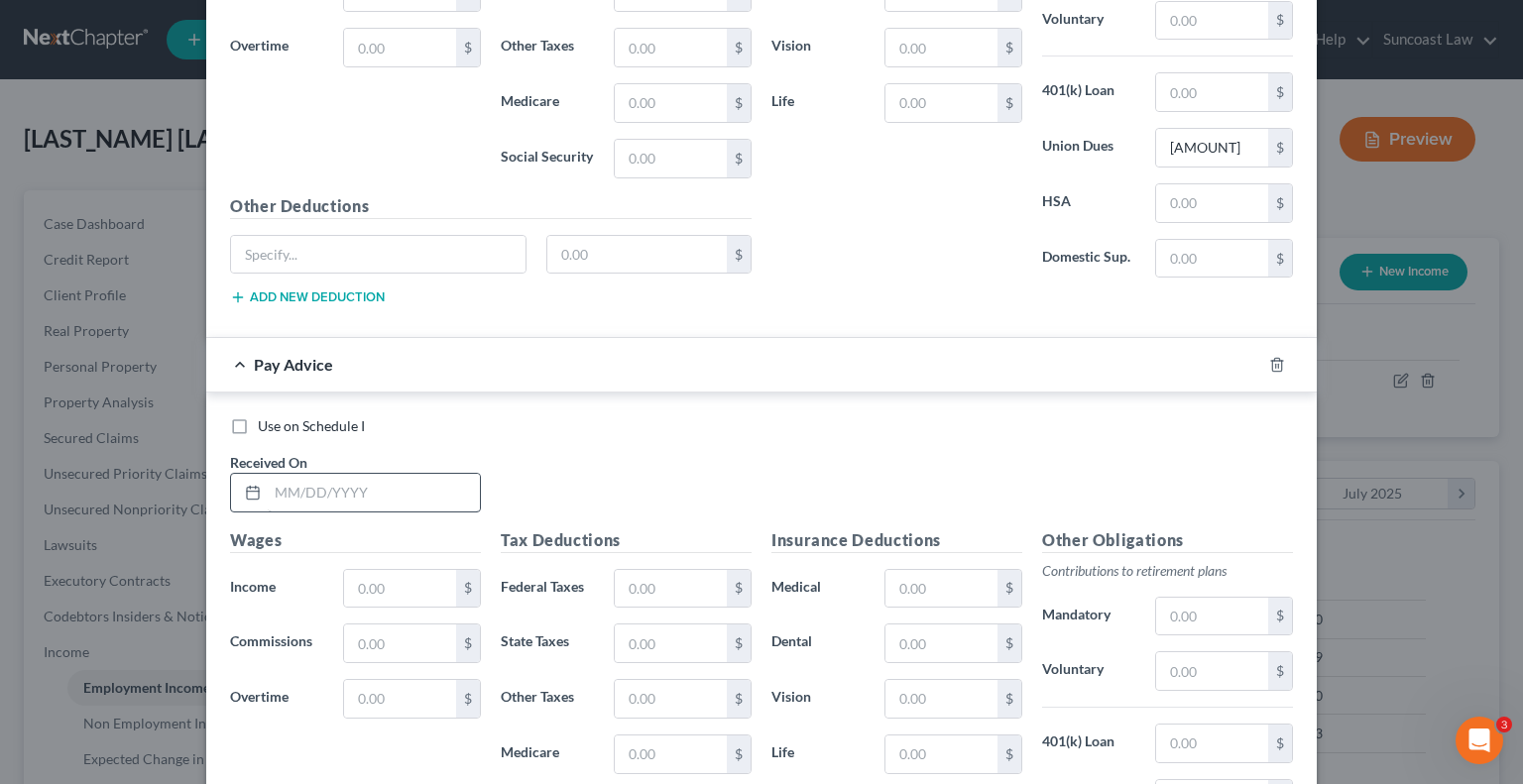 scroll, scrollTop: 2979, scrollLeft: 0, axis: vertical 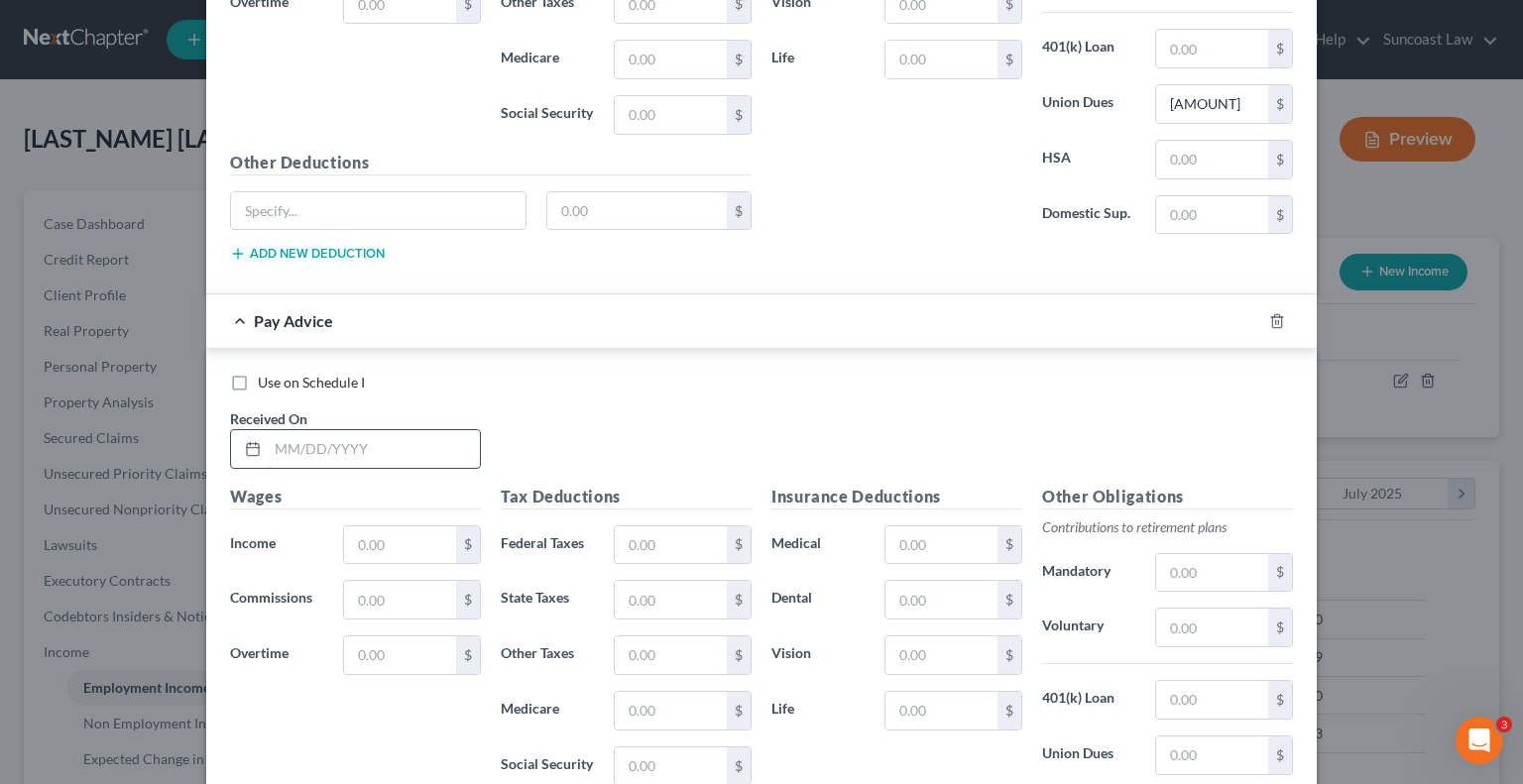 click at bounding box center (374, 449) 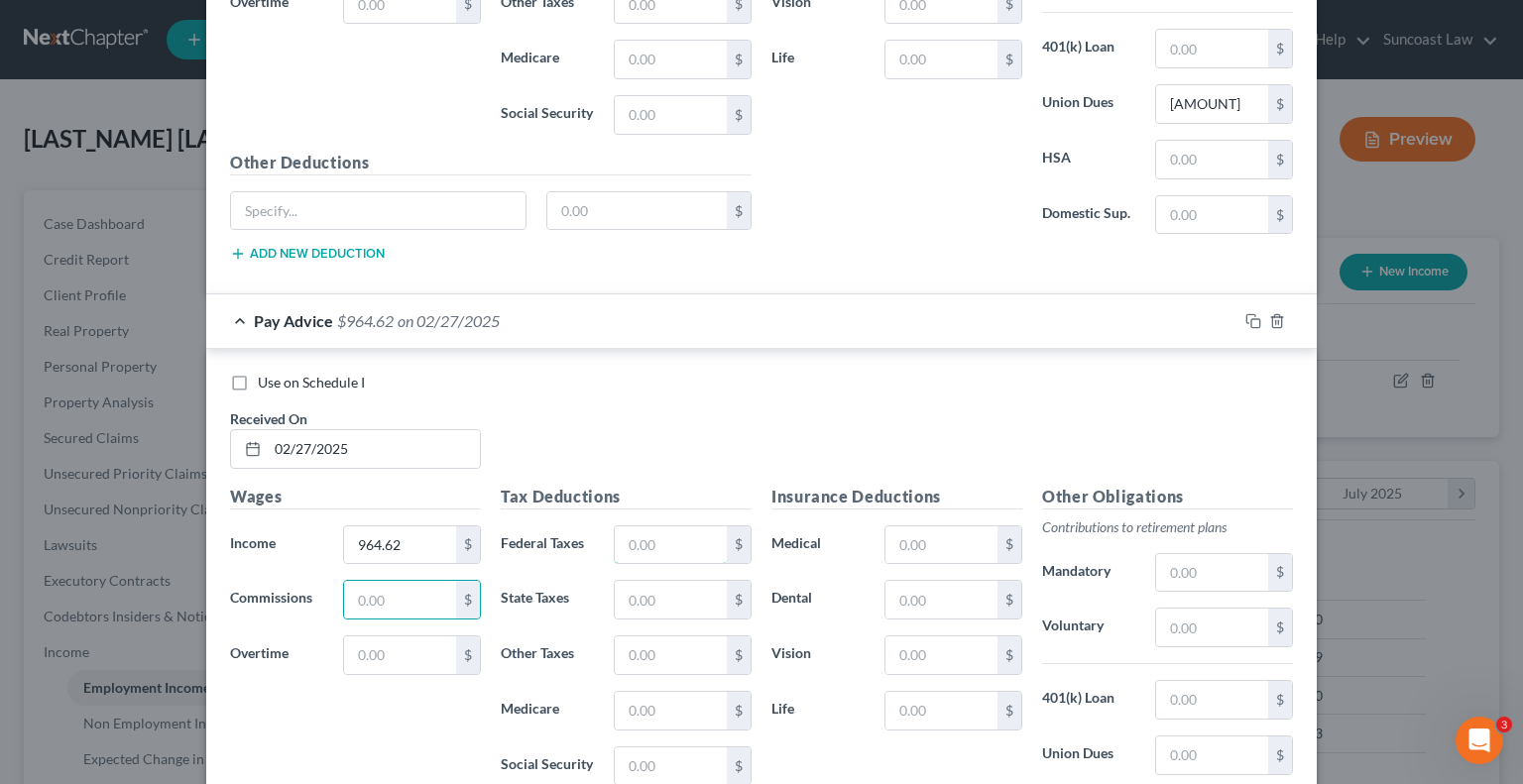 drag, startPoint x: 634, startPoint y: 518, endPoint x: 685, endPoint y: 492, distance: 57.24509 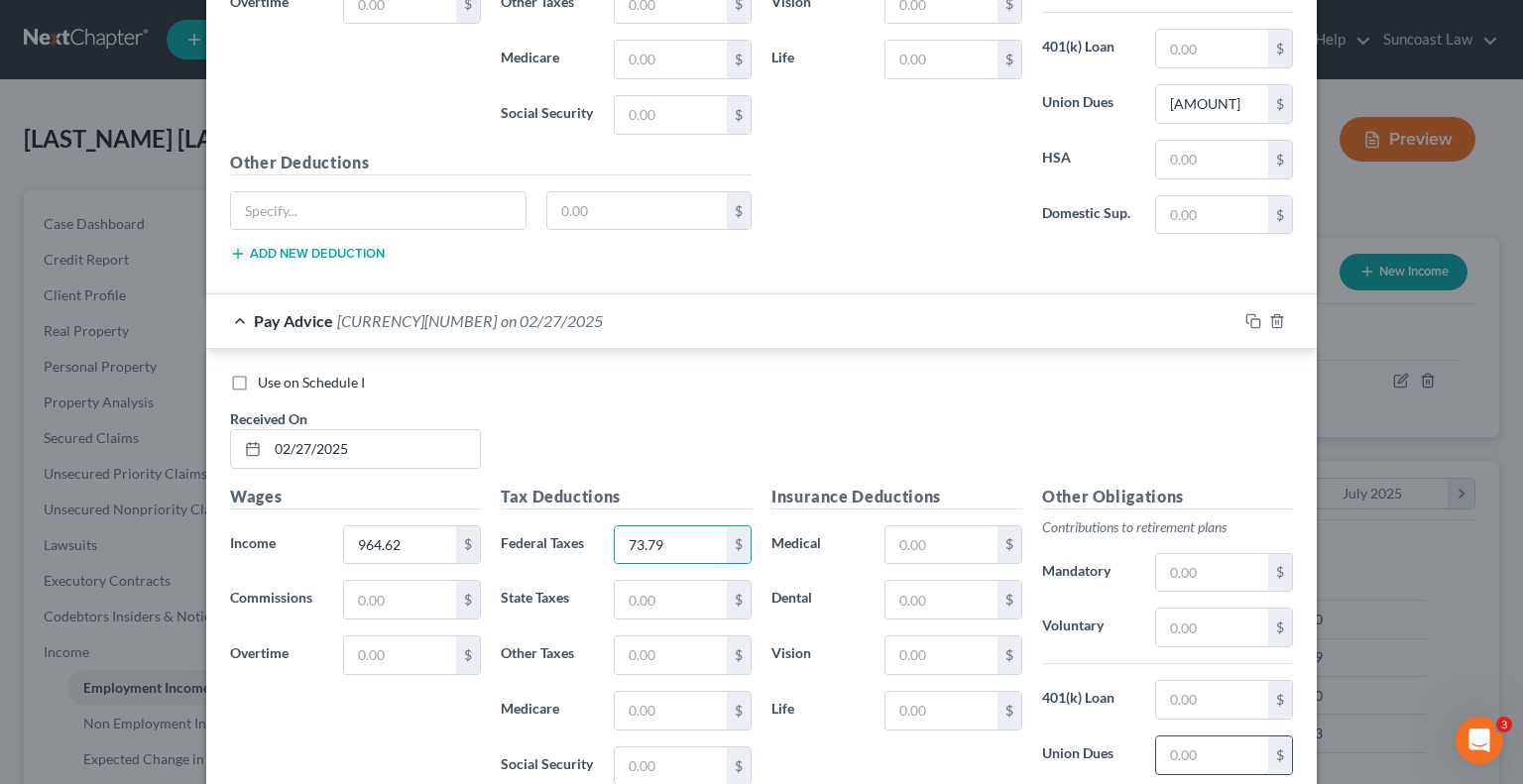 click at bounding box center [1212, 755] 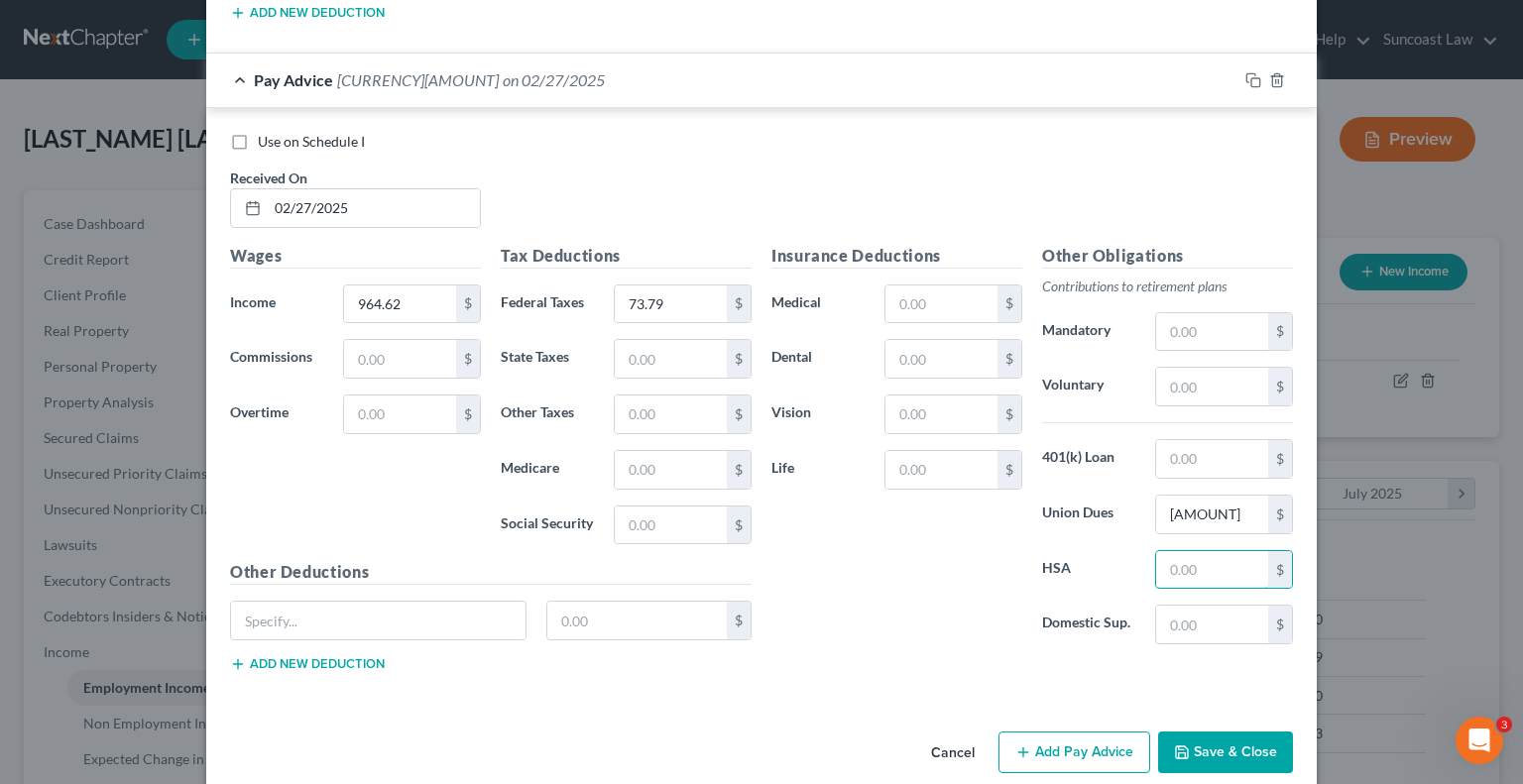 scroll, scrollTop: 3231, scrollLeft: 0, axis: vertical 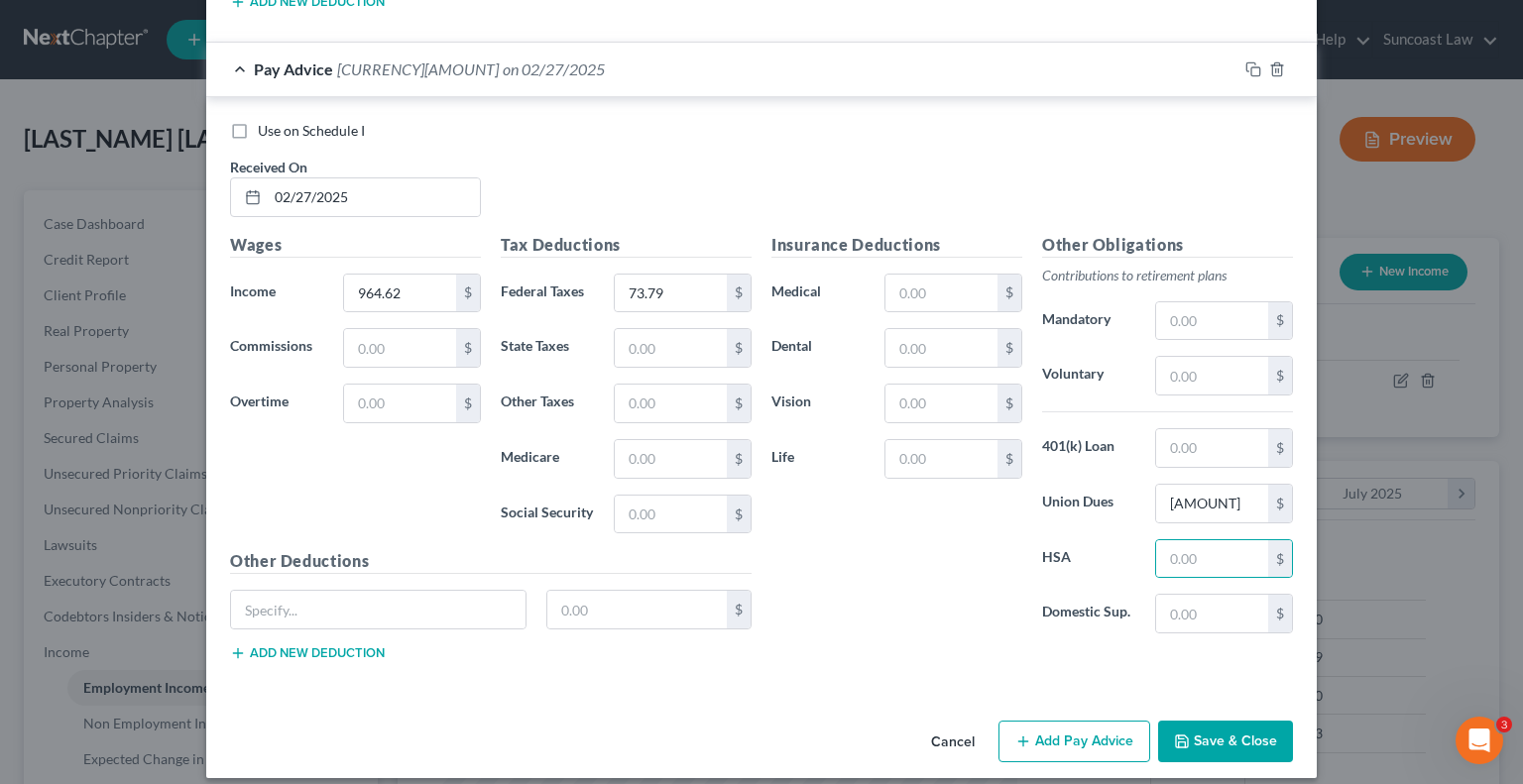 click on "Add Pay Advice" at bounding box center (1074, 741) 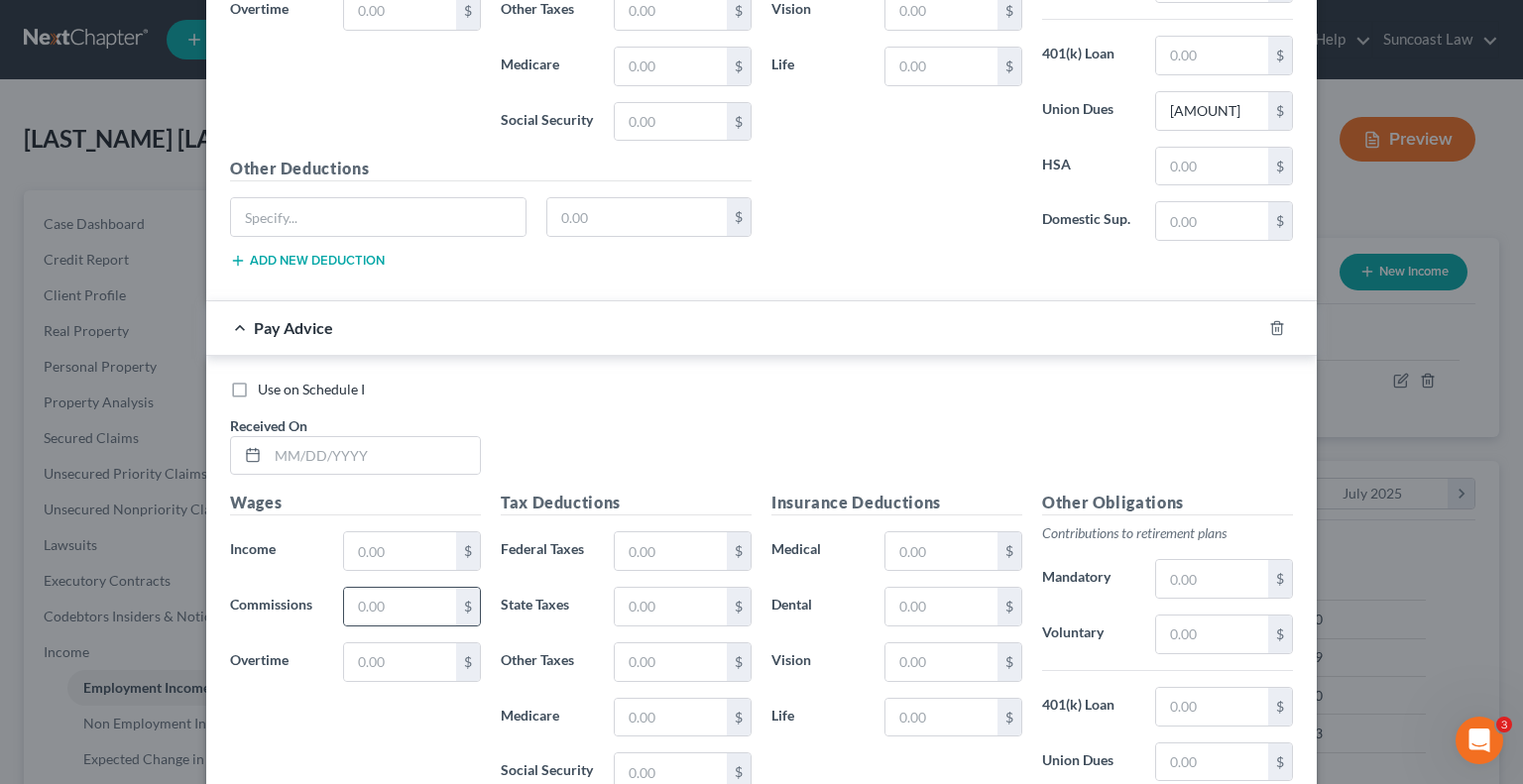 scroll, scrollTop: 3628, scrollLeft: 0, axis: vertical 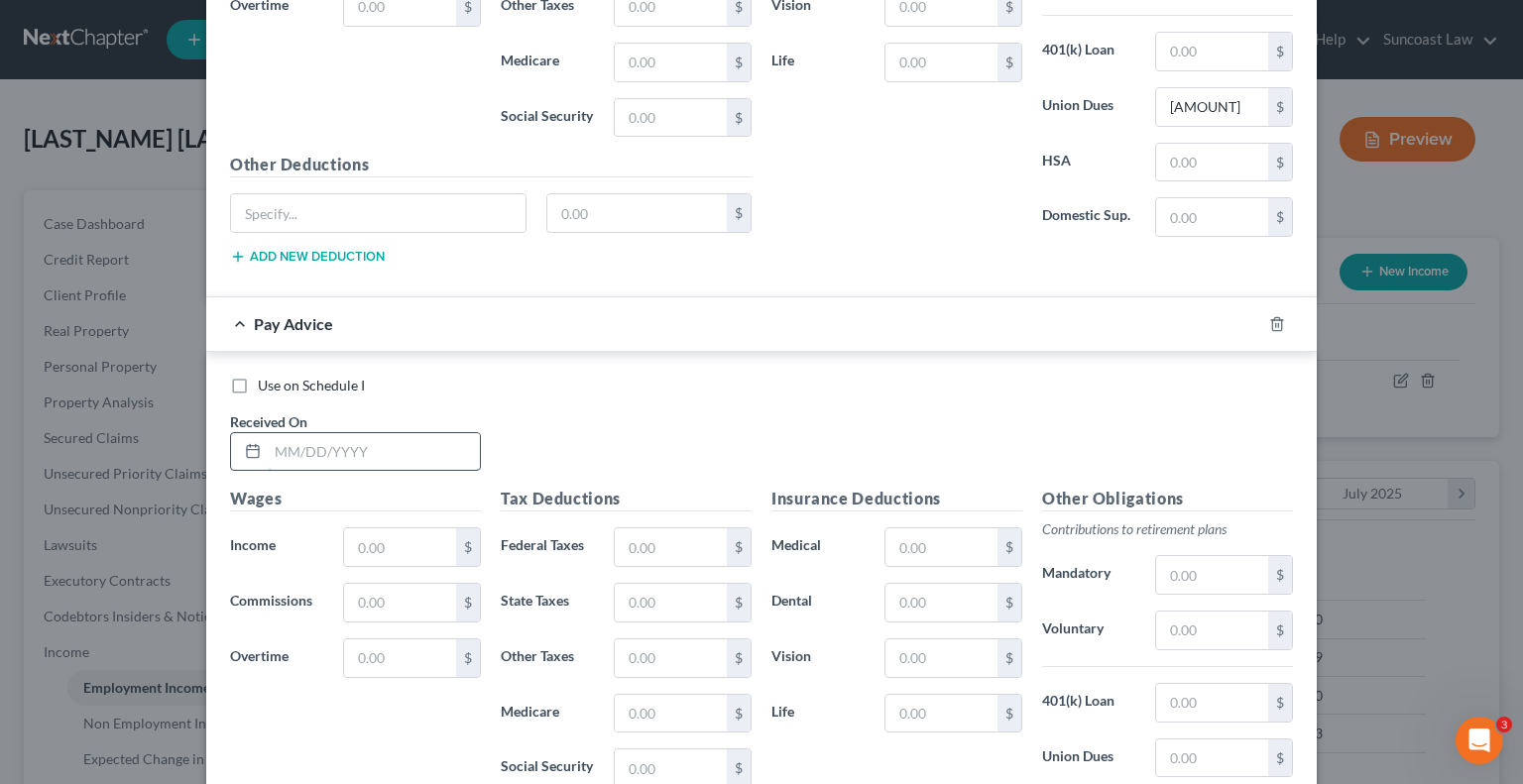 click at bounding box center (374, 452) 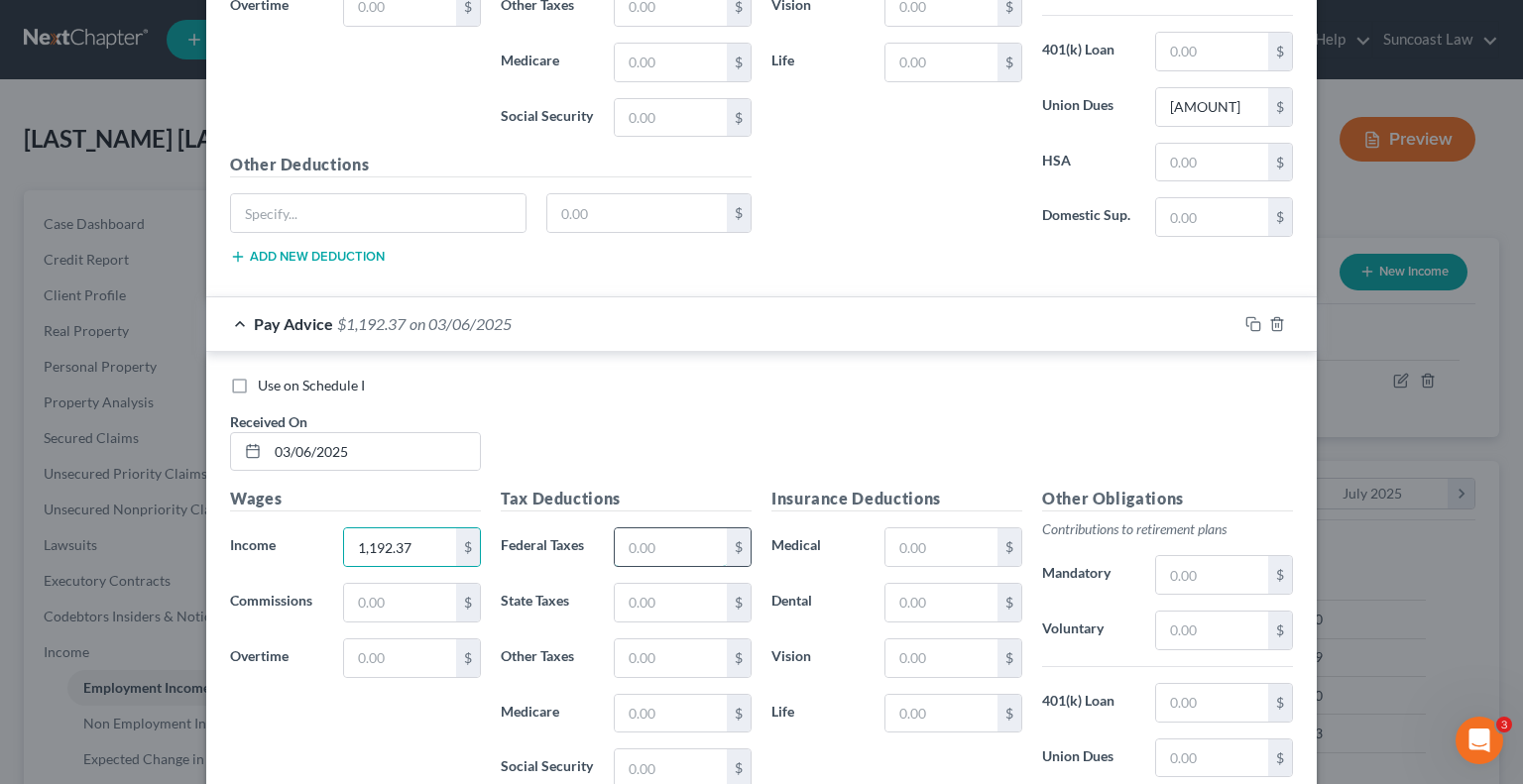 drag, startPoint x: 670, startPoint y: 521, endPoint x: 686, endPoint y: 511, distance: 18.867962 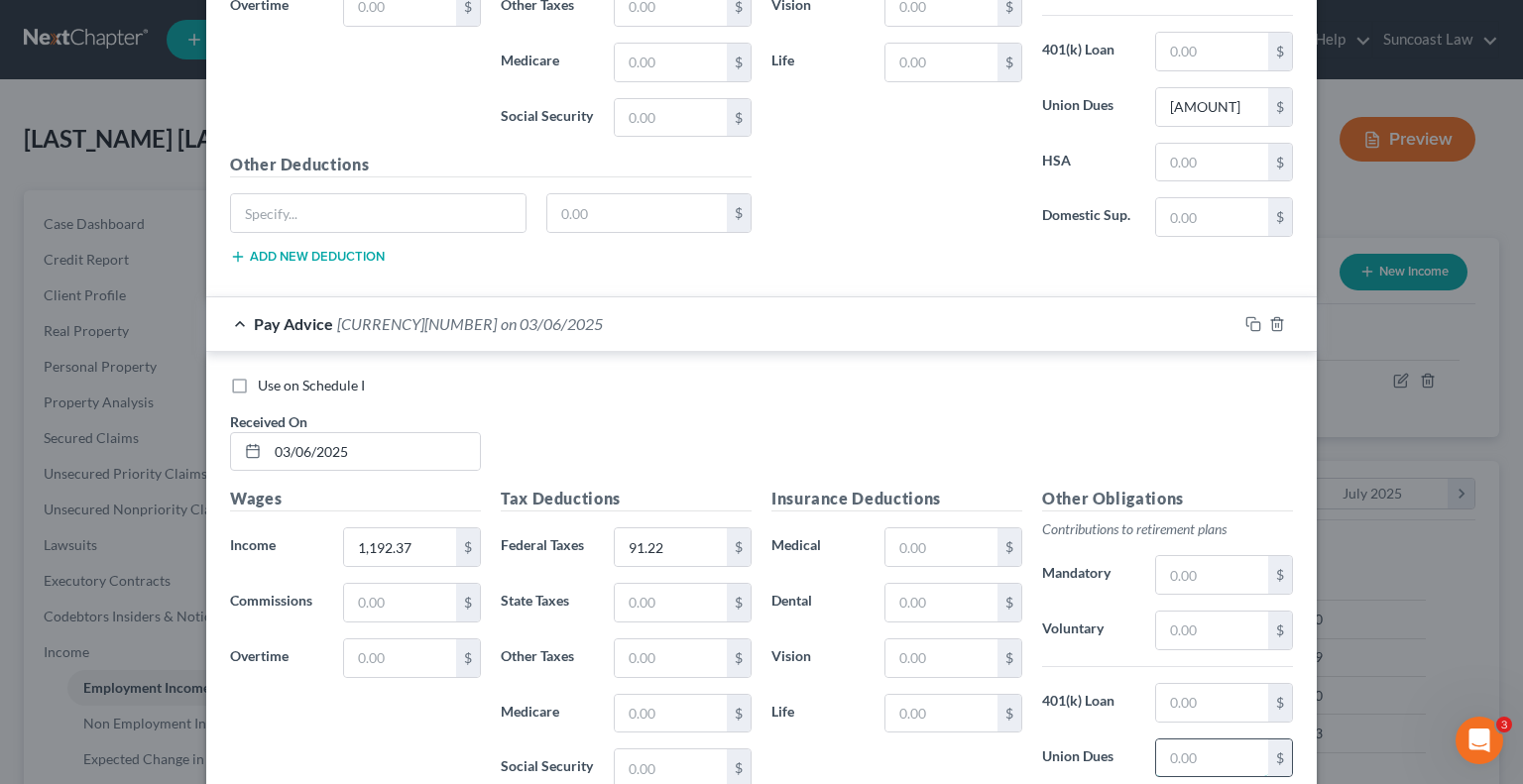 click at bounding box center [1212, 758] 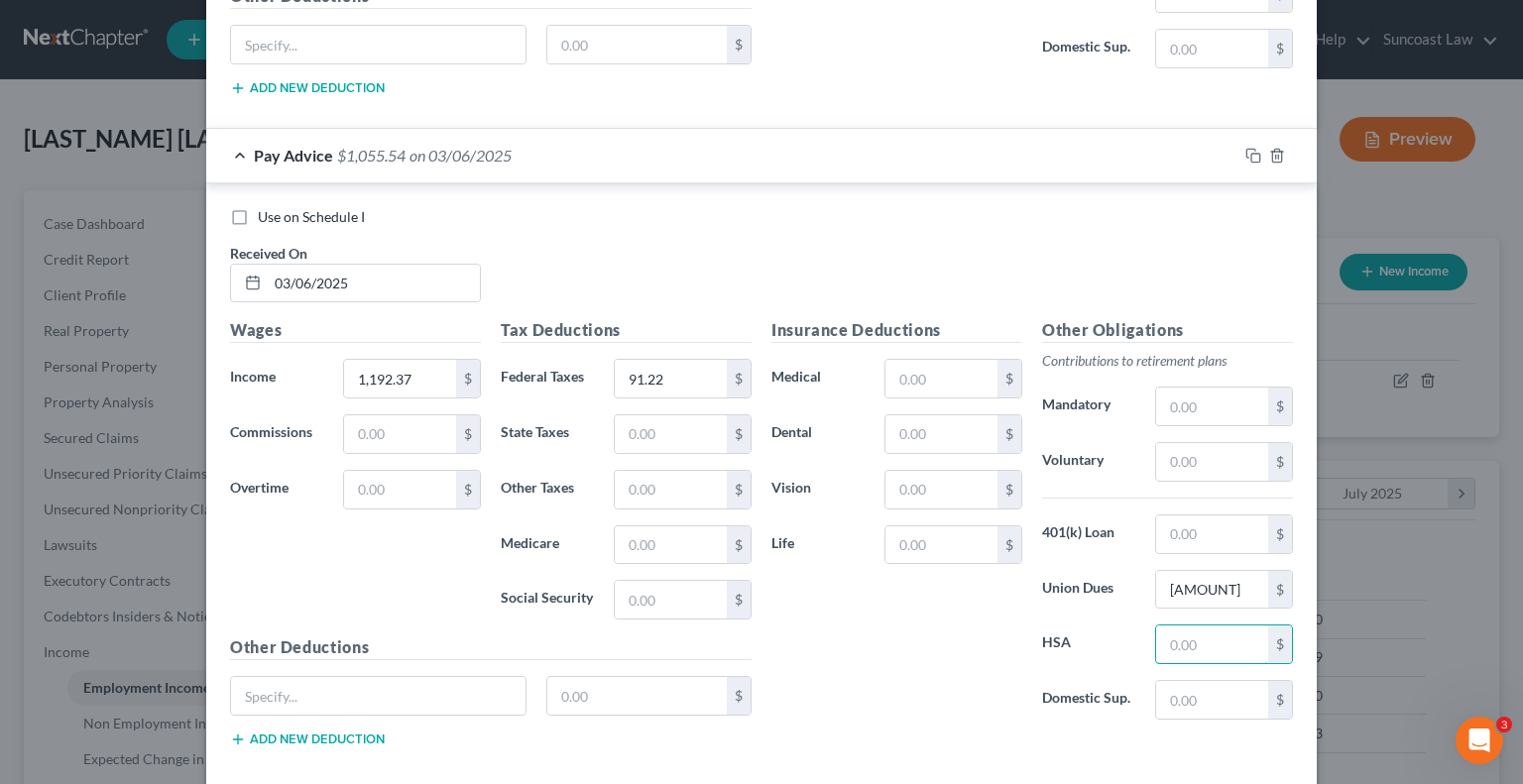 scroll, scrollTop: 3877, scrollLeft: 0, axis: vertical 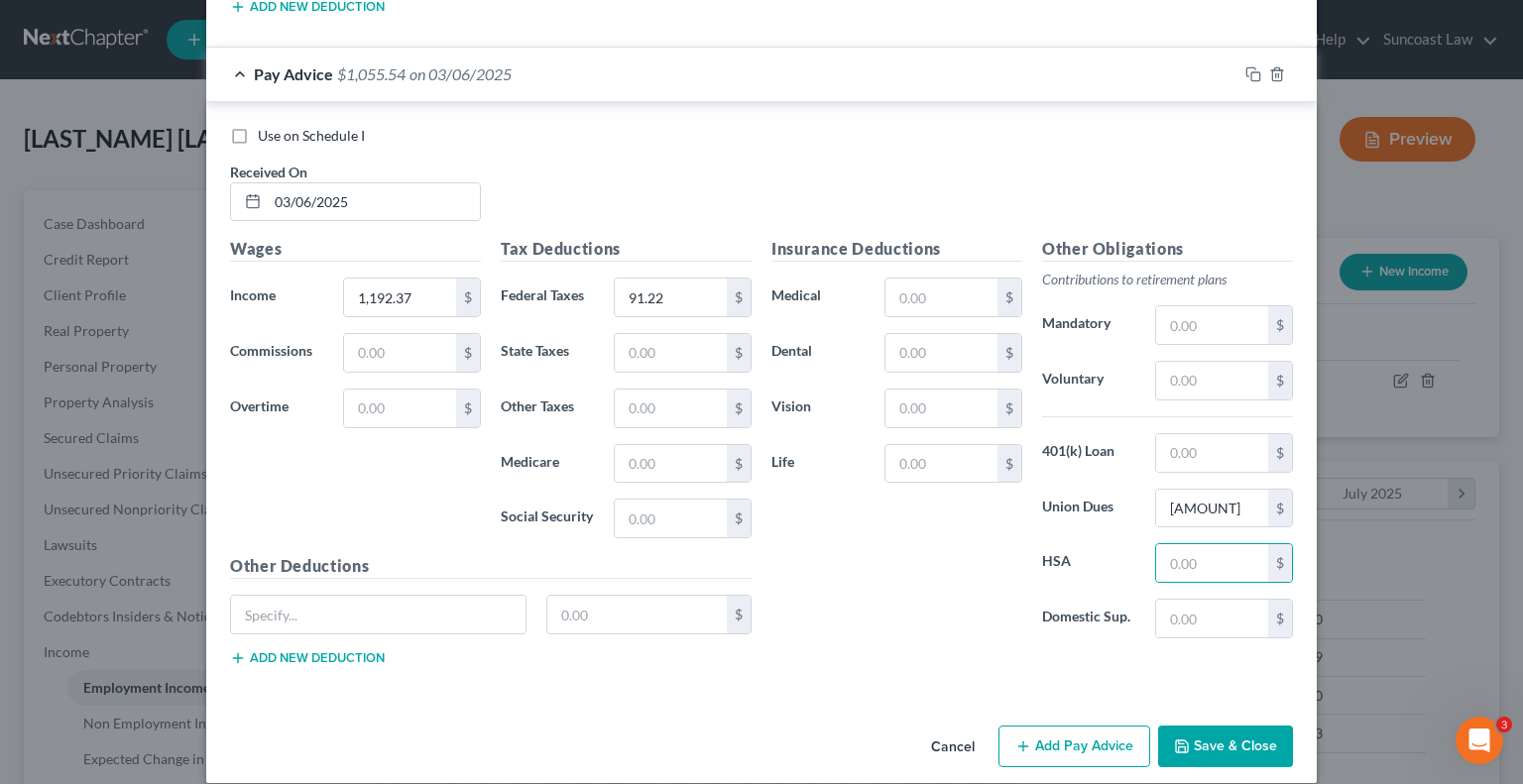 click on "Add Pay Advice" at bounding box center (1074, 746) 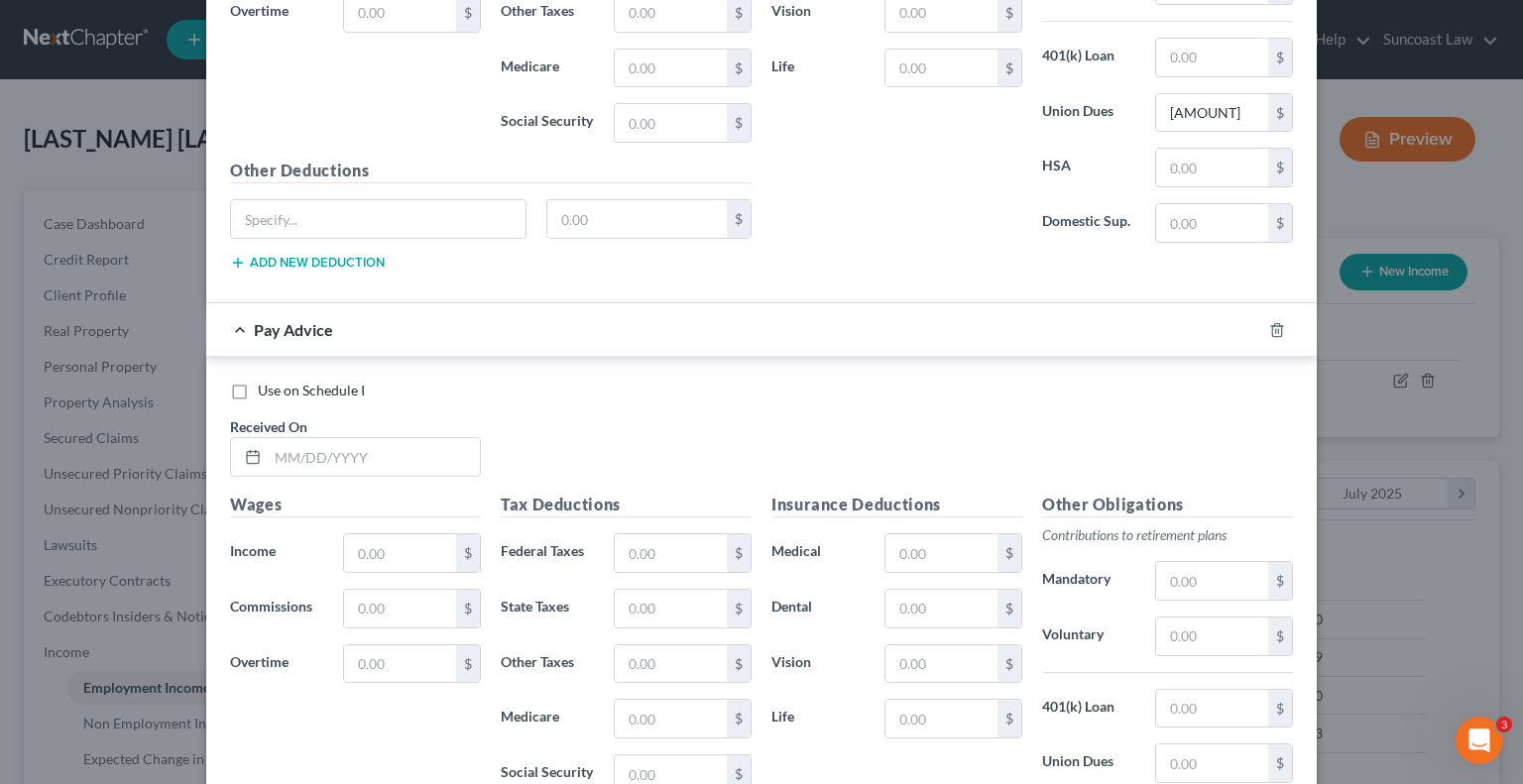 scroll, scrollTop: 4274, scrollLeft: 0, axis: vertical 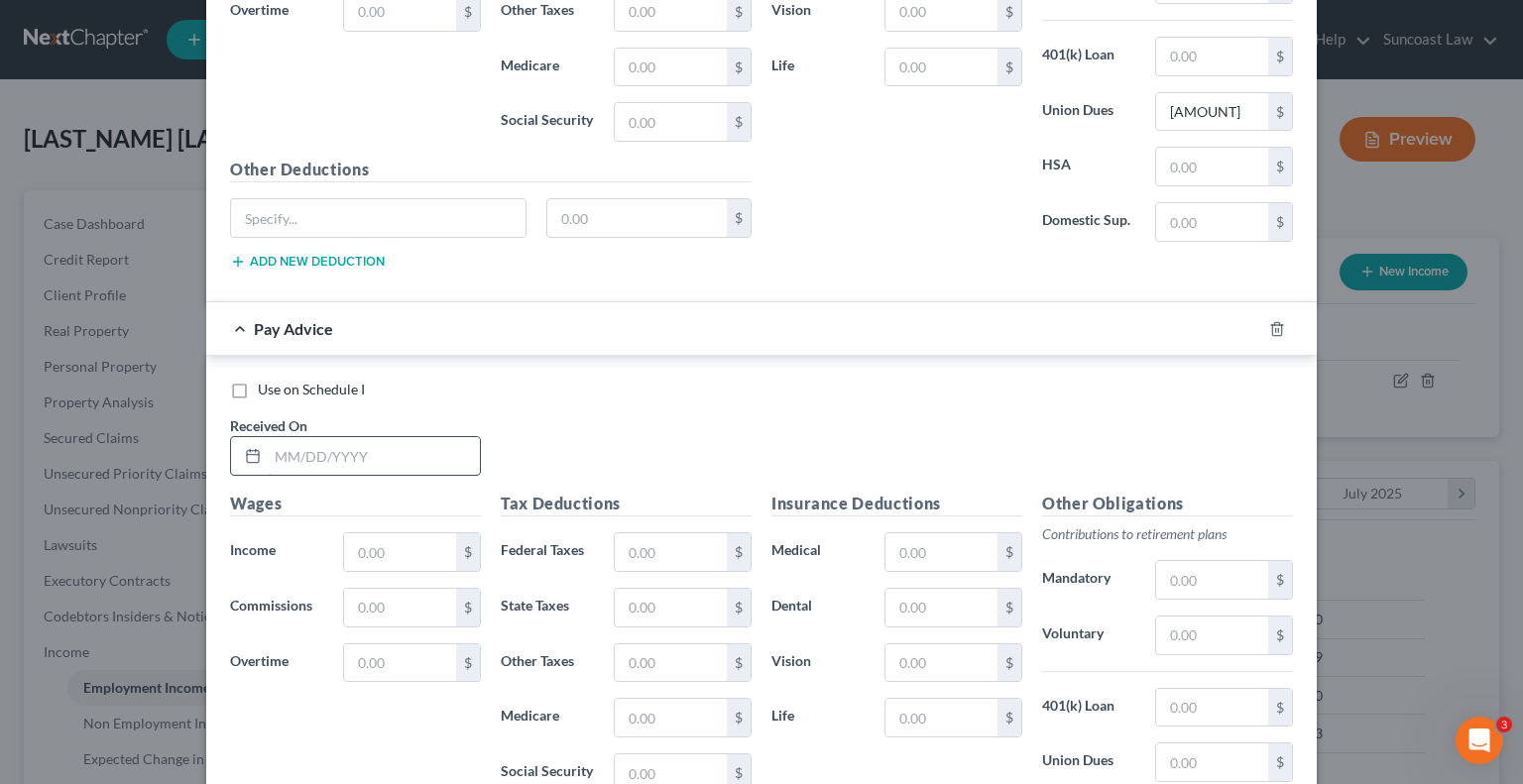 click at bounding box center [374, 456] 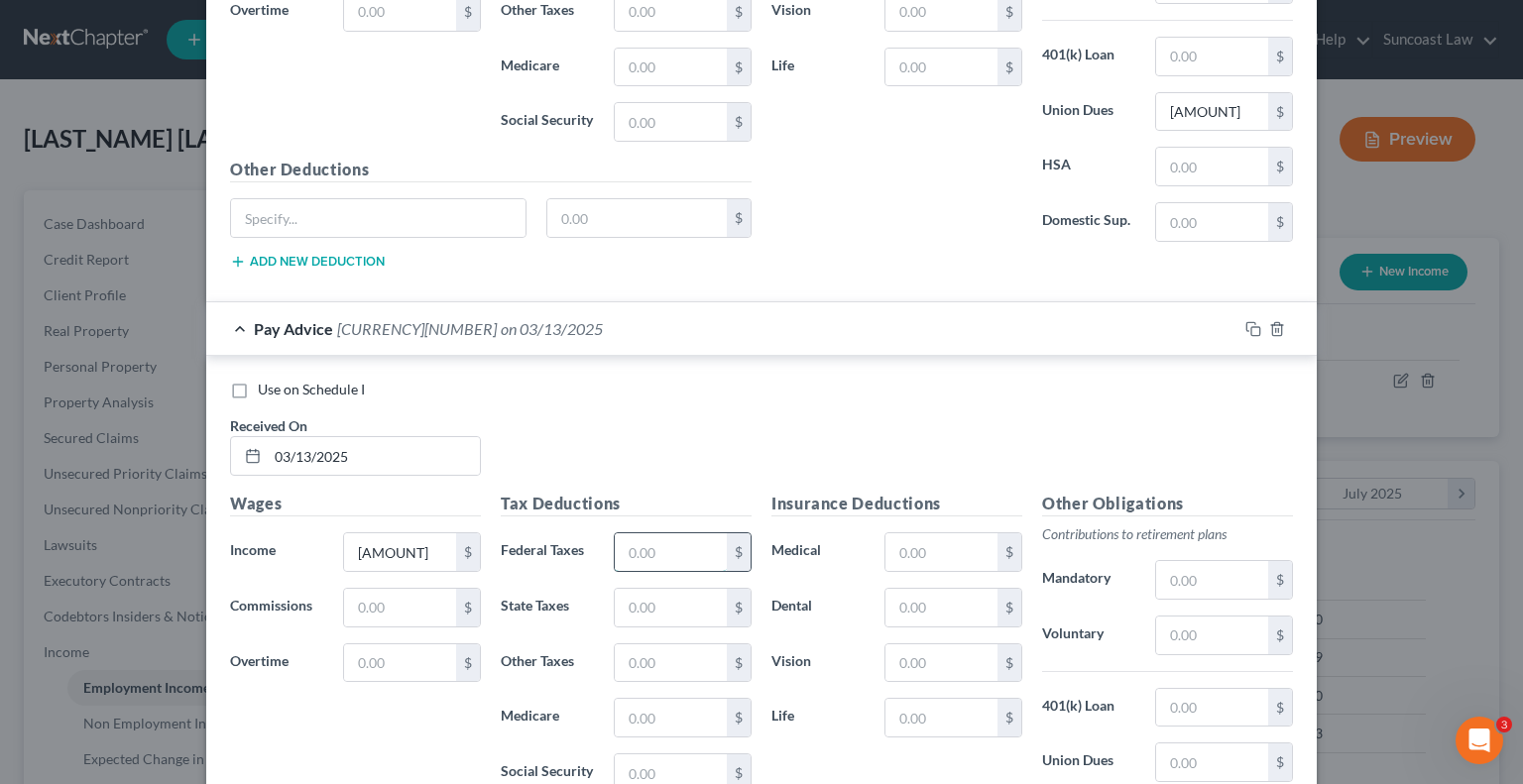 click at bounding box center [670, 552] 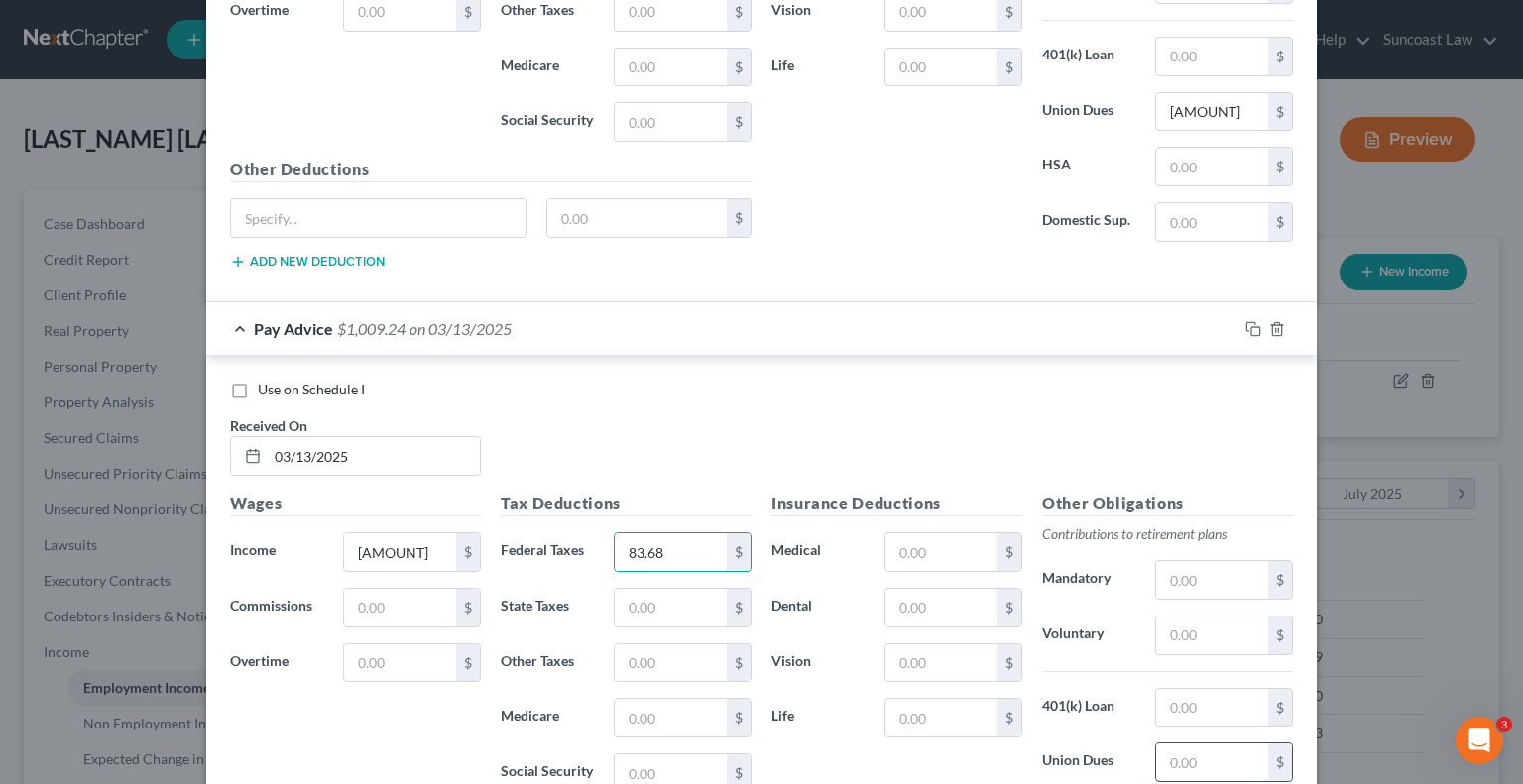 click at bounding box center (1212, 762) 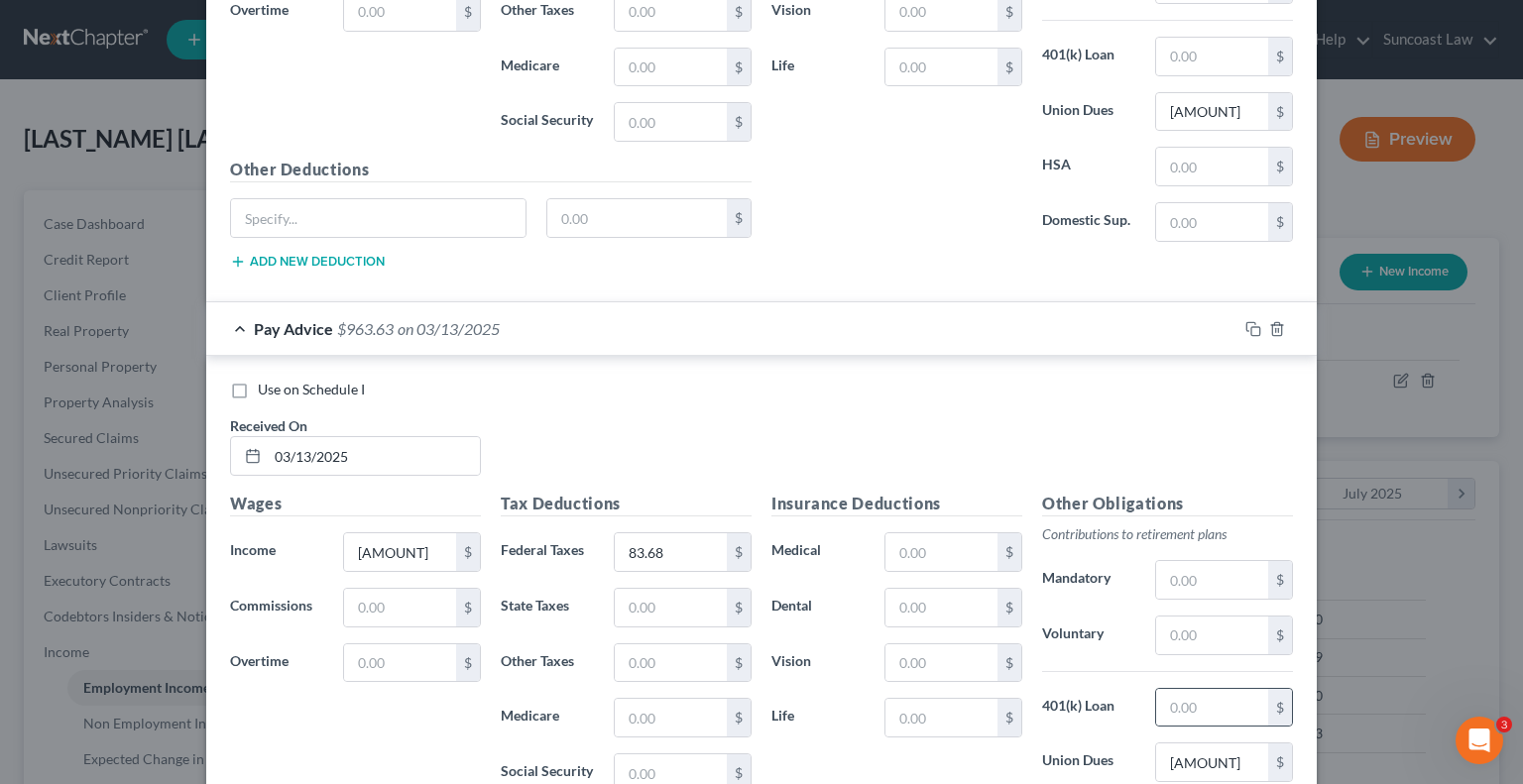 scroll, scrollTop: 4302, scrollLeft: 0, axis: vertical 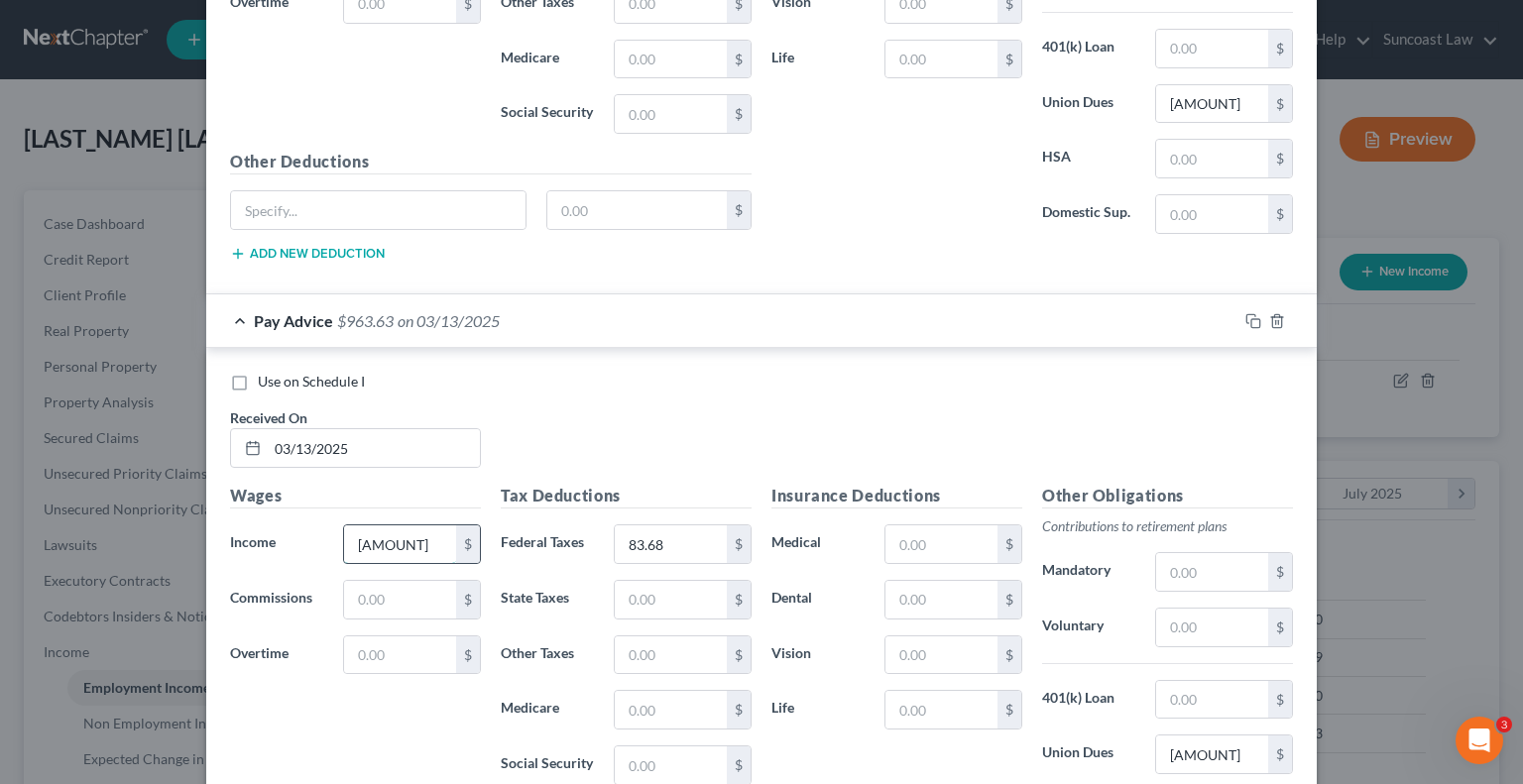 click on "[AMOUNT]" at bounding box center (400, 544) 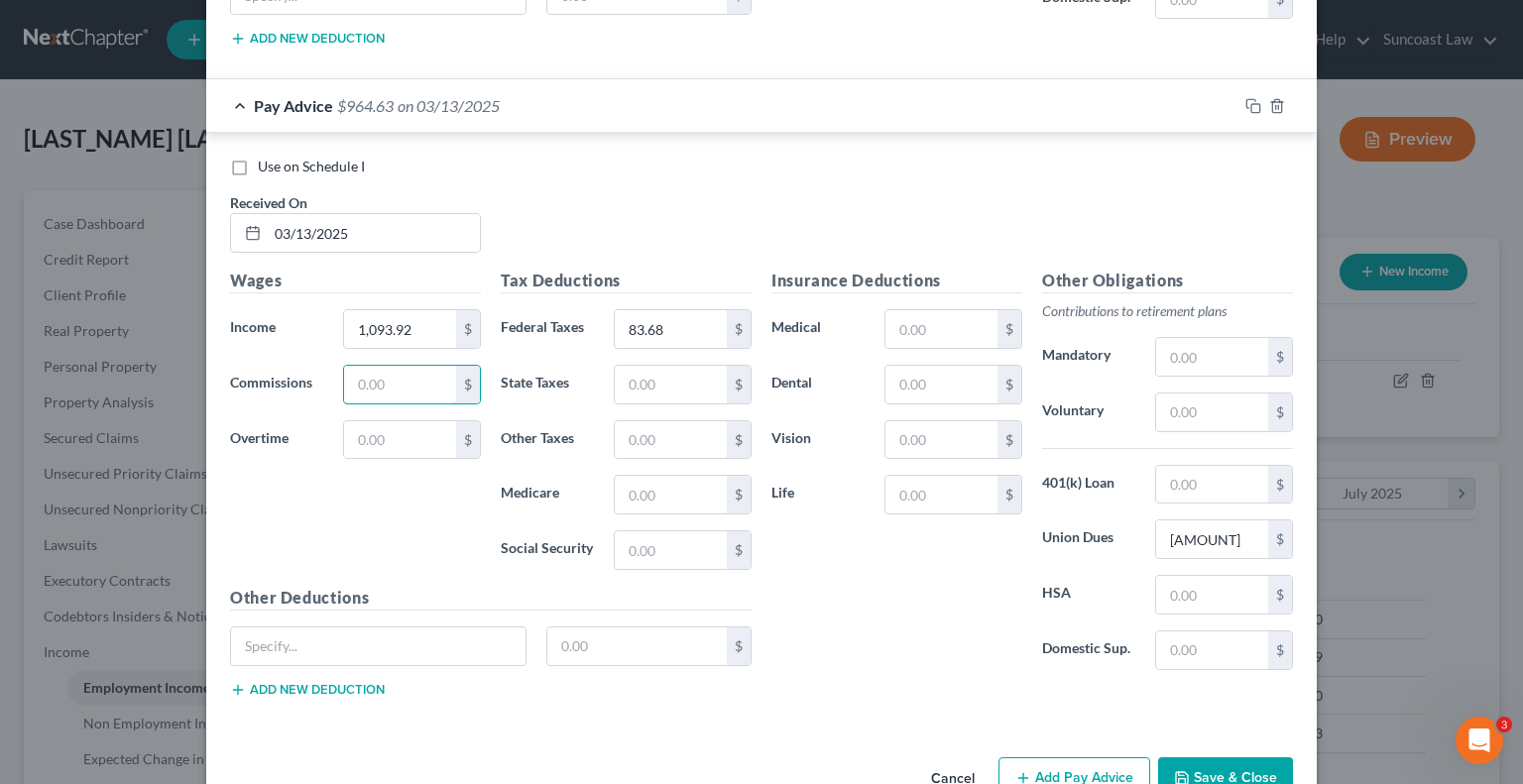 scroll, scrollTop: 4526, scrollLeft: 0, axis: vertical 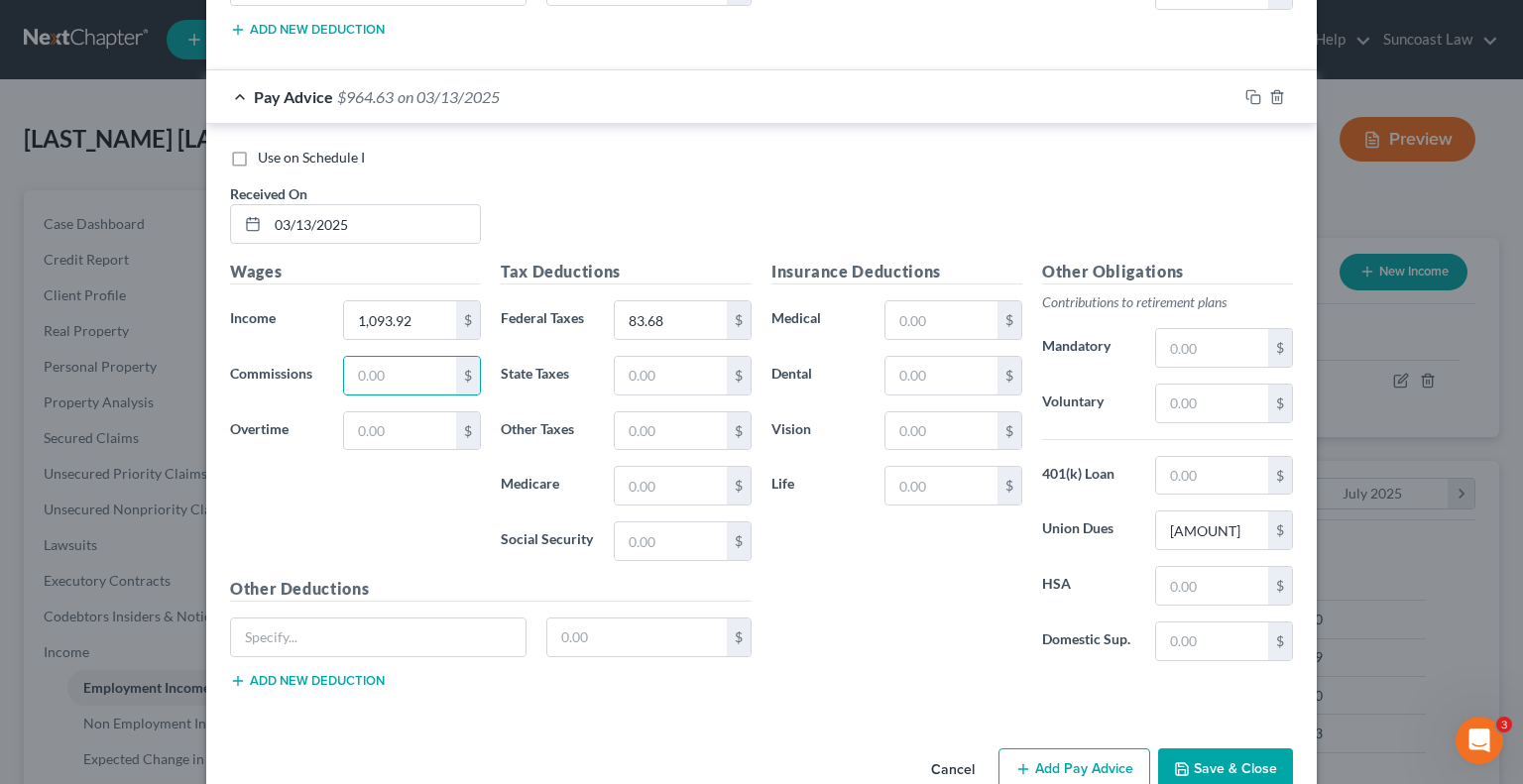click on "Add Pay Advice" at bounding box center [1074, 769] 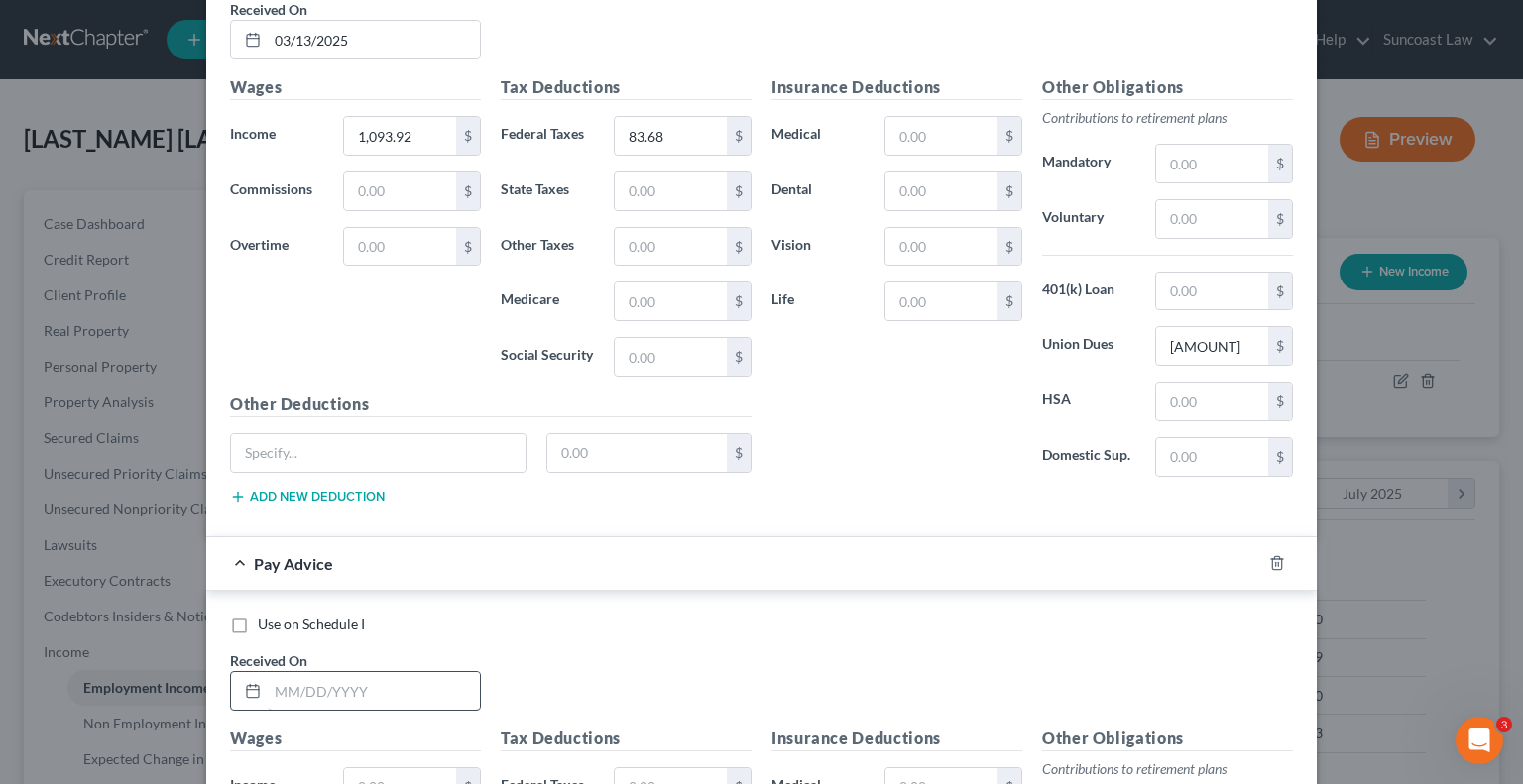 scroll, scrollTop: 4823, scrollLeft: 0, axis: vertical 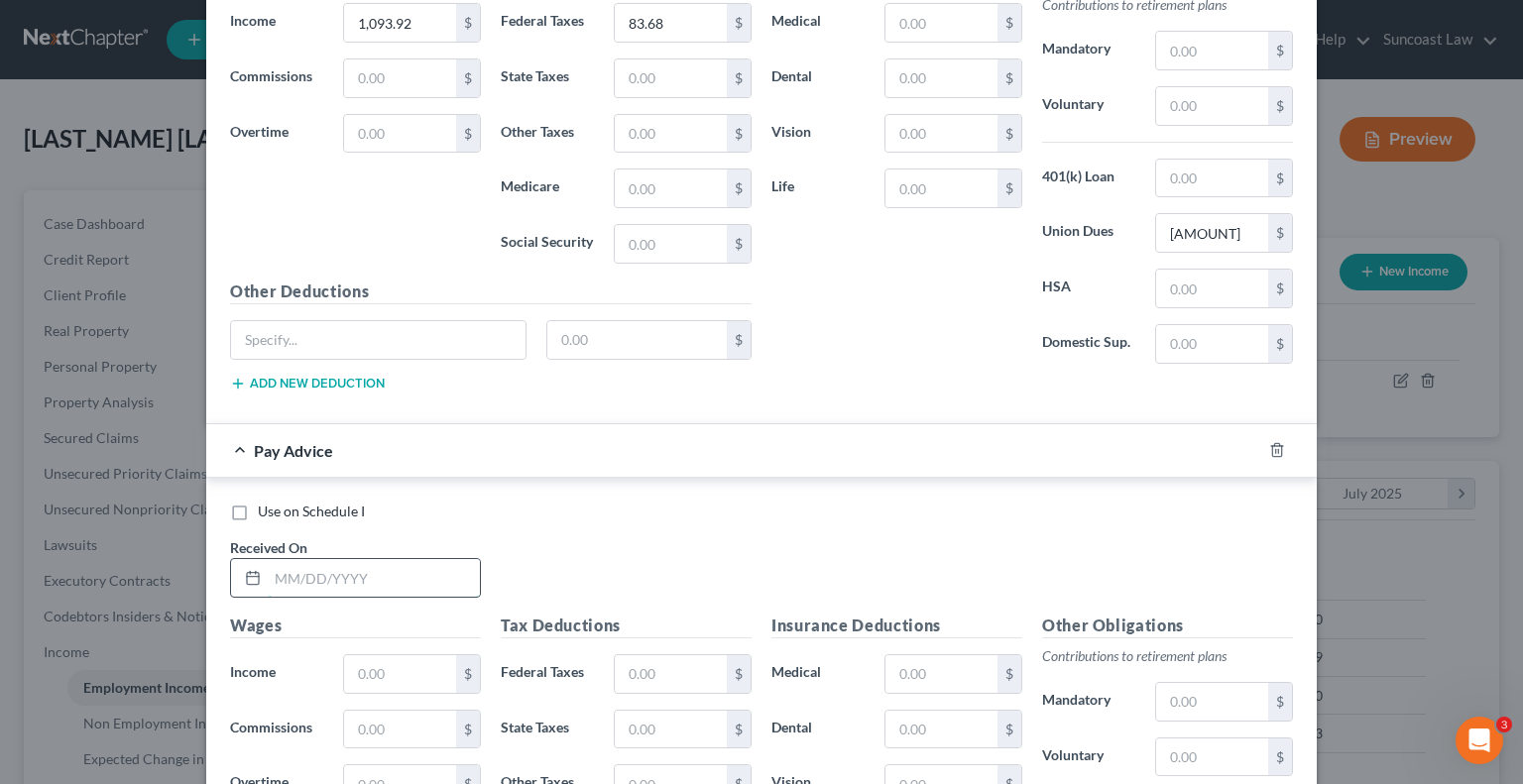 click at bounding box center (374, 578) 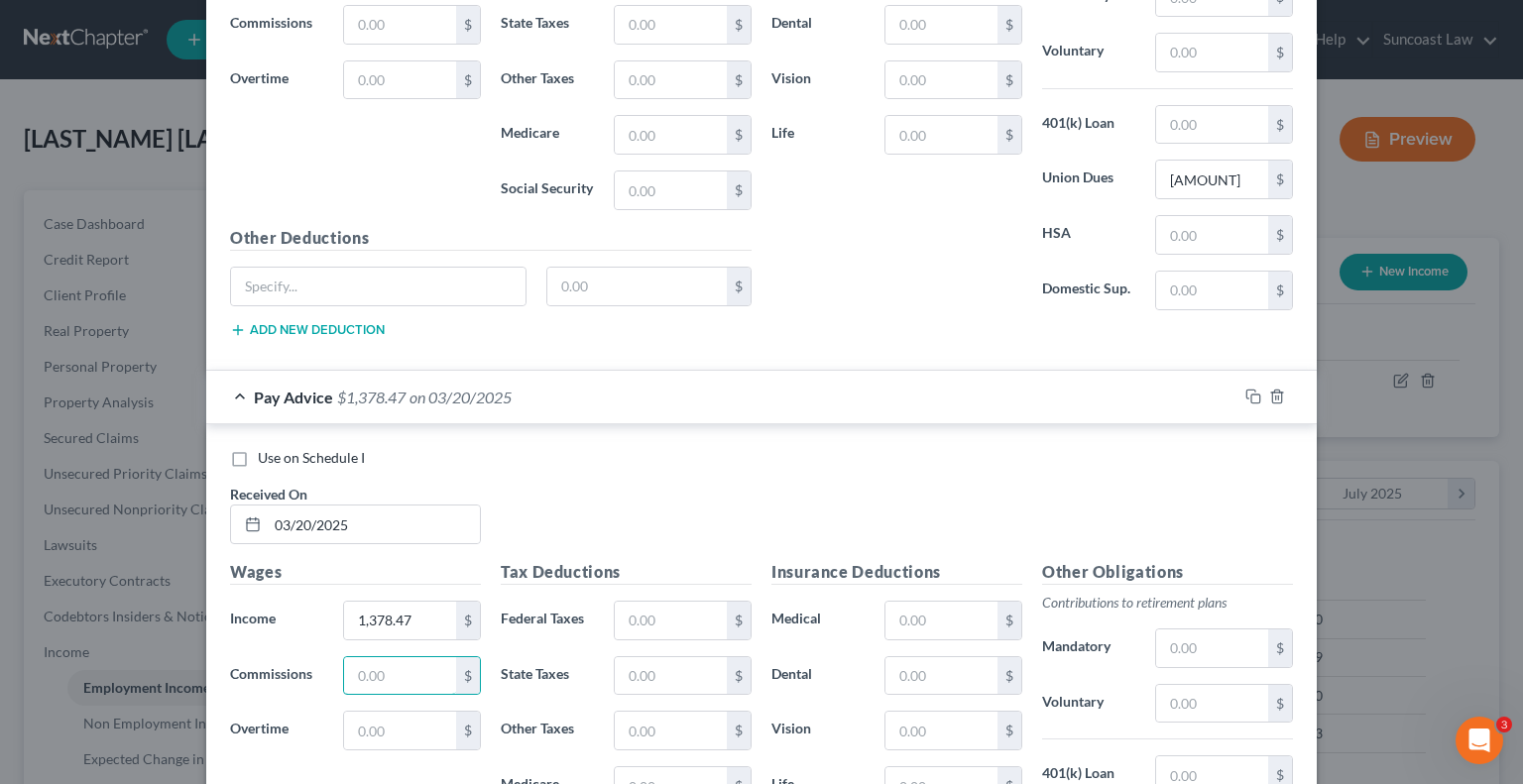 scroll, scrollTop: 5021, scrollLeft: 0, axis: vertical 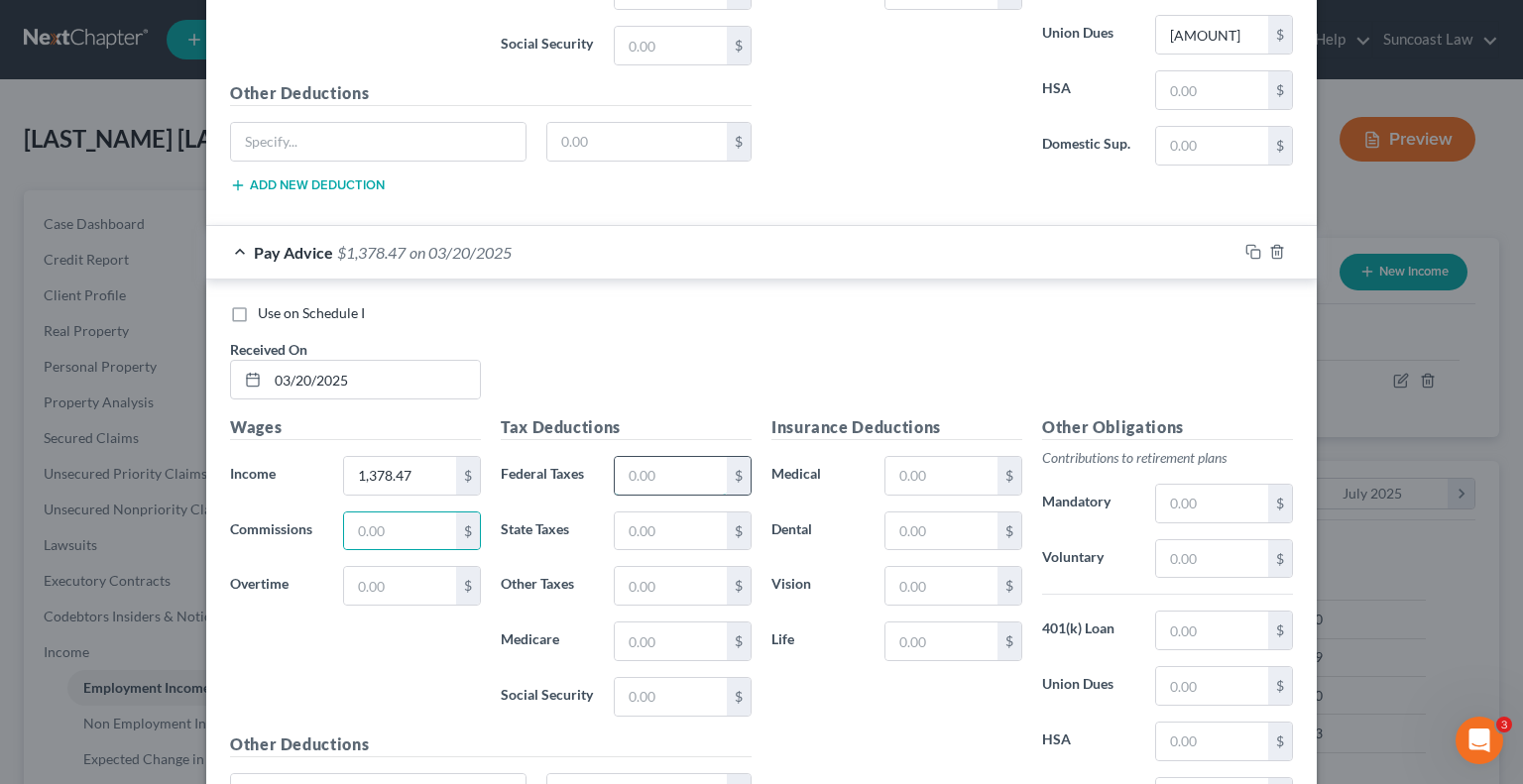 click at bounding box center [670, 476] 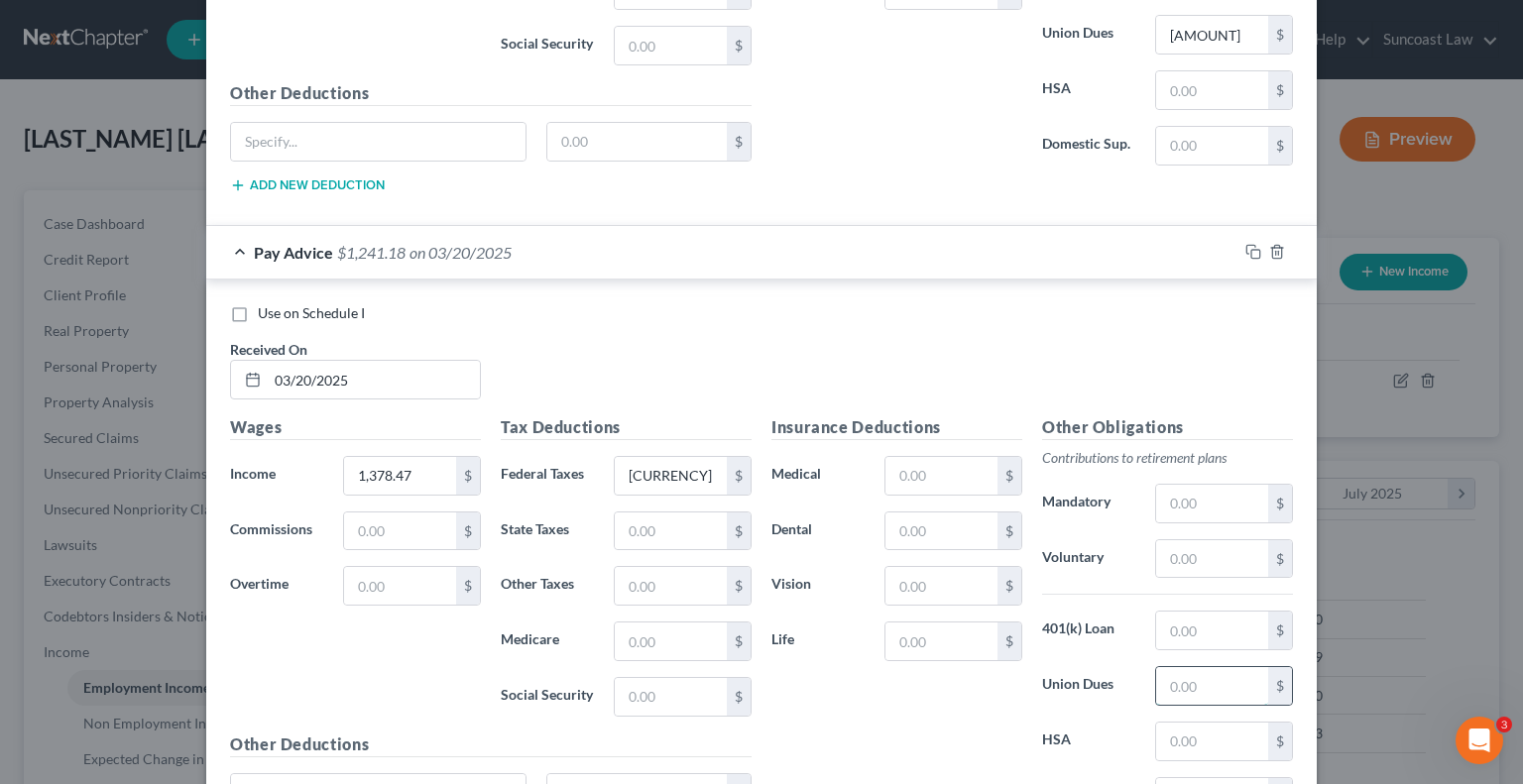 click at bounding box center (1212, 686) 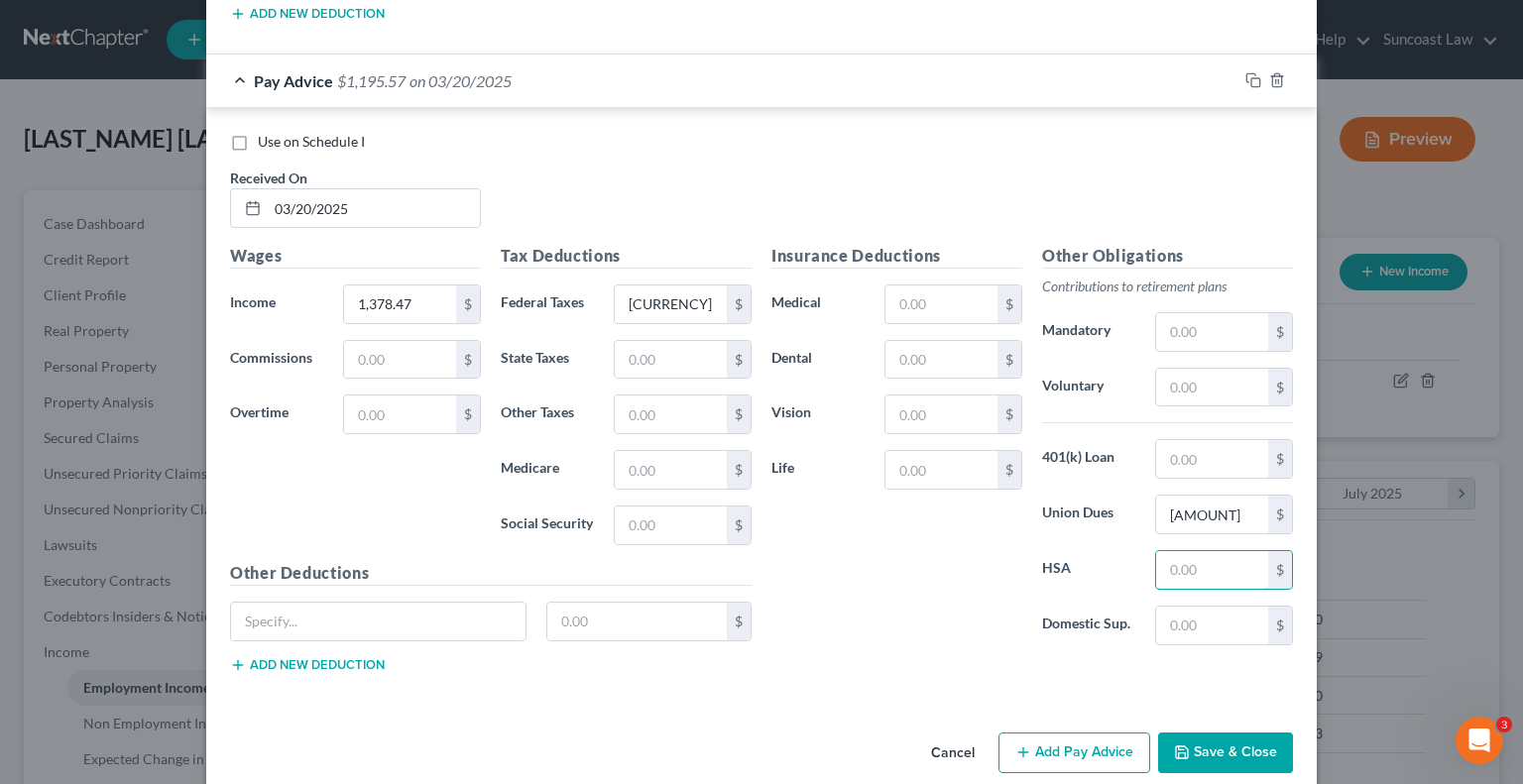 scroll, scrollTop: 5174, scrollLeft: 0, axis: vertical 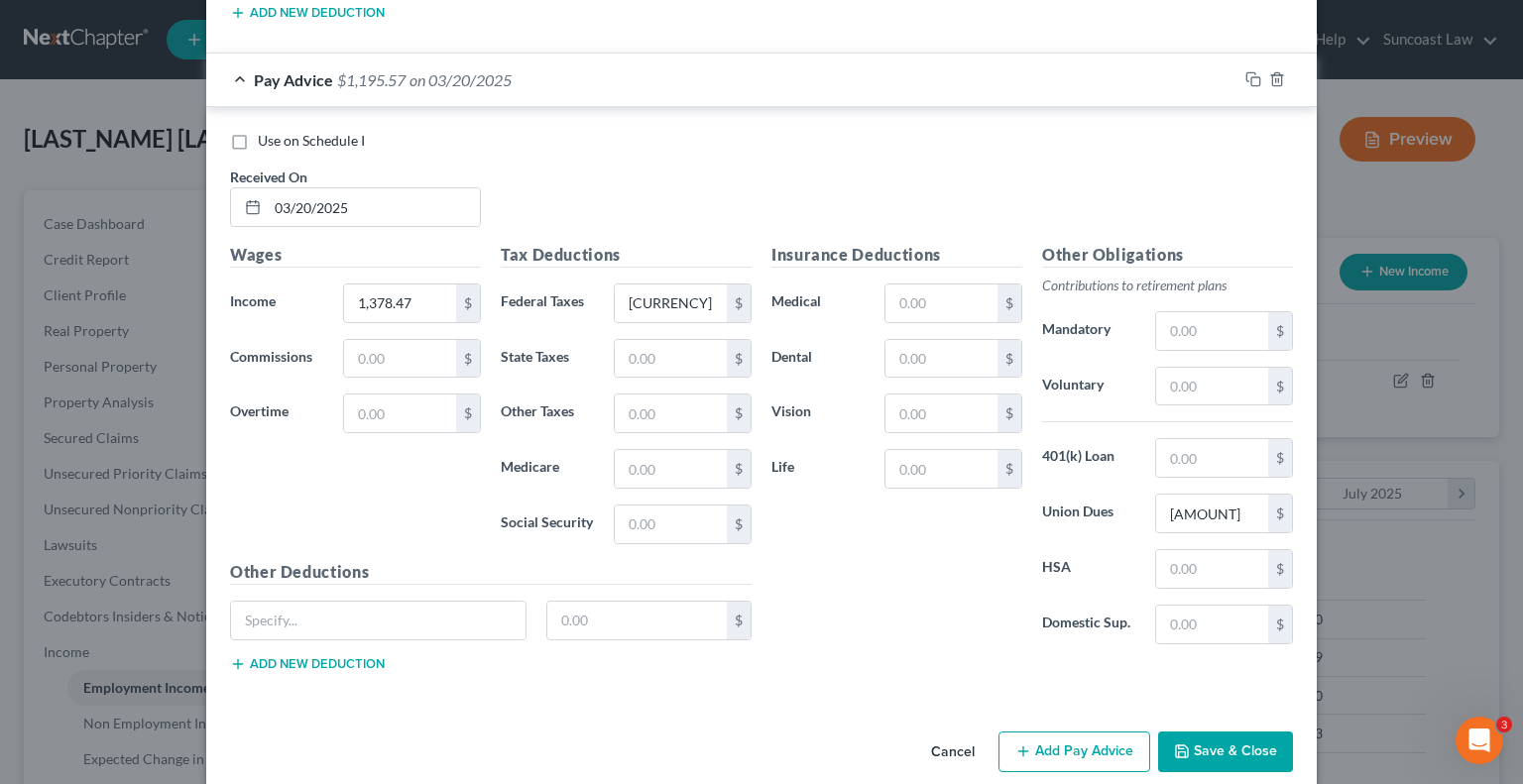 click on "Add Pay Advice" at bounding box center [1074, 752] 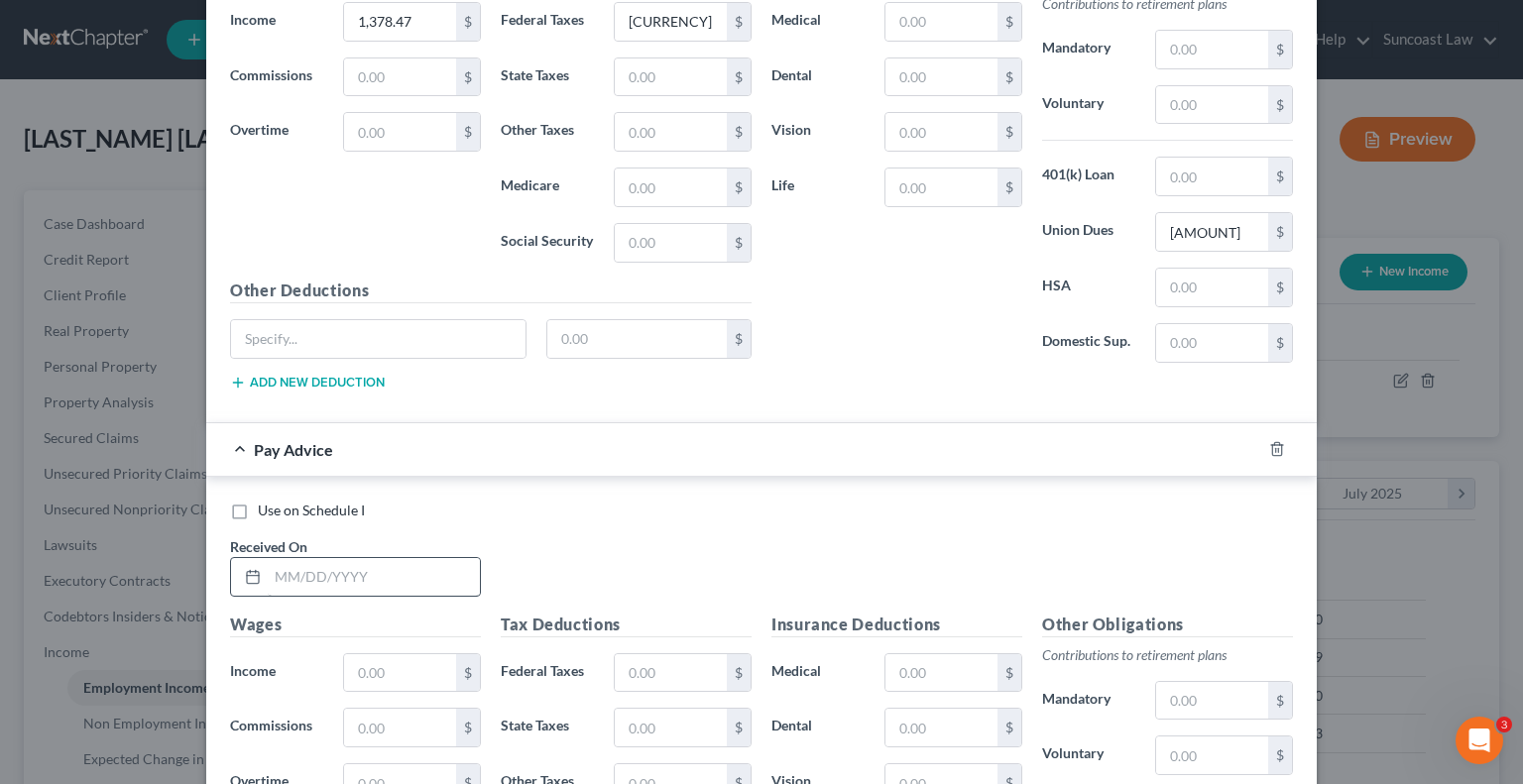 scroll, scrollTop: 5471, scrollLeft: 0, axis: vertical 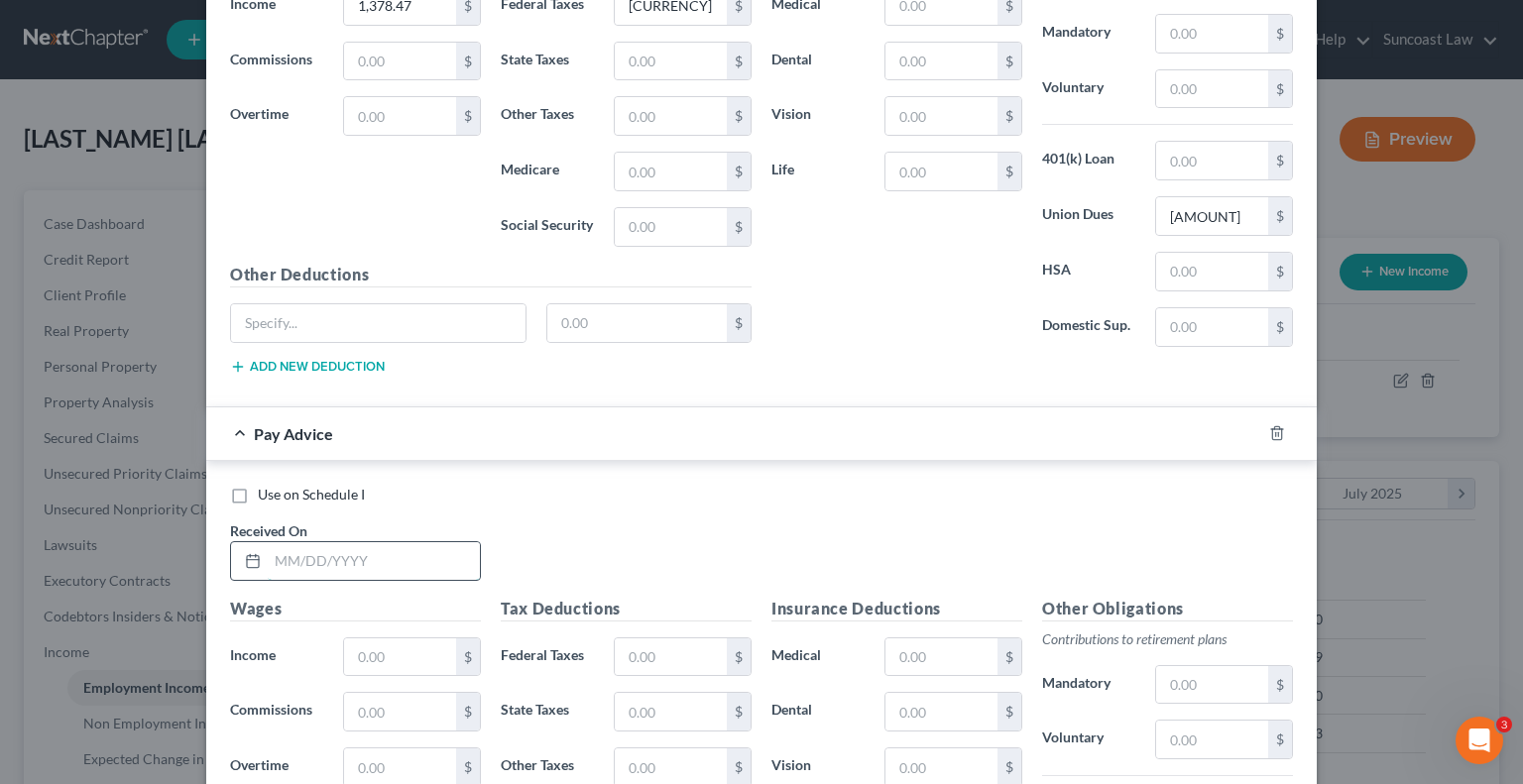 click at bounding box center (374, 561) 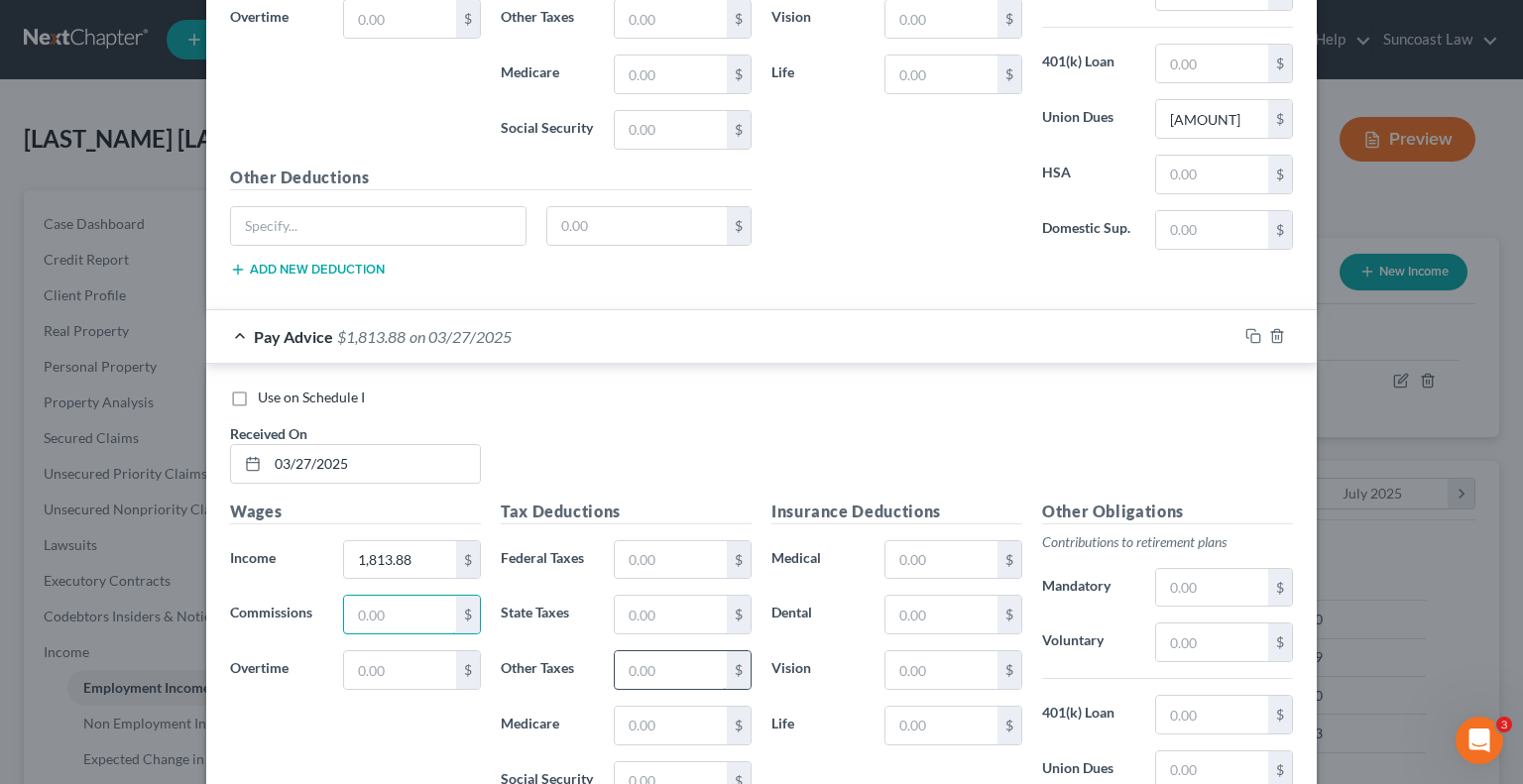 scroll, scrollTop: 5768, scrollLeft: 0, axis: vertical 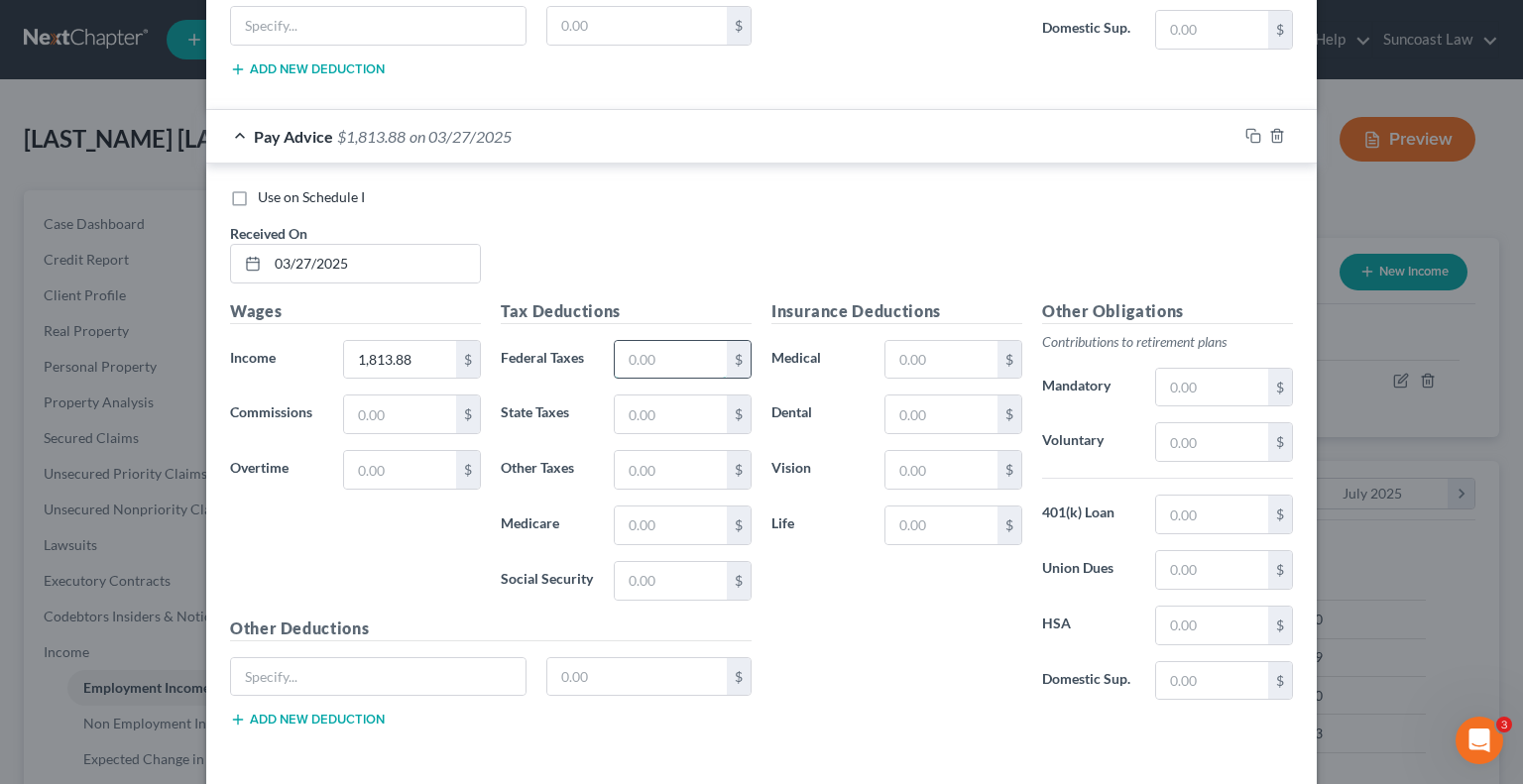 click at bounding box center (670, 360) 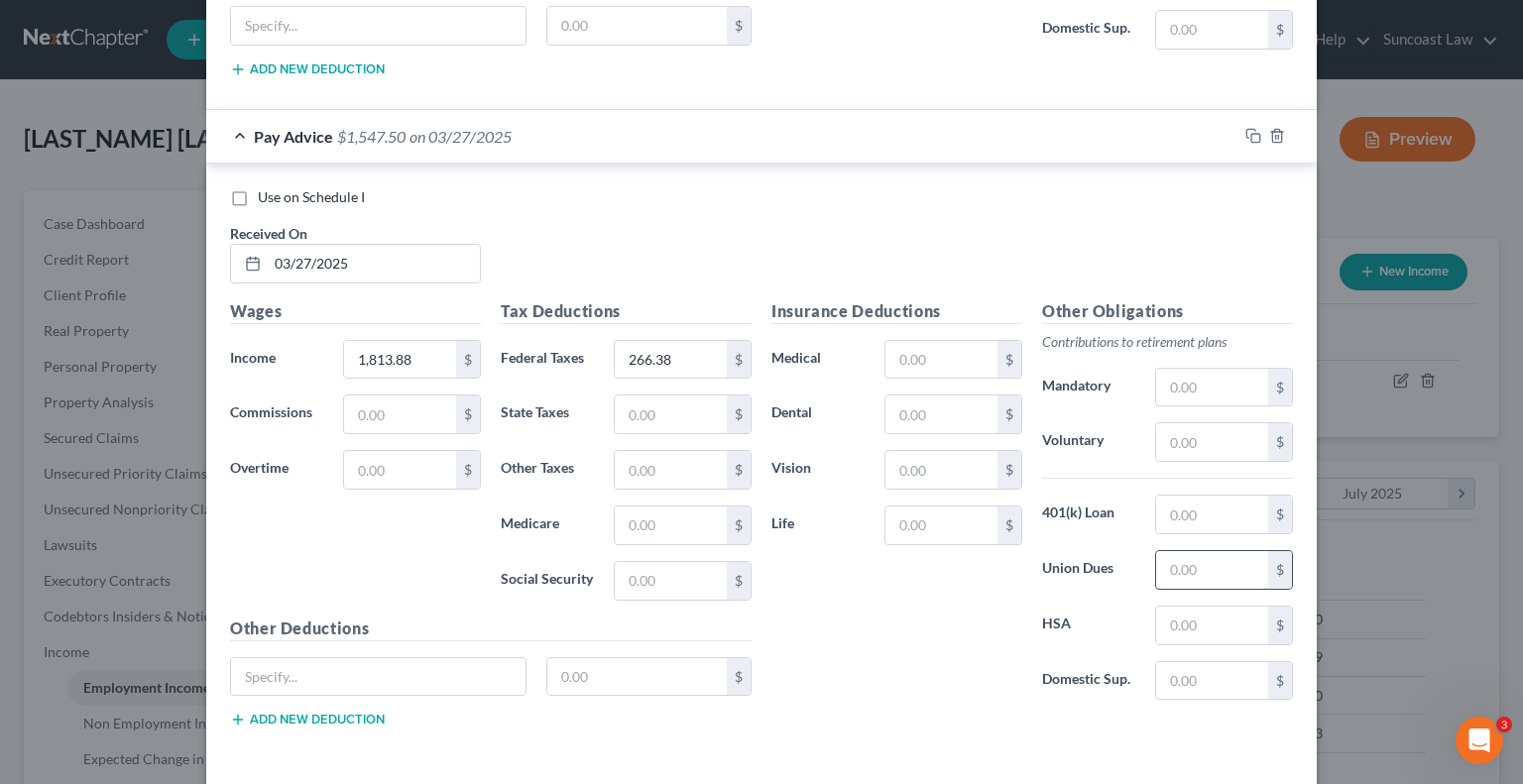 click at bounding box center [1212, 570] 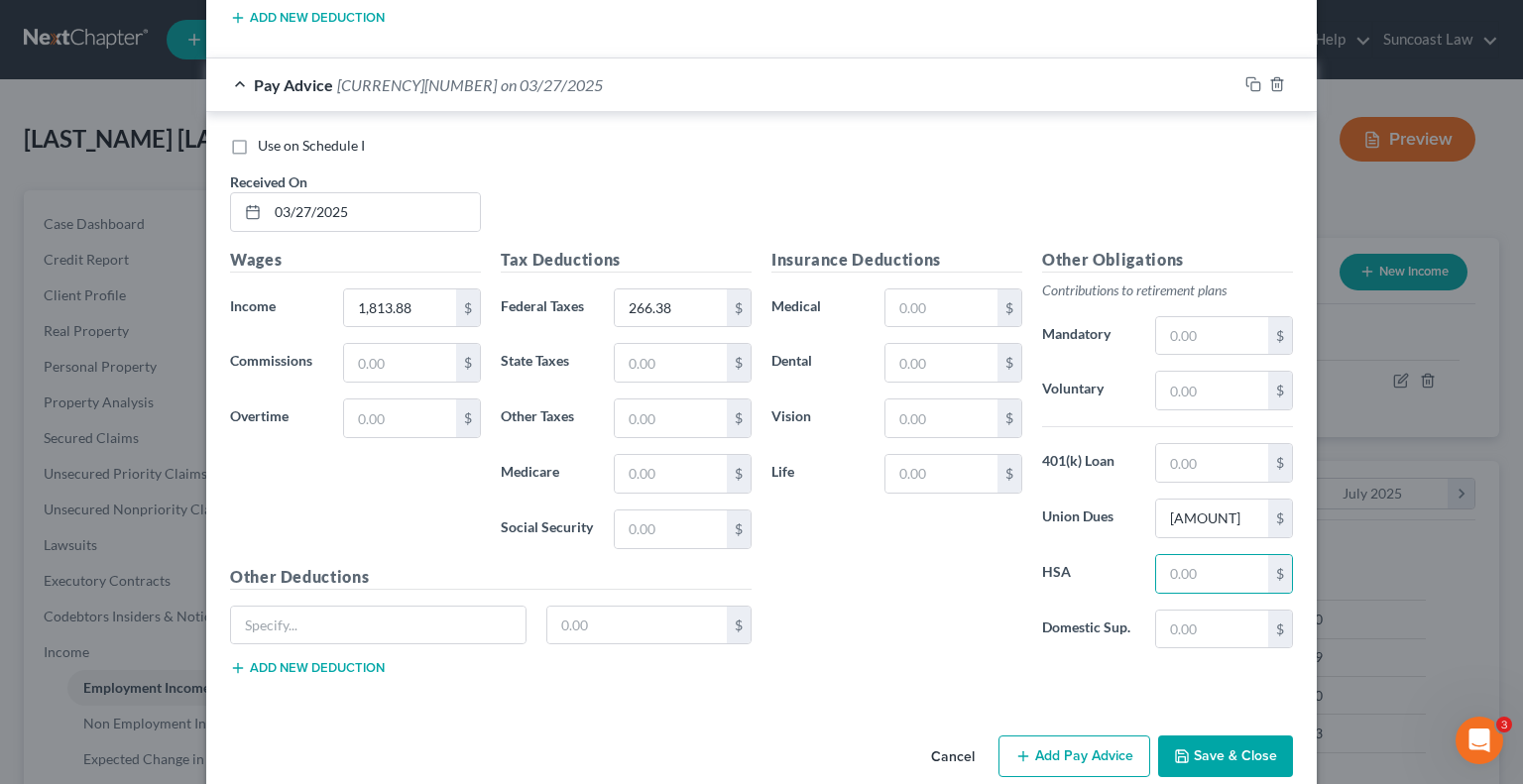 click on "Add Pay Advice" at bounding box center (1074, 756) 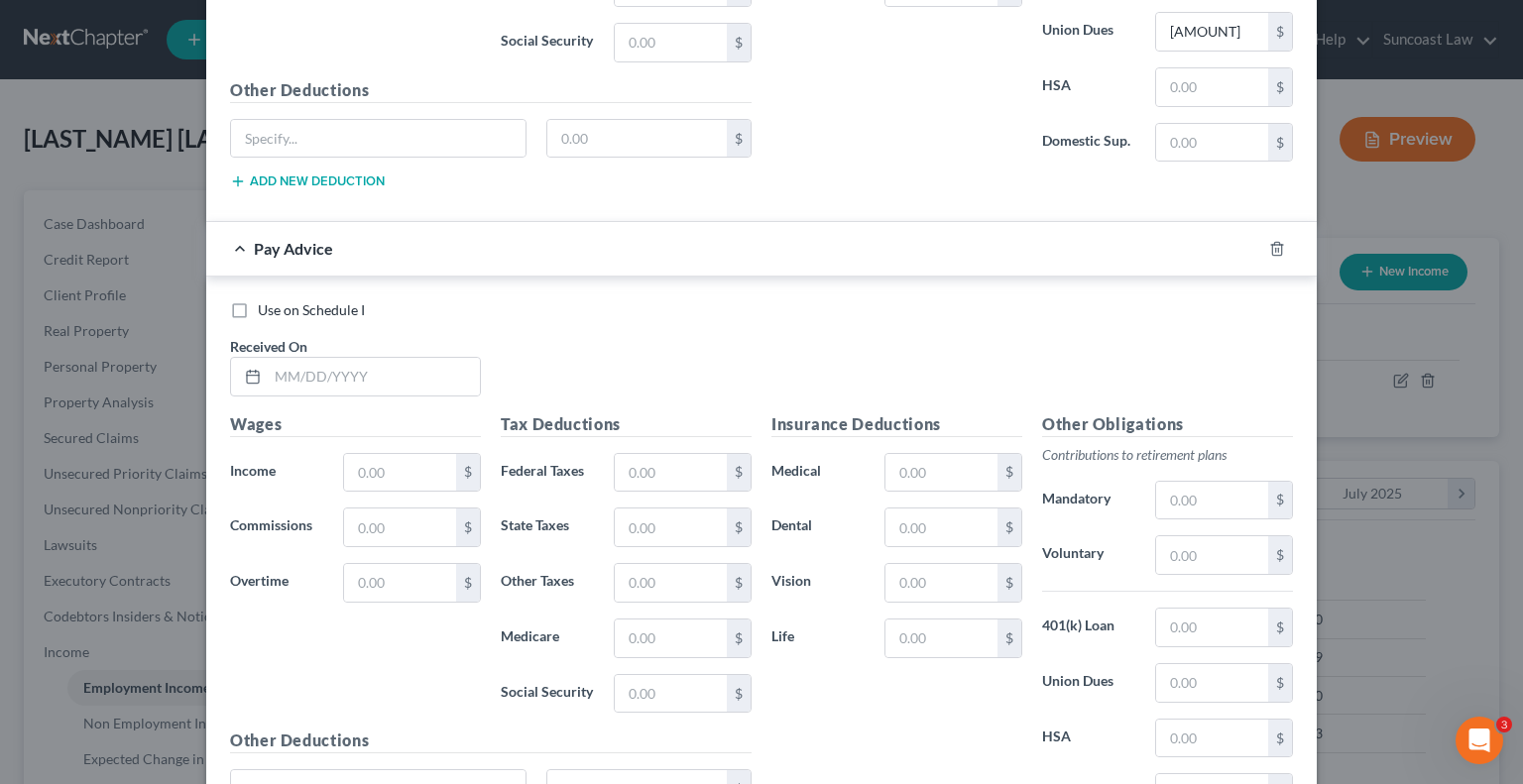 scroll, scrollTop: 6316, scrollLeft: 0, axis: vertical 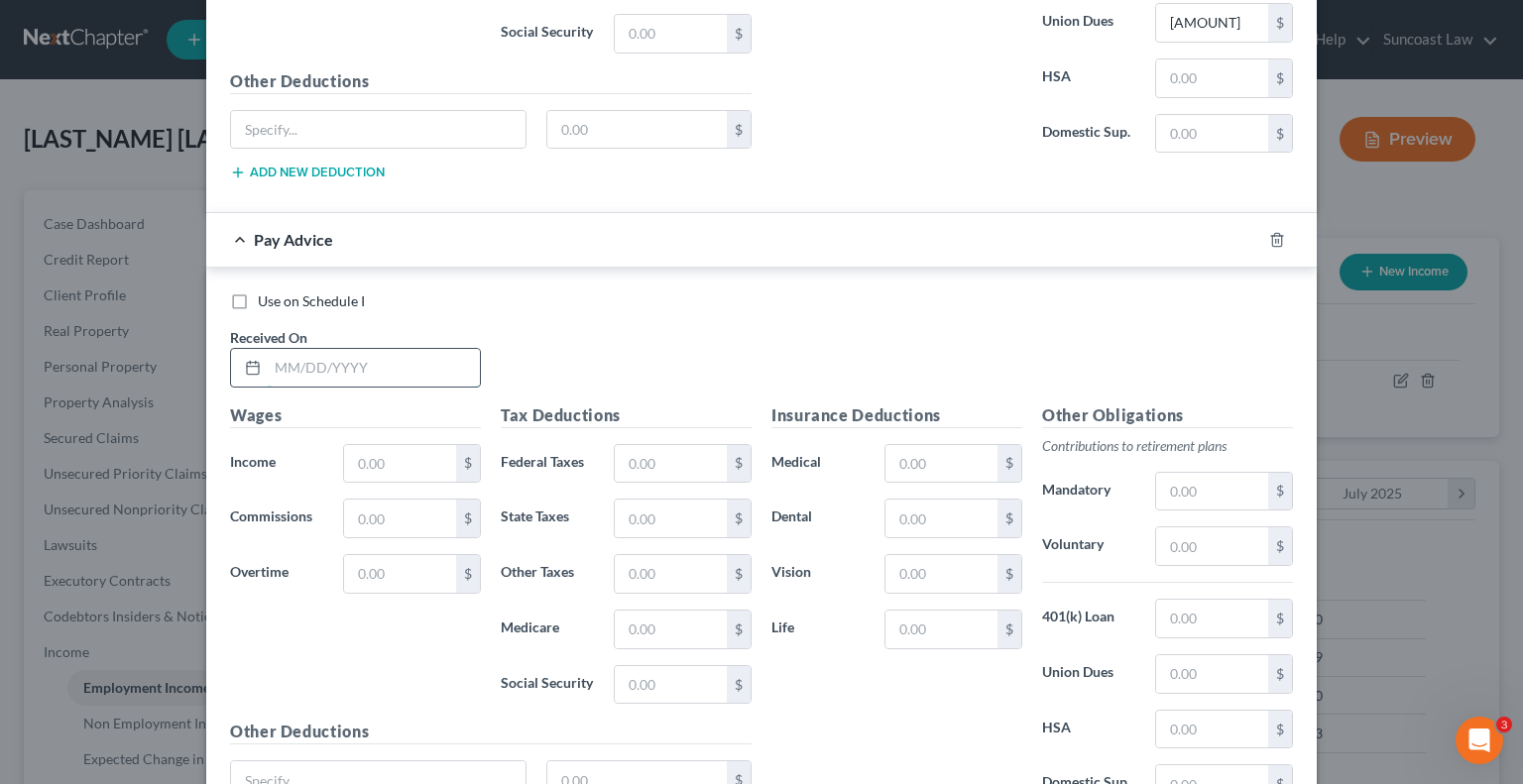 click at bounding box center [374, 368] 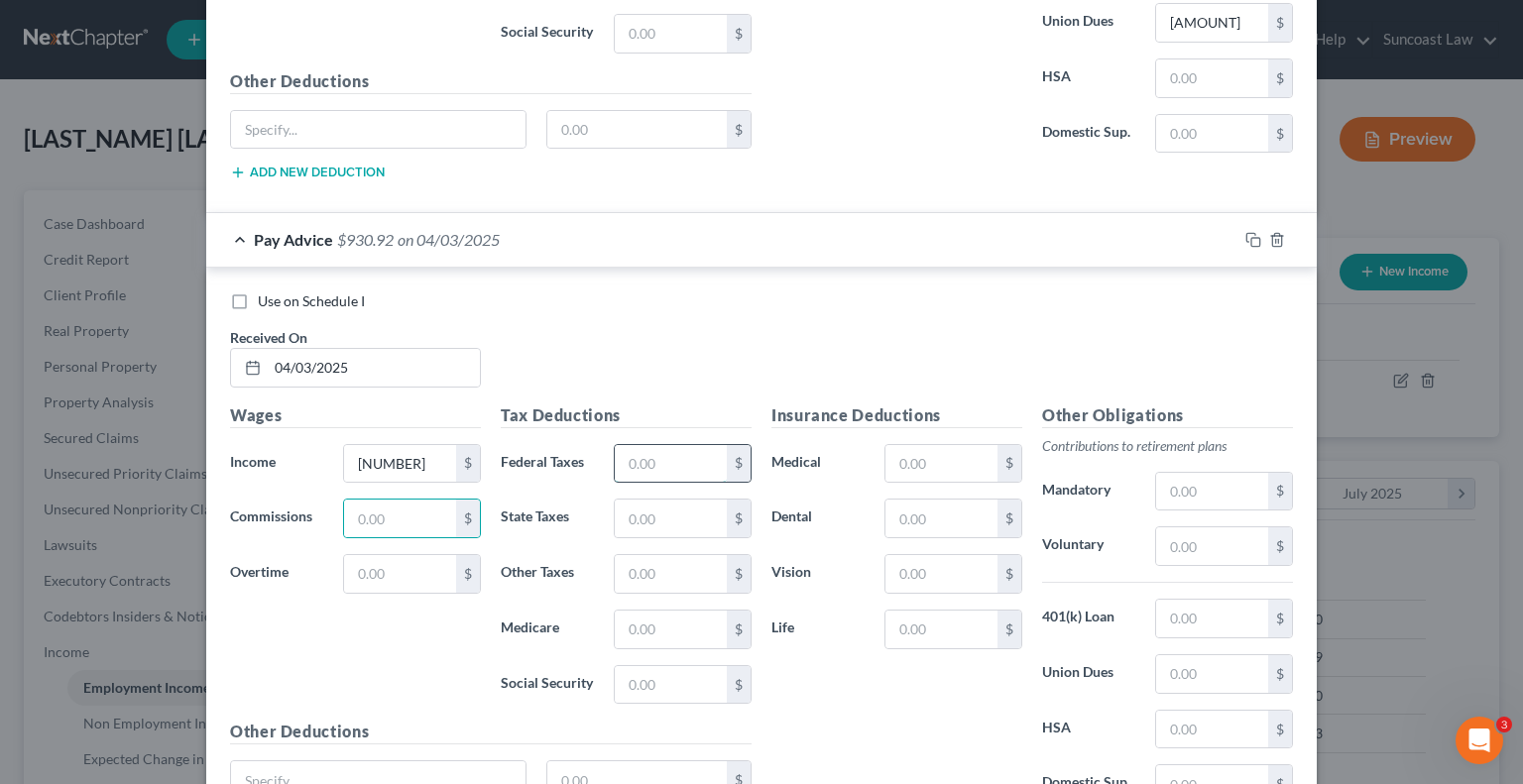 drag, startPoint x: 644, startPoint y: 442, endPoint x: 646, endPoint y: 431, distance: 11.18034 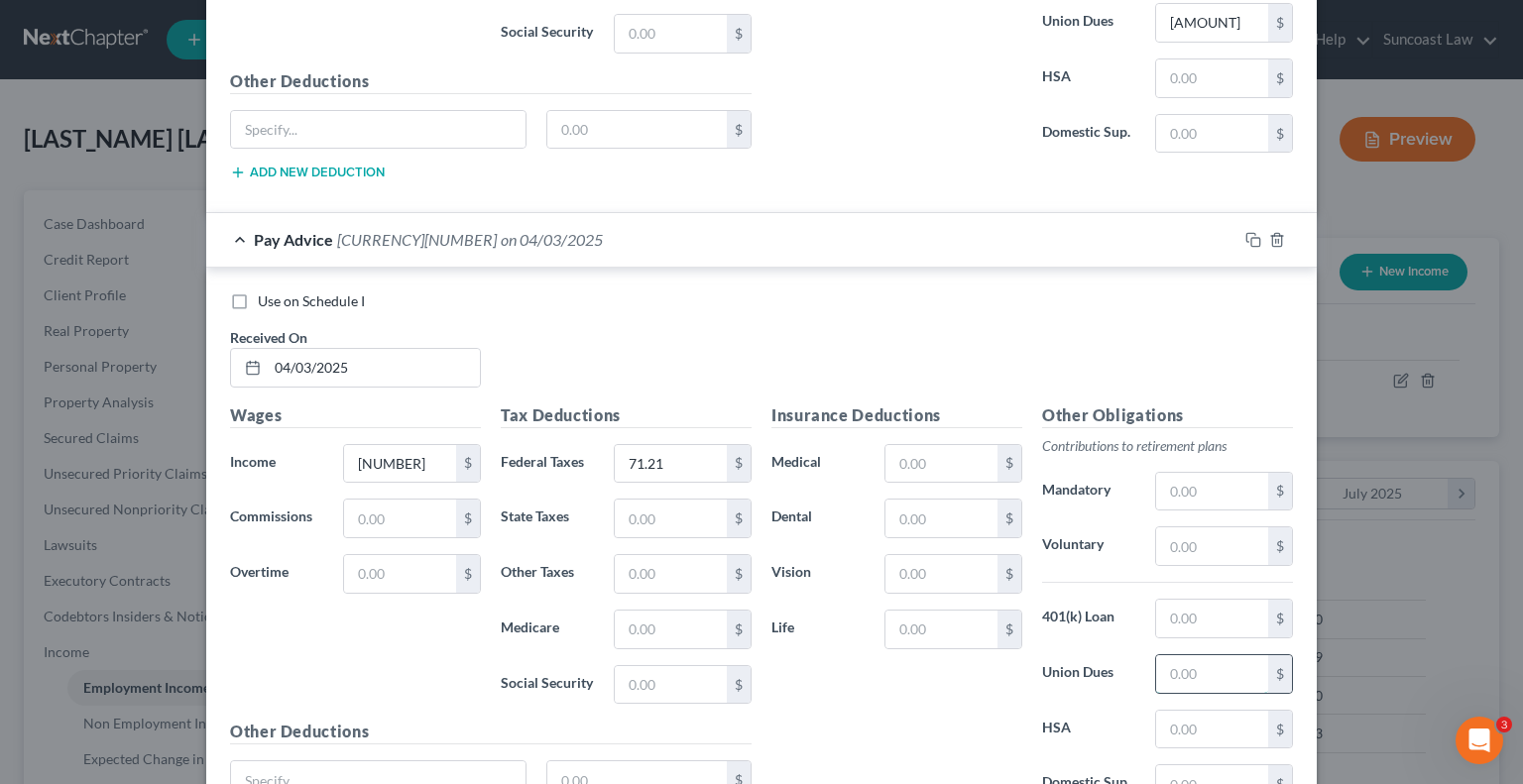 click at bounding box center (1212, 674) 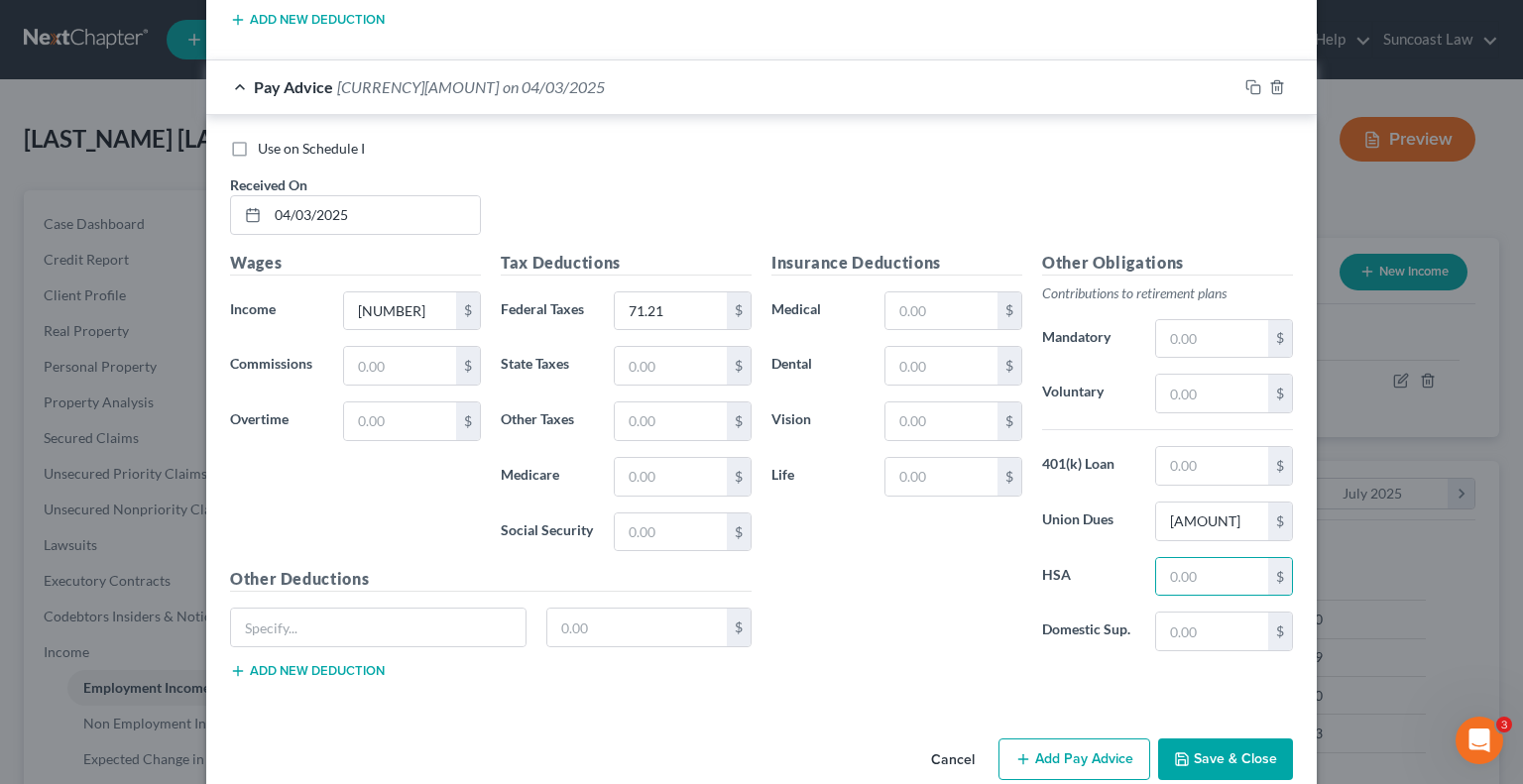 click on "Add Pay Advice" at bounding box center [1074, 759] 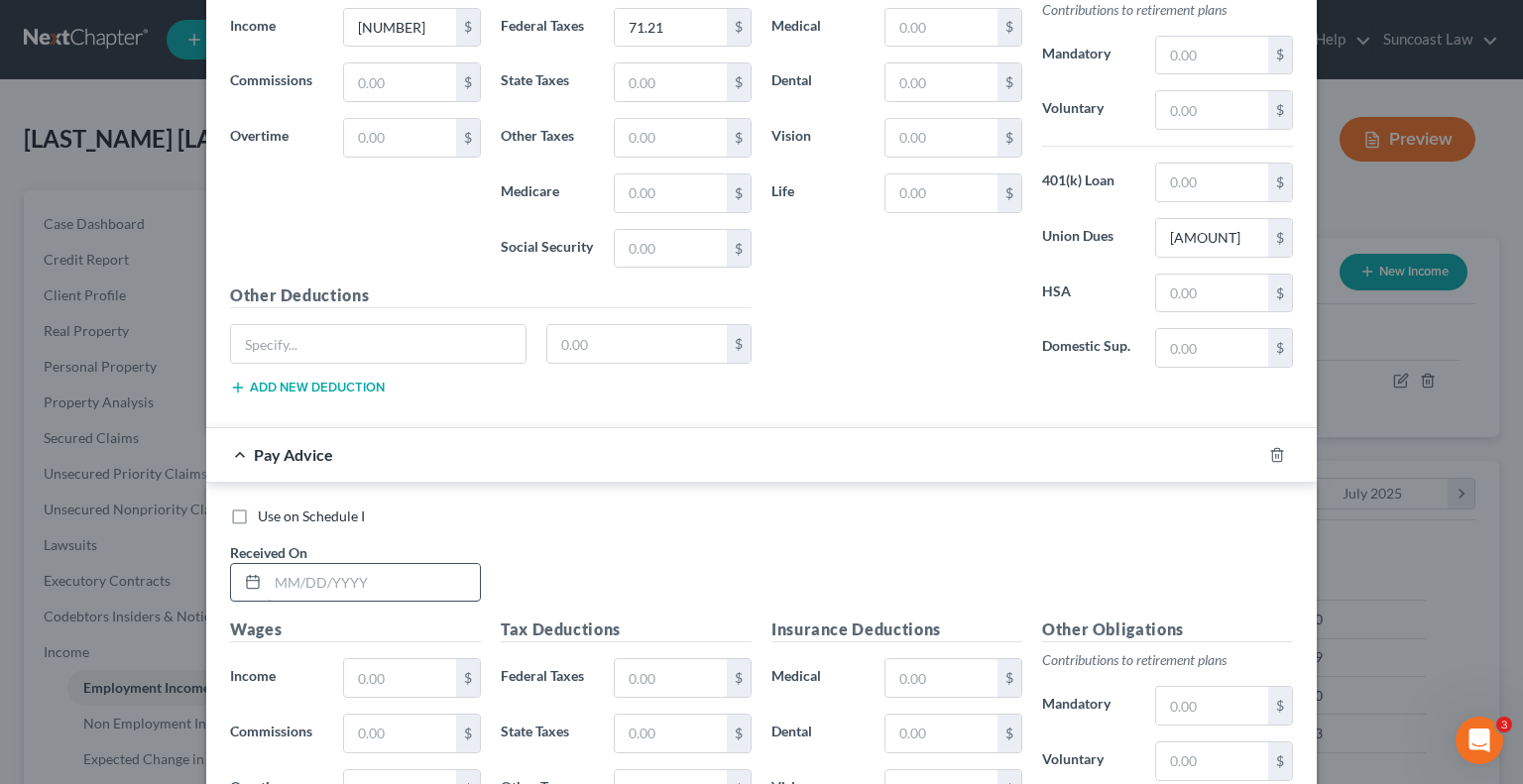 scroll, scrollTop: 6766, scrollLeft: 0, axis: vertical 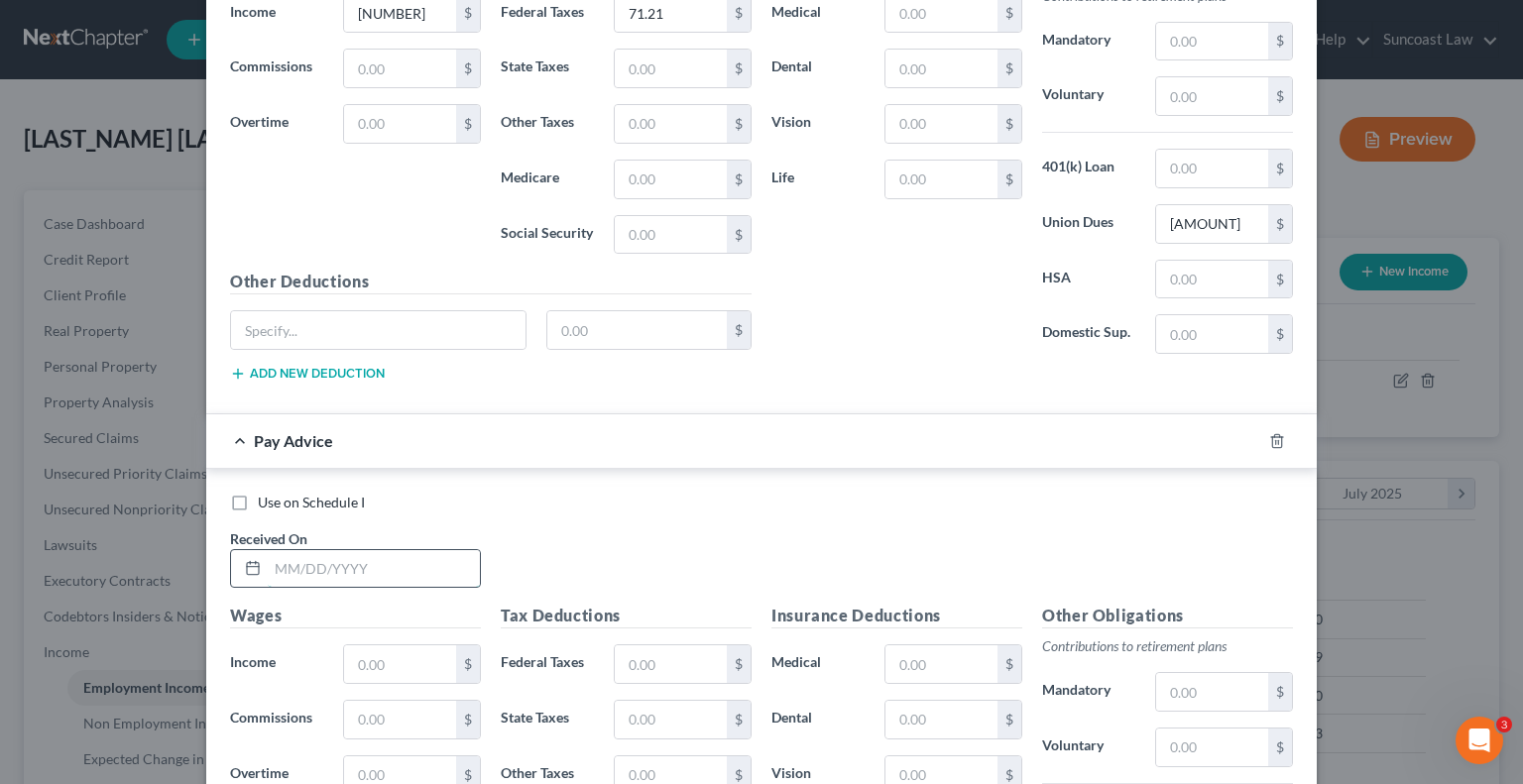 click at bounding box center [374, 569] 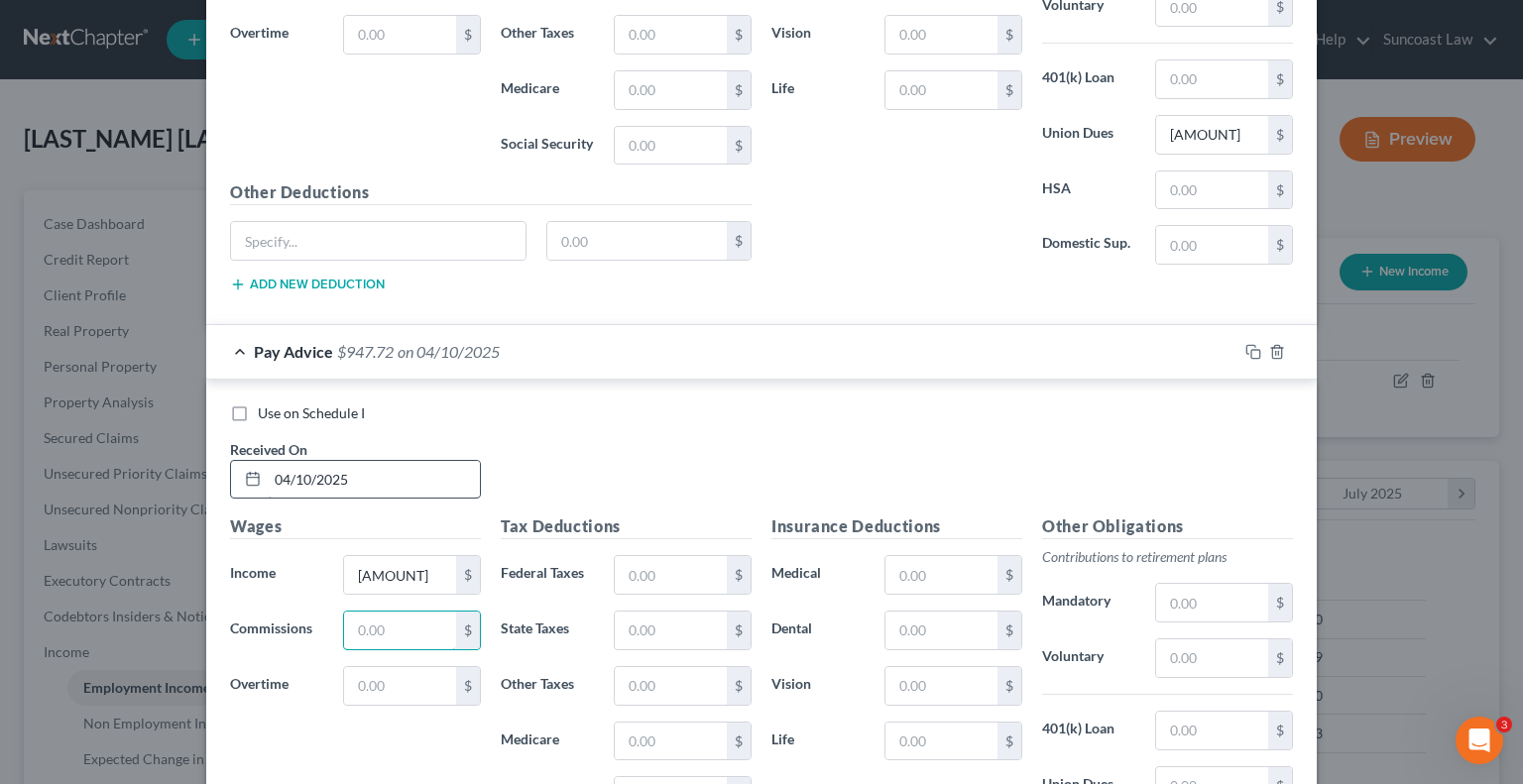 scroll, scrollTop: 6964, scrollLeft: 0, axis: vertical 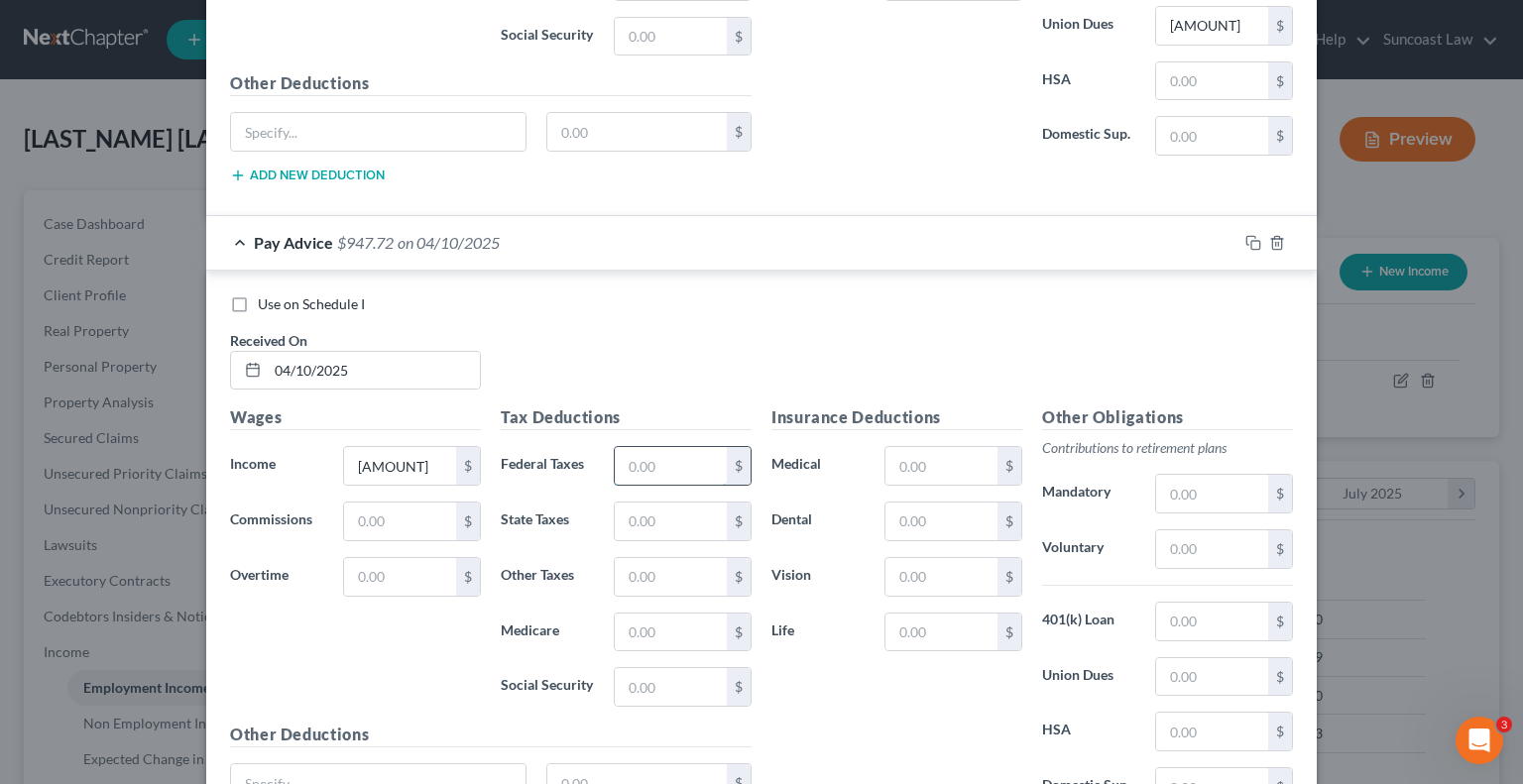 click at bounding box center (670, 466) 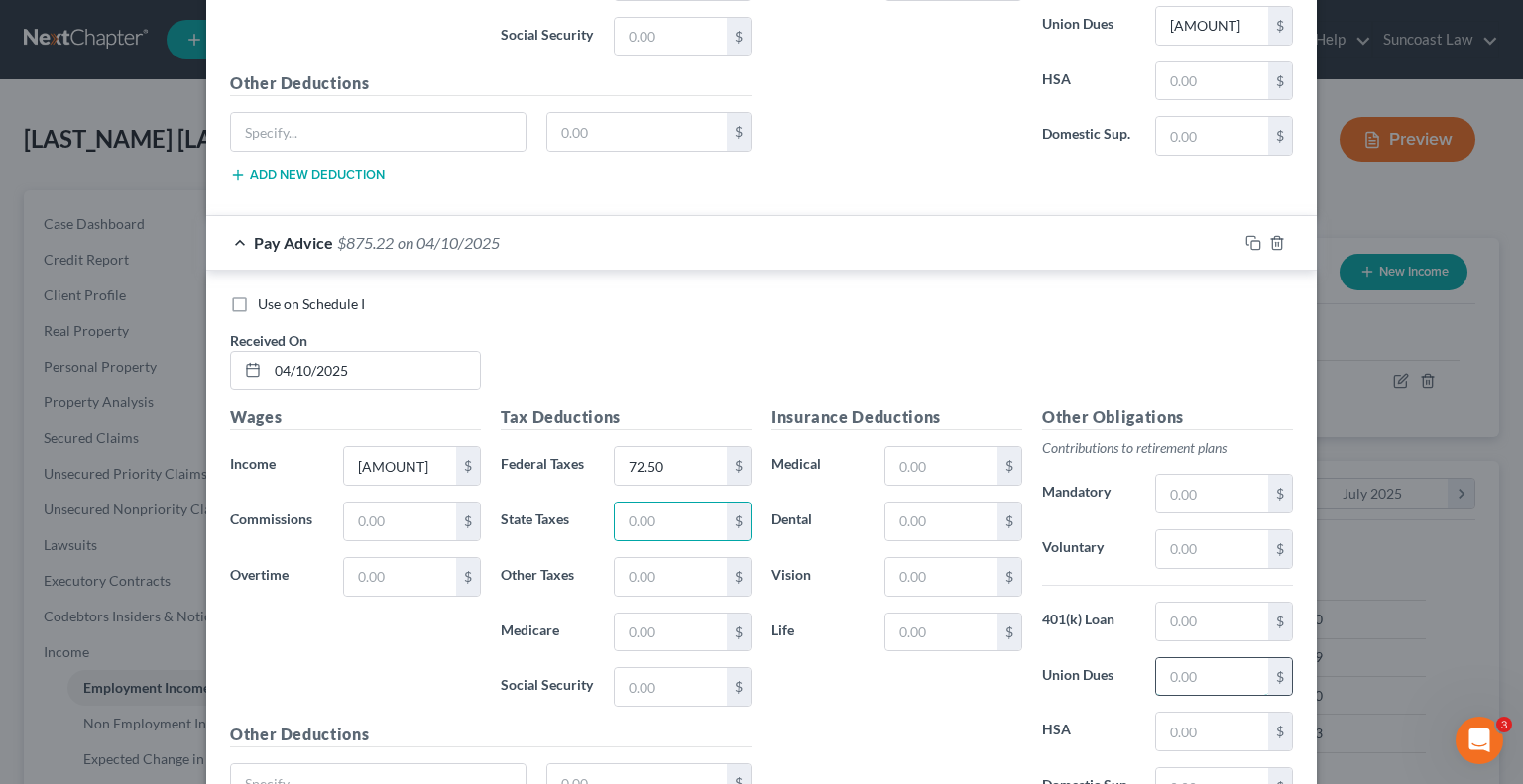 click at bounding box center [1212, 677] 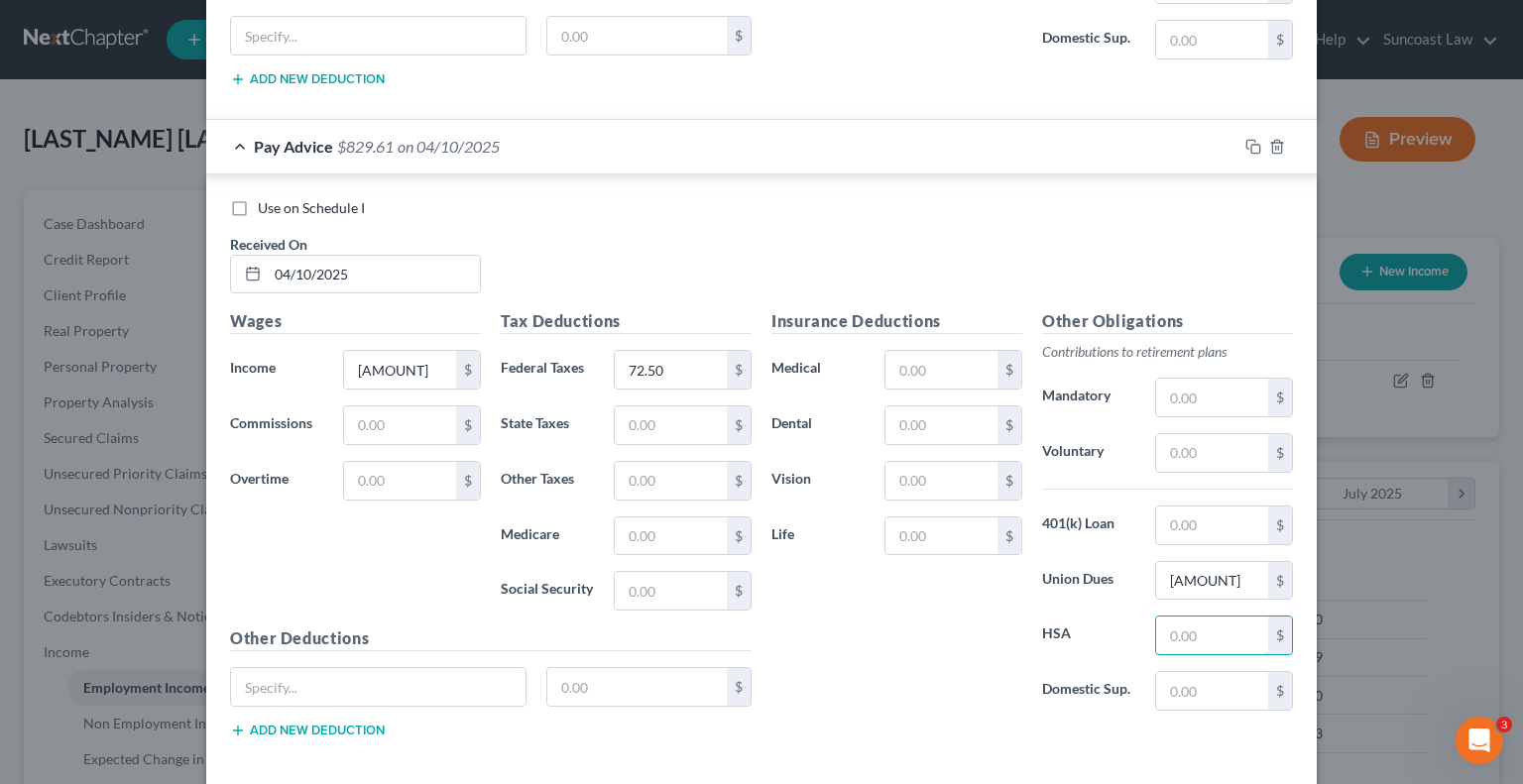 scroll, scrollTop: 7116, scrollLeft: 0, axis: vertical 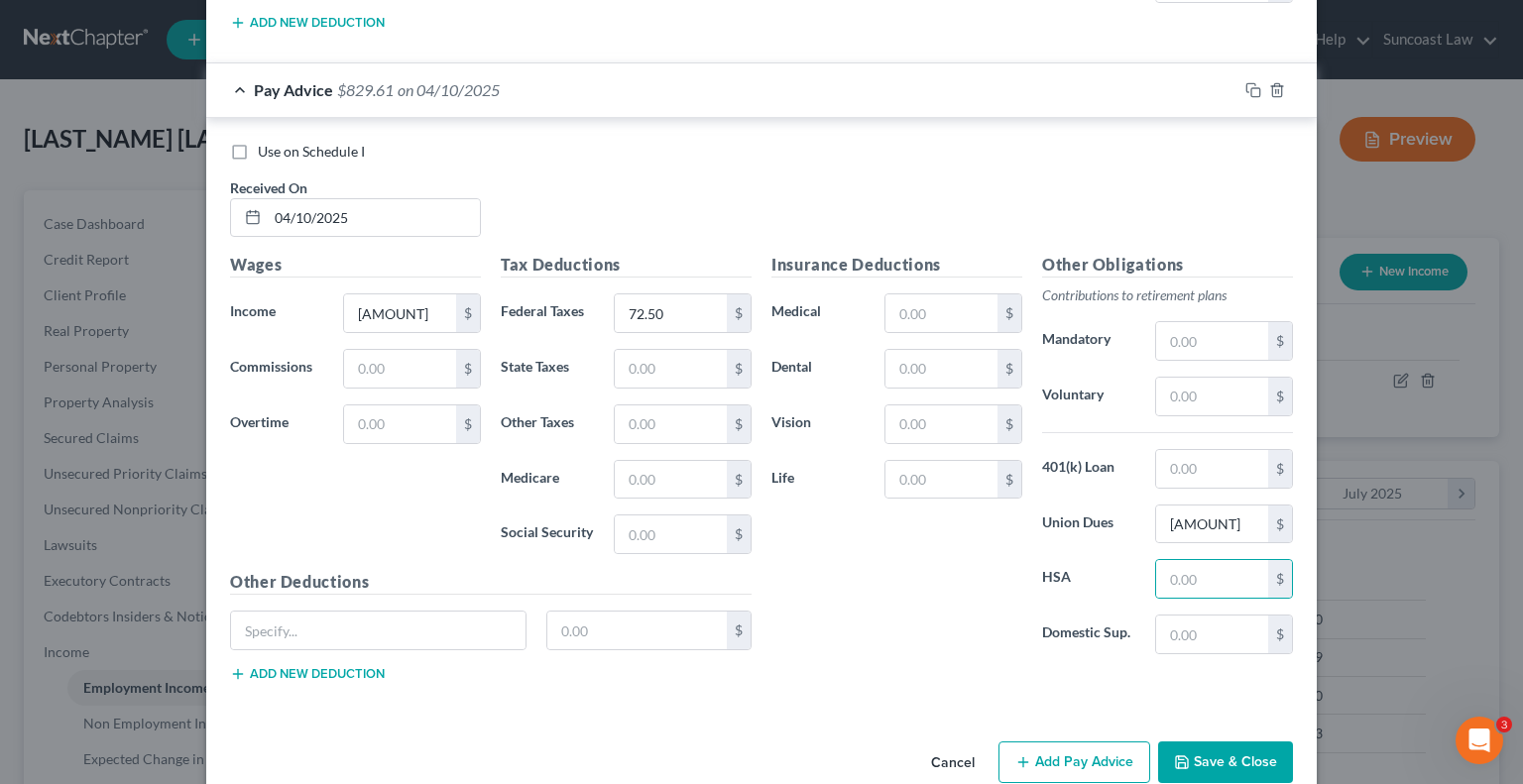 click on "Add Pay Advice" at bounding box center [1074, 762] 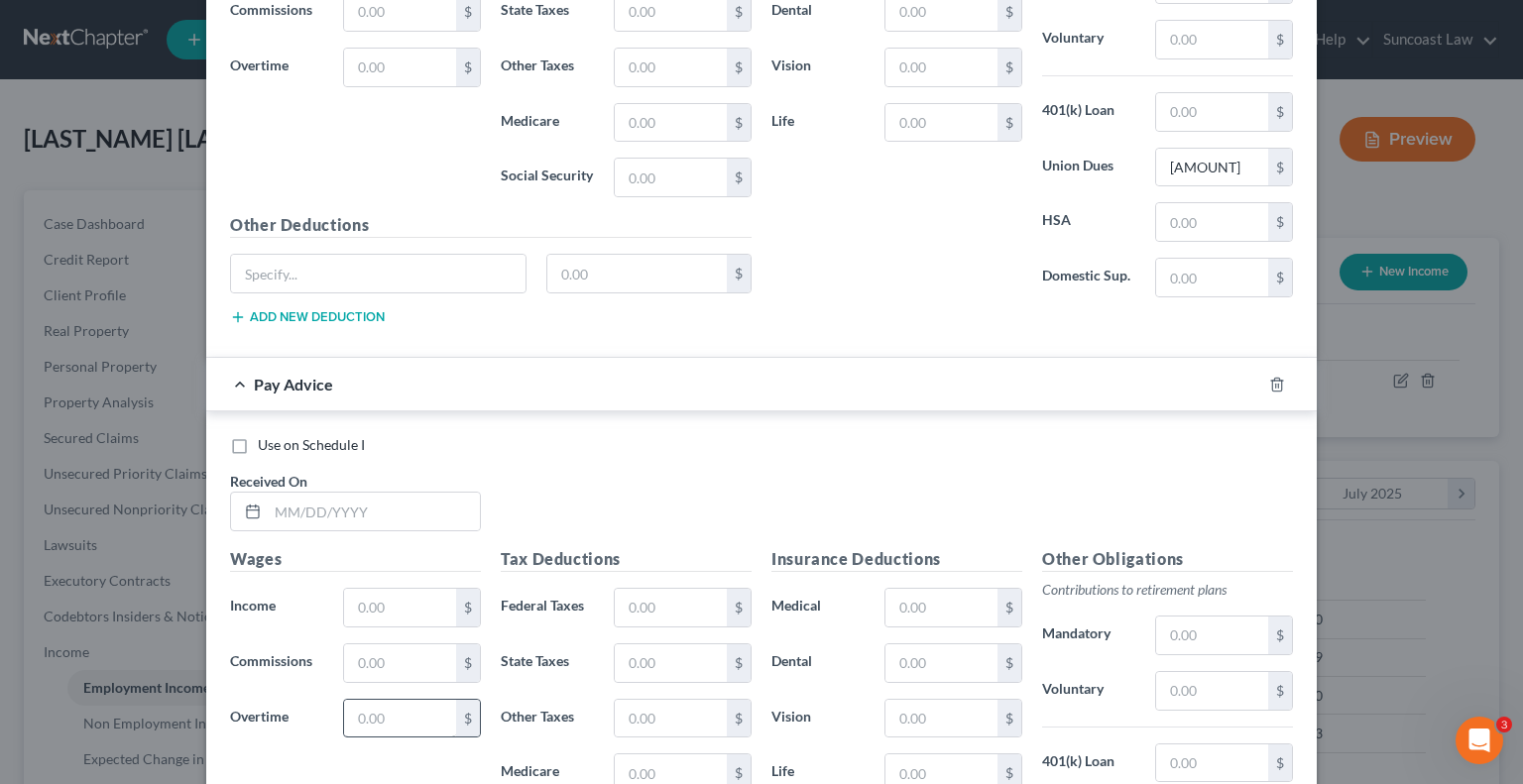 scroll, scrollTop: 7612, scrollLeft: 0, axis: vertical 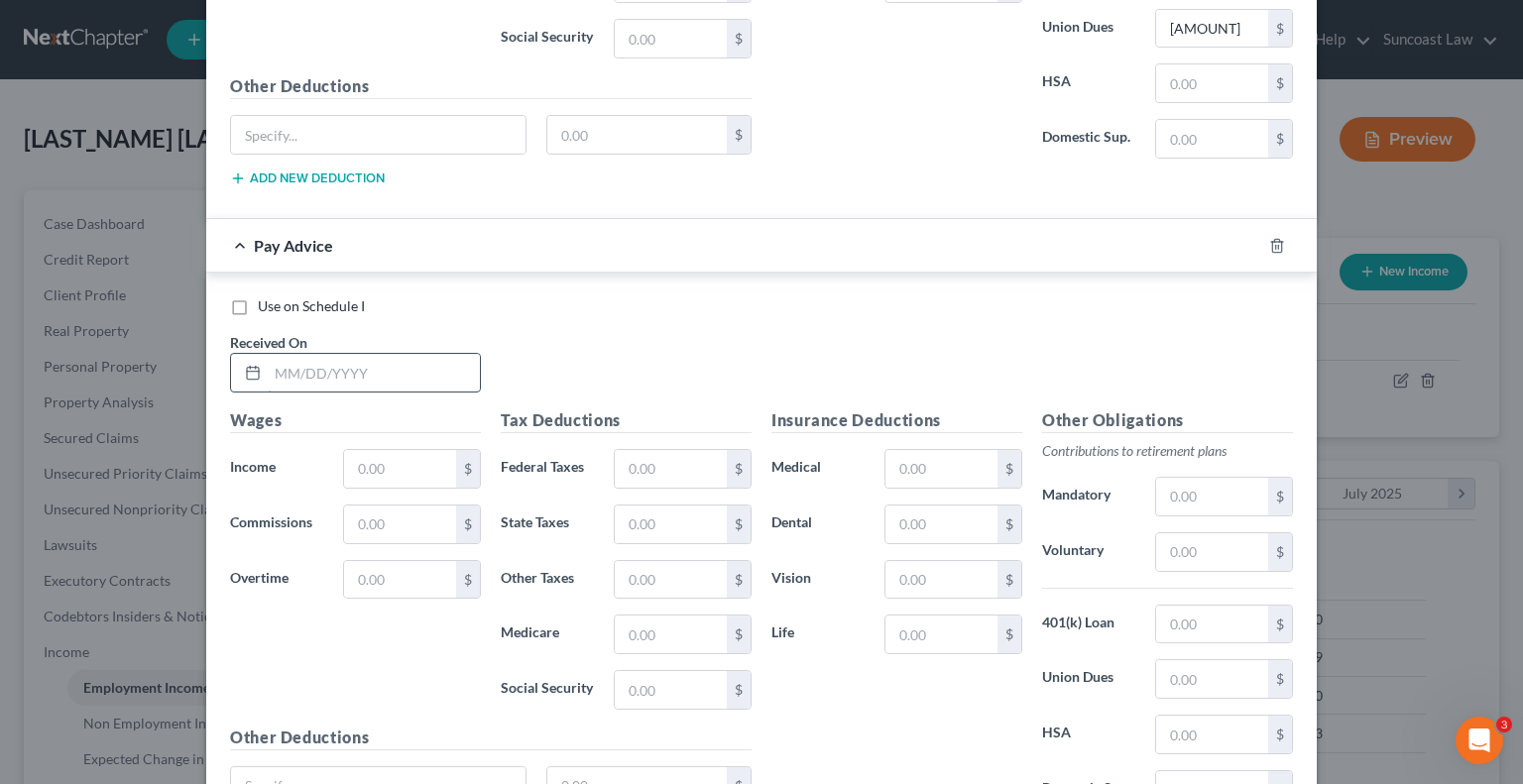 click at bounding box center (374, 373) 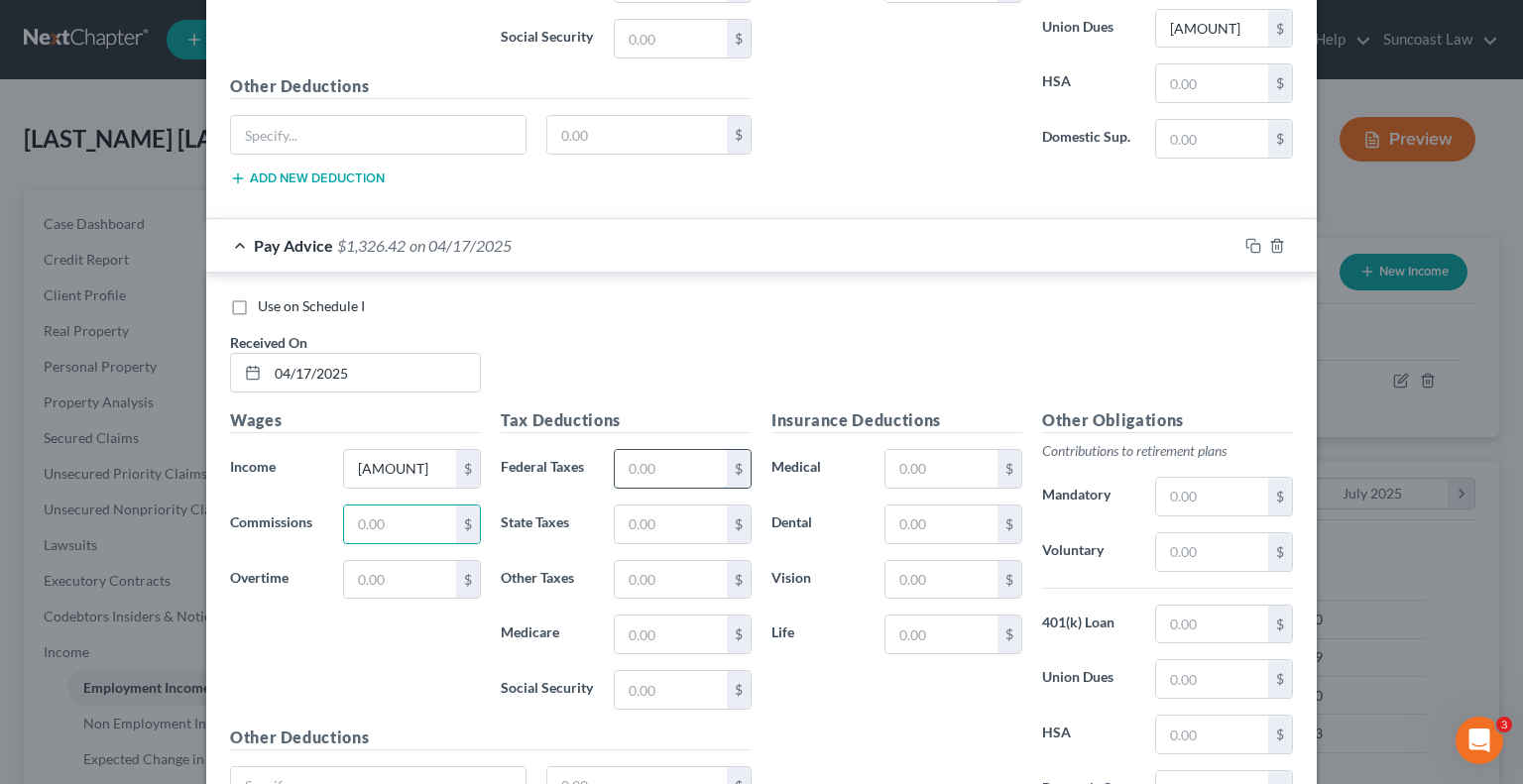 click at bounding box center [670, 469] 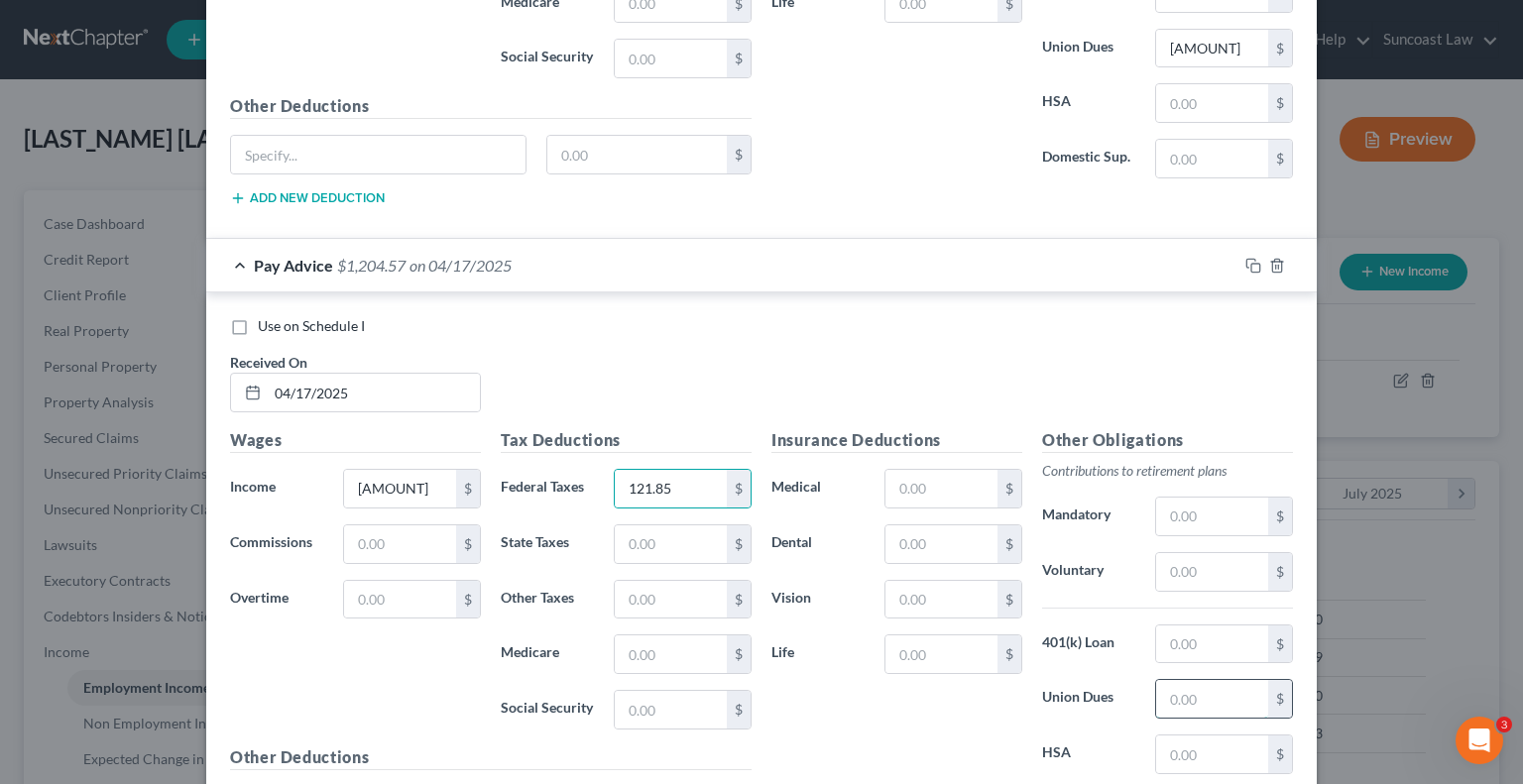 click at bounding box center [1212, 699] 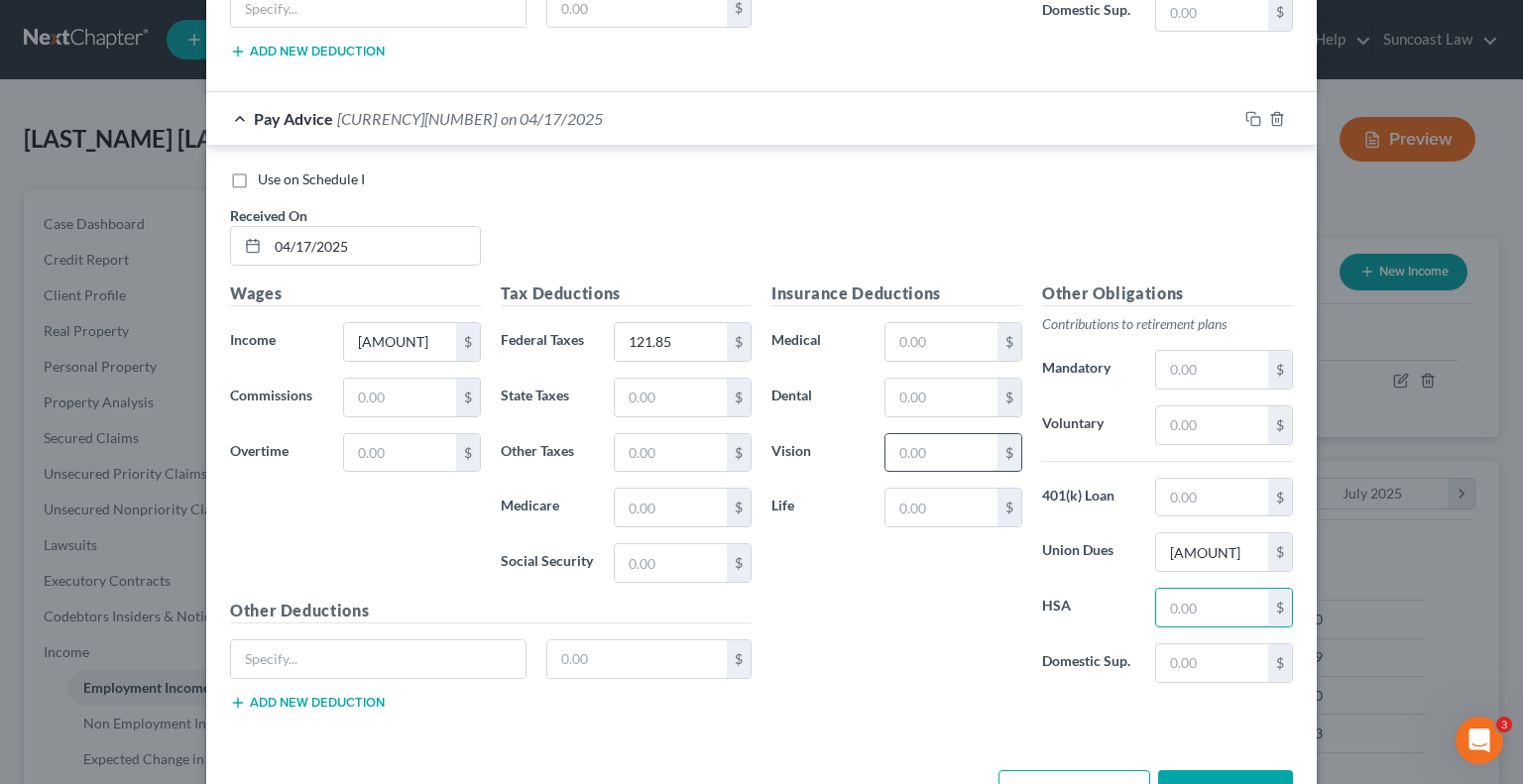 scroll, scrollTop: 7763, scrollLeft: 0, axis: vertical 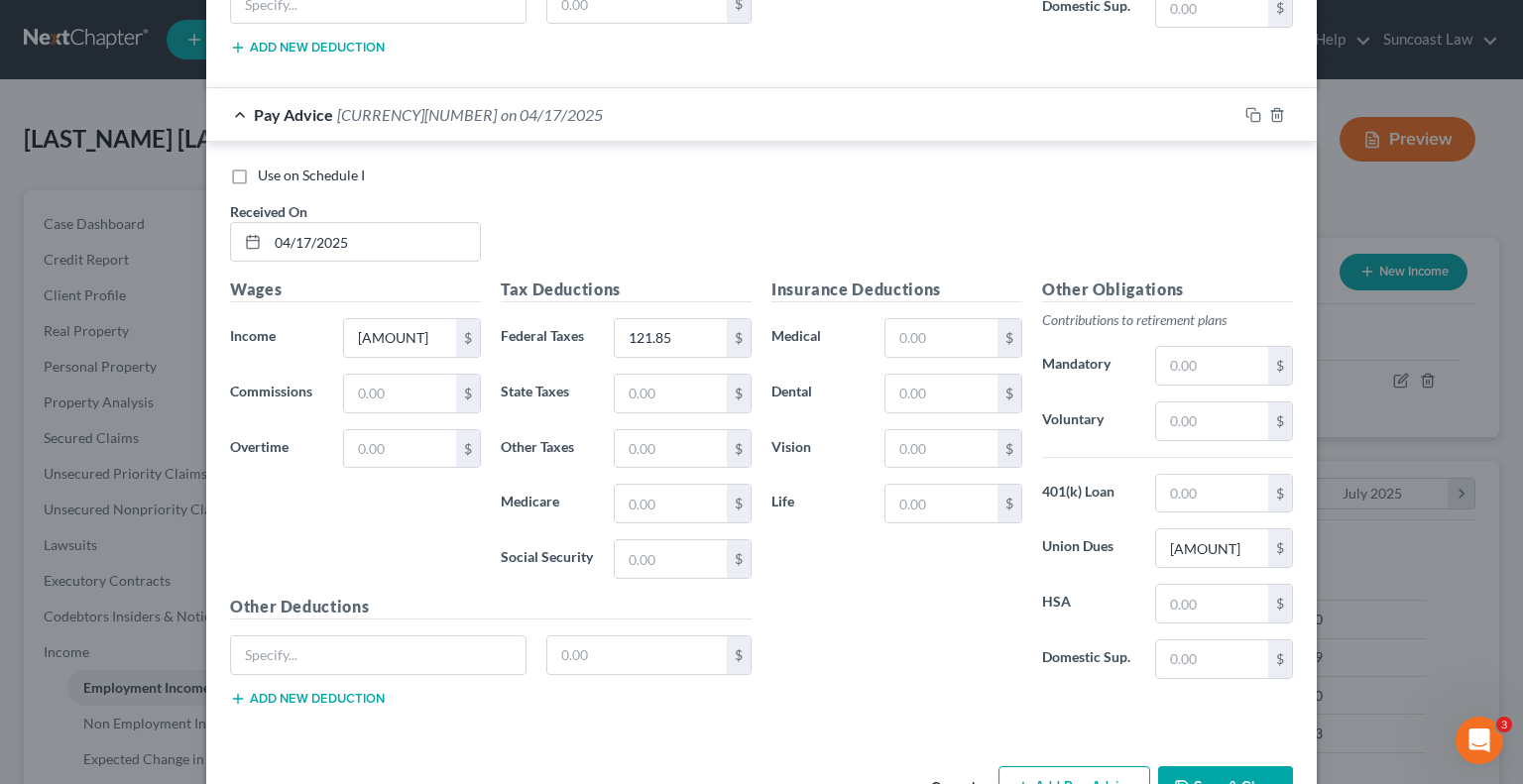 click on "Add Pay Advice" at bounding box center (1074, 787) 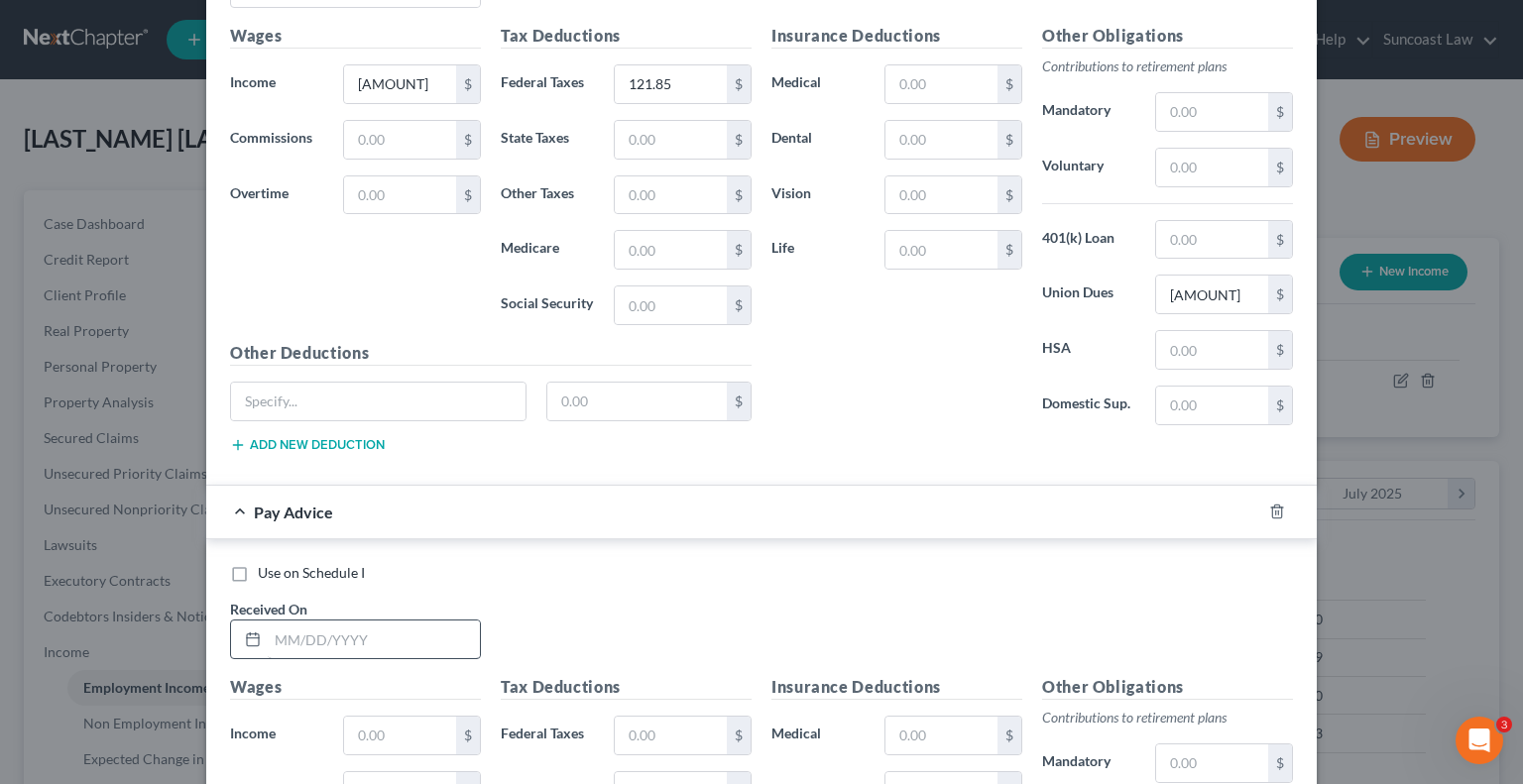 scroll, scrollTop: 8060, scrollLeft: 0, axis: vertical 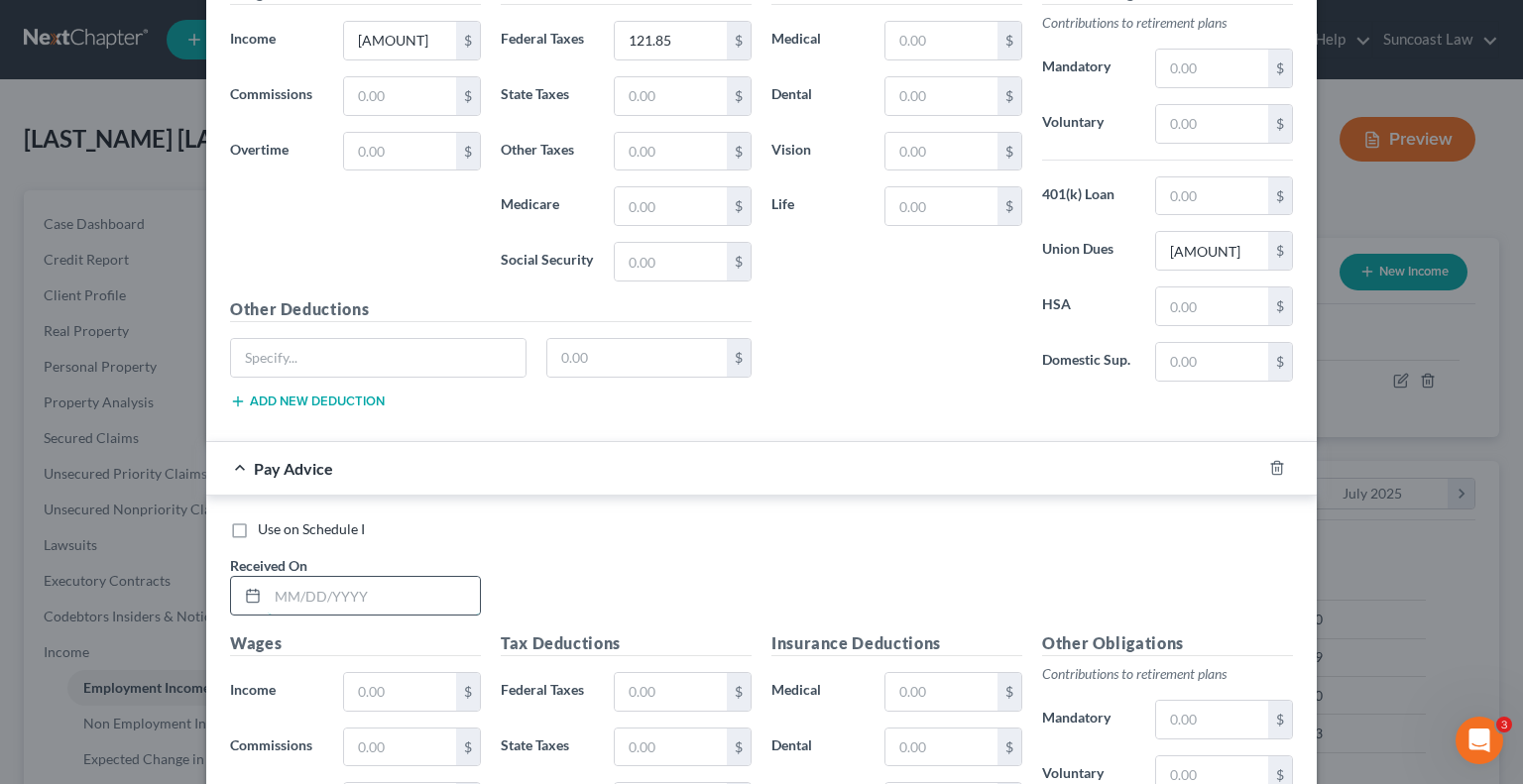 click at bounding box center (374, 596) 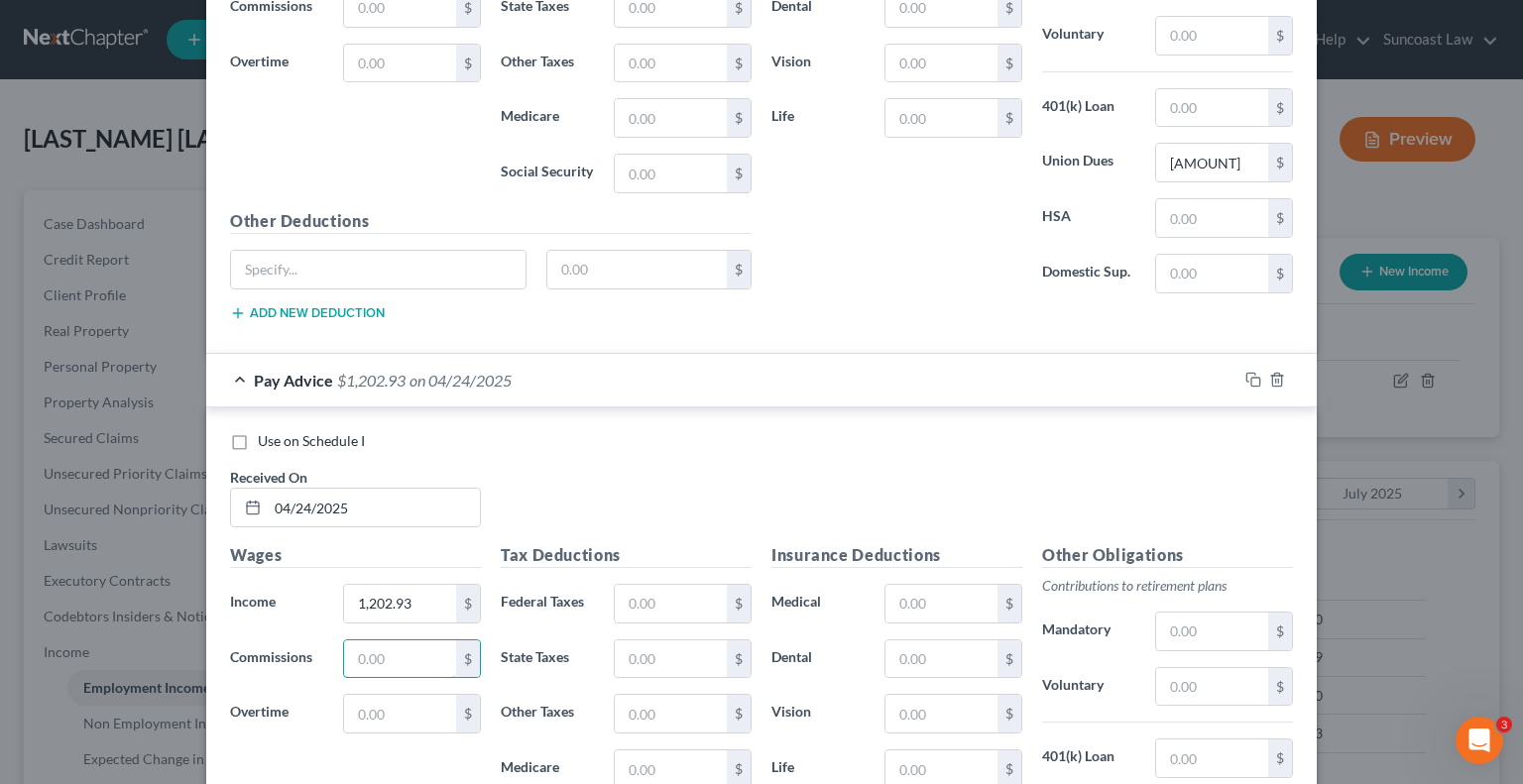 scroll, scrollTop: 8258, scrollLeft: 0, axis: vertical 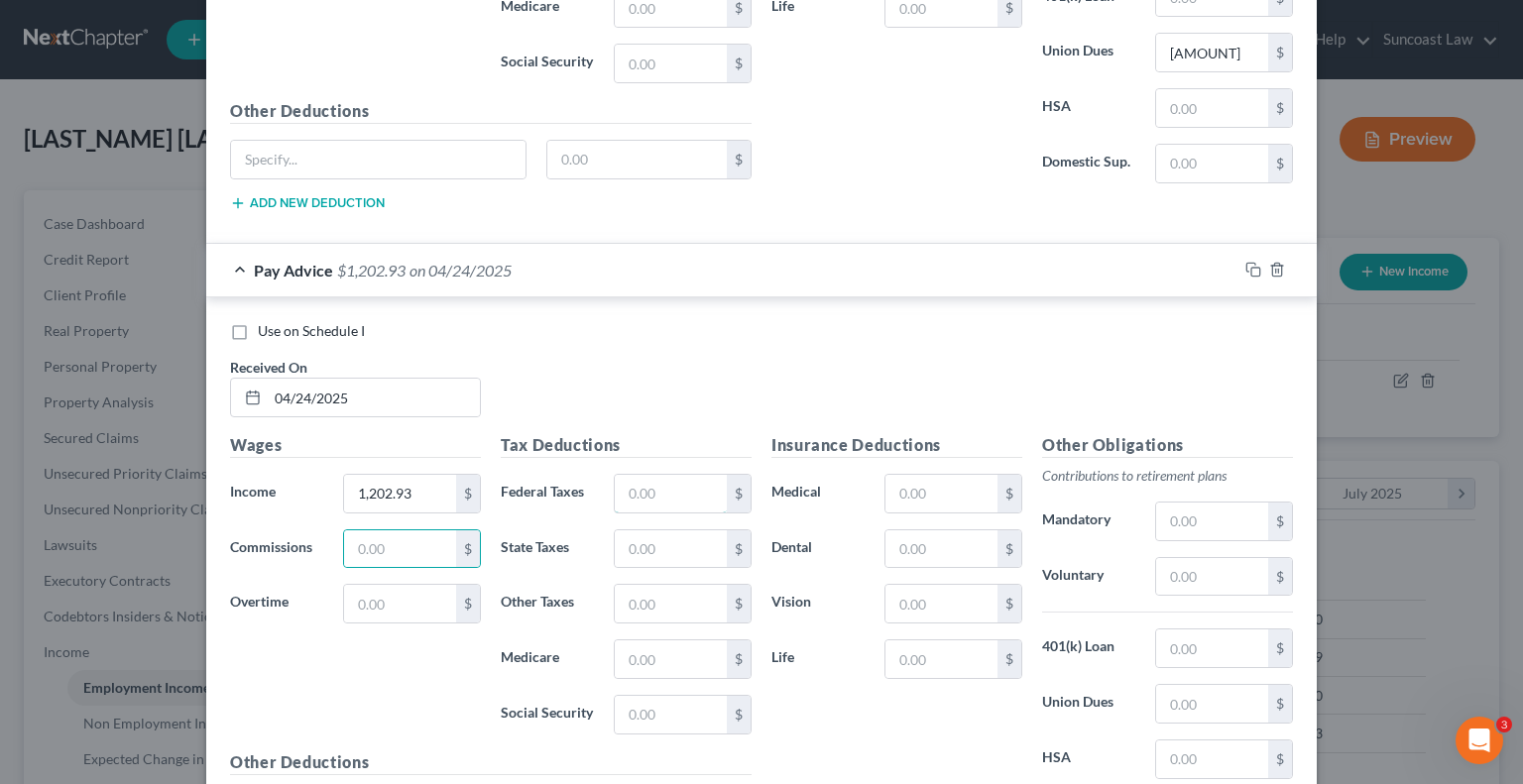 drag, startPoint x: 652, startPoint y: 428, endPoint x: 695, endPoint y: 380, distance: 64.443774 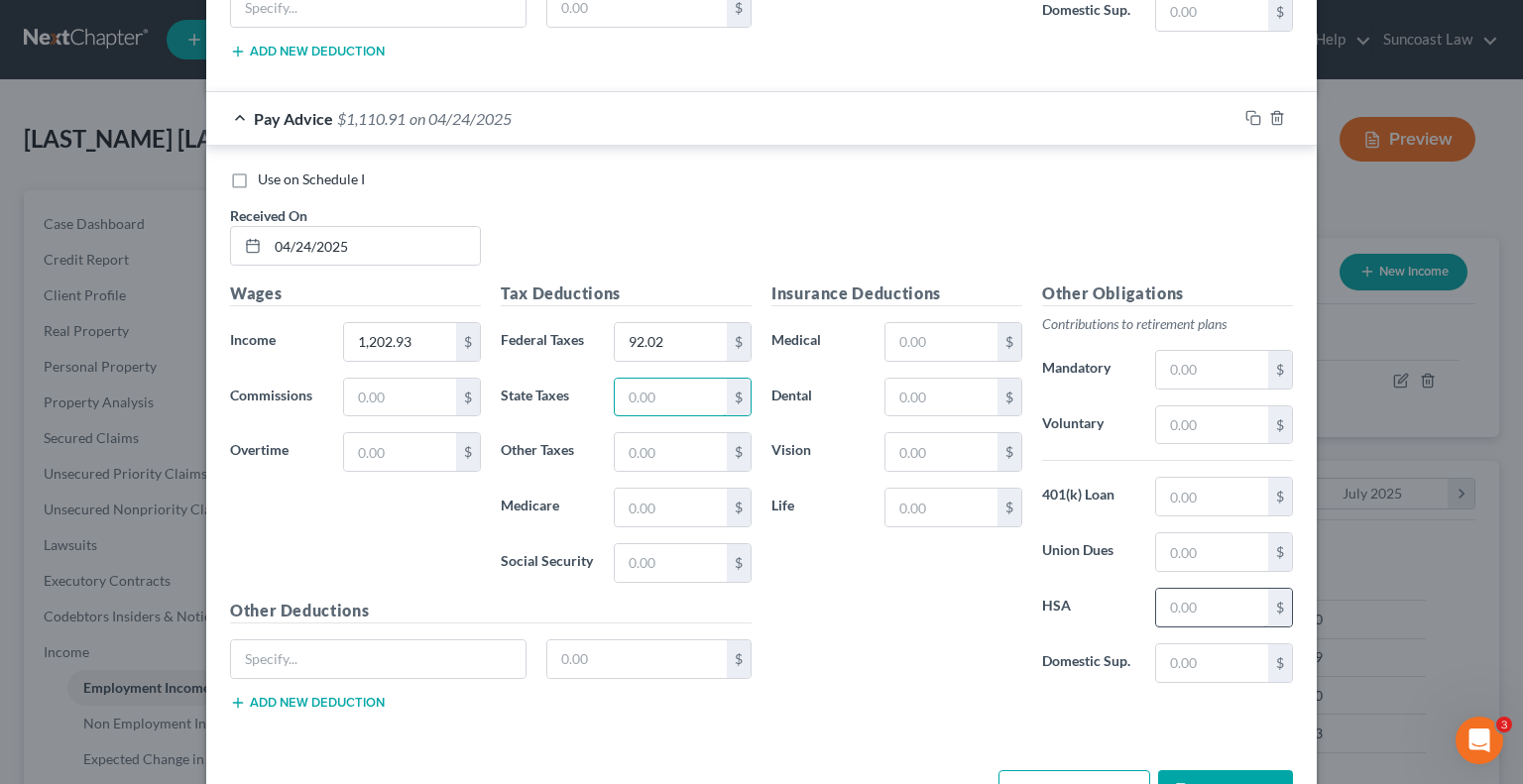 scroll, scrollTop: 8411, scrollLeft: 0, axis: vertical 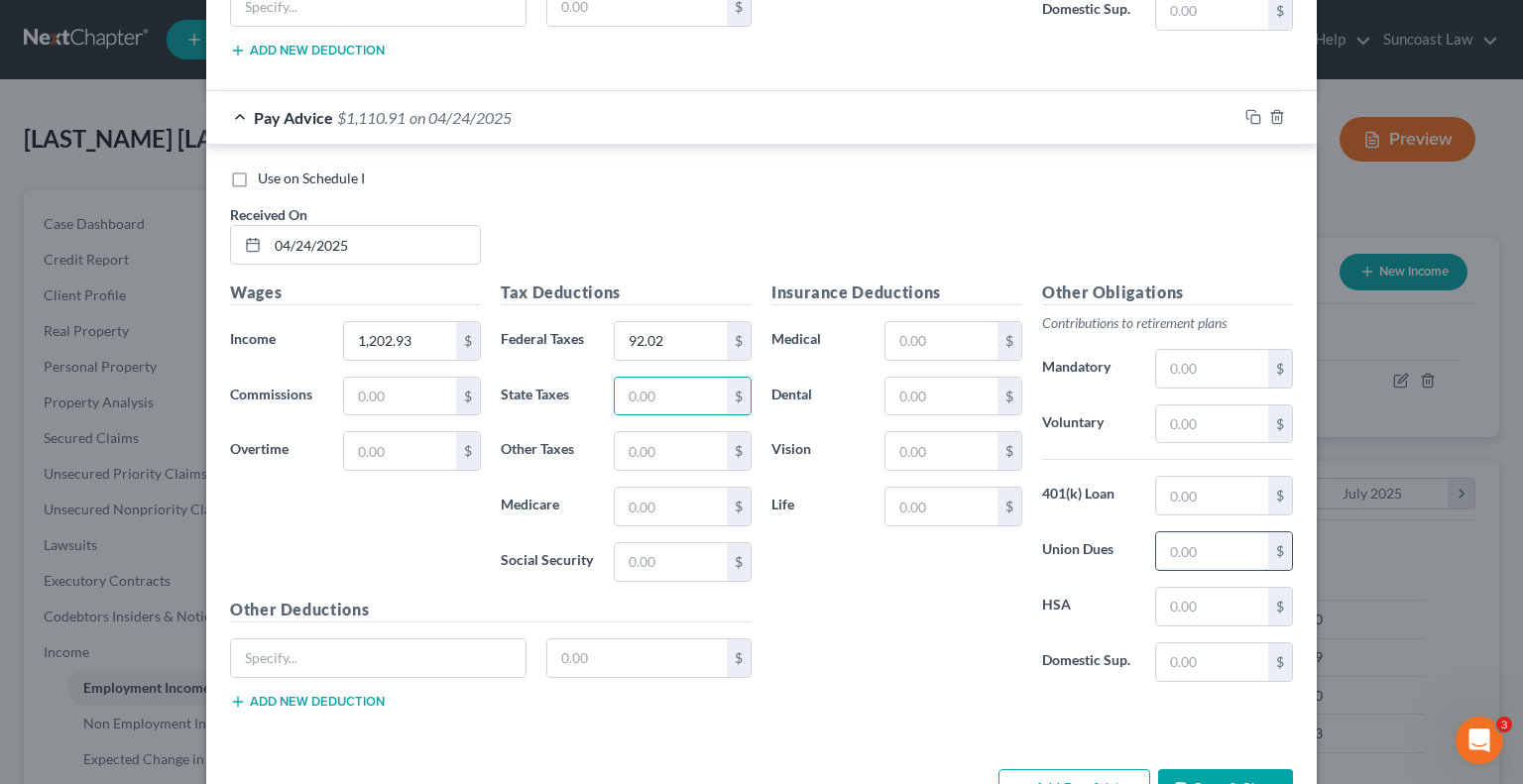 click at bounding box center [1212, 551] 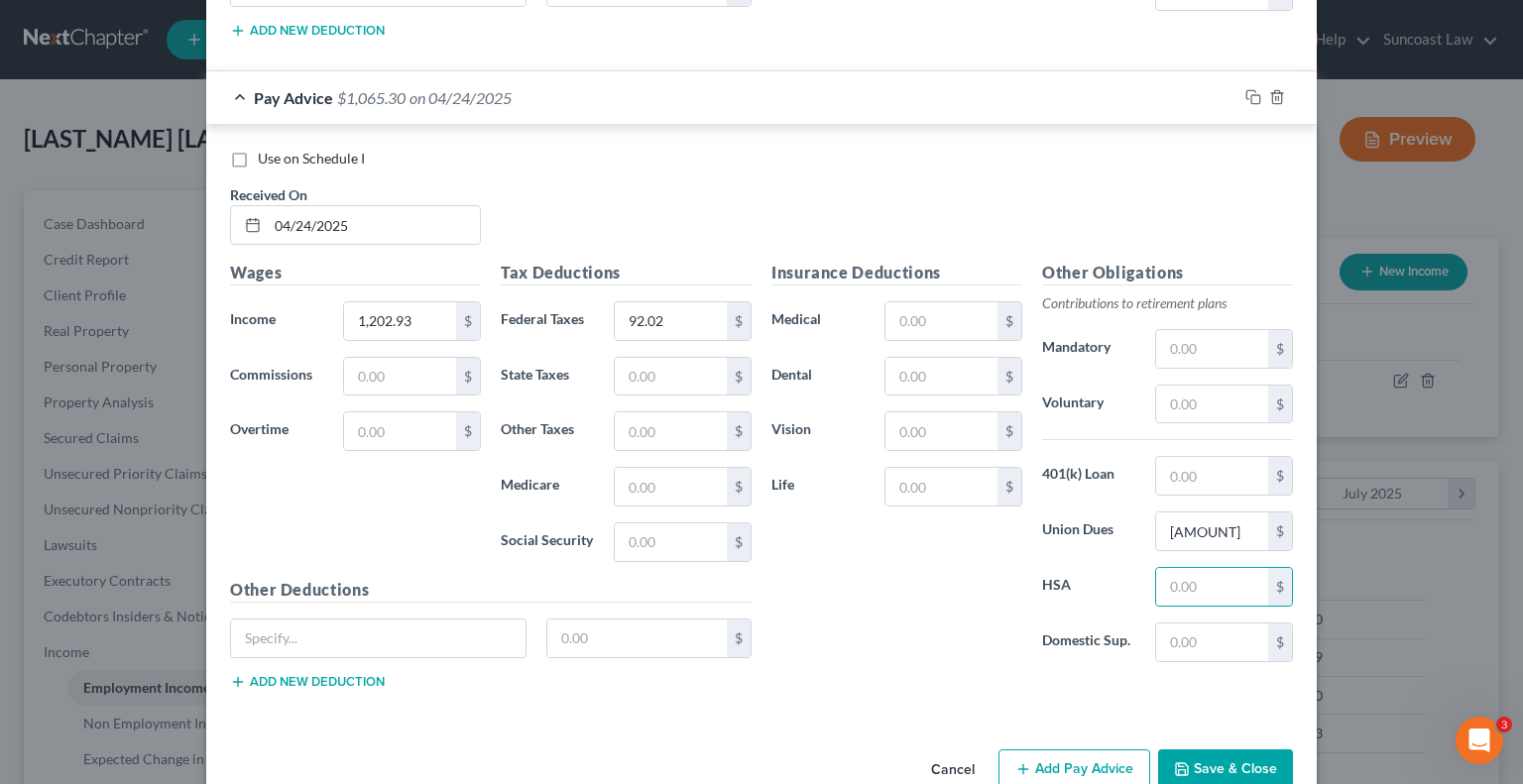 click on "Add Pay Advice" at bounding box center [1074, 770] 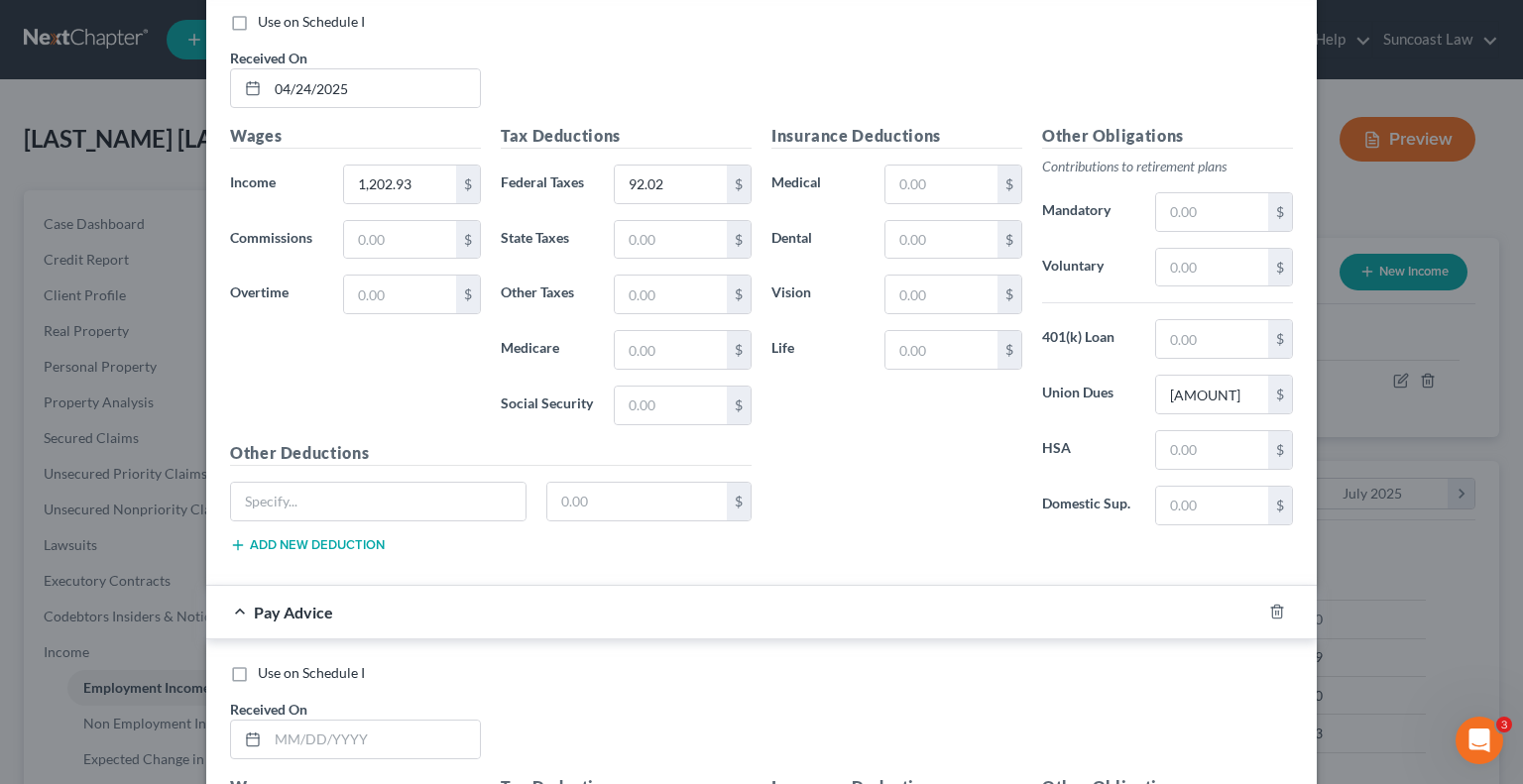 scroll, scrollTop: 8708, scrollLeft: 0, axis: vertical 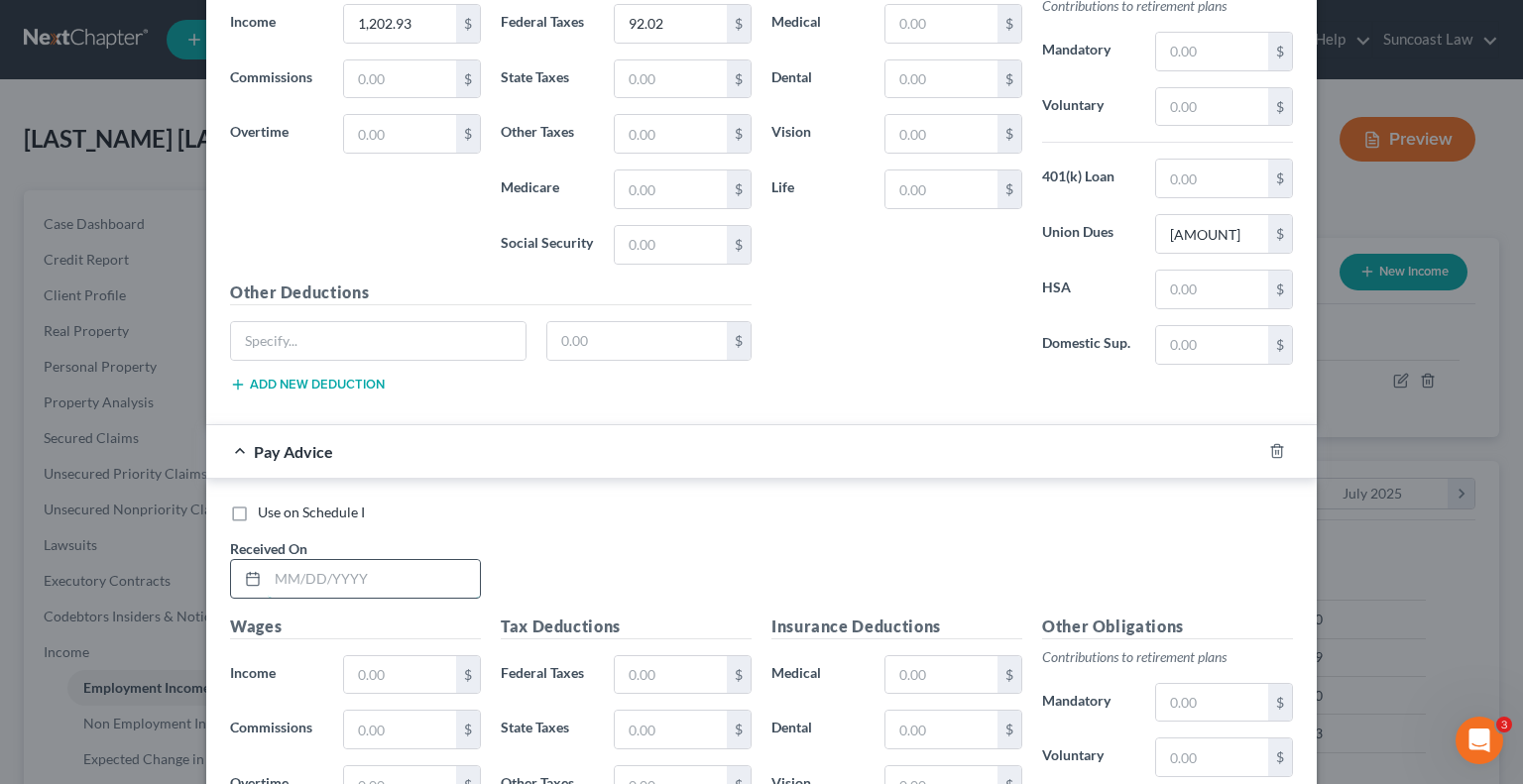 click at bounding box center [374, 579] 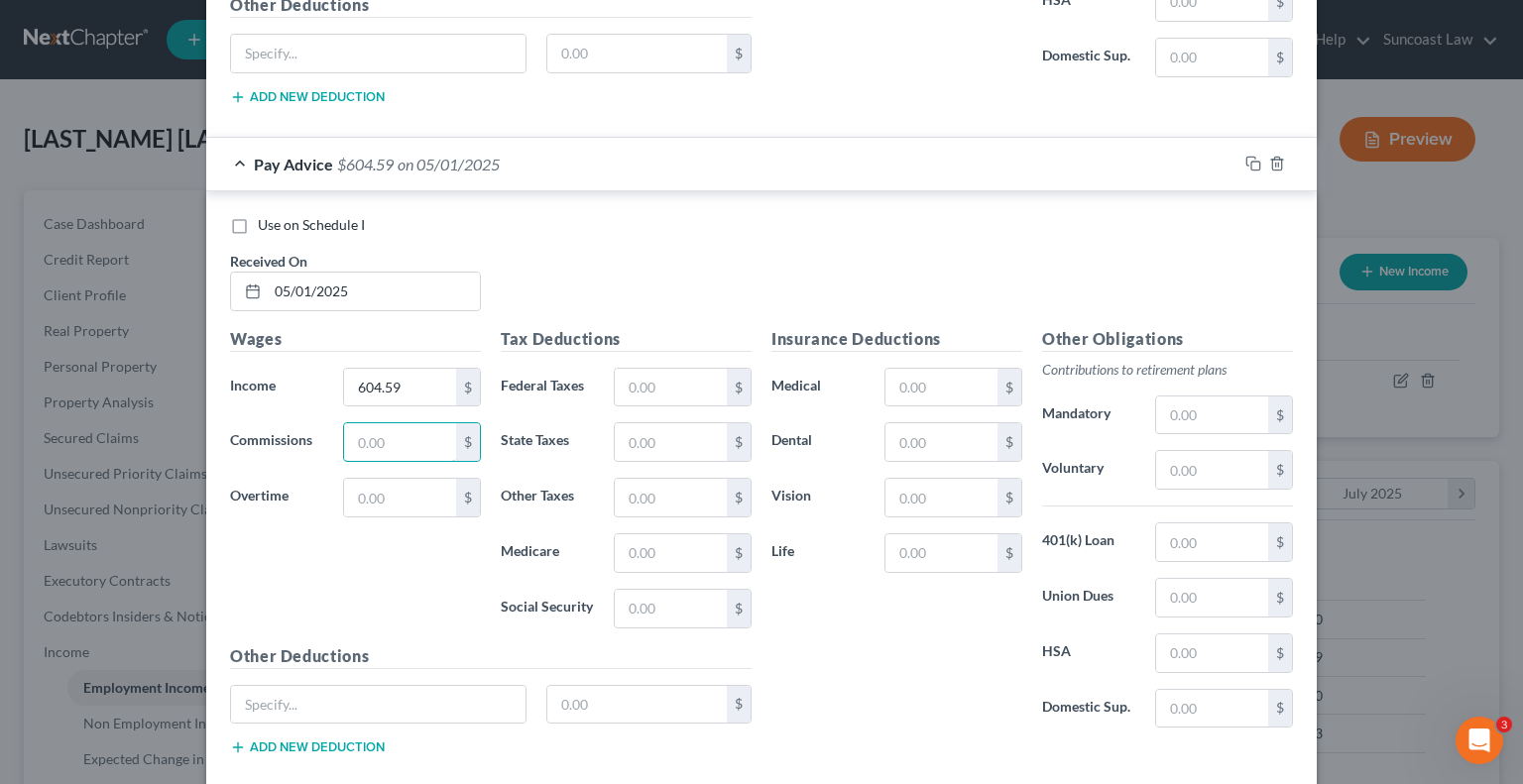 scroll, scrollTop: 9006, scrollLeft: 0, axis: vertical 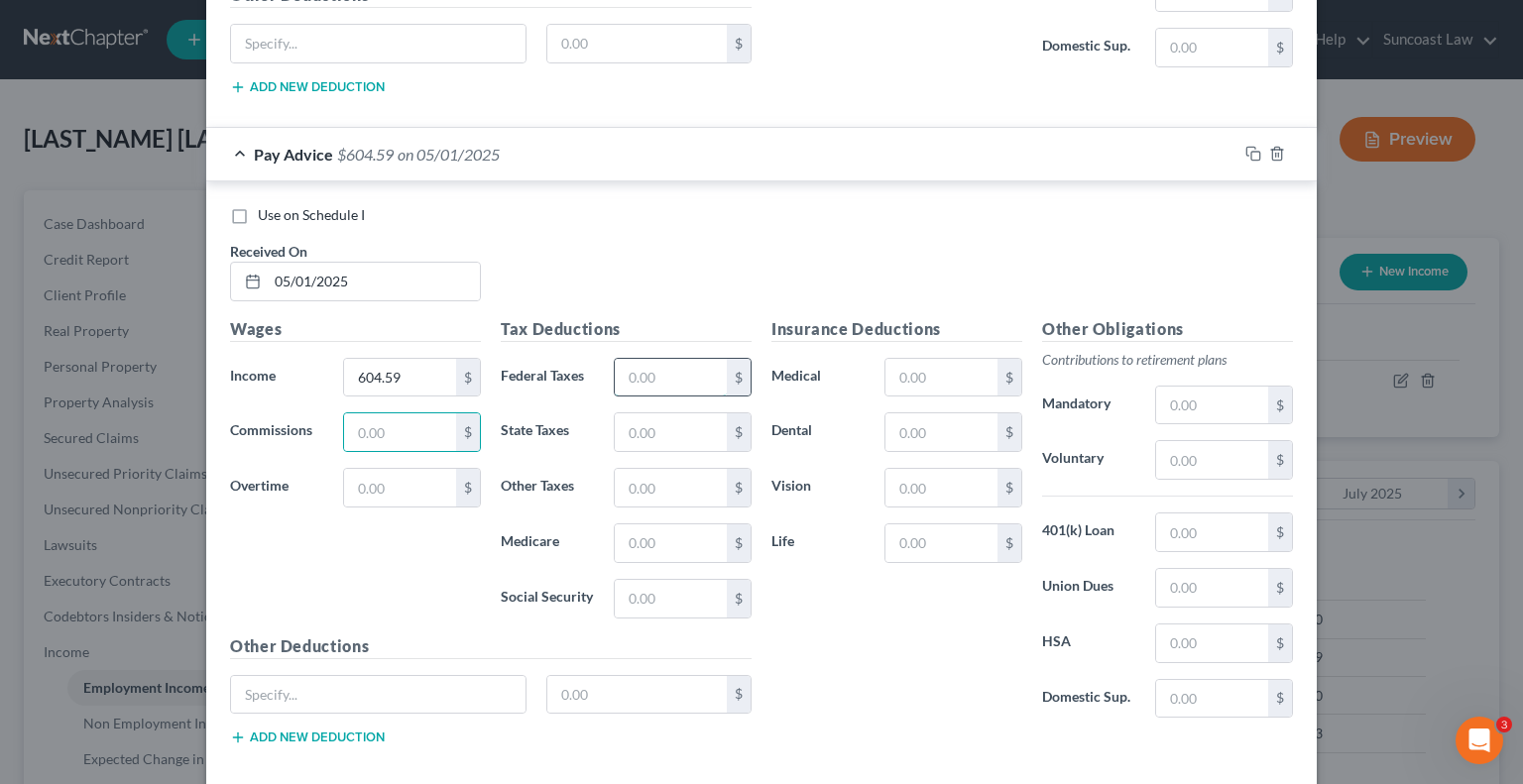 click at bounding box center (670, 378) 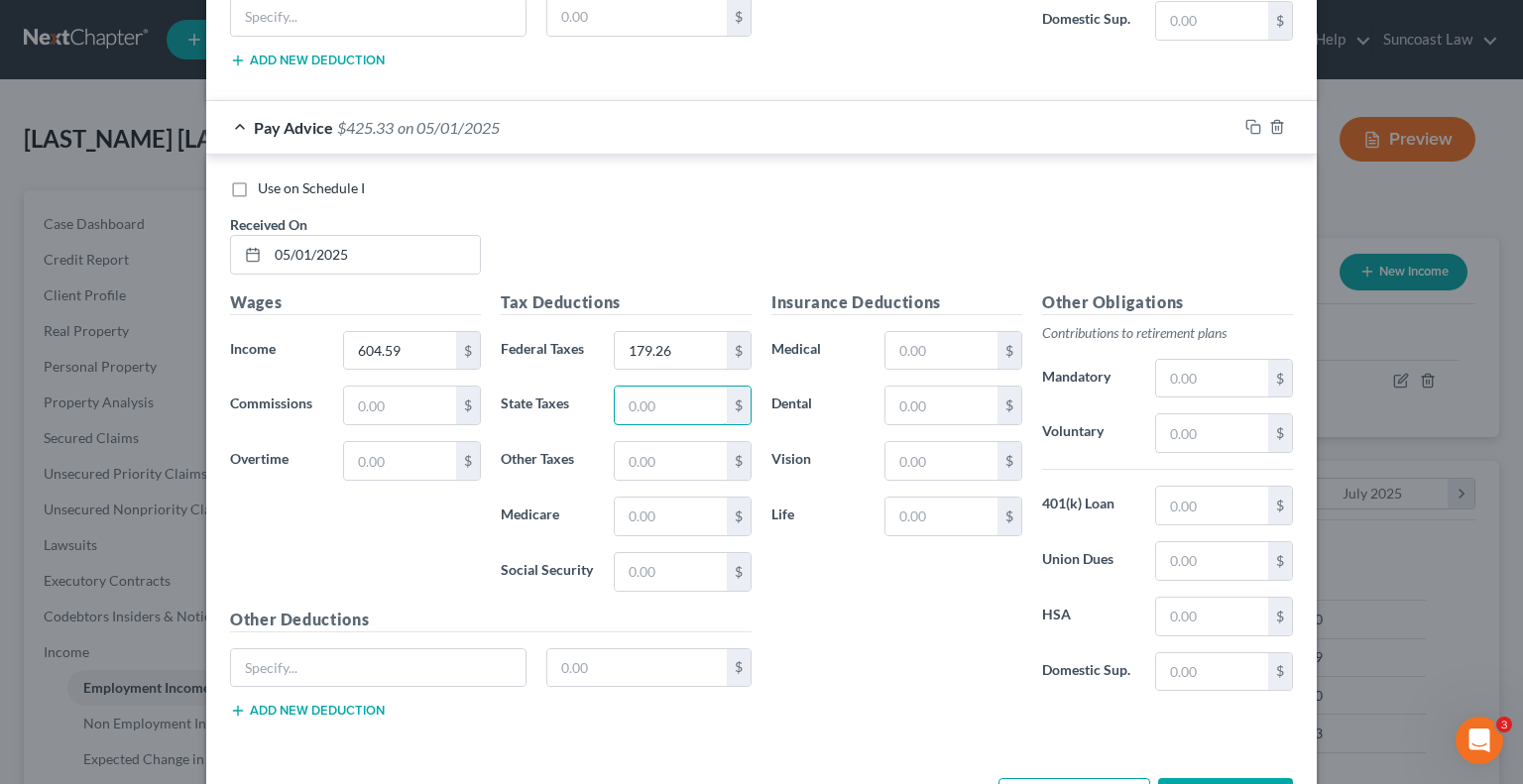 scroll, scrollTop: 9059, scrollLeft: 0, axis: vertical 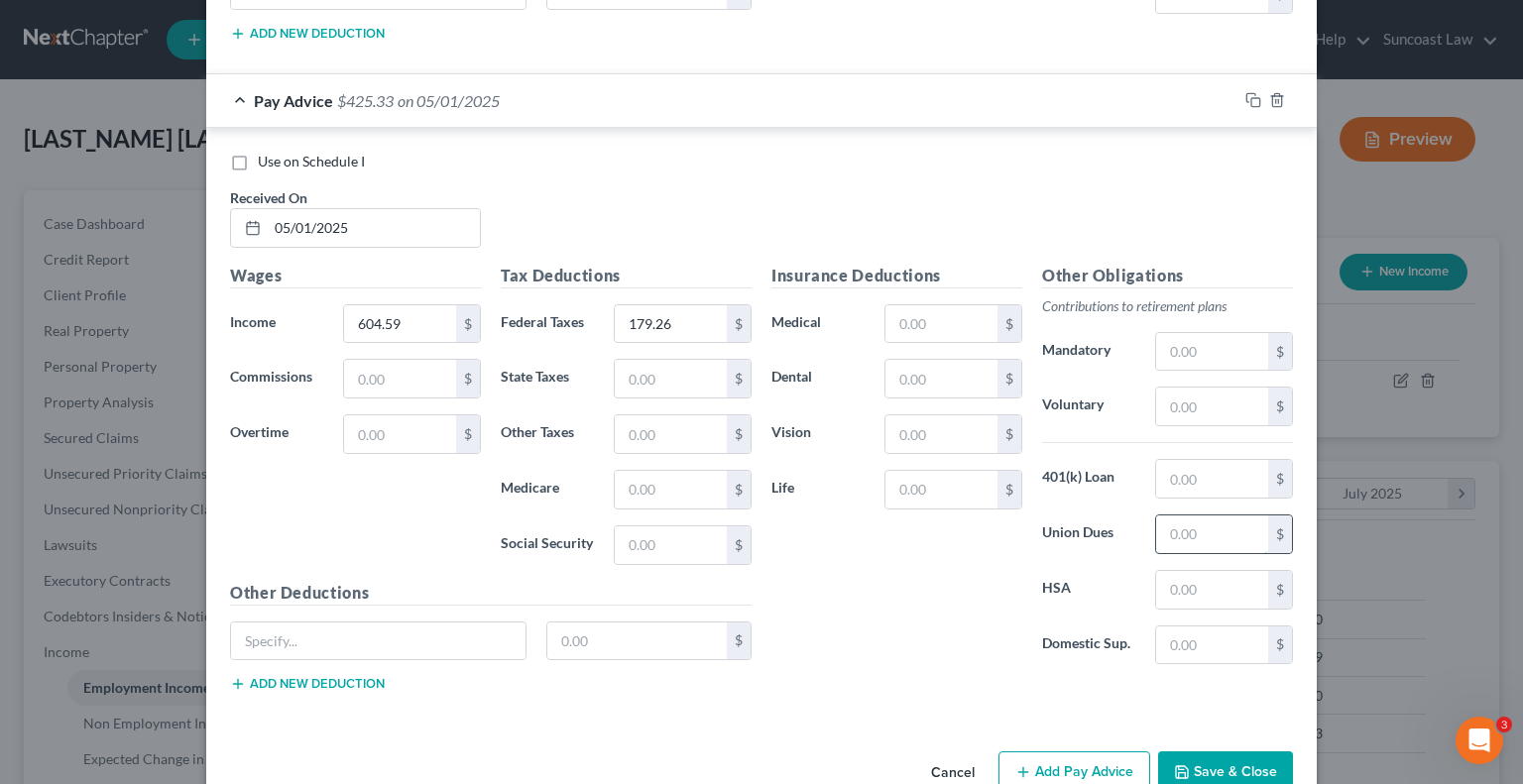 click at bounding box center [1212, 534] 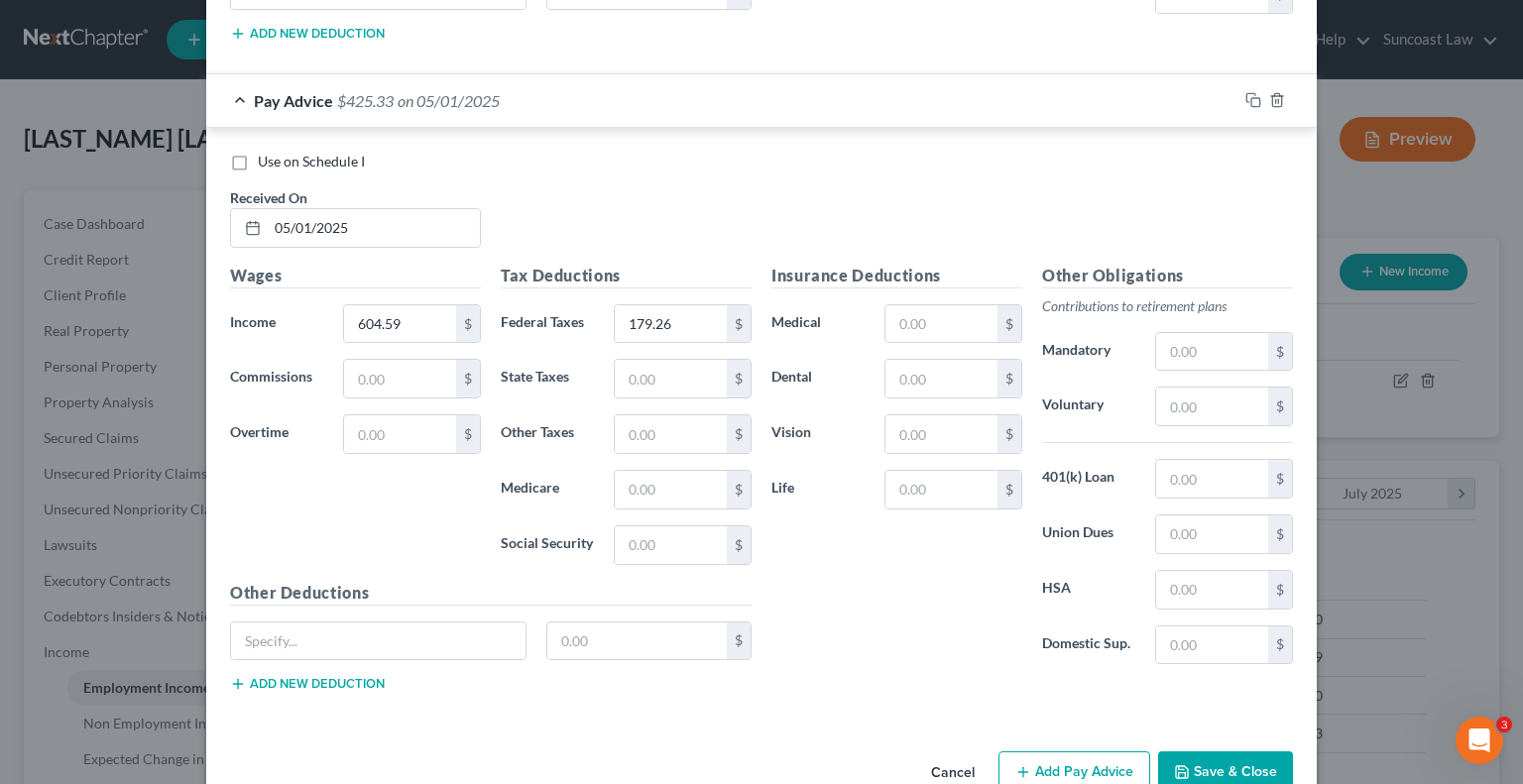 click on "Add Pay Advice" at bounding box center [1074, 772] 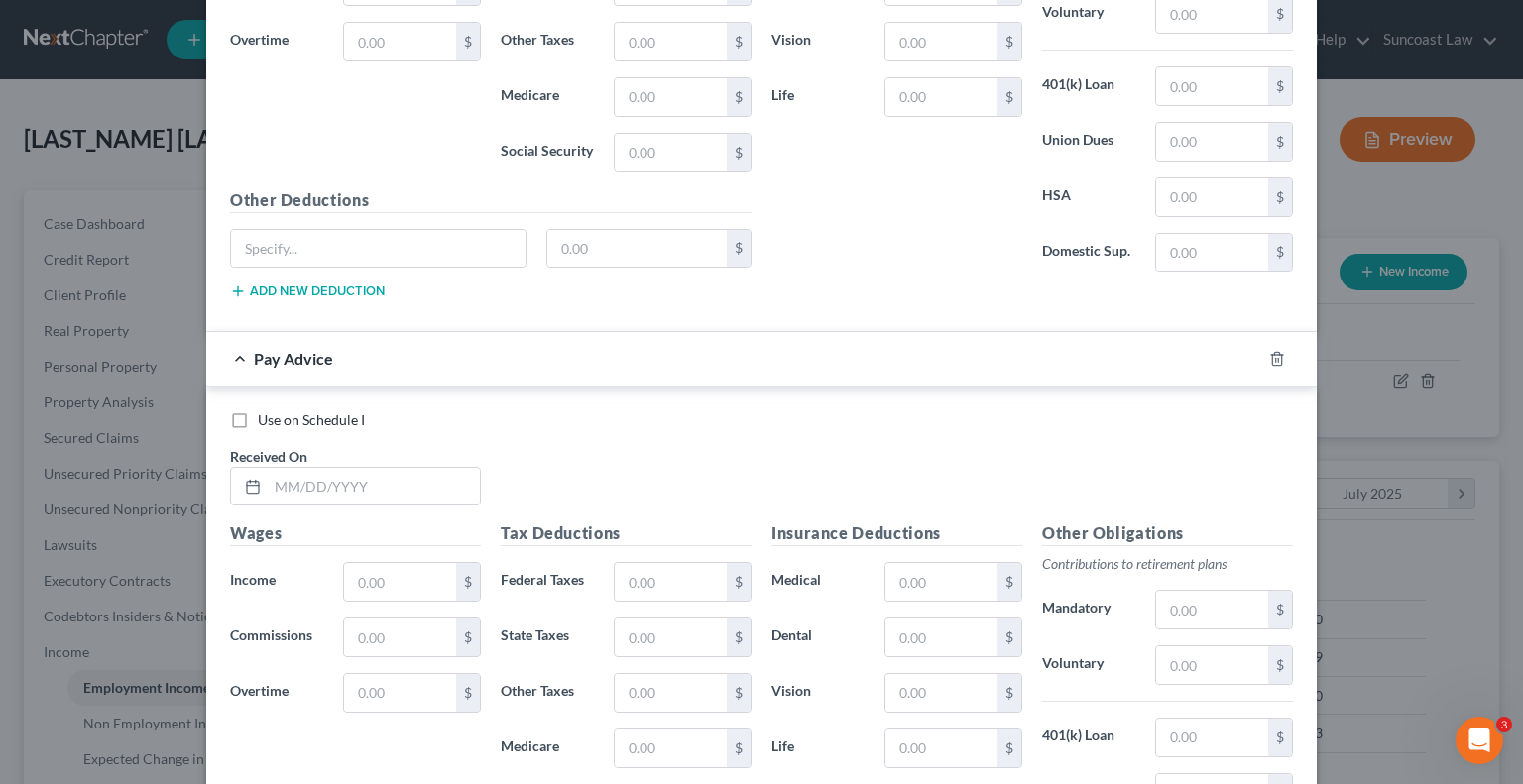 scroll, scrollTop: 9456, scrollLeft: 0, axis: vertical 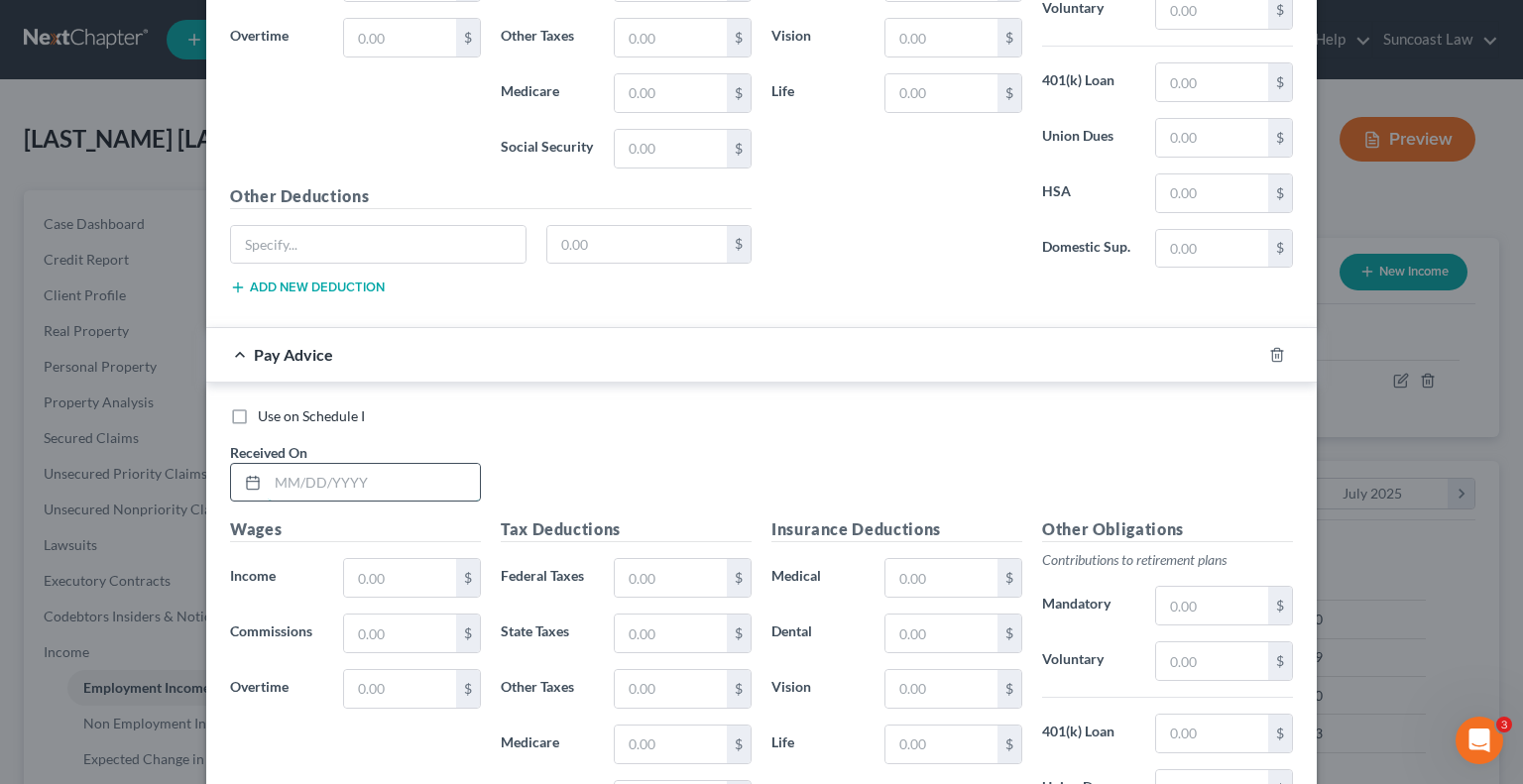 click at bounding box center [374, 483] 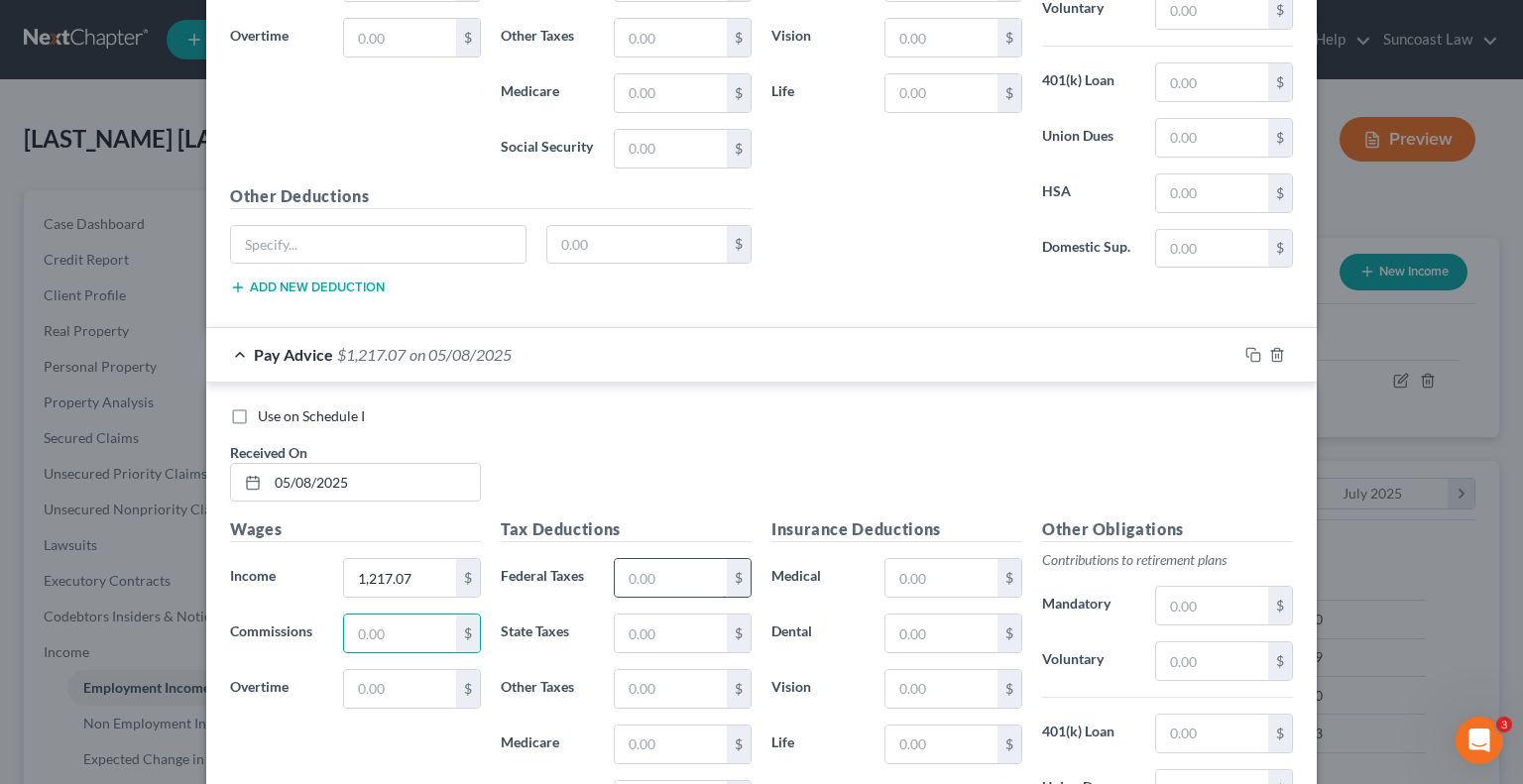 drag, startPoint x: 683, startPoint y: 525, endPoint x: 686, endPoint y: 508, distance: 17.262677 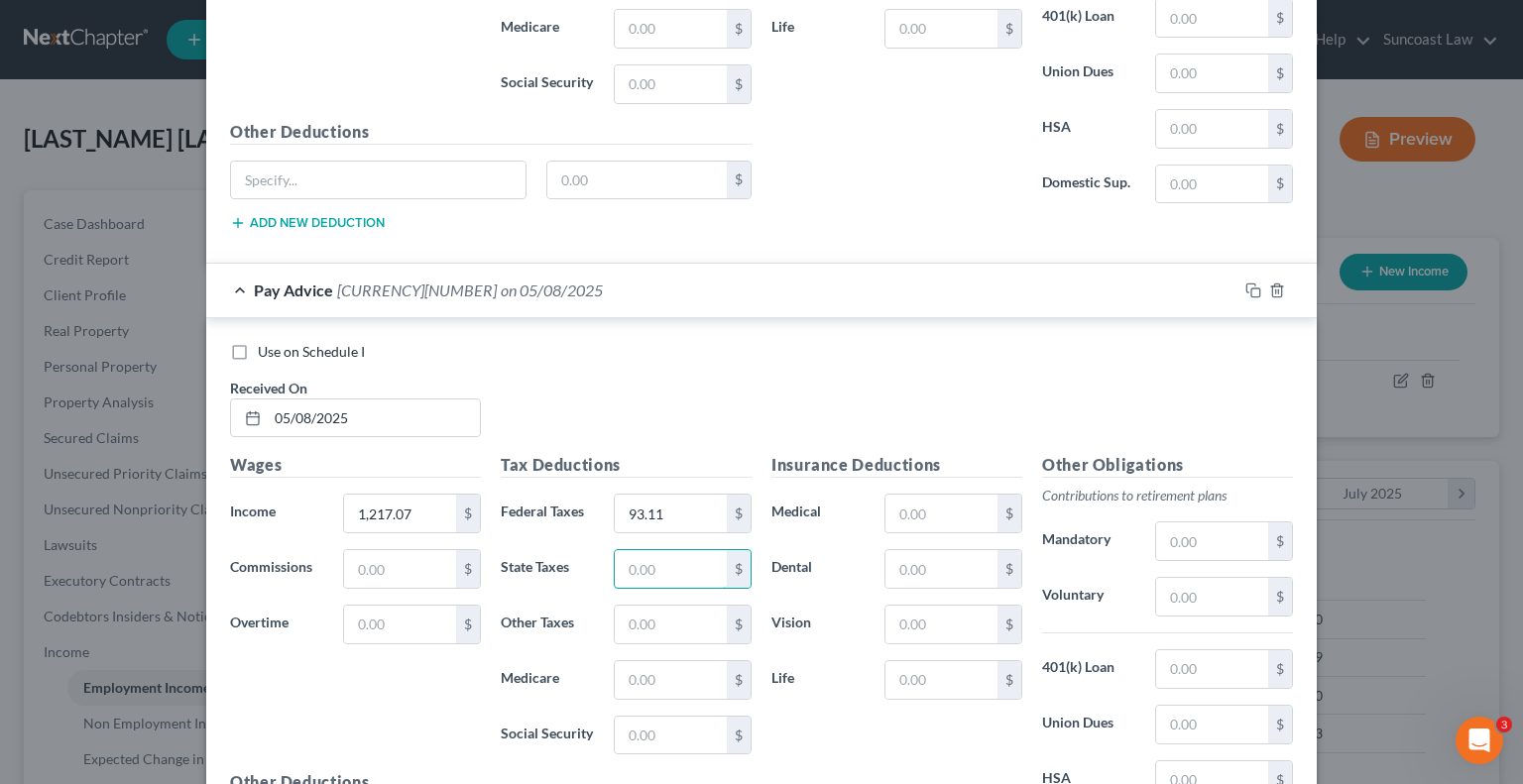 scroll, scrollTop: 9555, scrollLeft: 0, axis: vertical 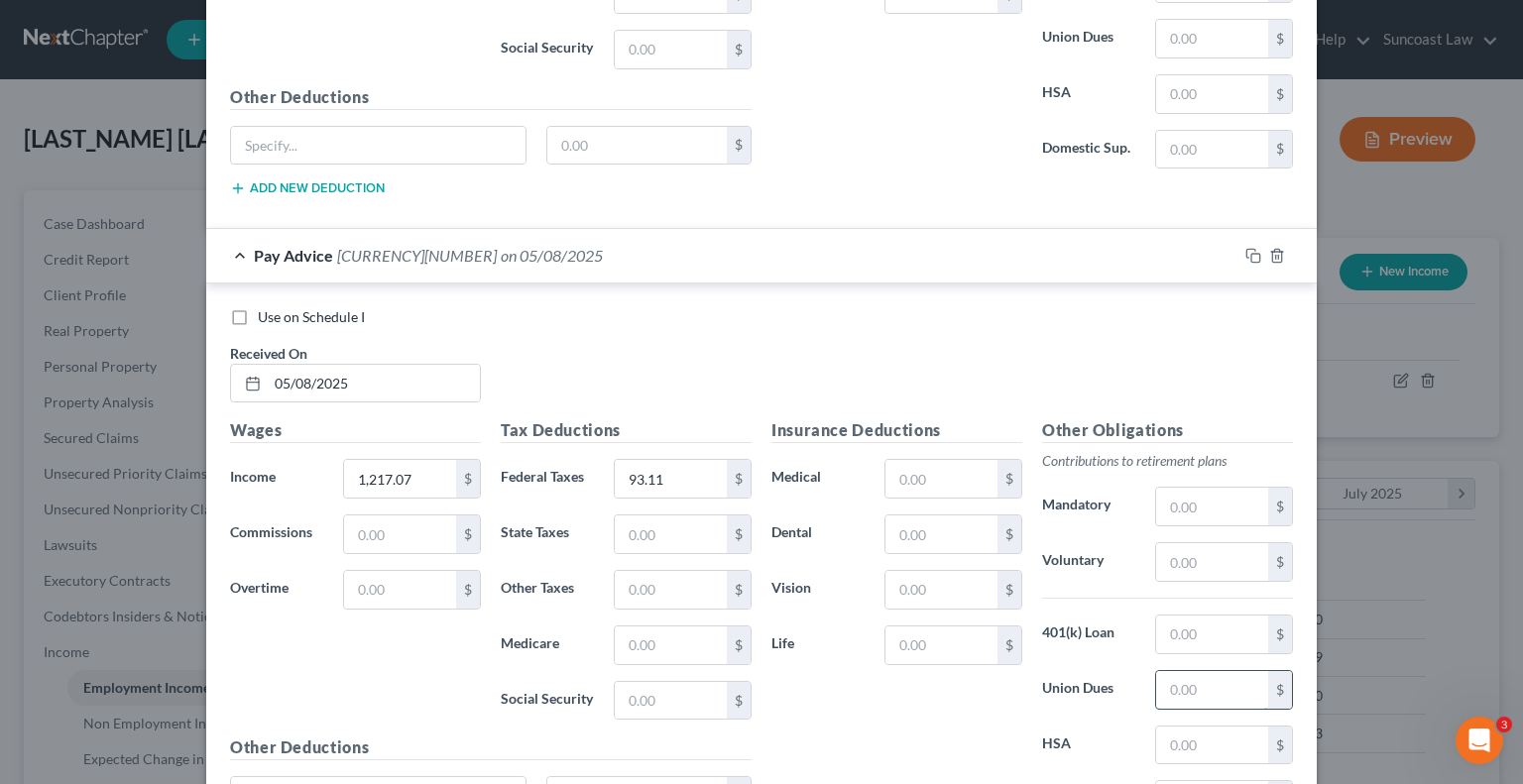 drag, startPoint x: 1195, startPoint y: 647, endPoint x: 1208, endPoint y: 638, distance: 15.811388 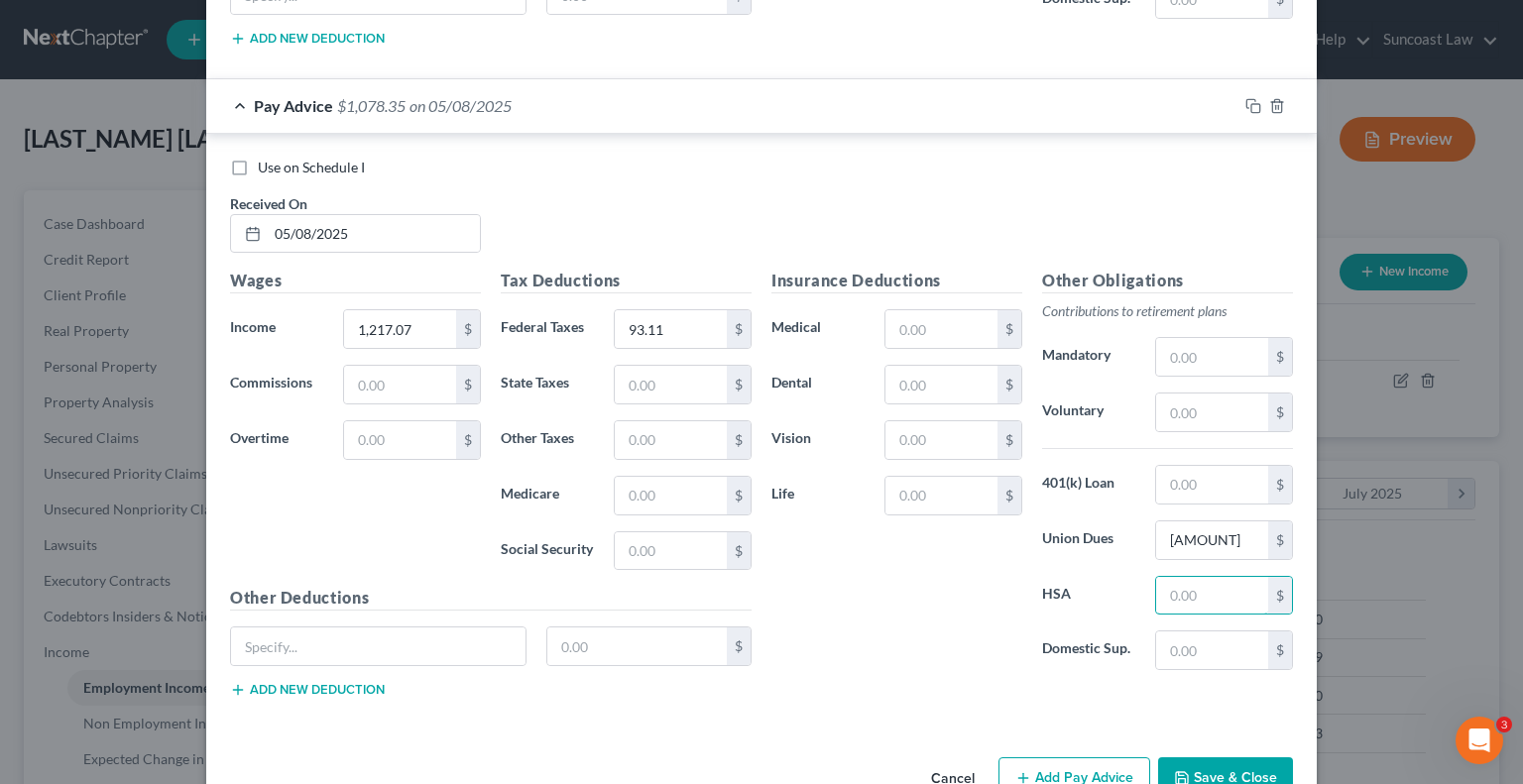 scroll, scrollTop: 9705, scrollLeft: 0, axis: vertical 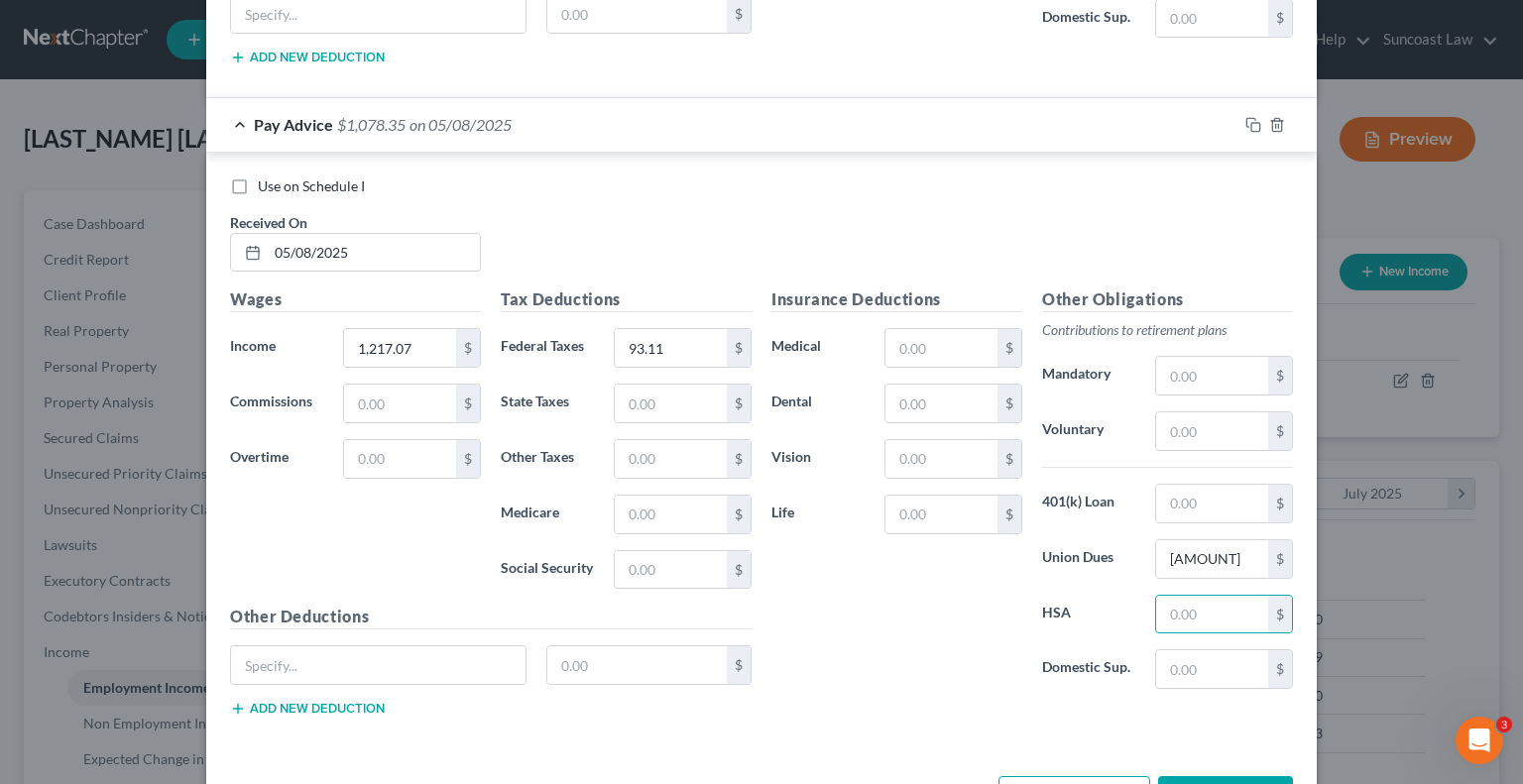 click on "Add Pay Advice" at bounding box center (1074, 797) 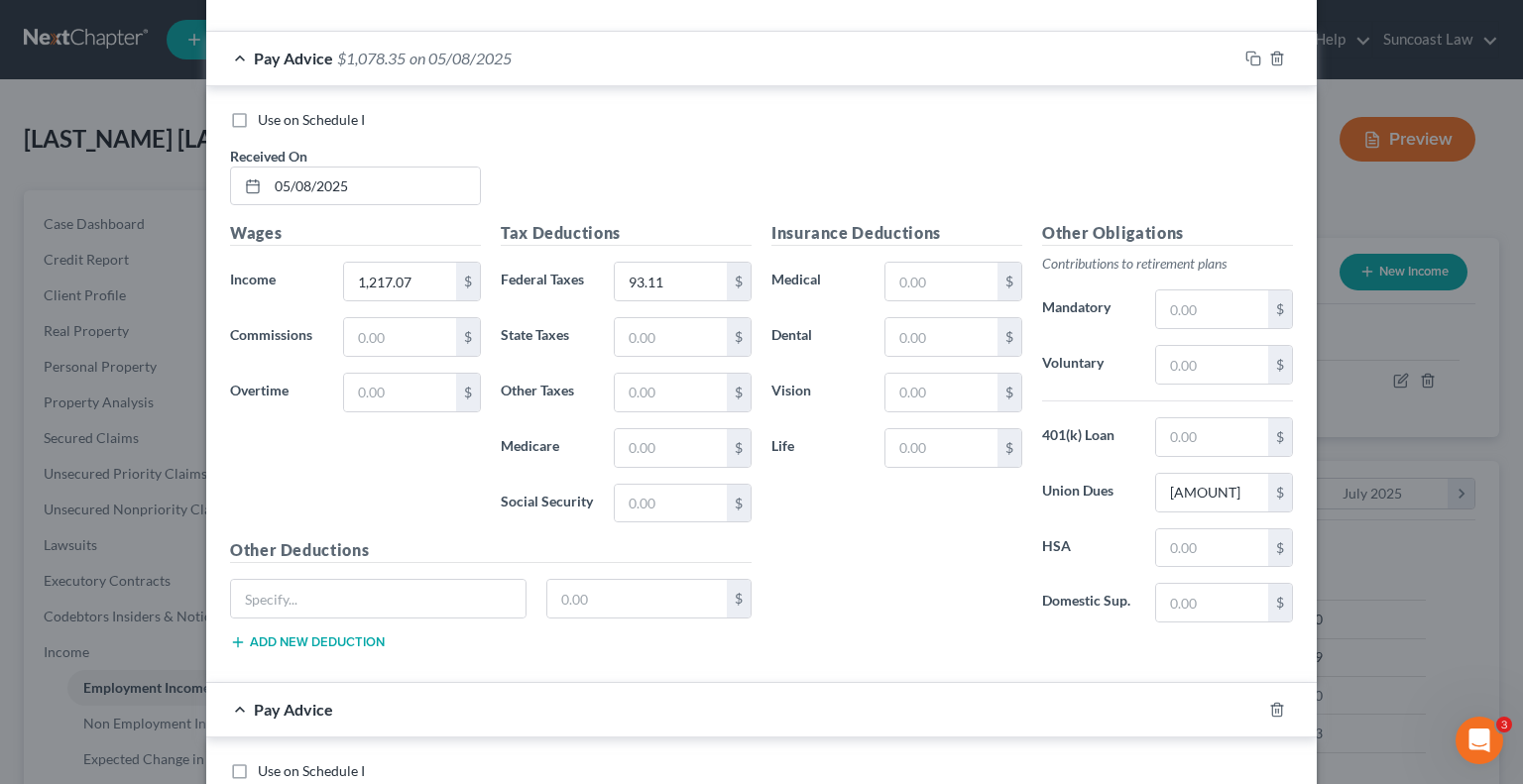 scroll, scrollTop: 9904, scrollLeft: 0, axis: vertical 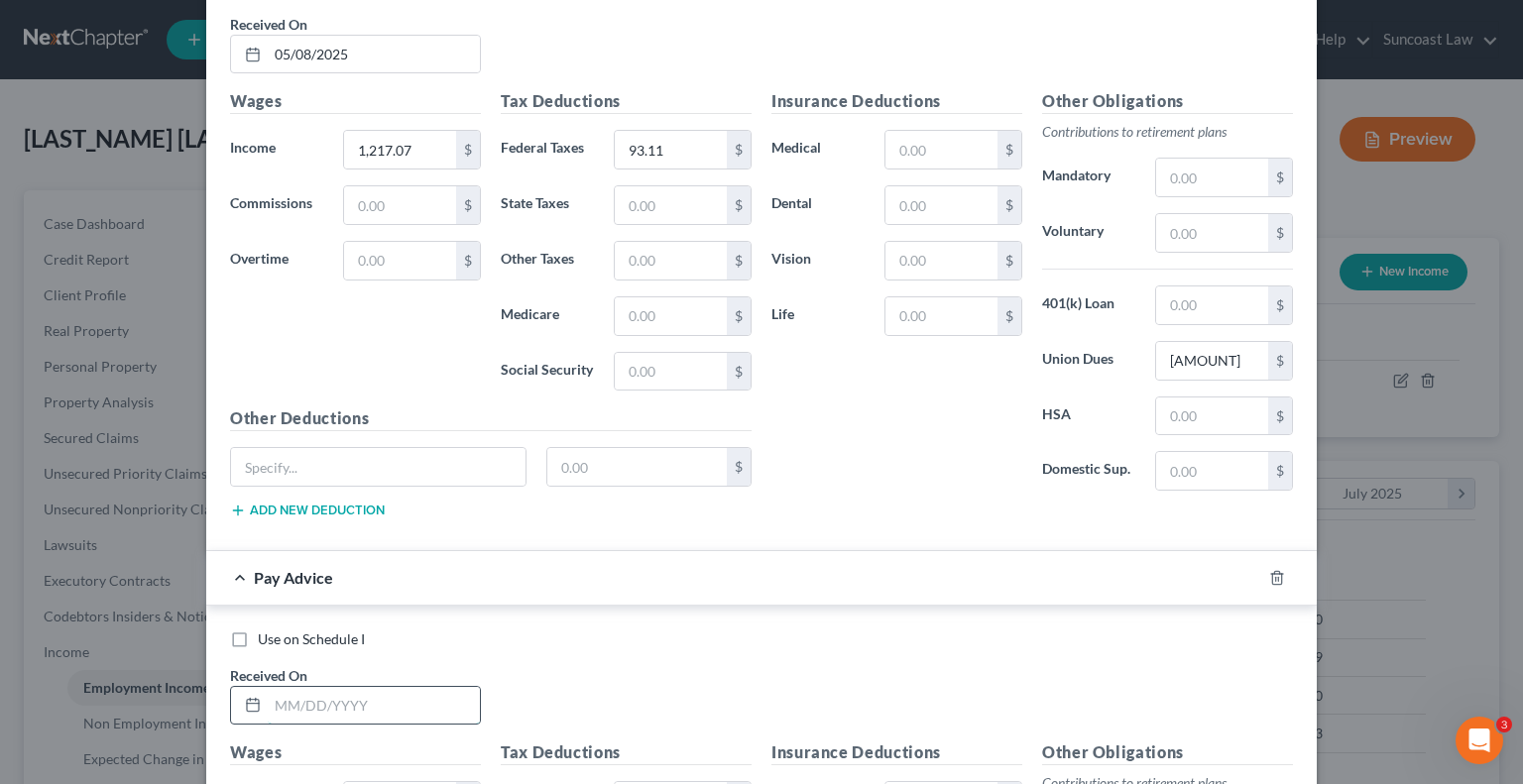 click at bounding box center [374, 706] 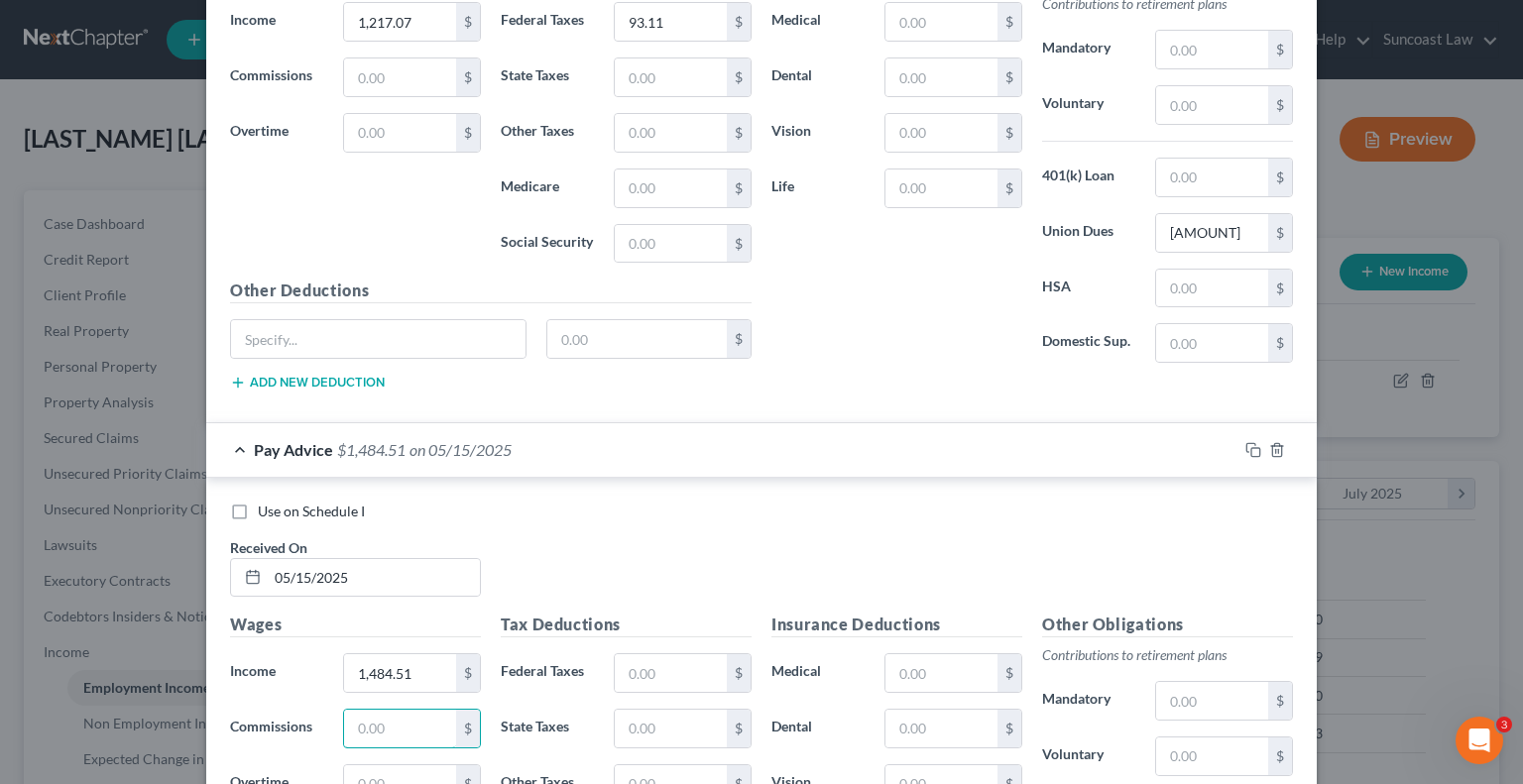 scroll, scrollTop: 10317, scrollLeft: 0, axis: vertical 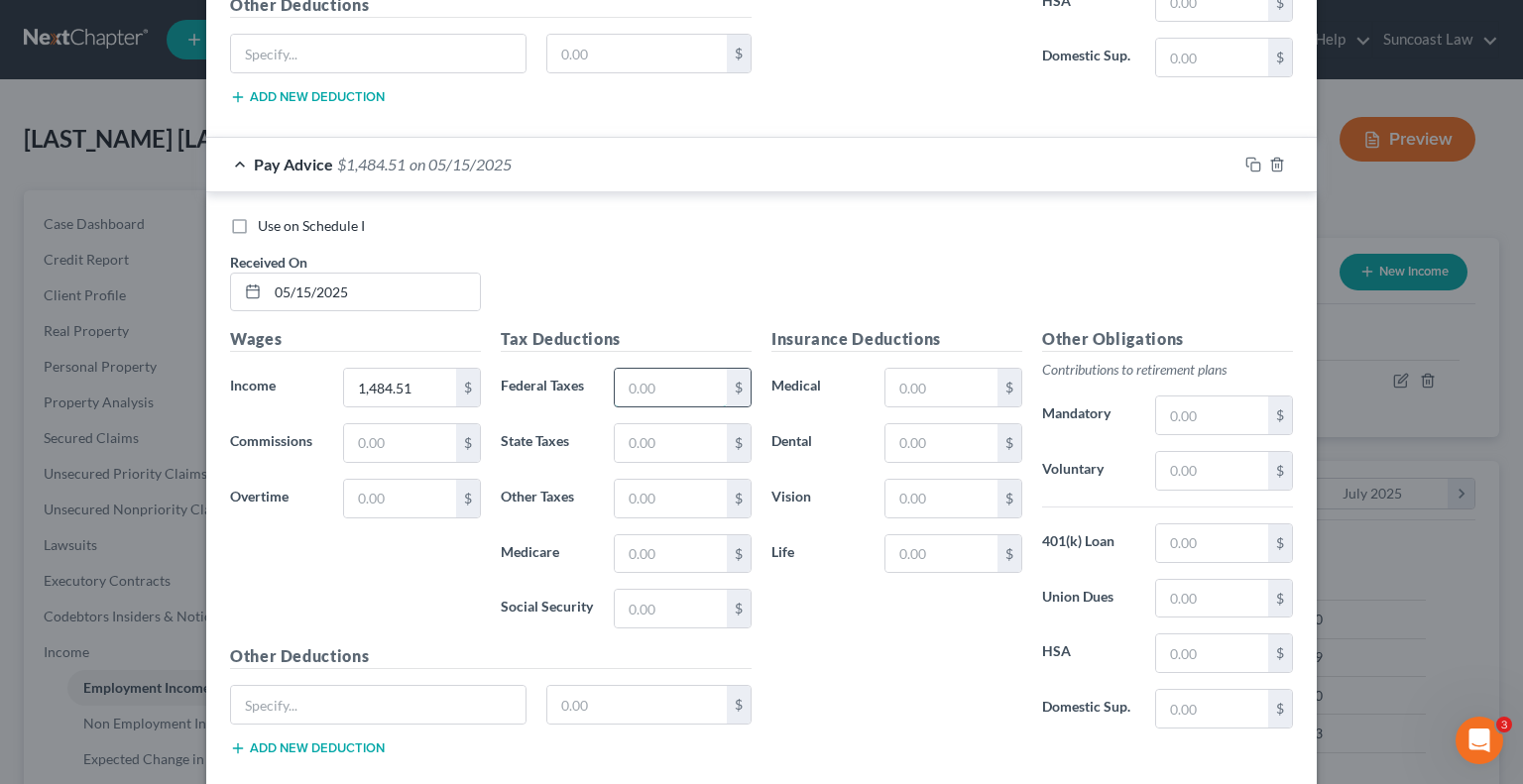 click at bounding box center (670, 388) 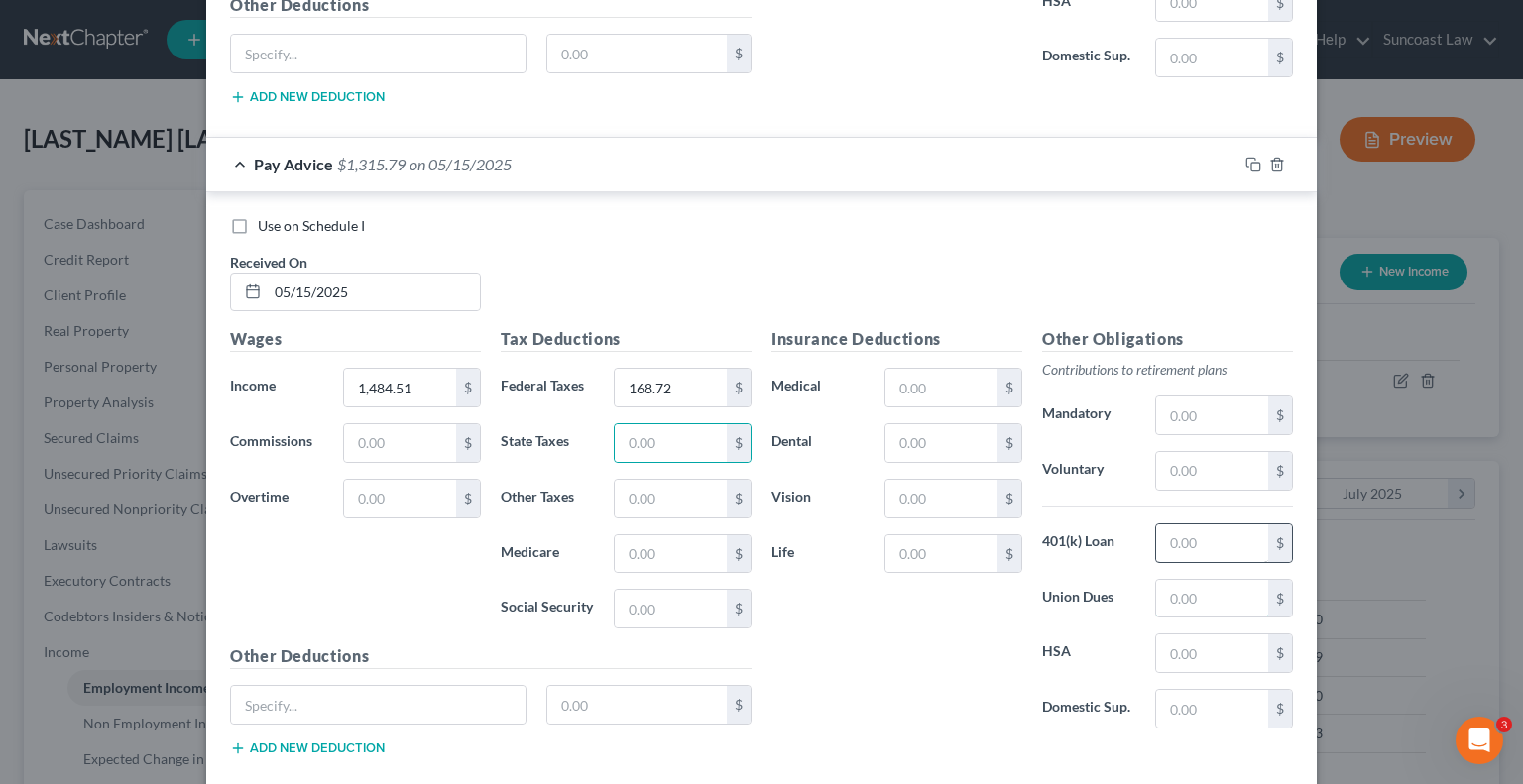 drag, startPoint x: 1198, startPoint y: 519, endPoint x: 1234, endPoint y: 485, distance: 49.517674 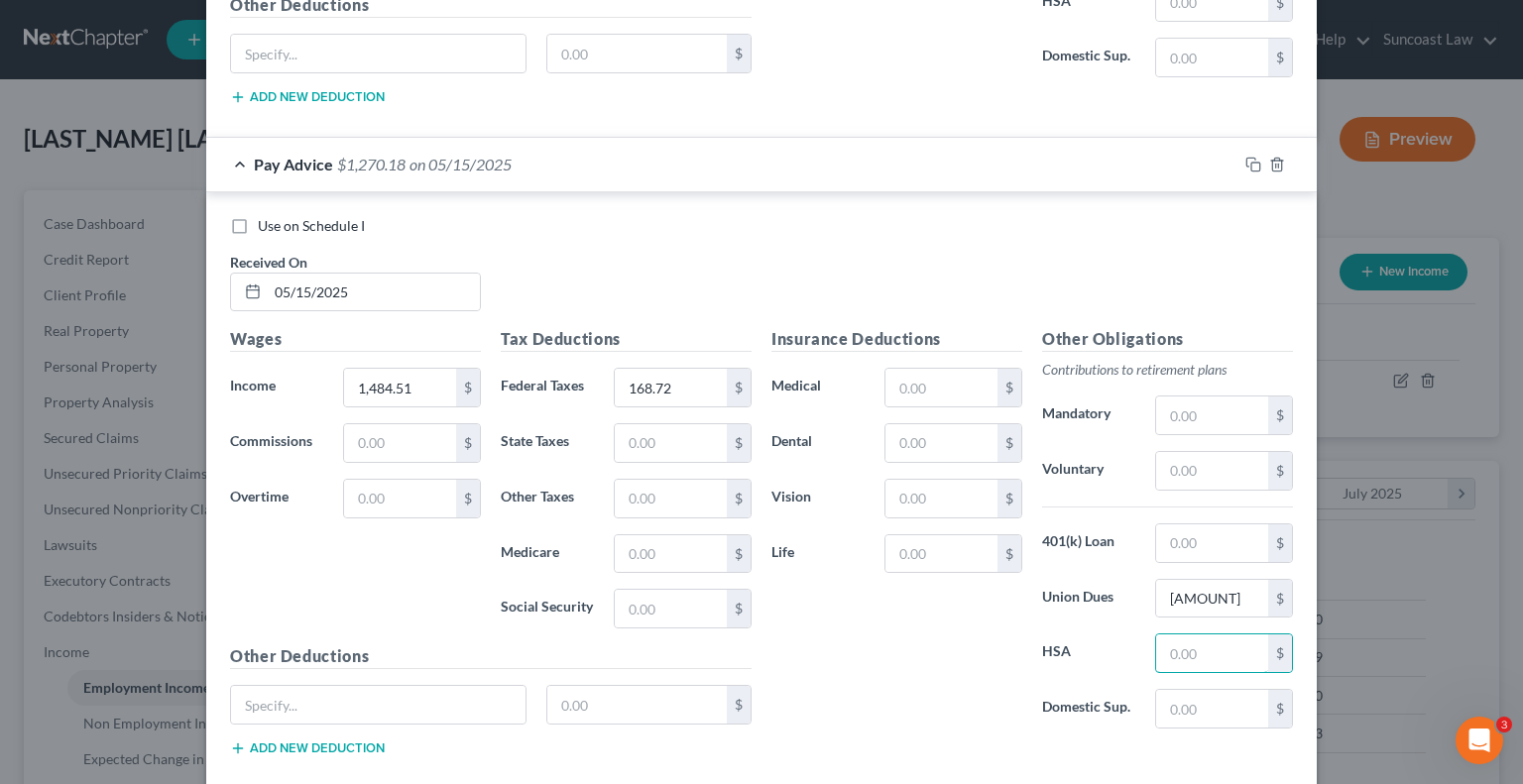 scroll, scrollTop: 10354, scrollLeft: 0, axis: vertical 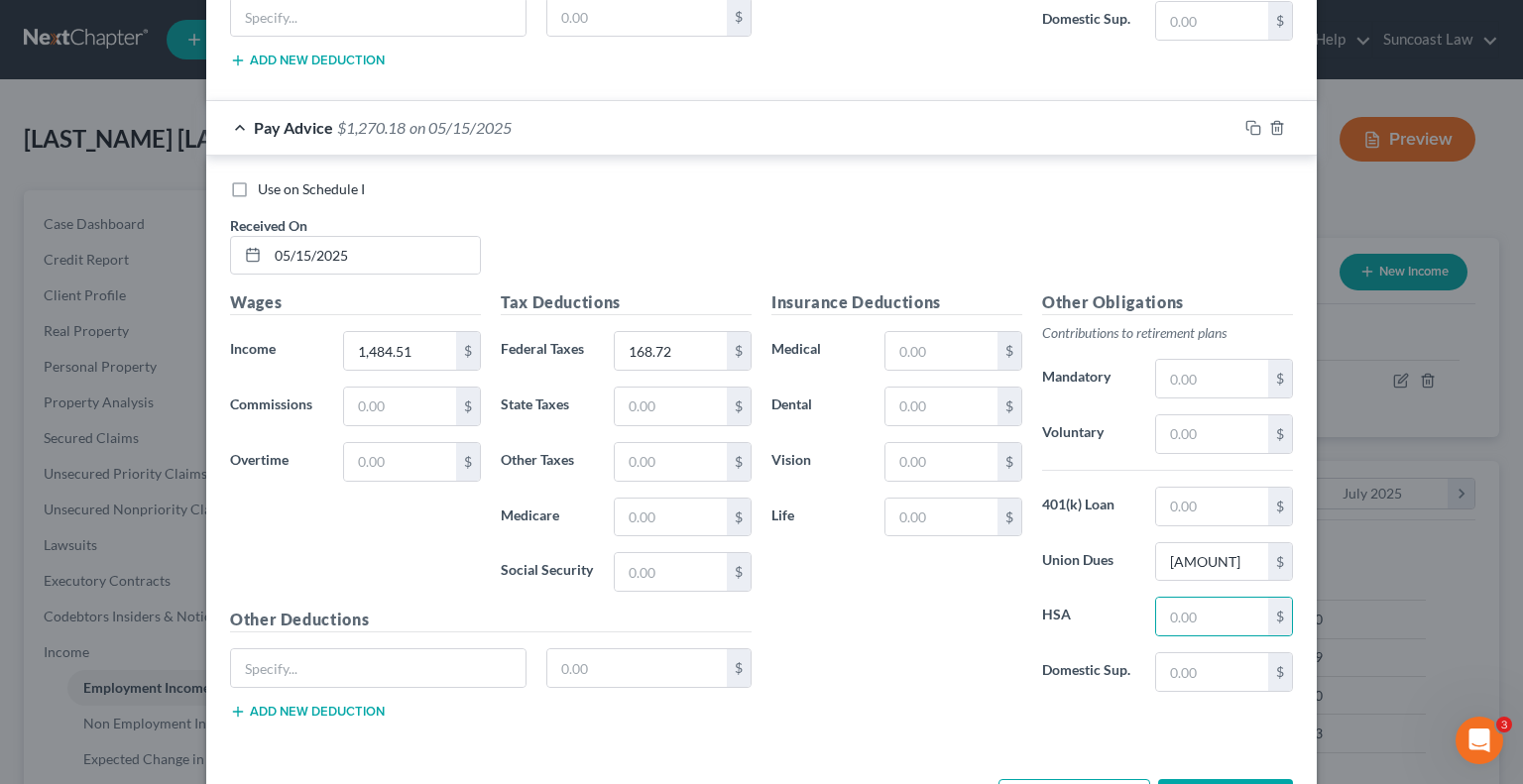 click on "Add Pay Advice" at bounding box center [1074, 800] 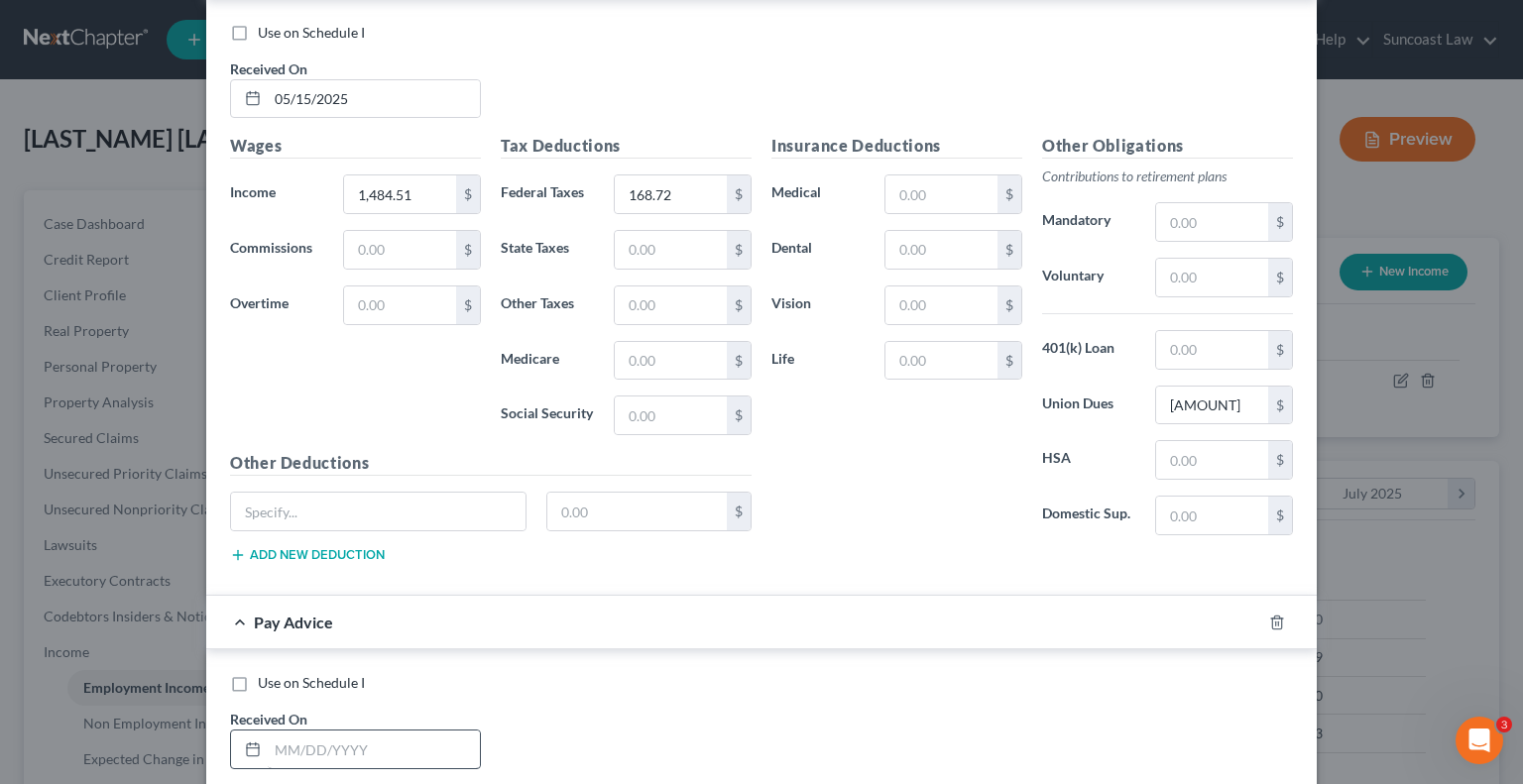 scroll, scrollTop: 10651, scrollLeft: 0, axis: vertical 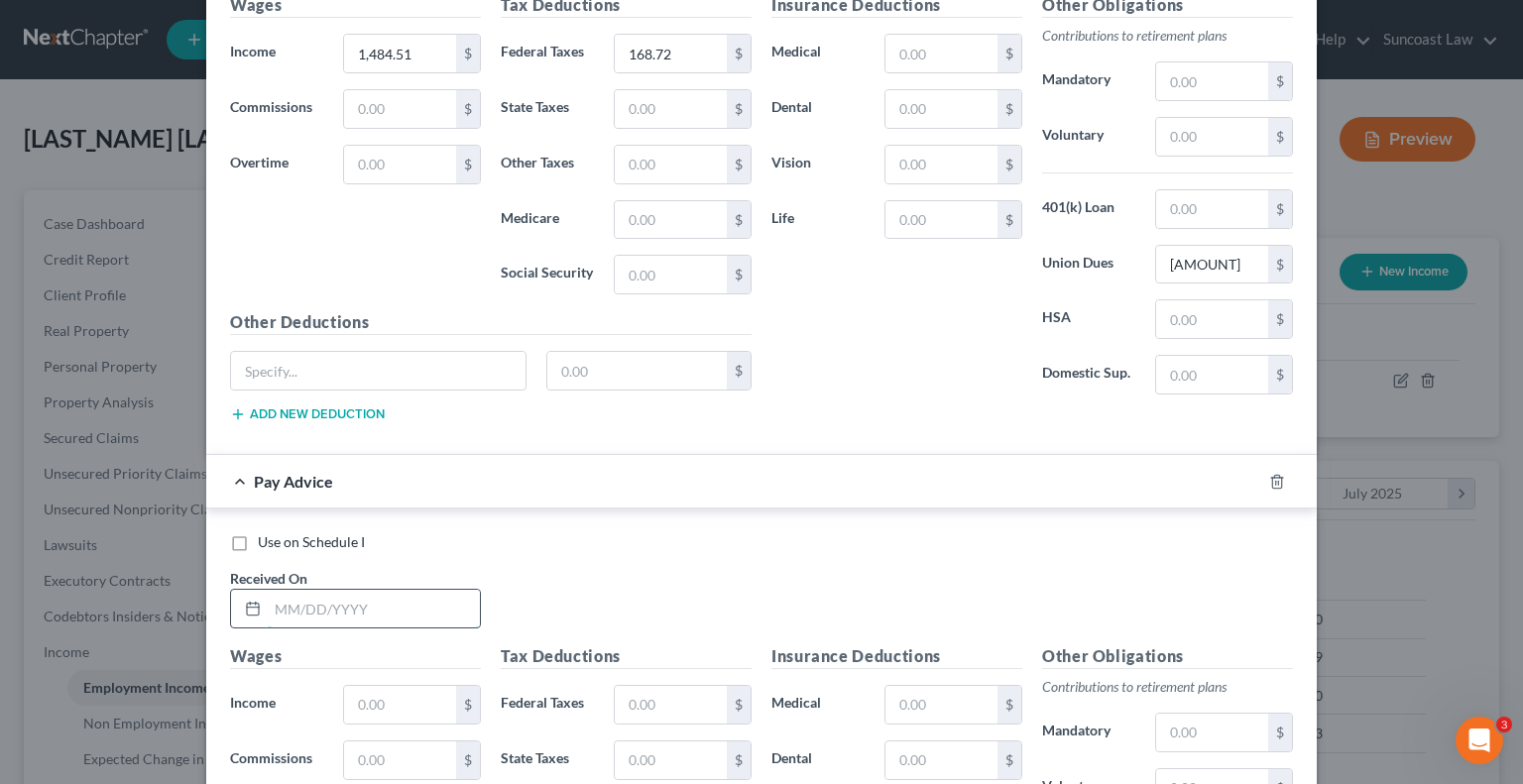 click at bounding box center [374, 609] 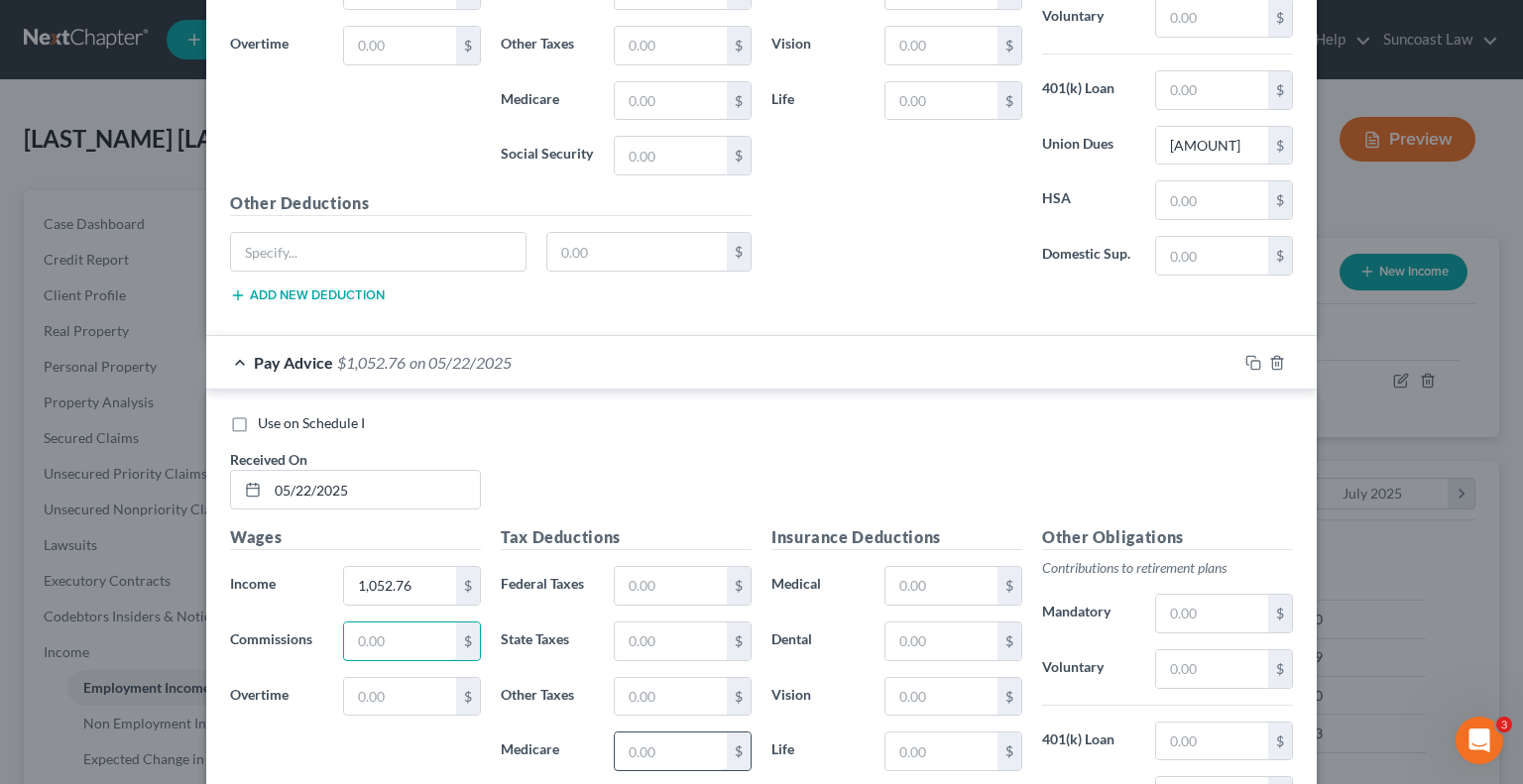 scroll, scrollTop: 10948, scrollLeft: 0, axis: vertical 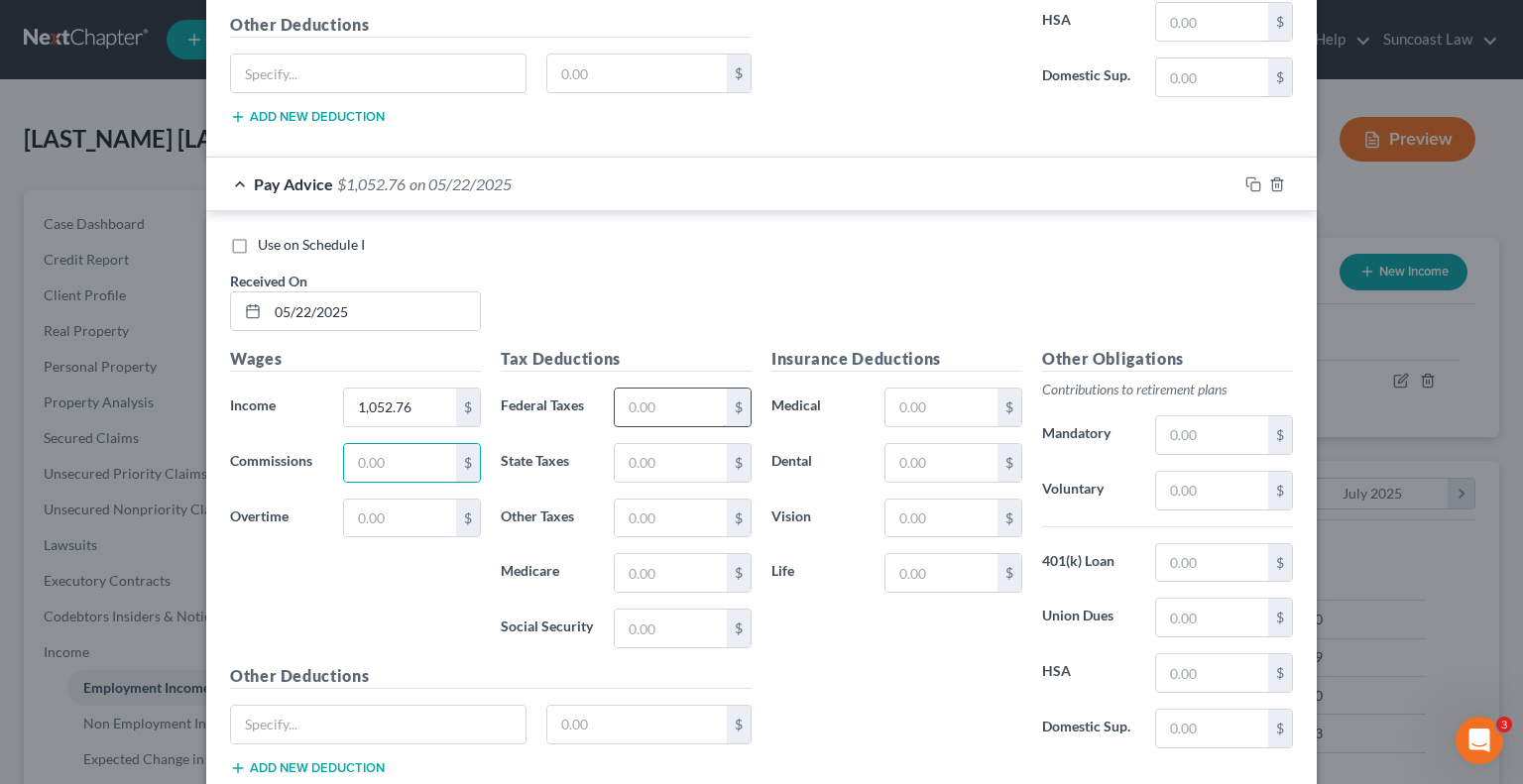 click at bounding box center [670, 407] 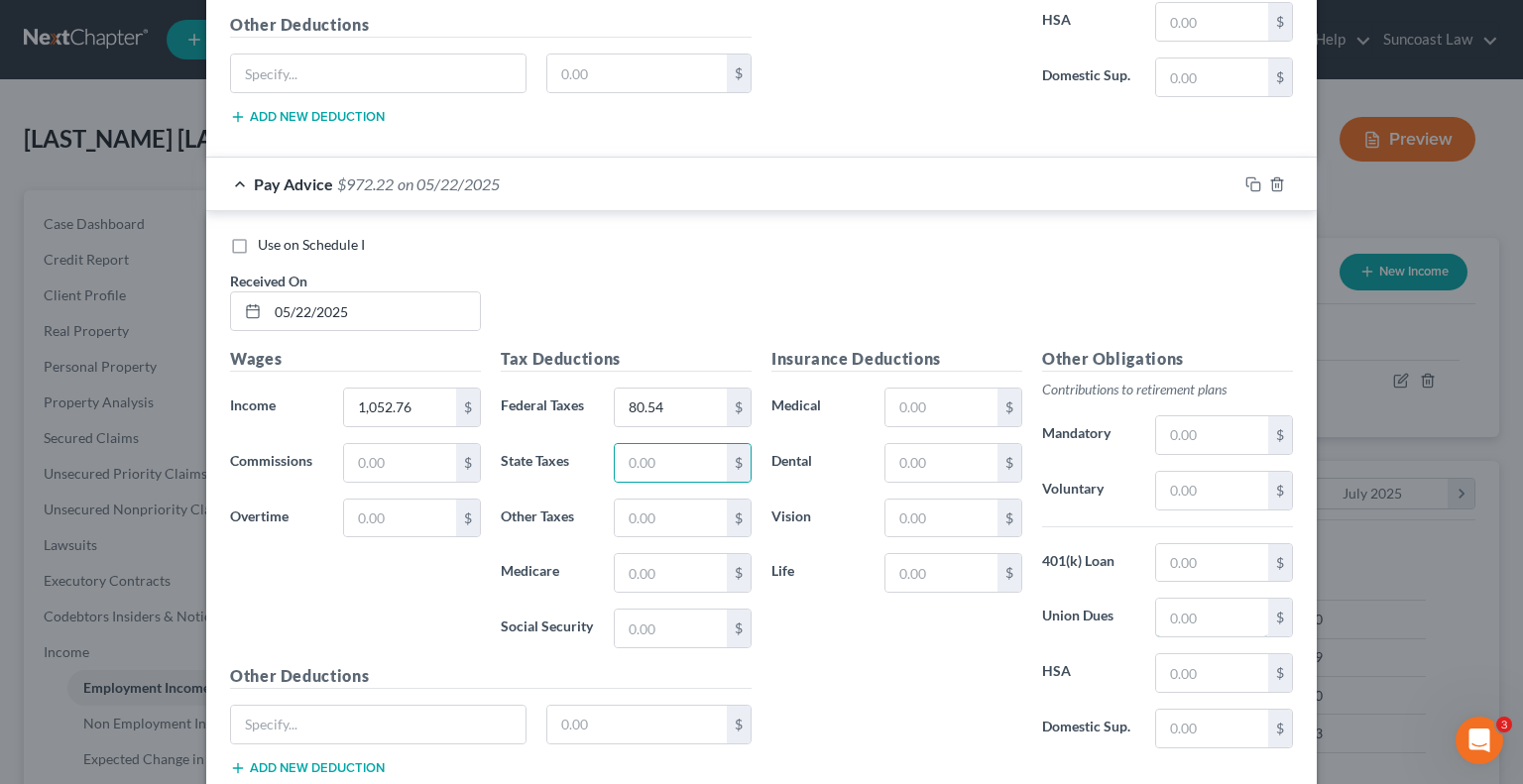 drag, startPoint x: 1188, startPoint y: 533, endPoint x: 1201, endPoint y: 513, distance: 23.853721 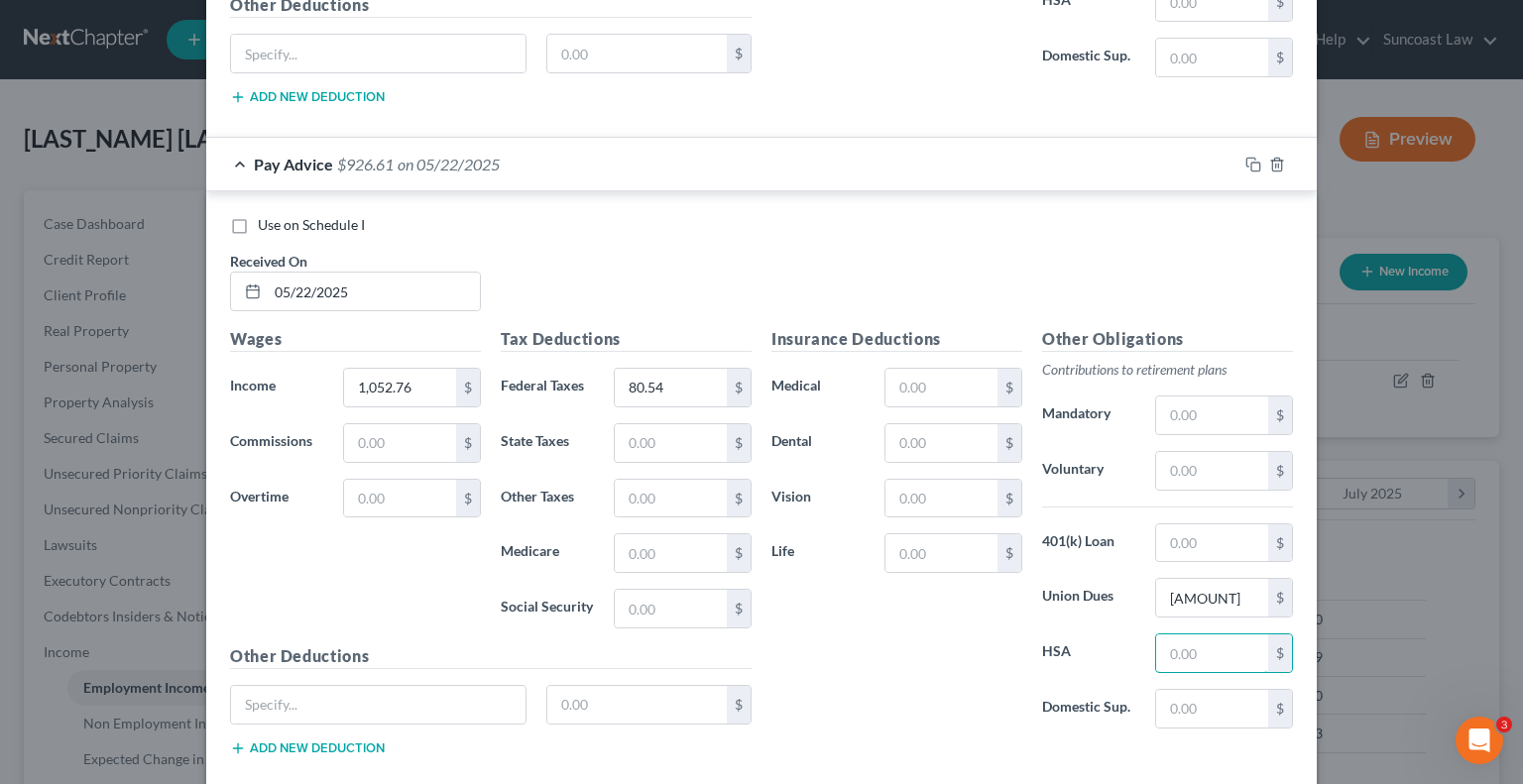 scroll, scrollTop: 11001, scrollLeft: 0, axis: vertical 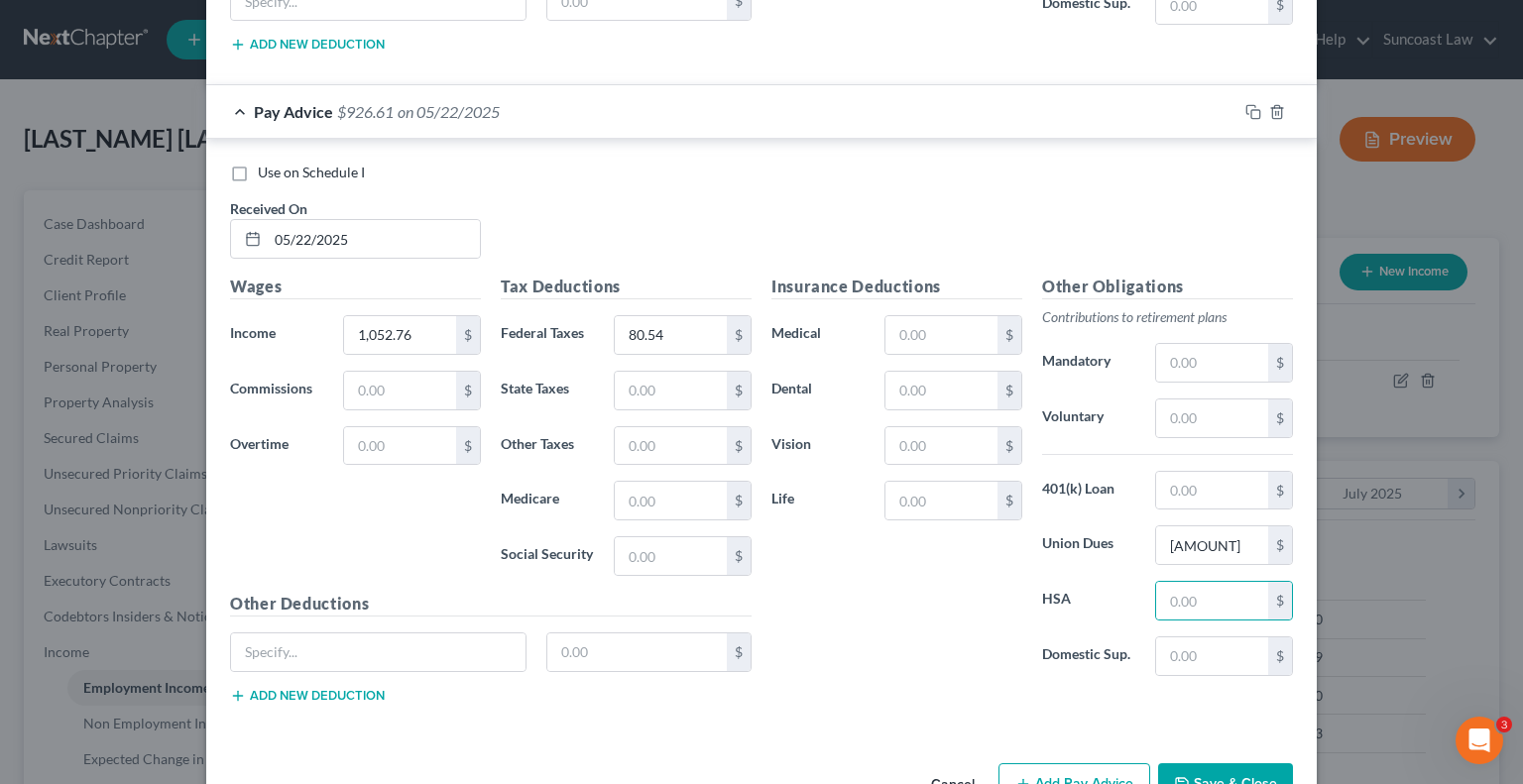 click on "Add Pay Advice" at bounding box center [1074, 784] 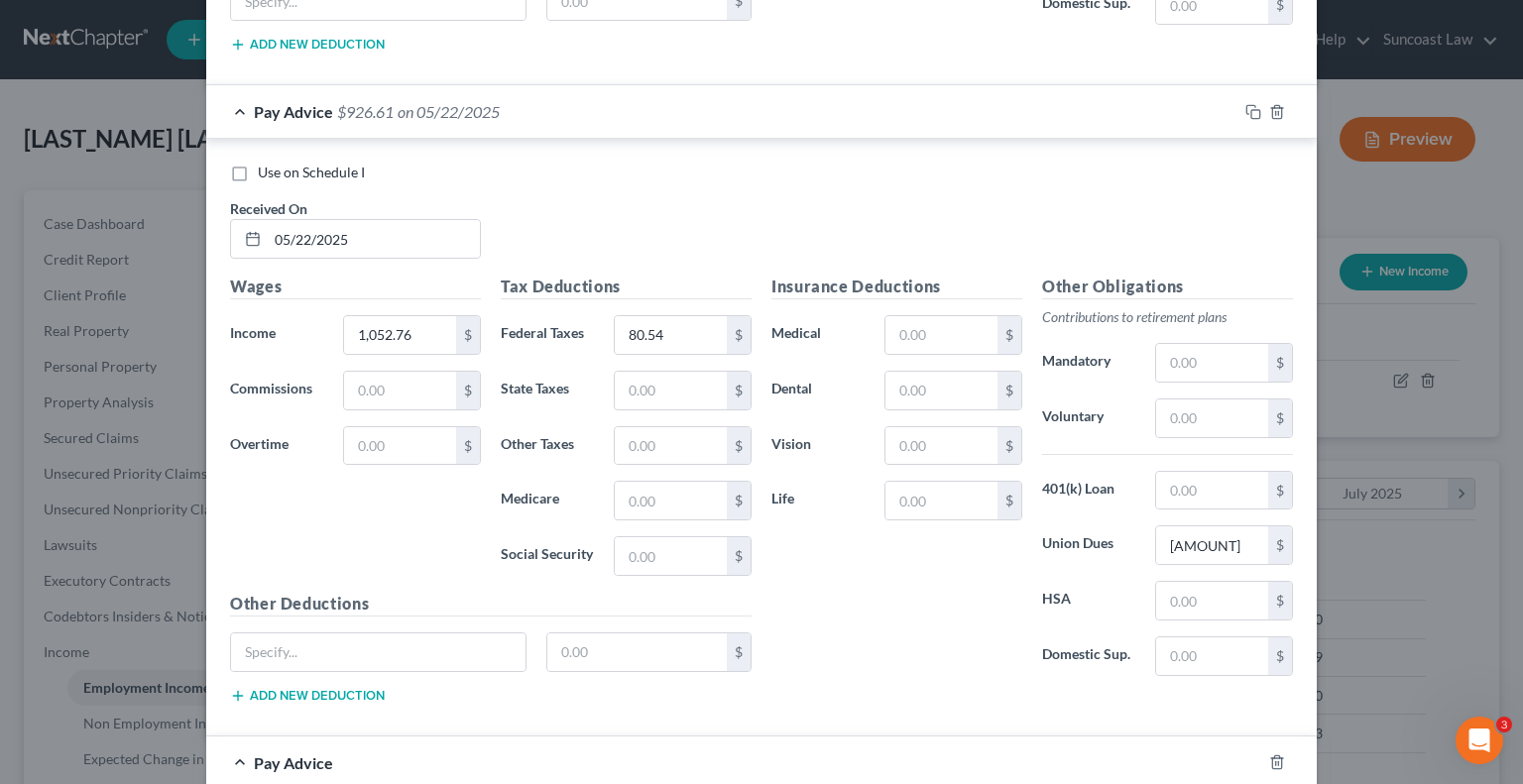 scroll, scrollTop: 11298, scrollLeft: 0, axis: vertical 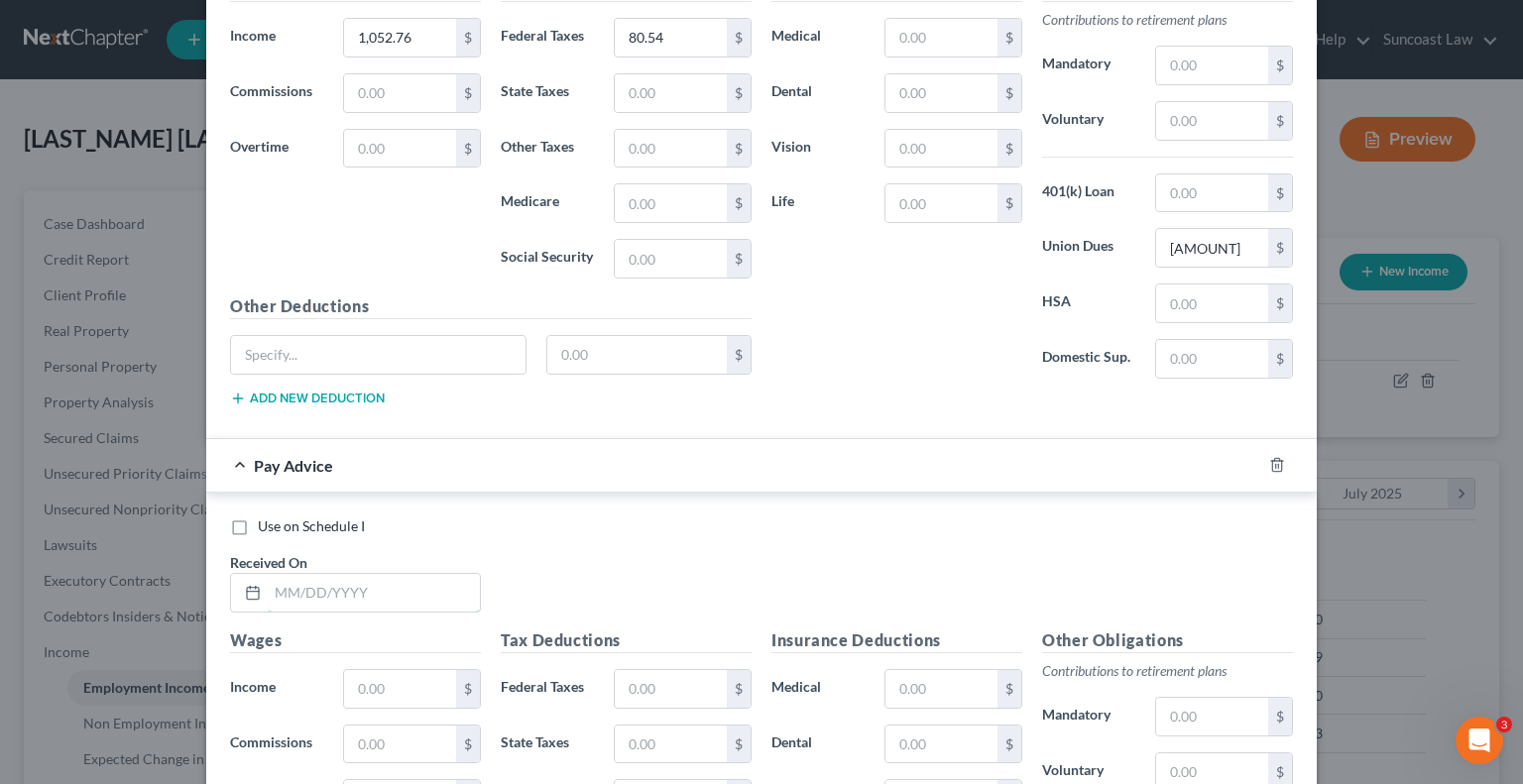 click at bounding box center (374, 593) 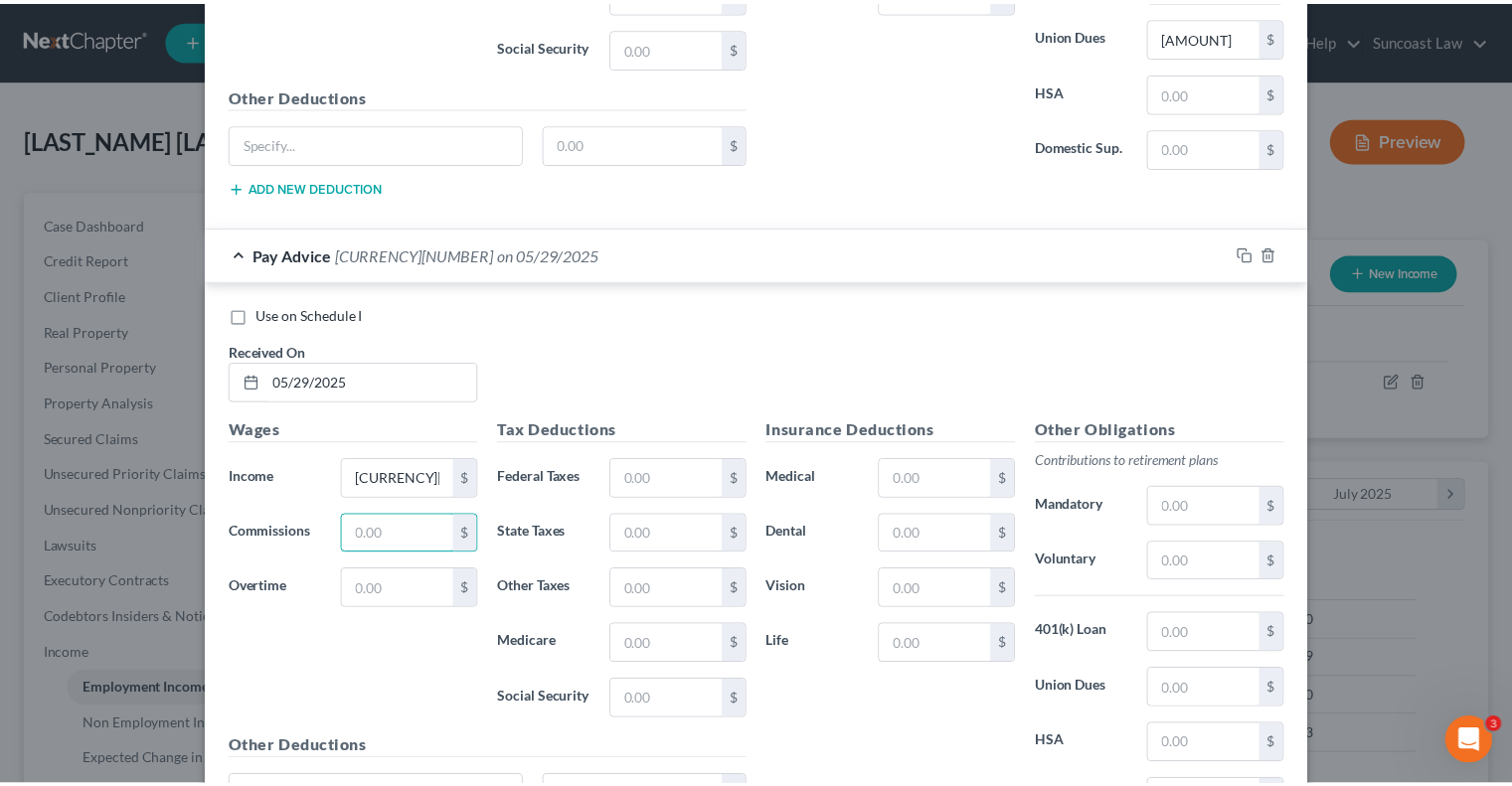 scroll, scrollTop: 11678, scrollLeft: 0, axis: vertical 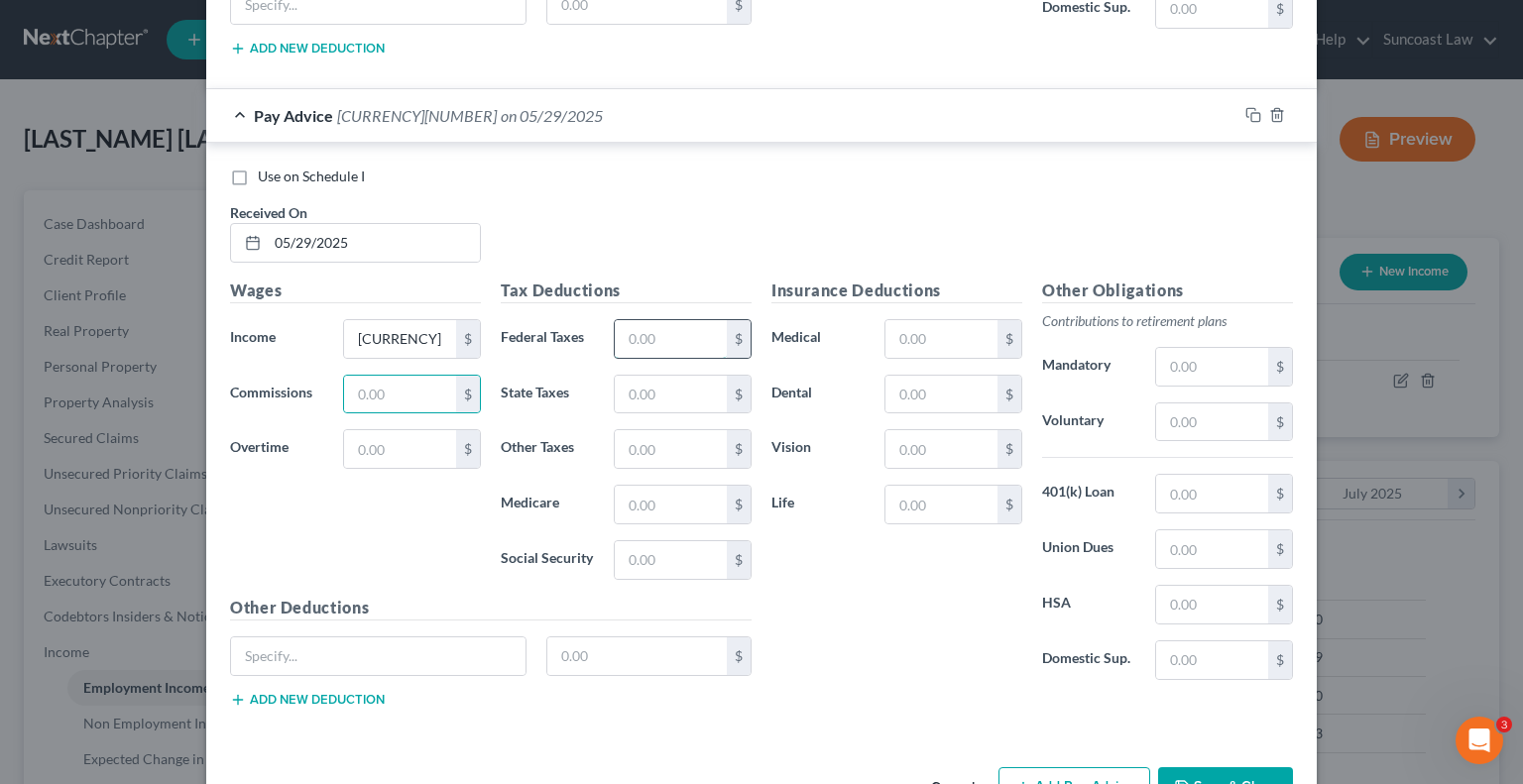 click at bounding box center (670, 339) 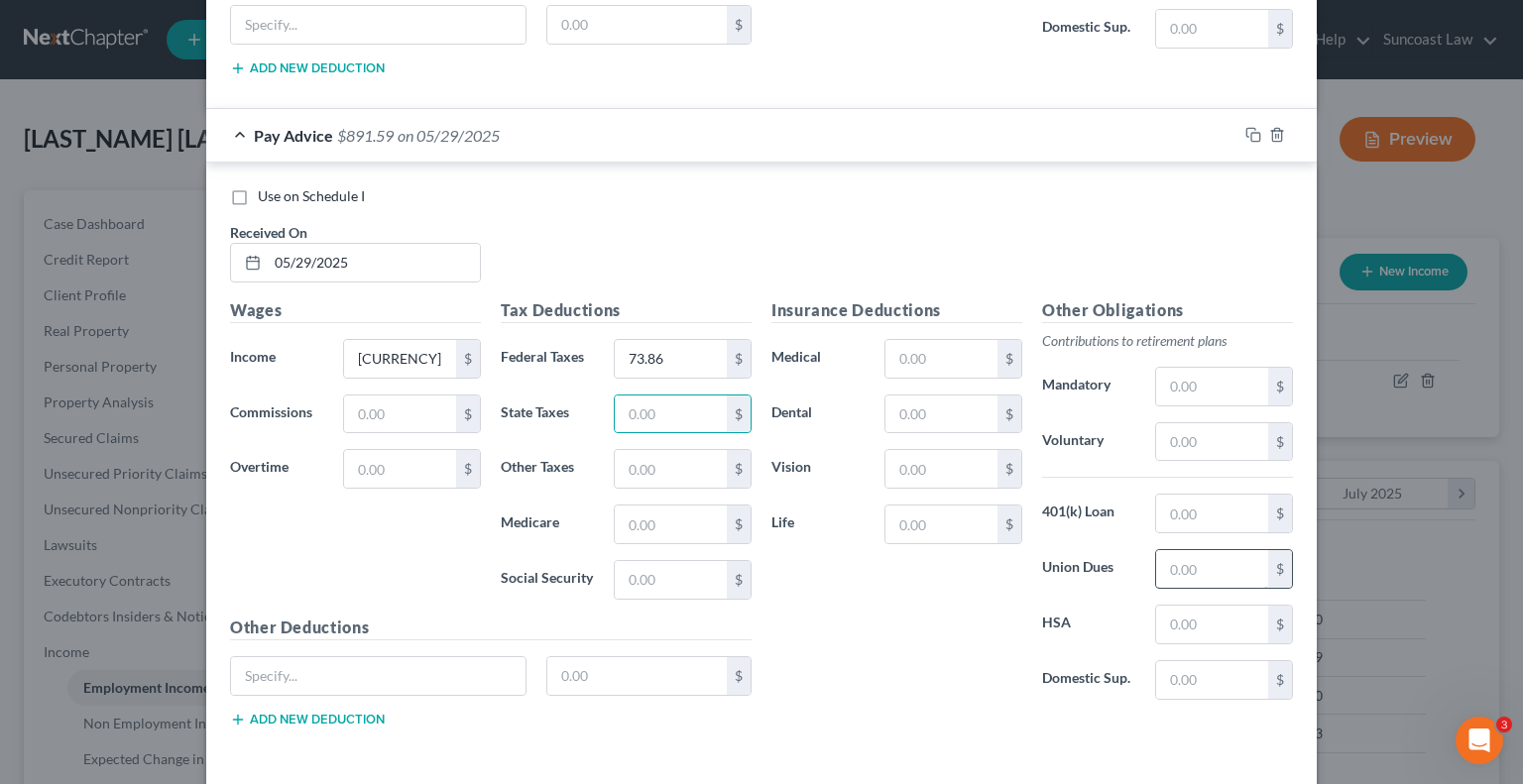 click at bounding box center [1212, 569] 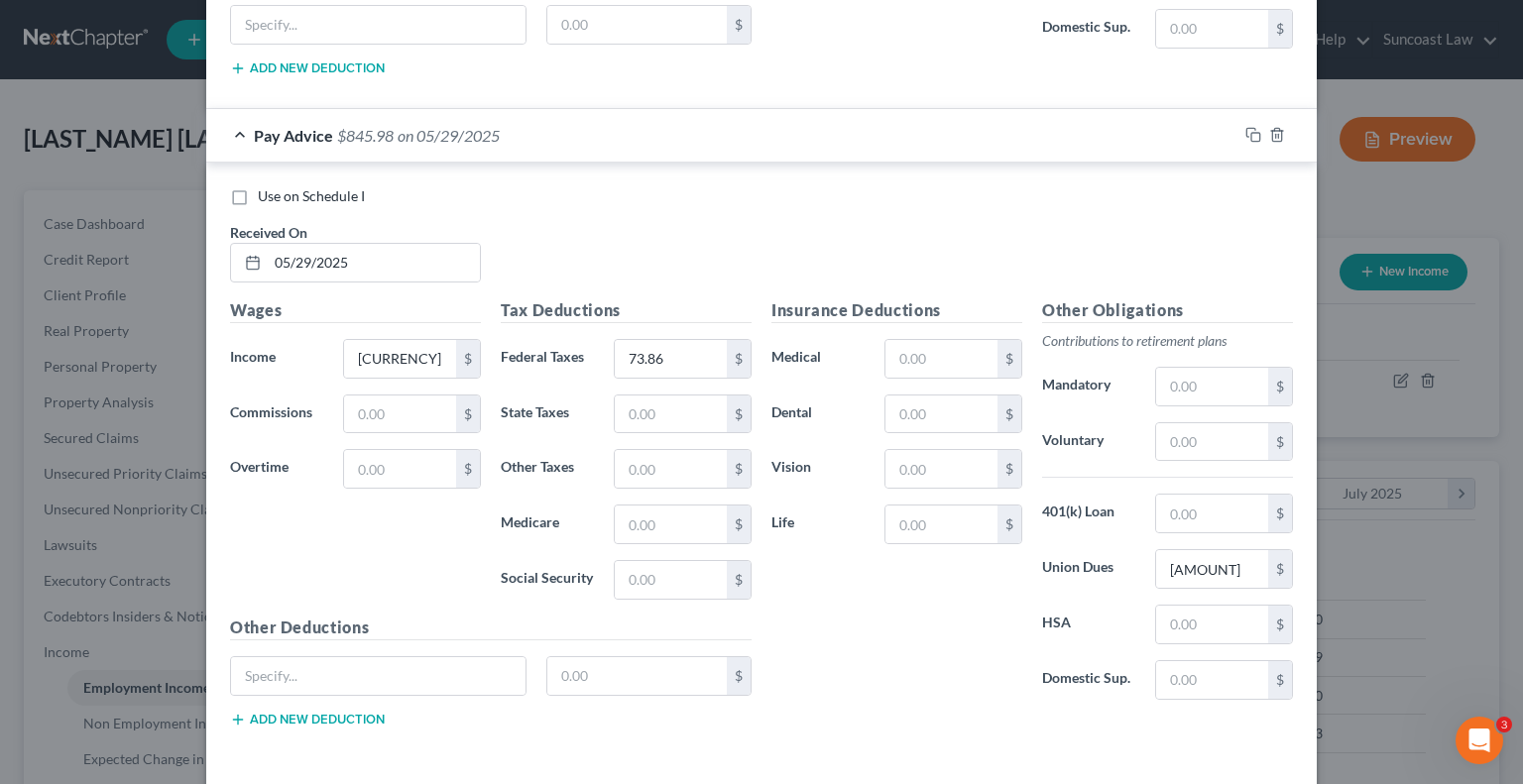 click on "Save & Close" at bounding box center (1226, 808) 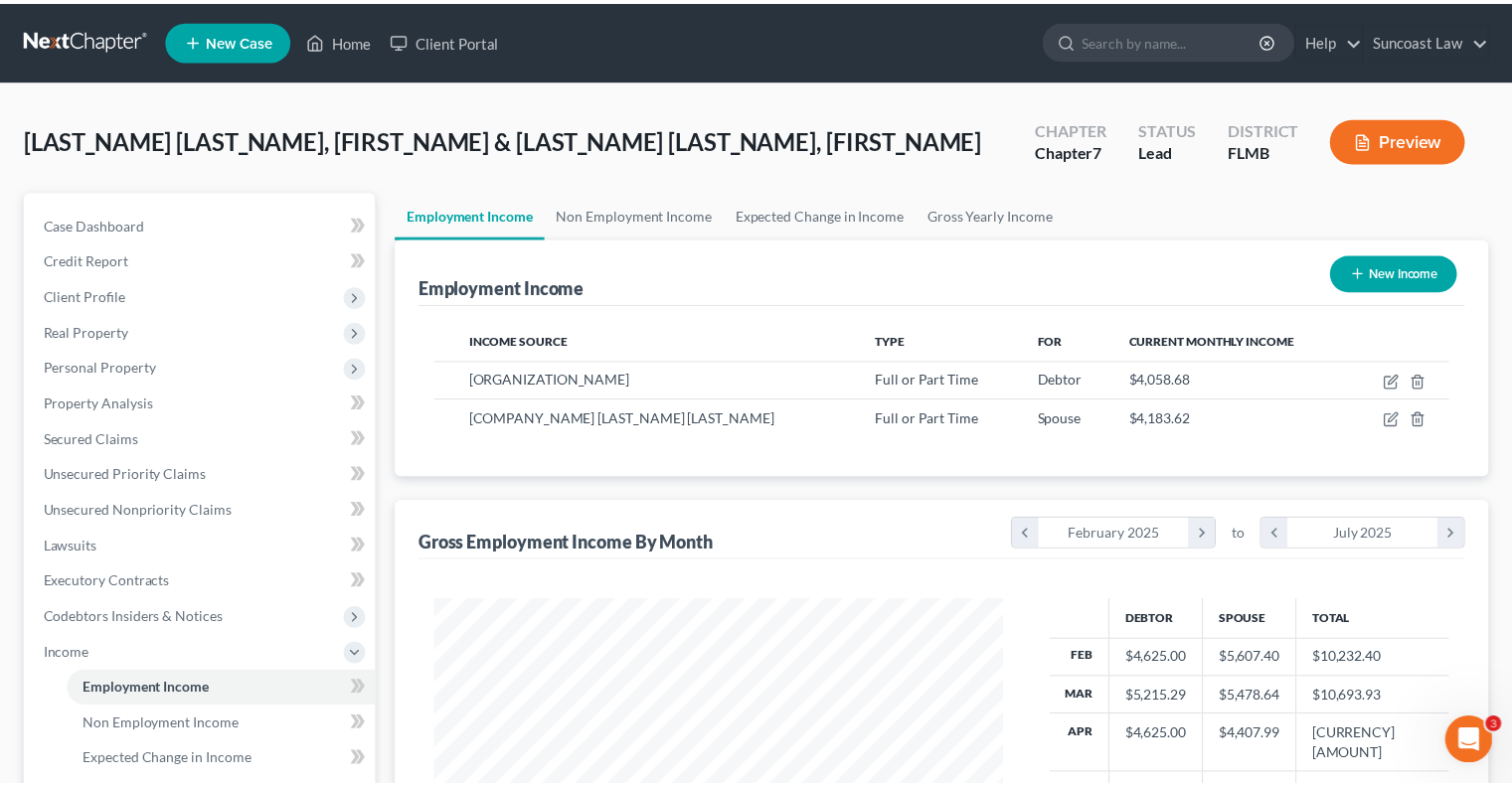 scroll, scrollTop: 354, scrollLeft: 613, axis: both 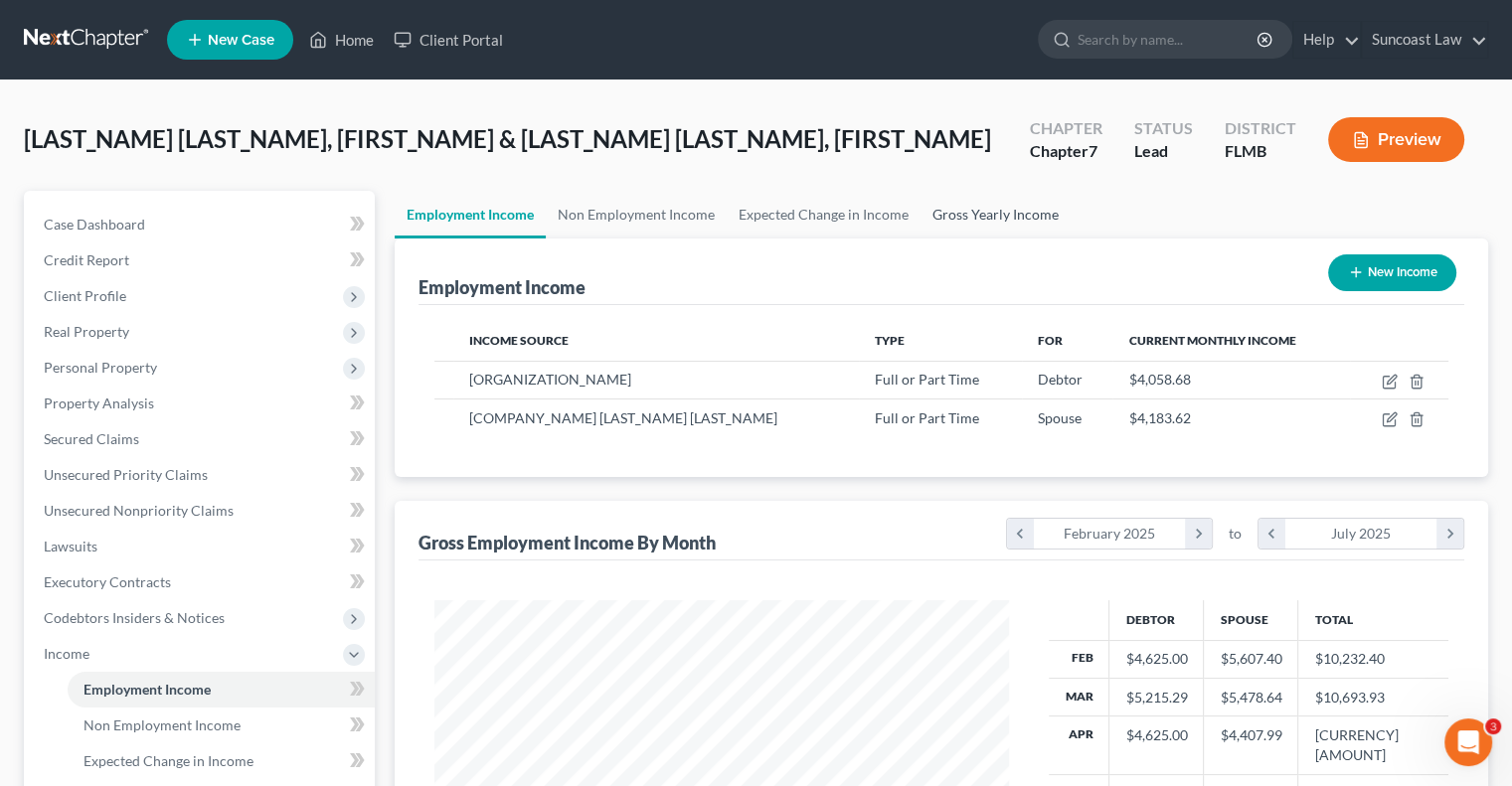 click on "Gross Yearly Income" at bounding box center (995, 215) 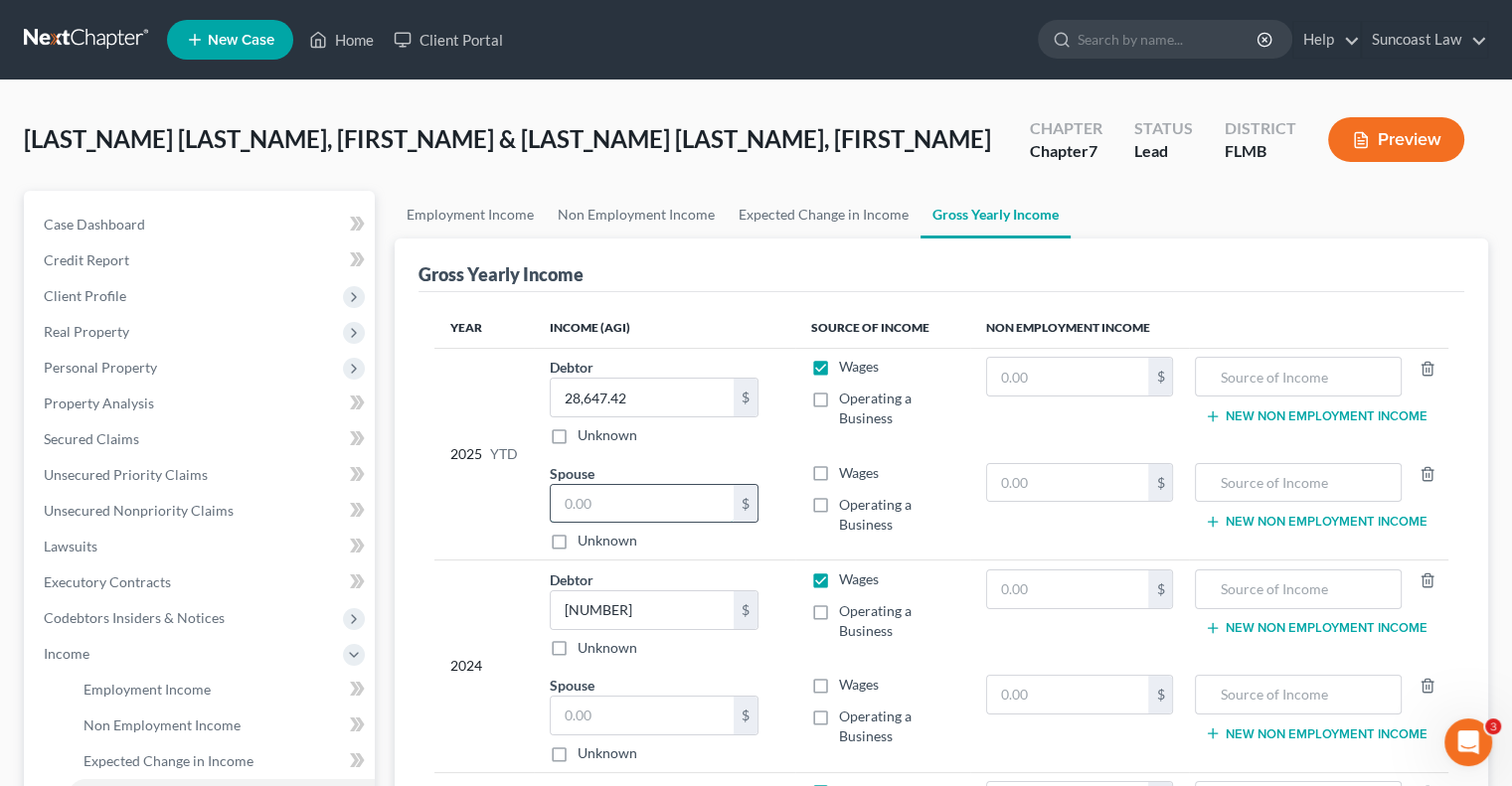 click at bounding box center [642, 504] 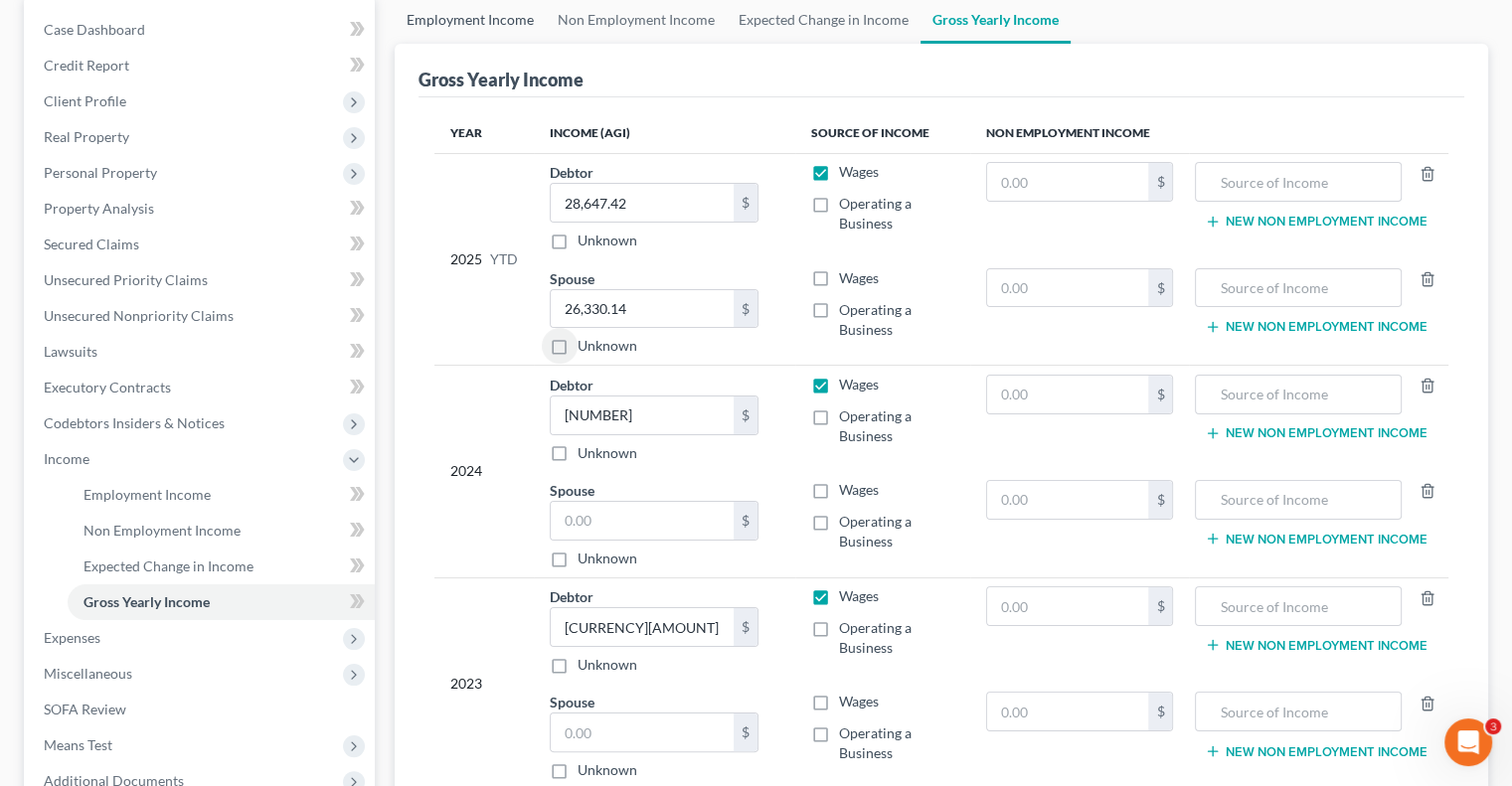scroll, scrollTop: 199, scrollLeft: 0, axis: vertical 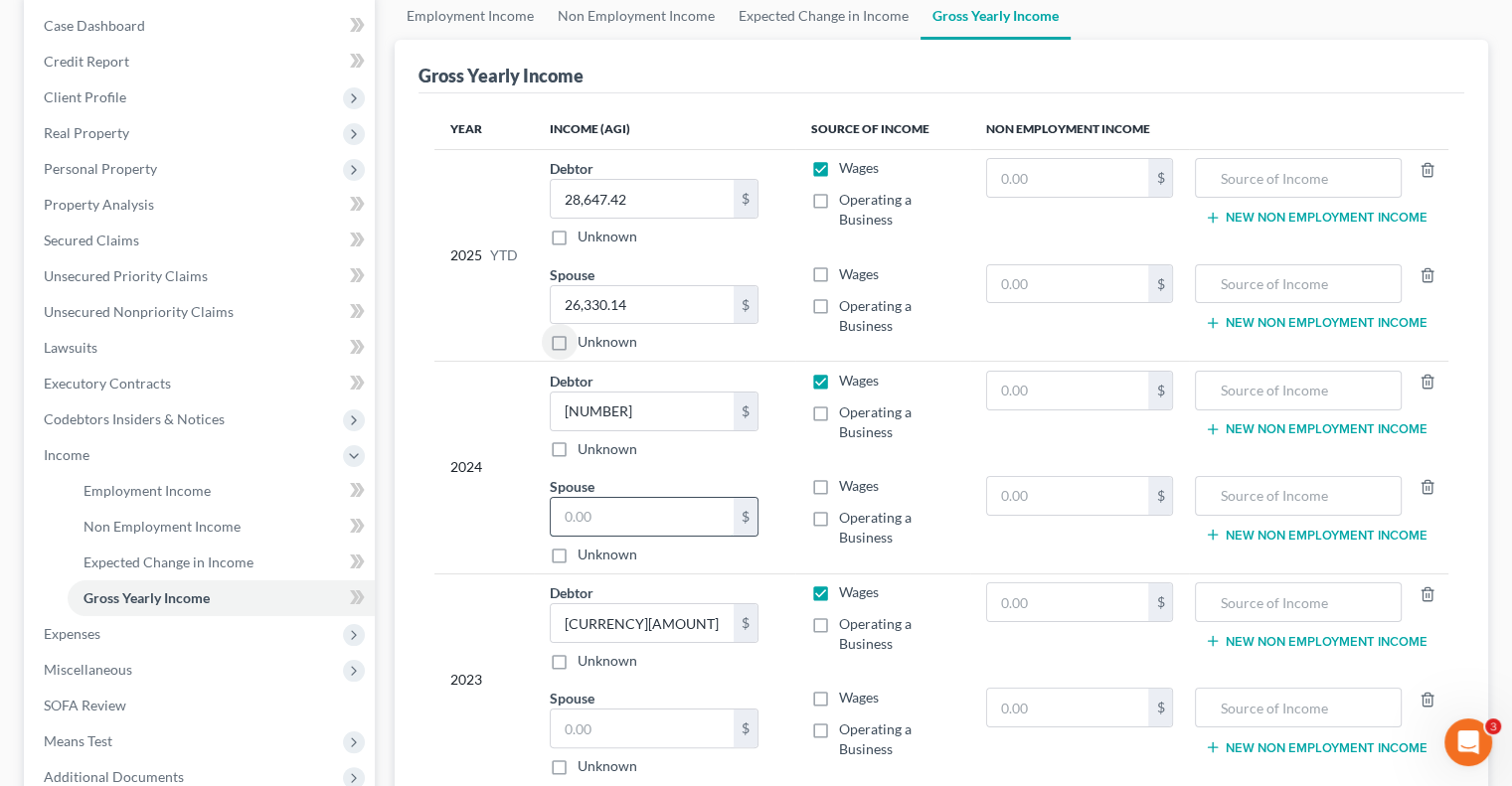 click at bounding box center (642, 517) 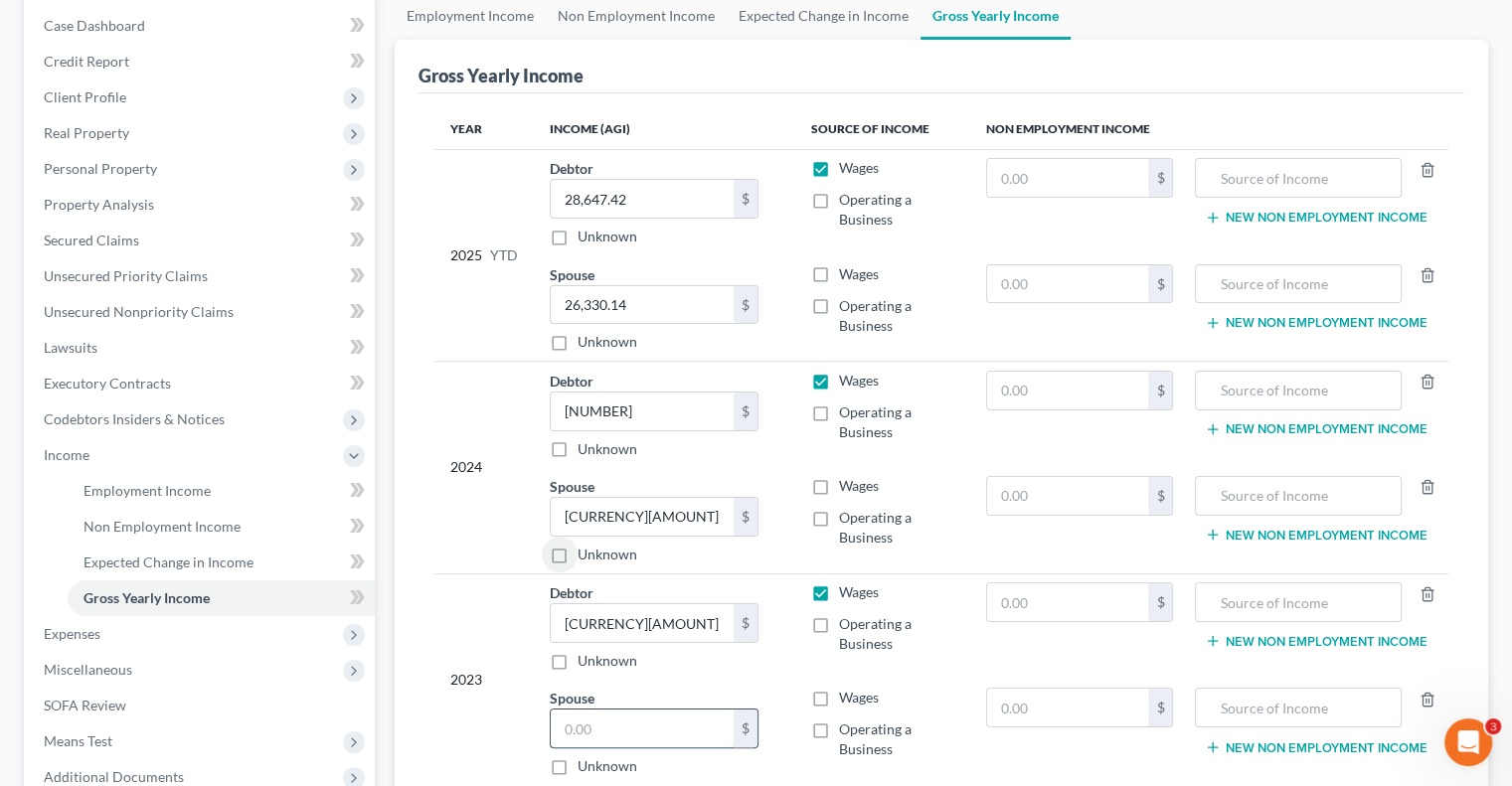 click at bounding box center (642, 728) 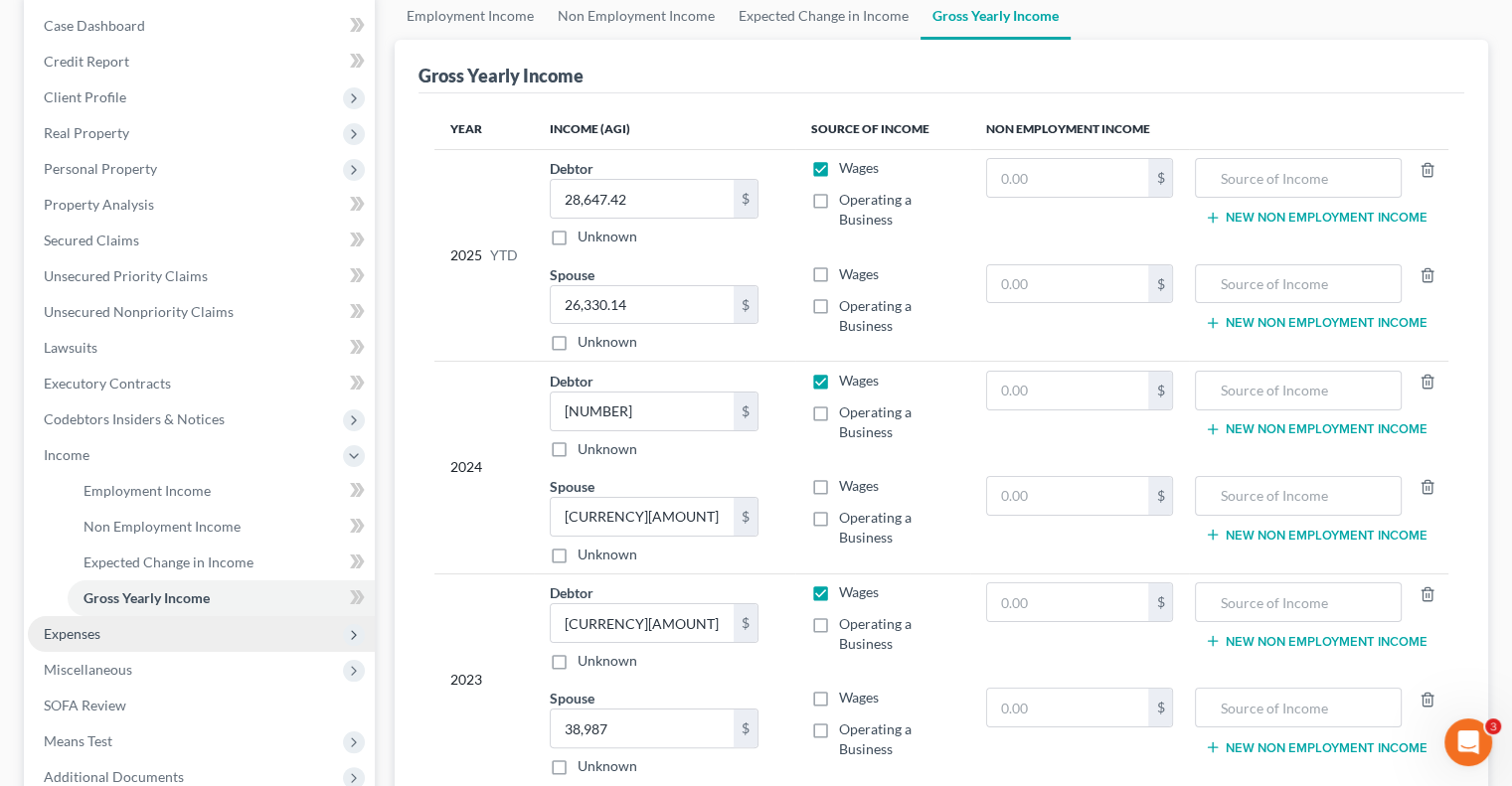 click on "Expenses" at bounding box center [201, 634] 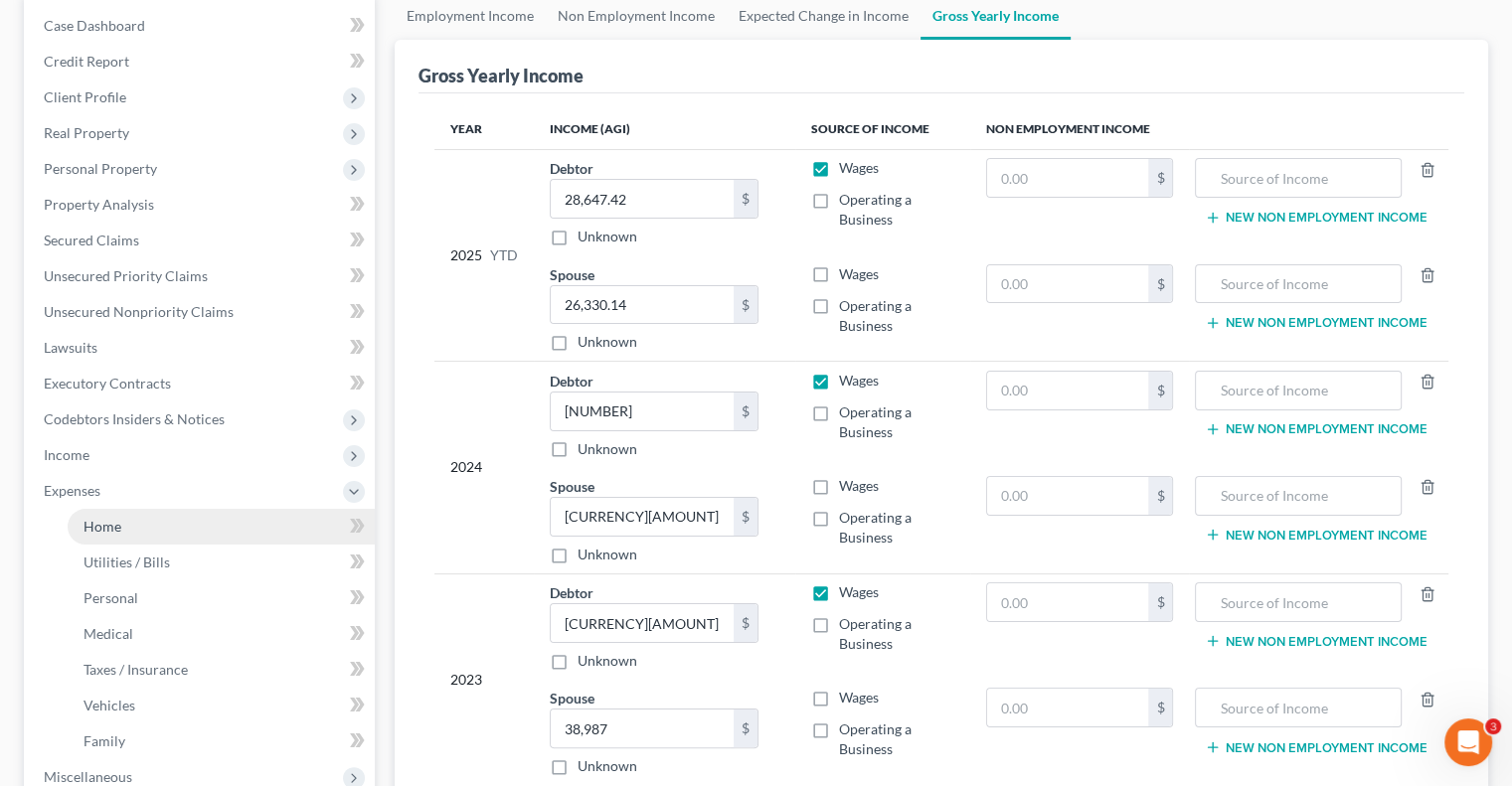 click on "Home" at bounding box center [221, 527] 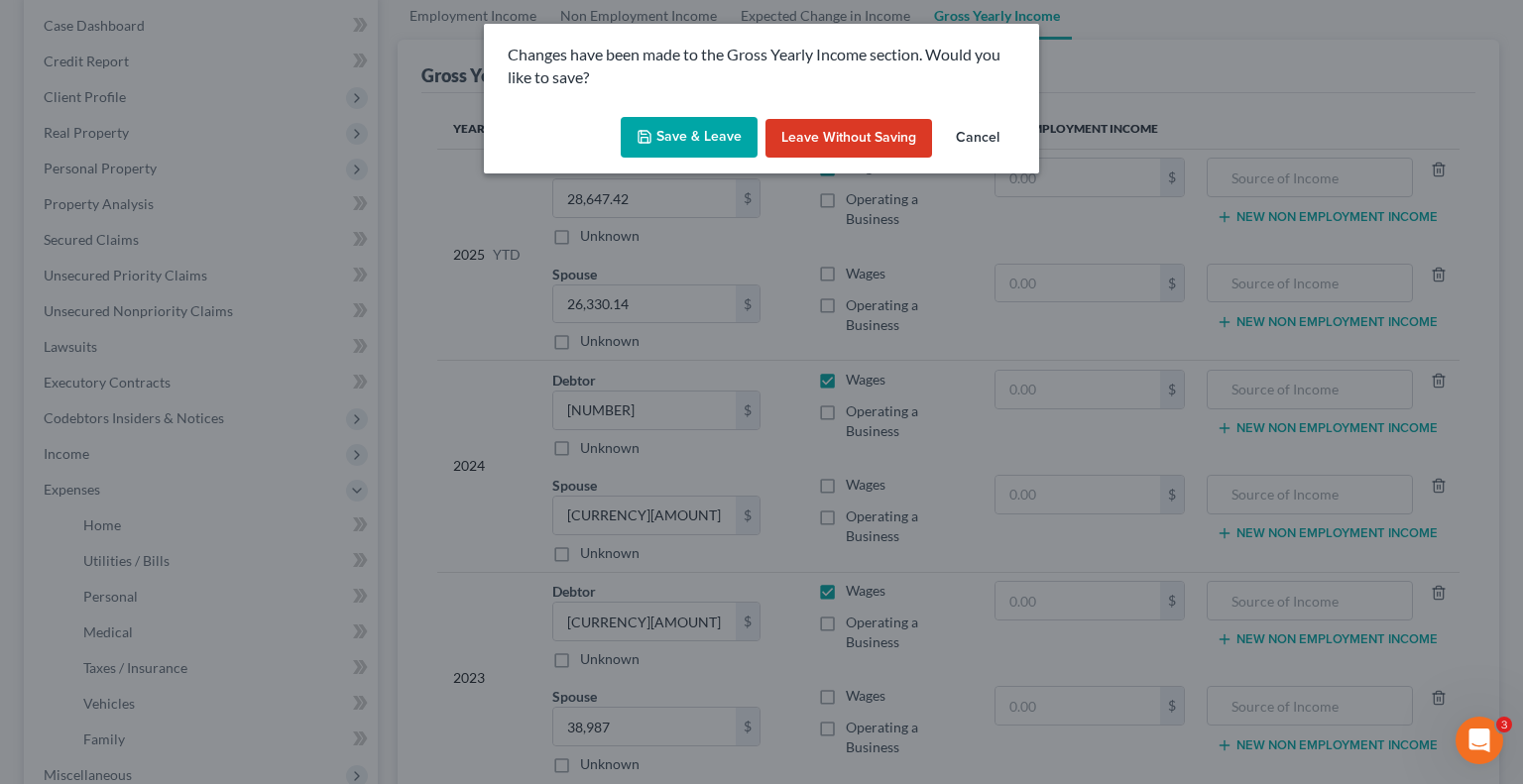 click on "Save & Leave" at bounding box center (689, 138) 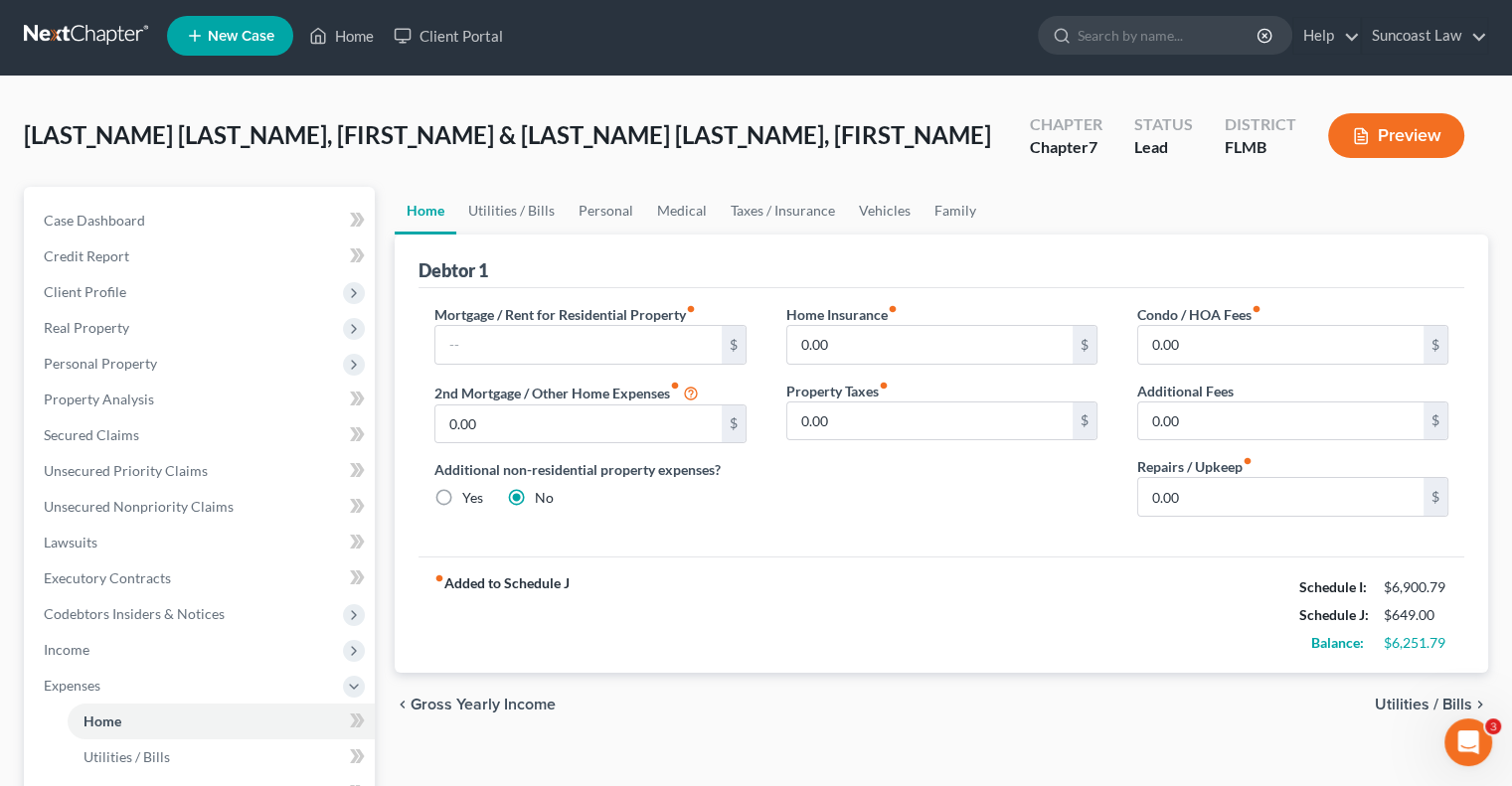 scroll, scrollTop: 0, scrollLeft: 0, axis: both 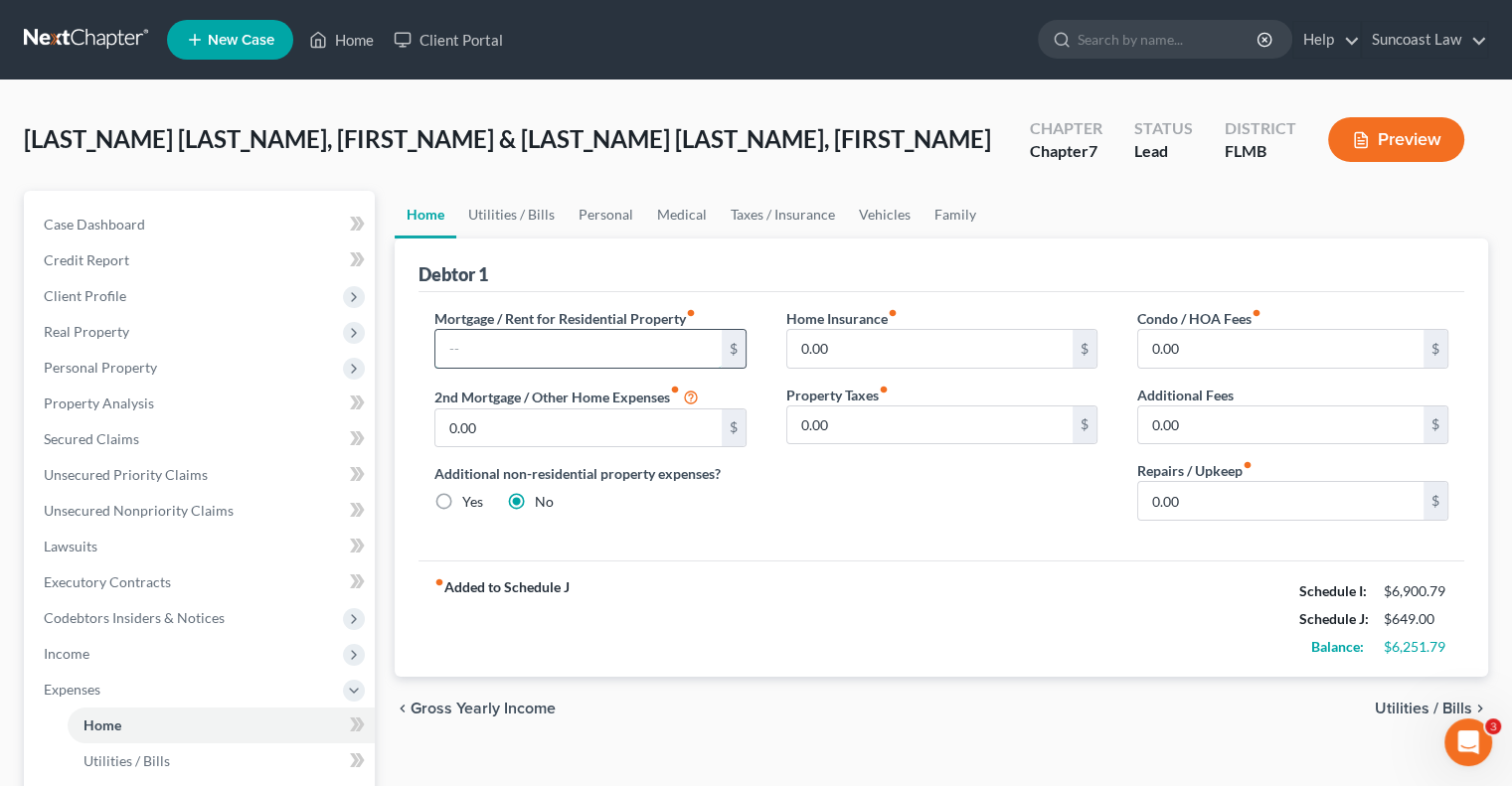 click at bounding box center [578, 349] 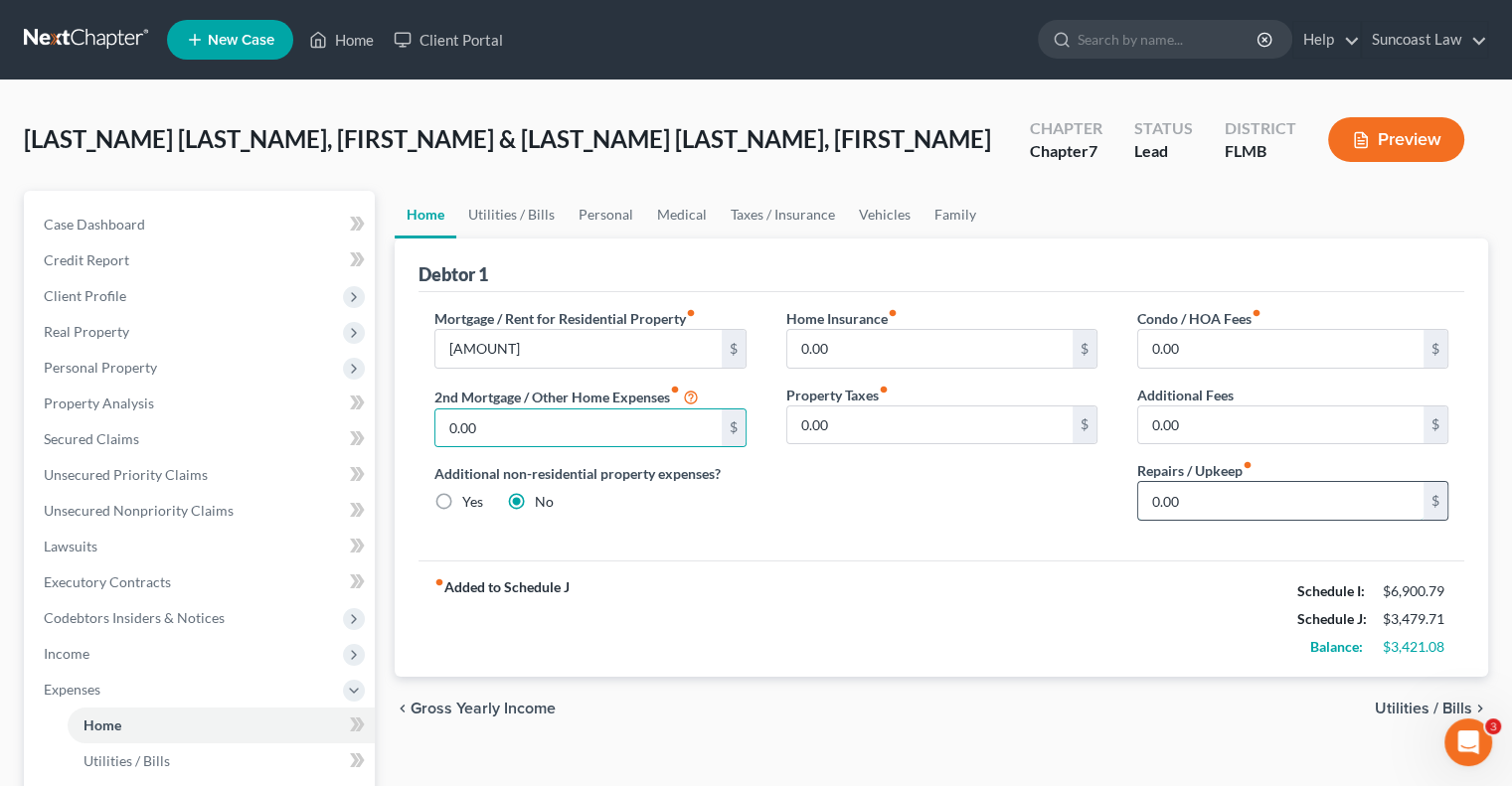 click on "0.00" at bounding box center (1280, 501) 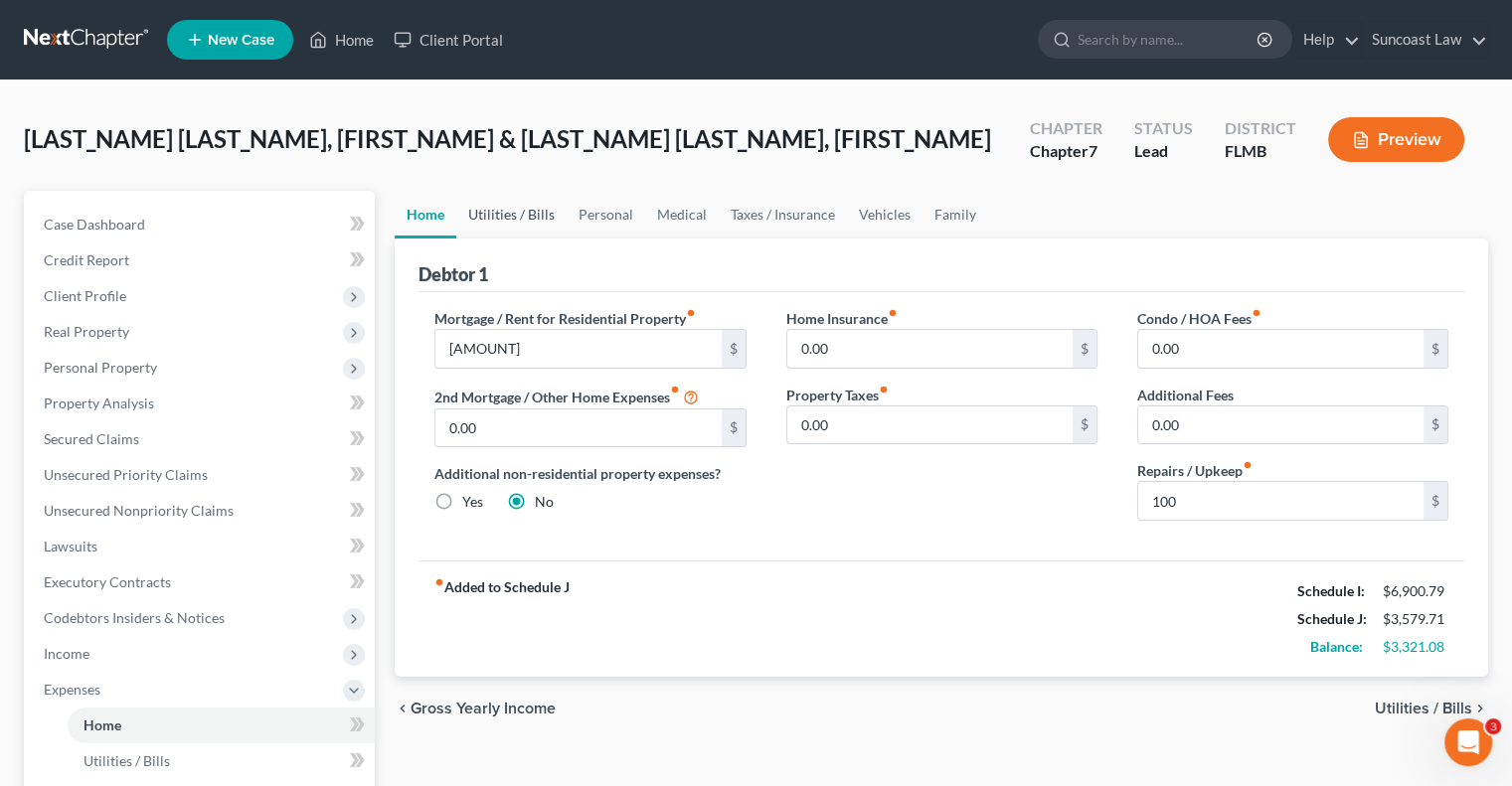 click on "Utilities / Bills" at bounding box center [511, 215] 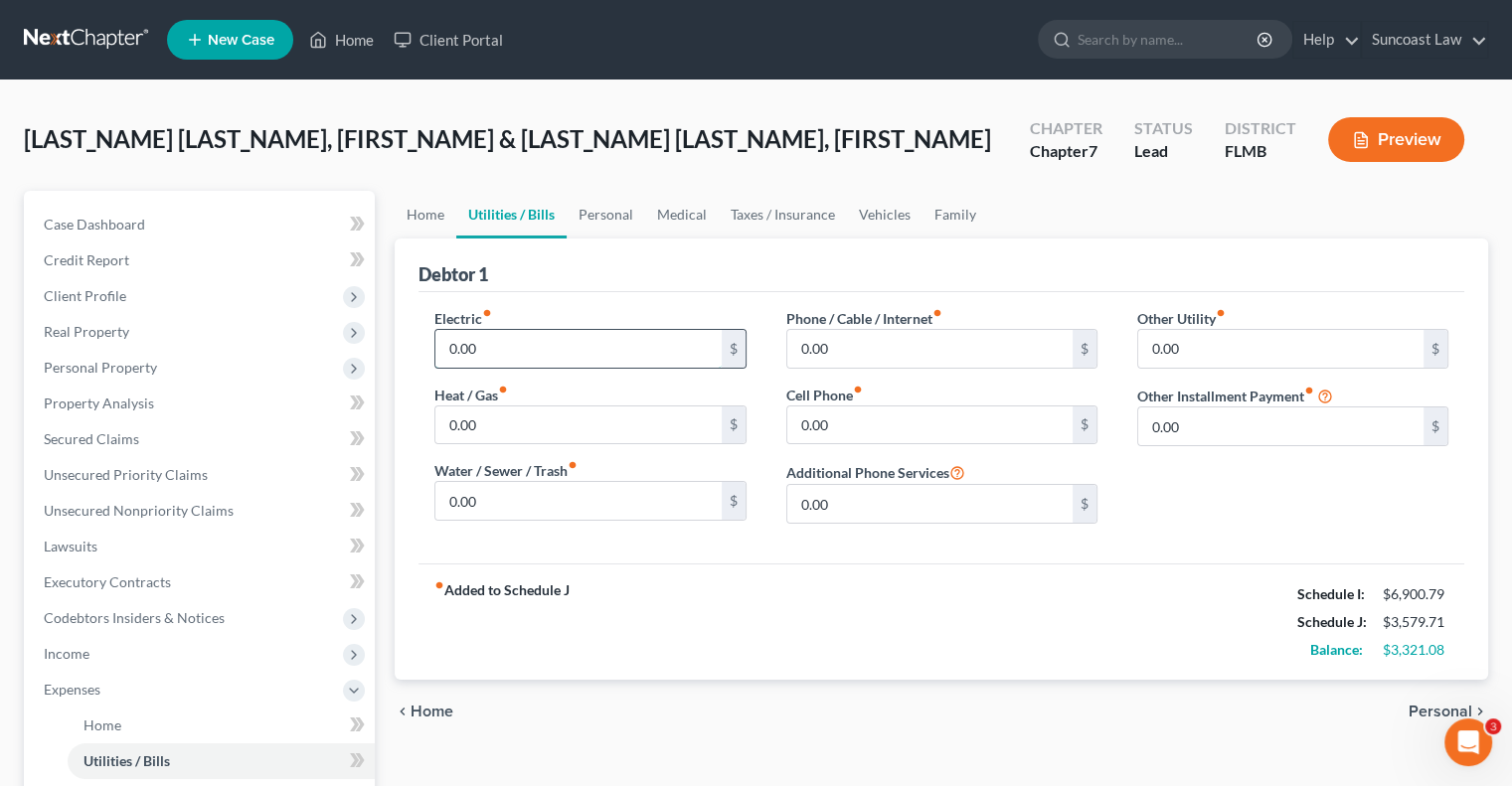 click on "0.00" at bounding box center (578, 349) 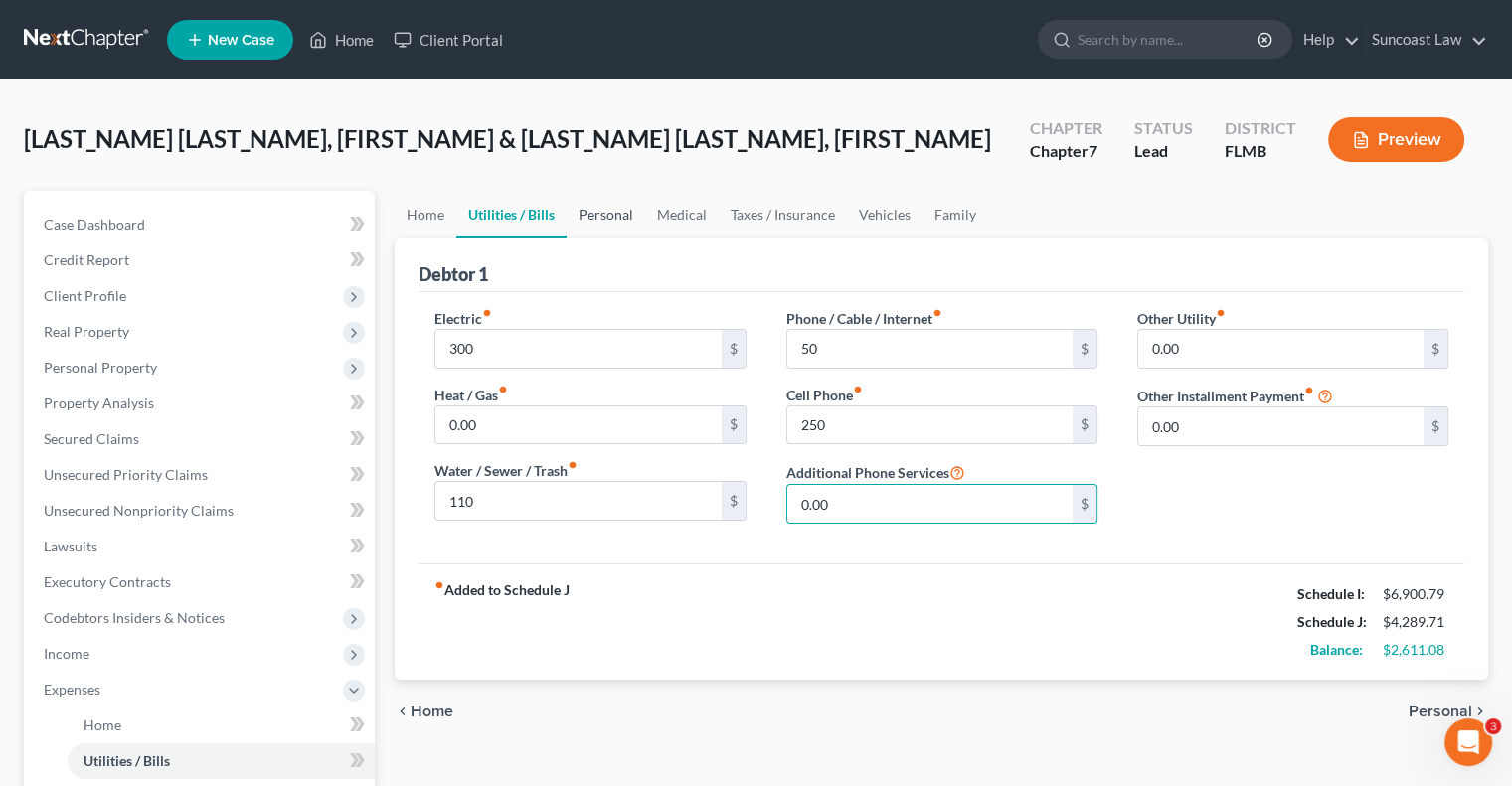 click on "Personal" at bounding box center [605, 215] 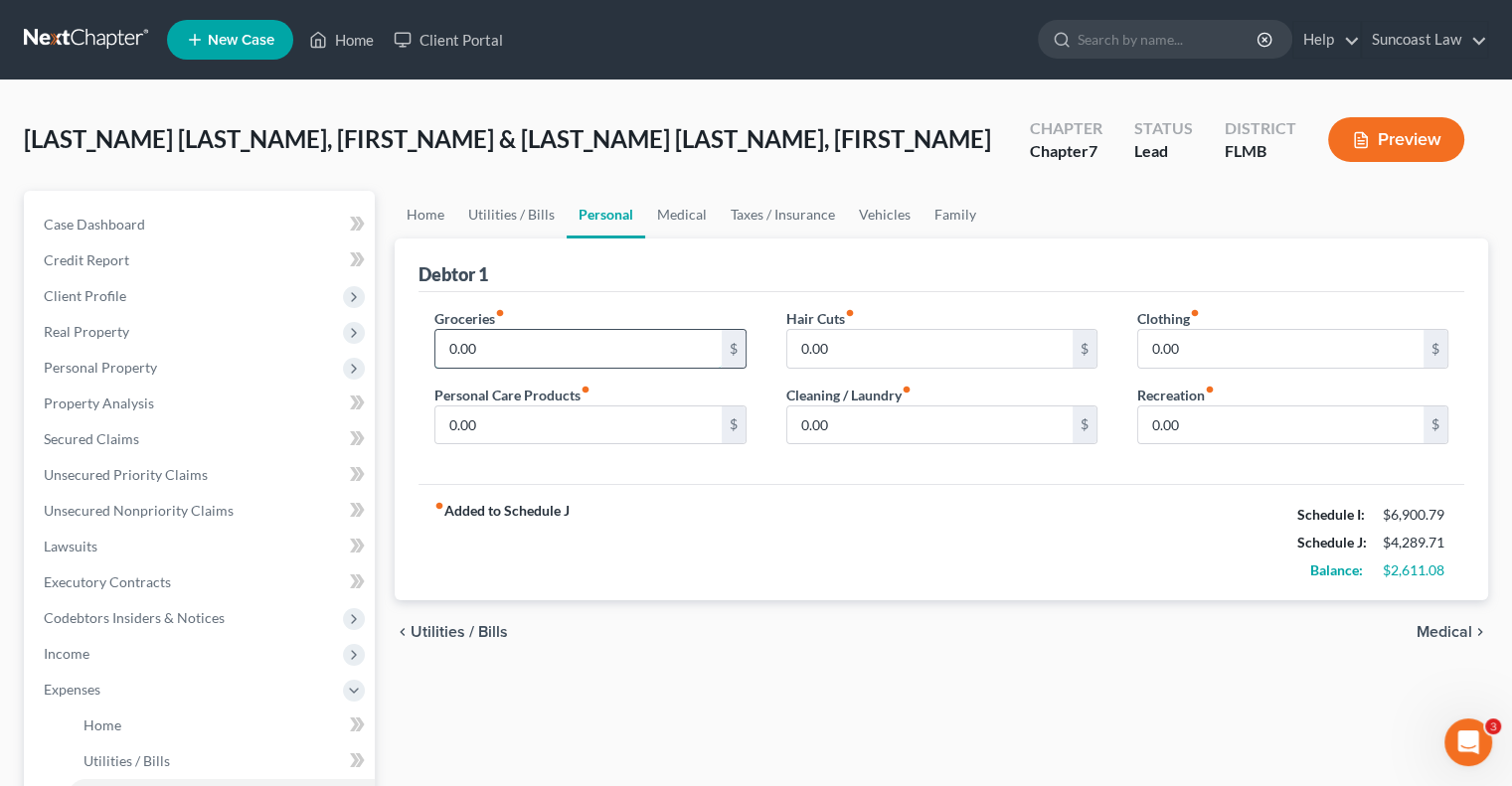 click on "0.00" at bounding box center [578, 349] 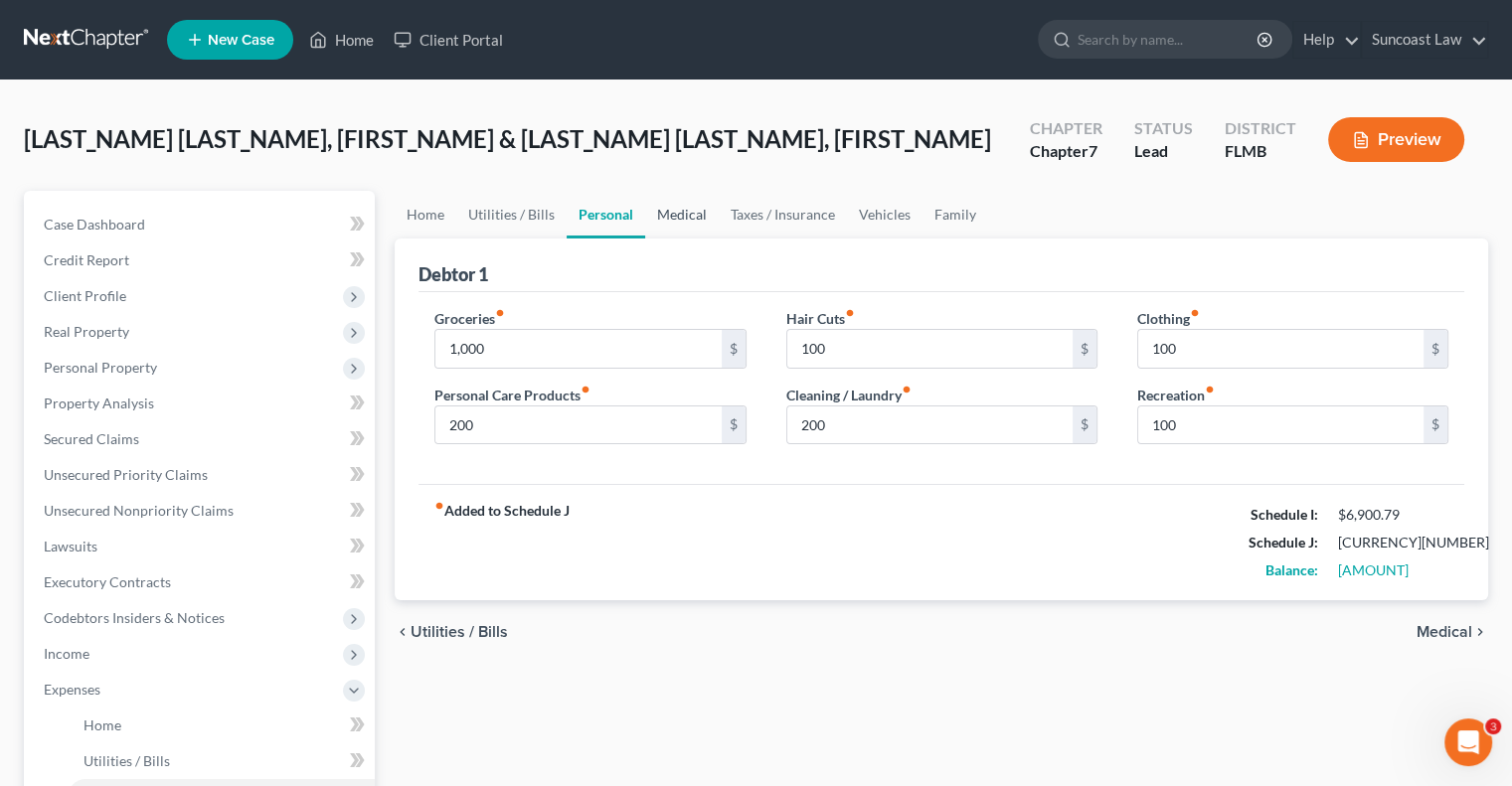 click on "Medical" at bounding box center [682, 215] 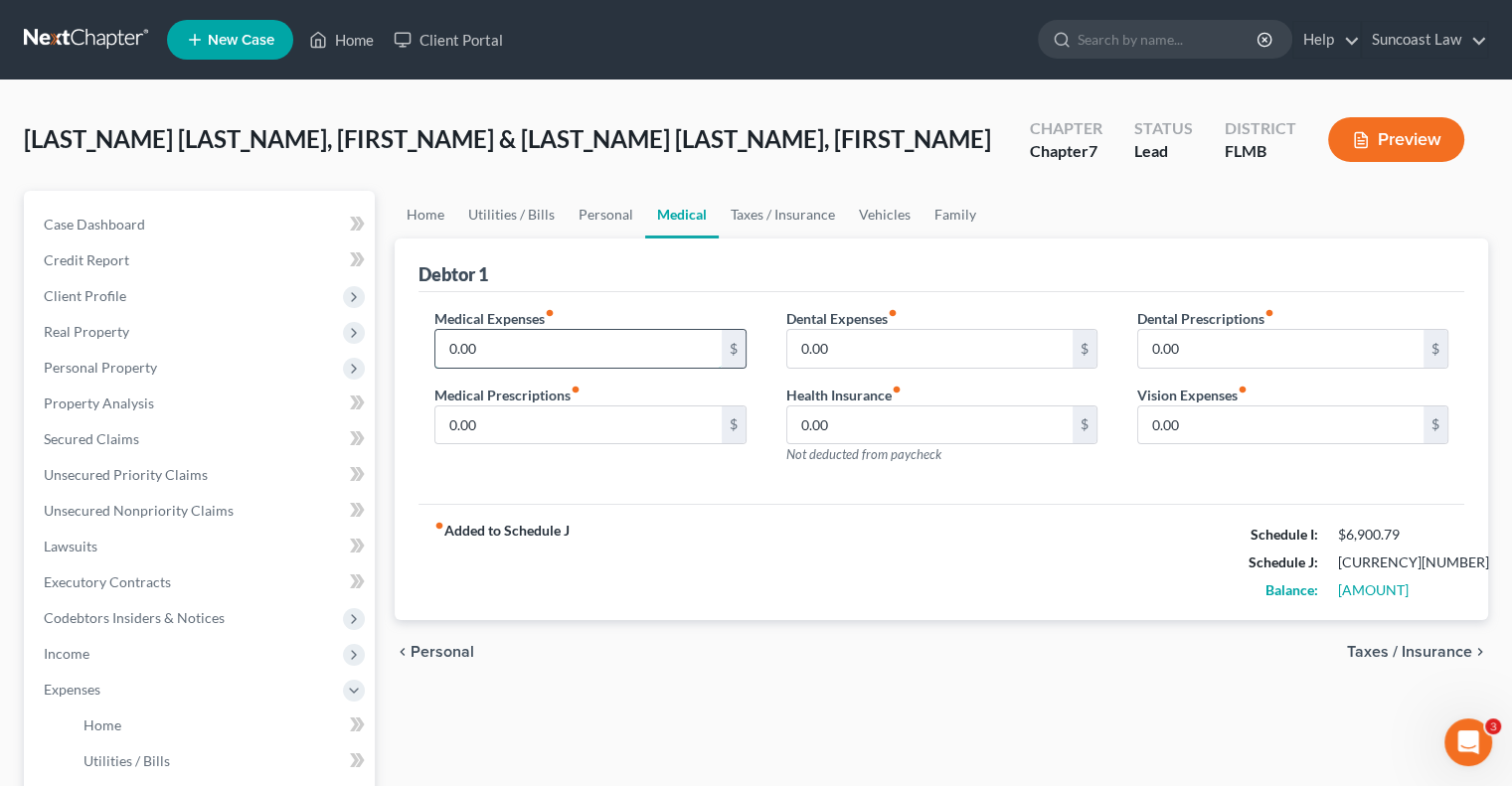 click on "0.00" at bounding box center [578, 349] 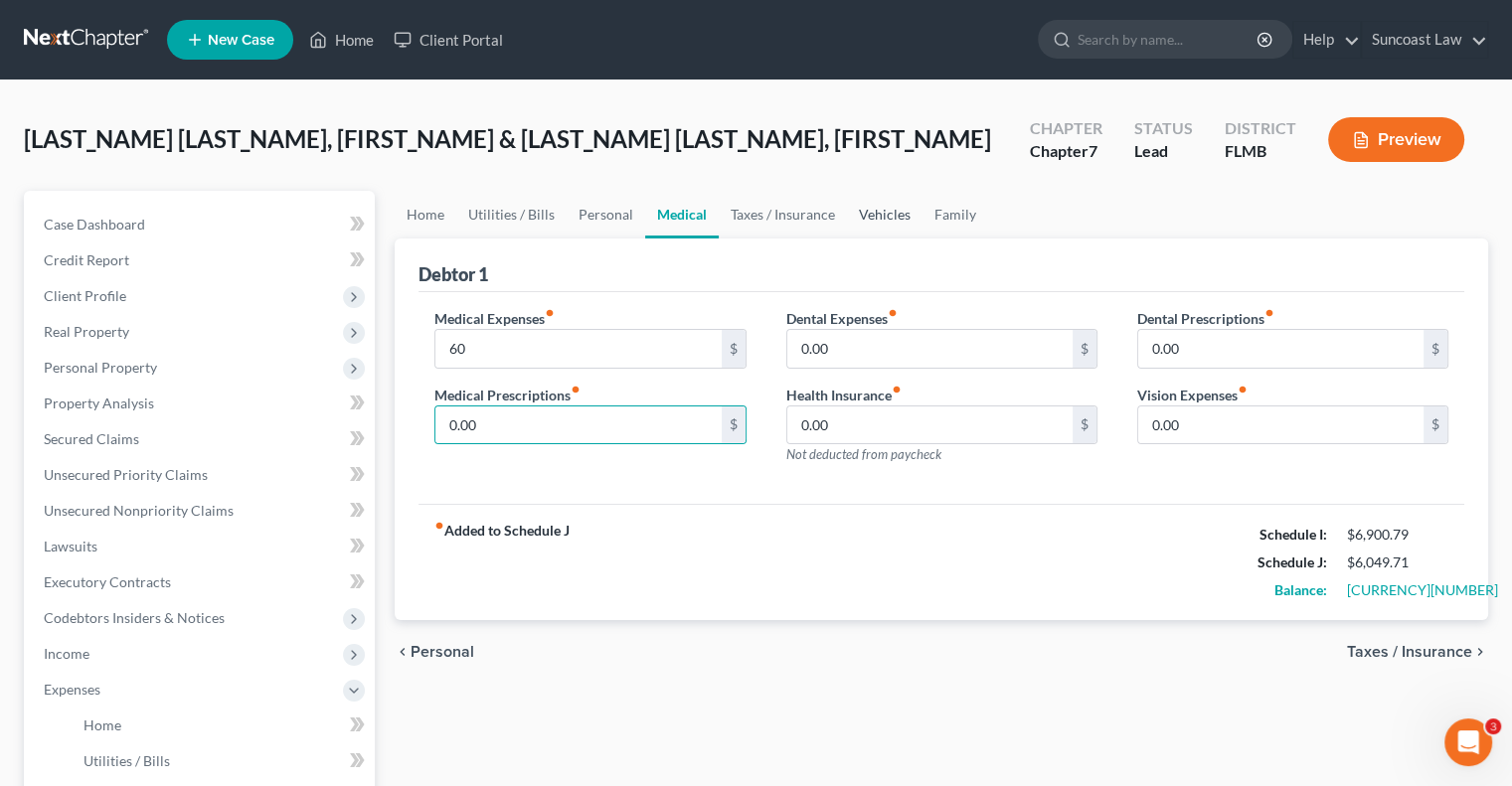 click on "Vehicles" at bounding box center [885, 215] 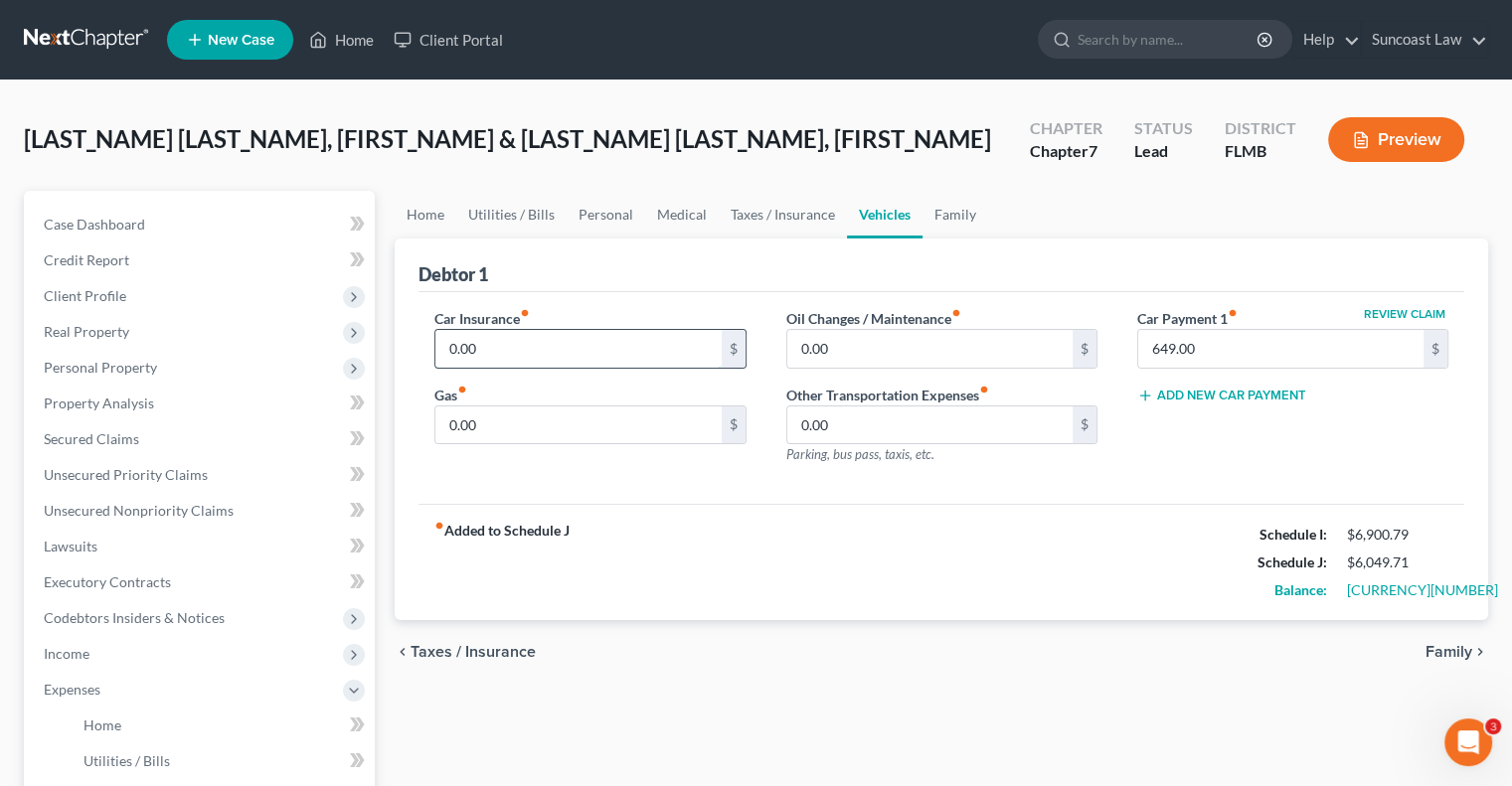 click on "0.00" at bounding box center (578, 349) 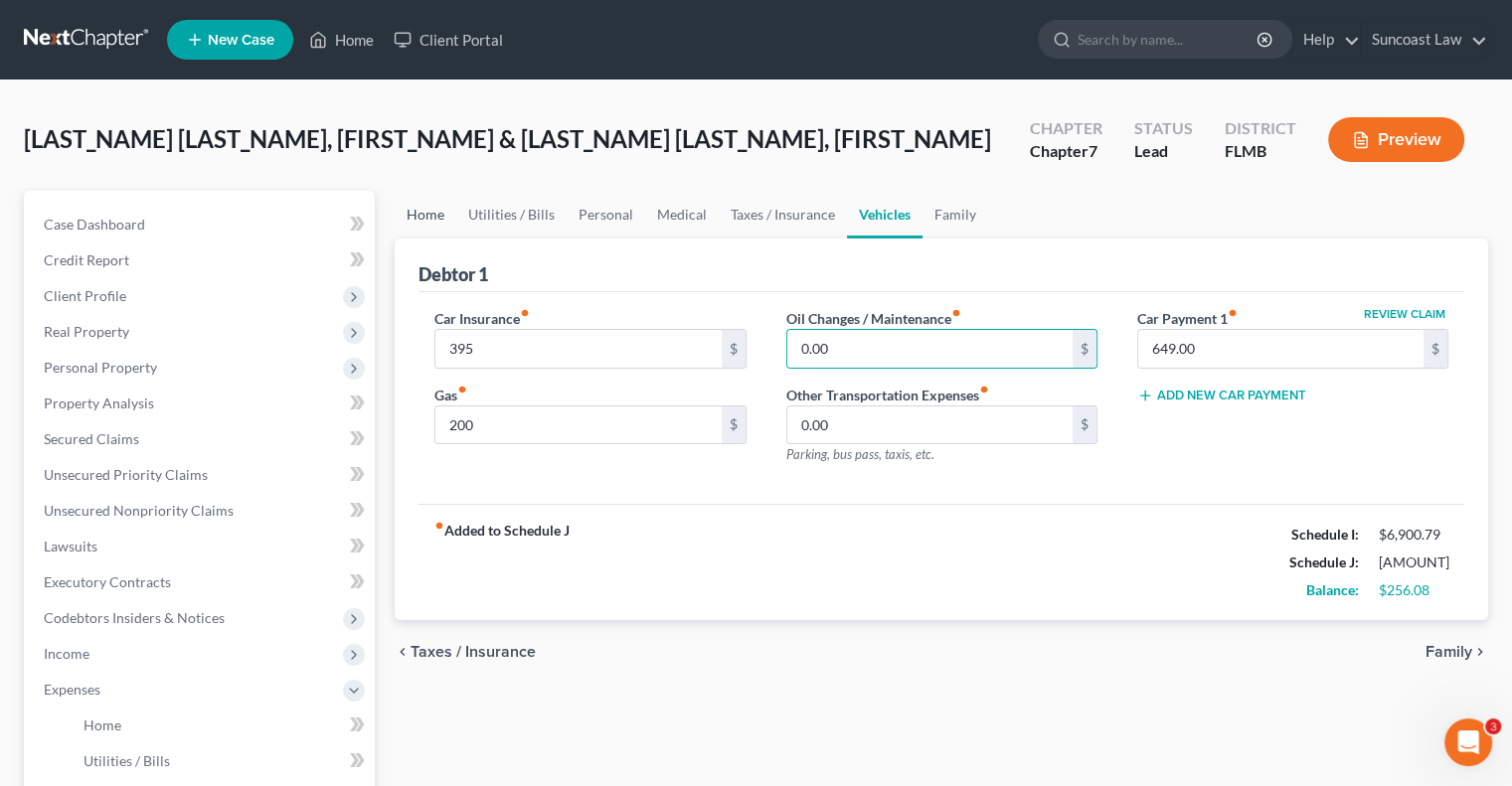click on "Home" at bounding box center [425, 215] 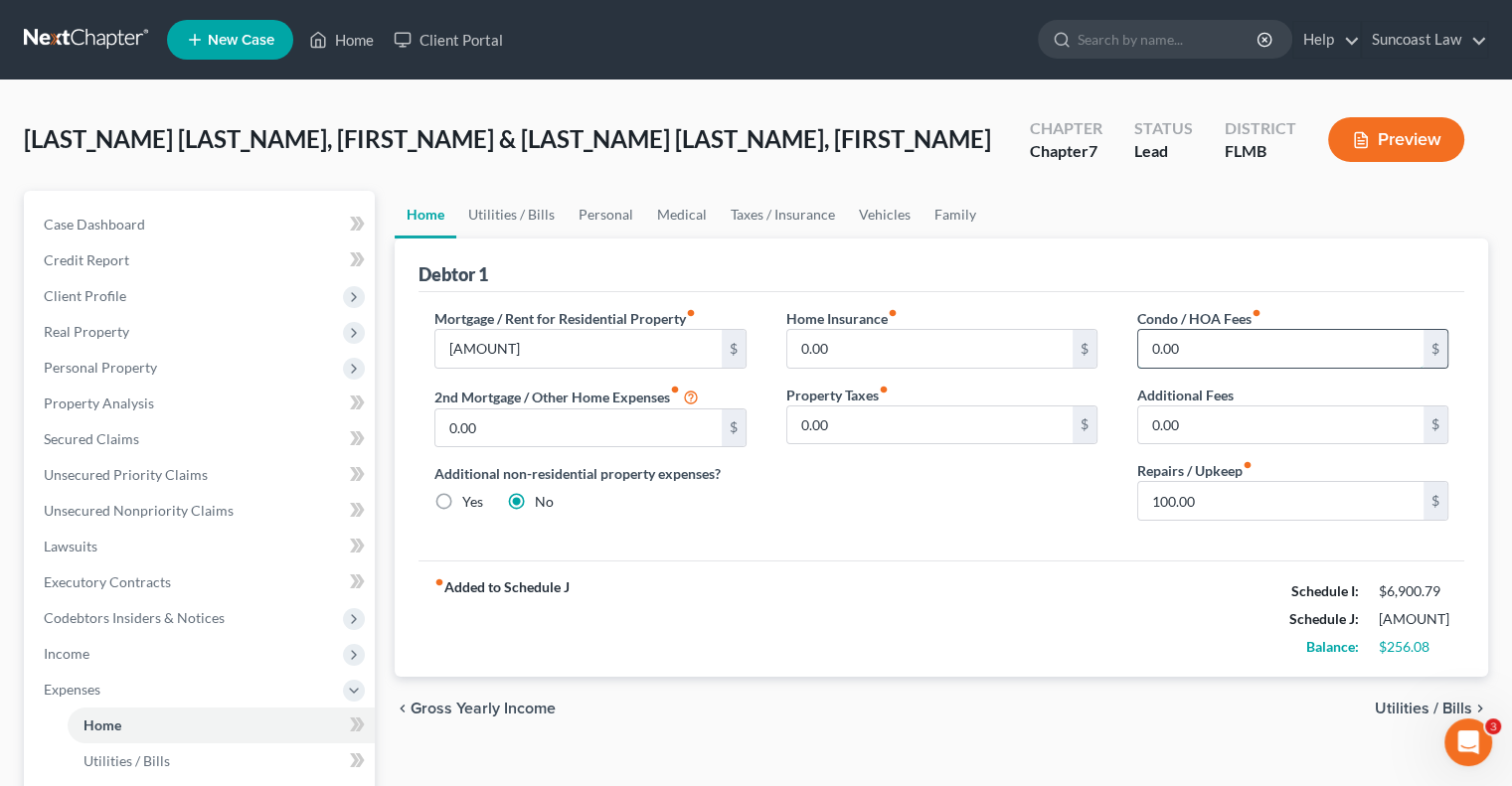 click on "0.00" at bounding box center [1280, 349] 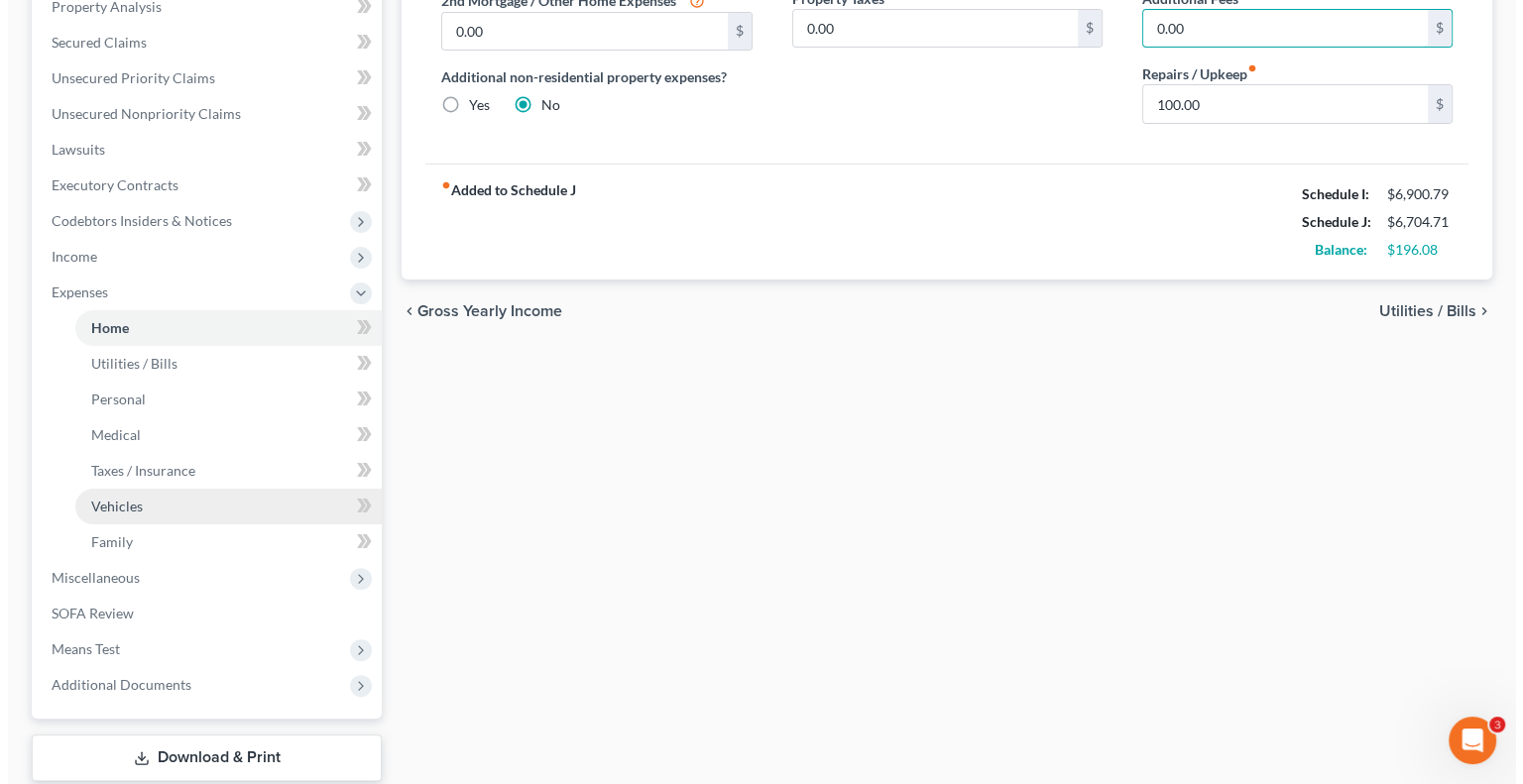 scroll, scrollTop: 396, scrollLeft: 0, axis: vertical 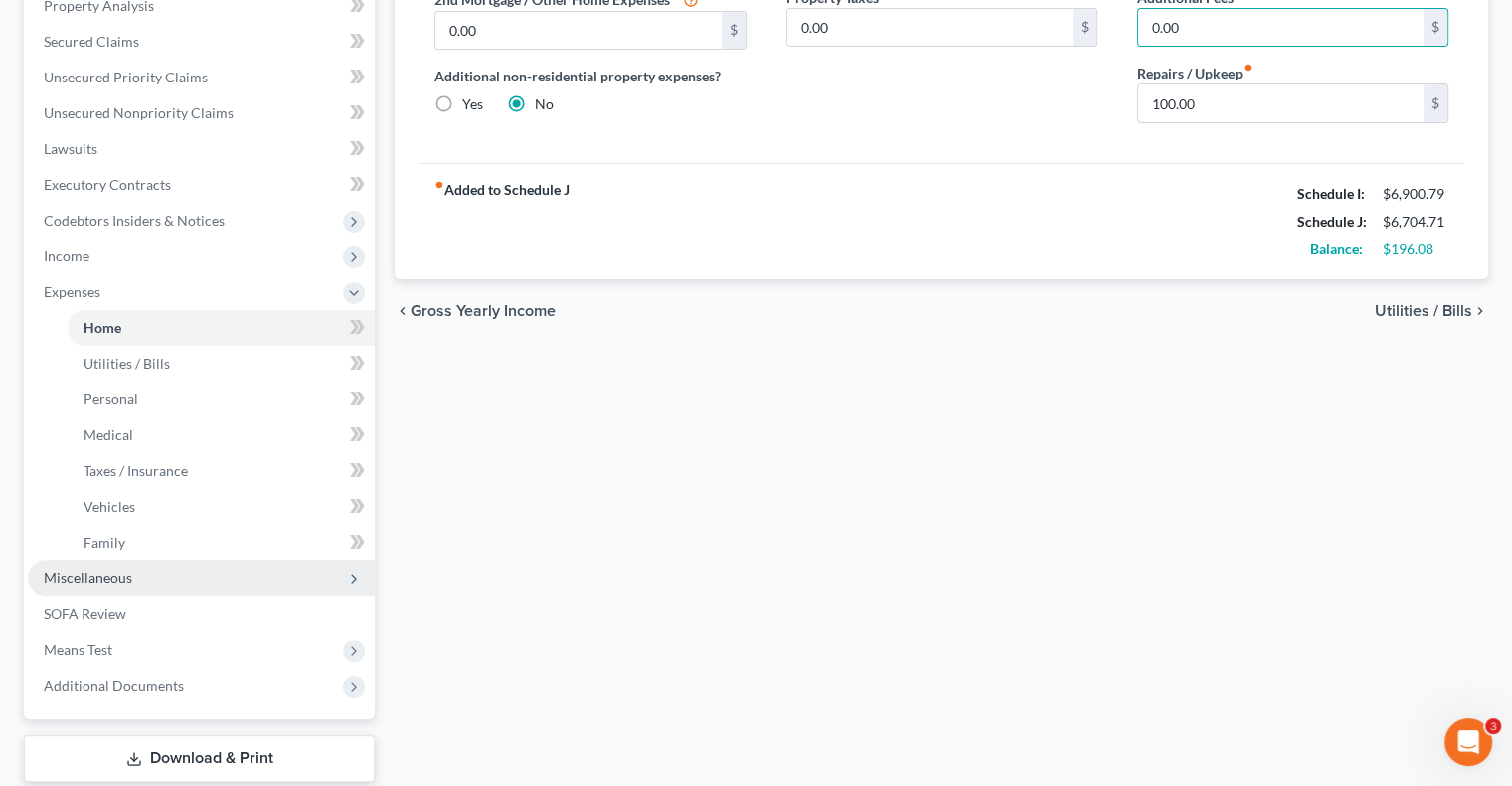 click on "Miscellaneous" at bounding box center (201, 578) 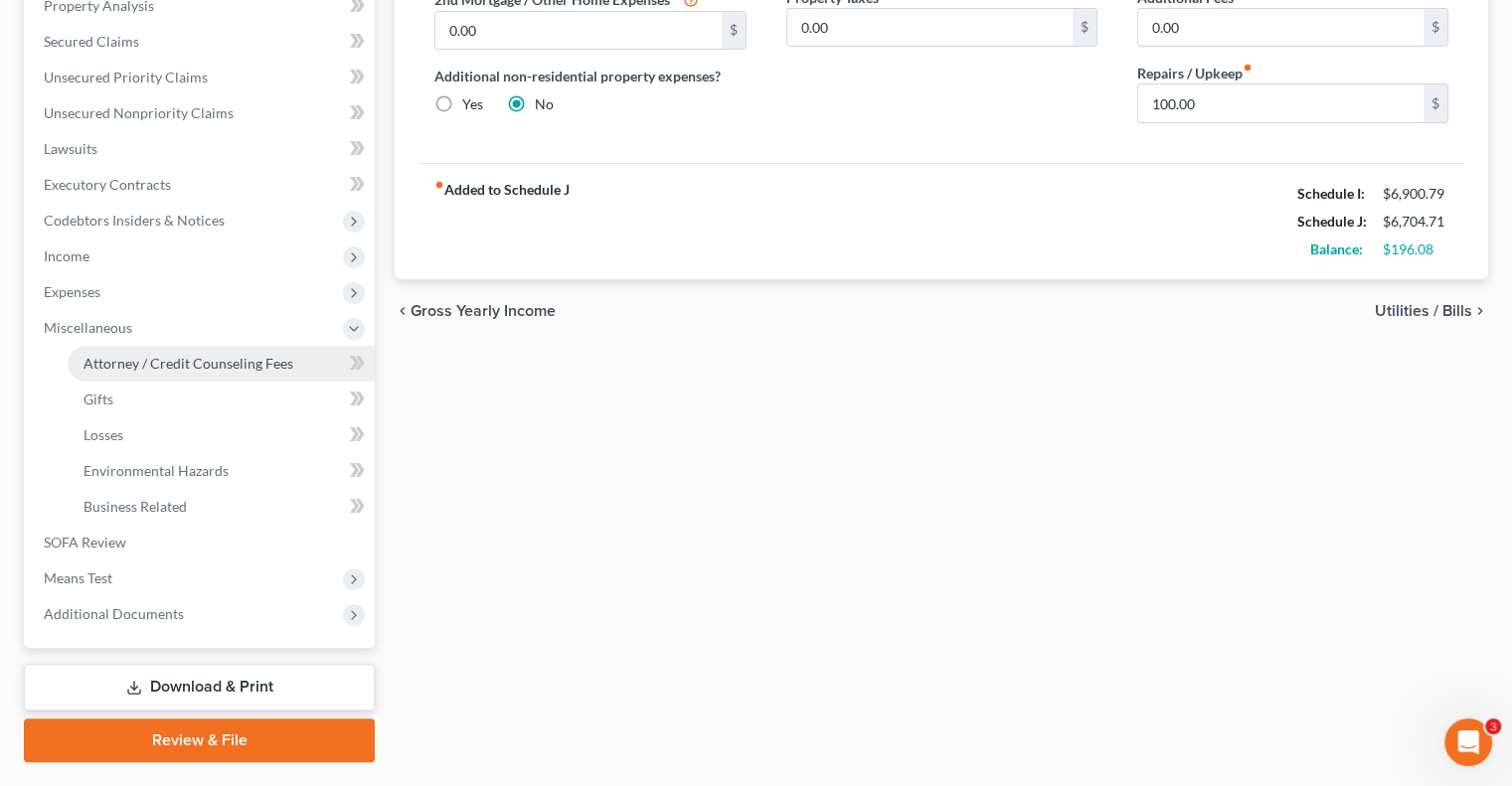 click on "Attorney / Credit Counseling Fees" at bounding box center [188, 363] 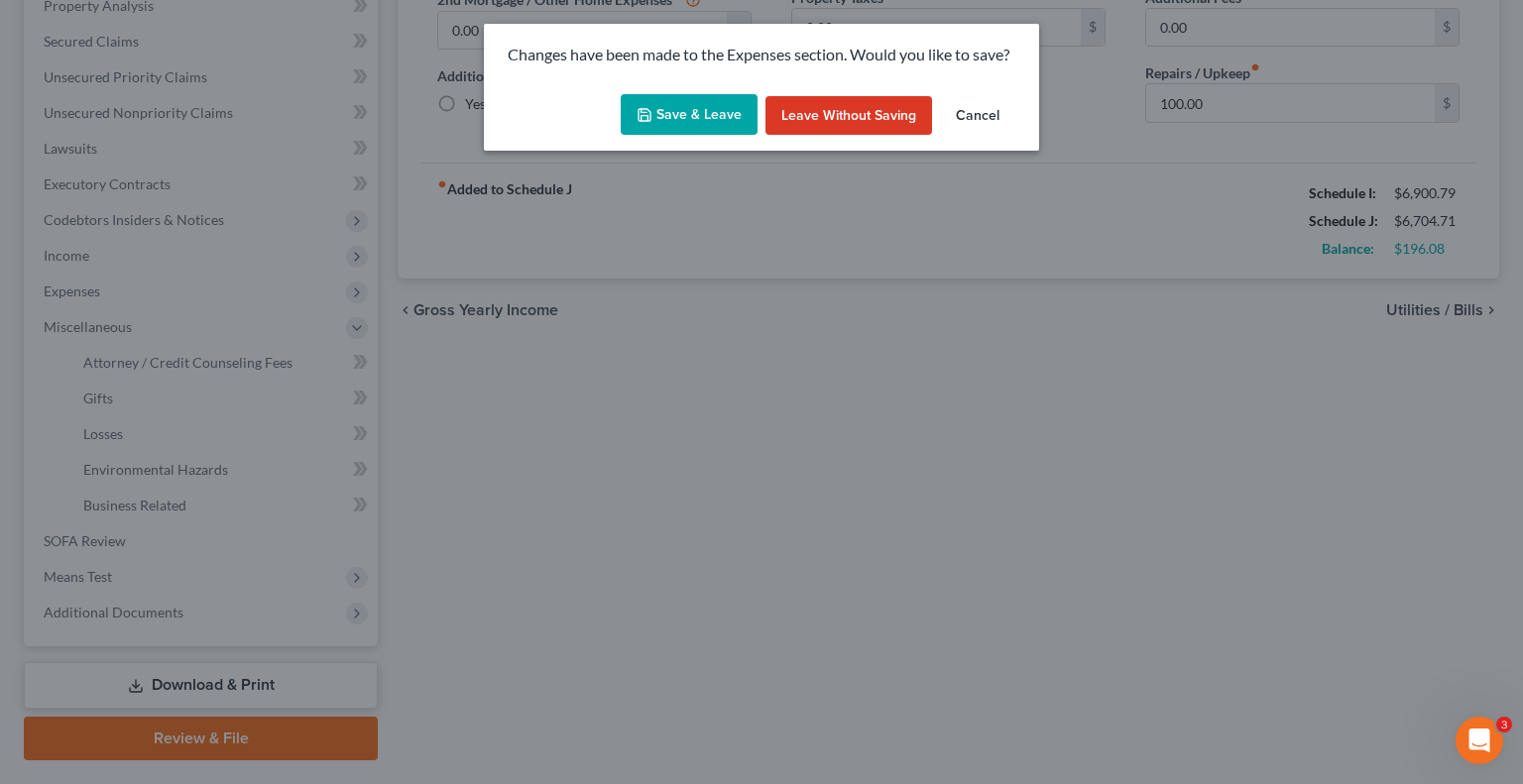 click on "Save & Leave" at bounding box center (689, 115) 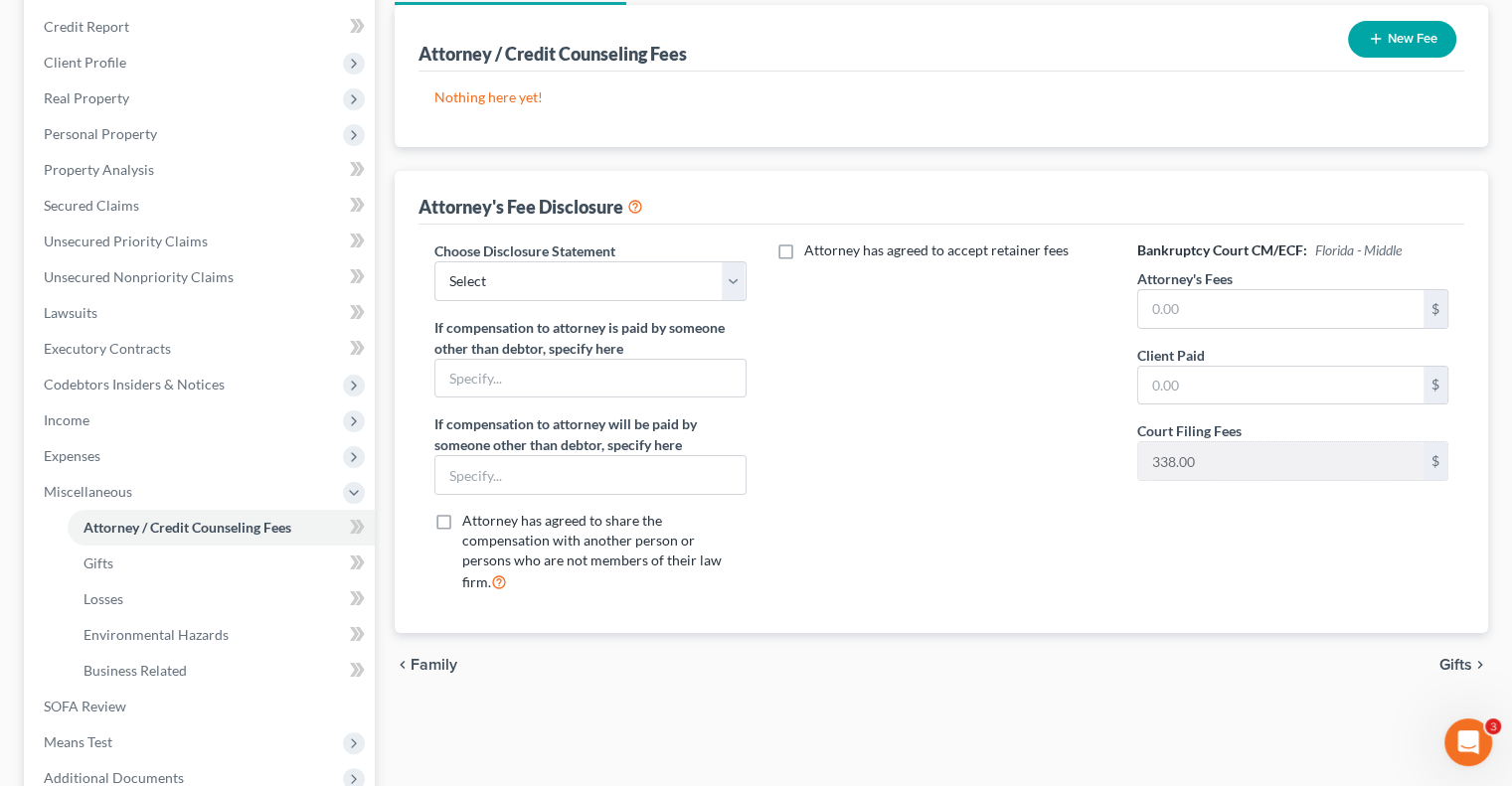 scroll, scrollTop: 0, scrollLeft: 0, axis: both 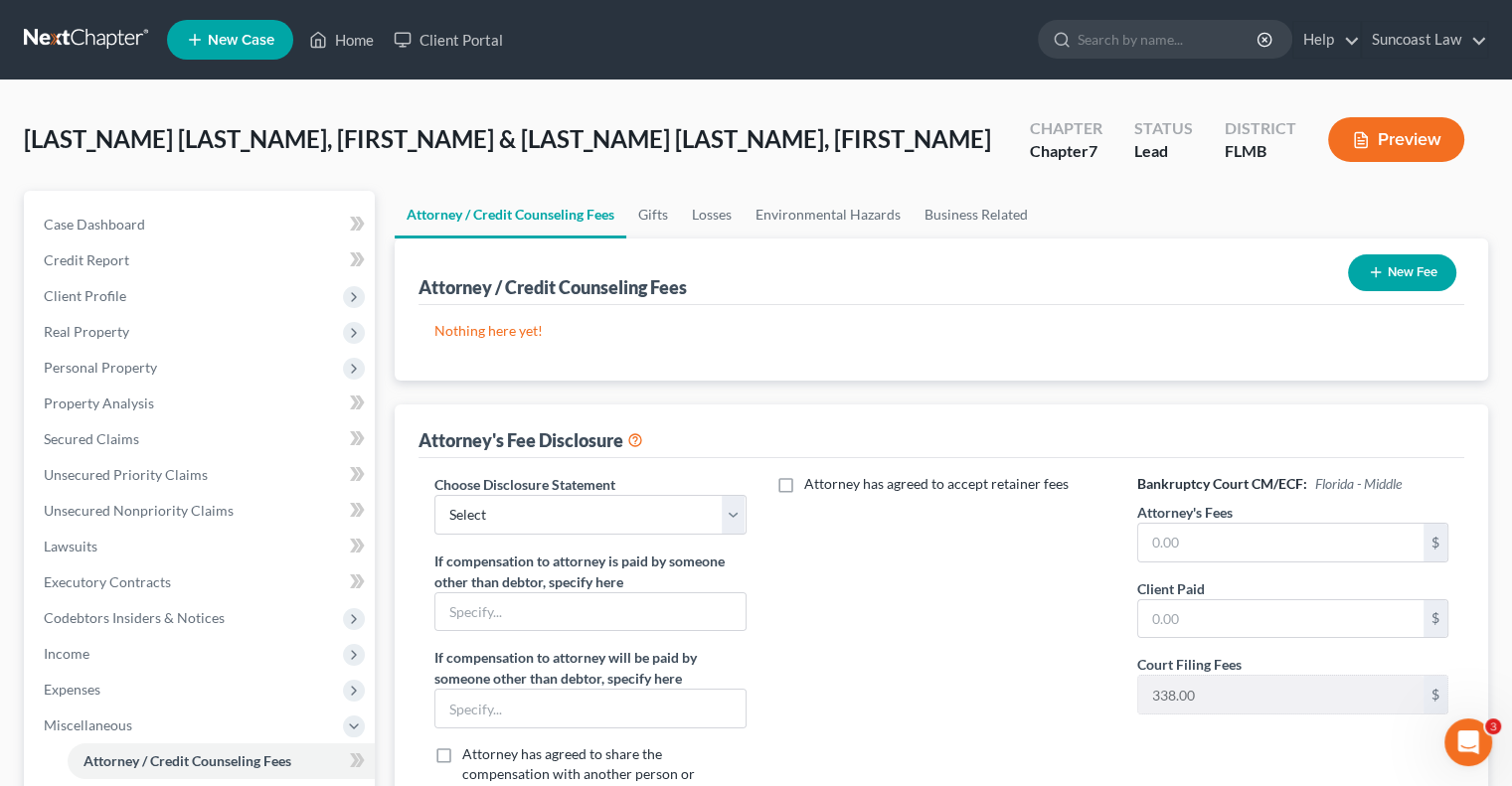 click on "New Fee" at bounding box center [1402, 272] 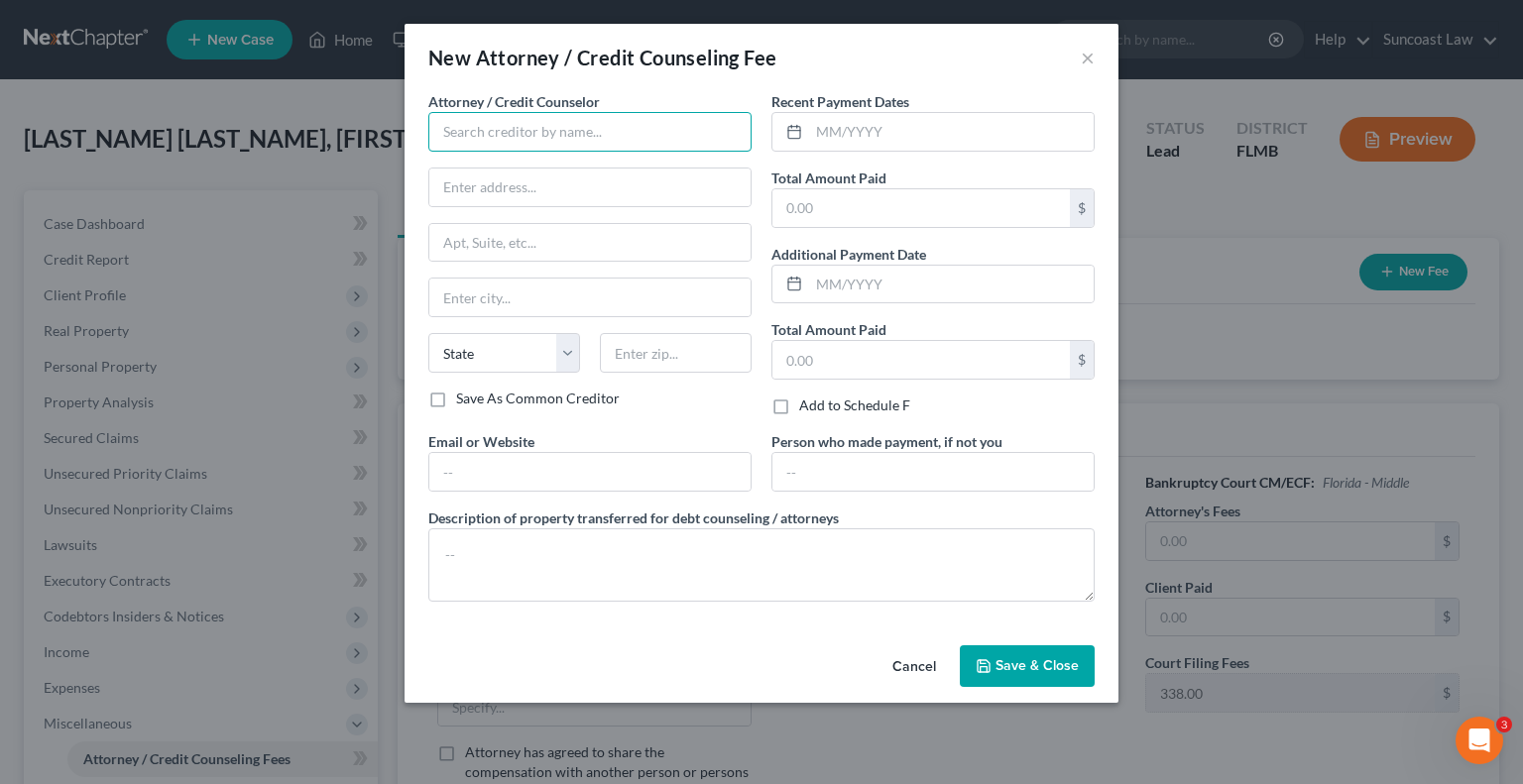 click at bounding box center (590, 132) 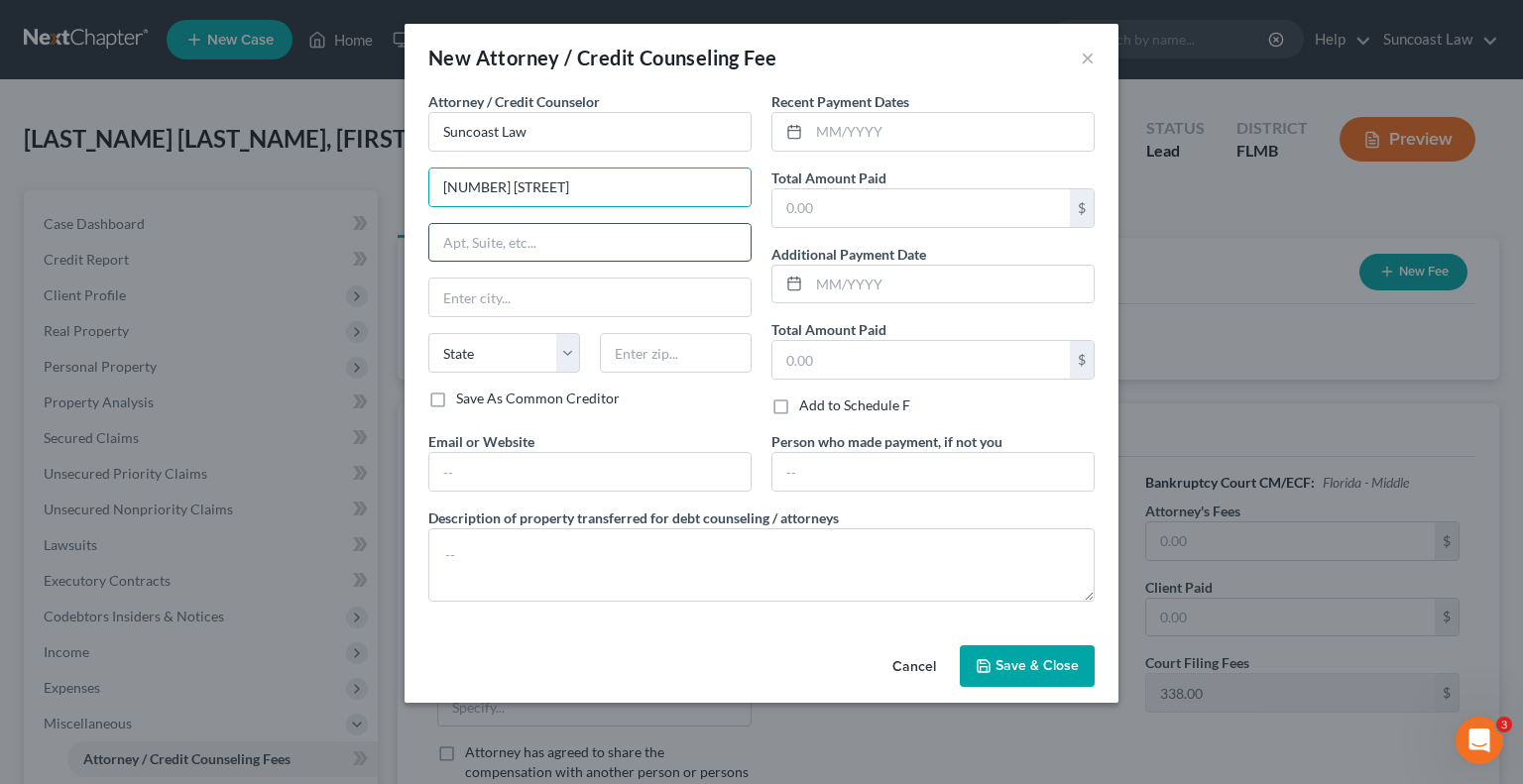click at bounding box center (590, 243) 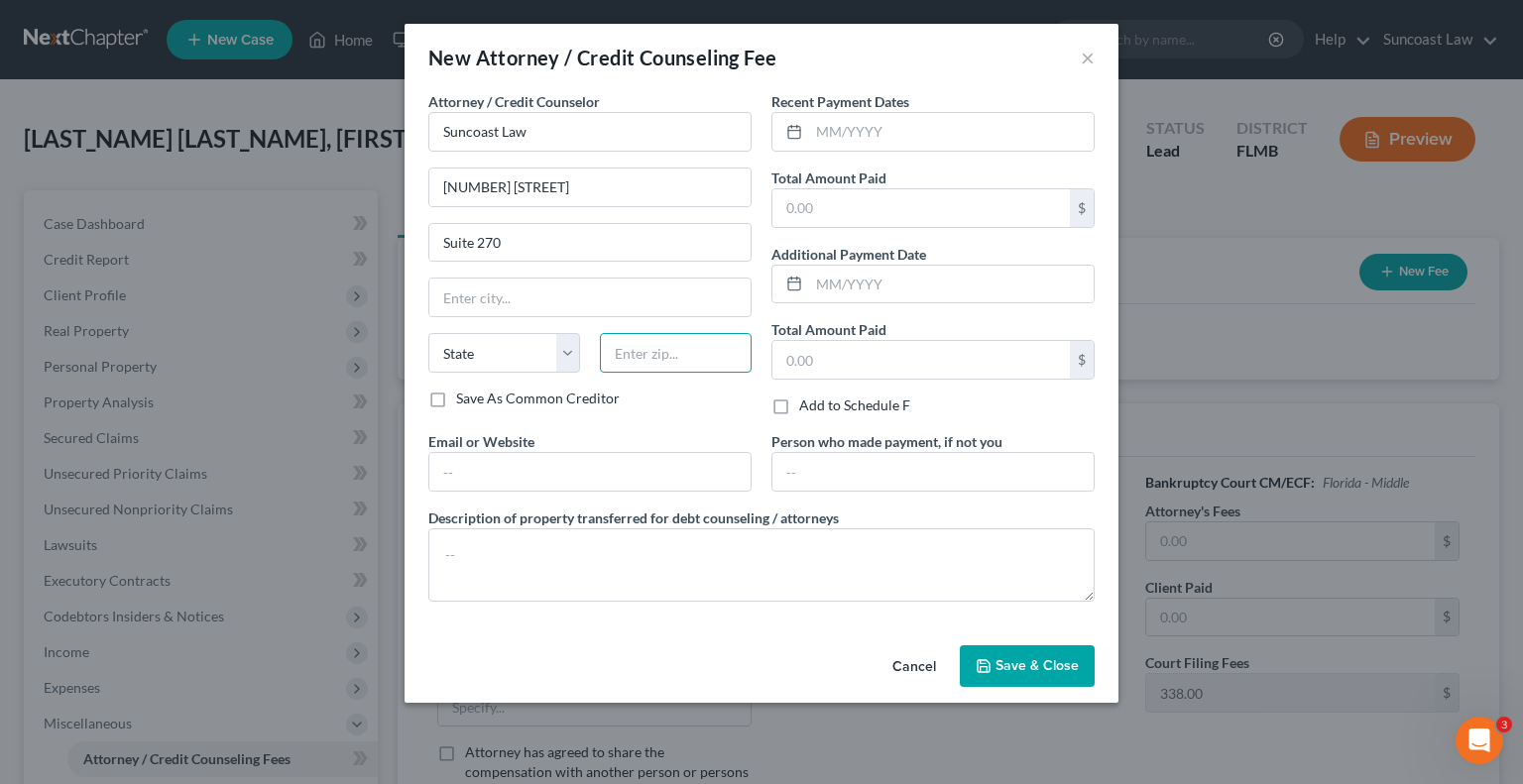 drag, startPoint x: 745, startPoint y: 358, endPoint x: 734, endPoint y: 354, distance: 11.7046999 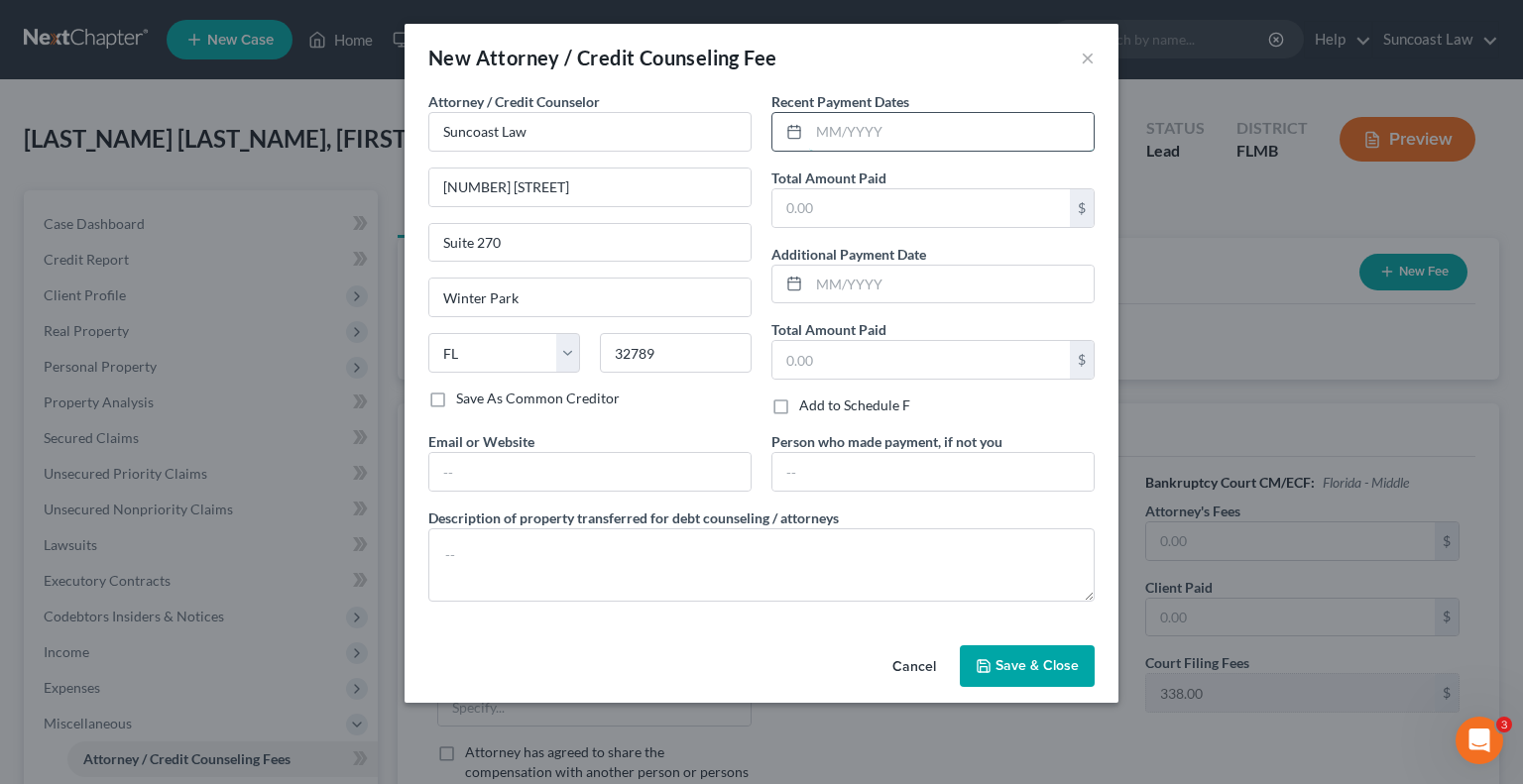 drag, startPoint x: 868, startPoint y: 133, endPoint x: 873, endPoint y: 121, distance: 13 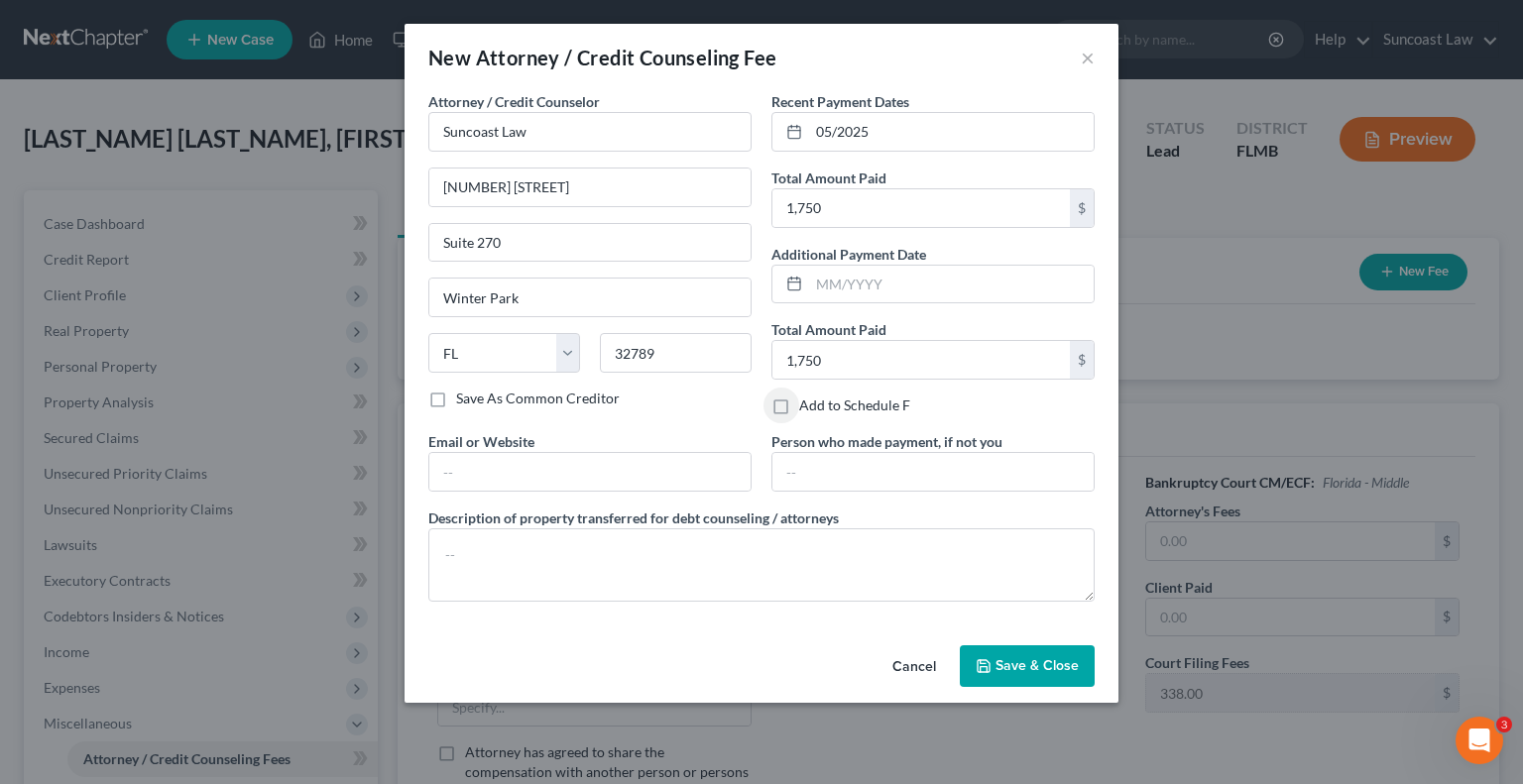 click on "Save & Close" at bounding box center (1037, 665) 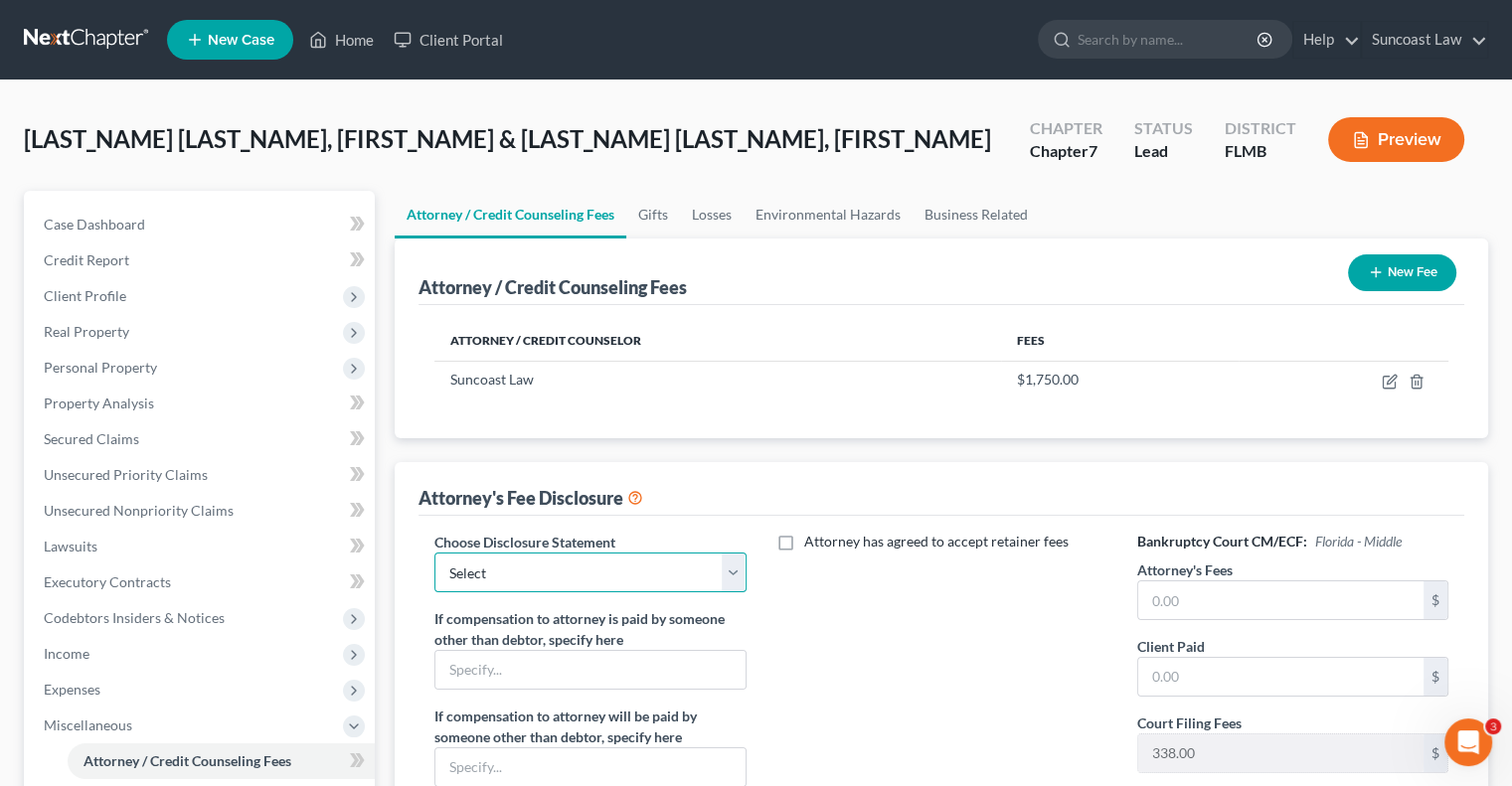 drag, startPoint x: 509, startPoint y: 559, endPoint x: 513, endPoint y: 571, distance: 12.649111 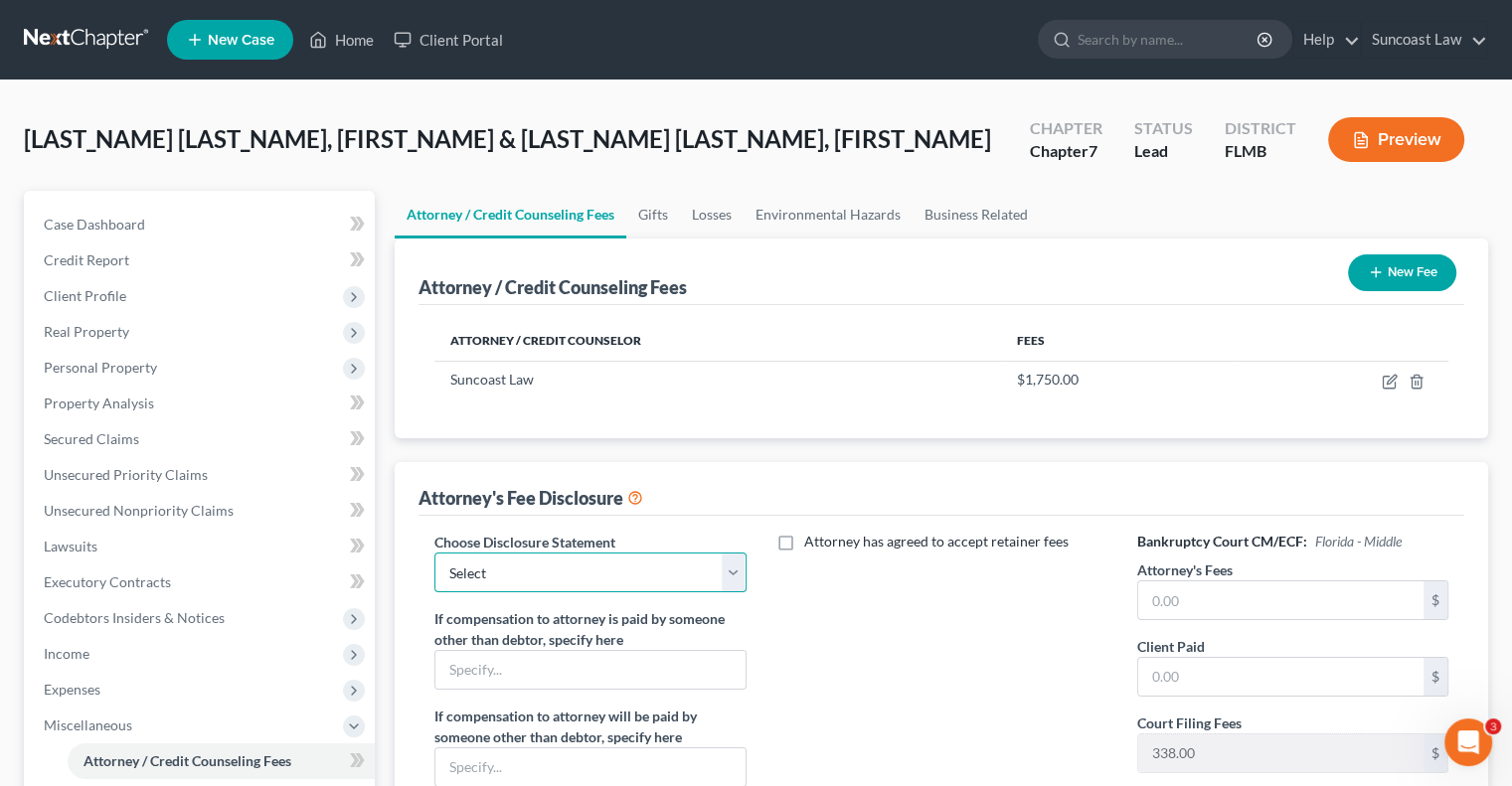 click on "Select Attorney" at bounding box center (589, 572) 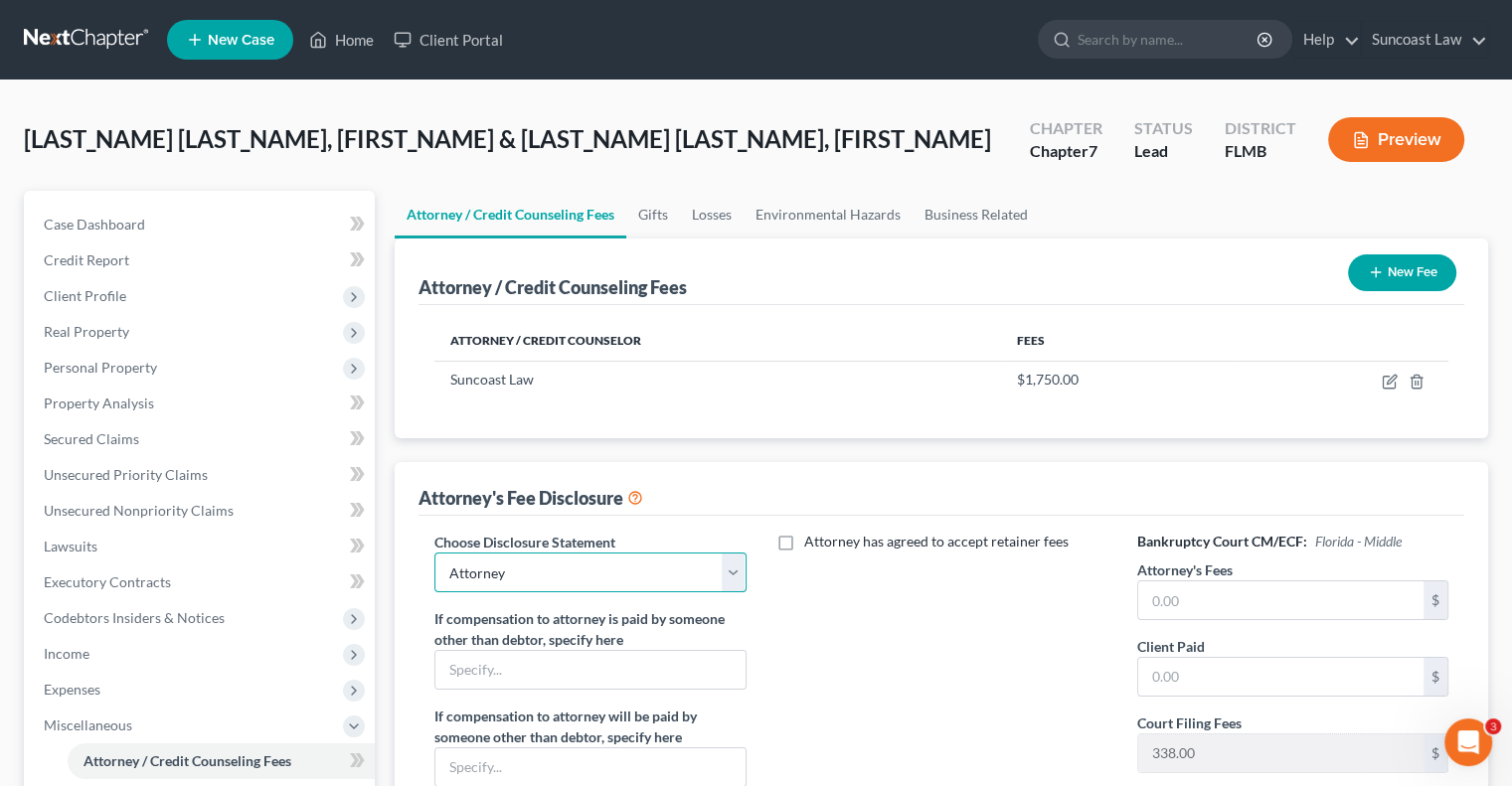 click on "Select Attorney" at bounding box center (589, 572) 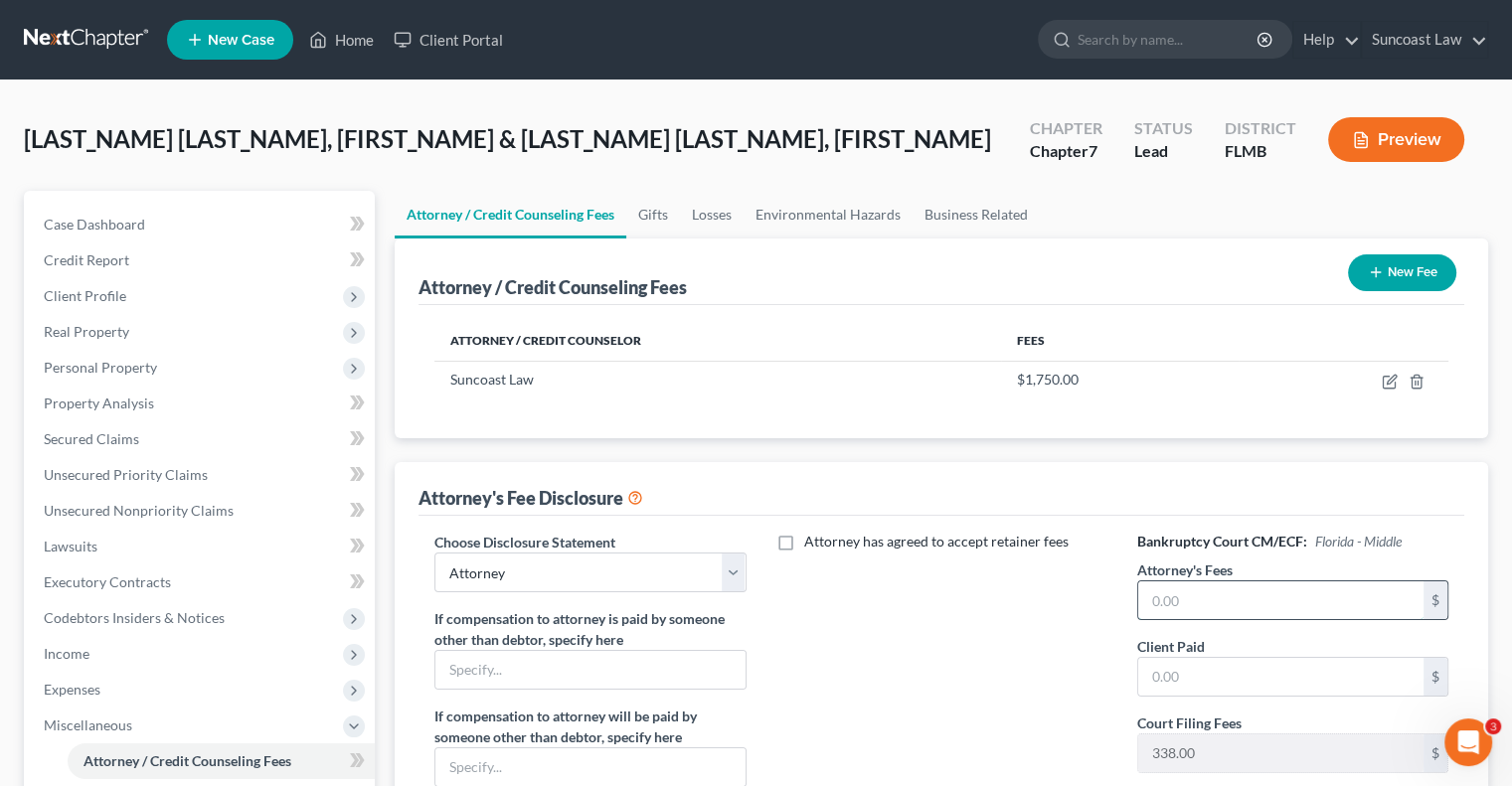 click at bounding box center (1280, 600) 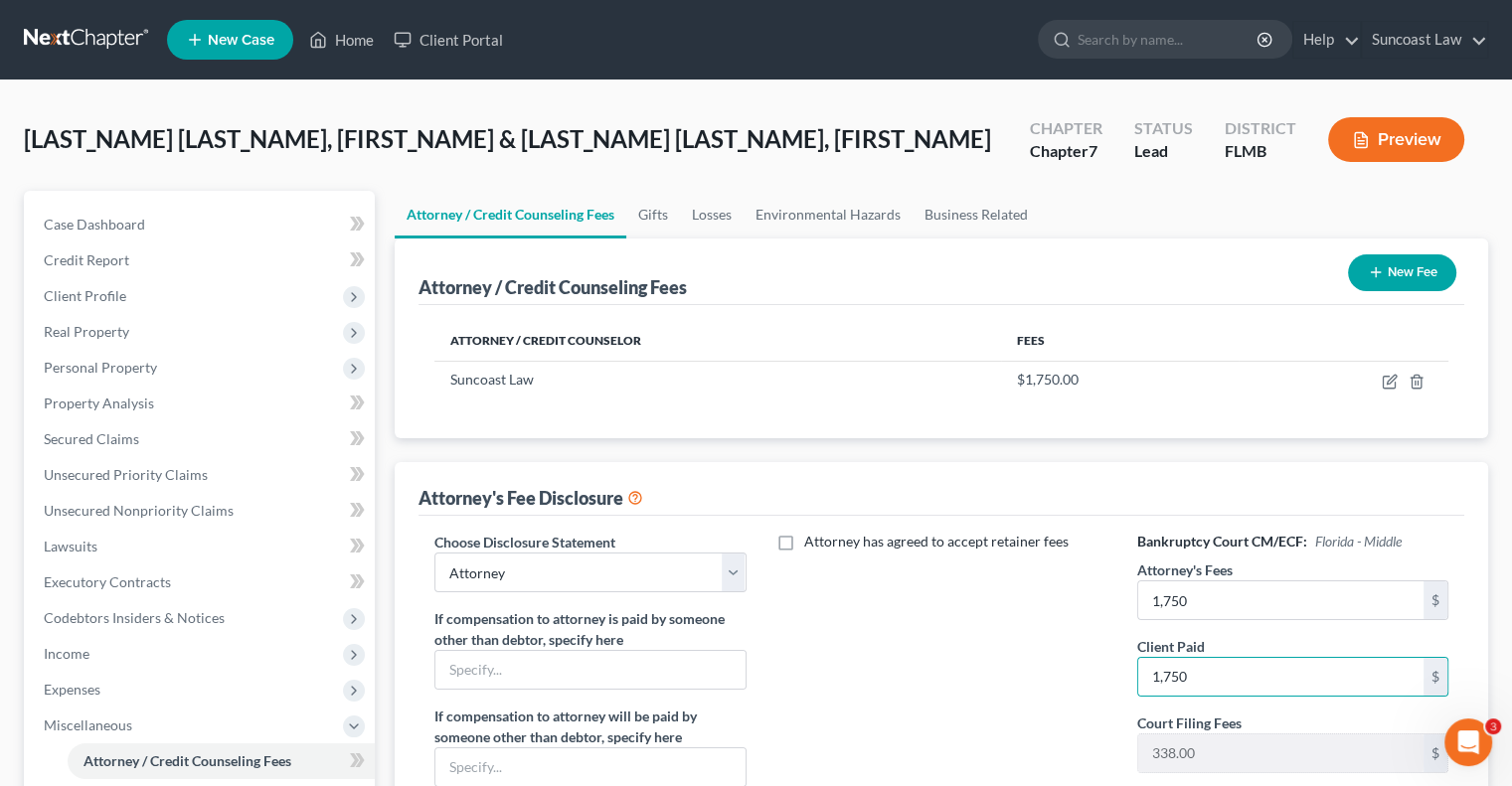 scroll, scrollTop: 447, scrollLeft: 0, axis: vertical 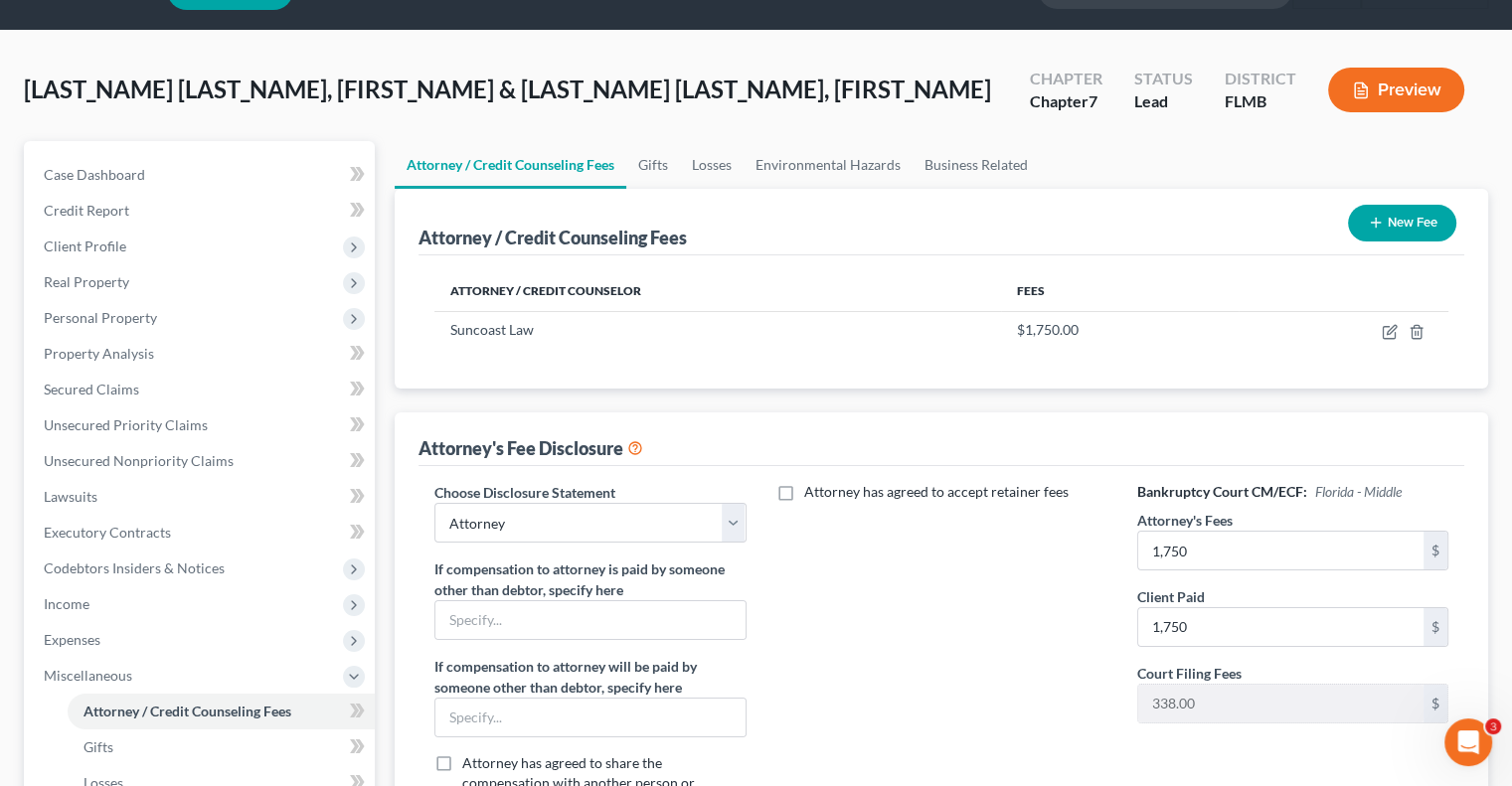 click 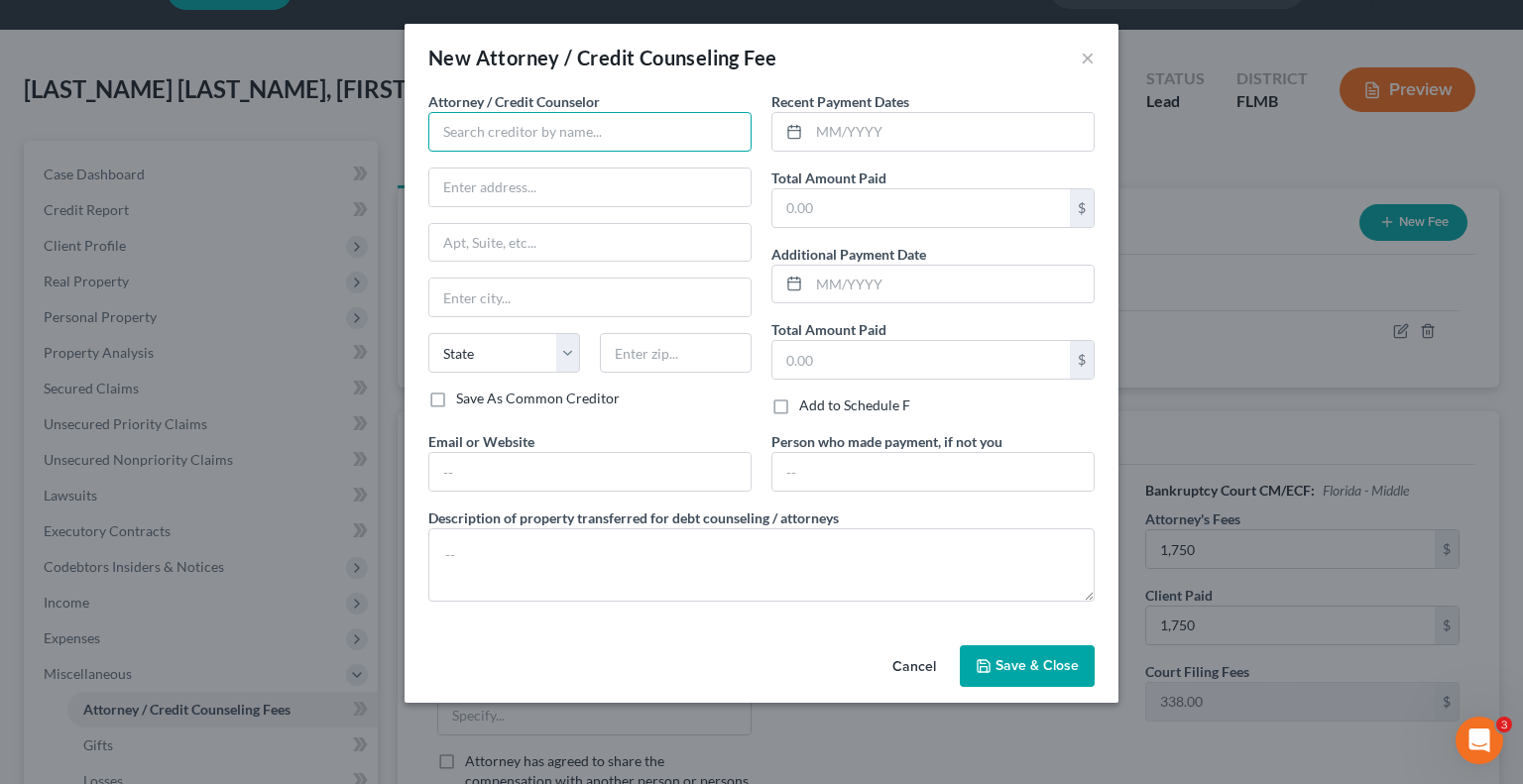 click at bounding box center [590, 132] 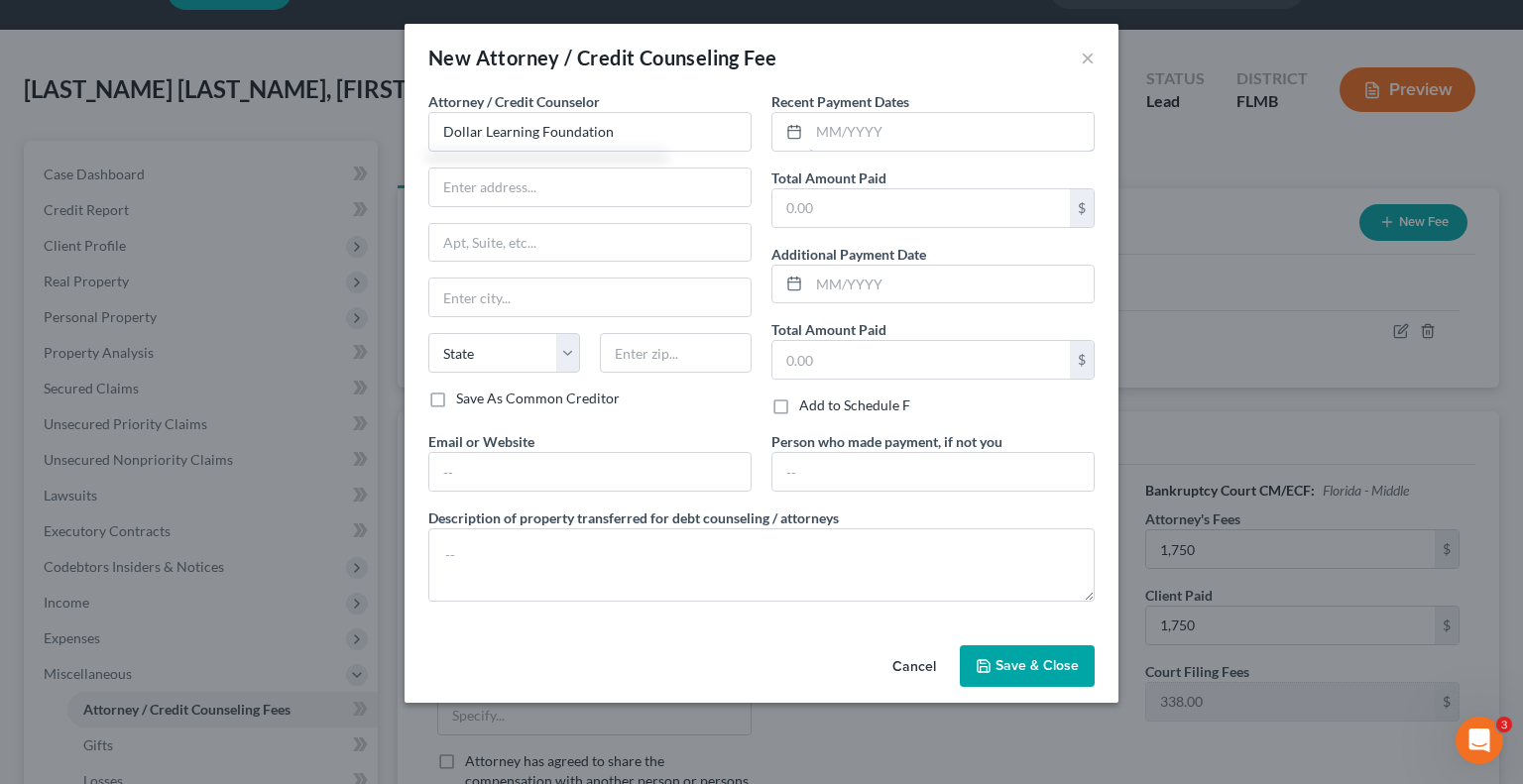 drag, startPoint x: 975, startPoint y: 136, endPoint x: 1007, endPoint y: 79, distance: 65.368188 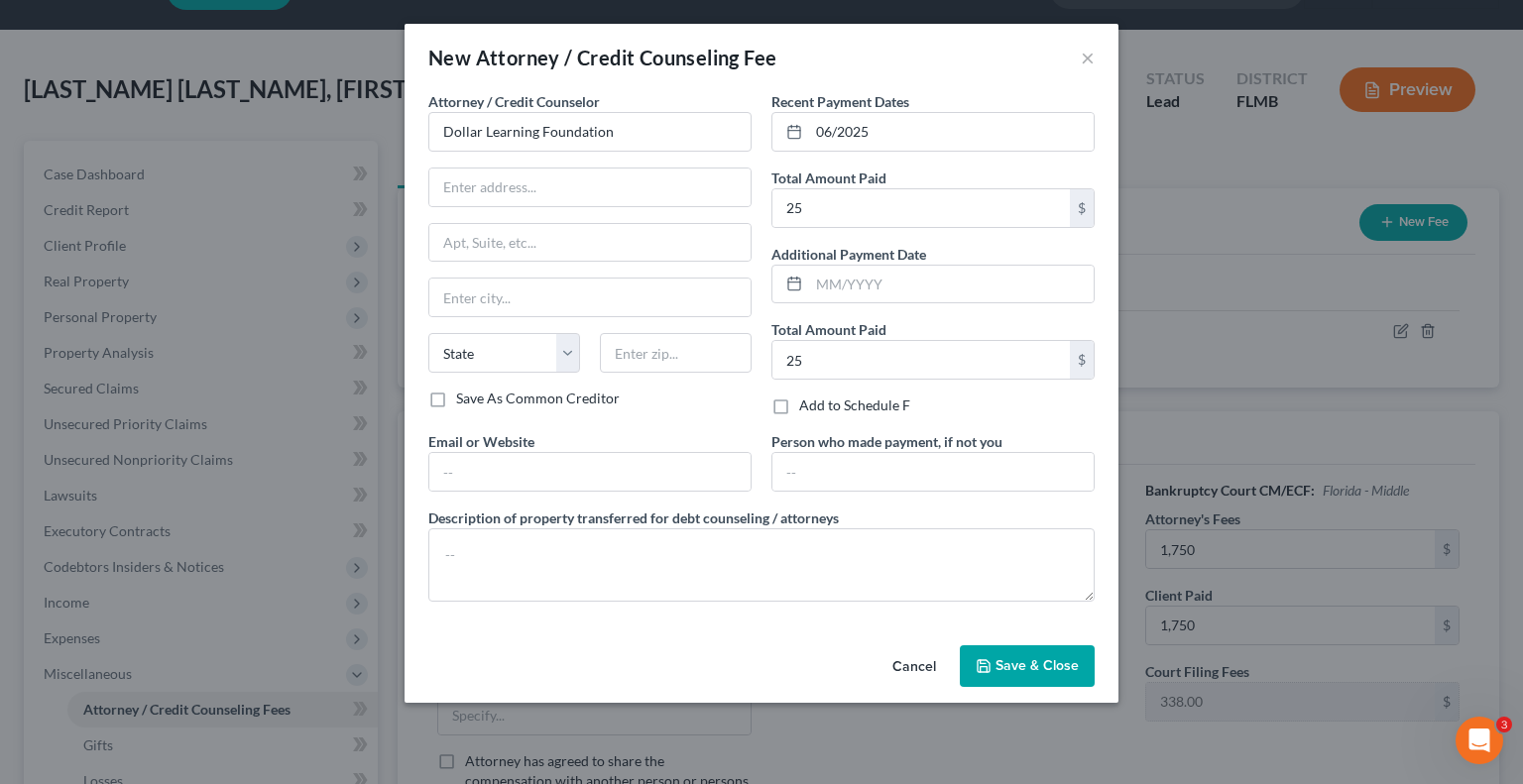 click on "Save & Close" at bounding box center [1037, 665] 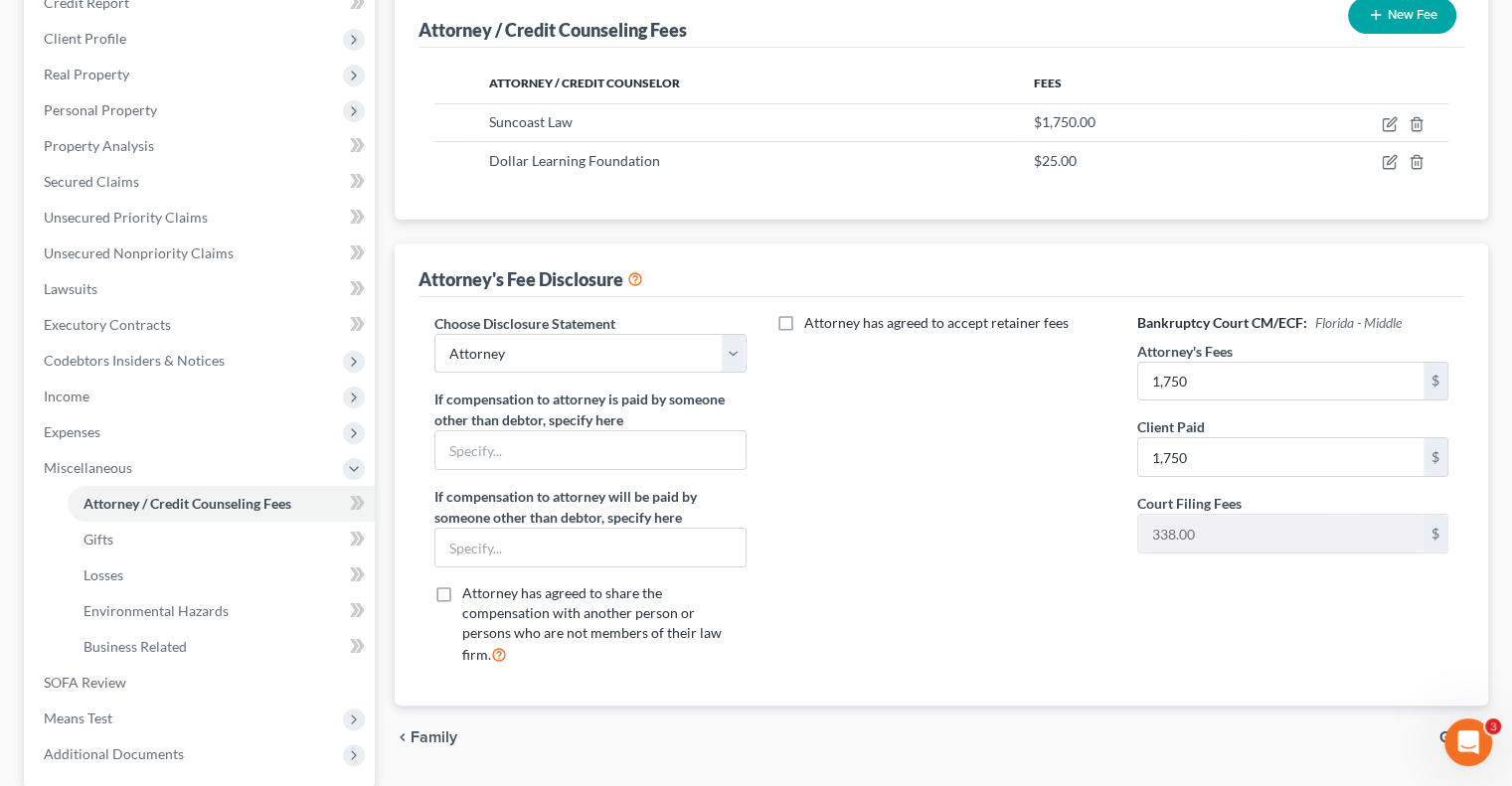 scroll, scrollTop: 447, scrollLeft: 0, axis: vertical 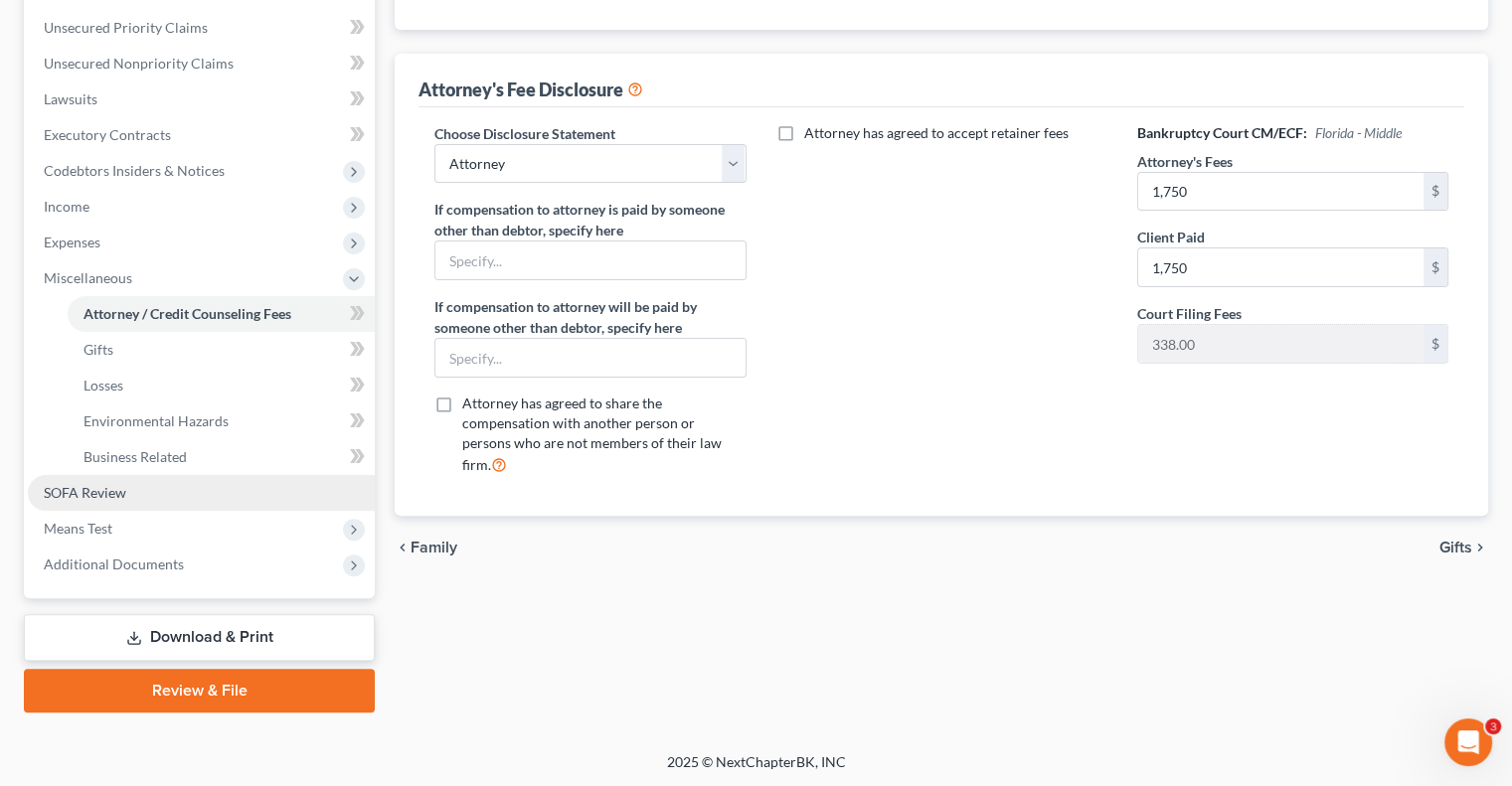 click on "SOFA Review" at bounding box center (201, 493) 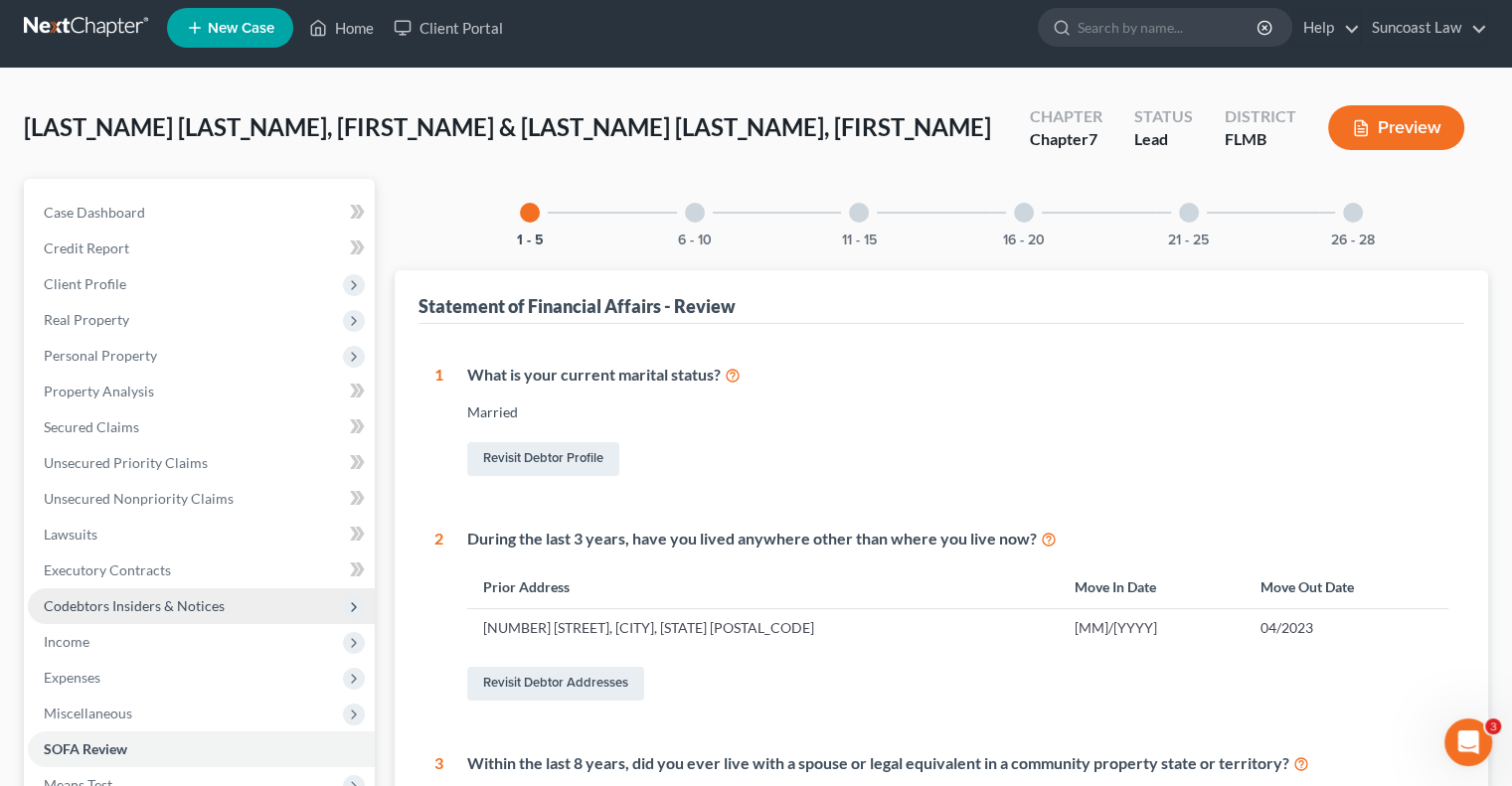scroll, scrollTop: 0, scrollLeft: 0, axis: both 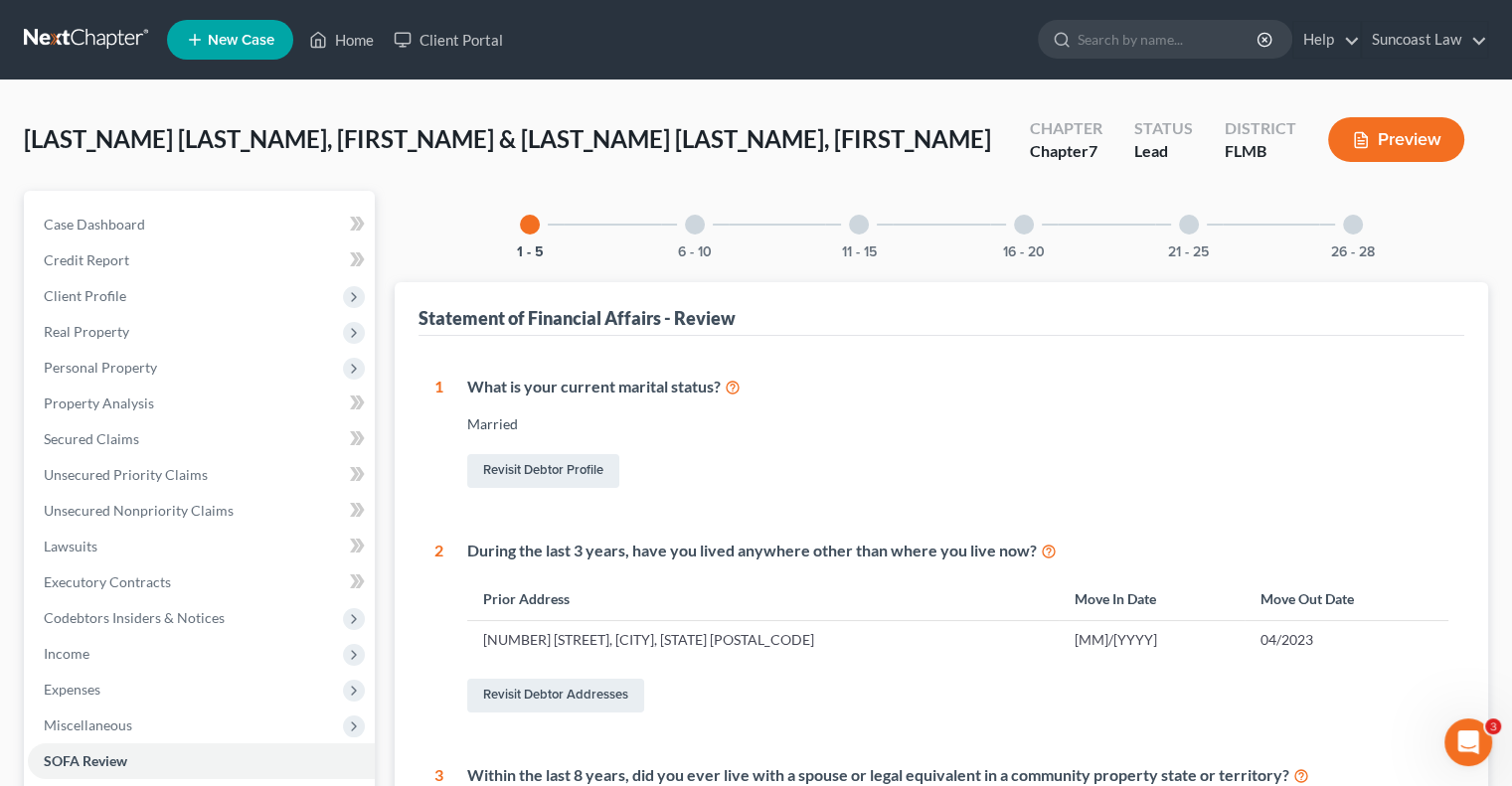 click on "6 - 10" at bounding box center [695, 225] 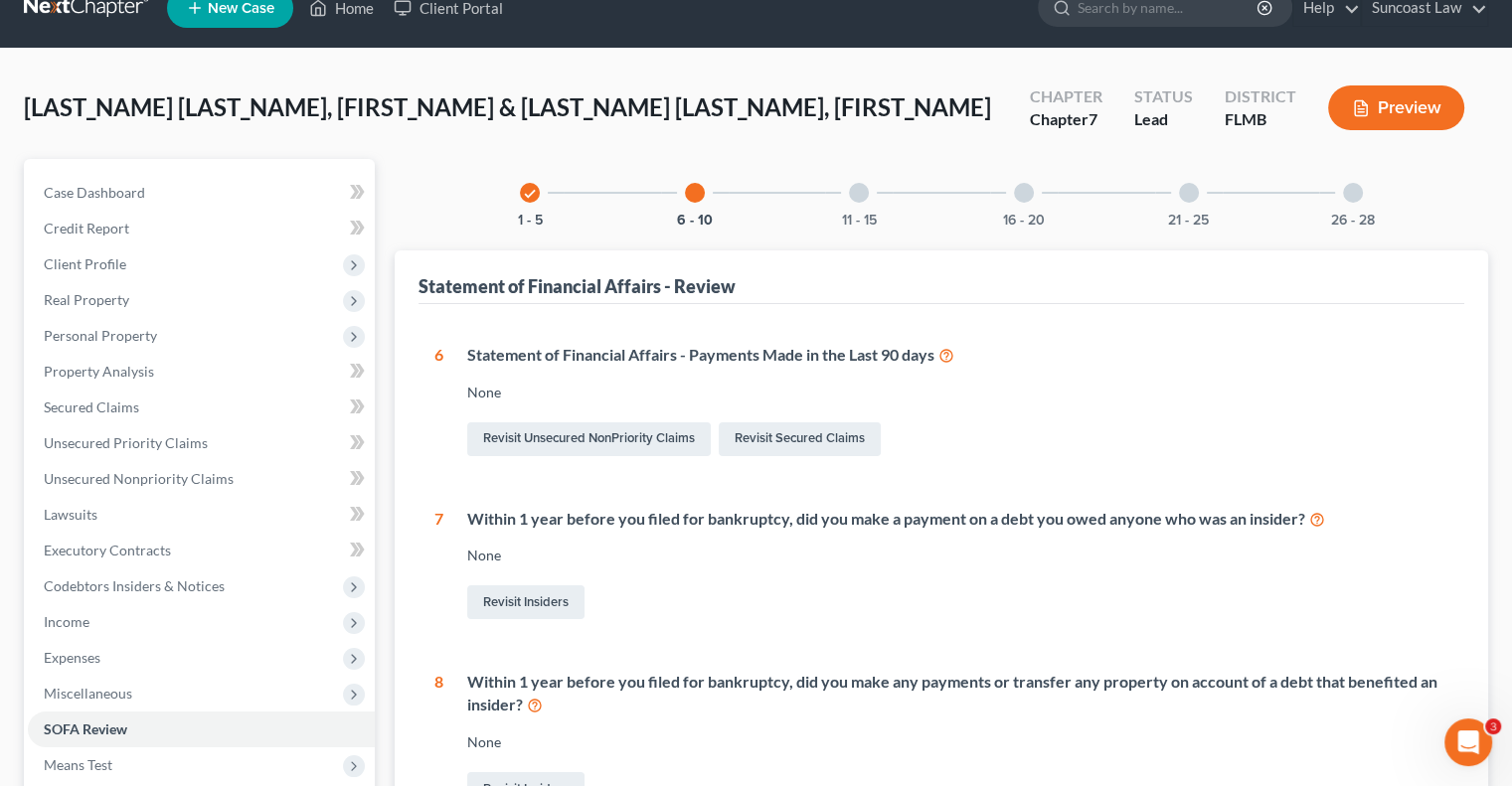 scroll, scrollTop: 0, scrollLeft: 0, axis: both 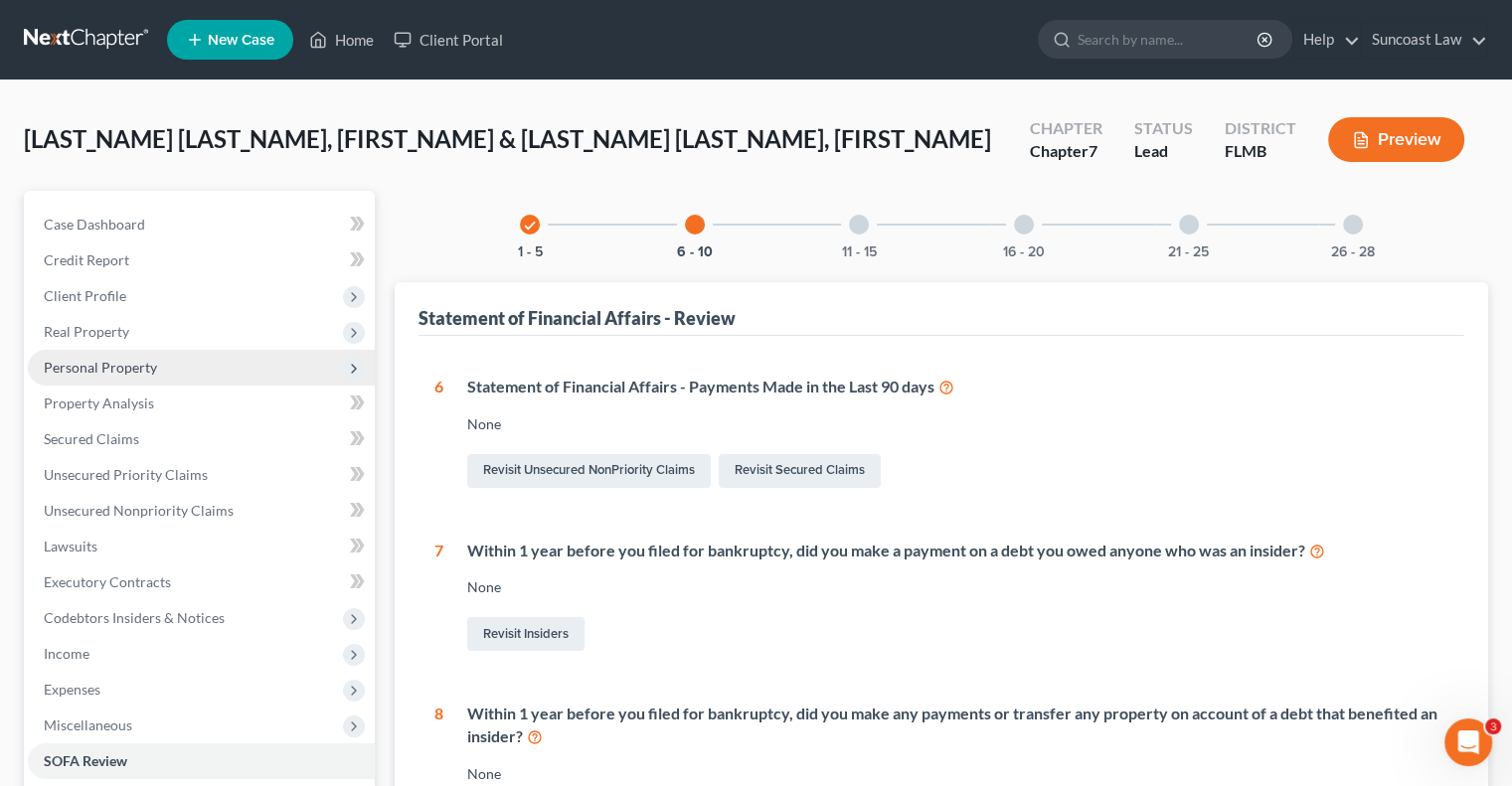 click on "Personal Property" at bounding box center (100, 367) 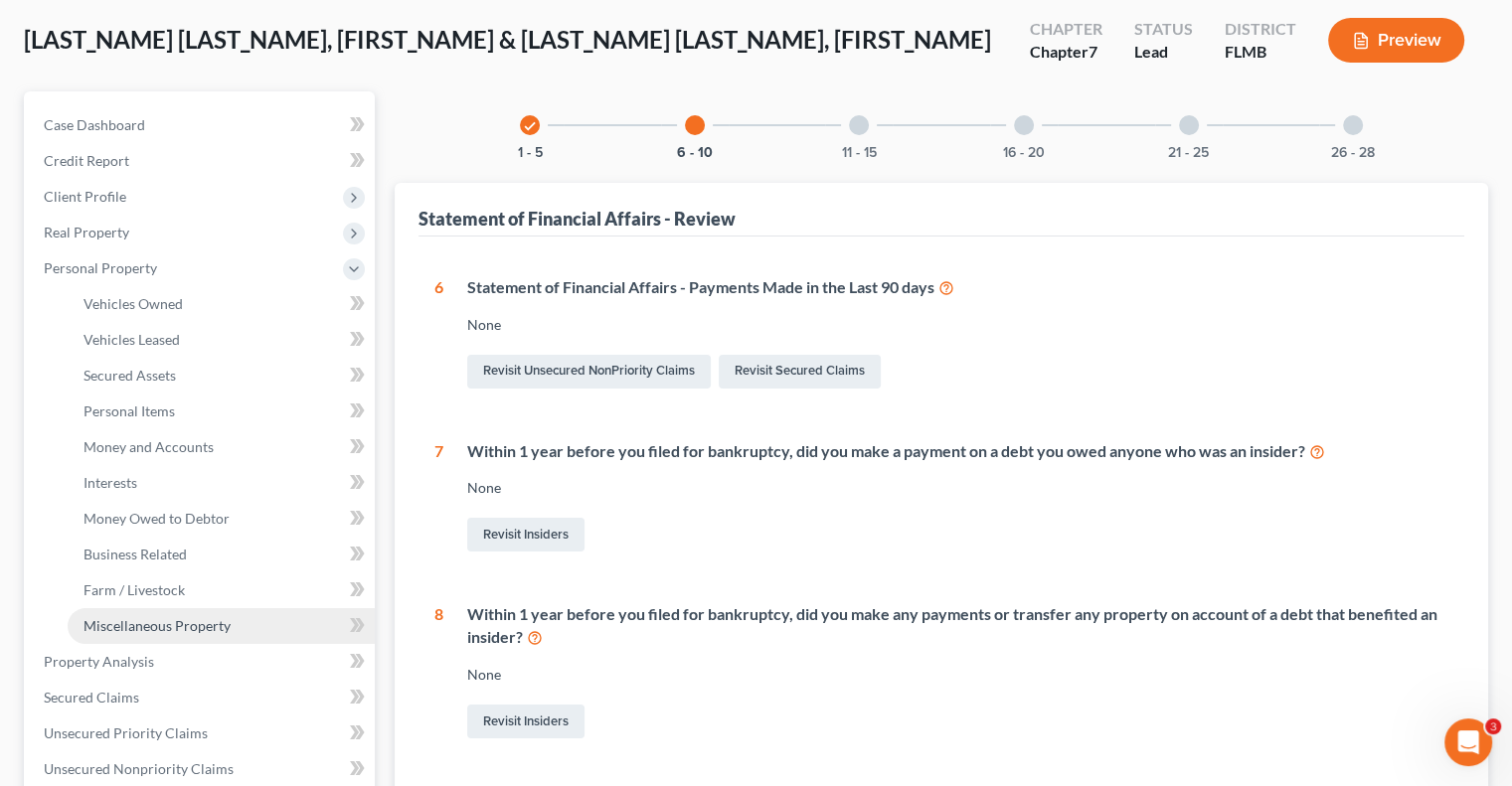 click on "Miscellaneous Property" at bounding box center [157, 625] 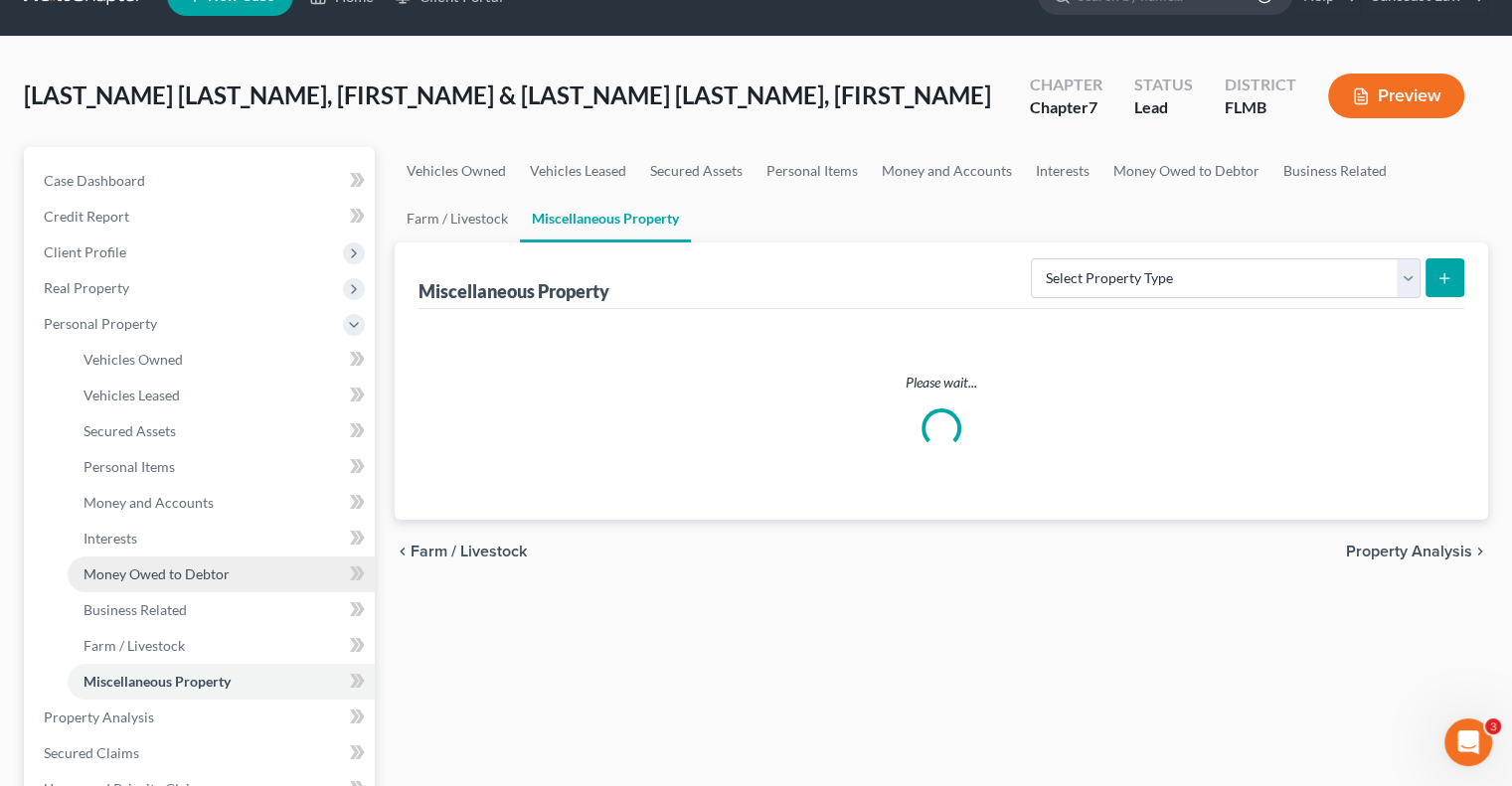 scroll, scrollTop: 0, scrollLeft: 0, axis: both 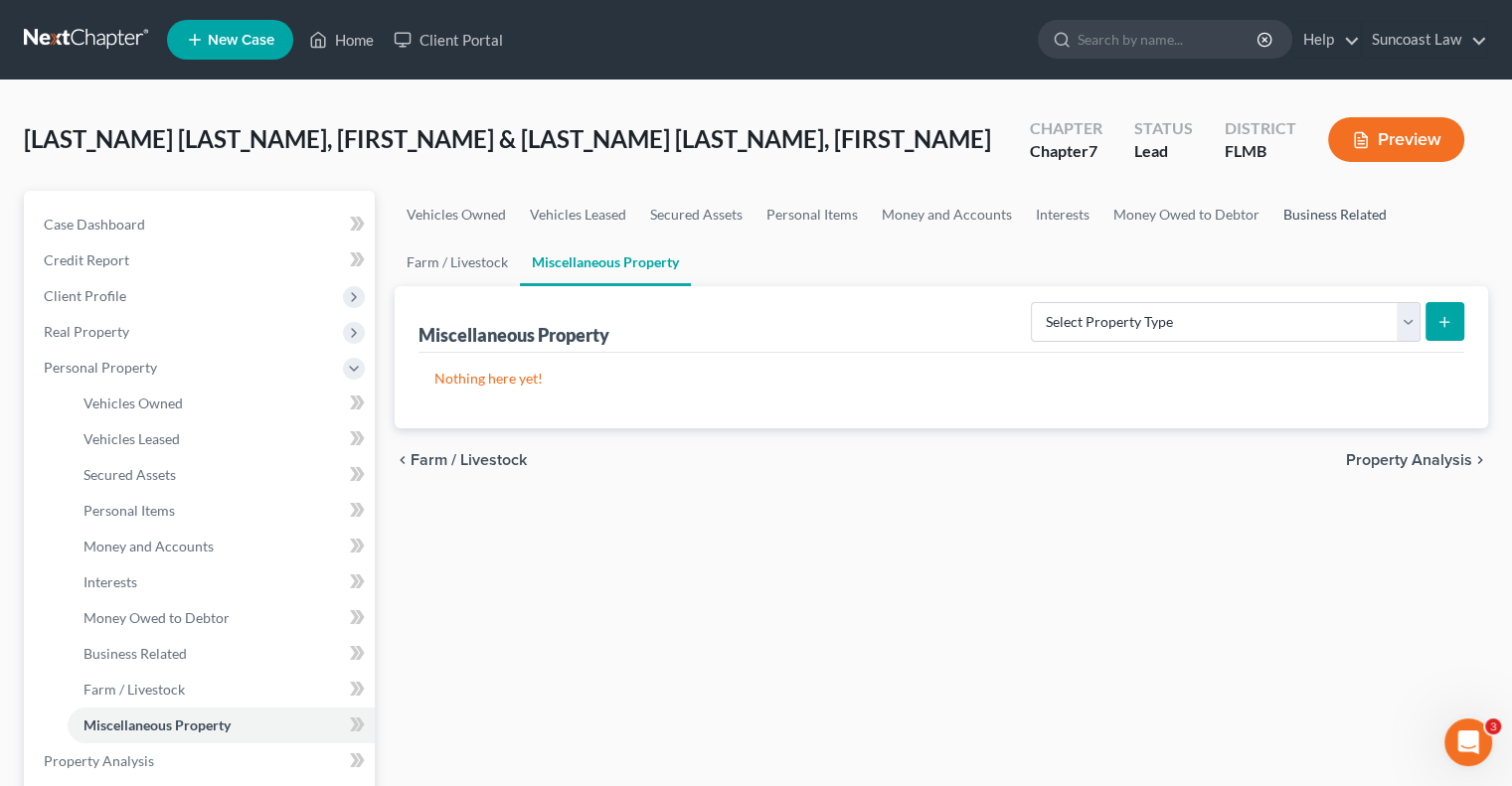 click on "Business Related" at bounding box center [1335, 215] 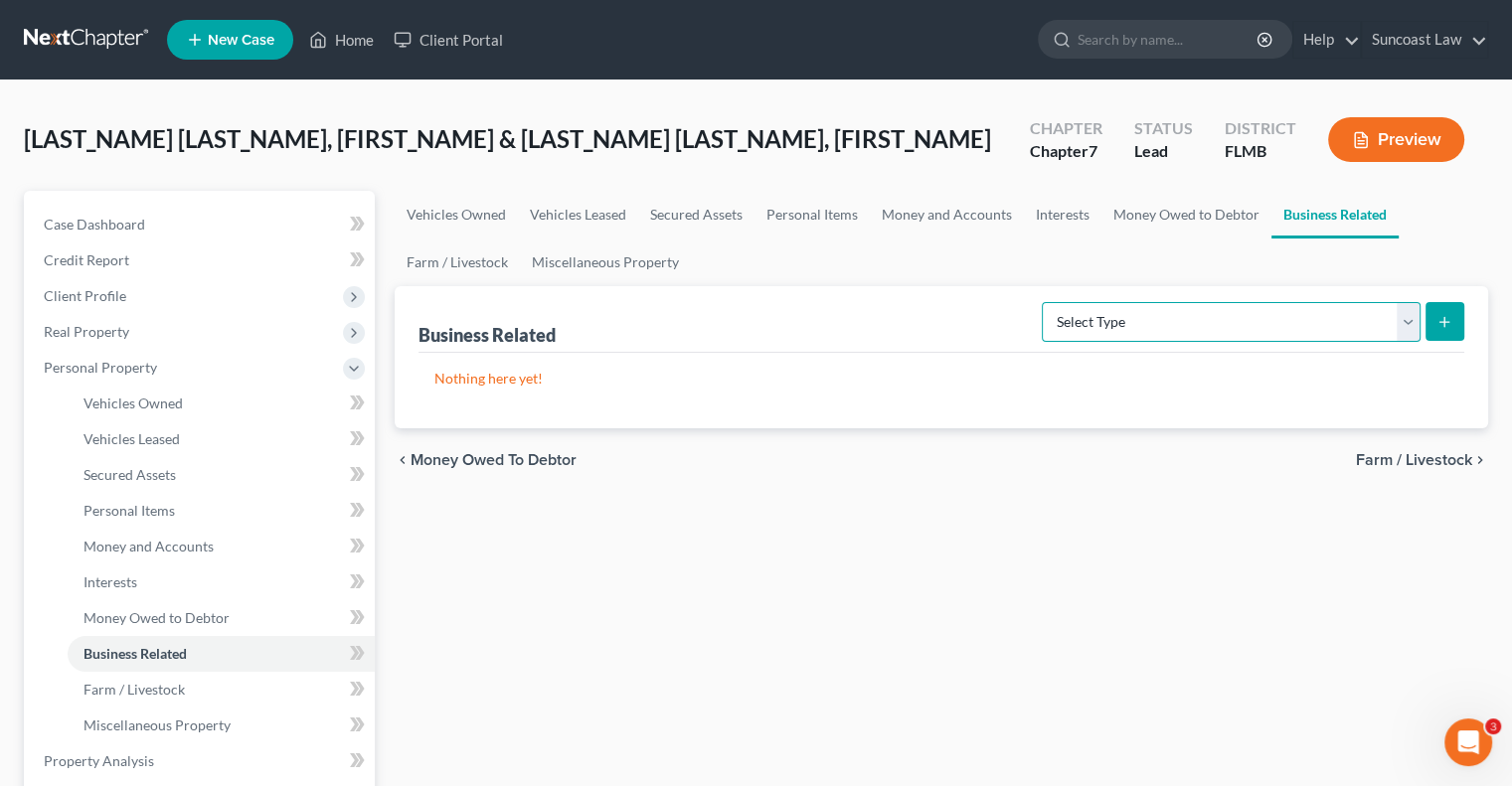 click on "Select Type Customer Lists  (A/B: 43) Franchises  (A/B: 27) Inventory  (A/B: 41) Licenses  (A/B: 27) Machinery  (A/B: 40) Office Equipment, Furnishings, Supplies  (A/B: 39) Other Business Related Property Not Listed  (A/B: 44) Patents, Copyrights, Intellectual Property  (A/B: 26)" at bounding box center [1231, 322] 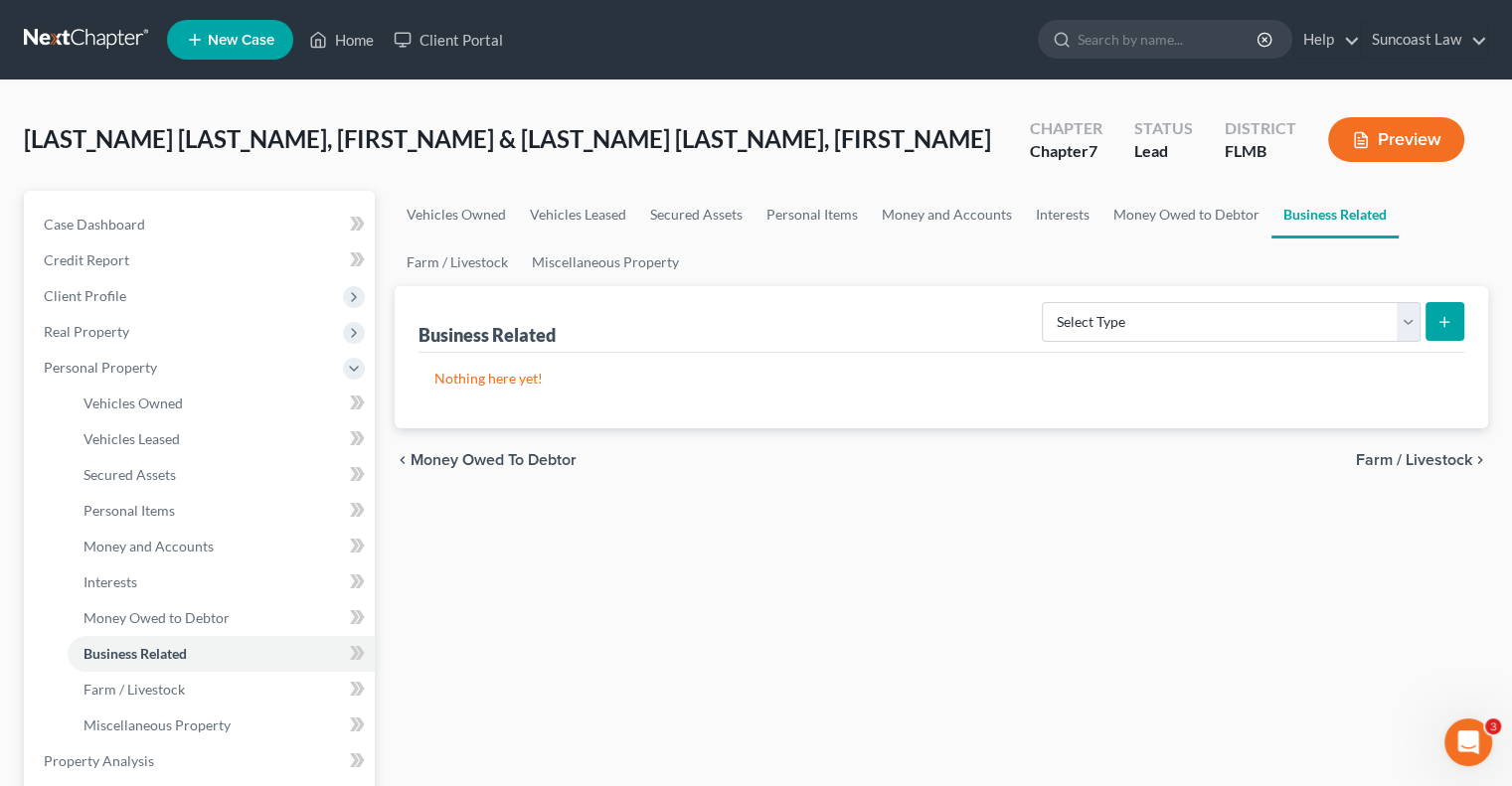 click on "Vehicles Owned
Vehicles Leased
Secured Assets
Personal Items
Money and Accounts
Interests
Money Owed to Debtor
Business Related
Farm / Livestock
Miscellaneous Property
Business Related Select Type Customer Lists  (A/B: 43) Franchises  (A/B: 27) Inventory  (A/B: 41) Licenses  (A/B: 27) Machinery  (A/B: 40) Office Equipment, Furnishings, Supplies  (A/B: 39) Other Business Related Property Not Listed  (A/B: 44) Patents, Copyrights, Intellectual Property  (A/B: 26)
Nothing here yet!
chevron_left
Money Owed to Debtor
Farm / Livestock
chevron_right" at bounding box center (941, 764) 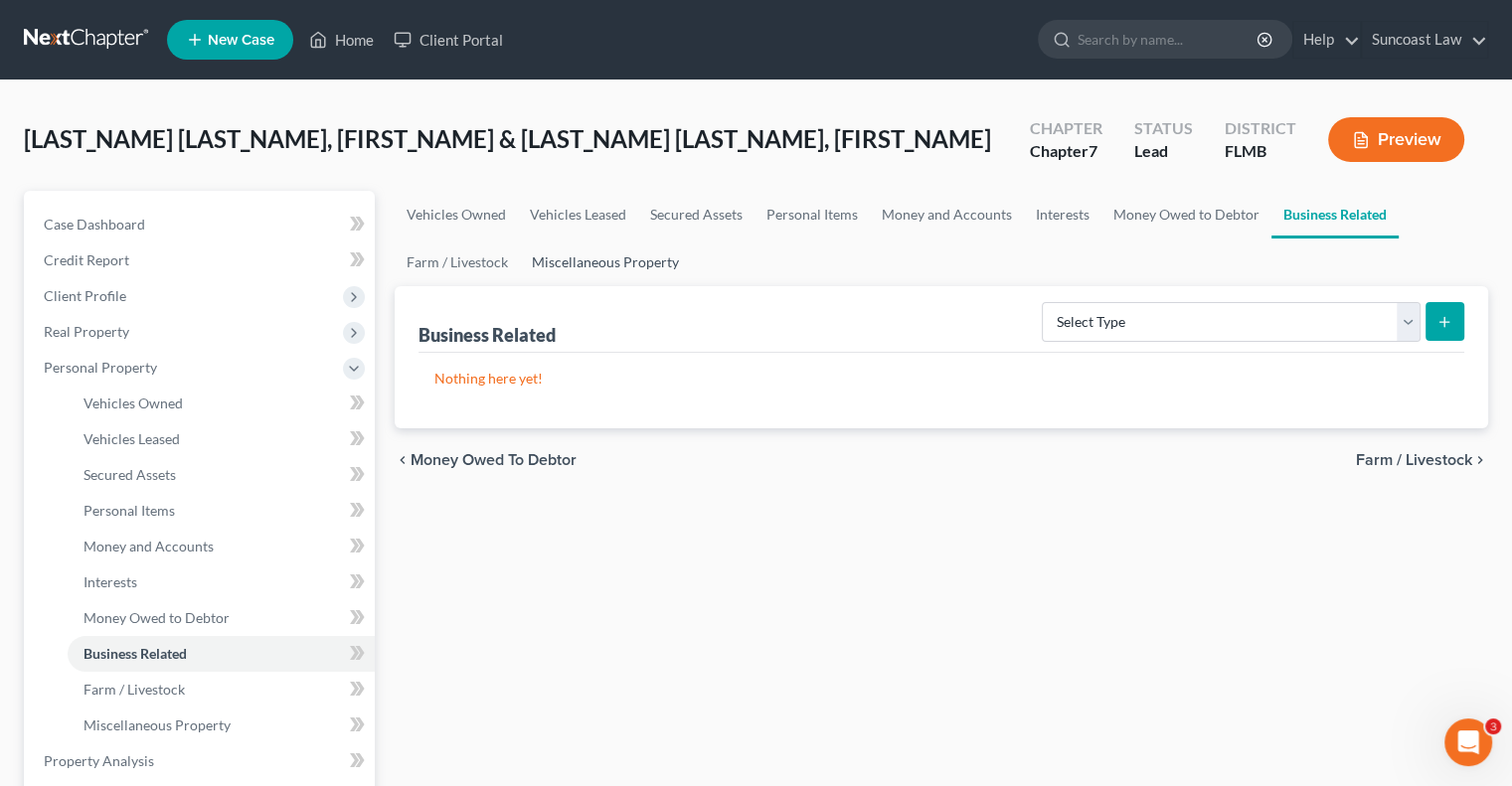 click on "Miscellaneous Property" at bounding box center [605, 262] 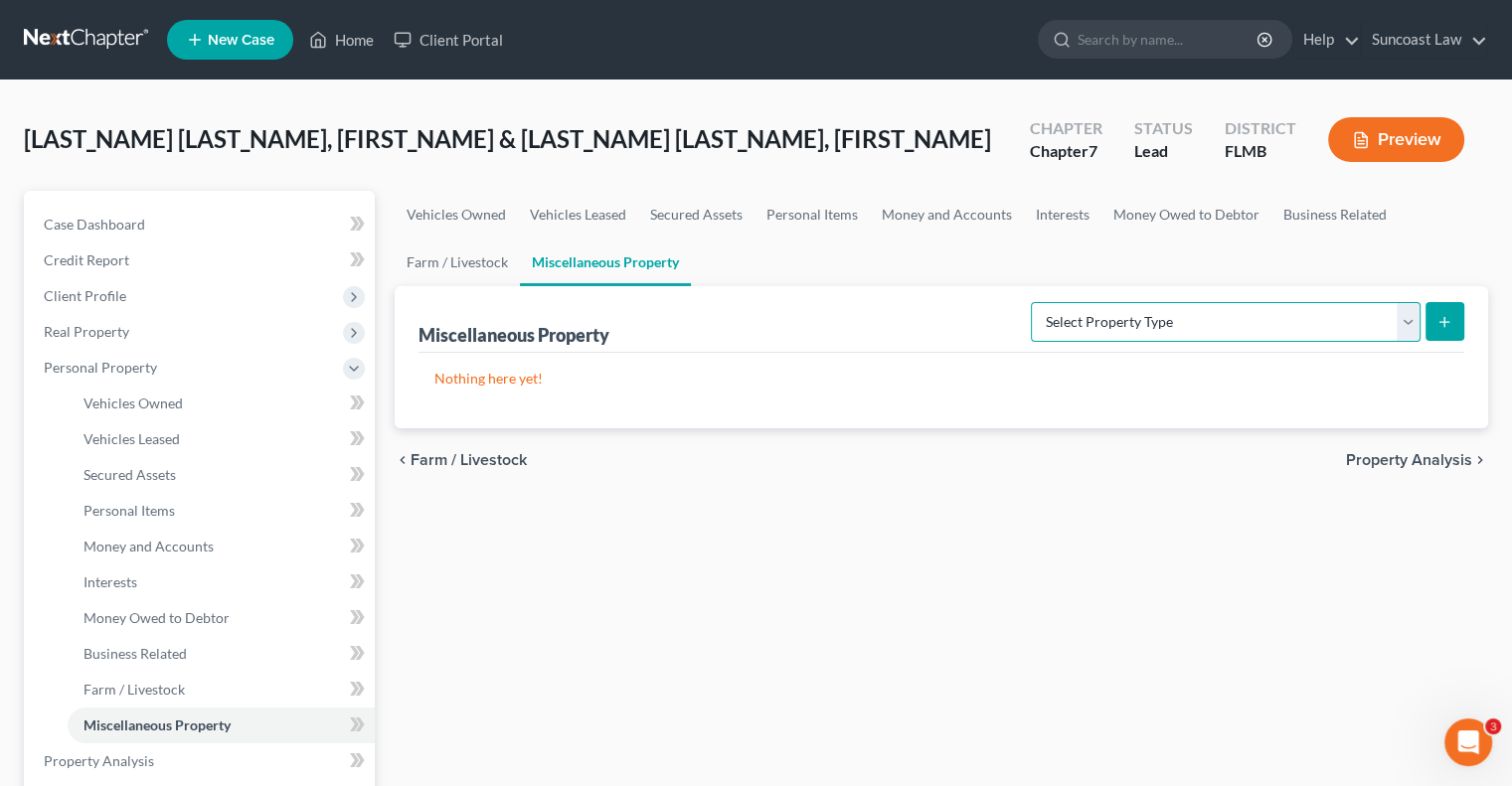 click on "Select Property Type Assigned for Creditor Benefit Within 1 Year (SOFA: 12) Holding for Another (SOFA: 23) Not Yet Listed (A/B 53) Stored Within 1 Year (SOFA: 22, Optional A/B: 6) Transferred (SOFA 18, 19)" at bounding box center [1226, 322] 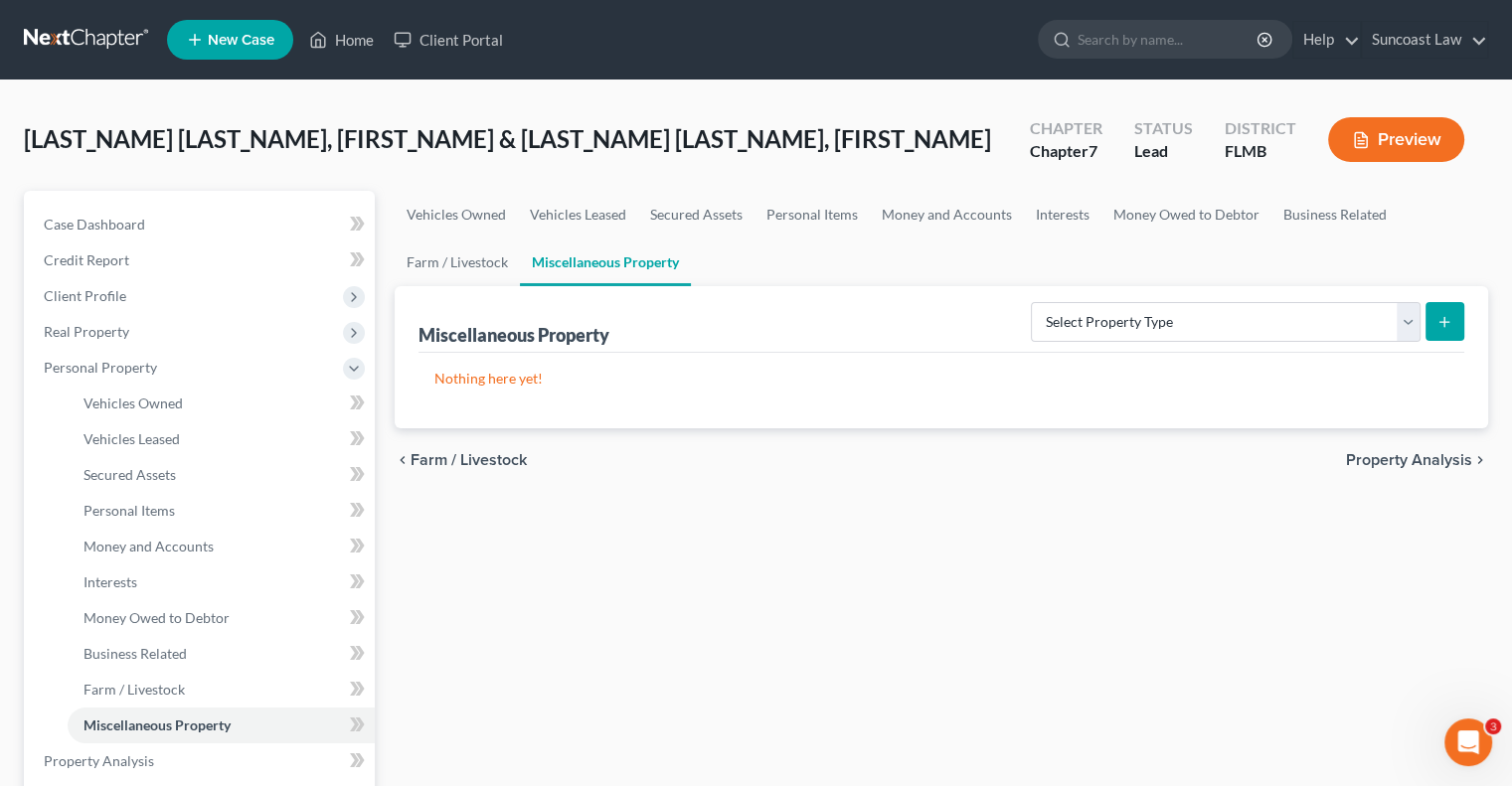 click on "Vehicles Owned
Vehicles Leased
Secured Assets
Personal Items
Money and Accounts
Interests
Money Owed to Debtor
Business Related
Farm / Livestock
Miscellaneous Property
Miscellaneous Property Select Property Type Assigned for Creditor Benefit Within 1 Year (SOFA: 12) Holding for Another (SOFA: 23) Not Yet Listed (A/B 53) Stored Within 1 Year (SOFA: 22, Optional A/B: 6) Transferred (SOFA 18, 19)
Nothing here yet!
chevron_left
Farm / Livestock
Property Analysis
chevron_right" at bounding box center [941, 764] 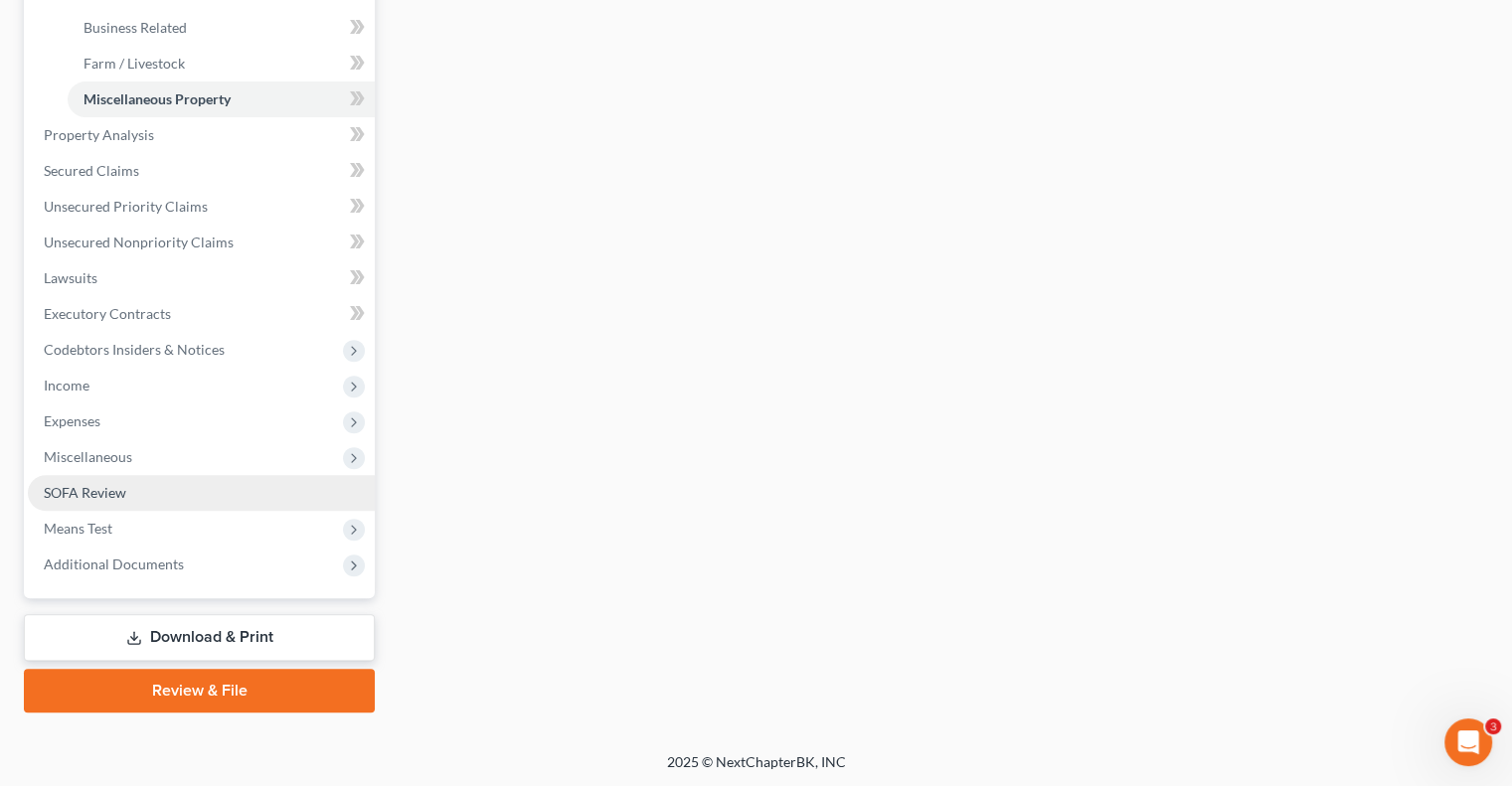 click on "SOFA Review" at bounding box center (84, 492) 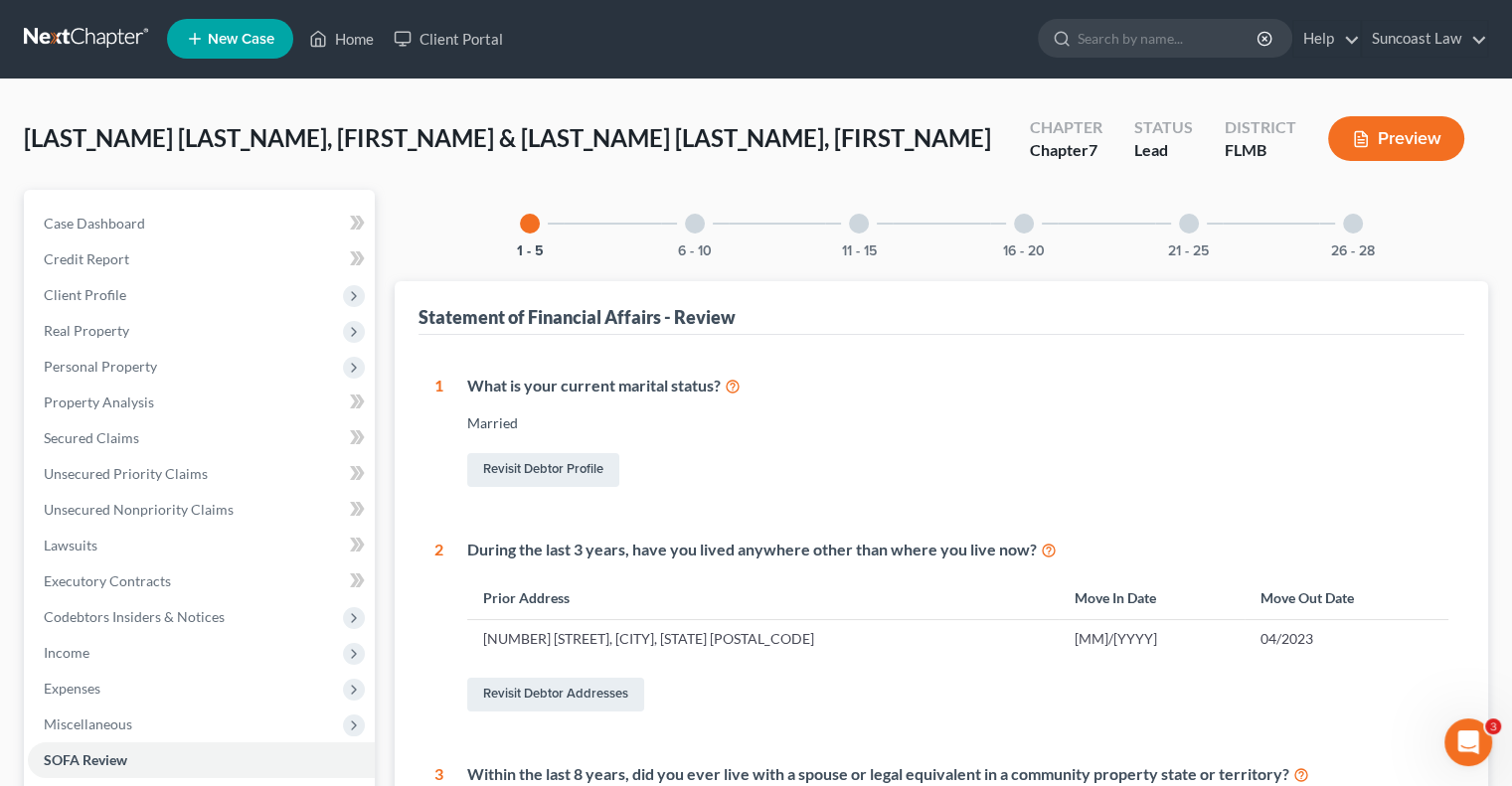 scroll, scrollTop: 0, scrollLeft: 0, axis: both 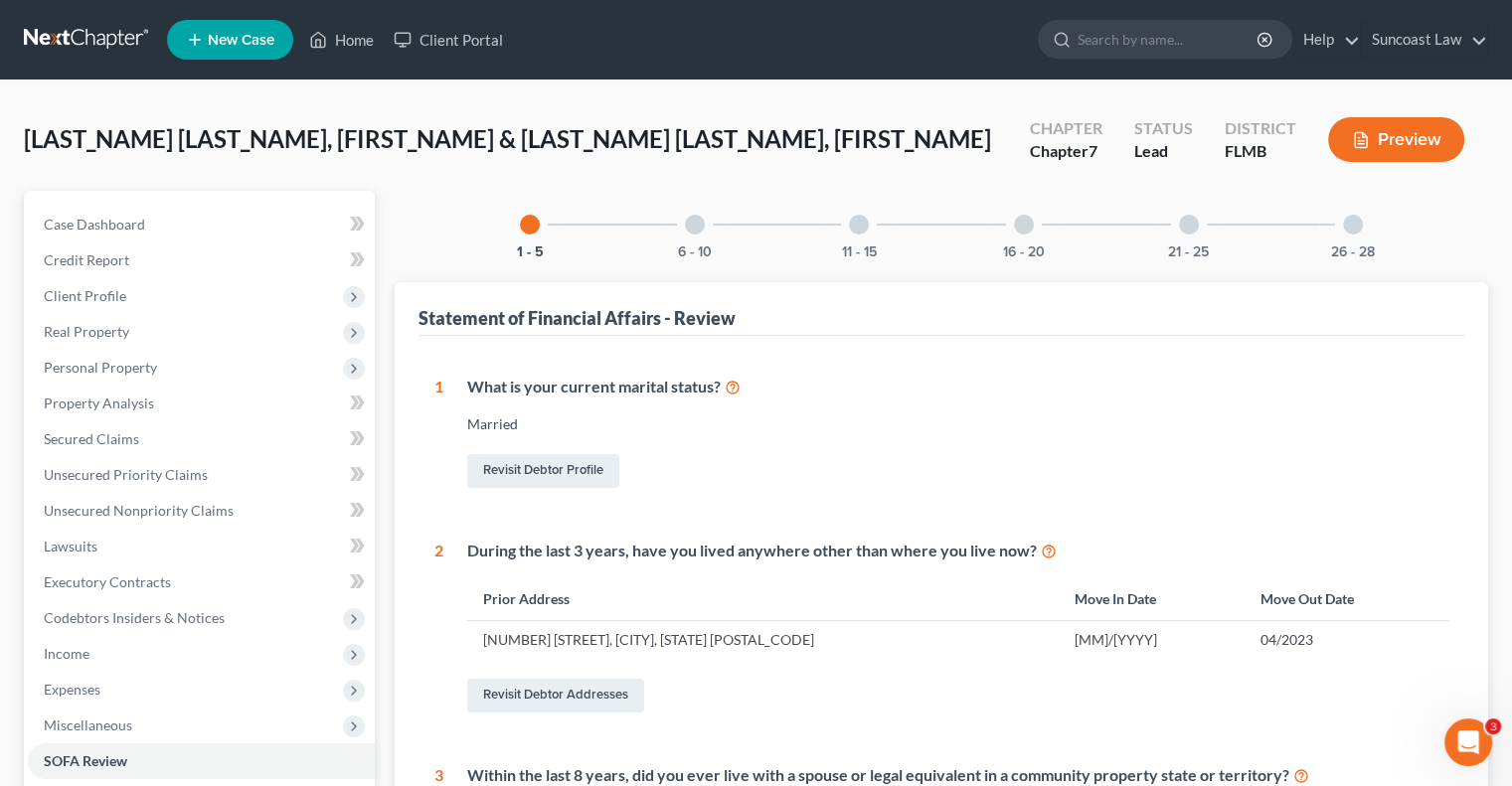 click at bounding box center (1189, 225) 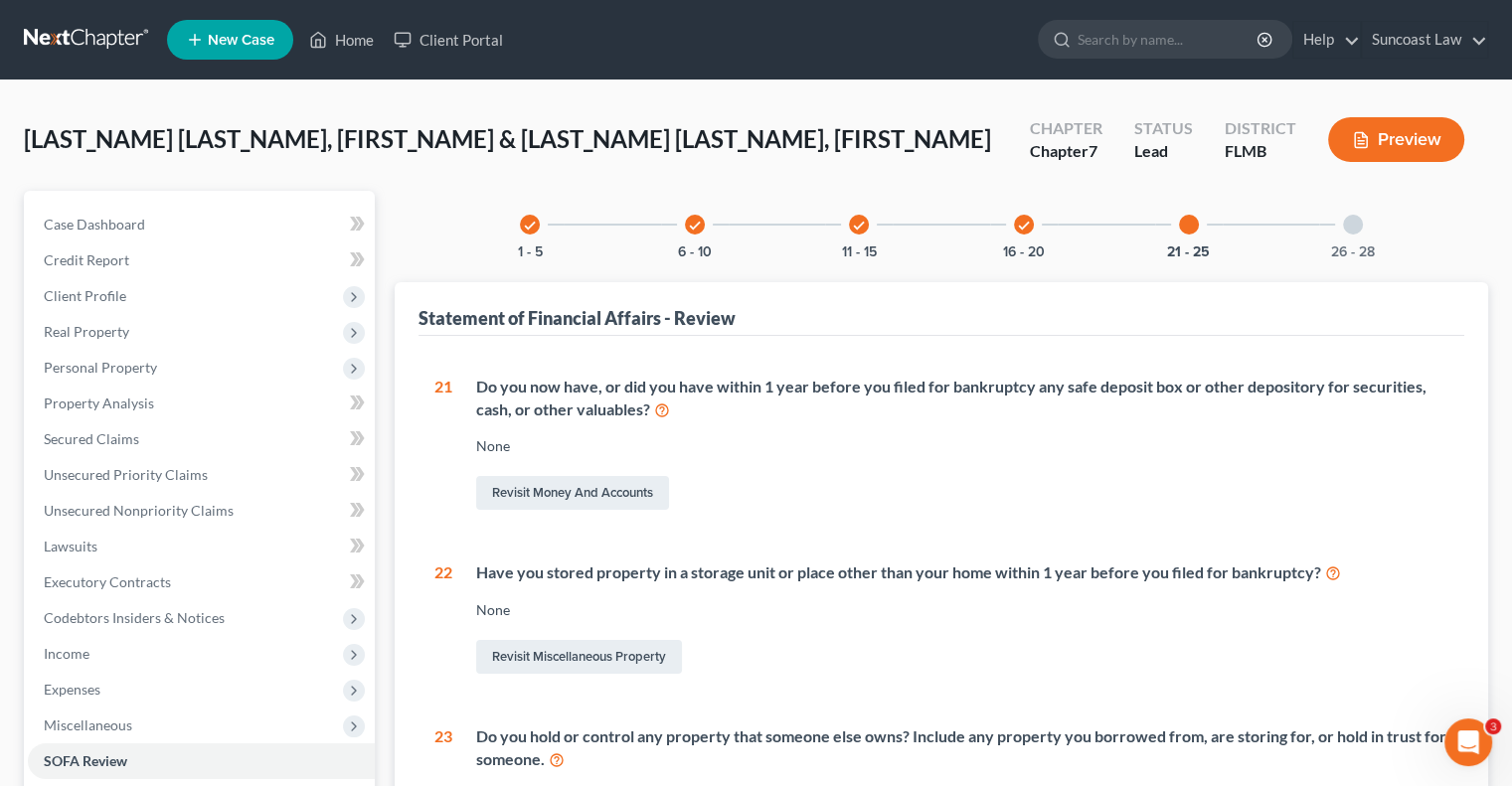 click at bounding box center [1353, 225] 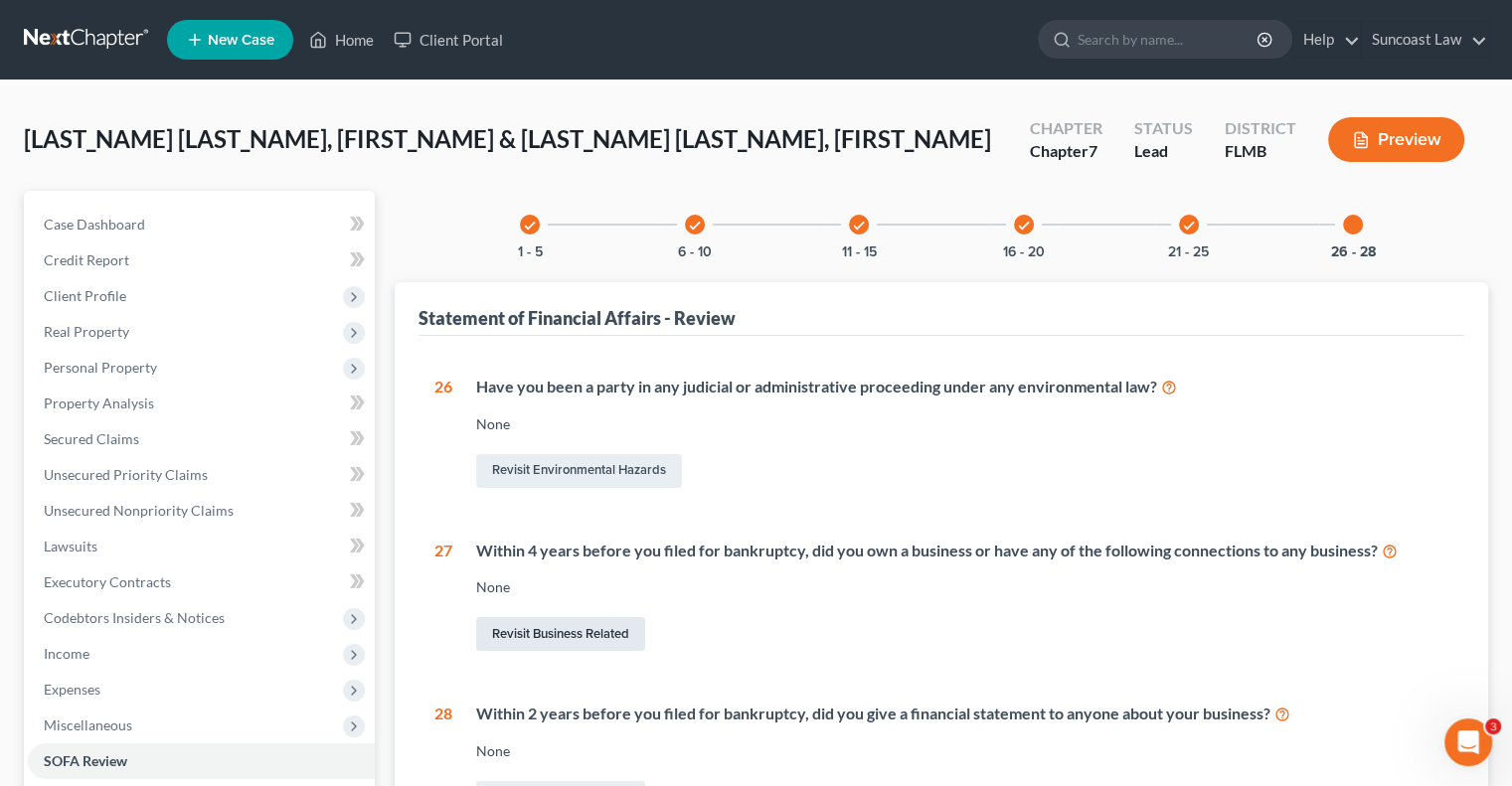 click on "Revisit Business Related" at bounding box center [561, 634] 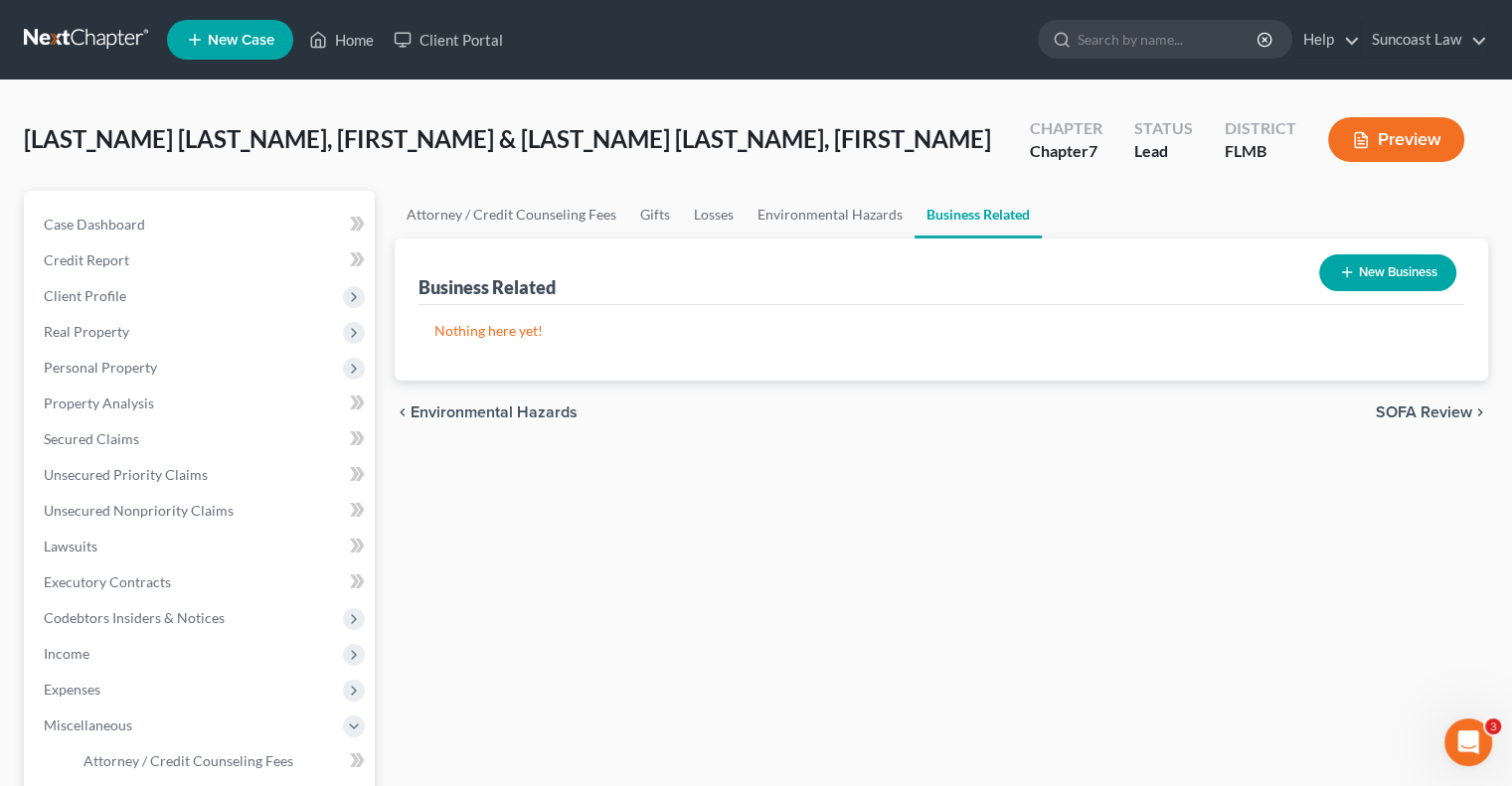 click on "New Business" at bounding box center [1388, 272] 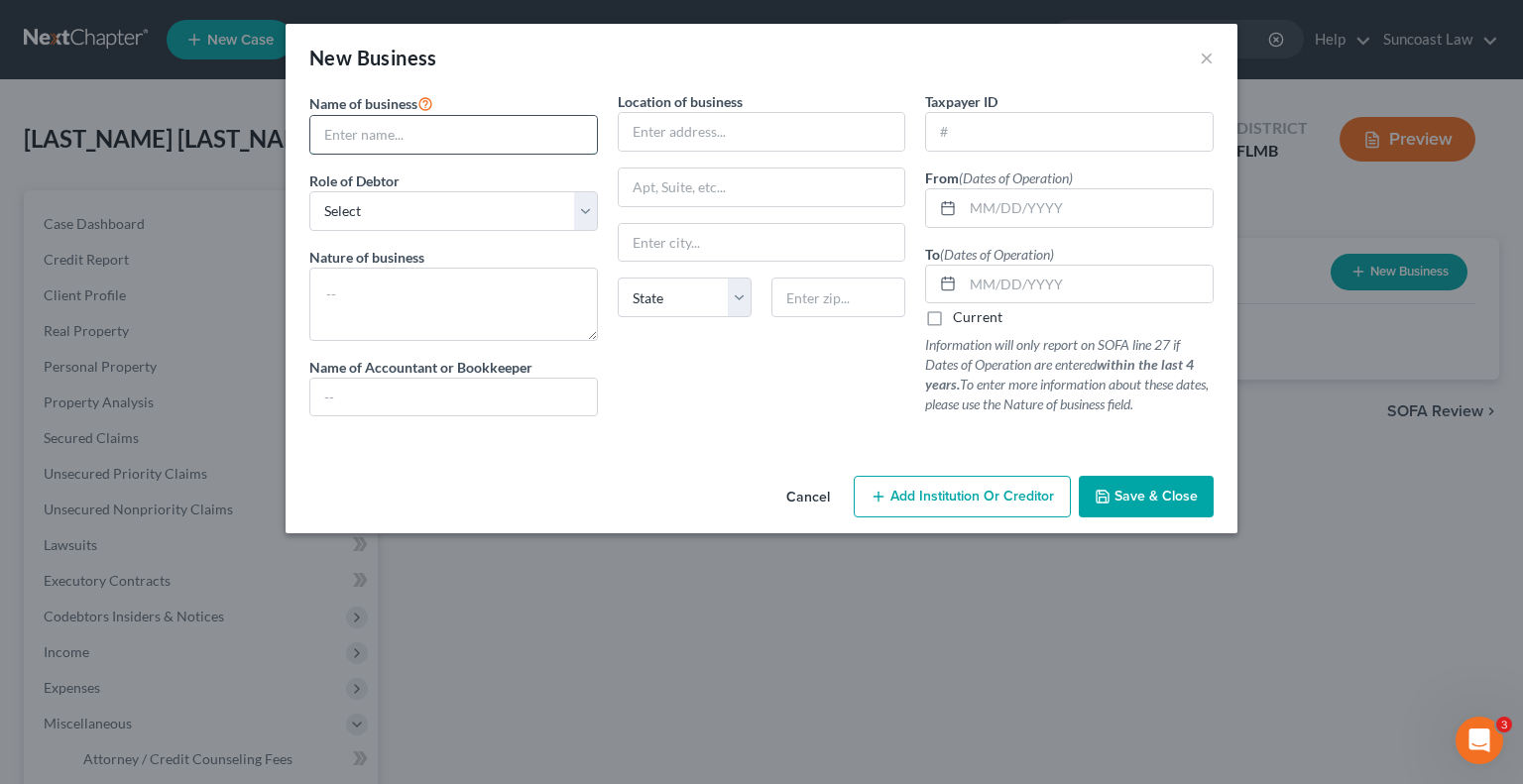 click at bounding box center (453, 135) 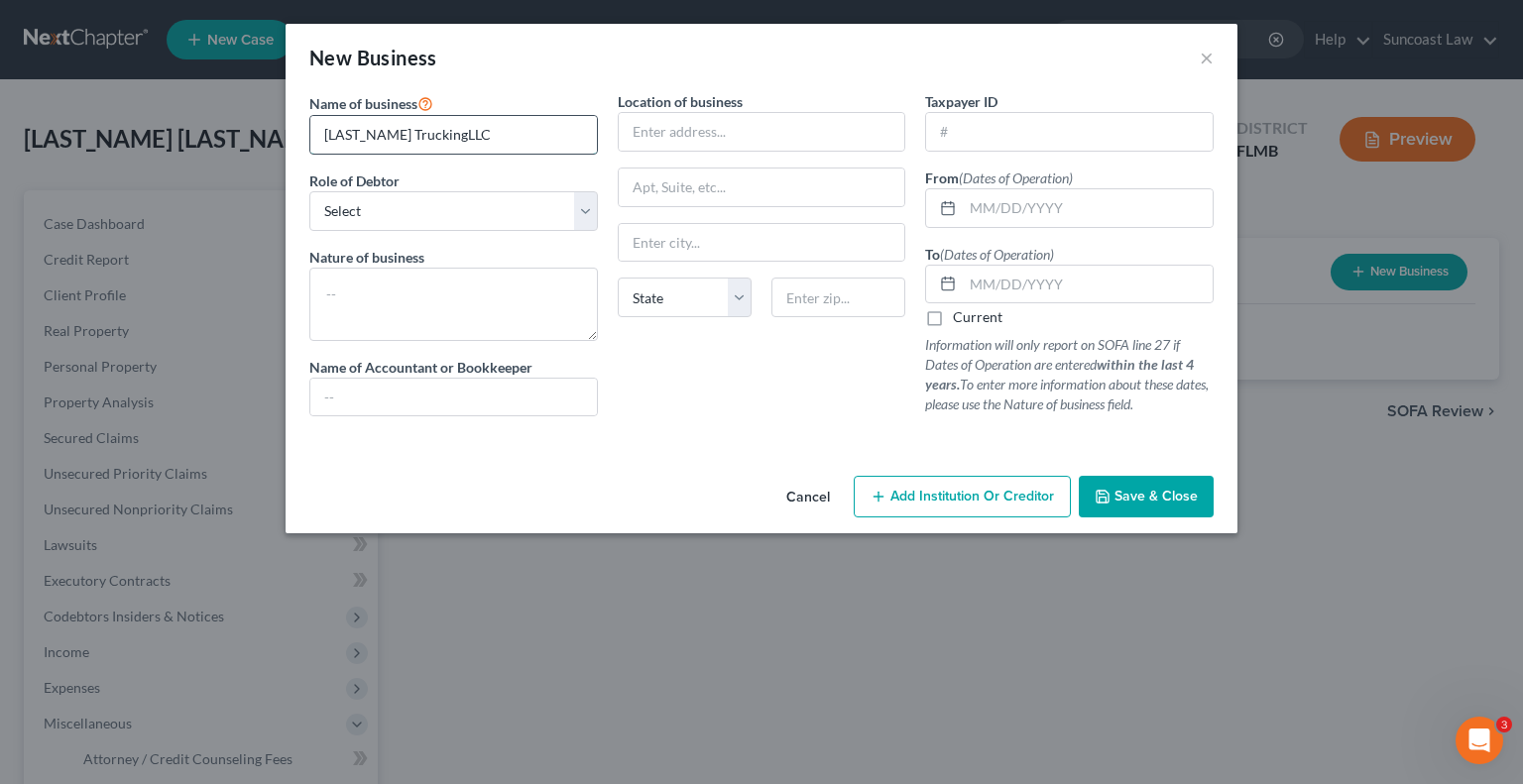 click on "[LAST_NAME] TruckingLLC" at bounding box center [453, 135] 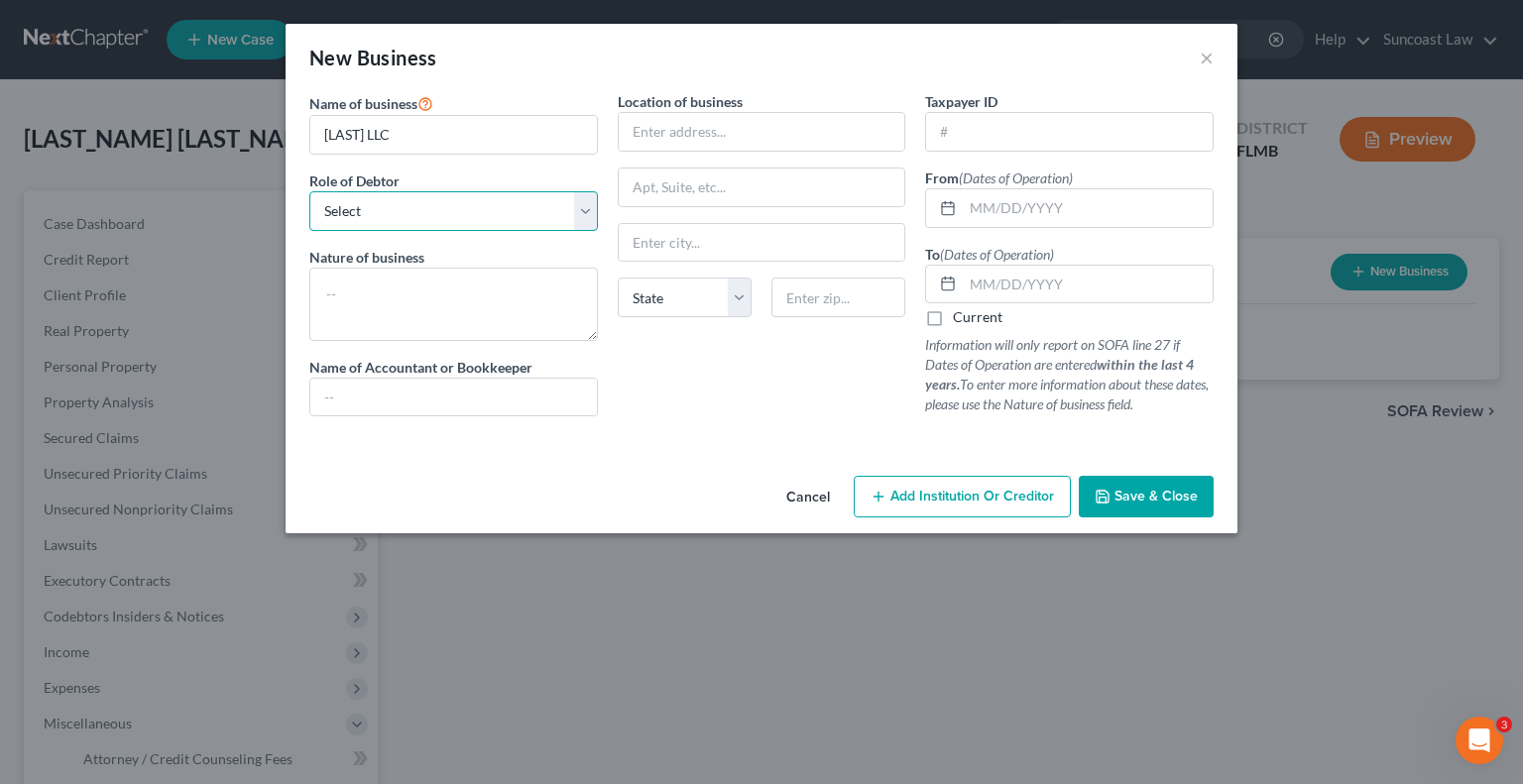 click on "Select A member of a limited liability company (LLC) or limited liability partnership (LLP) An officer, director, or managing executive of a corporation An owner of at least 5% of the voting or equity securities of a corporation A partner in a partnership A sole proprietor or self-employed in a trade, profession, or other activity, either full-time or part-time" at bounding box center (453, 211) 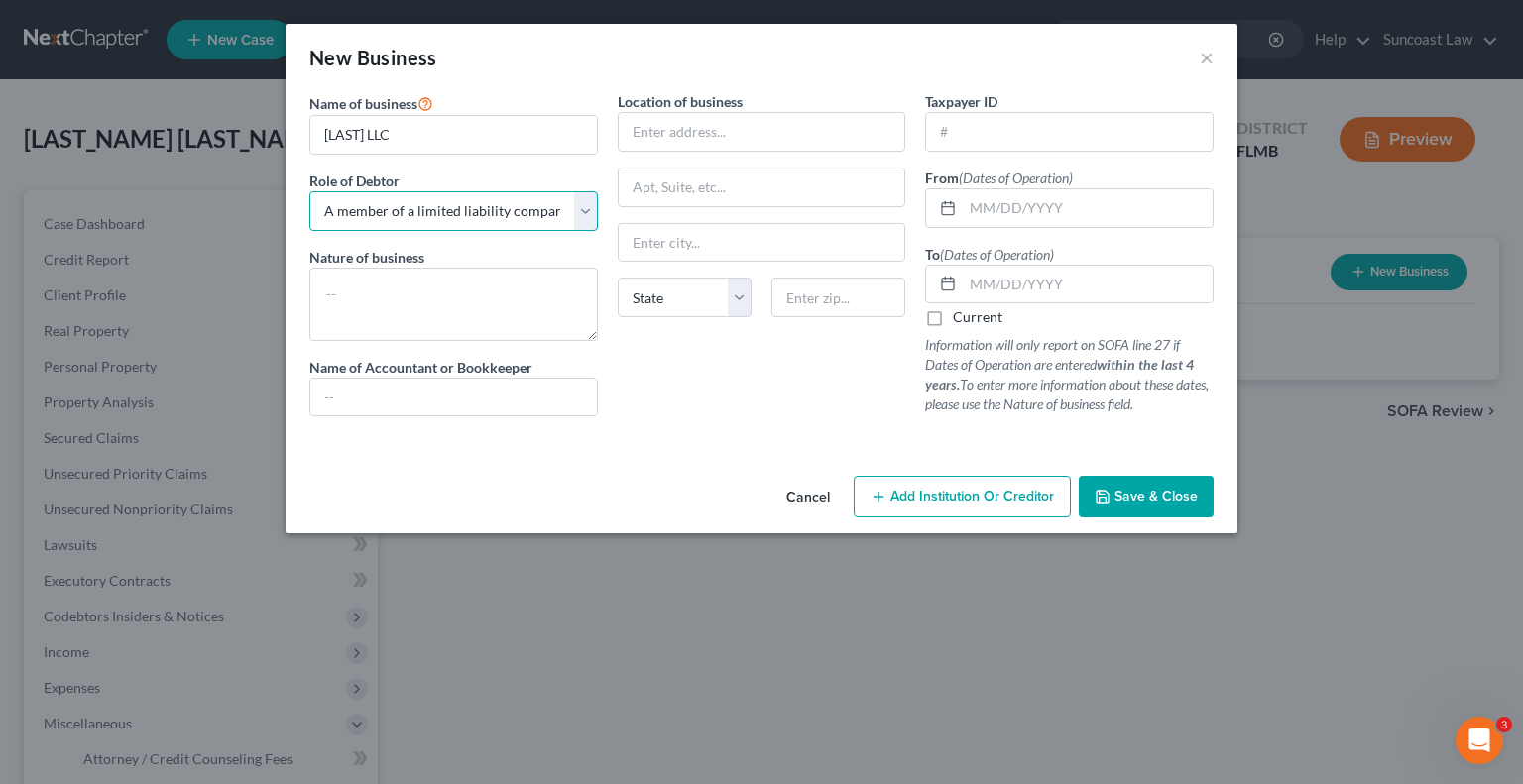 click on "Select A member of a limited liability company (LLC) or limited liability partnership (LLP) An officer, director, or managing executive of a corporation An owner of at least 5% of the voting or equity securities of a corporation A partner in a partnership A sole proprietor or self-employed in a trade, profession, or other activity, either full-time or part-time" at bounding box center [453, 211] 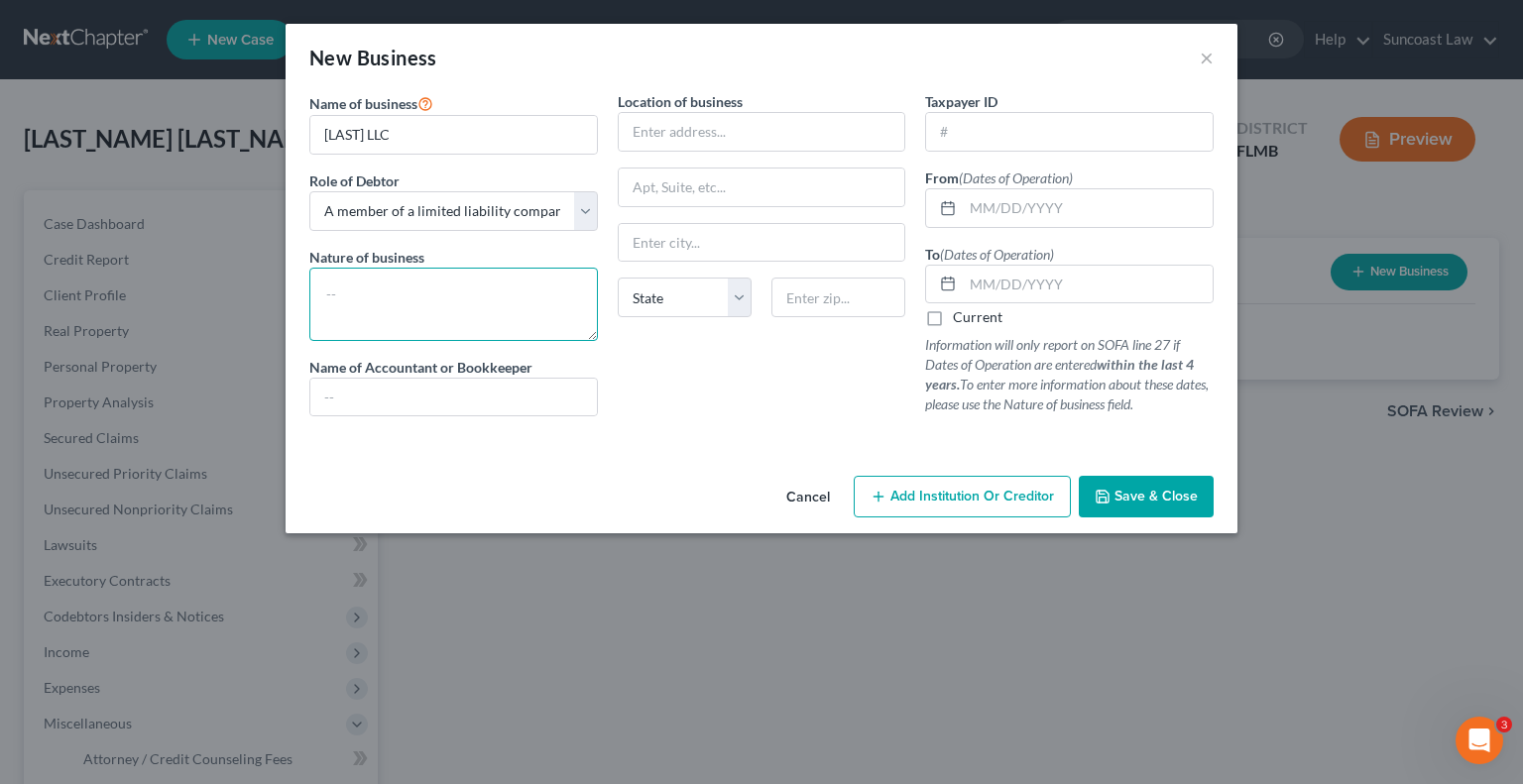 click at bounding box center (453, 304) 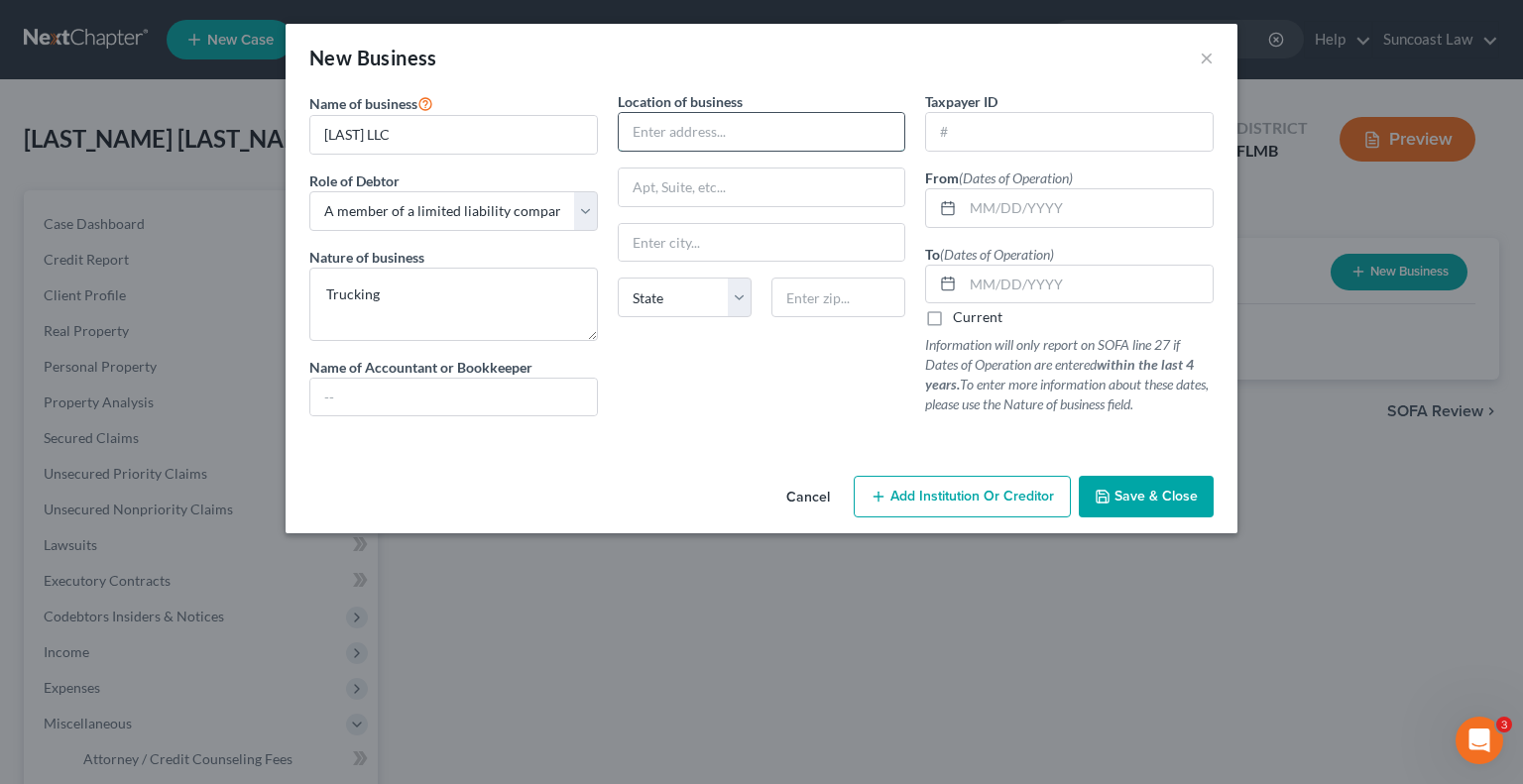click at bounding box center [762, 132] 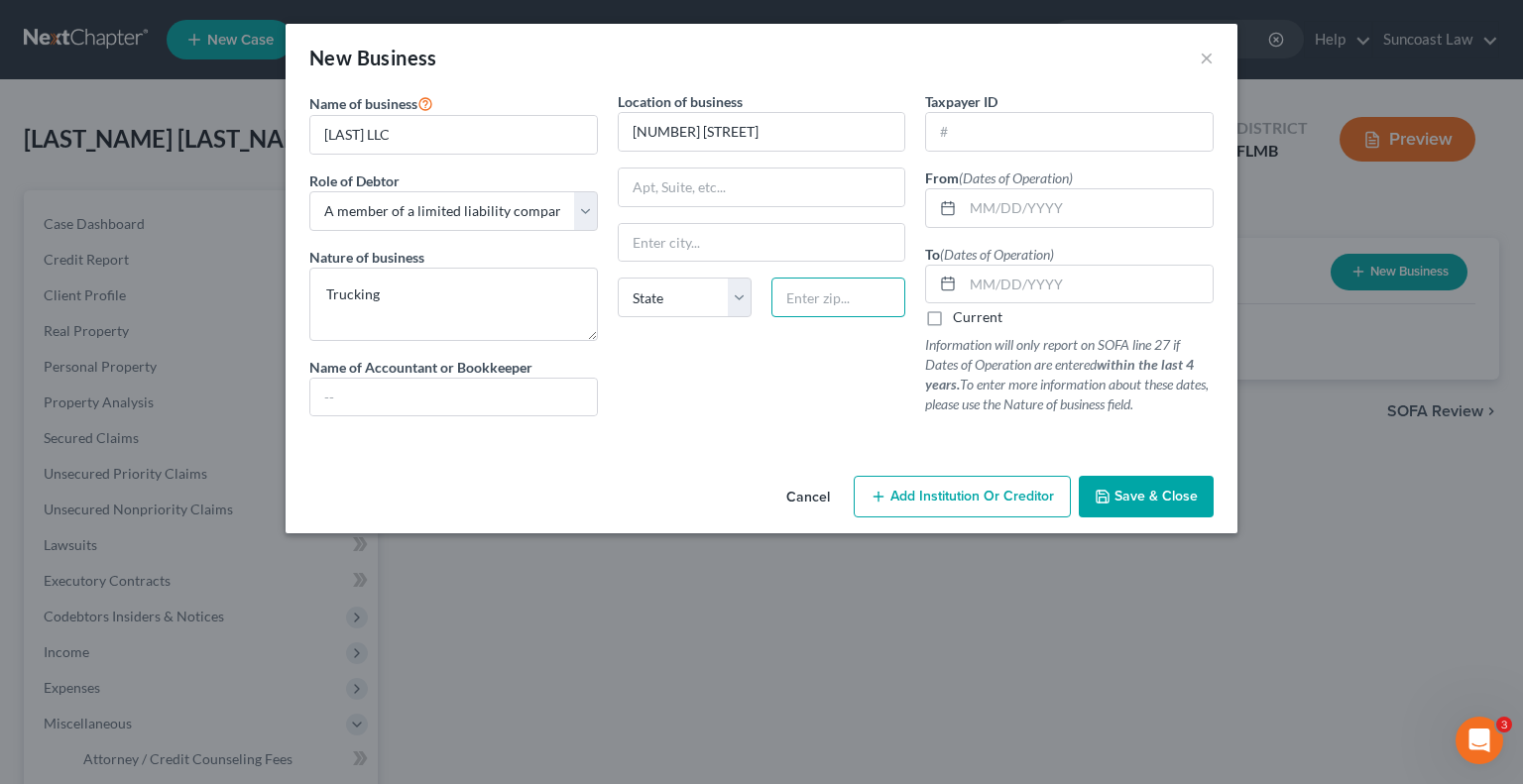 click at bounding box center [838, 297] 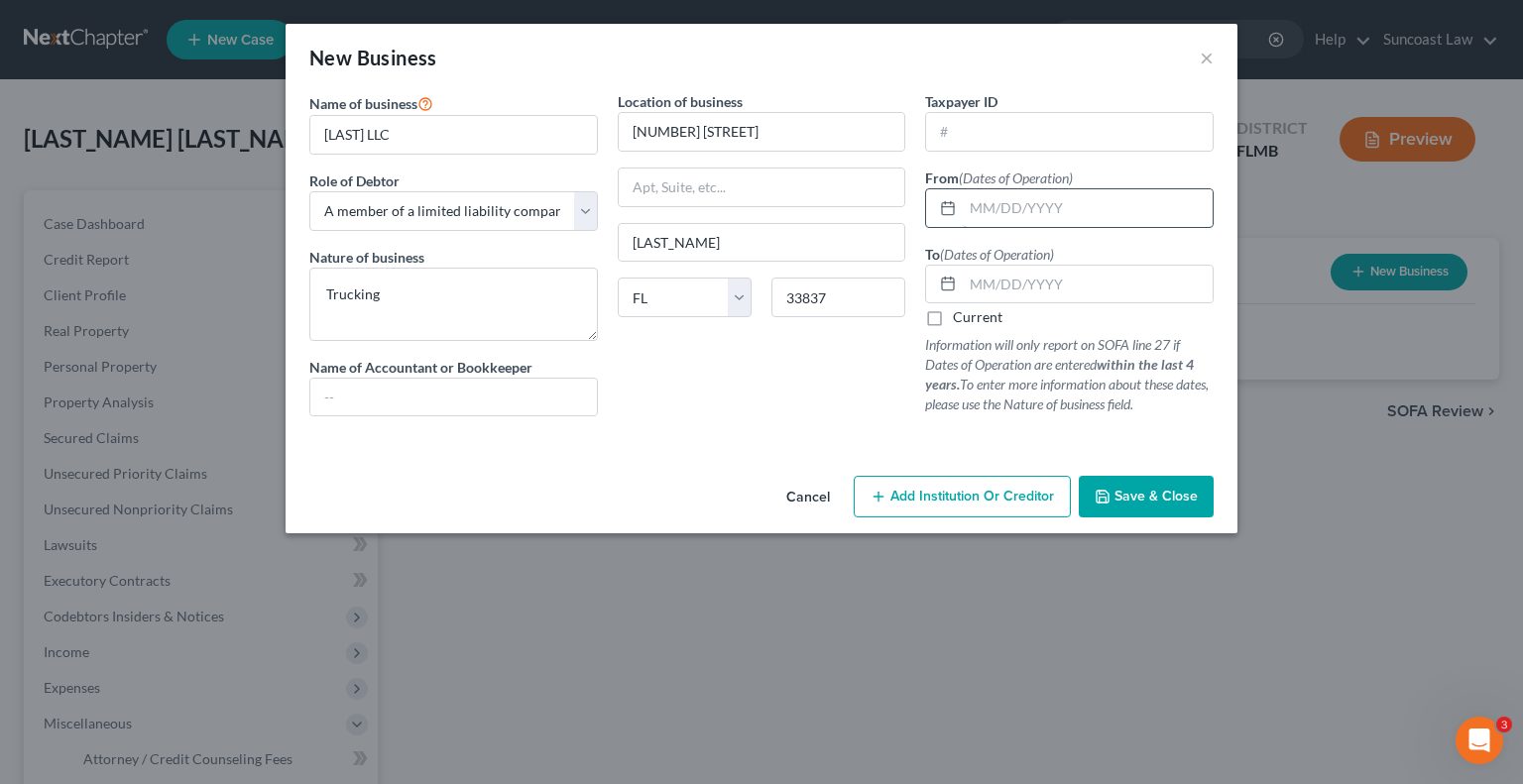 click at bounding box center (1088, 208) 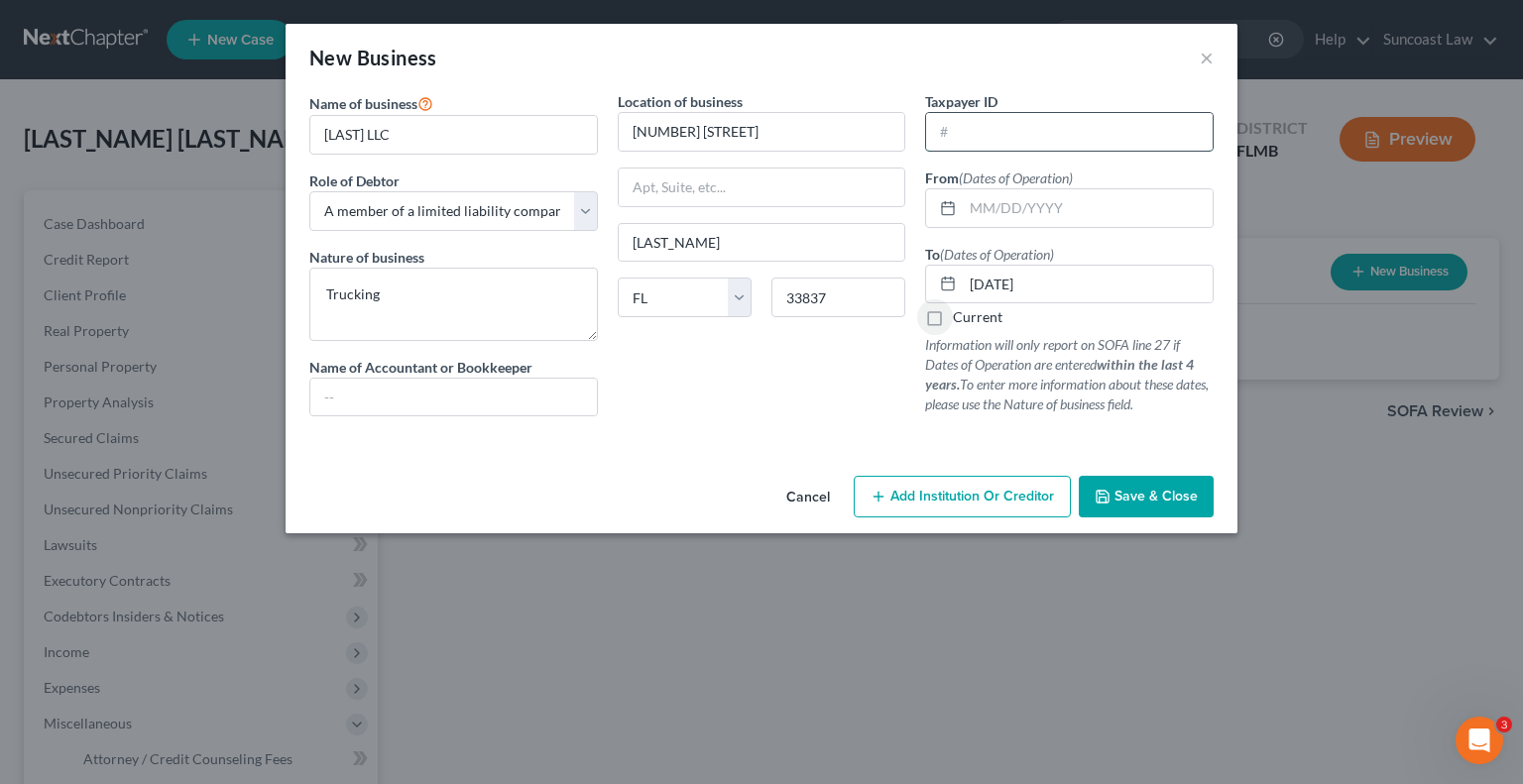drag, startPoint x: 1074, startPoint y: 129, endPoint x: 1083, endPoint y: 114, distance: 17.492856 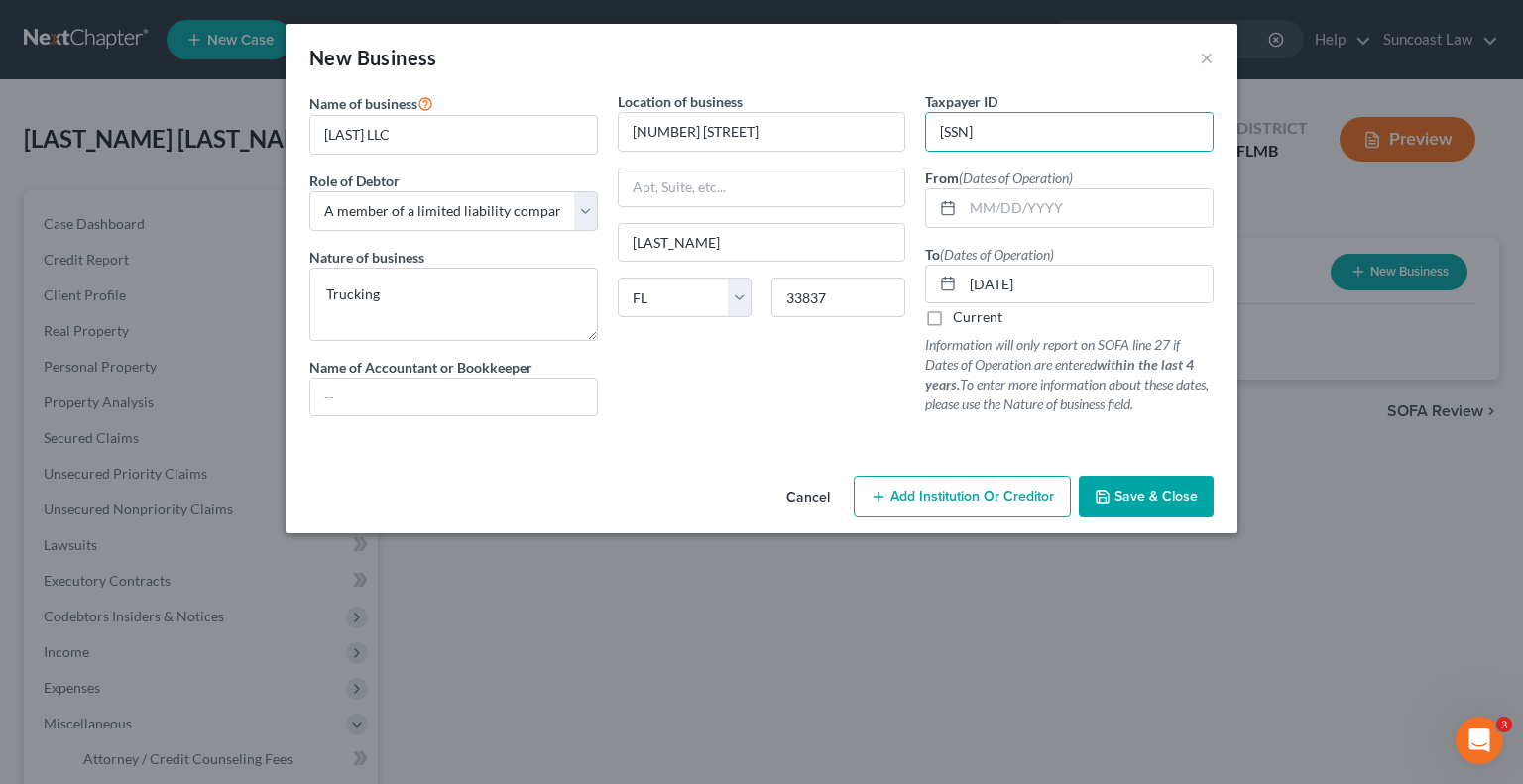 click on "Save & Close" at bounding box center (1156, 496) 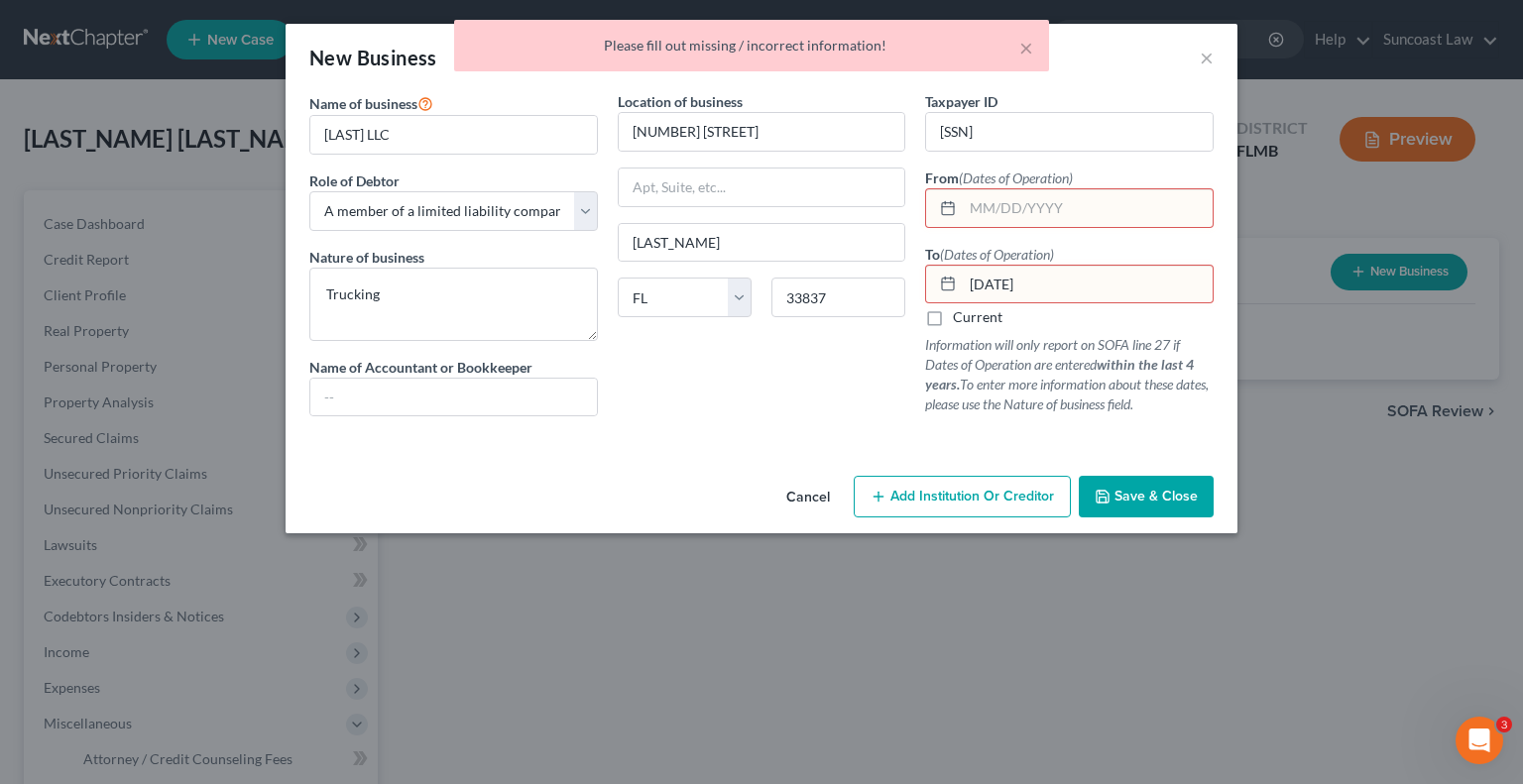 click on "New Unsecured Nonpriority Claim  × Creditor *    Credit Control                      [NUMBER] [STREET] [CITY] State [STATE] [POSTAL_CODE] Save As Common Creditor Omit claim from Schedule E/F and Creditor Matrix Omit from Creditor Matrix
Account Number
[ACCOUNT_NUMBER]
Full Account Number
Date Incurred         Last Payment Date         Unknown Balance
$
Balance Unknown
Balance Undetermined
$
Balance Unknown
Monthly Payment 0.00 $ Consideration Select Cable / Satellite Services Collection Agency Credit Card Debt Debt Counseling / Attorneys Deficiency Balance Domestic Support Obligations Home / Car Repairs Income Taxes Judgment Liens Medical Services Monies Loaned / Advanced Mortgage Obligation To Pensions Other $" at bounding box center [1088, 208] 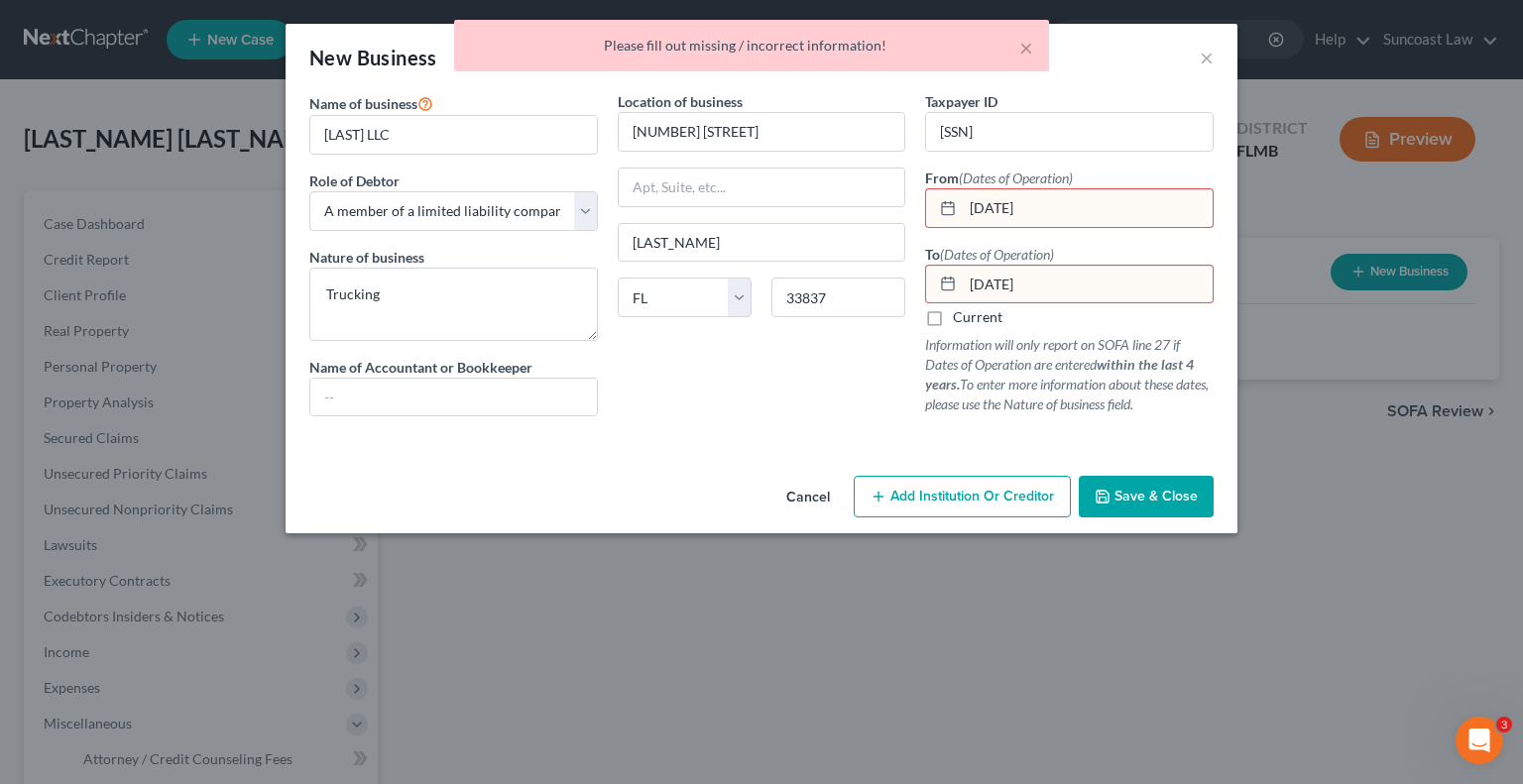 click on "[DATE]" at bounding box center [1088, 284] 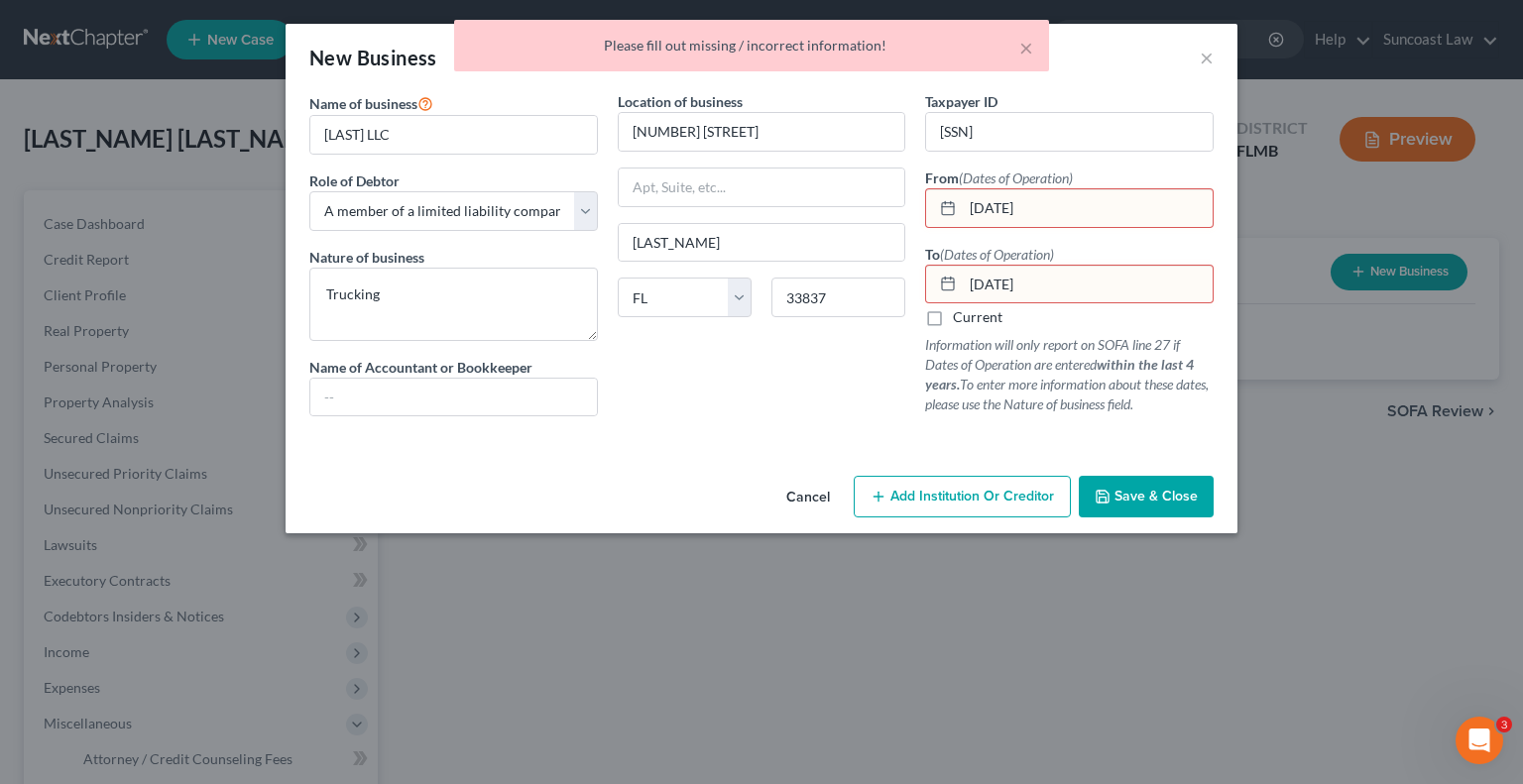 click on "Save & Close" at bounding box center (1156, 496) 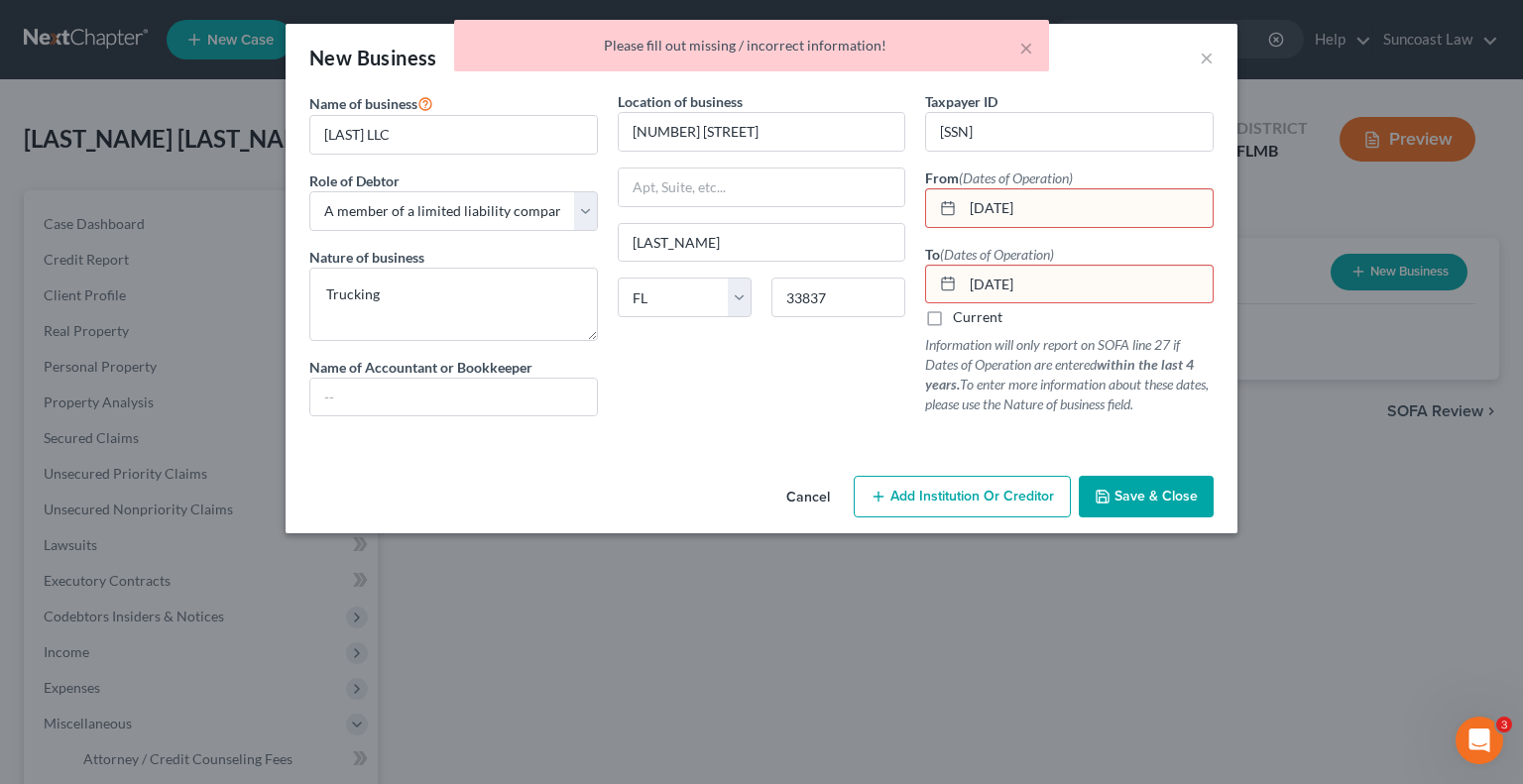 click on "[DATE]" at bounding box center [1088, 208] 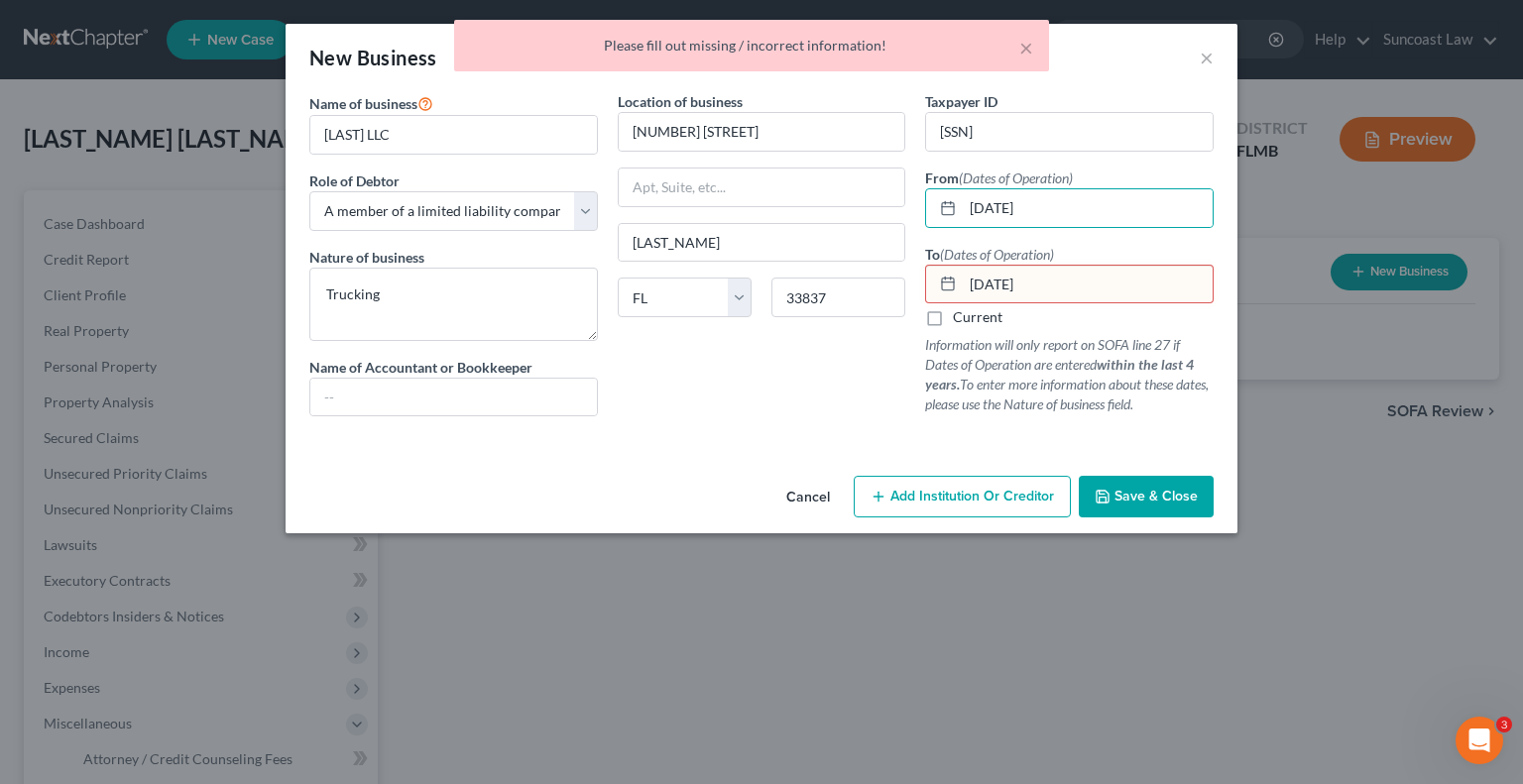 click on "[DATE]" at bounding box center (1088, 284) 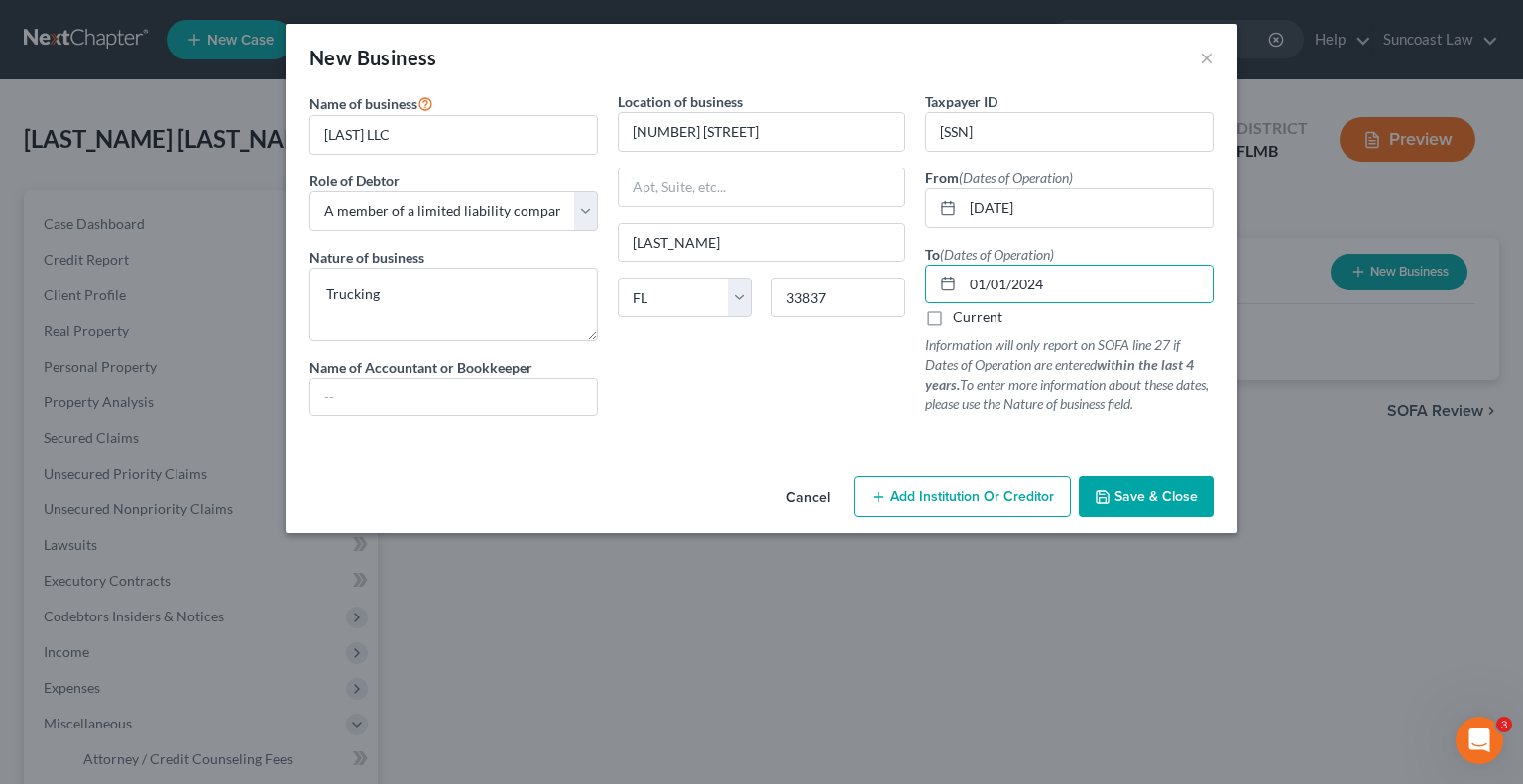 click on "Save & Close" at bounding box center [1156, 496] 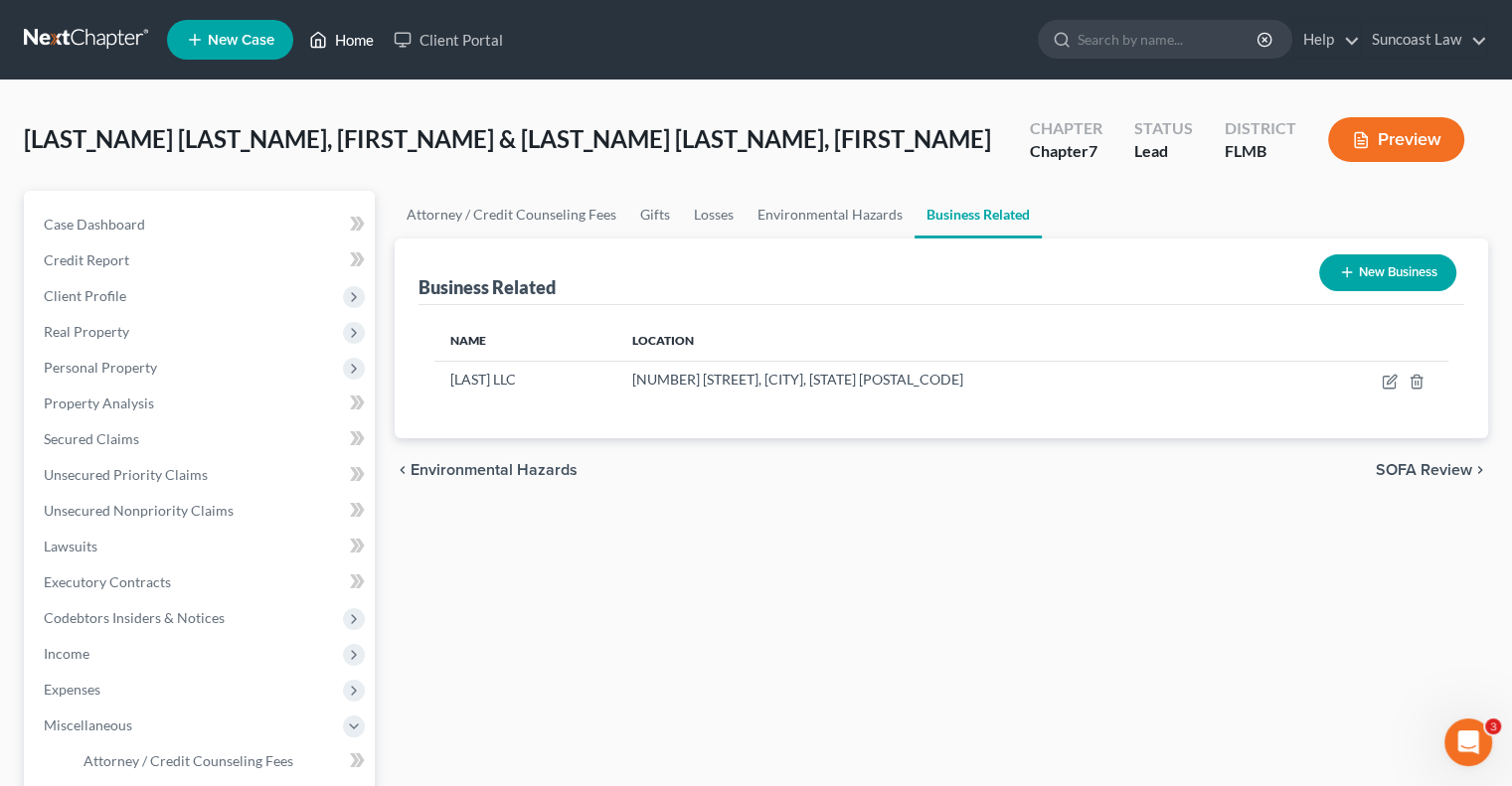 click on "Home" at bounding box center (341, 40) 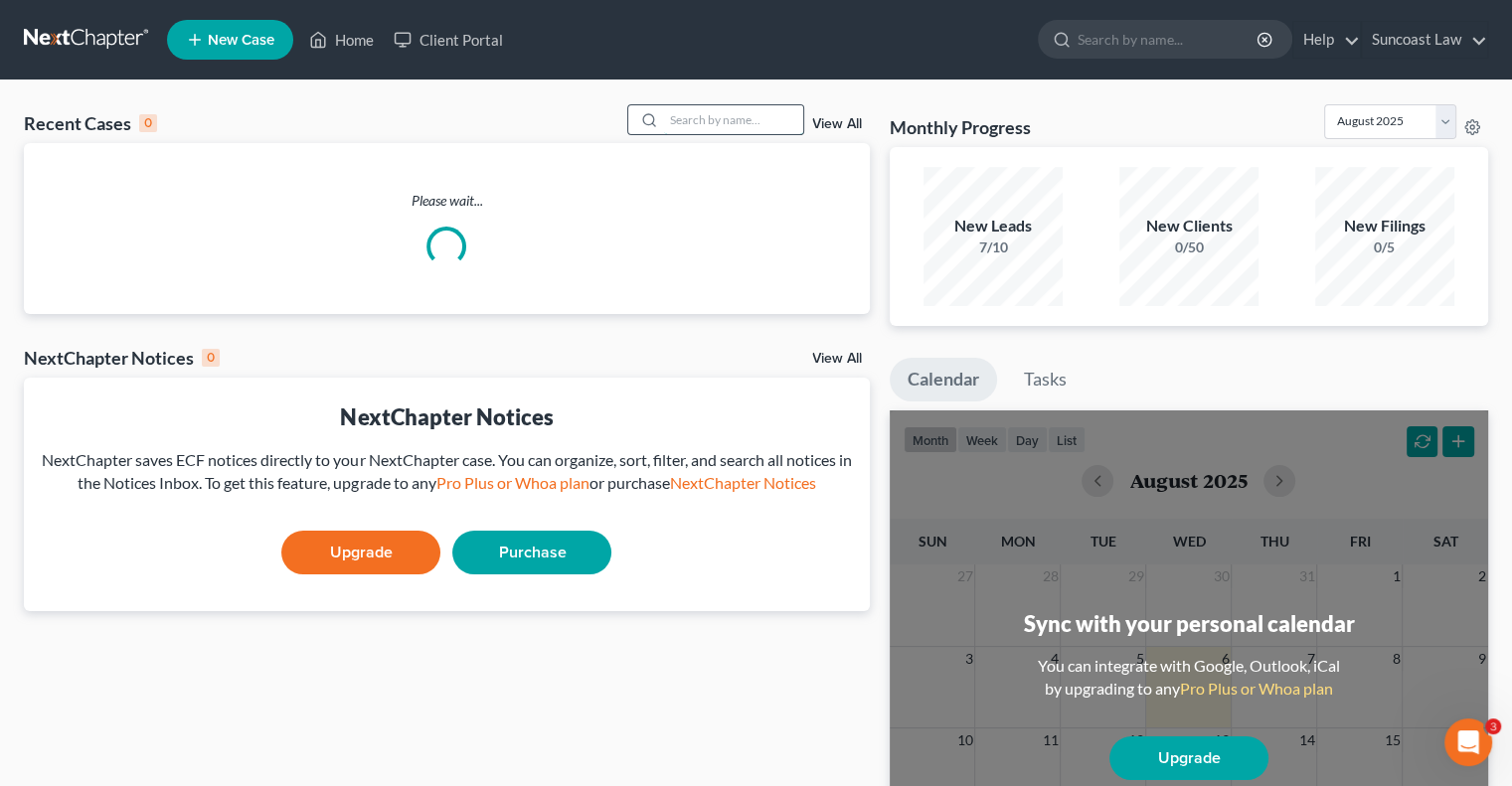 click at bounding box center (734, 119) 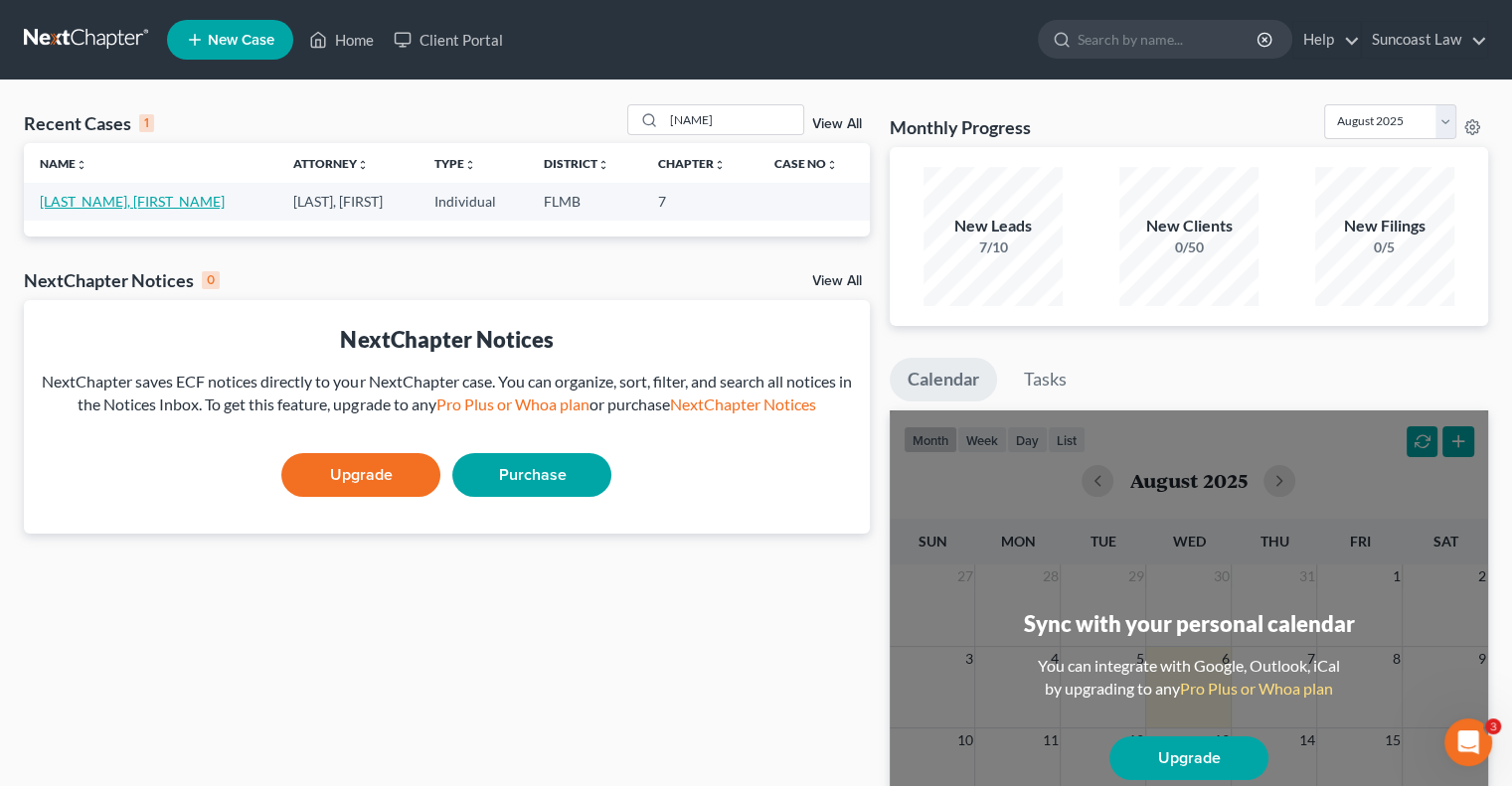 click on "[LAST_NAME], [FIRST_NAME]" at bounding box center (132, 201) 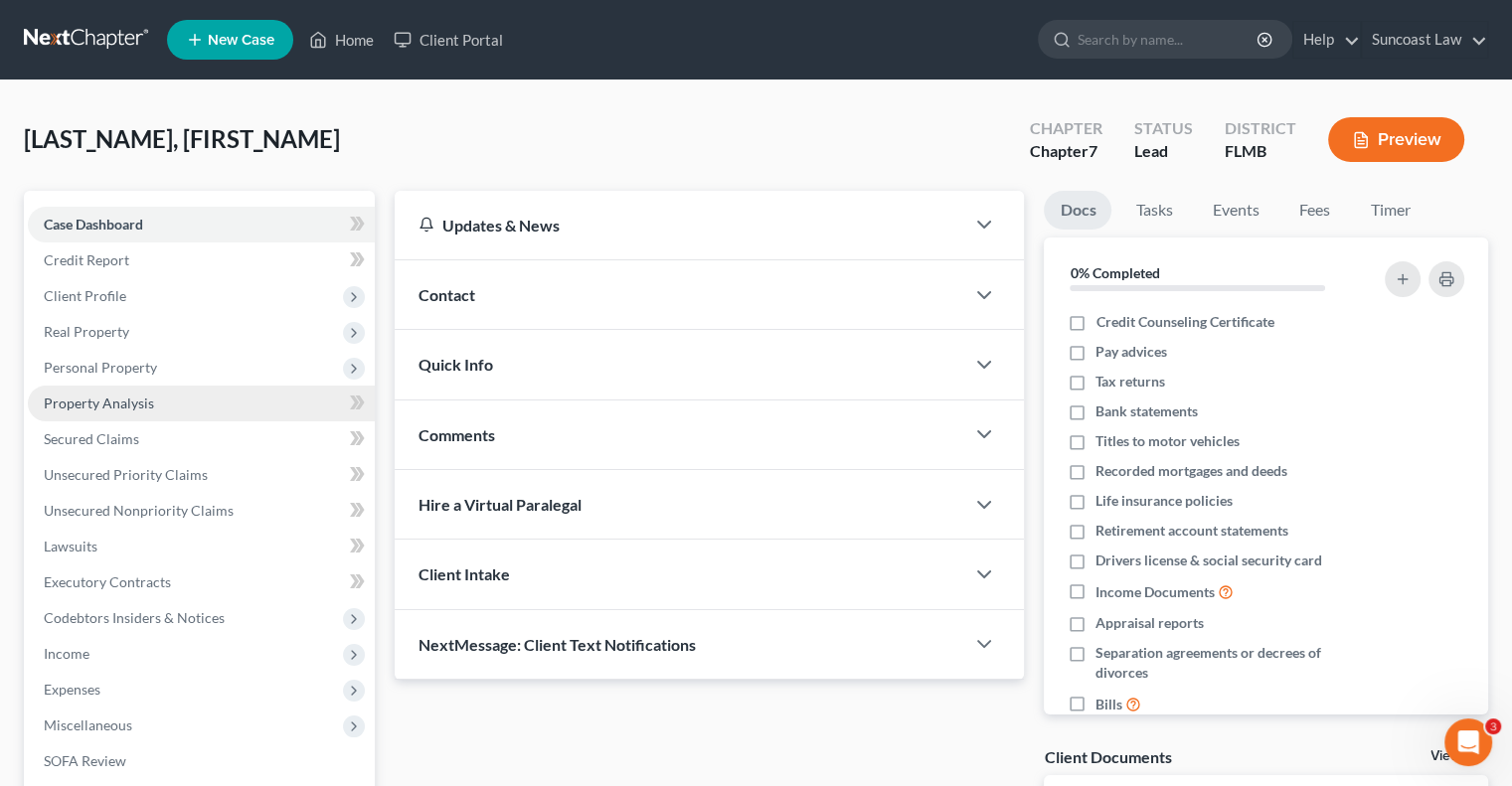 click on "Property Analysis" at bounding box center [98, 402] 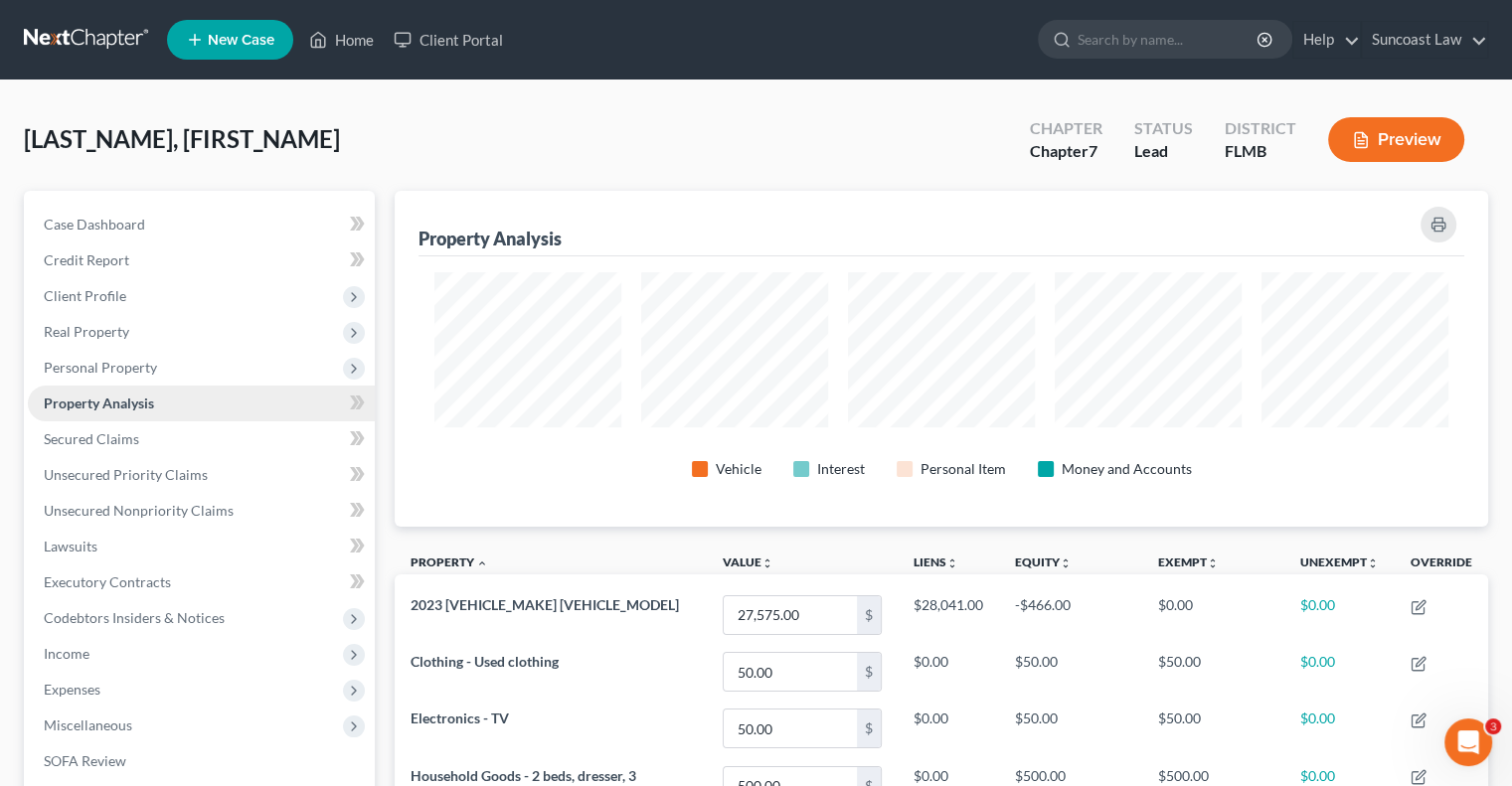 scroll, scrollTop: 993343, scrollLeft: 992989, axis: both 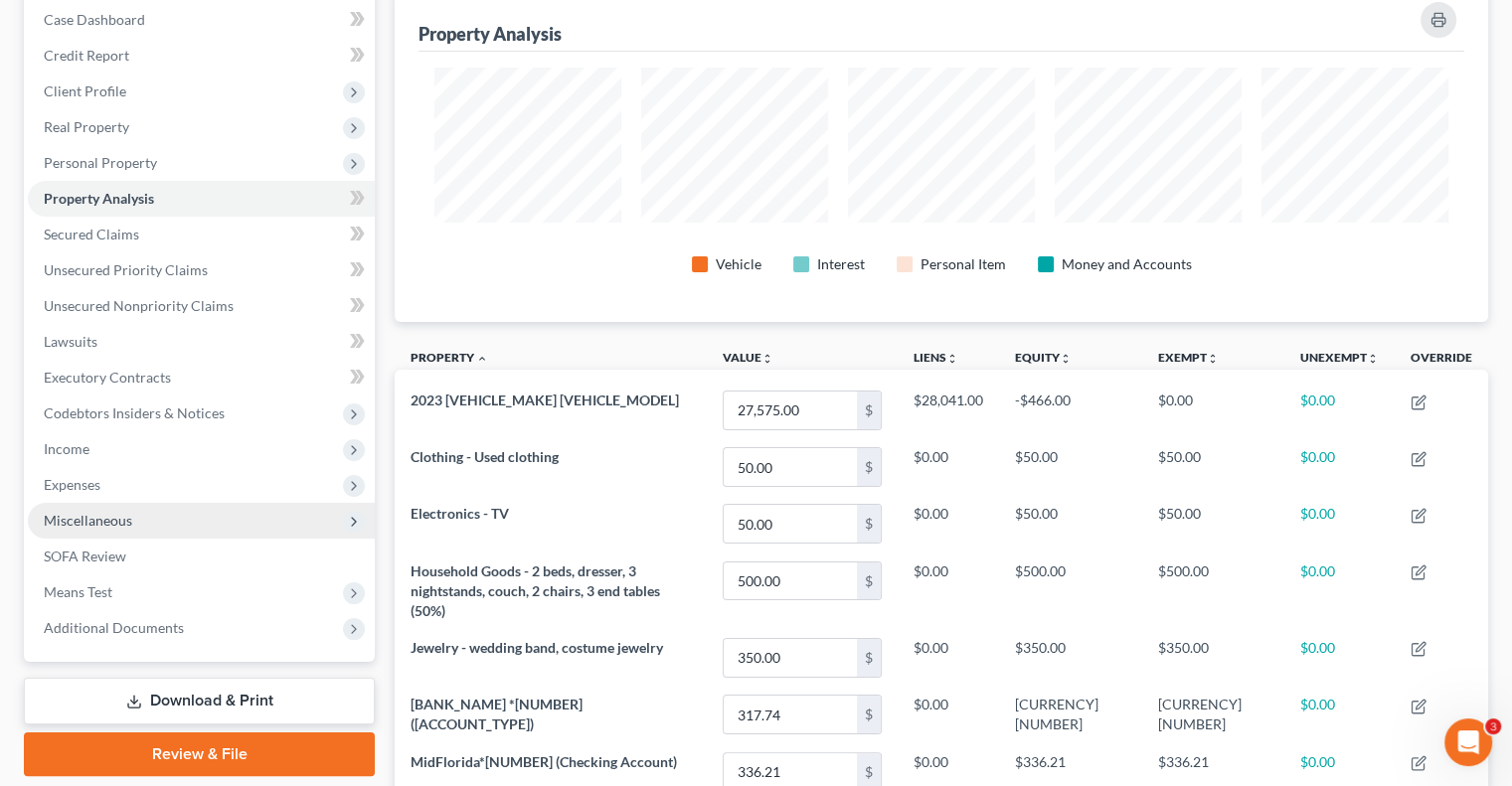 click on "Miscellaneous" at bounding box center [201, 521] 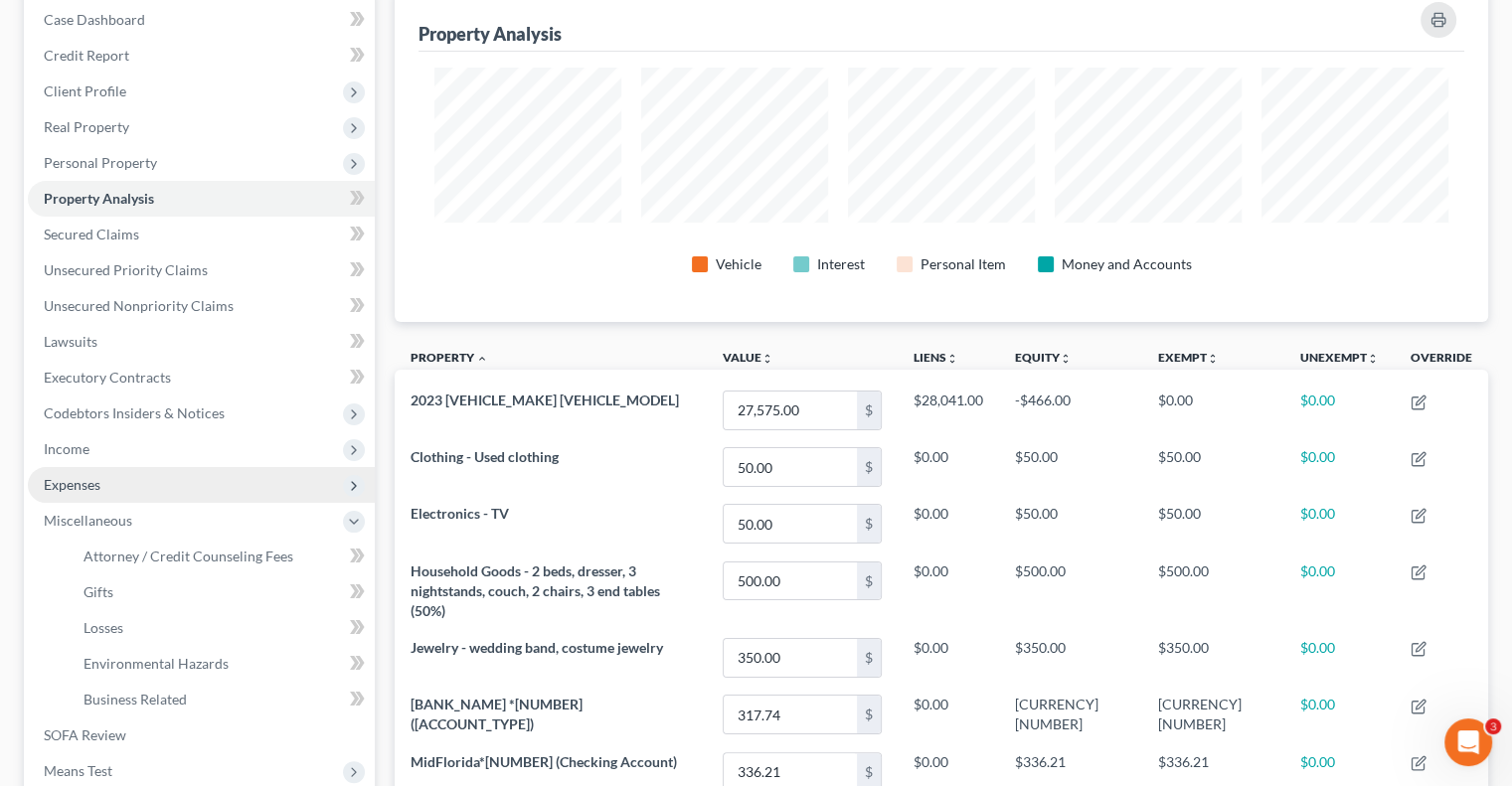 click on "Expenses" at bounding box center (72, 484) 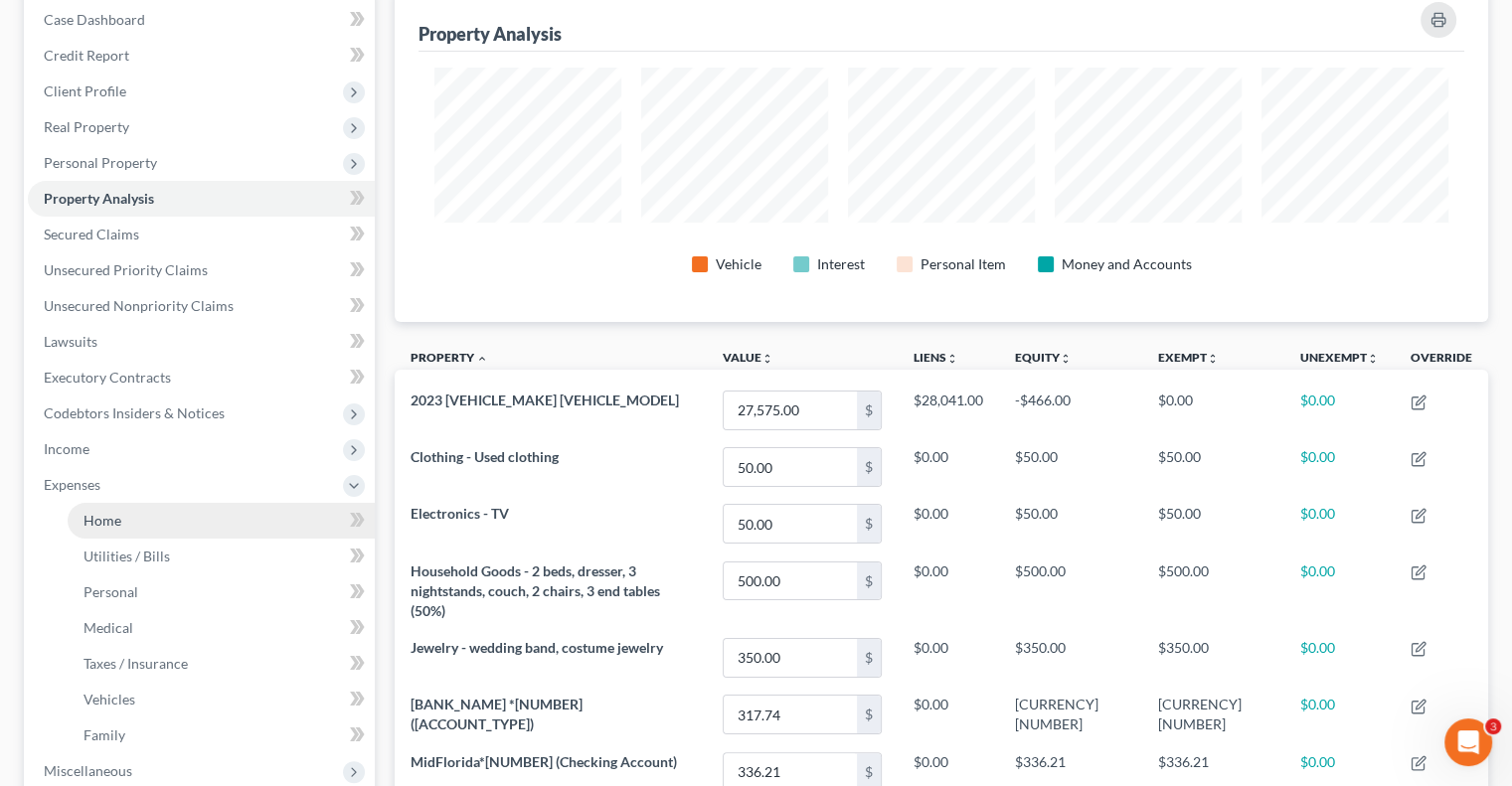 click on "Home" at bounding box center (102, 520) 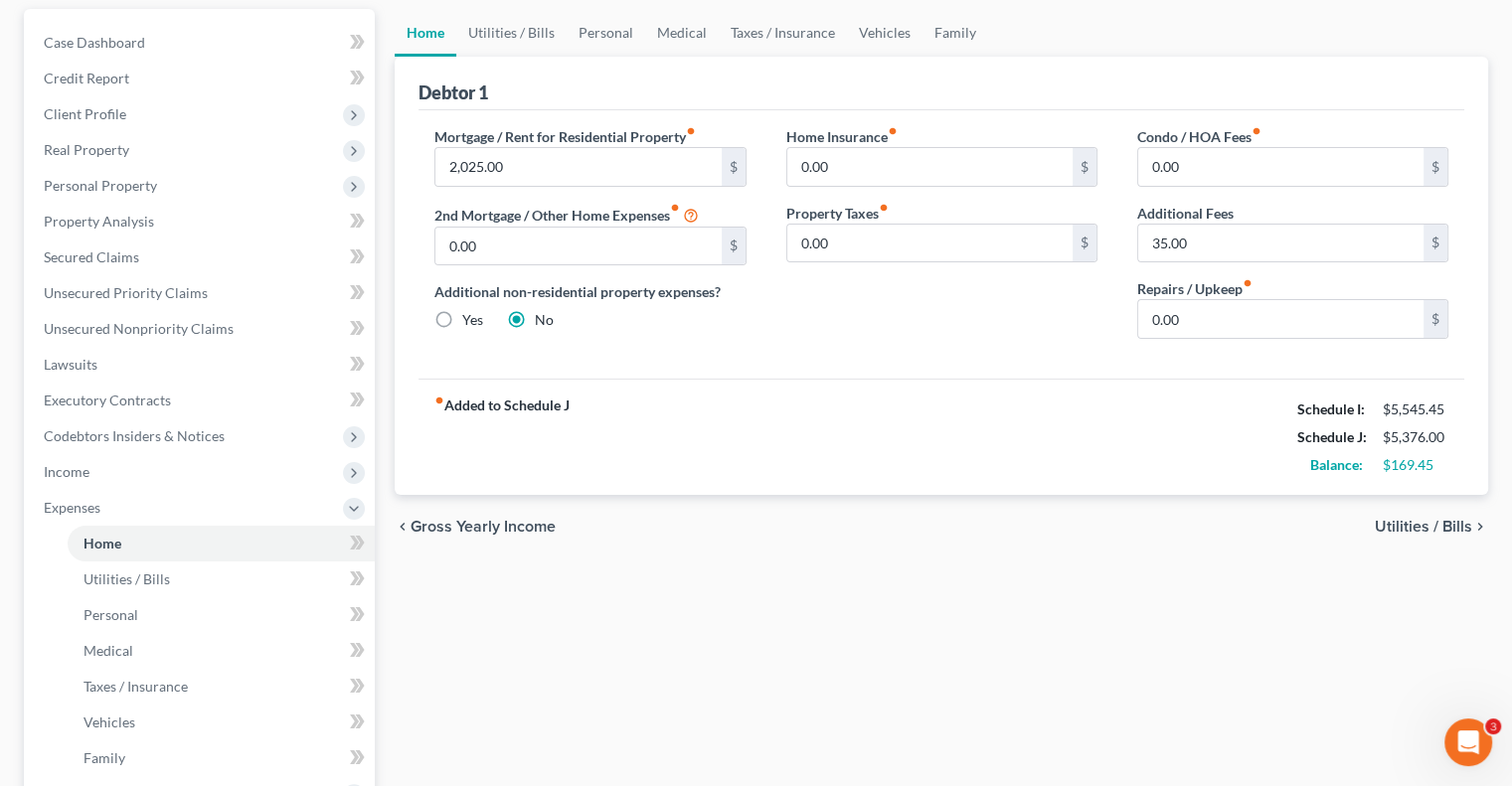 scroll, scrollTop: 497, scrollLeft: 0, axis: vertical 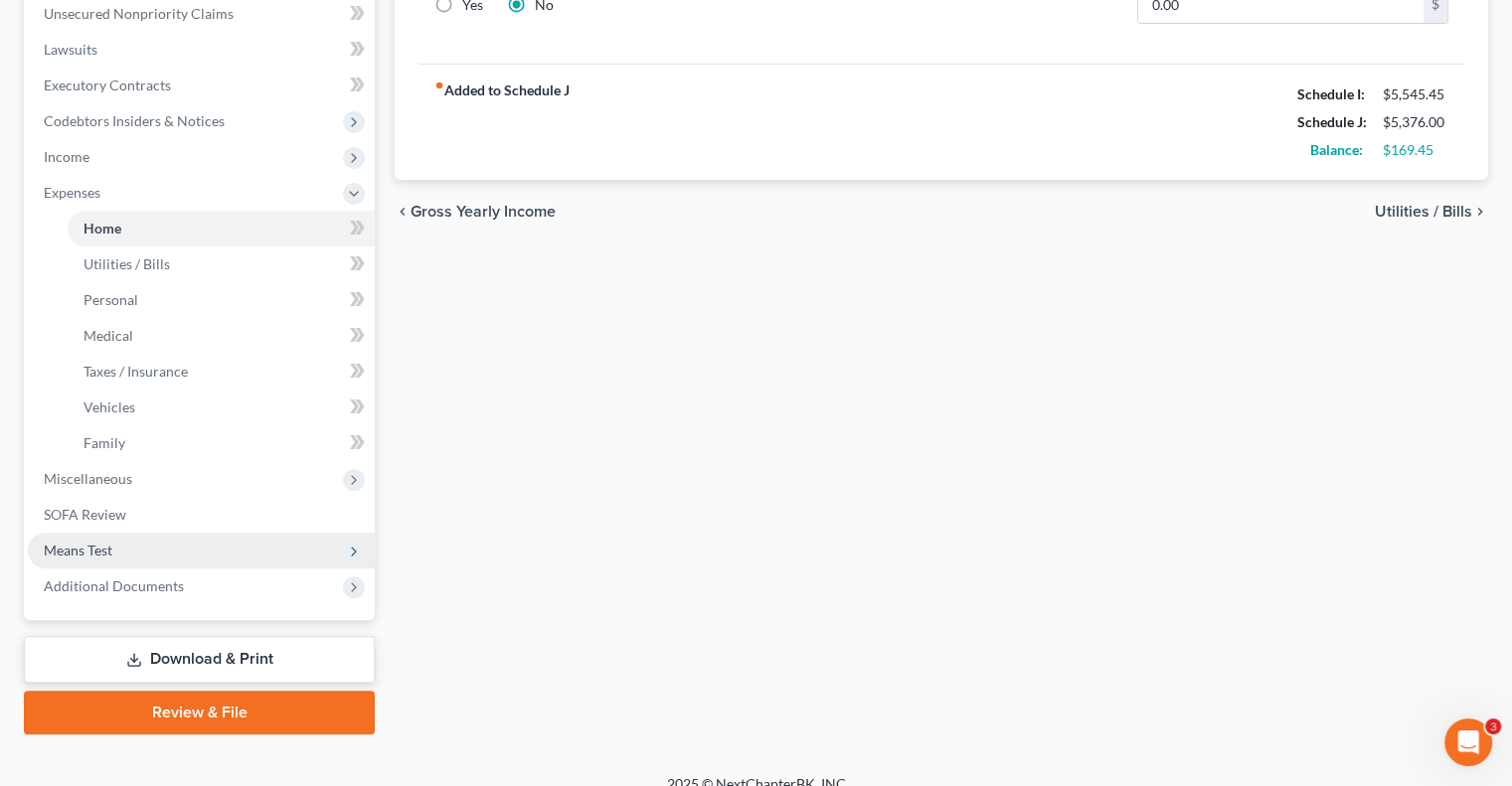 click on "Means Test" at bounding box center (201, 550) 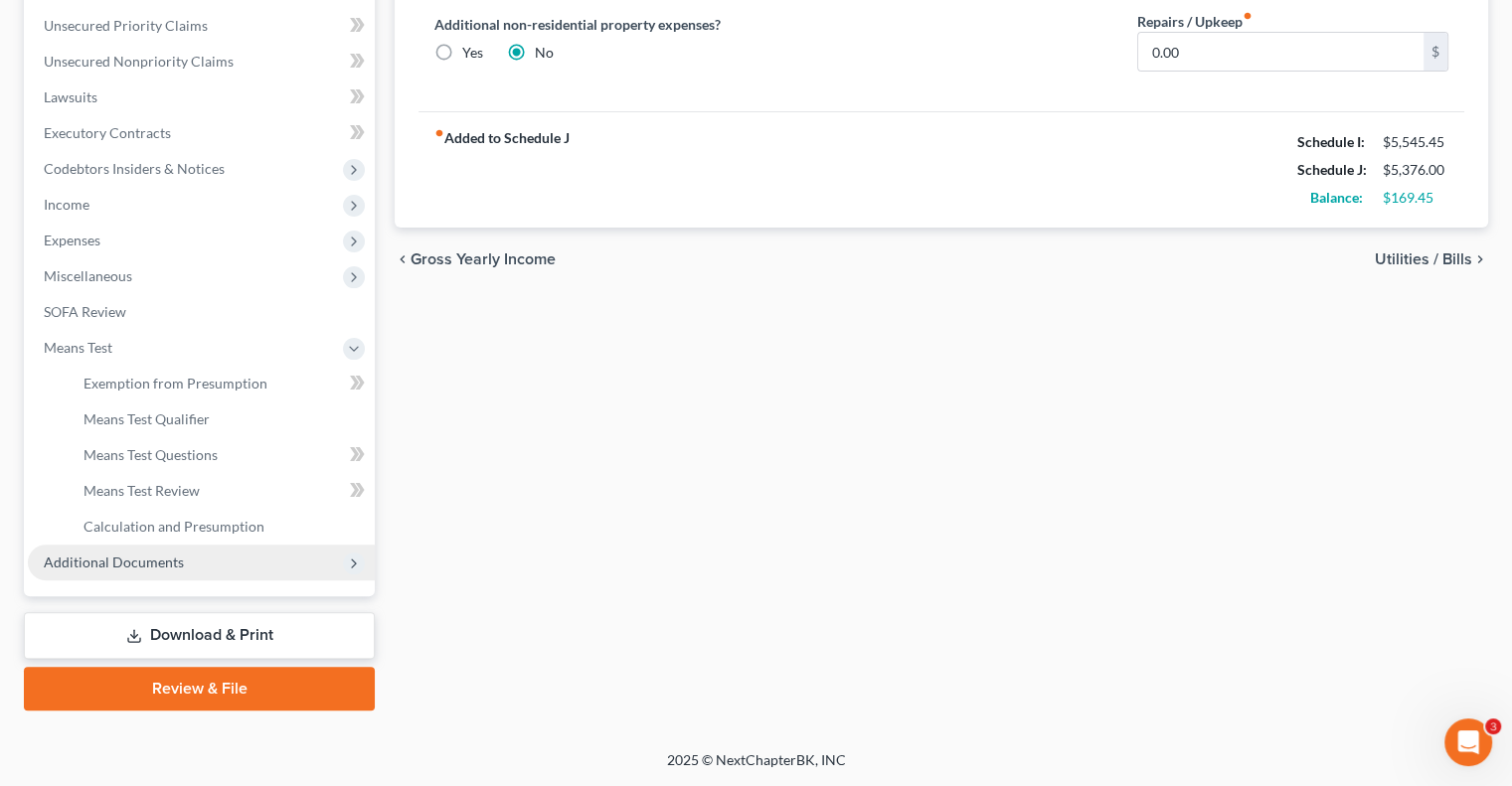 scroll, scrollTop: 447, scrollLeft: 0, axis: vertical 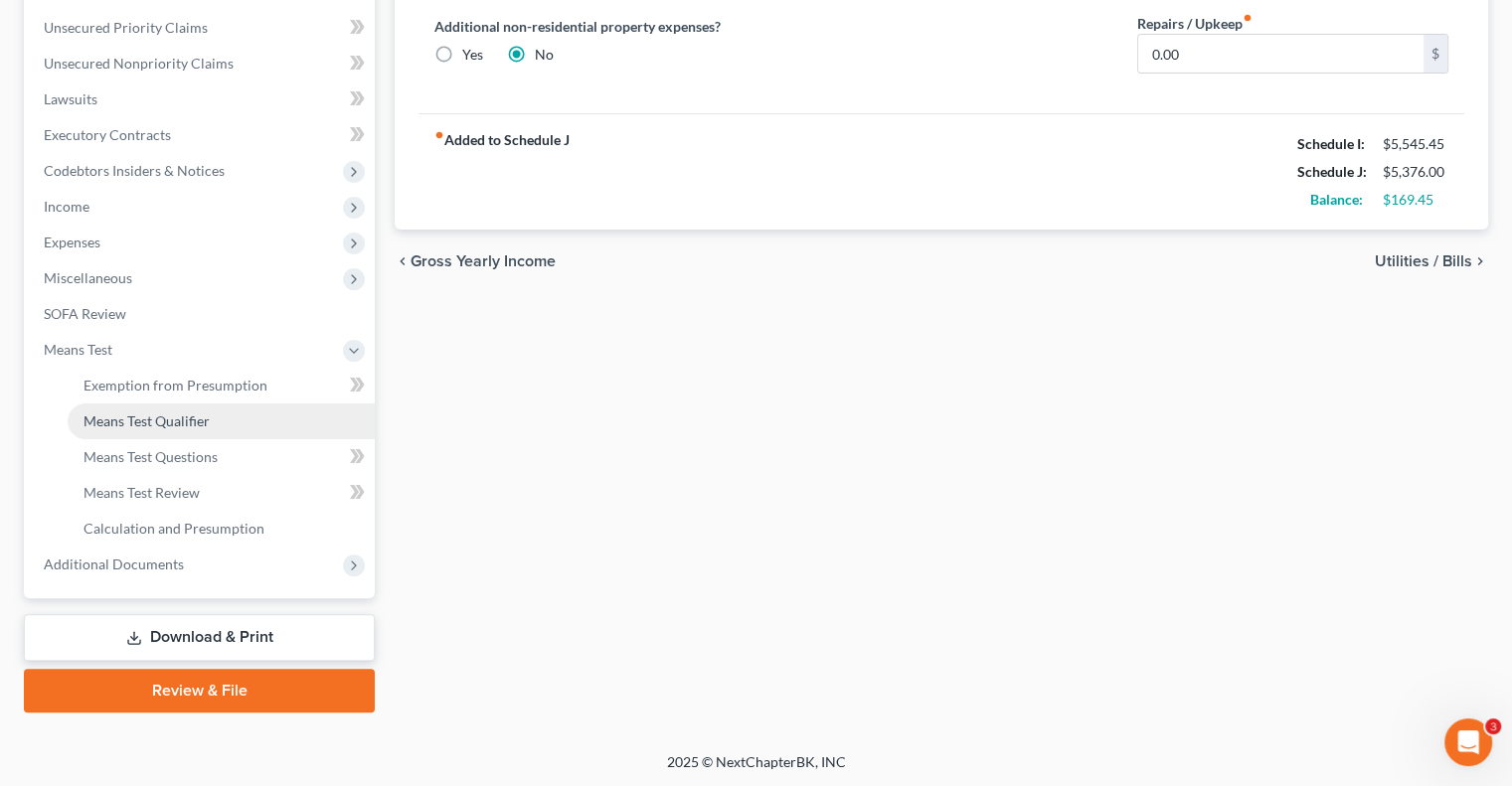 click on "Means Test Qualifier" at bounding box center [146, 420] 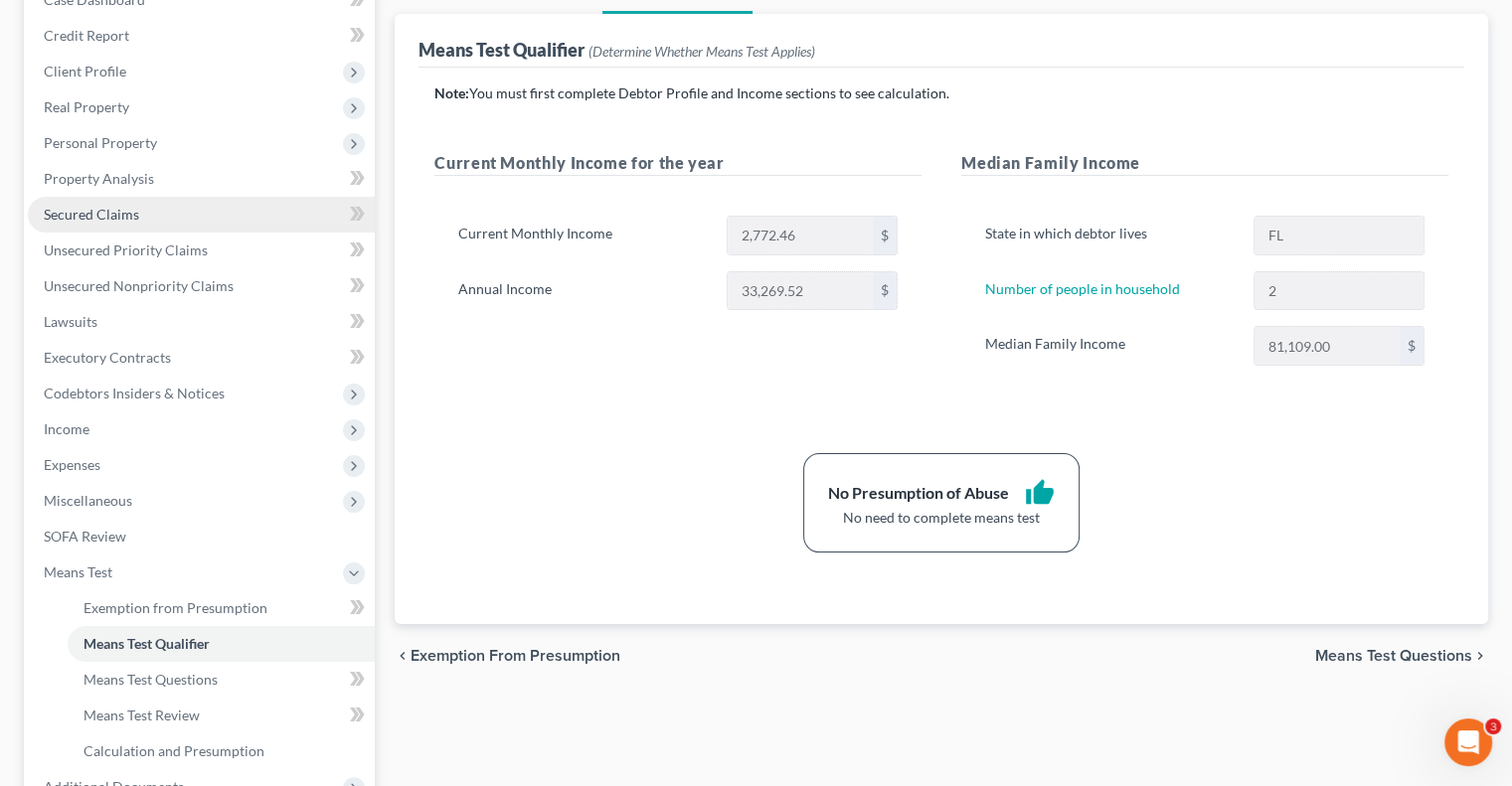 scroll, scrollTop: 447, scrollLeft: 0, axis: vertical 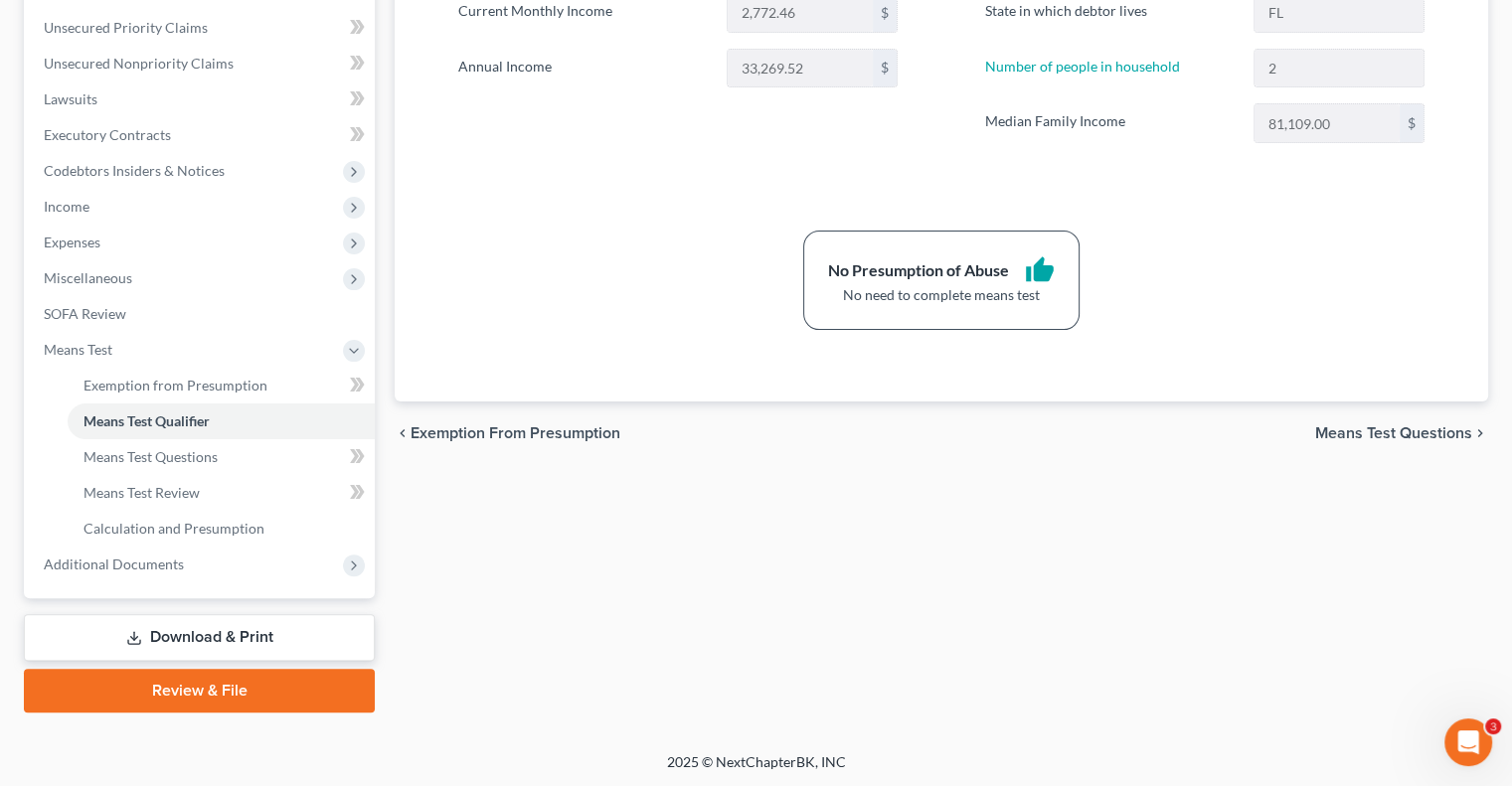 click on "Download & Print" at bounding box center [199, 637] 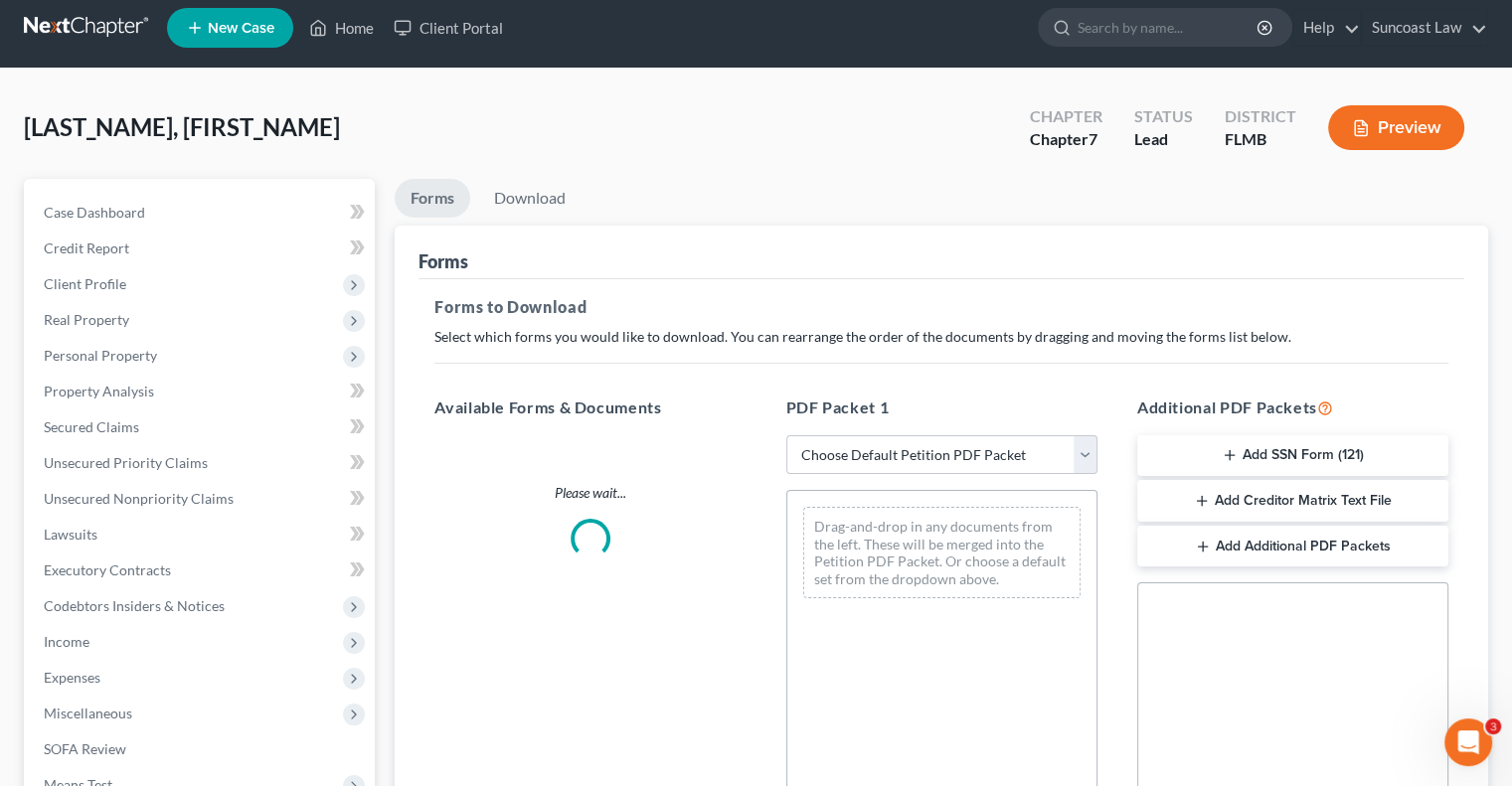 scroll, scrollTop: 0, scrollLeft: 0, axis: both 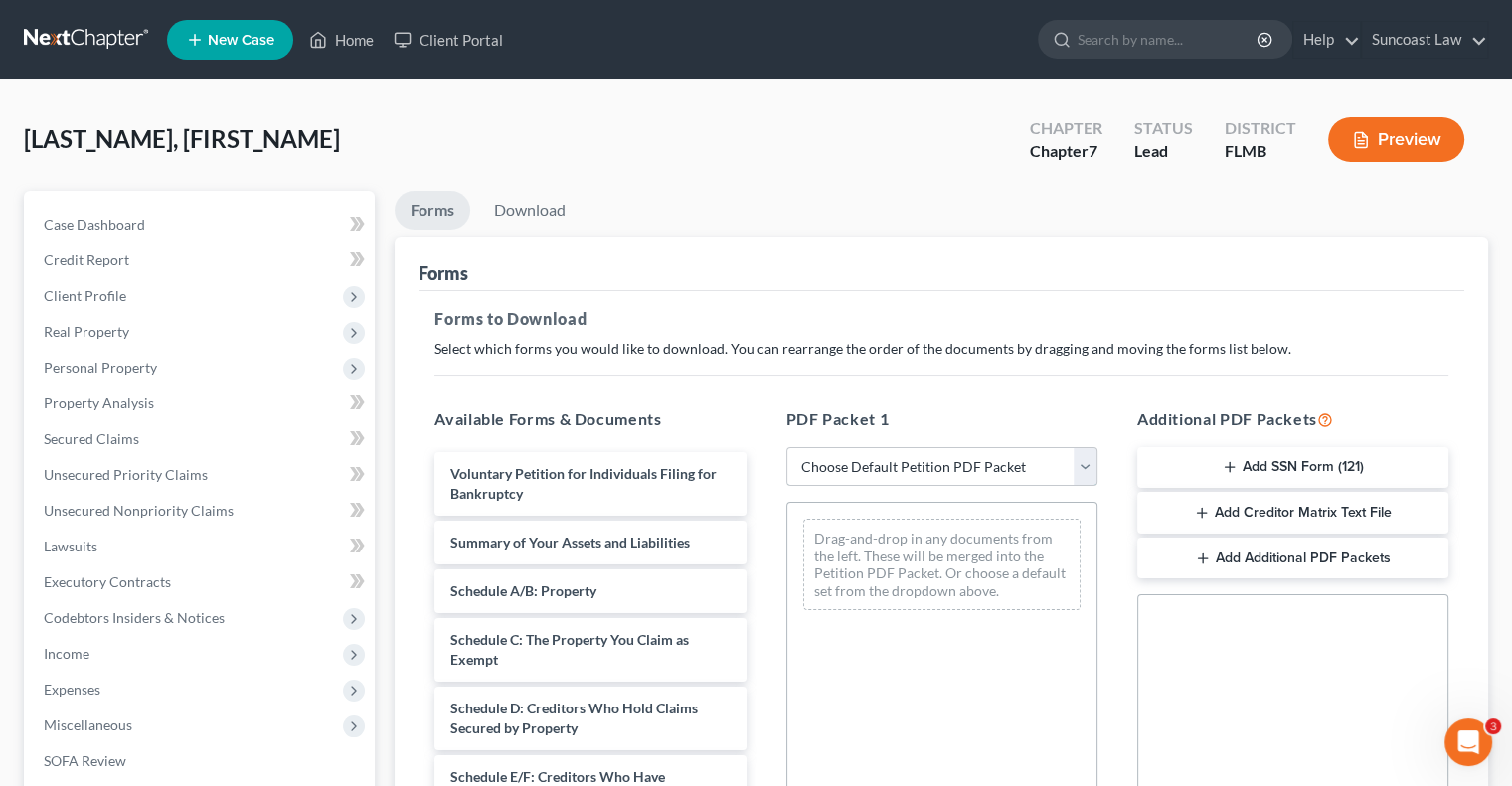 drag, startPoint x: 916, startPoint y: 467, endPoint x: 924, endPoint y: 483, distance: 17.88854 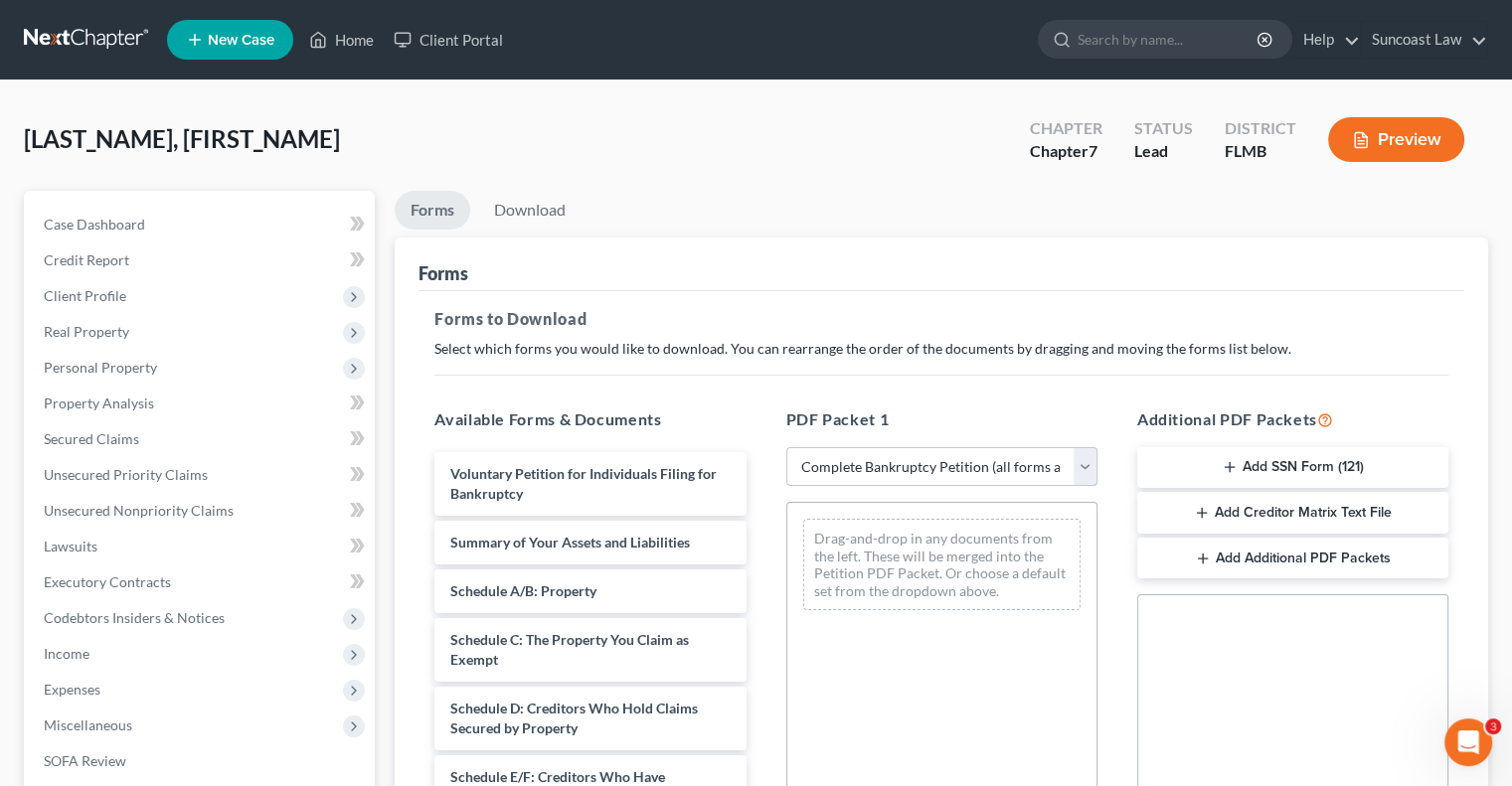 click on "Choose Default Petition PDF Packet Complete Bankruptcy Petition (all forms and schedules) Emergency Filing Forms (Petition and Creditor List Only) Amended Forms Signature Pages Only" at bounding box center [941, 467] 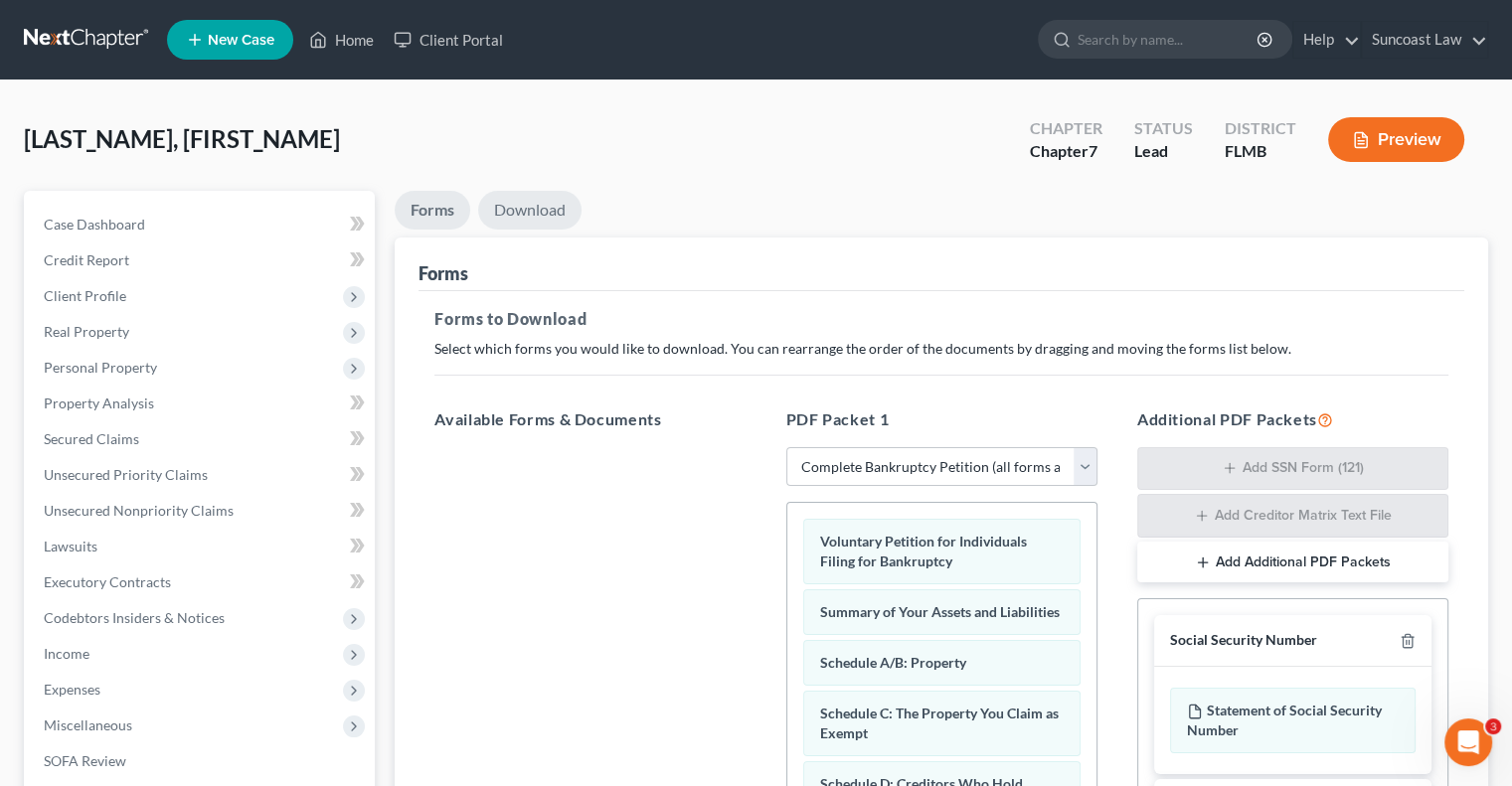 click on "Download" at bounding box center [530, 210] 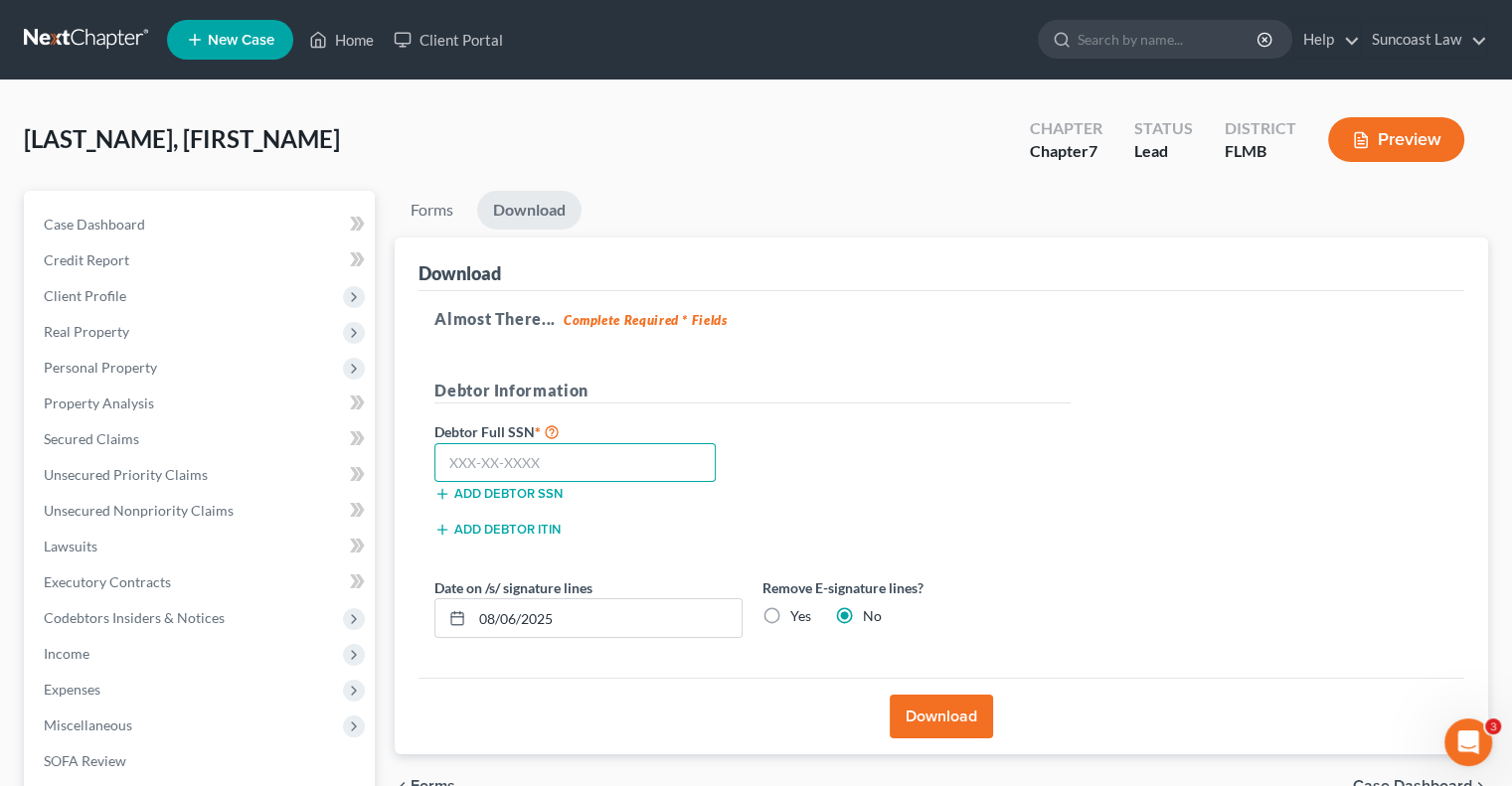 click at bounding box center [575, 463] 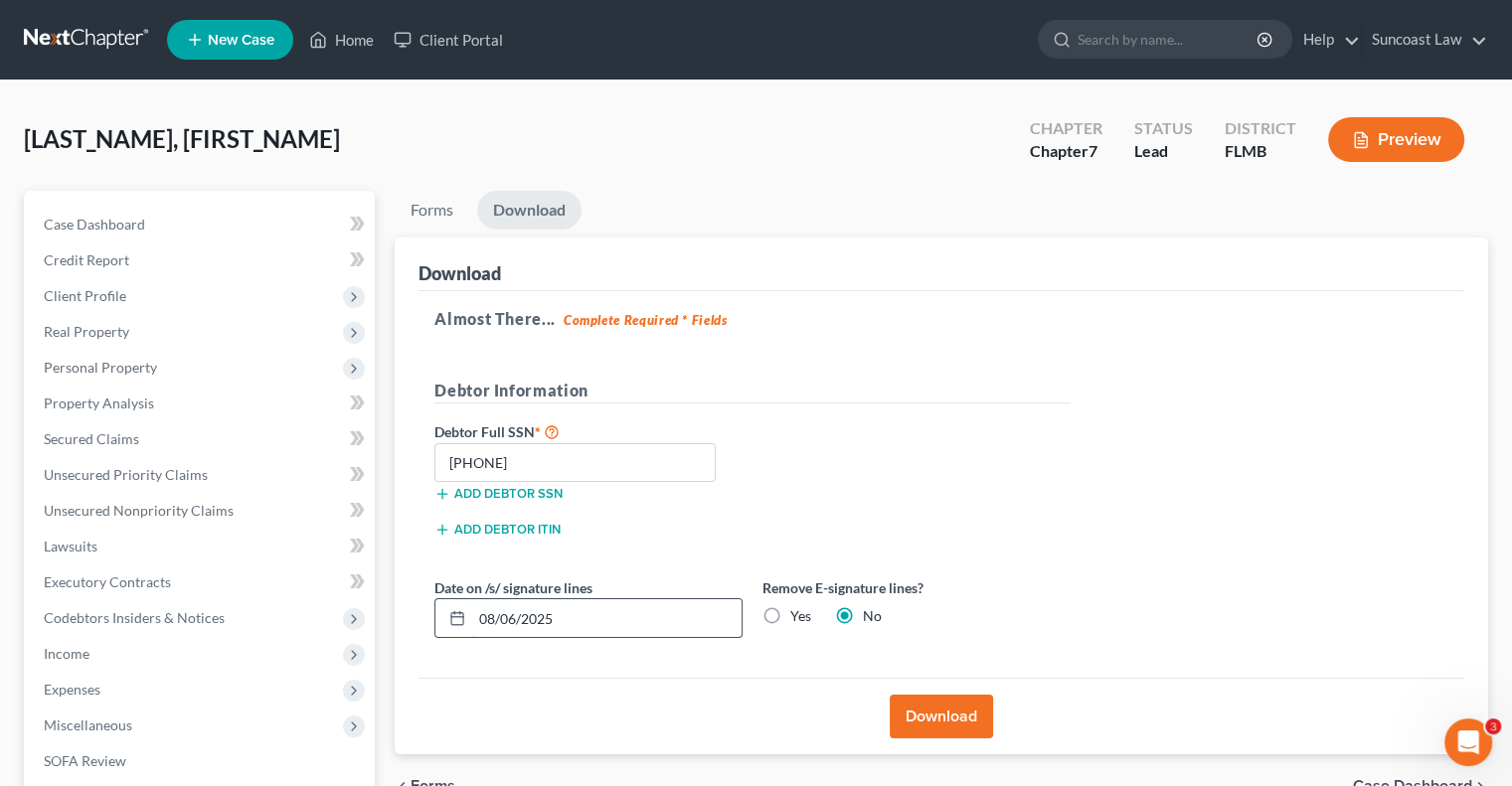 drag, startPoint x: 562, startPoint y: 615, endPoint x: 501, endPoint y: 611, distance: 61.13101 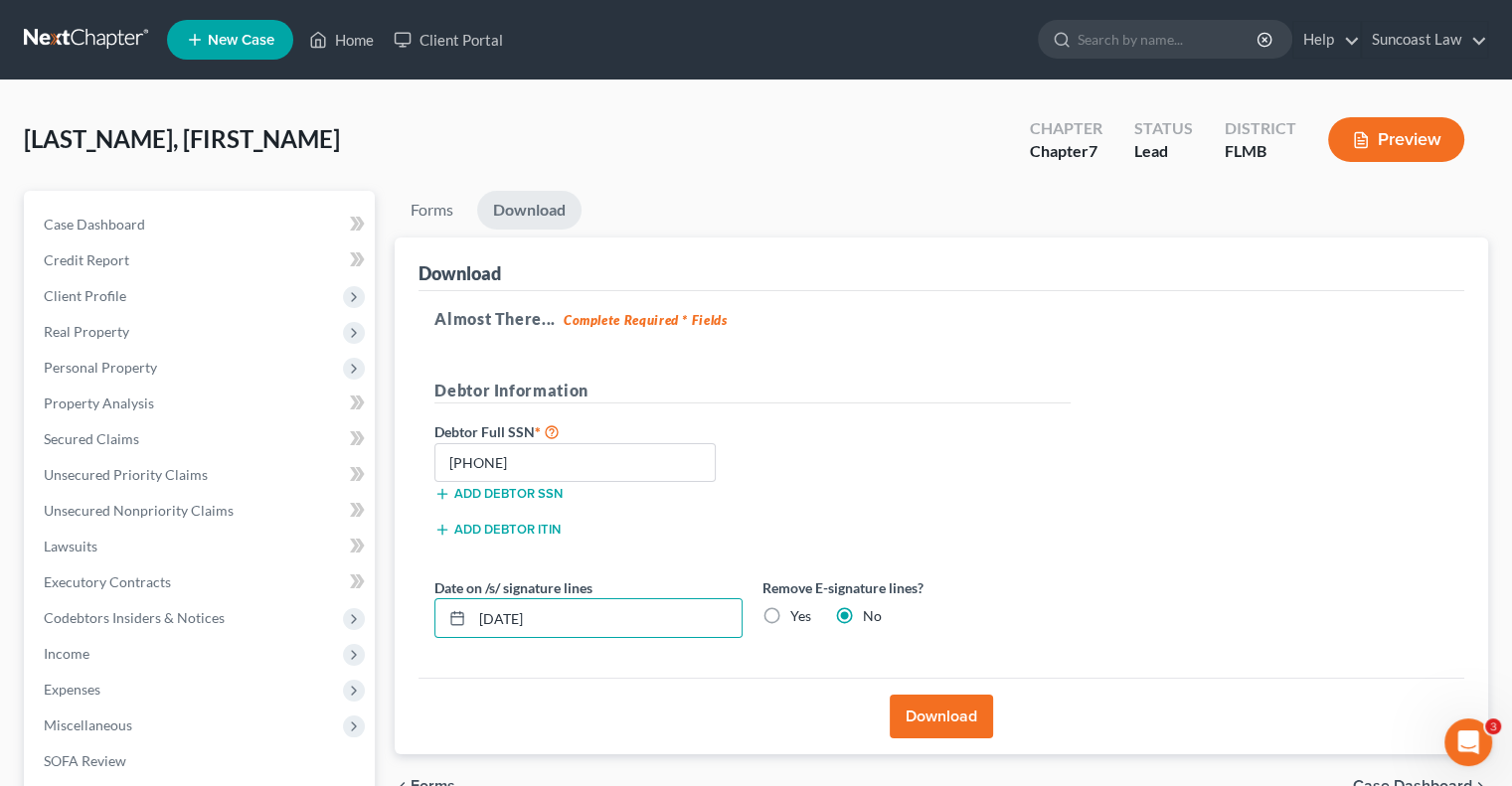 click on "Yes" at bounding box center (800, 616) 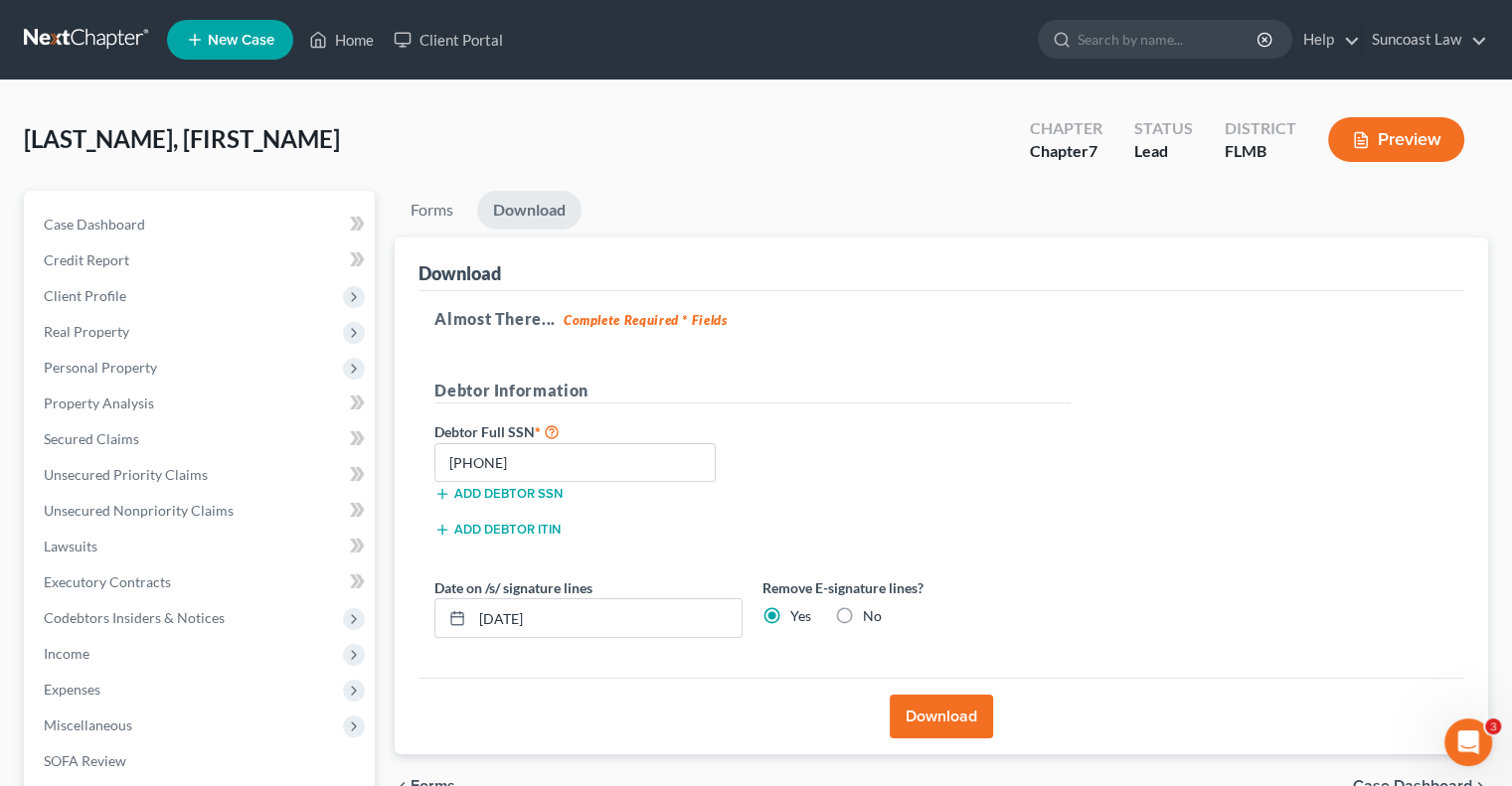 click on "Download" at bounding box center [941, 716] 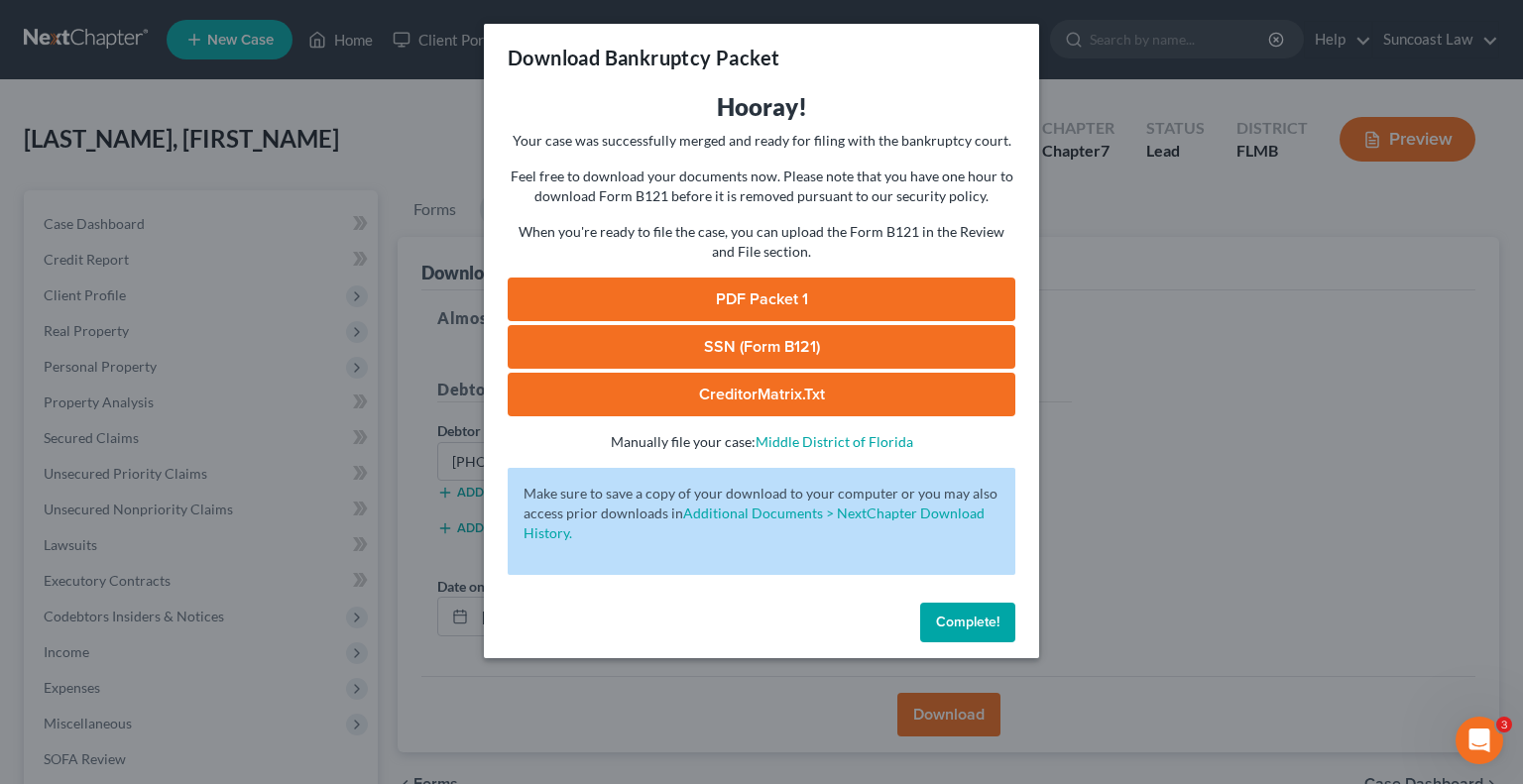 click on "SSN (Form B121)" at bounding box center (762, 347) 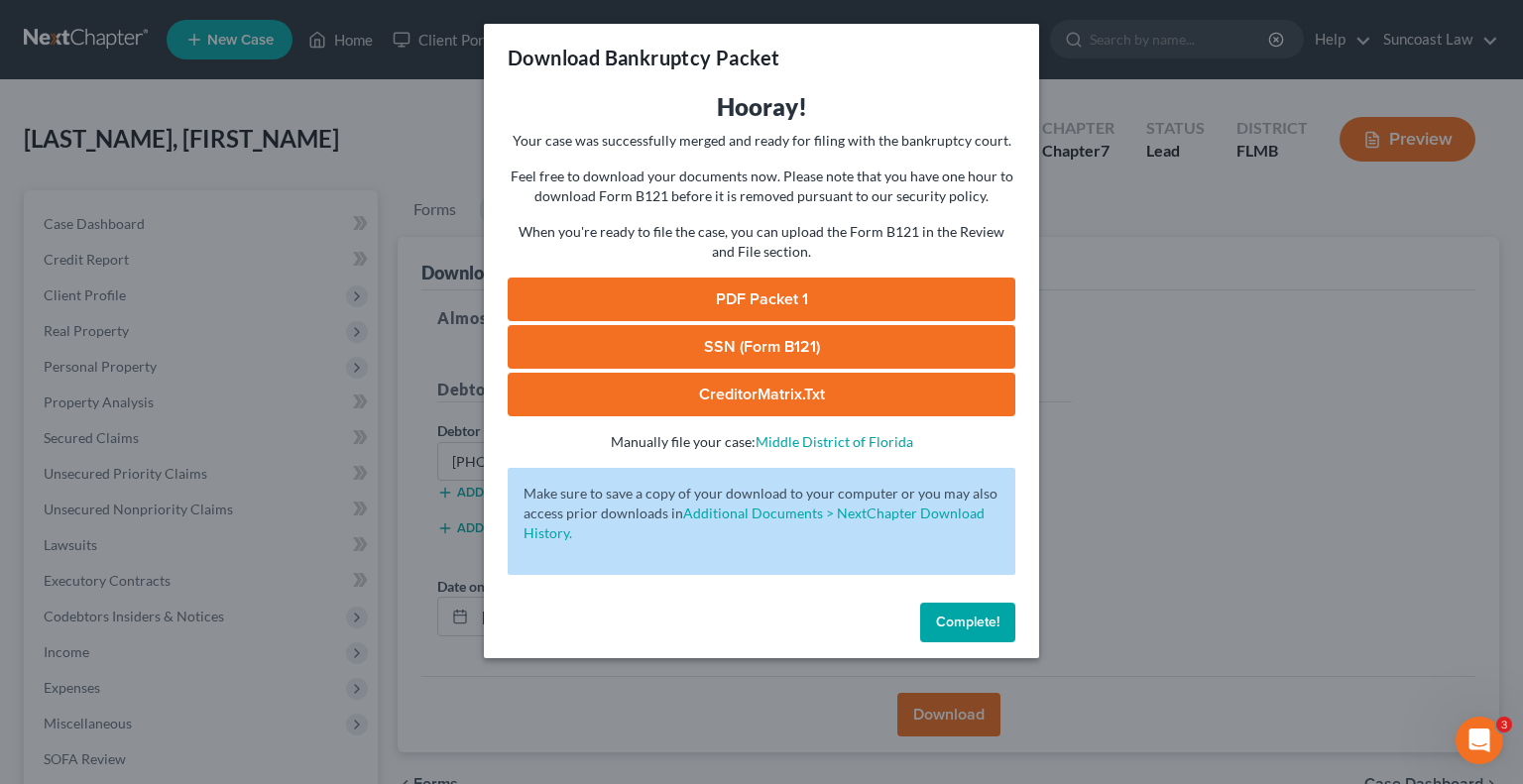 click on "PDF Packet 1" at bounding box center [762, 299] 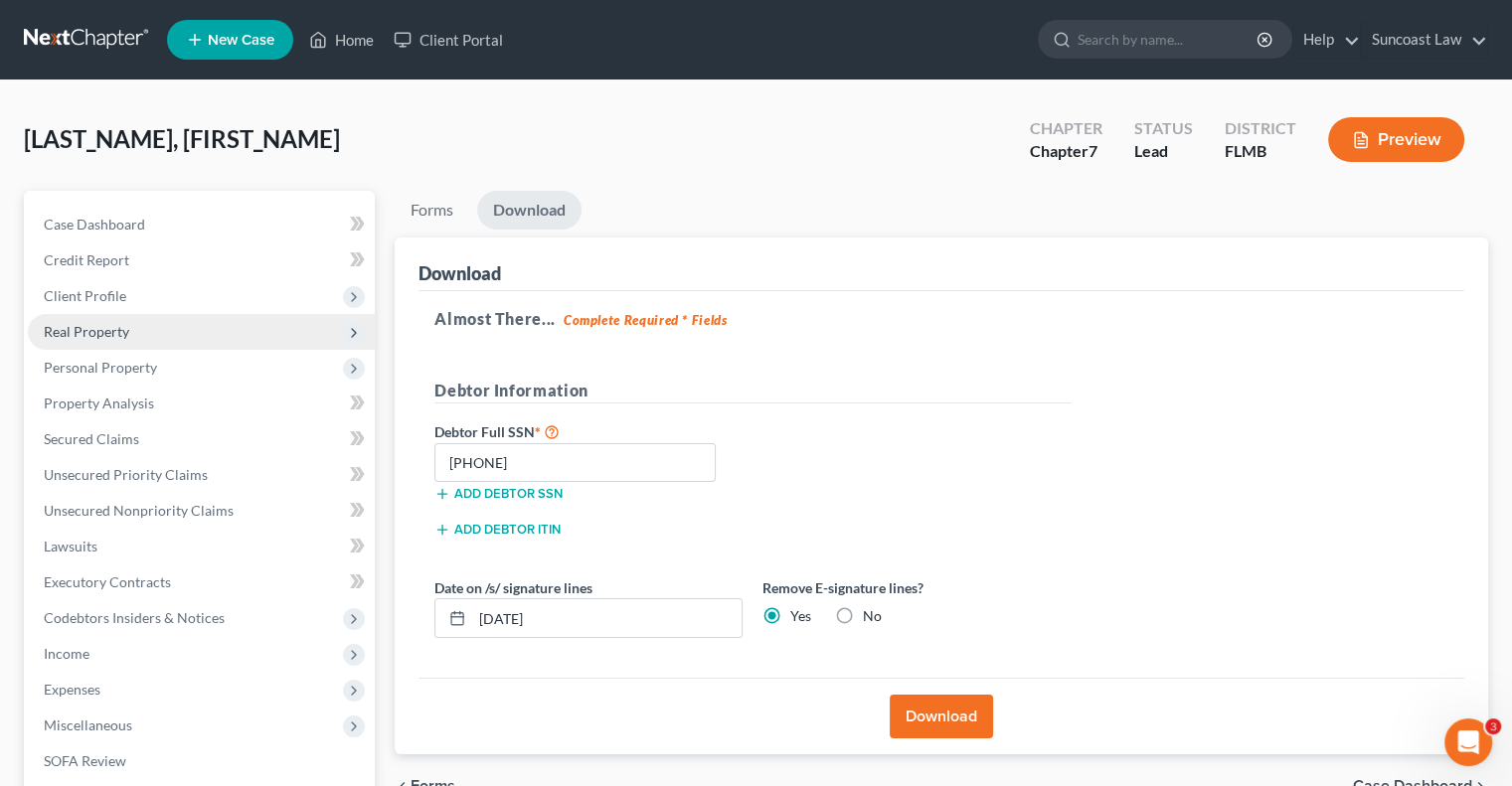 click on "Real Property" at bounding box center (201, 332) 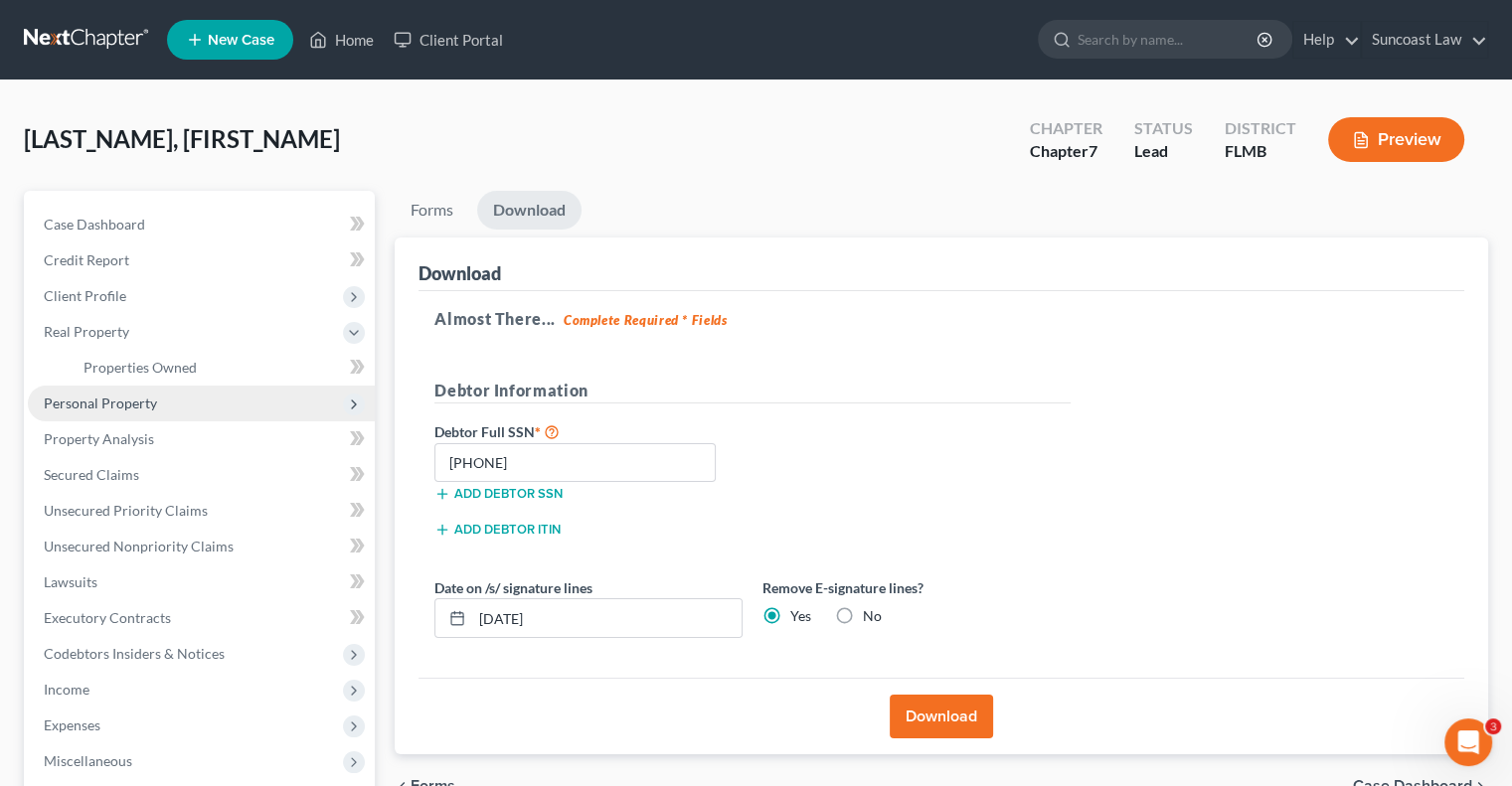click on "Personal Property" at bounding box center (100, 402) 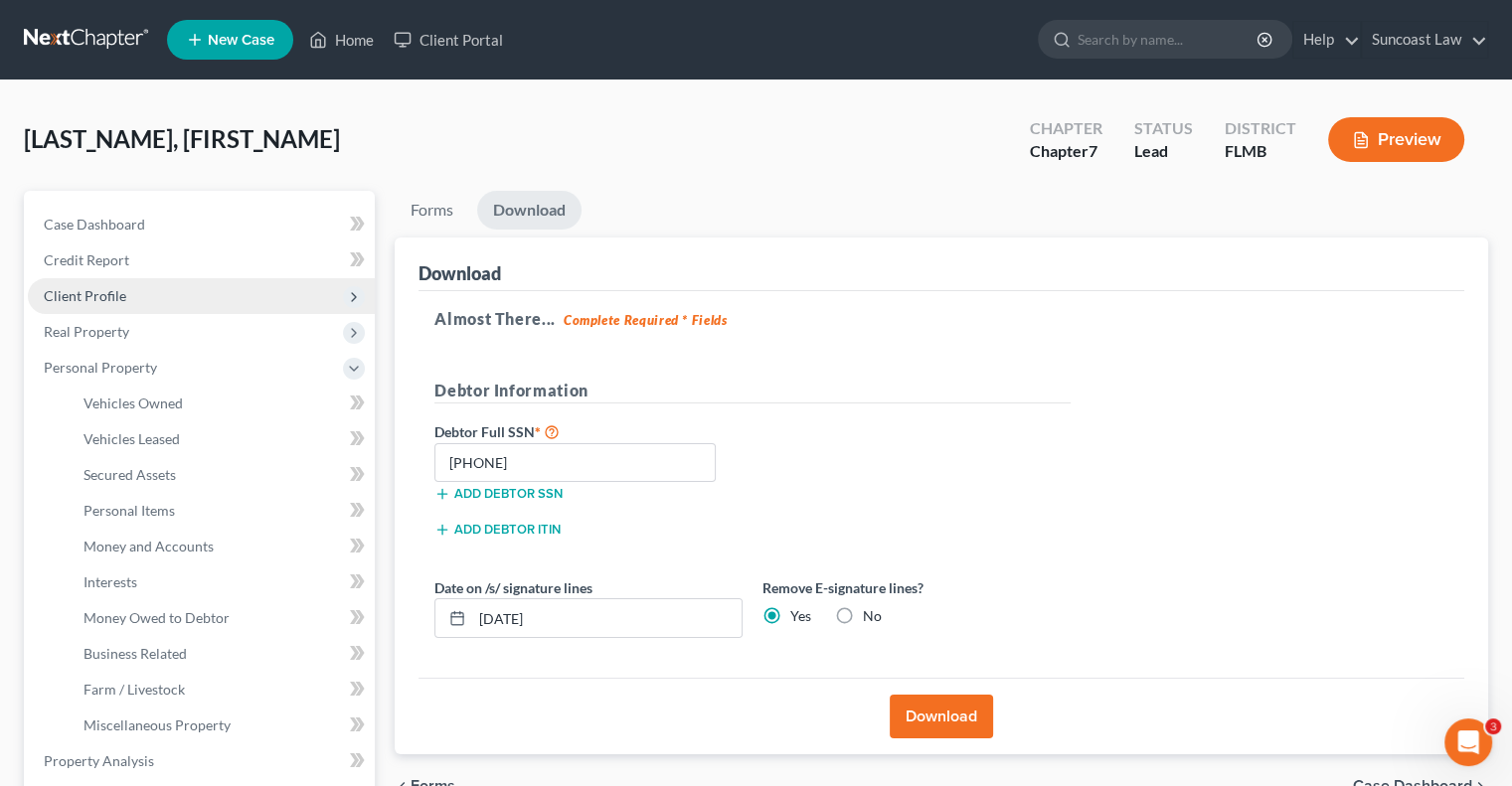 click on "Client Profile" at bounding box center (201, 296) 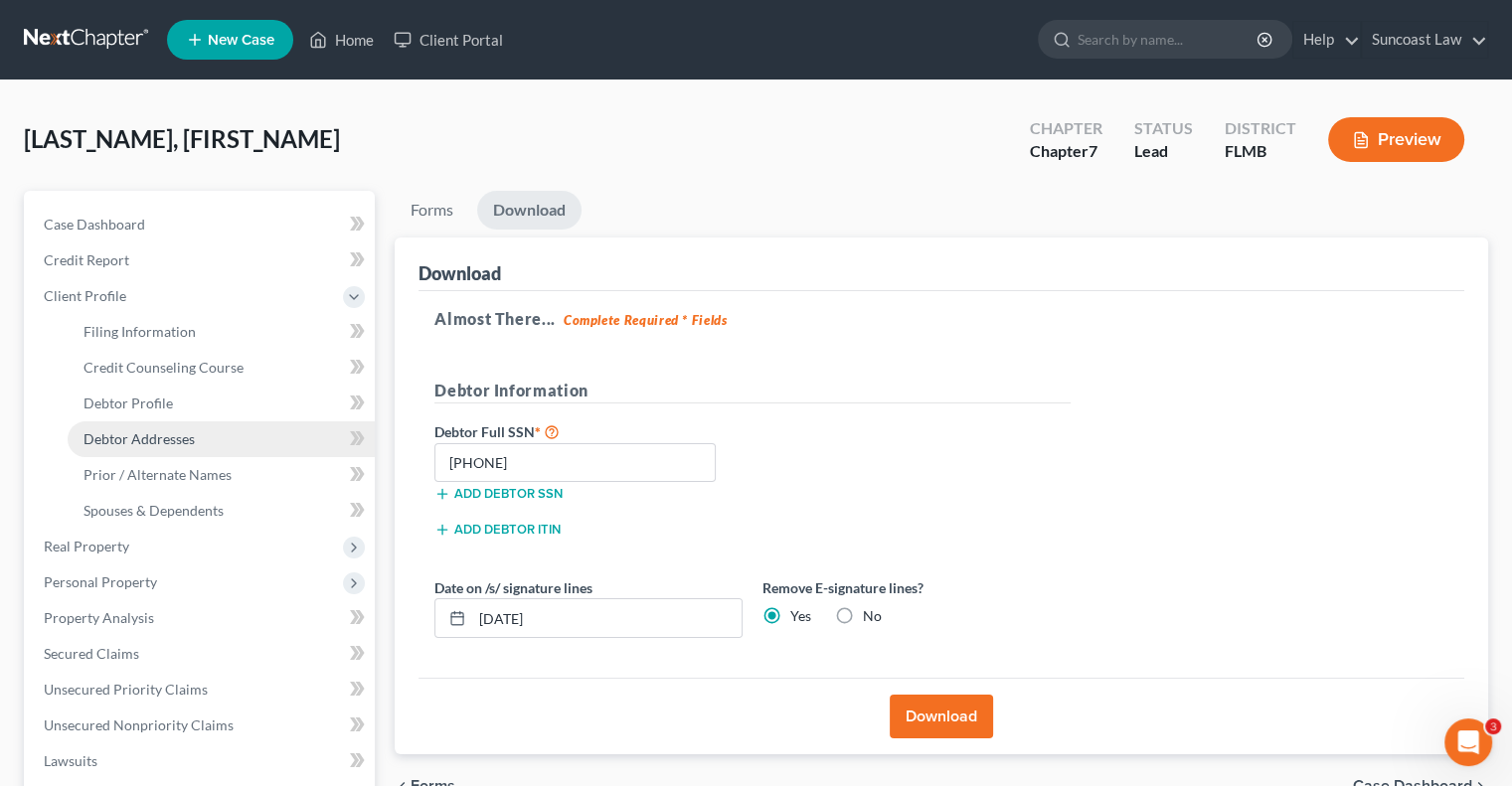 click on "Debtor Addresses" at bounding box center (139, 438) 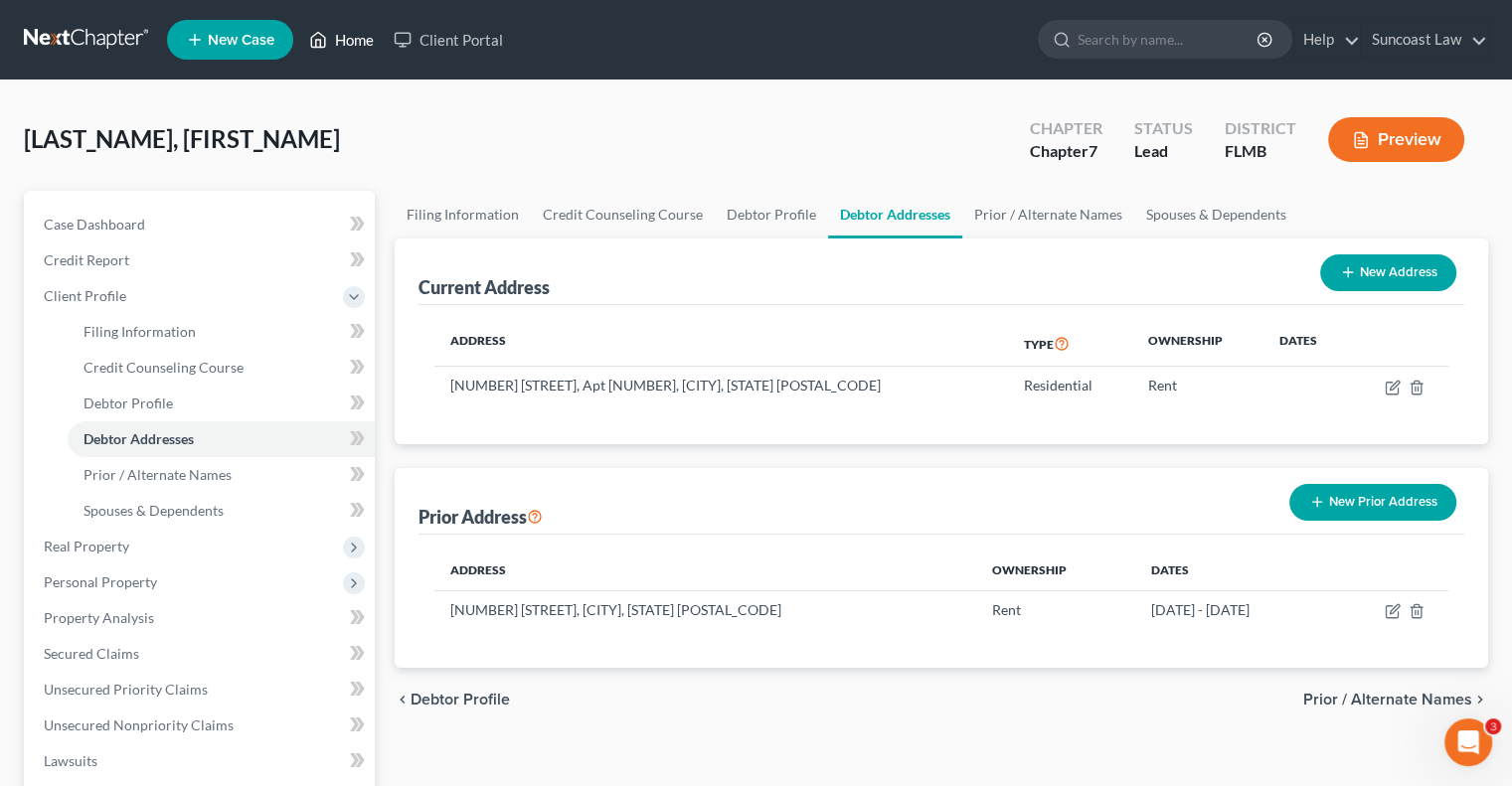 click on "Home" at bounding box center (341, 40) 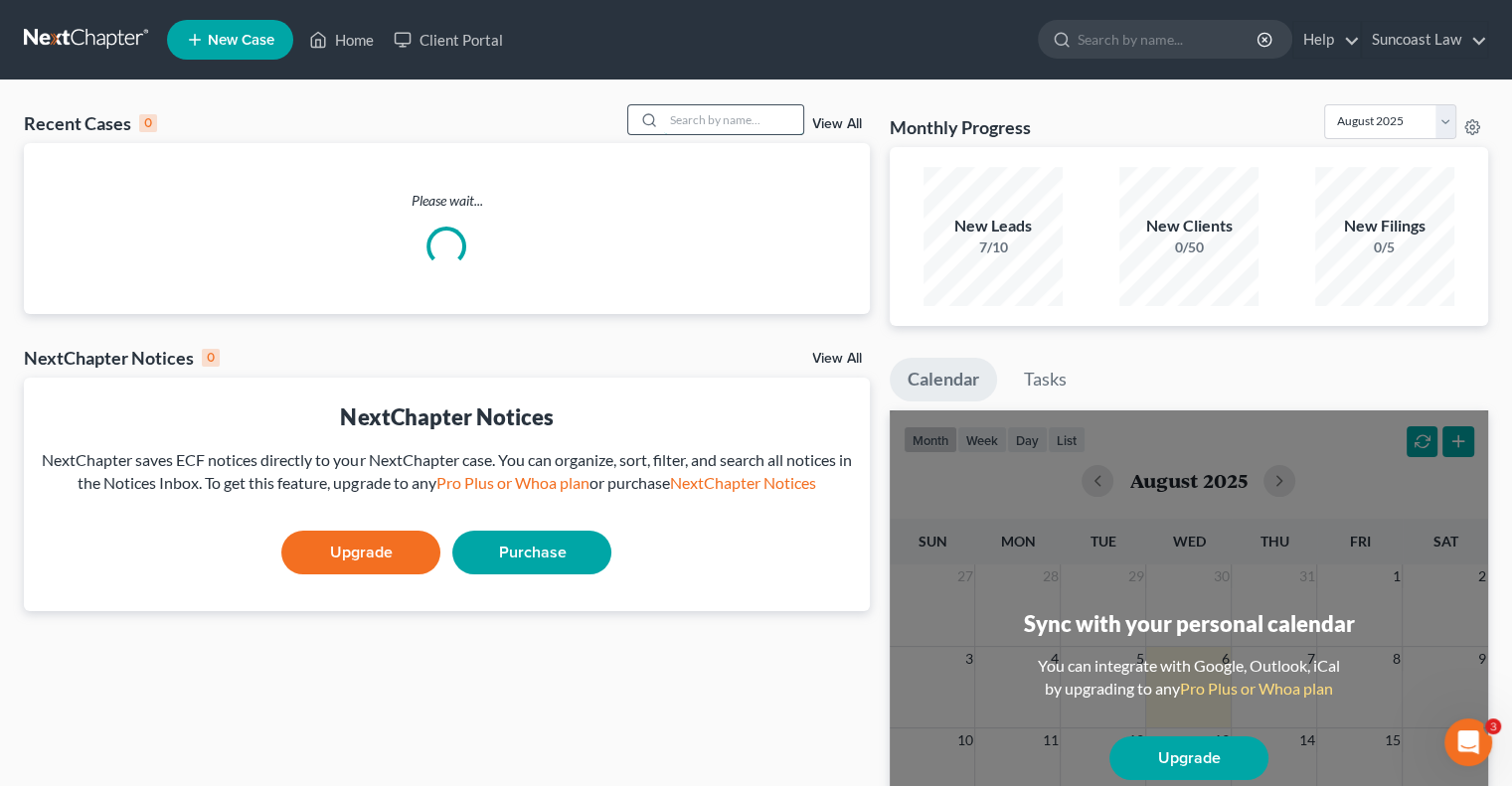 click at bounding box center [734, 119] 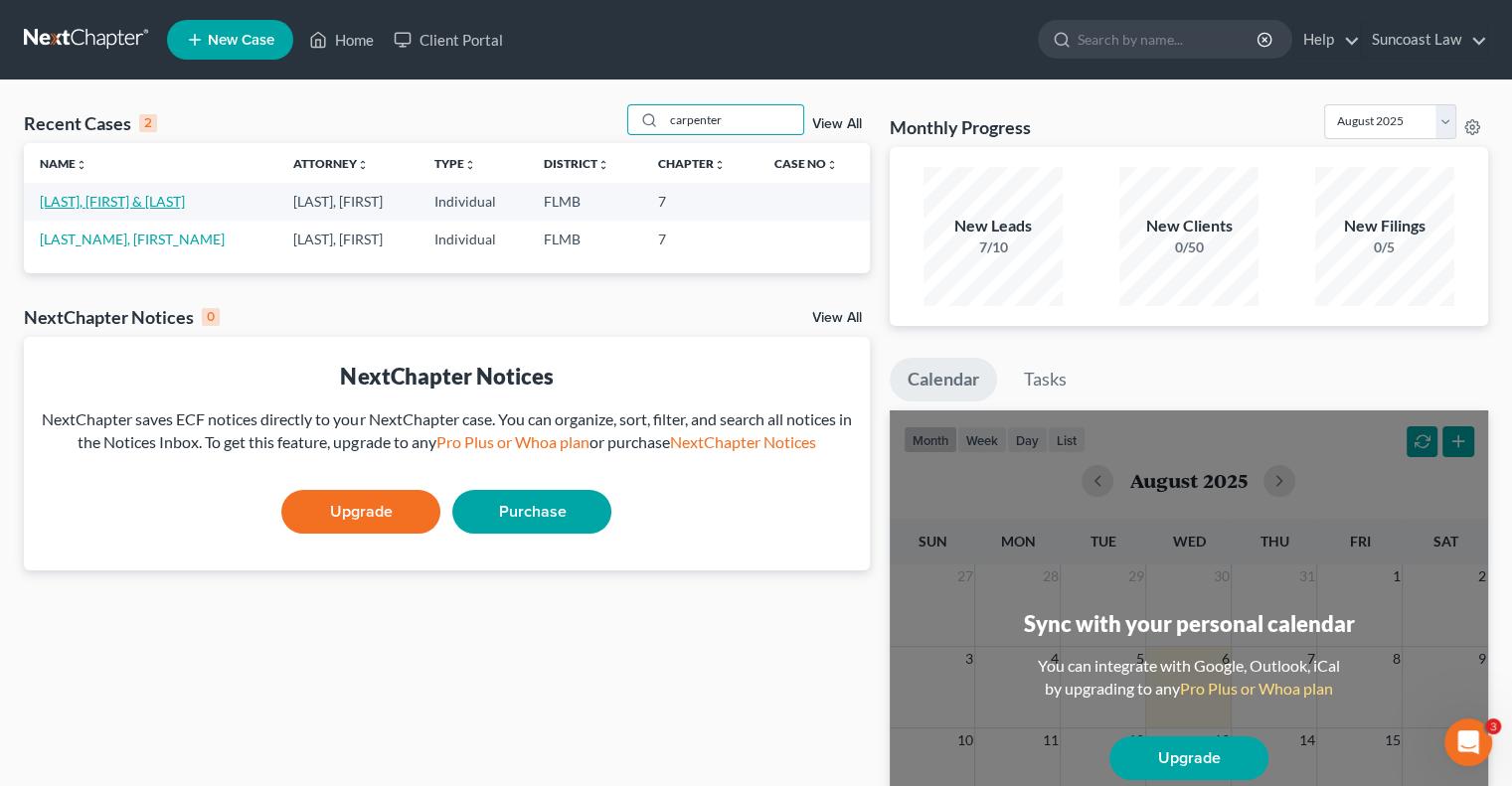 click on "[LAST], [FIRST] & [LAST]" at bounding box center (112, 201) 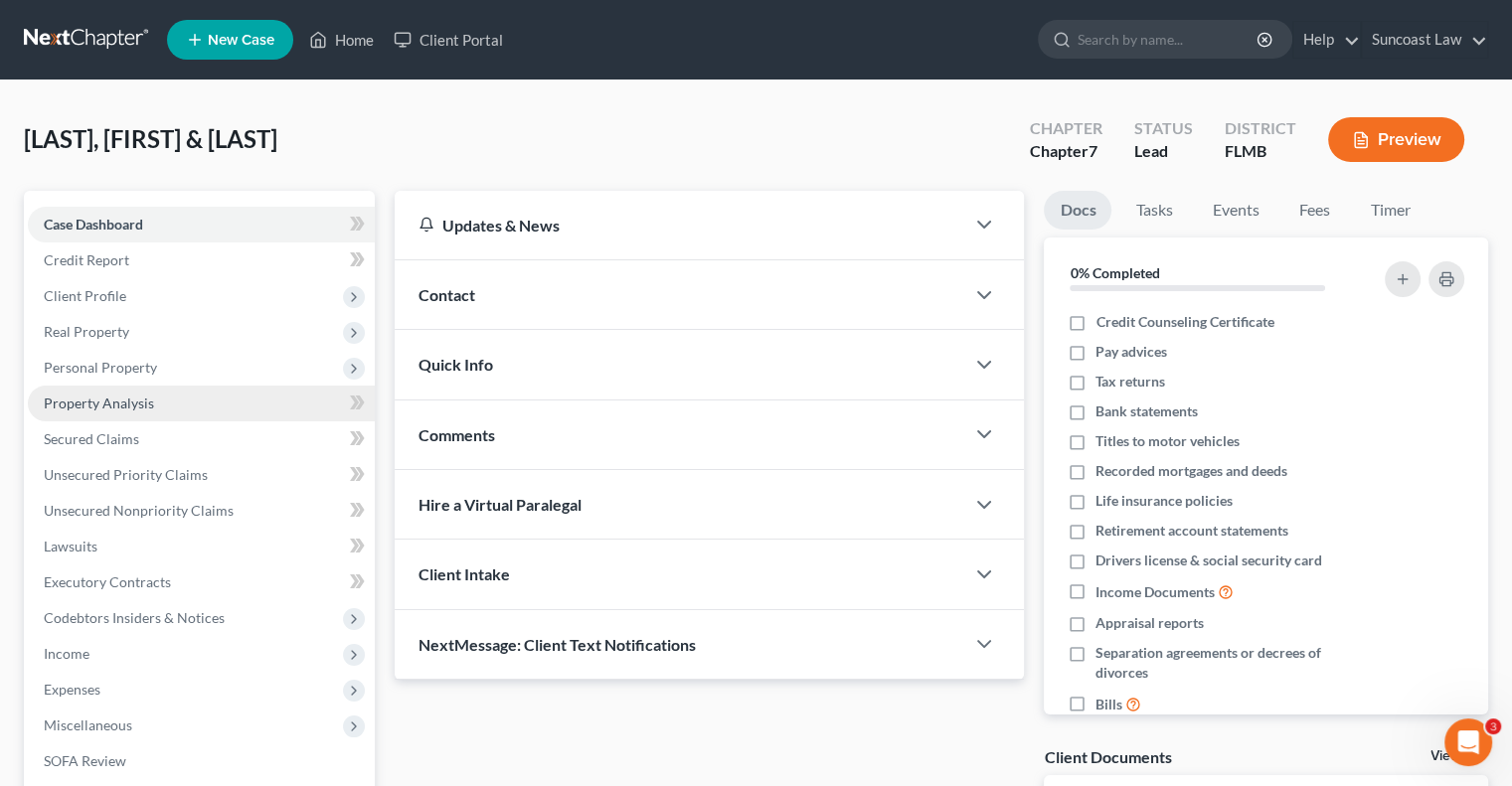 click on "Property Analysis" at bounding box center [98, 402] 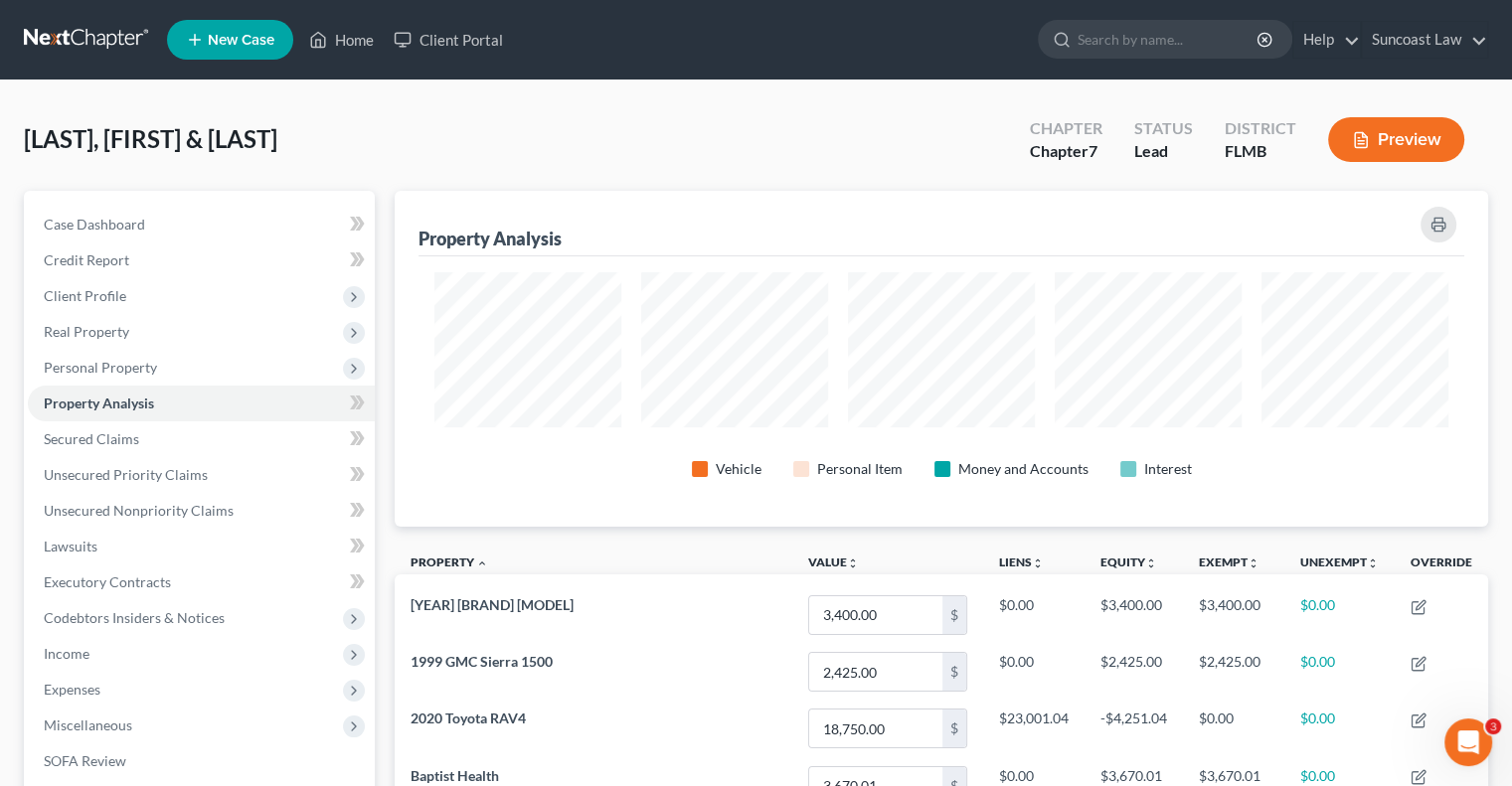 scroll, scrollTop: 993343, scrollLeft: 992989, axis: both 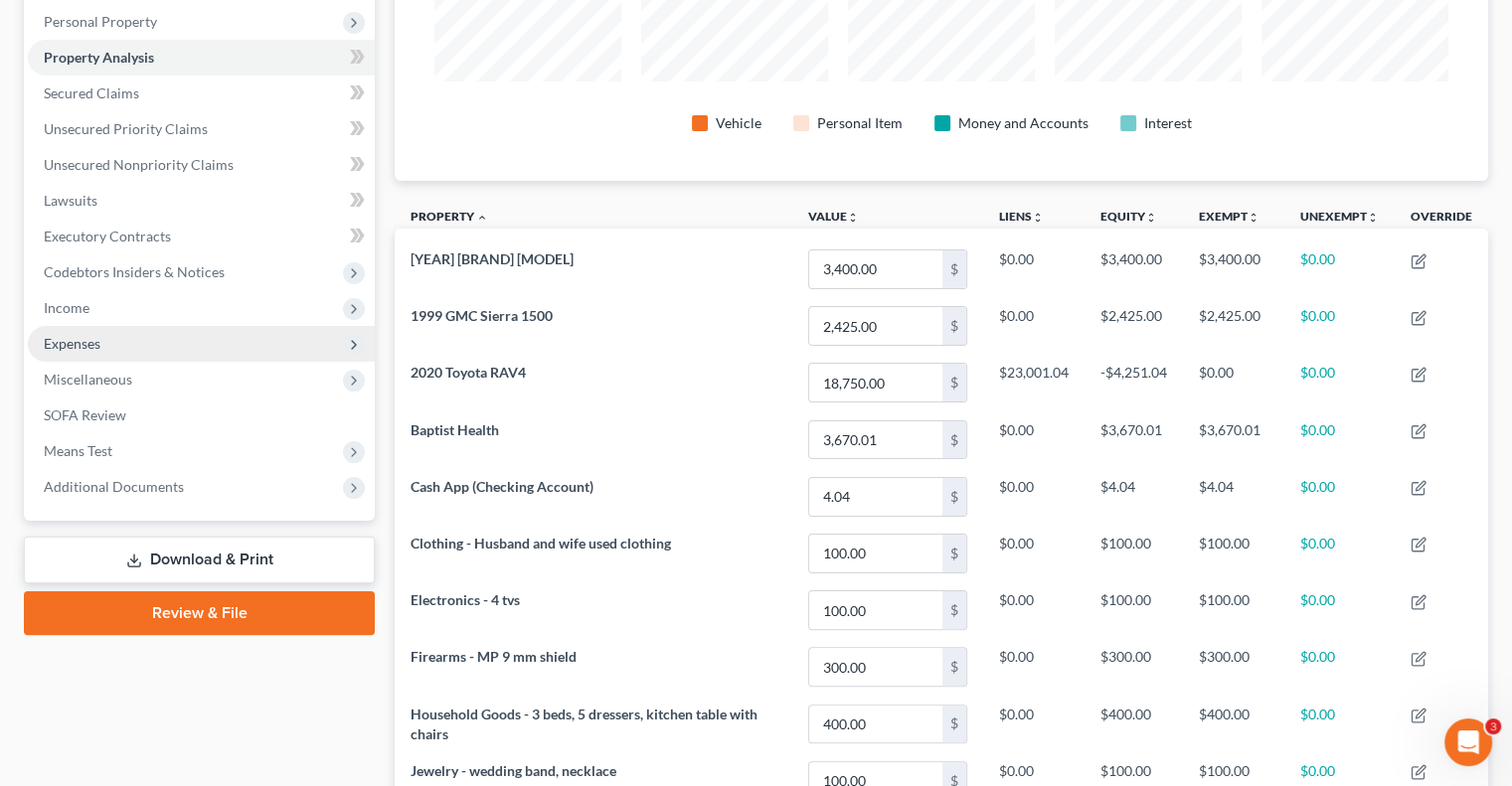 click on "Expenses" at bounding box center [72, 343] 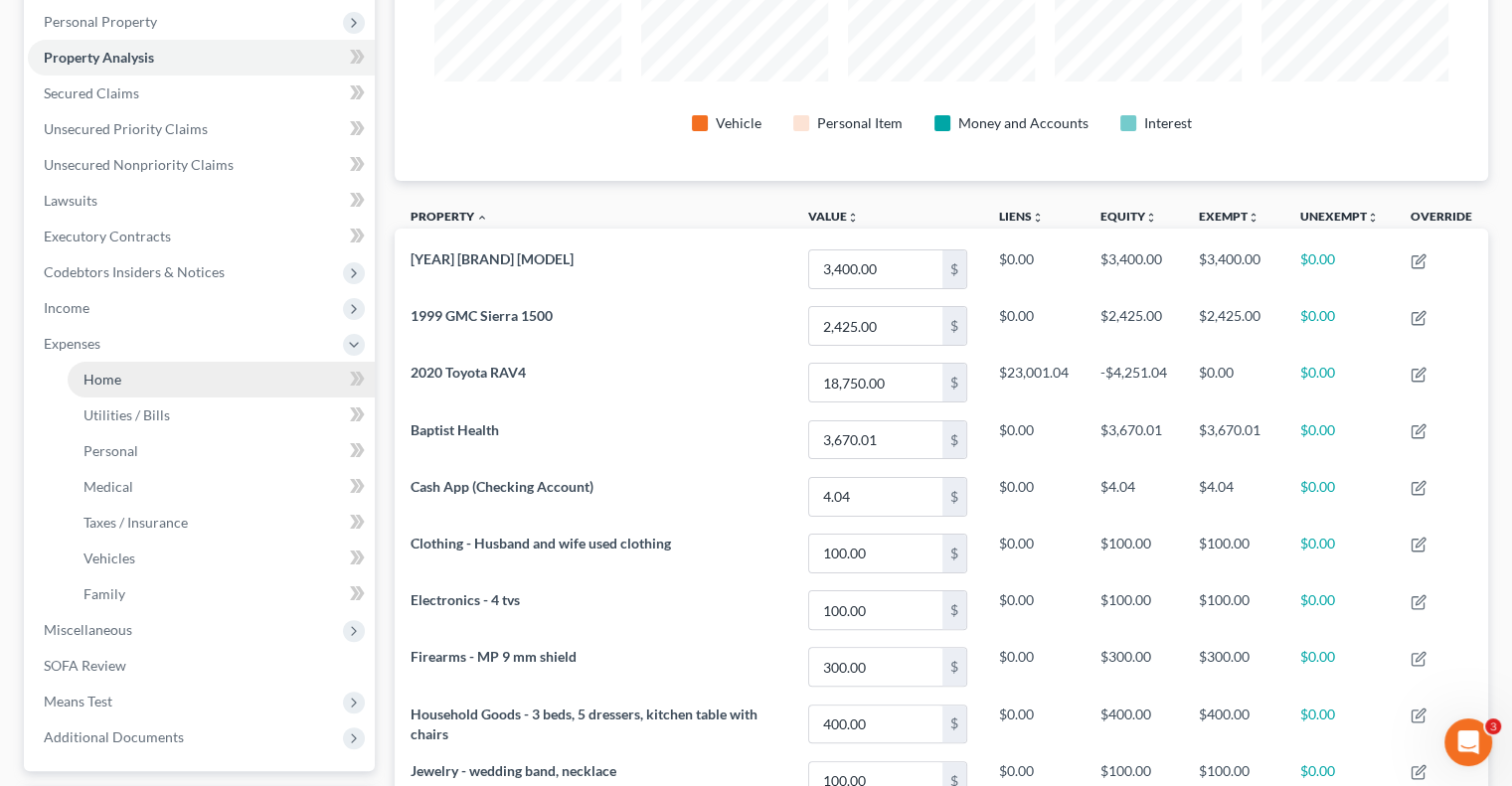 click on "Home" at bounding box center (102, 379) 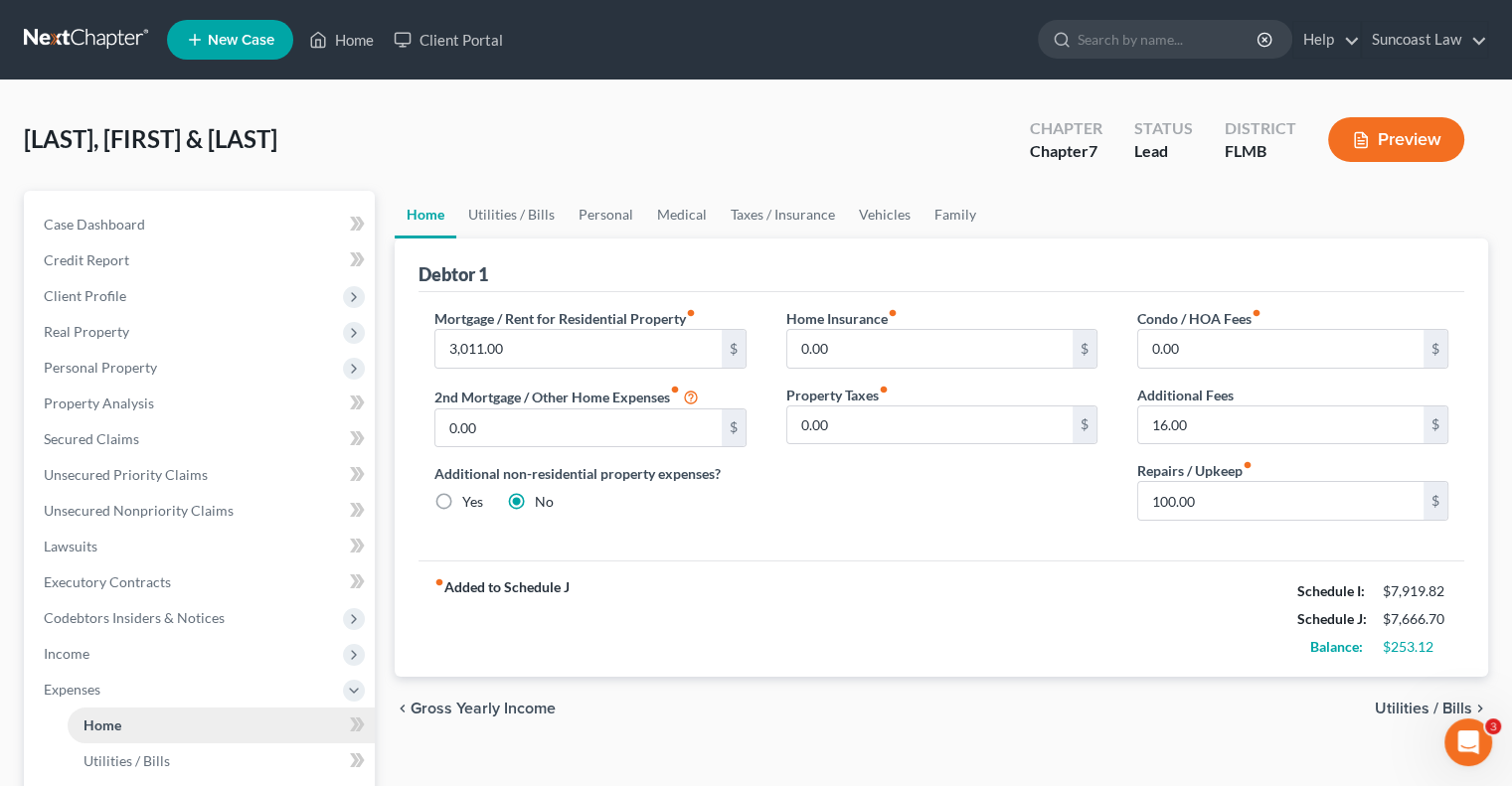 scroll, scrollTop: 397, scrollLeft: 0, axis: vertical 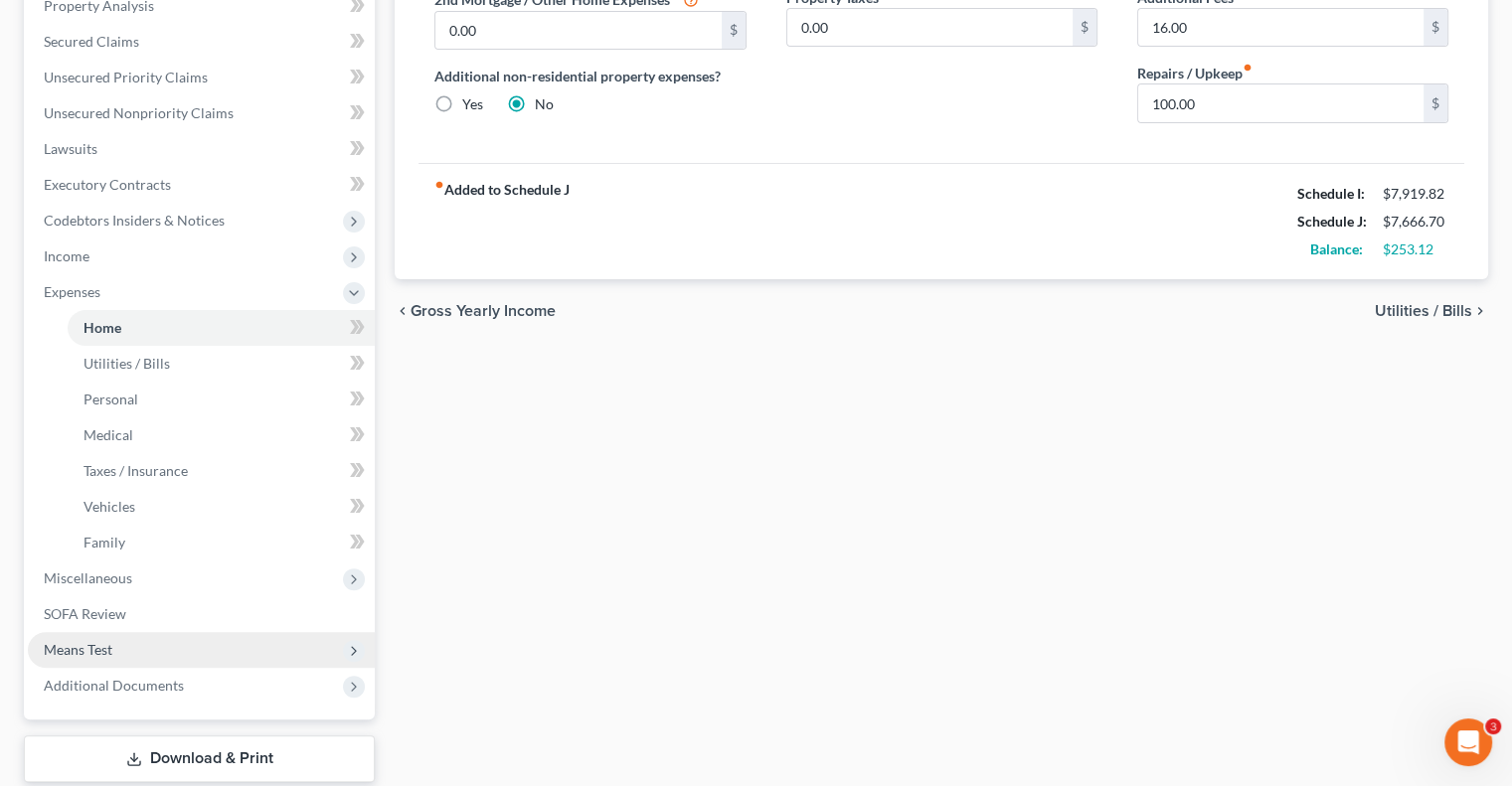 click on "Means Test" at bounding box center (201, 650) 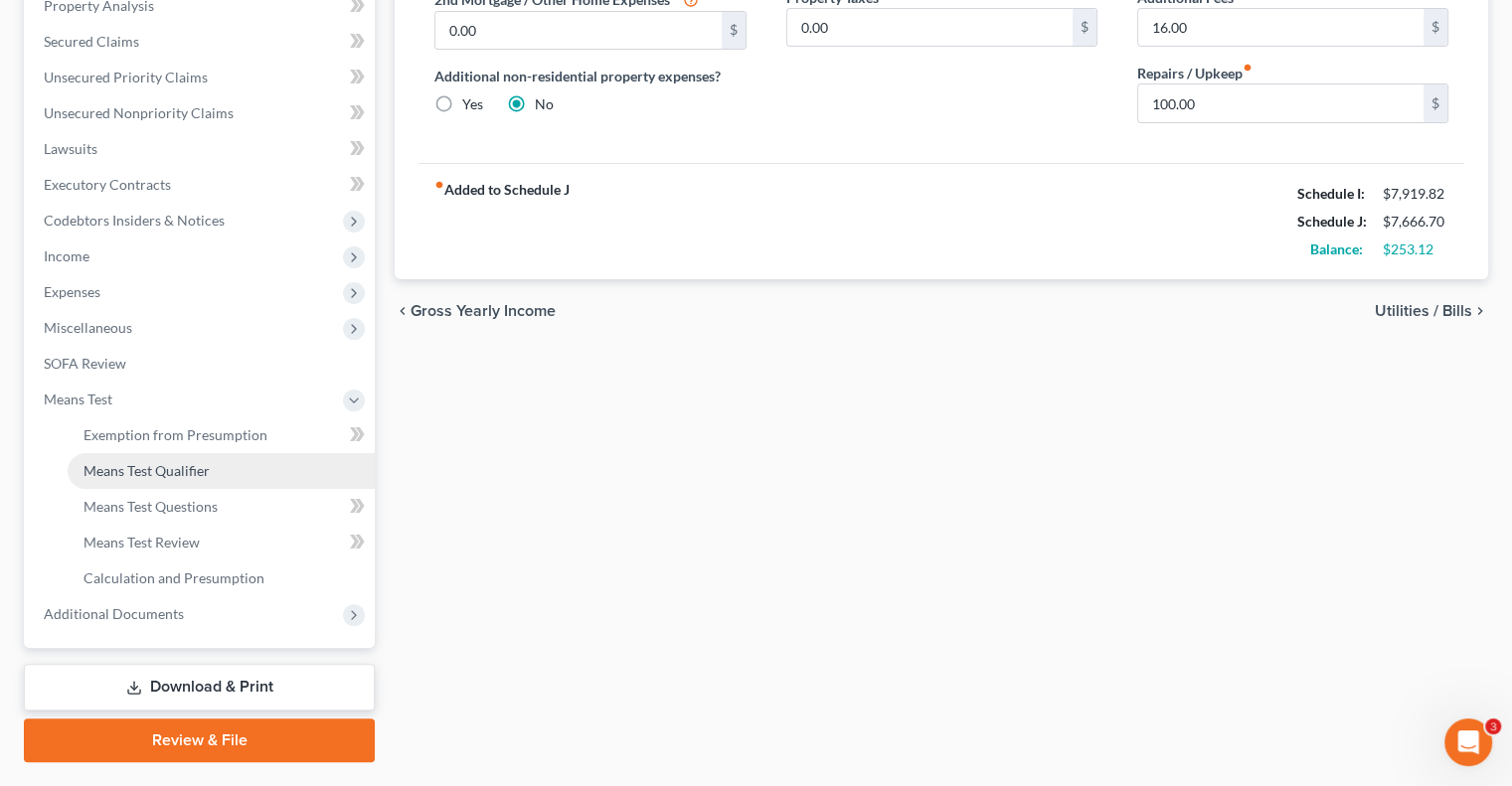 click on "Means Test Qualifier" at bounding box center [146, 470] 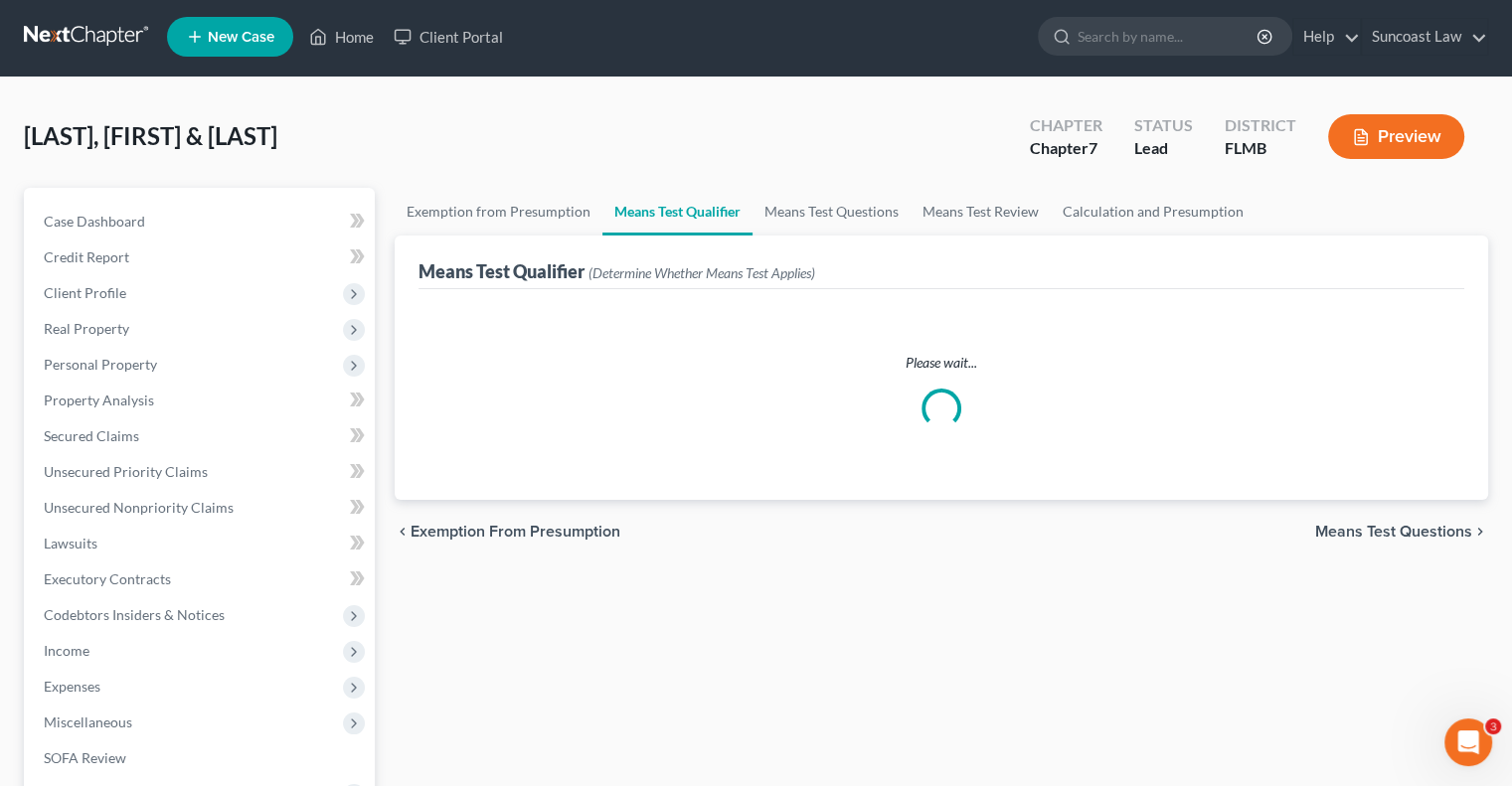 scroll, scrollTop: 0, scrollLeft: 0, axis: both 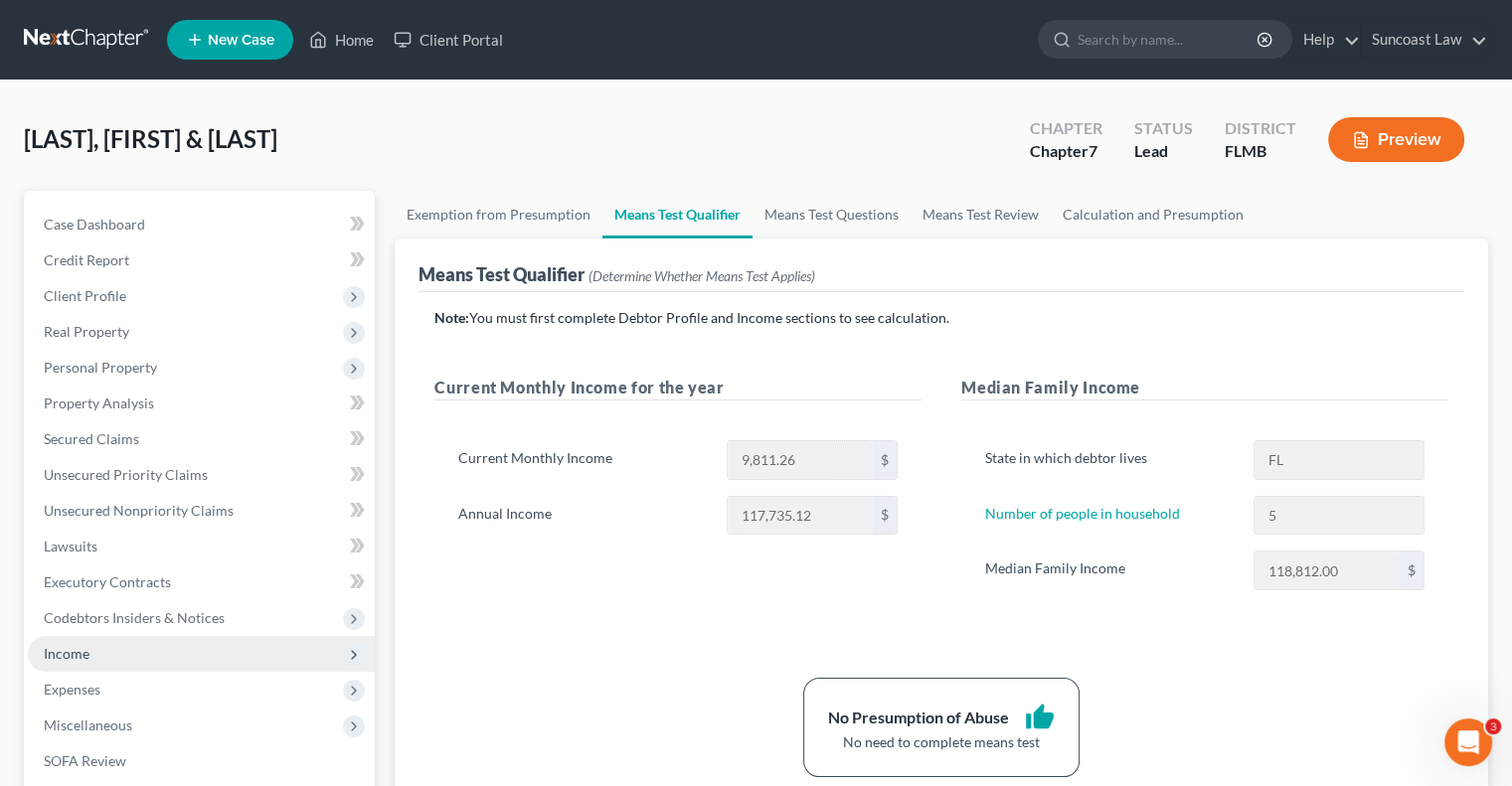 click on "Income" at bounding box center (67, 653) 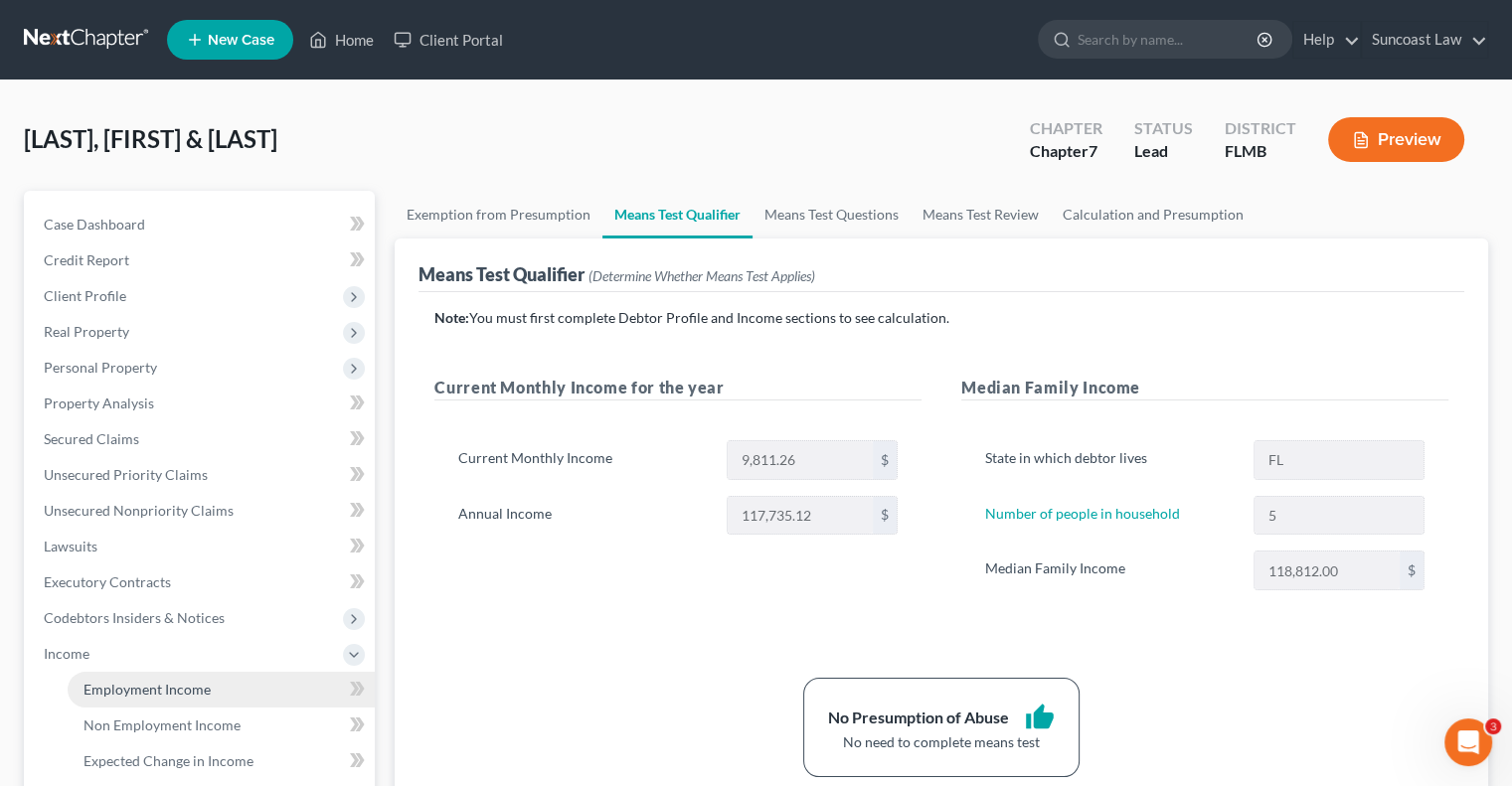 click on "Employment Income" at bounding box center (147, 689) 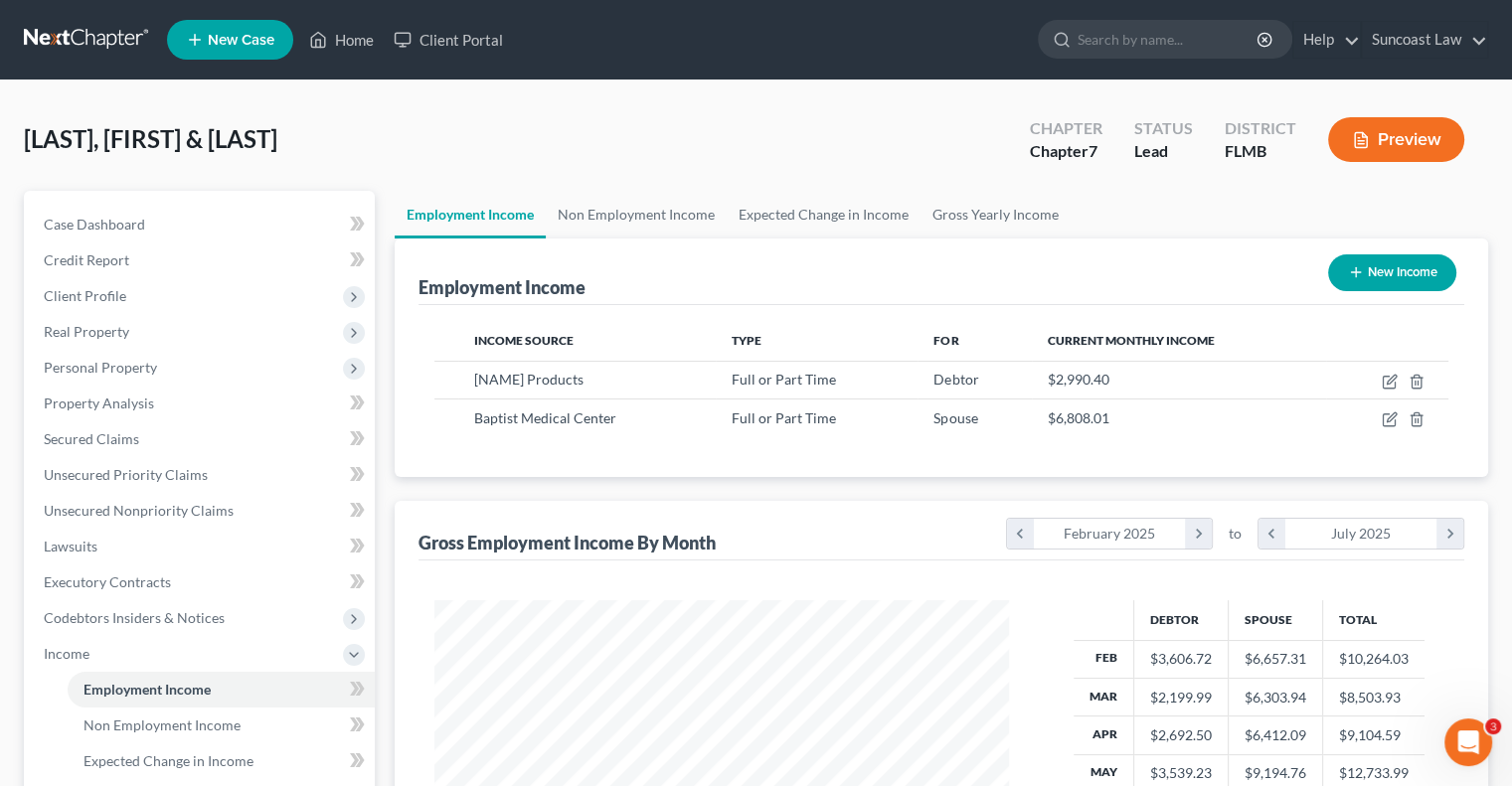 scroll, scrollTop: 993324, scrollLeft: 993468, axis: both 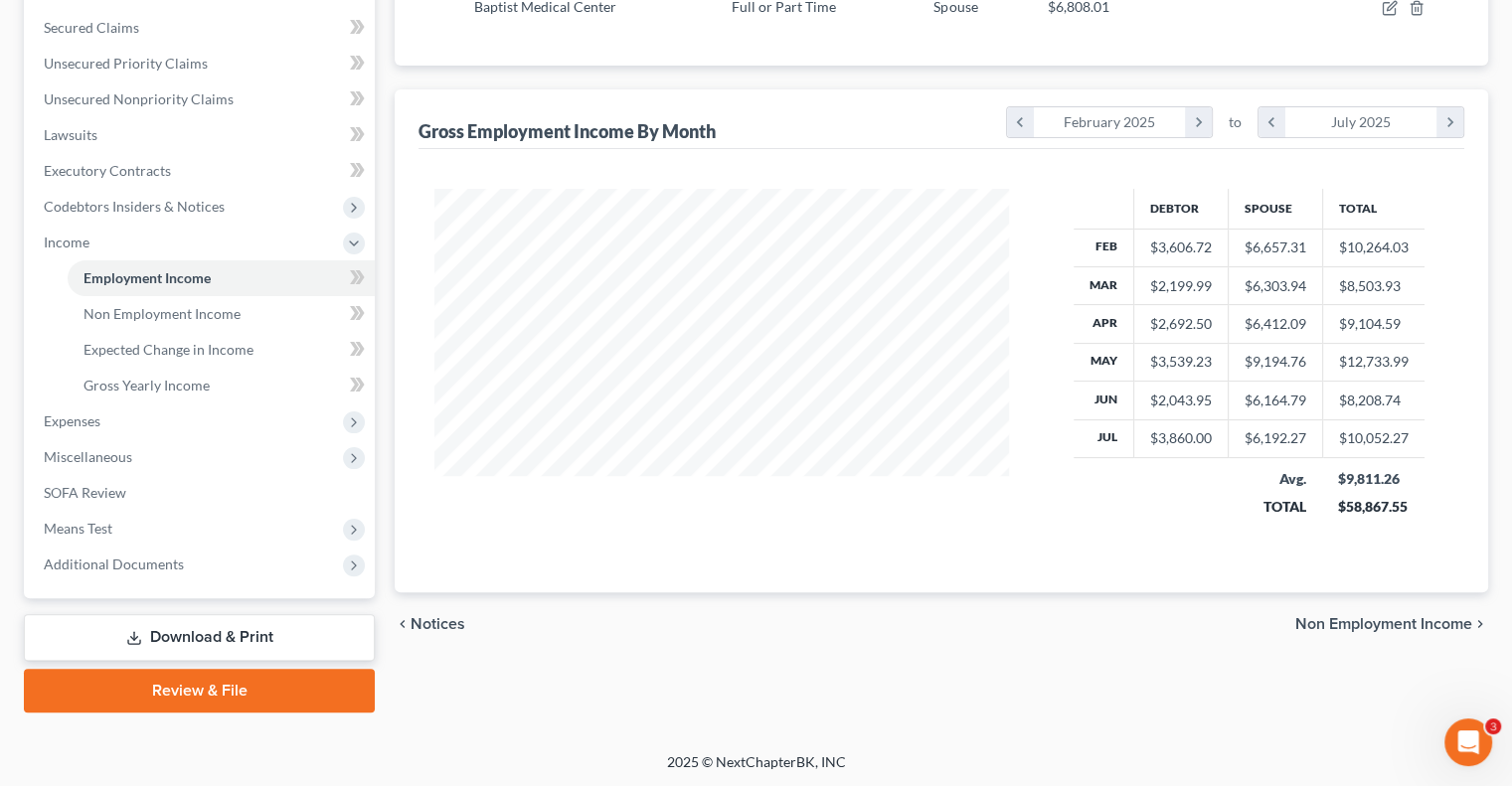 click on "Download & Print" at bounding box center [199, 637] 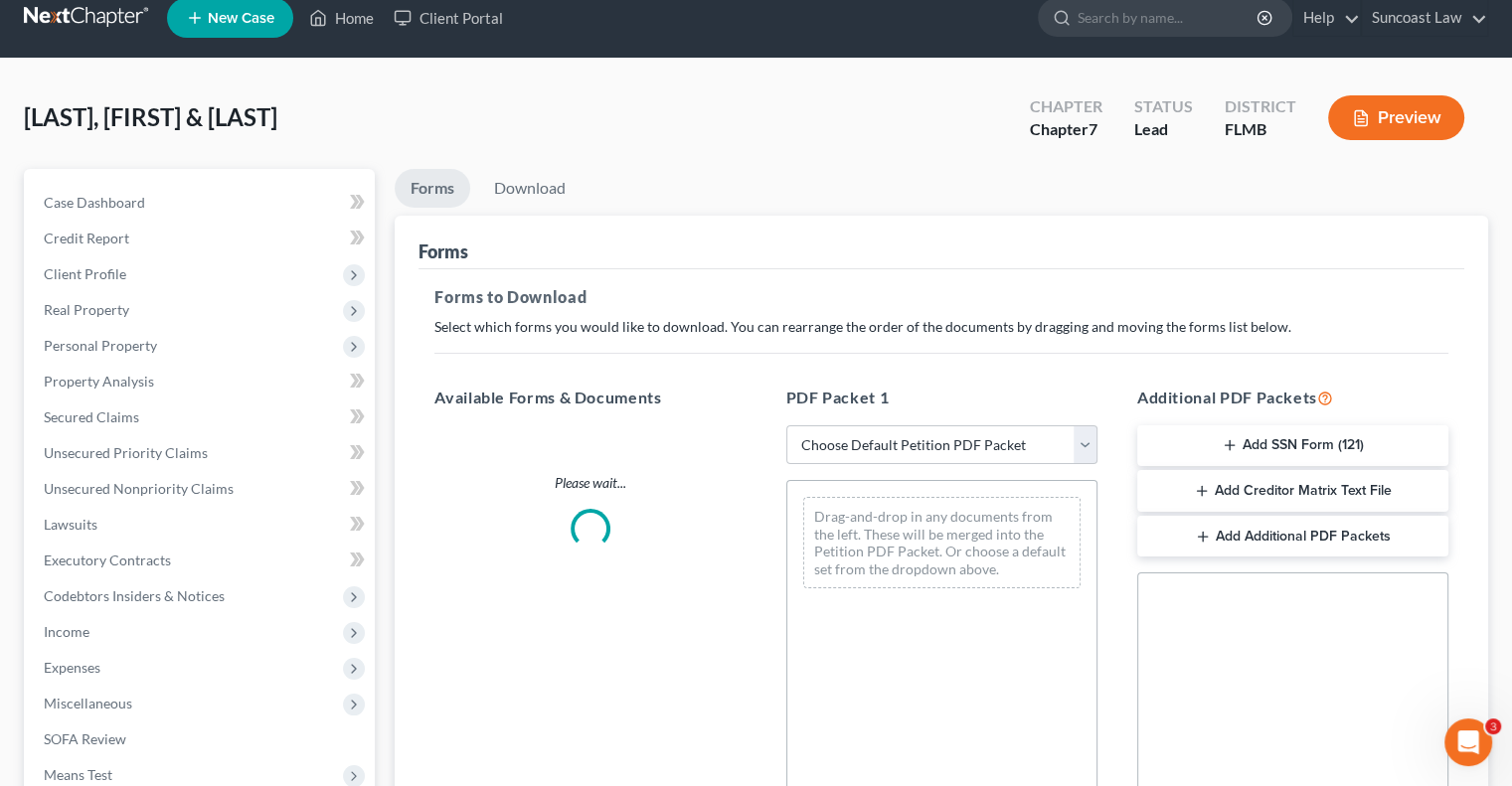 scroll, scrollTop: 0, scrollLeft: 0, axis: both 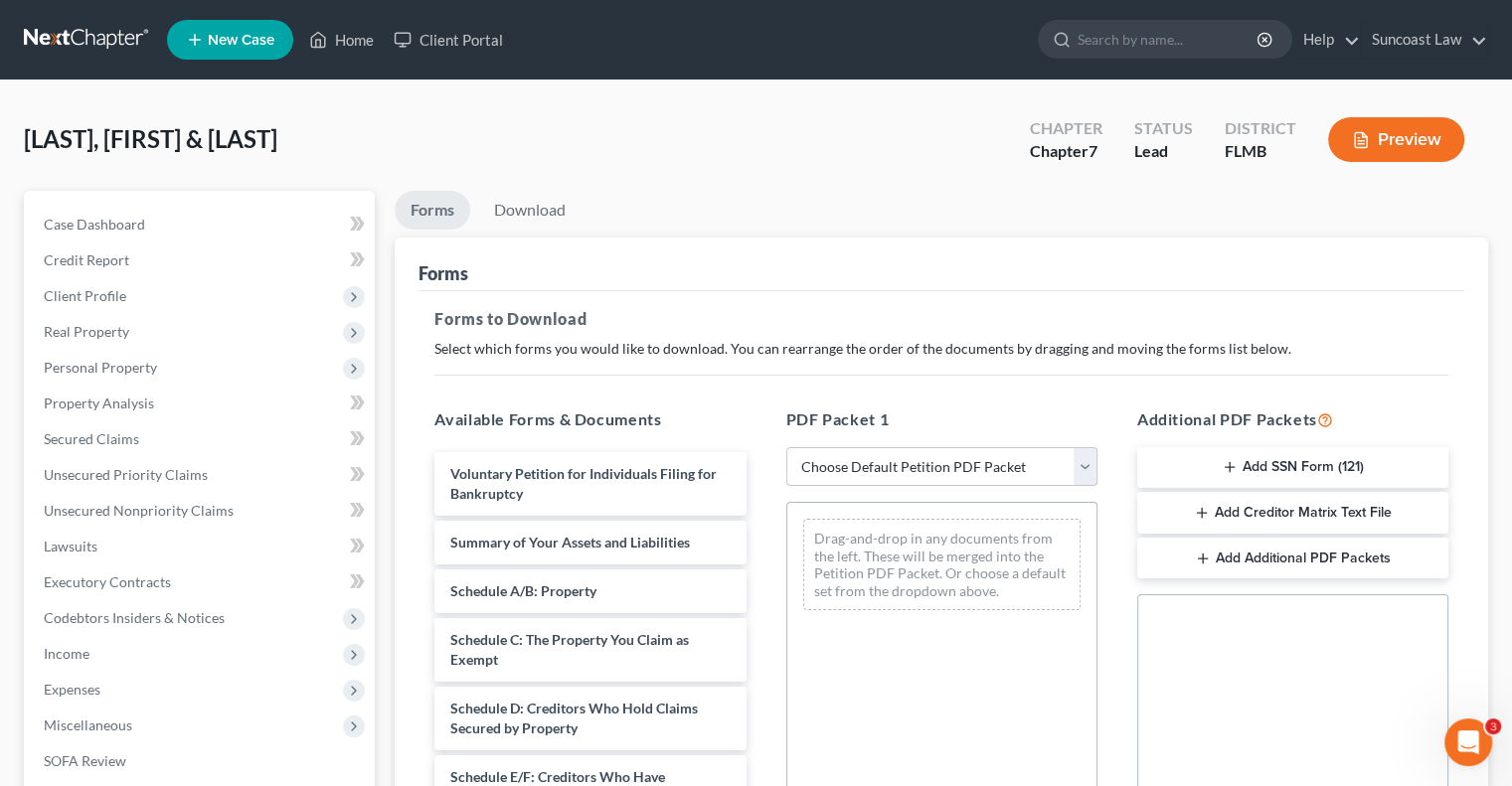 drag, startPoint x: 948, startPoint y: 460, endPoint x: 958, endPoint y: 479, distance: 21.470911 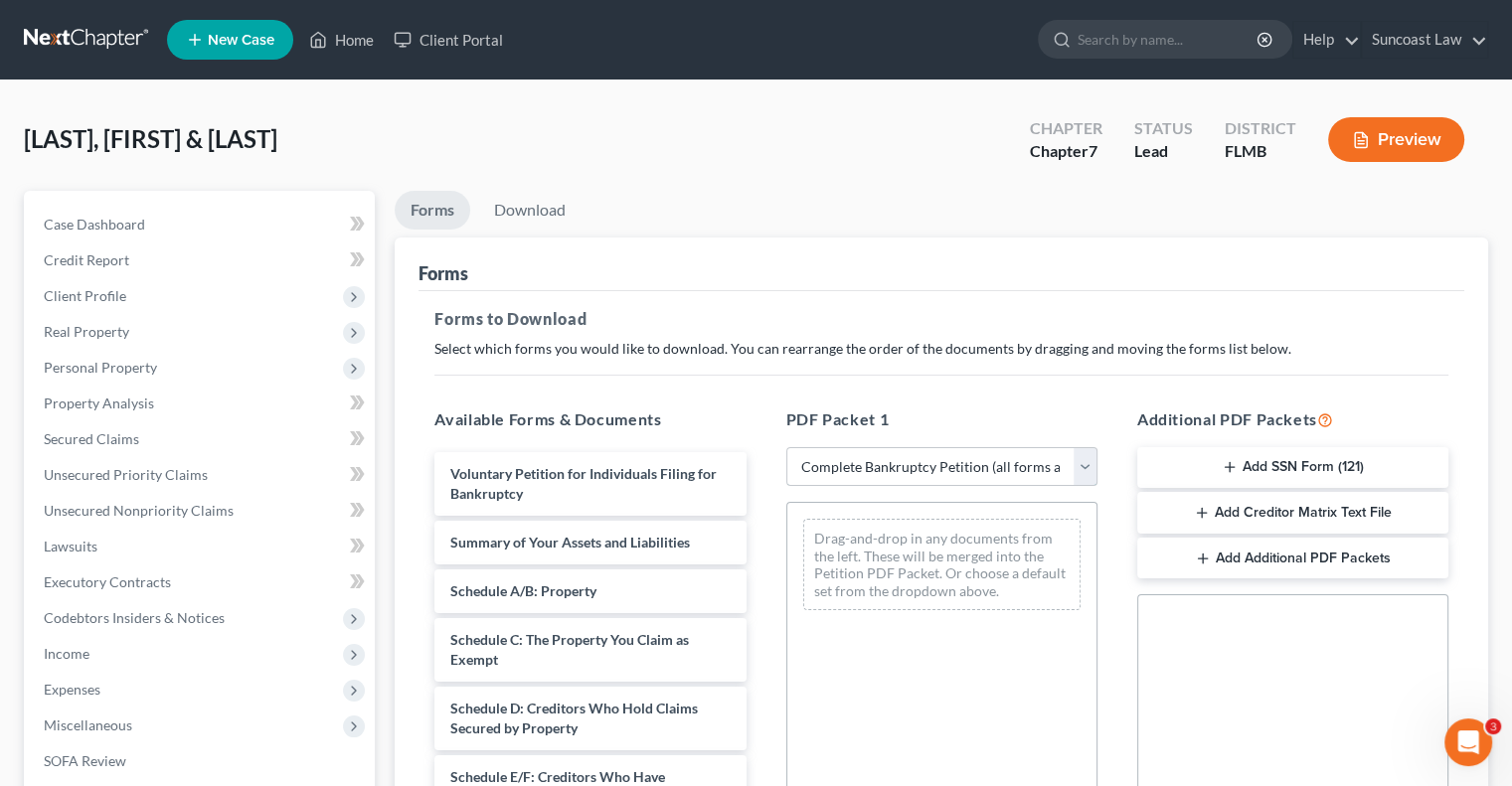 click on "Choose Default Petition PDF Packet Complete Bankruptcy Petition (all forms and schedules) Emergency Filing Forms (Petition and Creditor List Only) Amended Forms Signature Pages Only" at bounding box center [941, 467] 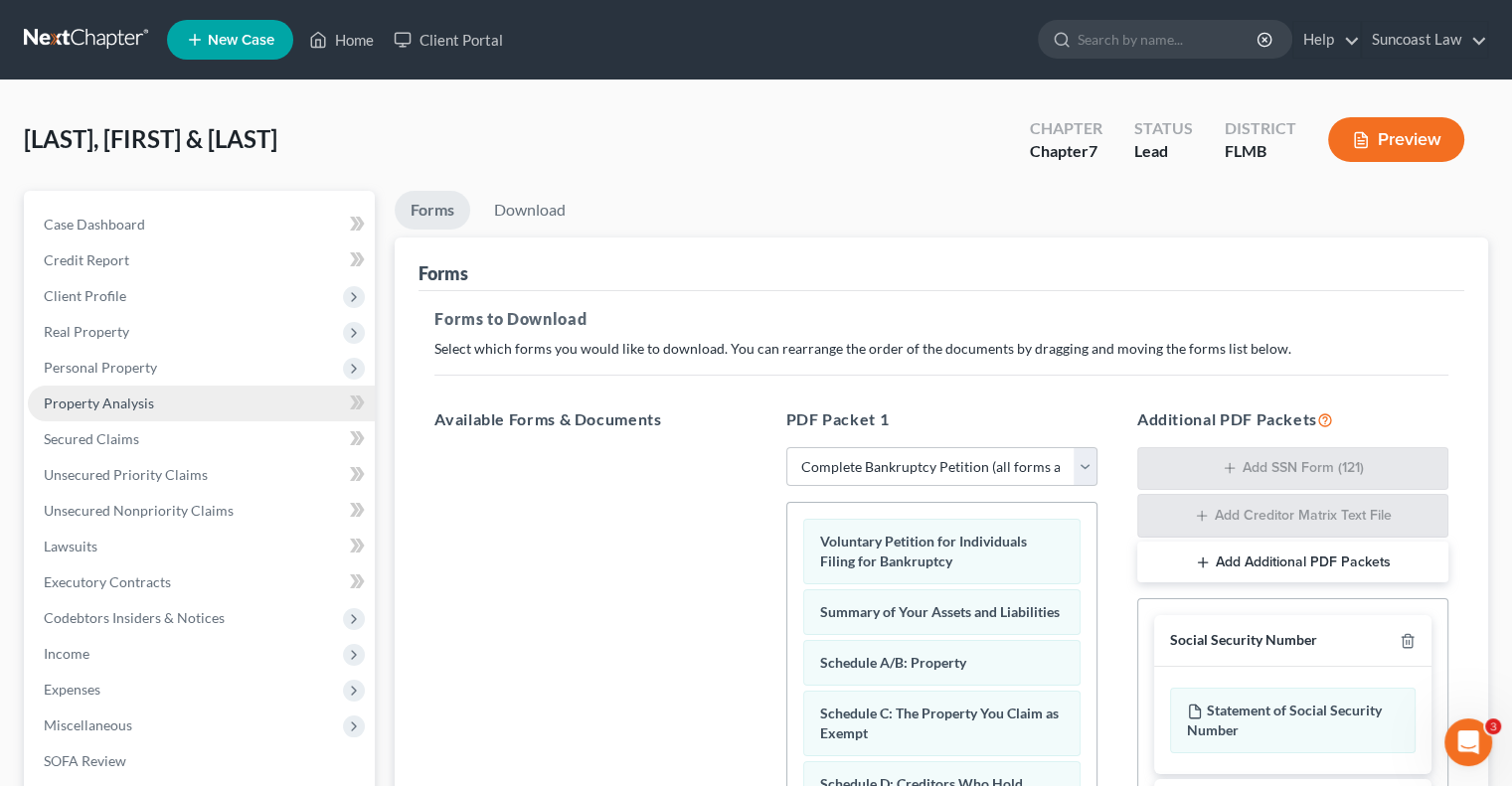 click on "Property Analysis" at bounding box center (98, 402) 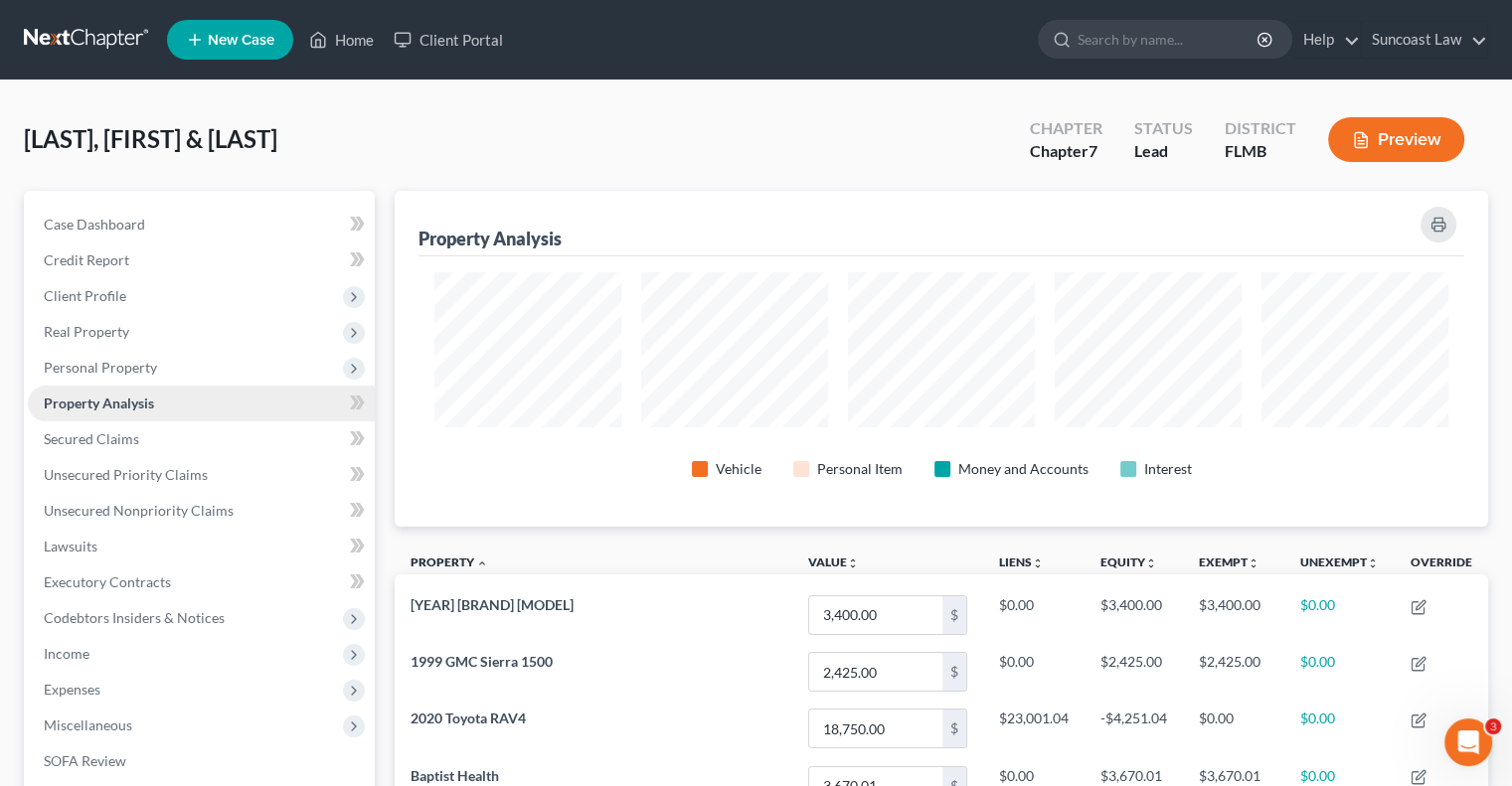 scroll, scrollTop: 993343, scrollLeft: 992989, axis: both 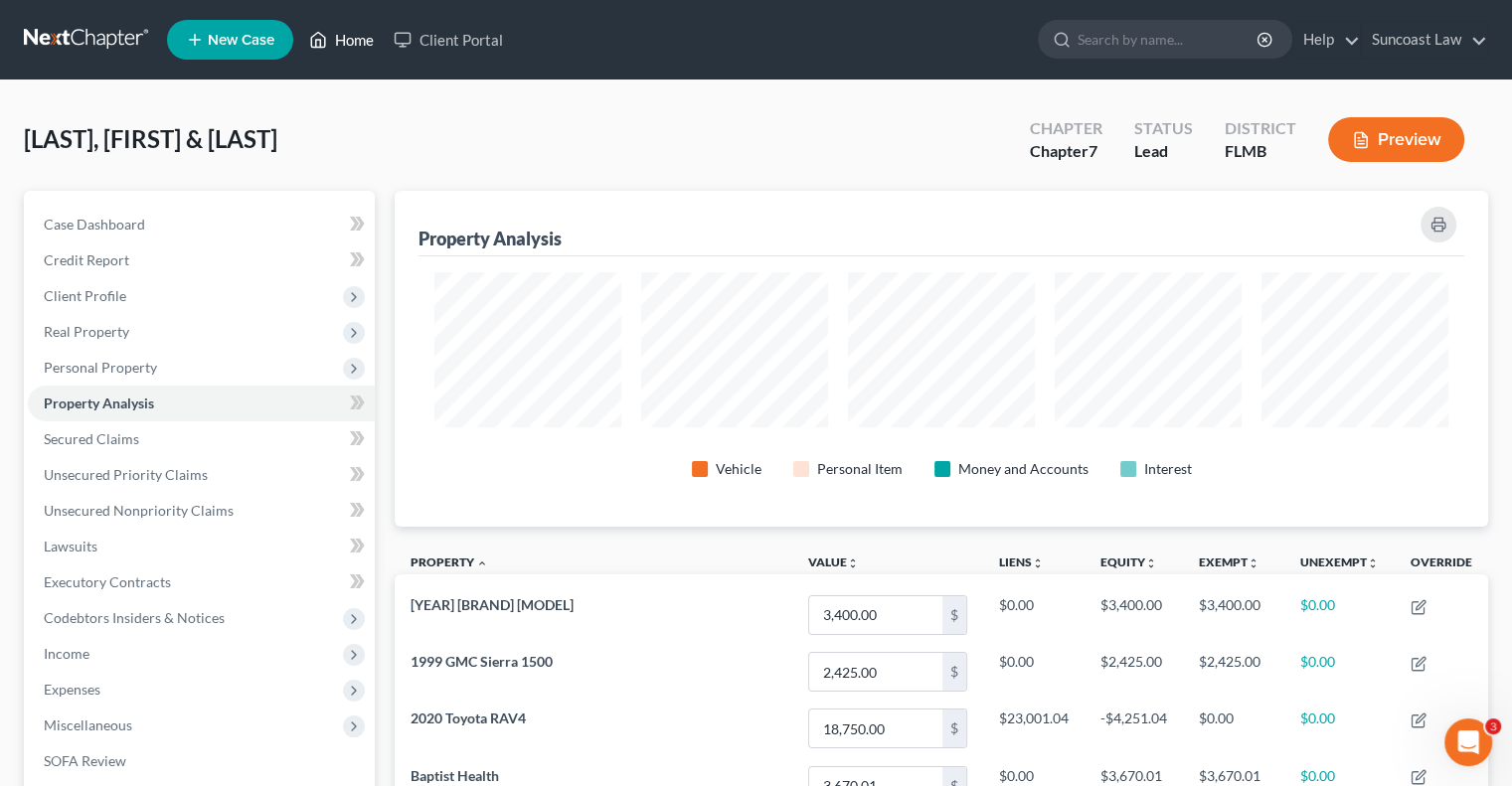 click on "Home" at bounding box center [341, 40] 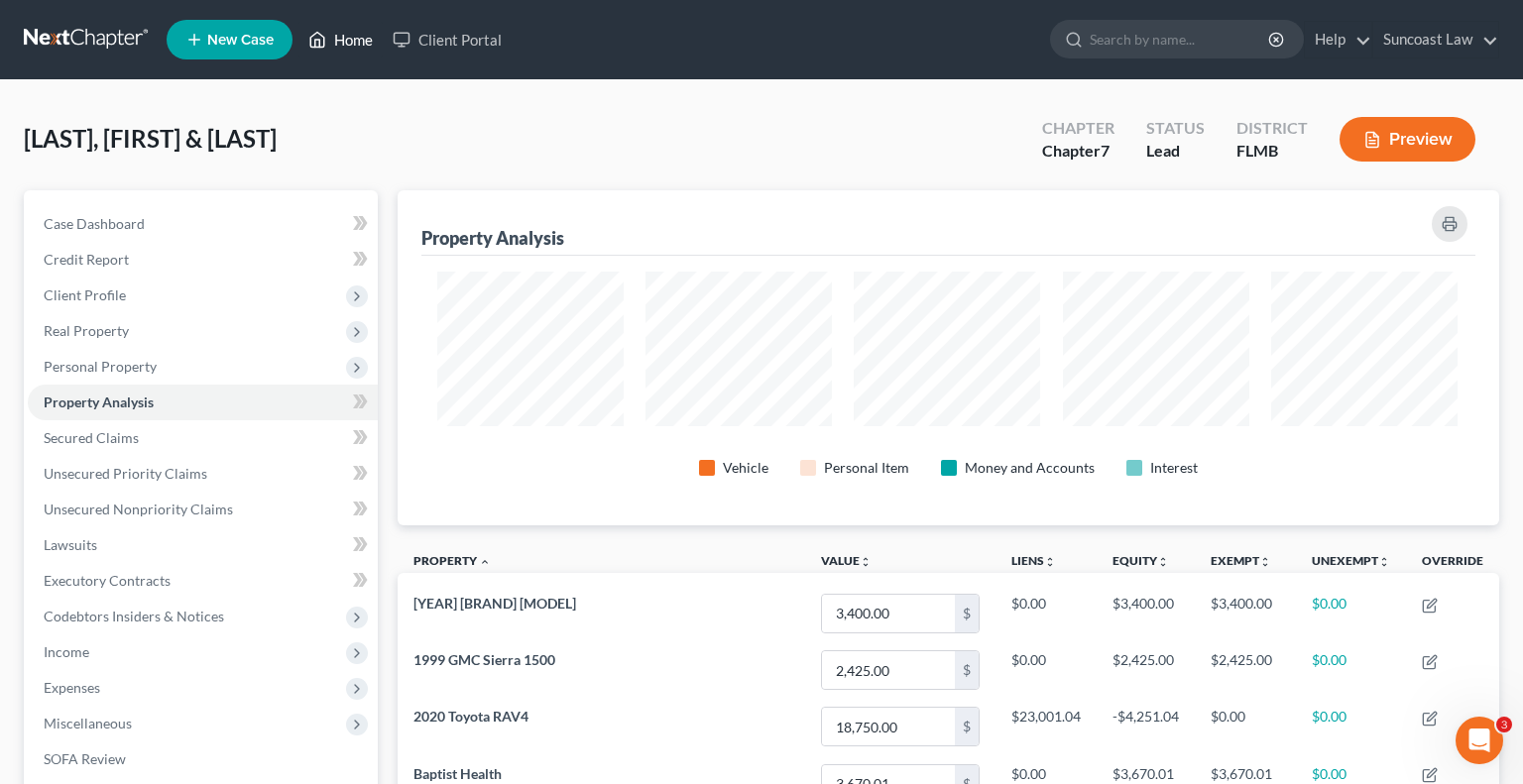 click on "Home" at bounding box center [340, 40] 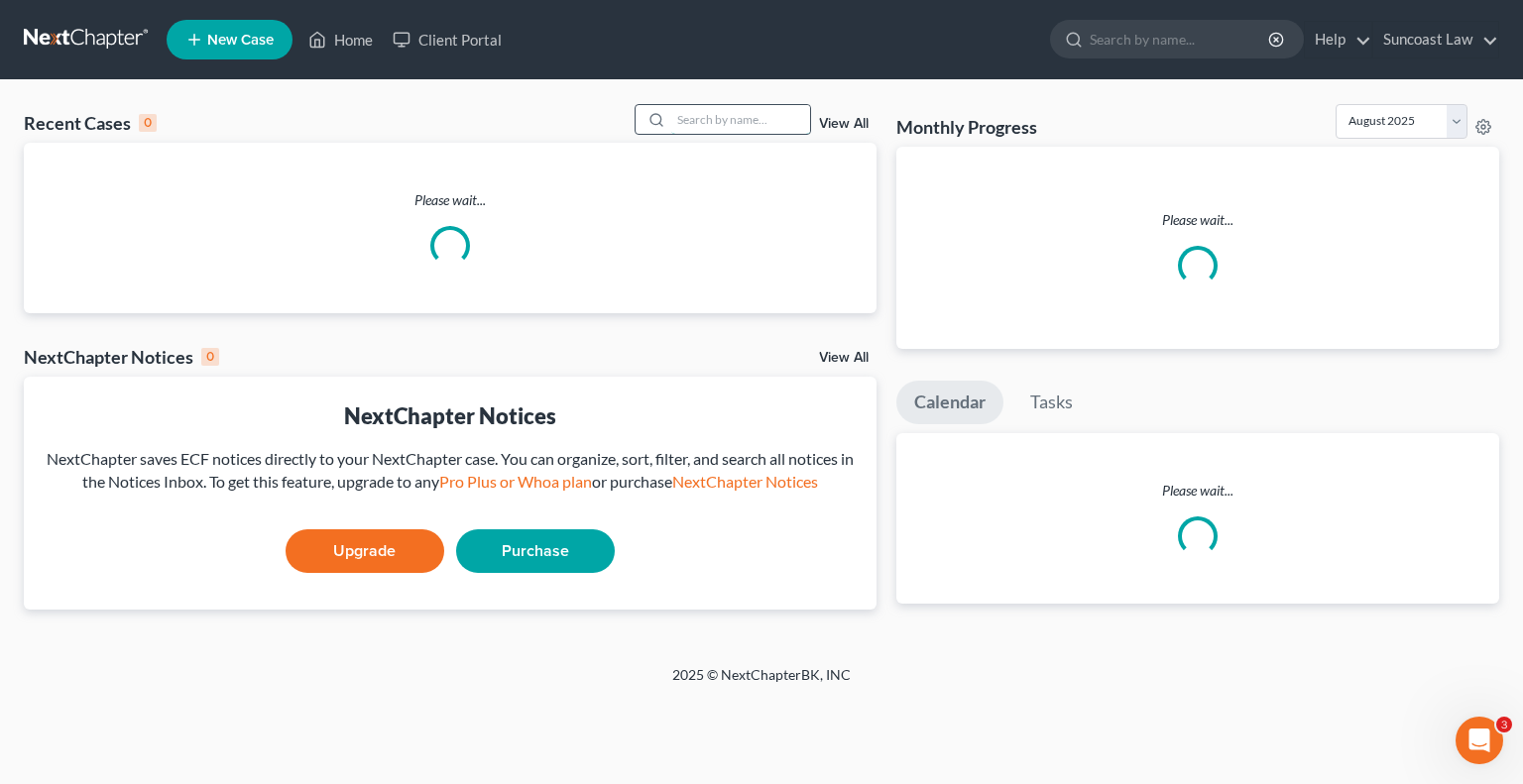 click at bounding box center (741, 119) 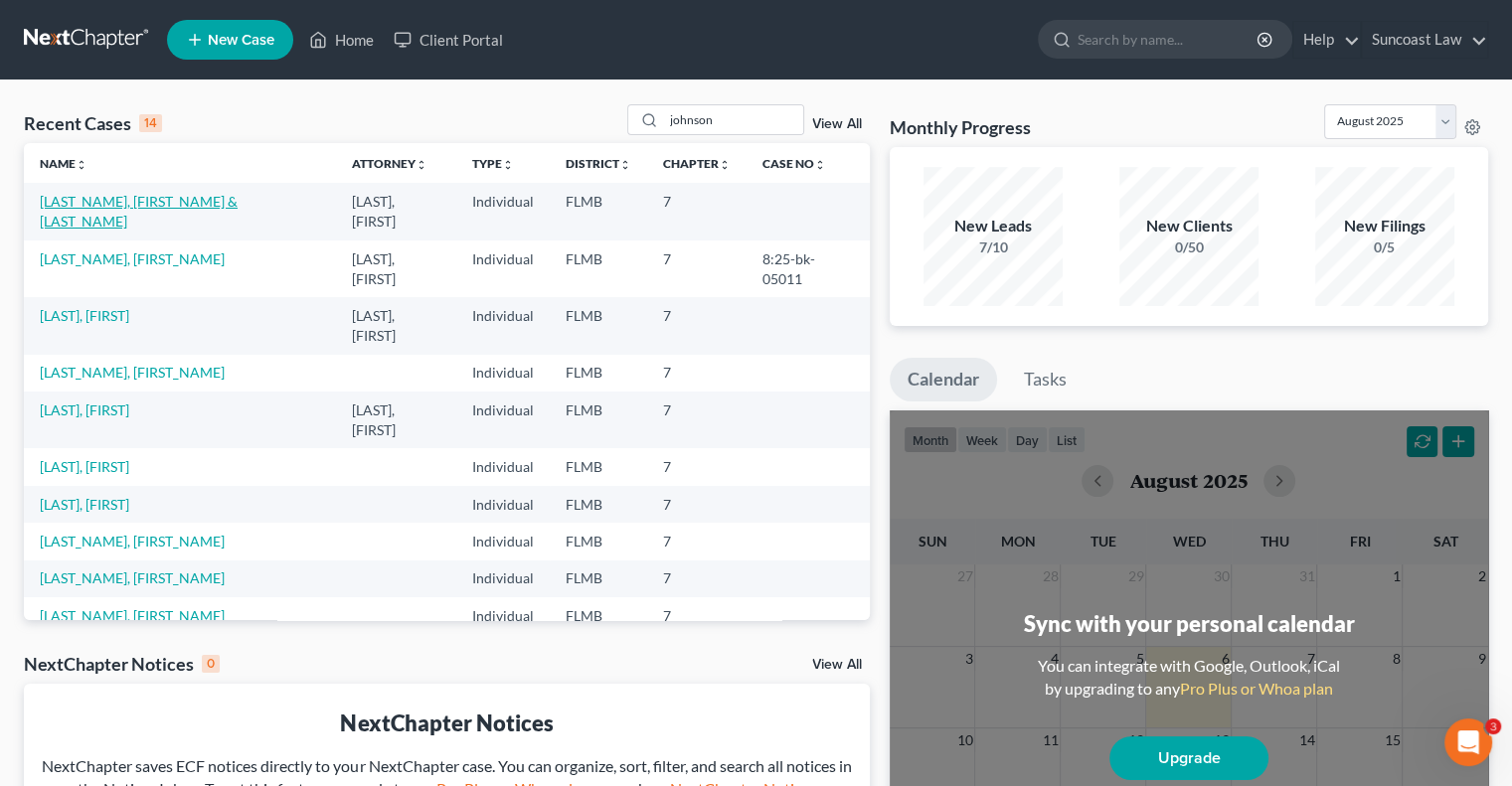 click on "[LAST_NAME], [FIRST_NAME] & [LAST_NAME]" at bounding box center [138, 211] 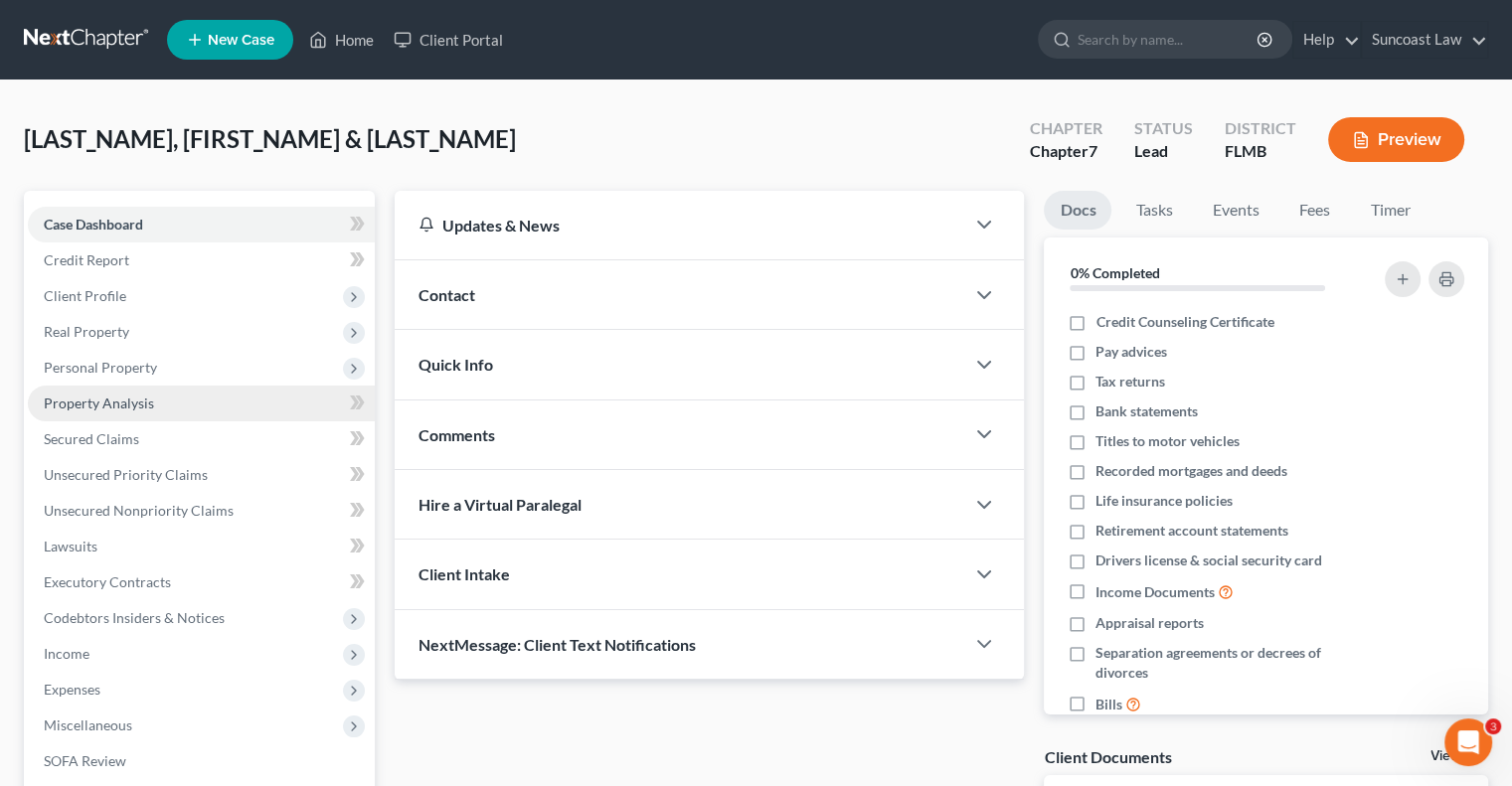 click on "Property Analysis" at bounding box center [98, 402] 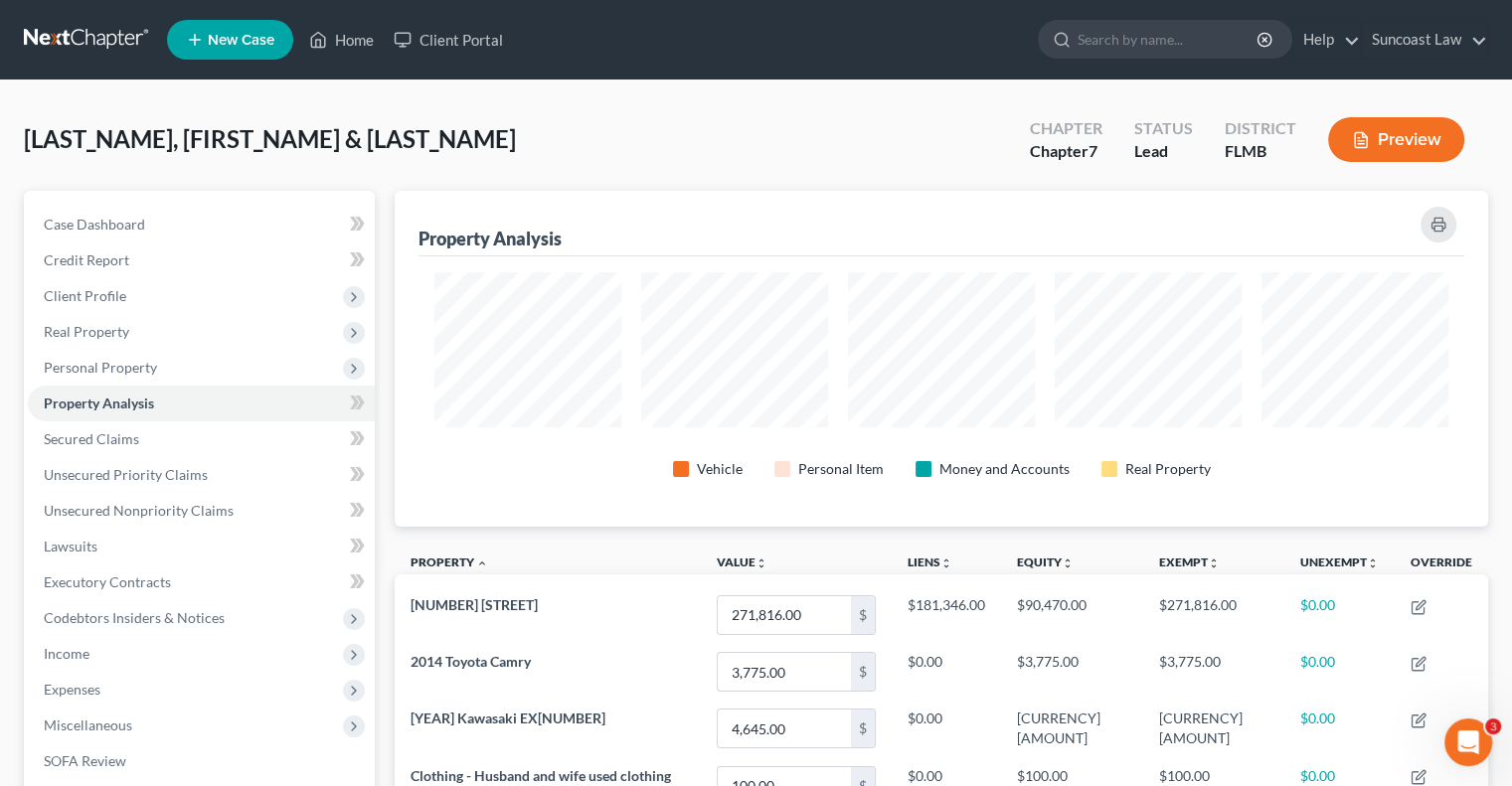 scroll, scrollTop: 993343, scrollLeft: 992989, axis: both 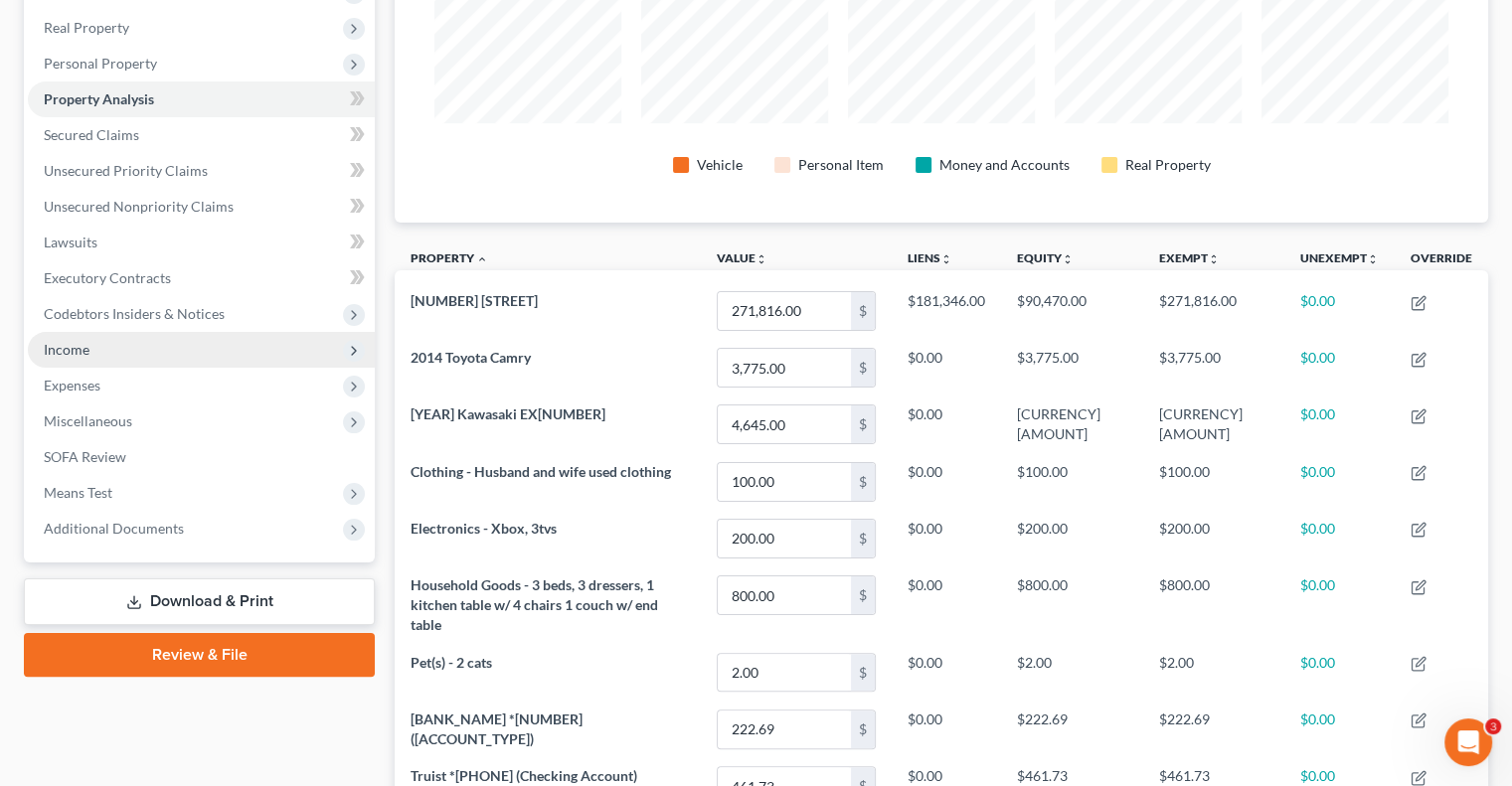 click on "Income" at bounding box center (67, 349) 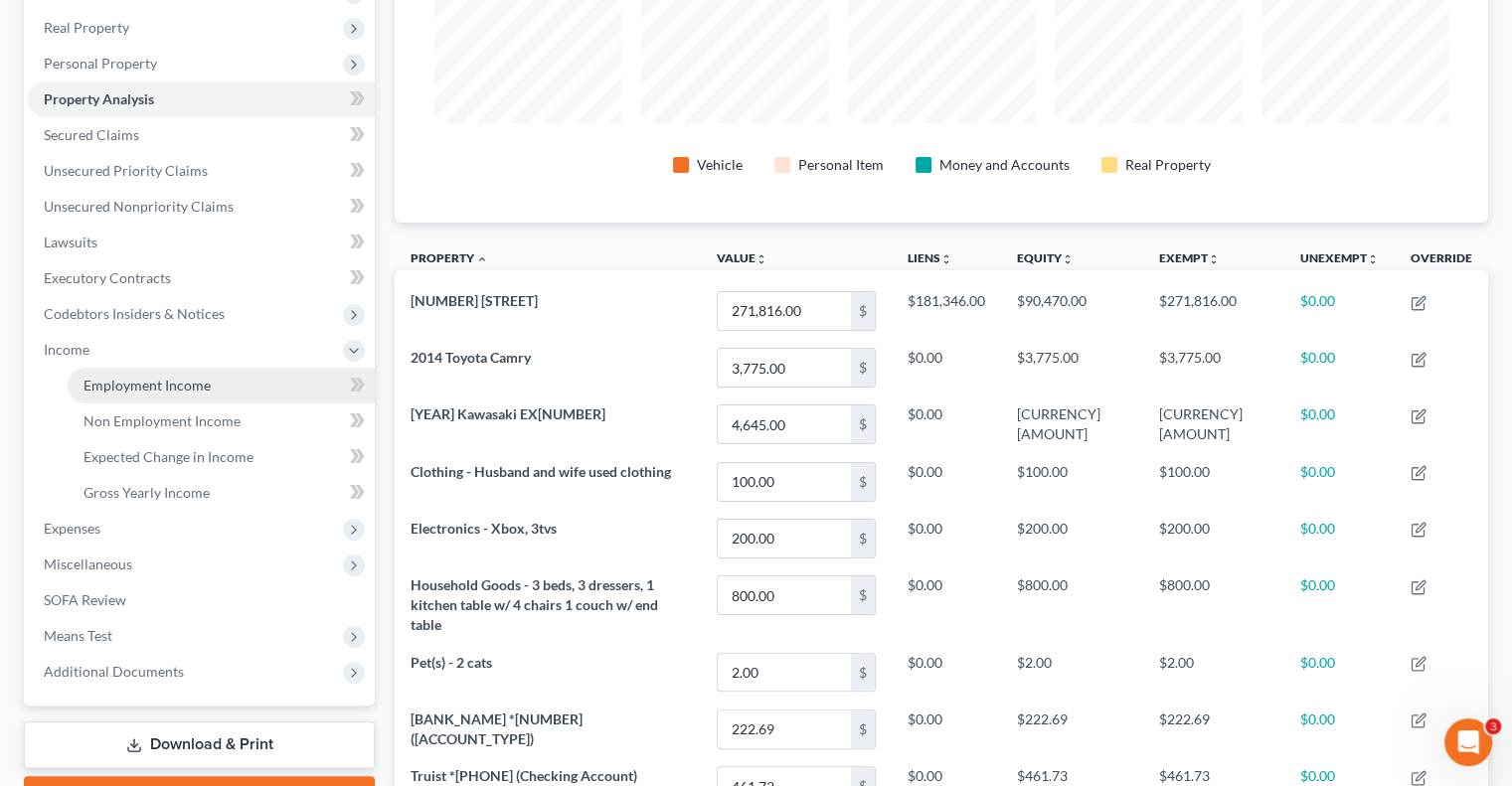 click on "Employment Income" at bounding box center [147, 385] 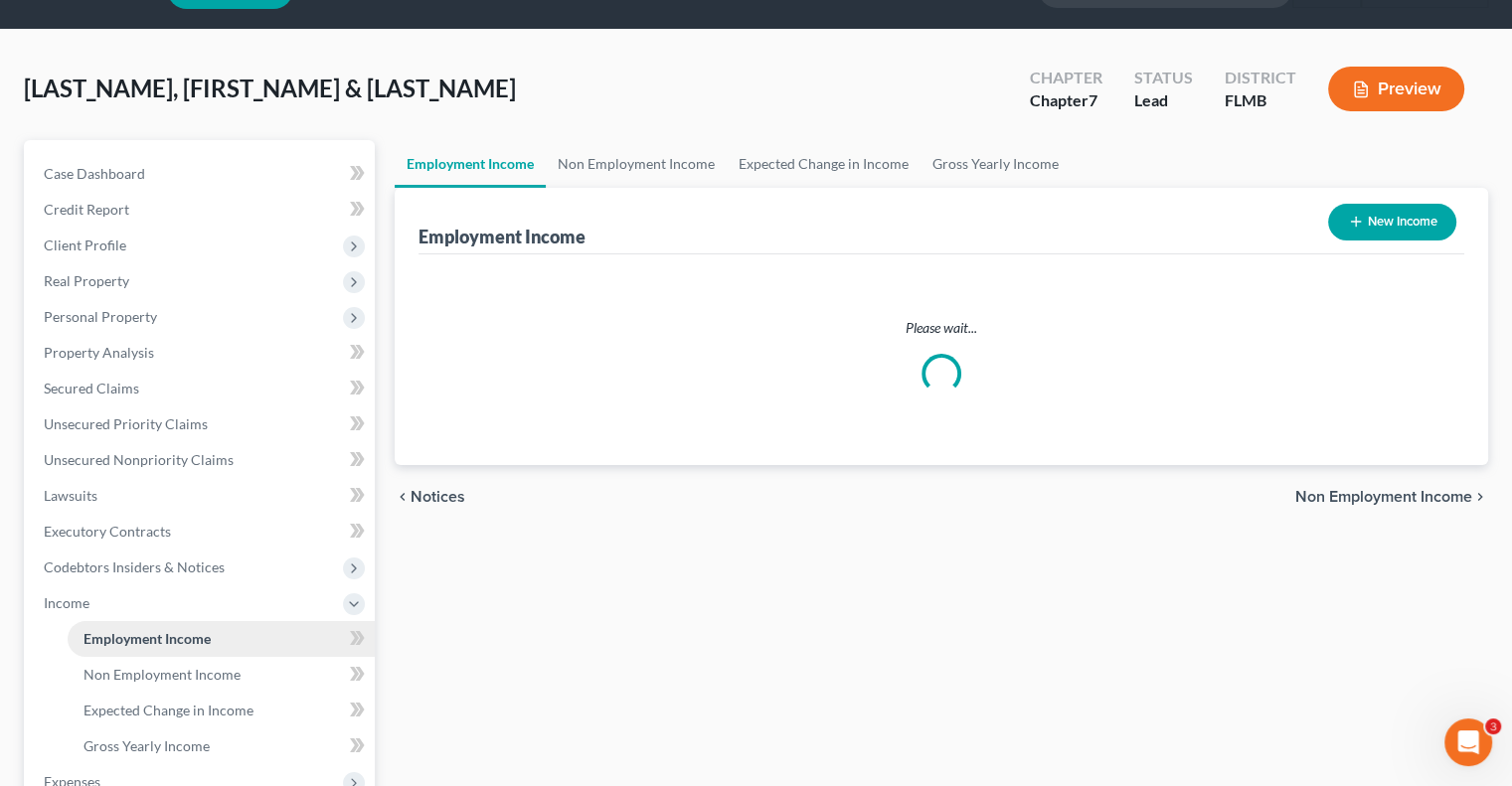 scroll, scrollTop: 0, scrollLeft: 0, axis: both 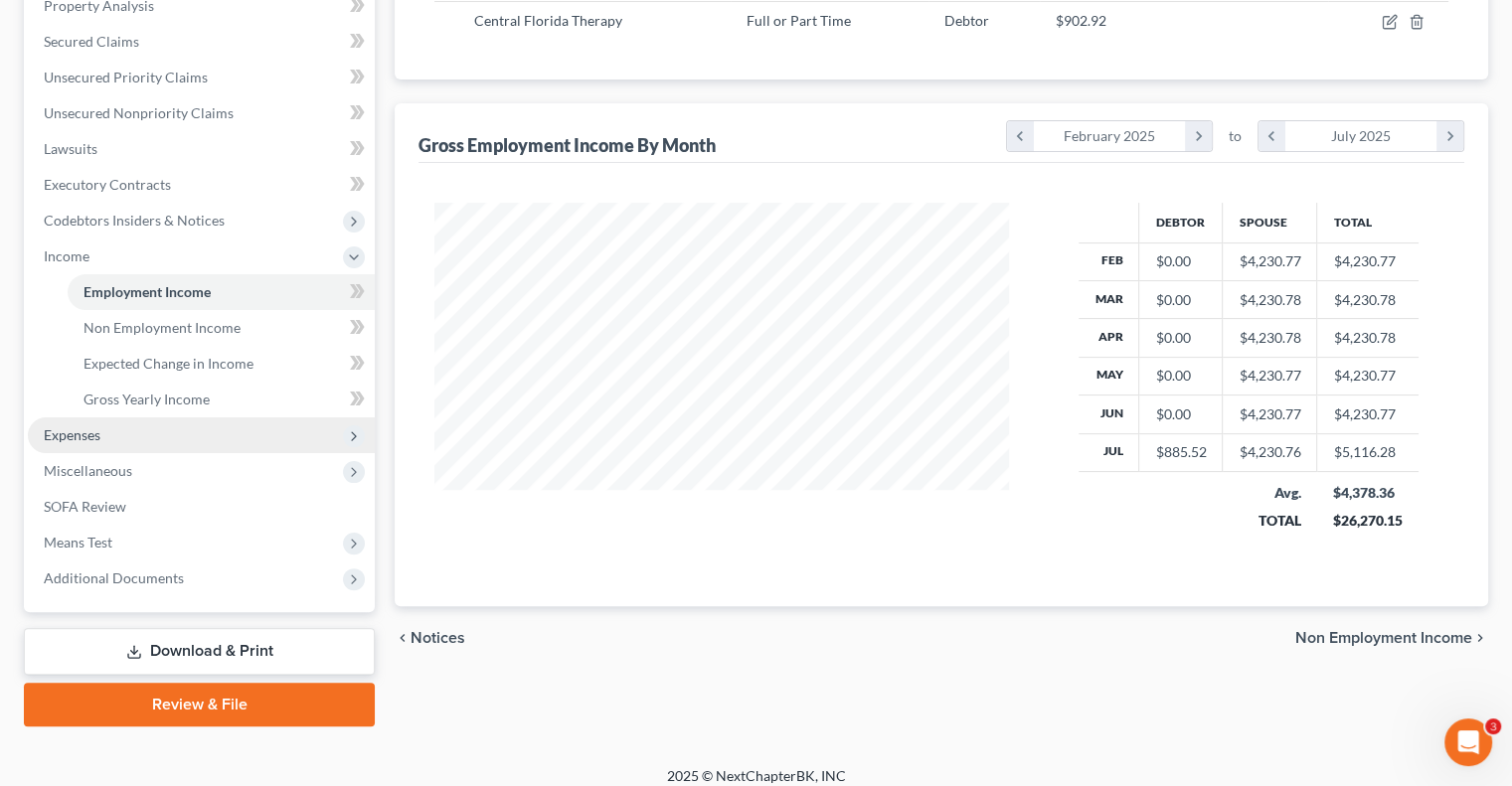 click on "Expenses" at bounding box center [201, 435] 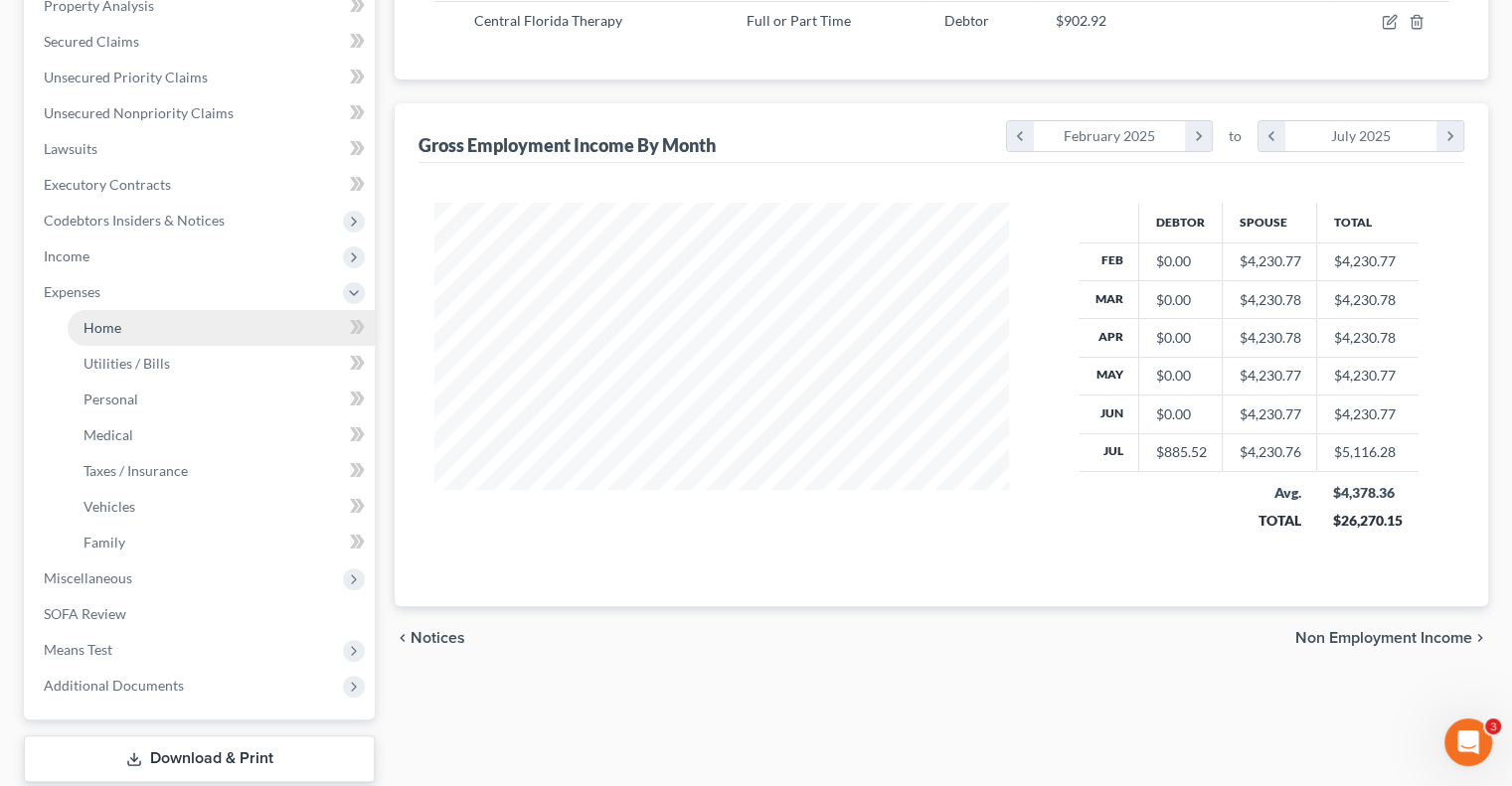 click on "Home" at bounding box center (221, 328) 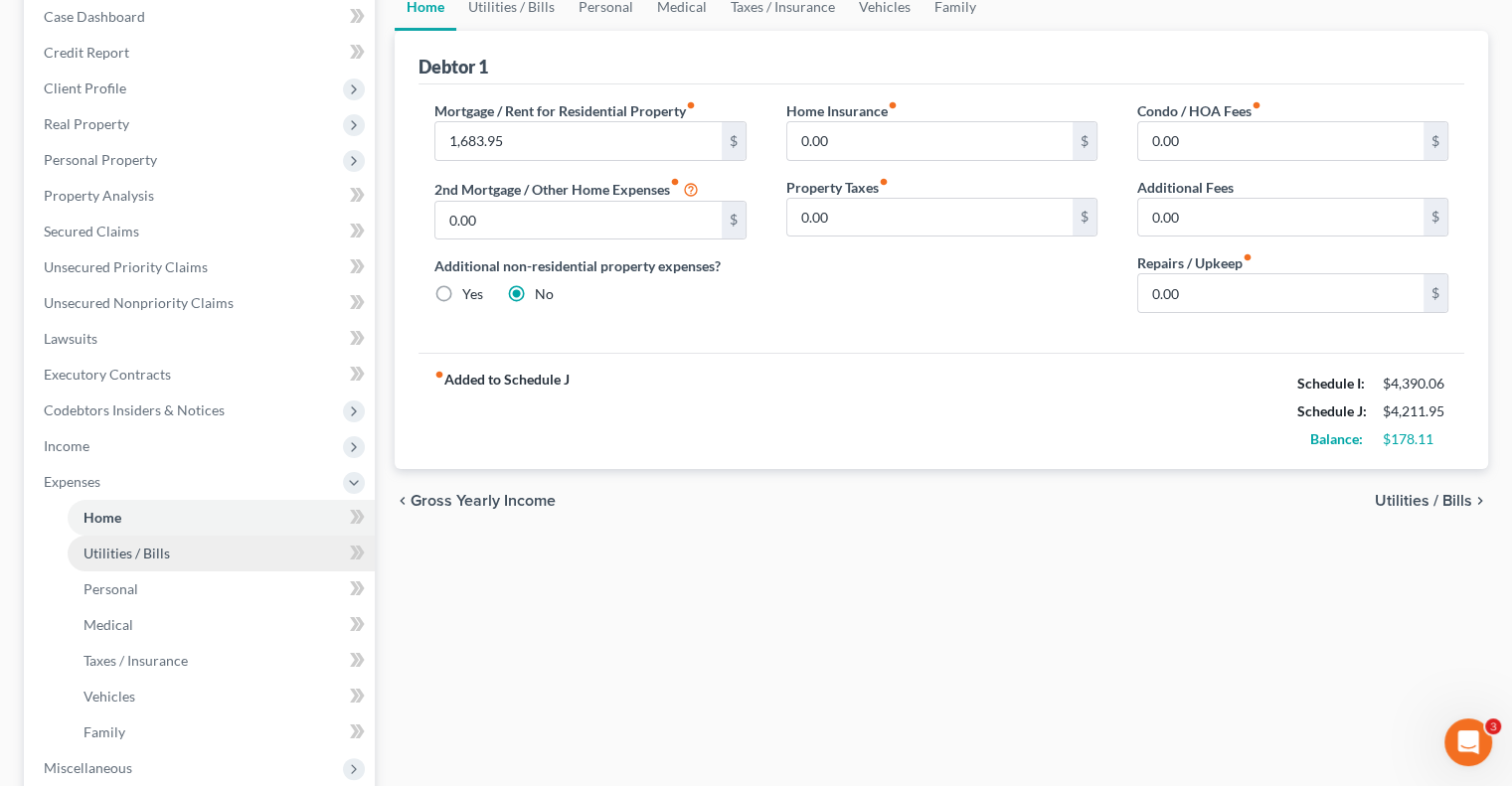 scroll, scrollTop: 397, scrollLeft: 0, axis: vertical 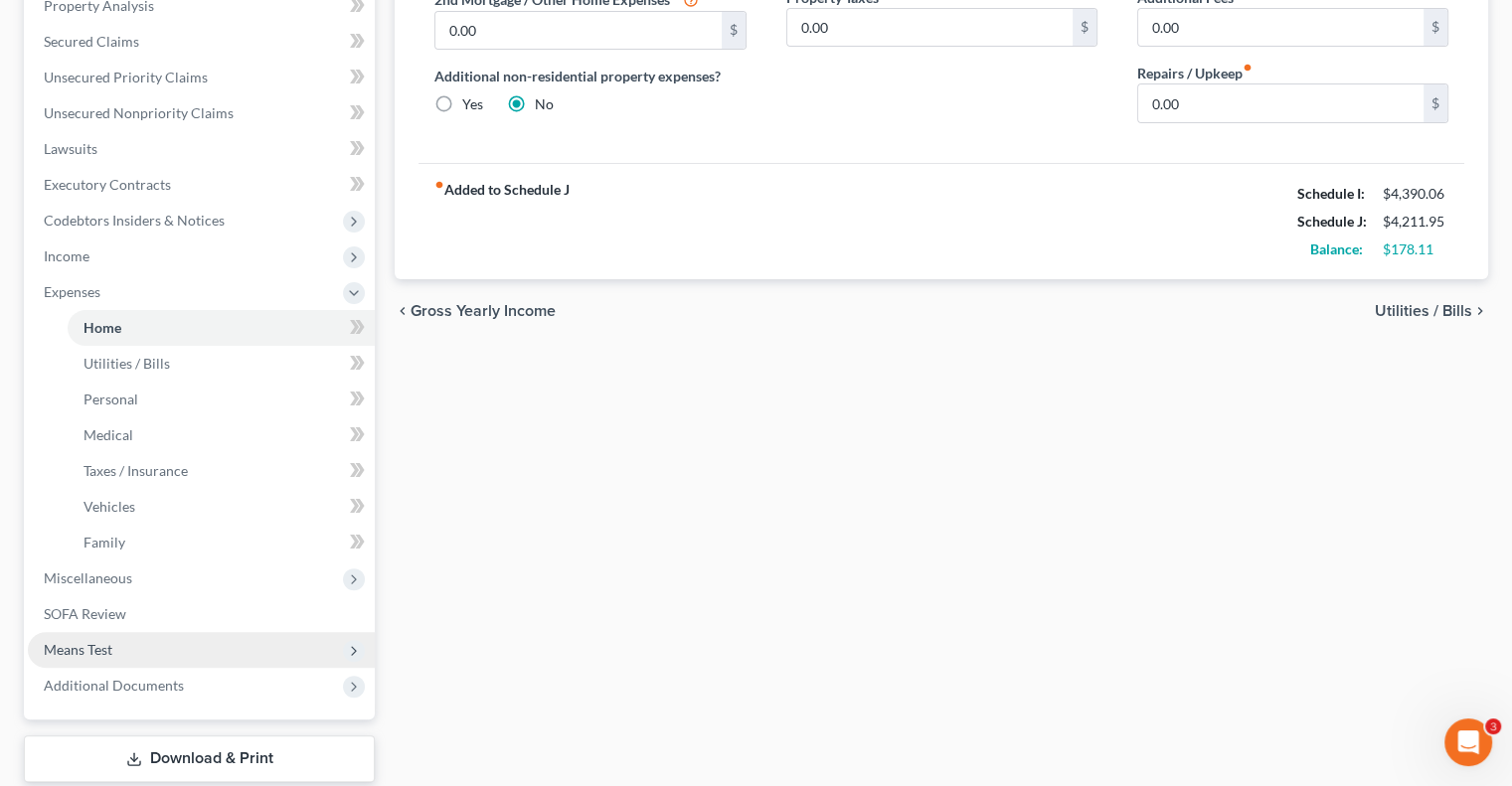 click on "Means Test" at bounding box center (78, 649) 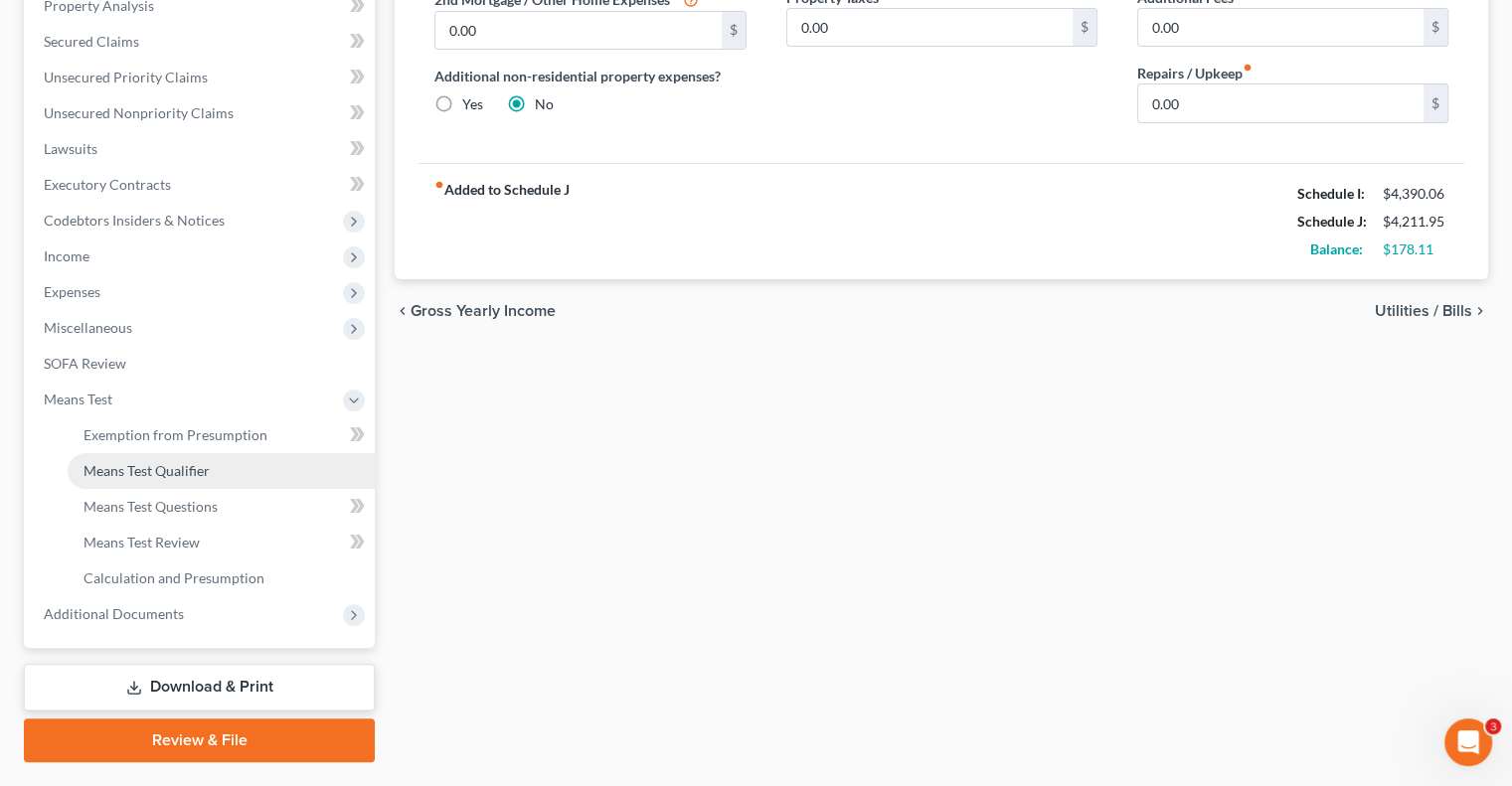 click on "Means Test Qualifier" at bounding box center (146, 470) 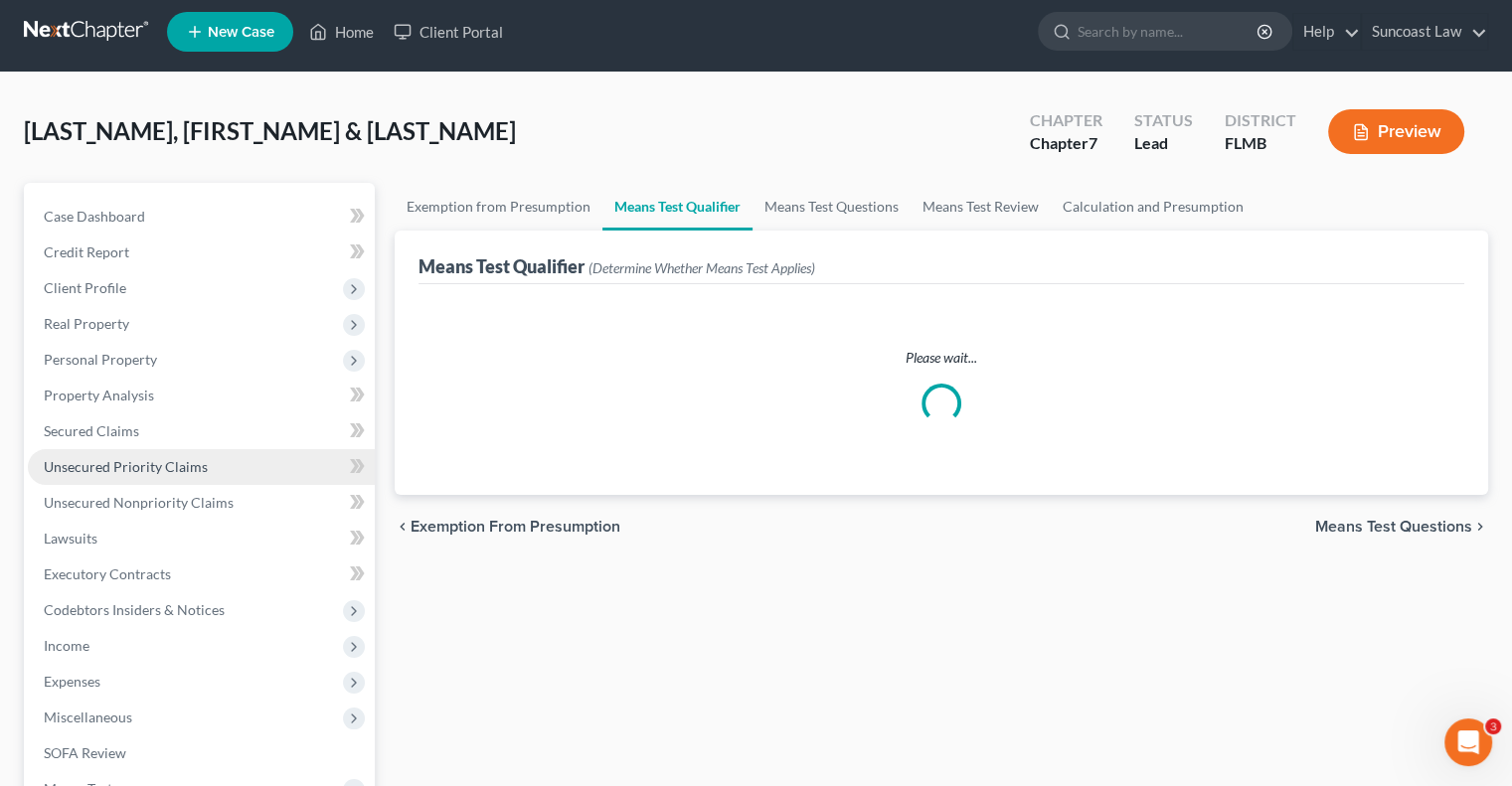 scroll, scrollTop: 0, scrollLeft: 0, axis: both 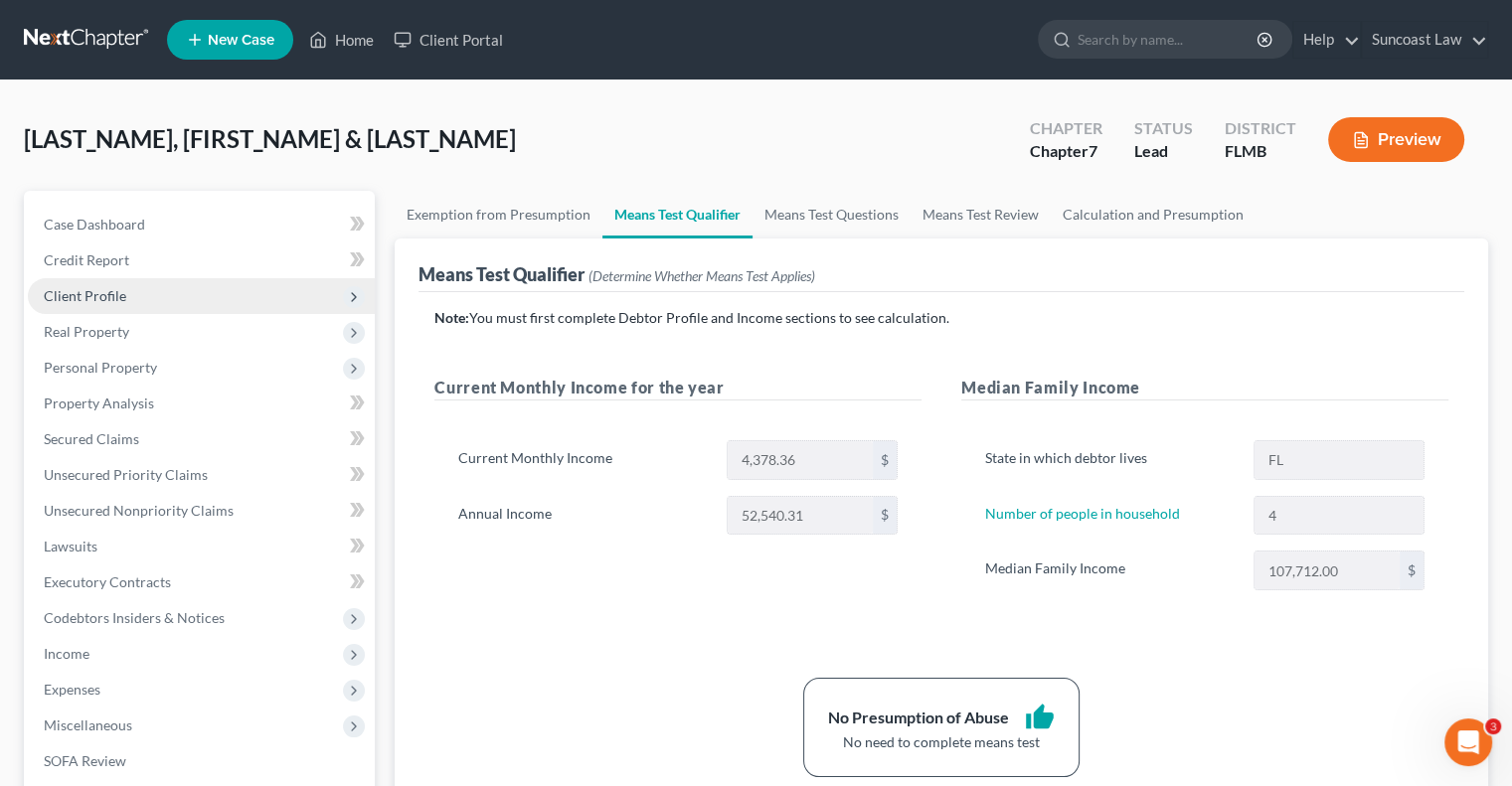 click on "Client Profile" at bounding box center (201, 296) 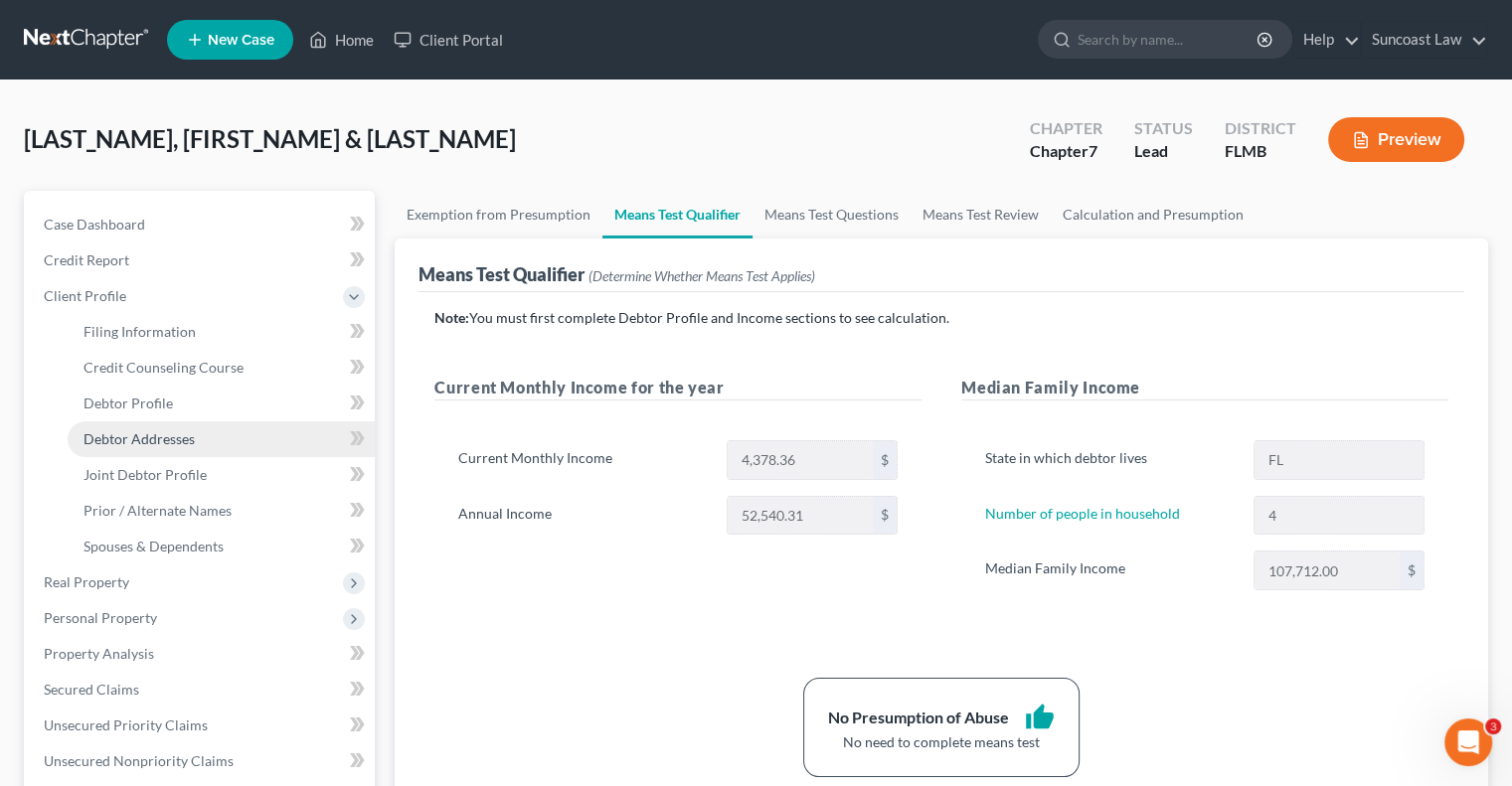 click on "Debtor Addresses" at bounding box center [139, 438] 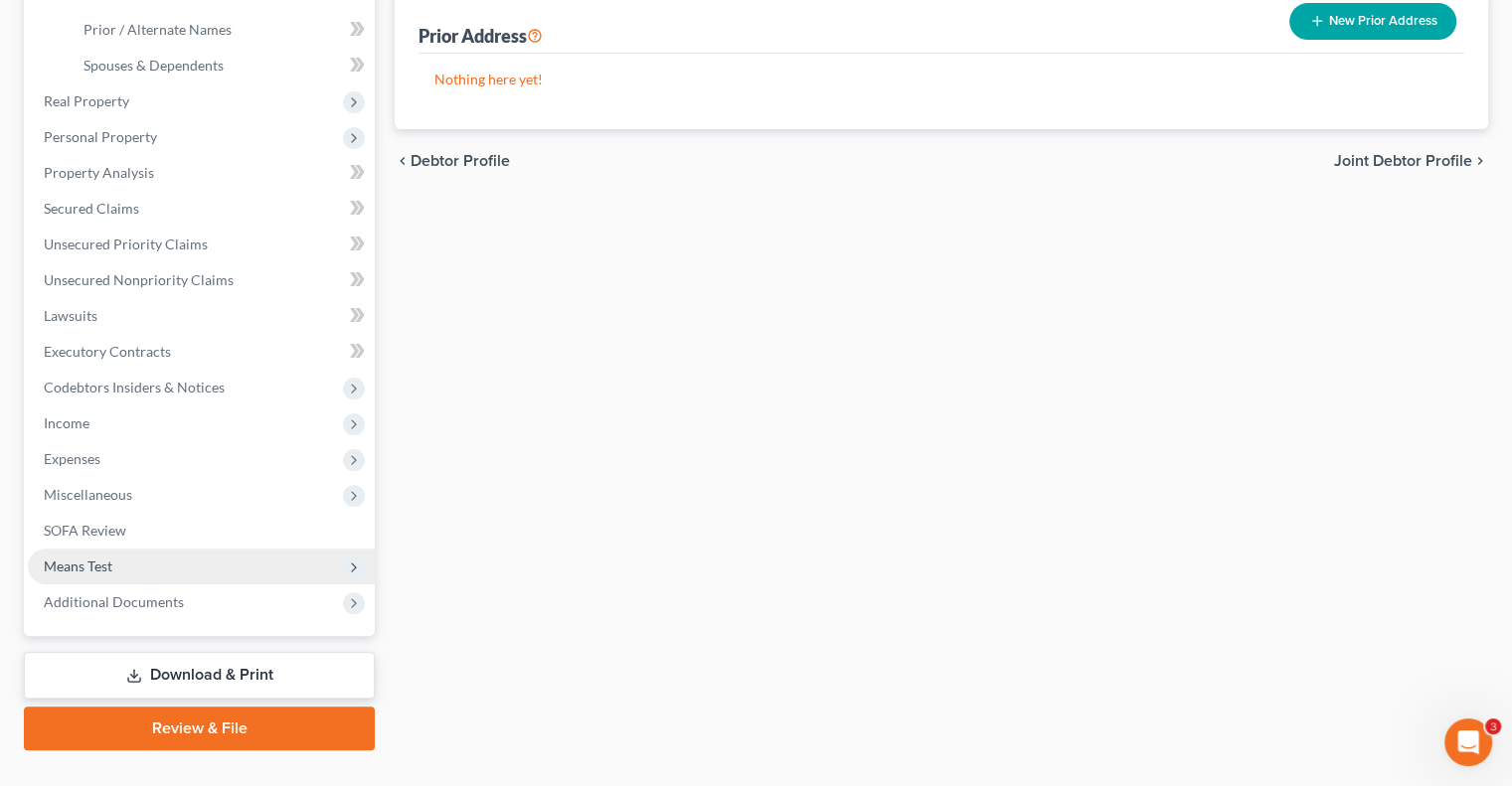 scroll, scrollTop: 519, scrollLeft: 0, axis: vertical 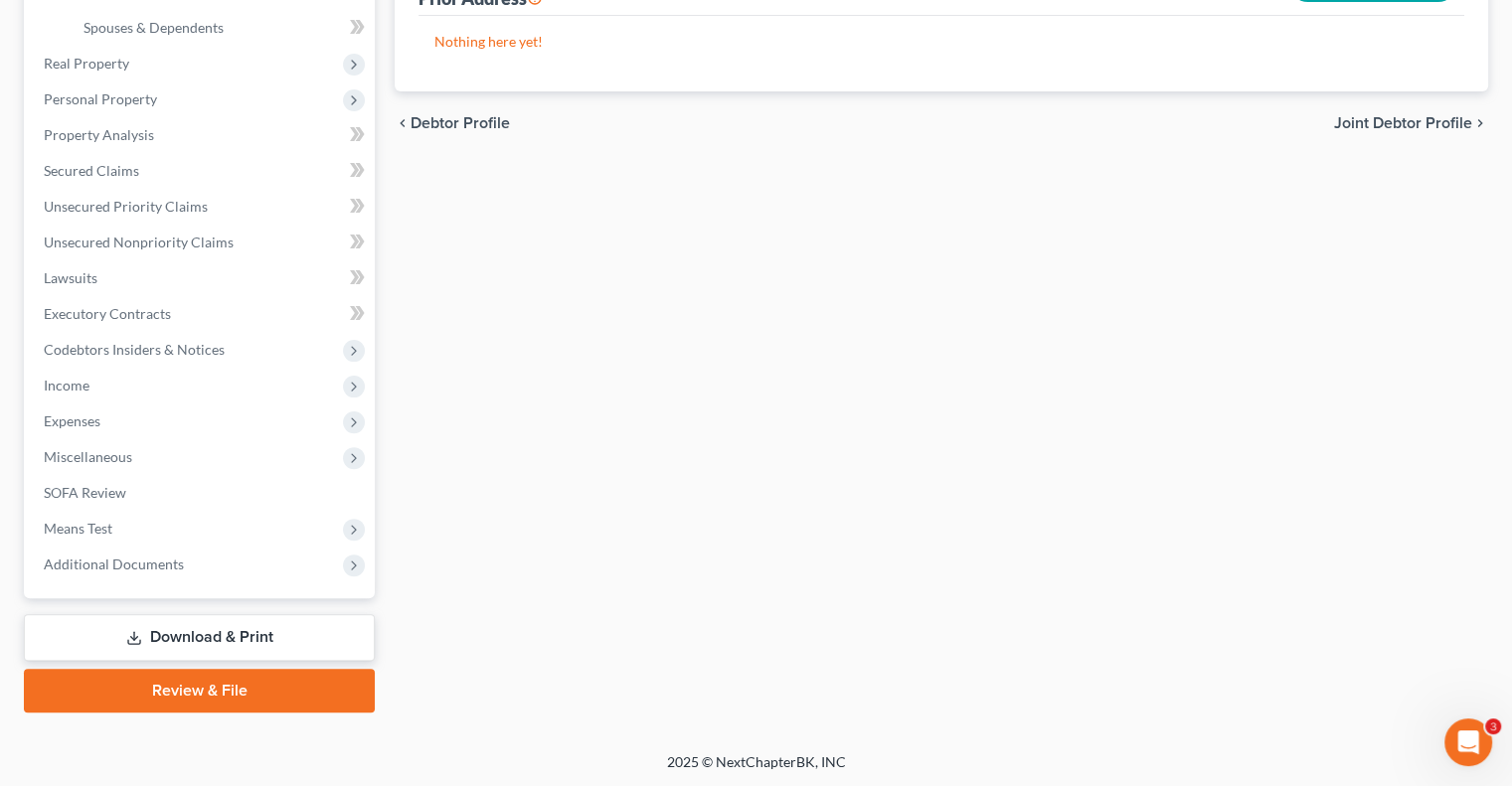click on "Download & Print" at bounding box center [199, 637] 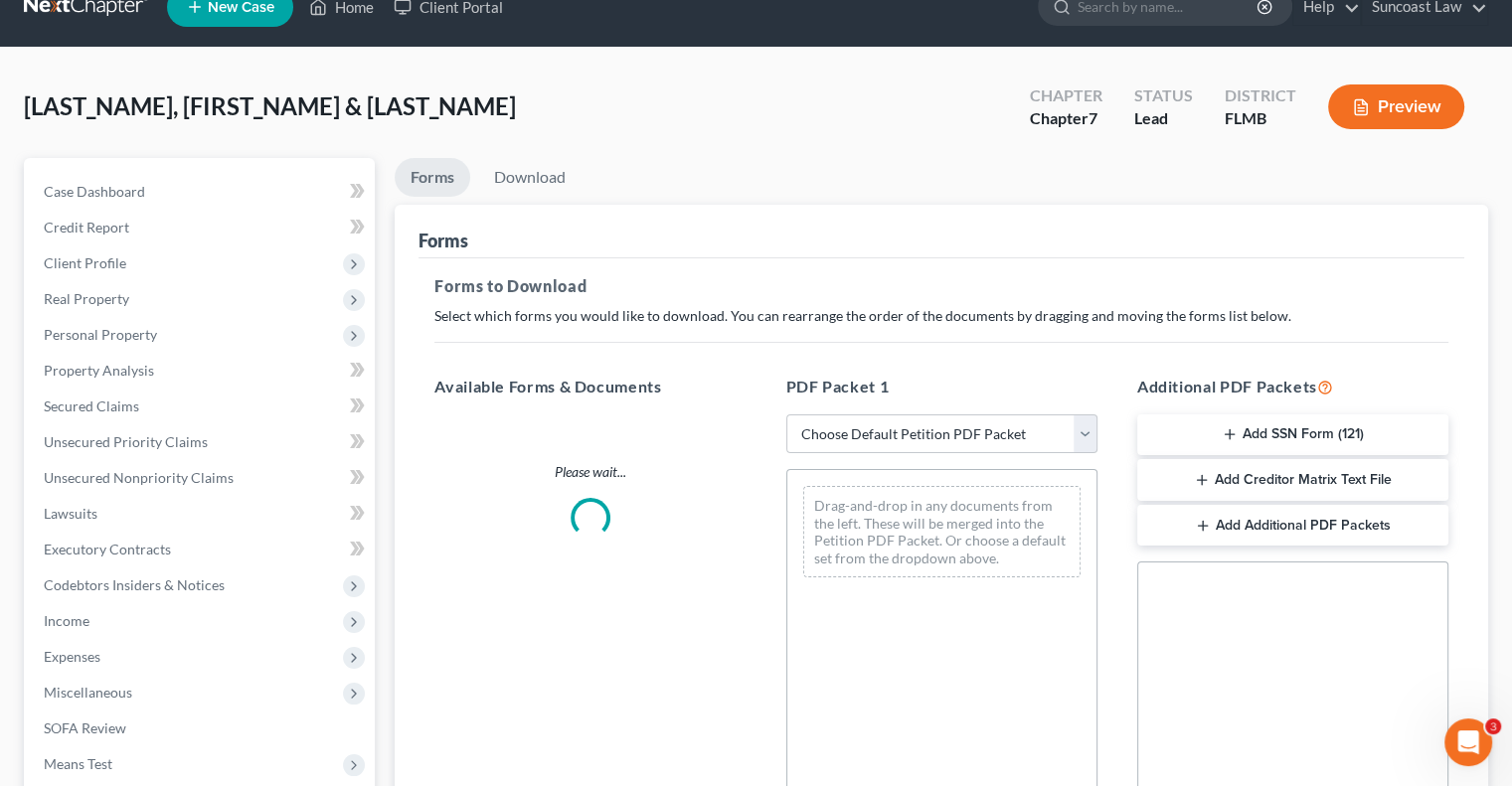 scroll, scrollTop: 0, scrollLeft: 0, axis: both 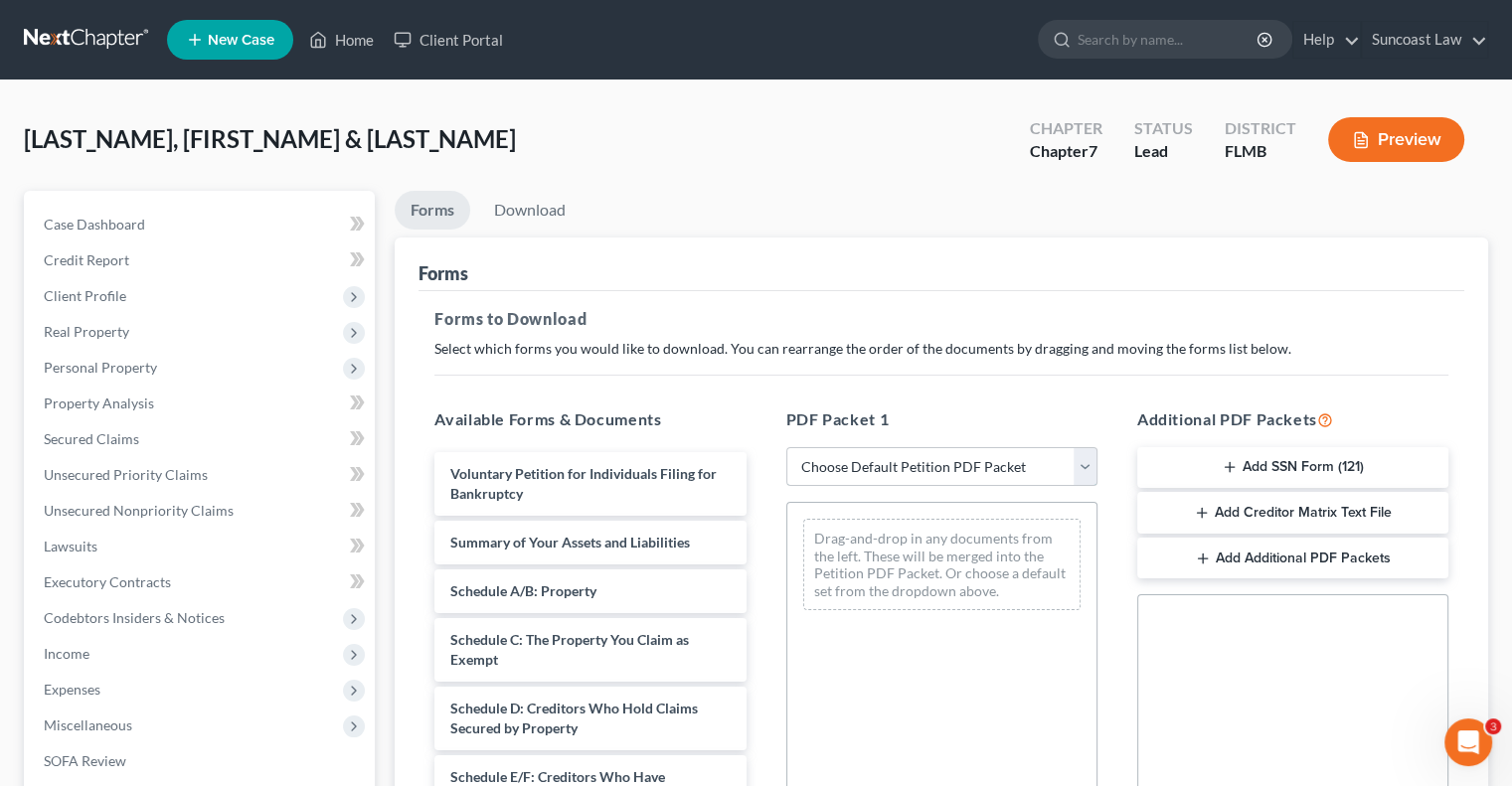 click on "Choose Default Petition PDF Packet Complete Bankruptcy Petition (all forms and schedules) Emergency Filing Forms (Petition and Creditor List Only) Amended Forms Signature Pages Only" at bounding box center (941, 467) 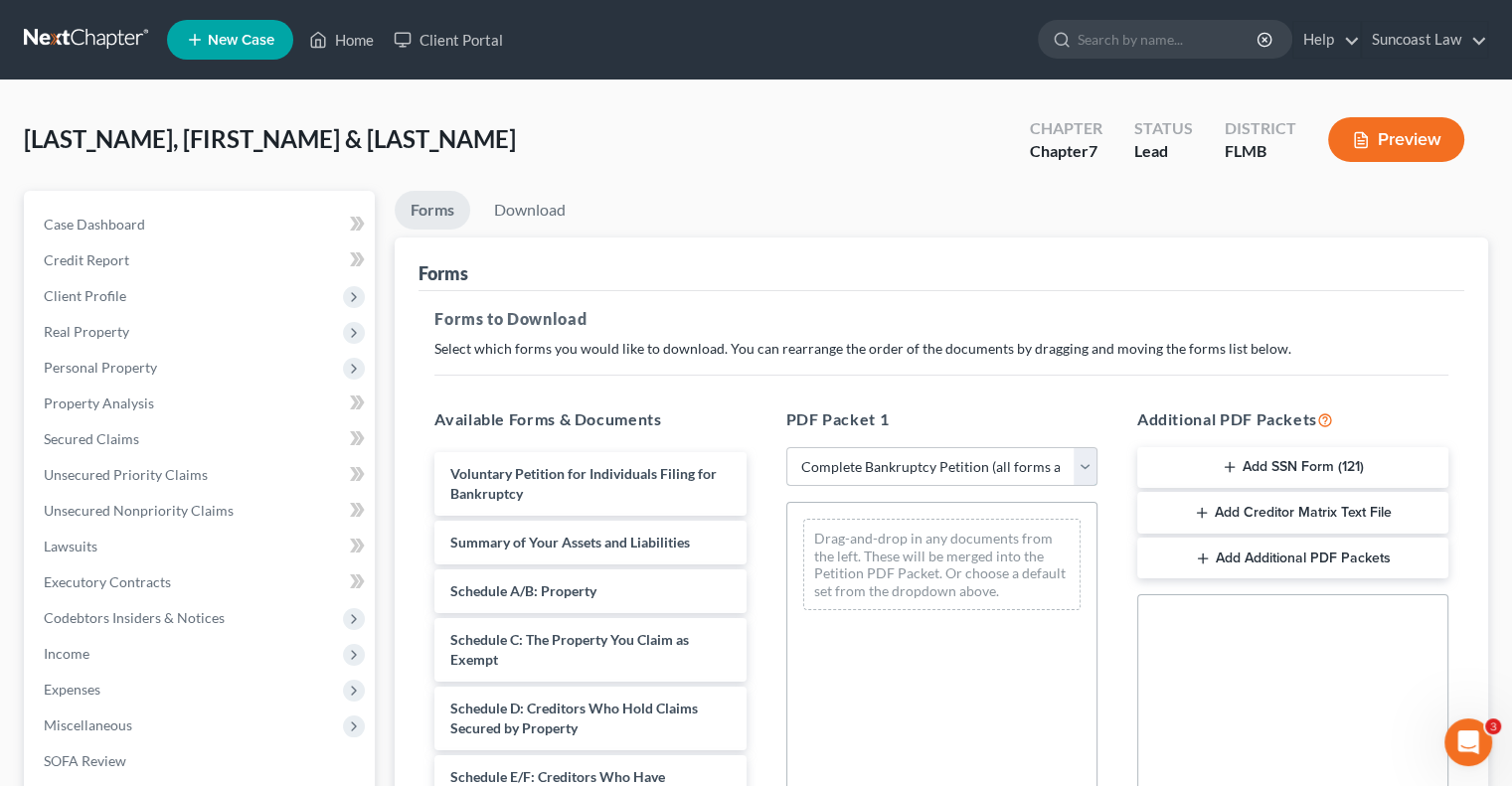 click on "Choose Default Petition PDF Packet Complete Bankruptcy Petition (all forms and schedules) Emergency Filing Forms (Petition and Creditor List Only) Amended Forms Signature Pages Only" at bounding box center (941, 467) 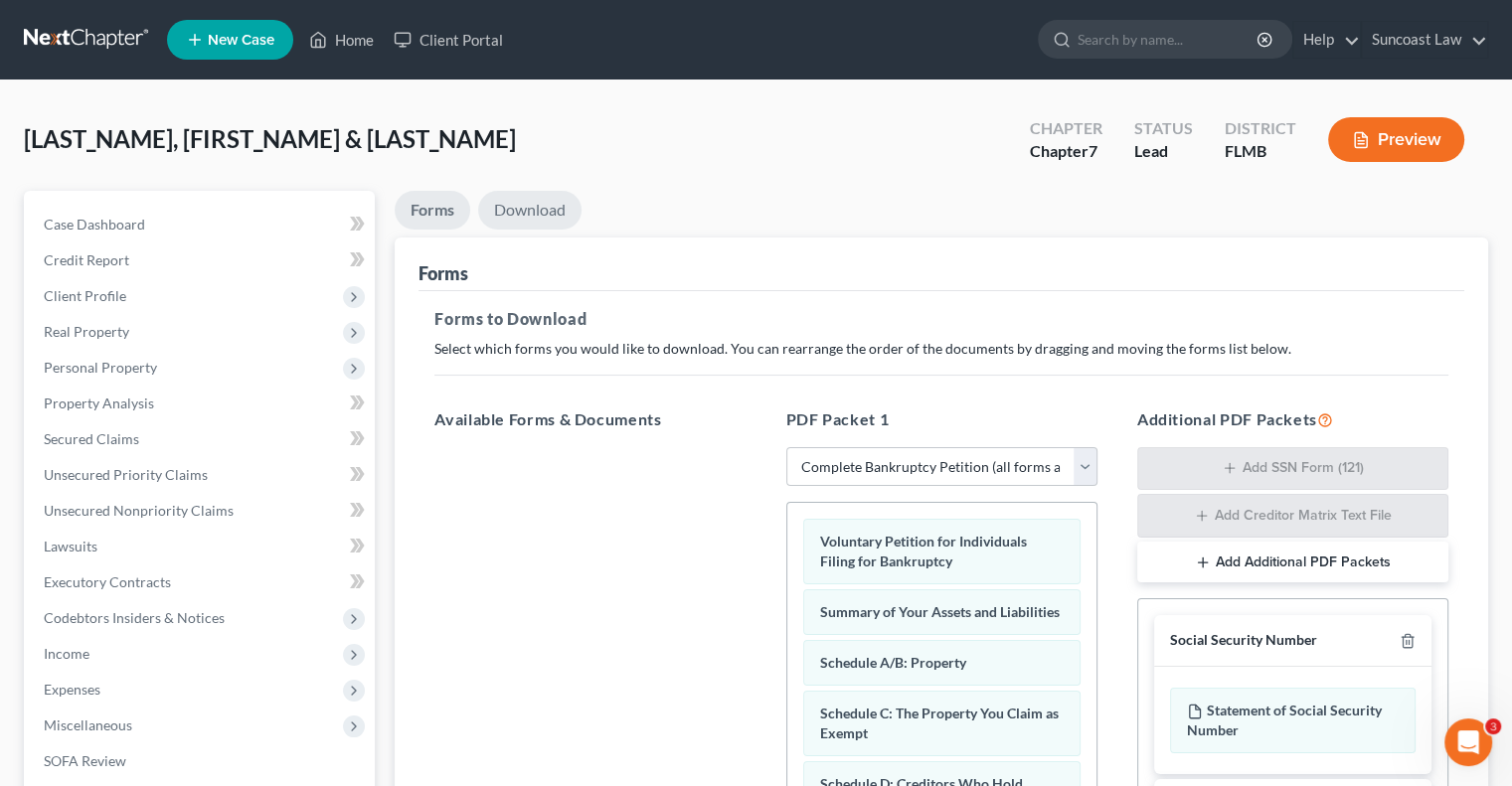 click on "Download" at bounding box center (530, 210) 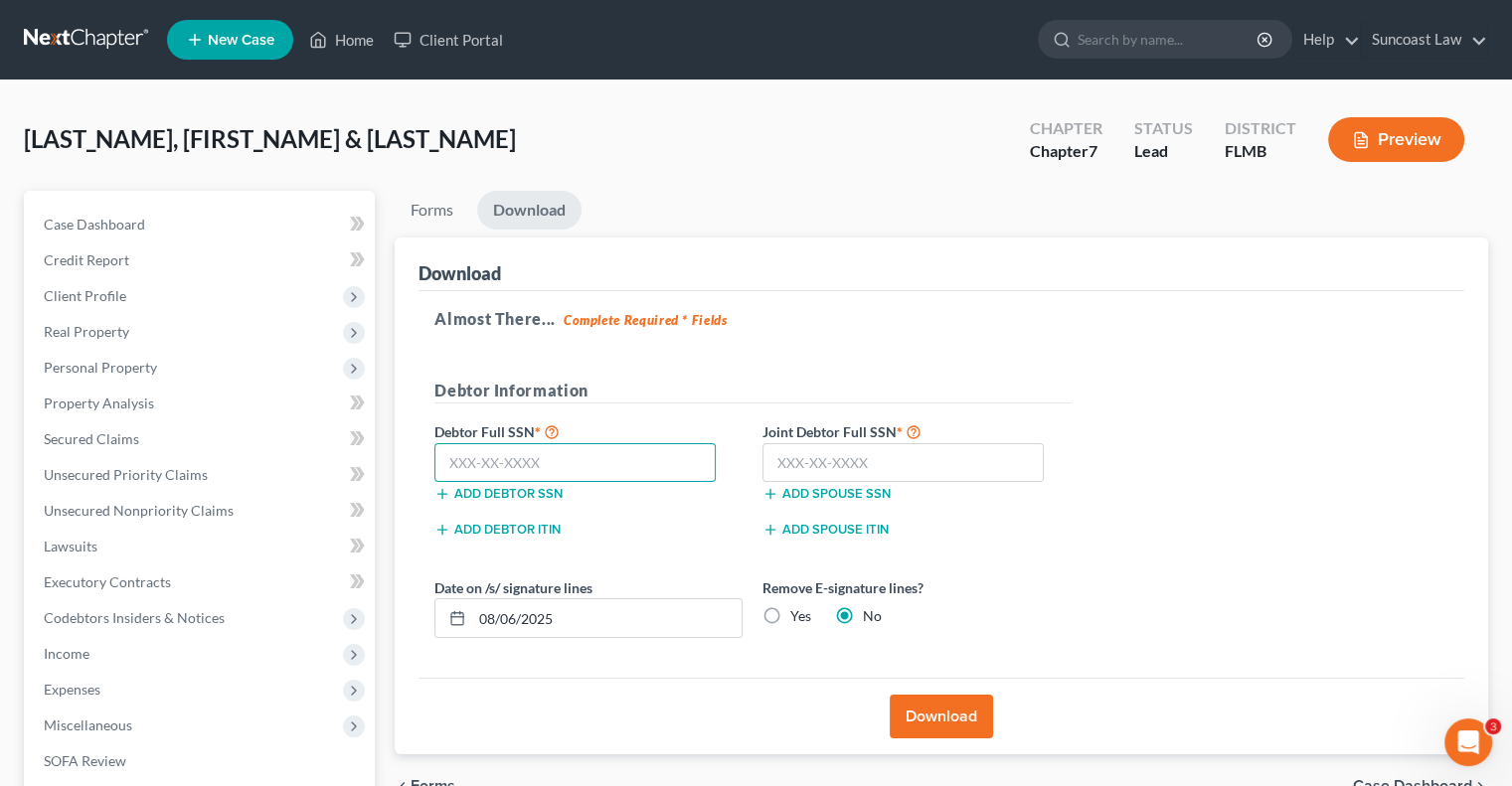 click at bounding box center [575, 463] 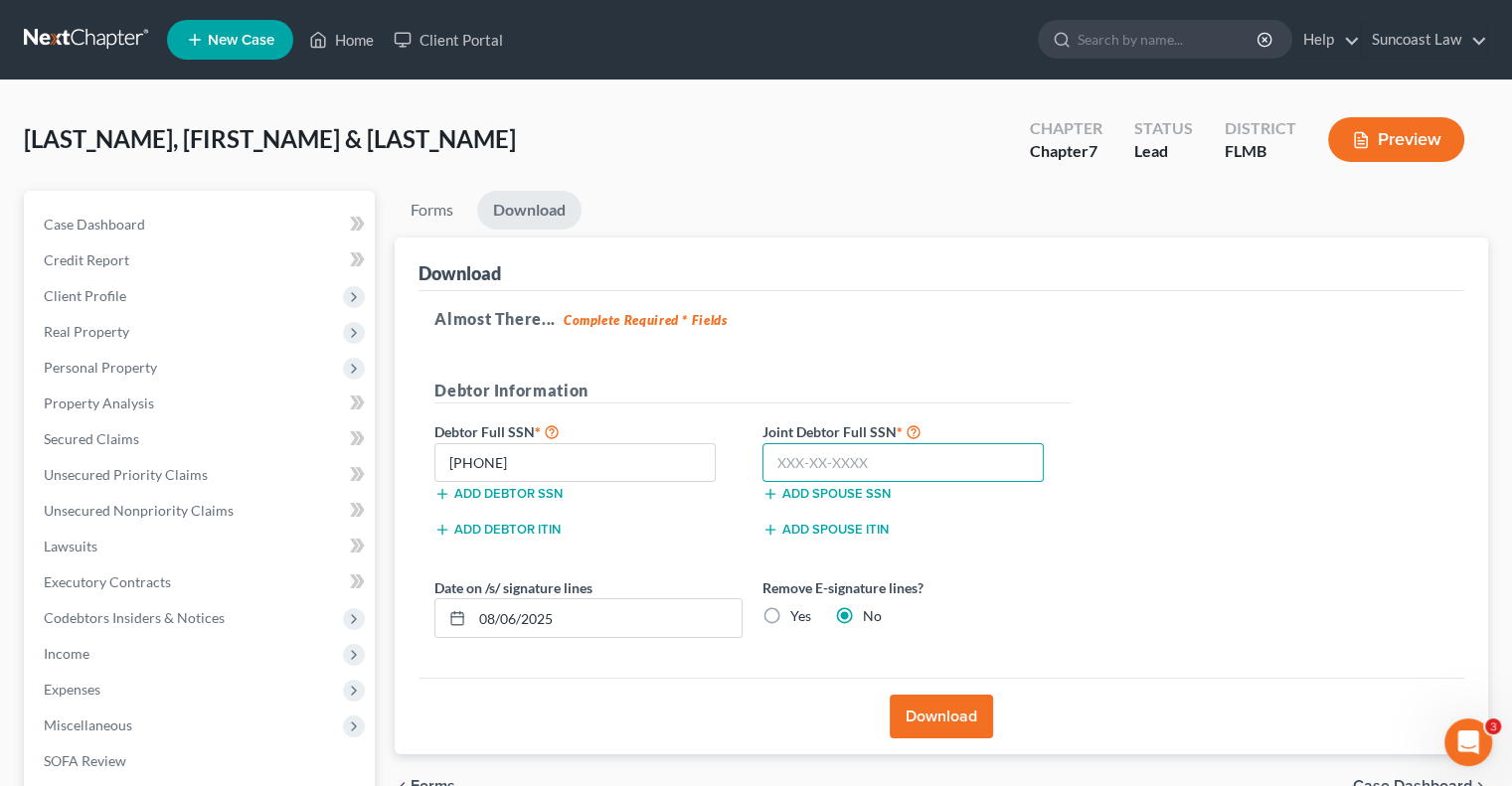 click at bounding box center [903, 463] 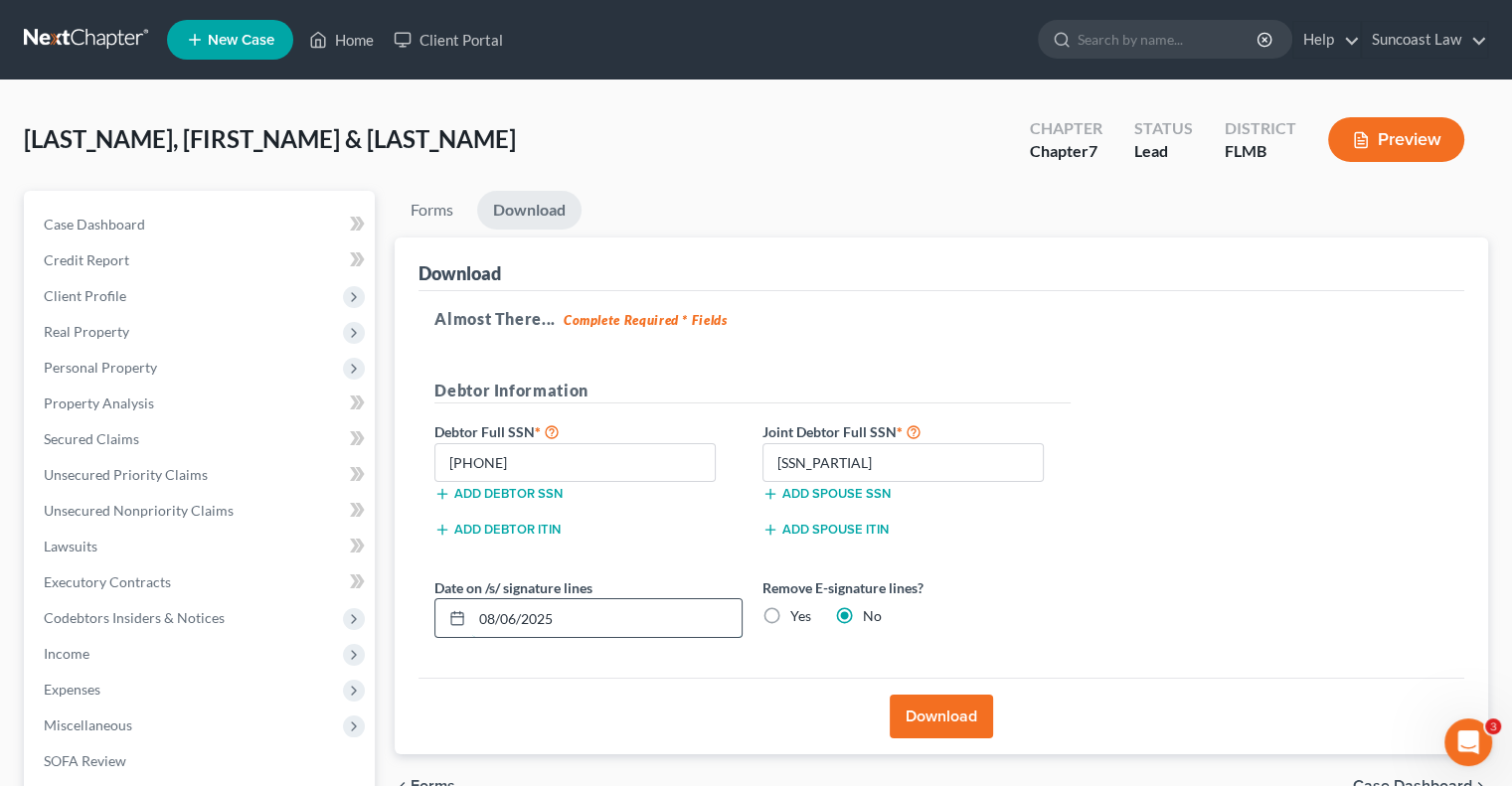 drag, startPoint x: 579, startPoint y: 611, endPoint x: 501, endPoint y: 626, distance: 79.429214 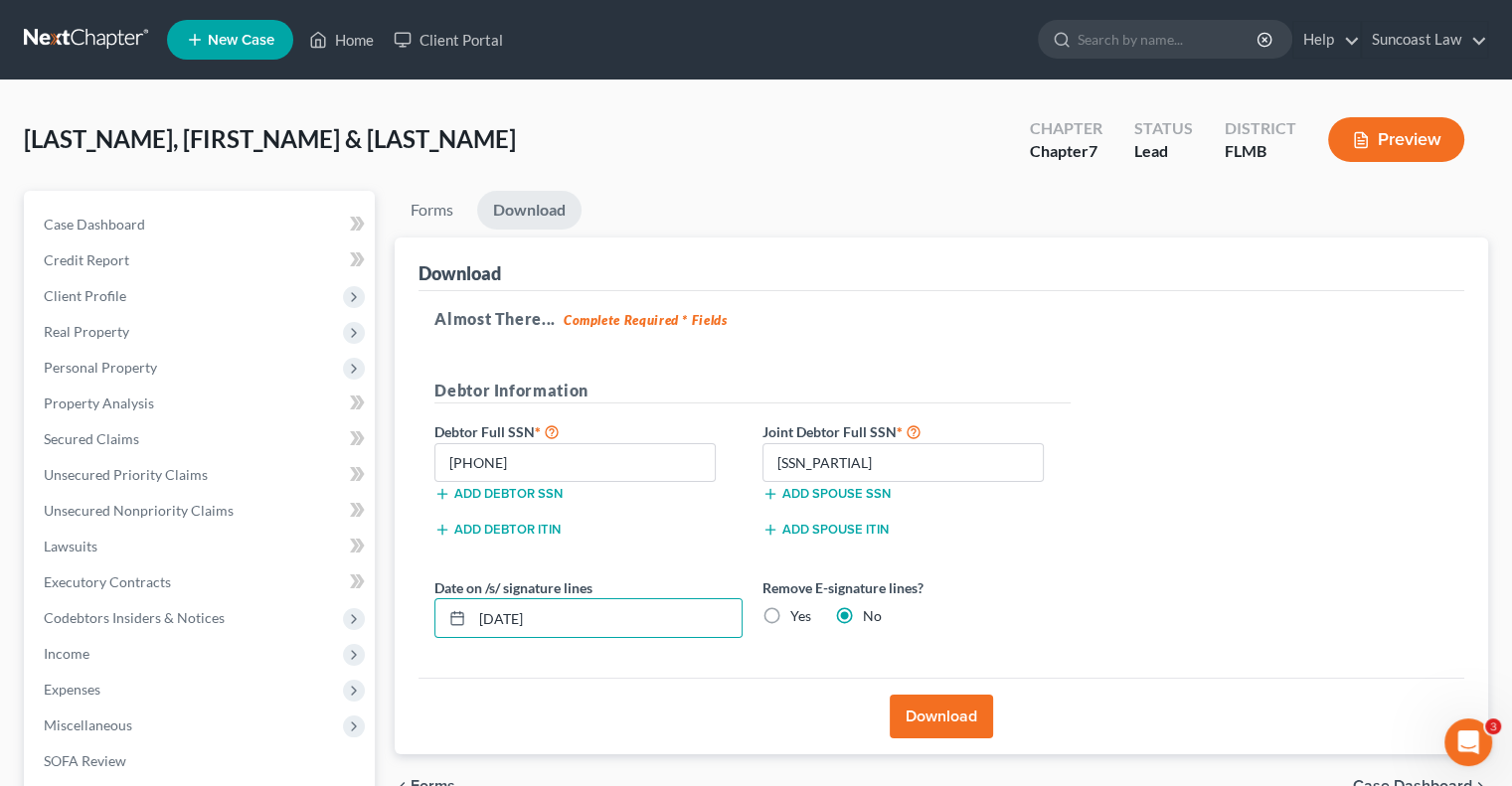 click on "Yes" at bounding box center [800, 616] 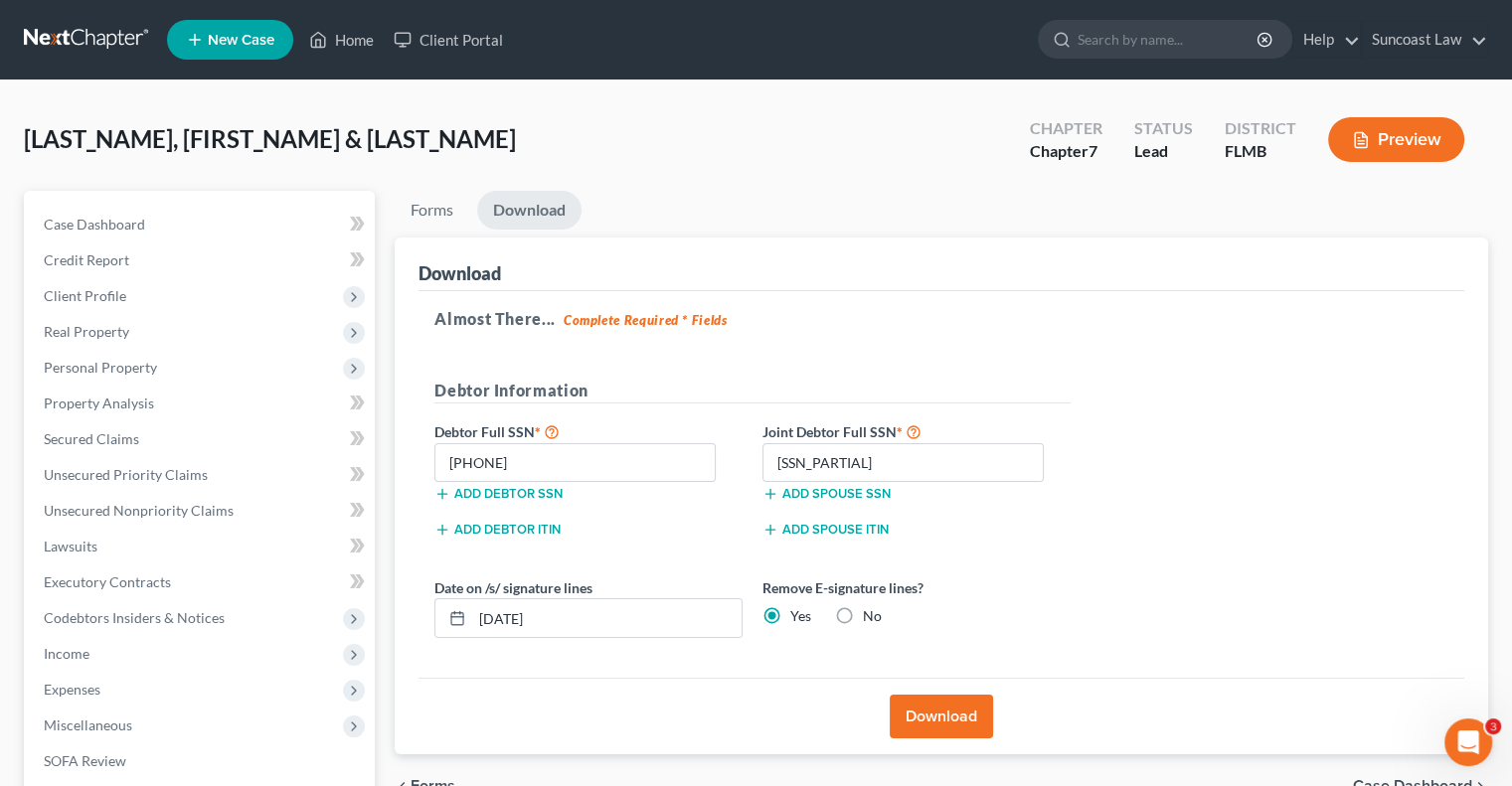 click on "Download" at bounding box center (941, 716) 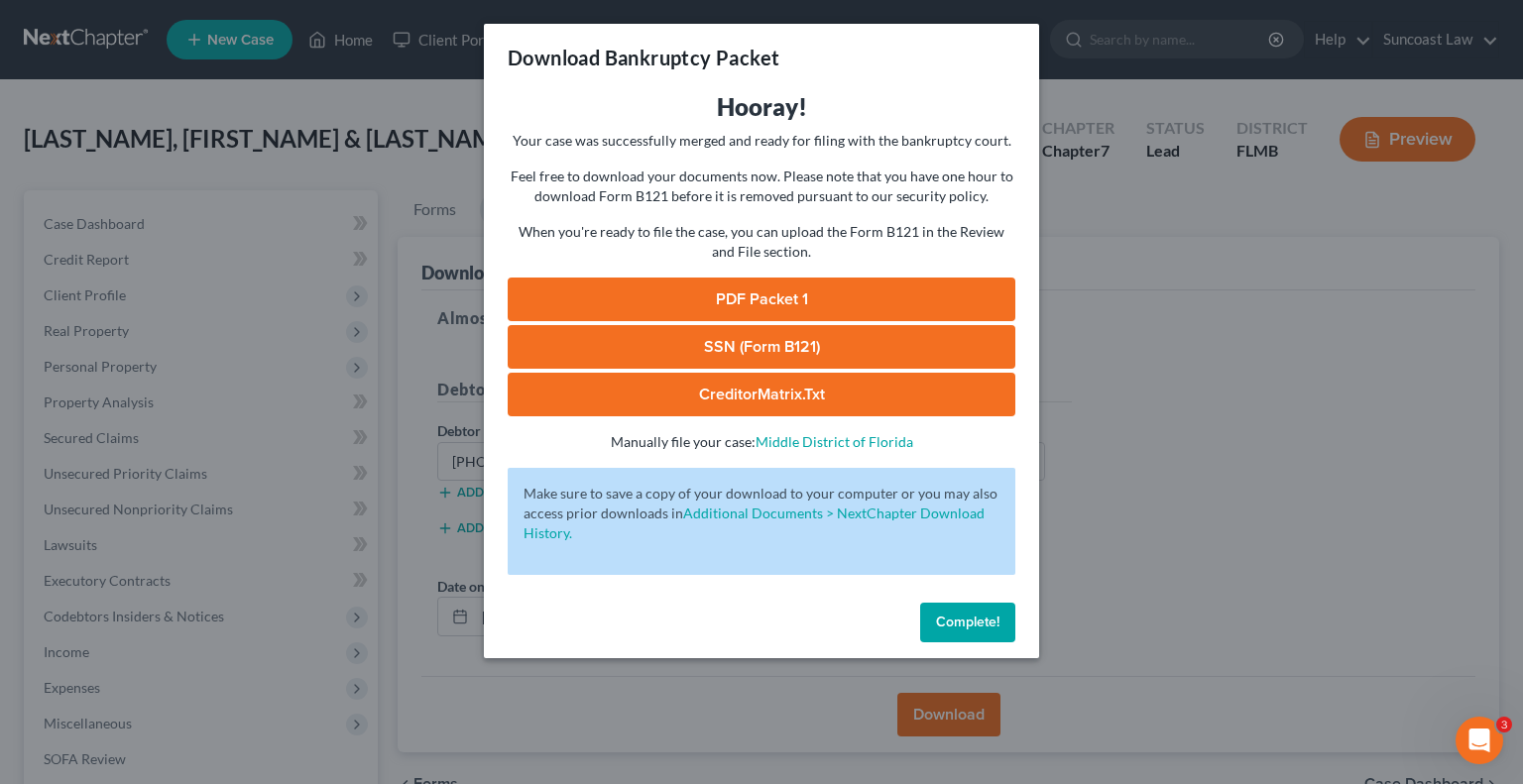 click on "SSN (Form B121)" at bounding box center [762, 347] 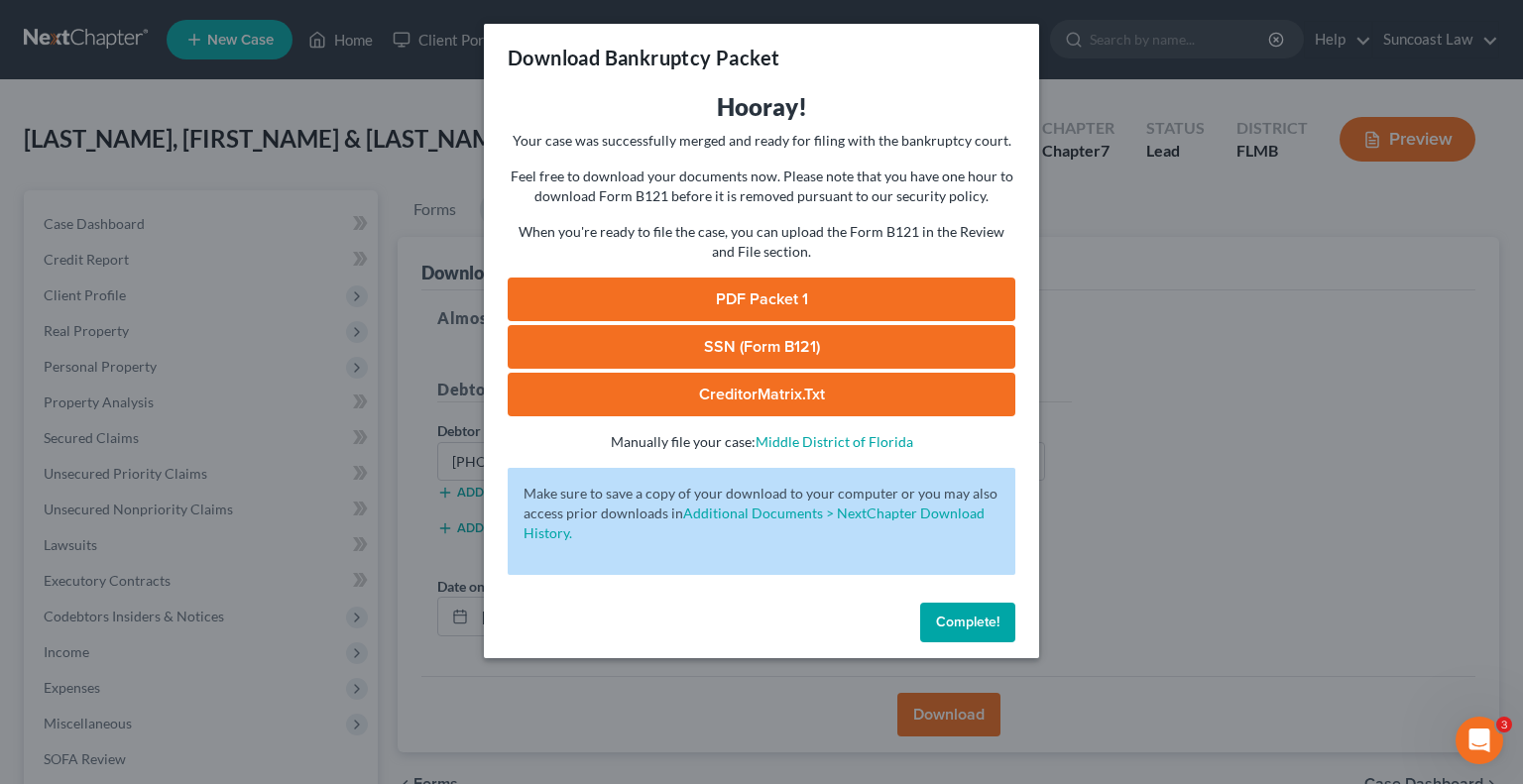 click on "PDF Packet 1" at bounding box center [762, 299] 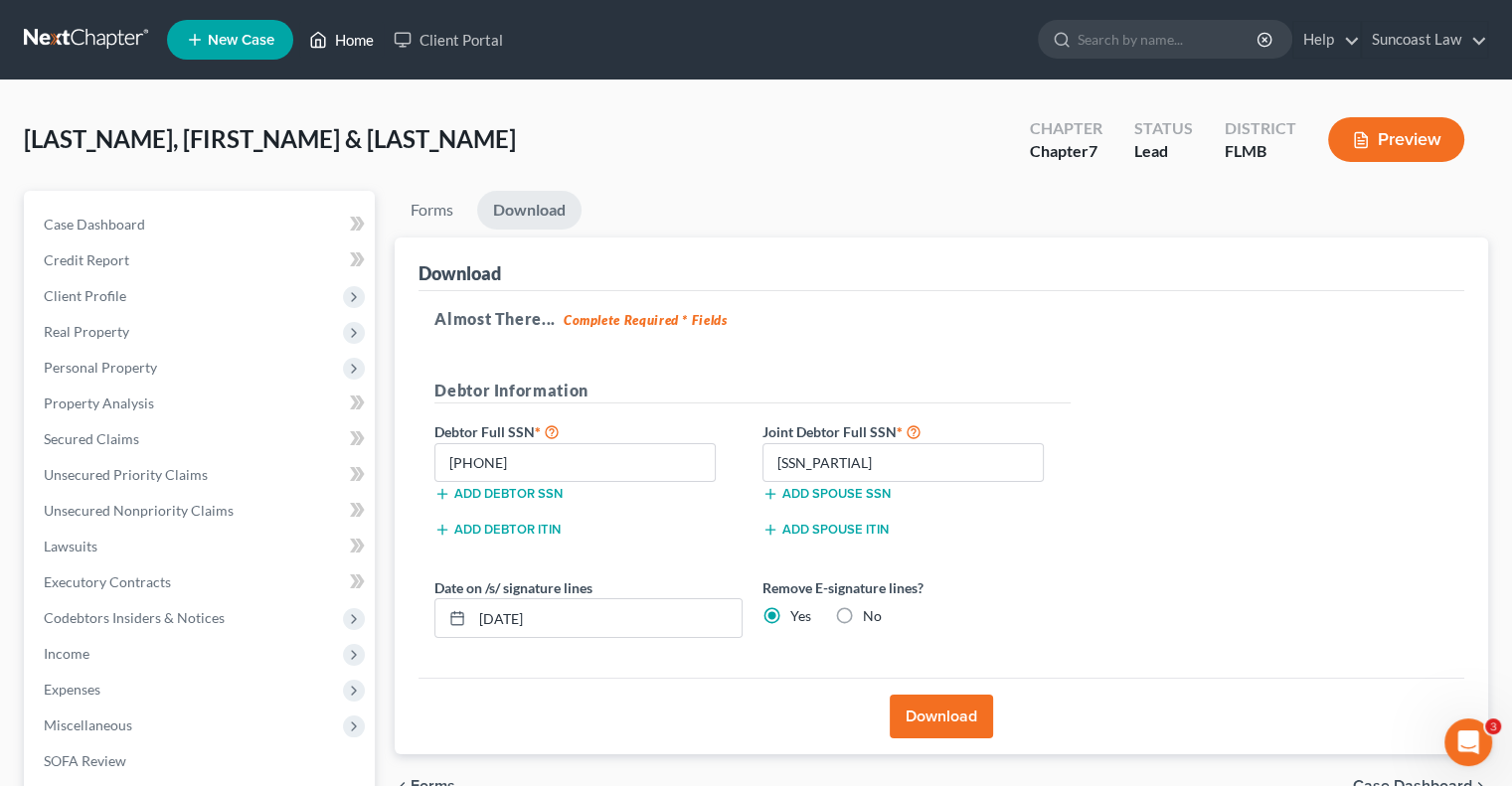 click on "Home" at bounding box center (341, 40) 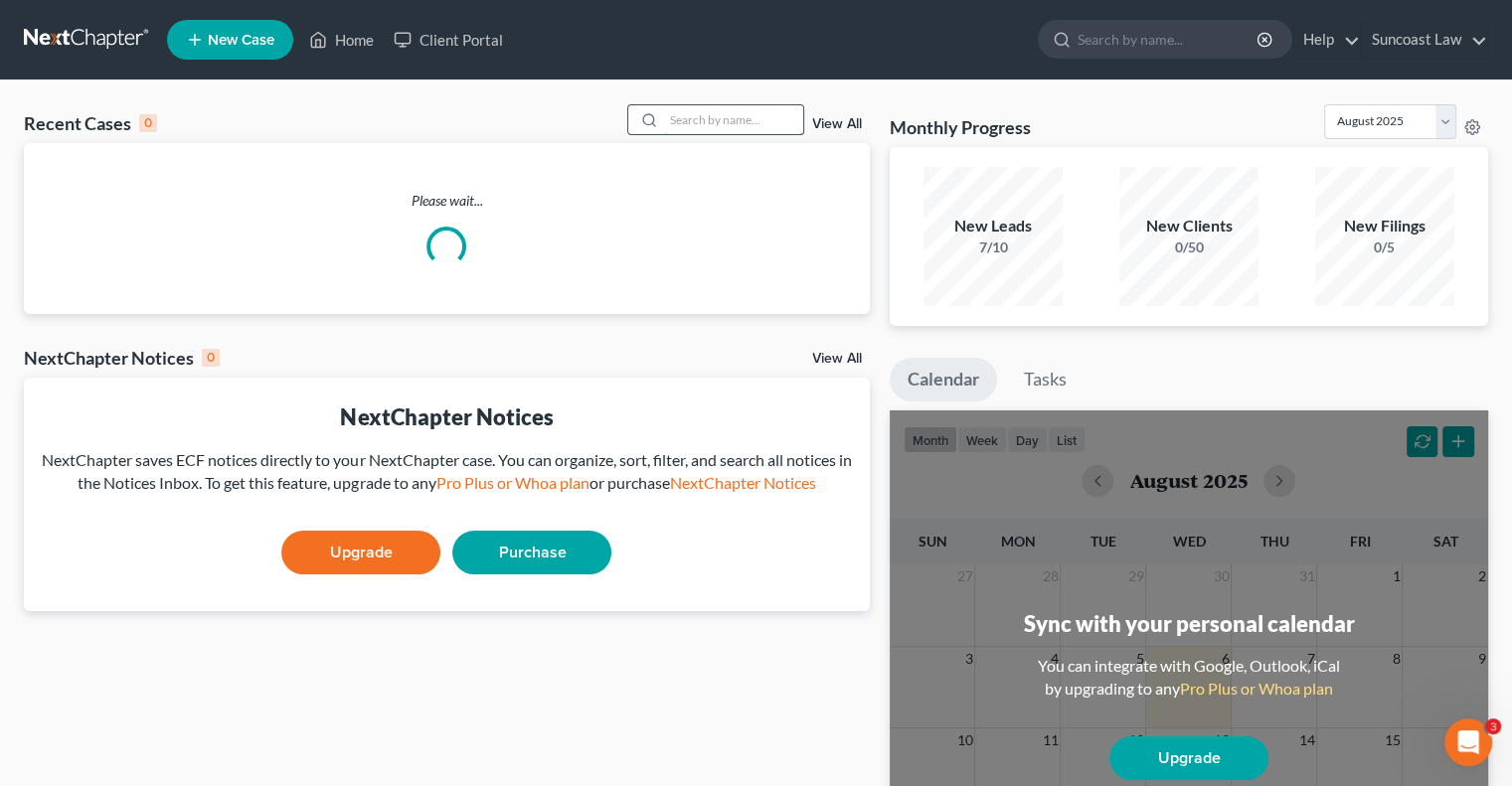 click at bounding box center (734, 119) 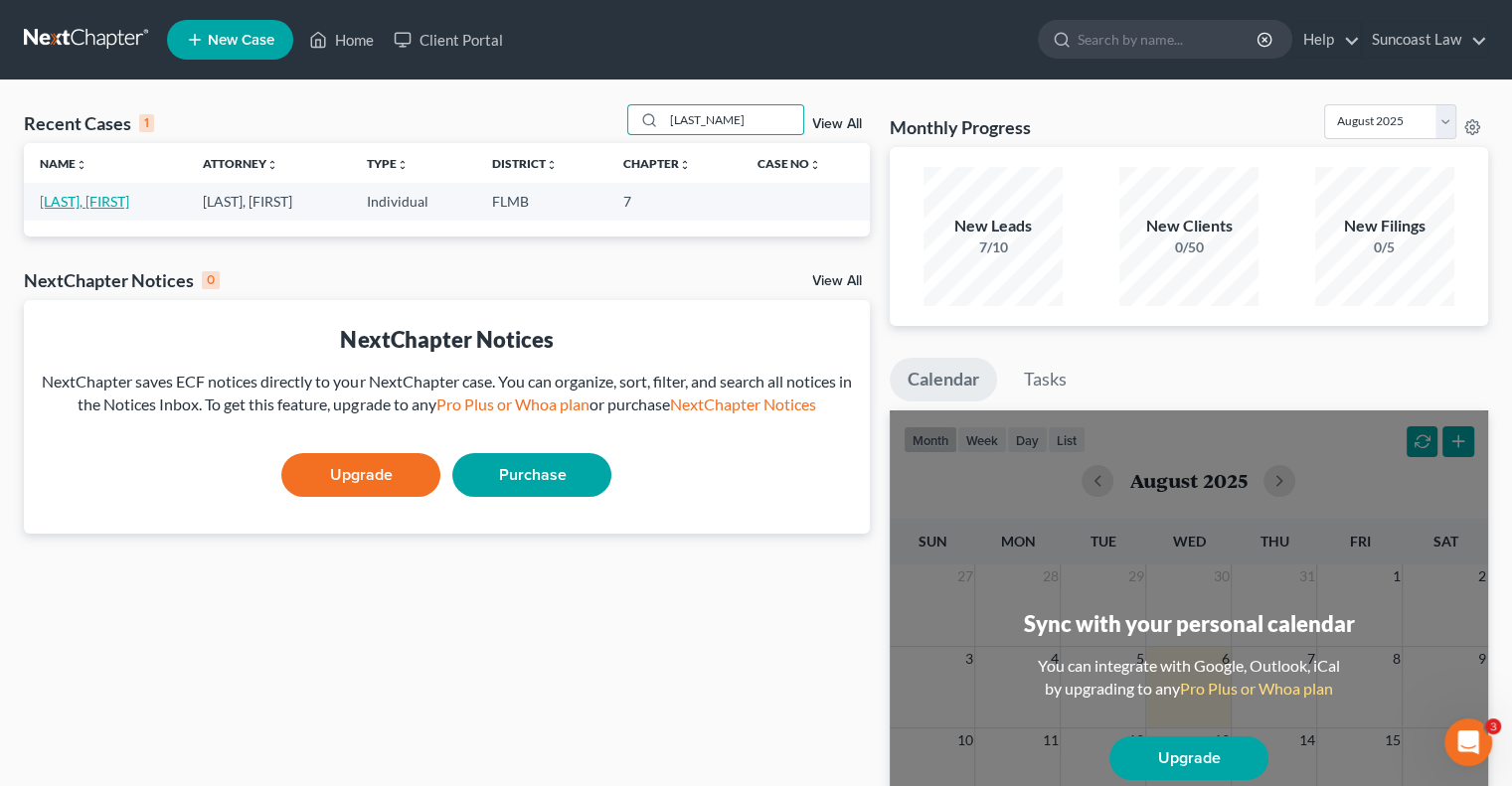 click on "[LAST], [FIRST]" at bounding box center [84, 201] 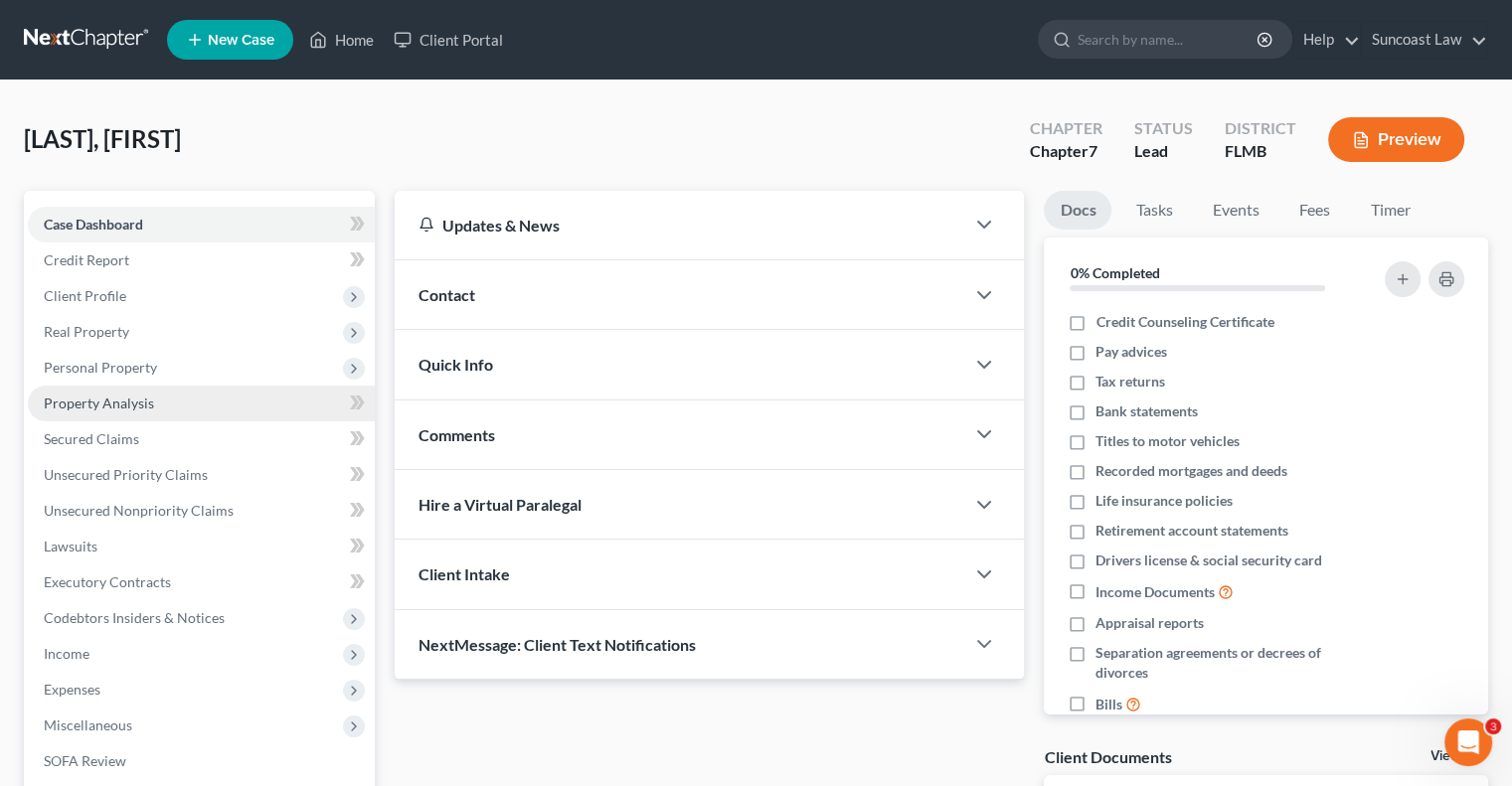 click on "Property Analysis" at bounding box center [98, 402] 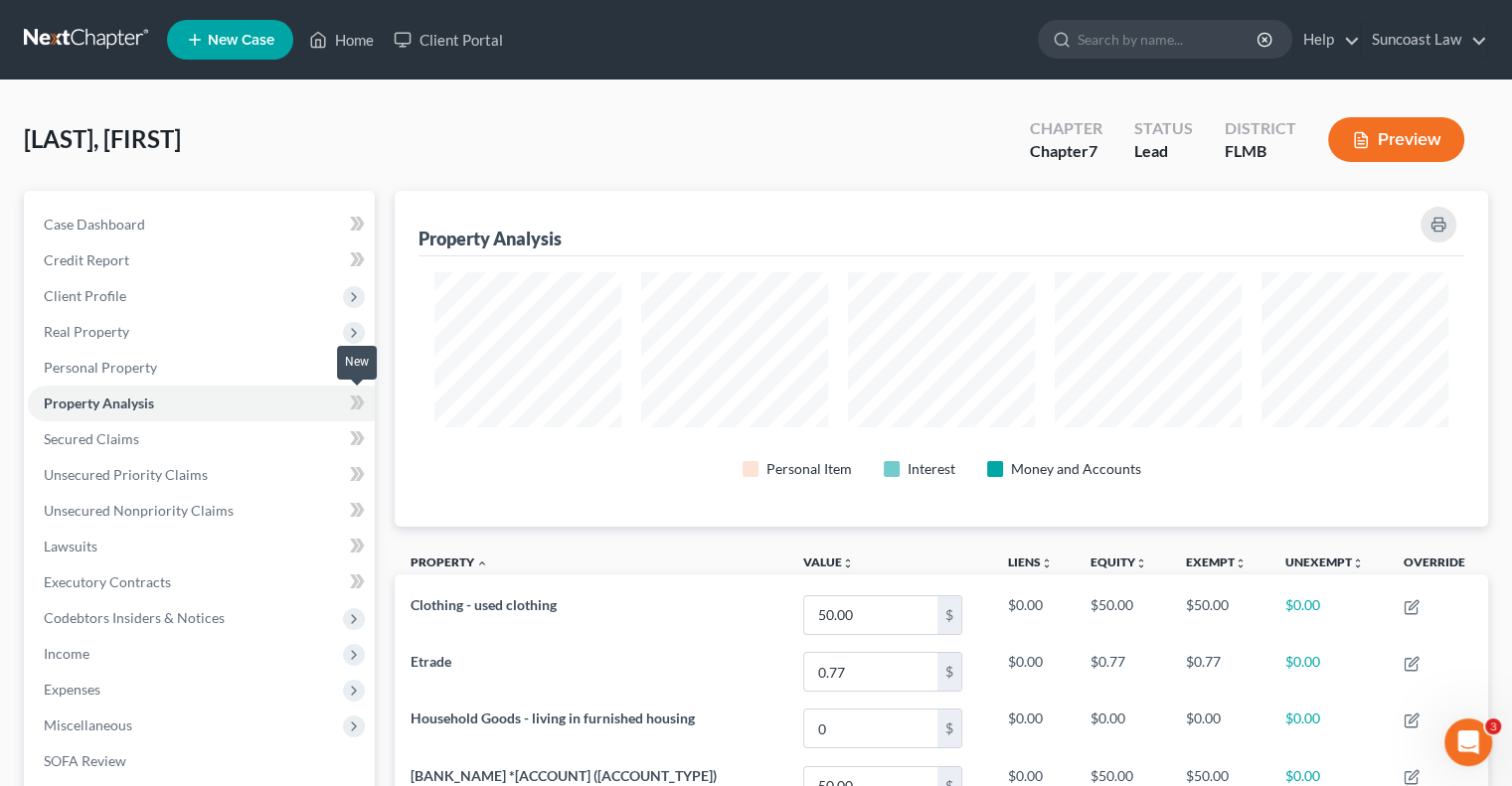 scroll, scrollTop: 993343, scrollLeft: 992989, axis: both 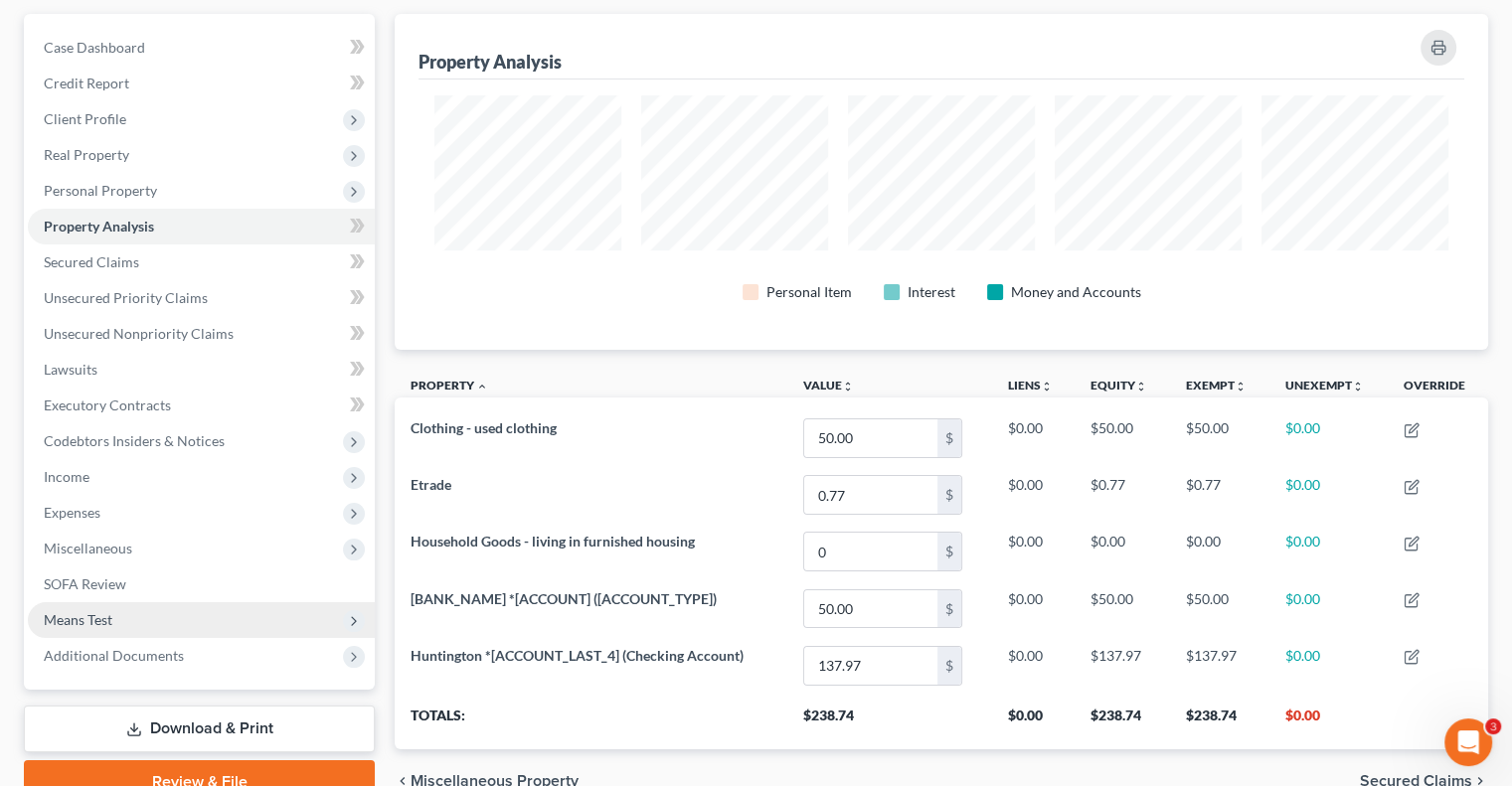 click on "Means Test" at bounding box center [201, 620] 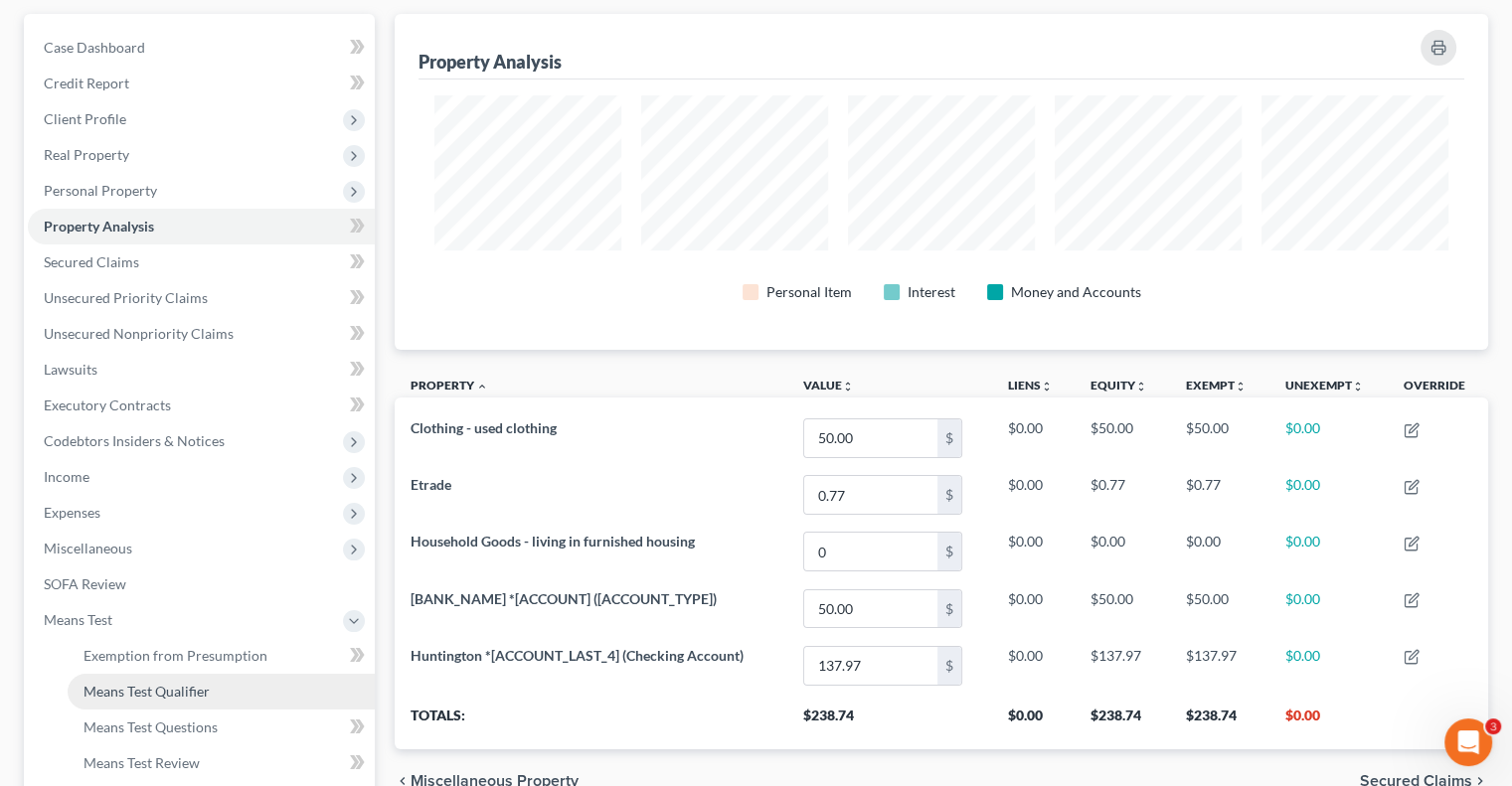 click on "Means Test Qualifier" at bounding box center [221, 692] 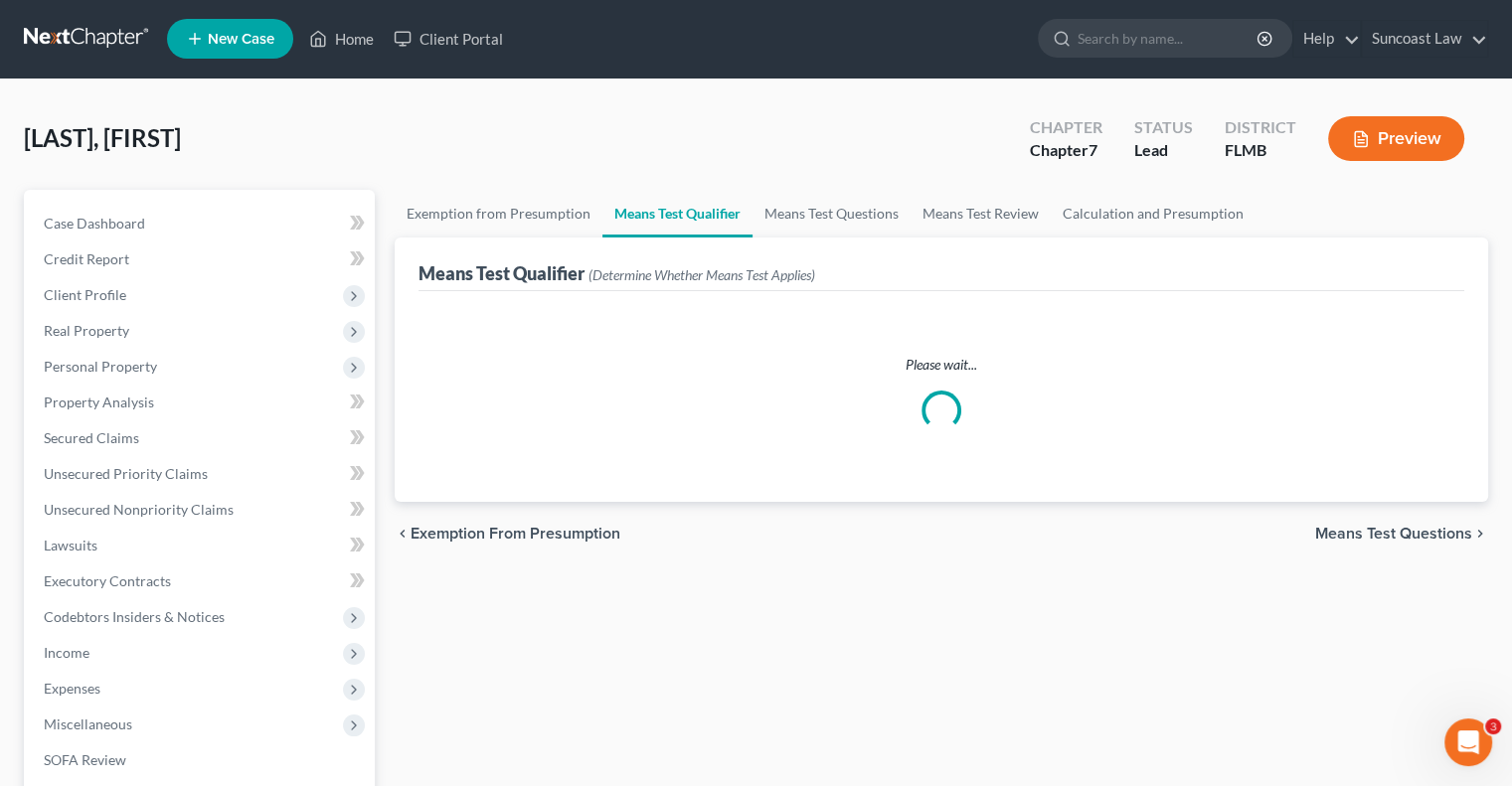 scroll, scrollTop: 0, scrollLeft: 0, axis: both 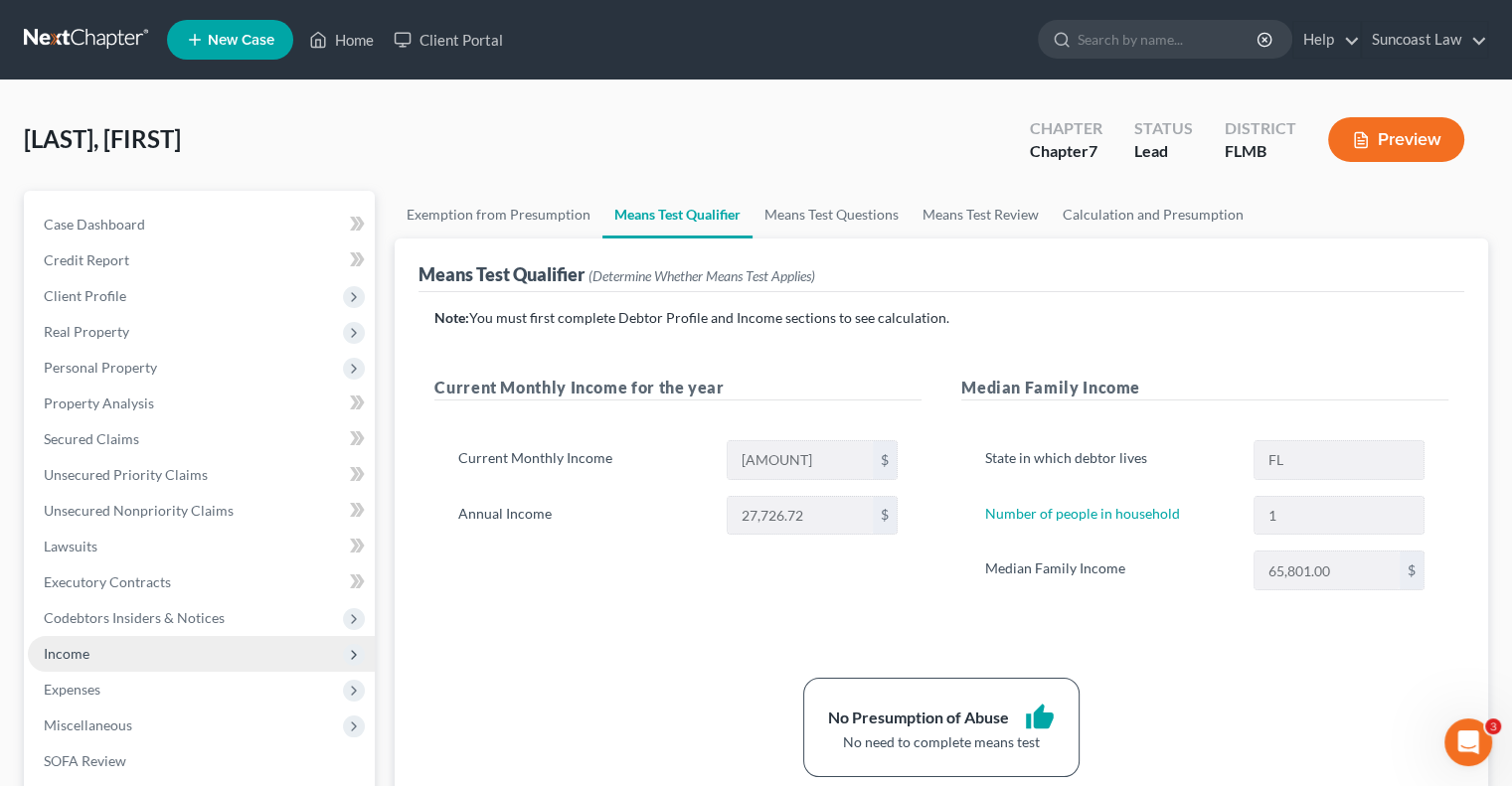 click on "Income" at bounding box center (201, 654) 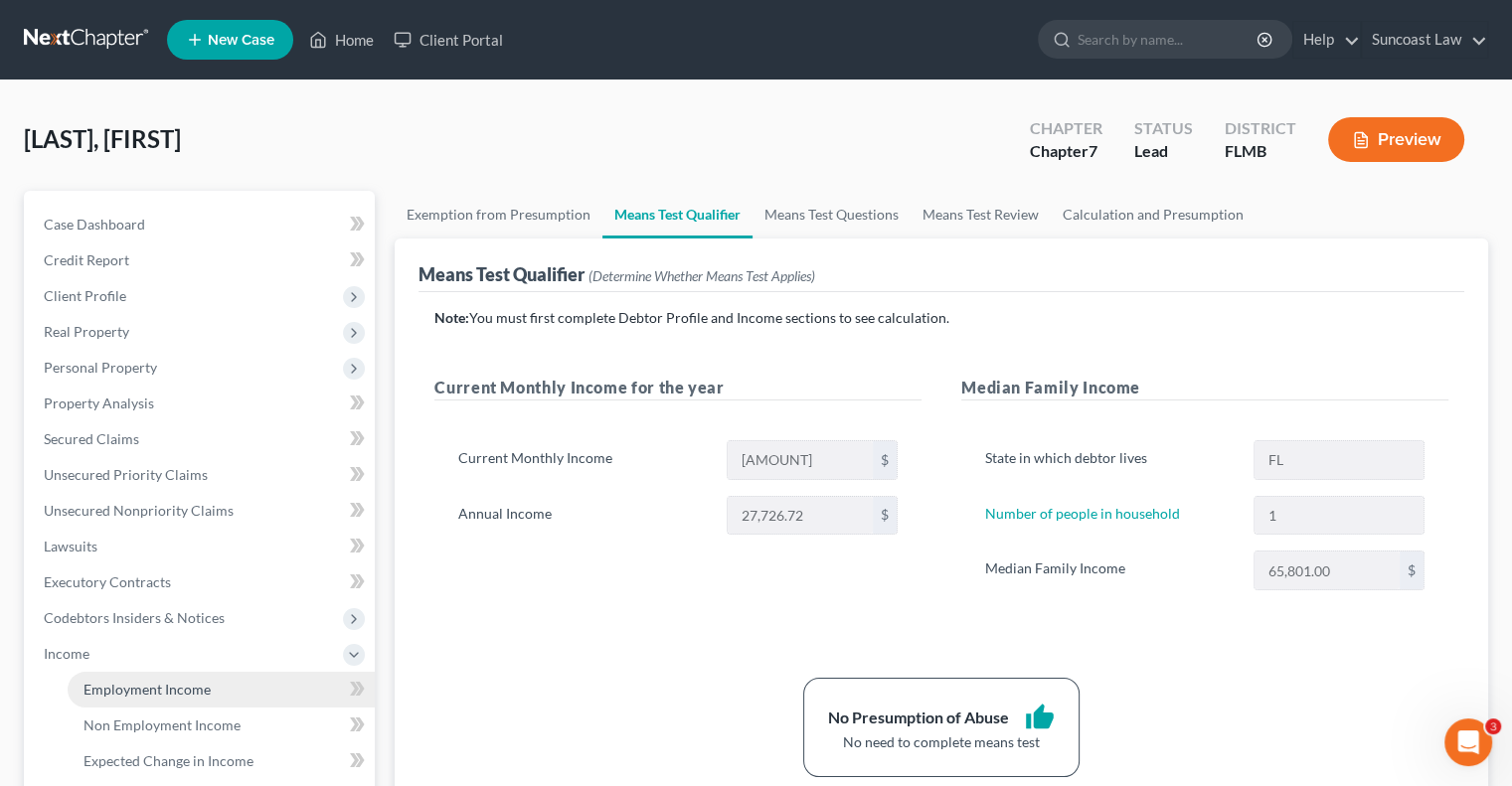 click on "Employment Income" at bounding box center (147, 689) 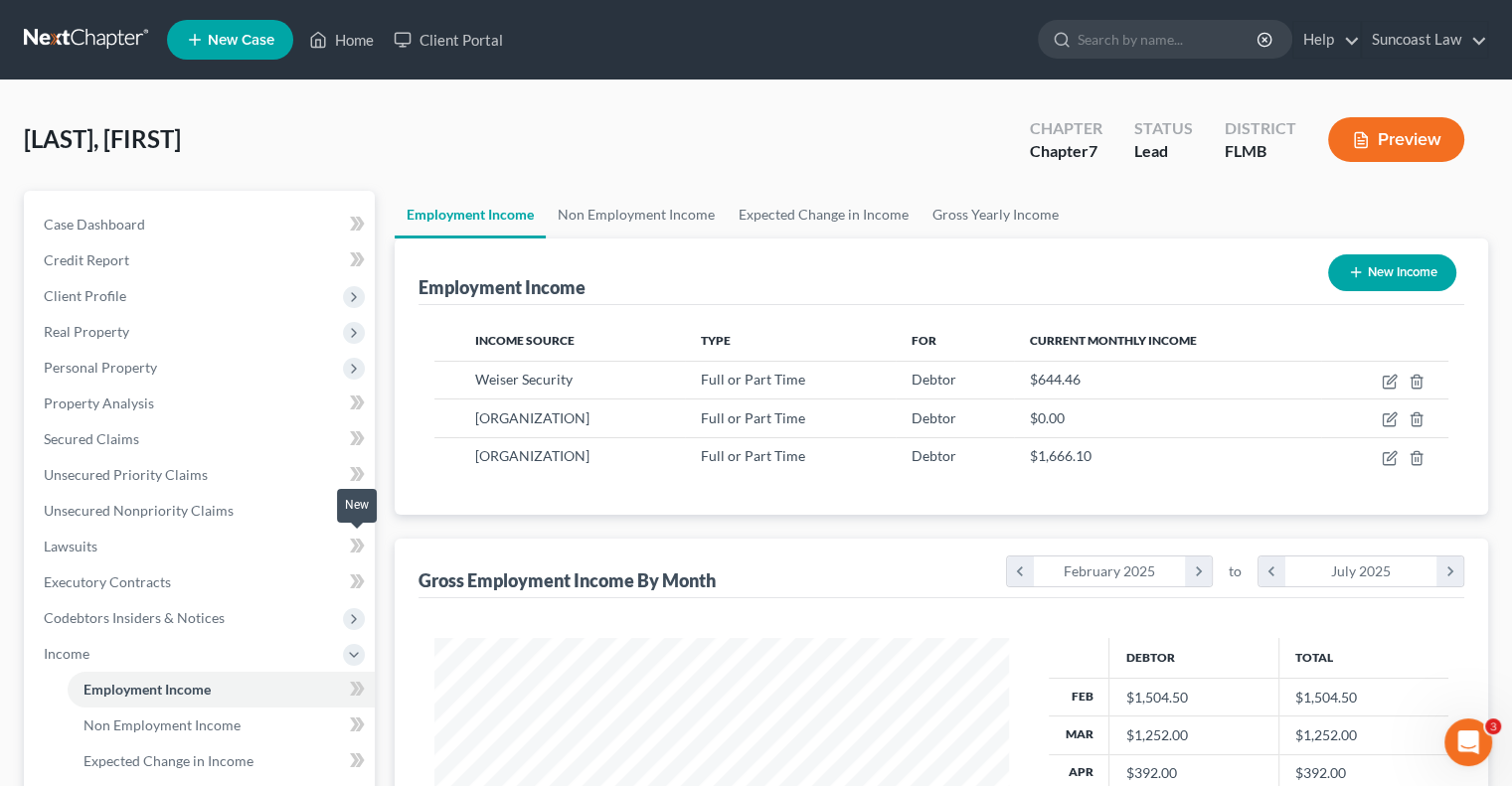 scroll, scrollTop: 993324, scrollLeft: 993468, axis: both 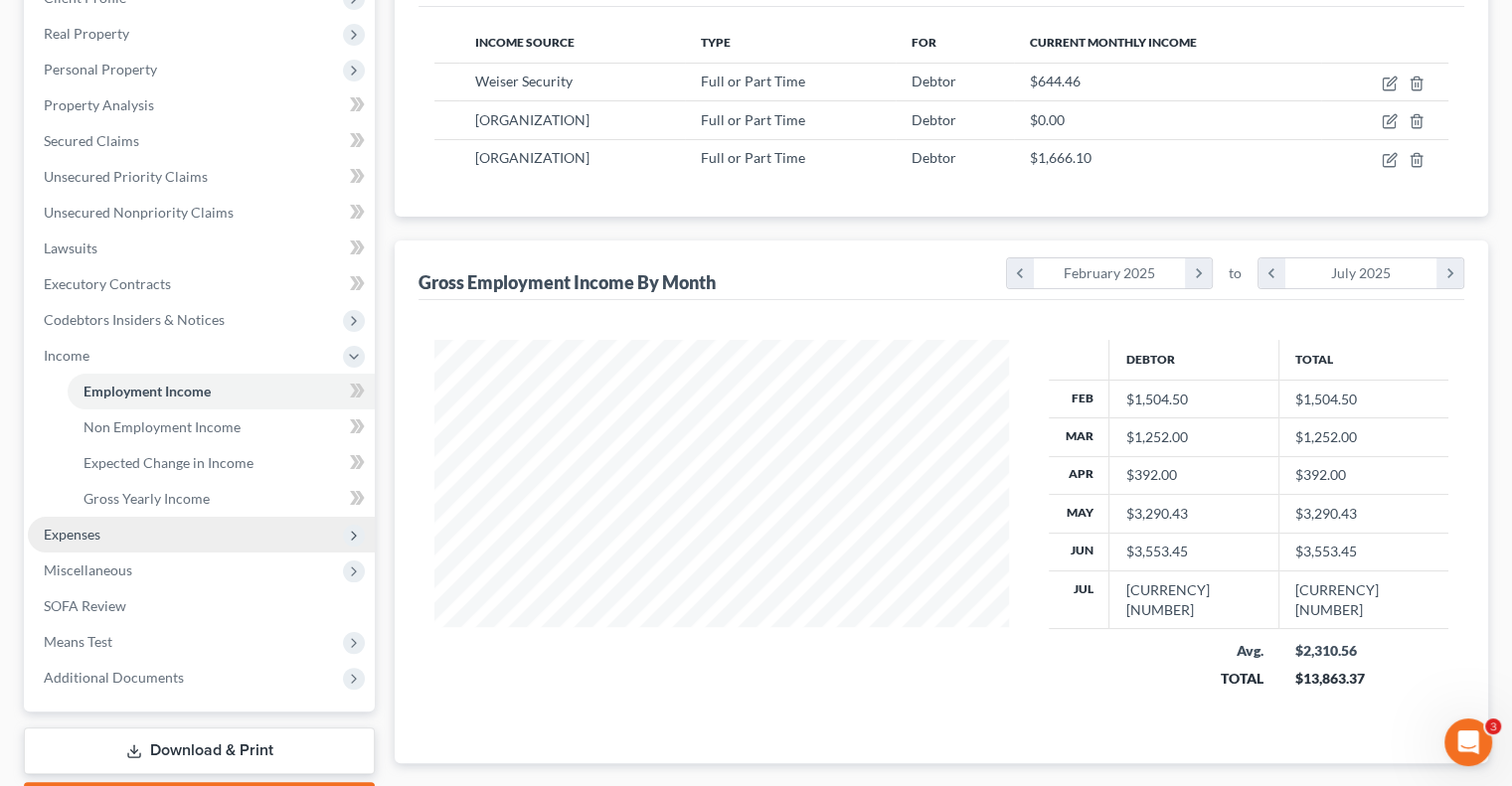 click on "Expenses" at bounding box center (201, 535) 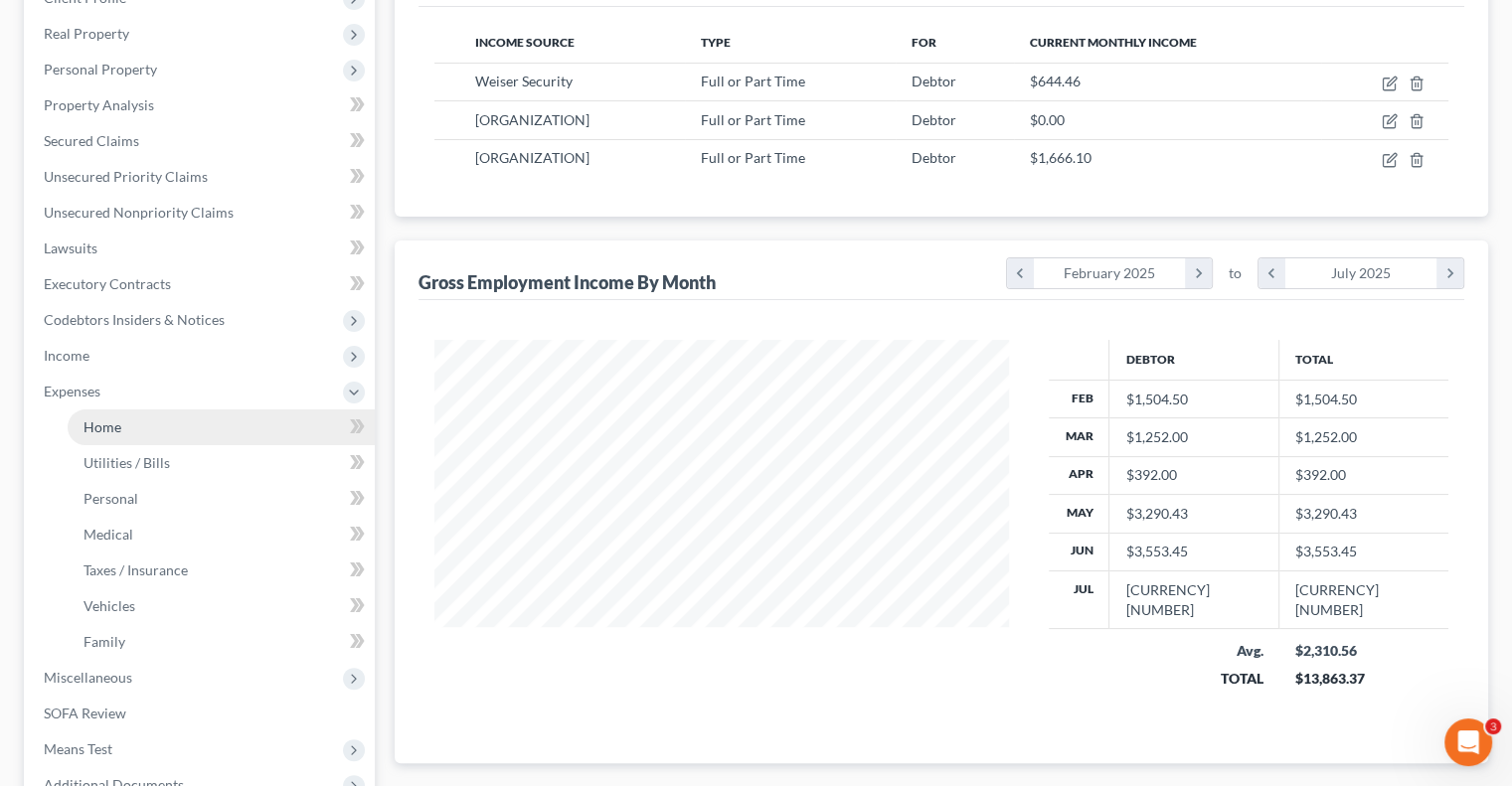 click on "Home" at bounding box center [221, 427] 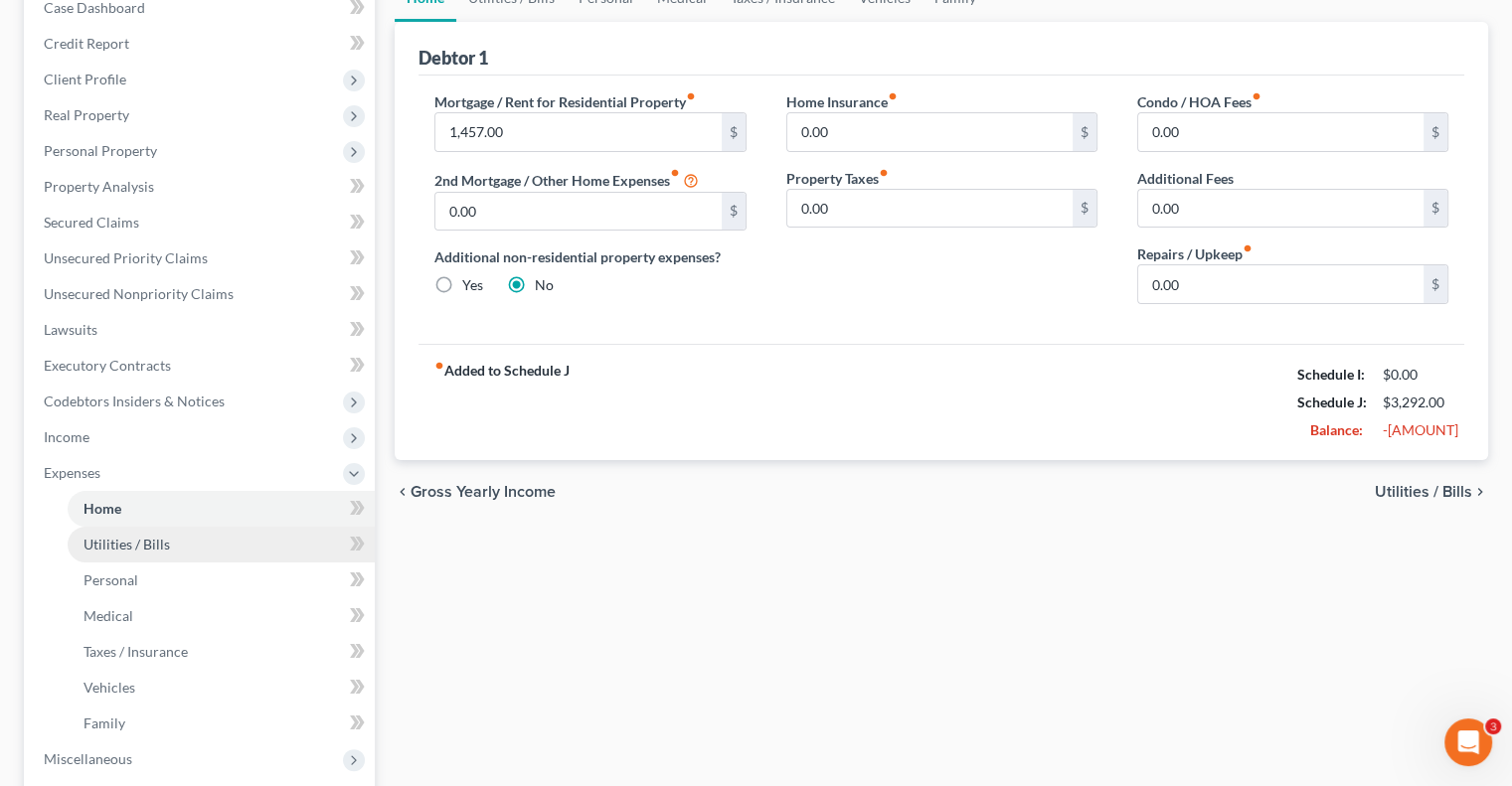 scroll, scrollTop: 0, scrollLeft: 0, axis: both 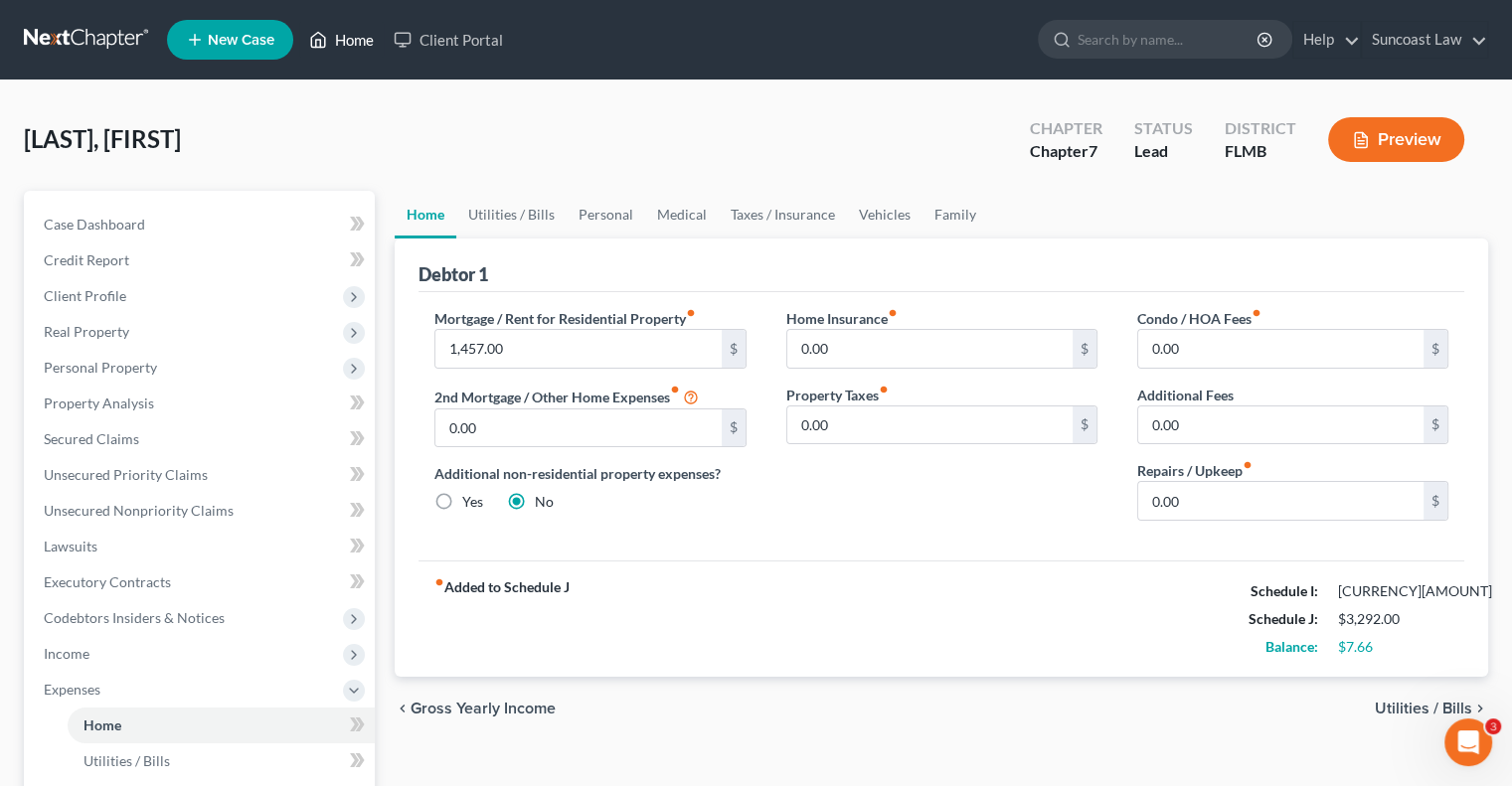 click on "Home" at bounding box center (341, 40) 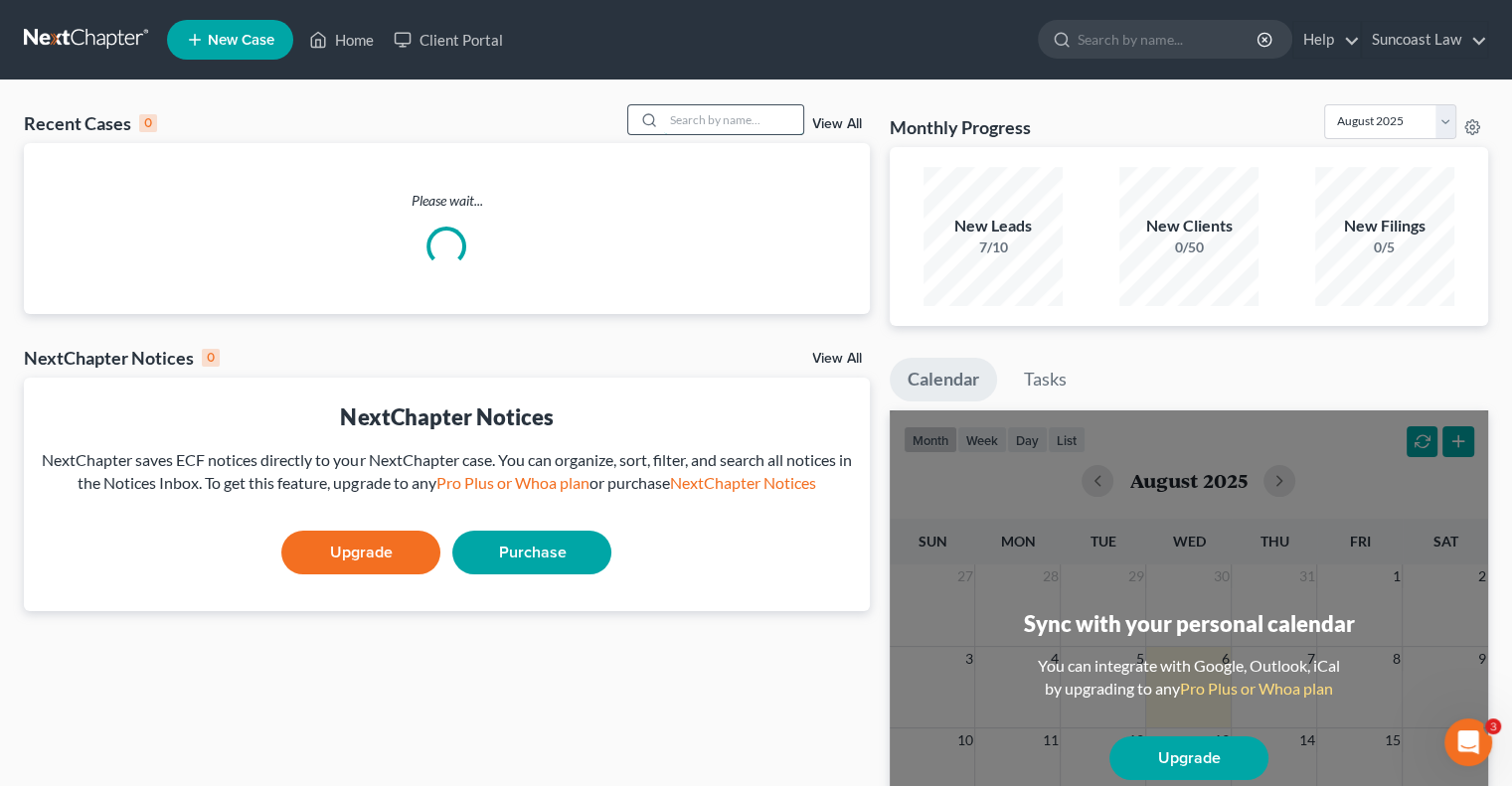 click at bounding box center (734, 119) 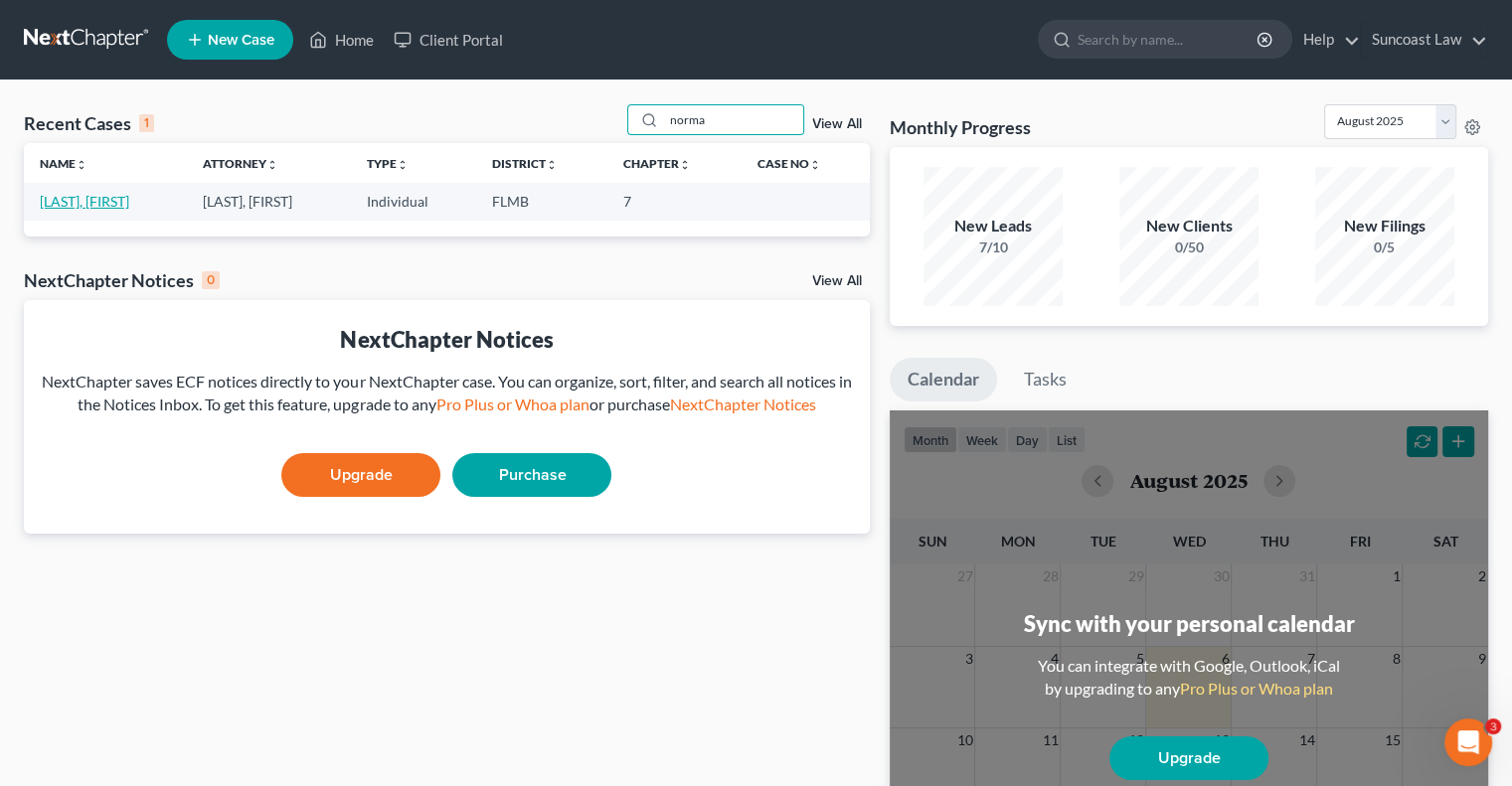 click on "[LAST], [FIRST]" at bounding box center [84, 201] 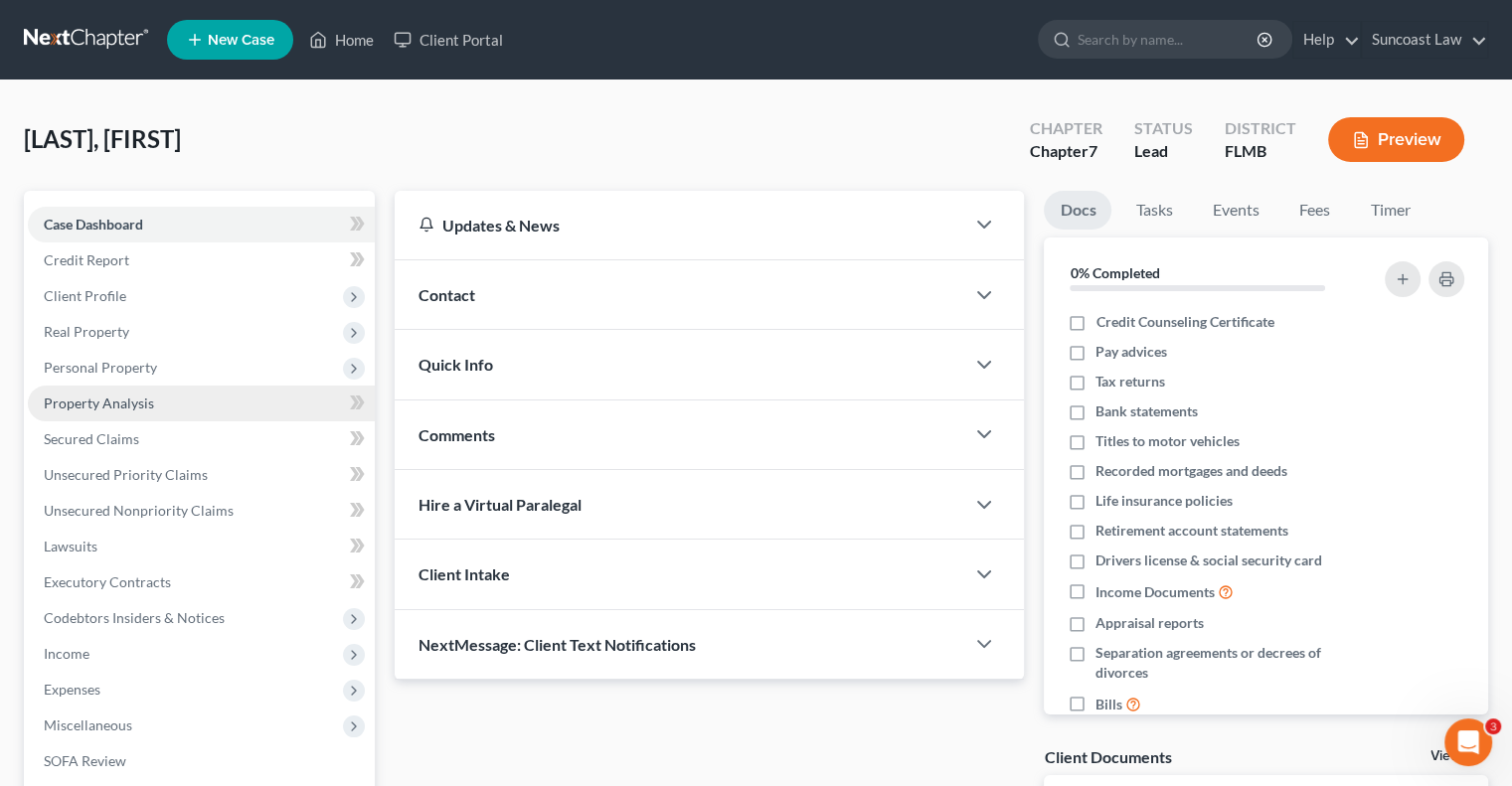 click on "Property Analysis" at bounding box center [98, 402] 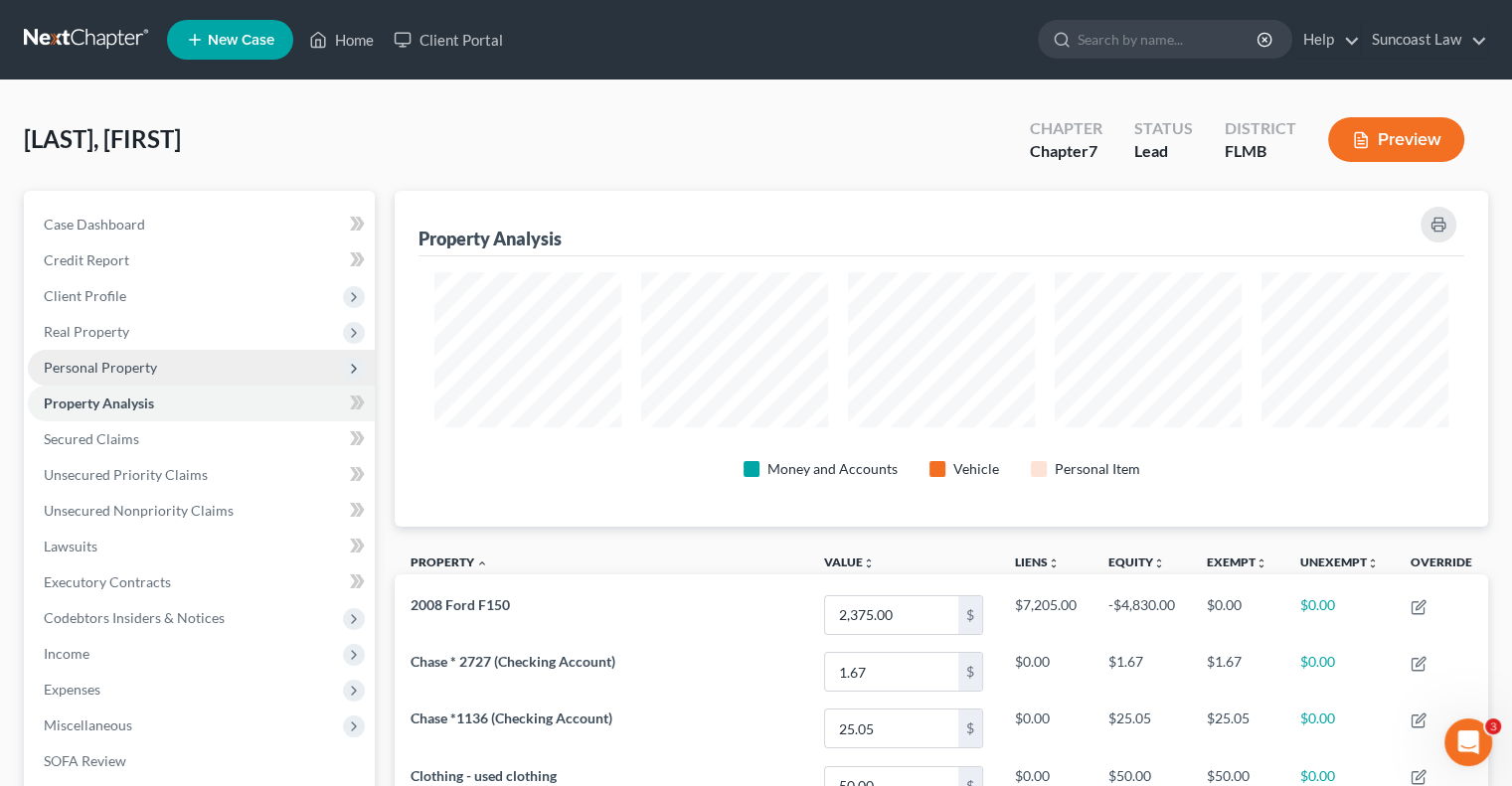 scroll, scrollTop: 993343, scrollLeft: 992989, axis: both 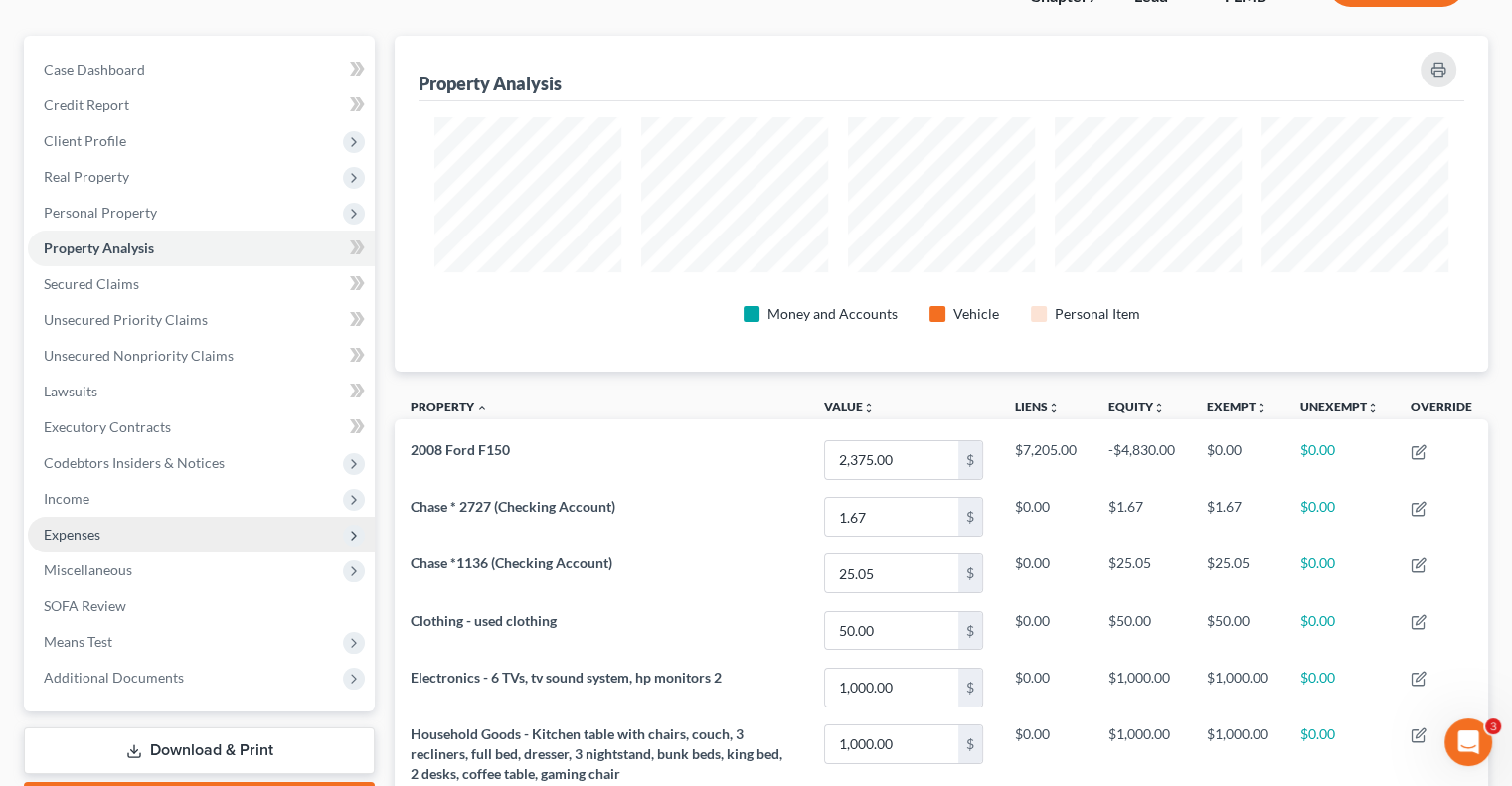 click on "Expenses" at bounding box center [72, 534] 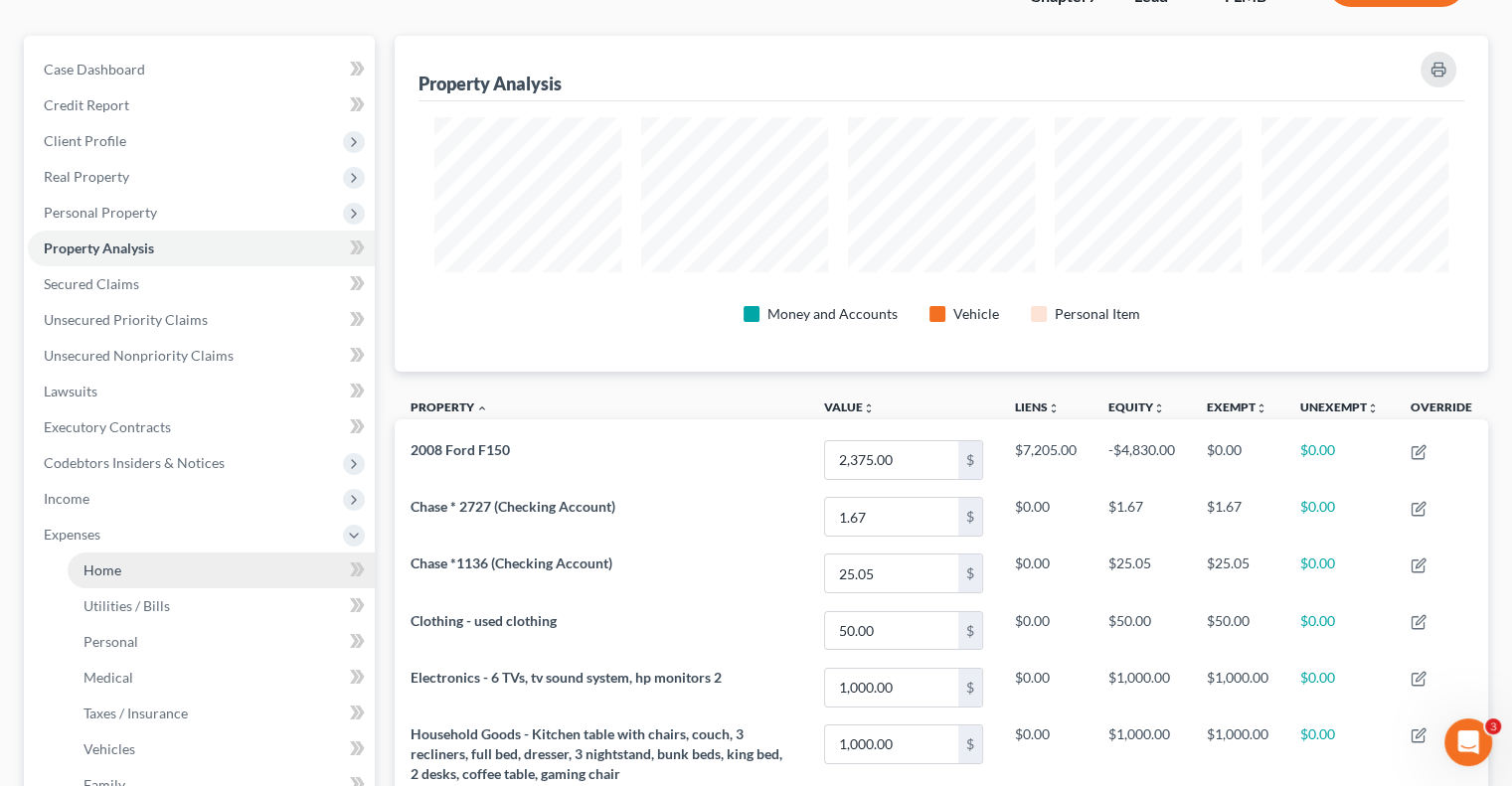 click on "Home" at bounding box center [221, 570] 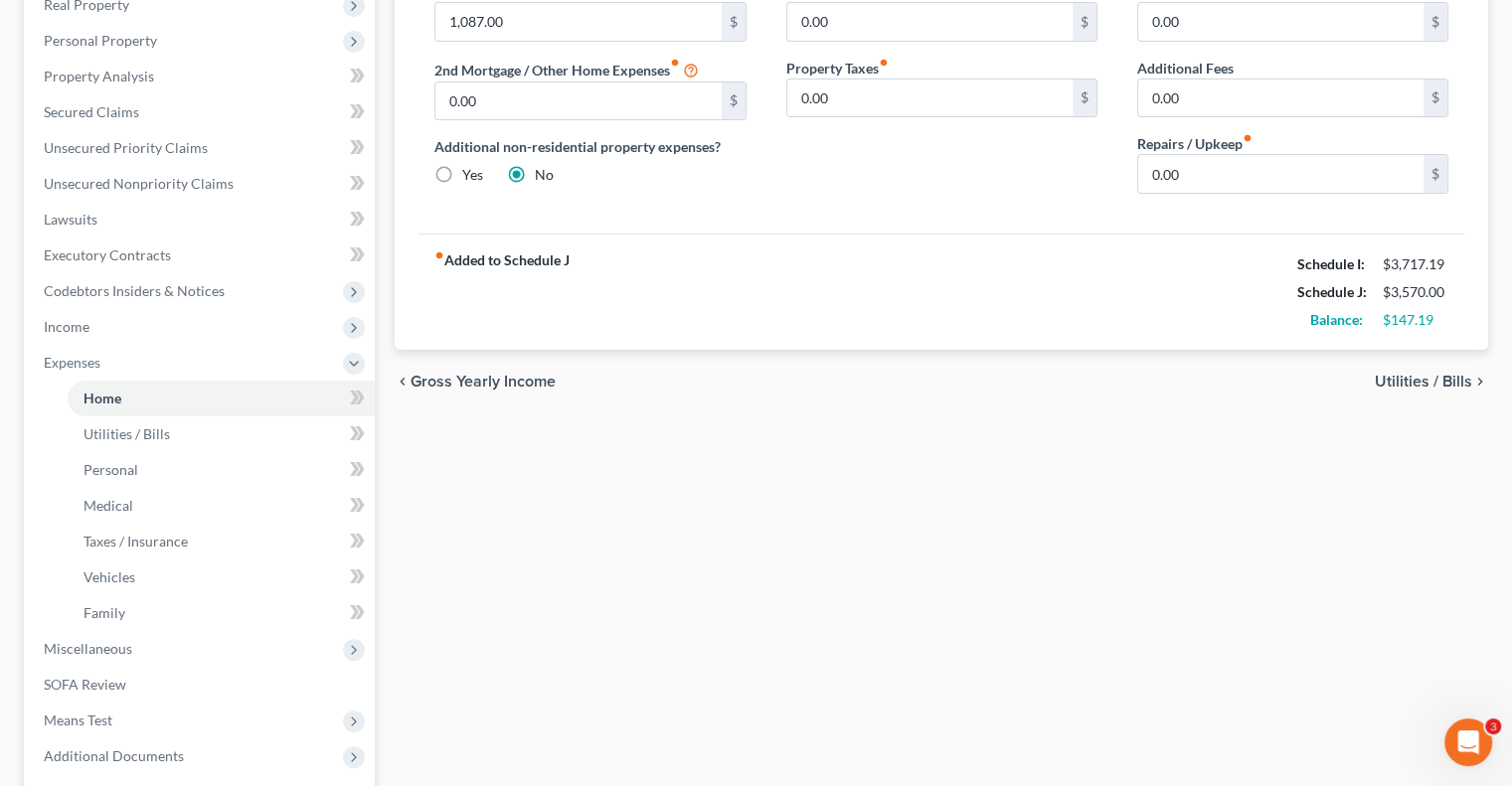 scroll, scrollTop: 497, scrollLeft: 0, axis: vertical 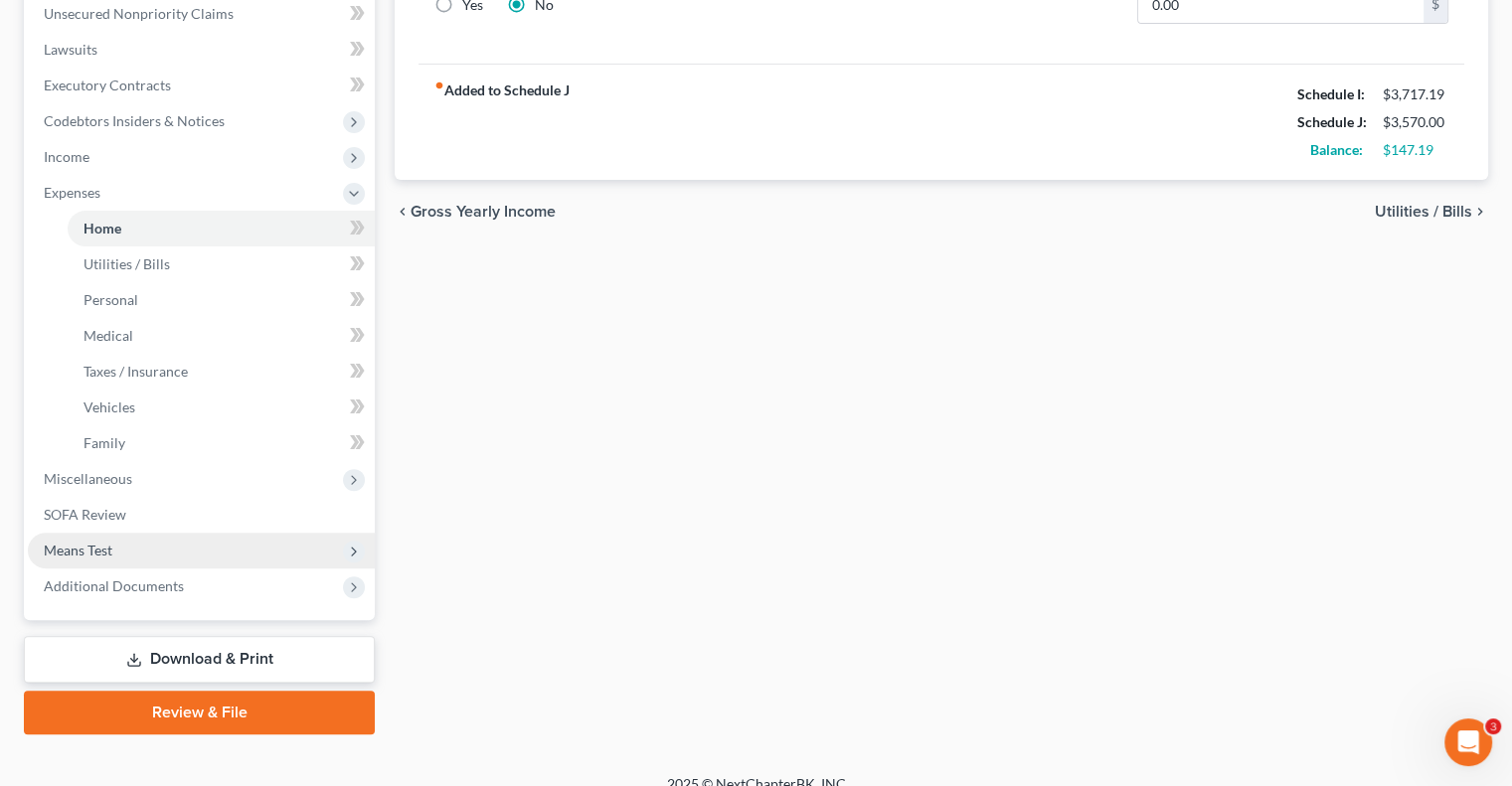 click on "Means Test" at bounding box center (78, 550) 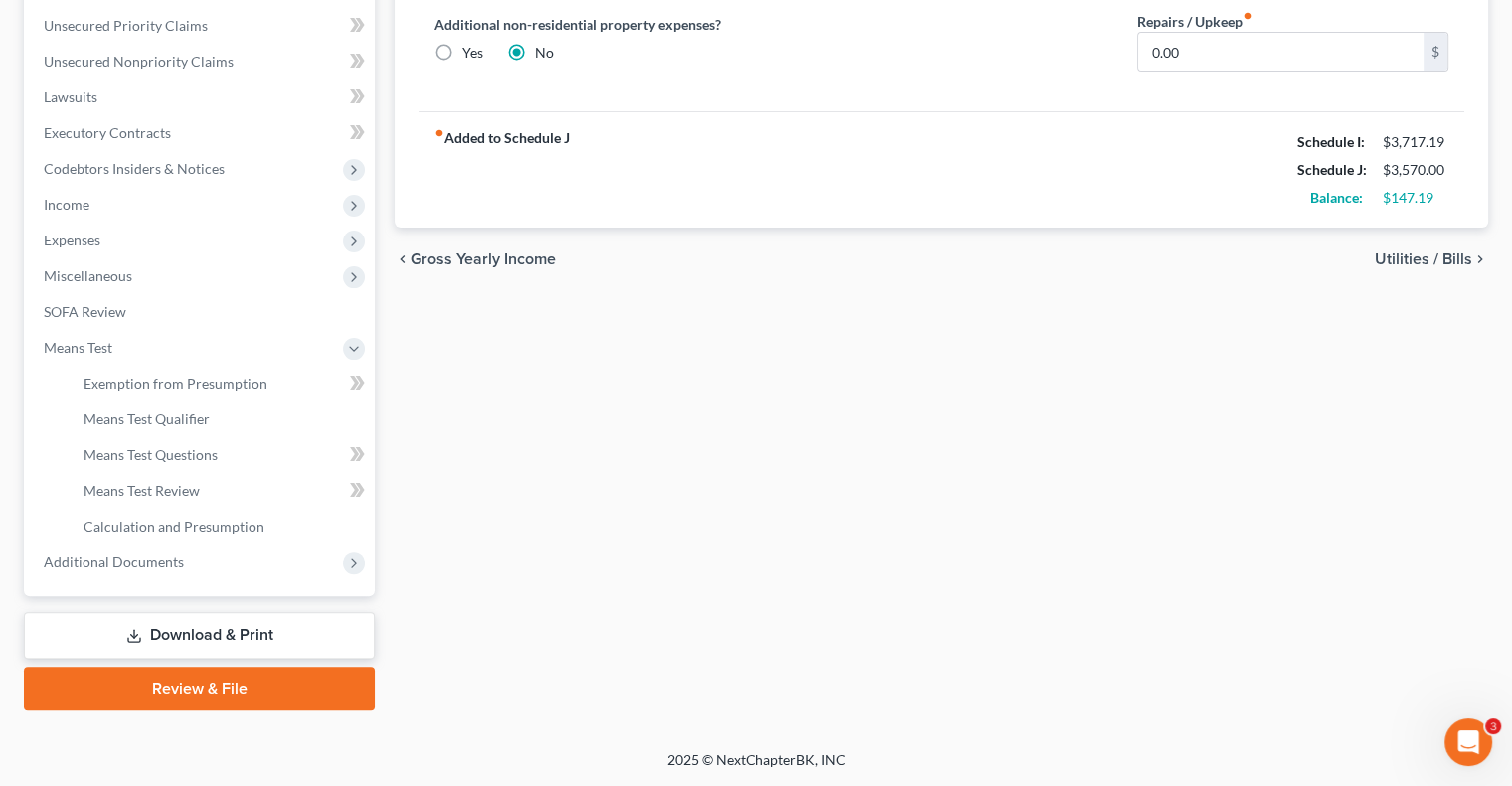 scroll, scrollTop: 447, scrollLeft: 0, axis: vertical 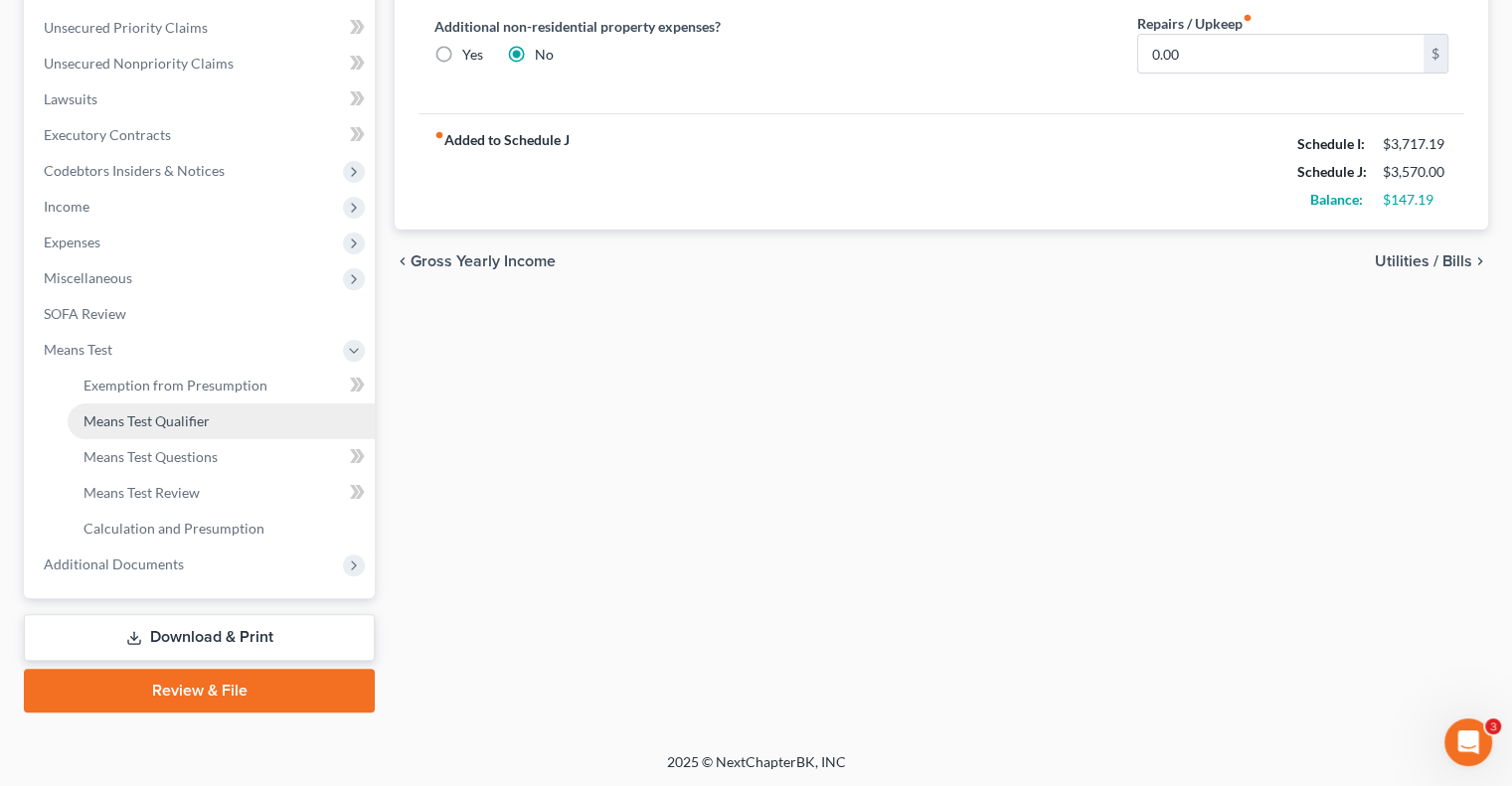 click on "Means Test Qualifier" at bounding box center (146, 420) 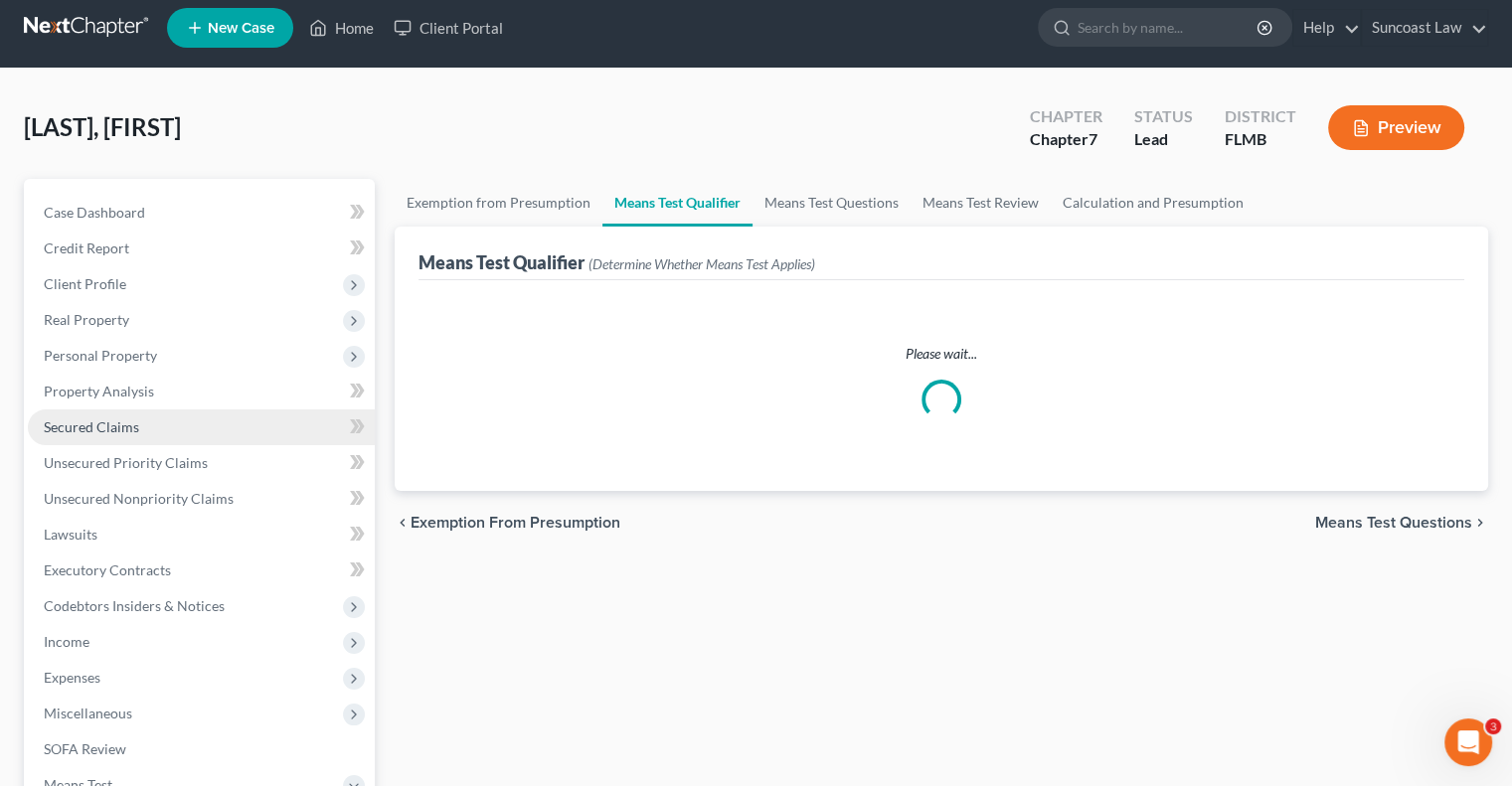 scroll, scrollTop: 0, scrollLeft: 0, axis: both 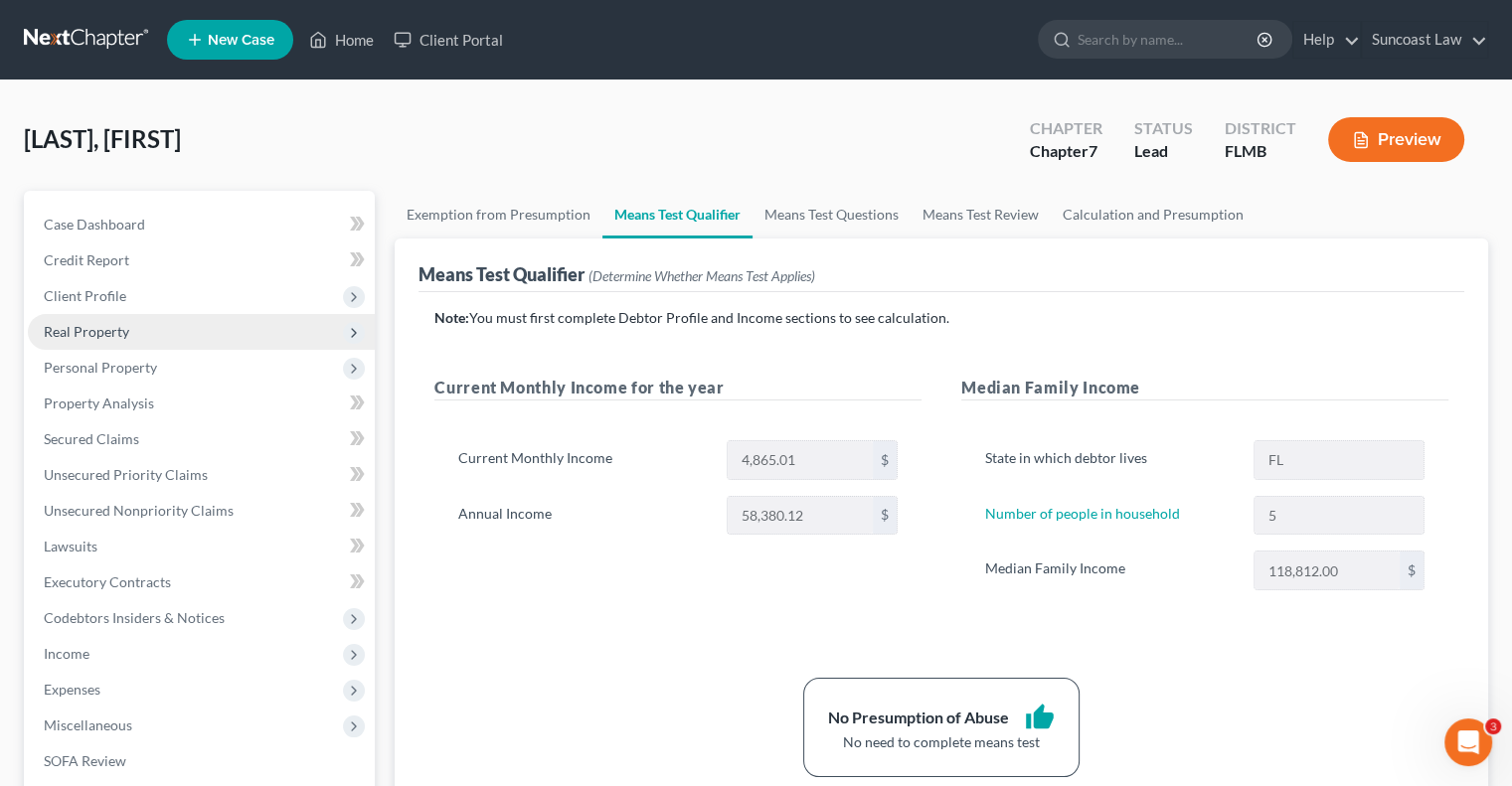 click on "Real Property" at bounding box center (201, 332) 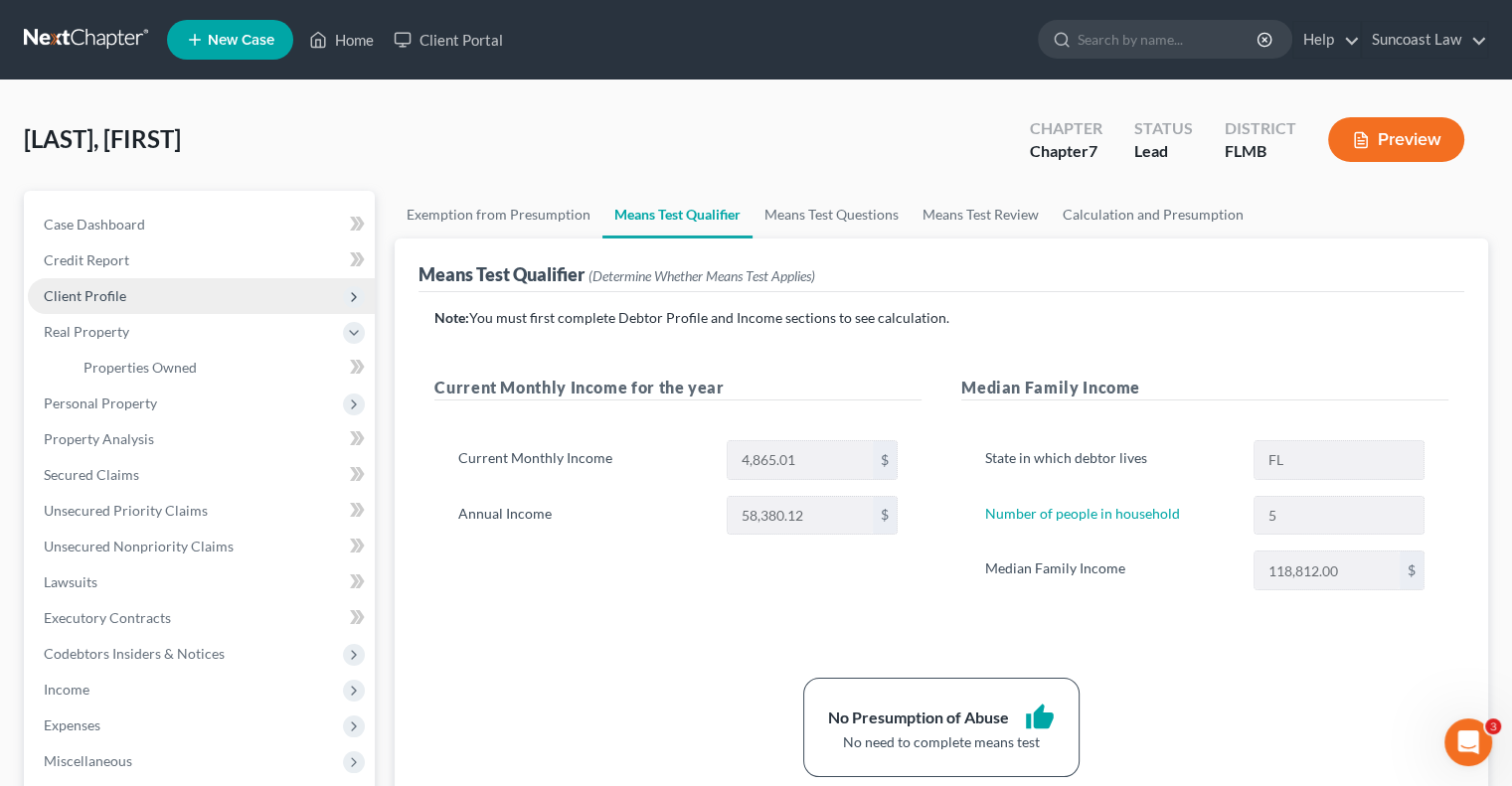 click on "Client Profile" at bounding box center (84, 295) 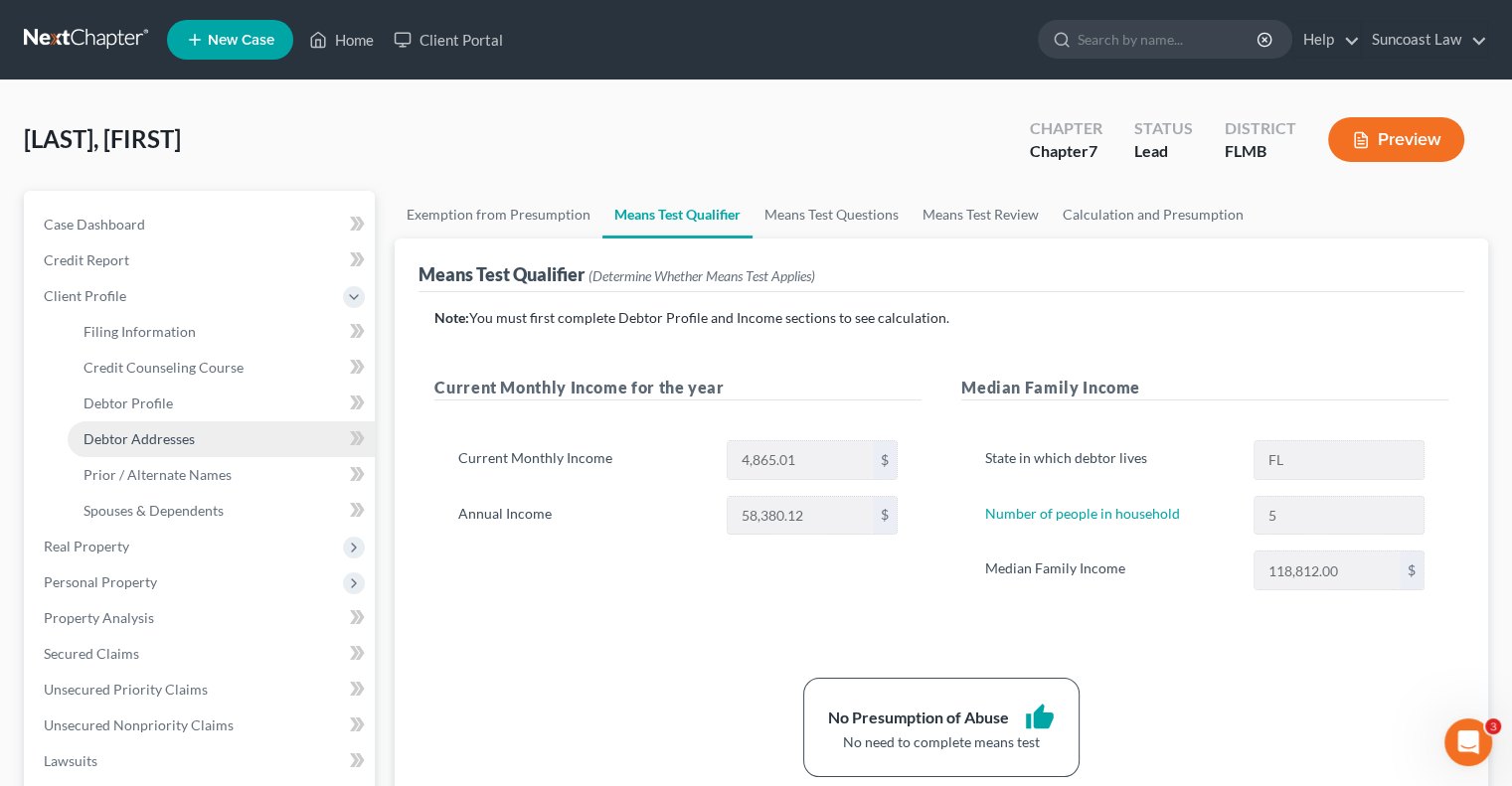 click on "Debtor Addresses" at bounding box center [139, 438] 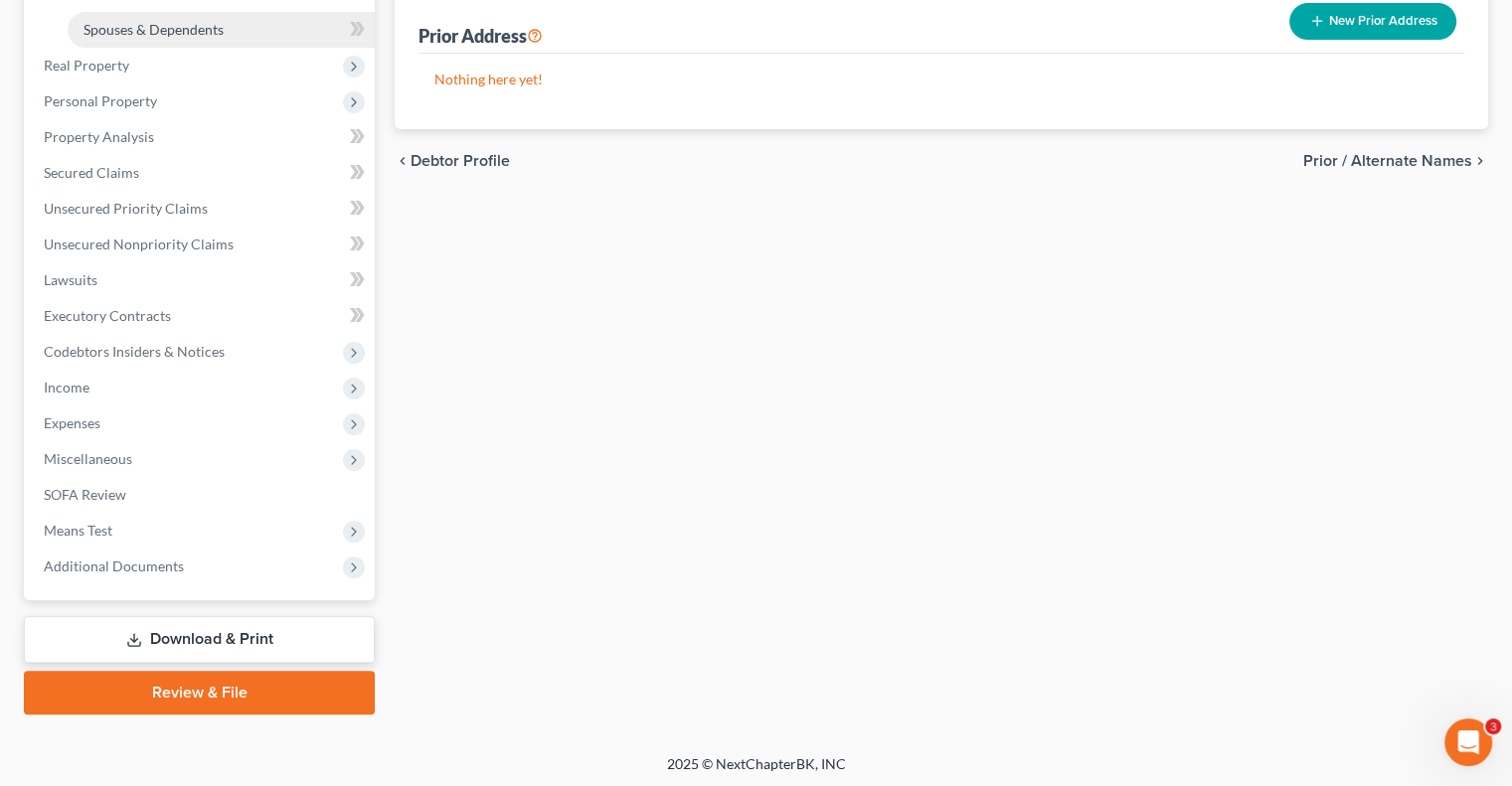 scroll, scrollTop: 483, scrollLeft: 0, axis: vertical 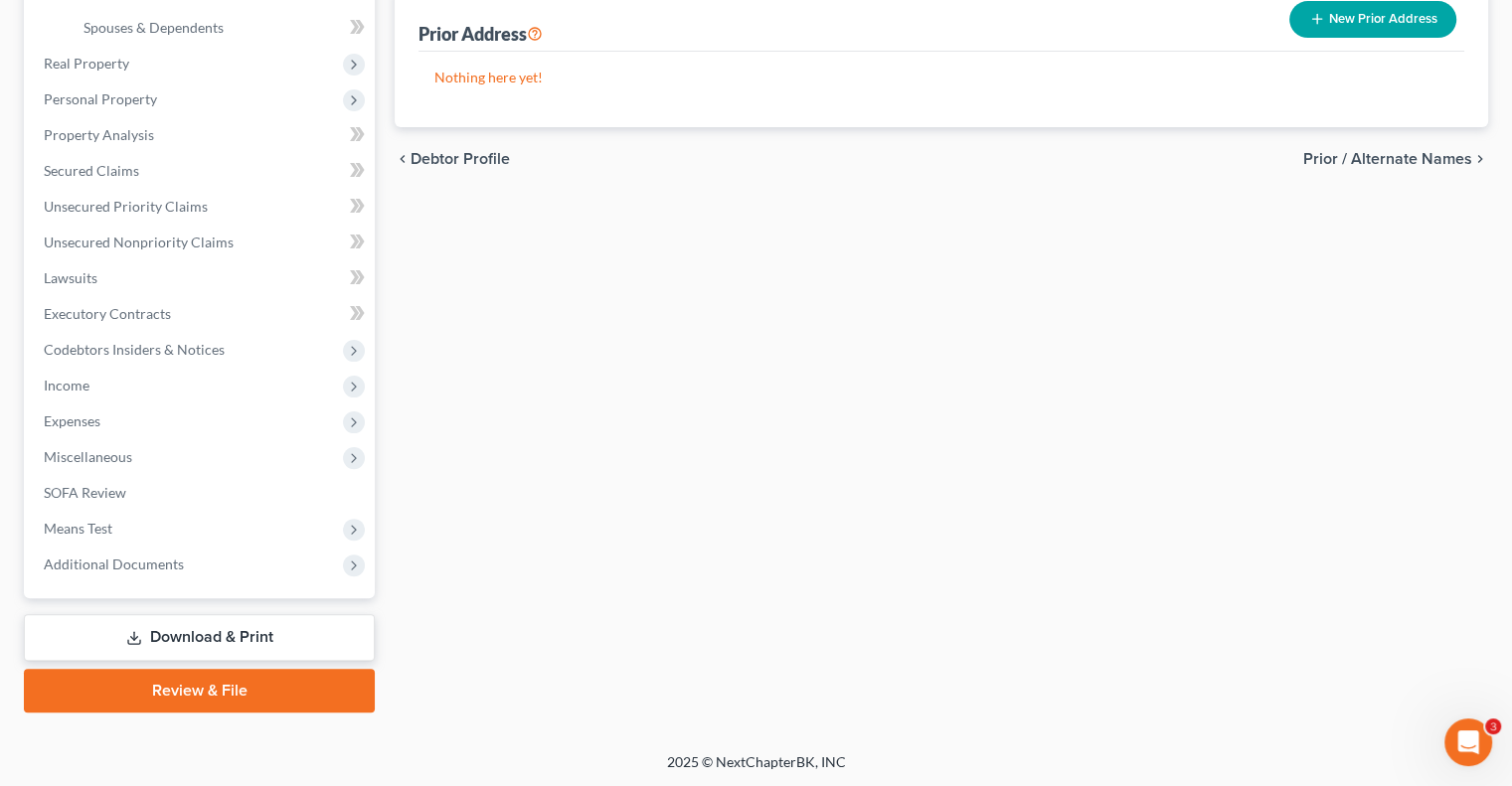 click on "Download & Print" at bounding box center [199, 637] 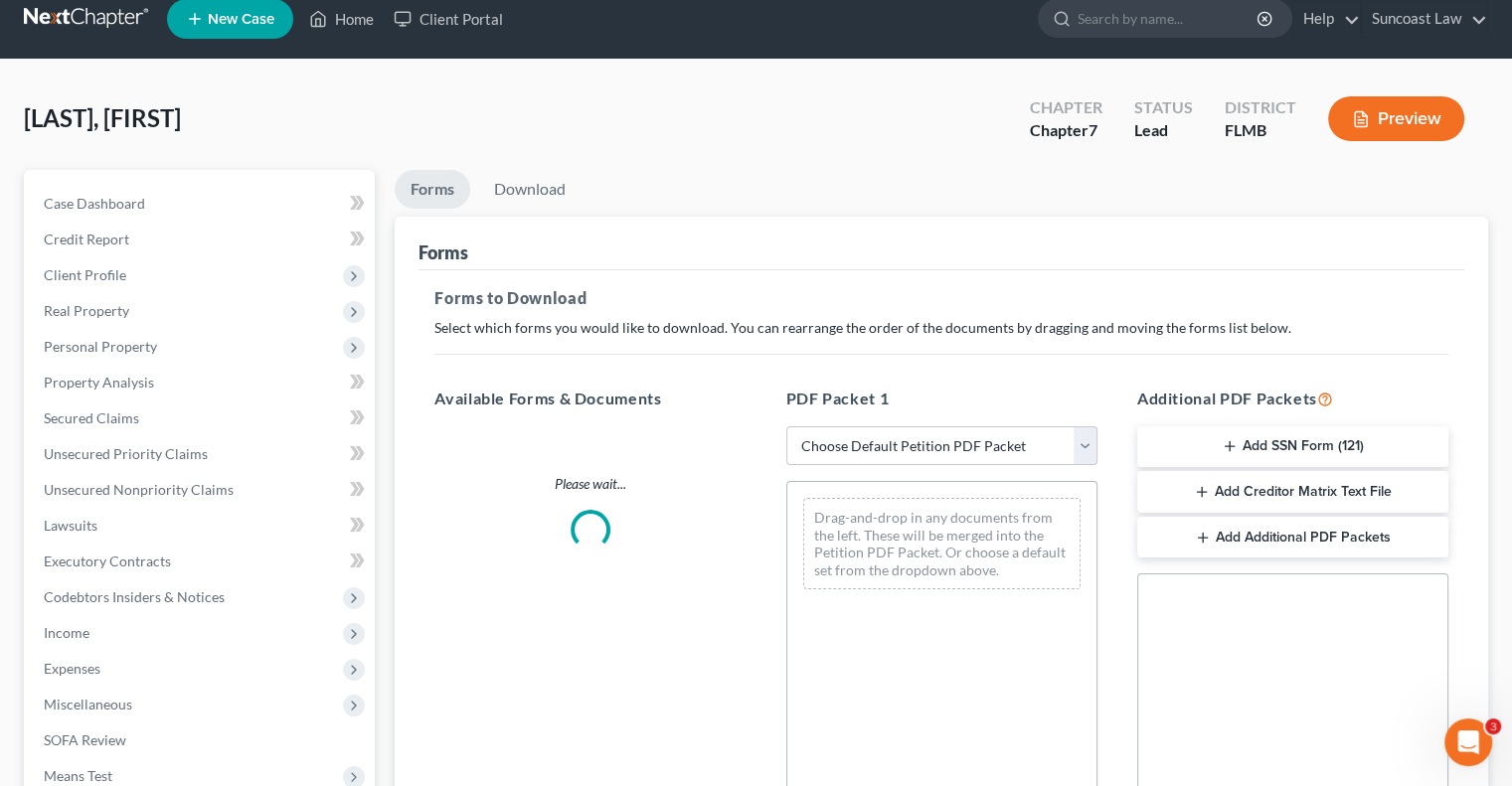 scroll, scrollTop: 0, scrollLeft: 0, axis: both 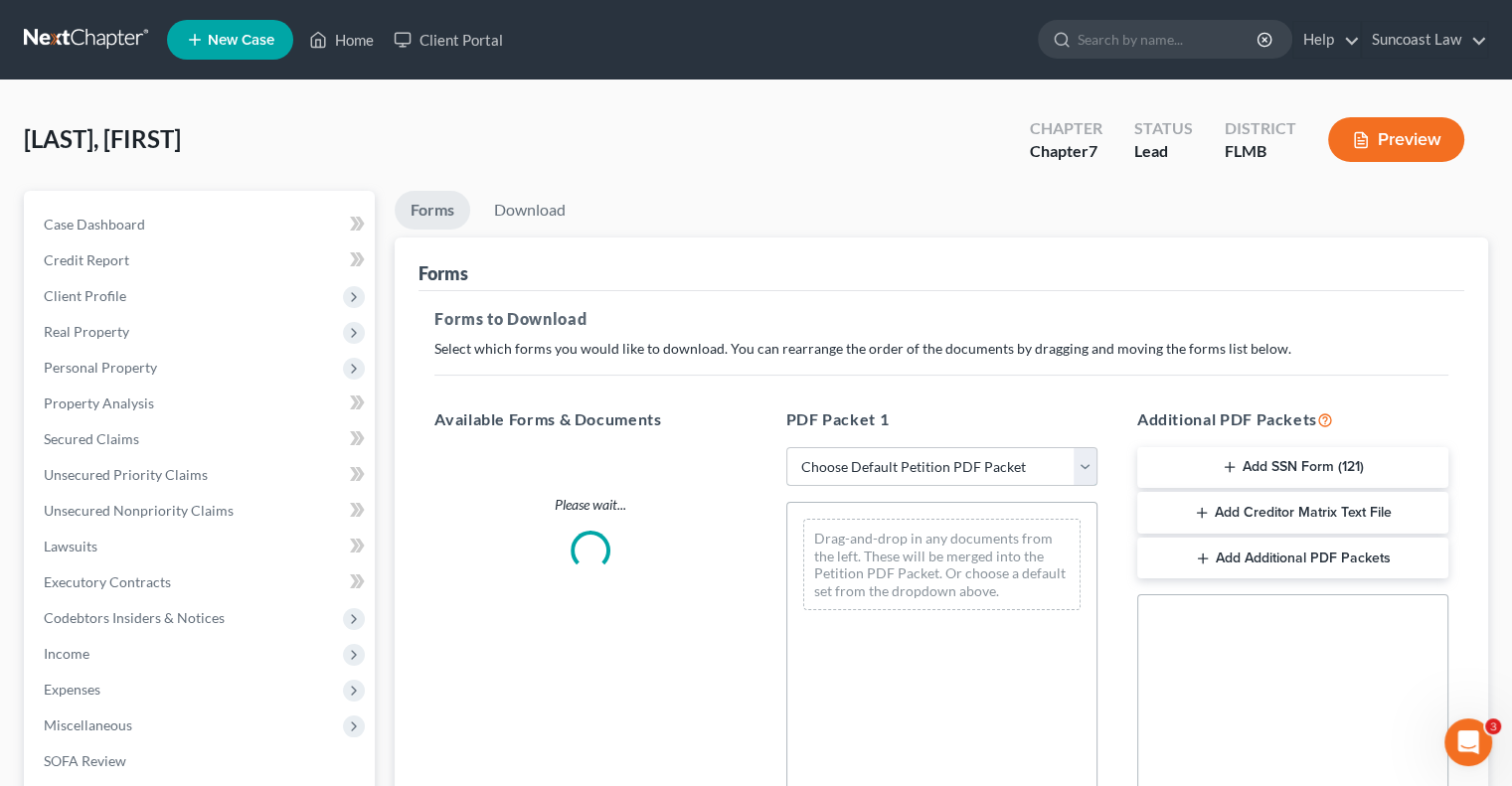click on "Choose Default Petition PDF Packet Complete Bankruptcy Petition (all forms and schedules) Emergency Filing Forms (Petition and Creditor List Only) Amended Forms Signature Pages Only" at bounding box center [941, 467] 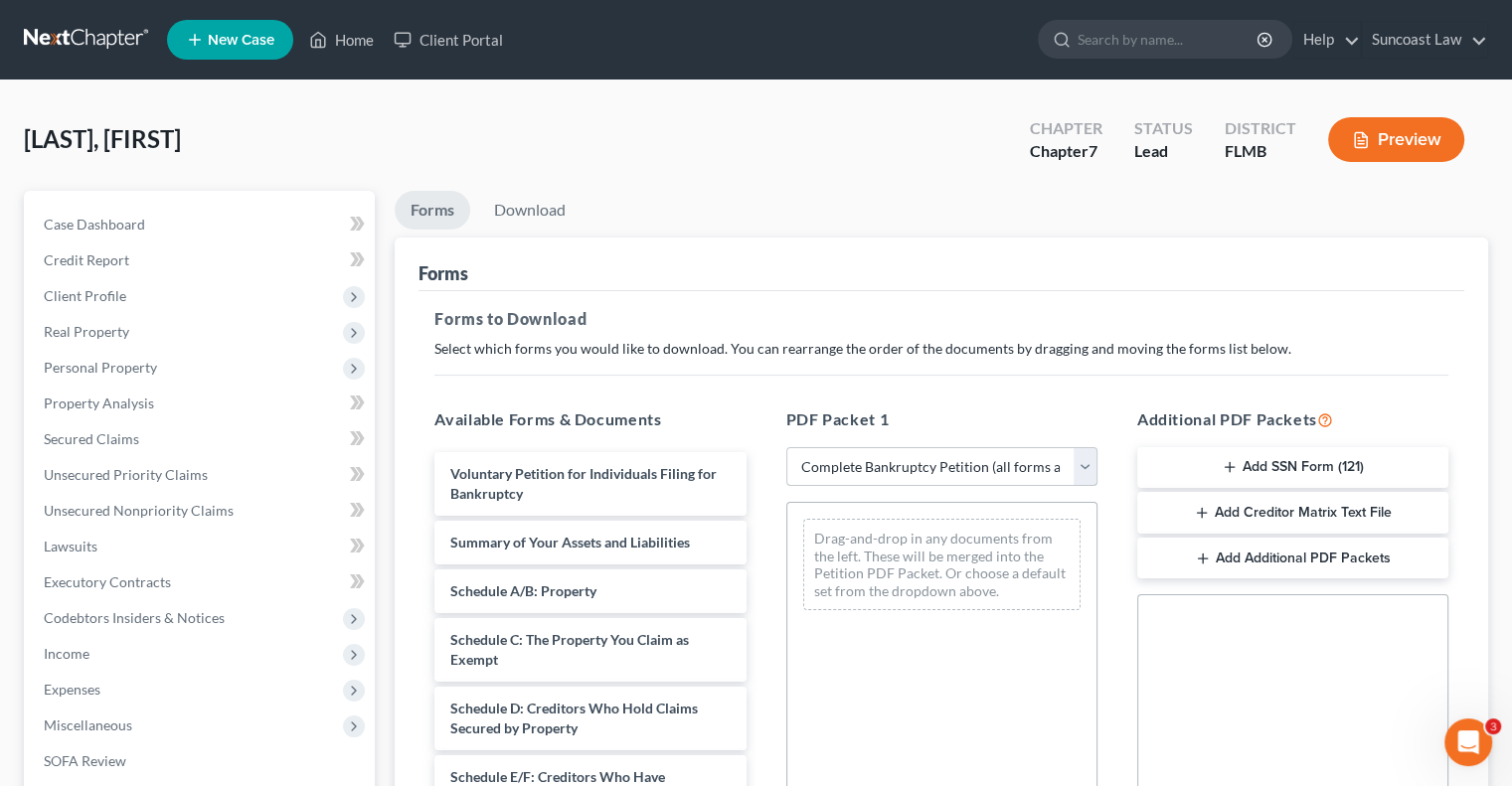click on "Choose Default Petition PDF Packet Complete Bankruptcy Petition (all forms and schedules) Emergency Filing Forms (Petition and Creditor List Only) Amended Forms Signature Pages Only" at bounding box center (941, 467) 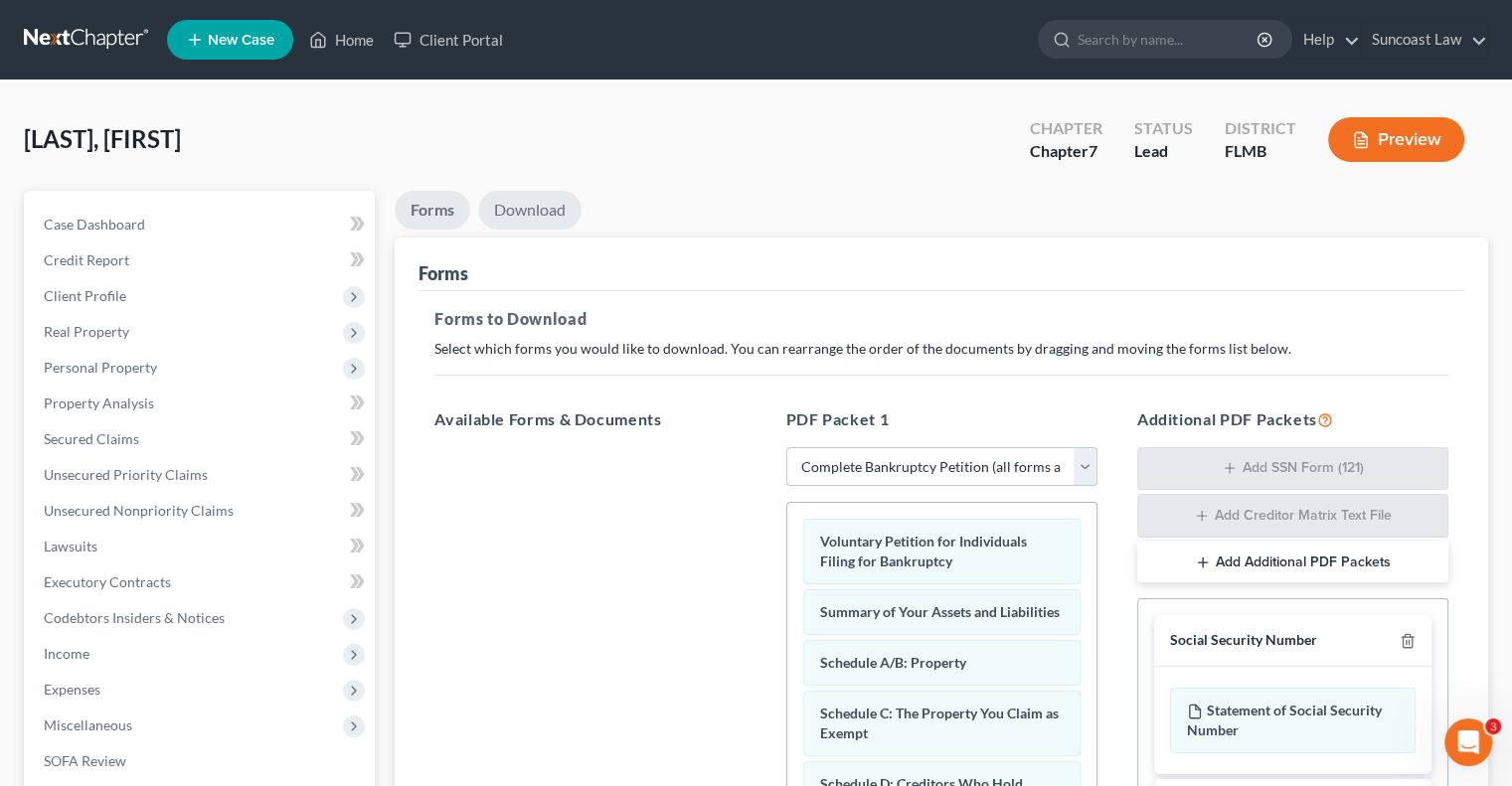 click on "Download" at bounding box center [530, 210] 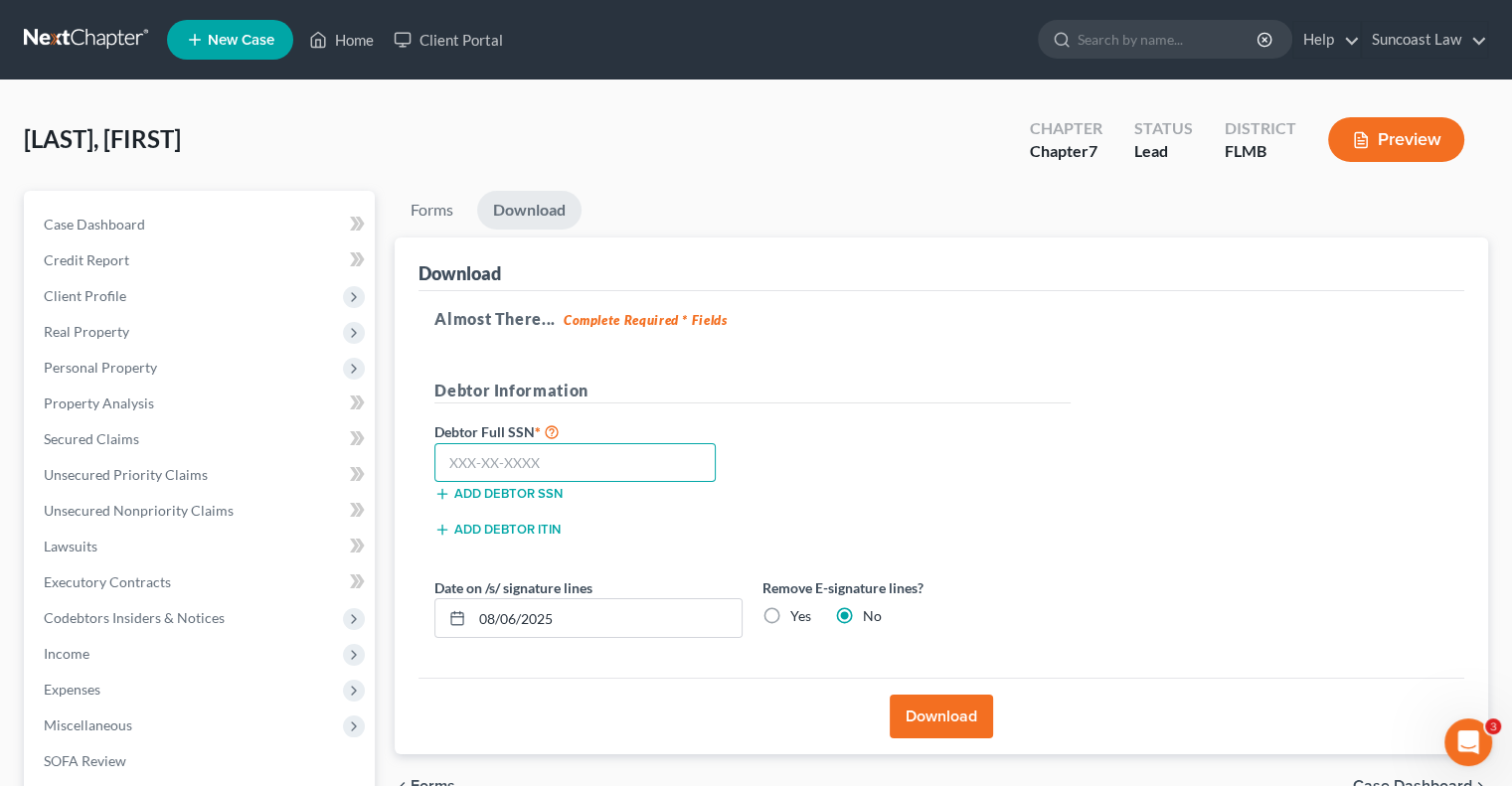 click at bounding box center [575, 463] 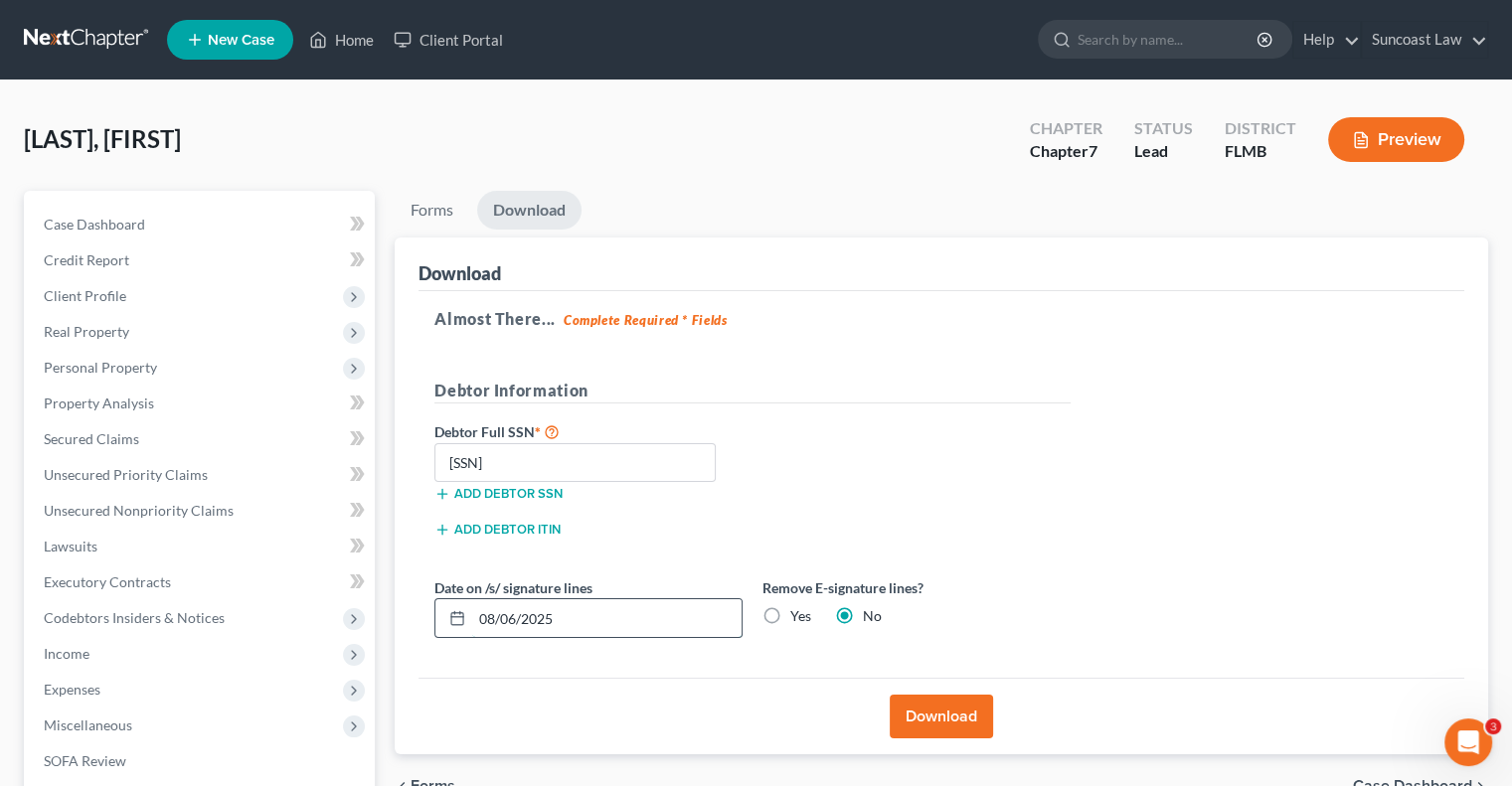 drag, startPoint x: 581, startPoint y: 610, endPoint x: 499, endPoint y: 614, distance: 82.0975 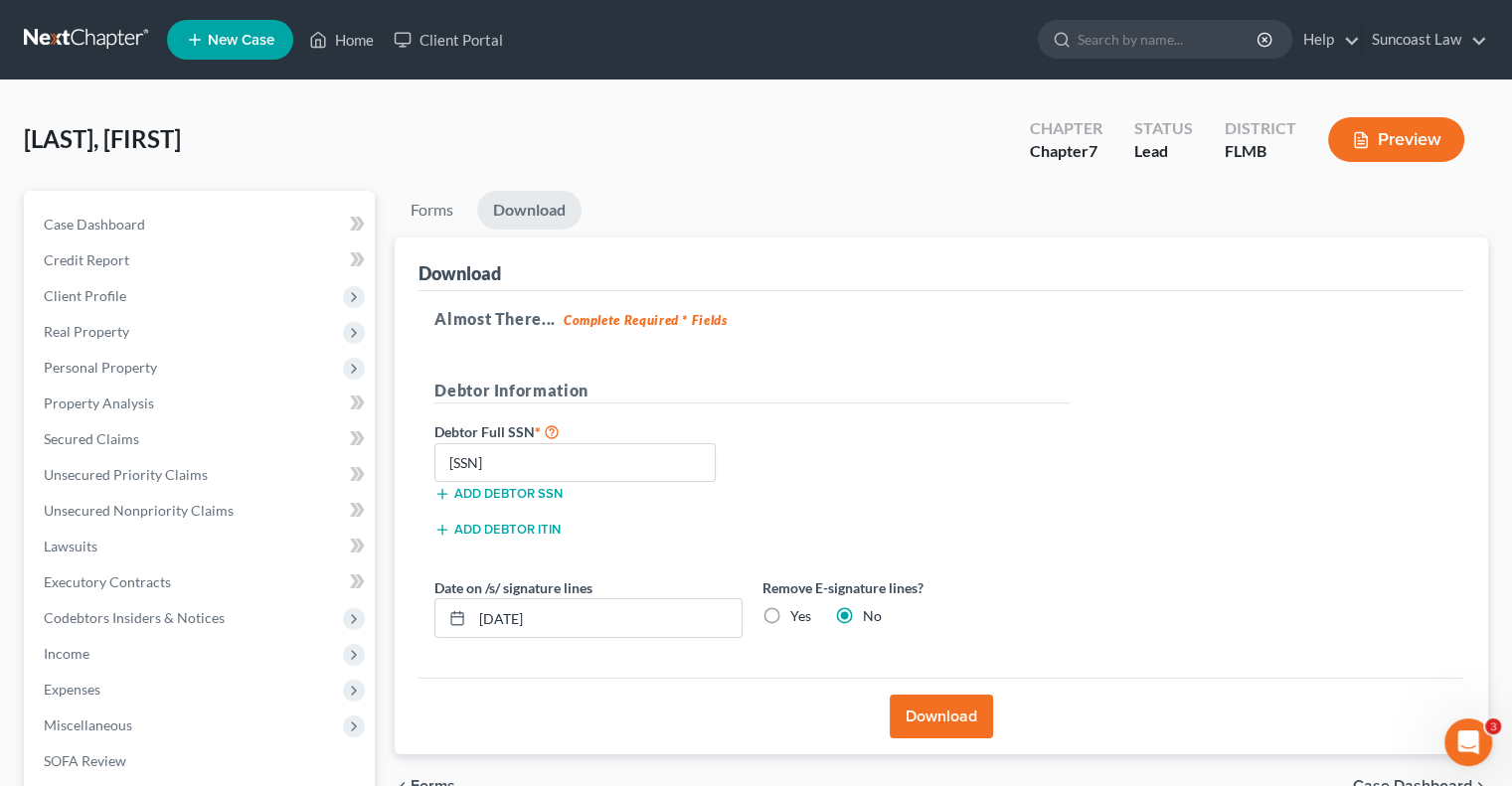 click on "Yes" at bounding box center [800, 616] 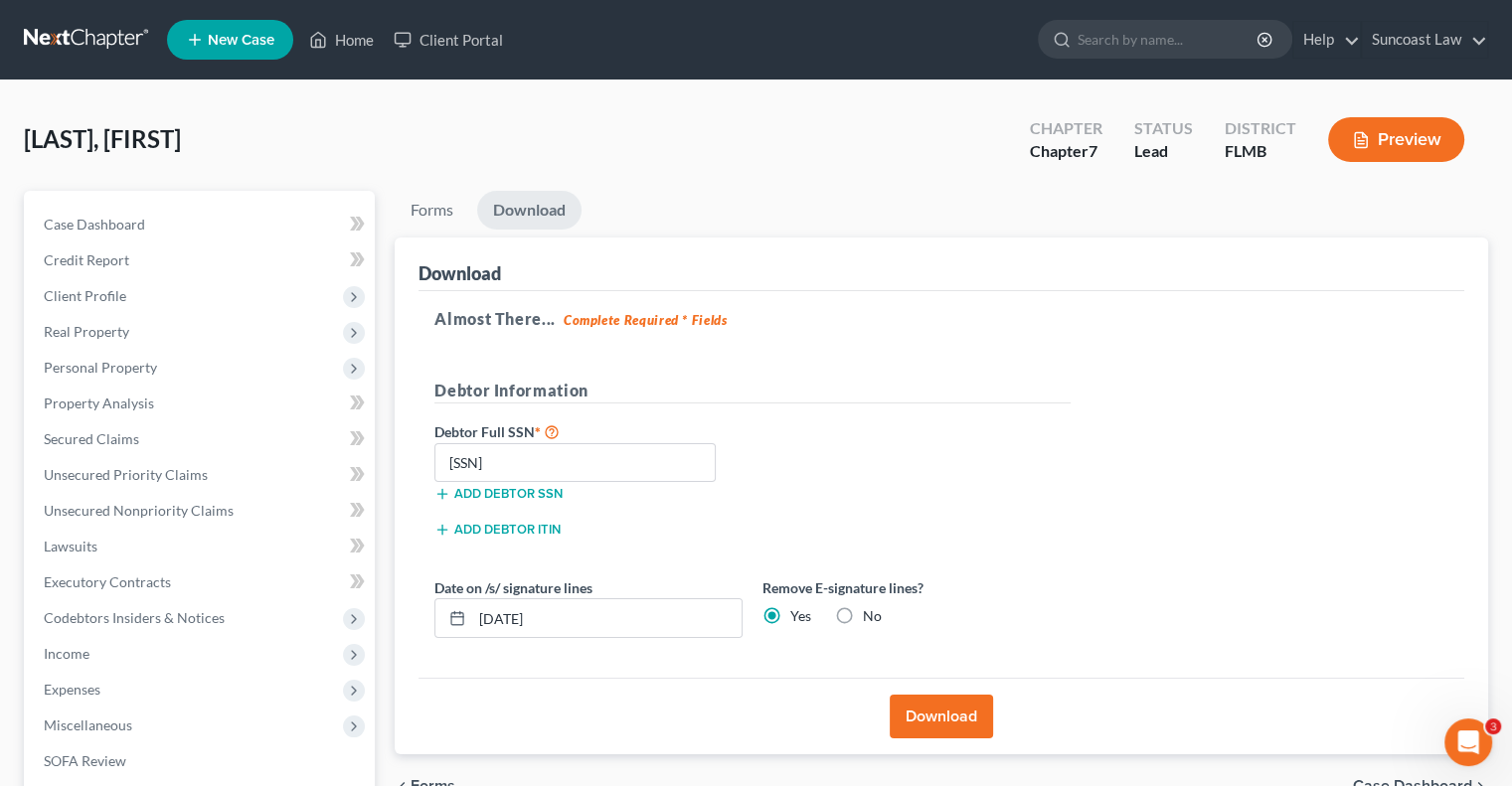 click on "Download" at bounding box center [941, 716] 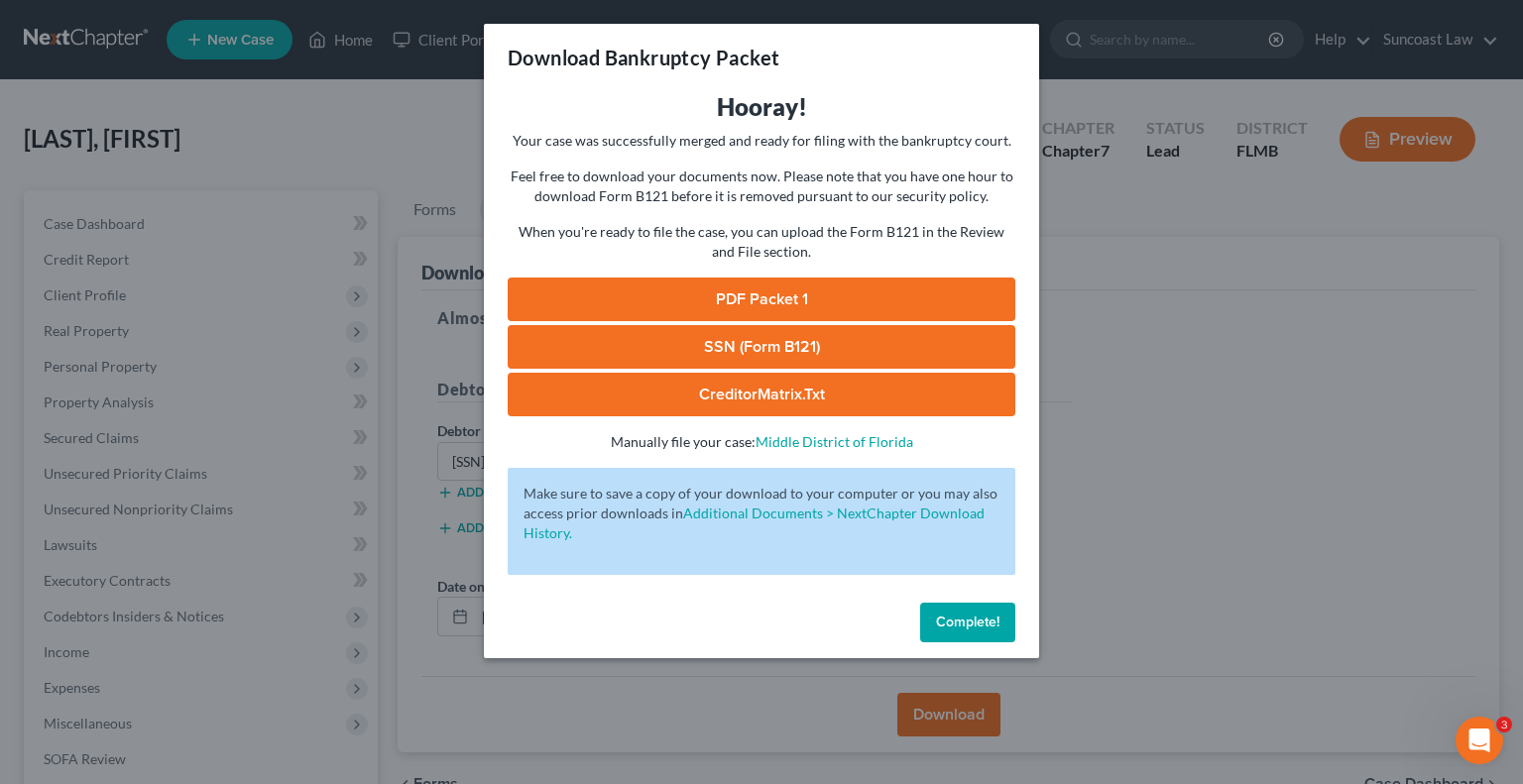 click on "SSN (Form B121)" at bounding box center (762, 347) 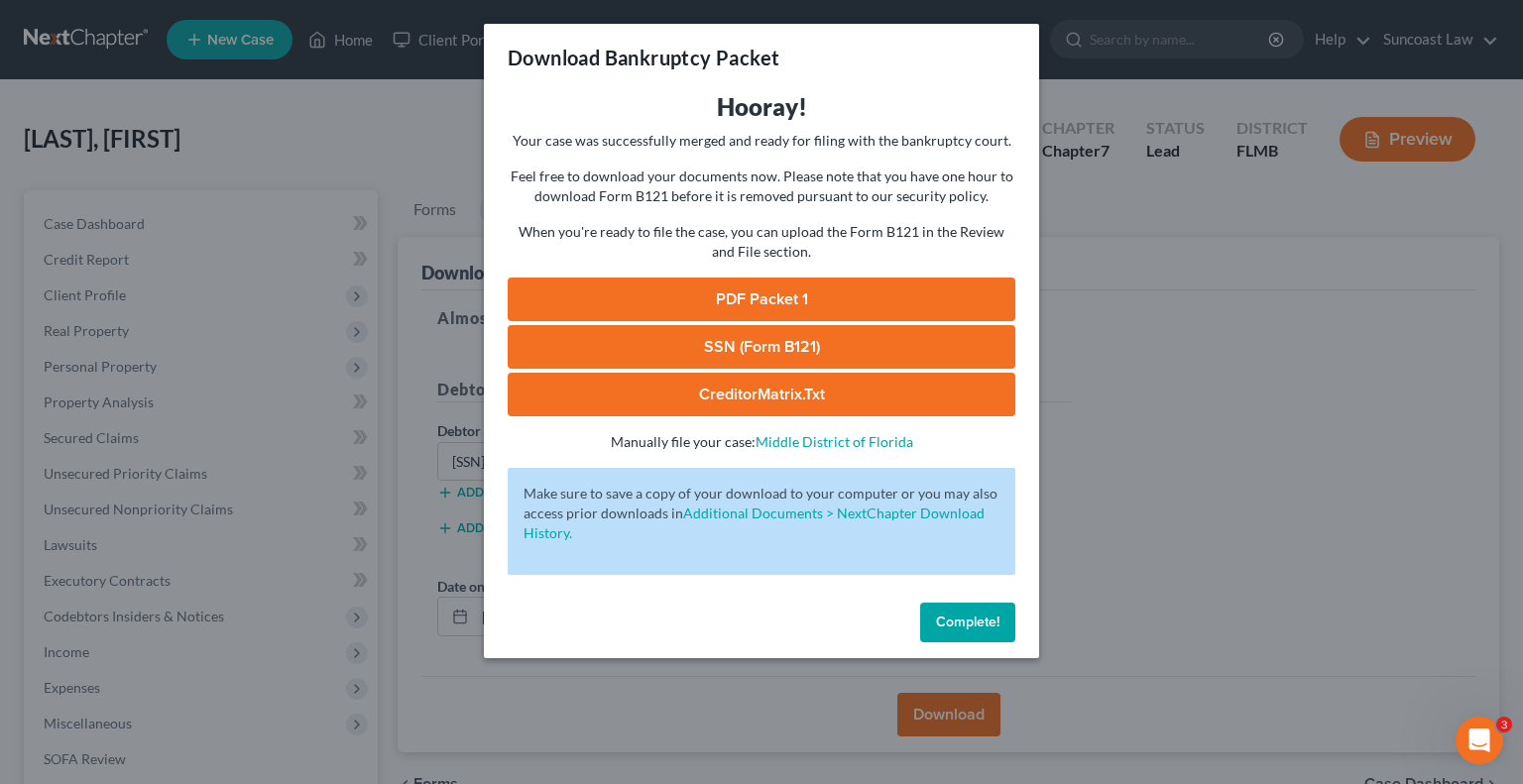 click on "PDF Packet 1" at bounding box center [762, 299] 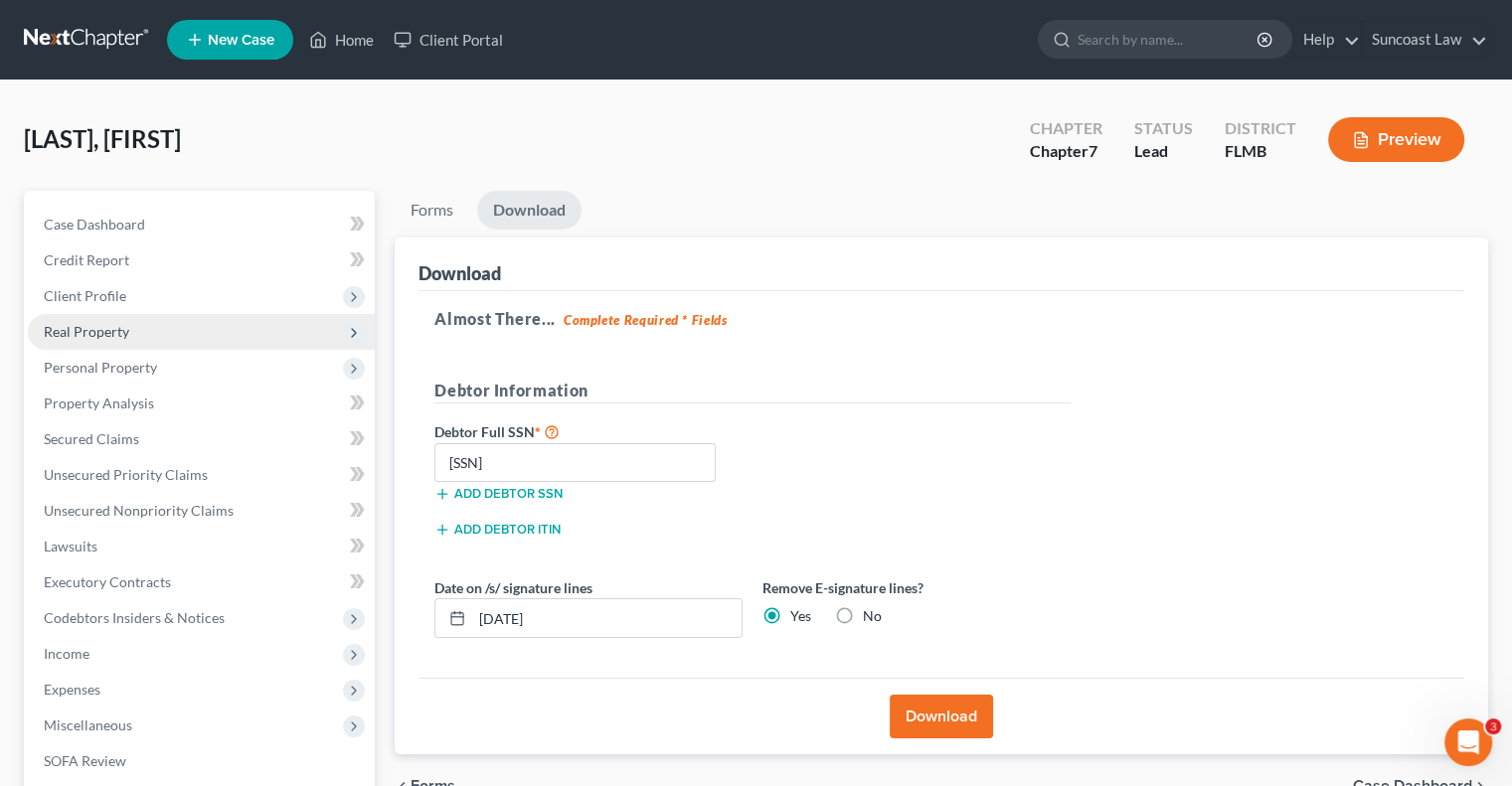 click on "Real Property" at bounding box center [86, 331] 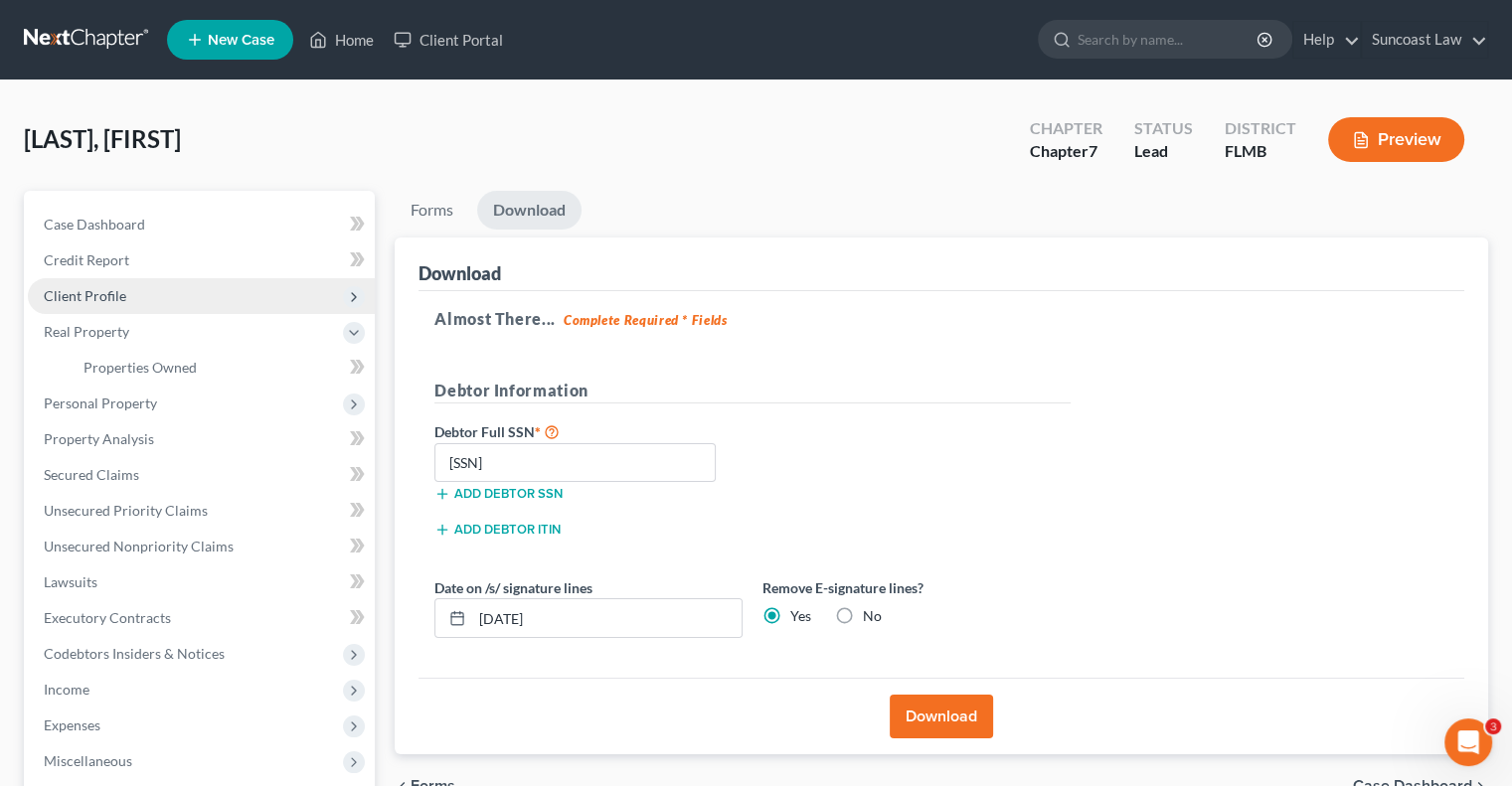 click on "Client Profile" at bounding box center (84, 295) 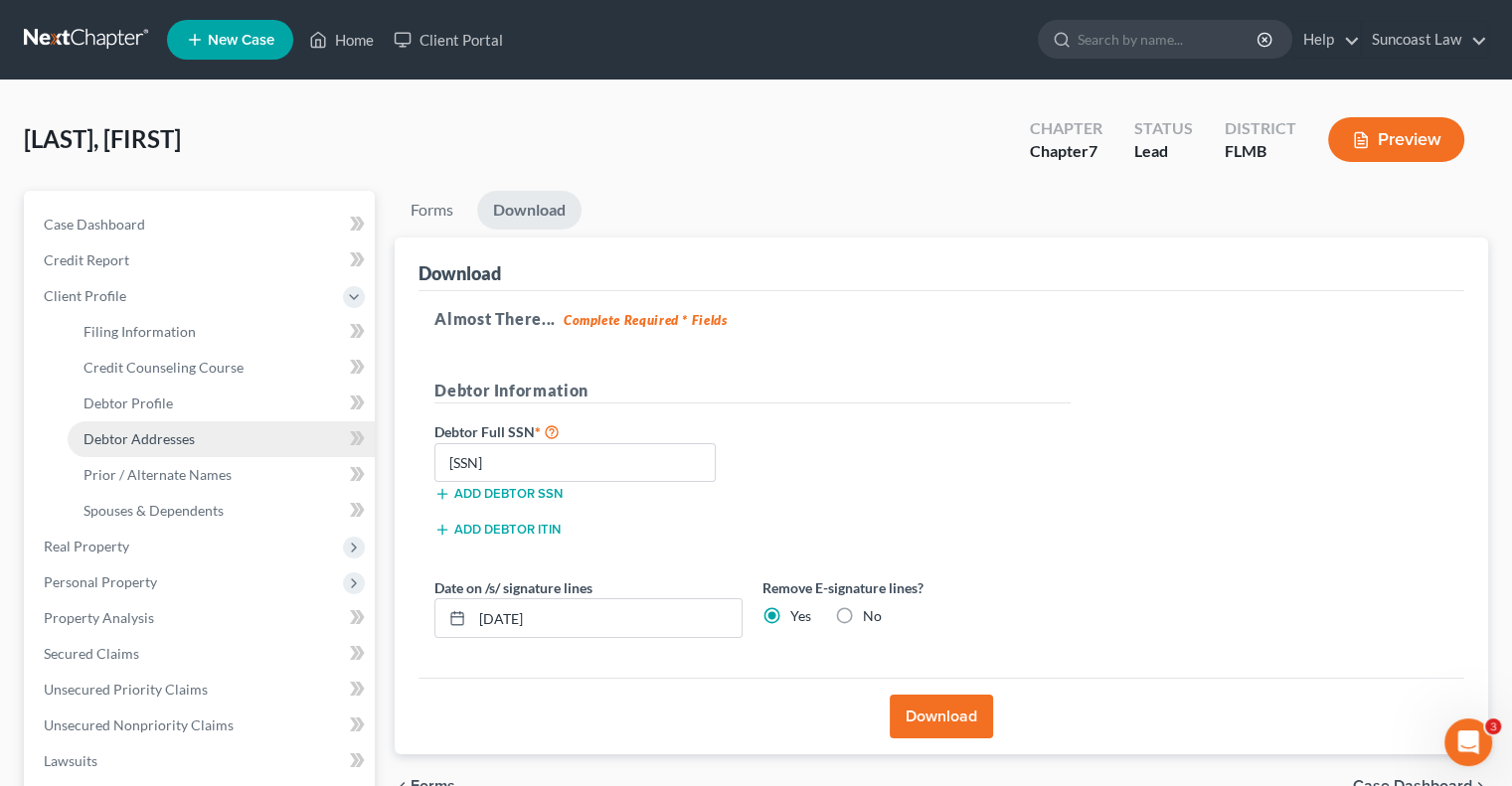 click on "Debtor Addresses" at bounding box center [139, 438] 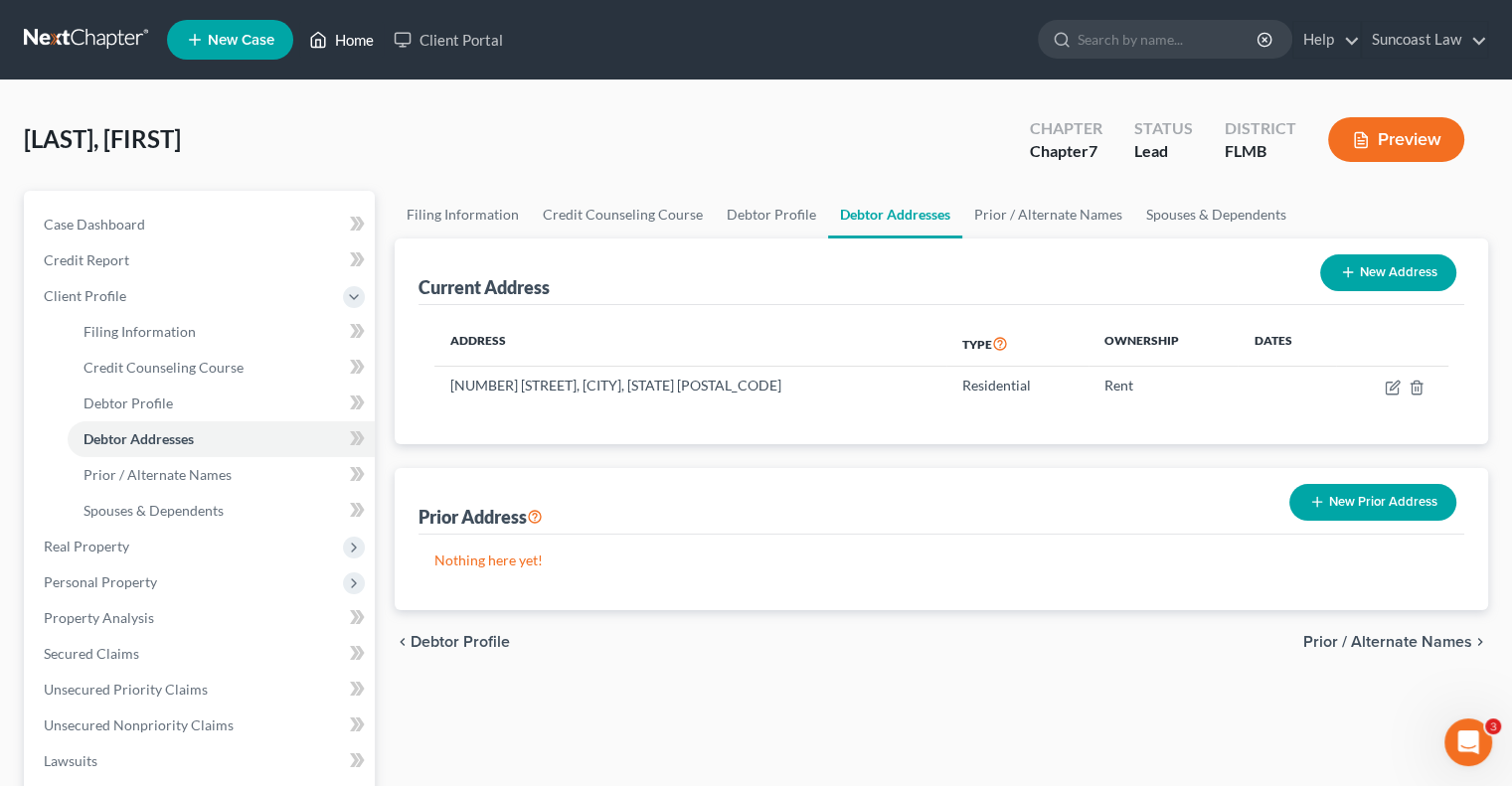 click on "Home" at bounding box center (341, 40) 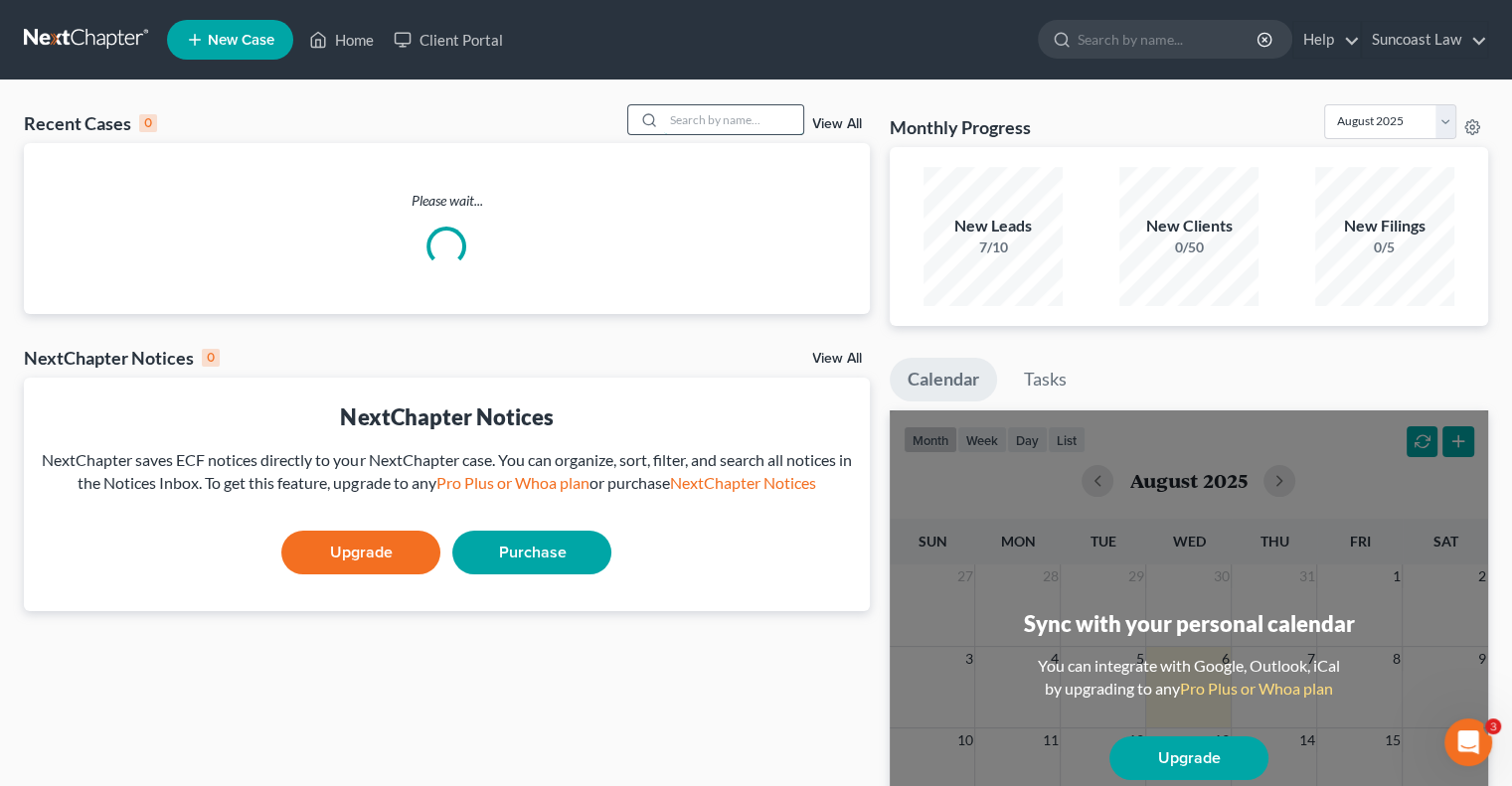 click at bounding box center (734, 119) 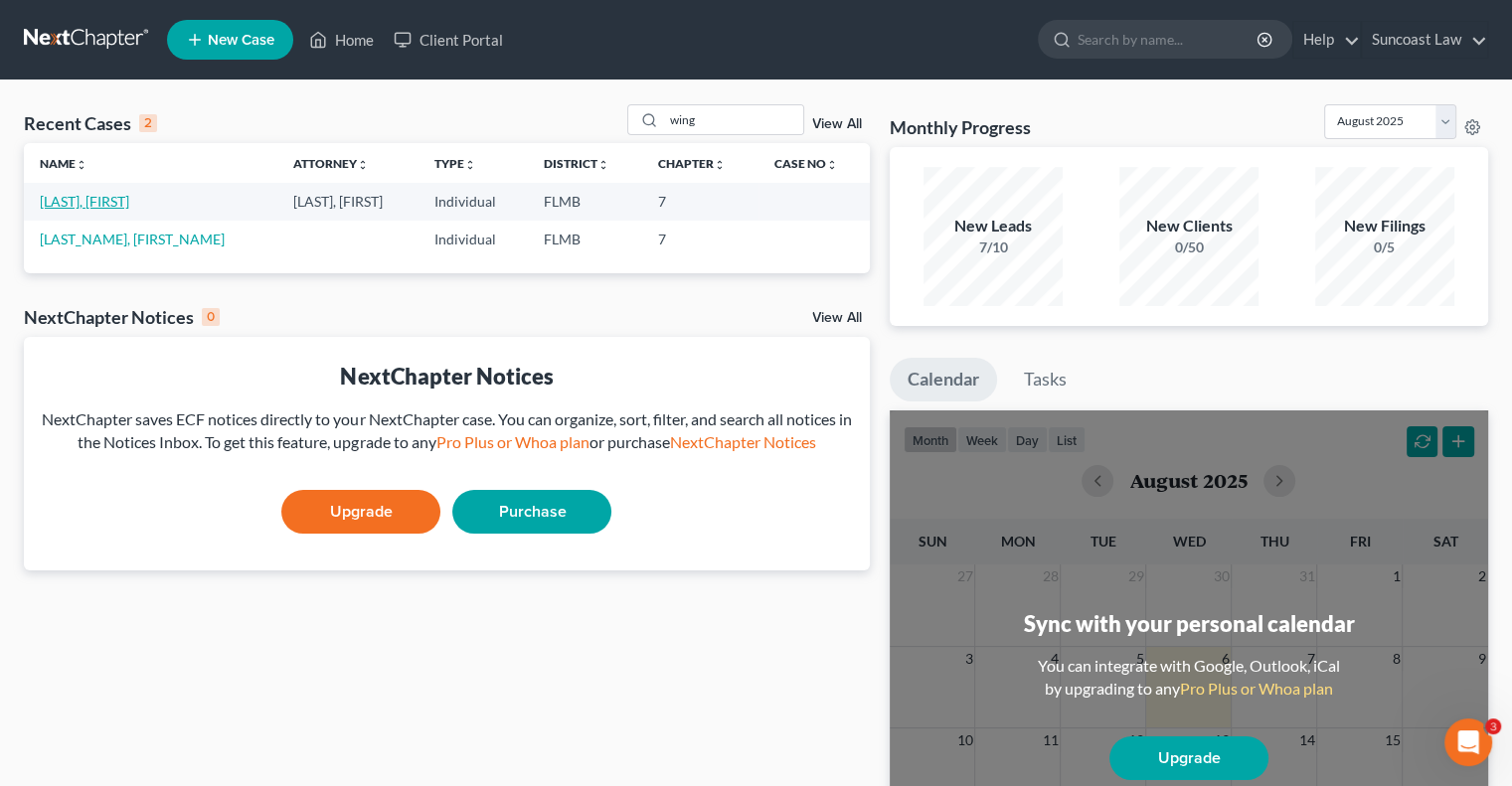 click on "[LAST], [FIRST]" at bounding box center (84, 201) 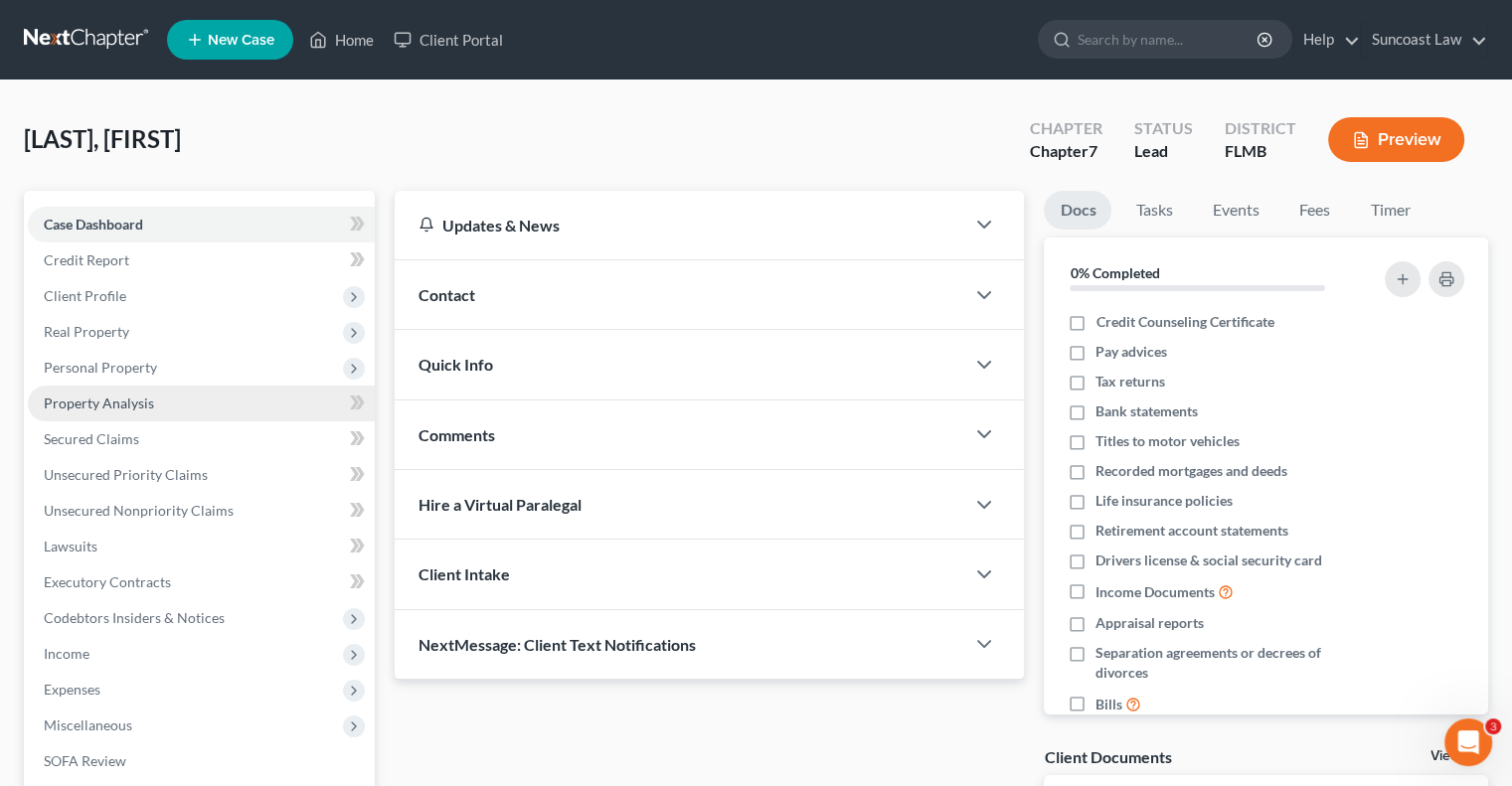click on "Property Analysis" at bounding box center (98, 402) 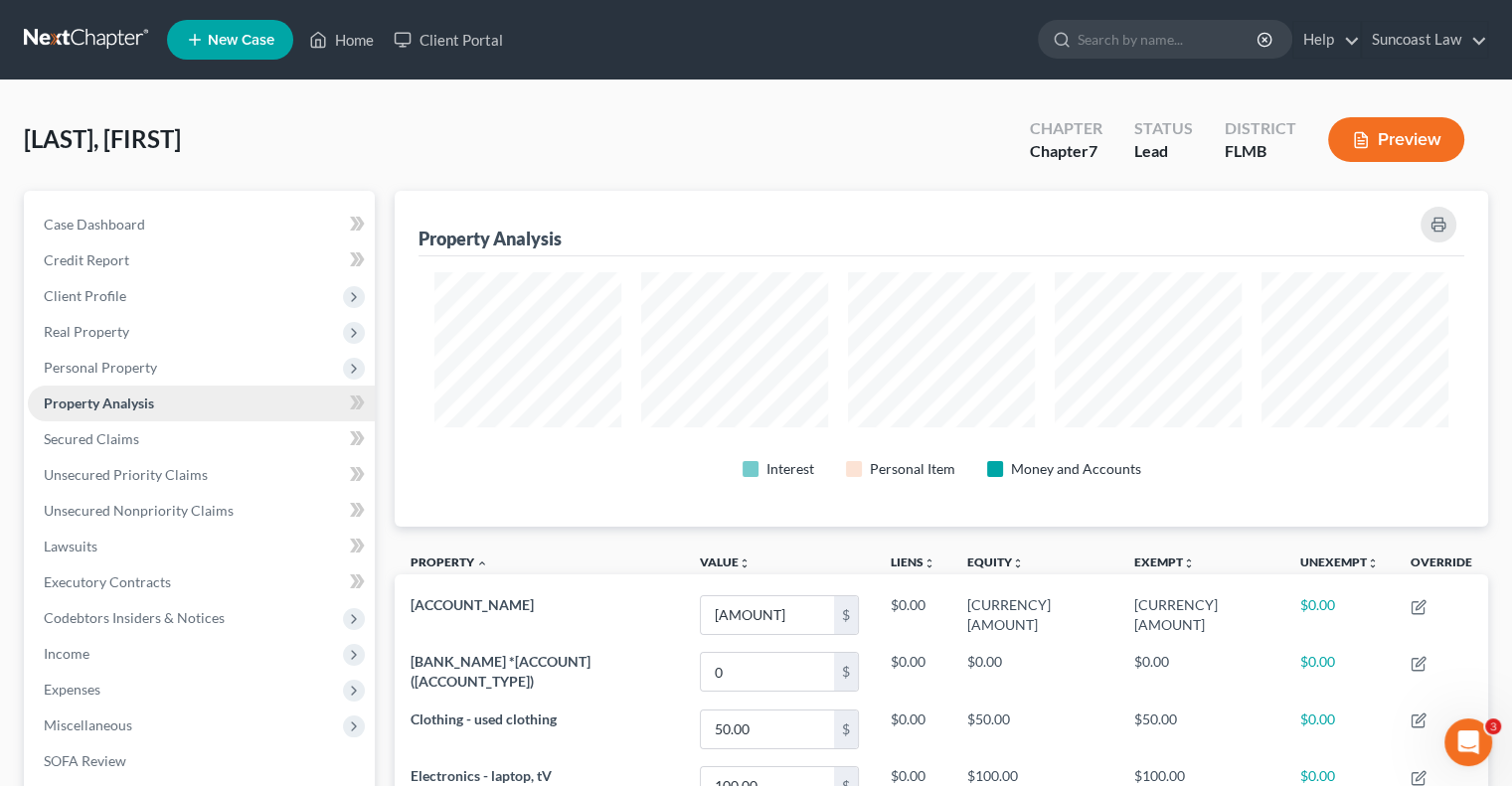 scroll, scrollTop: 993343, scrollLeft: 992989, axis: both 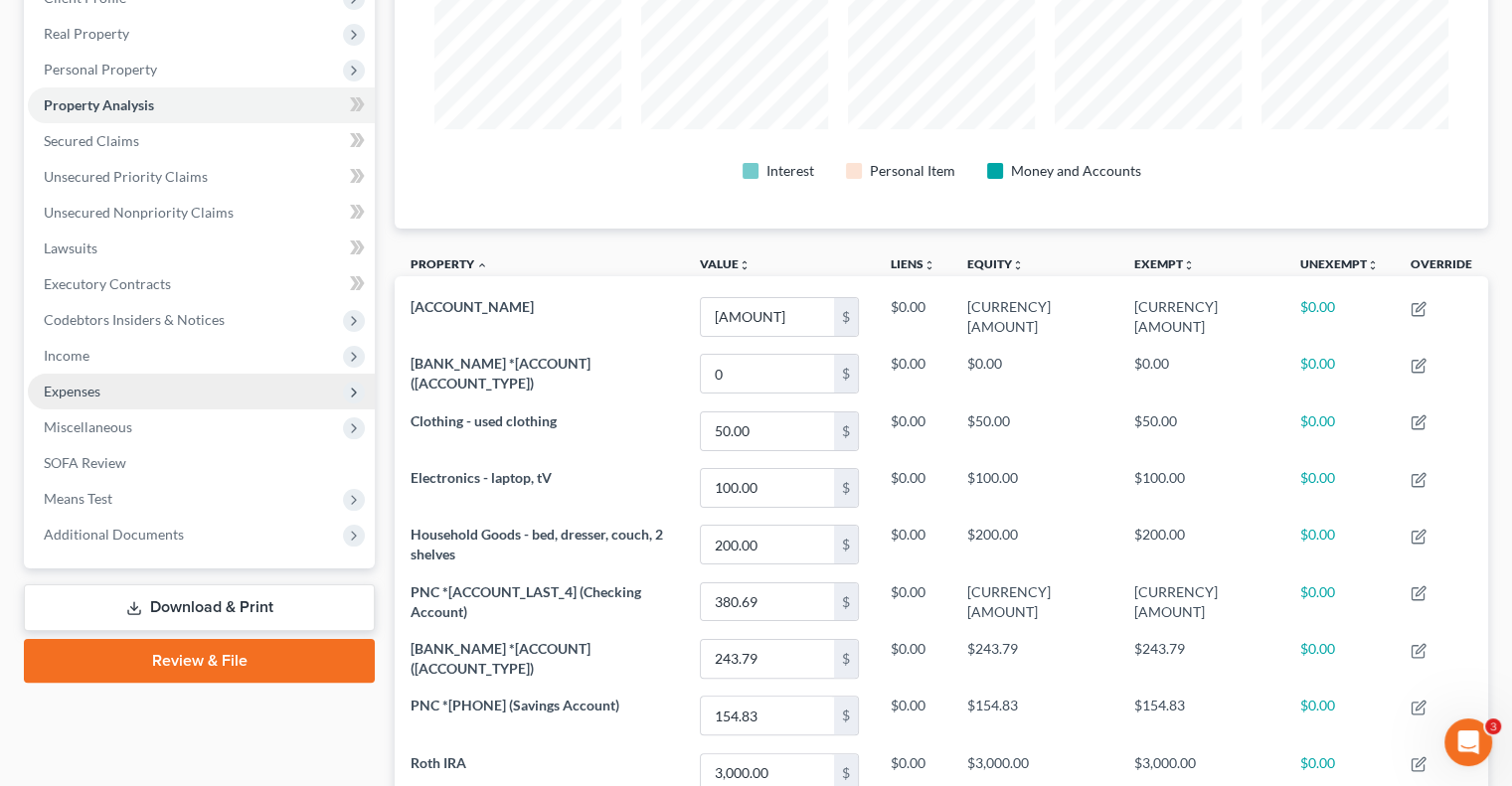 click on "Expenses" at bounding box center [201, 392] 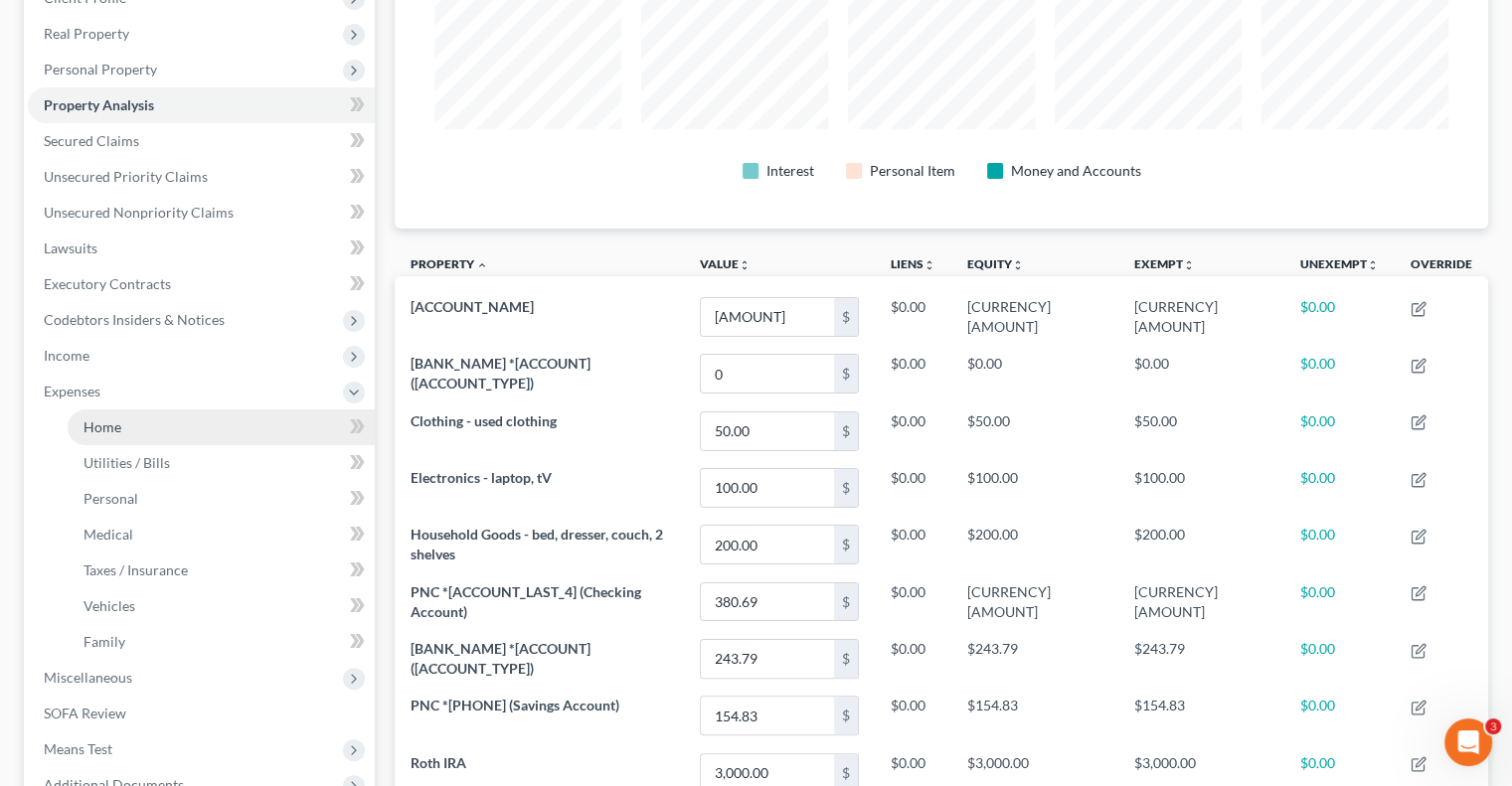 click on "Home" at bounding box center [221, 427] 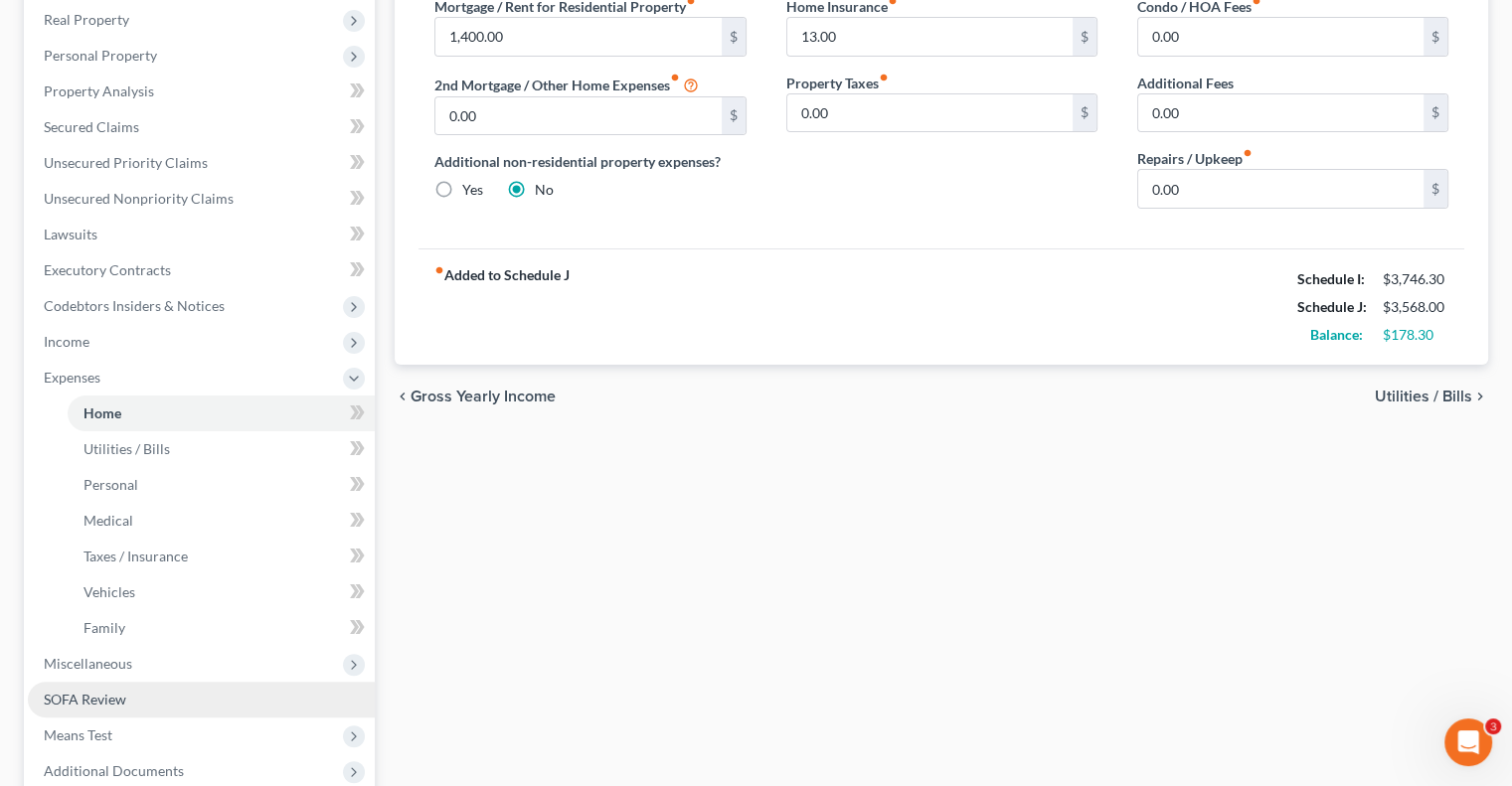 scroll, scrollTop: 397, scrollLeft: 0, axis: vertical 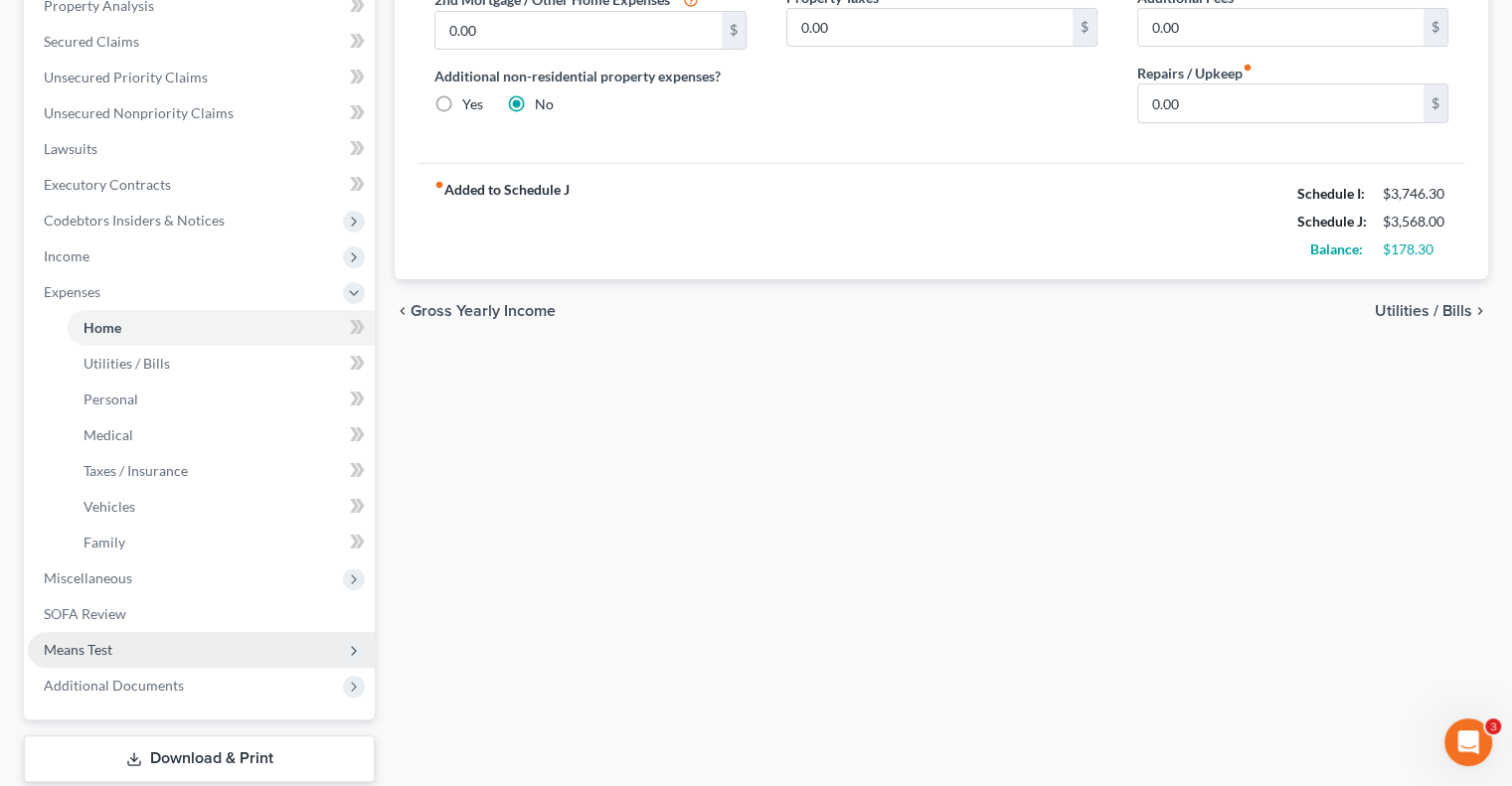 click on "Means Test" at bounding box center [201, 650] 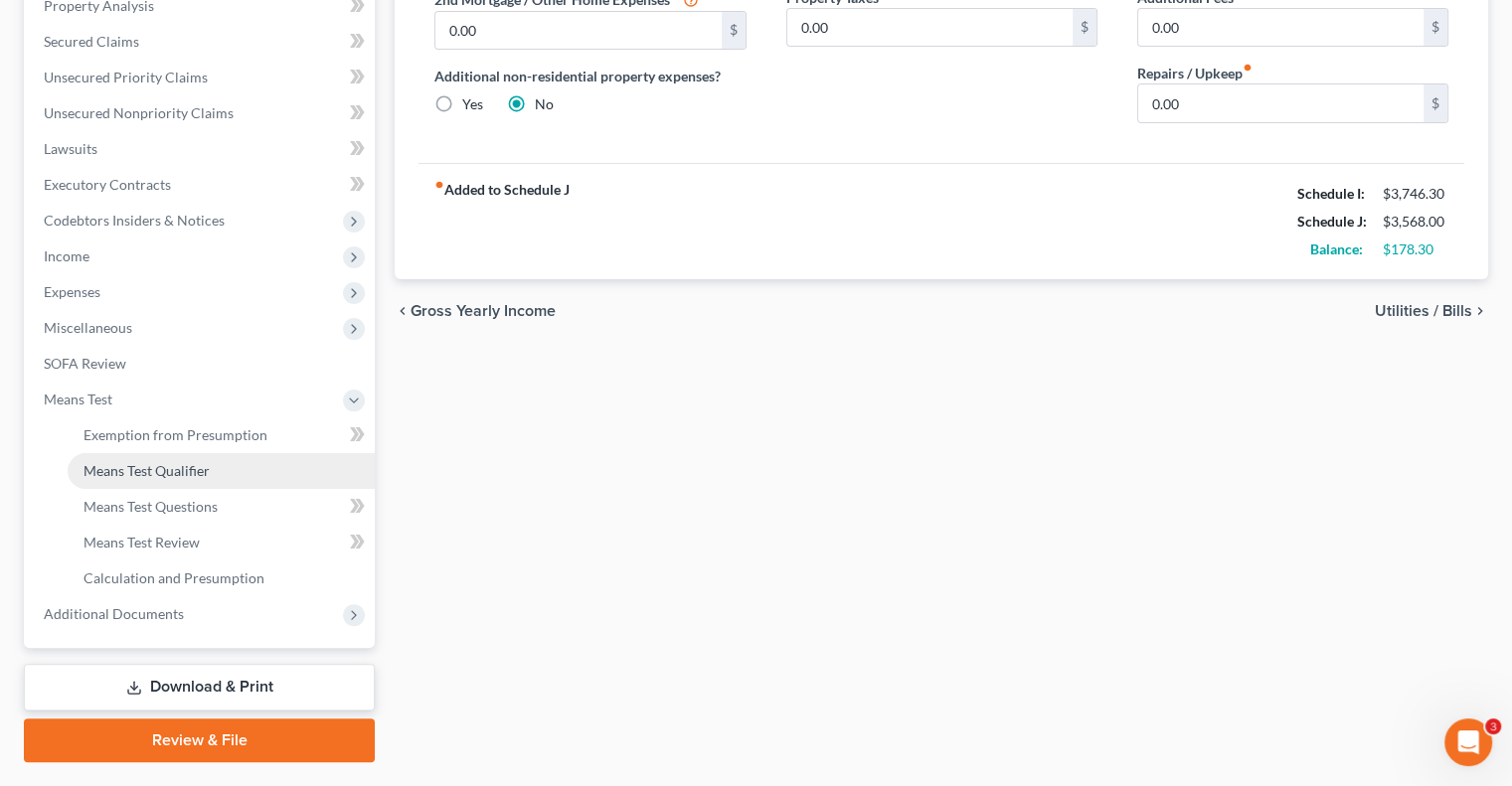 click on "Means Test Qualifier" at bounding box center (146, 470) 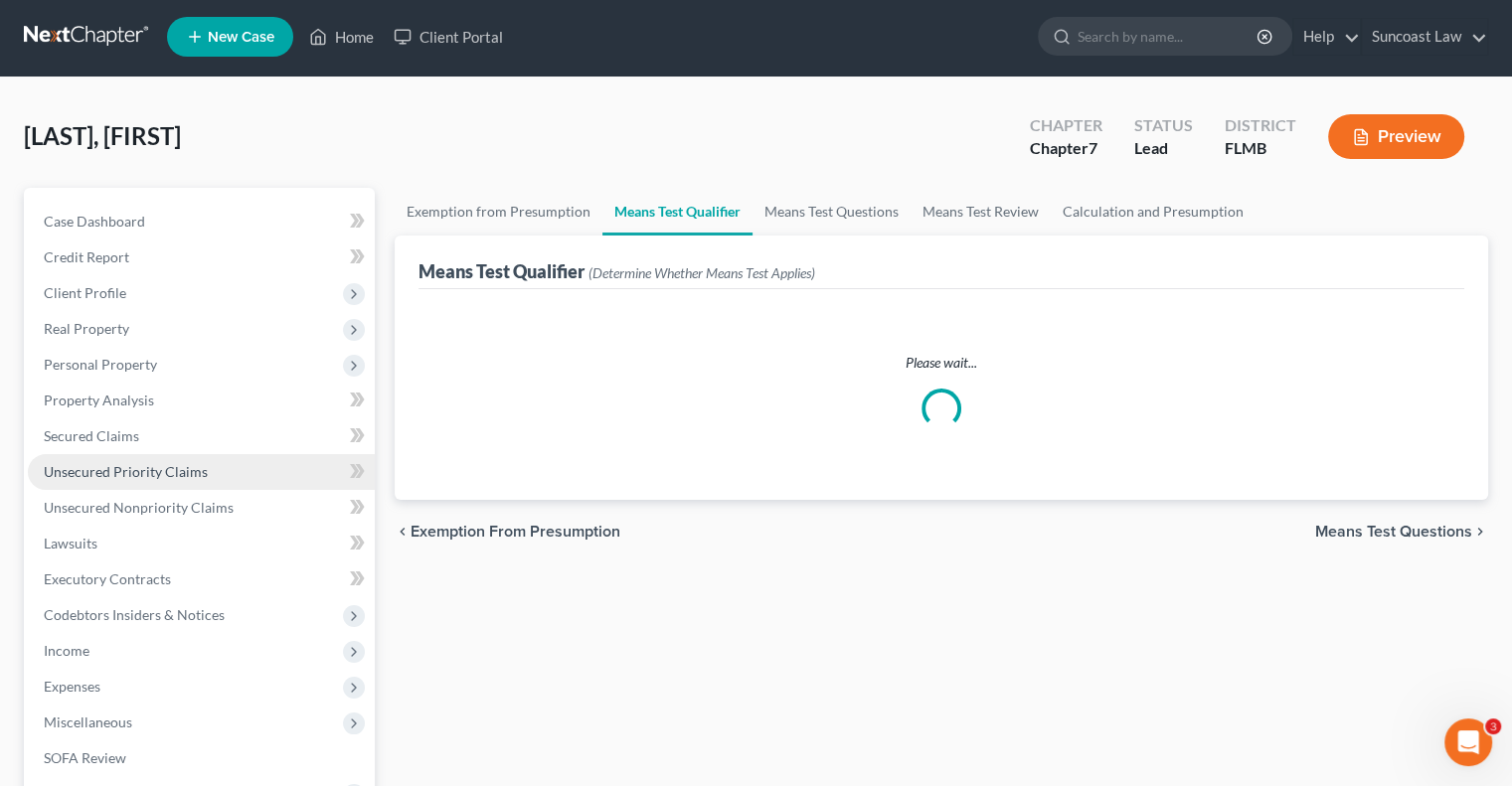 scroll, scrollTop: 0, scrollLeft: 0, axis: both 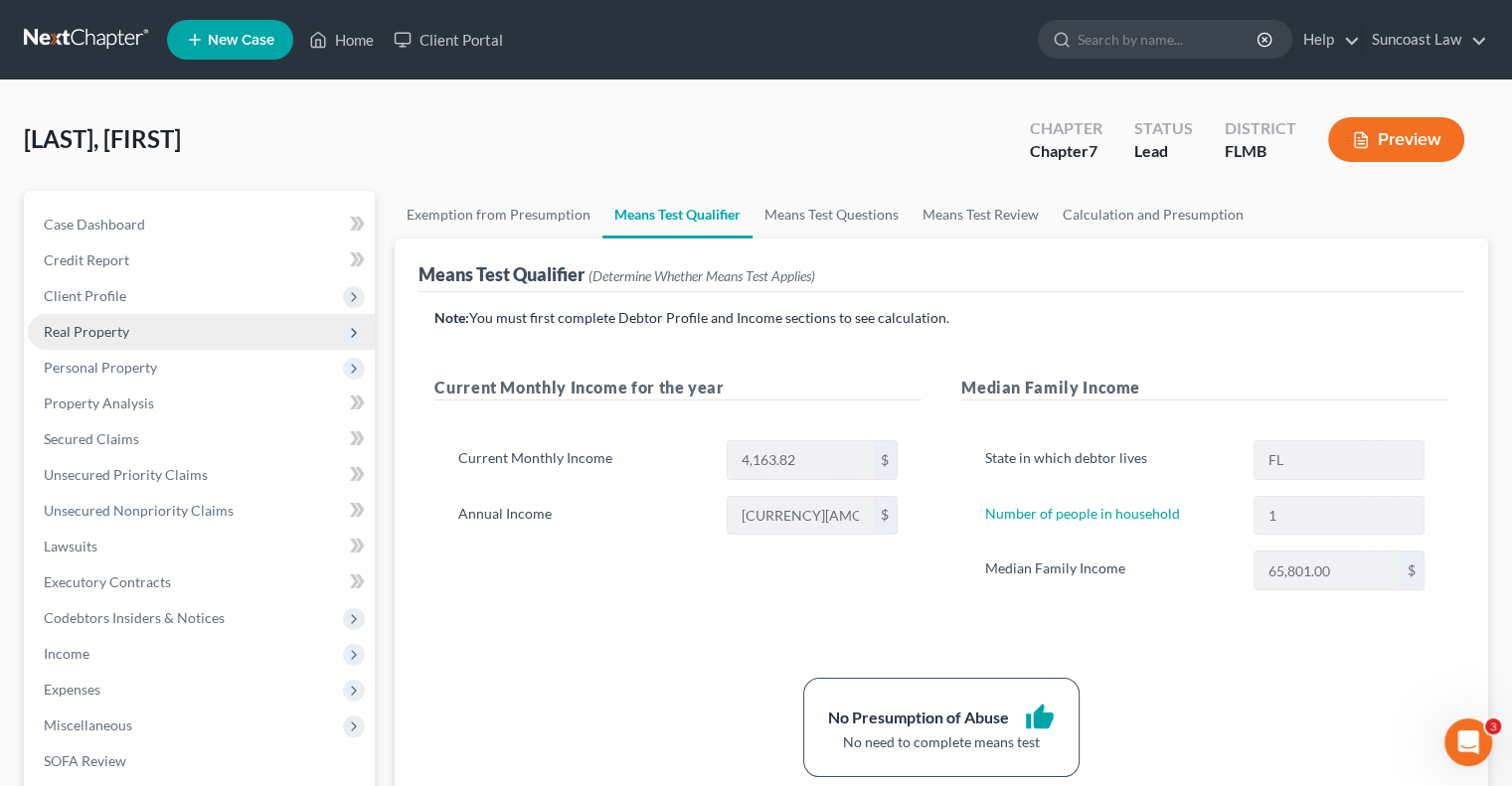 click on "Real Property" at bounding box center [86, 331] 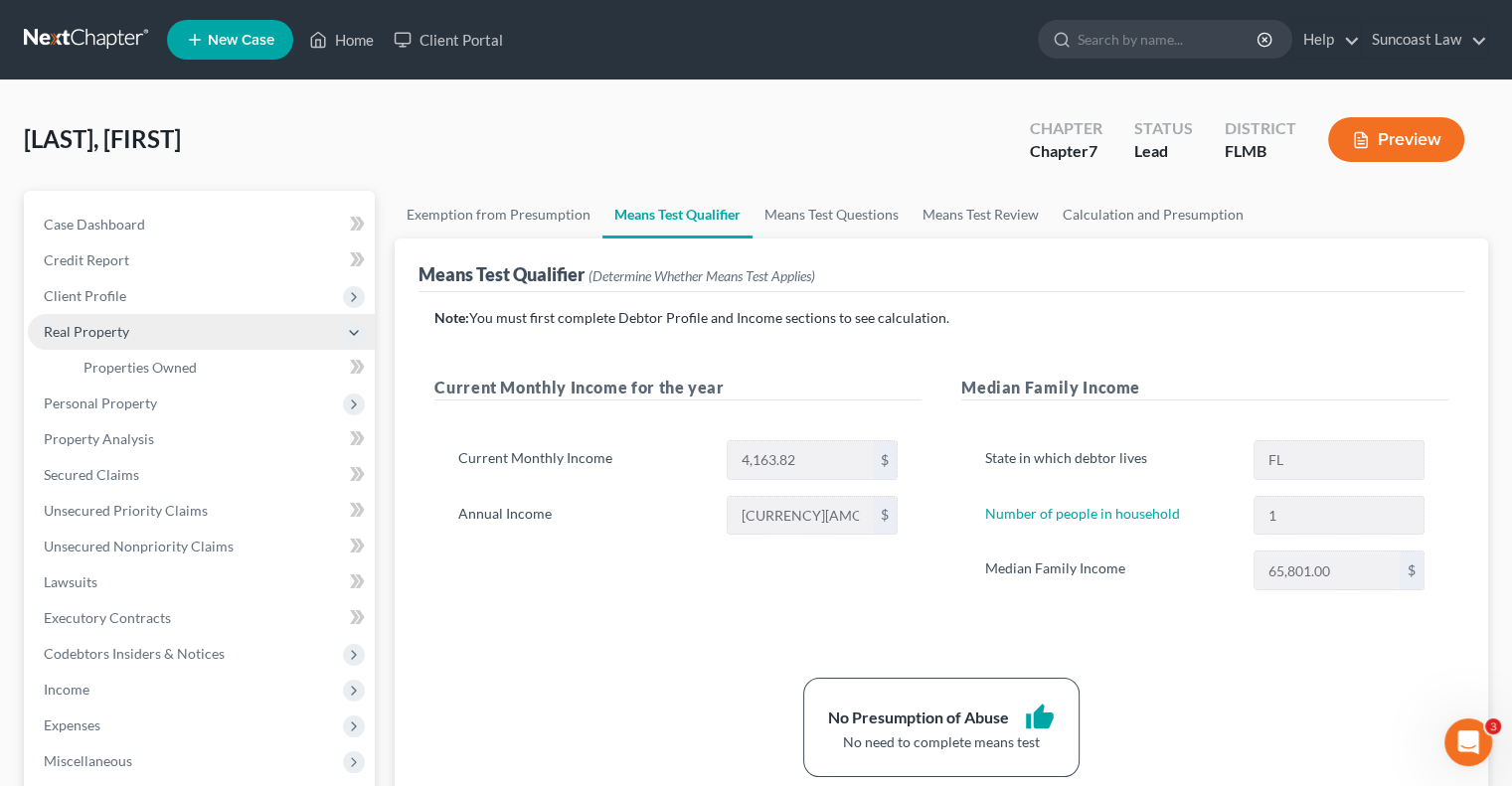 drag, startPoint x: 108, startPoint y: 307, endPoint x: 111, endPoint y: 332, distance: 25.179357 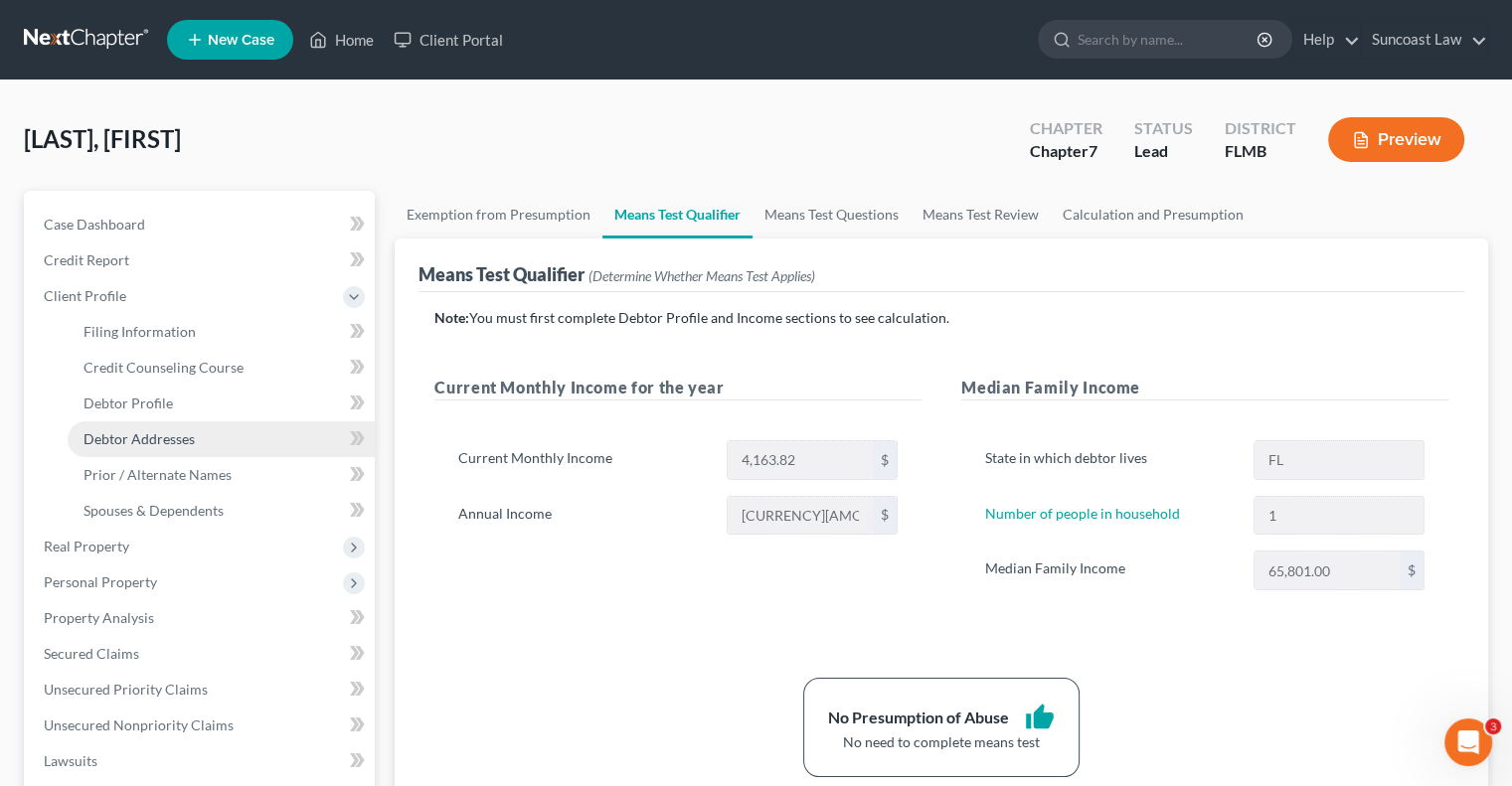 click on "Debtor Addresses" at bounding box center [139, 438] 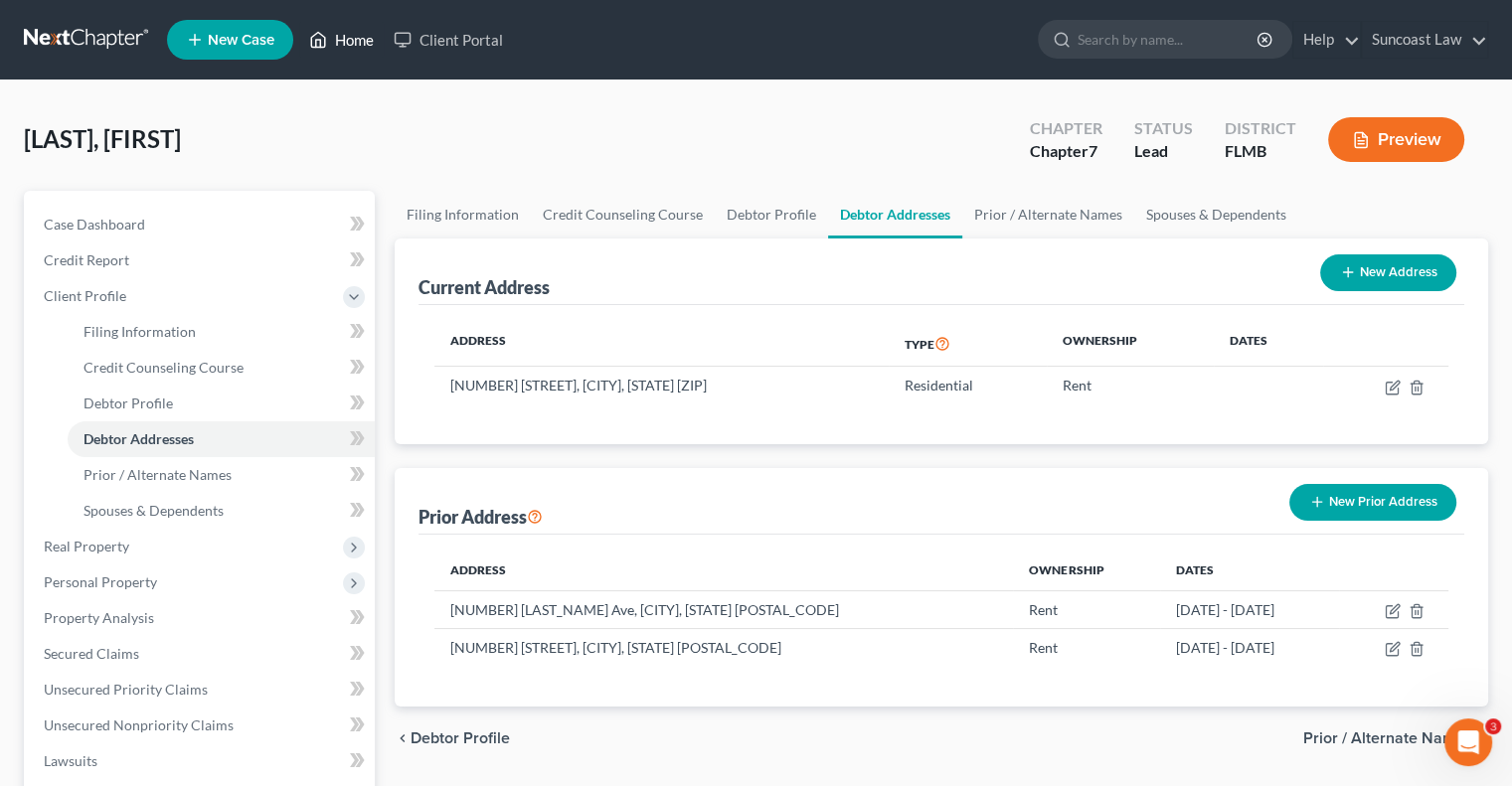 drag, startPoint x: 351, startPoint y: 35, endPoint x: 428, endPoint y: 106, distance: 104.73777 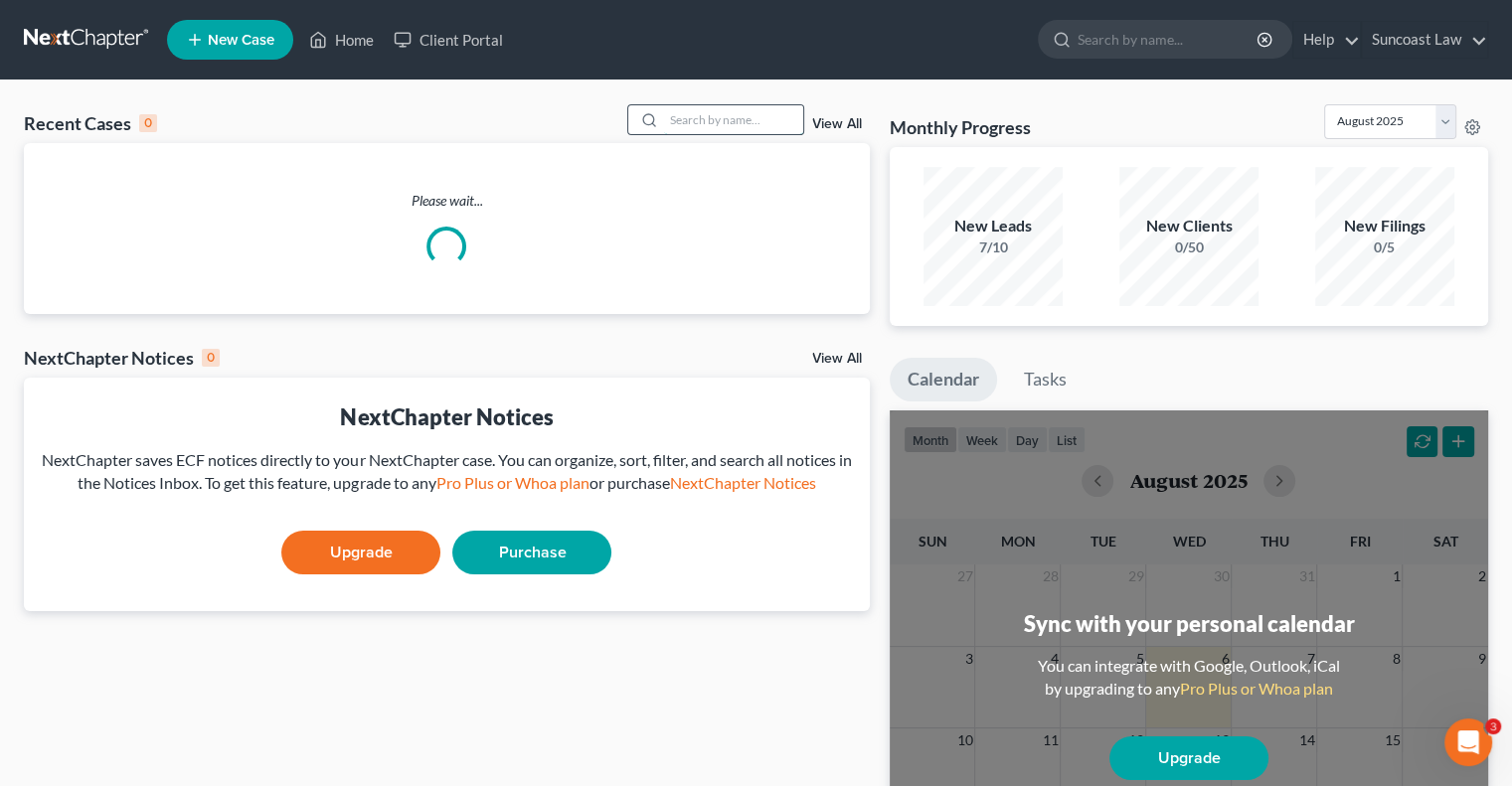 click at bounding box center (734, 119) 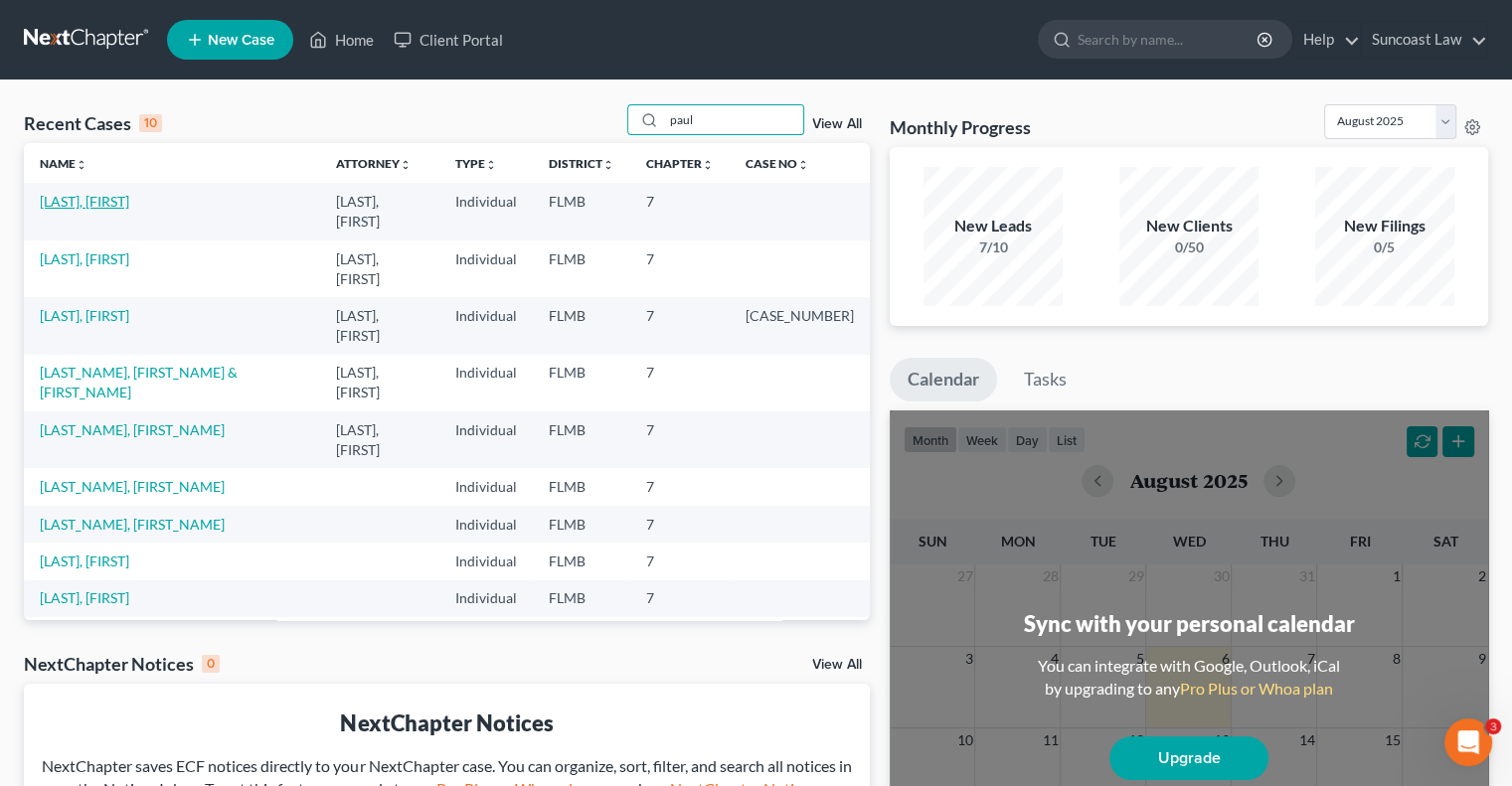click on "[LAST], [FIRST]" at bounding box center [84, 201] 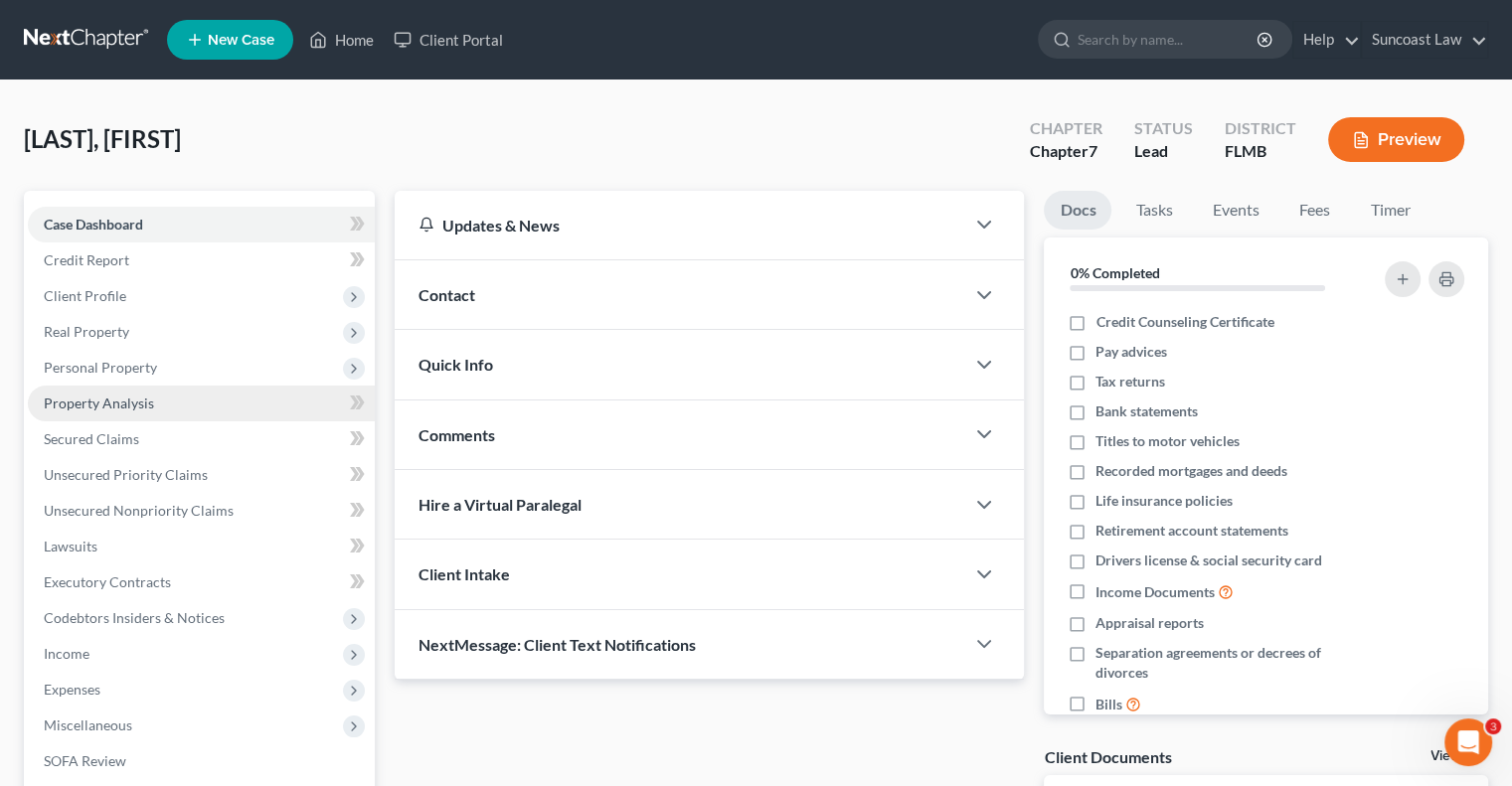 click on "Property Analysis" at bounding box center (98, 402) 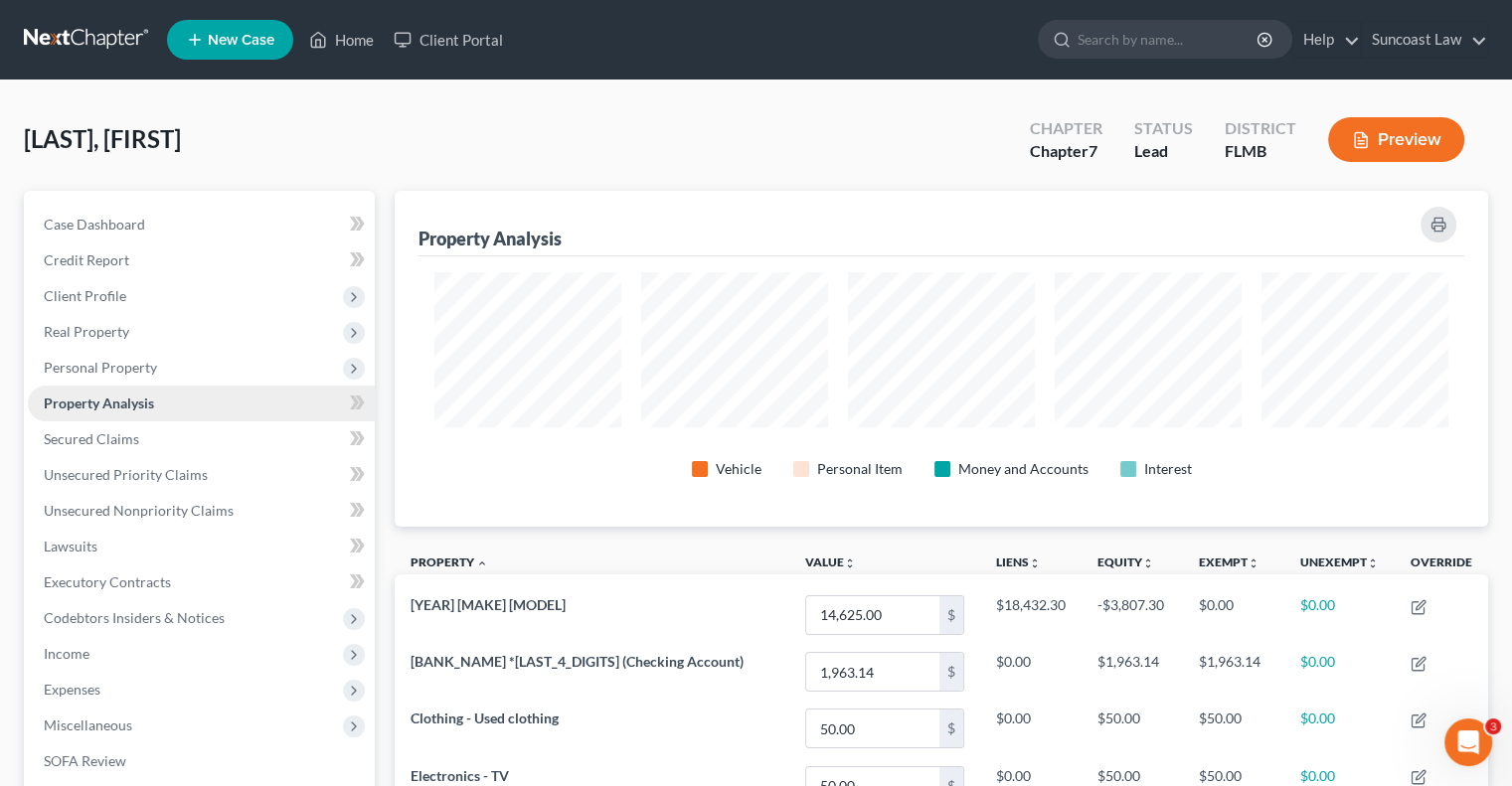 scroll, scrollTop: 993343, scrollLeft: 992989, axis: both 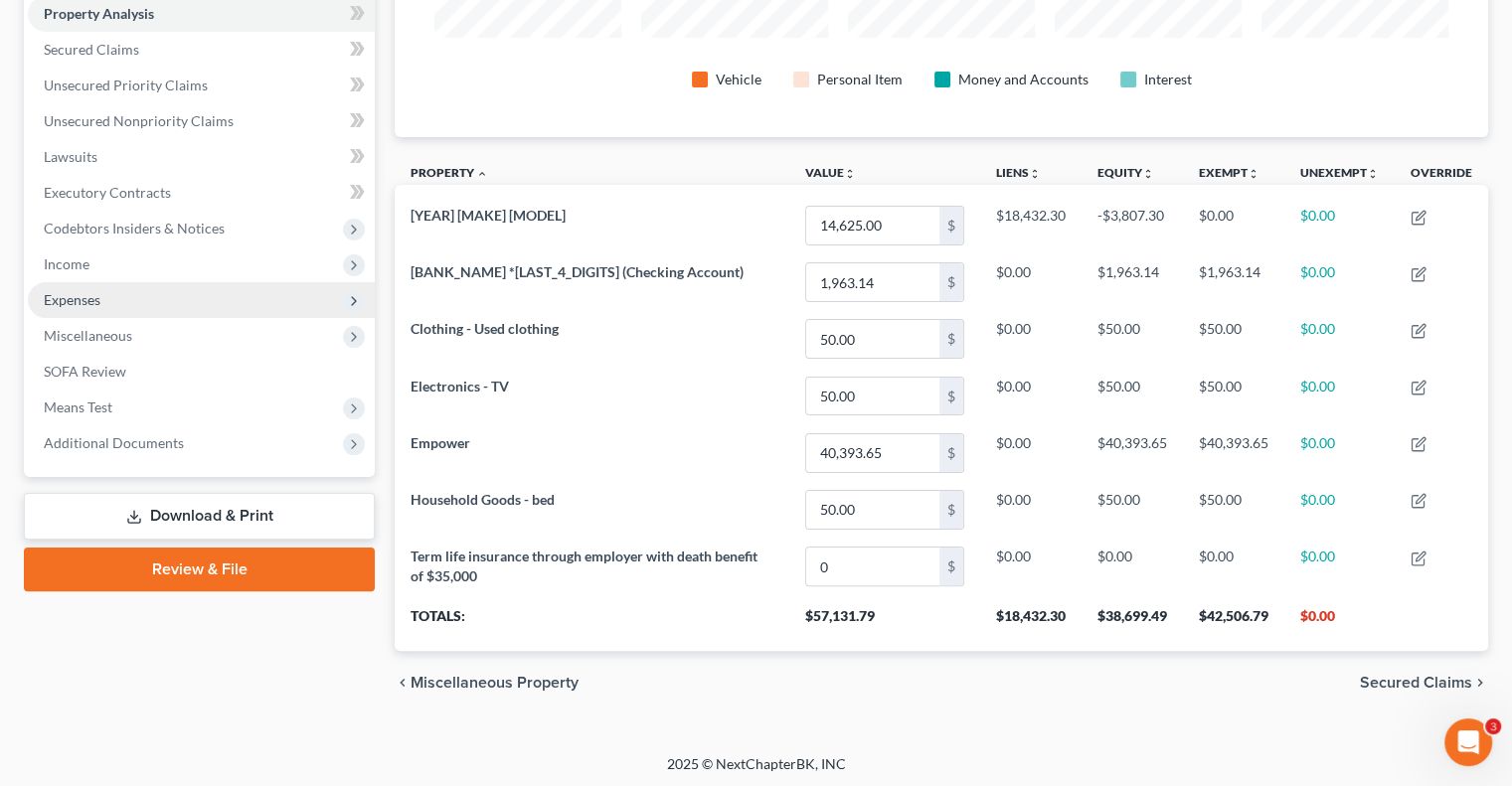 click on "Expenses" at bounding box center (72, 299) 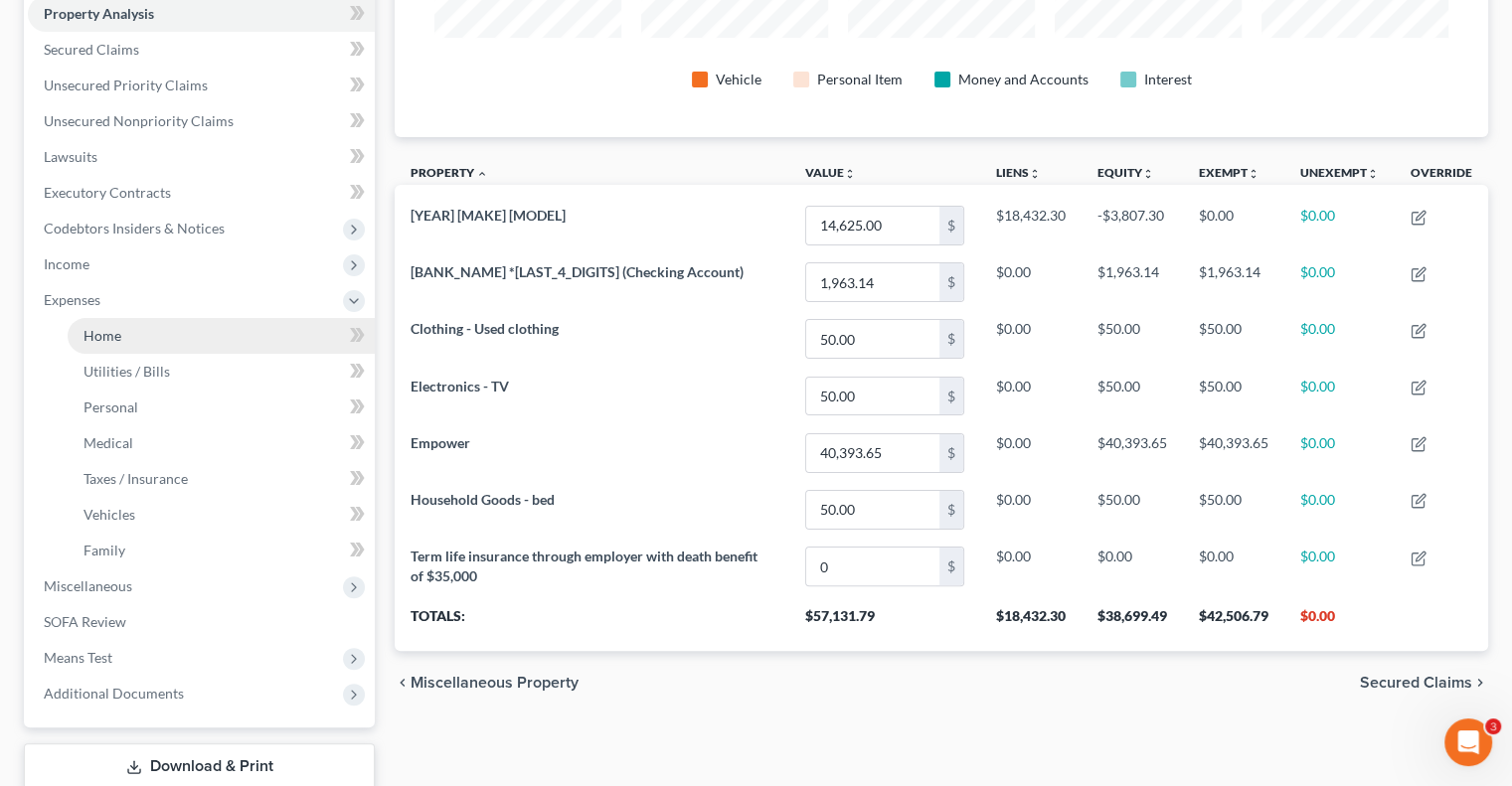 click on "Home" at bounding box center (221, 336) 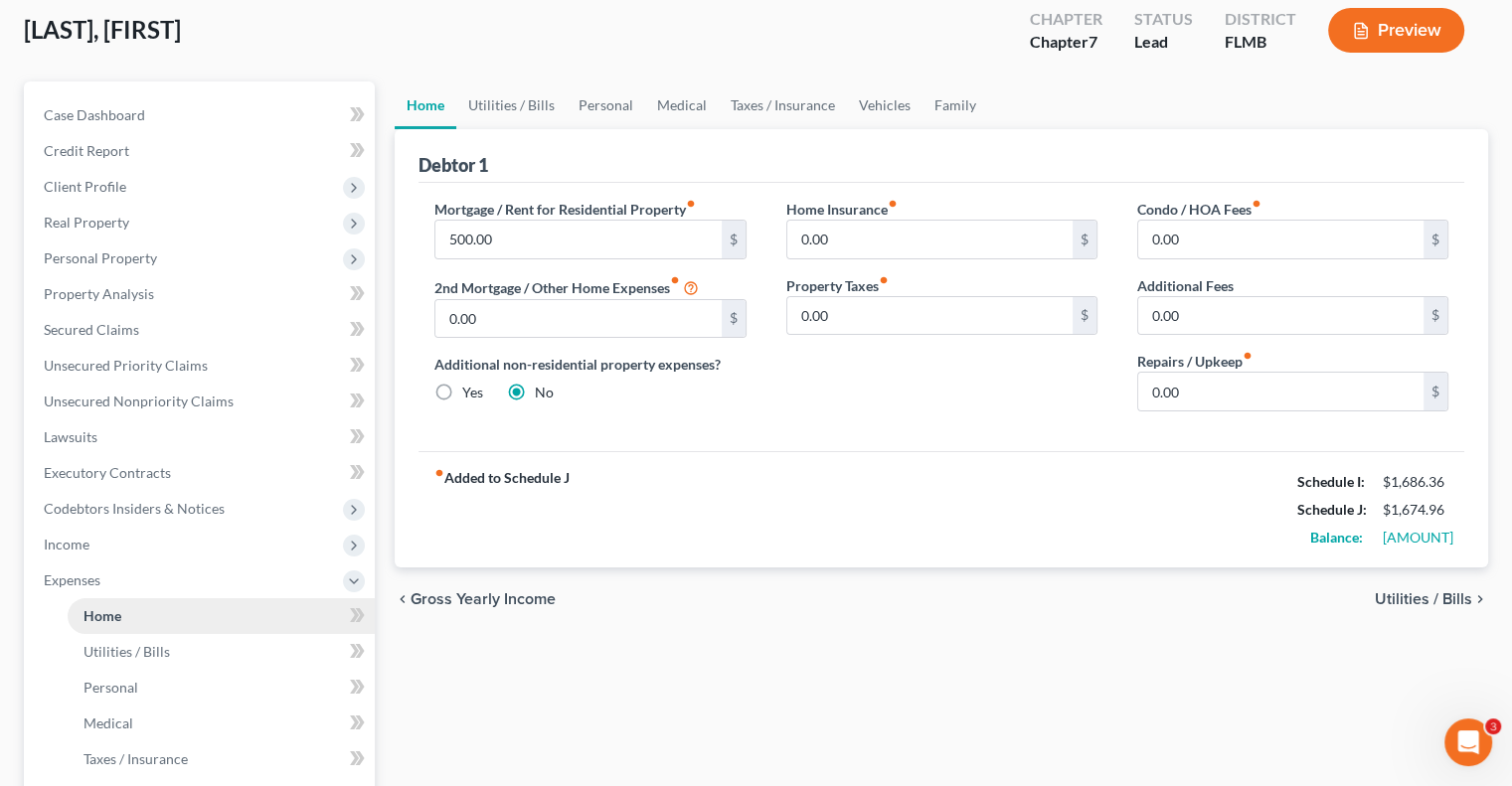 scroll, scrollTop: 0, scrollLeft: 0, axis: both 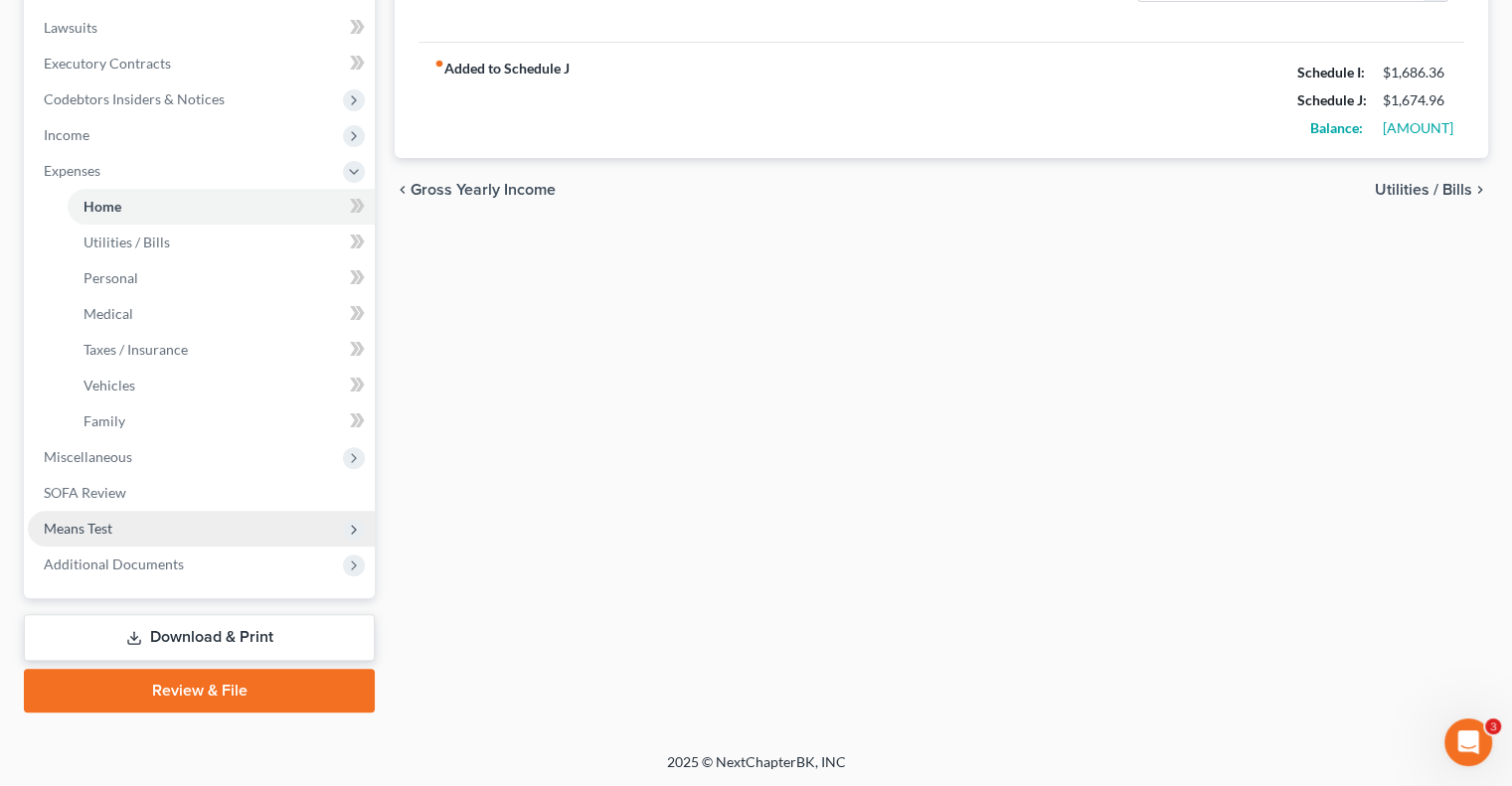 drag, startPoint x: 84, startPoint y: 534, endPoint x: 132, endPoint y: 542, distance: 48.6621 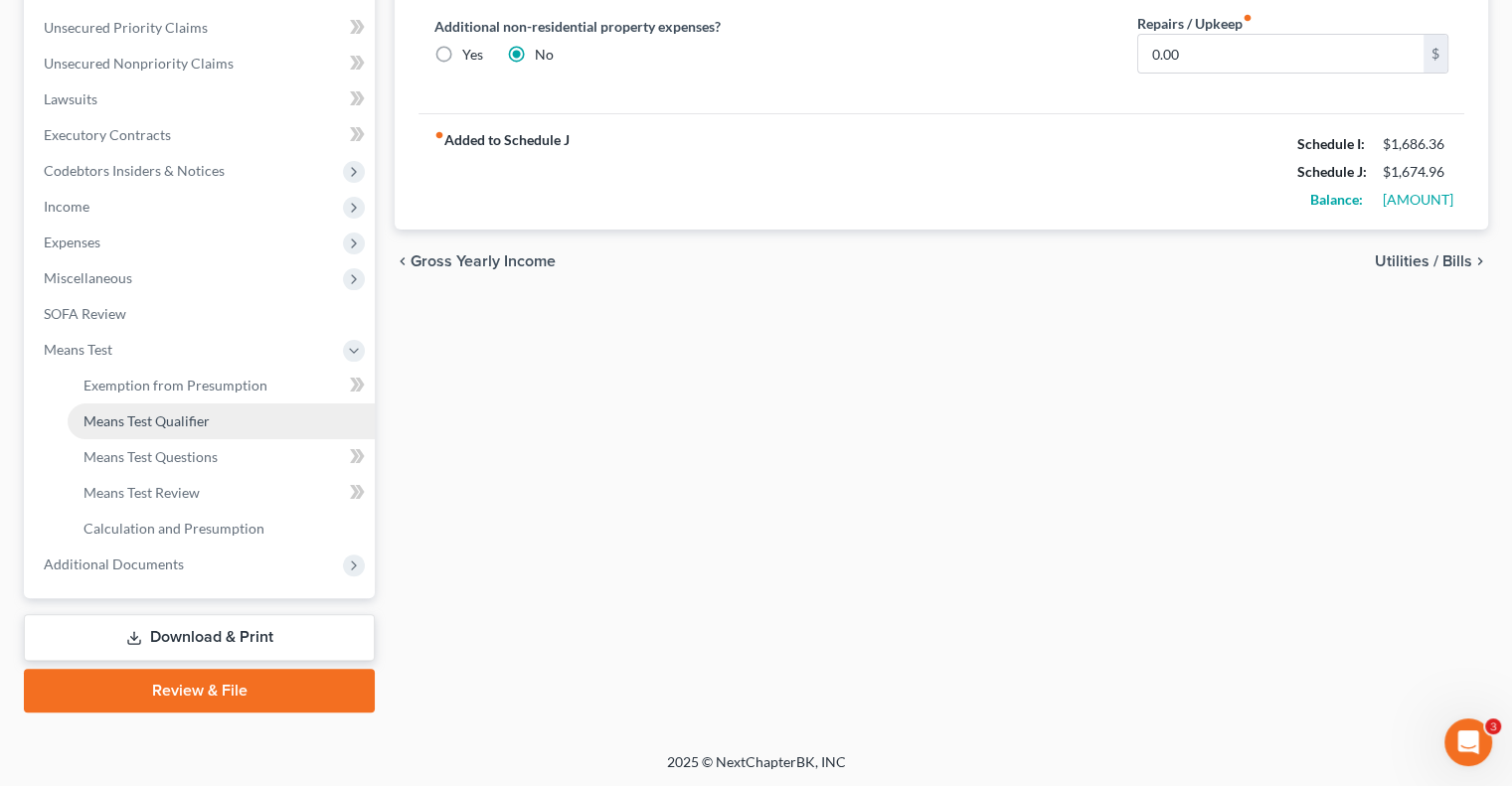 click on "Means Test Qualifier" at bounding box center [146, 420] 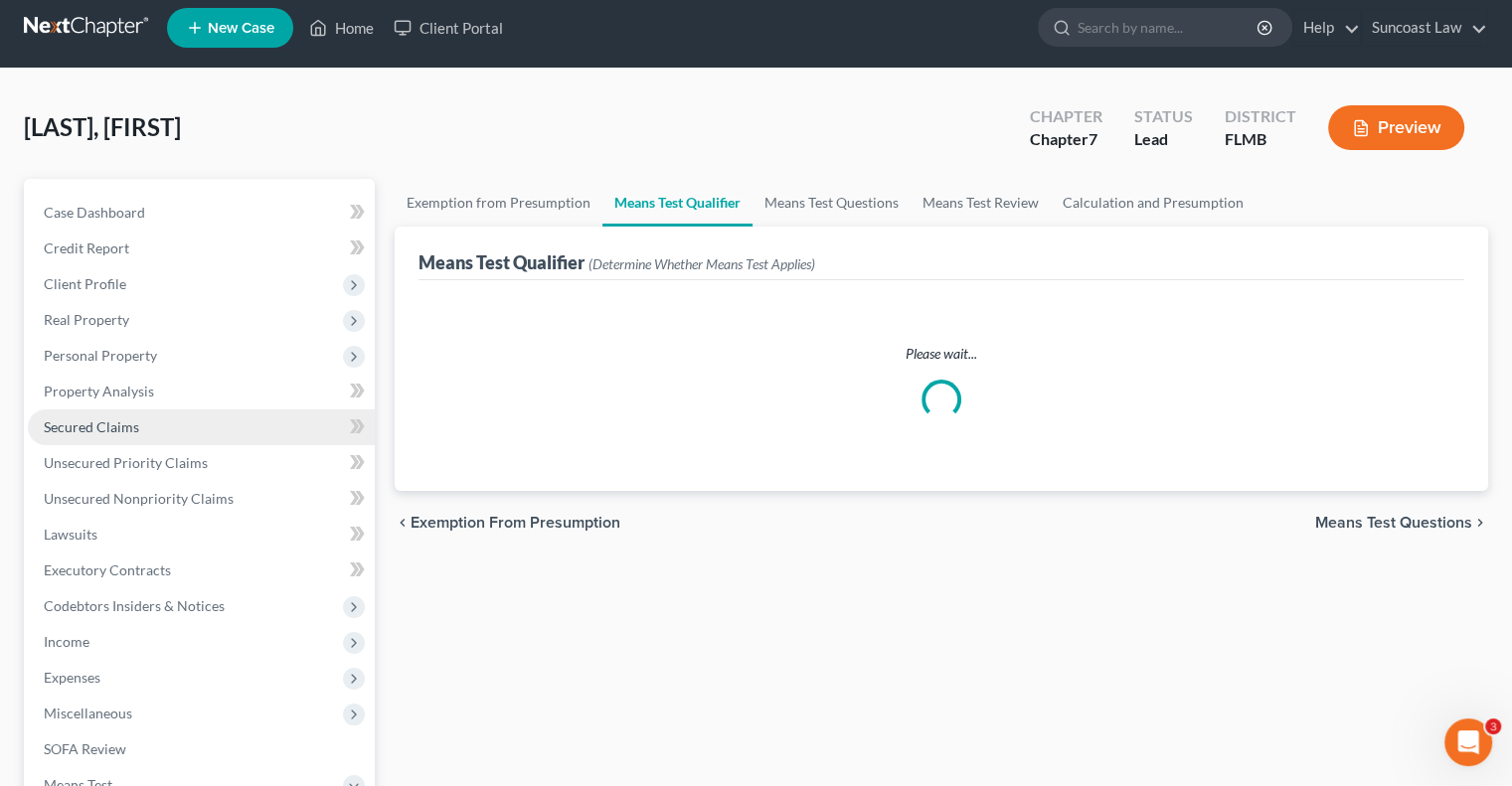 scroll, scrollTop: 0, scrollLeft: 0, axis: both 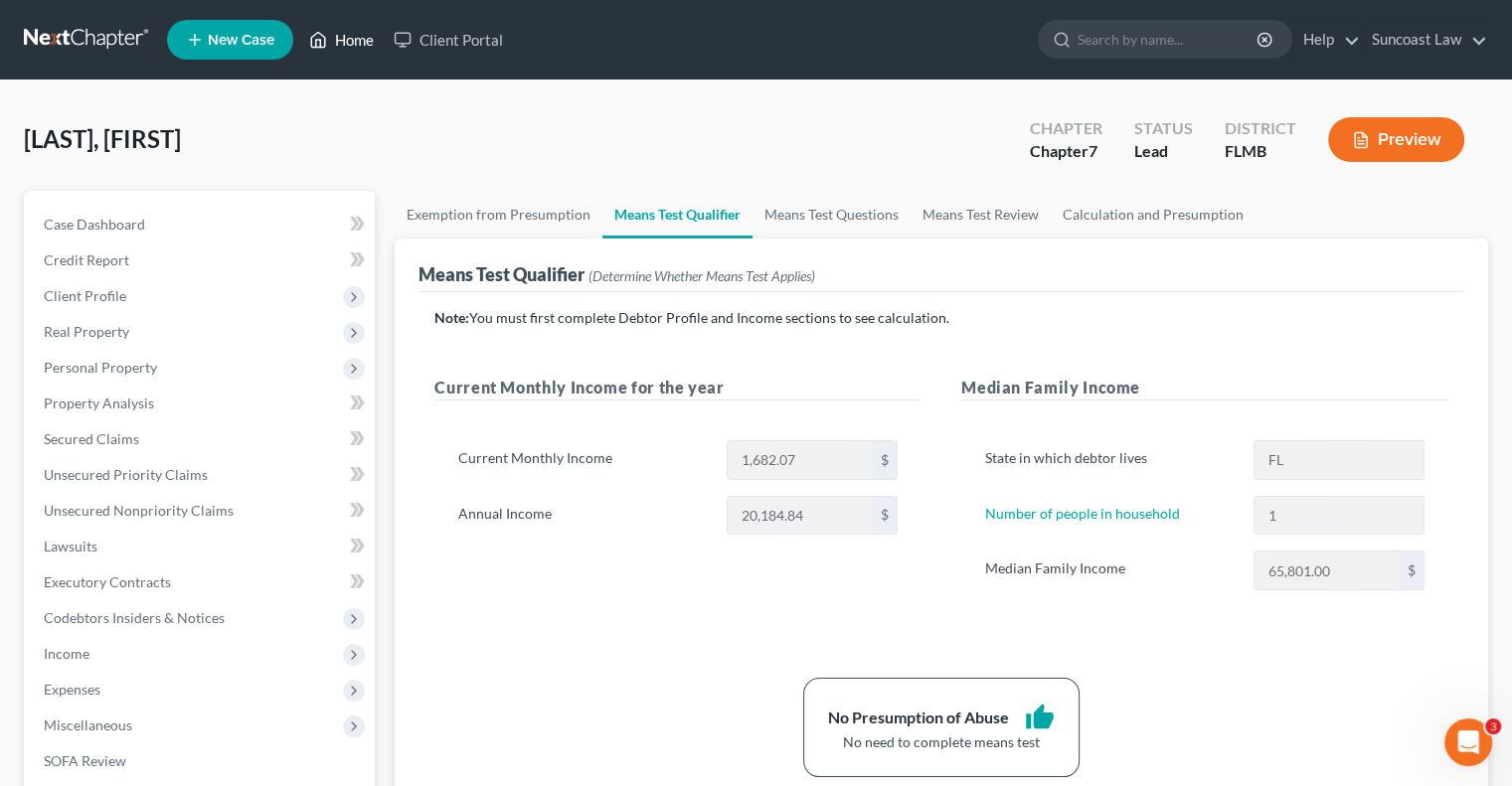 drag, startPoint x: 353, startPoint y: 39, endPoint x: 449, endPoint y: 180, distance: 170.57843 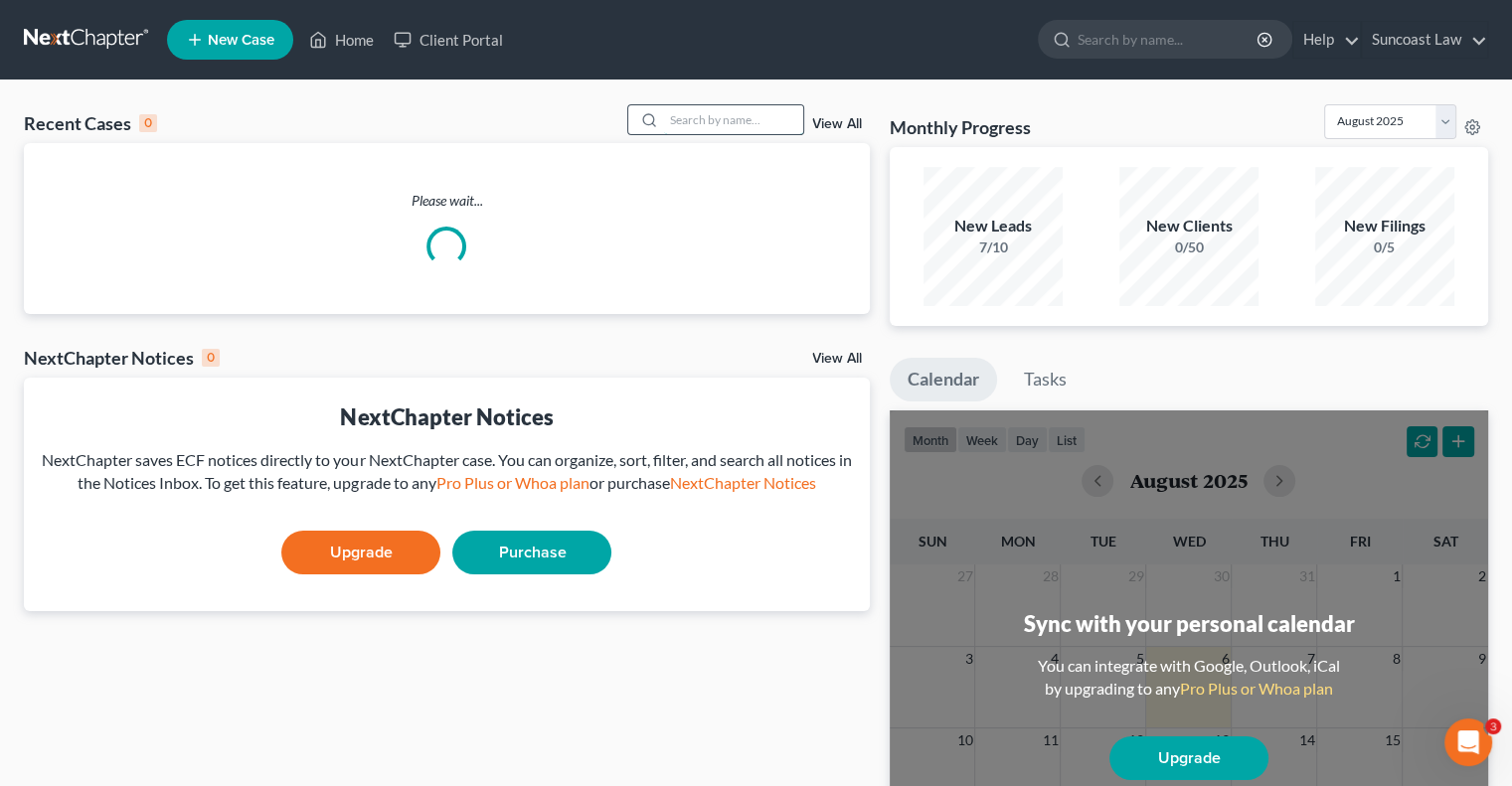 click at bounding box center [734, 119] 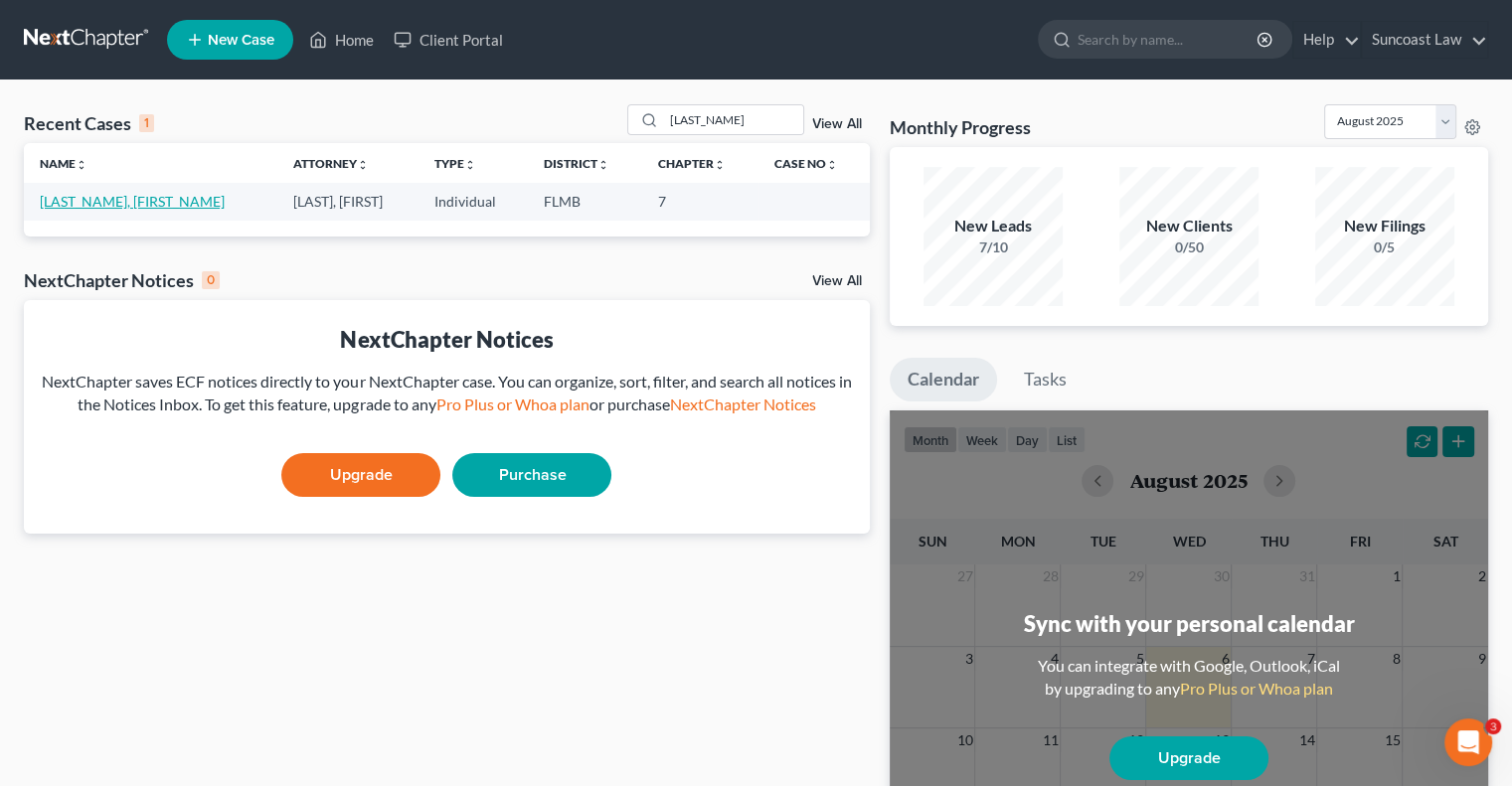 click on "[LAST_NAME], [FIRST_NAME]" at bounding box center (132, 201) 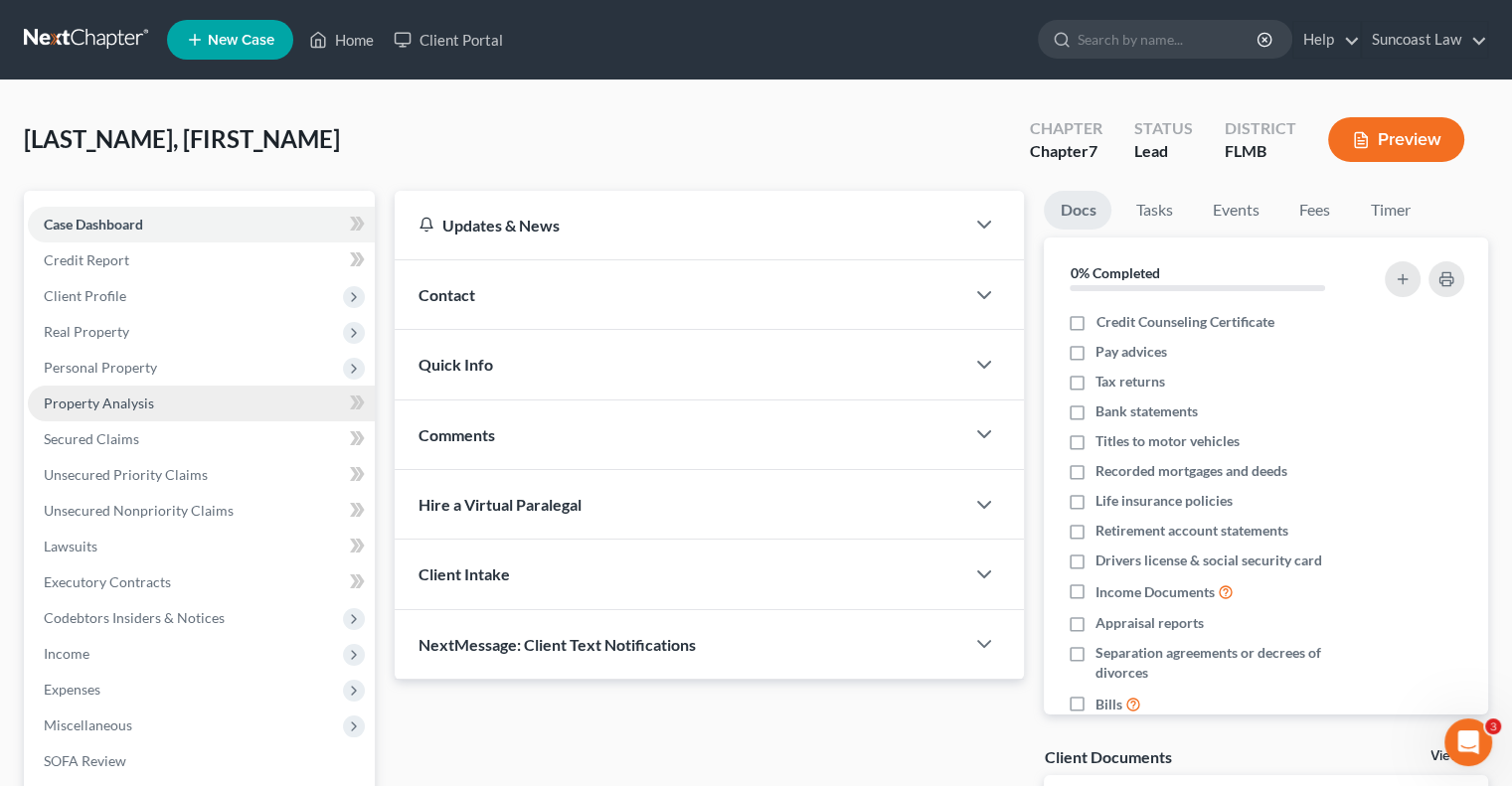 click on "Property Analysis" at bounding box center (98, 402) 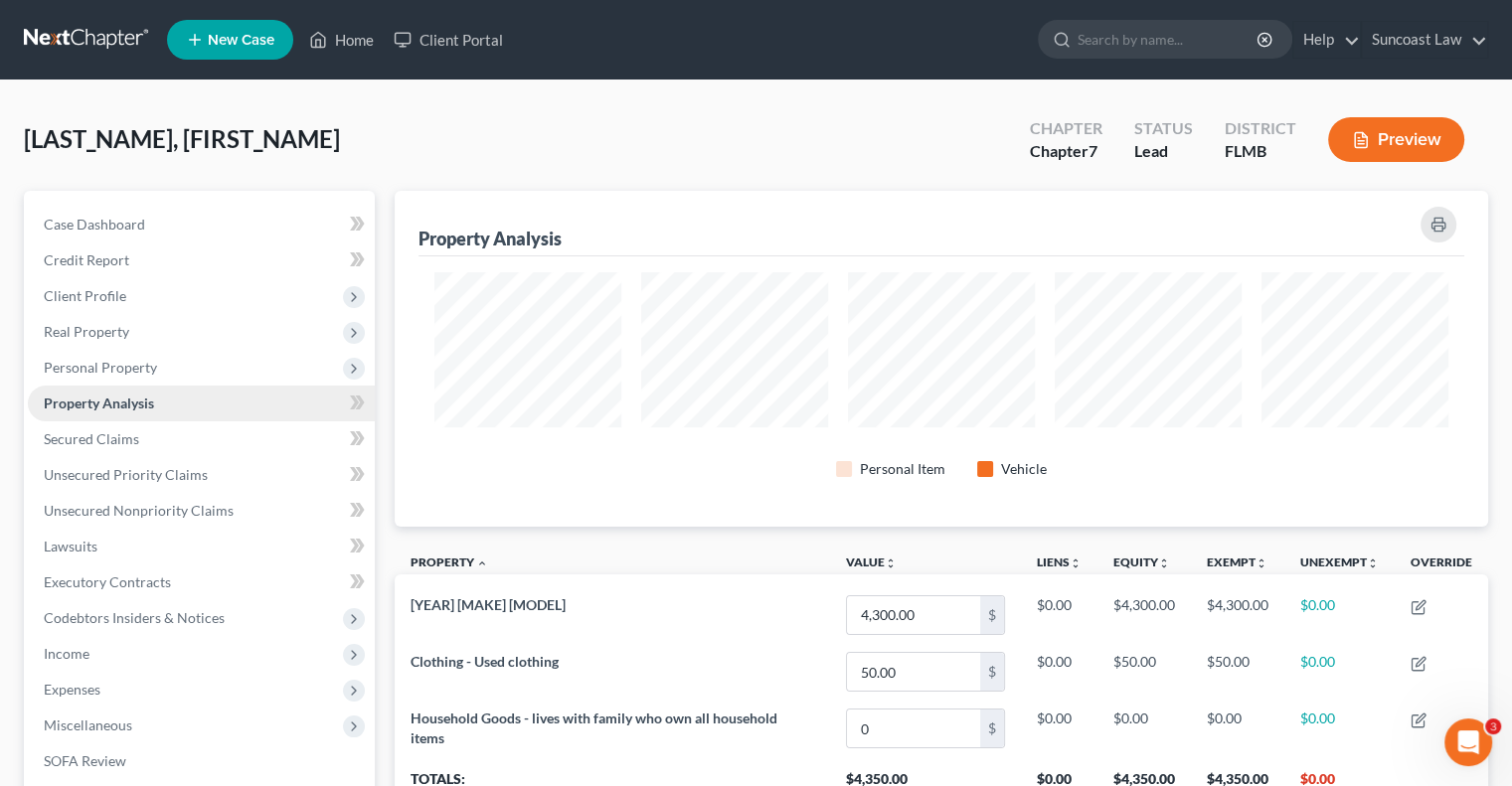 scroll, scrollTop: 993343, scrollLeft: 992989, axis: both 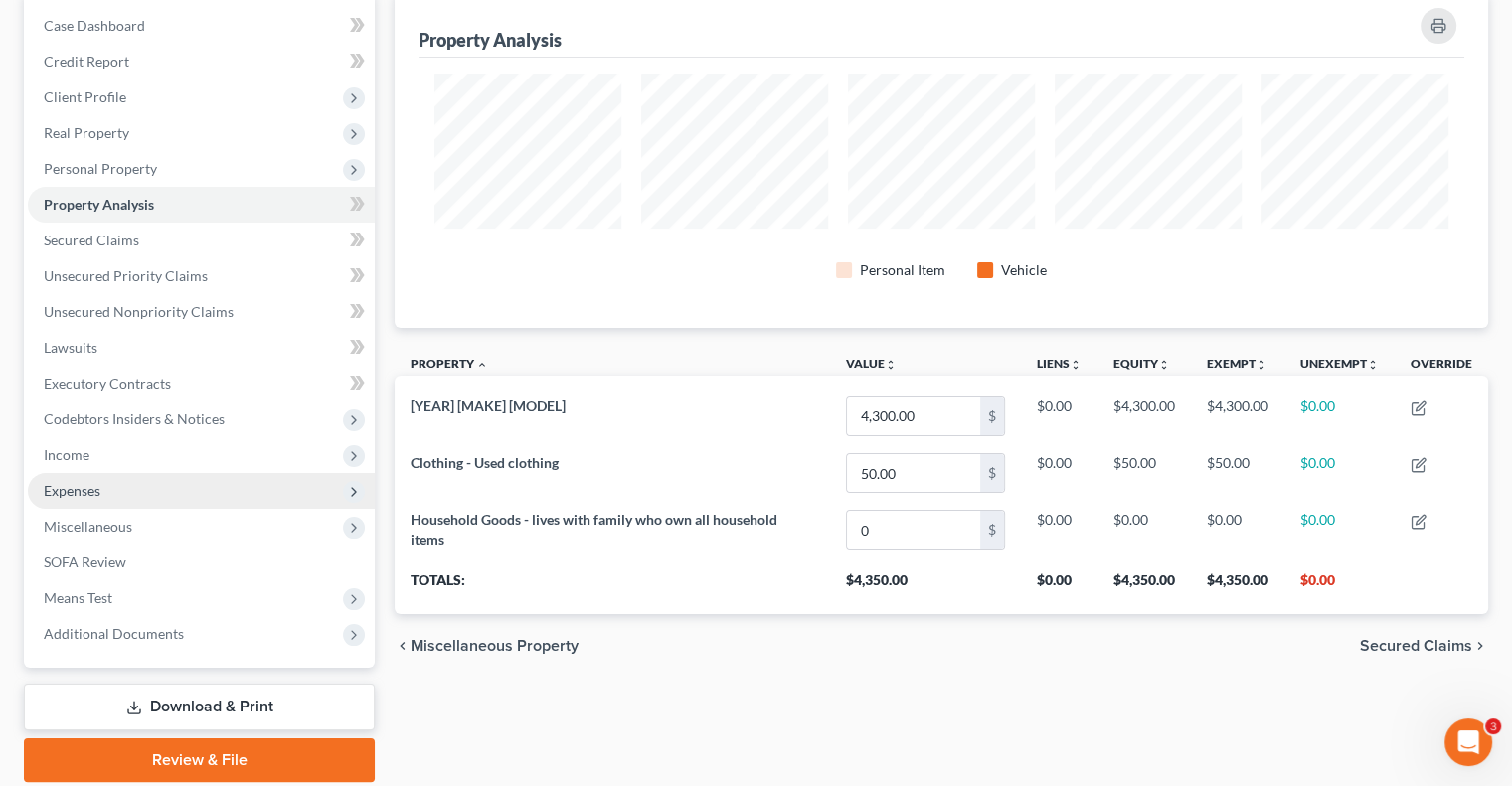 click on "Expenses" at bounding box center [72, 490] 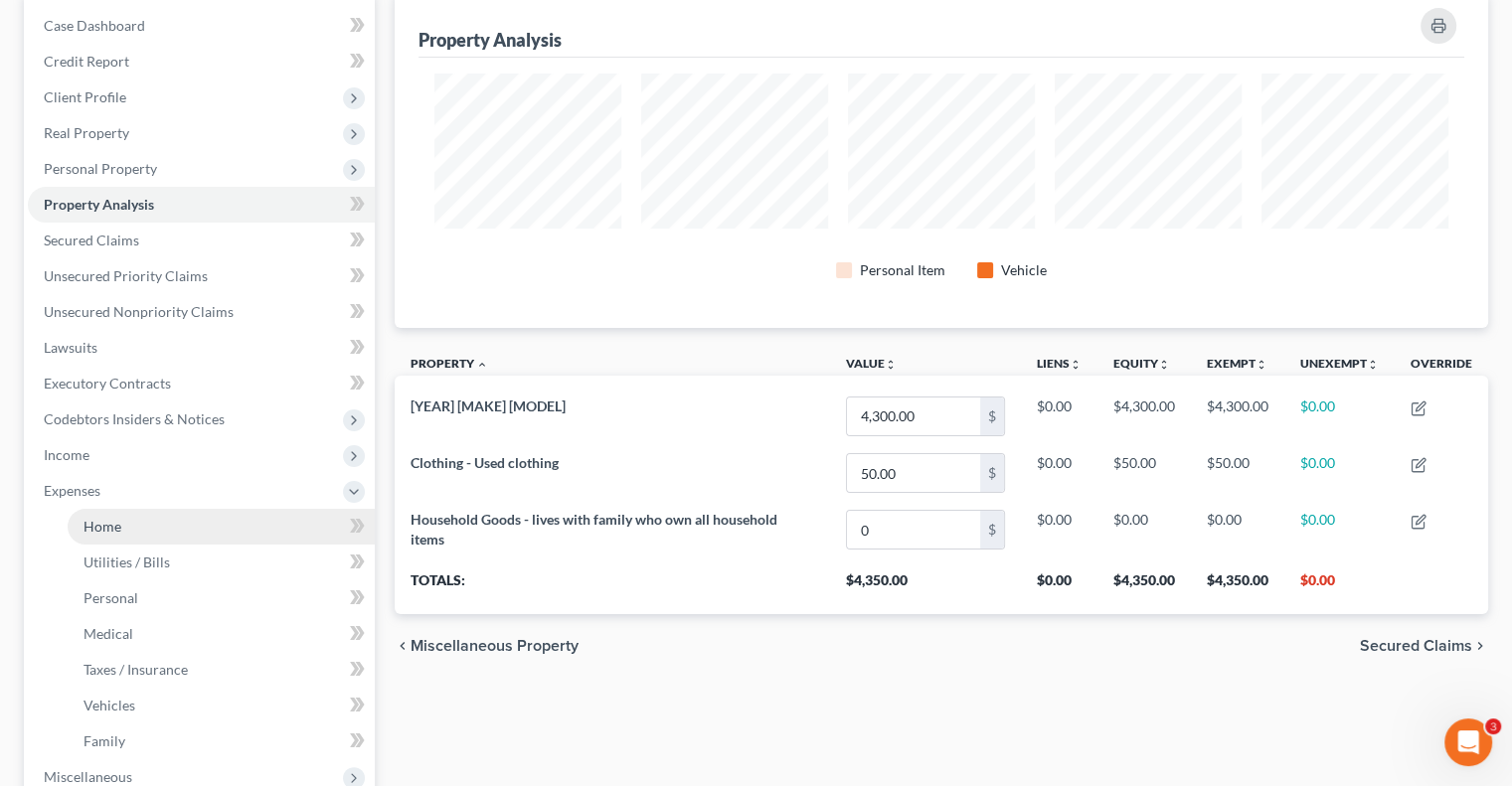 click on "Home" at bounding box center (102, 526) 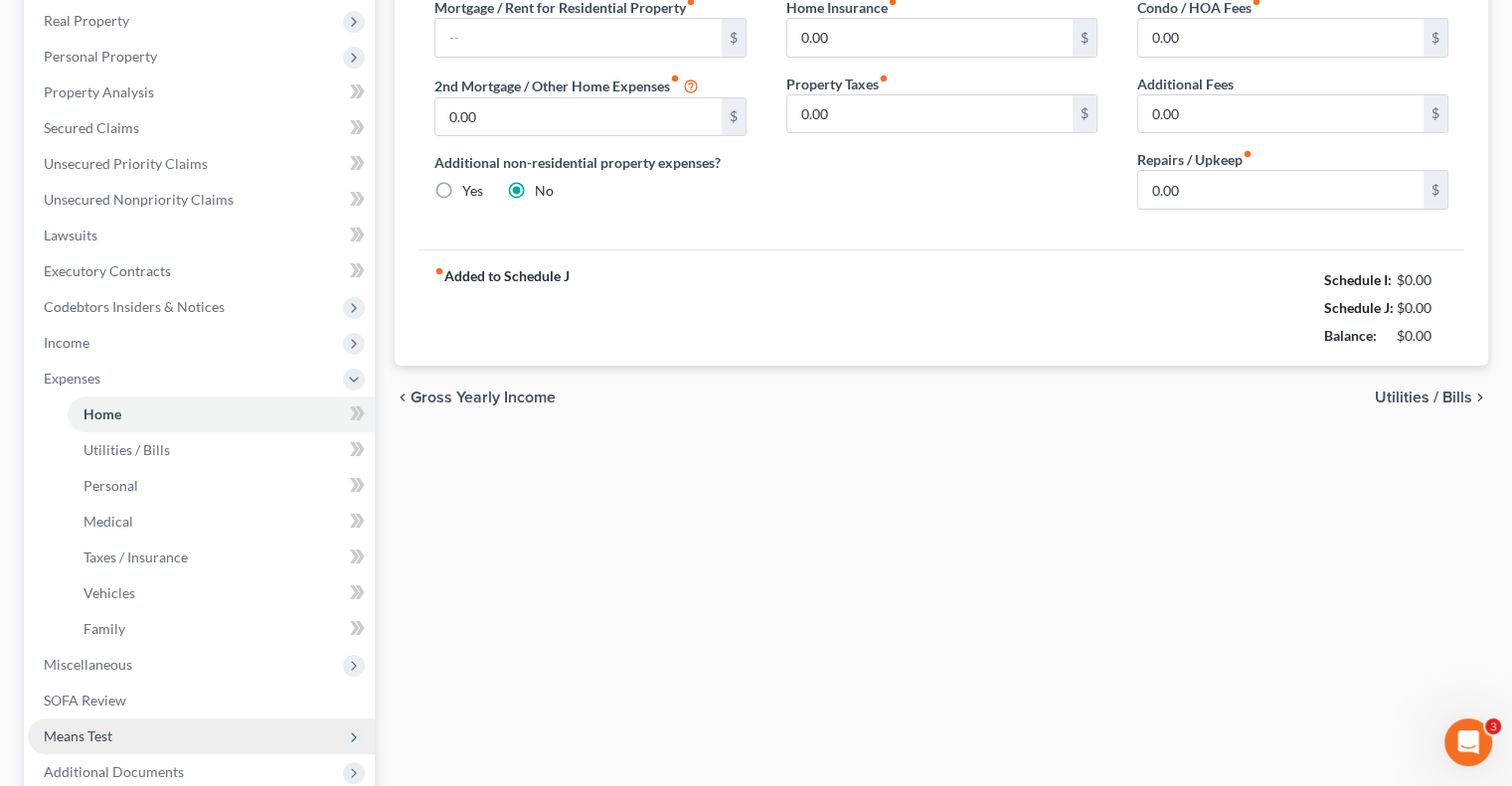 scroll, scrollTop: 397, scrollLeft: 0, axis: vertical 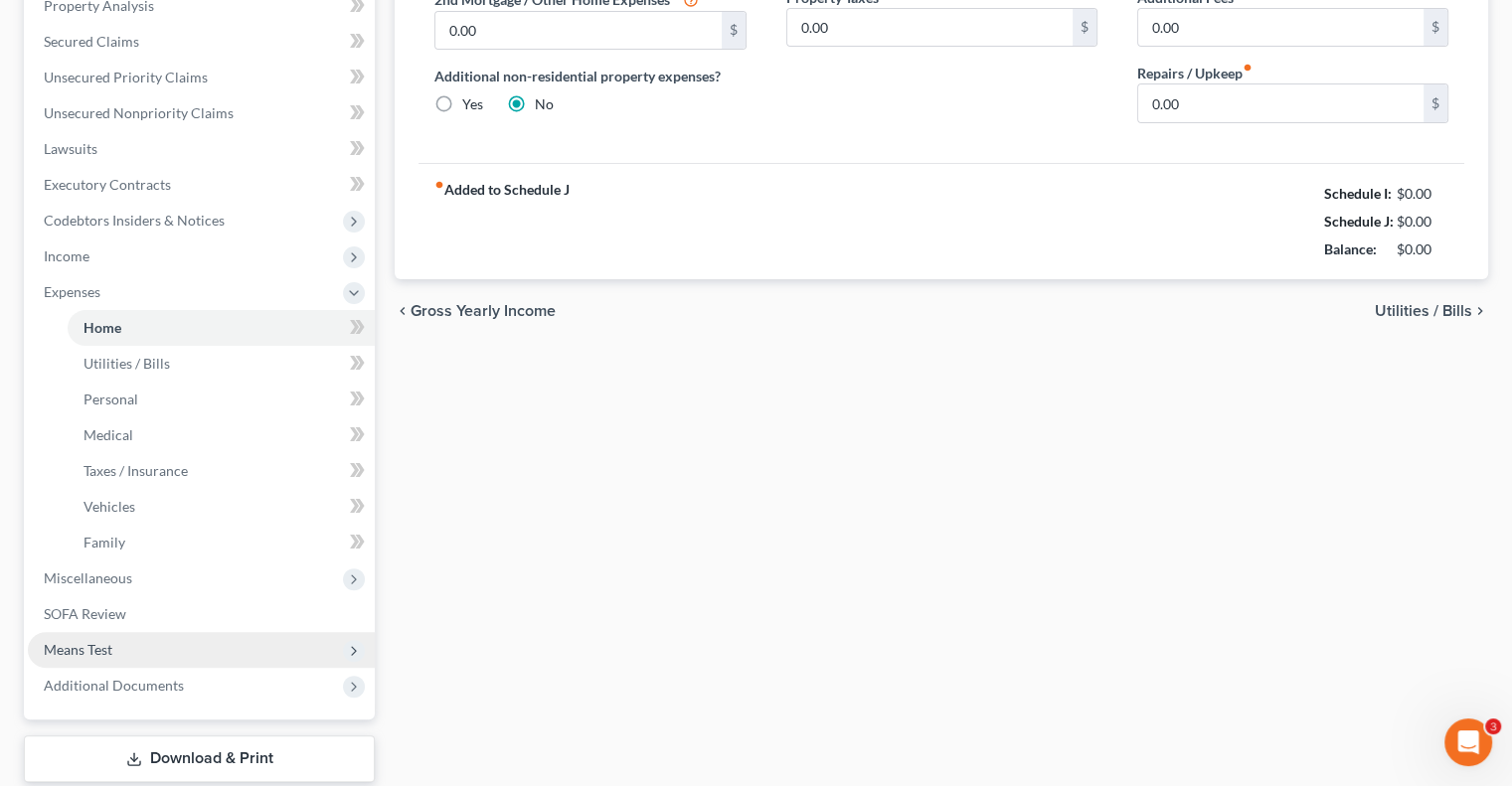 click on "Means Test" at bounding box center (78, 649) 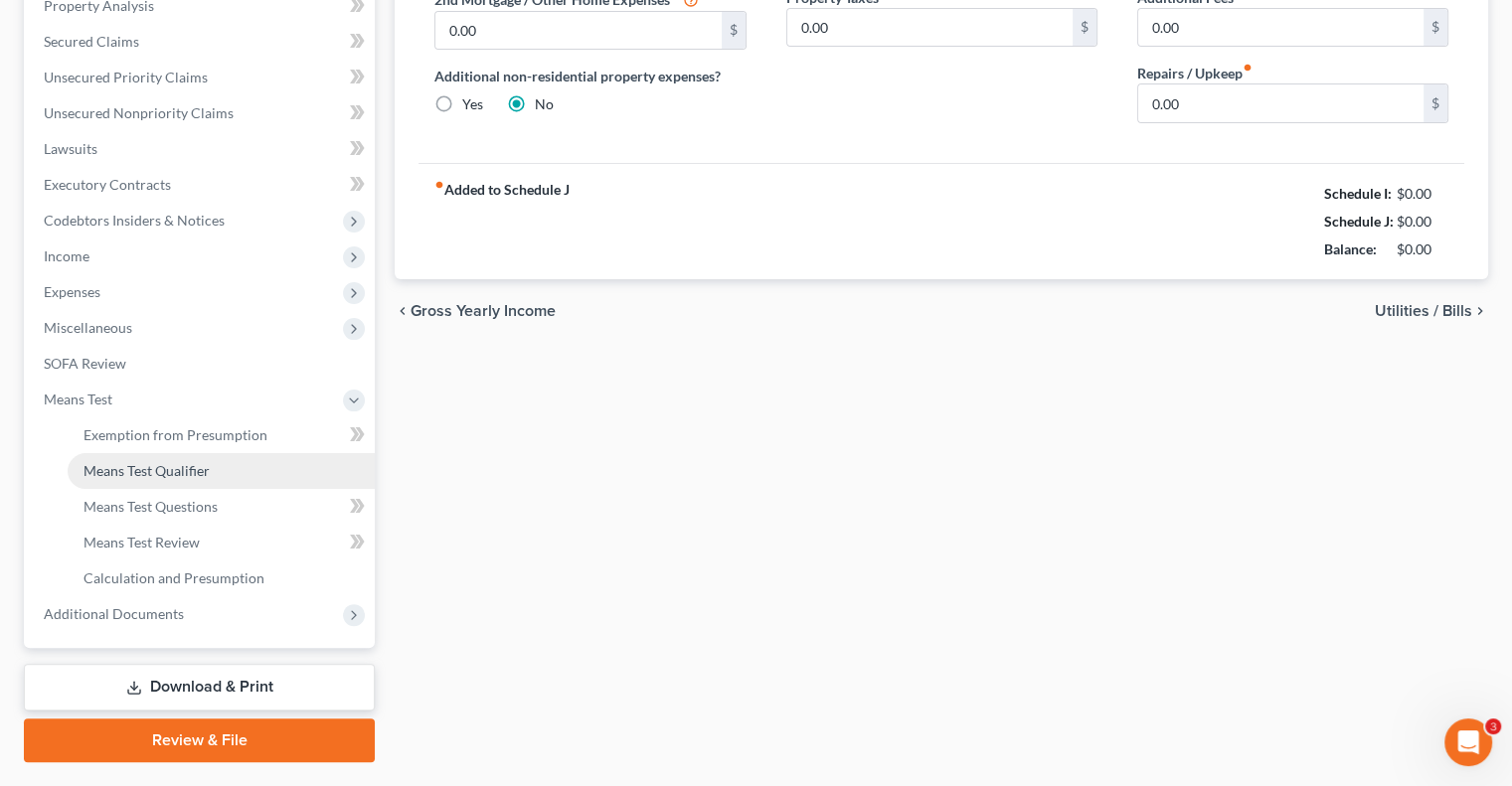 click on "Means Test Qualifier" at bounding box center (146, 470) 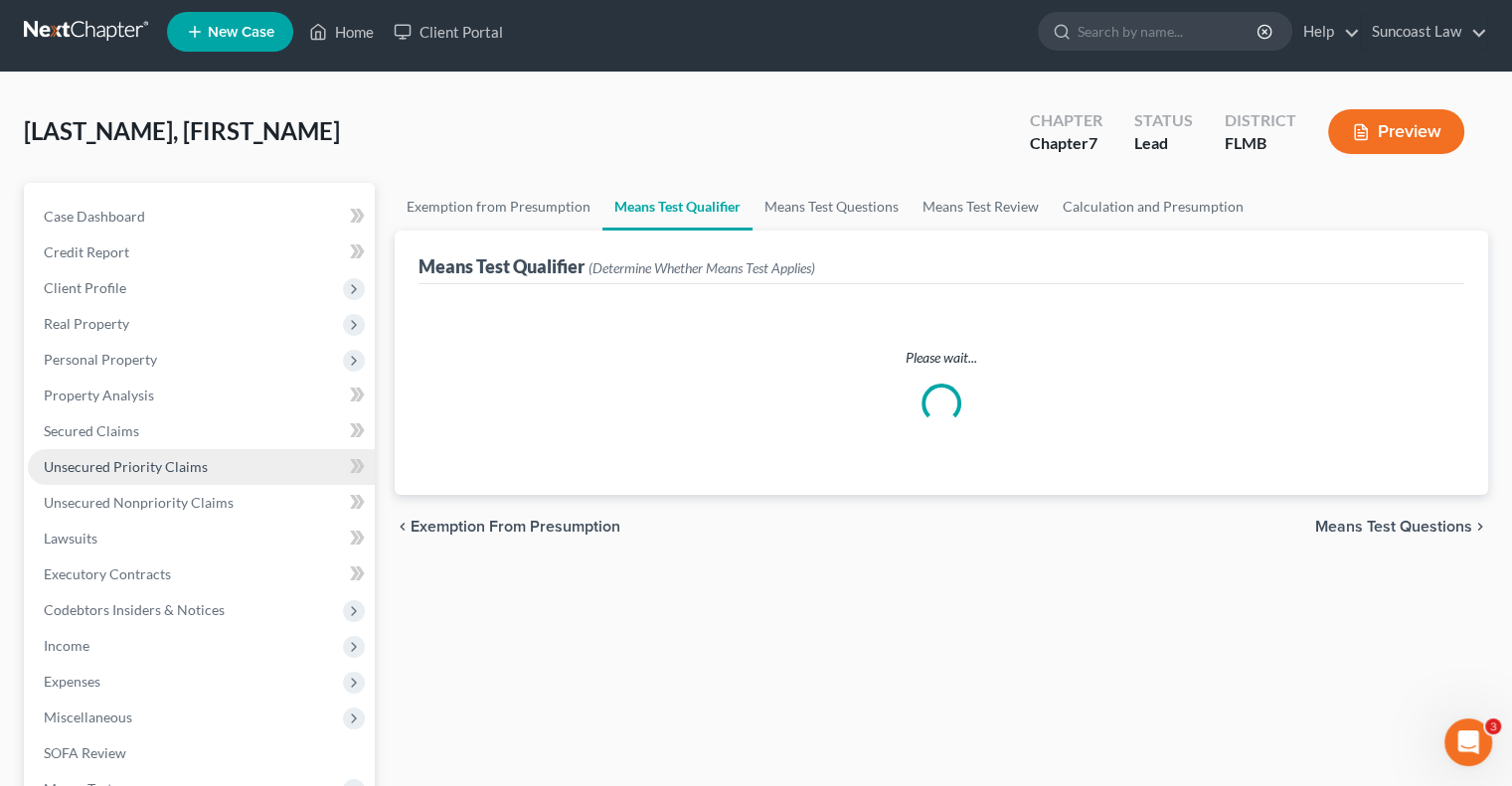scroll, scrollTop: 0, scrollLeft: 0, axis: both 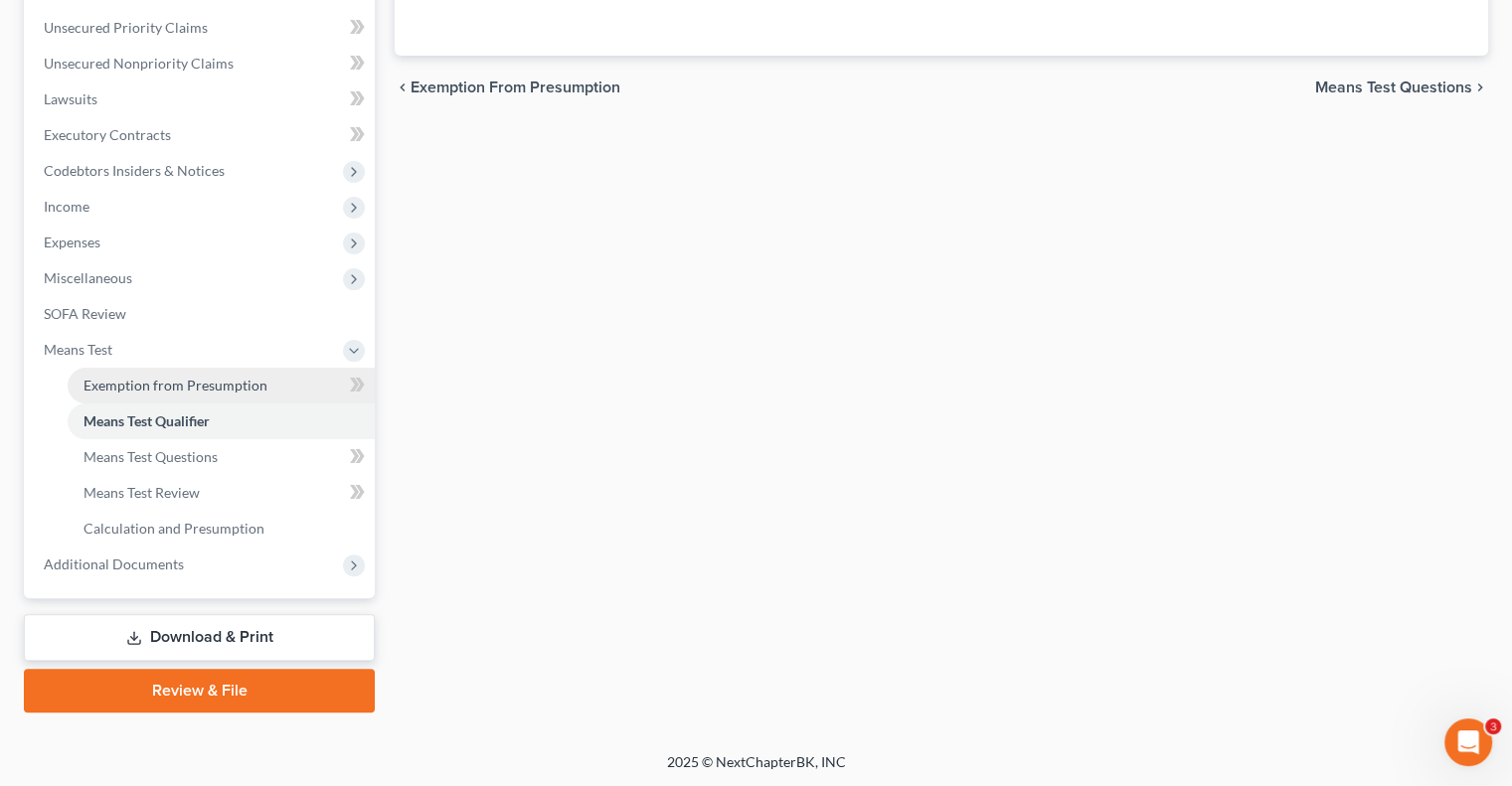 click on "Exemption from Presumption" at bounding box center [175, 385] 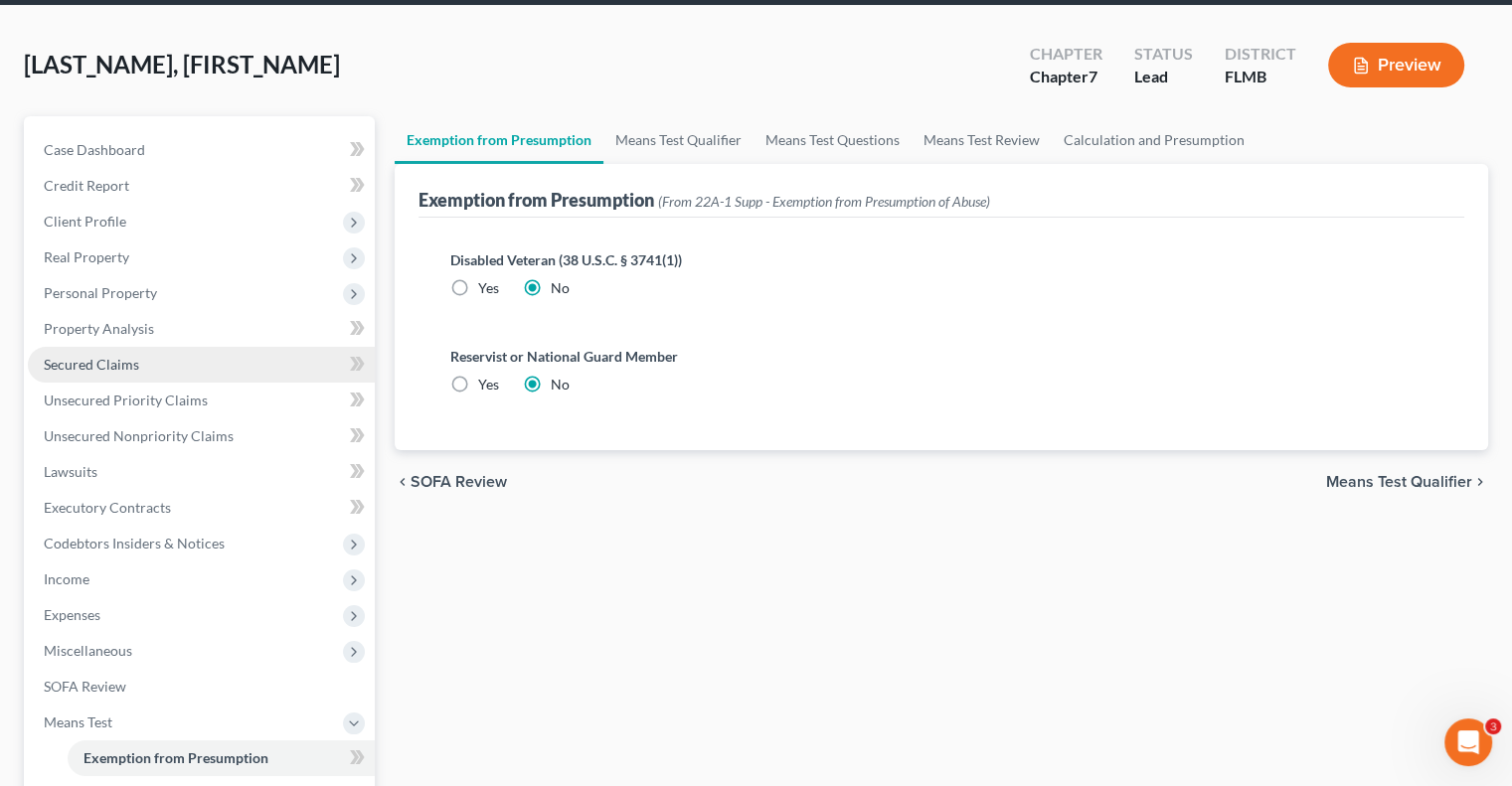 scroll, scrollTop: 0, scrollLeft: 0, axis: both 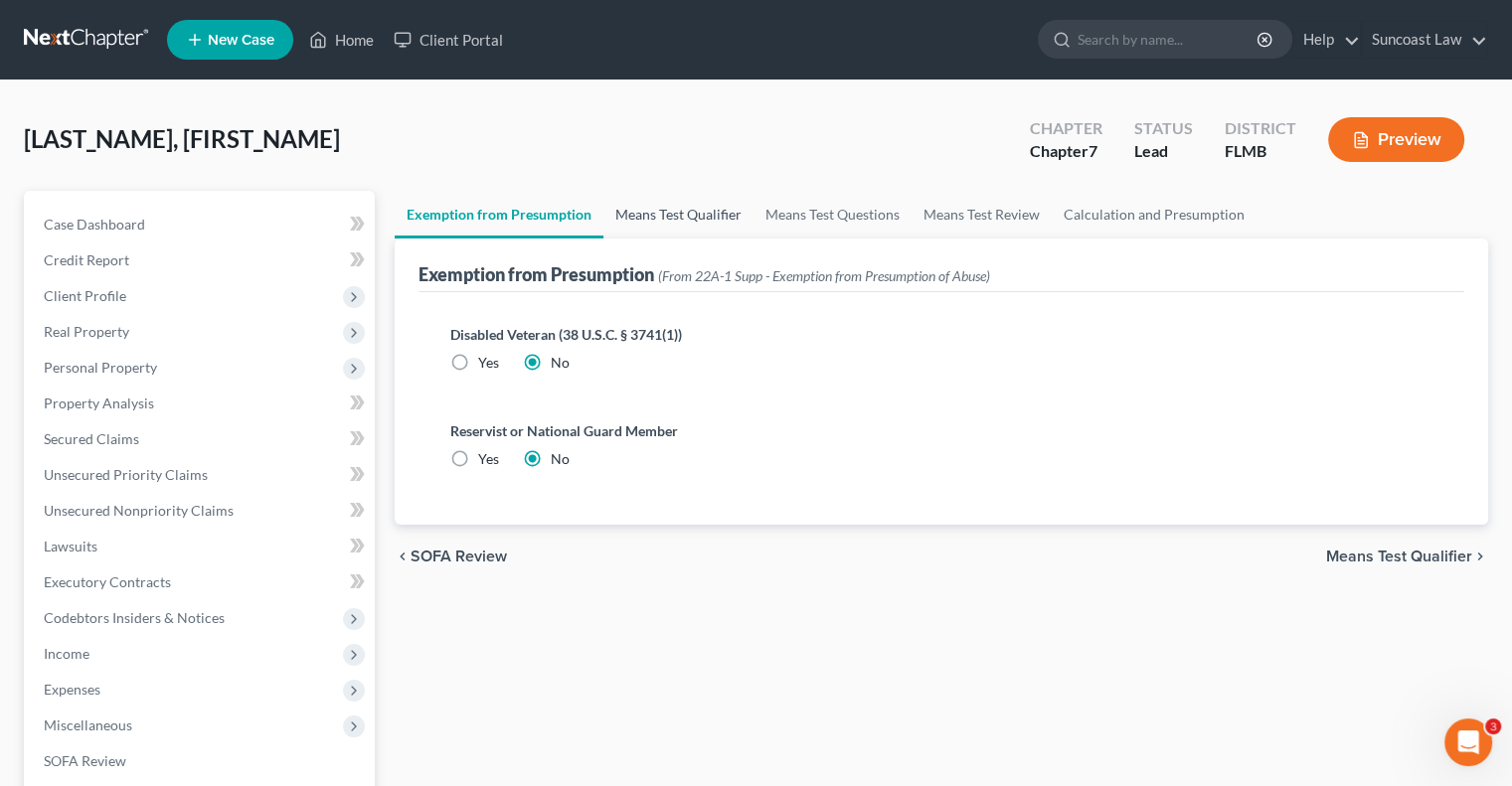 click on "Means Test Qualifier" at bounding box center [678, 215] 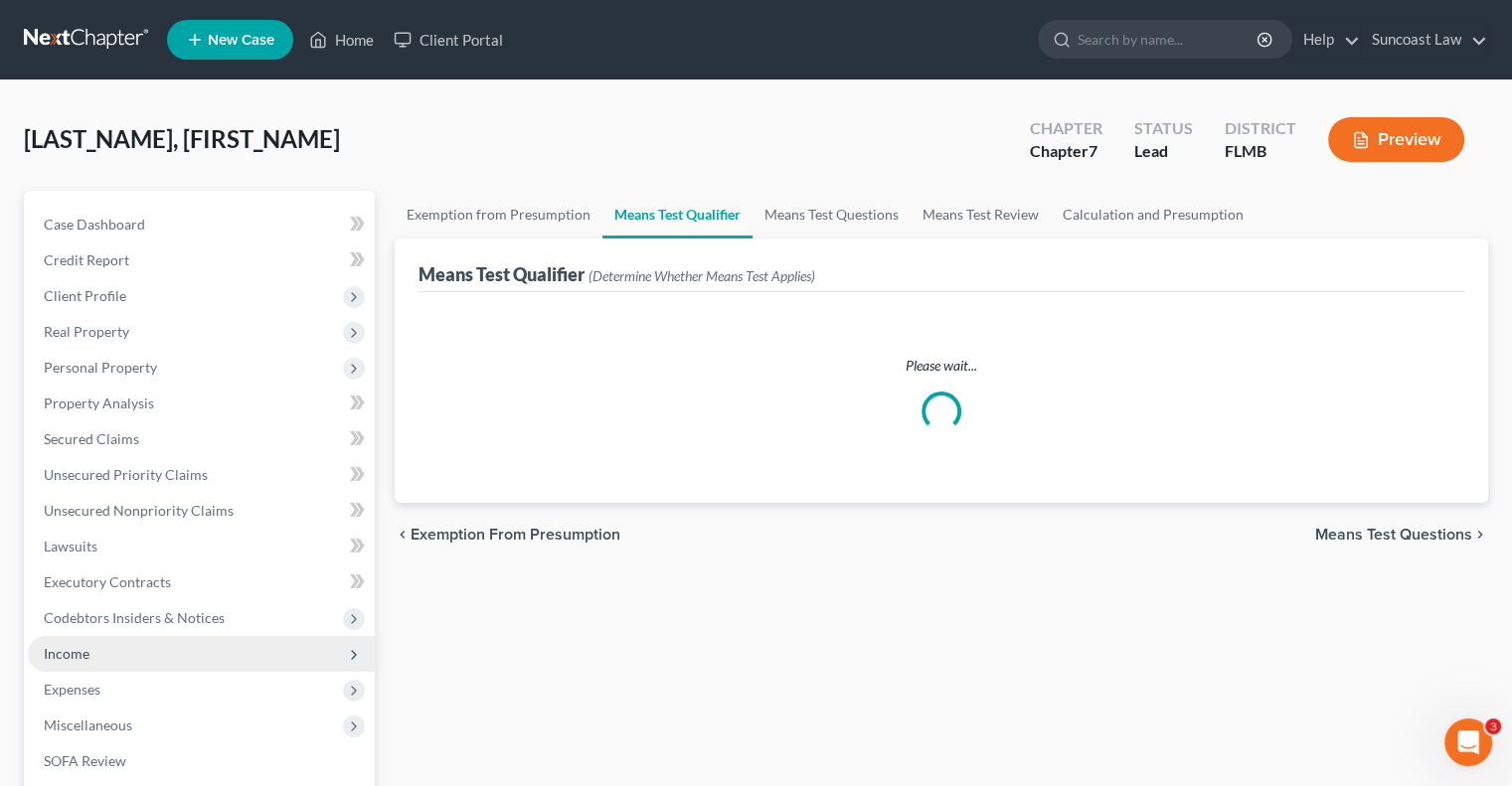 click on "Income" at bounding box center [201, 654] 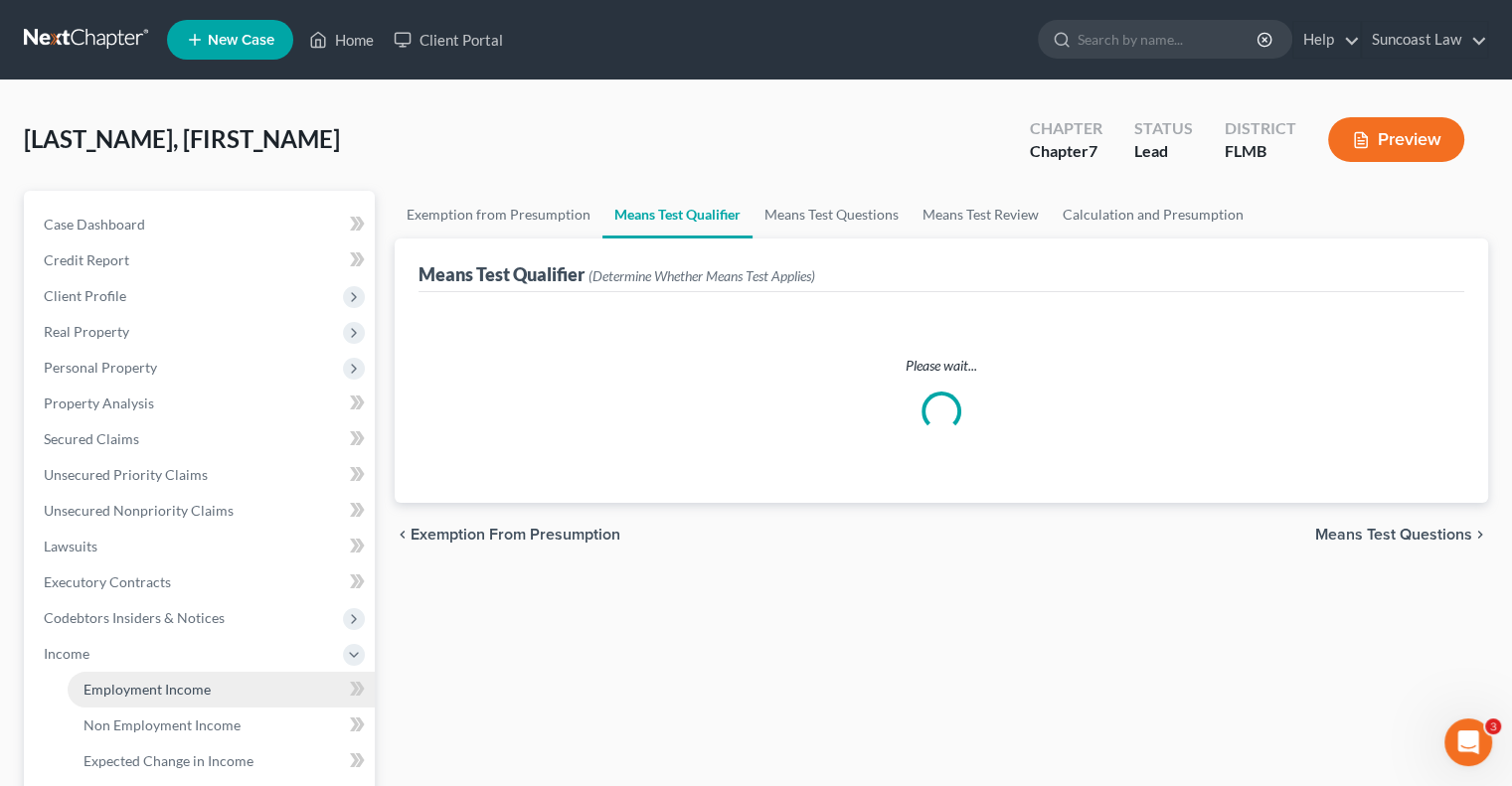 click on "Employment Income" at bounding box center (147, 689) 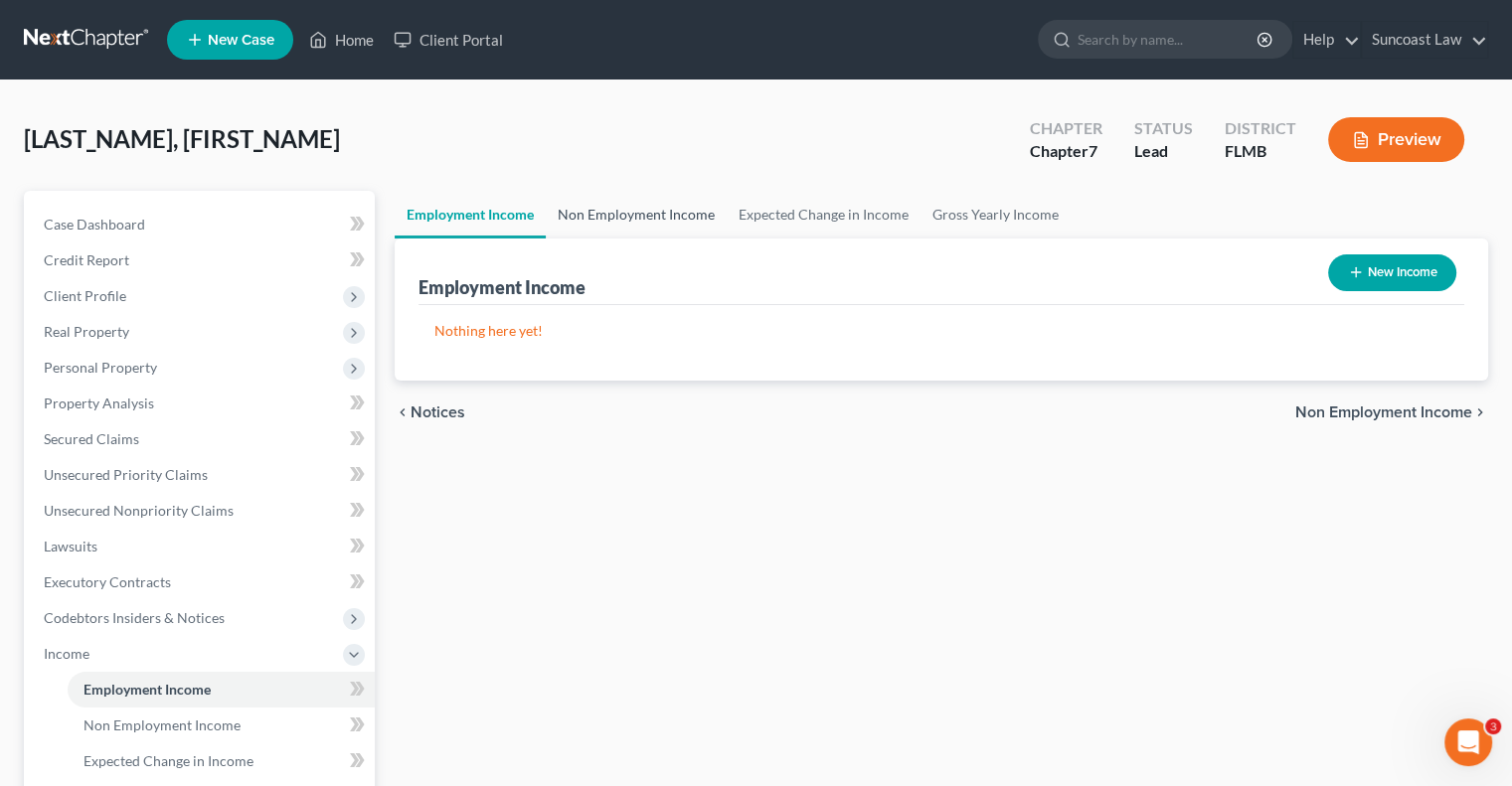 click on "Non Employment Income" at bounding box center [636, 215] 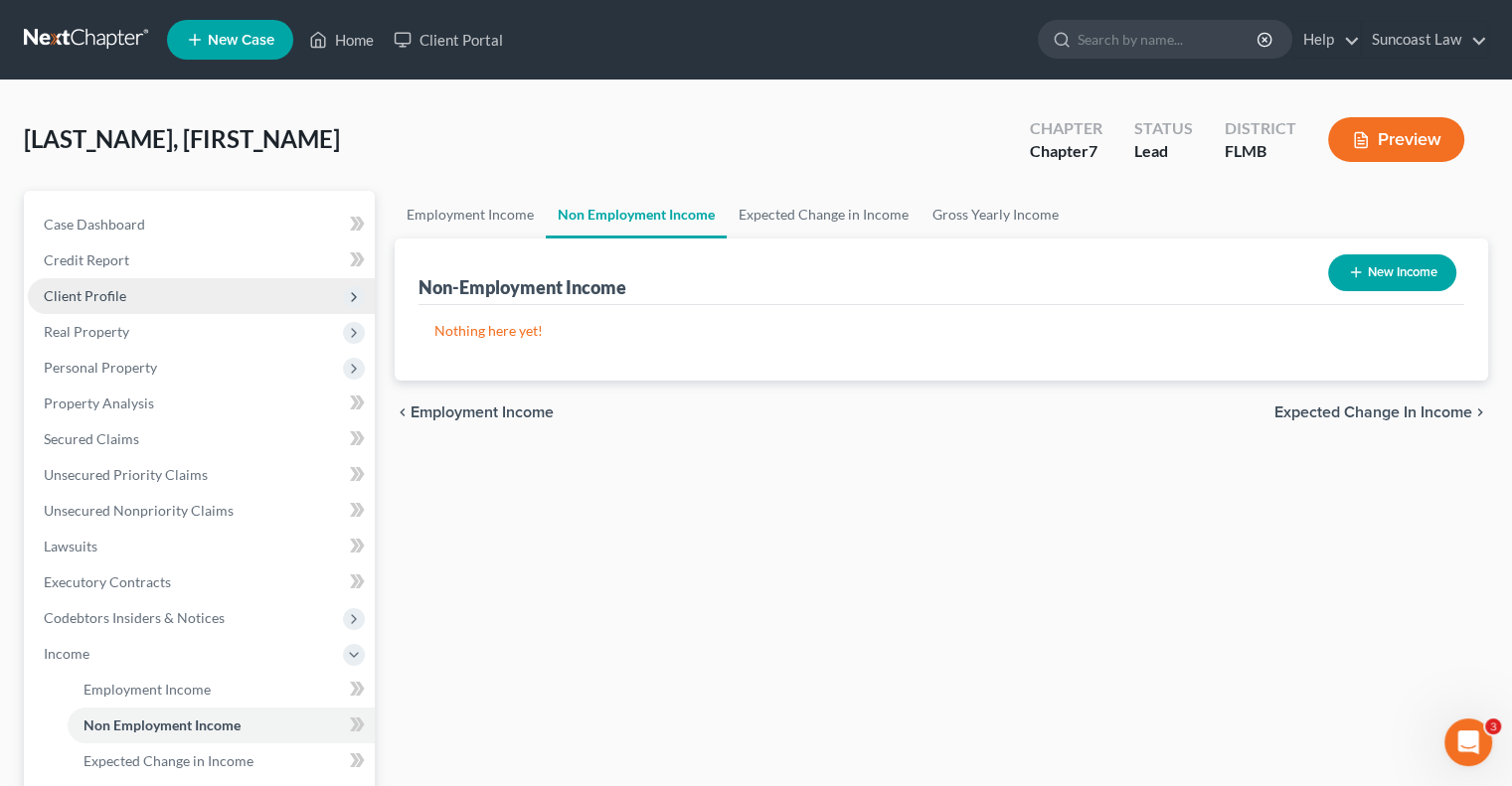 click on "Client Profile" at bounding box center [84, 295] 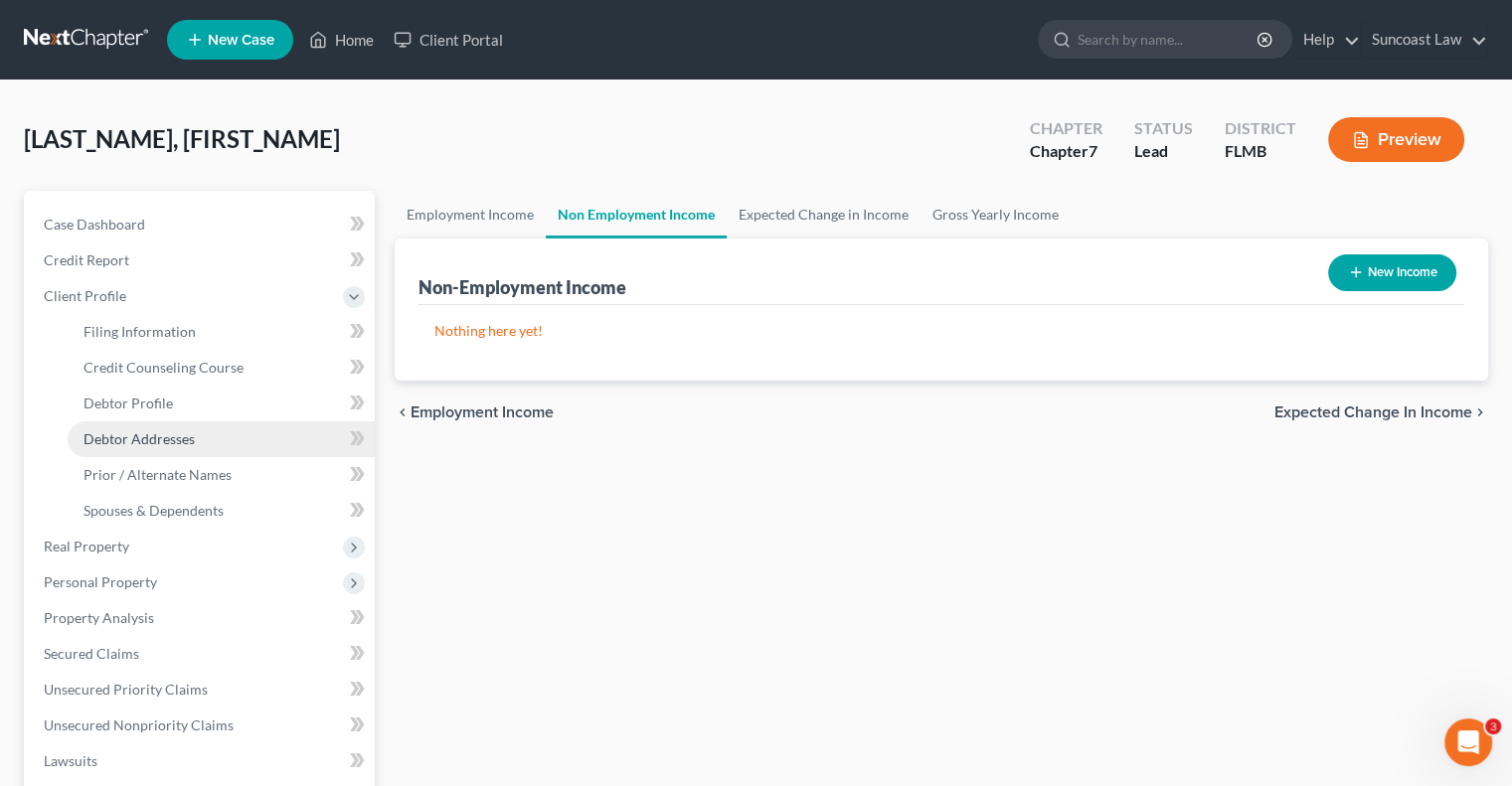 click on "Debtor Addresses" at bounding box center (139, 438) 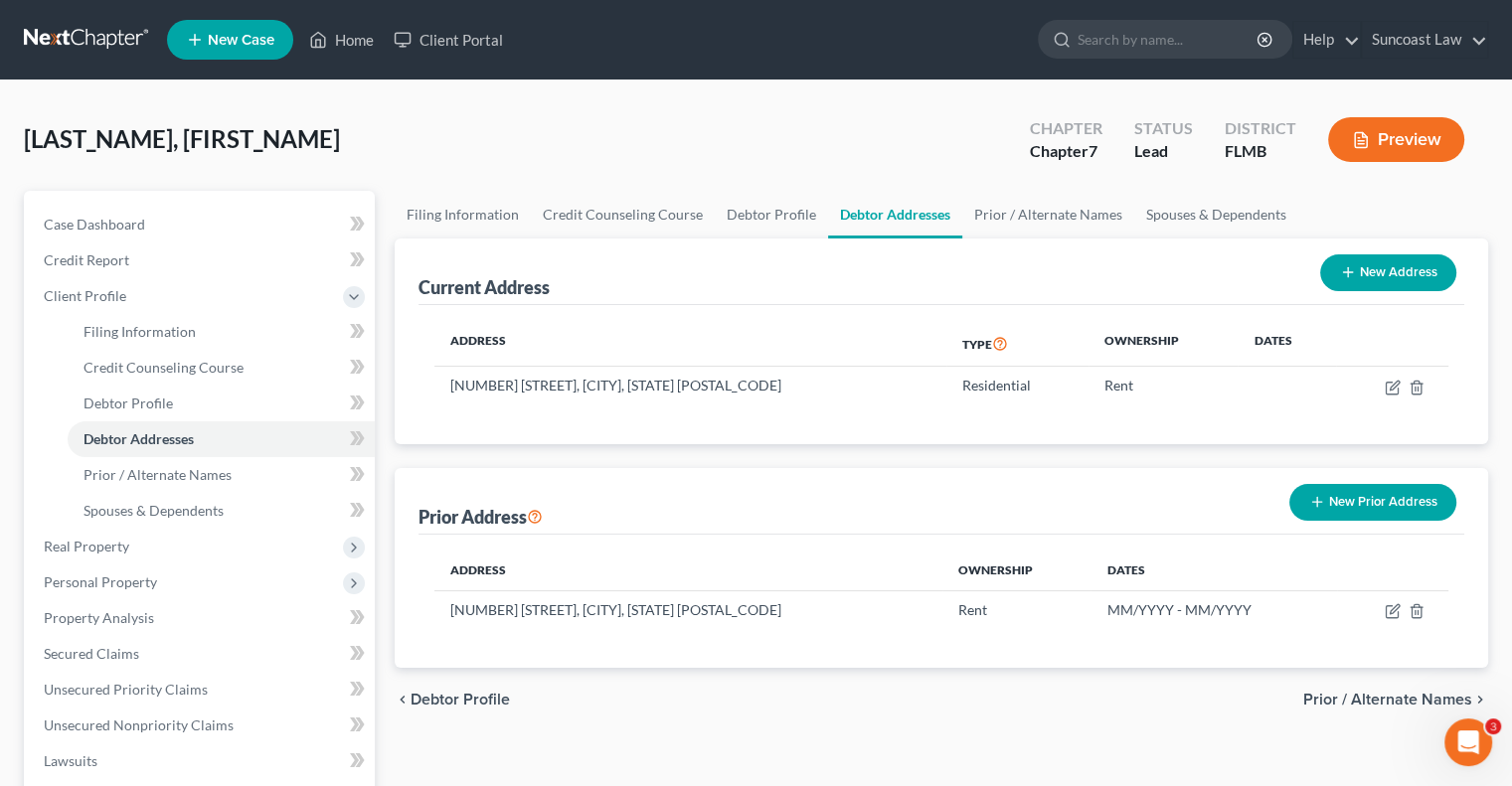 scroll, scrollTop: 483, scrollLeft: 0, axis: vertical 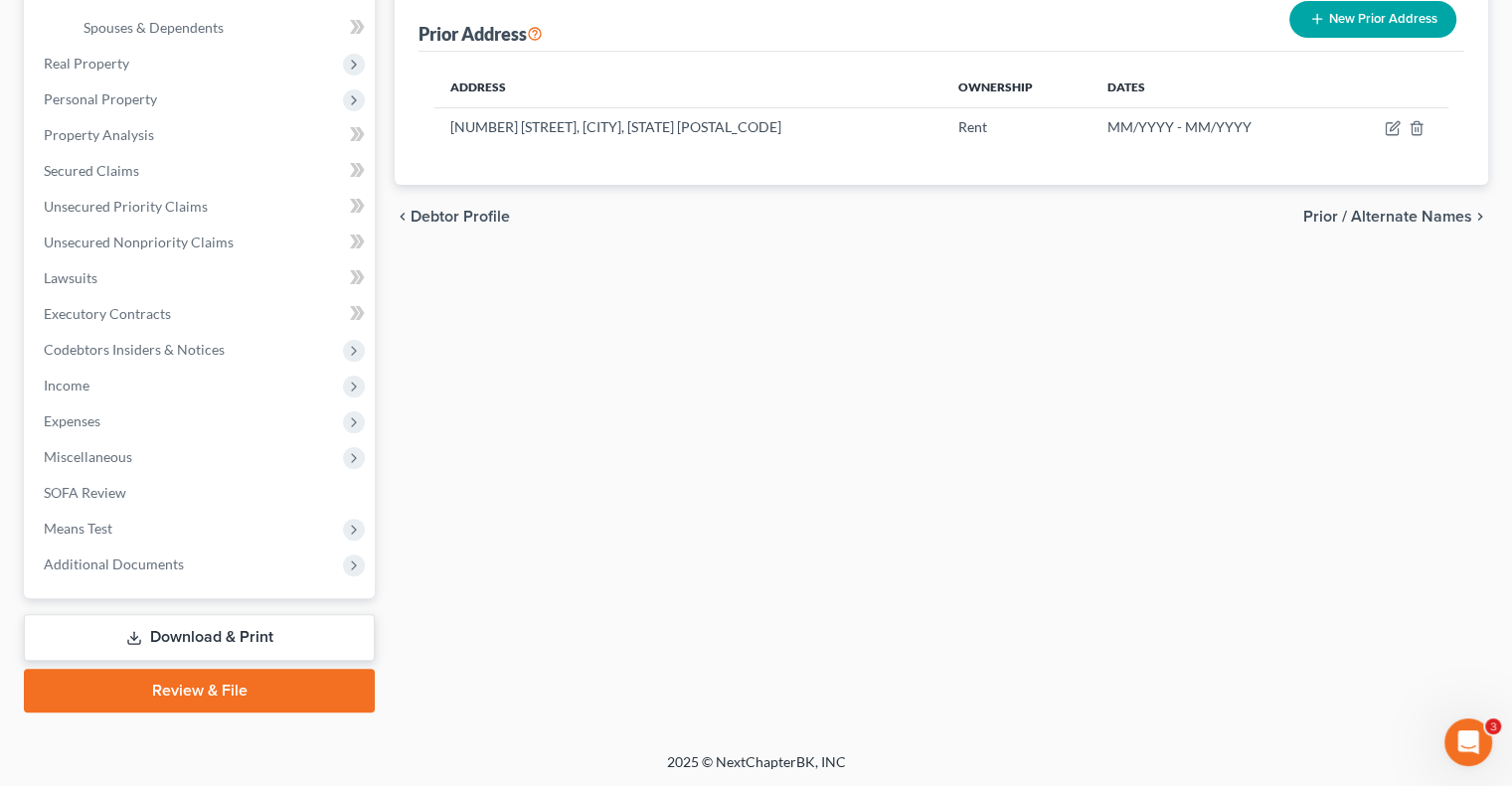 click on "Download & Print" at bounding box center [199, 637] 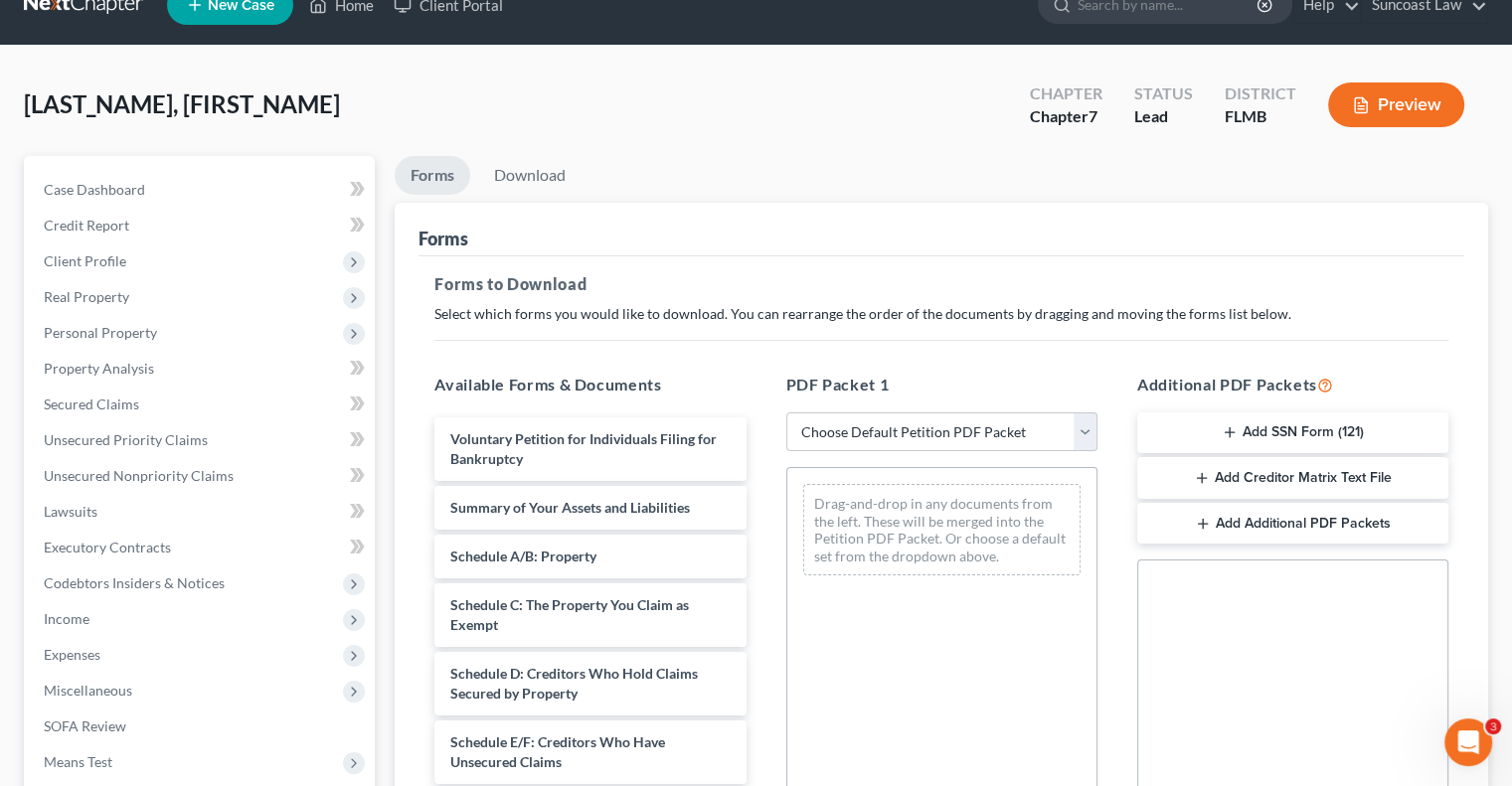 scroll, scrollTop: 0, scrollLeft: 0, axis: both 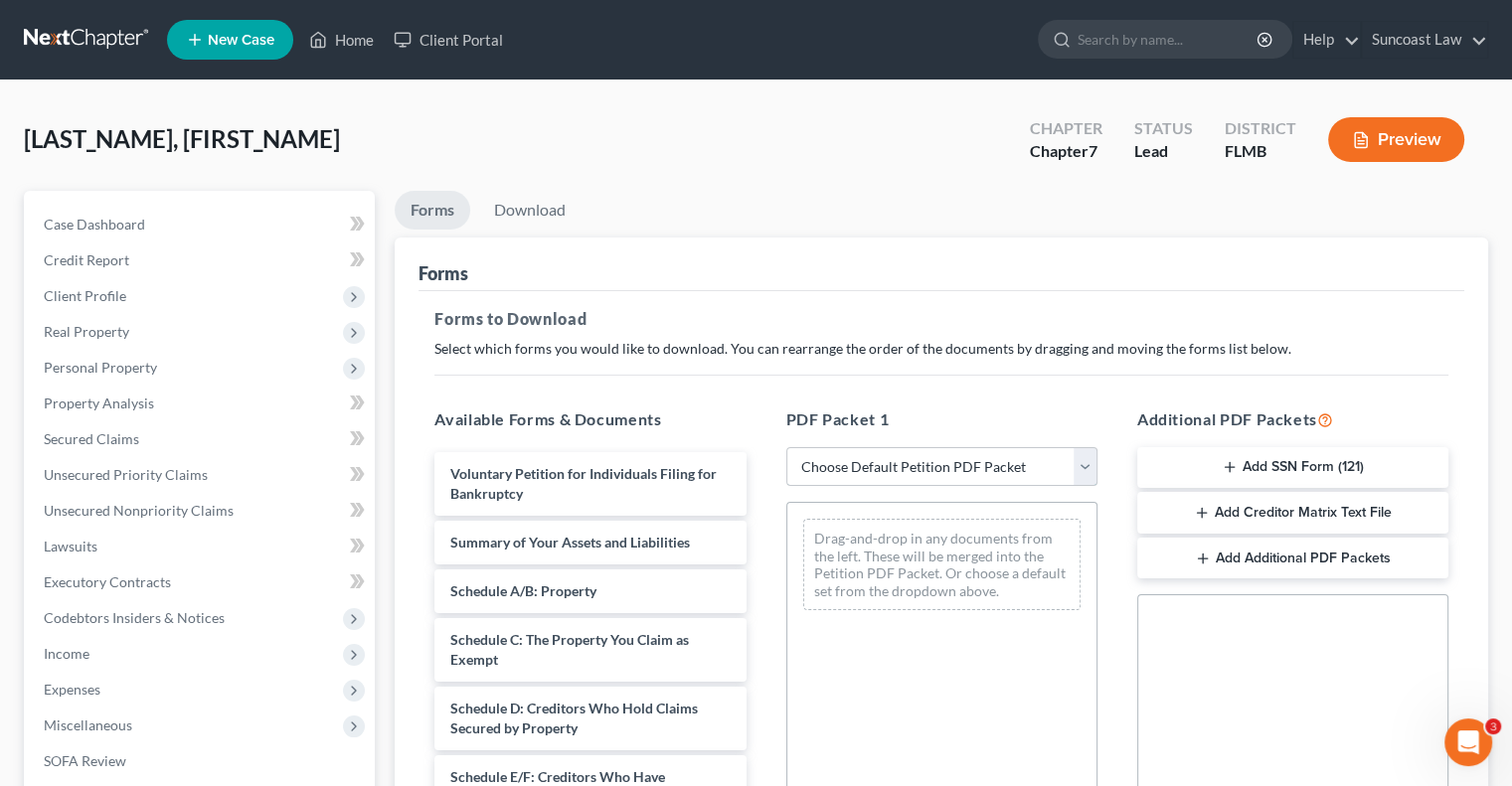 drag, startPoint x: 974, startPoint y: 465, endPoint x: 981, endPoint y: 480, distance: 16.552945 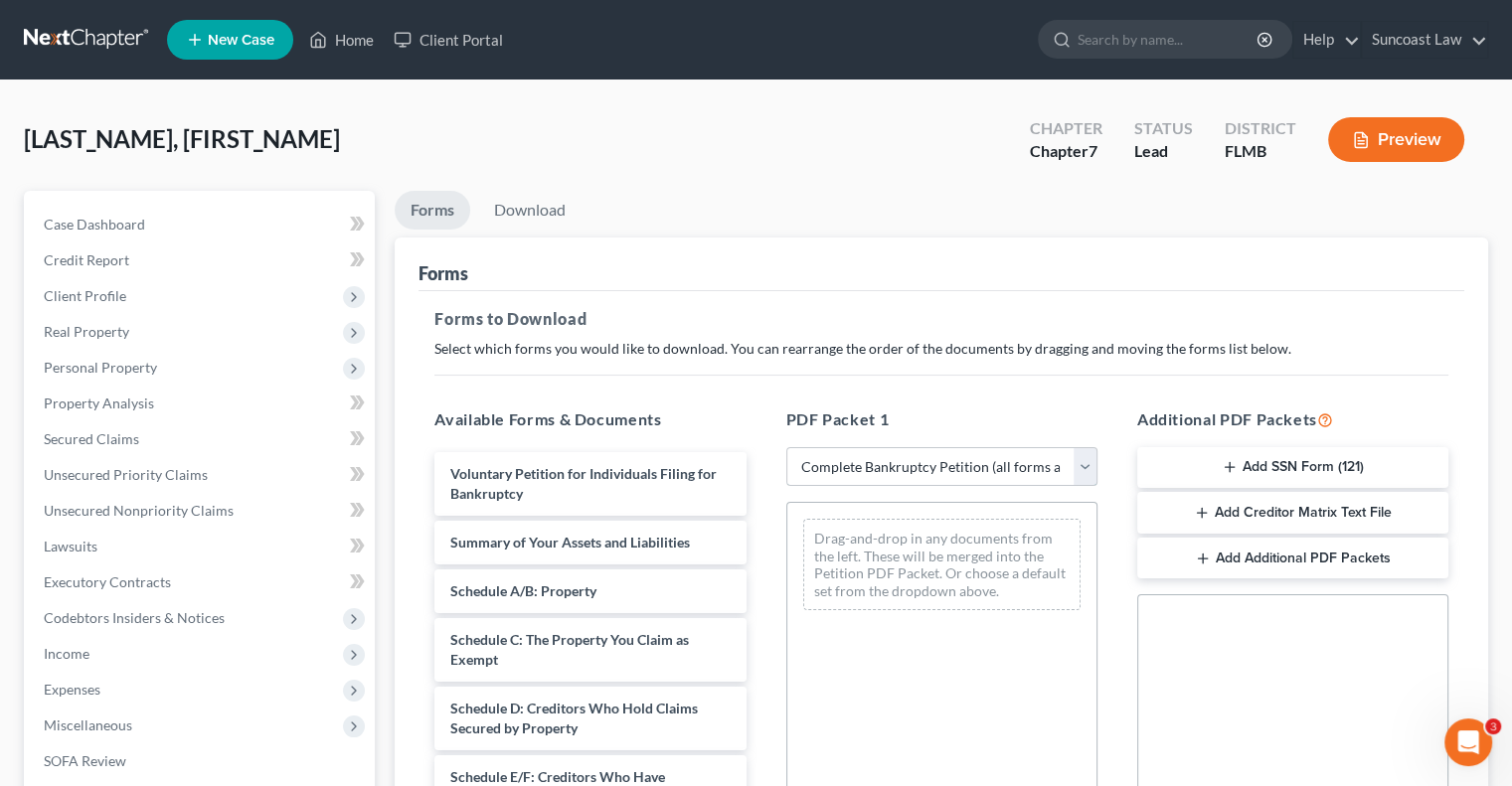 click on "Choose Default Petition PDF Packet Complete Bankruptcy Petition (all forms and schedules) Emergency Filing Forms (Petition and Creditor List Only) Amended Forms Signature Pages Only" at bounding box center (941, 467) 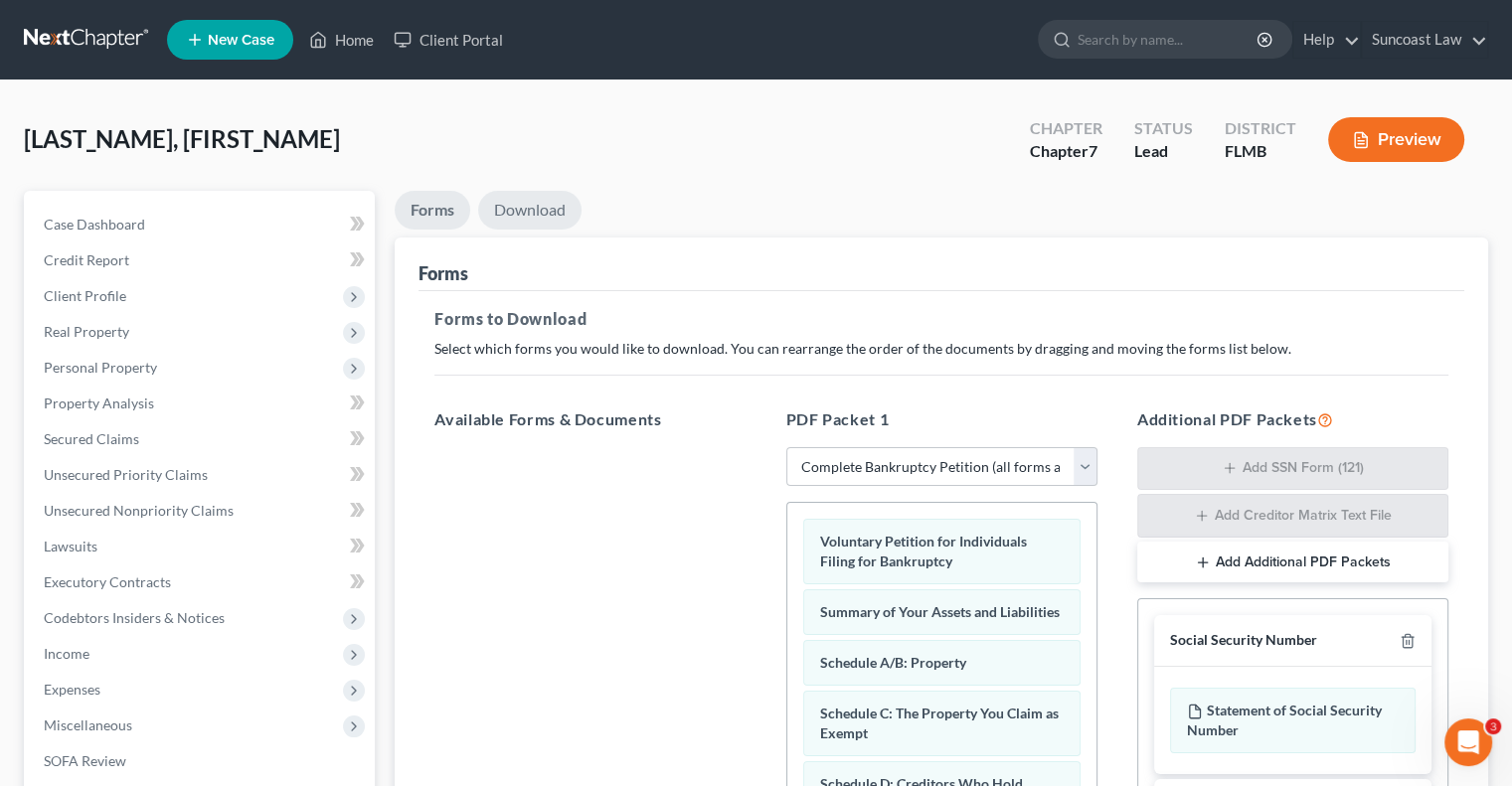 click on "Download" at bounding box center (530, 210) 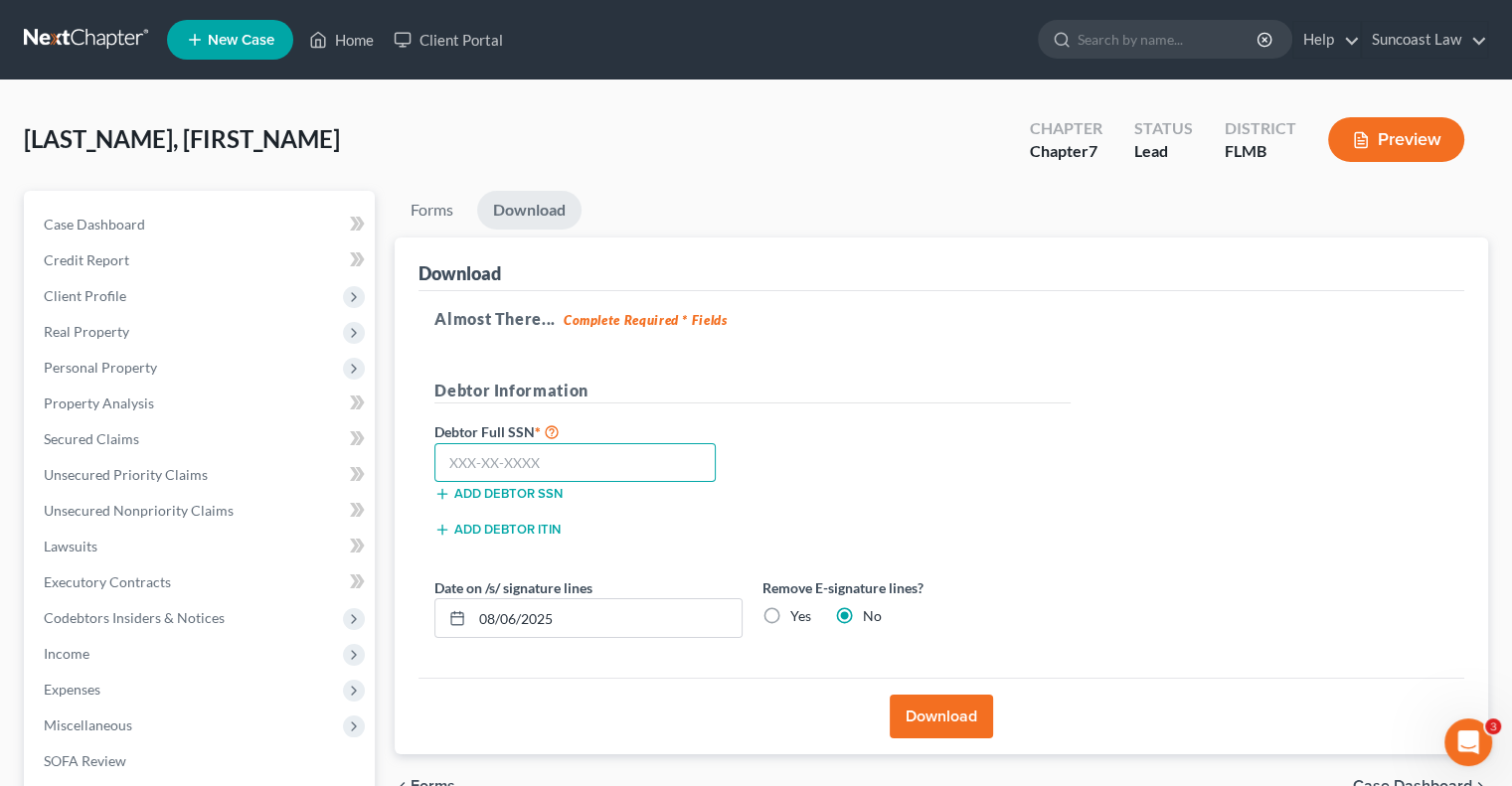 click at bounding box center [575, 463] 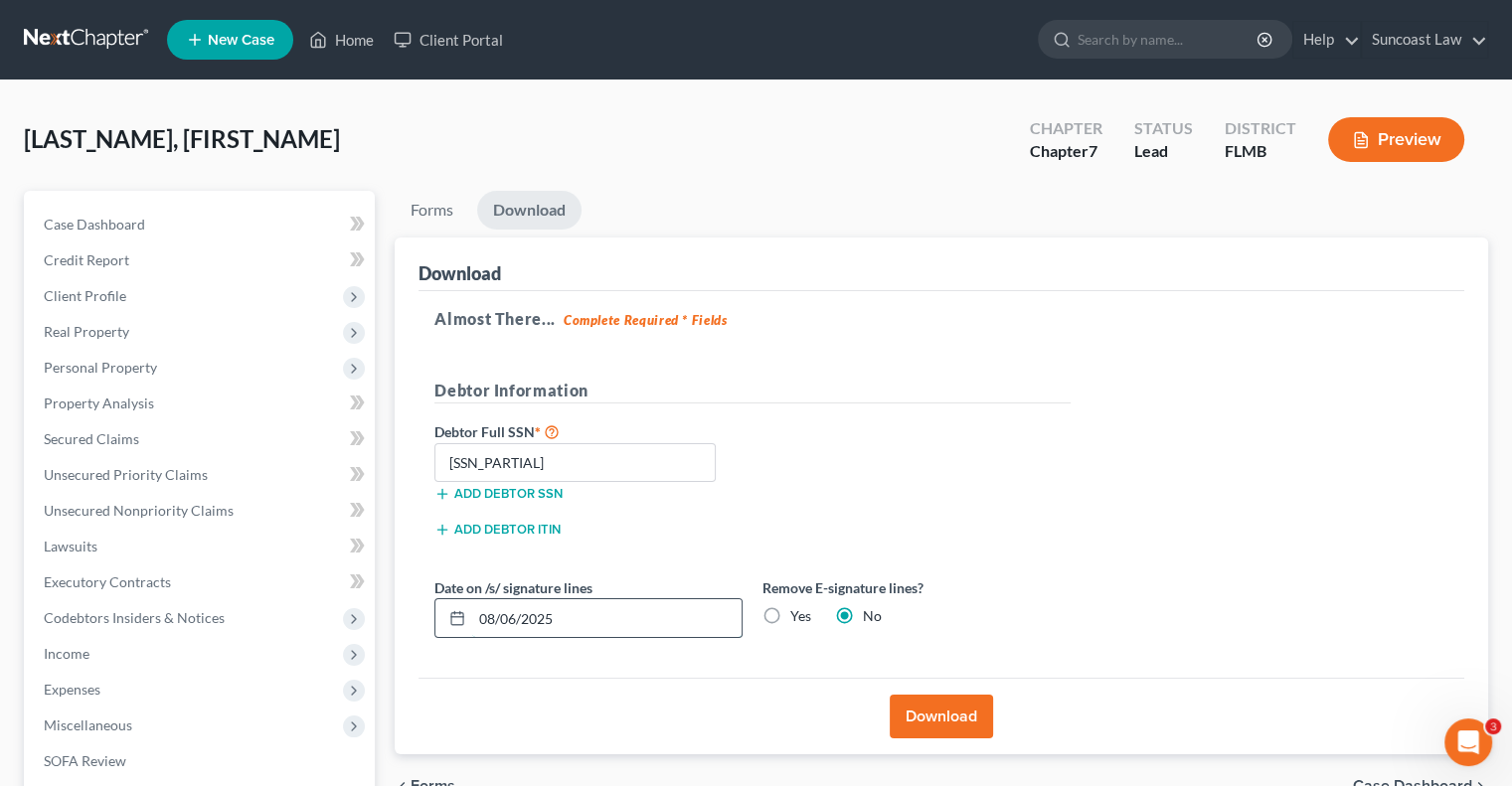 drag, startPoint x: 581, startPoint y: 603, endPoint x: 500, endPoint y: 606, distance: 81.055537 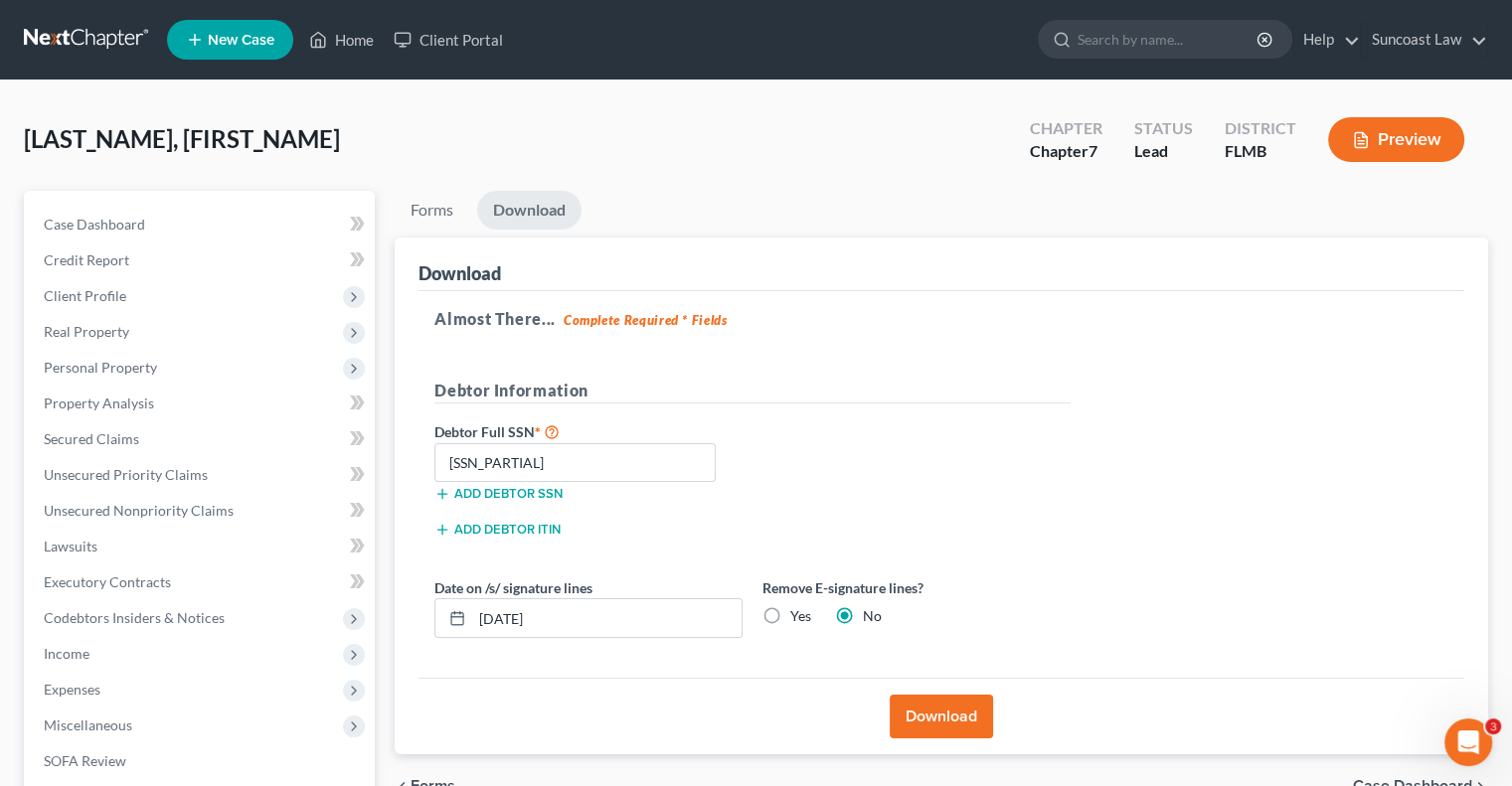 click on "Yes" at bounding box center (800, 616) 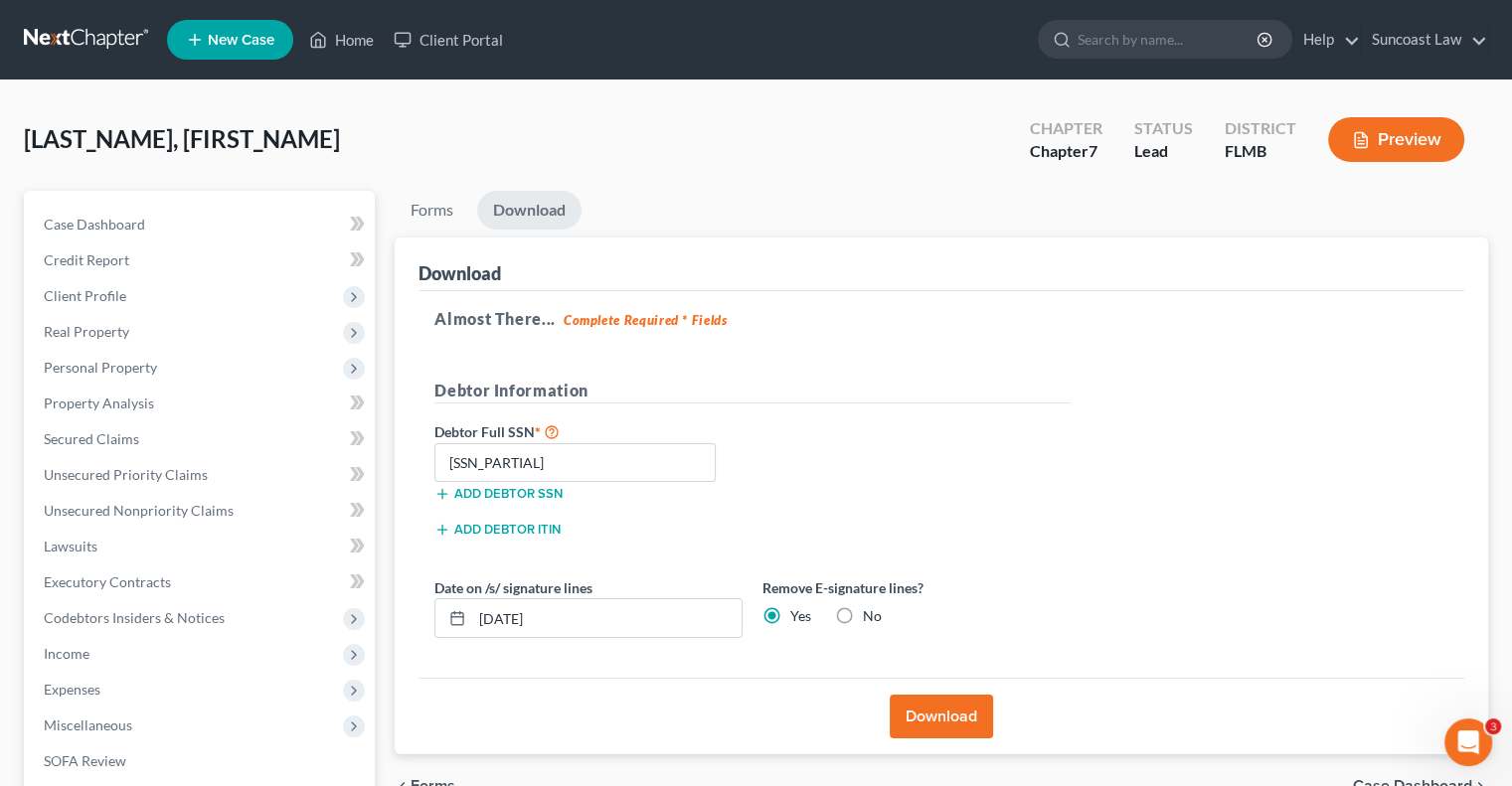 click on "Download" at bounding box center [941, 716] 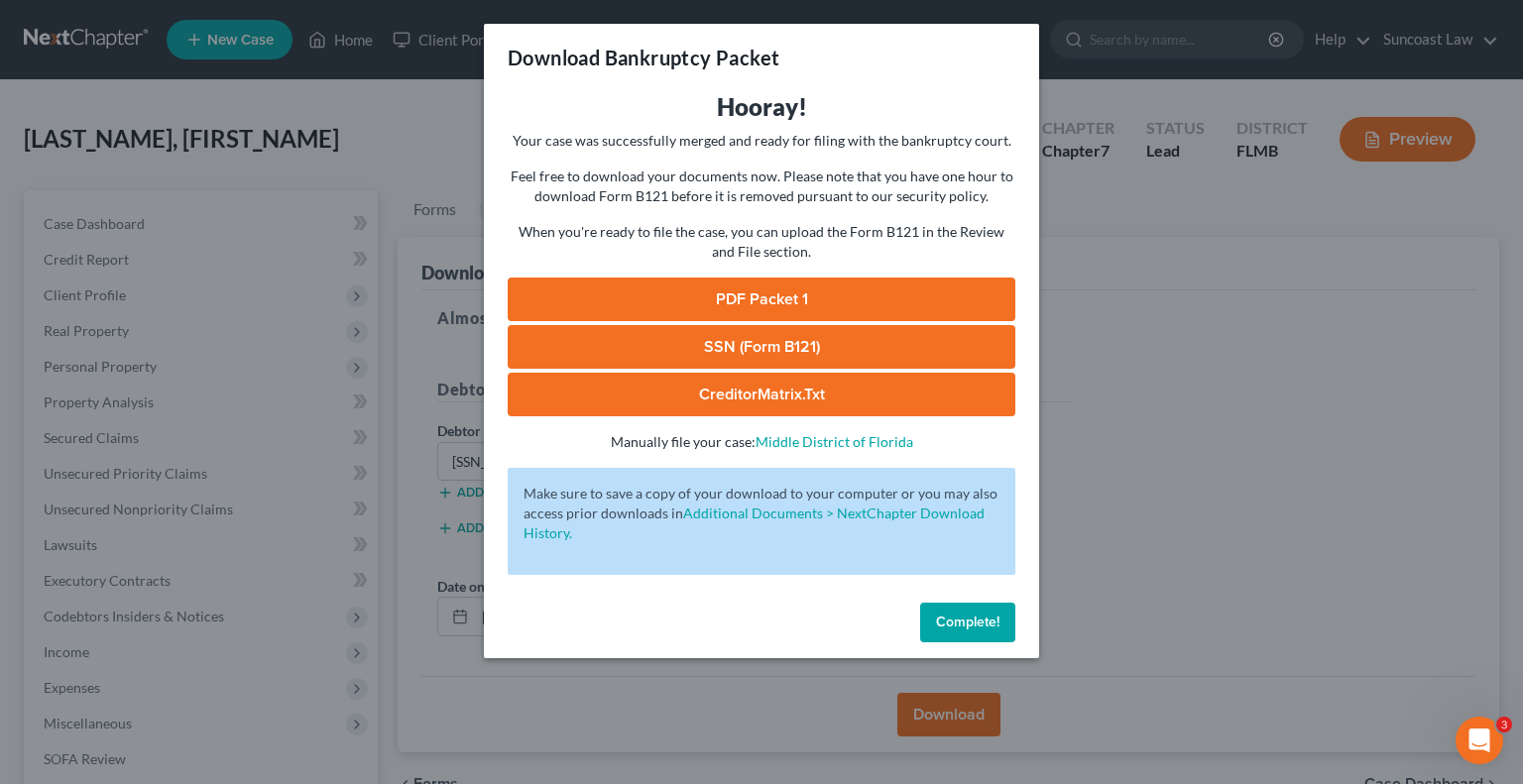 click on "SSN (Form B121)" at bounding box center (762, 347) 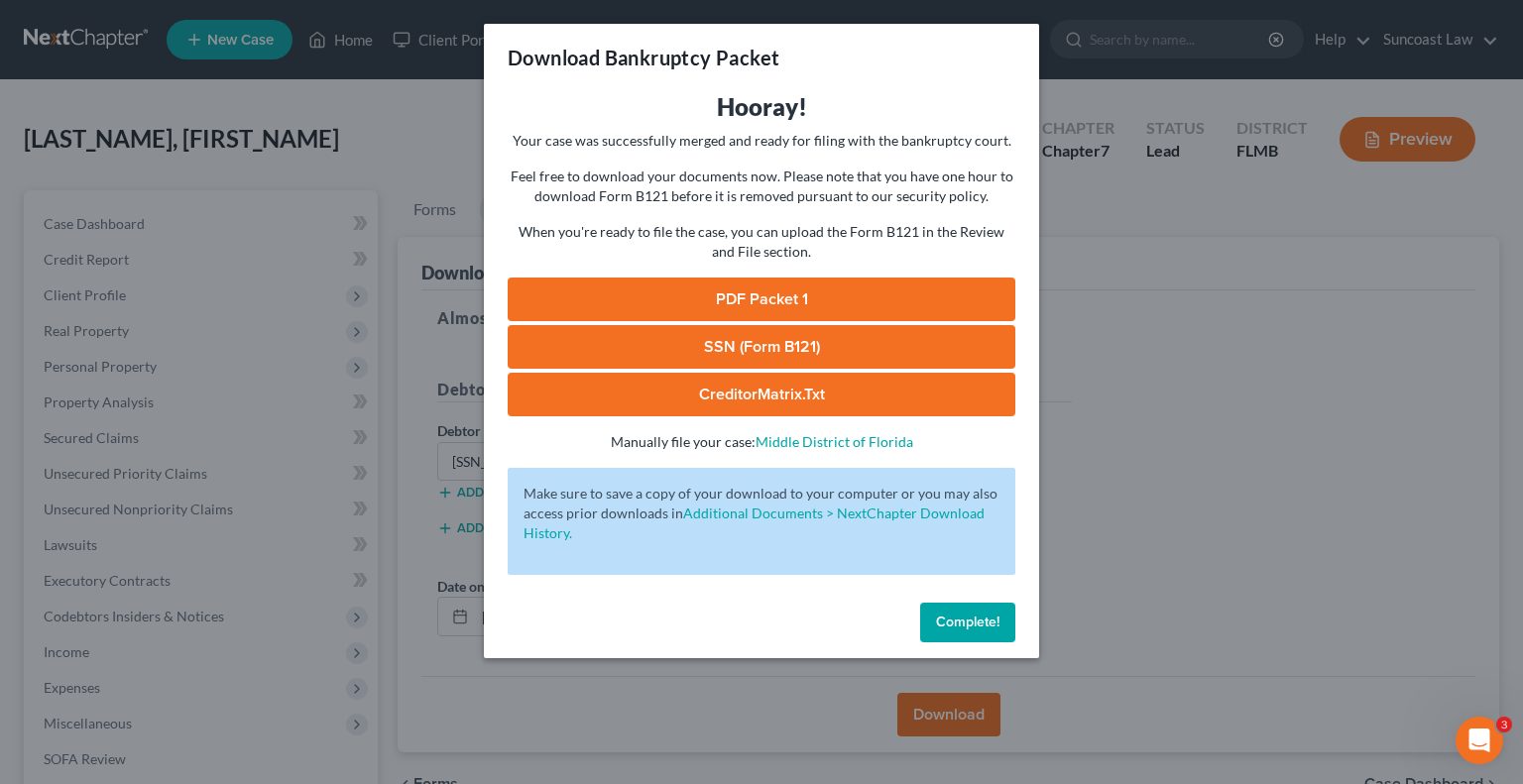 click on "PDF Packet 1" at bounding box center [762, 299] 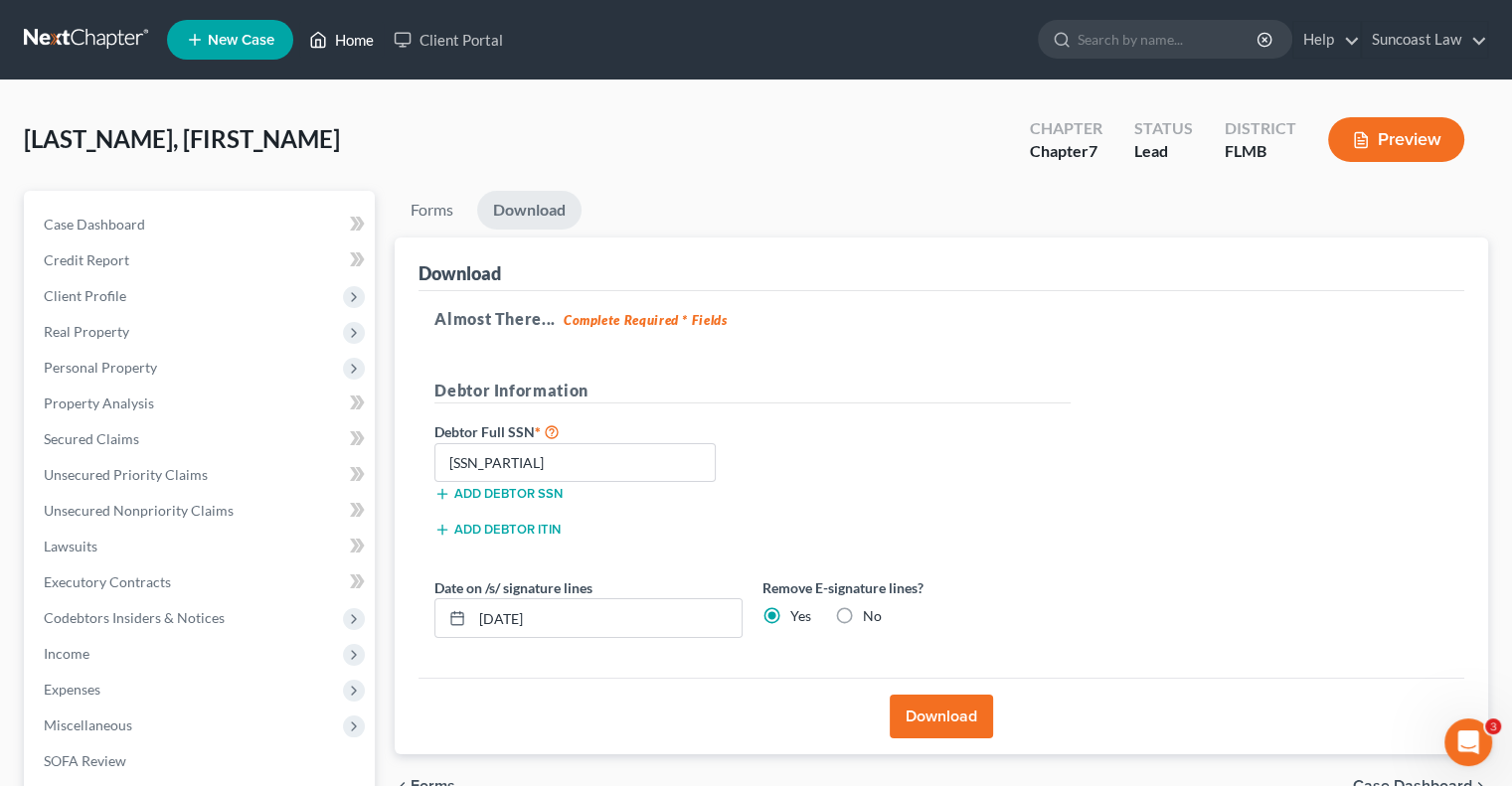 click on "Home" at bounding box center (341, 40) 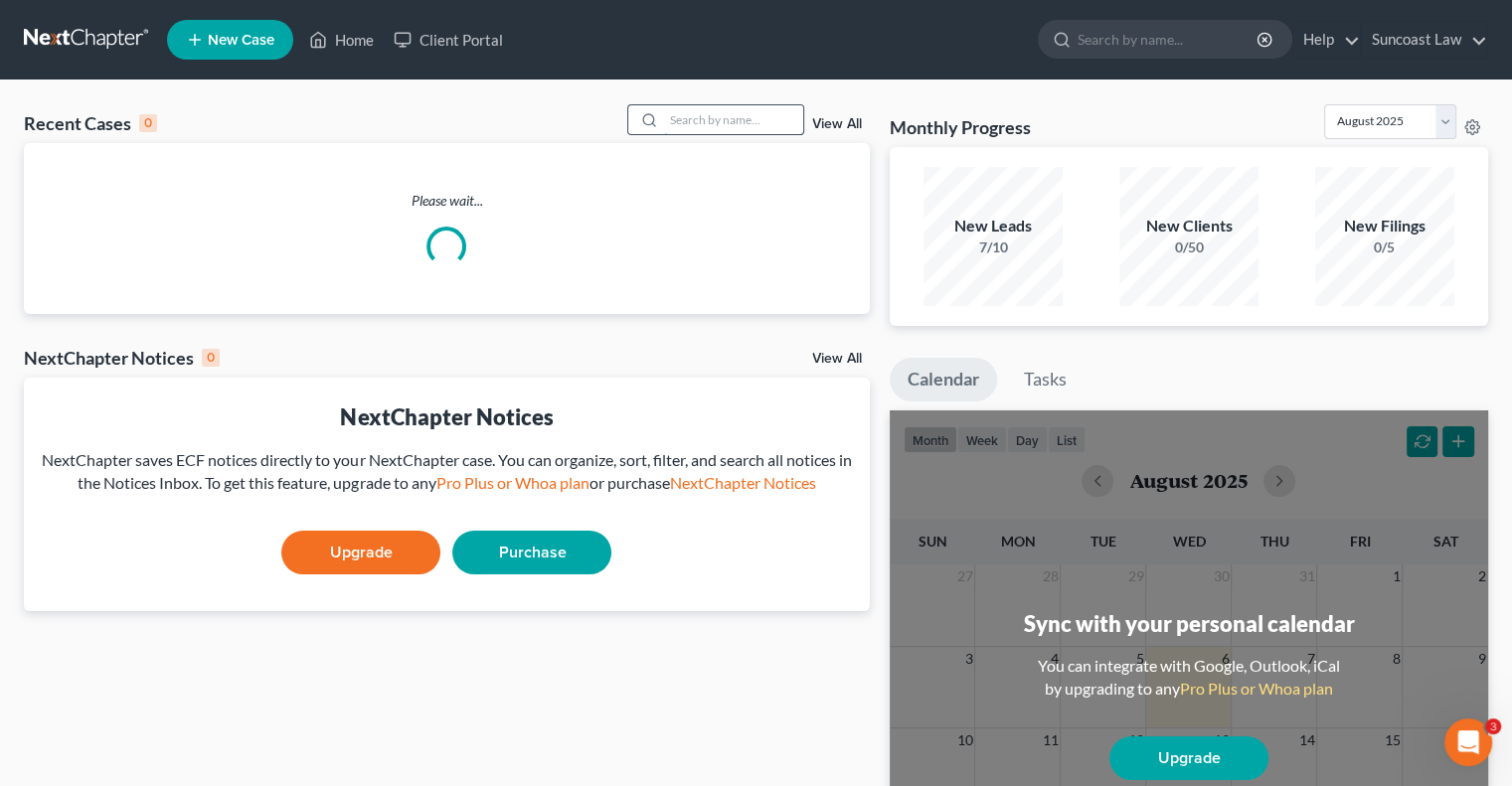 drag, startPoint x: 710, startPoint y: 118, endPoint x: 731, endPoint y: 108, distance: 23.259407 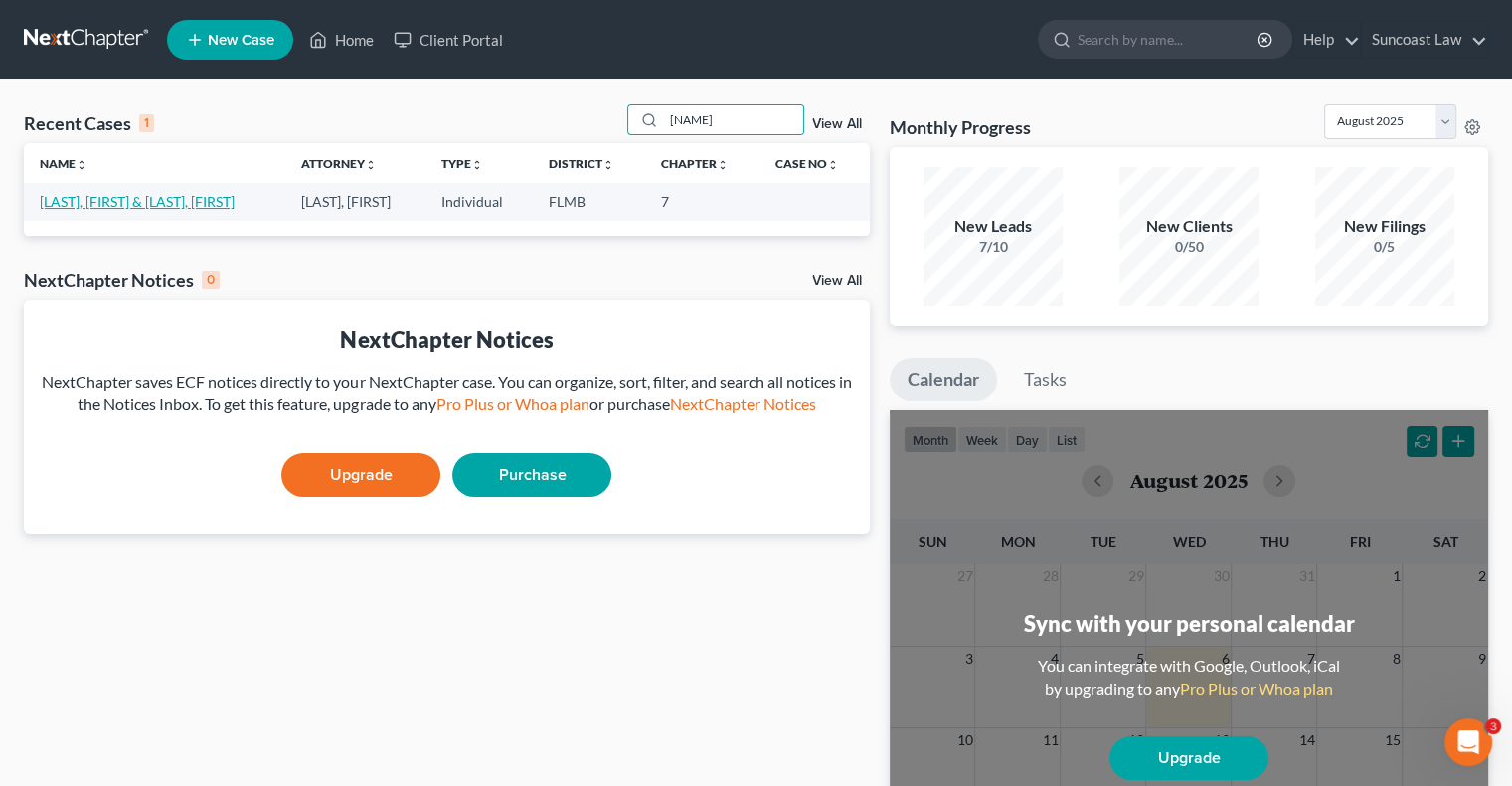 click on "[LAST], [FIRST] & [LAST], [FIRST]" at bounding box center [137, 201] 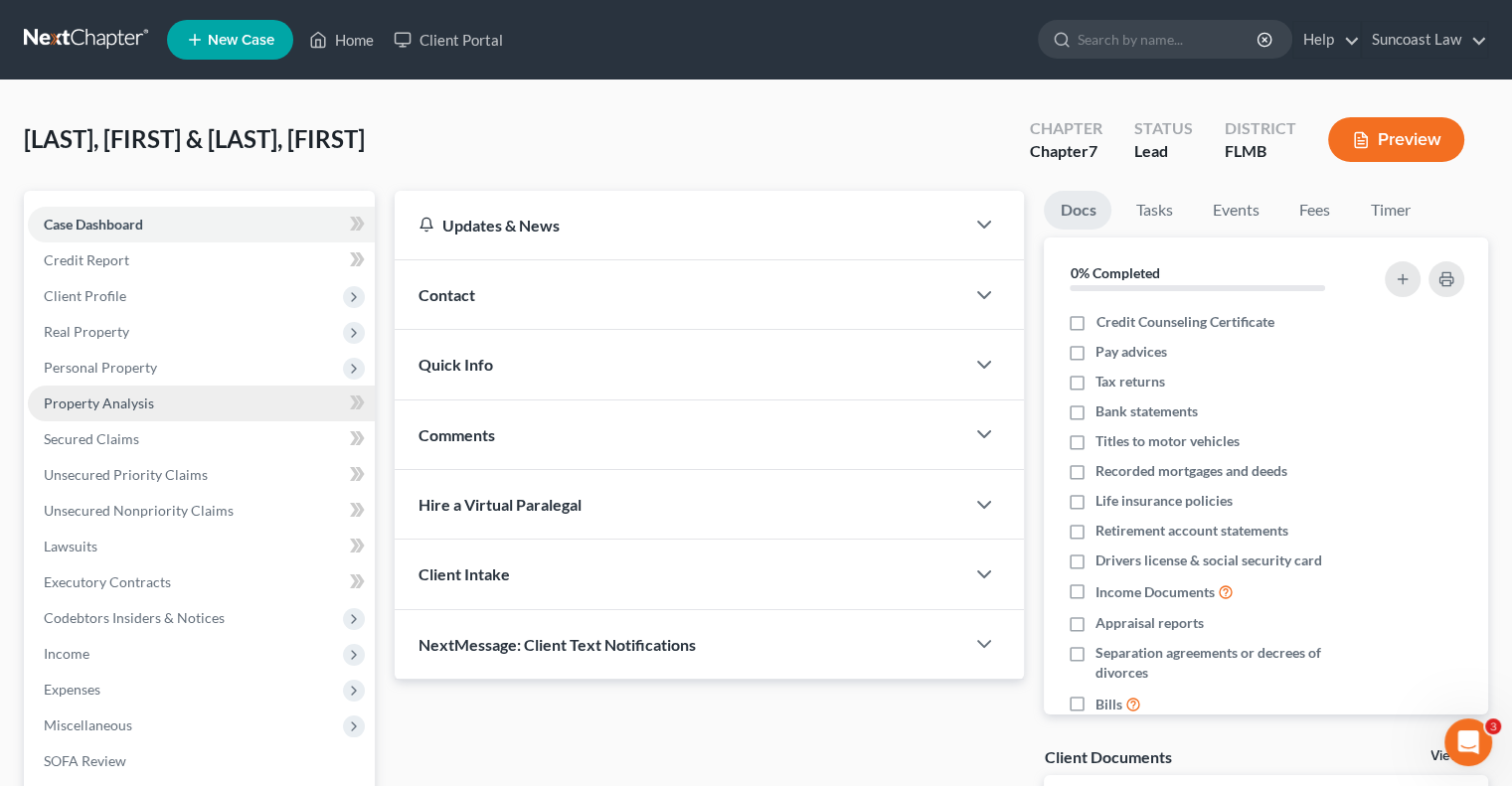 click on "Property Analysis" at bounding box center [201, 403] 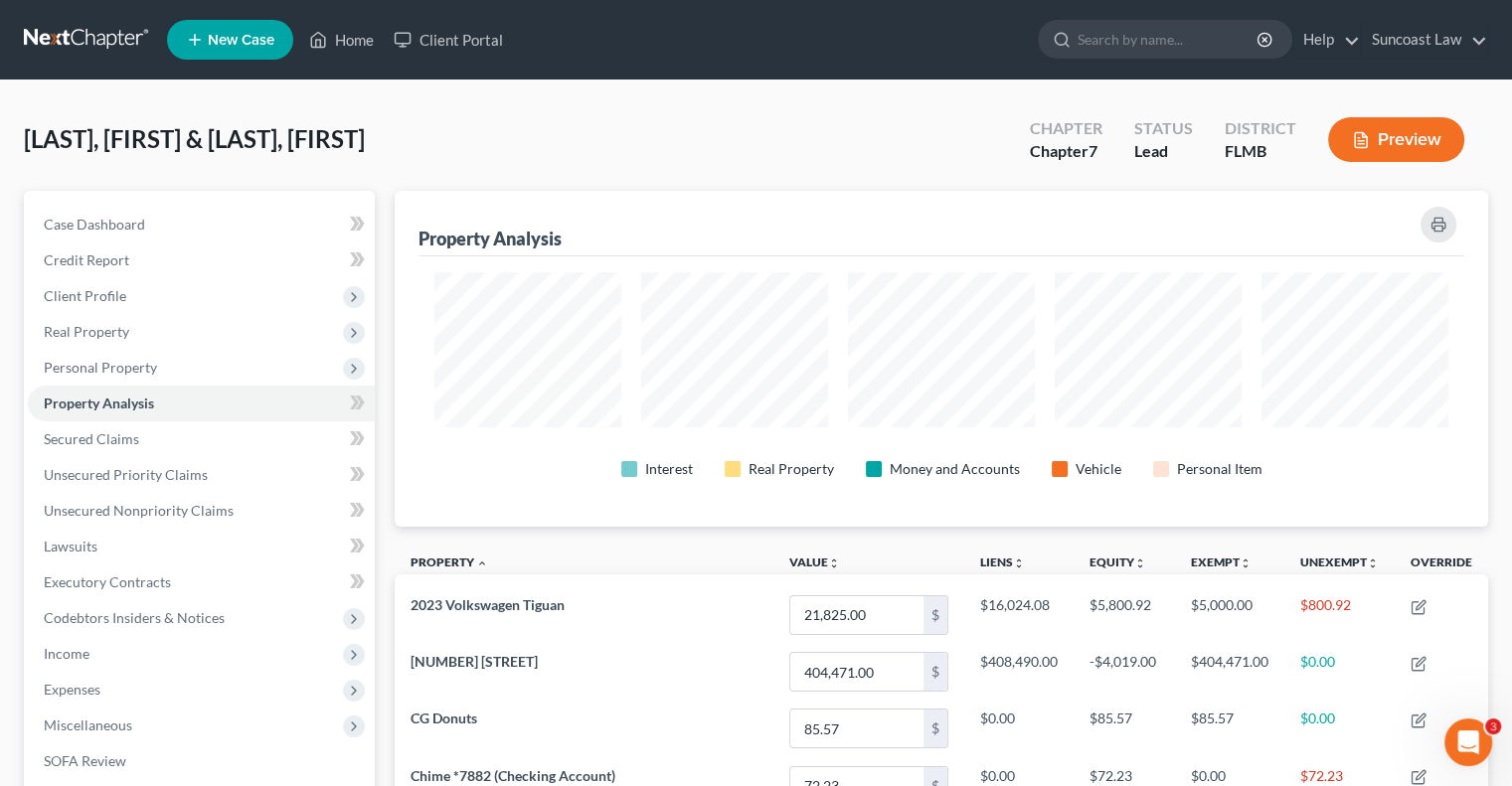scroll, scrollTop: 993343, scrollLeft: 992989, axis: both 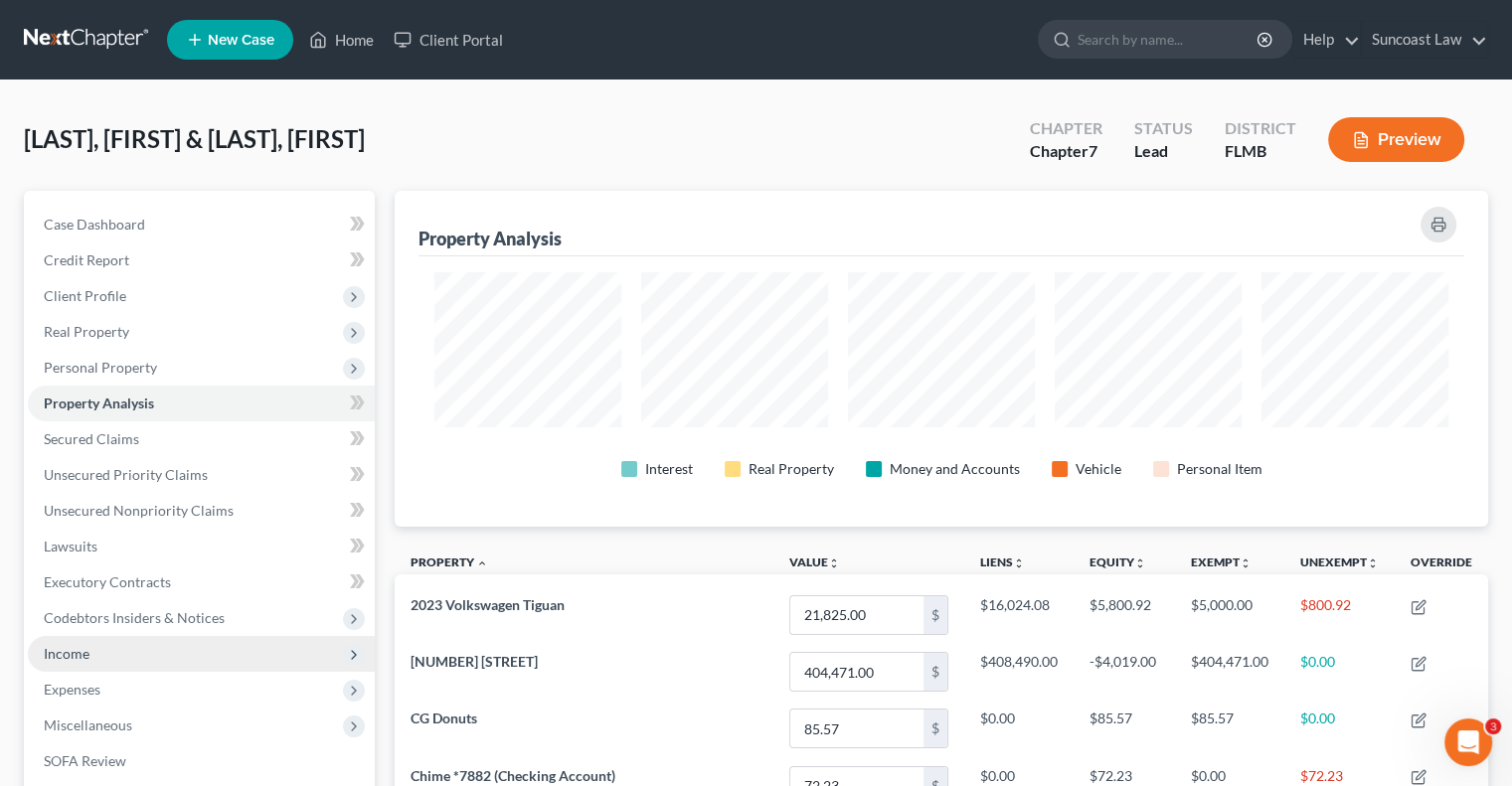 click on "Income" at bounding box center (67, 653) 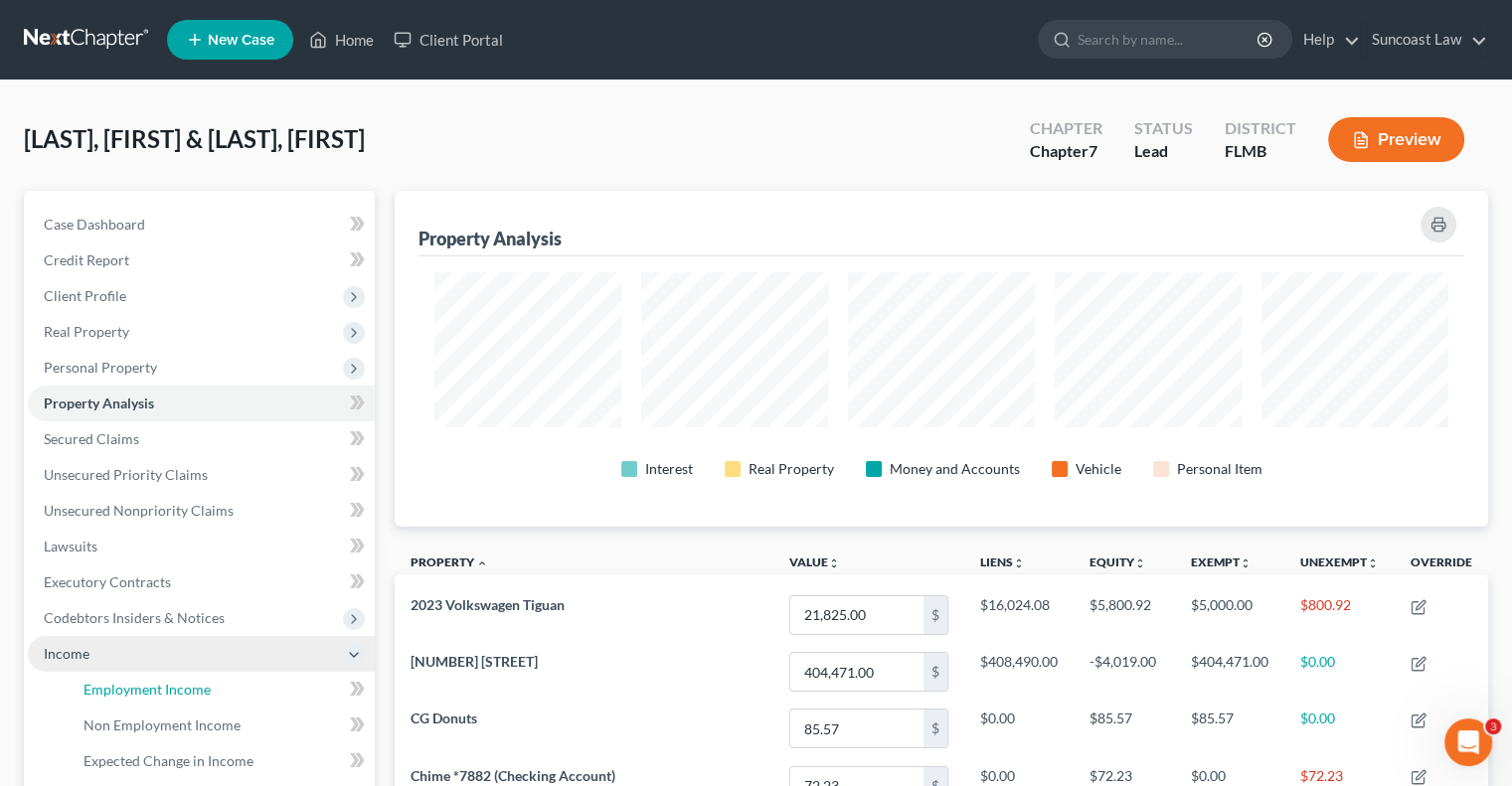 drag, startPoint x: 127, startPoint y: 688, endPoint x: 183, endPoint y: 670, distance: 58.821765 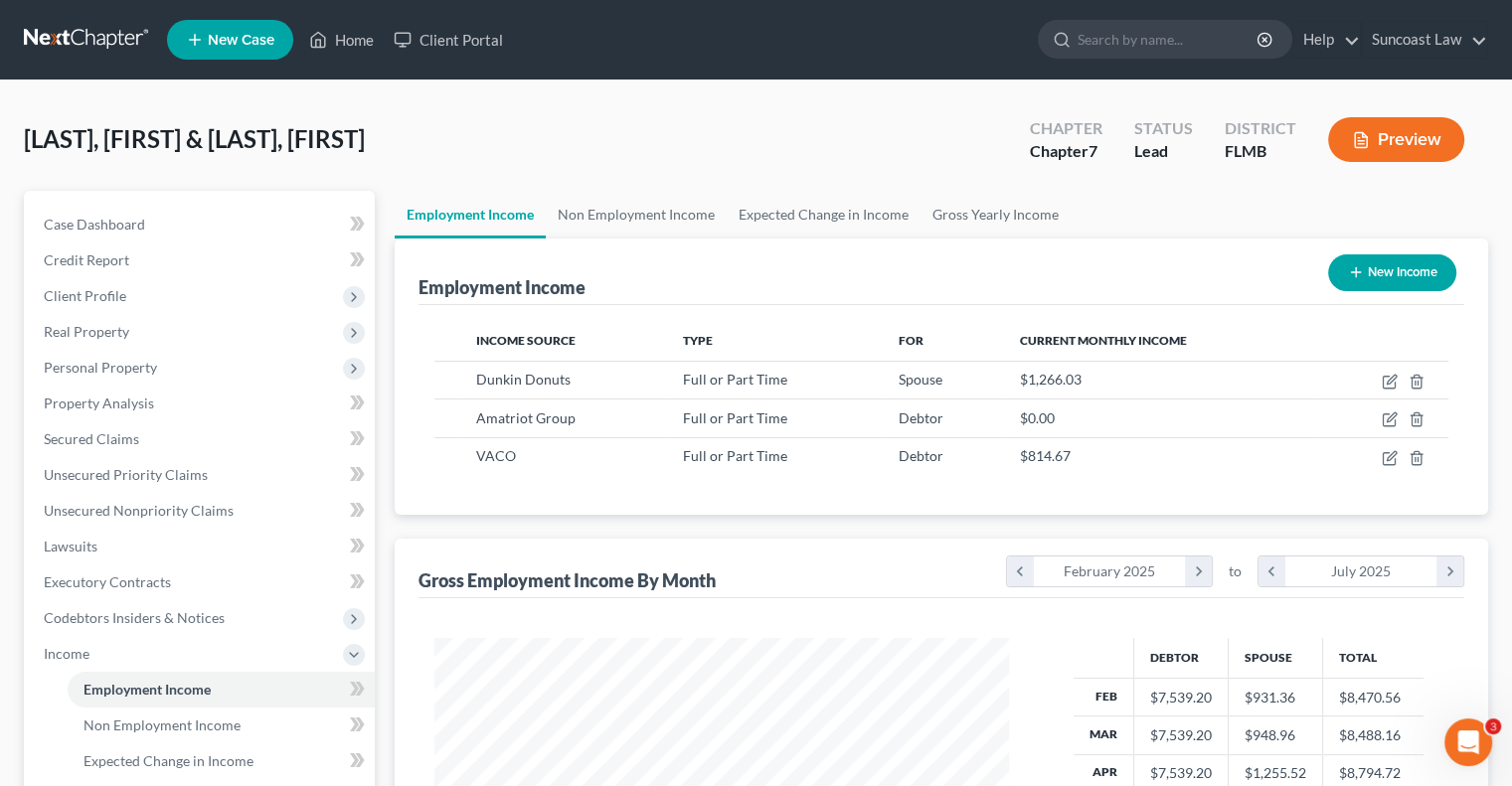 scroll, scrollTop: 993324, scrollLeft: 993468, axis: both 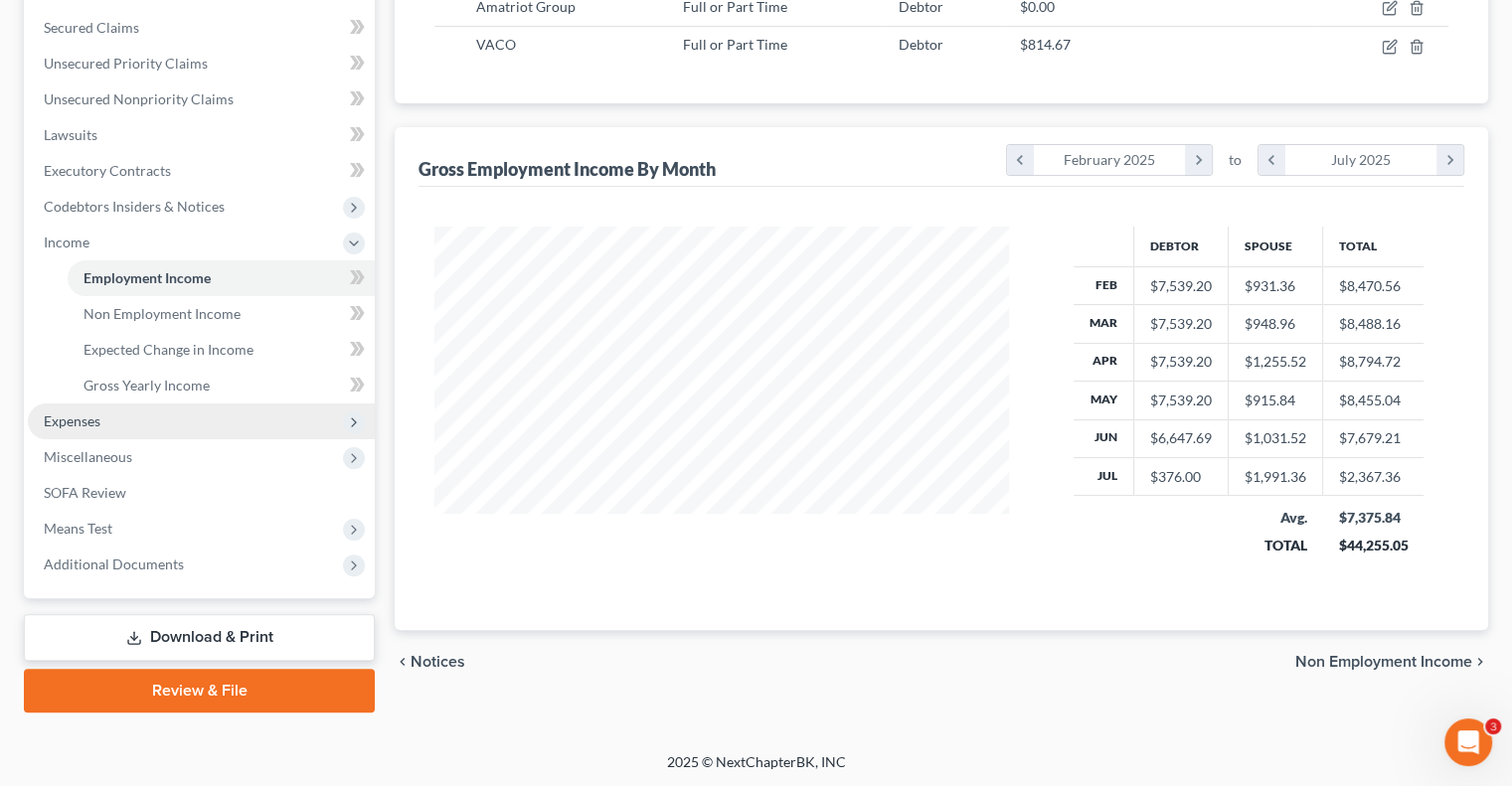 click on "Expenses" at bounding box center (201, 421) 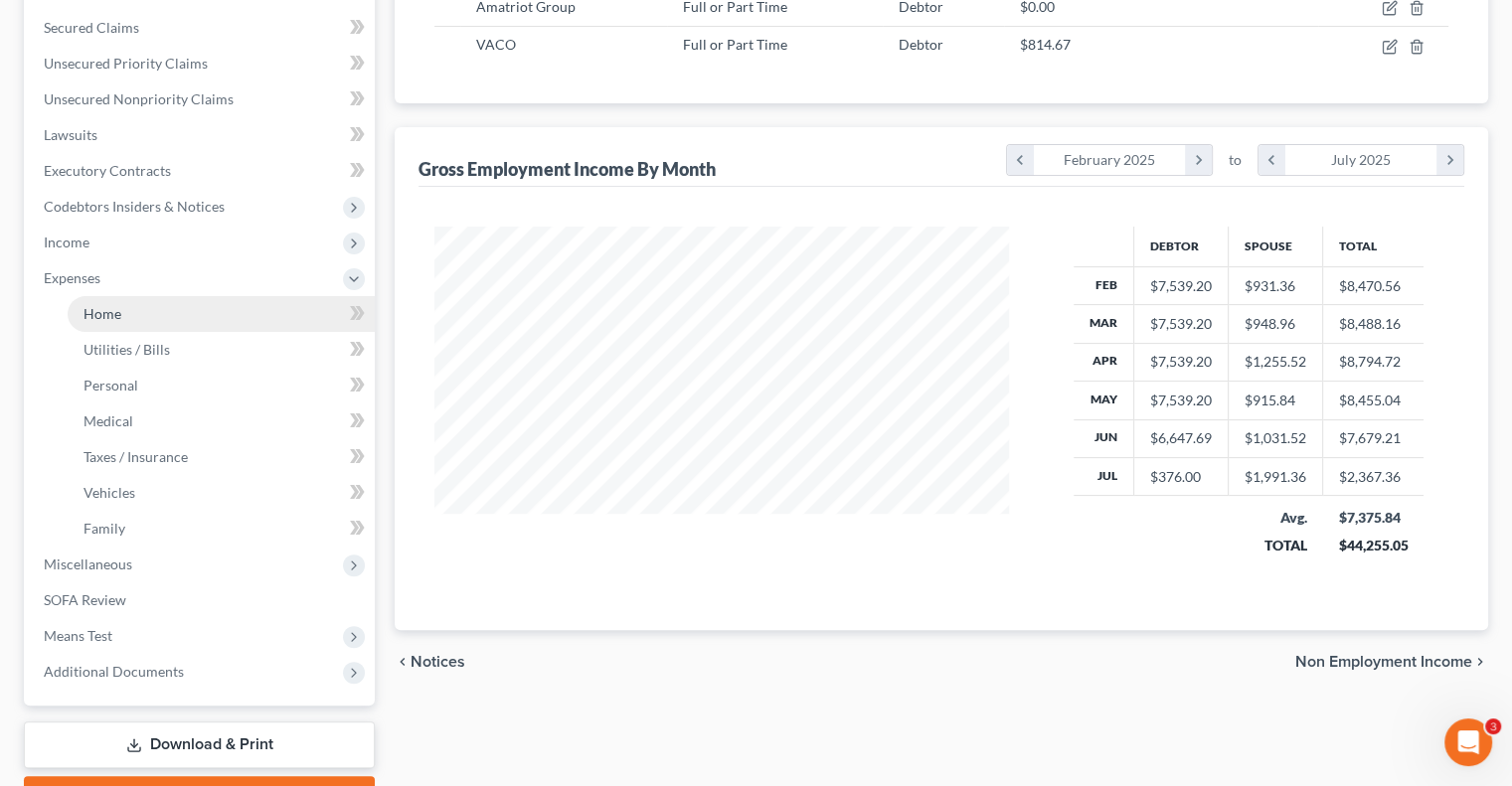 click on "Home" at bounding box center [102, 313] 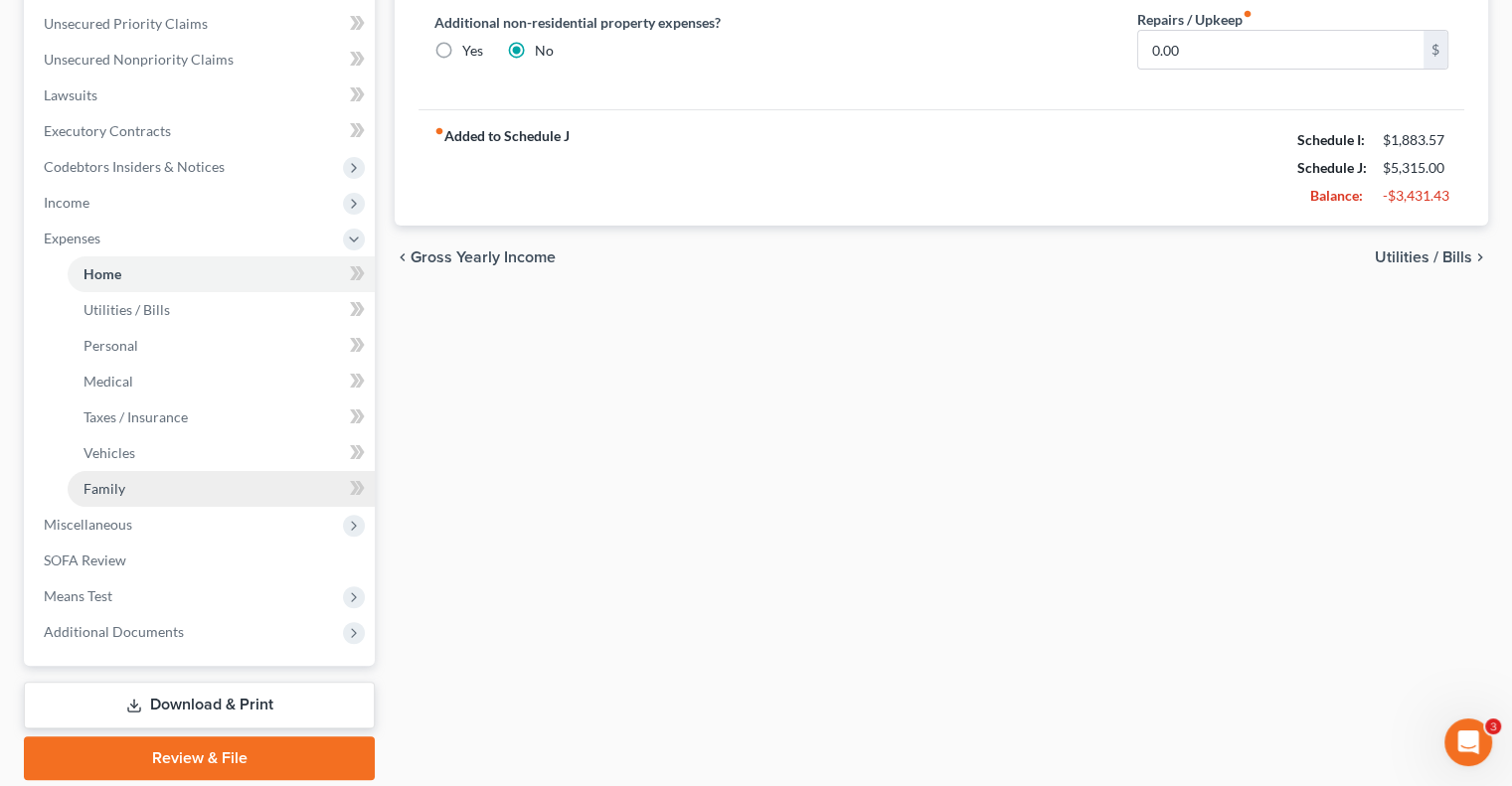 scroll, scrollTop: 497, scrollLeft: 0, axis: vertical 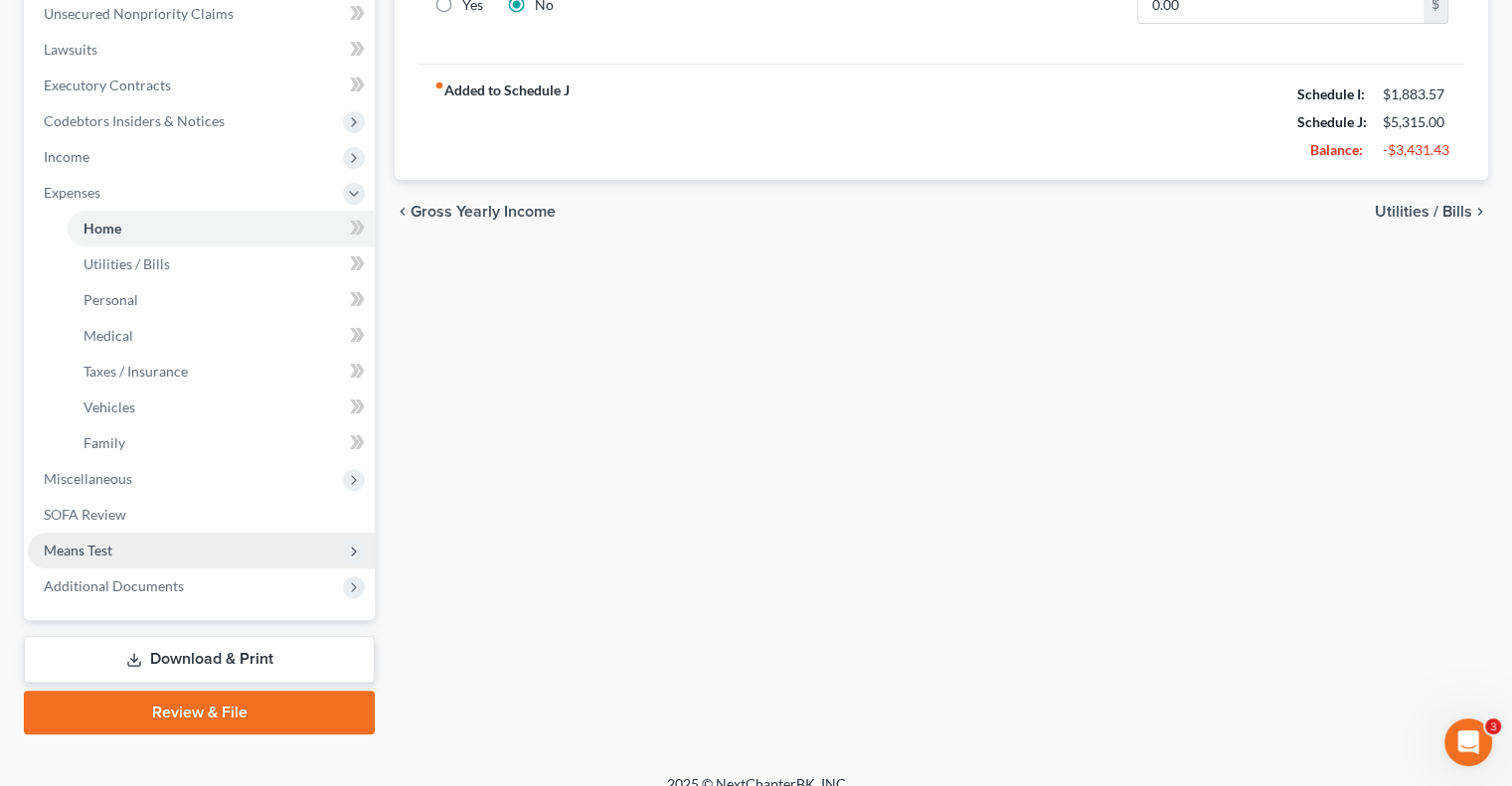 click on "Means Test" at bounding box center [78, 550] 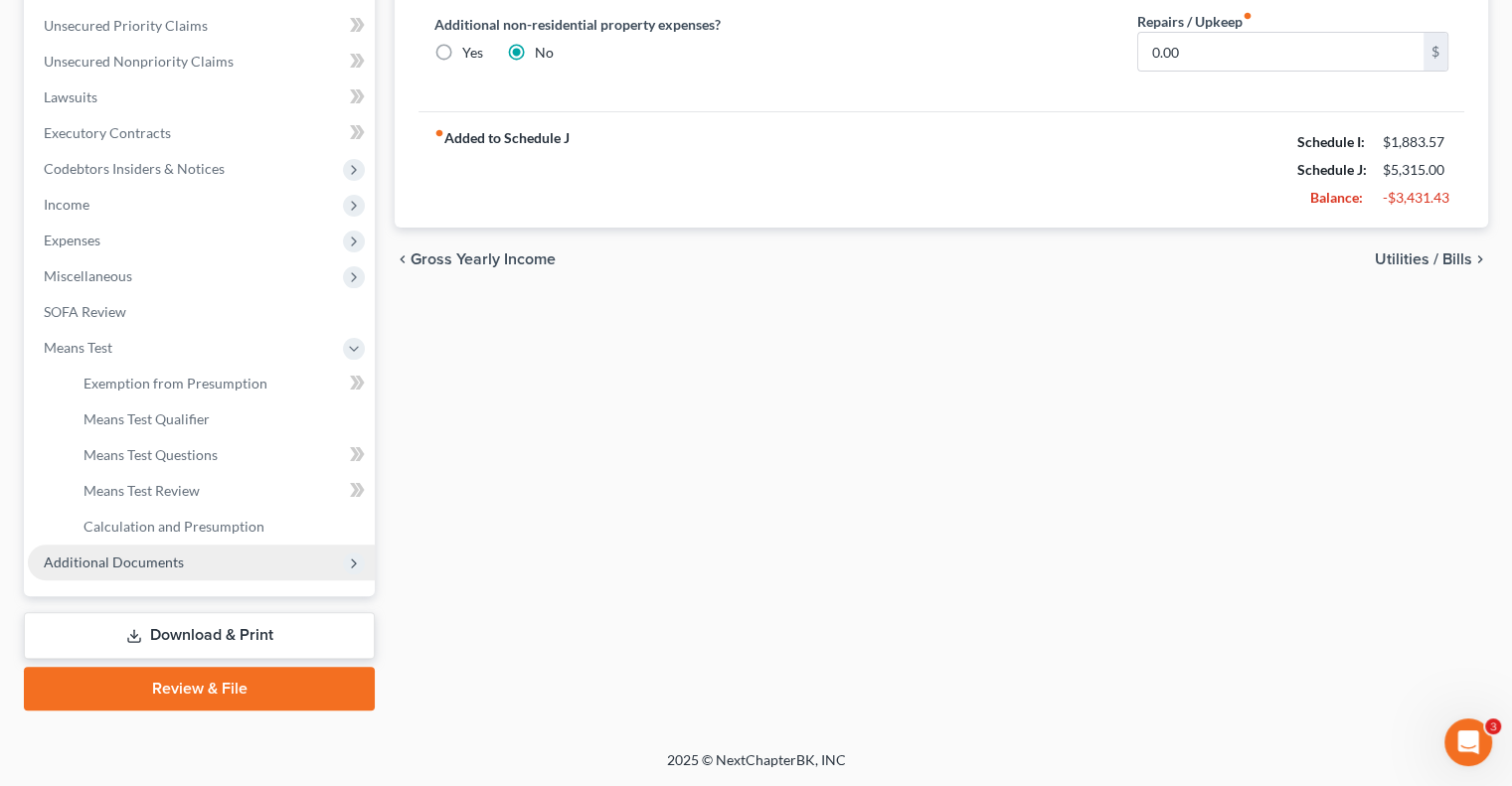 scroll, scrollTop: 447, scrollLeft: 0, axis: vertical 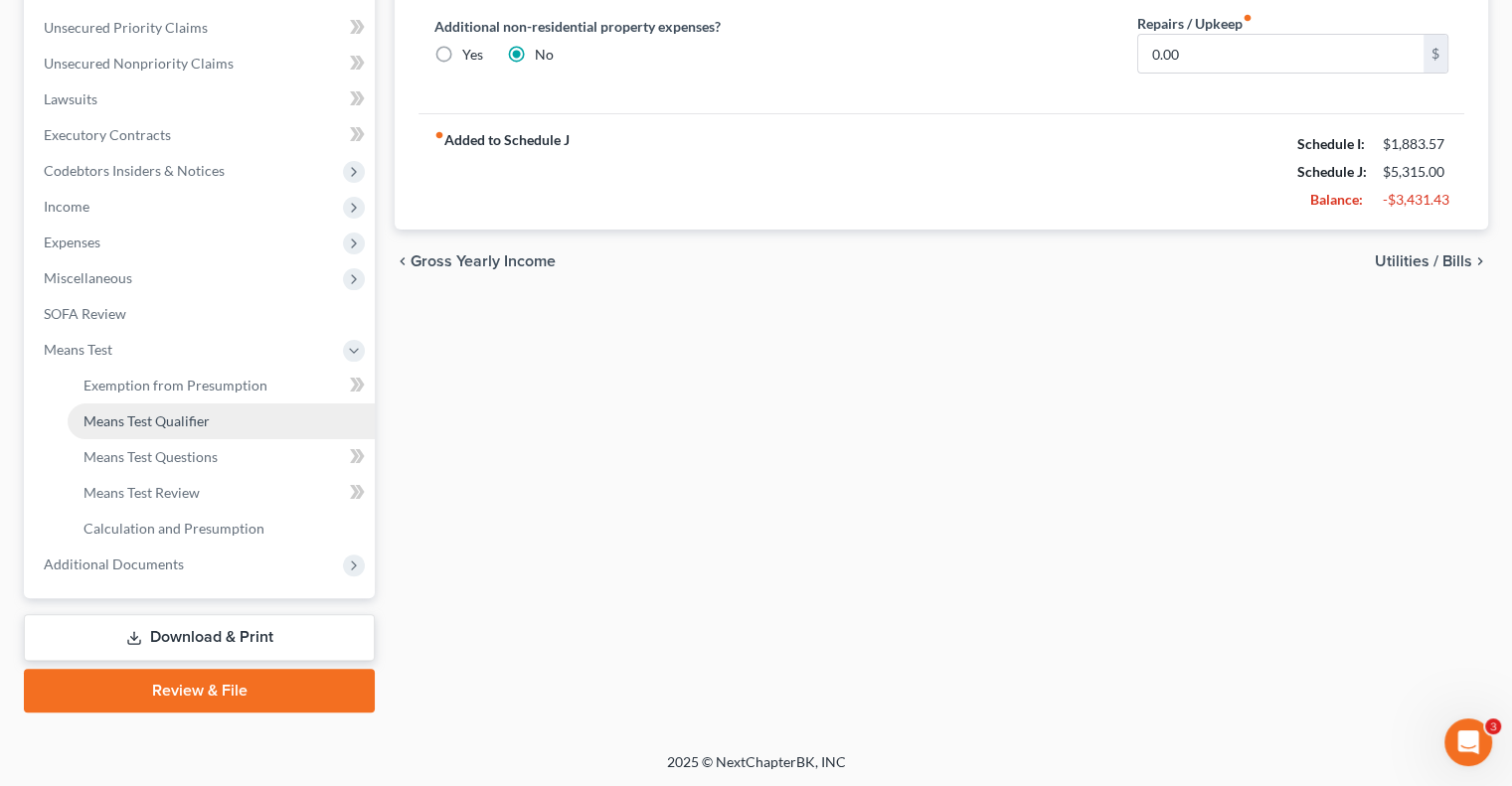 click on "Means Test Qualifier" at bounding box center (146, 420) 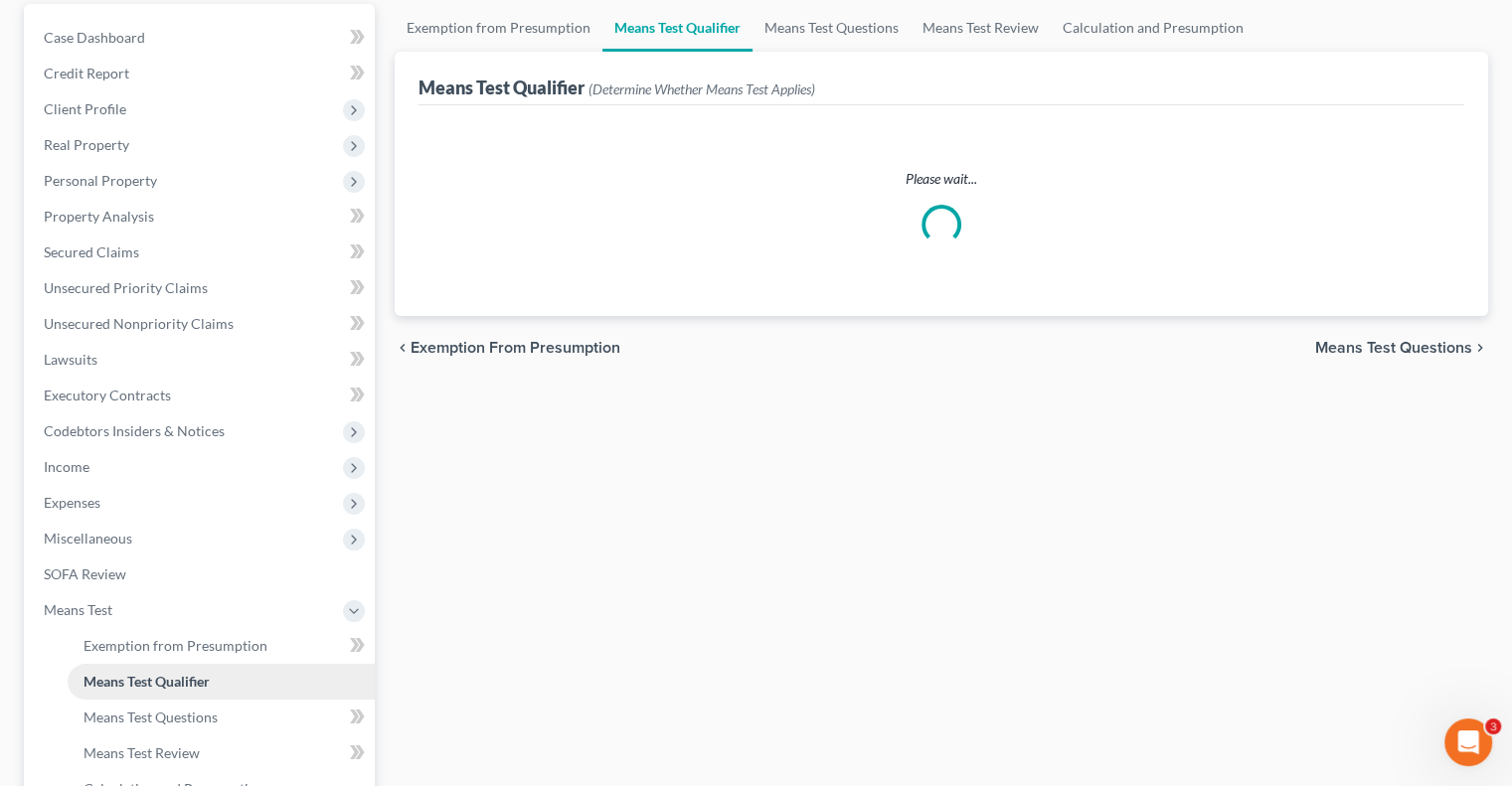 scroll, scrollTop: 0, scrollLeft: 0, axis: both 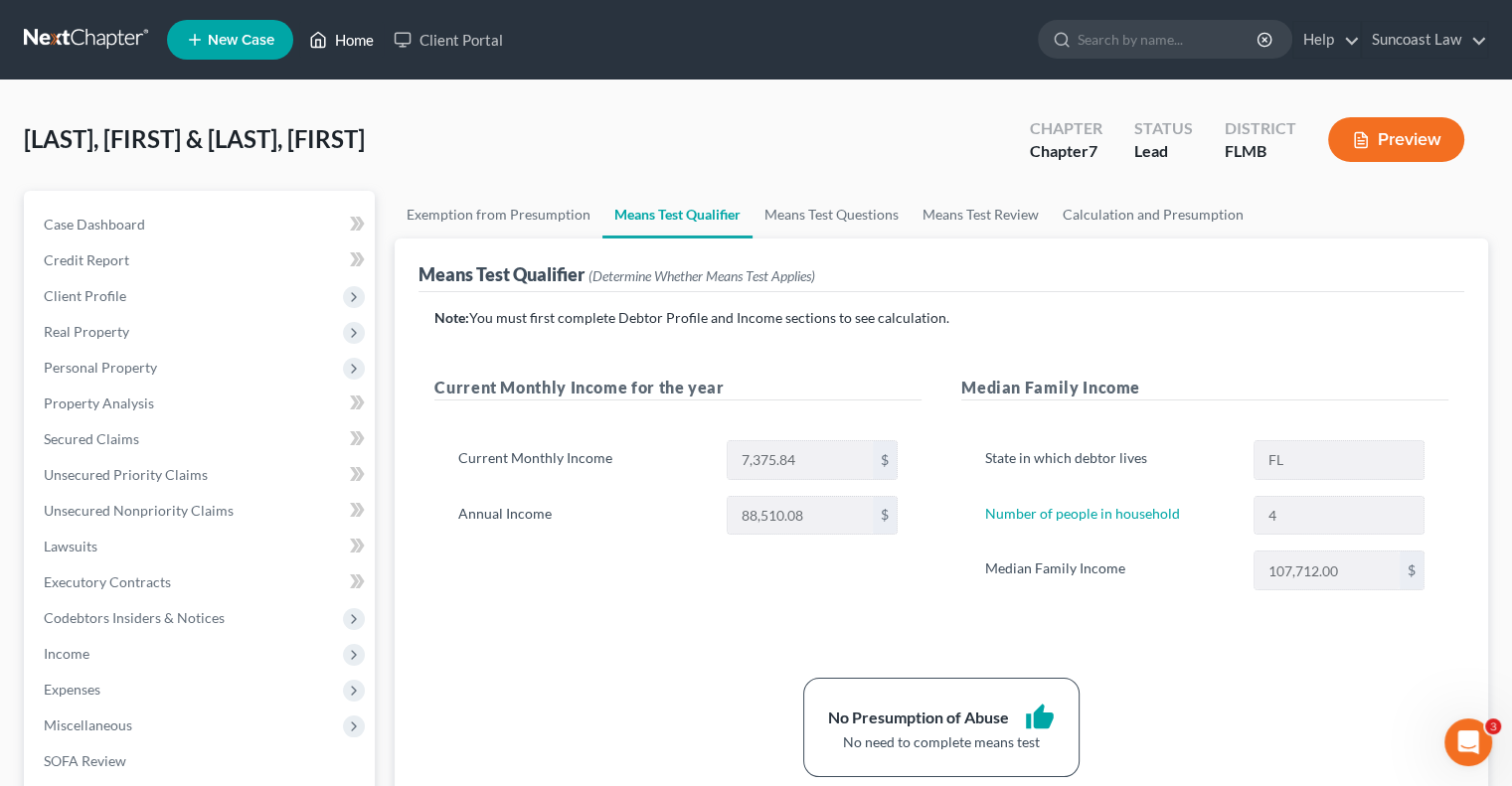 click on "Home" at bounding box center (341, 40) 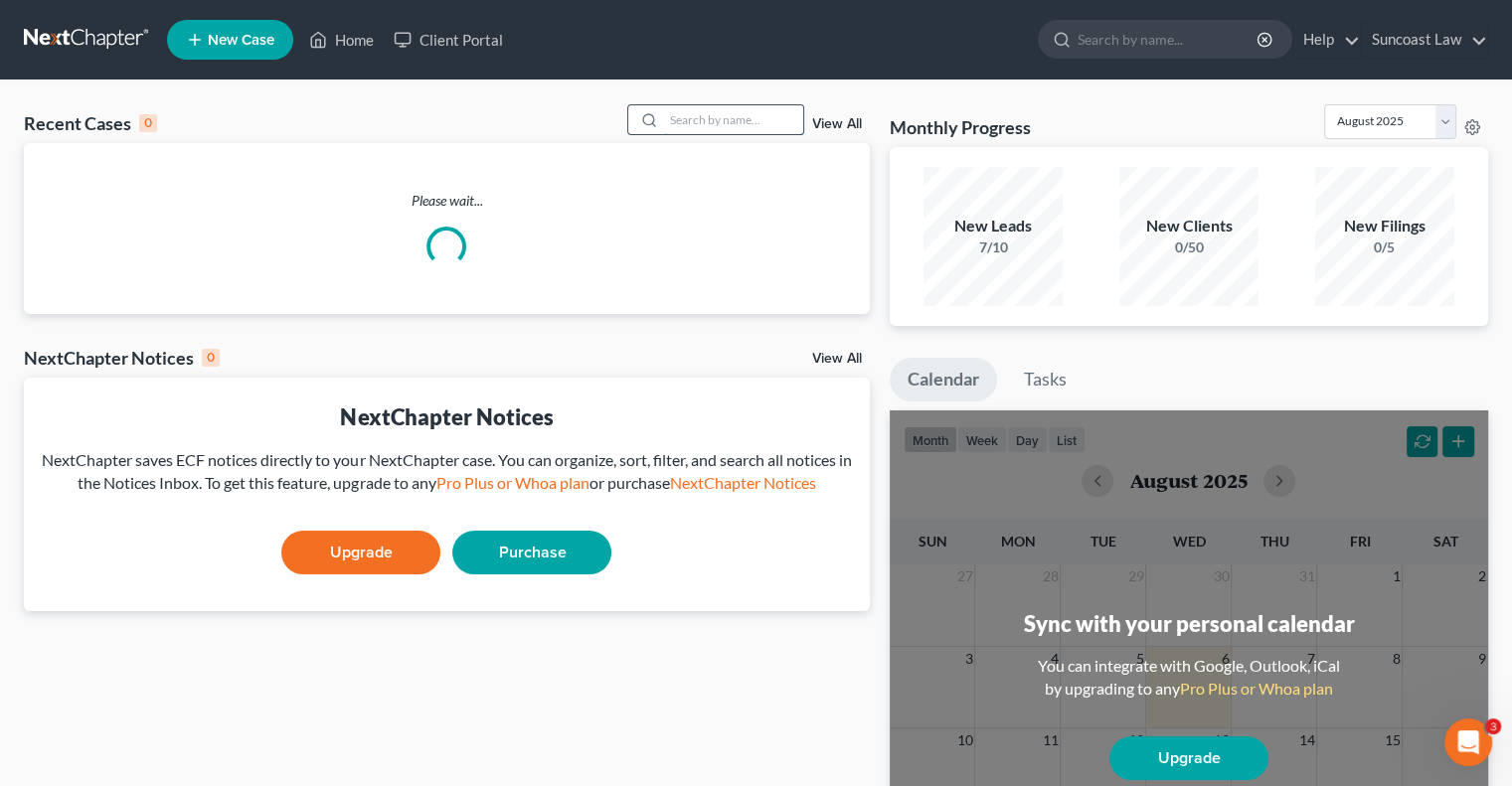 click at bounding box center [734, 119] 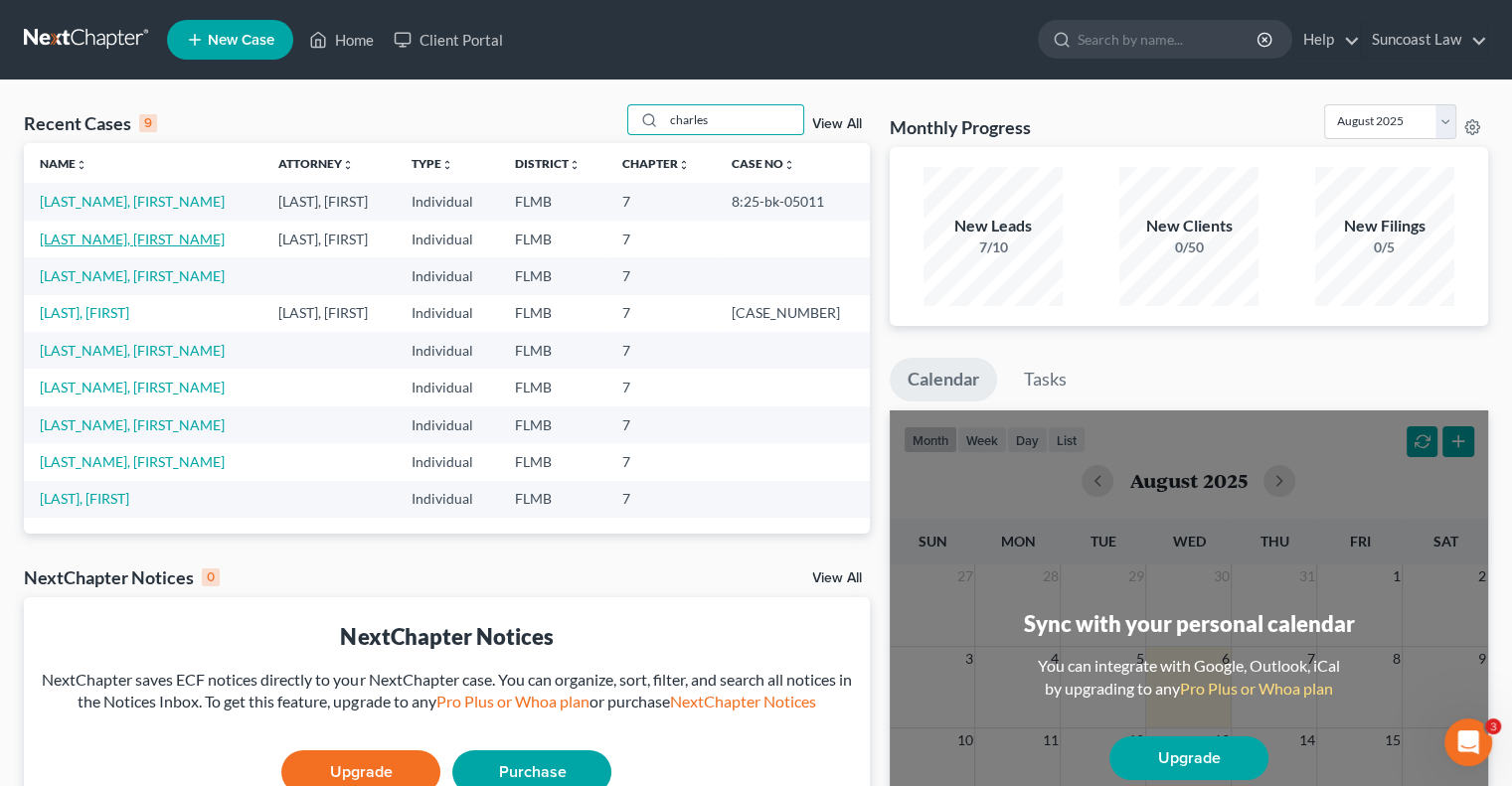 click on "[LAST_NAME], [FIRST_NAME]" at bounding box center (132, 238) 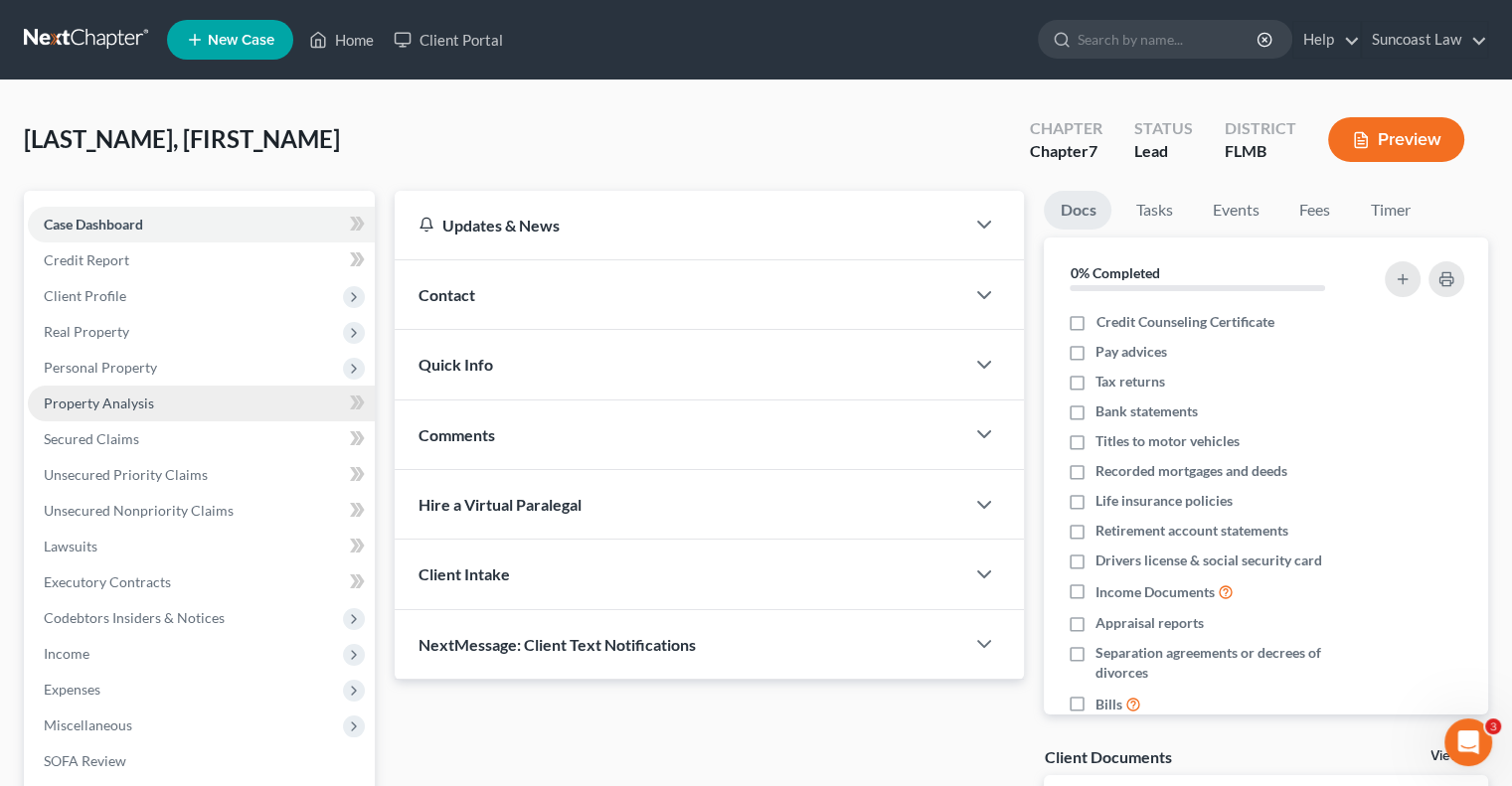 click on "Property Analysis" at bounding box center [98, 402] 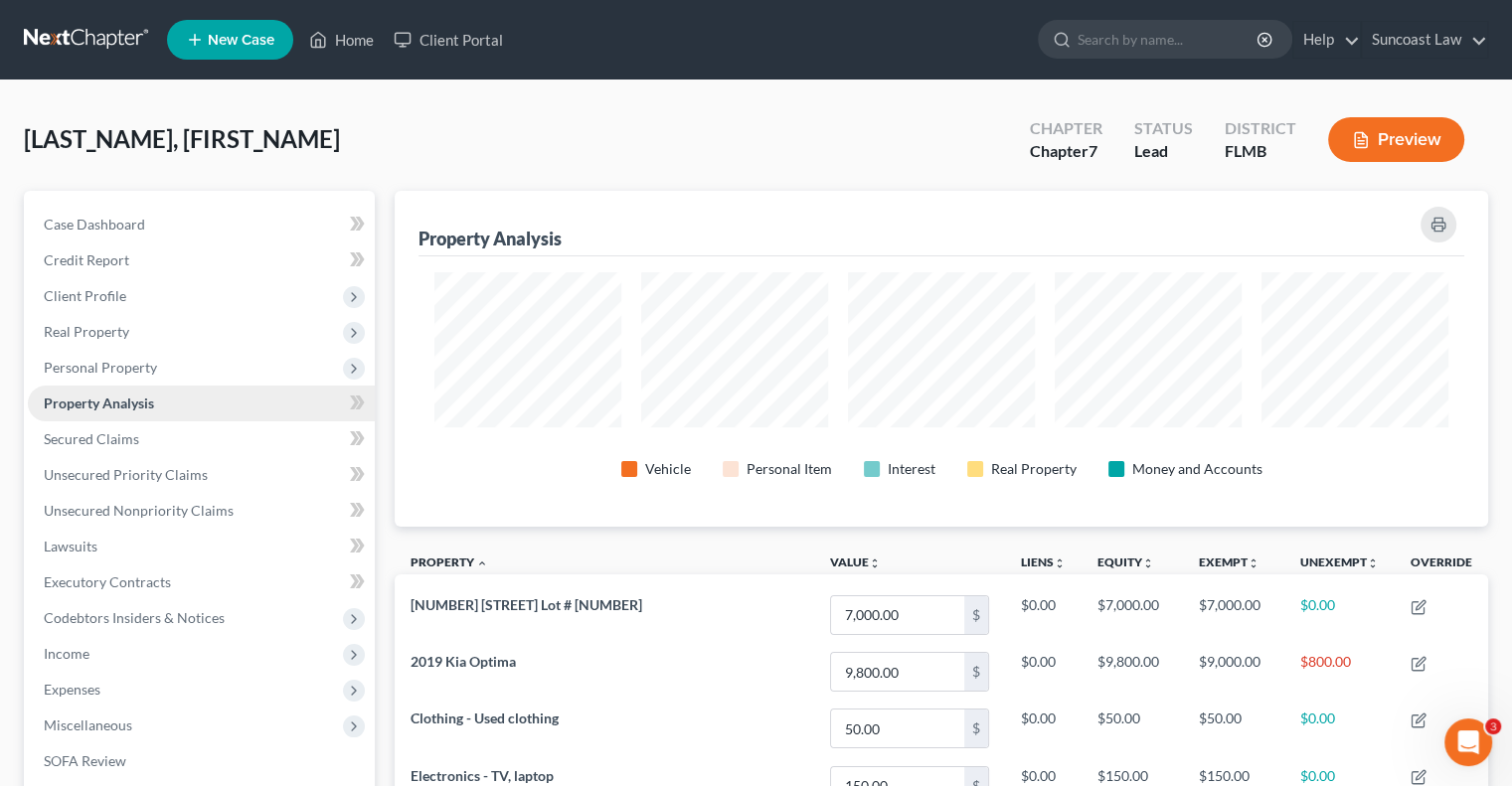 scroll, scrollTop: 993343, scrollLeft: 992989, axis: both 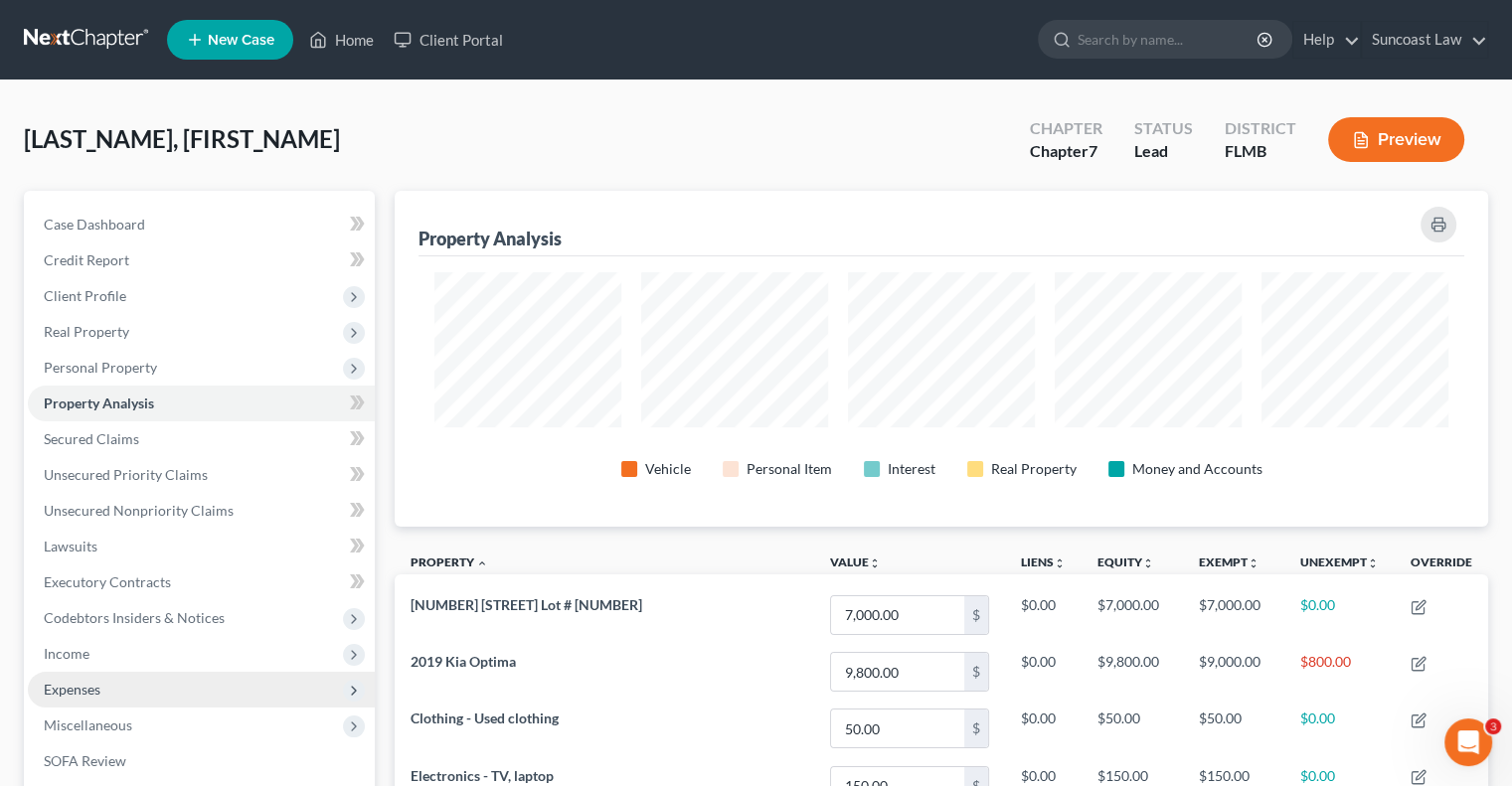 click on "Expenses" at bounding box center [72, 689] 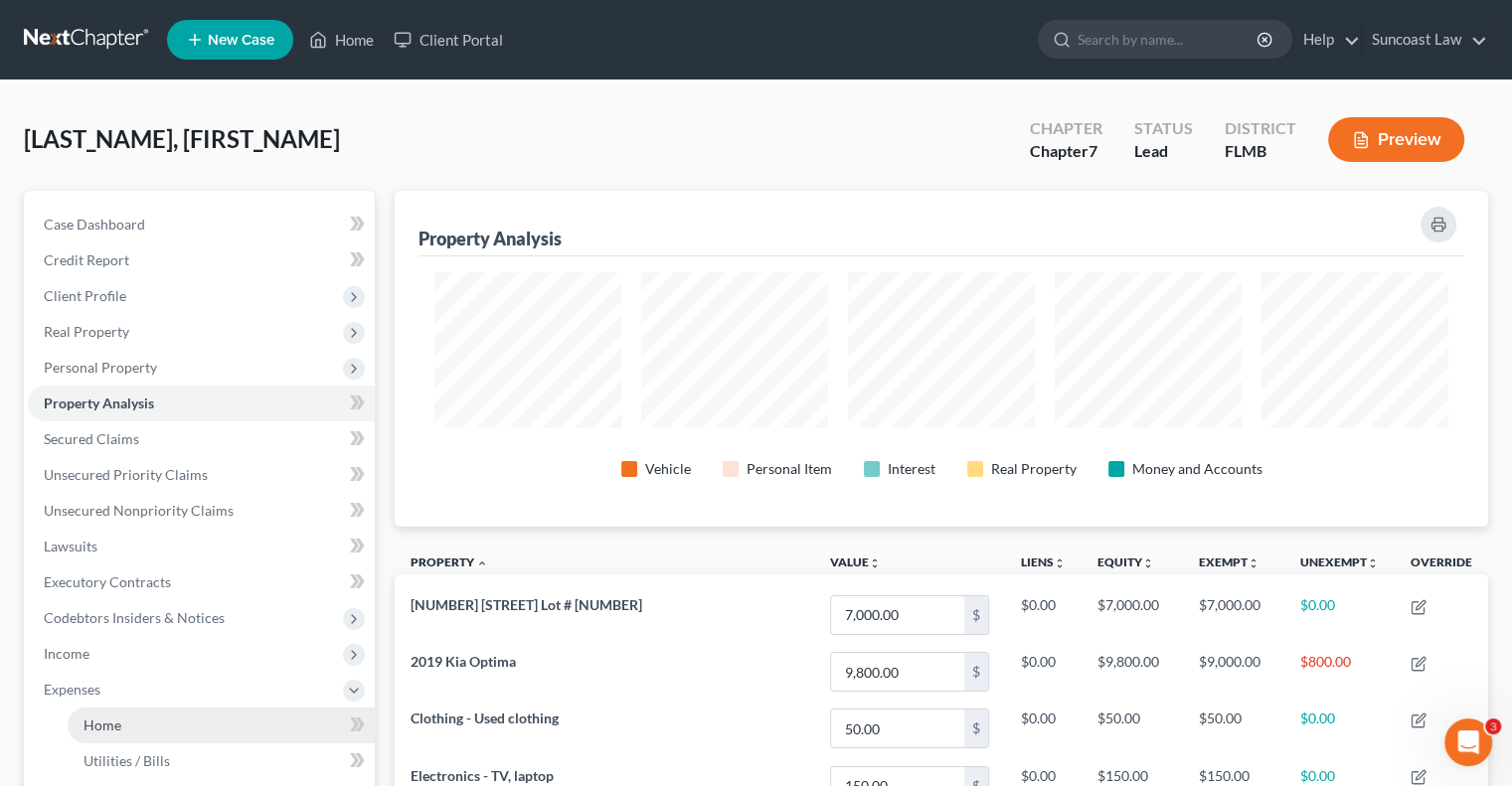 click on "Home" at bounding box center [221, 725] 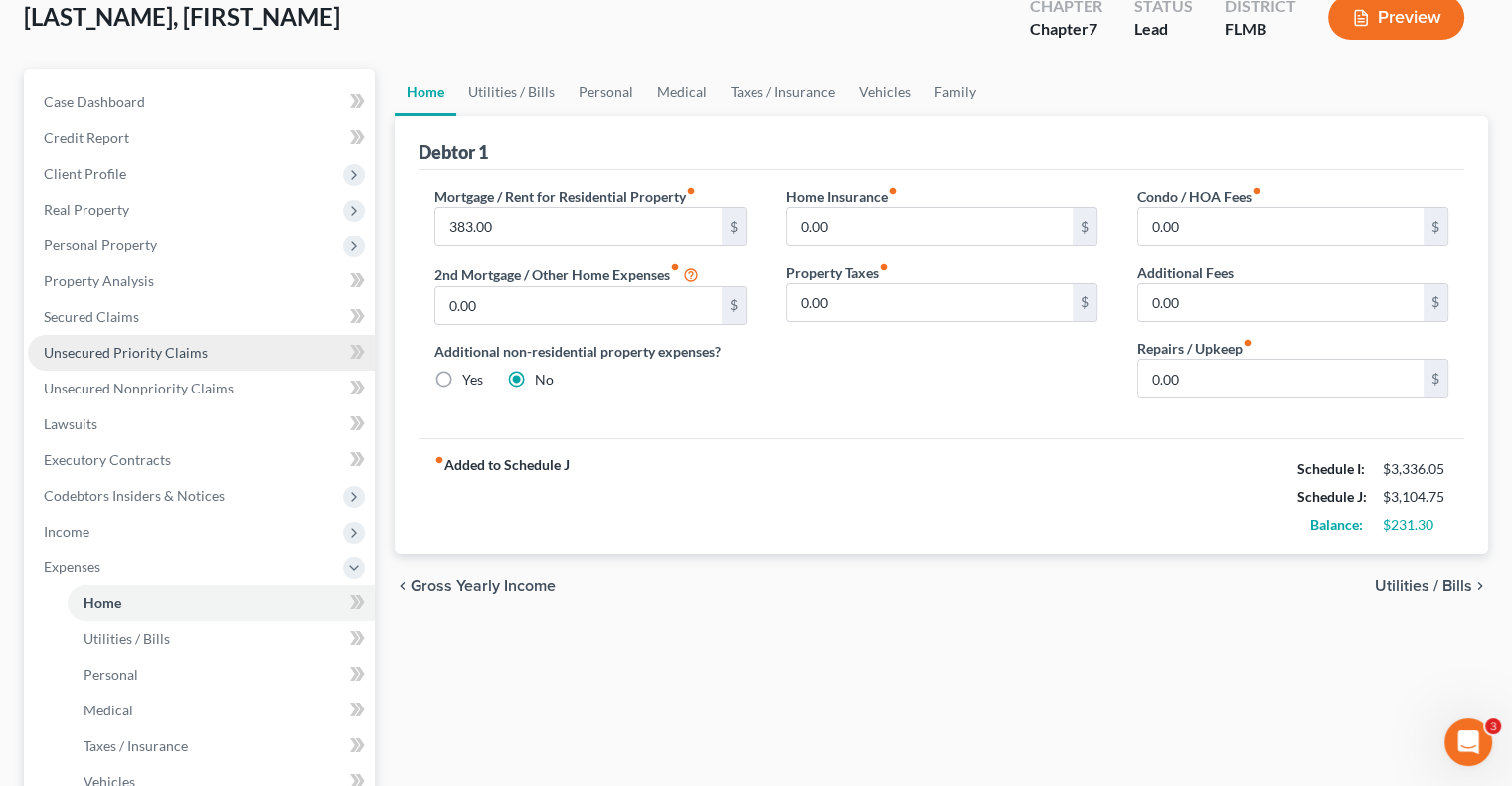 scroll, scrollTop: 519, scrollLeft: 0, axis: vertical 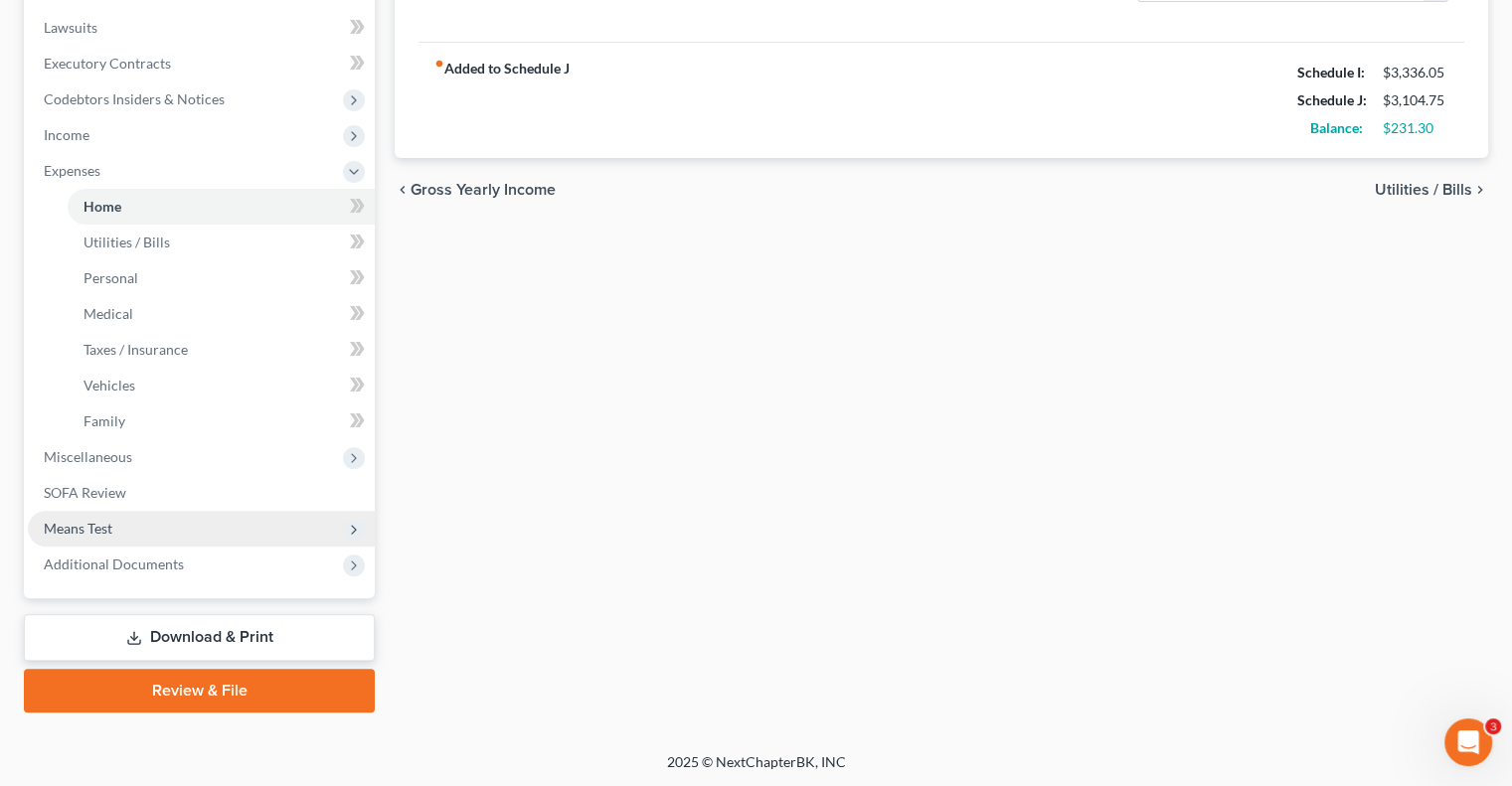 click on "Means Test" at bounding box center [78, 528] 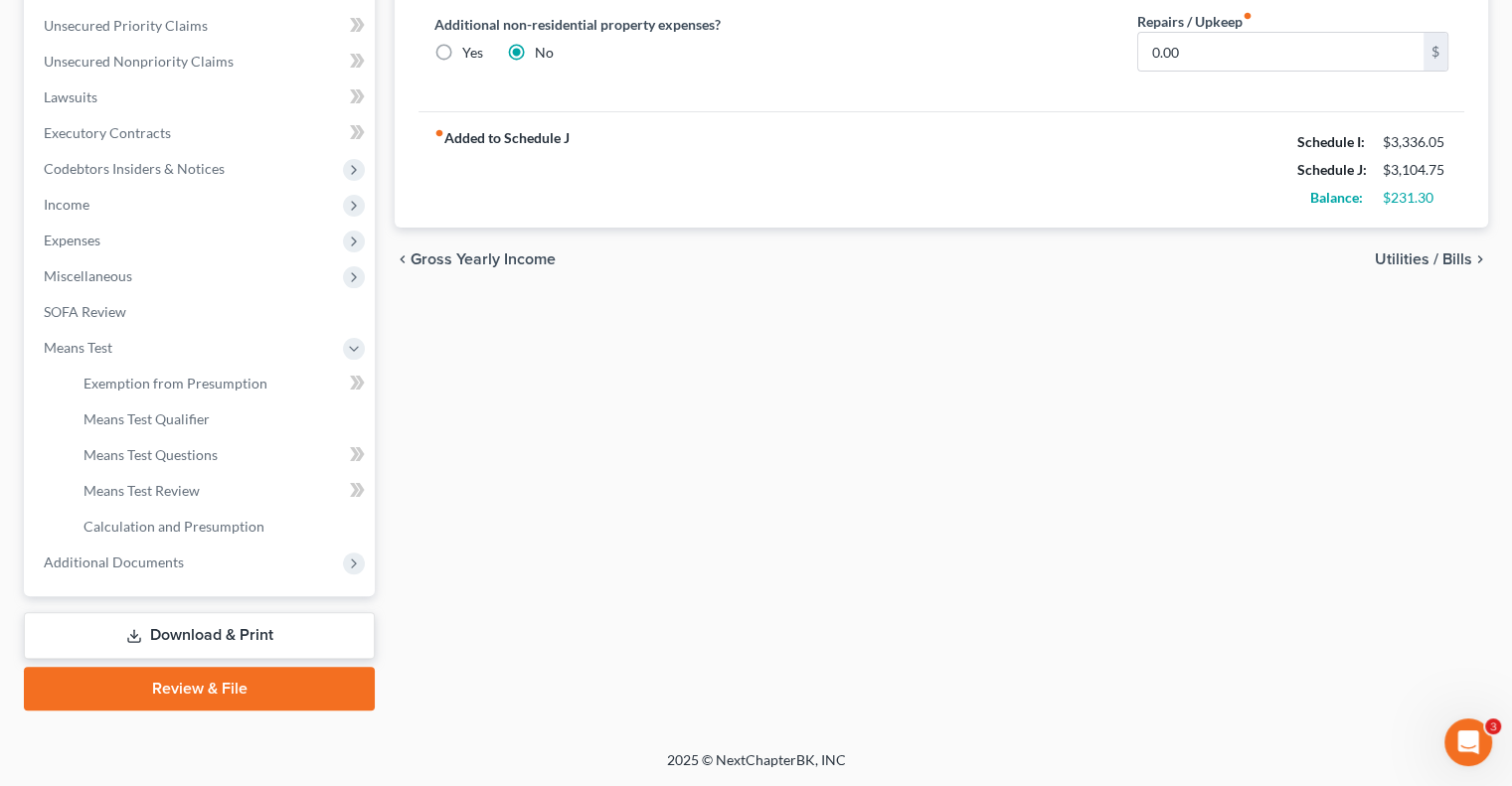 scroll, scrollTop: 447, scrollLeft: 0, axis: vertical 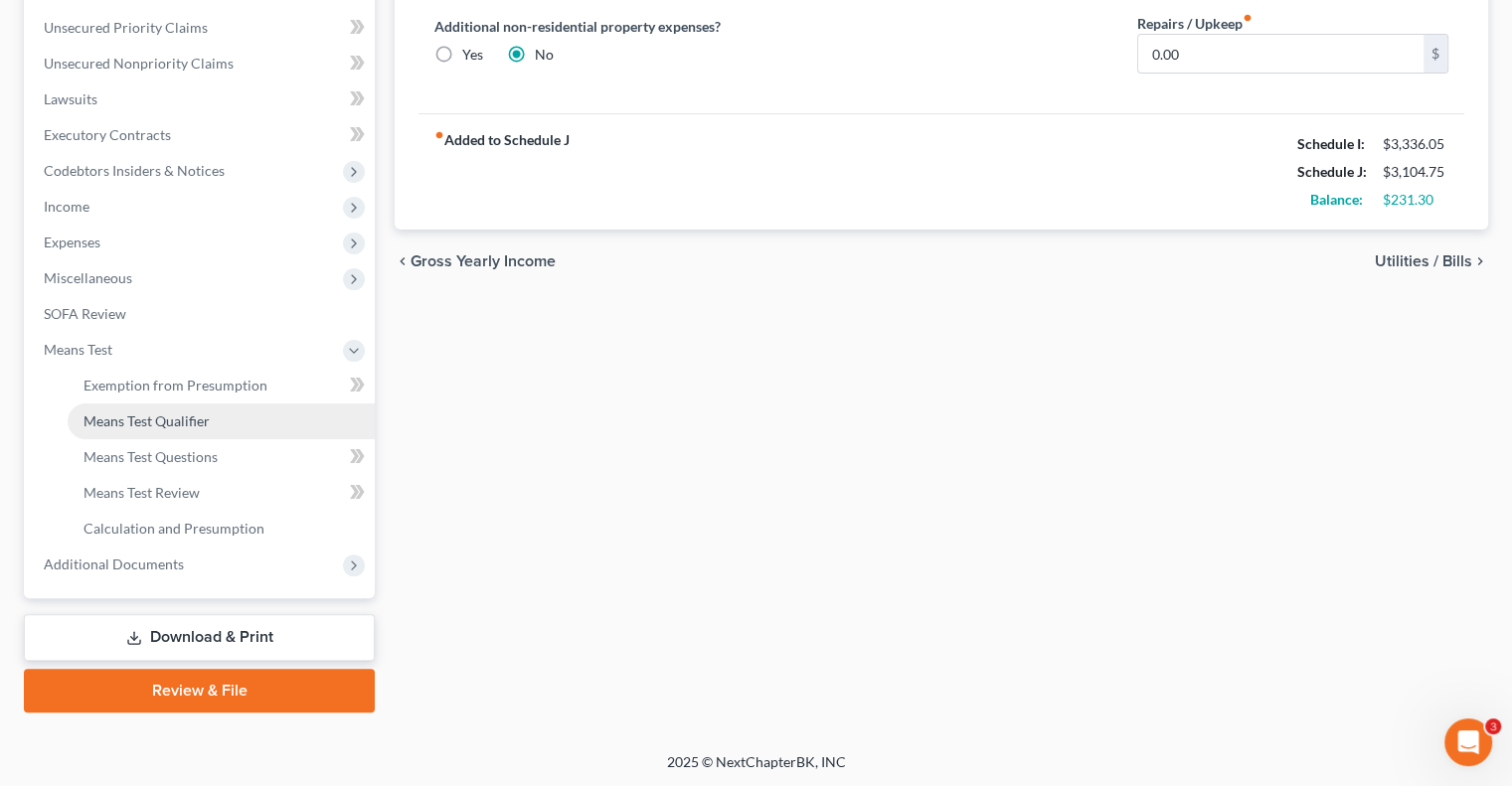 click on "Means Test Qualifier" at bounding box center [221, 421] 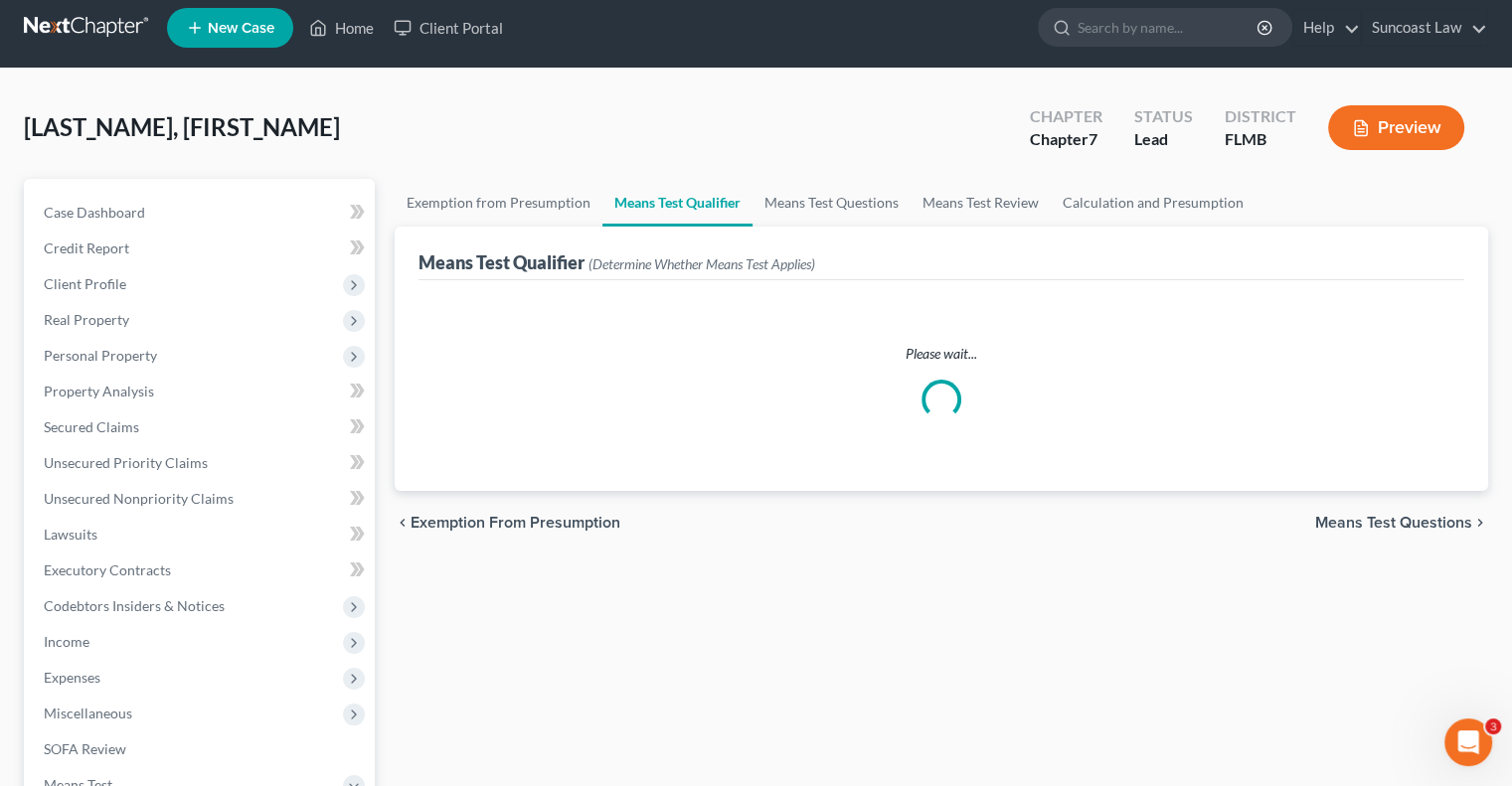 scroll, scrollTop: 0, scrollLeft: 0, axis: both 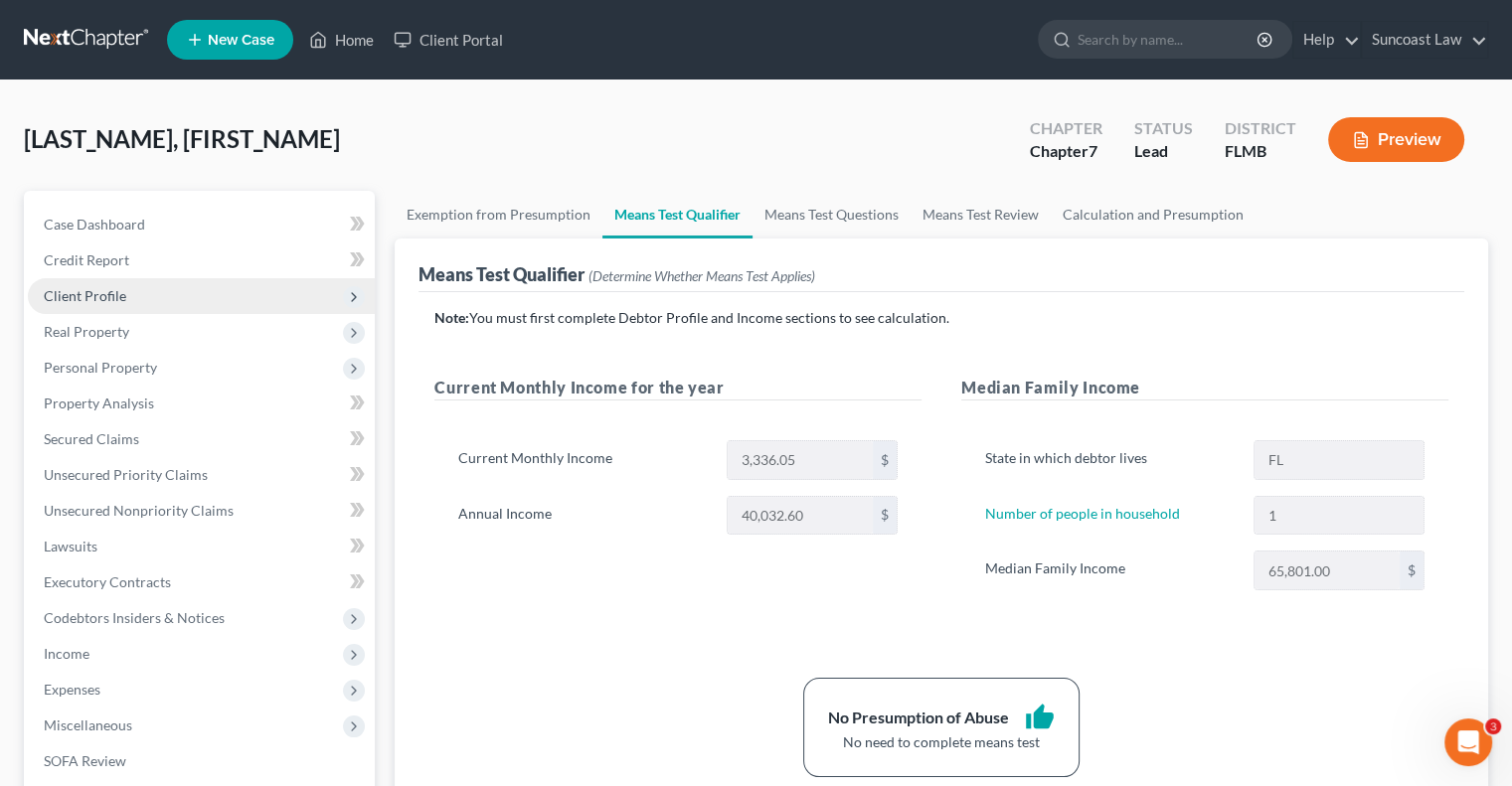 click on "Client Profile" at bounding box center [201, 296] 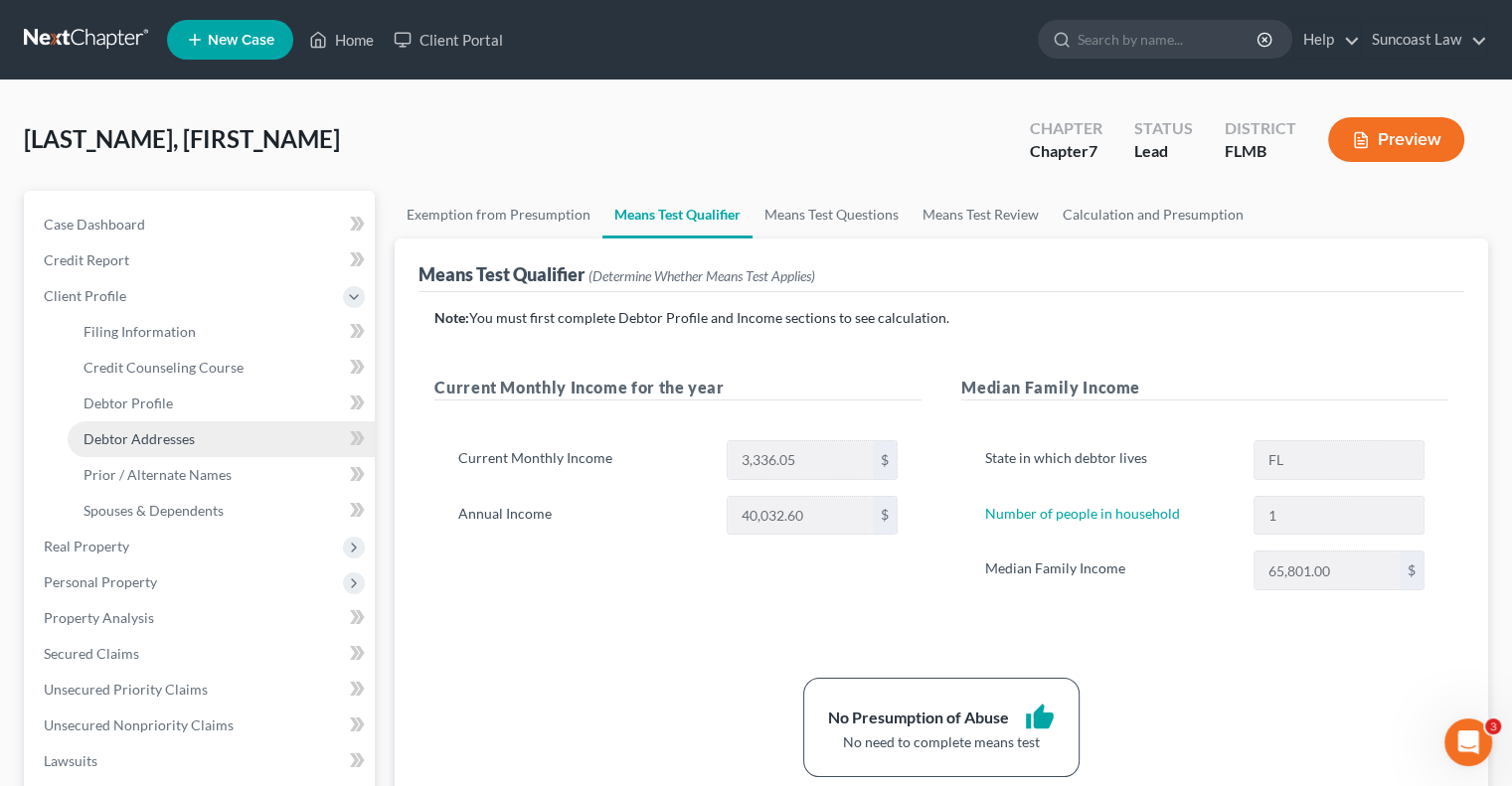 click on "Debtor Addresses" at bounding box center [139, 438] 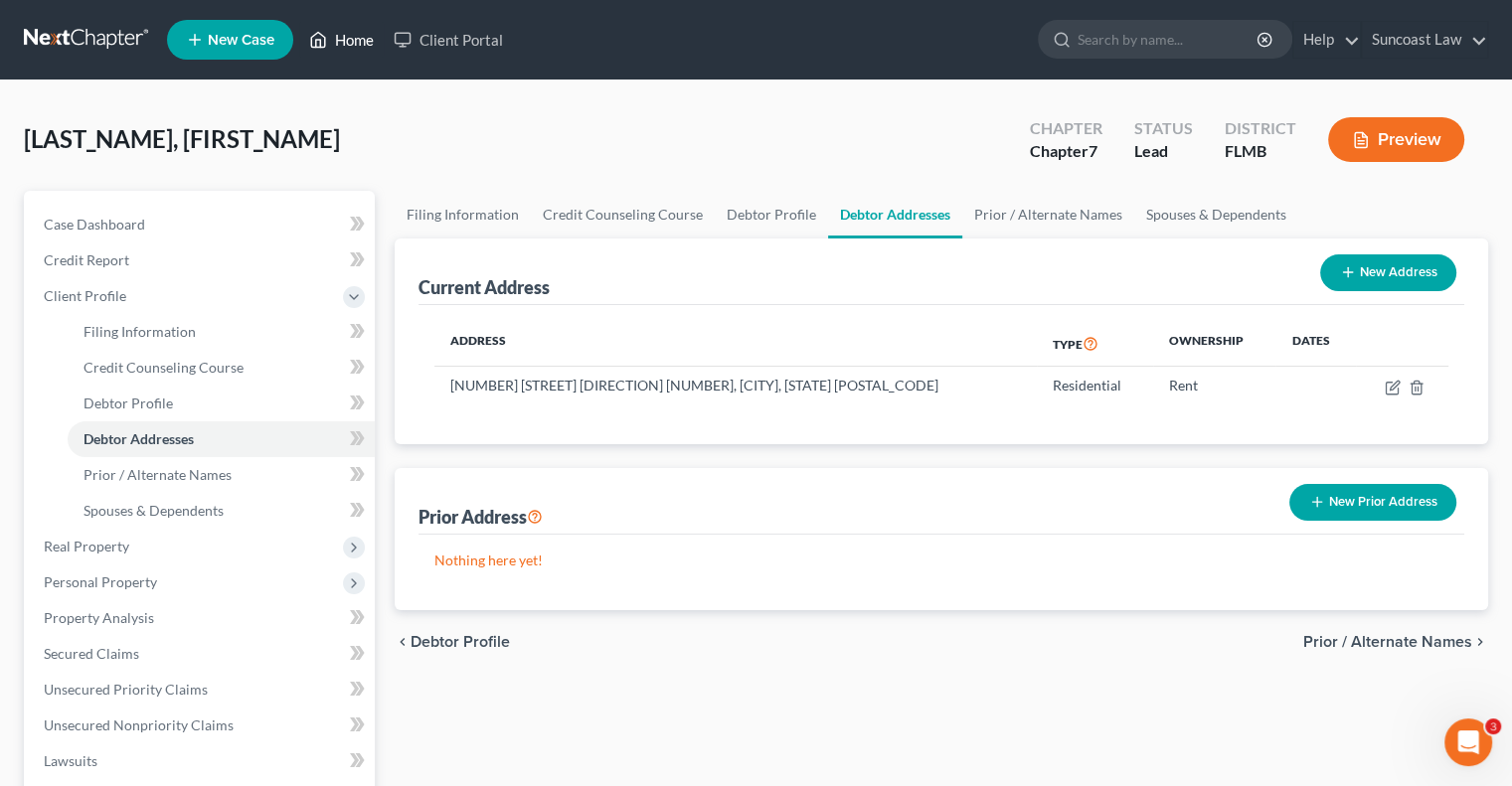 click on "Home" at bounding box center [341, 40] 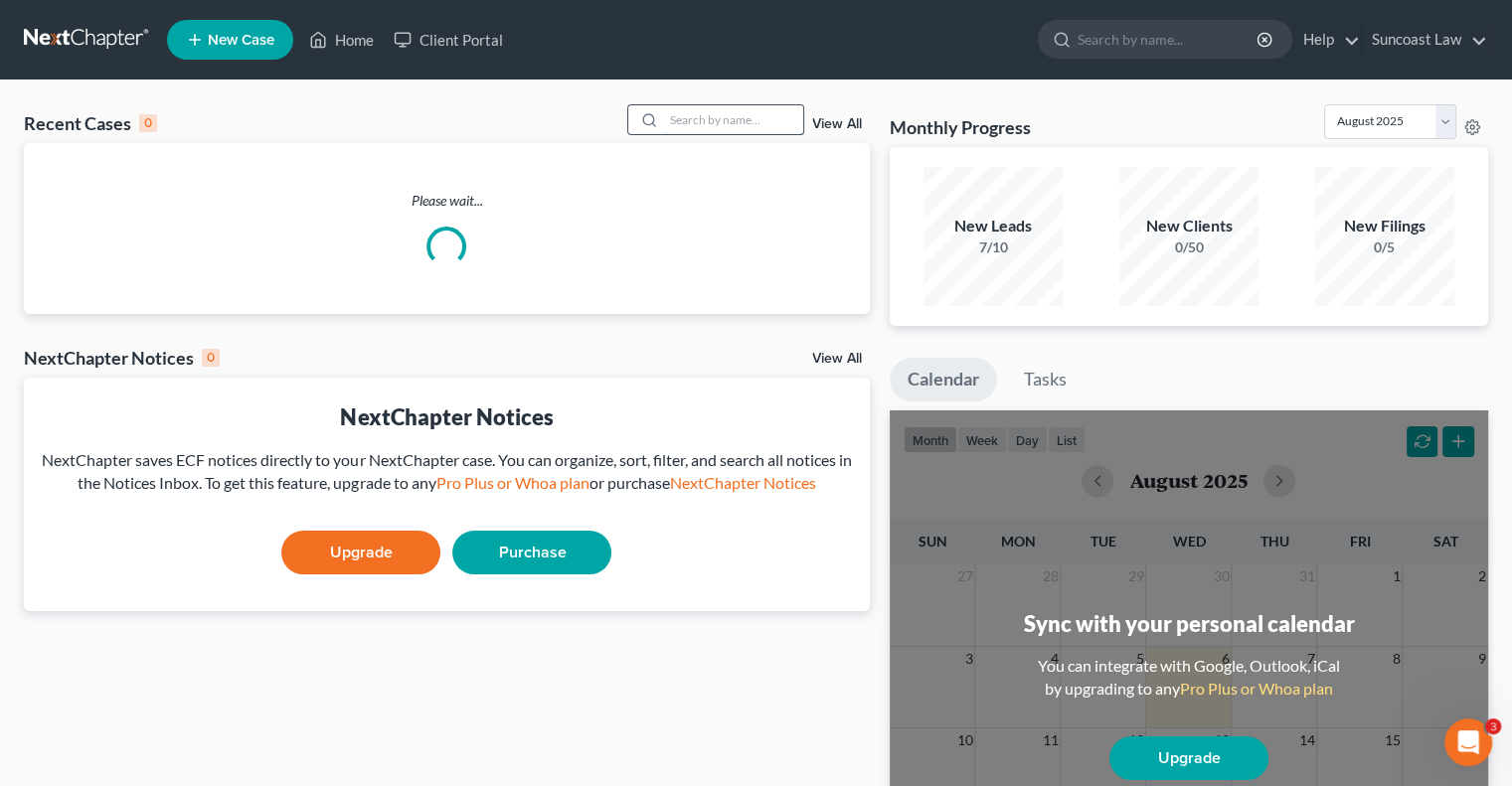 click at bounding box center [734, 119] 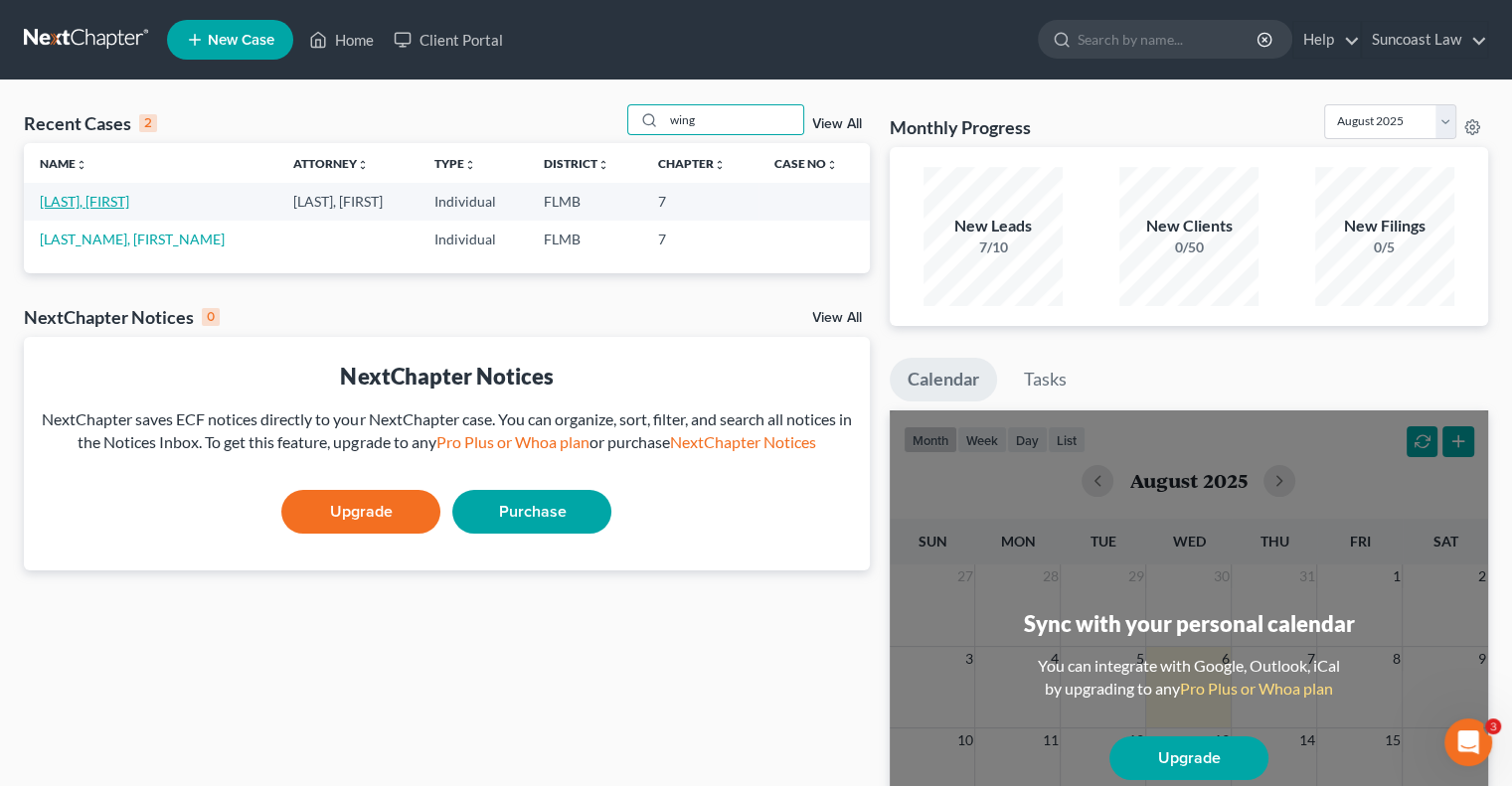 click on "[LAST], [FIRST]" at bounding box center [84, 201] 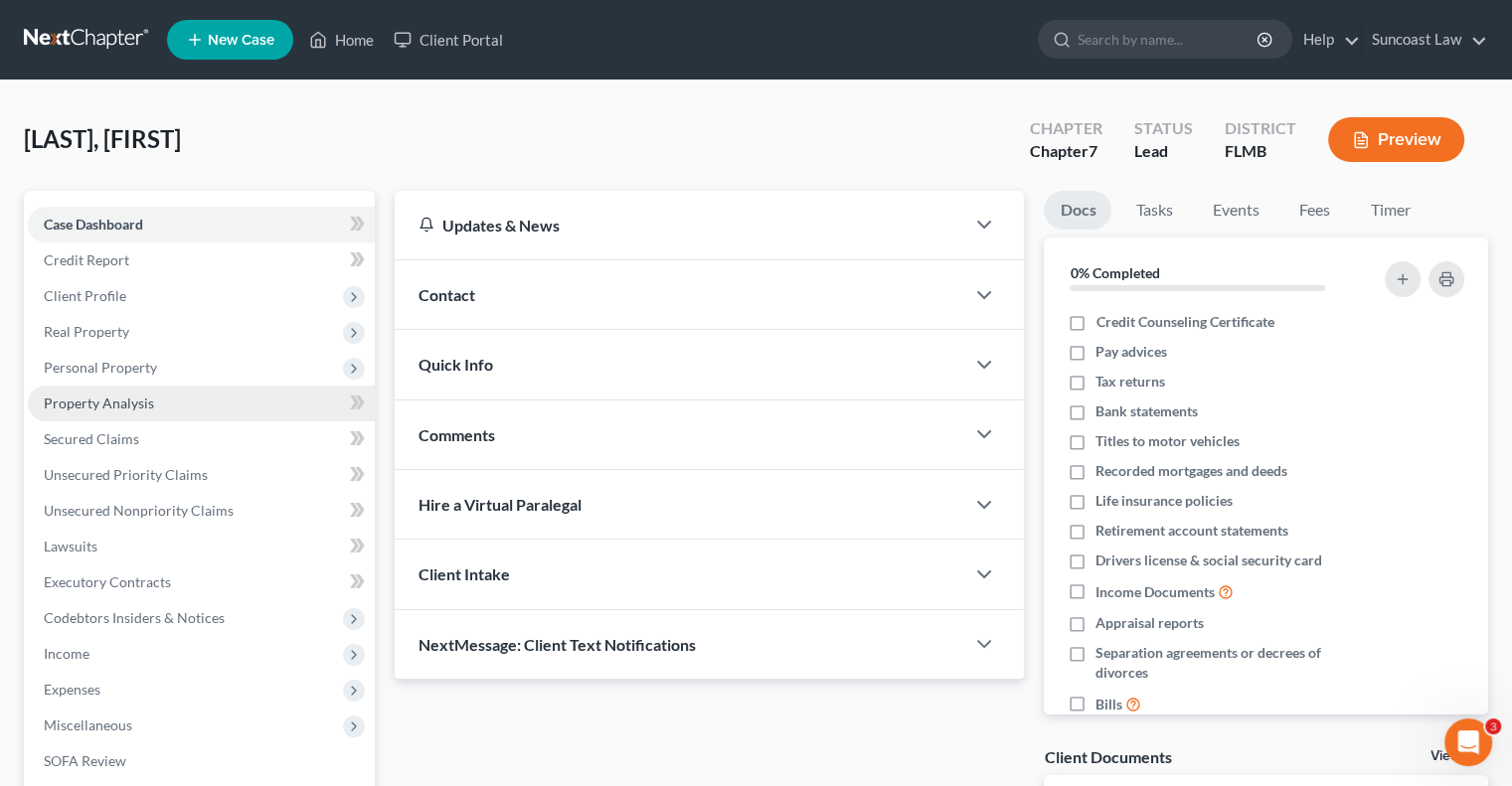 click on "Property Analysis" at bounding box center (98, 402) 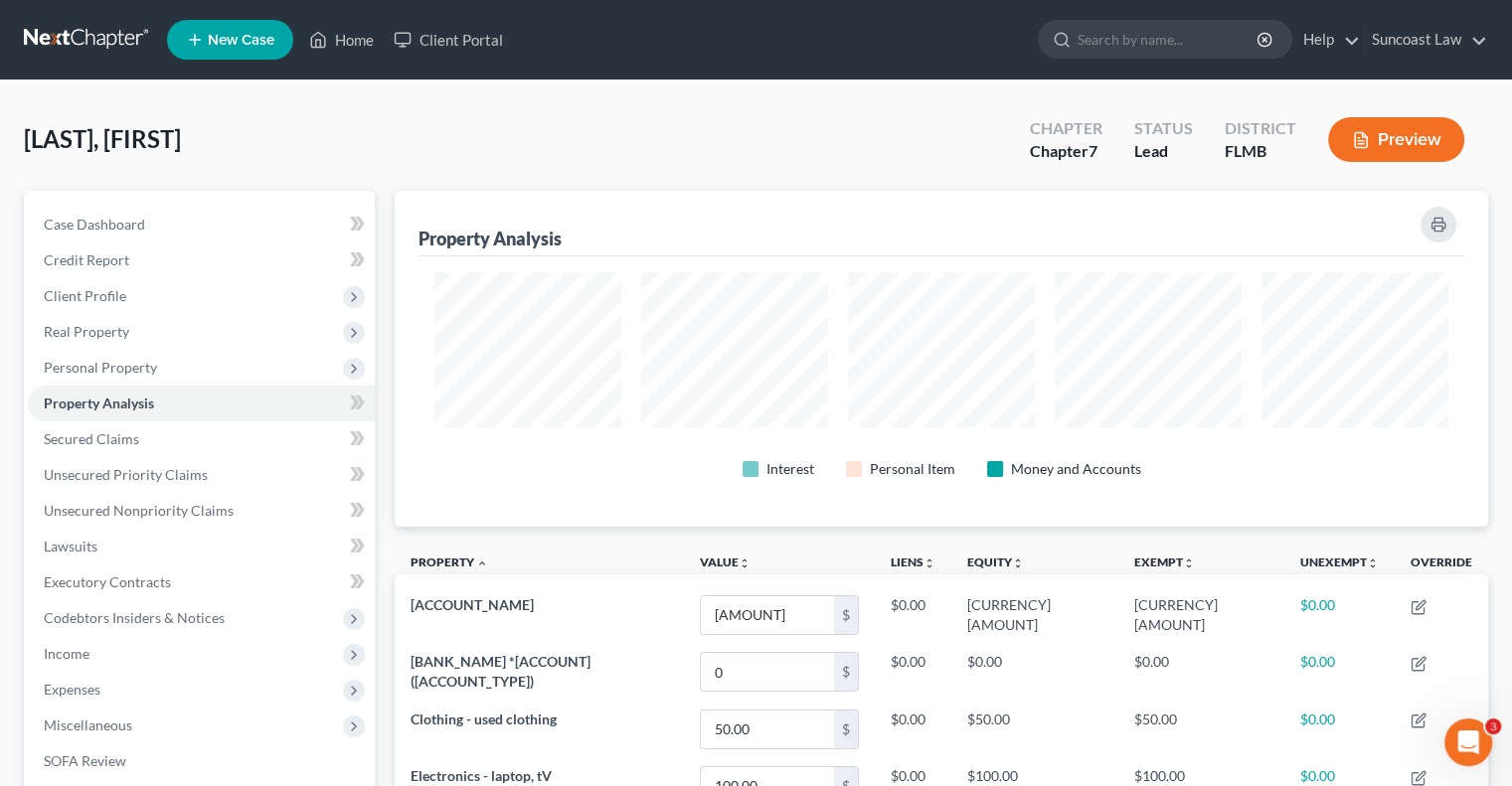 scroll, scrollTop: 993343, scrollLeft: 992989, axis: both 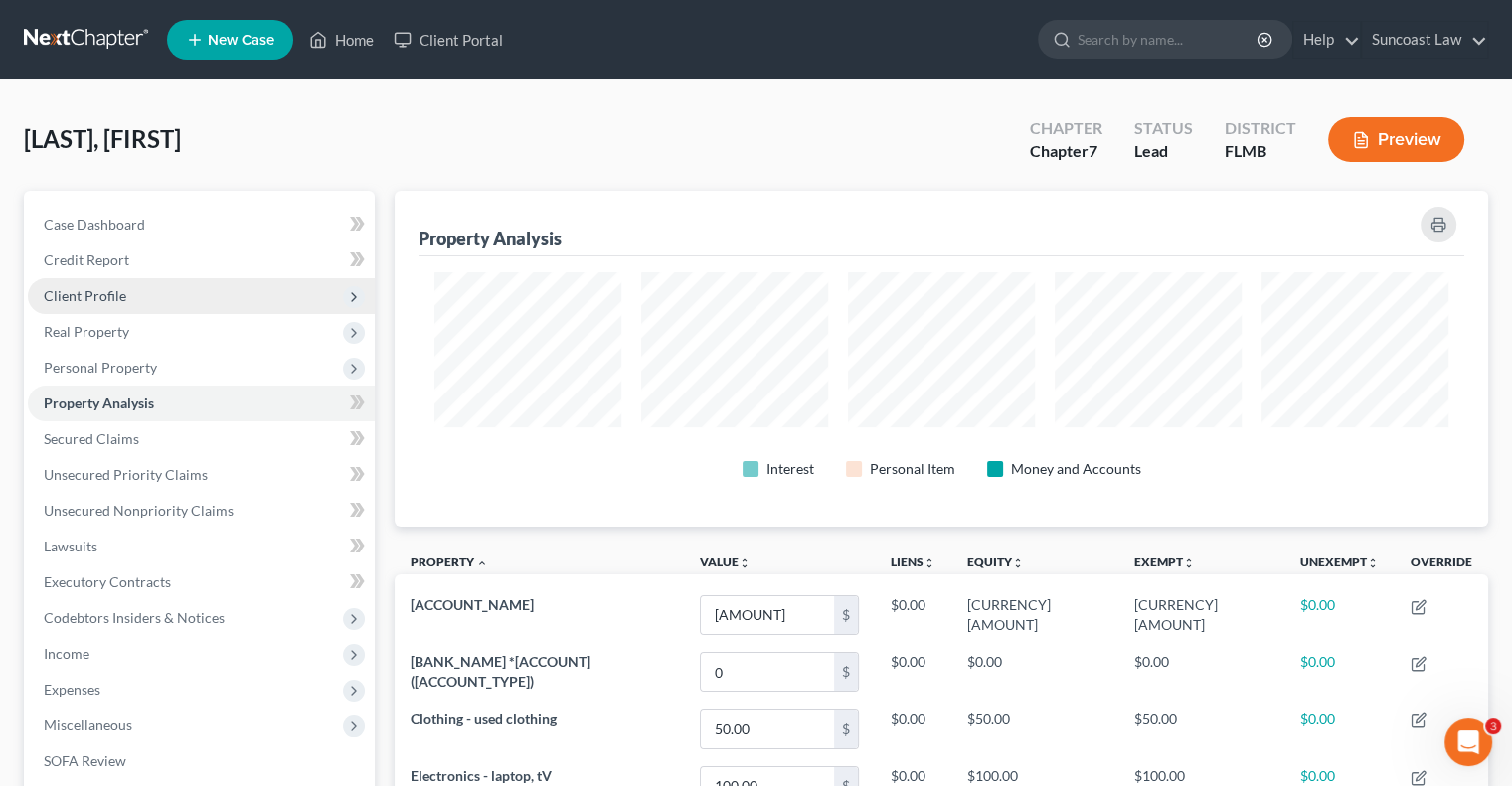 click on "Client Profile" at bounding box center [84, 295] 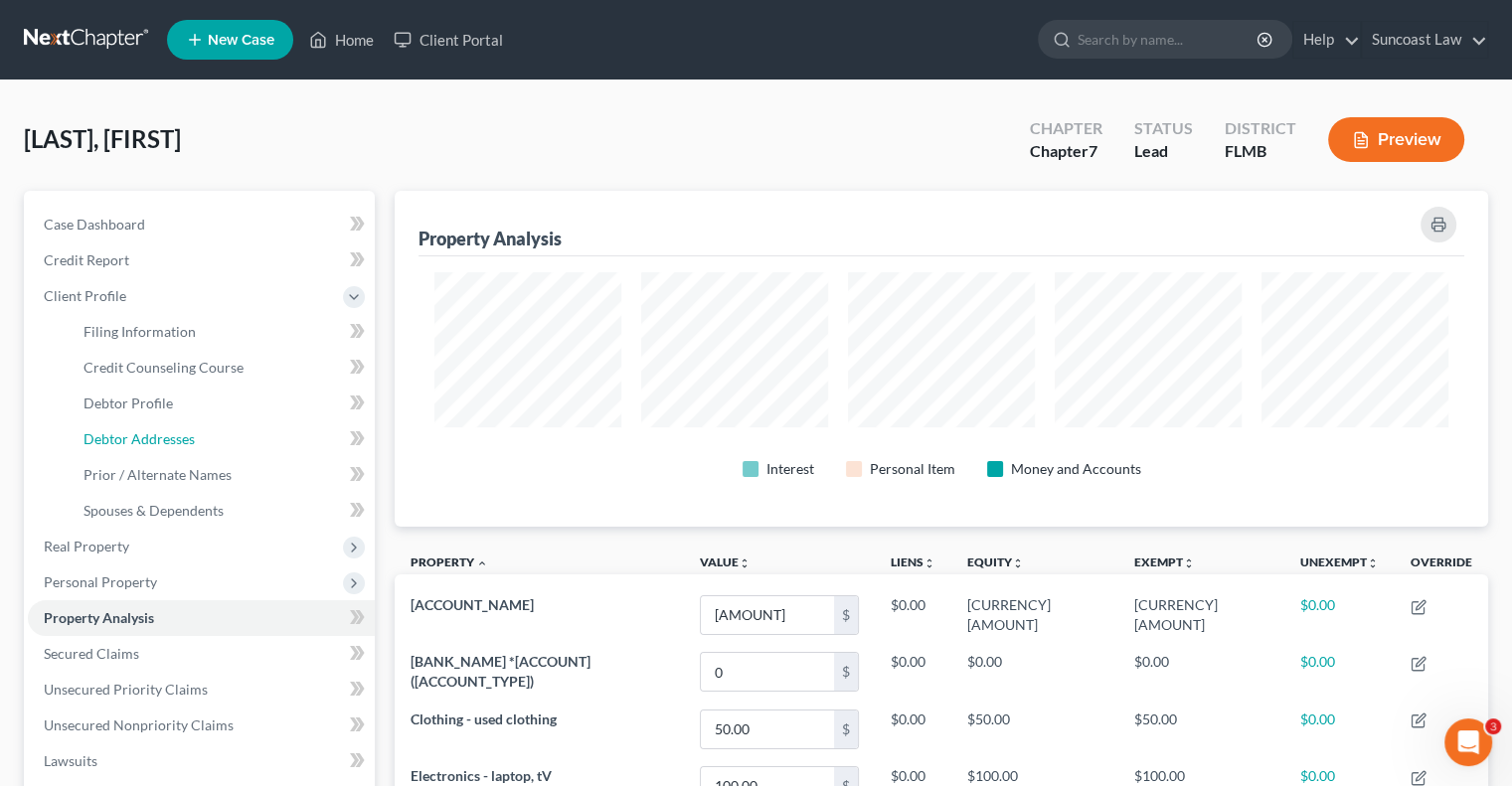 drag, startPoint x: 150, startPoint y: 442, endPoint x: 380, endPoint y: 448, distance: 230.07825 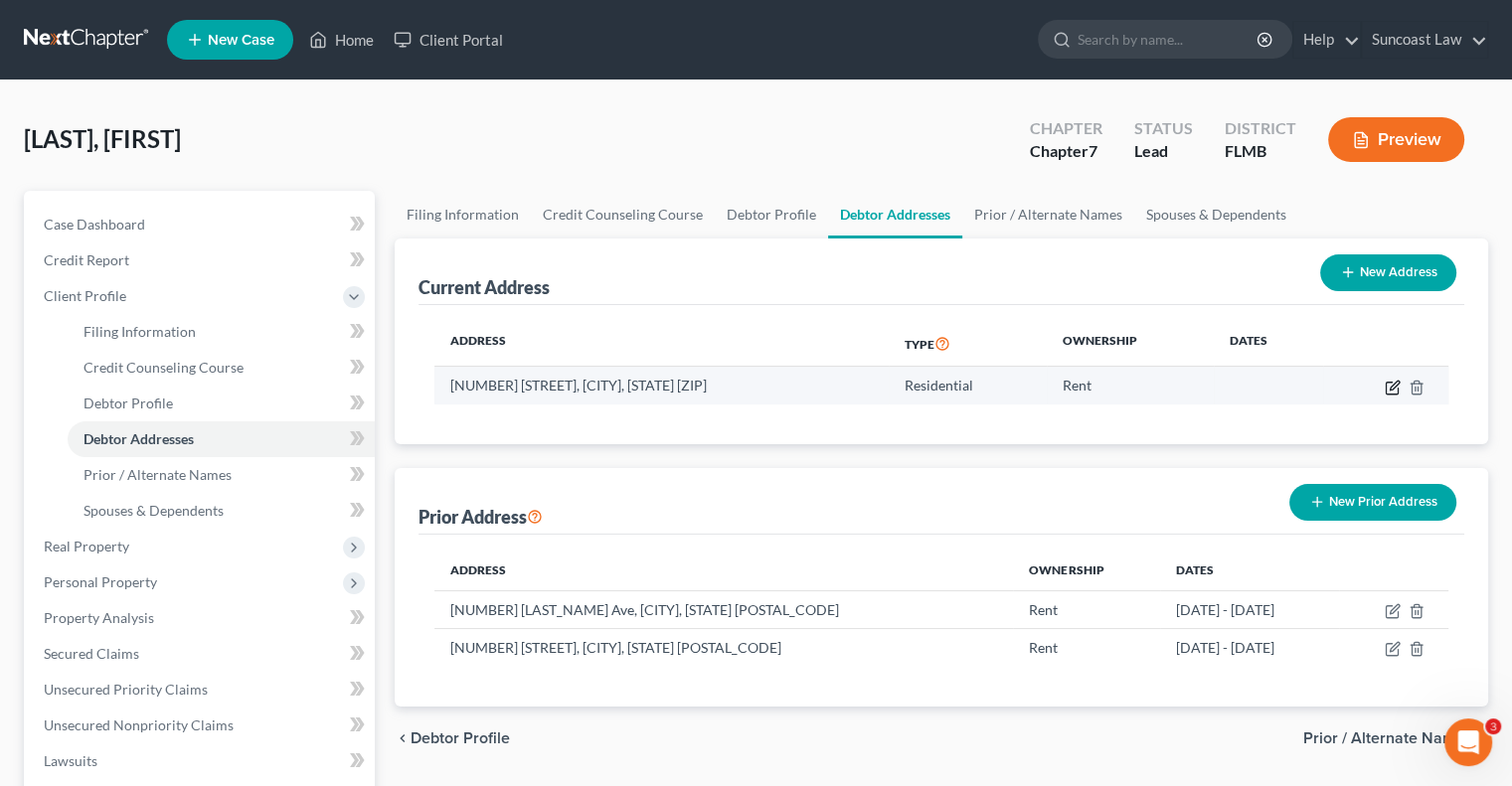 click 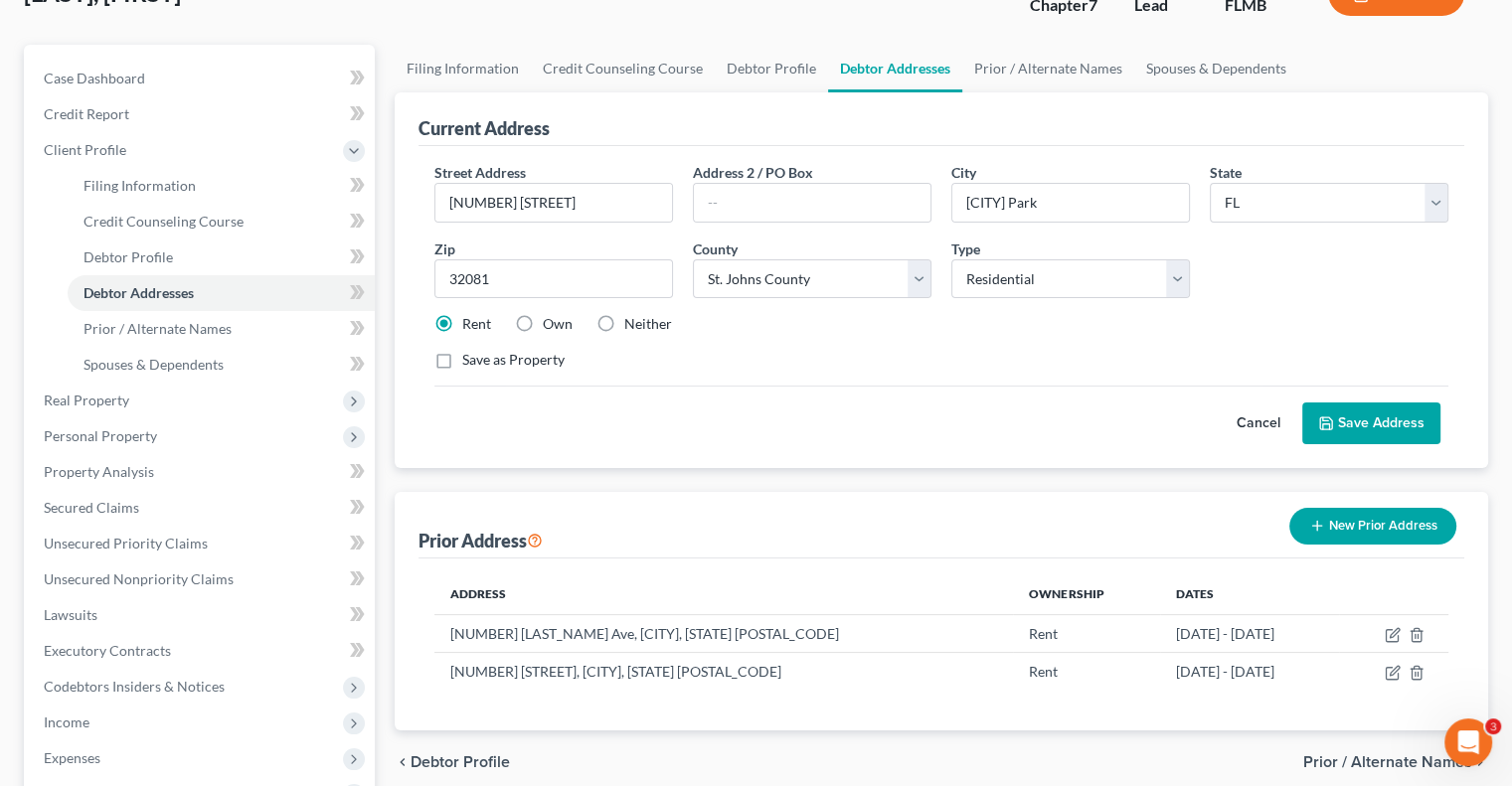 scroll, scrollTop: 99, scrollLeft: 0, axis: vertical 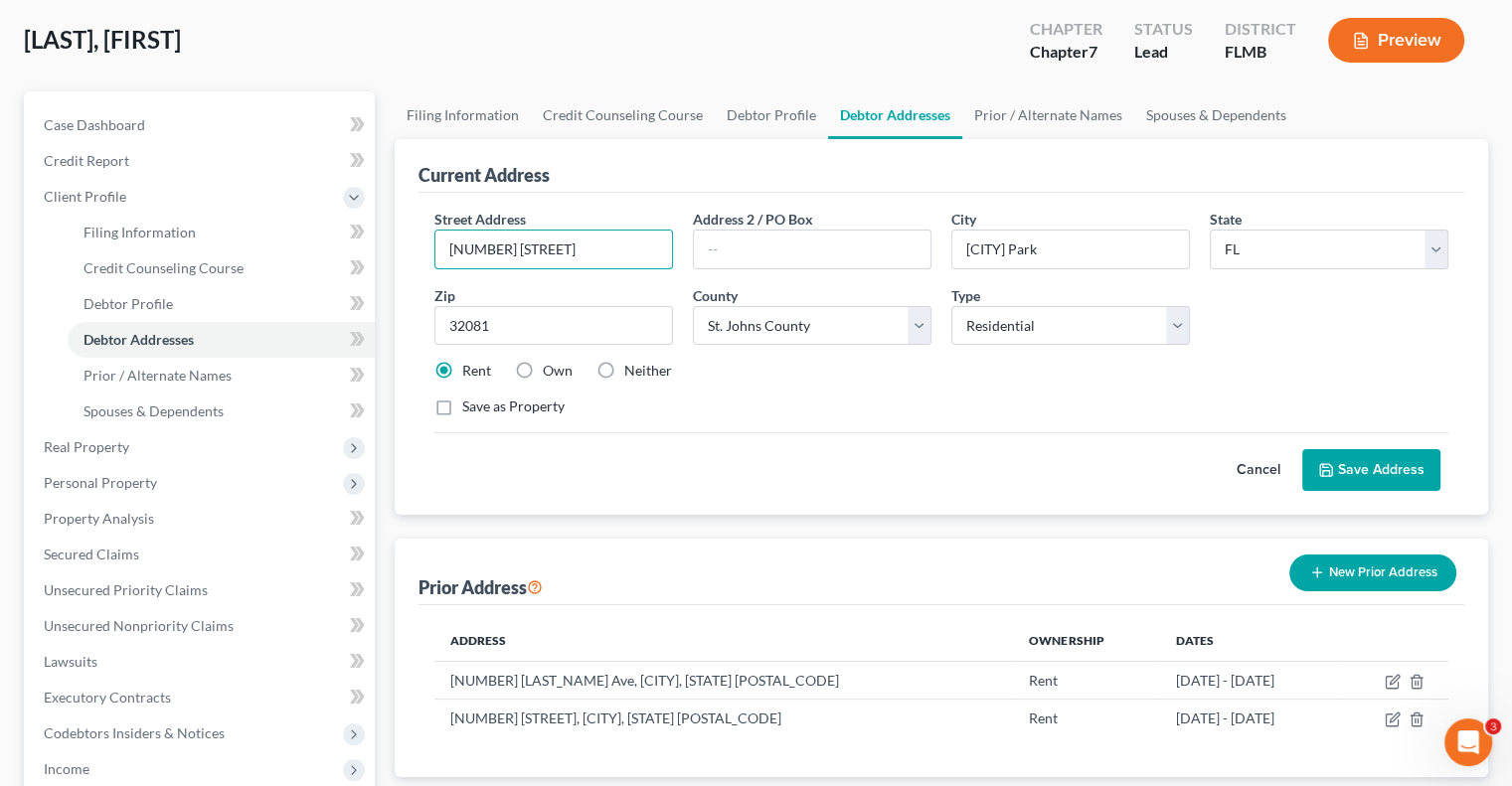 drag, startPoint x: 597, startPoint y: 237, endPoint x: 378, endPoint y: 229, distance: 219.14607 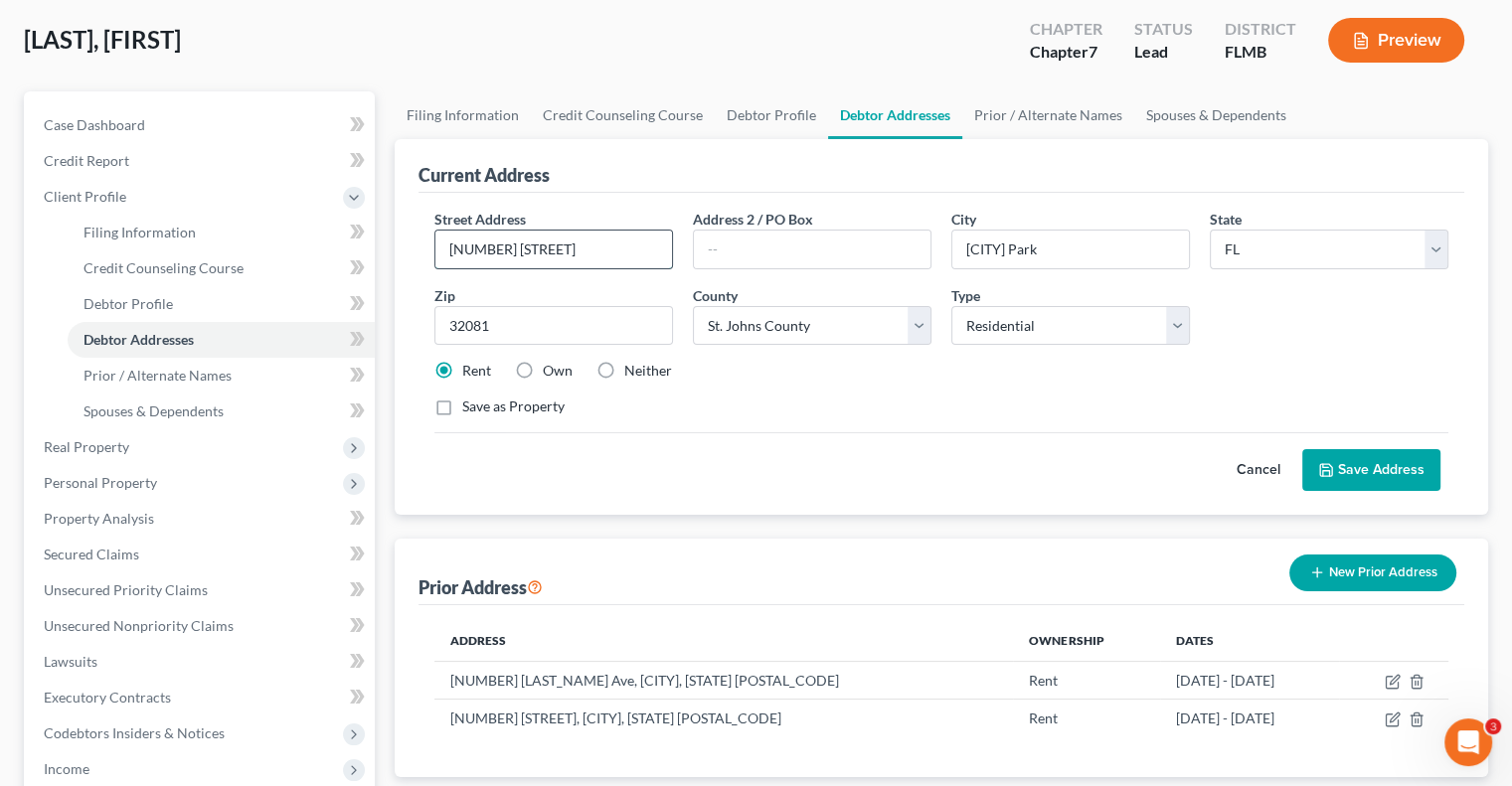 paste on "[NUMBER] [STREET] #[NUMBER]" 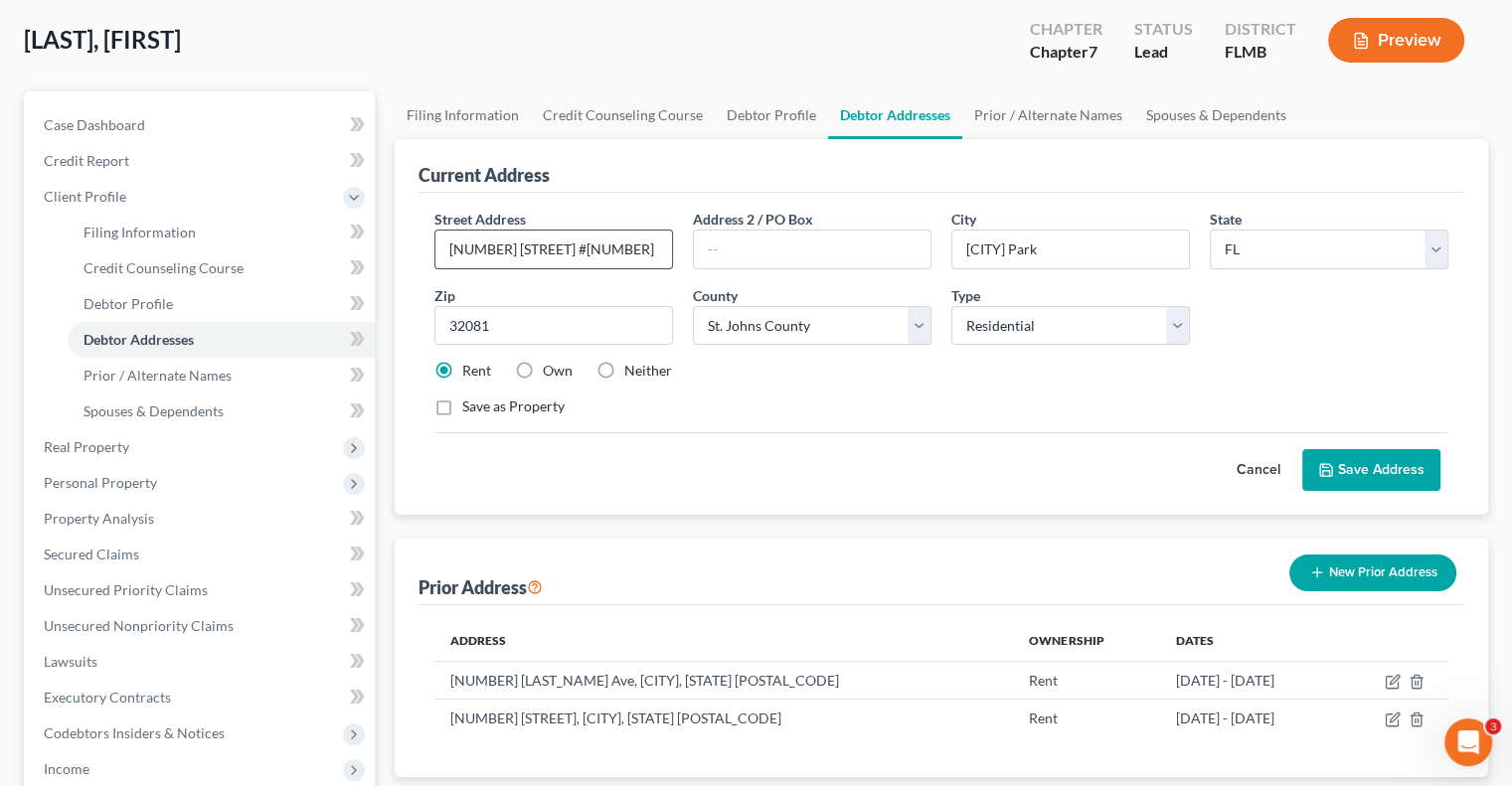 click on "[NUMBER] [STREET] #[NUMBER]" at bounding box center (554, 249) 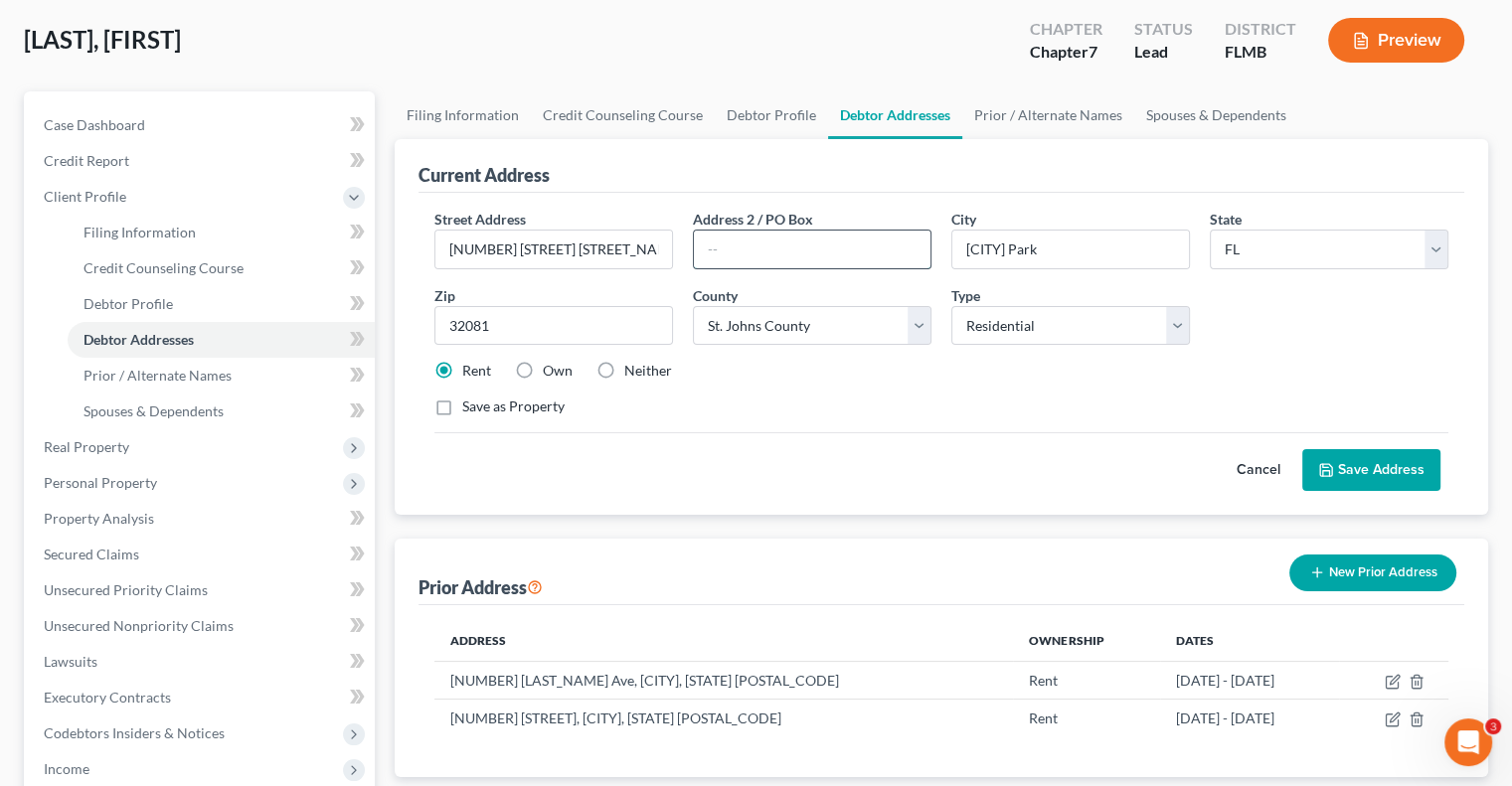 click at bounding box center (812, 249) 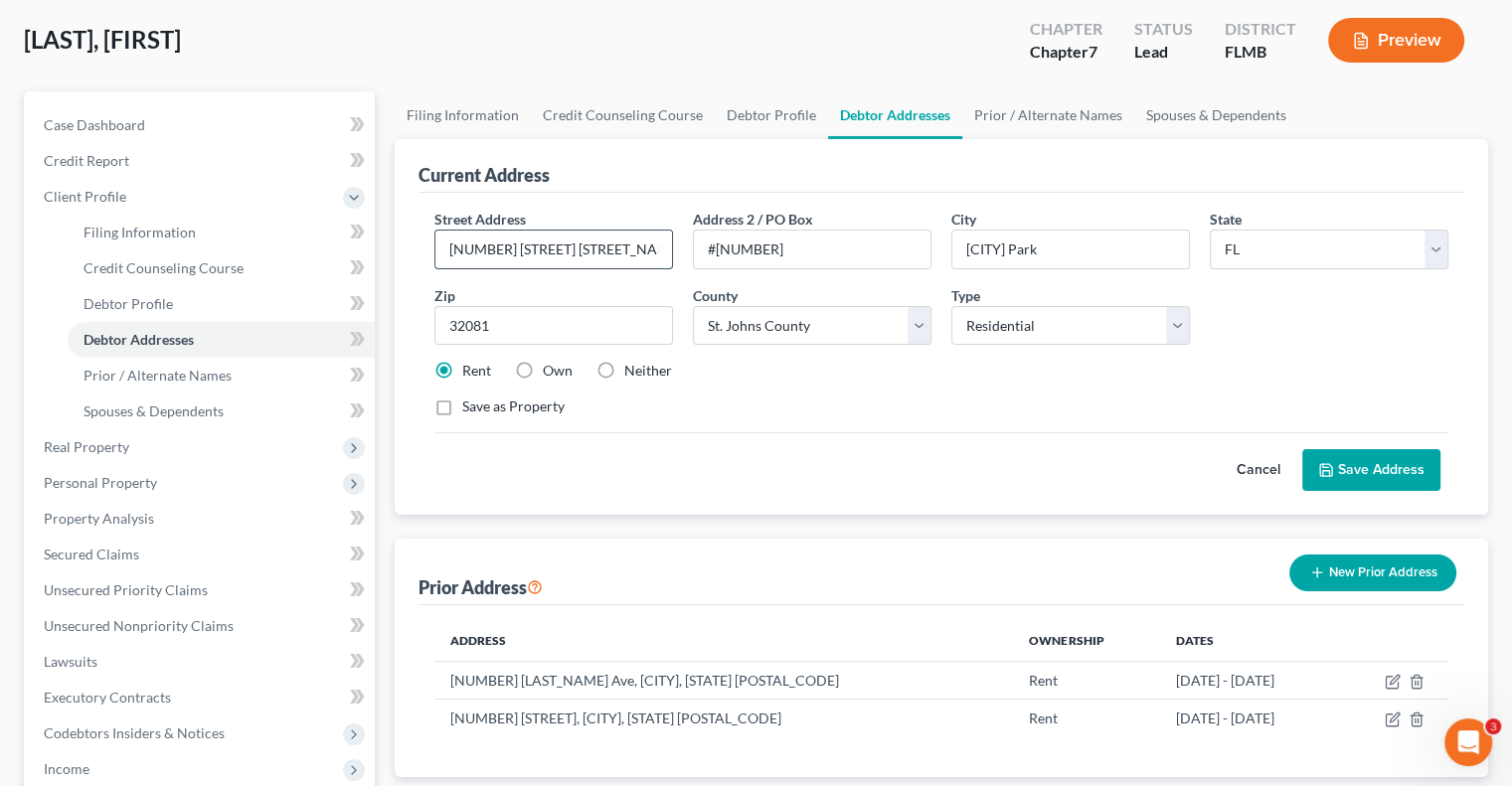 click on "[NUMBER] [STREET] [STREET_NAME]" at bounding box center [554, 249] 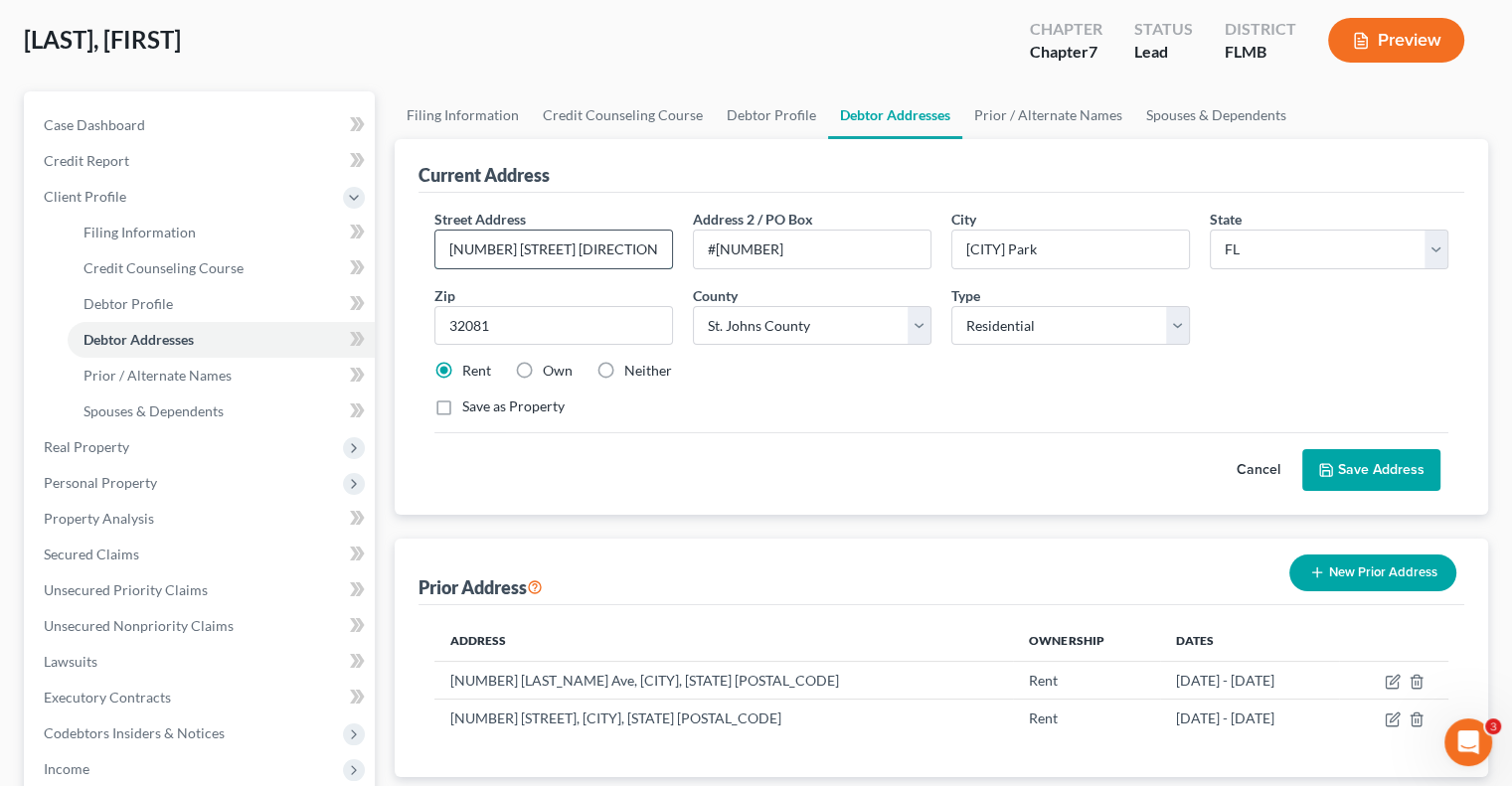 click on "[NUMBER] [STREET] [DIRECTION]" at bounding box center (554, 249) 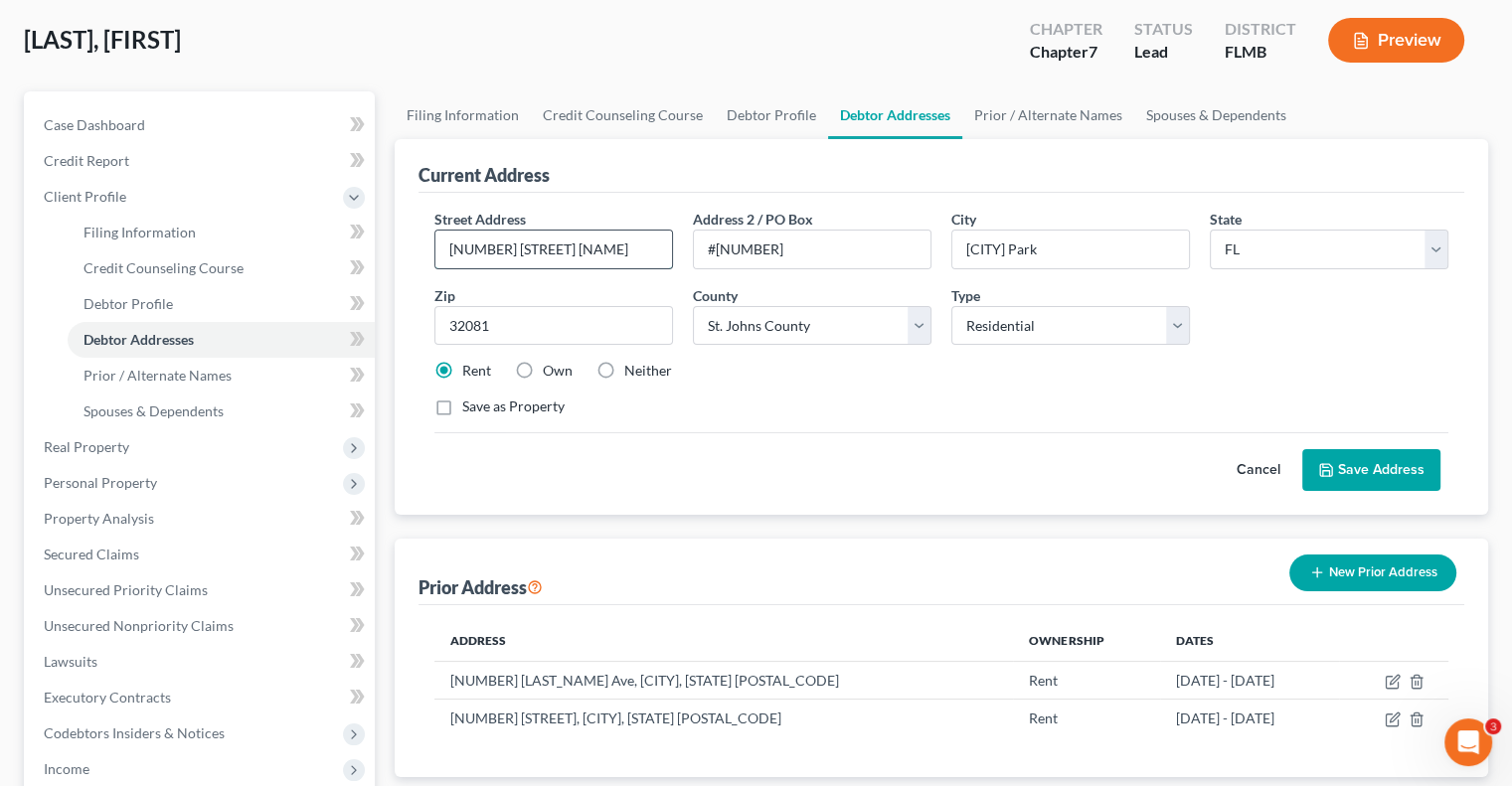 click on "[NUMBER] [STREET] [NAME]" at bounding box center (554, 249) 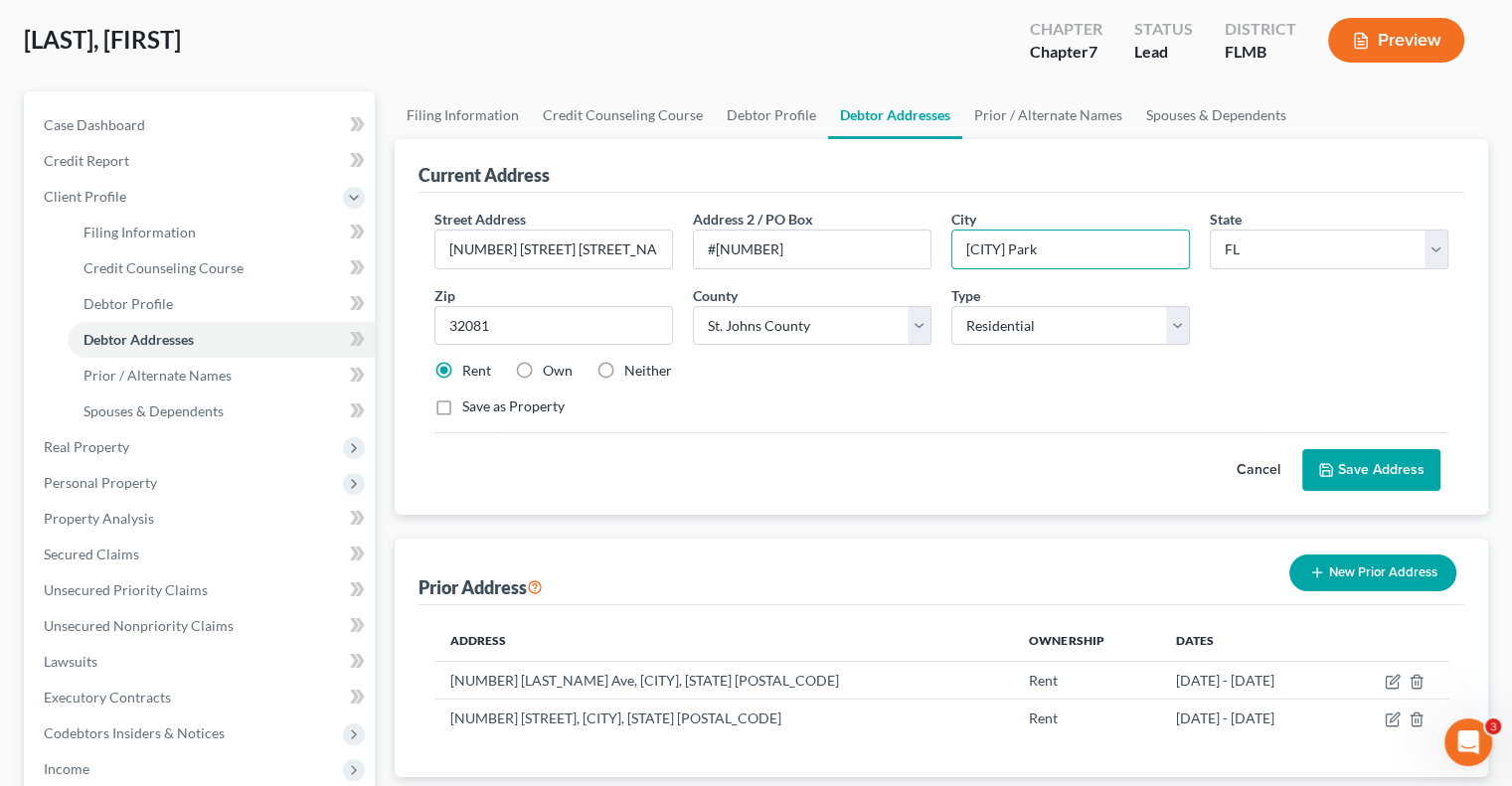 drag, startPoint x: 1125, startPoint y: 241, endPoint x: 776, endPoint y: 226, distance: 349.3222 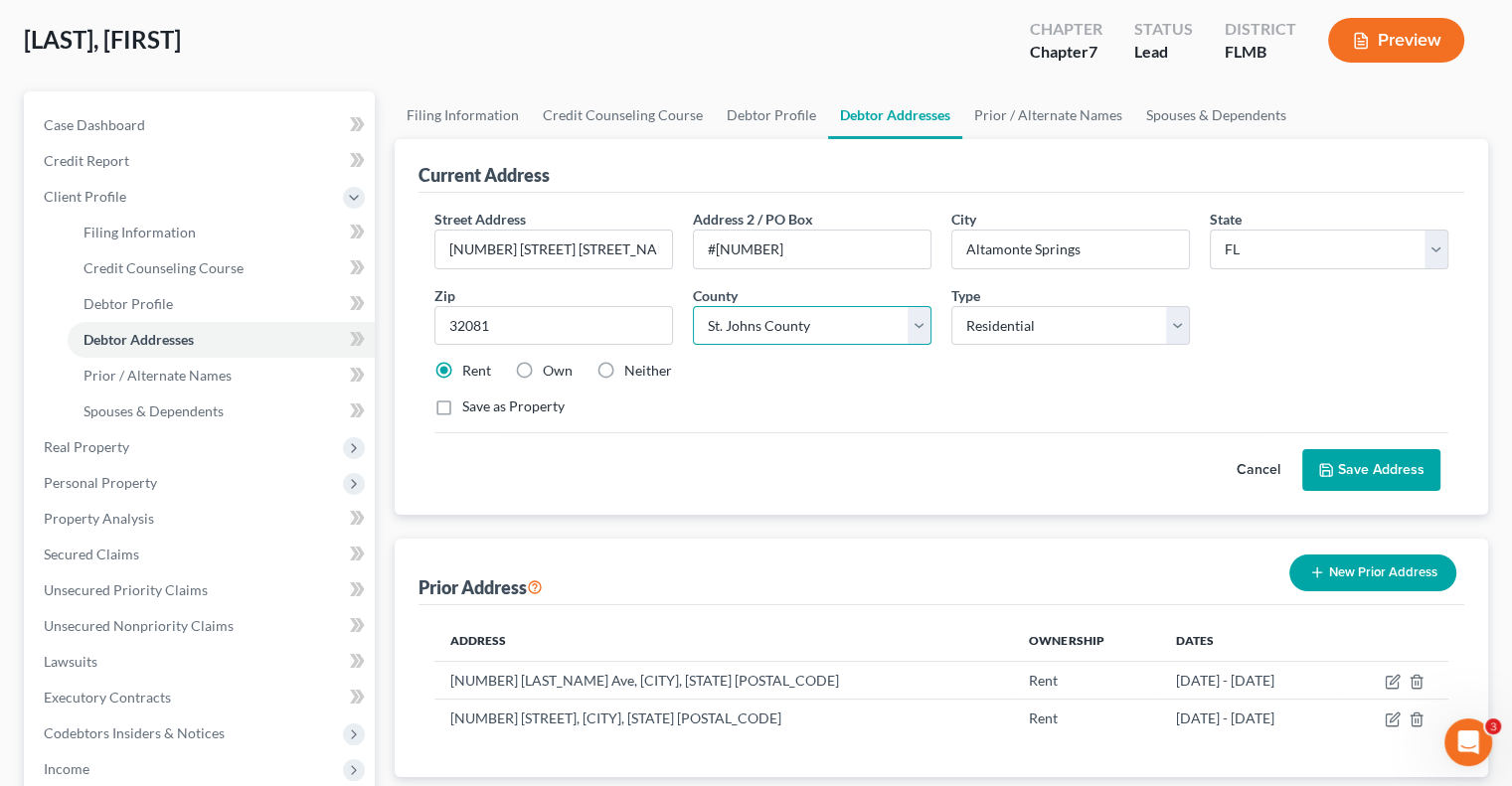 click on "County Alachua County Baker County Bay County Bradford County Brevard County Broward County Calhoun County Charlotte County Citrus County Clay County Collier County Columbia County DeSoto County Dixie County Duval County Escambia County Flagler County Franklin County Gadsden County Gilchrist County Glades County Gulf County Hamilton County Hardee County Hendry County Hernando County Highlands County Hillsborough County Holmes County Indian River County Jackson County Jefferson County Lafayette County Lake County Lee County Leon County Levy County Liberty County Madison County Manatee County Marion County Martin County Miami-Dade County Monroe County Nassau County Okaloosa County Okeechobee County Orange County Osceola County Palm Beach County Pasco County Pinellas County Polk County Putnam County Santa Rosa County Sarasota County Seminole County St. Johns County St. Lucie County Sumter County Suwannee County Taylor County Union County Volusia County Wakulla County Walton County Washington County" at bounding box center (812, 326) 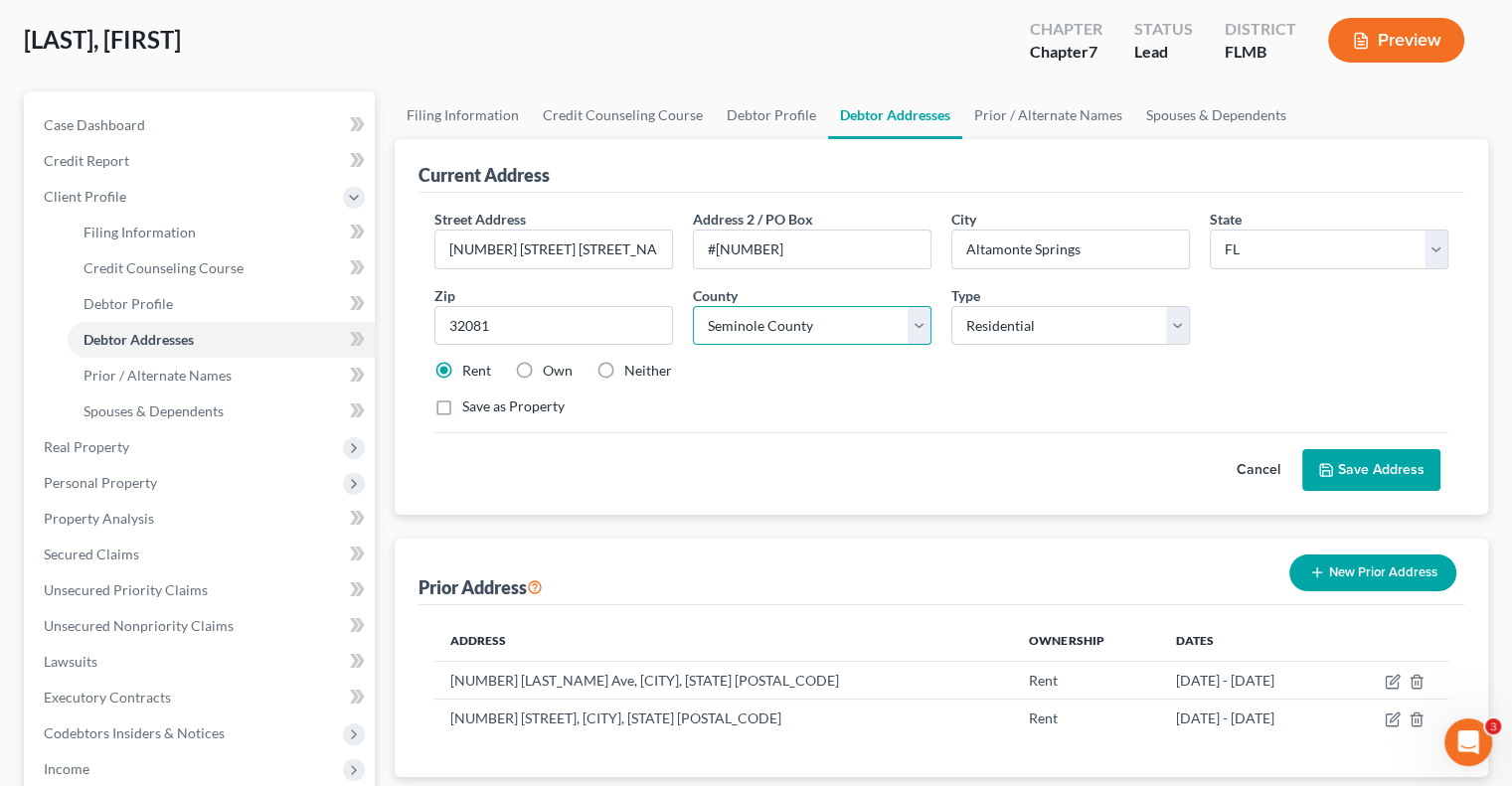 click on "County Alachua County Baker County Bay County Bradford County Brevard County Broward County Calhoun County Charlotte County Citrus County Clay County Collier County Columbia County DeSoto County Dixie County Duval County Escambia County Flagler County Franklin County Gadsden County Gilchrist County Glades County Gulf County Hamilton County Hardee County Hendry County Hernando County Highlands County Hillsborough County Holmes County Indian River County Jackson County Jefferson County Lafayette County Lake County Lee County Leon County Levy County Liberty County Madison County Manatee County Marion County Martin County Miami-Dade County Monroe County Nassau County Okaloosa County Okeechobee County Orange County Osceola County Palm Beach County Pasco County Pinellas County Polk County Putnam County Santa Rosa County Sarasota County Seminole County St. Johns County St. Lucie County Sumter County Suwannee County Taylor County Union County Volusia County Wakulla County Walton County Washington County" at bounding box center [812, 326] 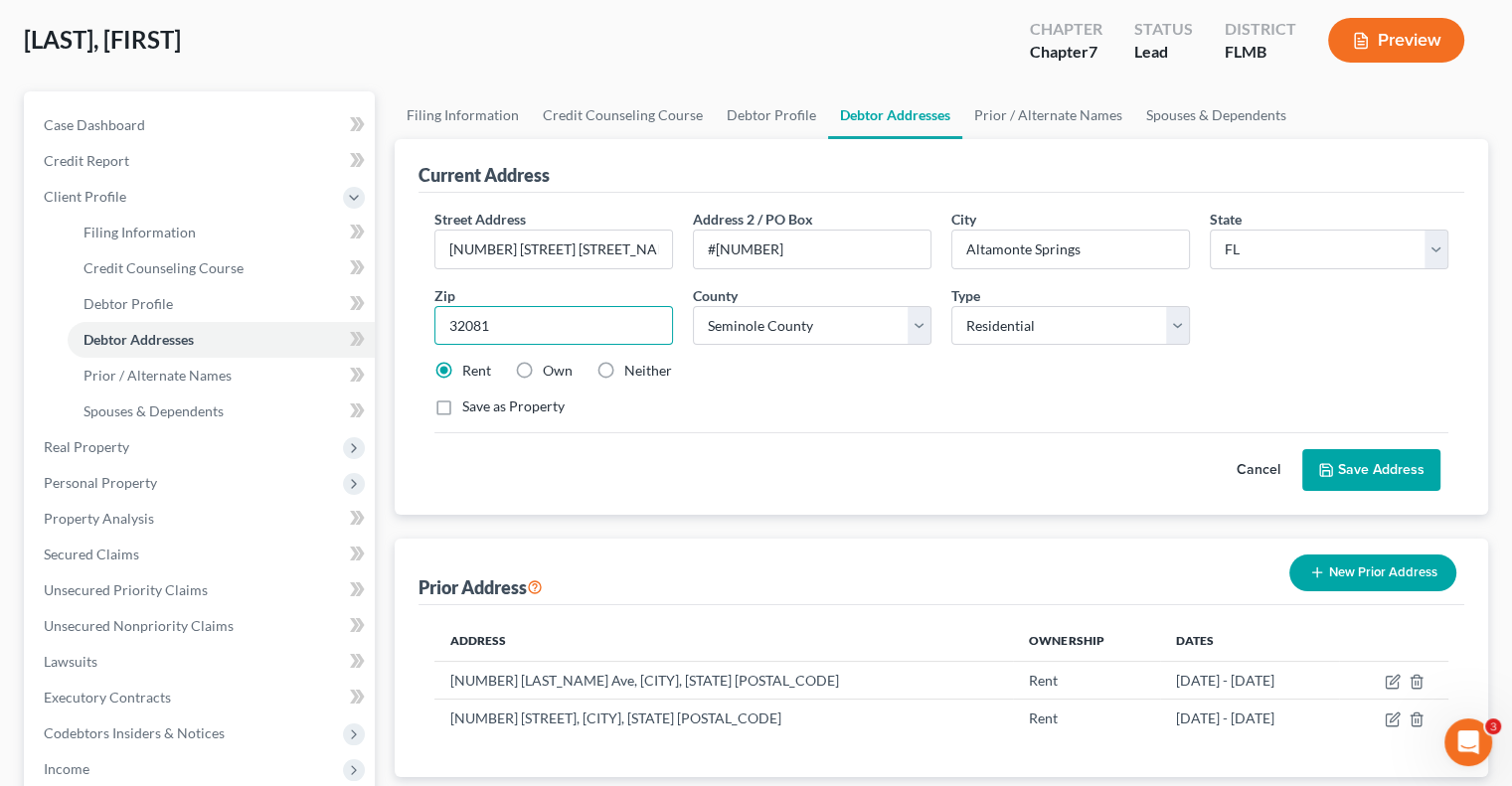 click on "32081" at bounding box center (554, 326) 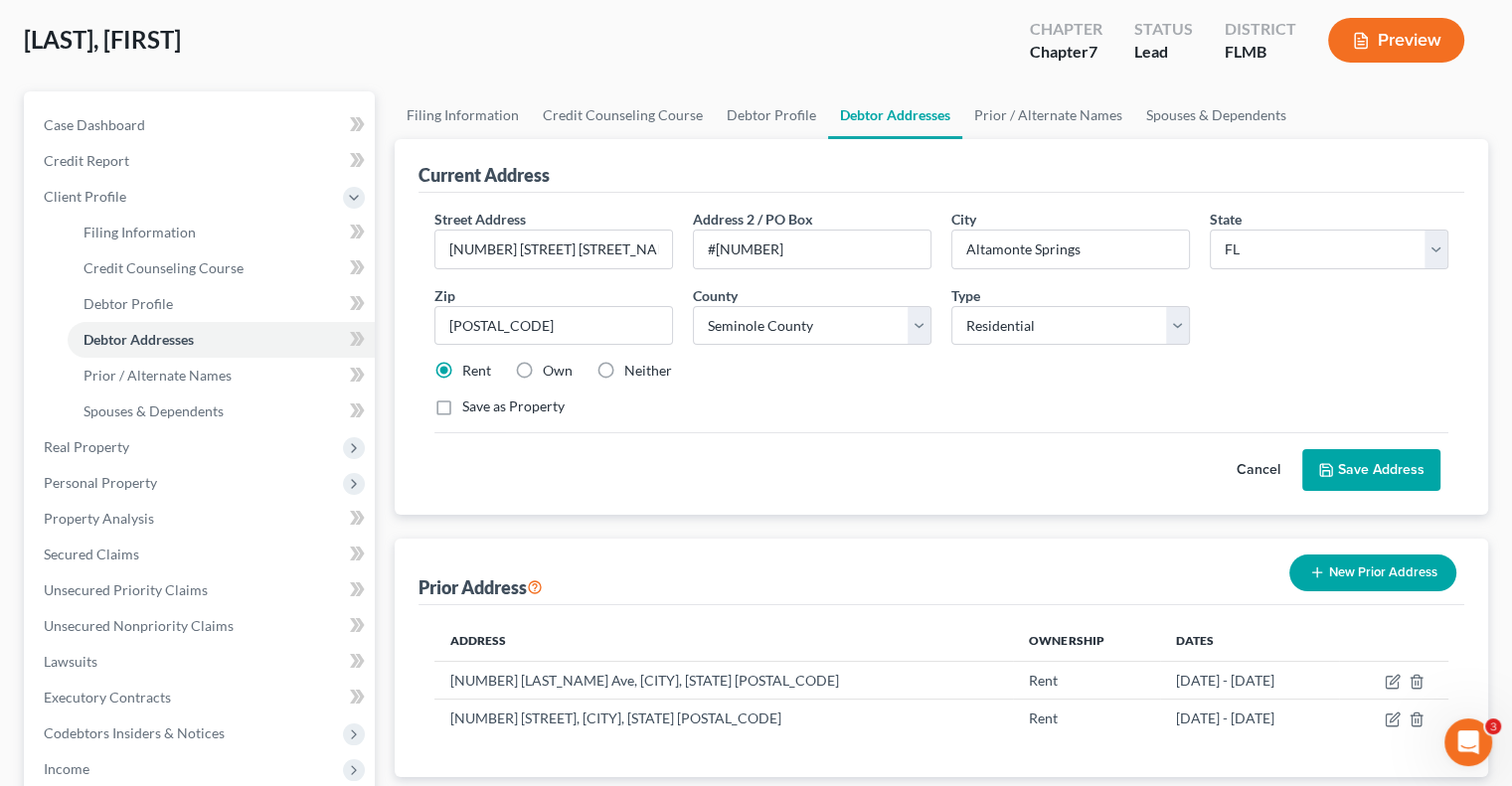 click on "Save Address" at bounding box center [1371, 470] 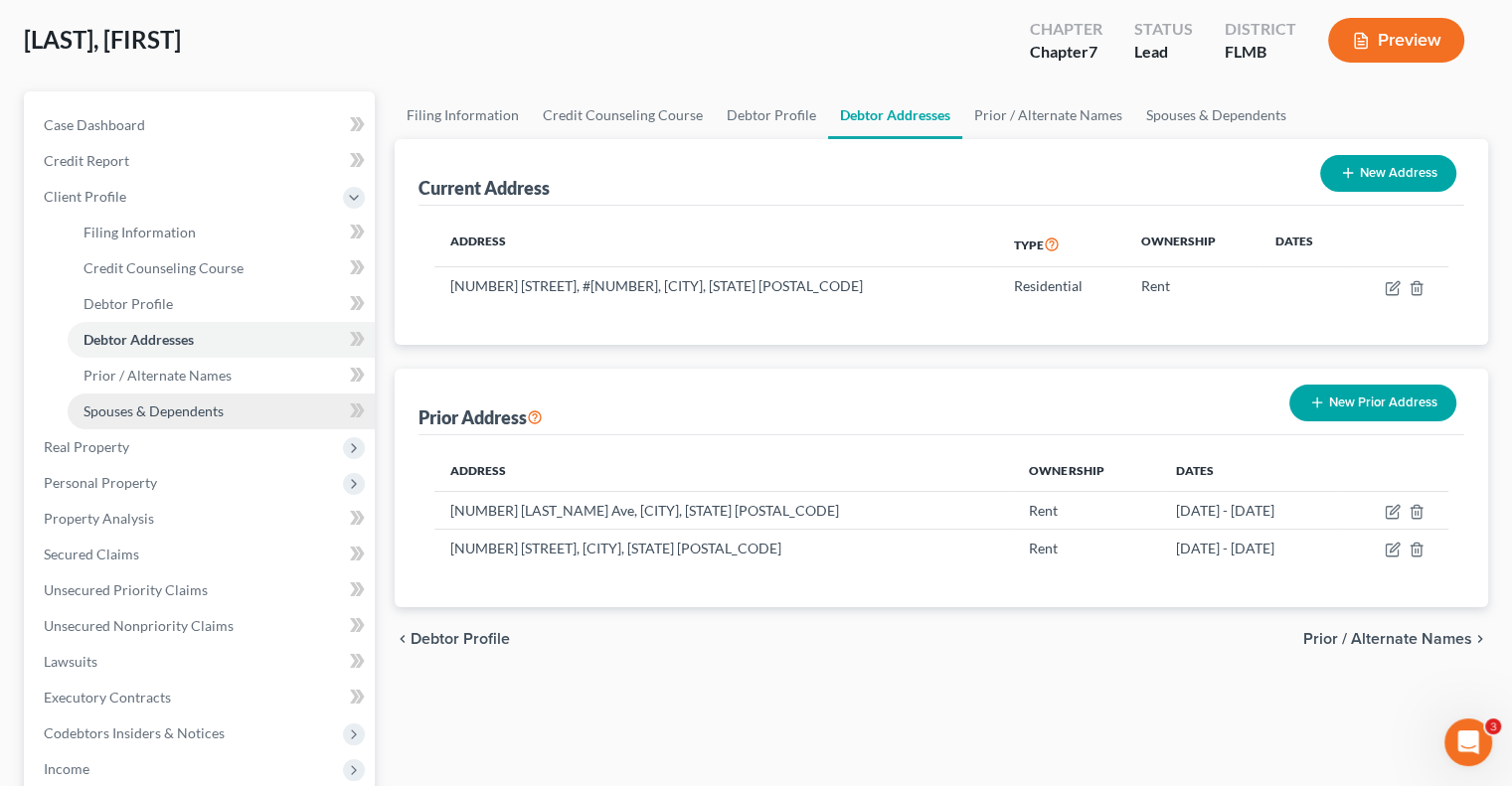 scroll, scrollTop: 483, scrollLeft: 0, axis: vertical 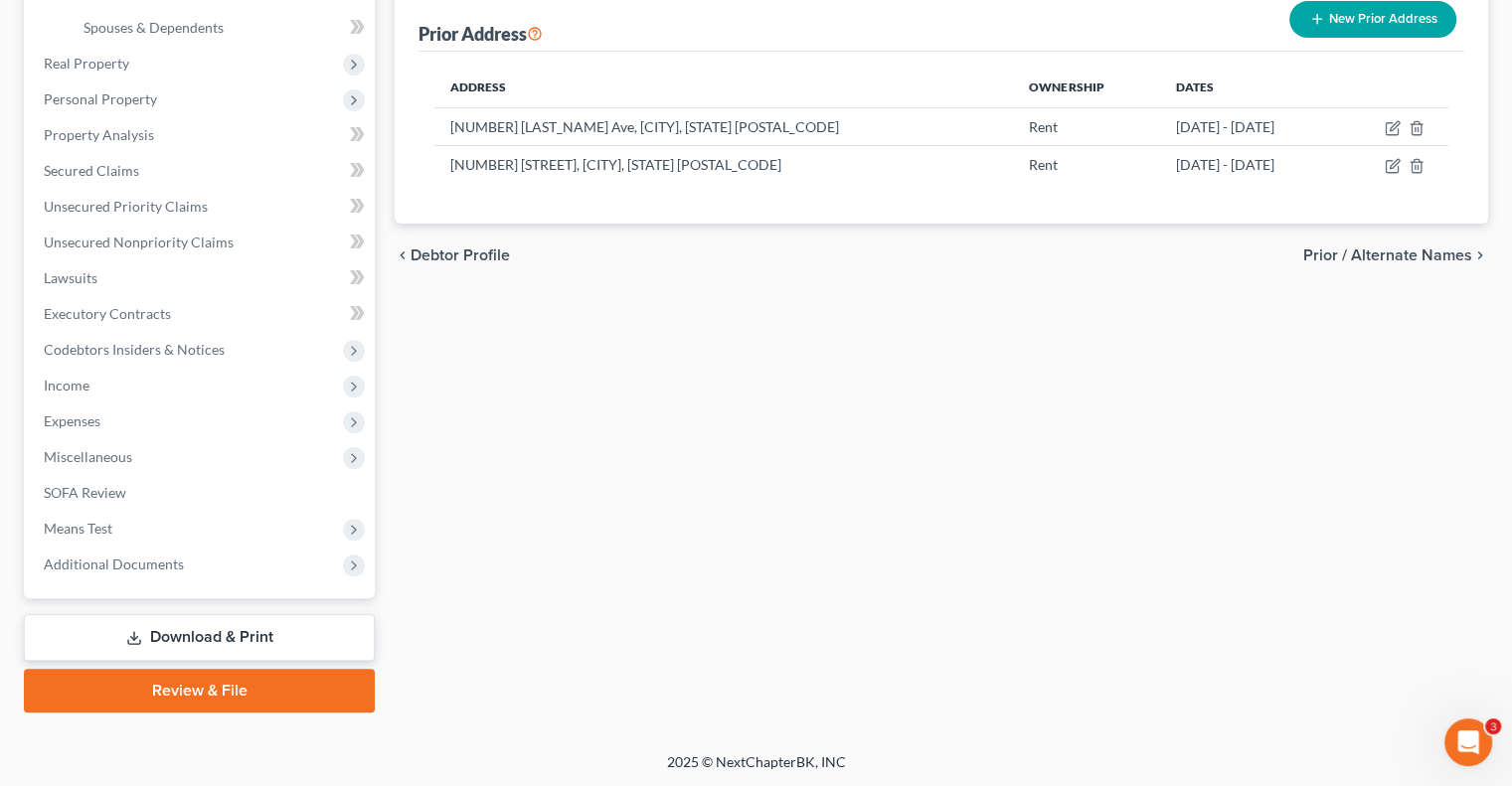 click on "Download & Print" at bounding box center (199, 637) 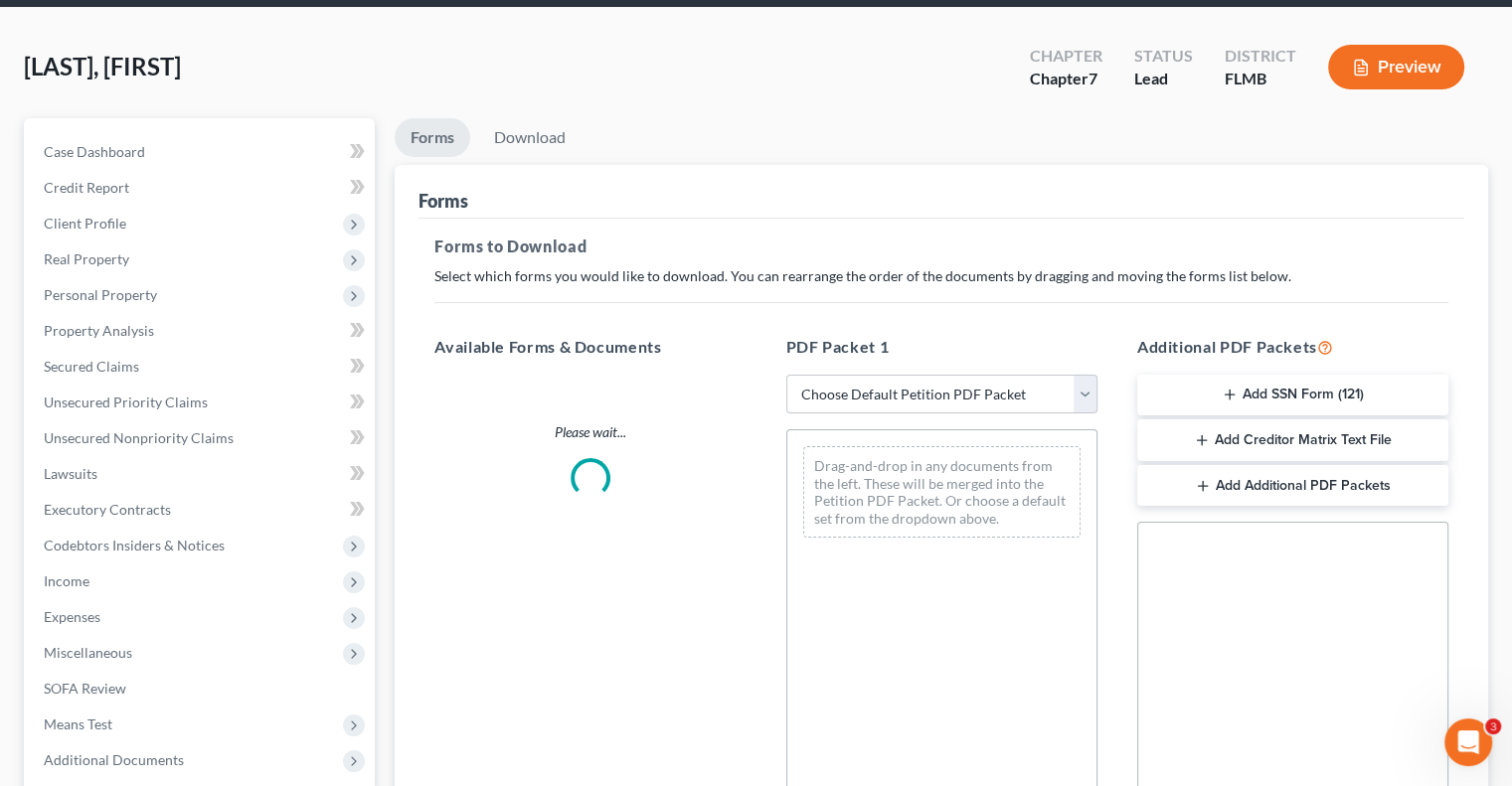 scroll, scrollTop: 0, scrollLeft: 0, axis: both 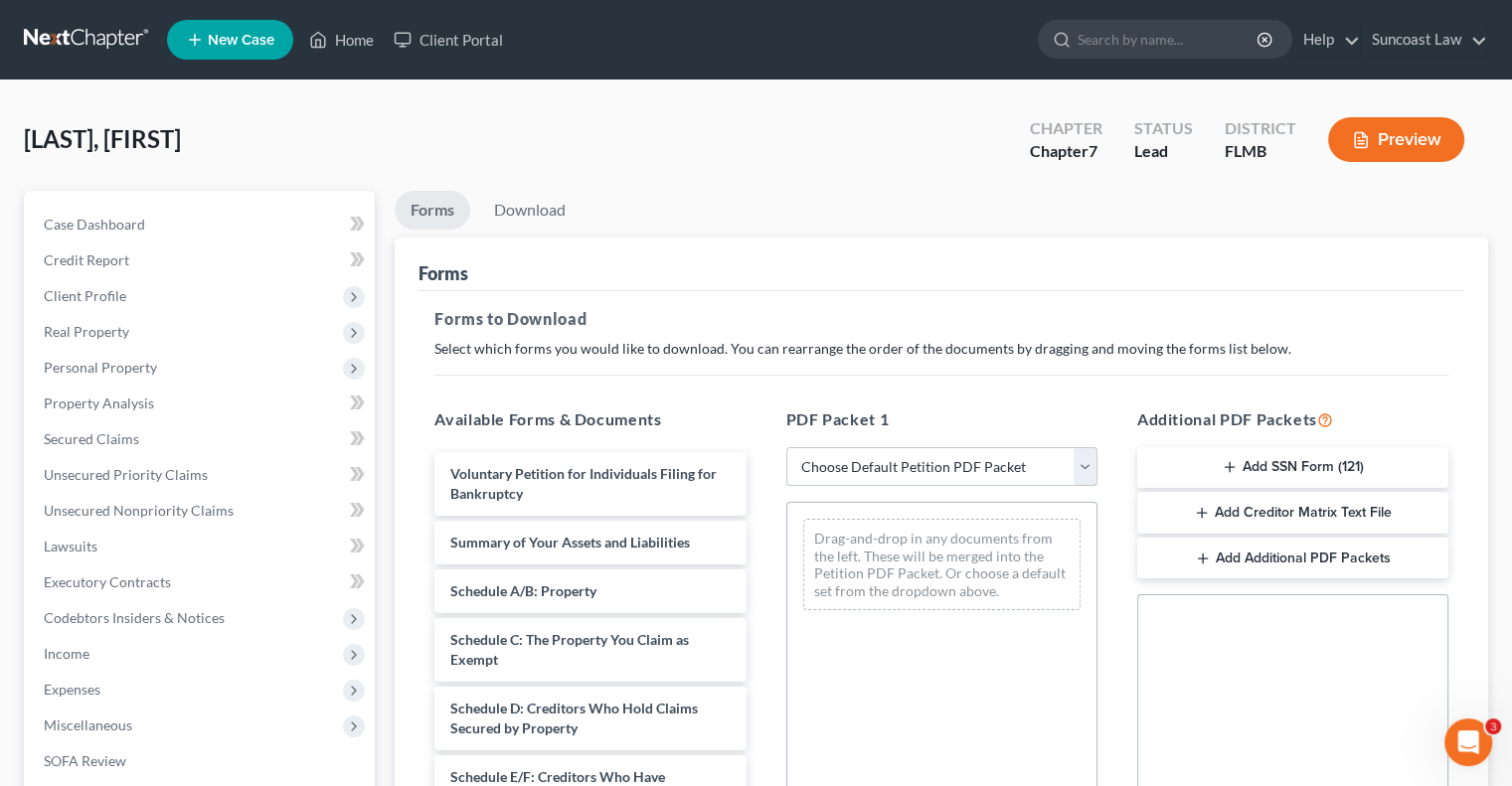 drag, startPoint x: 914, startPoint y: 465, endPoint x: 922, endPoint y: 483, distance: 19.697716 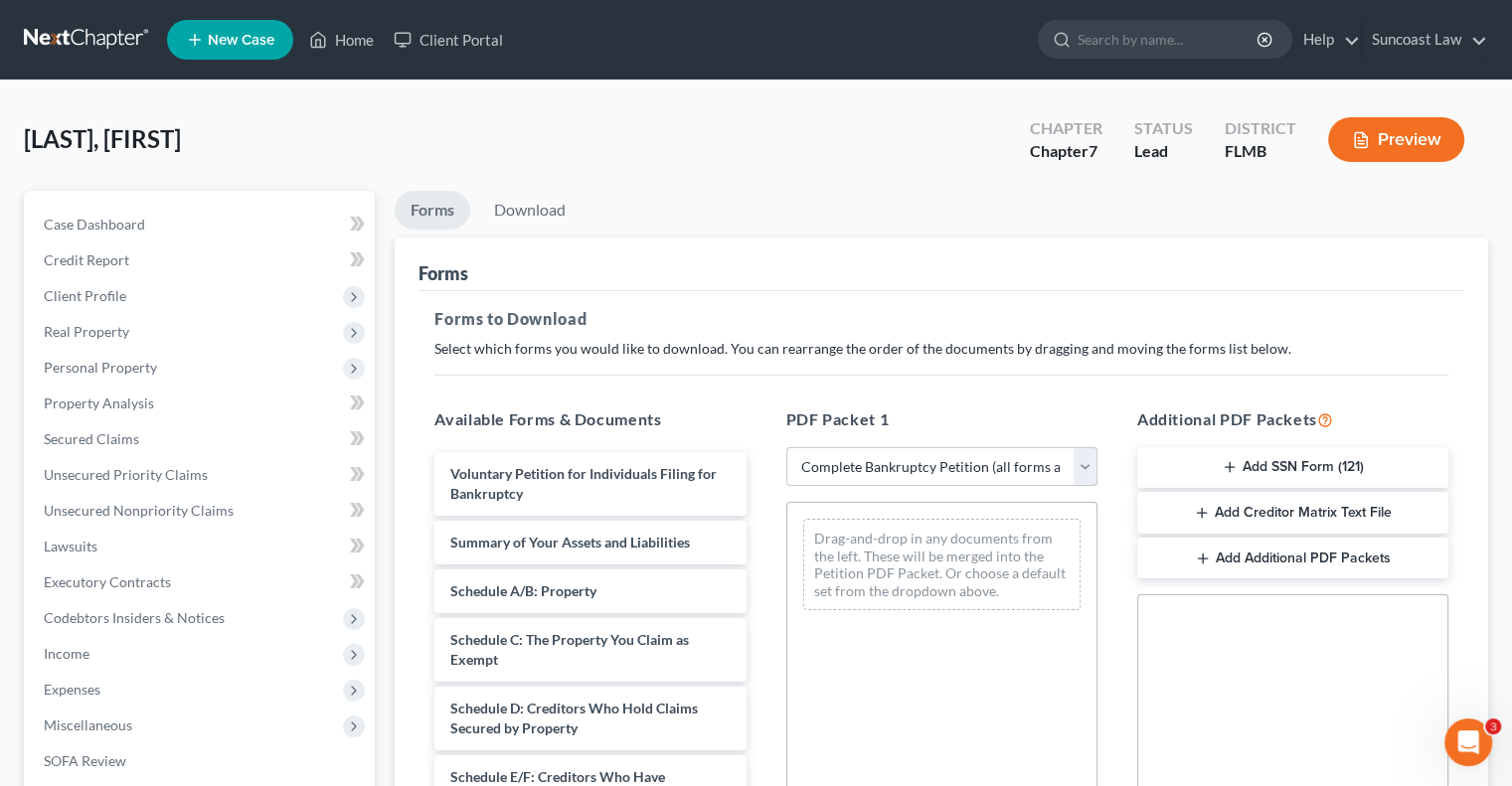 click on "Choose Default Petition PDF Packet Complete Bankruptcy Petition (all forms and schedules) Emergency Filing Forms (Petition and Creditor List Only) Amended Forms Signature Pages Only" at bounding box center [941, 467] 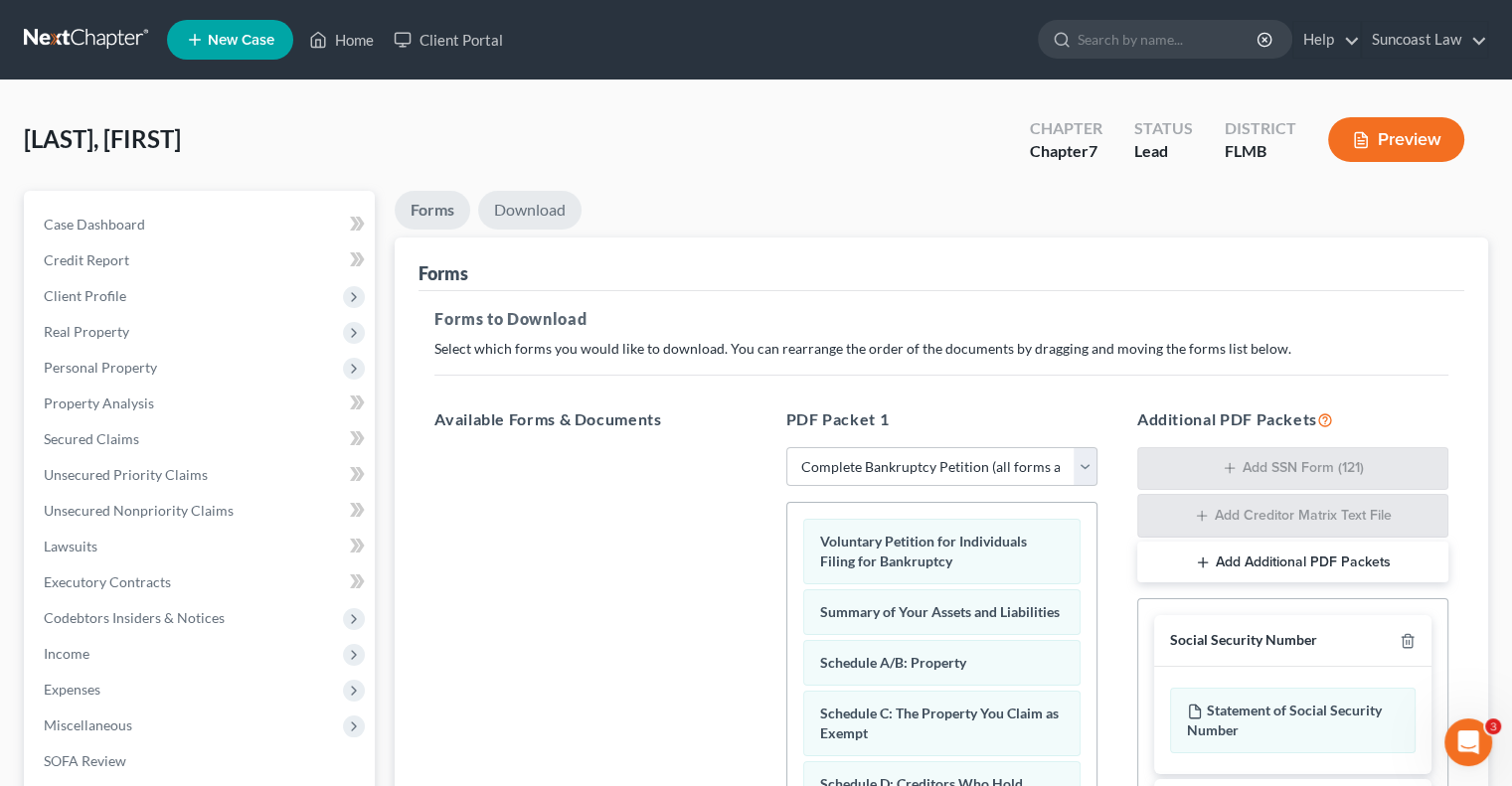 click on "Download" at bounding box center [530, 210] 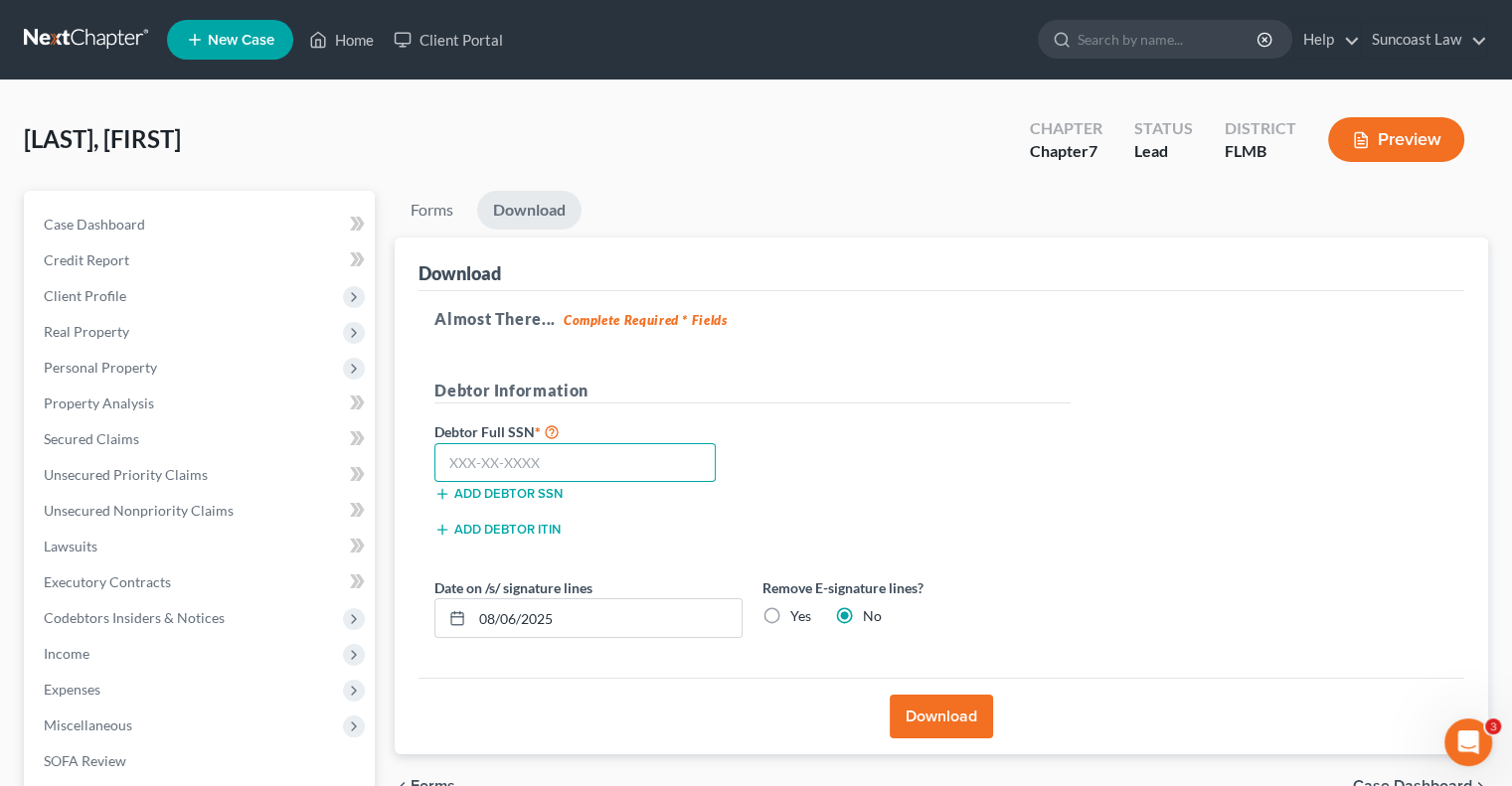 drag, startPoint x: 549, startPoint y: 452, endPoint x: 426, endPoint y: 256, distance: 231.39793 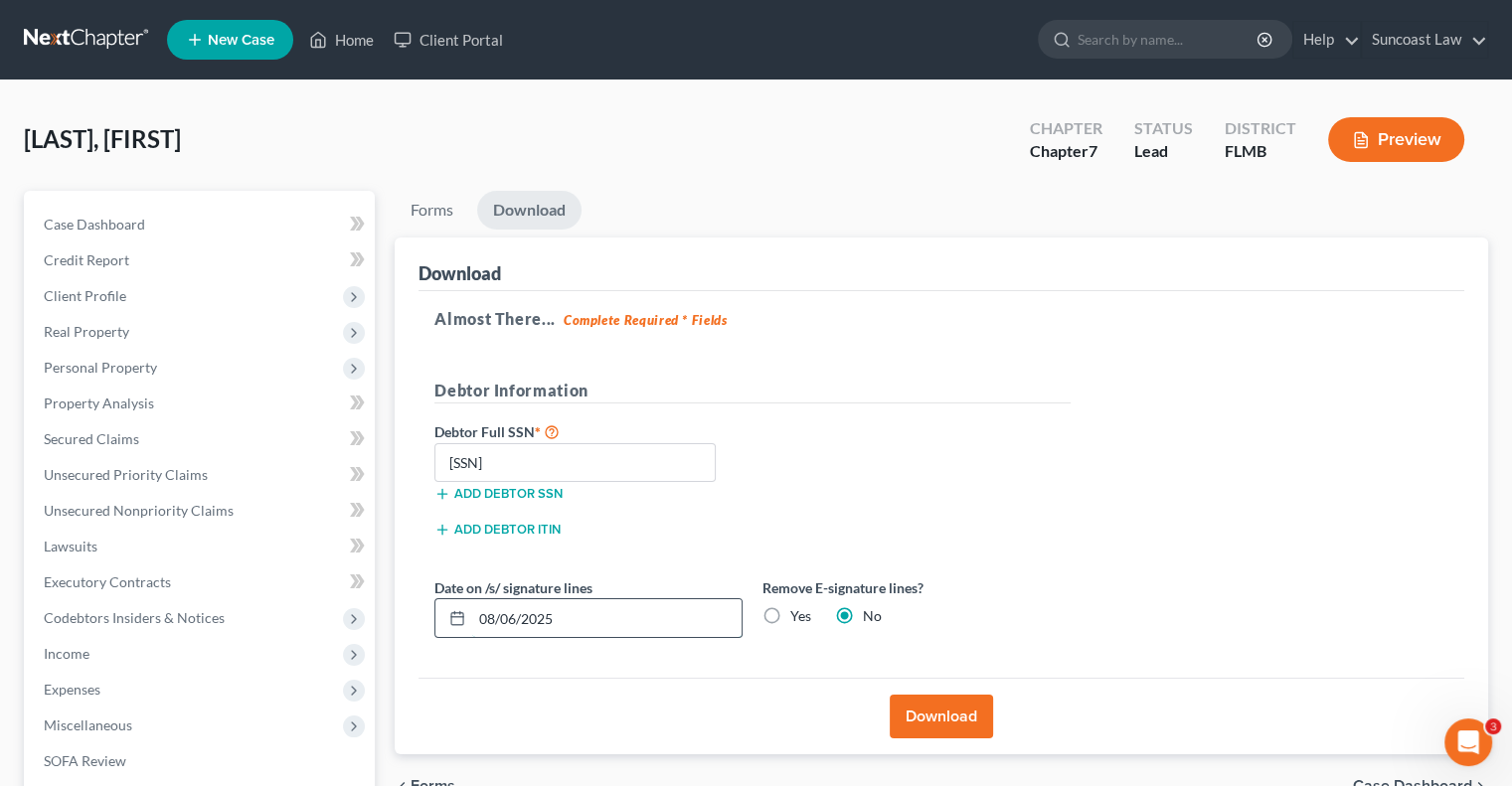 drag, startPoint x: 568, startPoint y: 614, endPoint x: 499, endPoint y: 619, distance: 69.18092 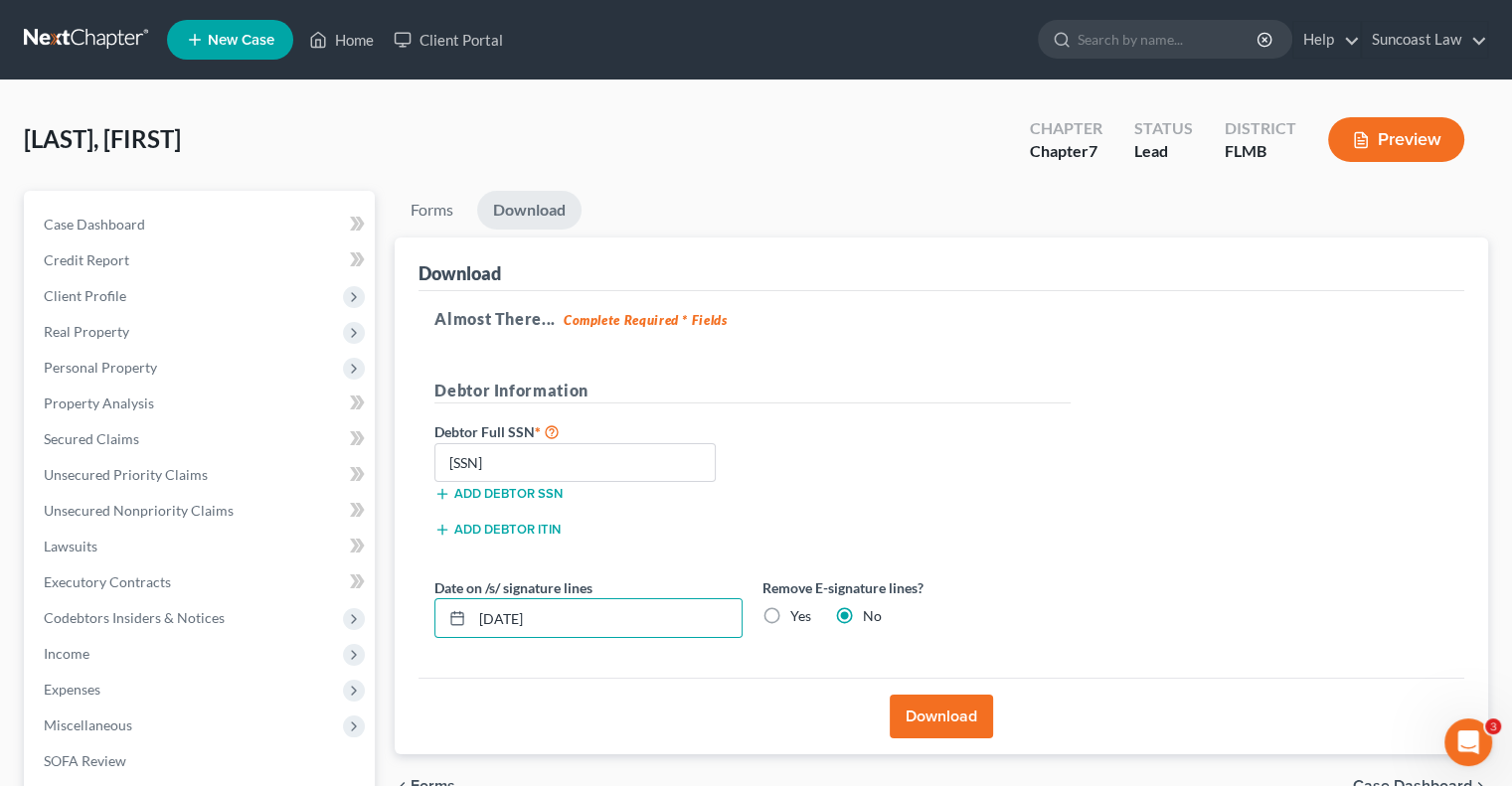 click on "Yes" at bounding box center (800, 616) 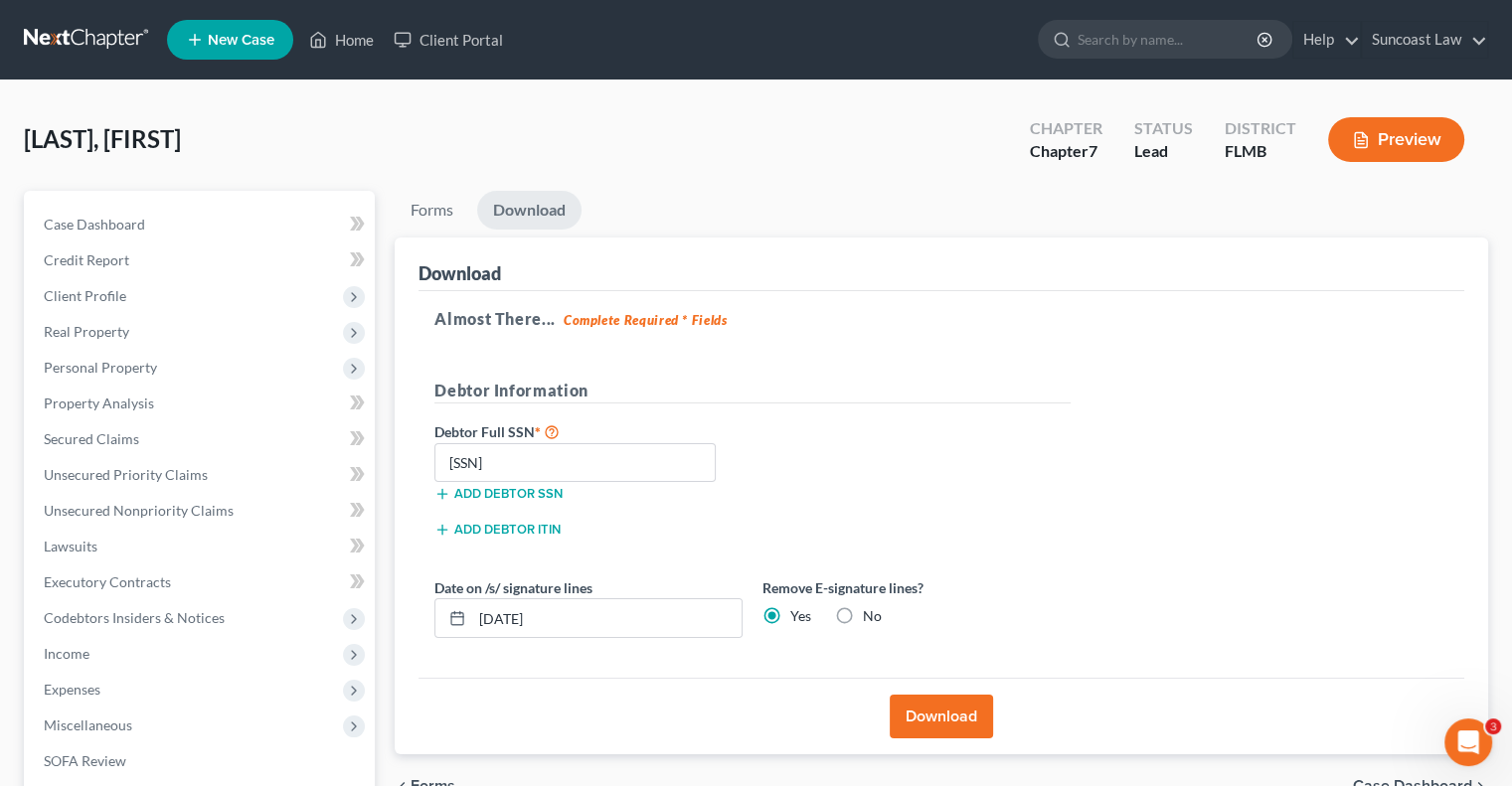 click on "Download" at bounding box center [941, 716] 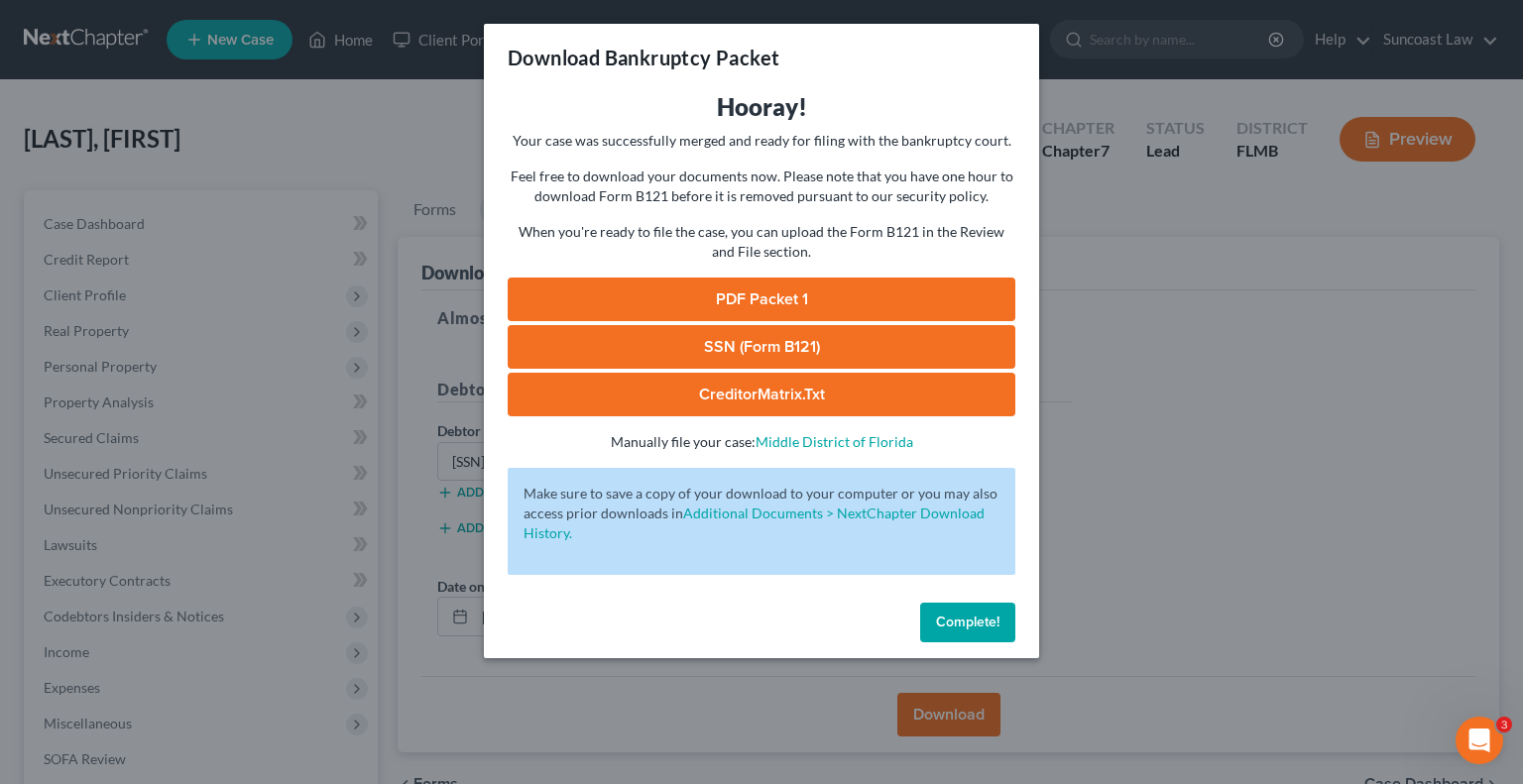 click on "SSN (Form B121)" at bounding box center (762, 347) 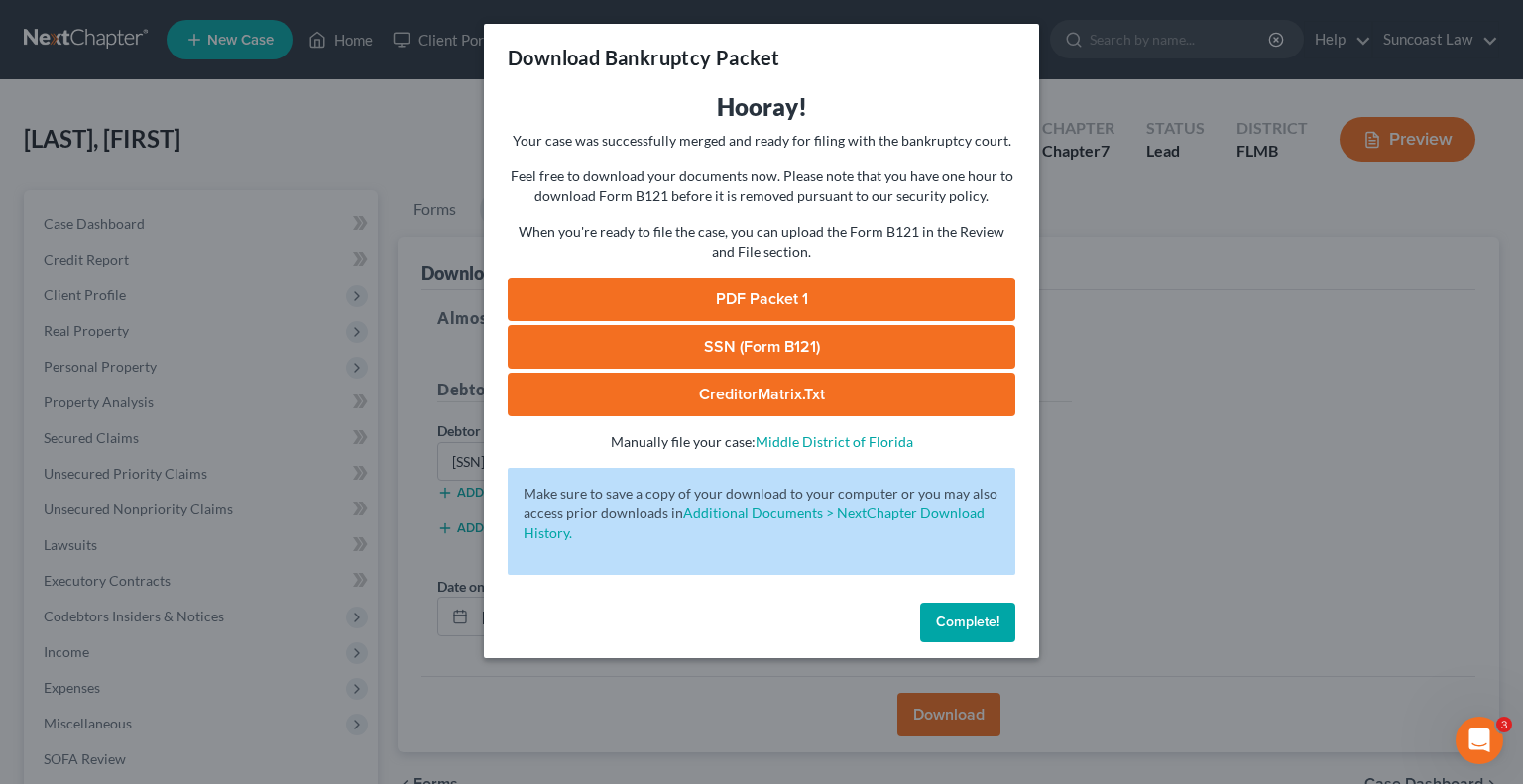 click on "PDF Packet 1" at bounding box center (762, 299) 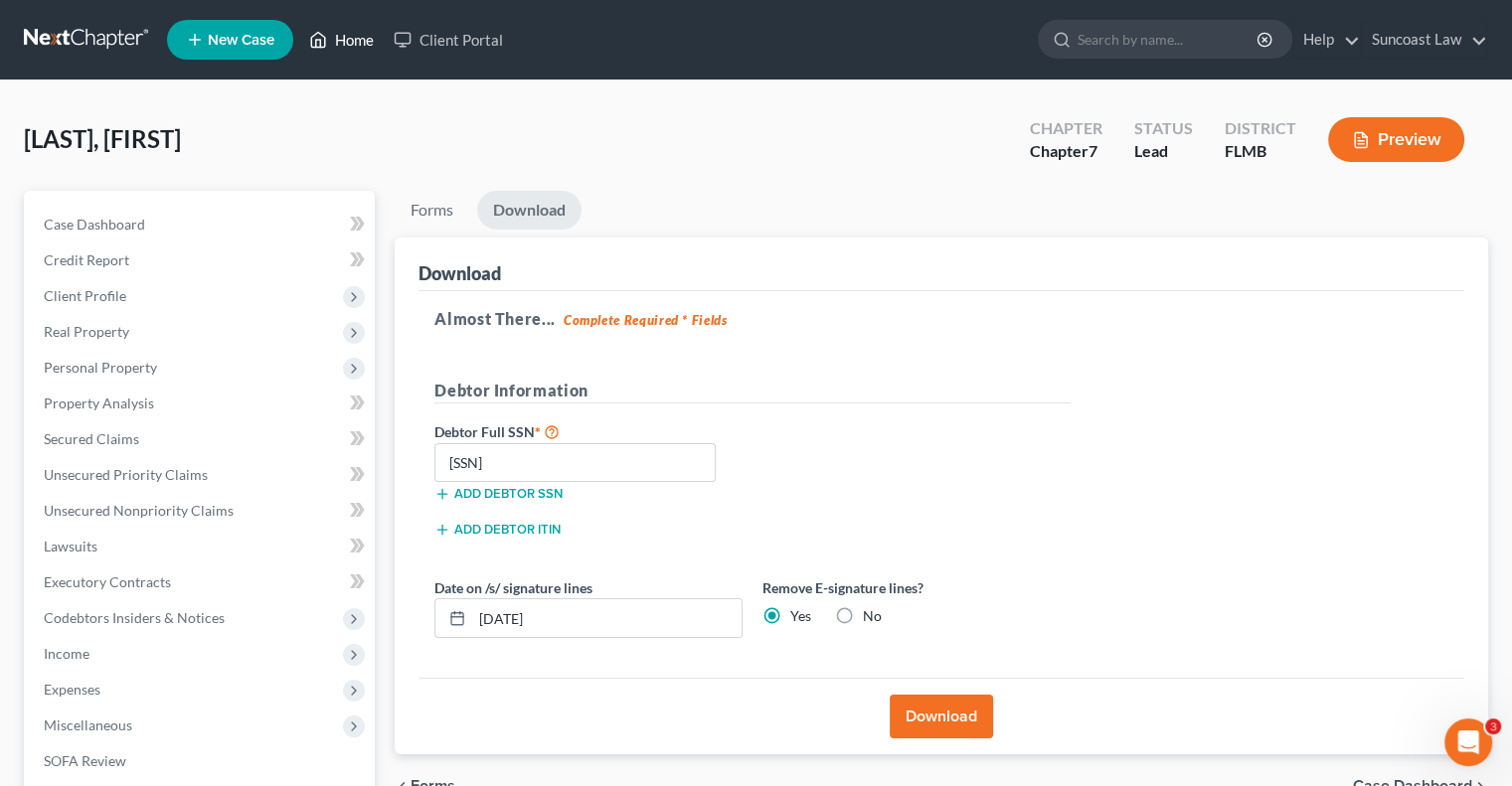 click on "Home" at bounding box center [341, 40] 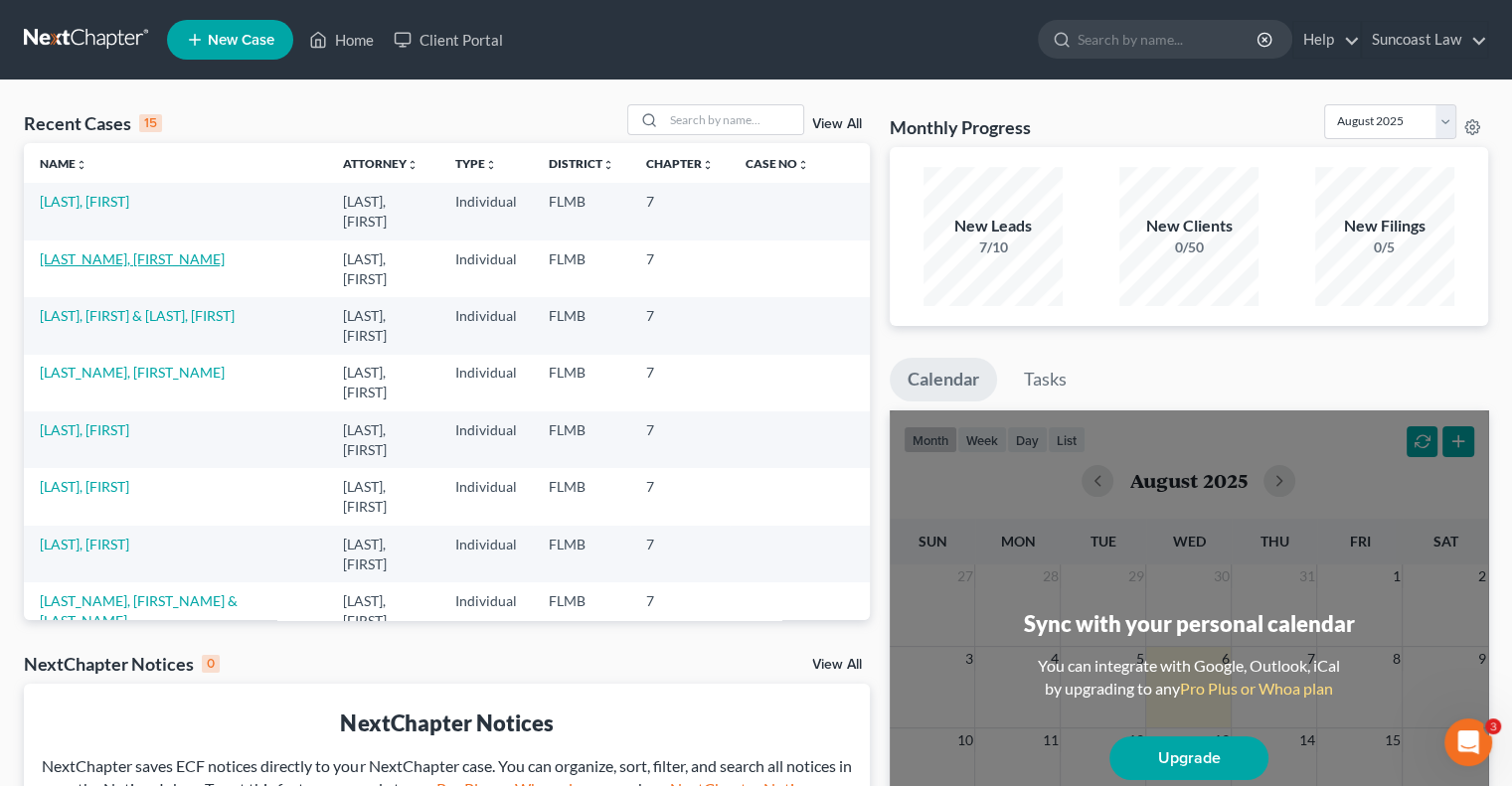 click on "[LAST_NAME], [FIRST_NAME]" at bounding box center [132, 258] 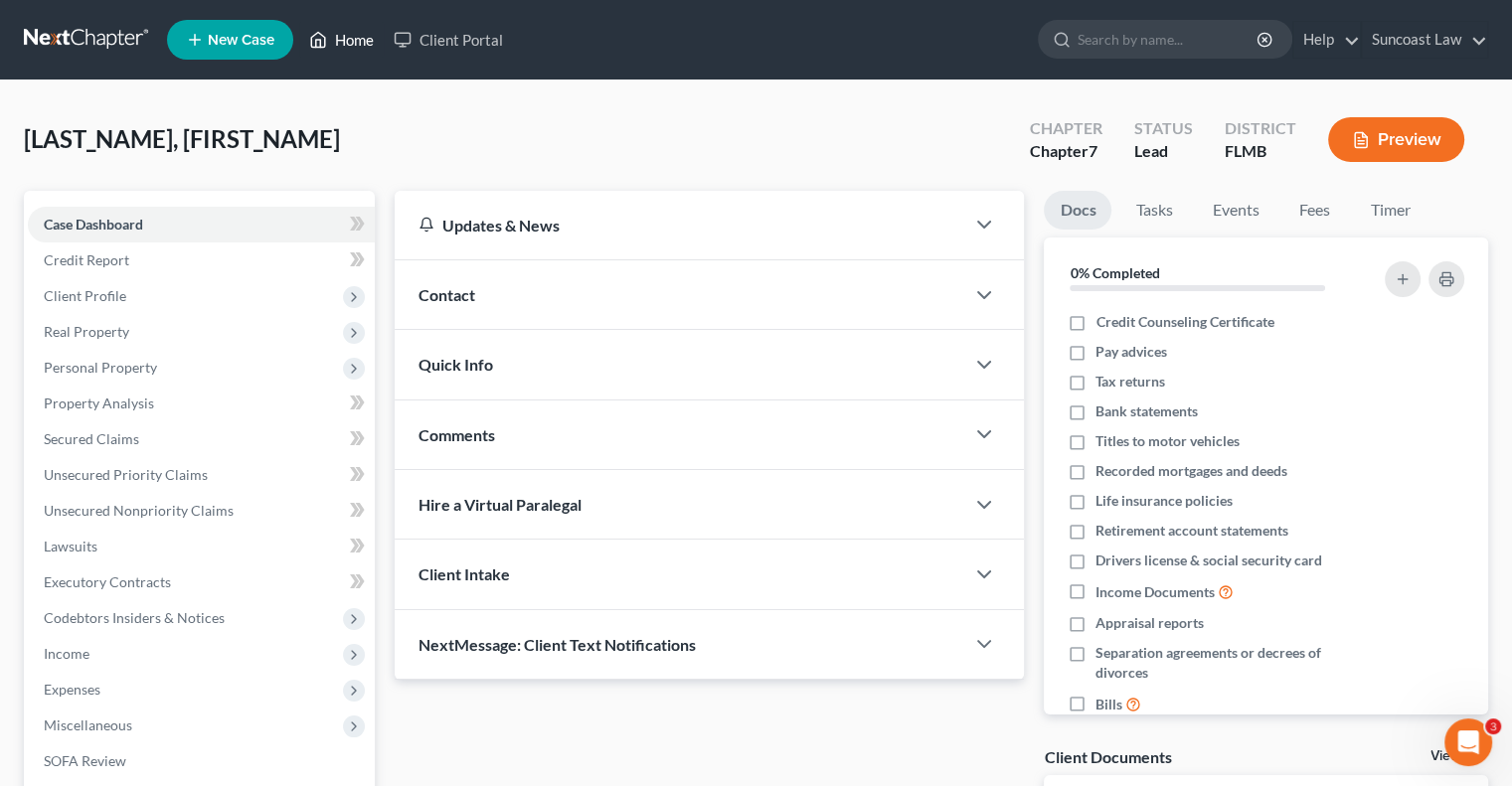 click on "Home" at bounding box center (341, 40) 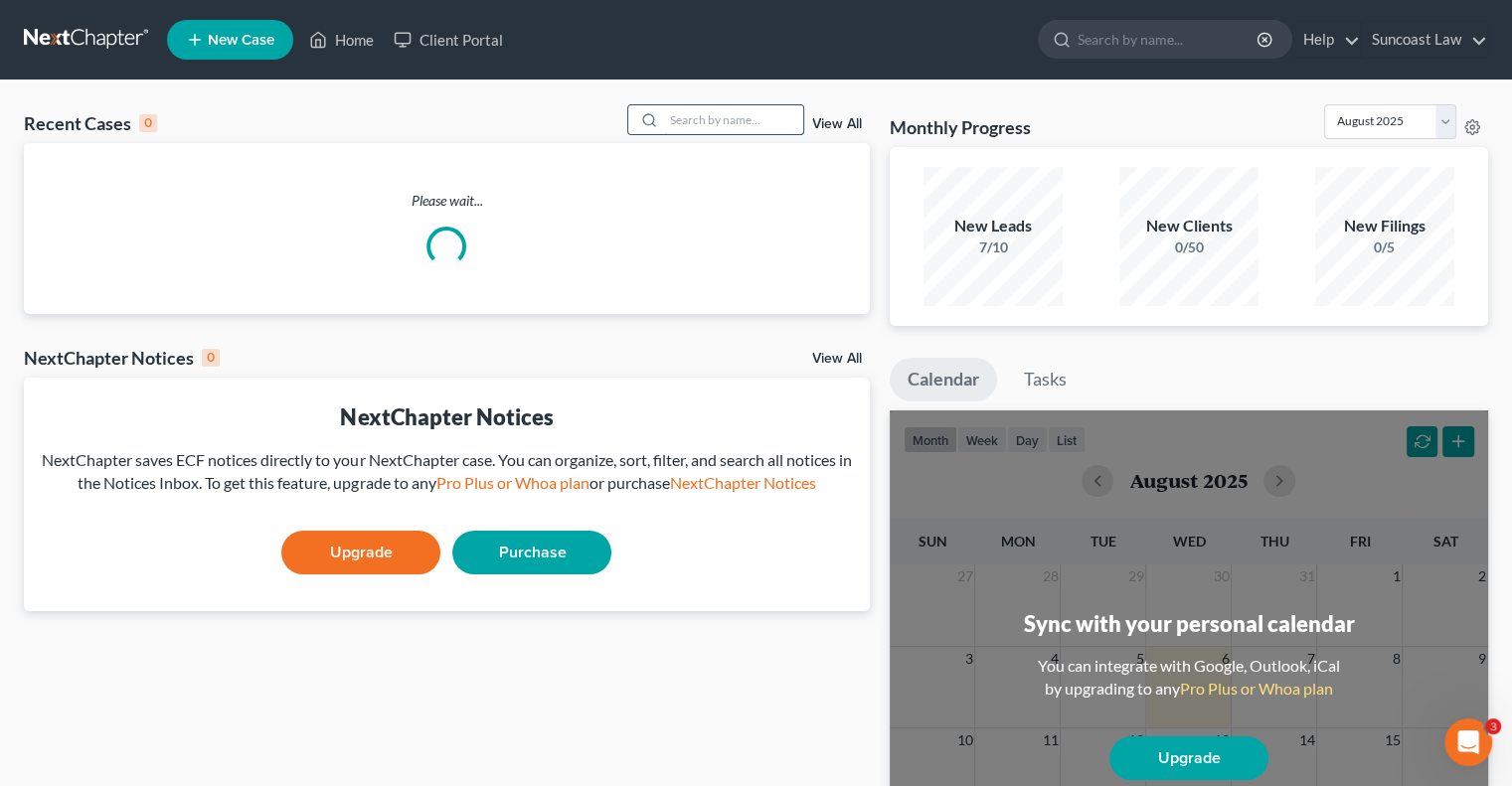 click at bounding box center (734, 119) 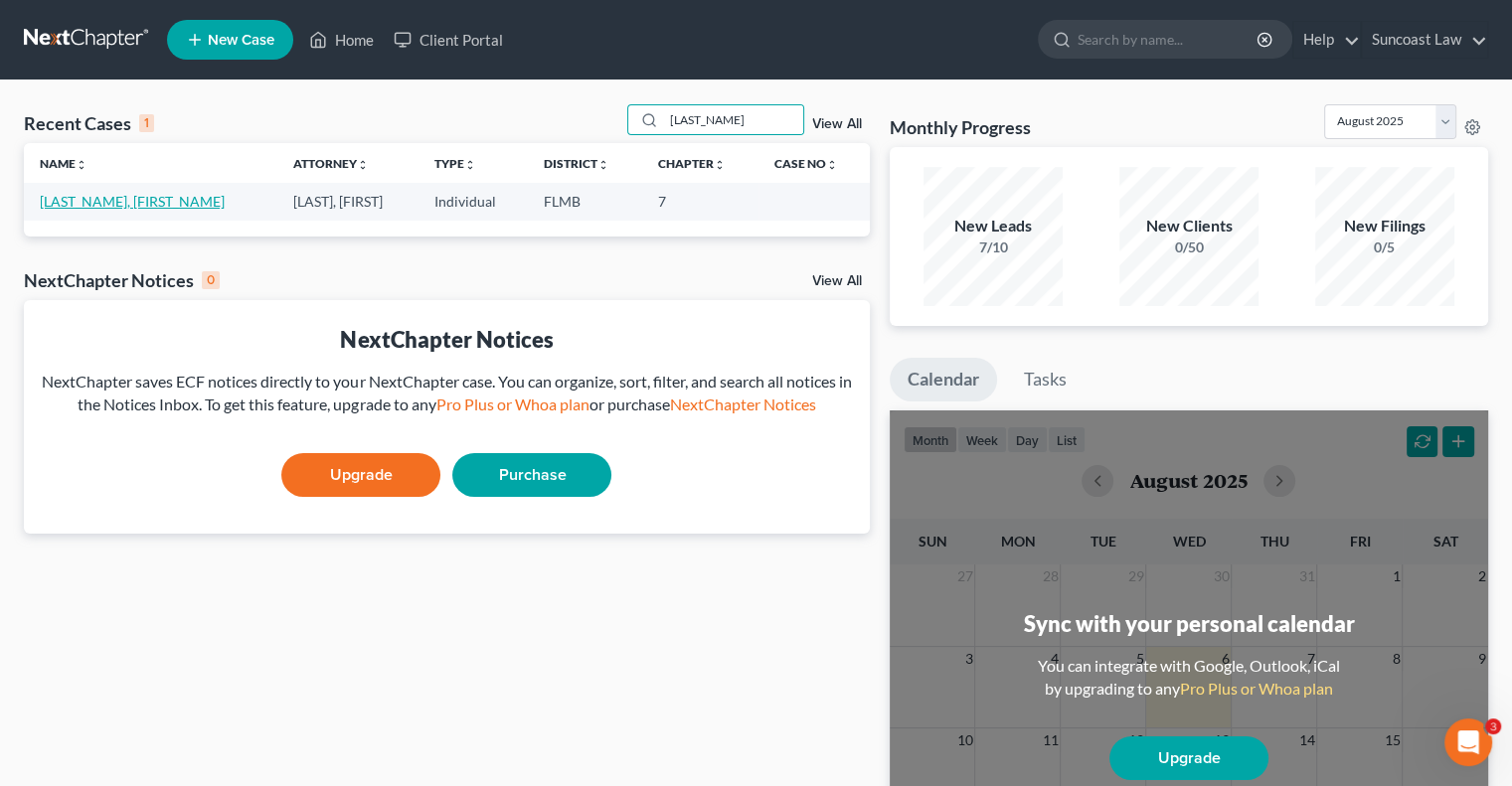 click on "[LAST_NAME], [FIRST_NAME]" at bounding box center (132, 201) 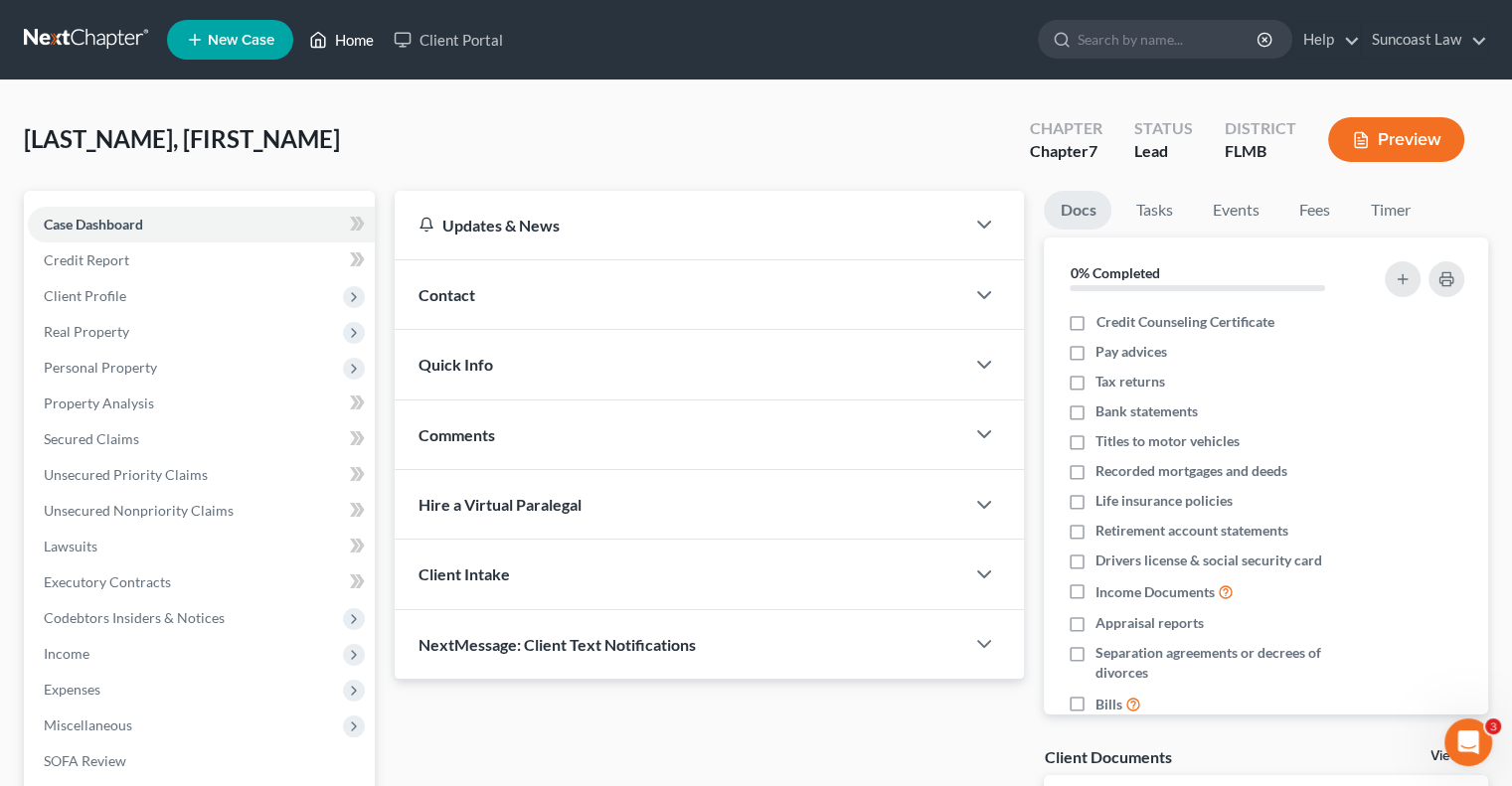 click on "Home" at bounding box center (341, 40) 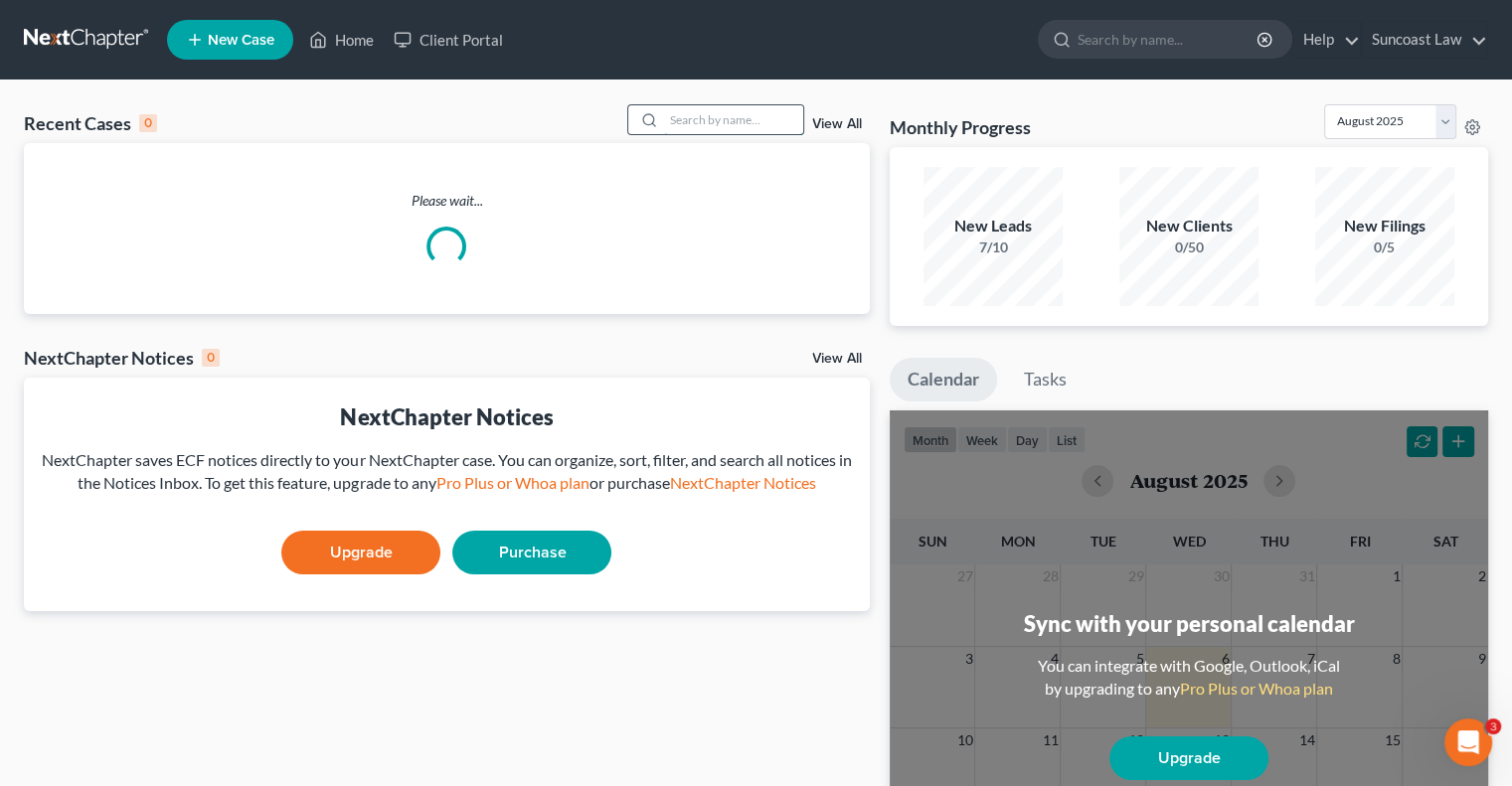 click at bounding box center [734, 119] 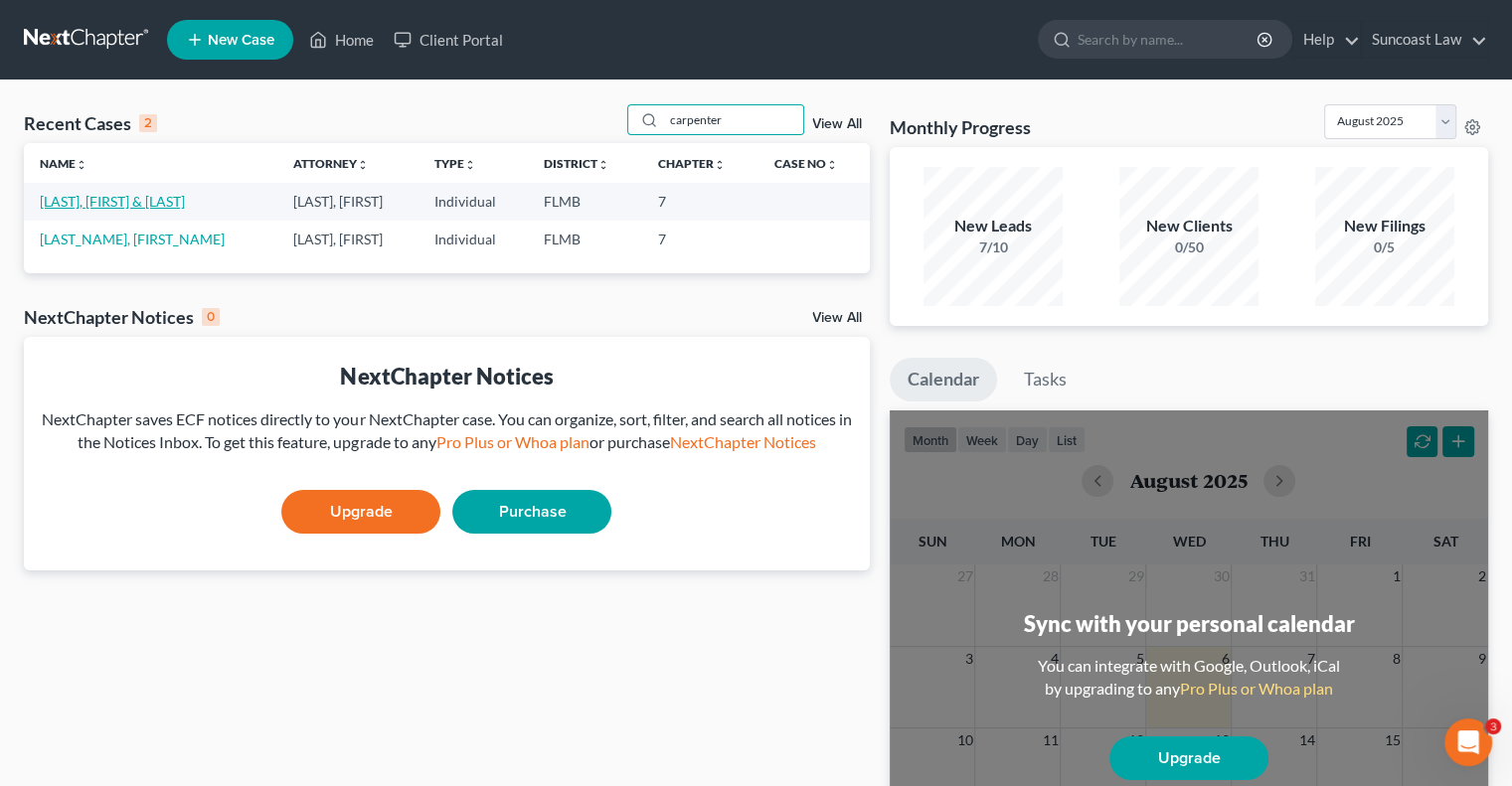click on "[LAST], [FIRST] & [LAST]" at bounding box center [112, 201] 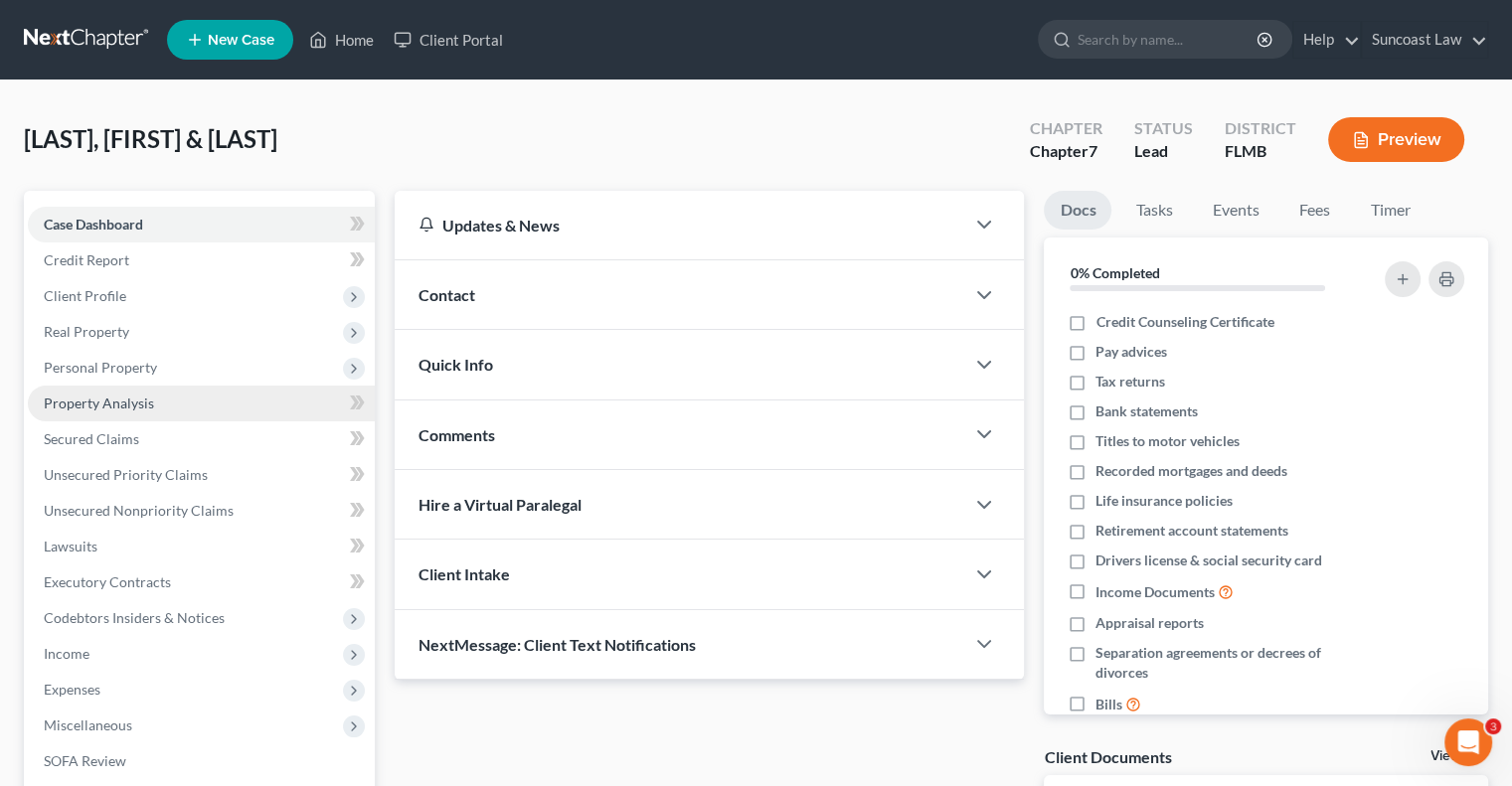 click on "Property Analysis" at bounding box center (98, 402) 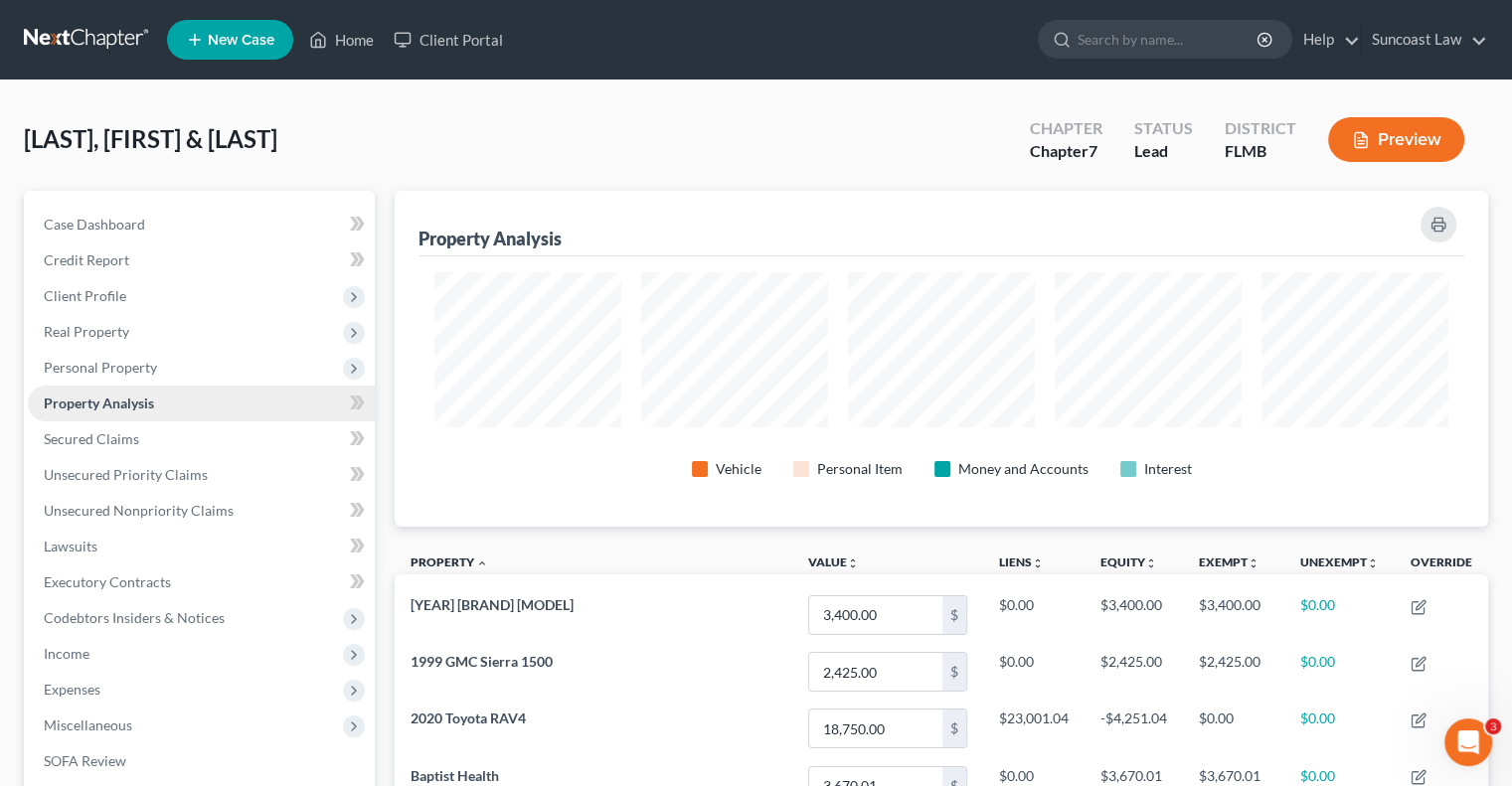 scroll, scrollTop: 993343, scrollLeft: 992989, axis: both 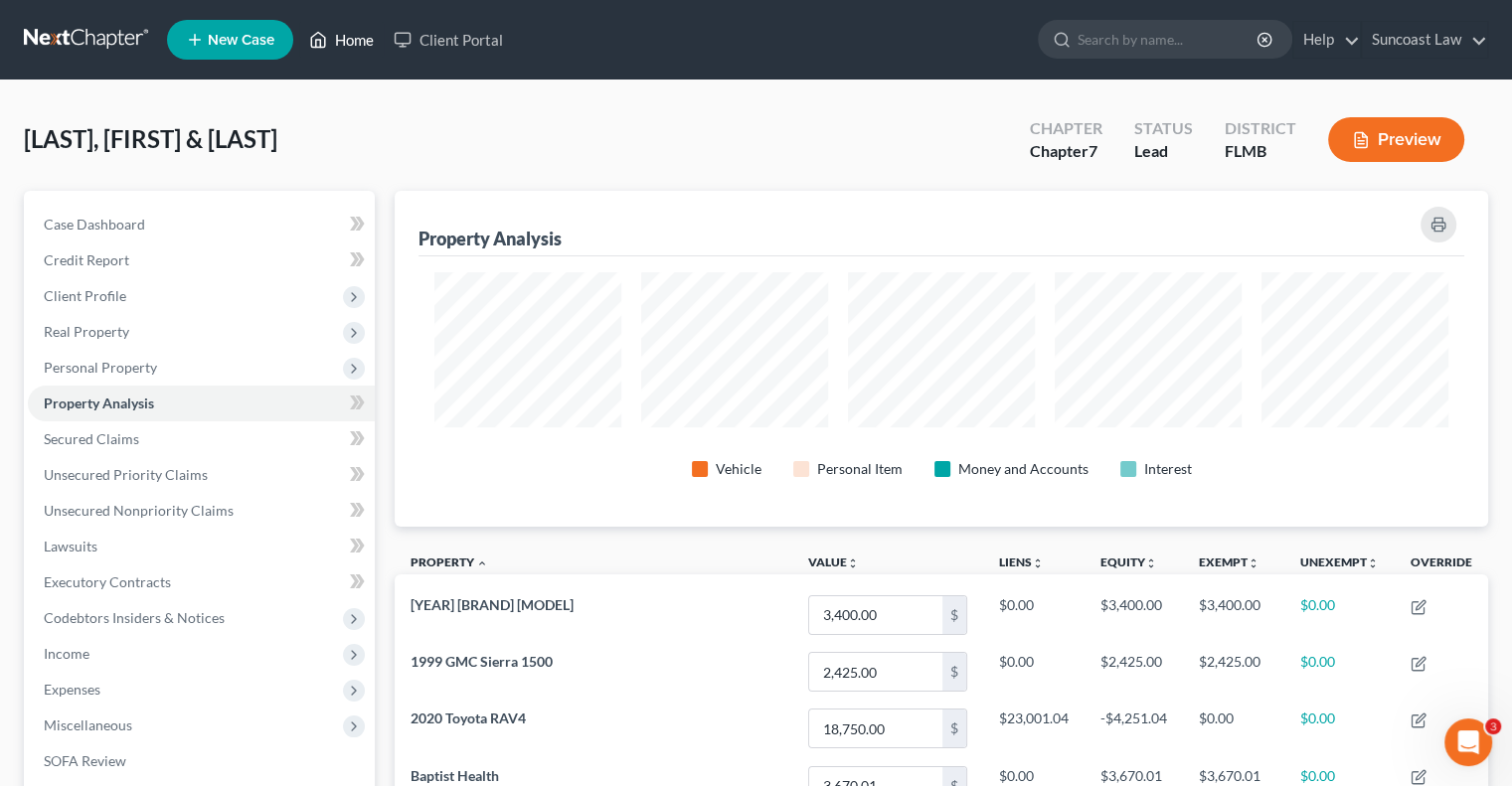 click on "Home" at bounding box center [341, 40] 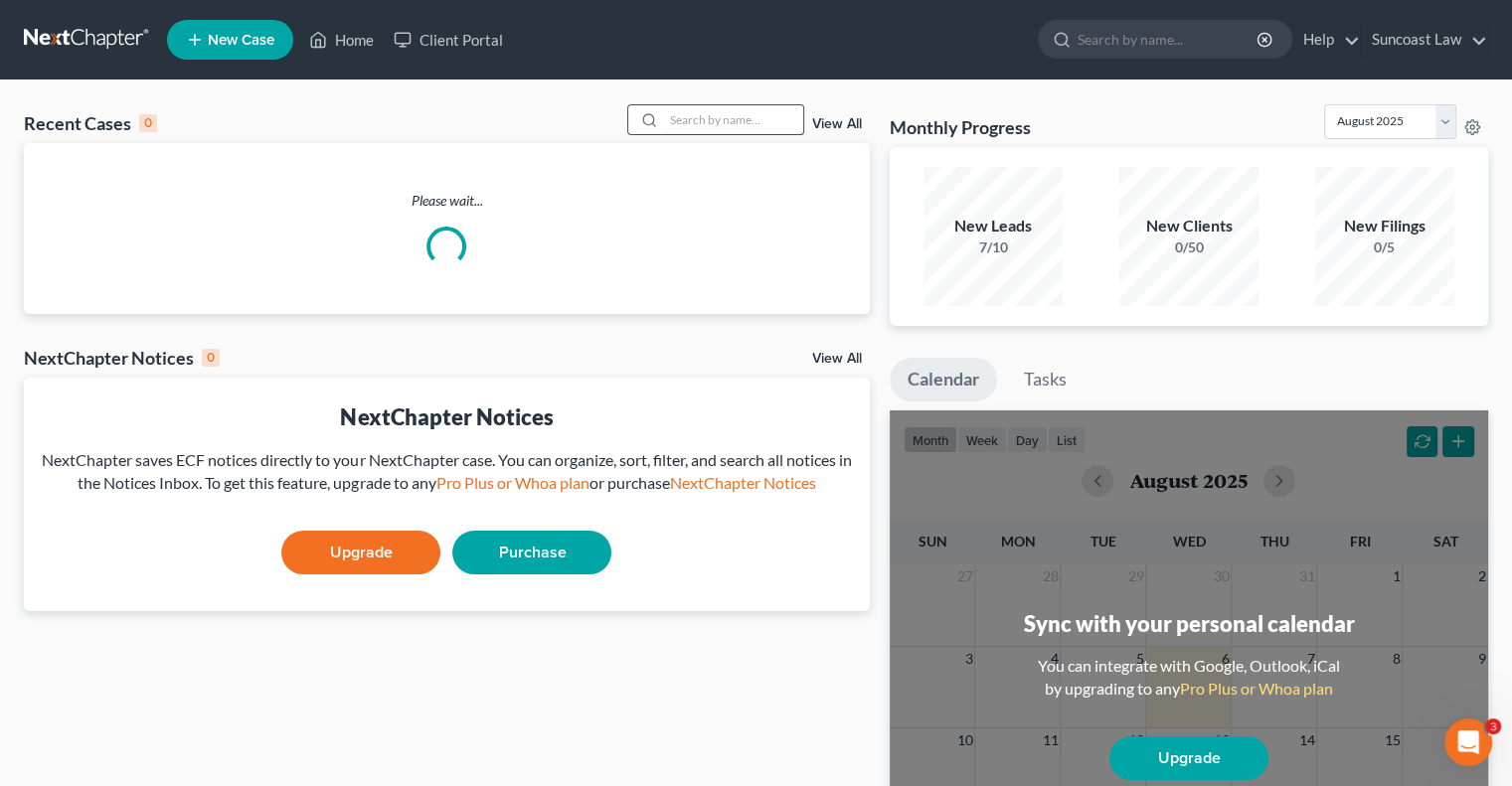 click at bounding box center (734, 119) 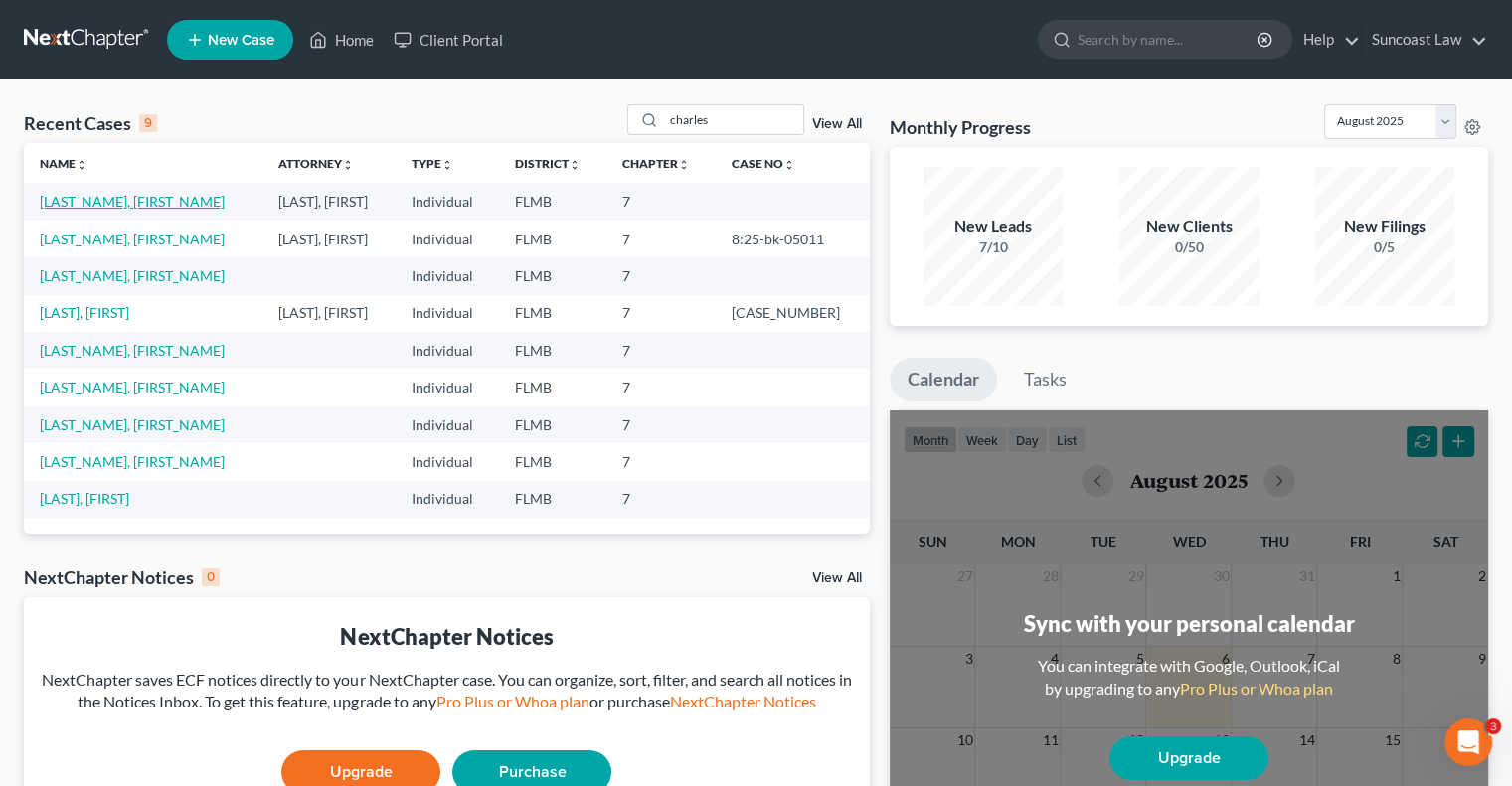 click on "[LAST_NAME], [FIRST_NAME]" at bounding box center [132, 201] 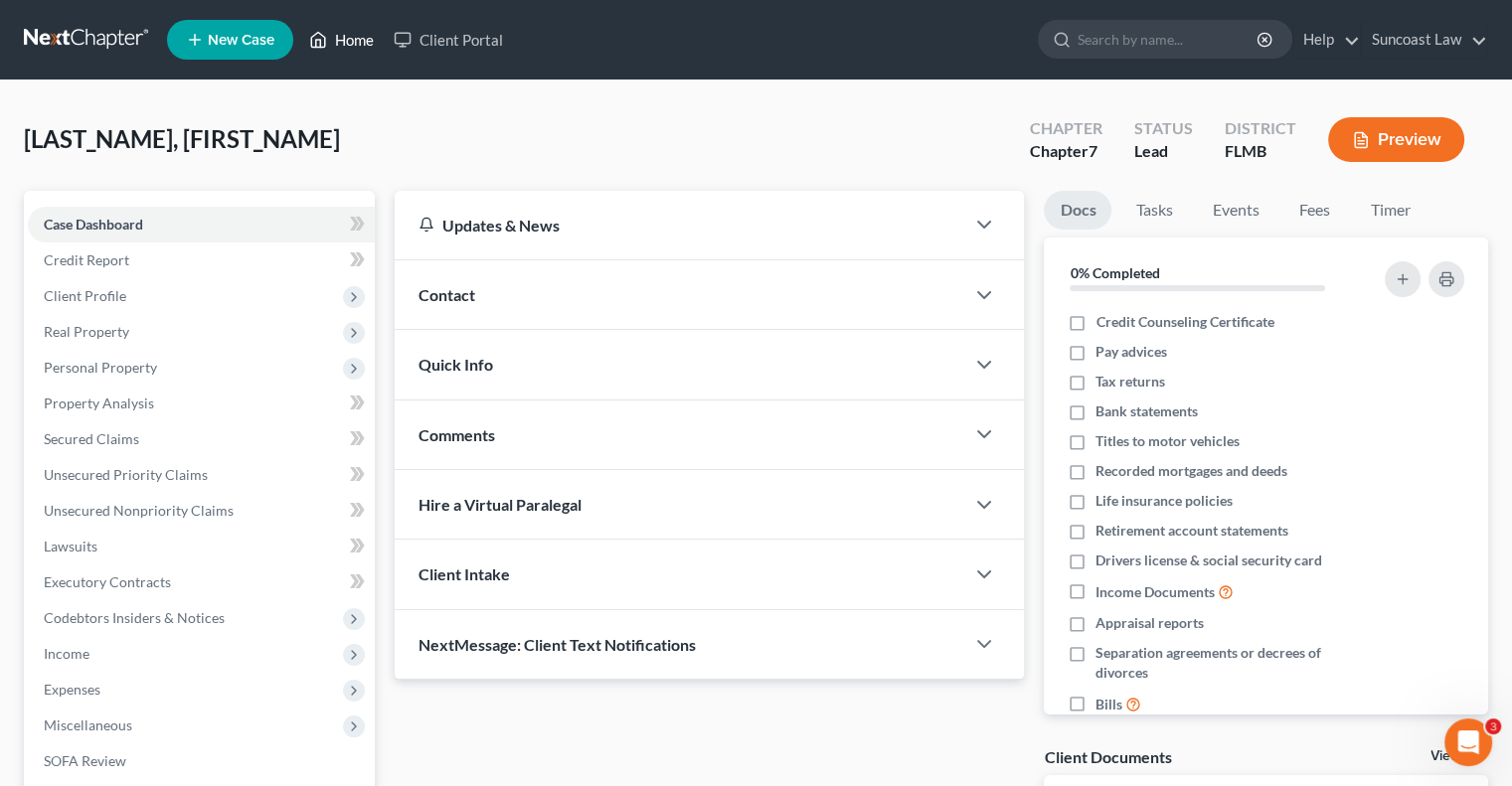 click on "Home" at bounding box center (341, 40) 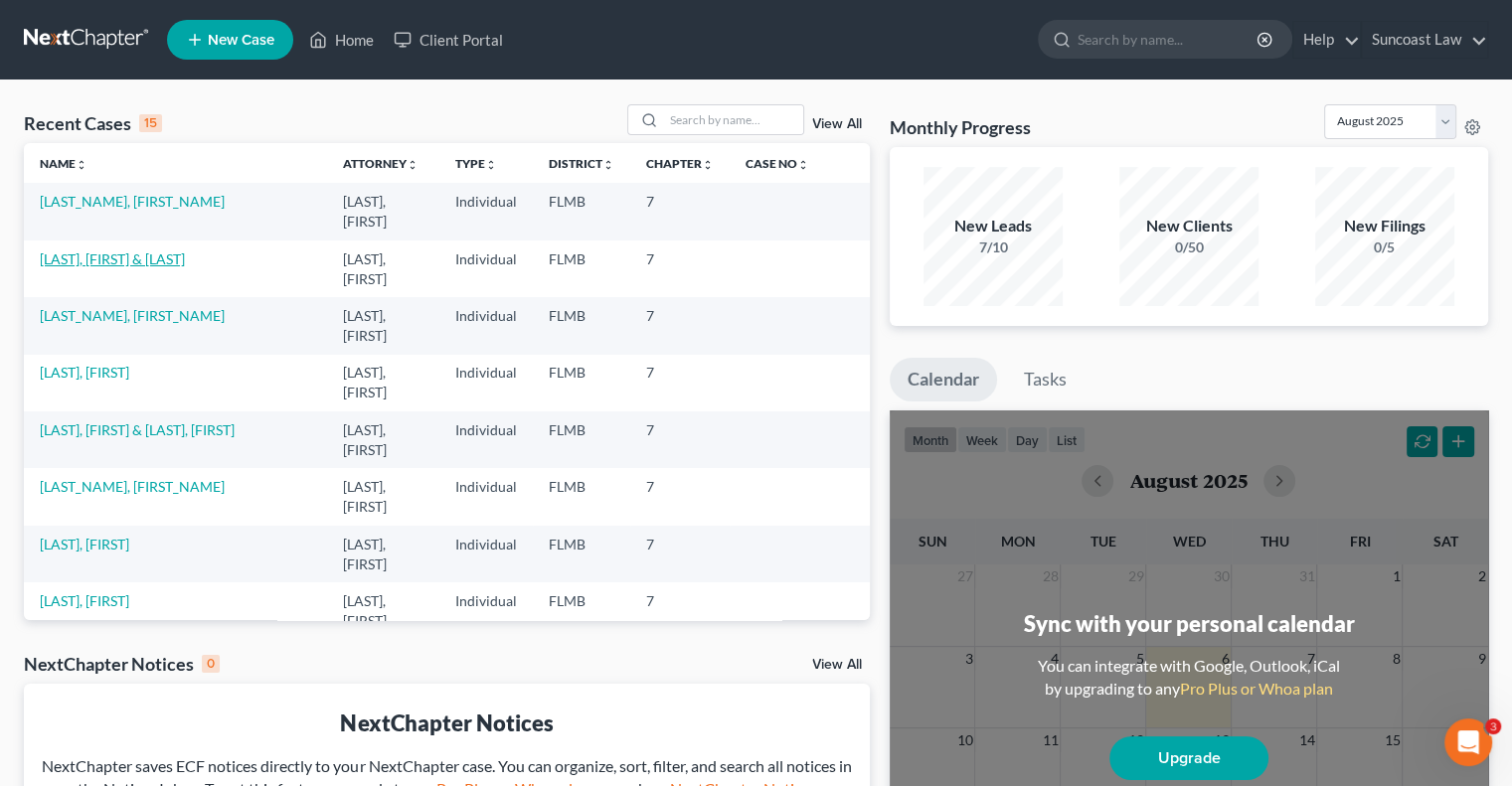 click on "[LAST], [FIRST] & [LAST]" at bounding box center [112, 258] 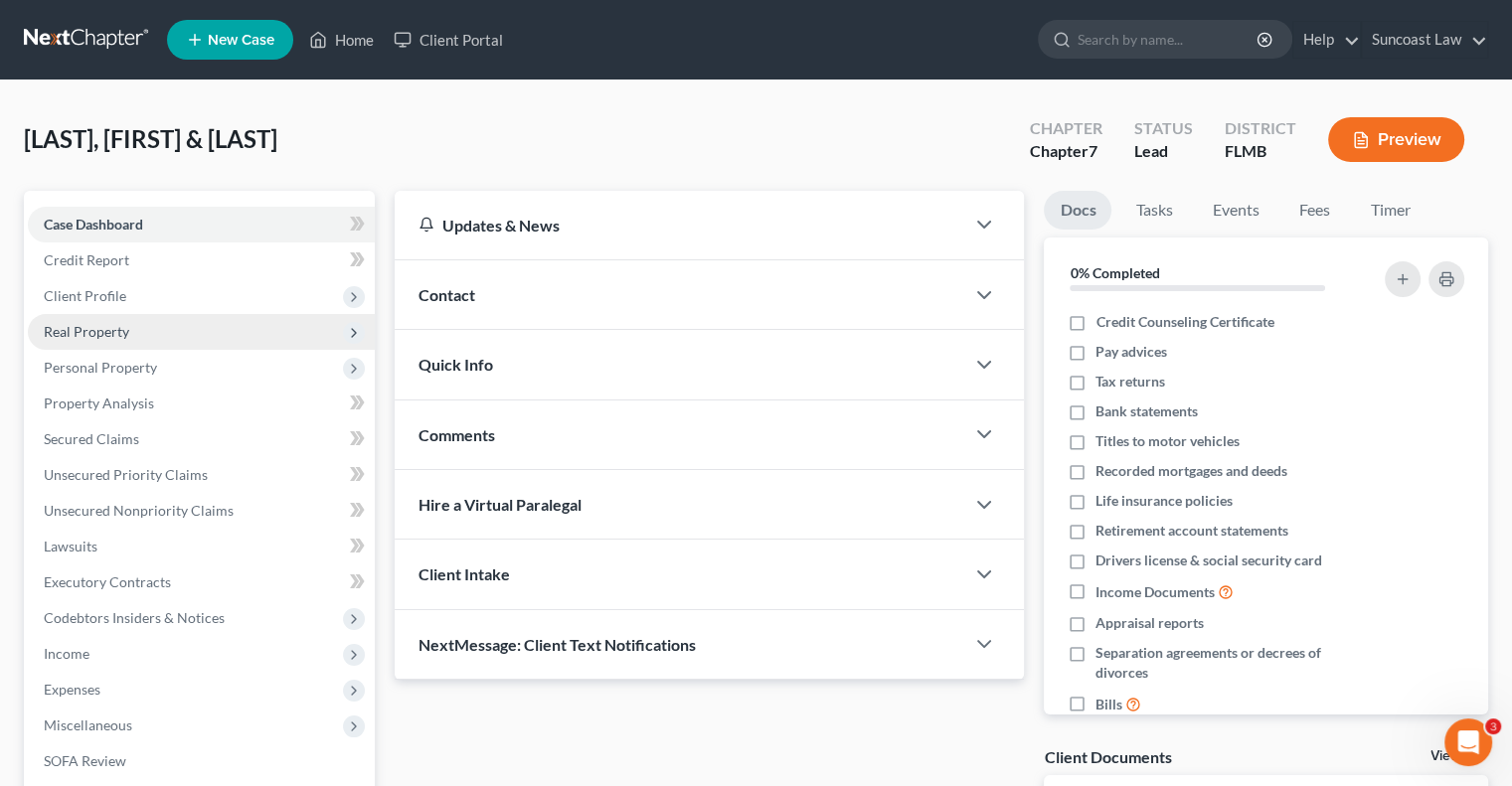 click on "Real Property" at bounding box center [86, 331] 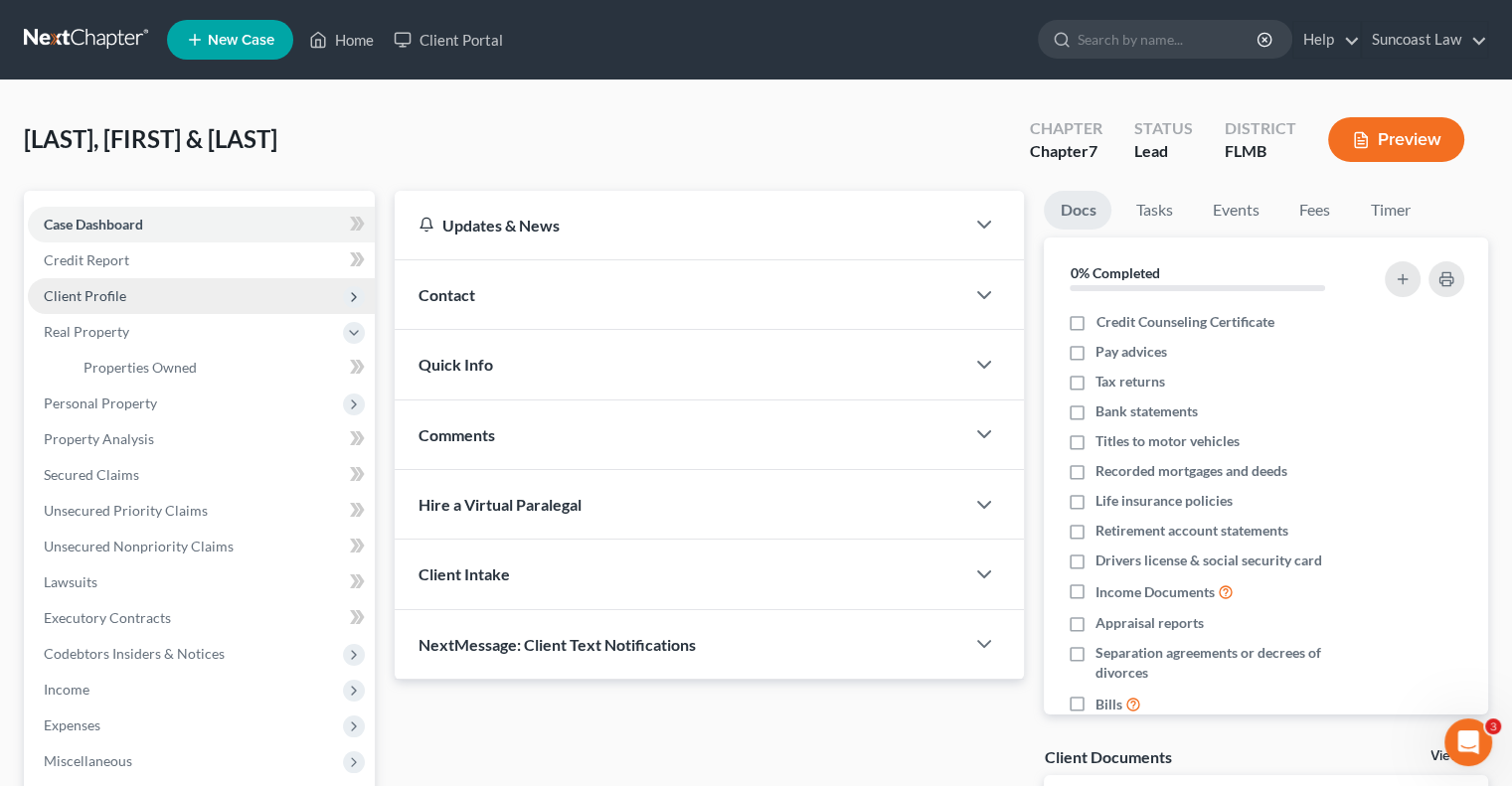 click on "Client Profile" at bounding box center (84, 295) 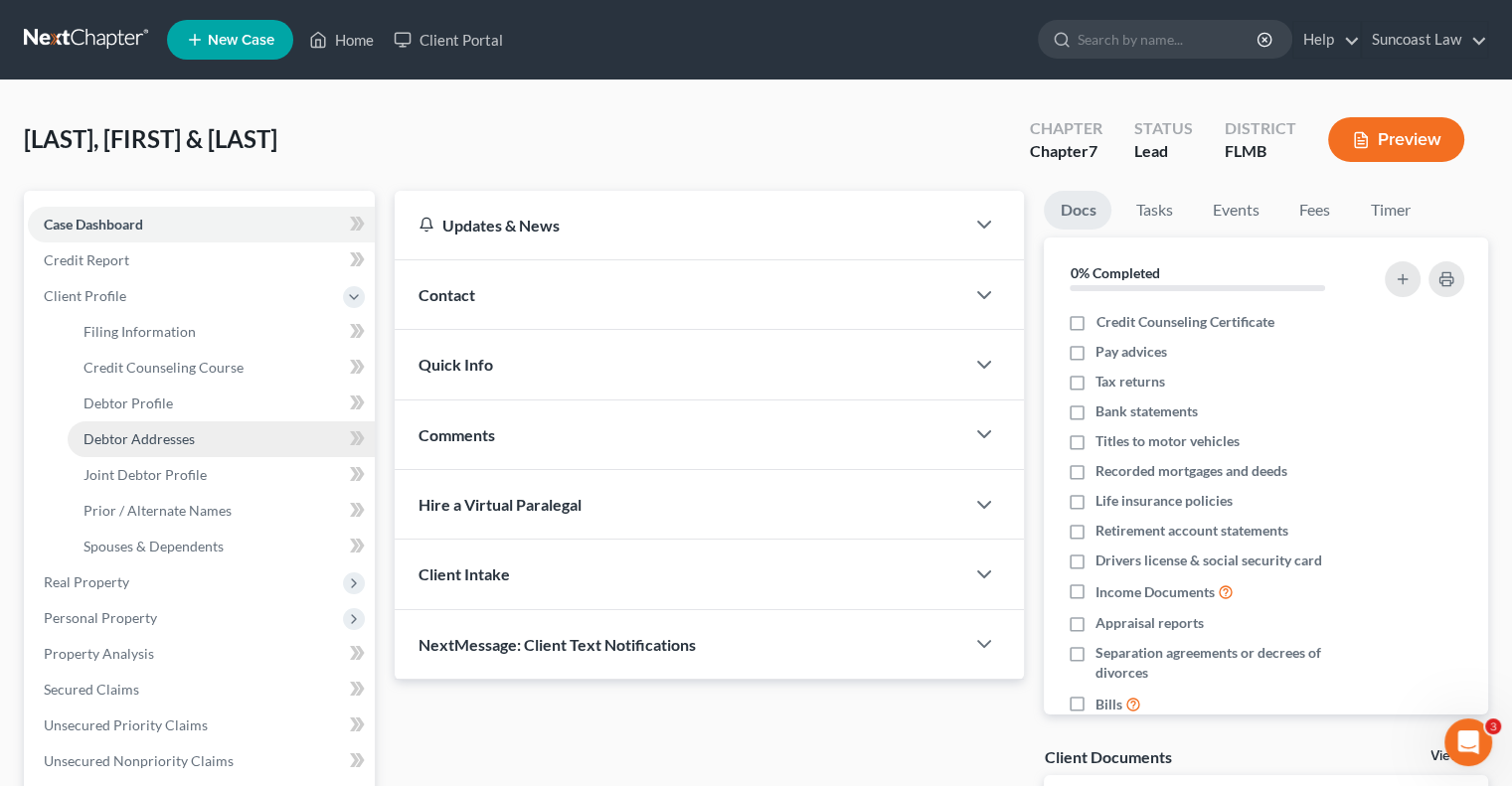 click on "Debtor Addresses" at bounding box center (139, 438) 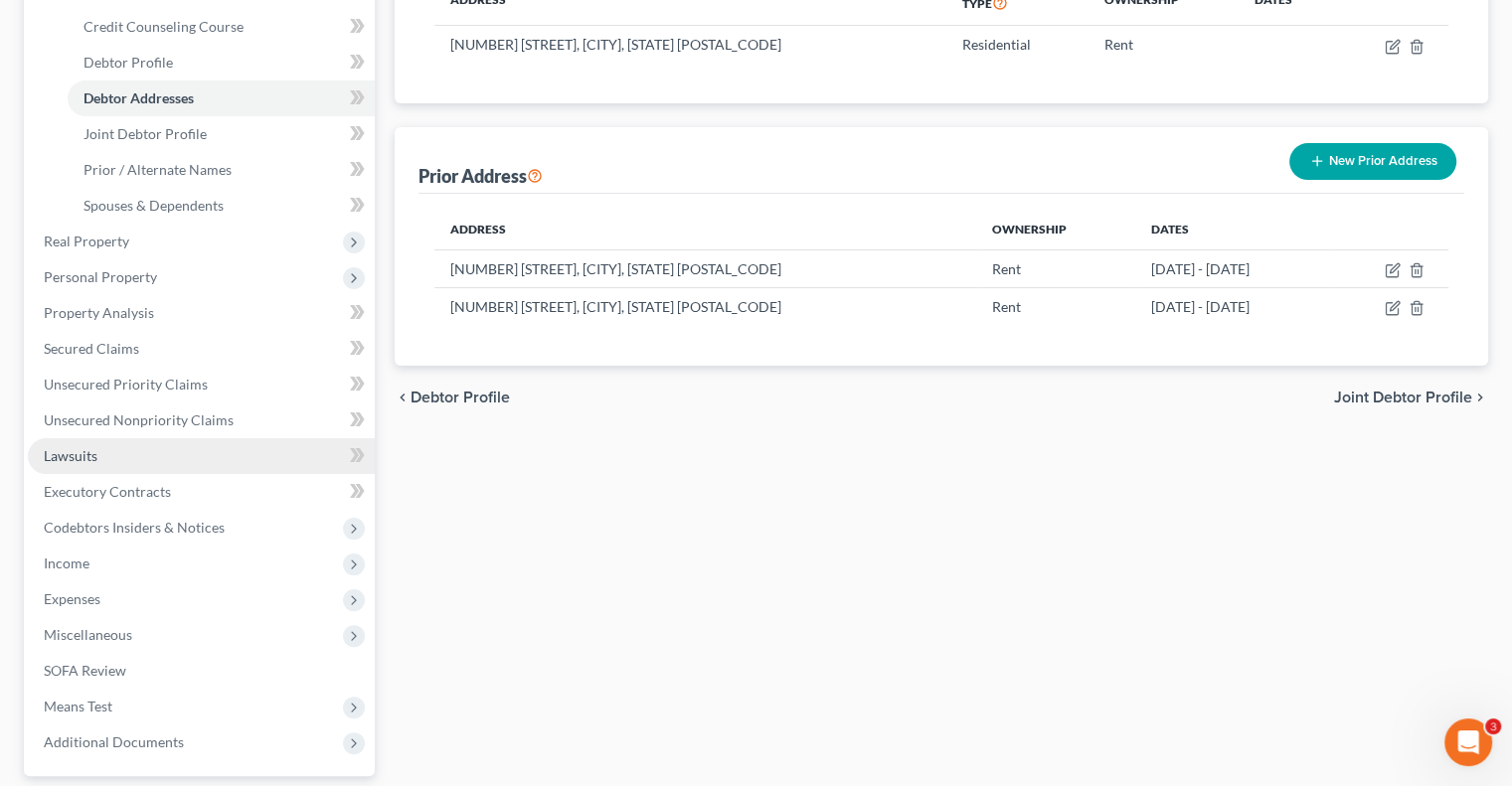 scroll, scrollTop: 519, scrollLeft: 0, axis: vertical 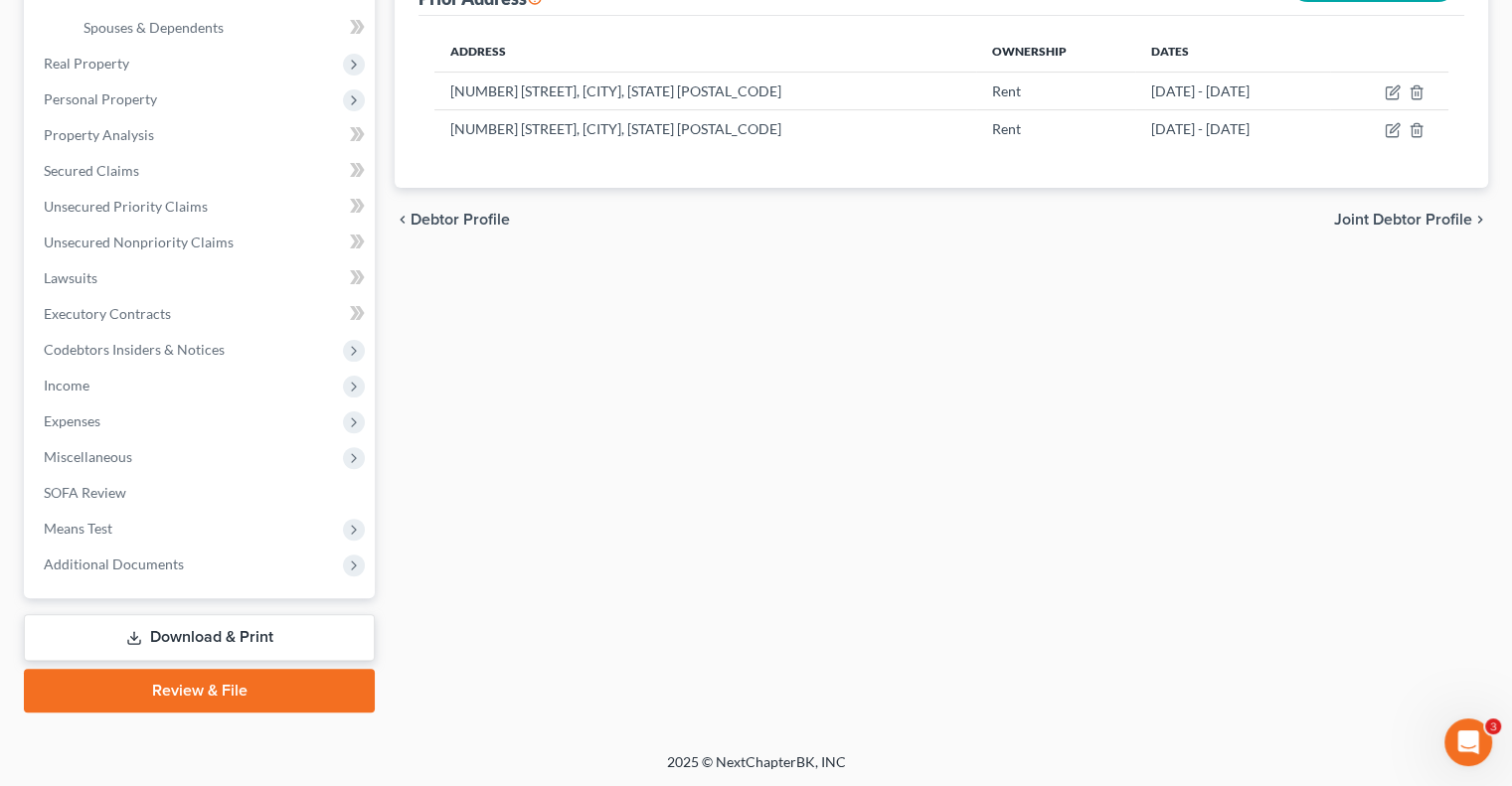 click on "Download & Print" at bounding box center (199, 637) 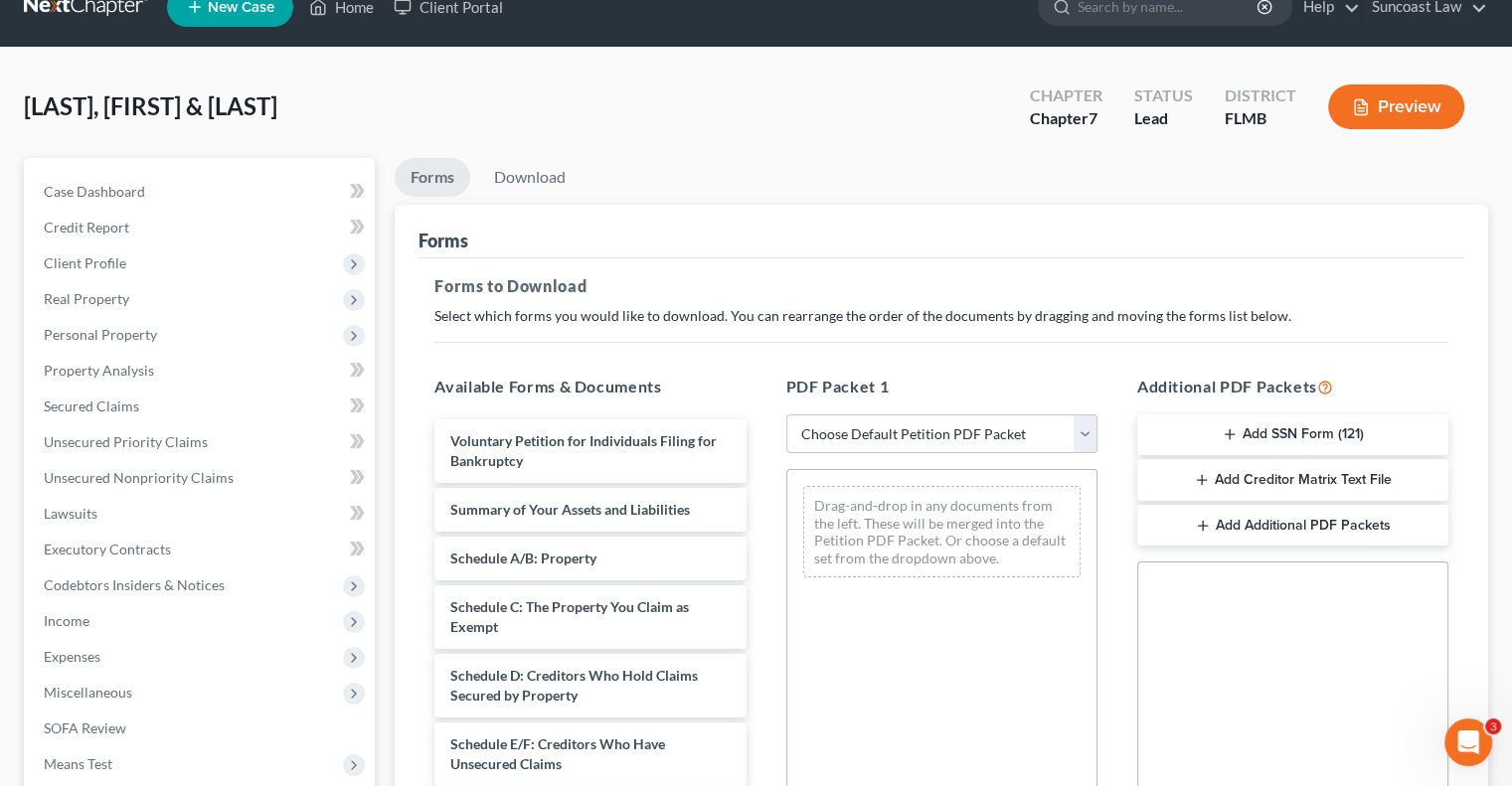 scroll, scrollTop: 0, scrollLeft: 0, axis: both 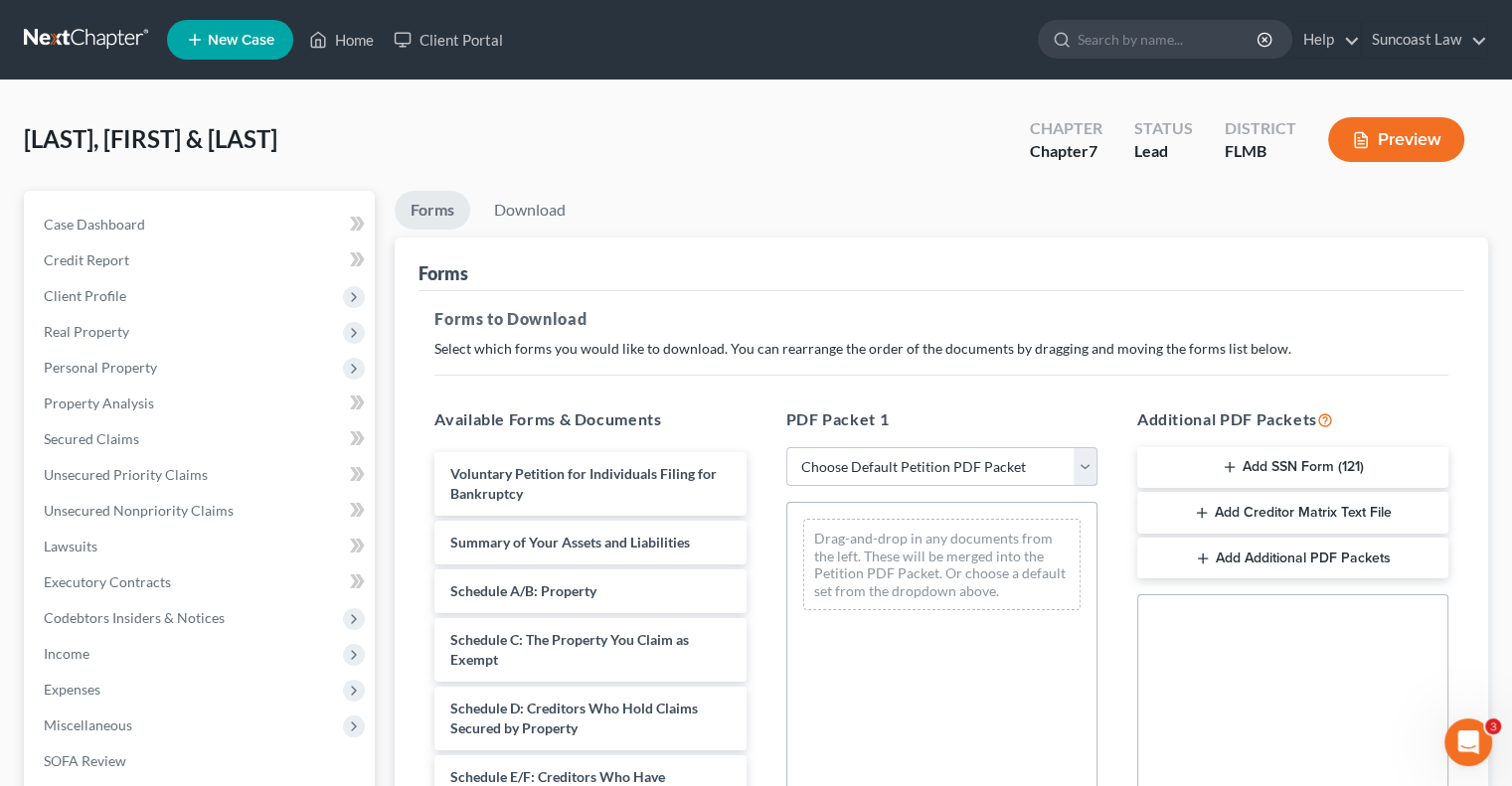 drag, startPoint x: 934, startPoint y: 461, endPoint x: 925, endPoint y: 483, distance: 23.769729 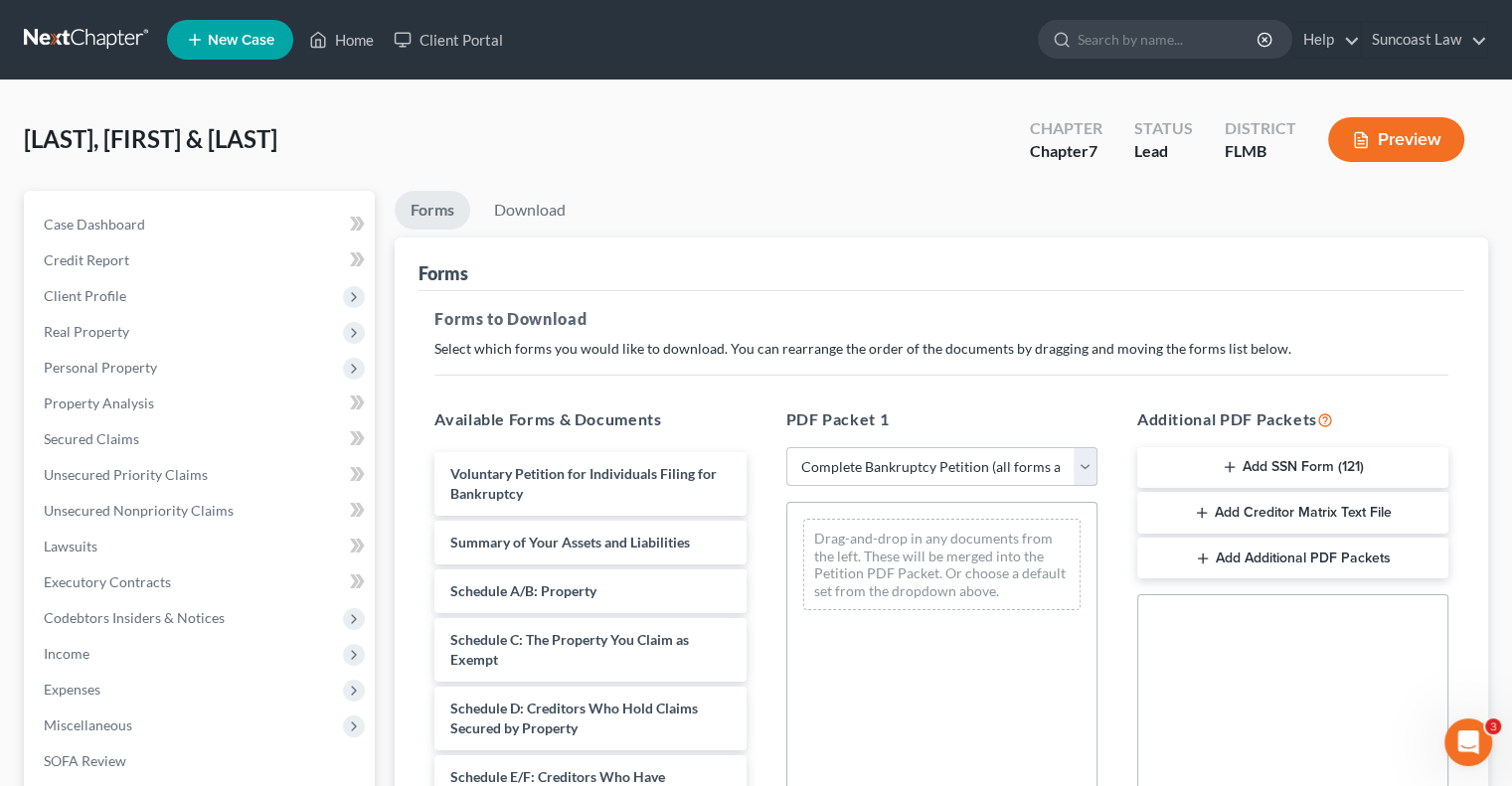 click on "Choose Default Petition PDF Packet Complete Bankruptcy Petition (all forms and schedules) Emergency Filing Forms (Petition and Creditor List Only) Amended Forms Signature Pages Only" at bounding box center [941, 467] 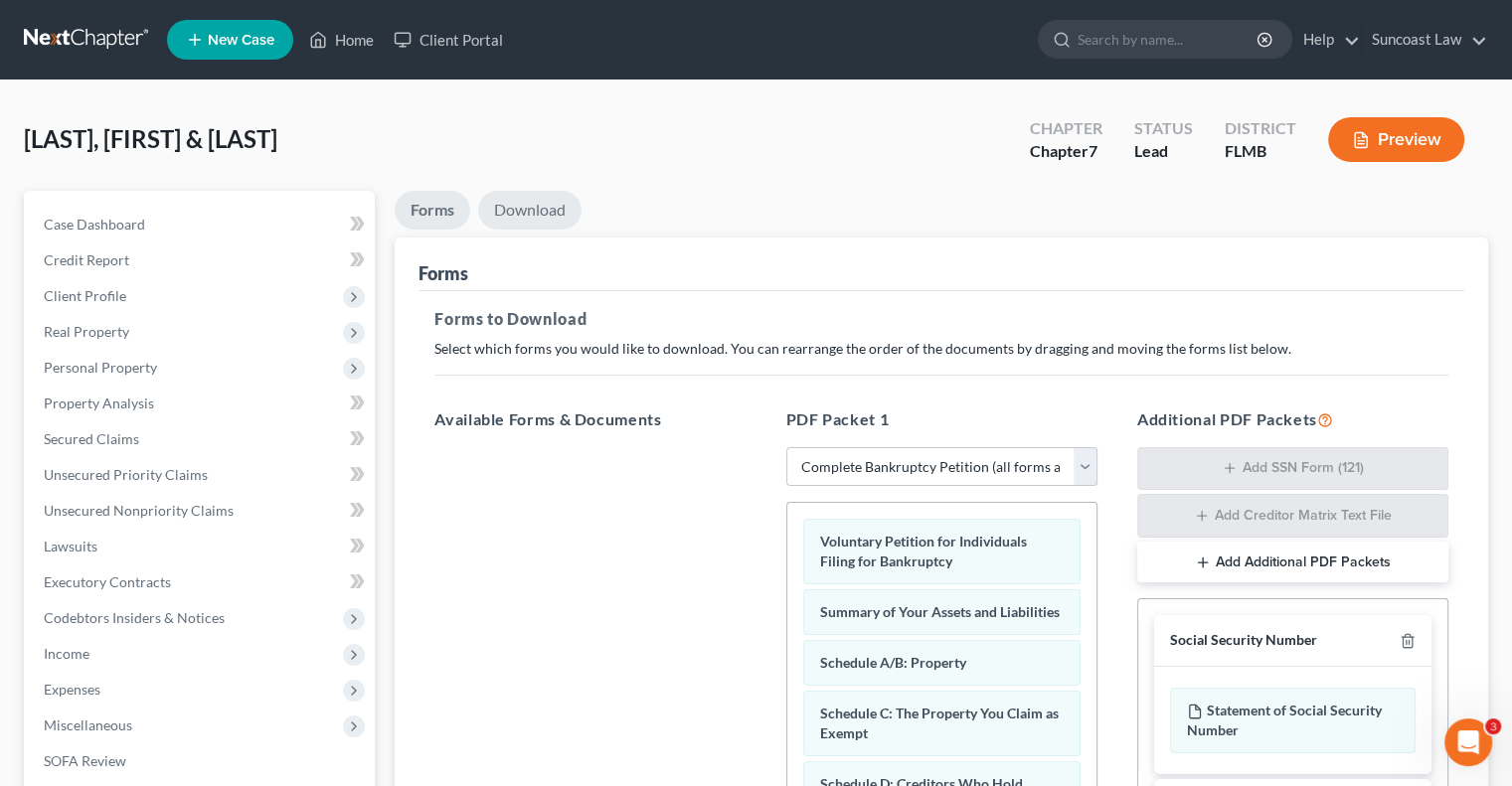 click on "Download" at bounding box center [530, 210] 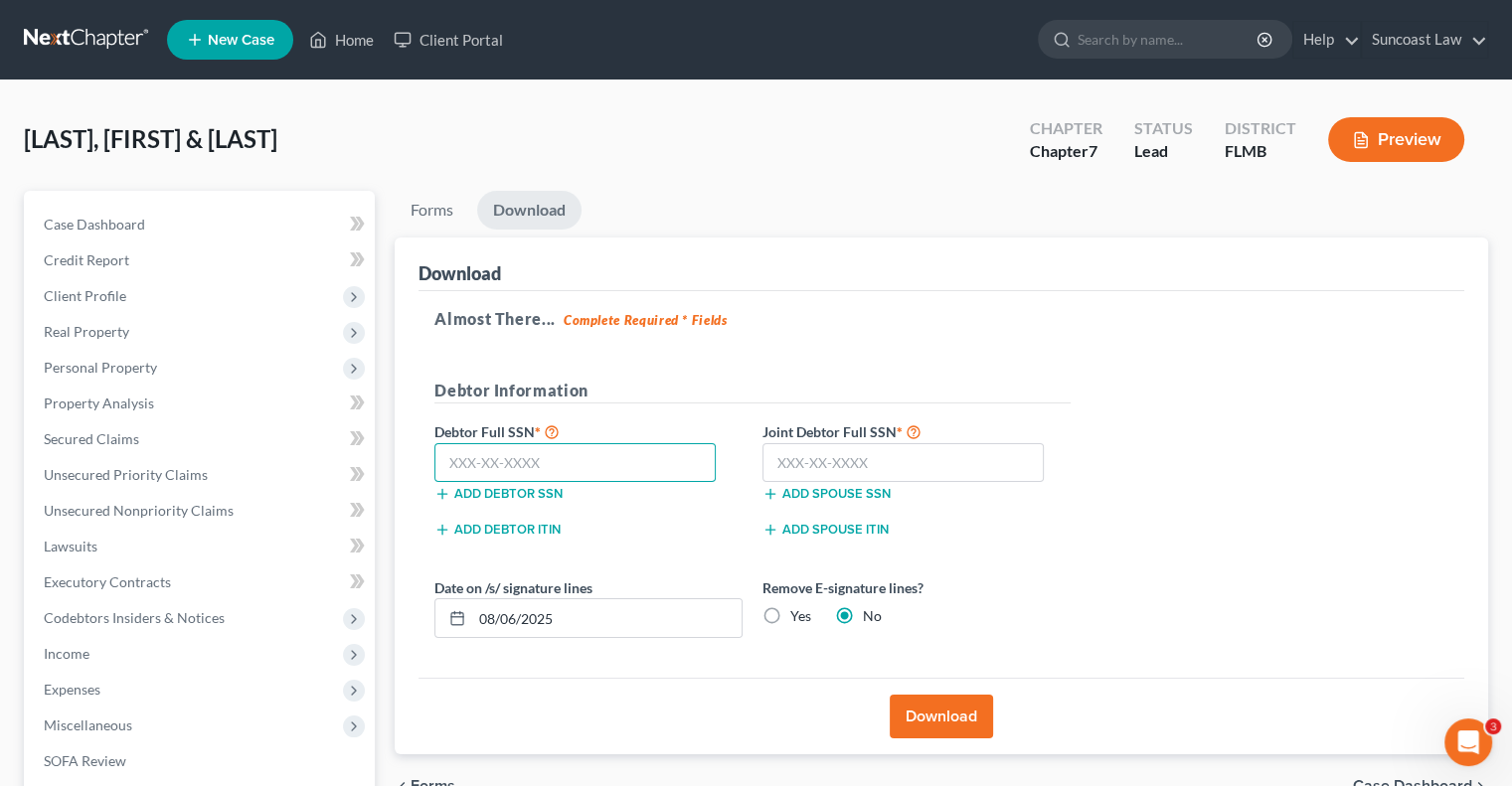 drag, startPoint x: 526, startPoint y: 466, endPoint x: 597, endPoint y: 229, distance: 247.4065 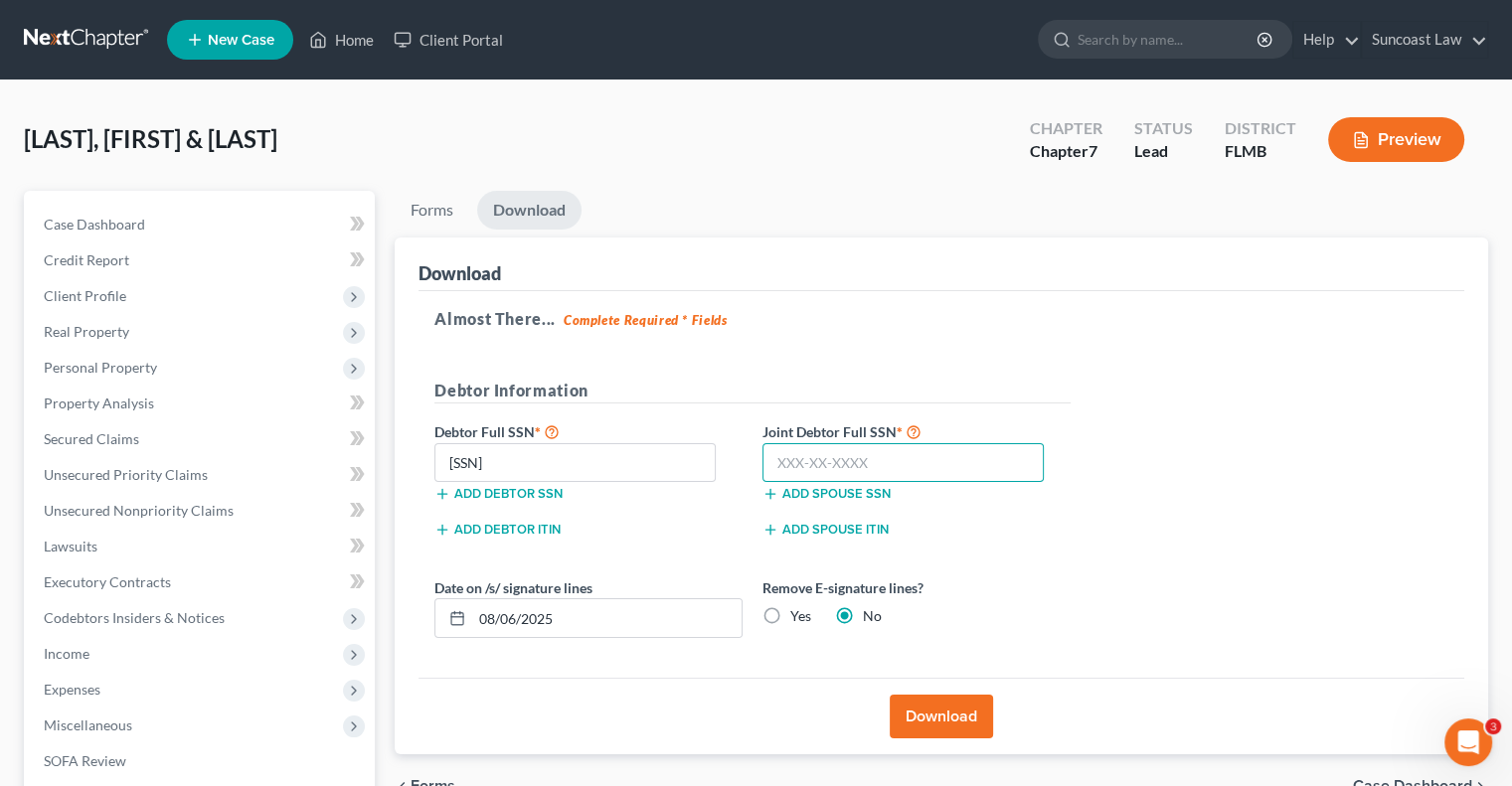 drag, startPoint x: 843, startPoint y: 461, endPoint x: 904, endPoint y: 281, distance: 190.05526 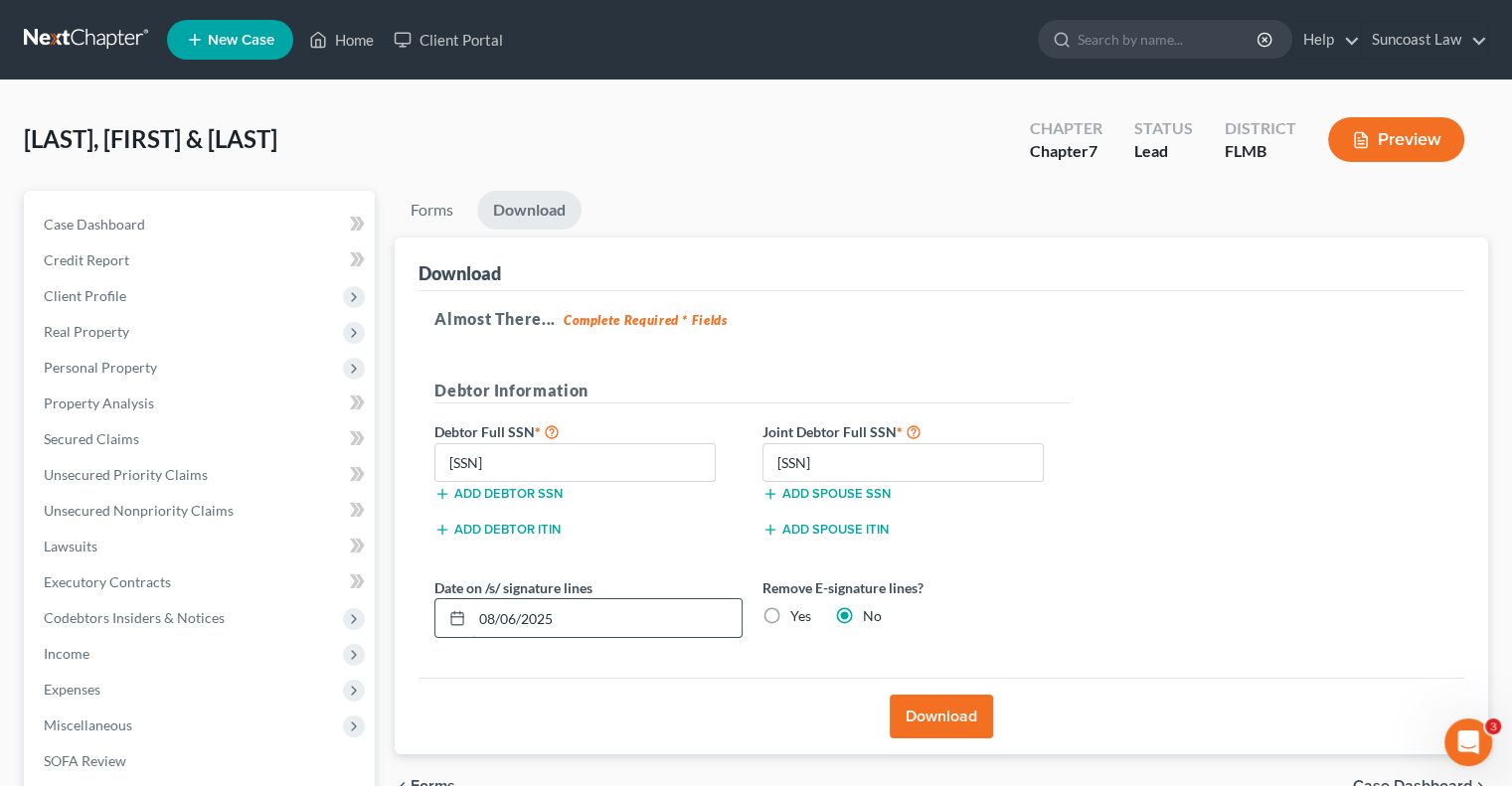 drag, startPoint x: 582, startPoint y: 611, endPoint x: 500, endPoint y: 607, distance: 82.0975 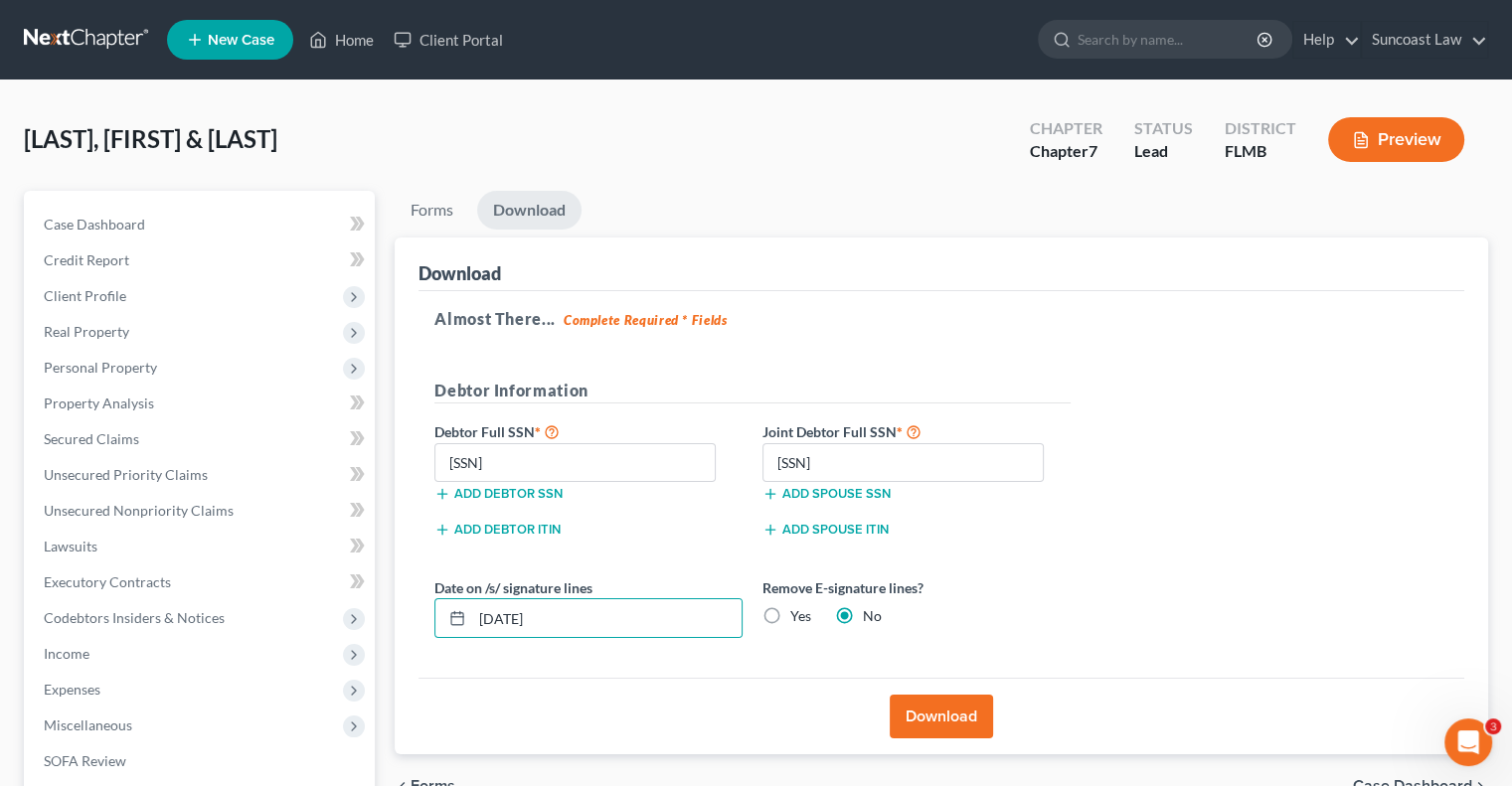 click on "Yes" at bounding box center [800, 616] 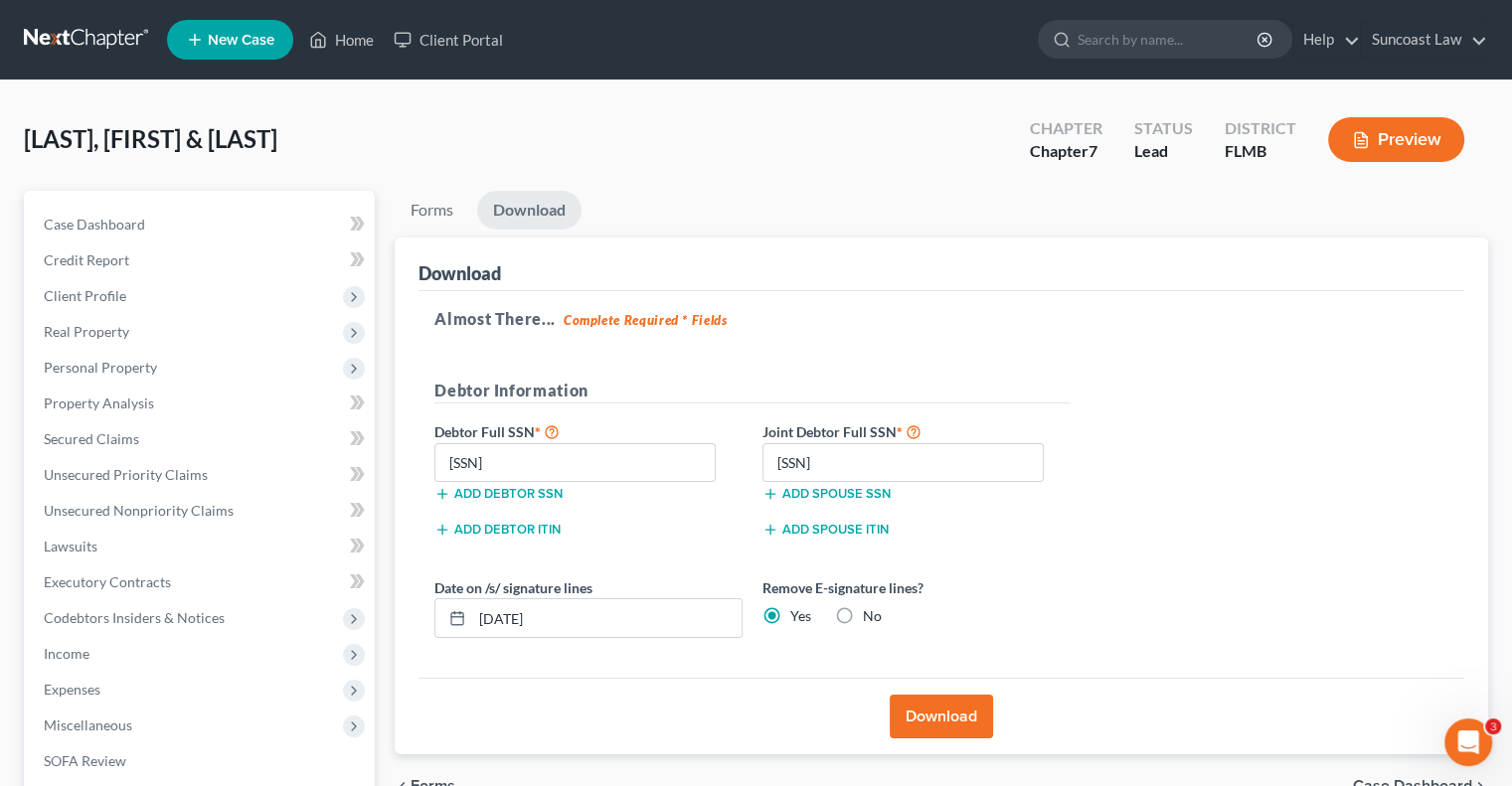 click on "Download" at bounding box center [941, 716] 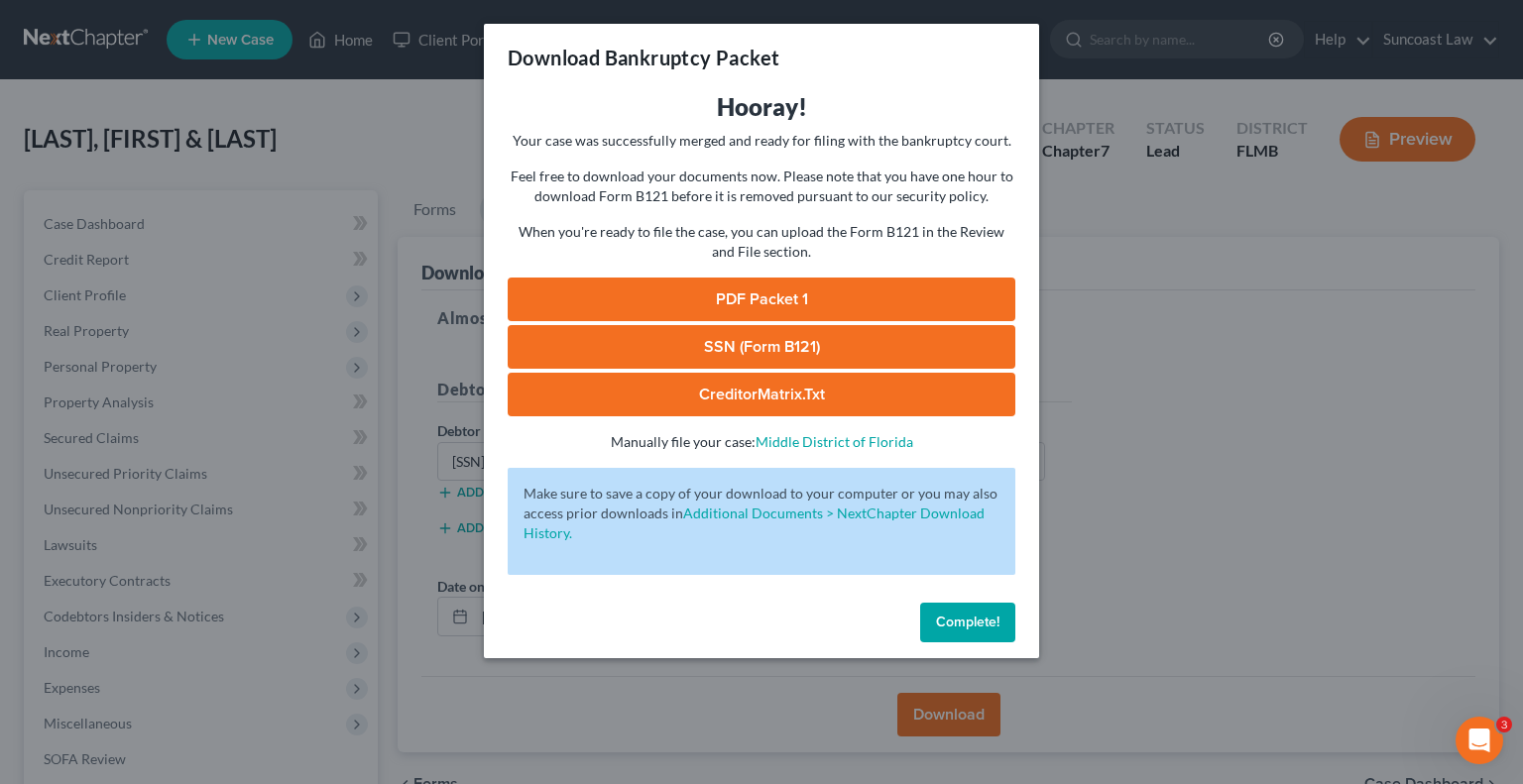 click on "Complete!" at bounding box center (968, 621) 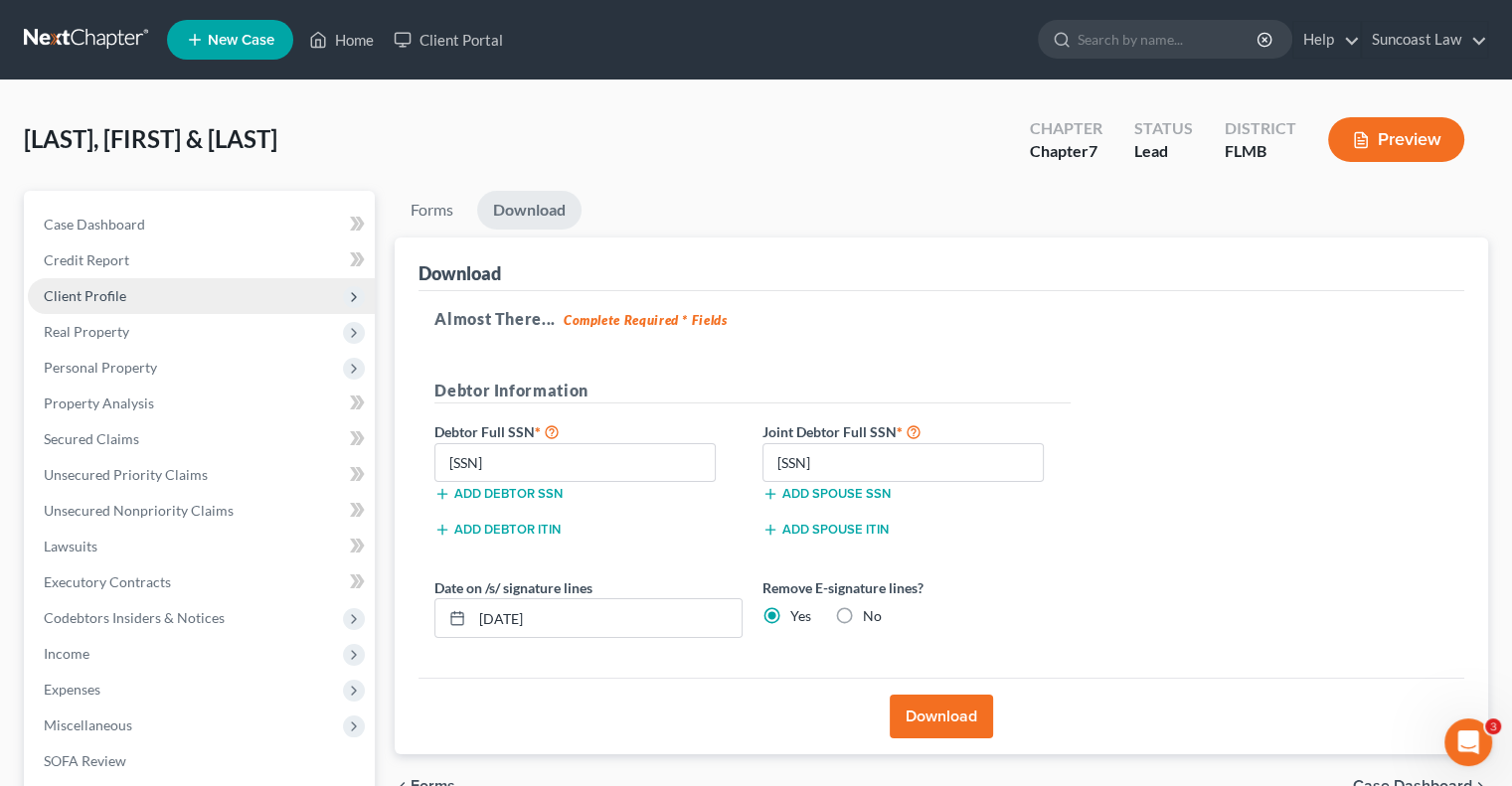 click on "Client Profile" at bounding box center [201, 296] 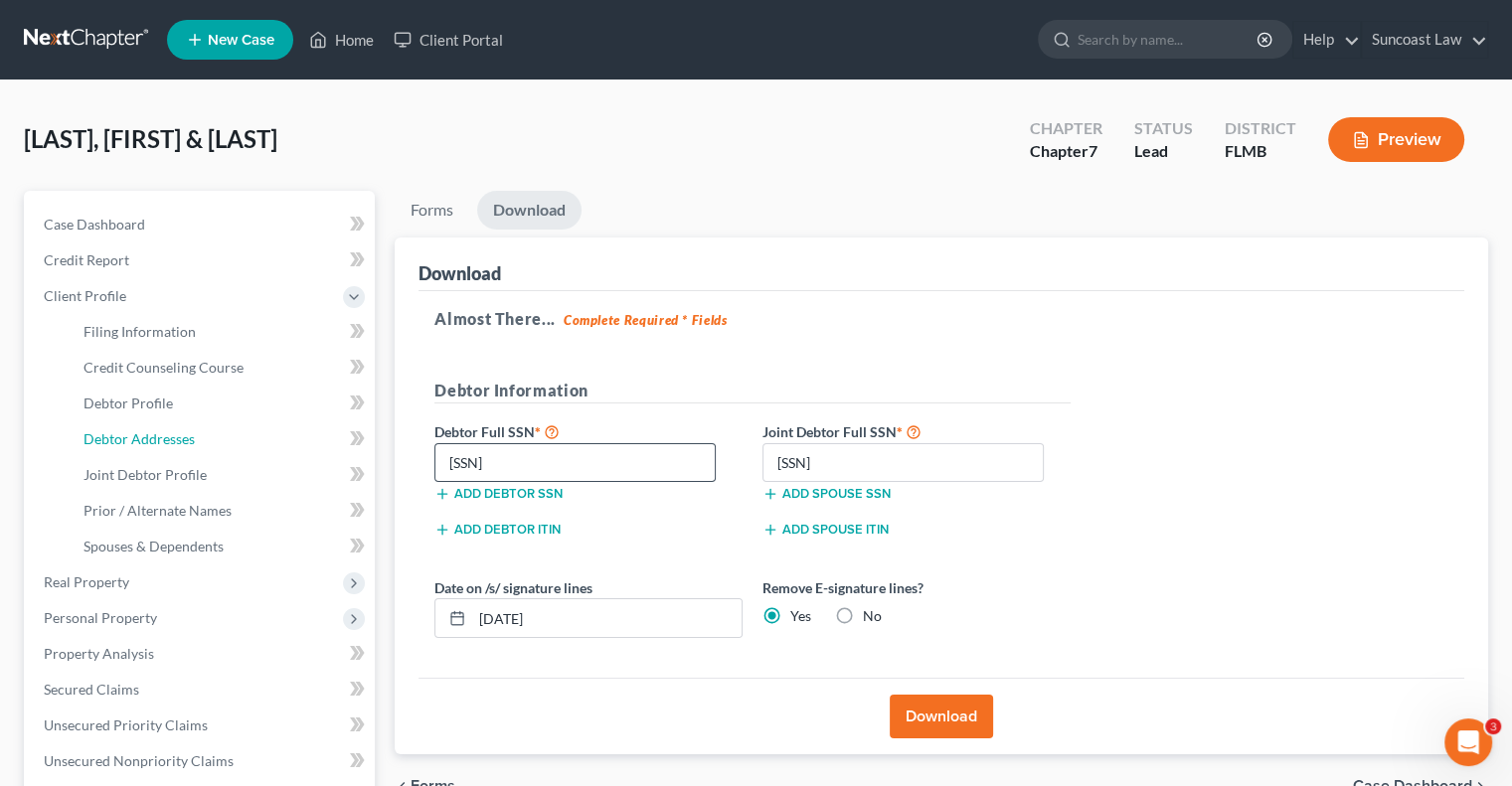 drag, startPoint x: 159, startPoint y: 439, endPoint x: 514, endPoint y: 473, distance: 356.6245 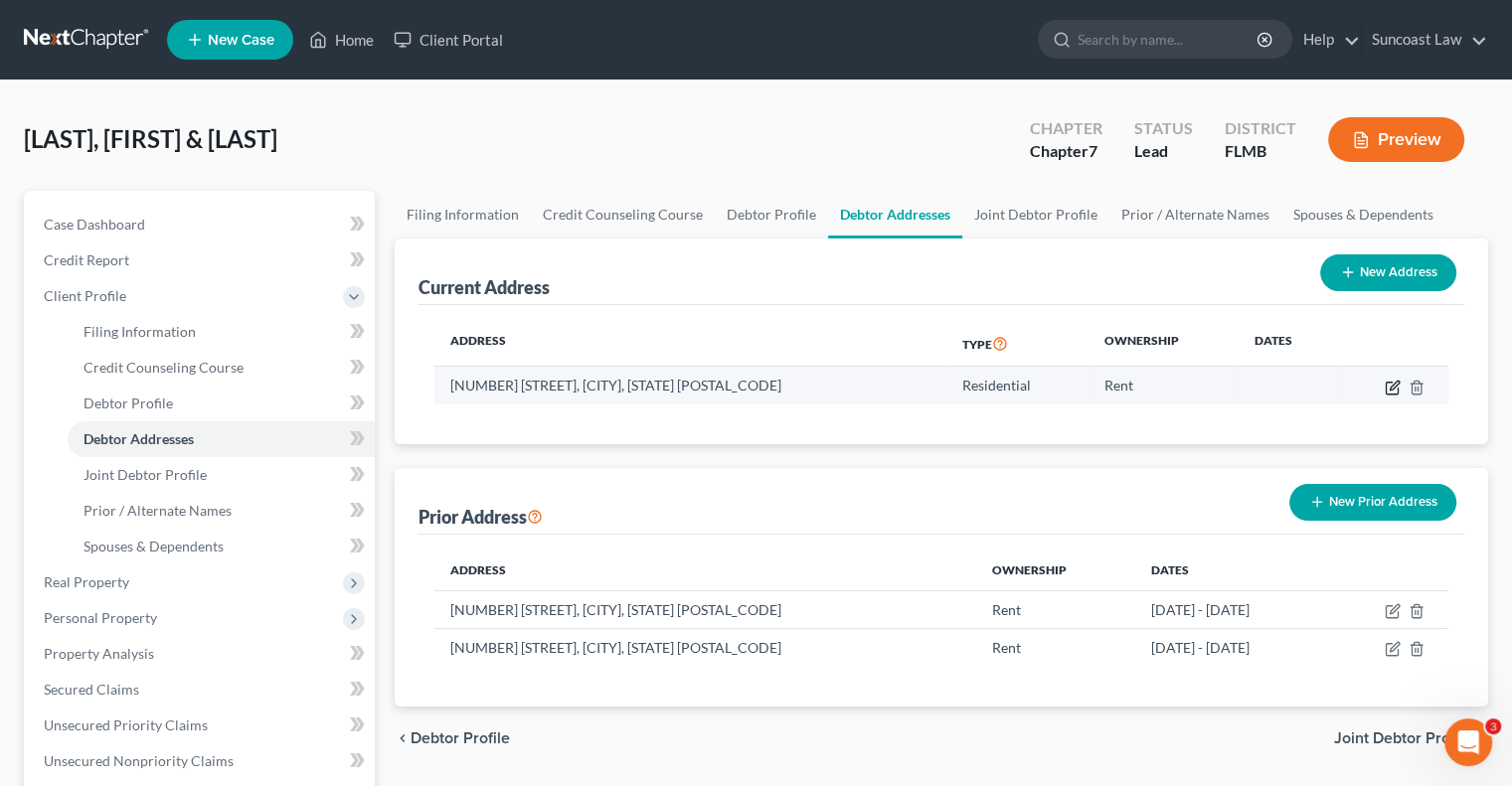 click 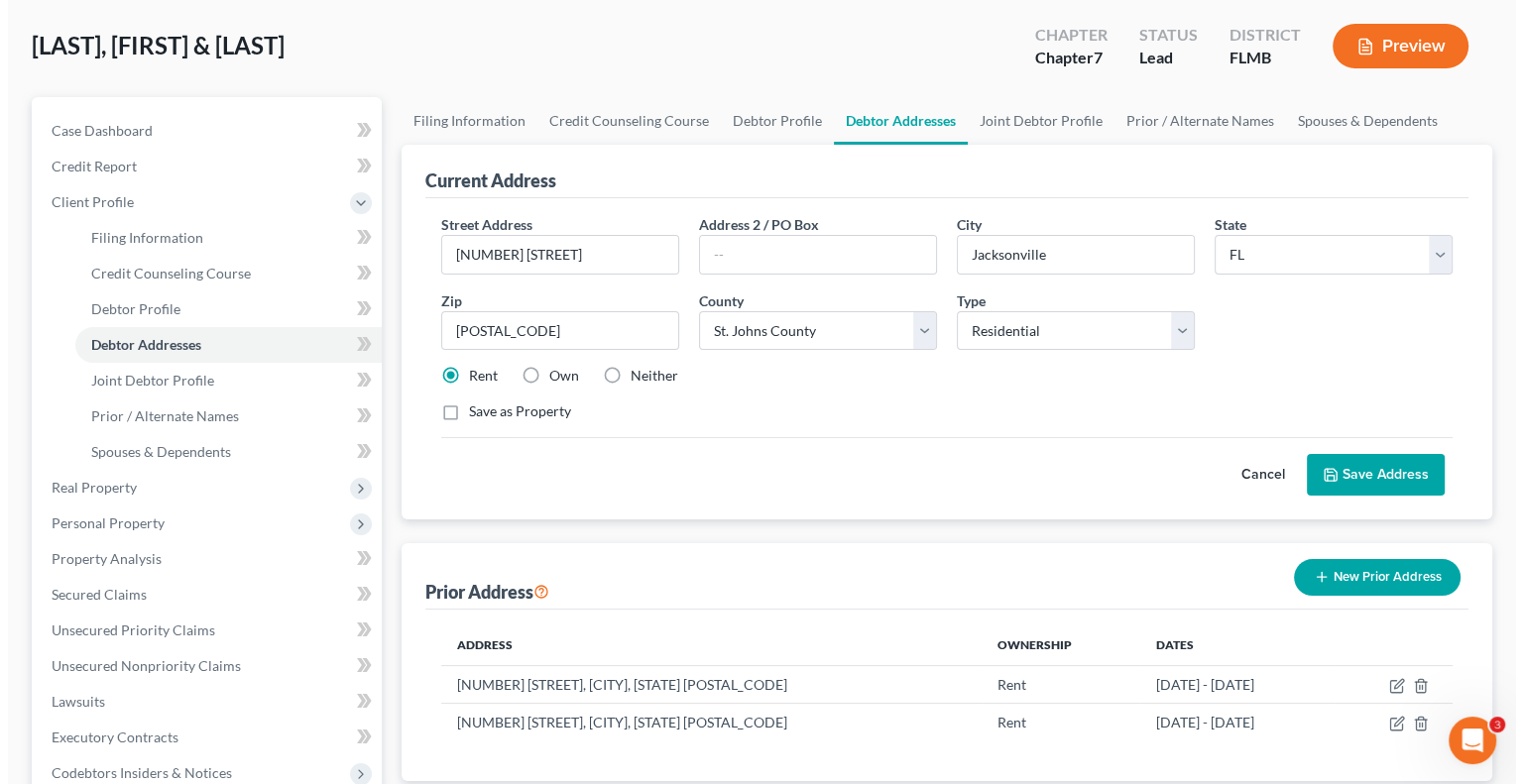 scroll, scrollTop: 198, scrollLeft: 0, axis: vertical 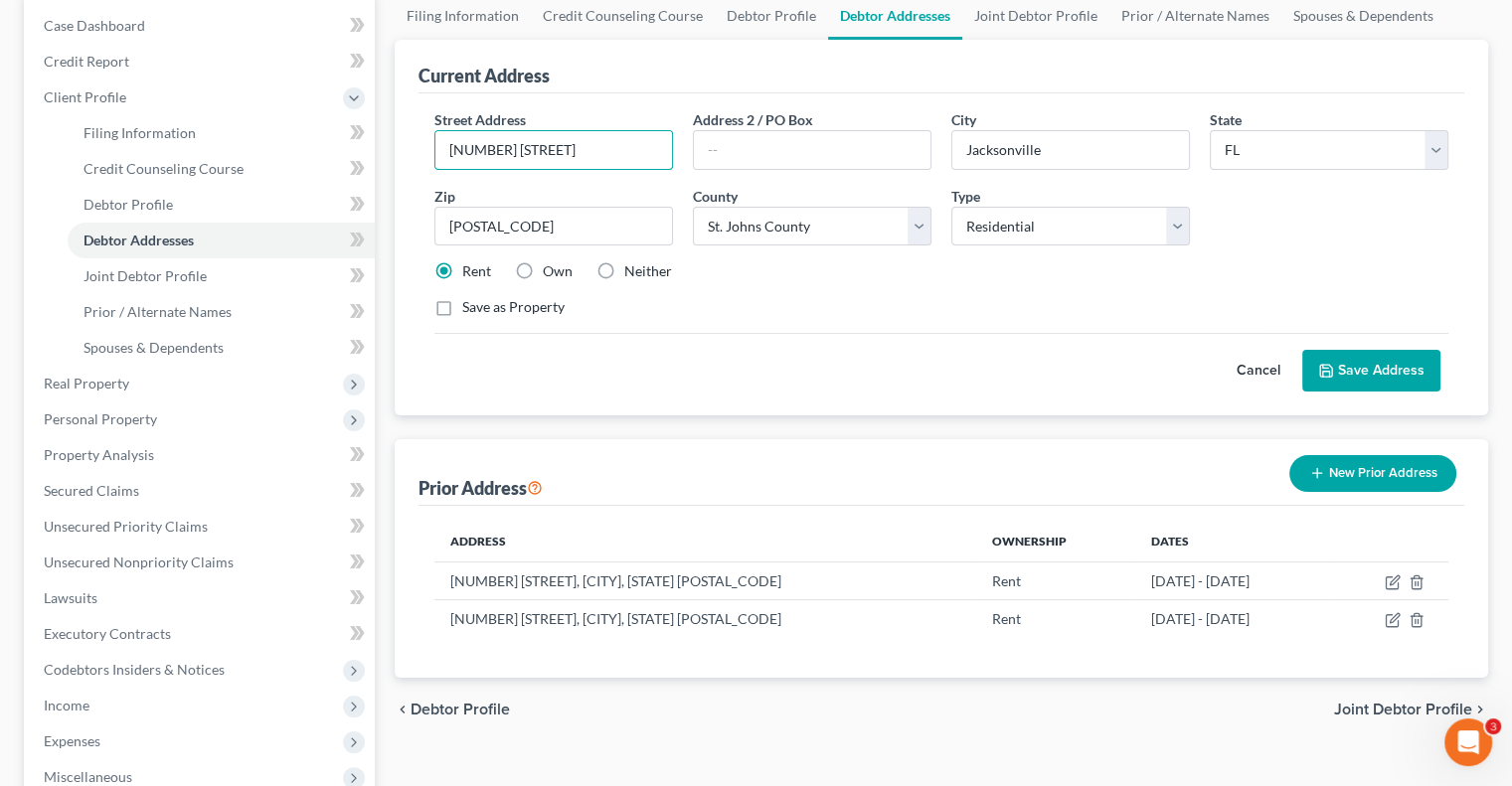 drag, startPoint x: 604, startPoint y: 155, endPoint x: 447, endPoint y: 77, distance: 175.3083 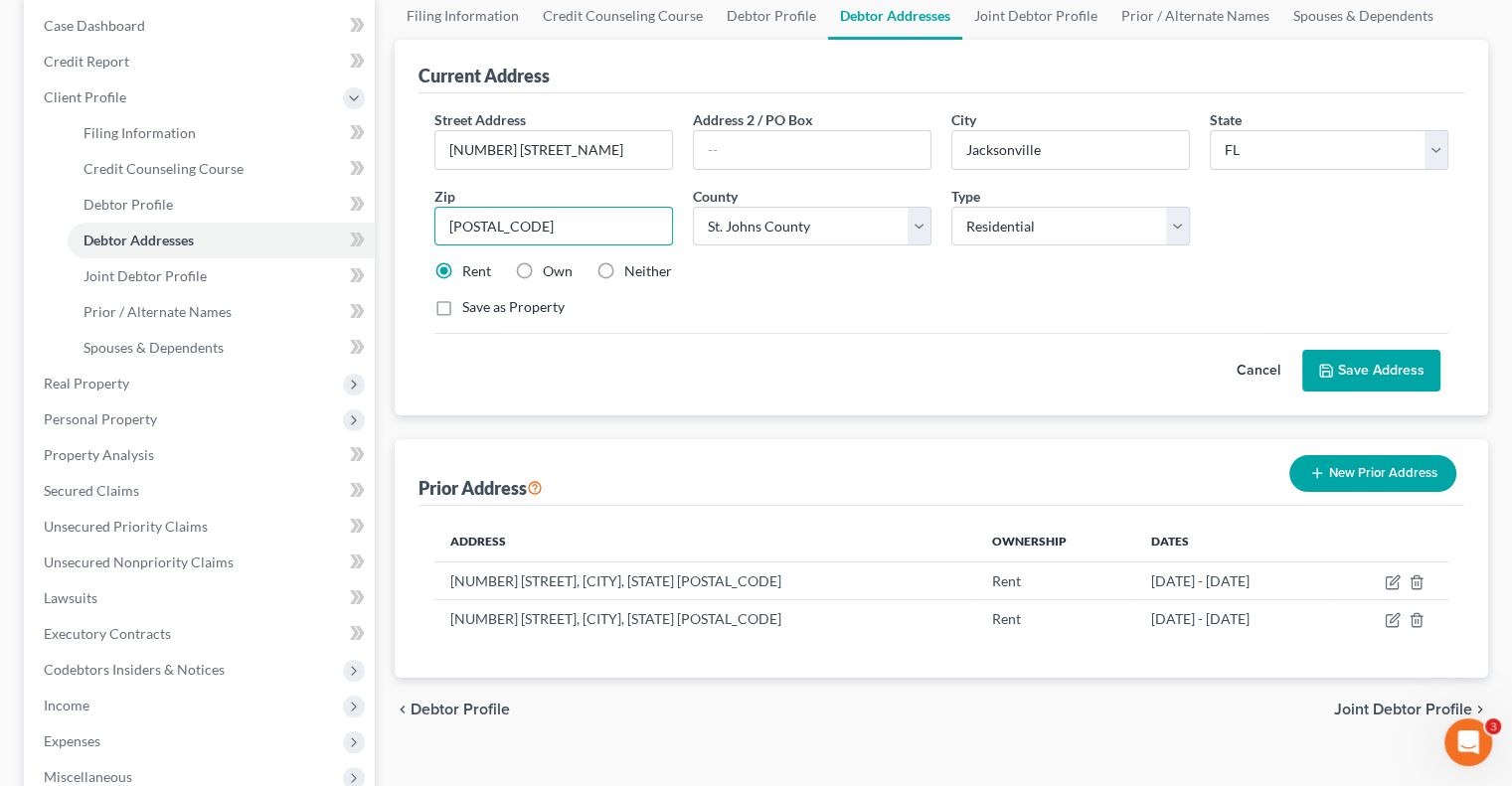 drag, startPoint x: 520, startPoint y: 222, endPoint x: 402, endPoint y: 245, distance: 120.22063 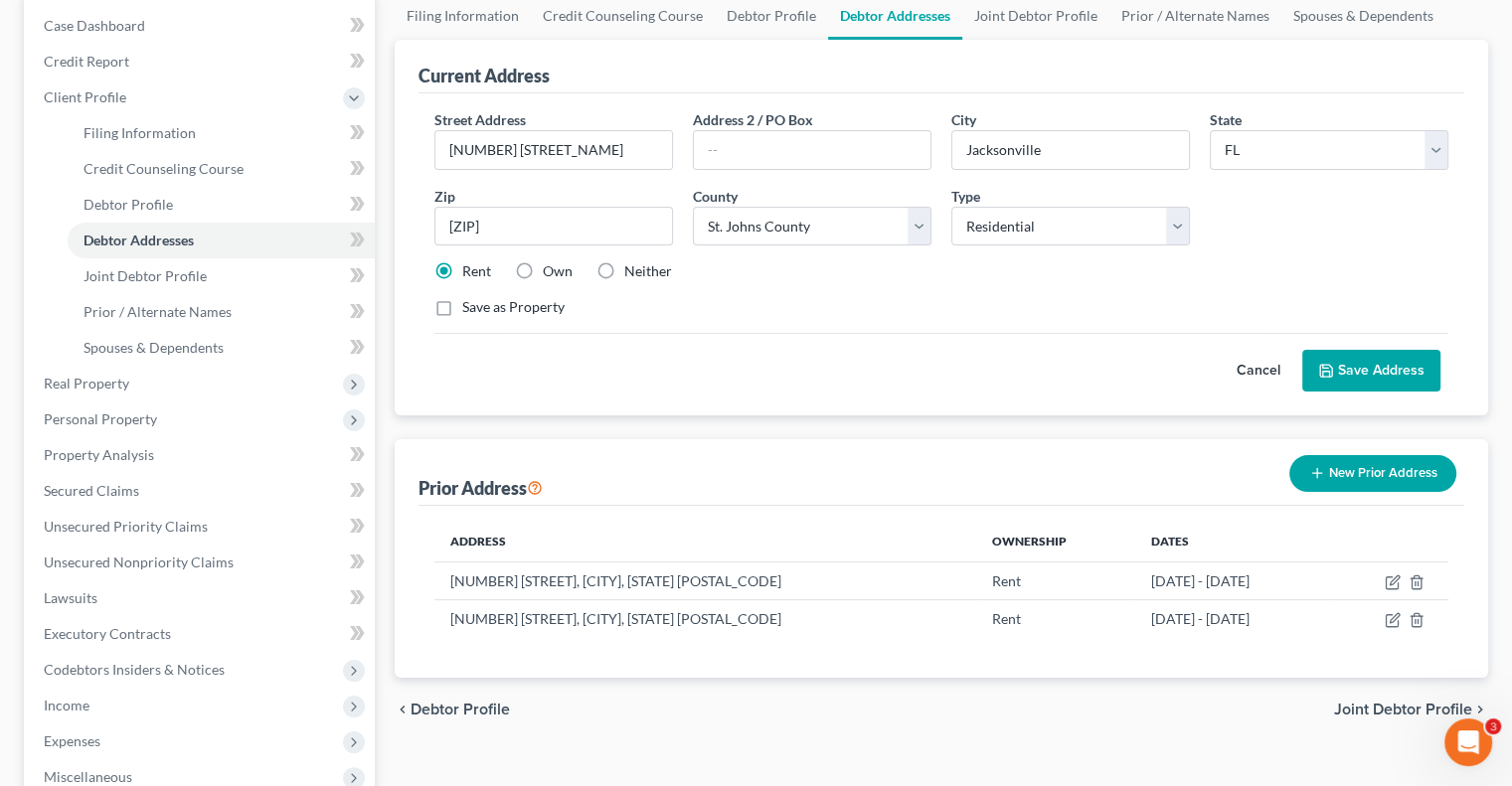 click on "Save Address" at bounding box center (1371, 371) 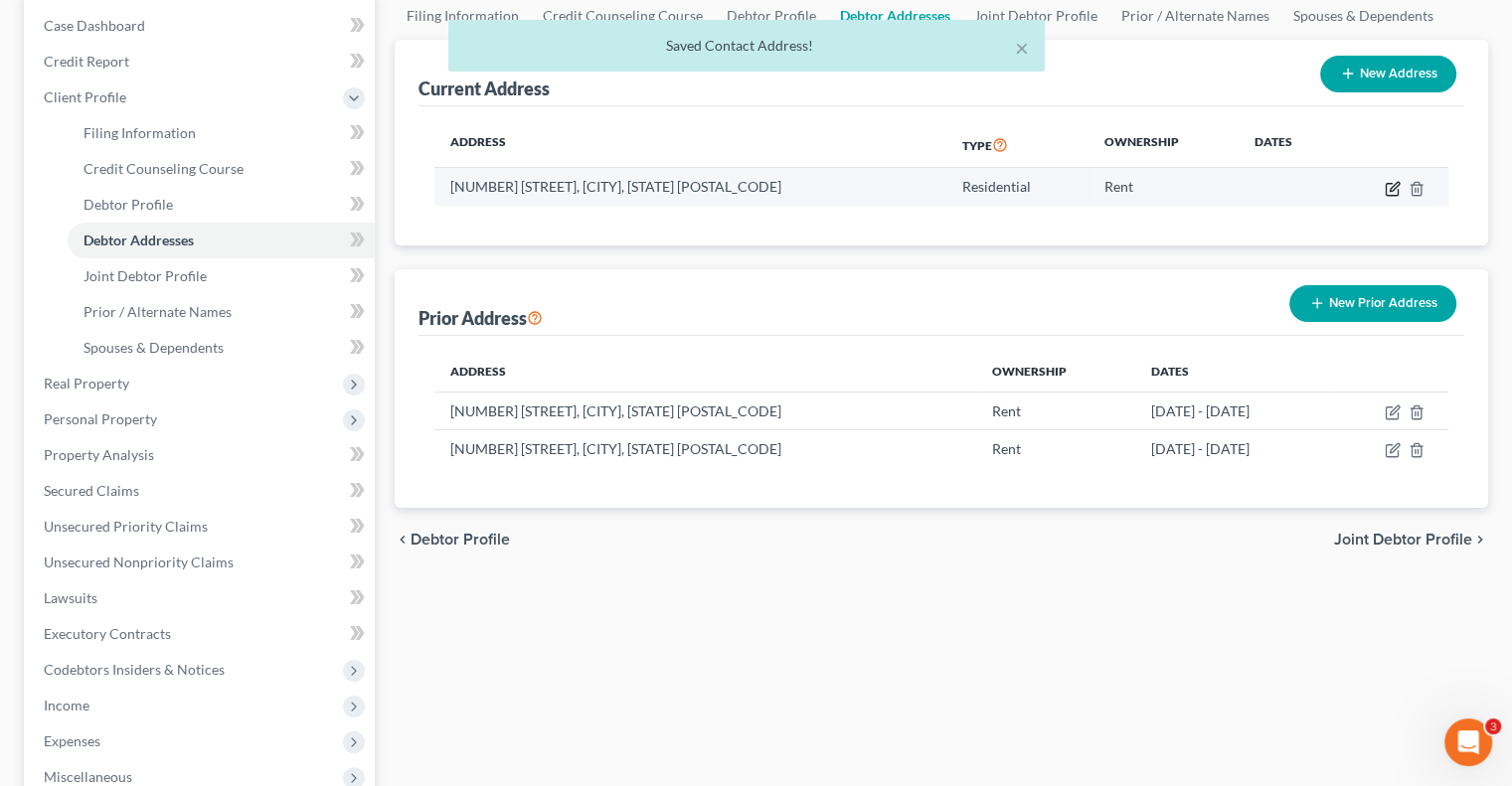 click 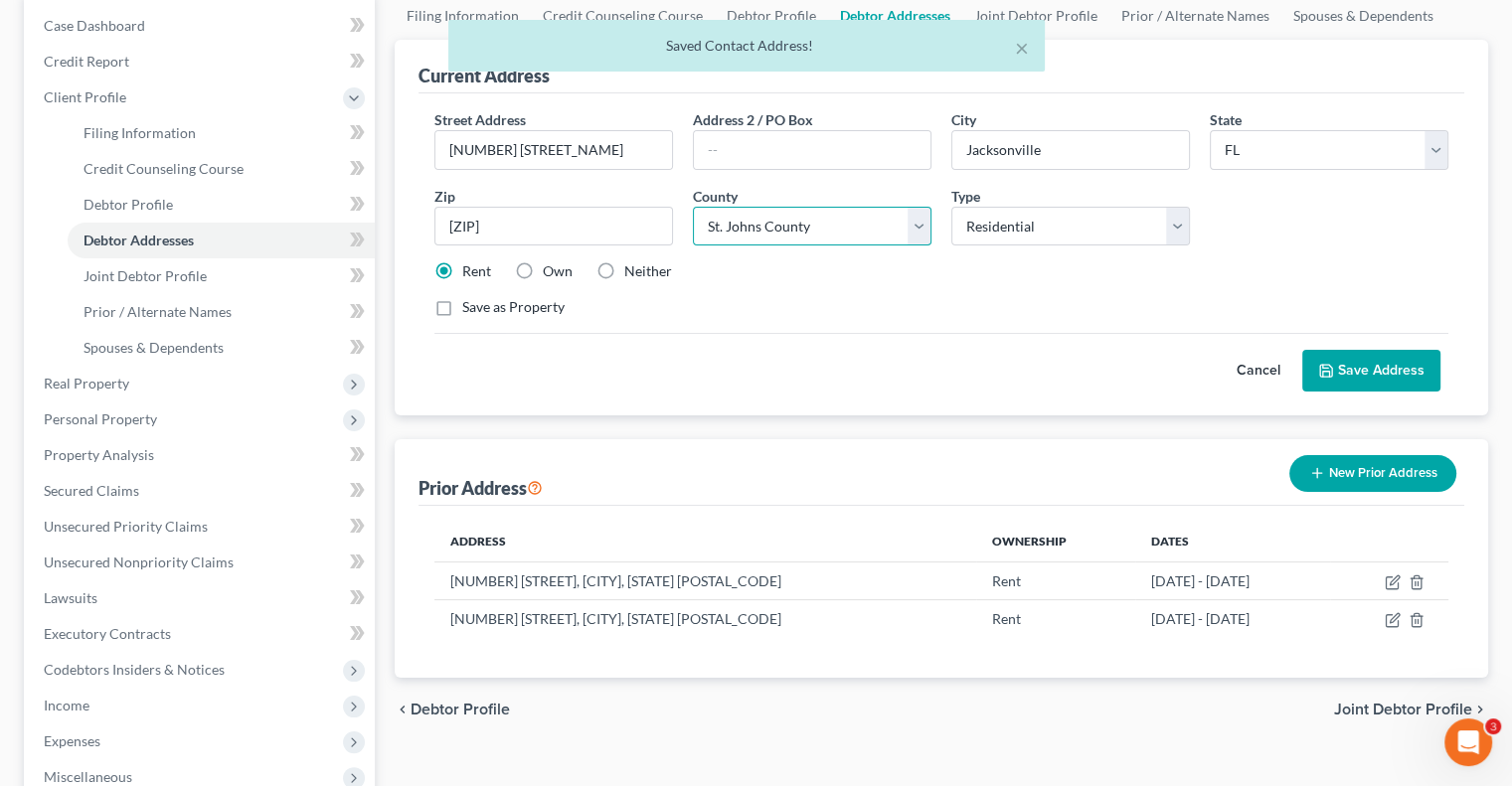 click on "County Alachua County Baker County Bay County Bradford County Brevard County Broward County Calhoun County Charlotte County Citrus County Clay County Collier County Columbia County DeSoto County Dixie County Duval County Escambia County Flagler County Franklin County Gadsden County Gilchrist County Glades County Gulf County Hamilton County Hardee County Hendry County Hernando County Highlands County Hillsborough County Holmes County Indian River County Jackson County Jefferson County Lafayette County Lake County Lee County Leon County Levy County Liberty County Madison County Manatee County Marion County Martin County Miami-Dade County Monroe County Nassau County Okaloosa County Okeechobee County Orange County Osceola County Palm Beach County Pasco County Pinellas County Polk County Putnam County Santa Rosa County Sarasota County Seminole County St. Johns County St. Lucie County Sumter County Suwannee County Taylor County Union County Volusia County Wakulla County Walton County Washington County" at bounding box center (812, 227) 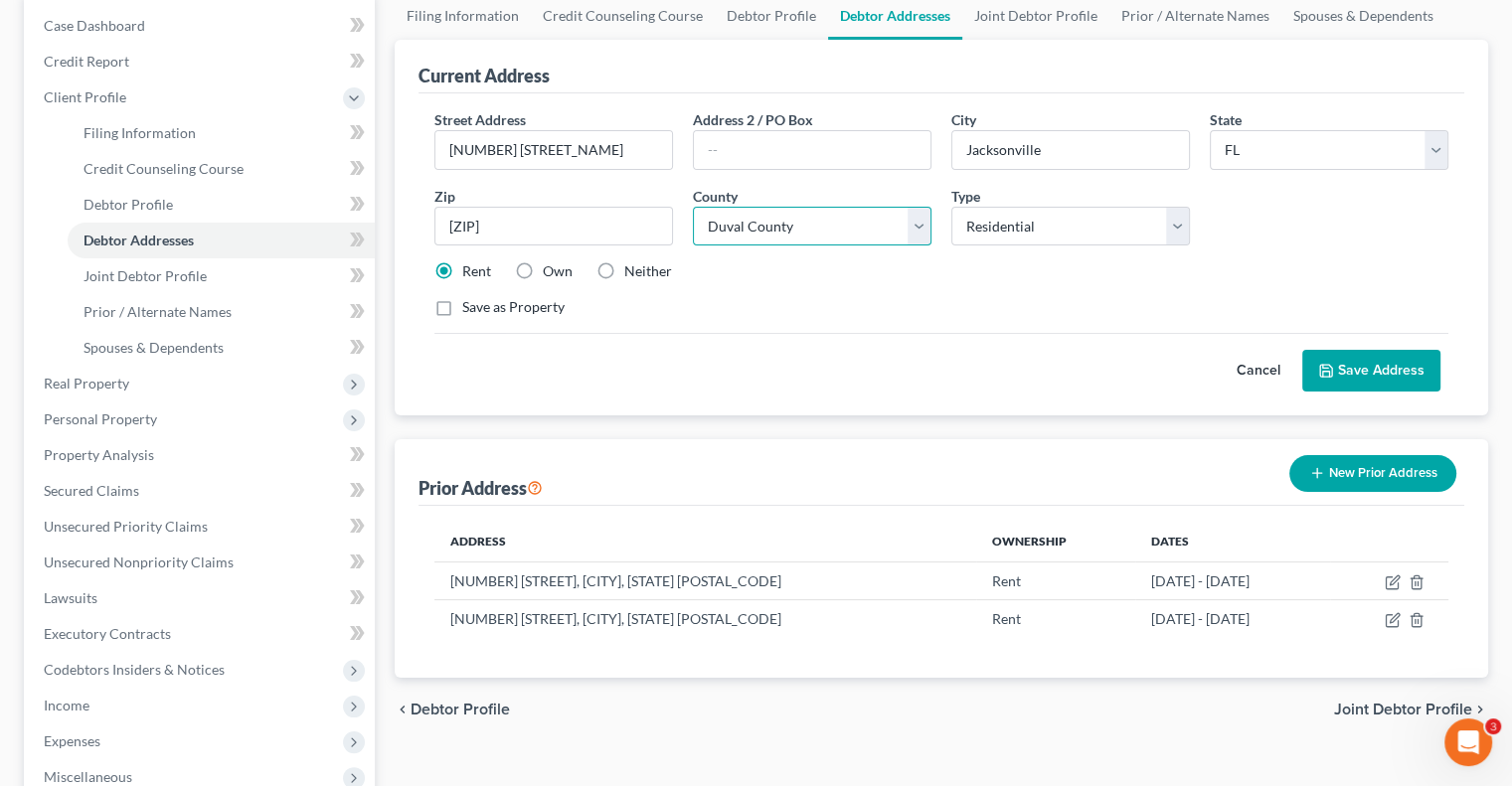 click on "County Alachua County Baker County Bay County Bradford County Brevard County Broward County Calhoun County Charlotte County Citrus County Clay County Collier County Columbia County DeSoto County Dixie County Duval County Escambia County Flagler County Franklin County Gadsden County Gilchrist County Glades County Gulf County Hamilton County Hardee County Hendry County Hernando County Highlands County Hillsborough County Holmes County Indian River County Jackson County Jefferson County Lafayette County Lake County Lee County Leon County Levy County Liberty County Madison County Manatee County Marion County Martin County Miami-Dade County Monroe County Nassau County Okaloosa County Okeechobee County Orange County Osceola County Palm Beach County Pasco County Pinellas County Polk County Putnam County Santa Rosa County Sarasota County Seminole County St. Johns County St. Lucie County Sumter County Suwannee County Taylor County Union County Volusia County Wakulla County Walton County Washington County" at bounding box center [812, 227] 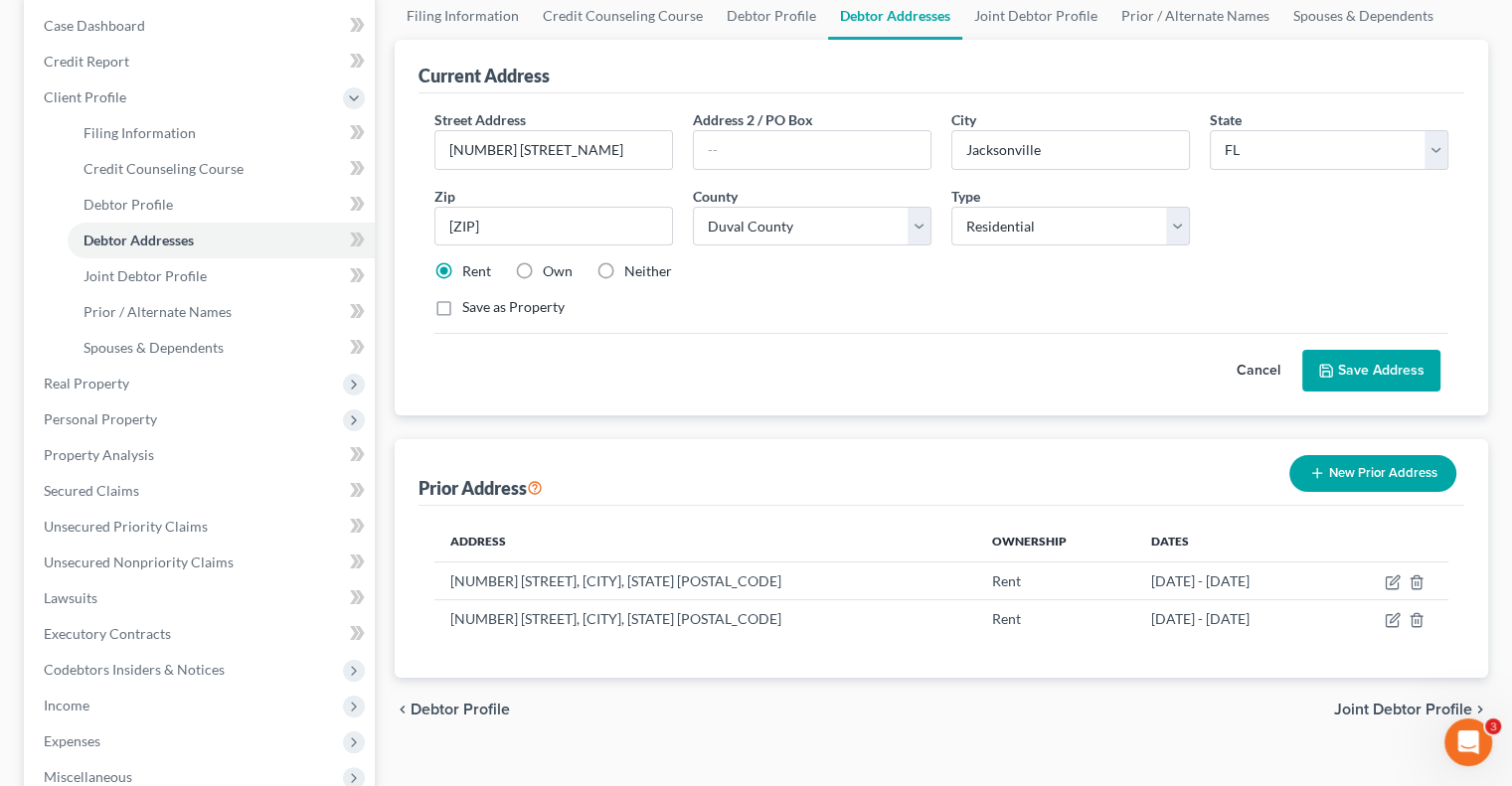 click on "Save Address" at bounding box center (1371, 371) 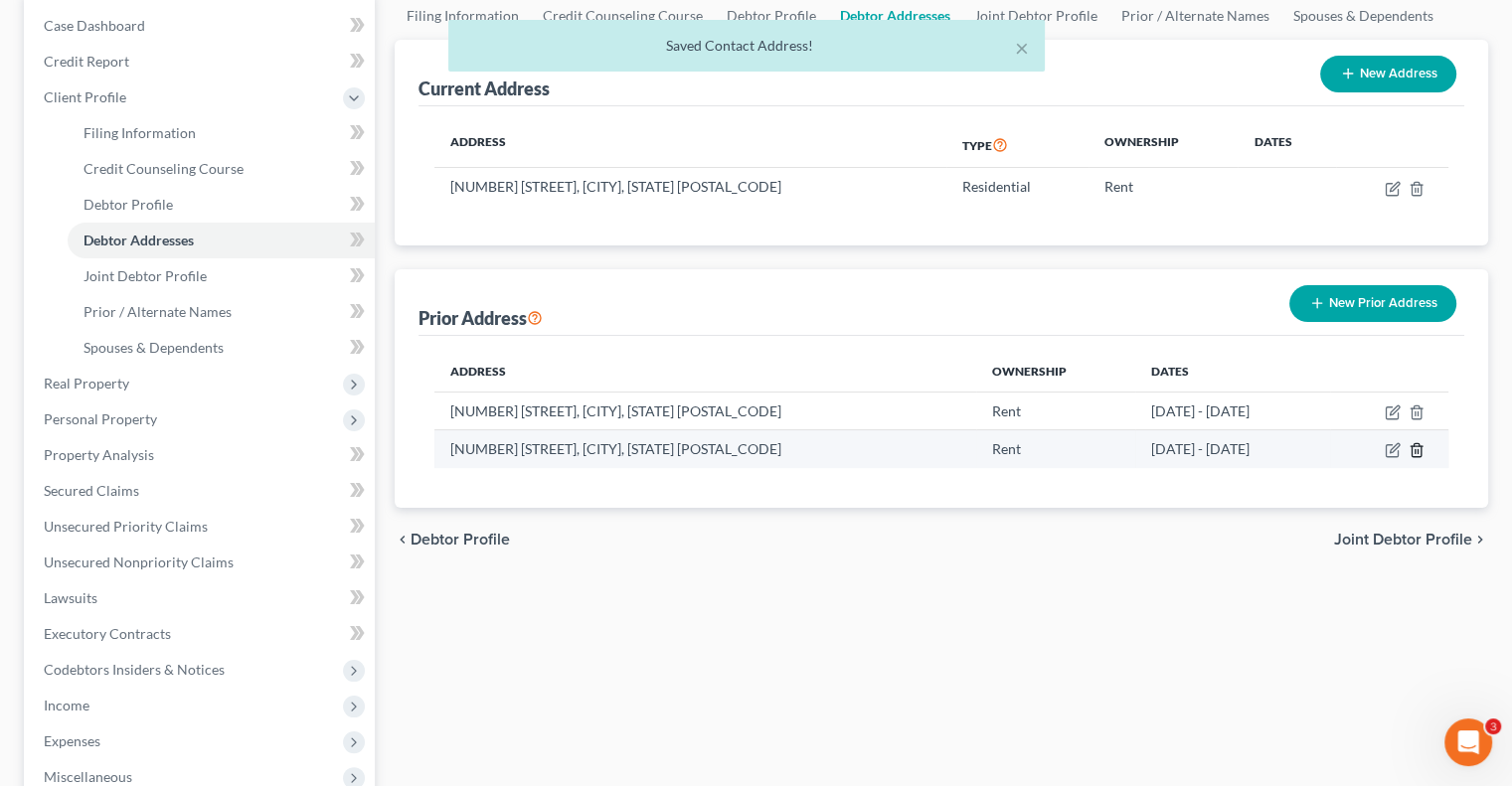 click 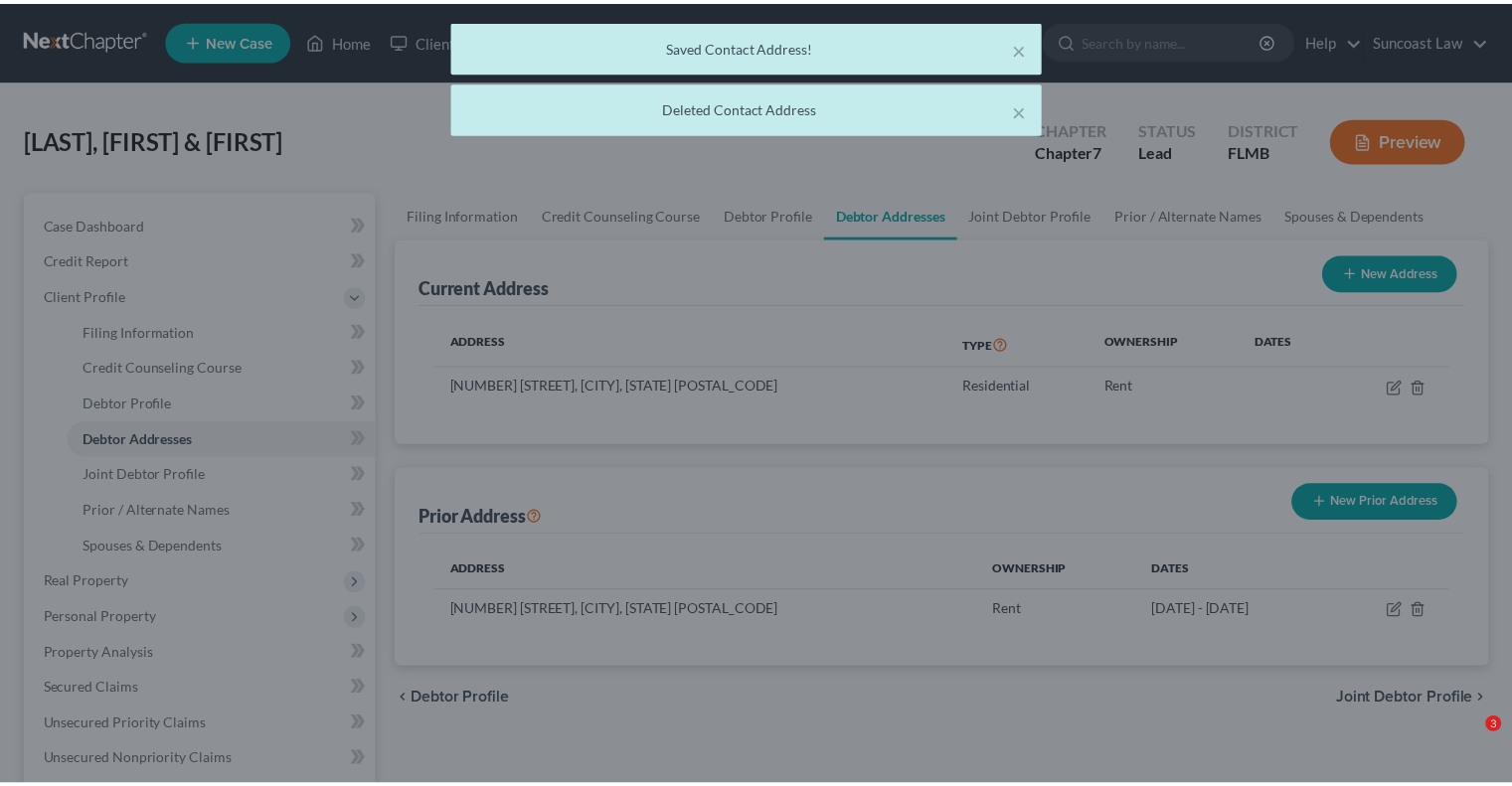 scroll, scrollTop: 199, scrollLeft: 0, axis: vertical 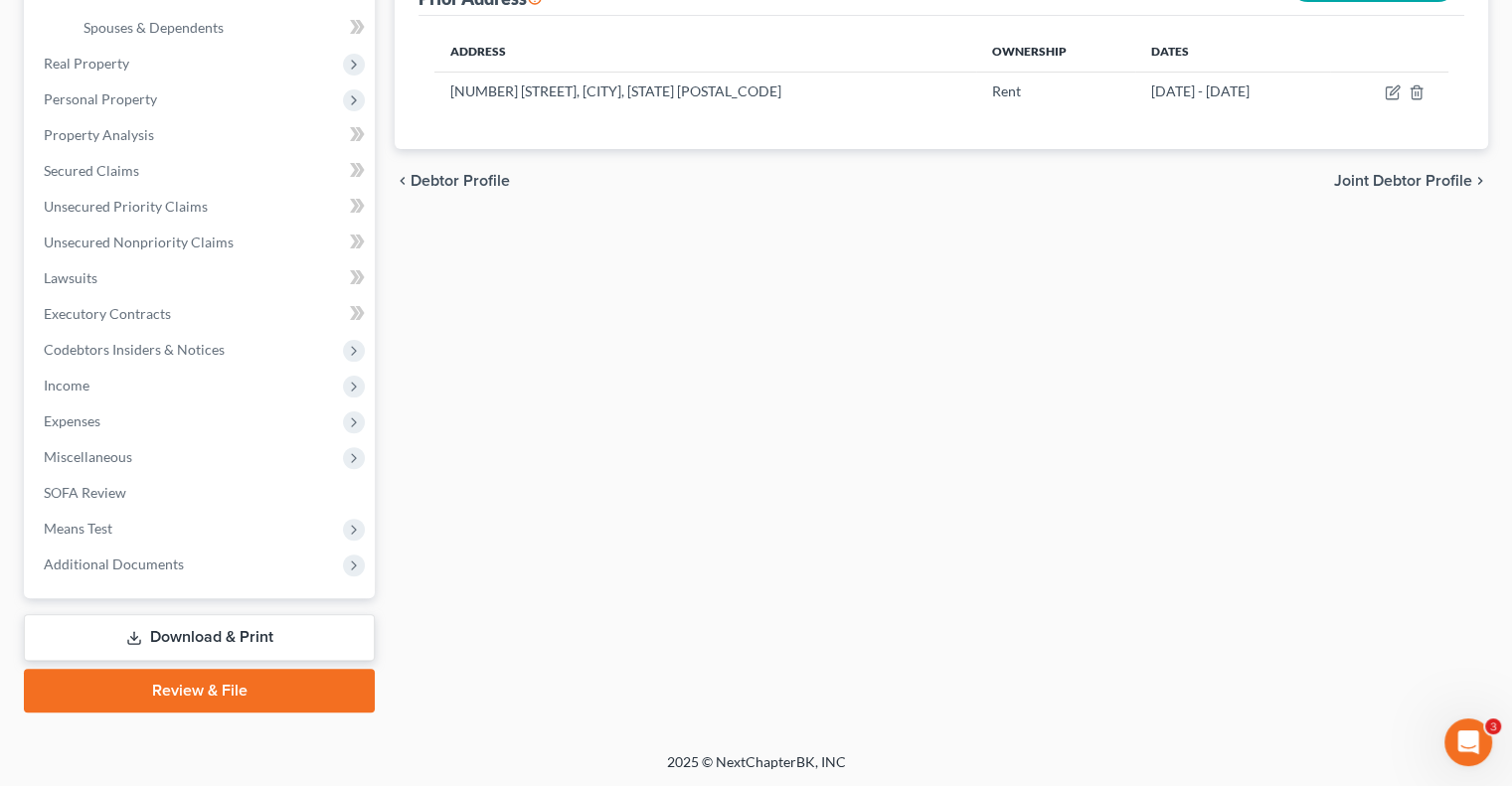 drag, startPoint x: 270, startPoint y: 627, endPoint x: 289, endPoint y: 630, distance: 19.235384 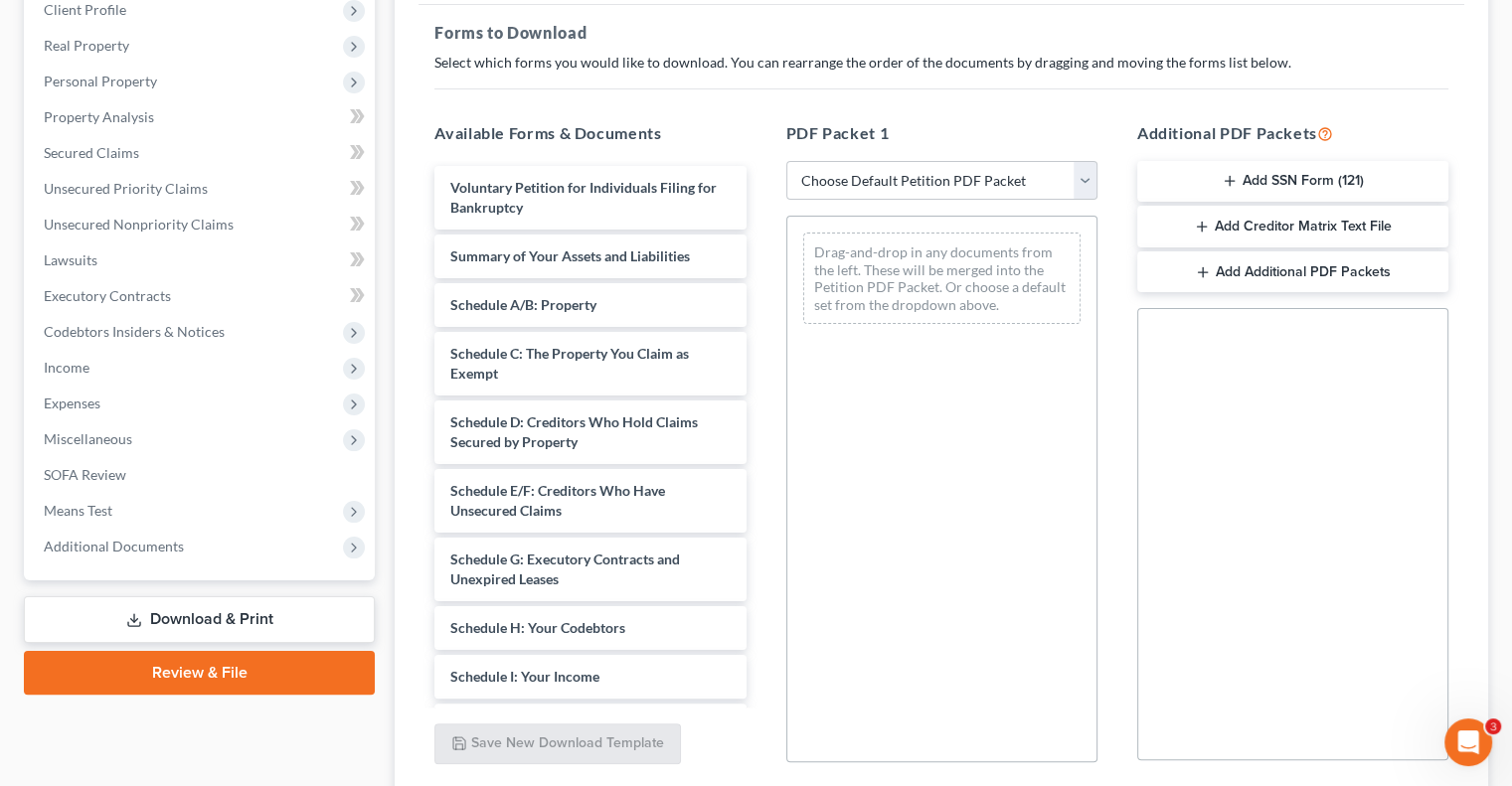scroll, scrollTop: 0, scrollLeft: 0, axis: both 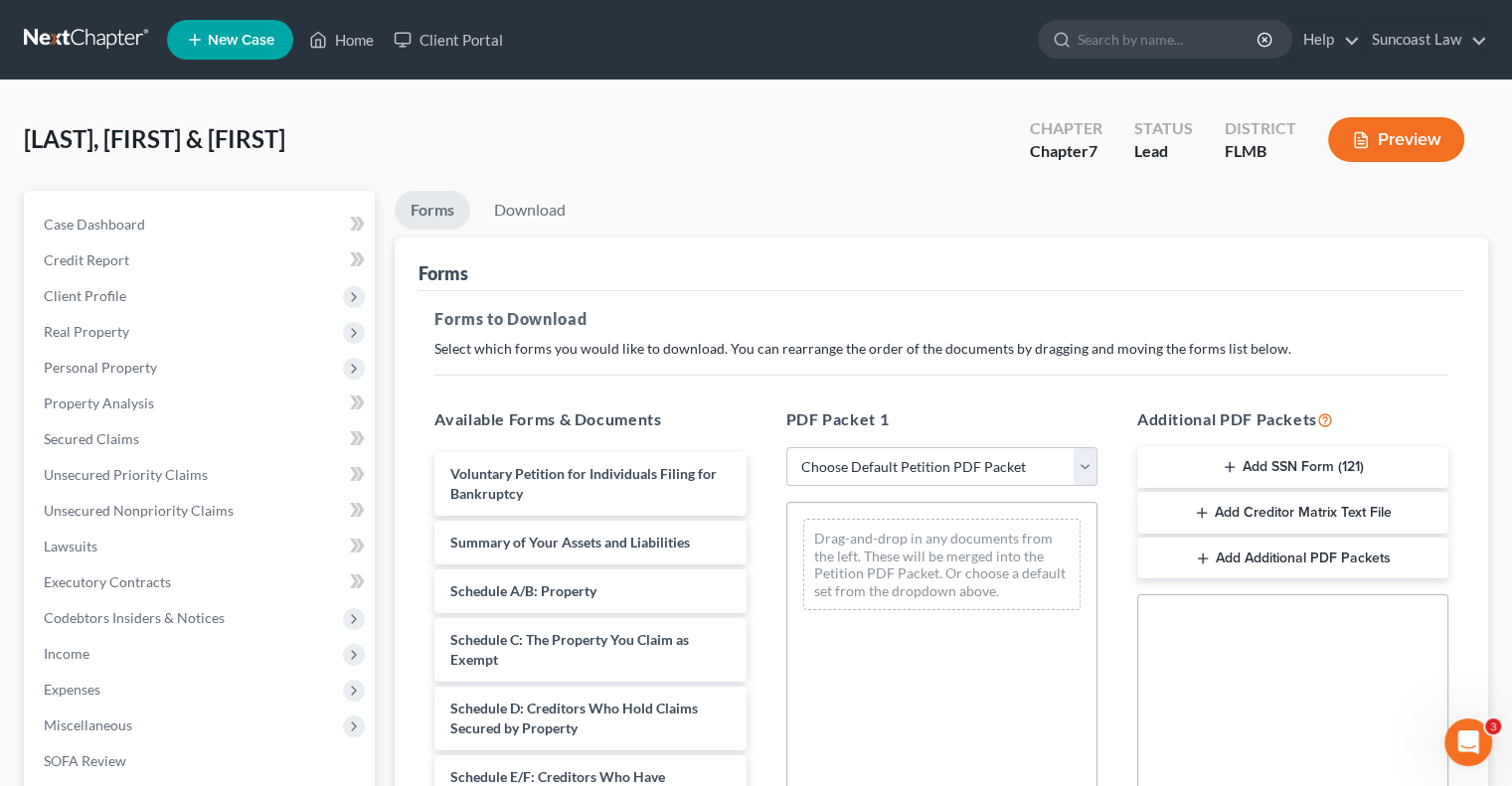 click on "Choose Default Petition PDF Packet Complete Bankruptcy Petition (all forms and schedules) Emergency Filing Forms (Petition and Creditor List Only) Amended Forms Signature Pages Only" at bounding box center (941, 467) 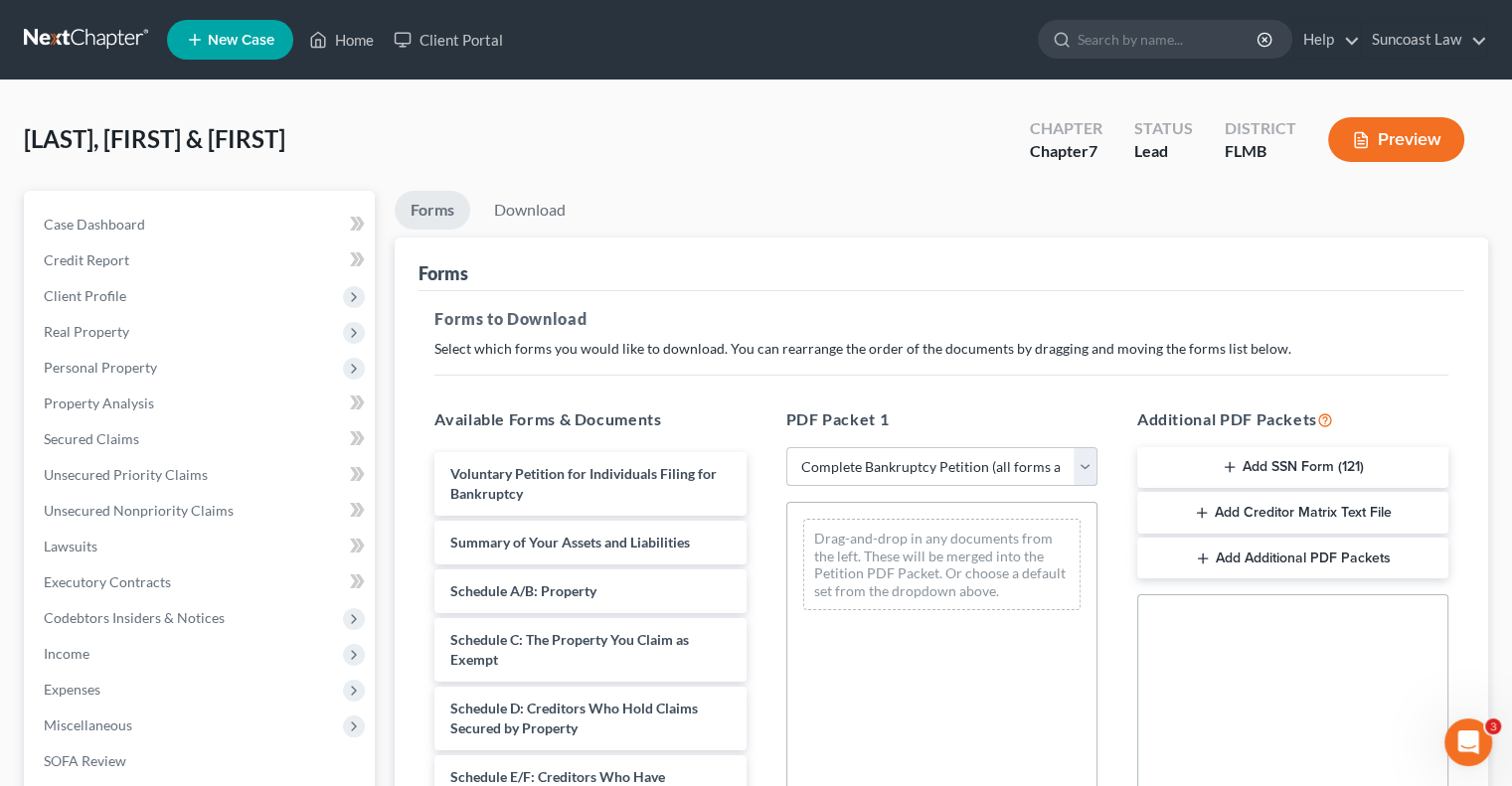click on "Choose Default Petition PDF Packet Complete Bankruptcy Petition (all forms and schedules) Emergency Filing Forms (Petition and Creditor List Only) Amended Forms Signature Pages Only" at bounding box center [941, 467] 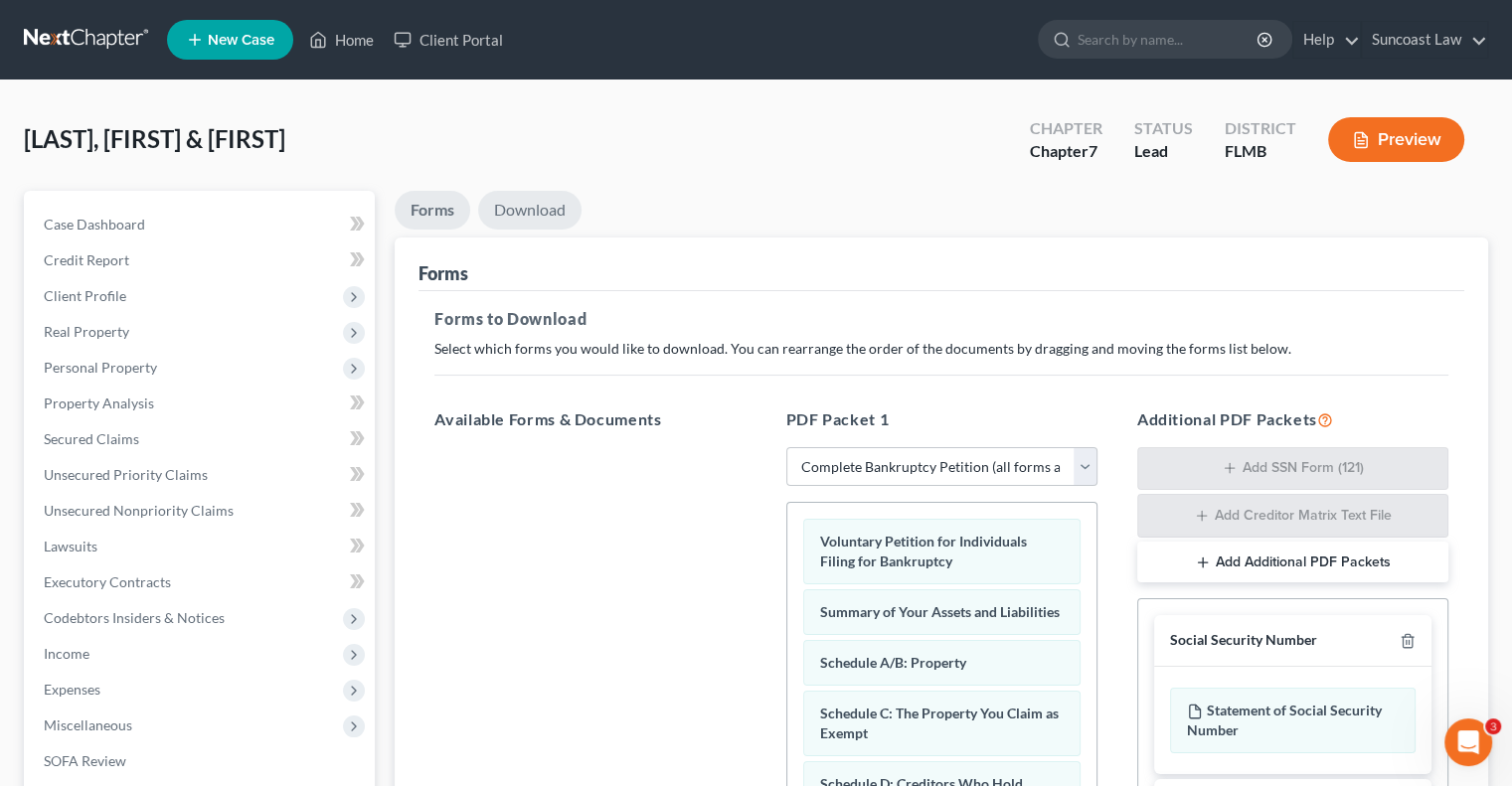 click on "Download" at bounding box center [530, 210] 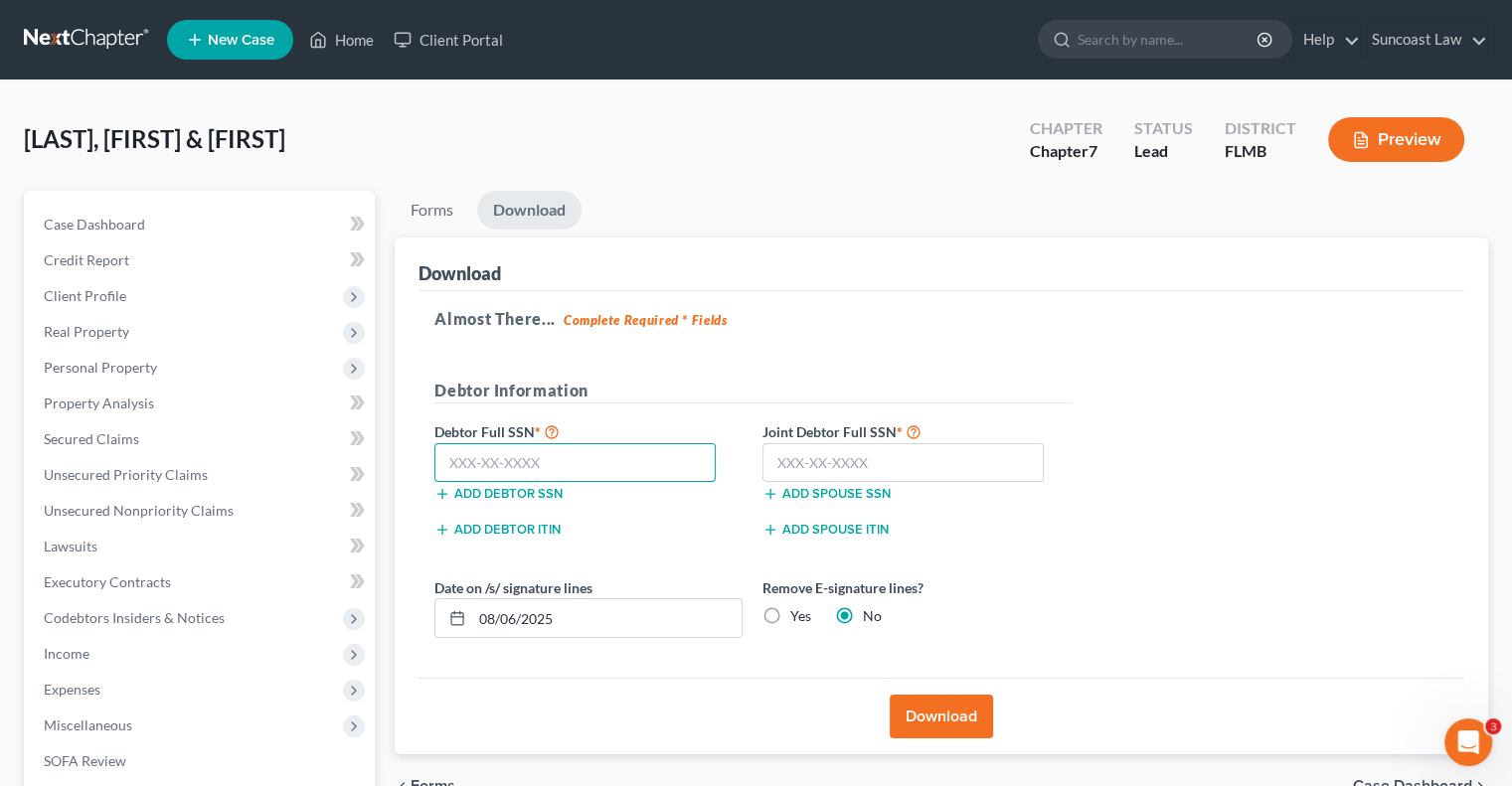 drag, startPoint x: 562, startPoint y: 462, endPoint x: 624, endPoint y: 51, distance: 415.65009 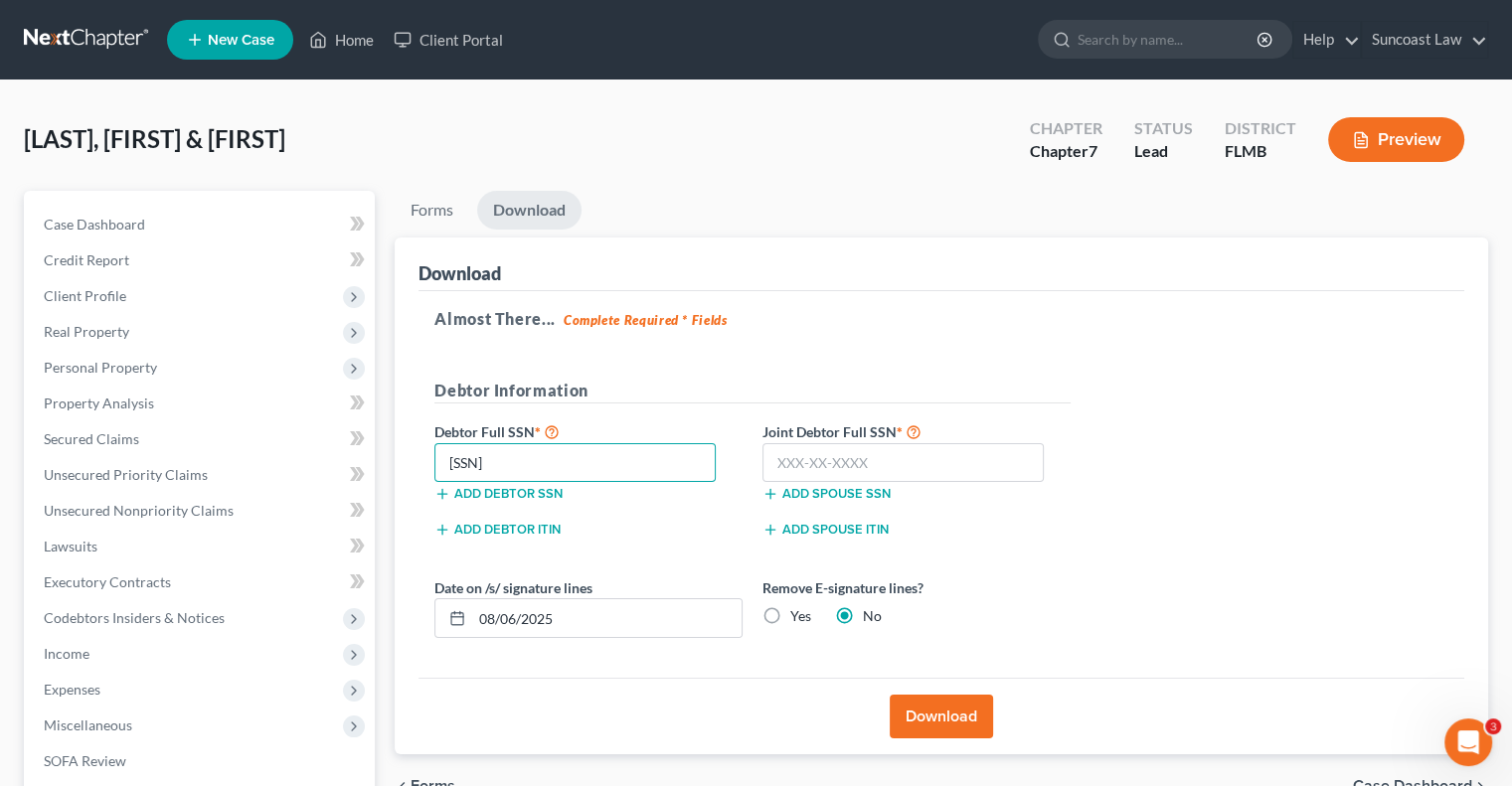 type on "[SSN]" 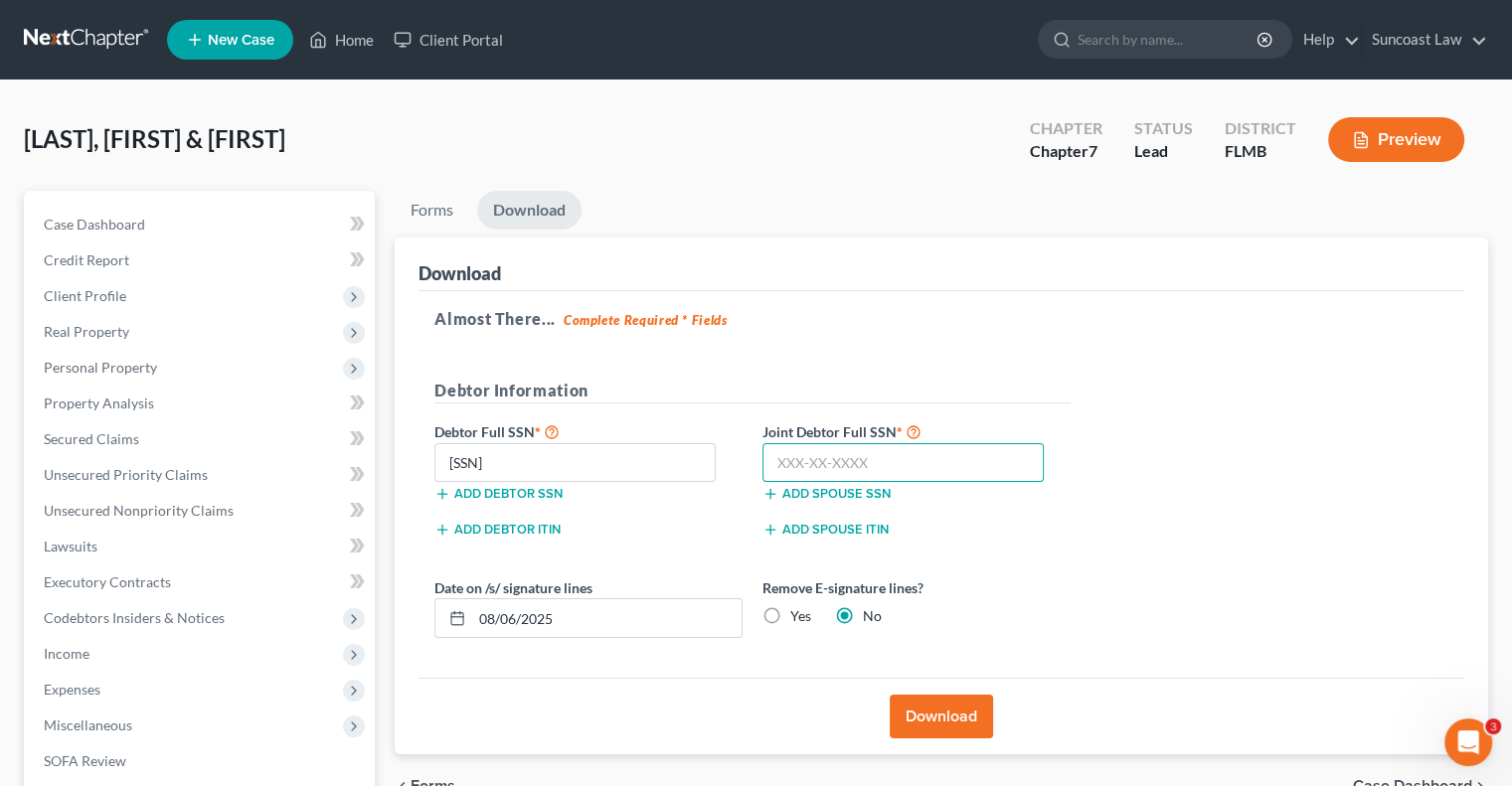 drag, startPoint x: 863, startPoint y: 458, endPoint x: 831, endPoint y: 98, distance: 361.41942 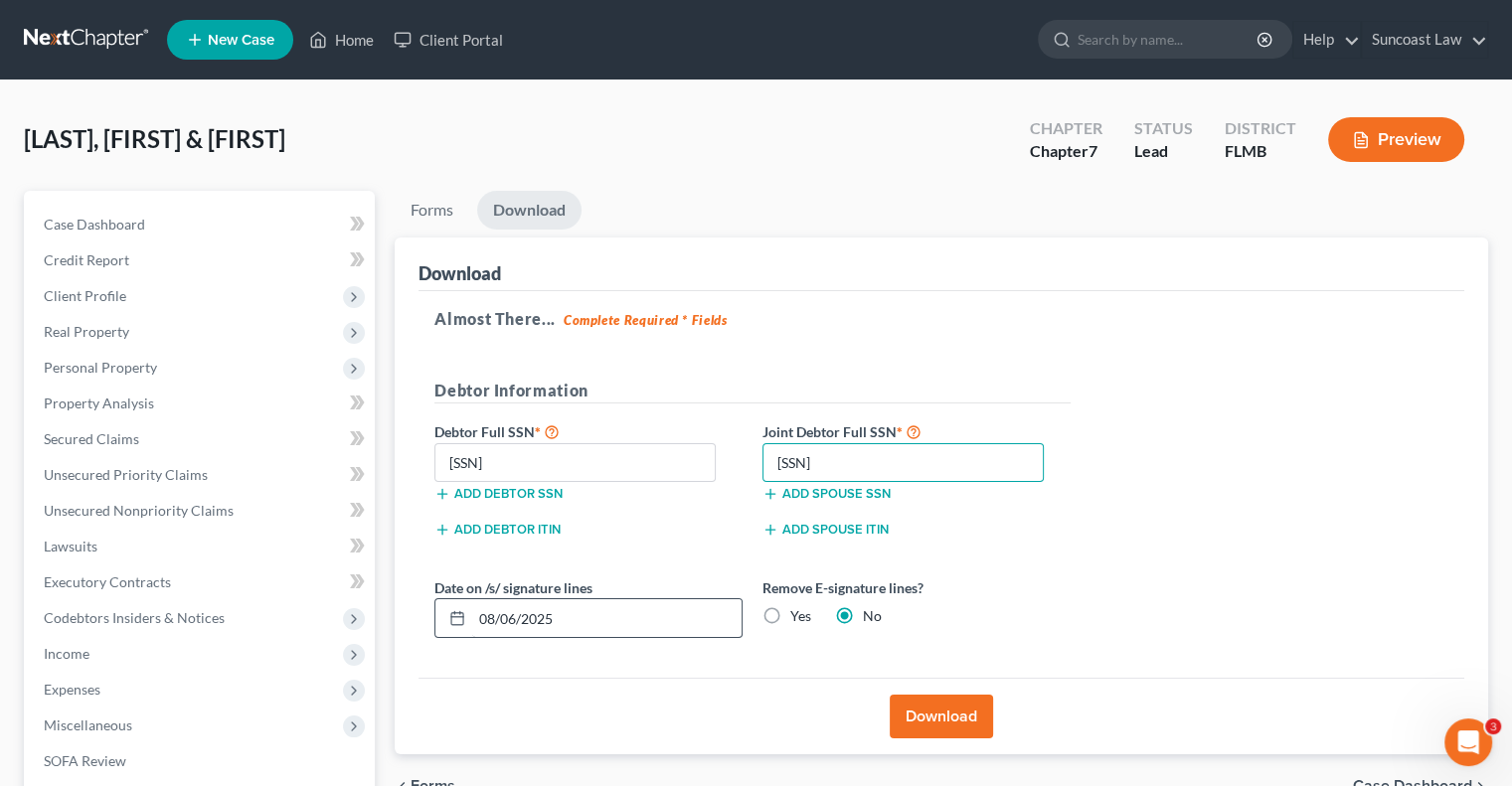 type on "[SSN]" 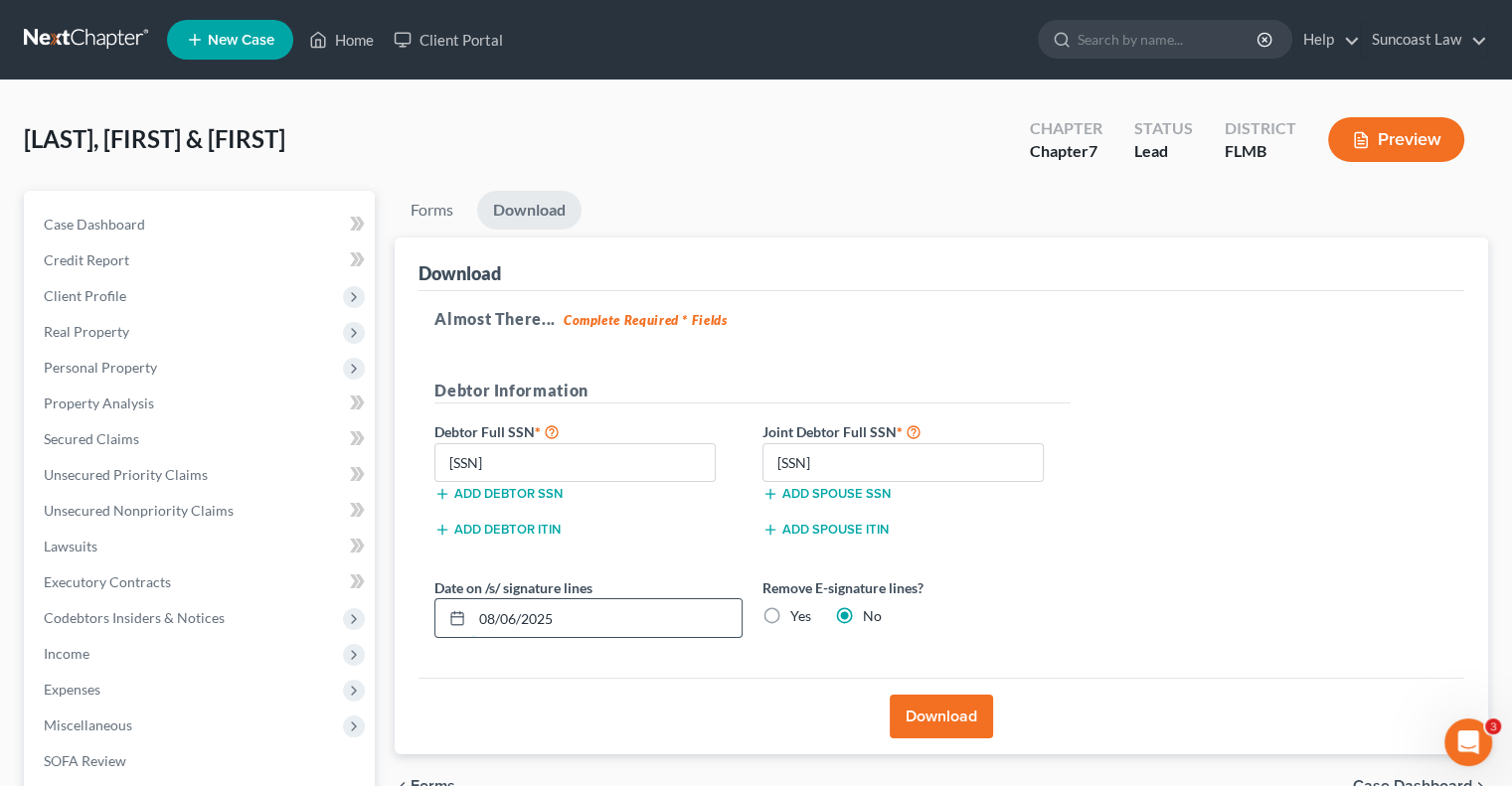 drag, startPoint x: 565, startPoint y: 609, endPoint x: 500, endPoint y: 609, distance: 65 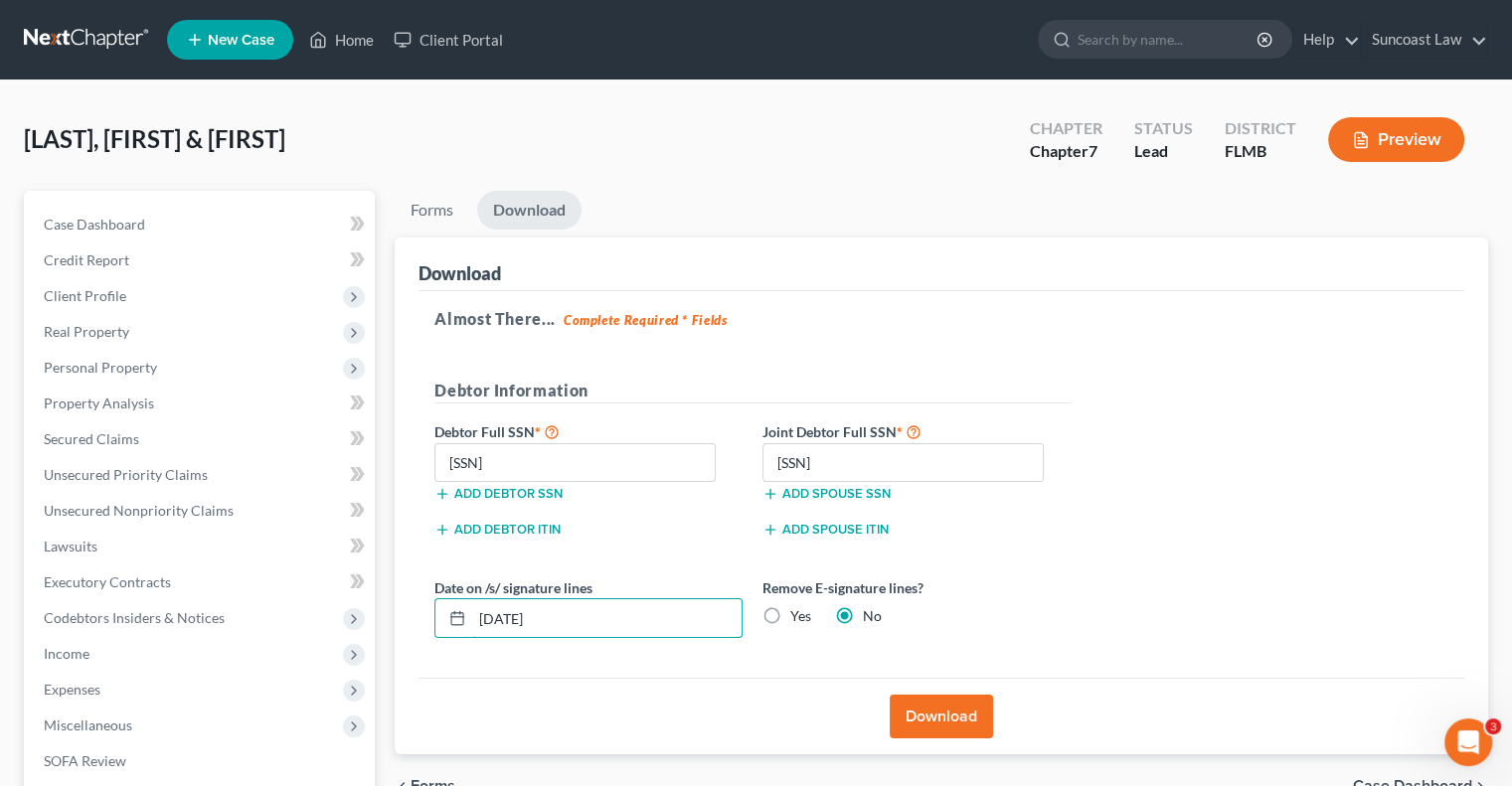 type on "[DATE]" 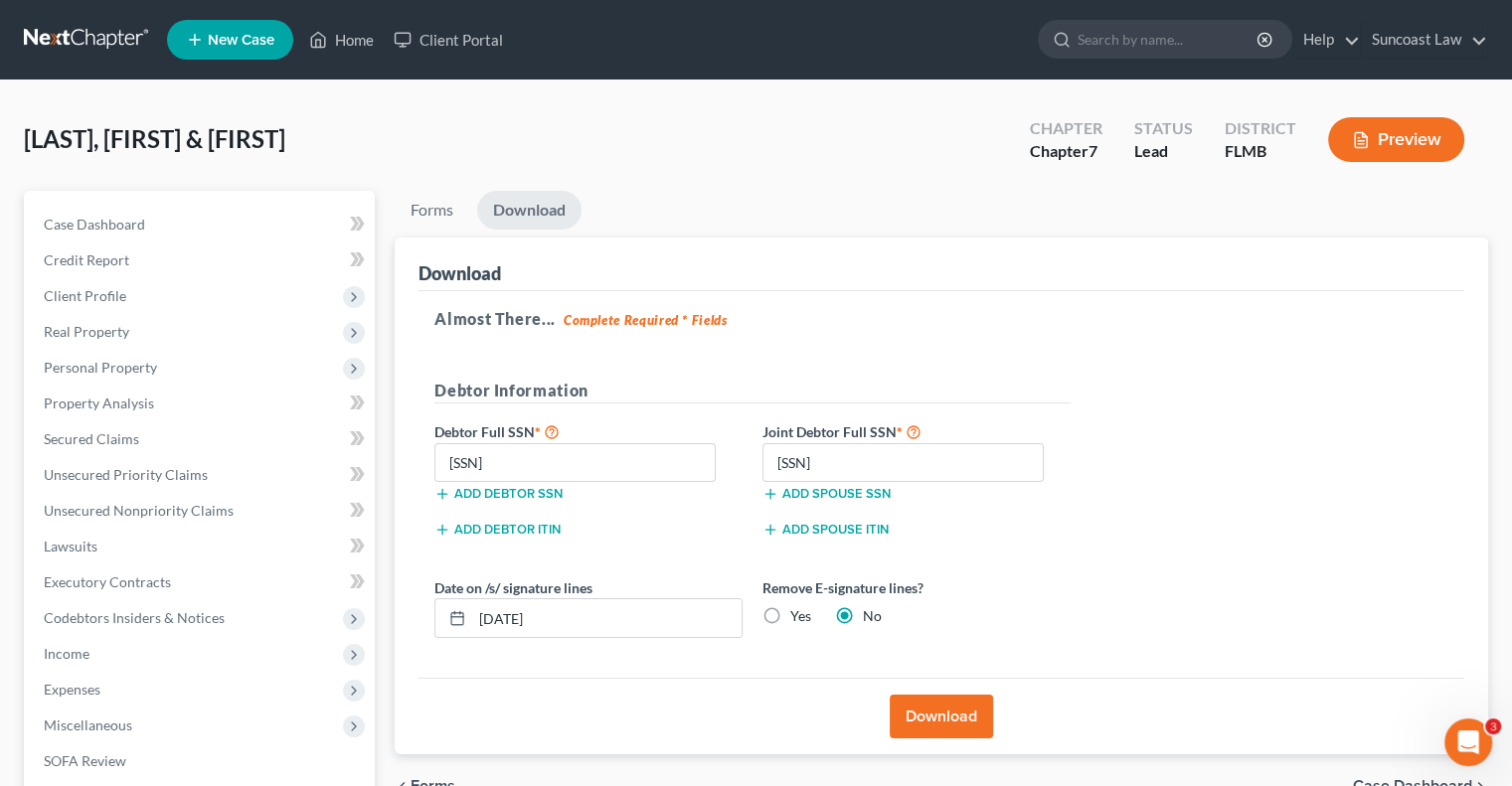 click on "Yes" at bounding box center [800, 616] 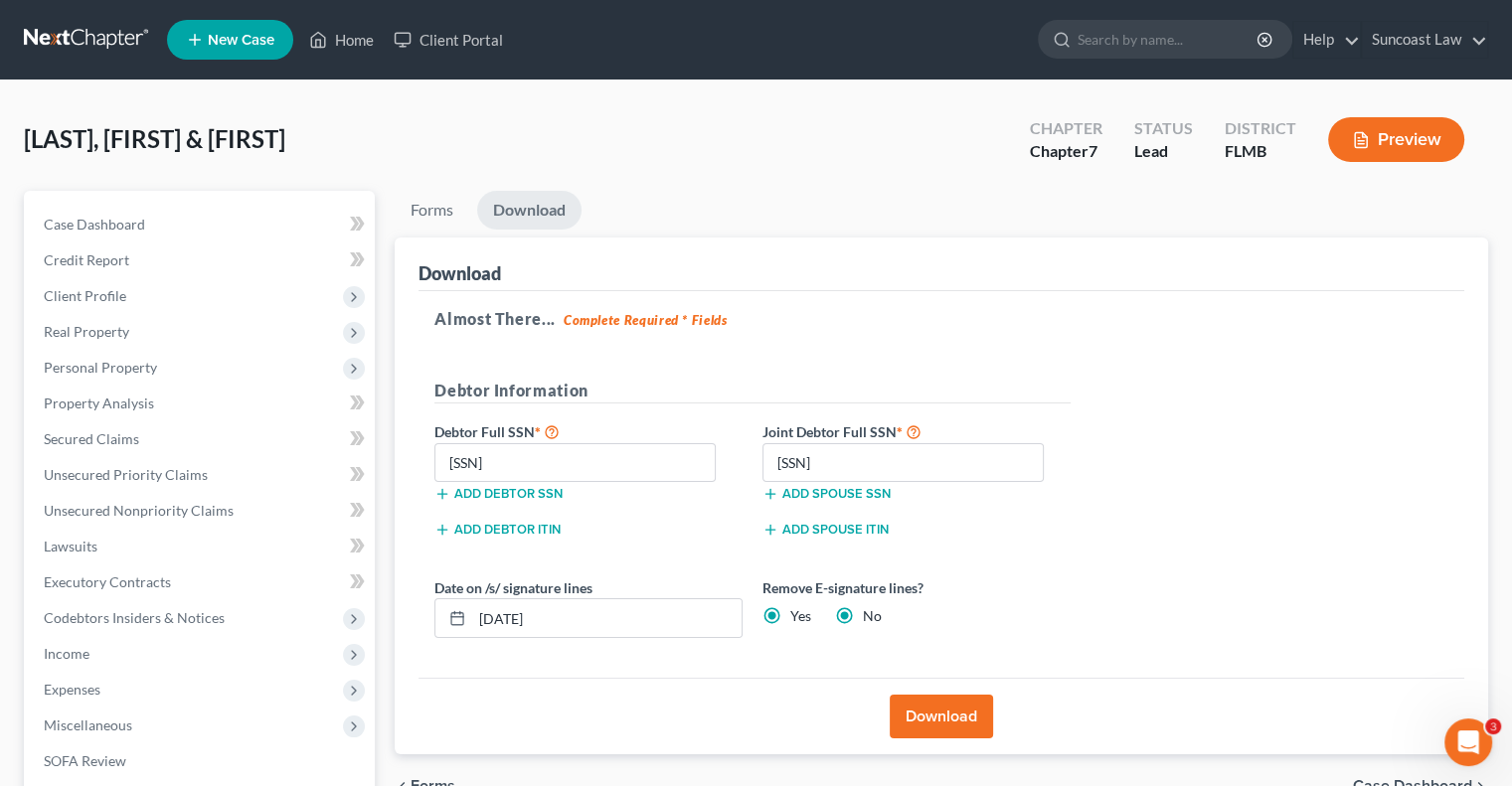 radio on "false" 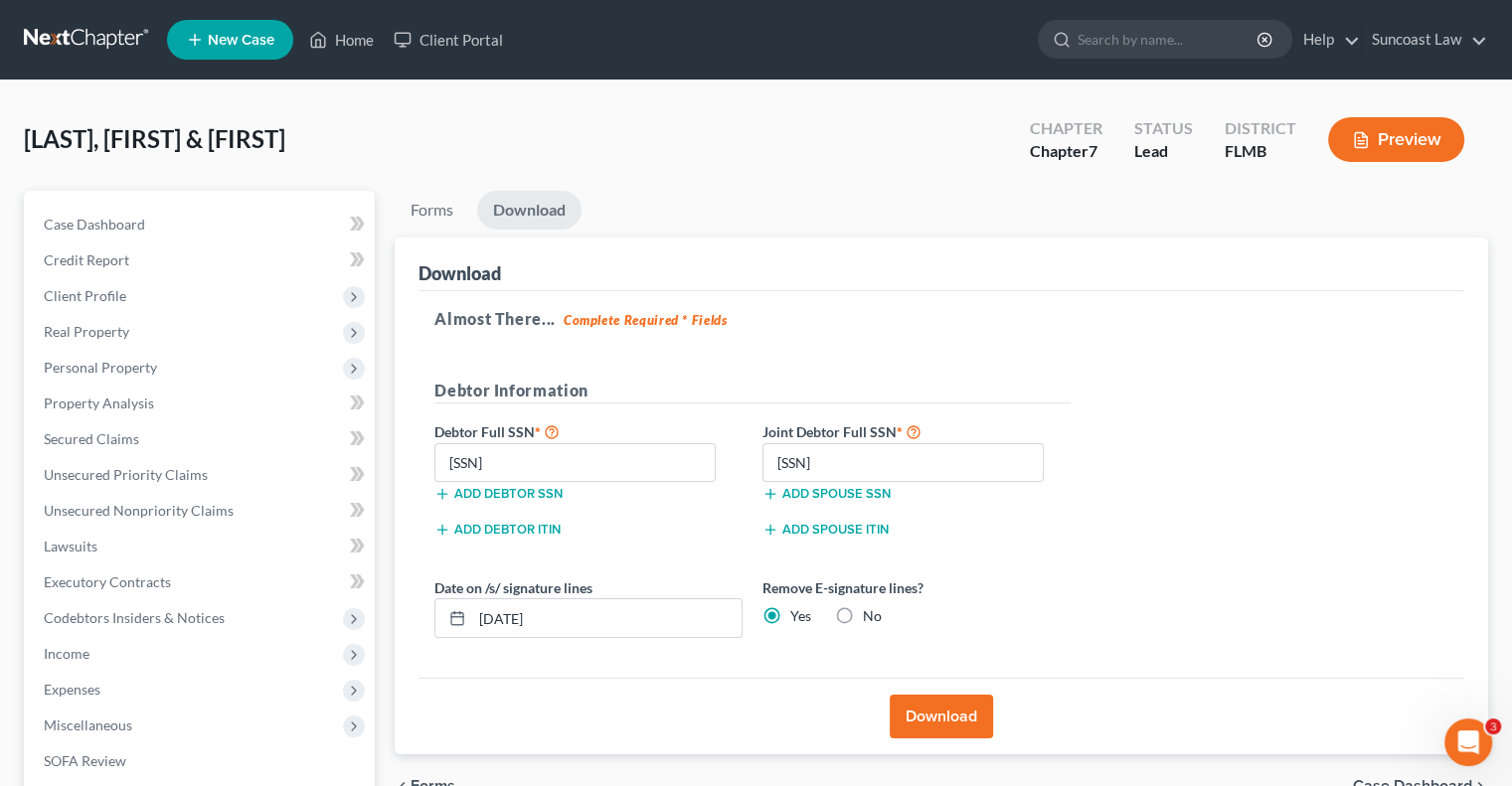 click on "Download" at bounding box center [941, 716] 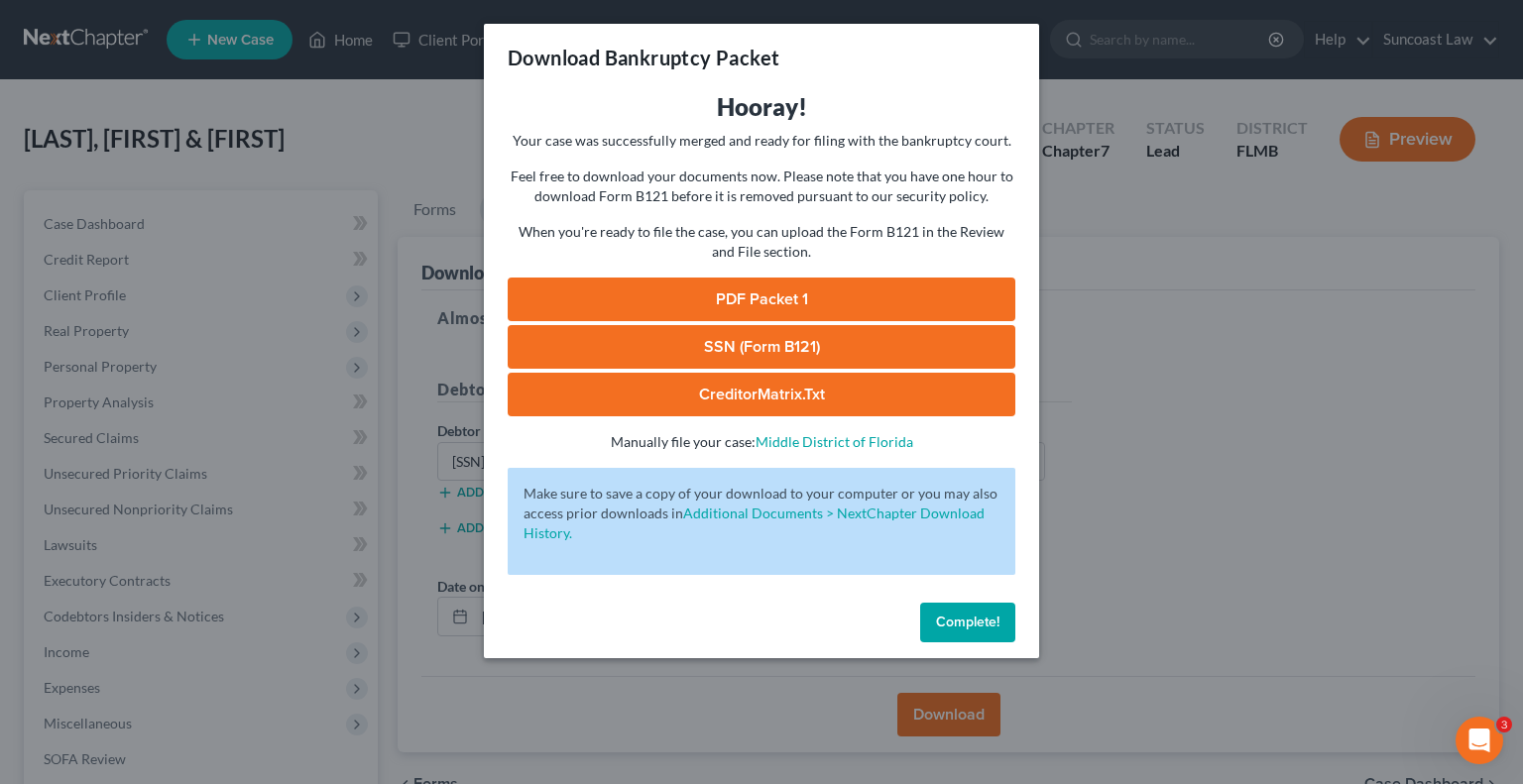 click on "SSN (Form B121)" at bounding box center (762, 347) 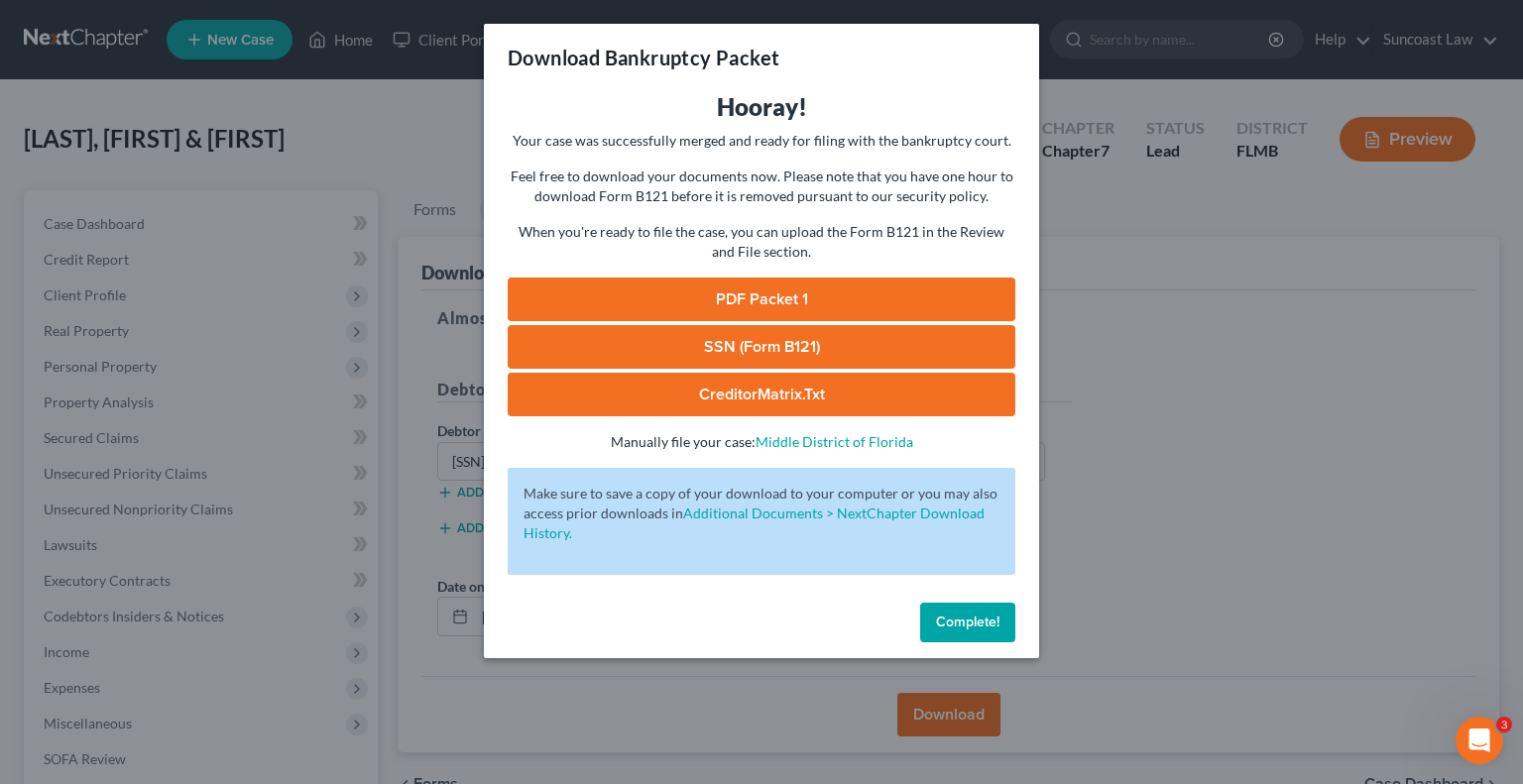 click on "PDF Packet 1" at bounding box center [762, 299] 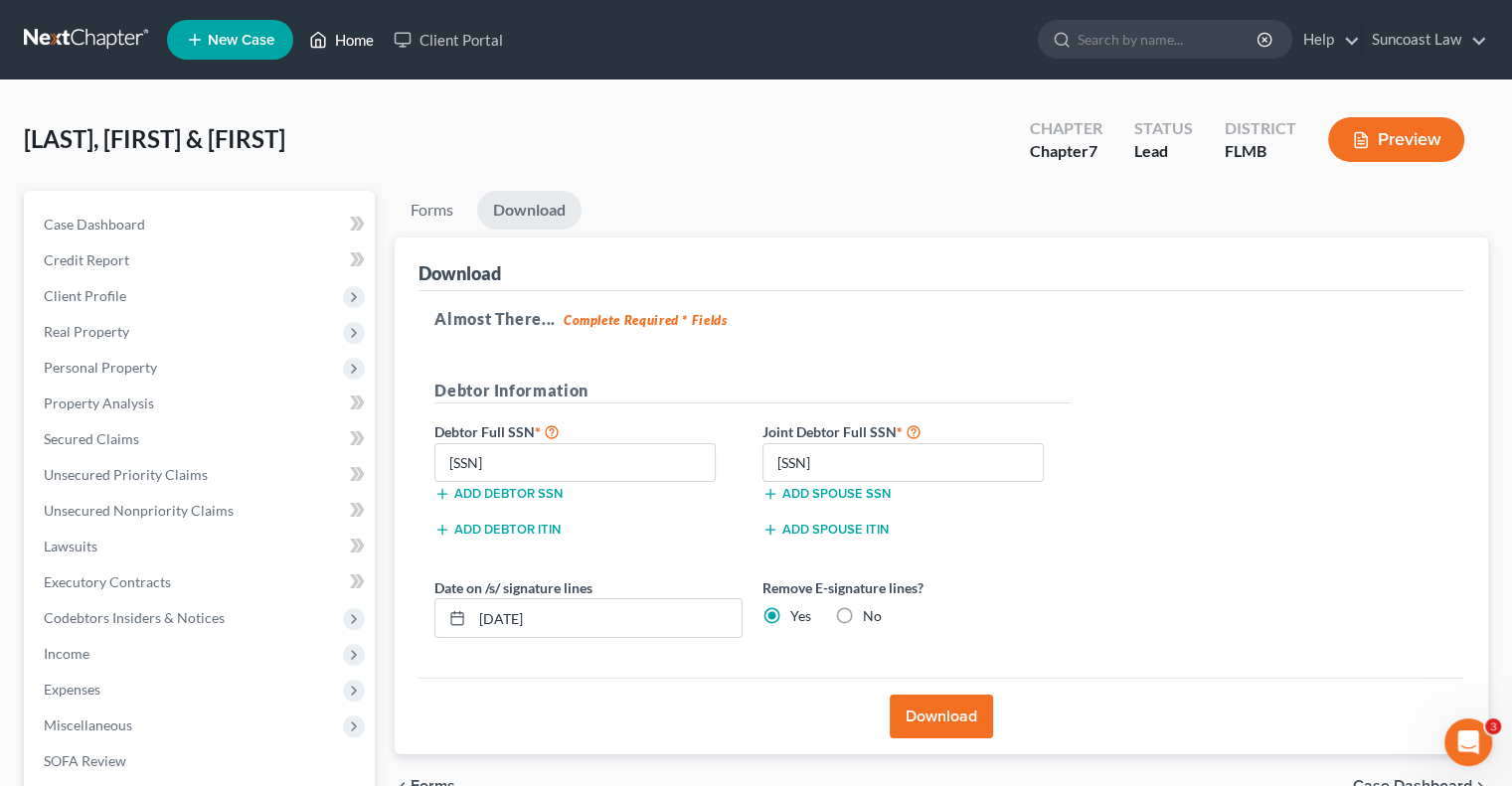 click on "Home" at bounding box center [341, 40] 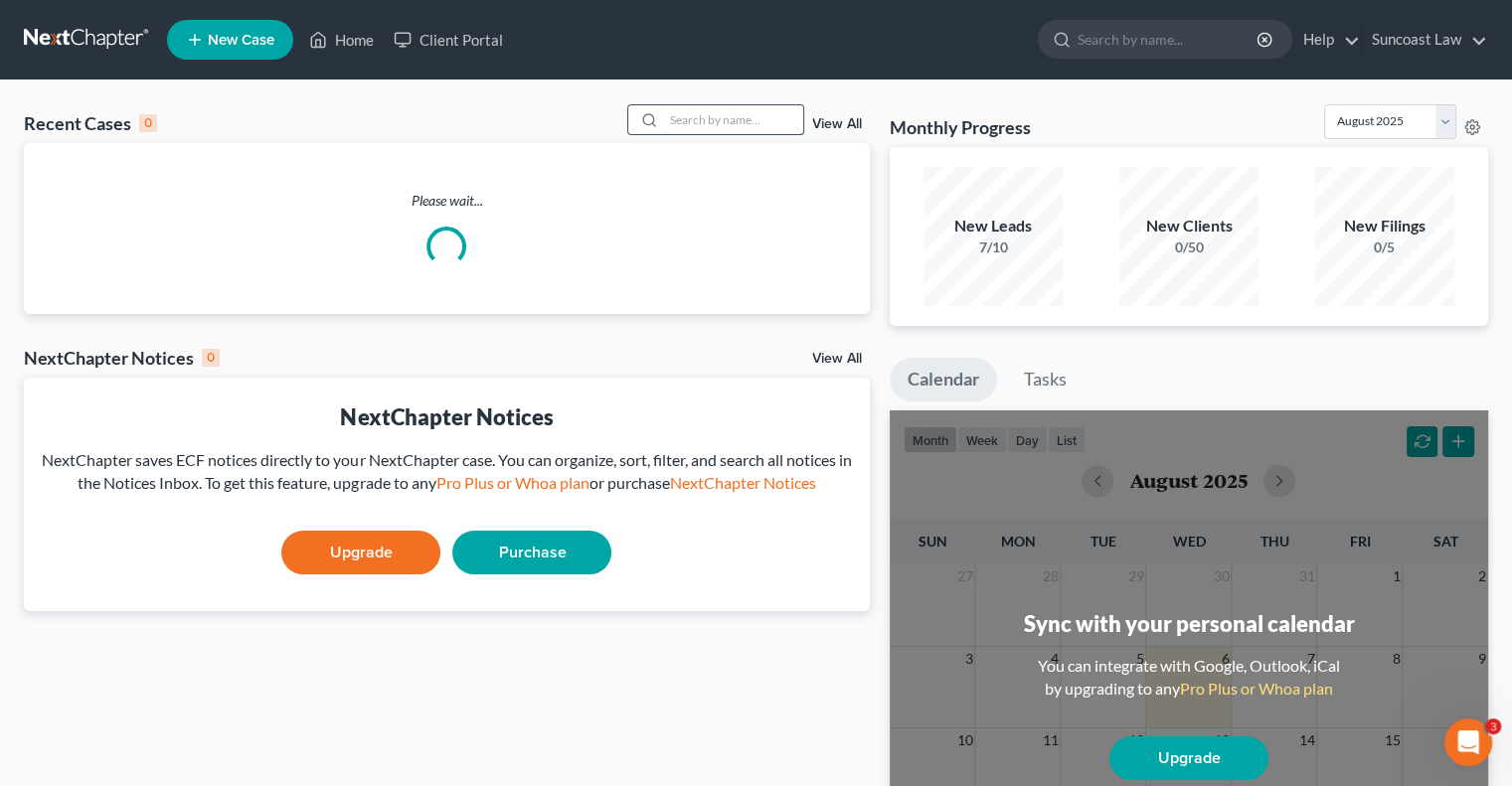 click at bounding box center (734, 119) 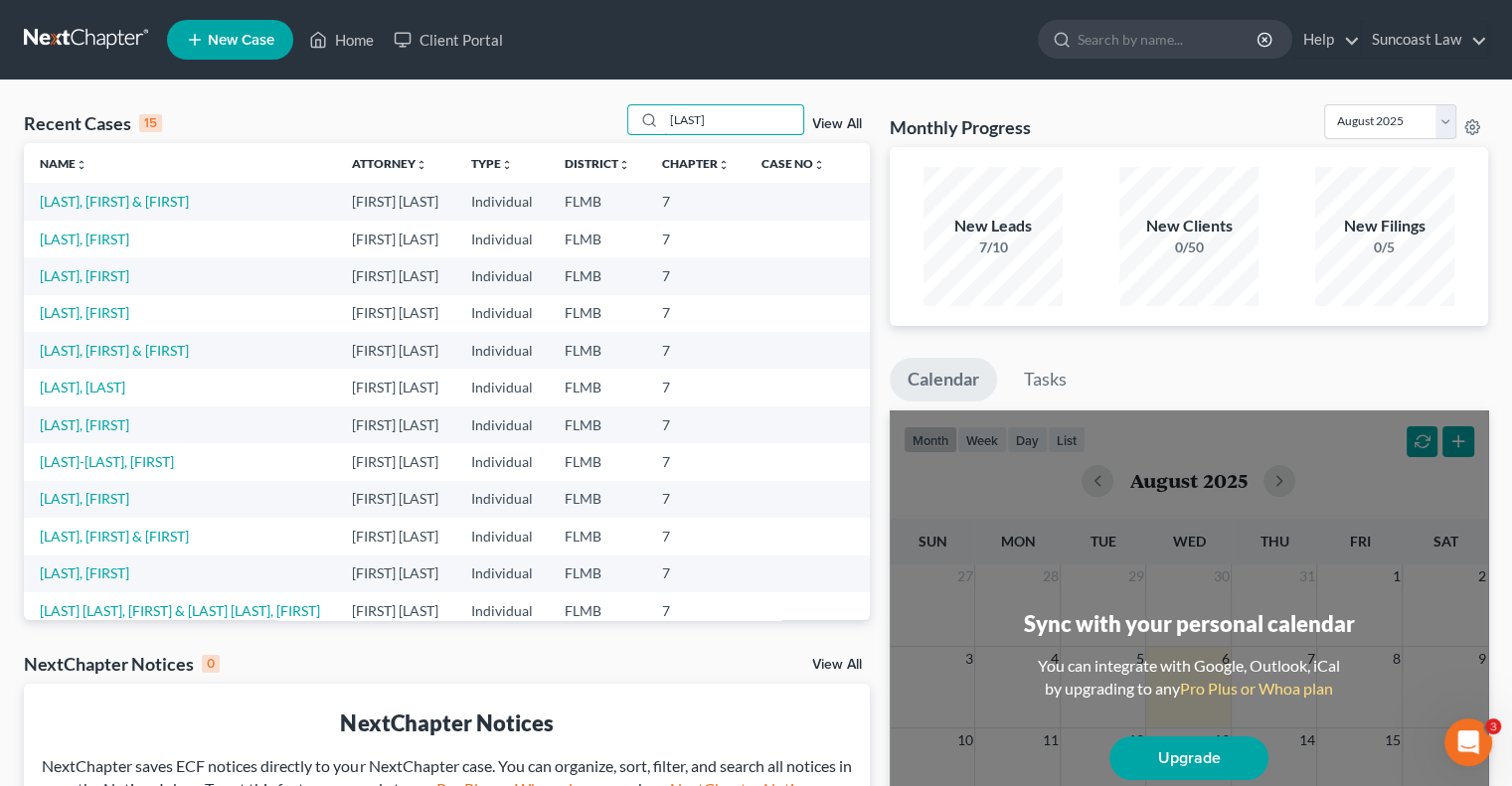 type on "[LAST]" 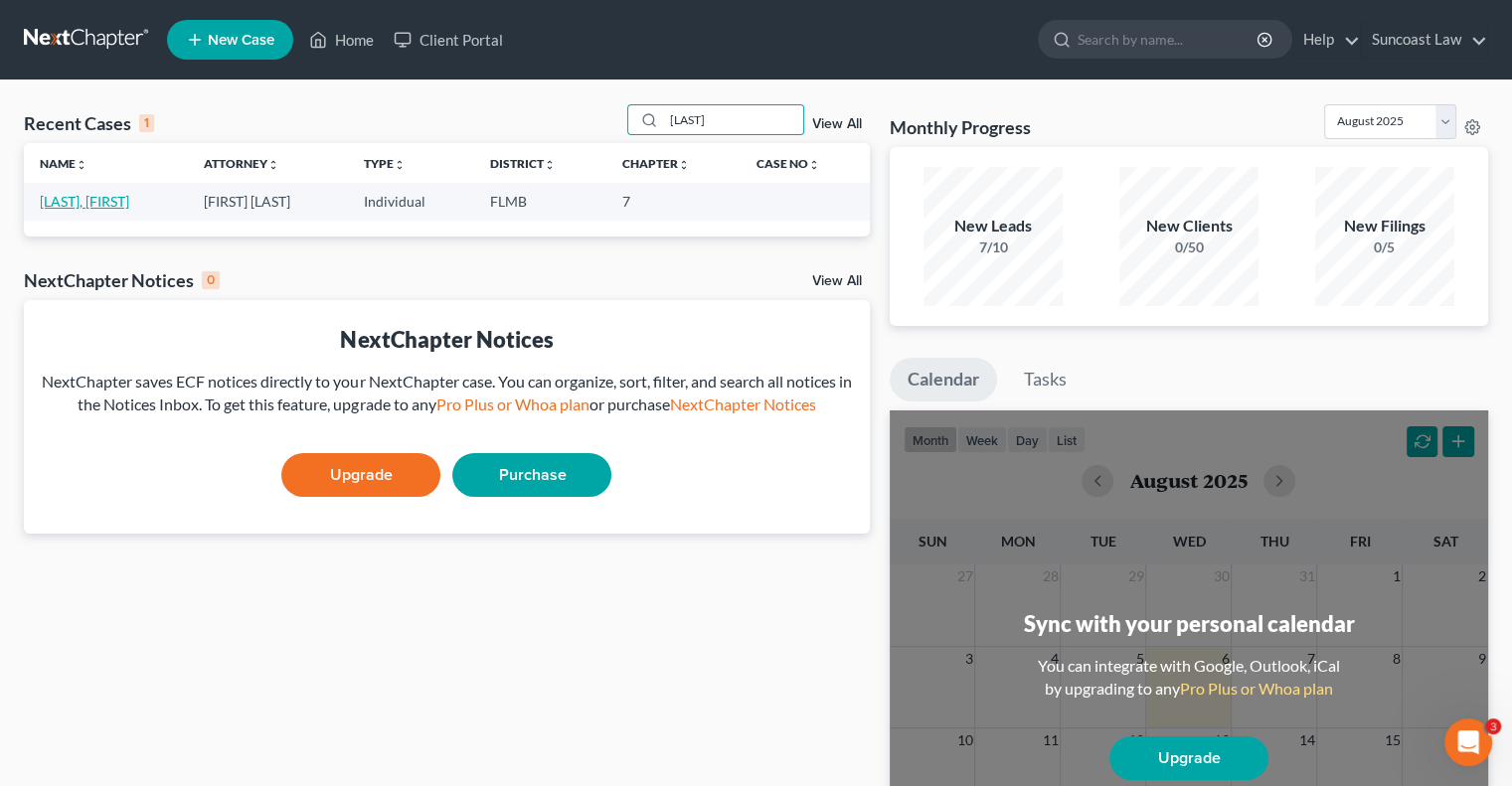 click on "[LAST], [FIRST]" at bounding box center [84, 201] 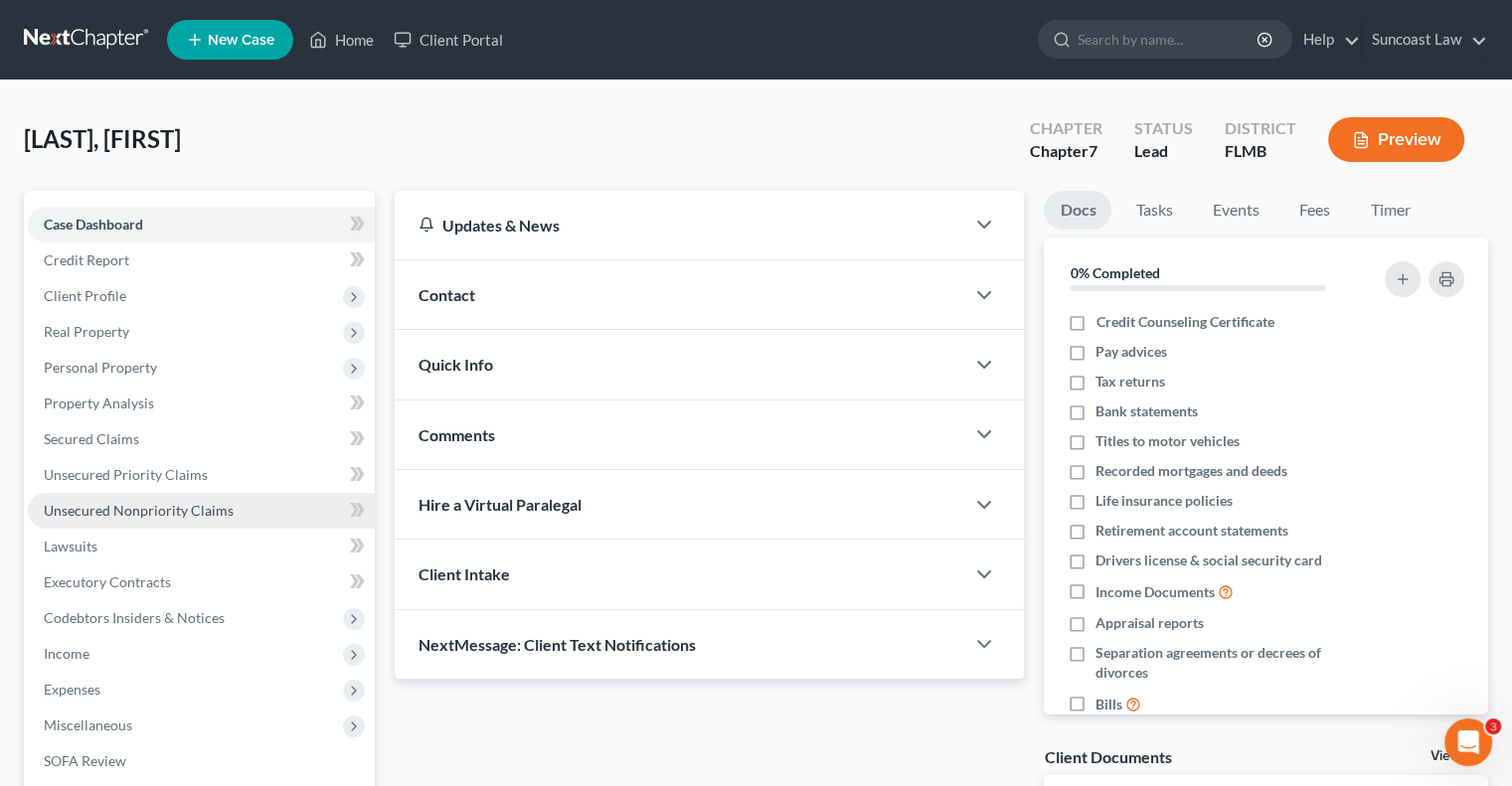 click on "Unsecured Nonpriority Claims" at bounding box center [138, 510] 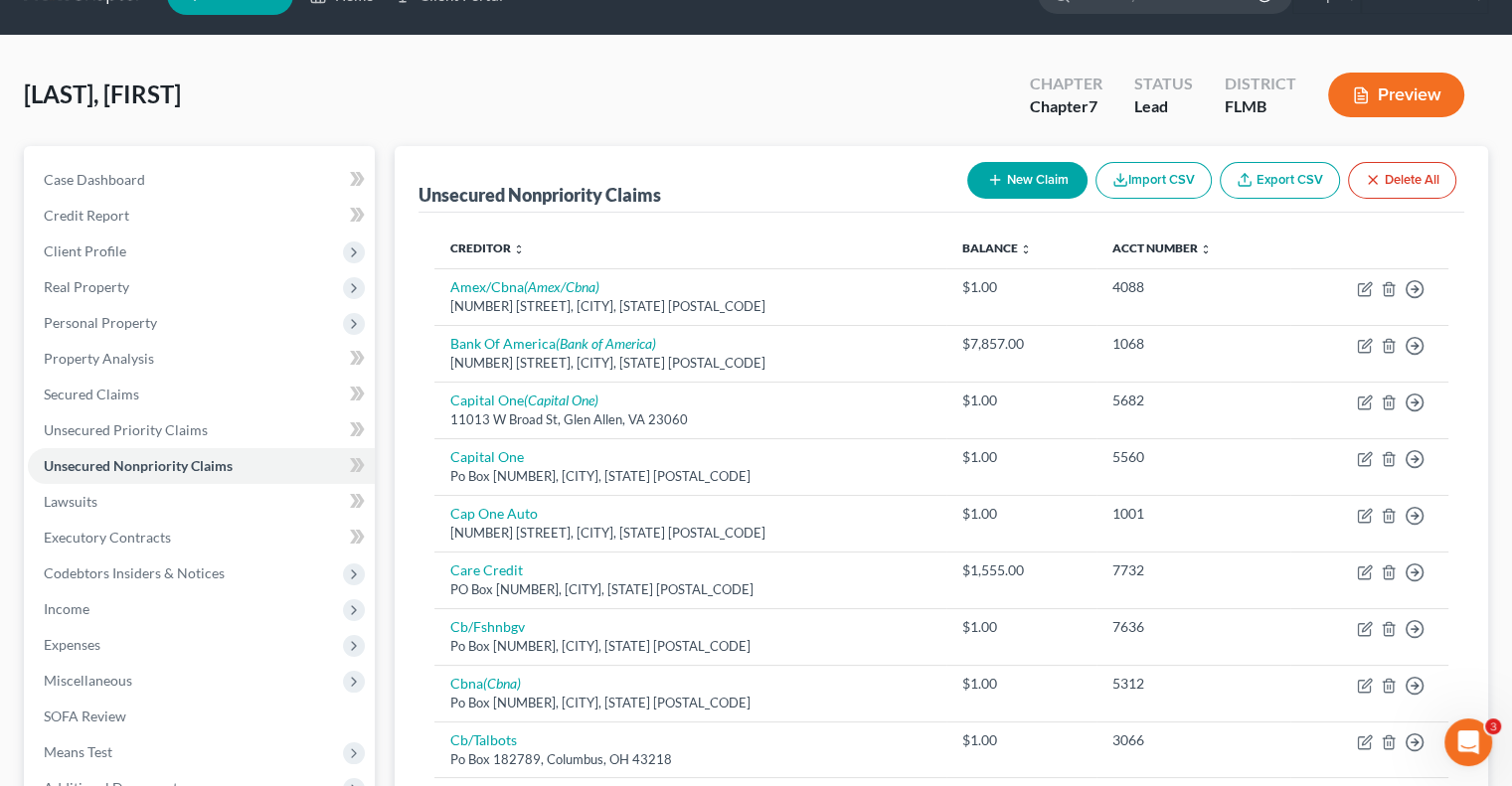 scroll, scrollTop: 0, scrollLeft: 0, axis: both 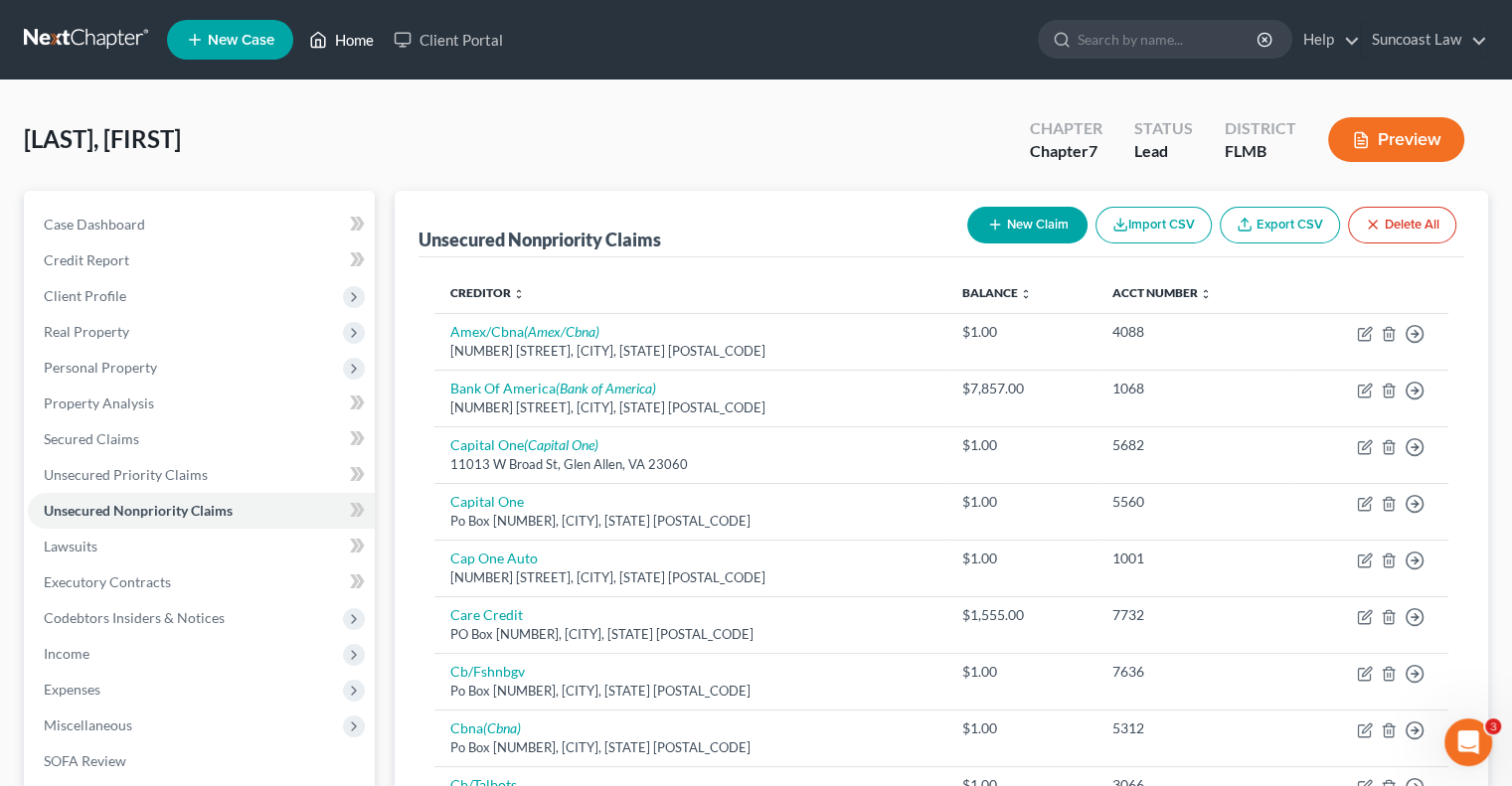 click on "Home" at bounding box center [341, 40] 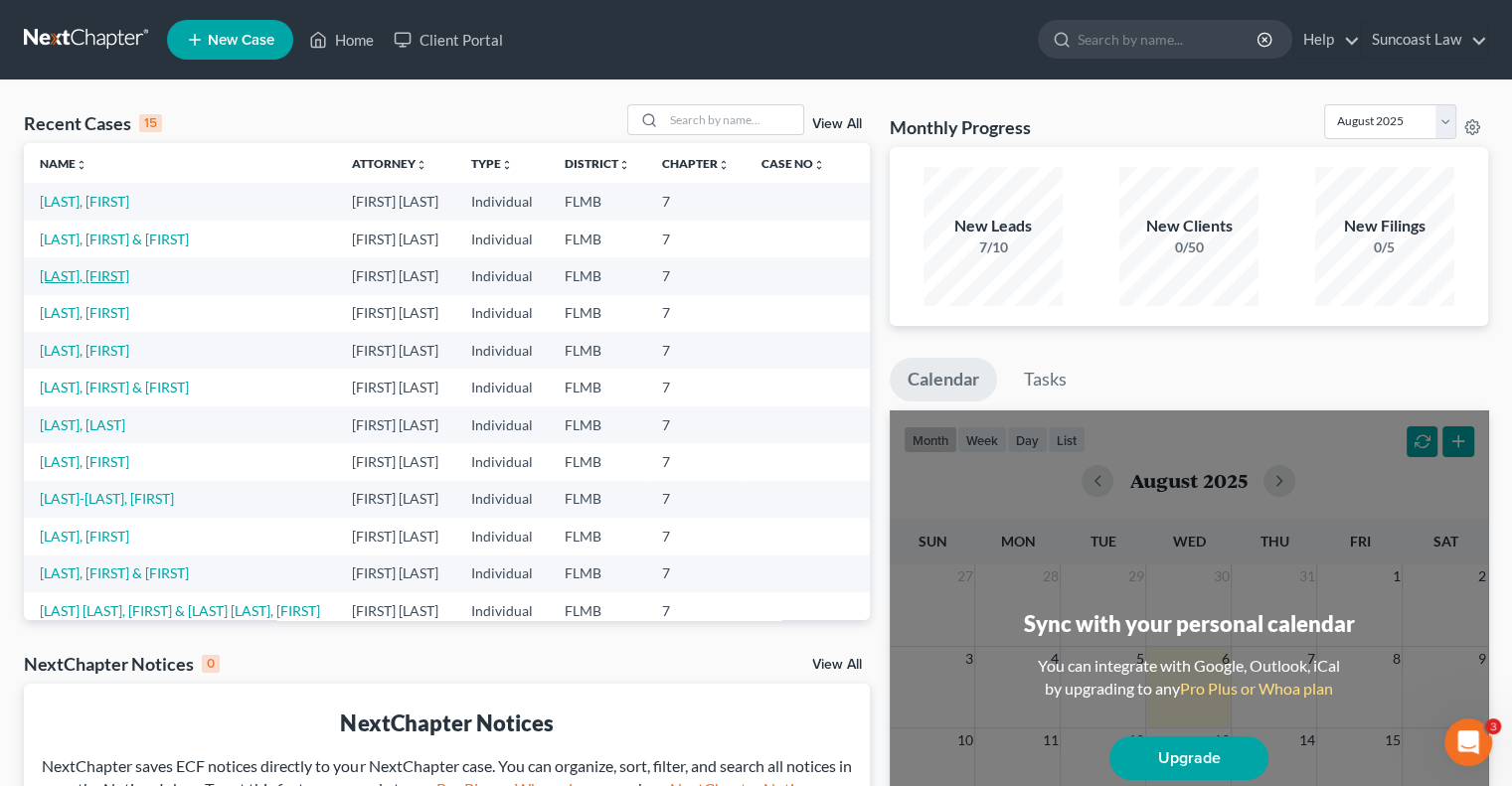 click on "[LAST], [FIRST]" at bounding box center [84, 275] 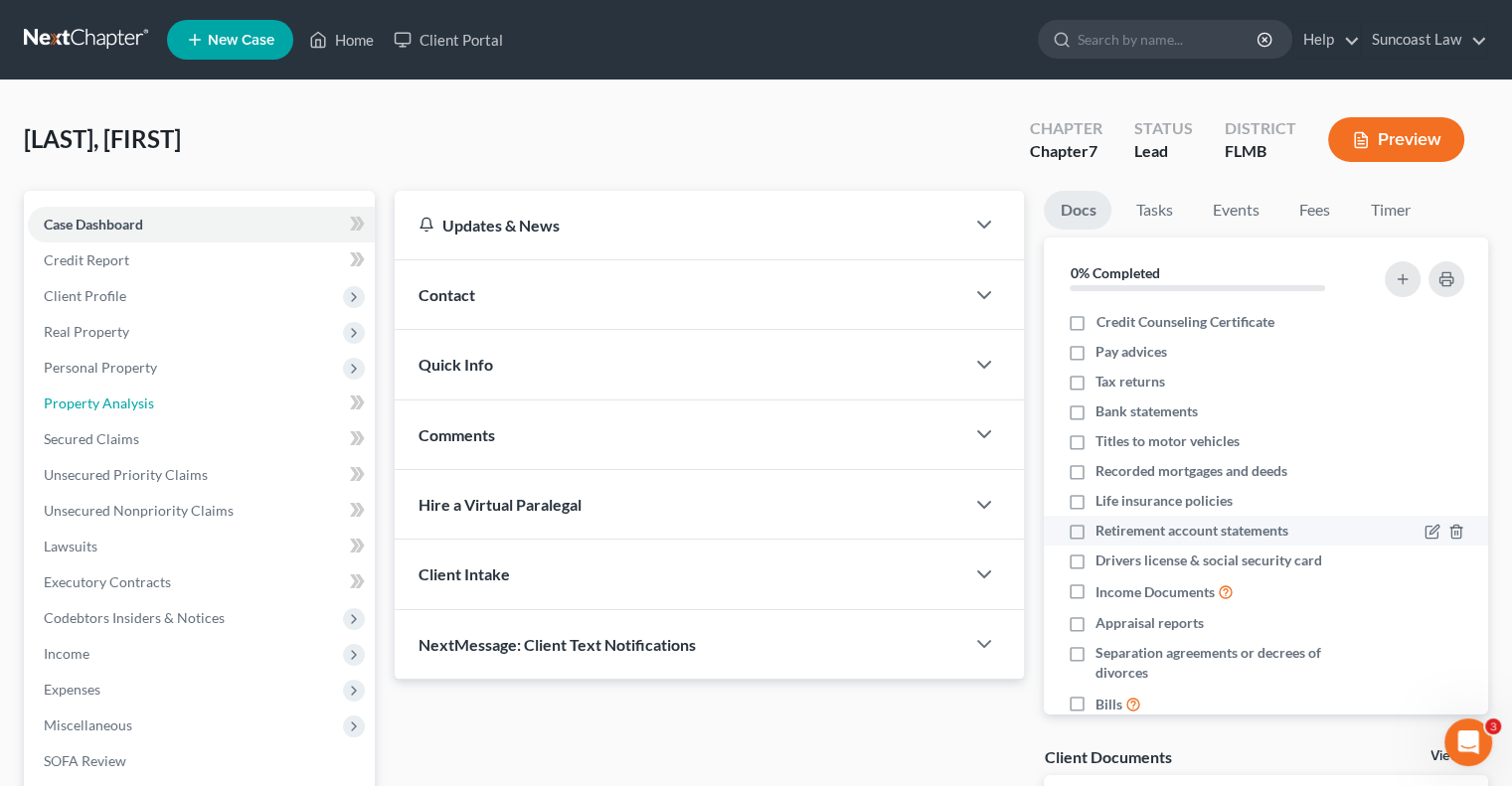 drag, startPoint x: 171, startPoint y: 404, endPoint x: 1410, endPoint y: 537, distance: 1246.118 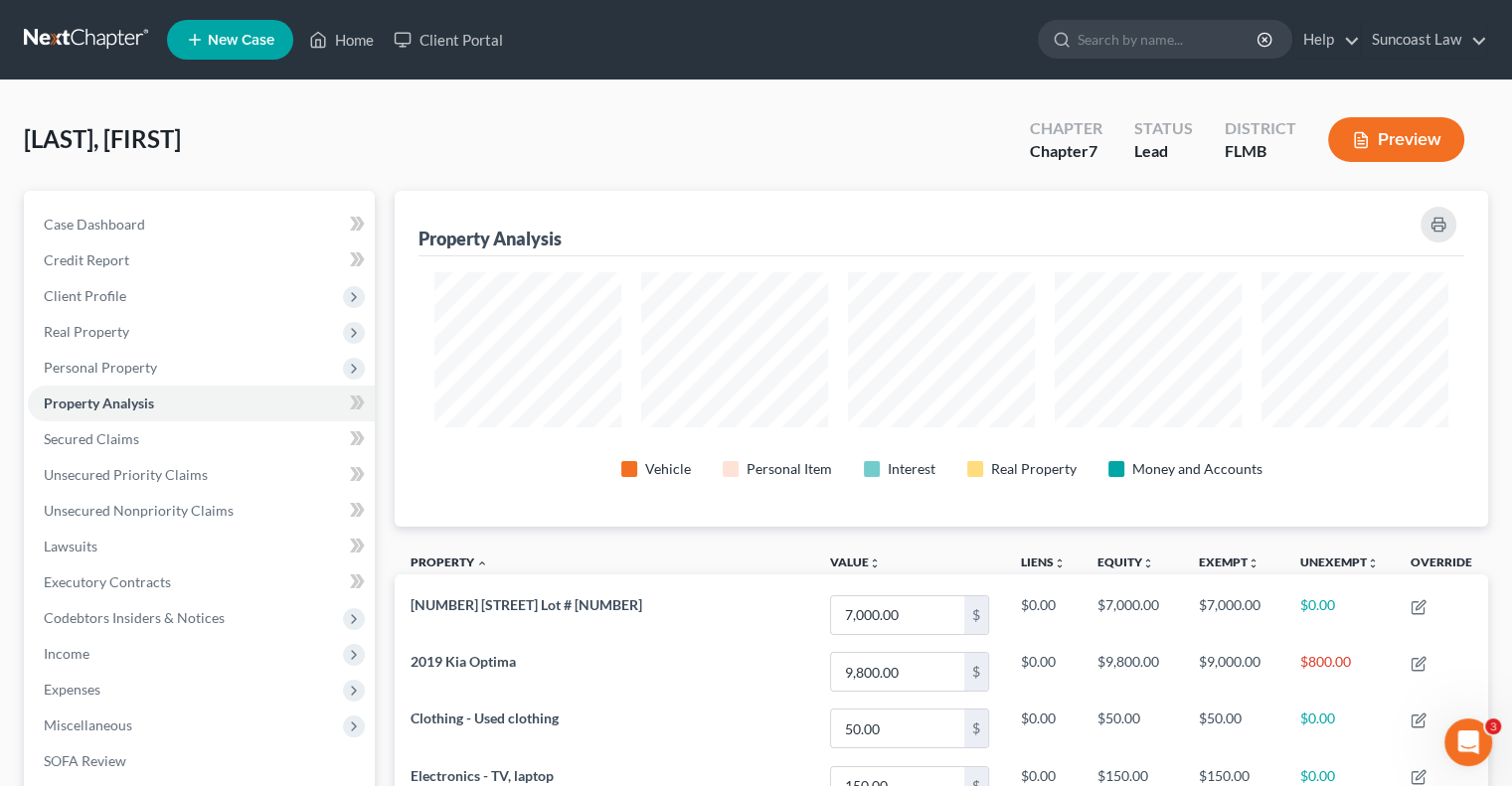 scroll, scrollTop: 993343, scrollLeft: 992989, axis: both 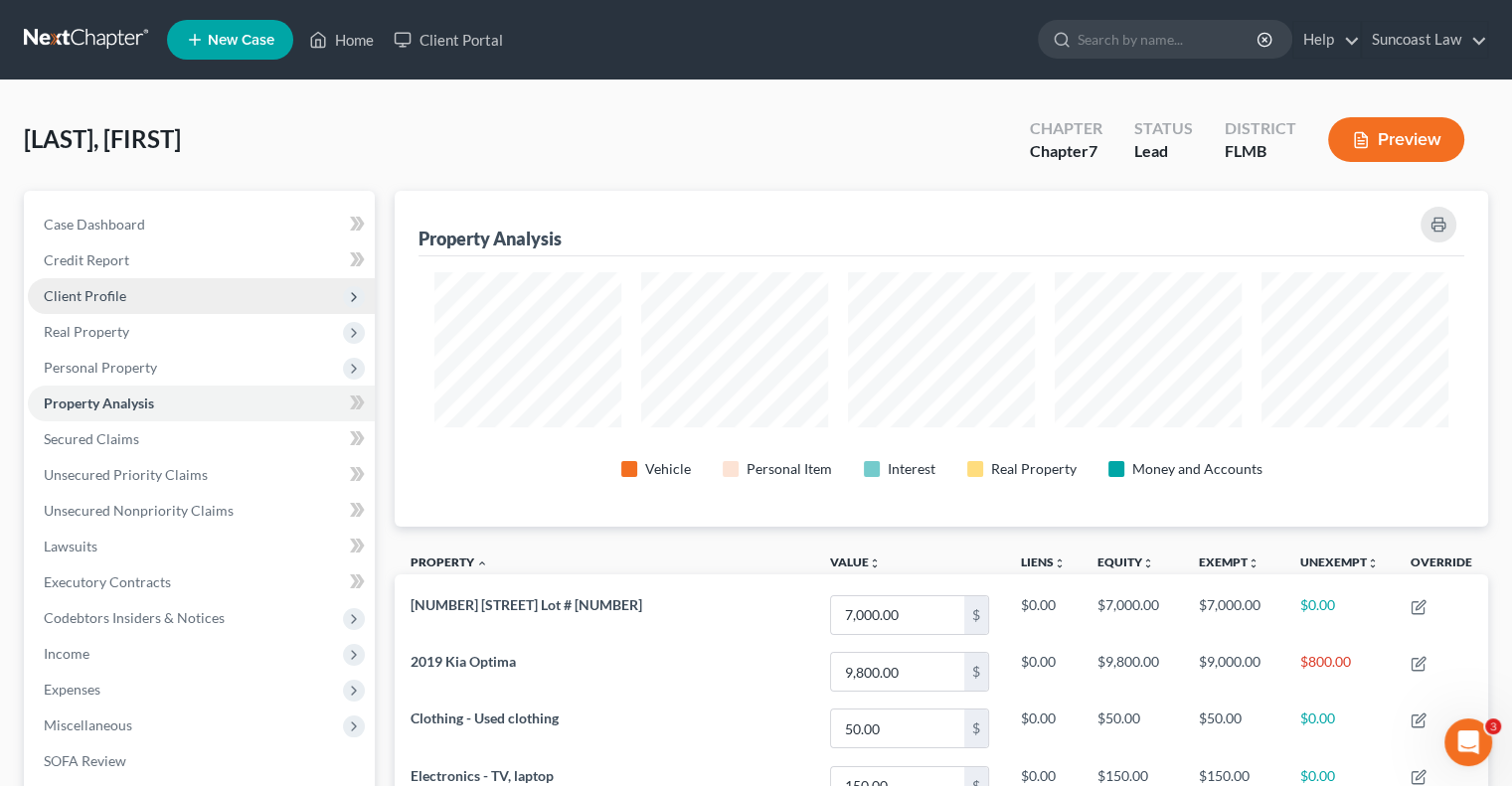 click on "Client Profile" at bounding box center (84, 295) 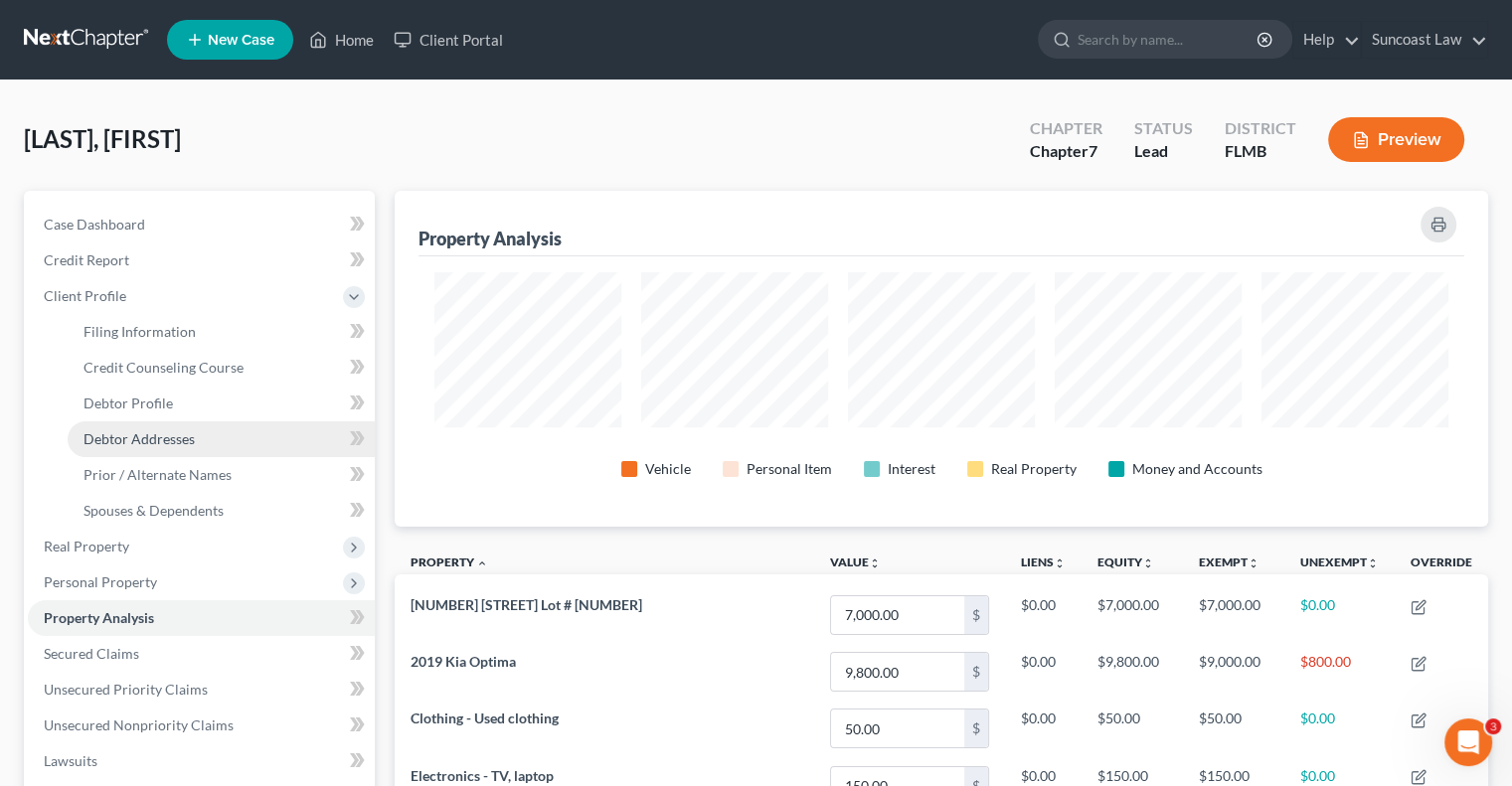 click on "Debtor Addresses" at bounding box center [139, 438] 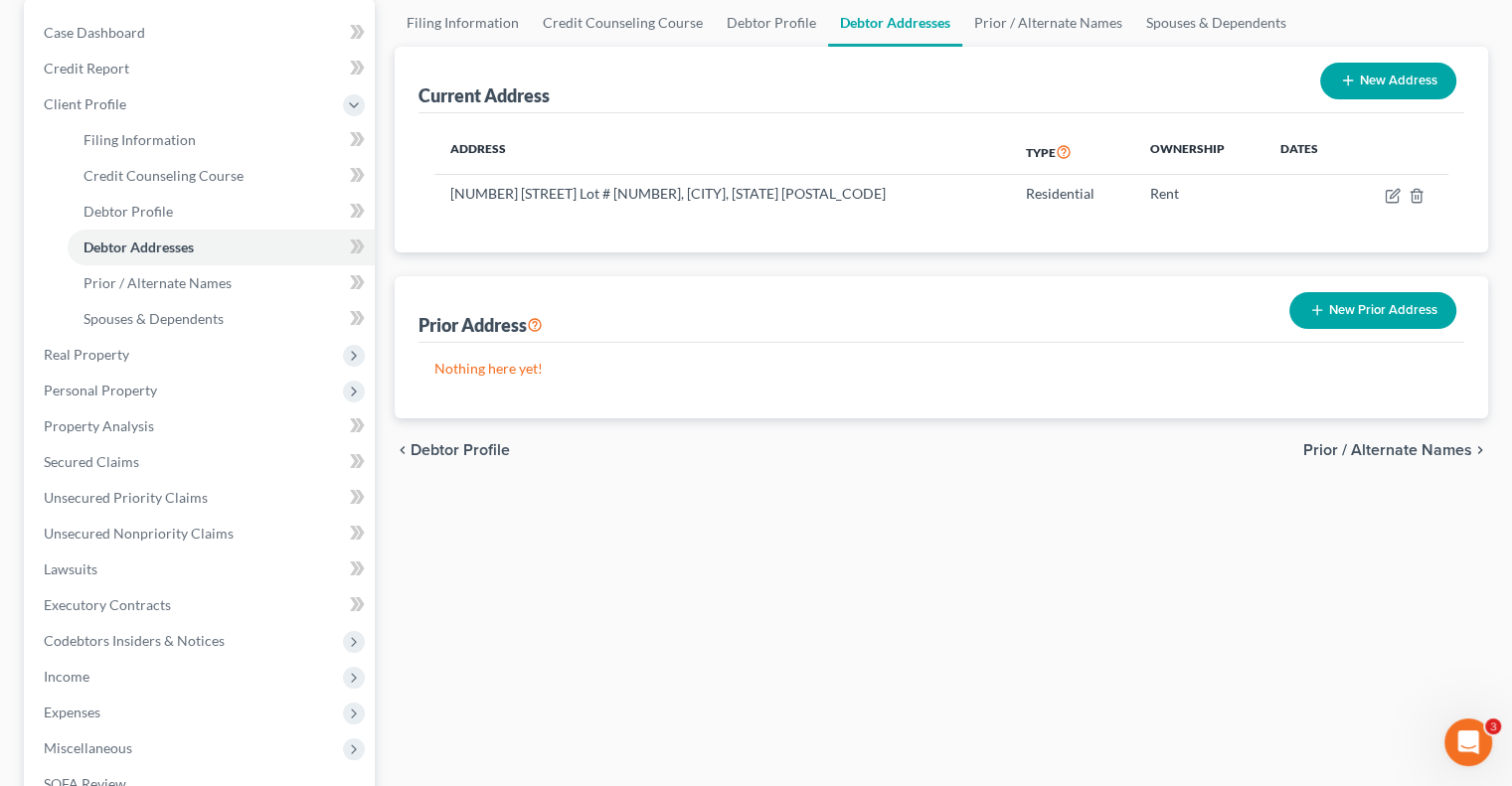scroll, scrollTop: 483, scrollLeft: 0, axis: vertical 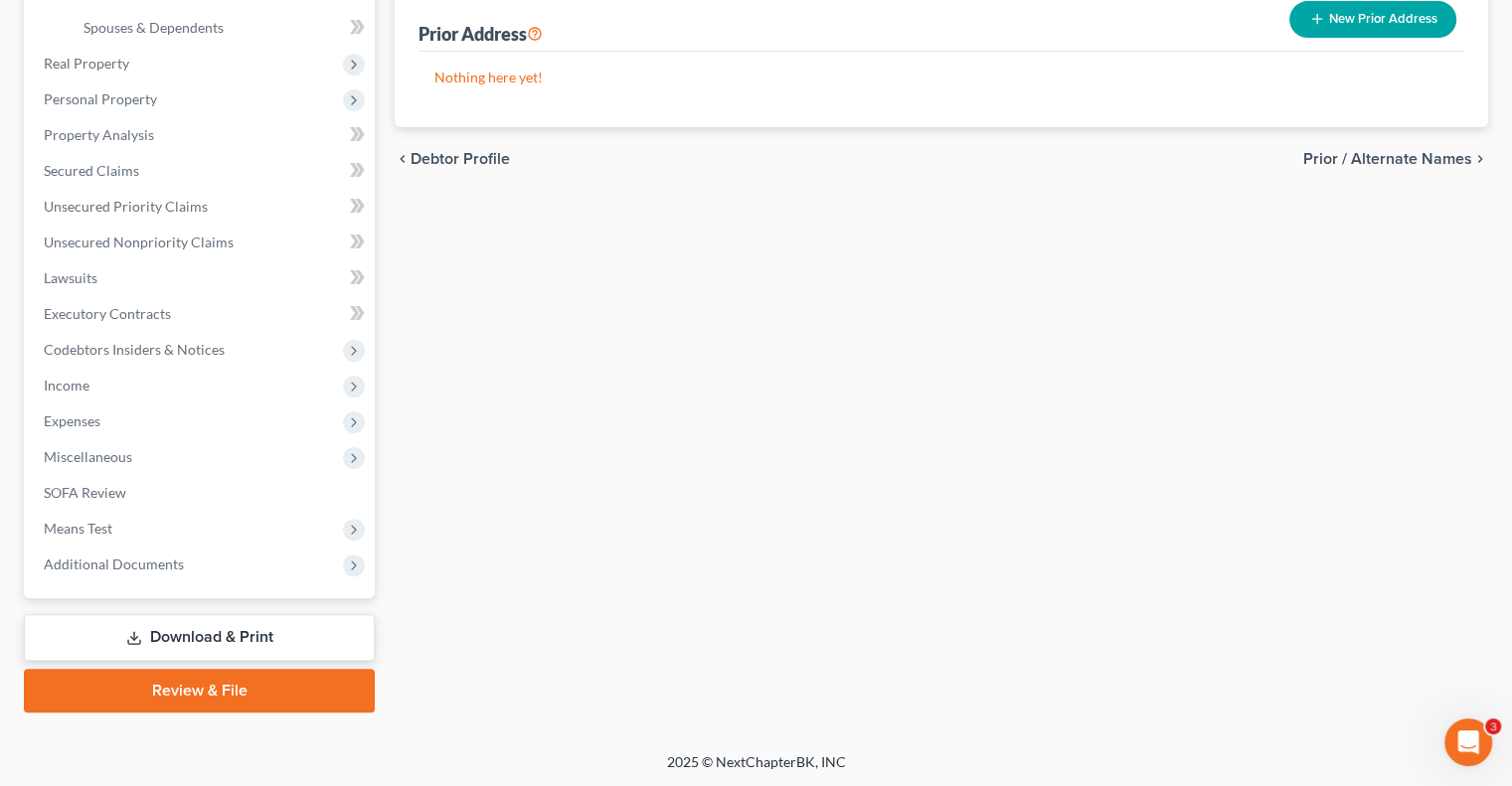 click on "Download & Print" at bounding box center [199, 637] 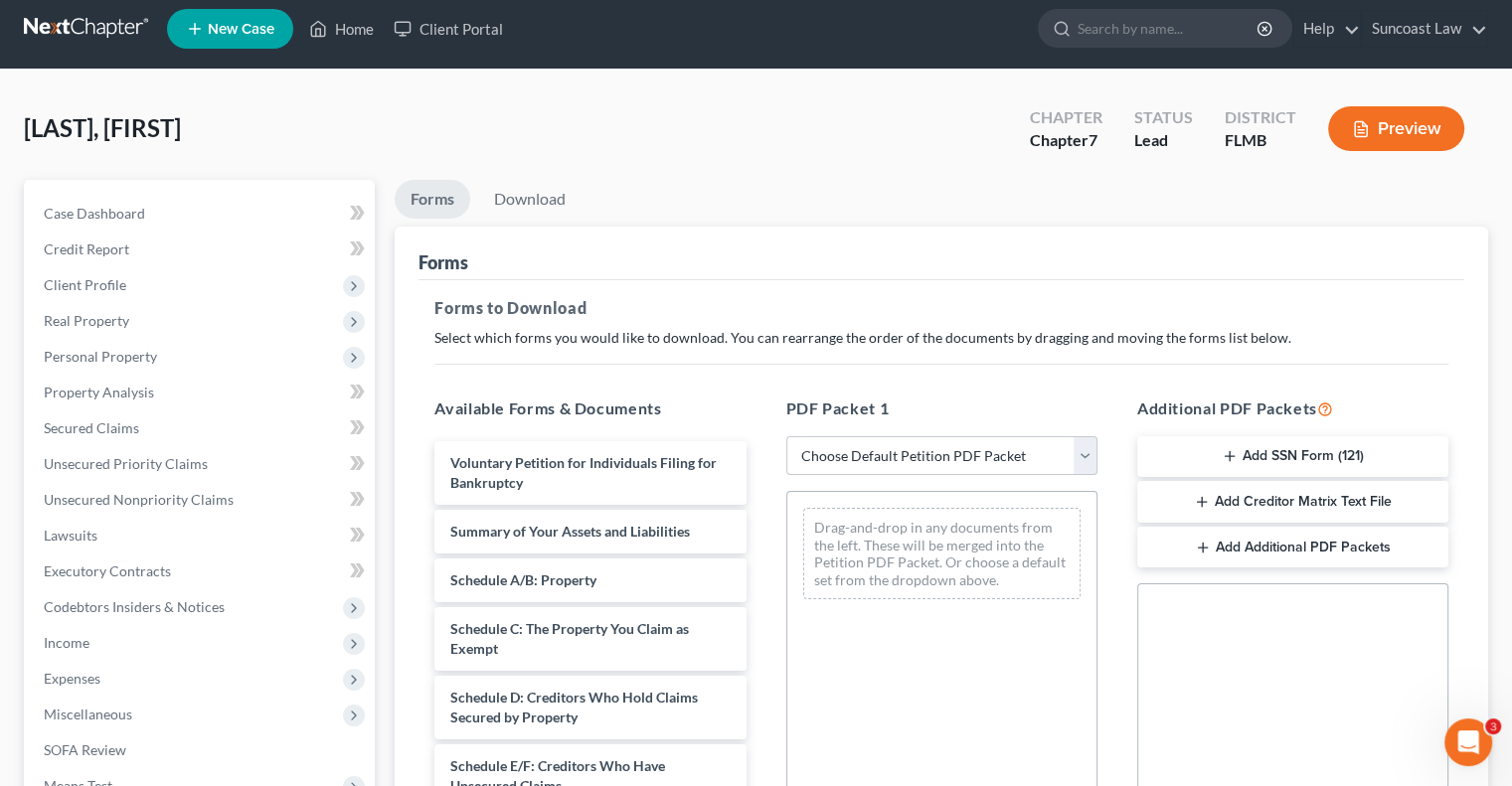 scroll, scrollTop: 0, scrollLeft: 0, axis: both 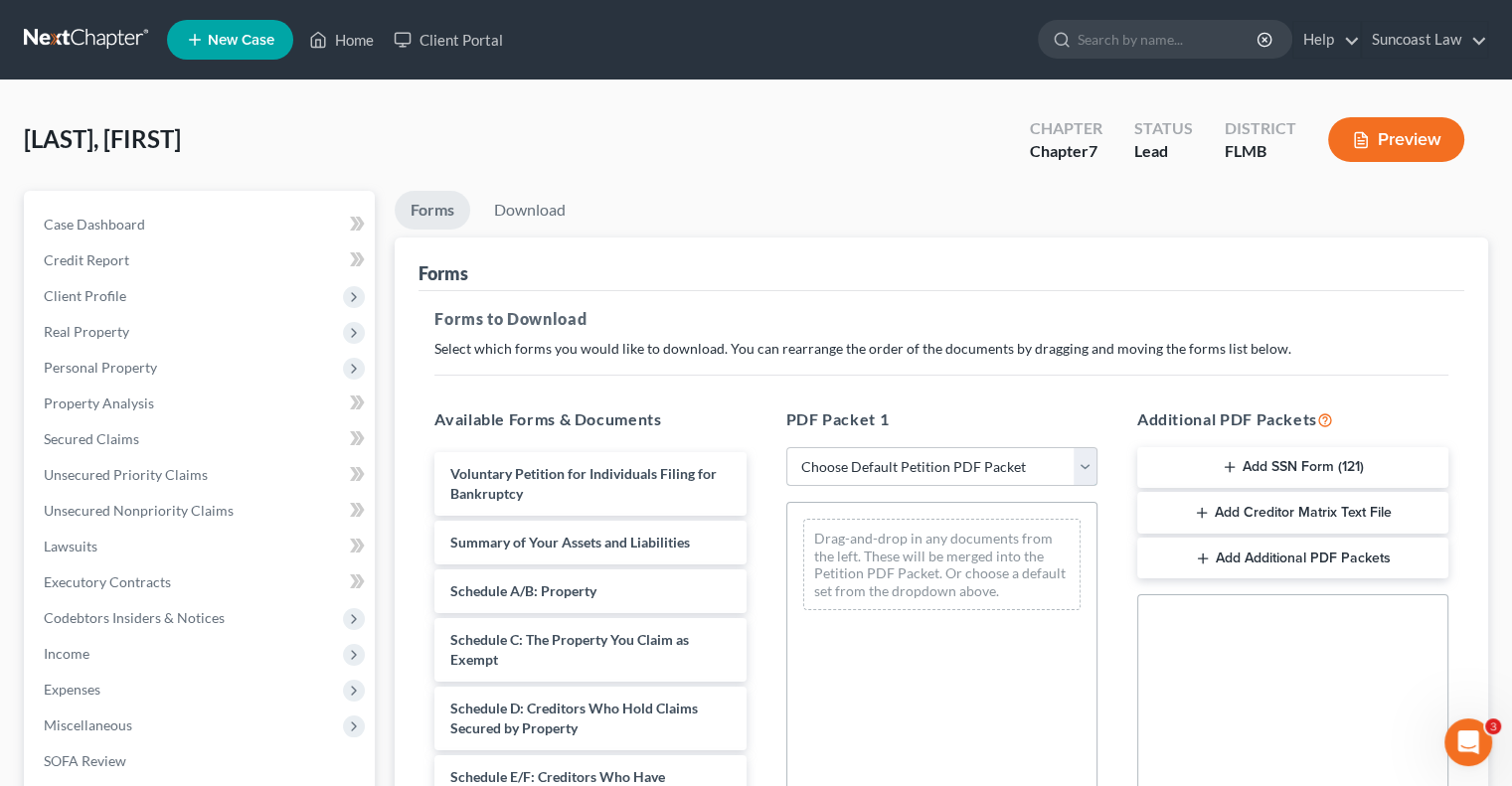 drag, startPoint x: 895, startPoint y: 469, endPoint x: 896, endPoint y: 482, distance: 13.038405 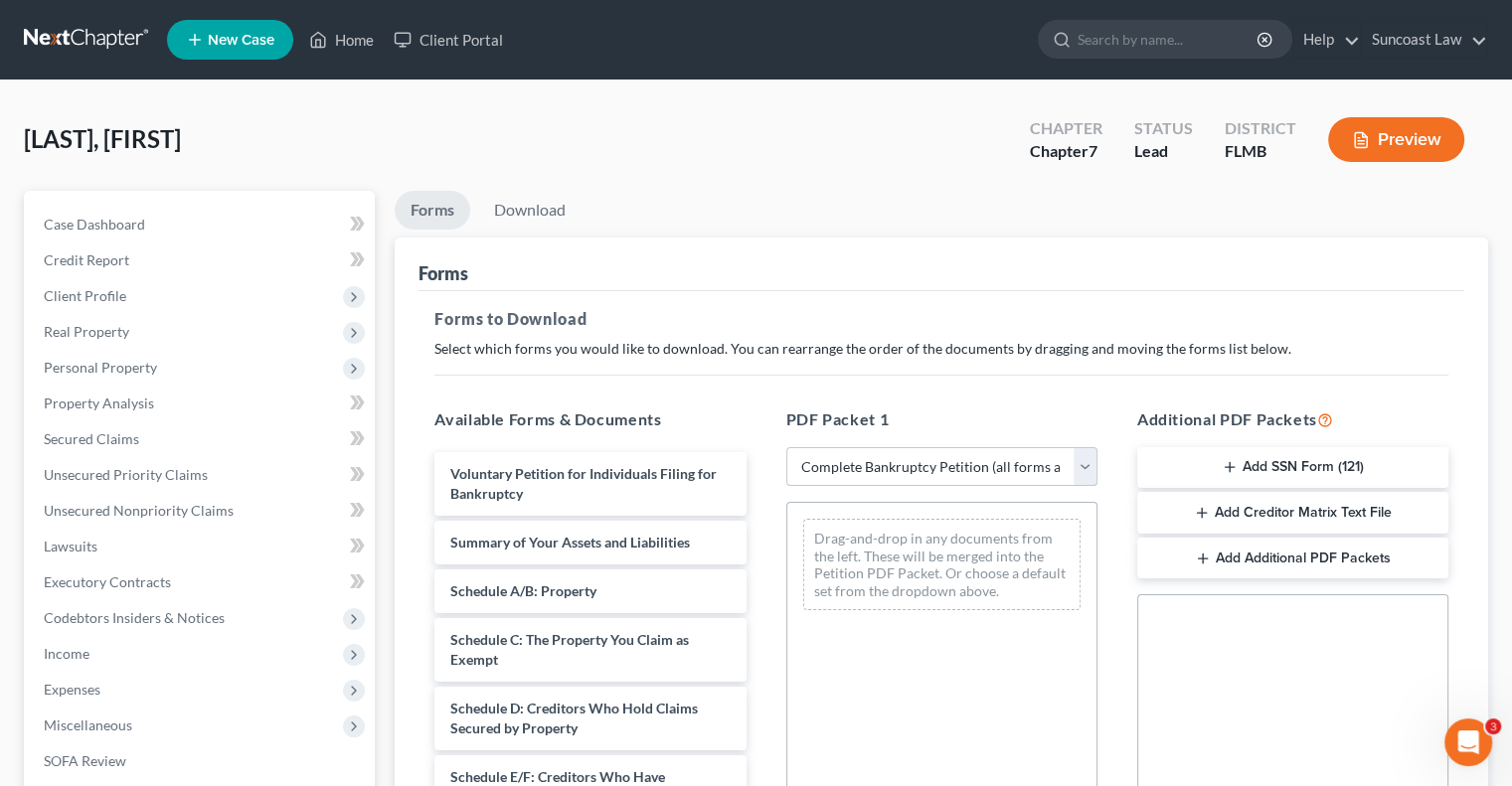click on "Choose Default Petition PDF Packet Complete Bankruptcy Petition (all forms and schedules) Emergency Filing Forms (Petition and Creditor List Only) Amended Forms Signature Pages Only" at bounding box center (941, 467) 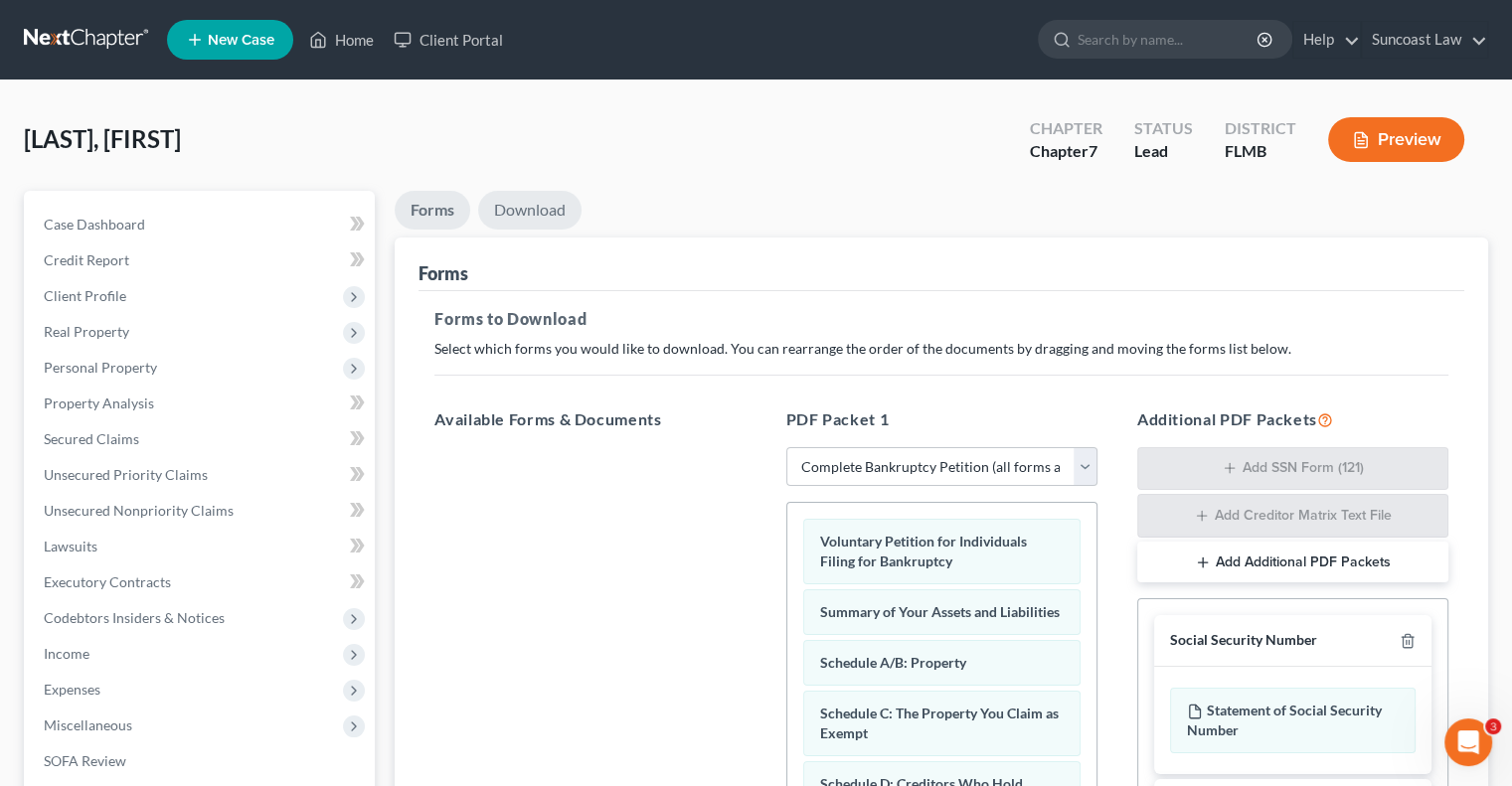 click on "Download" at bounding box center [530, 210] 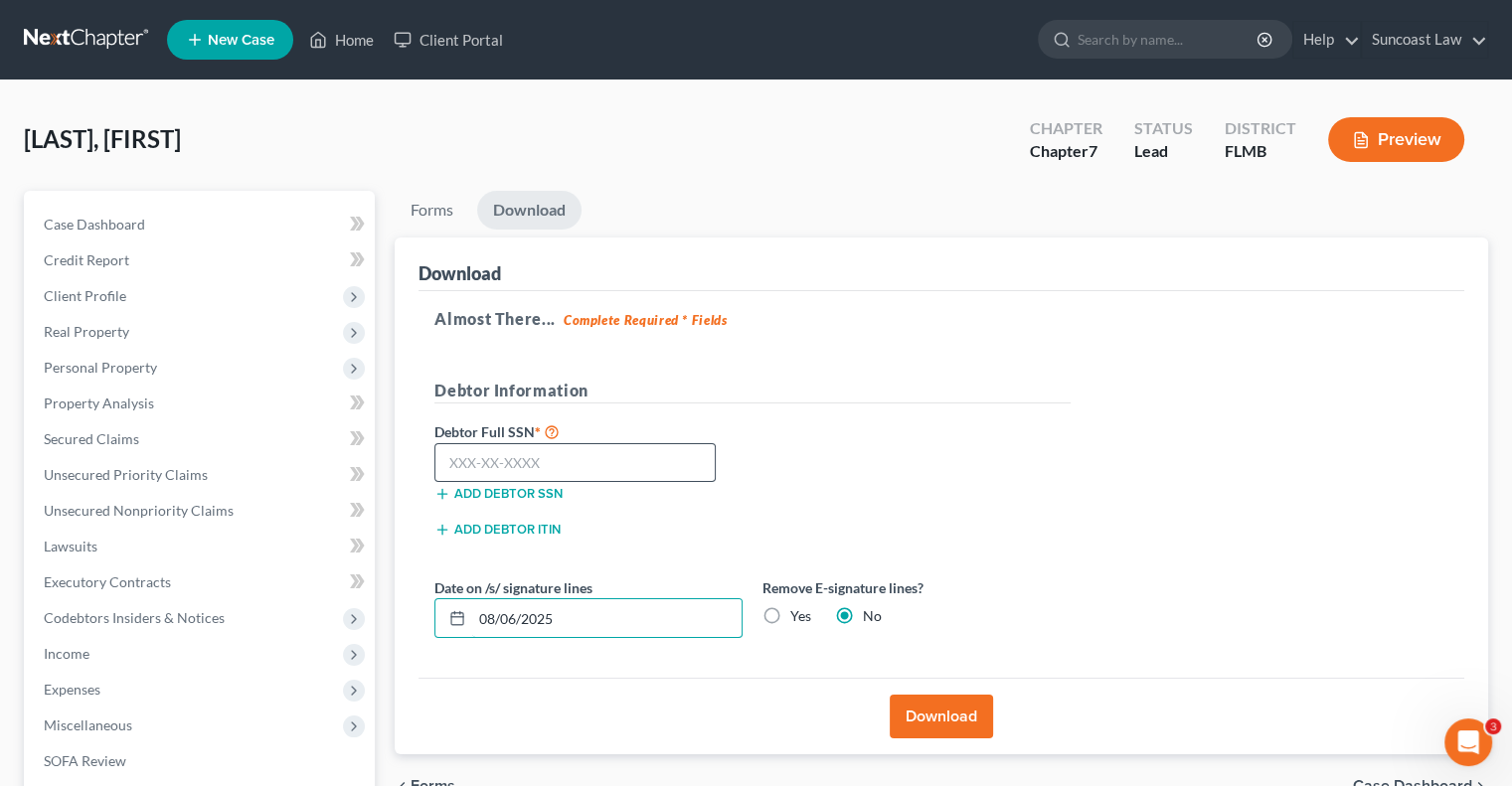 drag, startPoint x: 590, startPoint y: 620, endPoint x: 518, endPoint y: 444, distance: 190.15783 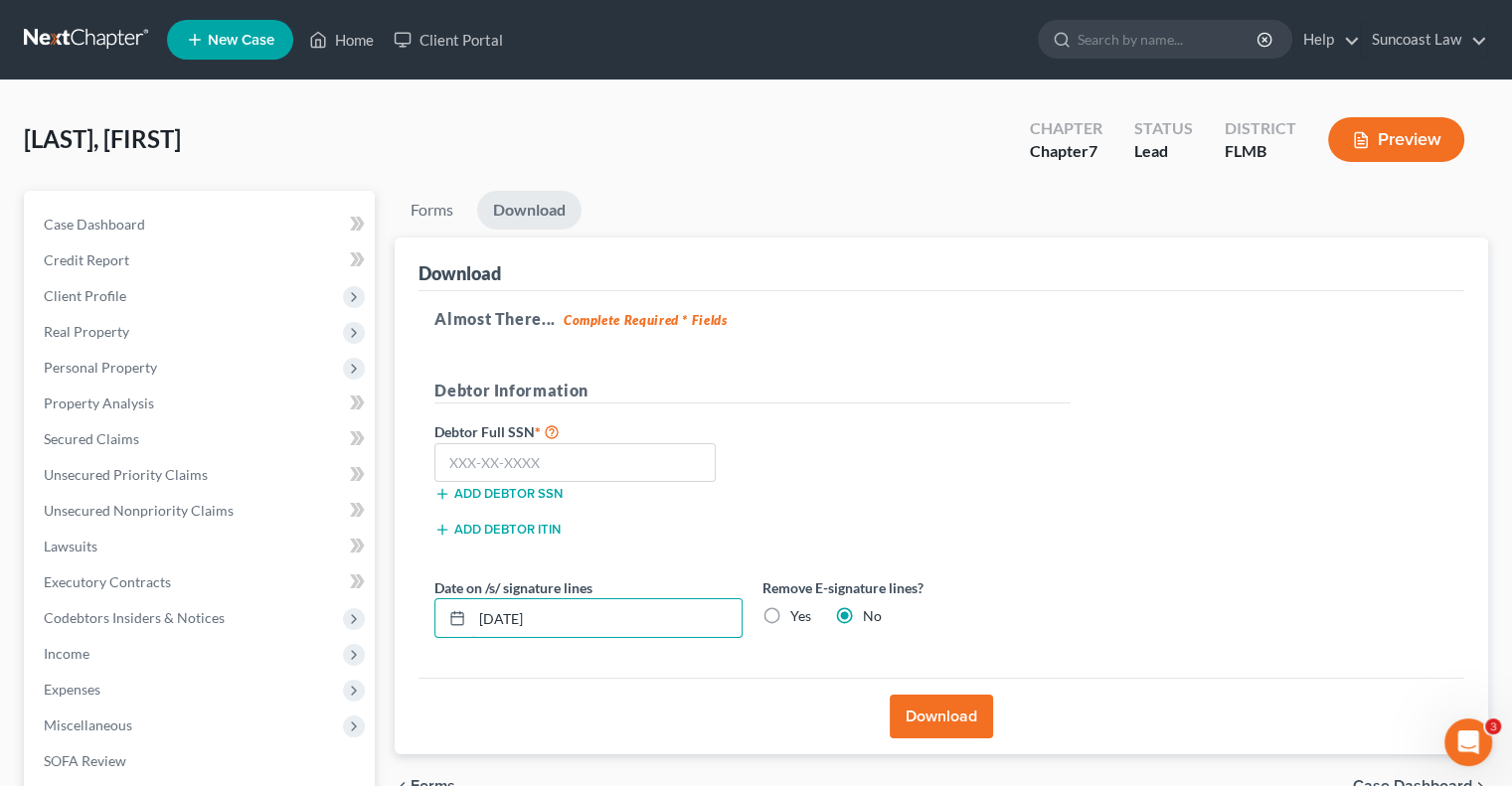 type on "[DATE]" 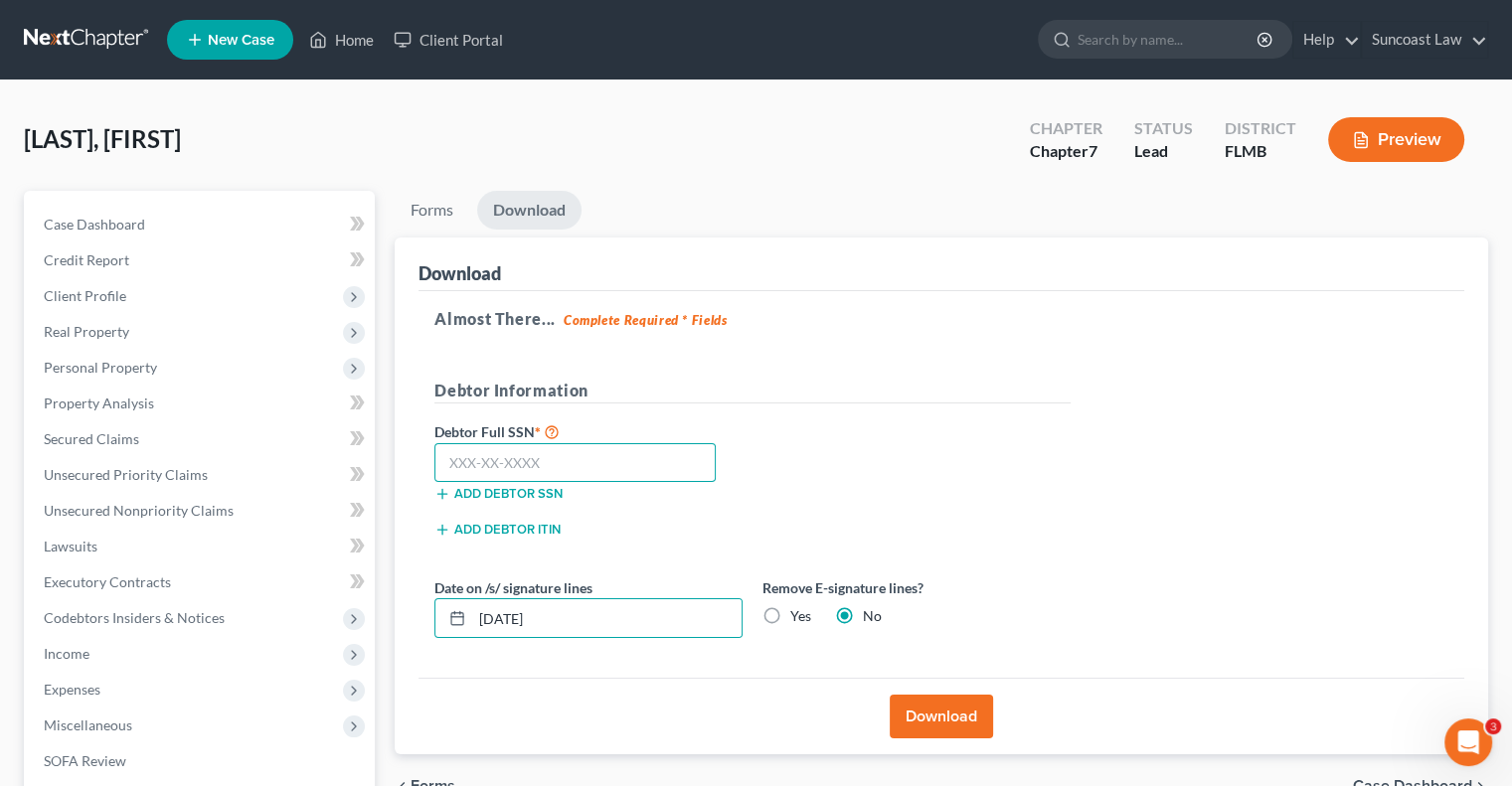 drag, startPoint x: 654, startPoint y: 451, endPoint x: 693, endPoint y: 391, distance: 71.56116 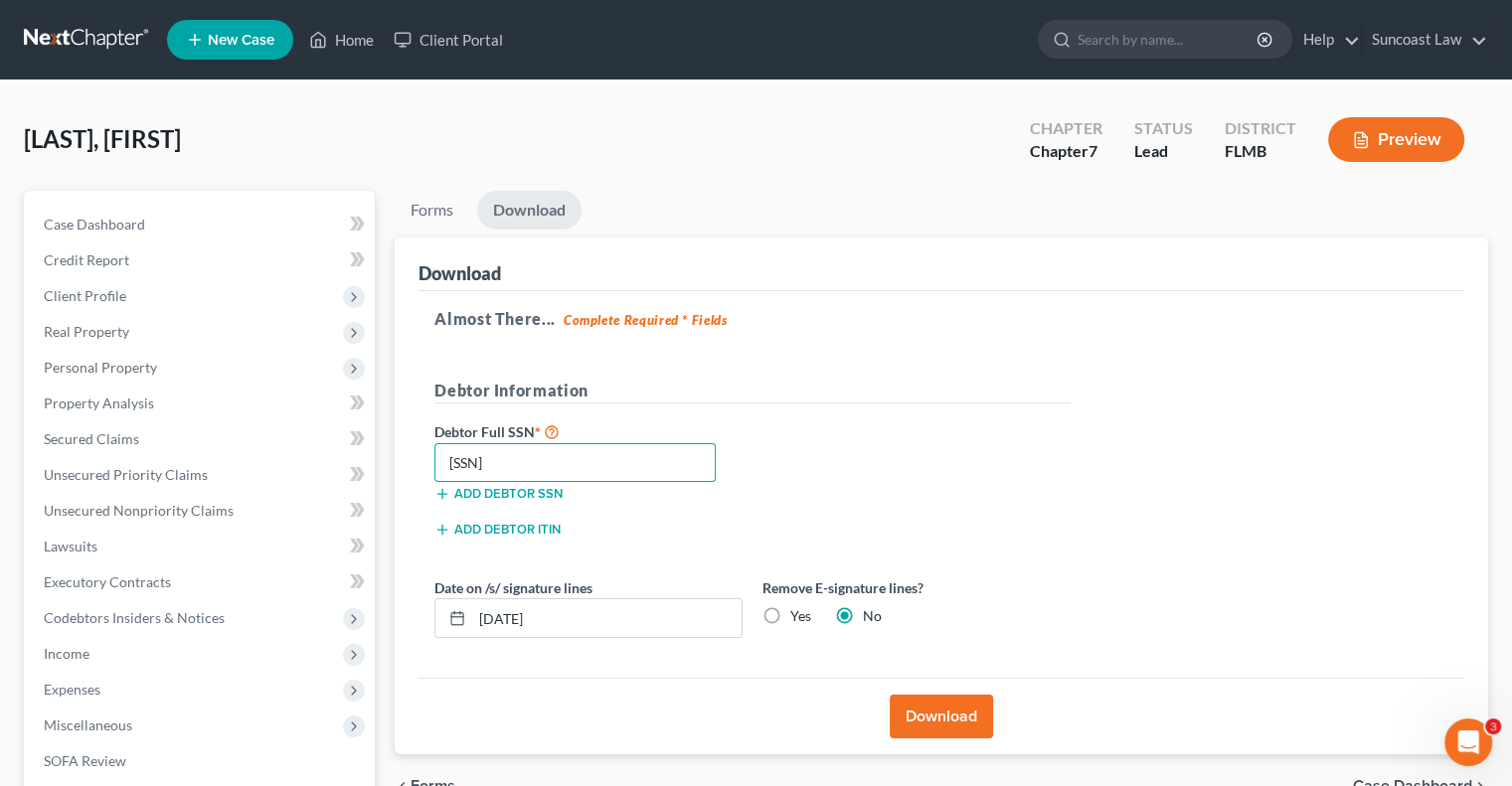 type on "285-38-7002" 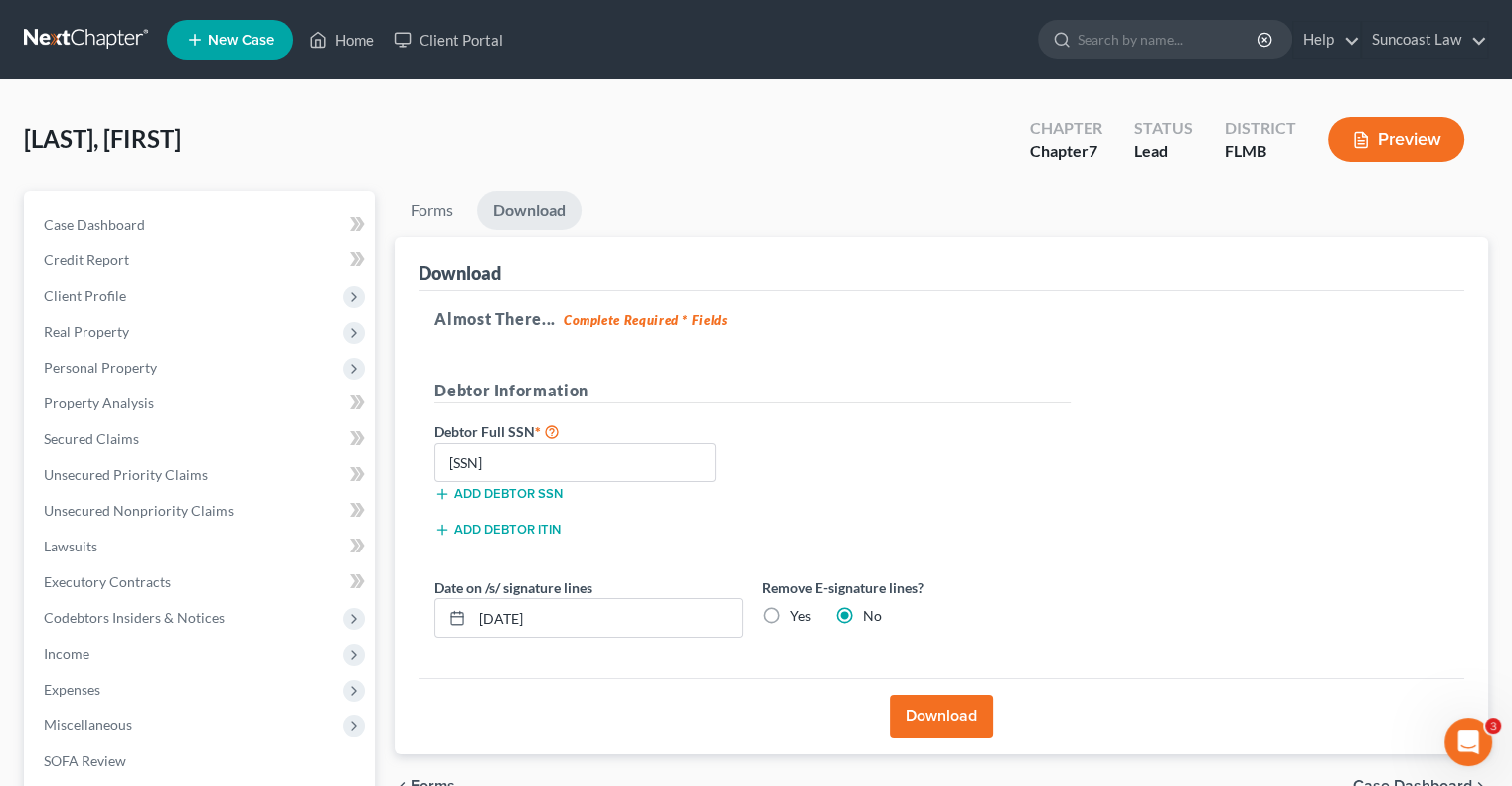 click on "Yes" at bounding box center [800, 616] 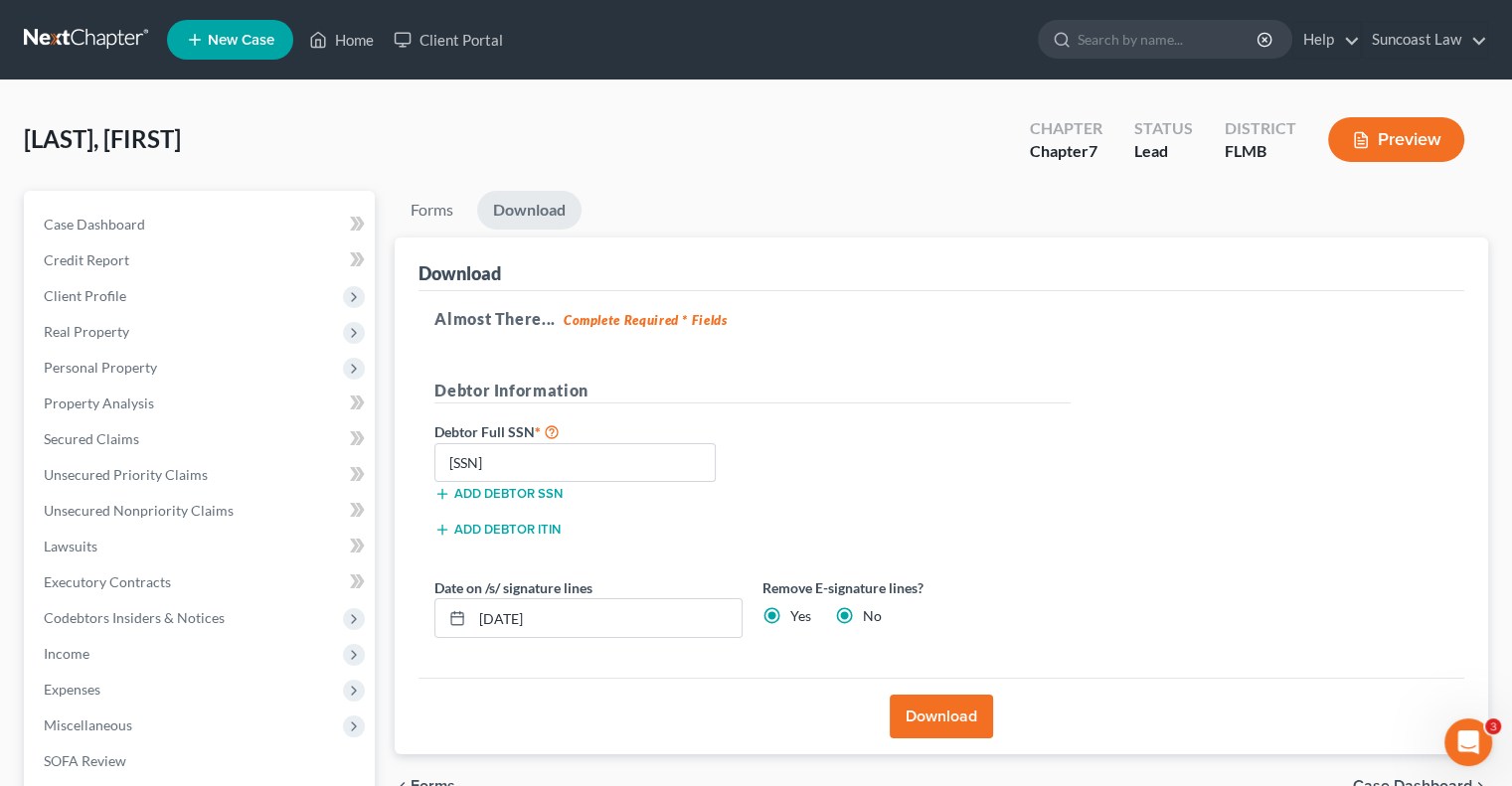 radio on "false" 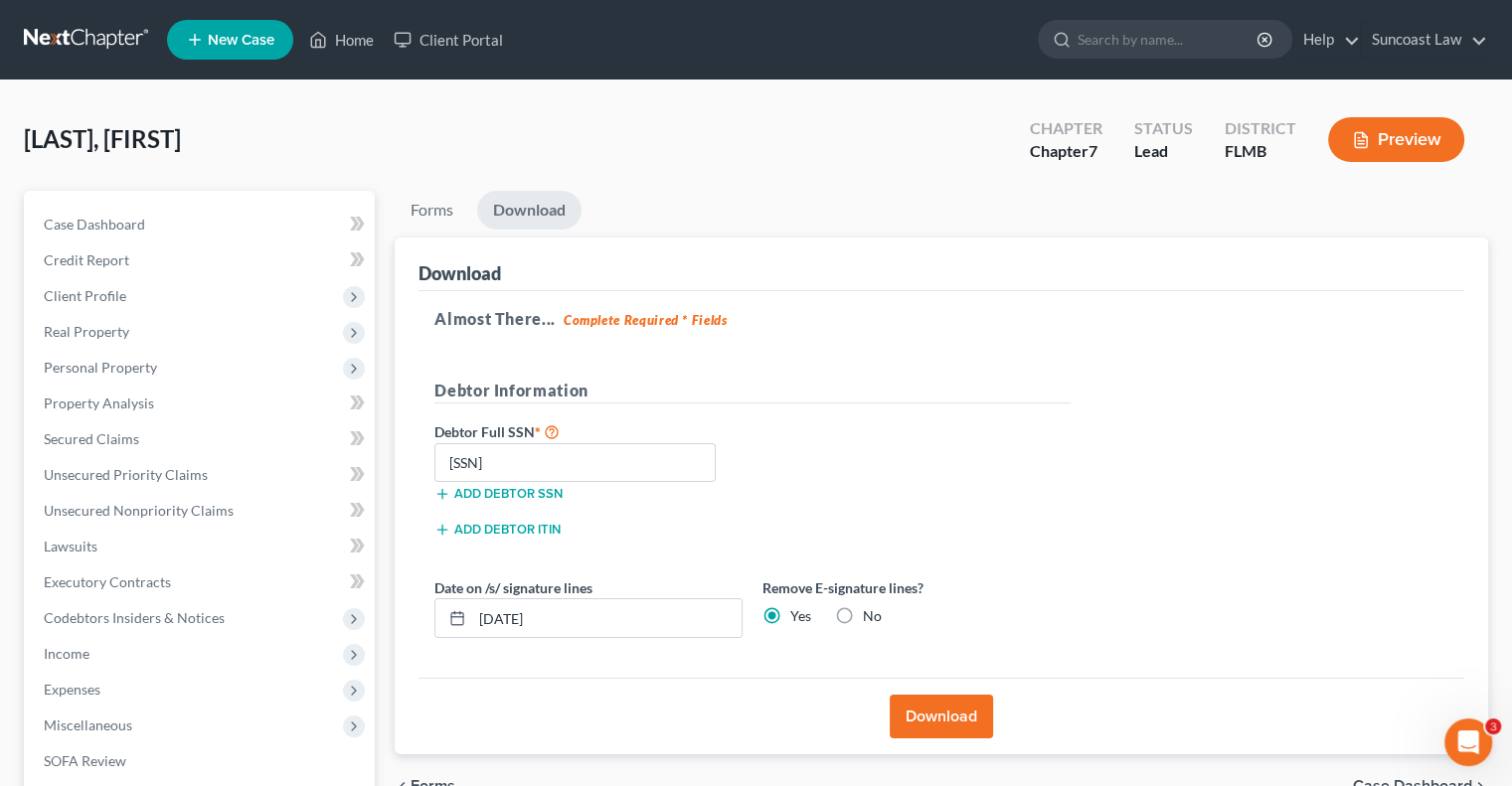 click on "Download" at bounding box center [941, 716] 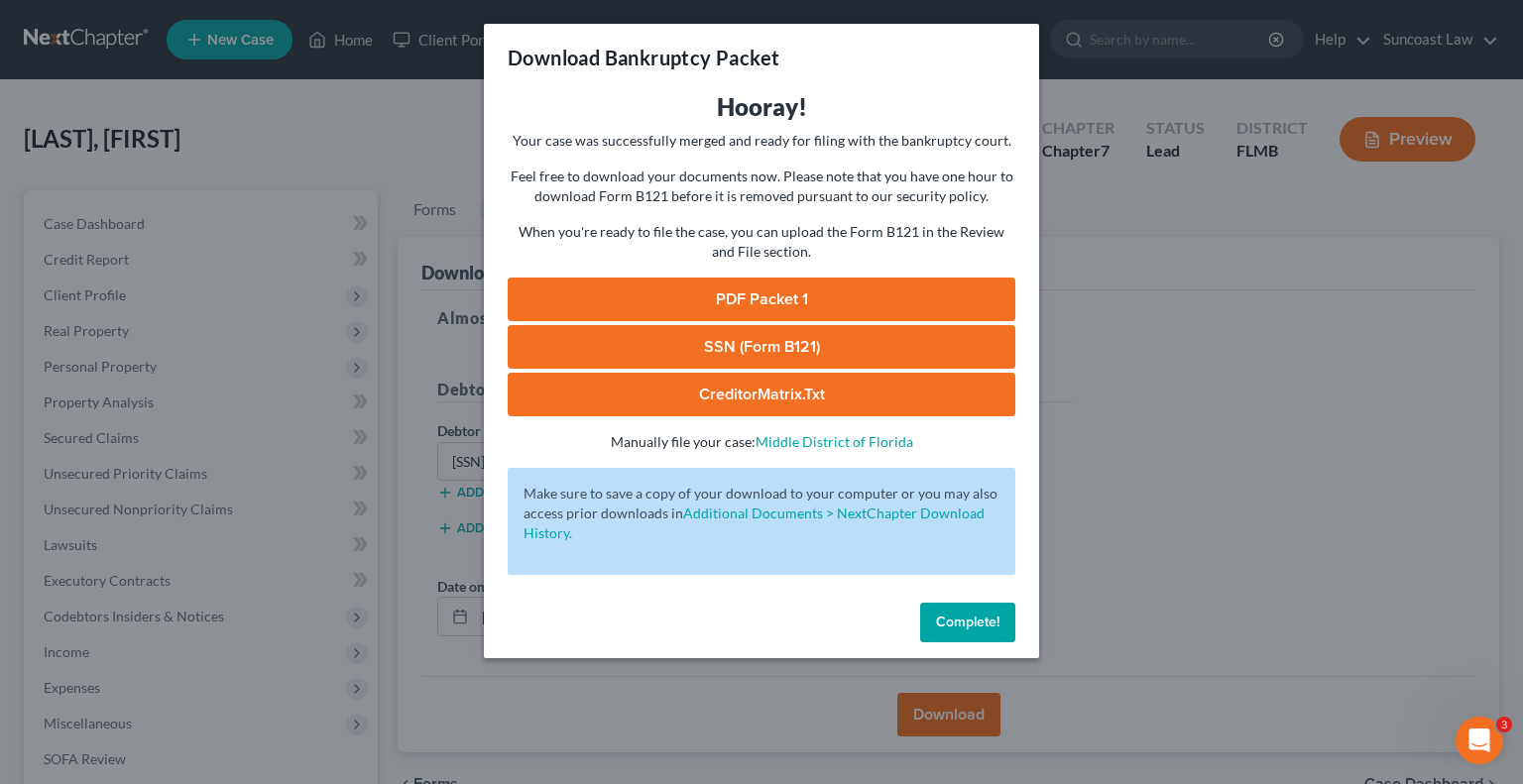 click on "SSN (Form B121)" at bounding box center [762, 347] 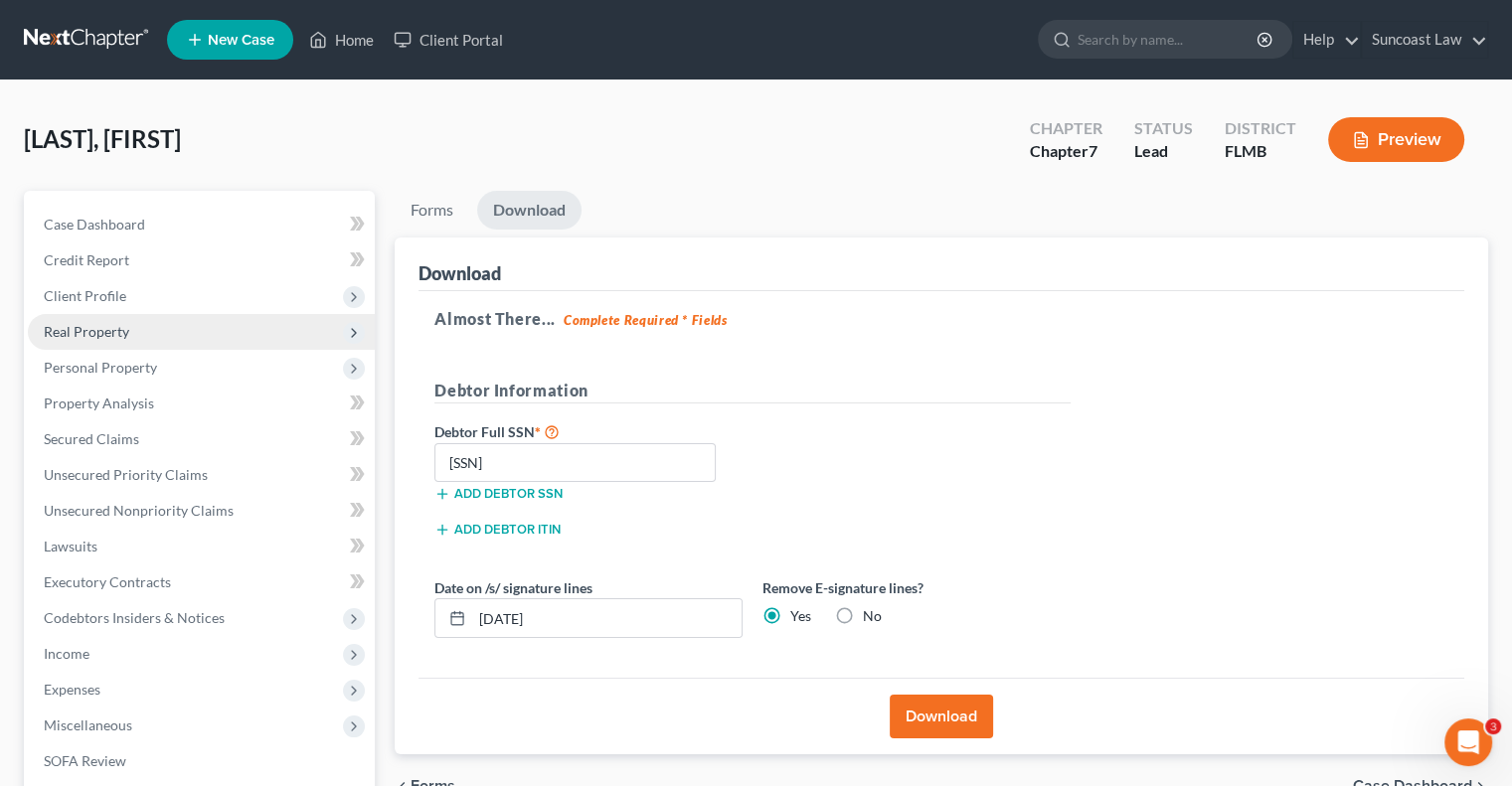 click on "Real Property" at bounding box center [86, 331] 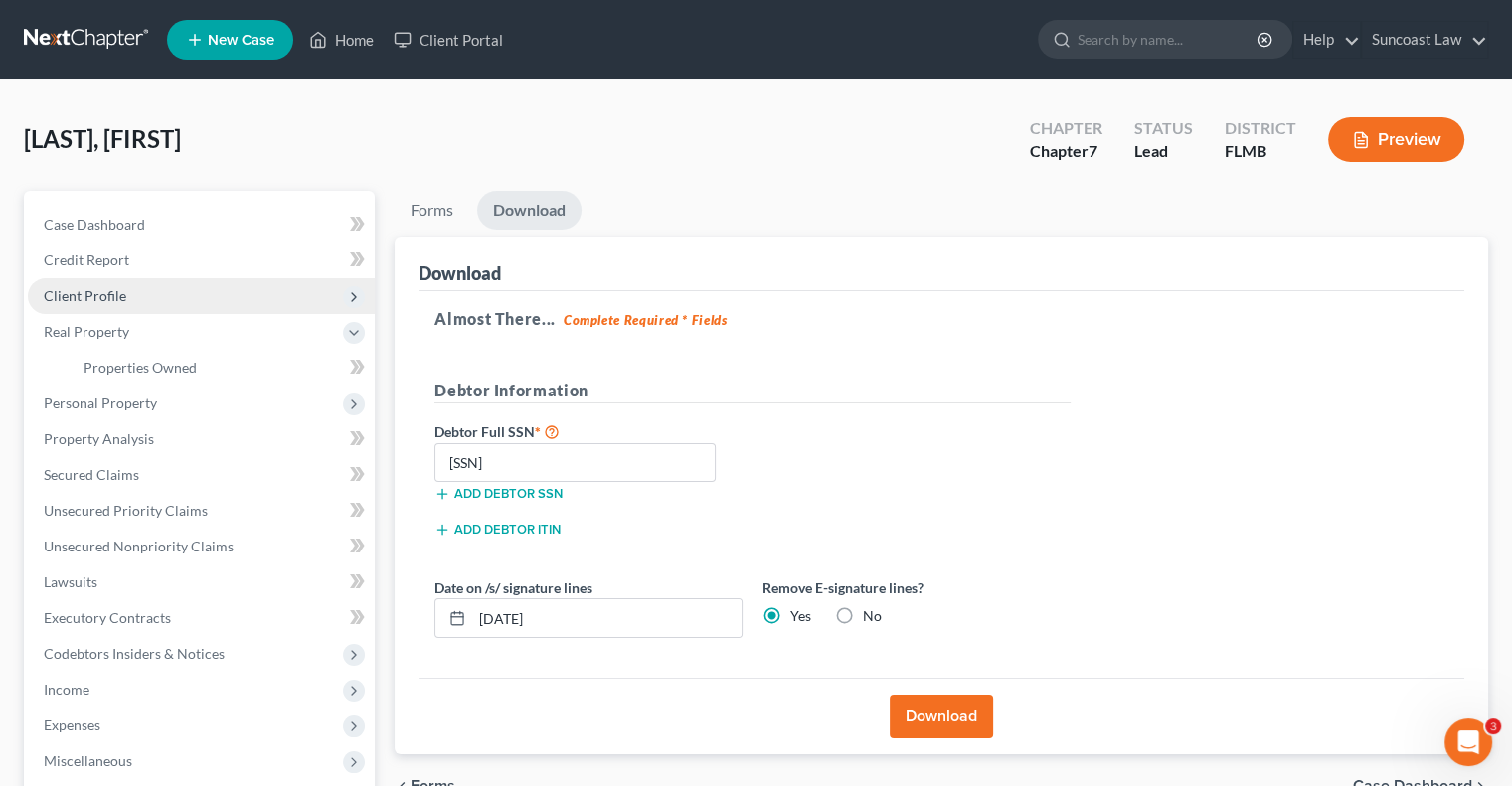 click on "Client Profile" at bounding box center [84, 295] 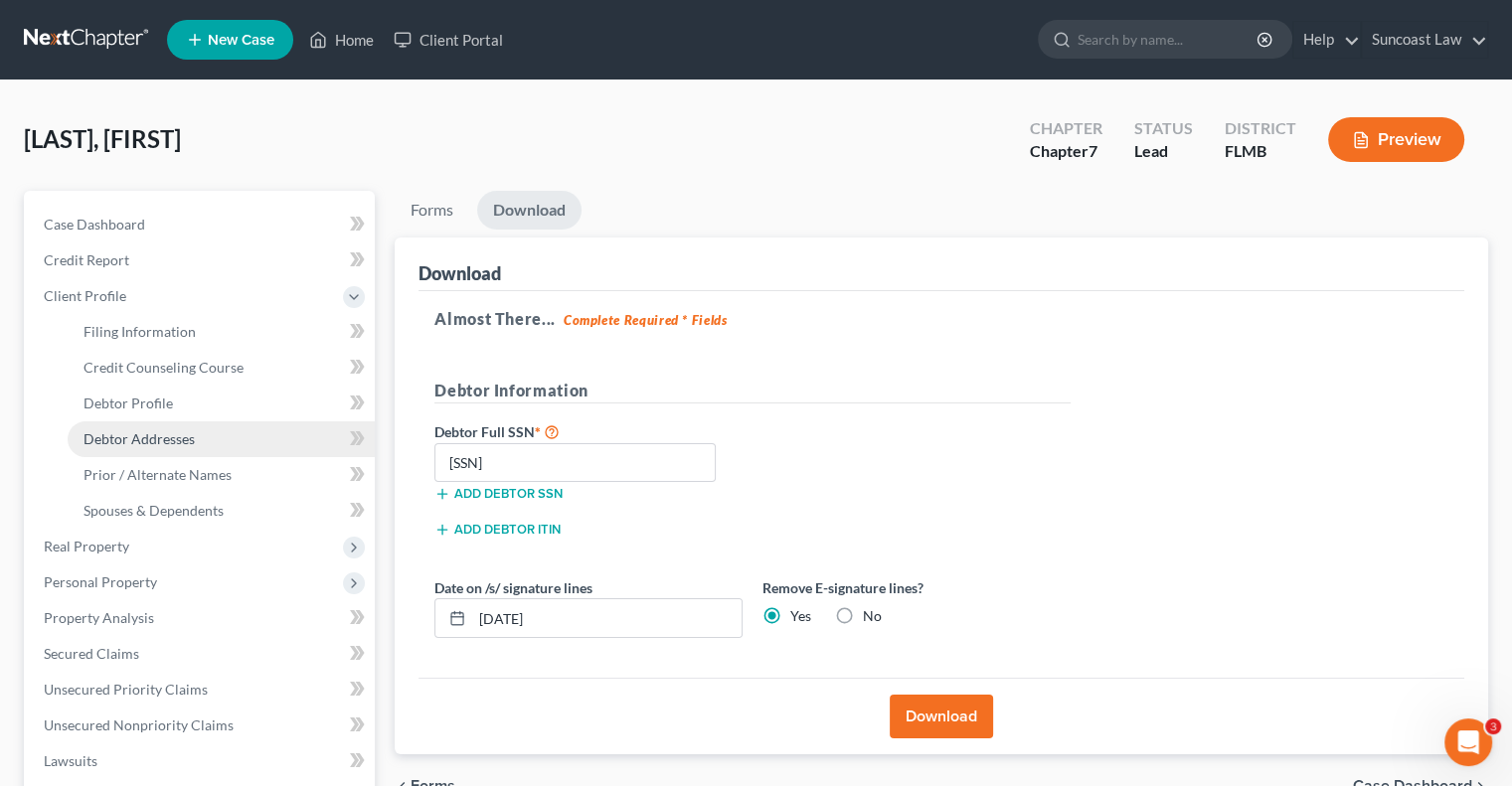 click on "Debtor Addresses" at bounding box center [139, 438] 